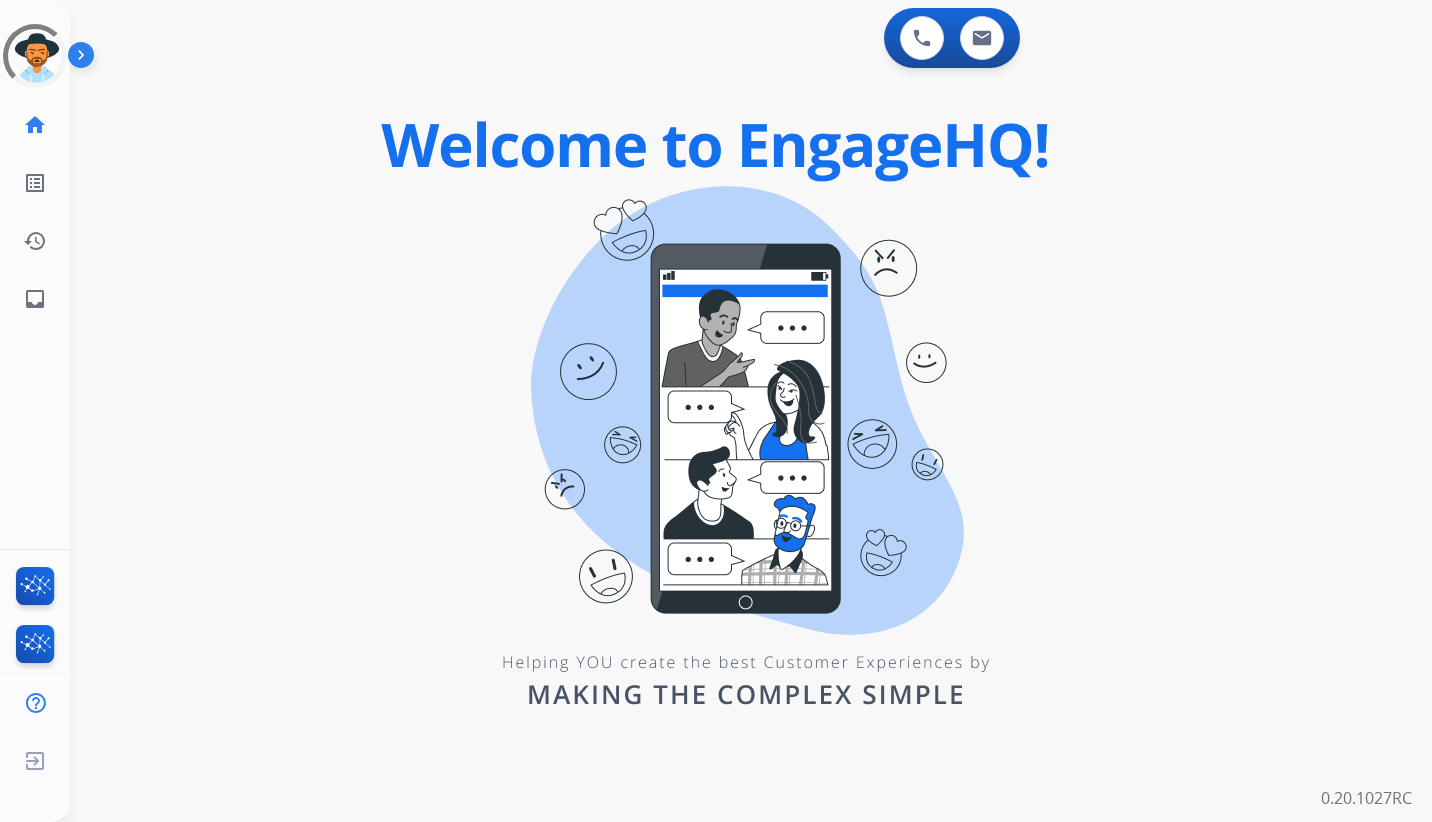 scroll, scrollTop: 0, scrollLeft: 0, axis: both 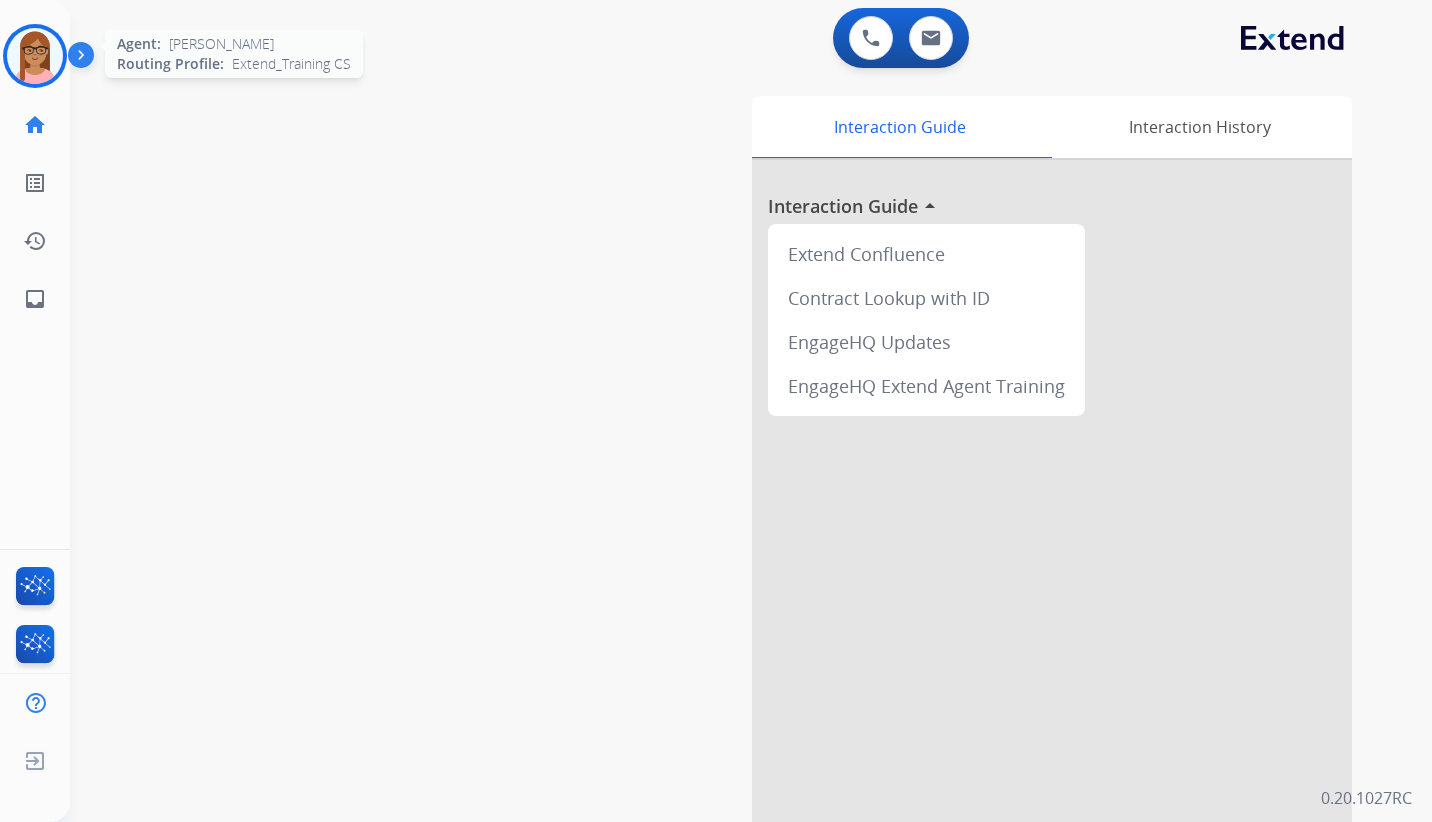 click at bounding box center [35, 56] 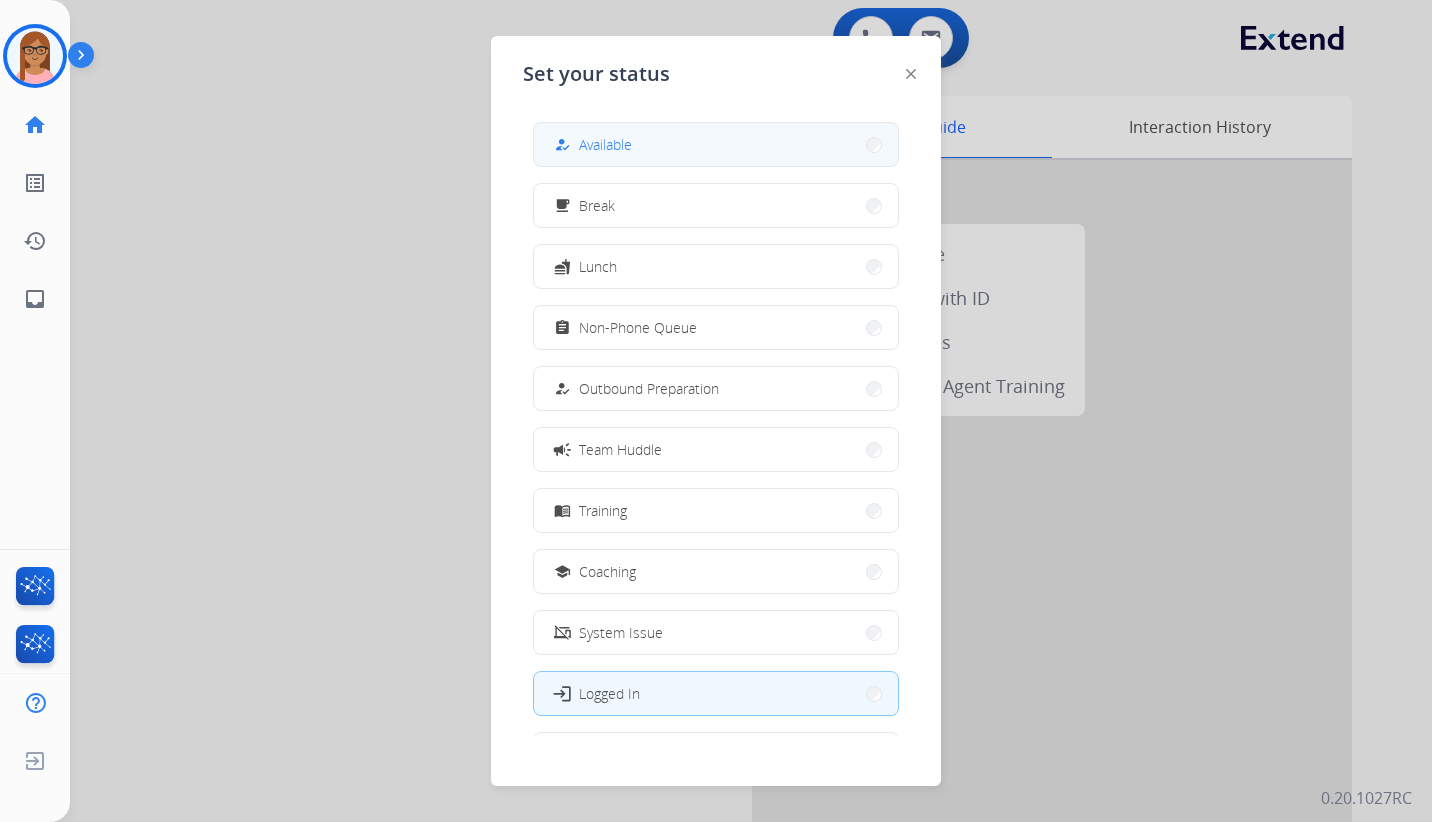 click on "how_to_reg Available" at bounding box center [716, 144] 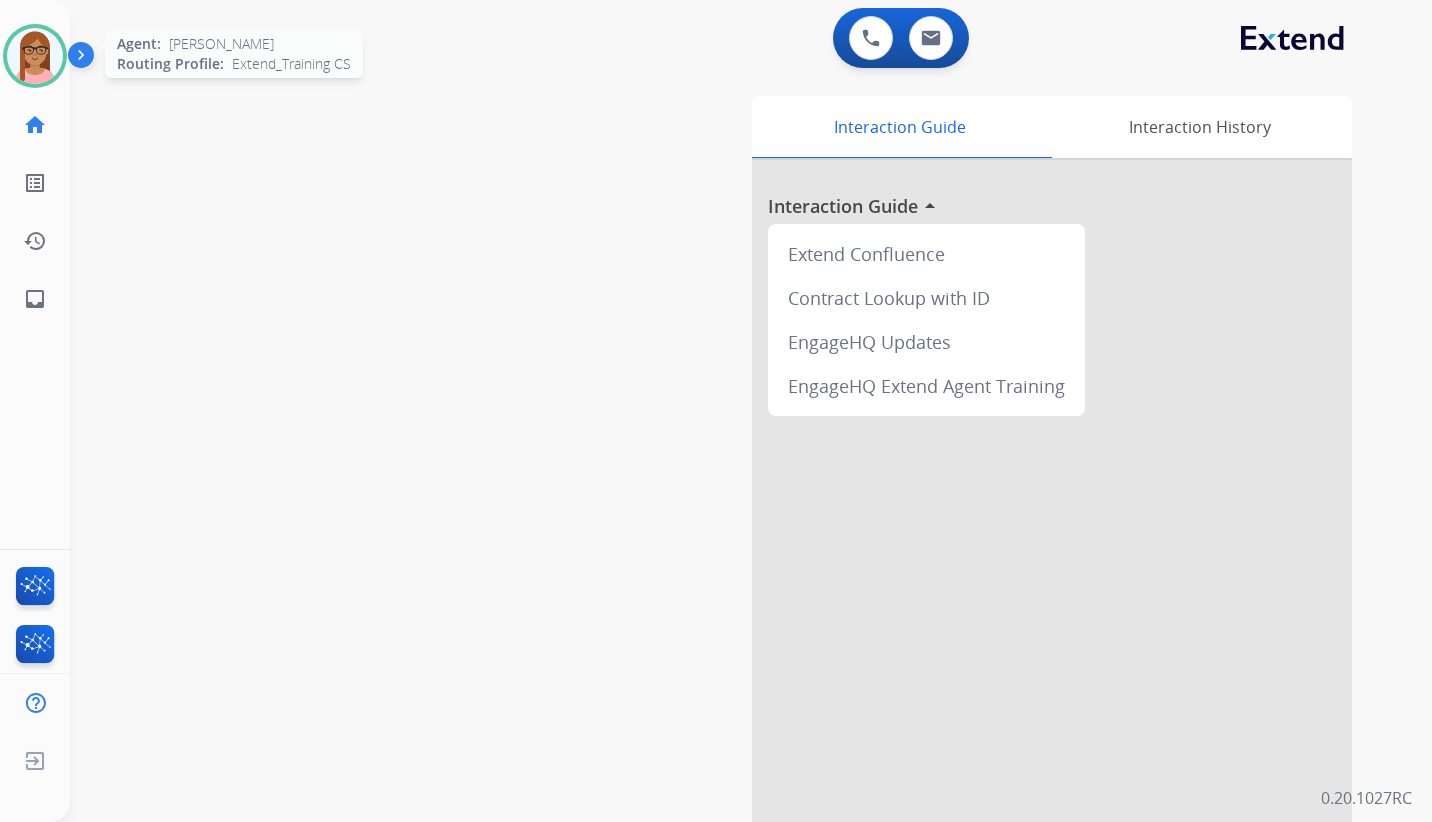 click at bounding box center [35, 56] 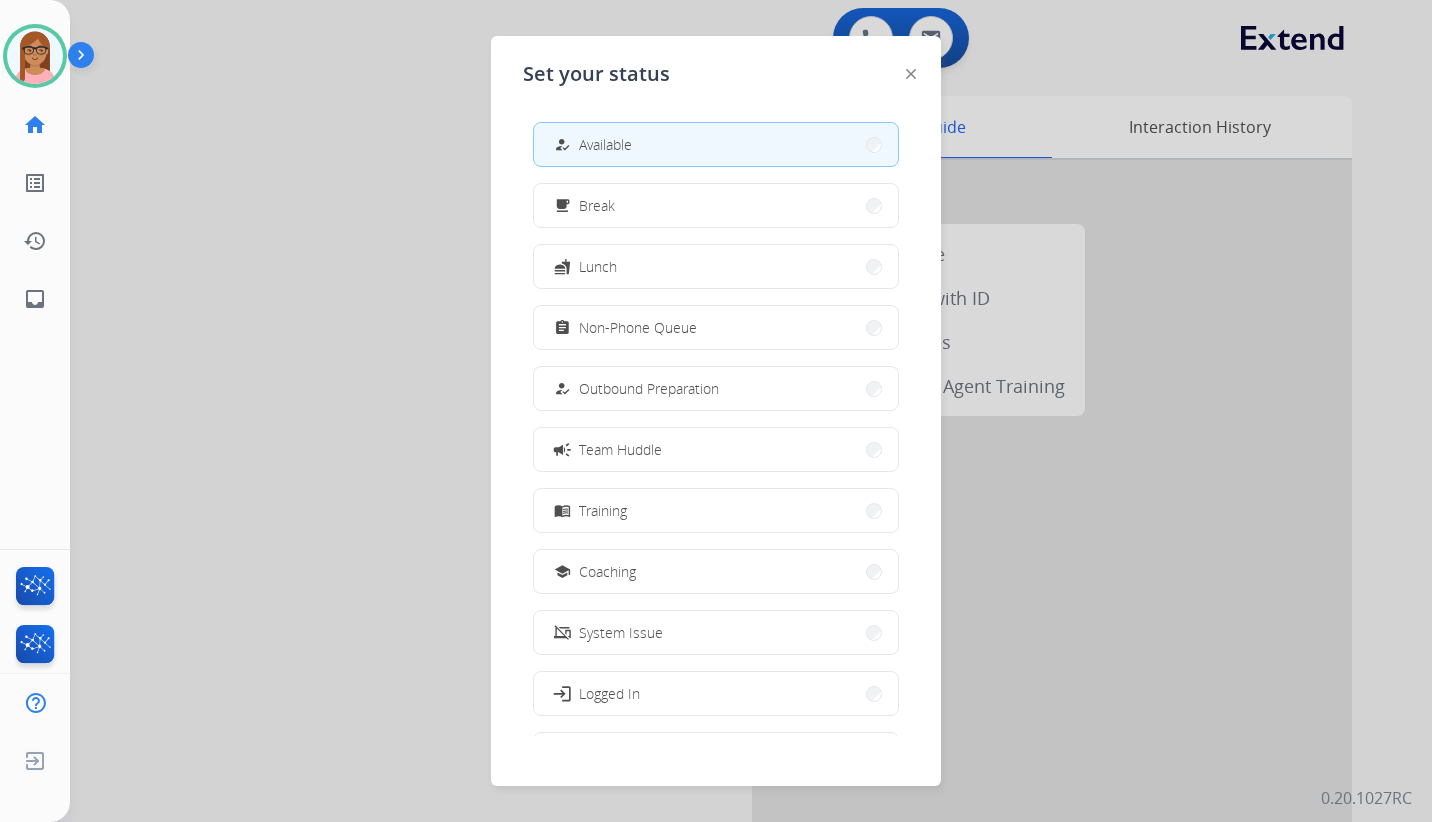 click at bounding box center [716, 411] 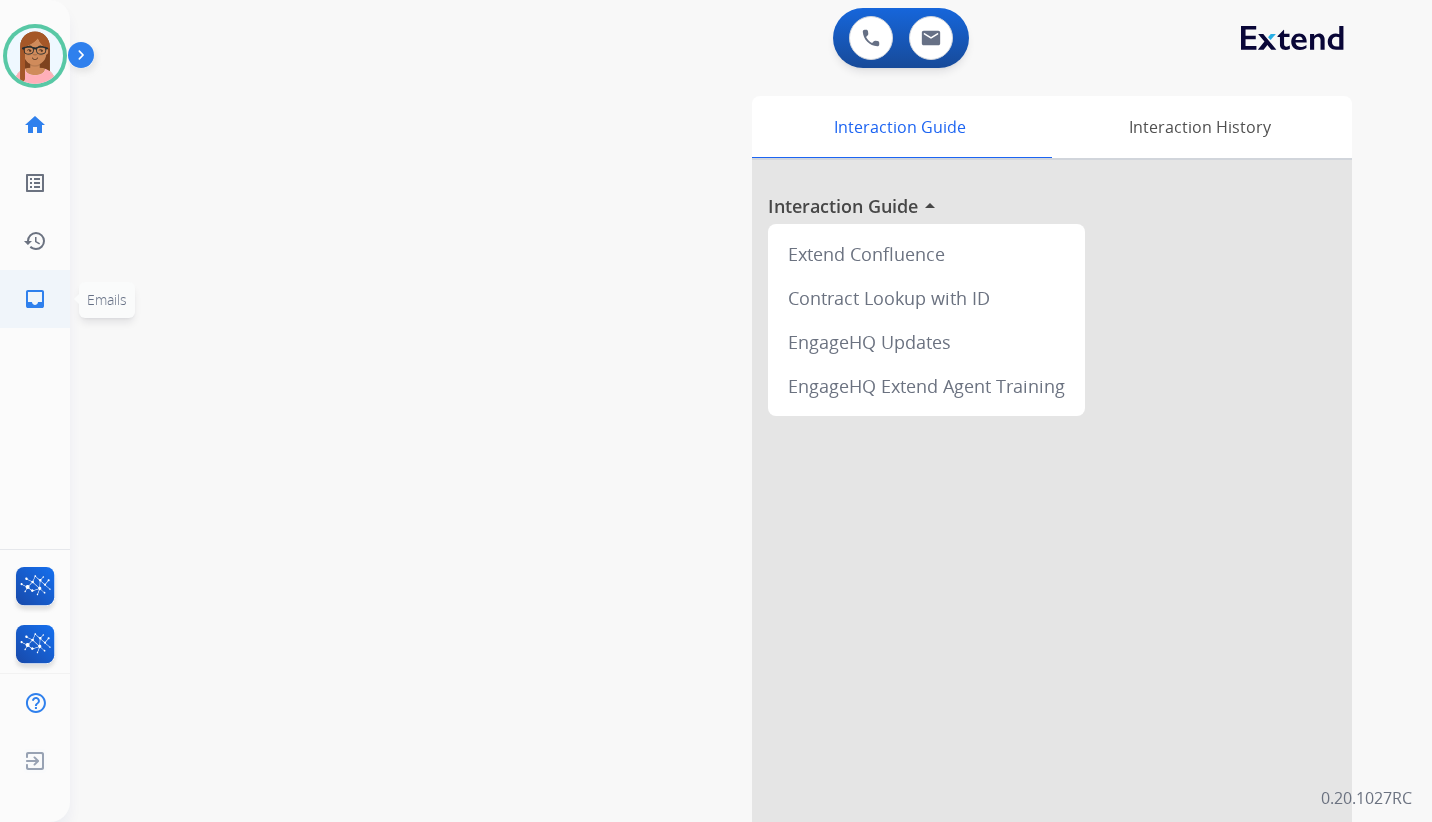 click on "inbox" 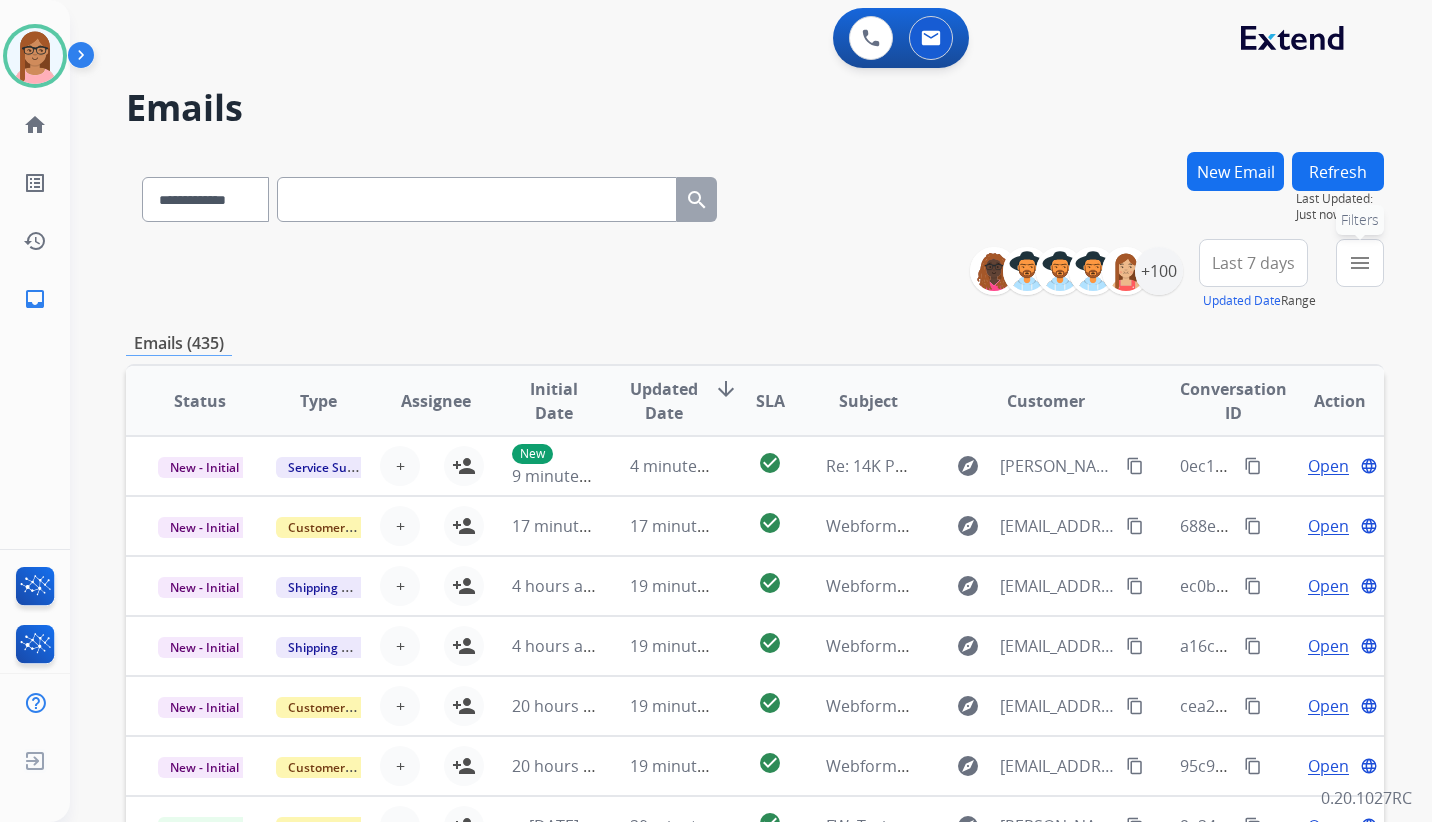 click on "menu" at bounding box center (1360, 263) 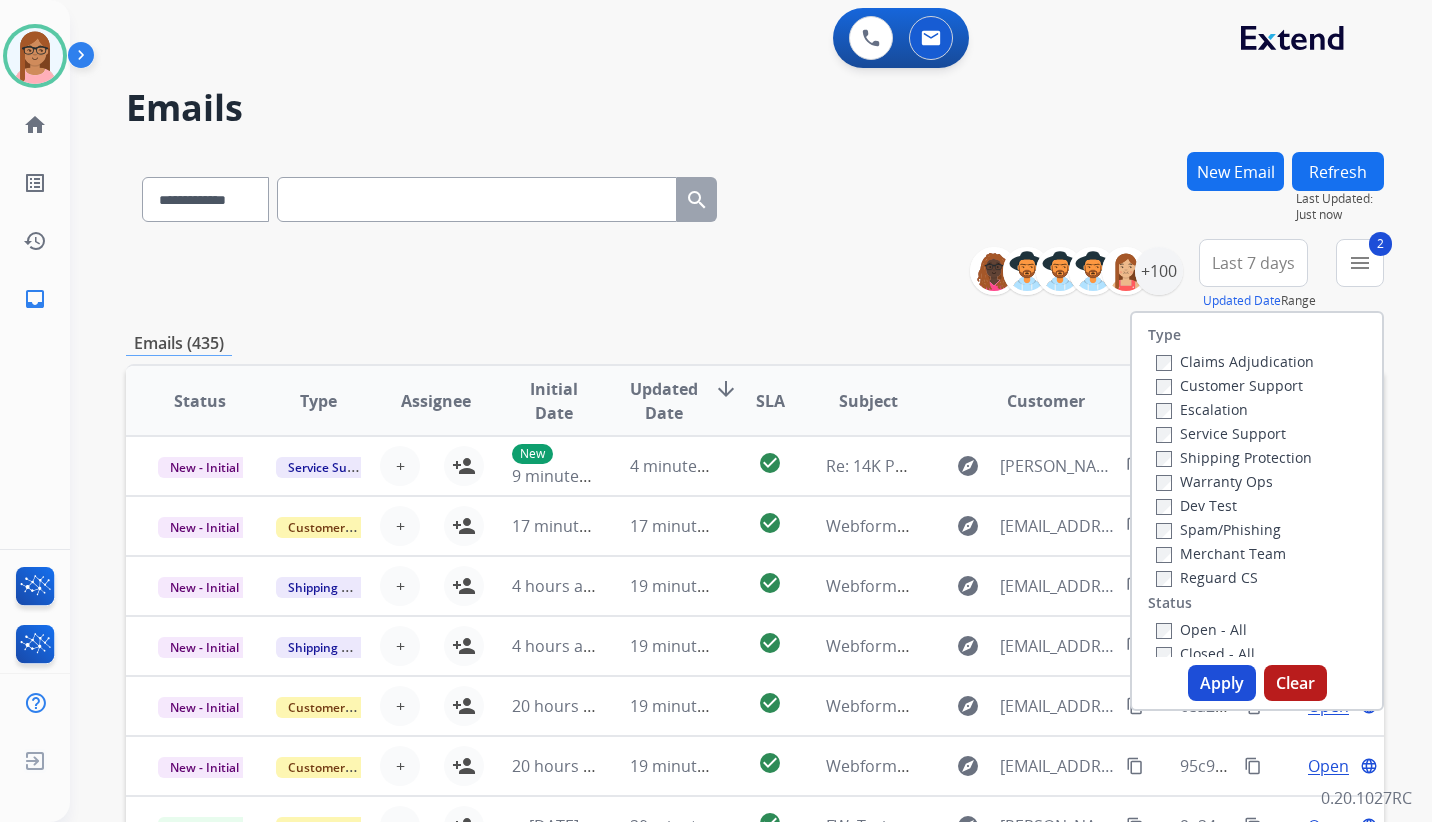 click on "Reguard CS" at bounding box center (1207, 577) 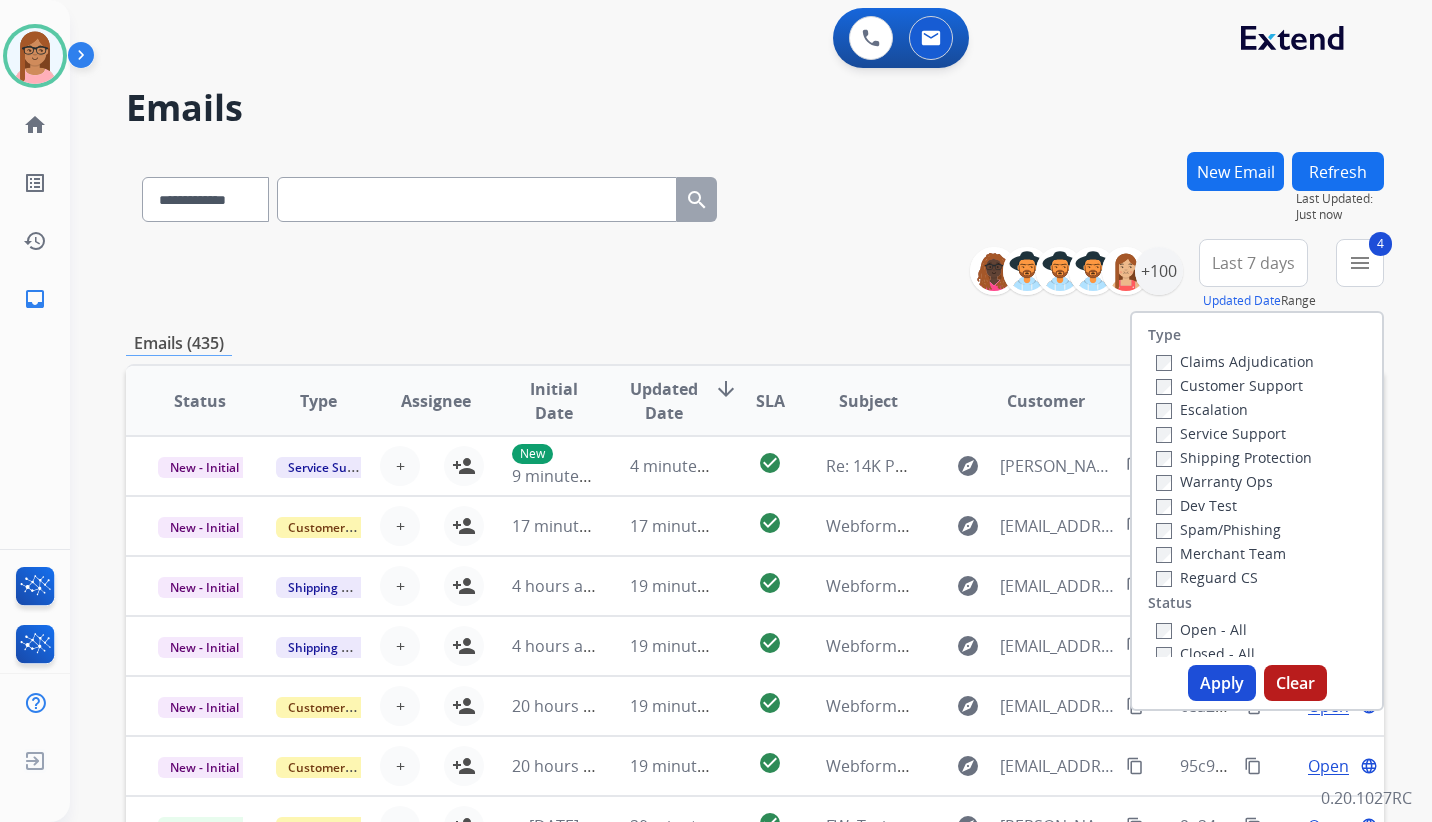 click on "Apply" at bounding box center [1222, 683] 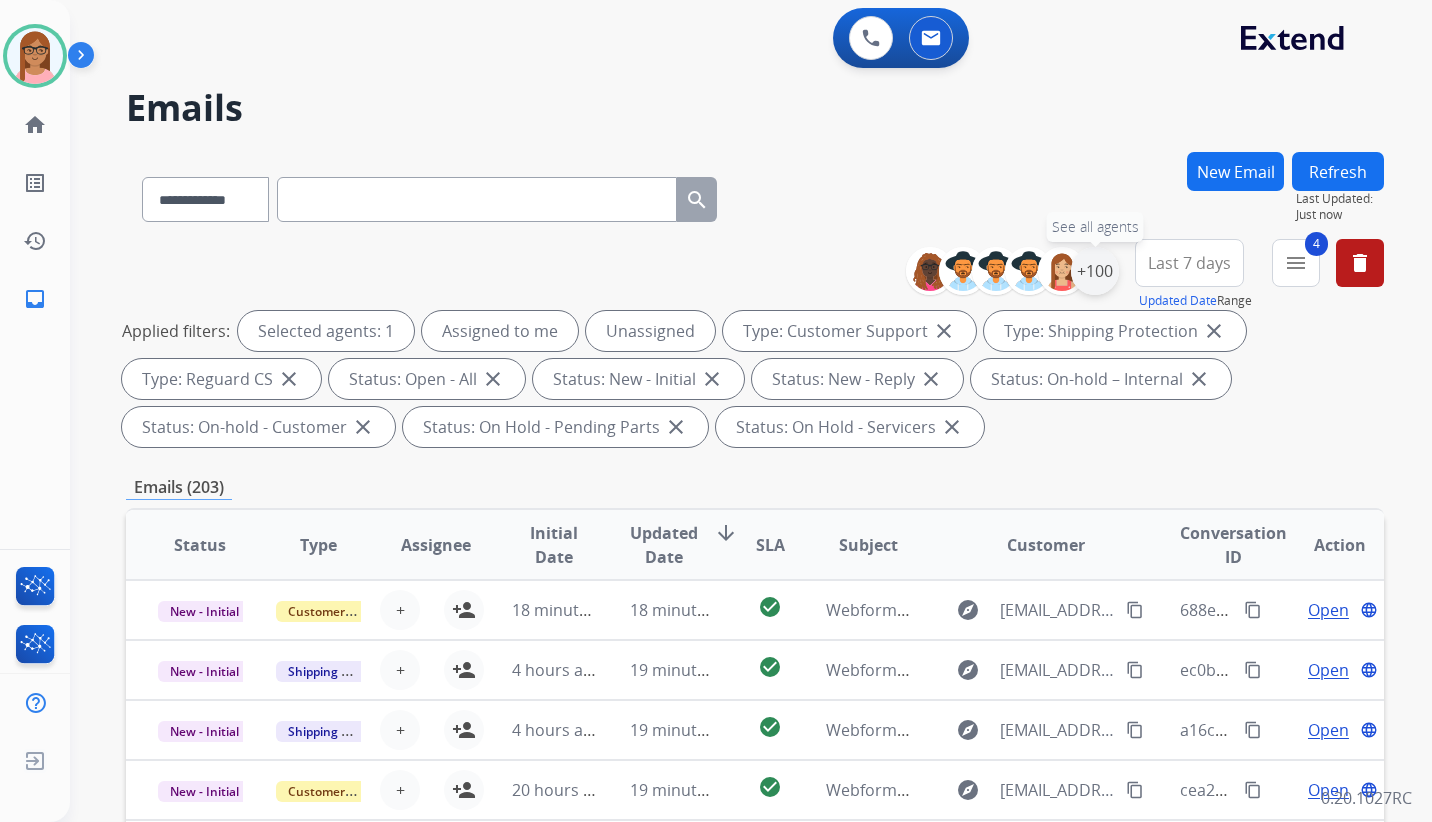 click on "+100" at bounding box center (1095, 271) 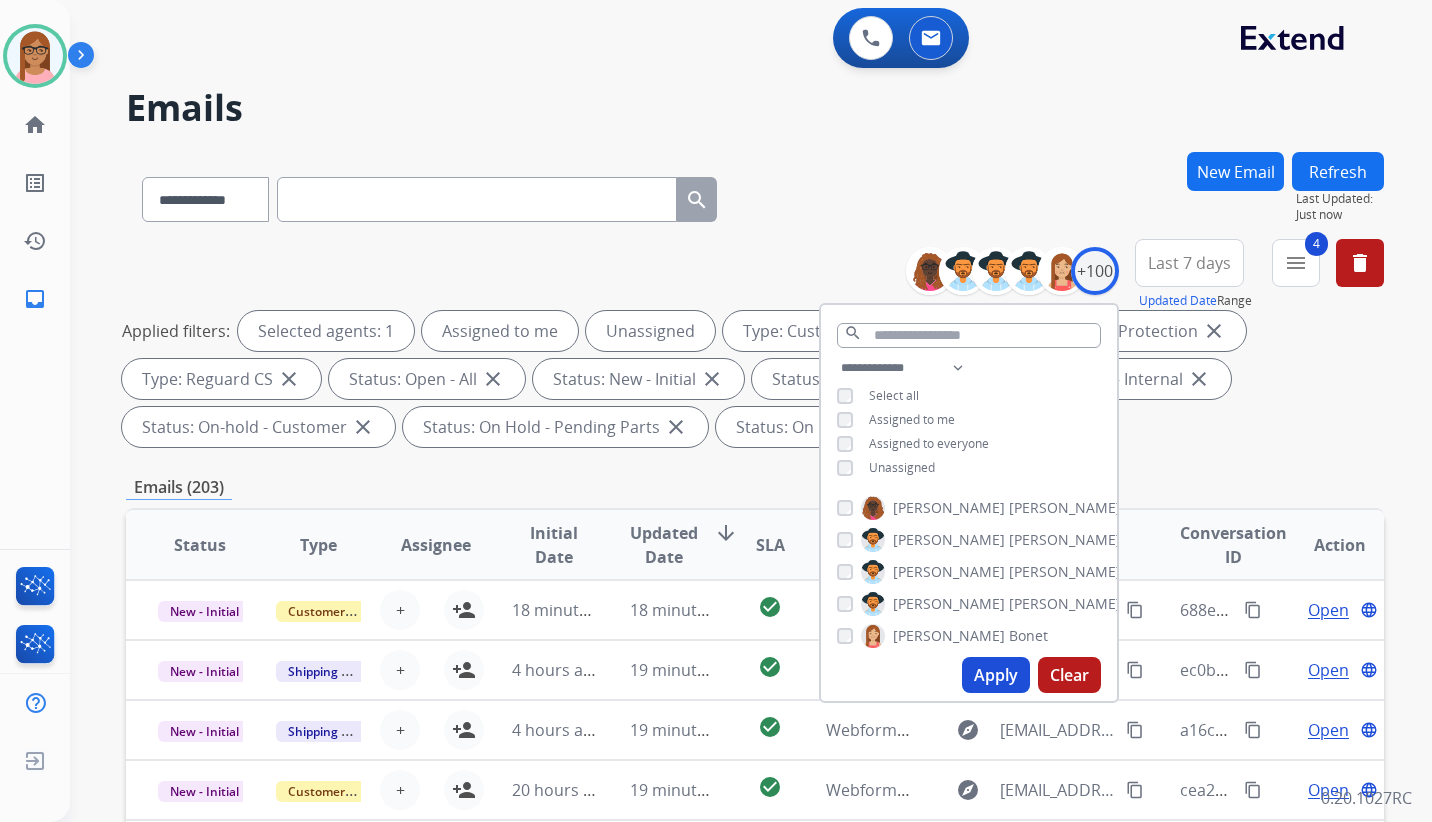 click on "**********" at bounding box center (969, 420) 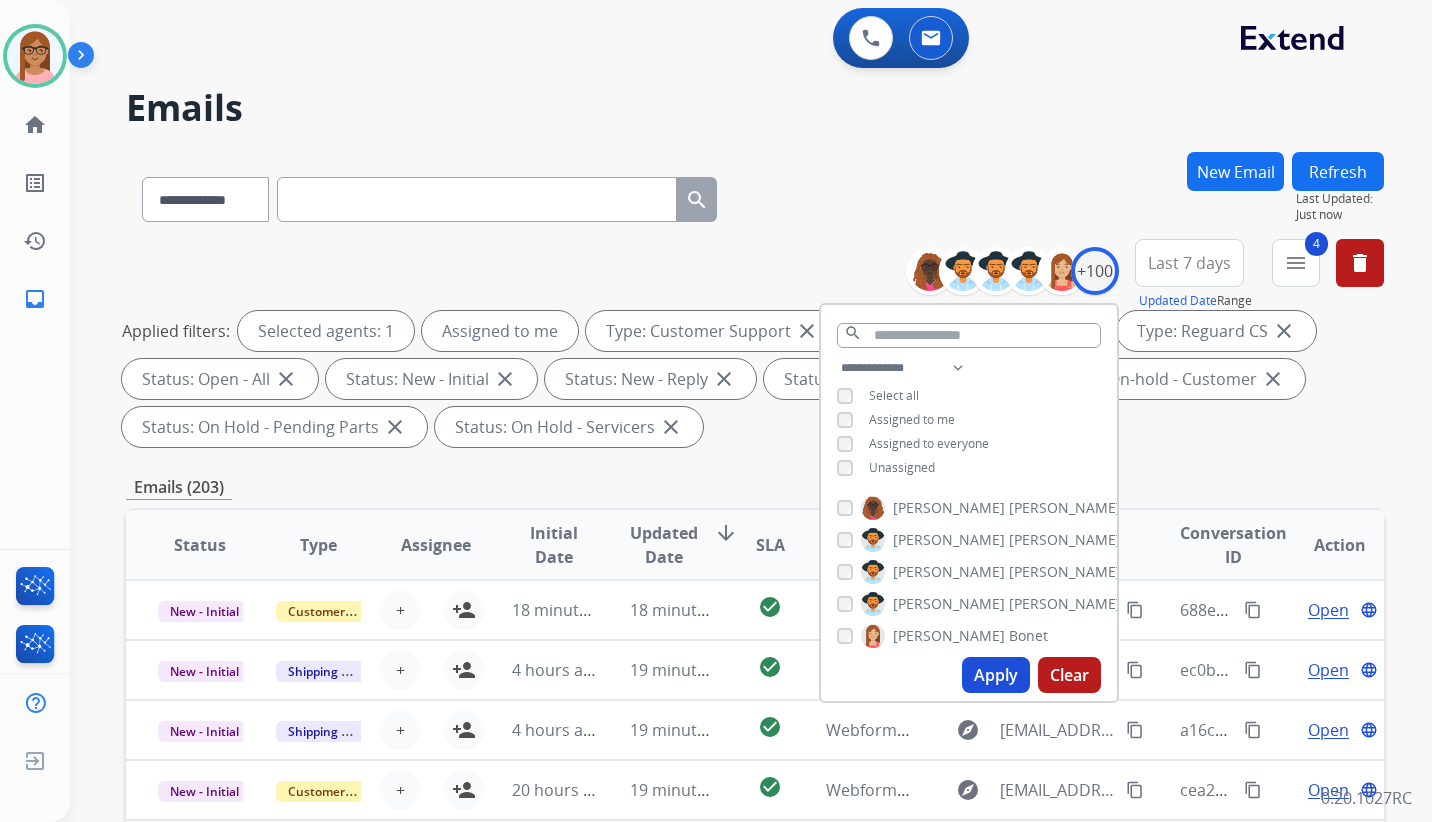 click on "Apply" at bounding box center [996, 675] 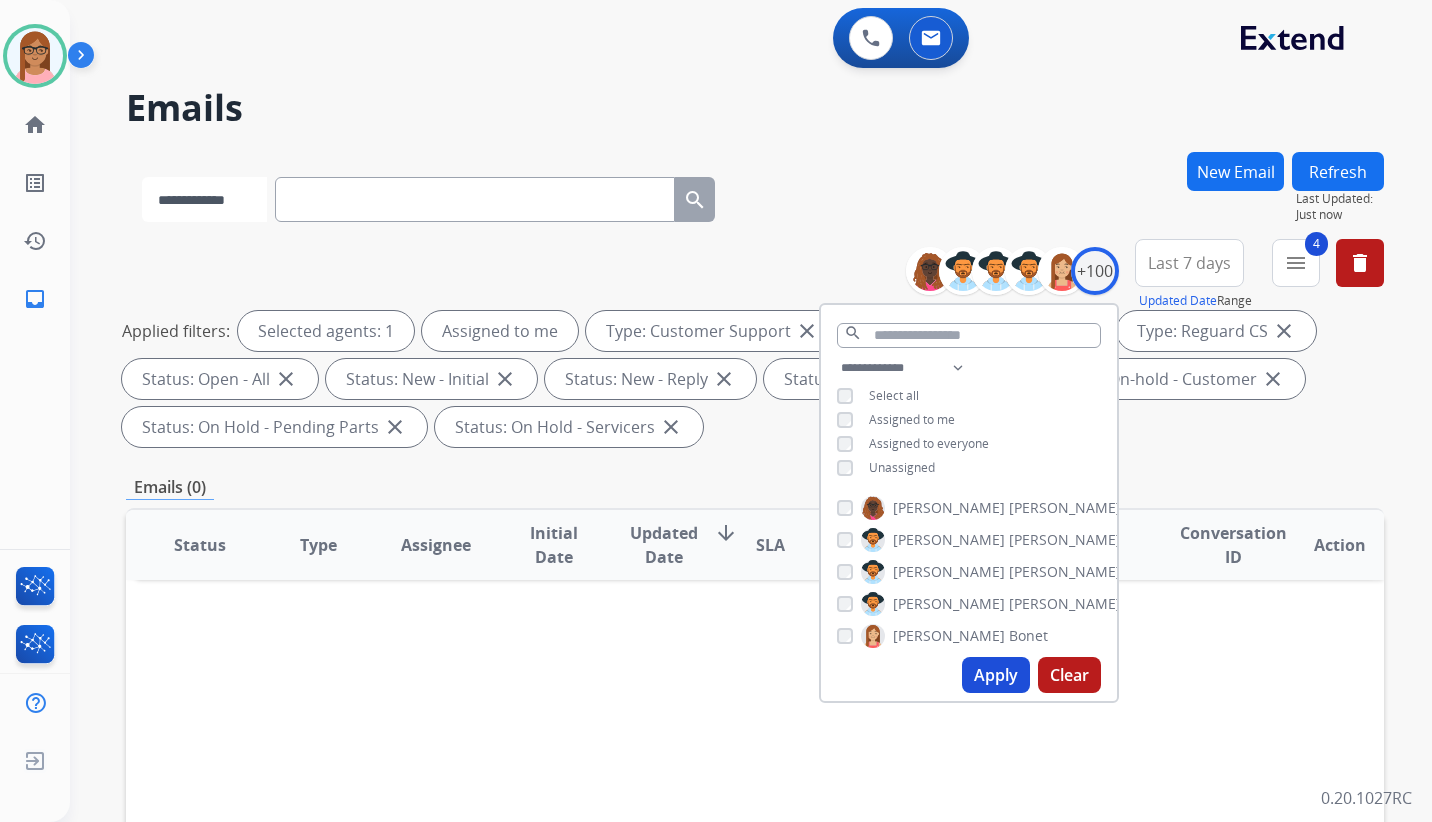 click on "**********" at bounding box center (204, 199) 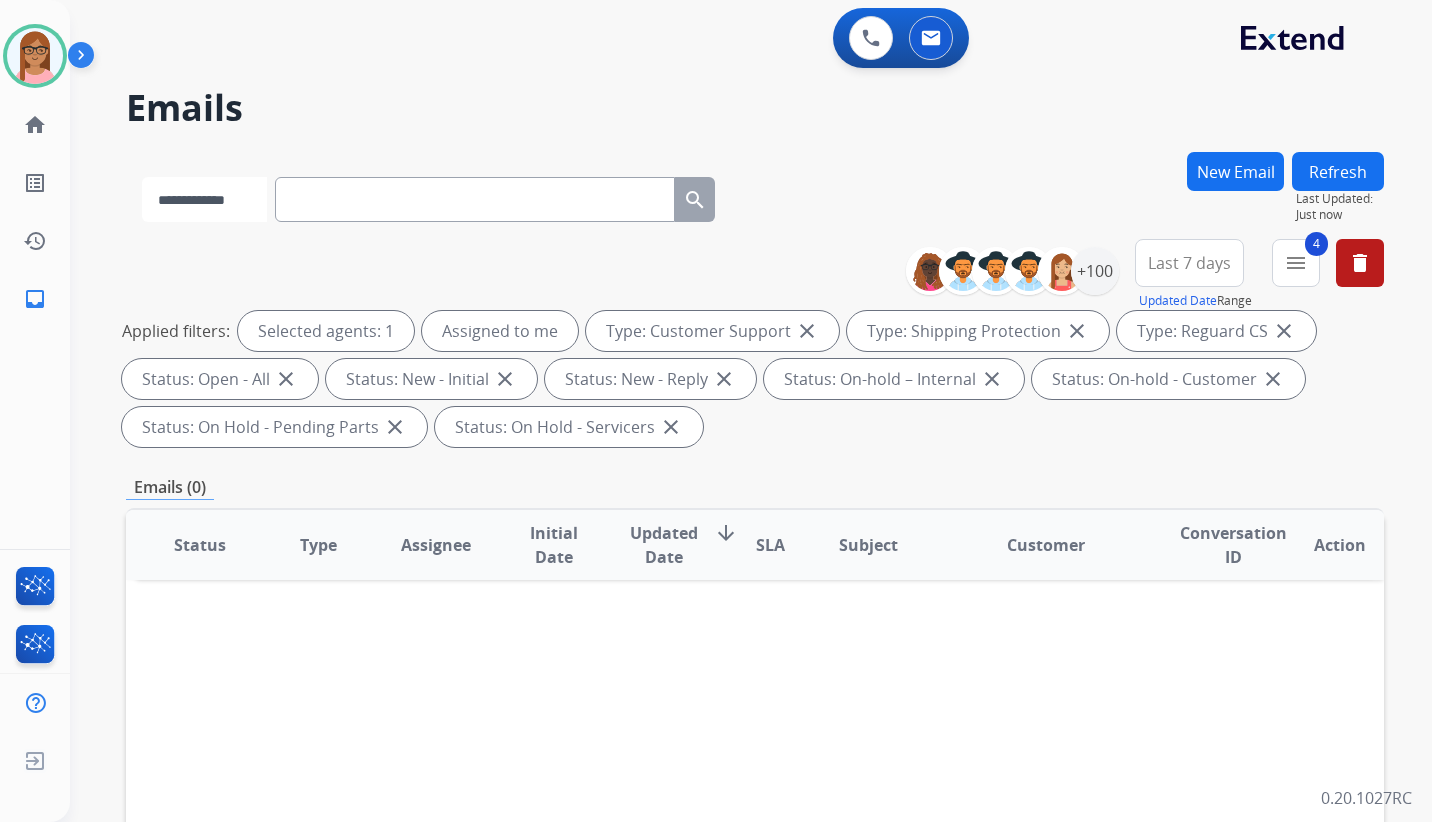click on "**********" at bounding box center [204, 199] 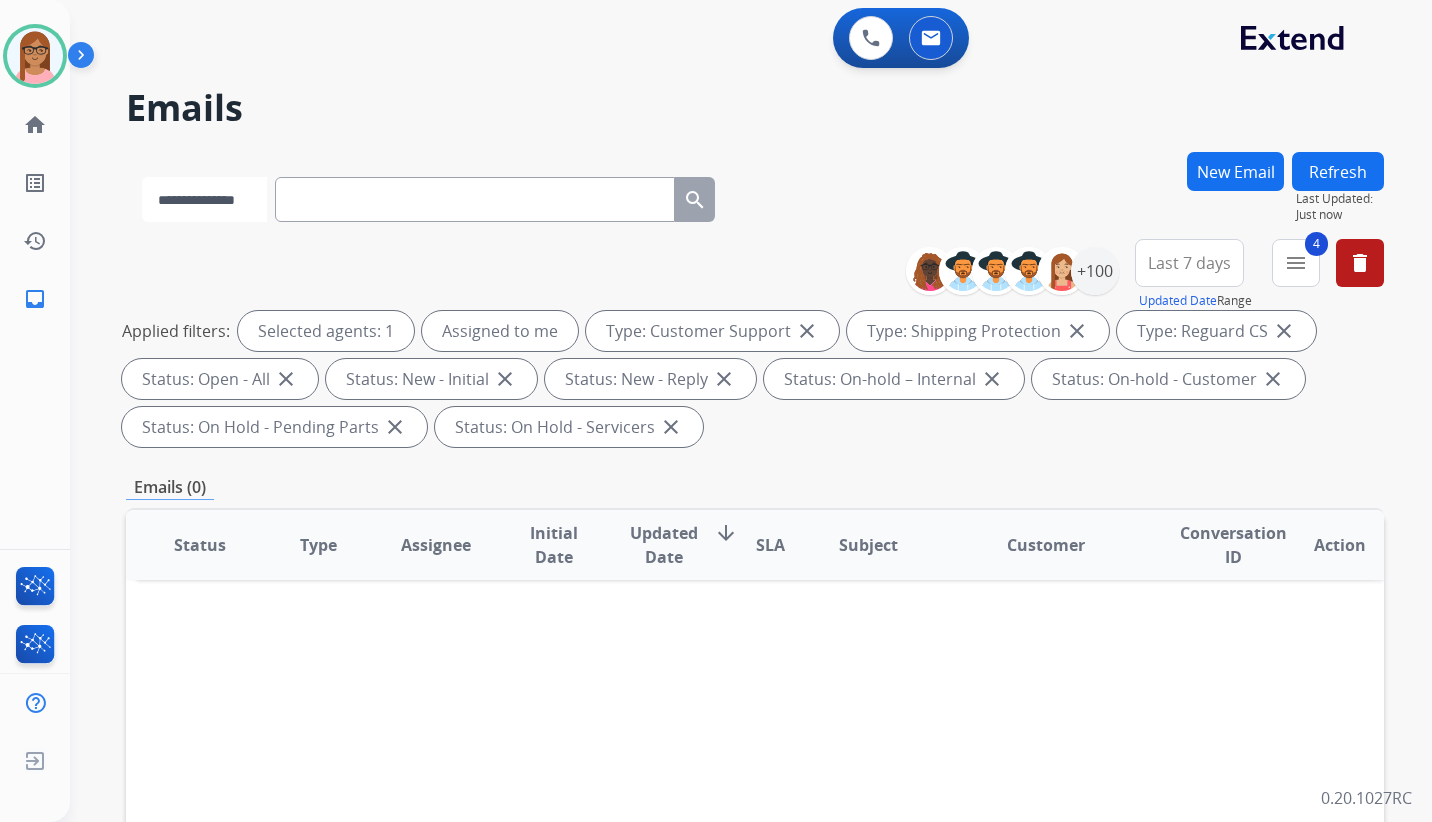 click on "**********" at bounding box center [204, 199] 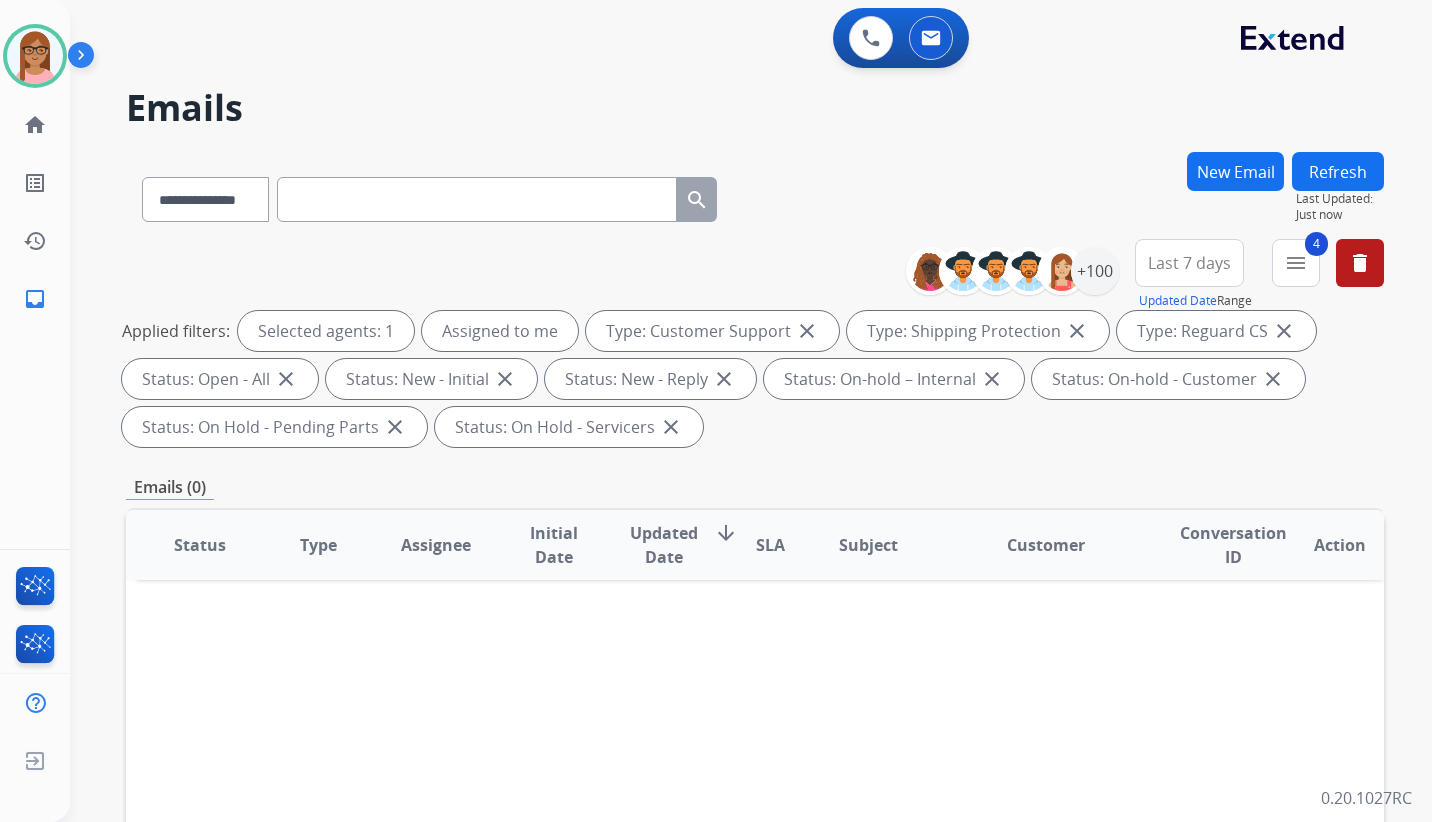 click at bounding box center (477, 199) 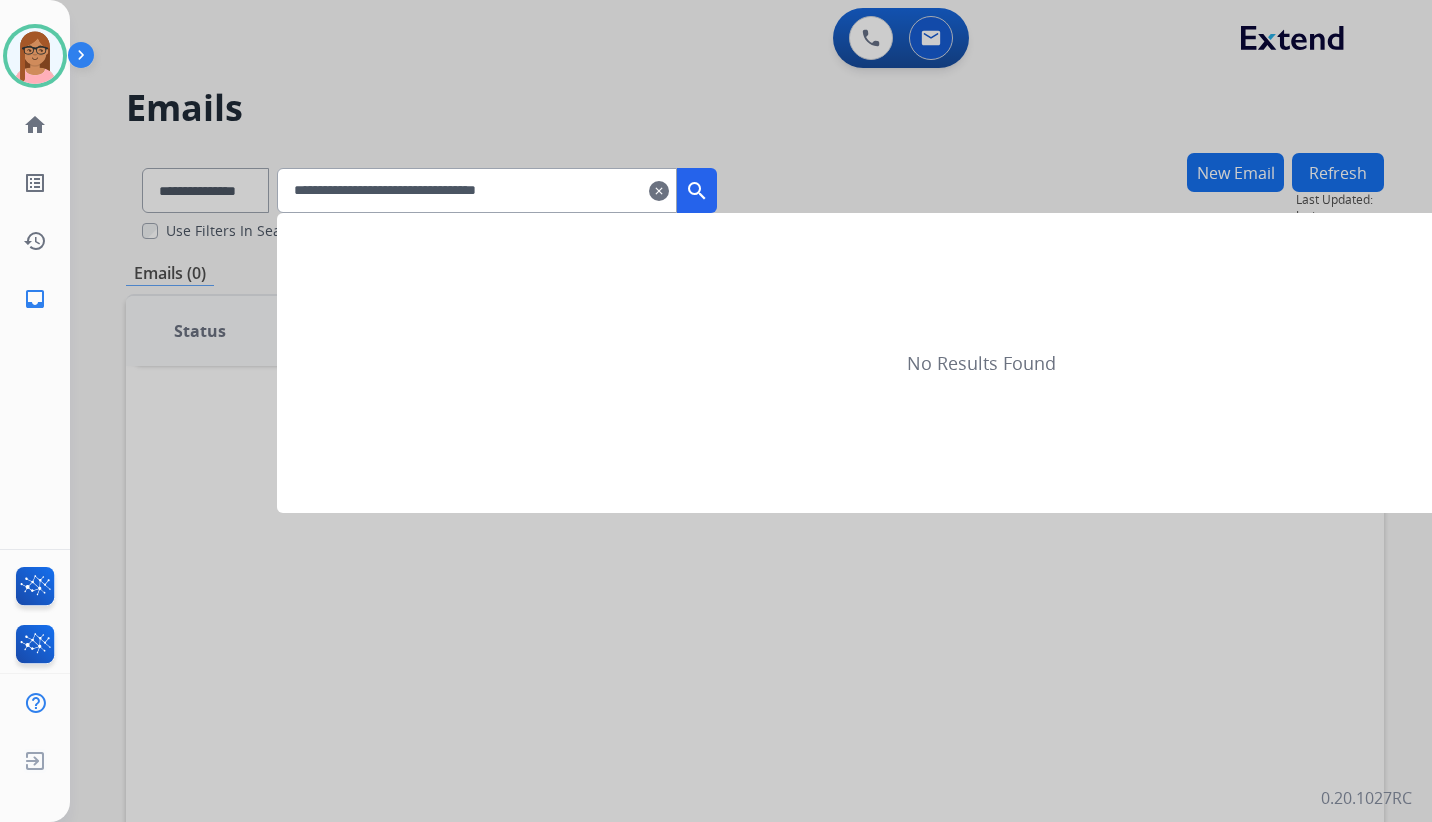 type on "**********" 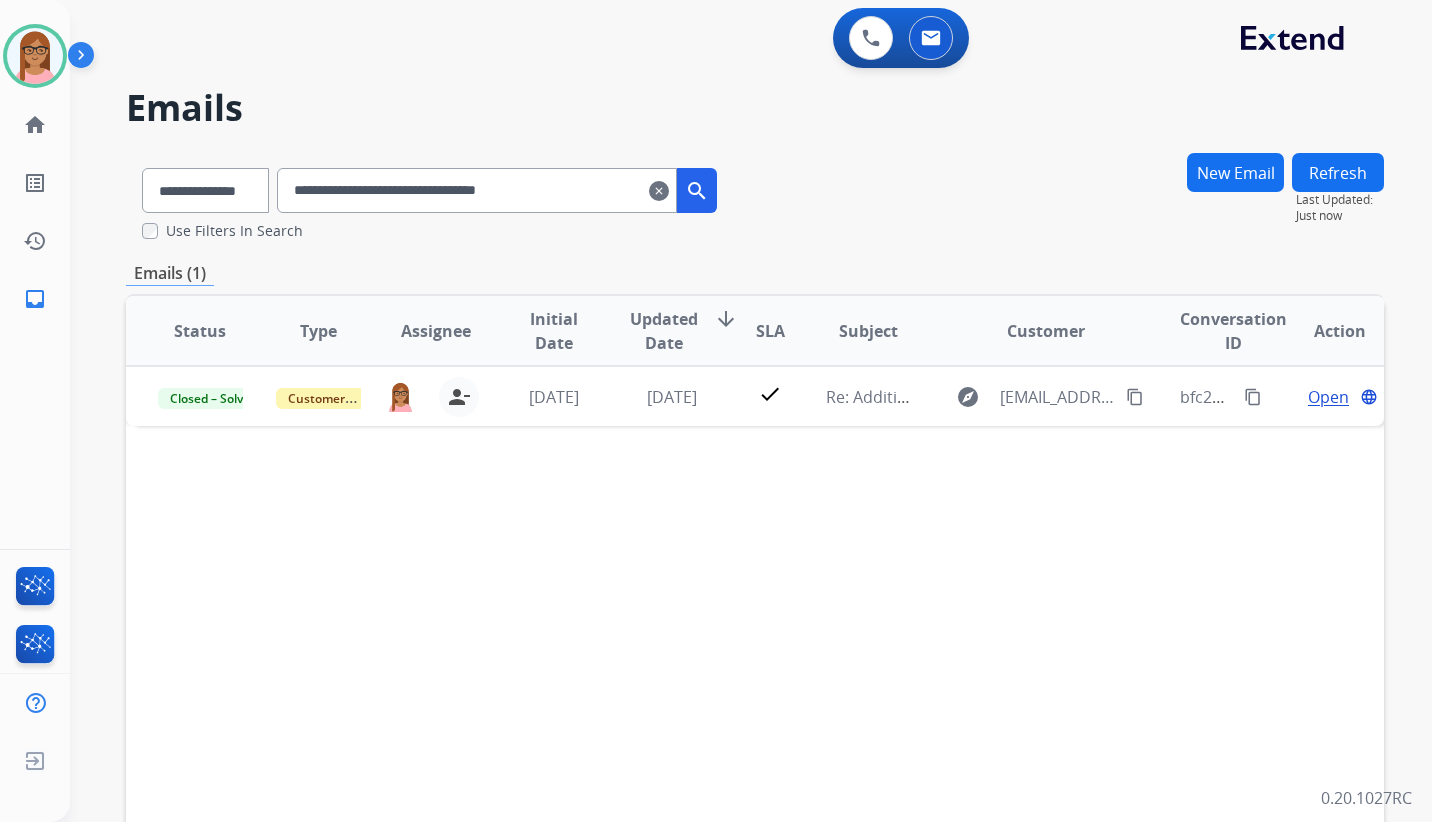 click on "clear" at bounding box center (659, 191) 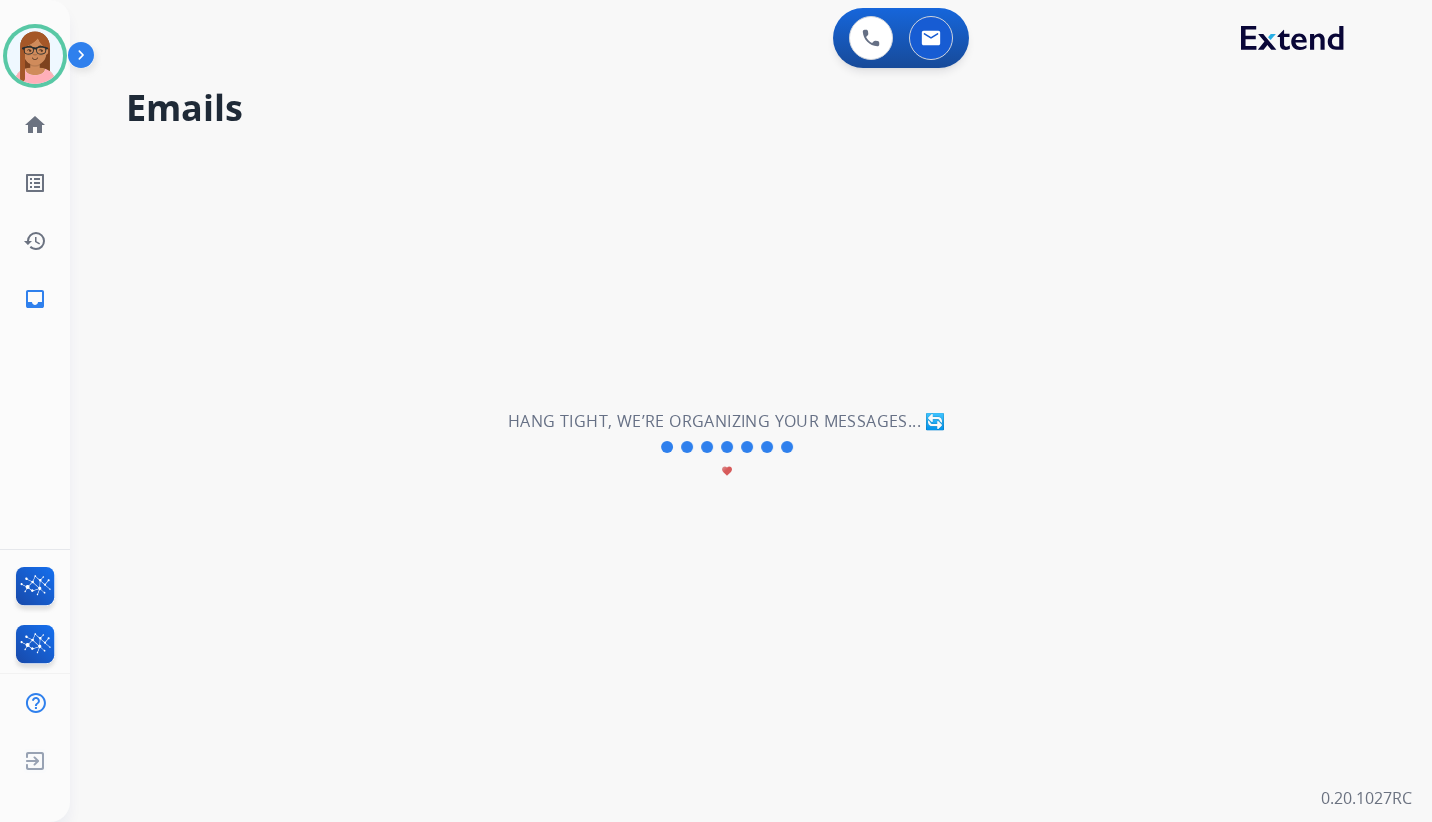 select on "**********" 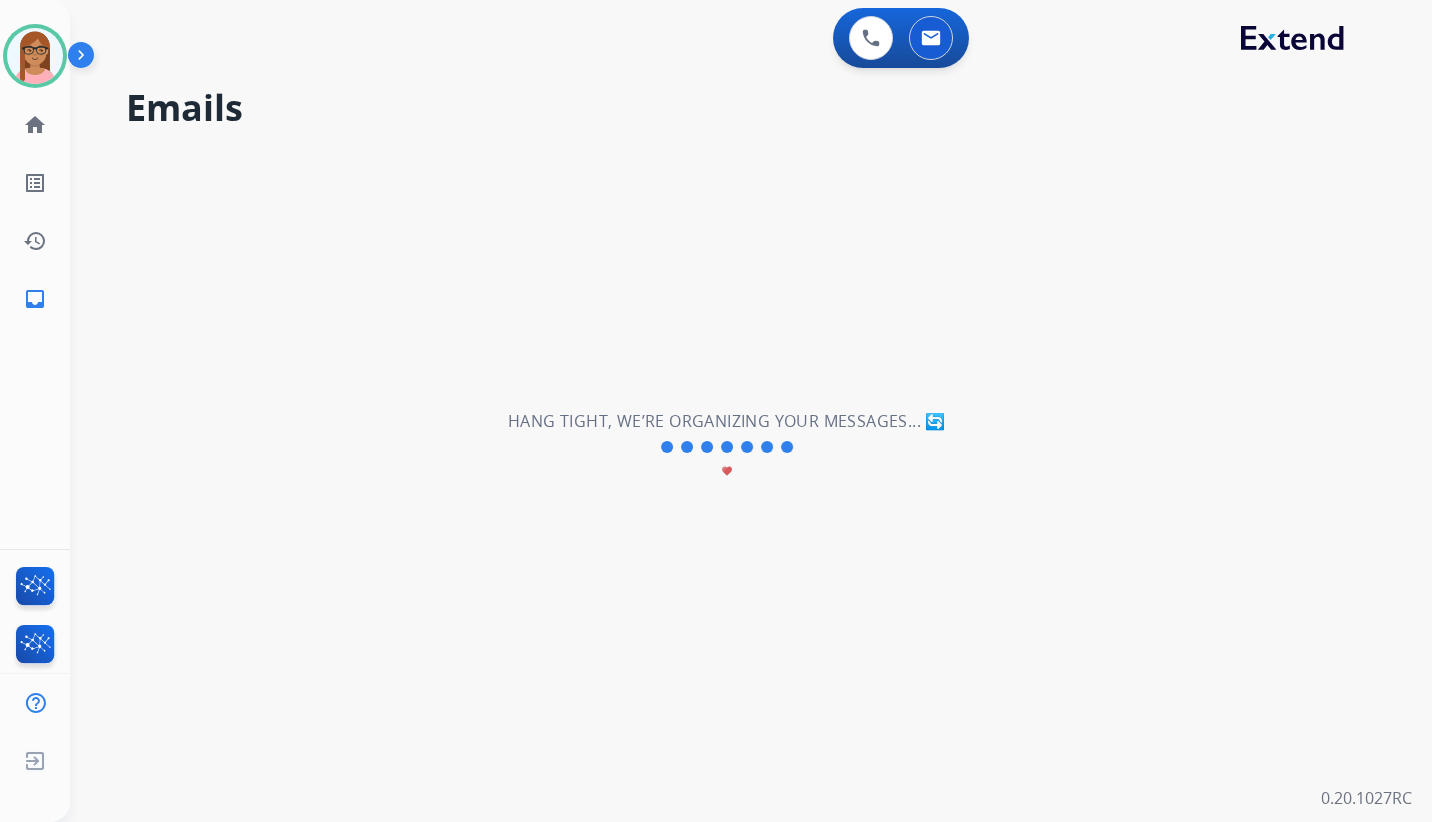 type 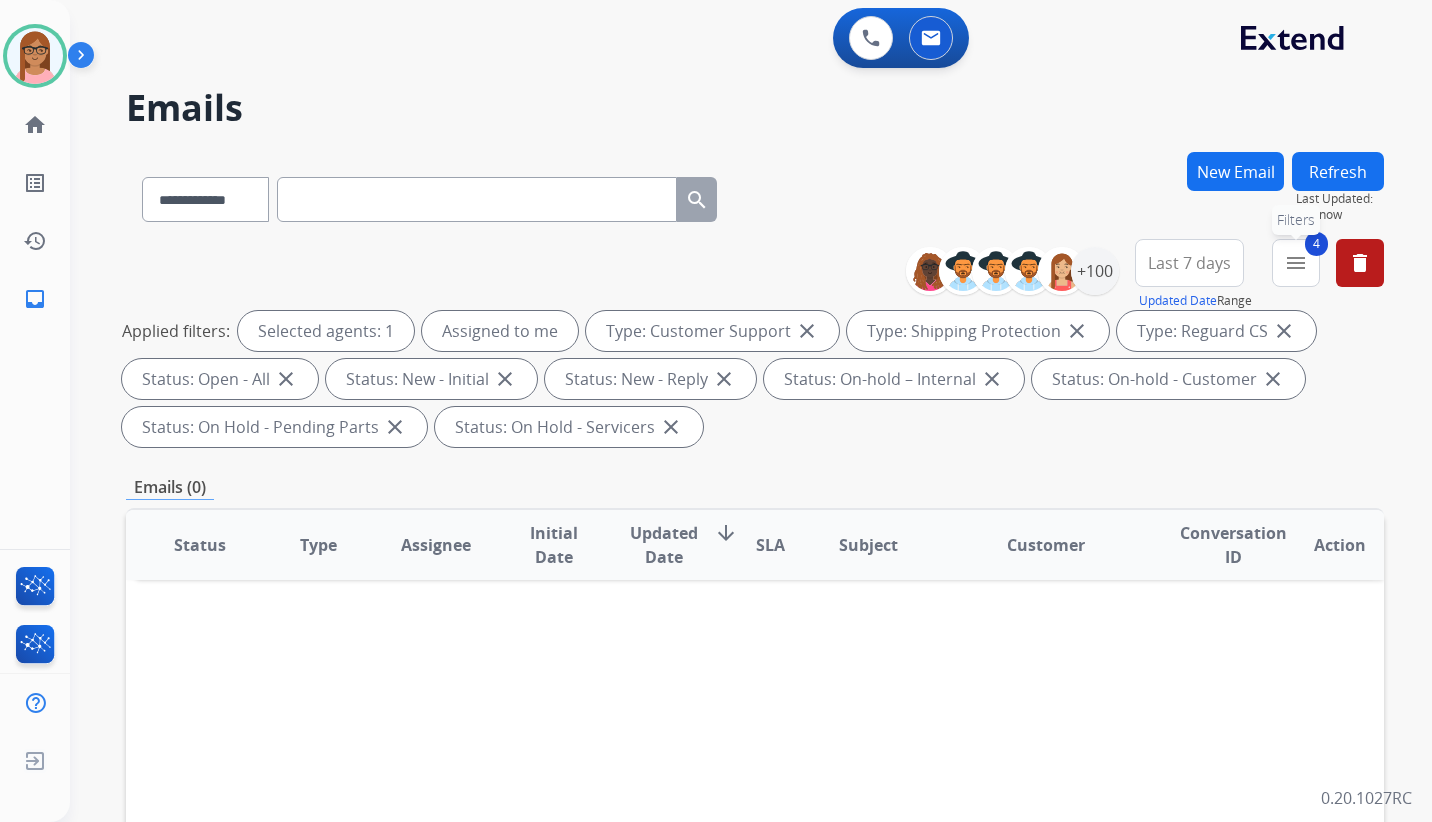 click on "4 menu  Filters" at bounding box center [1296, 263] 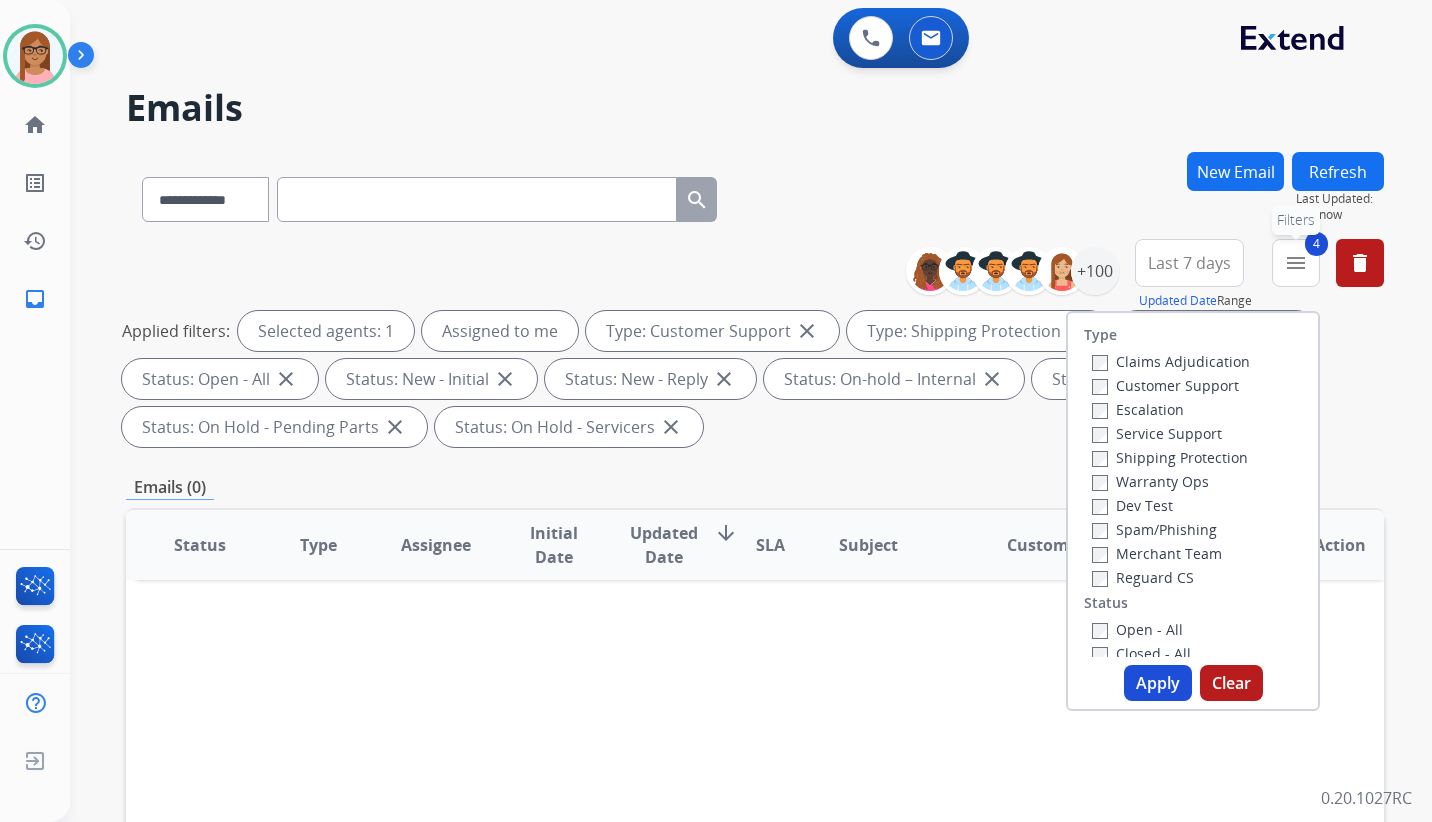 click on "4 menu  Filters" at bounding box center (1296, 263) 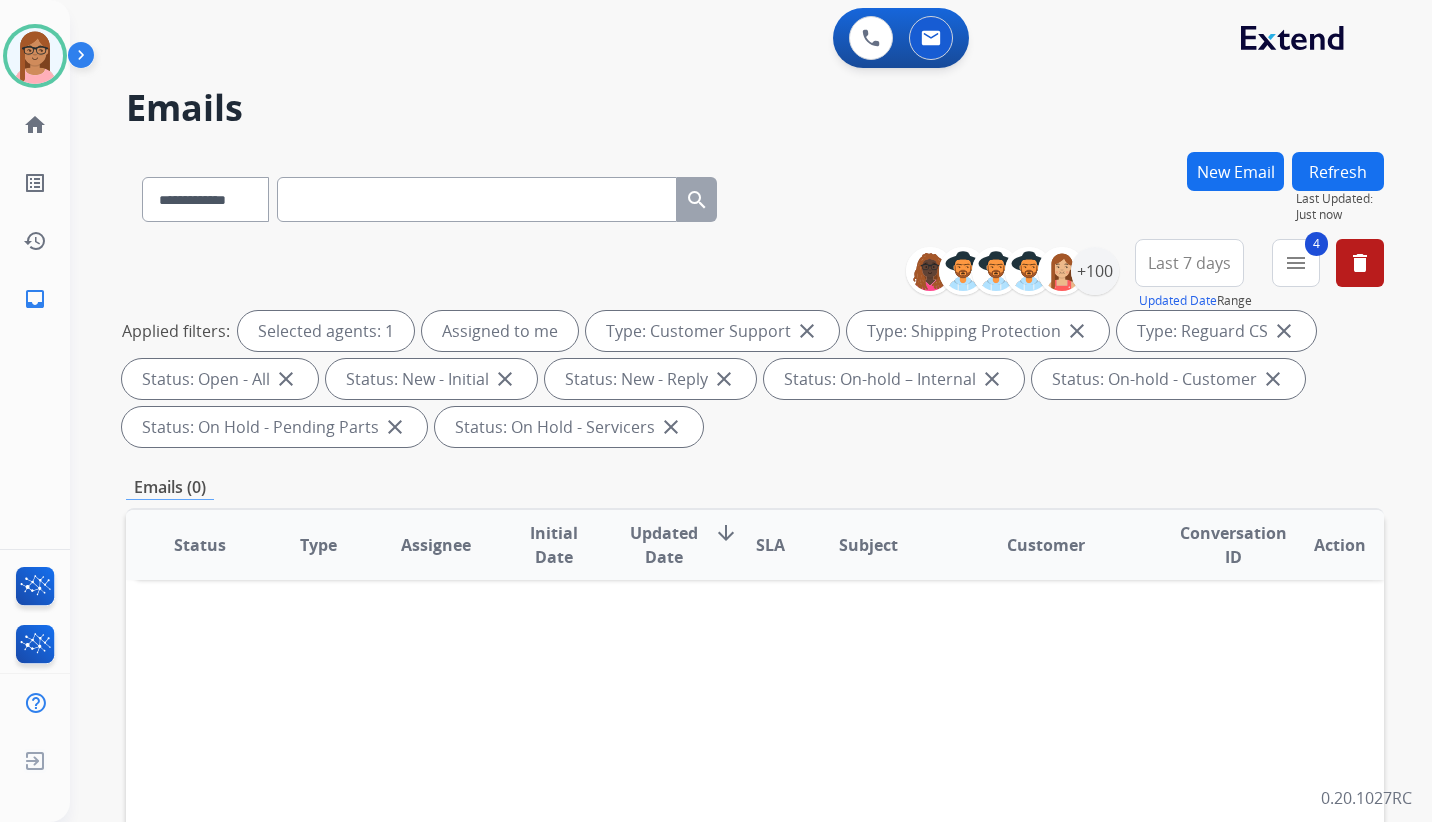click on "Last 7 days" at bounding box center (1189, 263) 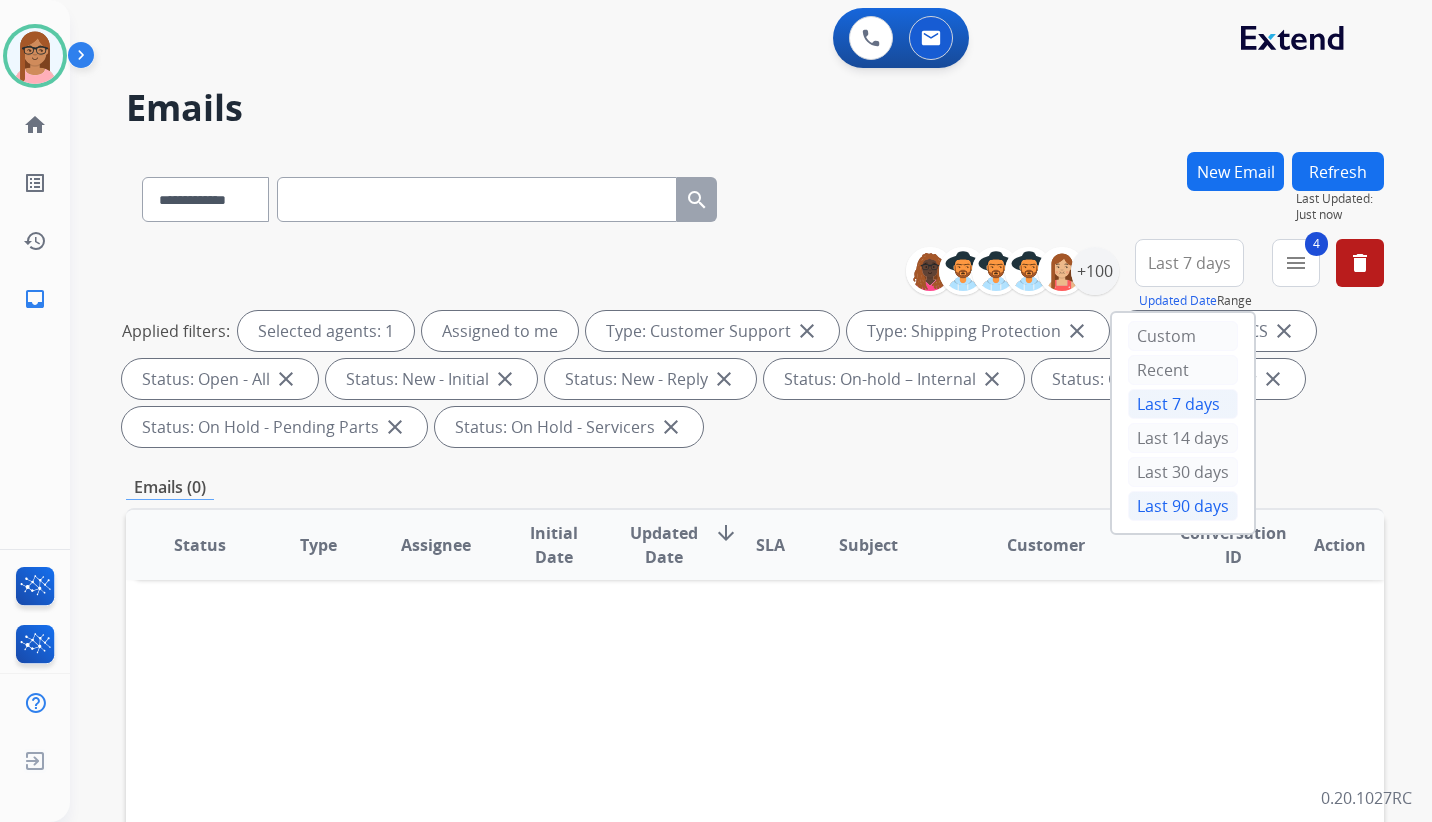 click on "Last 90 days" at bounding box center (1183, 506) 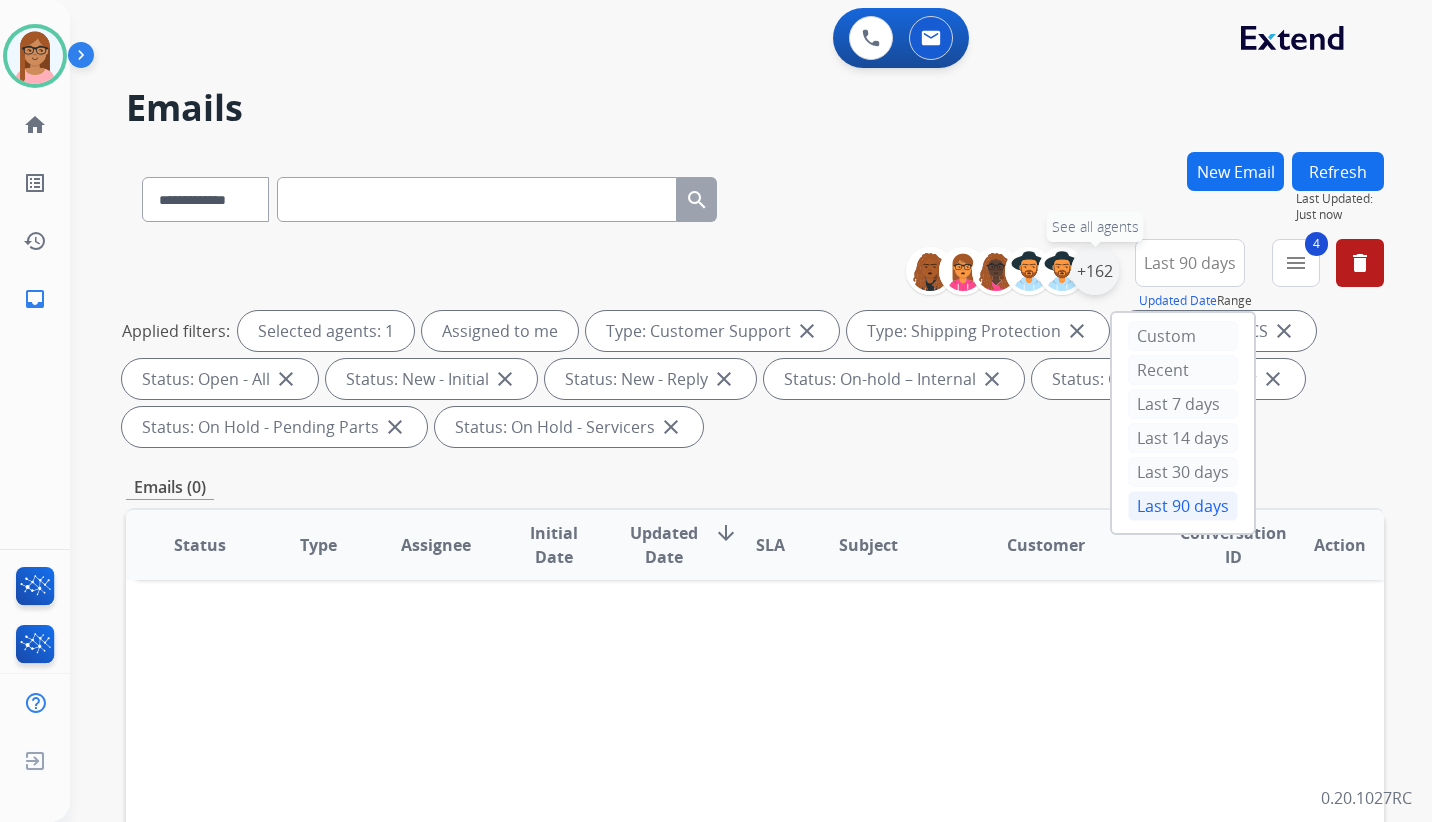 click on "+162" at bounding box center (1095, 271) 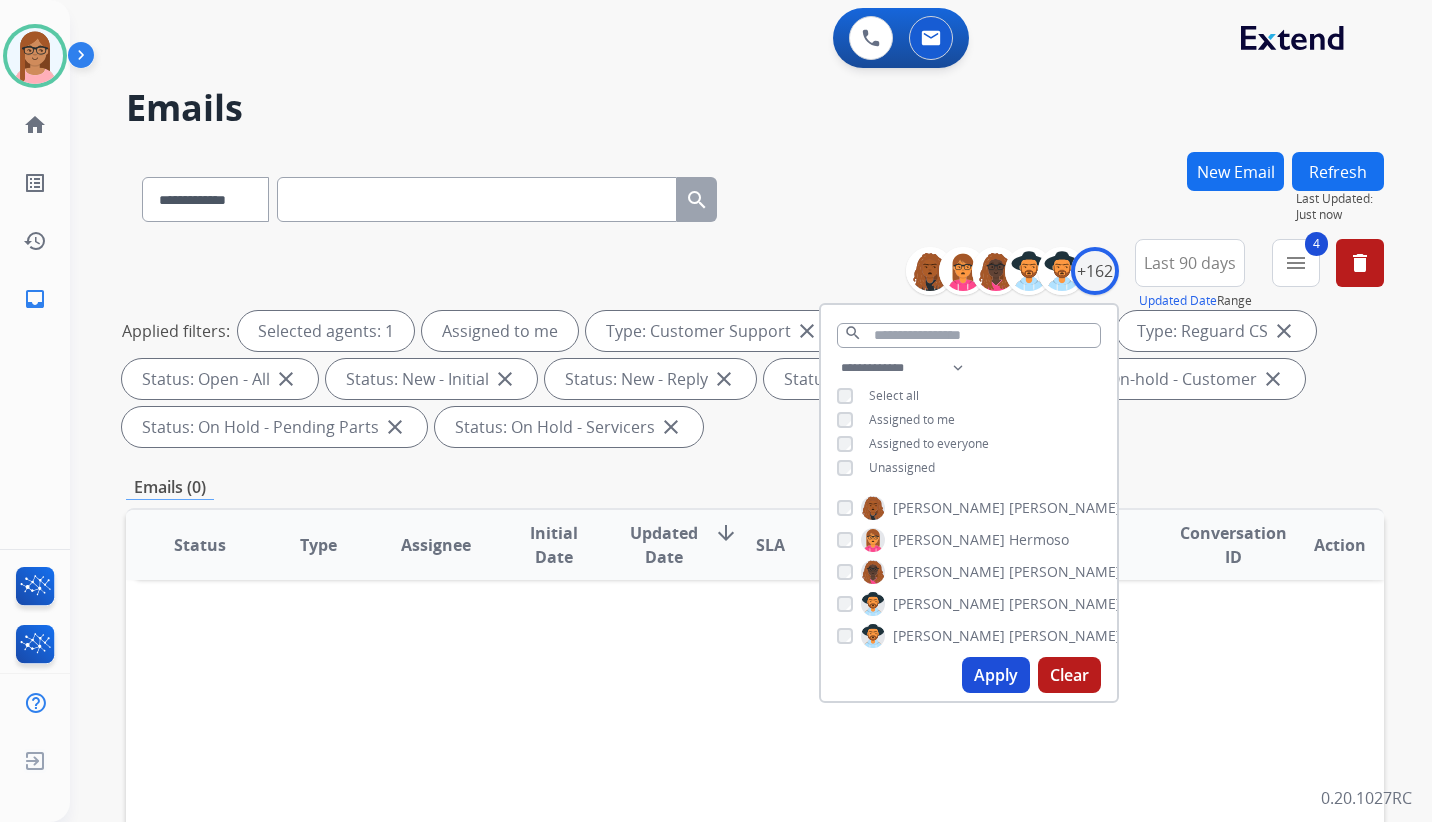 click on "**********" at bounding box center [969, 420] 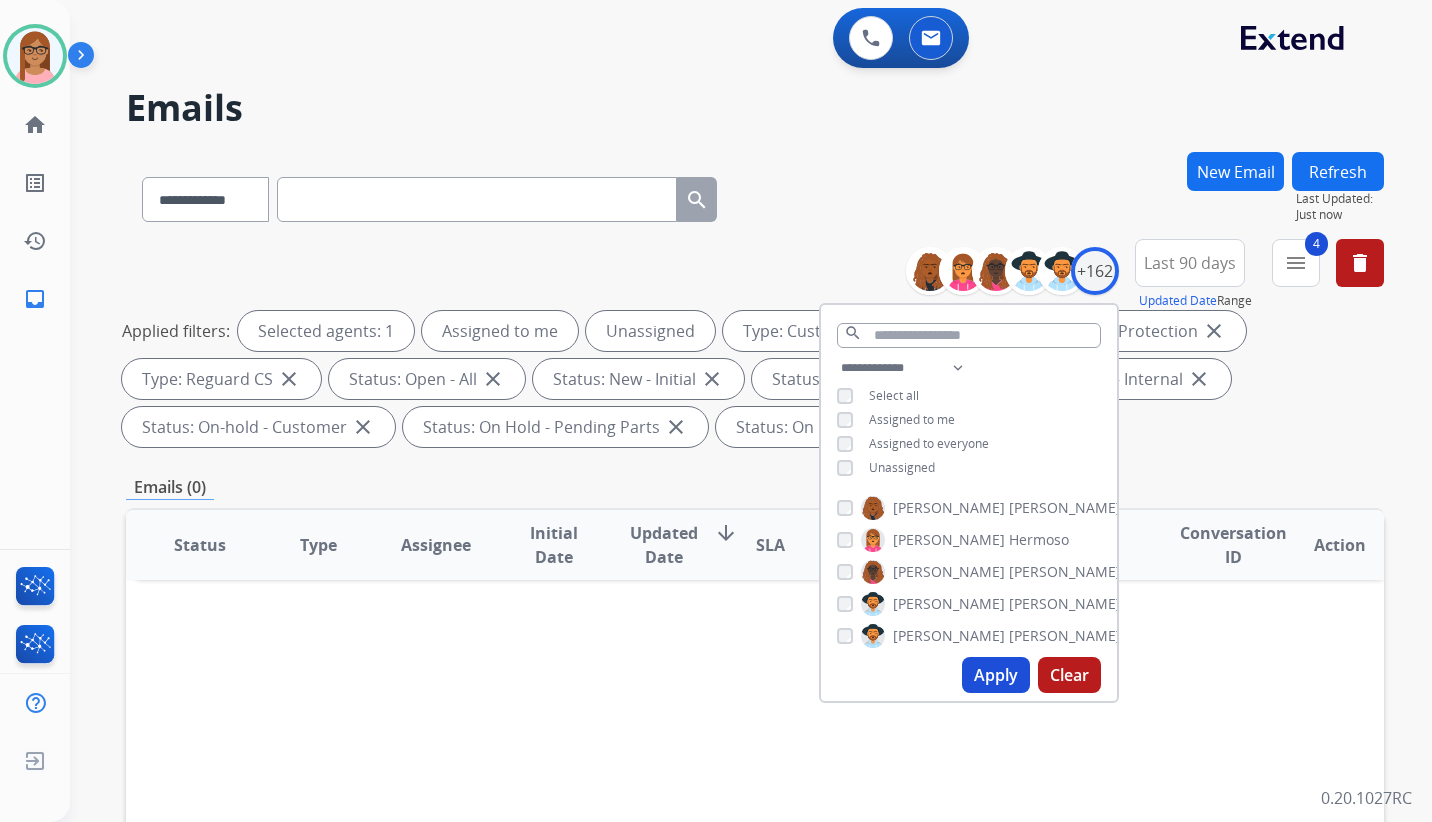 click on "Apply" at bounding box center (996, 675) 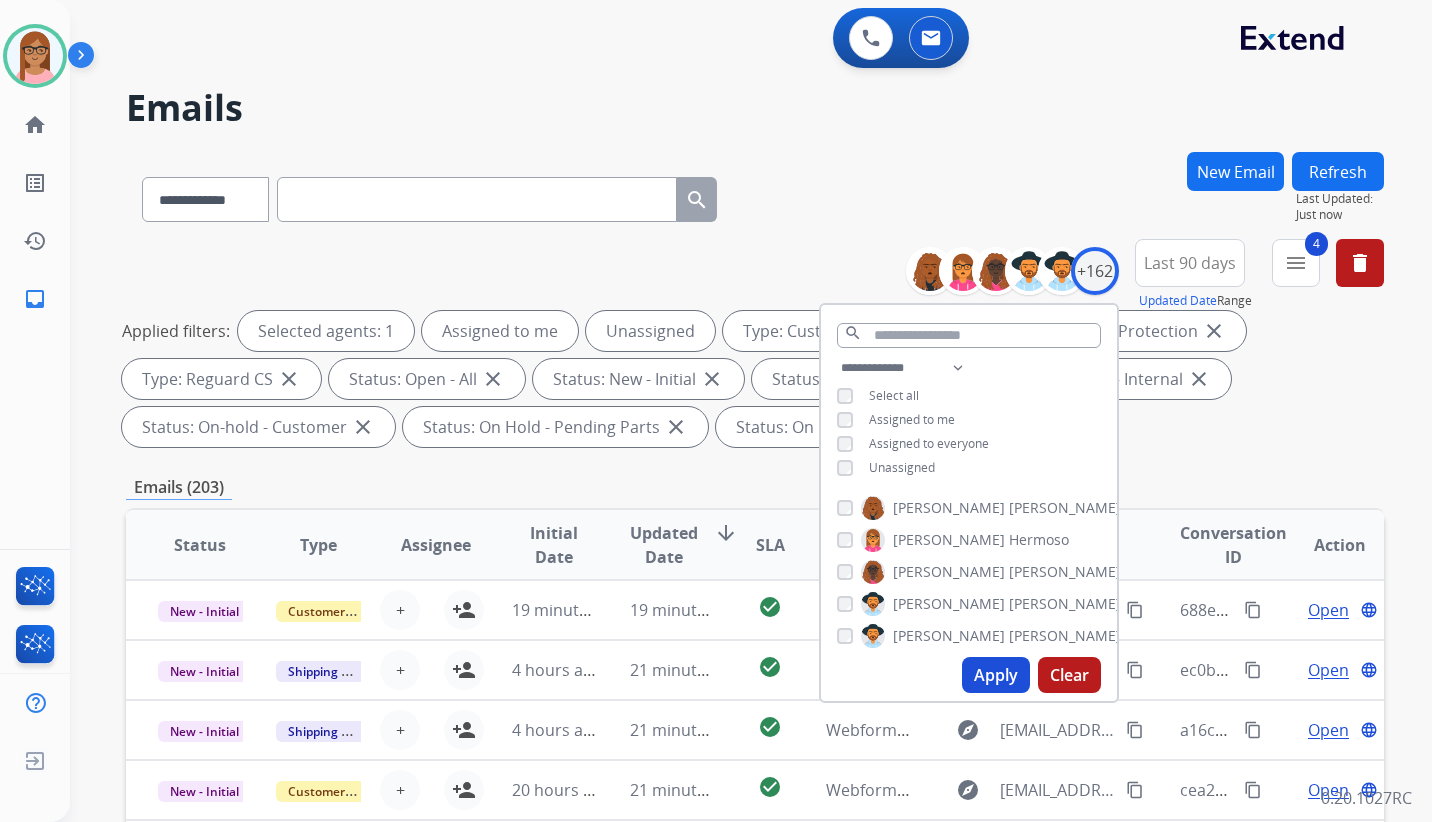 click on "**********" at bounding box center (755, 347) 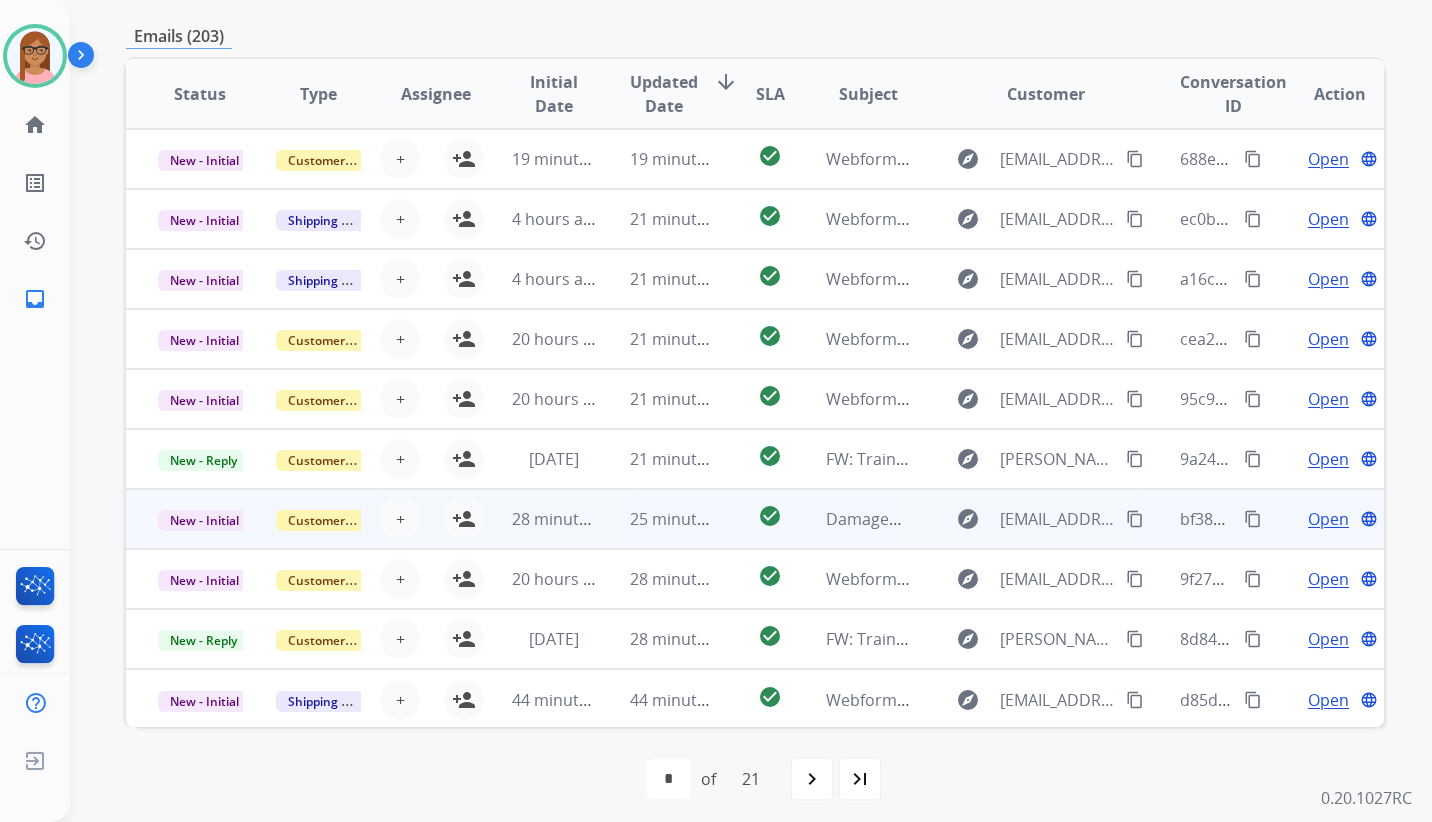 scroll, scrollTop: 460, scrollLeft: 0, axis: vertical 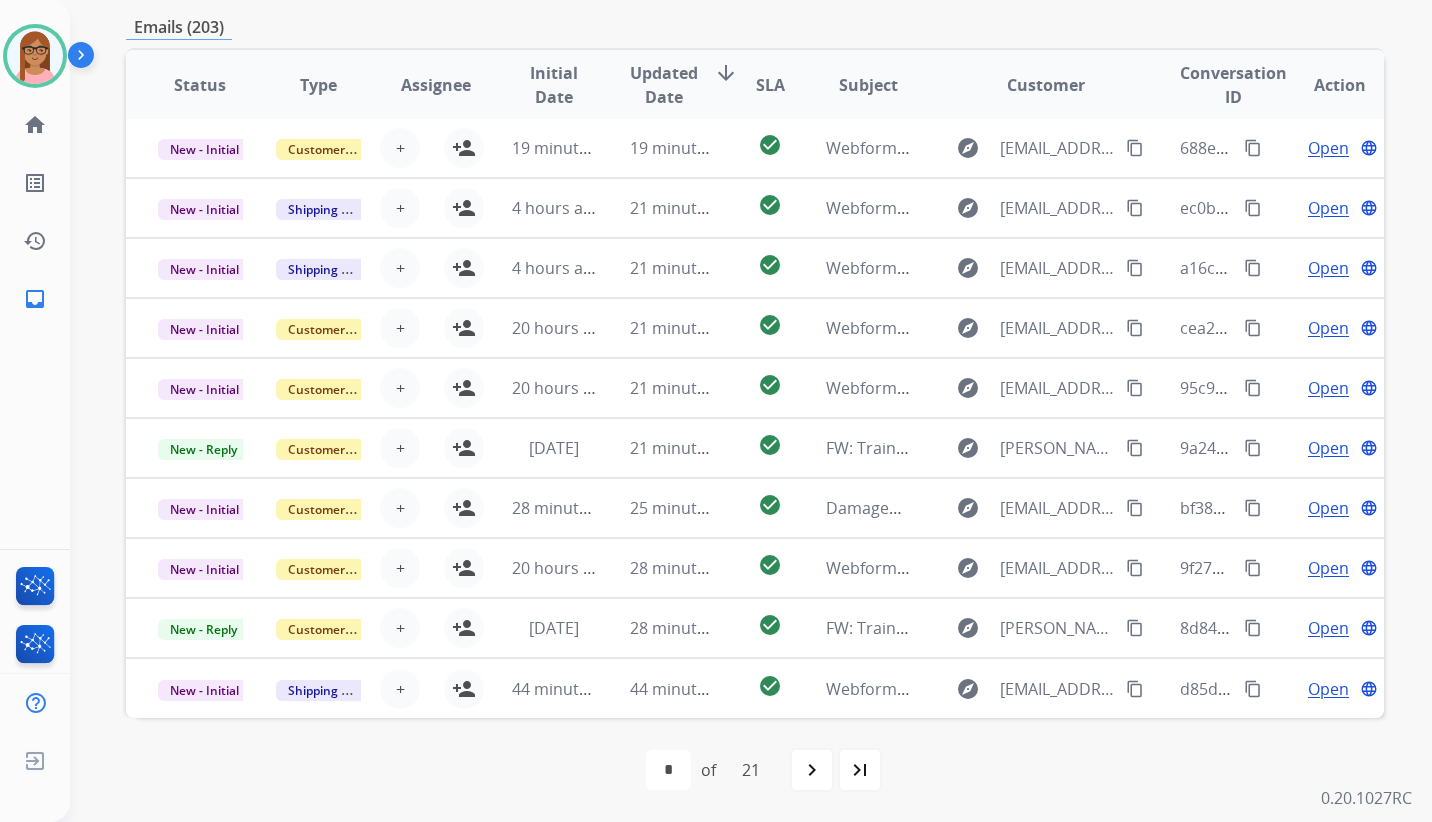 click on "last_page" at bounding box center [860, 770] 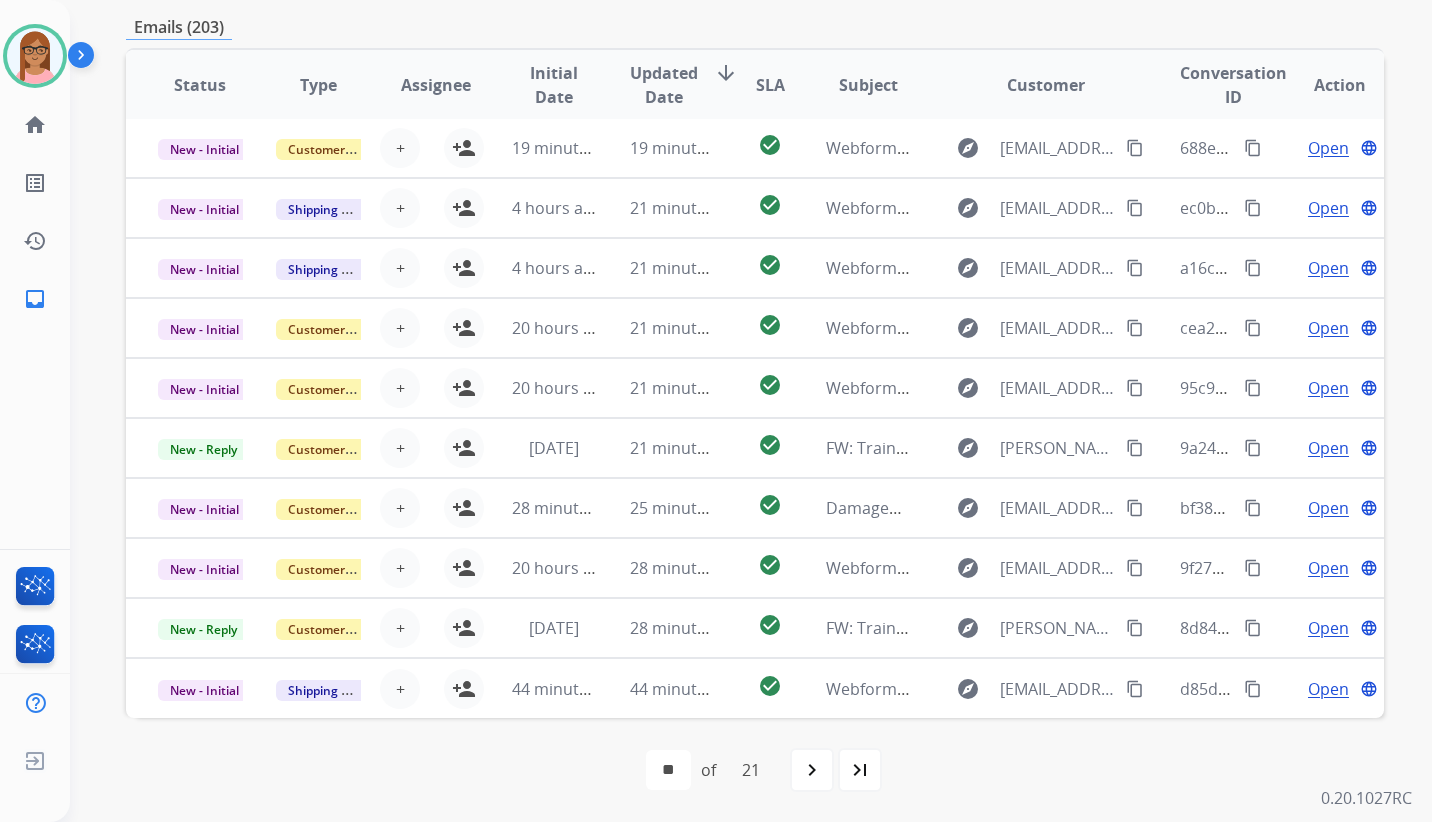 scroll, scrollTop: 0, scrollLeft: 0, axis: both 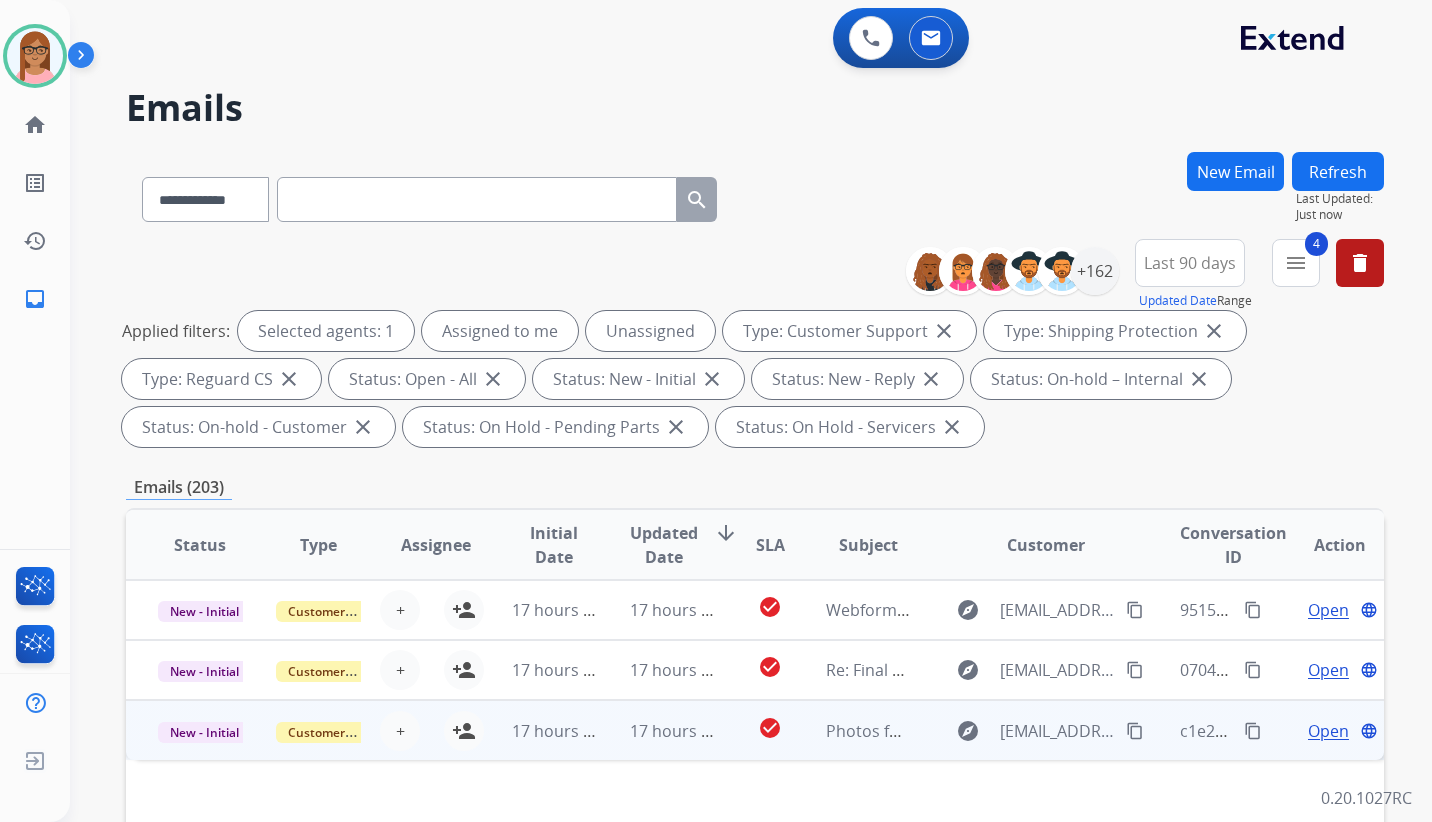 click on "Open" at bounding box center (1328, 731) 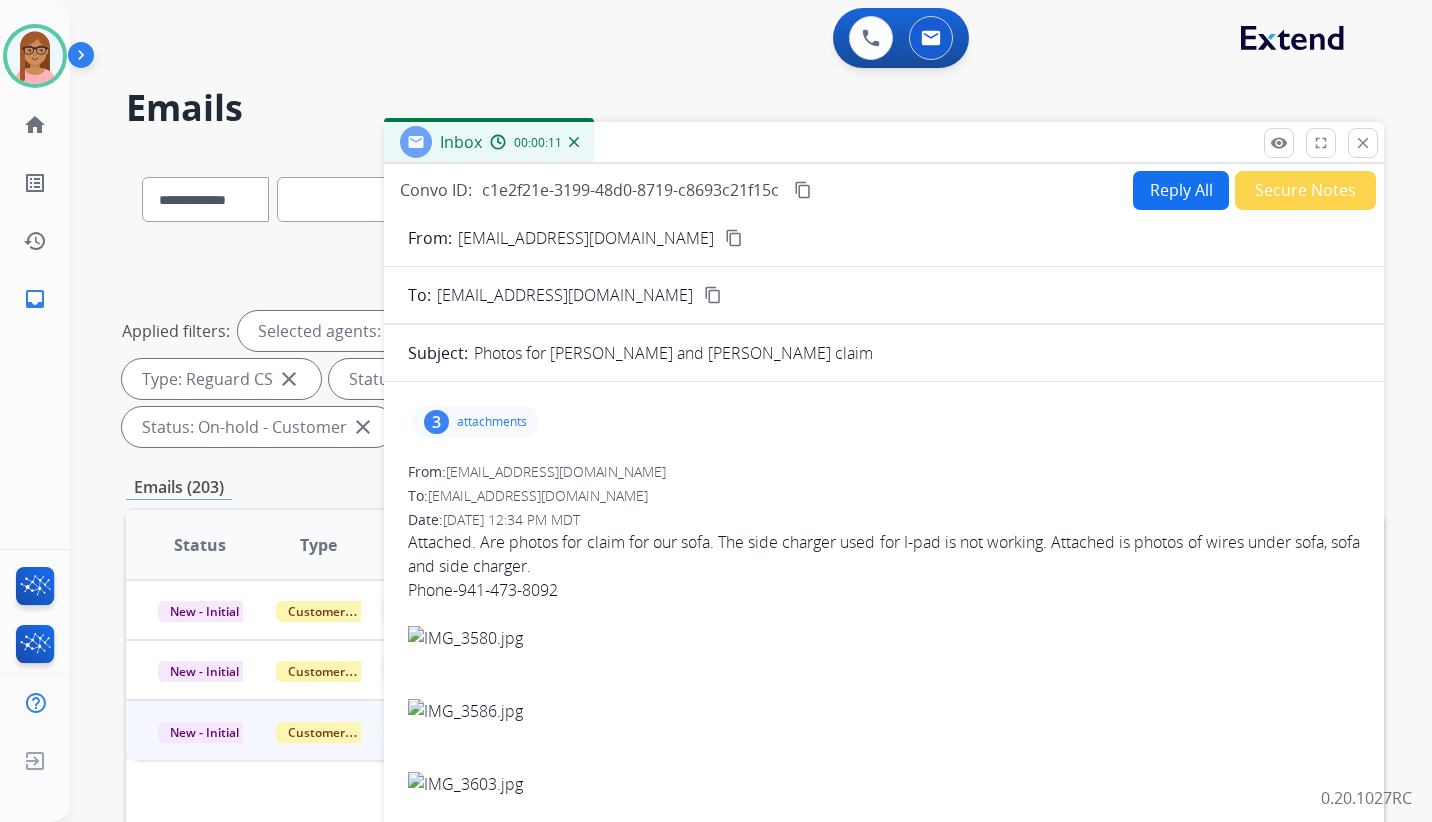 click on "content_copy" at bounding box center [734, 238] 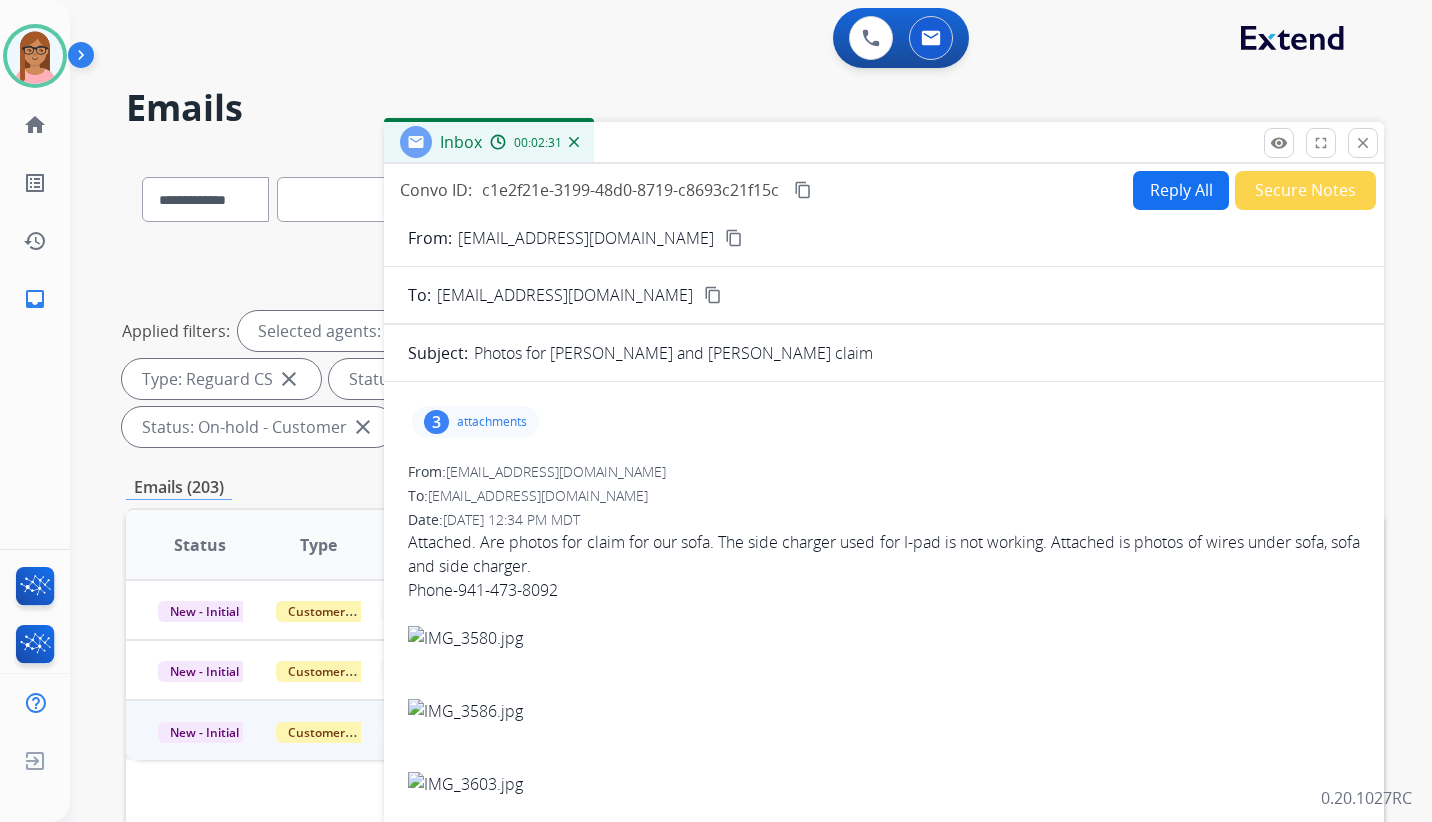 click on "content_copy" at bounding box center [803, 190] 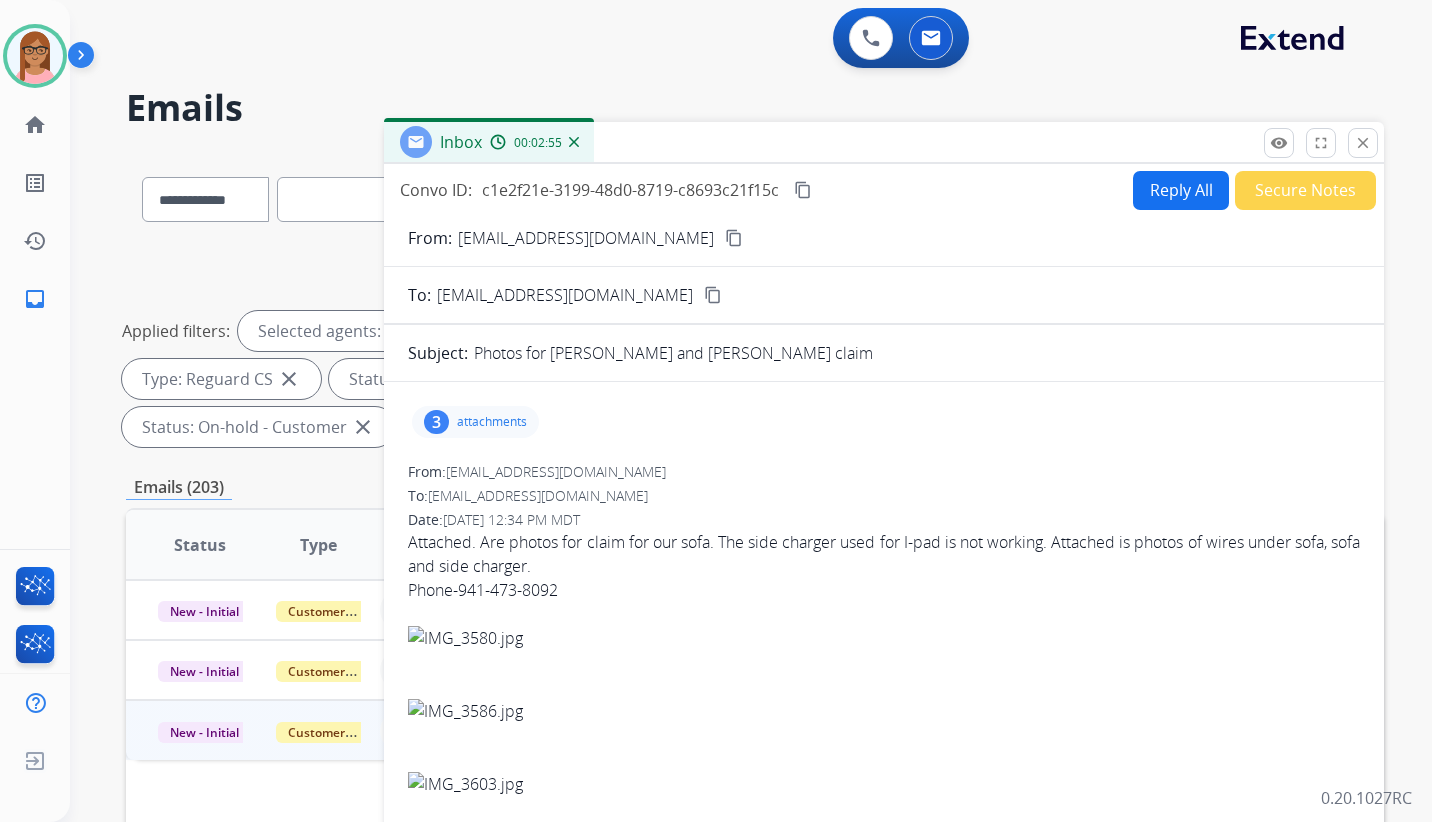 click on "Reply All" at bounding box center (1181, 190) 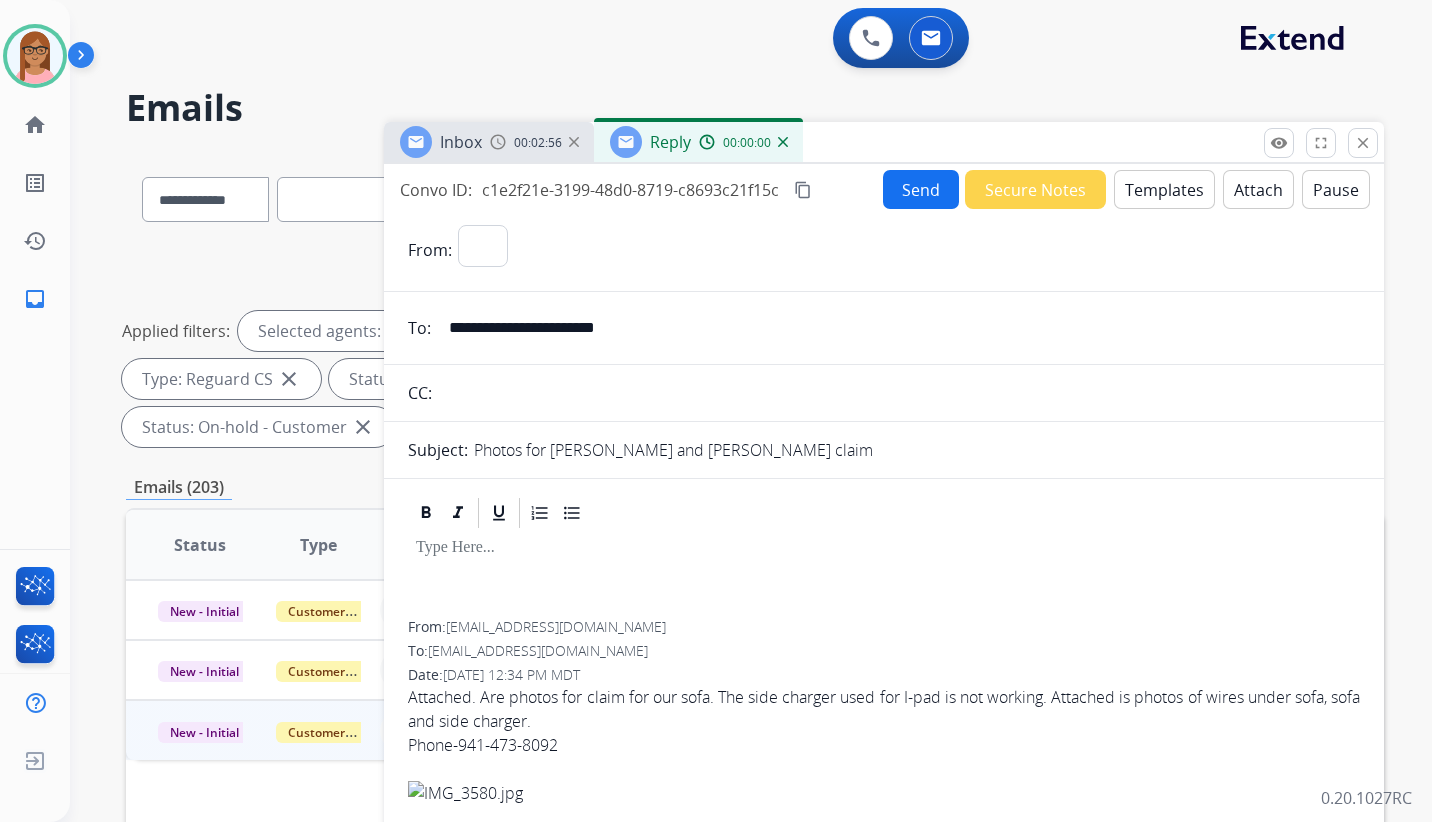 select on "**********" 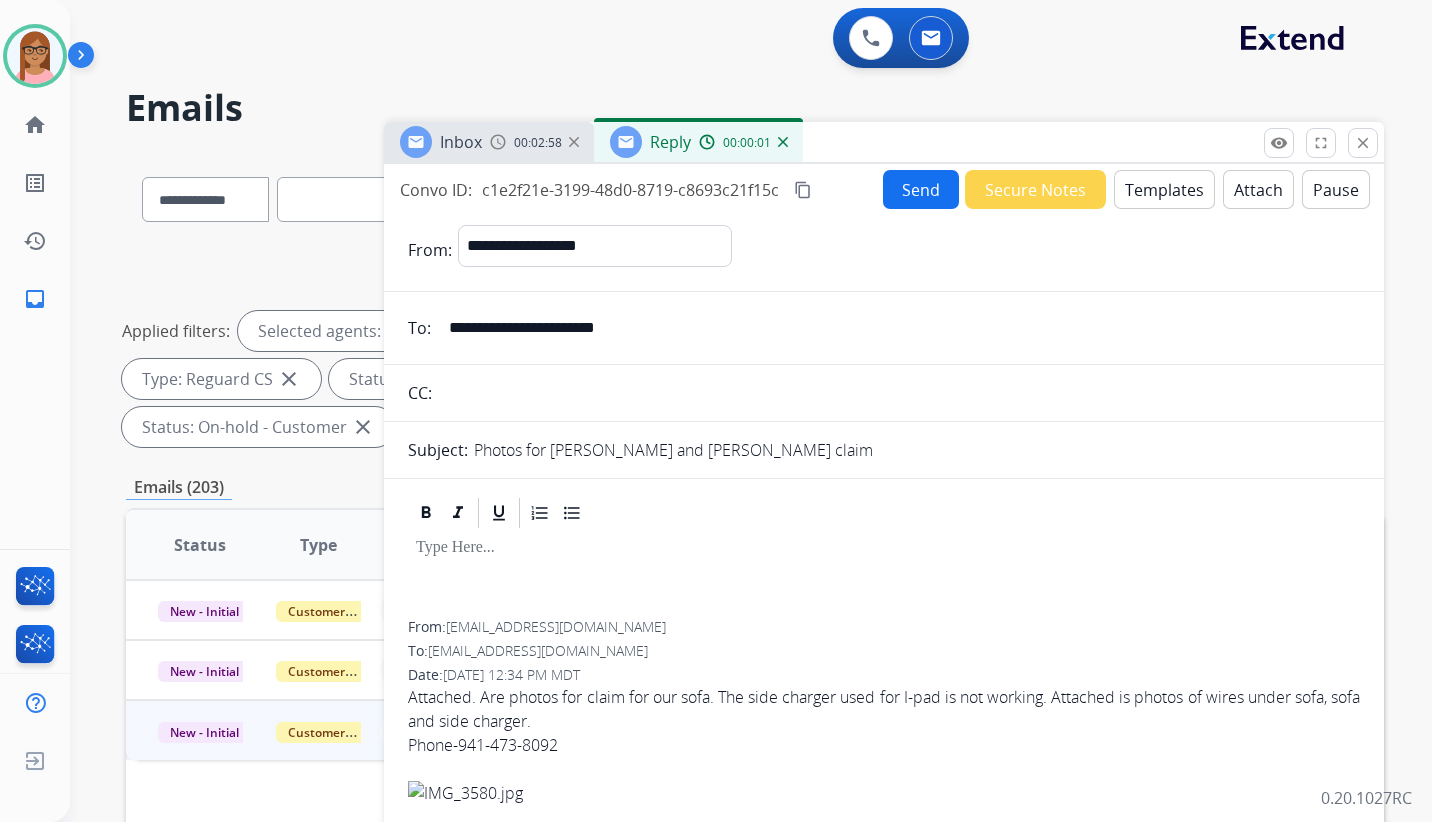 click on "Templates" at bounding box center [1164, 189] 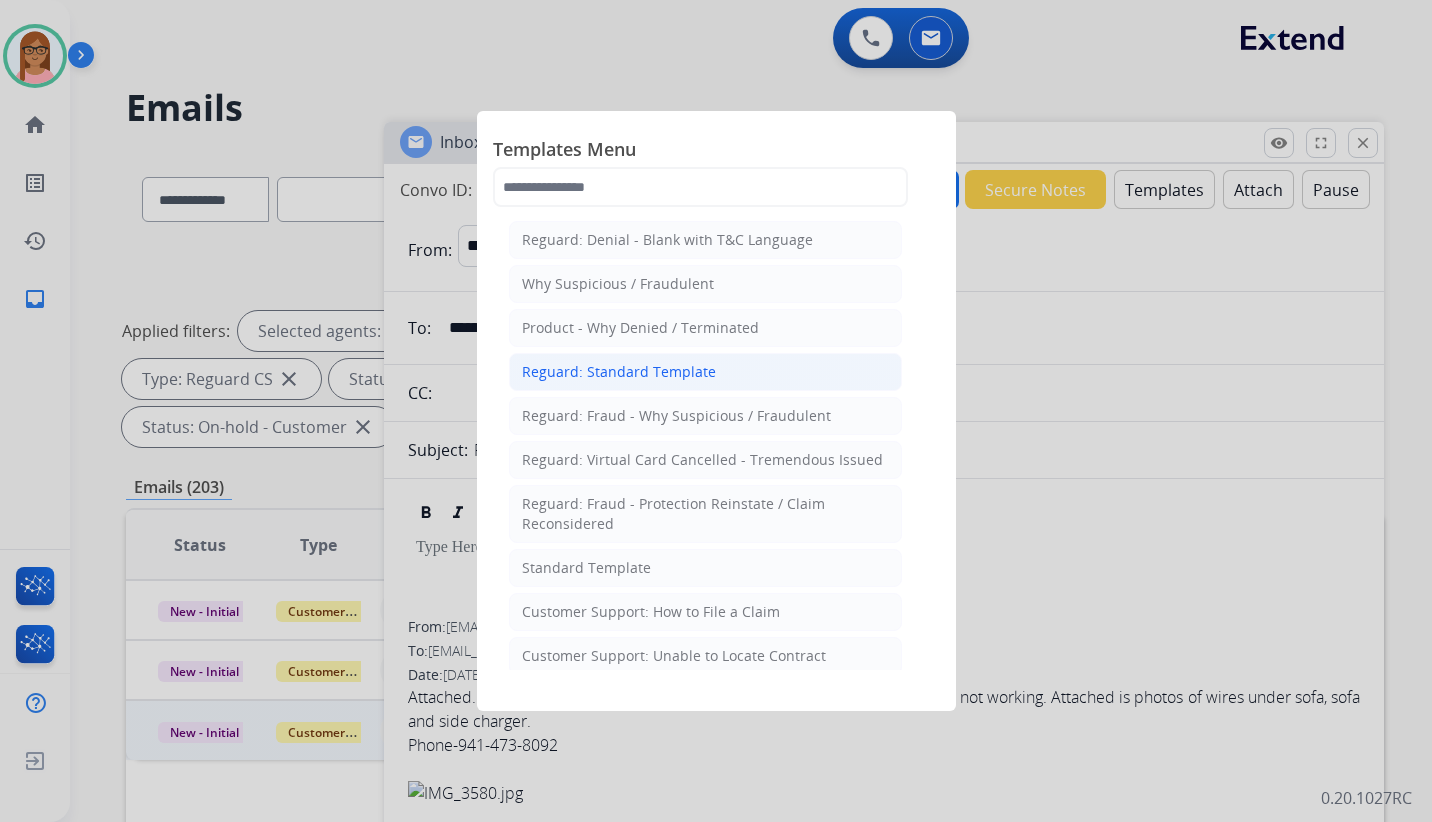 click on "Reguard: Standard Template" 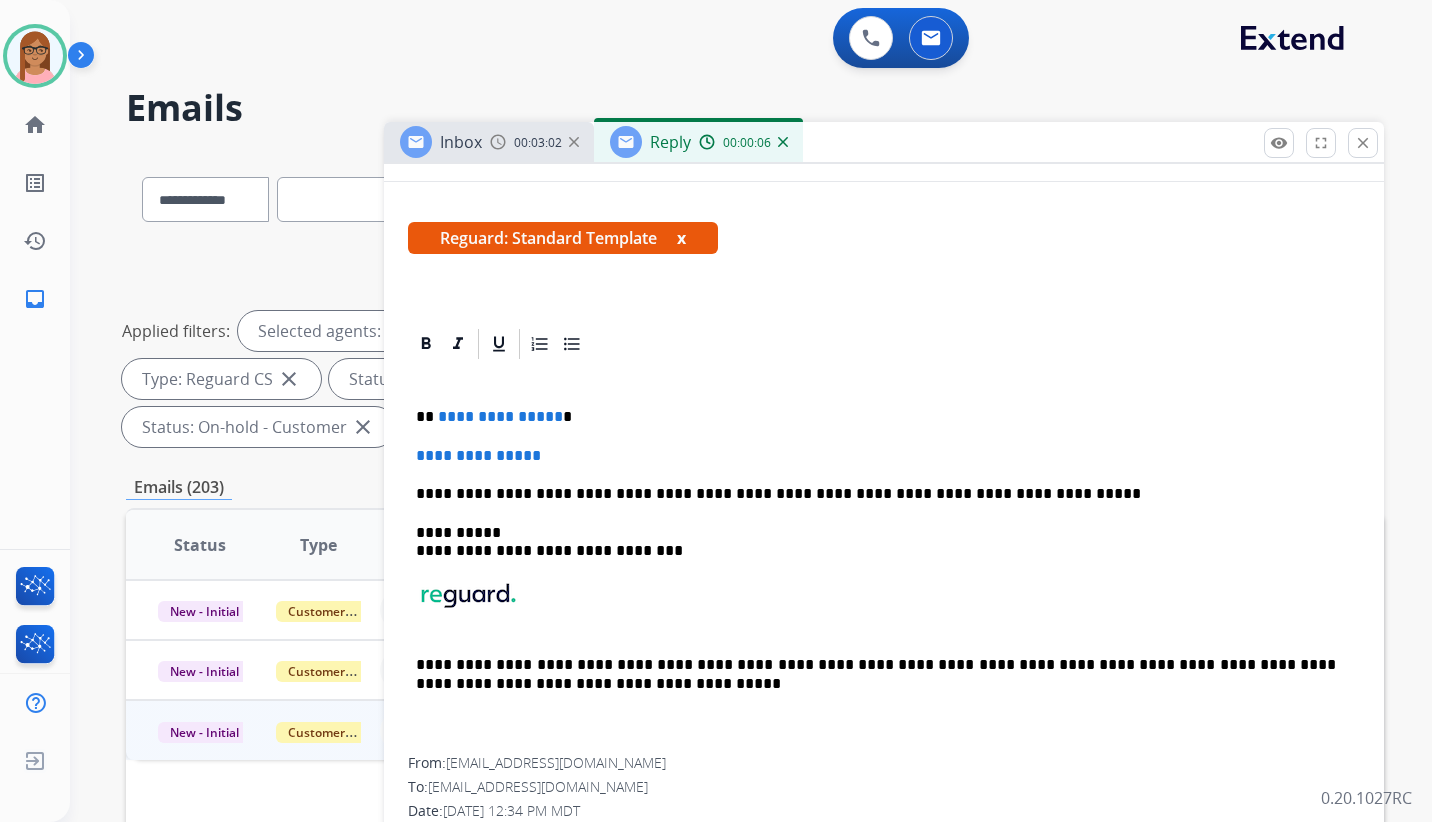 scroll, scrollTop: 300, scrollLeft: 0, axis: vertical 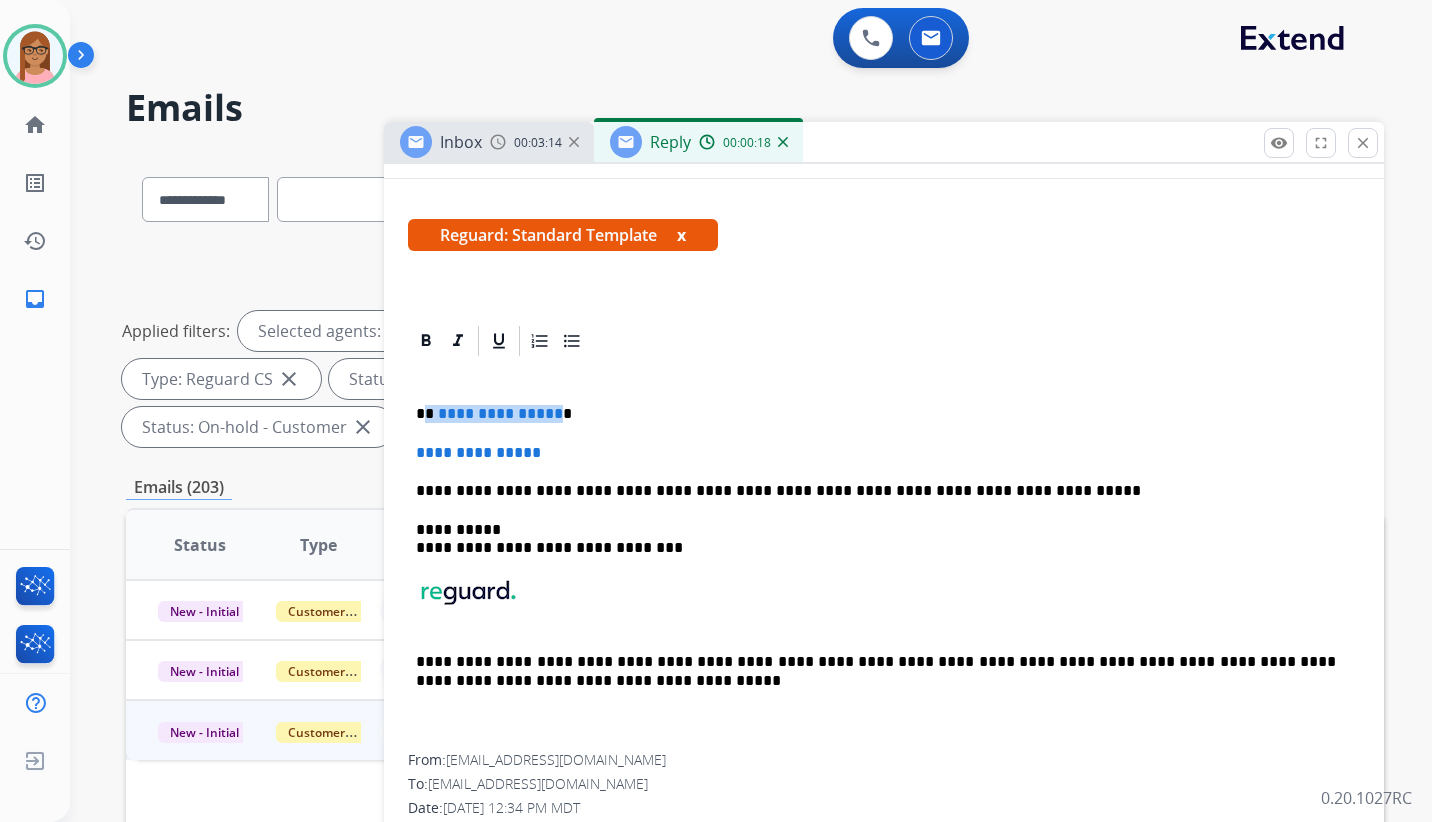 drag, startPoint x: 427, startPoint y: 416, endPoint x: 553, endPoint y: 415, distance: 126.00397 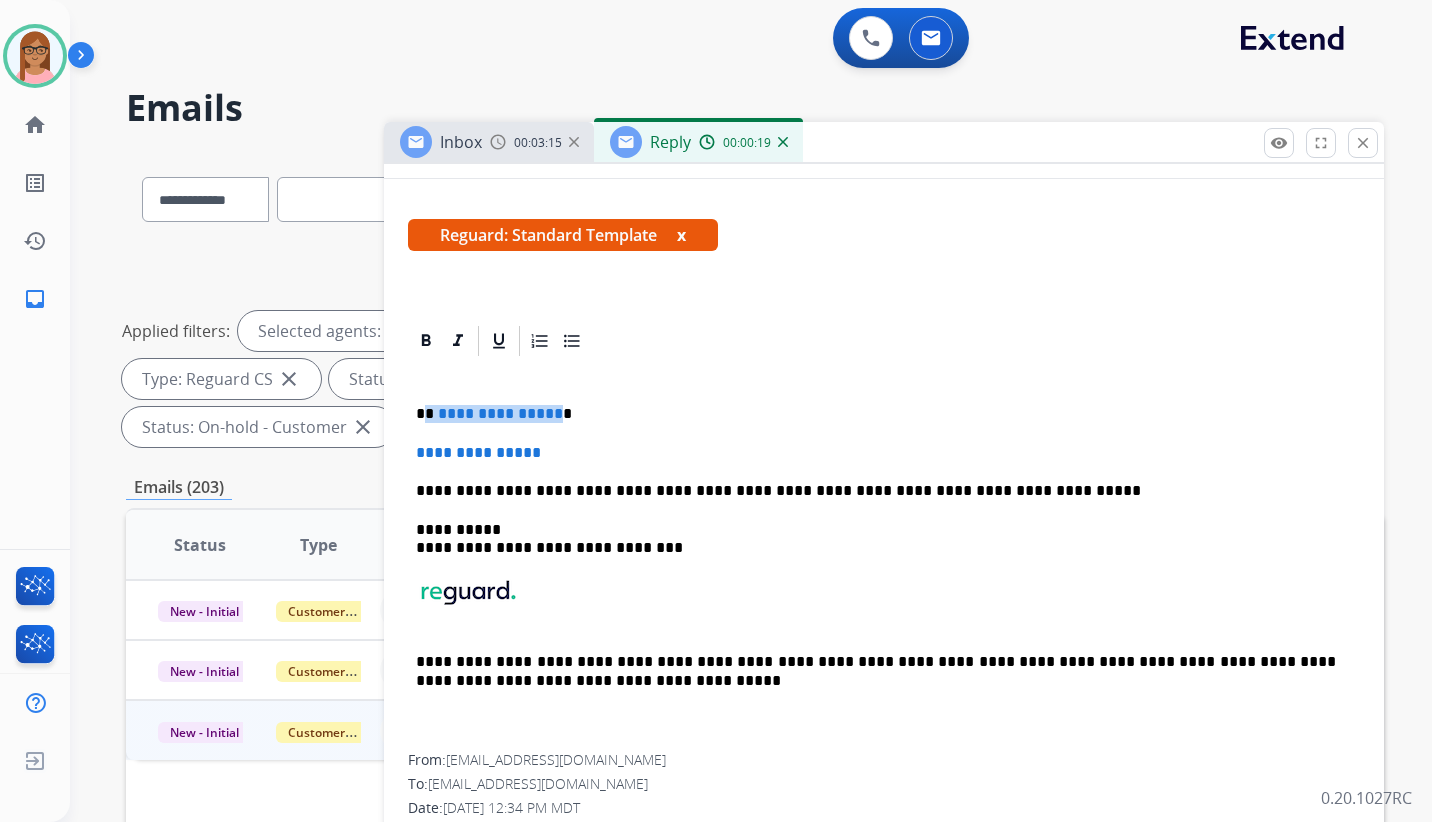 type 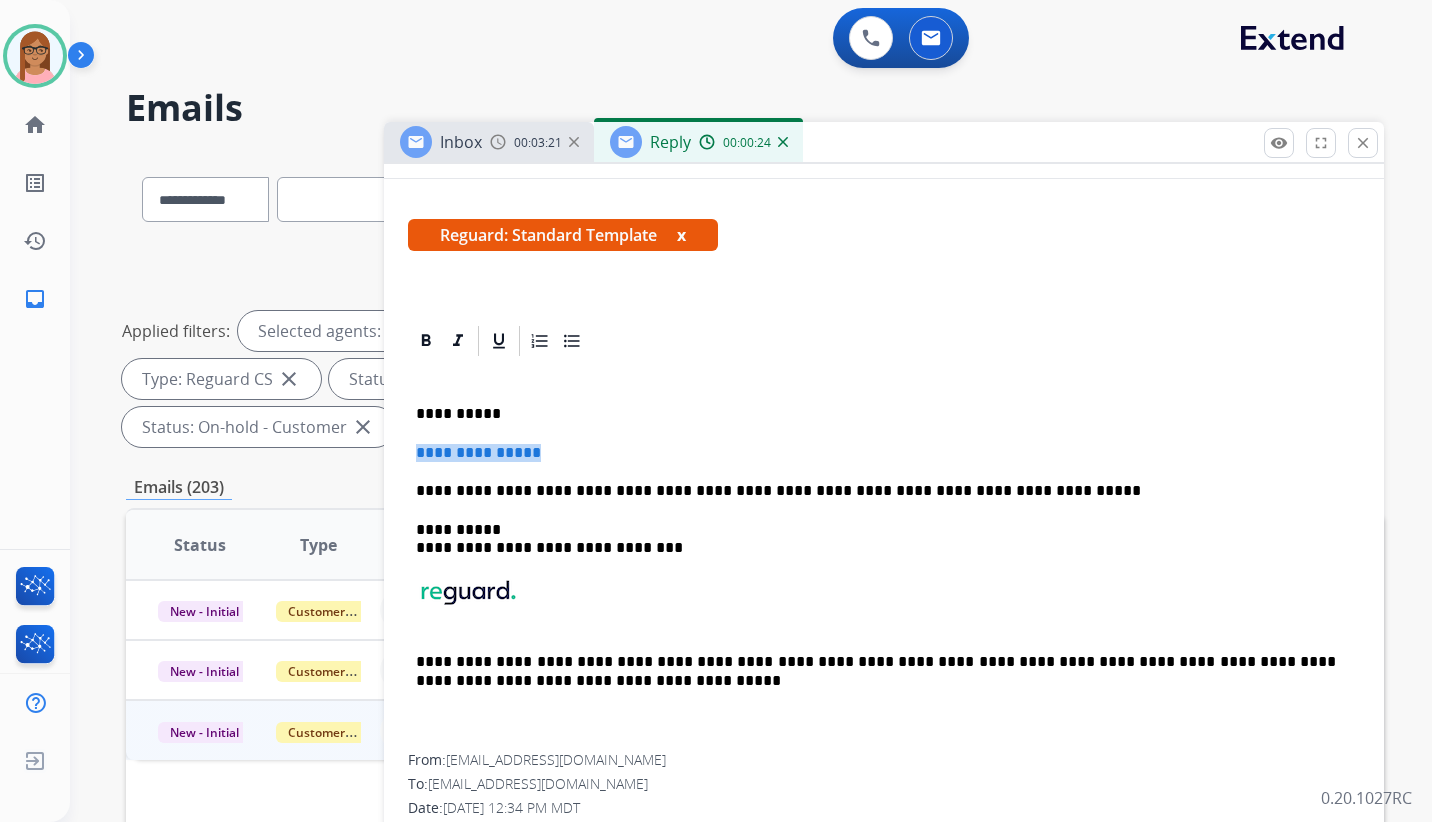 drag, startPoint x: 414, startPoint y: 451, endPoint x: 551, endPoint y: 451, distance: 137 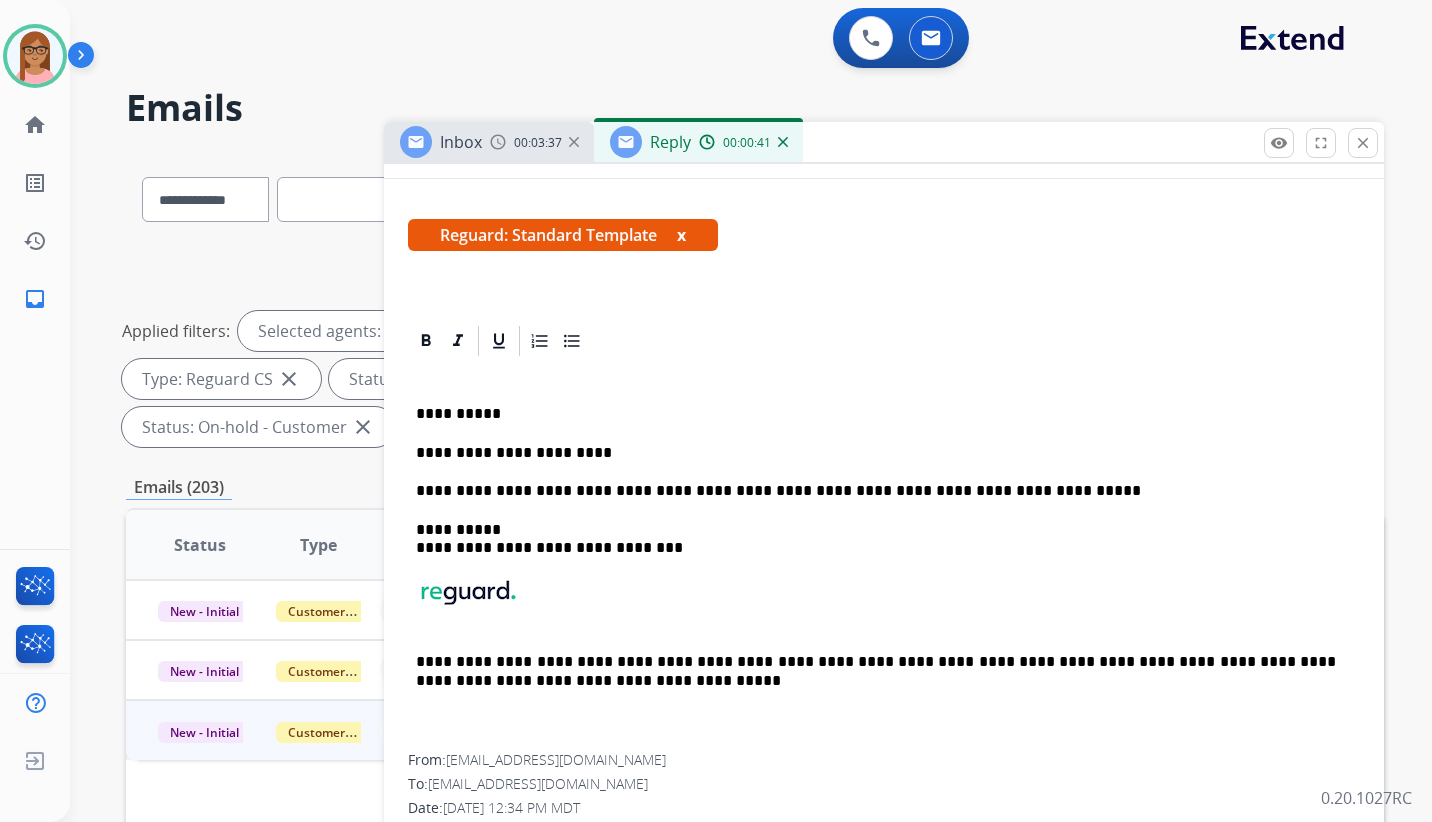 click on "**********" at bounding box center [876, 453] 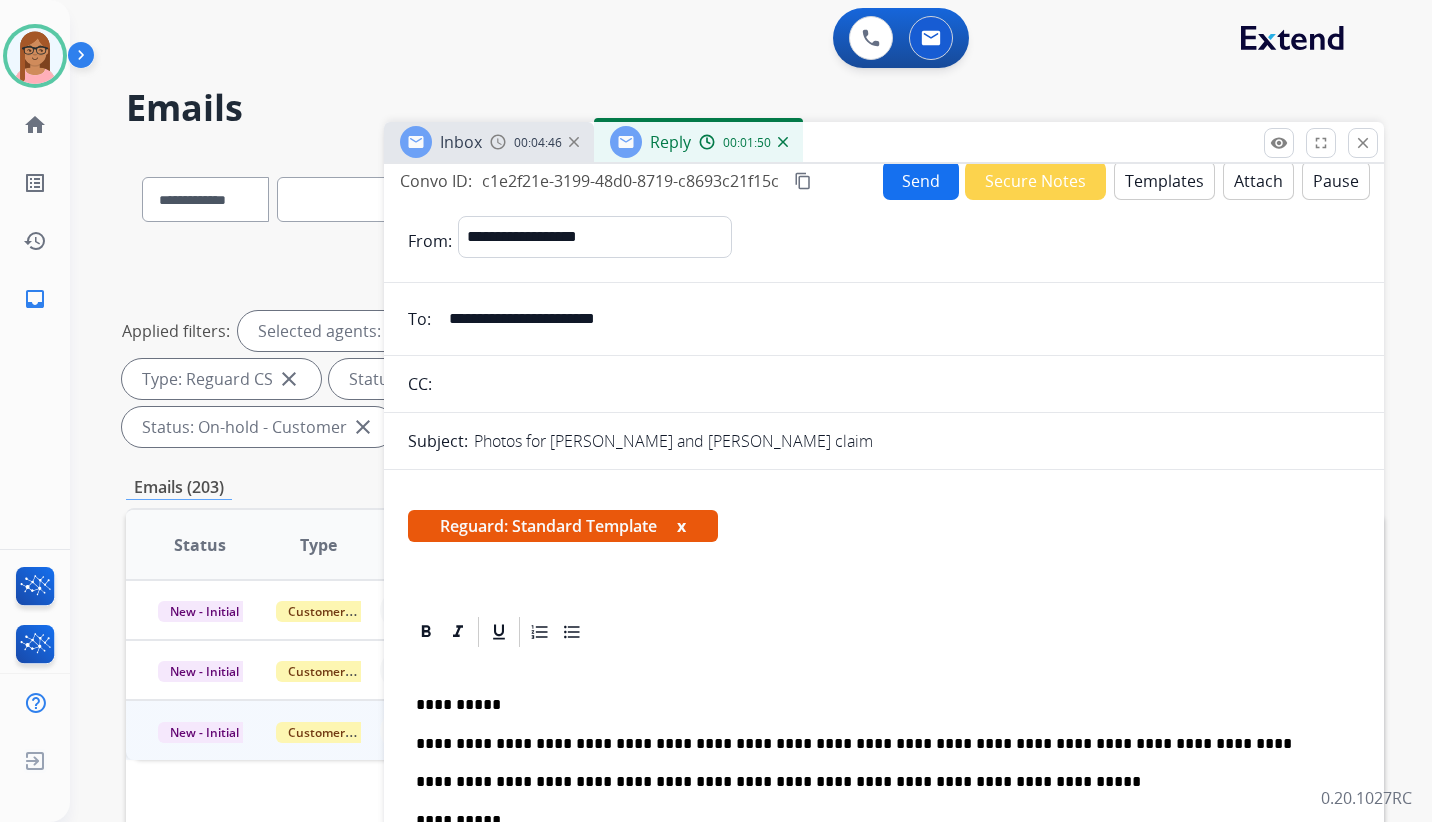 scroll, scrollTop: 0, scrollLeft: 0, axis: both 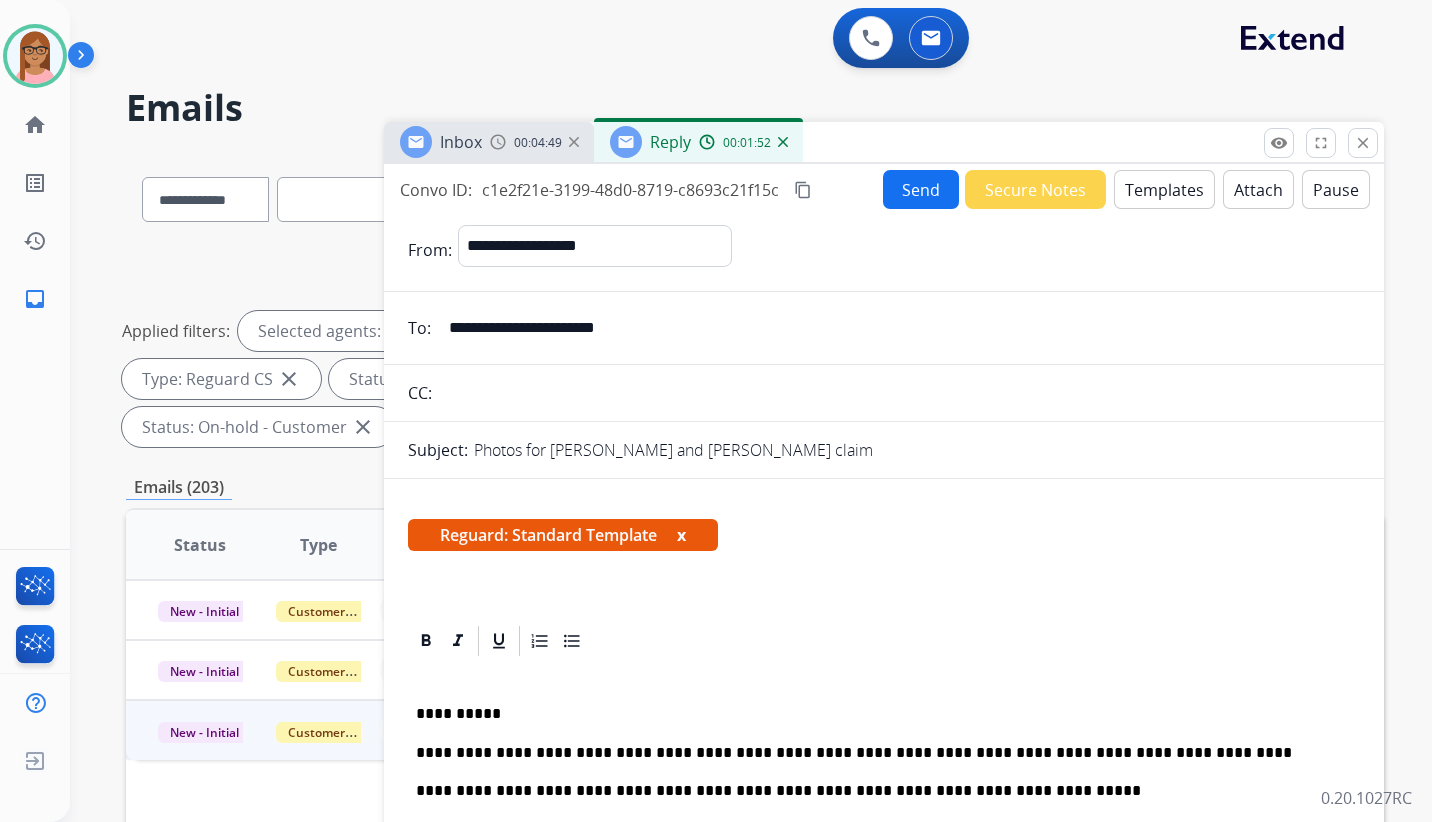 click on "Send" at bounding box center (921, 189) 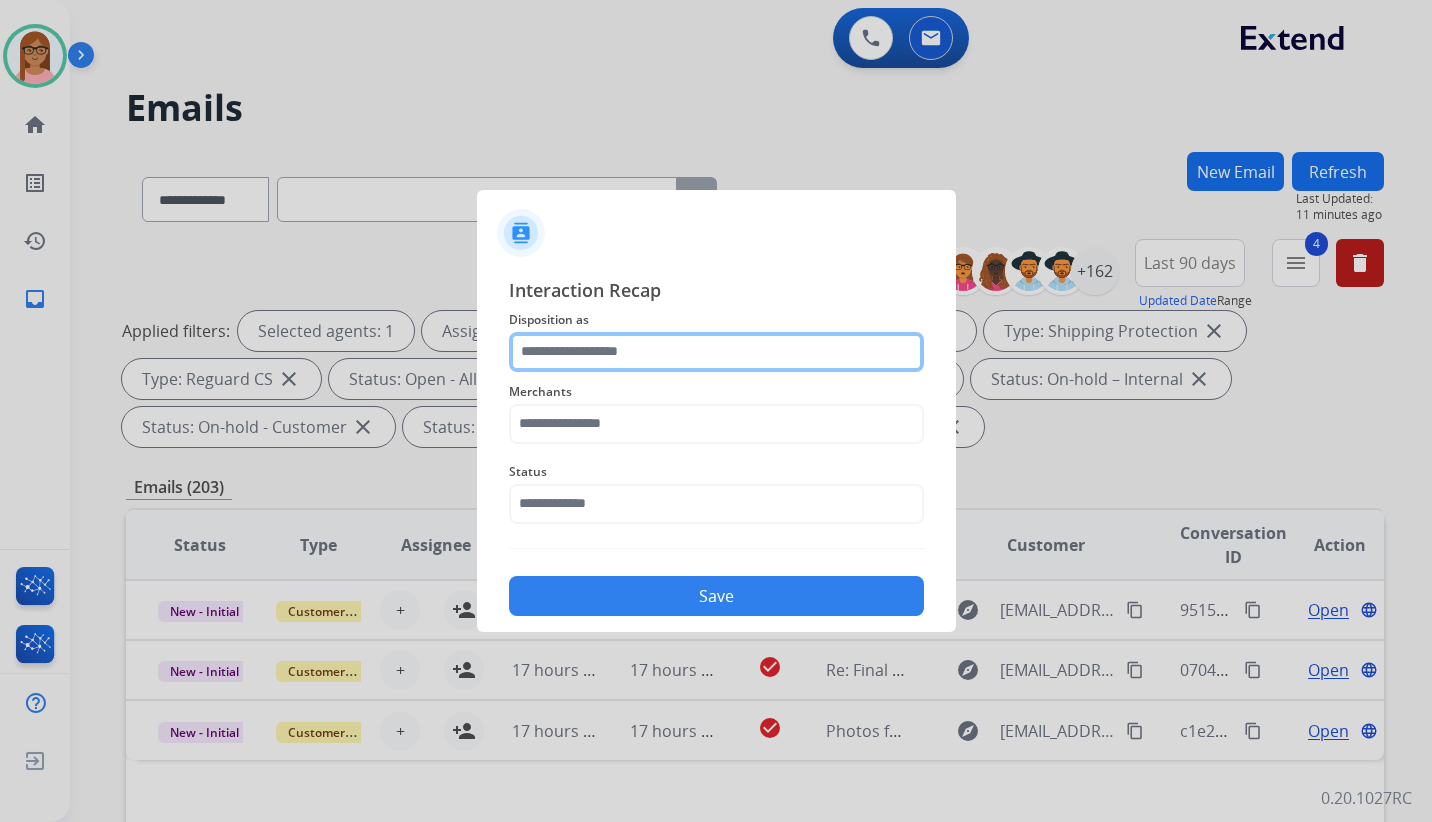 click 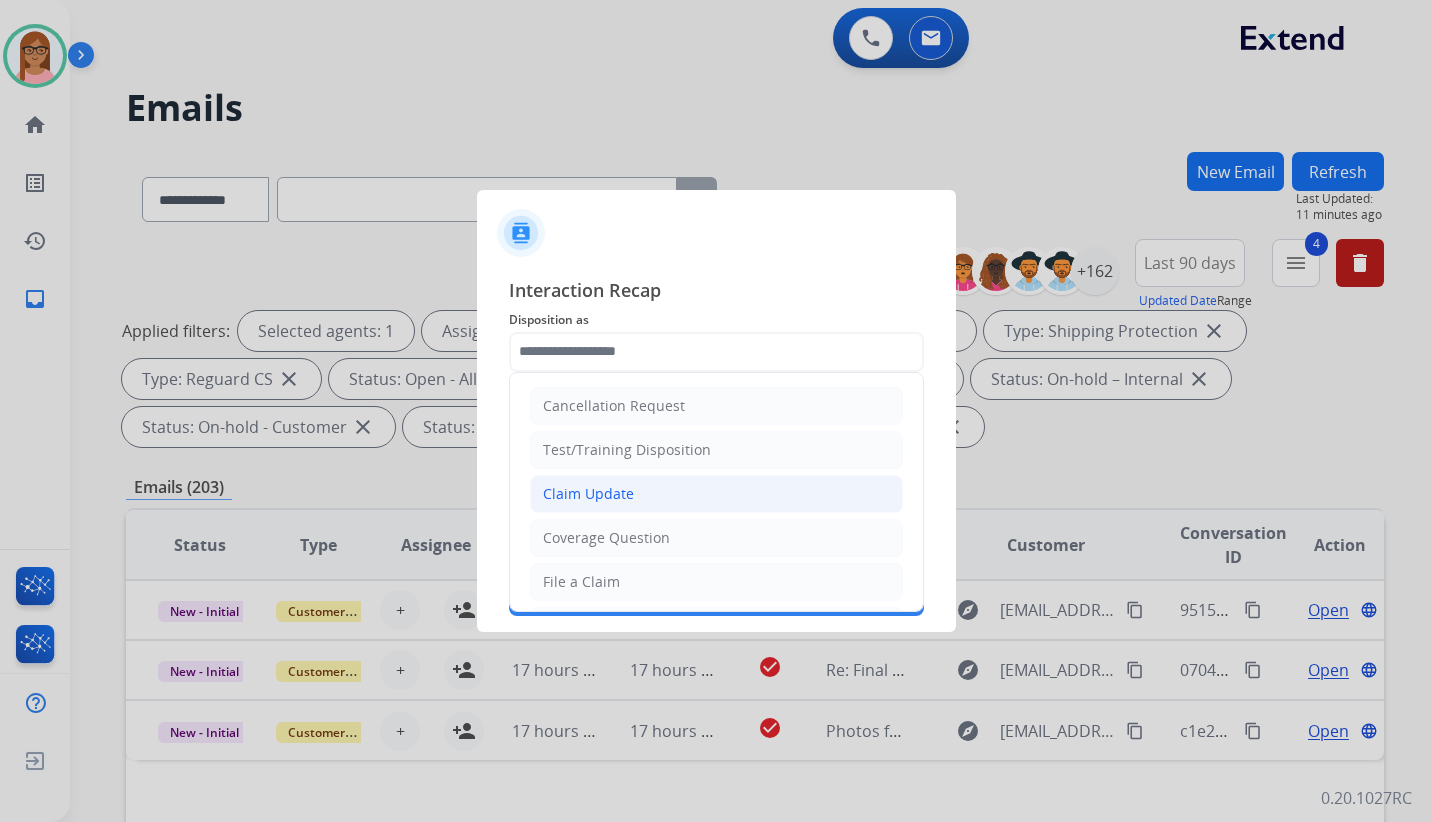 click on "Claim Update" 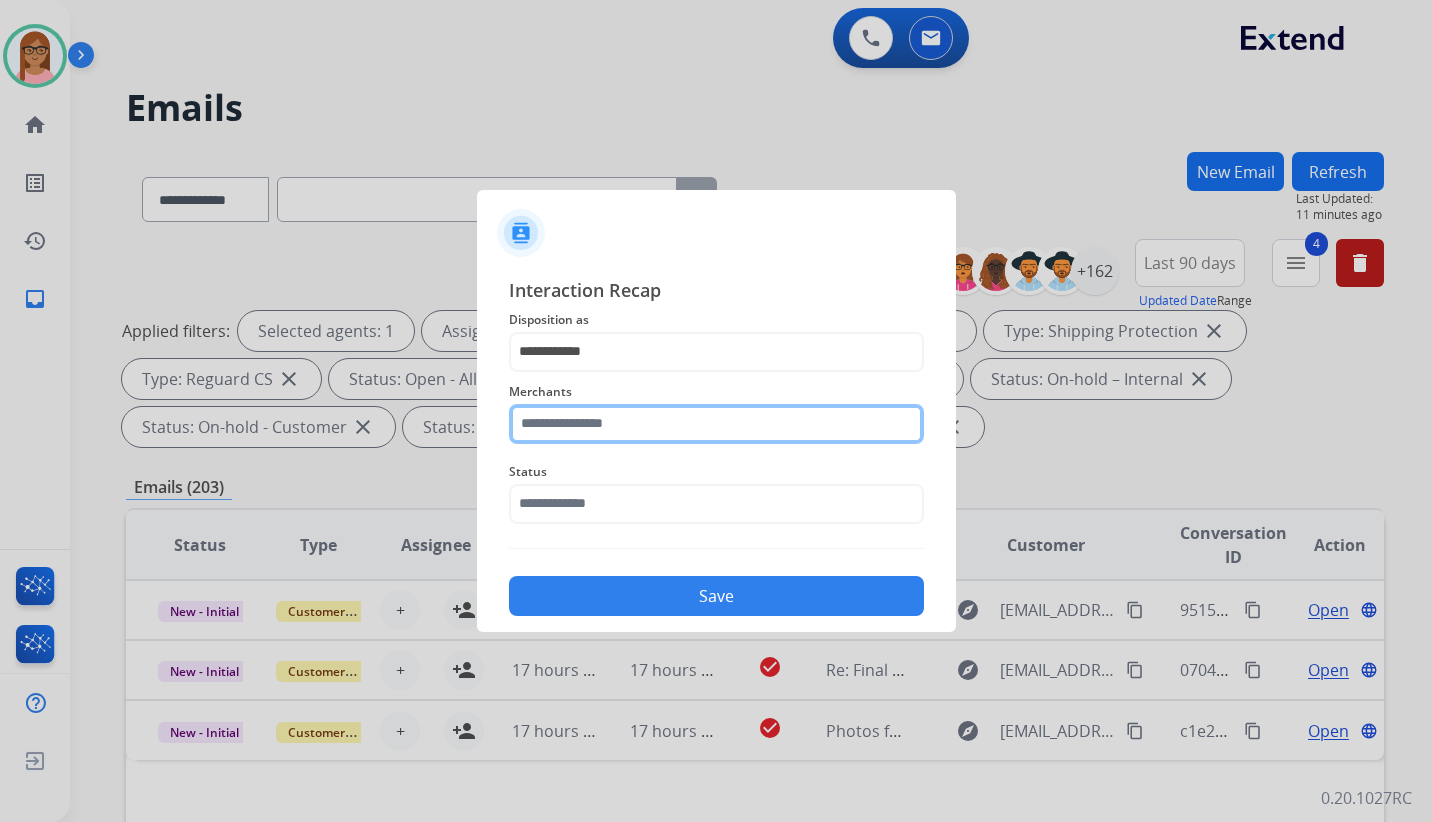 click 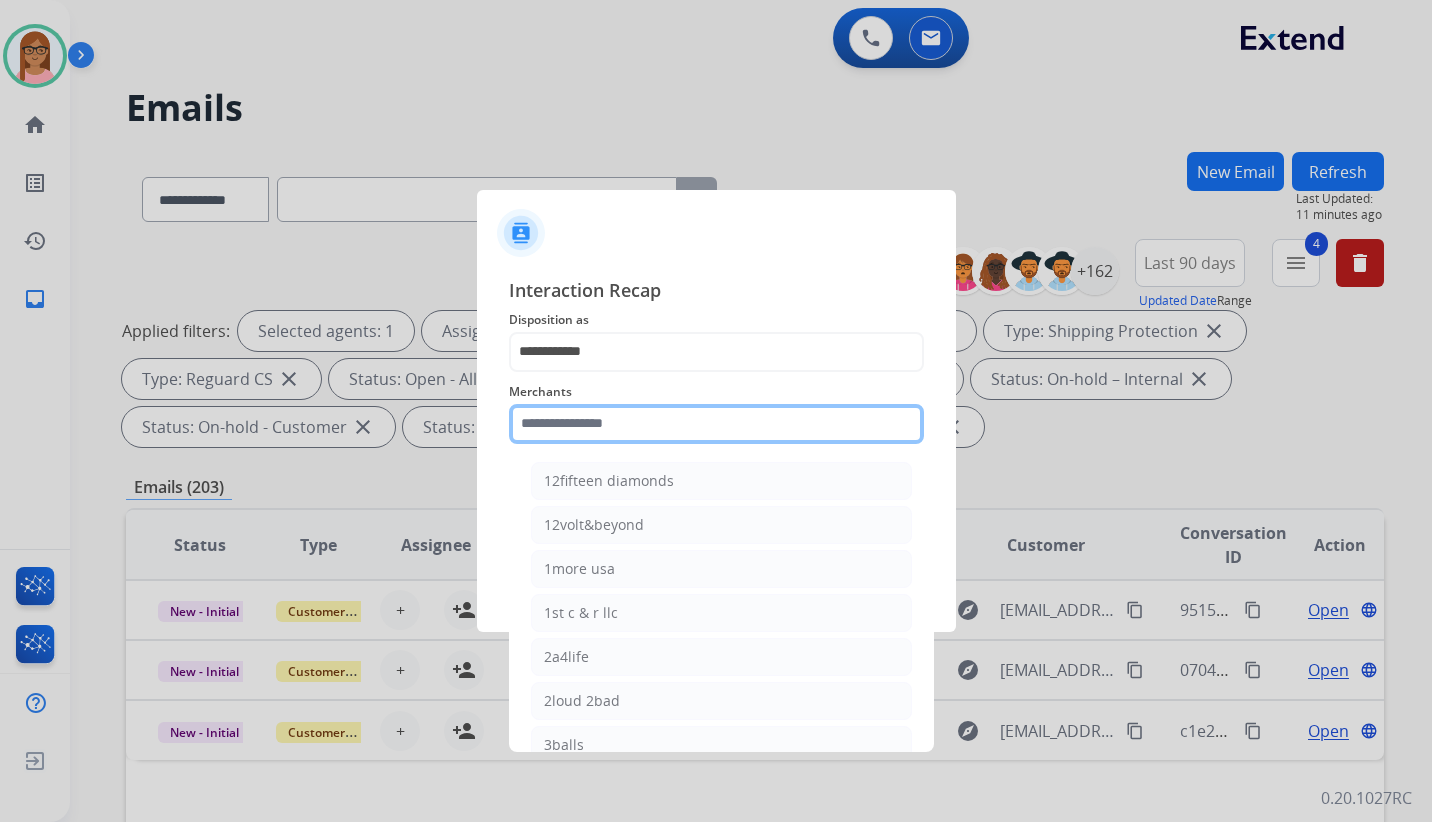 type on "*" 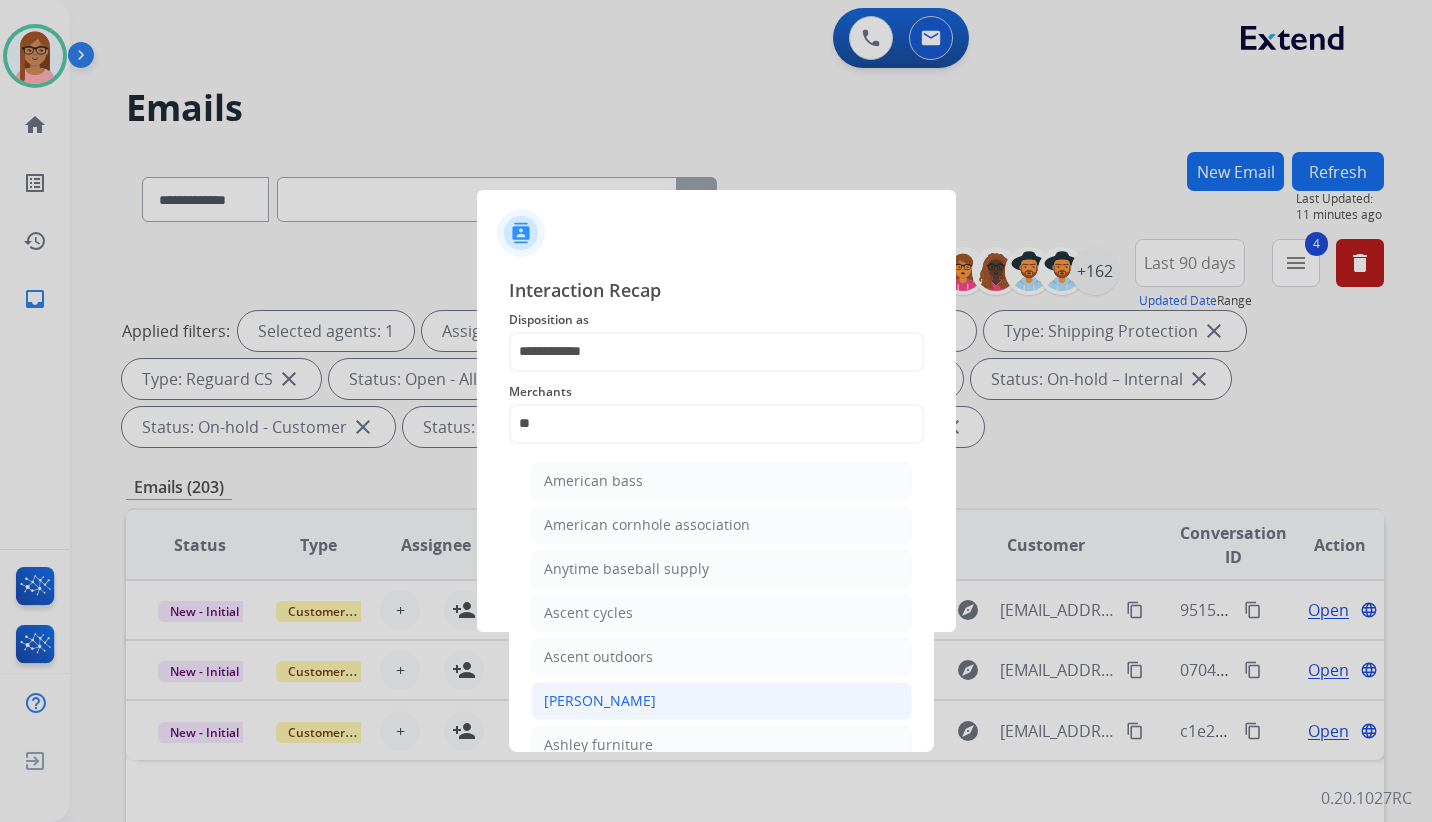 click on "[PERSON_NAME]" 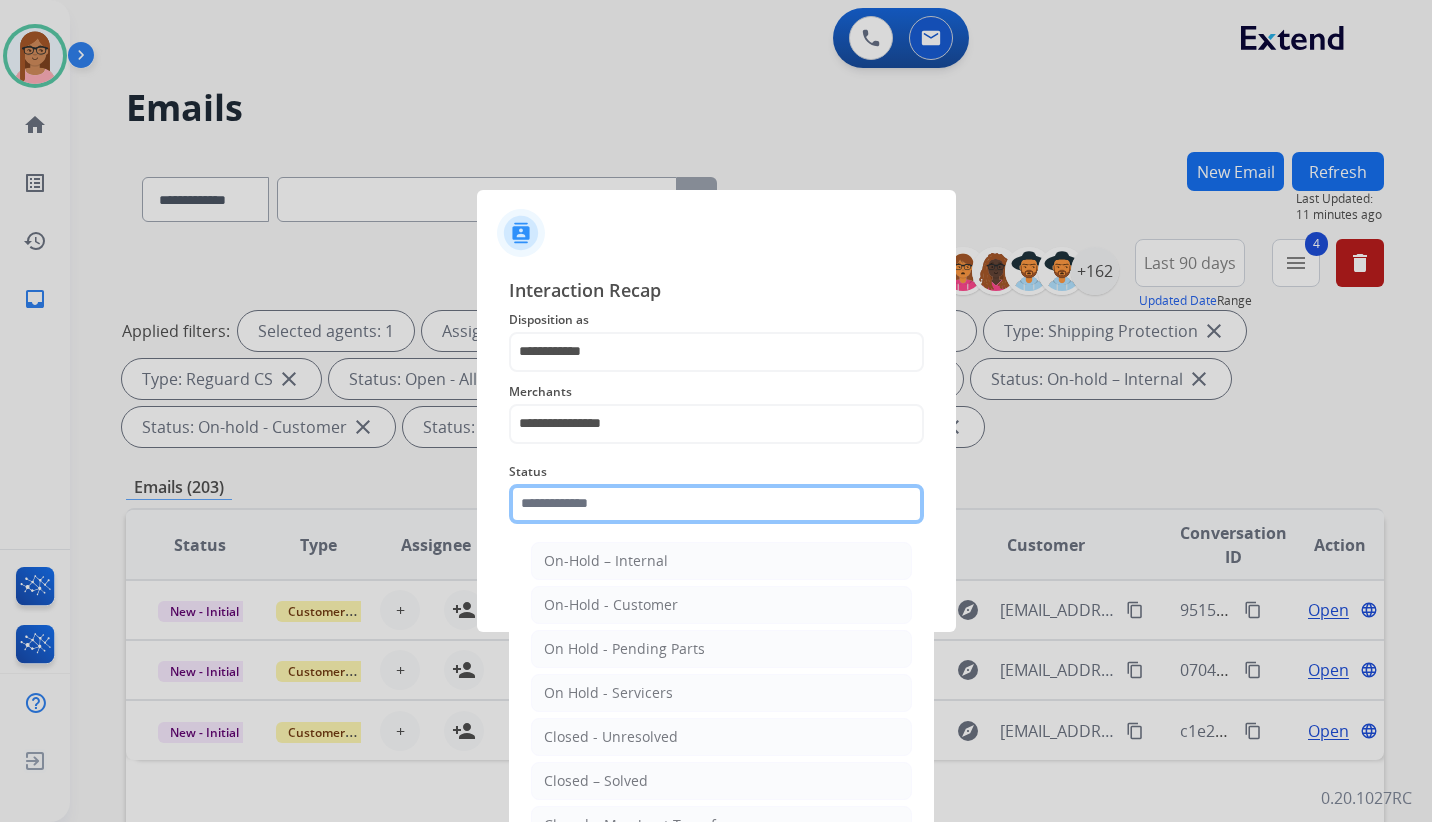 click on "Status    On-Hold – Internal   On-Hold - Customer   On Hold - Pending Parts   On Hold - Servicers   Closed - Unresolved   Closed – Solved   Closed – Merchant Transfer   New - Initial   New - Reply" 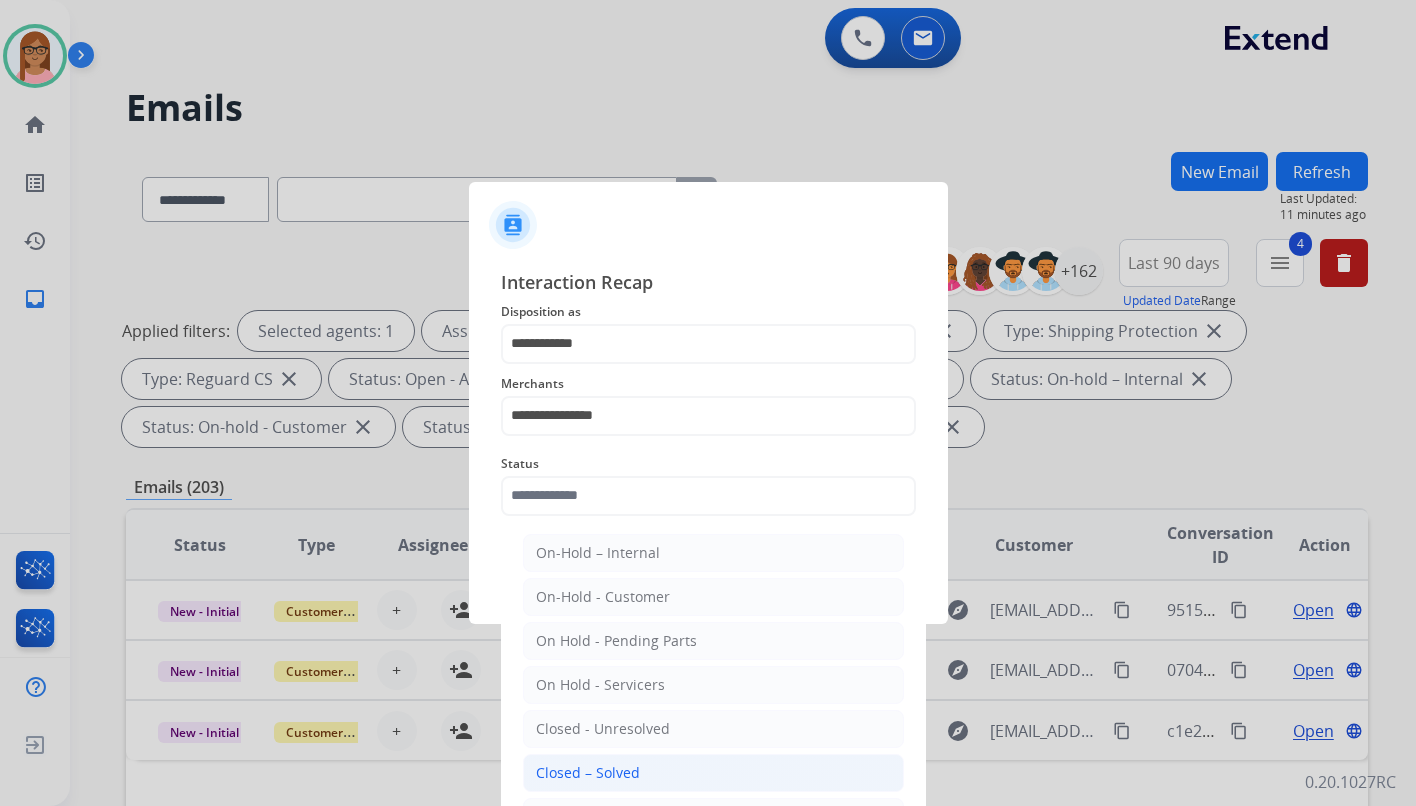 click on "Closed – Solved" 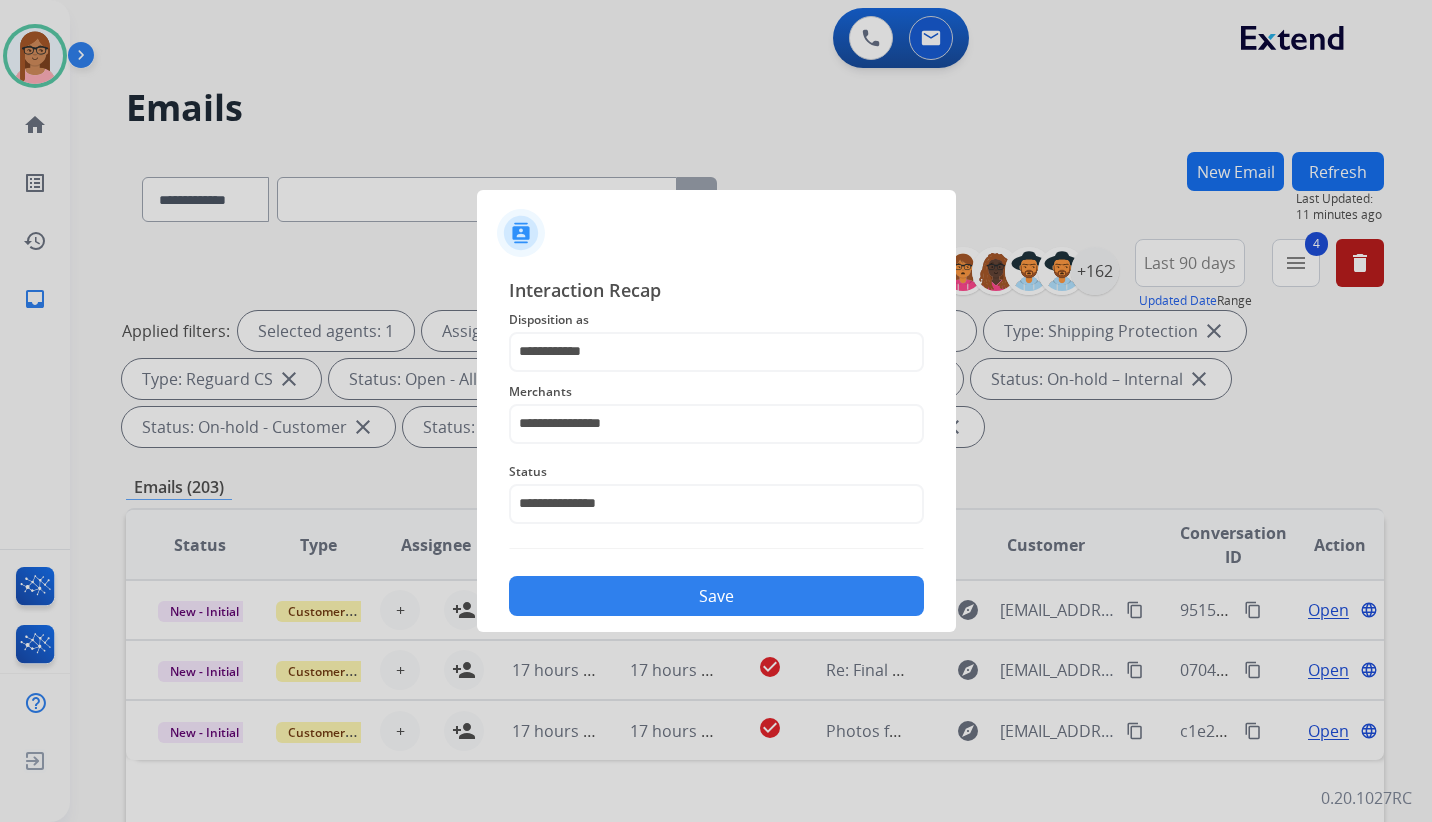 click on "Save" 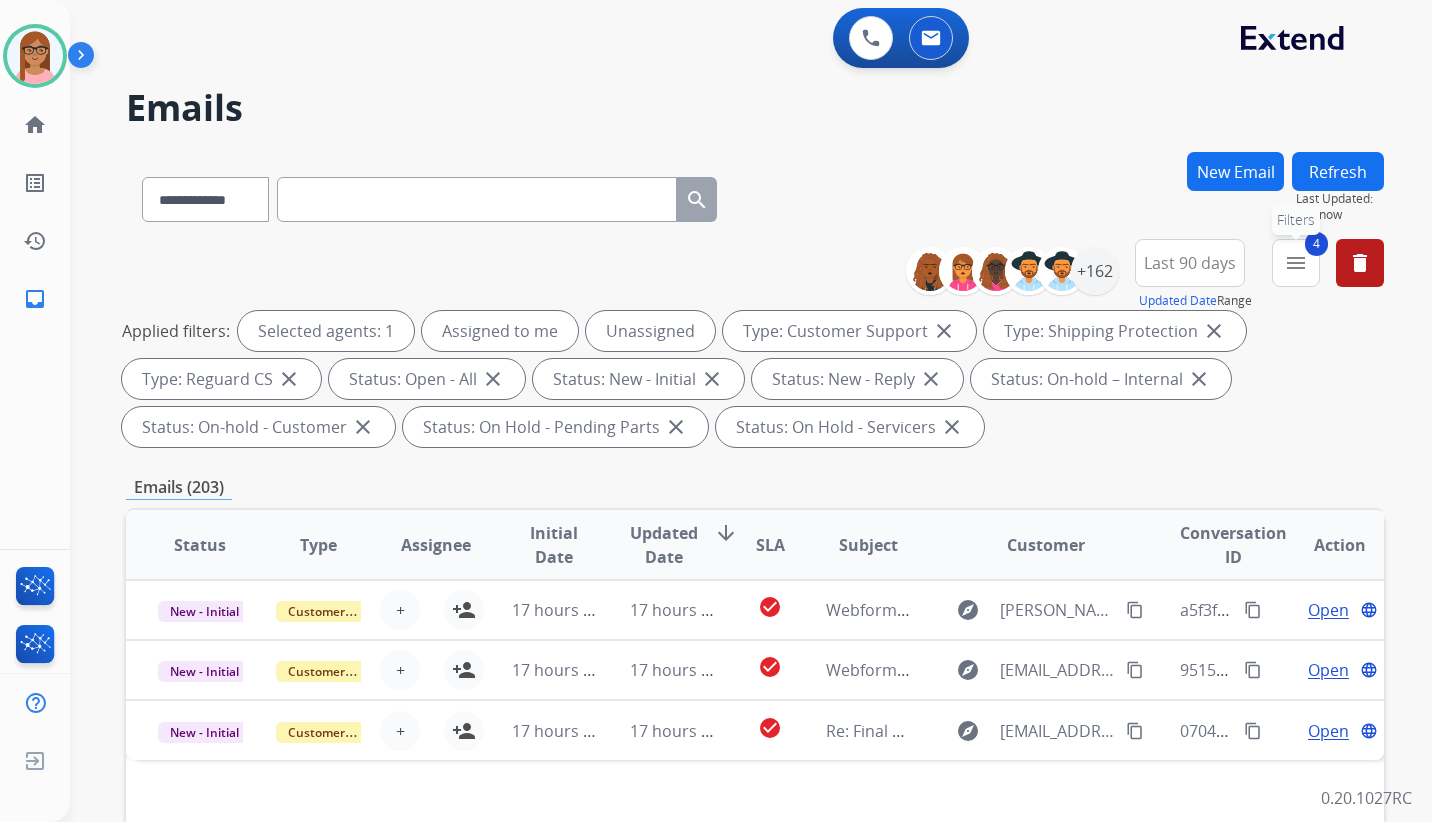 click on "menu" at bounding box center (1296, 263) 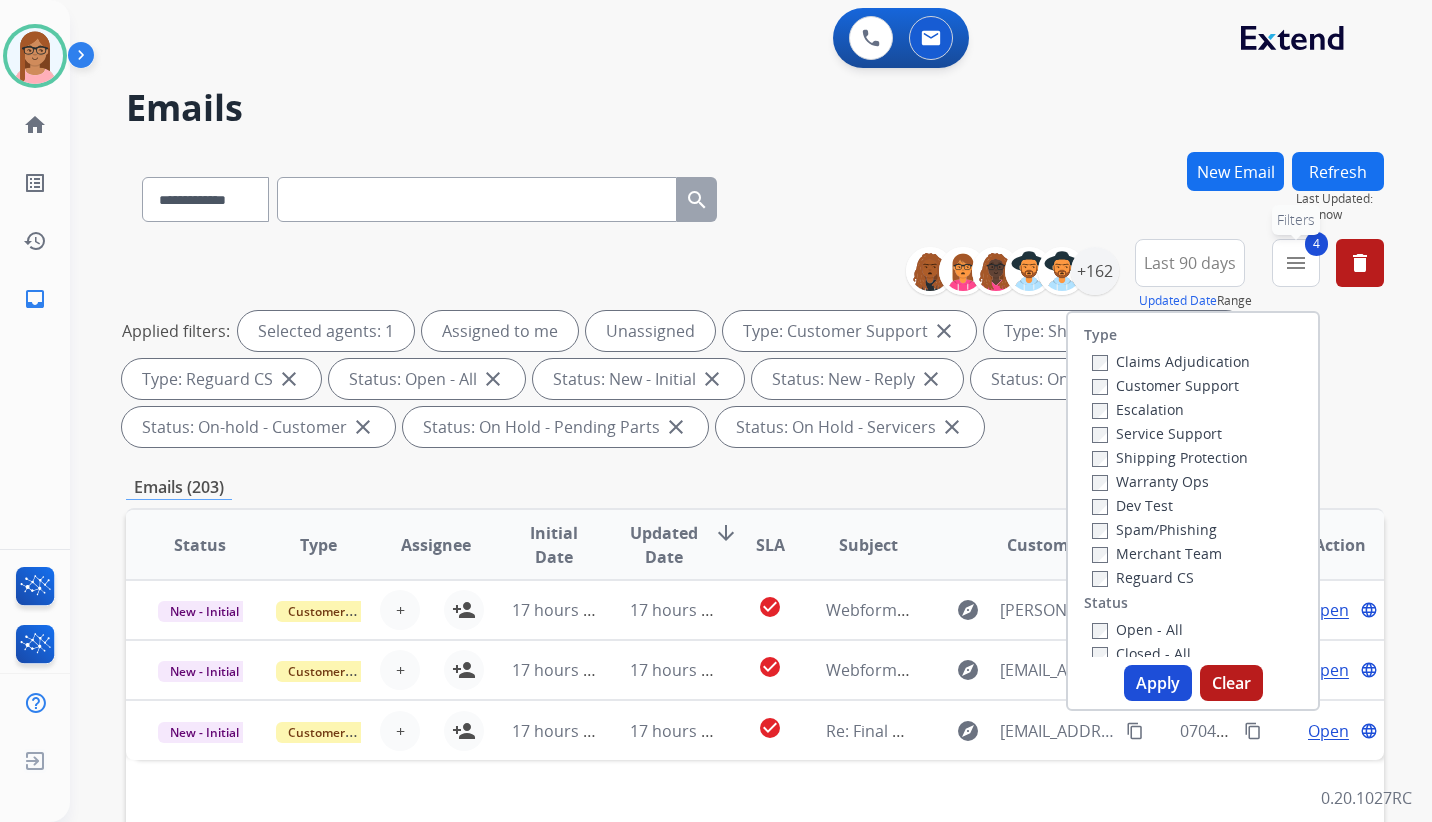 click on "menu" at bounding box center (1296, 263) 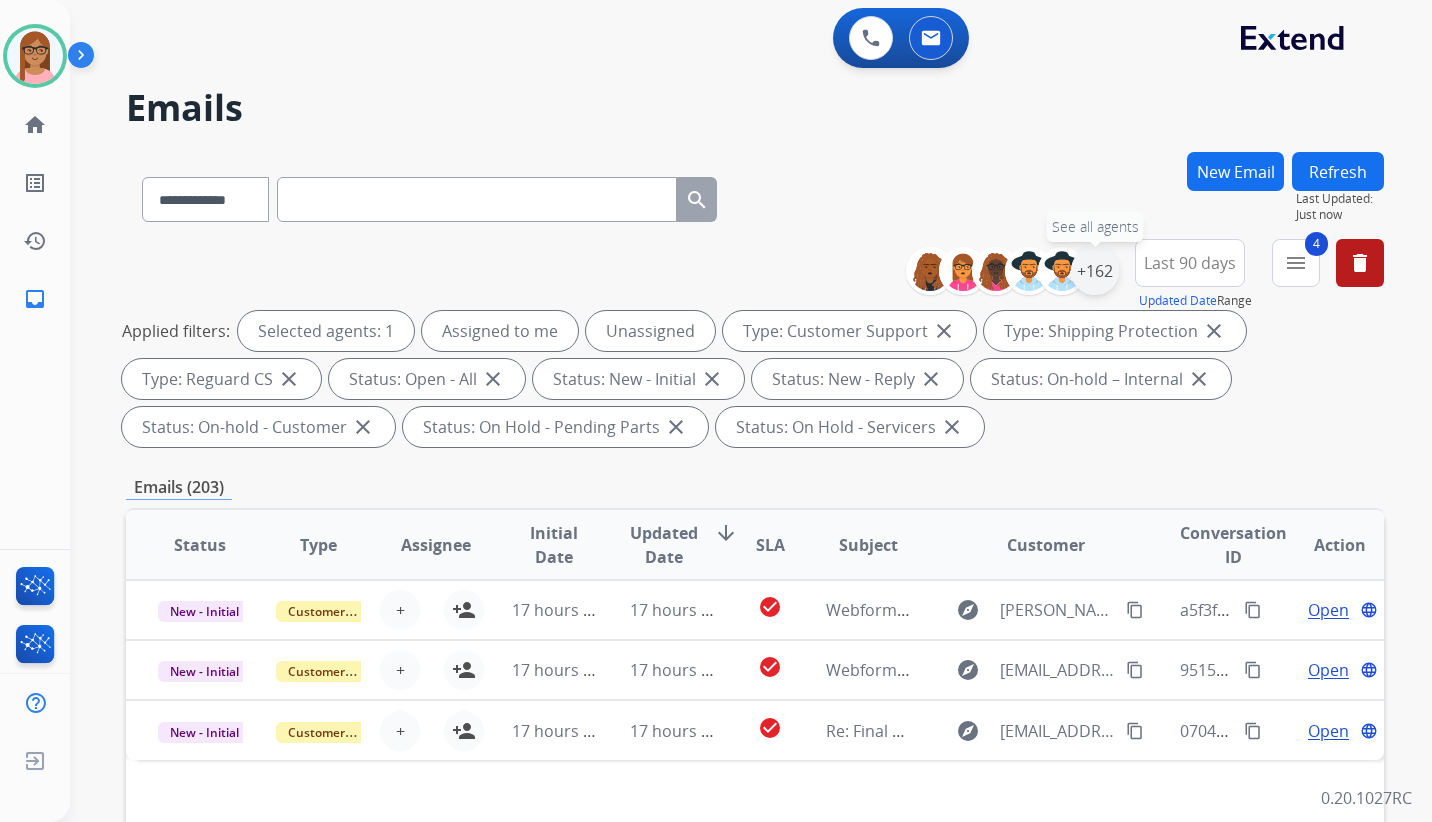 click on "+162" at bounding box center (1095, 271) 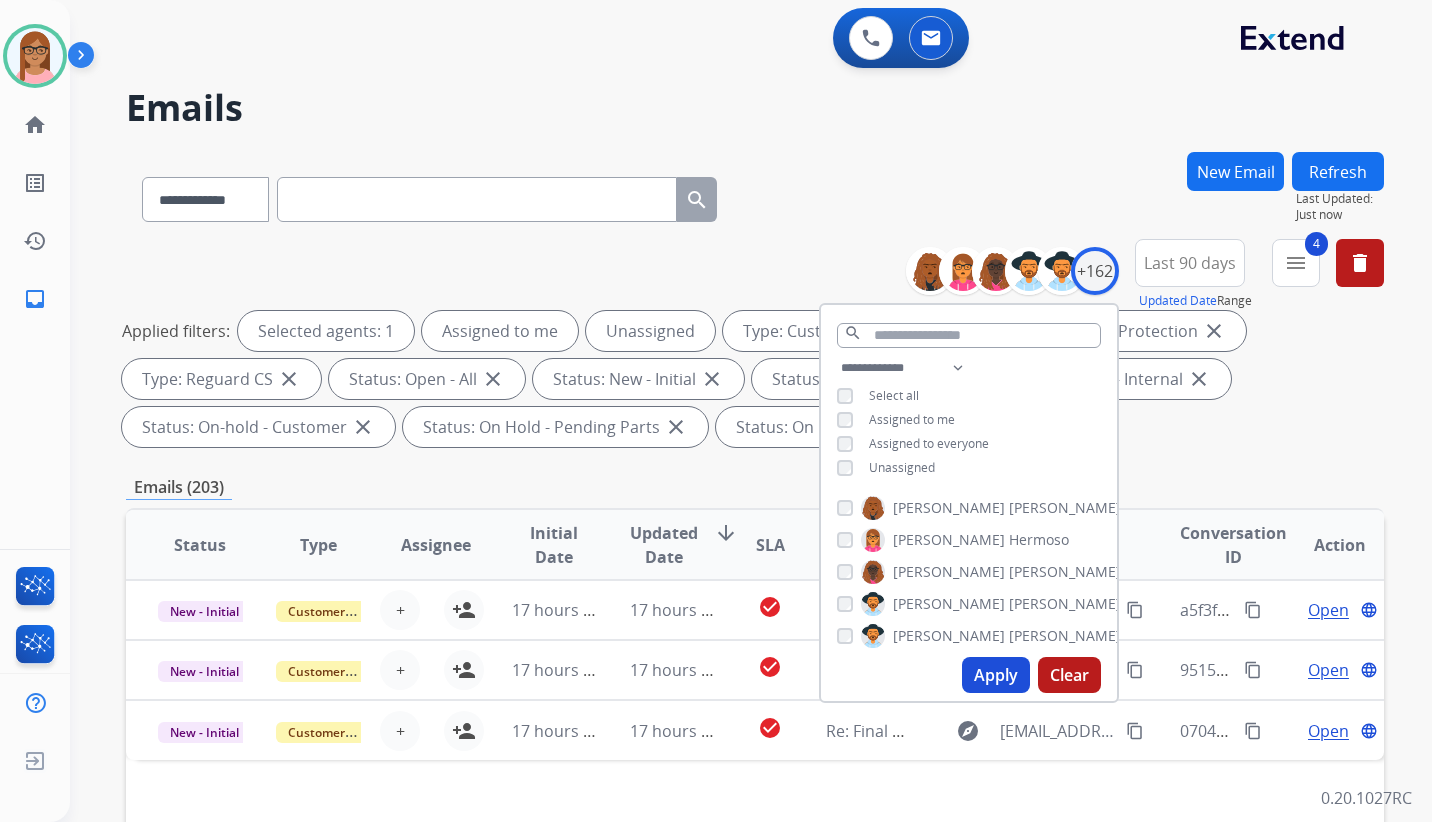 click on "**********" at bounding box center [969, 420] 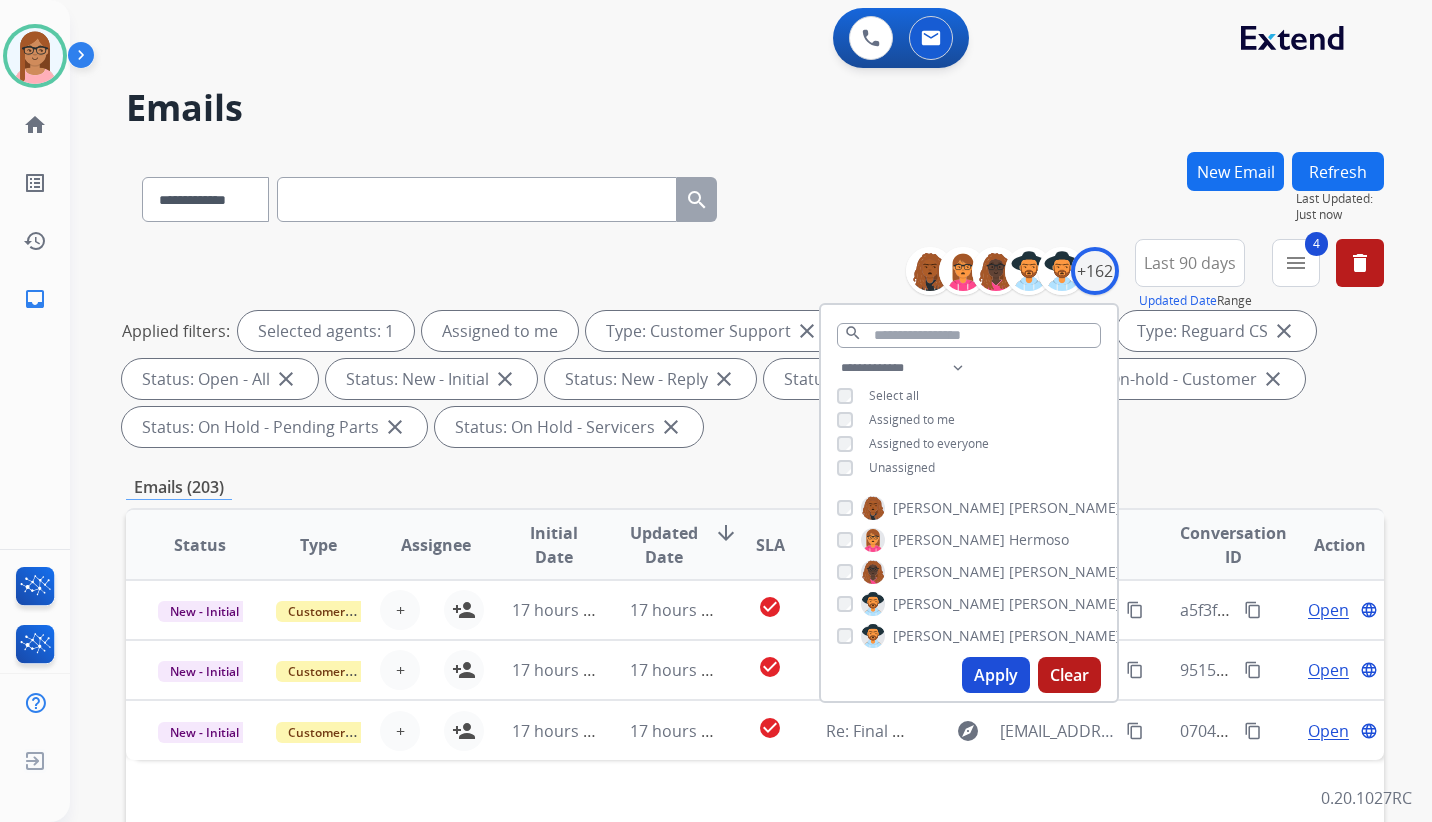 drag, startPoint x: 981, startPoint y: 680, endPoint x: 981, endPoint y: 655, distance: 25 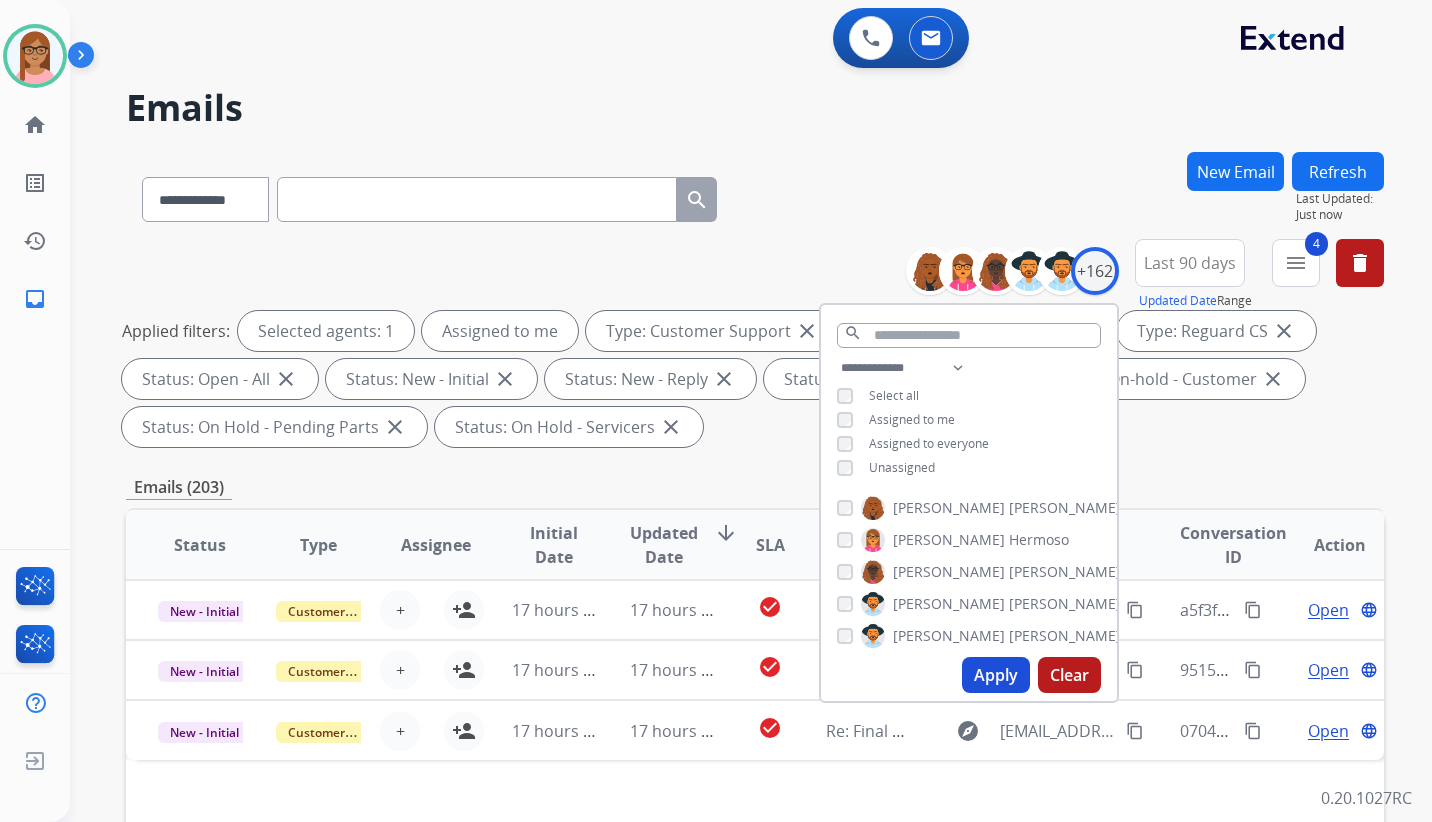 click on "Apply" at bounding box center (996, 675) 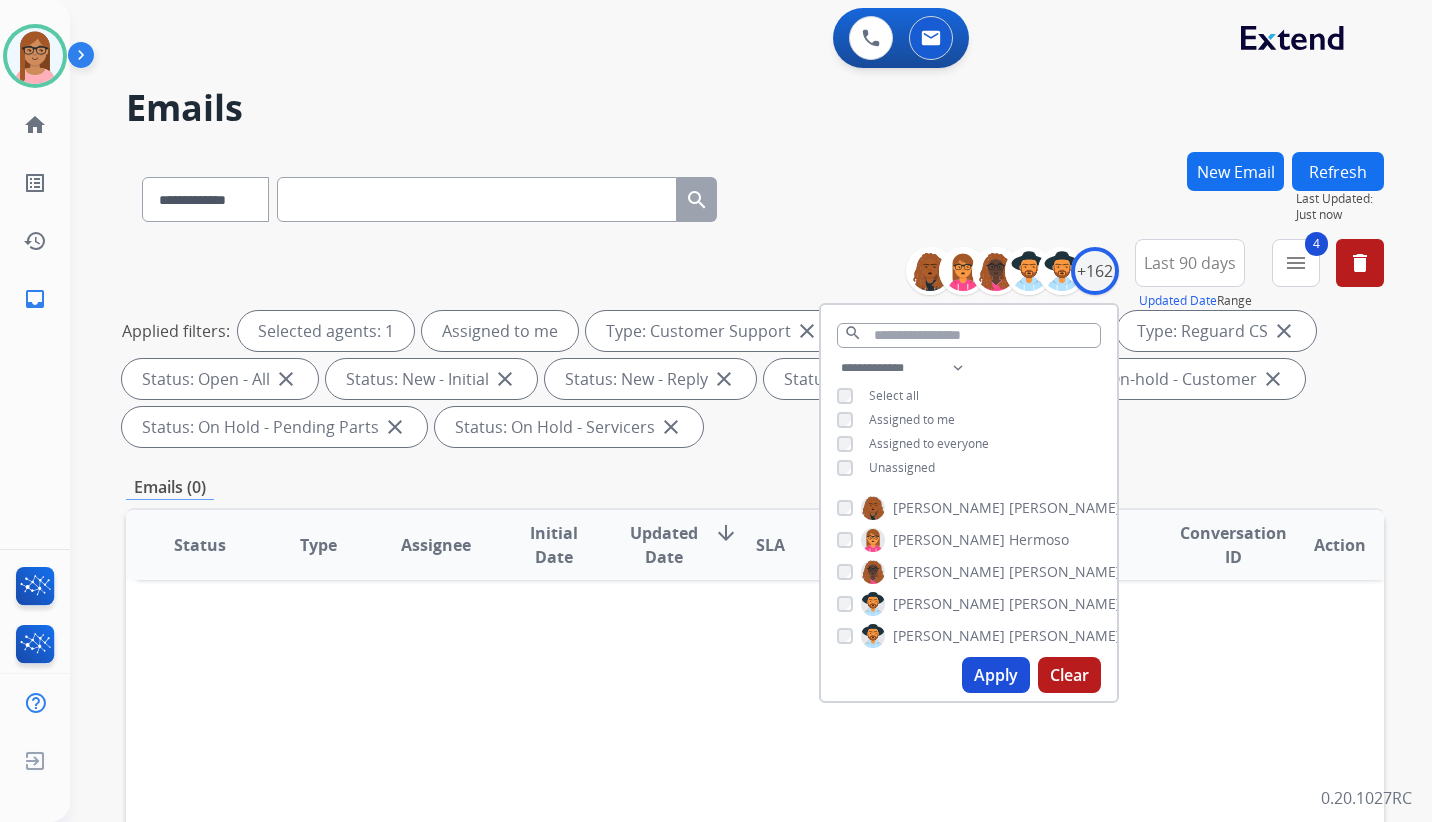 click on "Applied filters:  Selected agents: 1  Assigned to me  Type: Customer Support  close  Type: Shipping Protection  close  Type: Reguard CS  close  Status: Open - All  close  Status: New - Initial  close  Status: New - Reply  close  Status: On-hold – Internal  close  Status: On-hold - Customer  close  Status: On Hold - Pending Parts  close  Status: On Hold - Servicers  close" at bounding box center [751, 379] 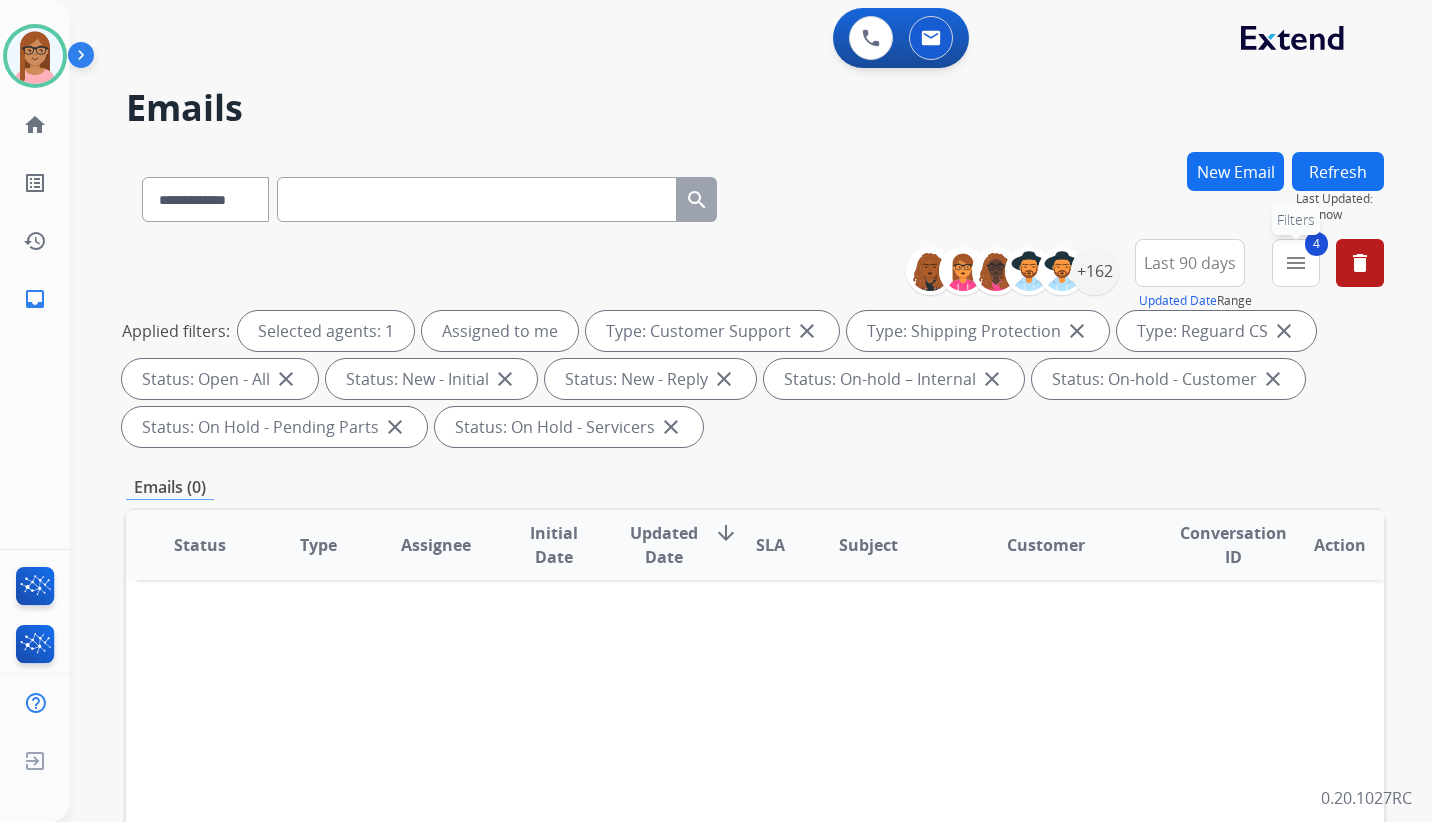 click on "menu" at bounding box center [1296, 263] 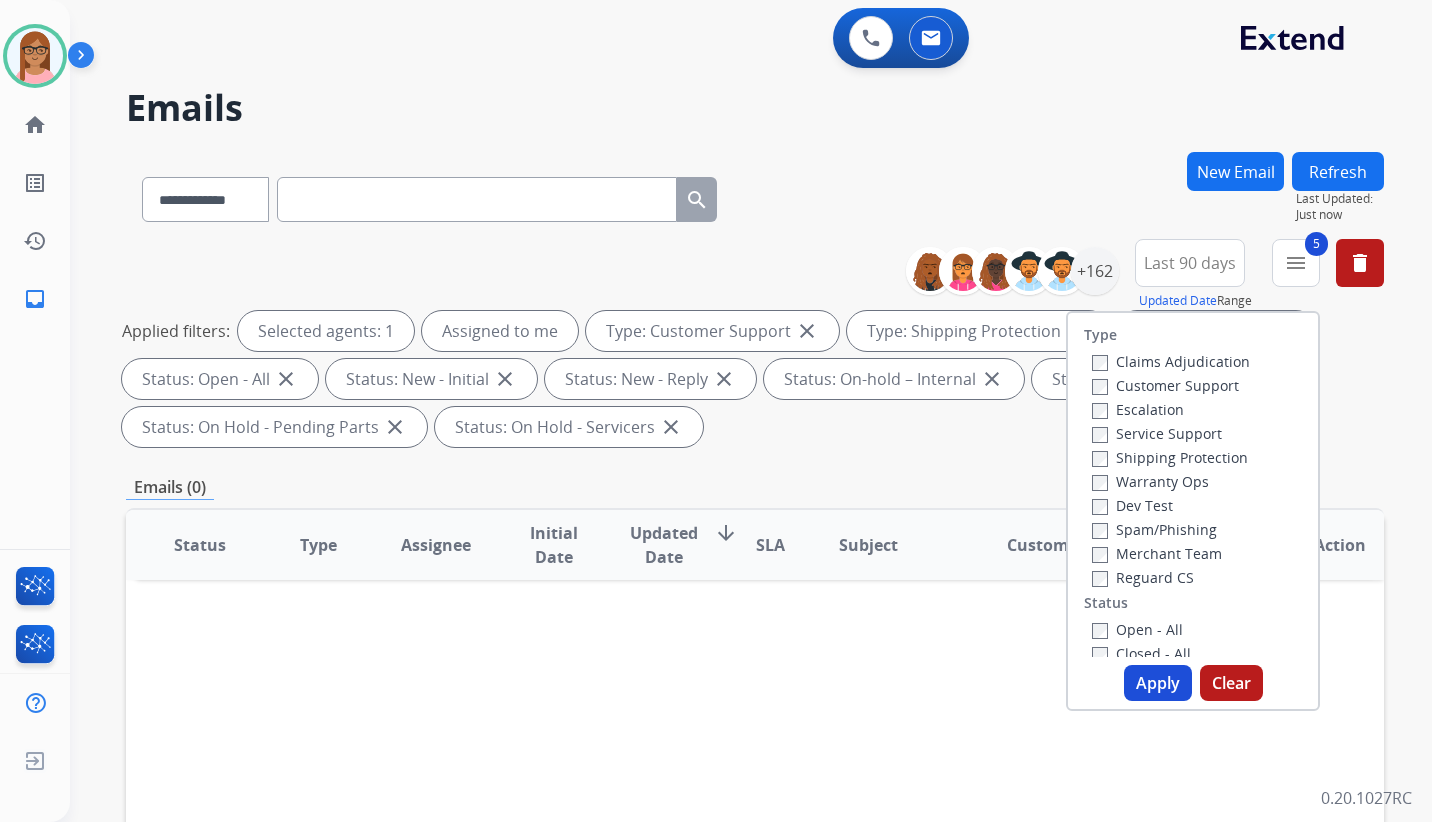 click on "Apply" at bounding box center [1158, 683] 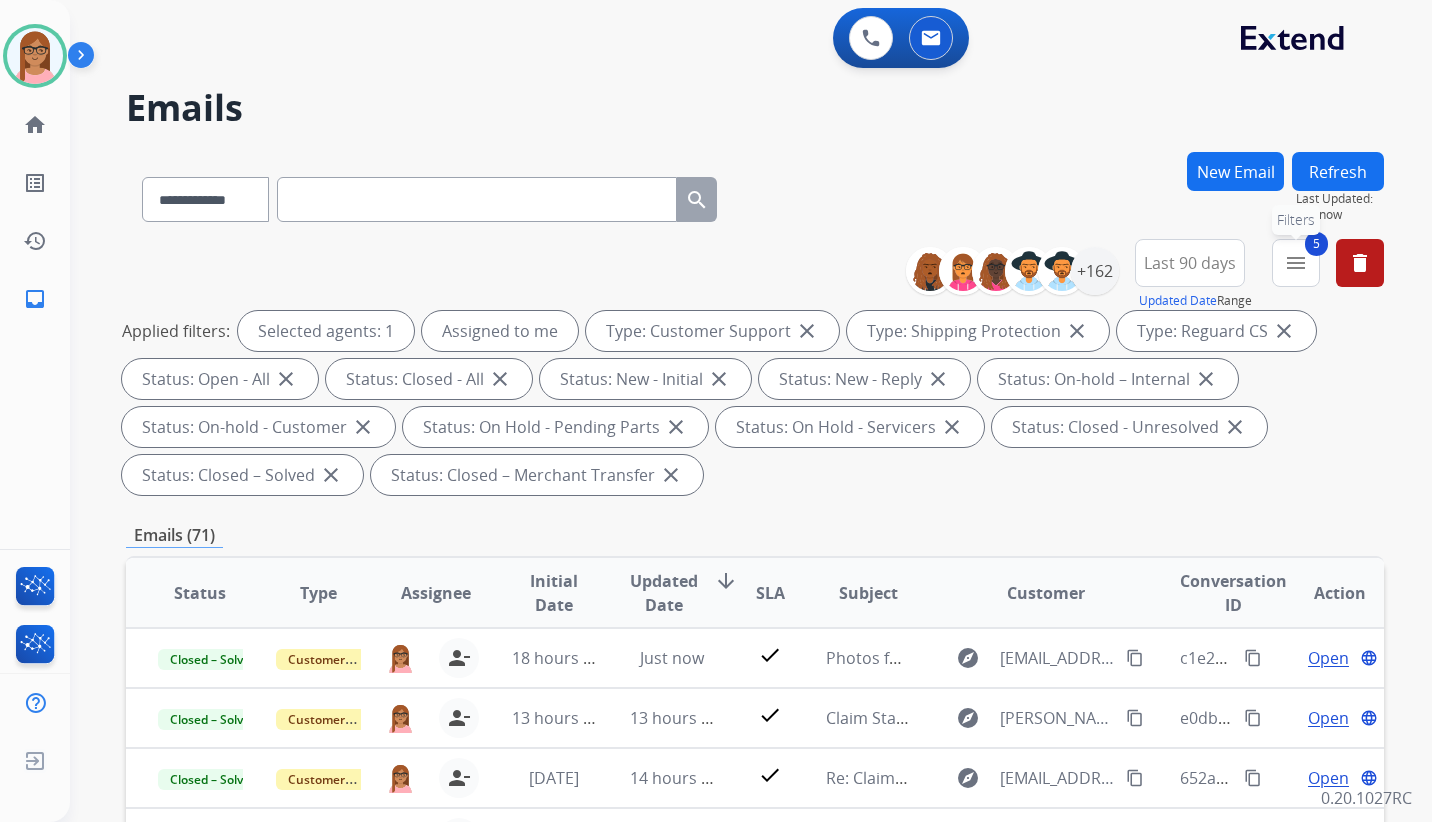 click on "5 menu  Filters" at bounding box center [1296, 263] 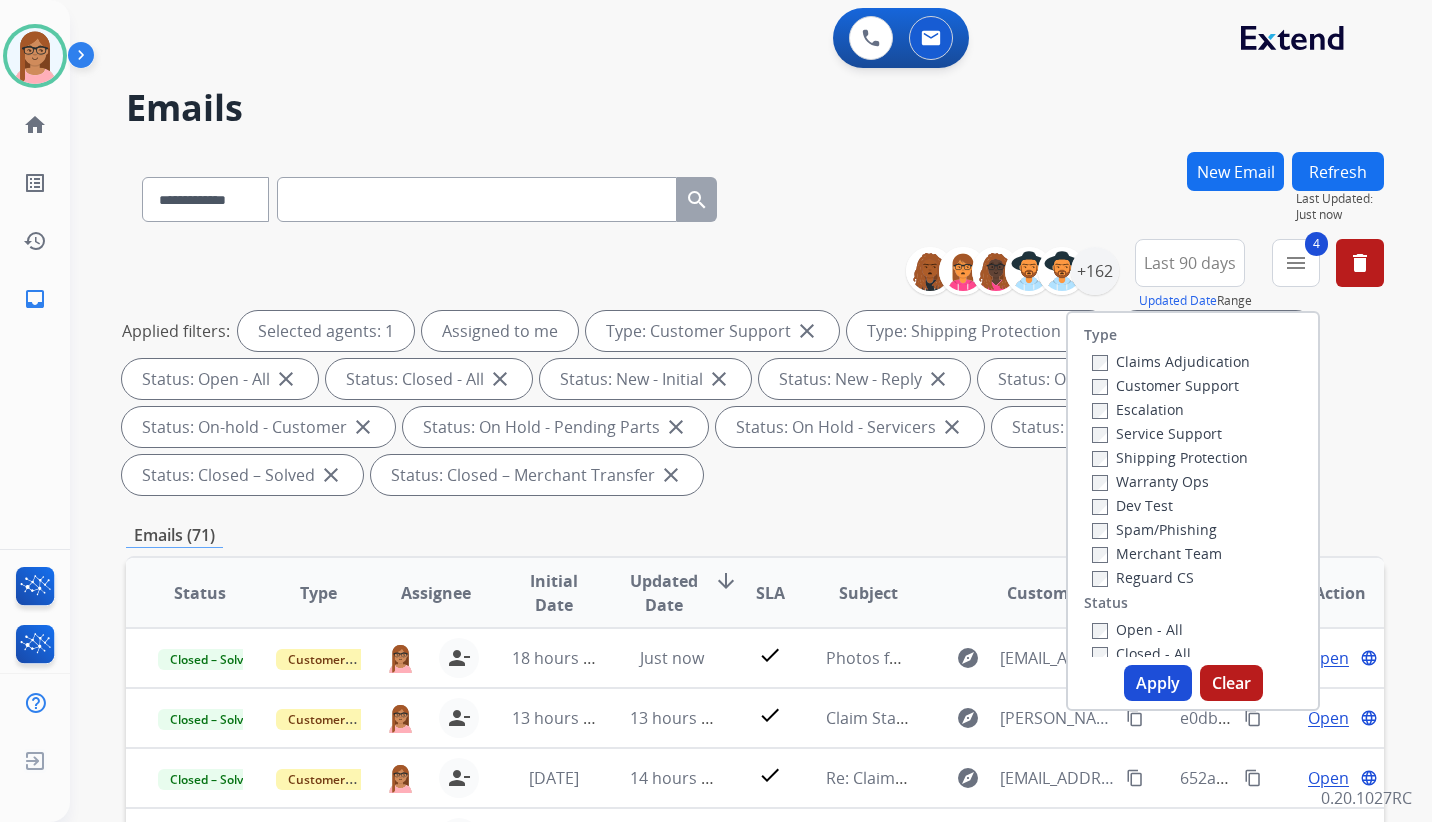 click on "Apply" at bounding box center (1158, 683) 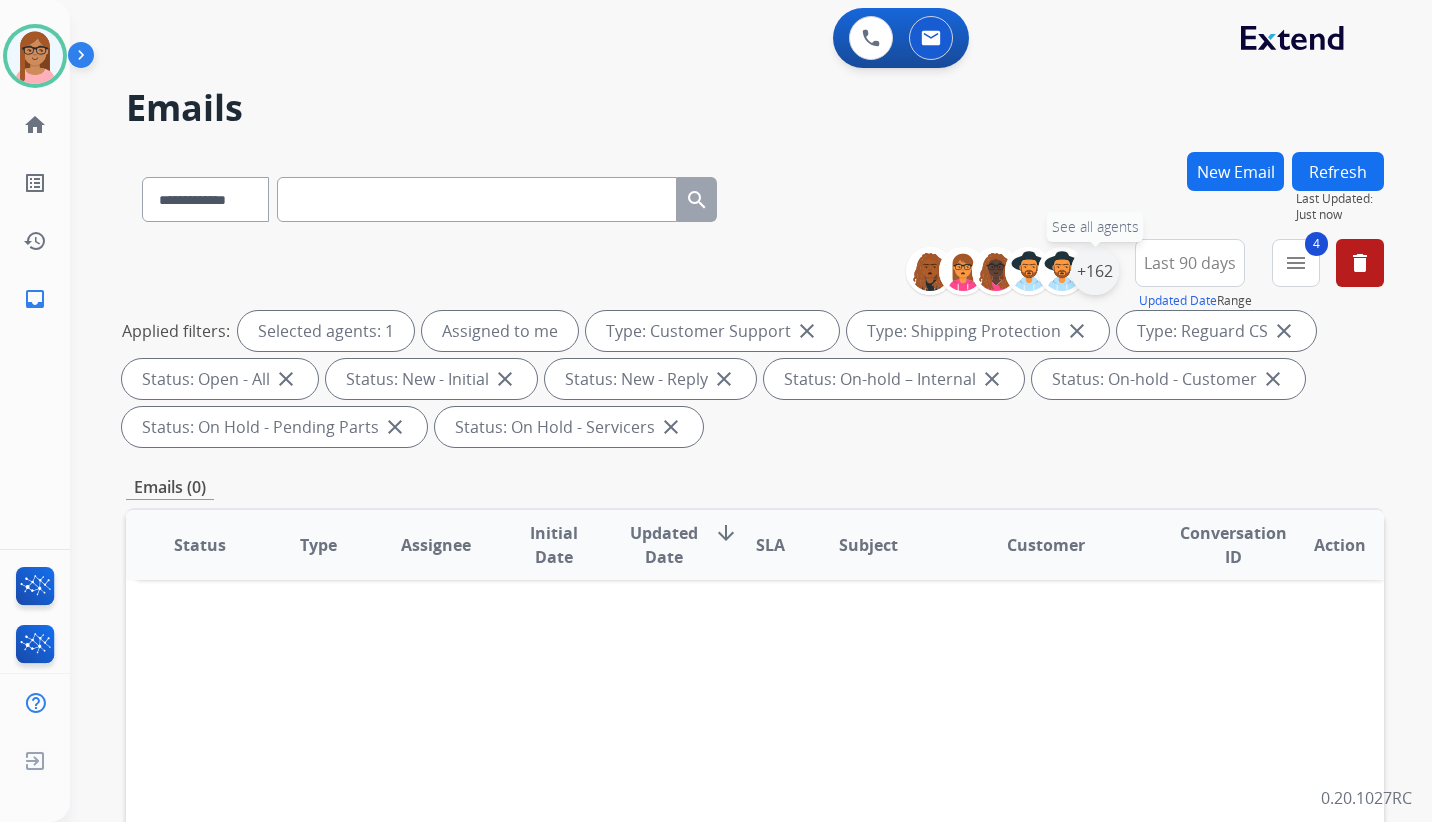 click on "+162" at bounding box center (1095, 271) 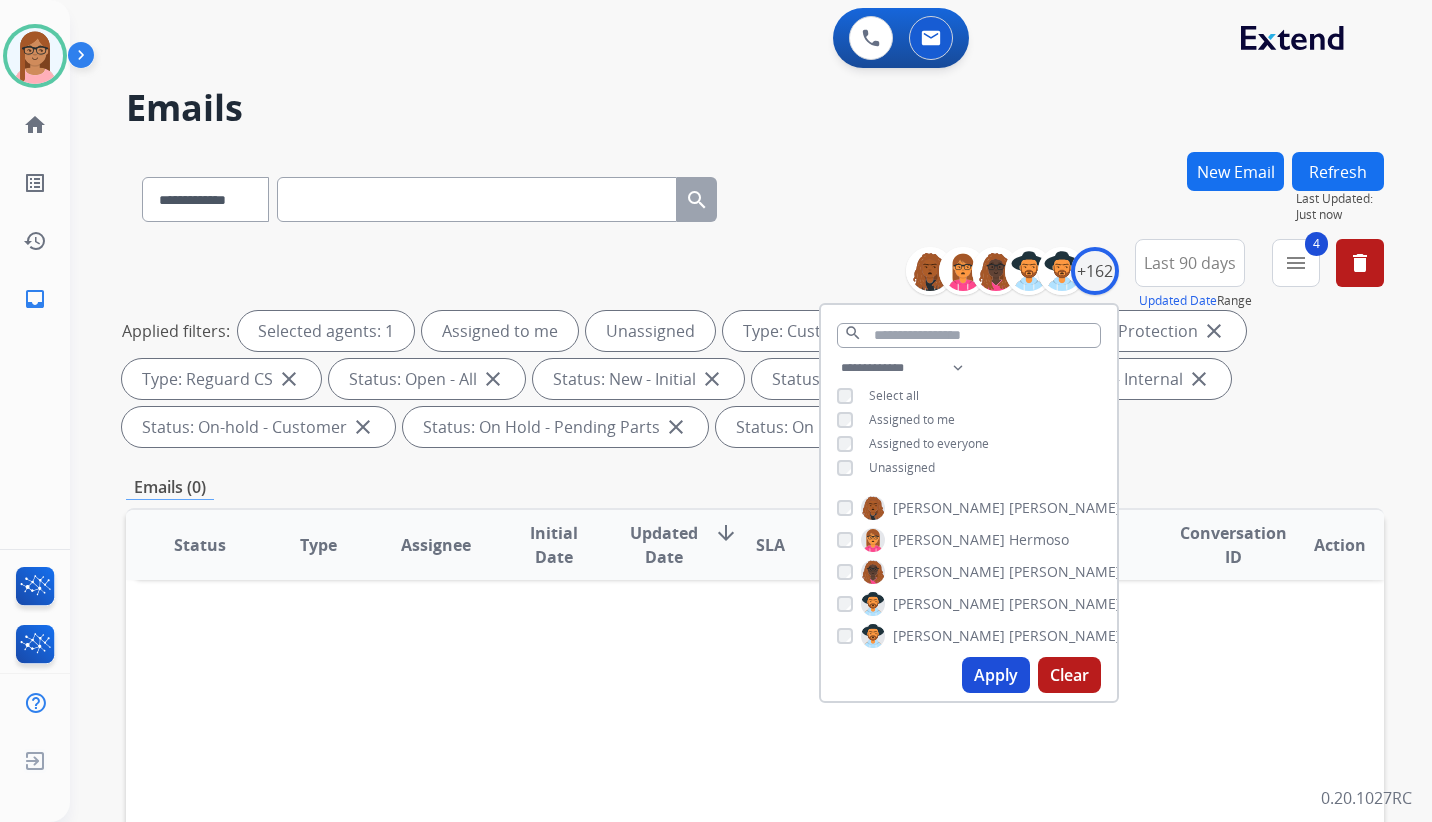 click on "Apply" at bounding box center (996, 675) 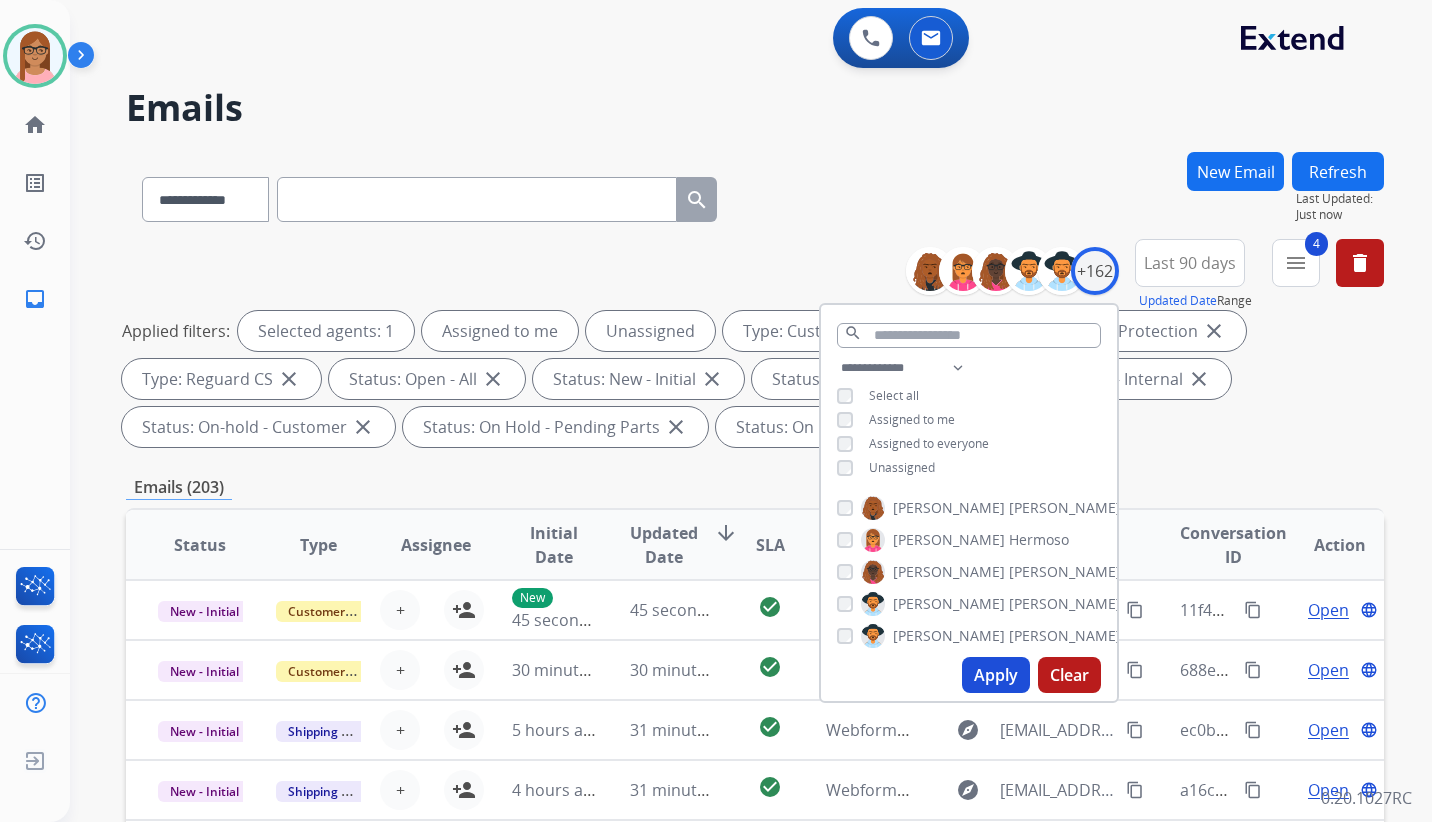 click on "**********" at bounding box center [755, 717] 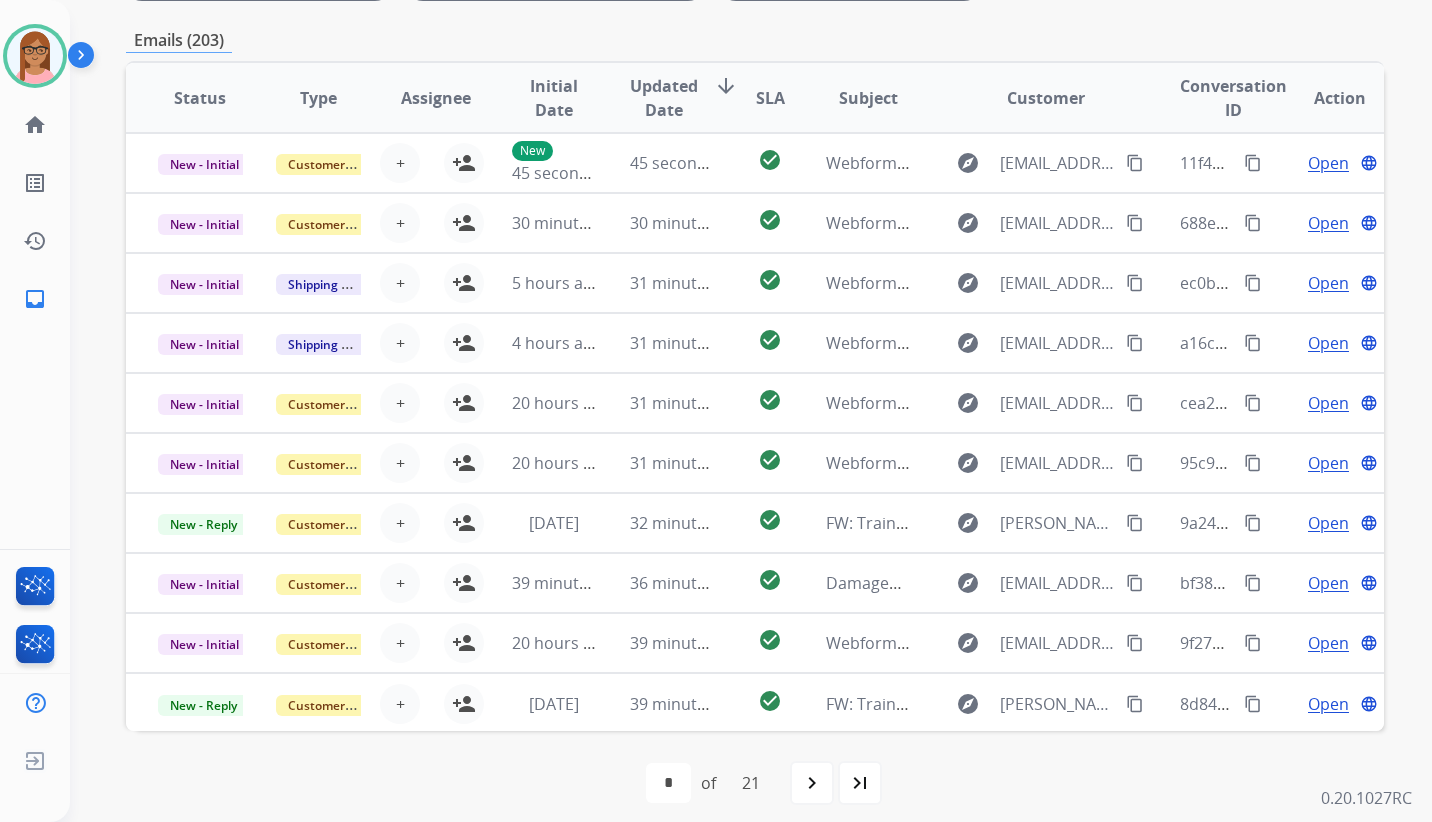 scroll, scrollTop: 460, scrollLeft: 0, axis: vertical 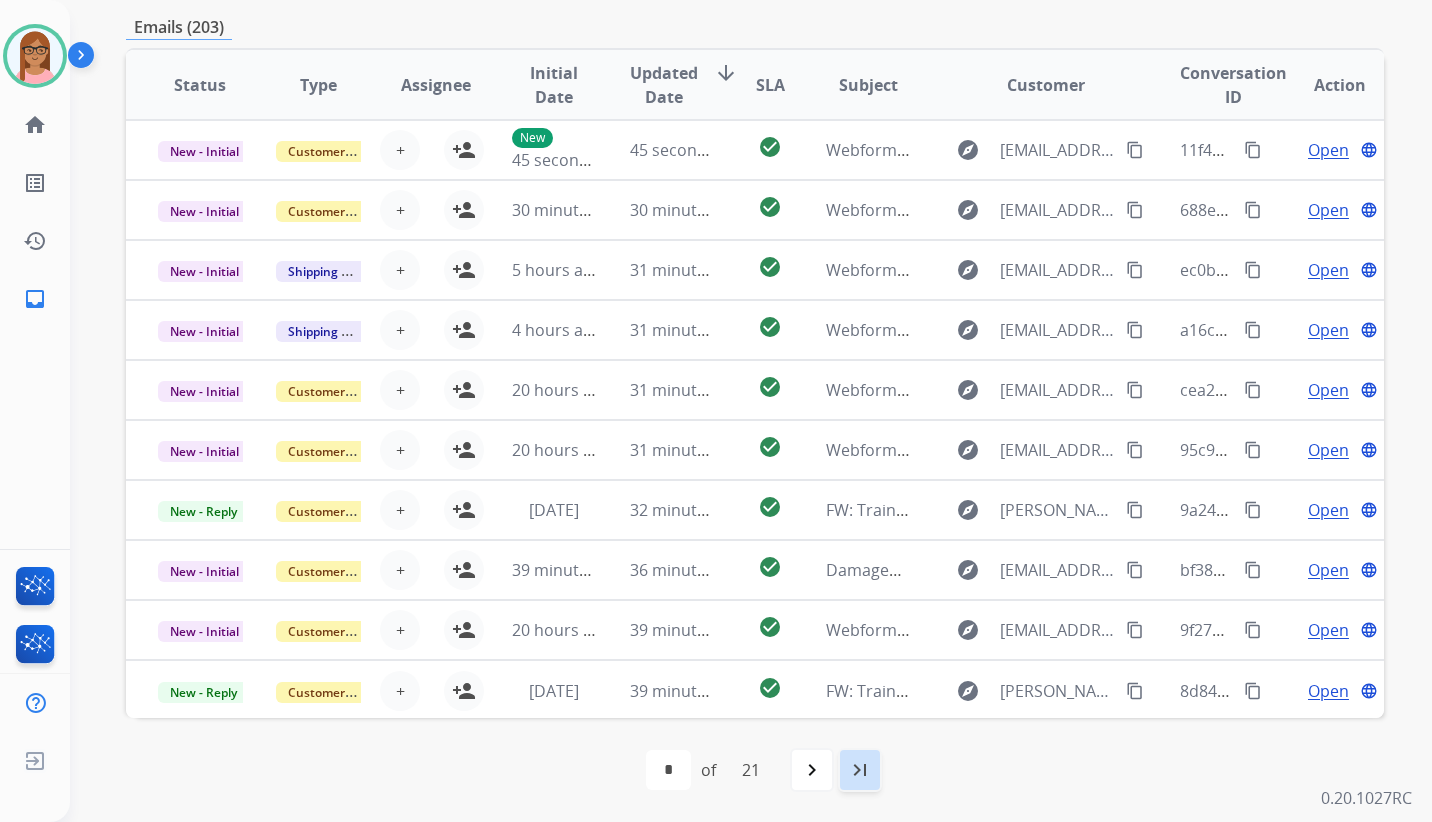 click on "last_page" at bounding box center (860, 770) 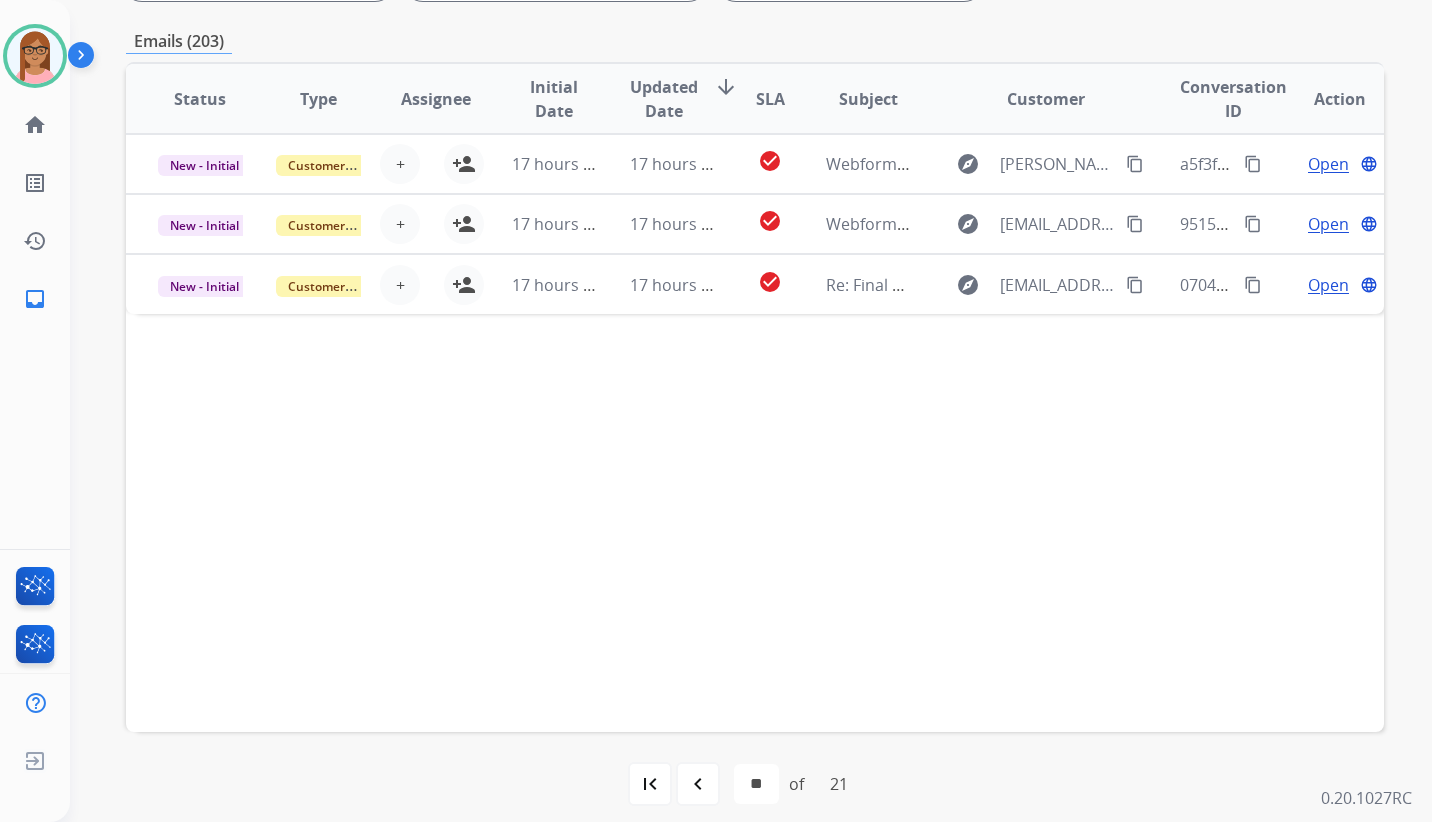 scroll, scrollTop: 460, scrollLeft: 0, axis: vertical 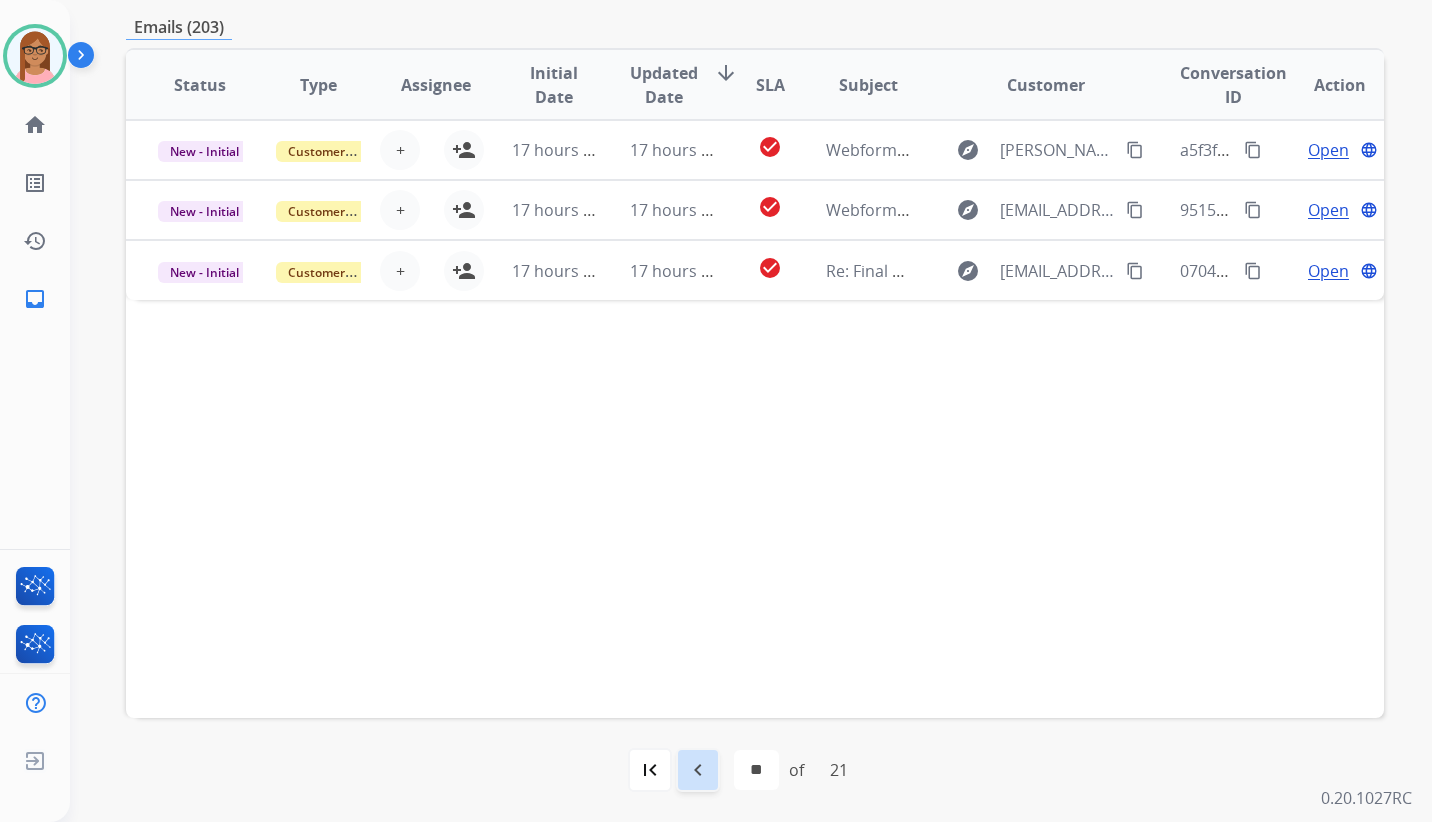 click on "navigate_before" at bounding box center [698, 770] 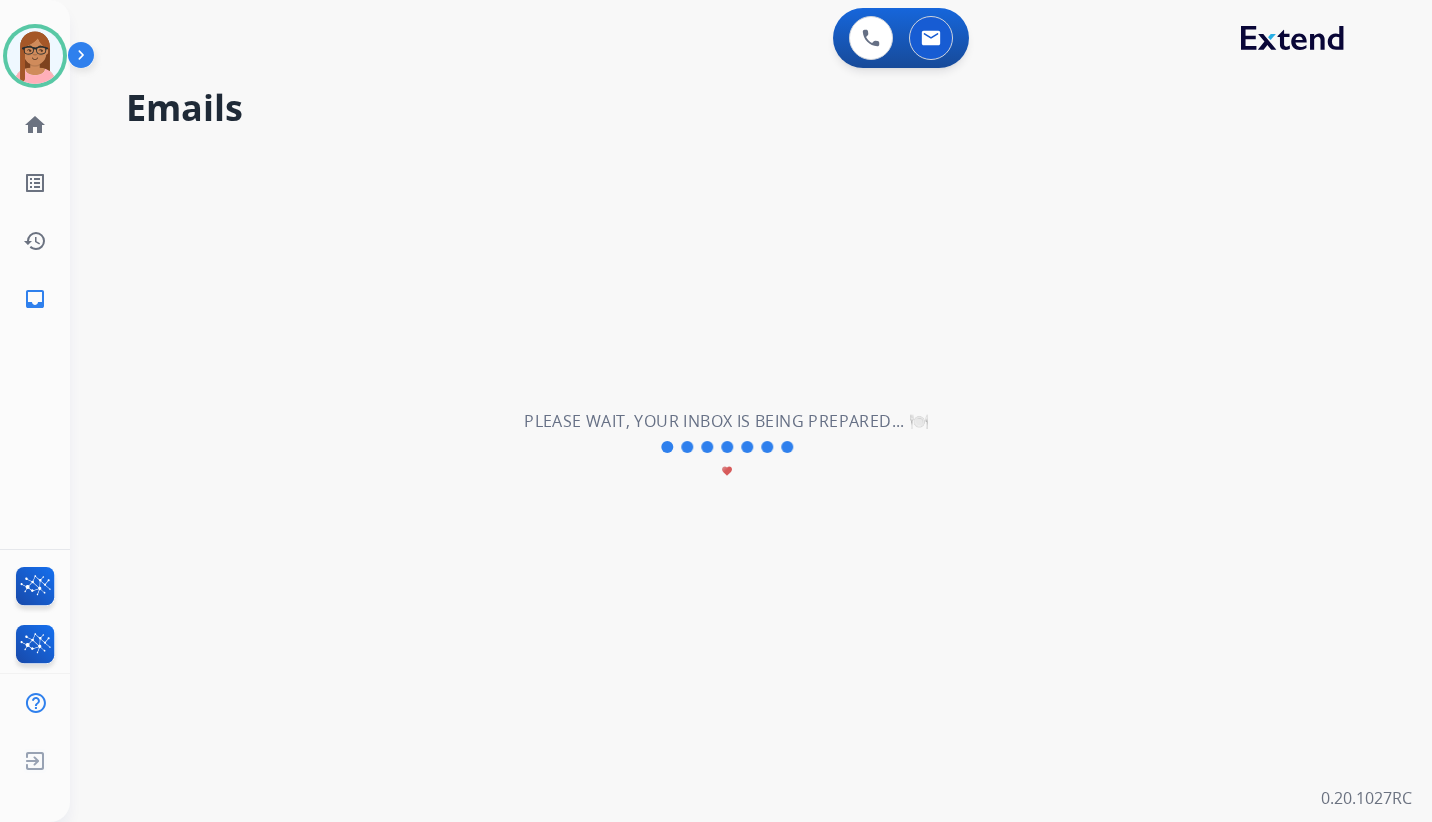 scroll, scrollTop: 0, scrollLeft: 0, axis: both 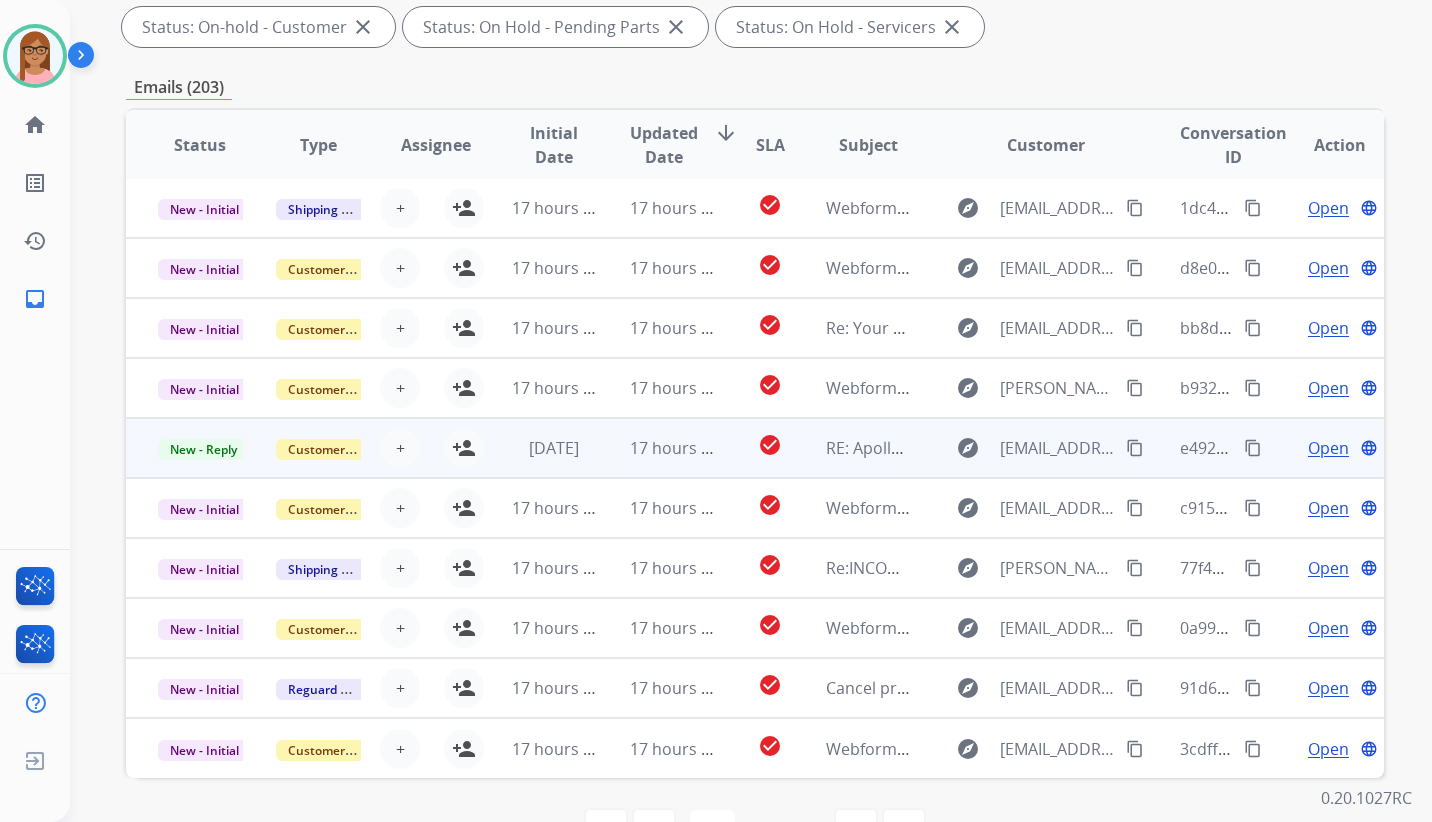 click on "content_copy" at bounding box center [1253, 448] 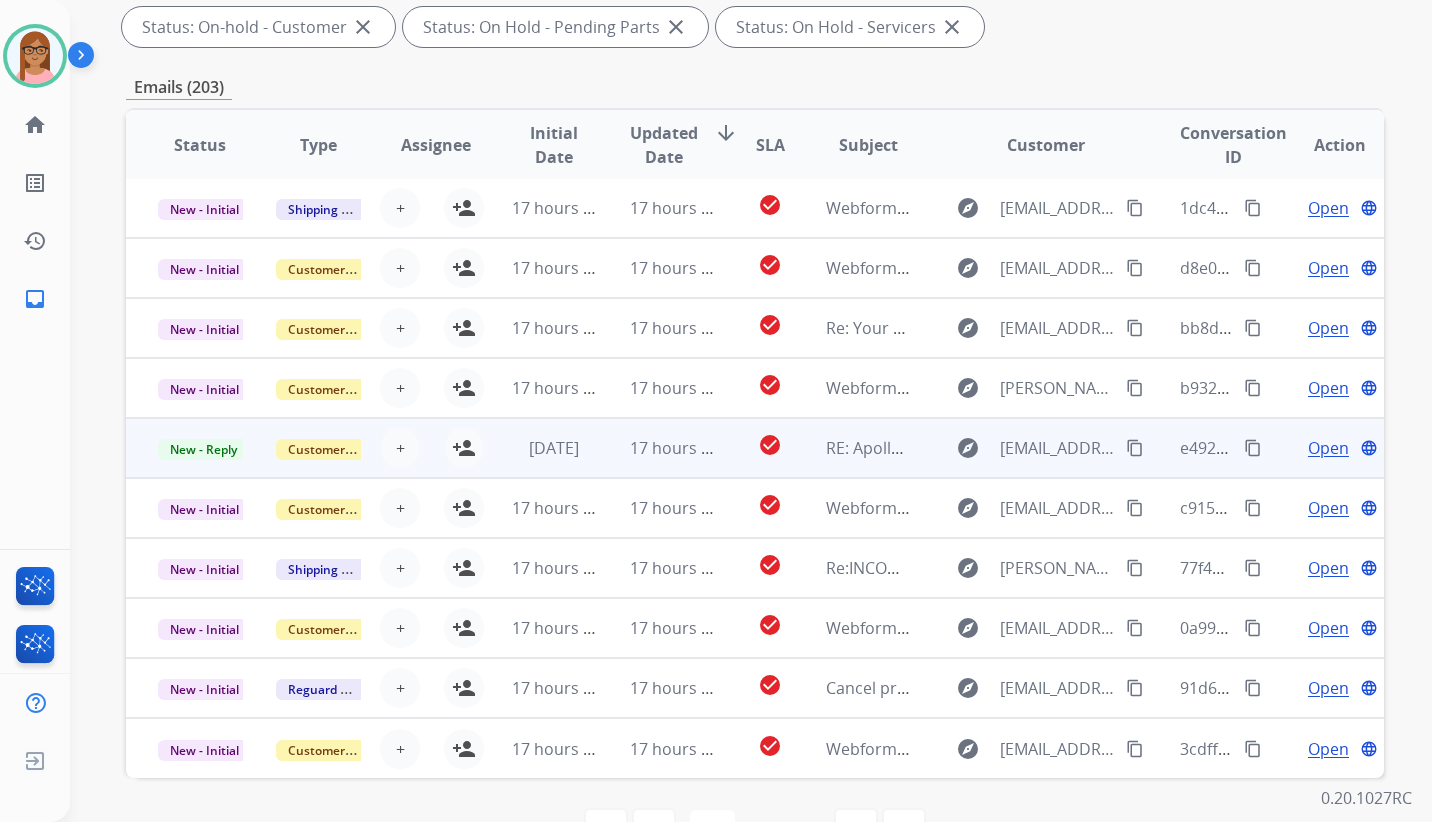 click on "content_copy" at bounding box center [1135, 448] 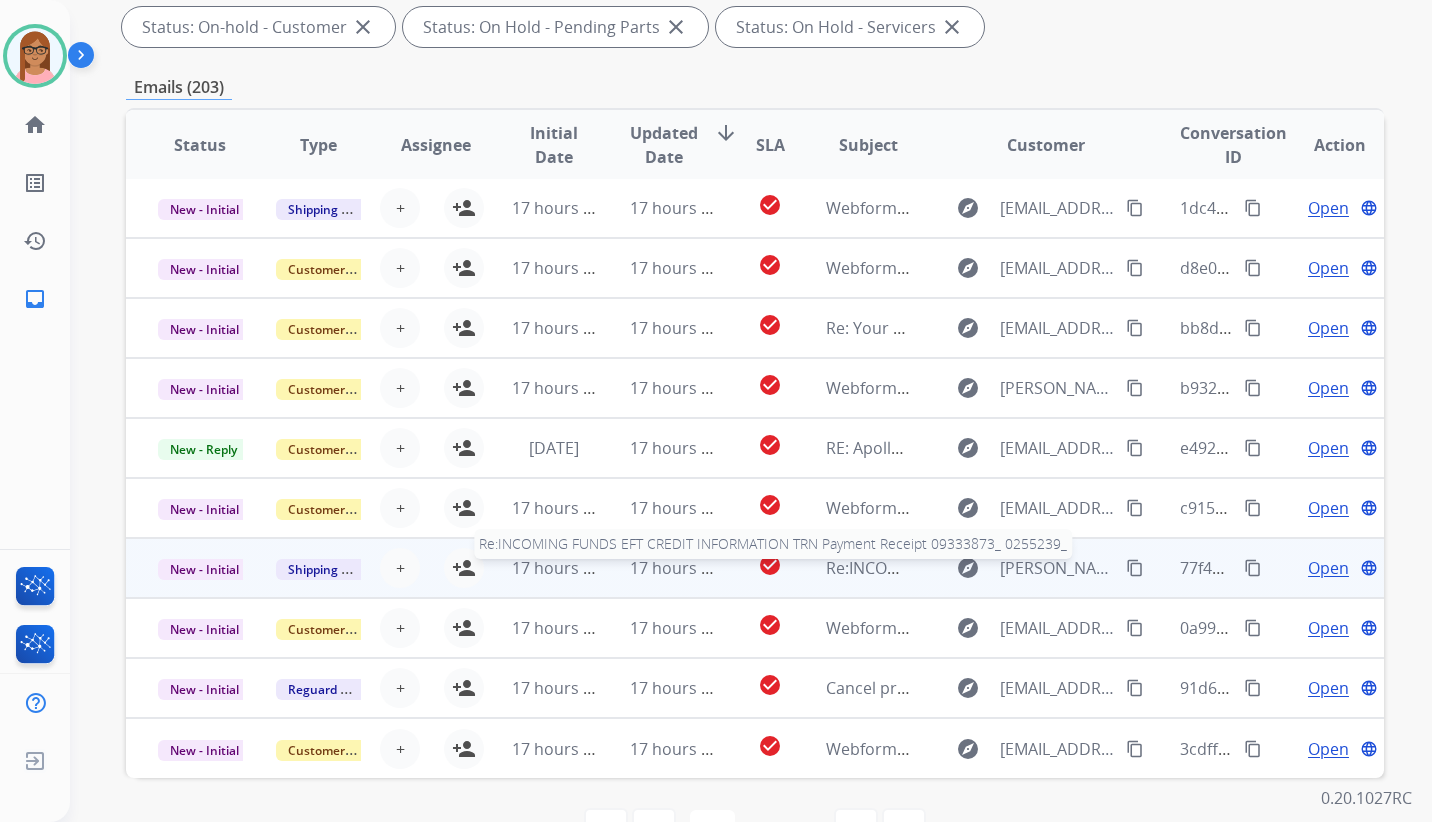 scroll, scrollTop: 460, scrollLeft: 0, axis: vertical 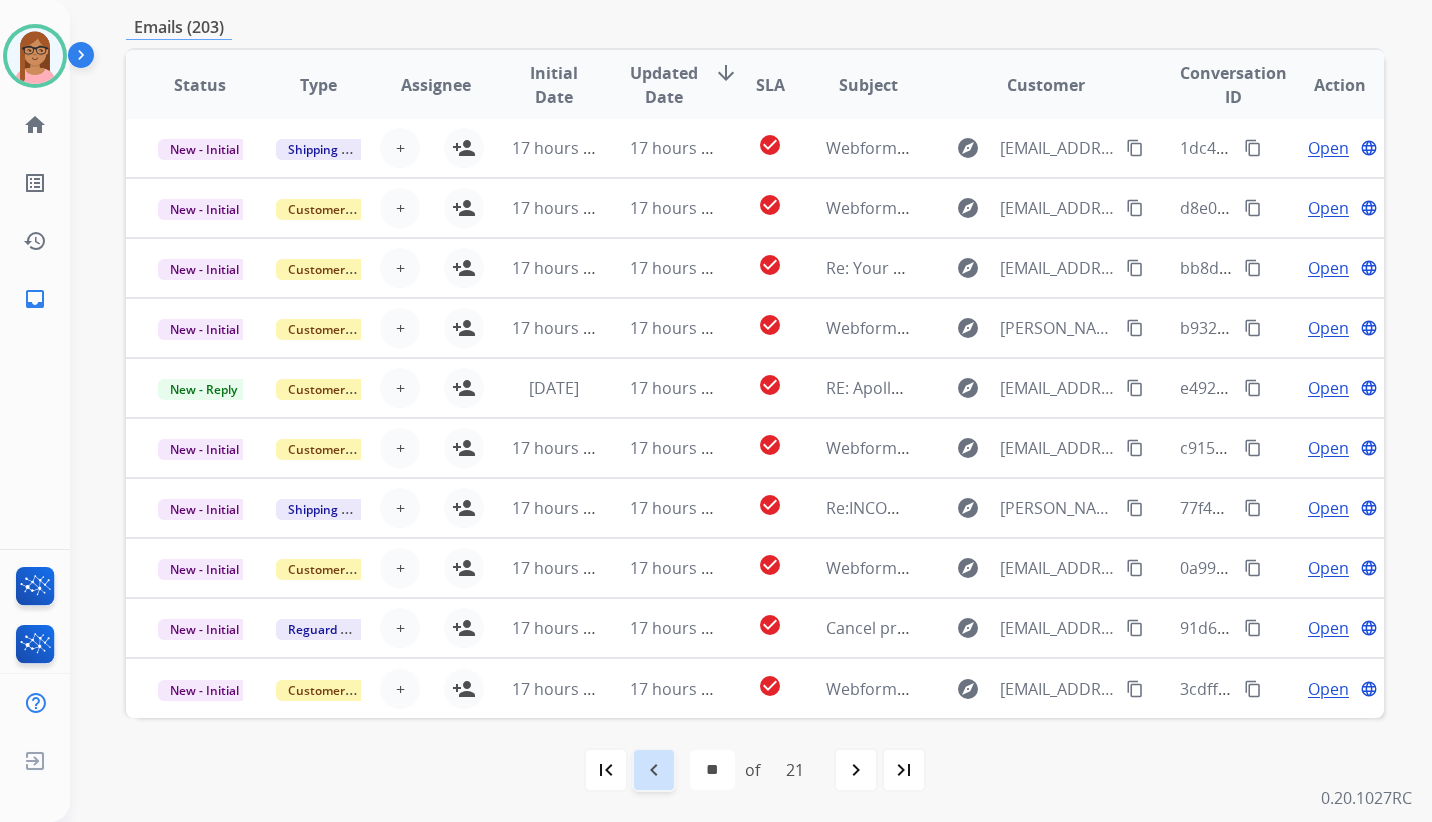 click on "navigate_before" at bounding box center [654, 770] 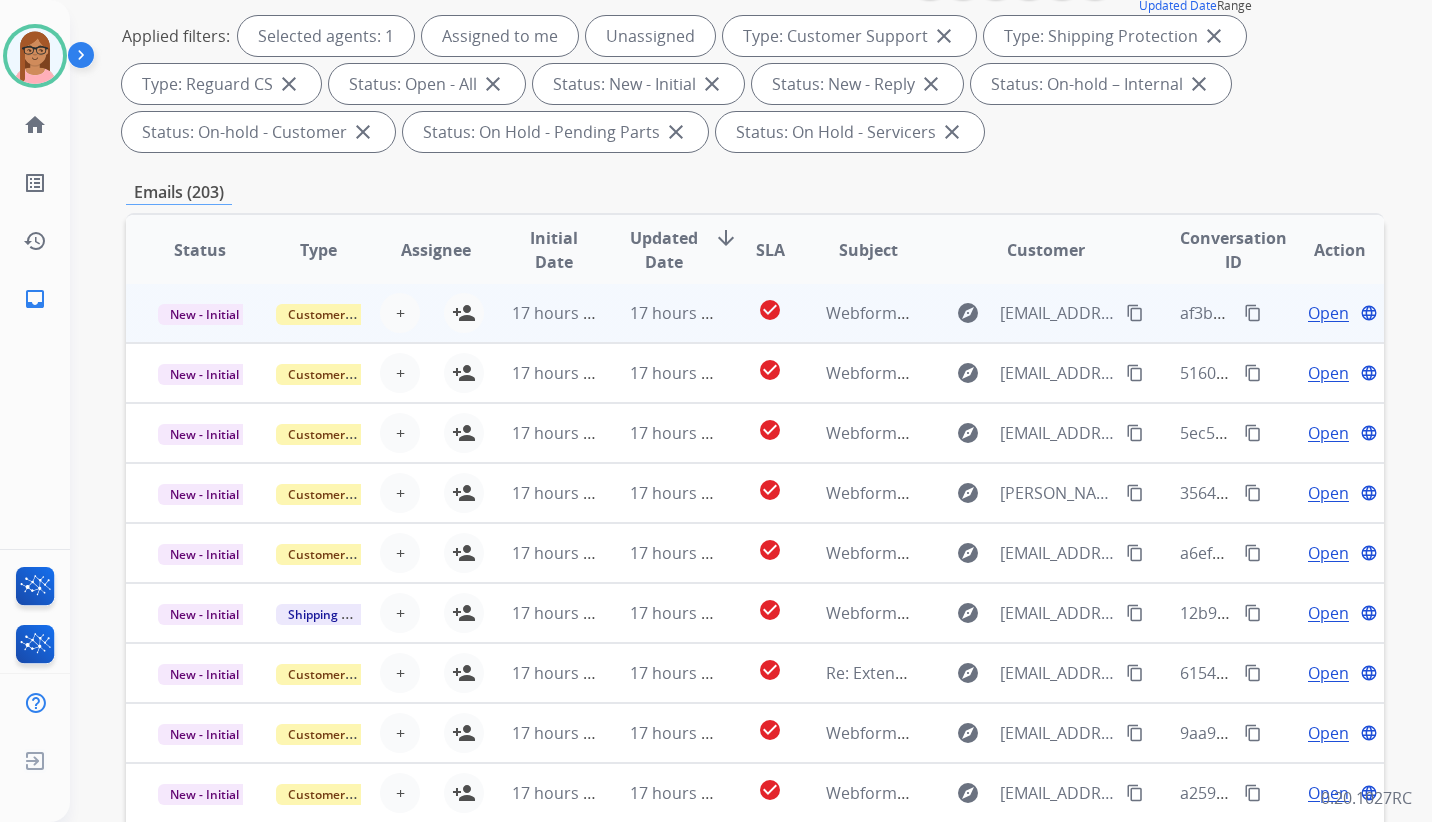 scroll, scrollTop: 460, scrollLeft: 0, axis: vertical 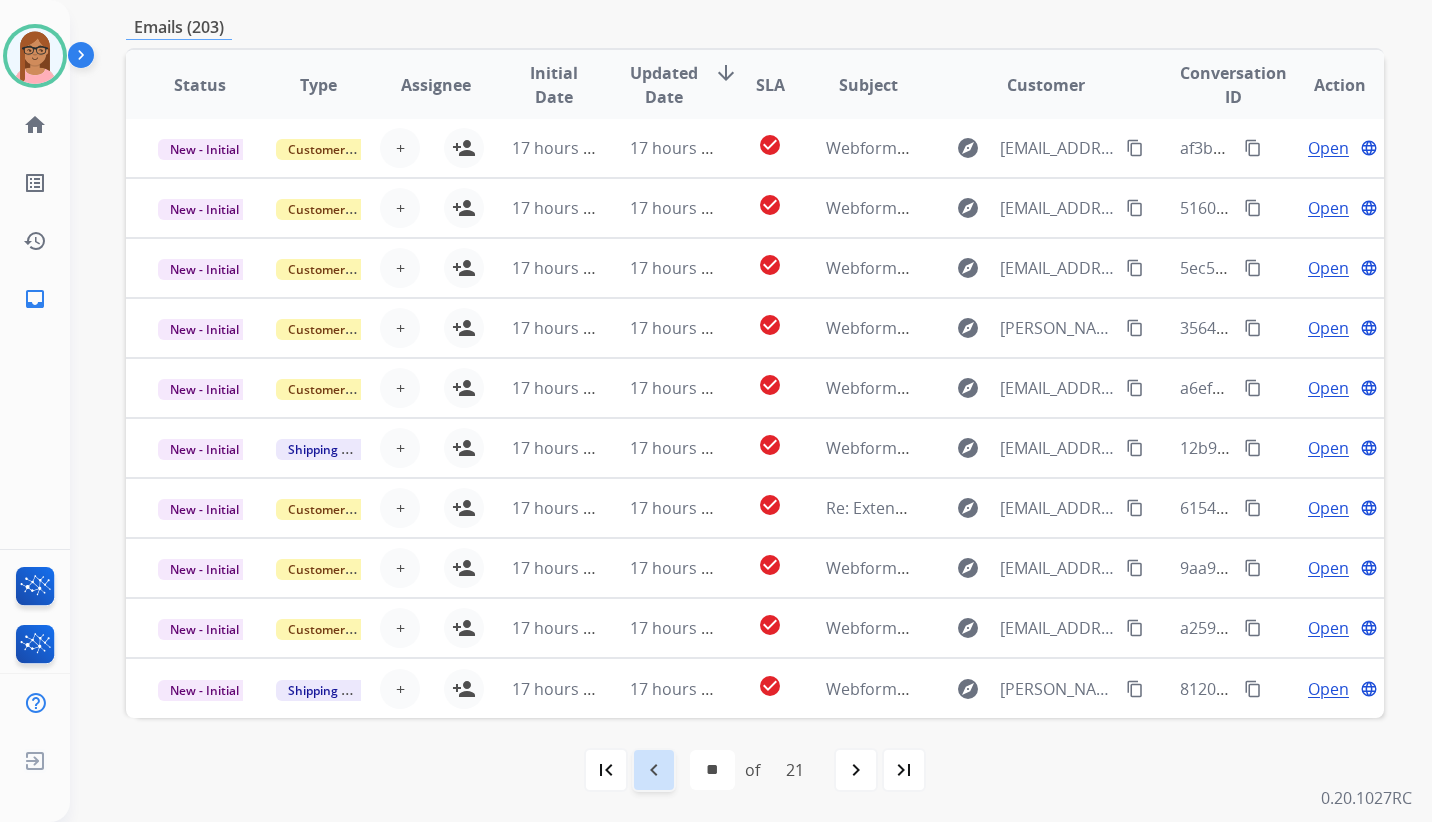 click on "navigate_before" at bounding box center [654, 770] 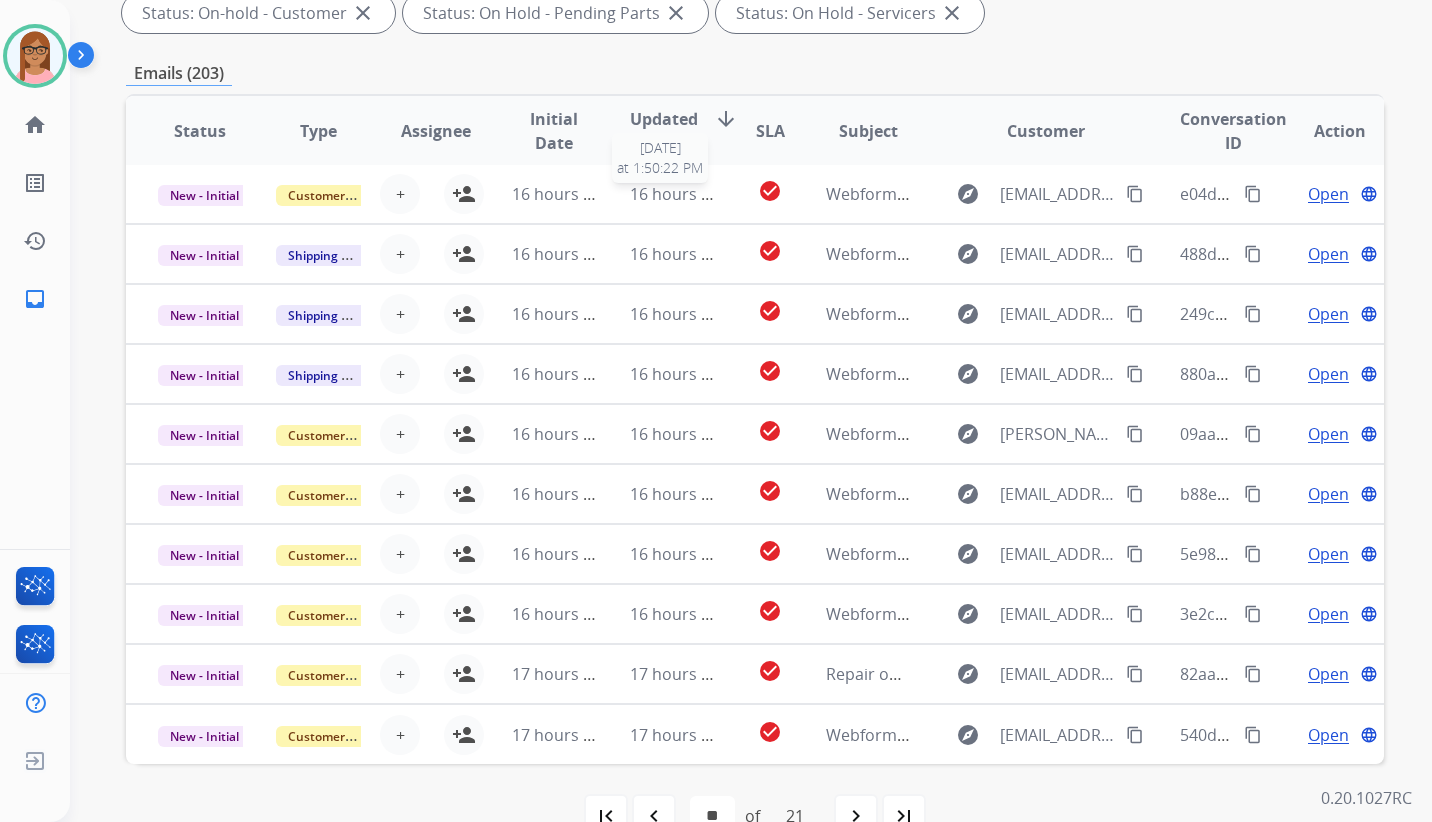 scroll, scrollTop: 460, scrollLeft: 0, axis: vertical 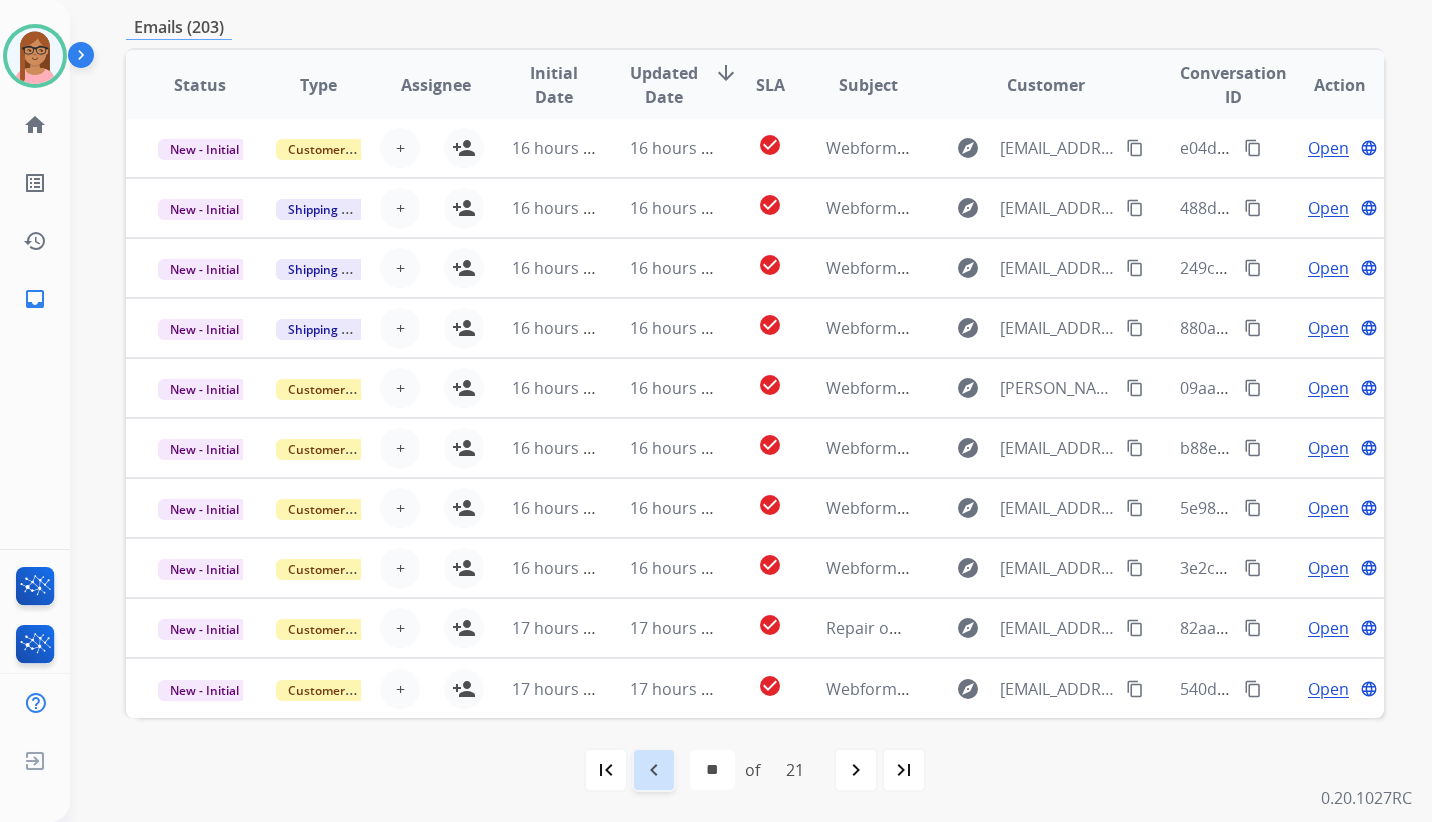 click on "navigate_before" at bounding box center (654, 770) 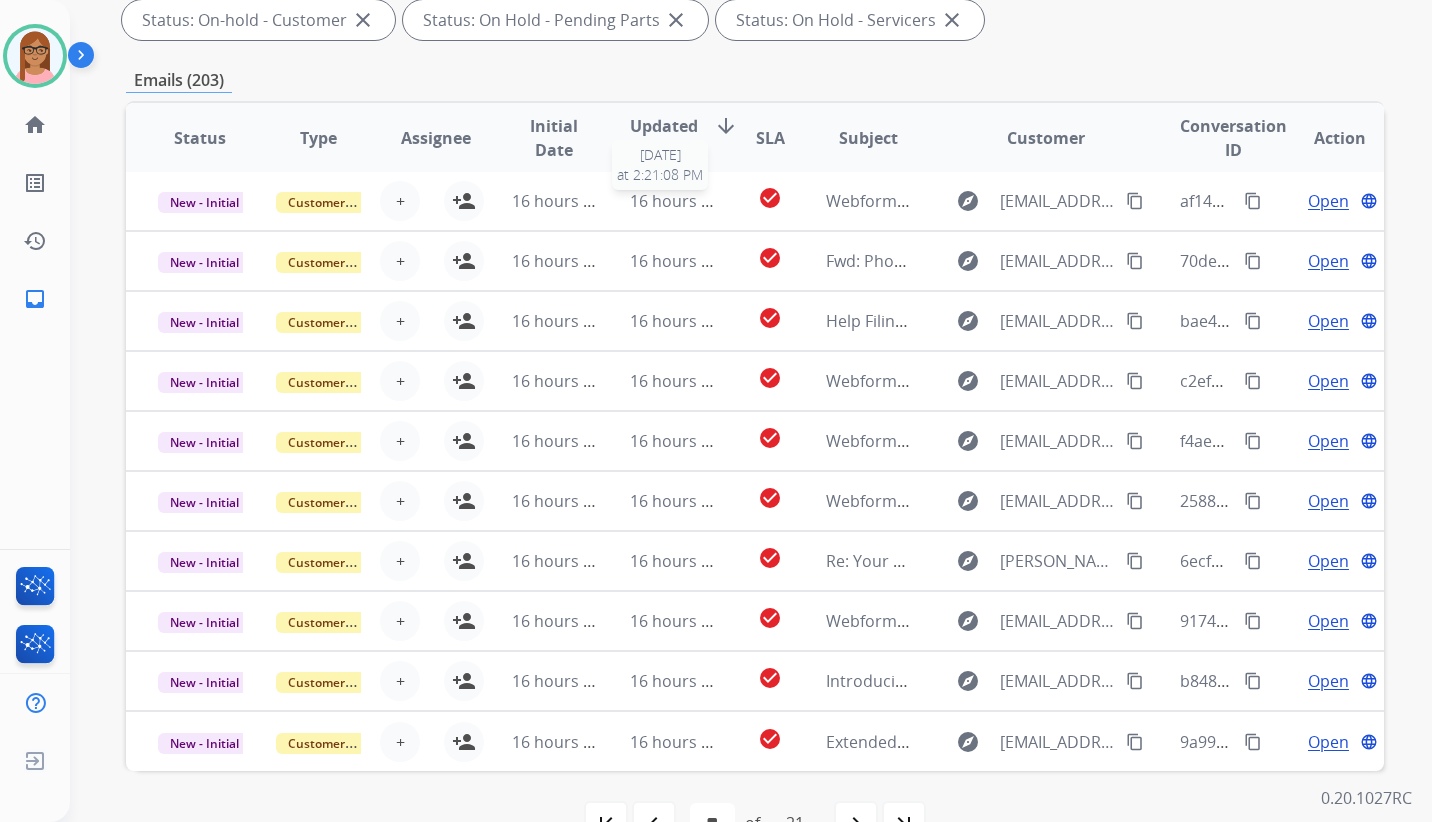 scroll, scrollTop: 460, scrollLeft: 0, axis: vertical 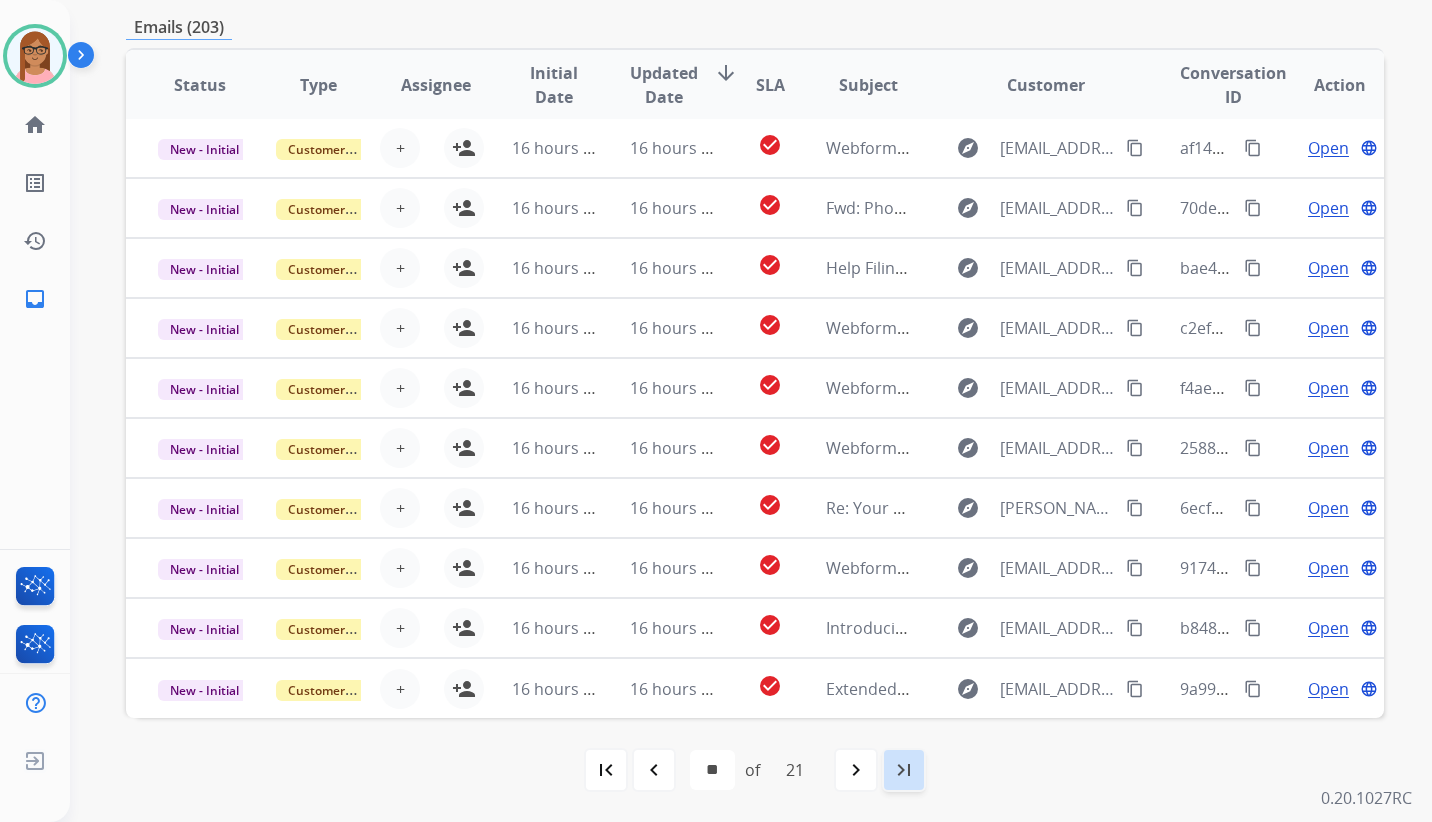 click on "last_page" at bounding box center (904, 770) 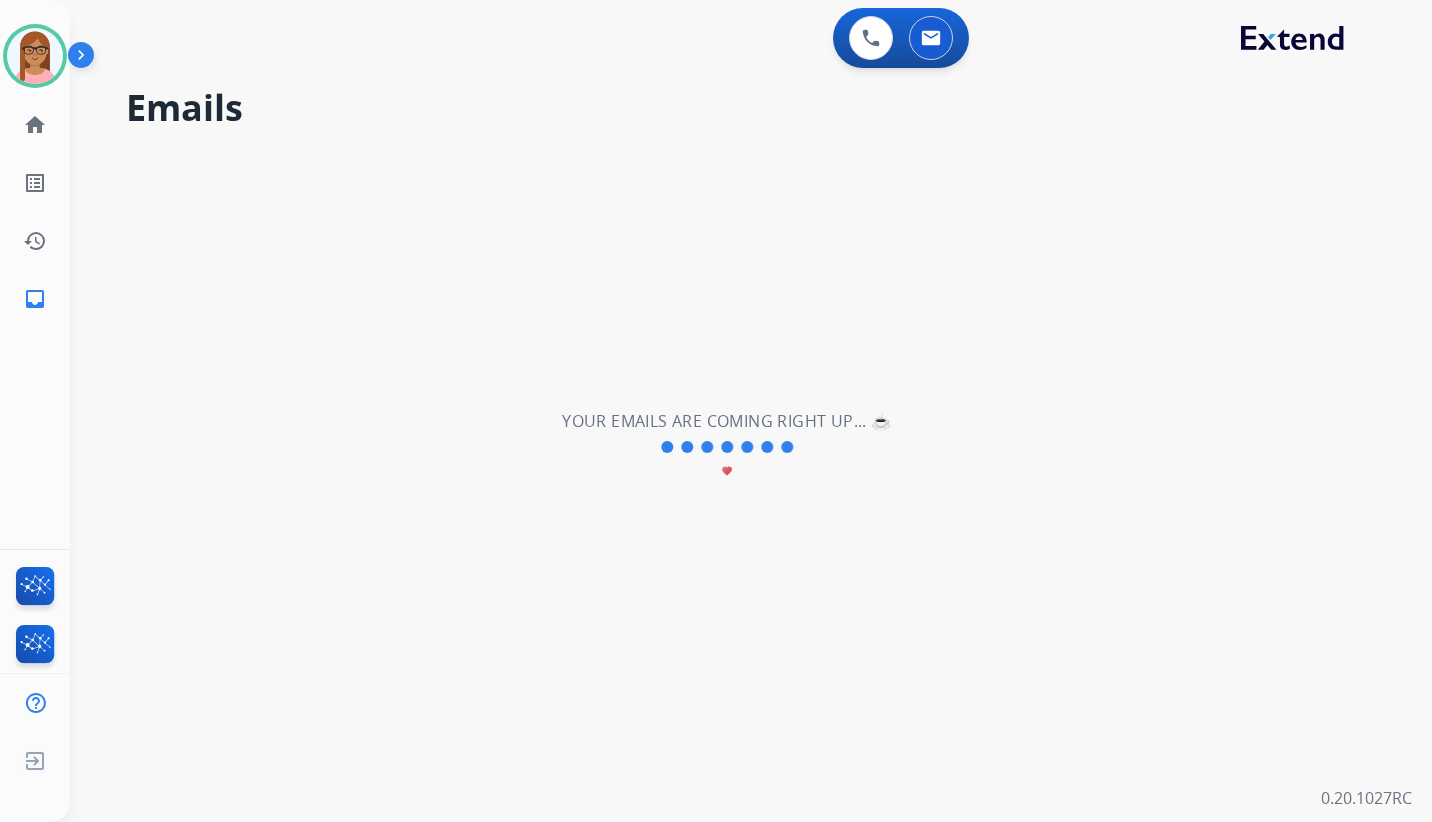 scroll, scrollTop: 0, scrollLeft: 0, axis: both 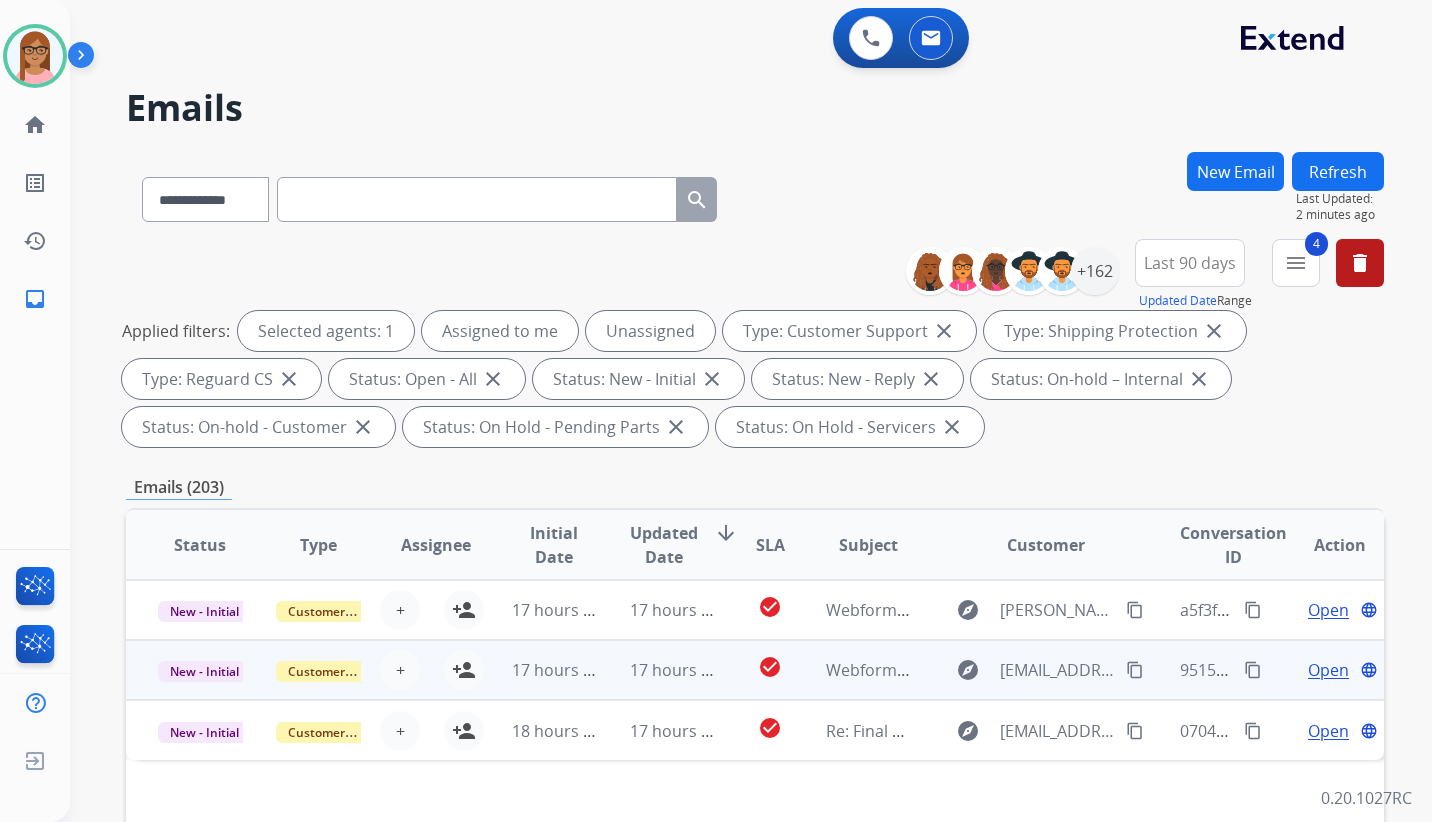 click on "Open" at bounding box center (1328, 670) 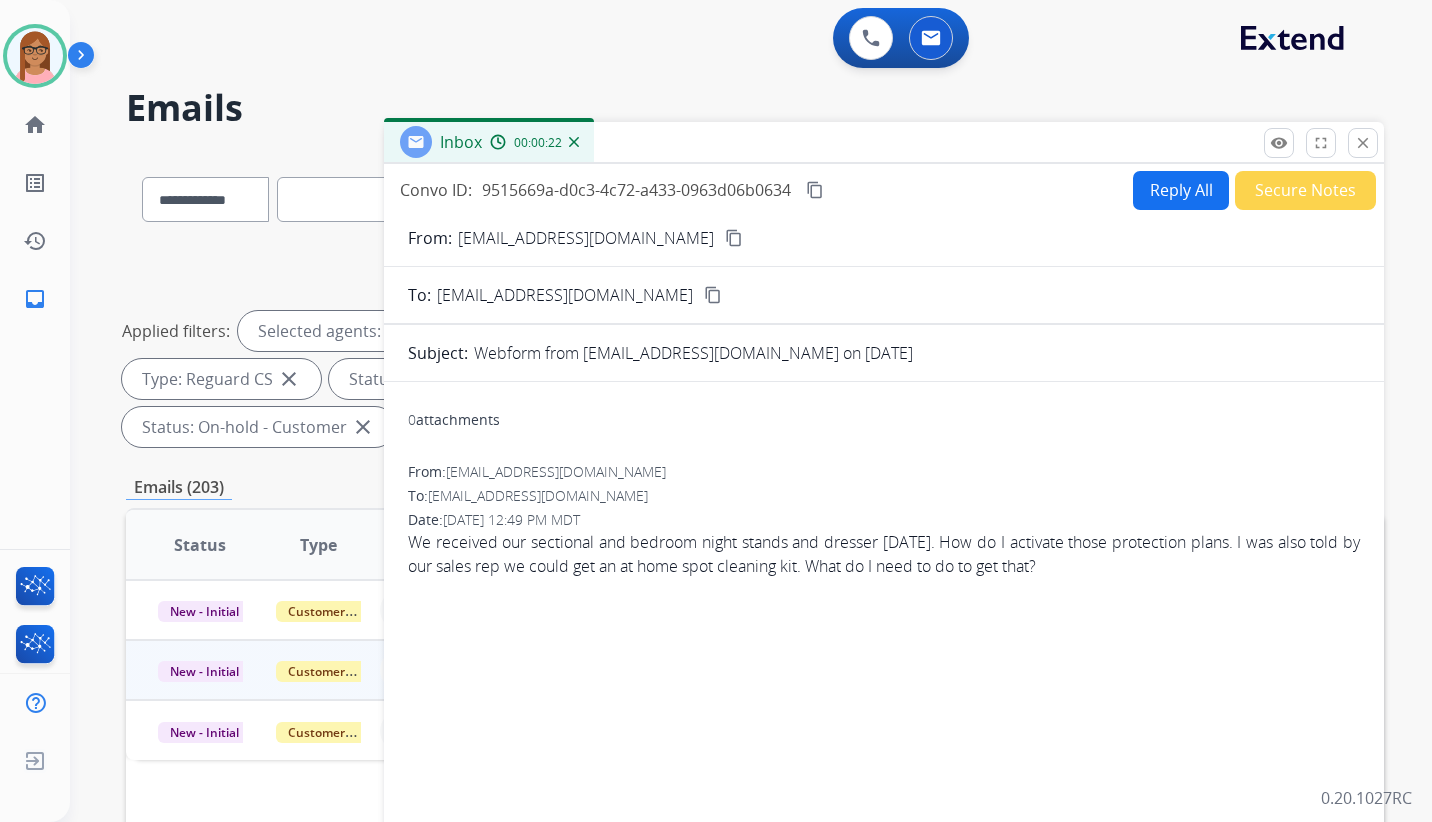 click on "content_copy" at bounding box center [734, 238] 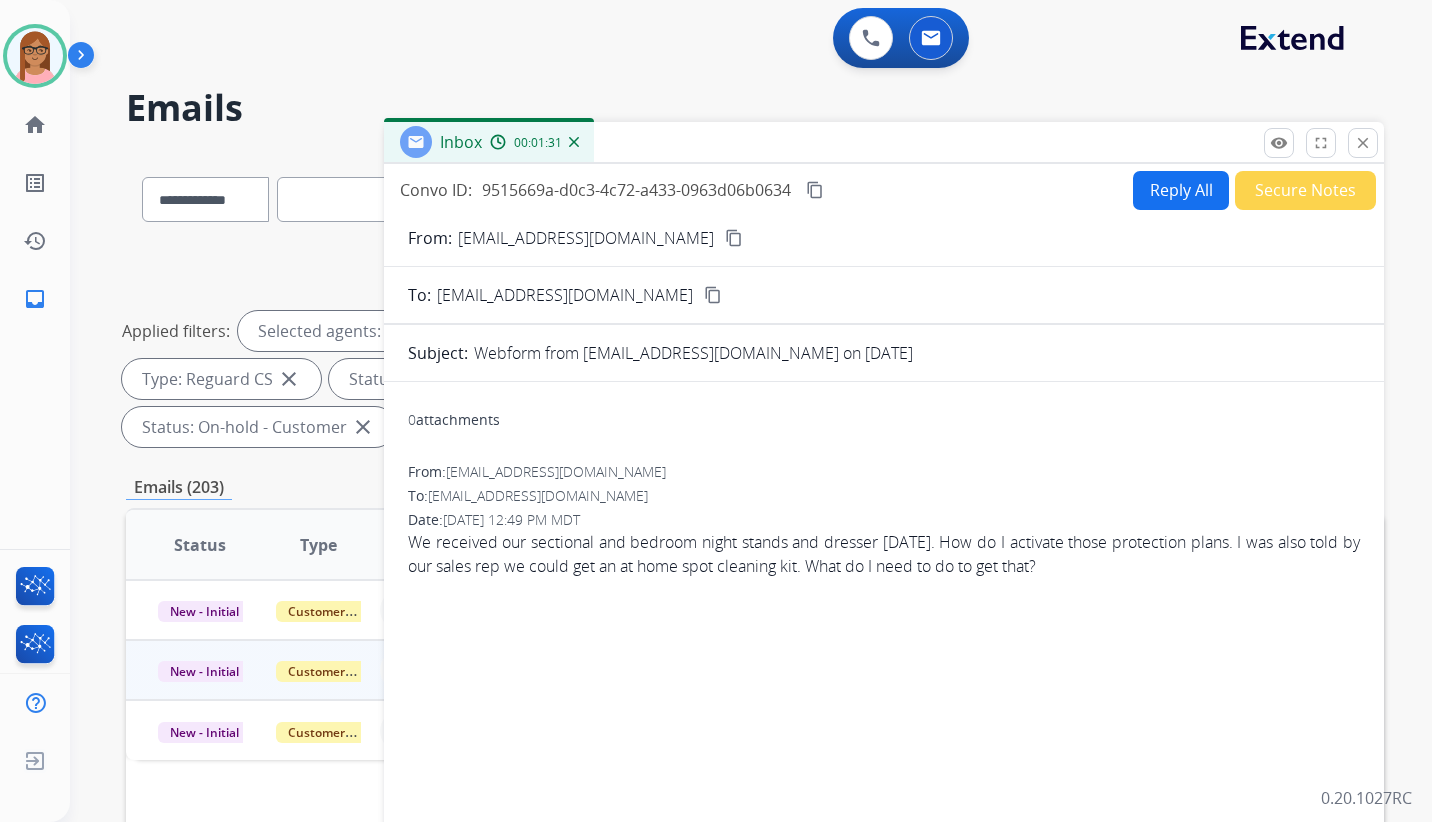 click on "Reply All" at bounding box center [1181, 190] 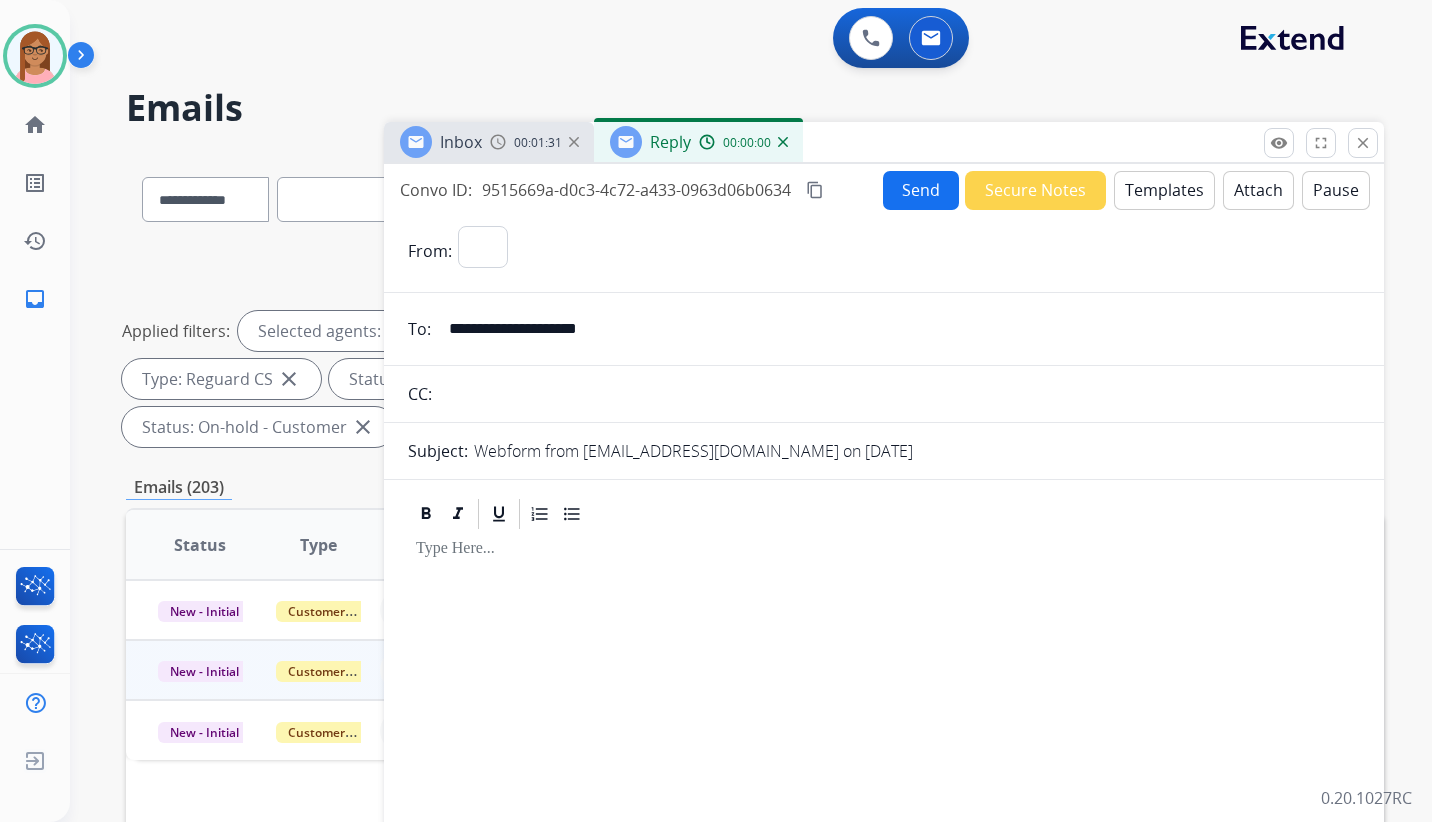 select on "**********" 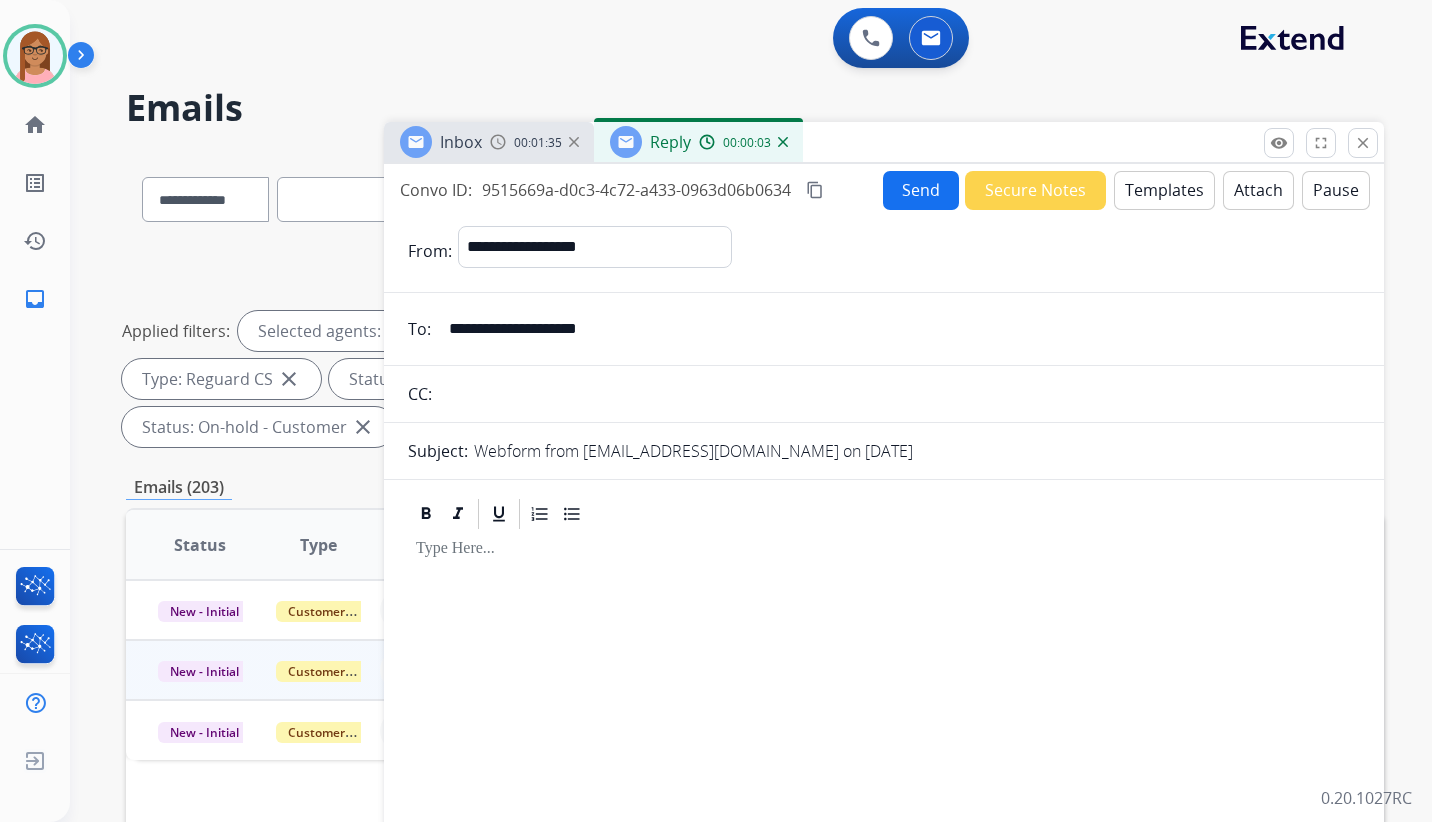 click on "Templates" at bounding box center (1164, 190) 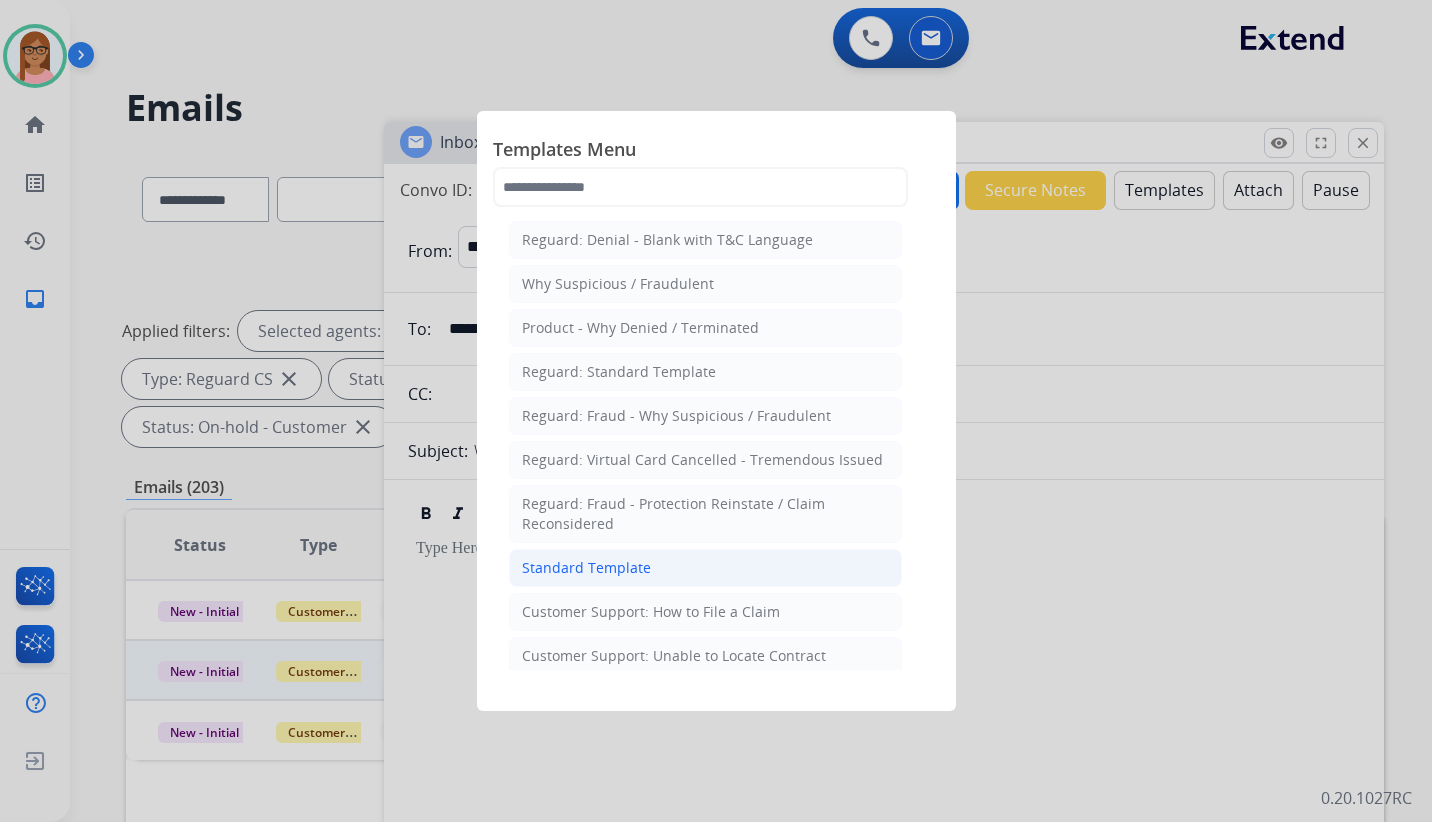 click on "Standard Template" 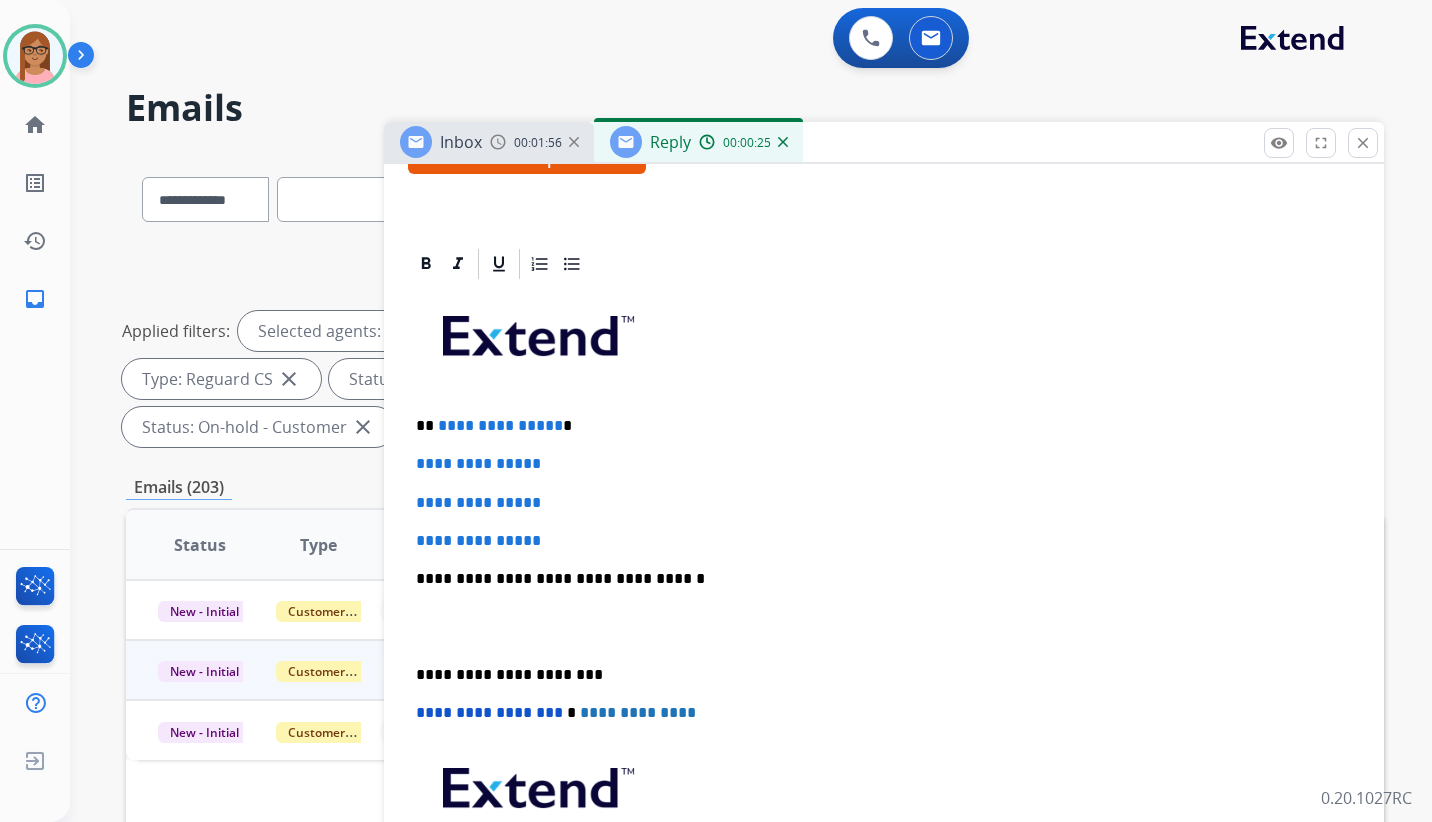 scroll, scrollTop: 400, scrollLeft: 0, axis: vertical 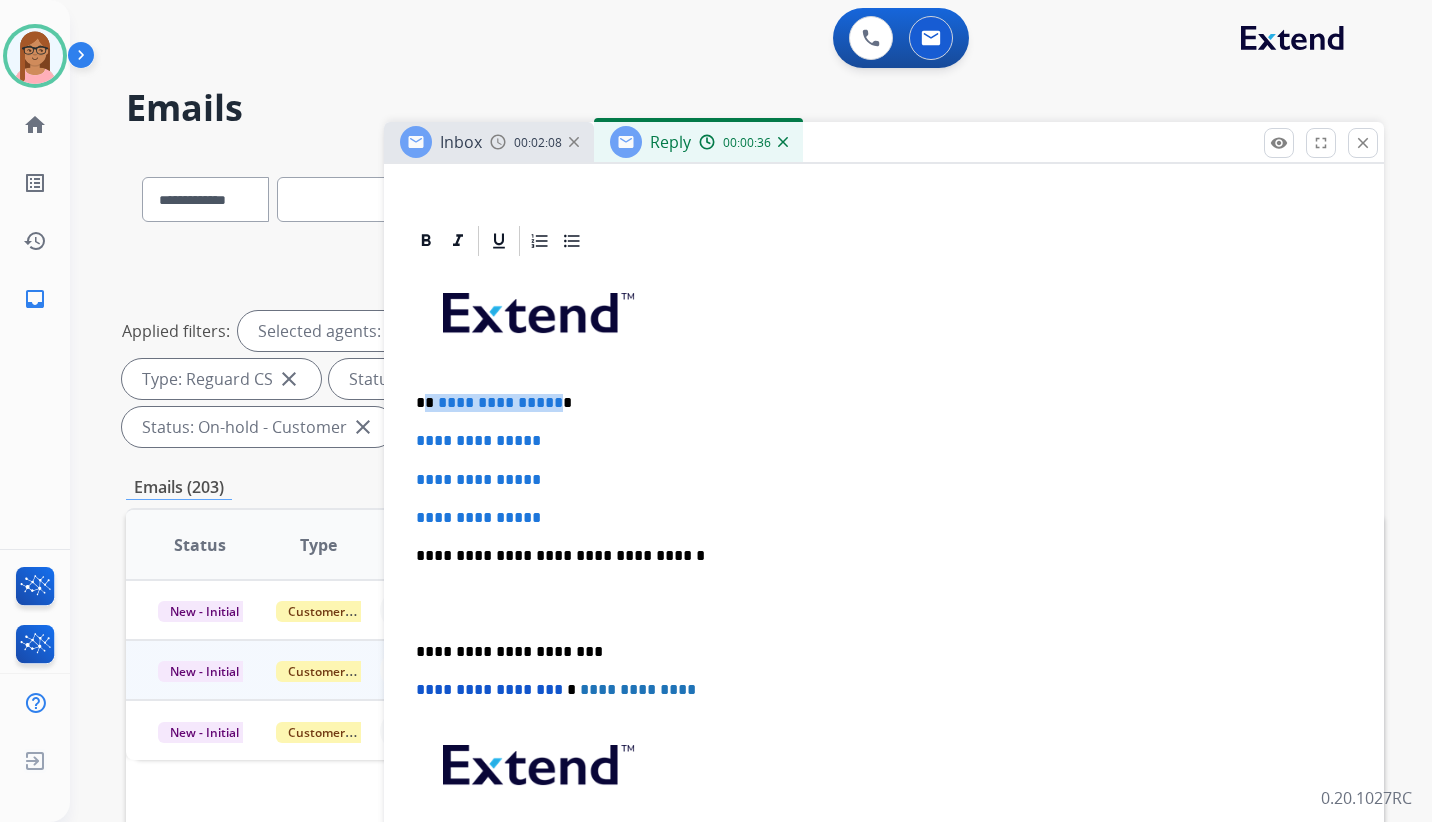 drag, startPoint x: 425, startPoint y: 402, endPoint x: 549, endPoint y: 398, distance: 124.0645 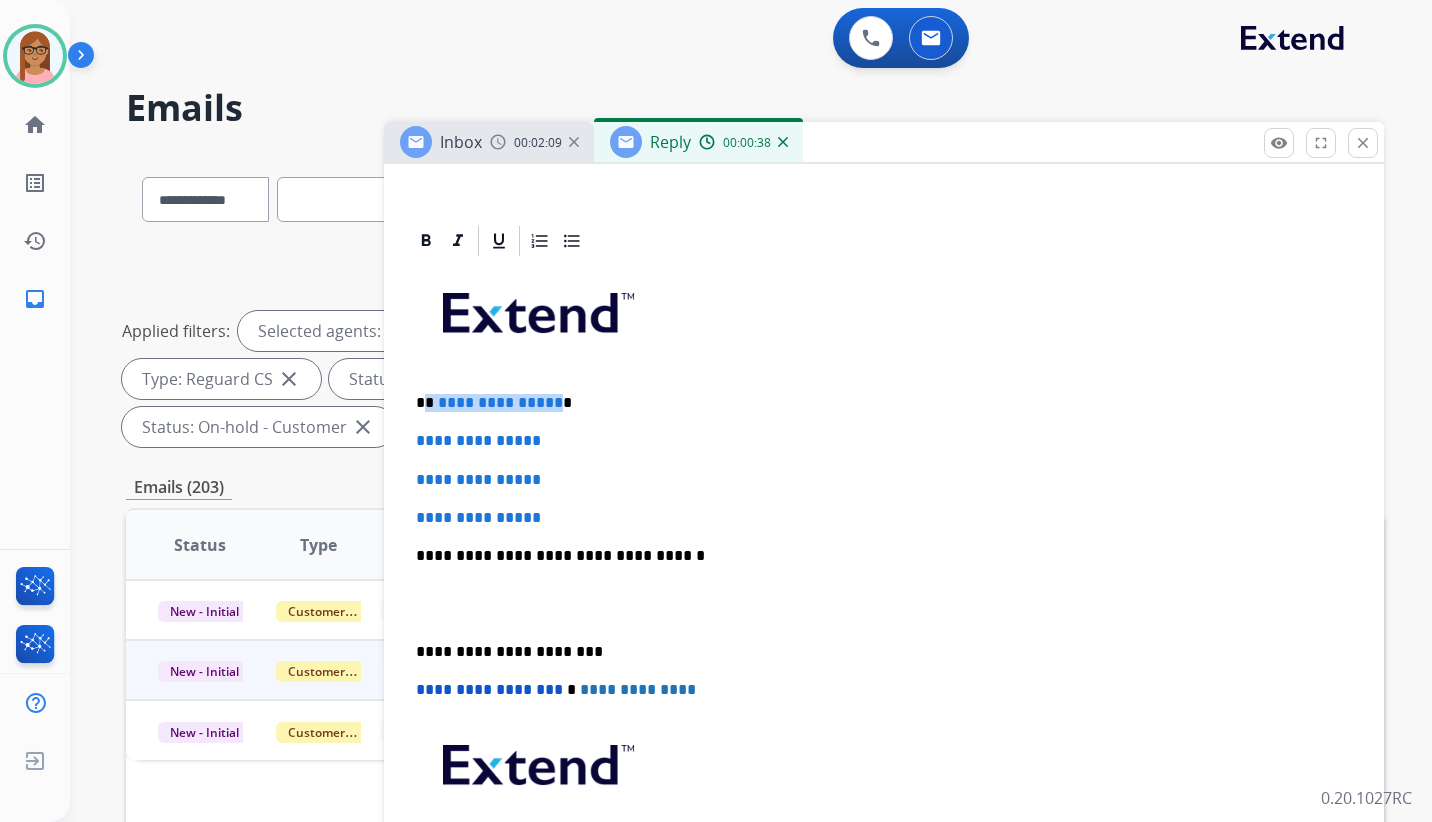 type 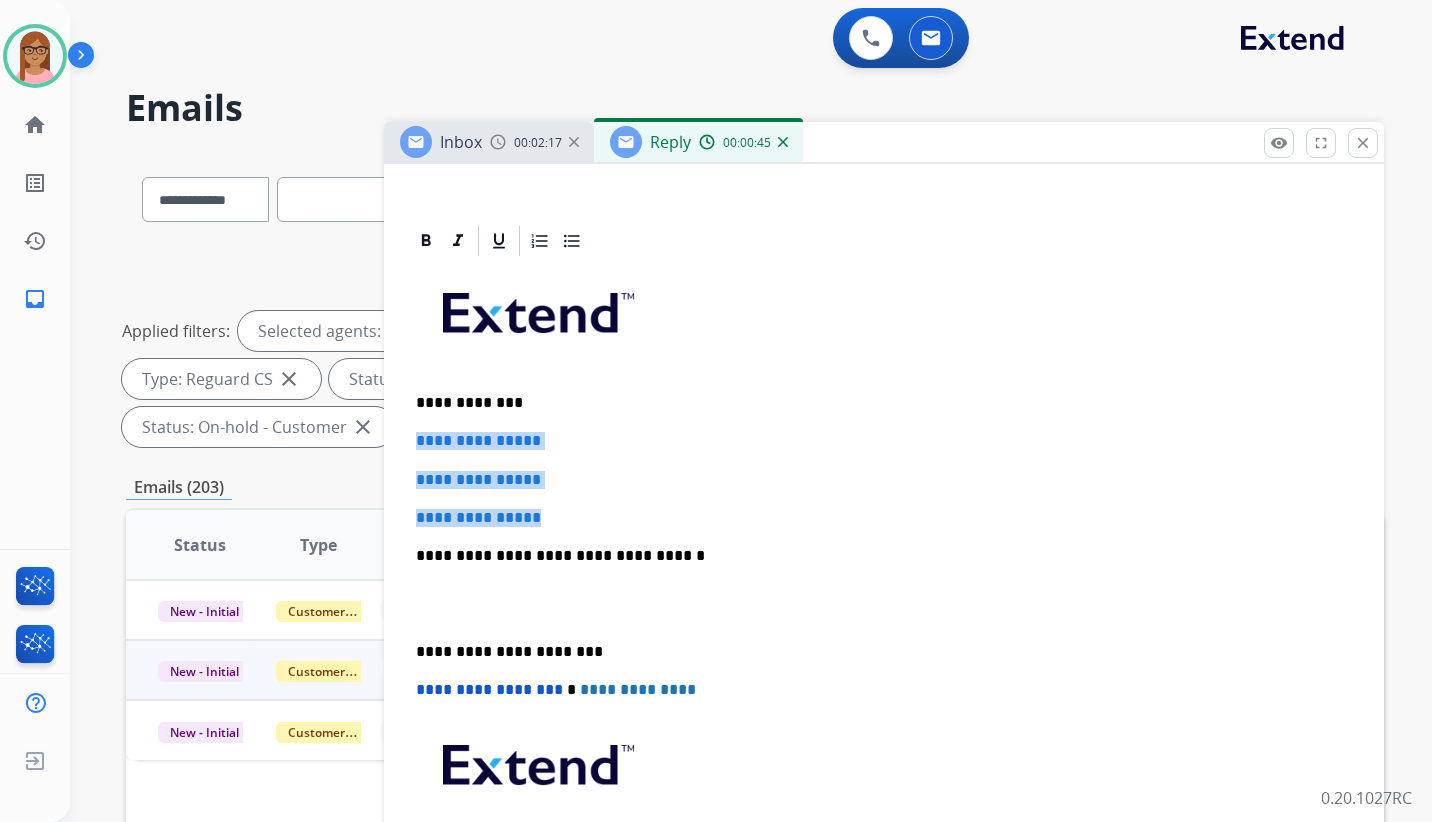 drag, startPoint x: 415, startPoint y: 441, endPoint x: 554, endPoint y: 508, distance: 154.30489 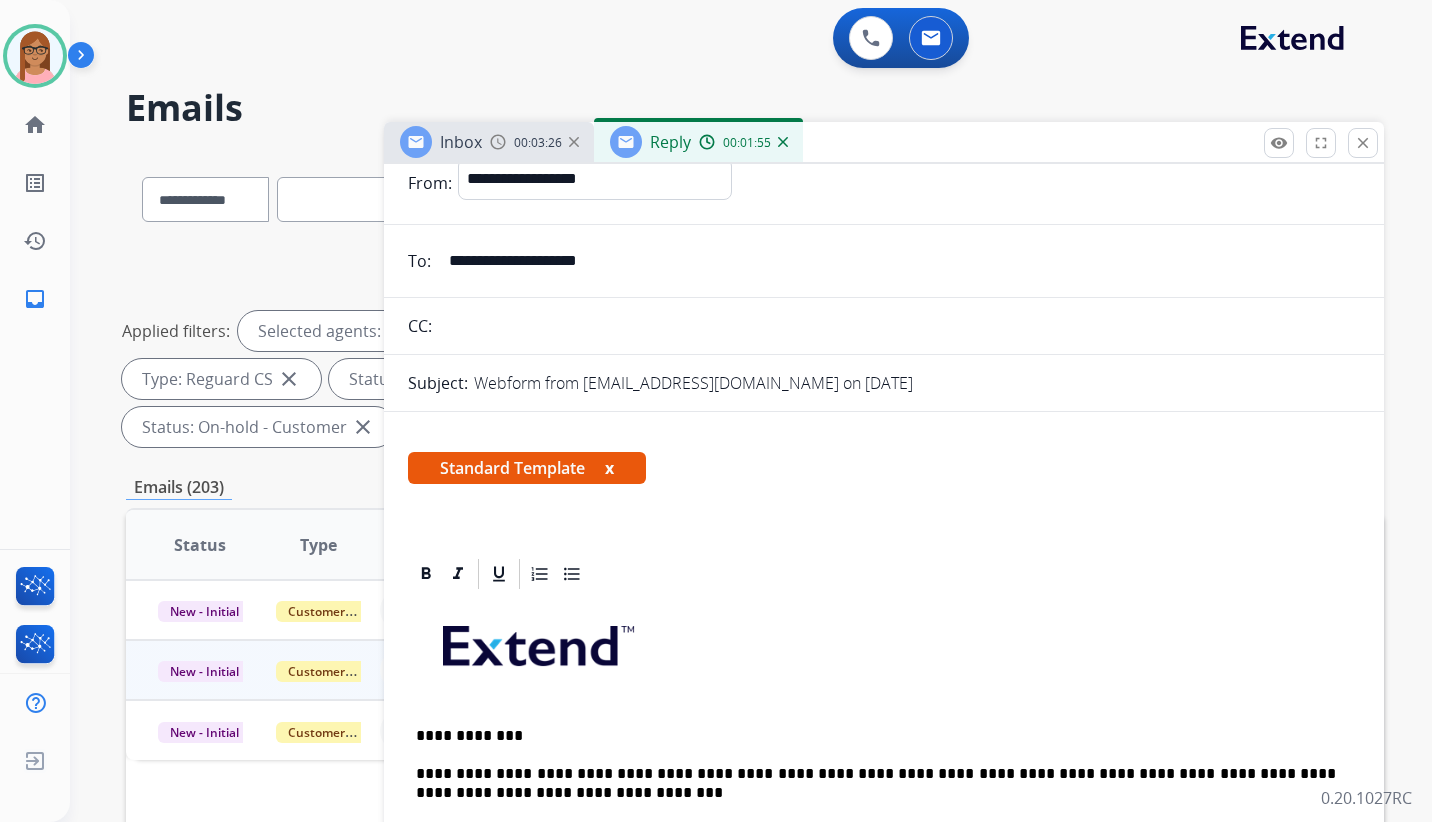 scroll, scrollTop: 0, scrollLeft: 0, axis: both 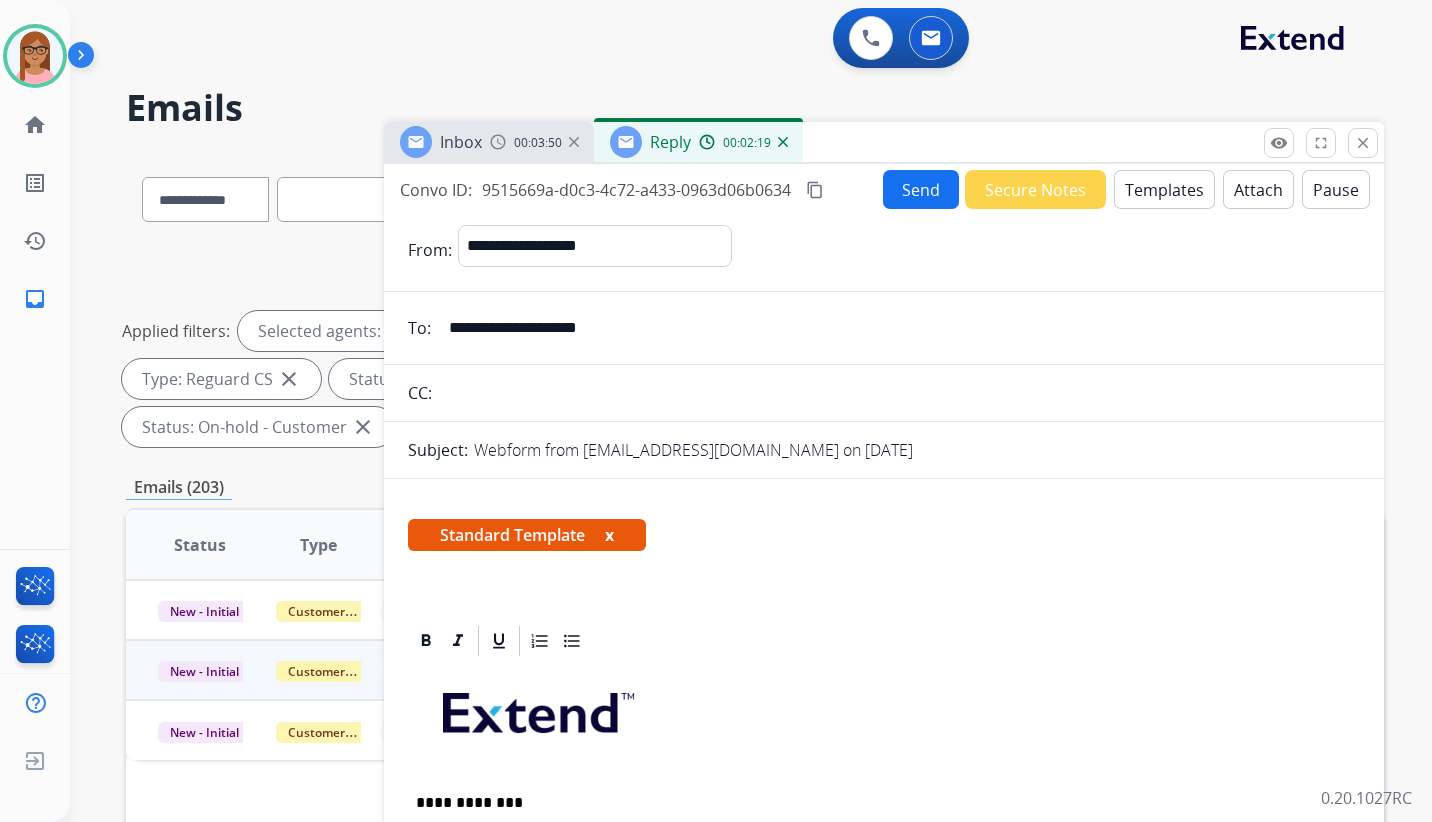 click on "Attach" at bounding box center [1258, 189] 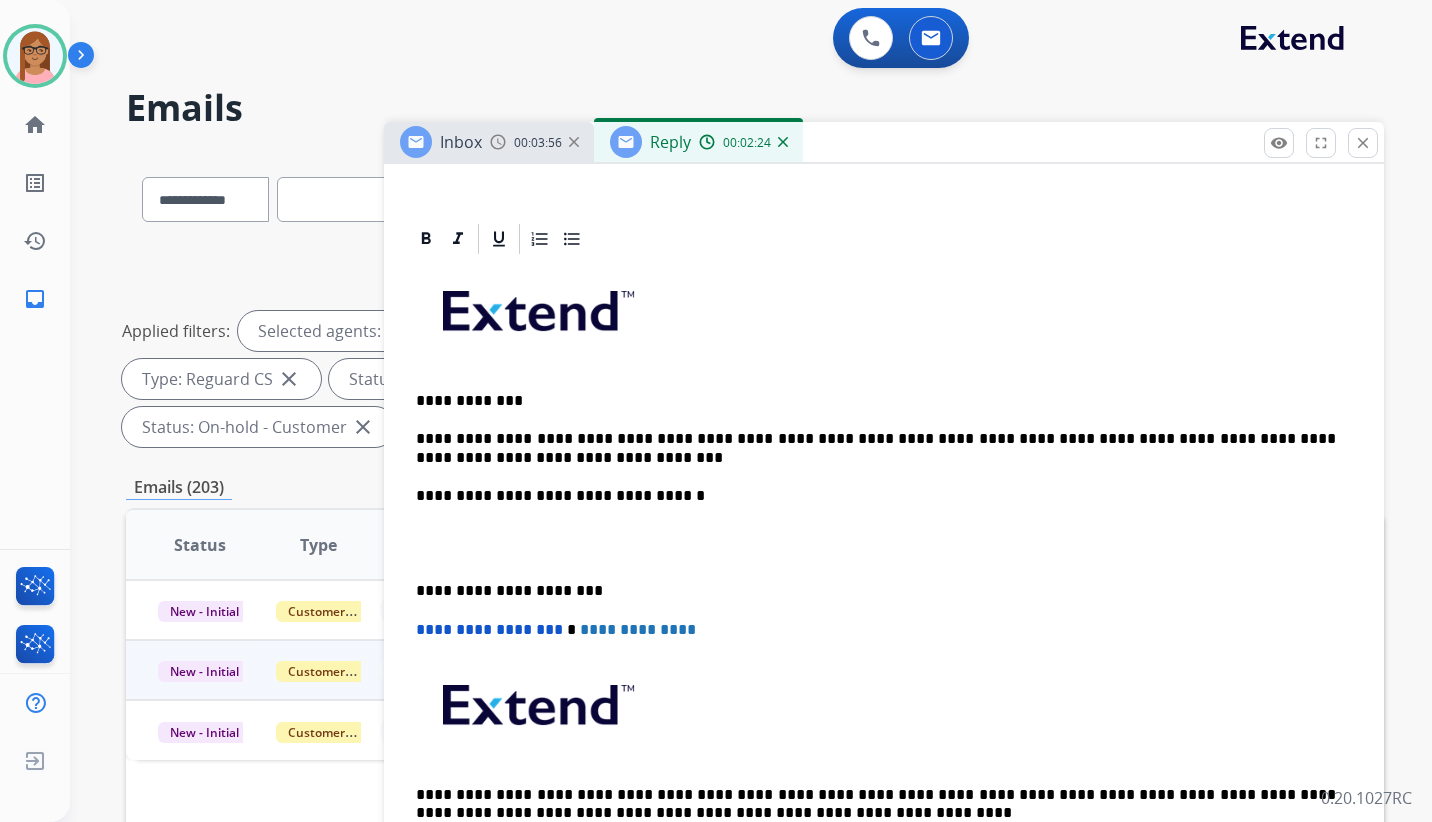 scroll, scrollTop: 453, scrollLeft: 0, axis: vertical 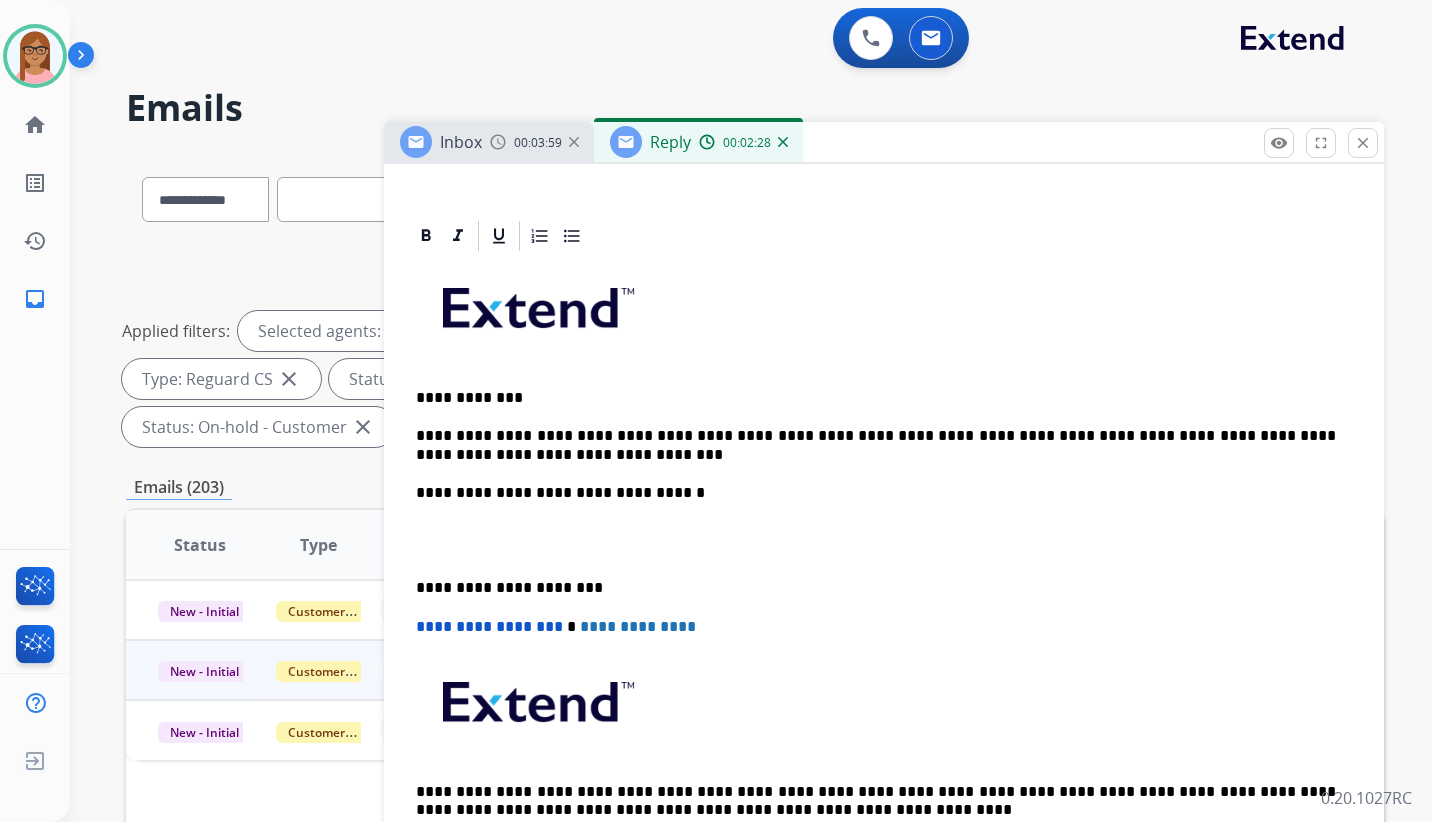 click on "**********" at bounding box center (876, 445) 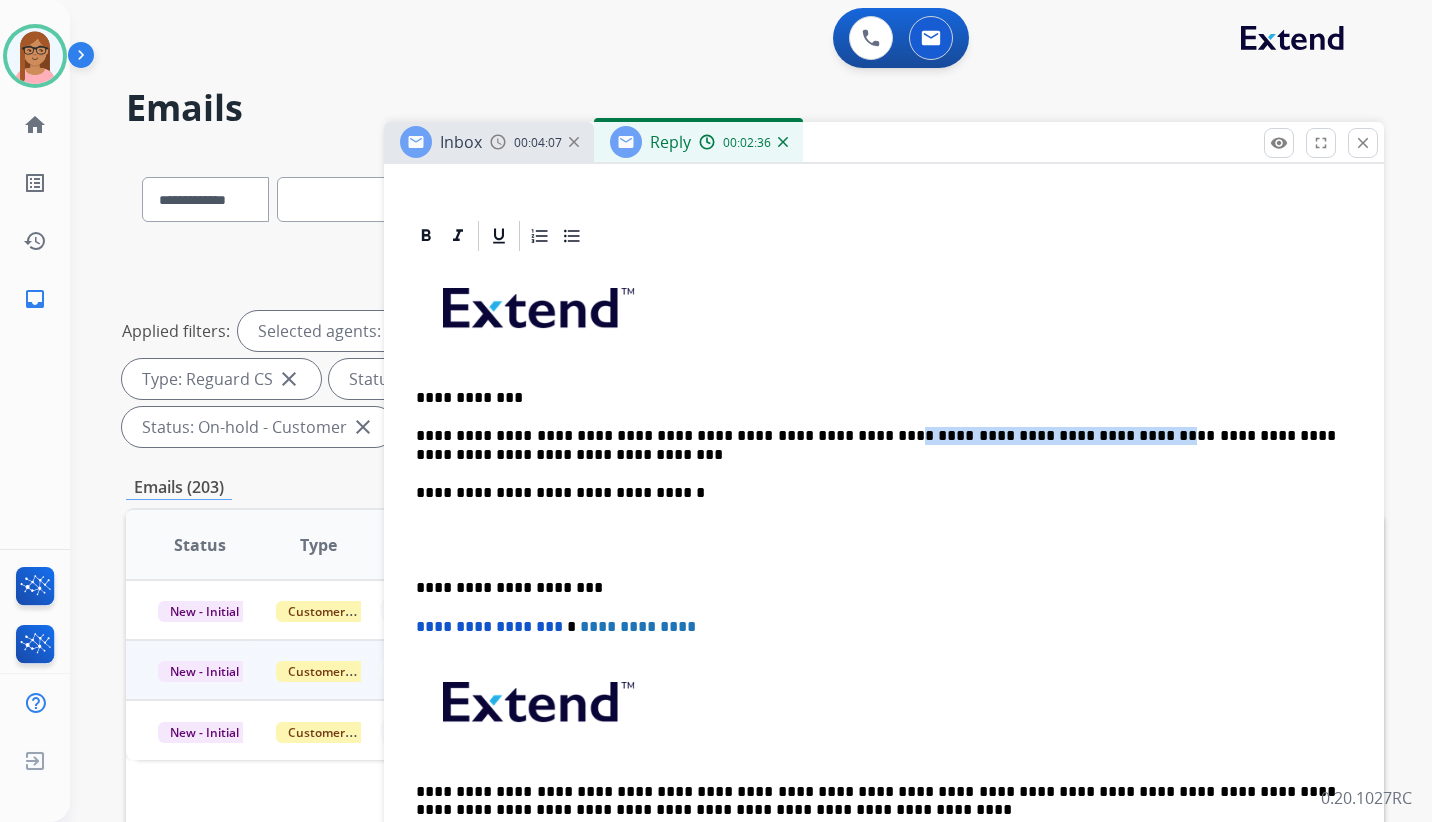 drag, startPoint x: 1075, startPoint y: 436, endPoint x: 840, endPoint y: 431, distance: 235.05319 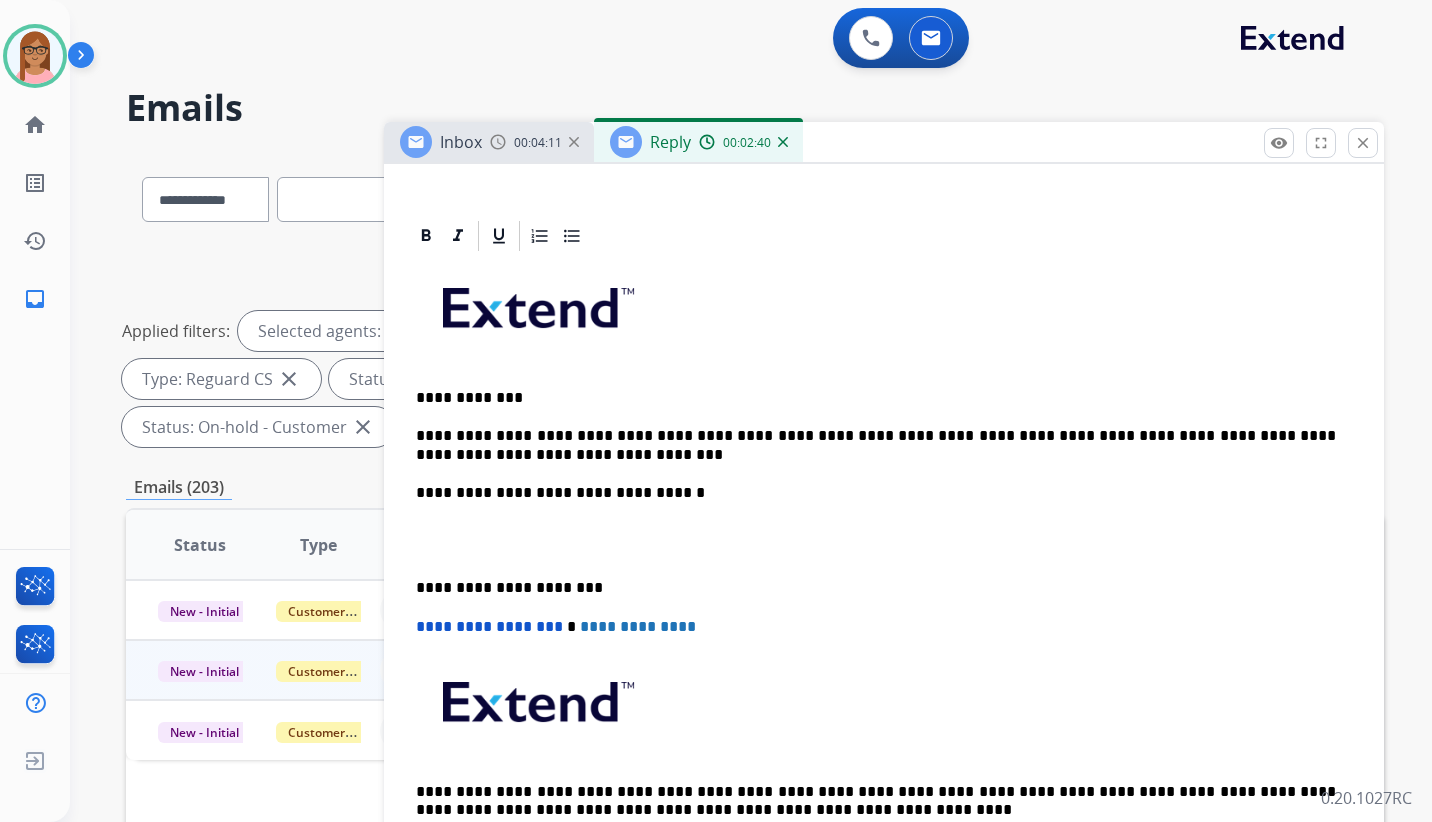 click on "**********" at bounding box center [876, 445] 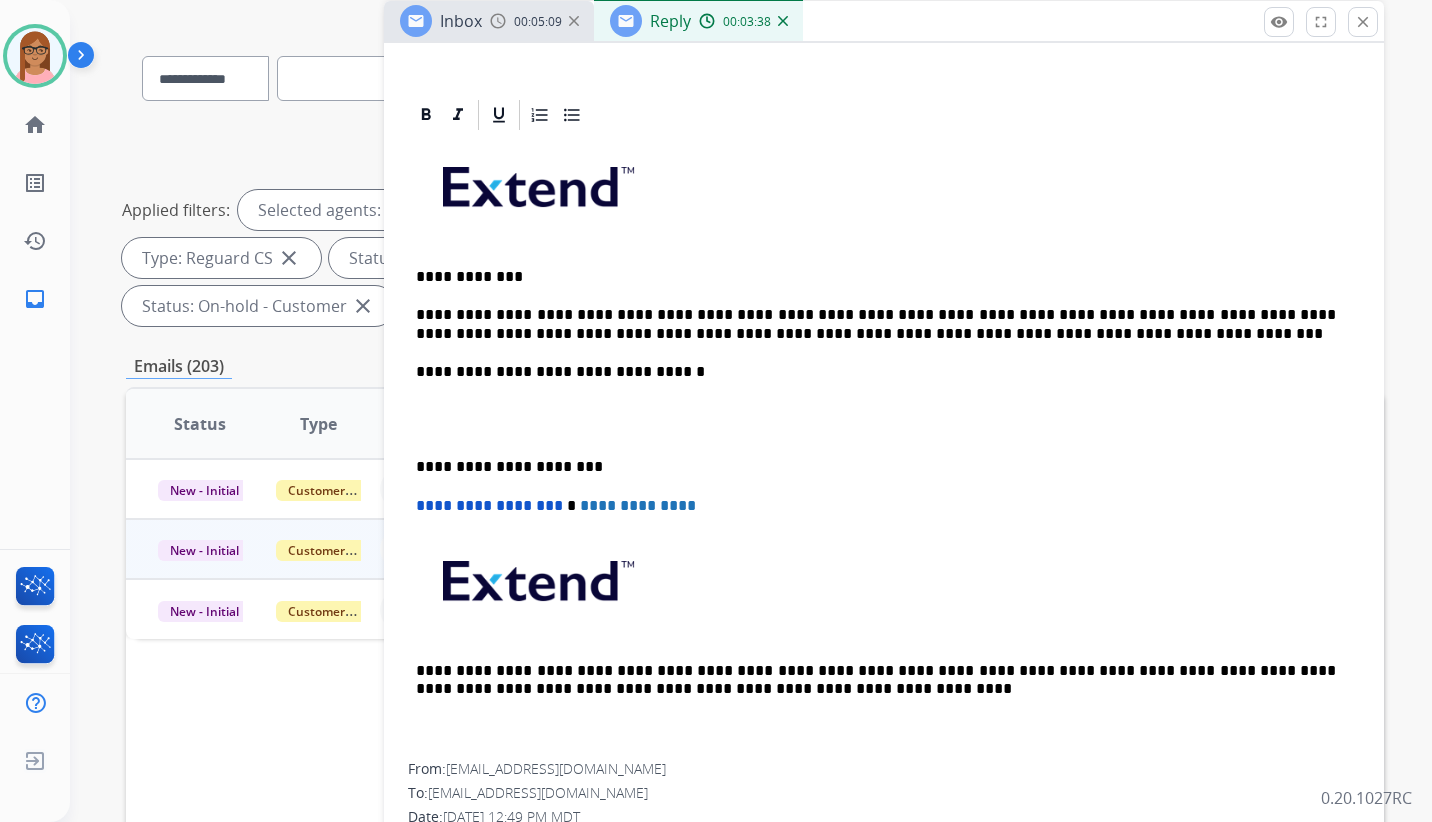 scroll, scrollTop: 0, scrollLeft: 0, axis: both 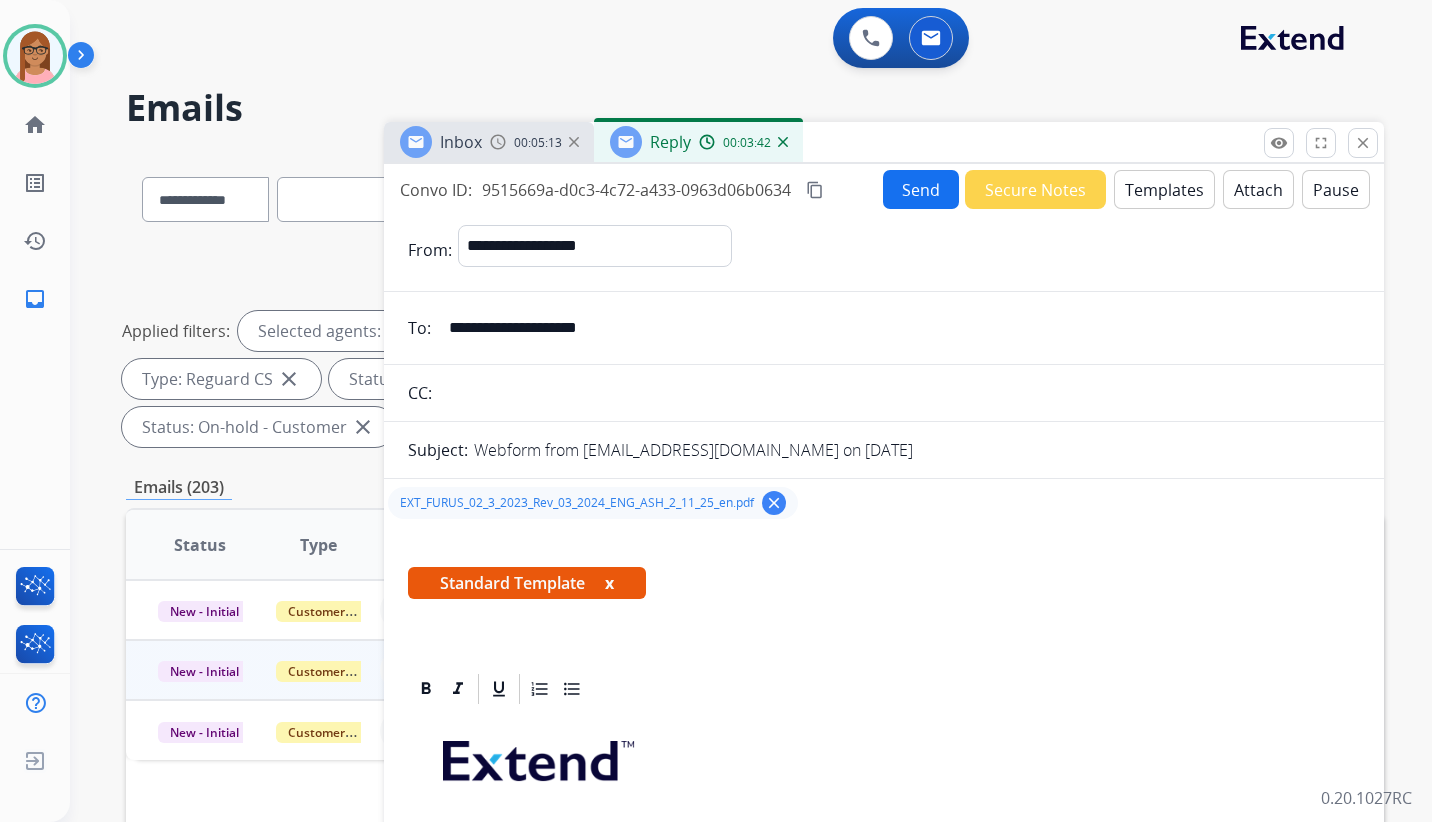 click on "Send" at bounding box center [921, 189] 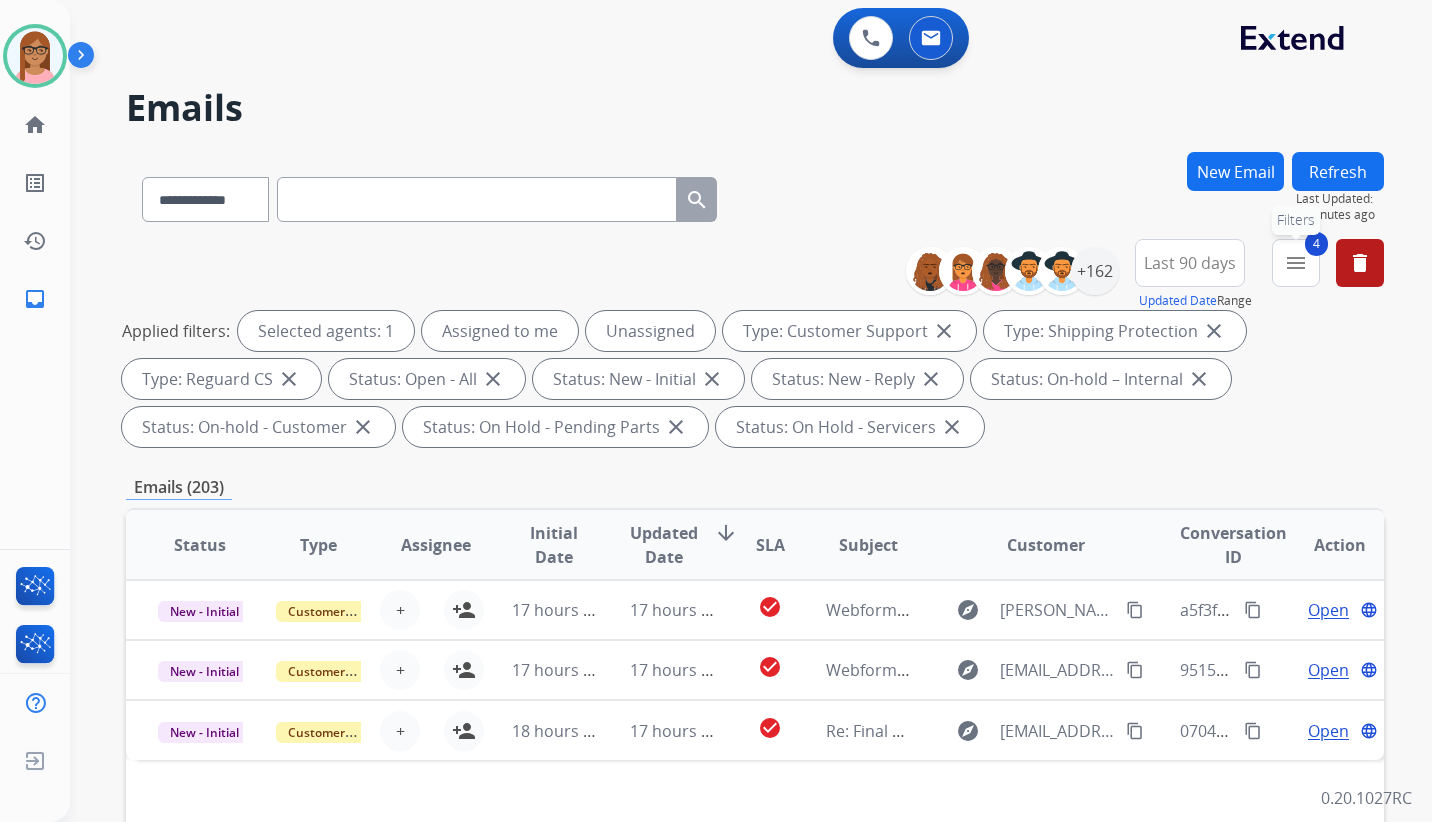 click on "menu" at bounding box center (1296, 263) 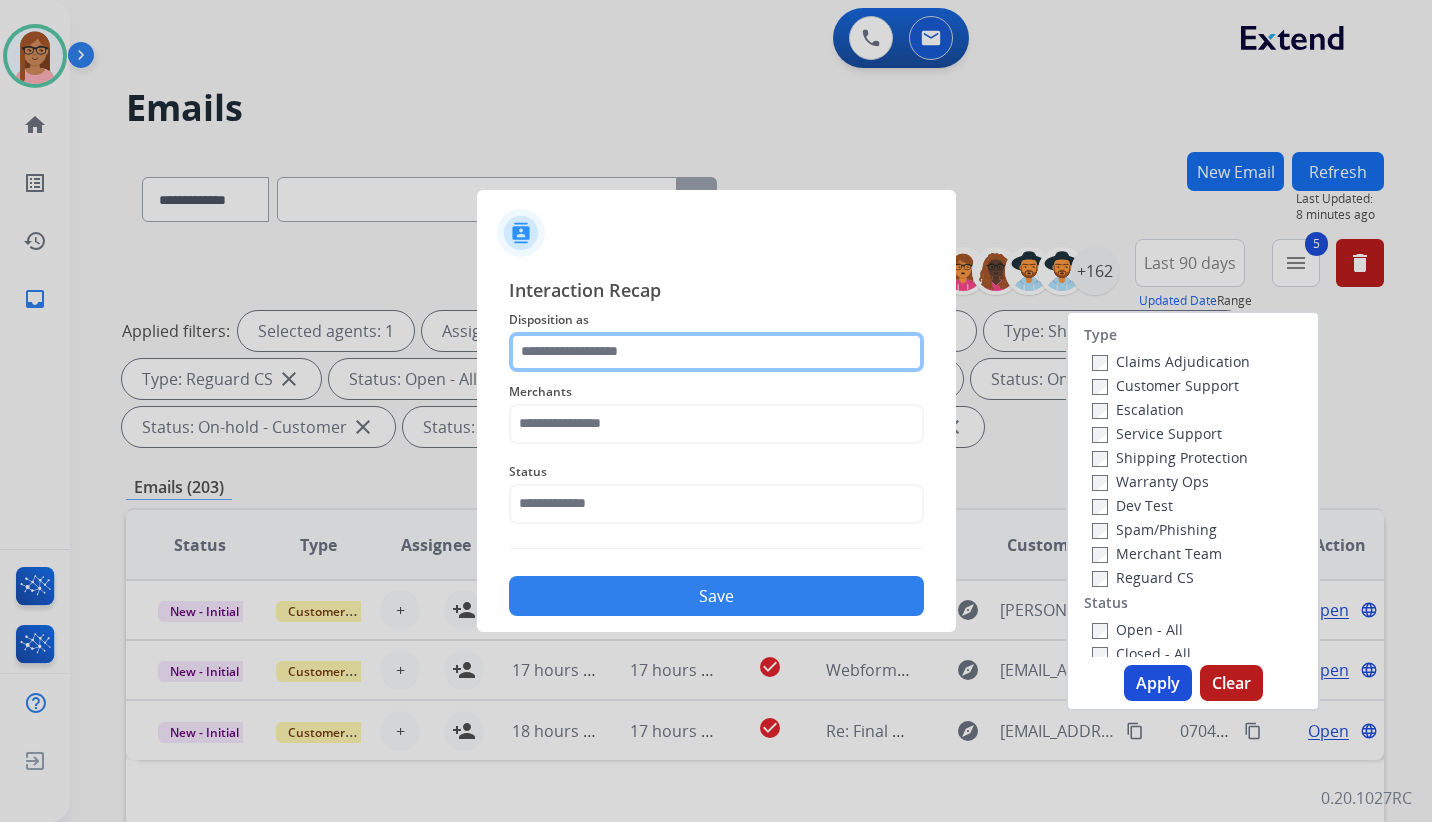 click 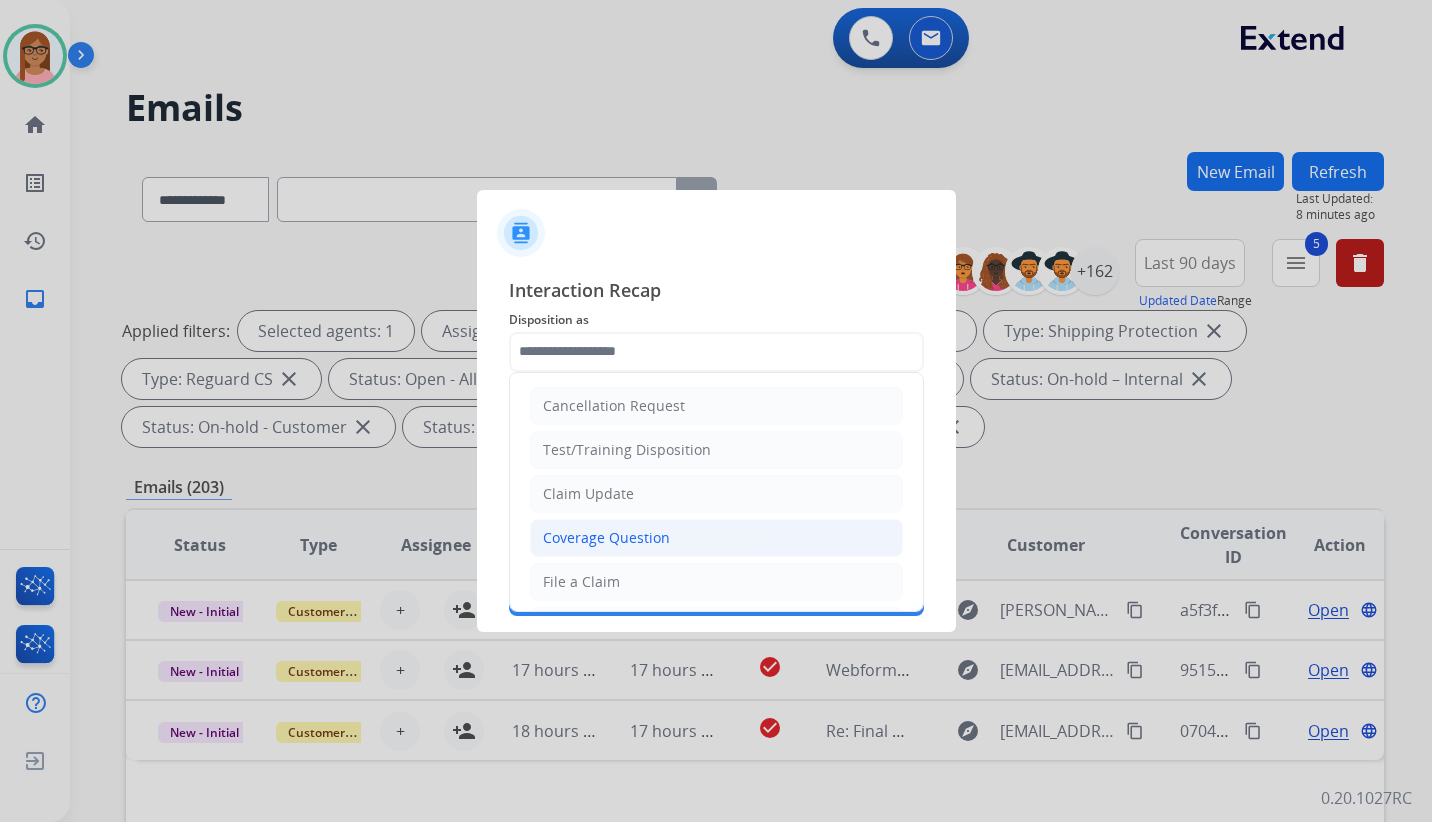 click on "Coverage Question" 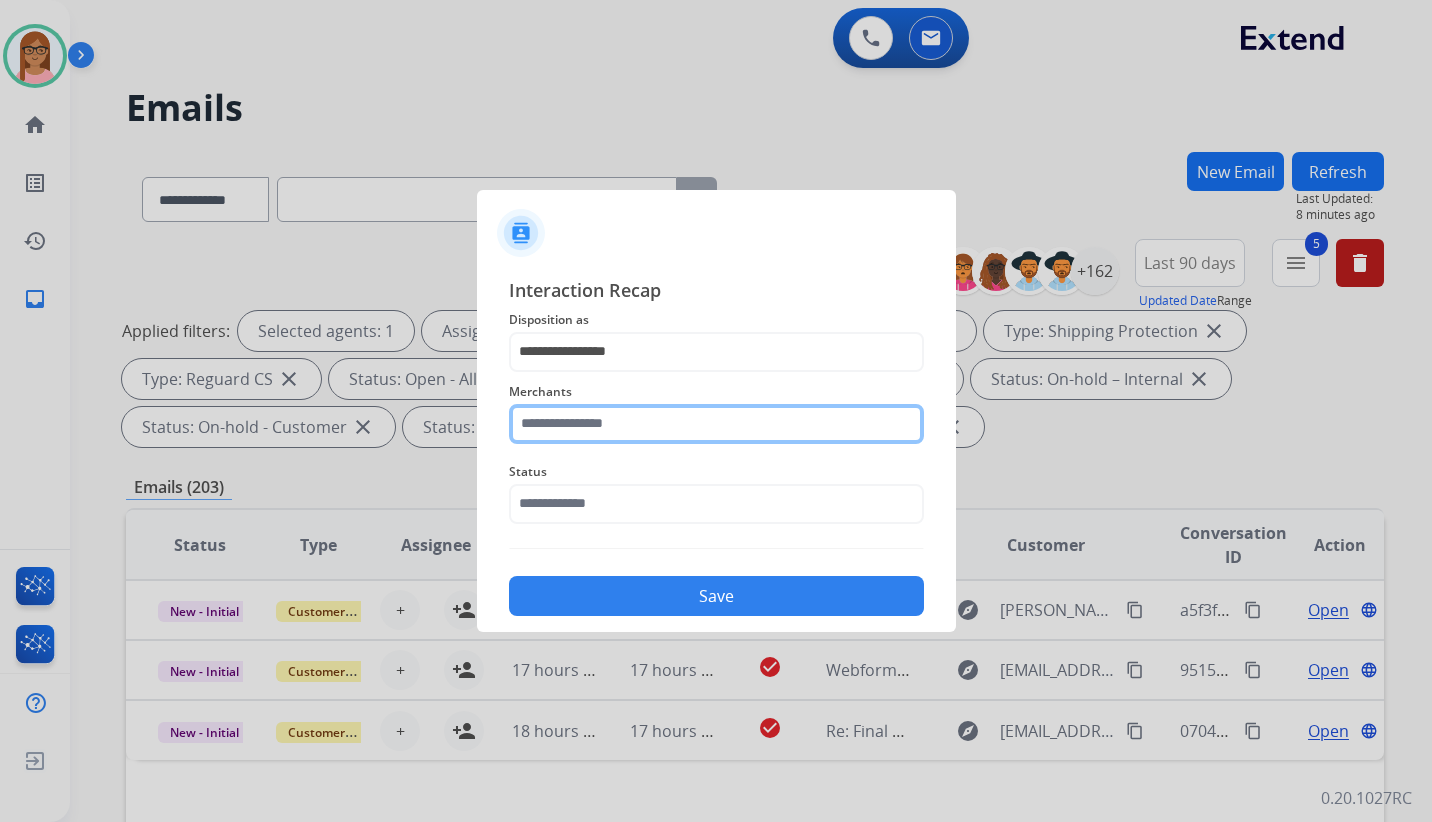 click 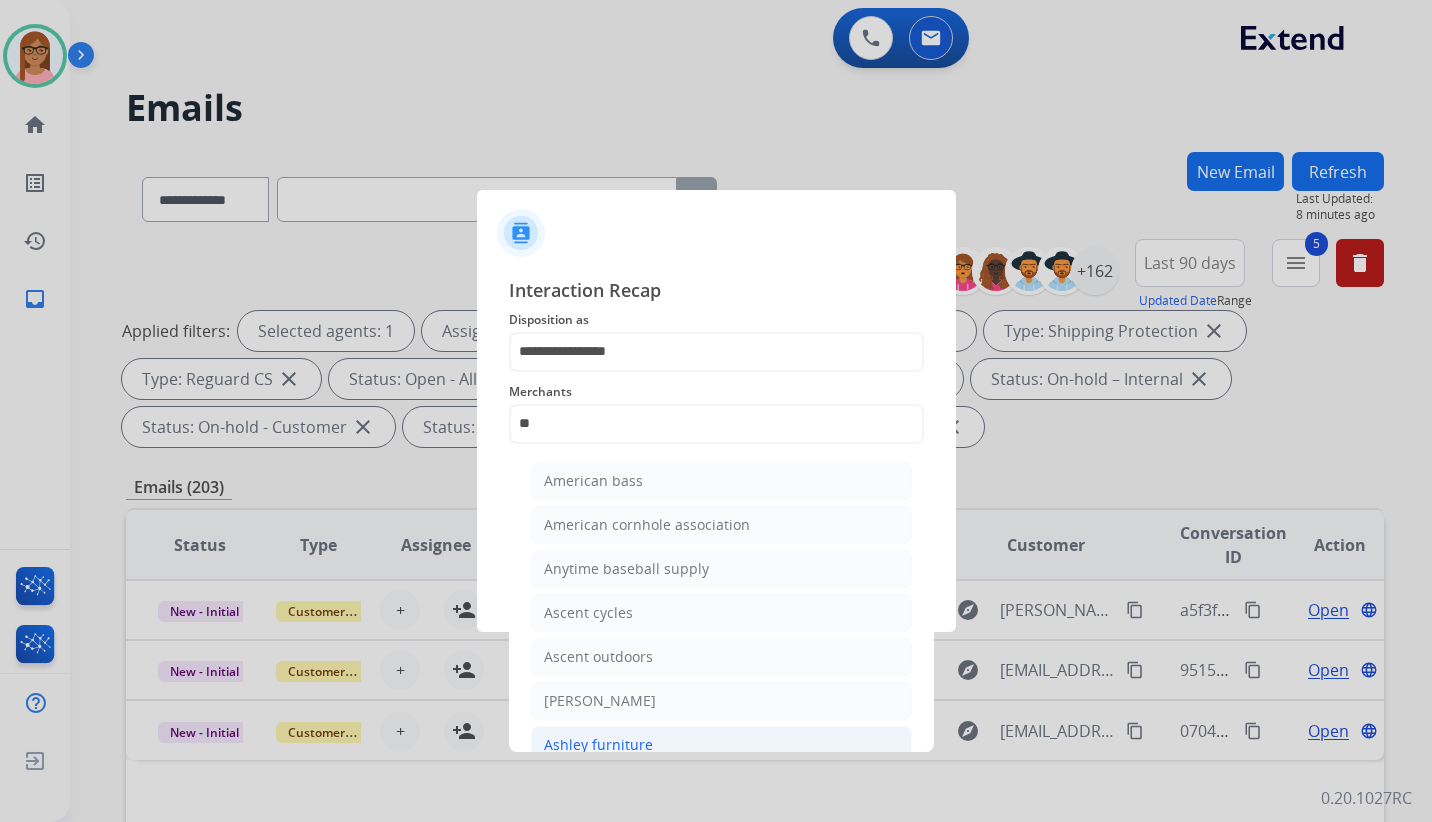 click on "Ashley furniture" 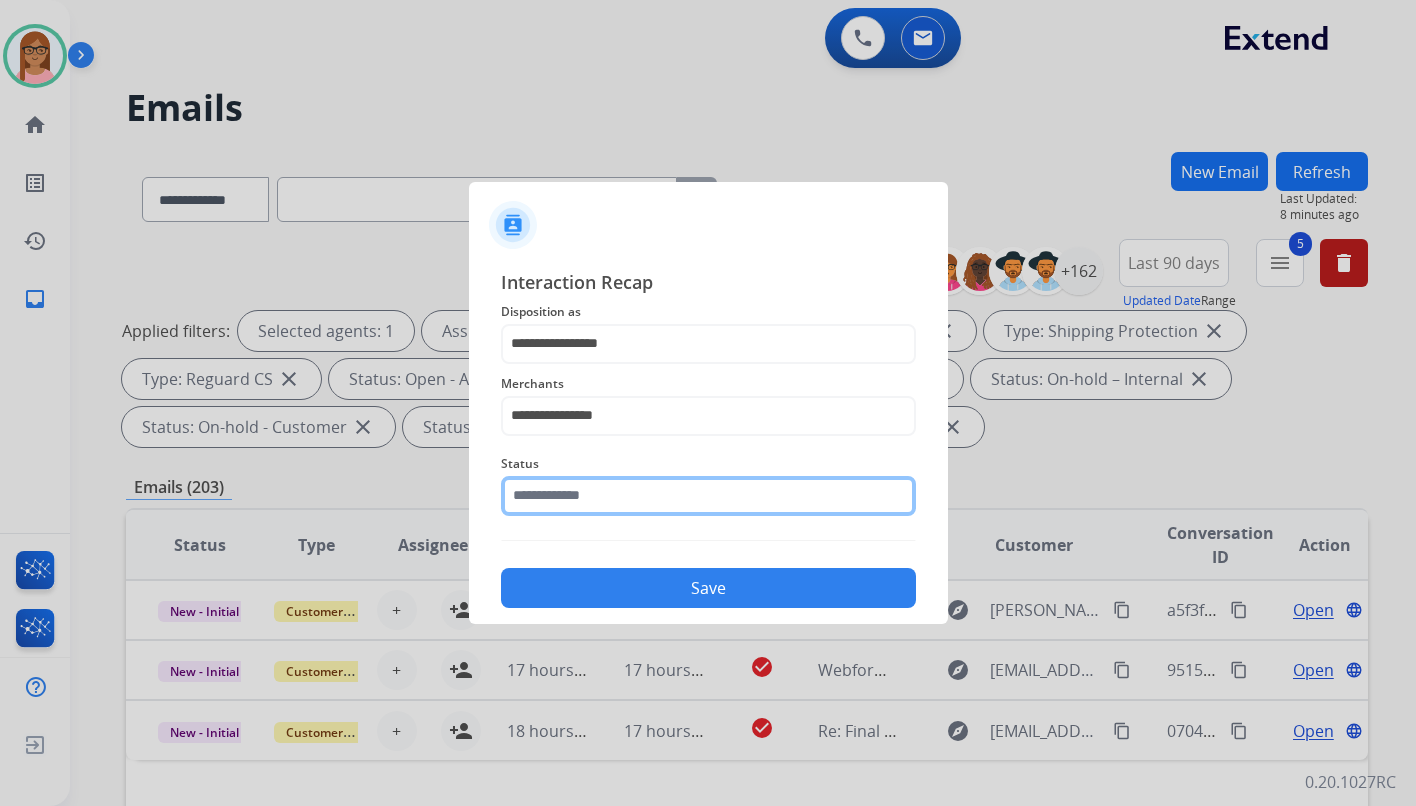 click 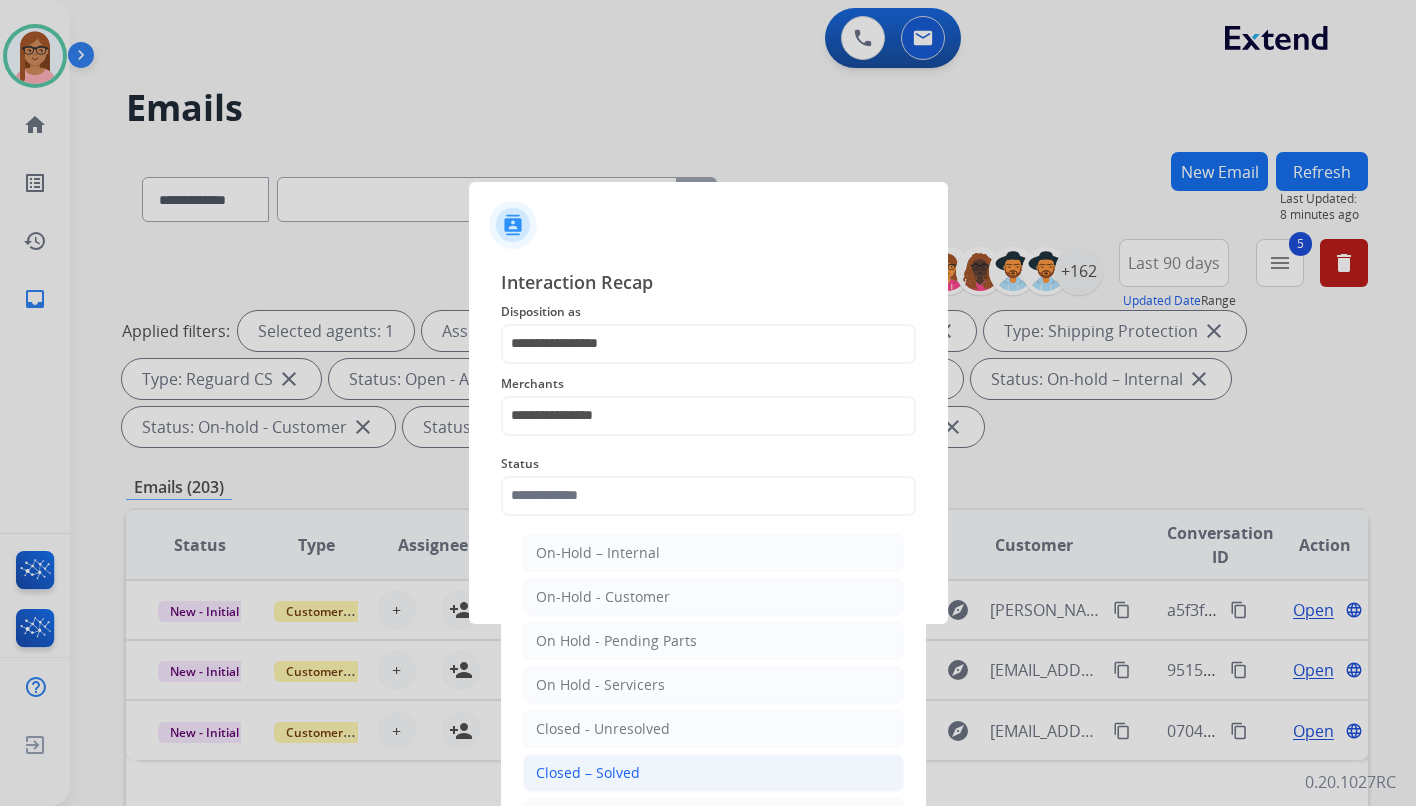 click on "Closed – Solved" 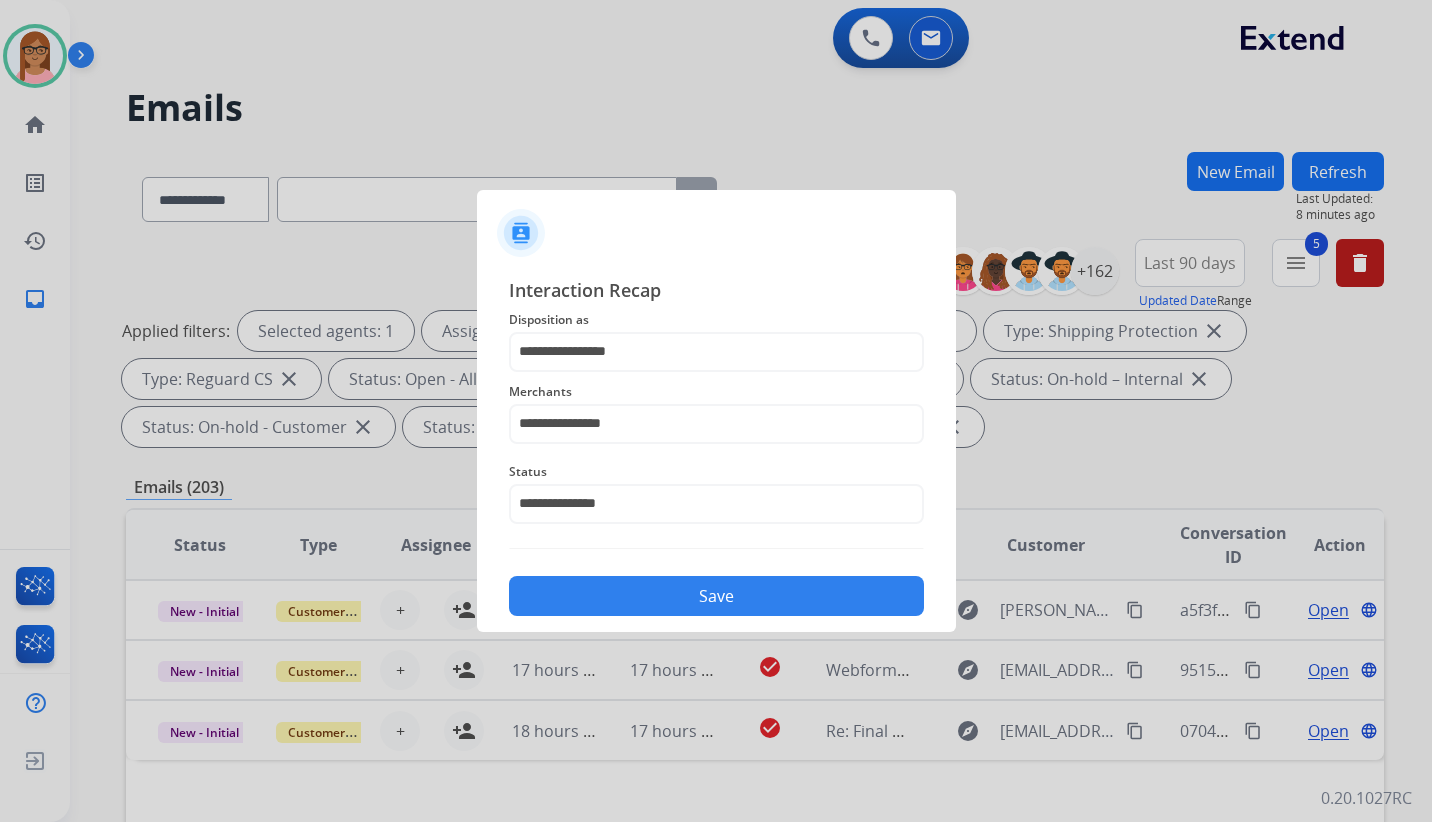 click on "Save" 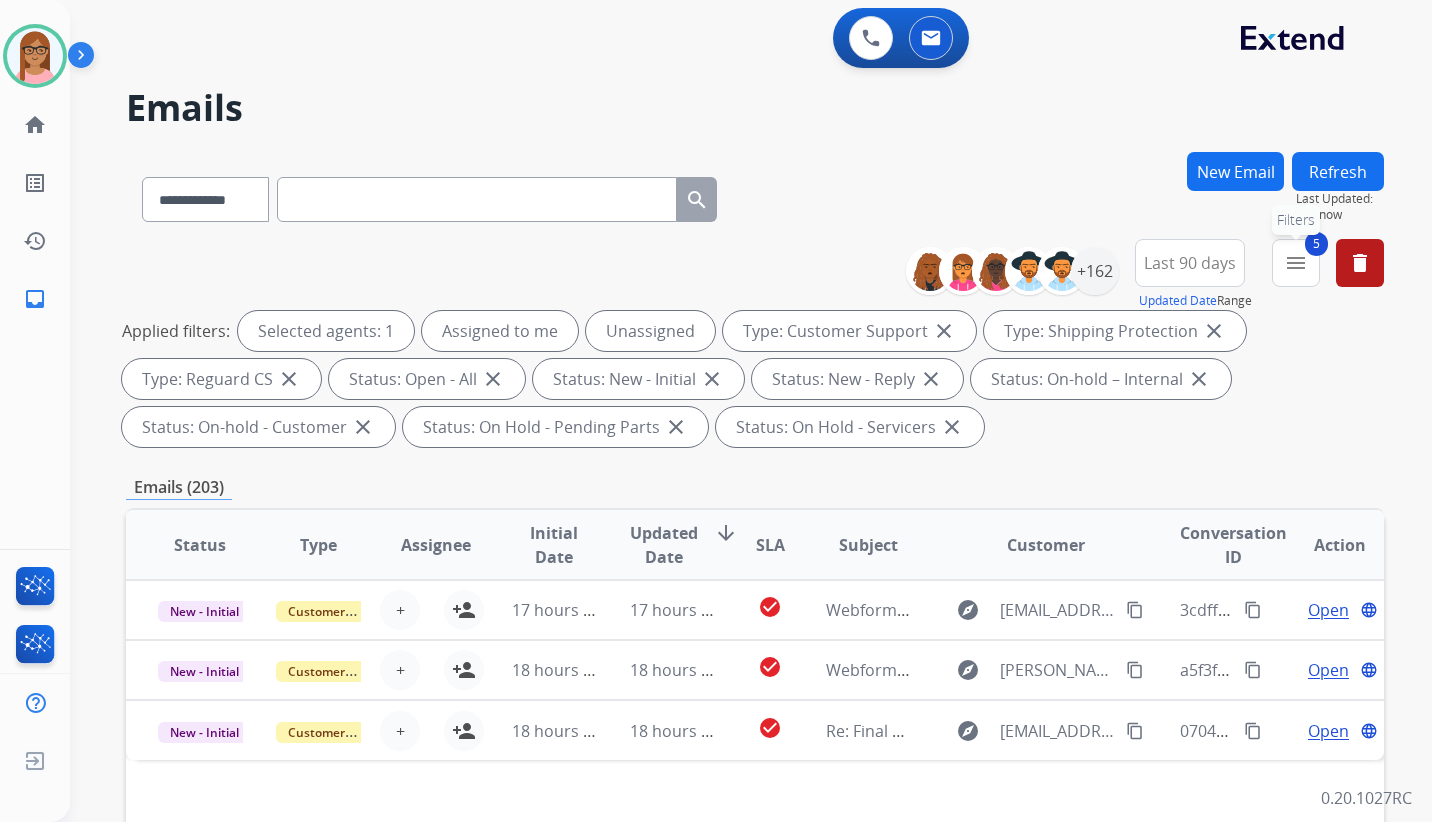 click on "5 menu  Filters" at bounding box center [1296, 263] 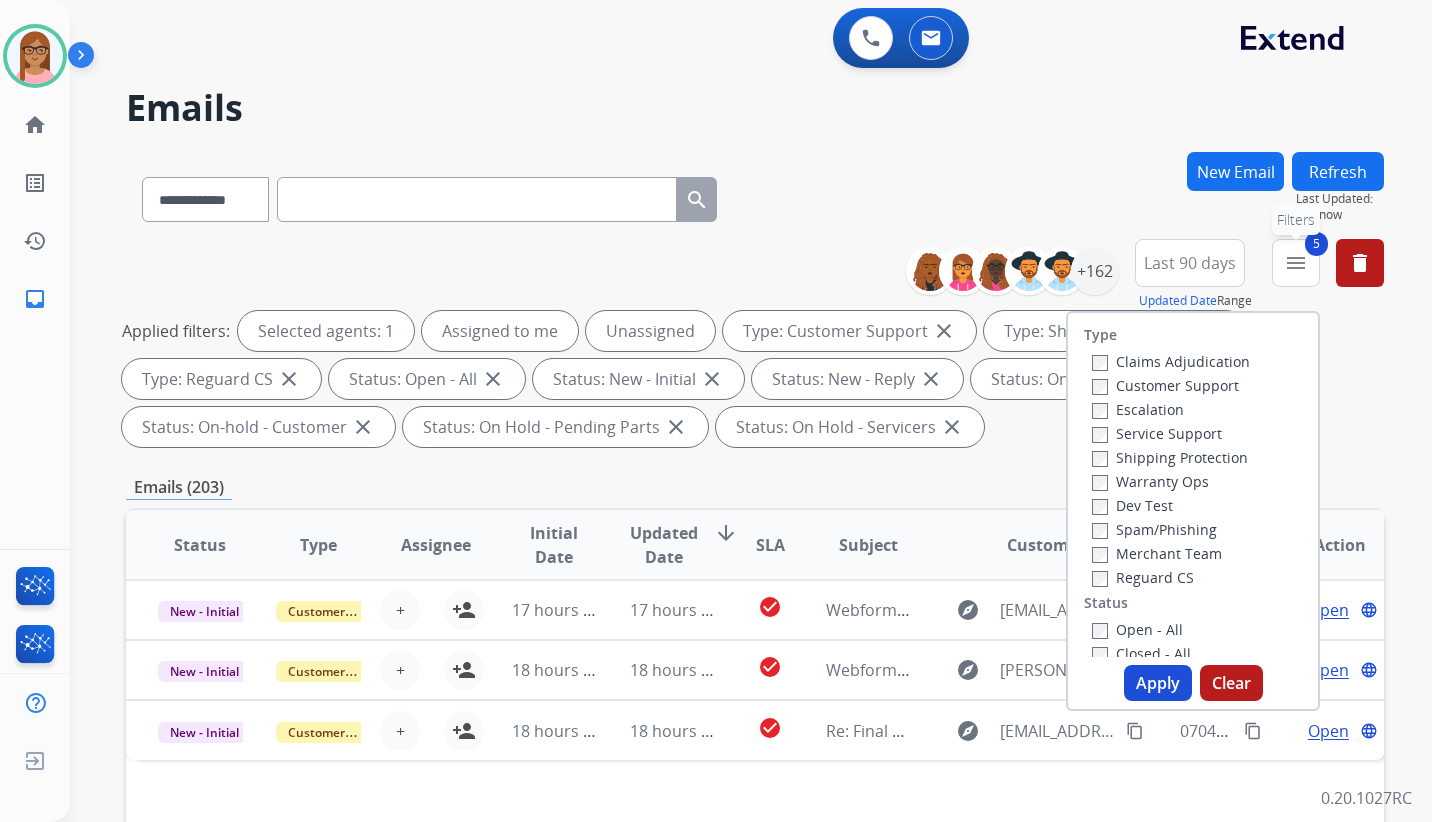click on "5 menu  Filters" at bounding box center [1296, 263] 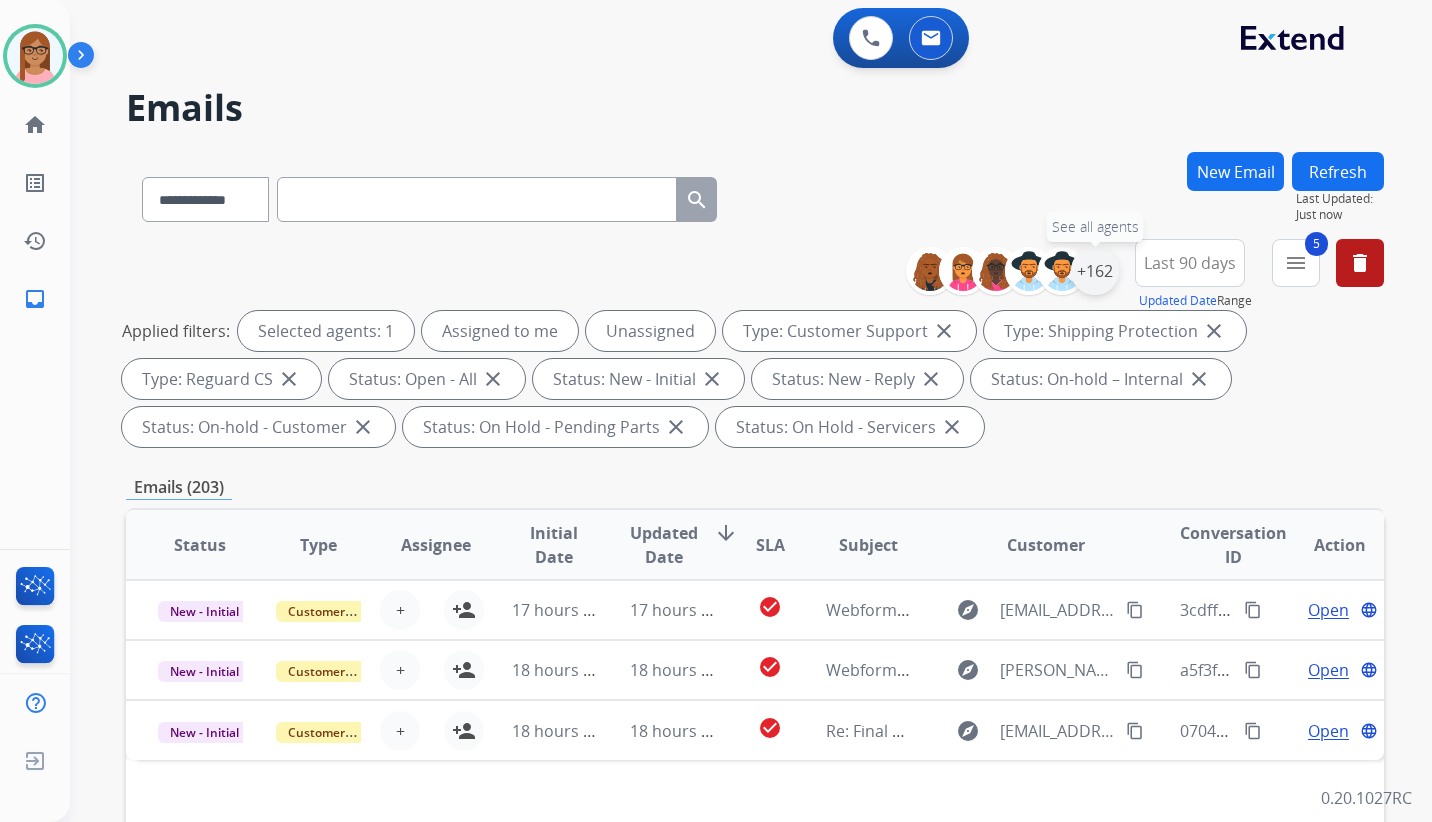 click on "+162" at bounding box center [1095, 271] 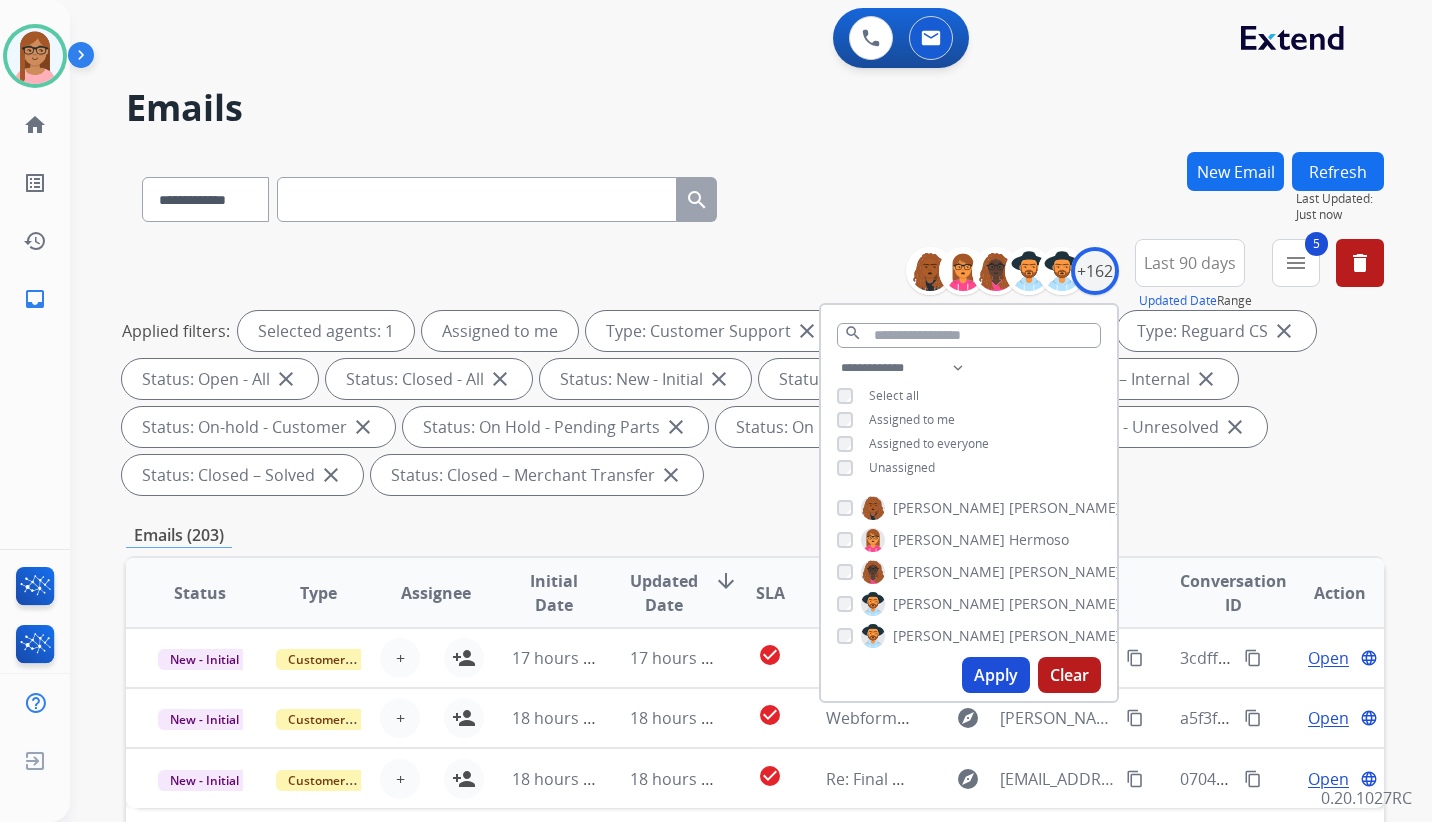 click on "Apply" at bounding box center [996, 675] 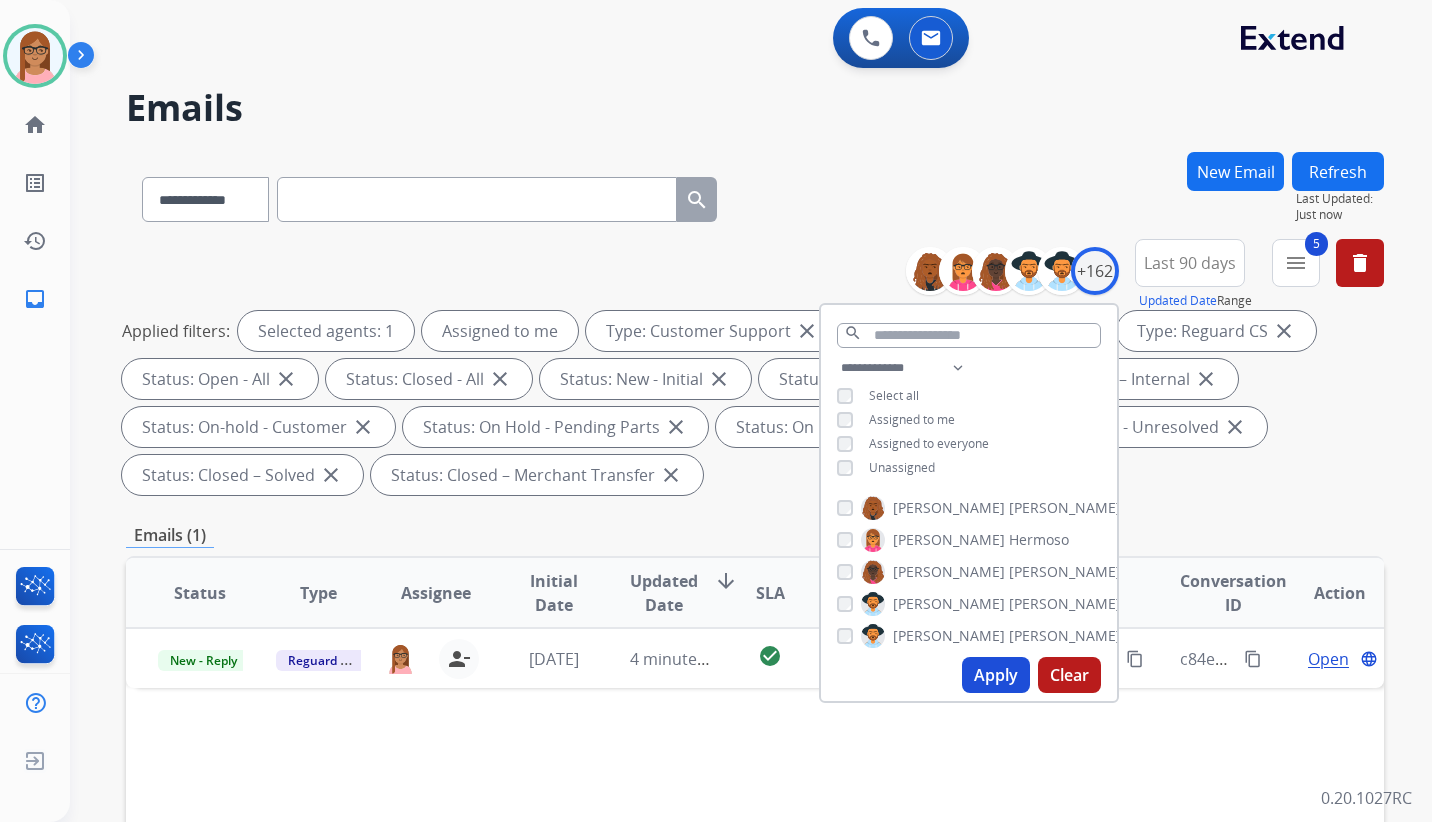 click on "Applied filters:  Selected agents: 1  Assigned to me  Type: Customer Support  close  Type: Shipping Protection  close  Type: Reguard CS  close  Status: Open - All  close  Status: Closed - All  close  Status: New - Initial  close  Status: New - Reply  close  Status: On-hold – Internal  close  Status: On-hold - Customer  close  Status: On Hold - Pending Parts  close  Status: On Hold - Servicers  close  Status: Closed - Unresolved  close  Status: Closed – Solved  close  Status: Closed – Merchant Transfer  close" at bounding box center [751, 403] 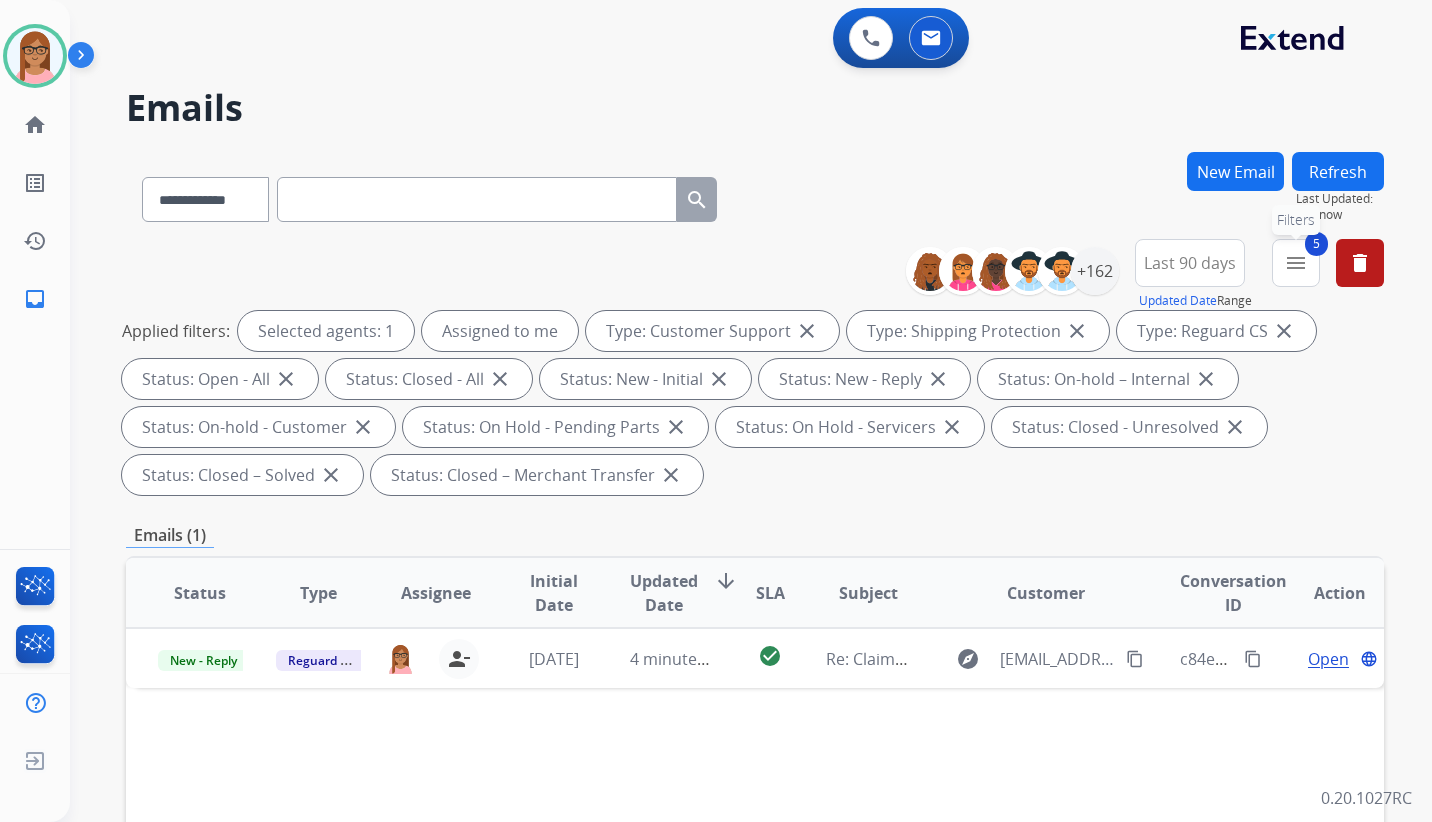 click on "5 menu  Filters" at bounding box center (1296, 263) 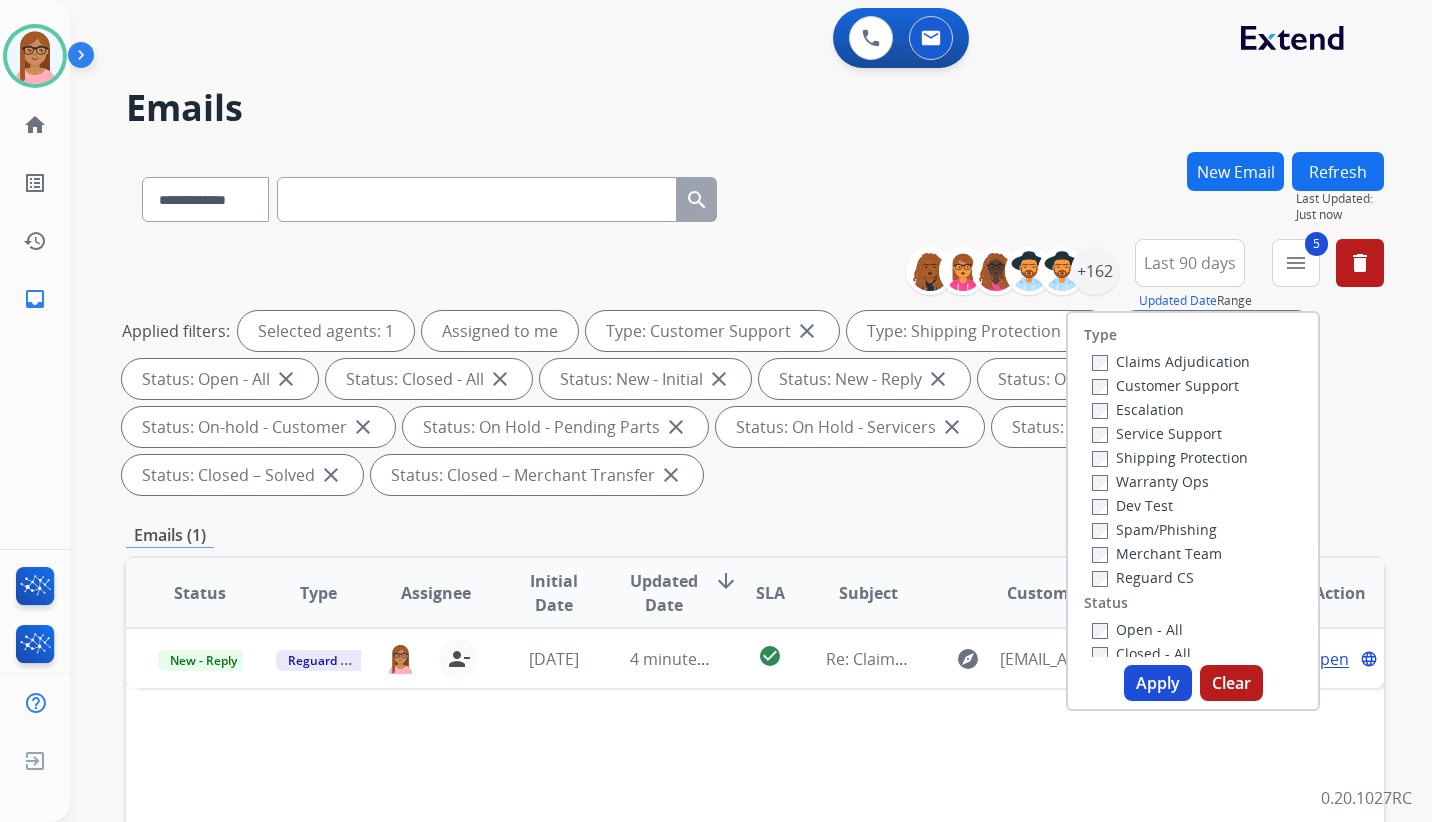 click on "Apply" at bounding box center [1158, 683] 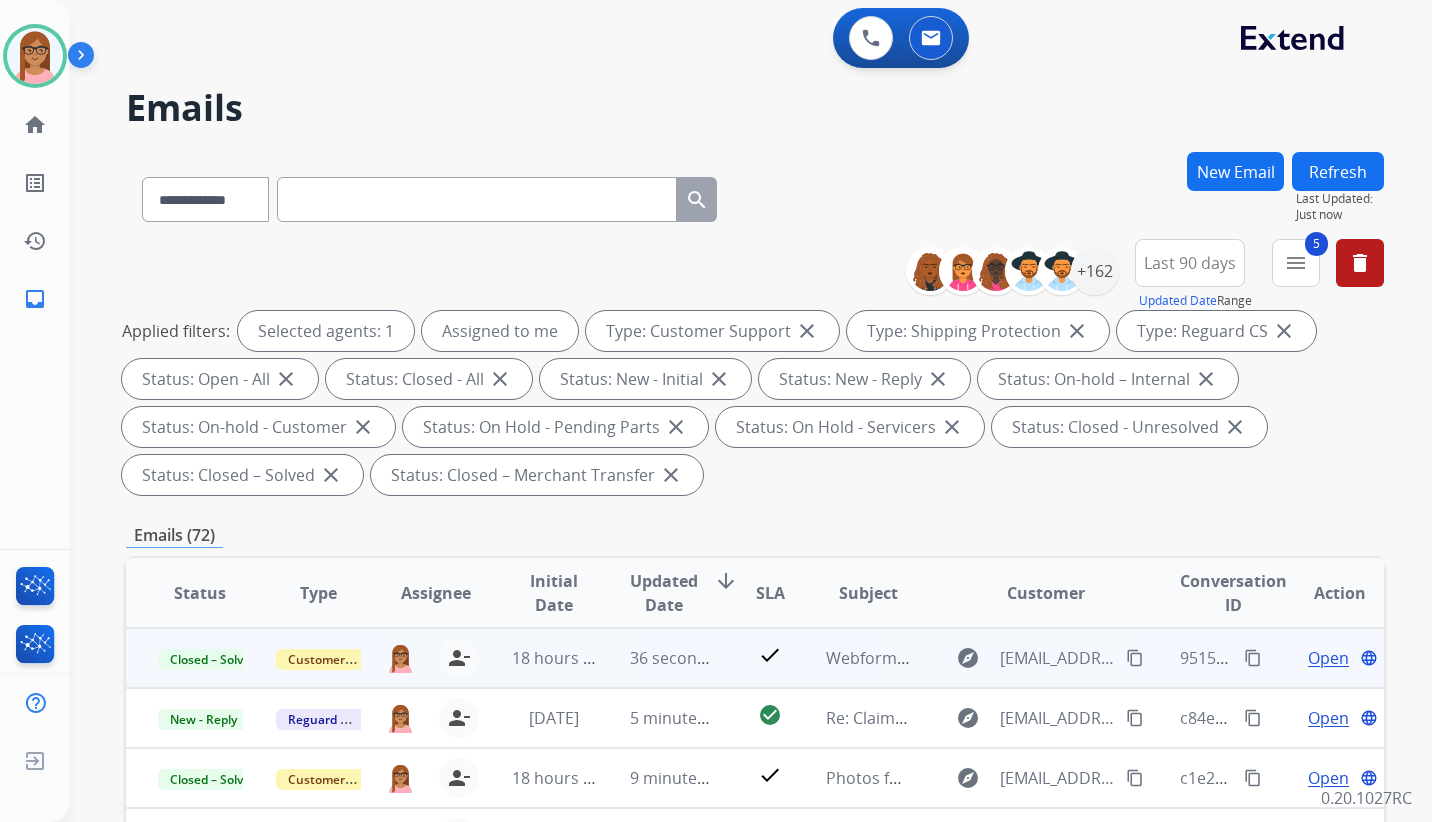 click on "content_copy" at bounding box center (1253, 658) 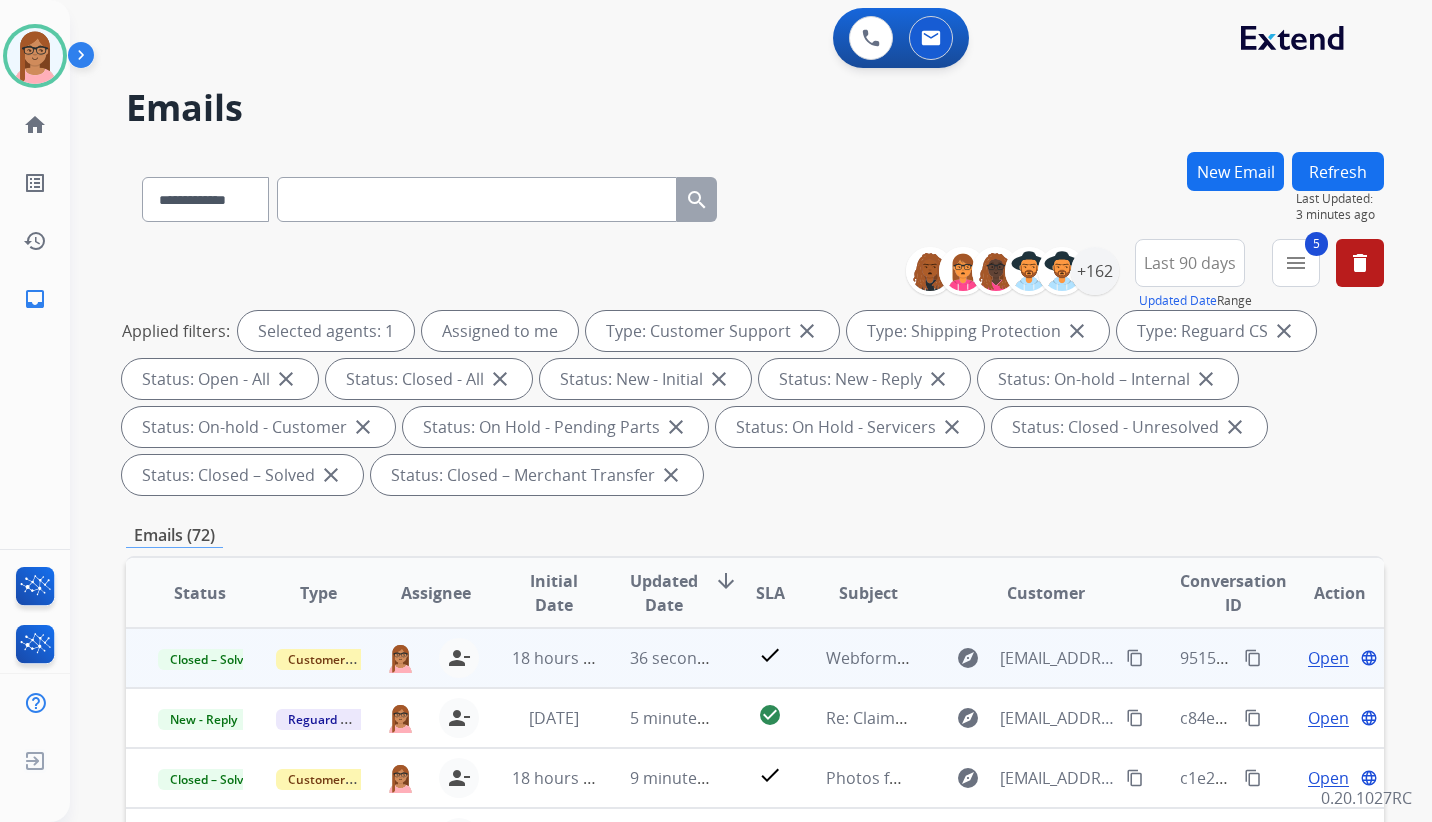 click on "content_copy" at bounding box center (1253, 658) 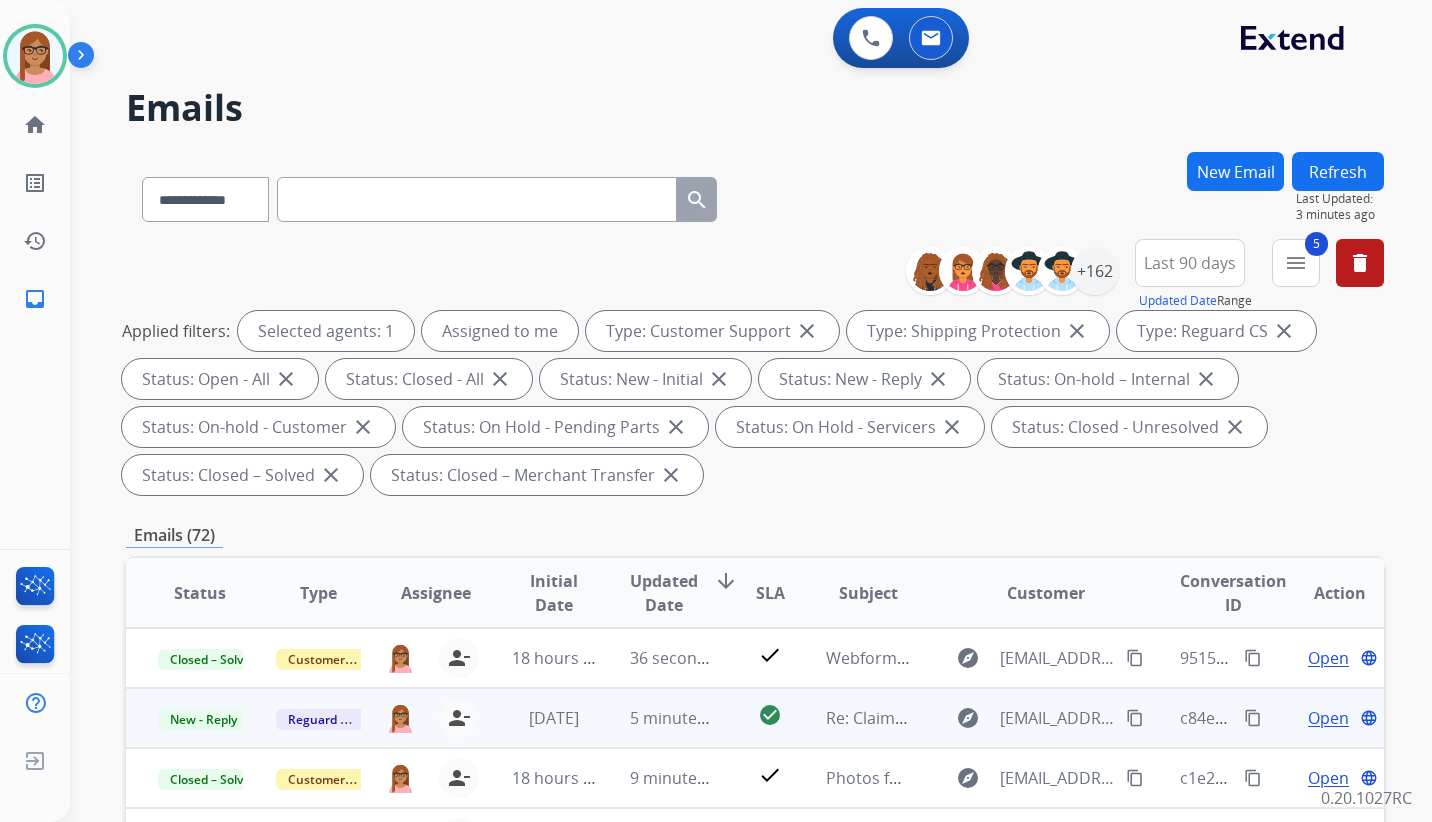 click on "Open" at bounding box center (1328, 718) 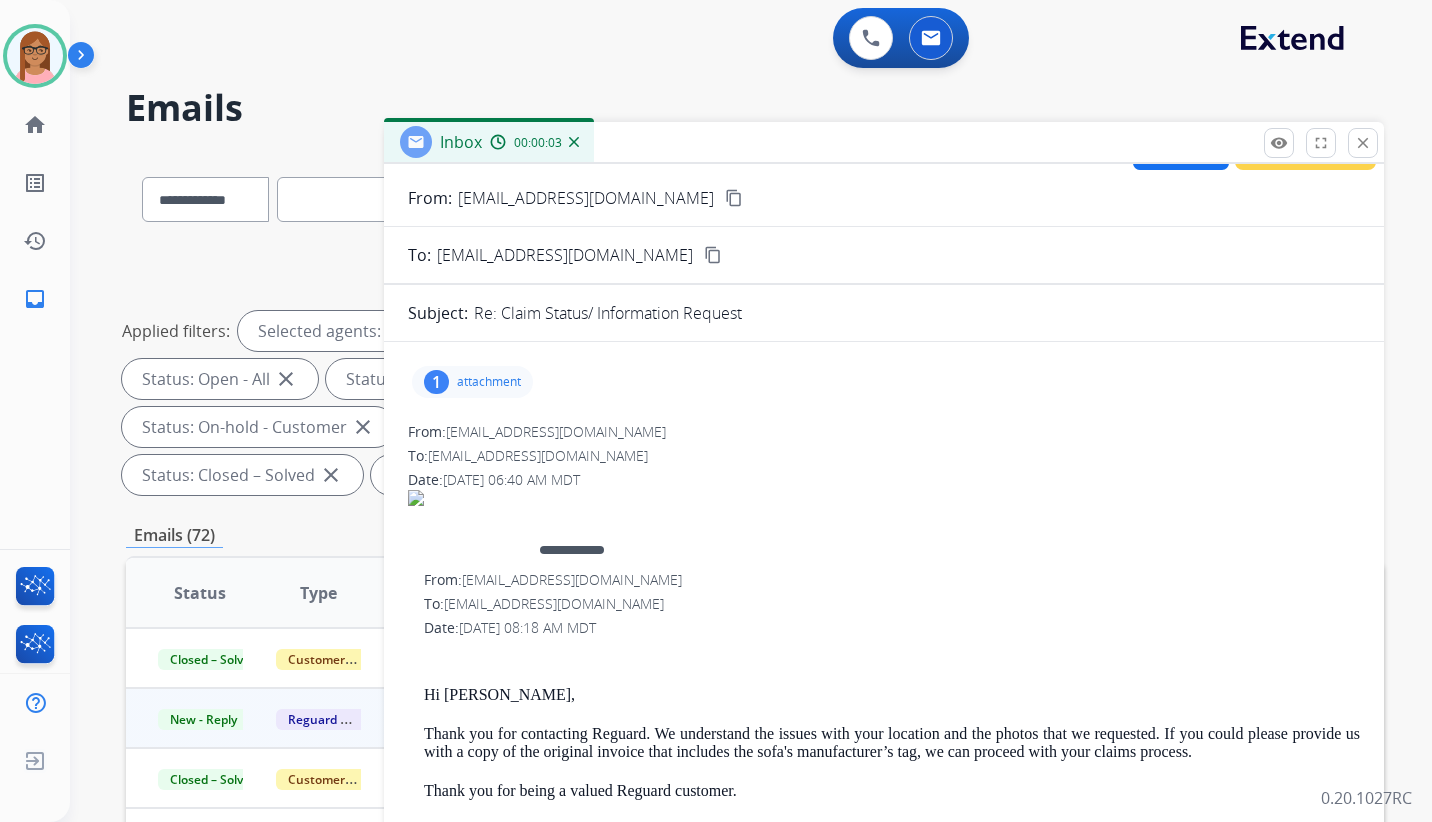 scroll, scrollTop: 57, scrollLeft: 0, axis: vertical 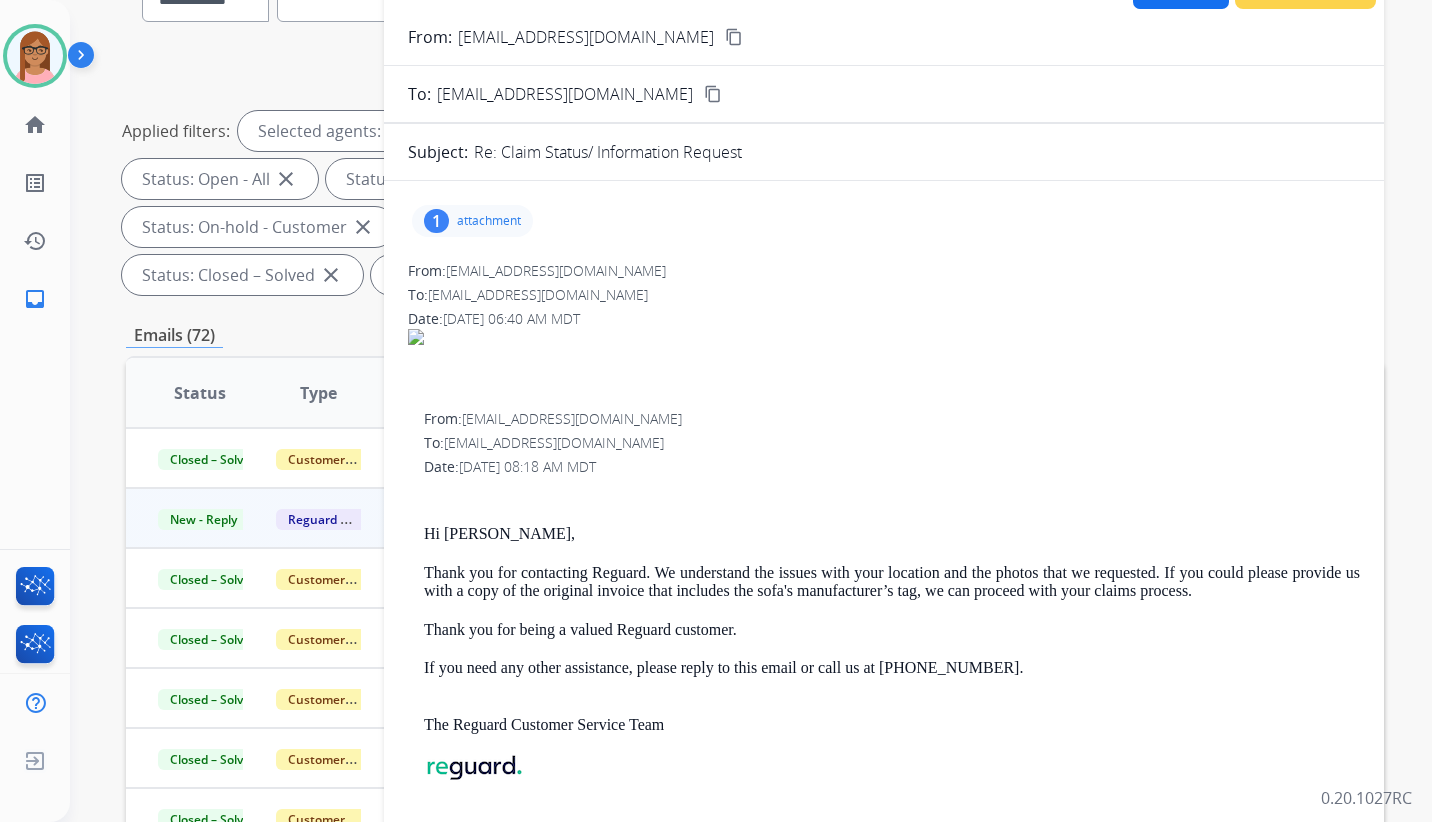 click on "attachment" at bounding box center [489, 221] 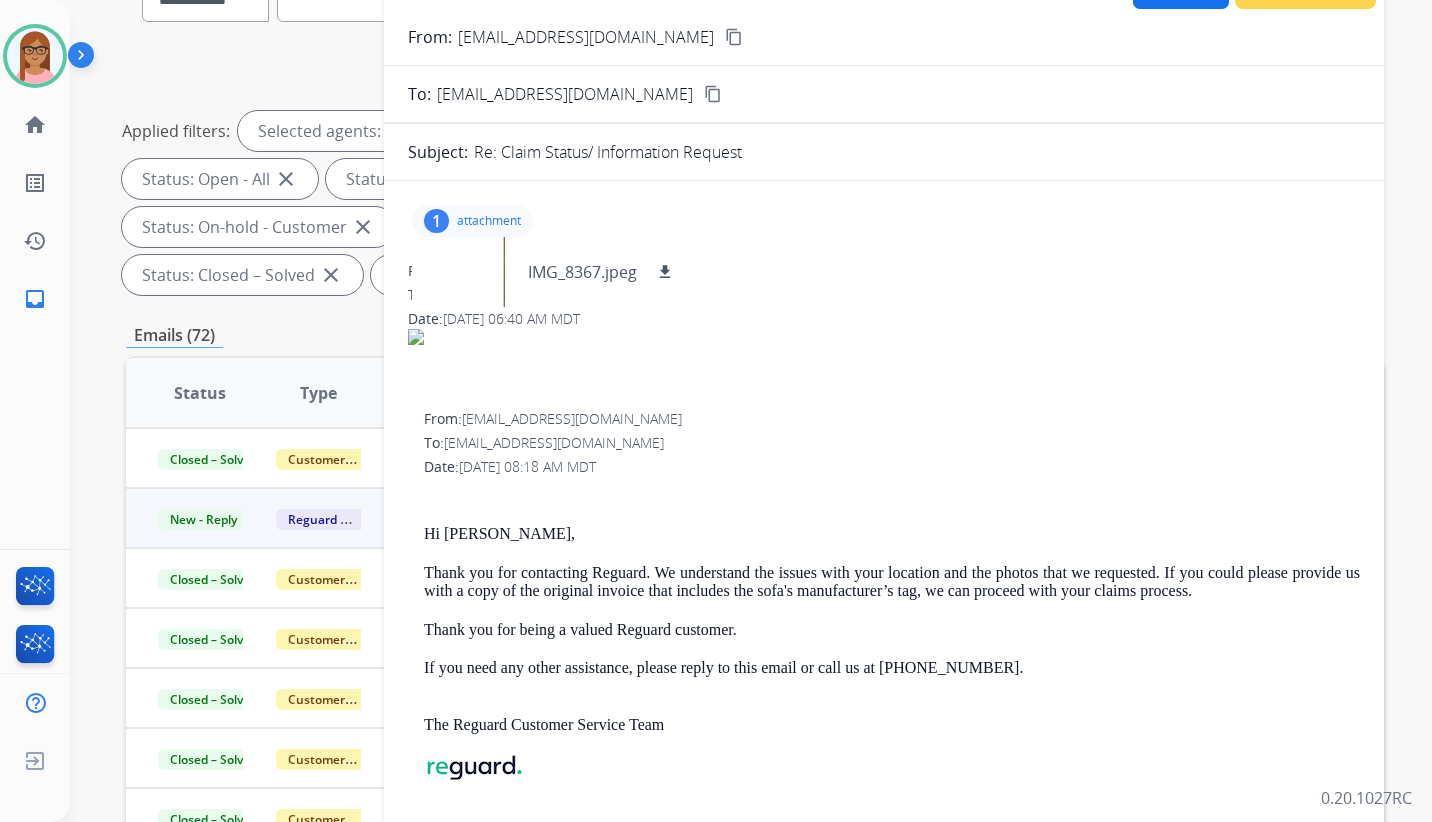 scroll, scrollTop: 0, scrollLeft: 0, axis: both 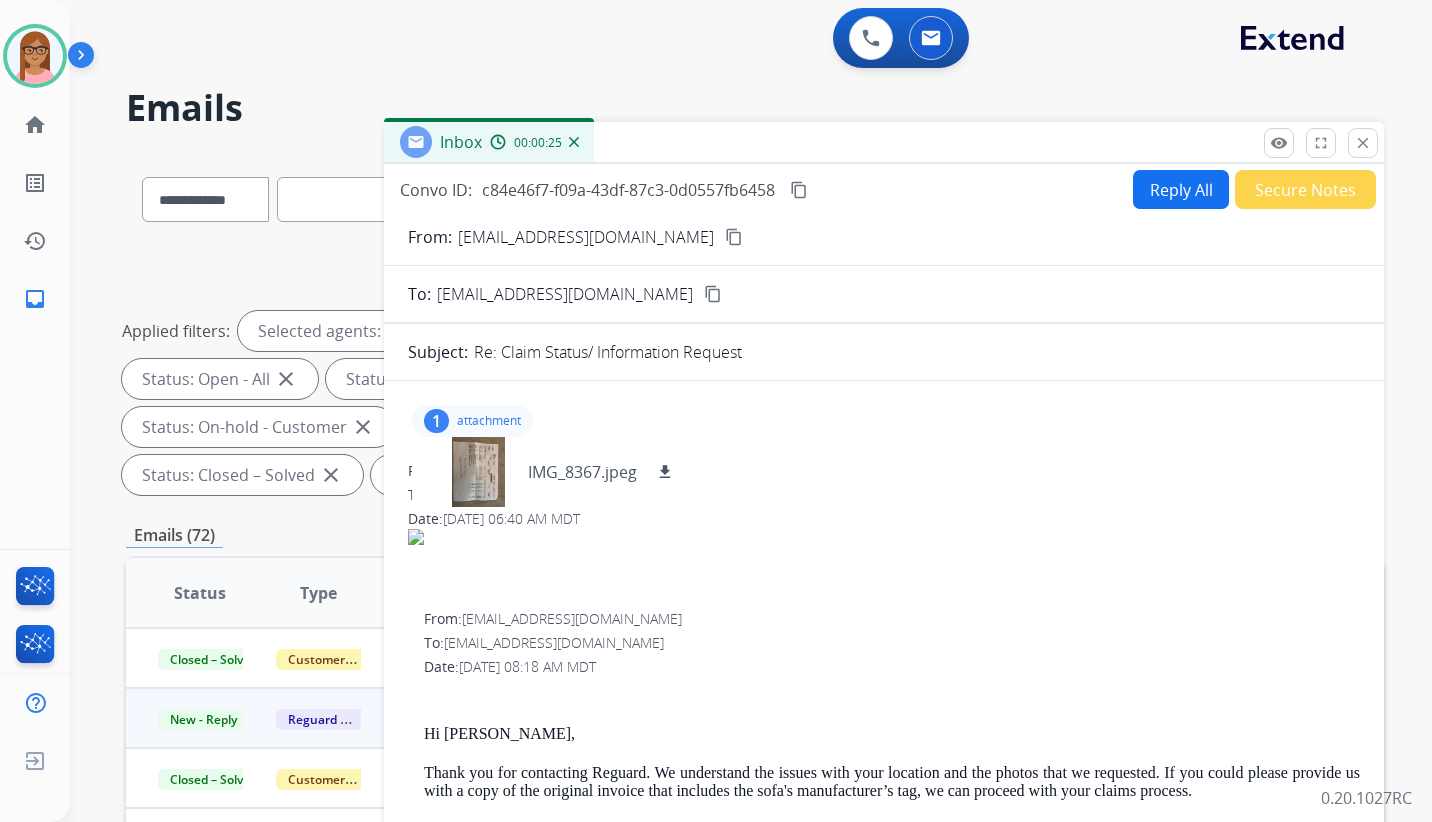 click on "content_copy" at bounding box center (734, 237) 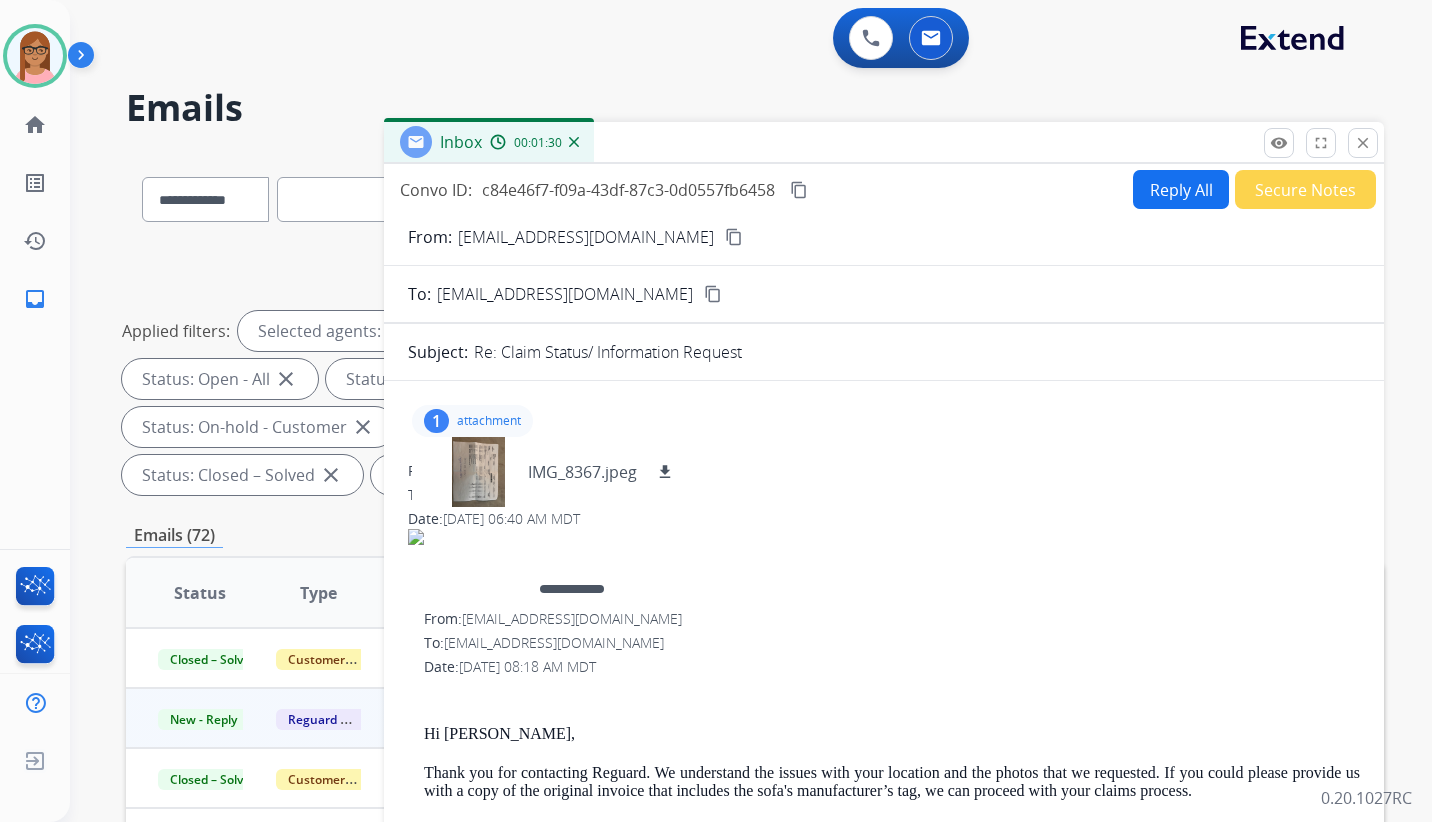 scroll, scrollTop: 57, scrollLeft: 0, axis: vertical 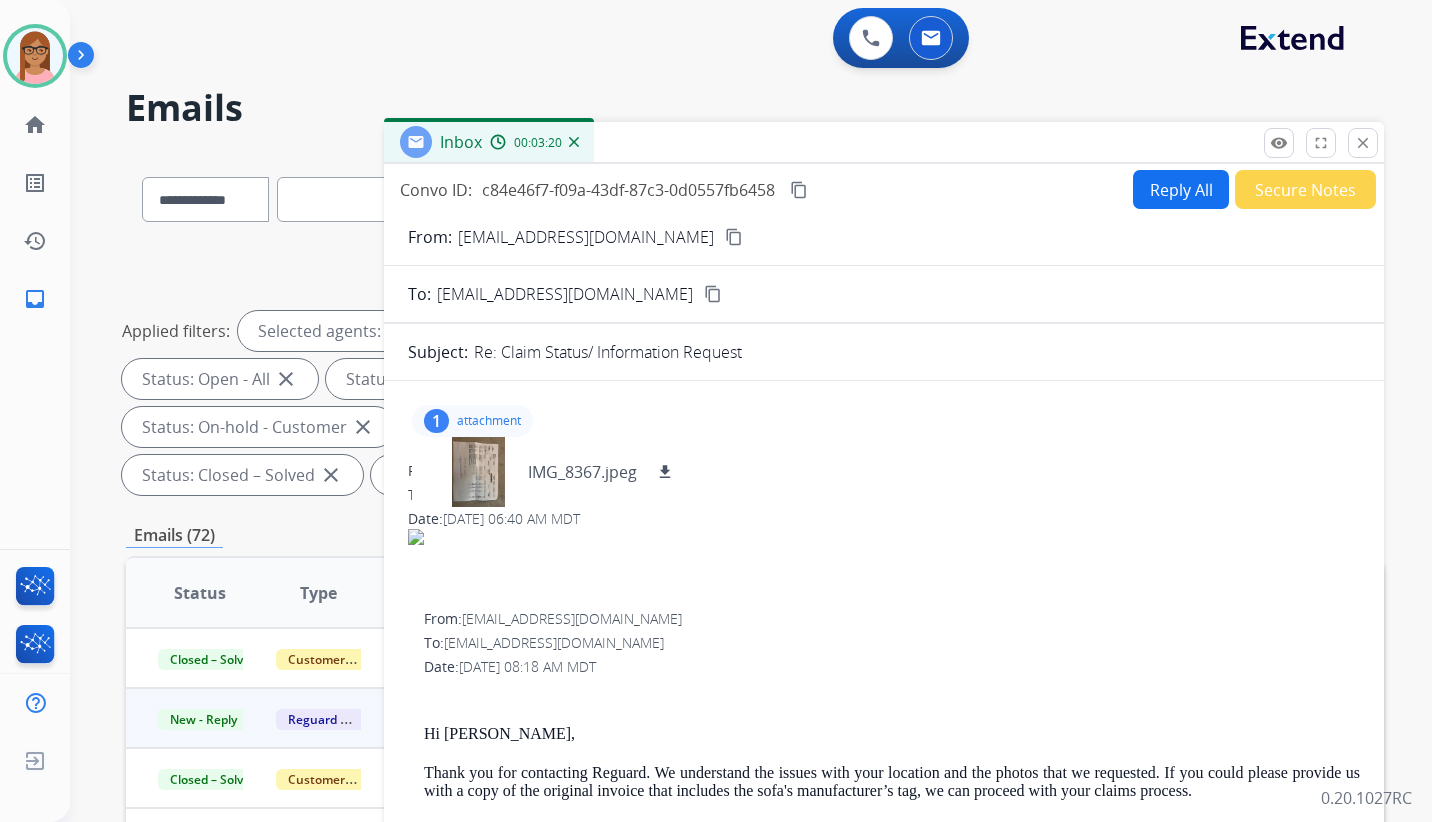 click on "Reply All" at bounding box center (1181, 189) 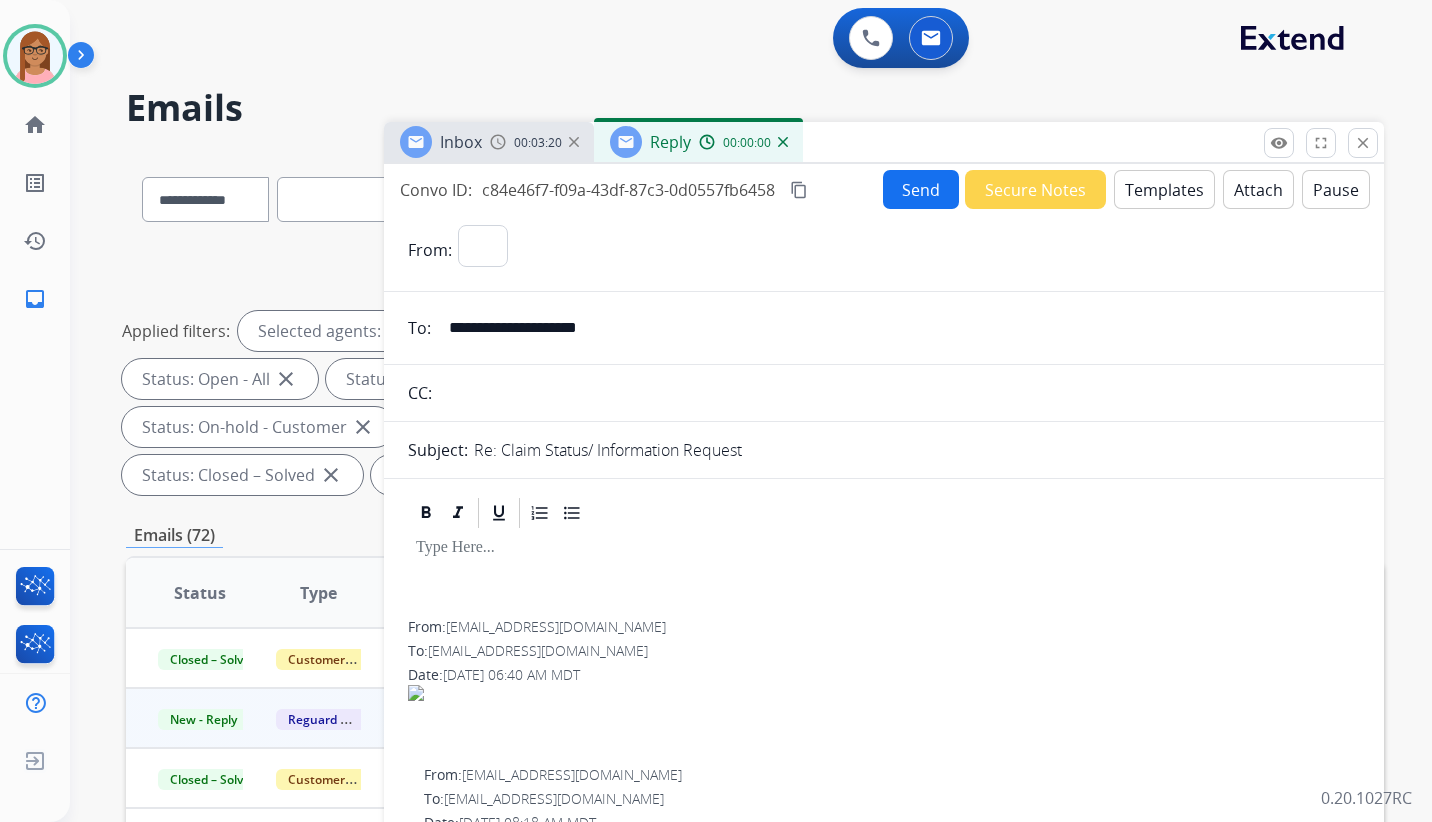 select on "**********" 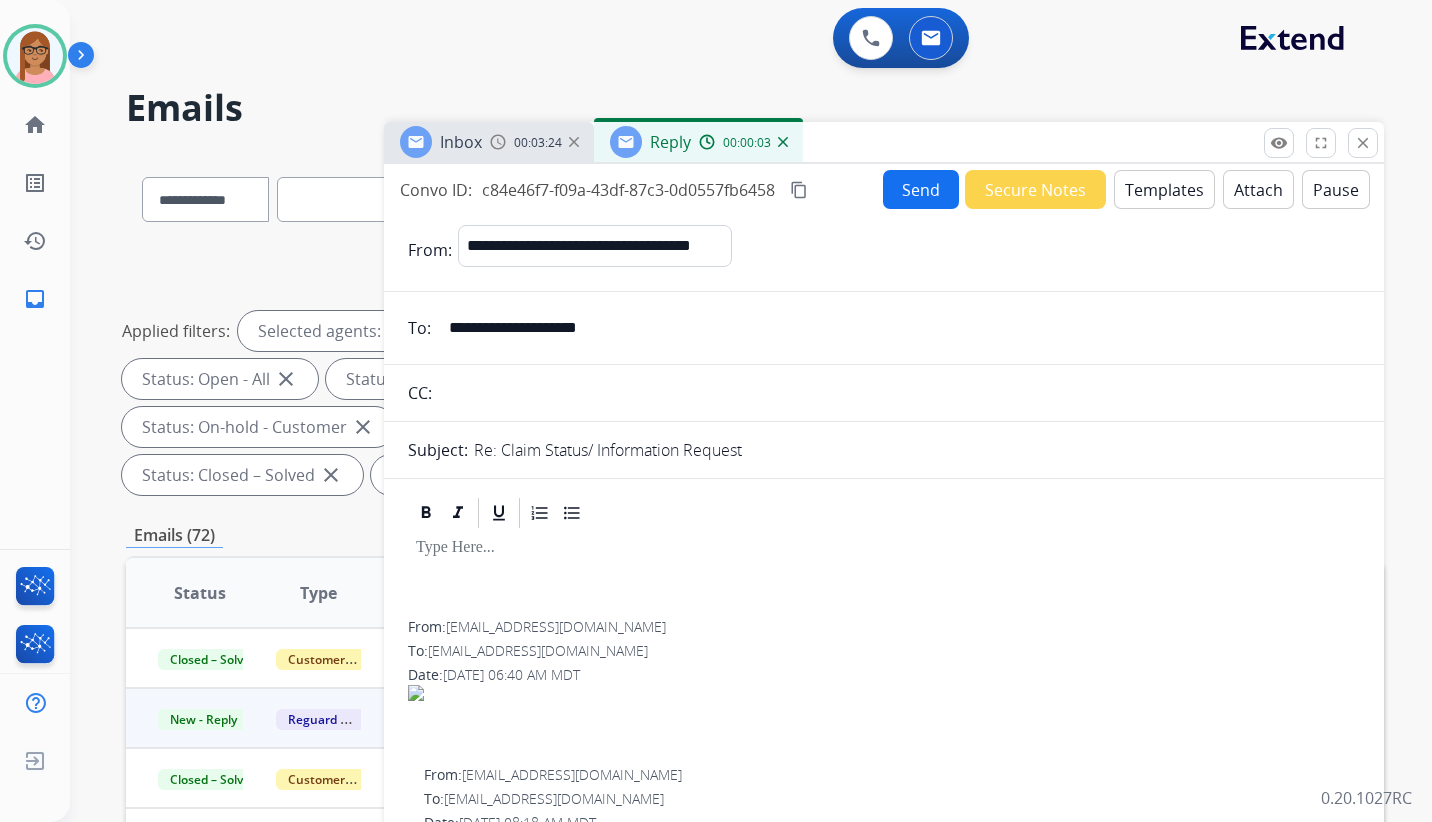 click on "Templates" at bounding box center [1164, 189] 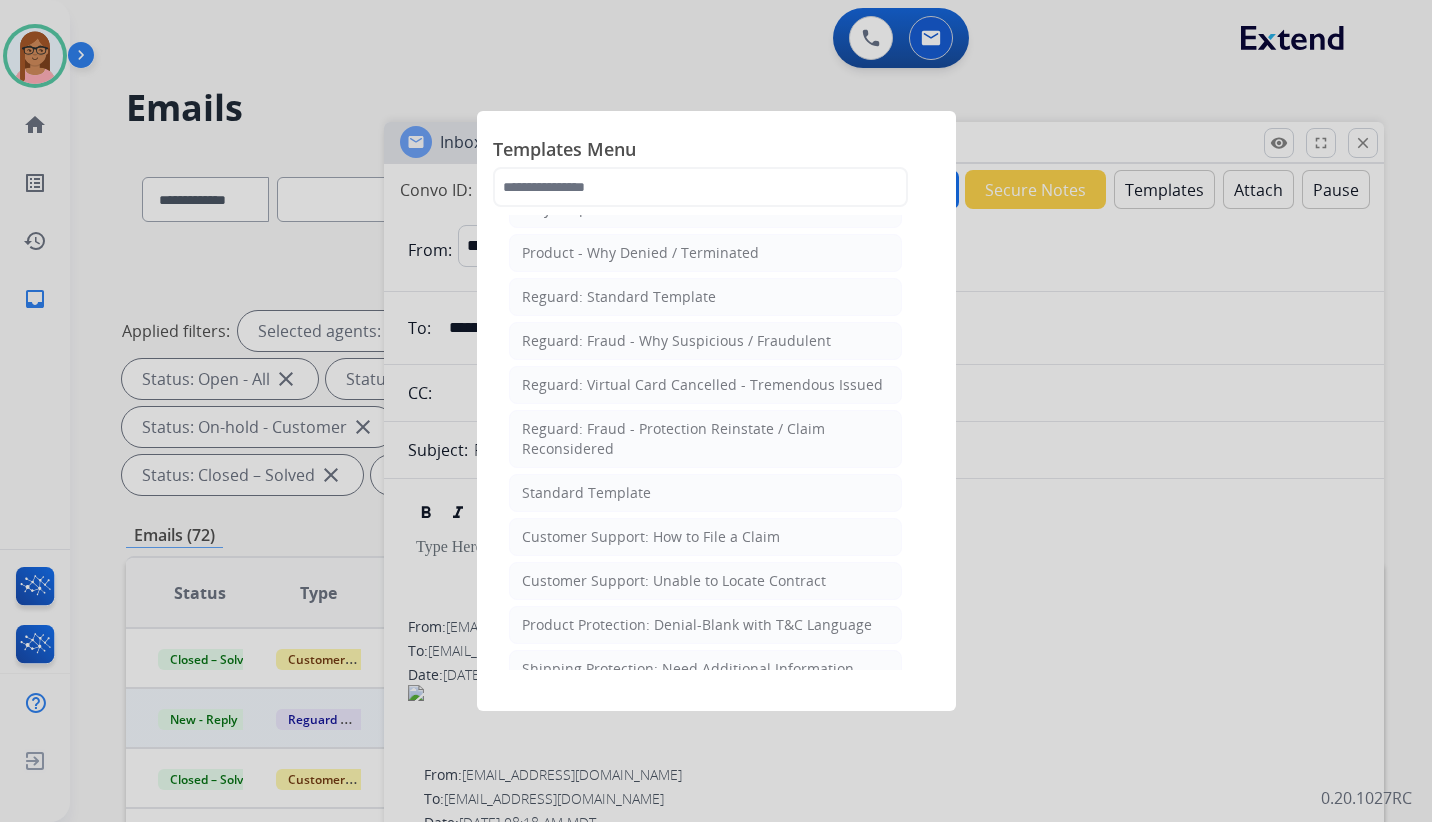 scroll, scrollTop: 0, scrollLeft: 0, axis: both 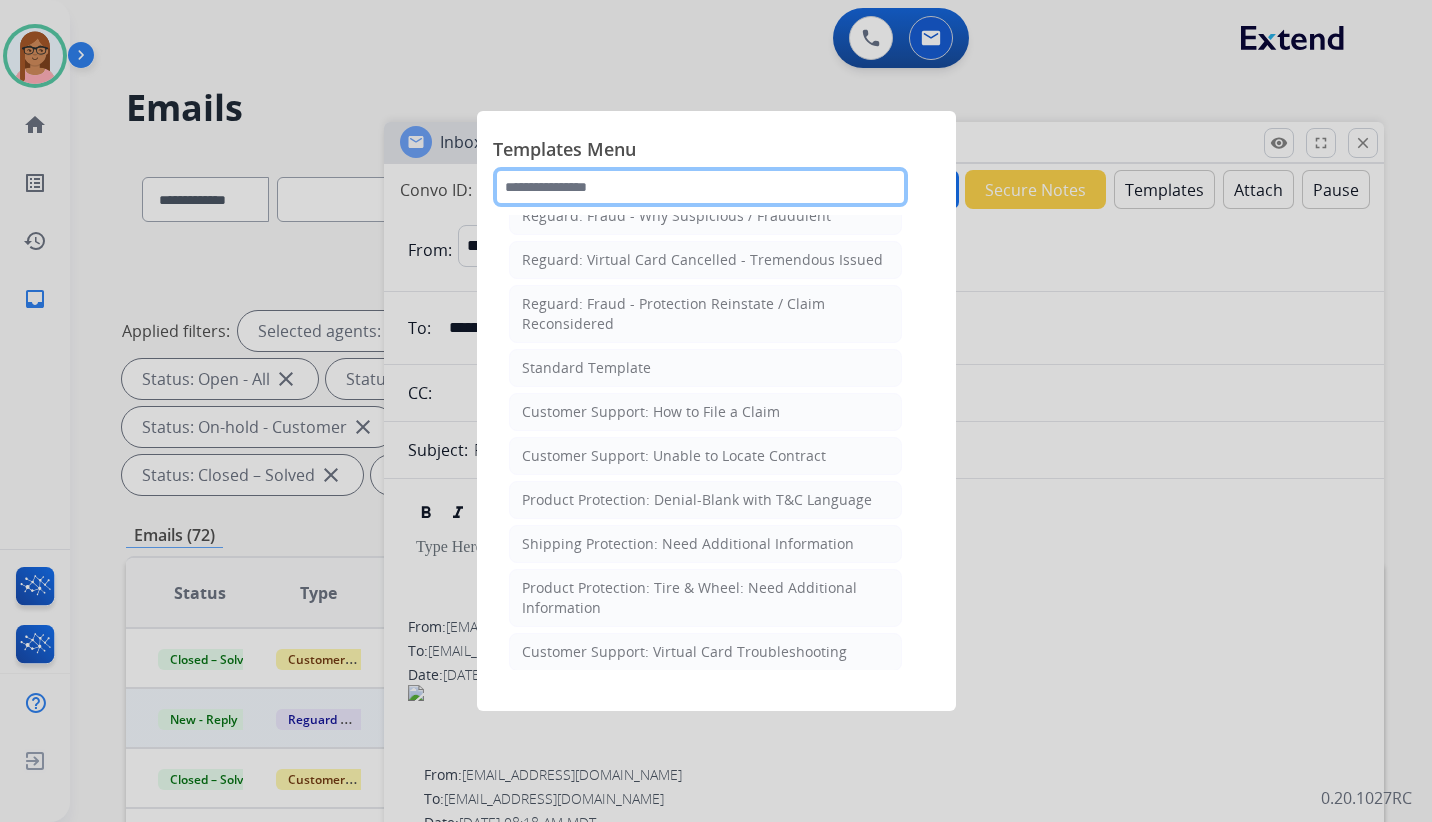 click 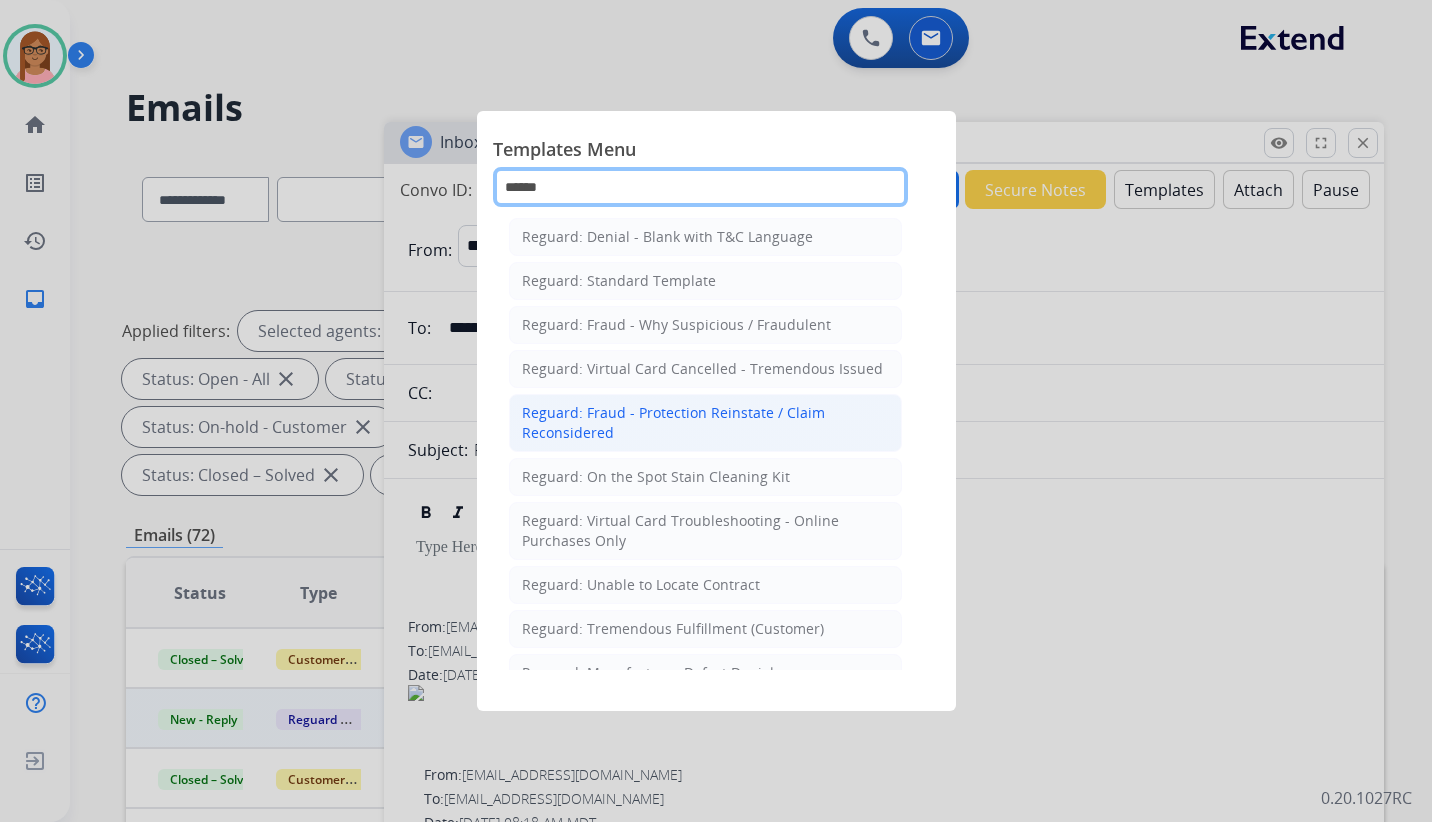 scroll, scrollTop: 0, scrollLeft: 0, axis: both 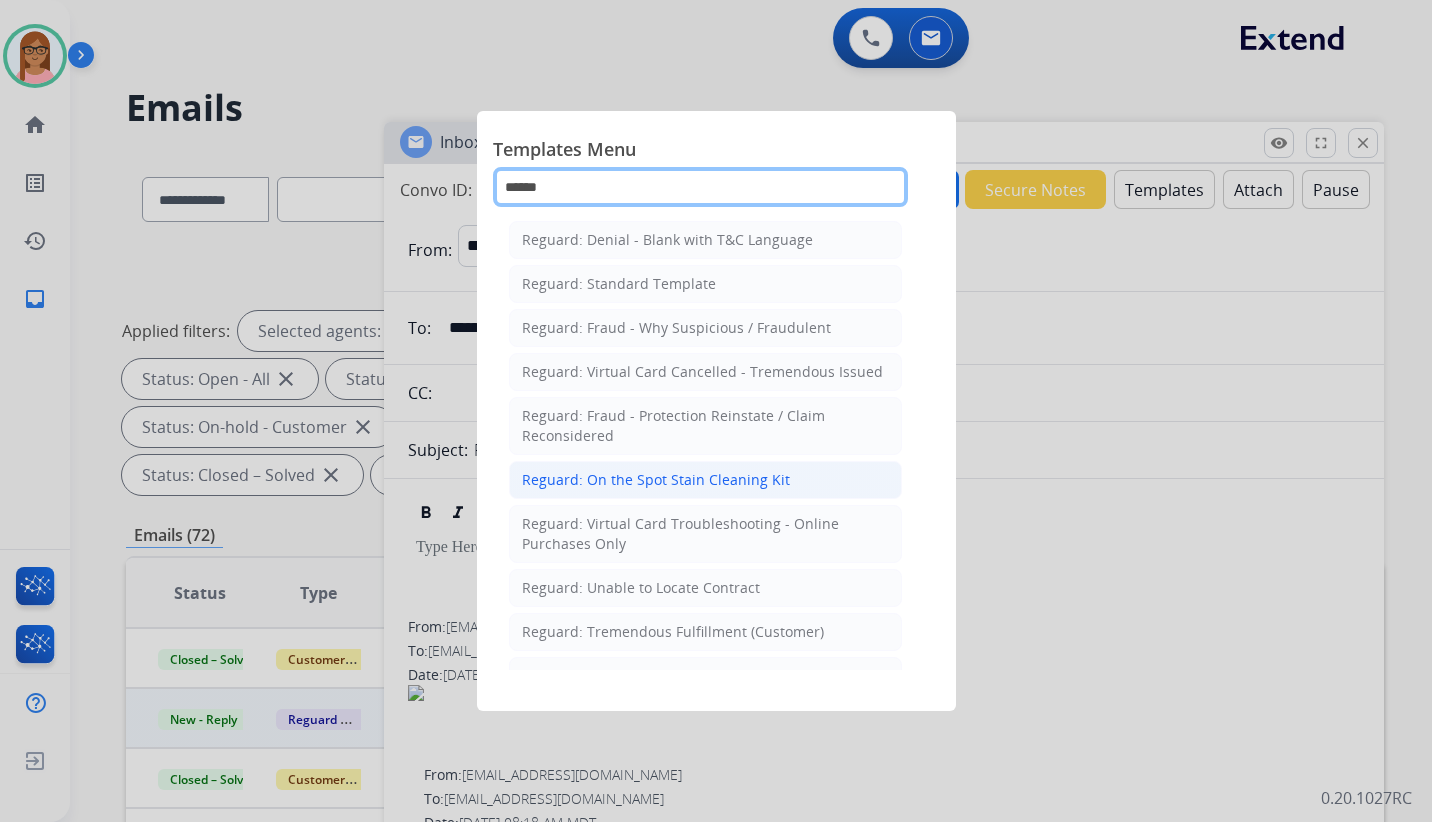 type on "******" 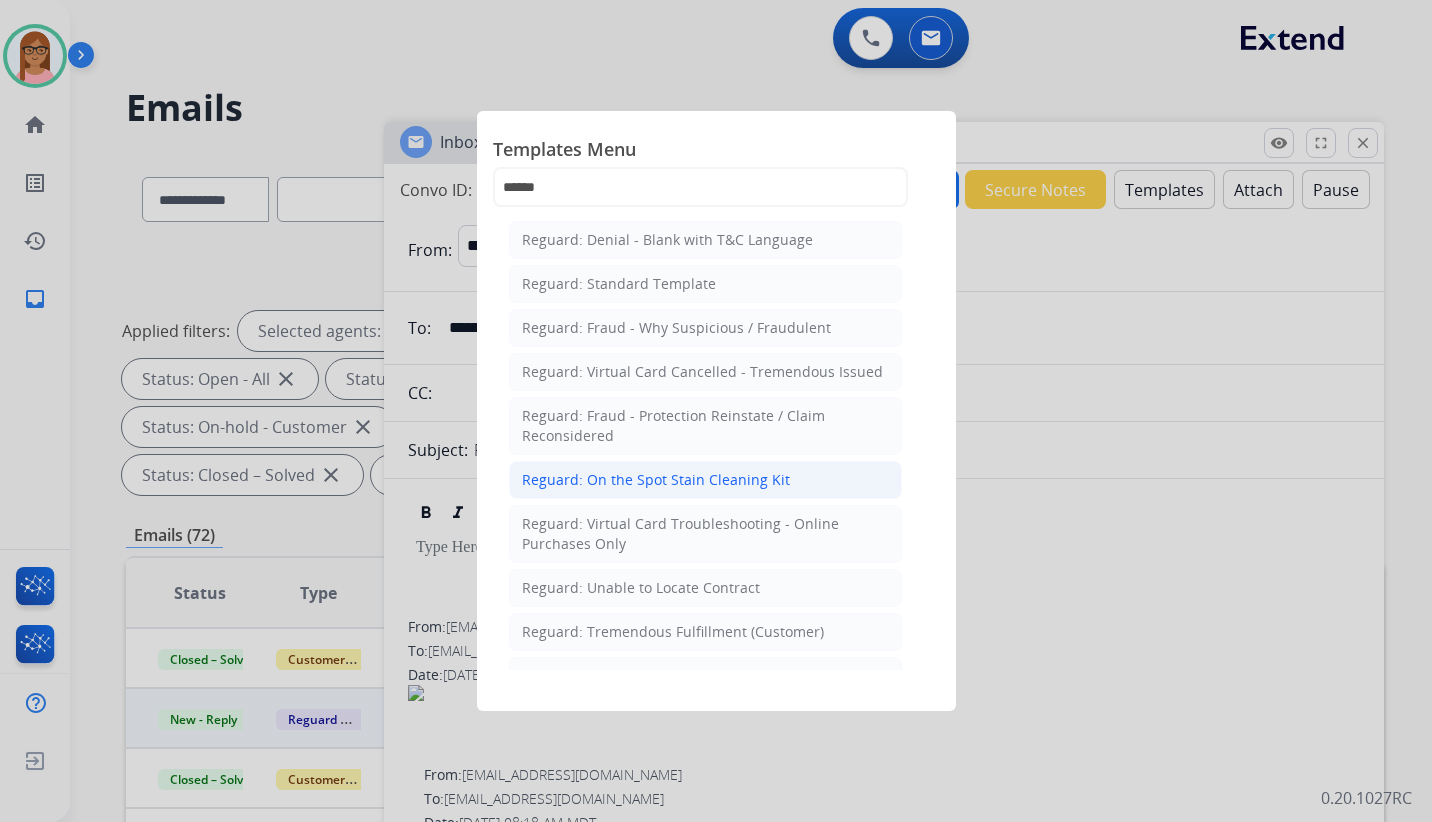 click on "Reguard: On the Spot Stain Cleaning Kit" 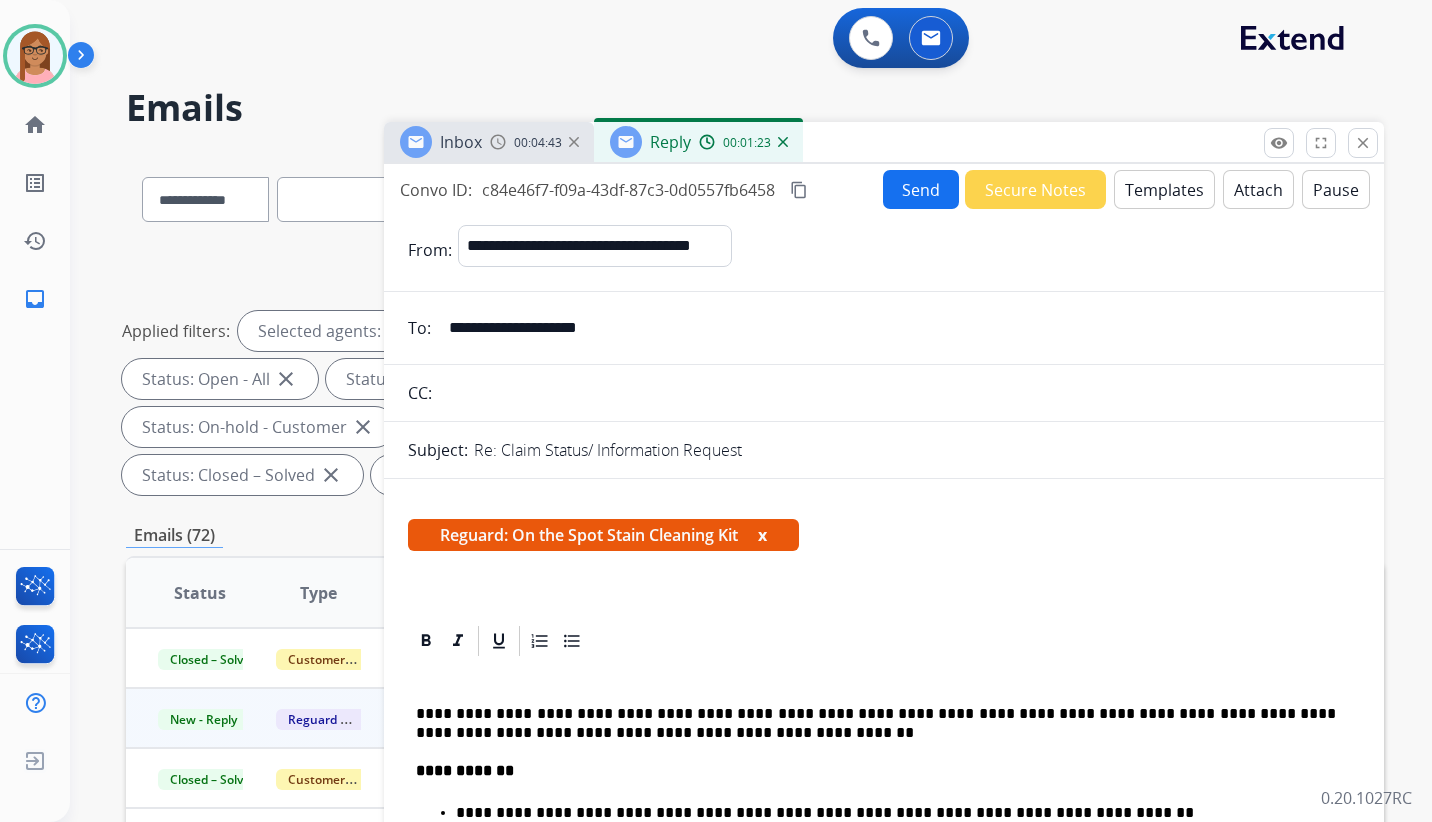 click on "Templates" at bounding box center (1164, 189) 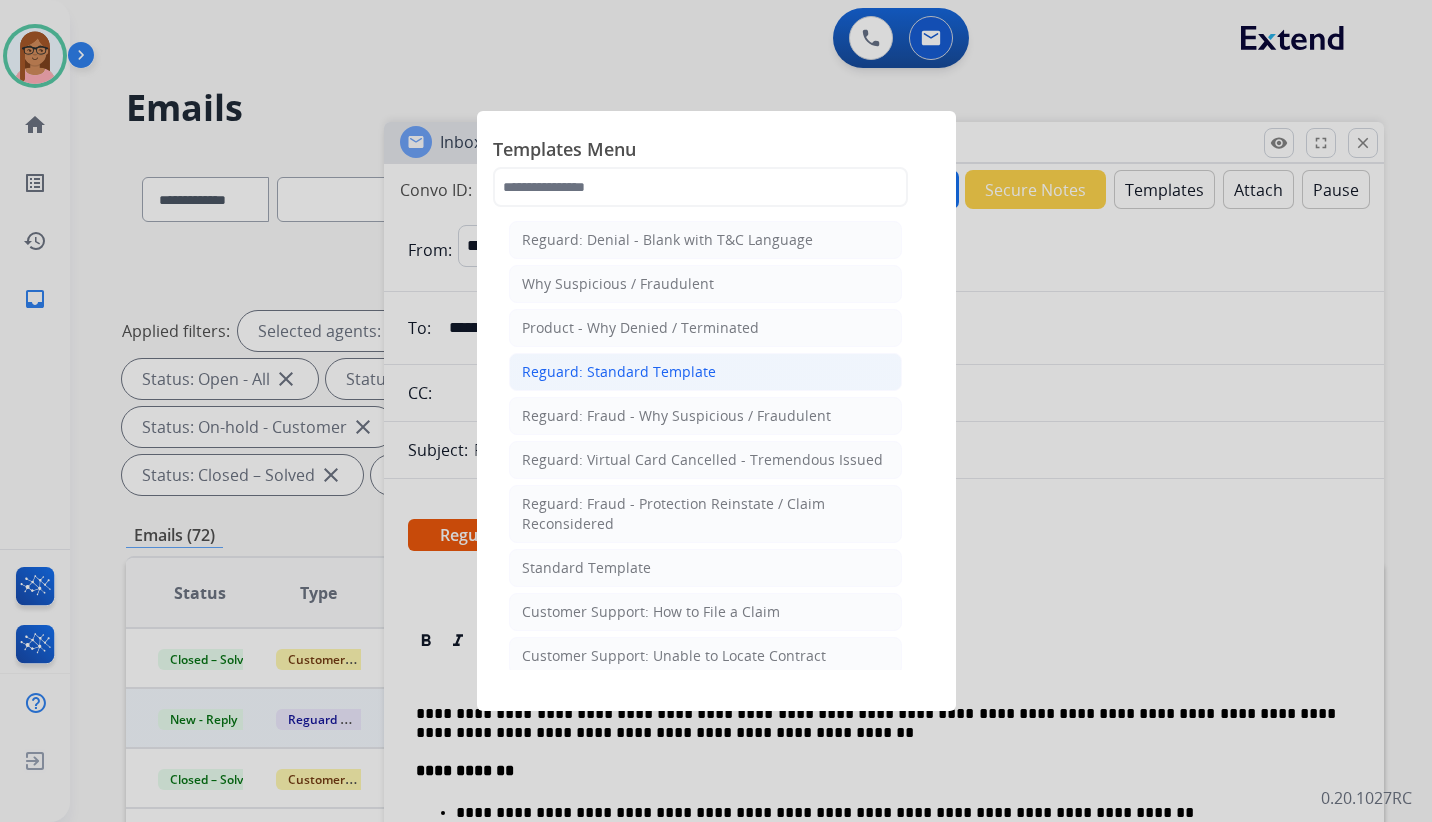 click on "Reguard: Standard Template" 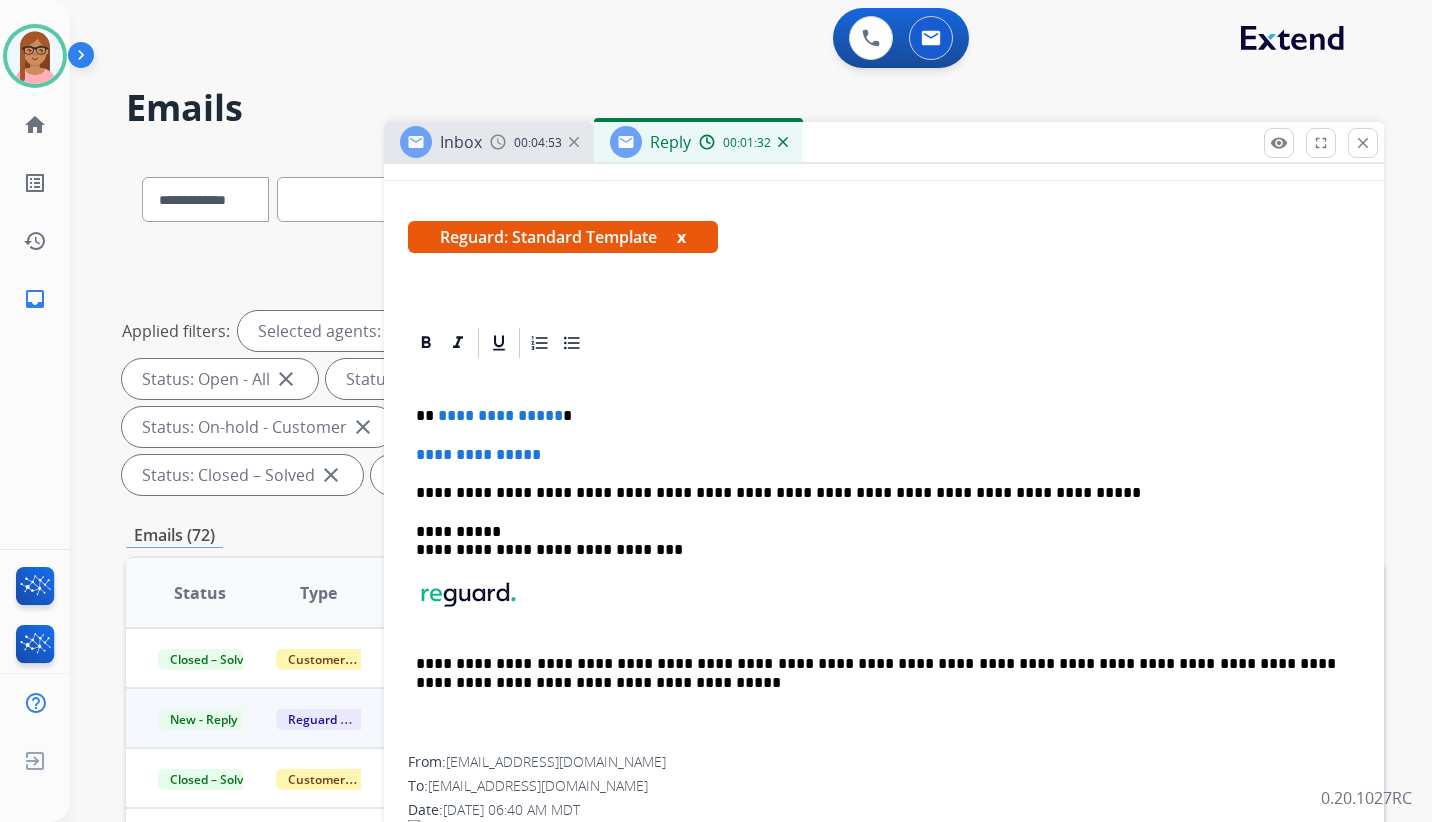 scroll, scrollTop: 300, scrollLeft: 0, axis: vertical 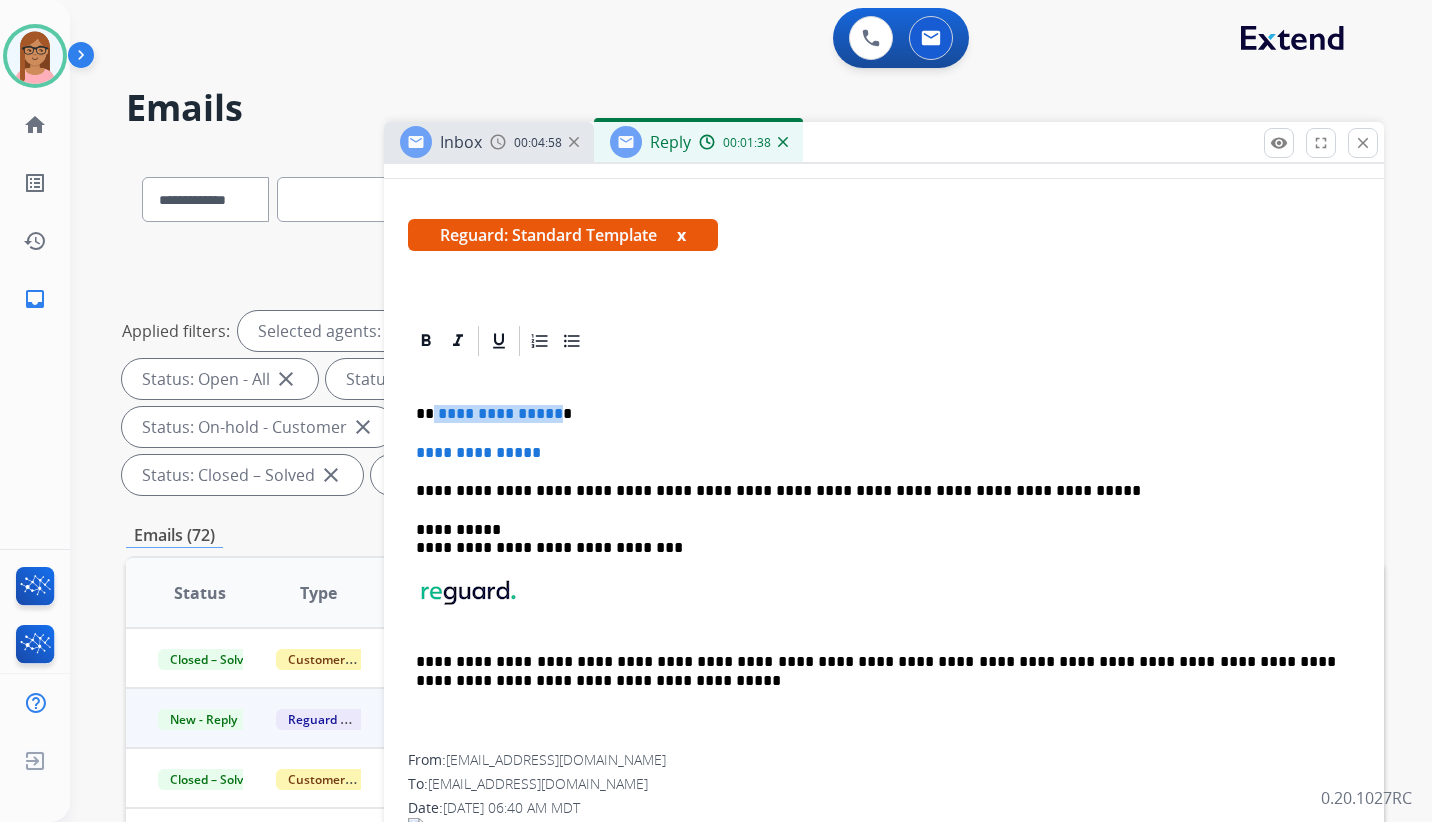 drag, startPoint x: 433, startPoint y: 416, endPoint x: 551, endPoint y: 418, distance: 118.016945 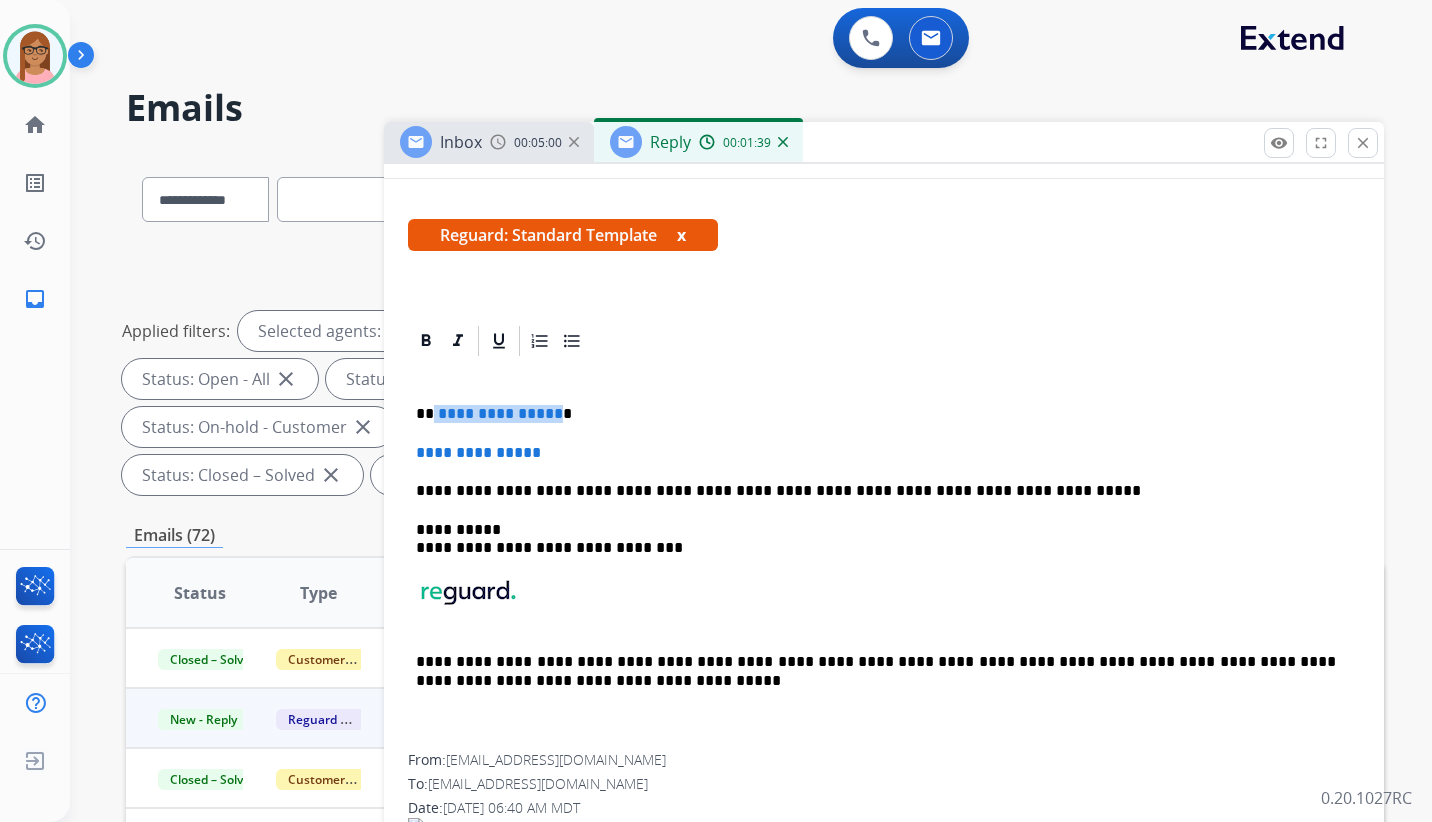 type 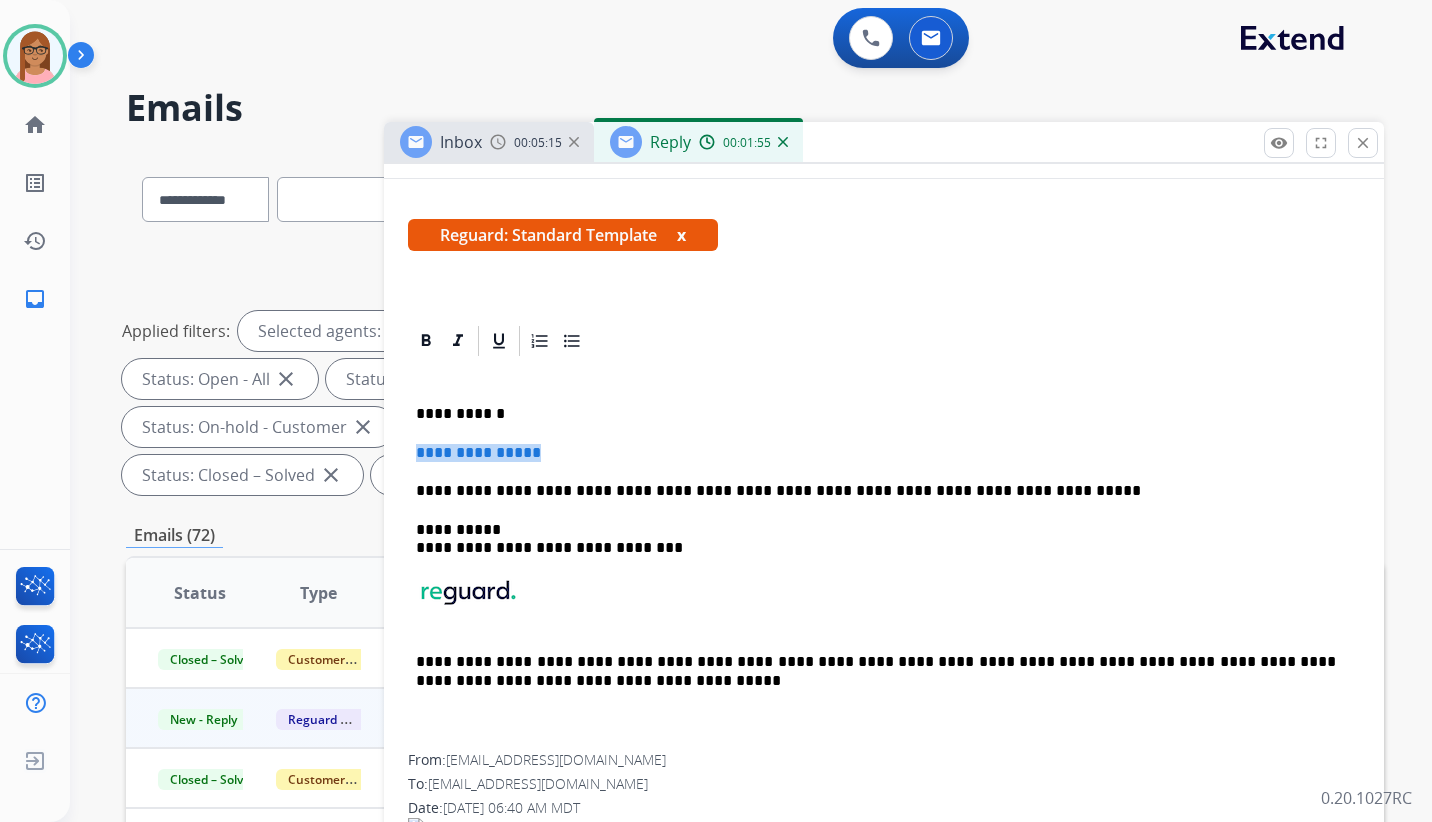 drag, startPoint x: 412, startPoint y: 449, endPoint x: 552, endPoint y: 456, distance: 140.1749 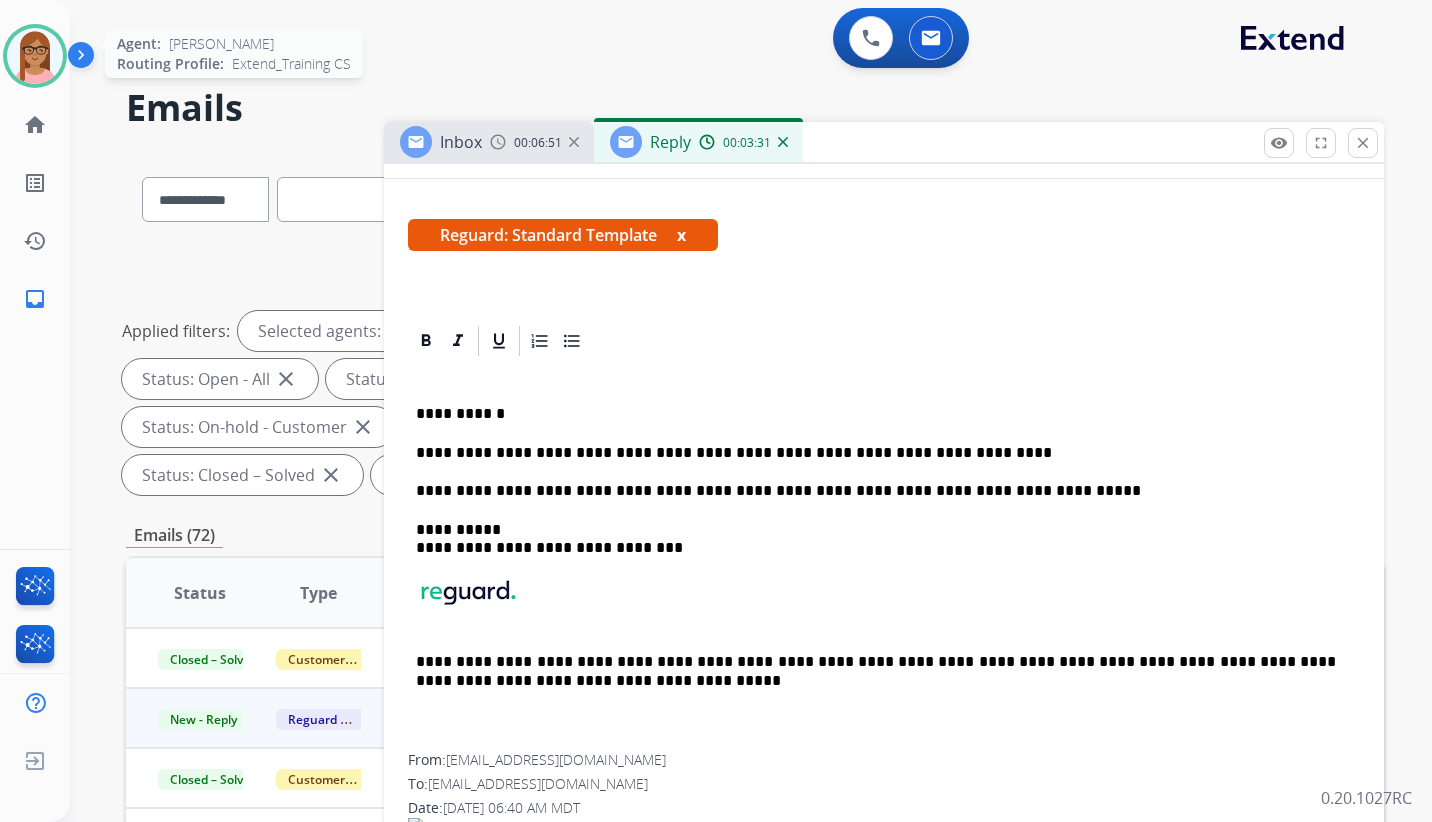 click at bounding box center (35, 56) 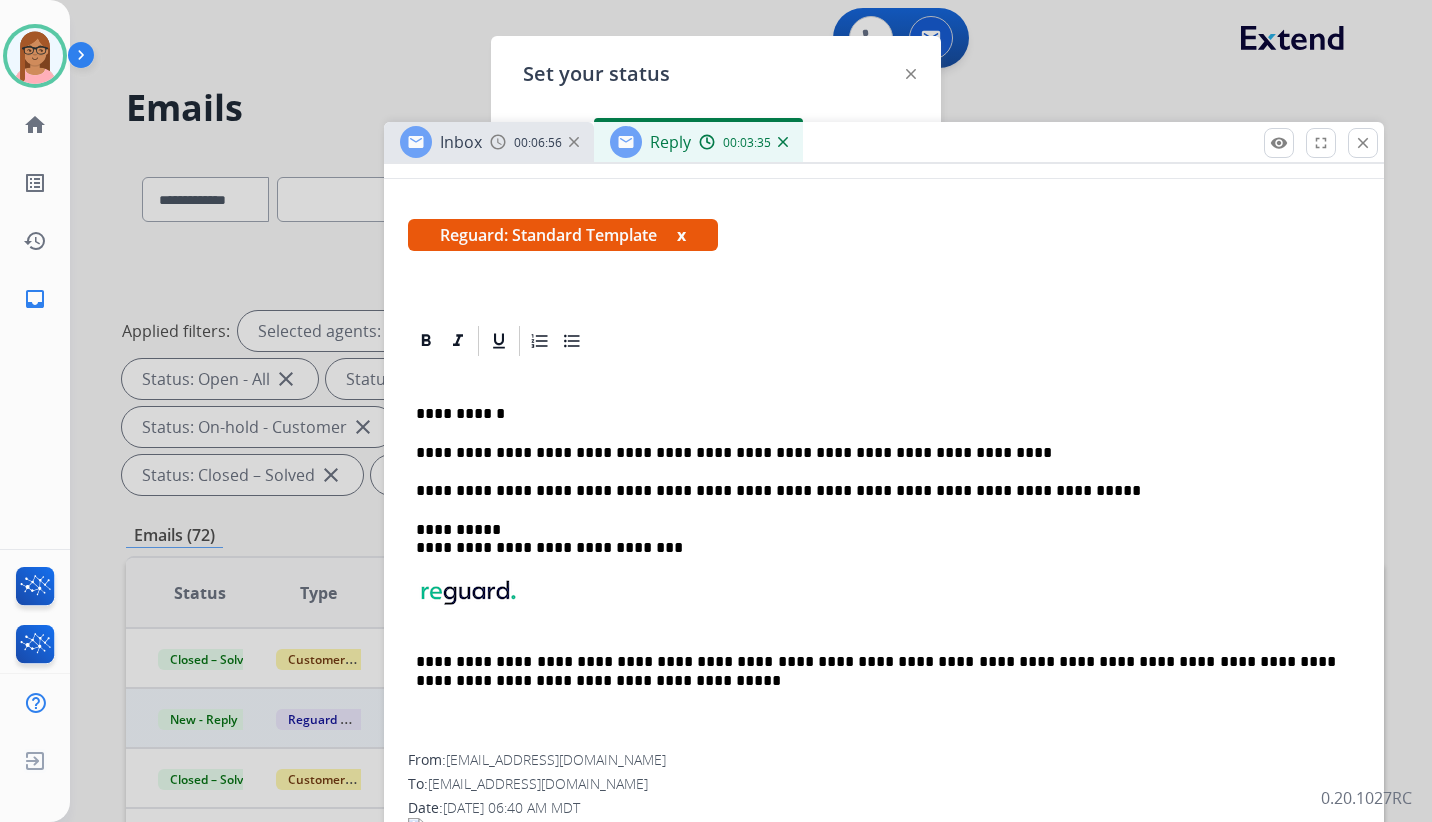 click on "**********" at bounding box center (876, 453) 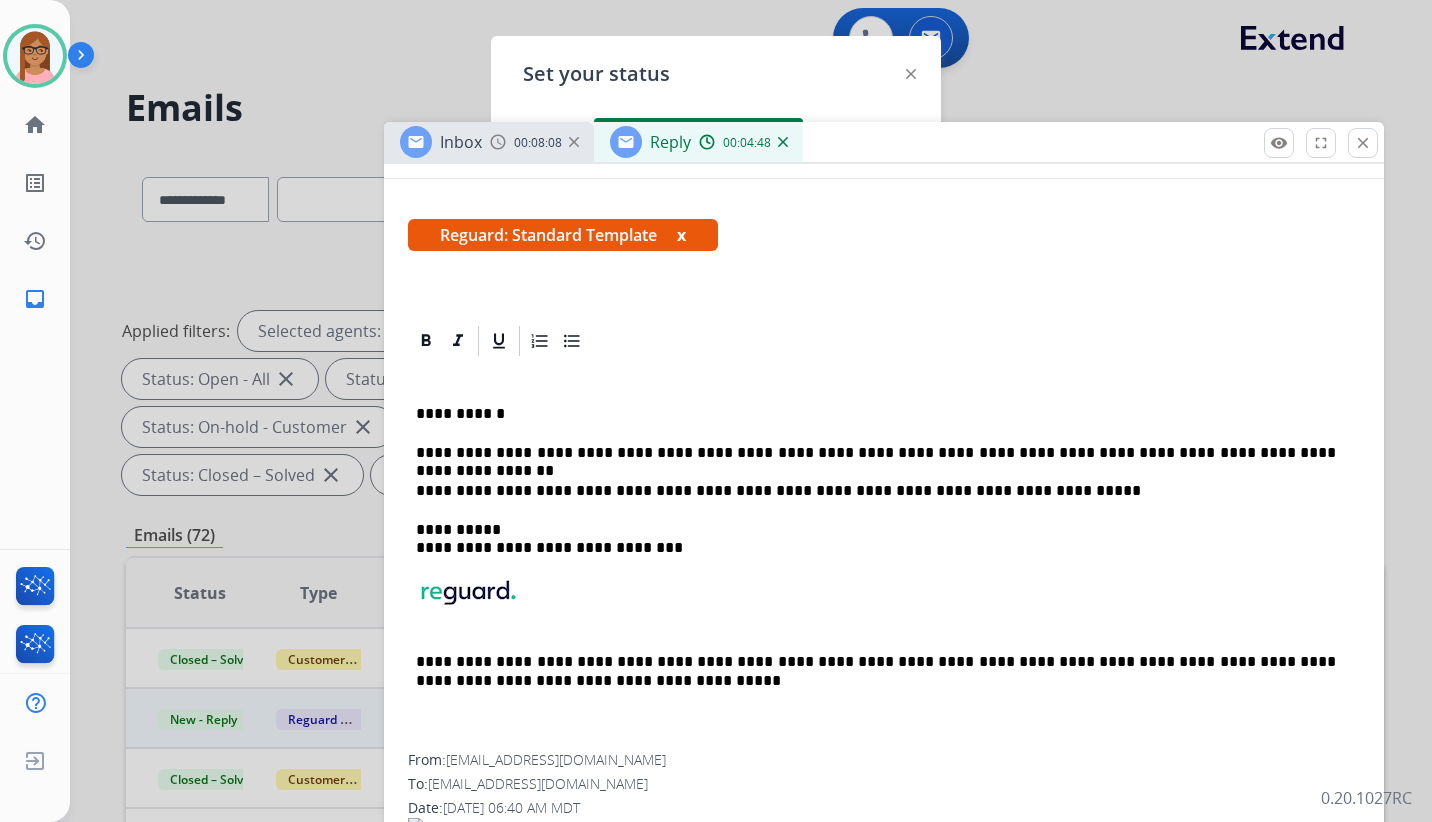 click on "**********" at bounding box center [876, 453] 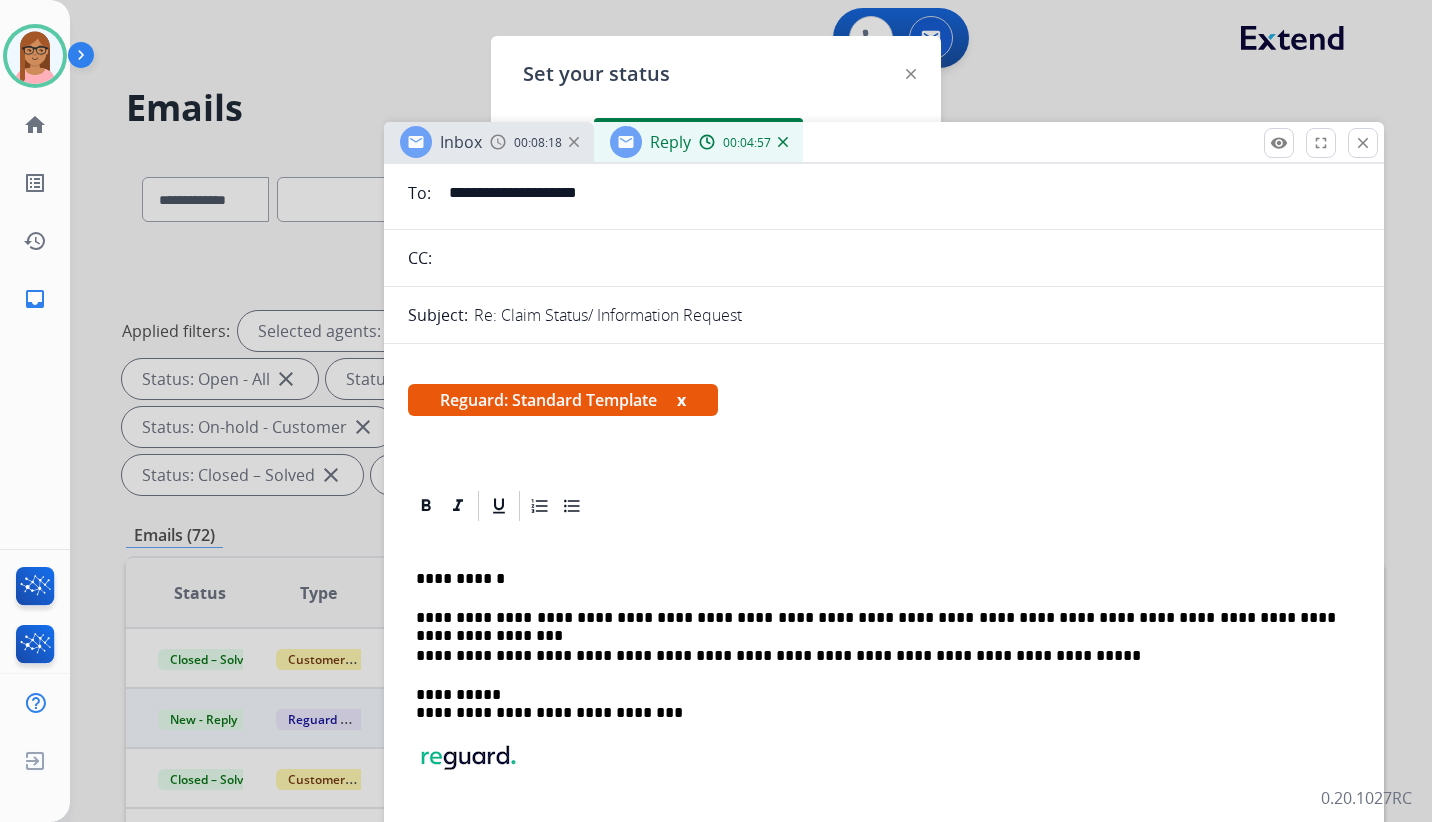 scroll, scrollTop: 0, scrollLeft: 0, axis: both 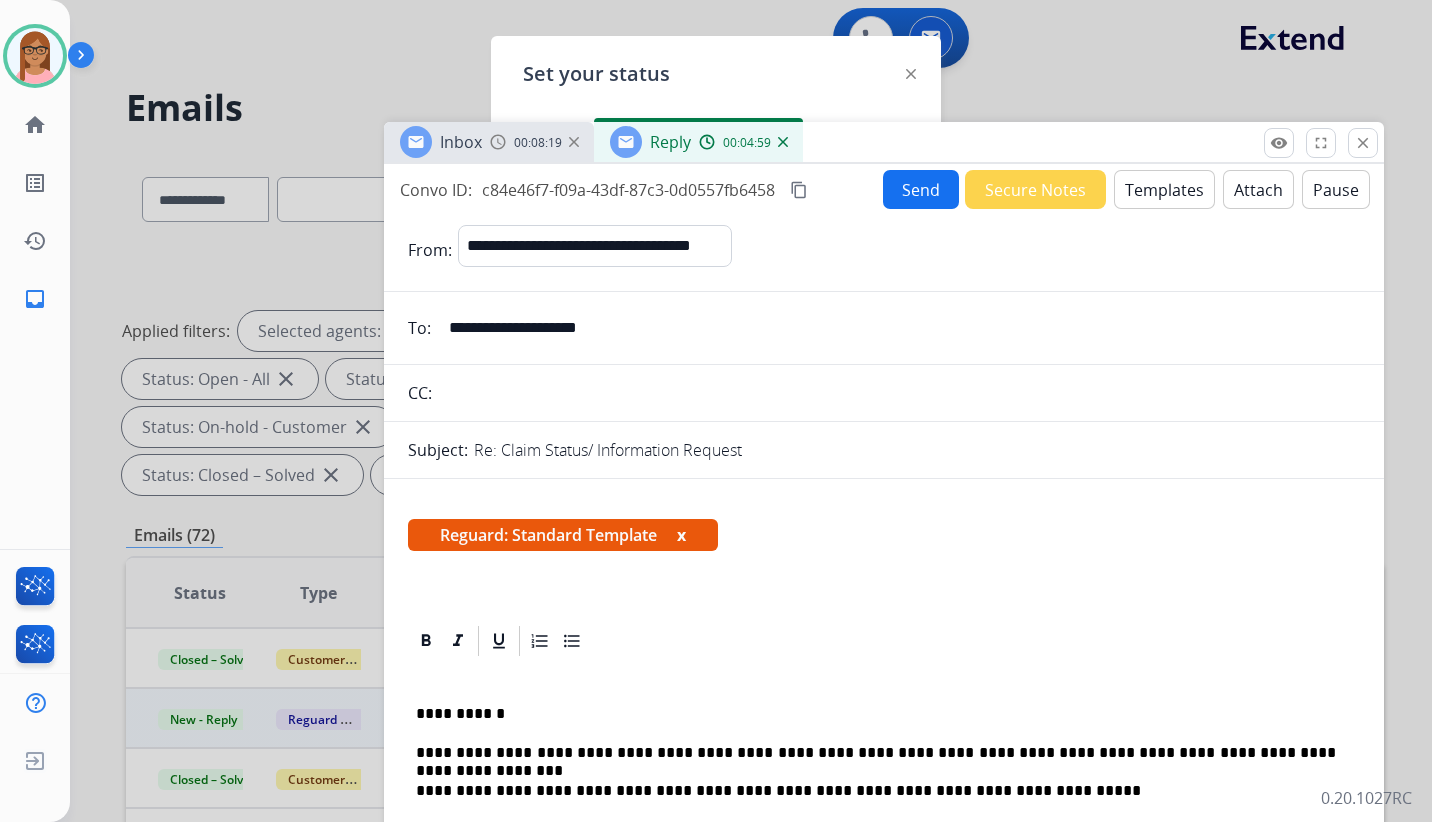 click on "content_copy" at bounding box center (799, 190) 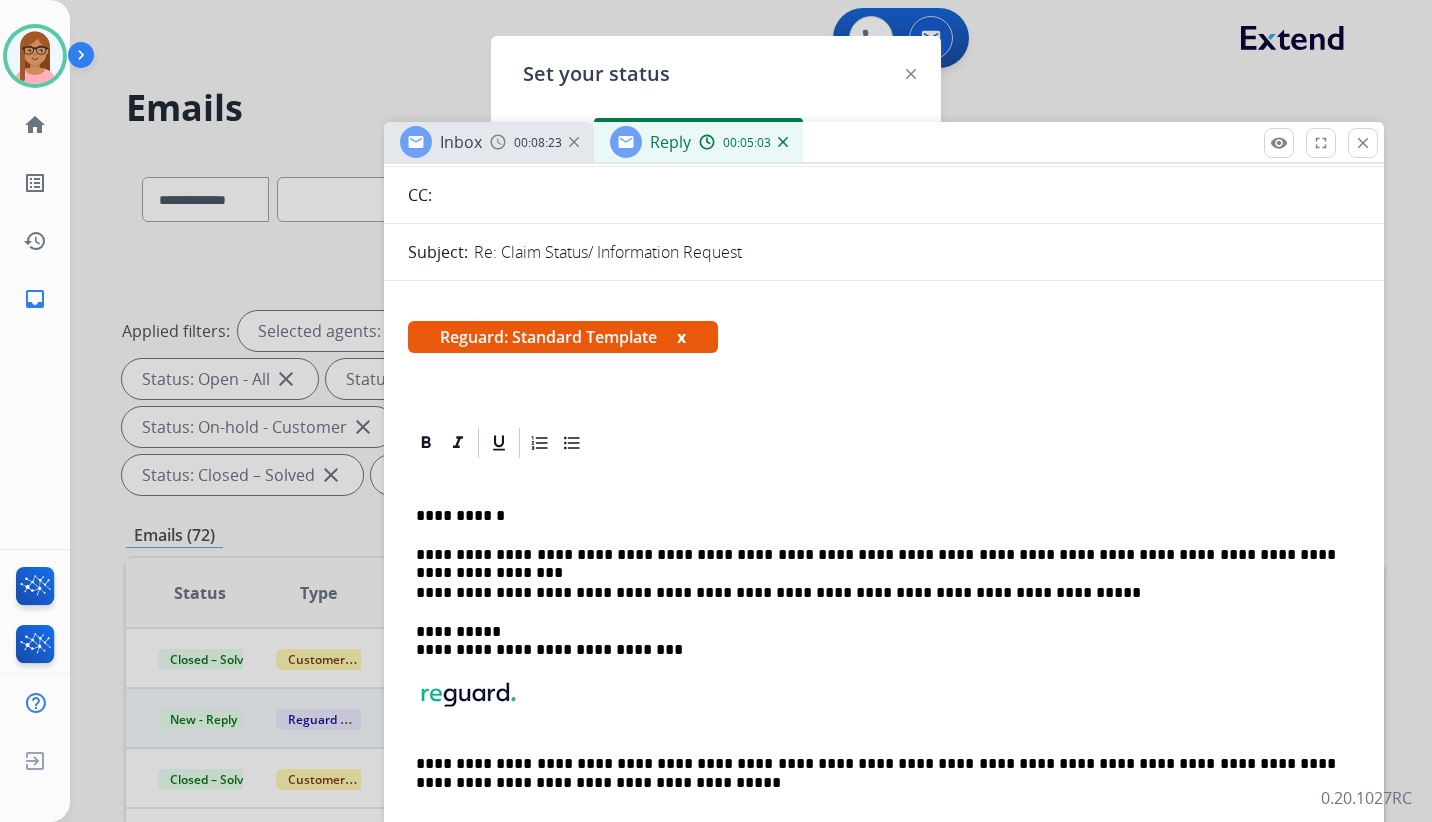 scroll, scrollTop: 0, scrollLeft: 0, axis: both 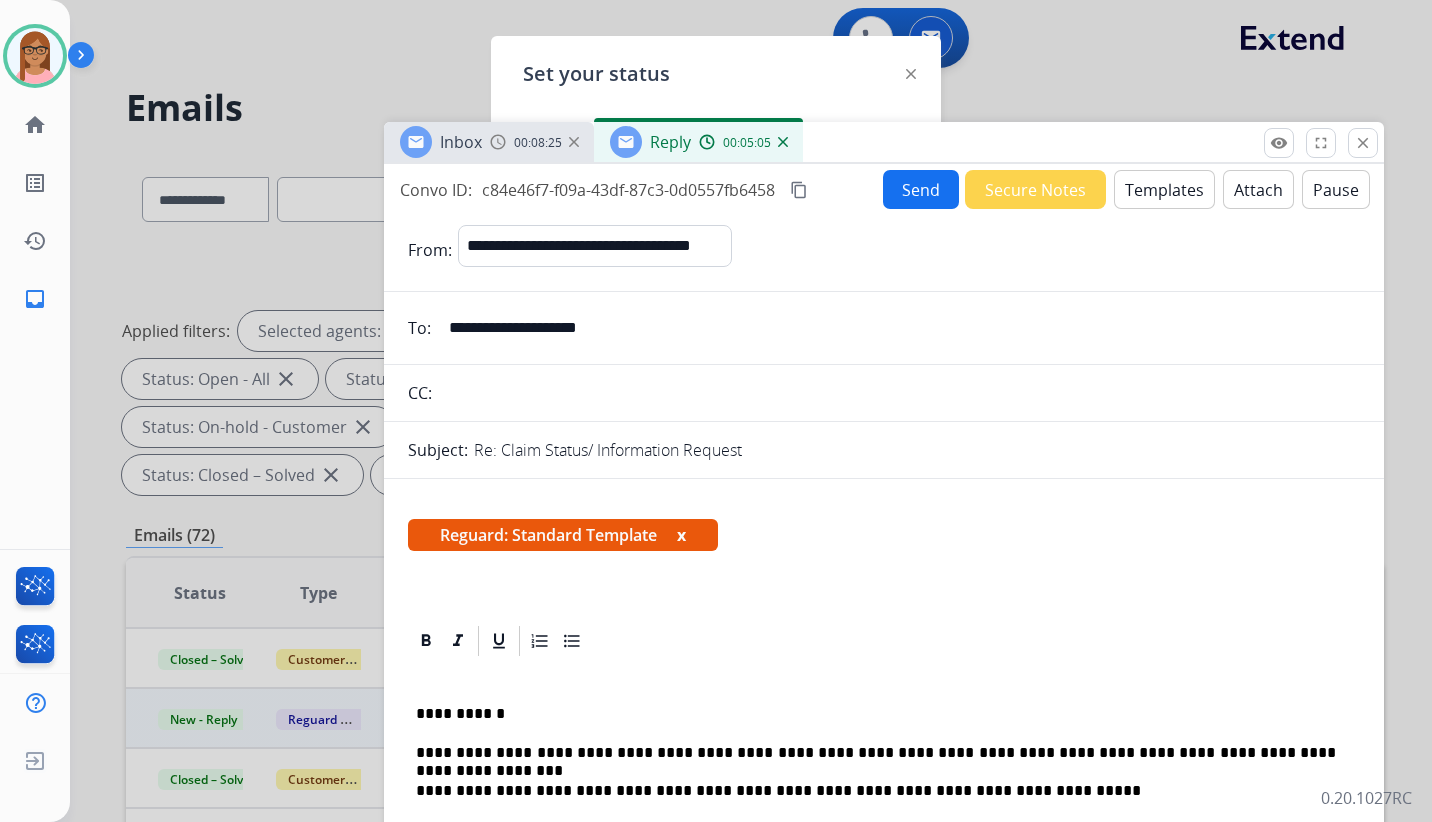 click on "Send" at bounding box center (921, 189) 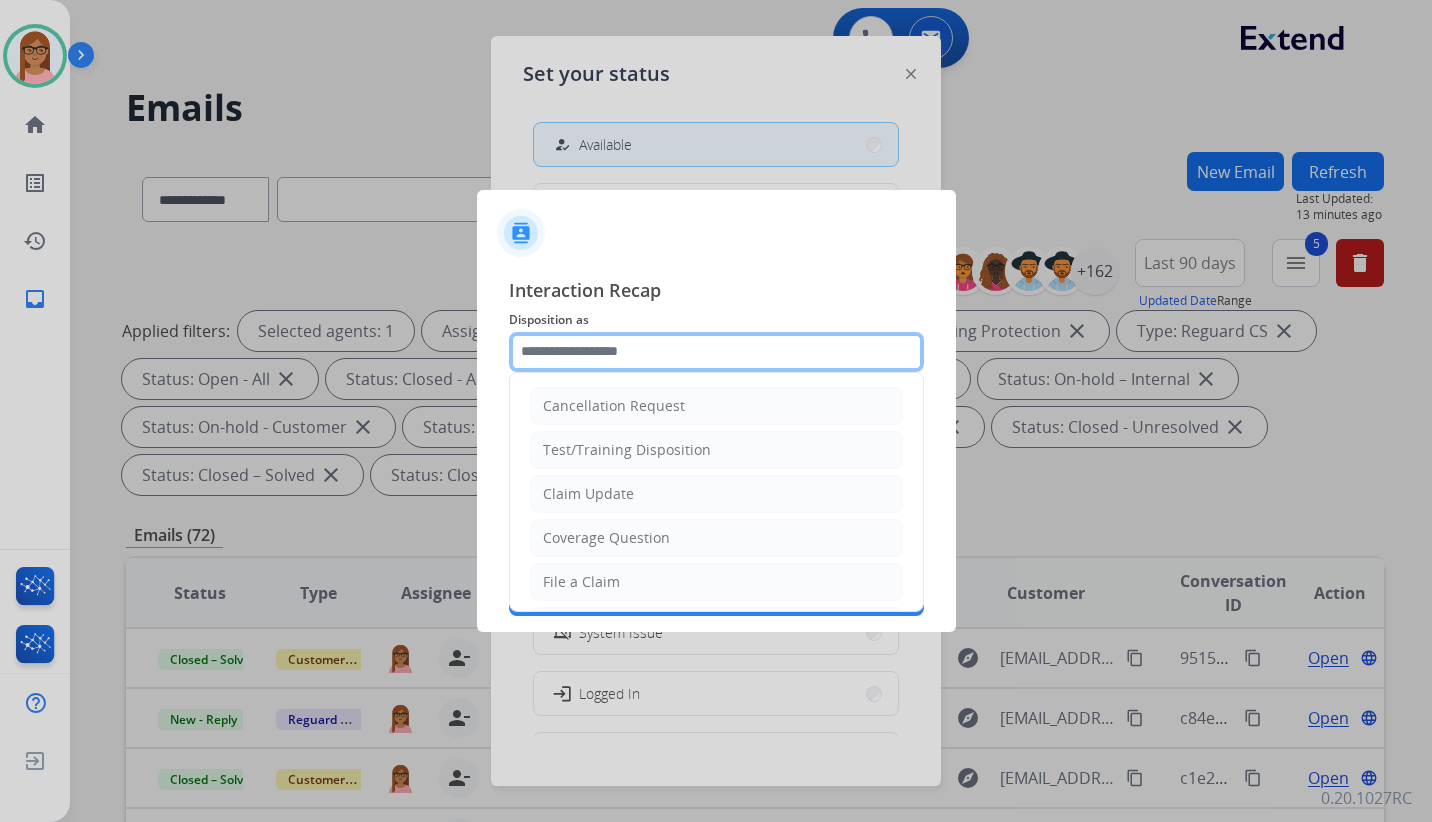 click 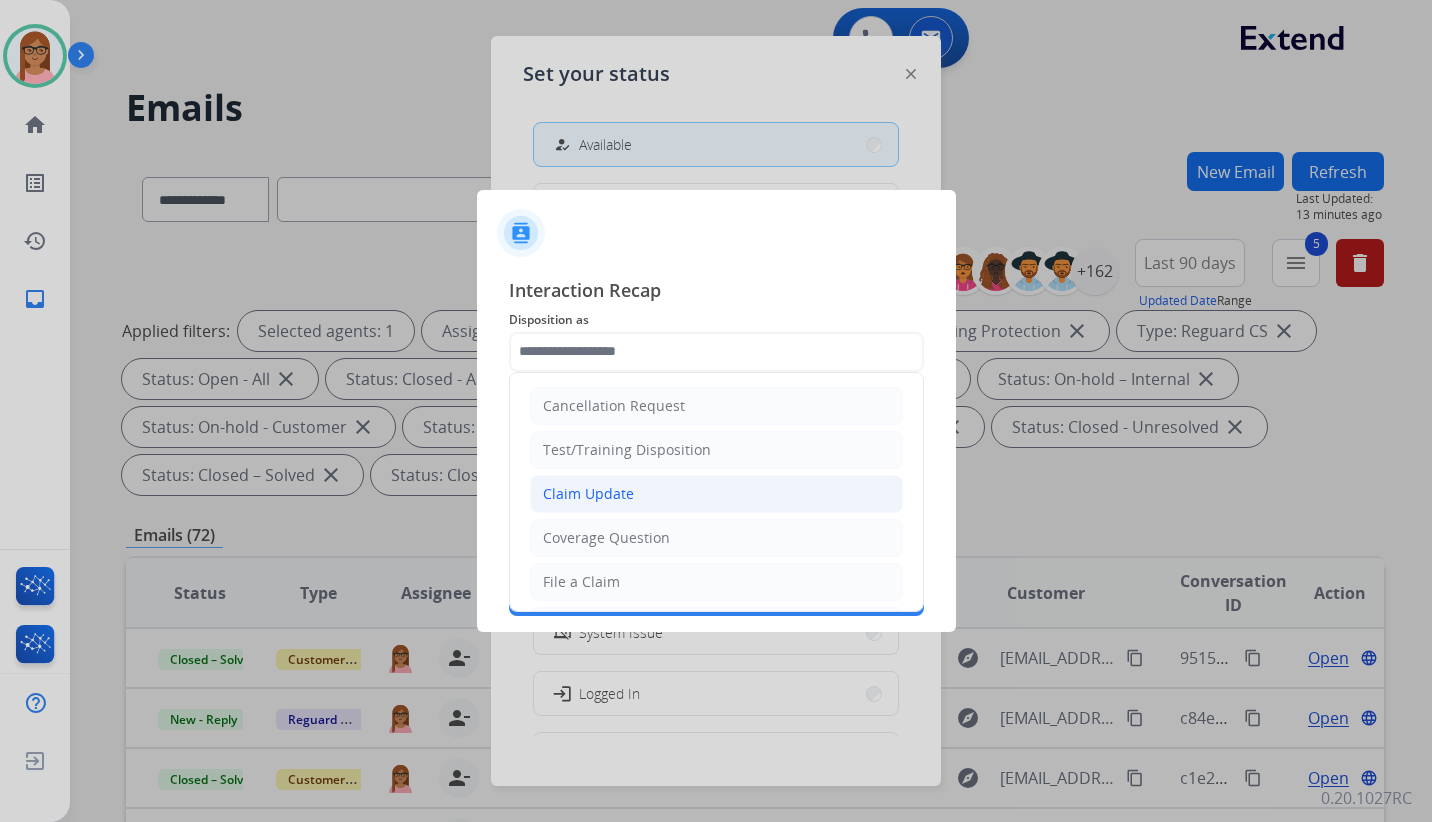 click on "Claim Update" 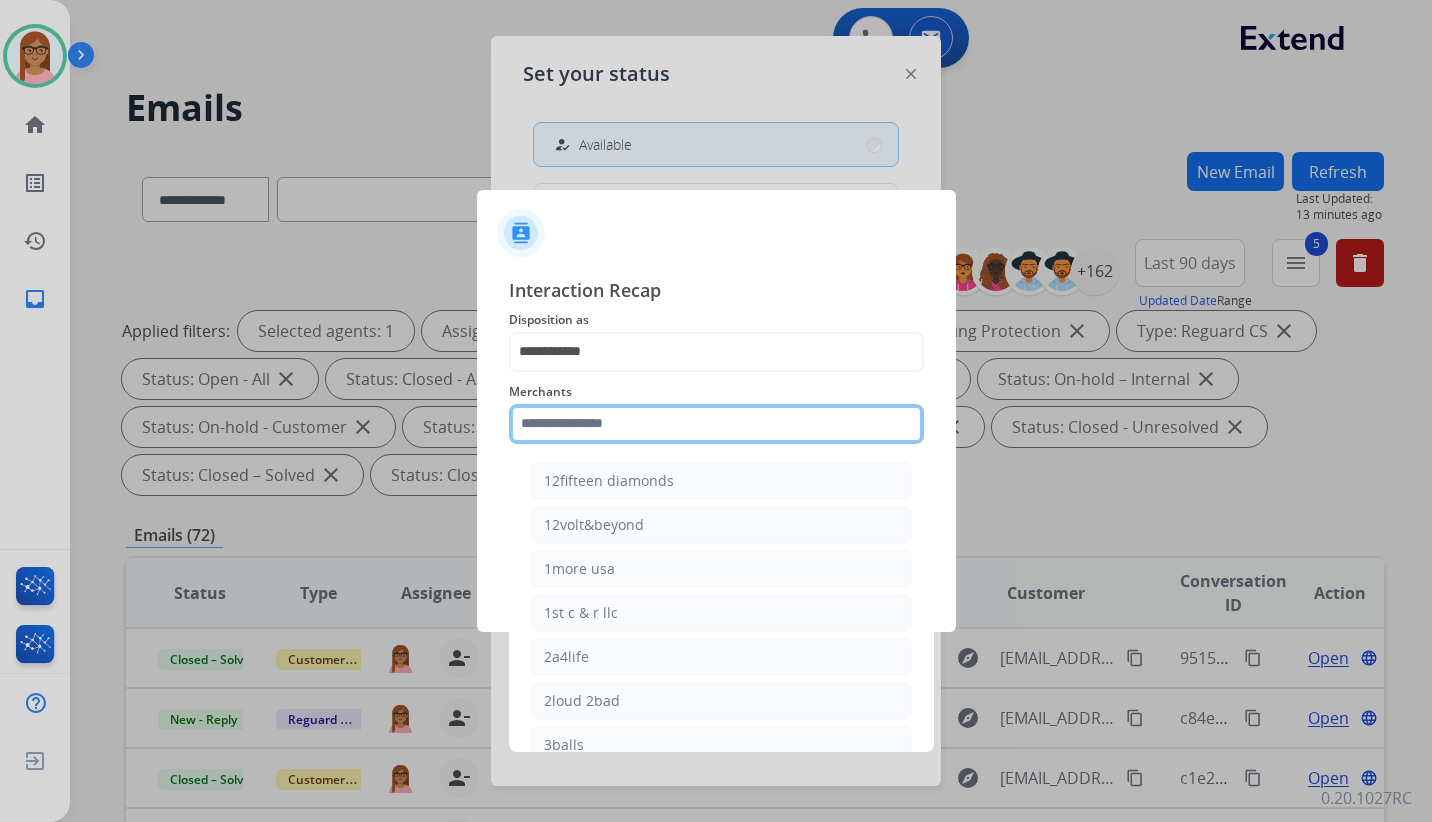 click 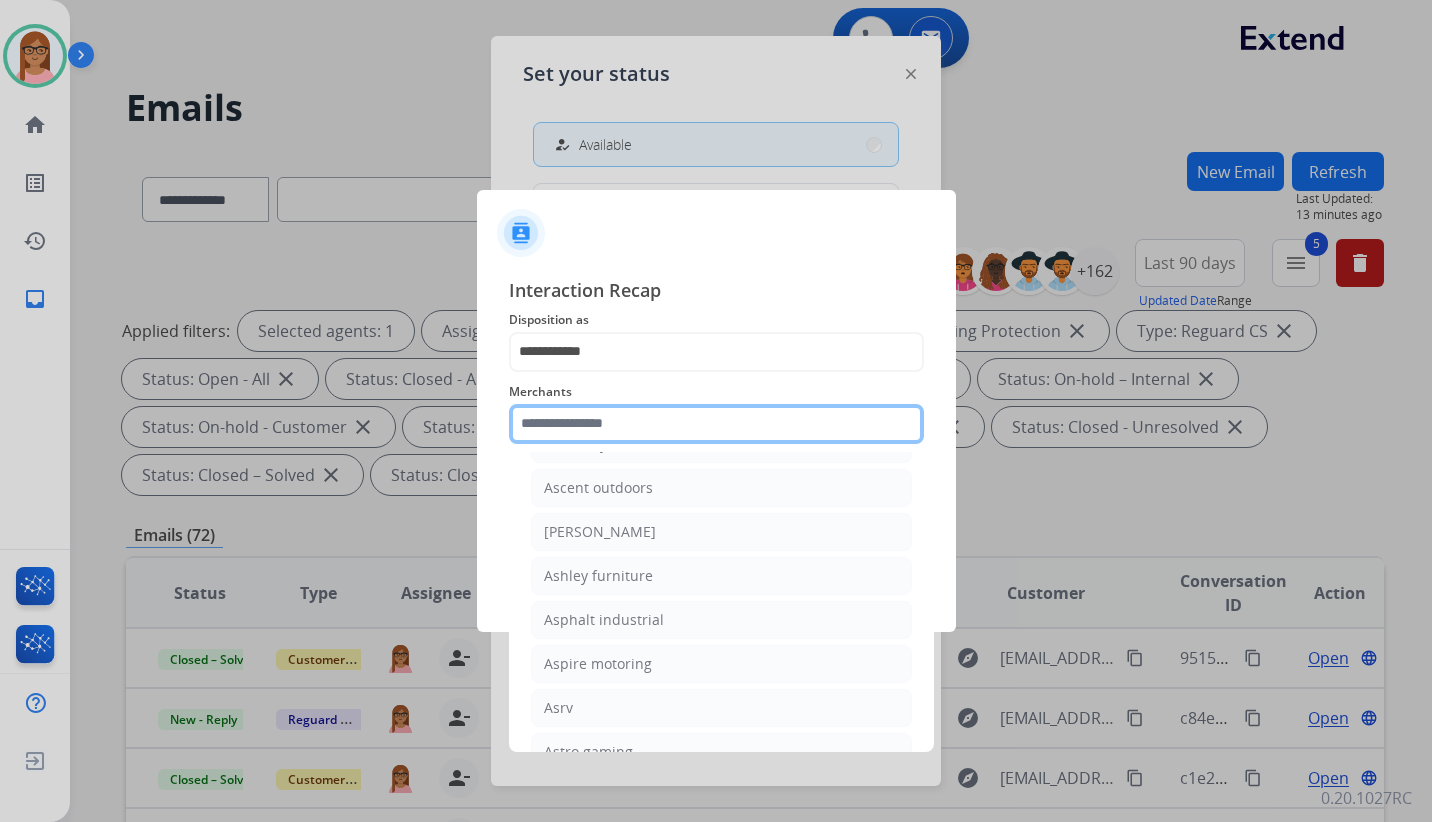 scroll, scrollTop: 2900, scrollLeft: 0, axis: vertical 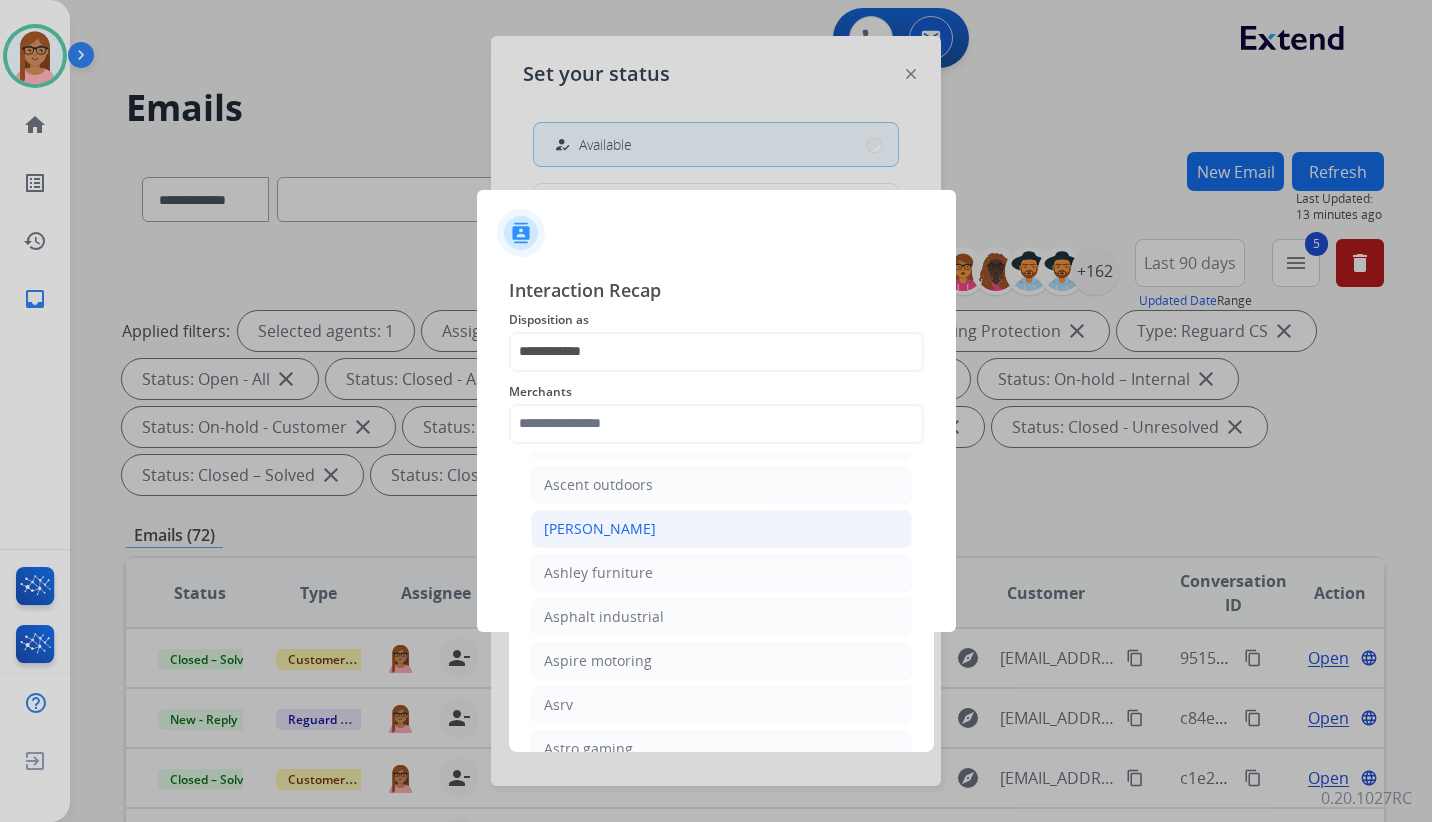 click on "[PERSON_NAME]" 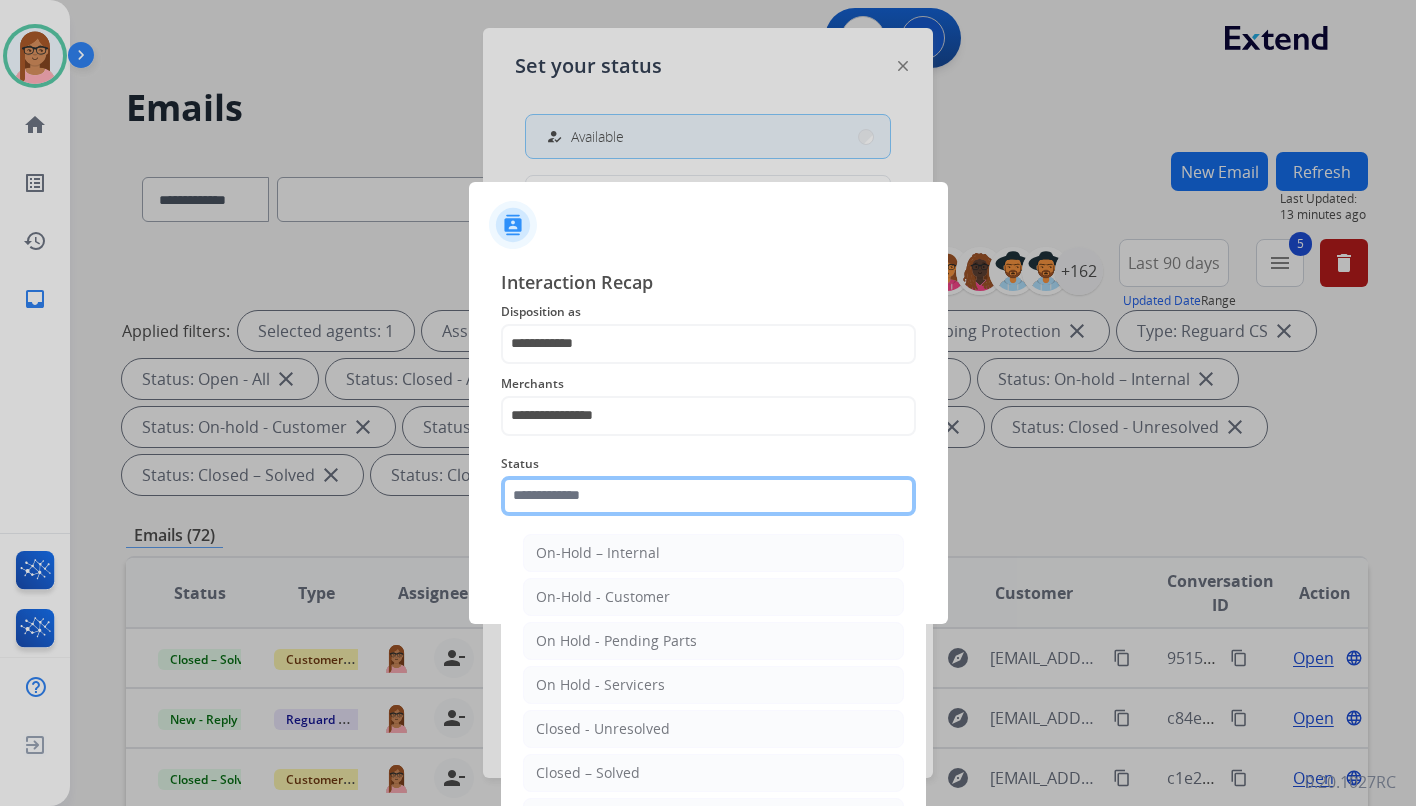 click 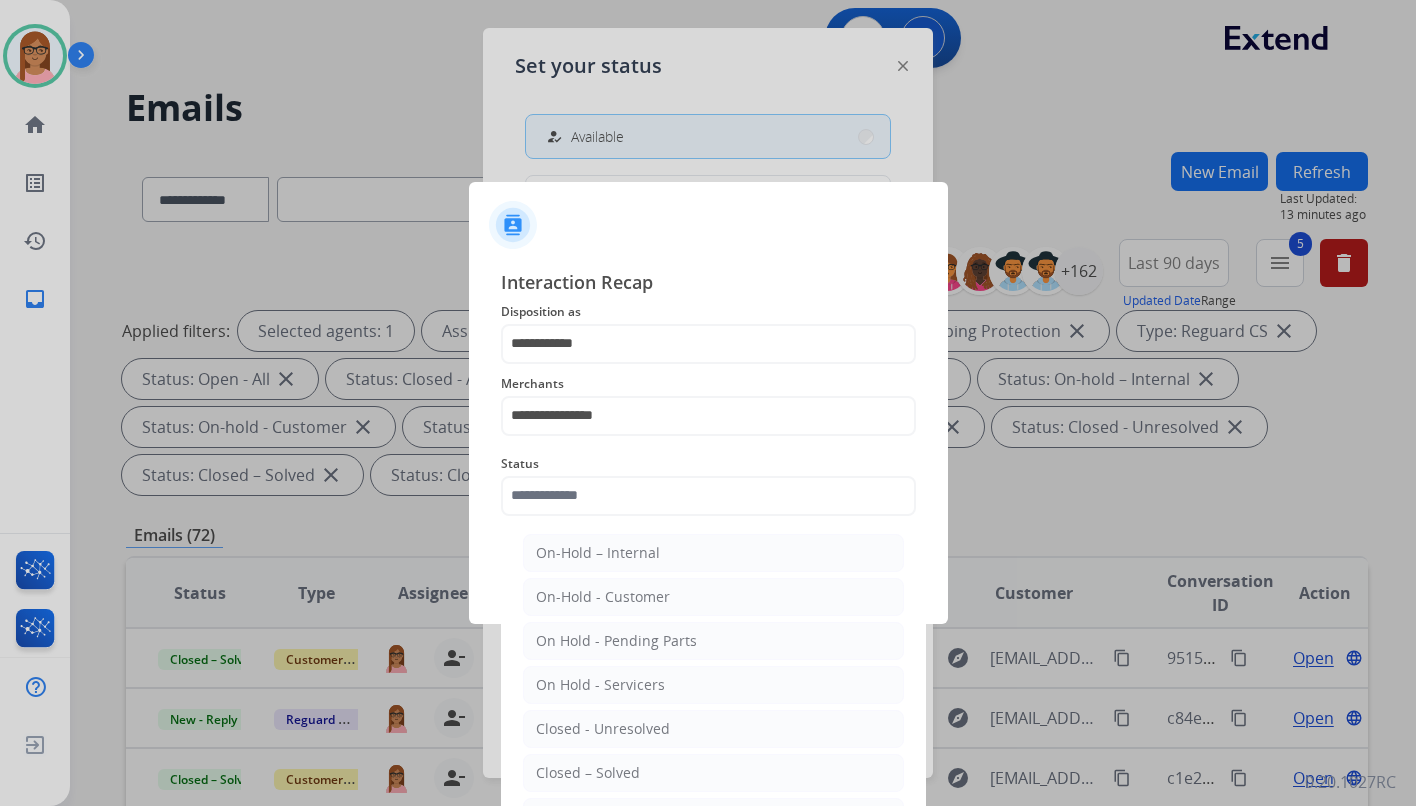 click on "Closed – Solved" 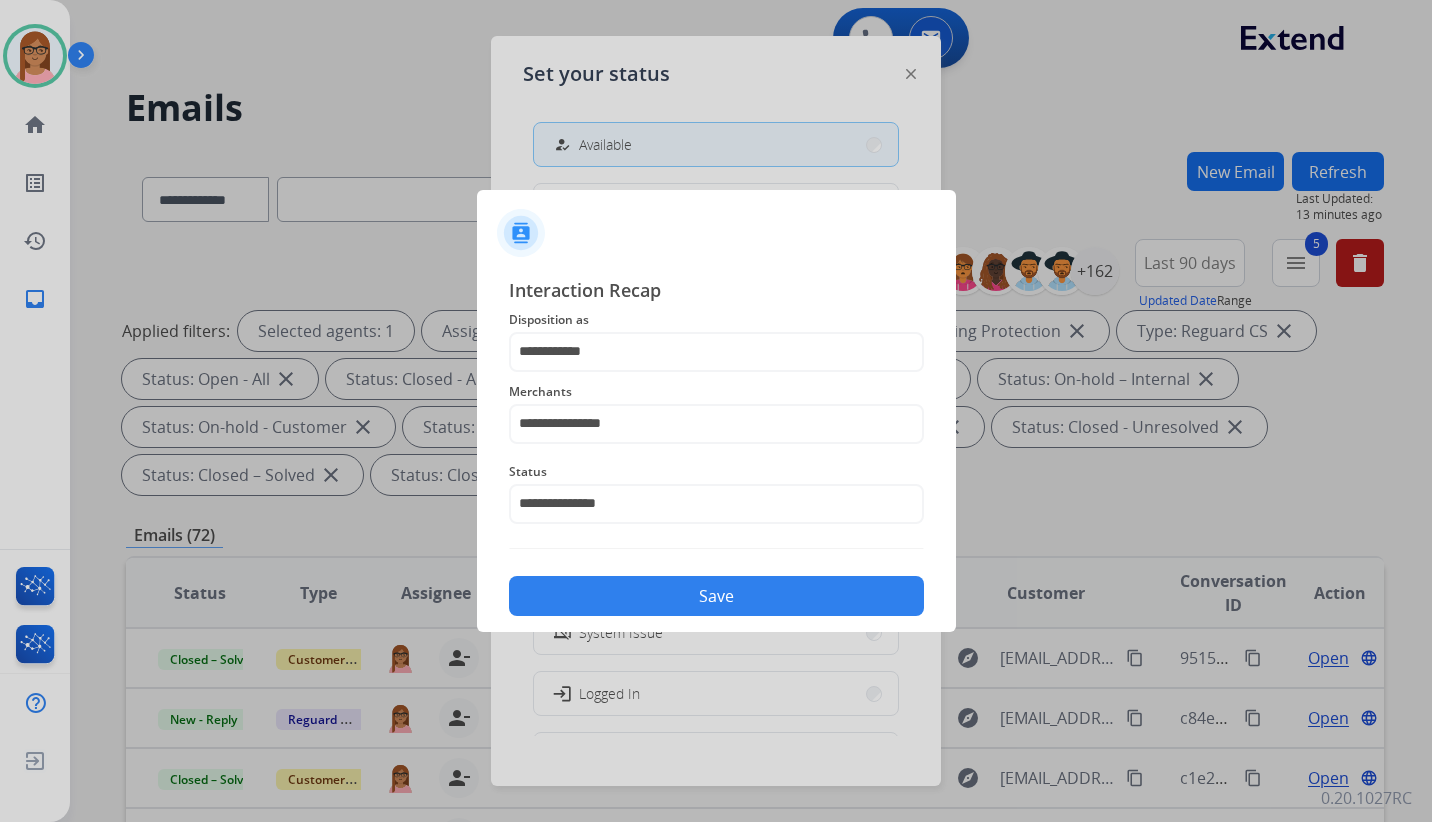 click on "Save" 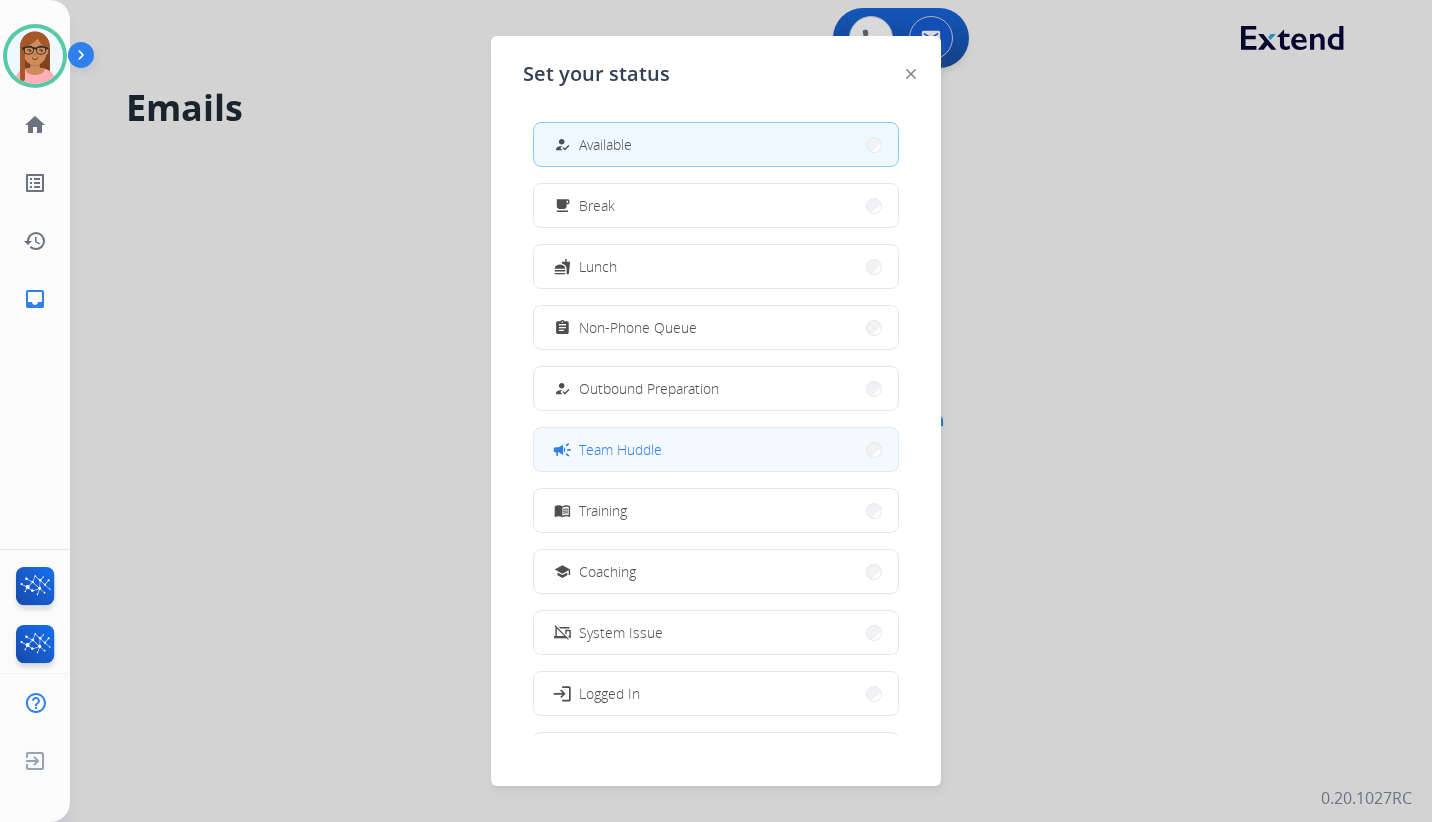 click on "Team Huddle" at bounding box center (620, 449) 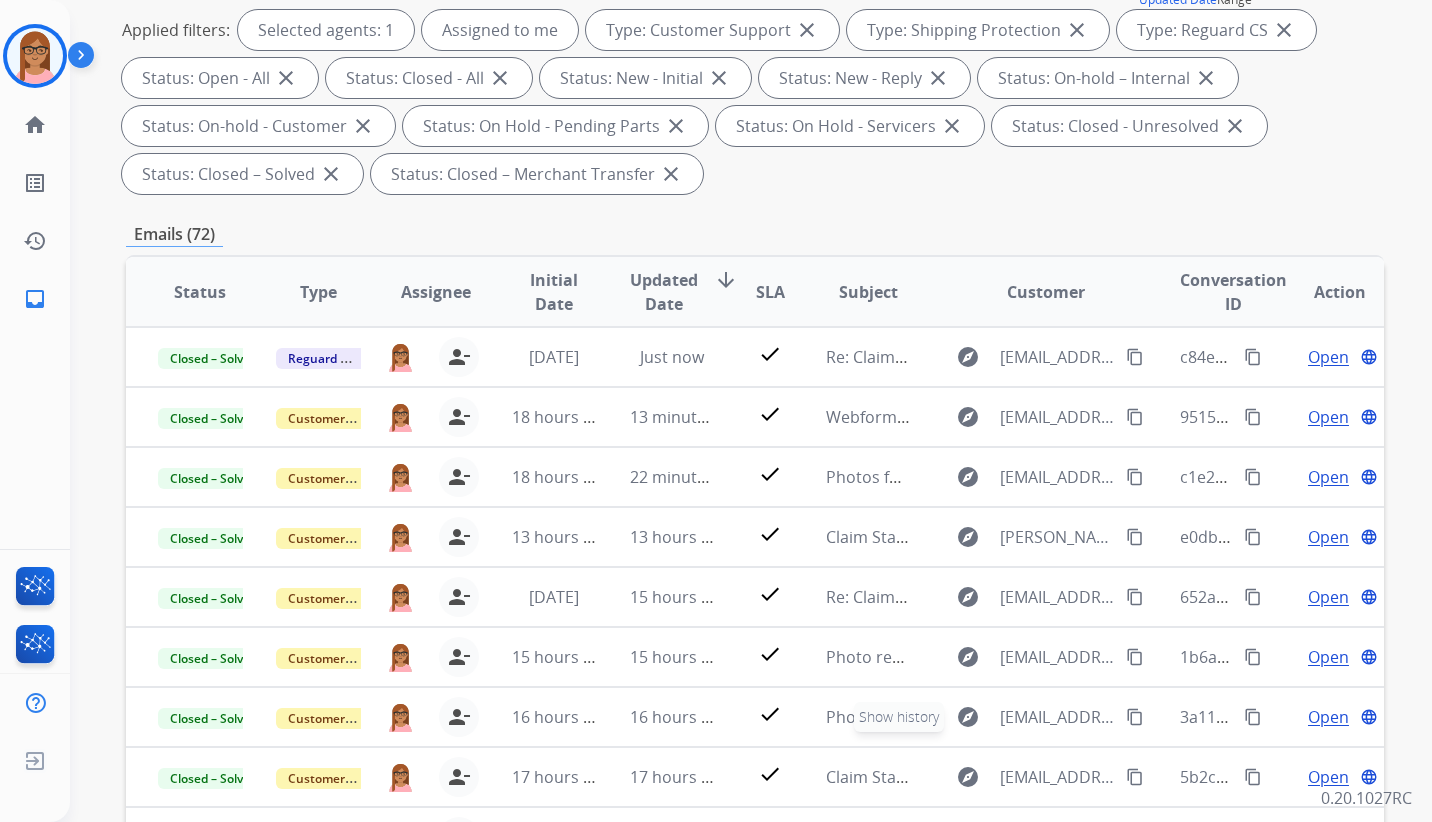 scroll, scrollTop: 0, scrollLeft: 0, axis: both 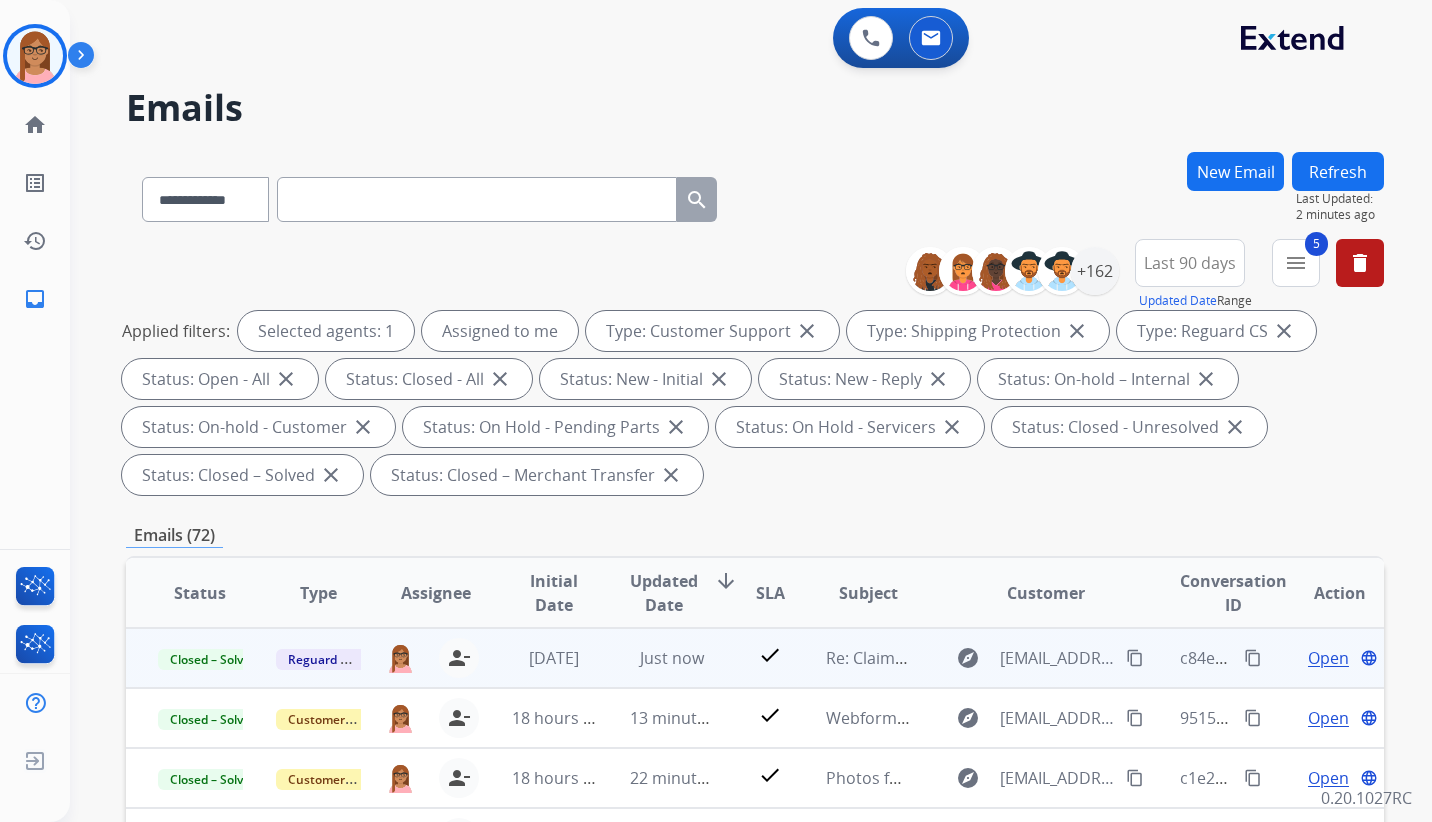 click on "content_copy" at bounding box center [1253, 658] 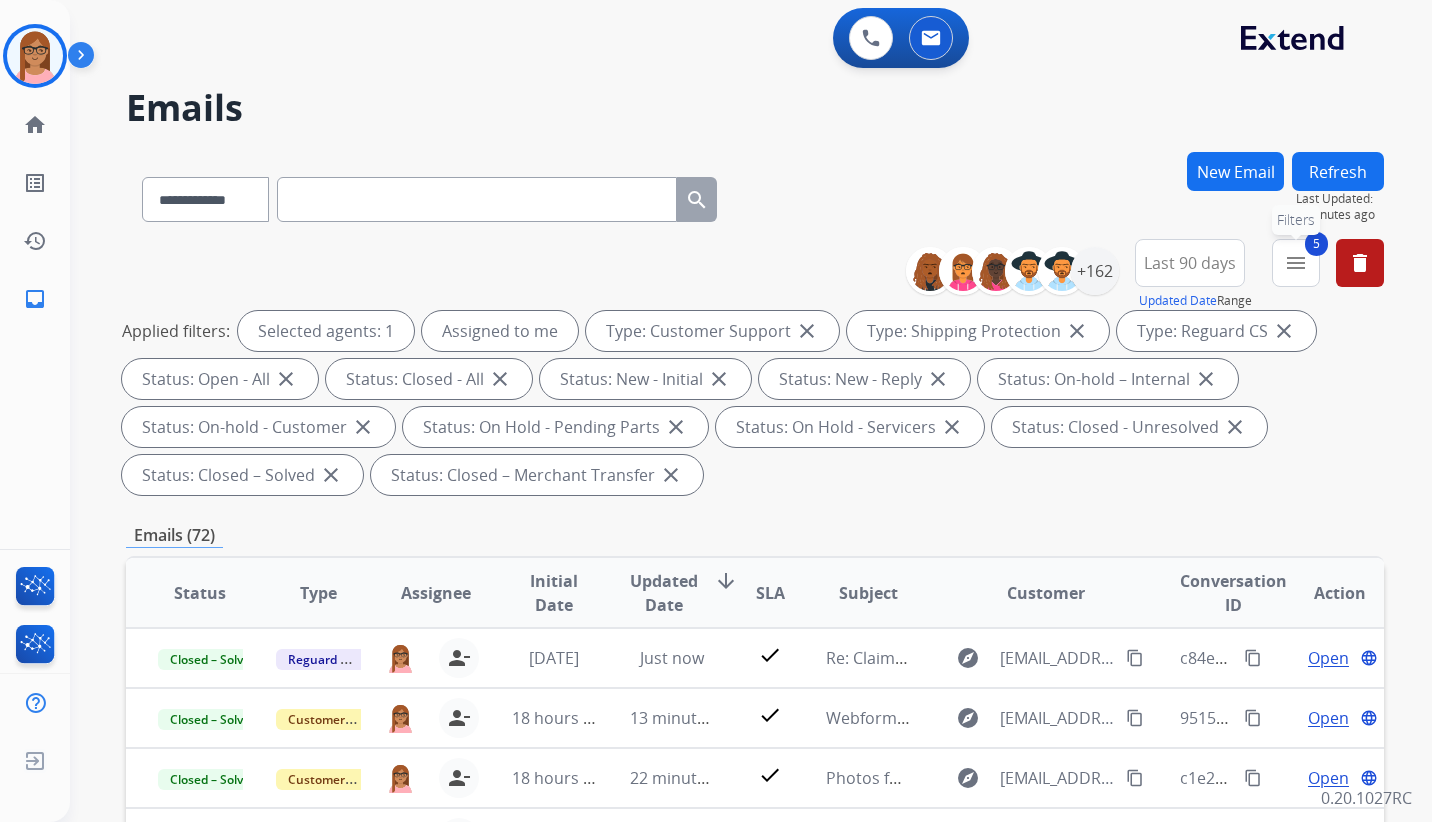 drag, startPoint x: 1287, startPoint y: 261, endPoint x: 1279, endPoint y: 293, distance: 32.984844 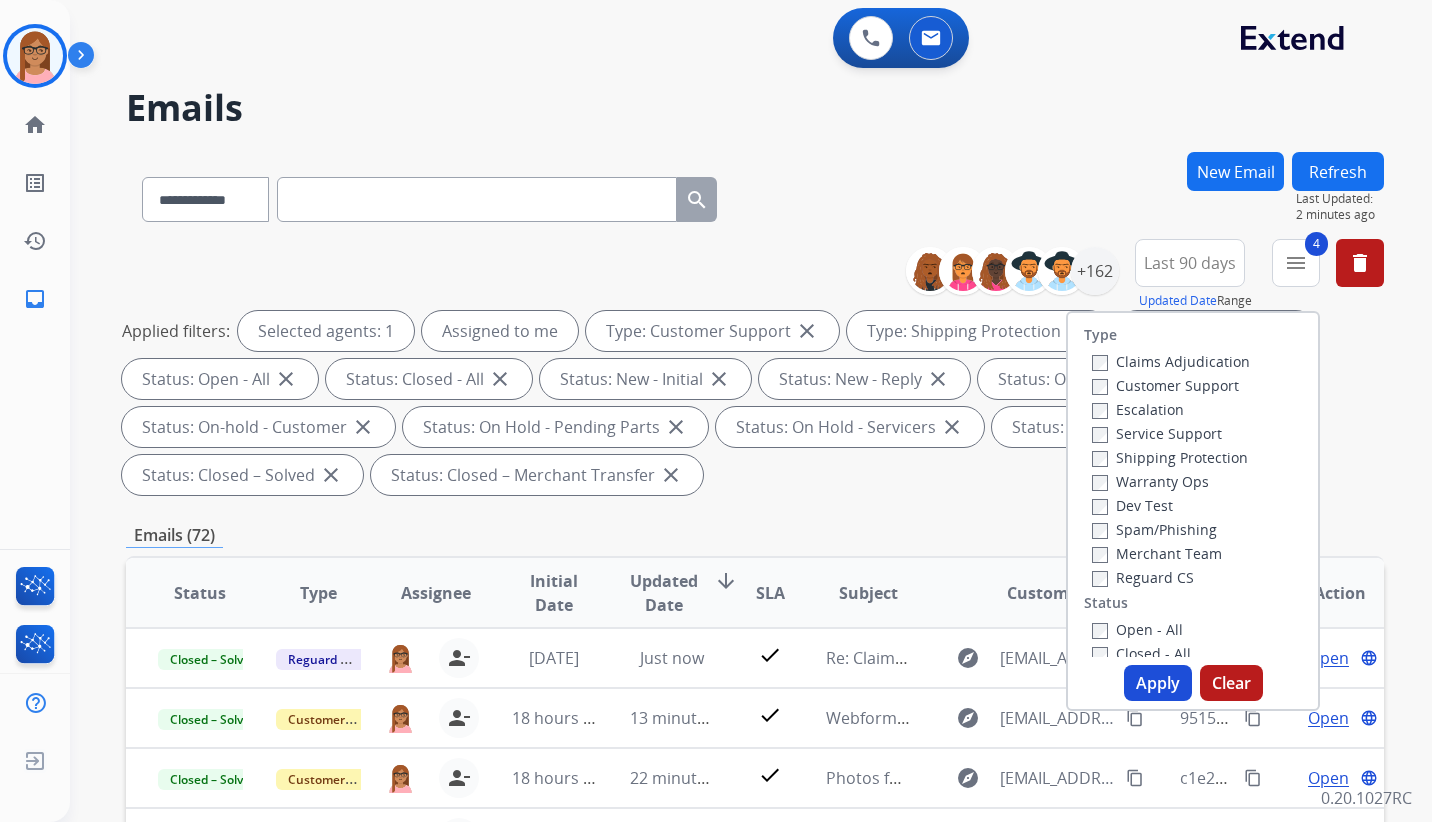 click on "Apply" at bounding box center [1158, 683] 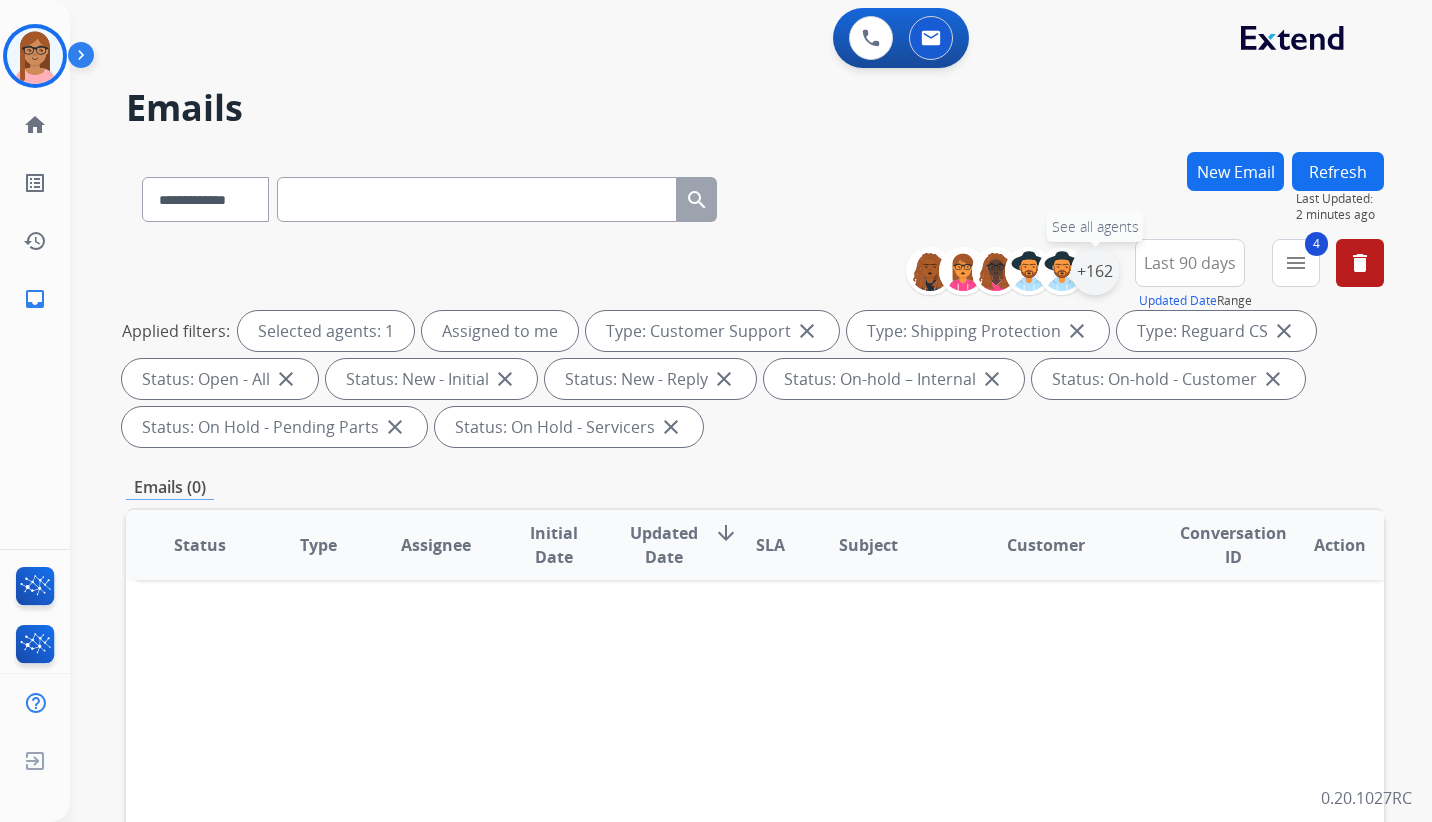 click on "+162" at bounding box center [1095, 271] 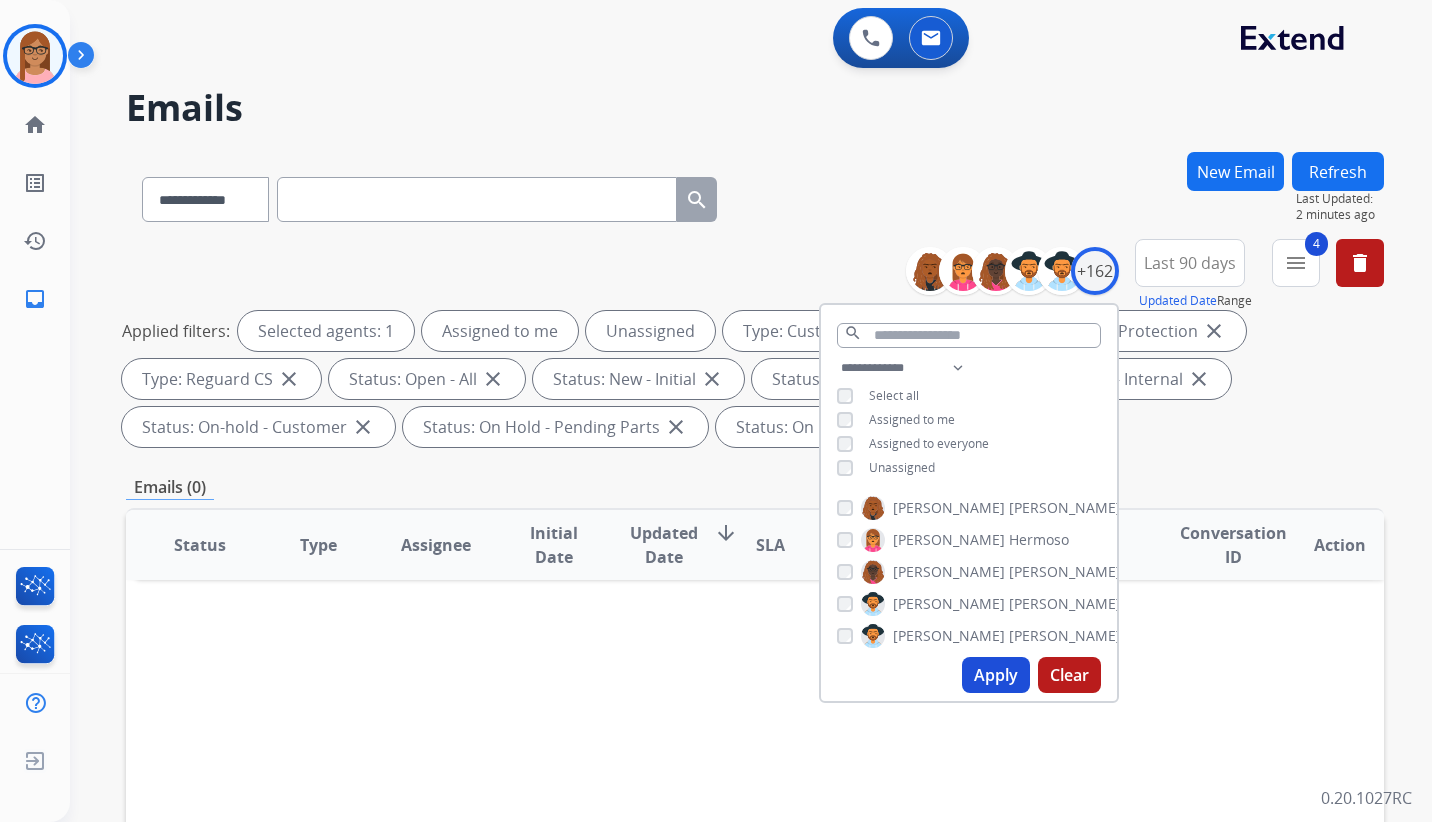 click on "Apply" at bounding box center [996, 675] 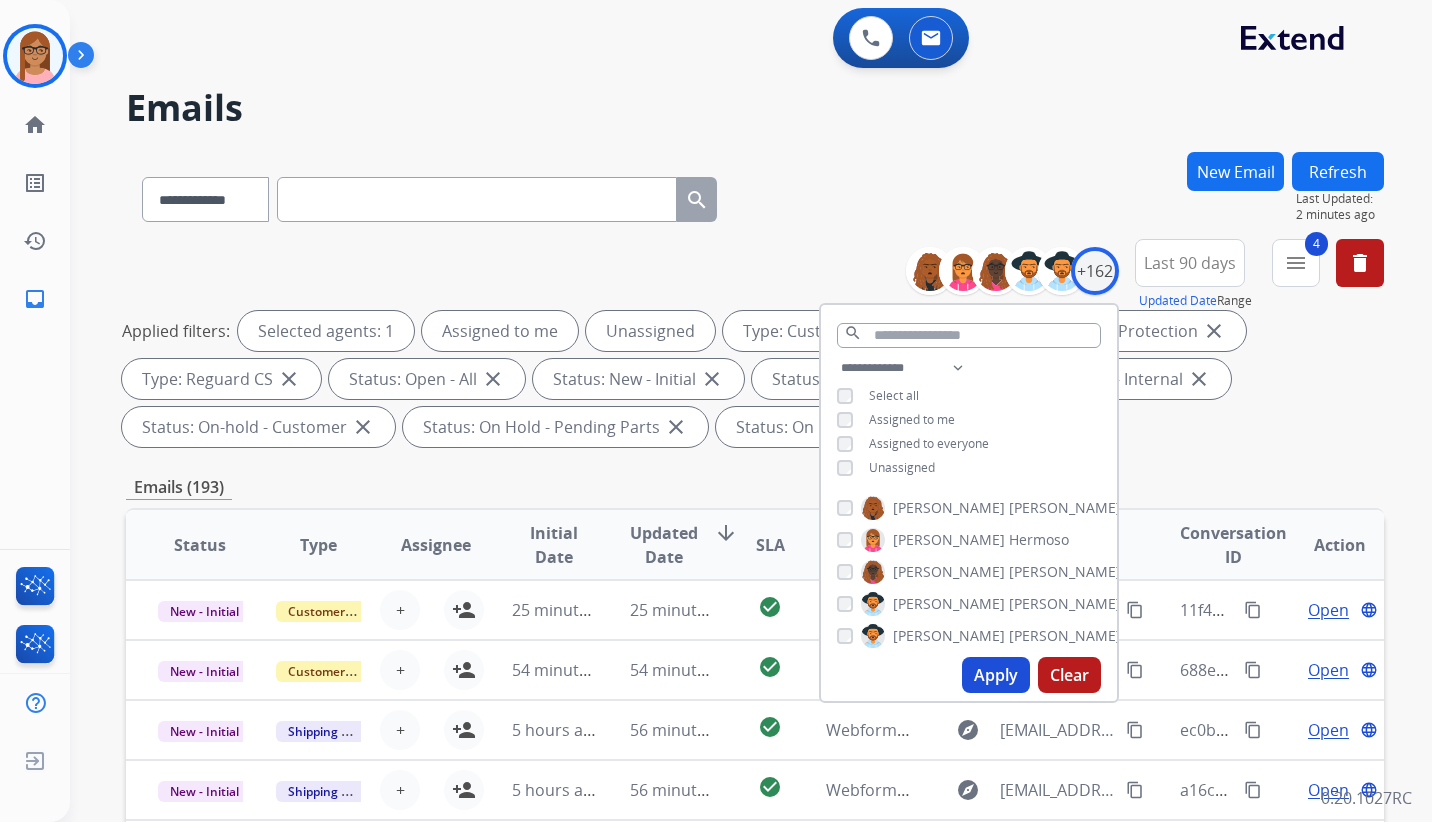 click on "**********" at bounding box center [727, 483] 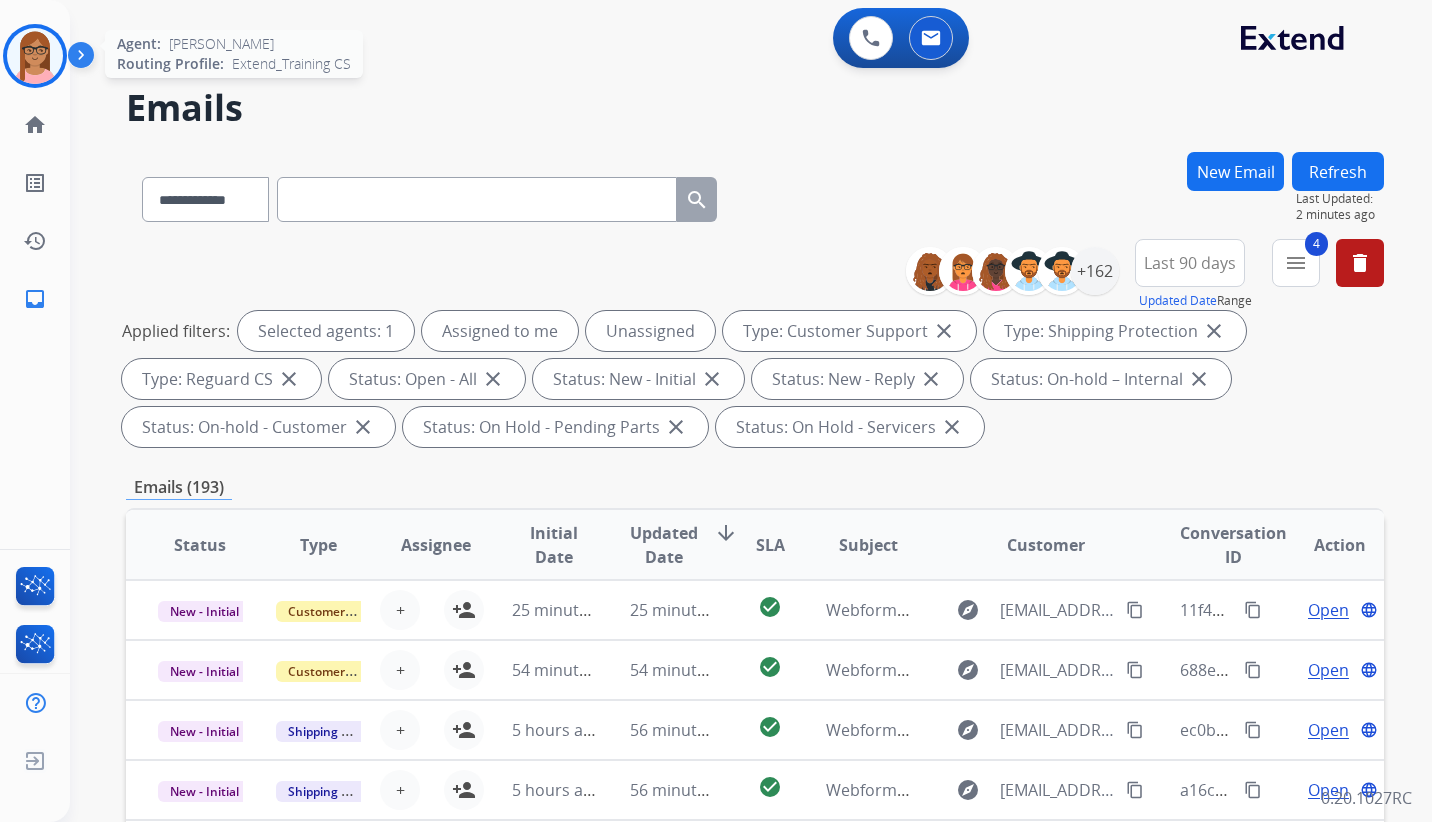 click at bounding box center (35, 56) 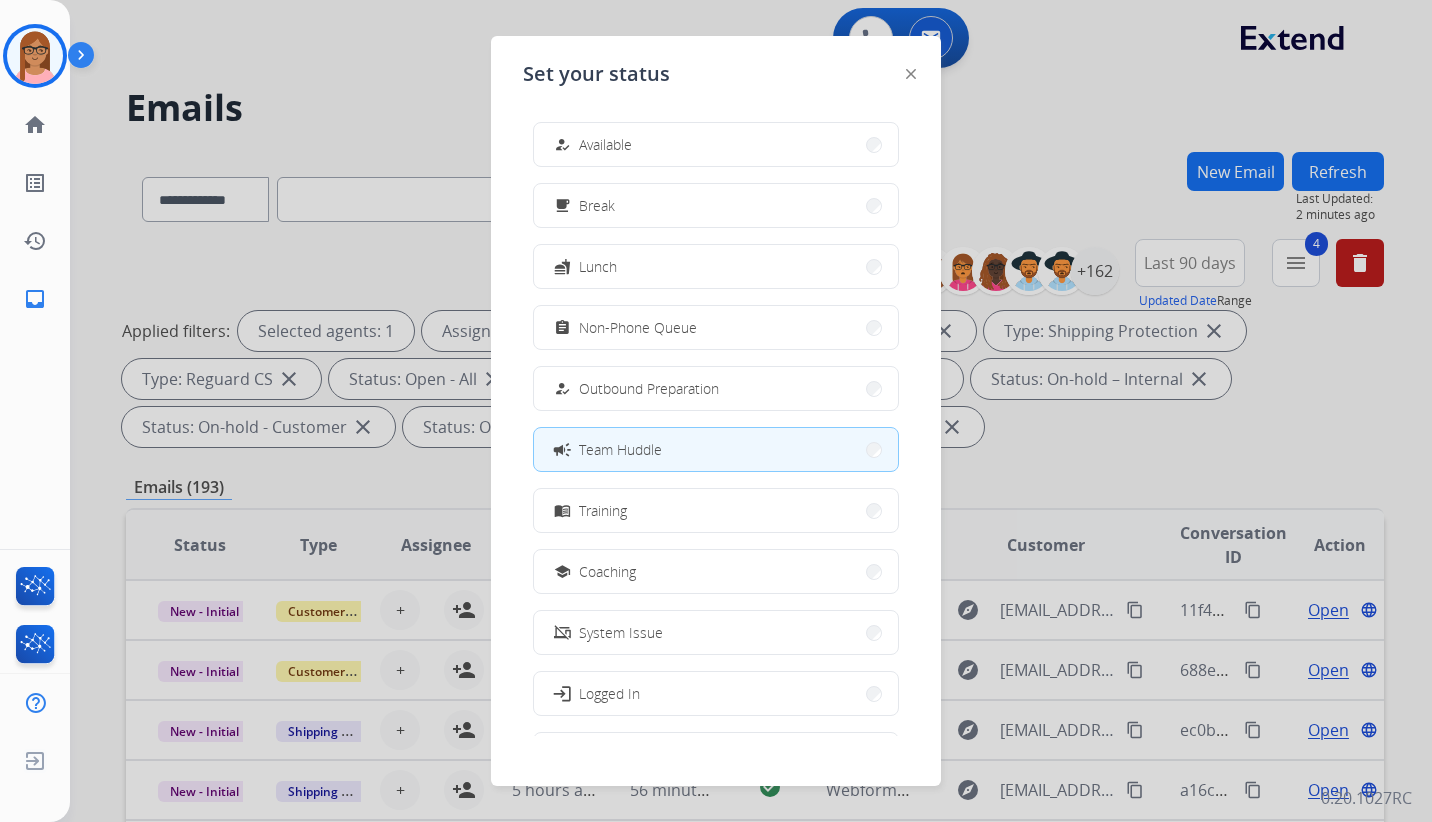 click at bounding box center (716, 411) 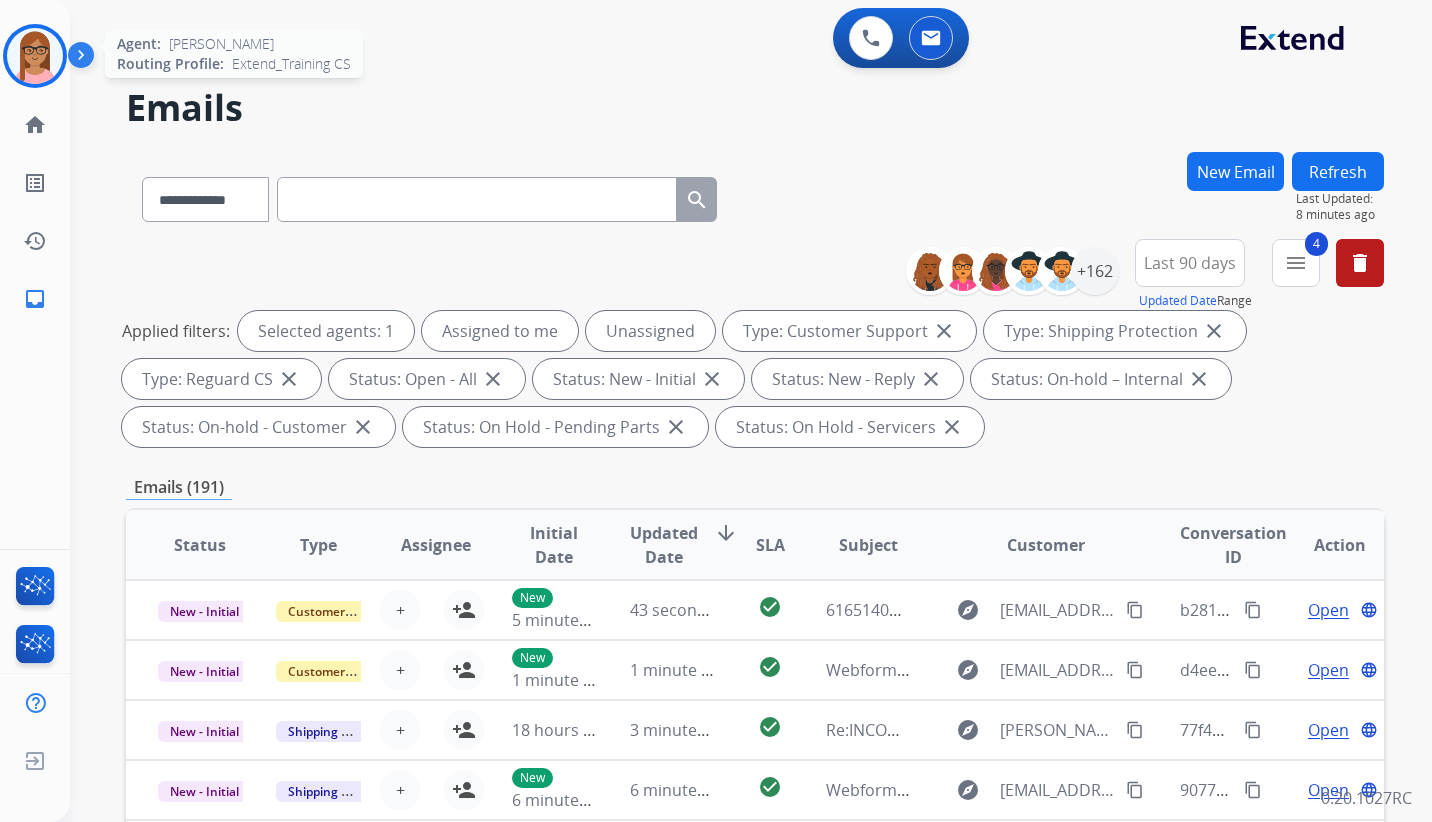 click at bounding box center (35, 56) 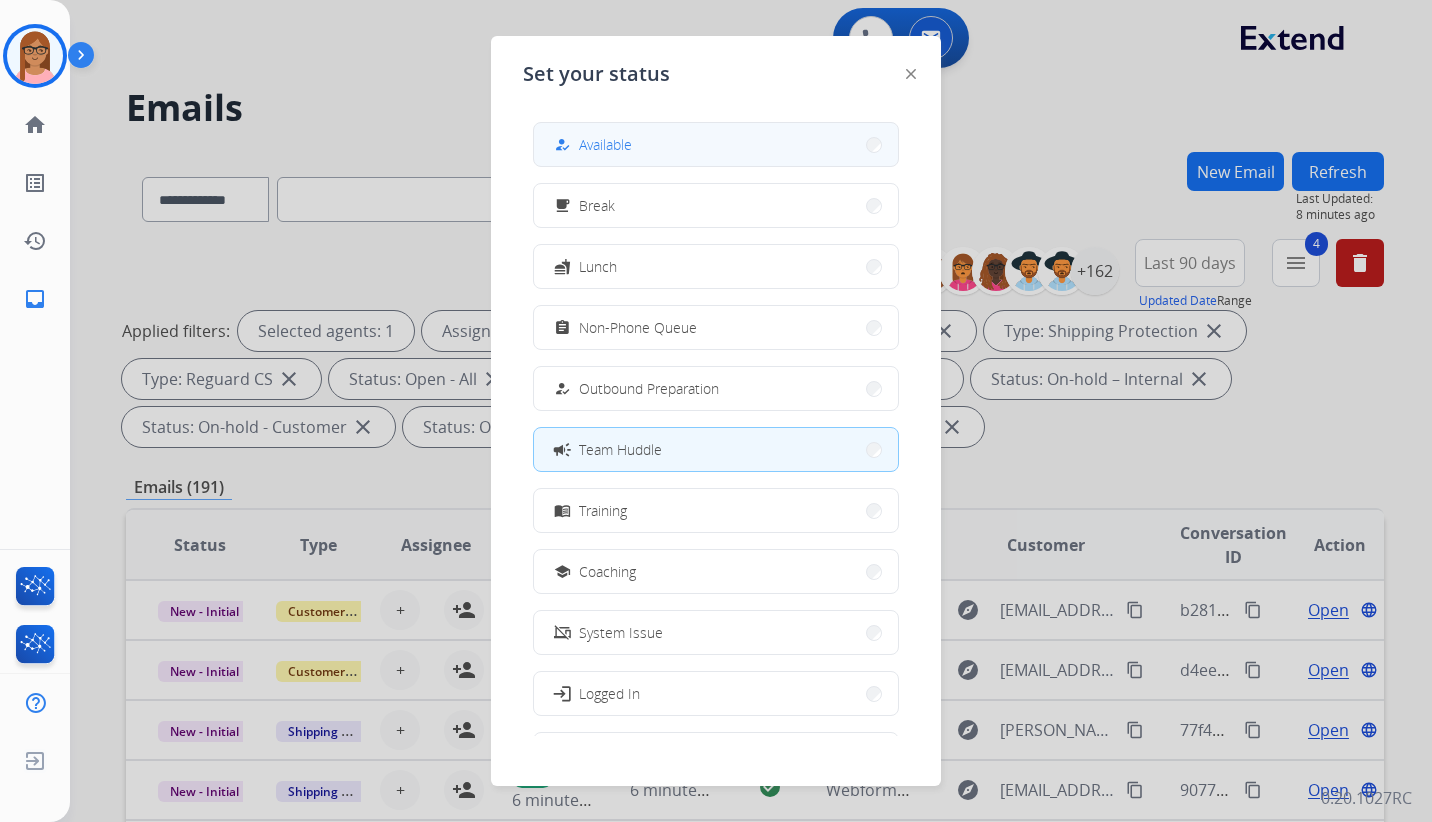 click on "how_to_reg Available" at bounding box center [716, 144] 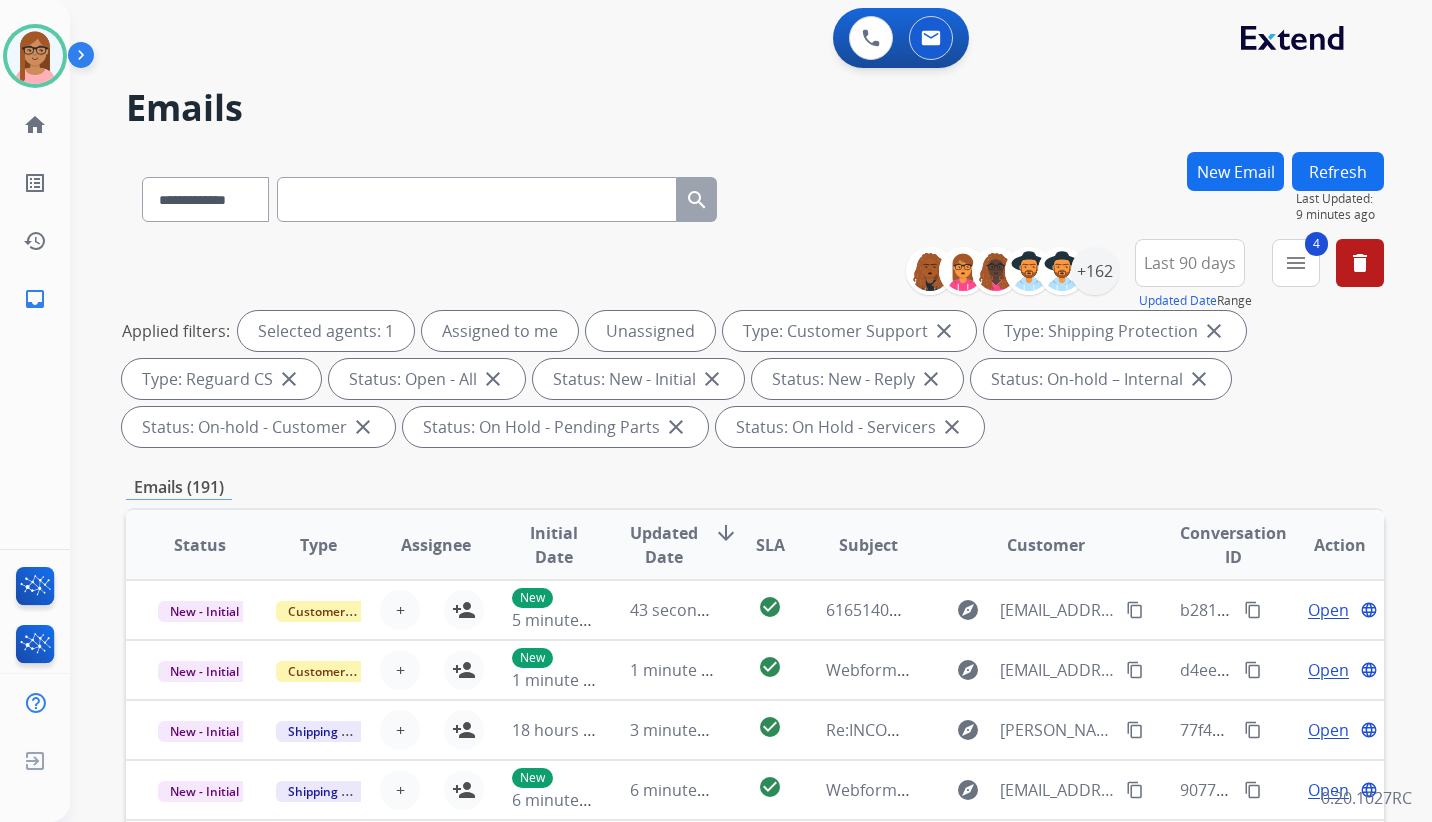 click at bounding box center [477, 199] 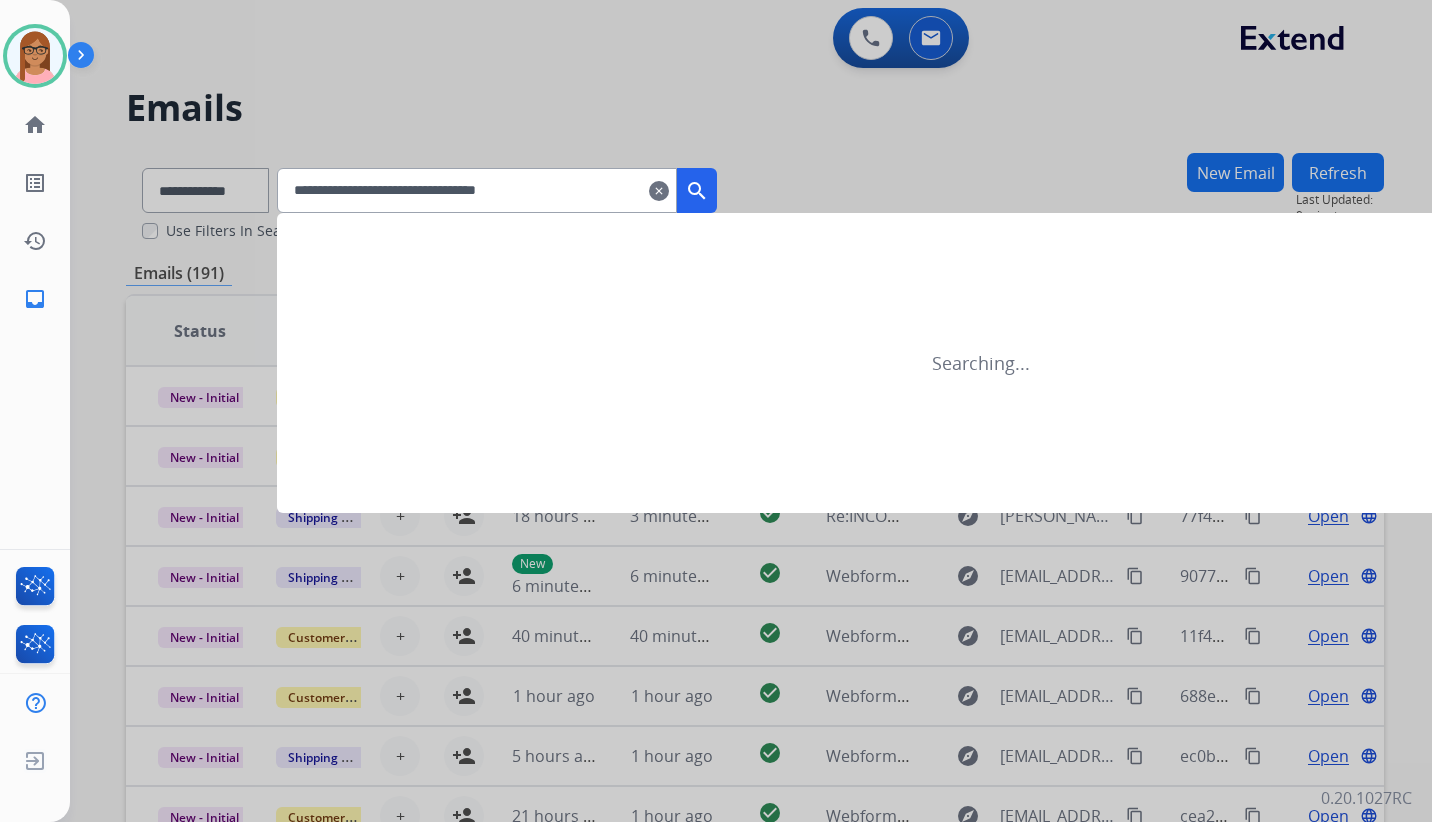 type on "**********" 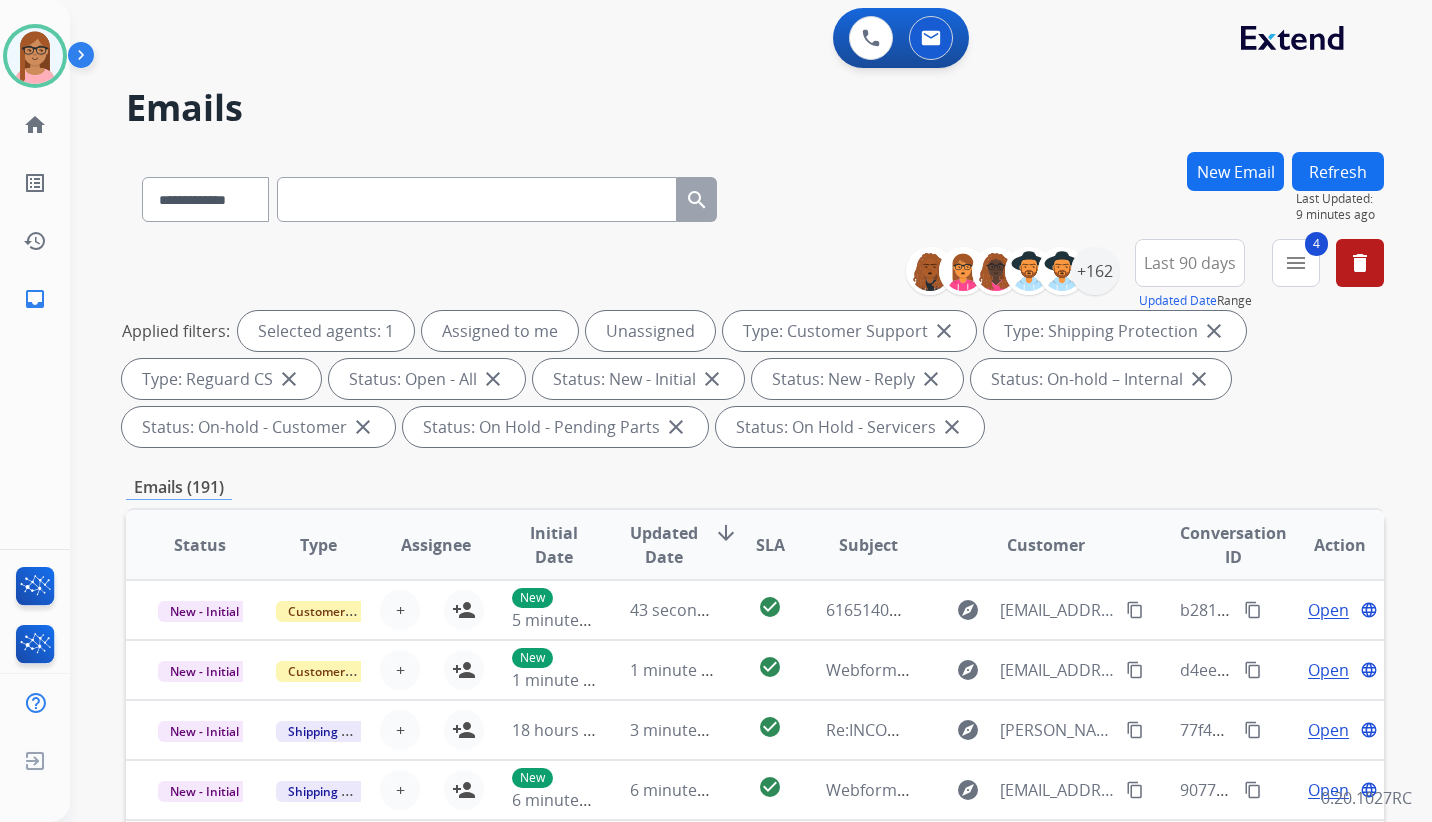 click at bounding box center [477, 199] 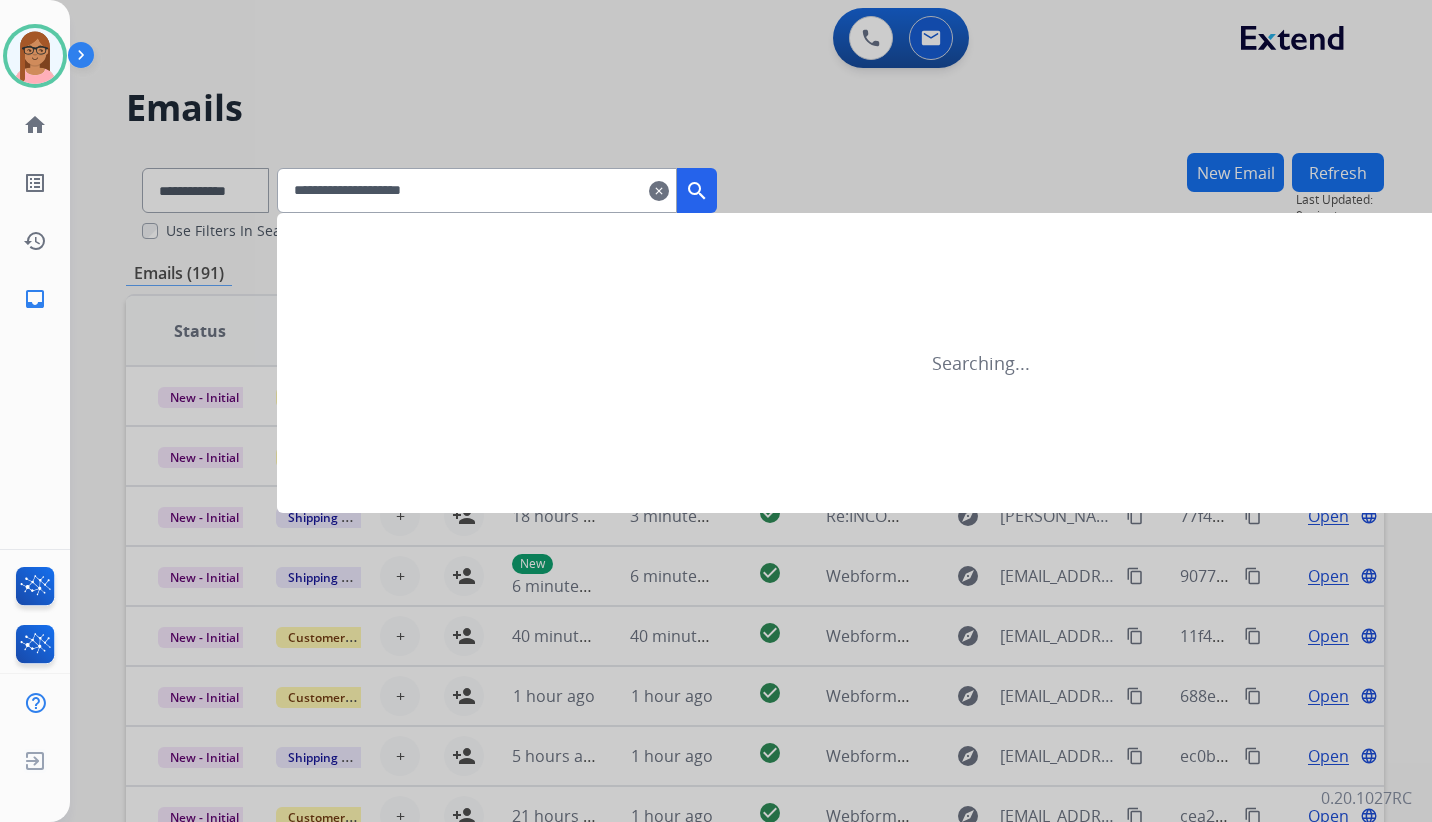 type on "**********" 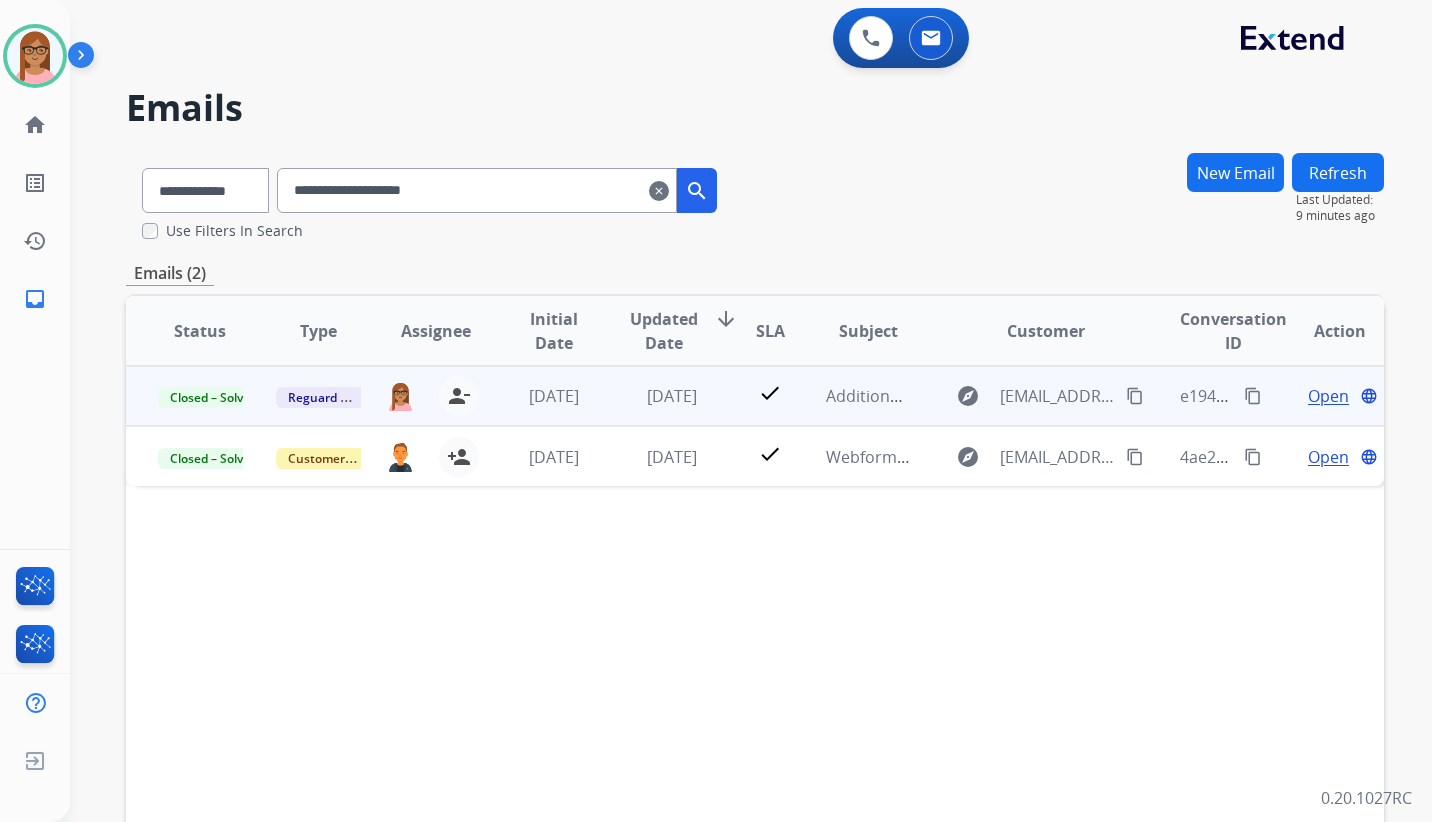 click on "Open" at bounding box center (1328, 396) 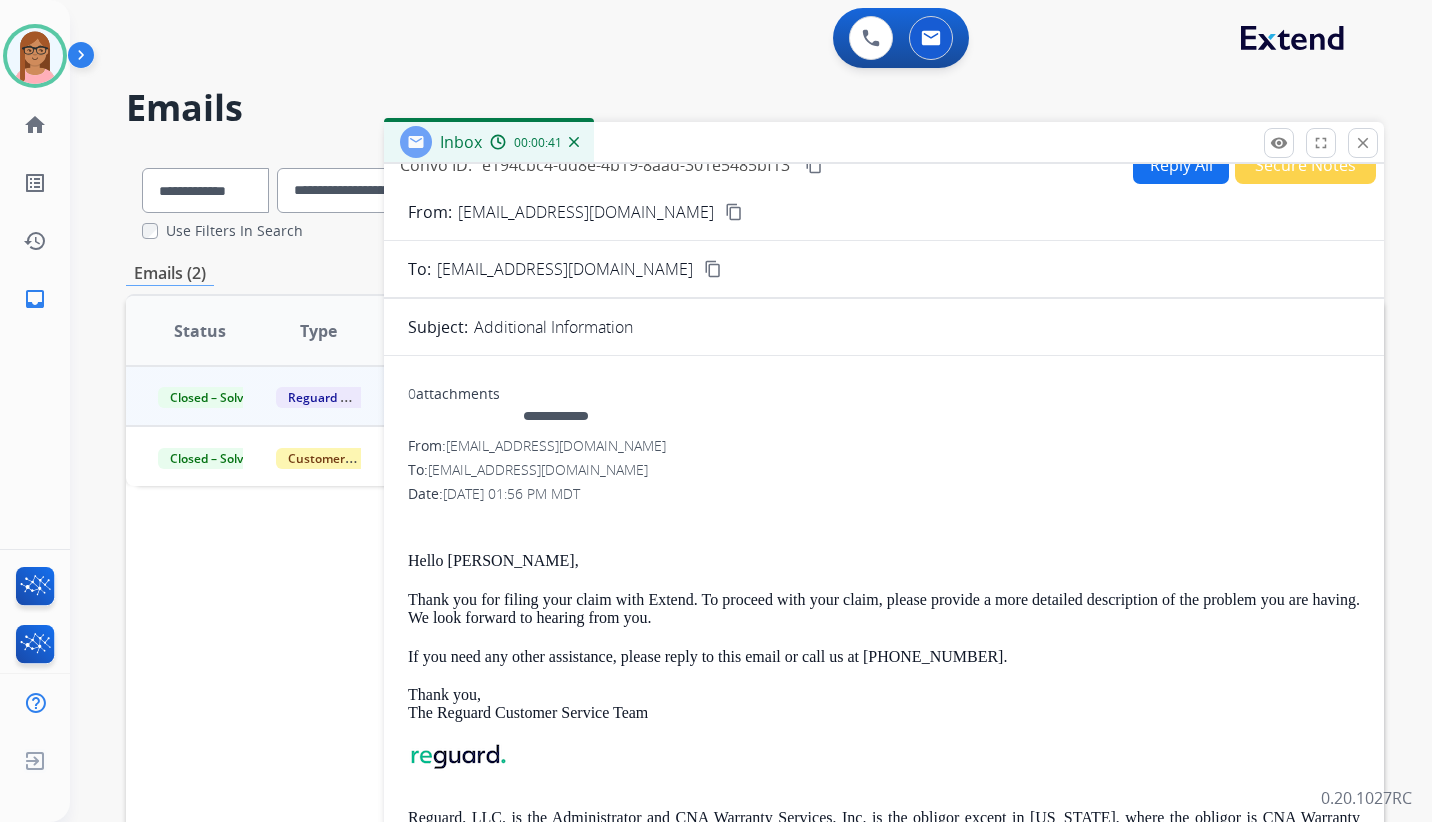 scroll, scrollTop: 0, scrollLeft: 0, axis: both 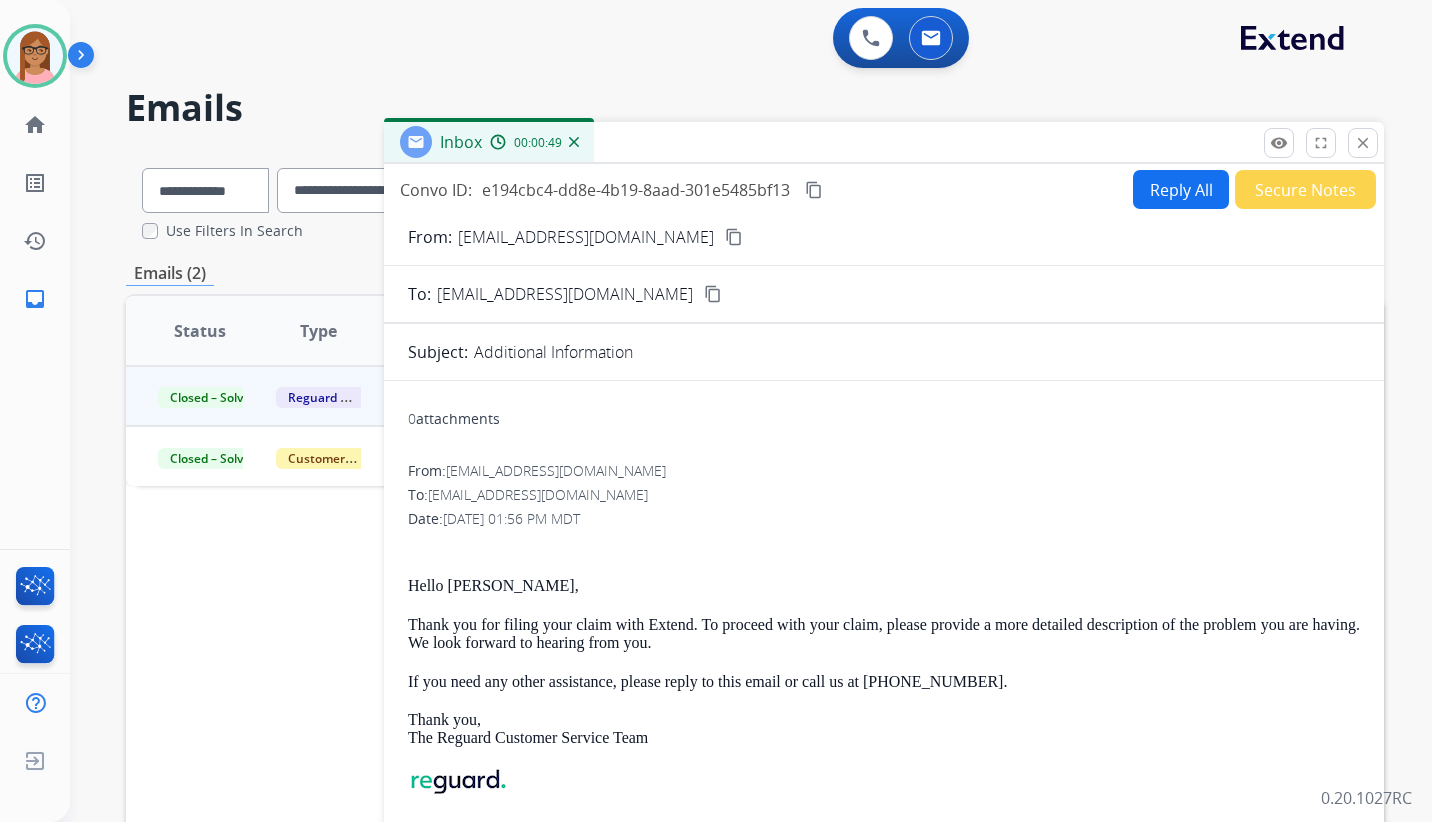 click on "Reply All" at bounding box center (1181, 189) 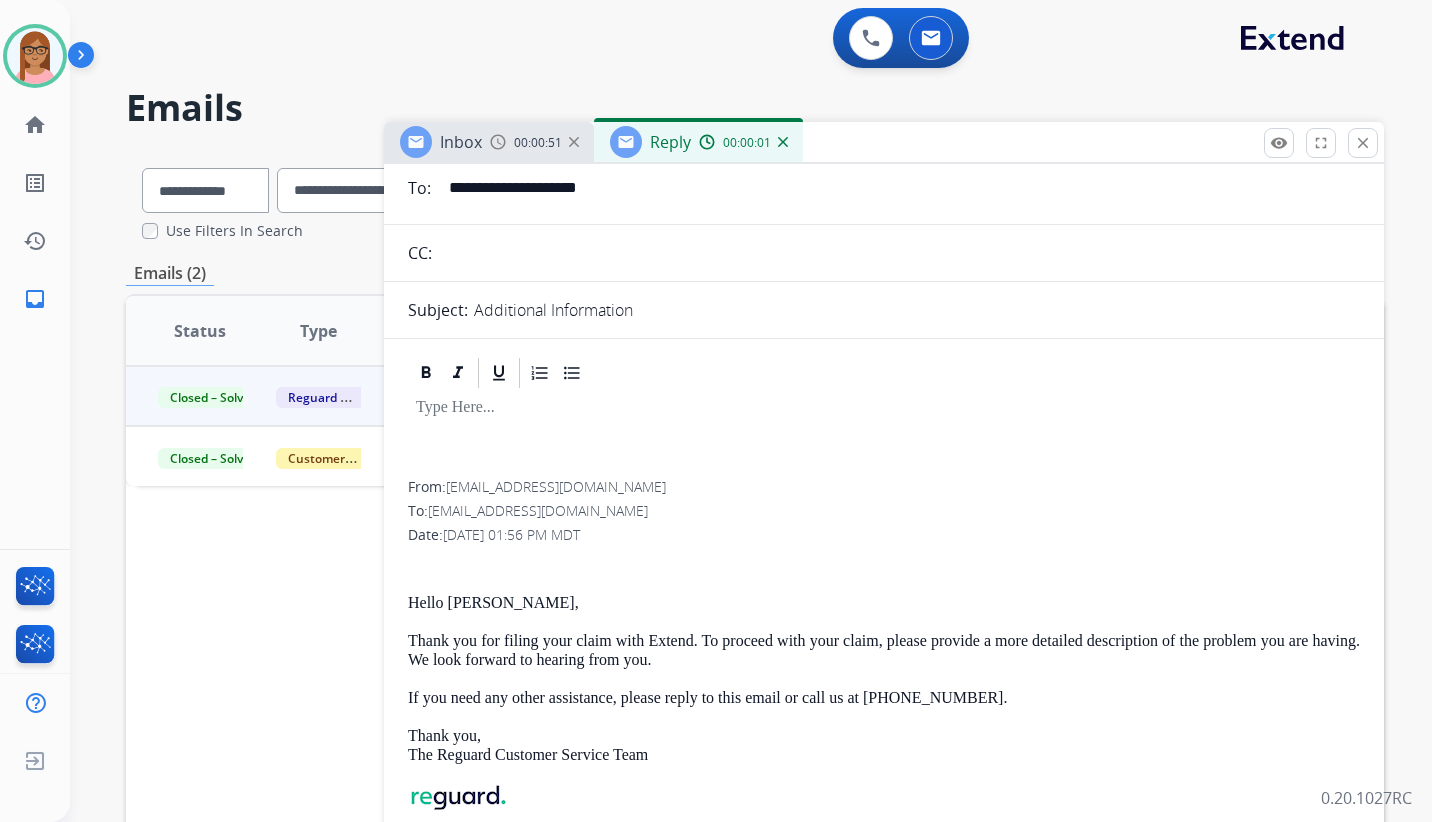 scroll, scrollTop: 236, scrollLeft: 0, axis: vertical 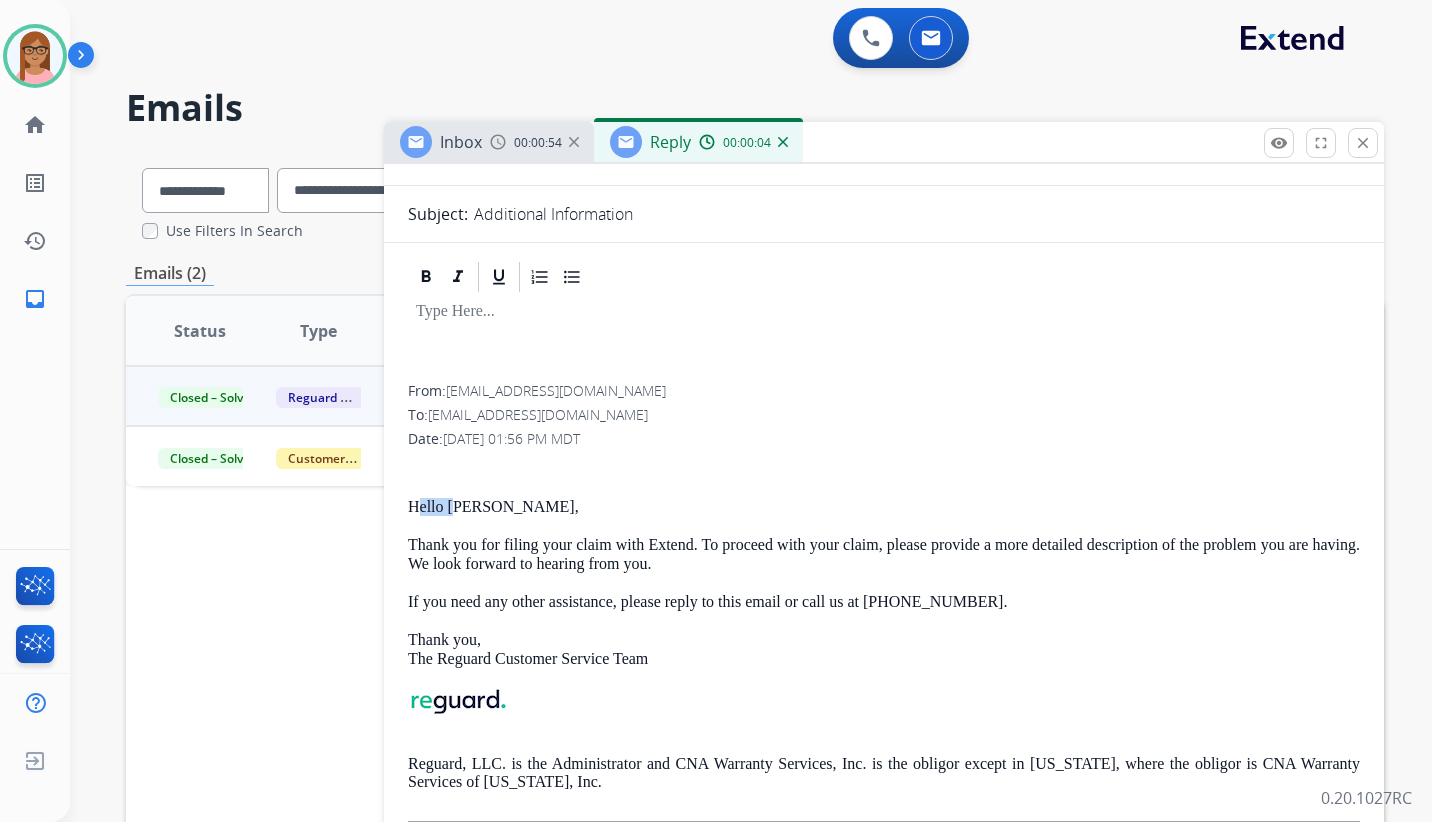 drag, startPoint x: 414, startPoint y: 502, endPoint x: 464, endPoint y: 509, distance: 50.48762 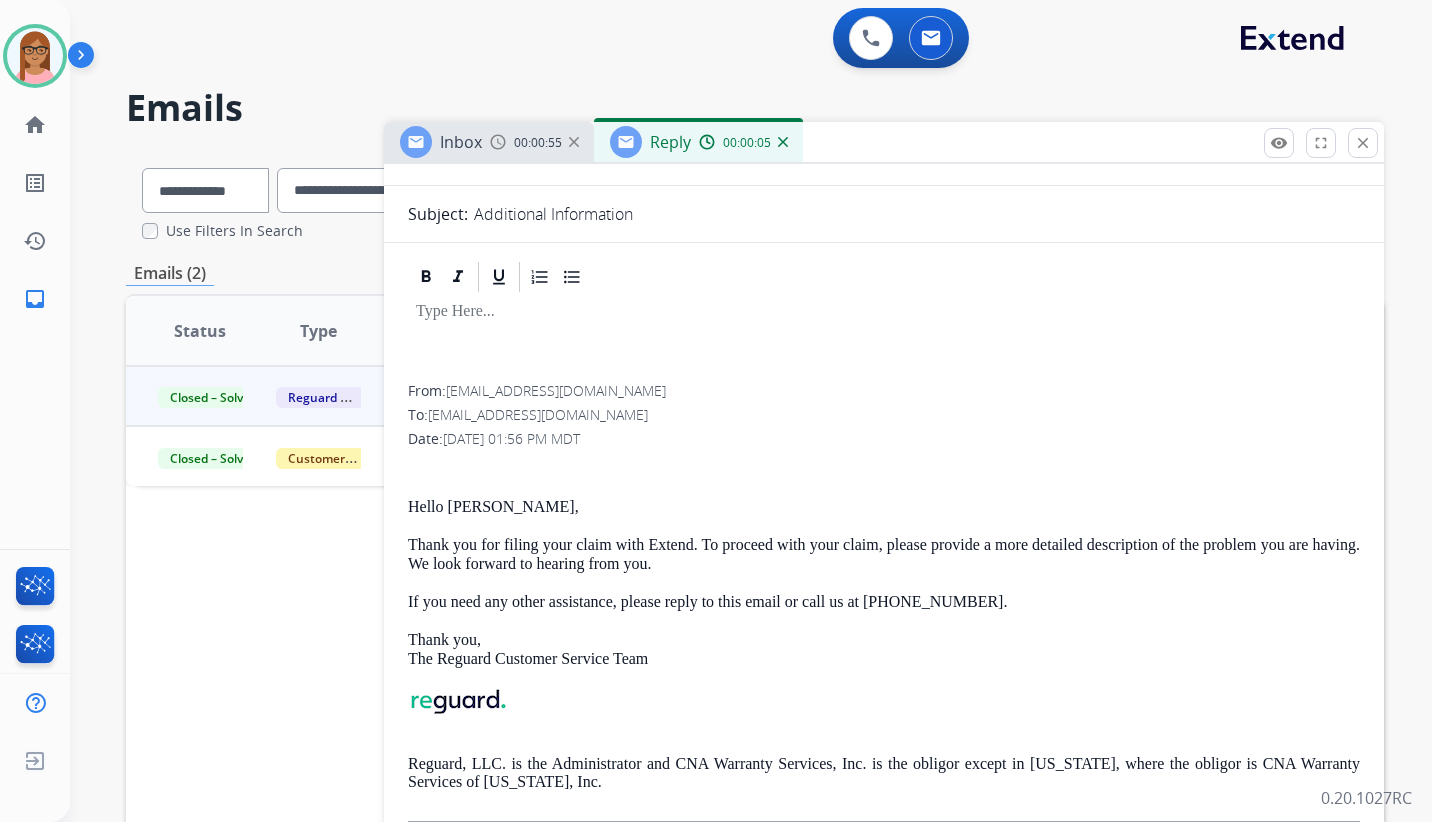 drag, startPoint x: 464, startPoint y: 509, endPoint x: 411, endPoint y: 507, distance: 53.037724 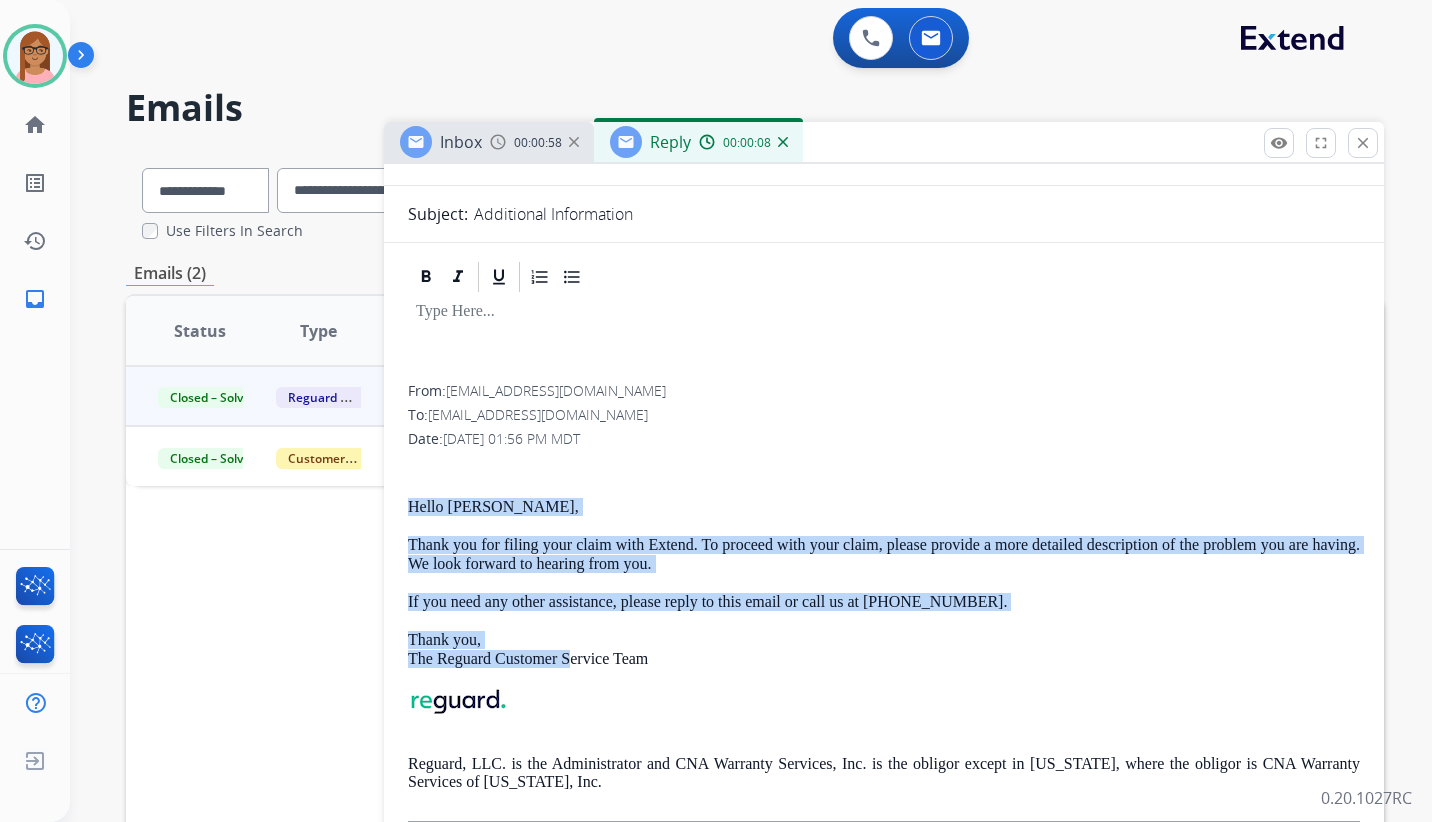 drag, startPoint x: 411, startPoint y: 507, endPoint x: 574, endPoint y: 665, distance: 227.0088 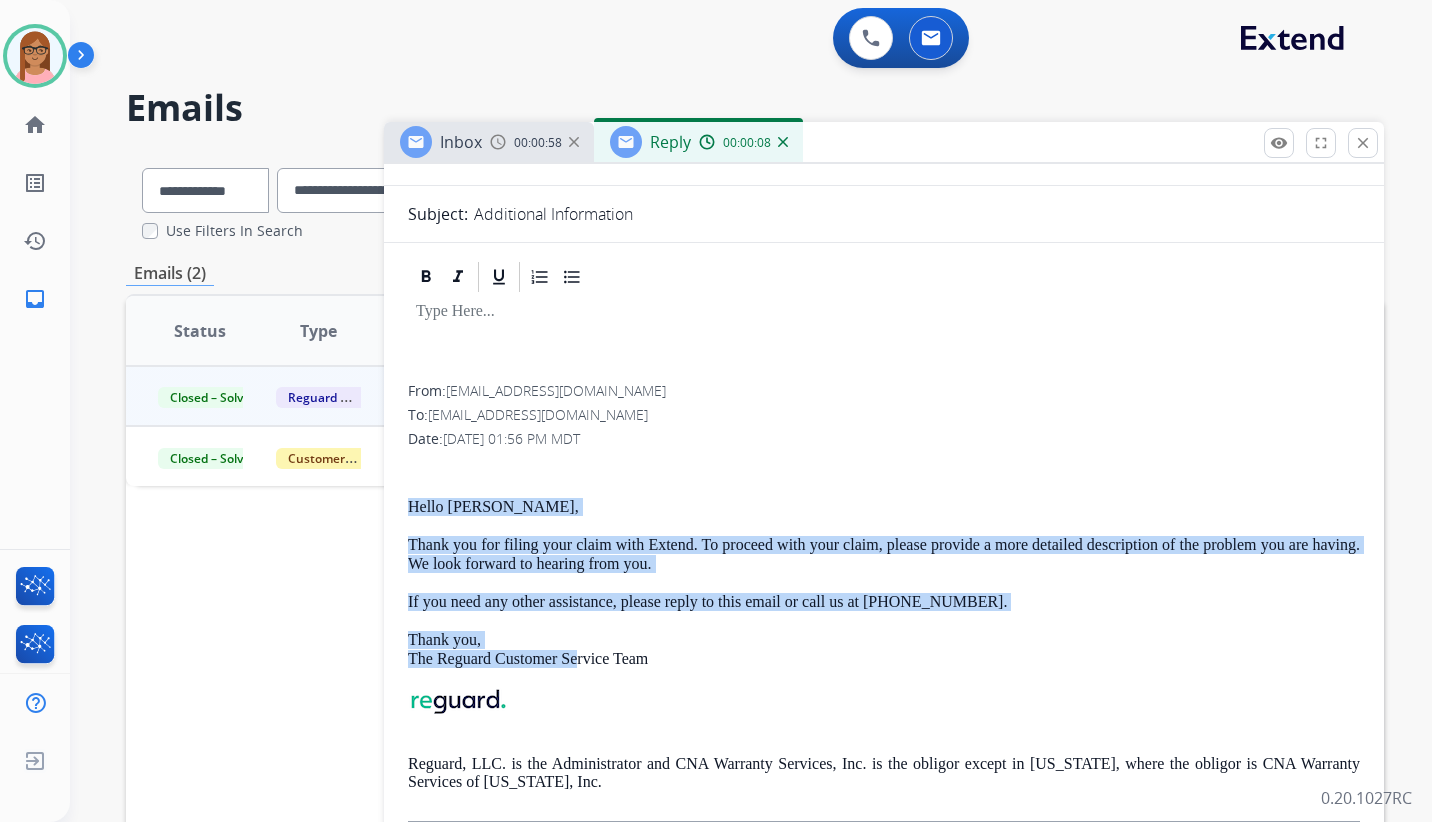 drag, startPoint x: 574, startPoint y: 665, endPoint x: 749, endPoint y: 517, distance: 229.19206 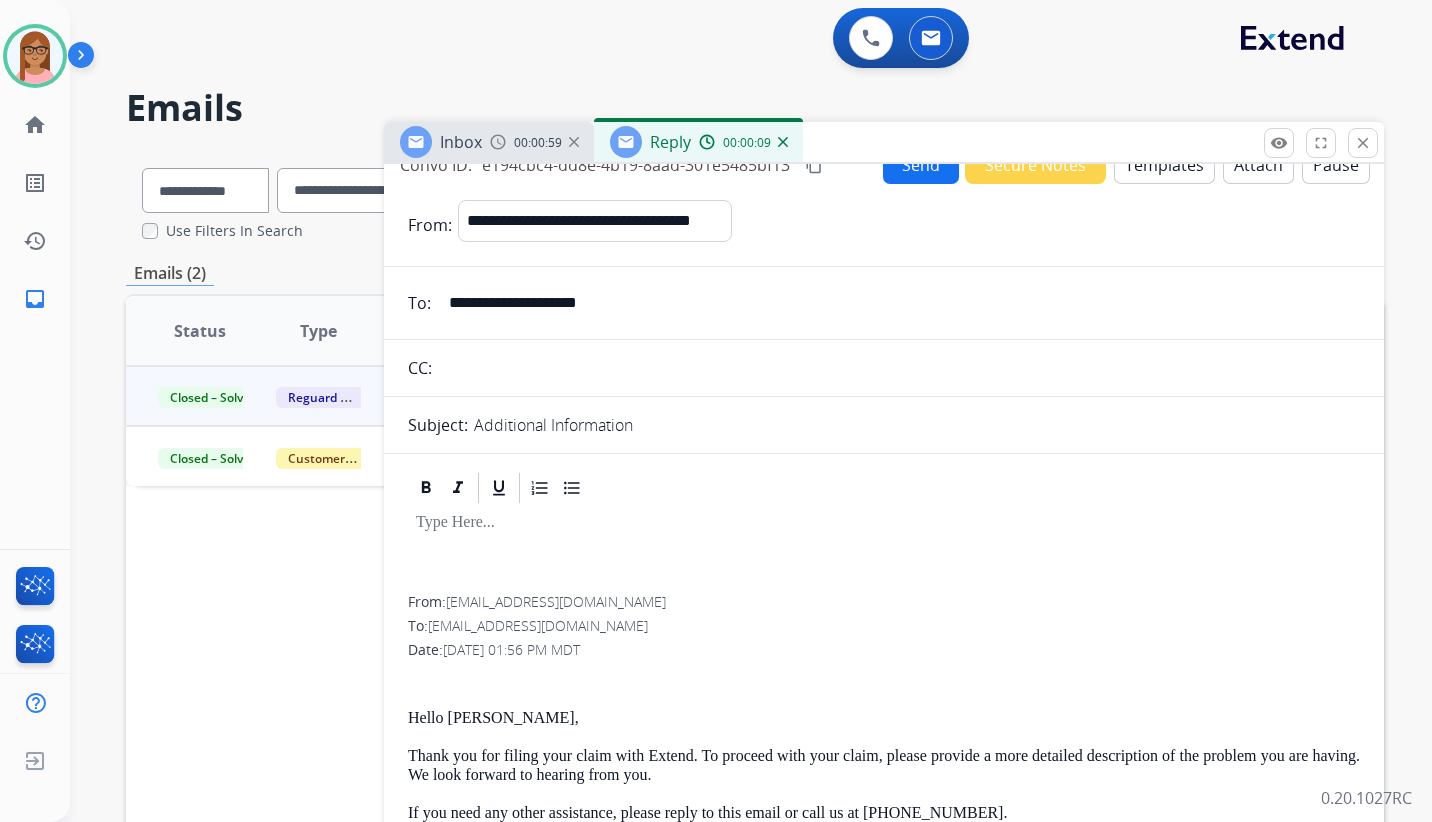 scroll, scrollTop: 0, scrollLeft: 0, axis: both 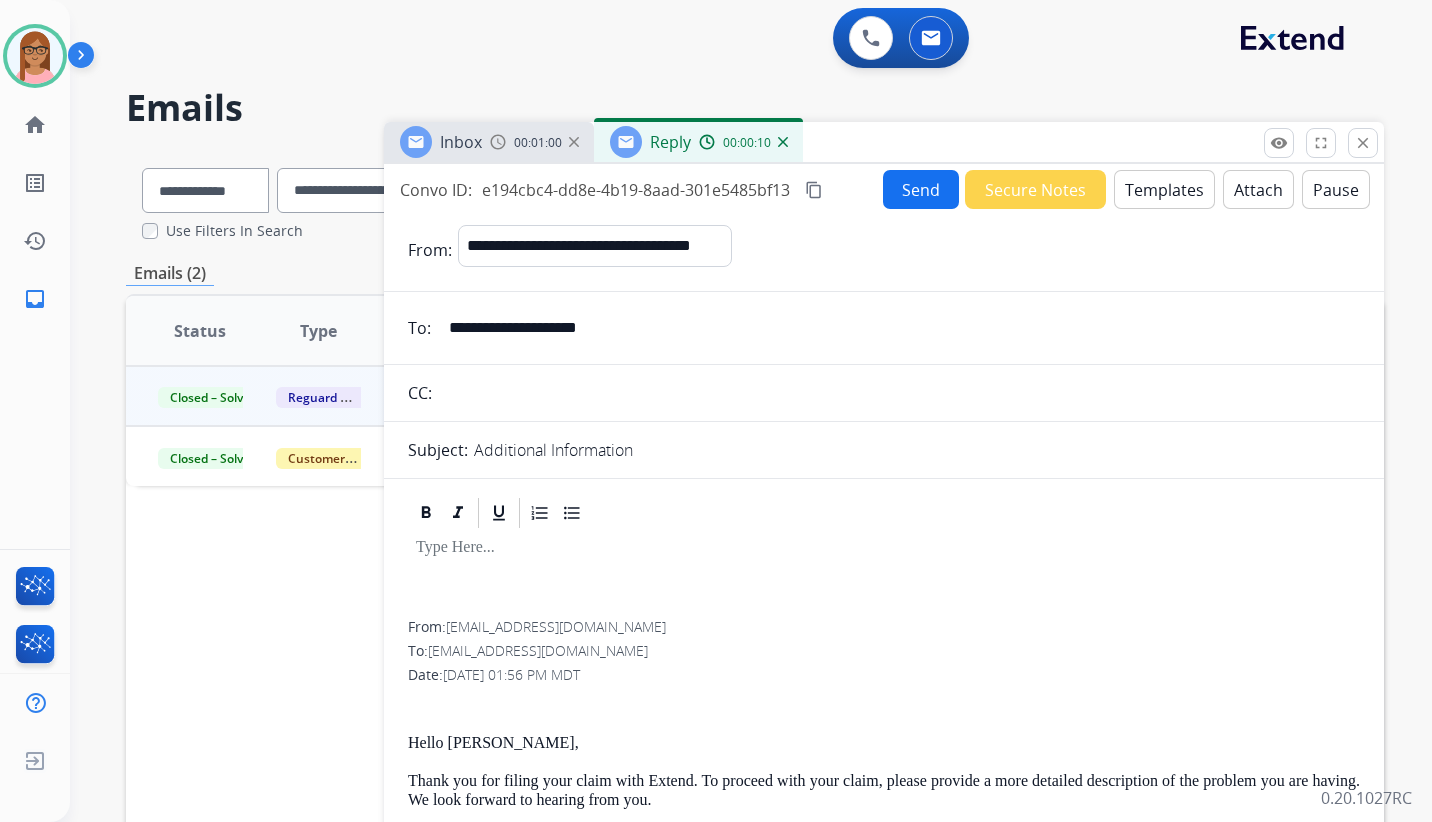 click on "Templates" at bounding box center [1164, 189] 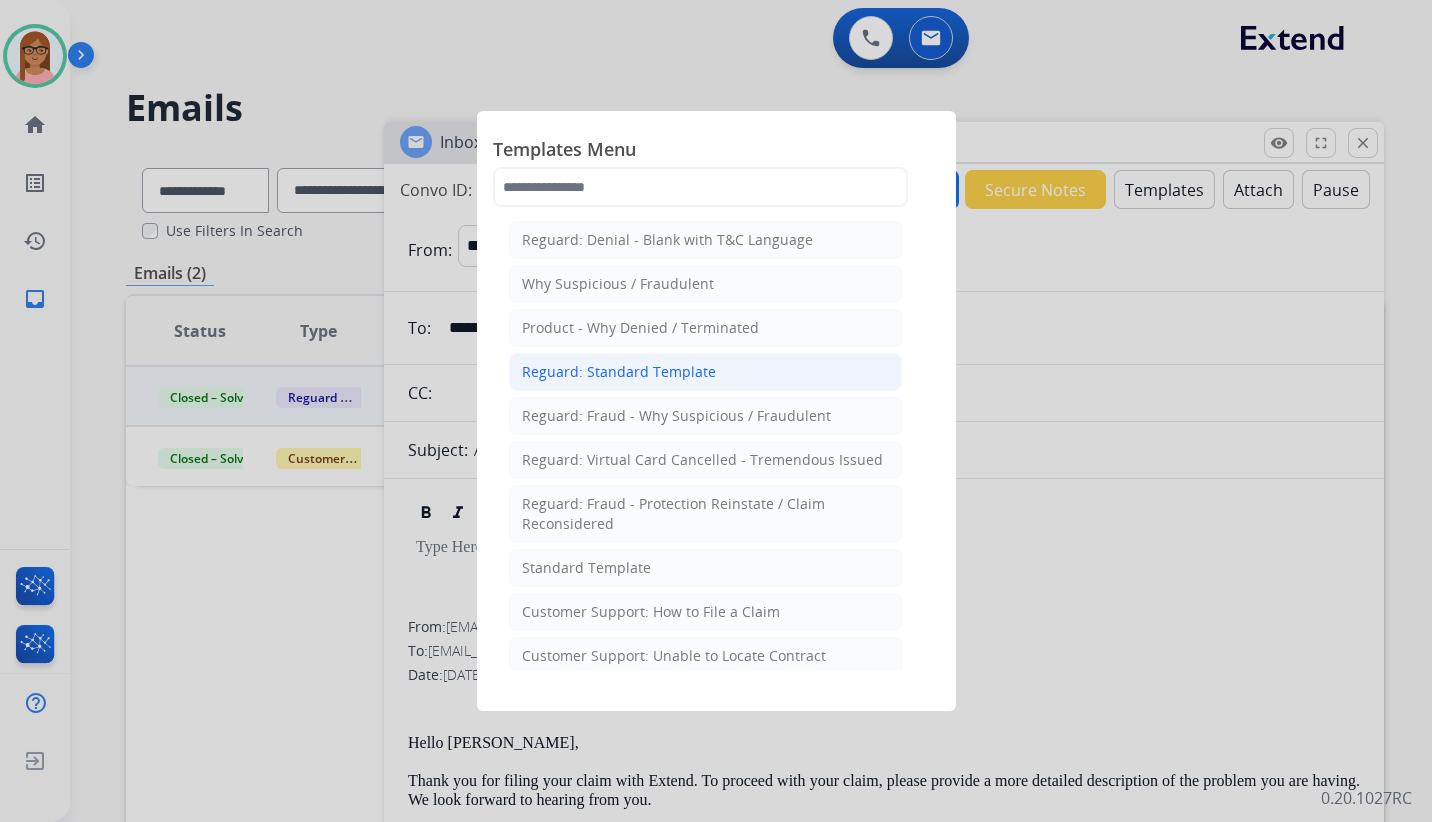 click on "Reguard: Standard Template" 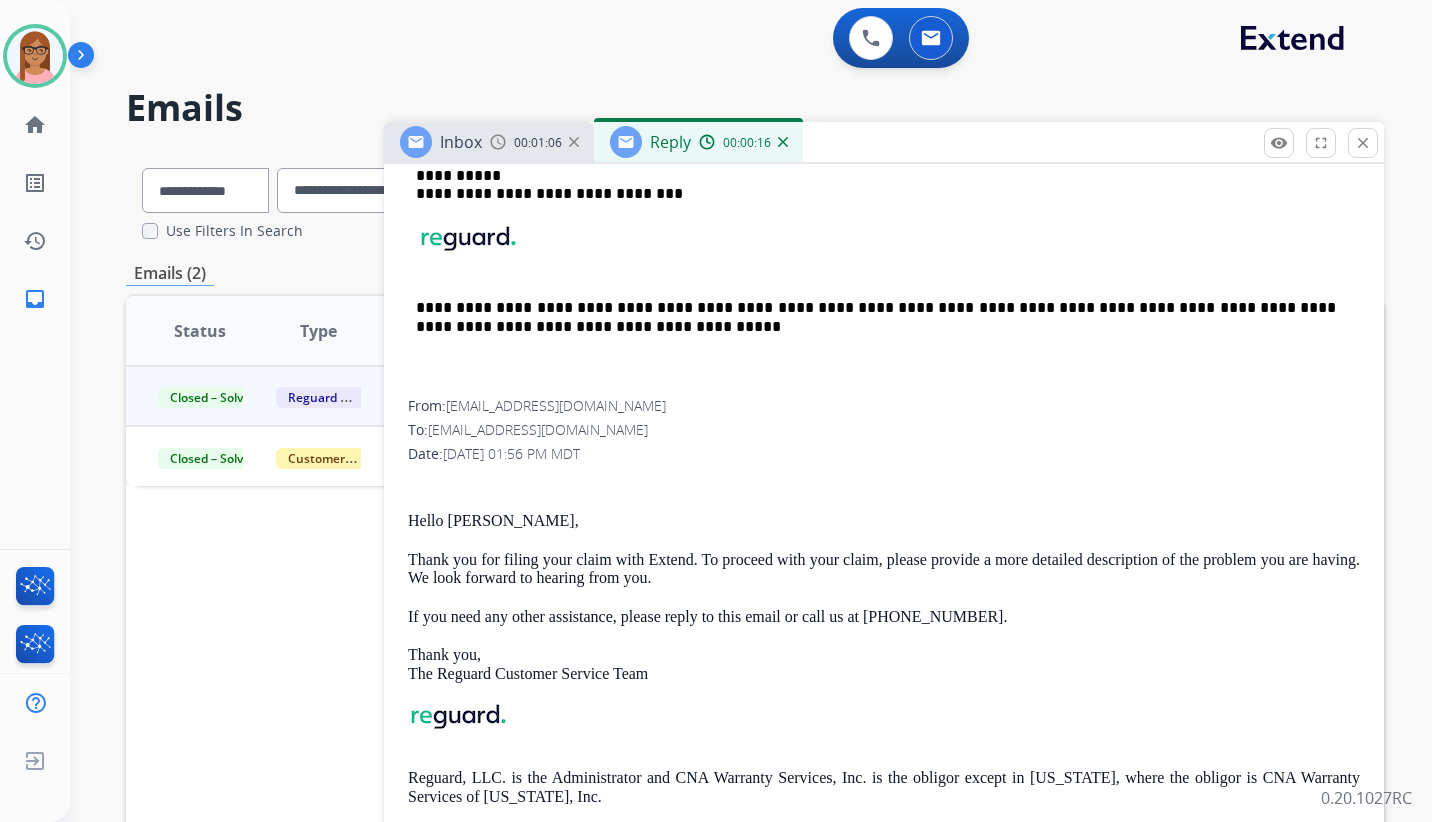 scroll, scrollTop: 668, scrollLeft: 0, axis: vertical 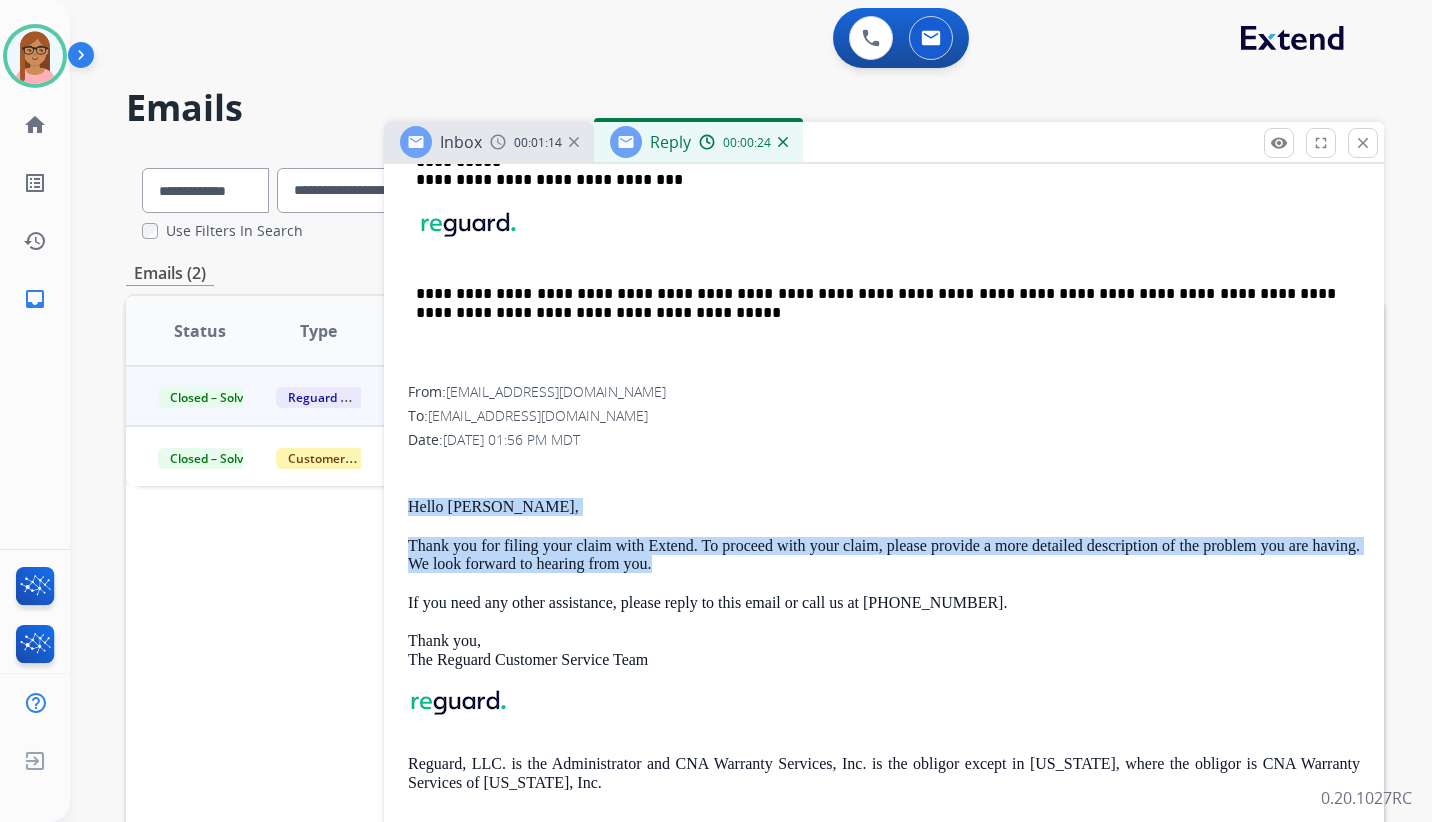 drag, startPoint x: 409, startPoint y: 511, endPoint x: 711, endPoint y: 565, distance: 306.78983 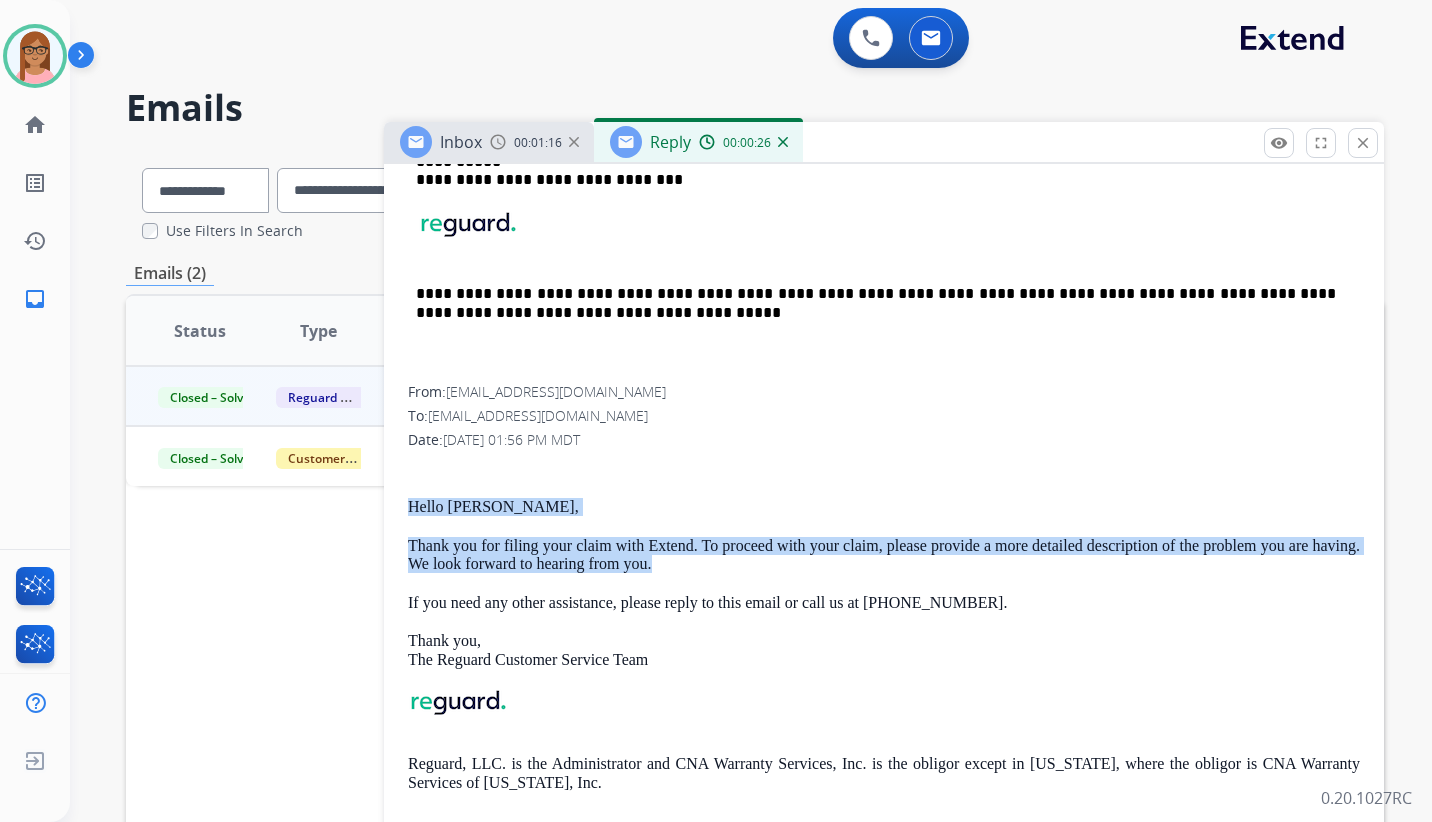 copy on "Hello Mariah, Thank you for filing your claim with Extend. To proceed with your claim, please provide a more detailed description of the problem you are having. We look forward to hearing from you." 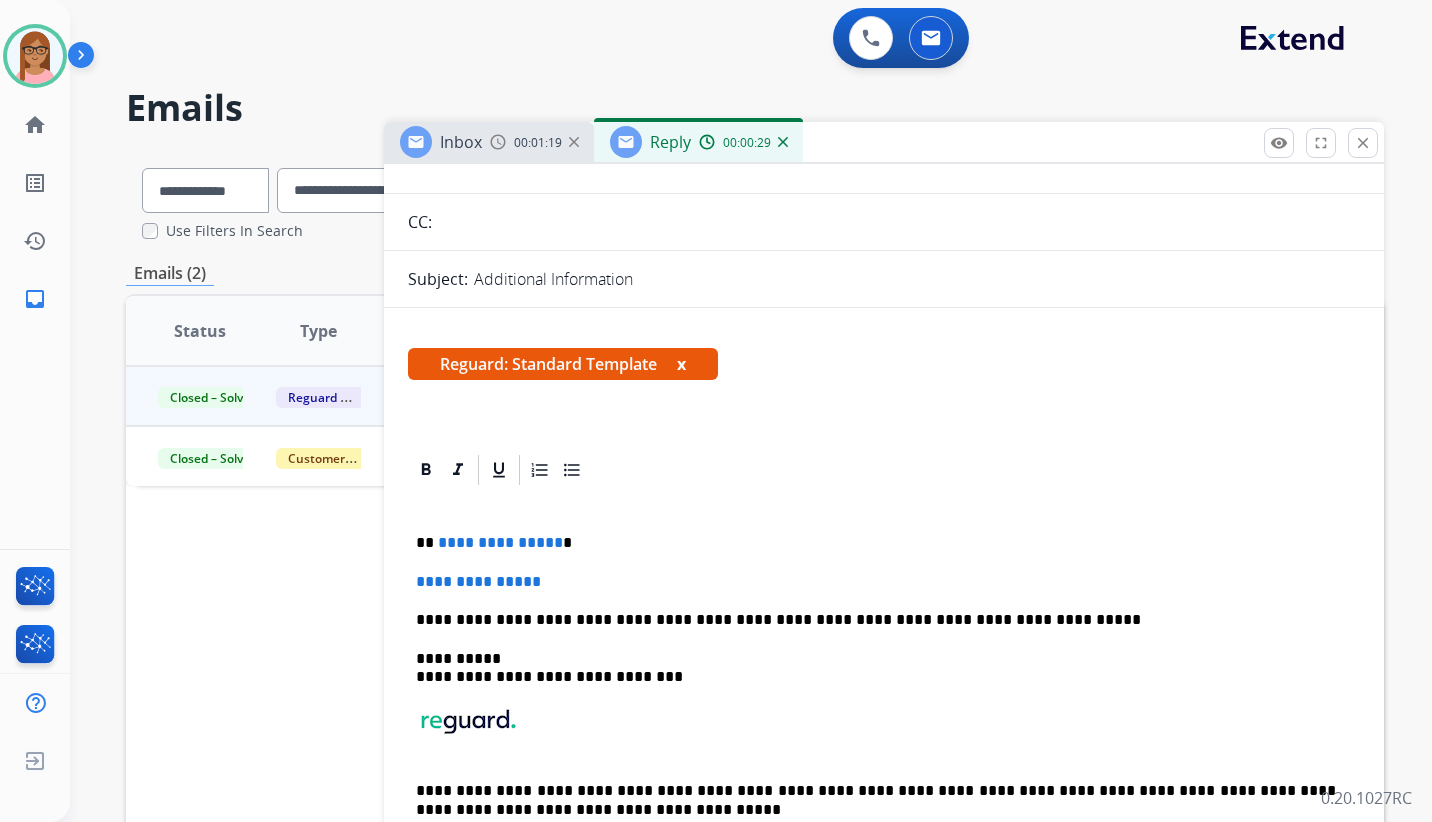 scroll, scrollTop: 168, scrollLeft: 0, axis: vertical 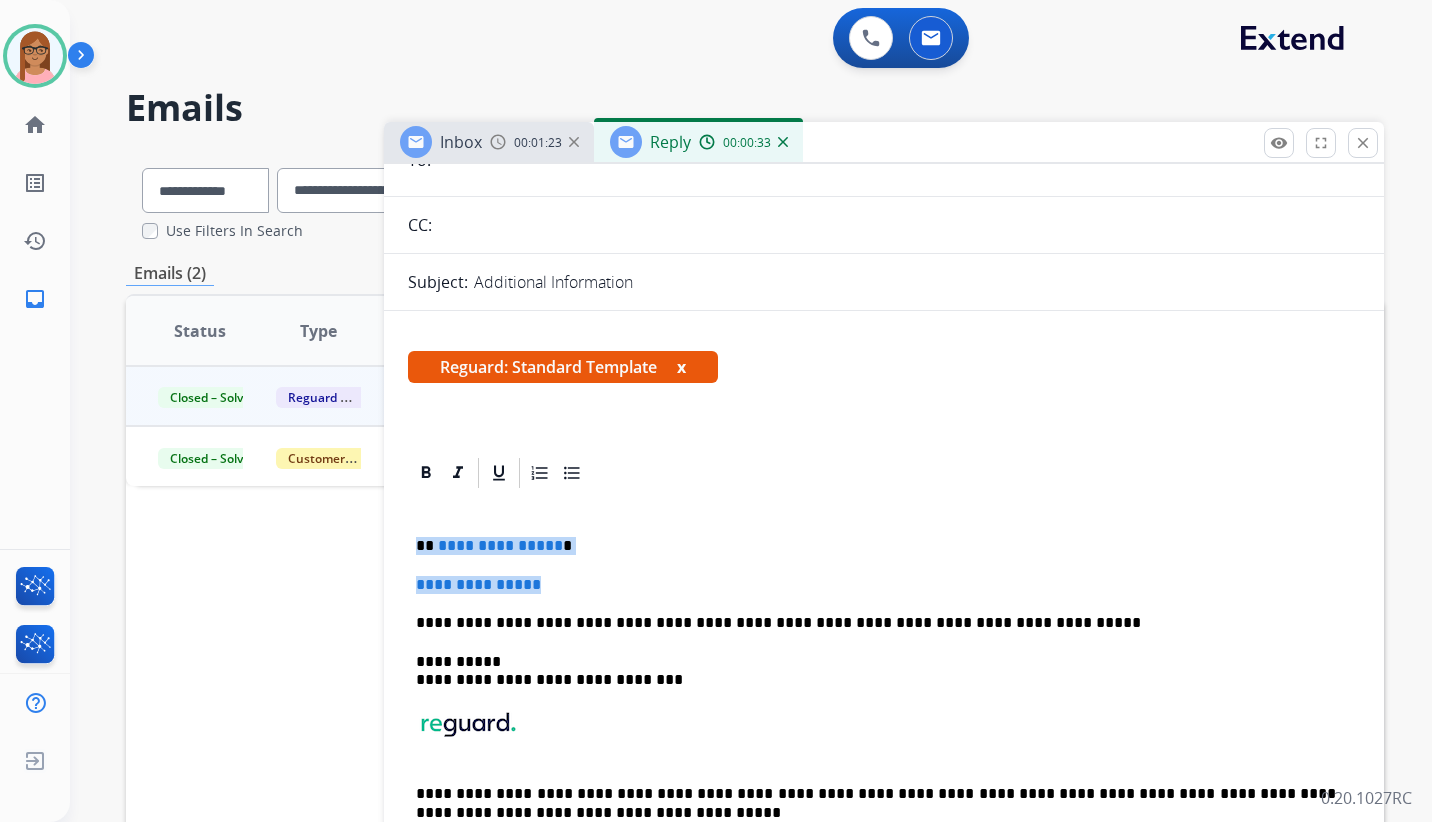 drag, startPoint x: 415, startPoint y: 547, endPoint x: 717, endPoint y: 586, distance: 304.5078 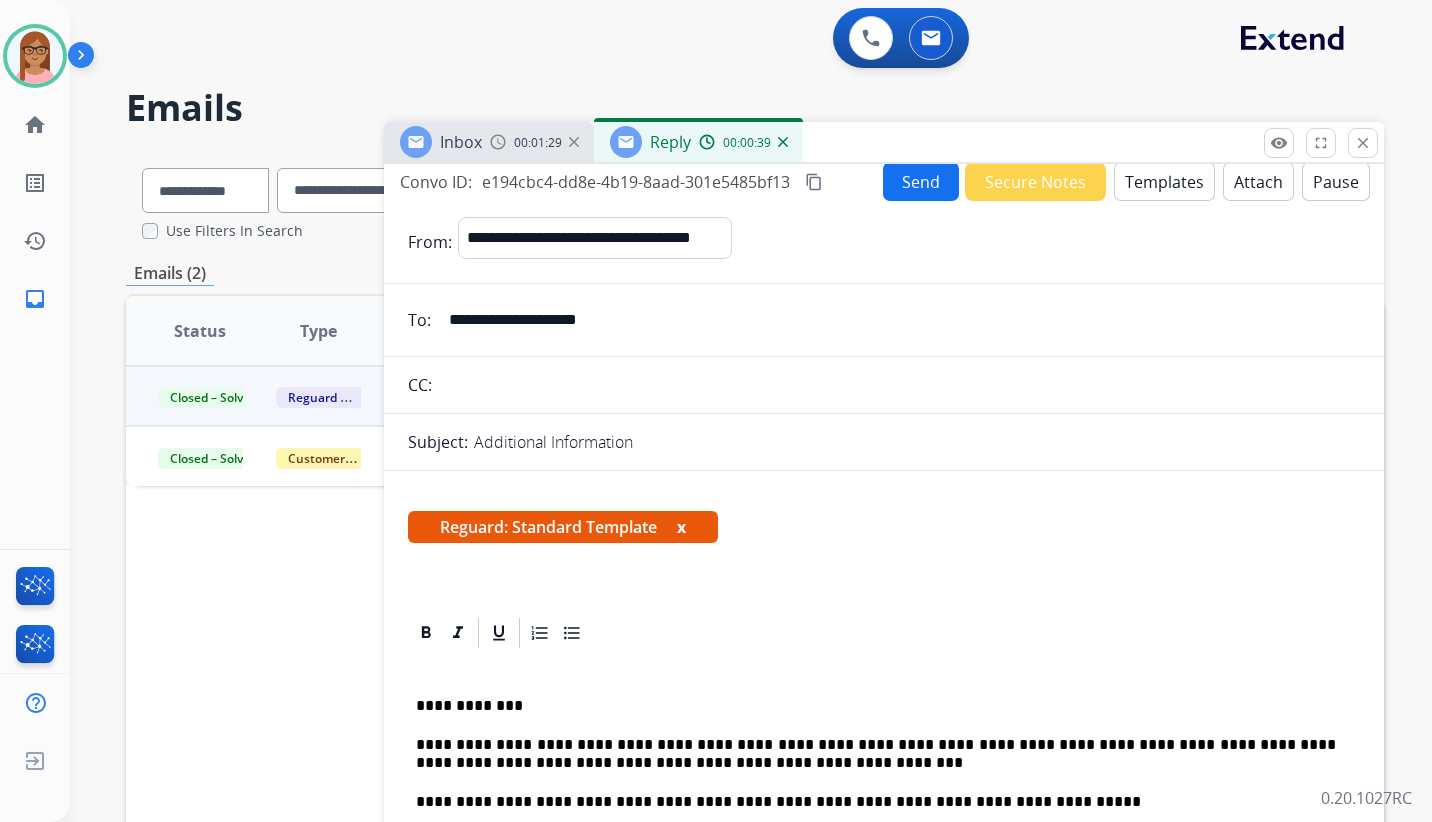 scroll, scrollTop: 0, scrollLeft: 0, axis: both 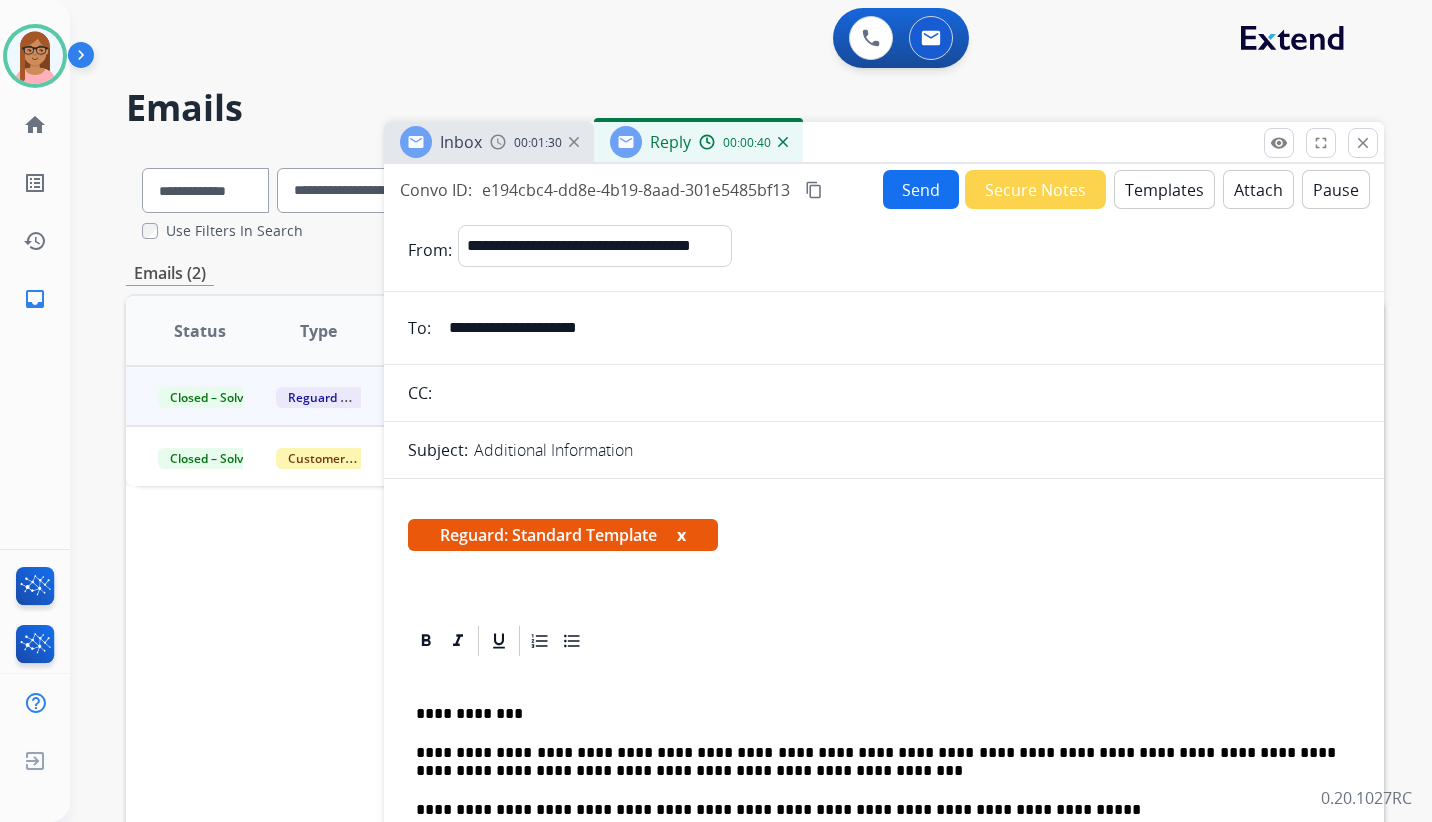 click on "content_copy" at bounding box center (814, 190) 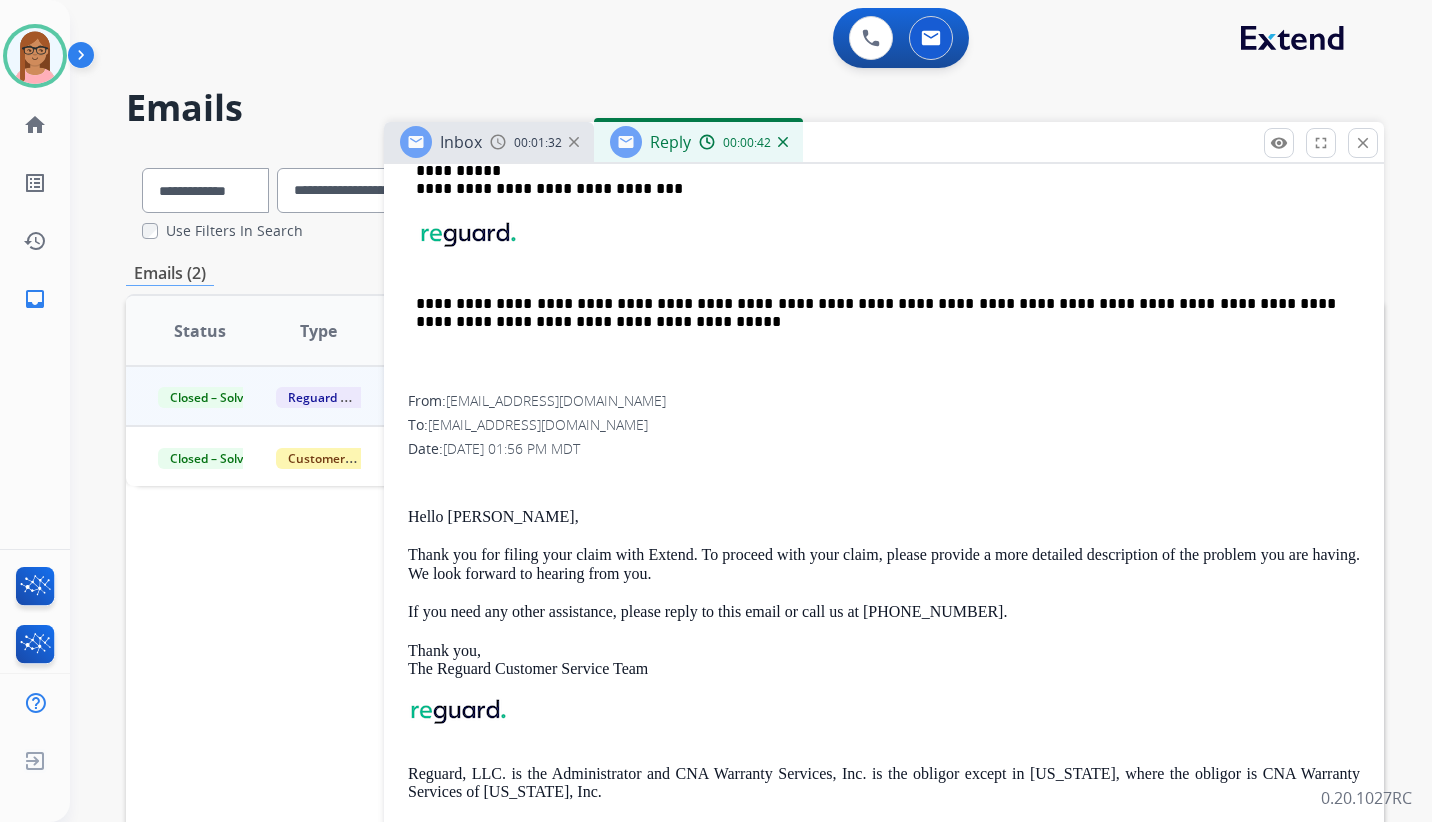 scroll, scrollTop: 688, scrollLeft: 0, axis: vertical 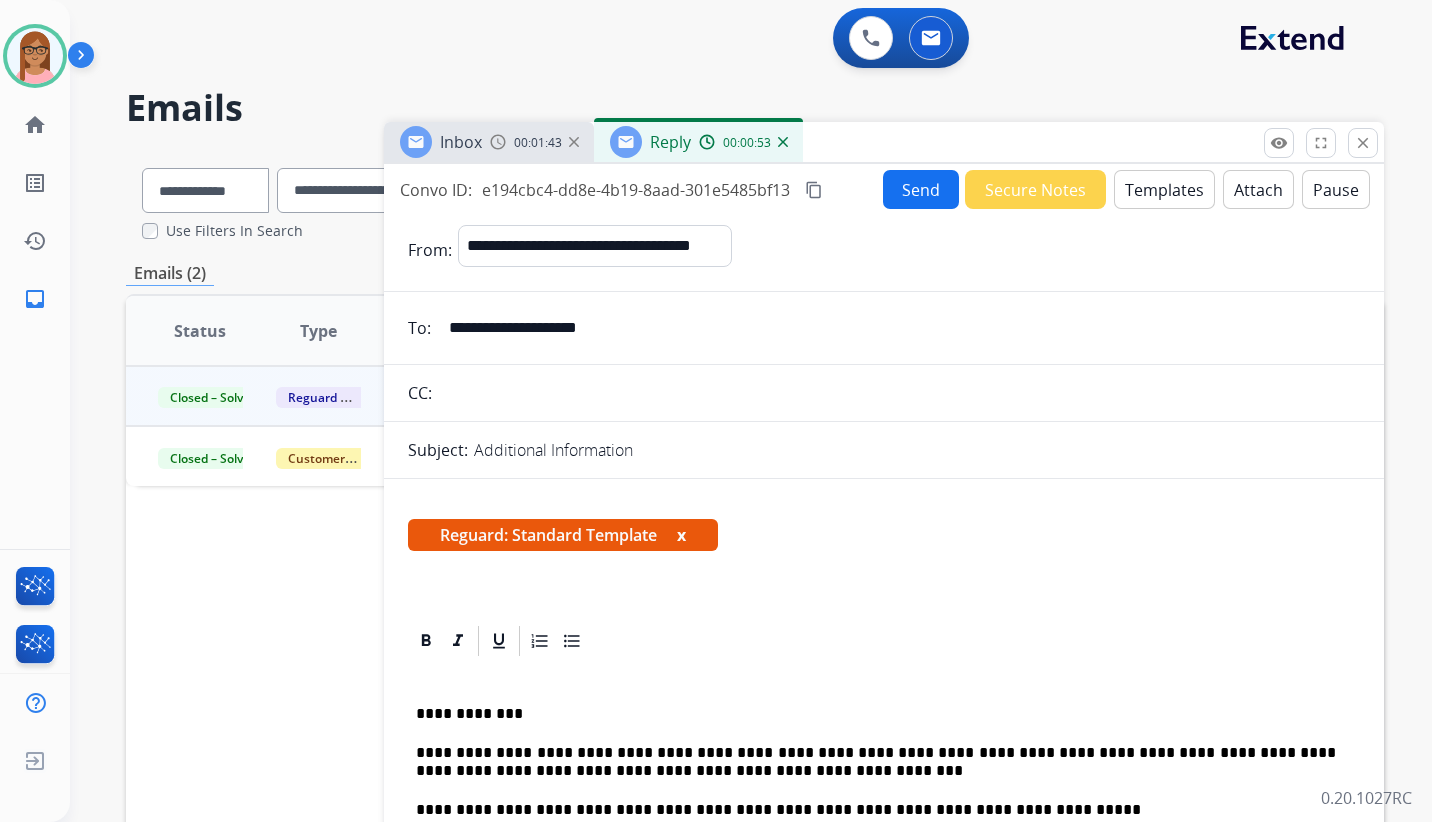 click on "Send" at bounding box center (921, 189) 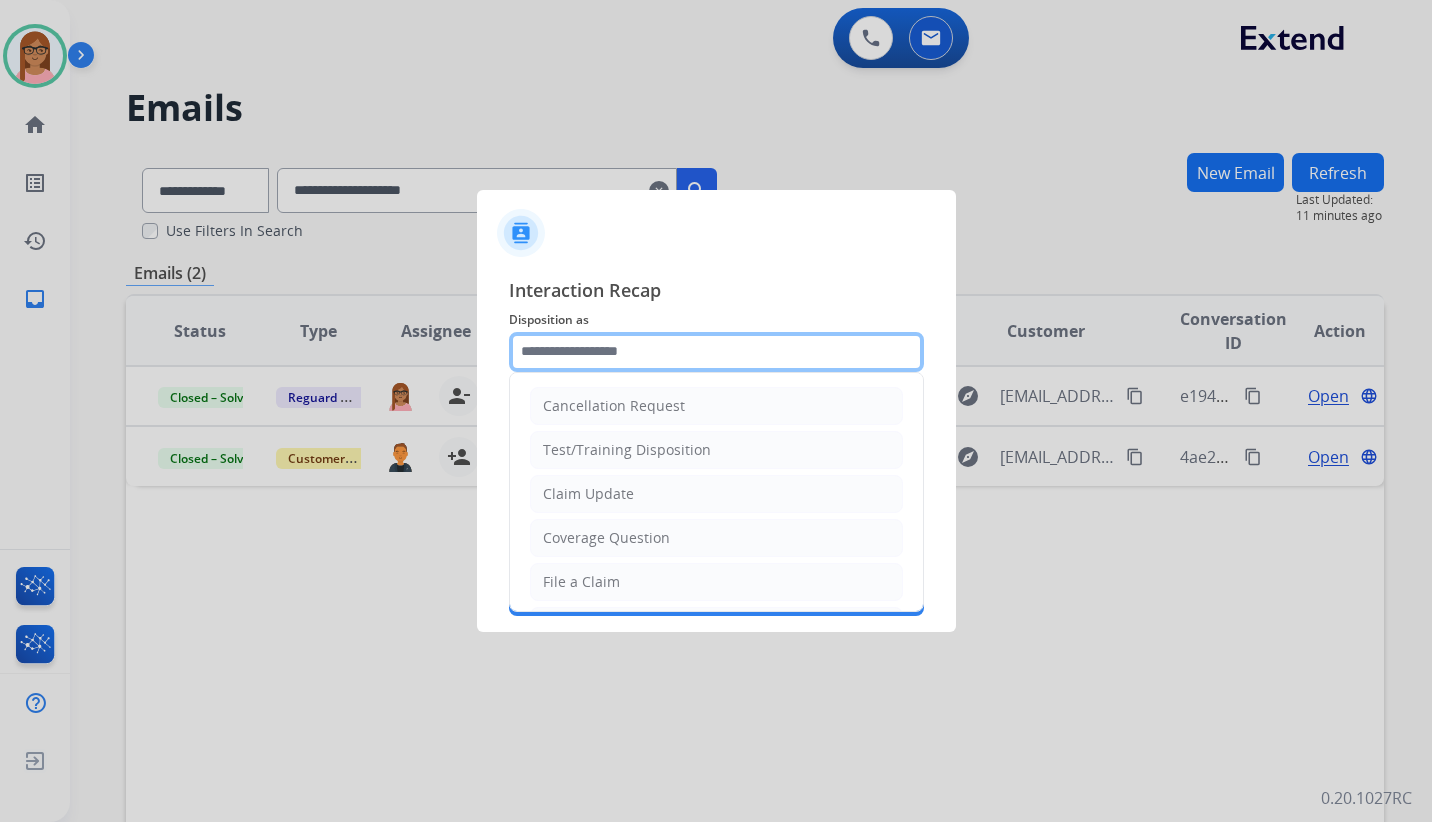 click 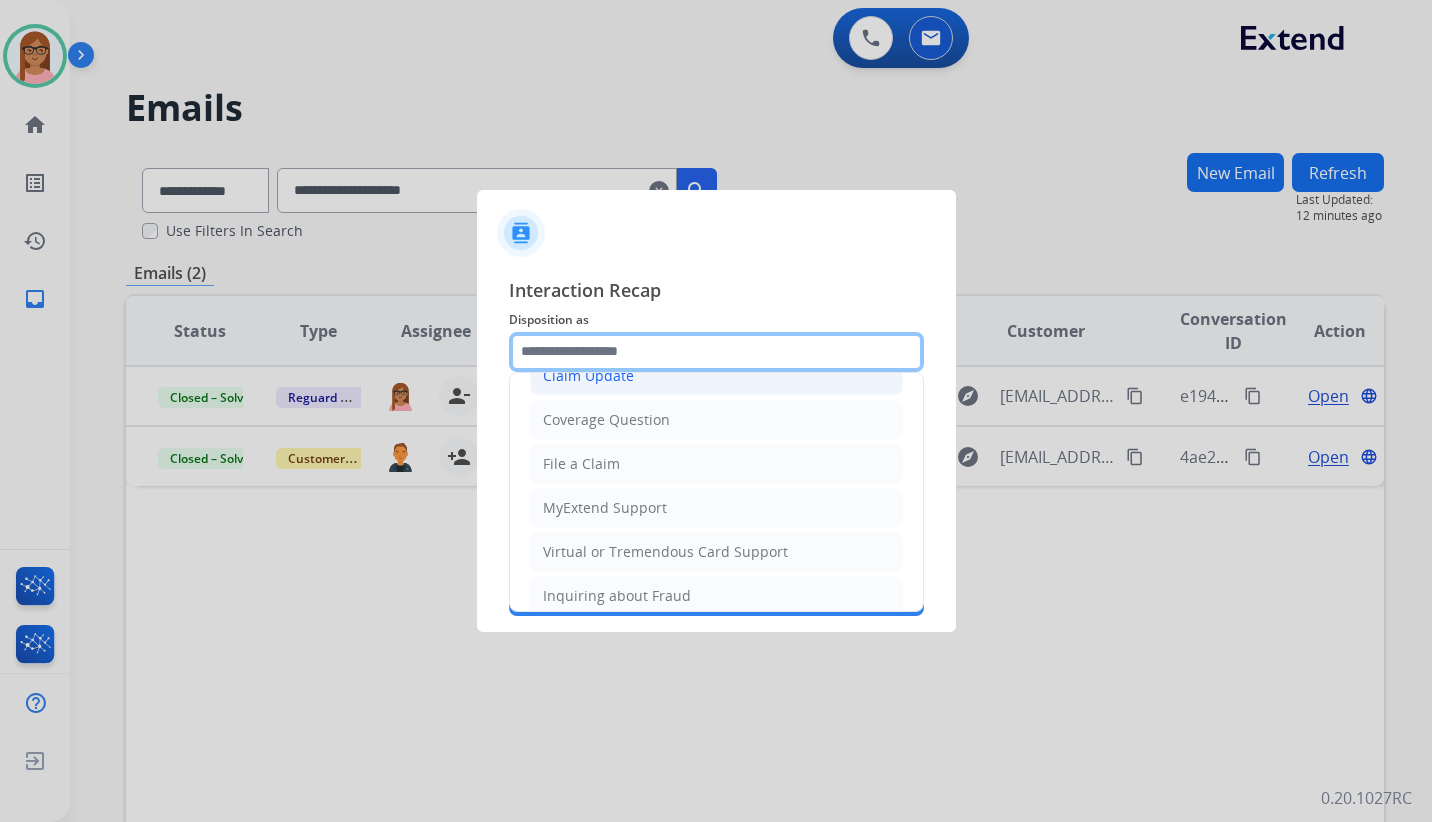 scroll, scrollTop: 12, scrollLeft: 0, axis: vertical 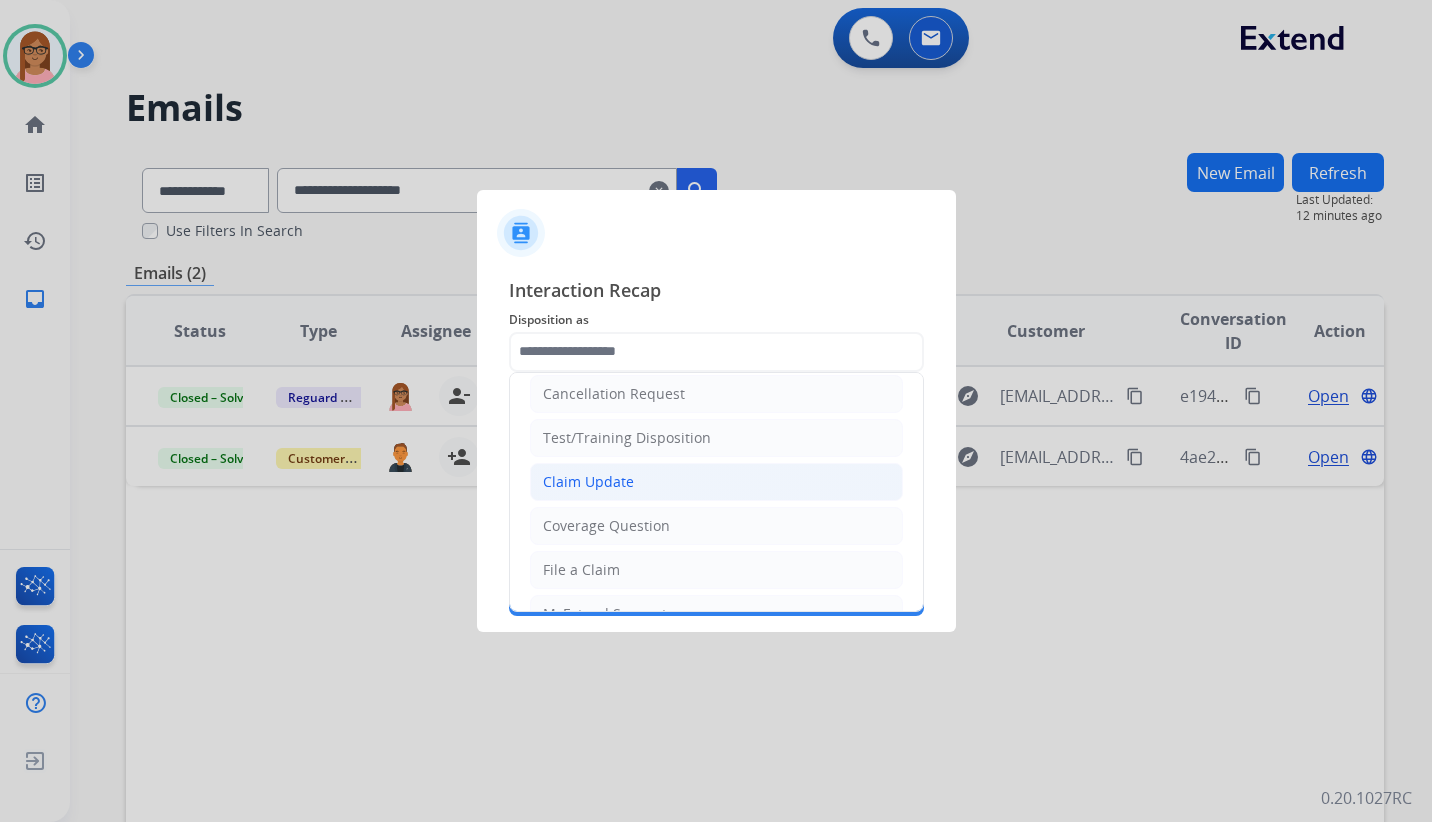 click on "Claim Update" 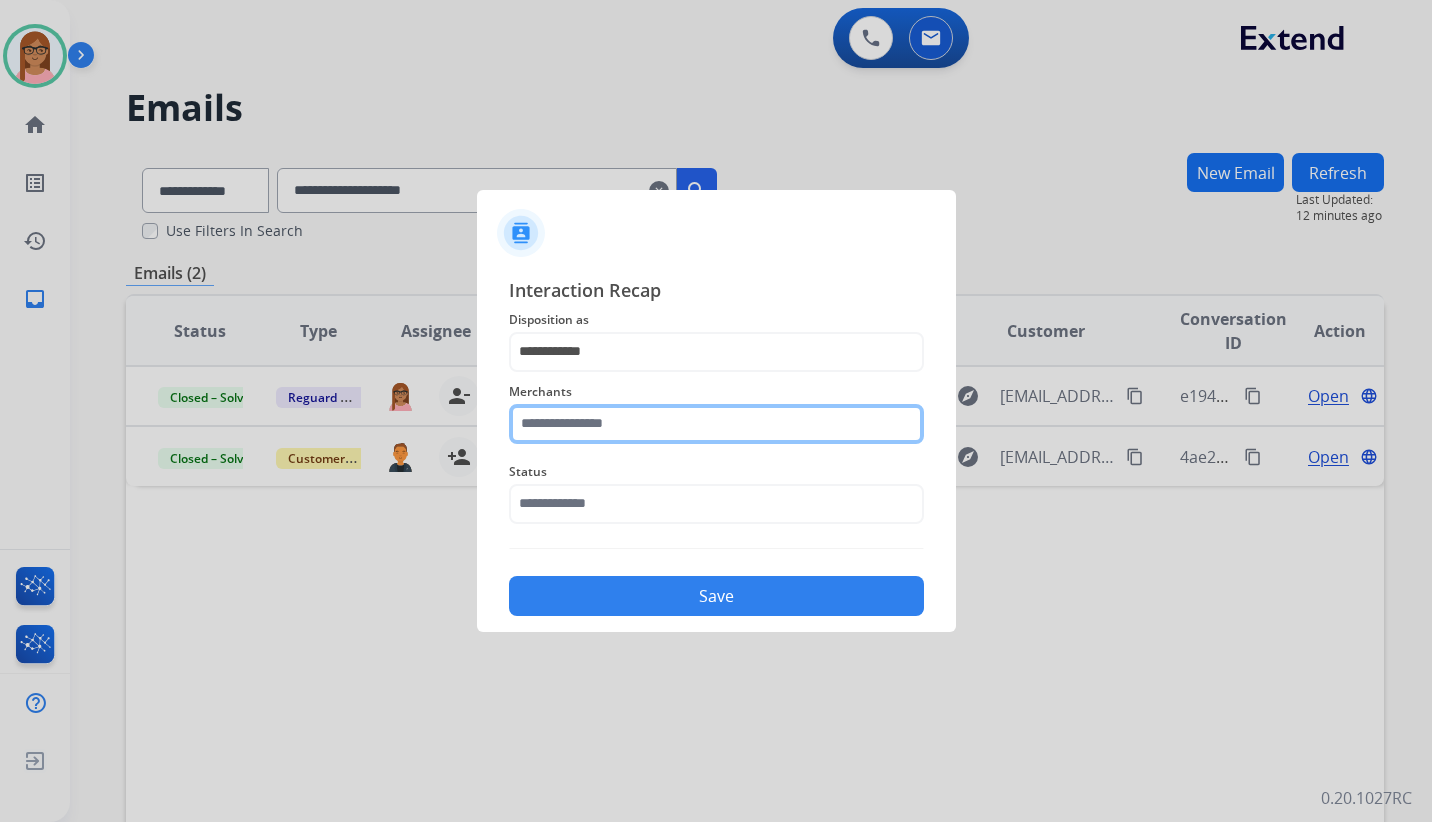 click 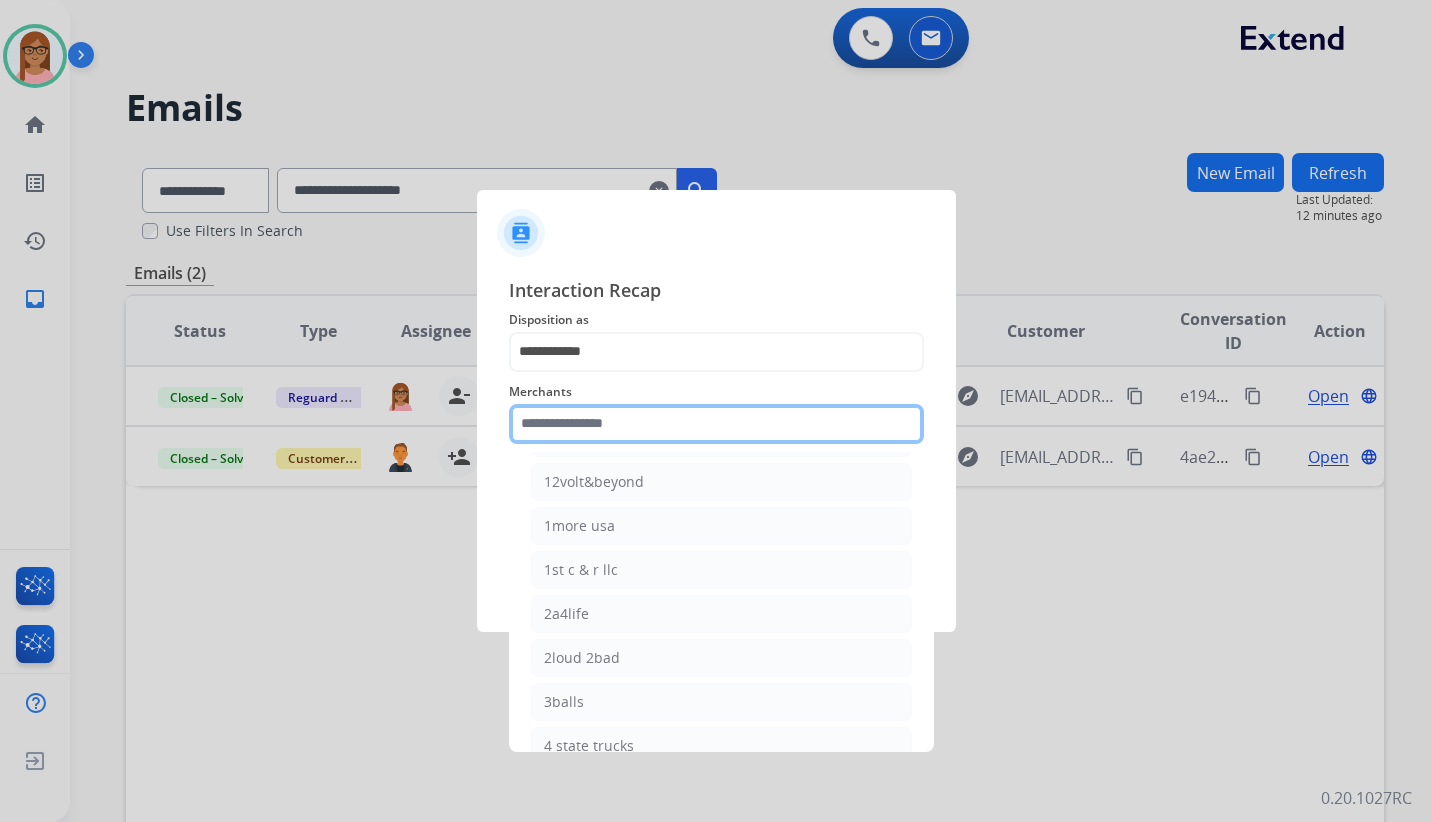 scroll, scrollTop: 0, scrollLeft: 0, axis: both 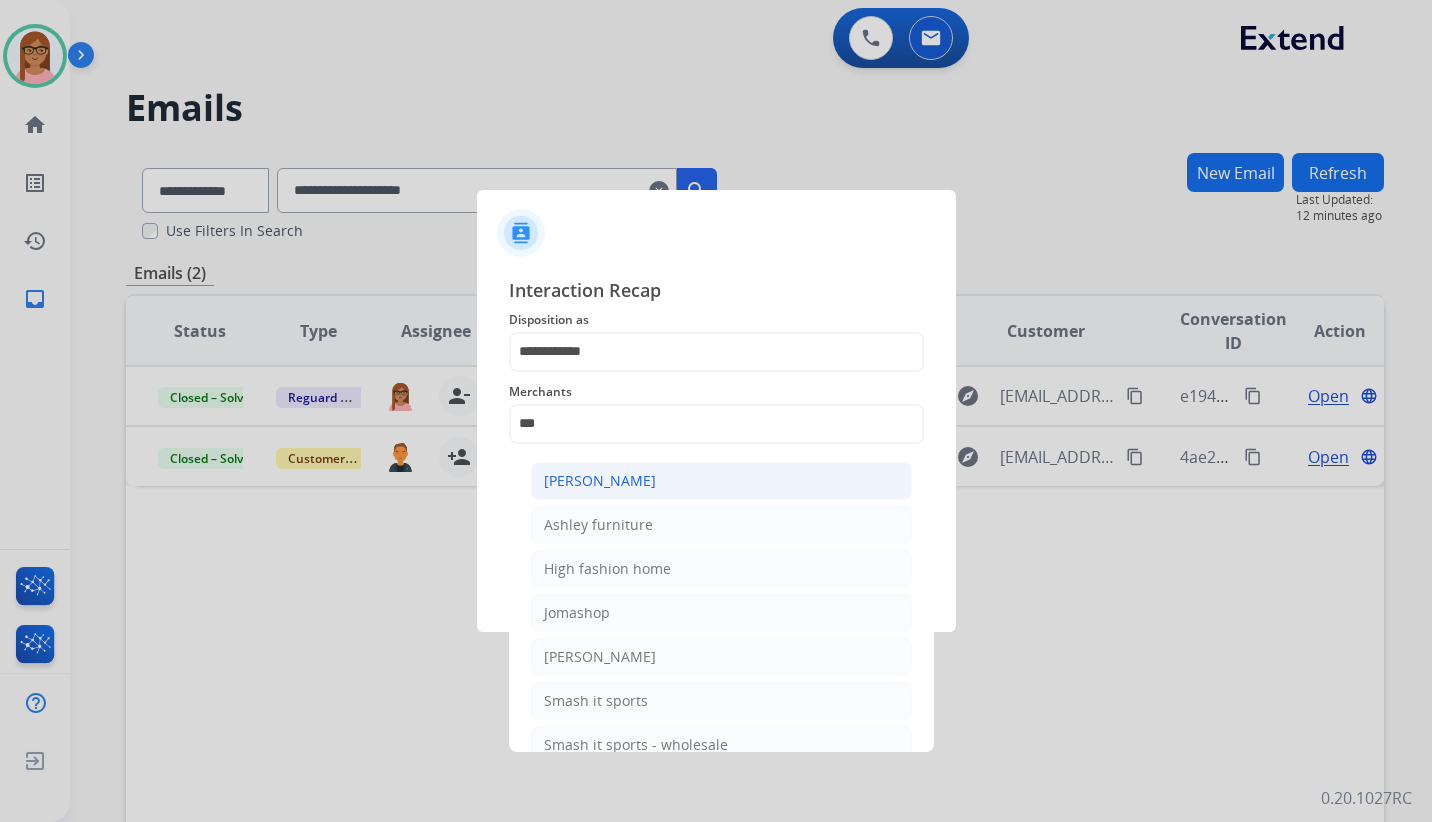 click on "Ashley - Reguard" 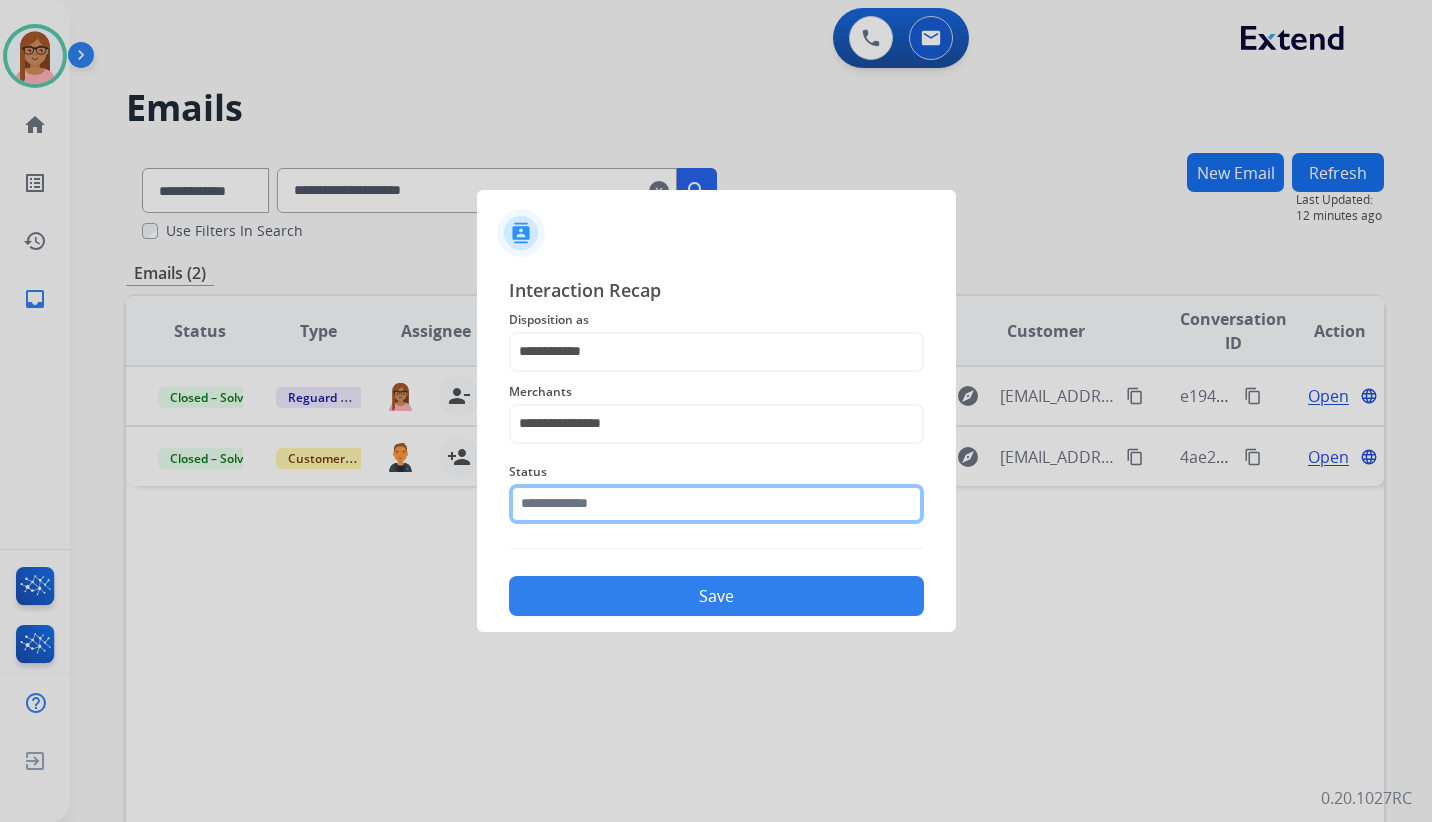 click 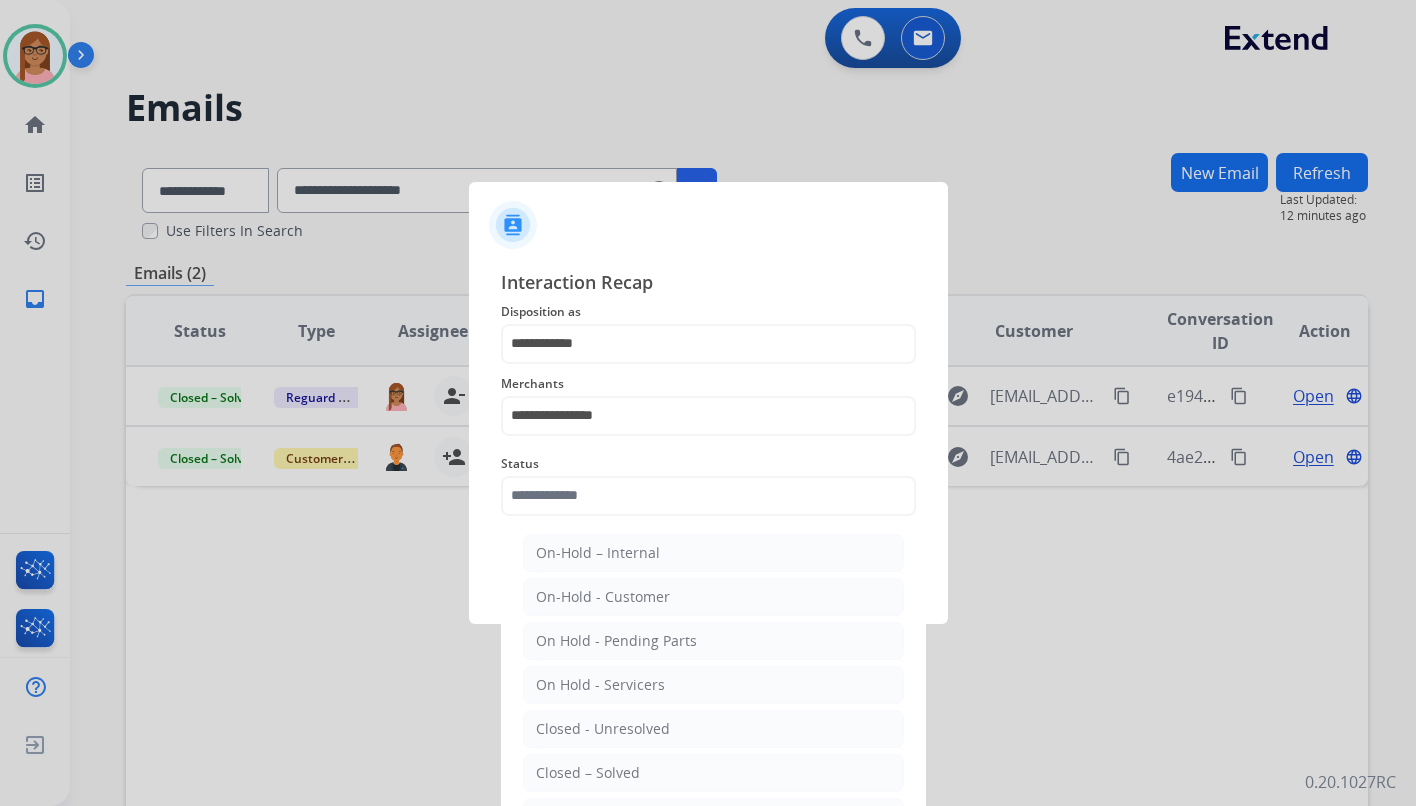click on "Closed – Solved" 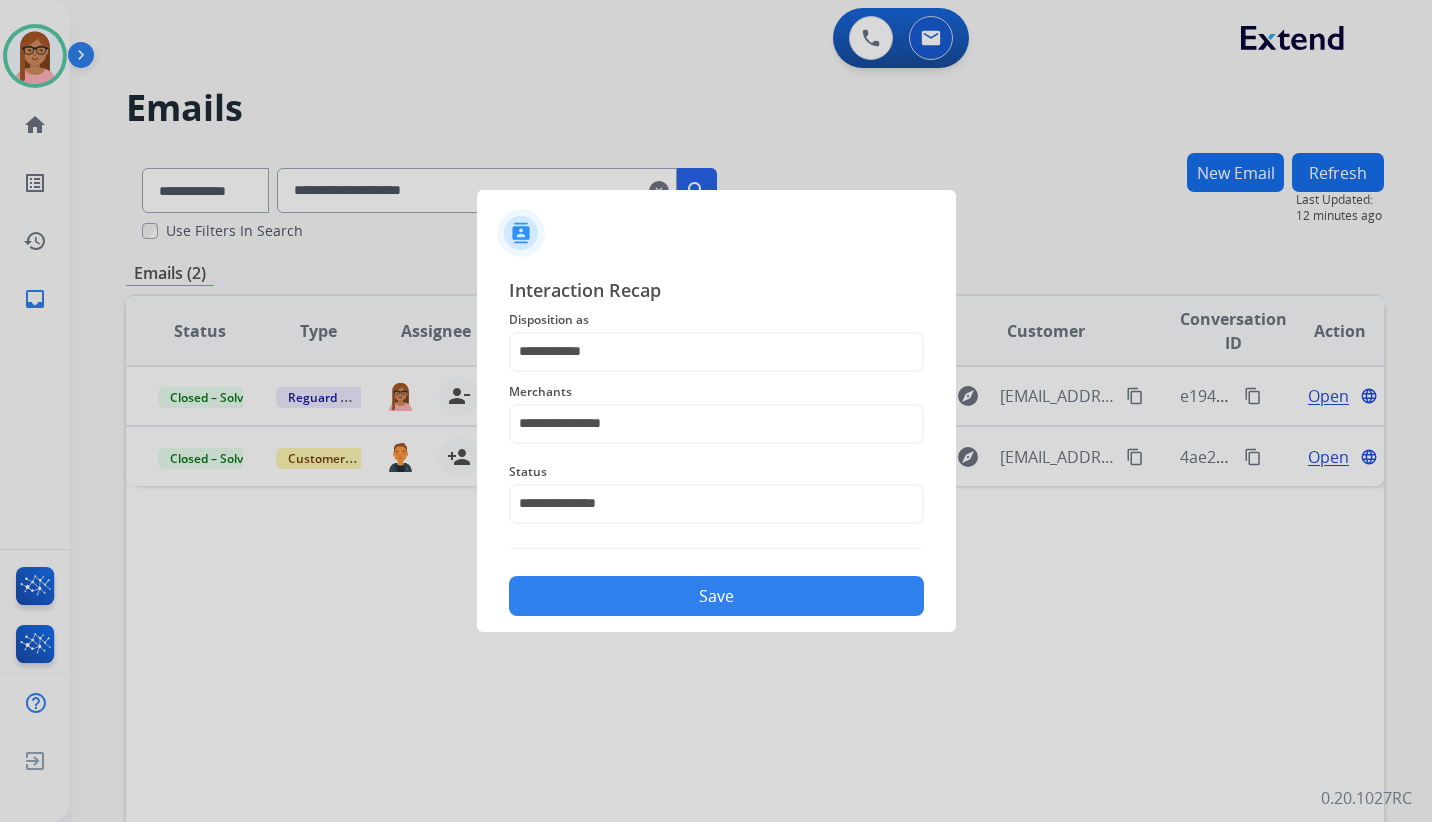 click on "Save" 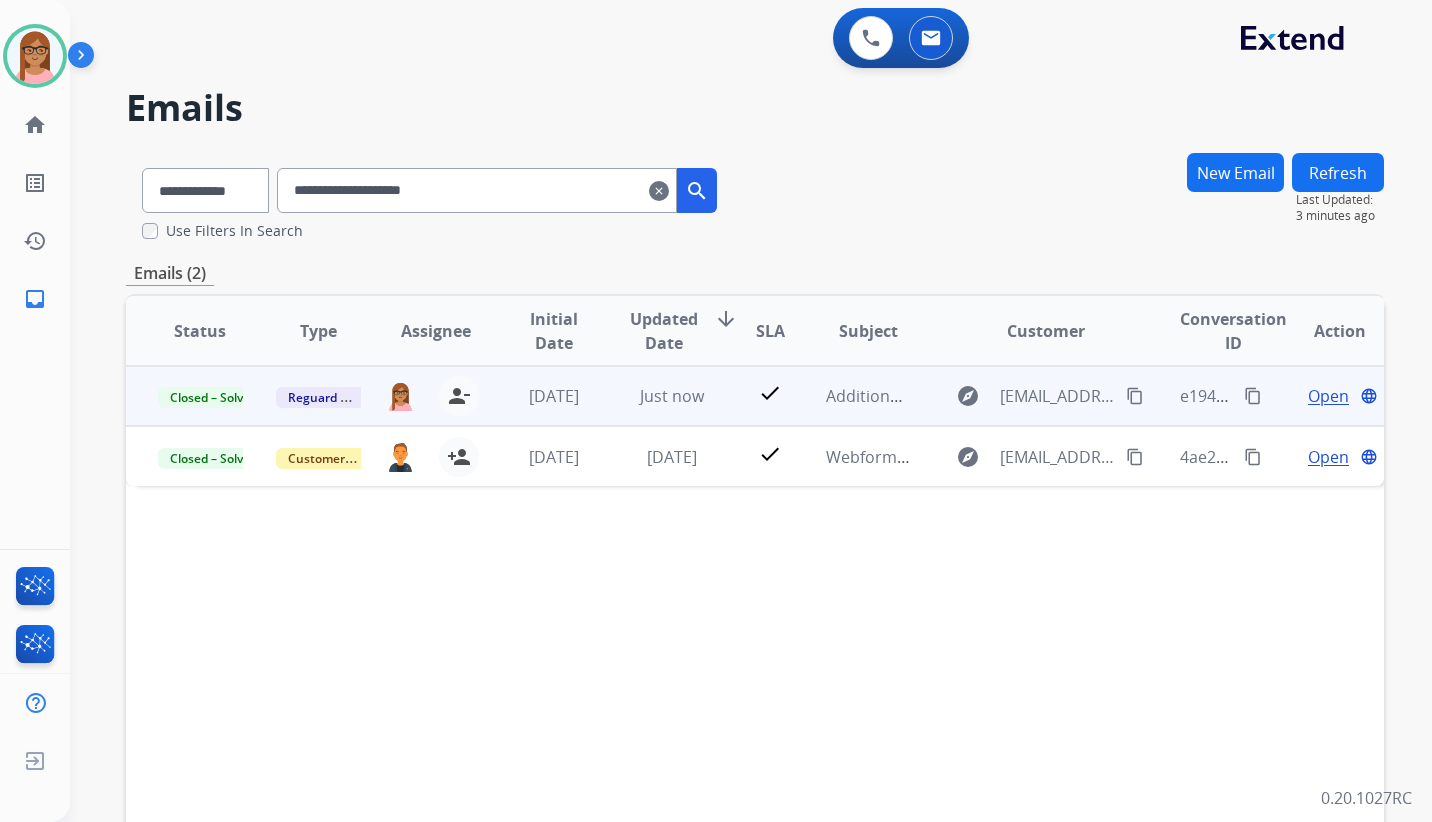 click on "content_copy" at bounding box center [1253, 396] 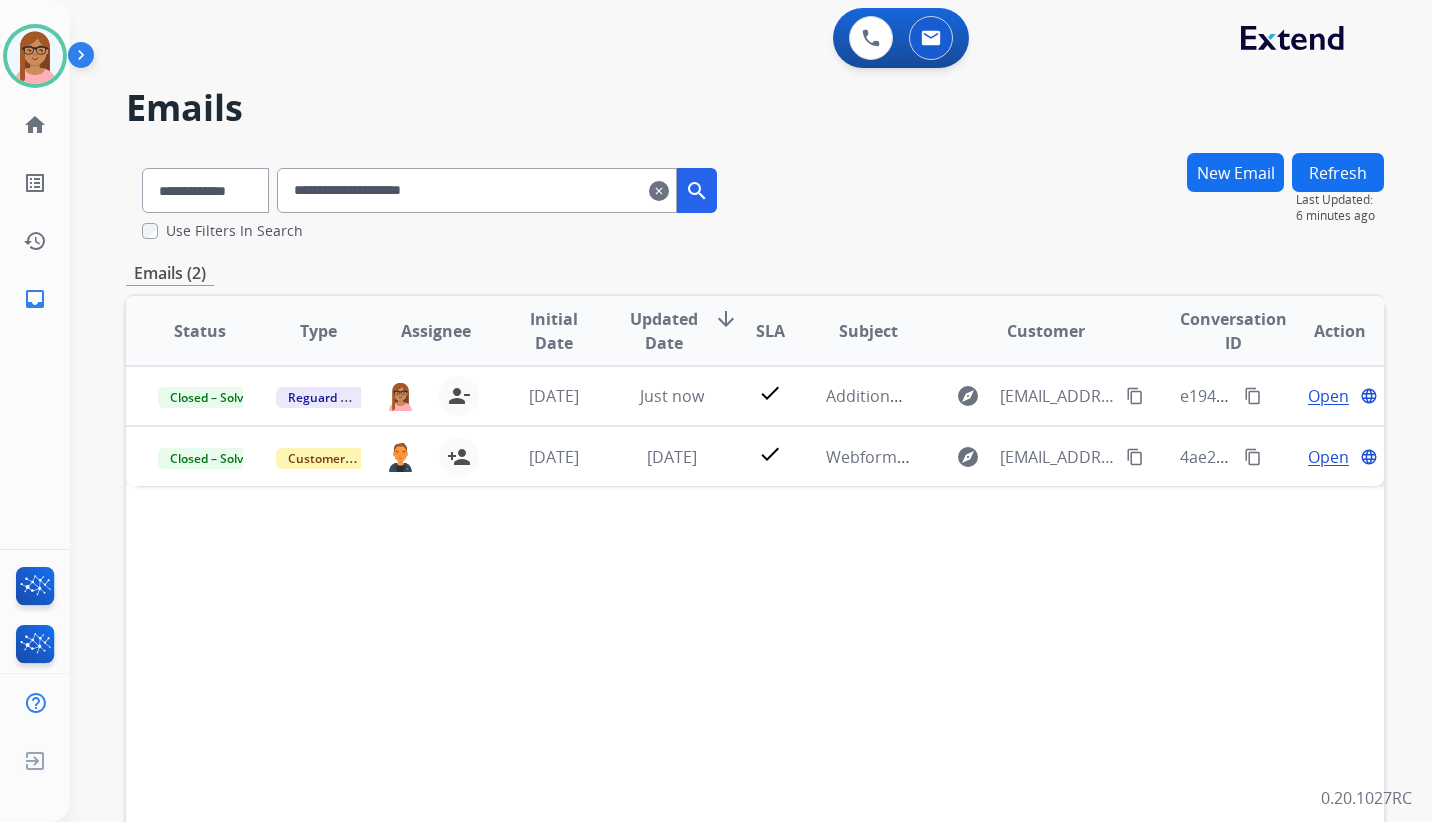 click on "clear" at bounding box center [659, 191] 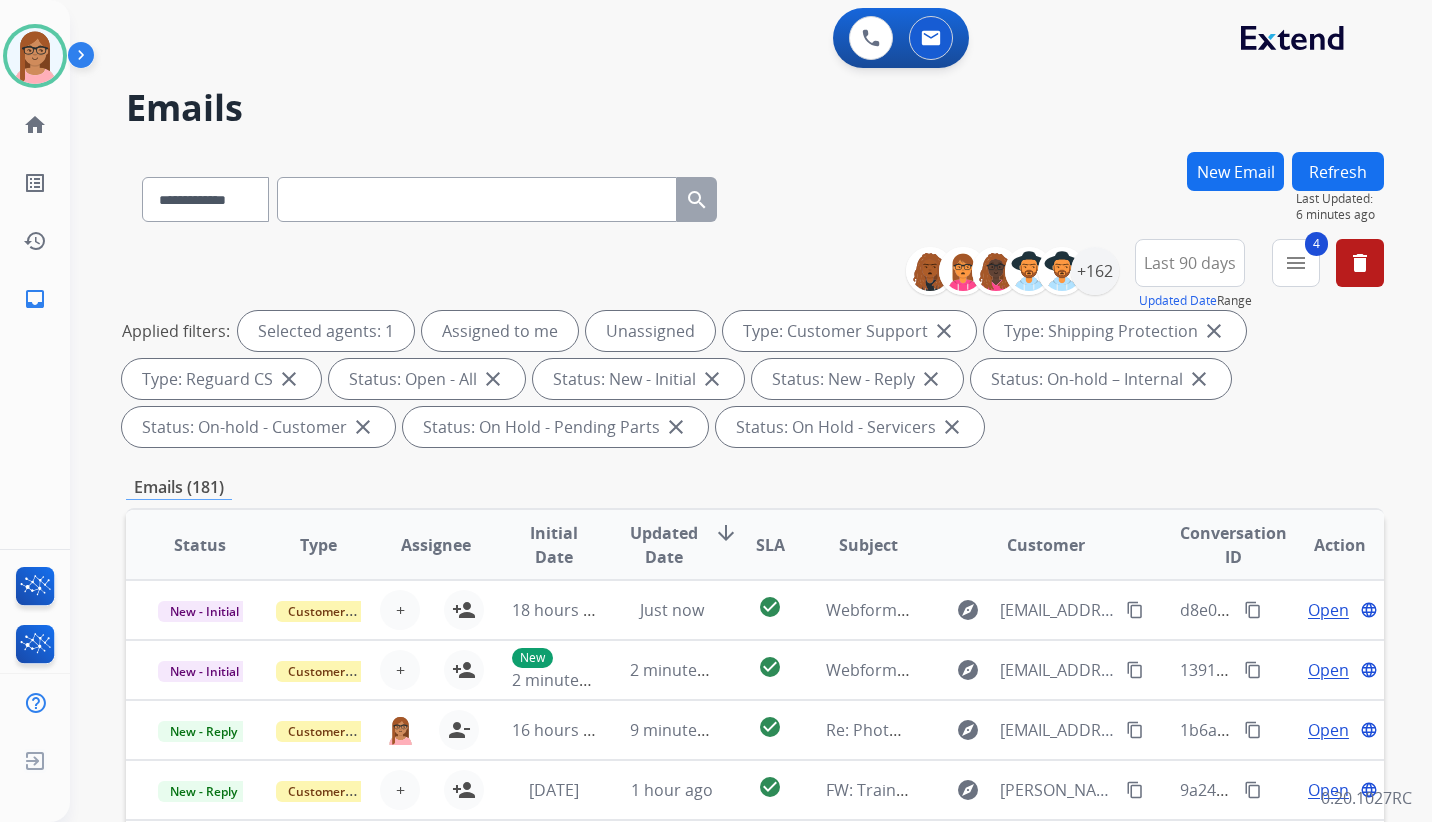 click at bounding box center [477, 199] 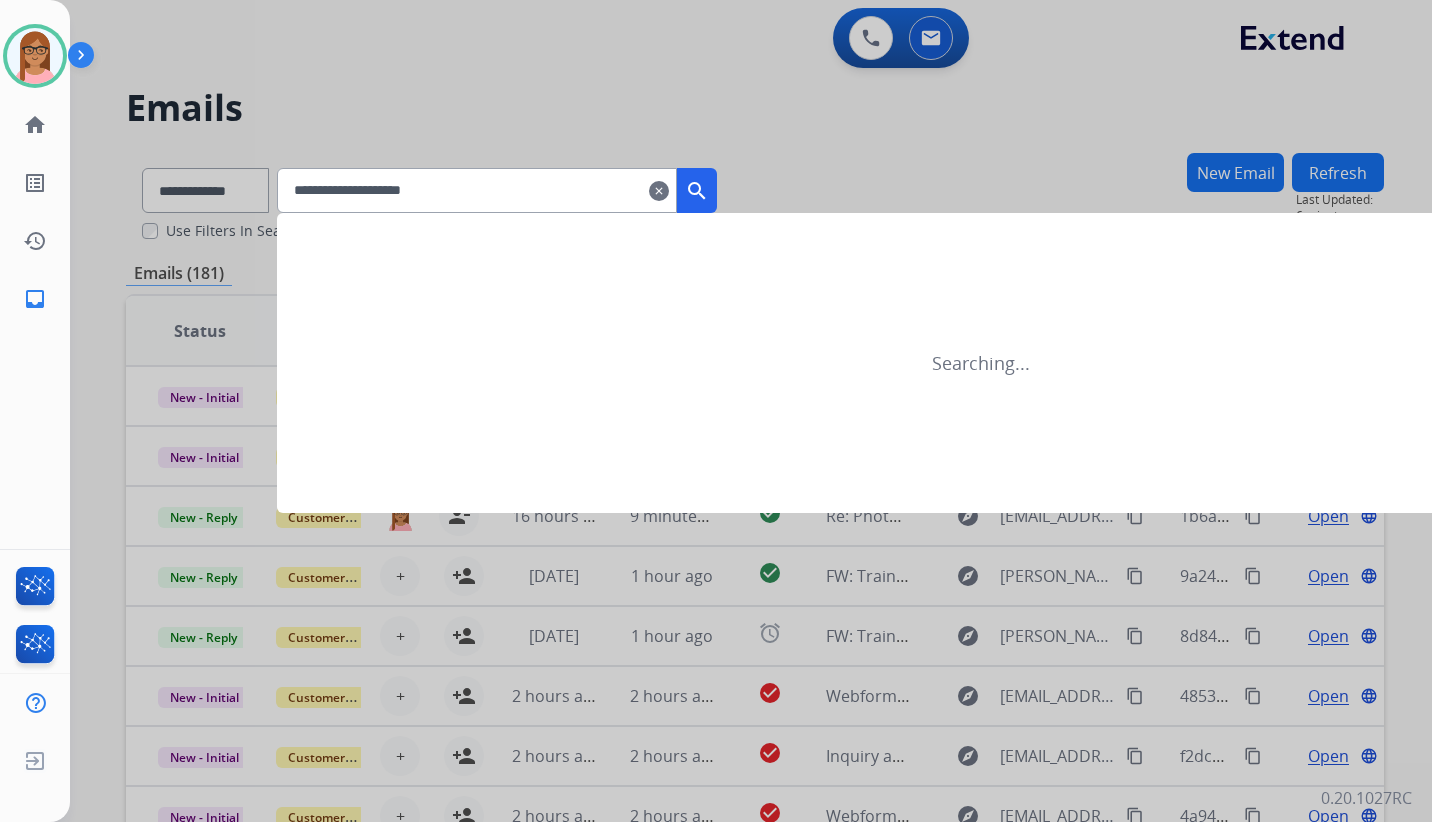 type on "**********" 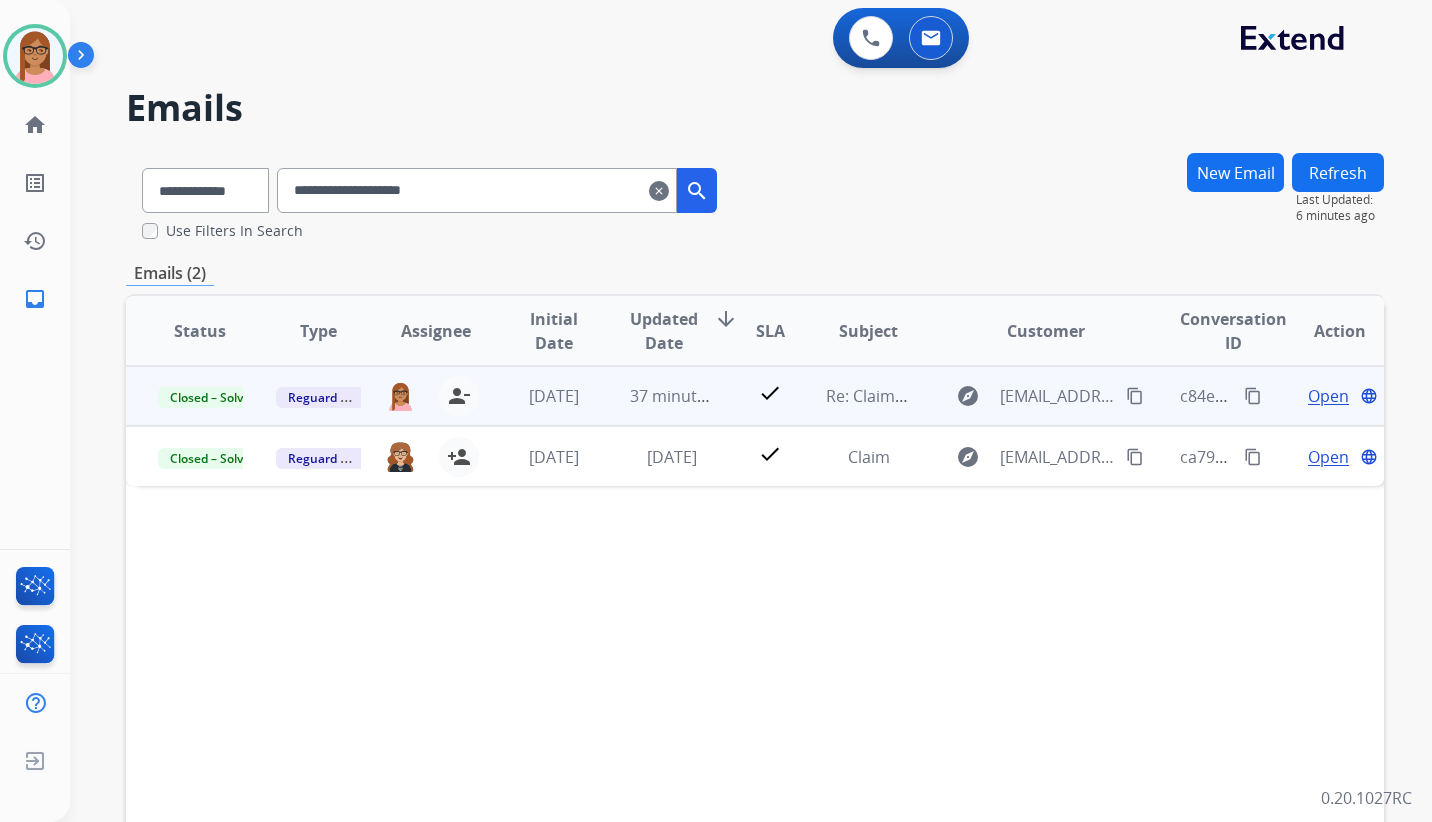 click on "Open" at bounding box center (1328, 396) 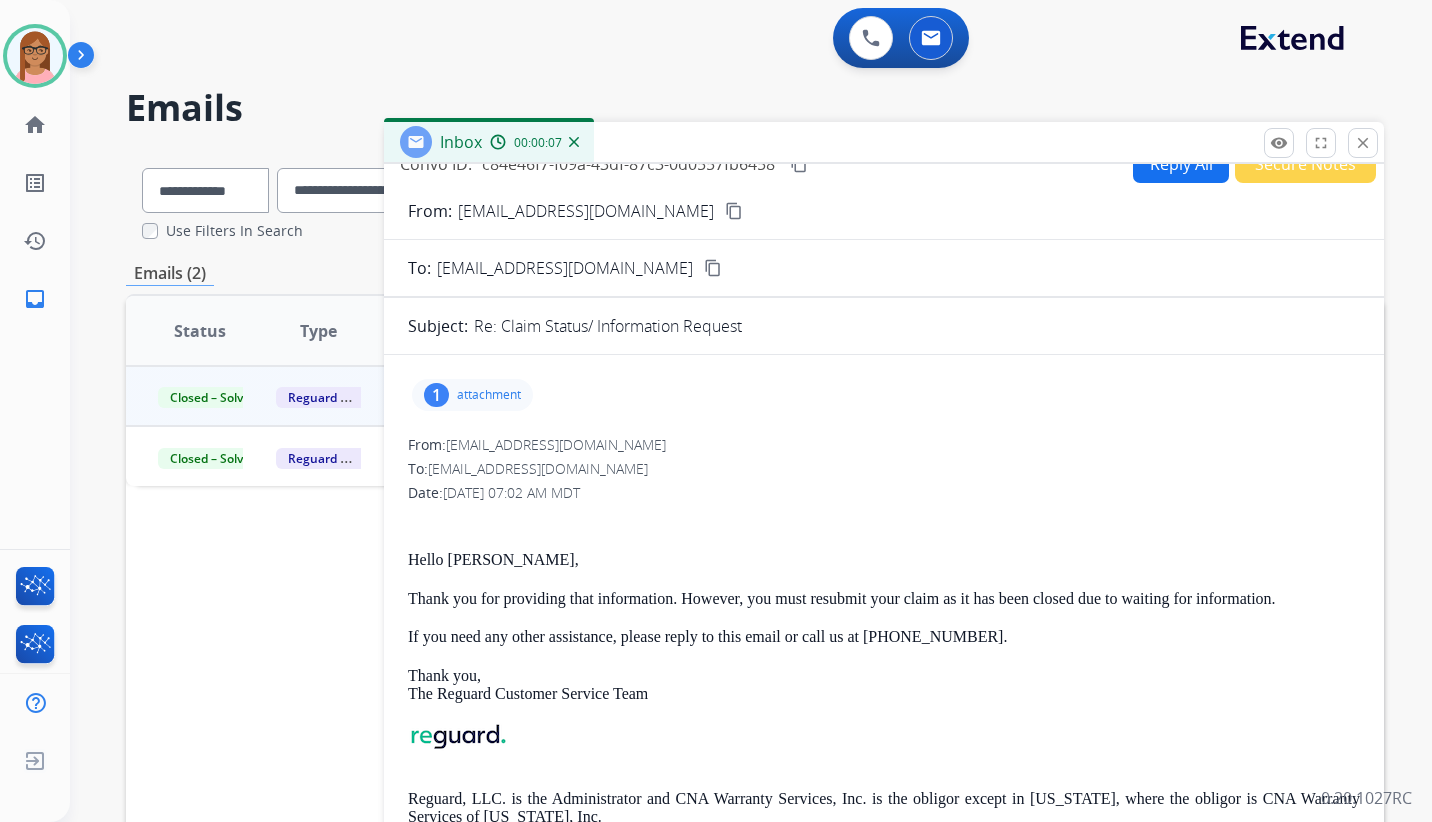 scroll, scrollTop: 0, scrollLeft: 0, axis: both 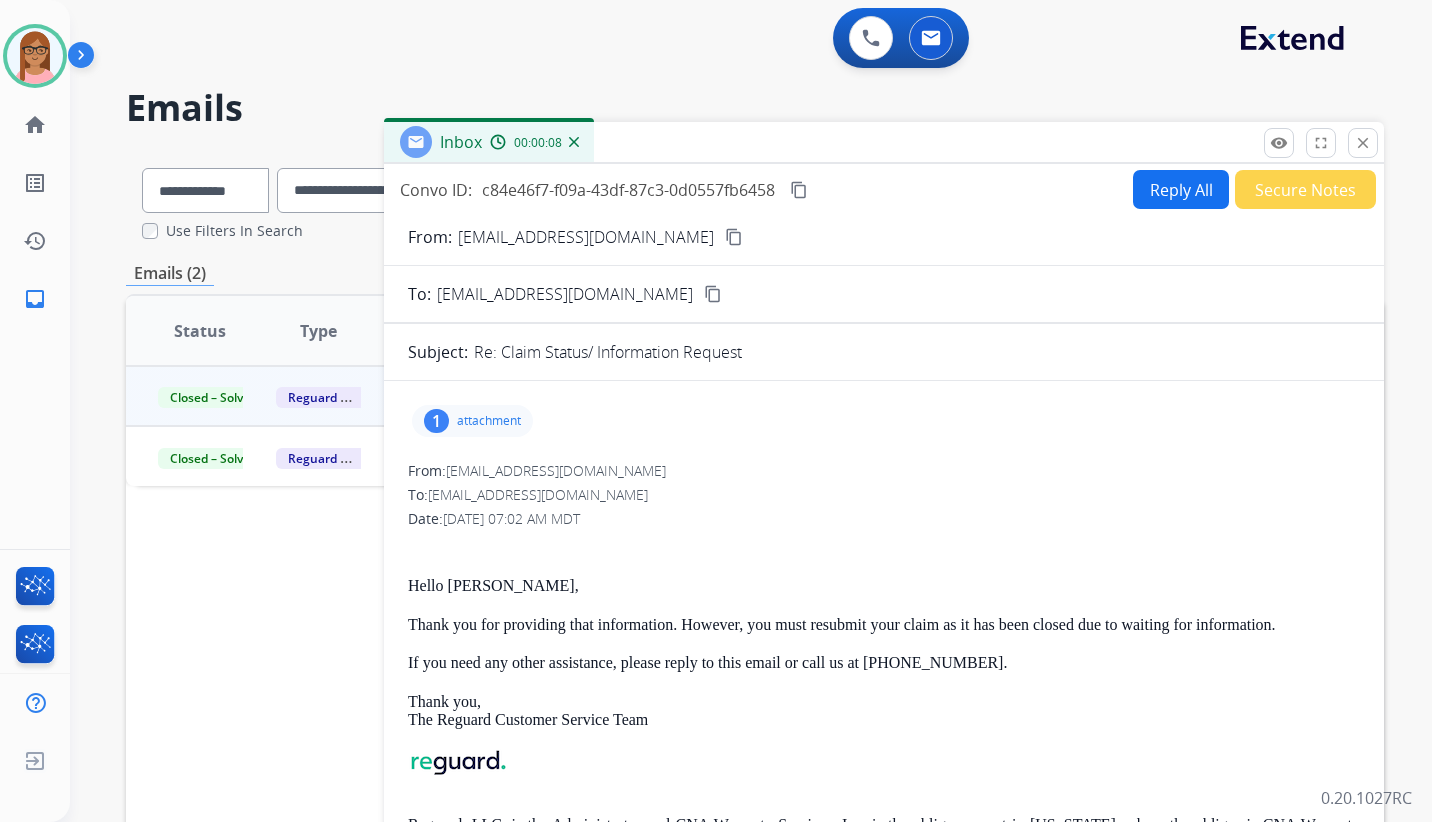 click on "attachment" at bounding box center (489, 421) 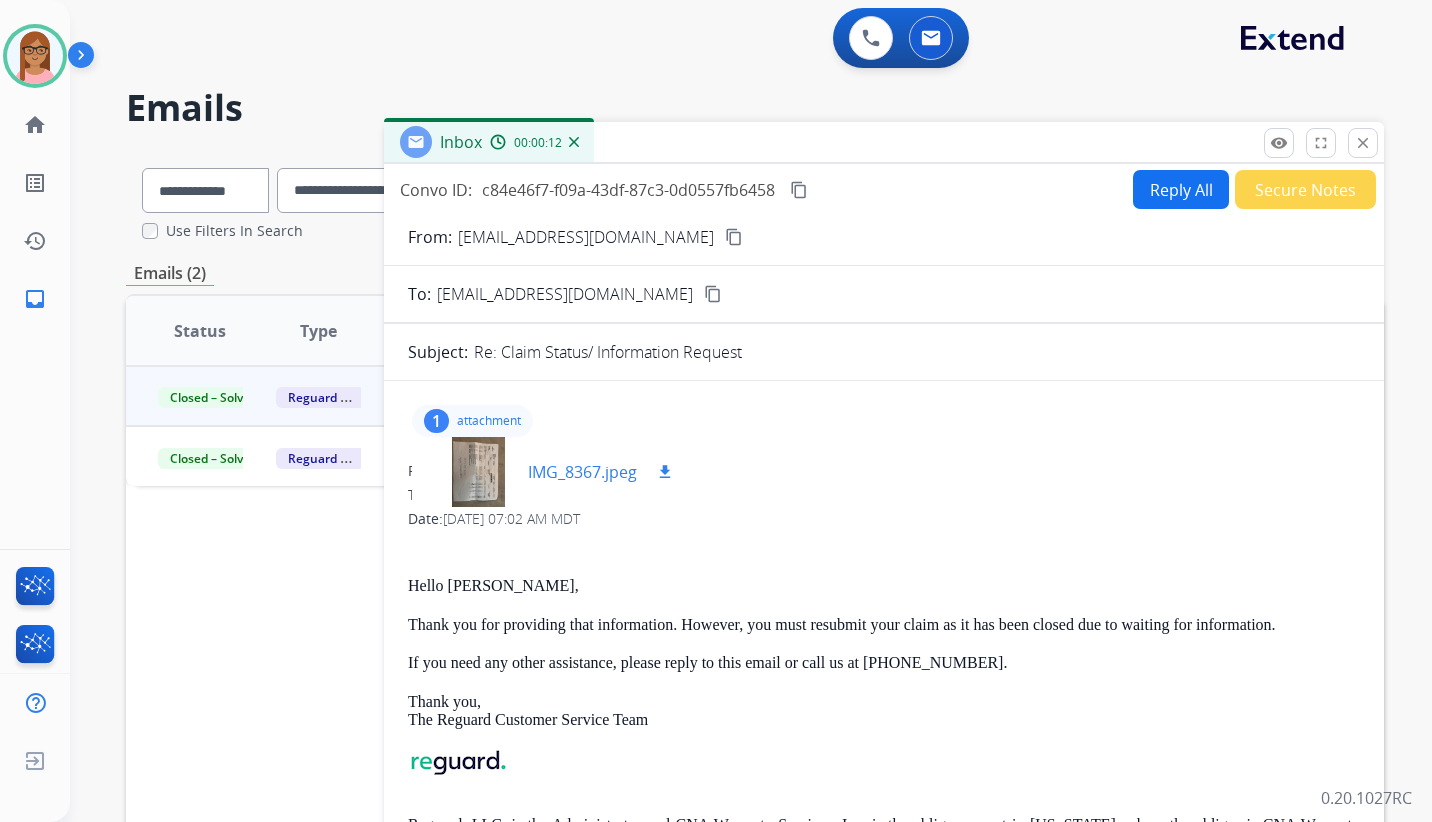 click at bounding box center [478, 472] 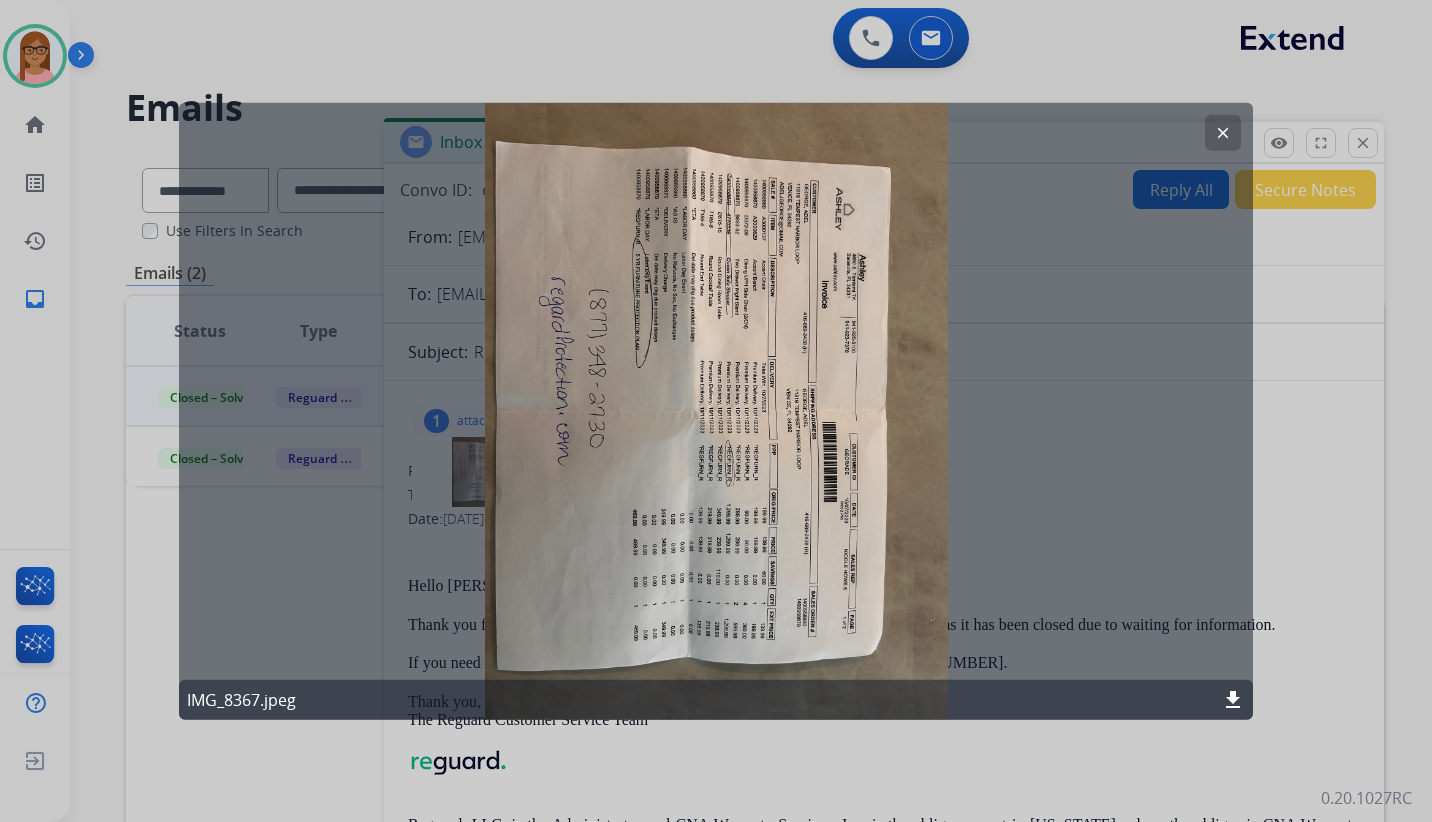 drag, startPoint x: 838, startPoint y: 228, endPoint x: 822, endPoint y: 273, distance: 47.759815 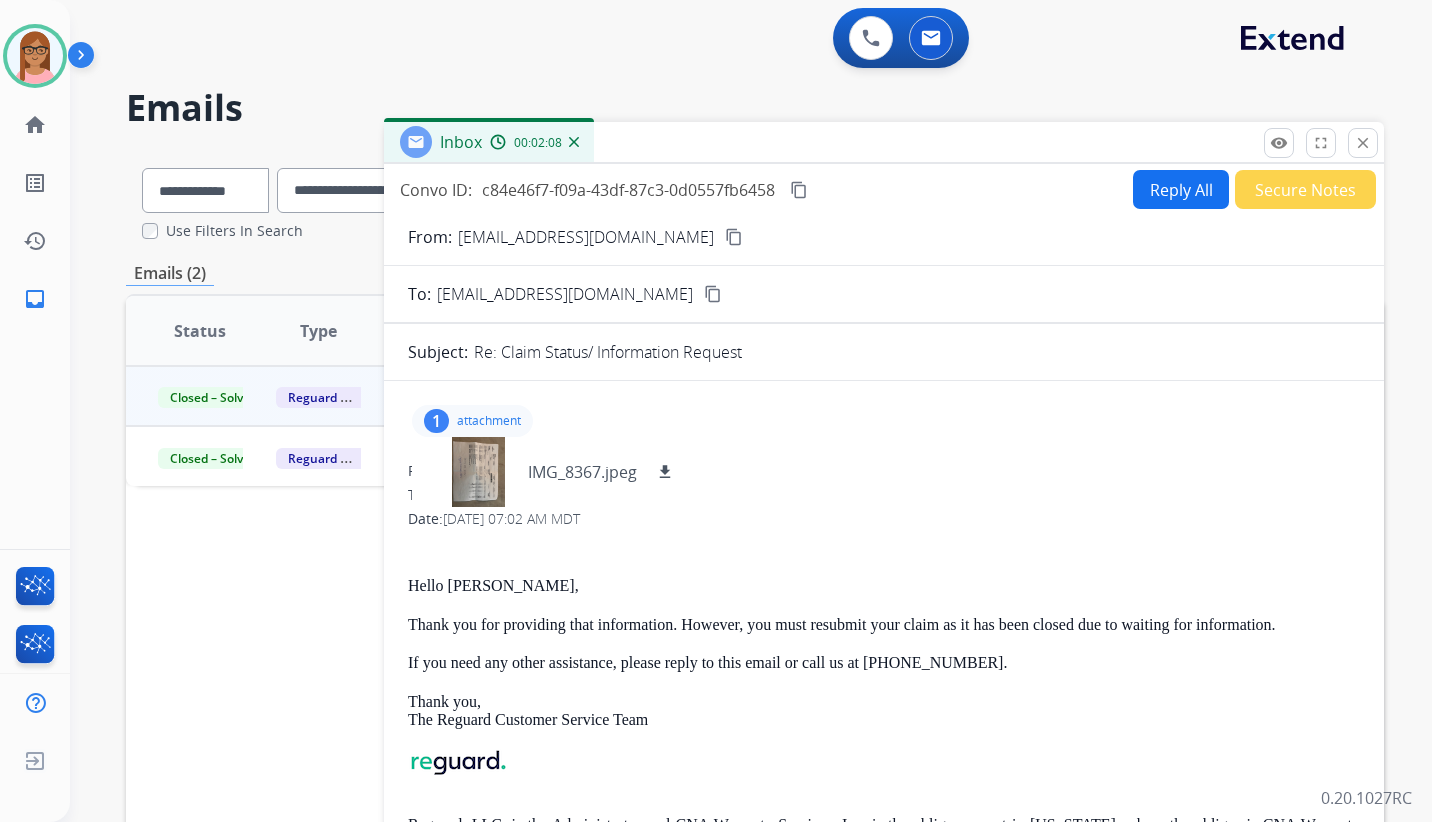 click on "From:  [EMAIL_ADDRESS][DOMAIN_NAME]" at bounding box center [884, 471] 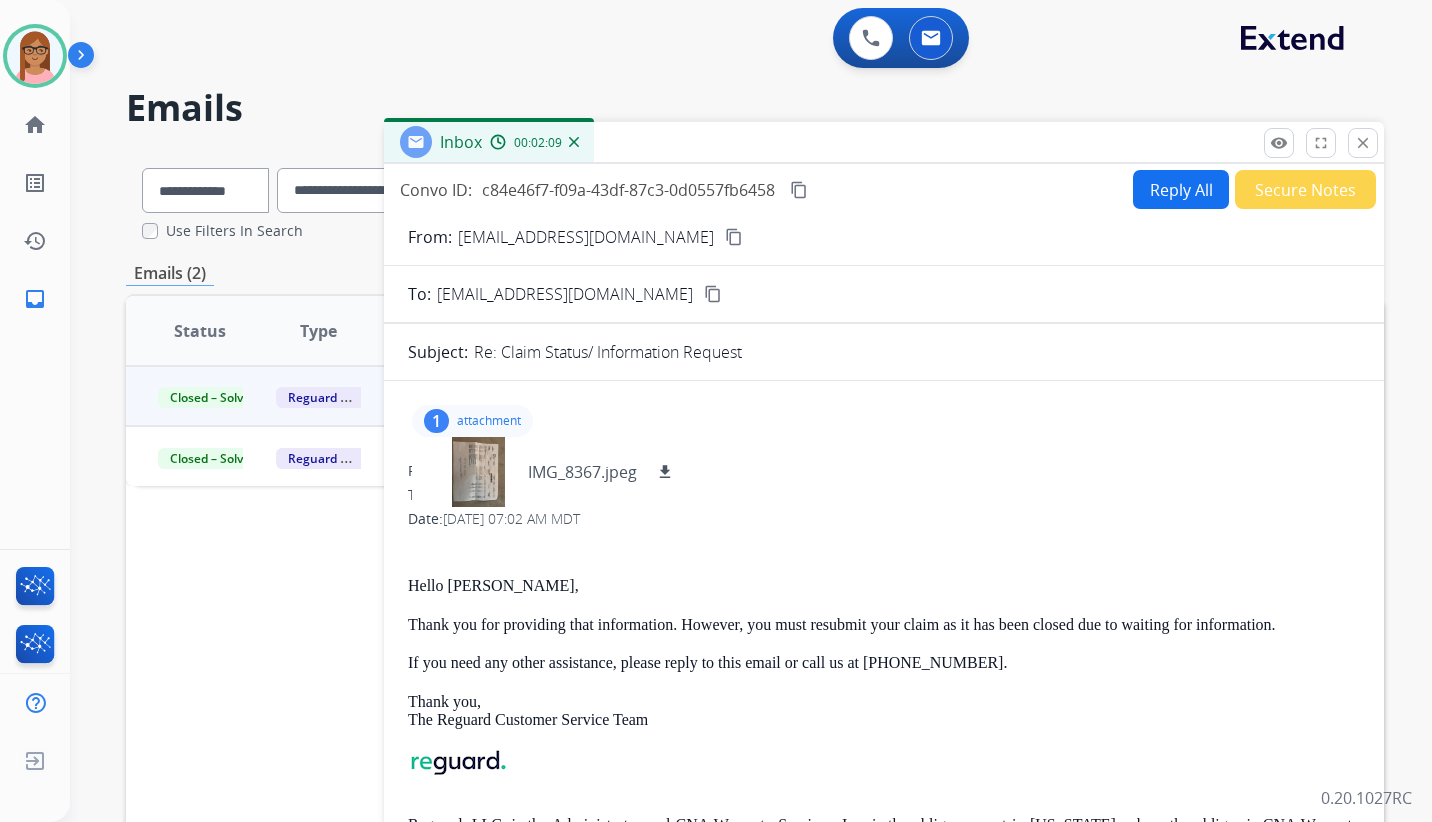 click on "Reply All" at bounding box center (1181, 189) 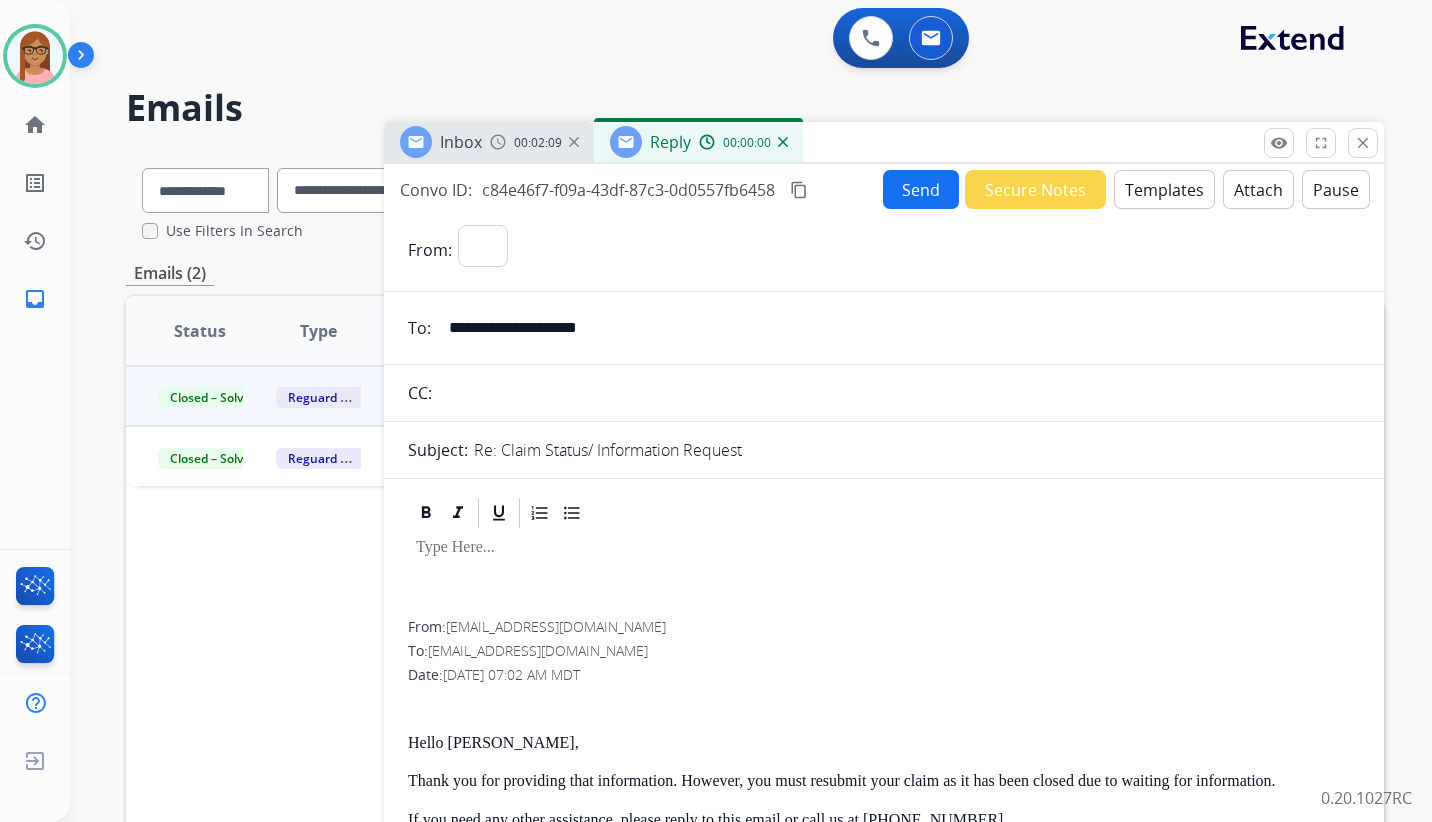 select on "**********" 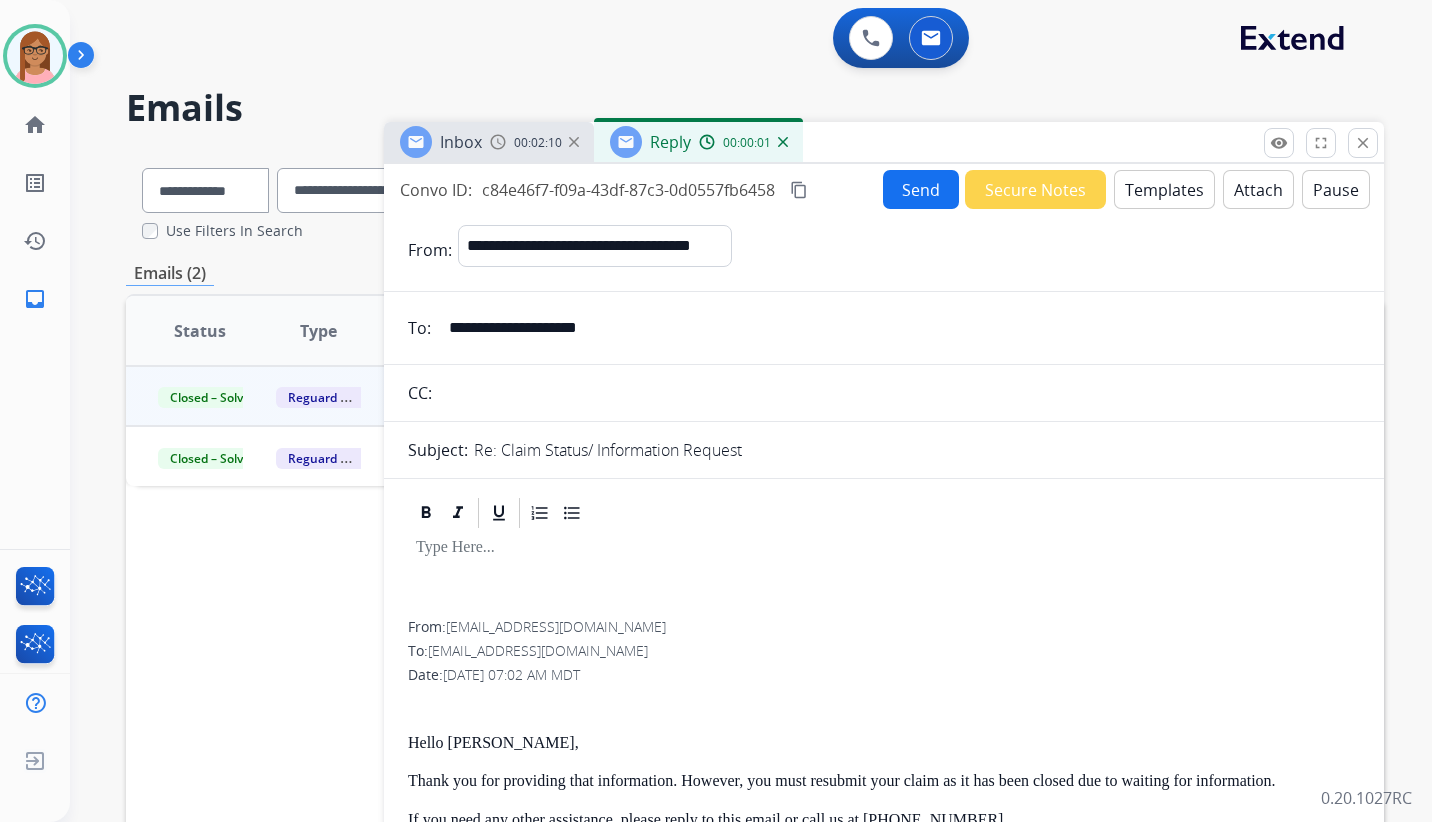 click on "Templates" at bounding box center [1164, 189] 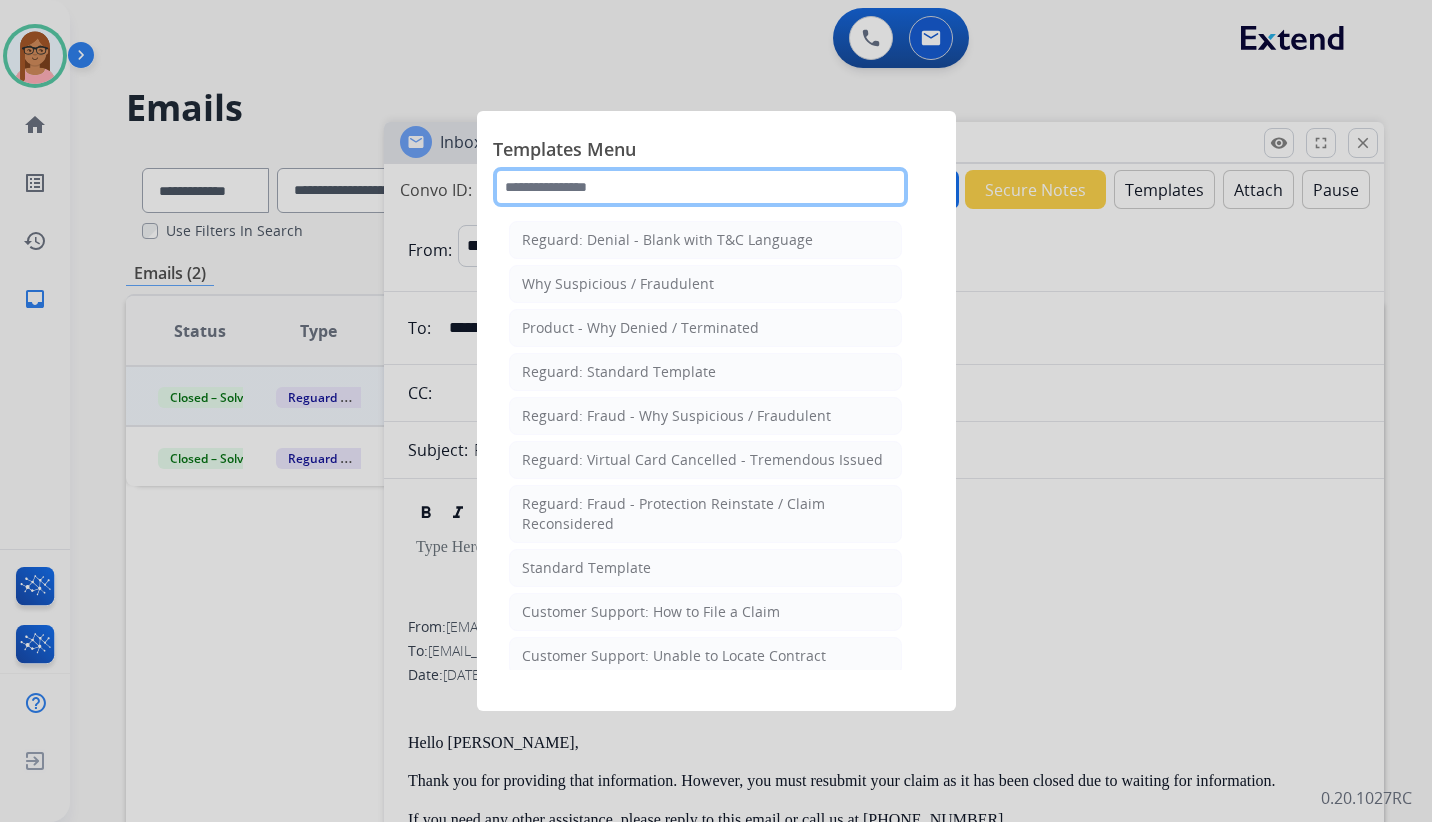 click 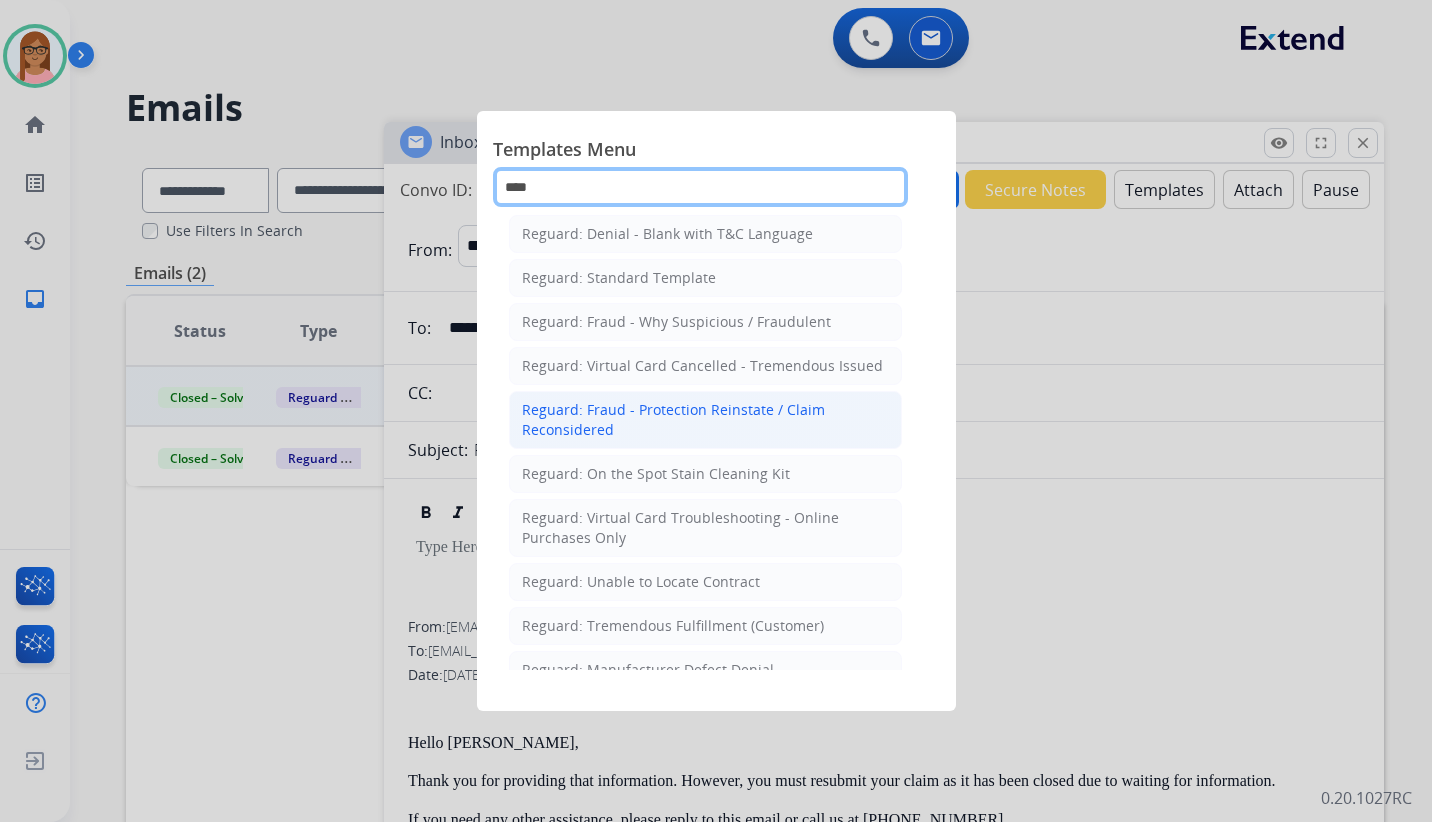 scroll, scrollTop: 0, scrollLeft: 0, axis: both 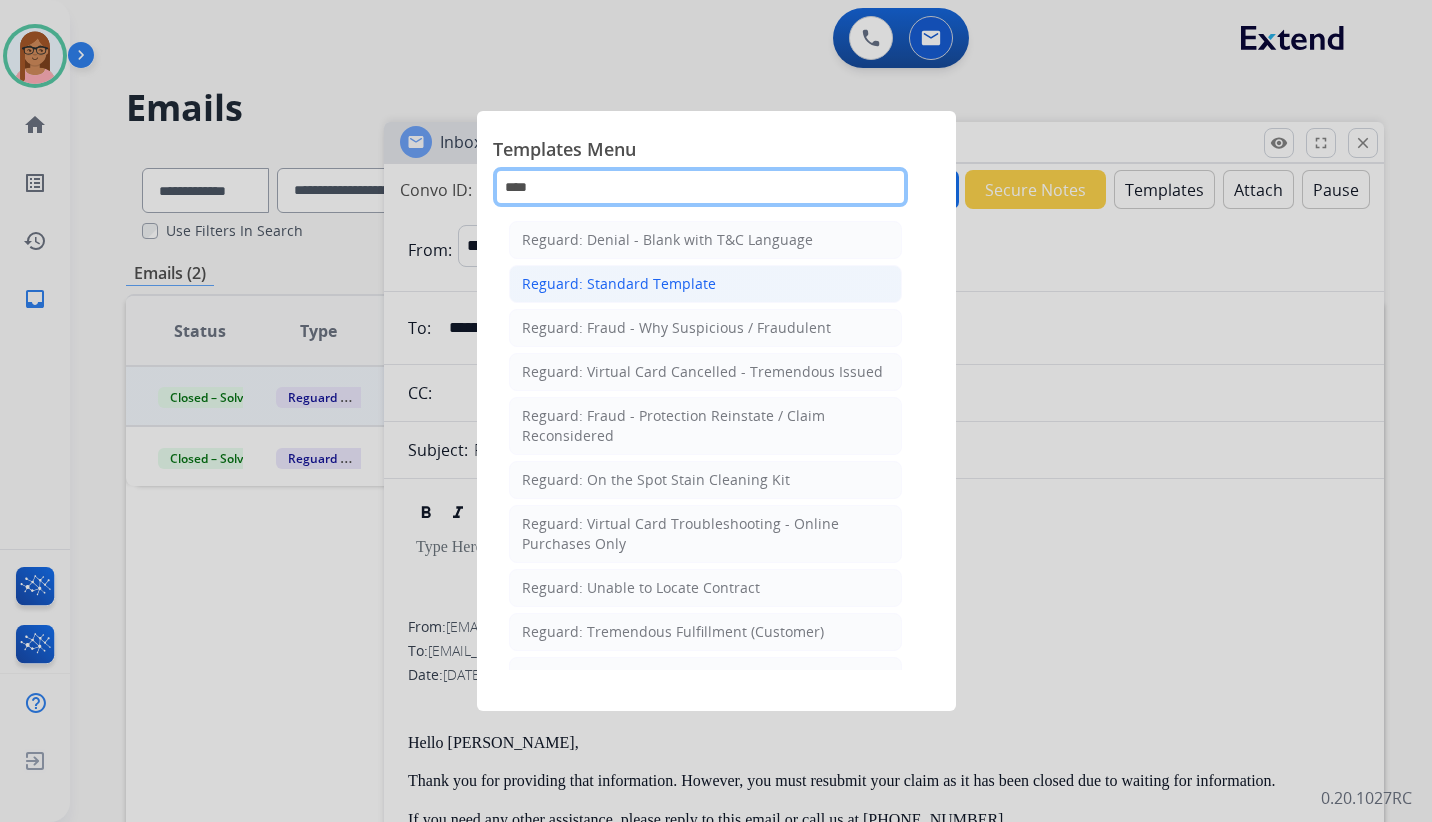 type on "****" 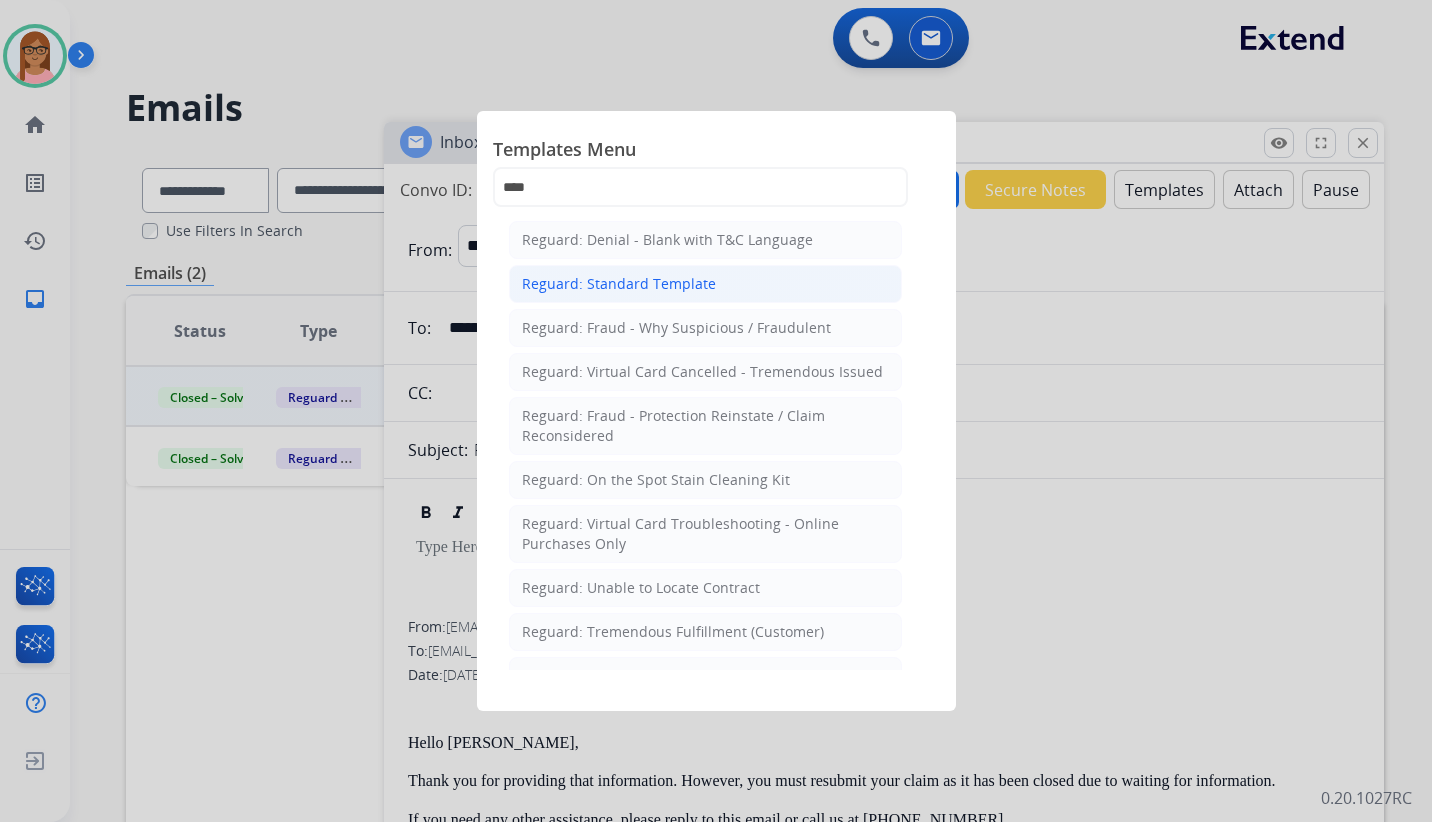 click on "Reguard: Standard Template" 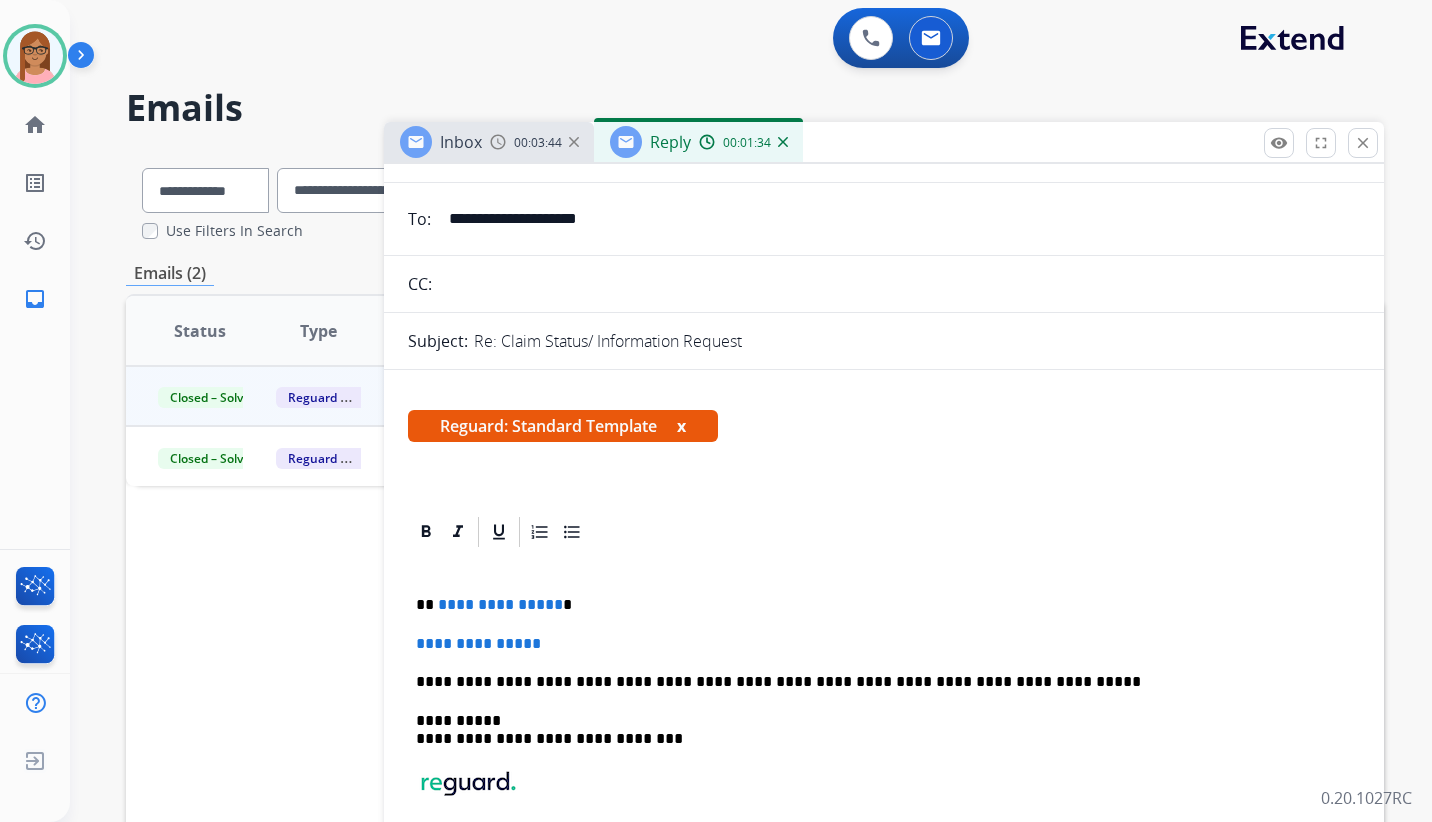 scroll, scrollTop: 200, scrollLeft: 0, axis: vertical 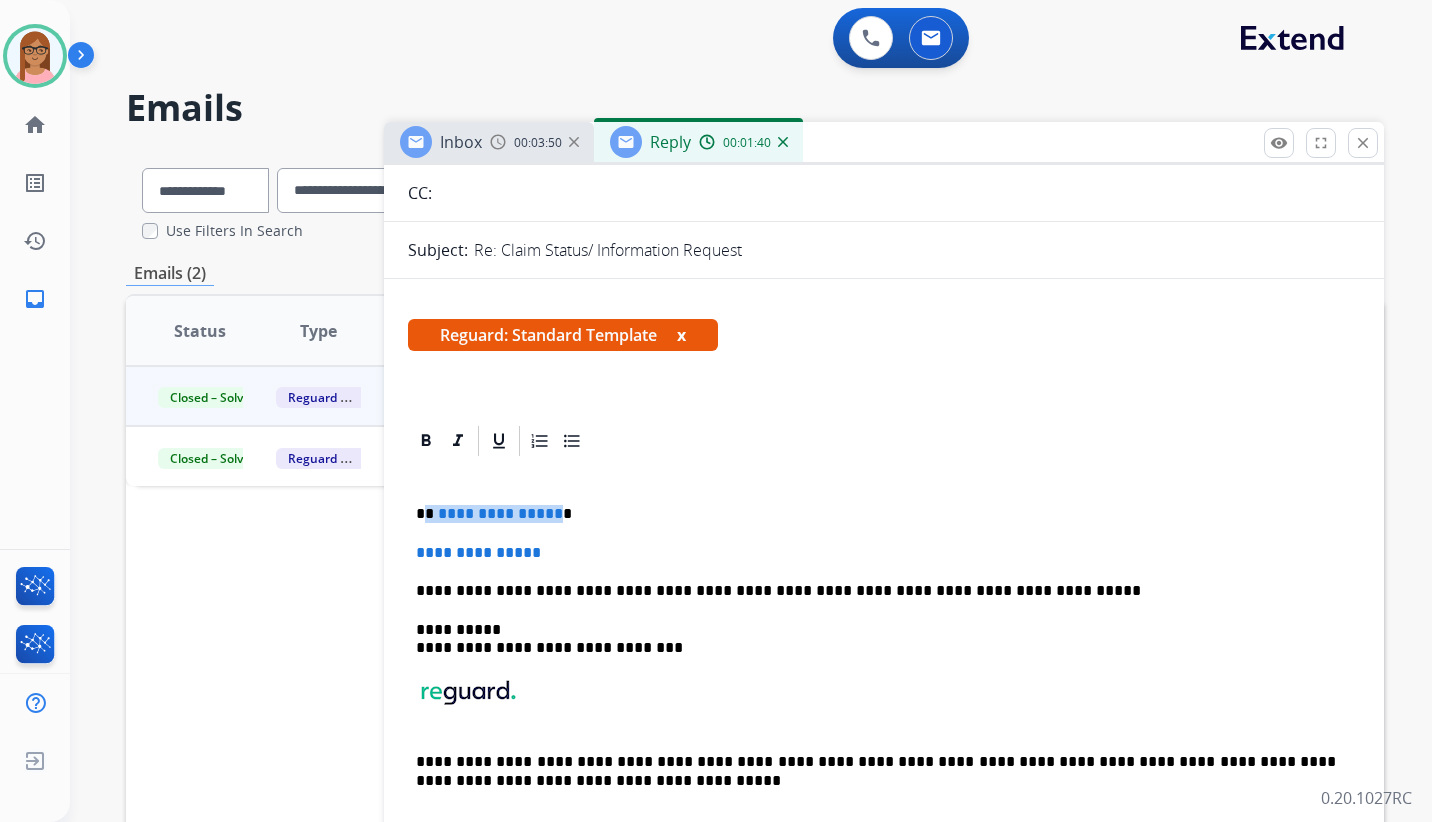 drag, startPoint x: 425, startPoint y: 510, endPoint x: 553, endPoint y: 509, distance: 128.0039 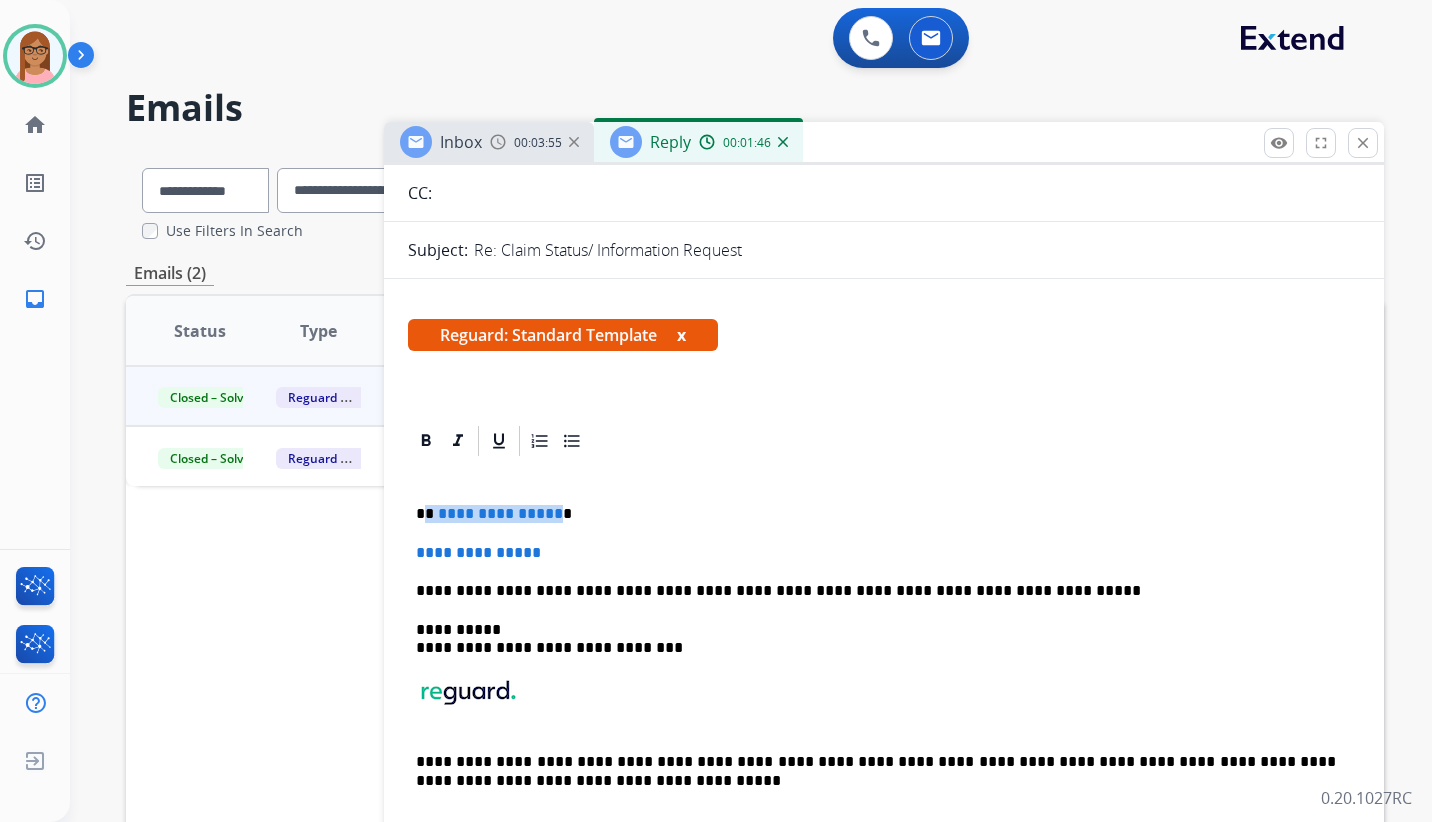 type 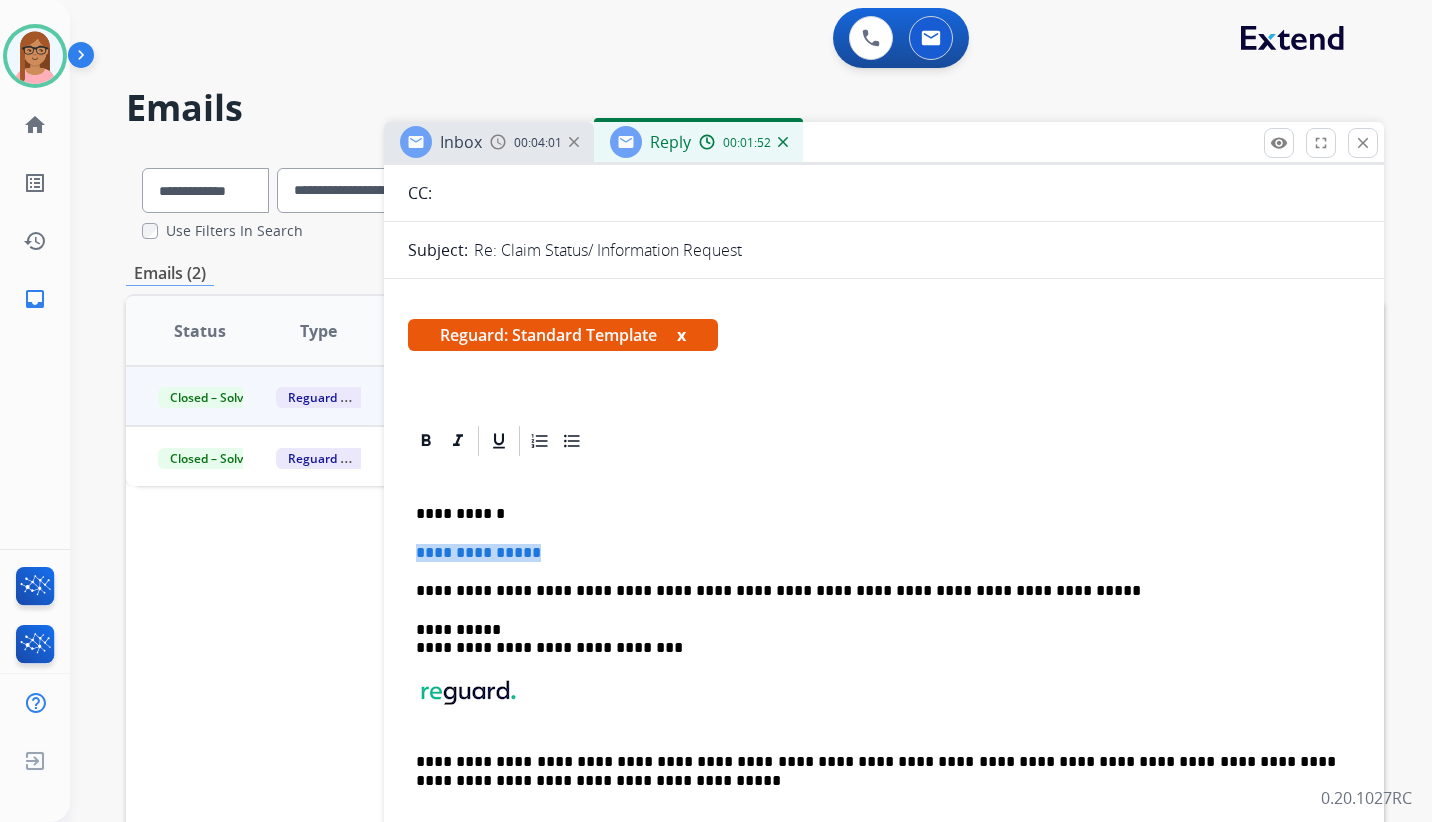 drag, startPoint x: 416, startPoint y: 555, endPoint x: 552, endPoint y: 554, distance: 136.00368 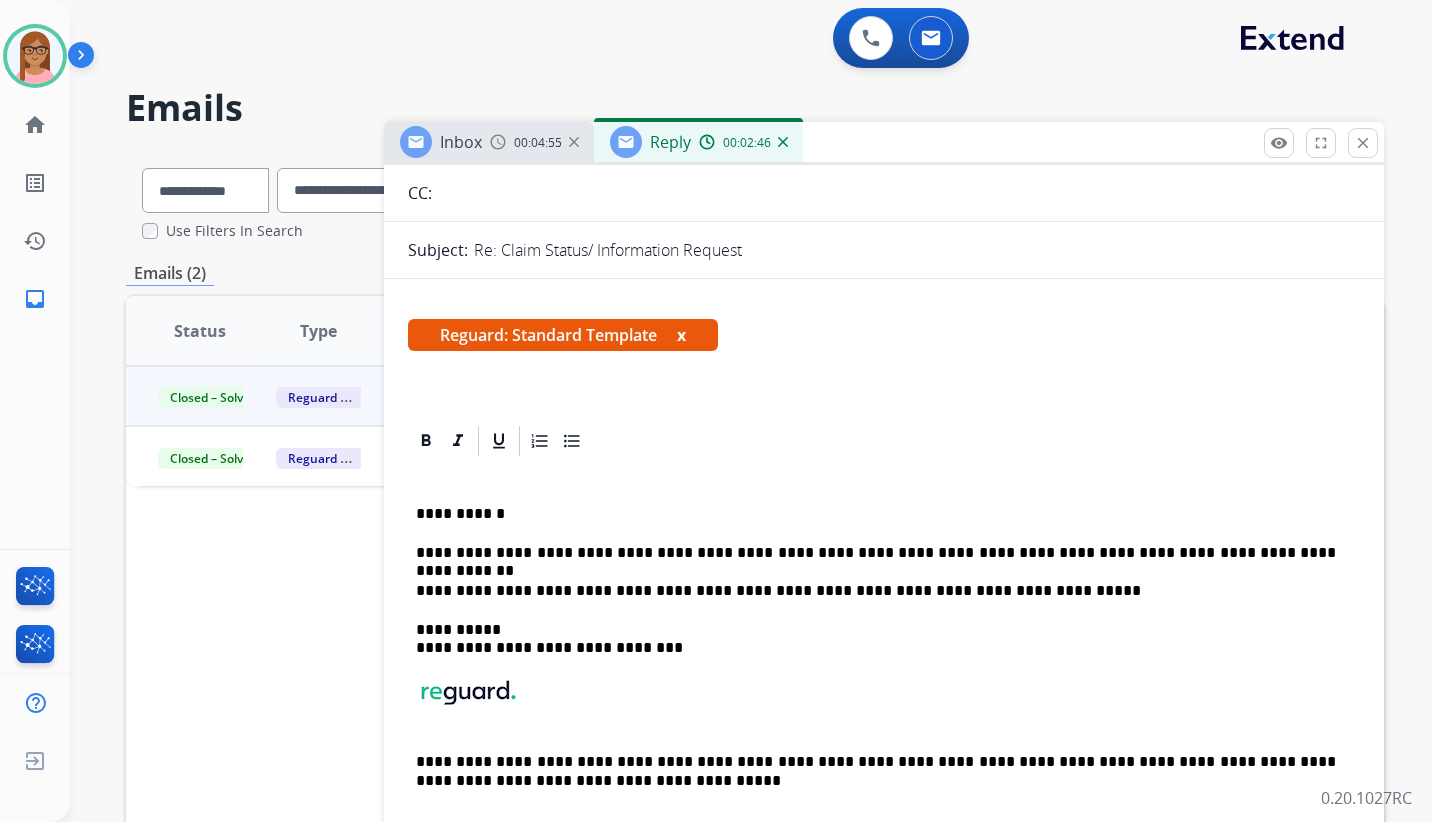 click on "**********" at bounding box center [876, 553] 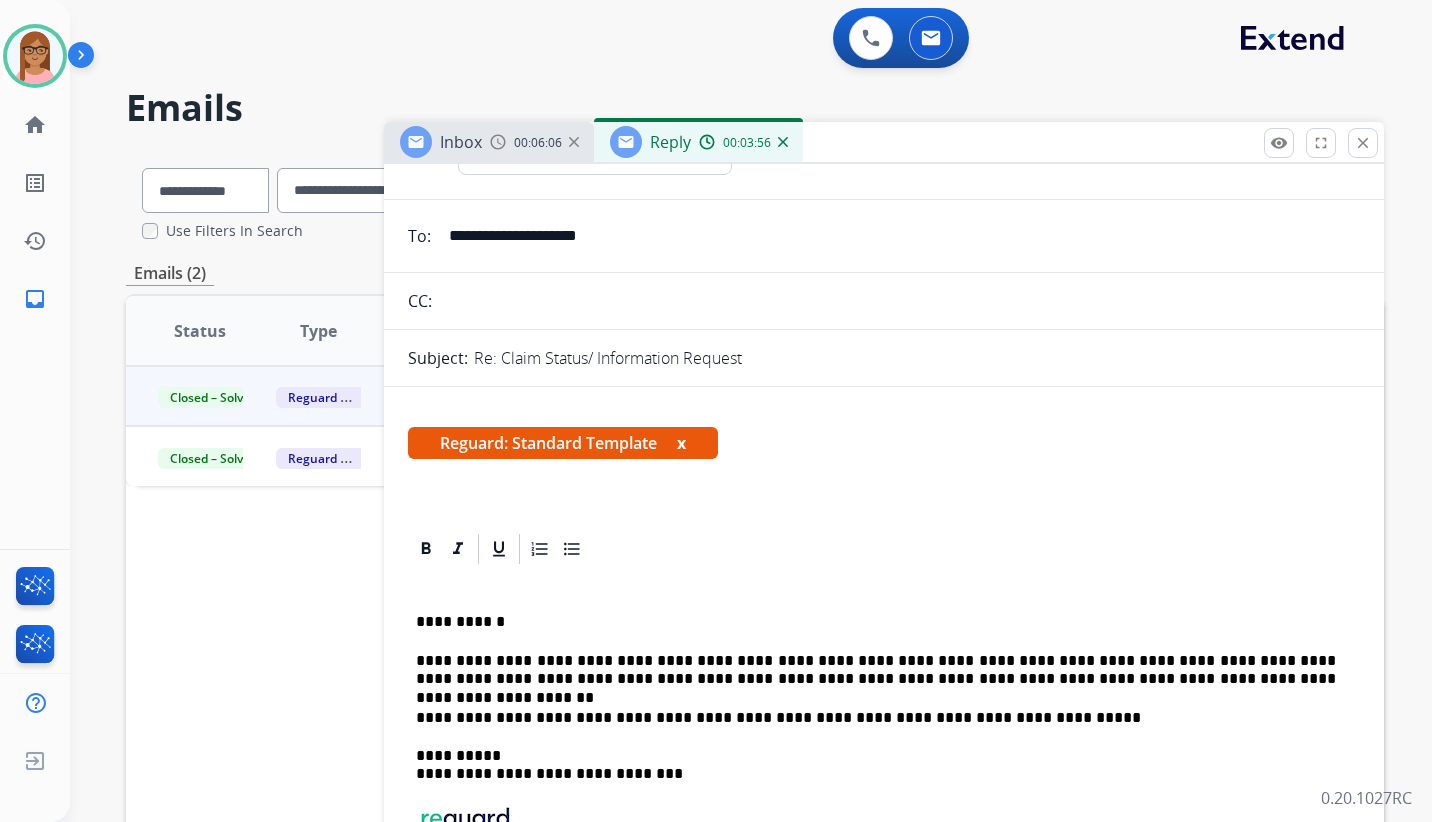scroll, scrollTop: 0, scrollLeft: 0, axis: both 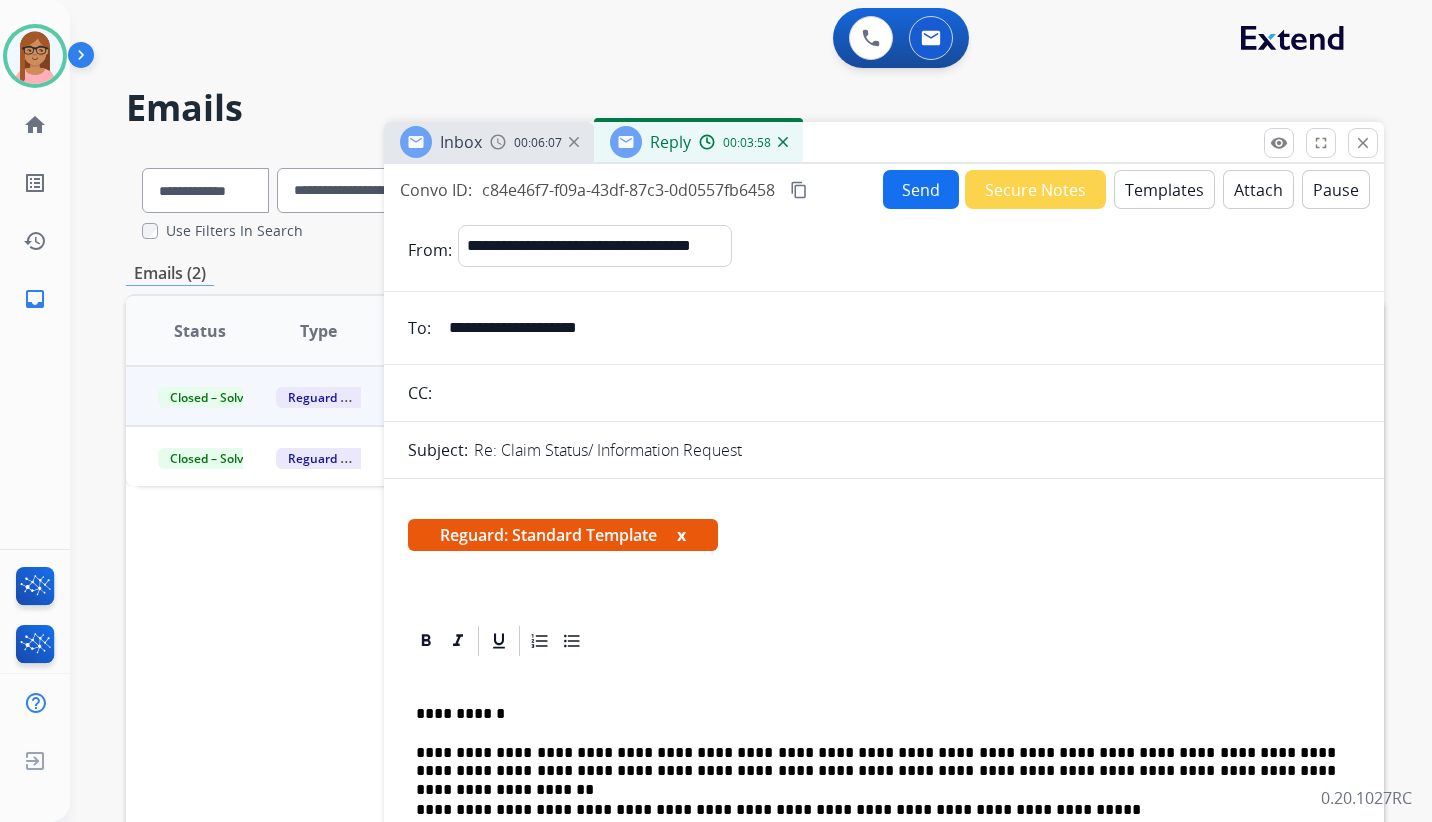 click on "content_copy" at bounding box center [799, 190] 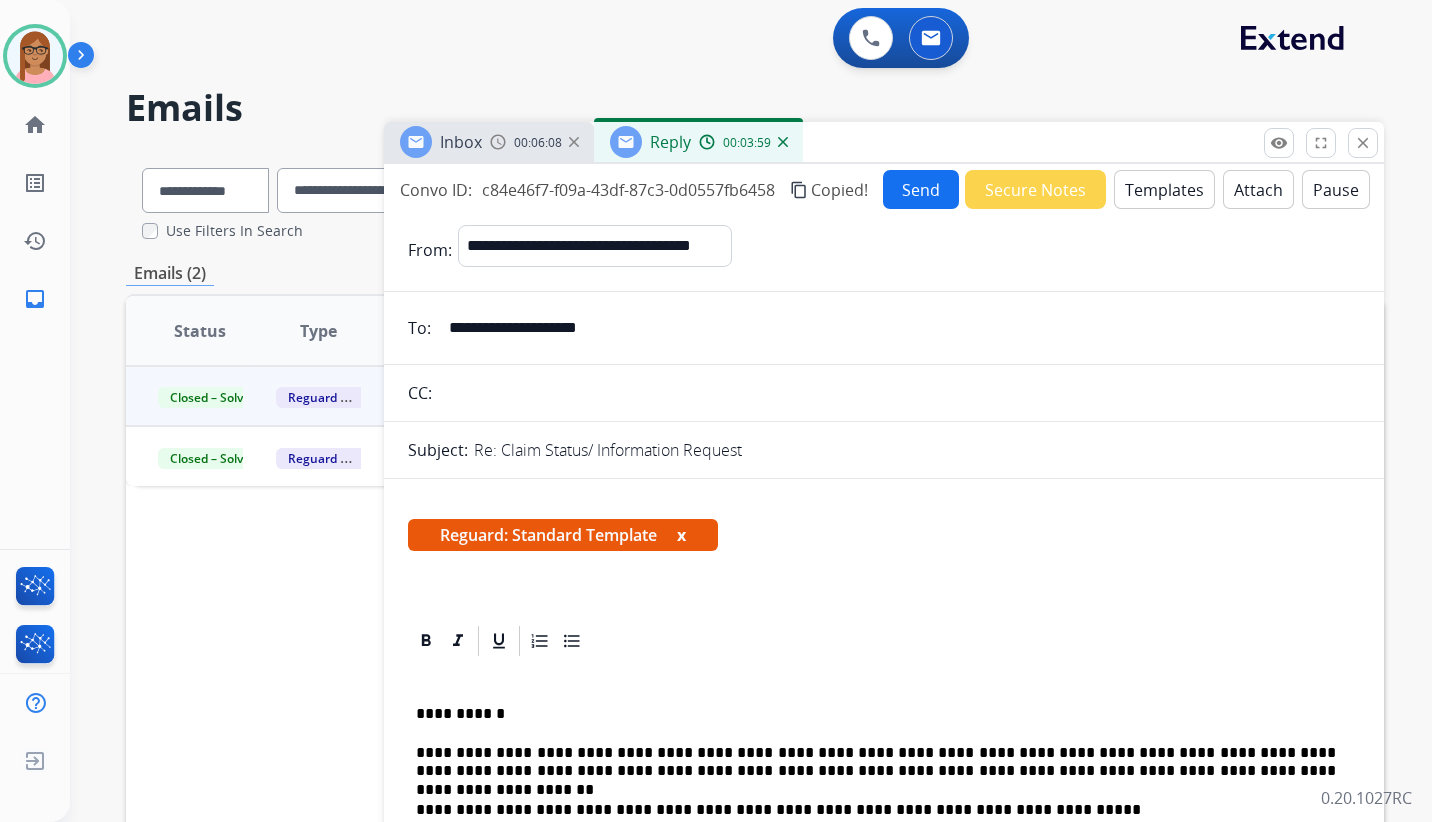 click on "Send" at bounding box center [921, 189] 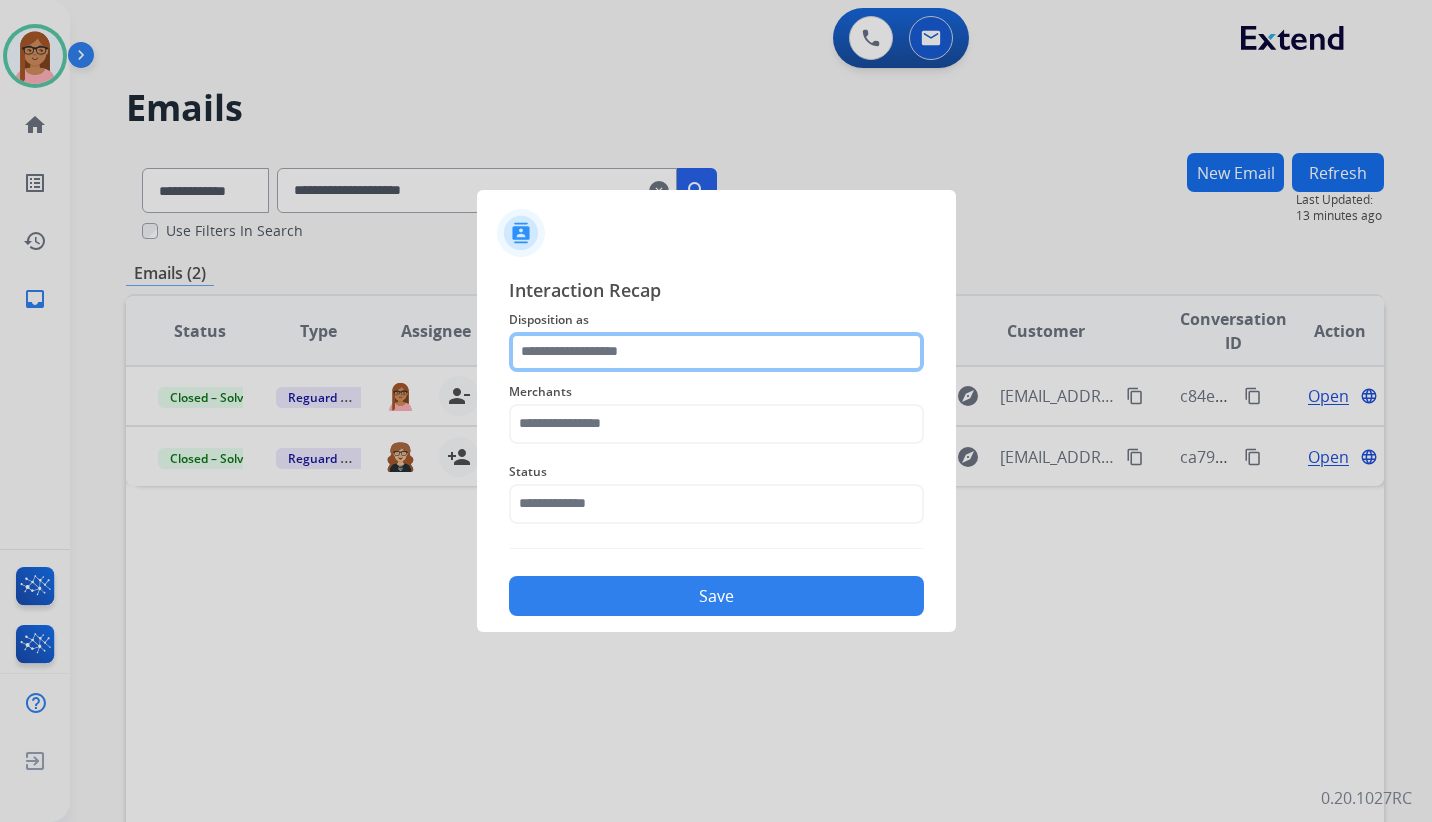 click 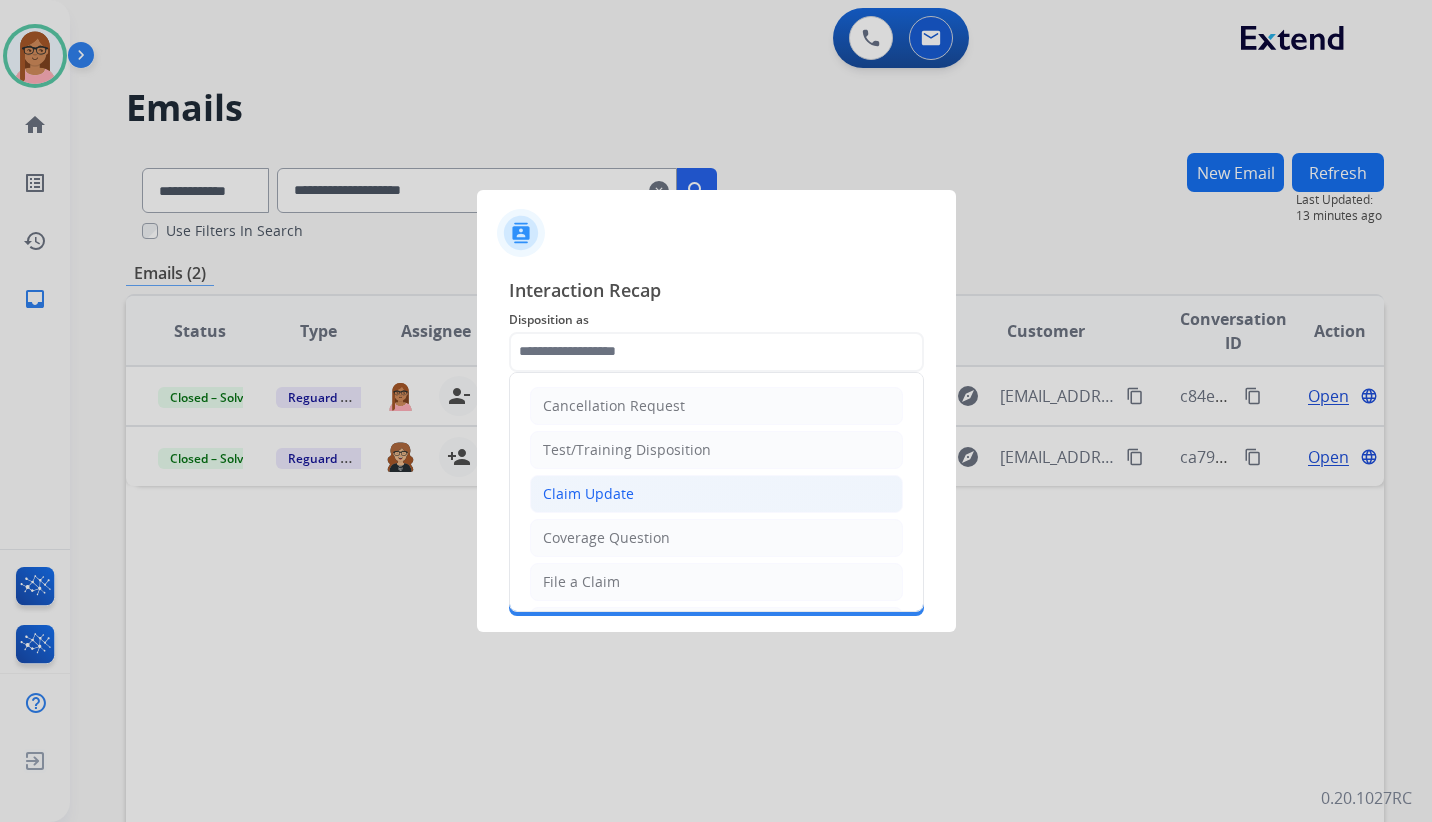 click on "Claim Update" 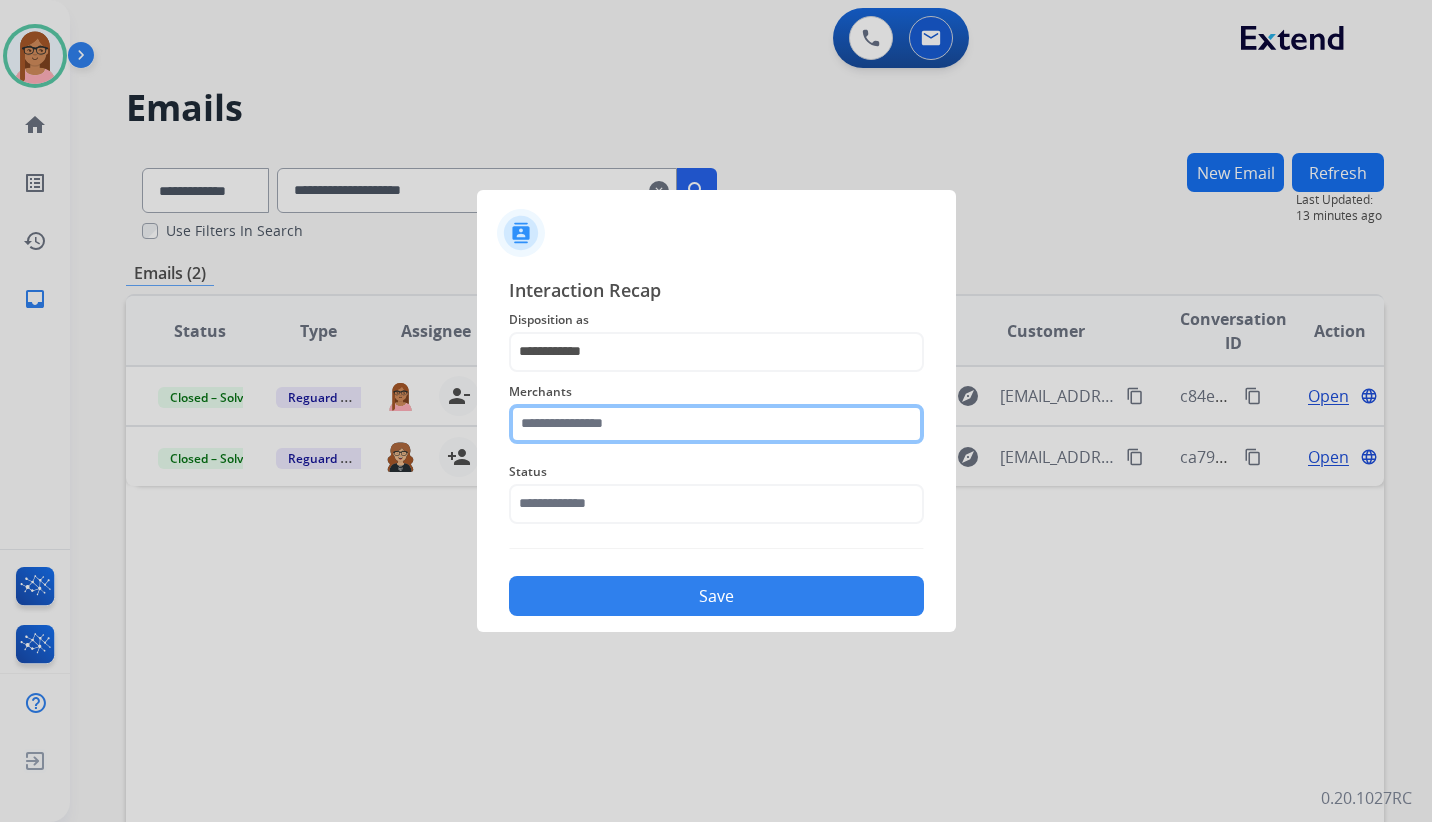 click 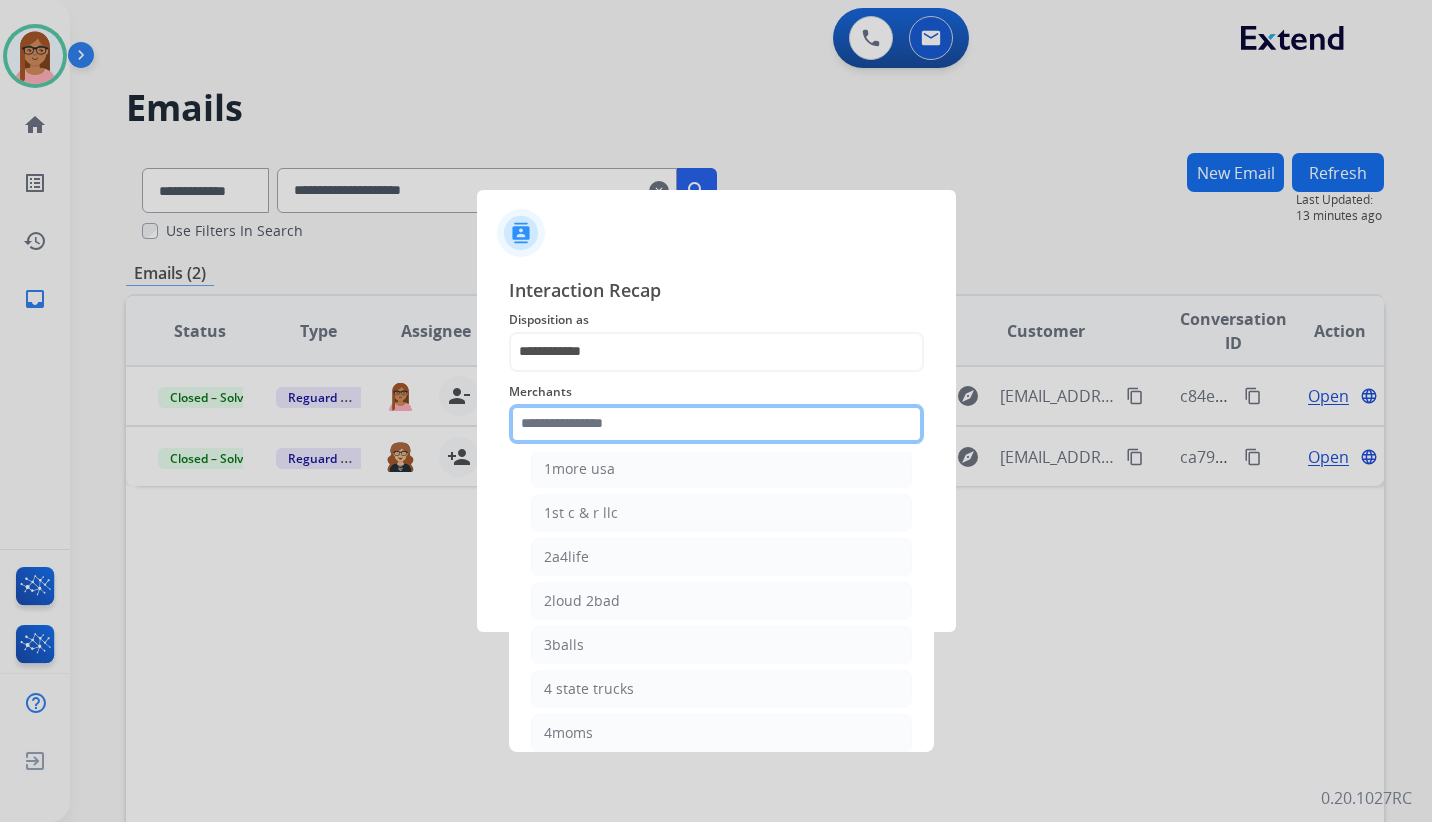 scroll, scrollTop: 0, scrollLeft: 0, axis: both 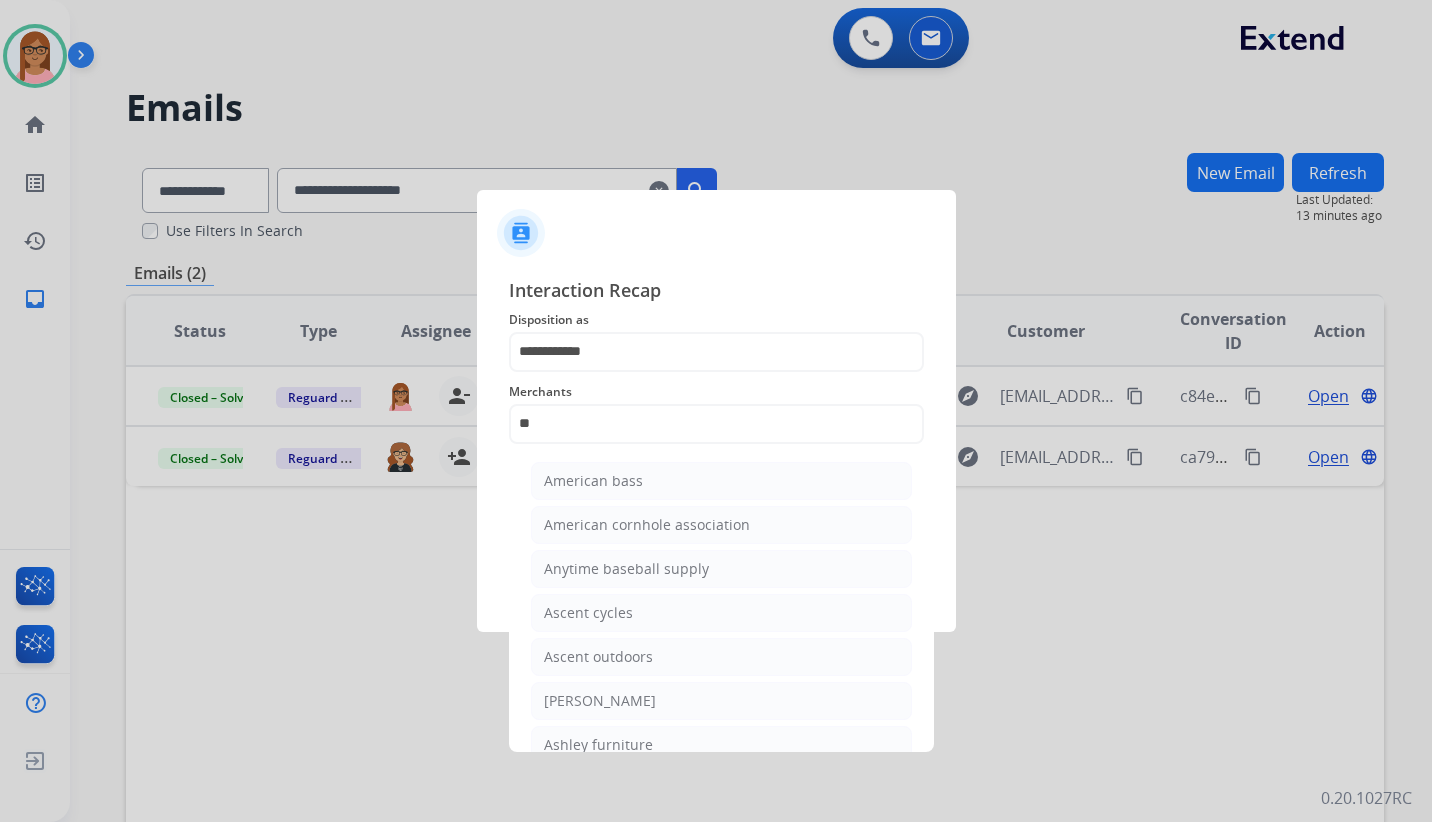 click on "Ashley - Reguard" 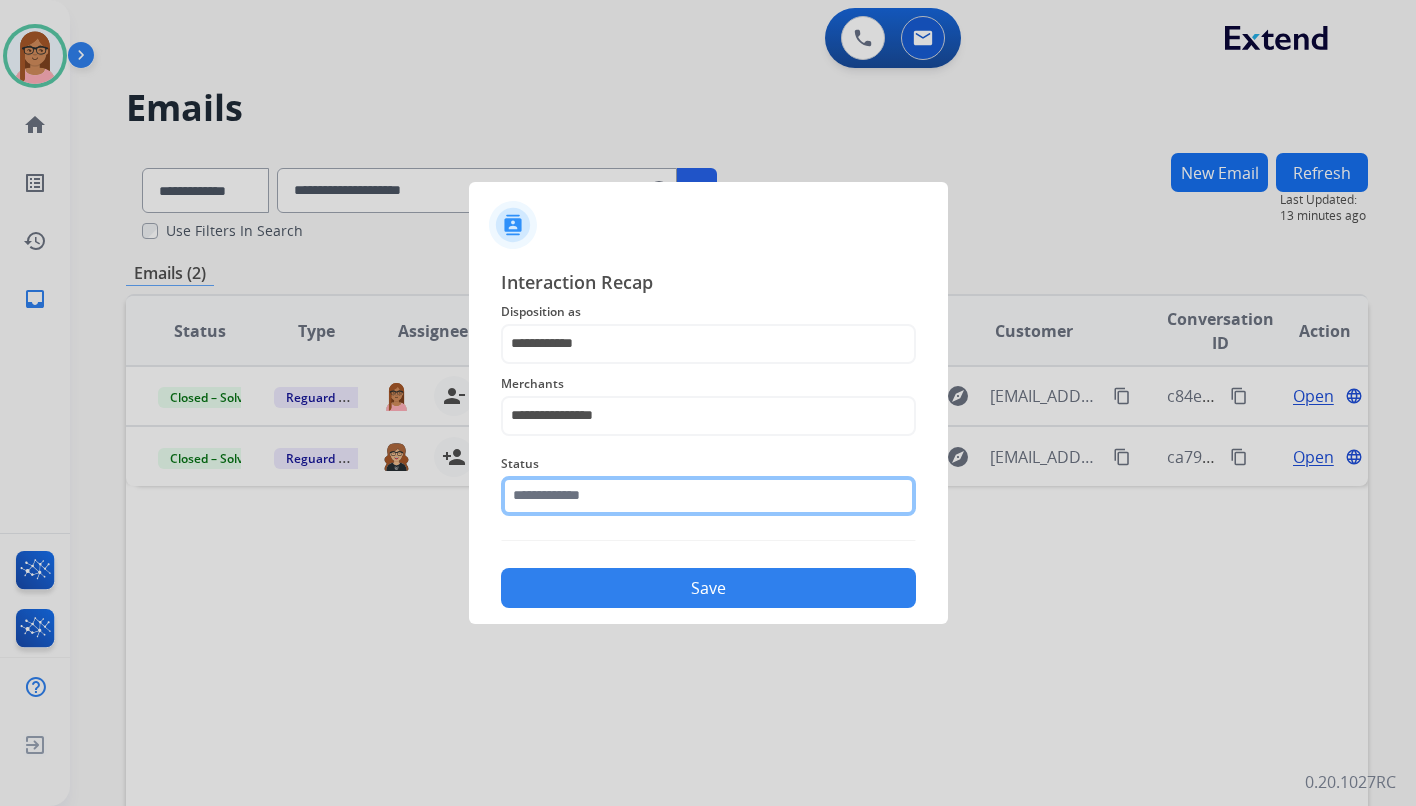 click 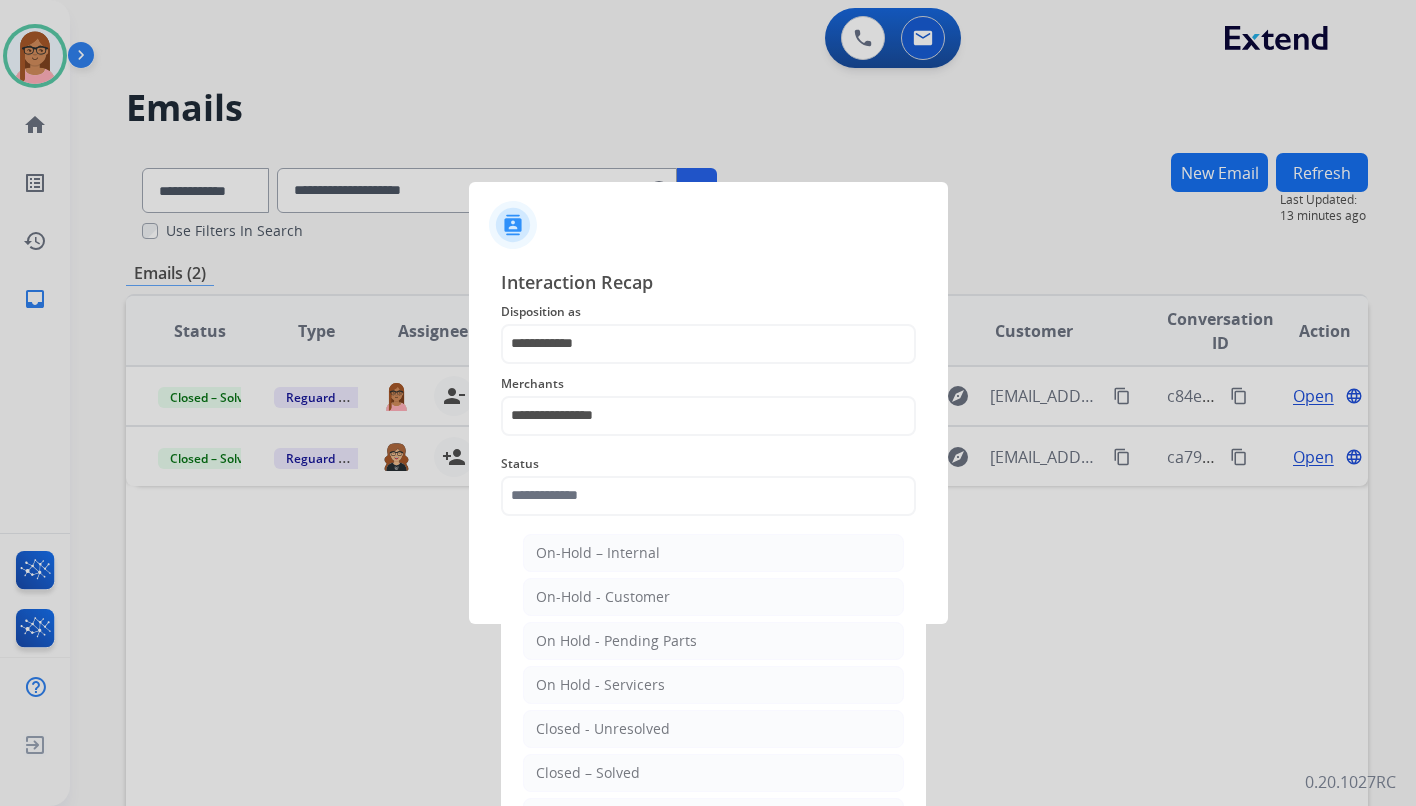 click on "Closed – Solved" 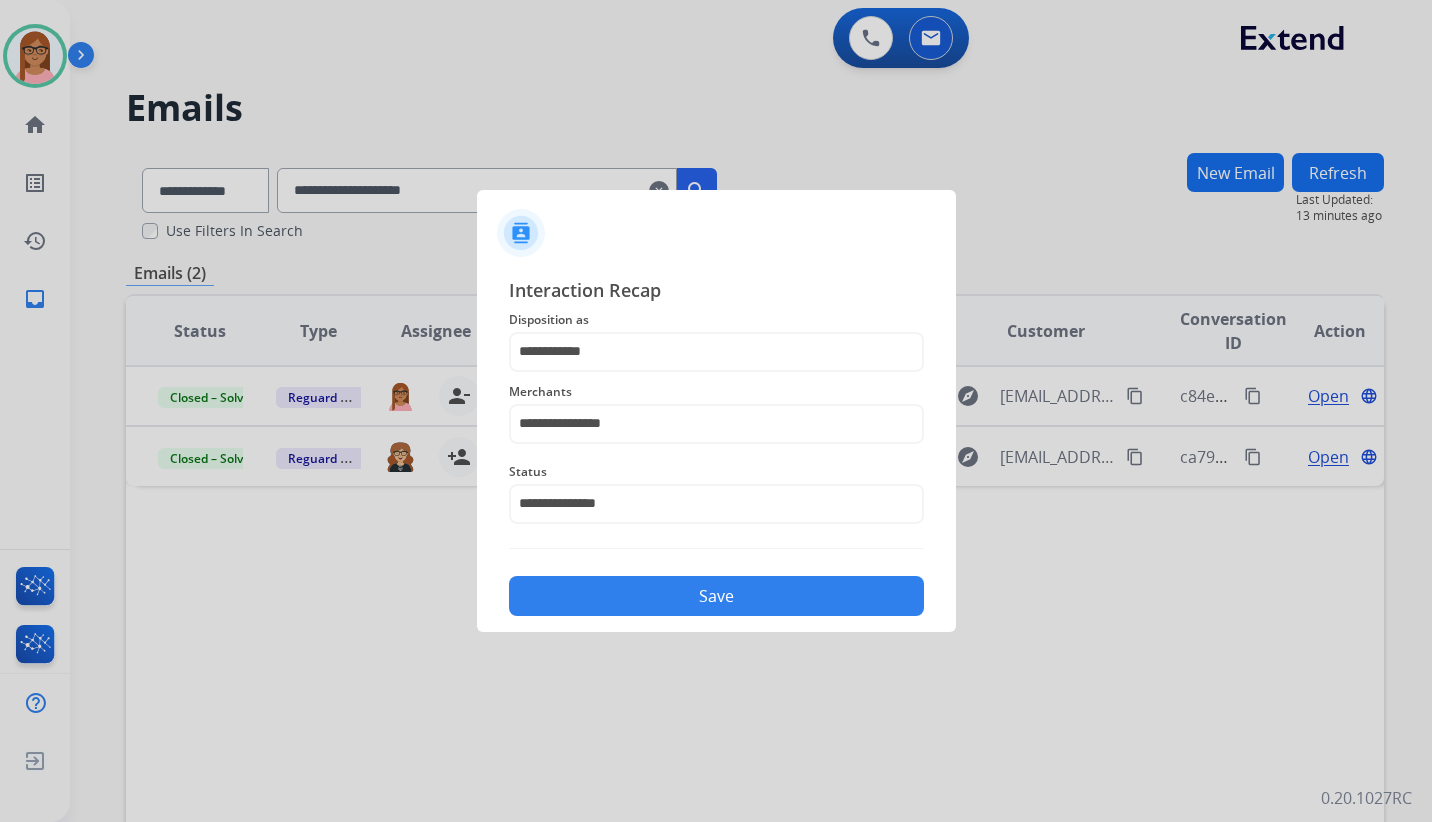 click on "Save" 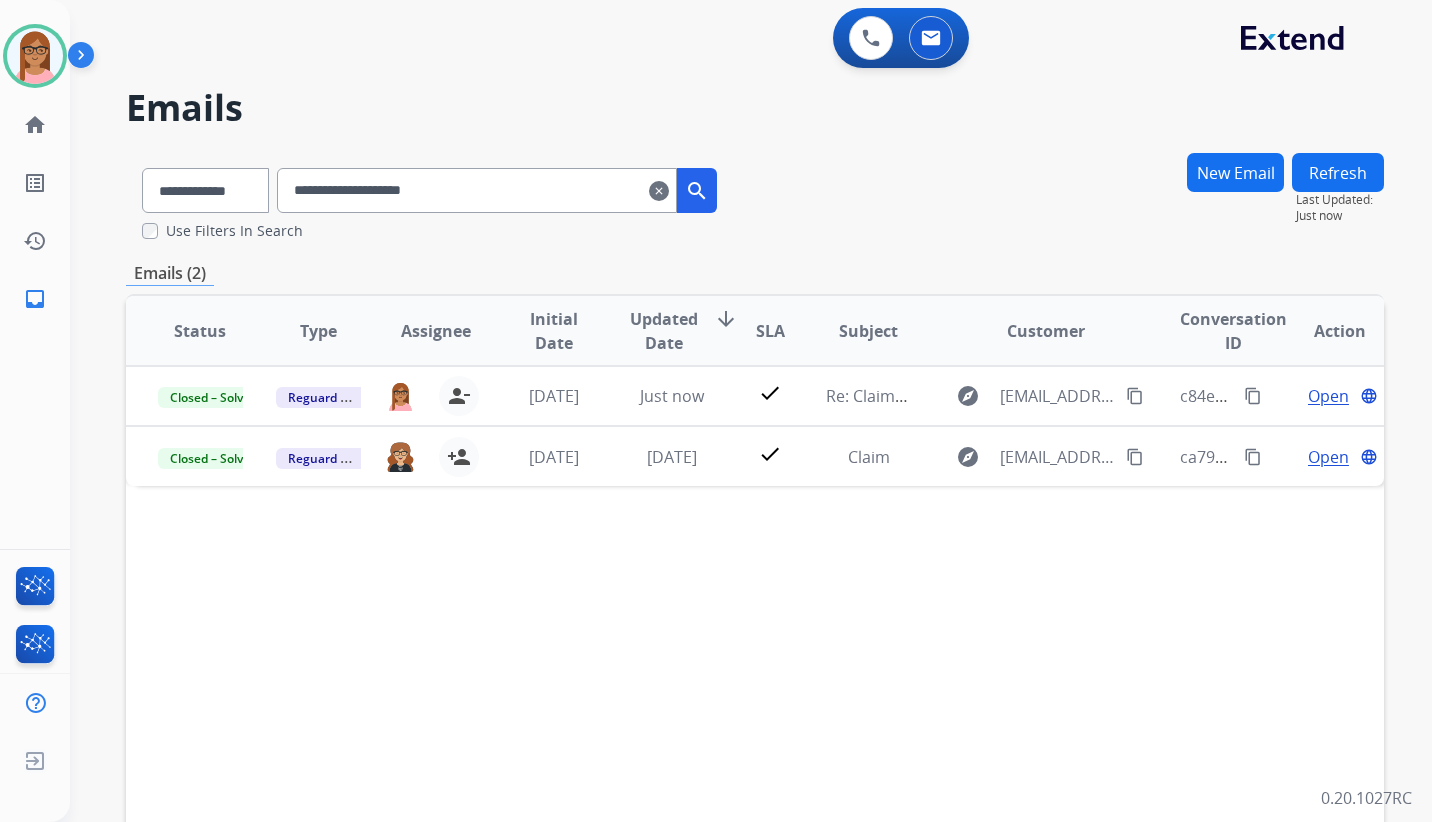 click on "clear" at bounding box center (659, 191) 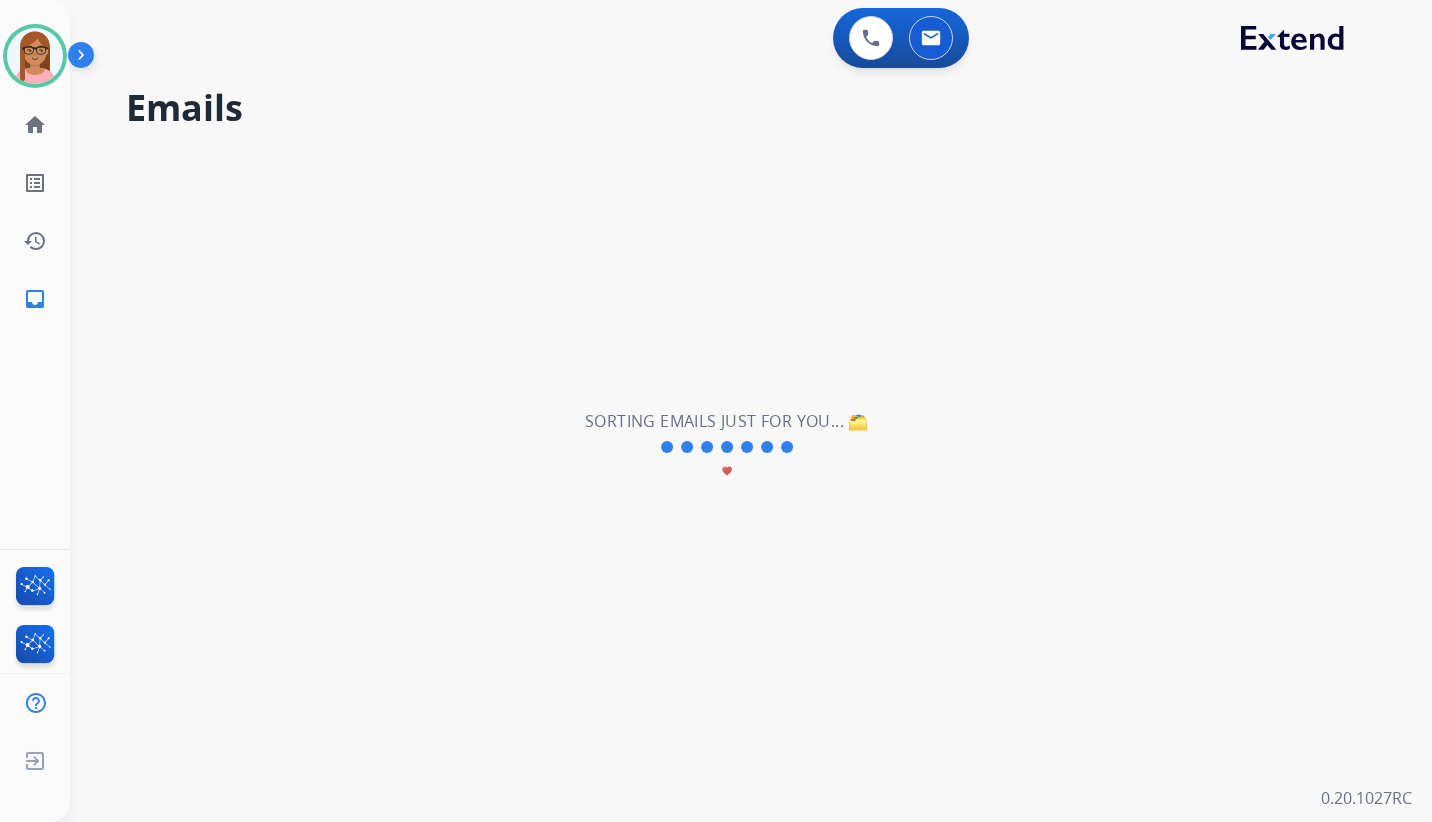 type 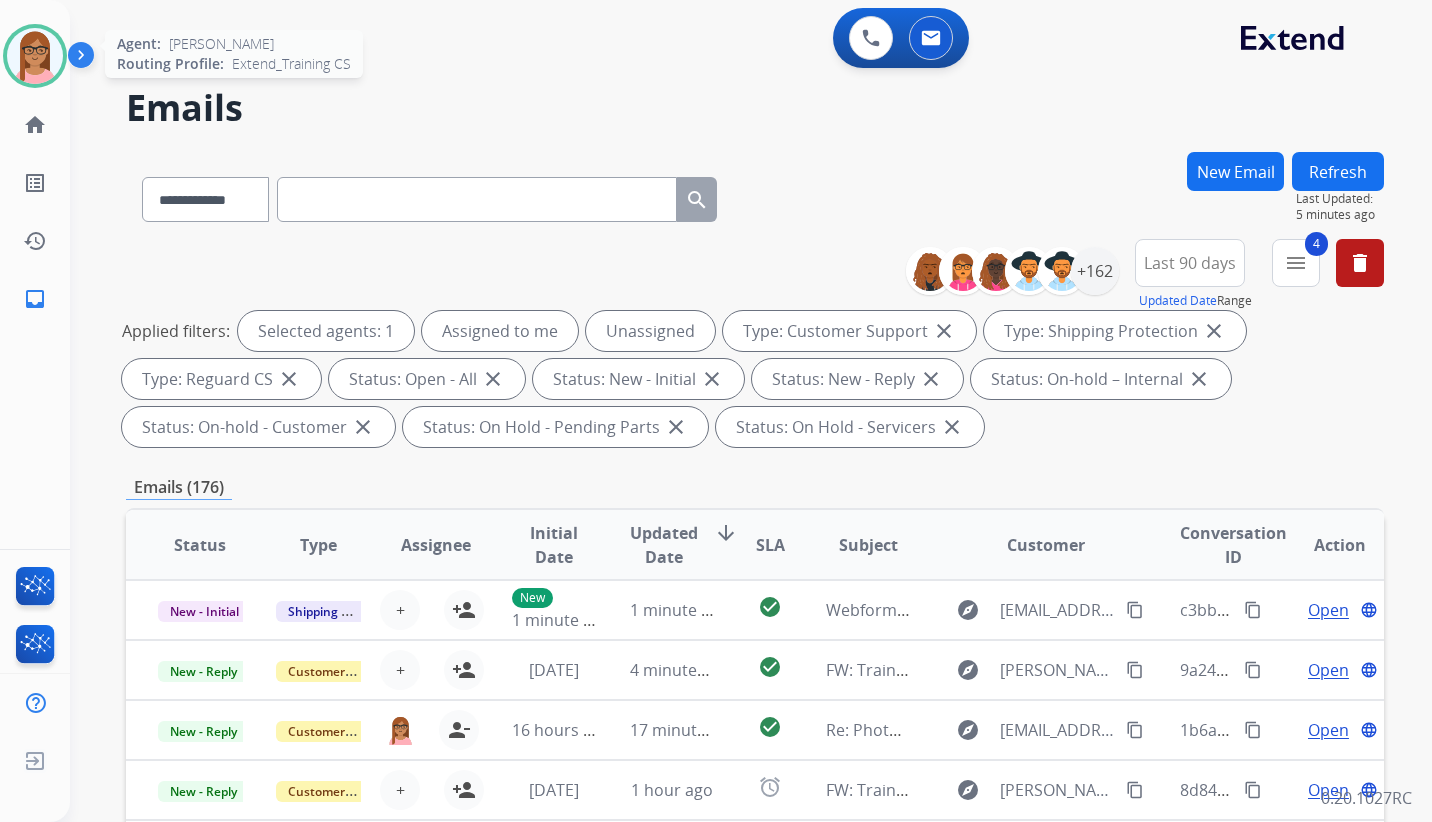 click at bounding box center (35, 56) 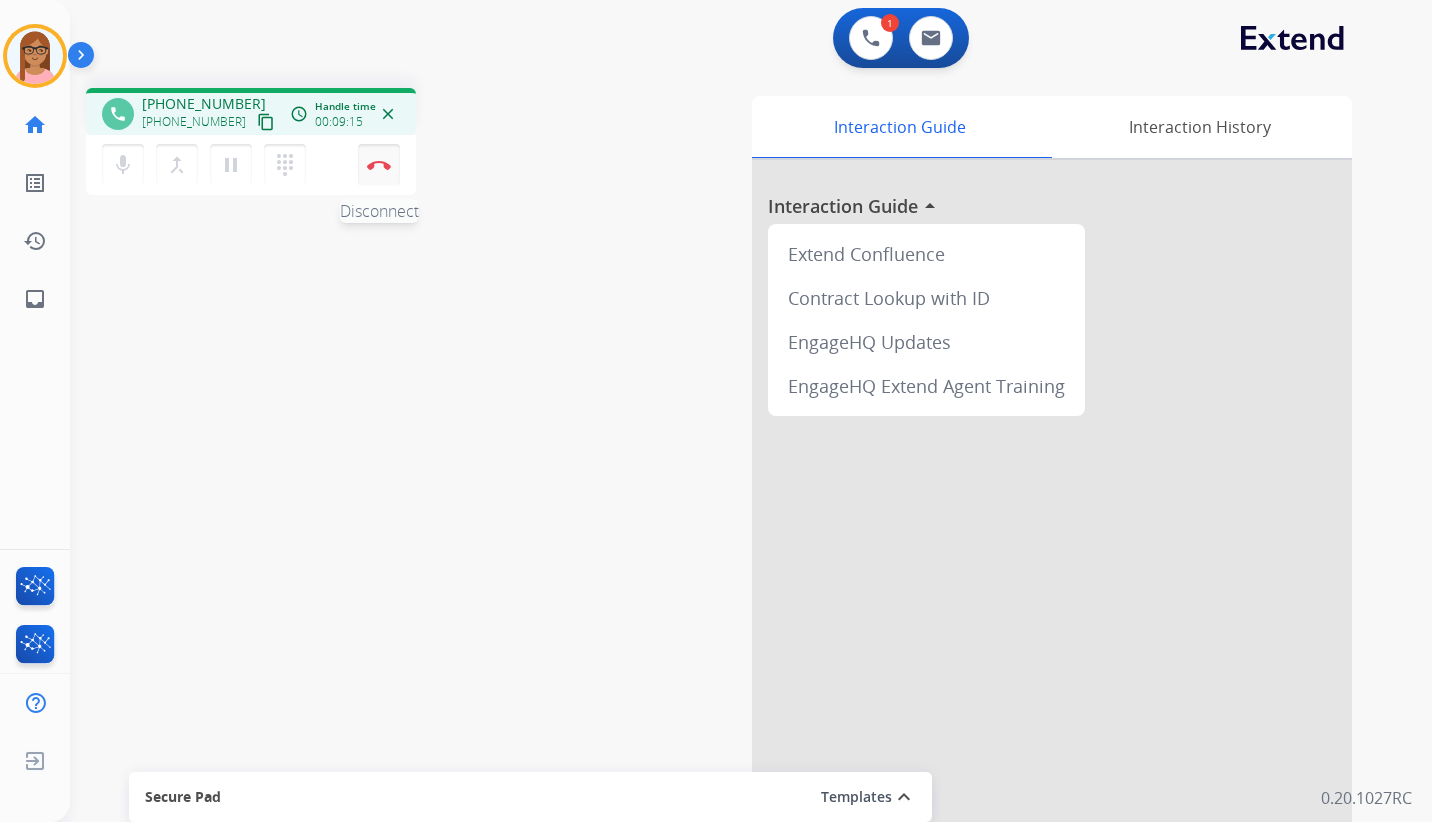 click at bounding box center [379, 165] 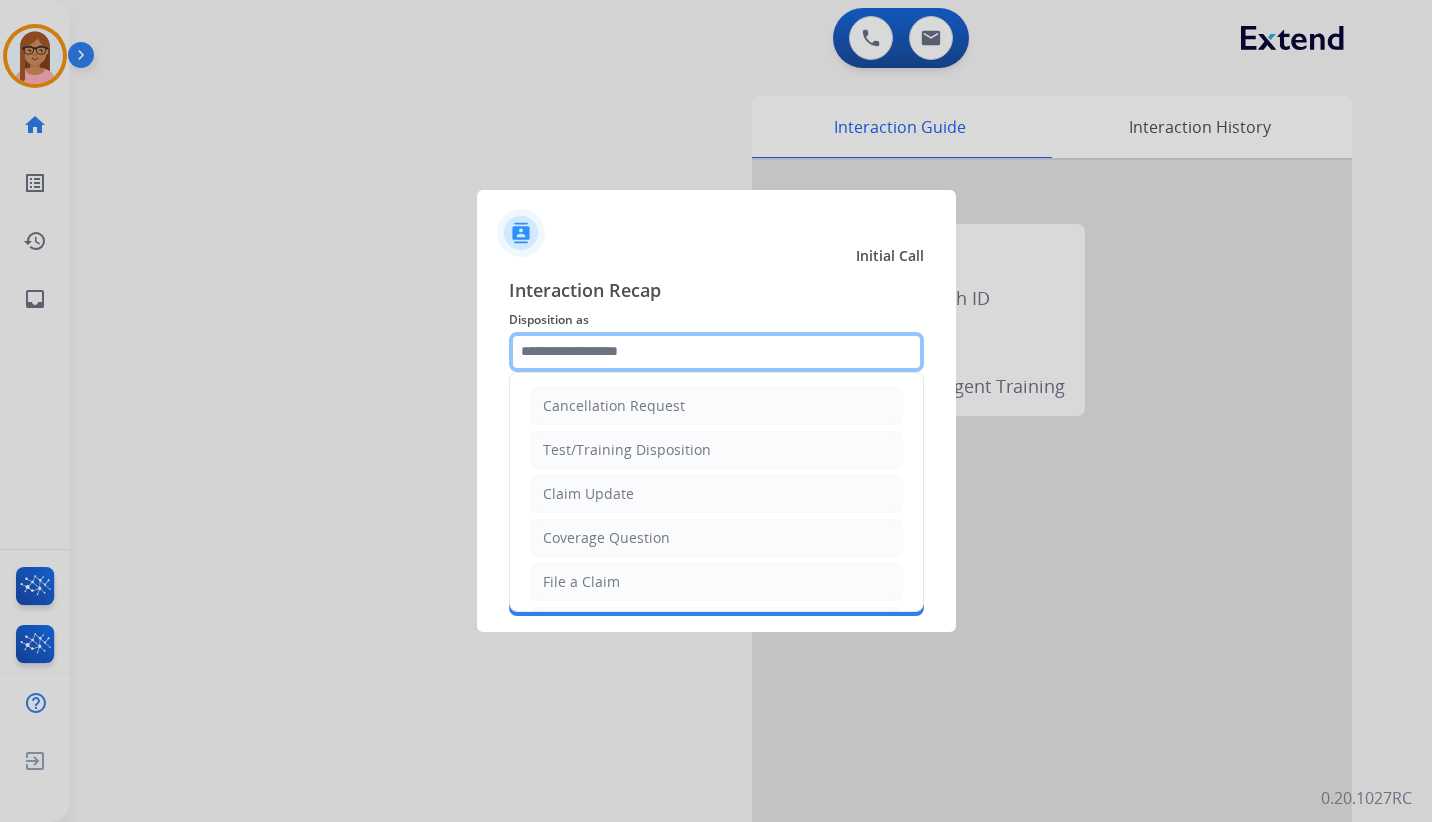 click 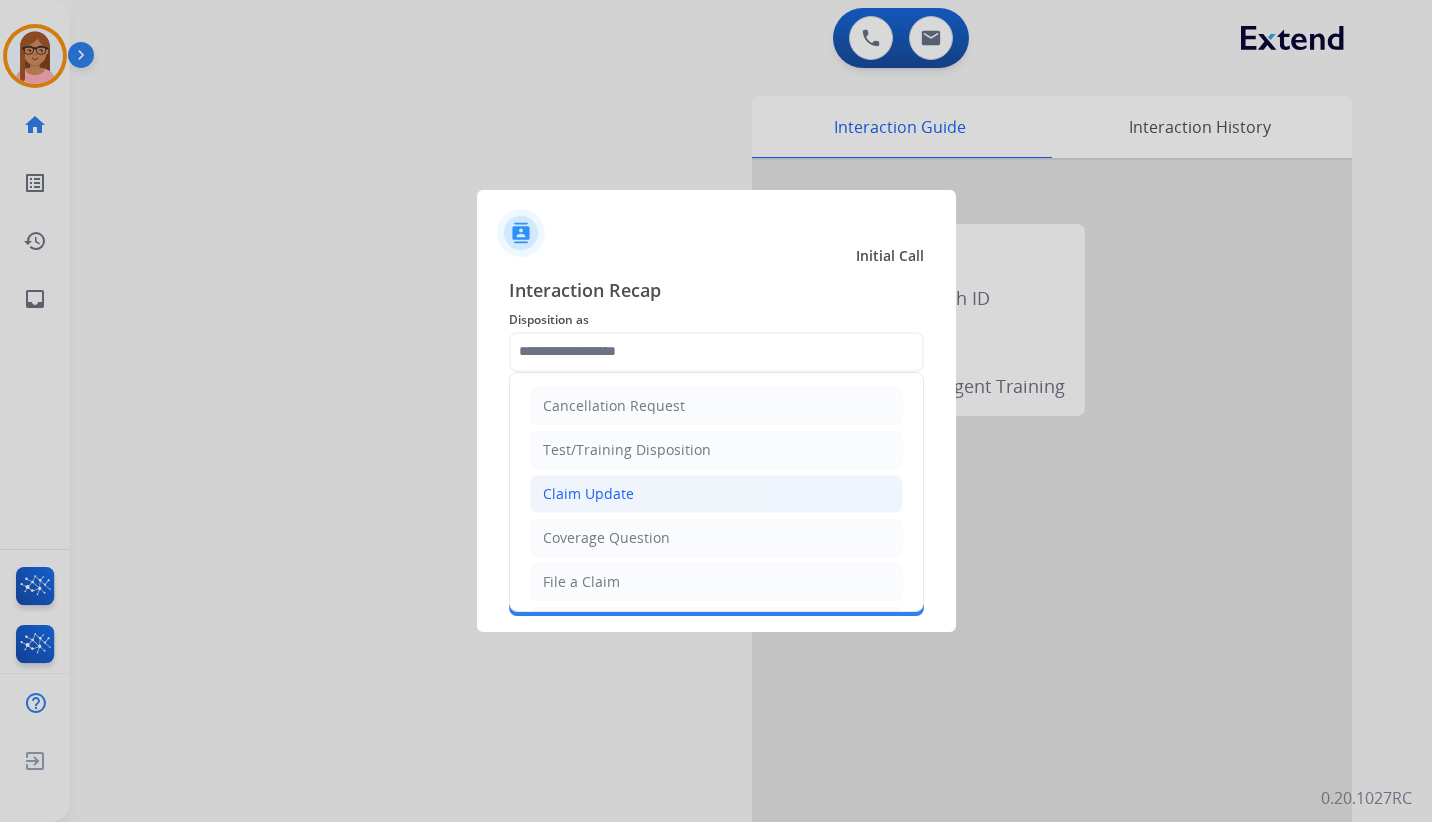 click on "Claim Update" 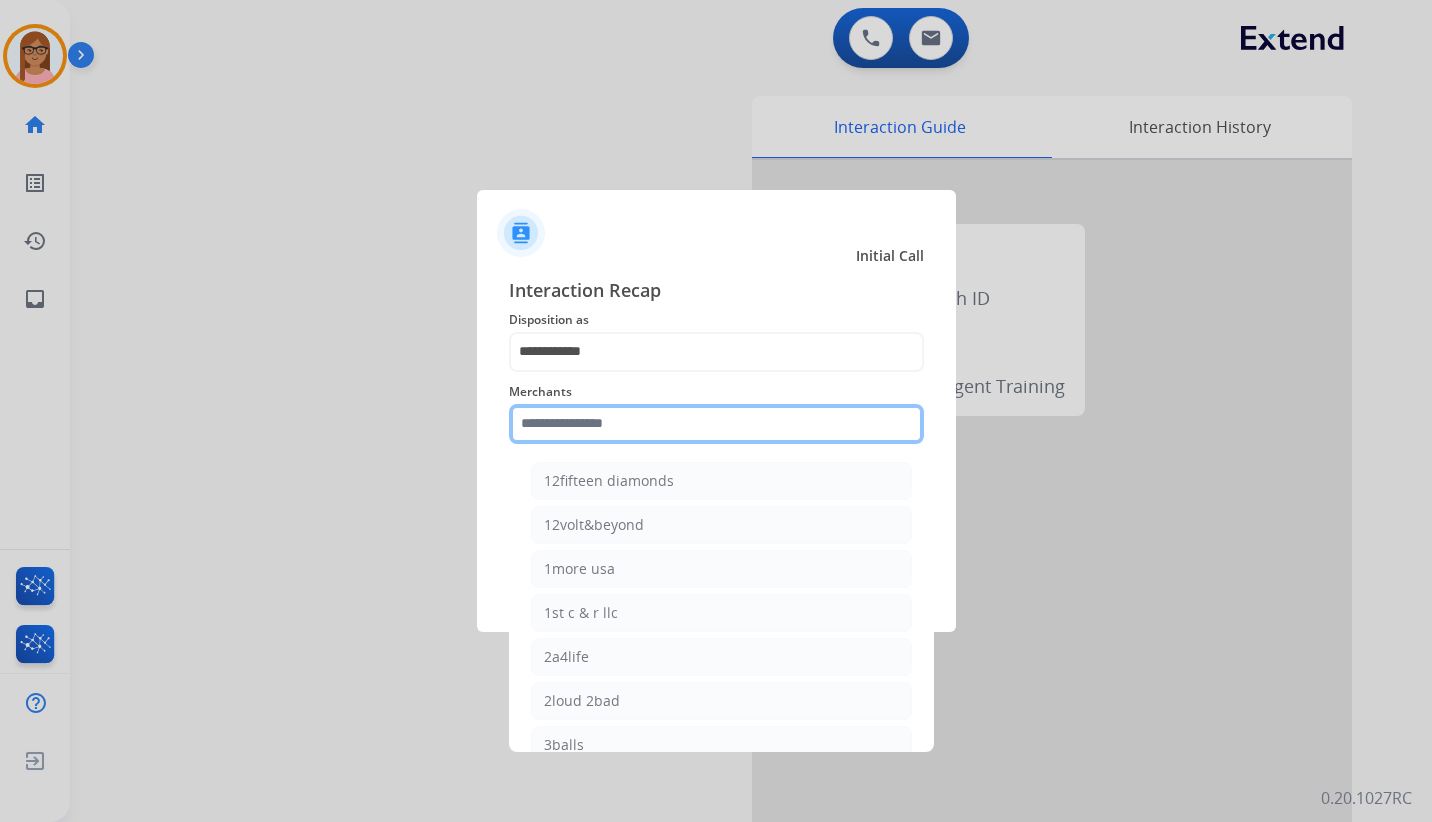 click 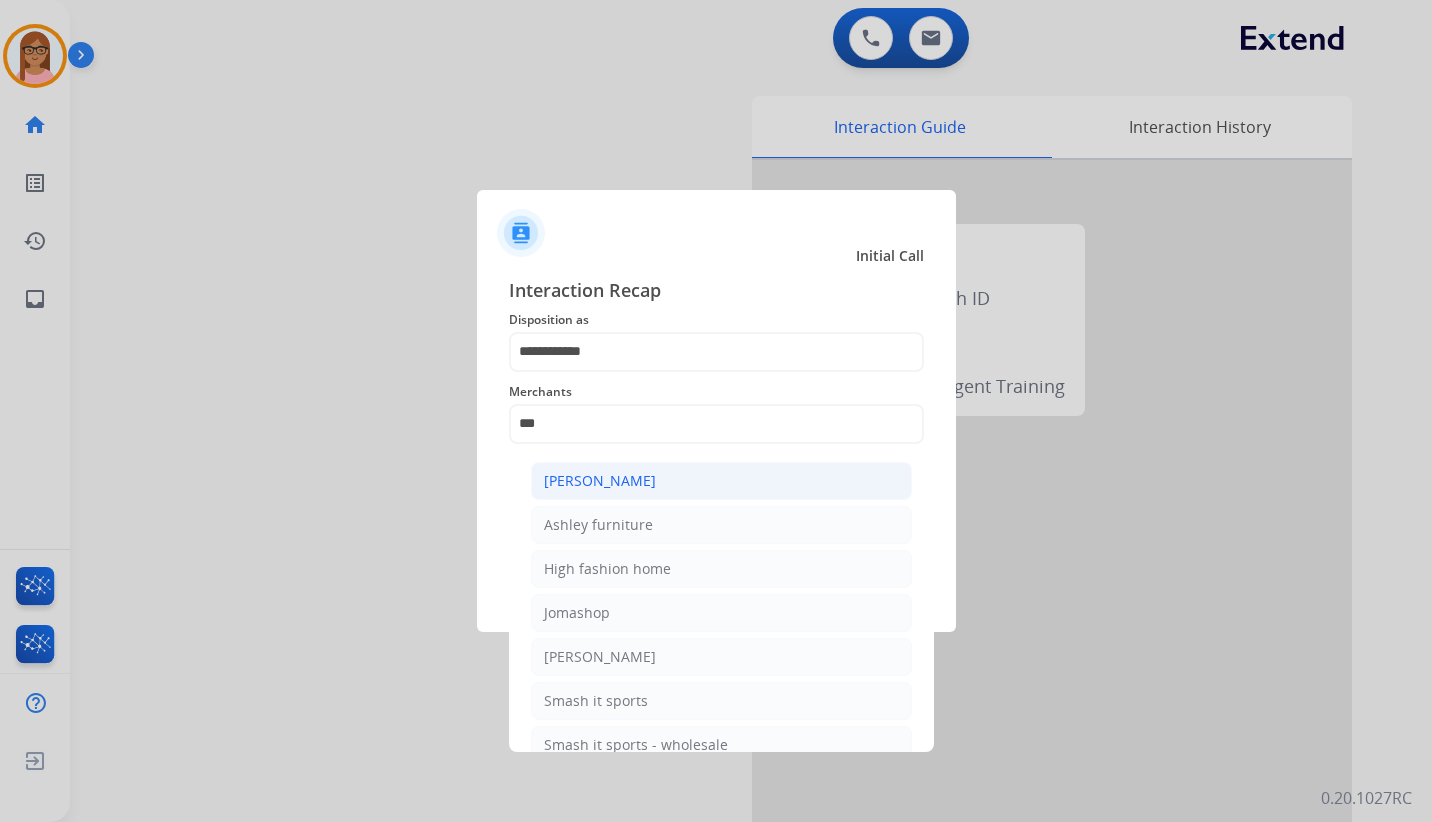 click on "Ashley - Reguard" 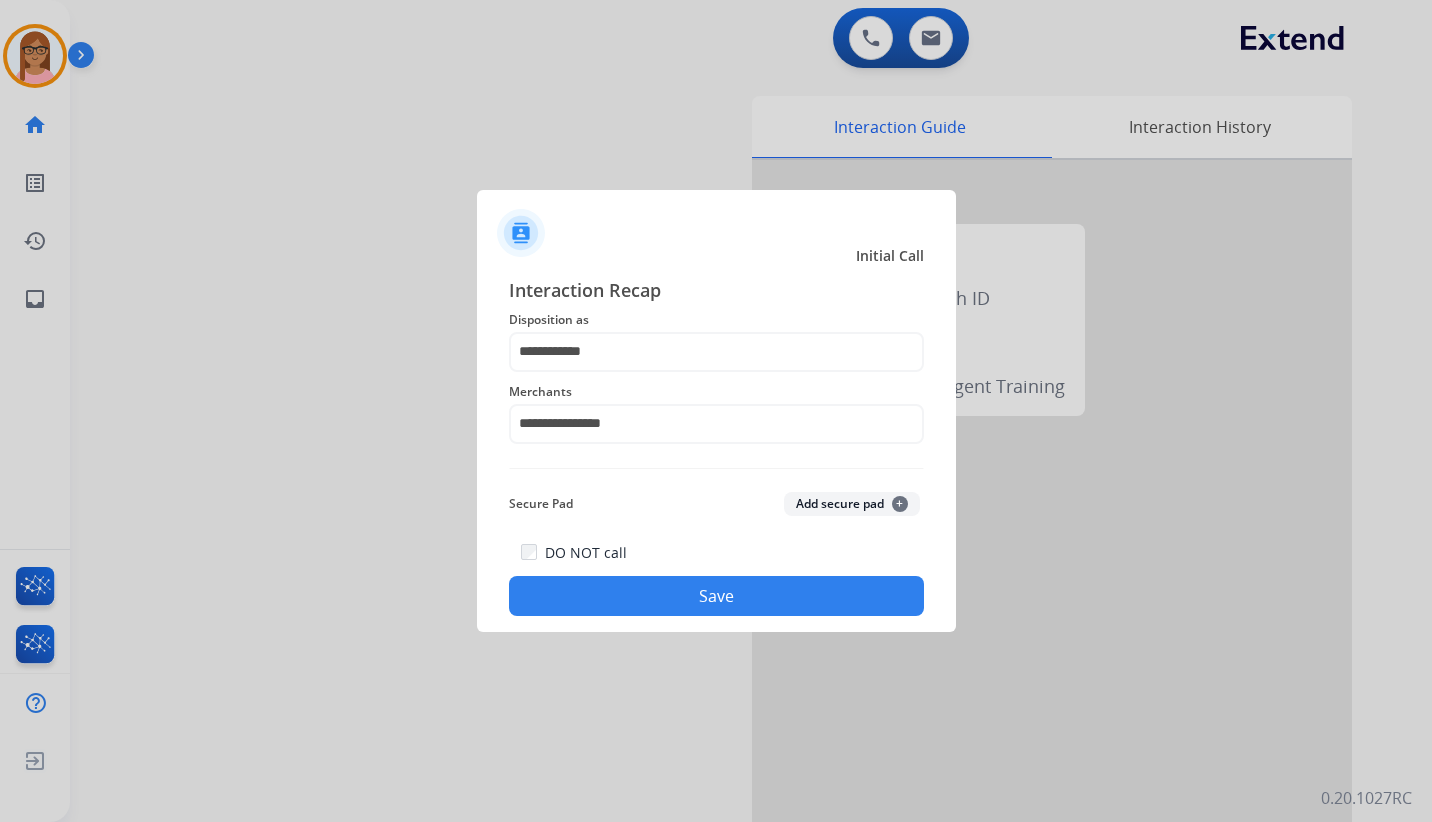 click on "Save" 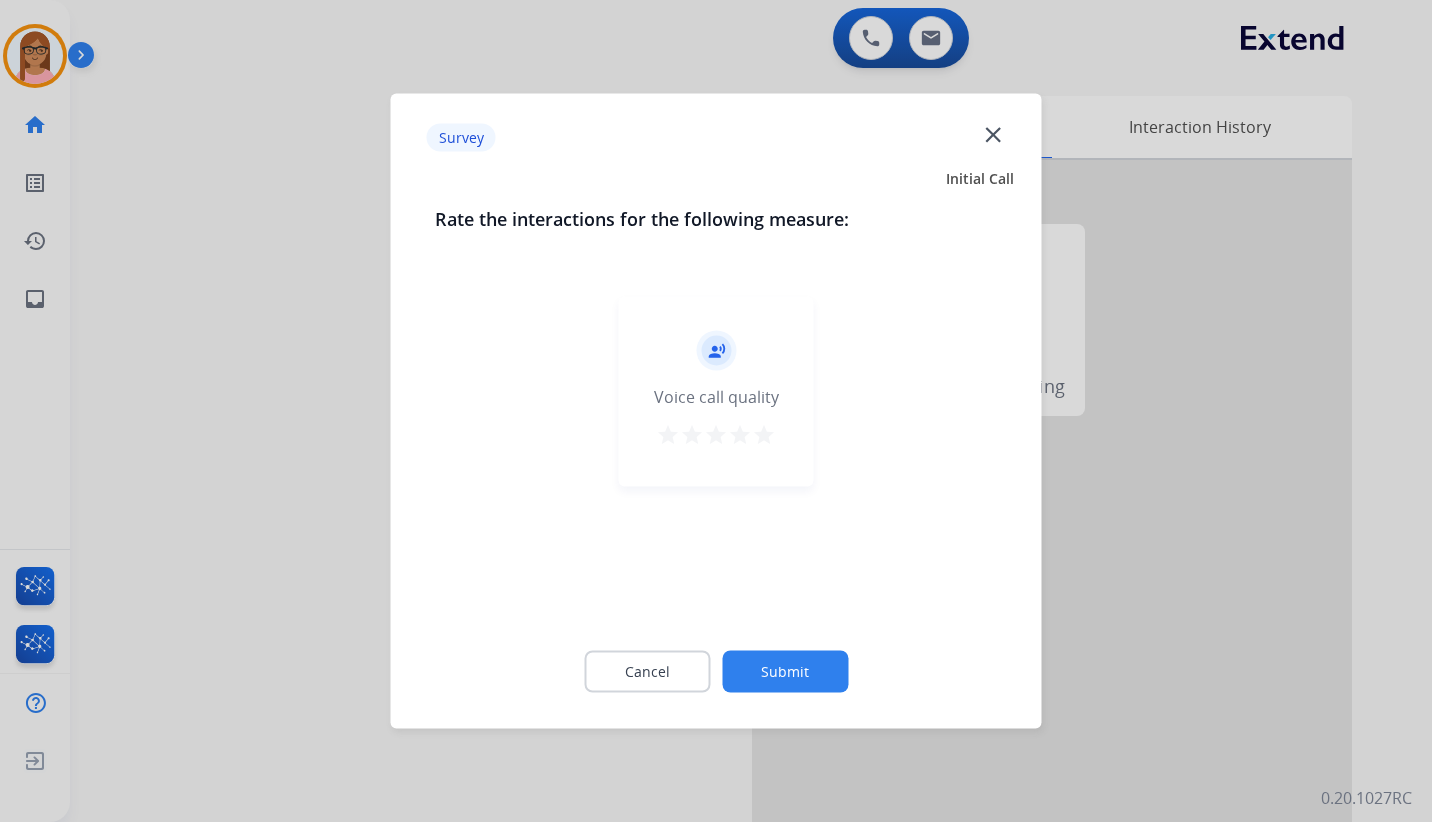 click on "star" at bounding box center [764, 435] 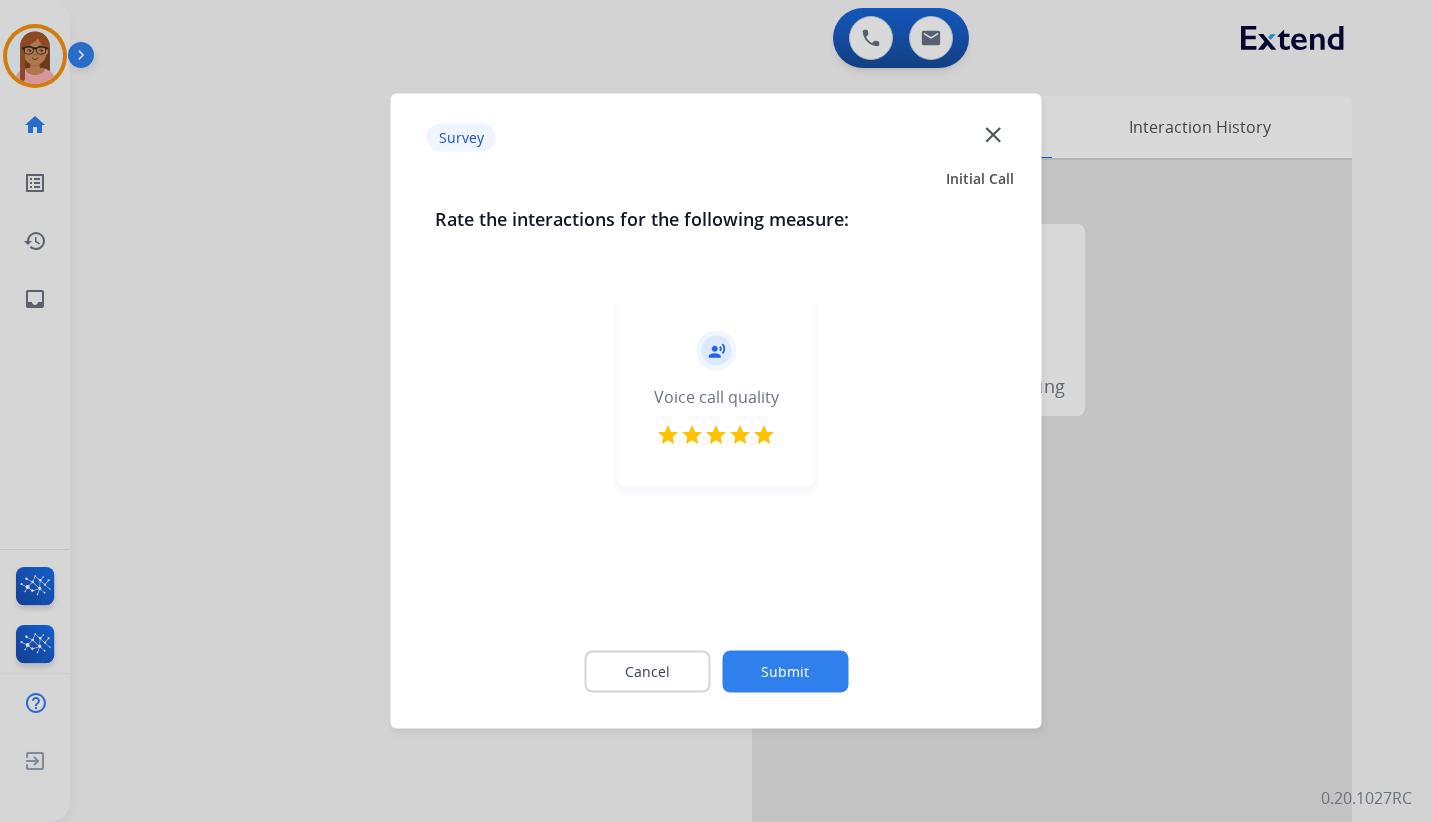 click on "Submit" 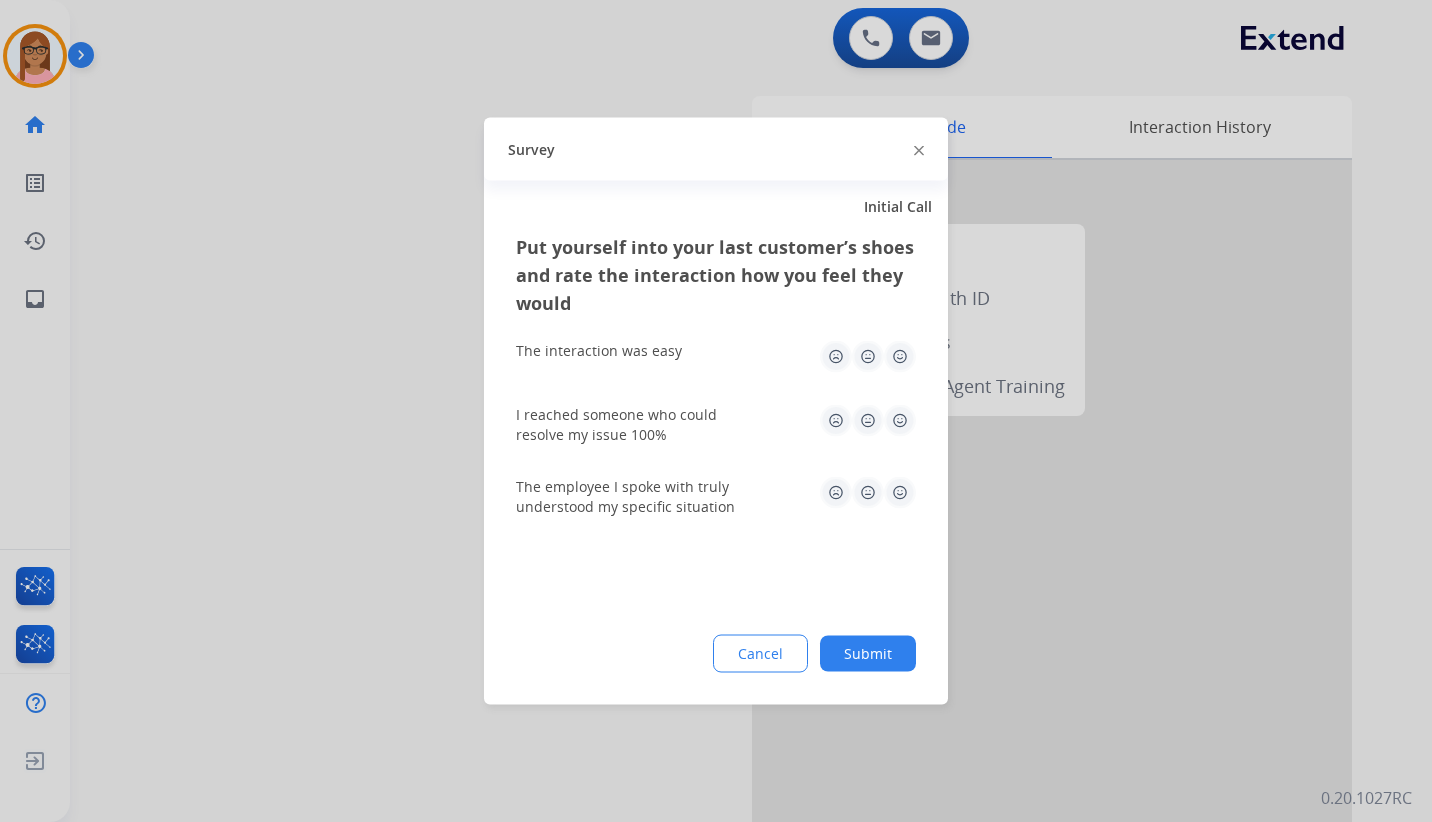 click 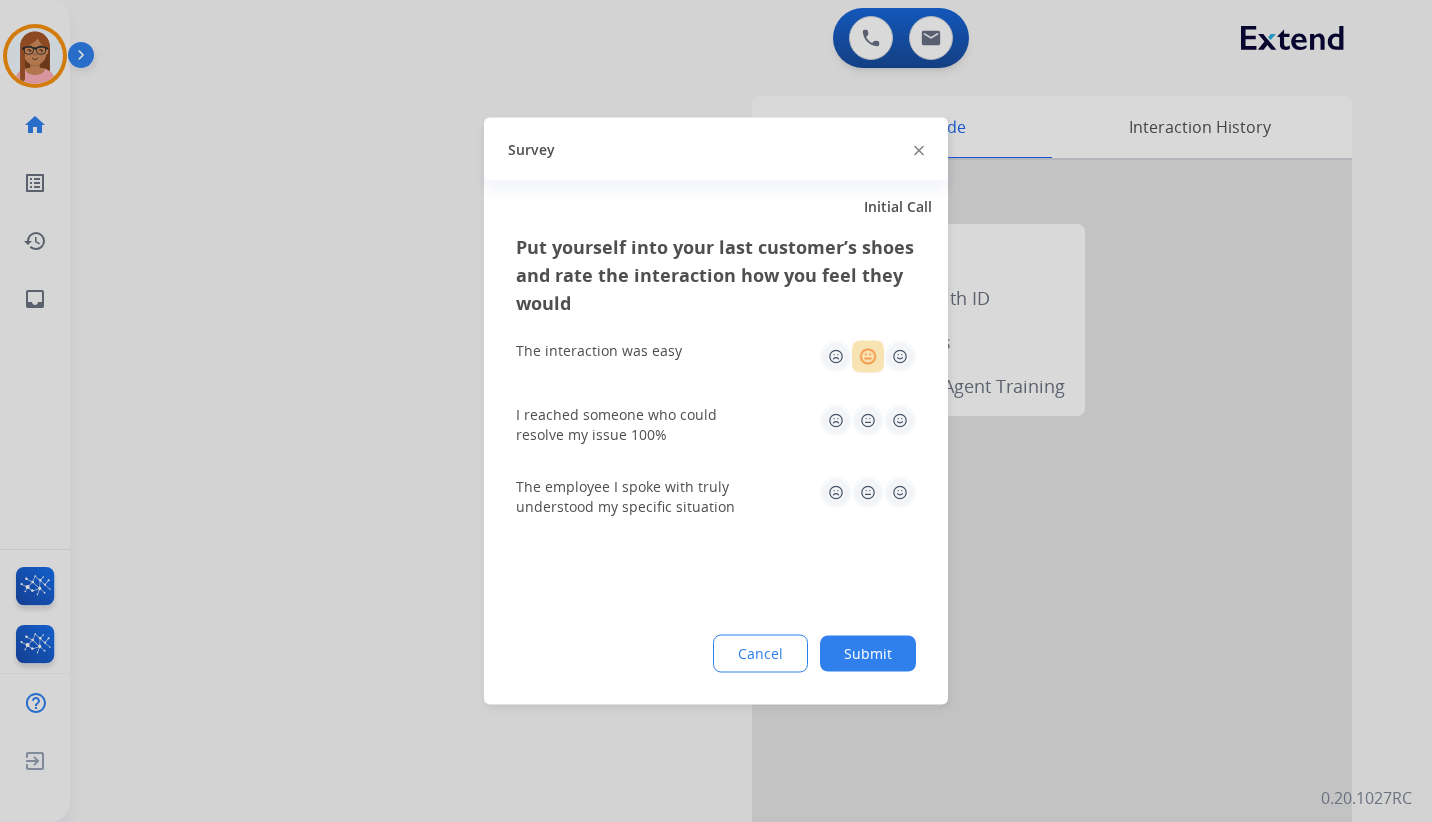 click 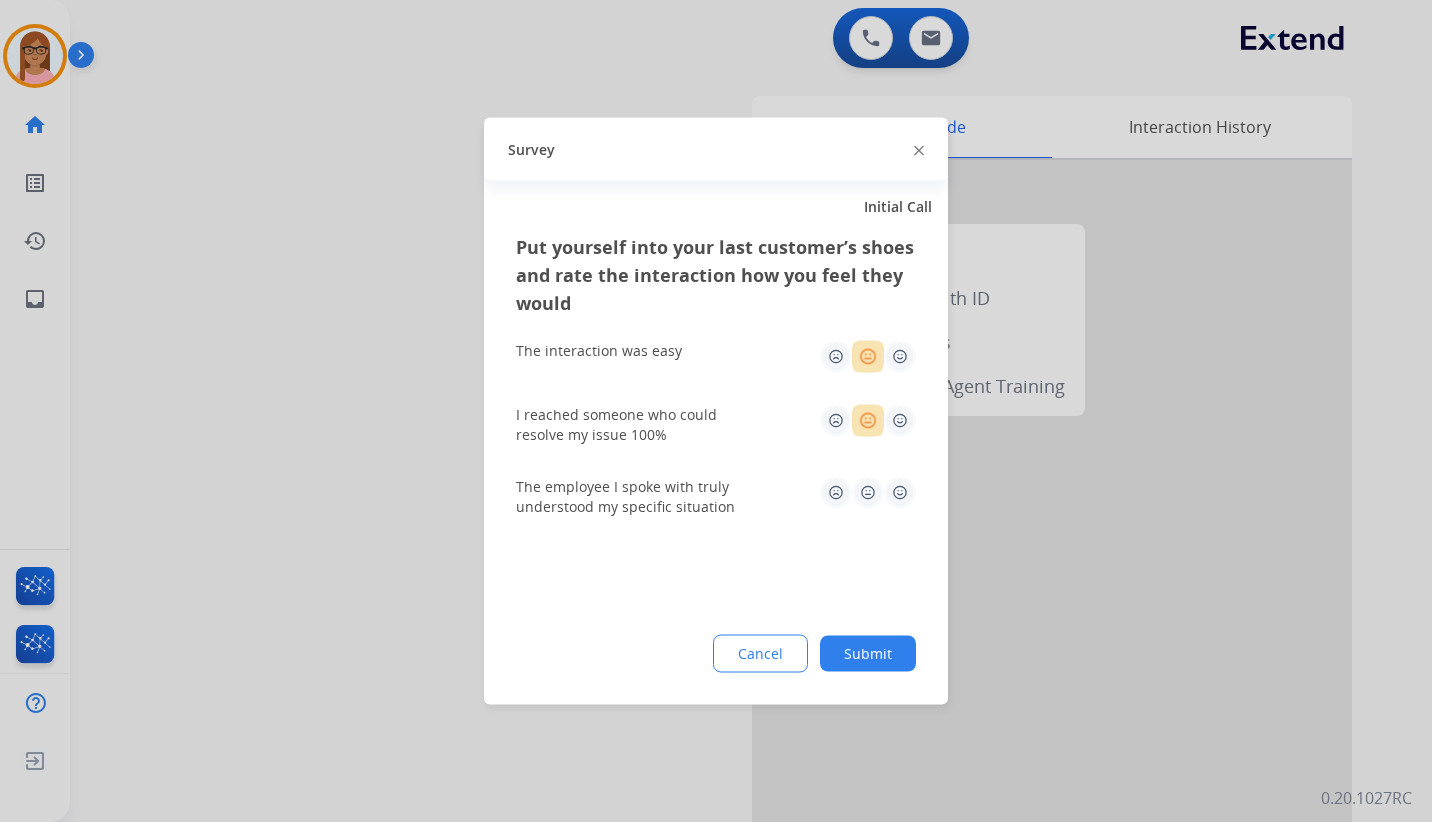 click 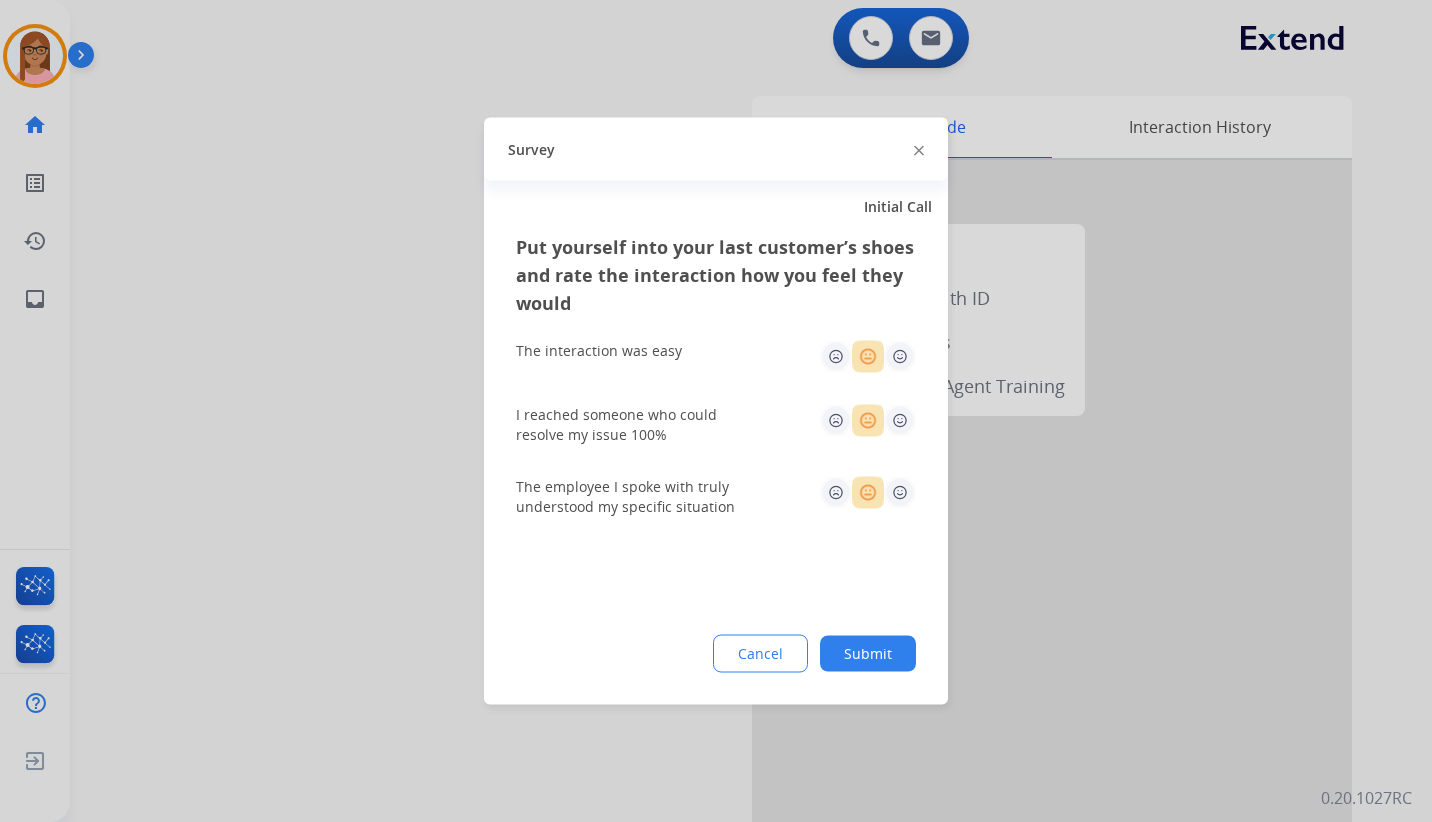 click on "Submit" 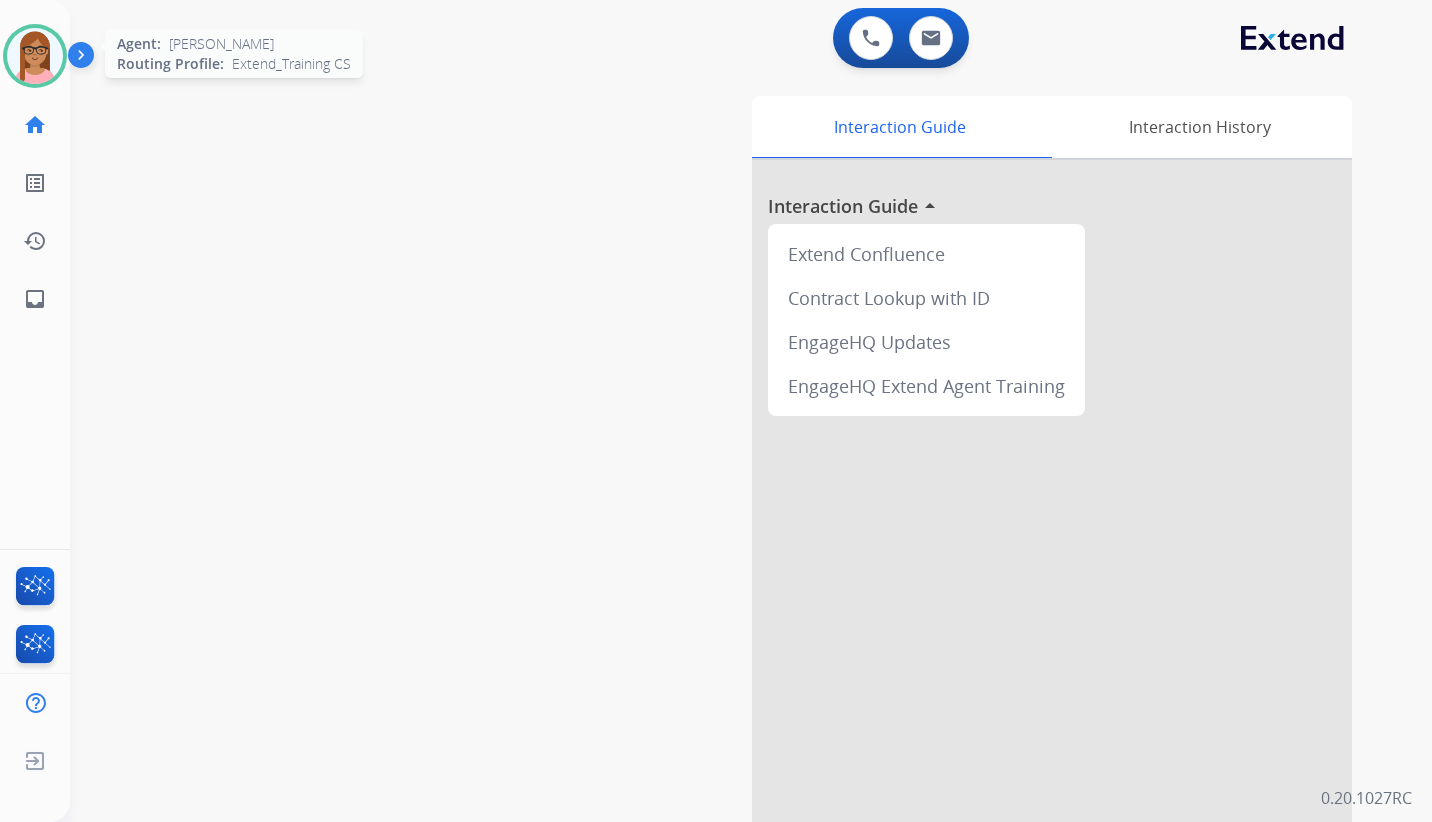 click at bounding box center (35, 56) 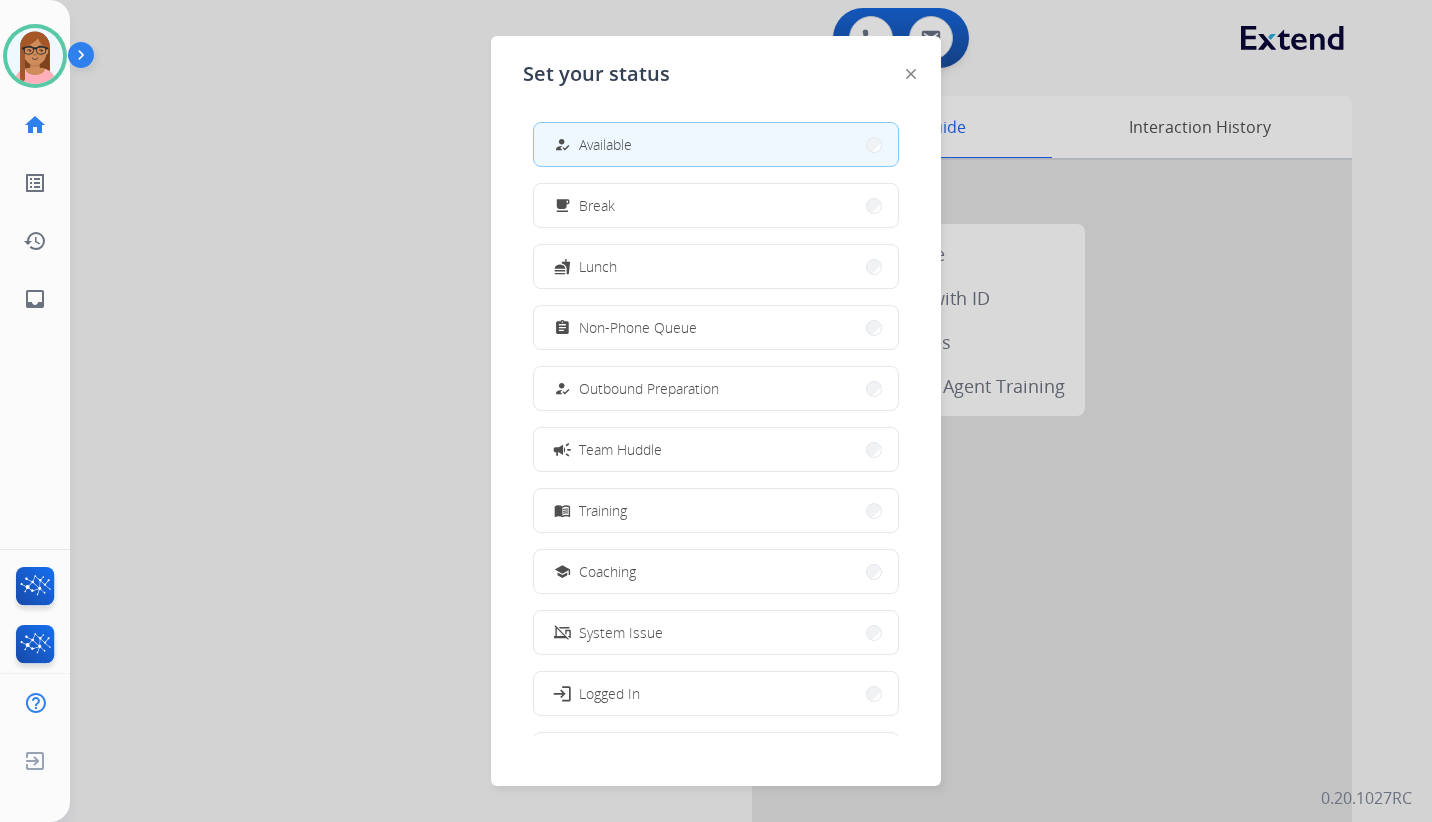 click on "school Coaching" at bounding box center [716, 571] 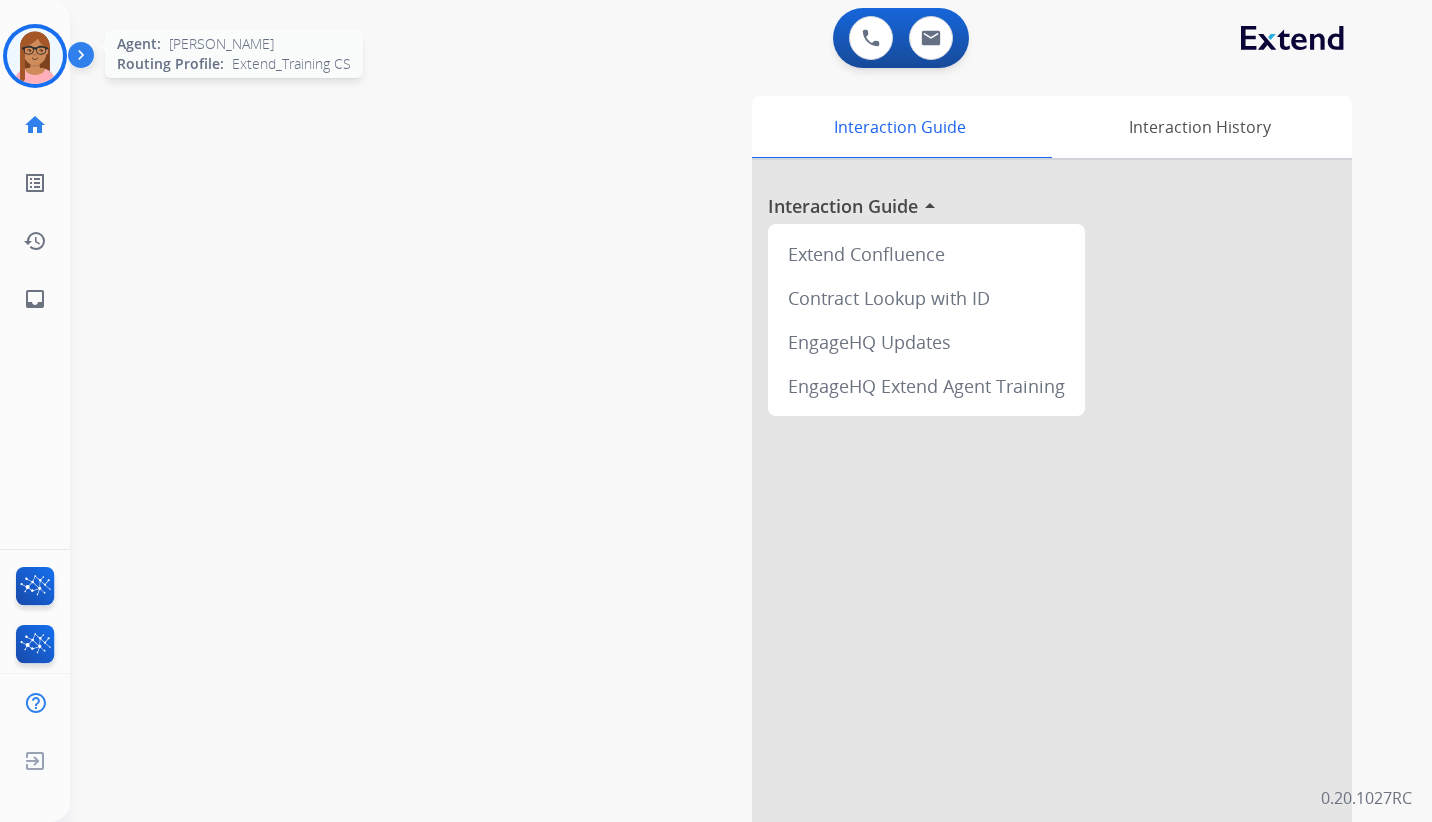 click at bounding box center (35, 56) 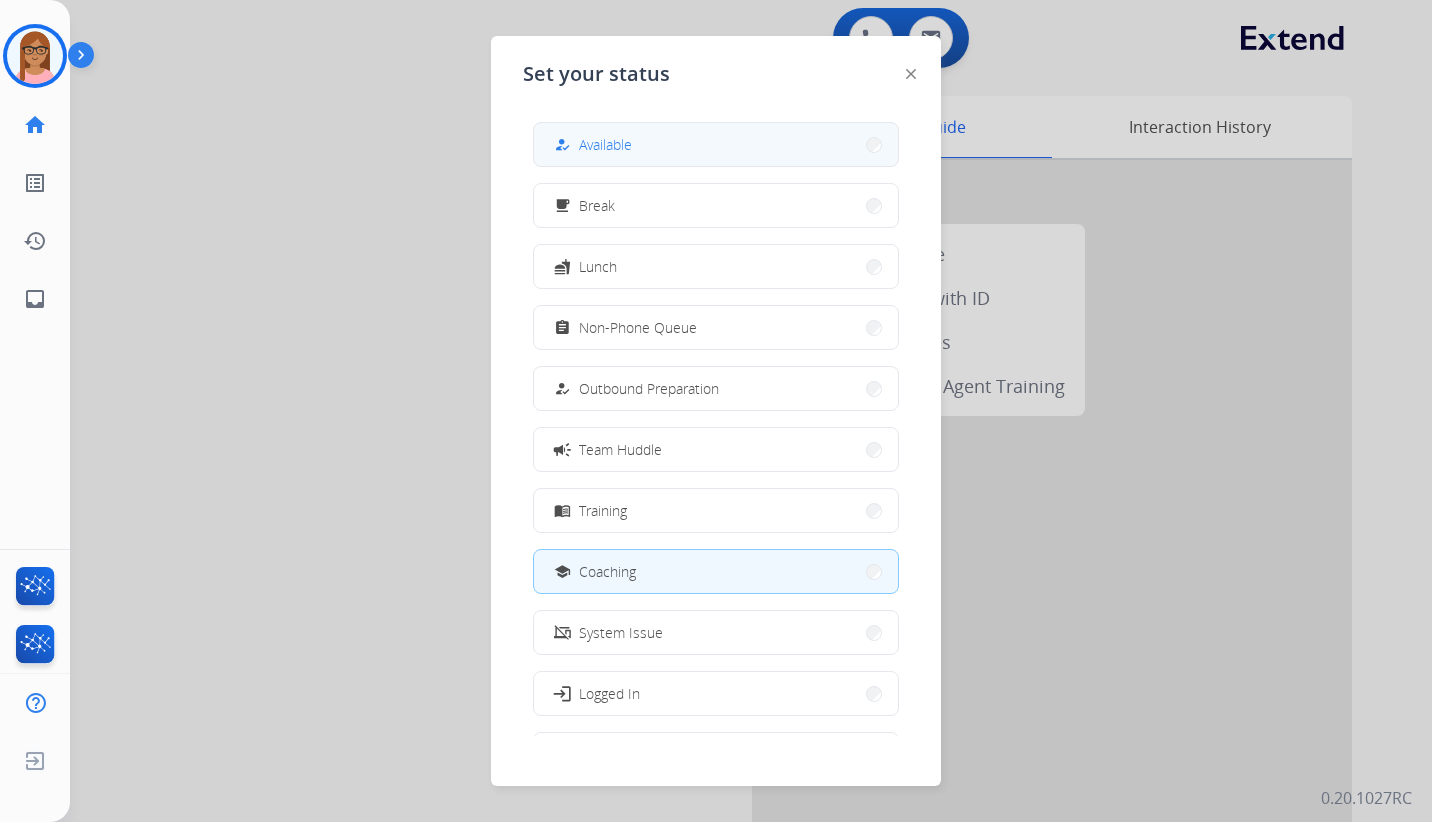click on "how_to_reg Available" at bounding box center [716, 144] 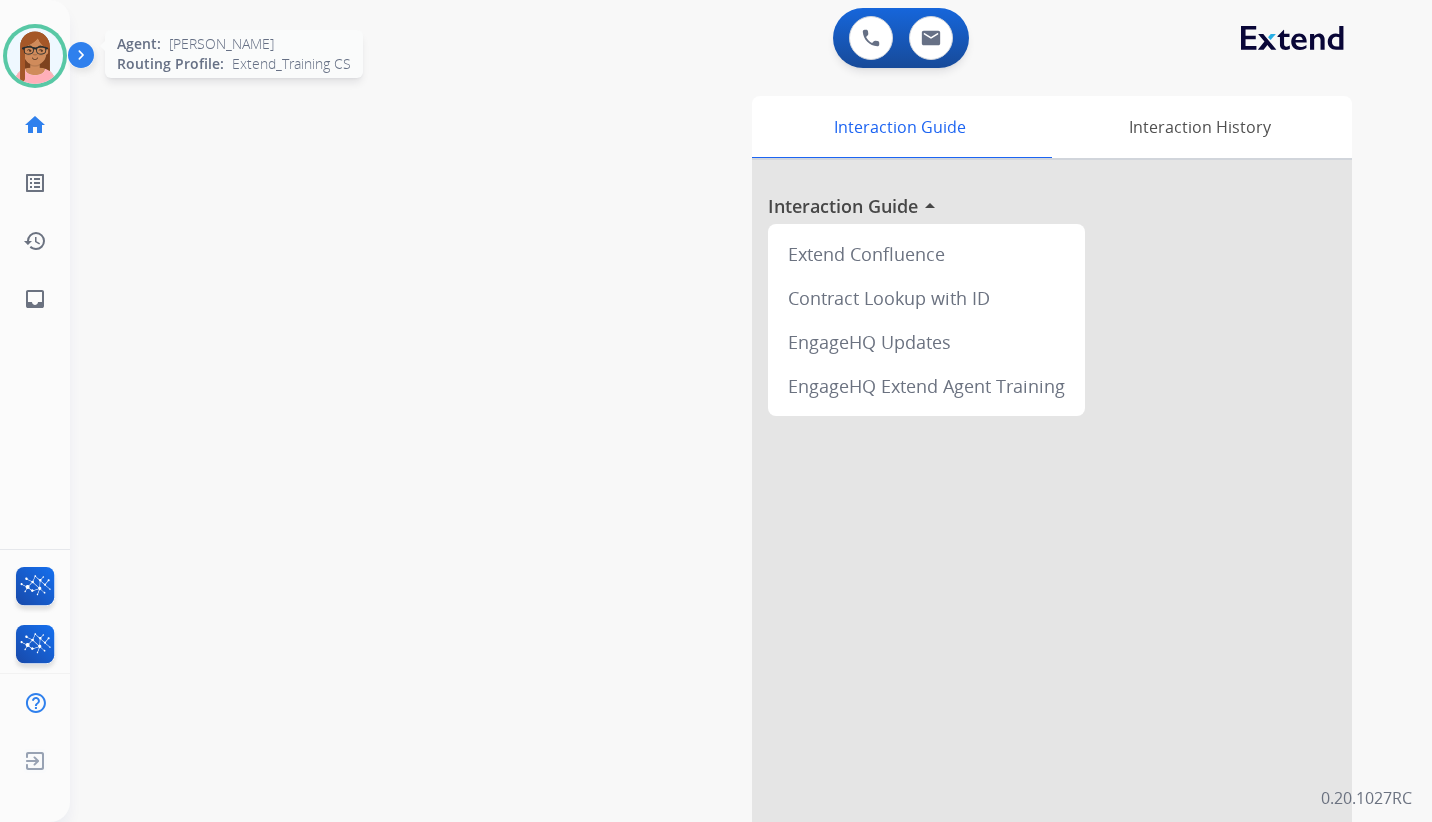 click at bounding box center [35, 56] 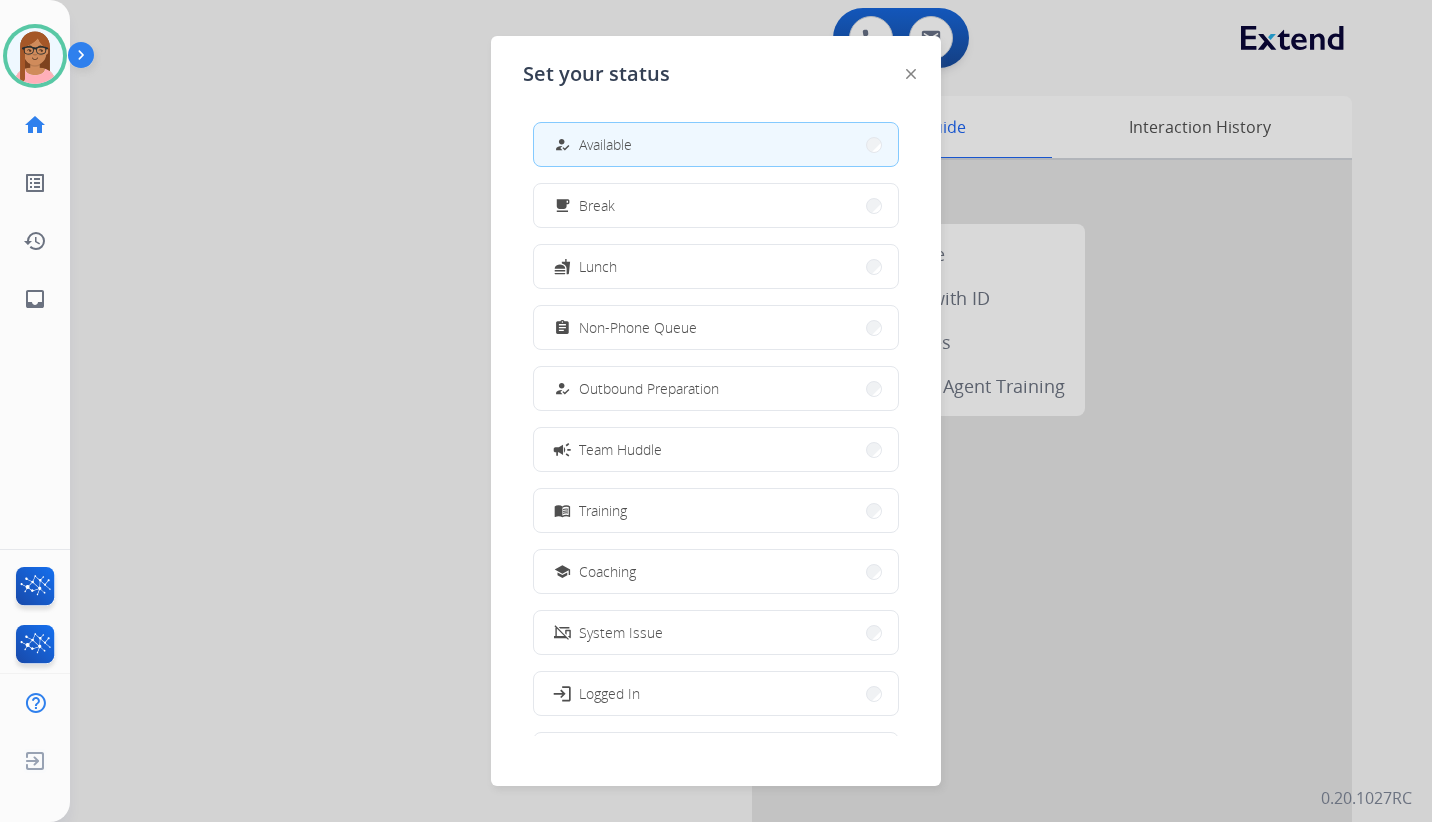 click 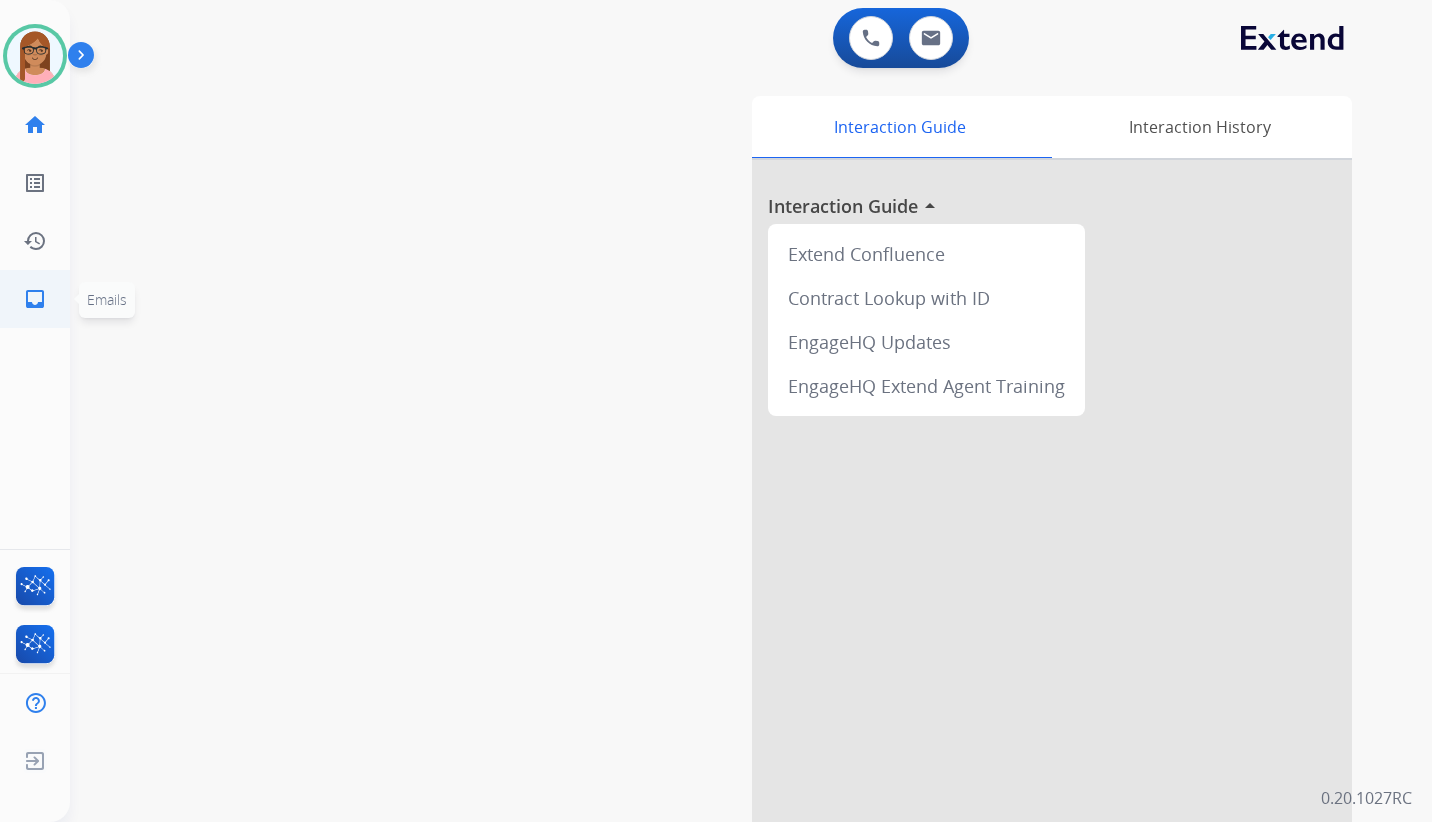 click on "inbox" 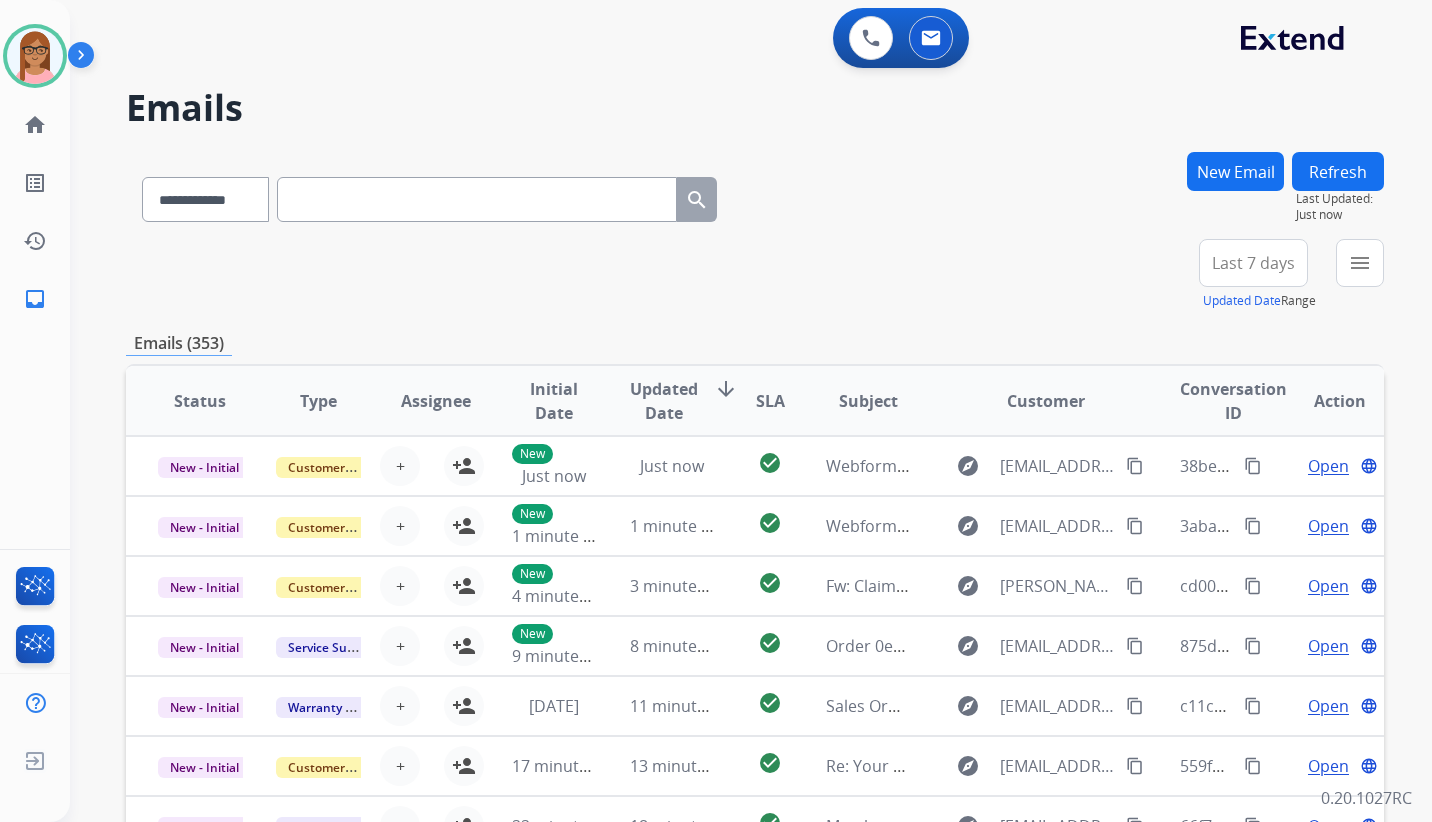 click on "New Email" at bounding box center [1235, 171] 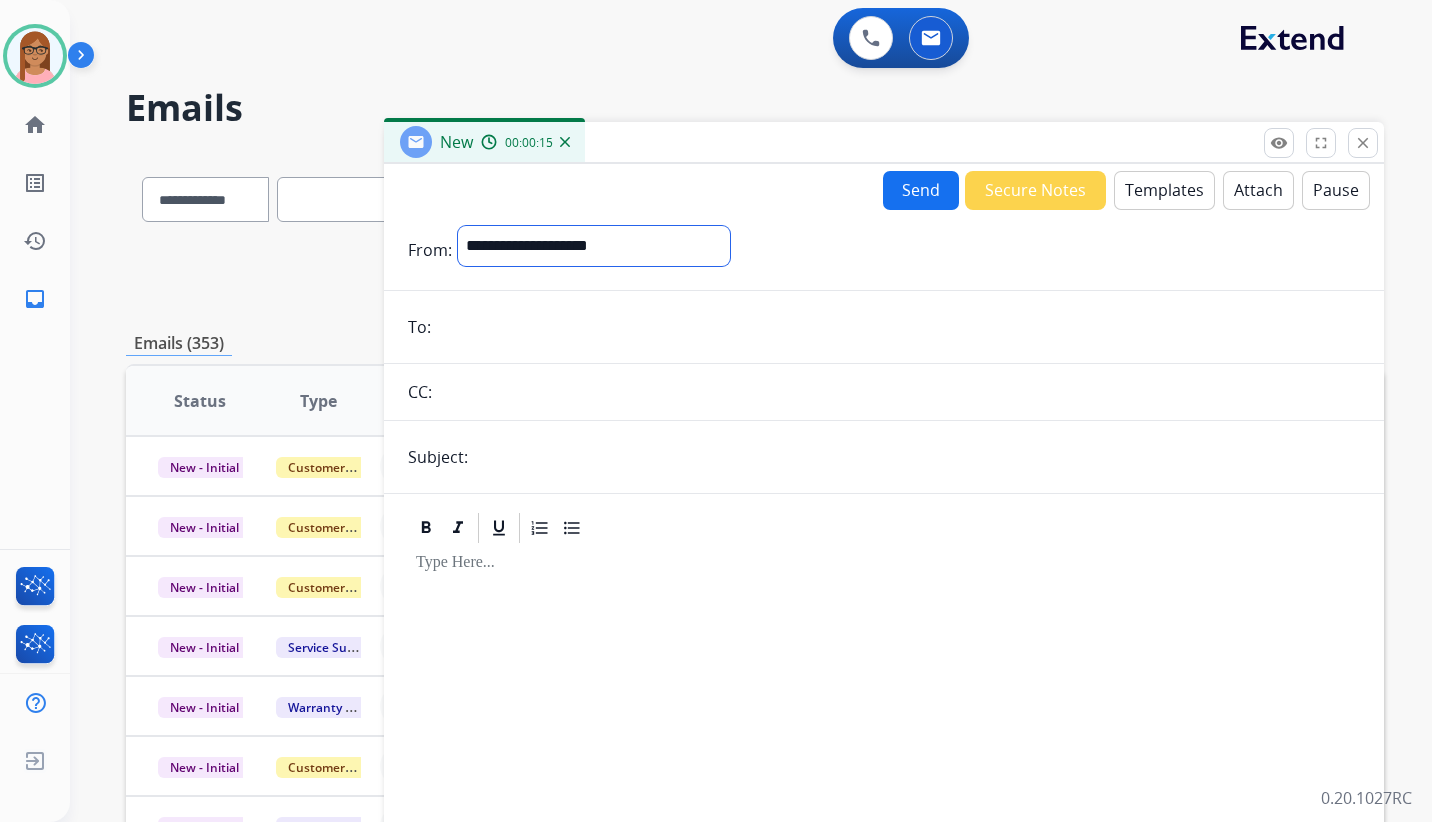 click on "**********" at bounding box center [594, 246] 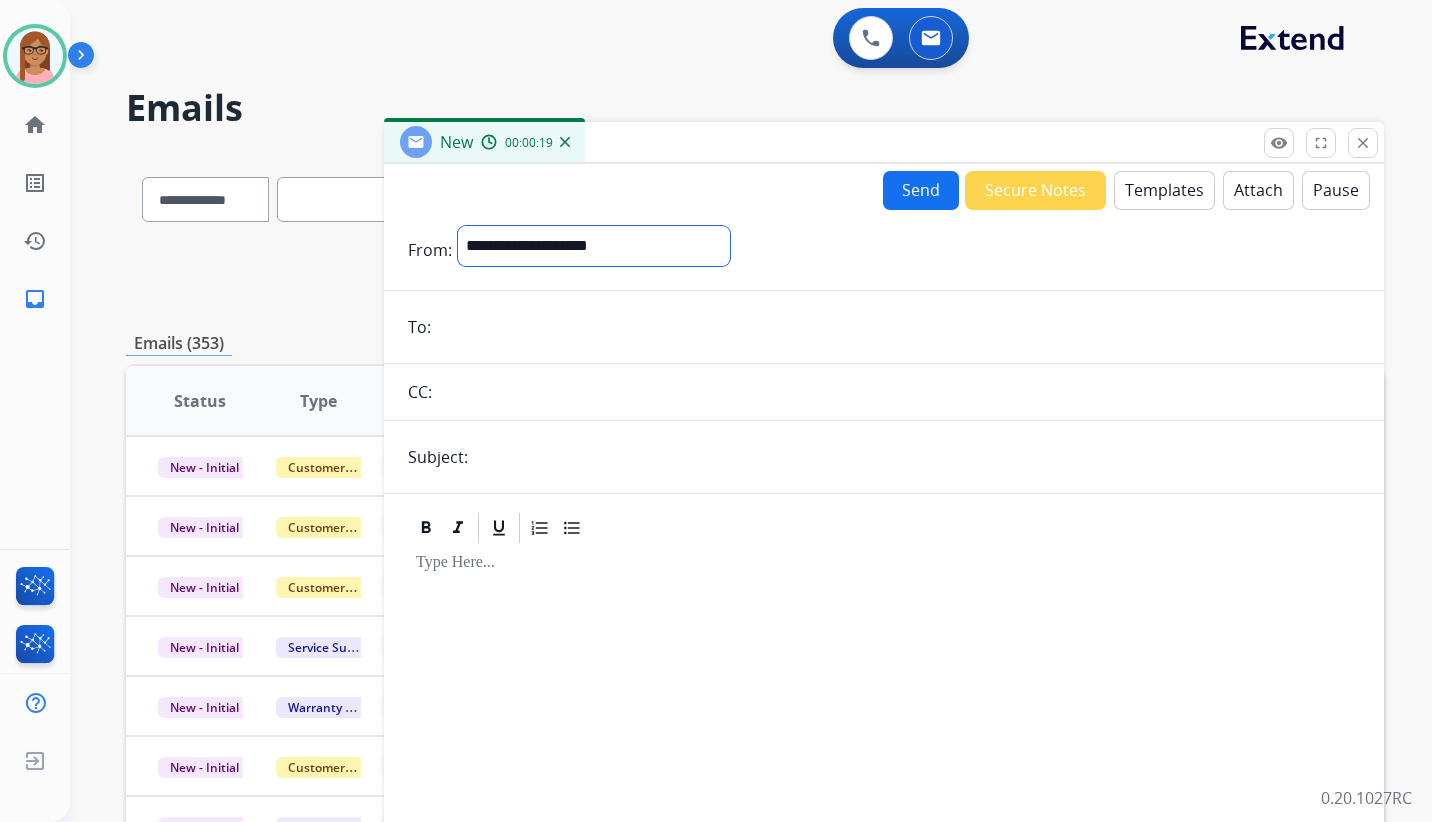 select on "**********" 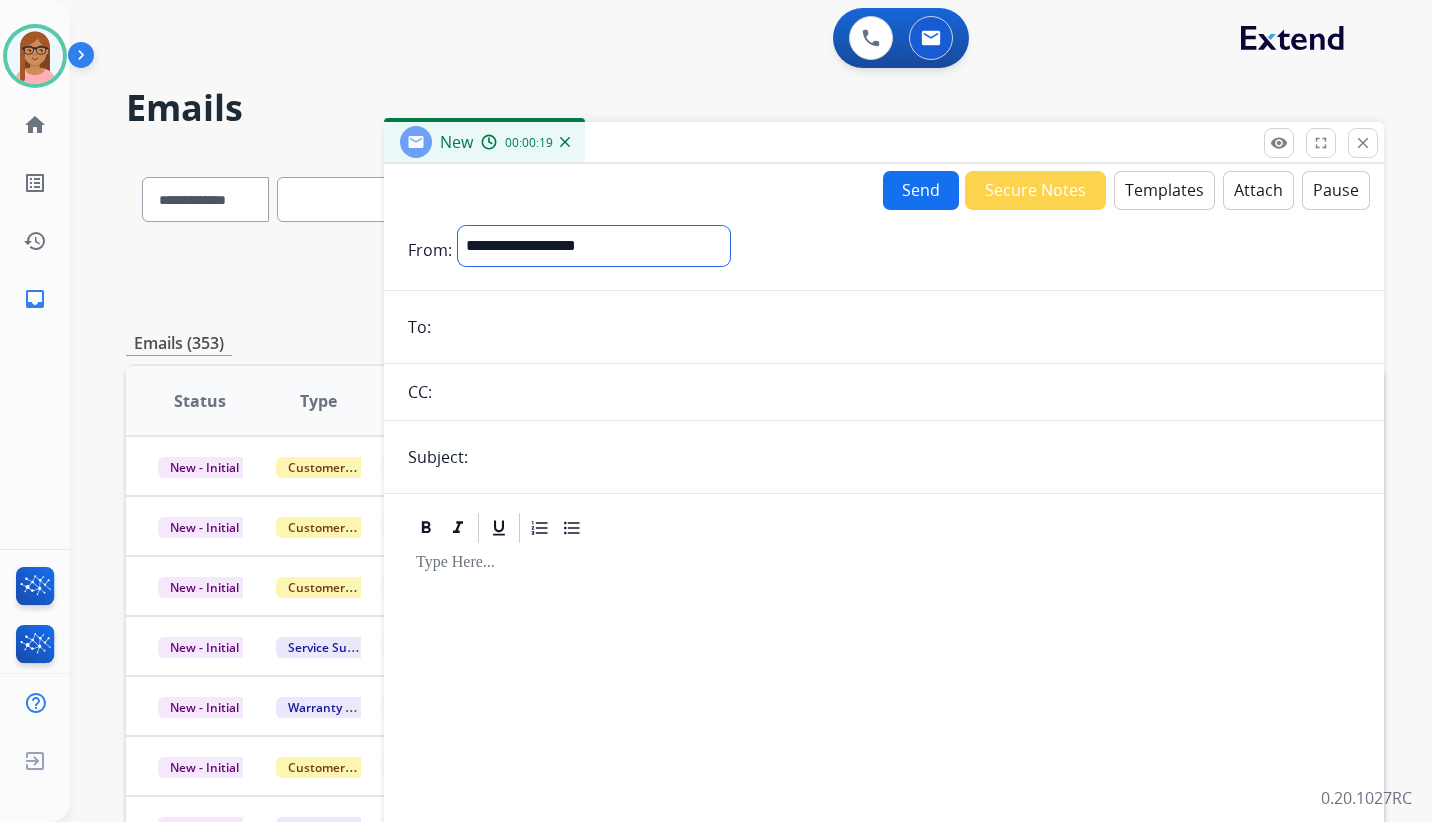 click on "**********" at bounding box center (594, 246) 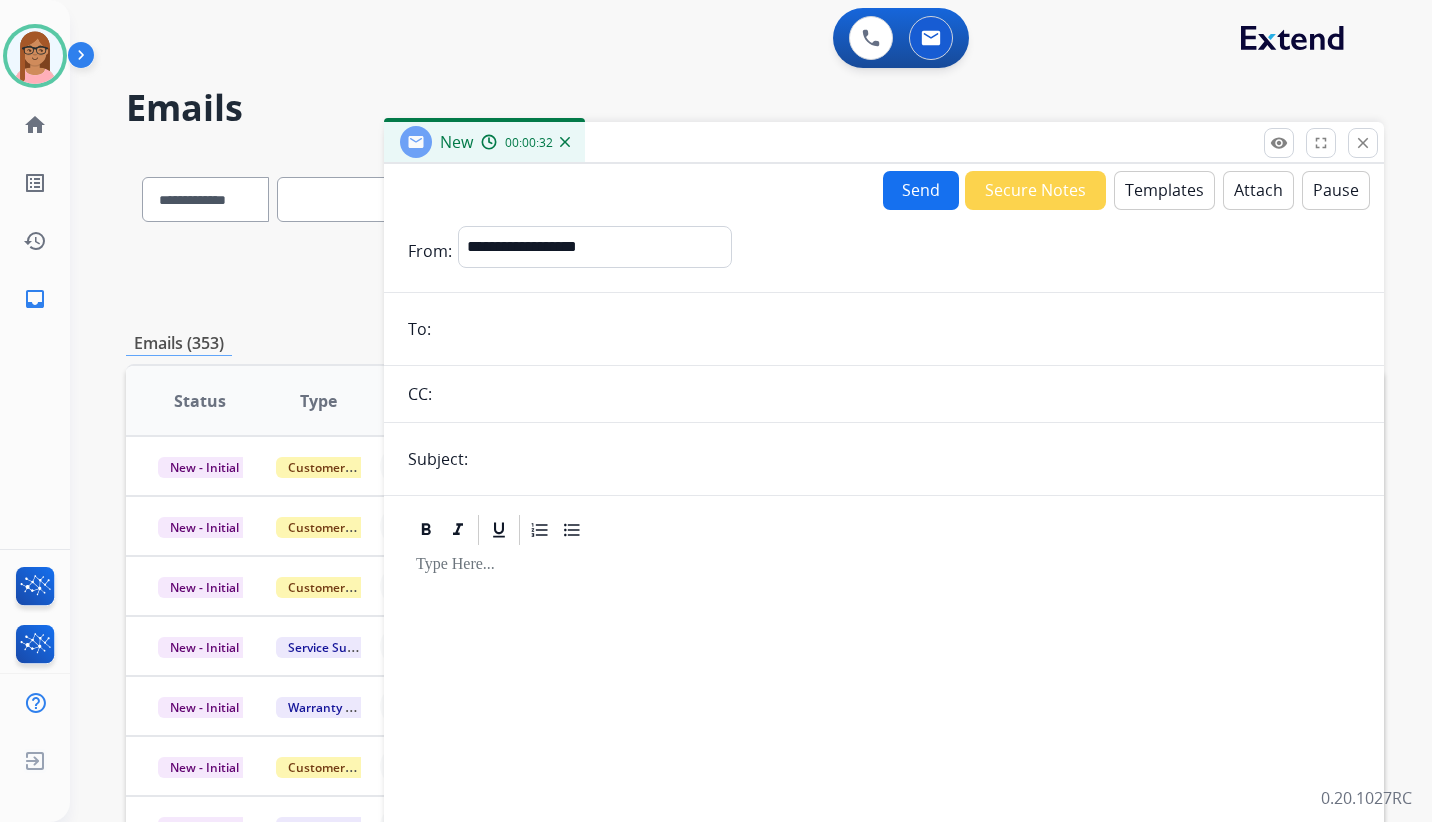 click at bounding box center (898, 329) 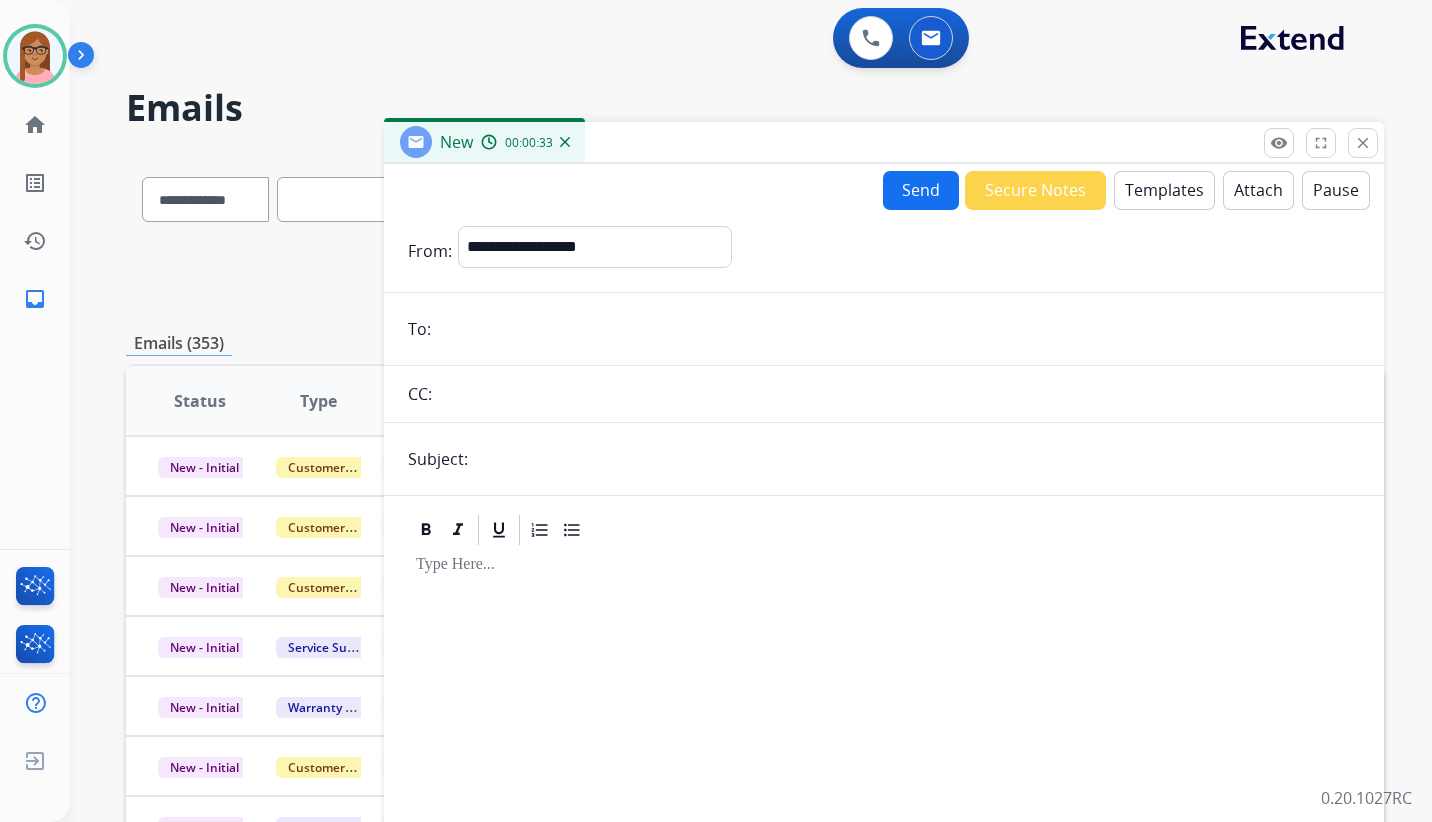 paste on "**********" 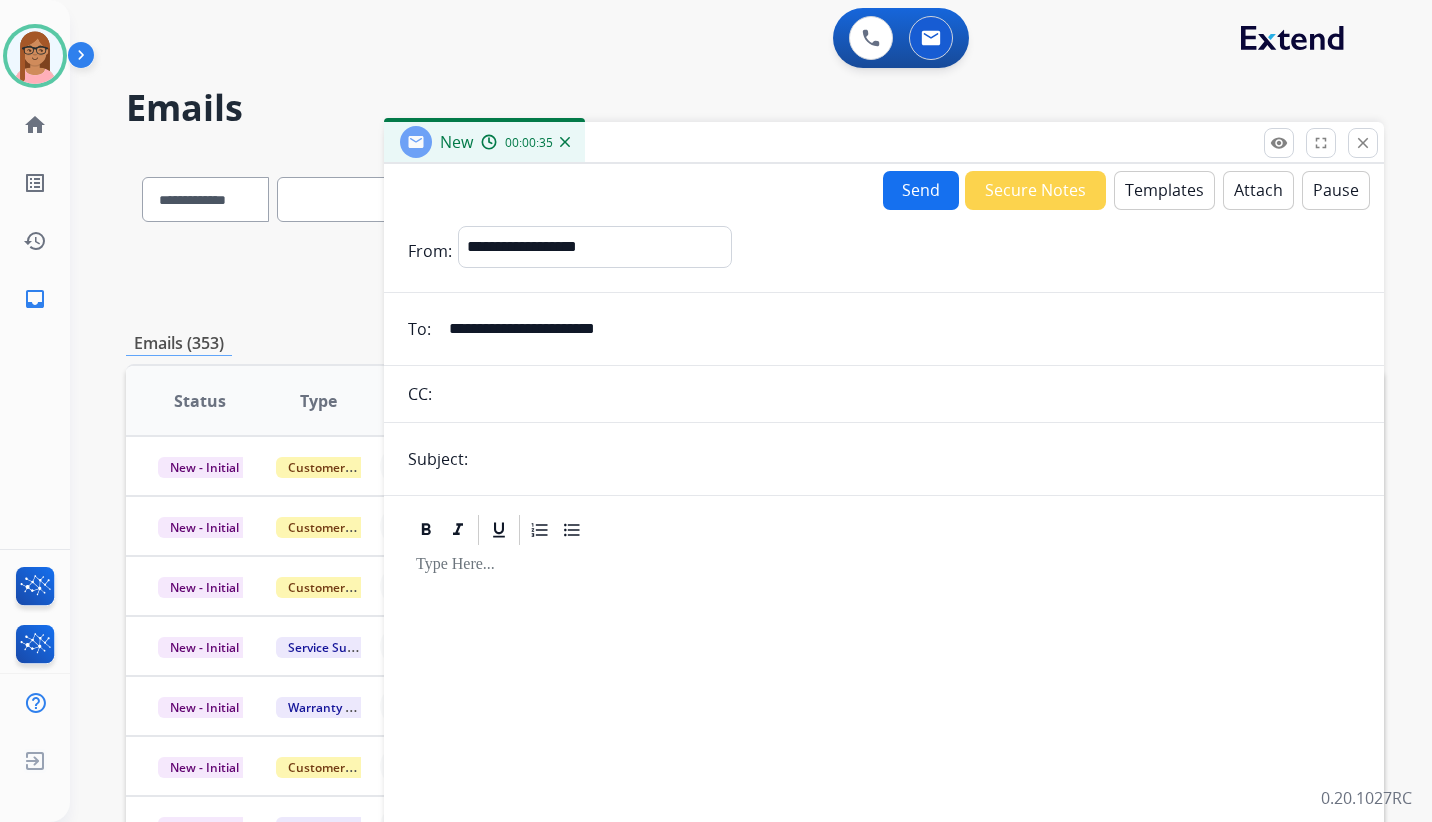 type on "**********" 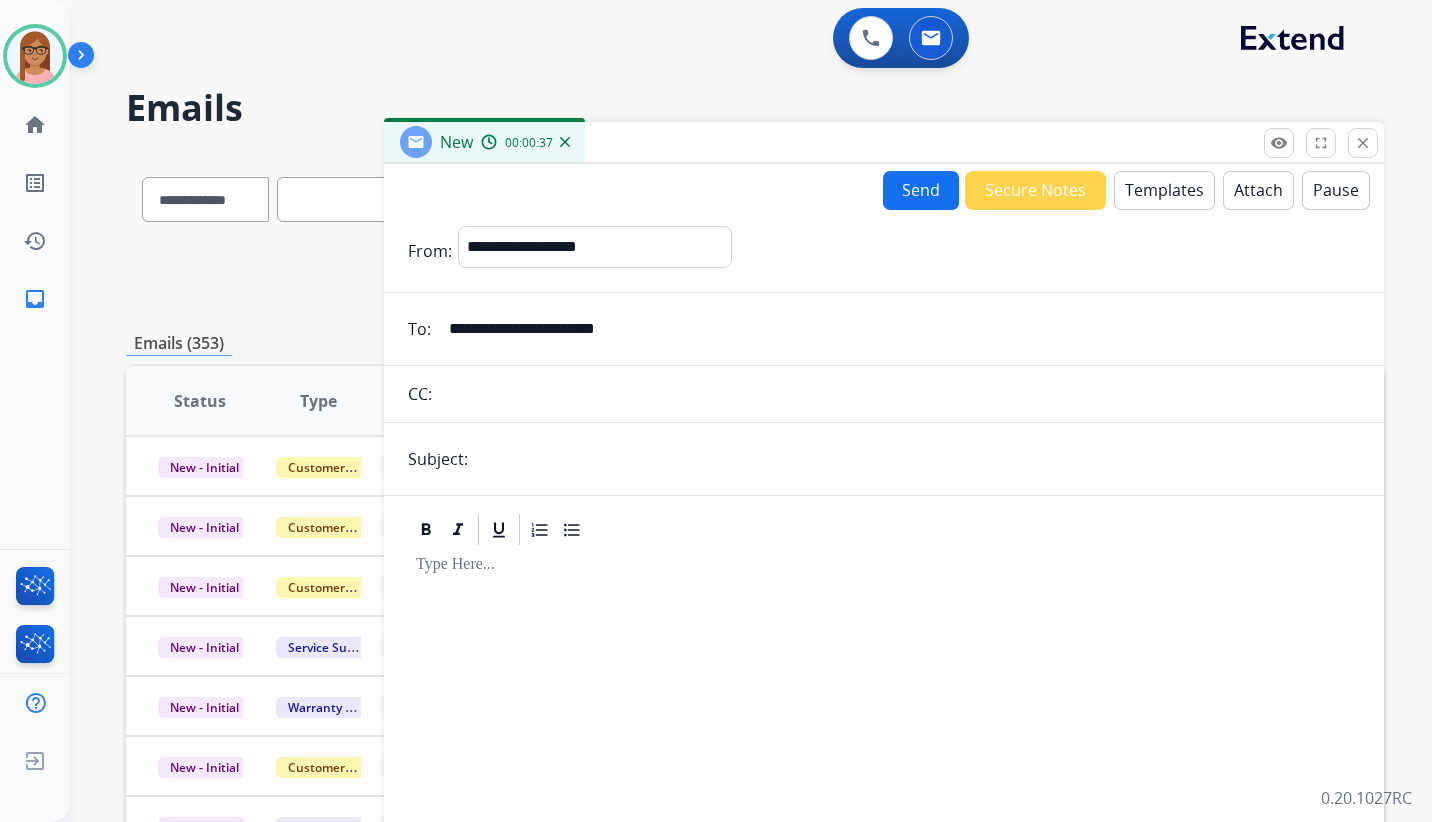 type on "**********" 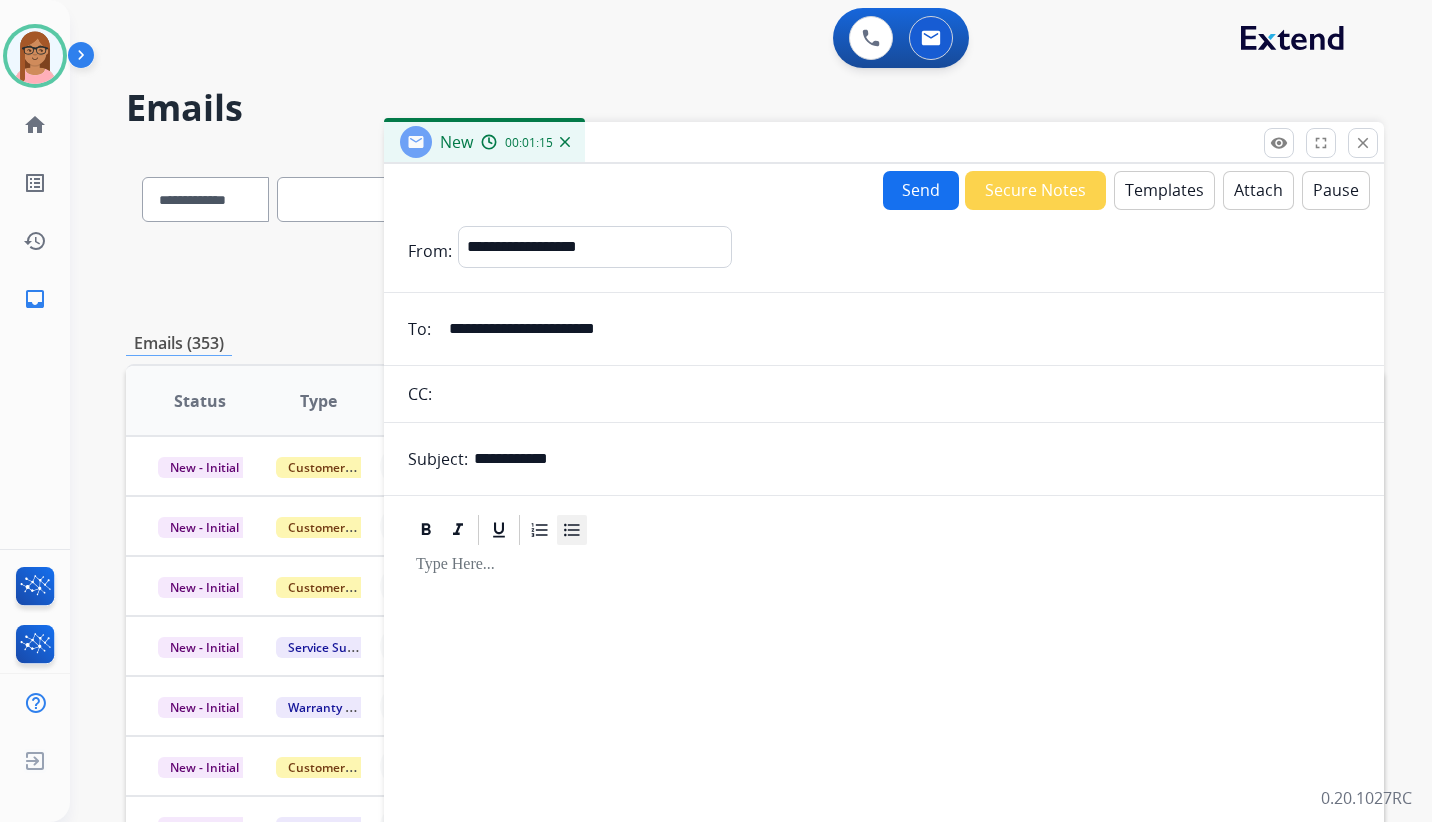 click at bounding box center [572, 530] 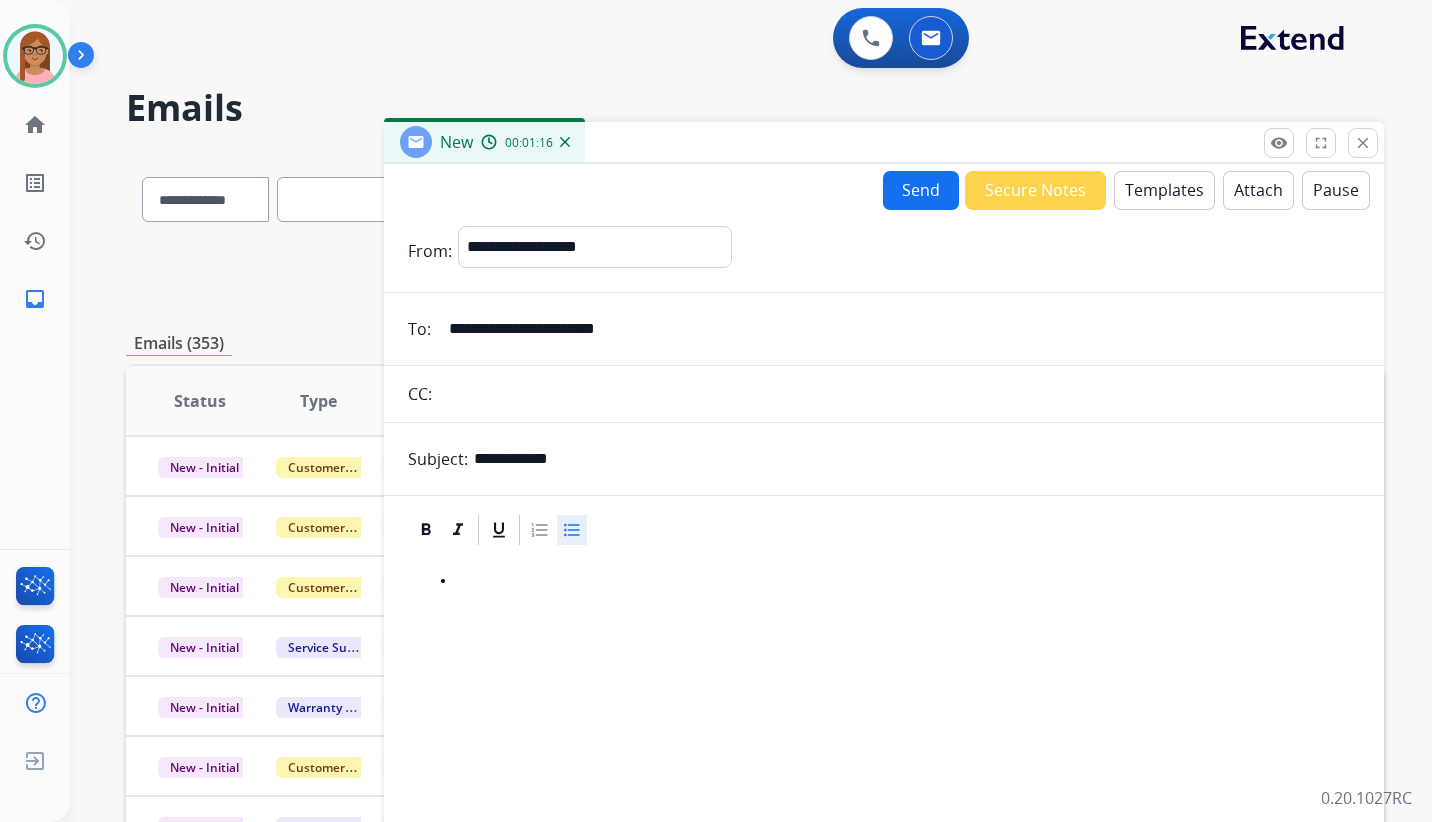 click at bounding box center [884, 719] 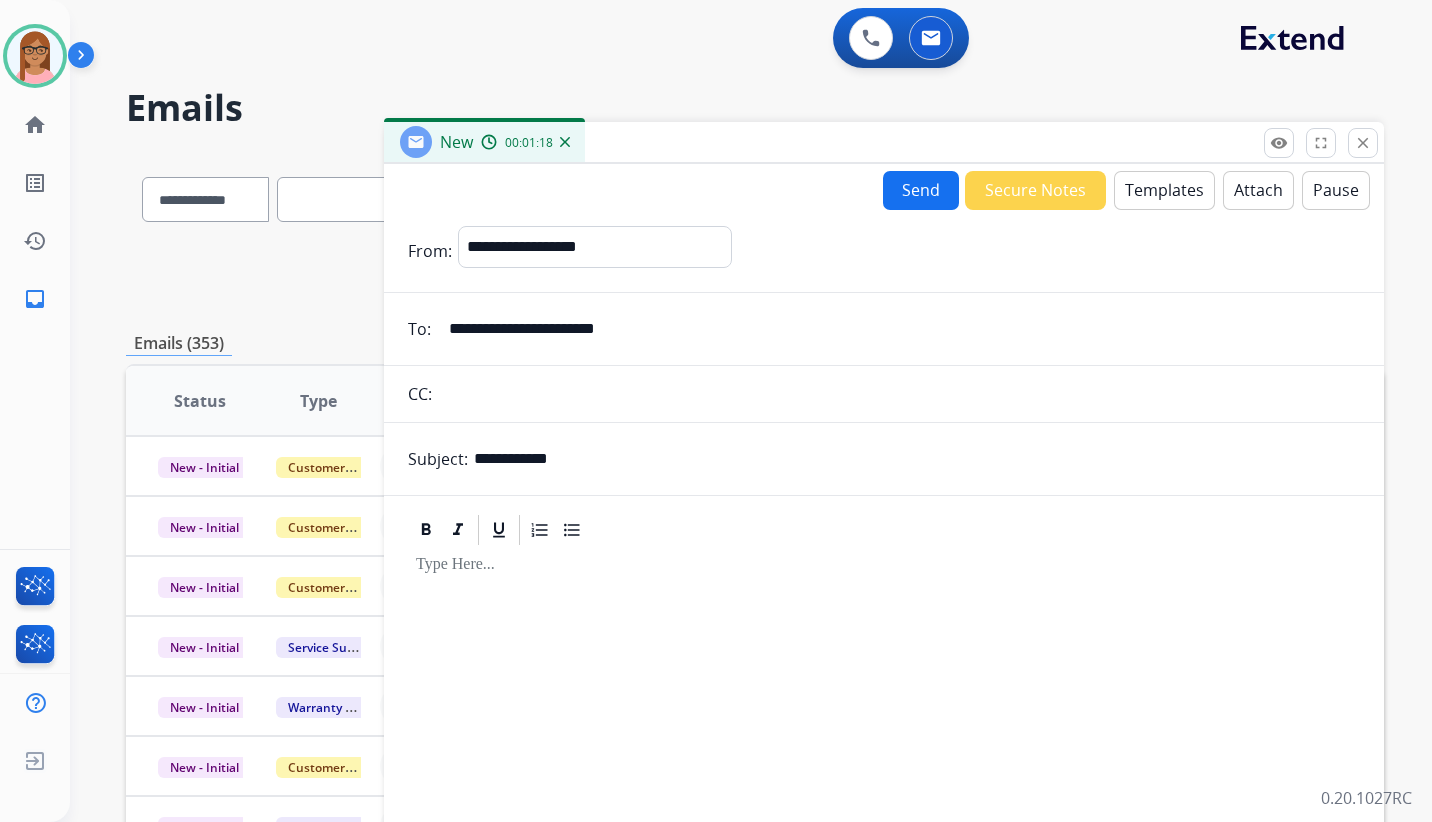 click on "Templates" at bounding box center (1164, 190) 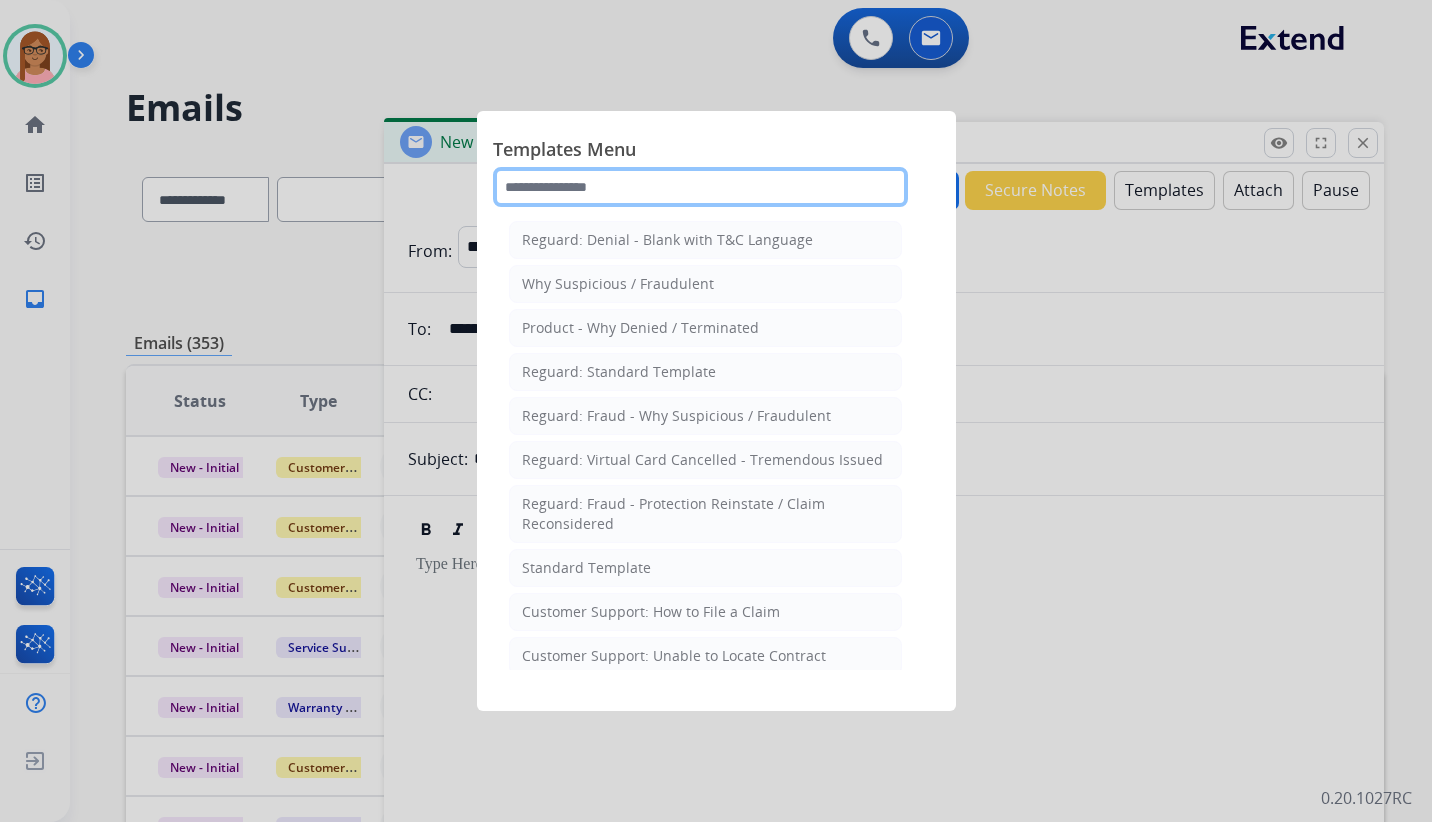 click 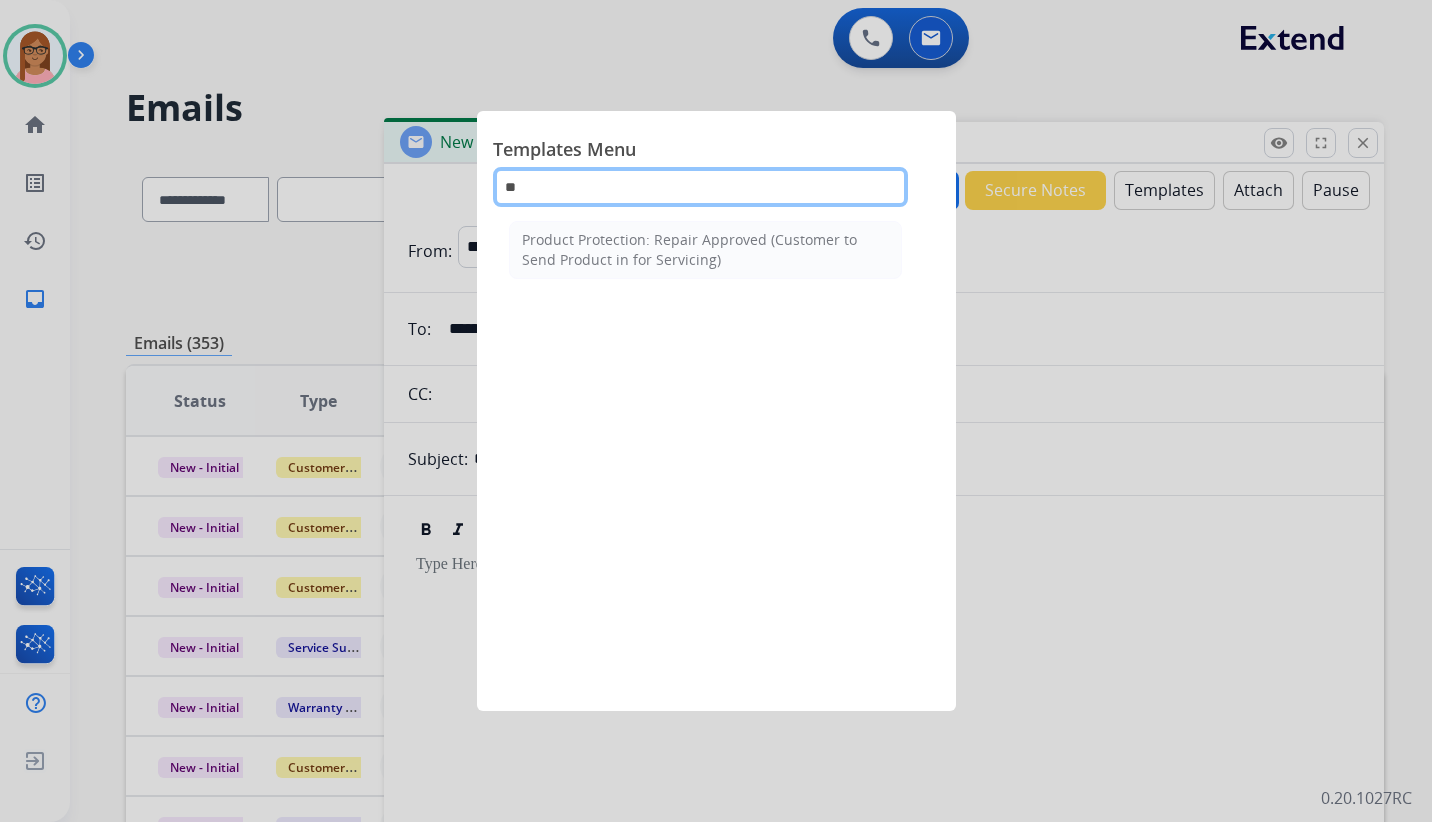 type on "*" 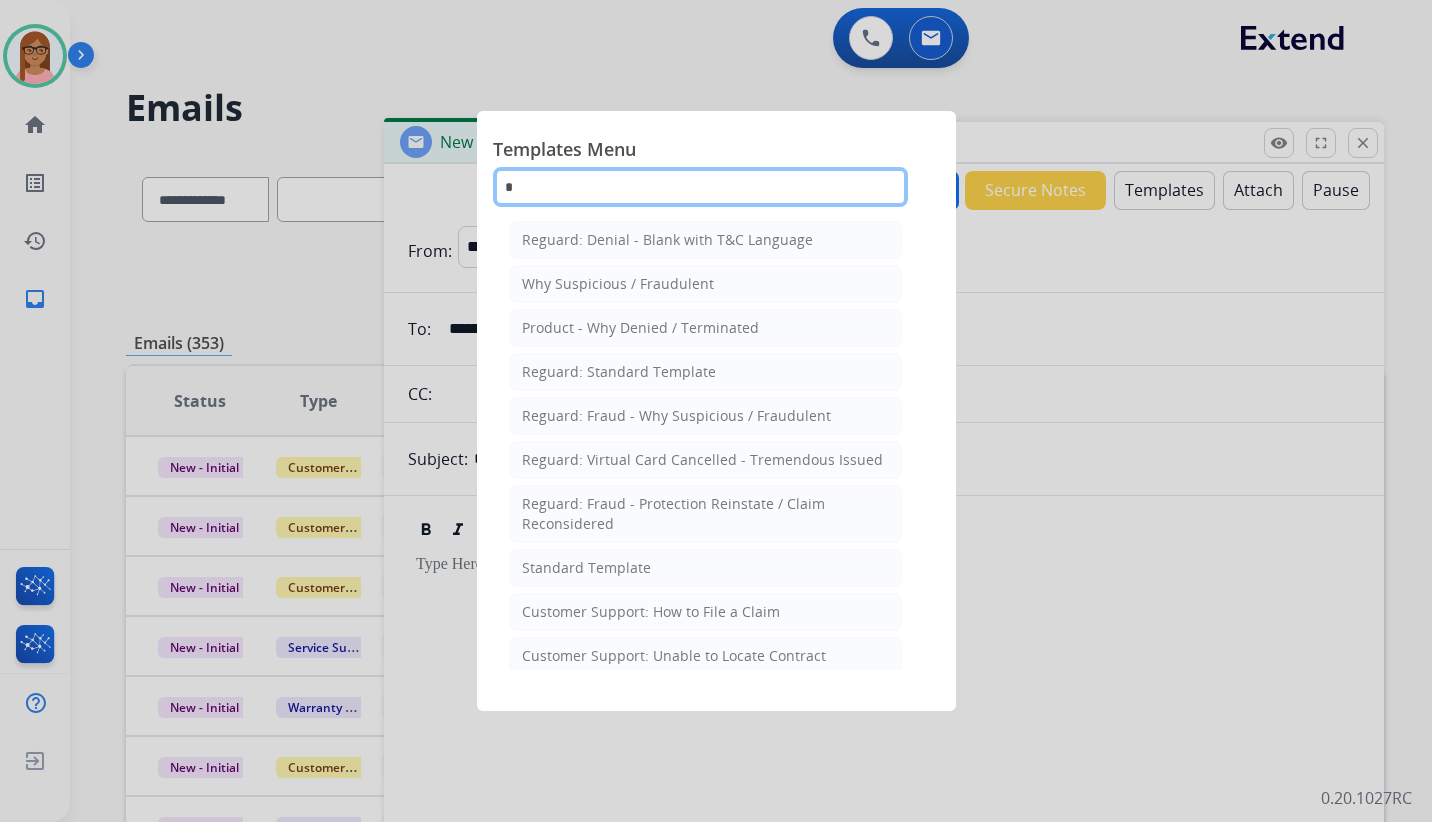 type 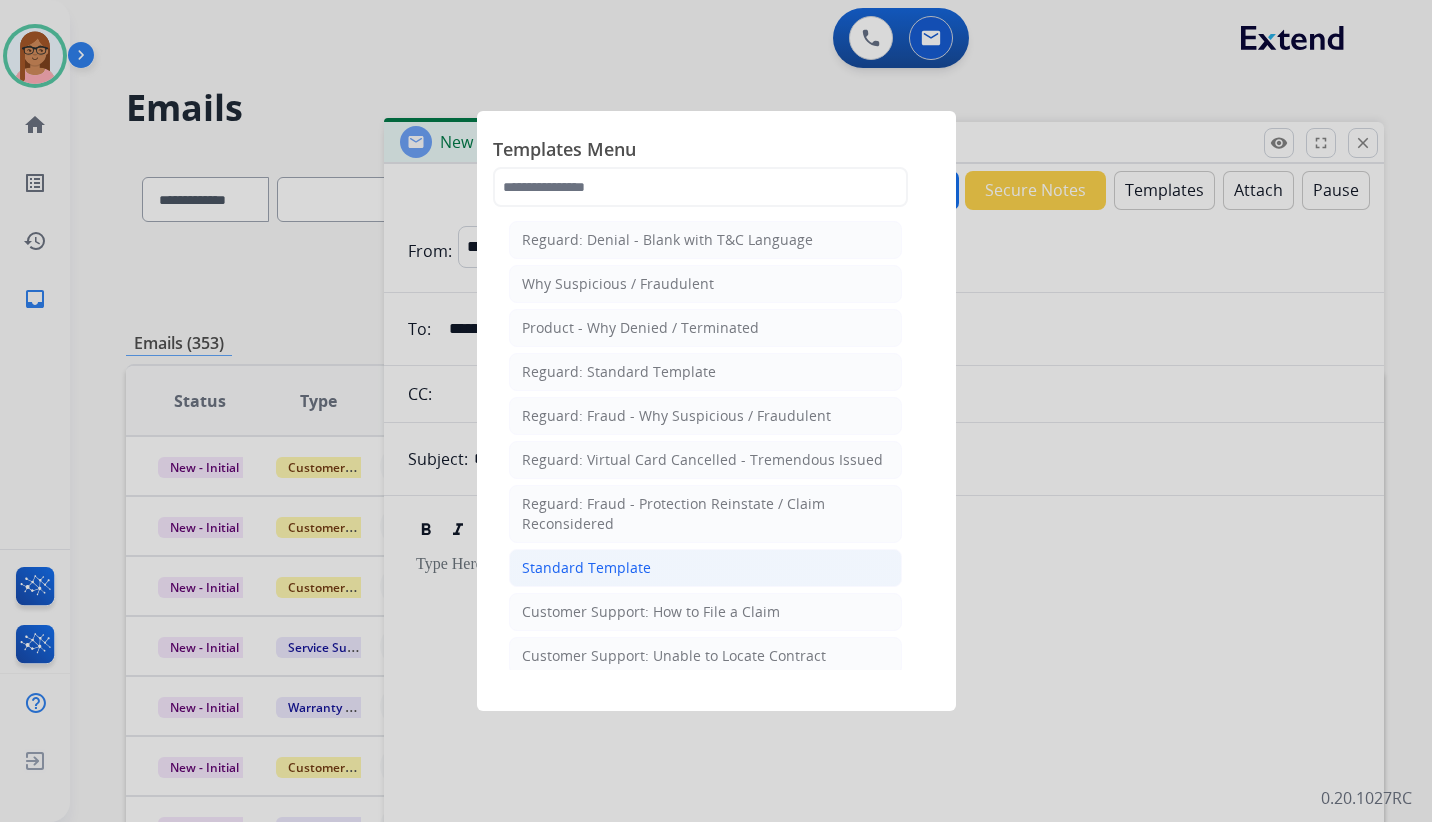click on "Standard Template" 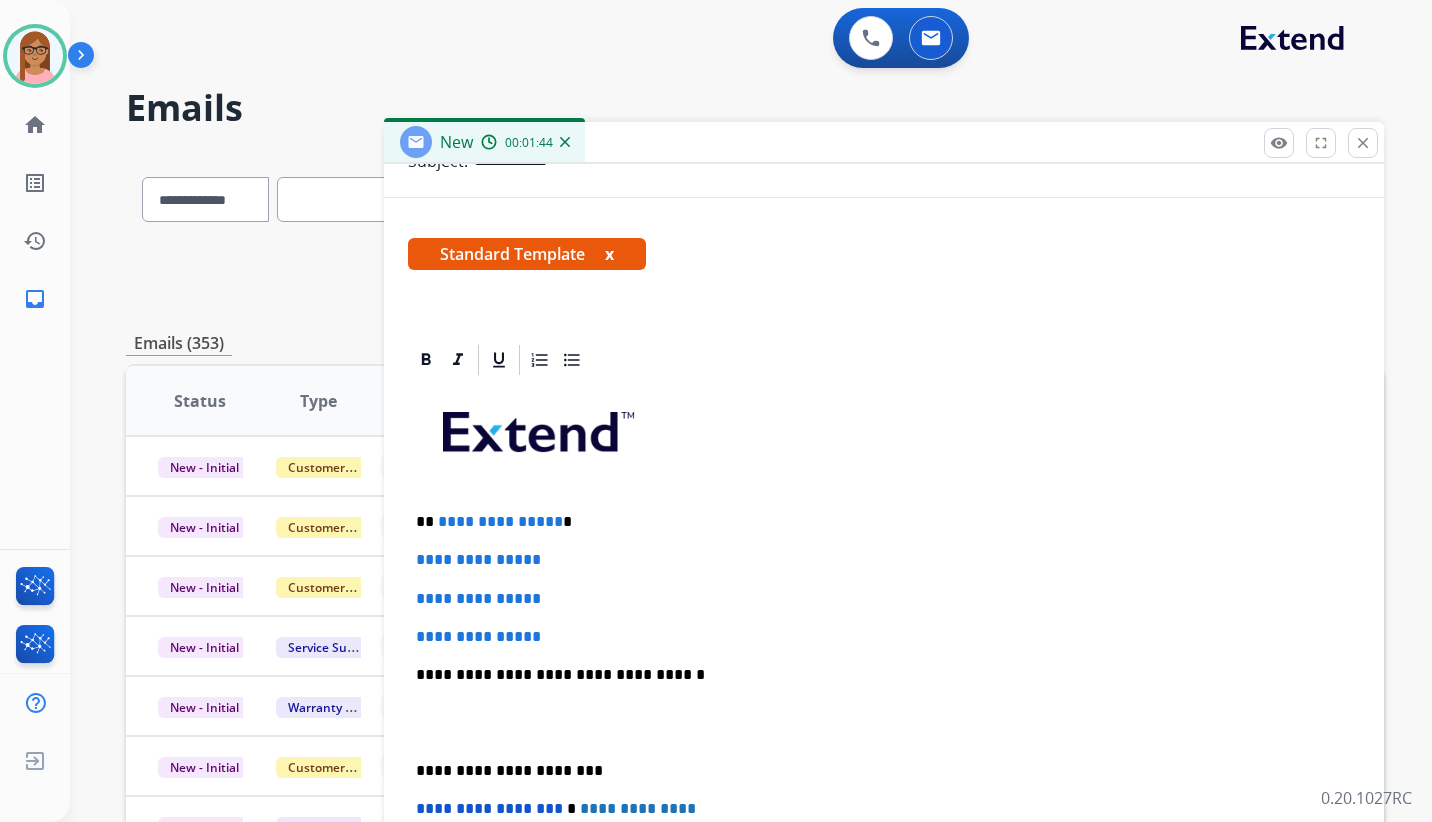 scroll, scrollTop: 300, scrollLeft: 0, axis: vertical 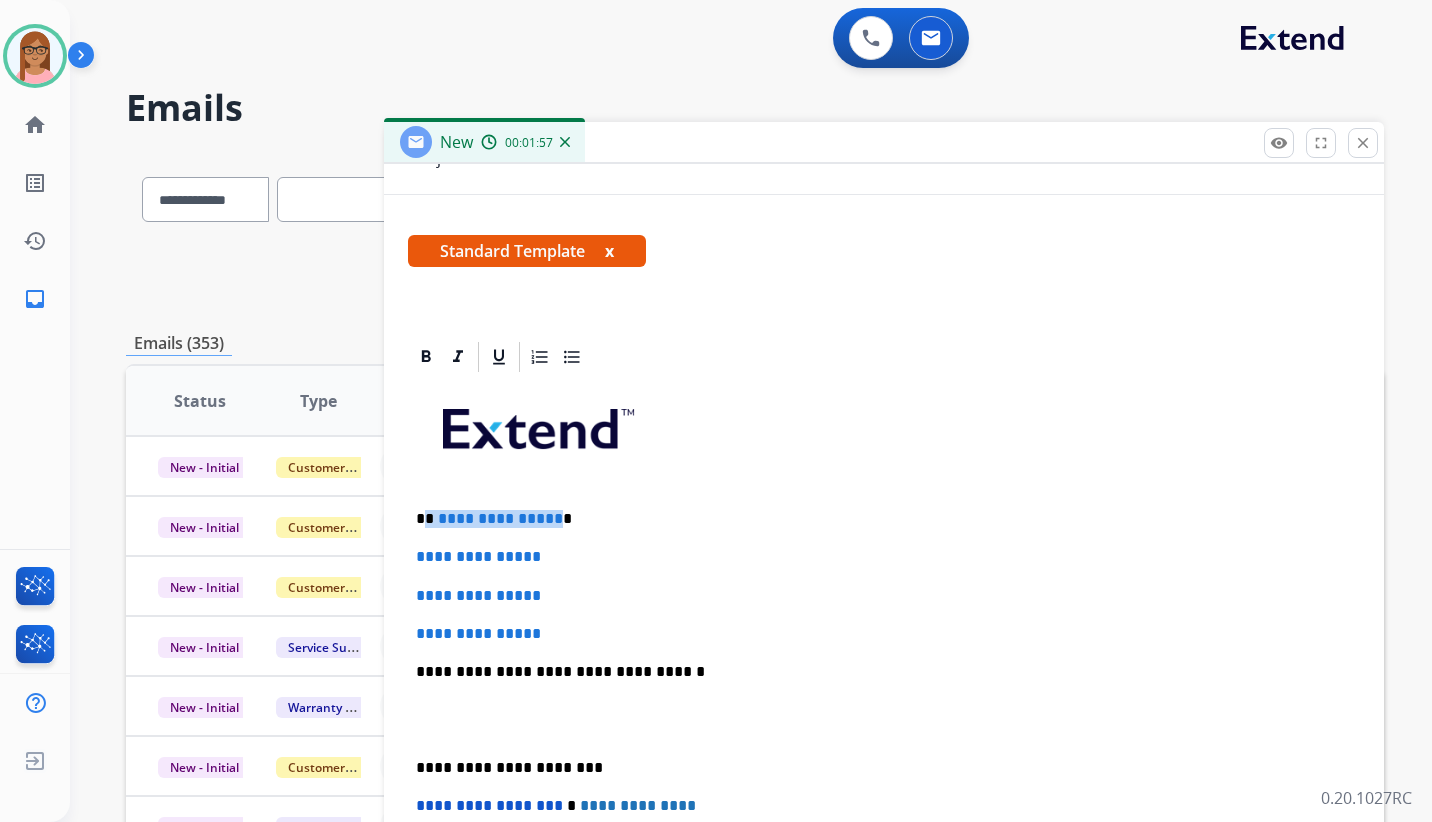 drag, startPoint x: 427, startPoint y: 519, endPoint x: 551, endPoint y: 512, distance: 124.197426 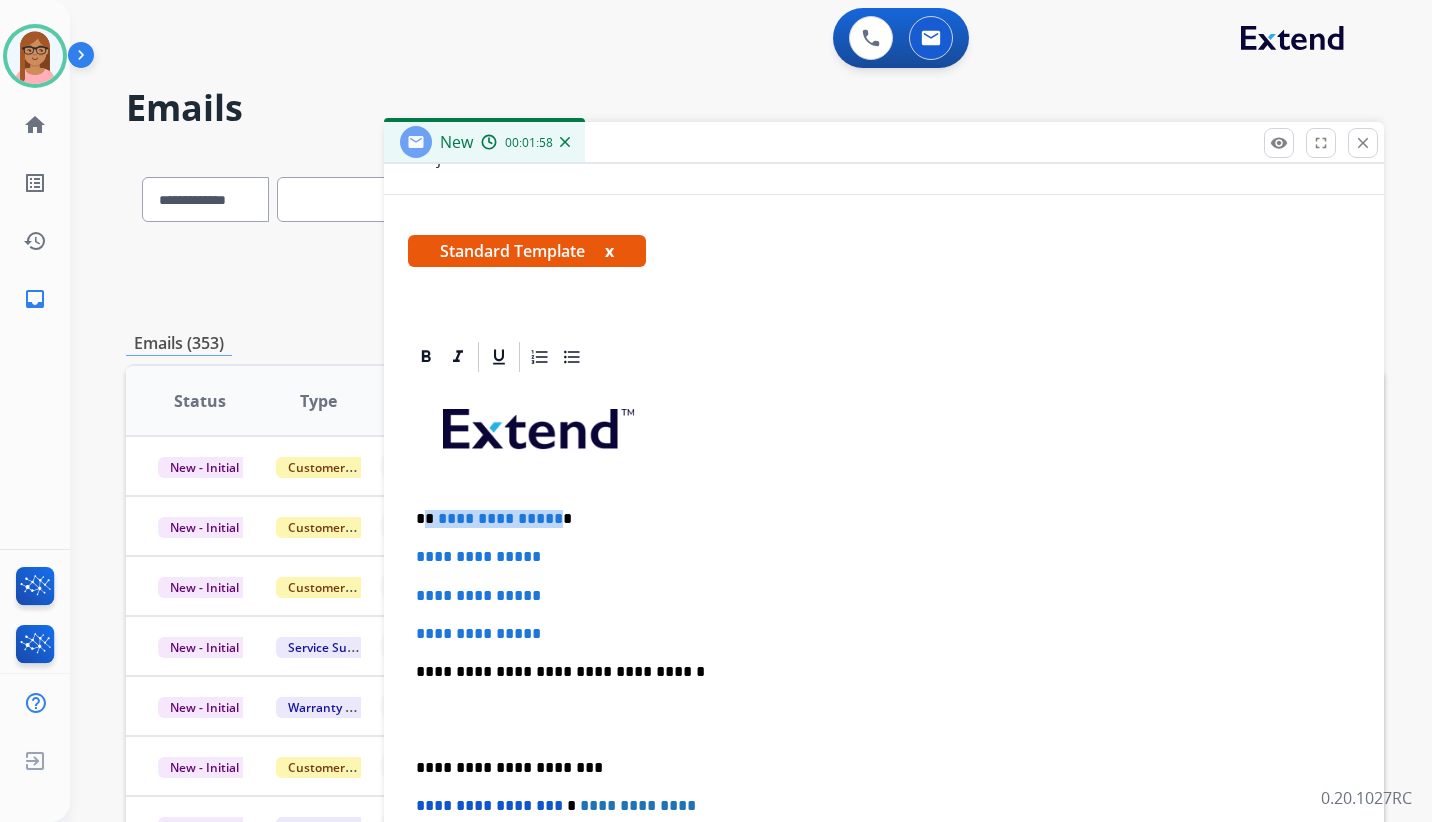 type 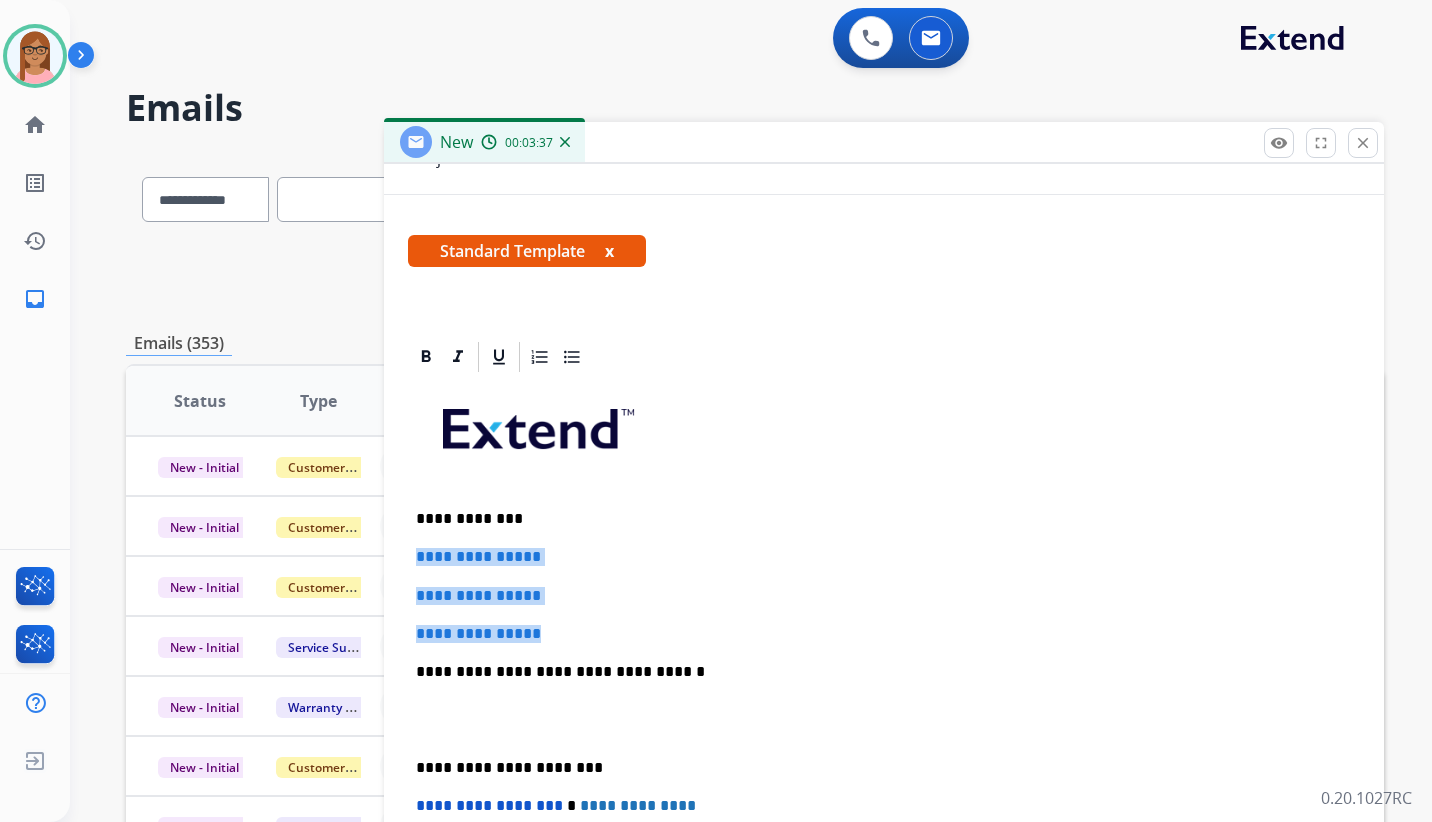 drag, startPoint x: 413, startPoint y: 555, endPoint x: 578, endPoint y: 622, distance: 178.08424 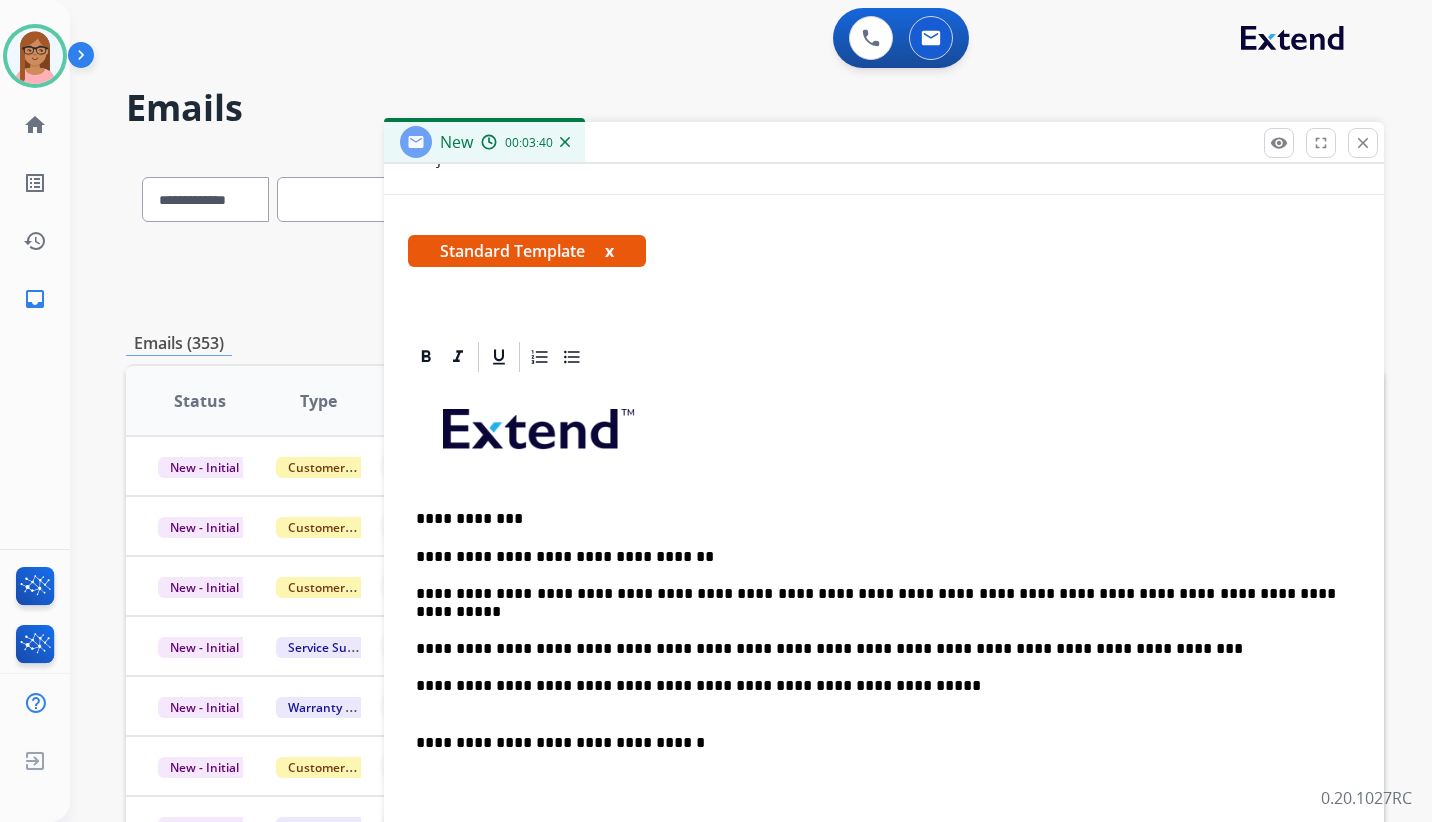 click on "**********" at bounding box center [876, 631] 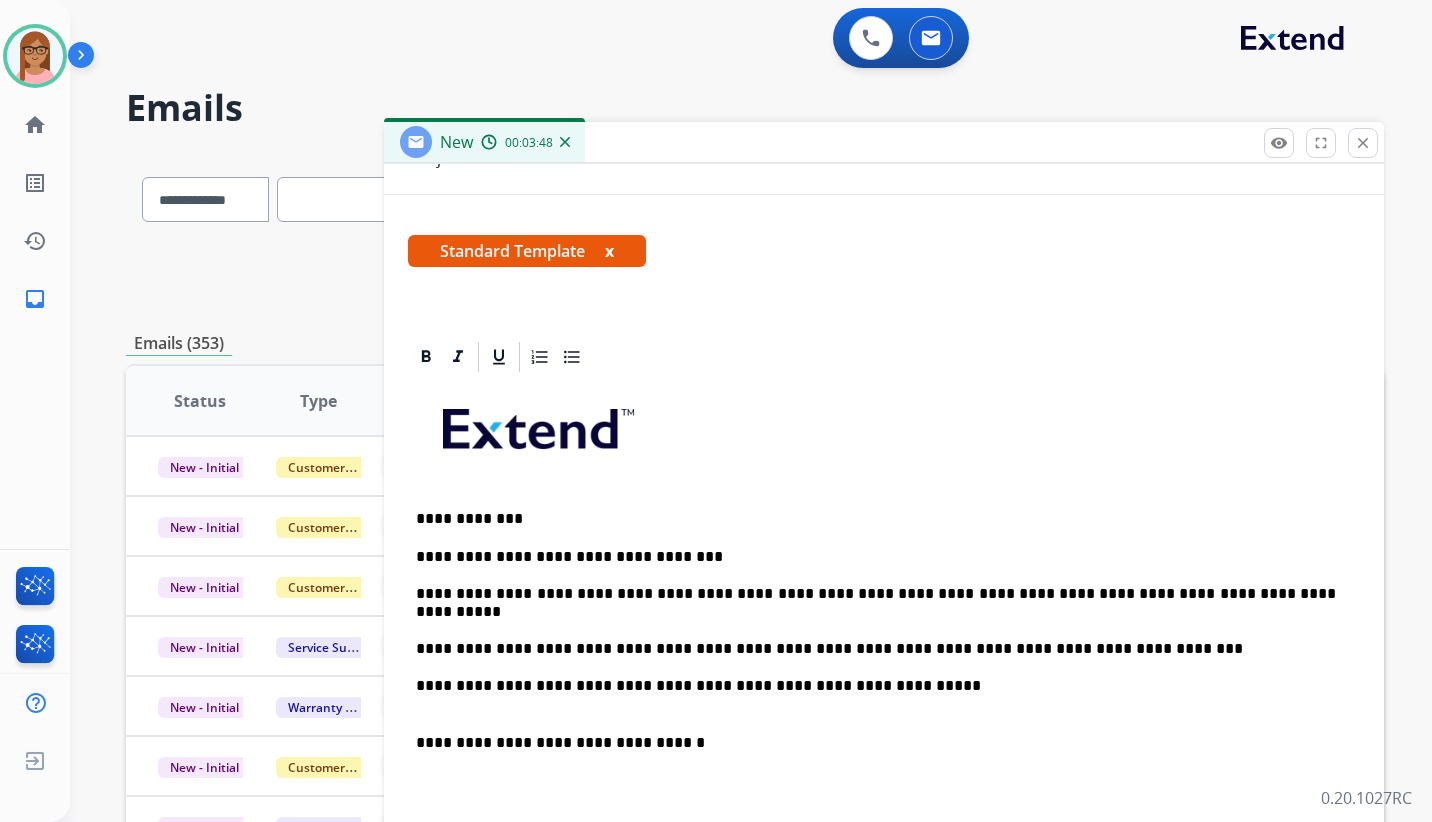 click on "**********" at bounding box center [876, 631] 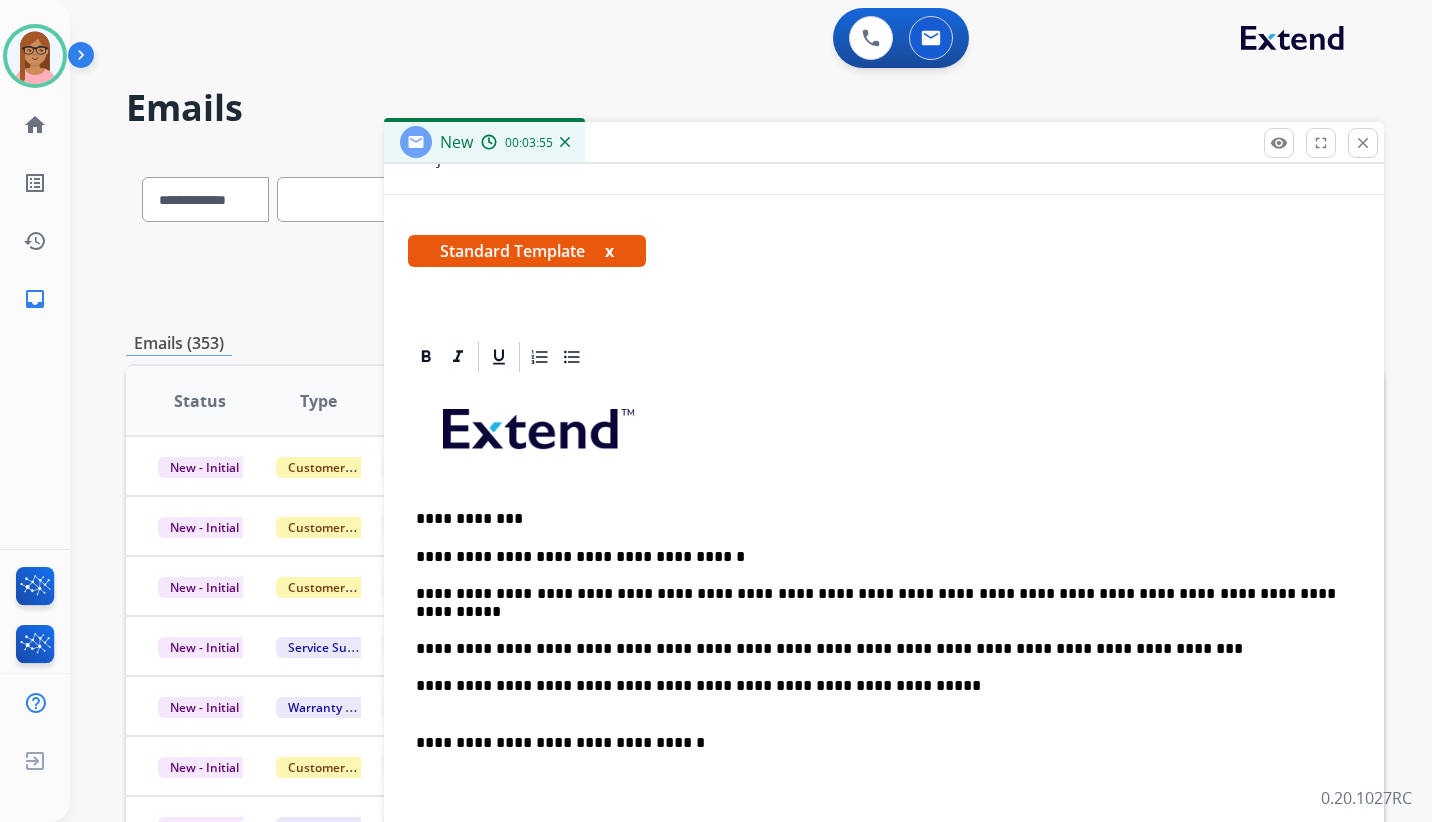 click on "**********" at bounding box center [876, 631] 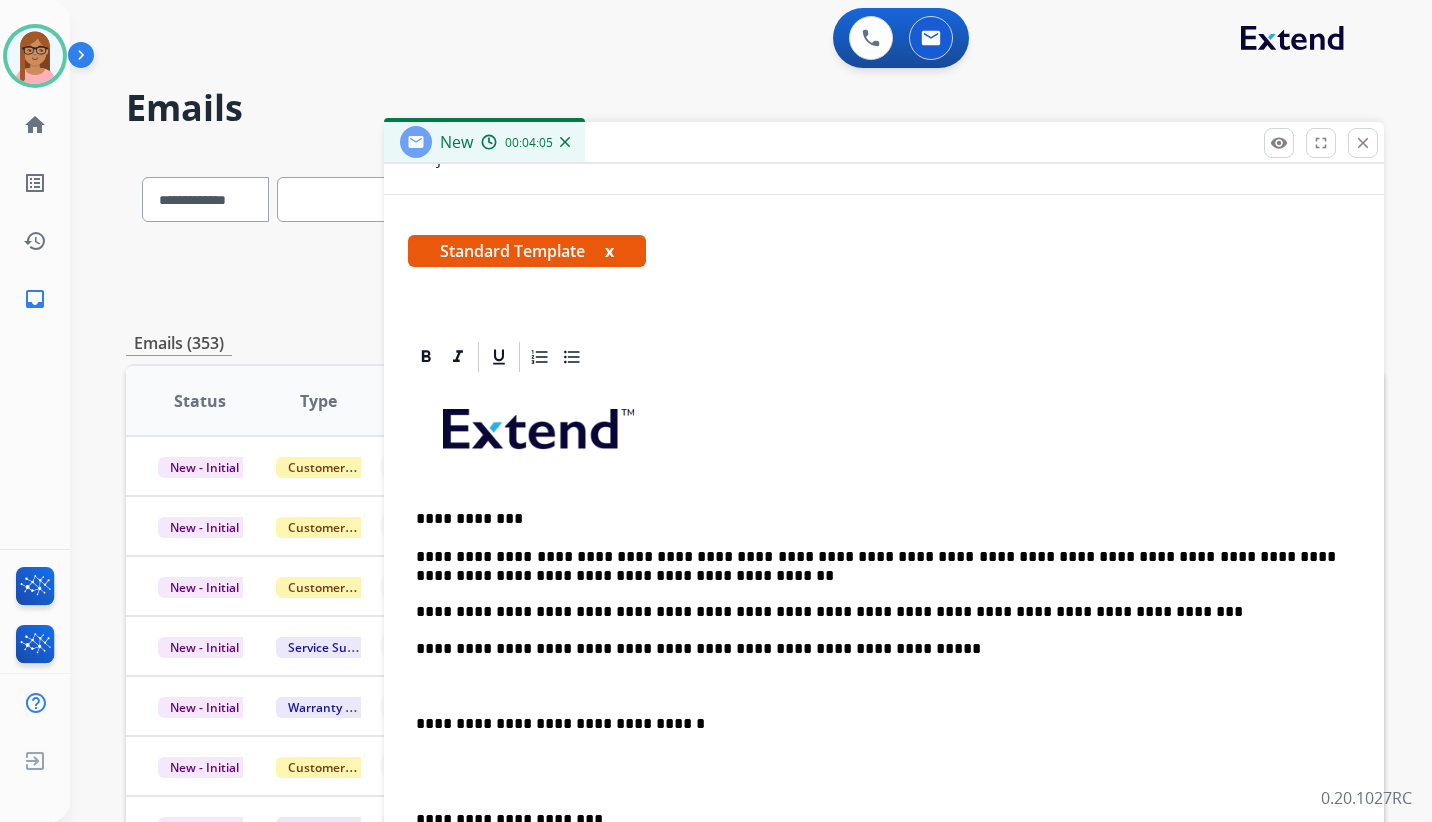 click on "**********" at bounding box center (876, 621) 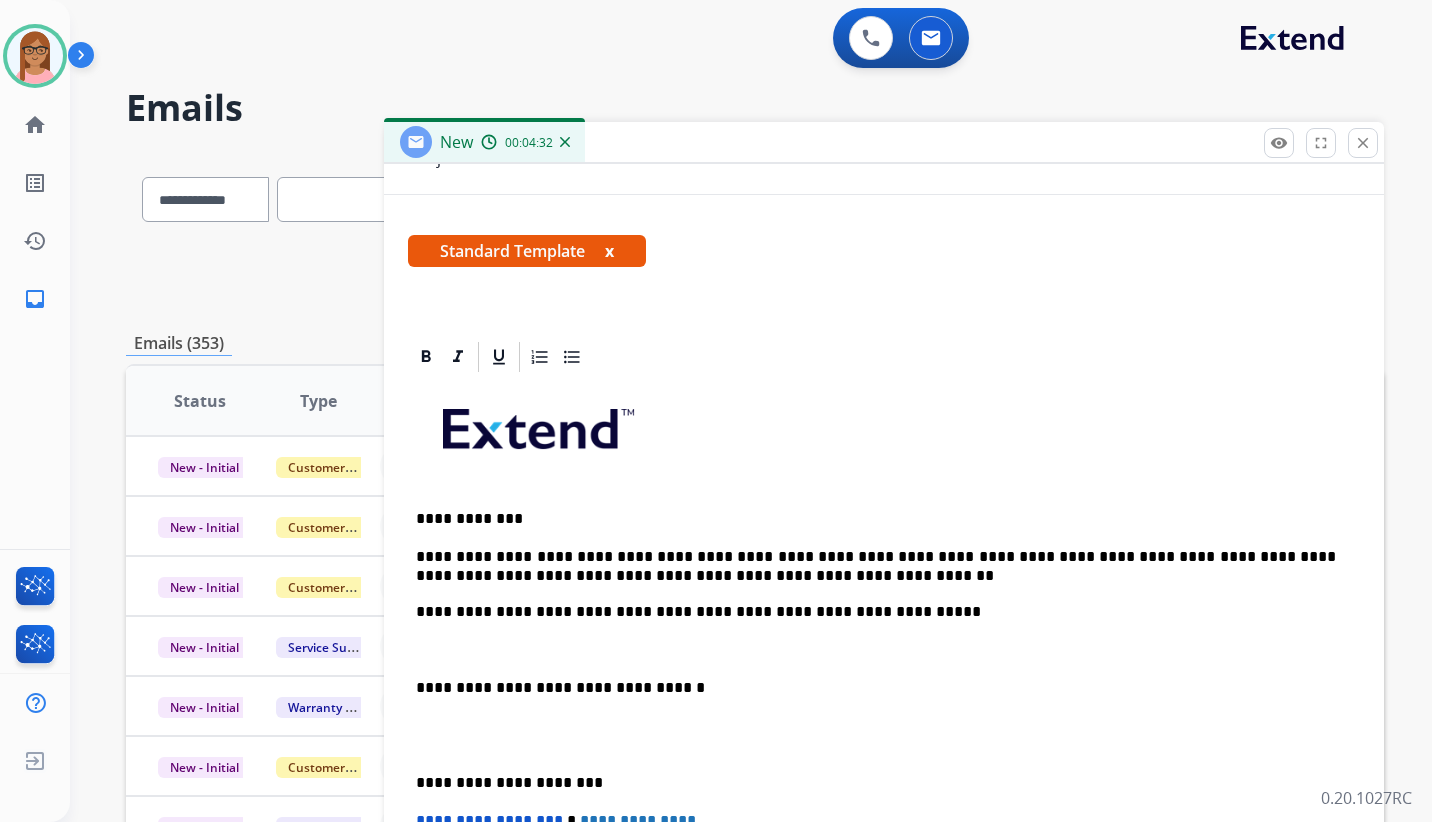 click on "**********" at bounding box center [876, 603] 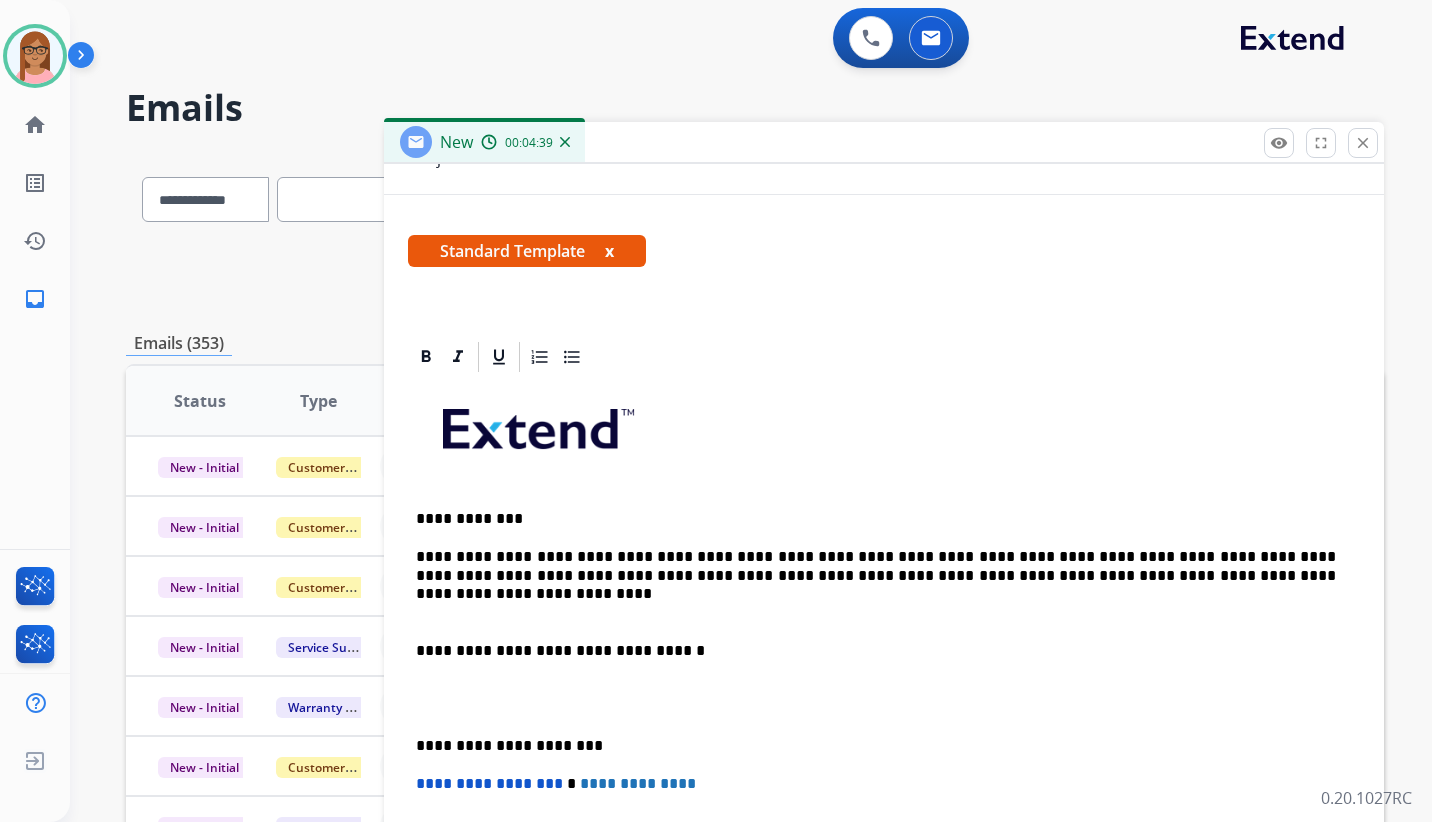 click on "**********" at bounding box center (876, 585) 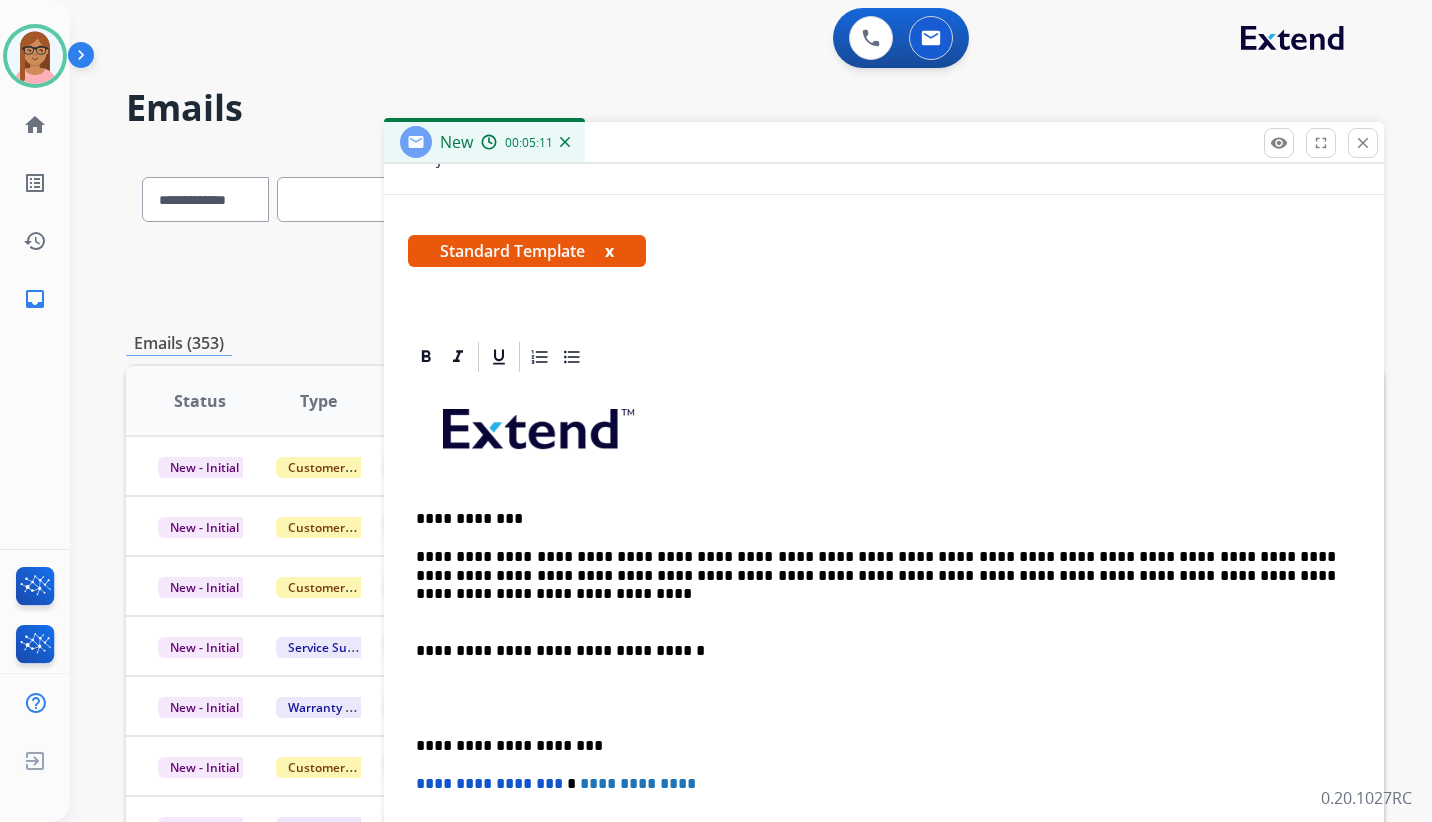 click on "**********" at bounding box center (876, 585) 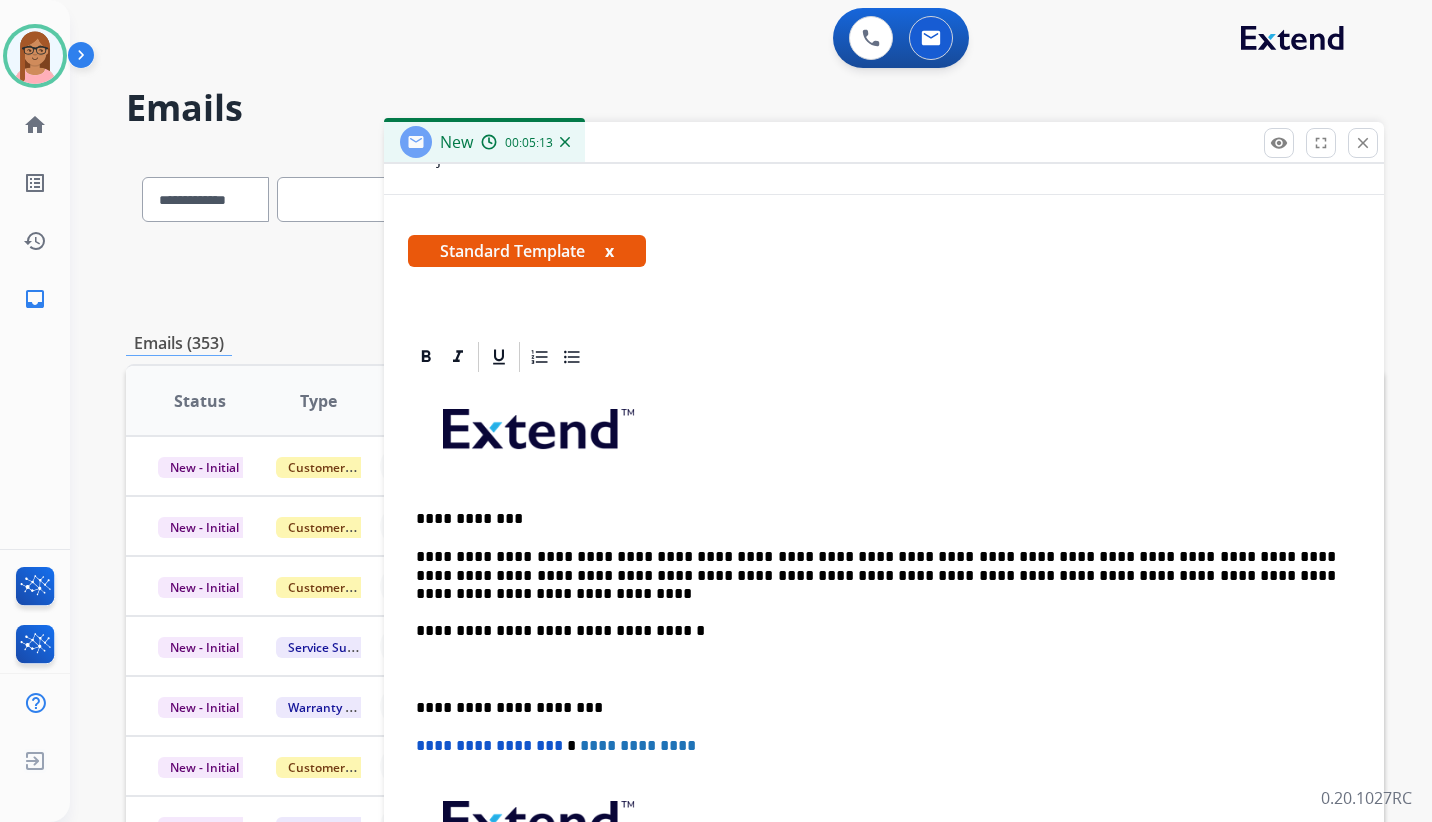 click on "**********" at bounding box center (884, 689) 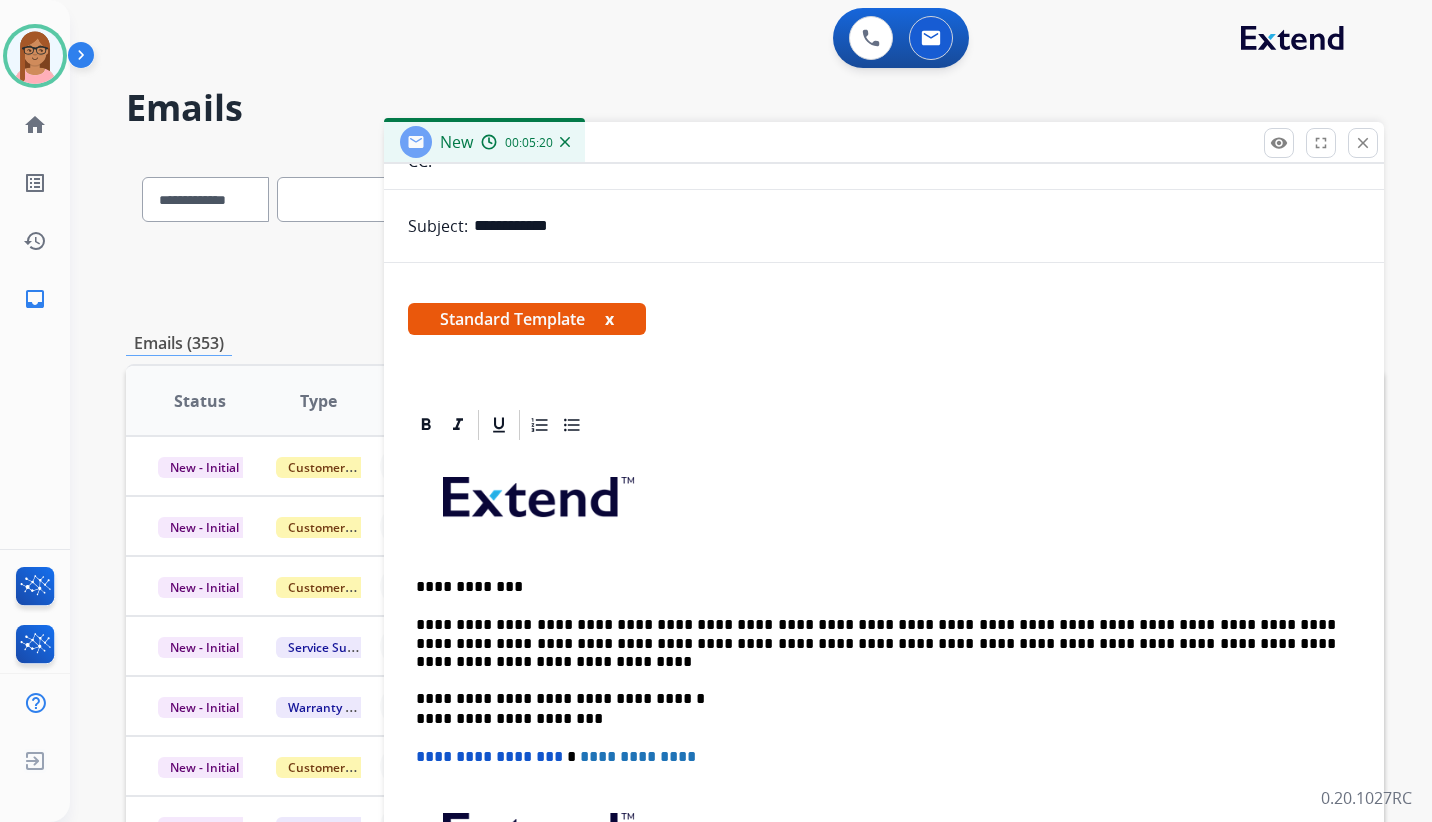 scroll, scrollTop: 345, scrollLeft: 0, axis: vertical 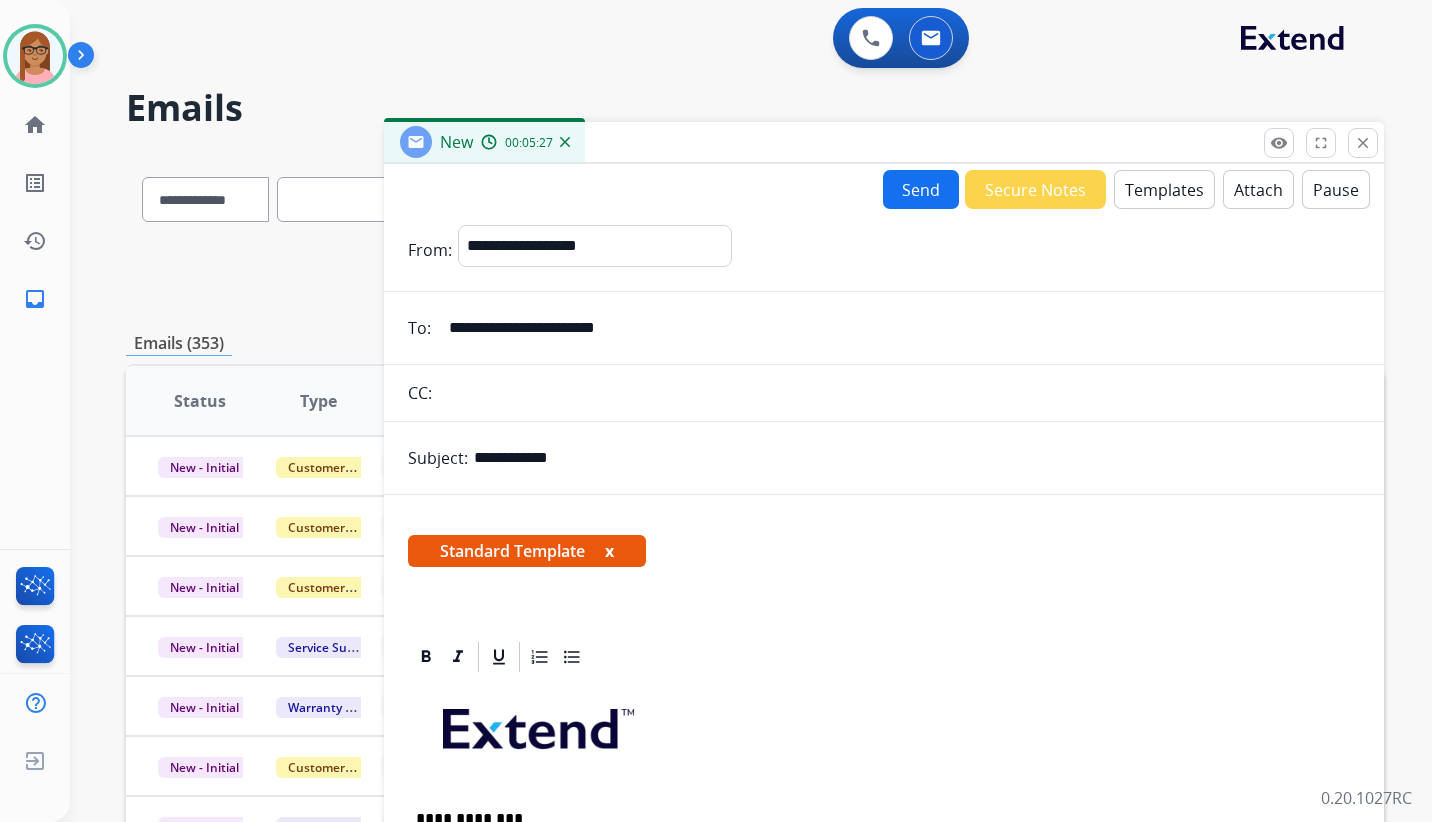 click on "Send" at bounding box center [921, 189] 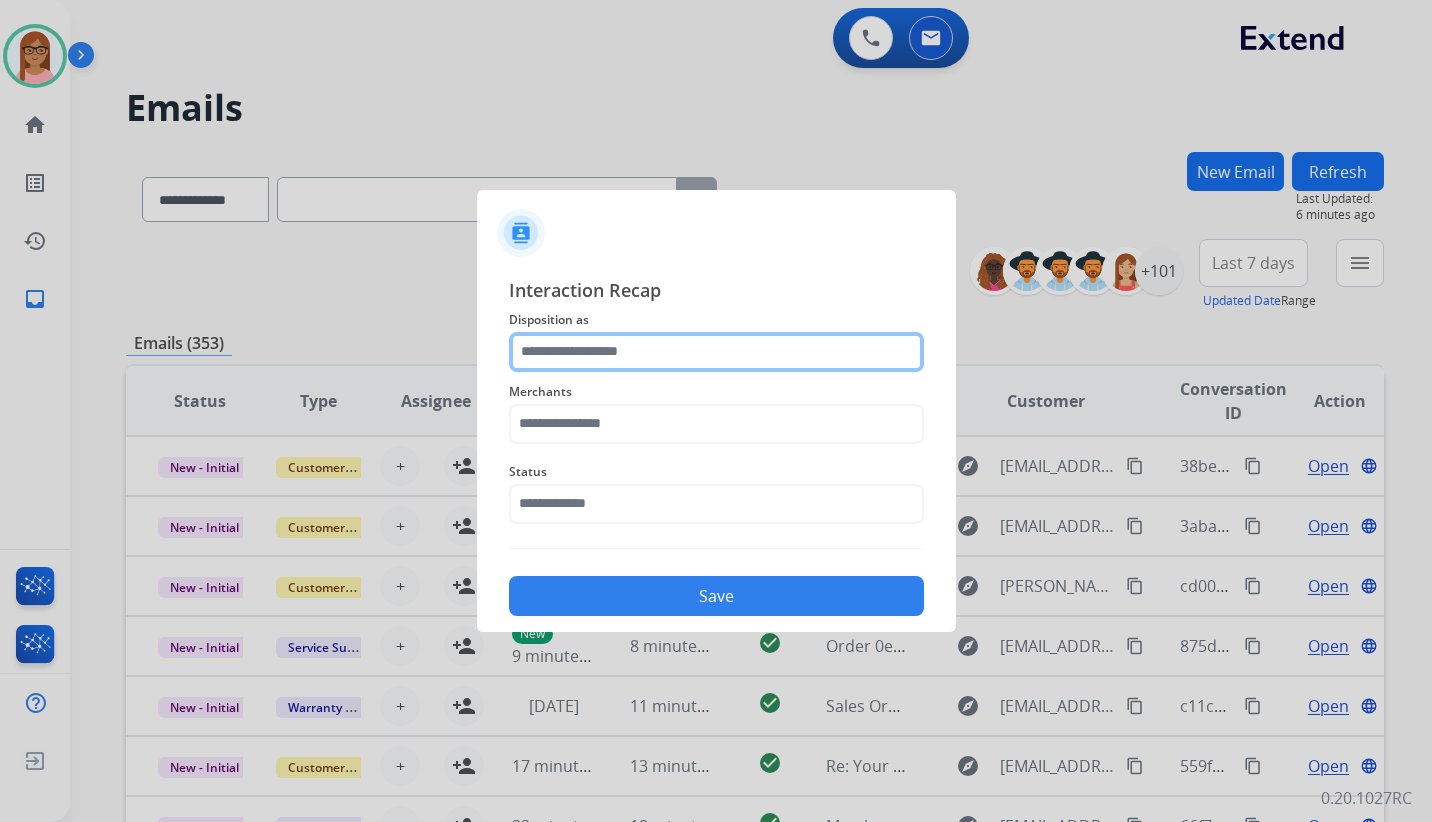 click 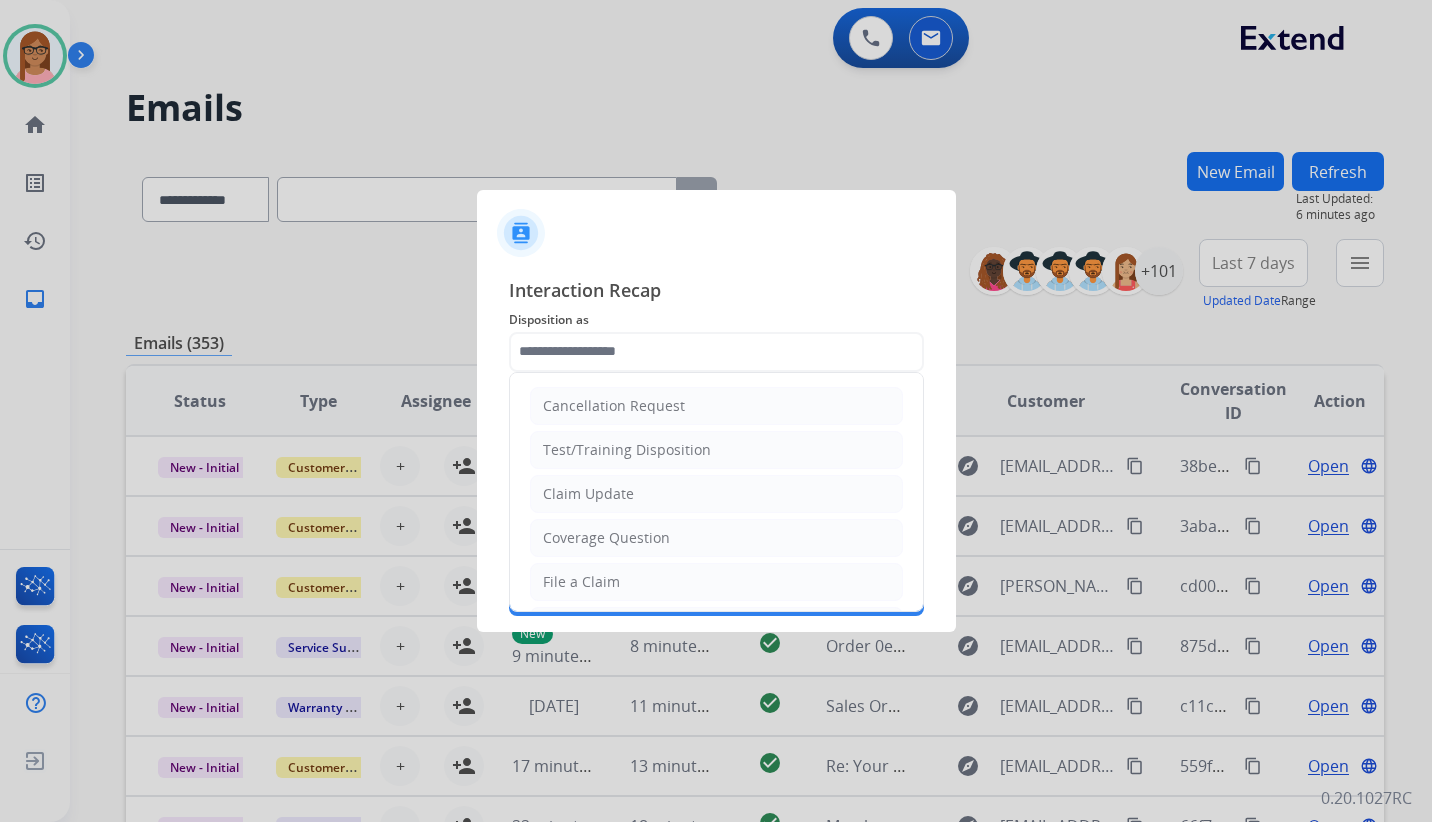 click on "Claim Update" 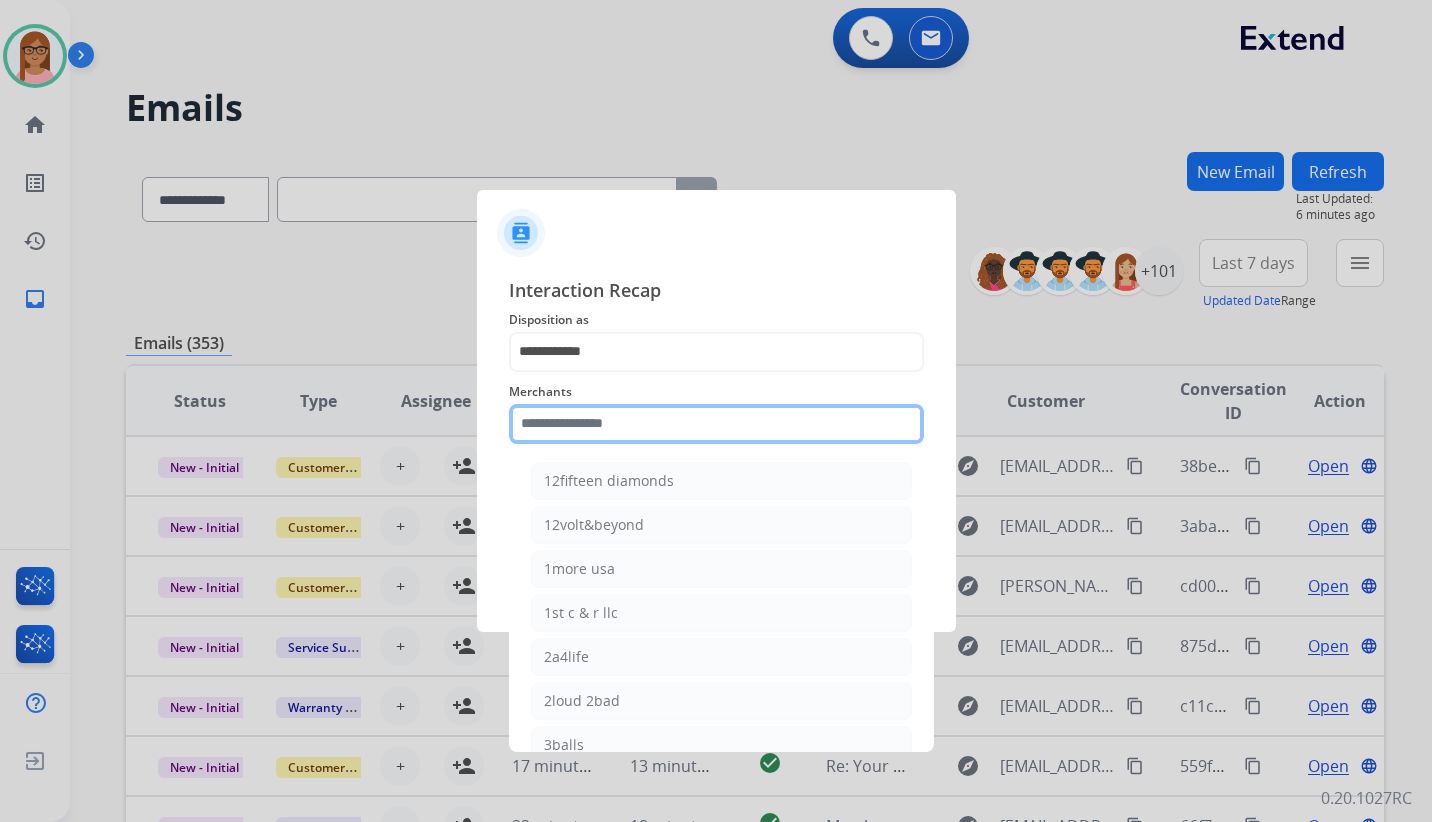 click 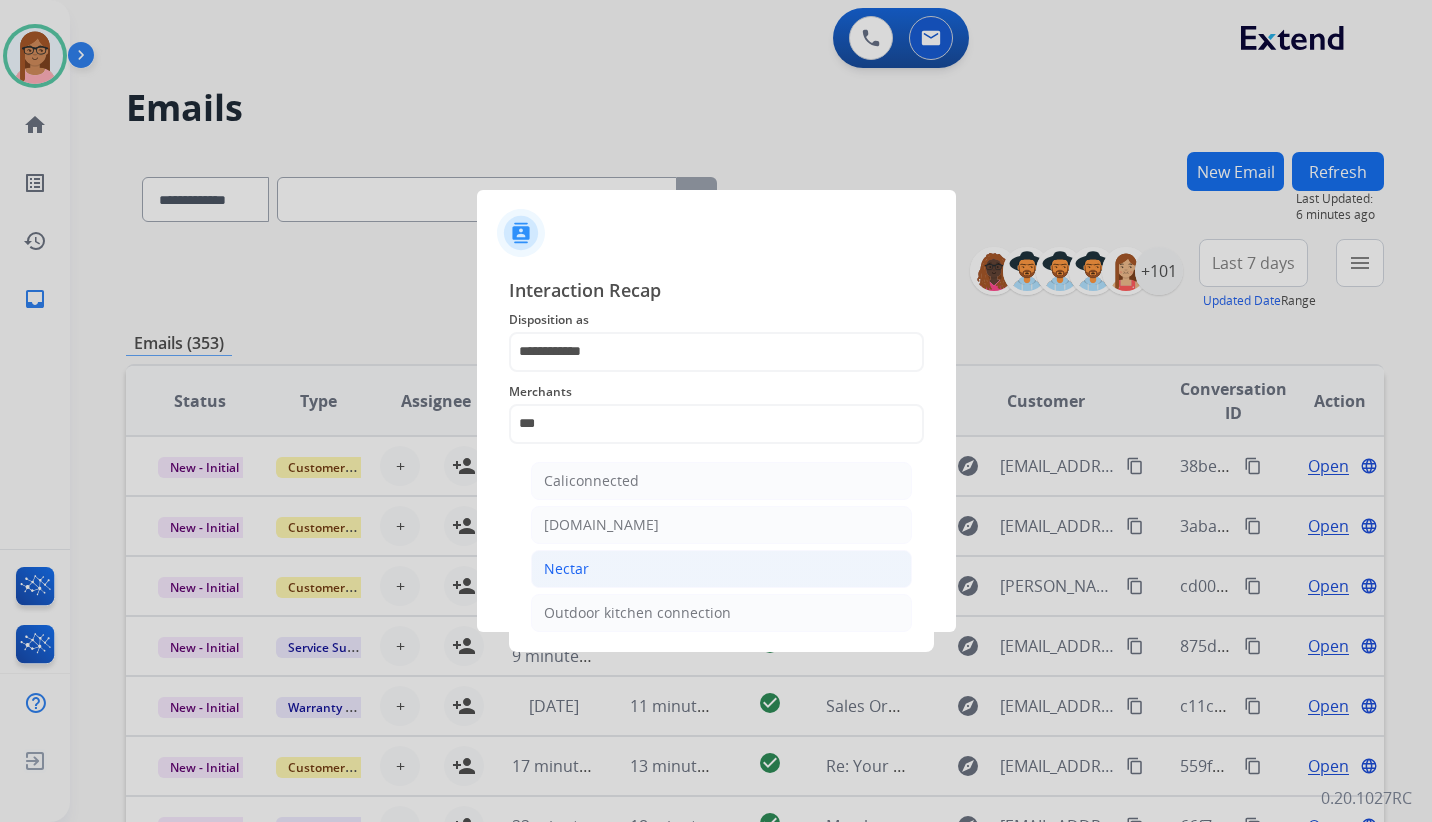 click on "Nectar" 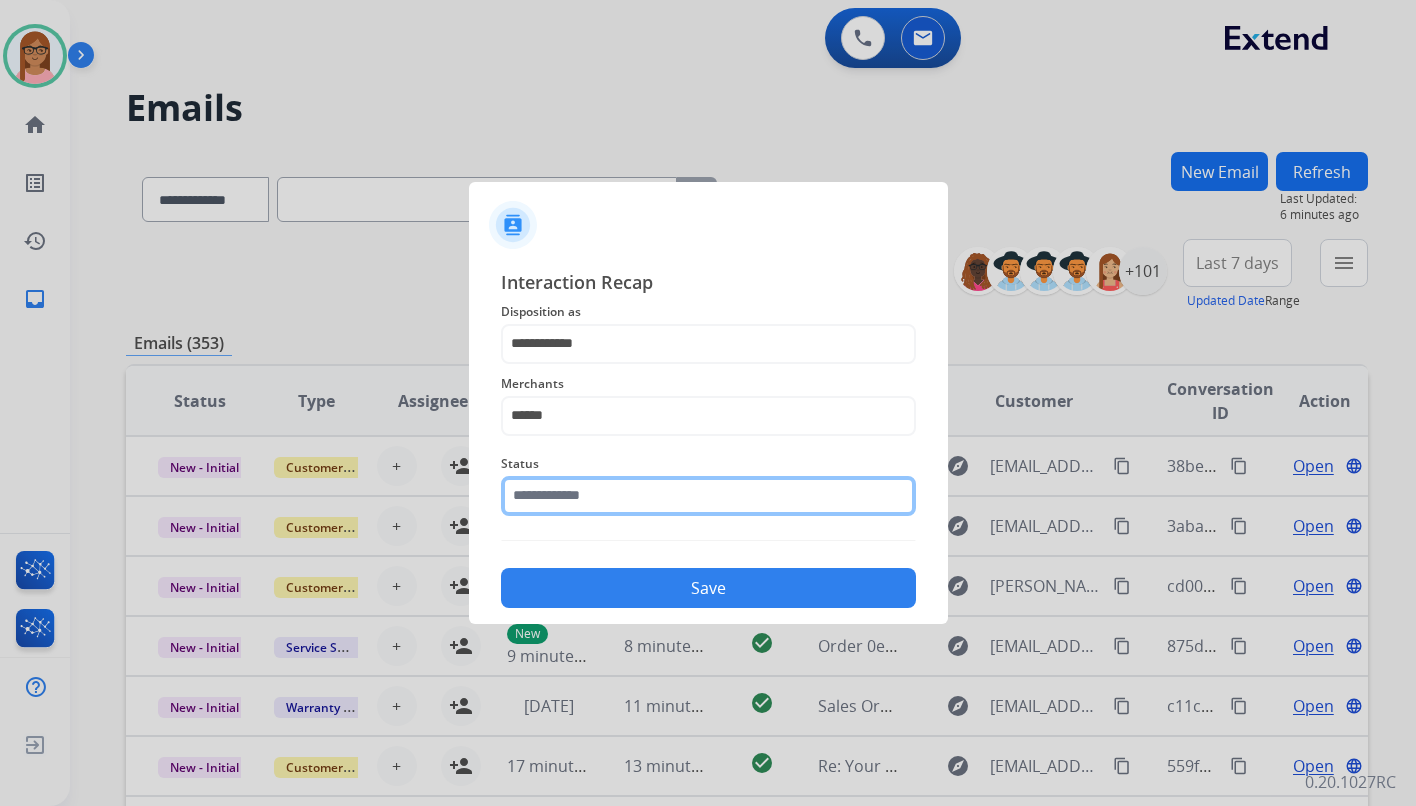 click 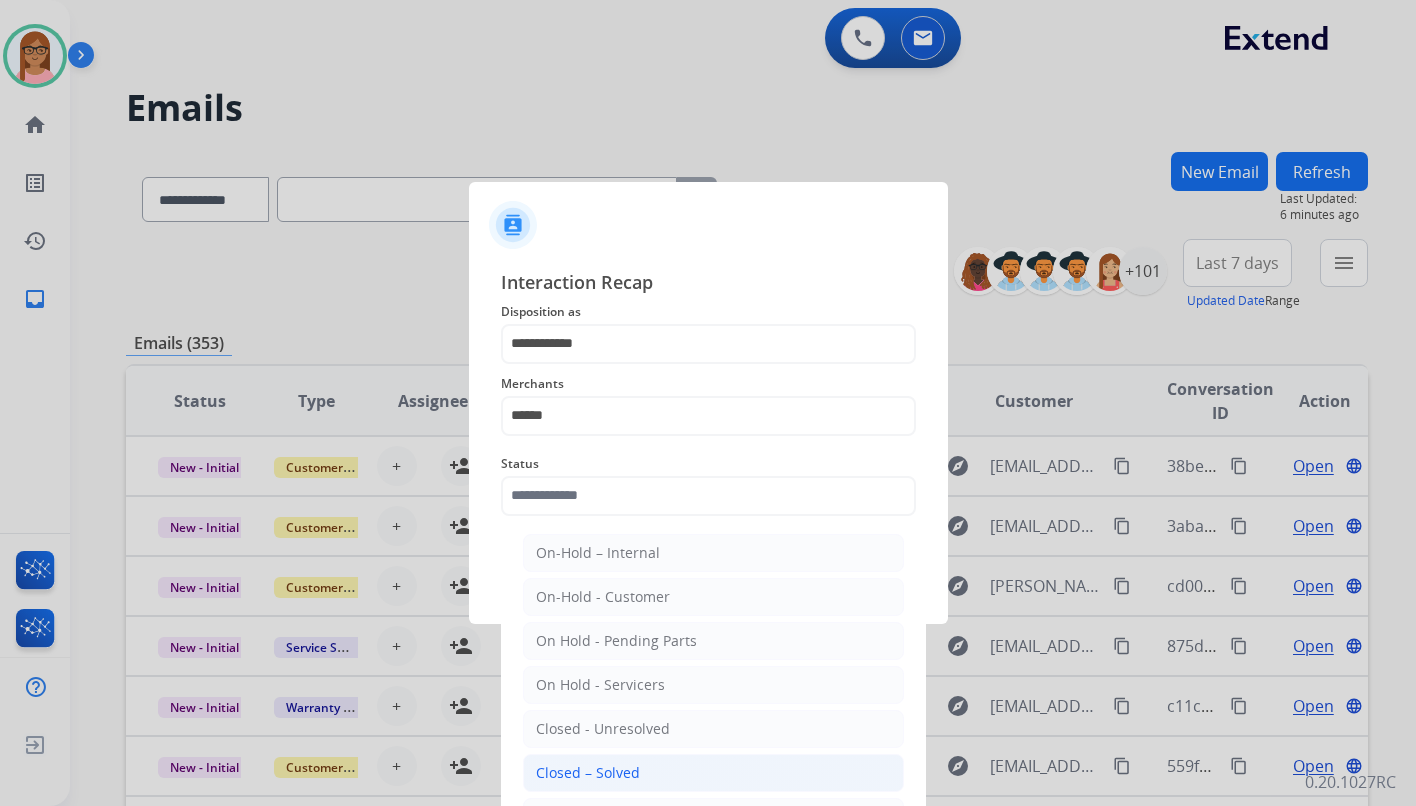 click on "Closed – Solved" 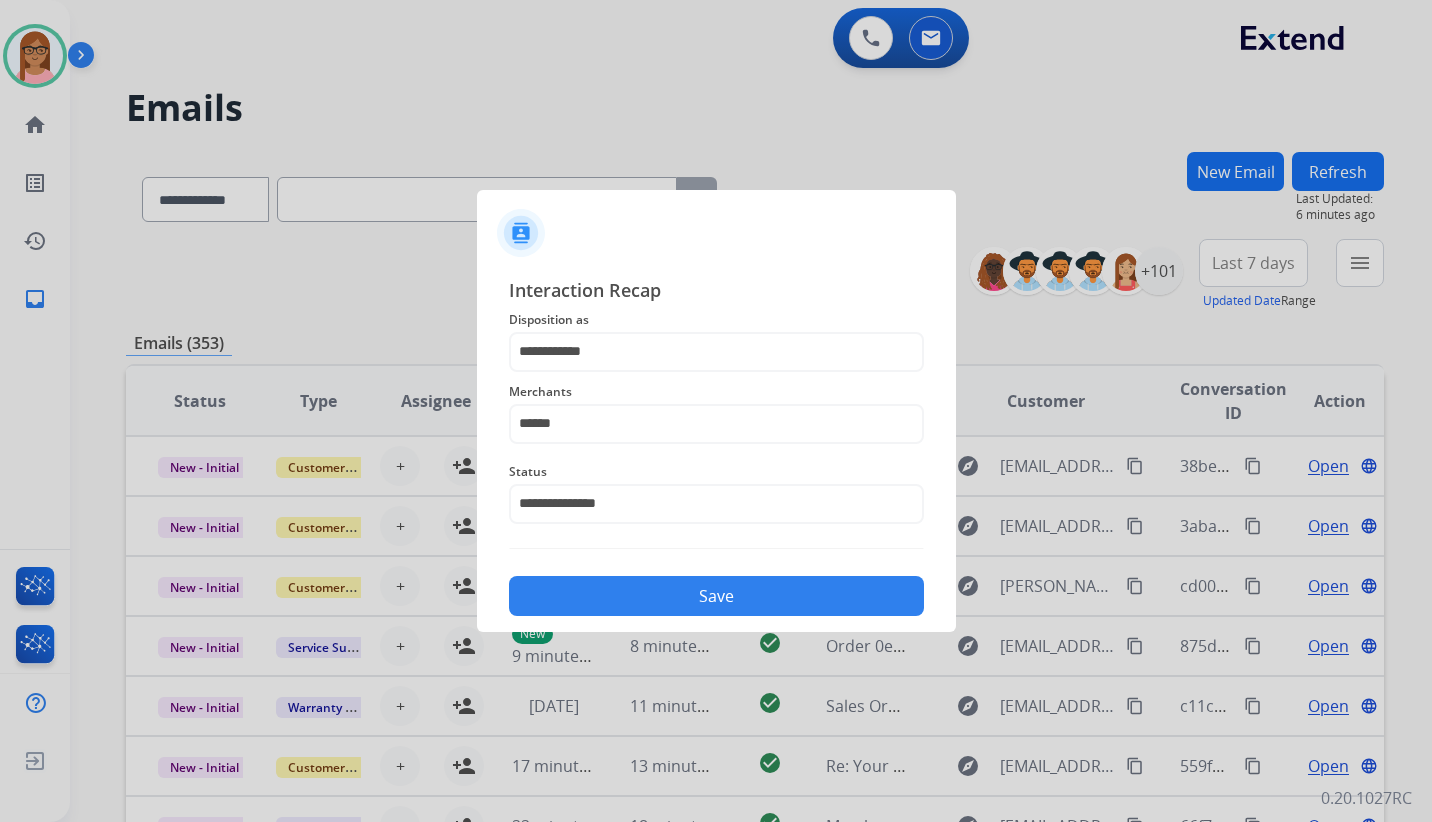 click on "Save" 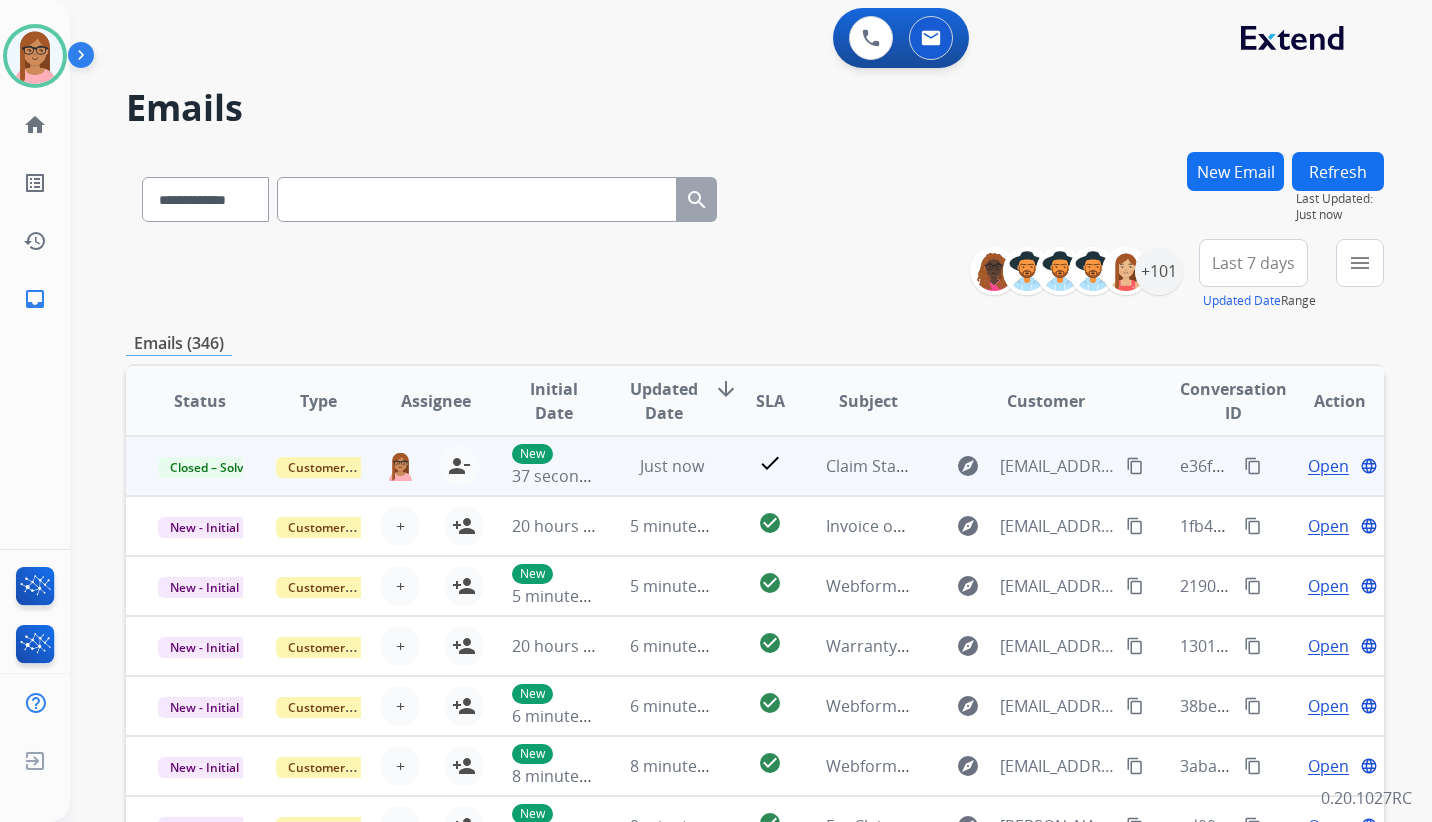 click on "content_copy" at bounding box center (1253, 466) 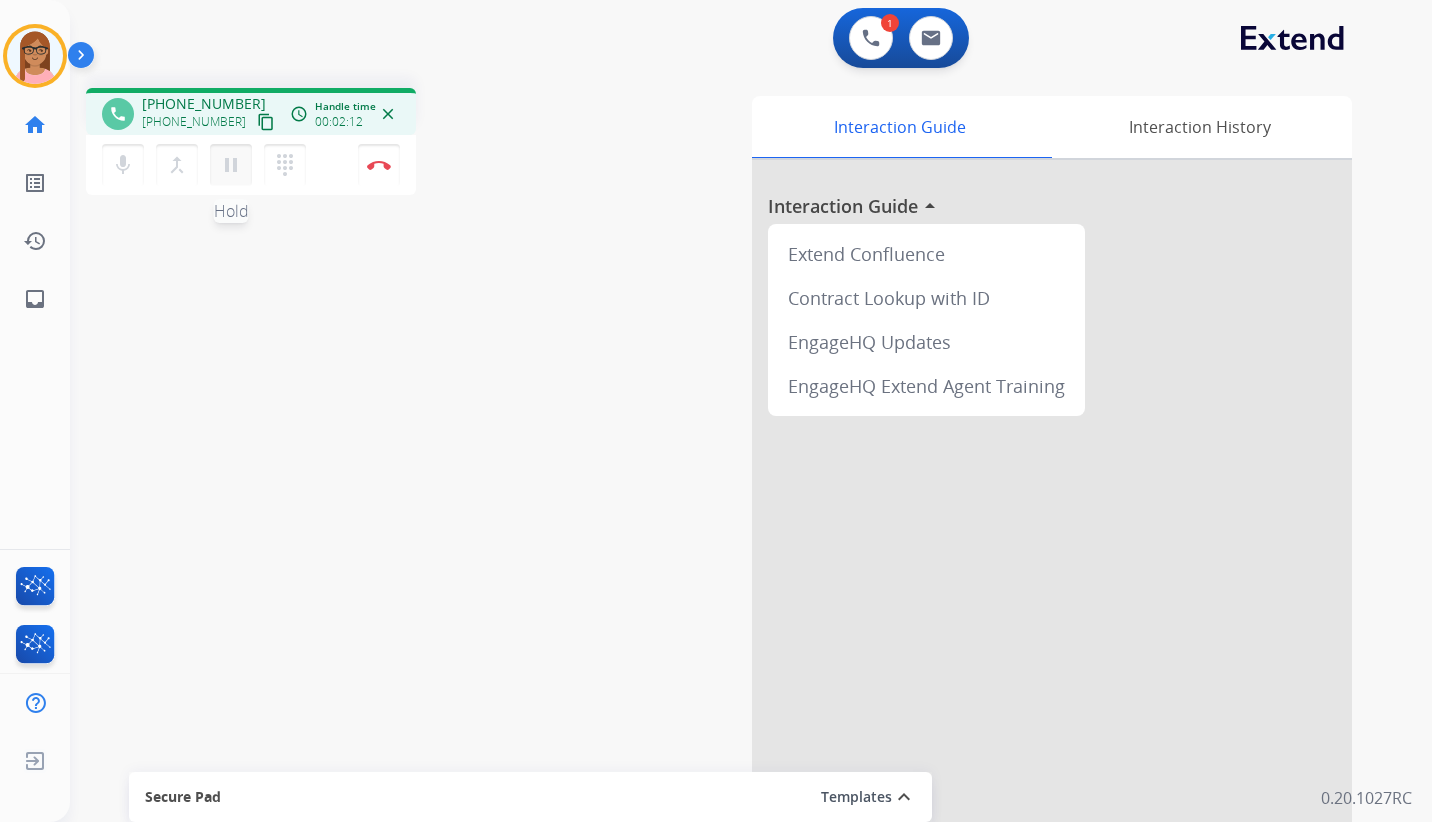 click on "pause" at bounding box center (231, 165) 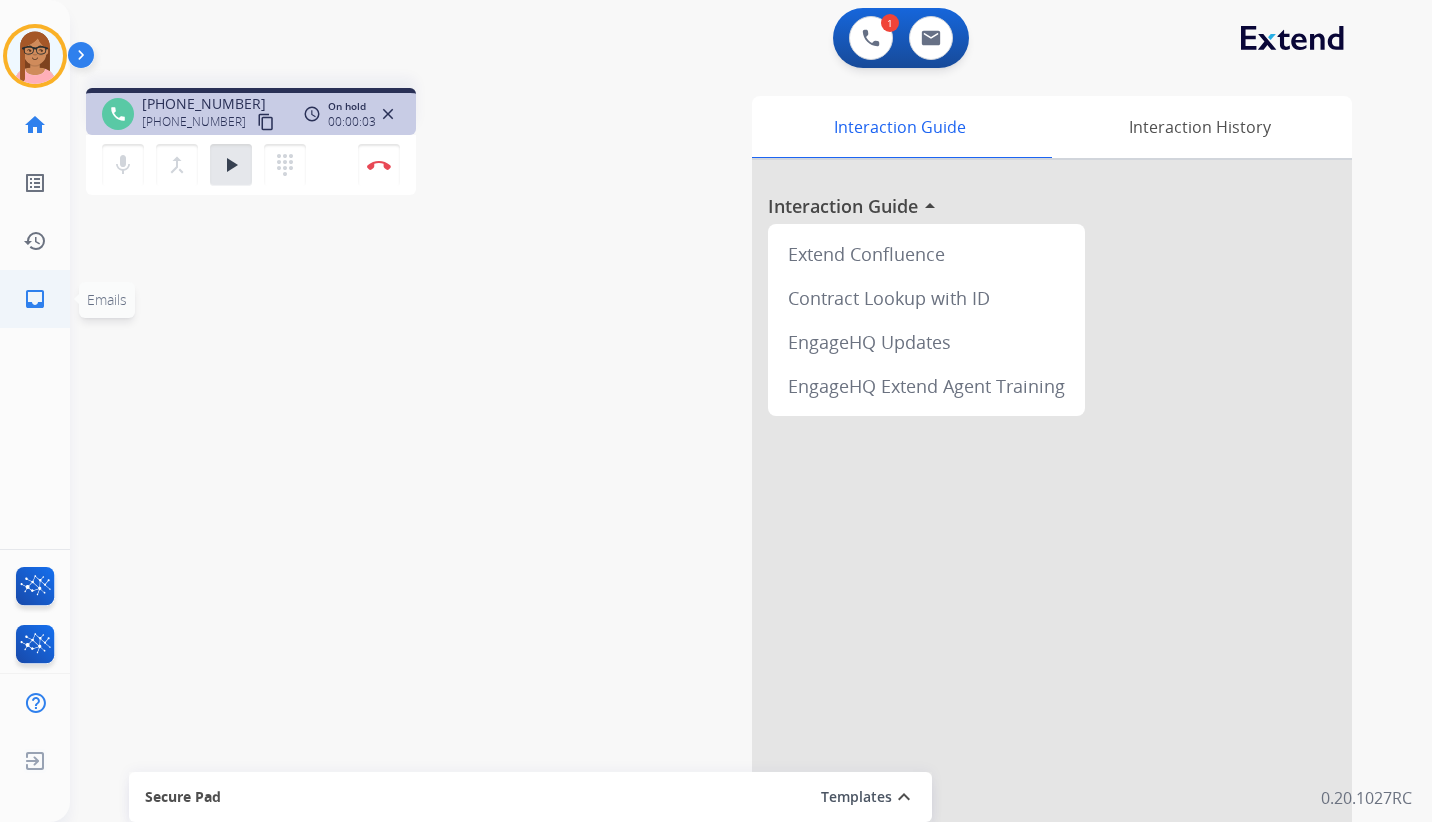 click on "inbox" 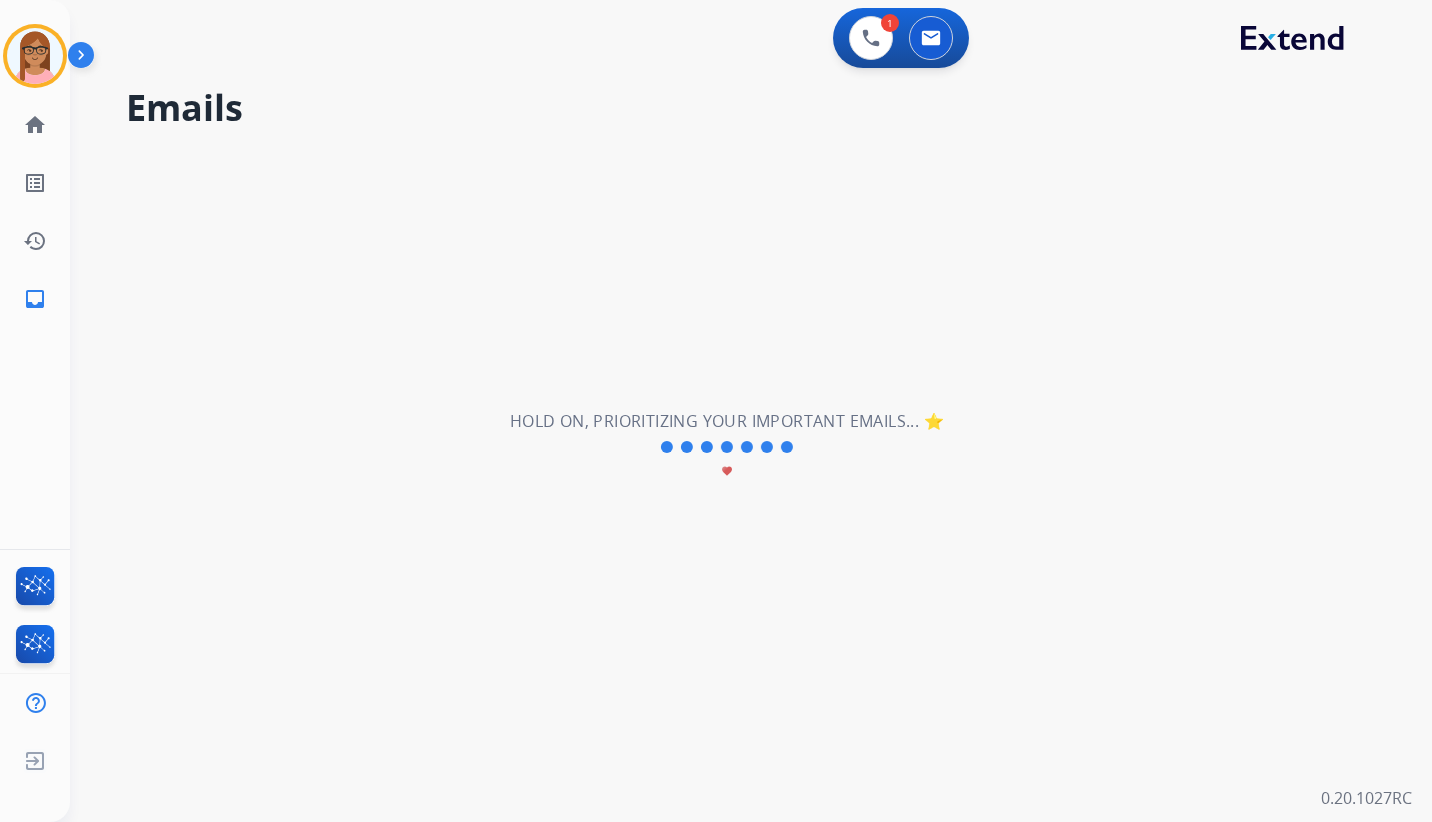 click on "**********" at bounding box center [727, 447] 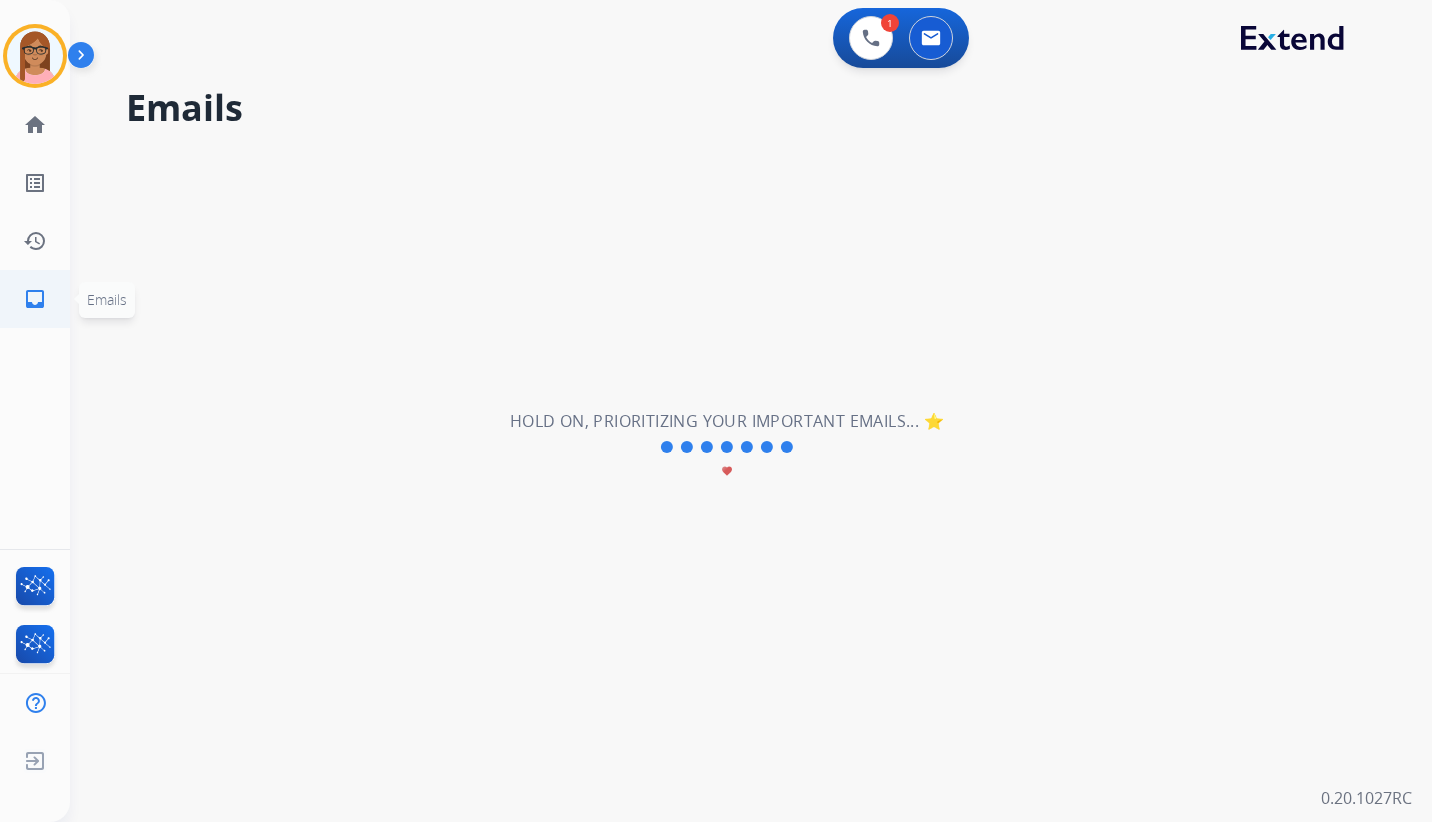 click on "inbox  Emails" 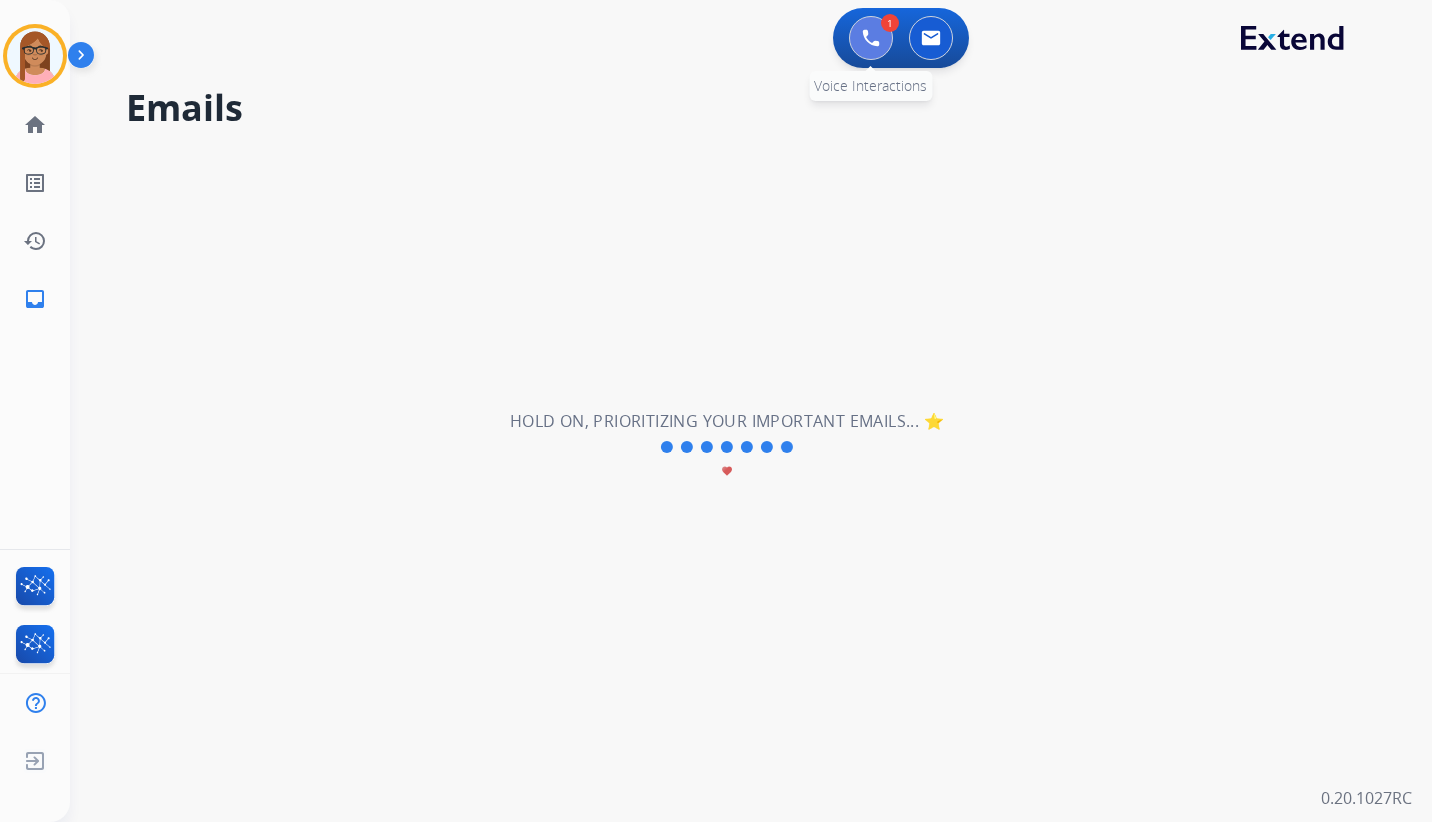 click at bounding box center (871, 38) 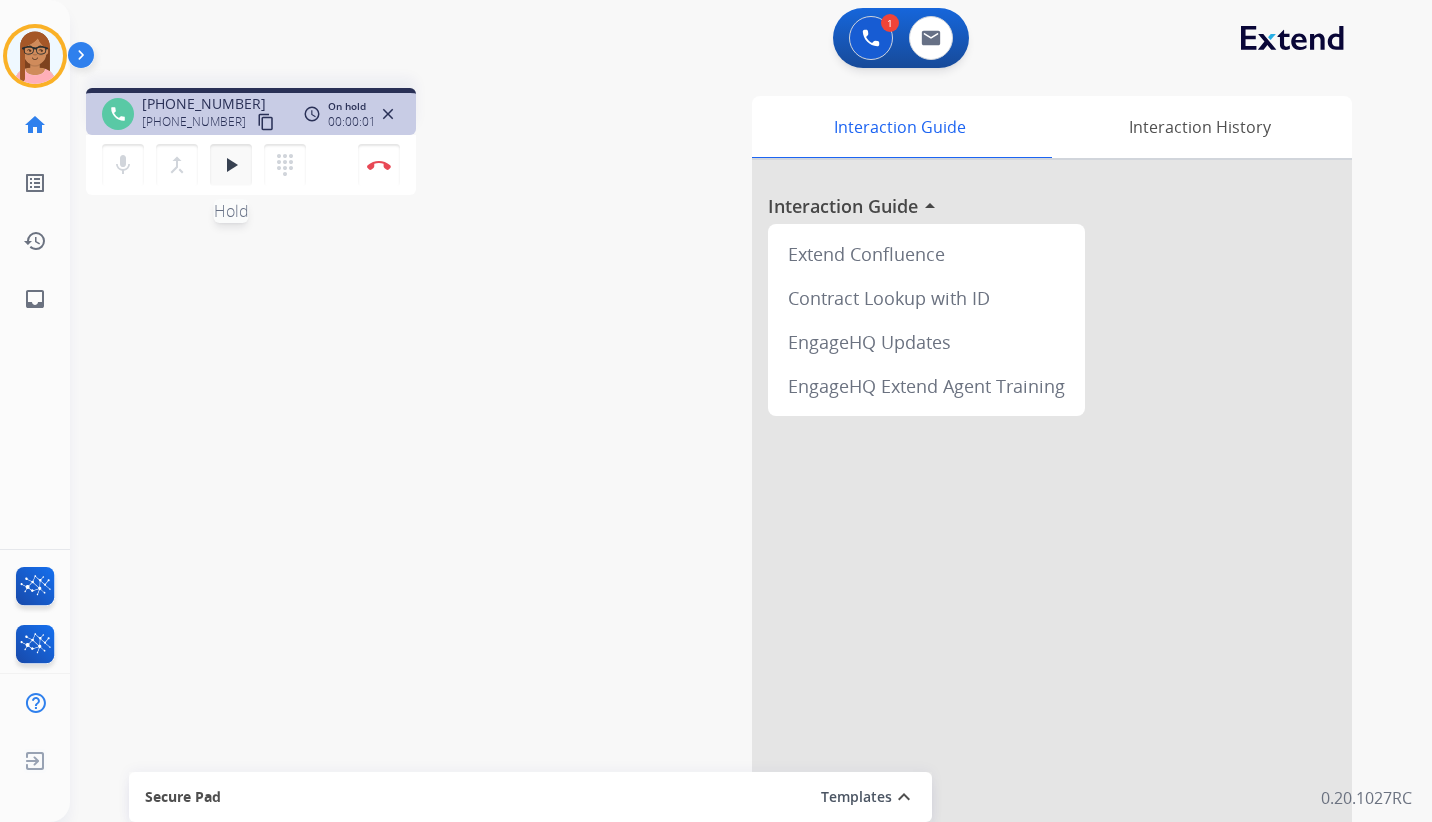 click on "play_arrow" at bounding box center [231, 165] 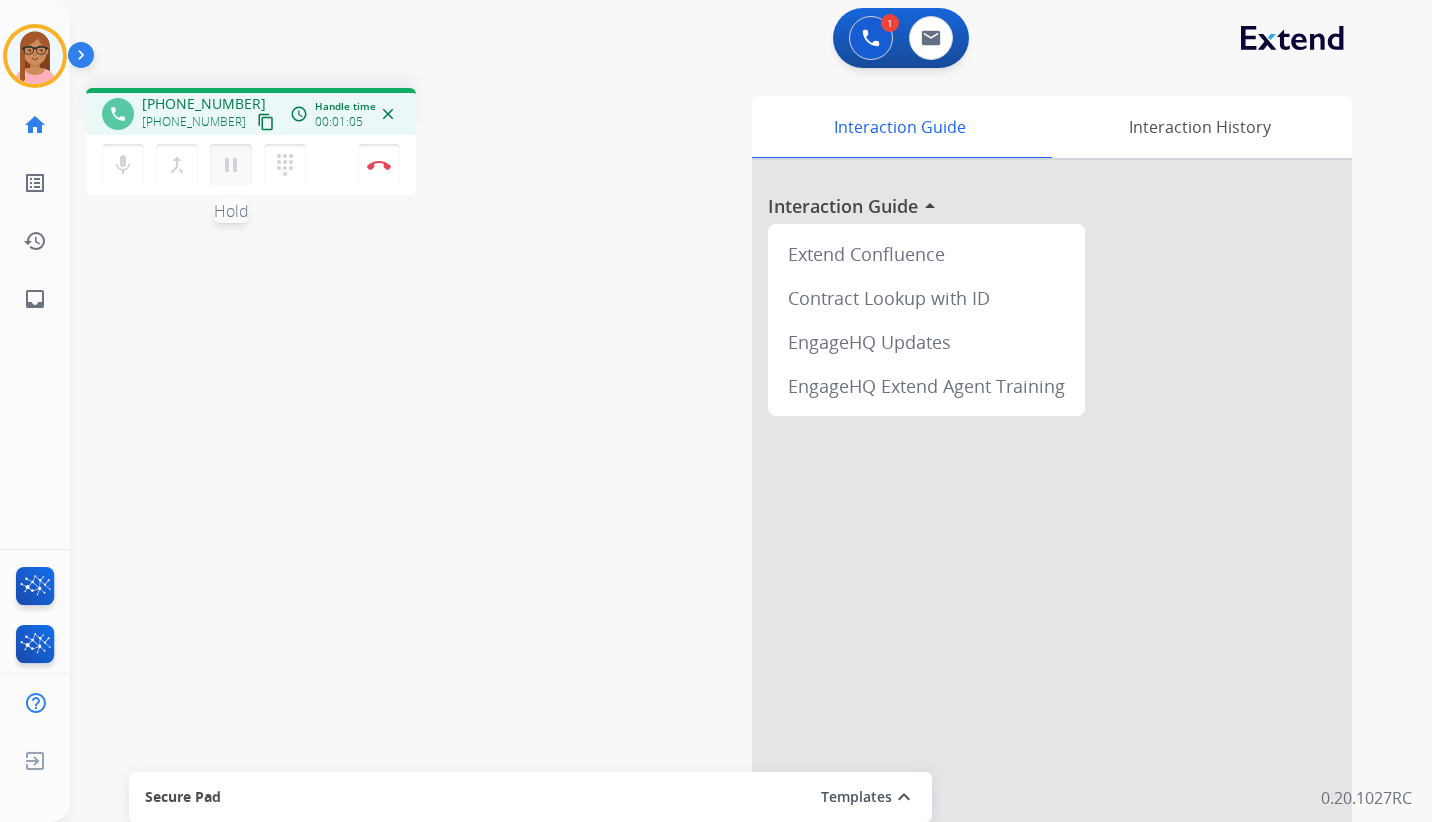 click on "pause" at bounding box center (231, 165) 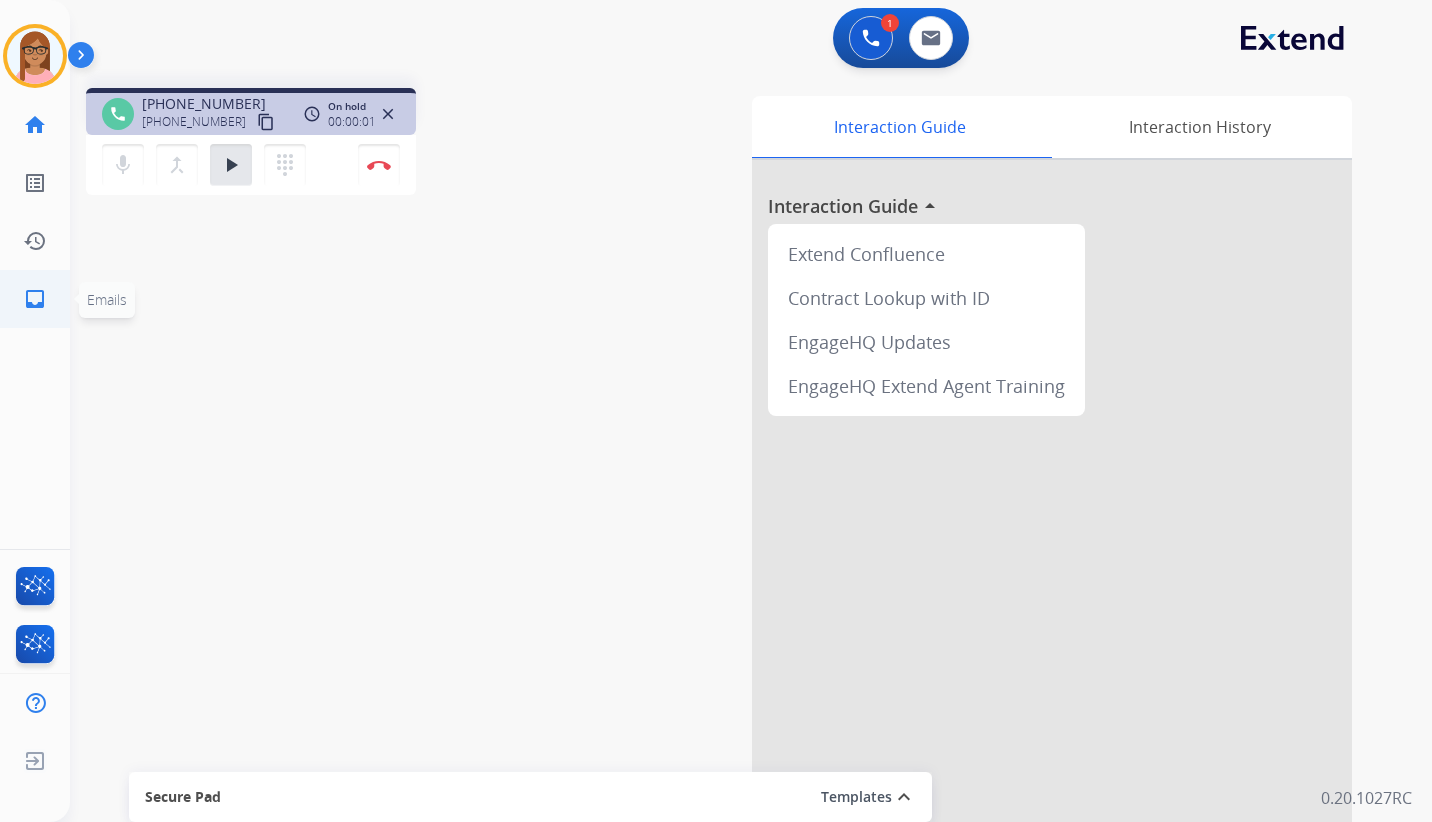 click on "inbox" 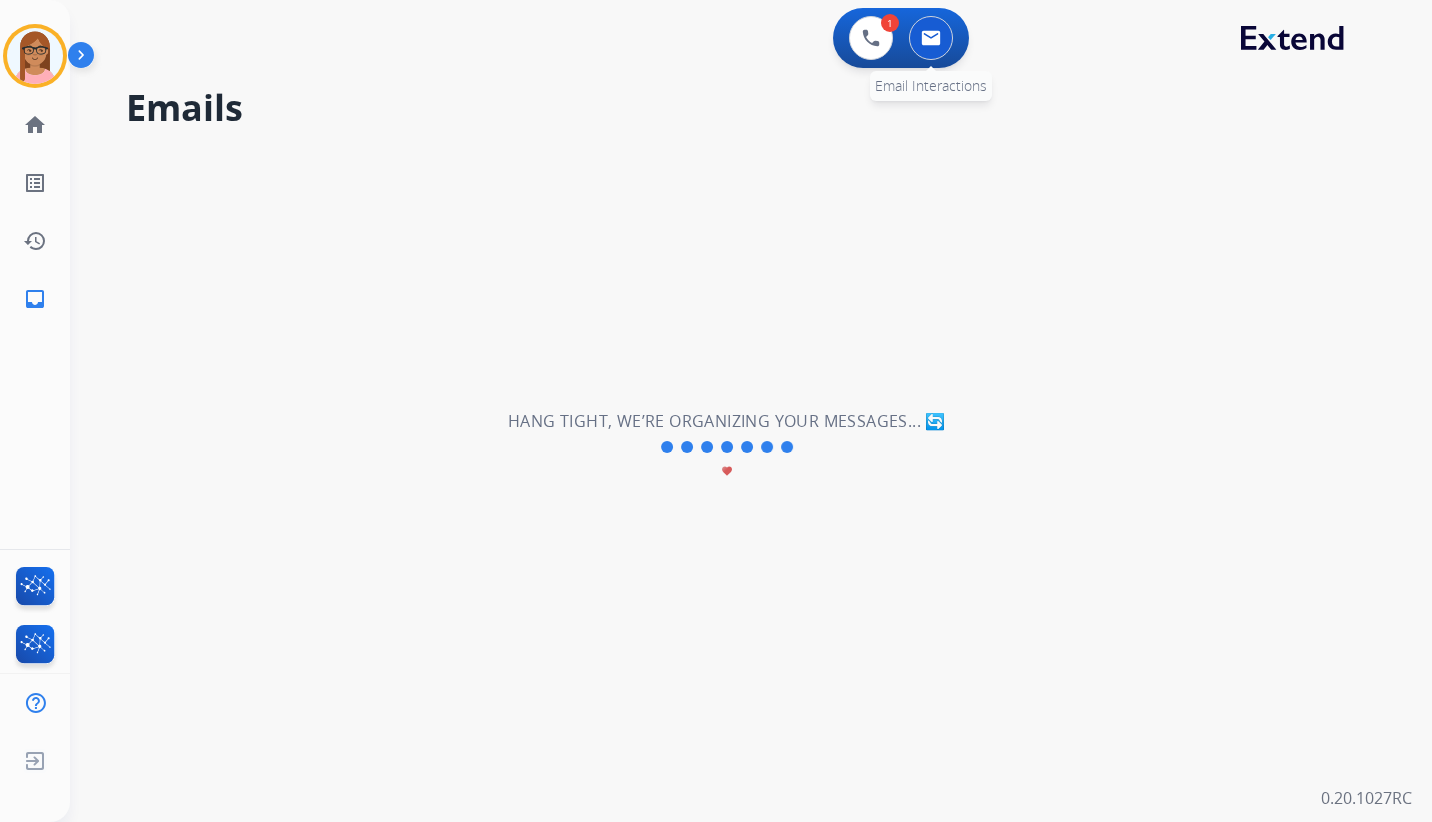 click at bounding box center (931, 38) 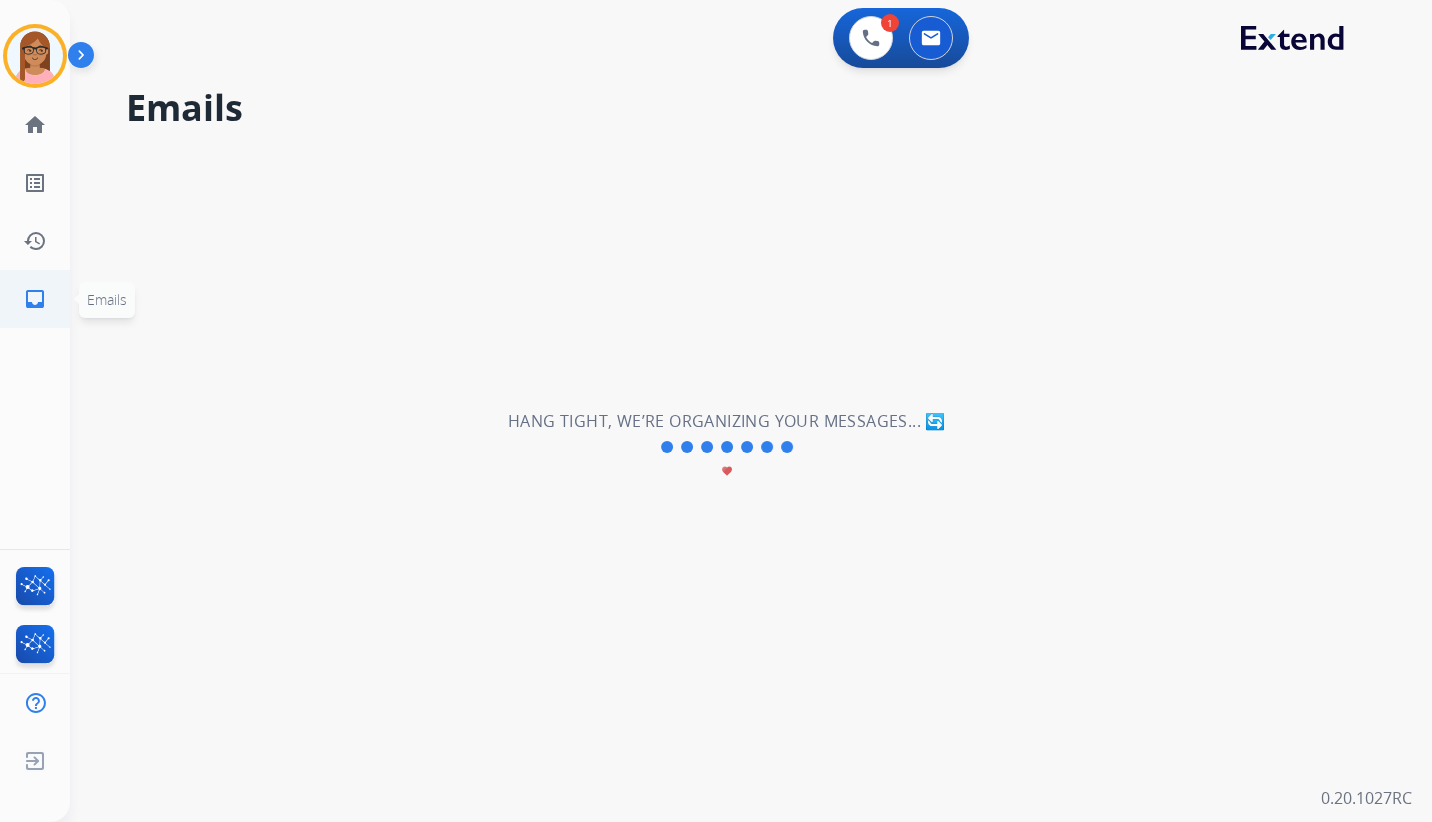 click on "inbox" 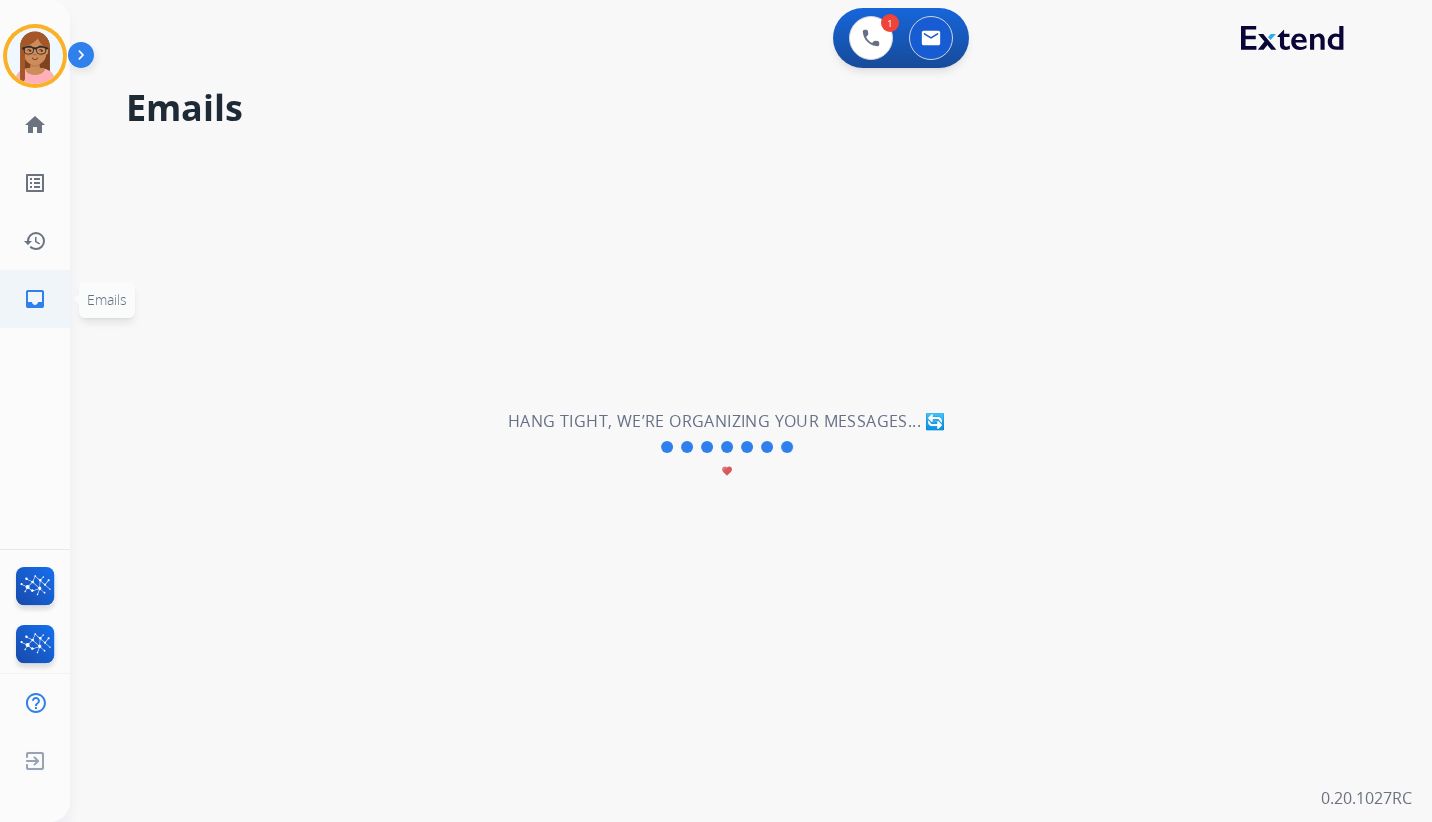 click on "inbox" 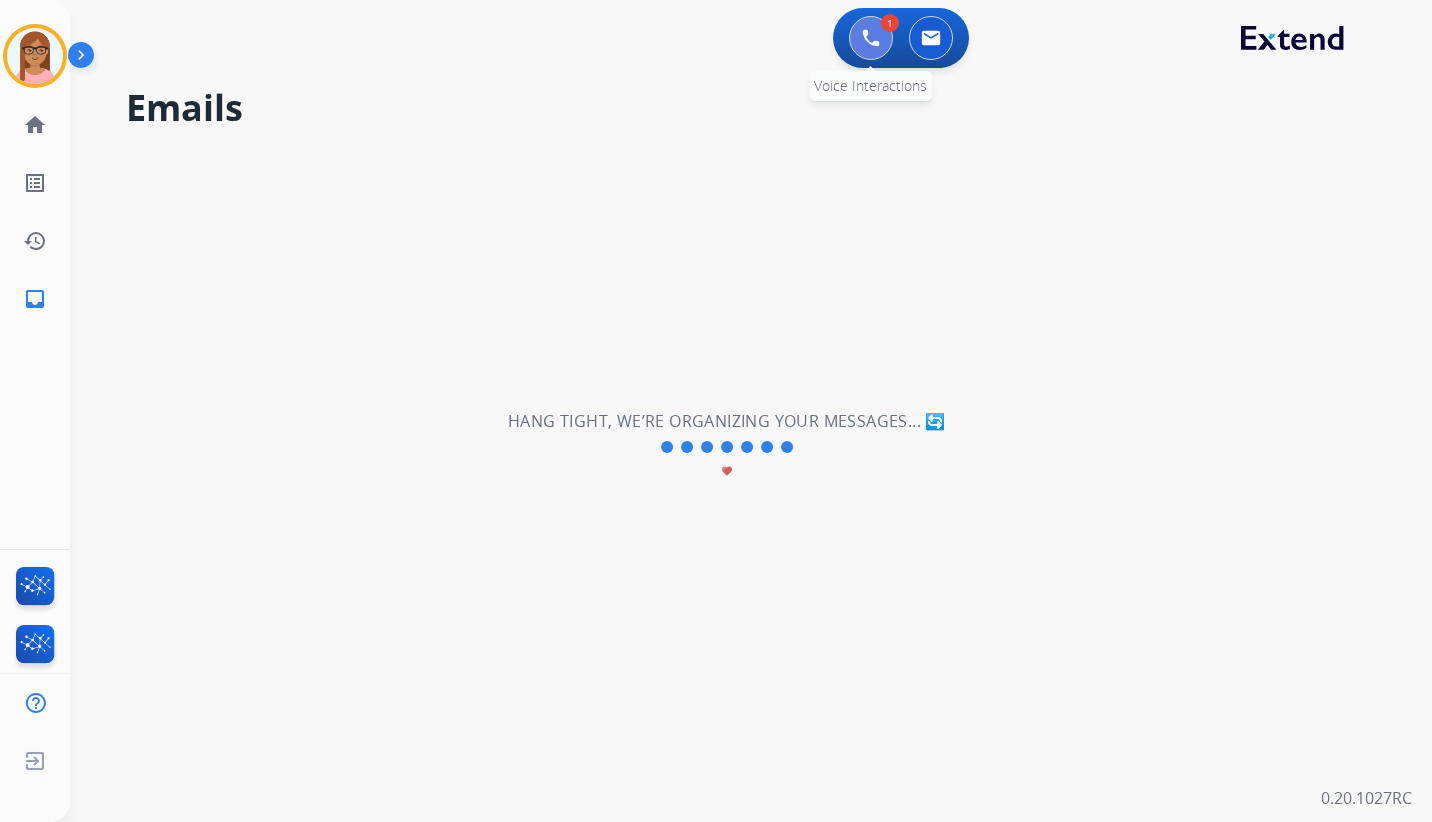 click at bounding box center [871, 38] 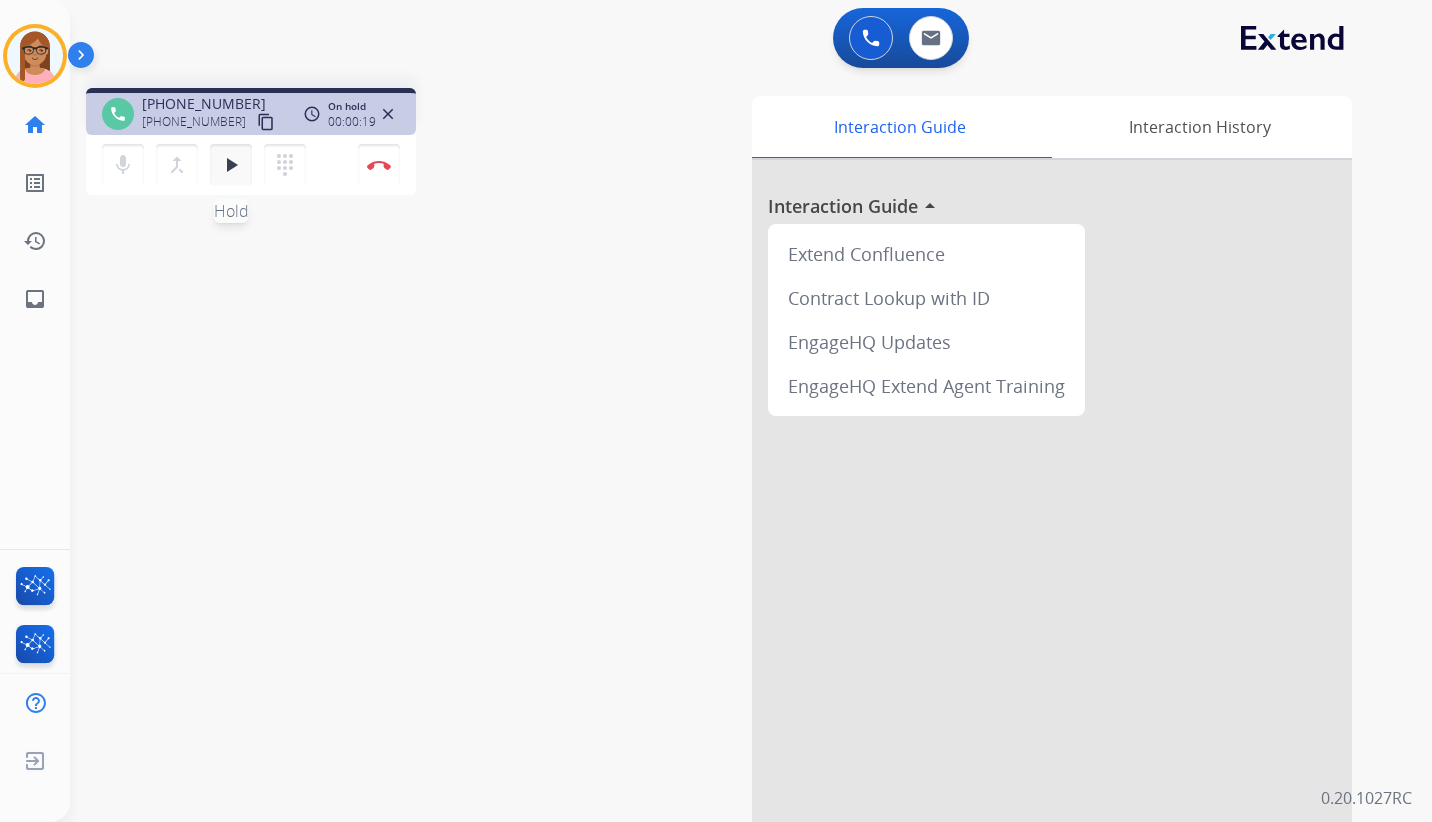 click on "play_arrow" at bounding box center (231, 165) 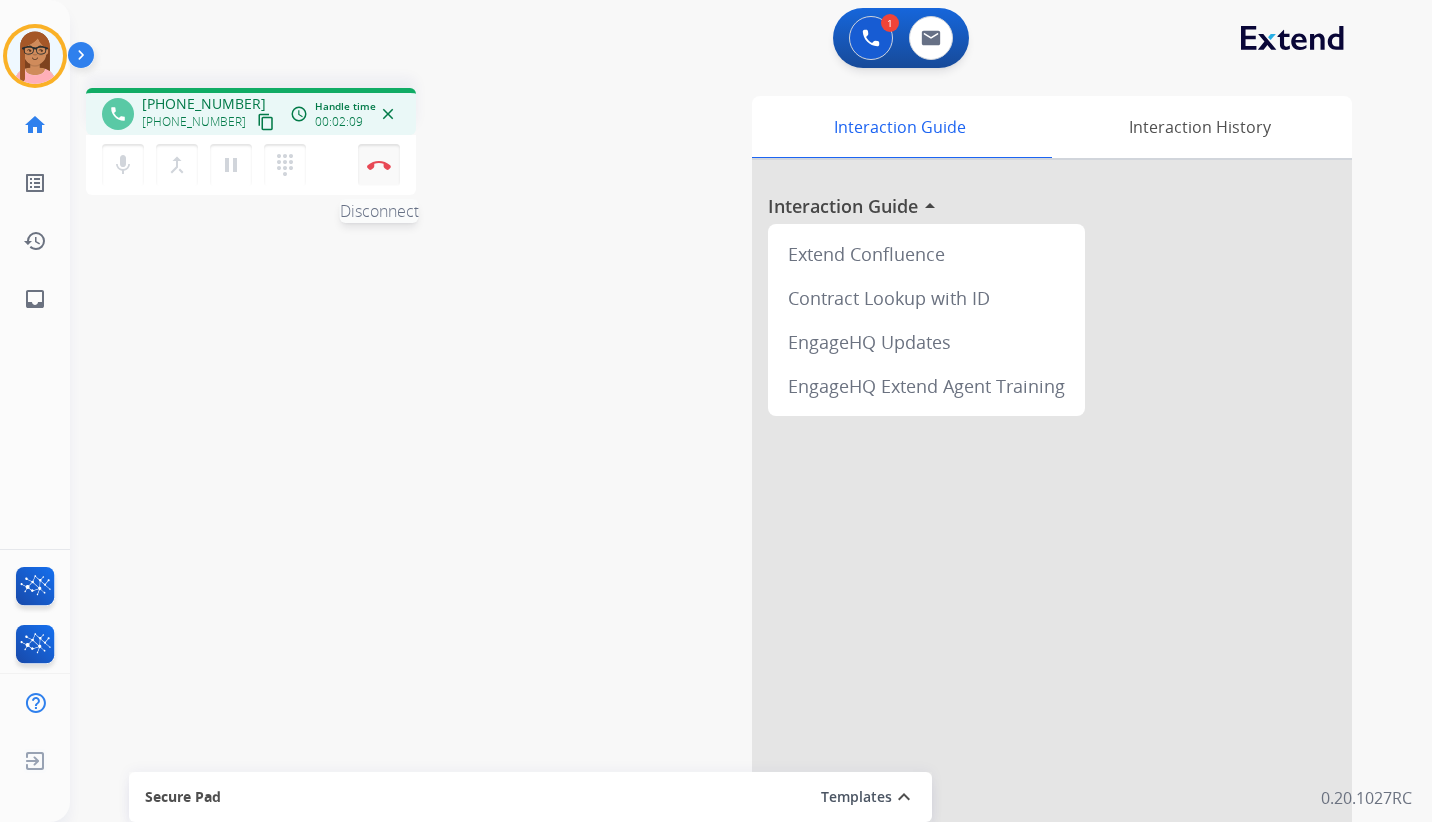 click on "Disconnect" at bounding box center (379, 165) 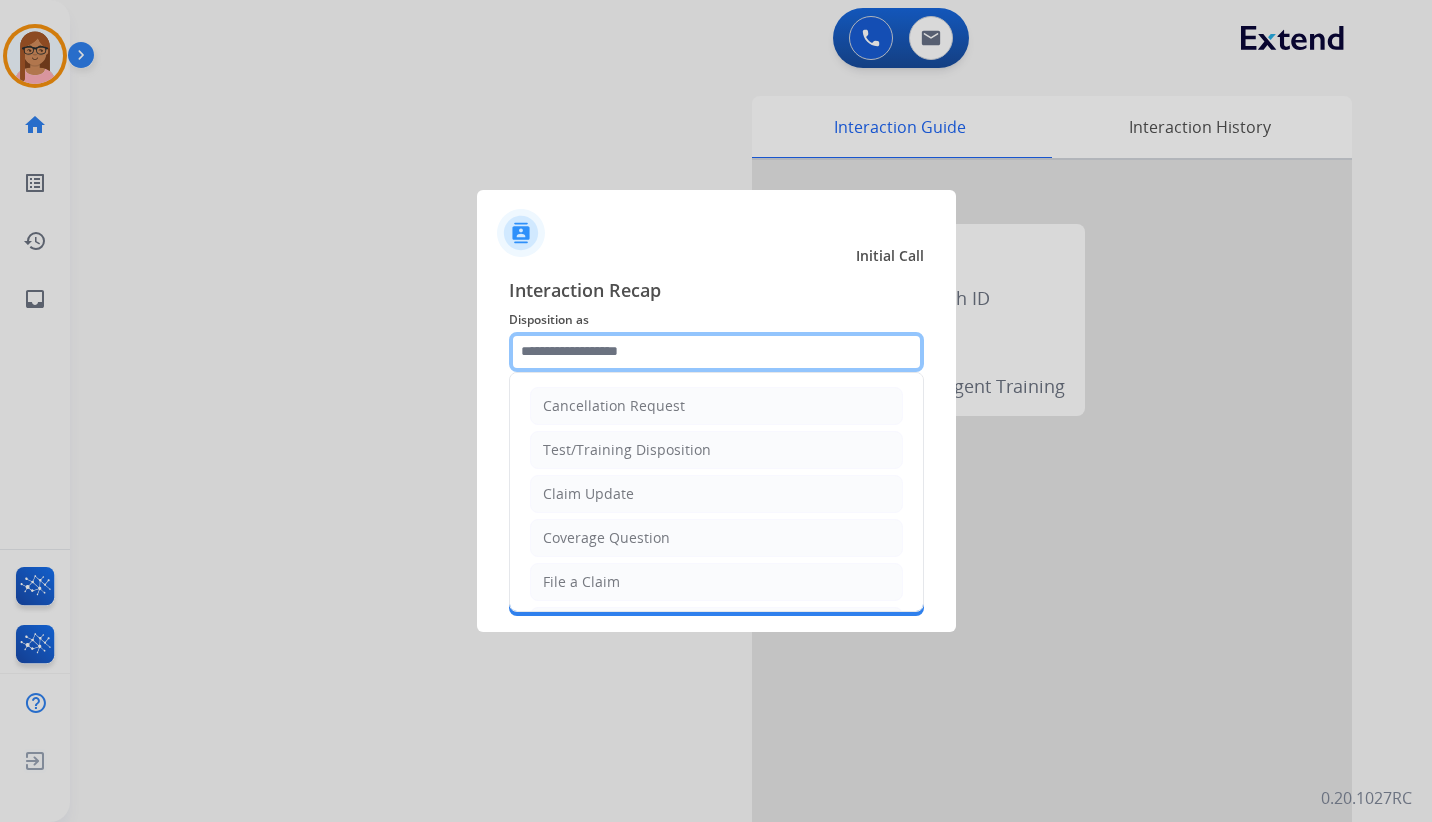 click 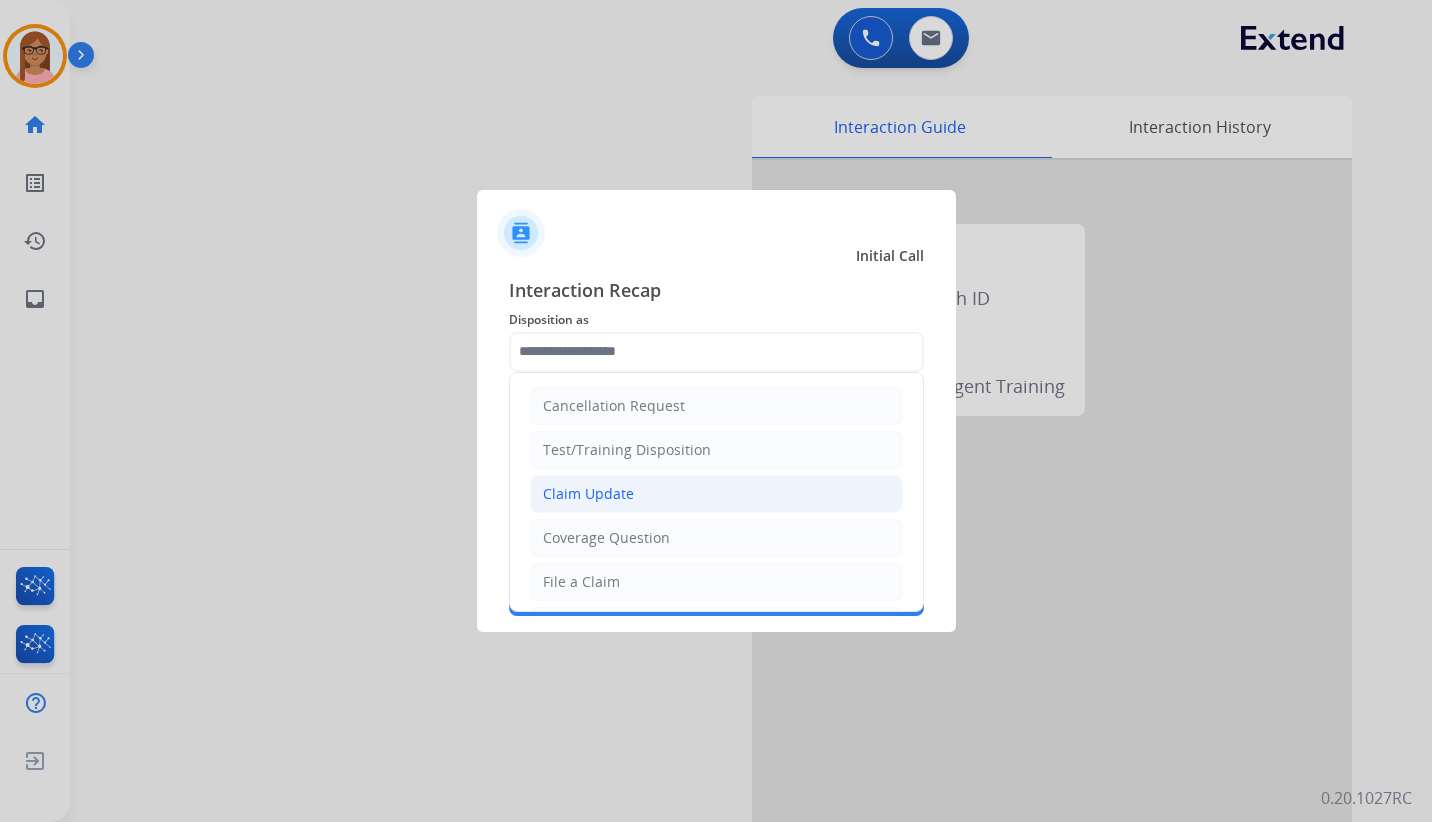 click on "Claim Update" 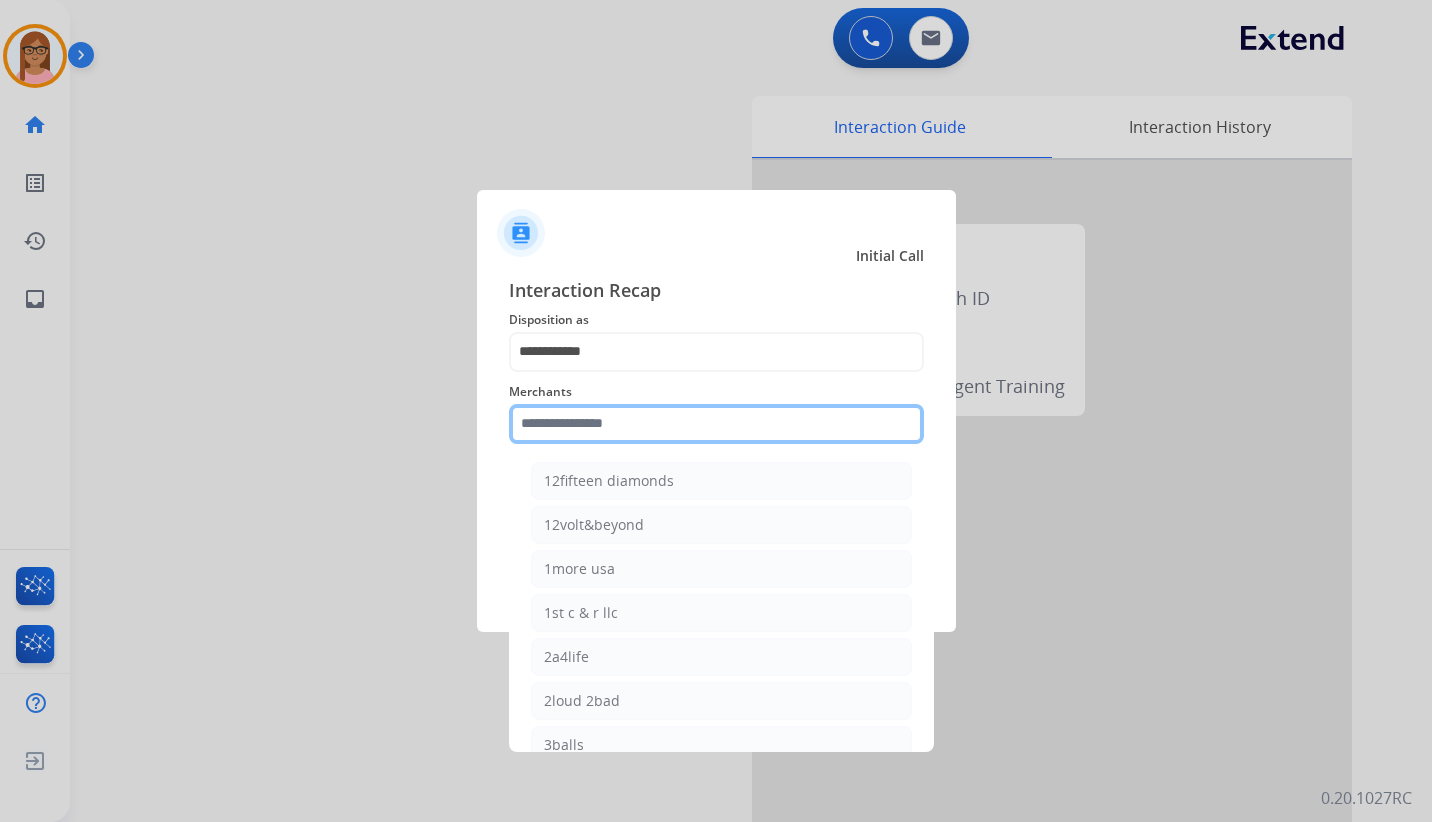 click 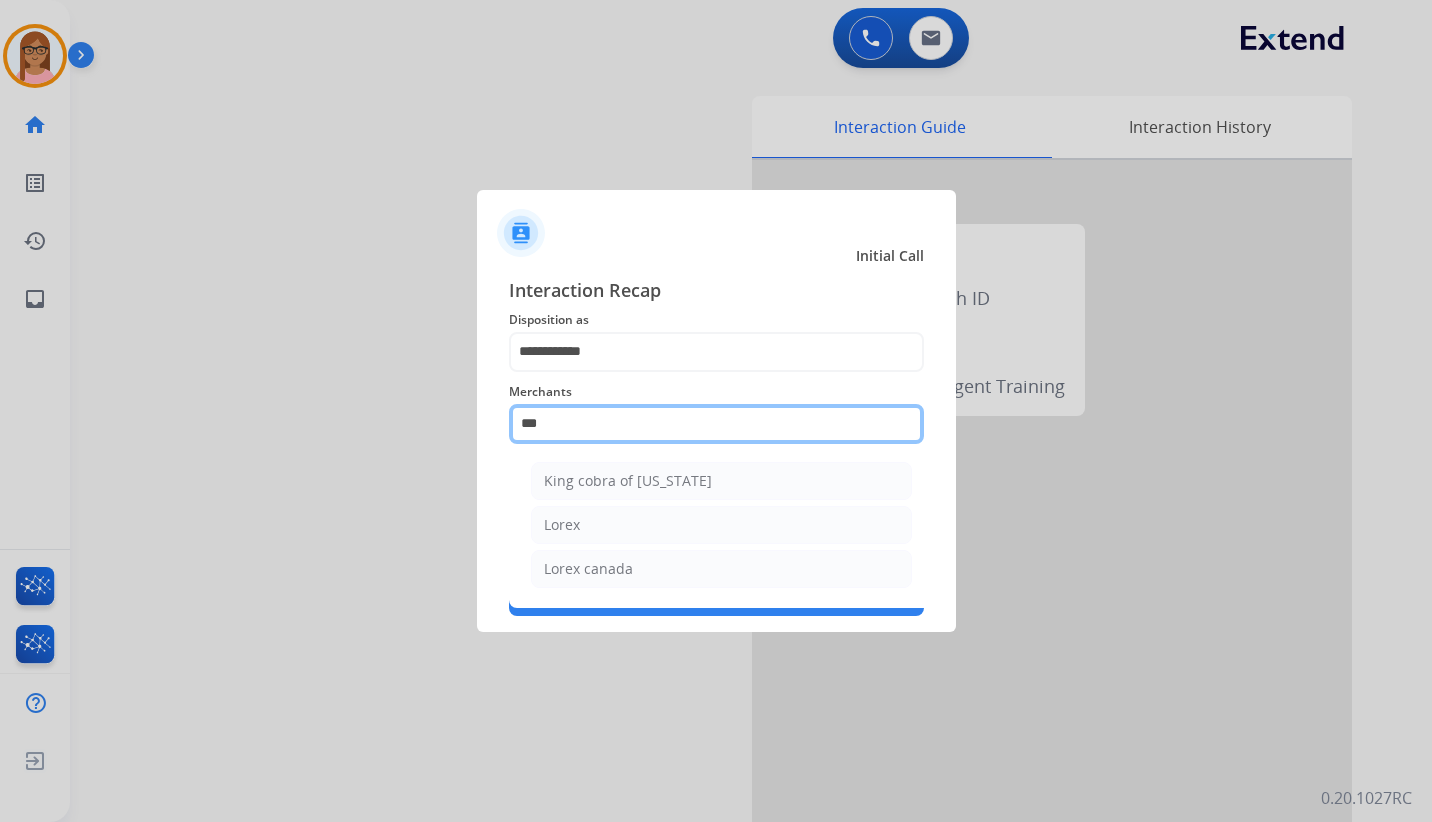 scroll, scrollTop: 0, scrollLeft: 0, axis: both 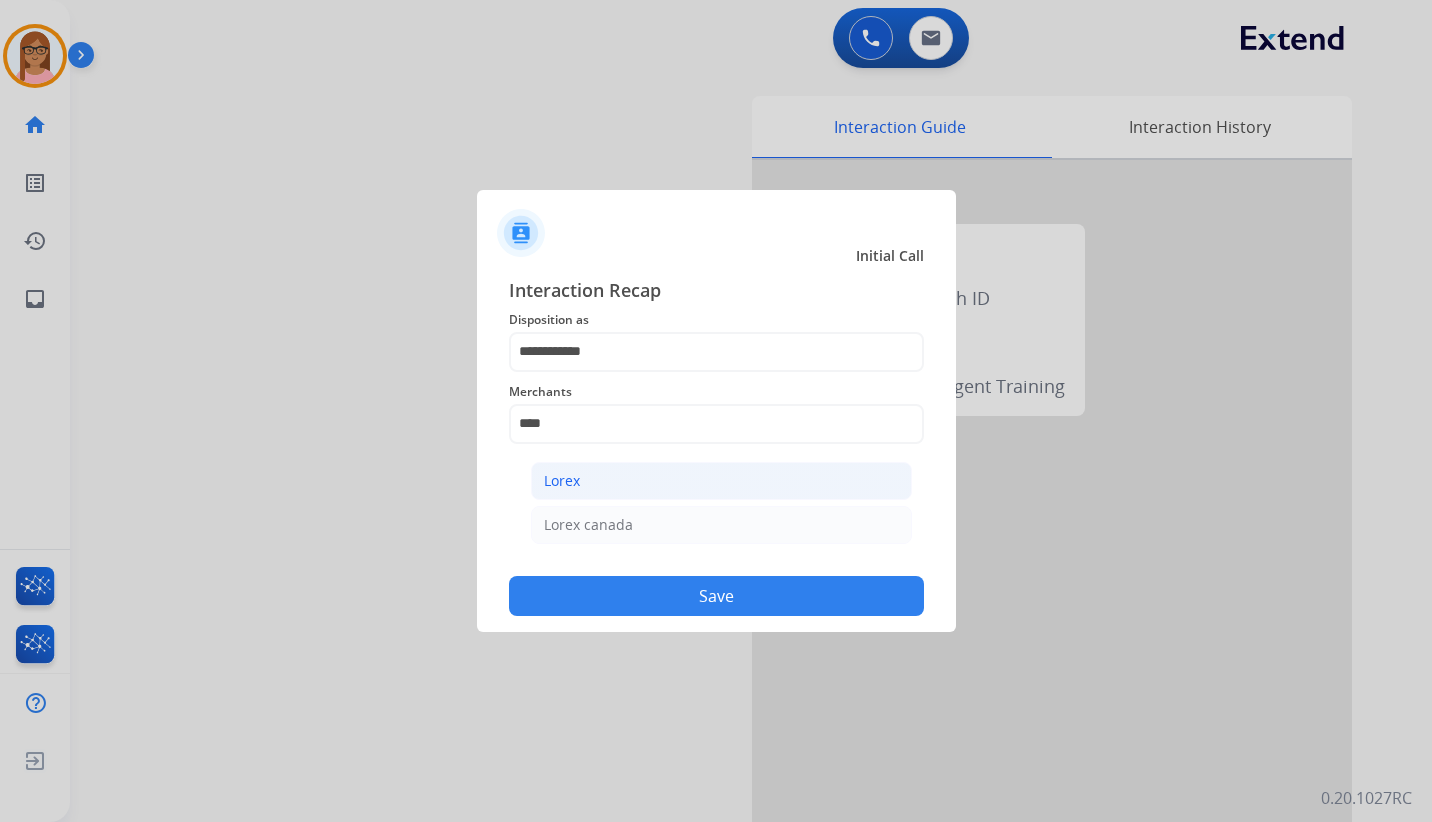 click on "Lorex" 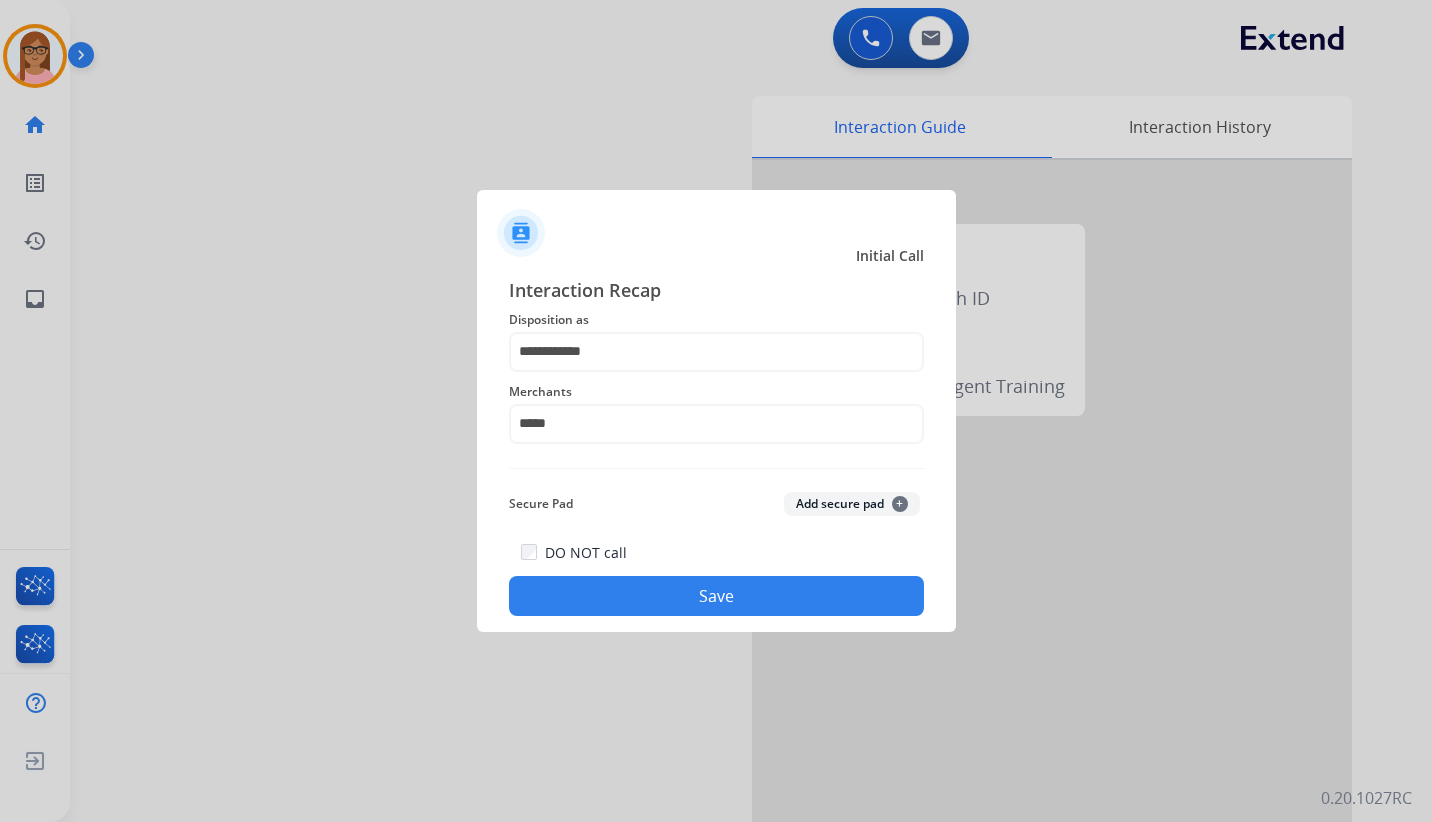 click on "Save" 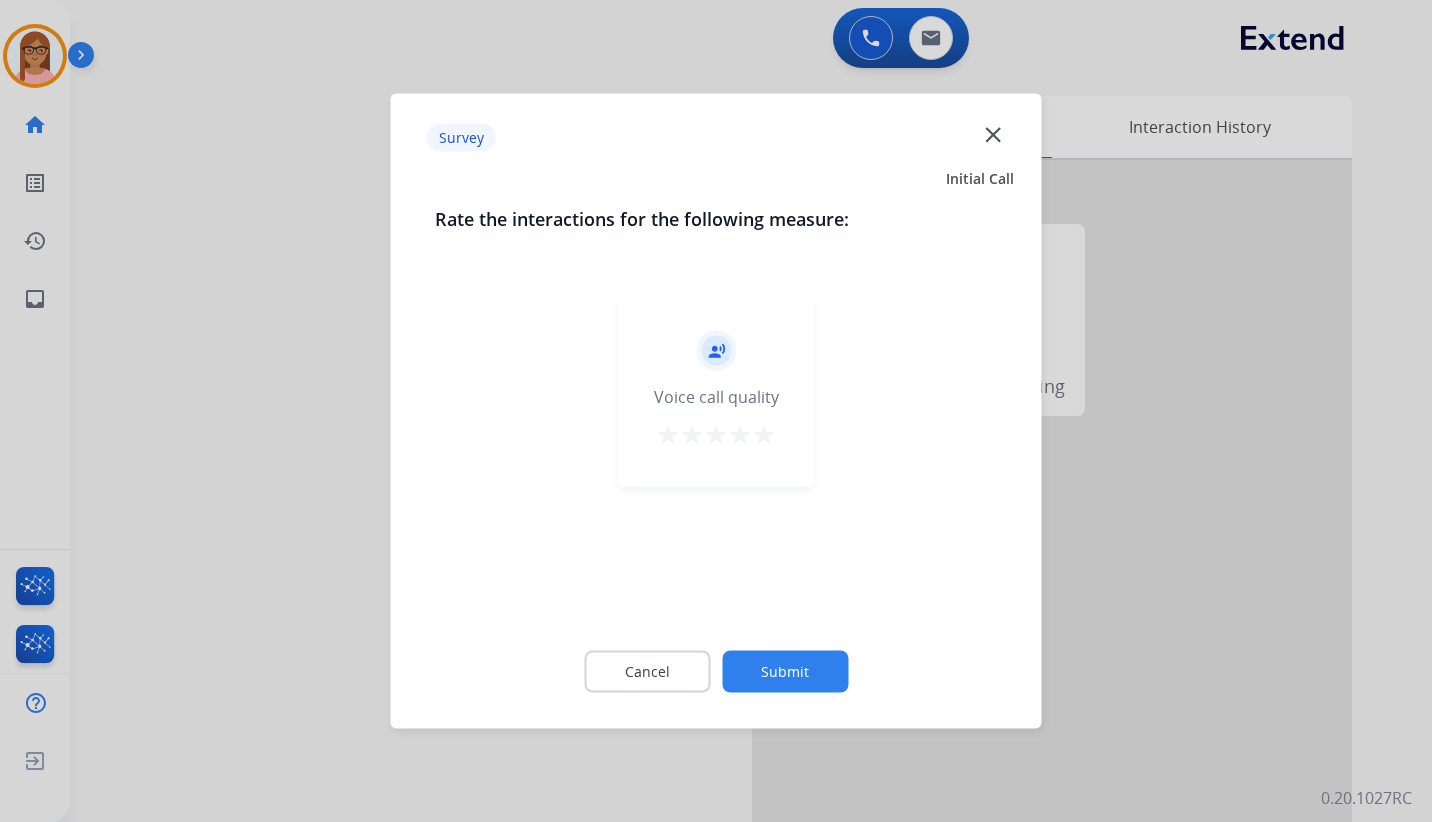 click on "star" at bounding box center [764, 435] 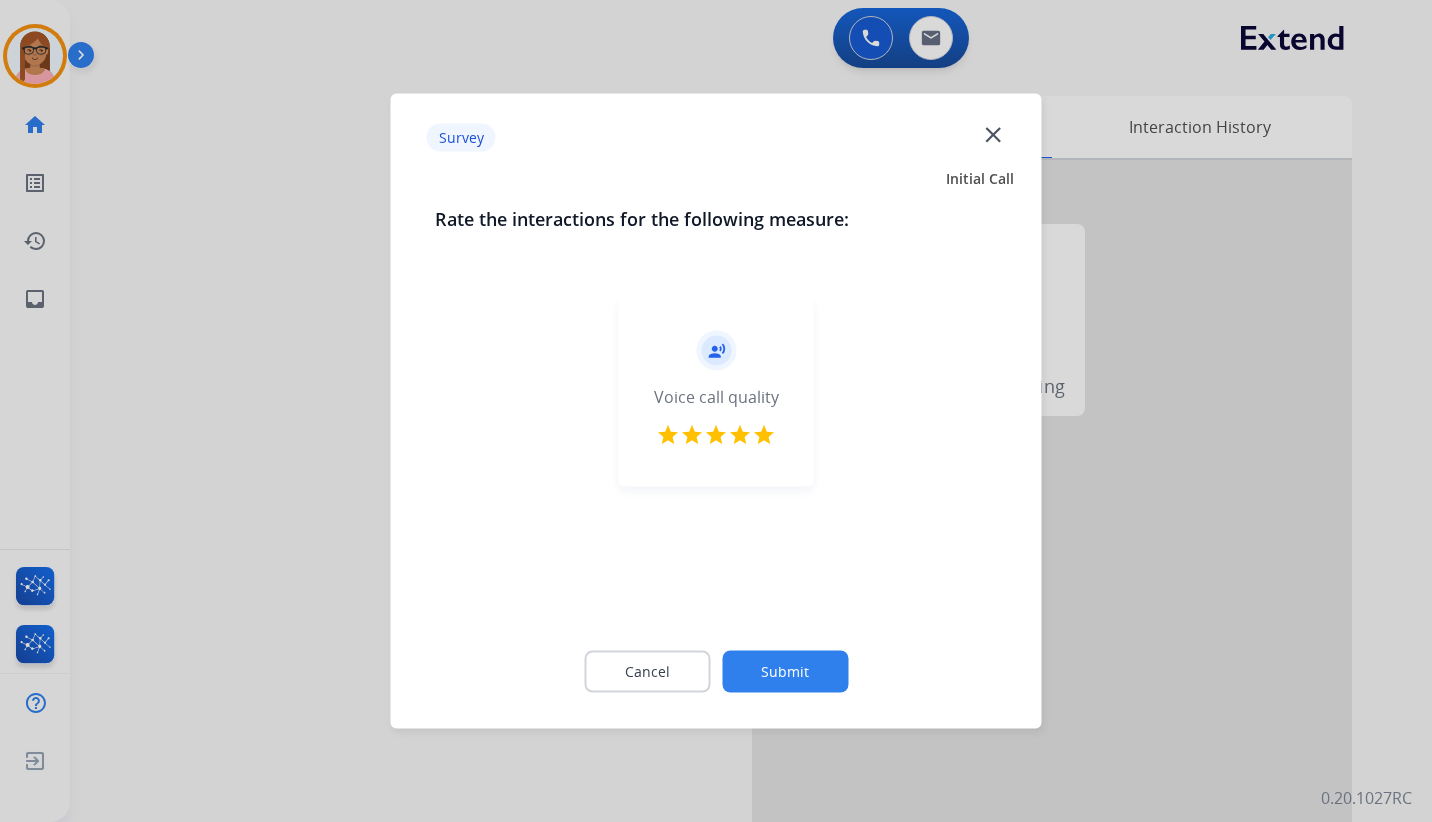 click on "Submit" 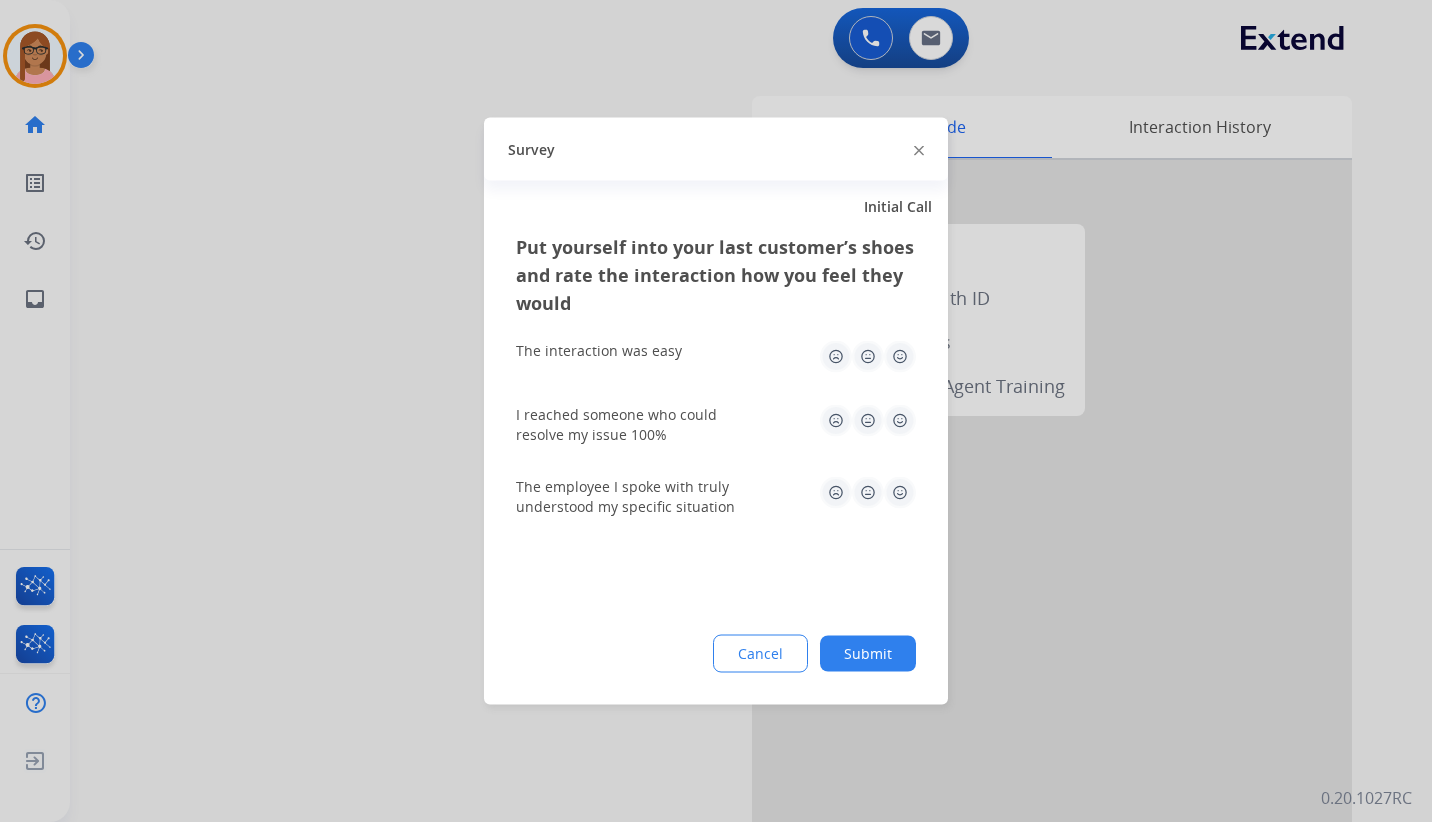 click 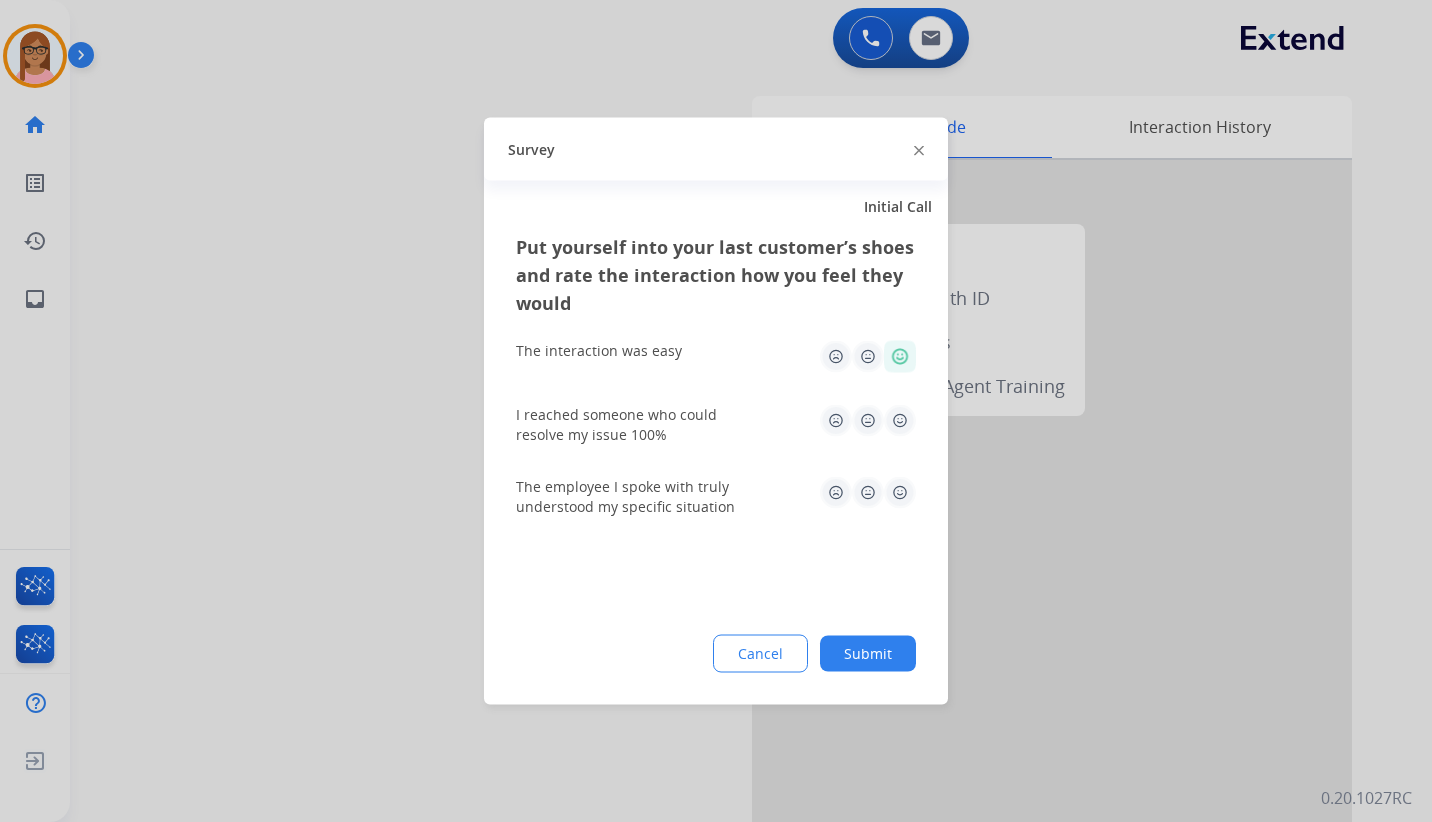 click 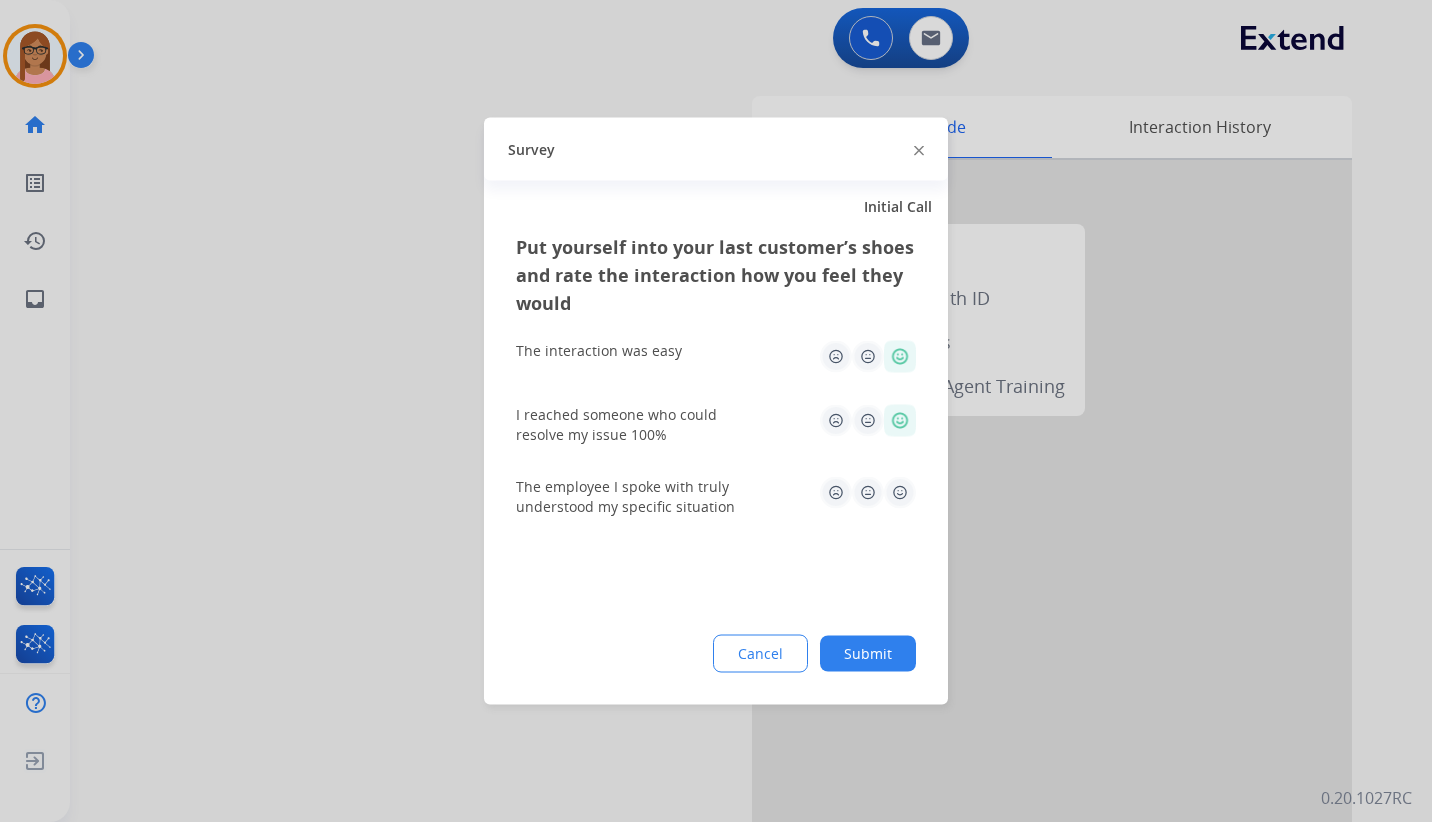 drag, startPoint x: 882, startPoint y: 486, endPoint x: 902, endPoint y: 485, distance: 20.024984 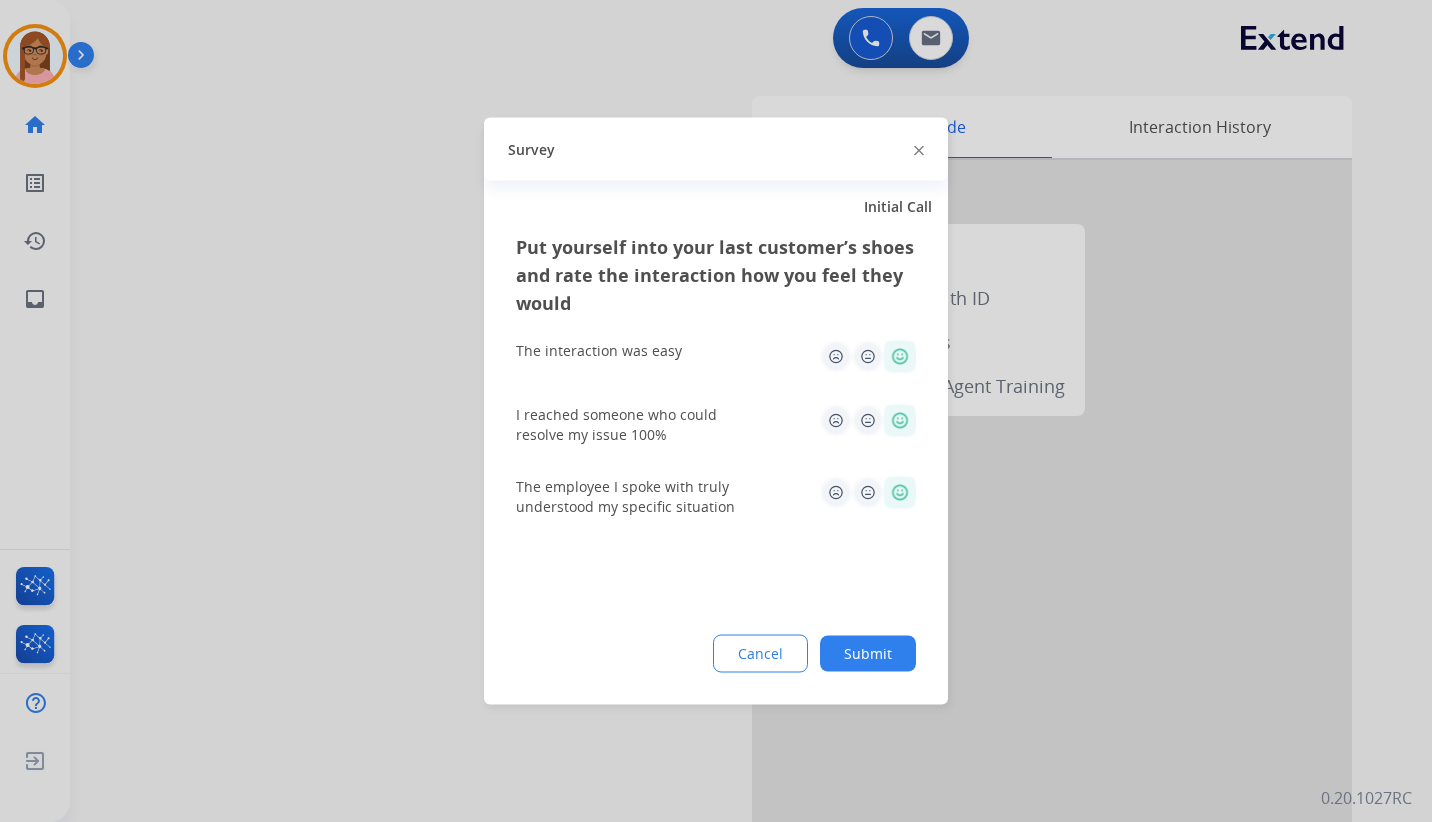 click on "Submit" 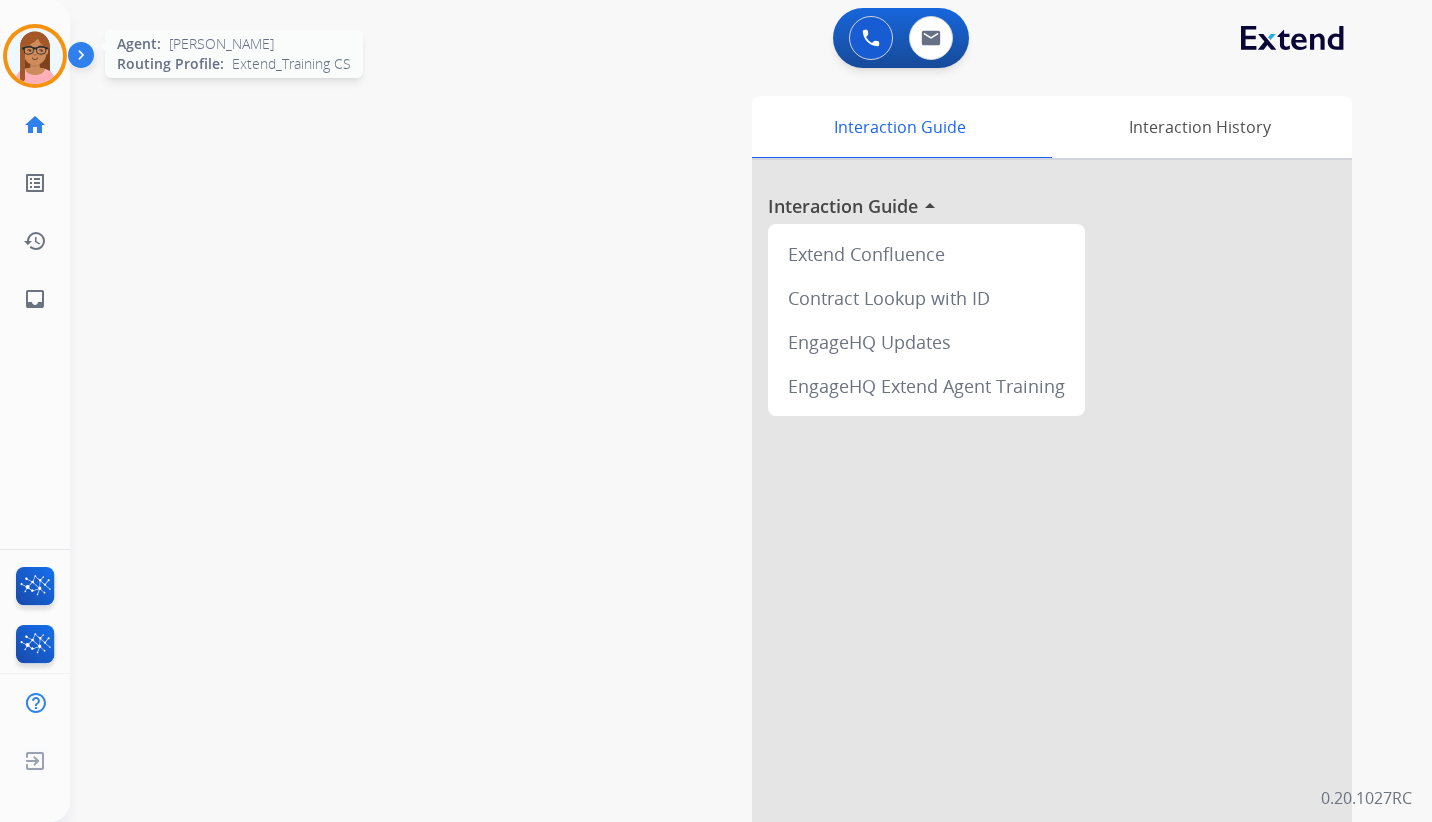 click at bounding box center (35, 56) 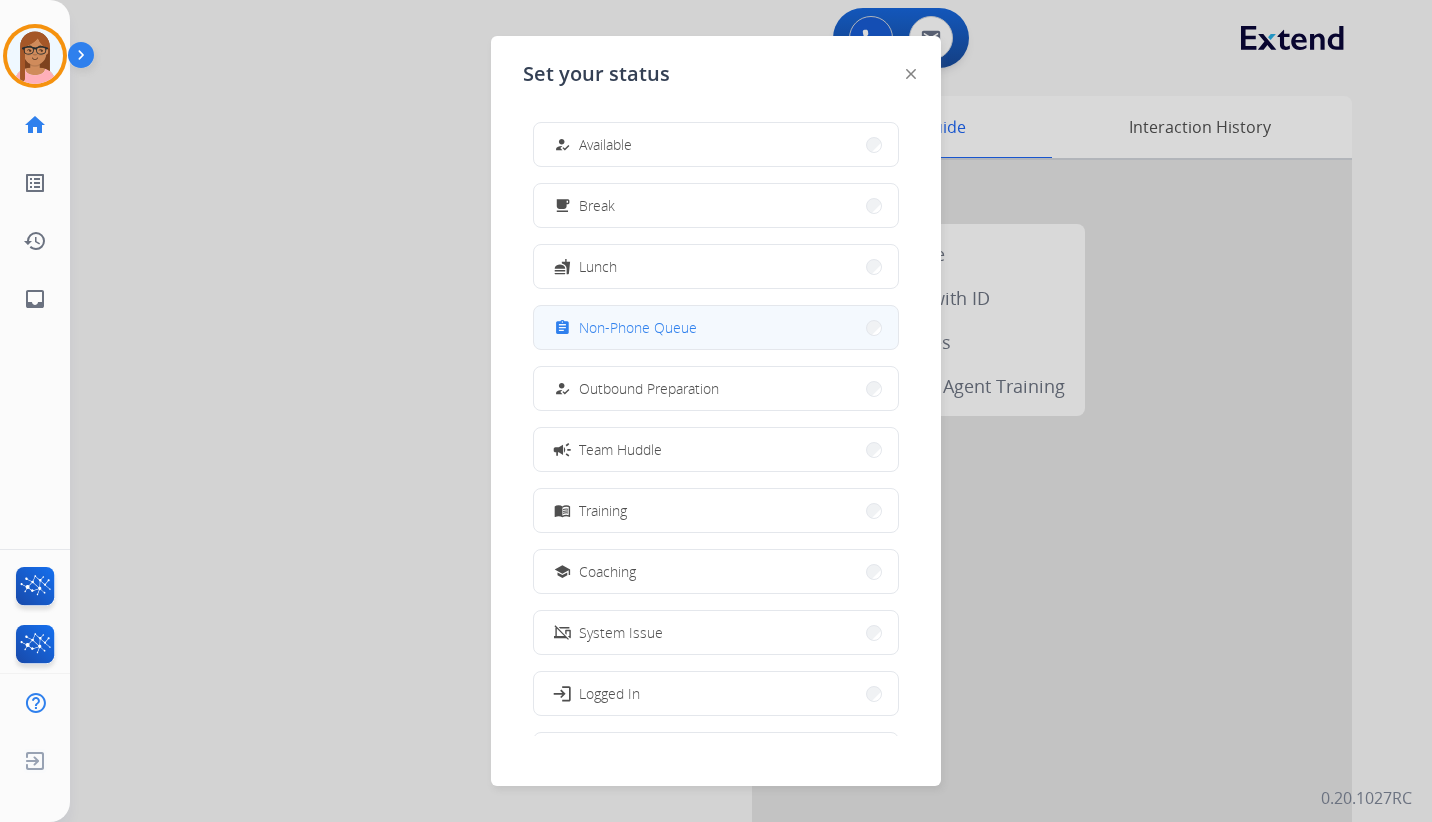 click on "Non-Phone Queue" at bounding box center [638, 327] 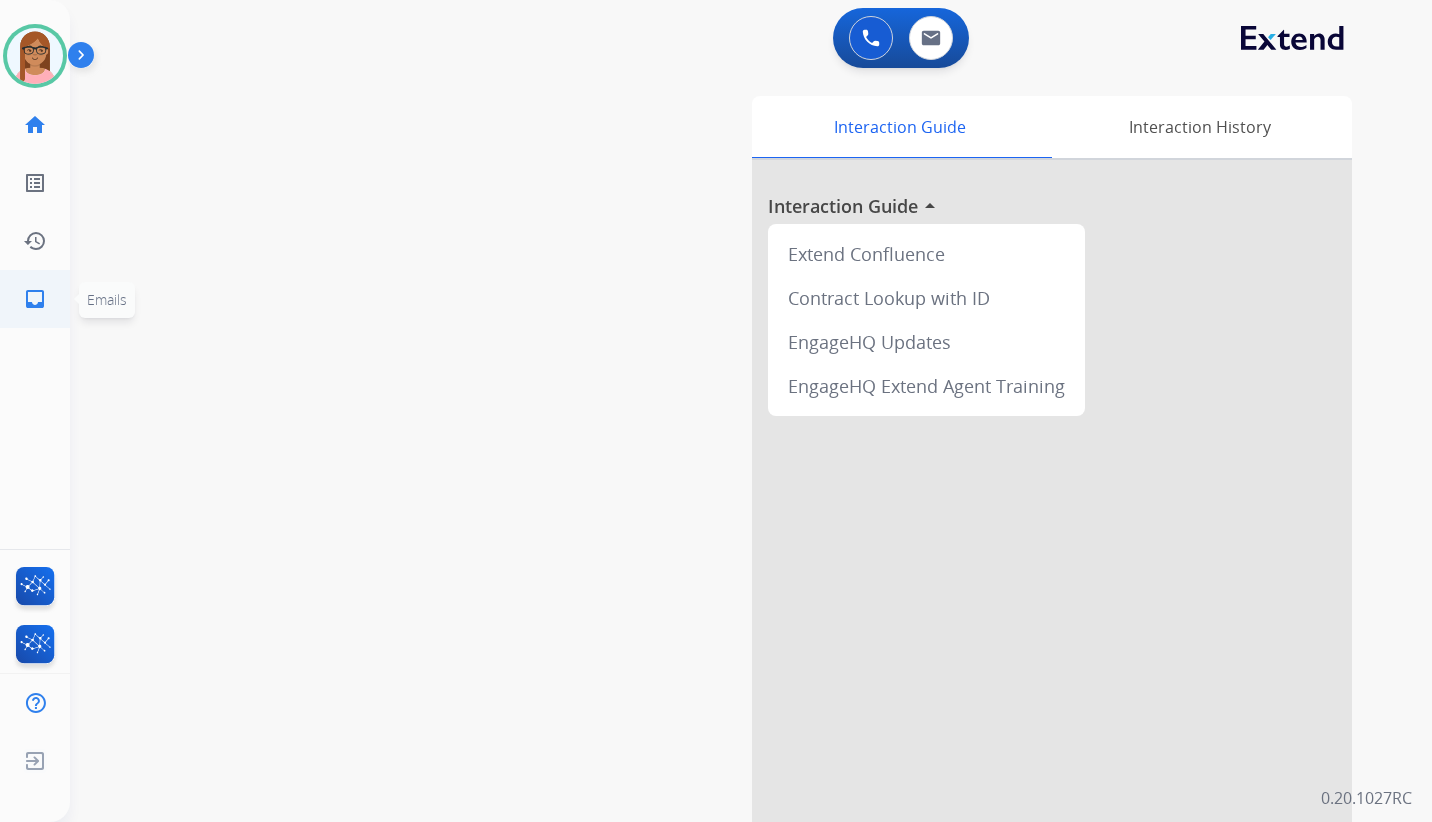 click on "inbox" 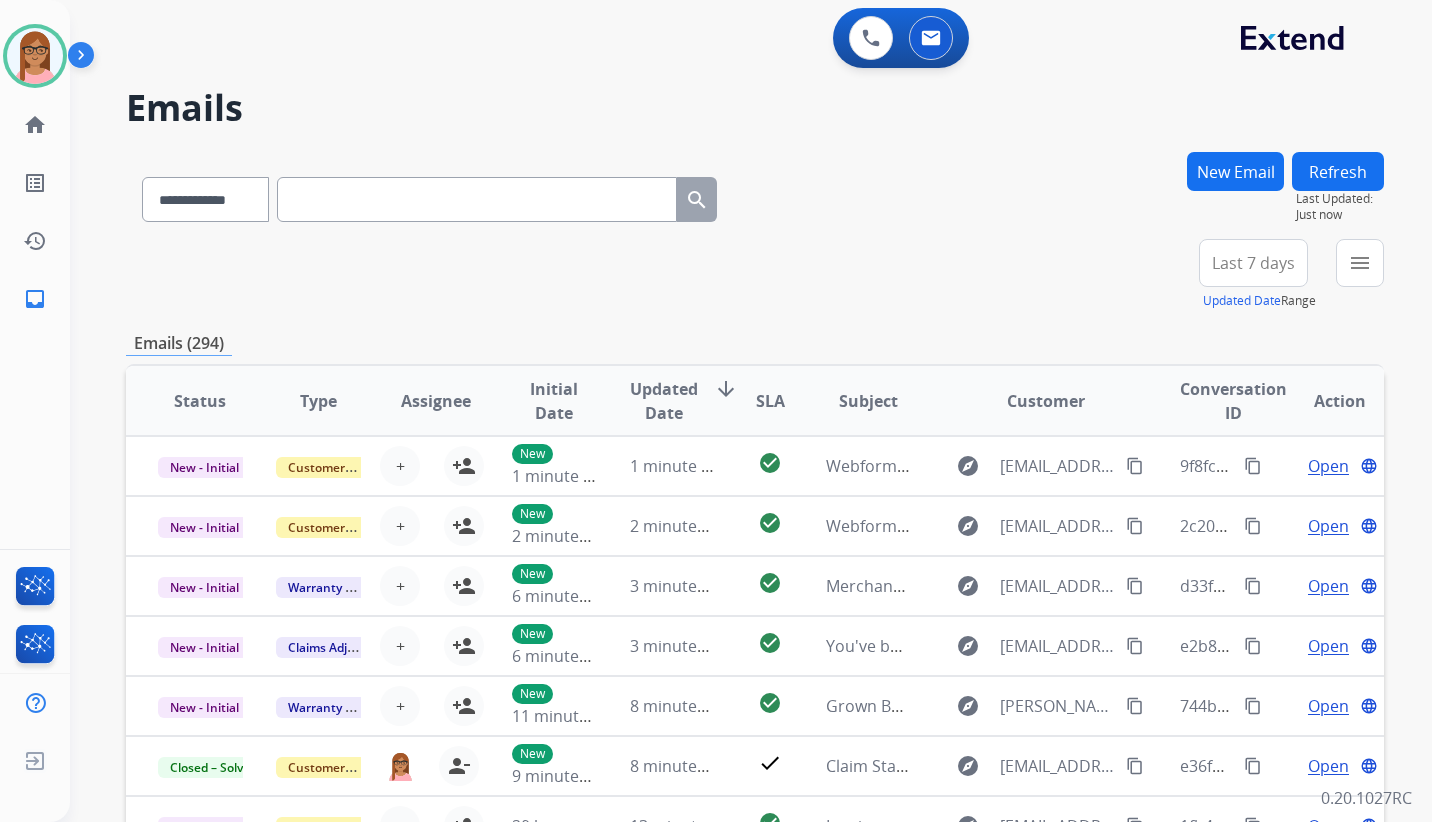 click at bounding box center [477, 199] 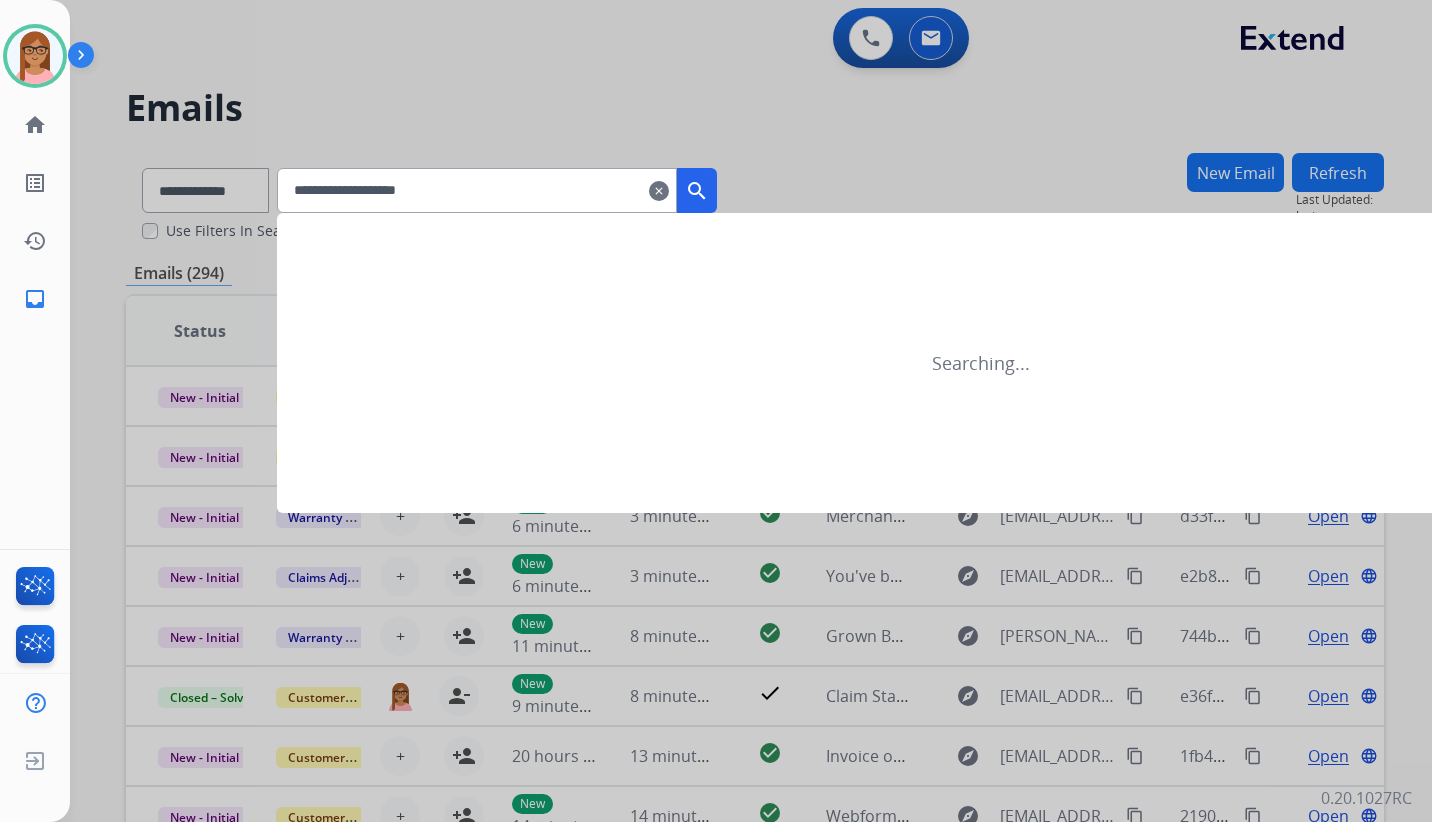 type on "**********" 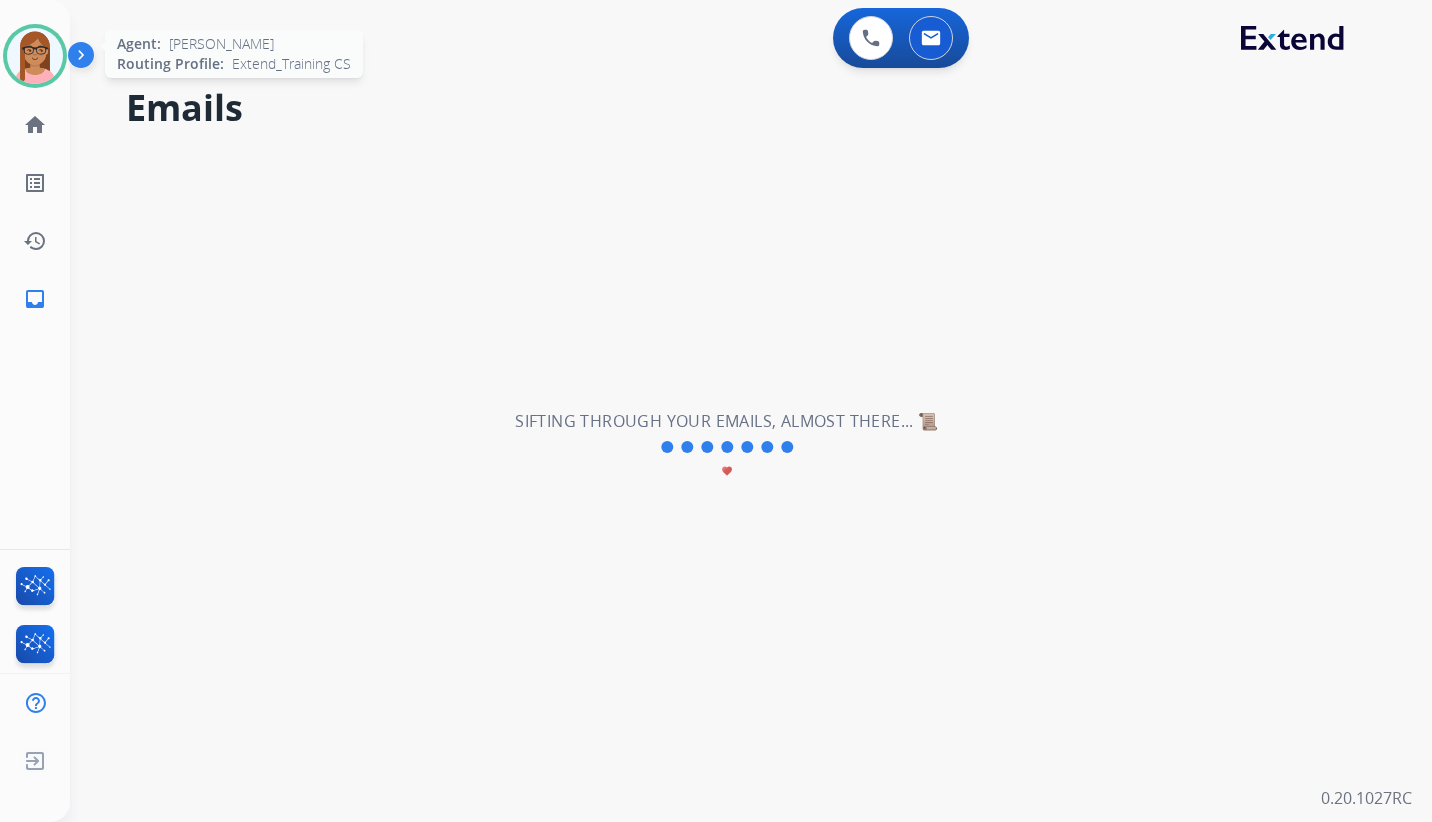 click at bounding box center (35, 56) 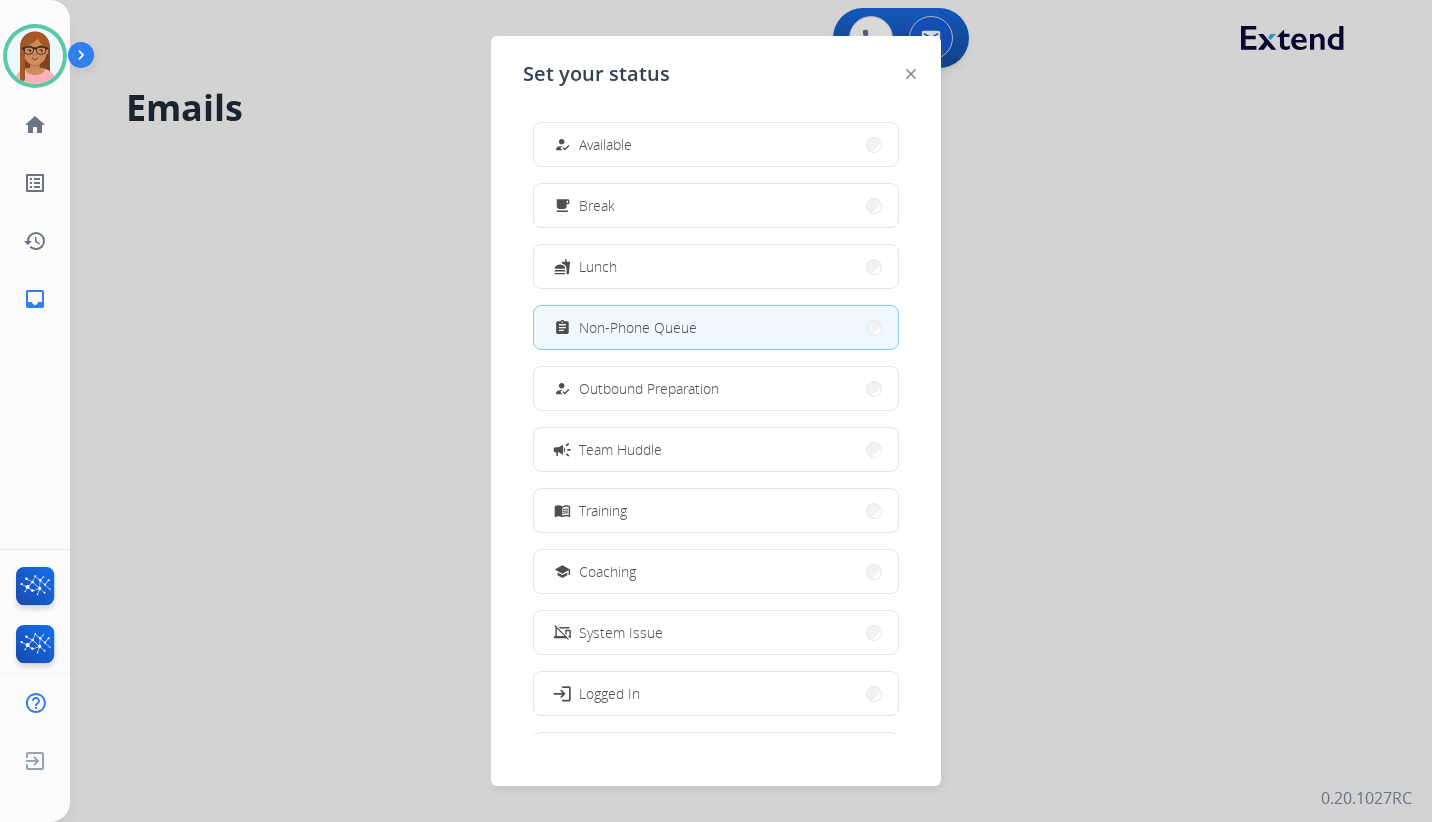 click on "Set your status how_to_reg Available free_breakfast Break fastfood Lunch assignment Non-Phone Queue how_to_reg Outbound Preparation campaign Team Huddle menu_book Training school Coaching phonelink_off System Issue login Logged In work_off Offline" 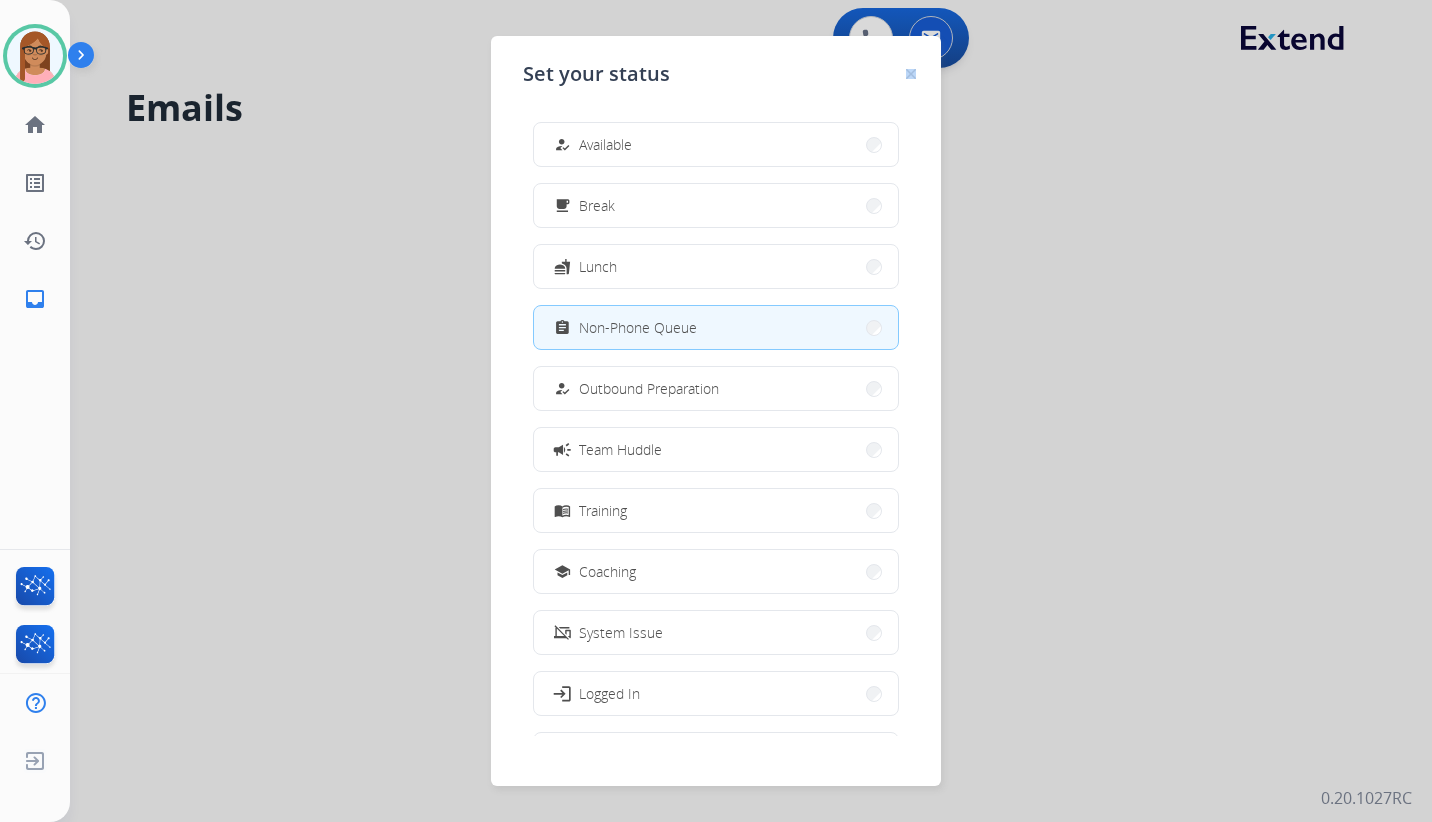 click 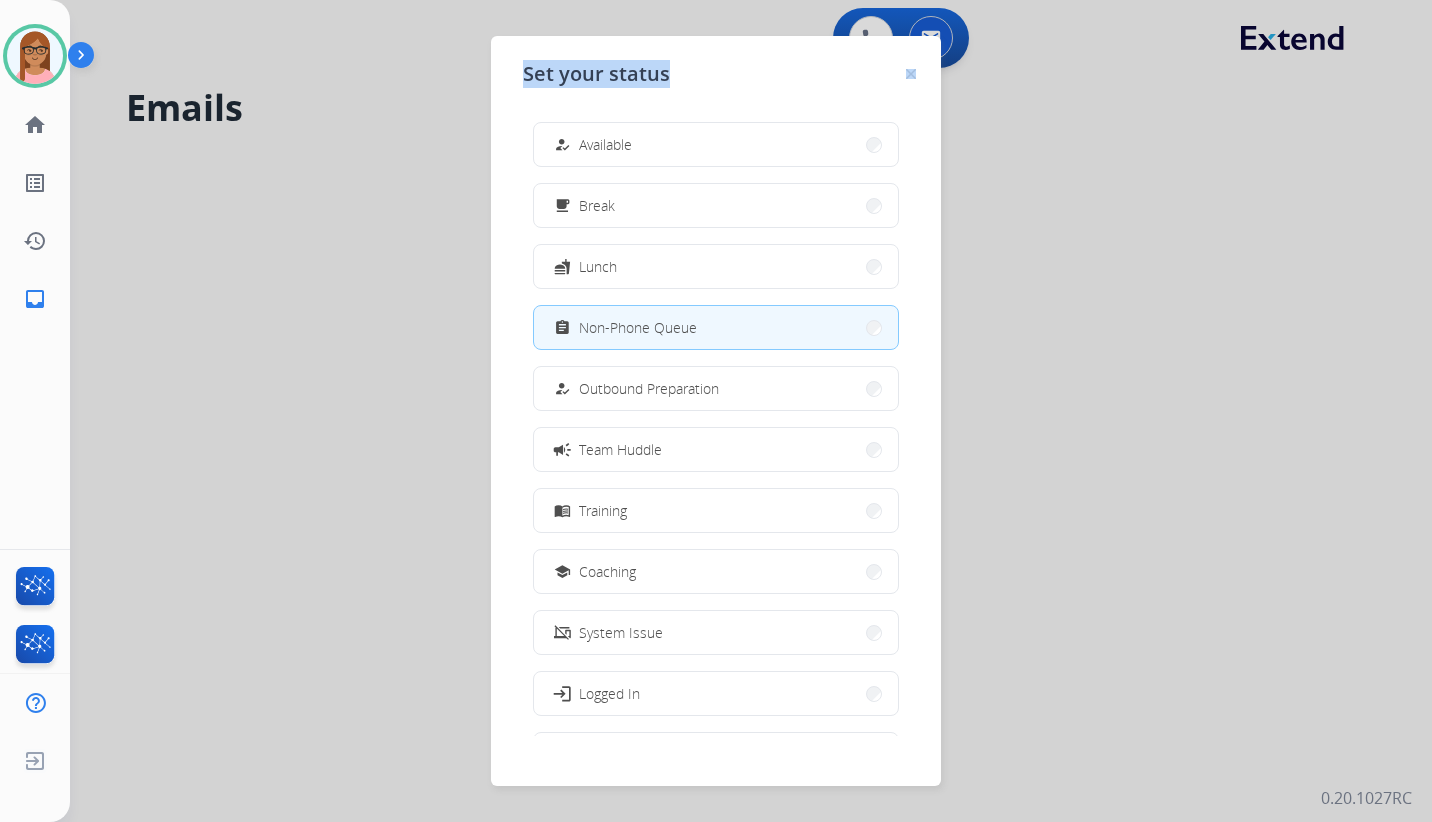 click on "Set your status how_to_reg Available free_breakfast Break fastfood Lunch assignment Non-Phone Queue how_to_reg Outbound Preparation campaign Team Huddle menu_book Training school Coaching phonelink_off System Issue login Logged In work_off Offline" 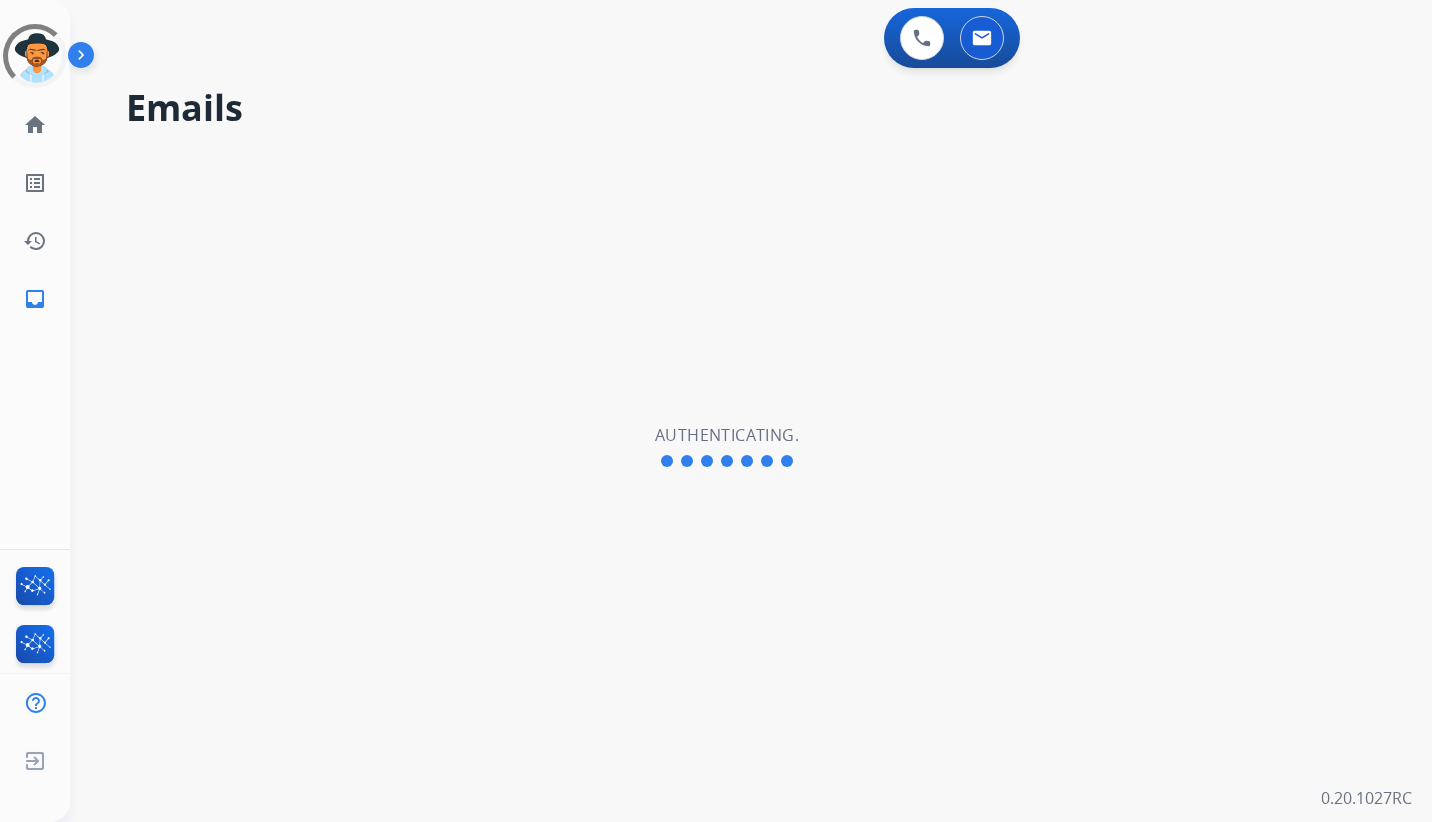 scroll, scrollTop: 0, scrollLeft: 0, axis: both 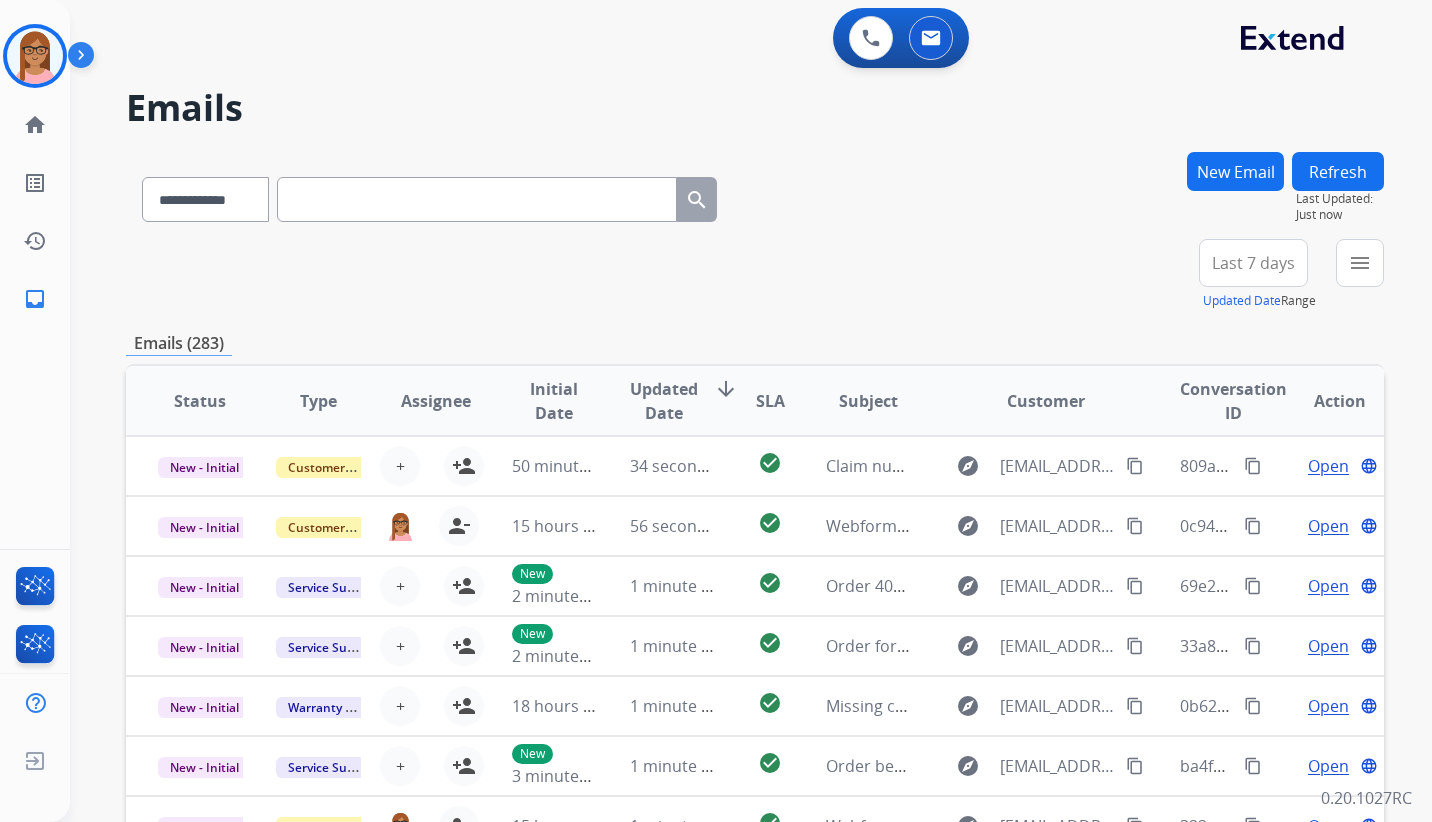 click at bounding box center (477, 199) 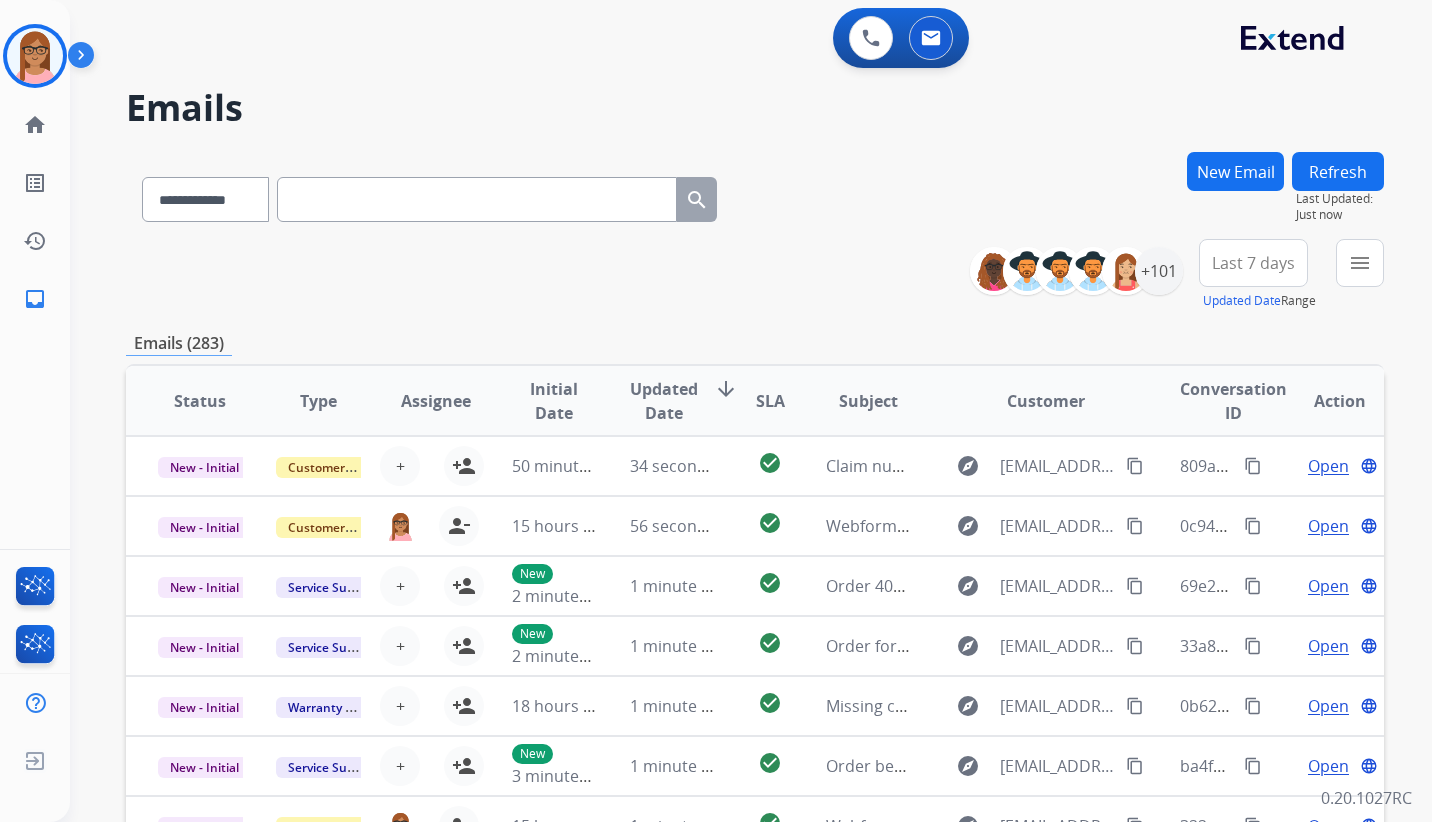 click at bounding box center (477, 199) 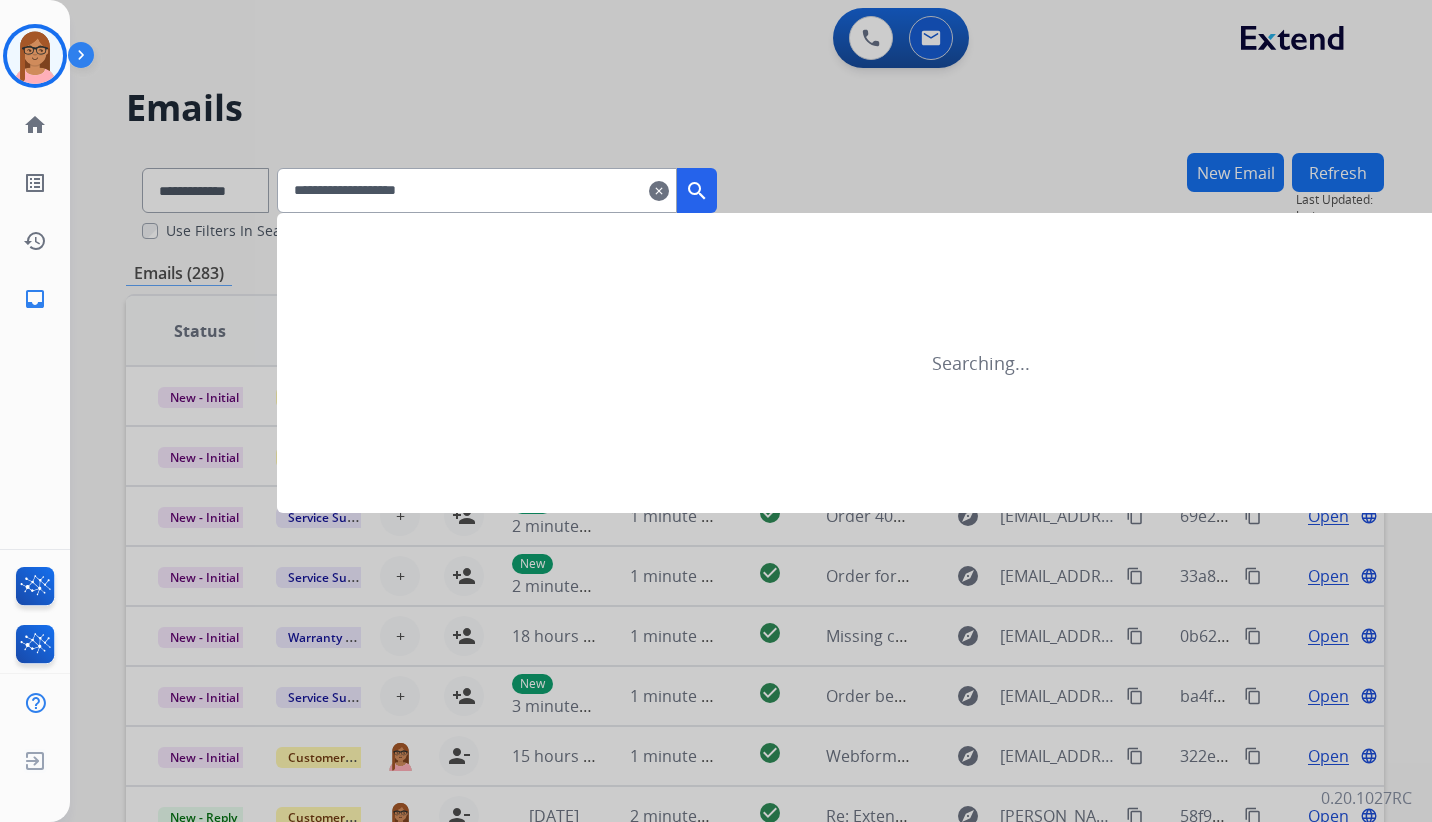 type on "**********" 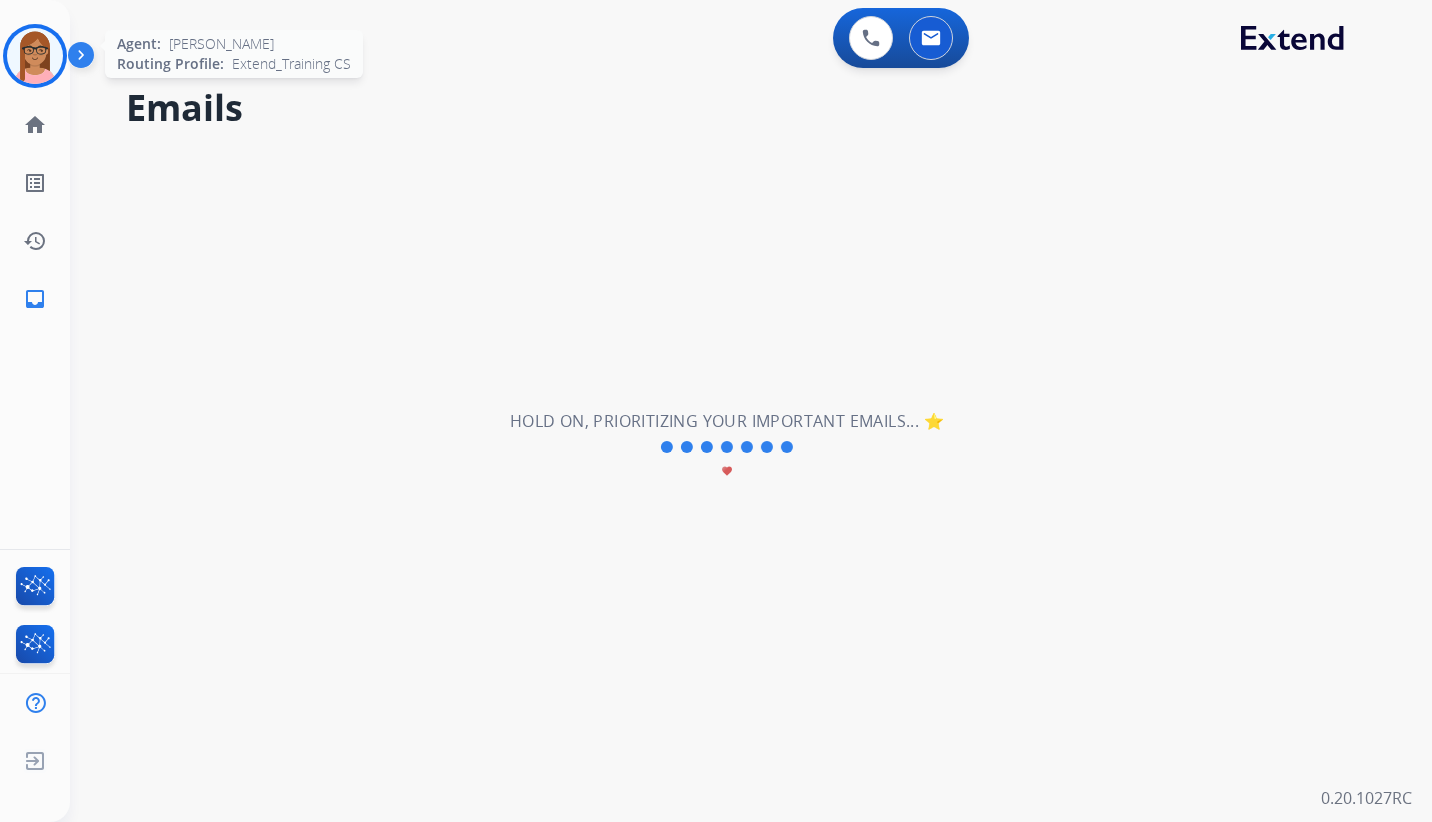click at bounding box center [35, 56] 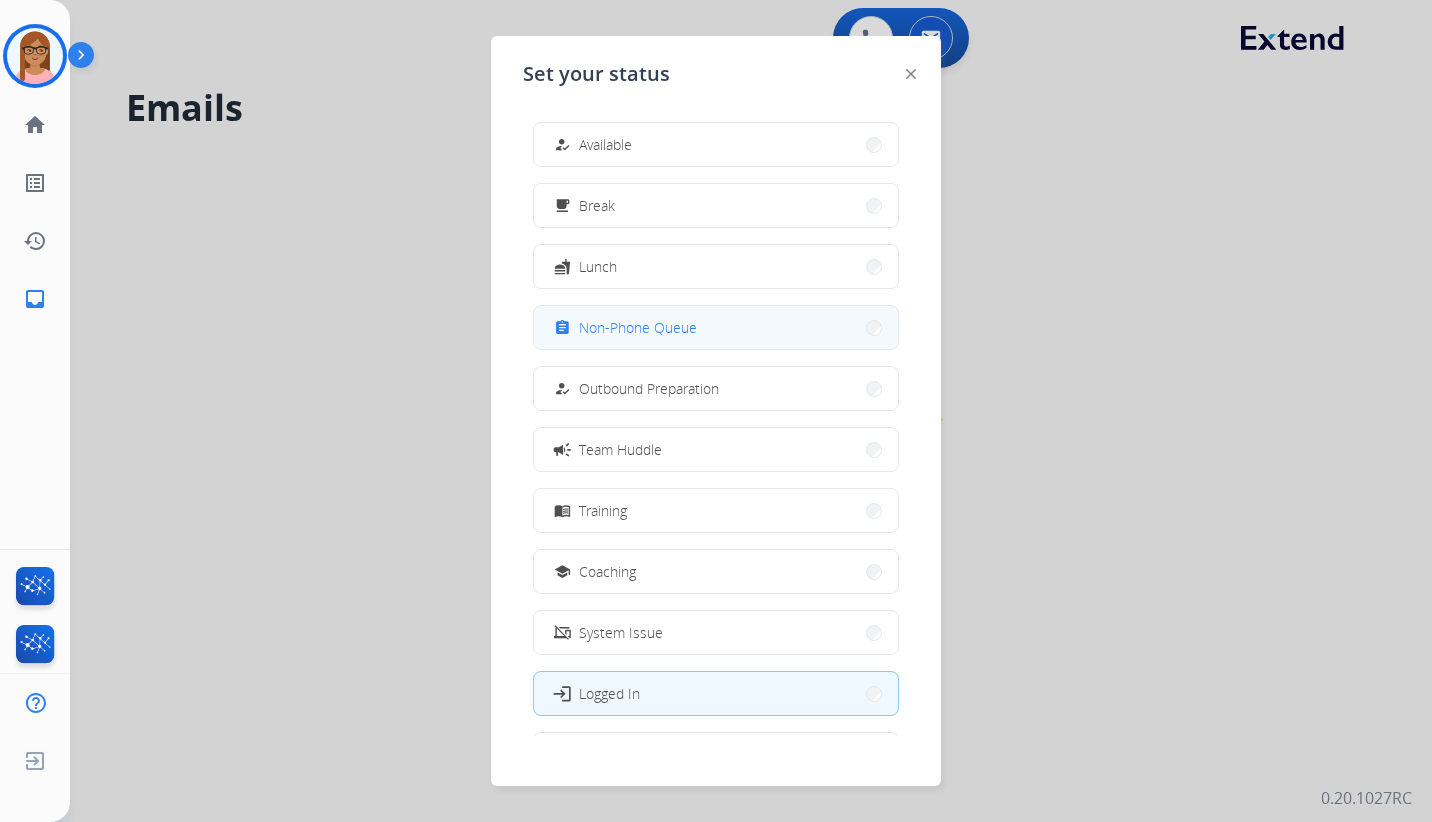 click on "Non-Phone Queue" at bounding box center [638, 327] 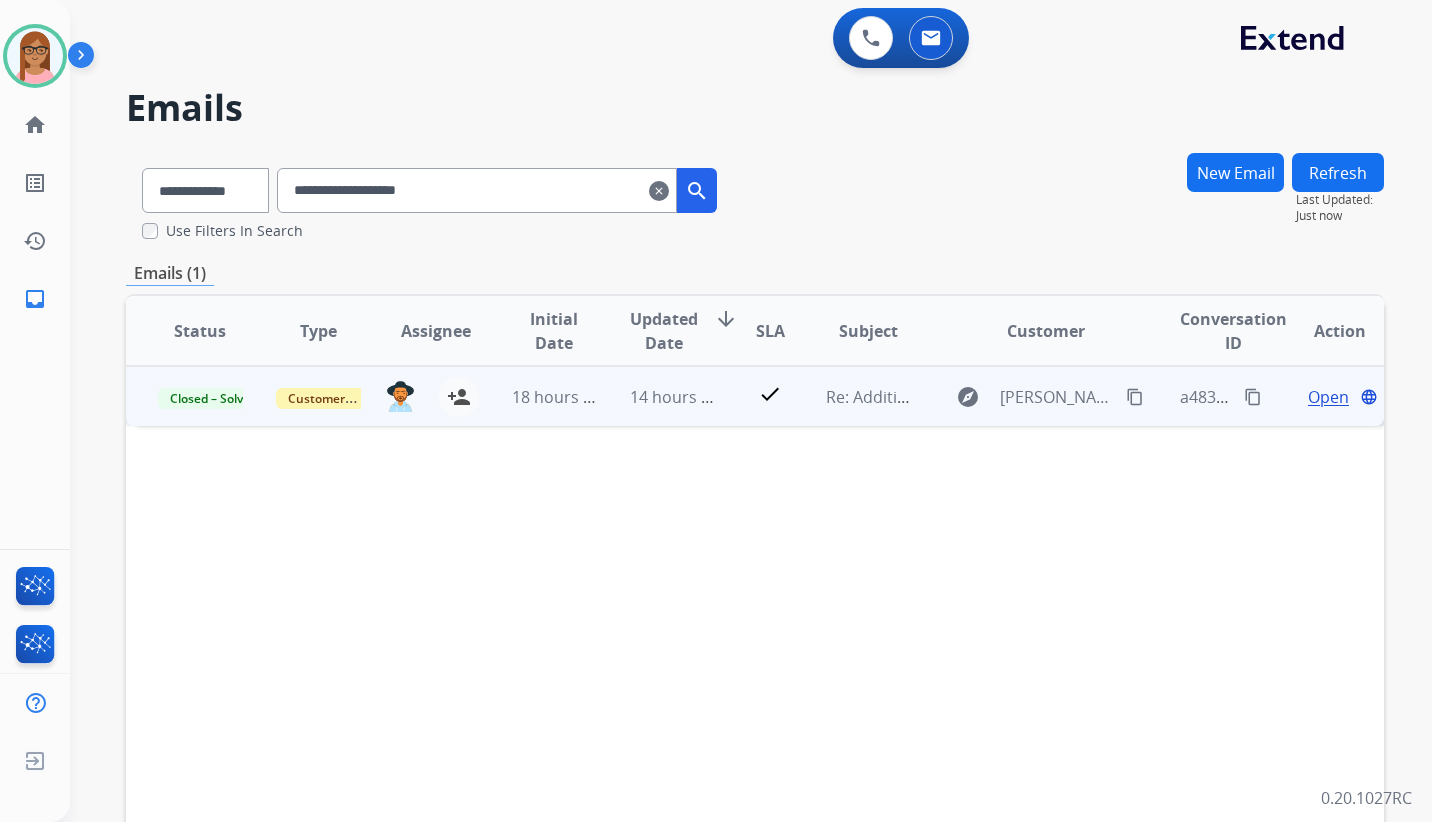 click on "Open" at bounding box center [1328, 397] 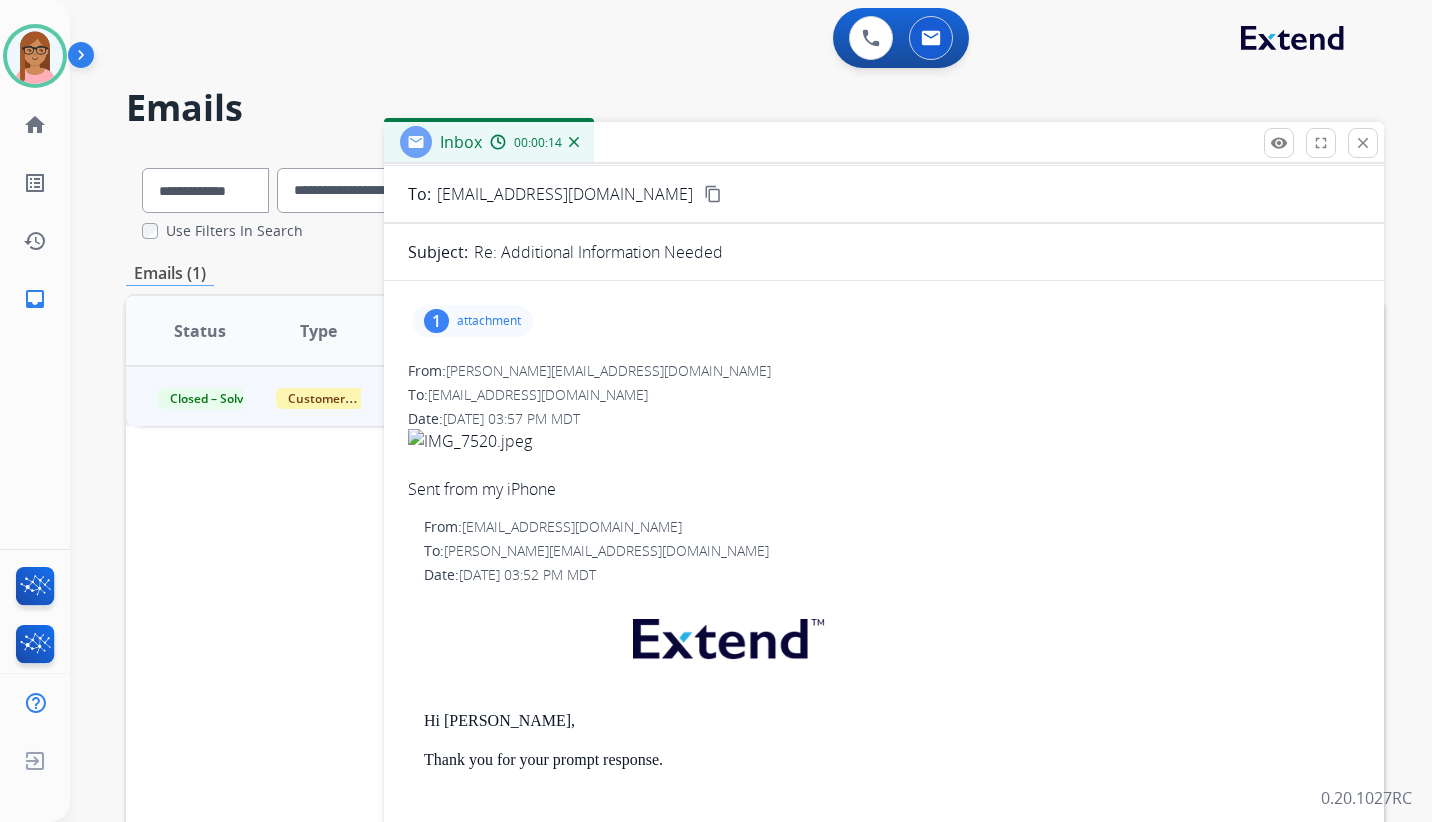 scroll, scrollTop: 0, scrollLeft: 0, axis: both 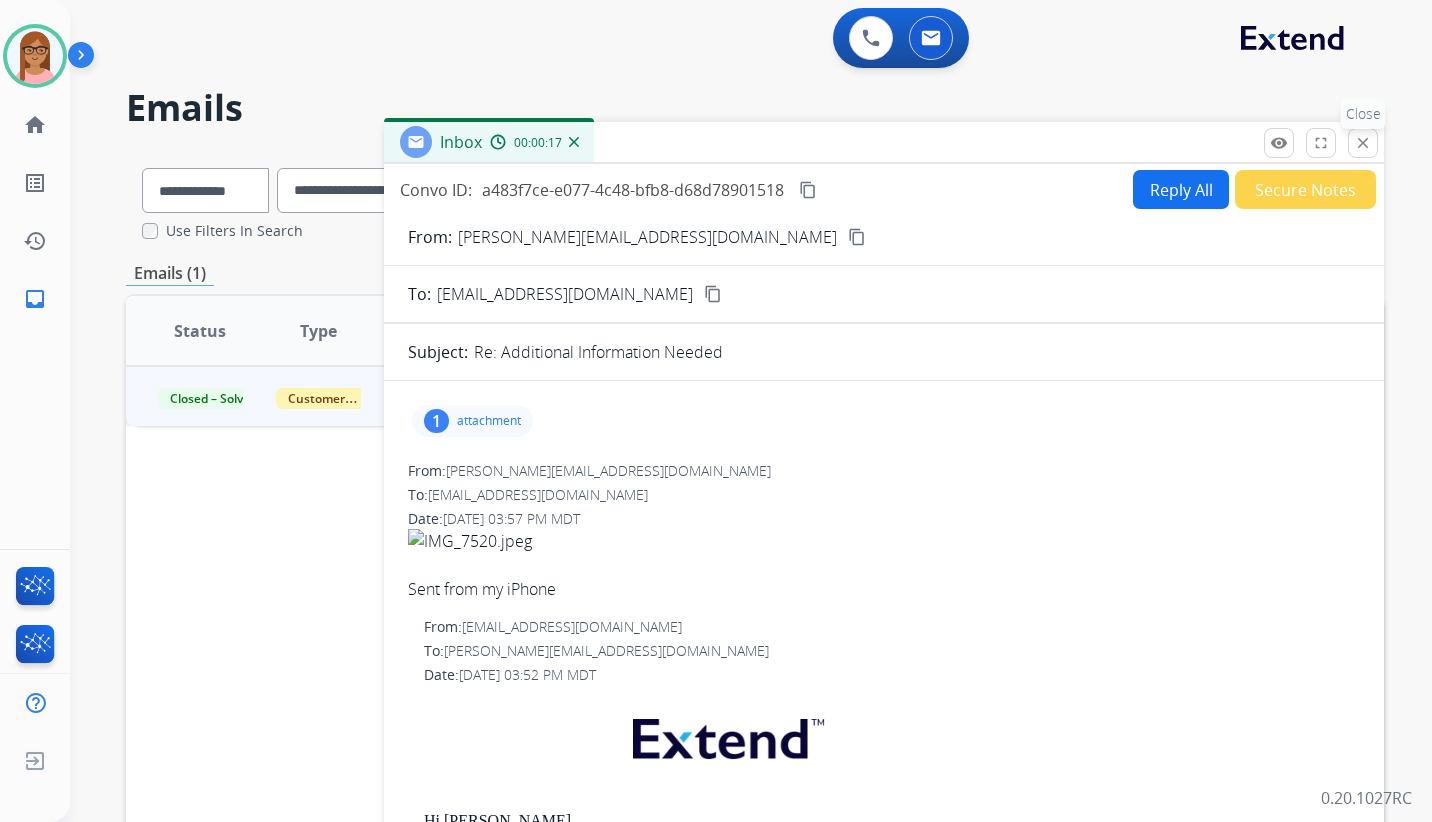 click on "close" at bounding box center [1363, 143] 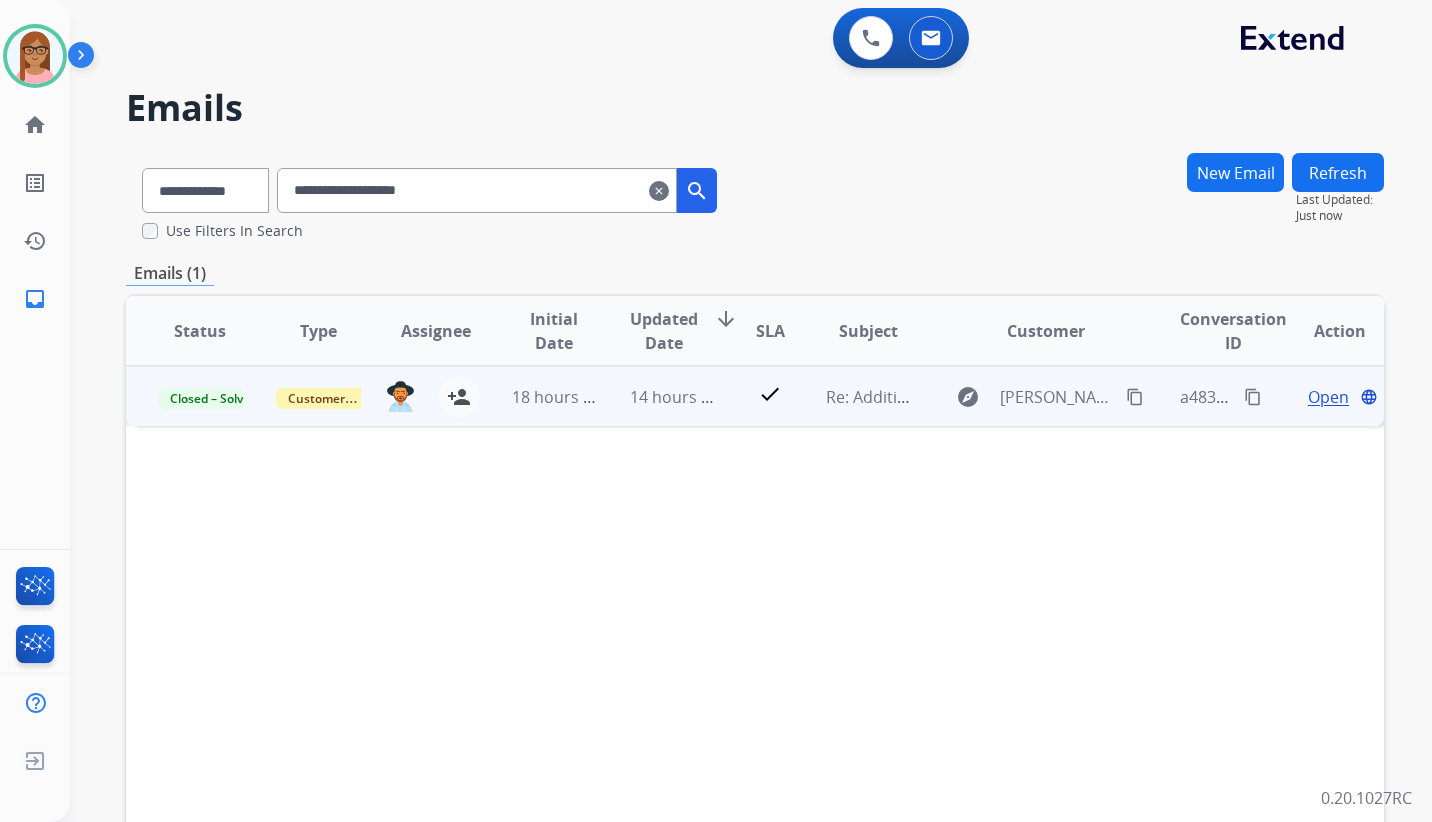 click on "Open" at bounding box center (1328, 397) 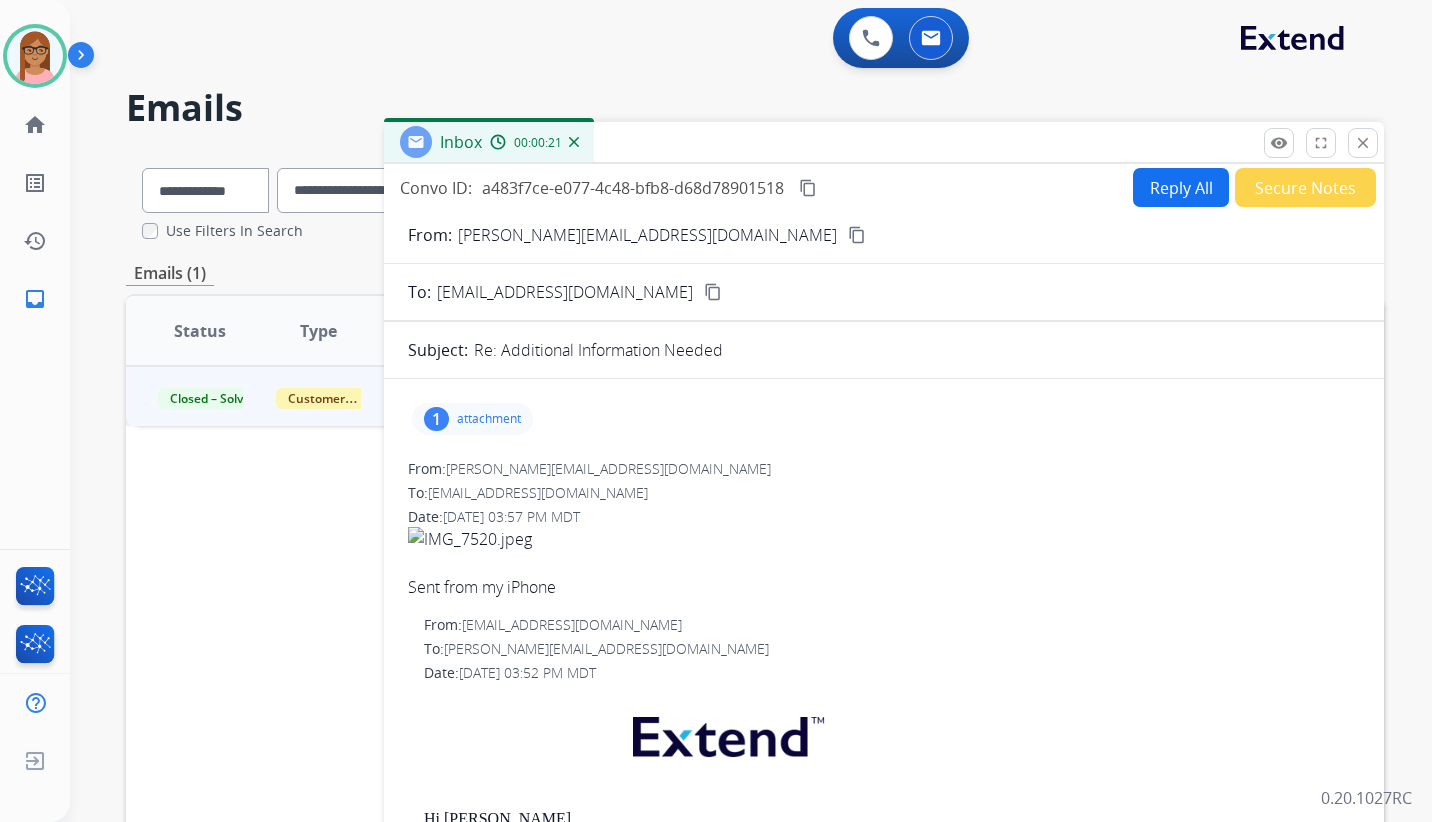 scroll, scrollTop: 0, scrollLeft: 0, axis: both 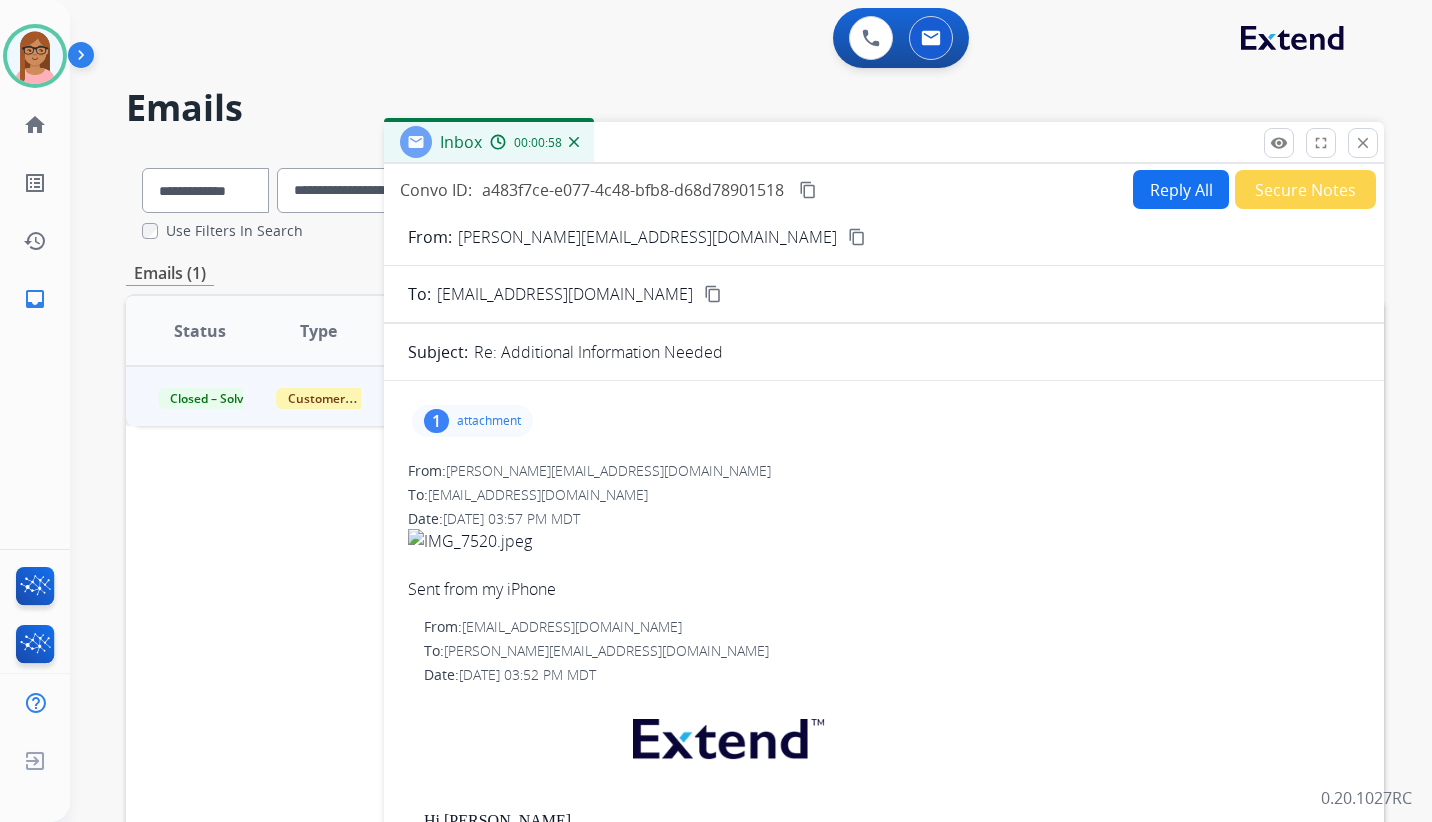 click on "attachment" at bounding box center (489, 421) 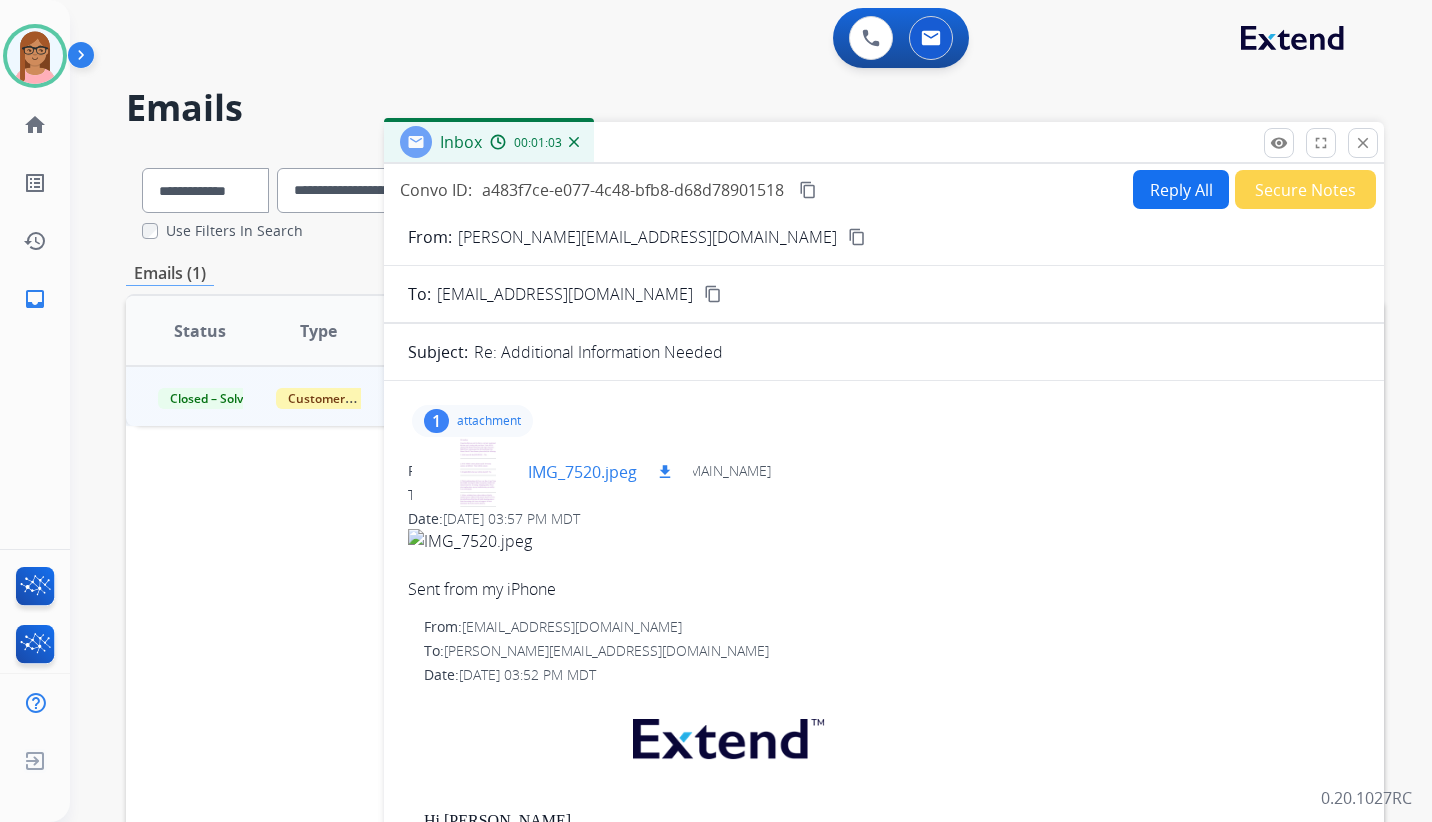 click at bounding box center (478, 472) 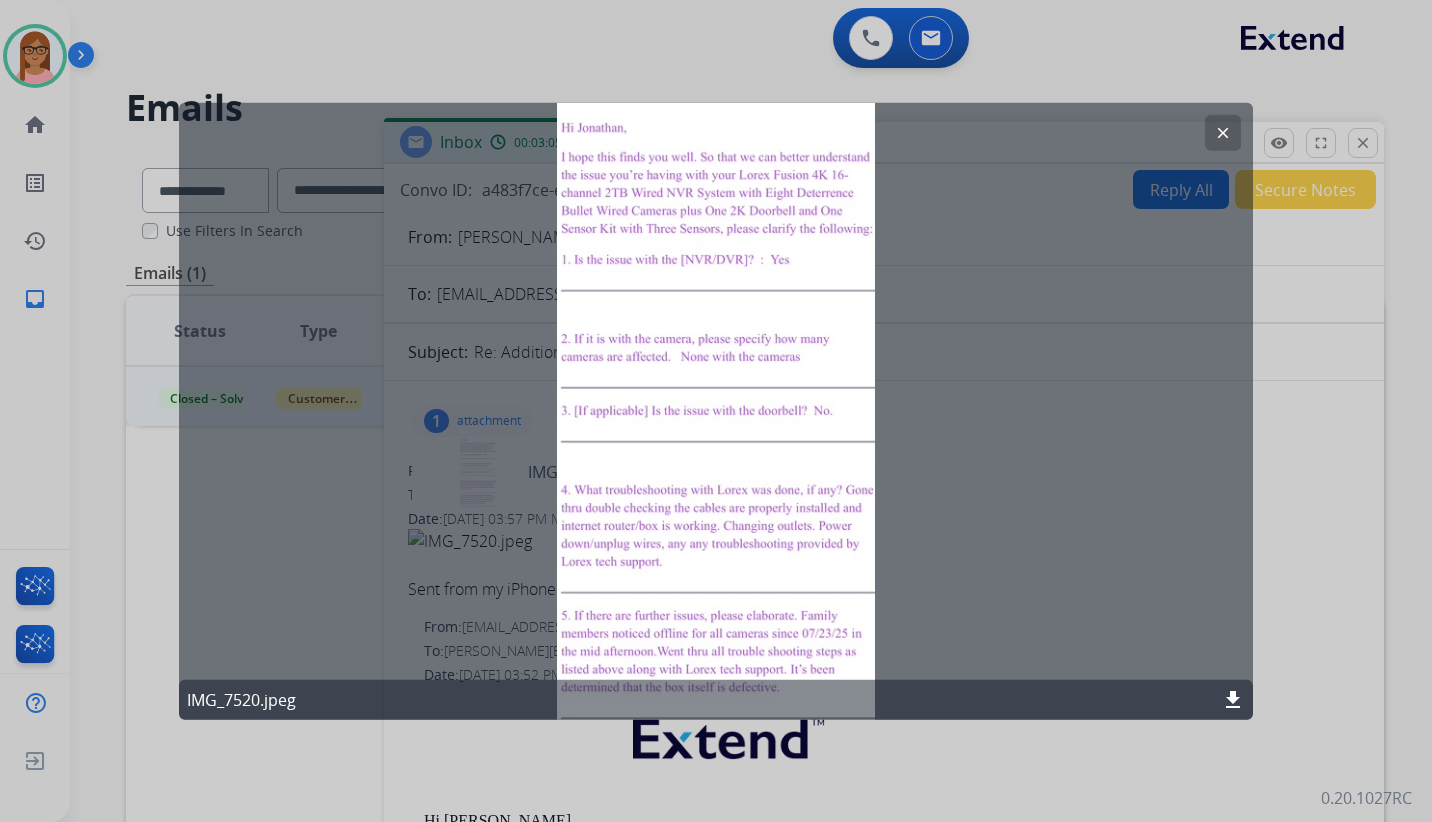 click on "clear" 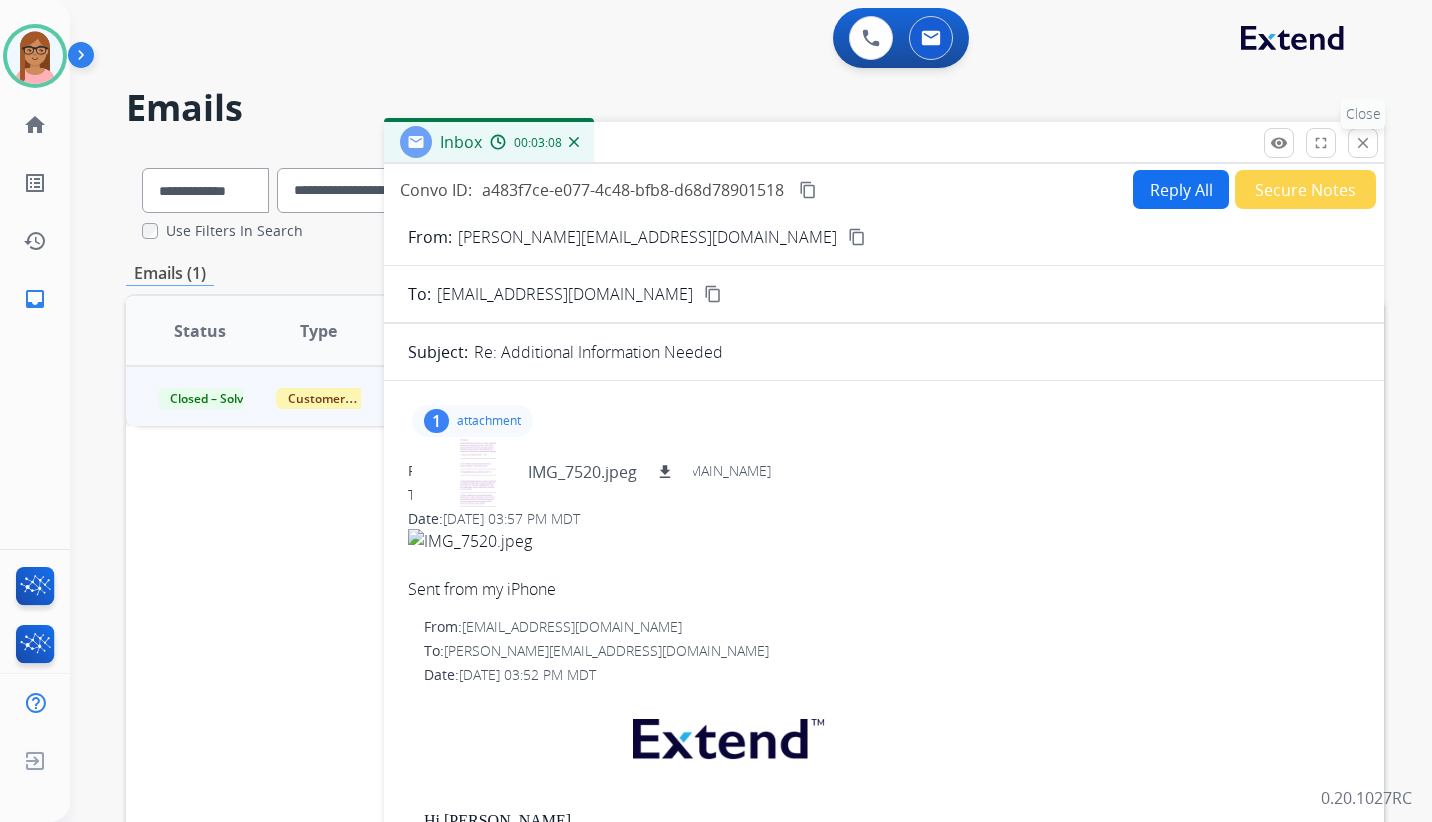 click on "remove_red_eye Logs fullscreen Expand close Close" at bounding box center (1321, 143) 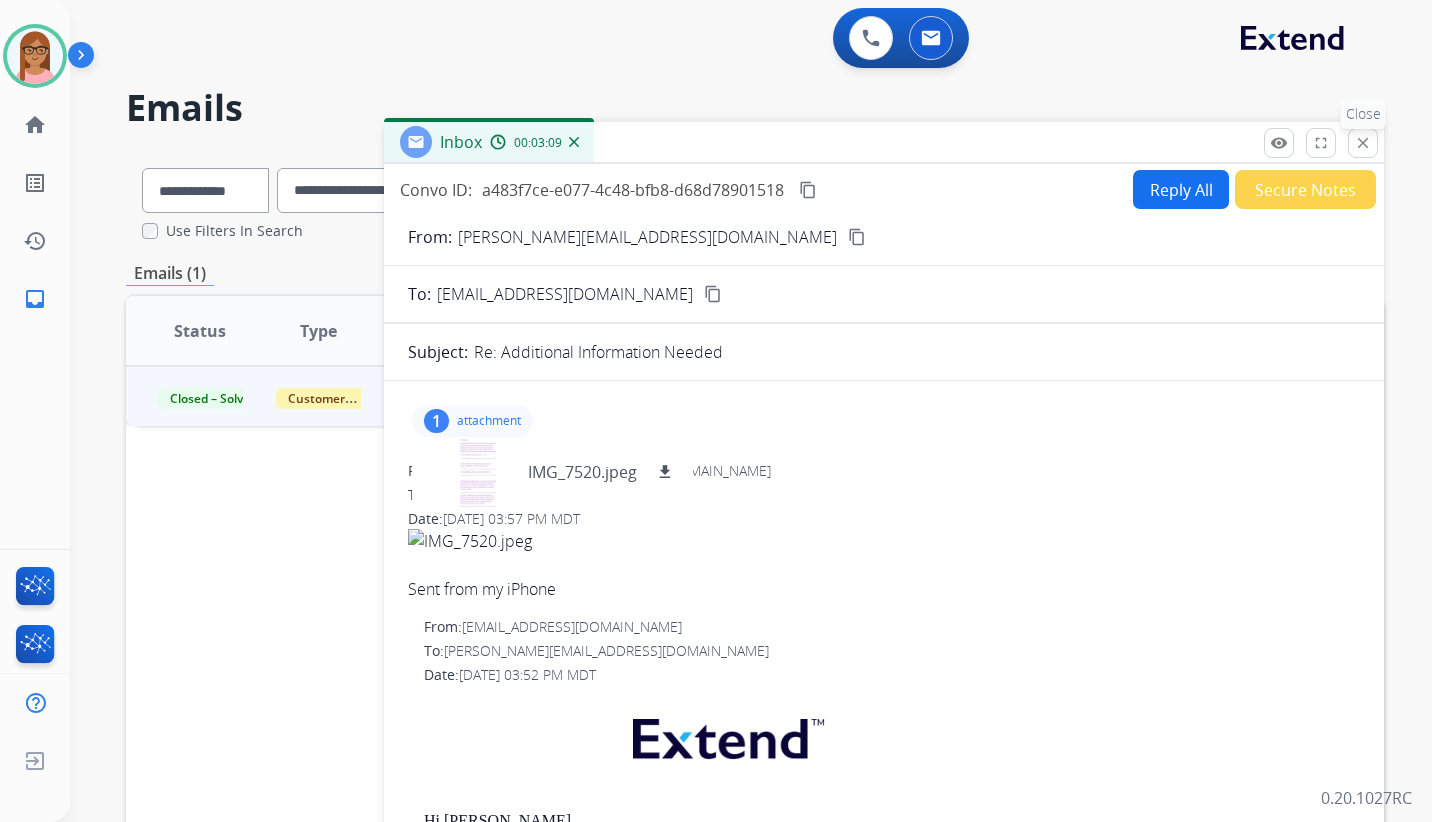 click on "close" at bounding box center (1363, 143) 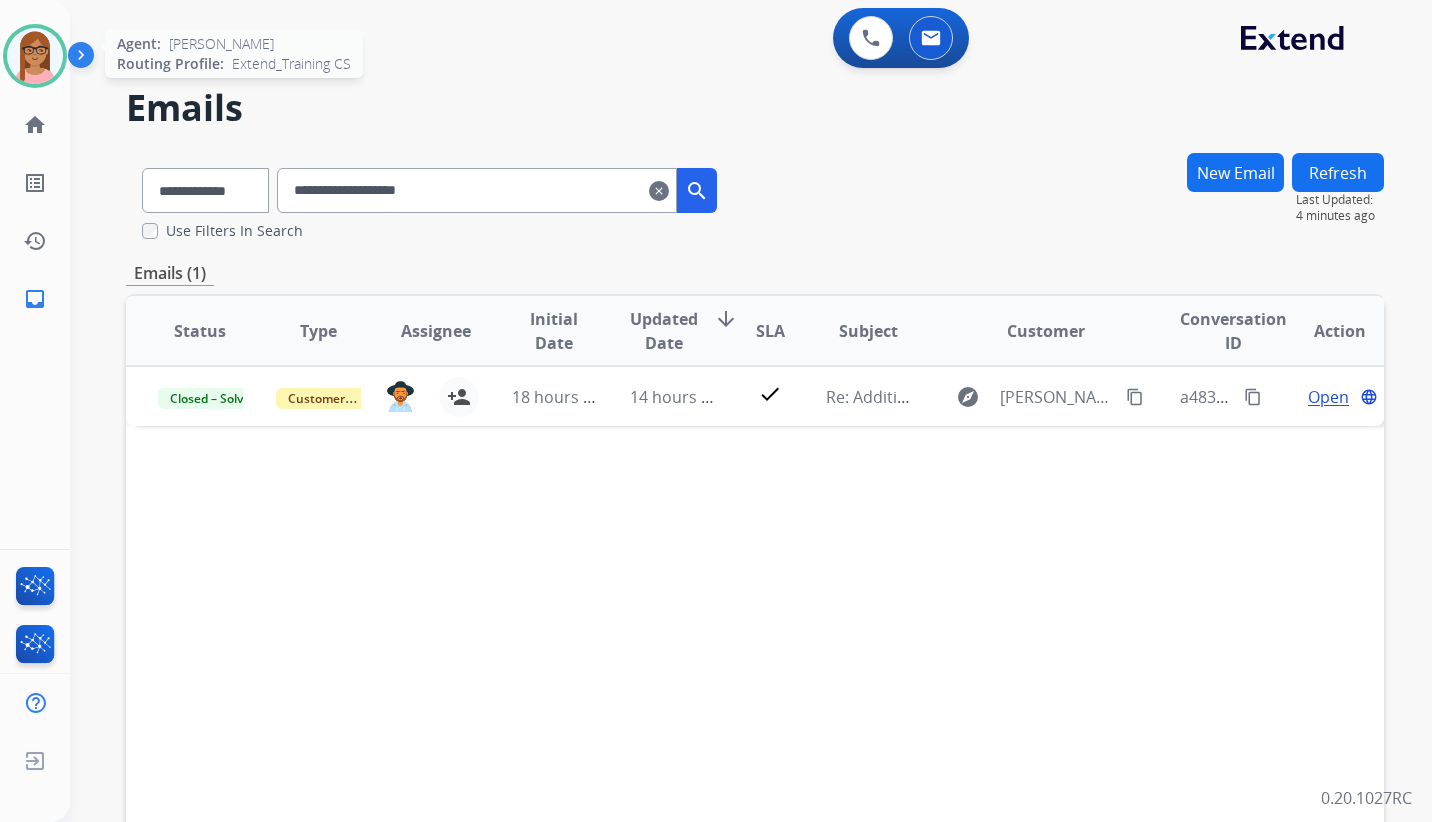click at bounding box center (35, 56) 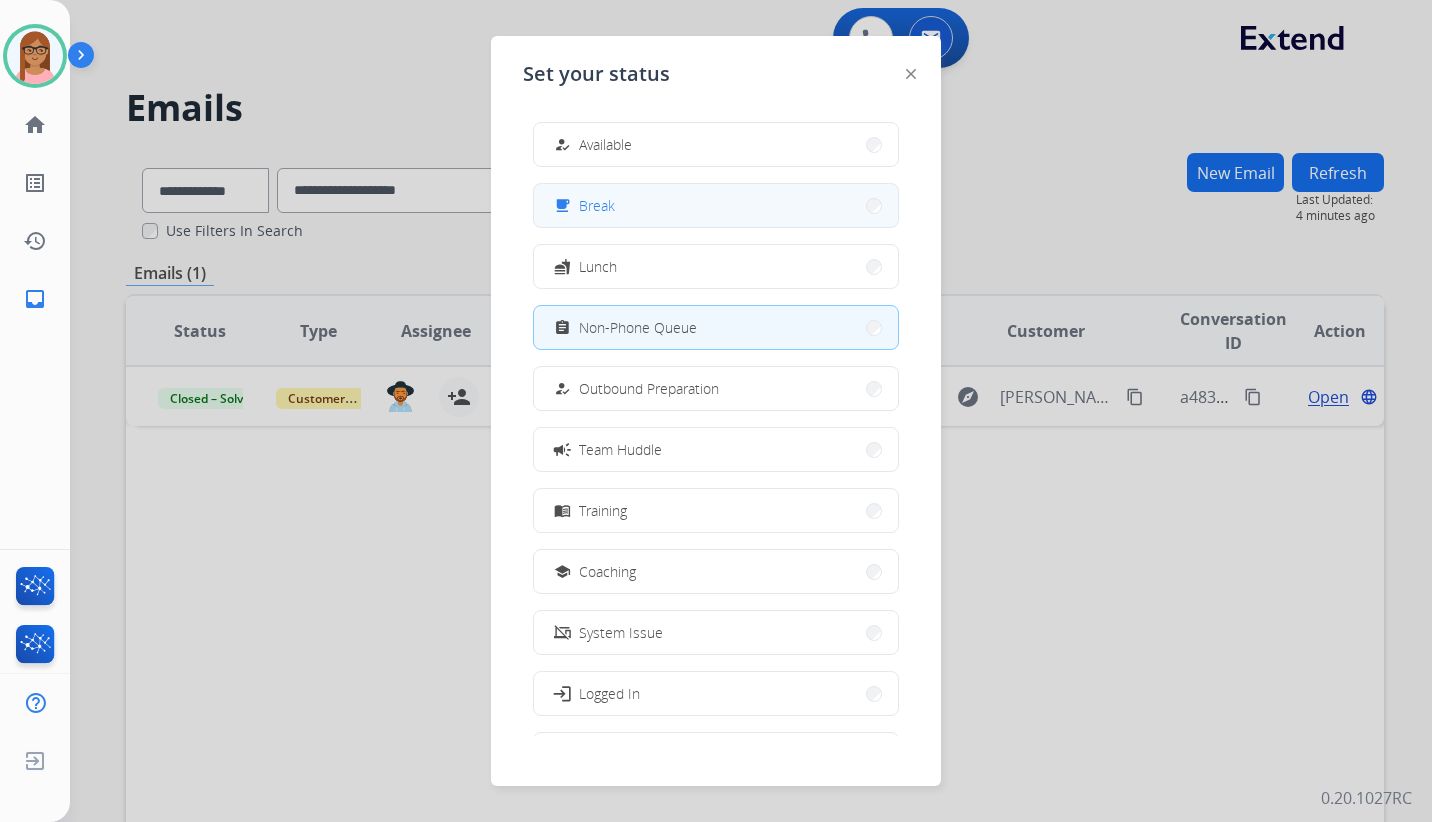 click on "free_breakfast Break" at bounding box center [716, 205] 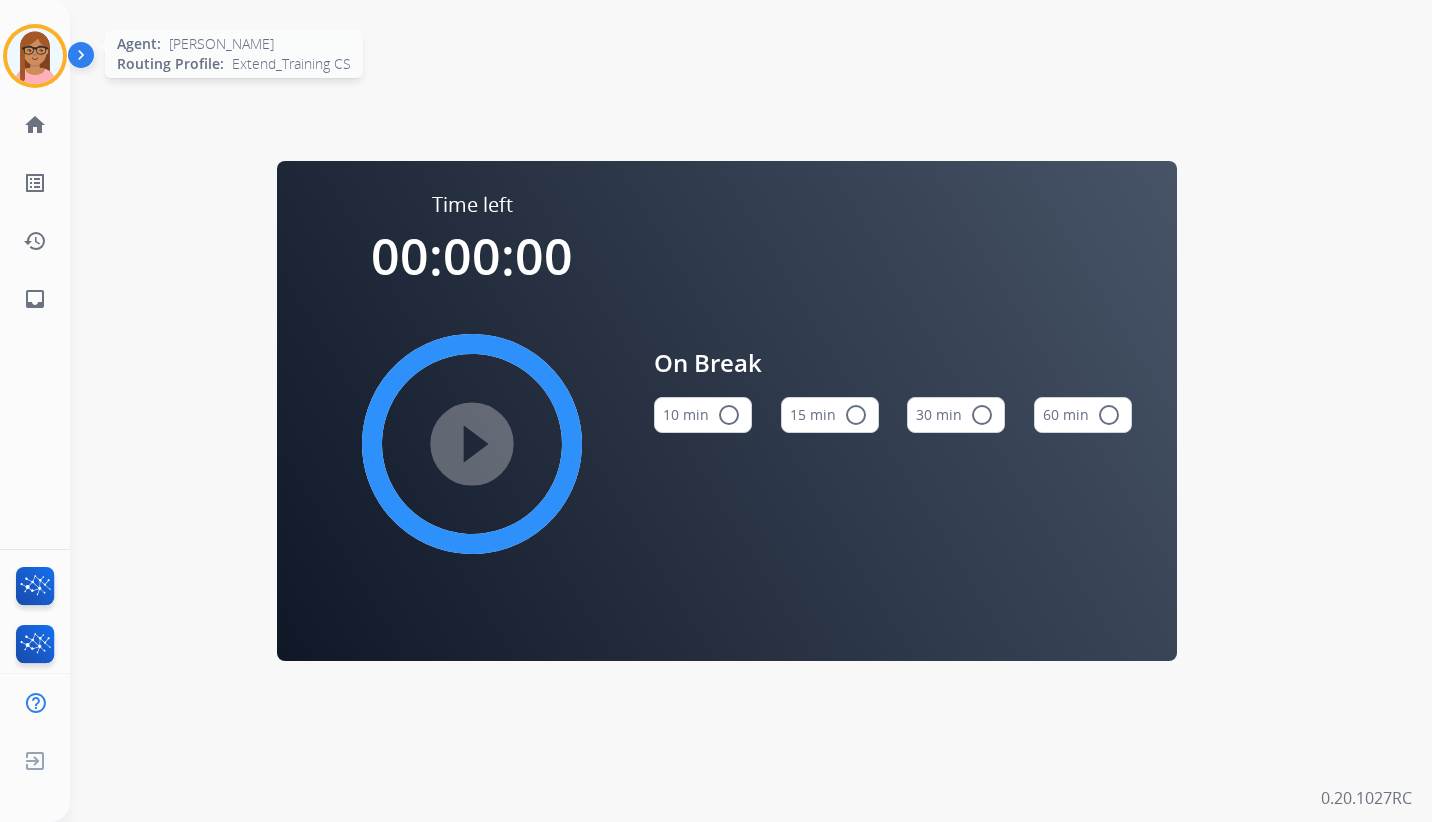 click at bounding box center [35, 56] 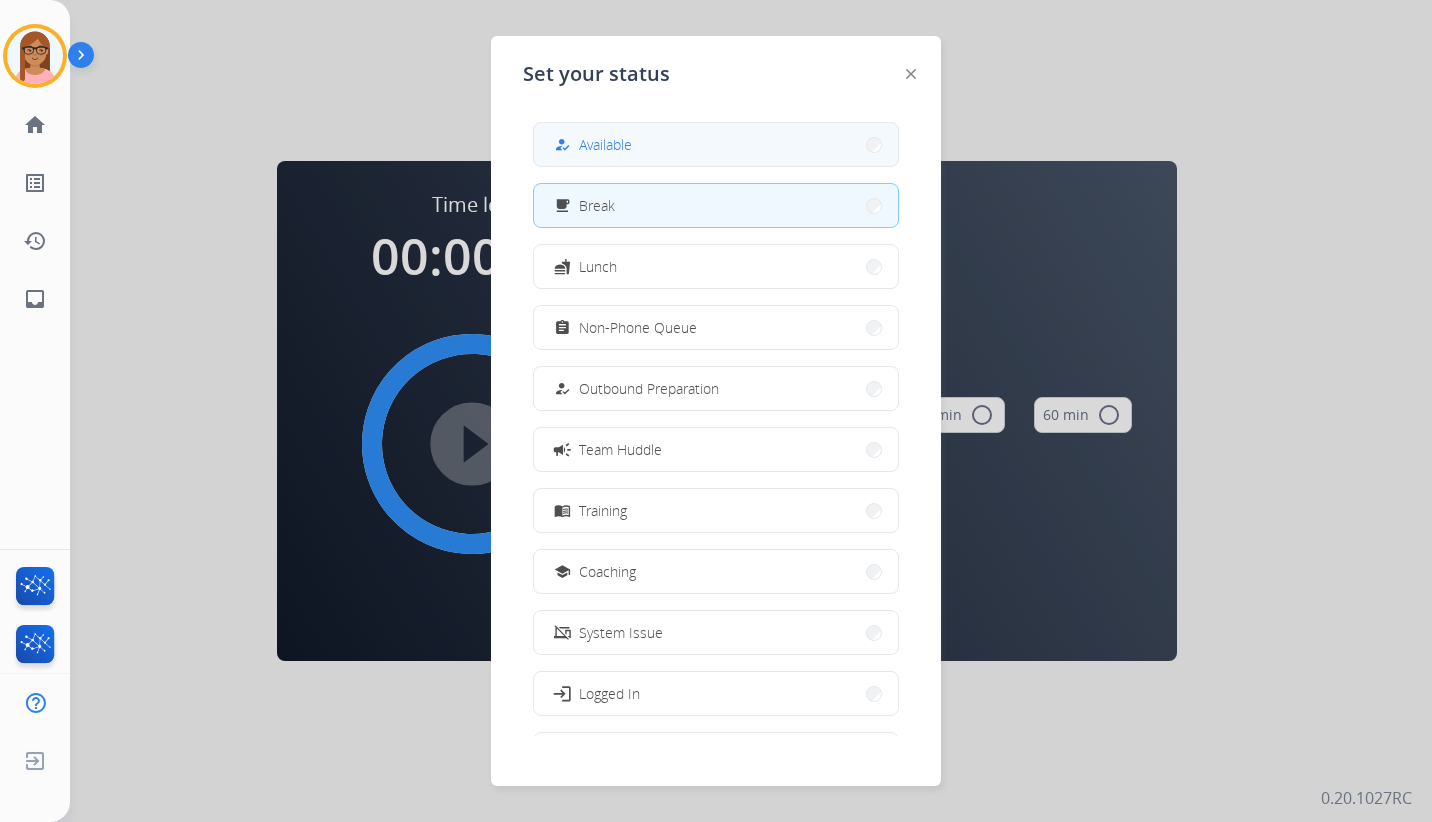 click on "Available" at bounding box center (605, 144) 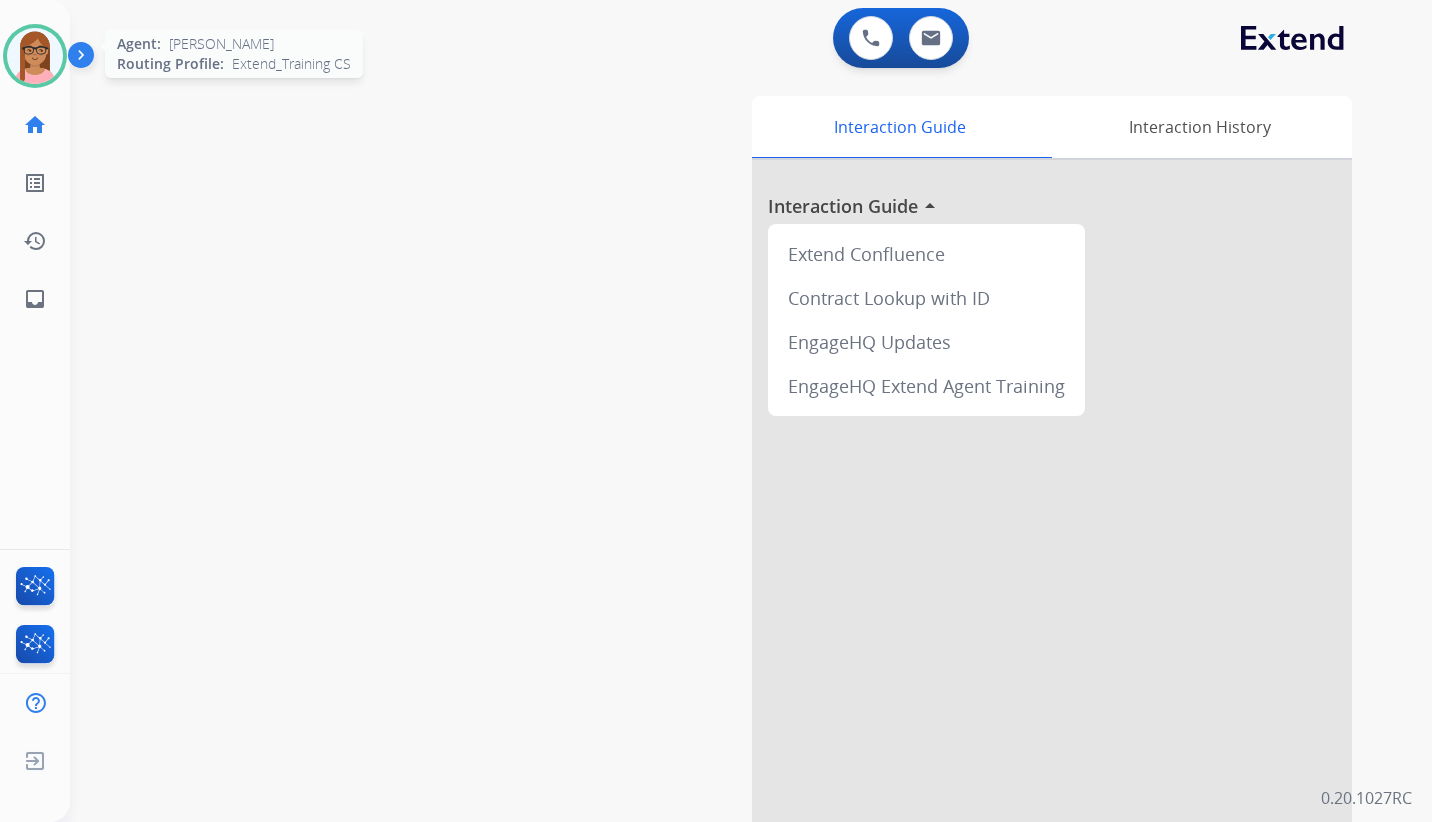click at bounding box center (35, 56) 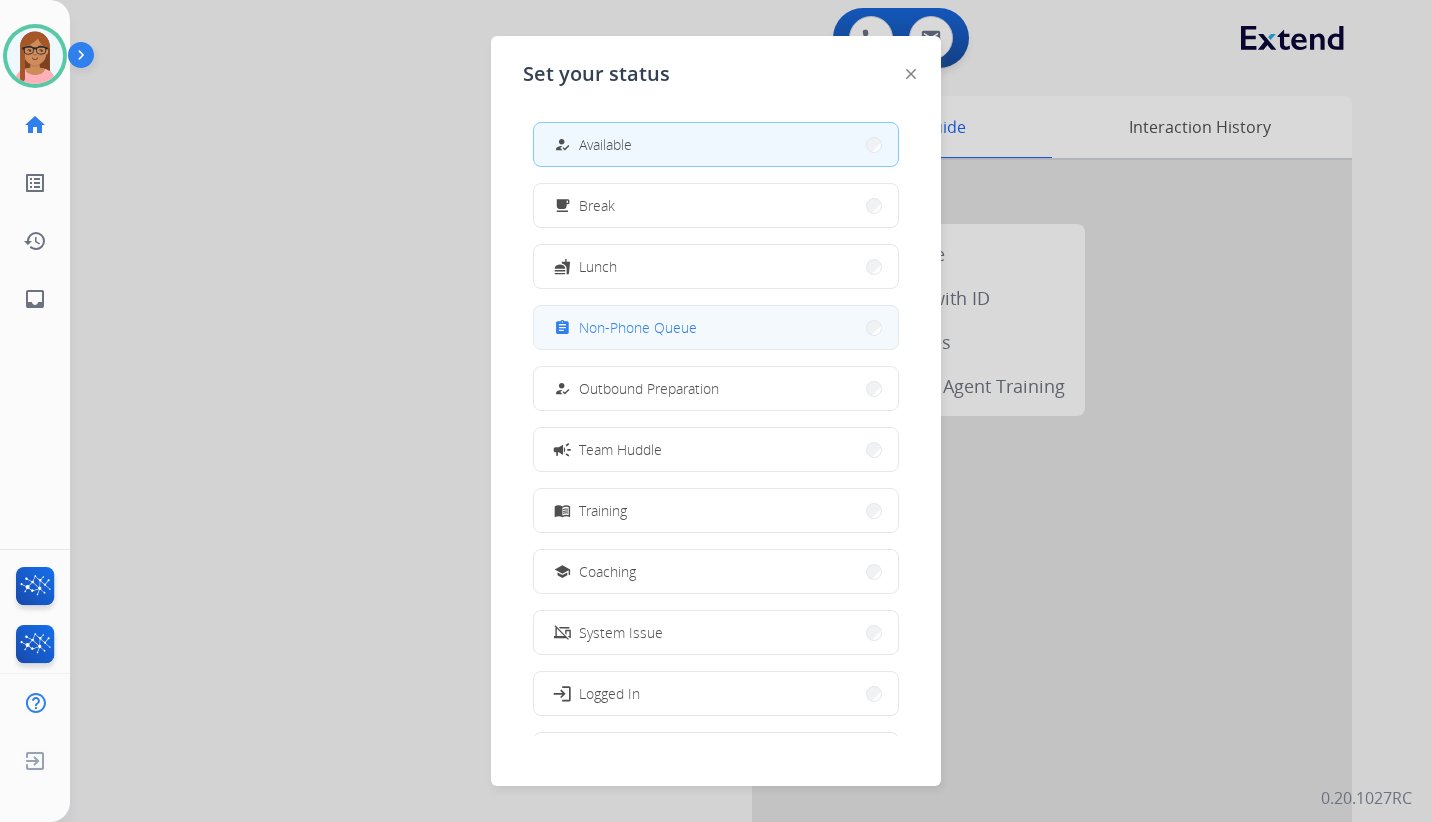 click on "Non-Phone Queue" at bounding box center (638, 327) 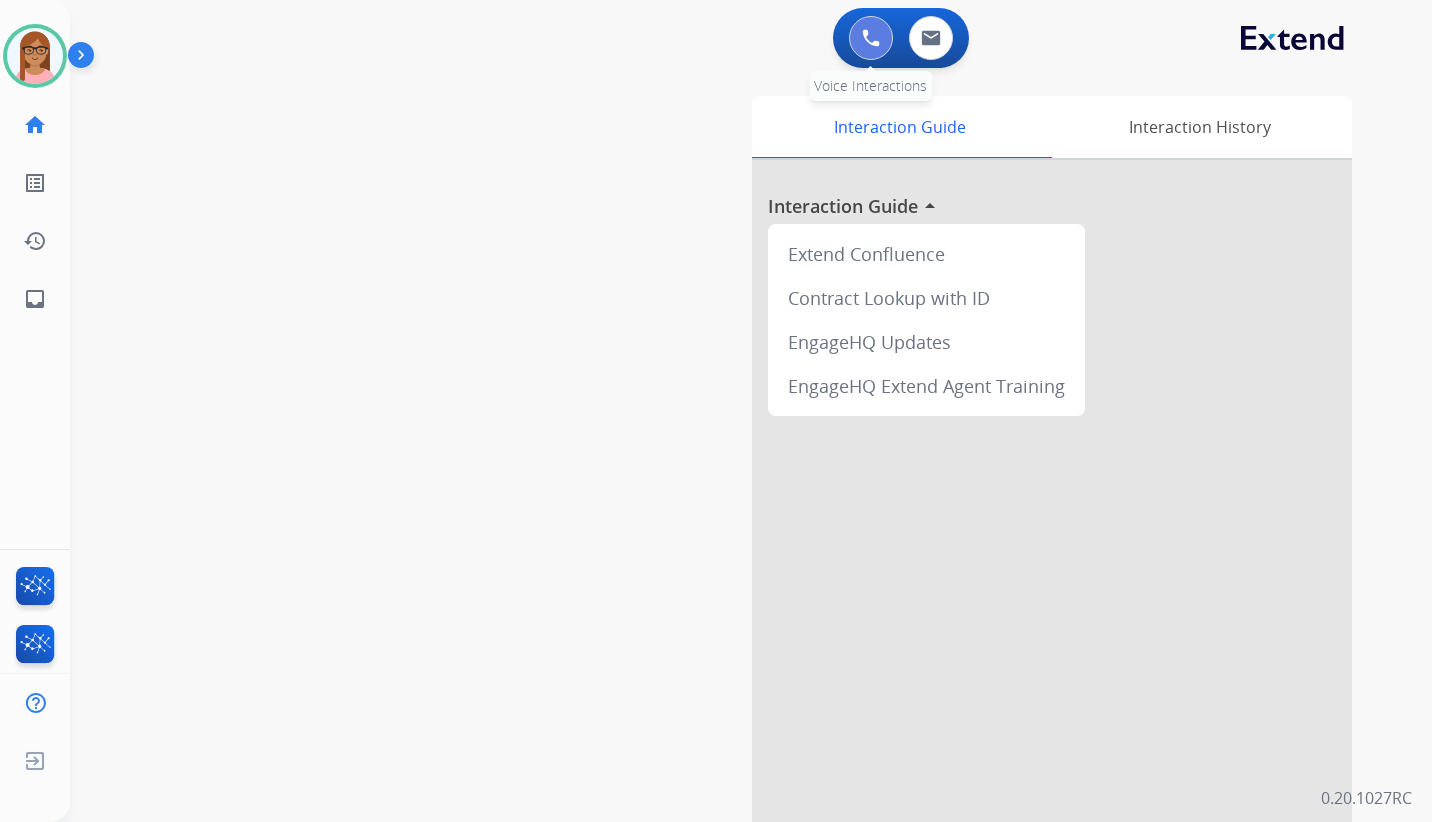 click at bounding box center [871, 38] 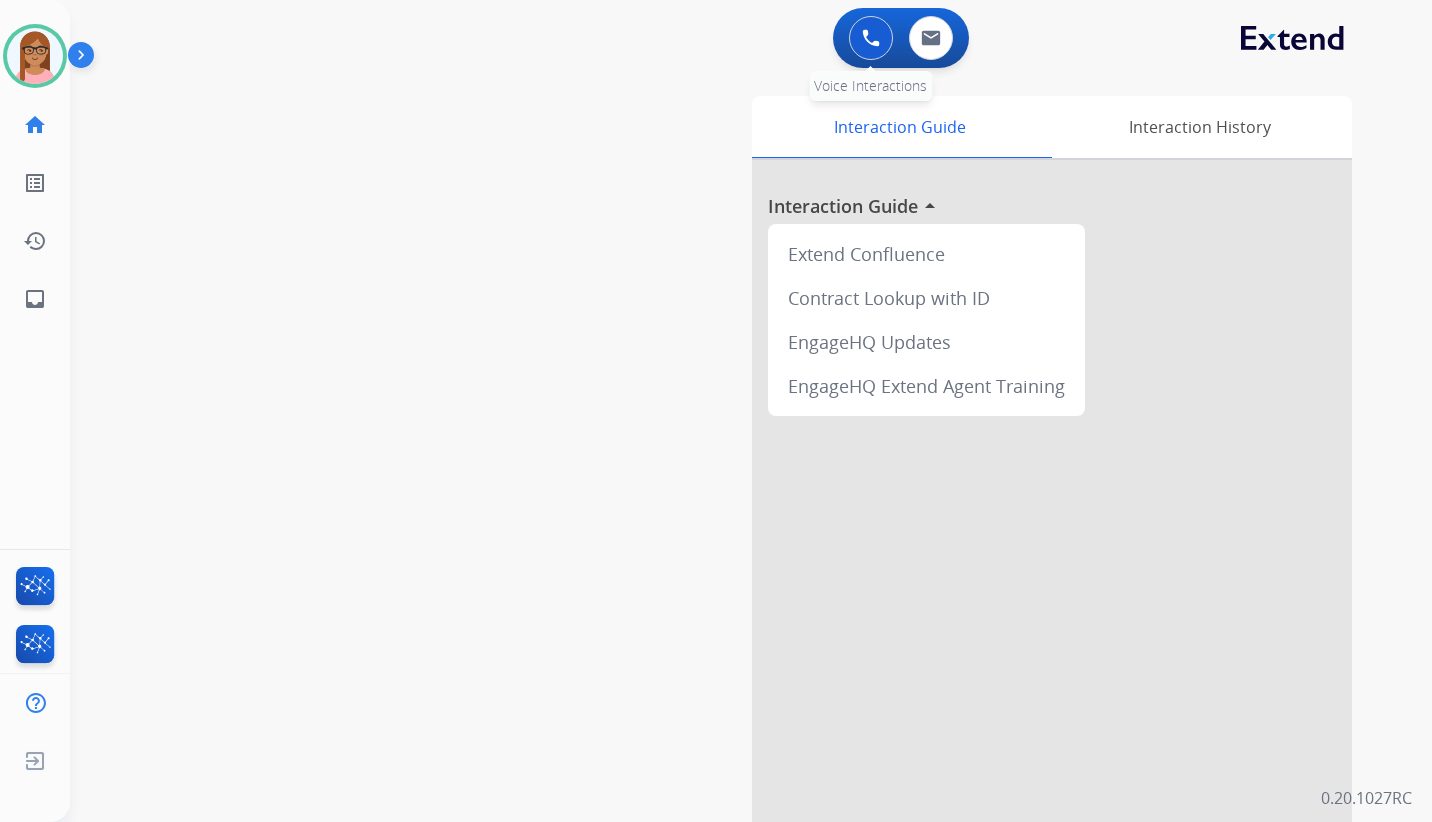 click at bounding box center [871, 38] 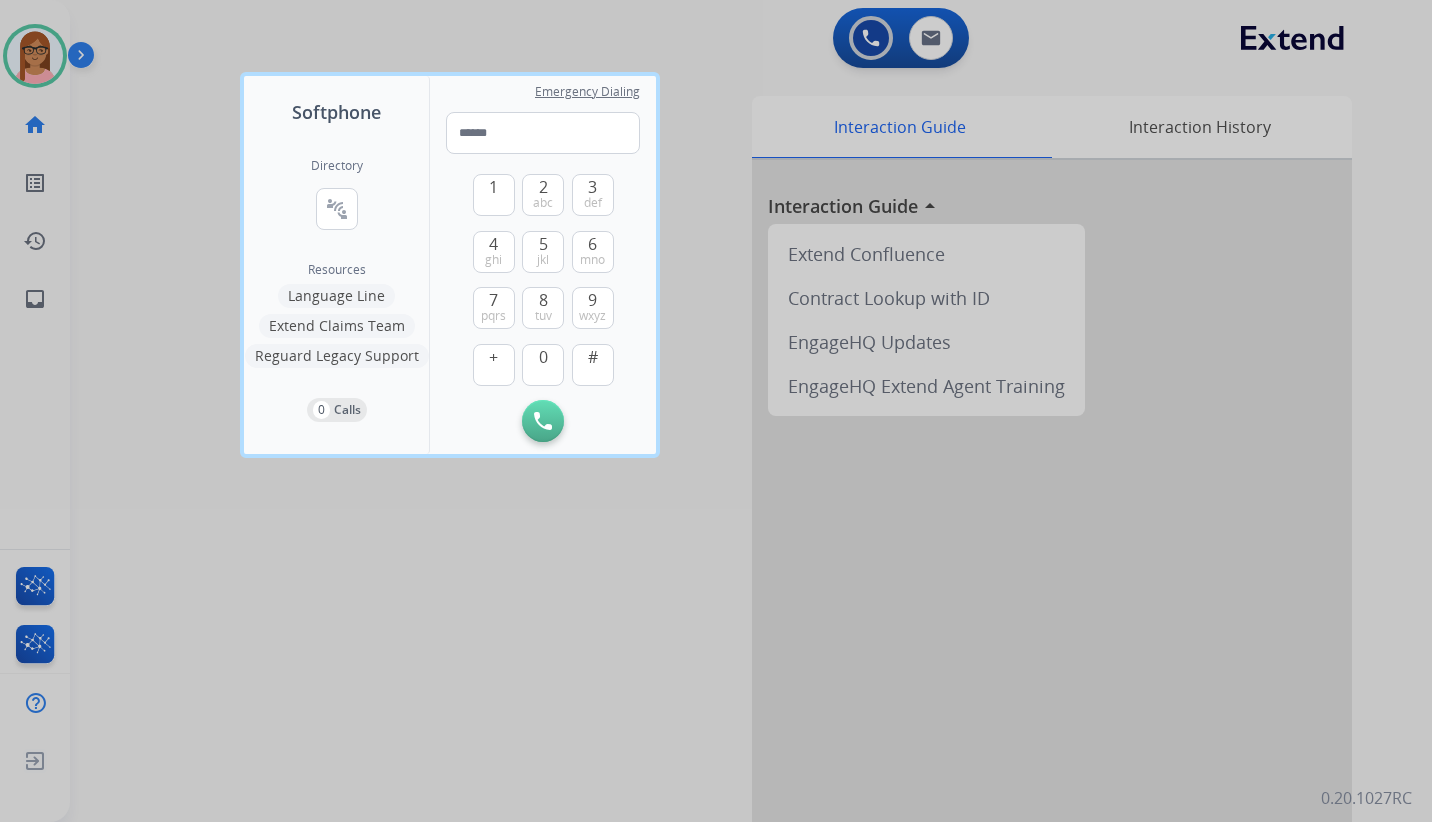drag, startPoint x: 536, startPoint y: 242, endPoint x: 515, endPoint y: 158, distance: 86.58522 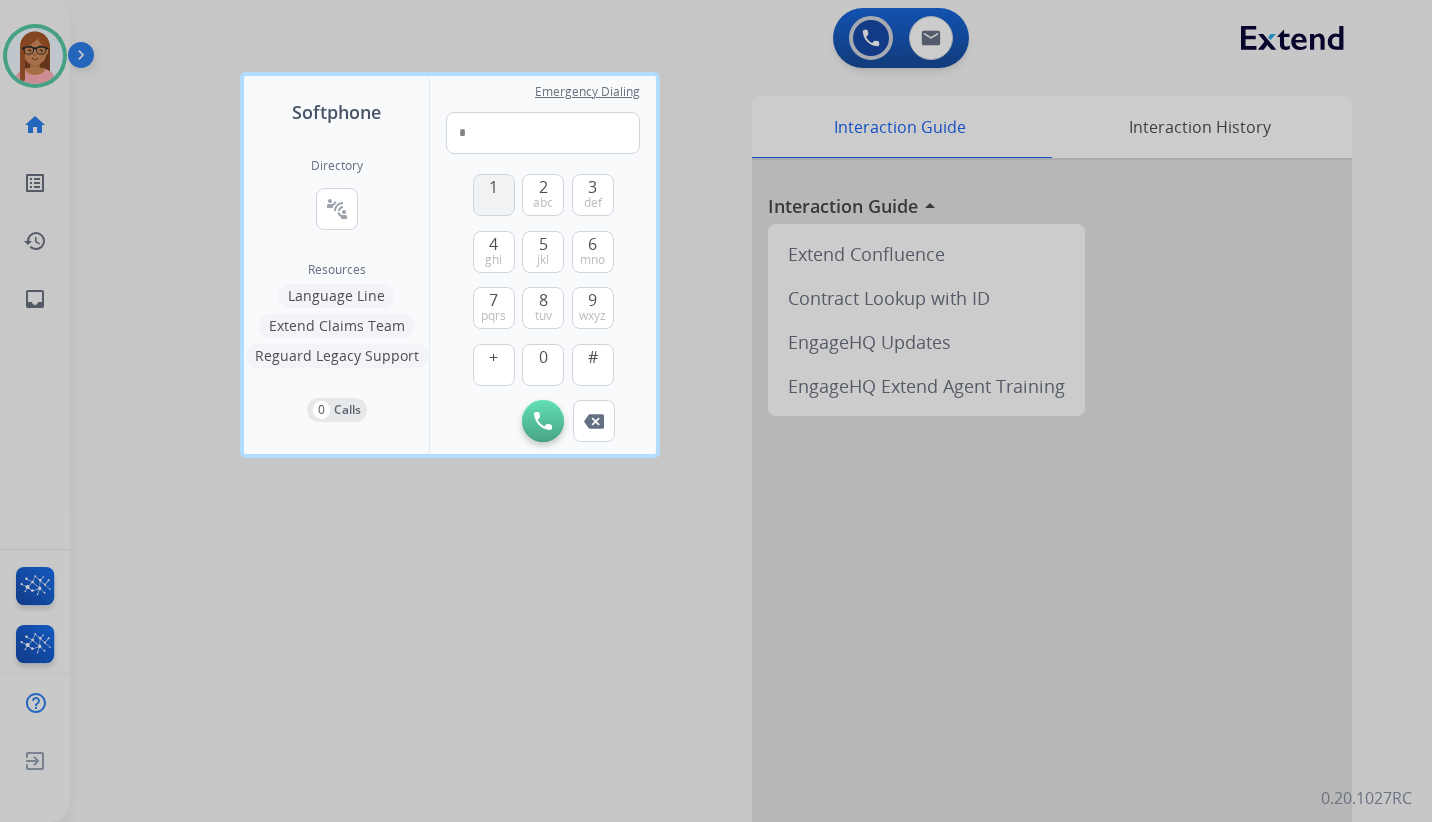 click on "1" at bounding box center [494, 195] 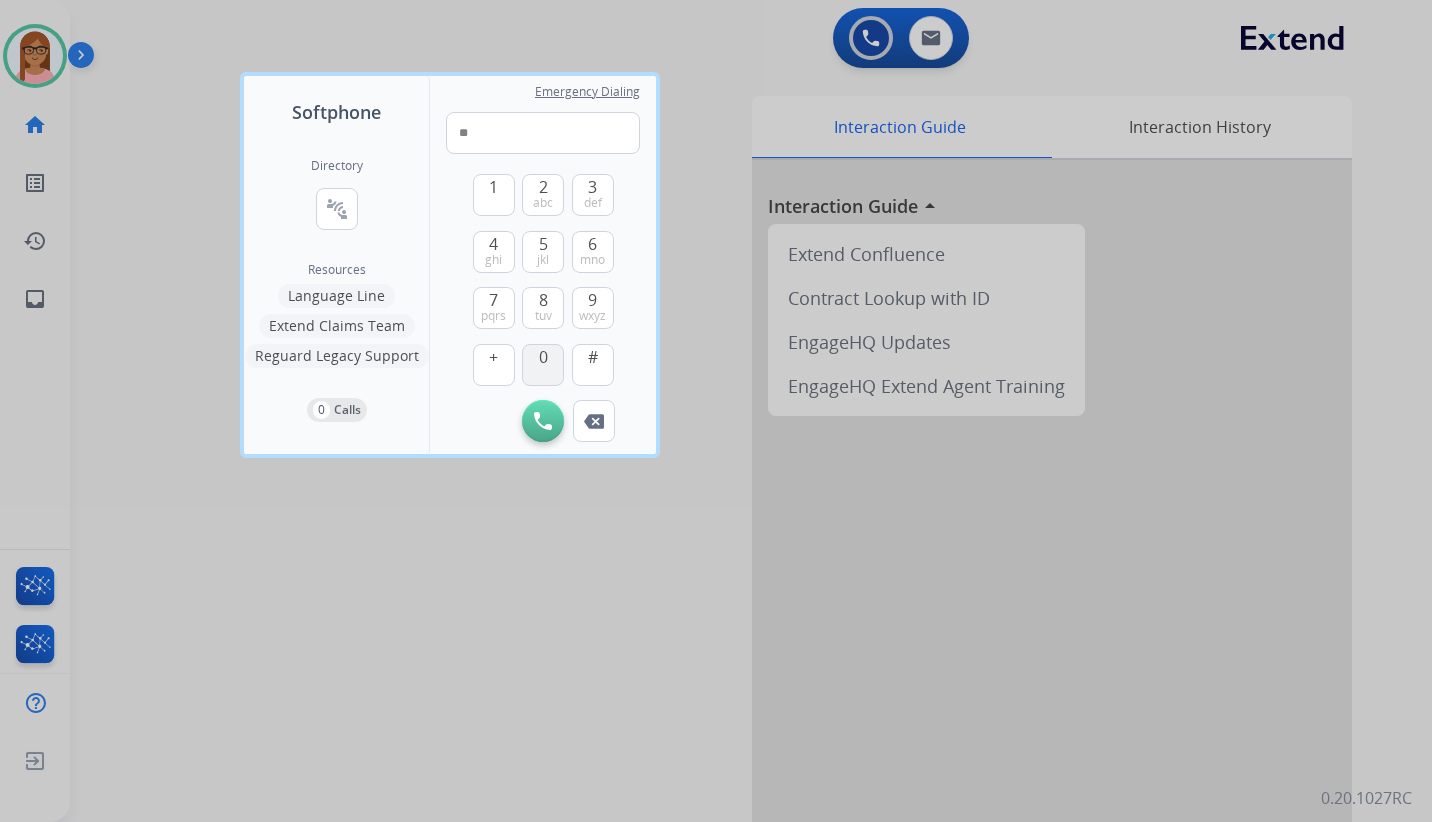 click on "0" at bounding box center [543, 357] 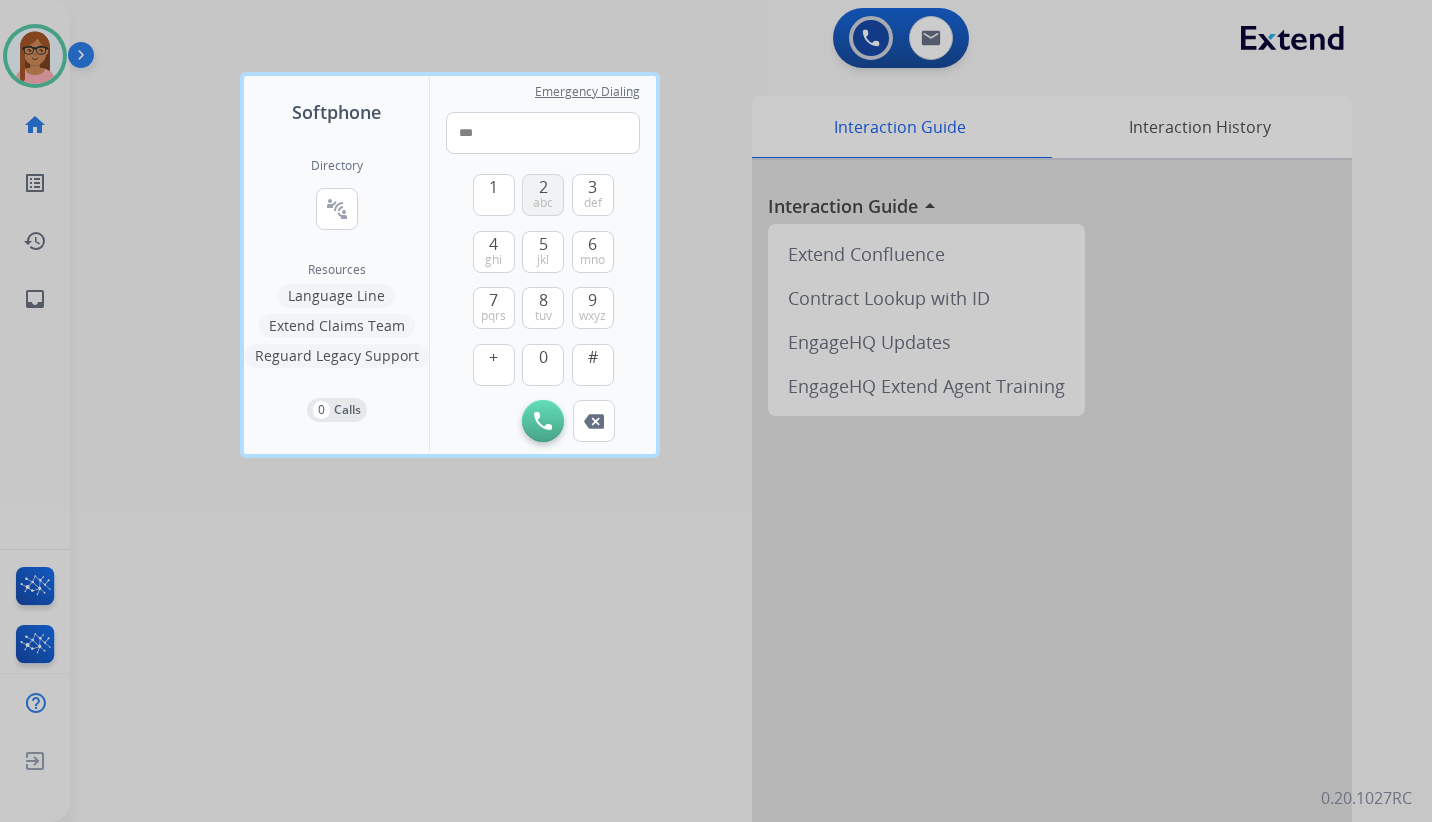 click on "2" at bounding box center (543, 187) 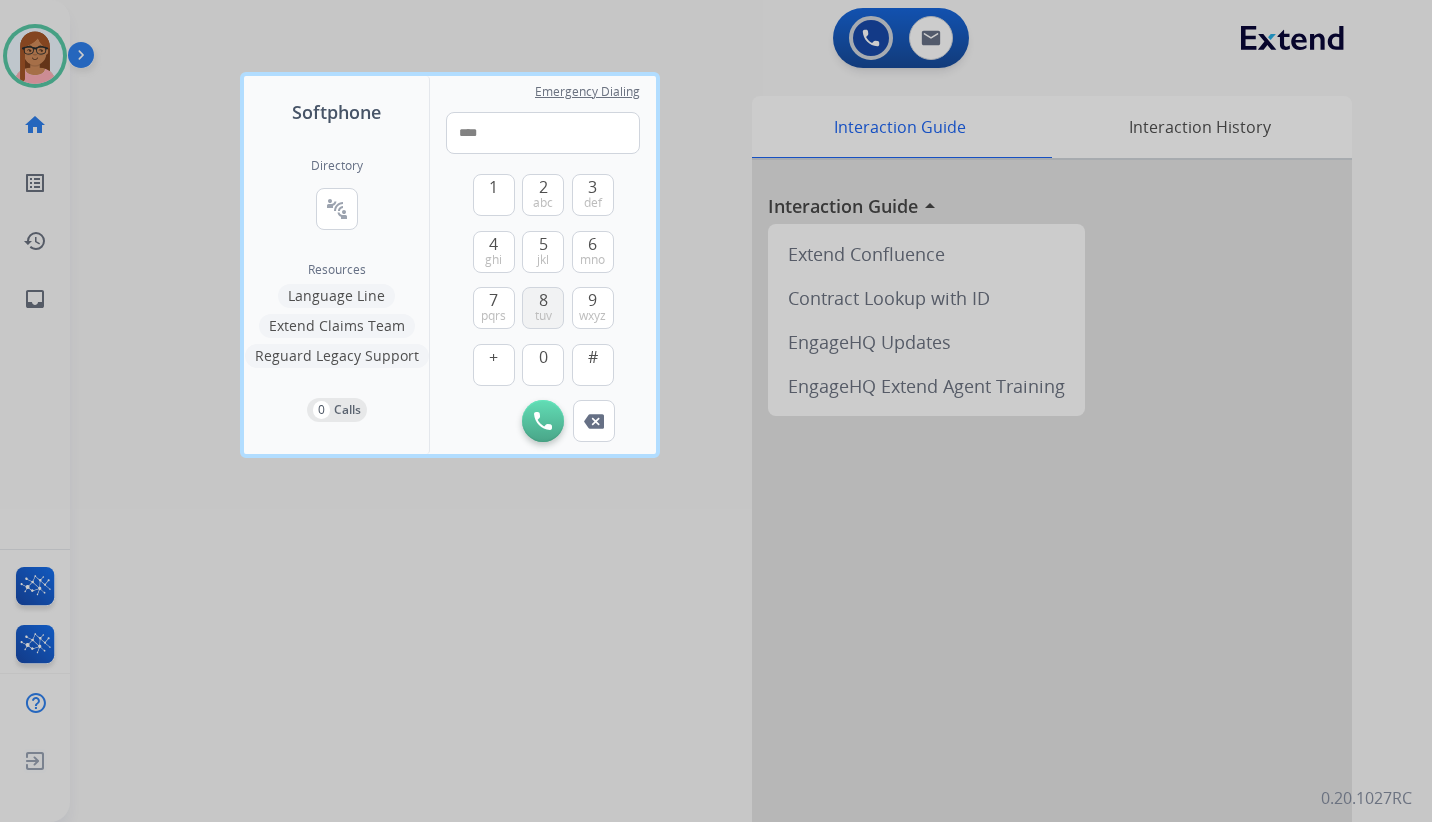 click on "8 tuv" at bounding box center (543, 308) 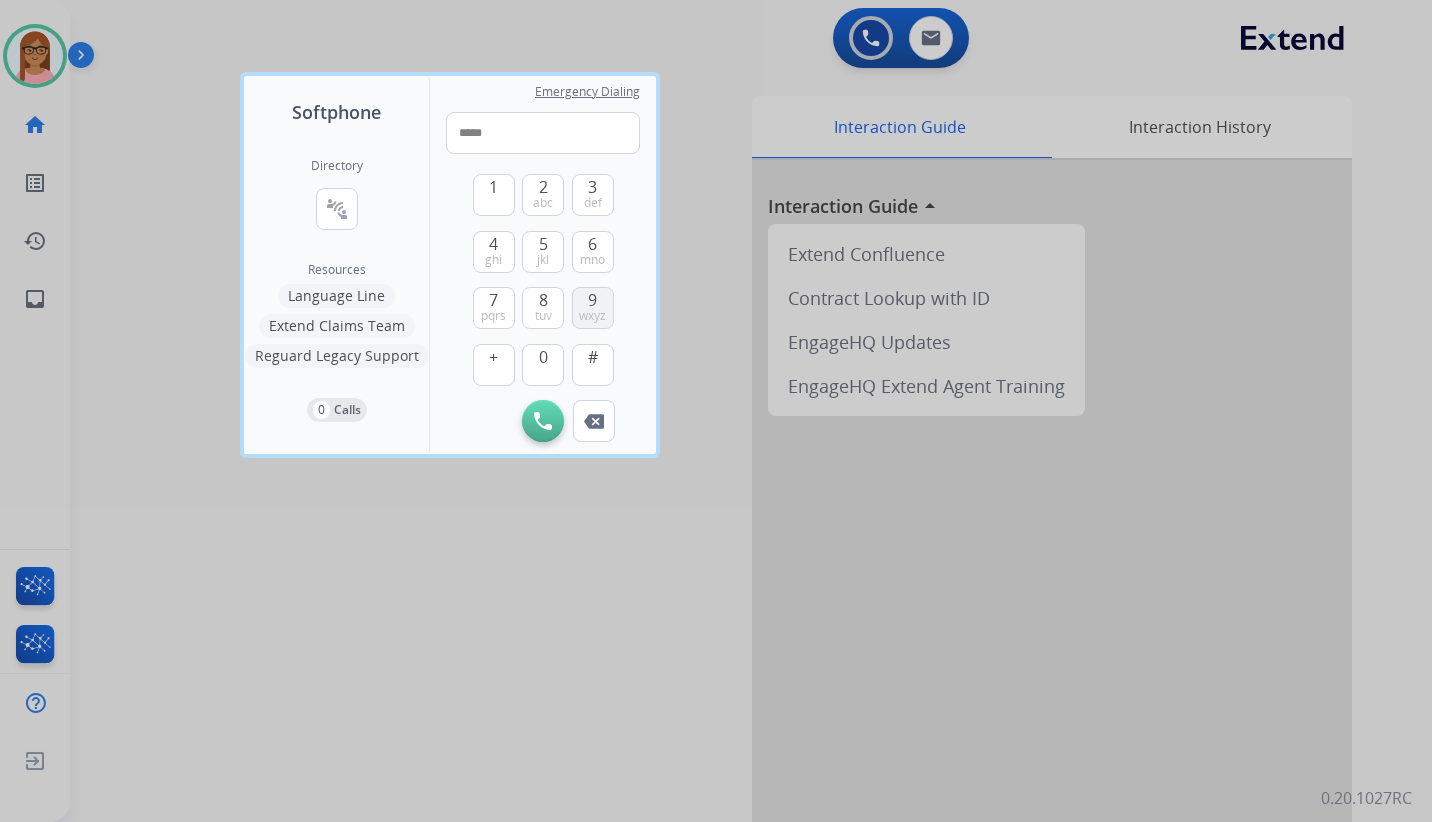 click on "wxyz" at bounding box center (592, 316) 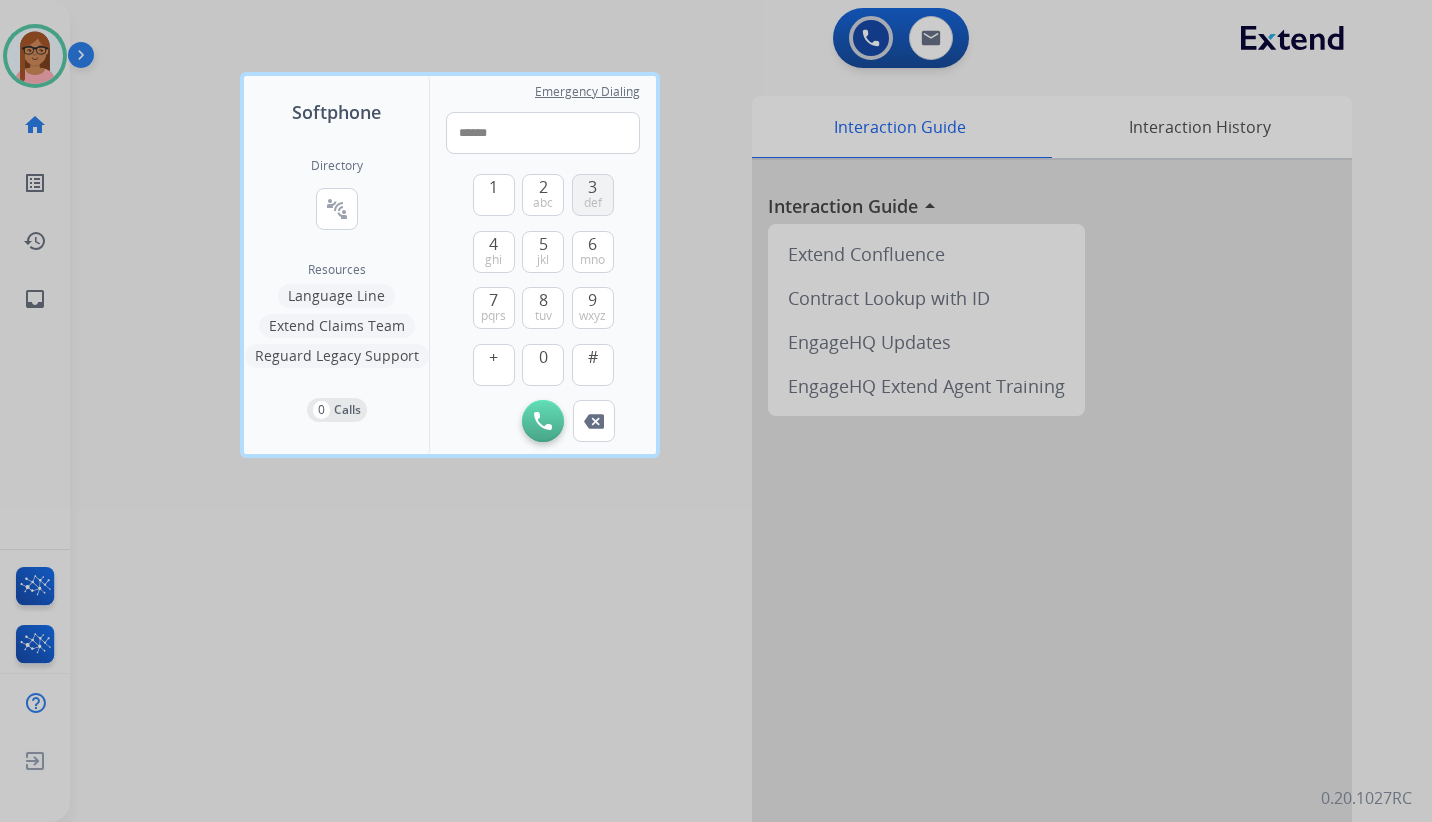 click on "3 def" at bounding box center (593, 195) 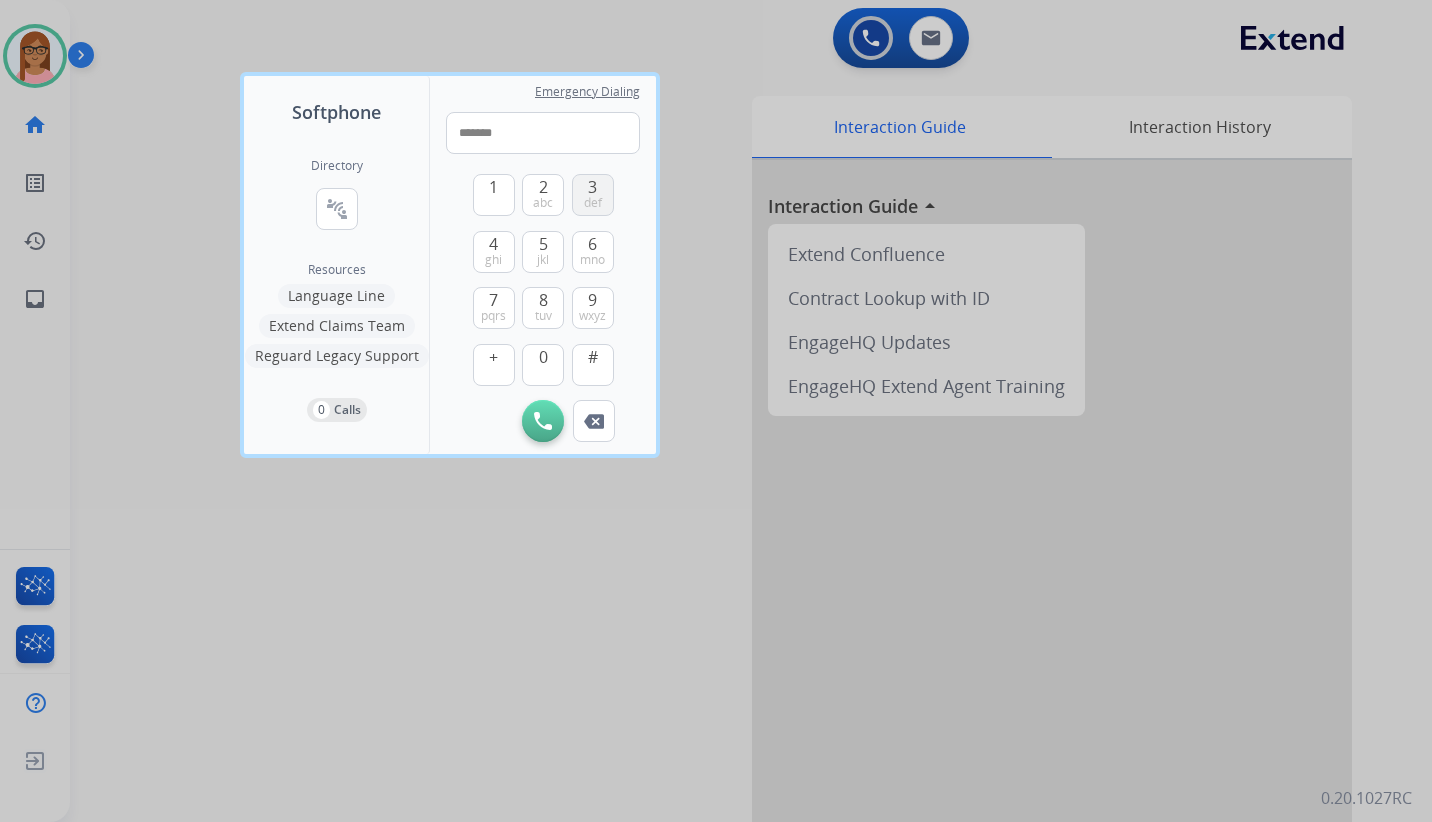 click on "3 def" at bounding box center (593, 195) 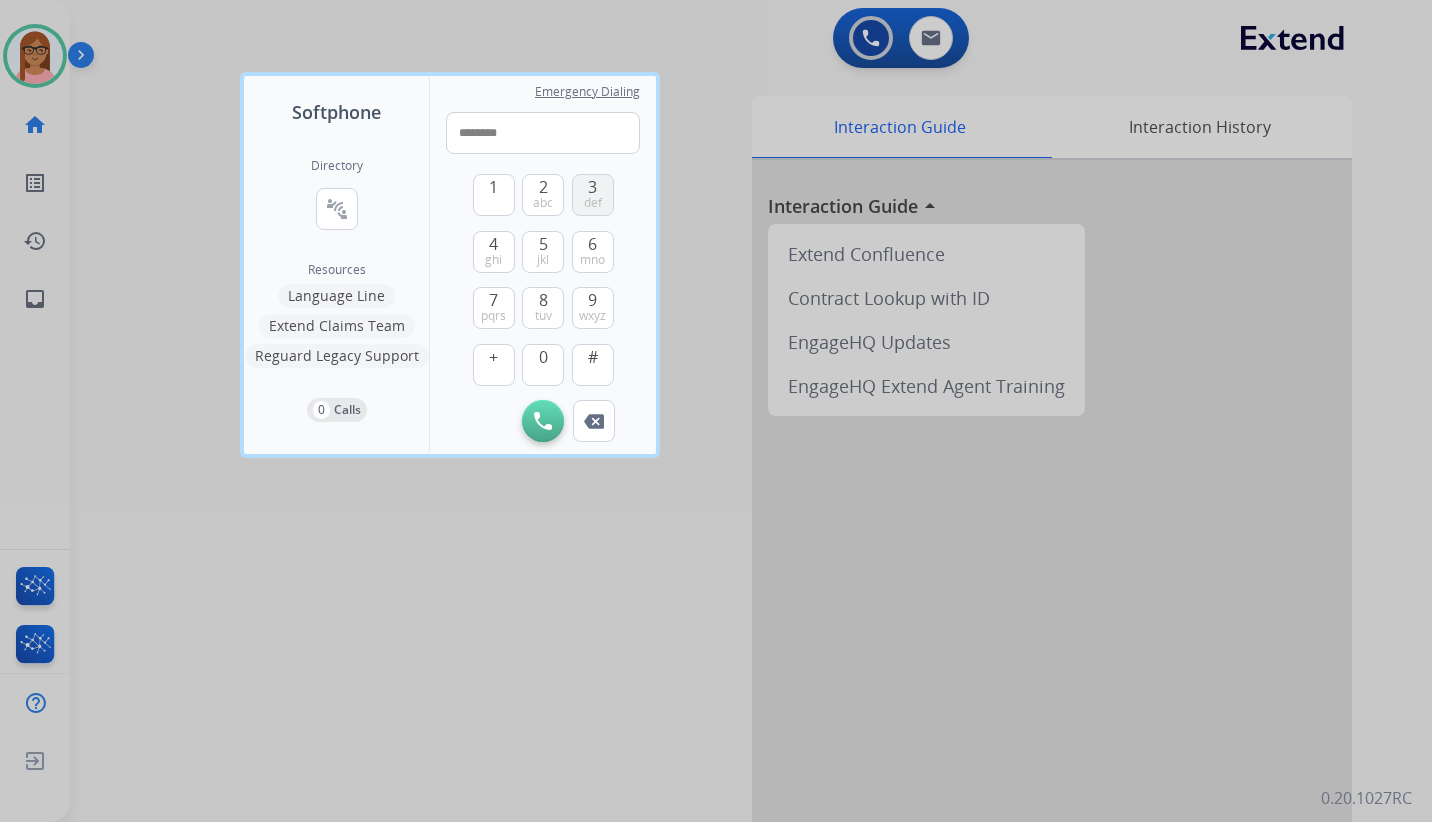 click on "3 def" at bounding box center (593, 195) 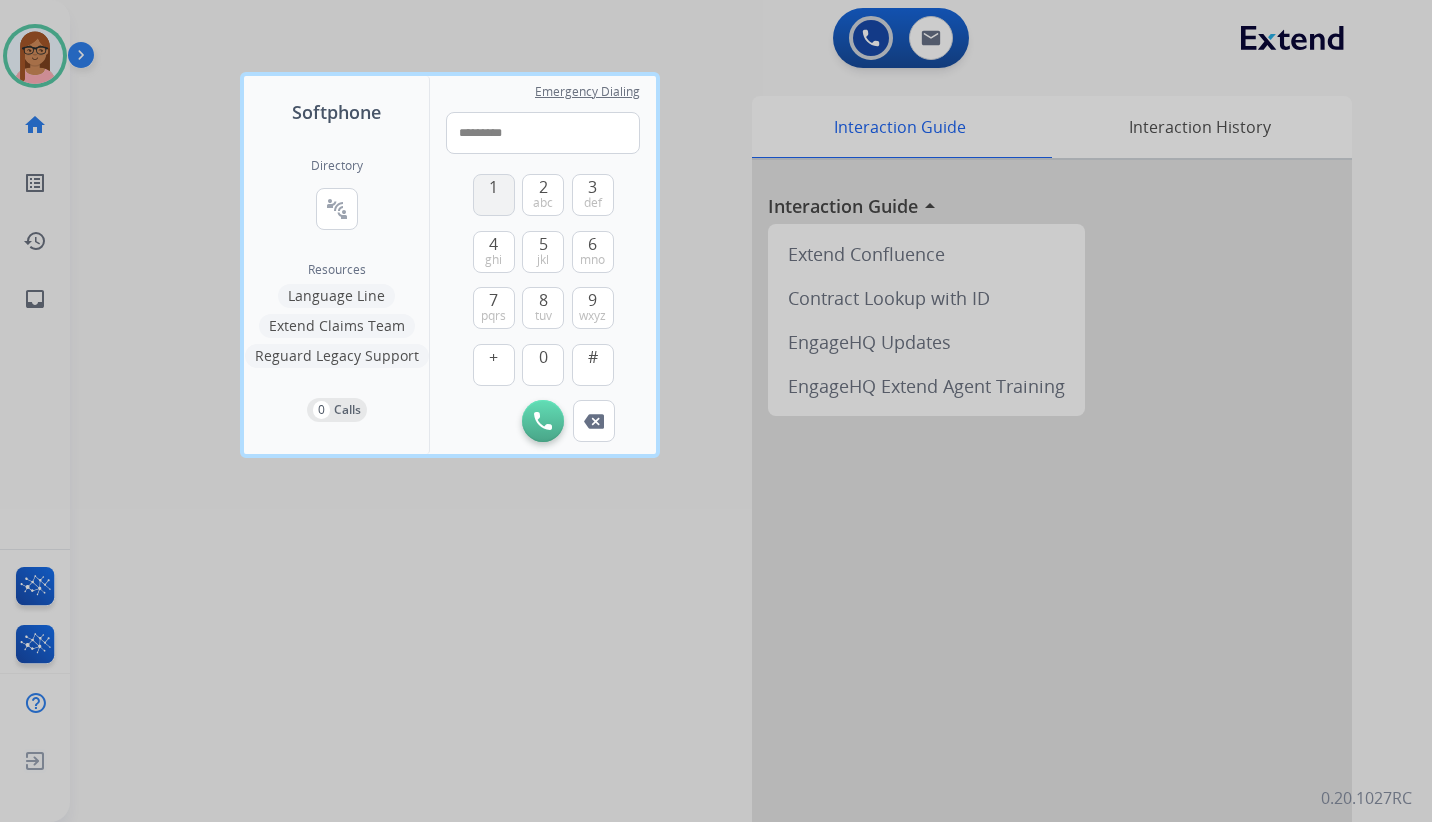 click on "1" at bounding box center [494, 195] 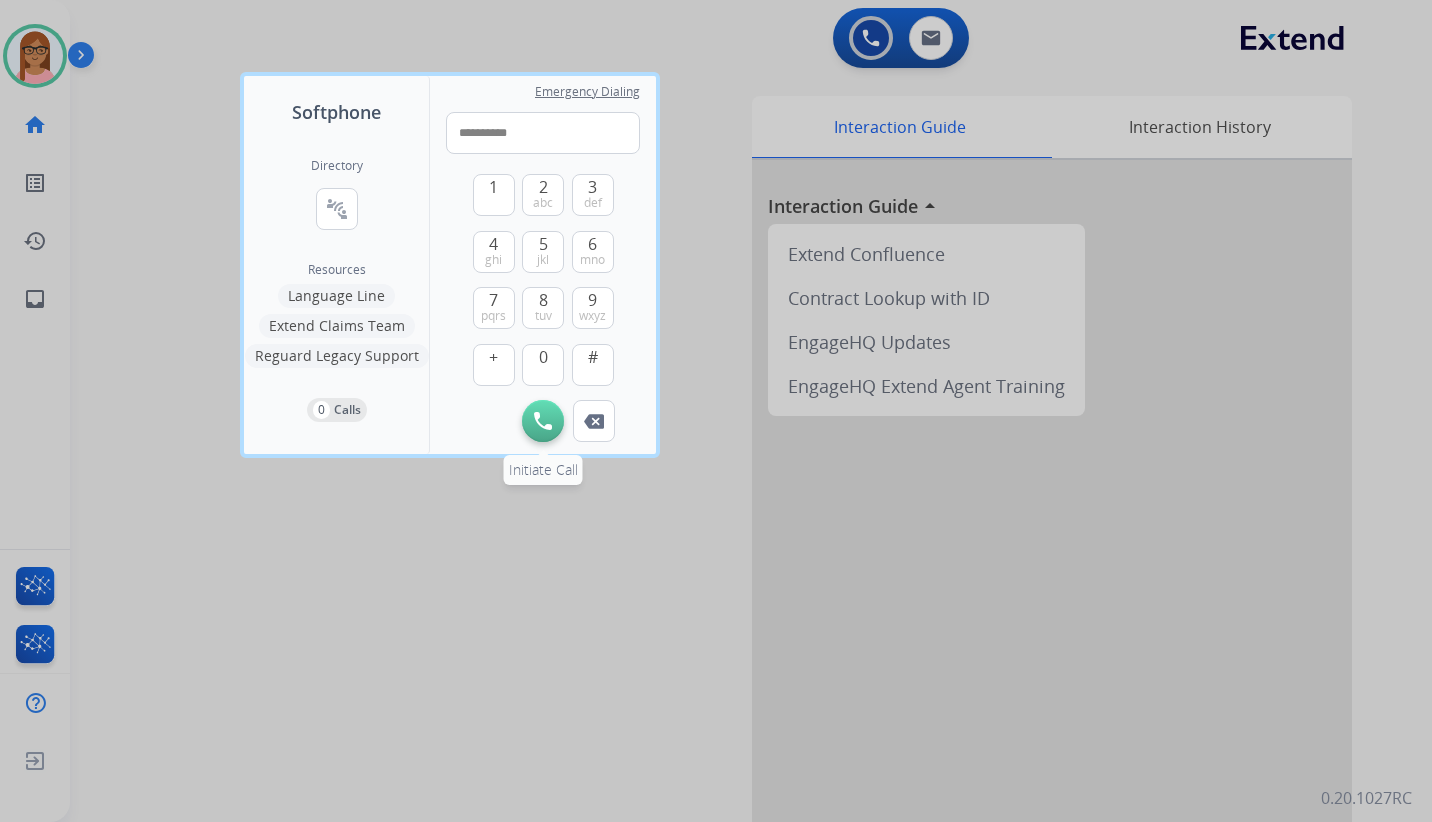 click at bounding box center (543, 421) 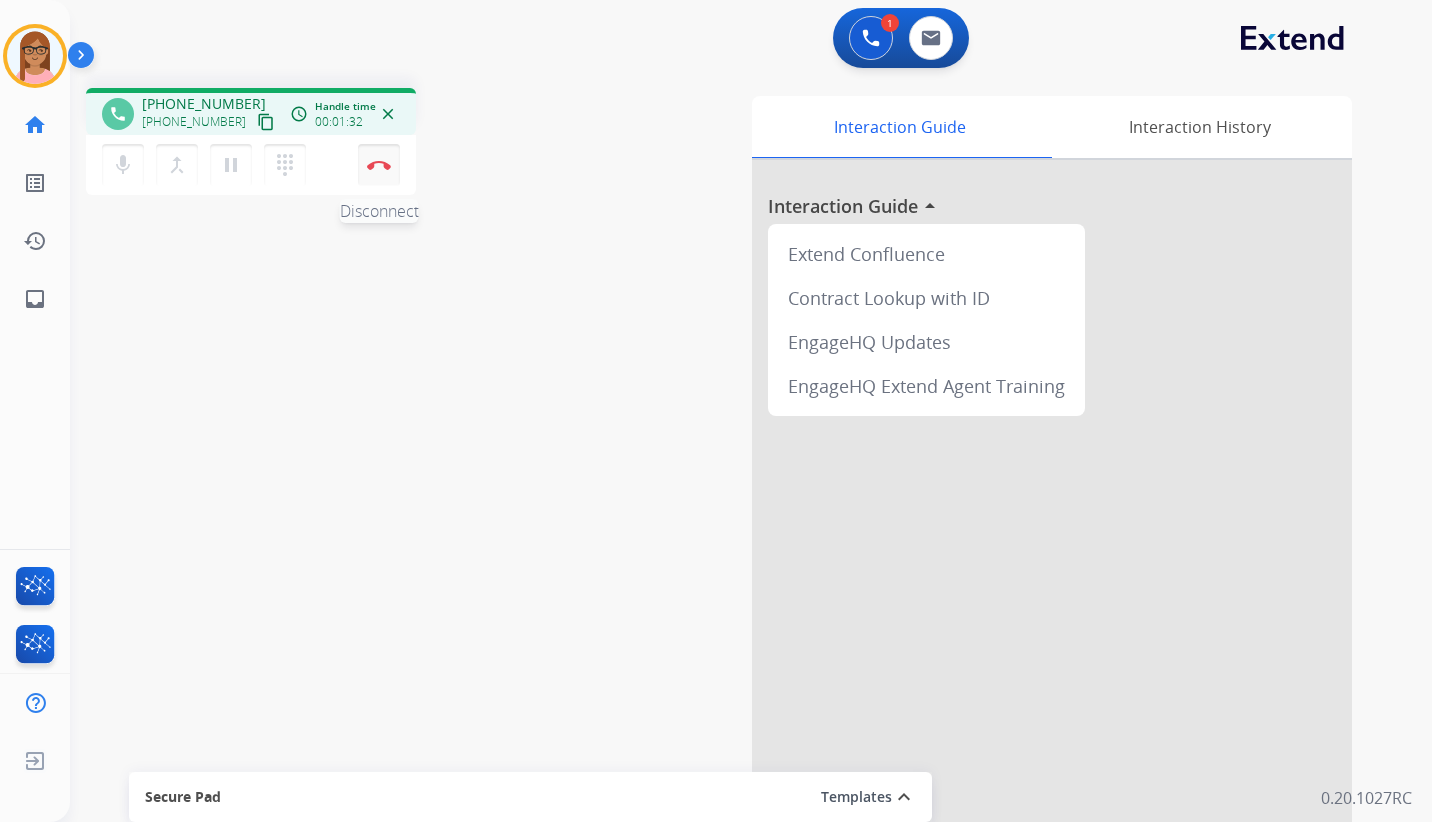 click at bounding box center [379, 165] 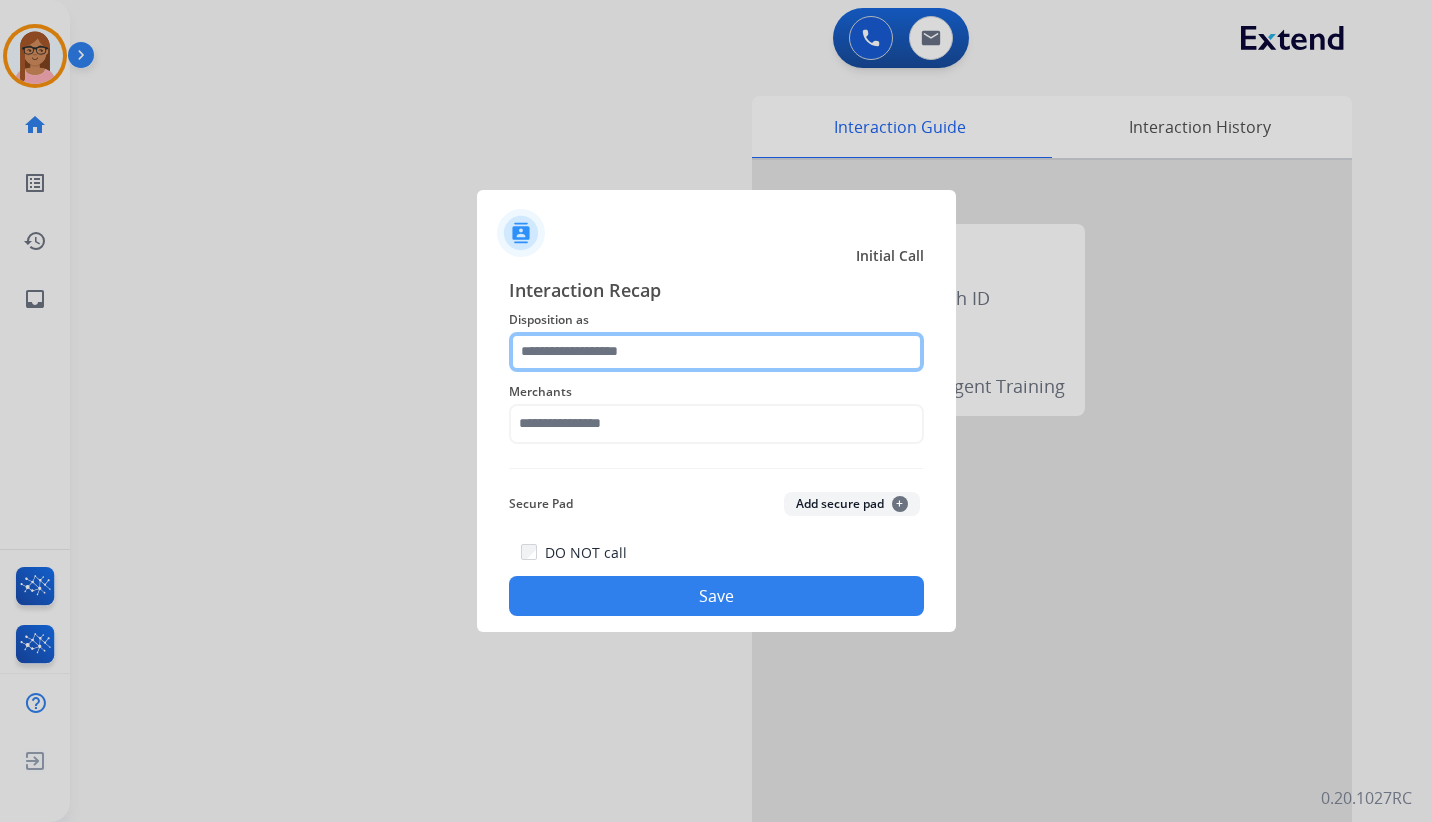 drag, startPoint x: 643, startPoint y: 371, endPoint x: 636, endPoint y: 350, distance: 22.135944 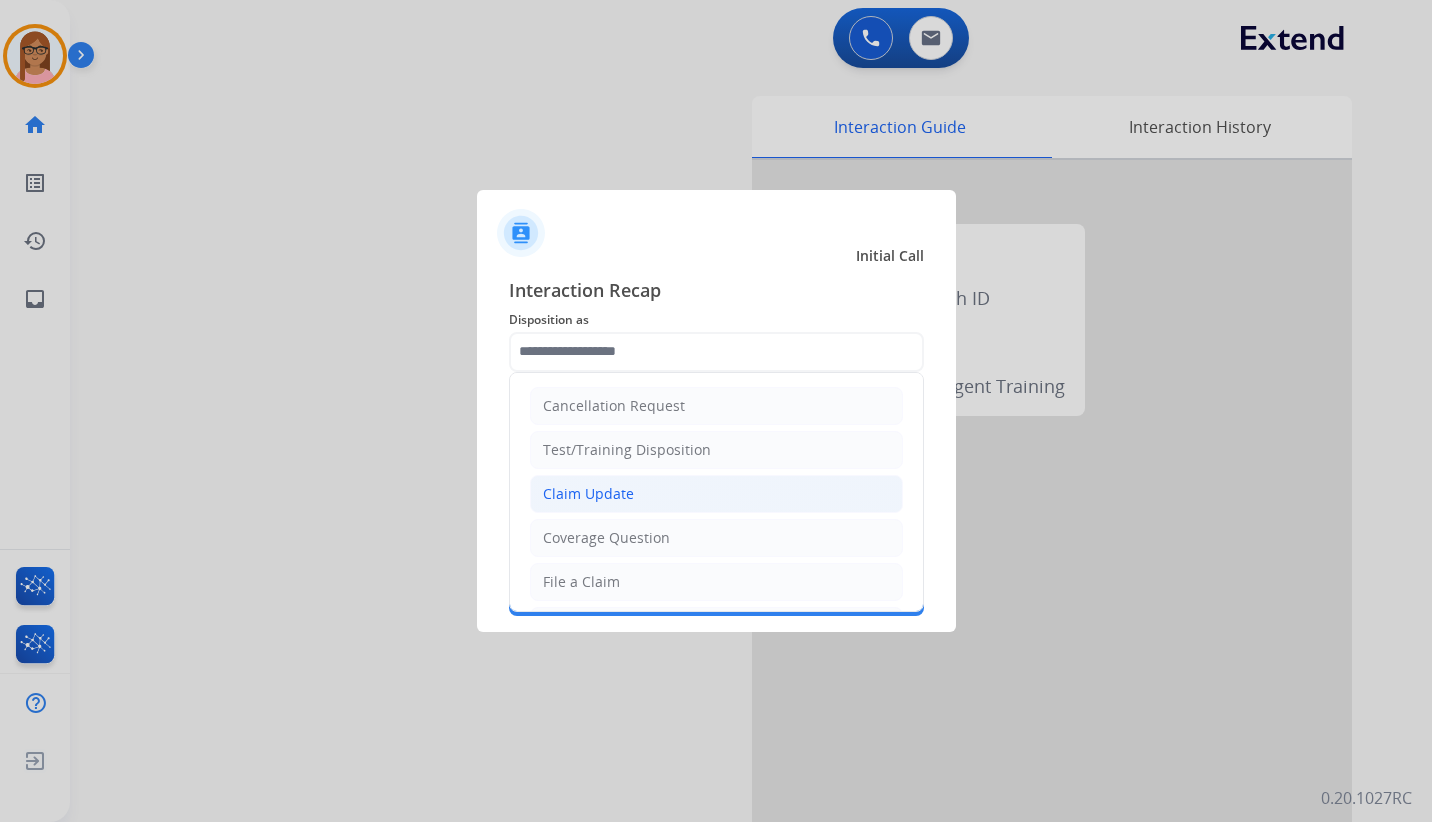 click on "Claim Update" 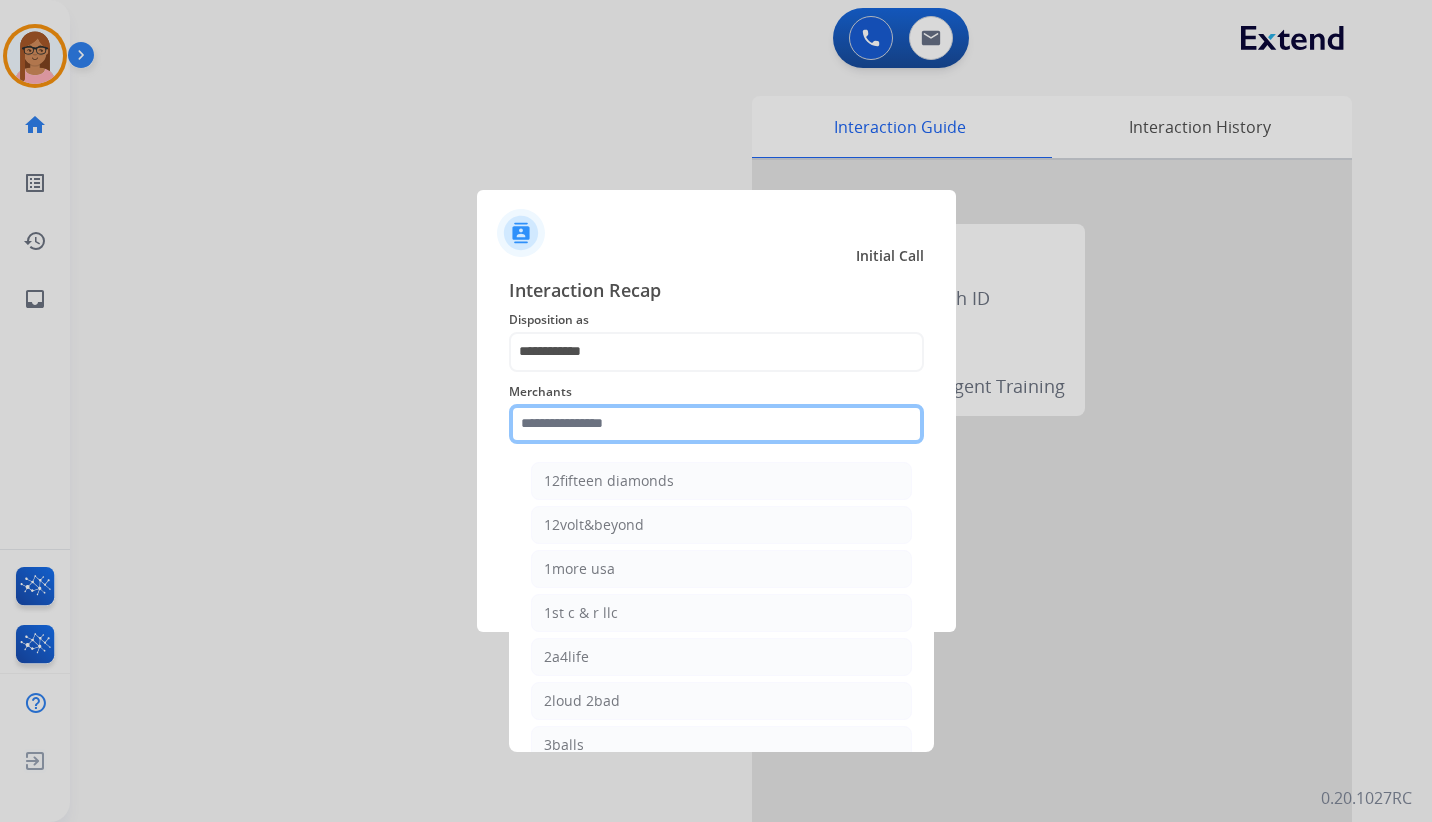 click 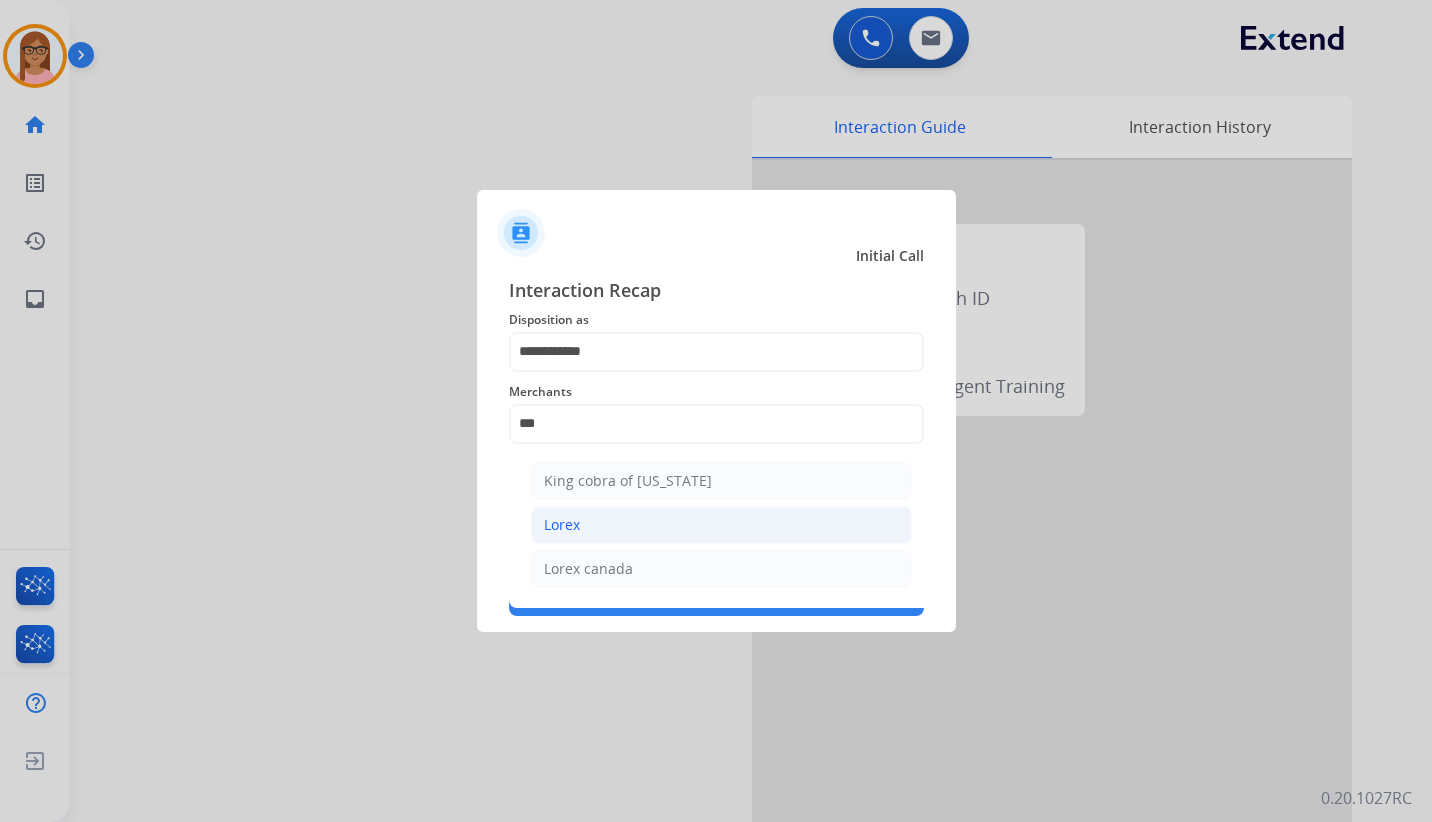 click on "Lorex" 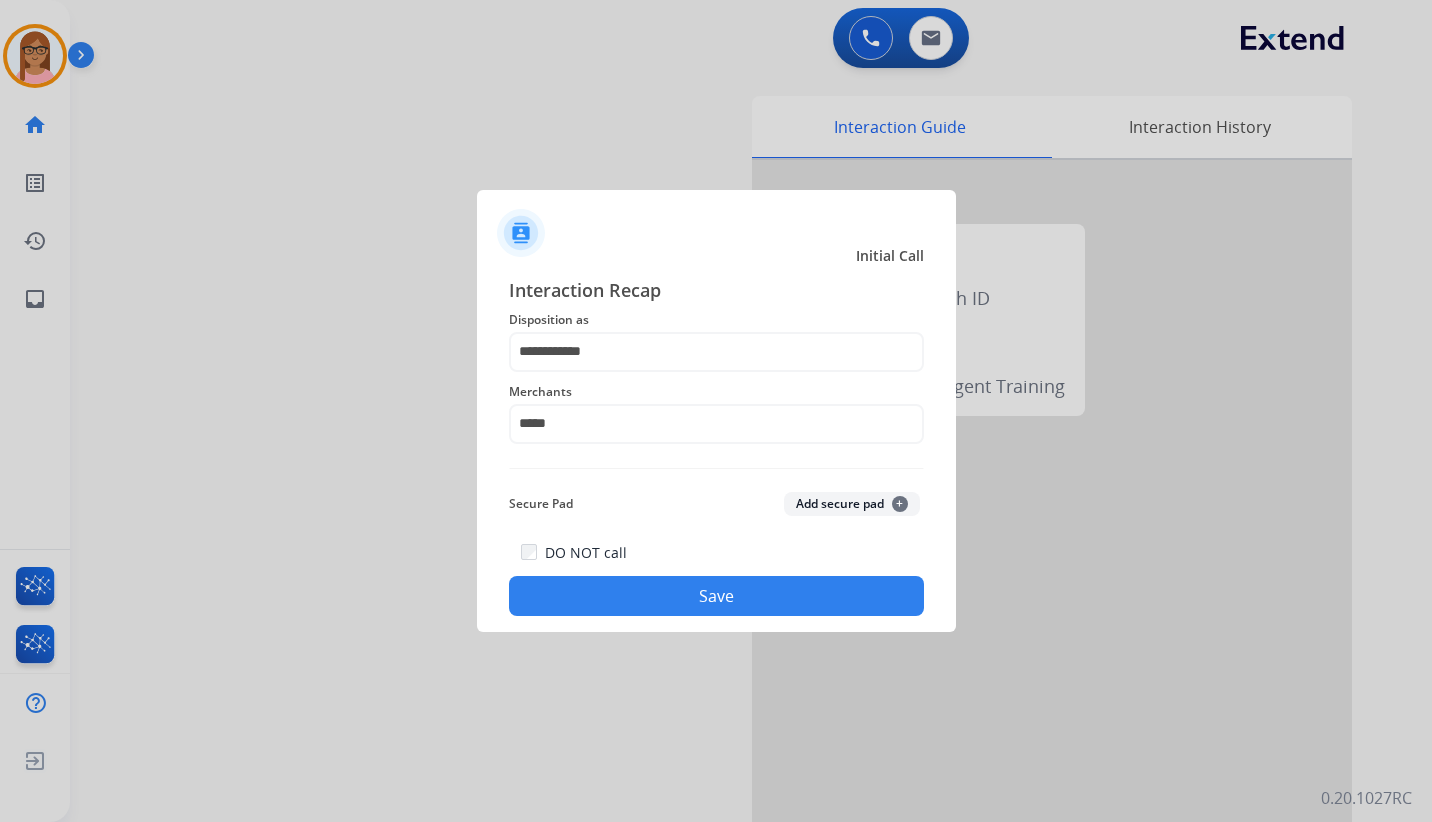 click on "Save" 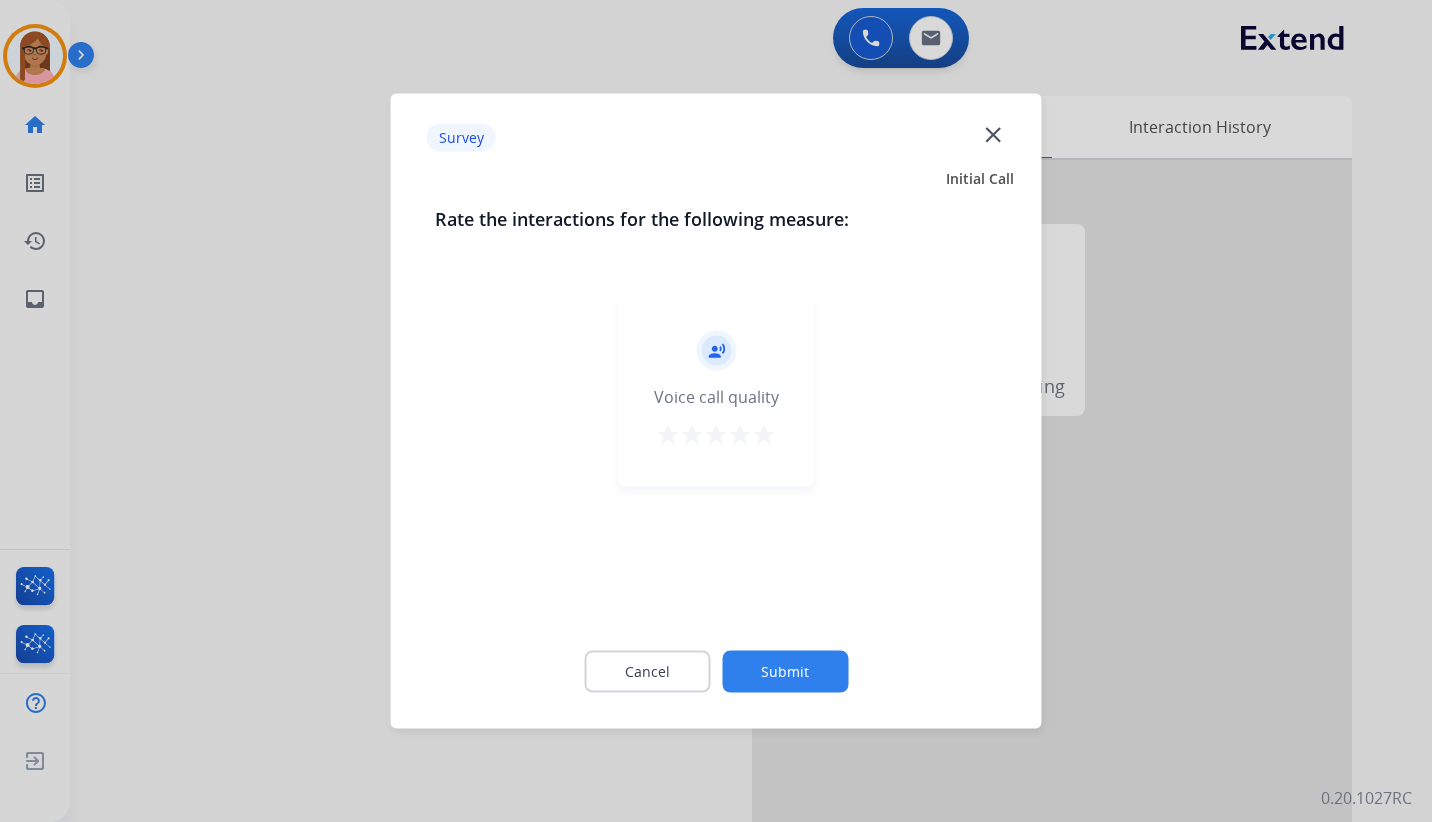 click on "star" at bounding box center (764, 435) 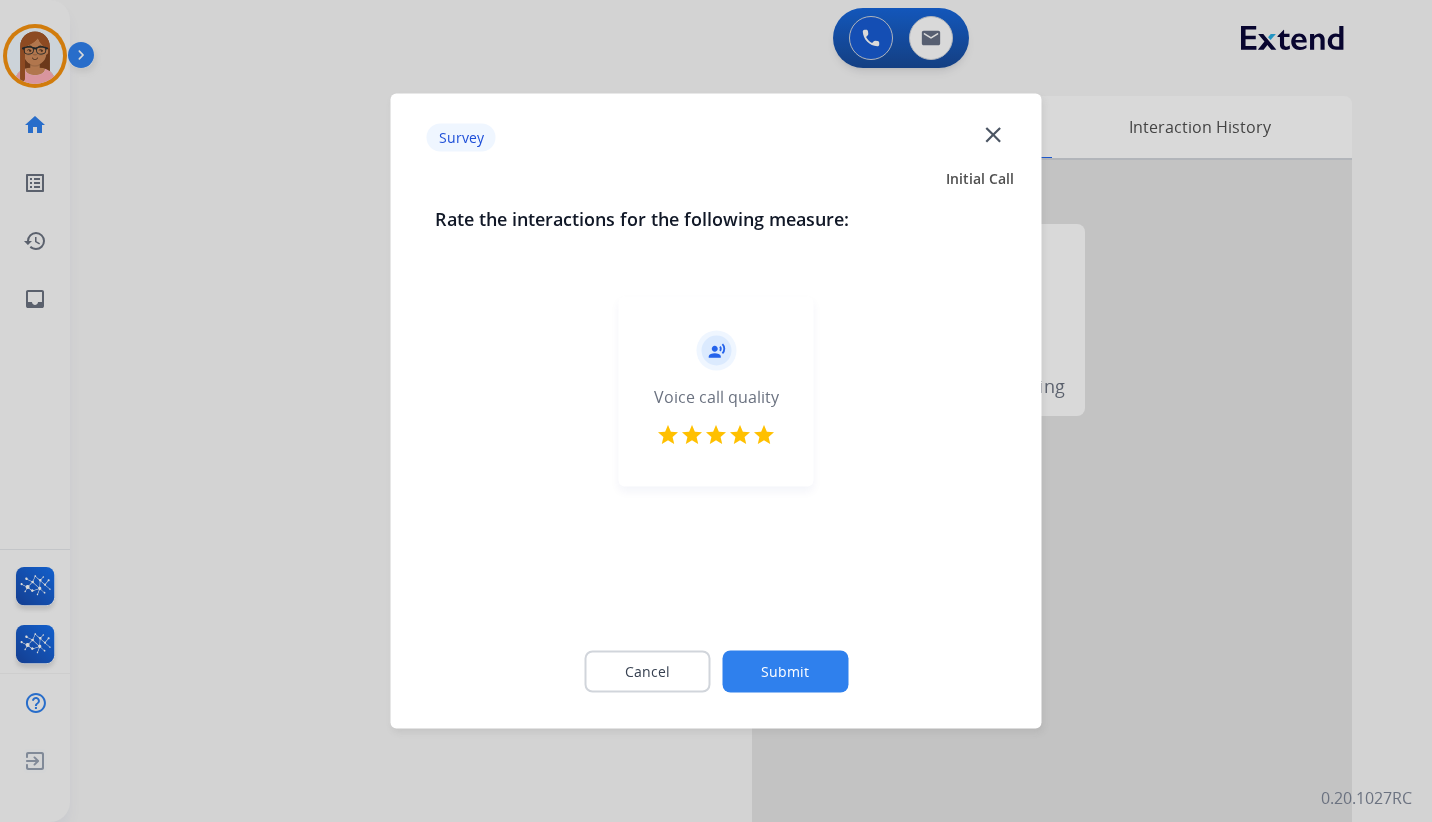click on "Submit" 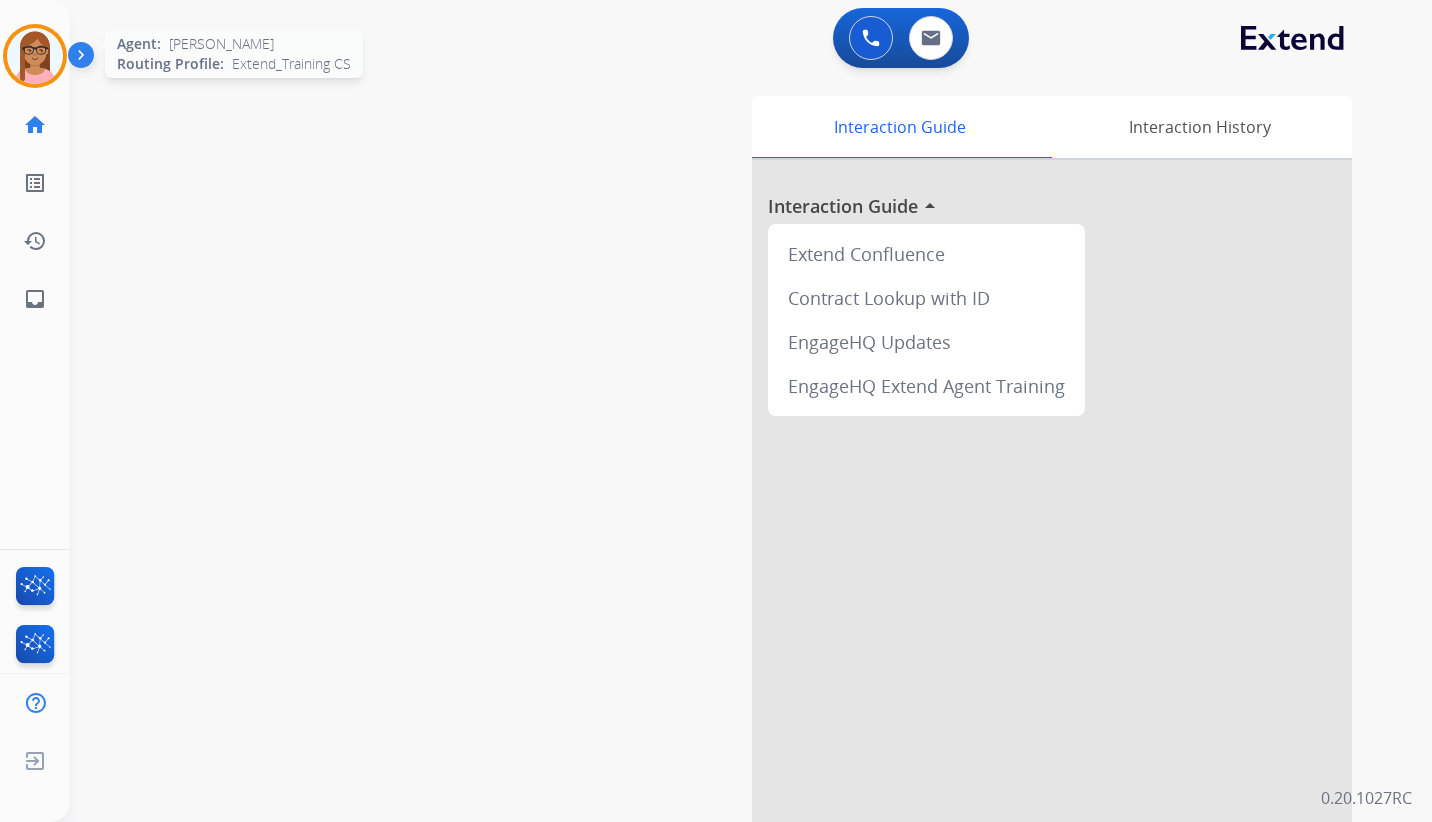 click at bounding box center [35, 56] 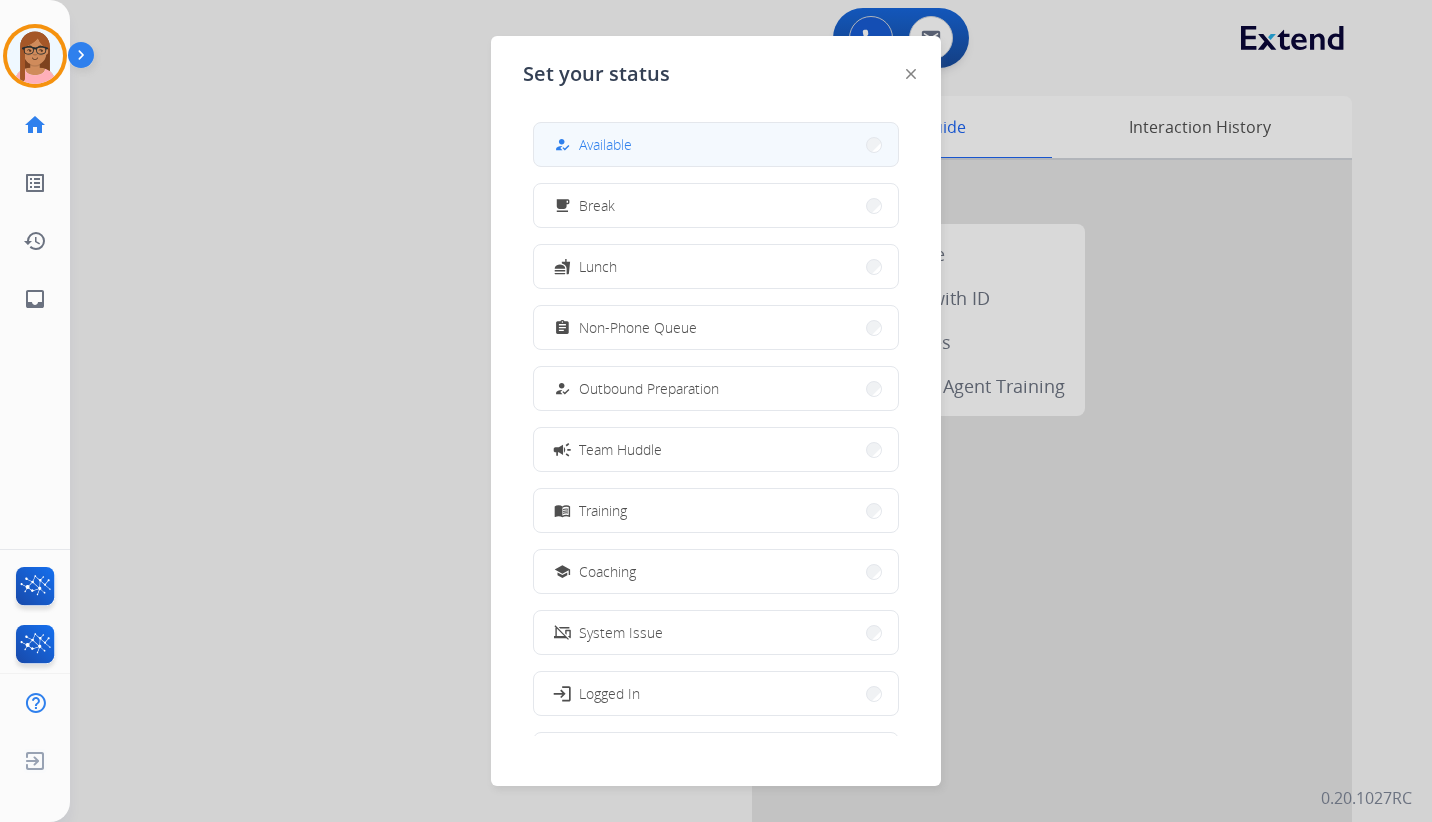 click on "Available" at bounding box center [605, 144] 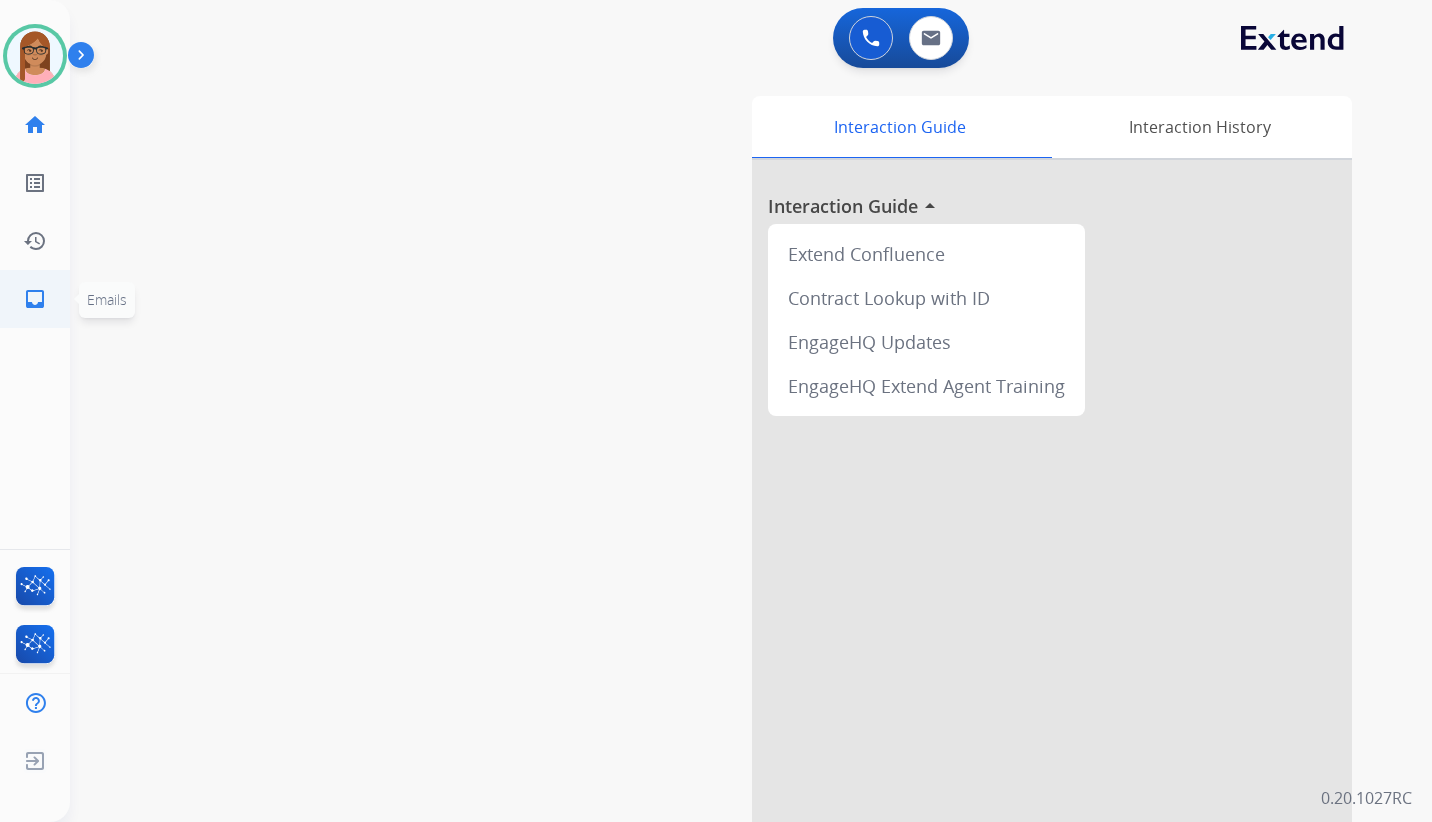 click on "inbox" 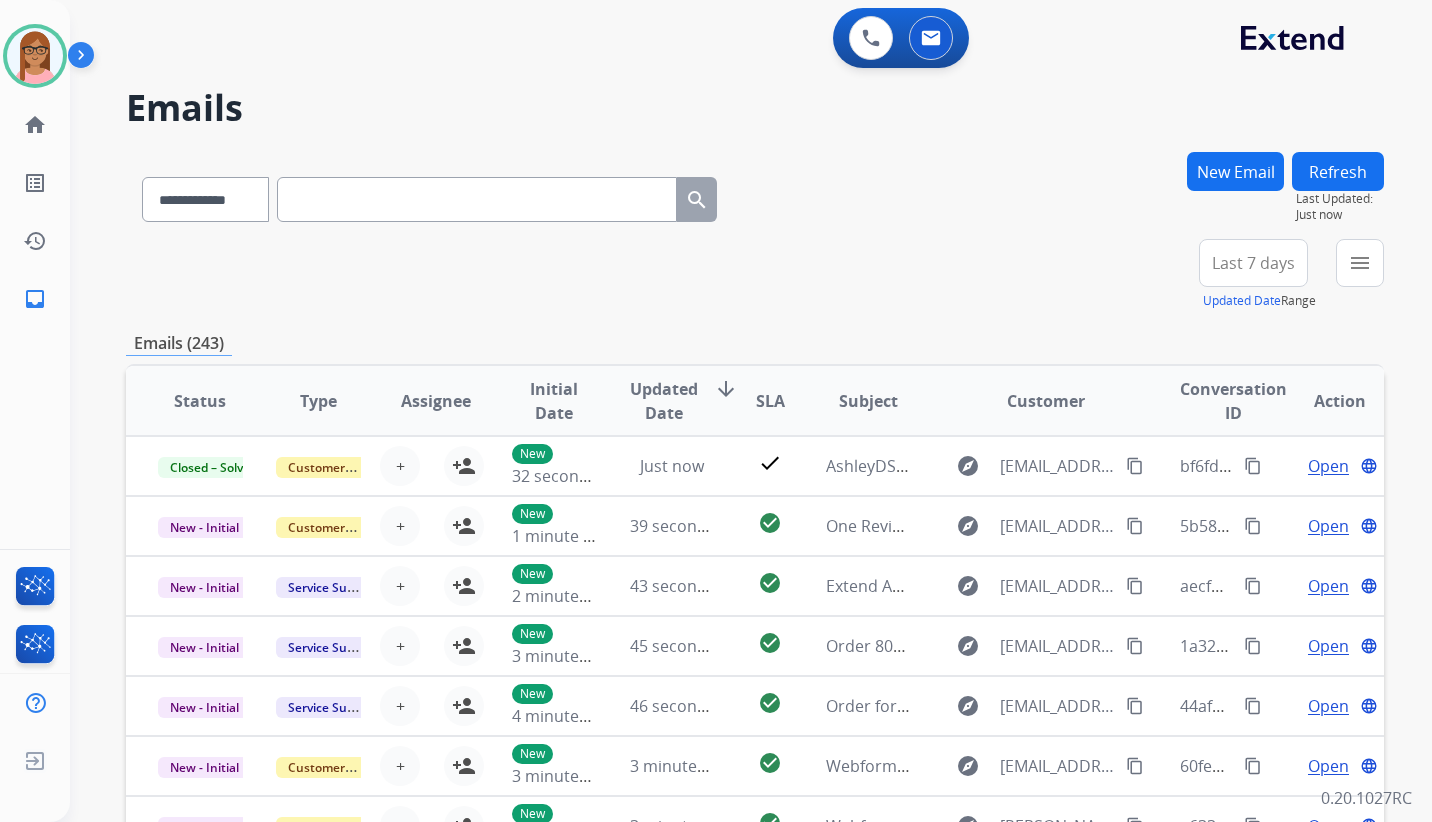 click at bounding box center (477, 199) 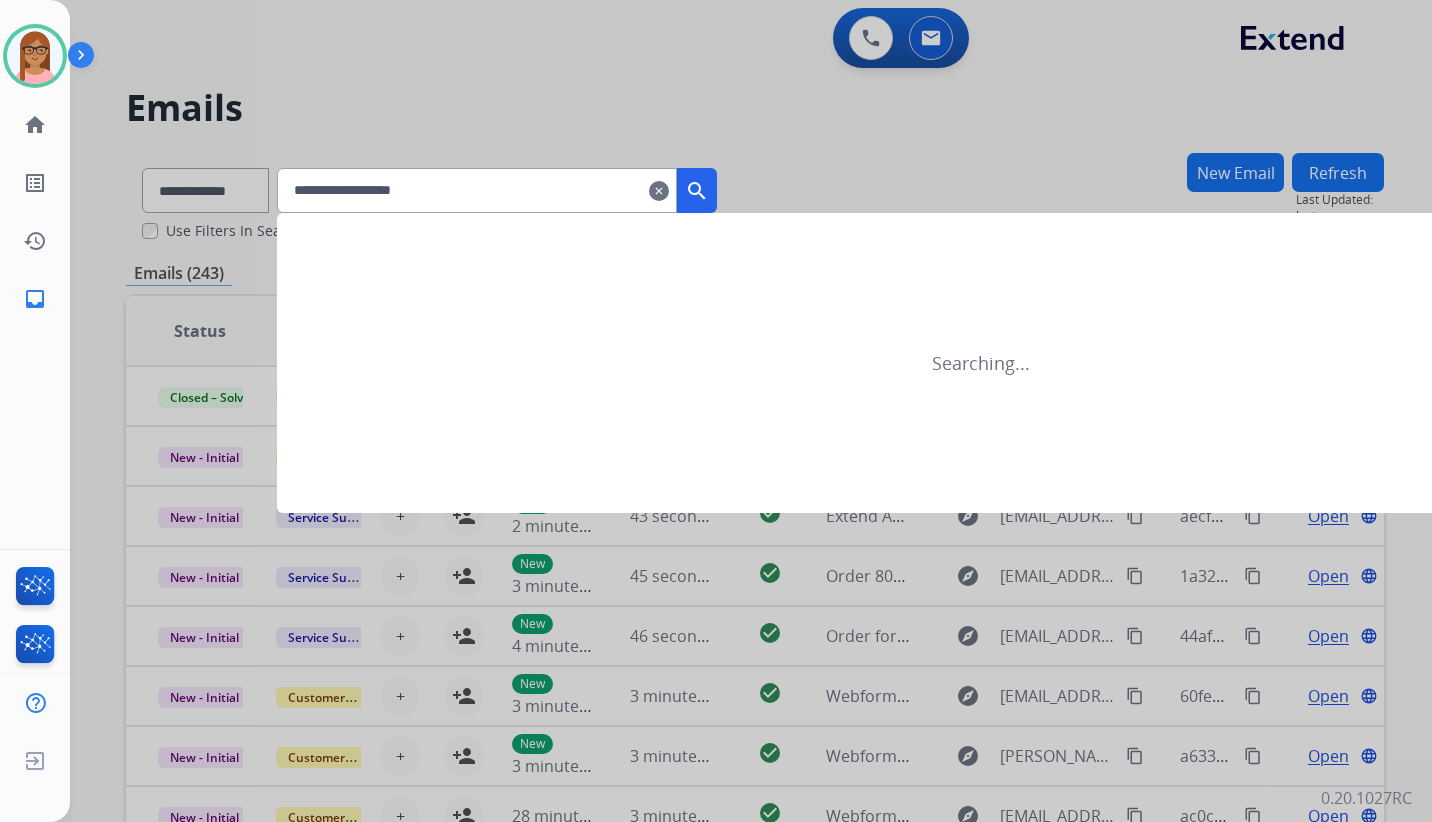 type on "**********" 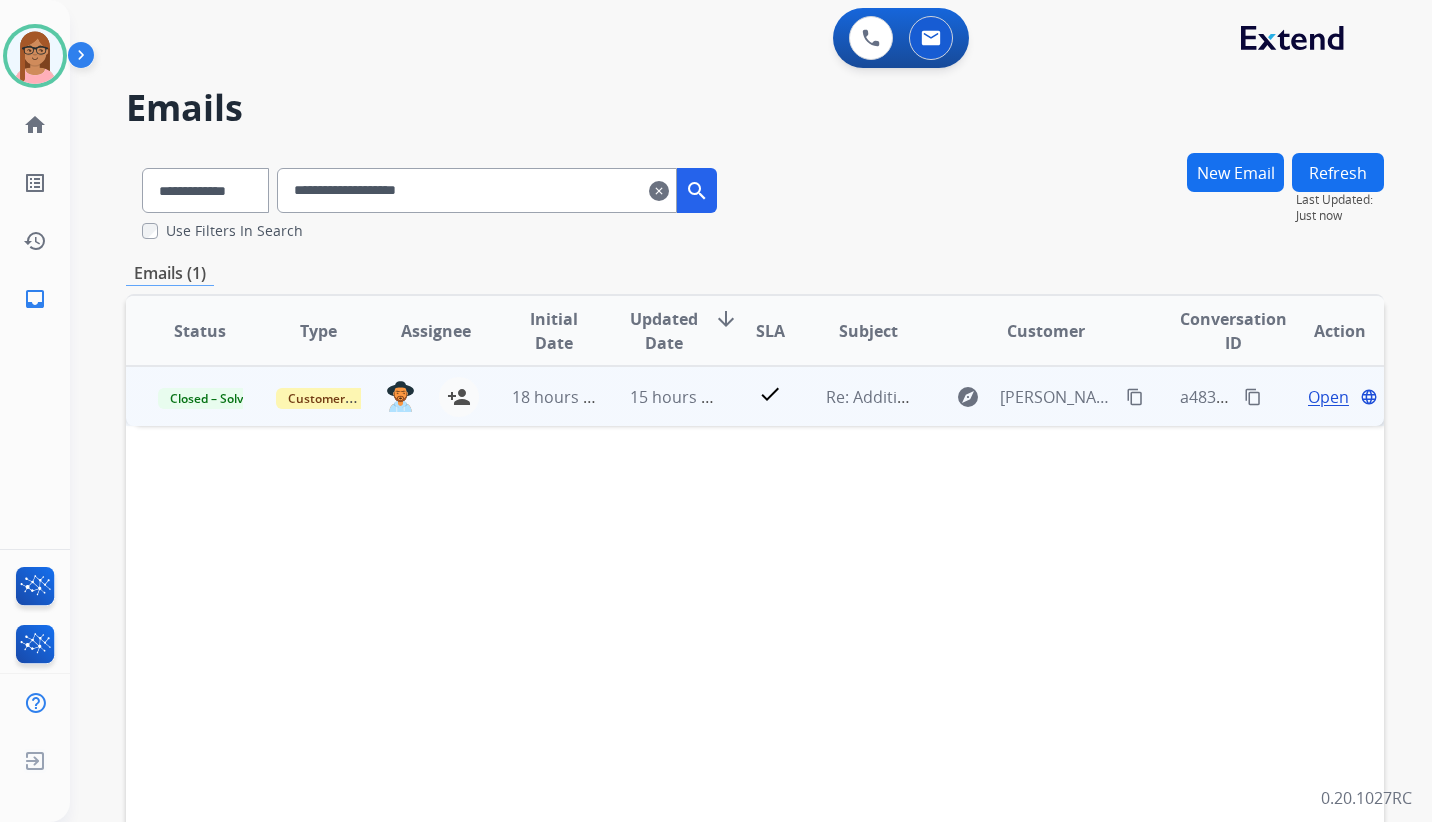 click on "Open" at bounding box center [1328, 397] 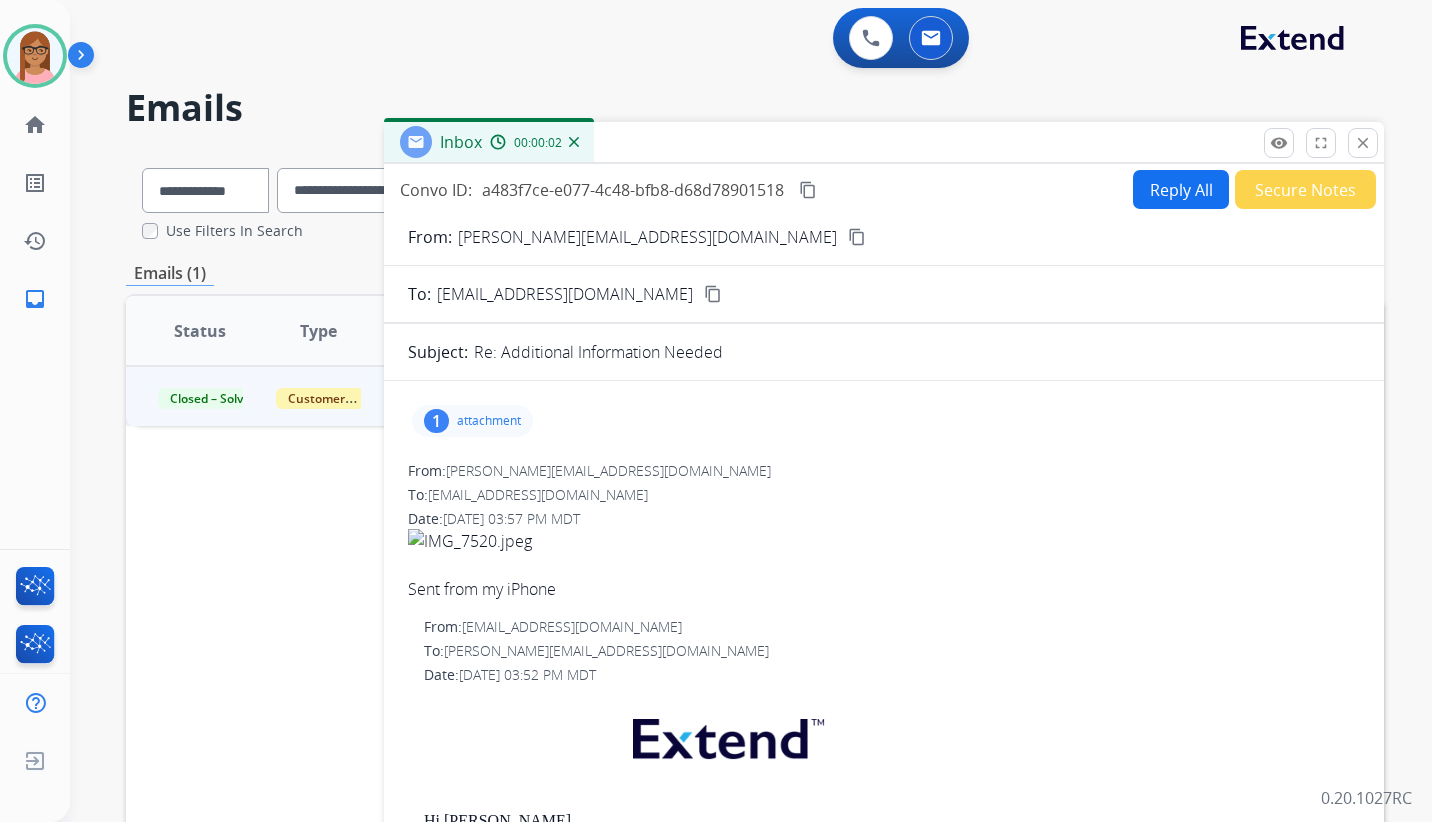 click on "content_copy" at bounding box center (808, 190) 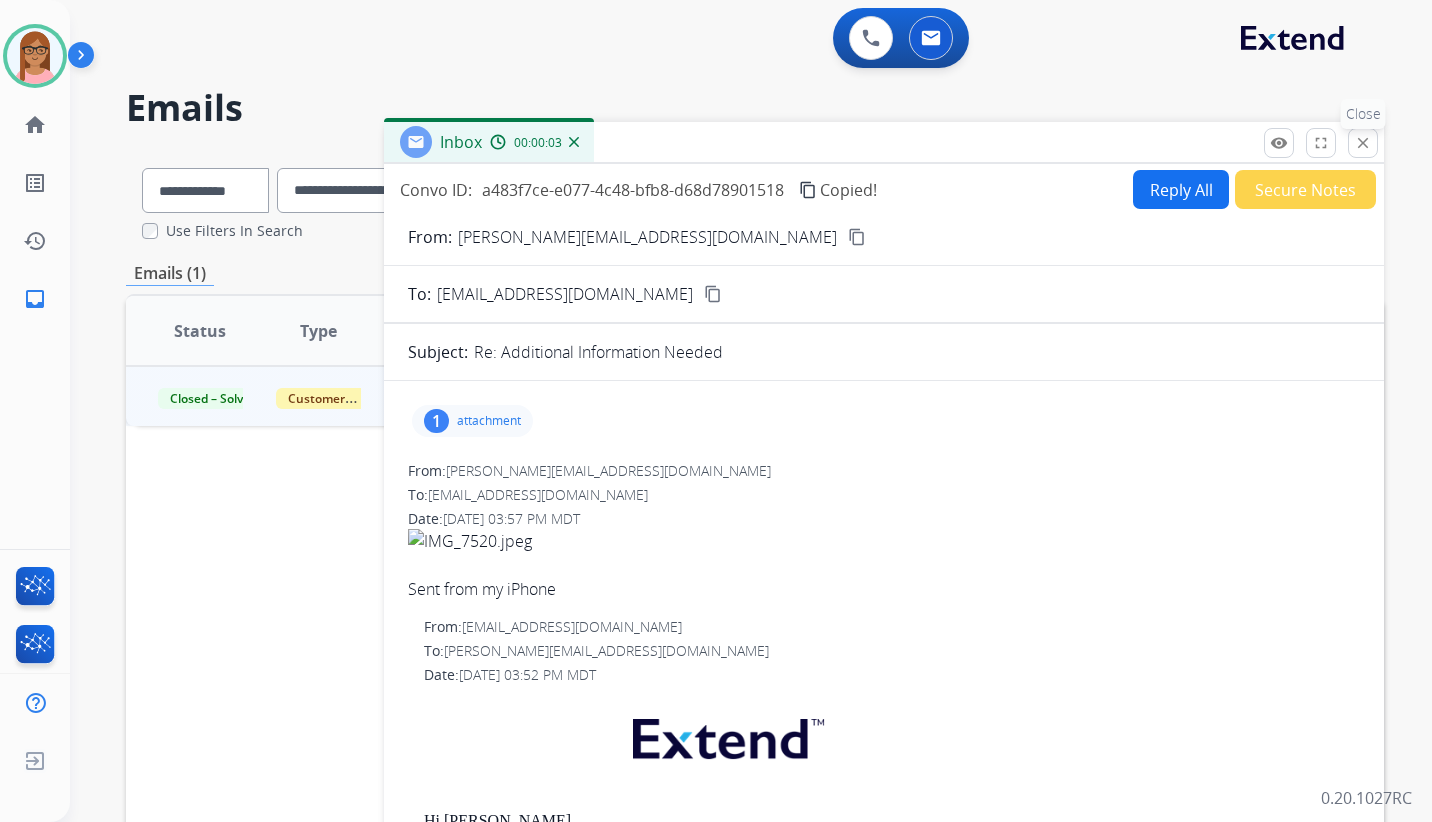 click on "close Close" at bounding box center (1363, 143) 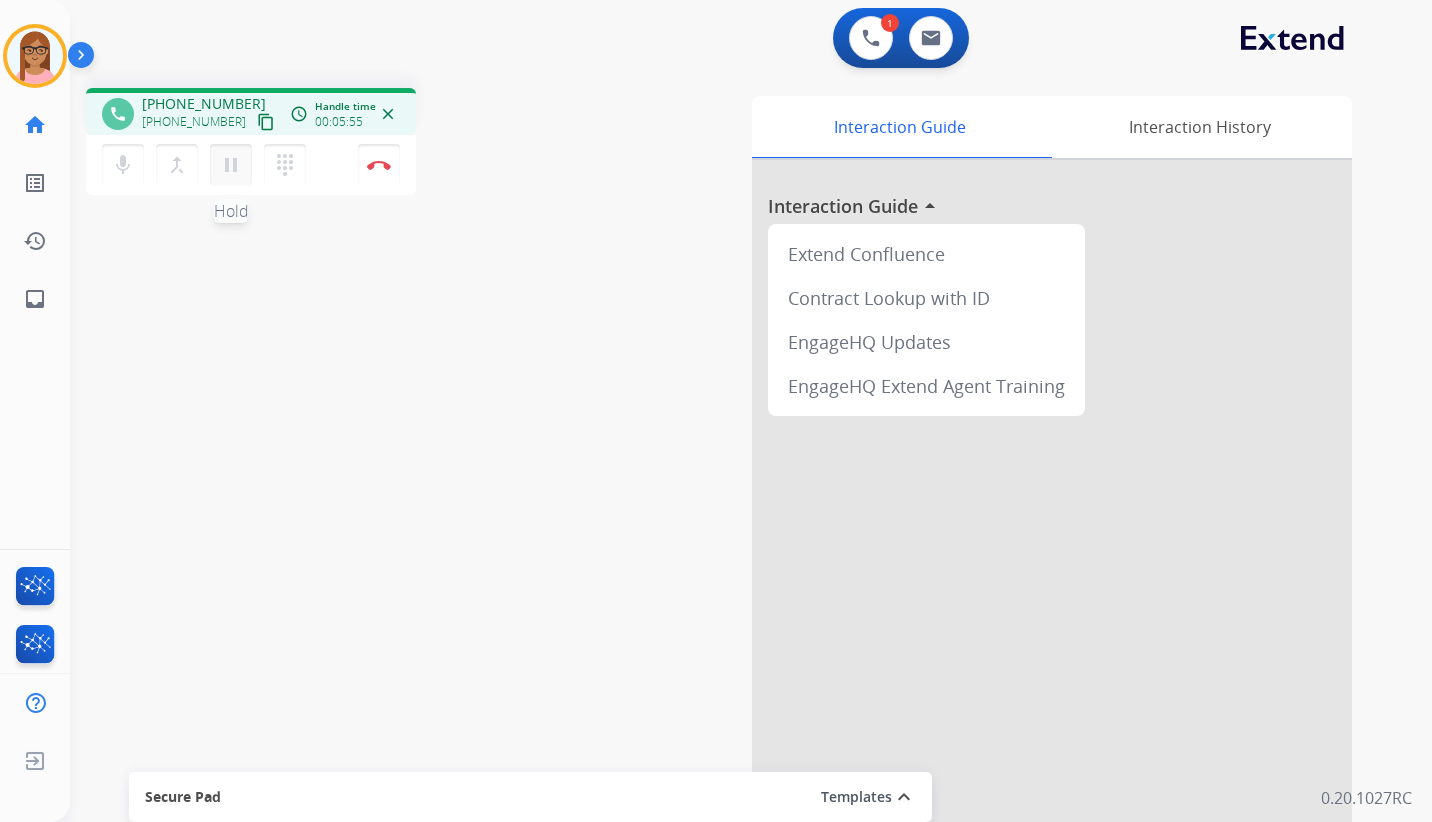 click on "pause" at bounding box center [231, 165] 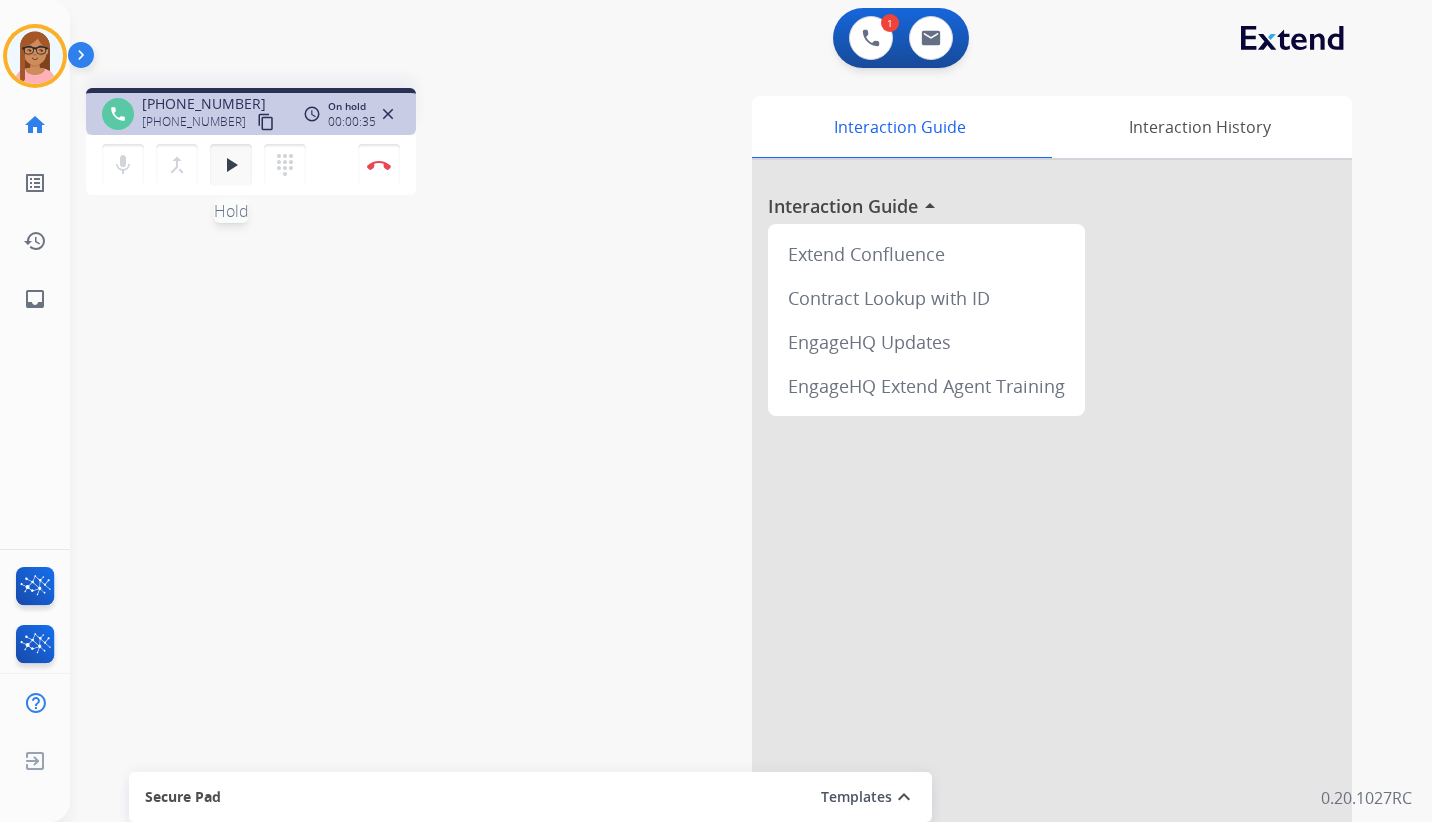 click on "play_arrow" at bounding box center [231, 165] 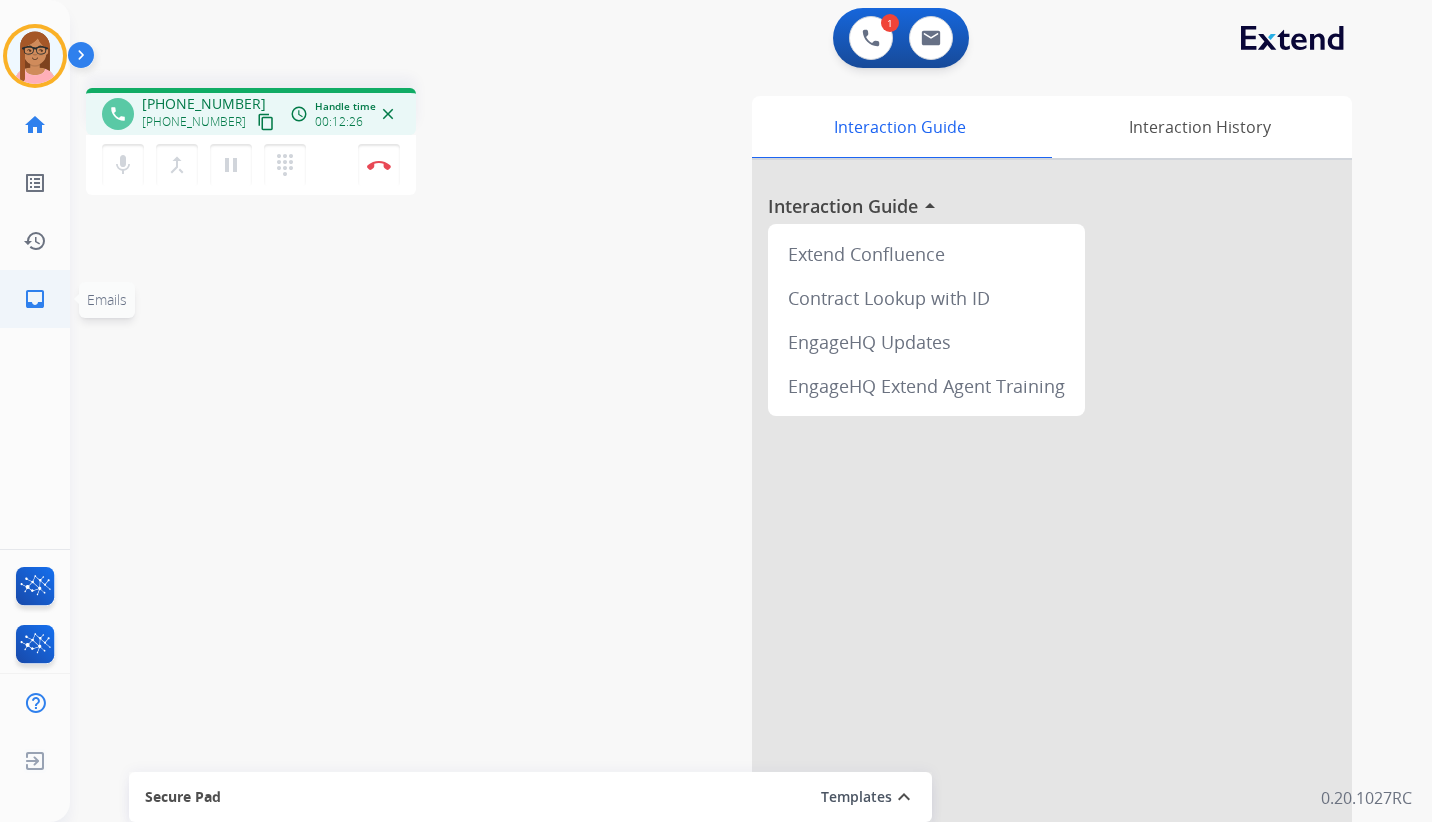 click on "inbox" 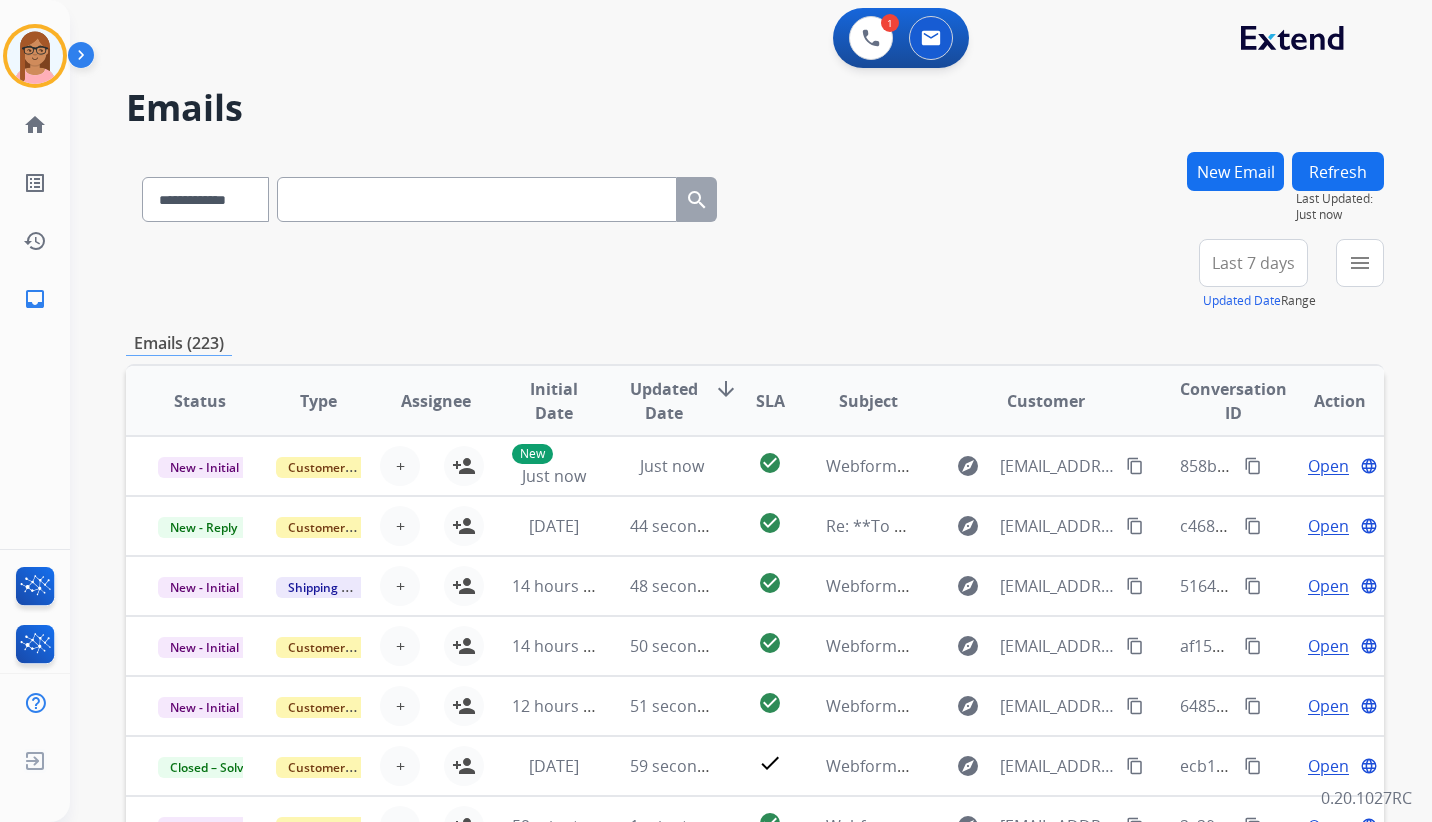 click on "New Email" at bounding box center (1235, 171) 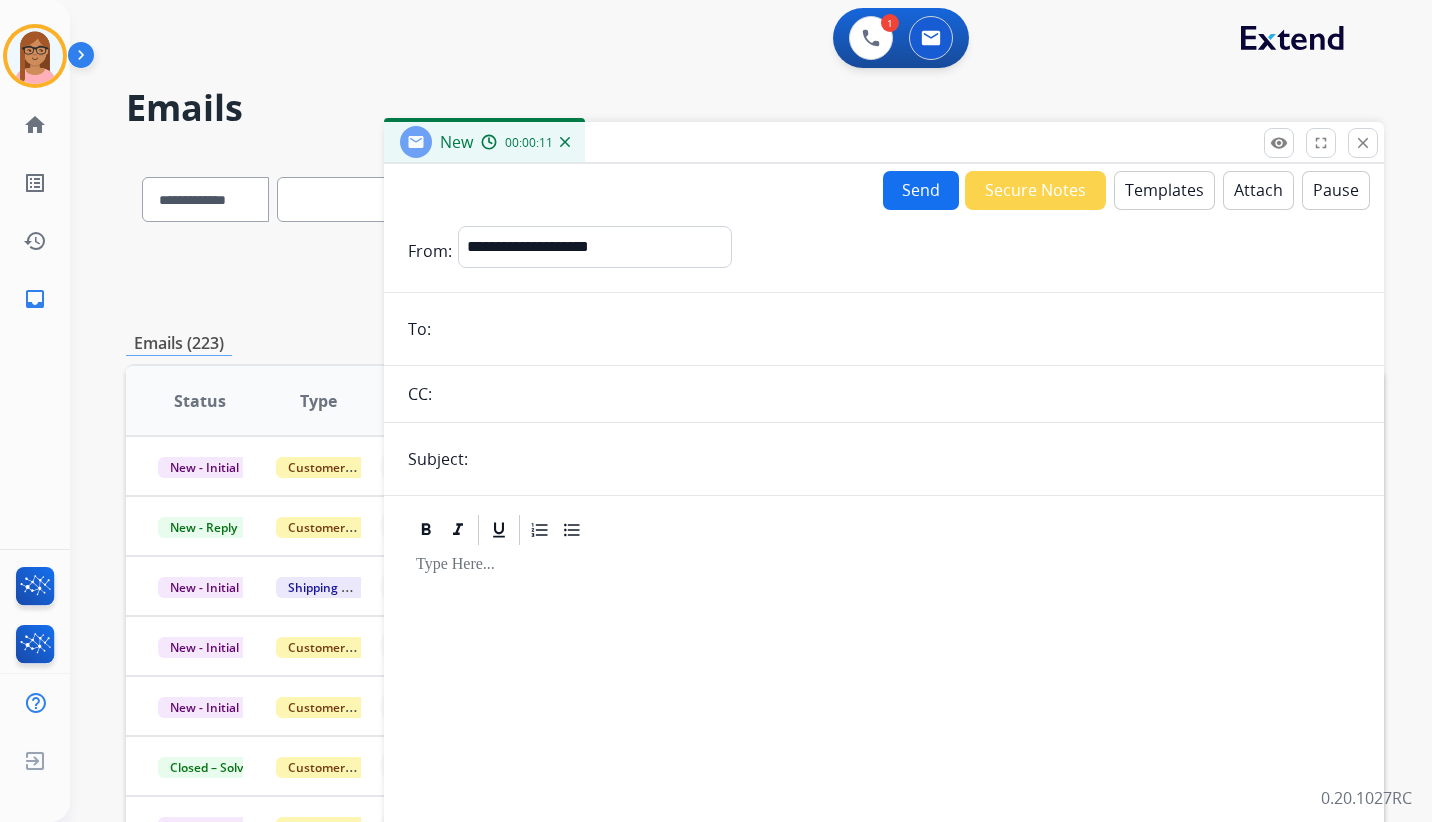 click at bounding box center [899, 394] 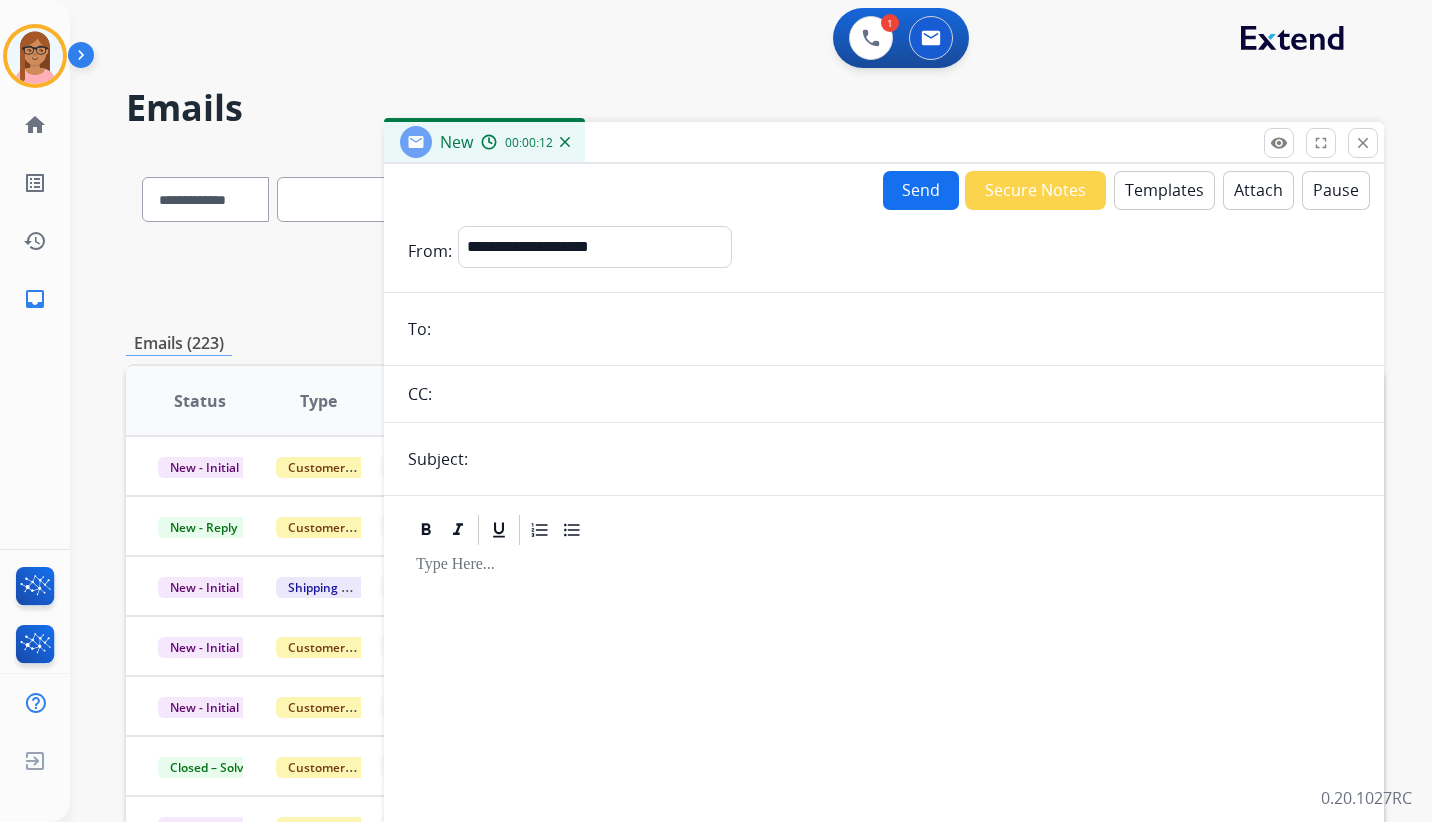 paste on "**********" 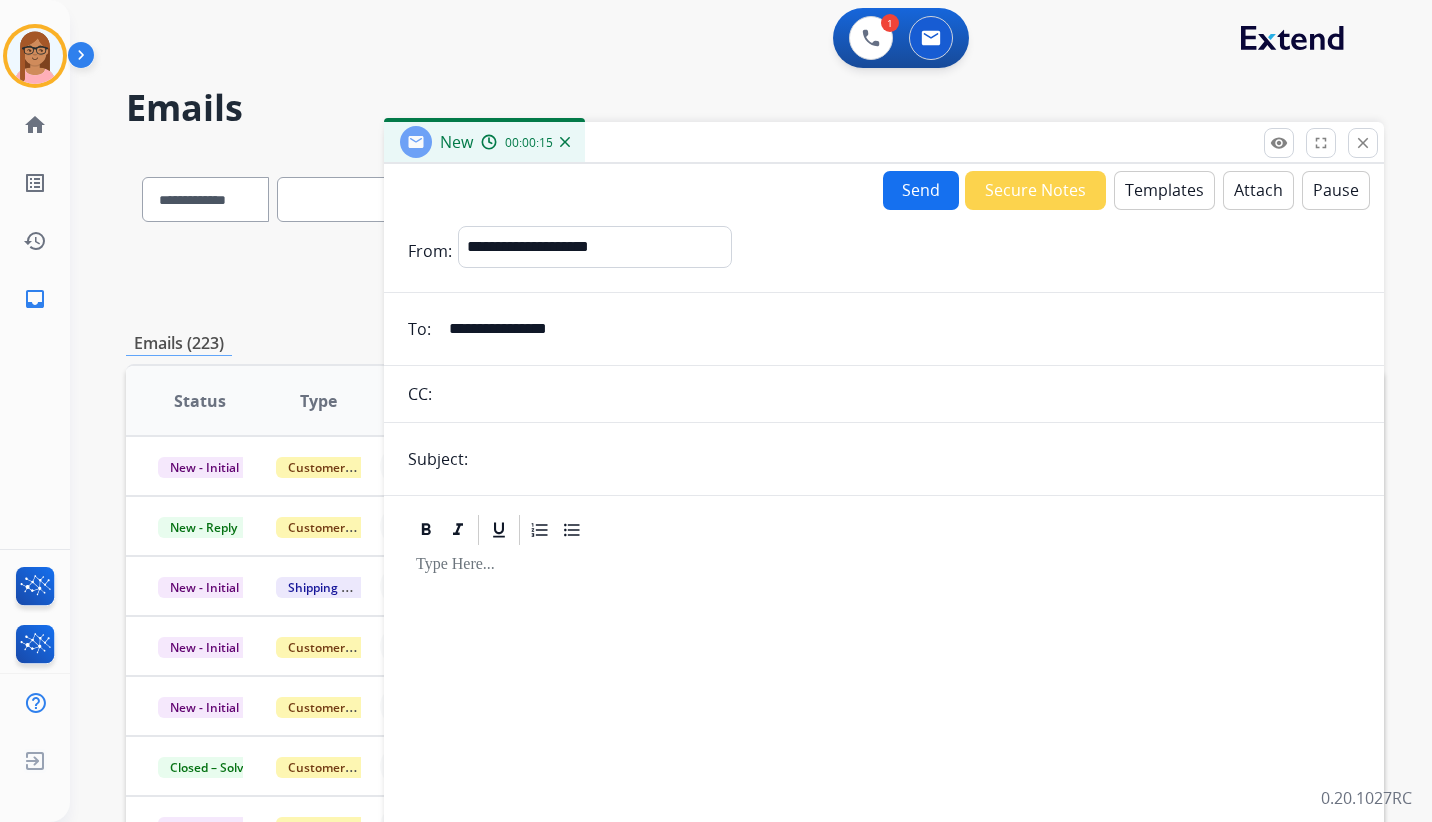 type on "**********" 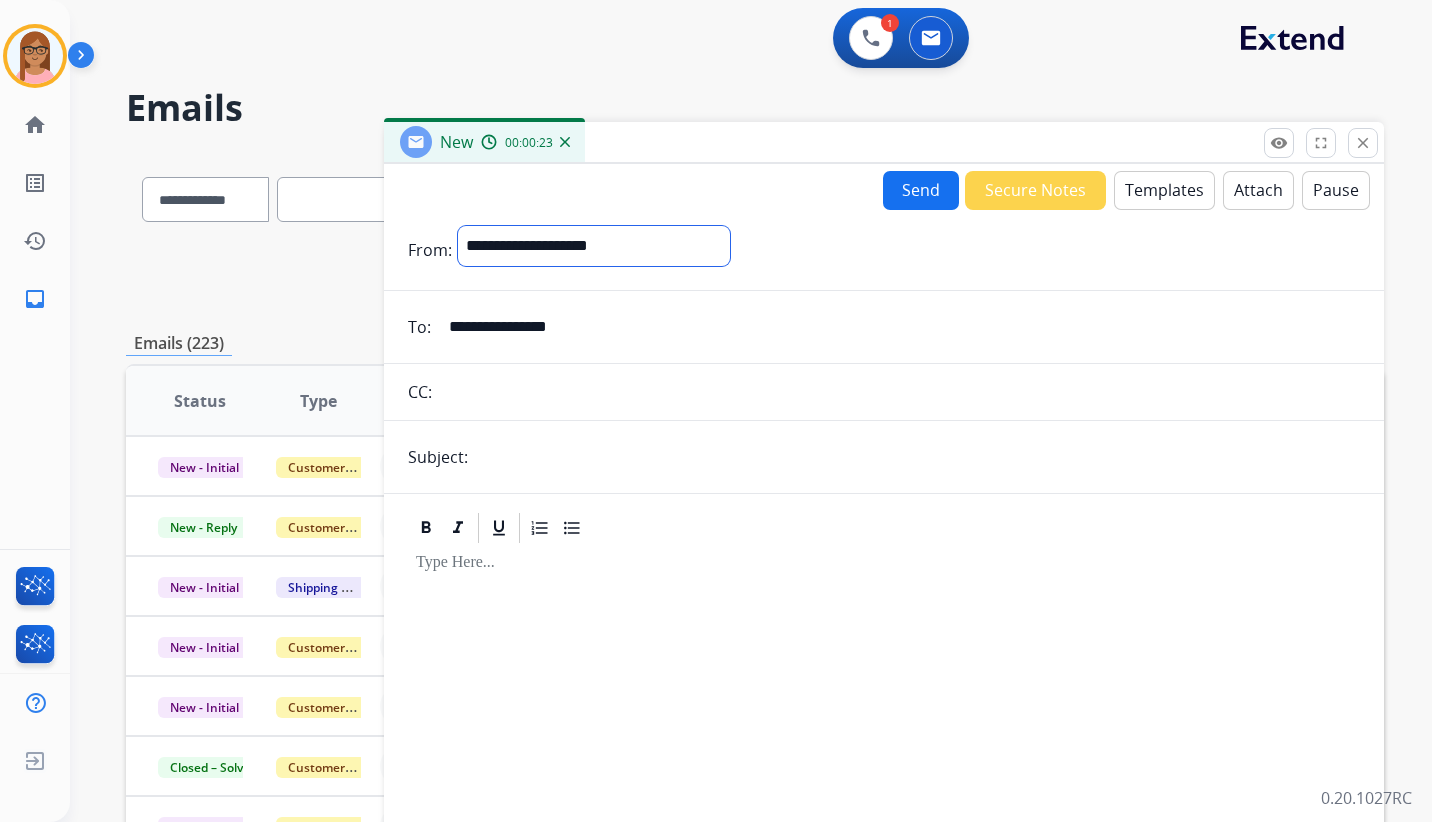 click on "**********" at bounding box center (594, 246) 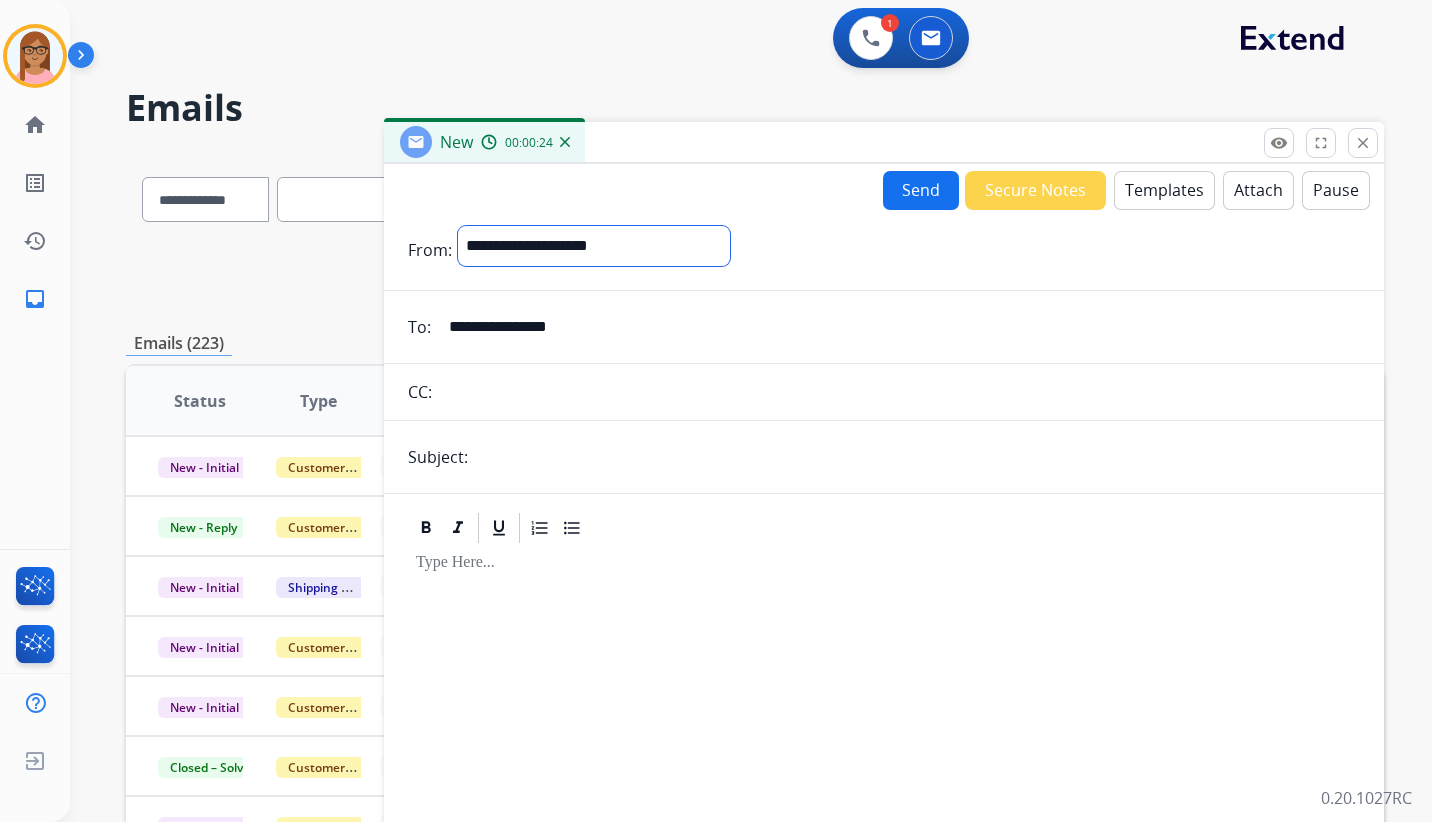 select on "**********" 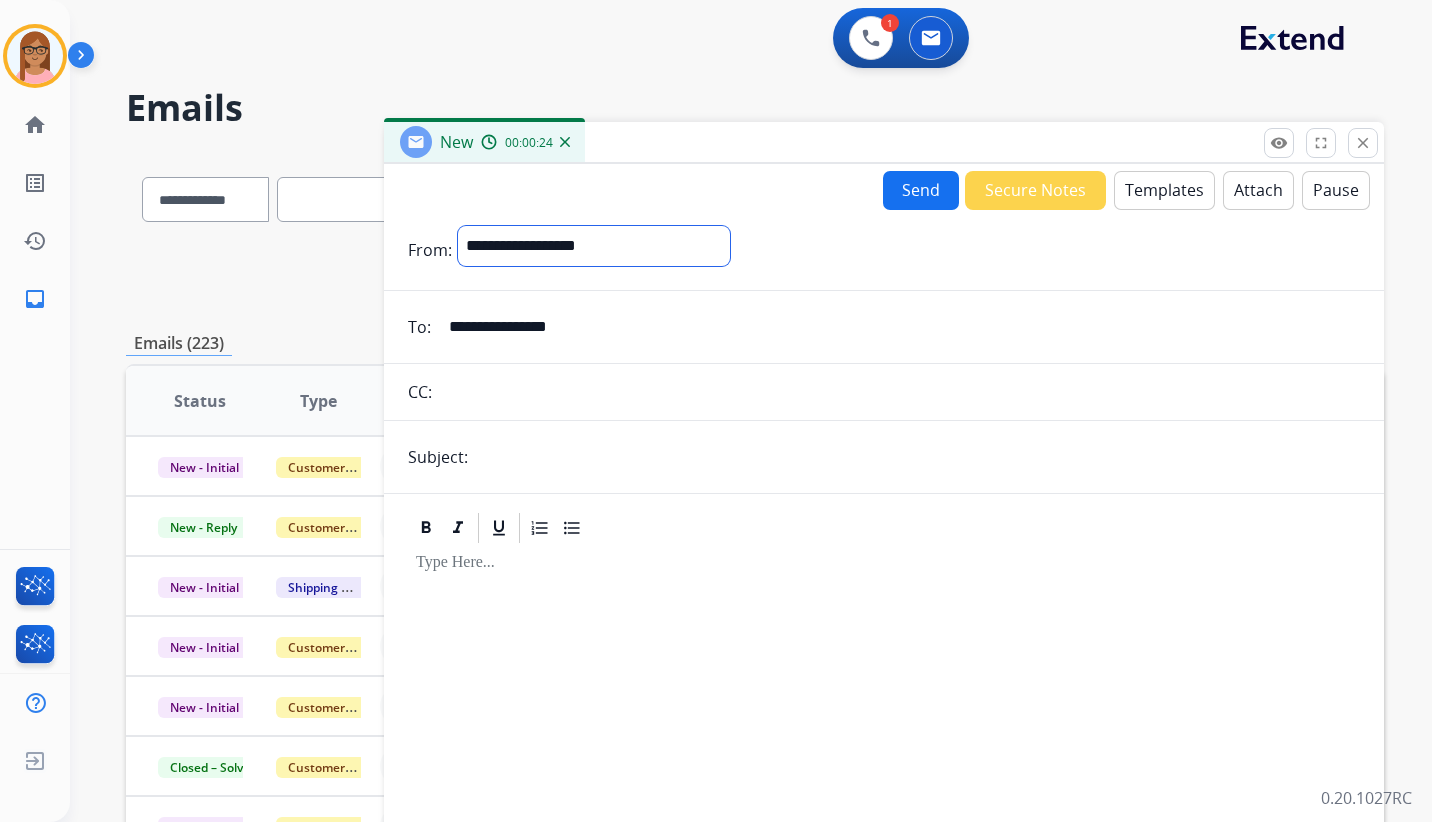 click on "**********" at bounding box center [594, 246] 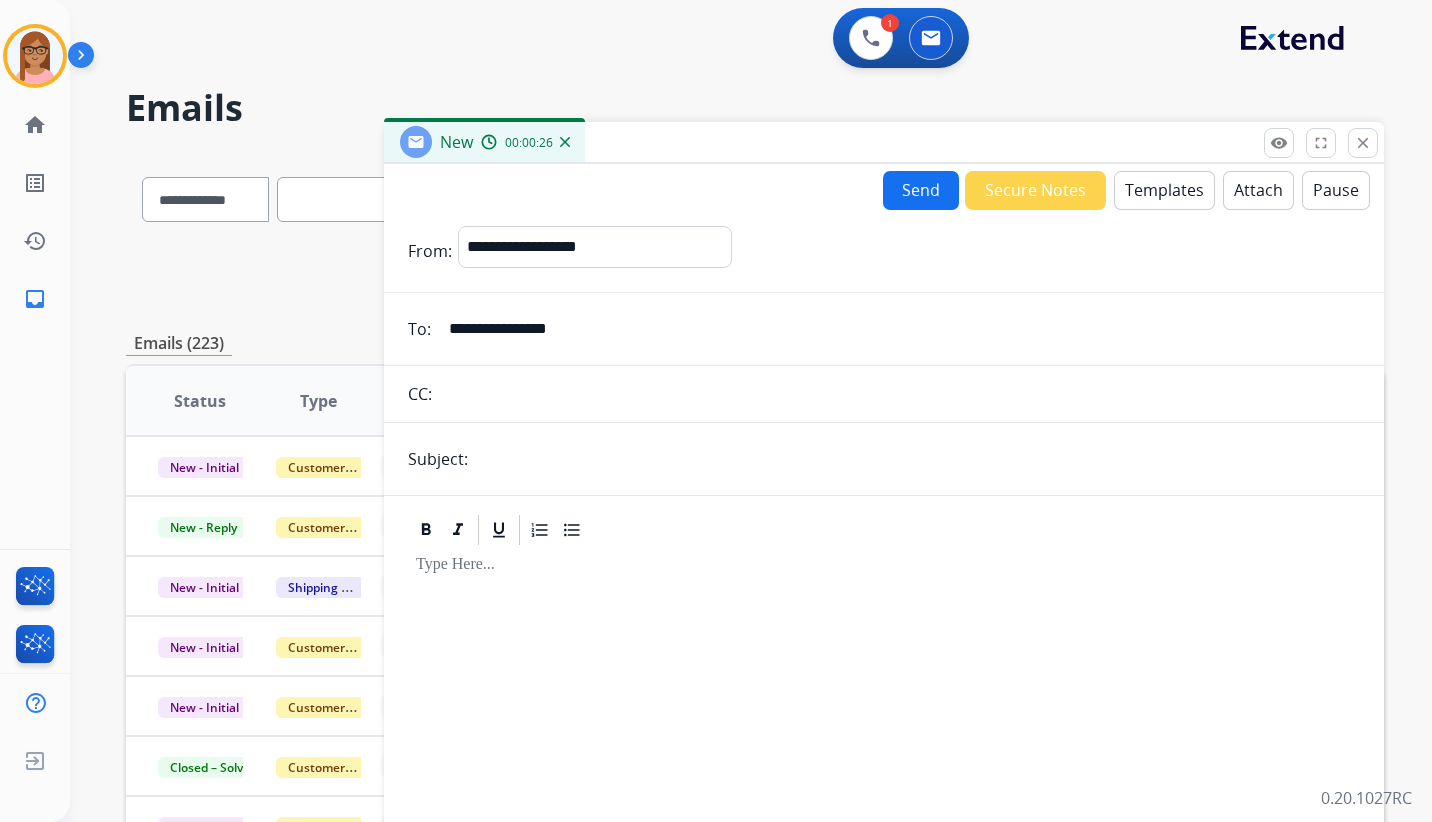 click at bounding box center [917, 459] 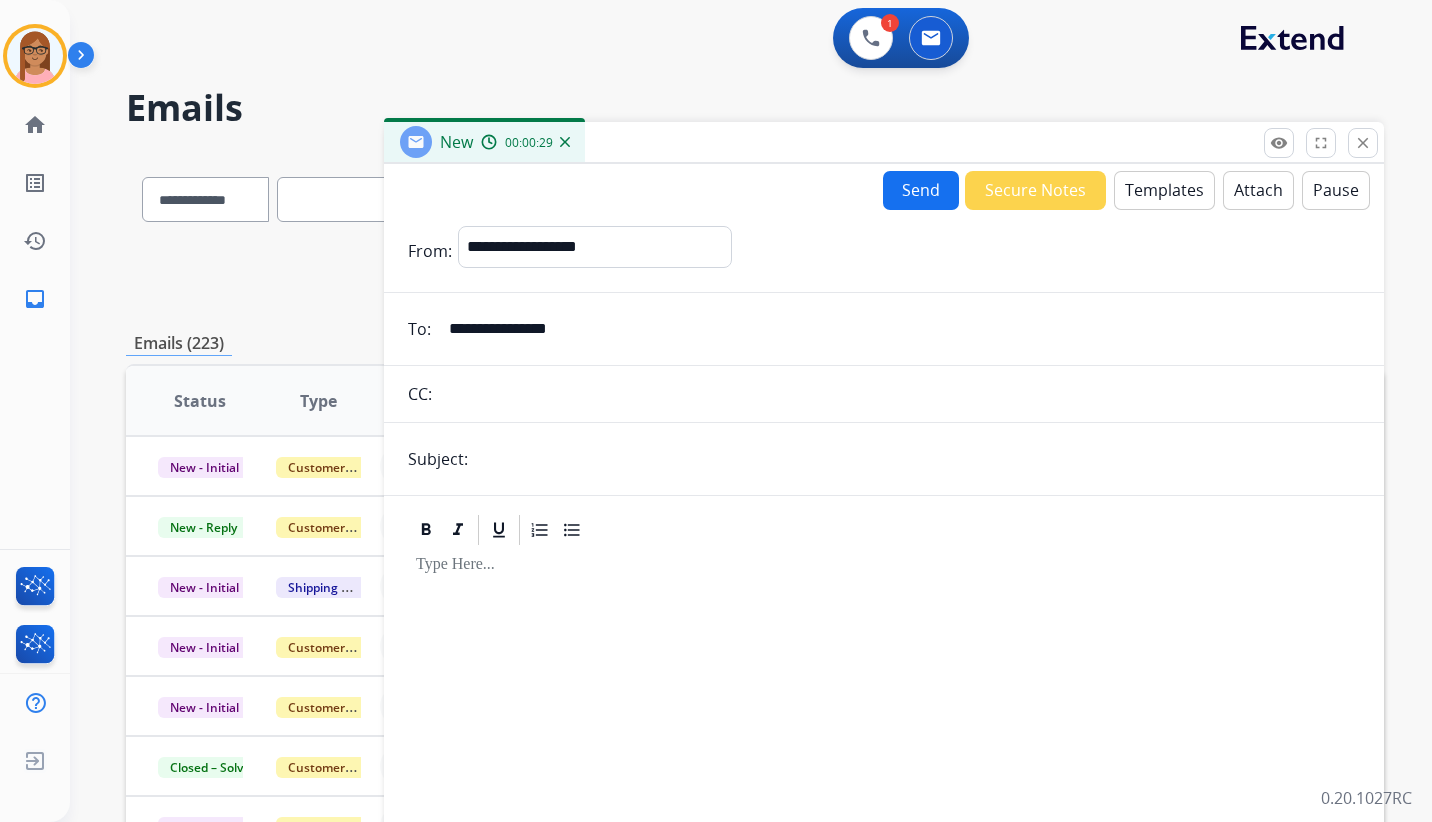 type on "**********" 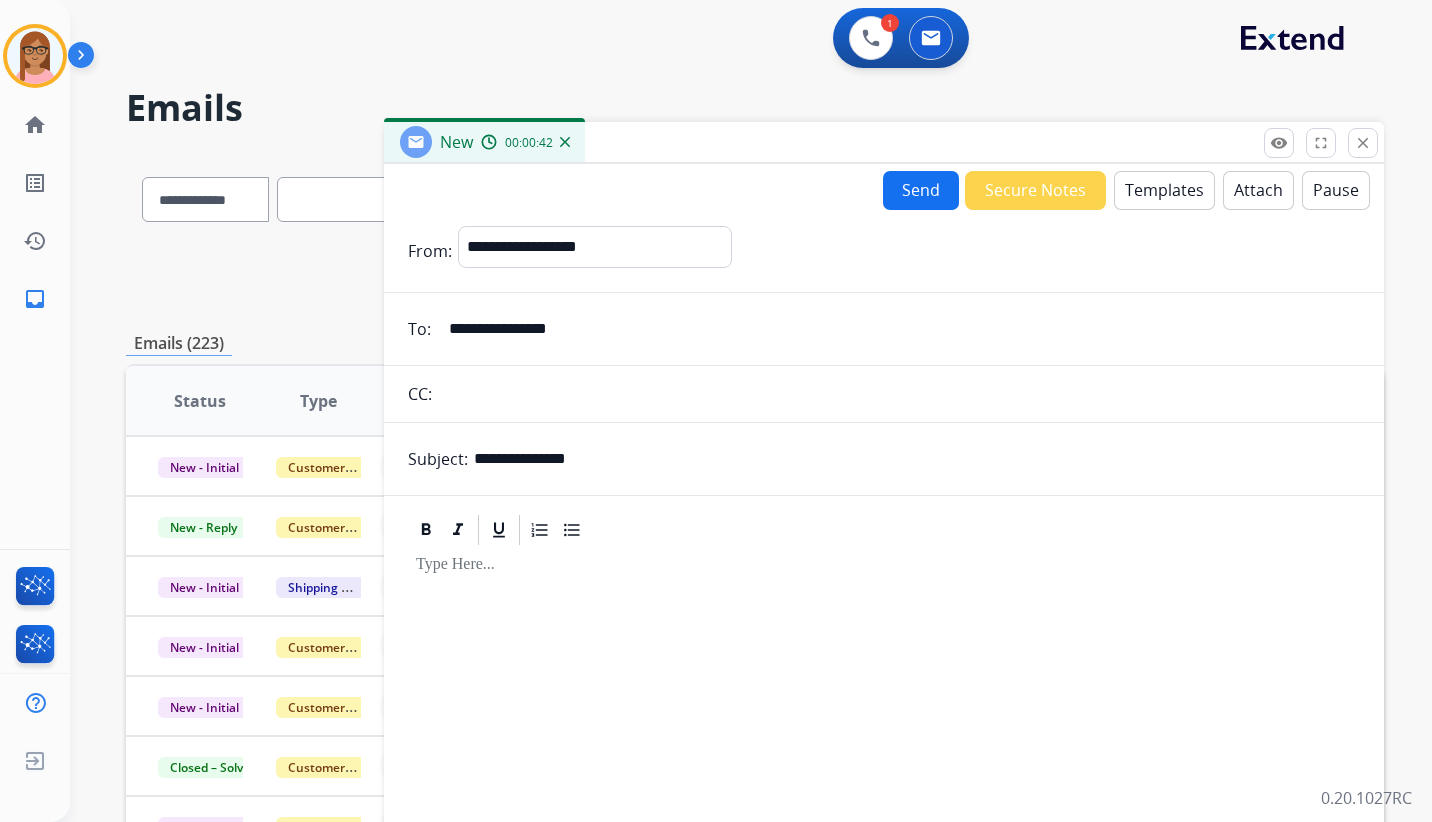 click on "Templates" at bounding box center (1164, 190) 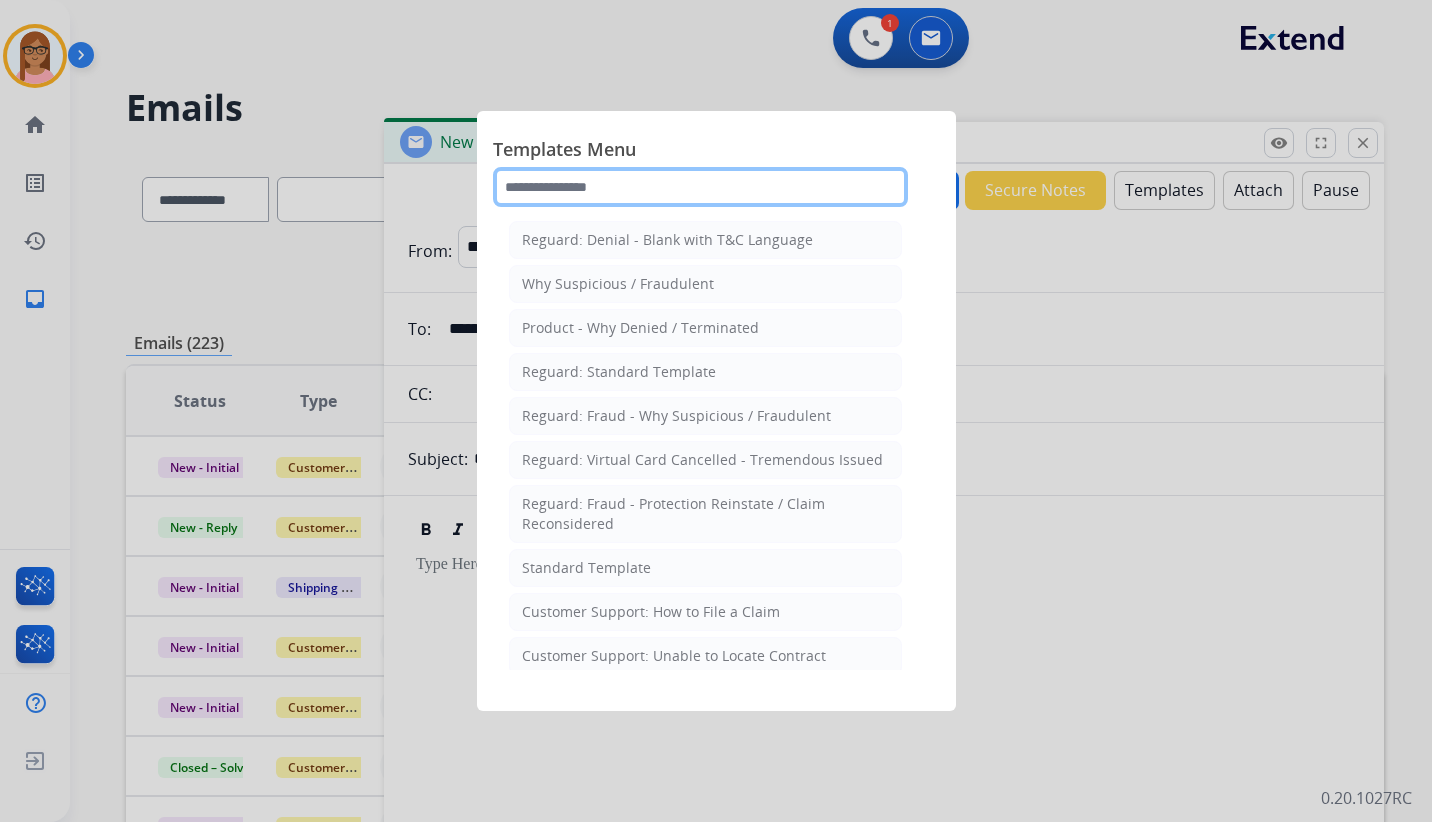 click 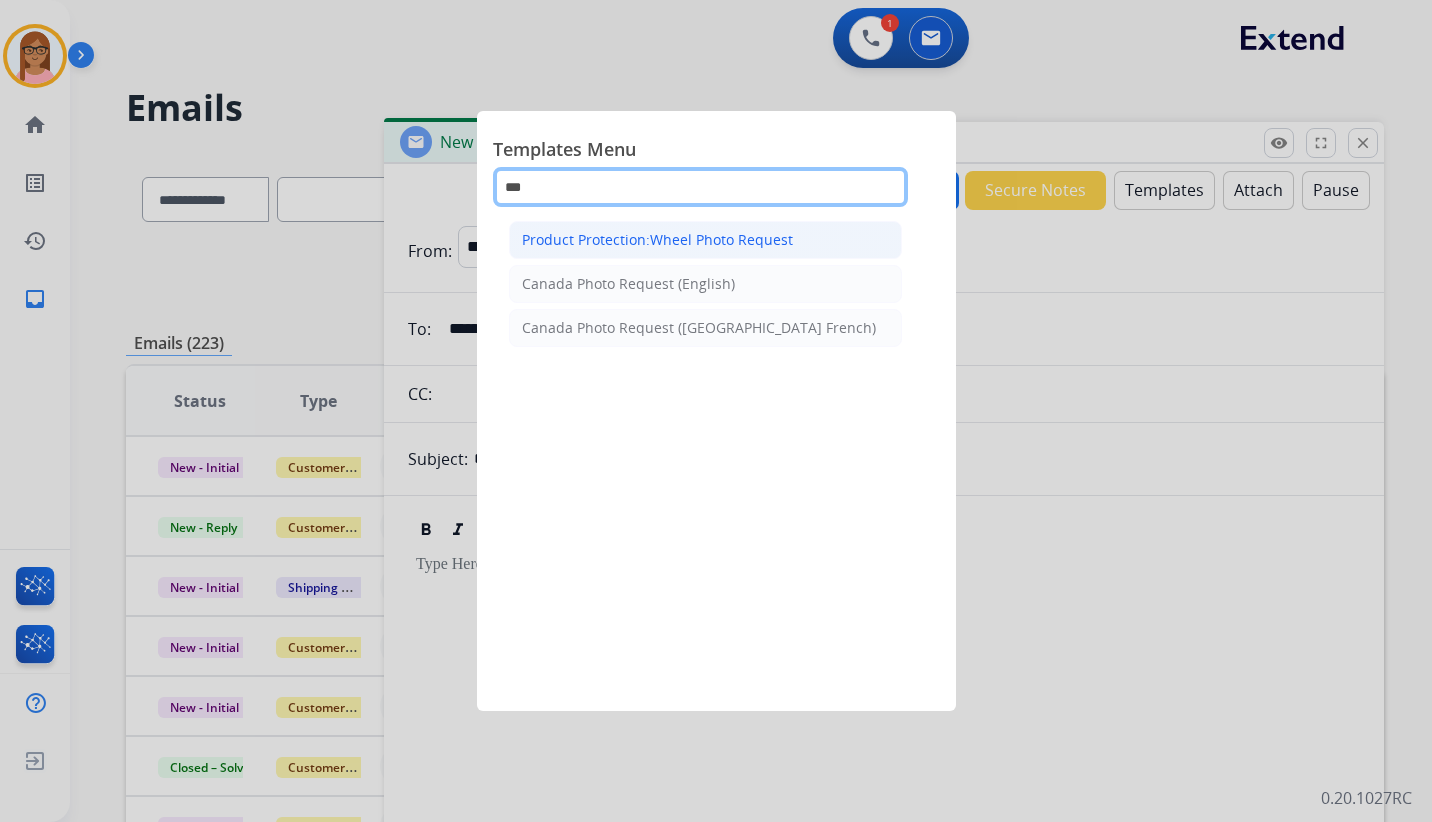 type on "***" 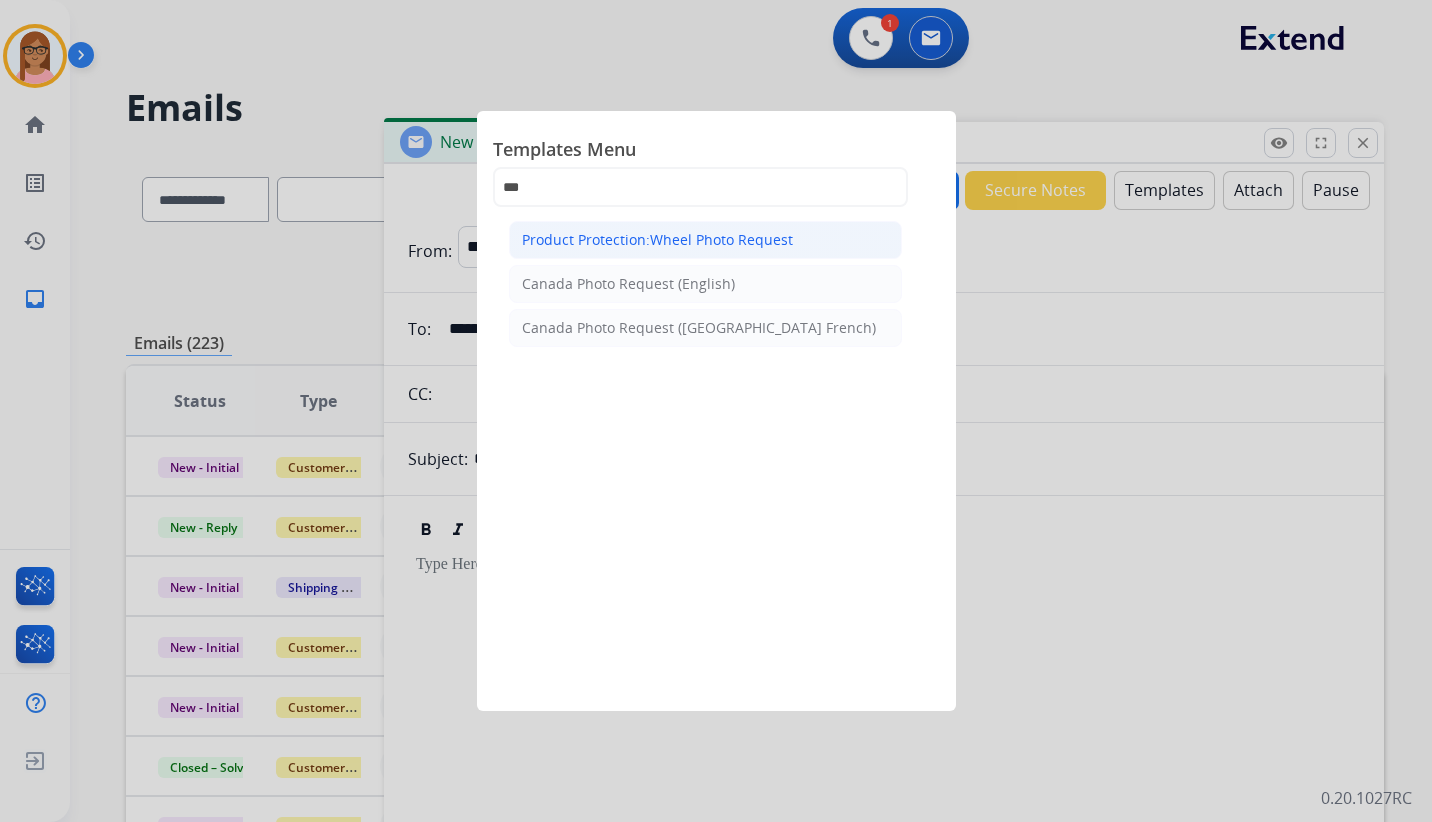click on "Product Protection:Wheel Photo Request" 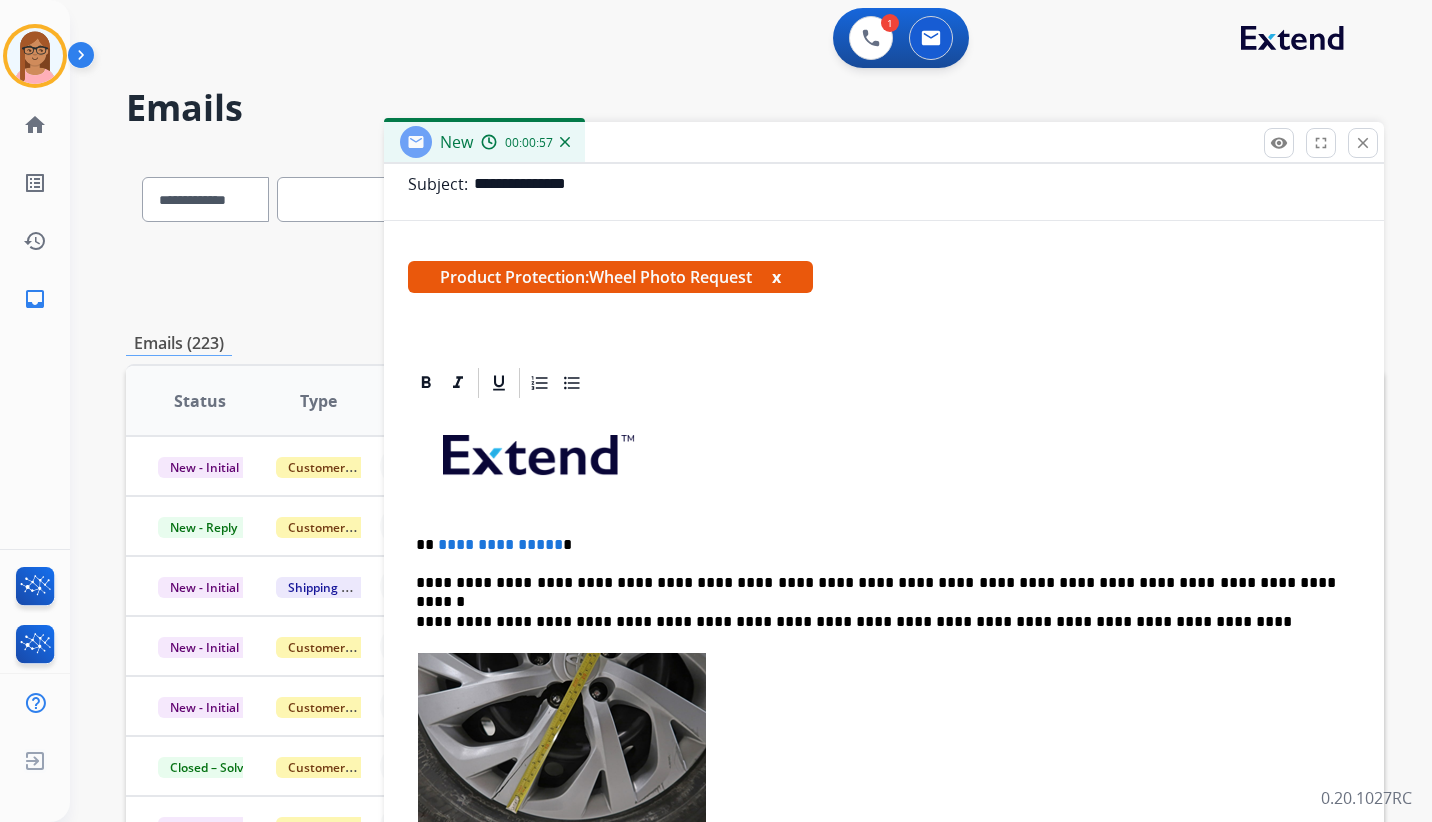 scroll, scrollTop: 300, scrollLeft: 0, axis: vertical 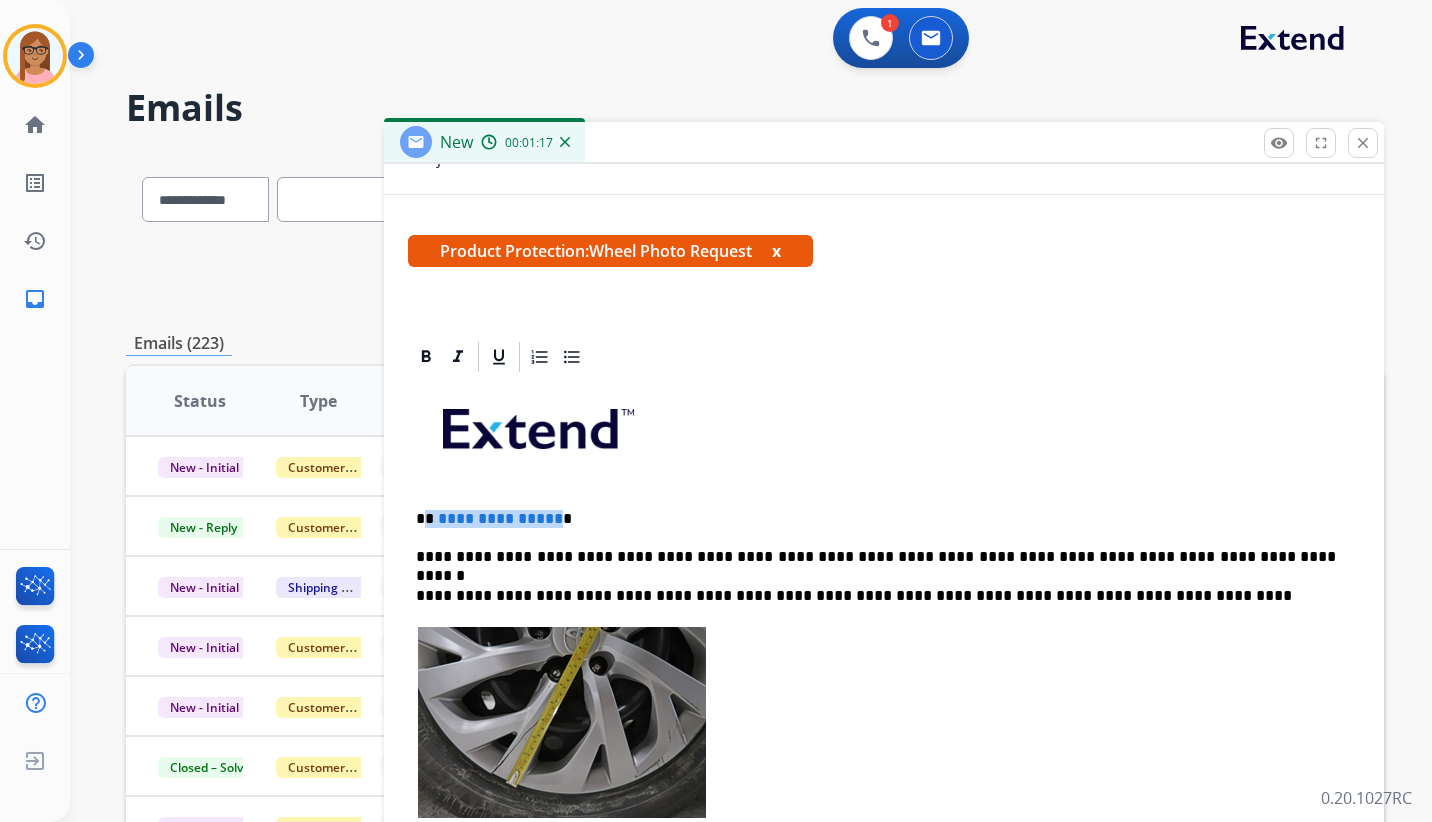 drag, startPoint x: 426, startPoint y: 516, endPoint x: 550, endPoint y: 512, distance: 124.0645 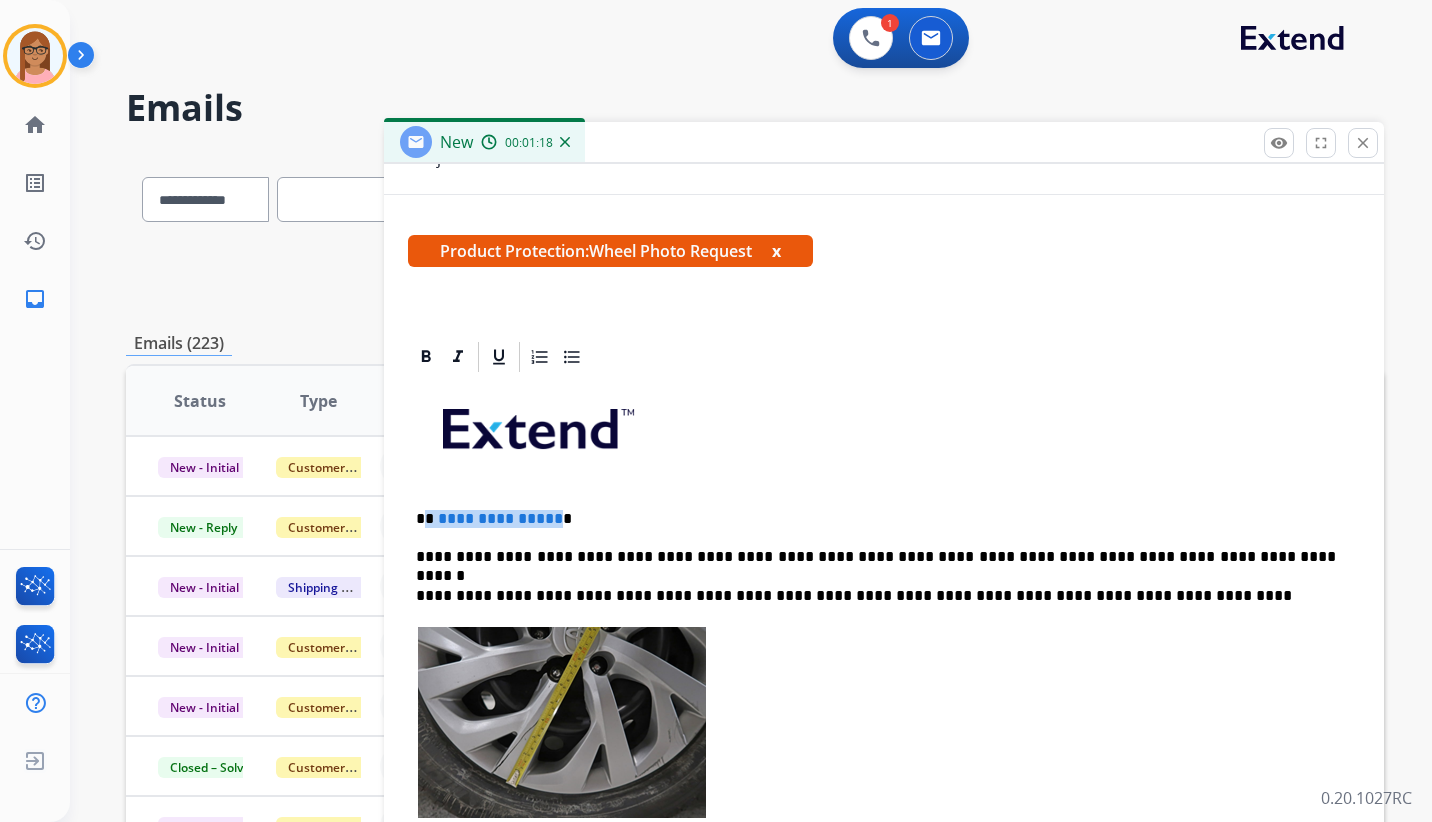 type 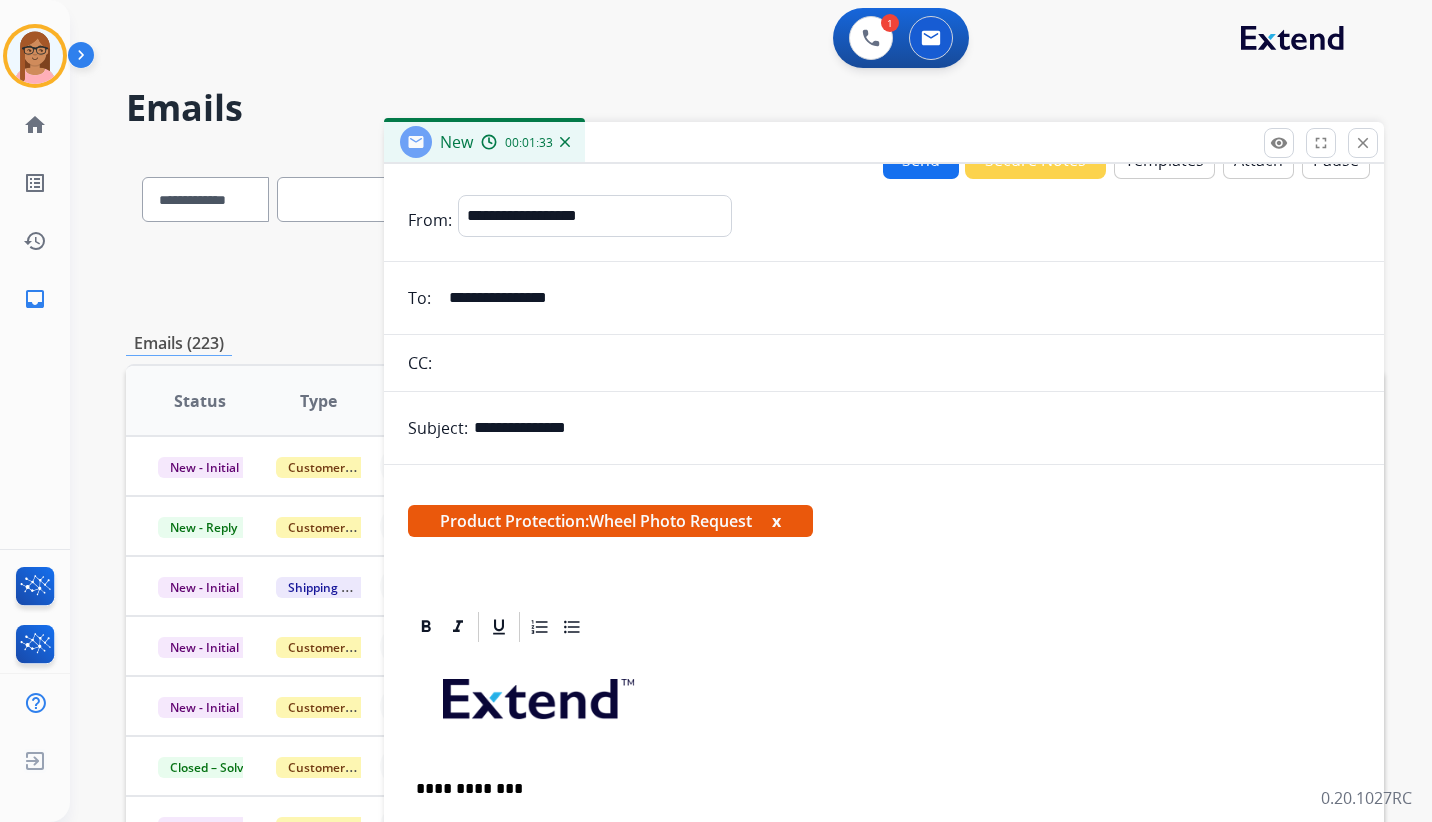 scroll, scrollTop: 0, scrollLeft: 0, axis: both 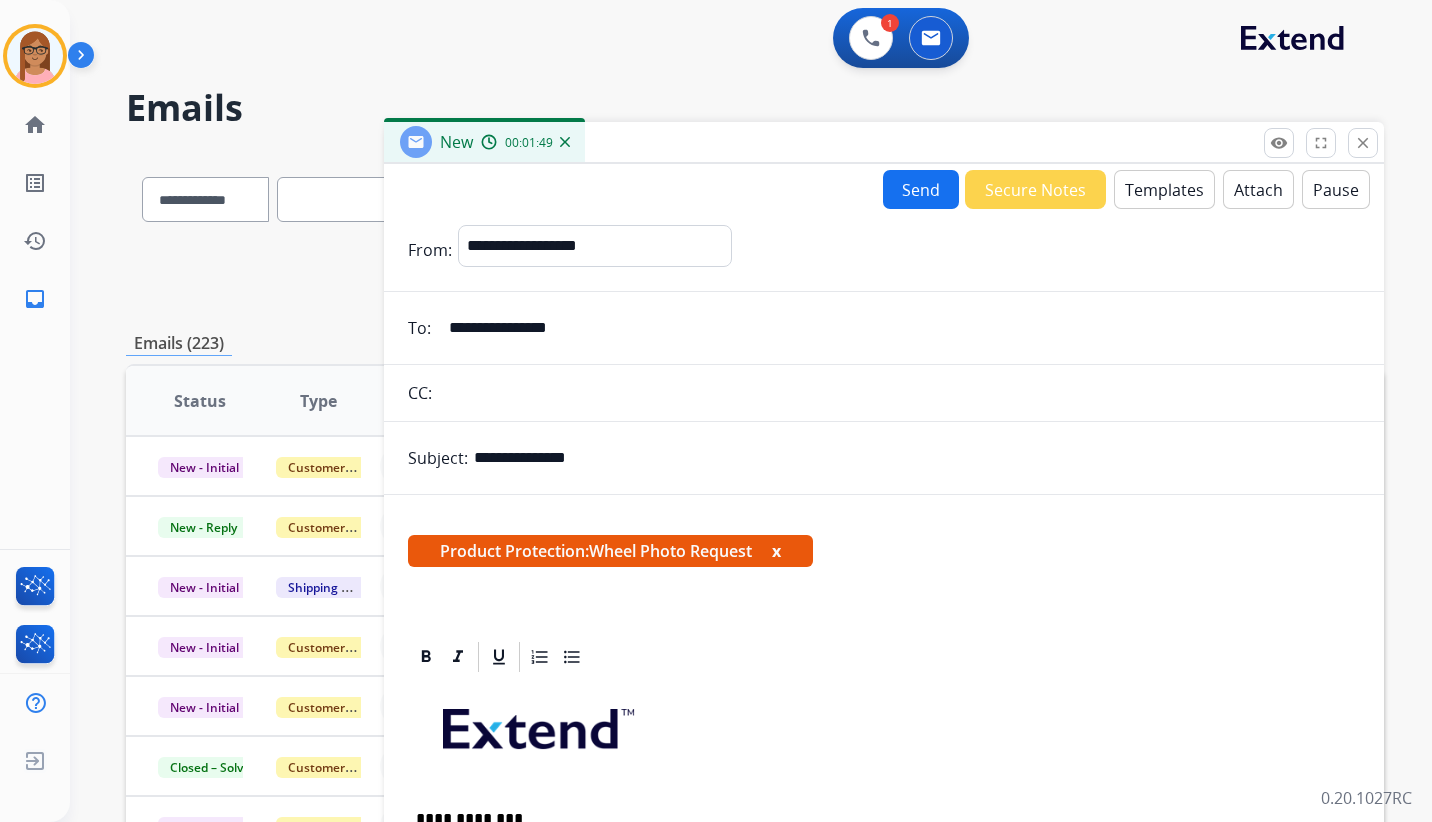 click on "Attach" at bounding box center (1258, 189) 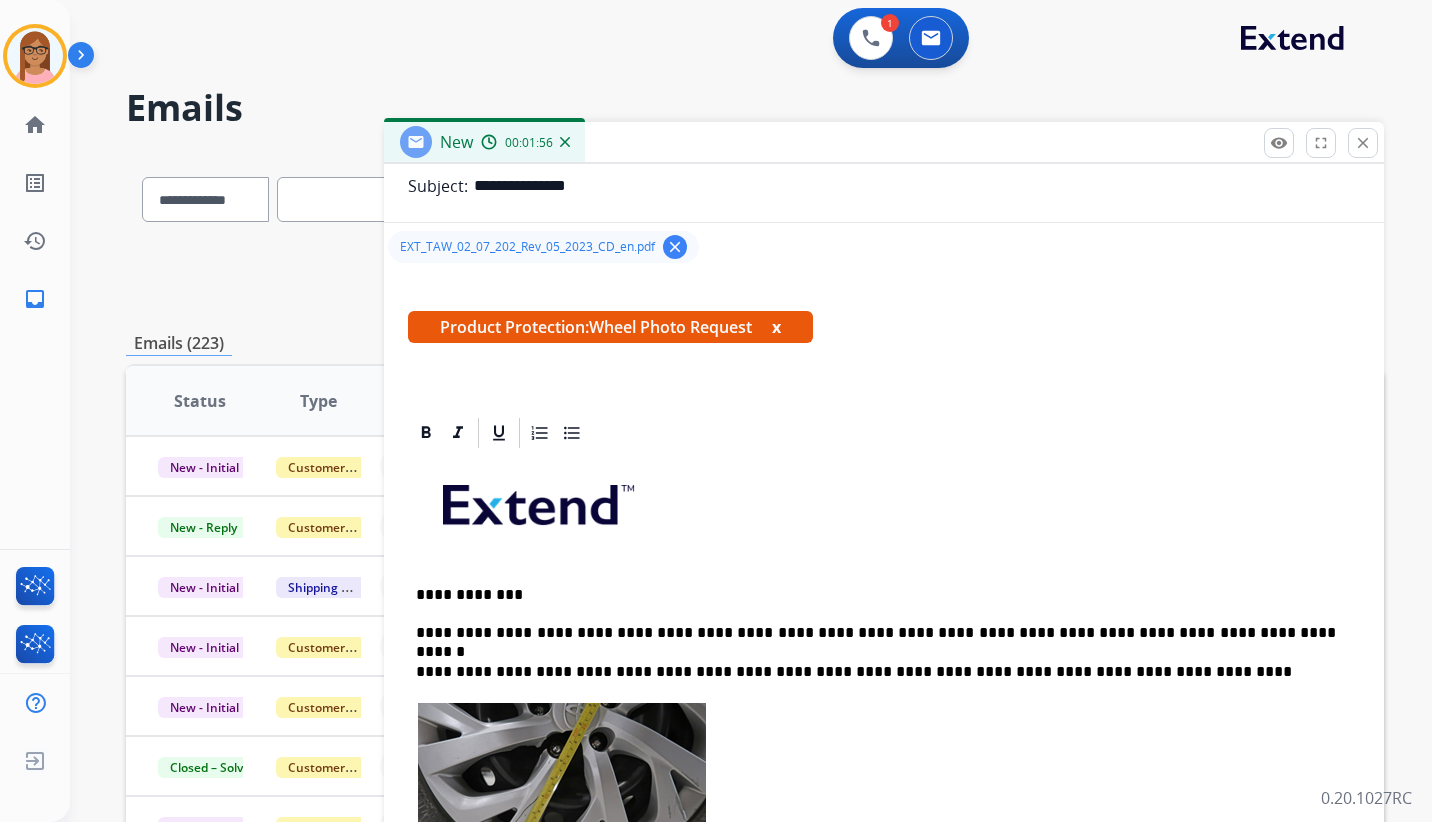 scroll, scrollTop: 0, scrollLeft: 0, axis: both 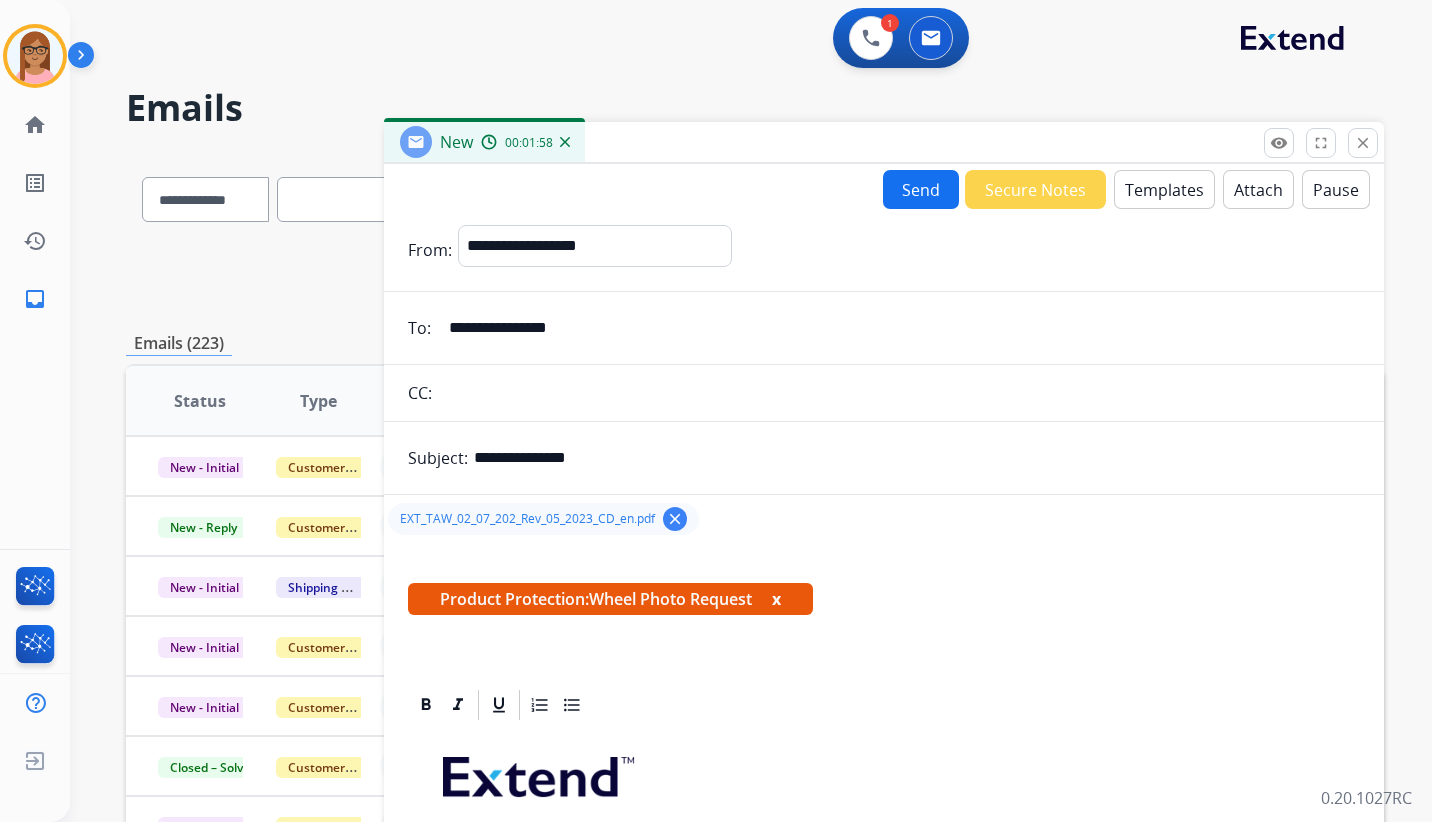 click on "Send" at bounding box center [921, 189] 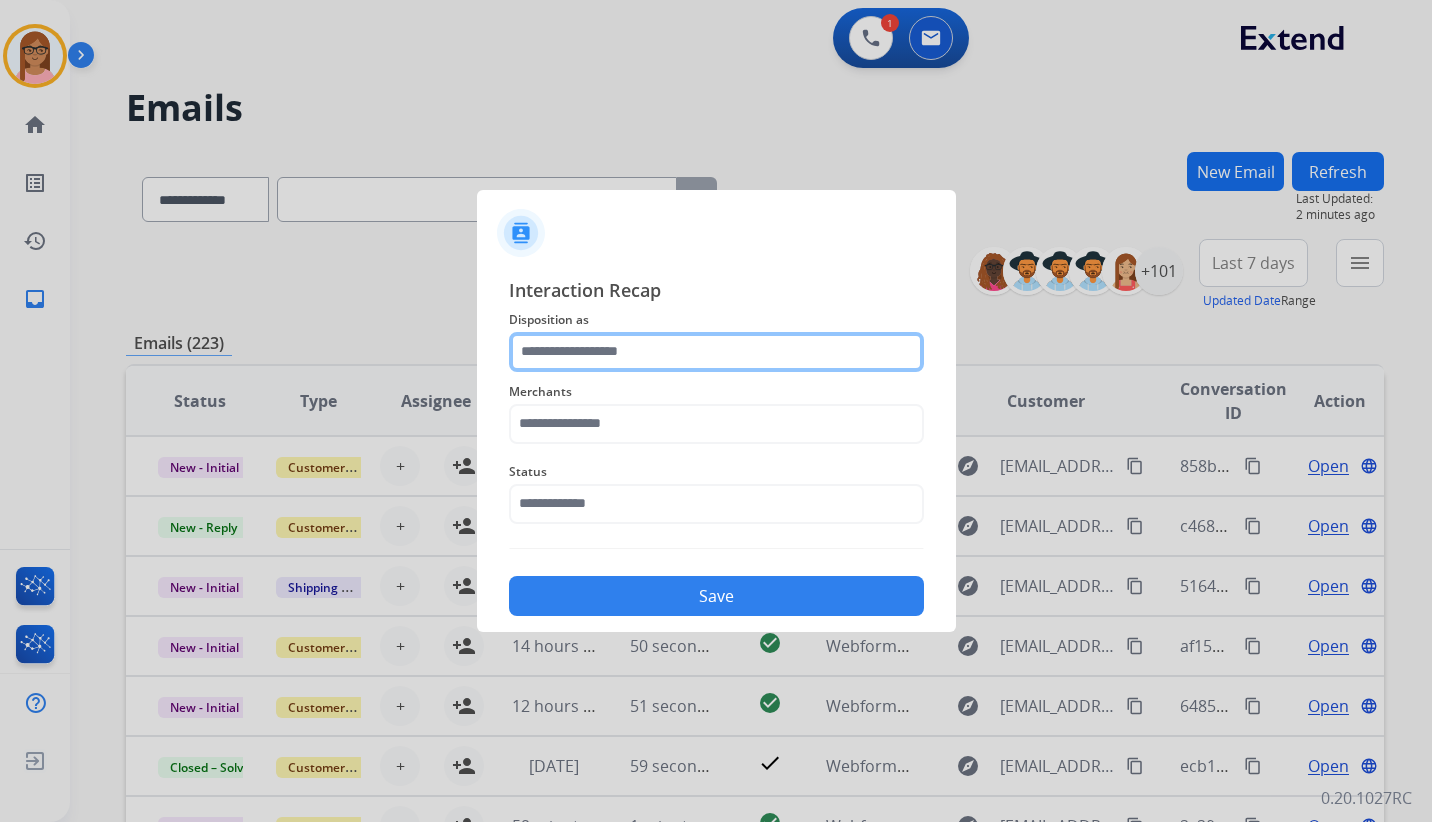 click 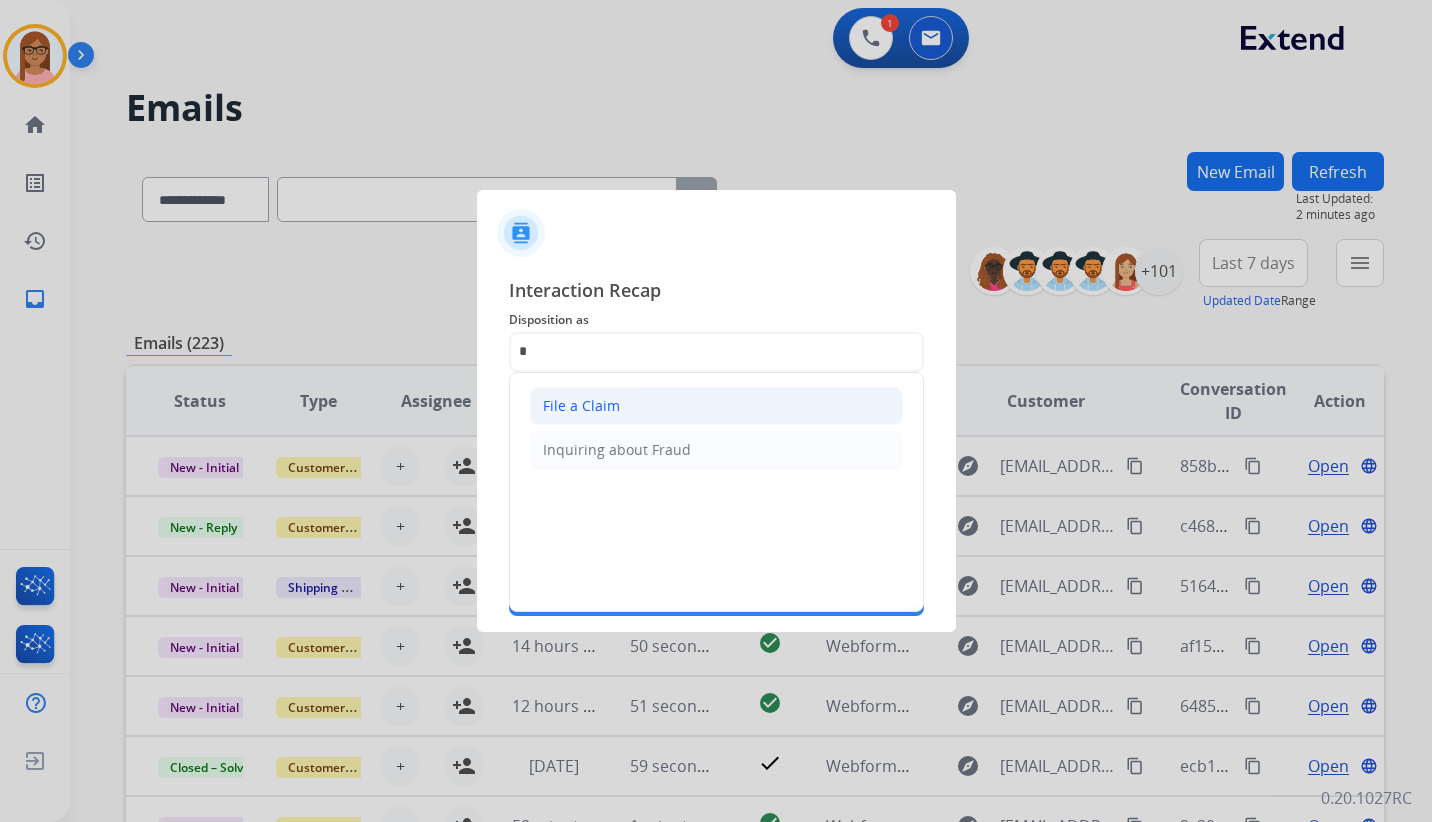 click on "File a Claim" 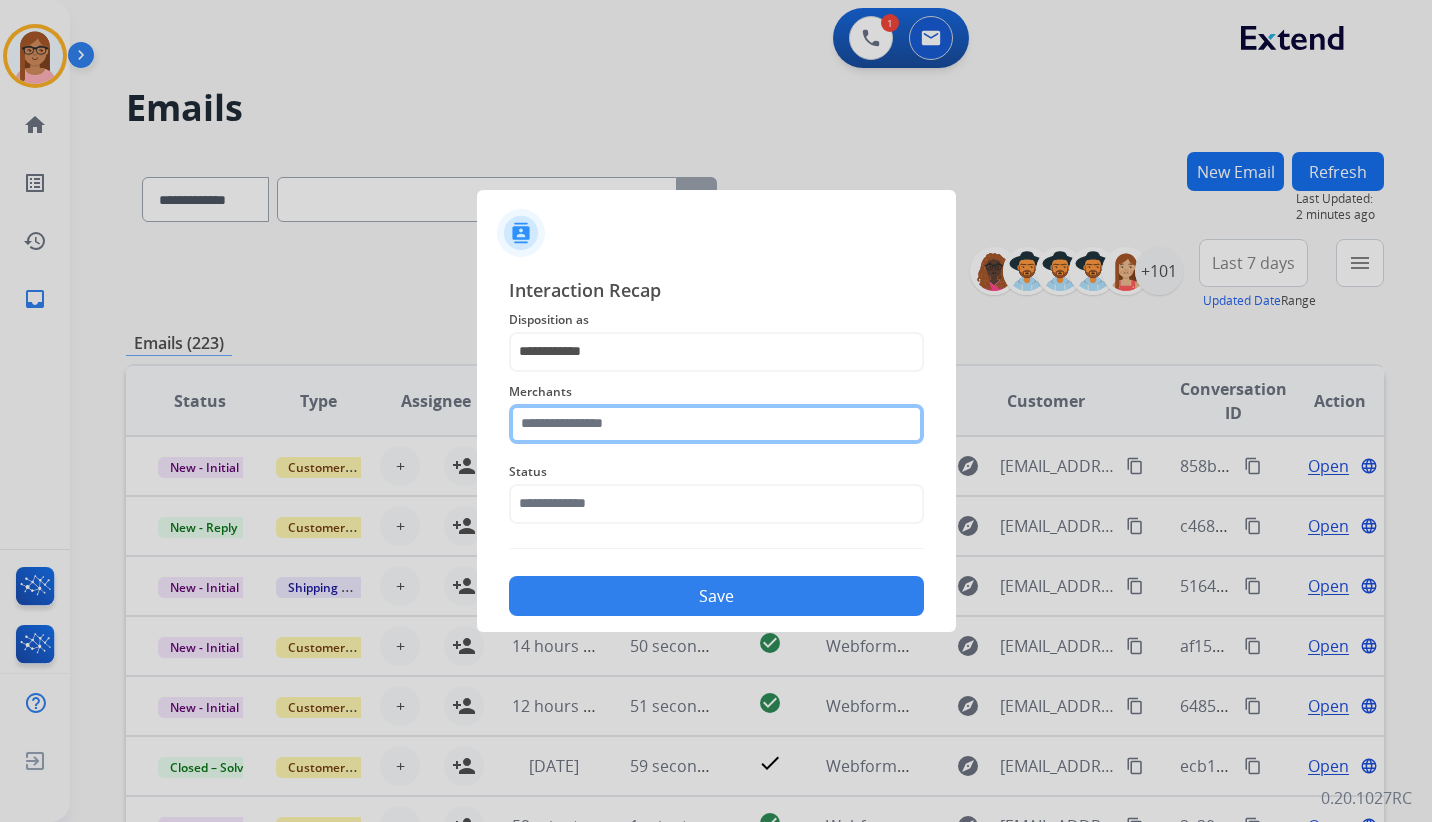 click 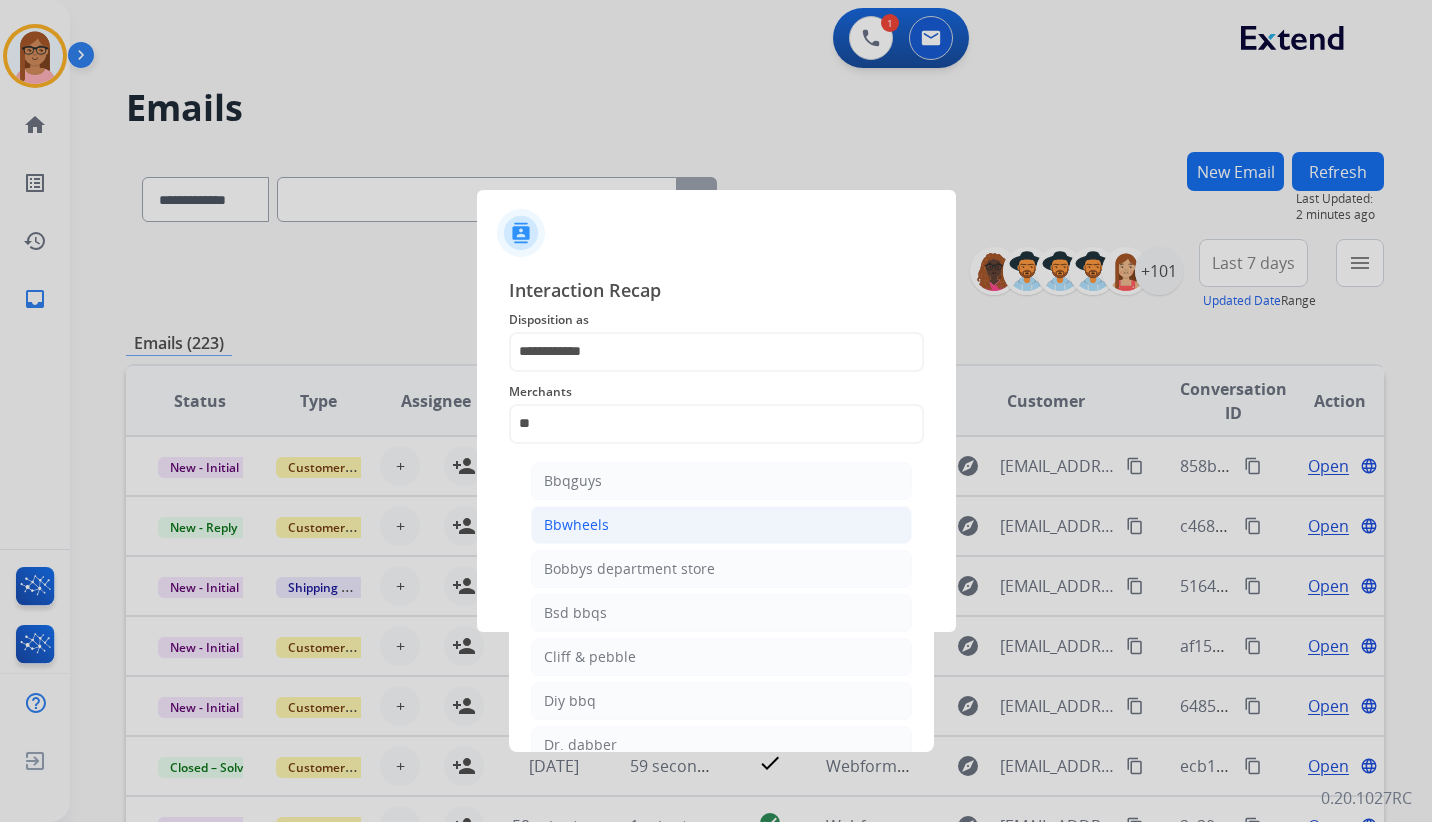 click on "Bbwheels" 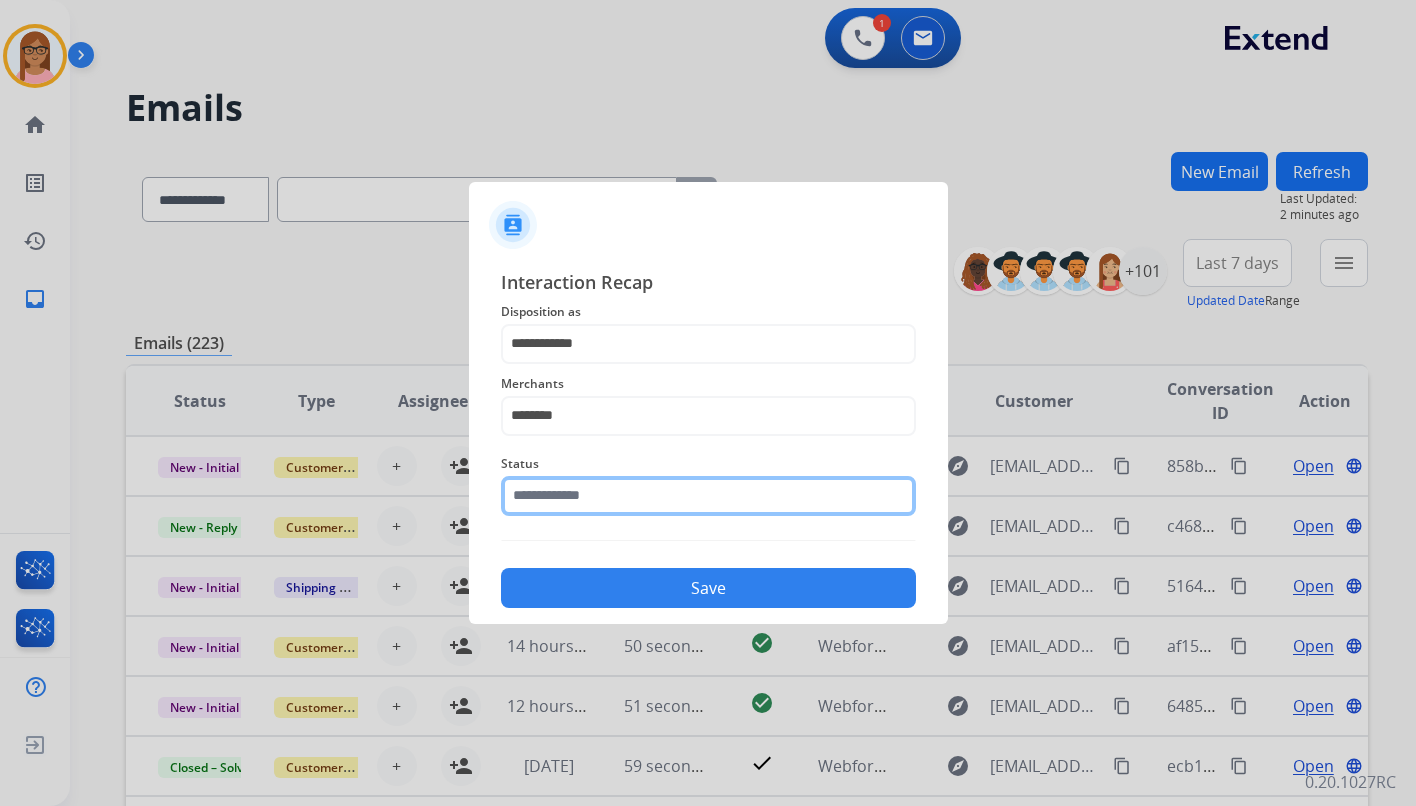 click 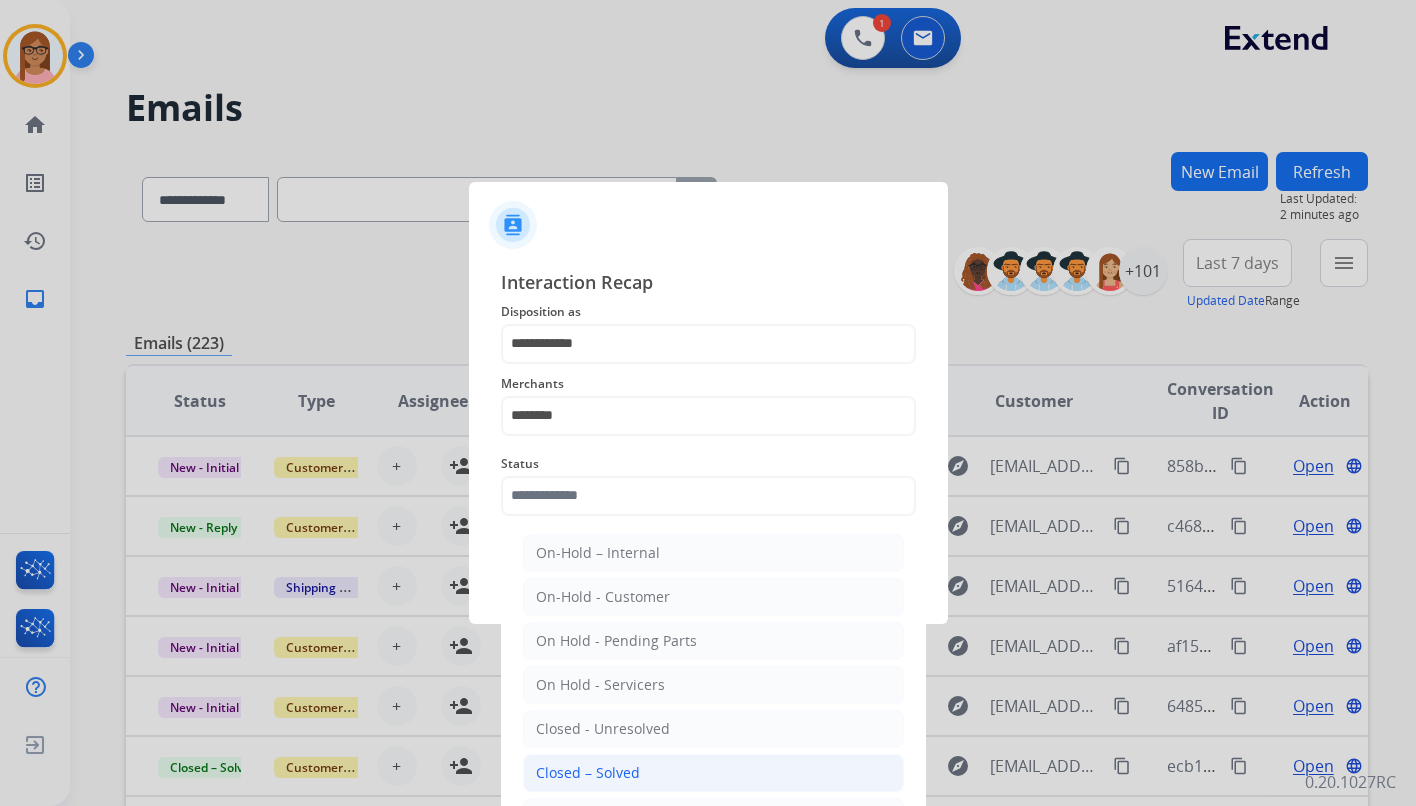 click on "Closed – Solved" 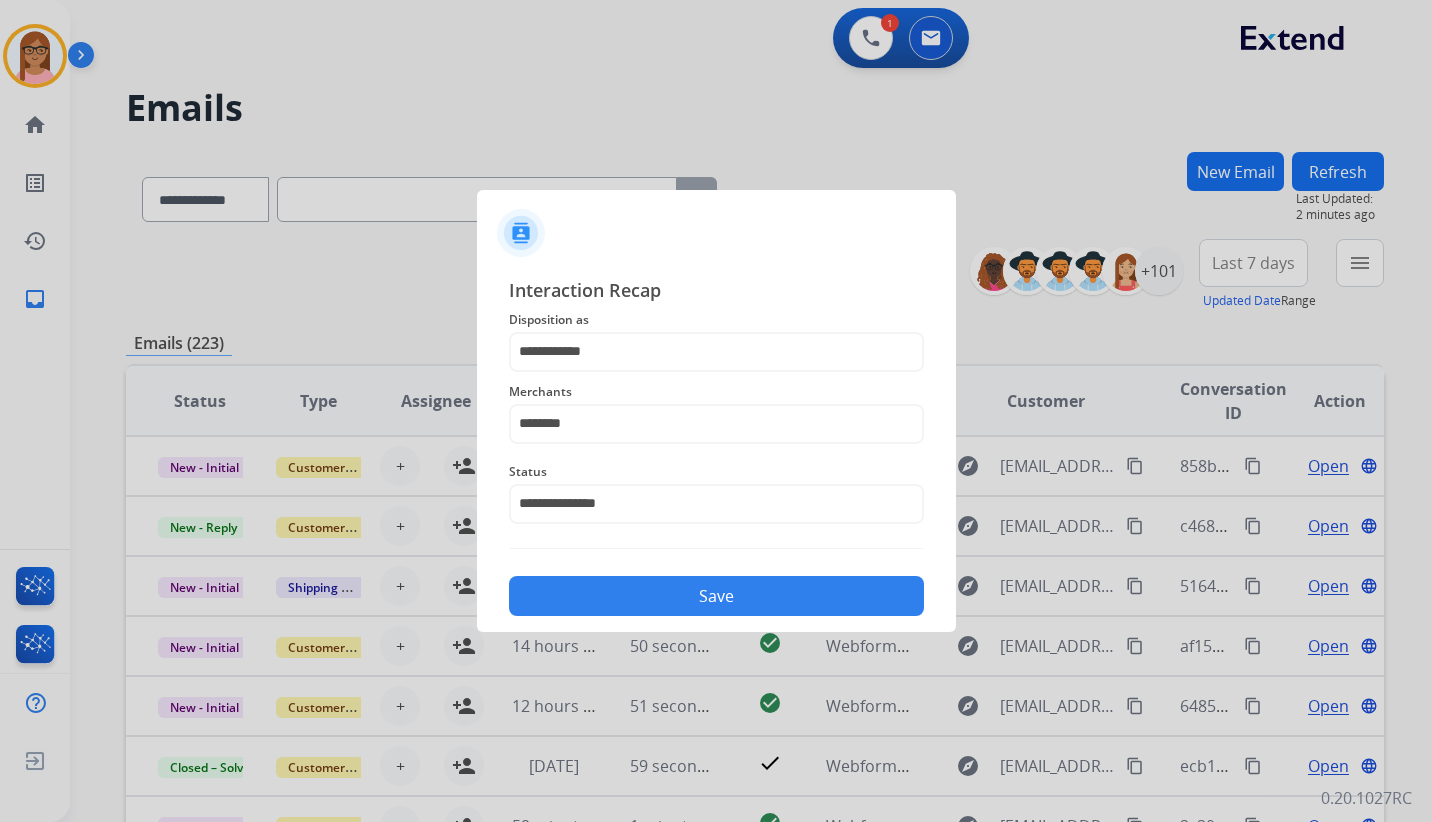 click on "Save" 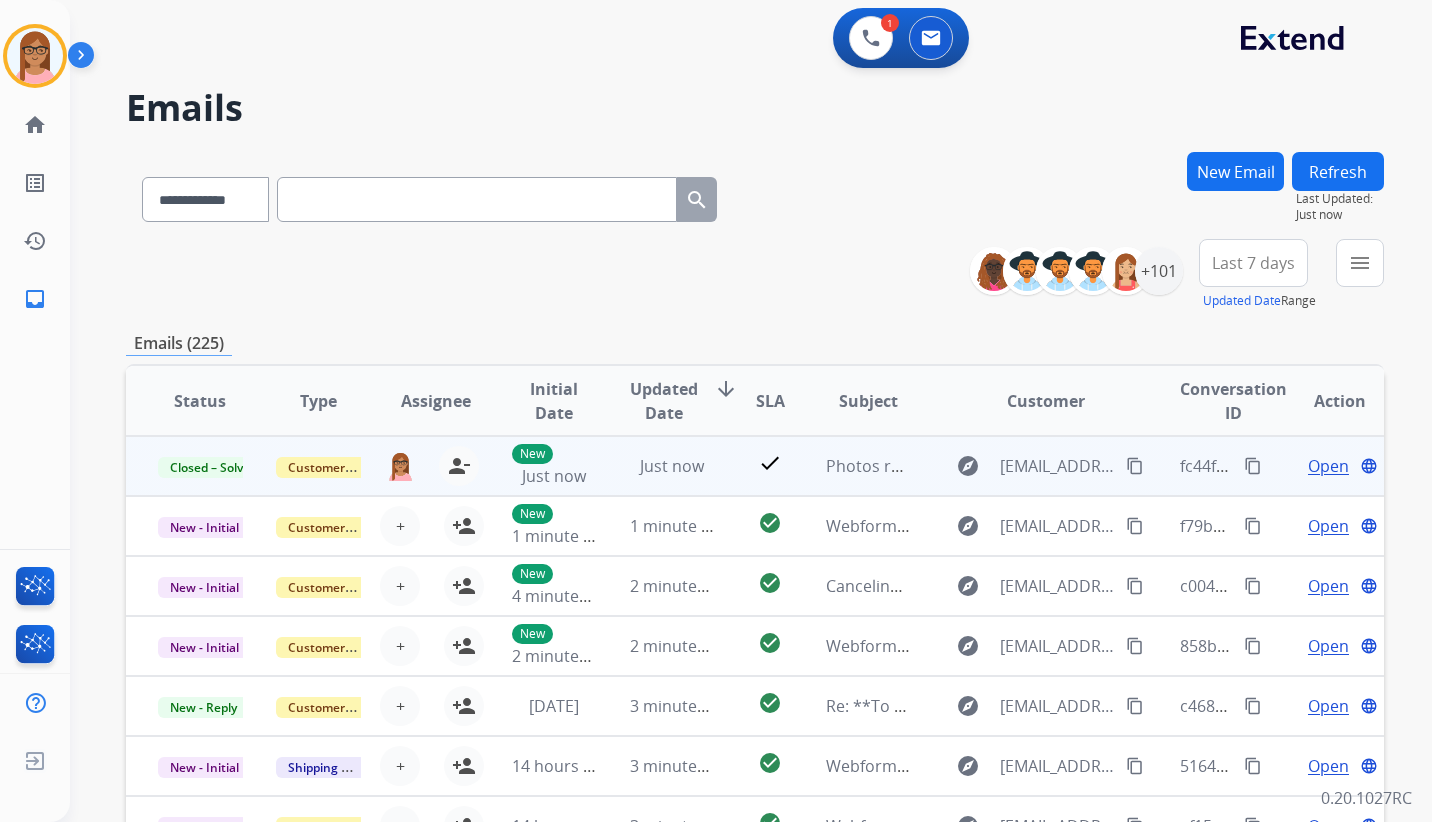 click on "content_copy" at bounding box center (1253, 466) 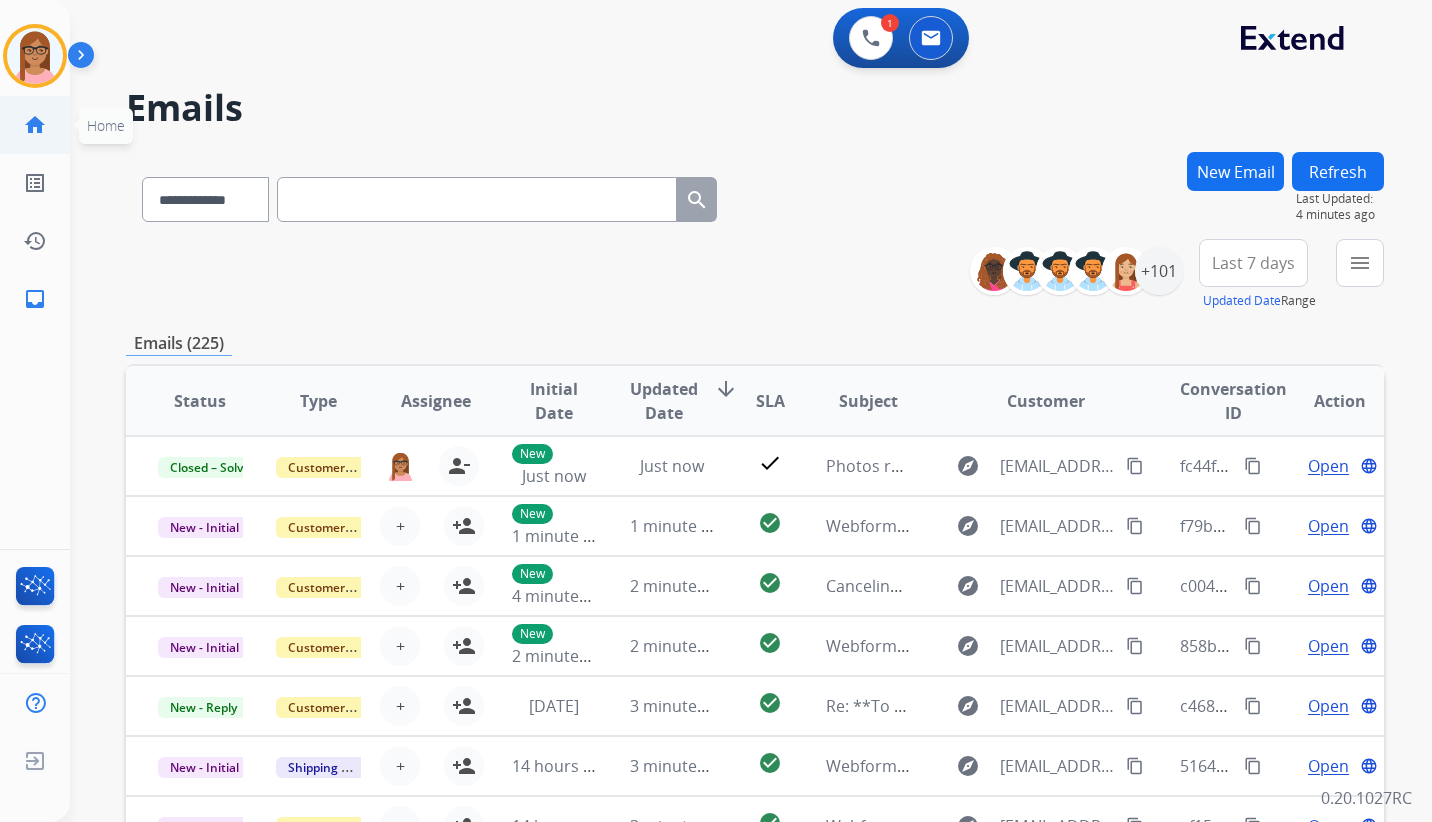 click on "home" 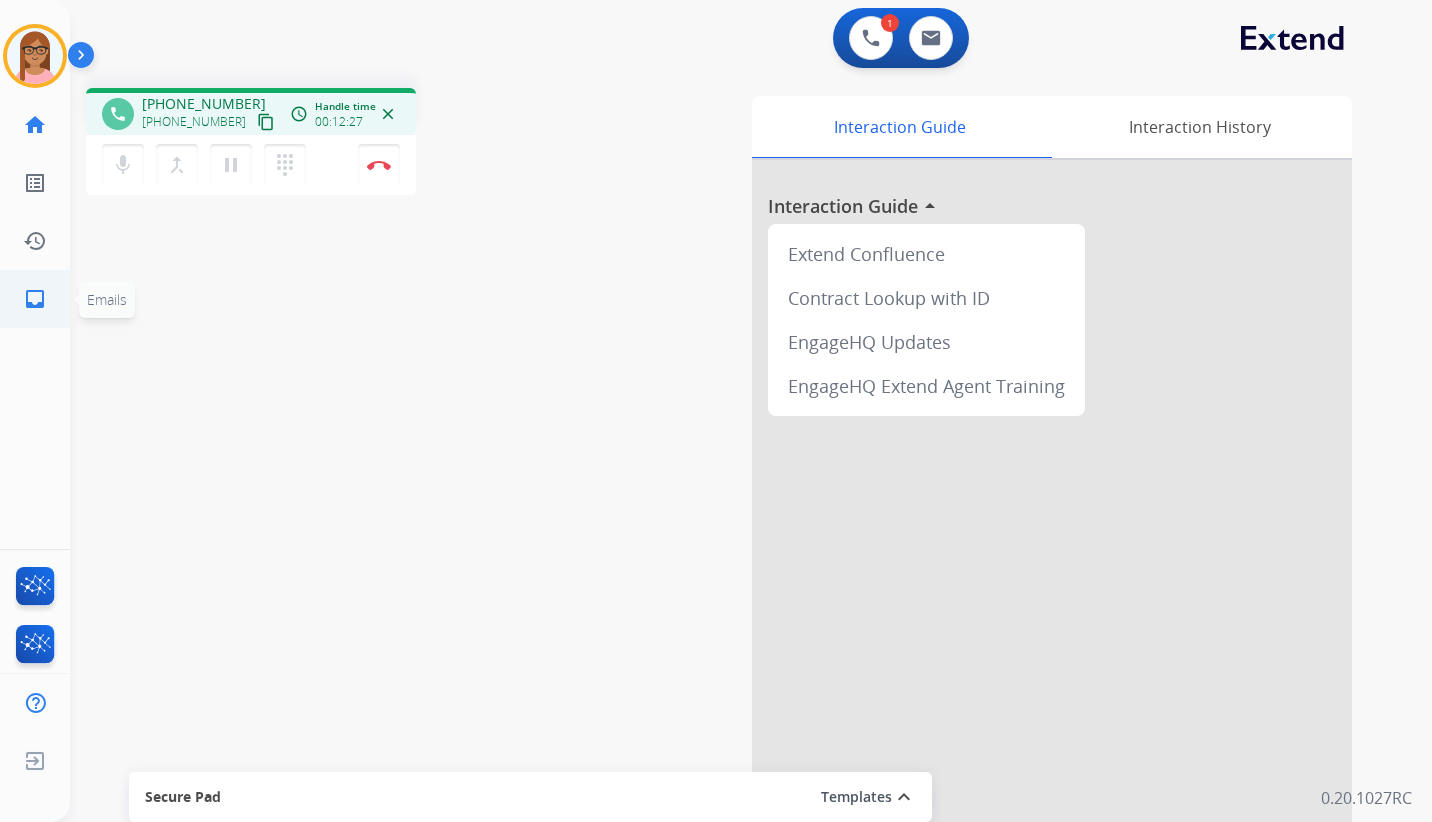 click on "inbox" 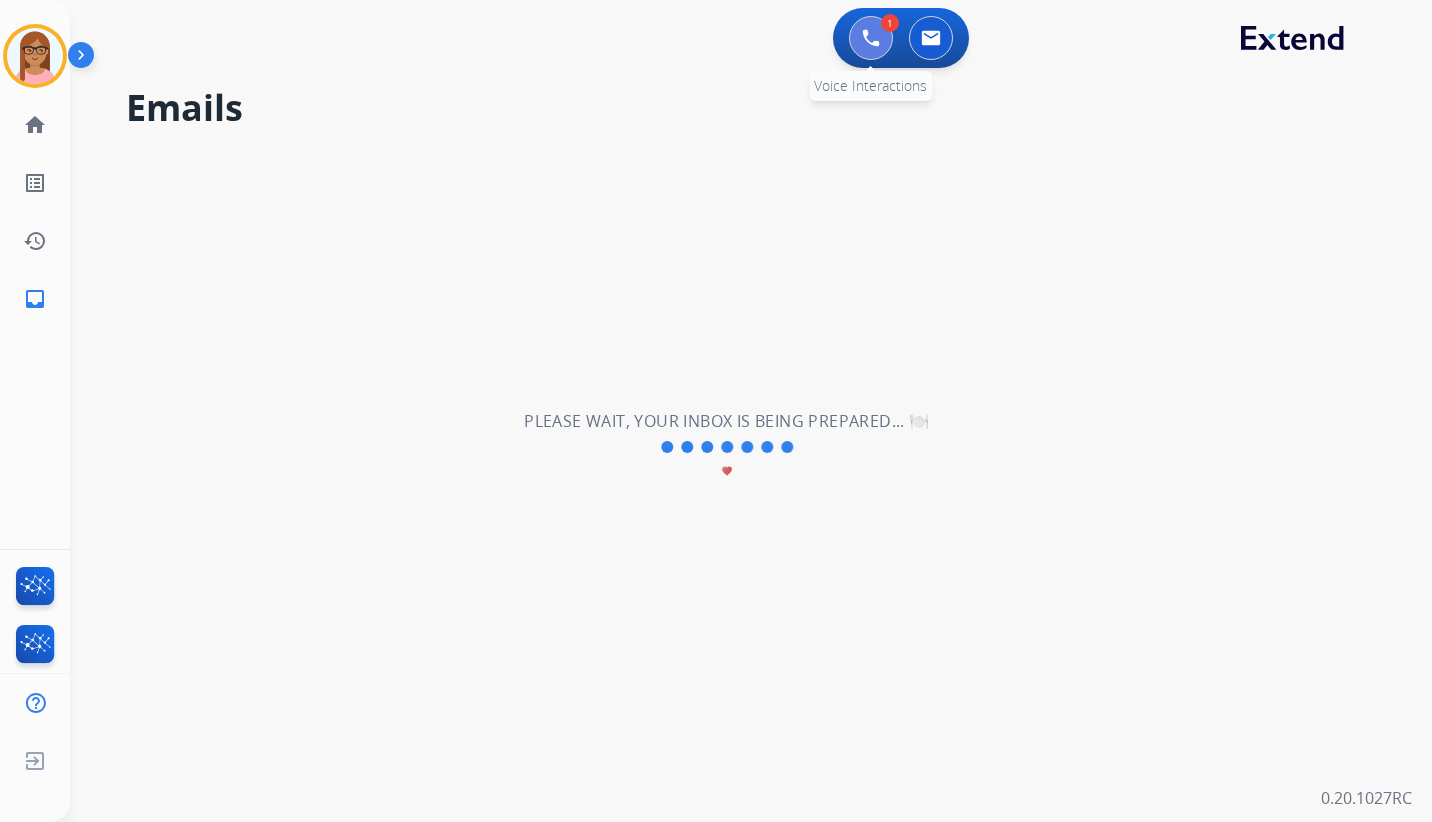 click at bounding box center (871, 38) 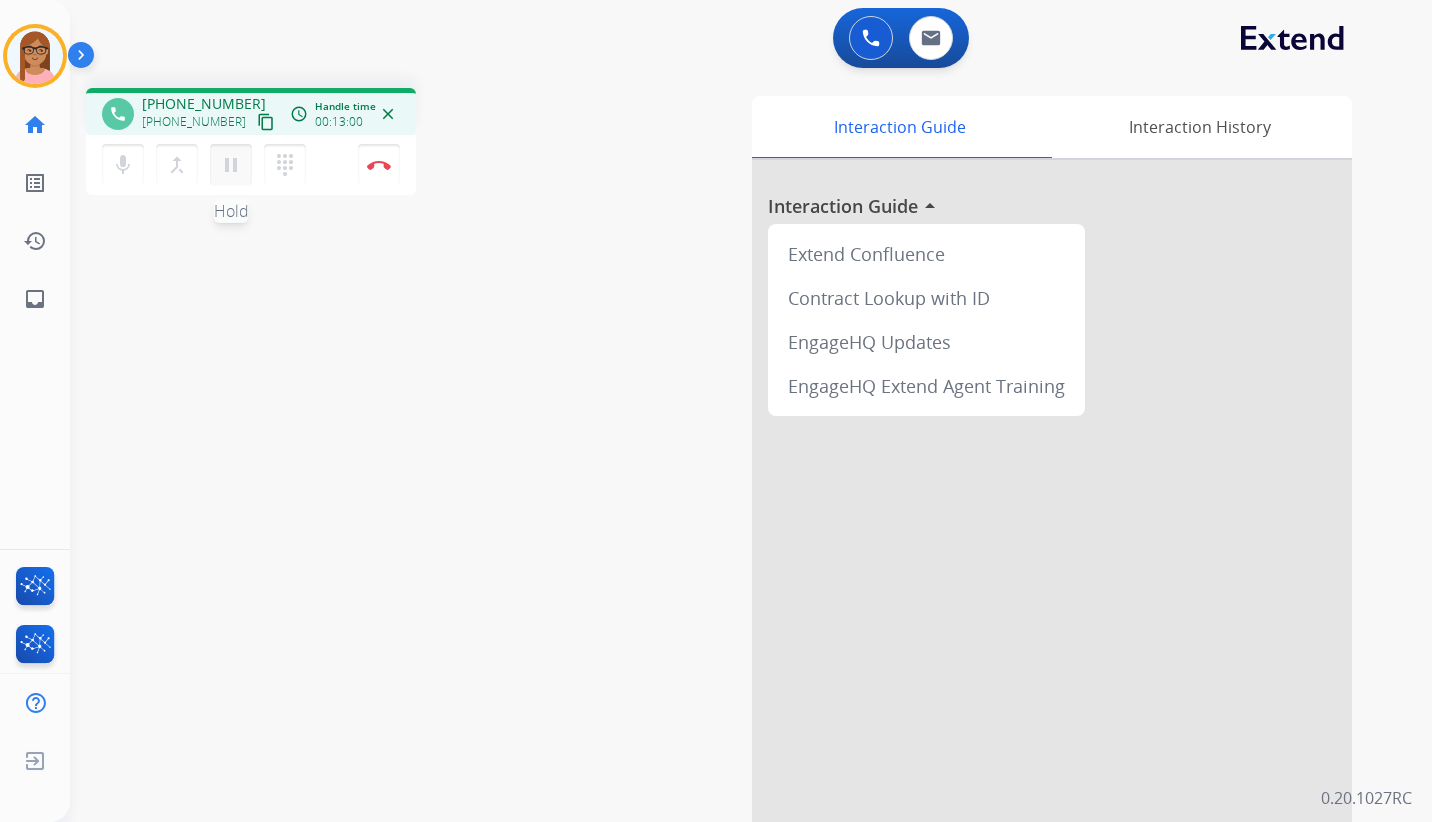 click on "pause" at bounding box center (231, 165) 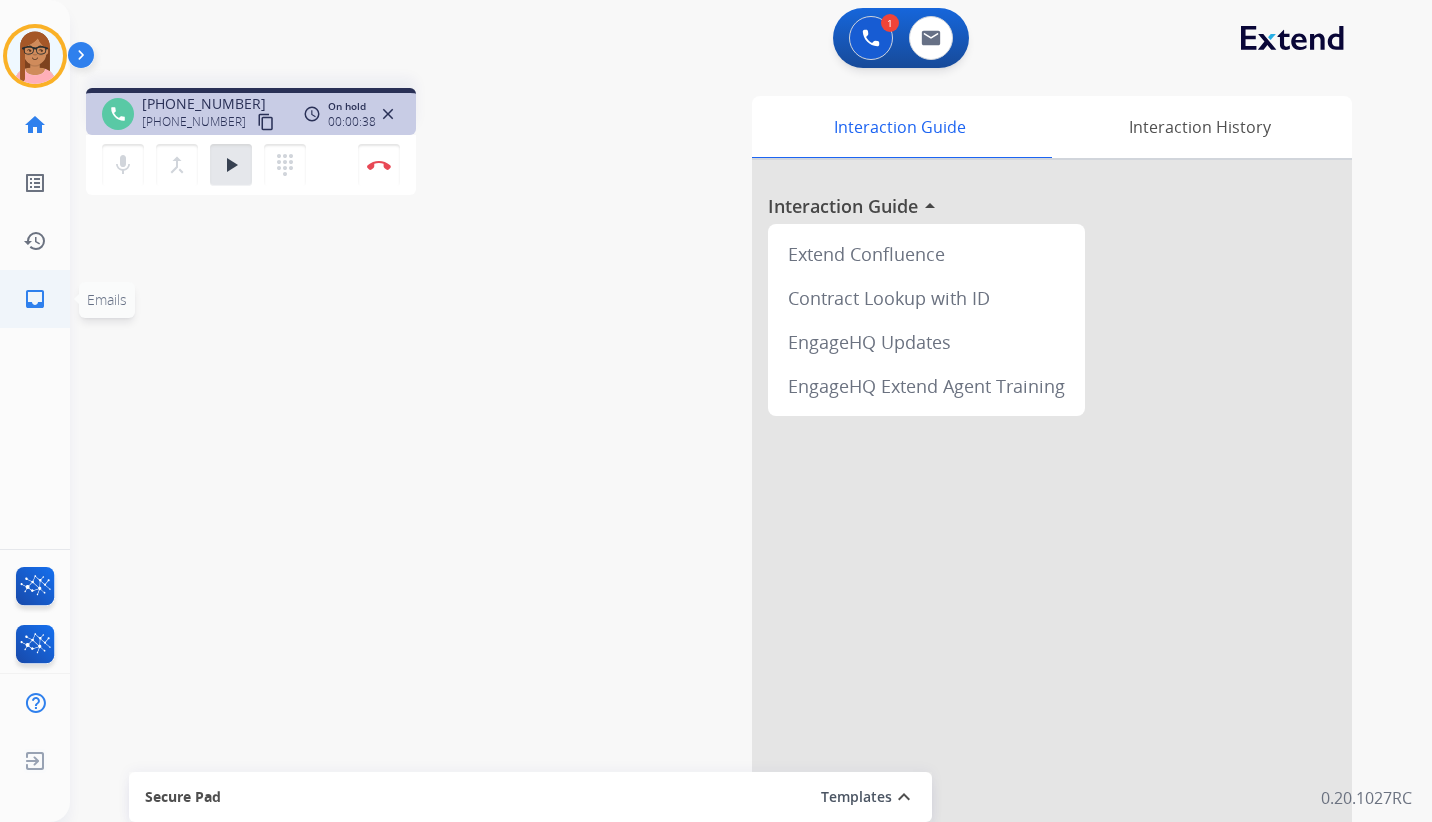 click on "inbox" 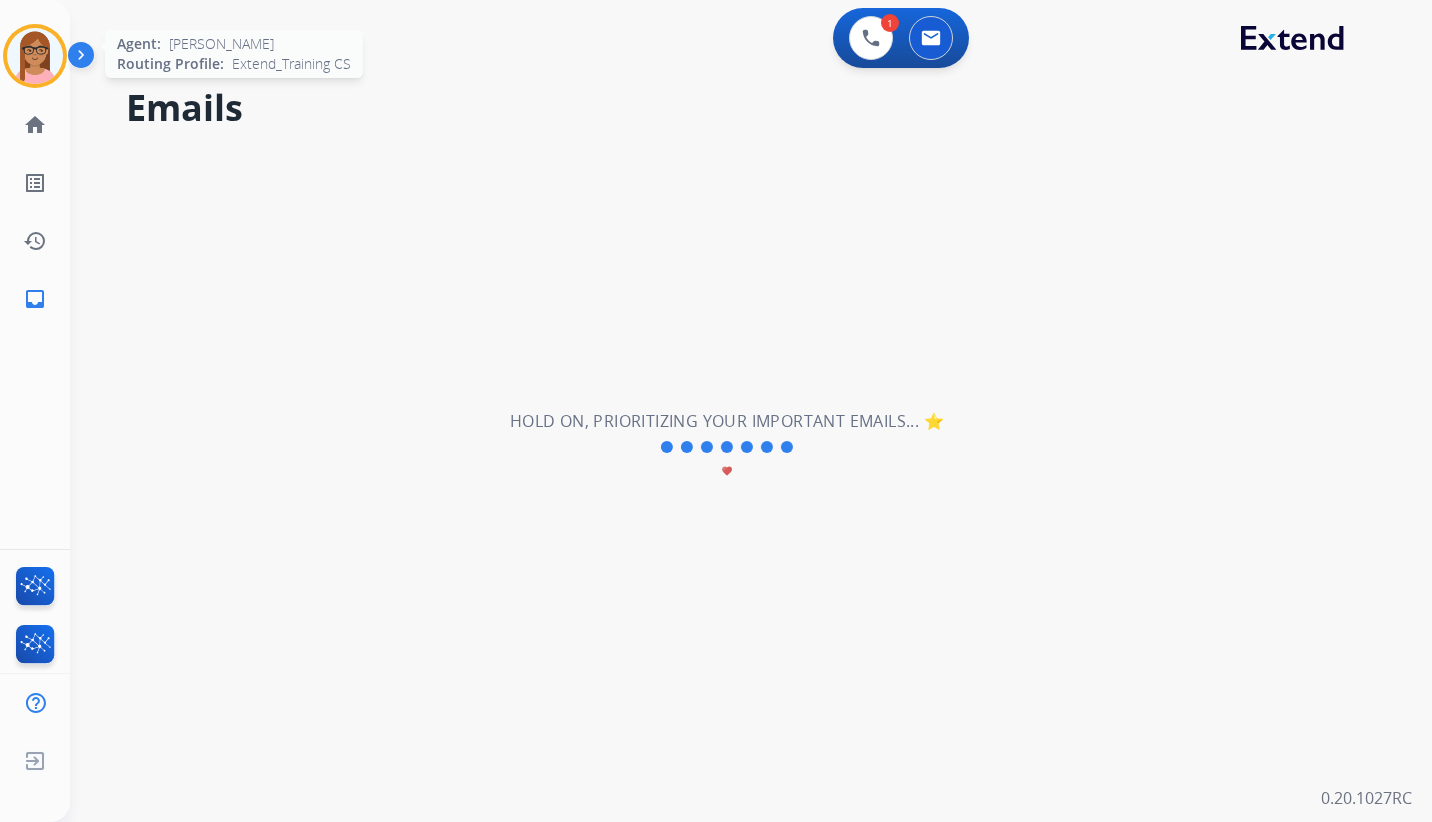 click at bounding box center (35, 56) 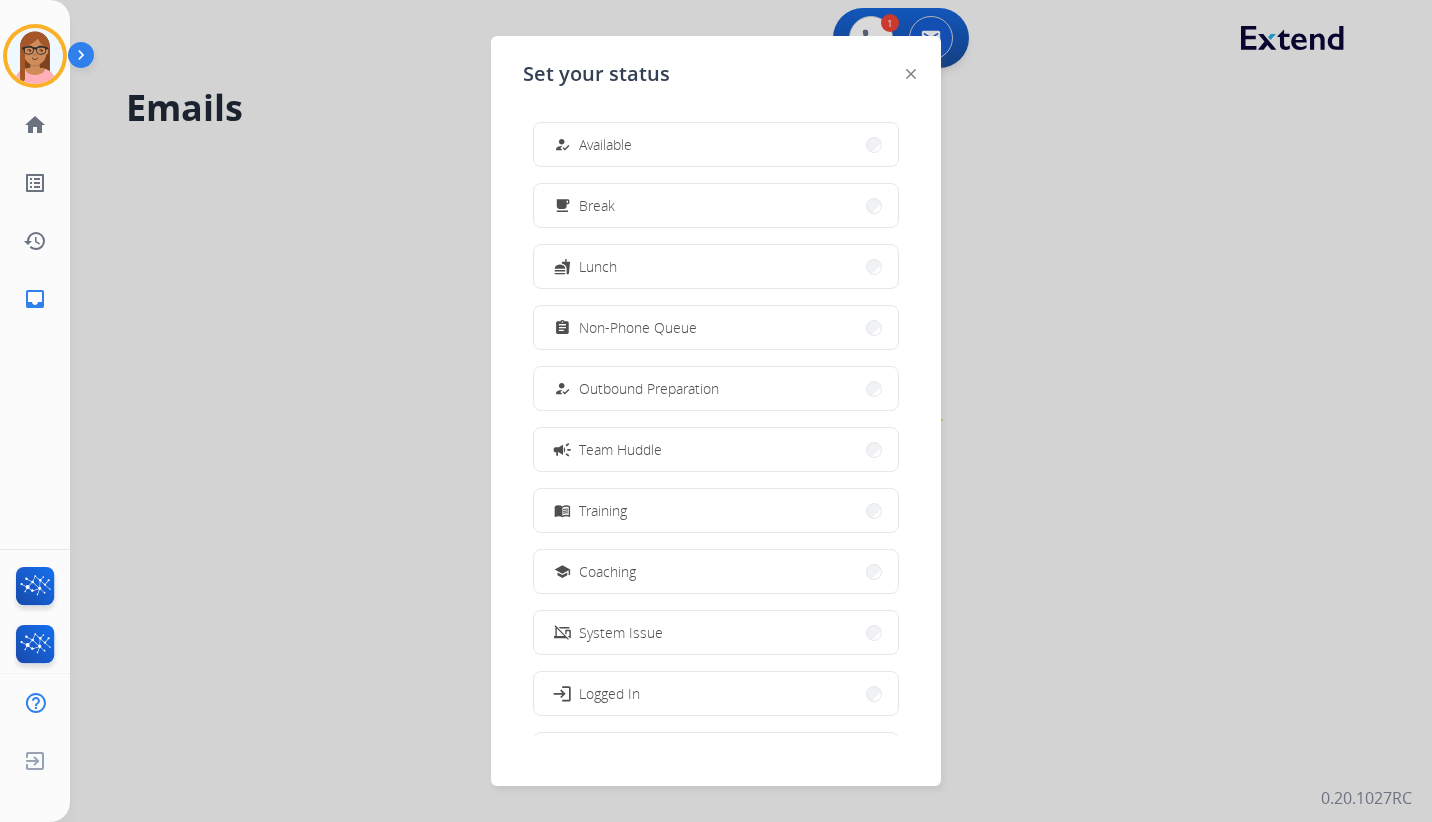 click at bounding box center (716, 411) 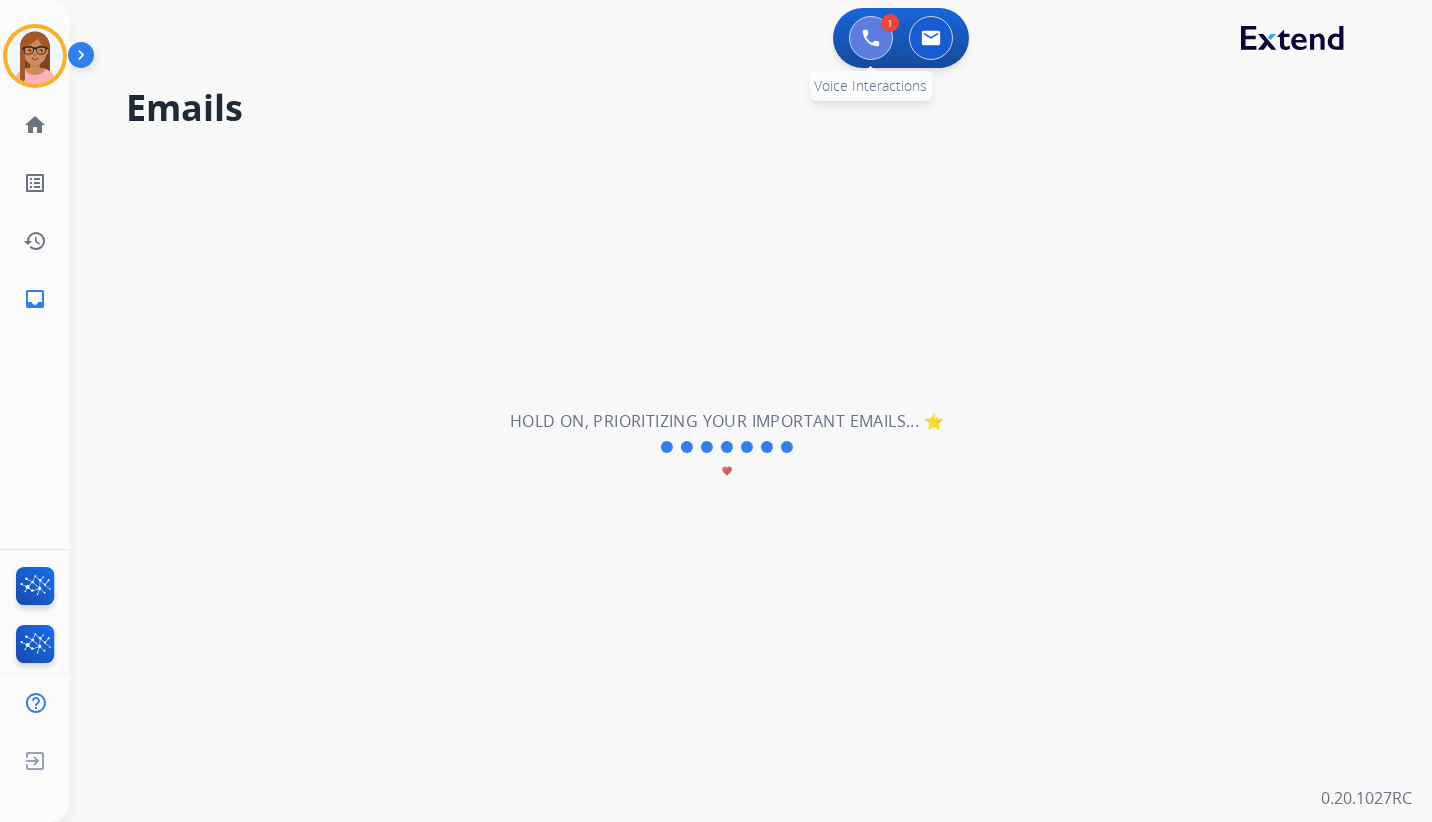 click at bounding box center [871, 38] 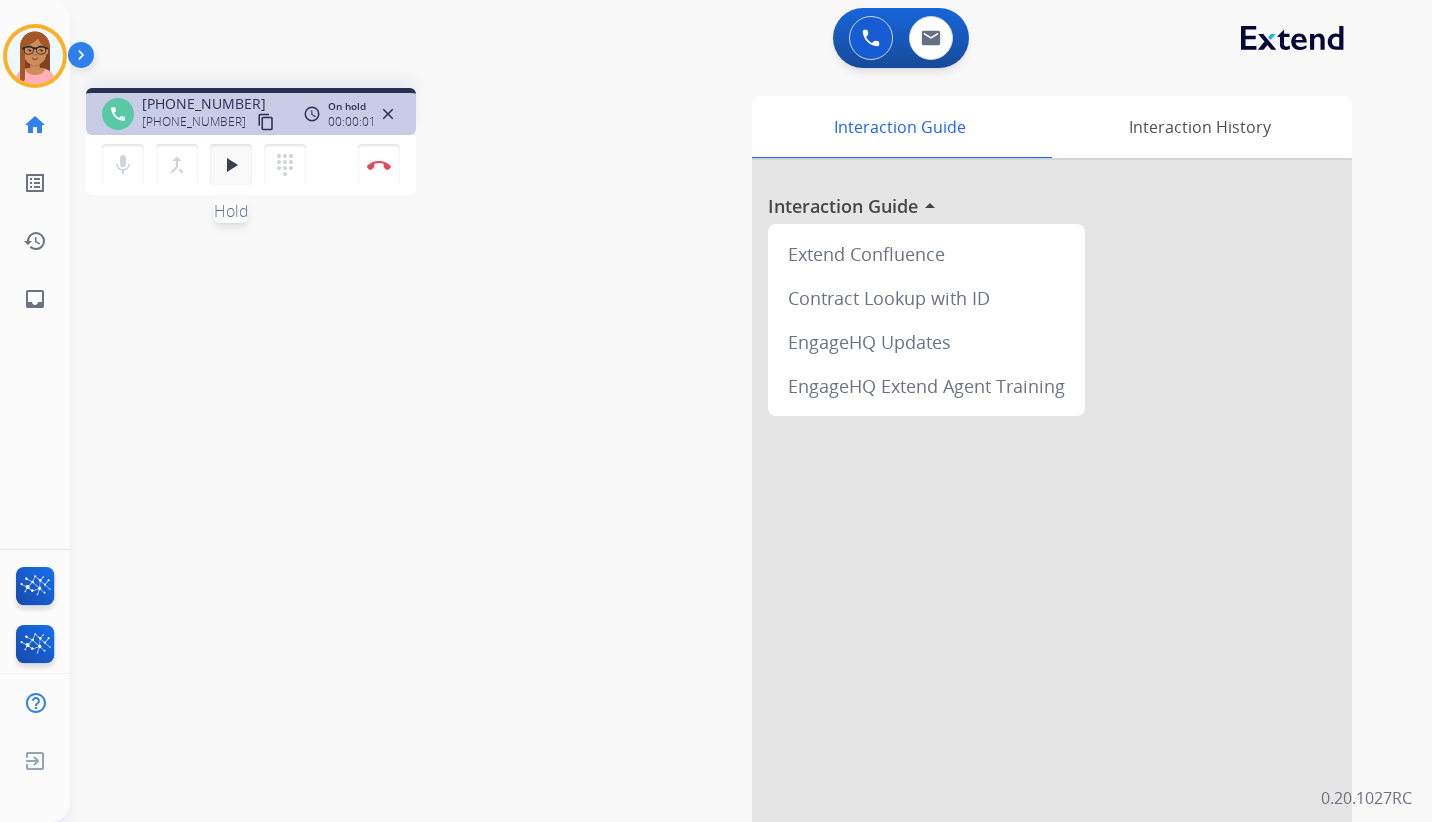 click on "play_arrow" at bounding box center (231, 165) 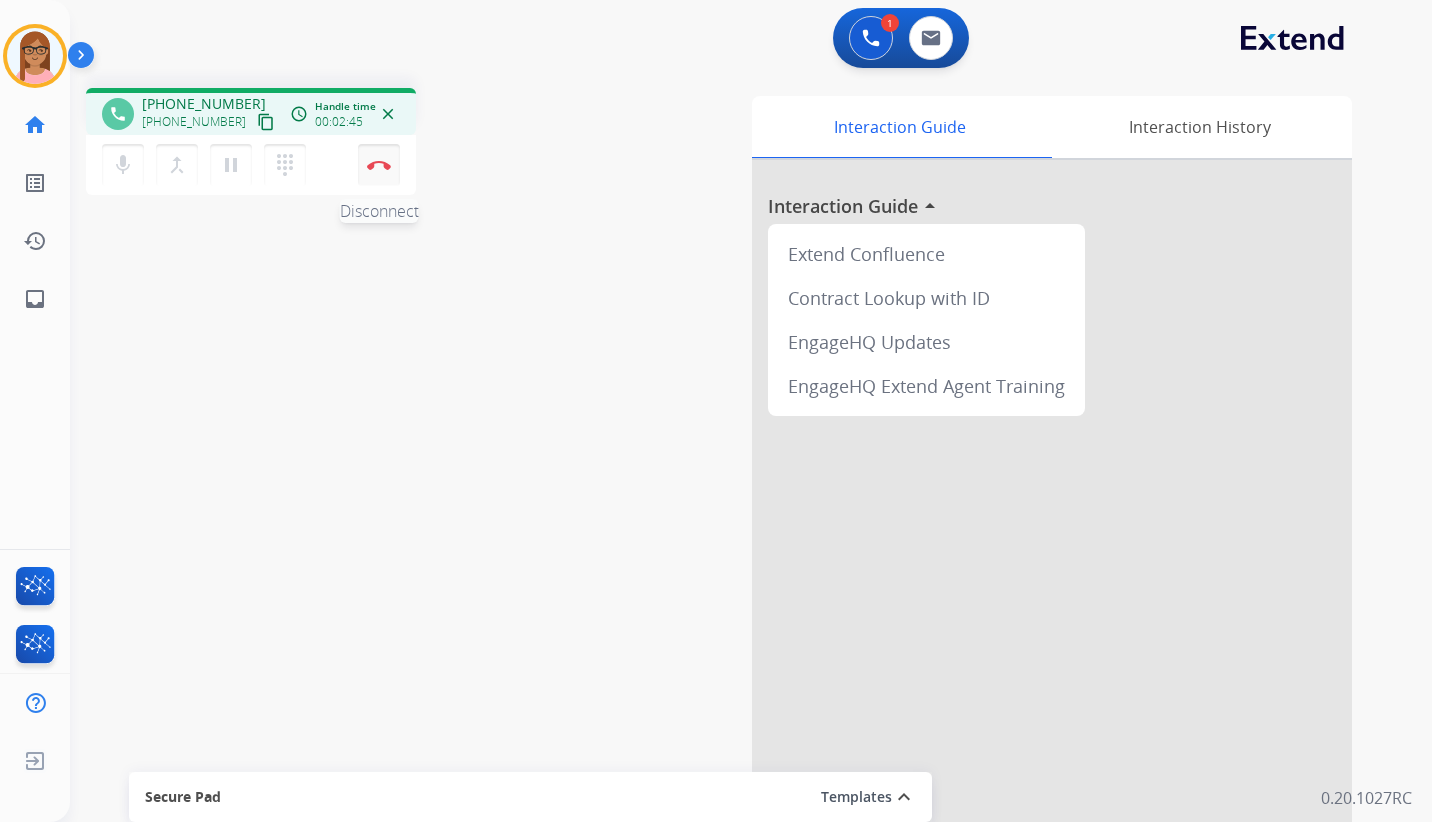 click at bounding box center (379, 165) 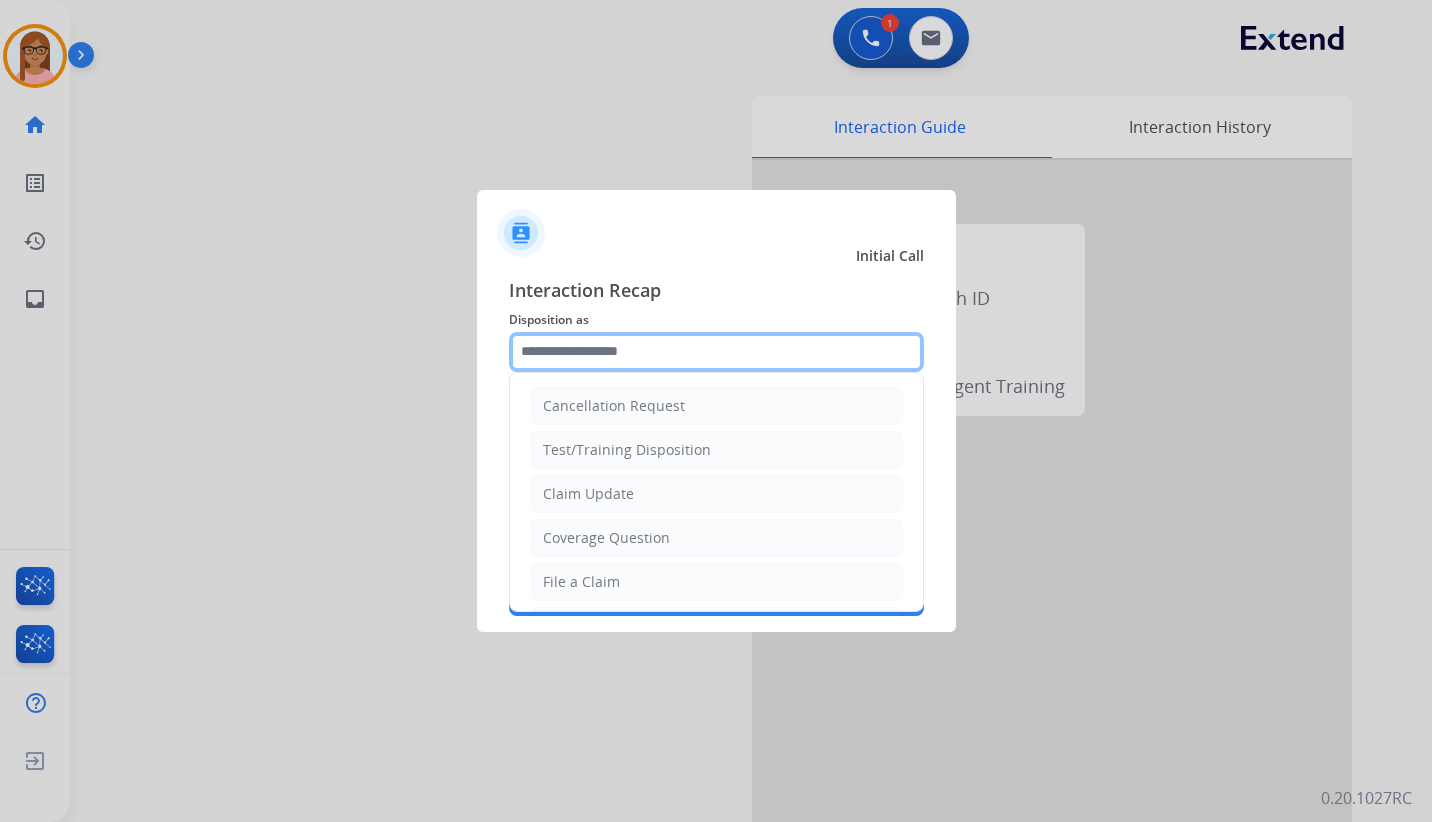 click 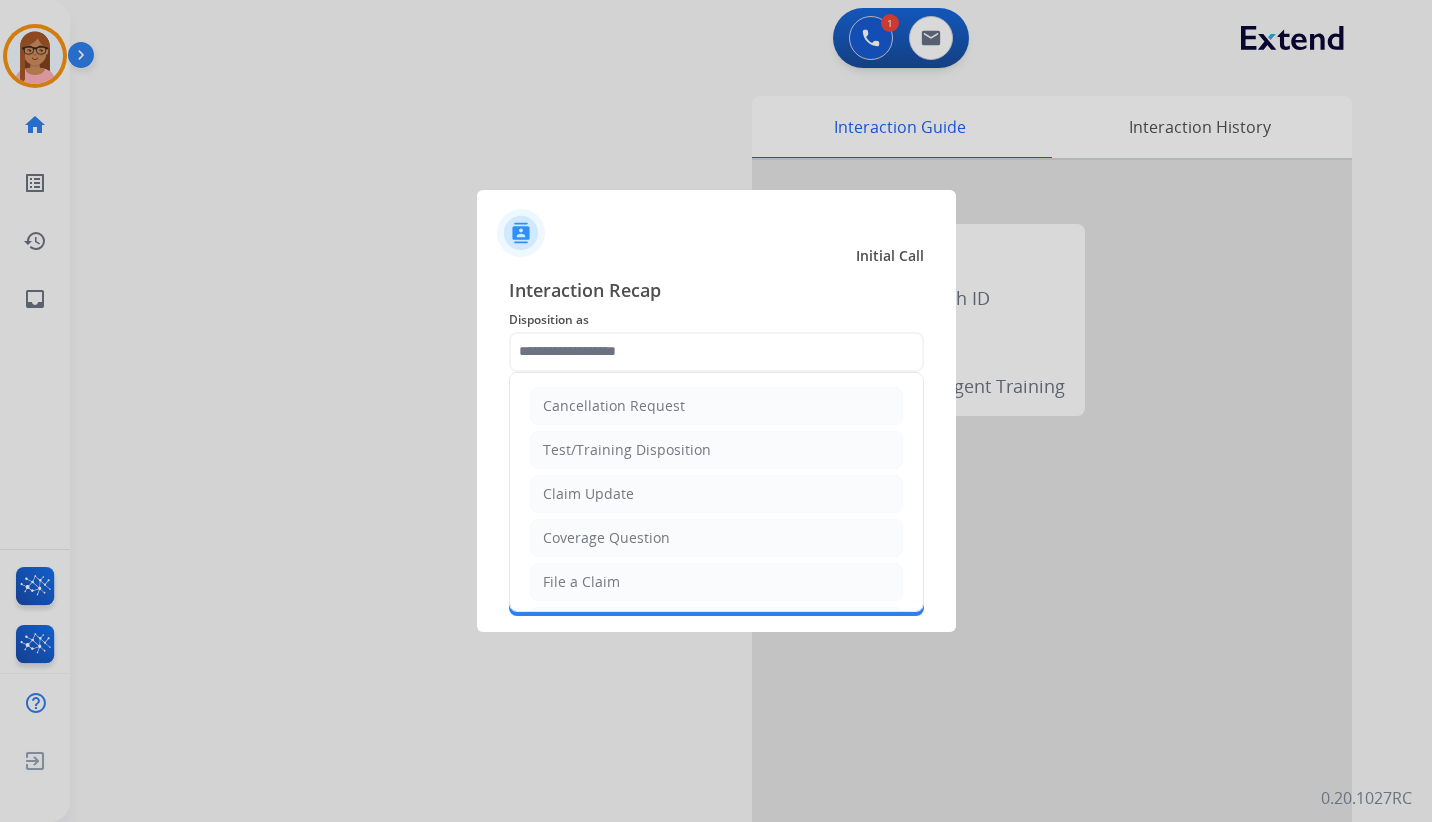 click on "Claim Update" 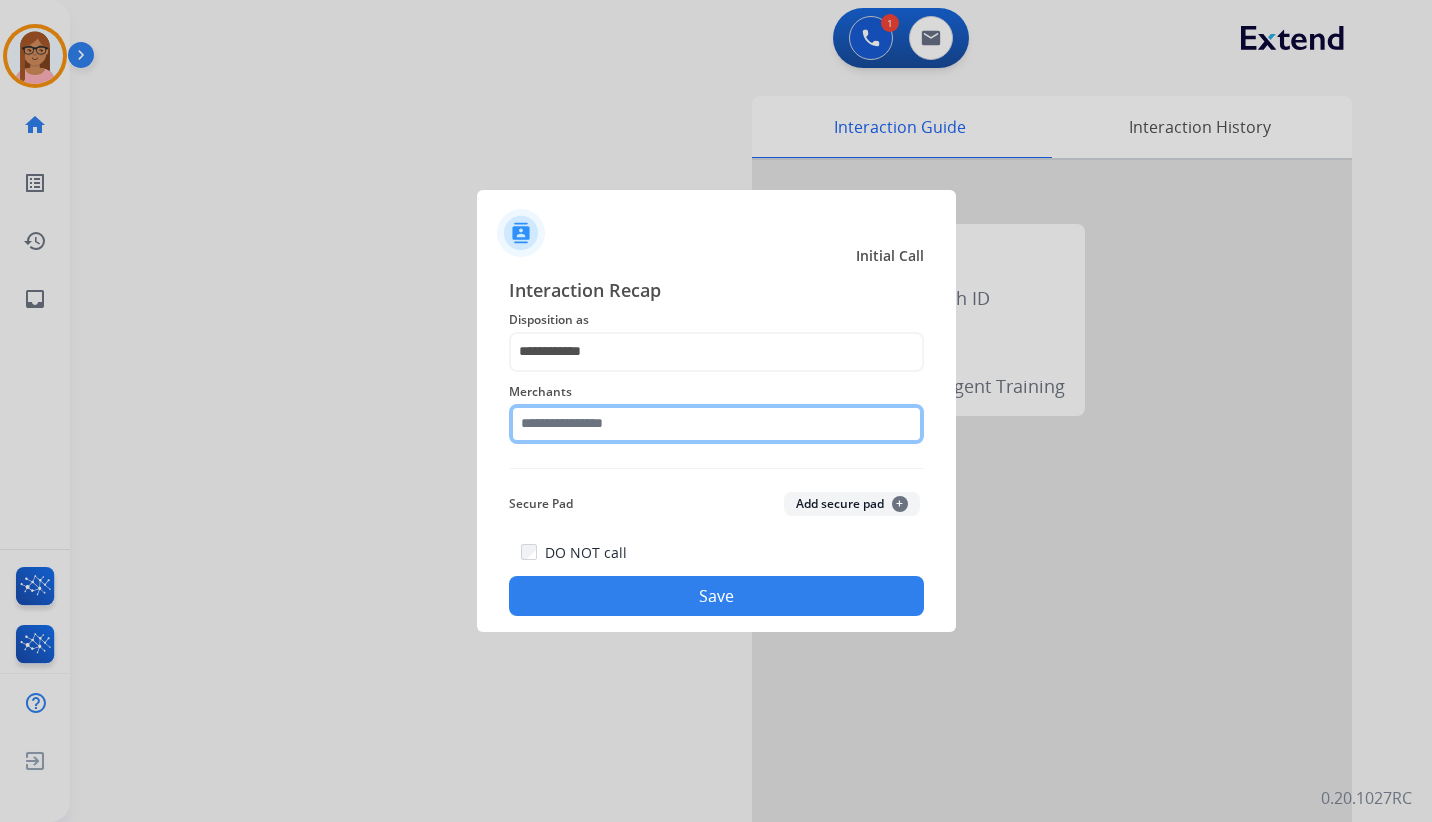 click 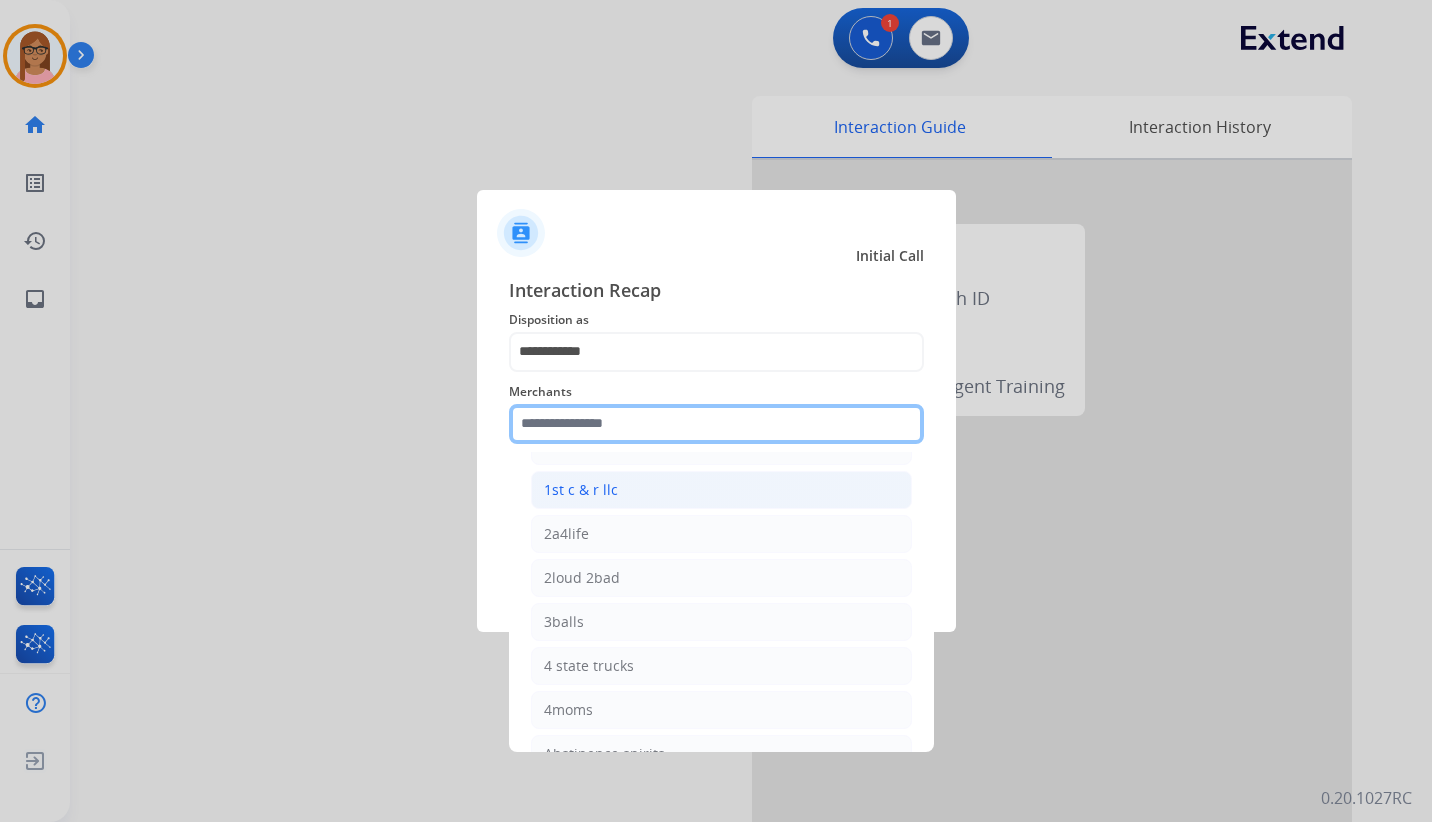 scroll, scrollTop: 100, scrollLeft: 0, axis: vertical 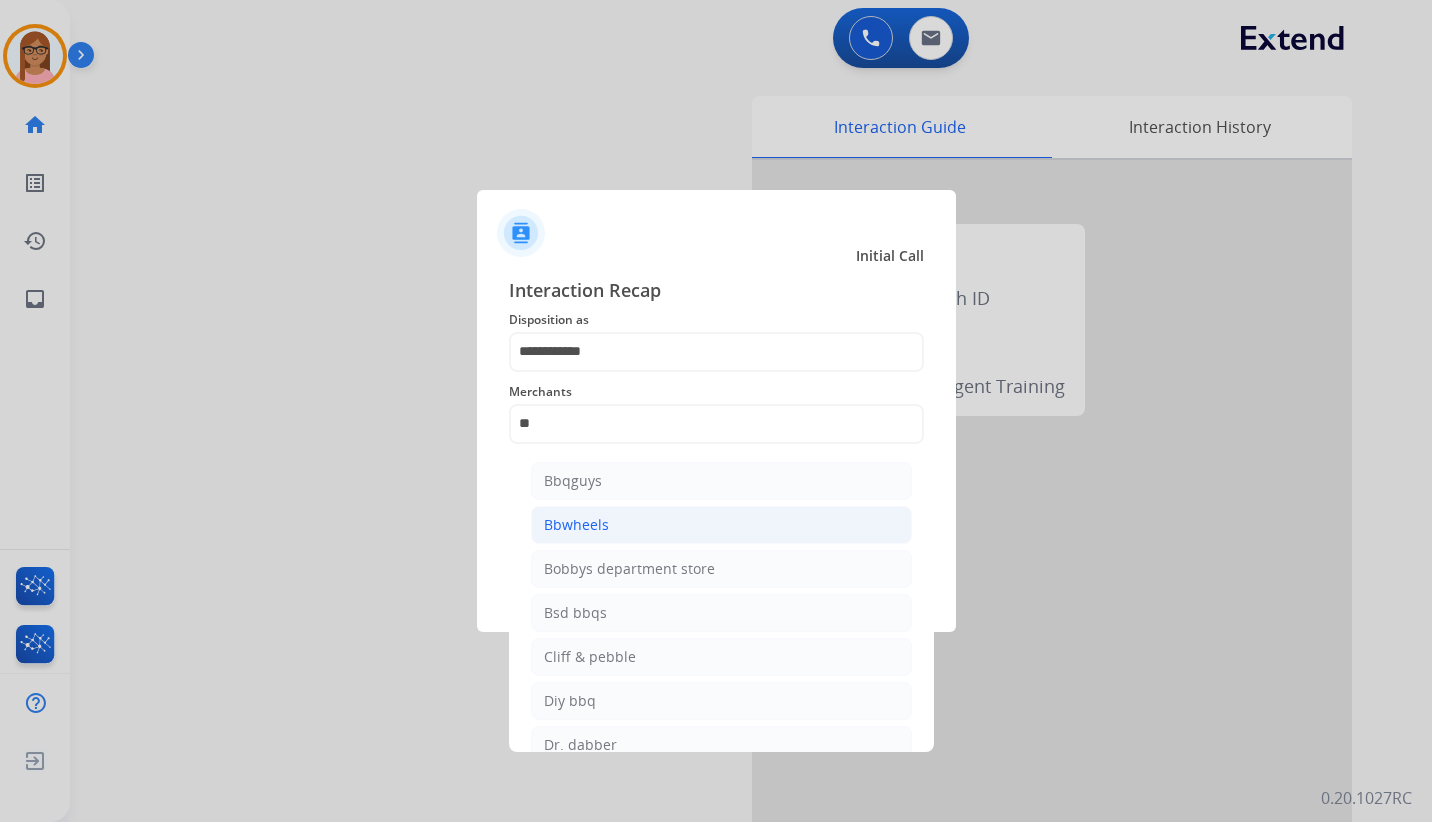 click on "Bbwheels" 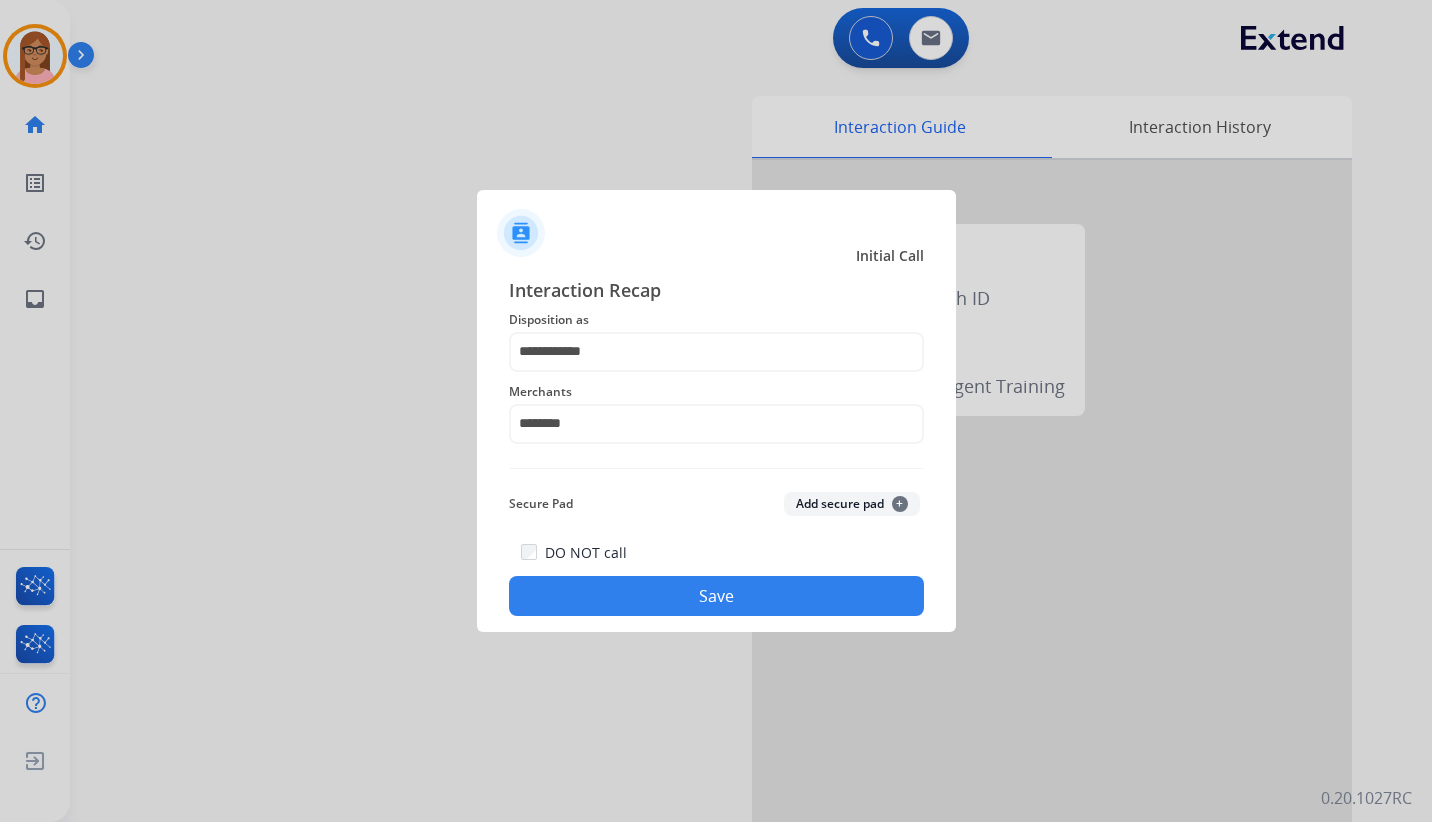 click on "Save" 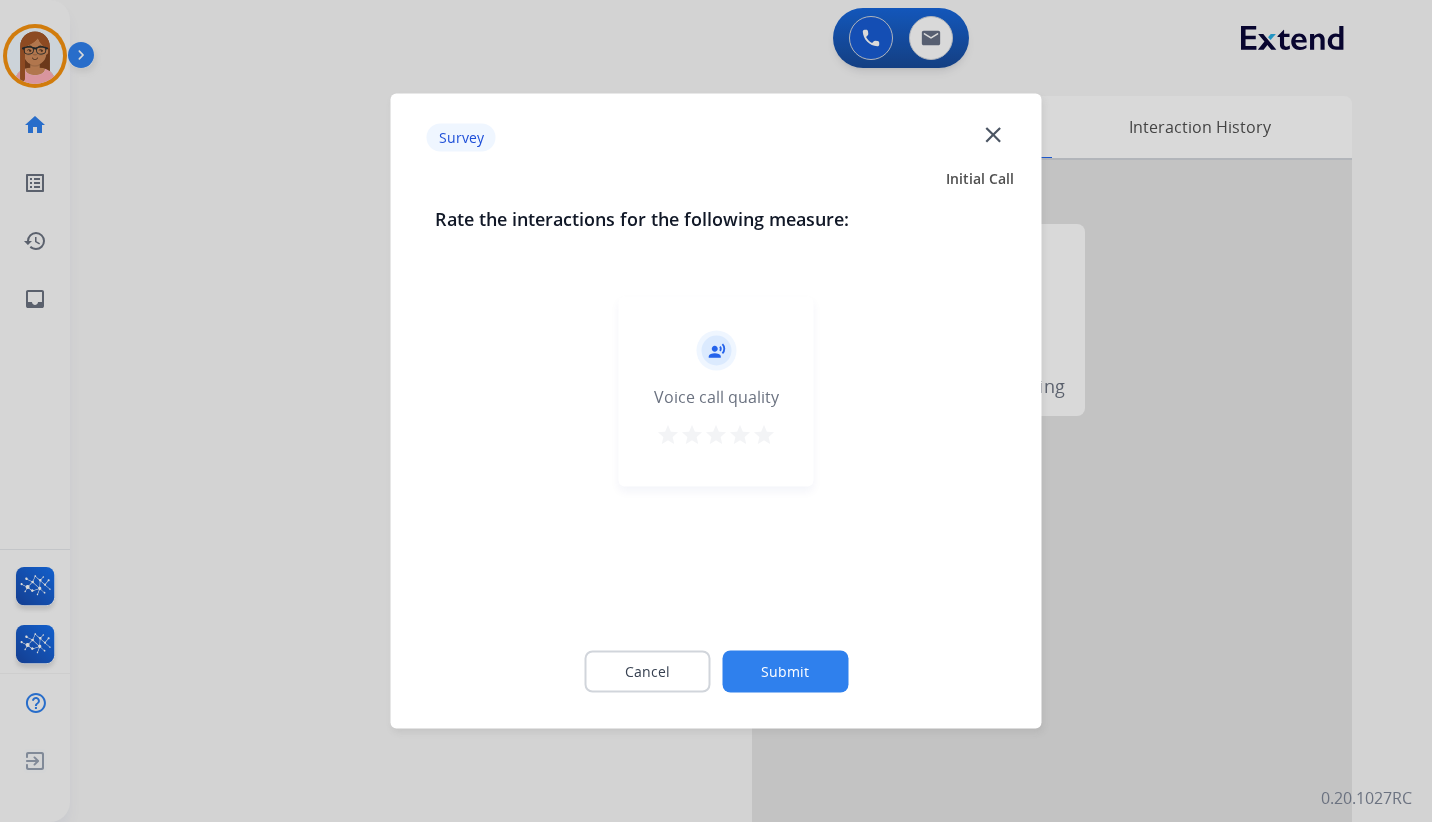 click on "star" at bounding box center (764, 435) 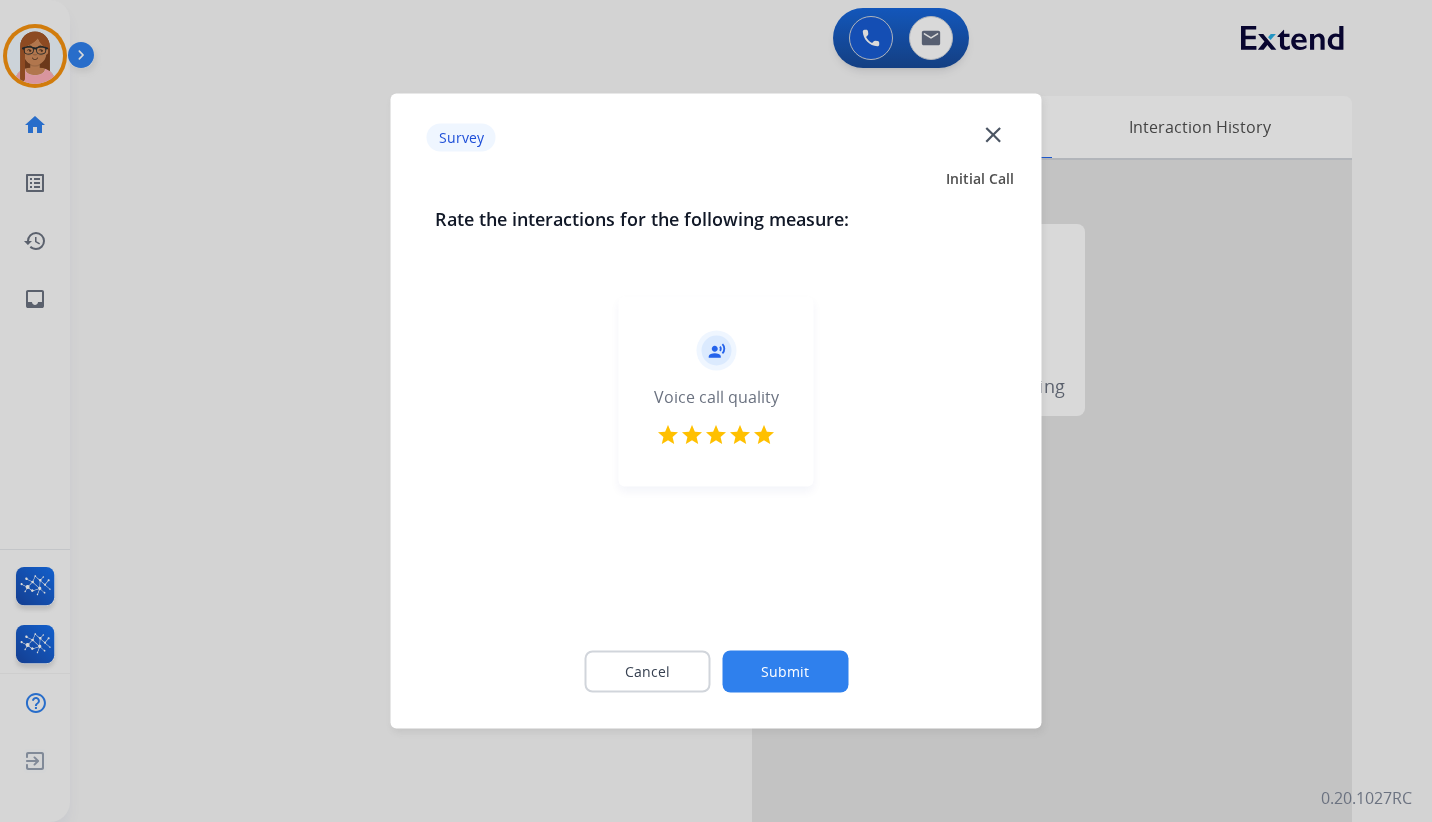 click on "Submit" 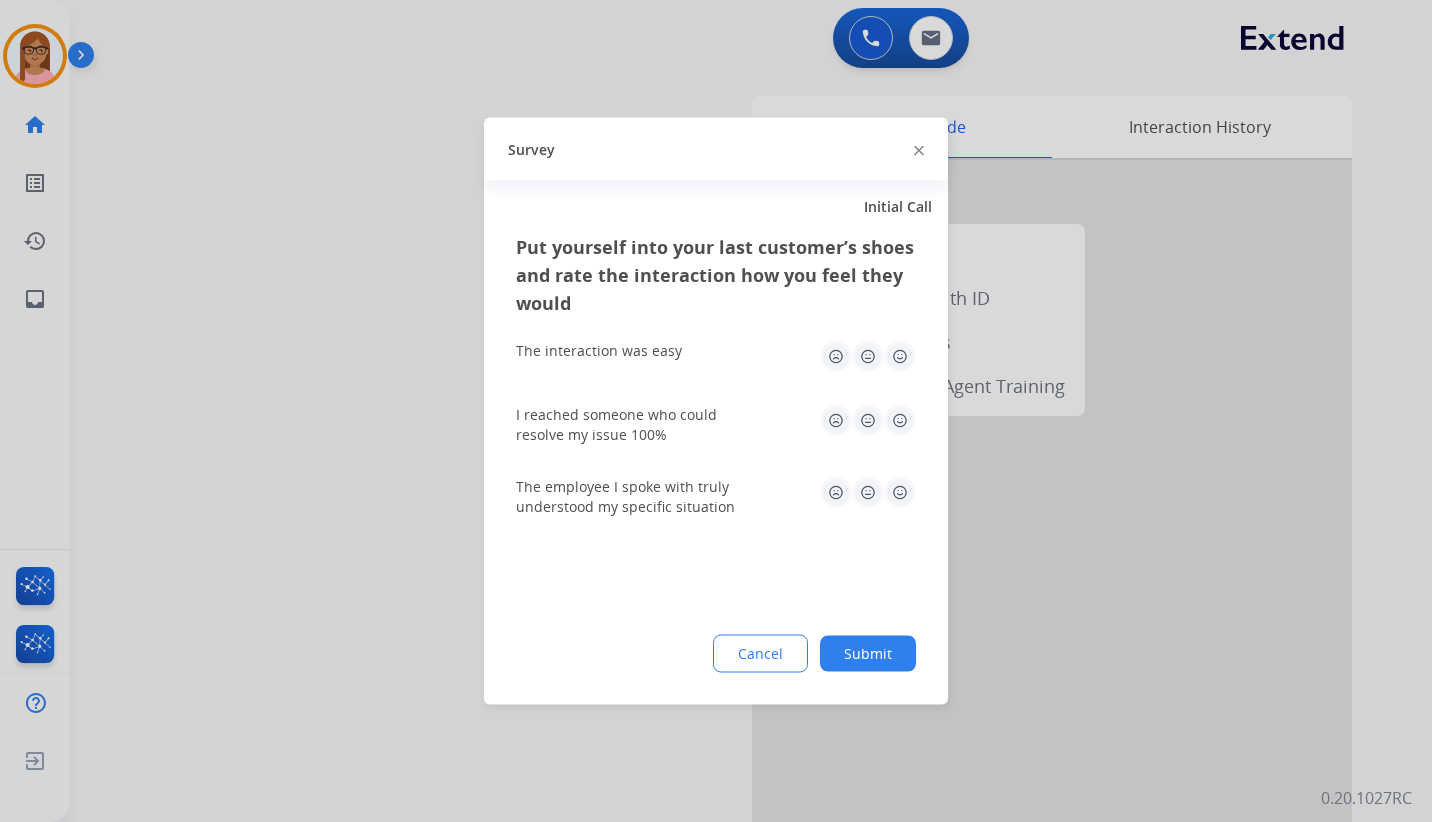 click 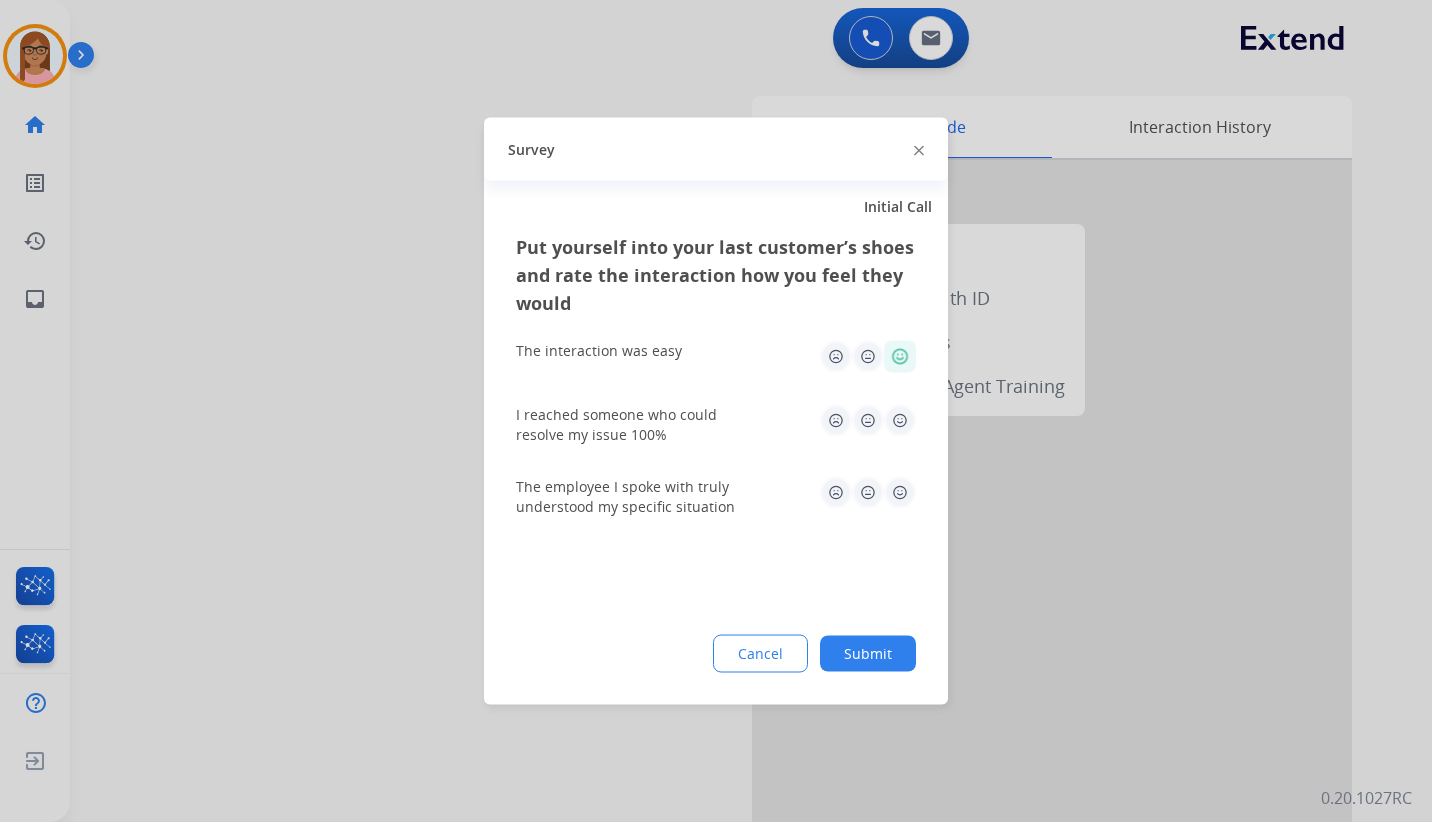 click 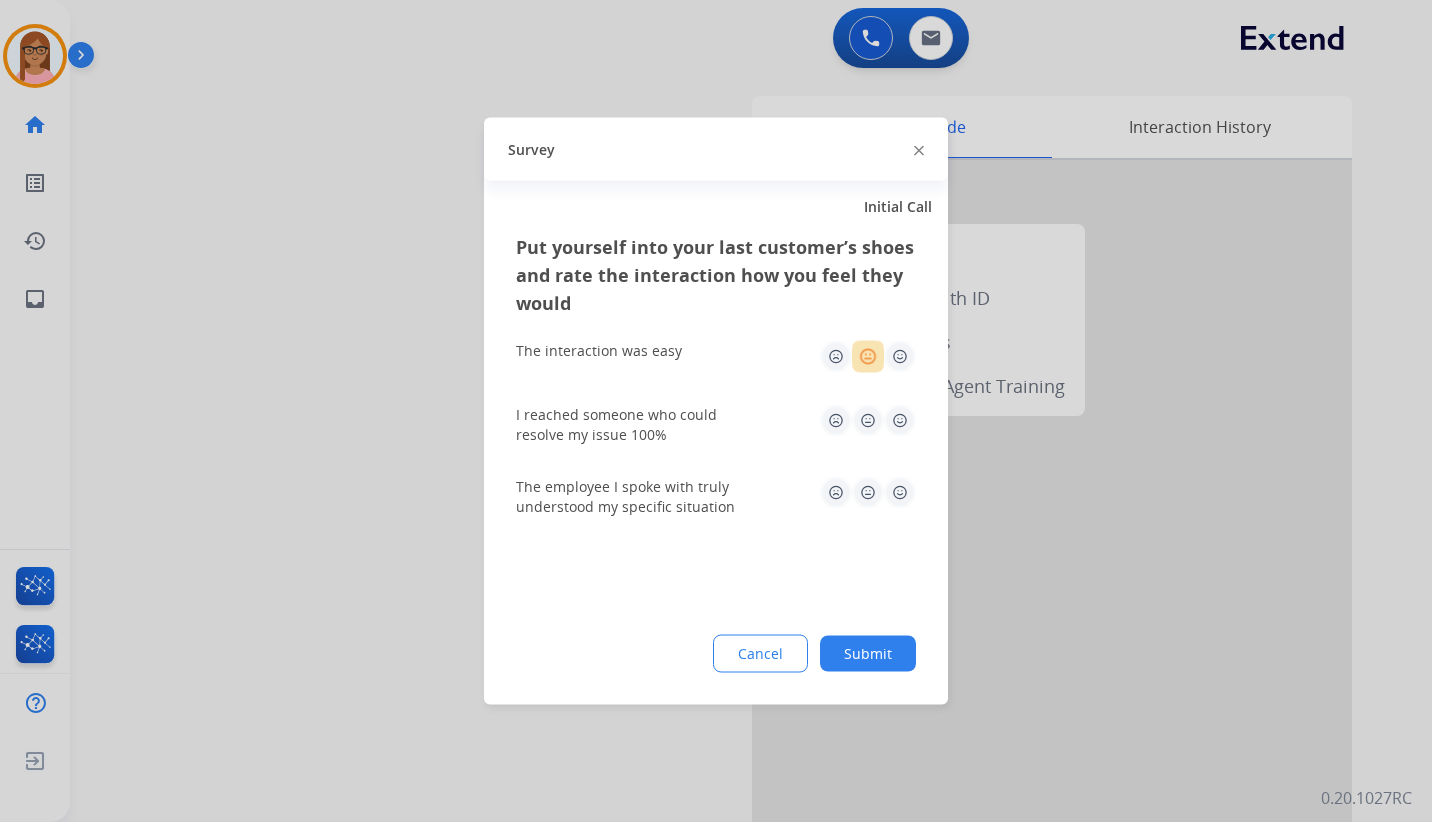 click 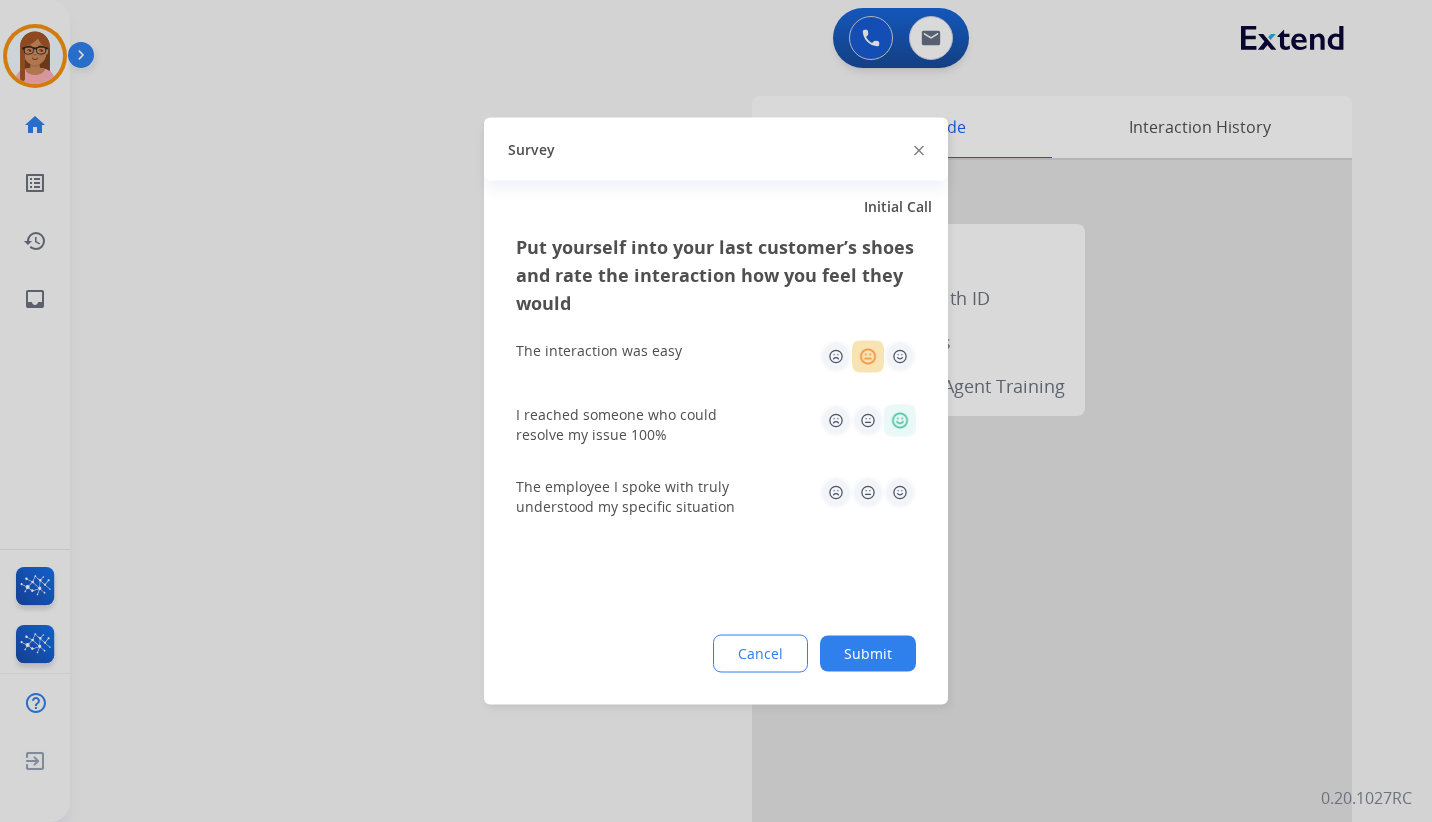 click 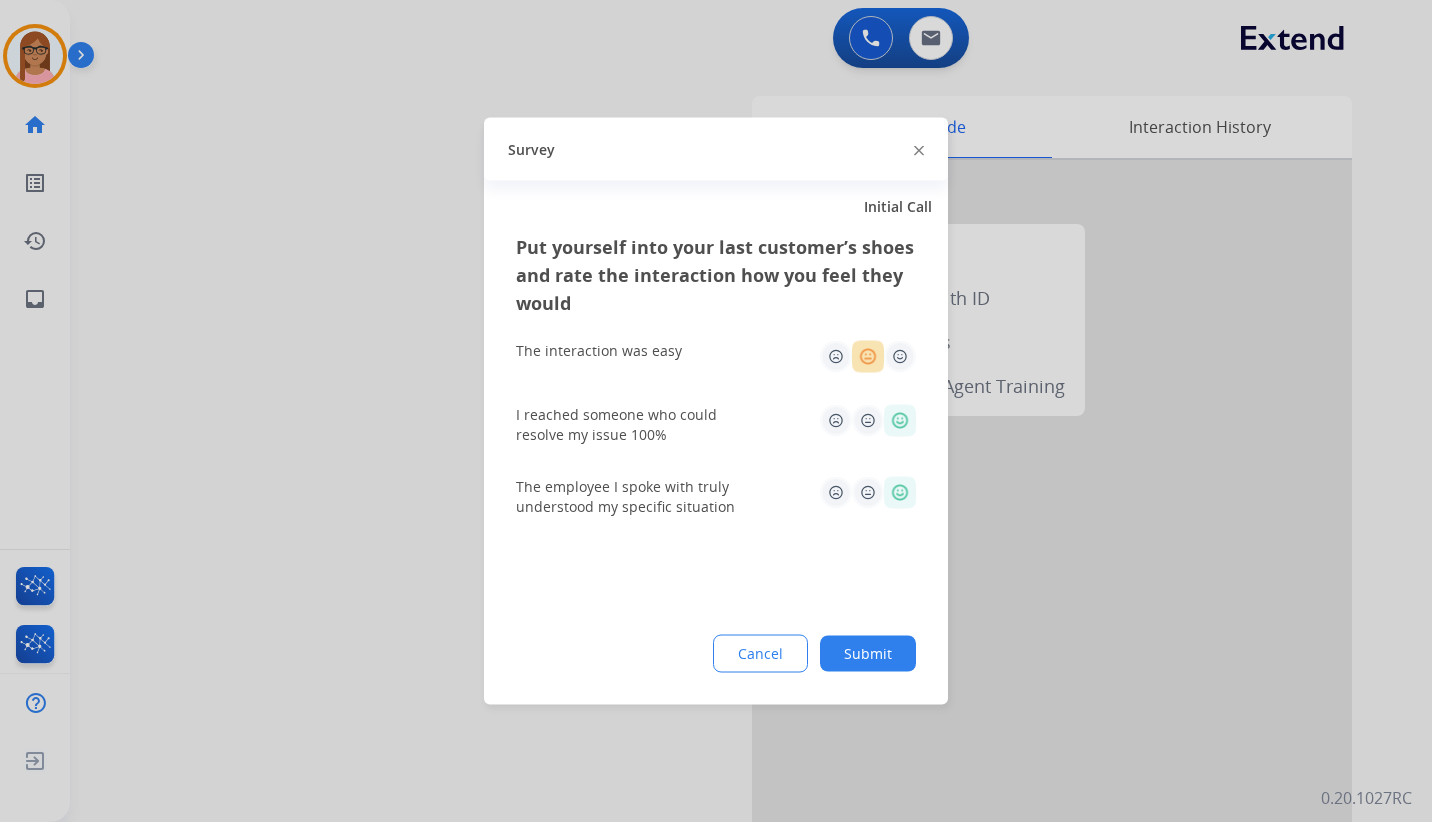 click on "Submit" 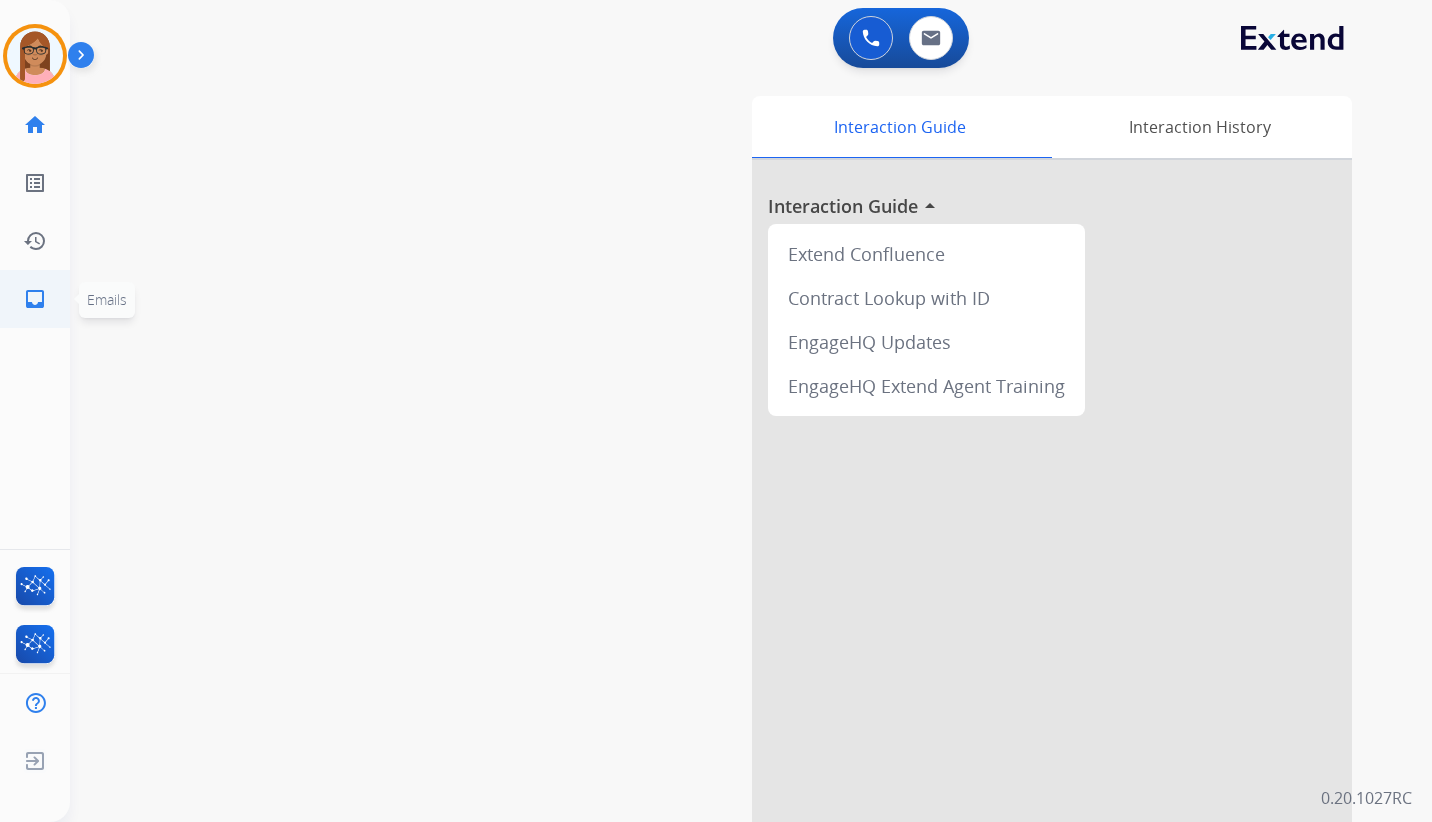 click on "inbox  Emails" 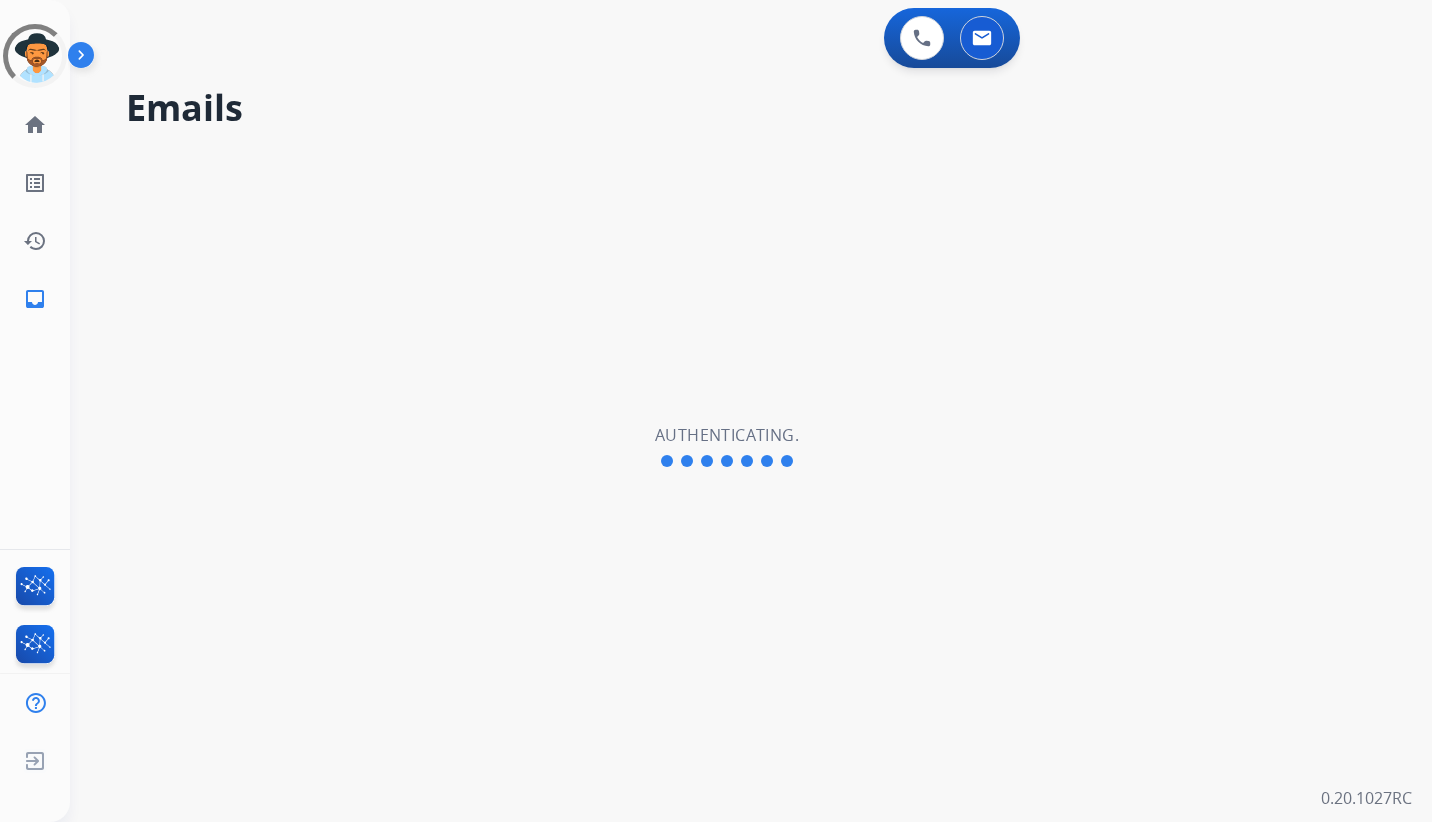 scroll, scrollTop: 0, scrollLeft: 0, axis: both 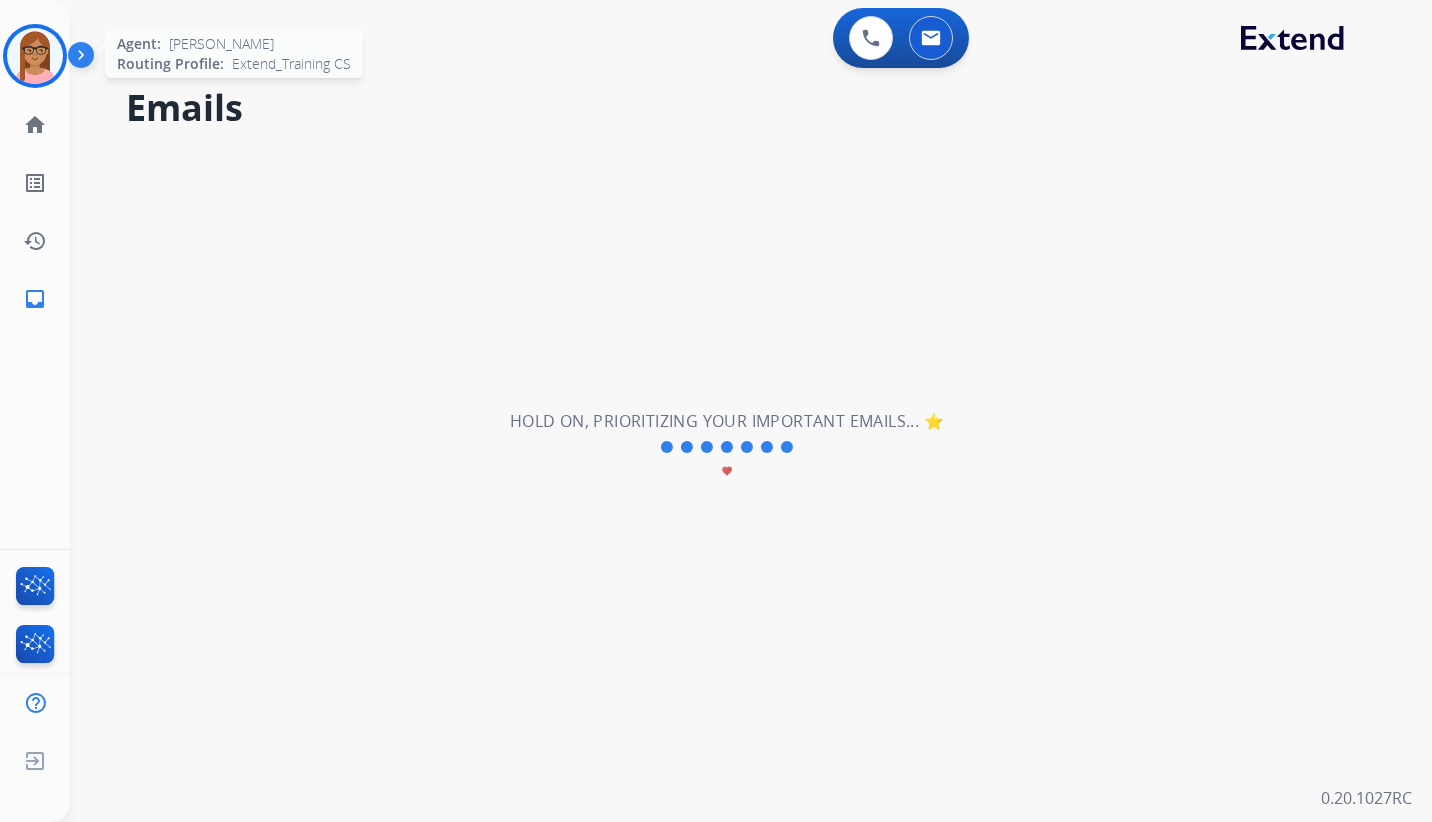 click at bounding box center (35, 56) 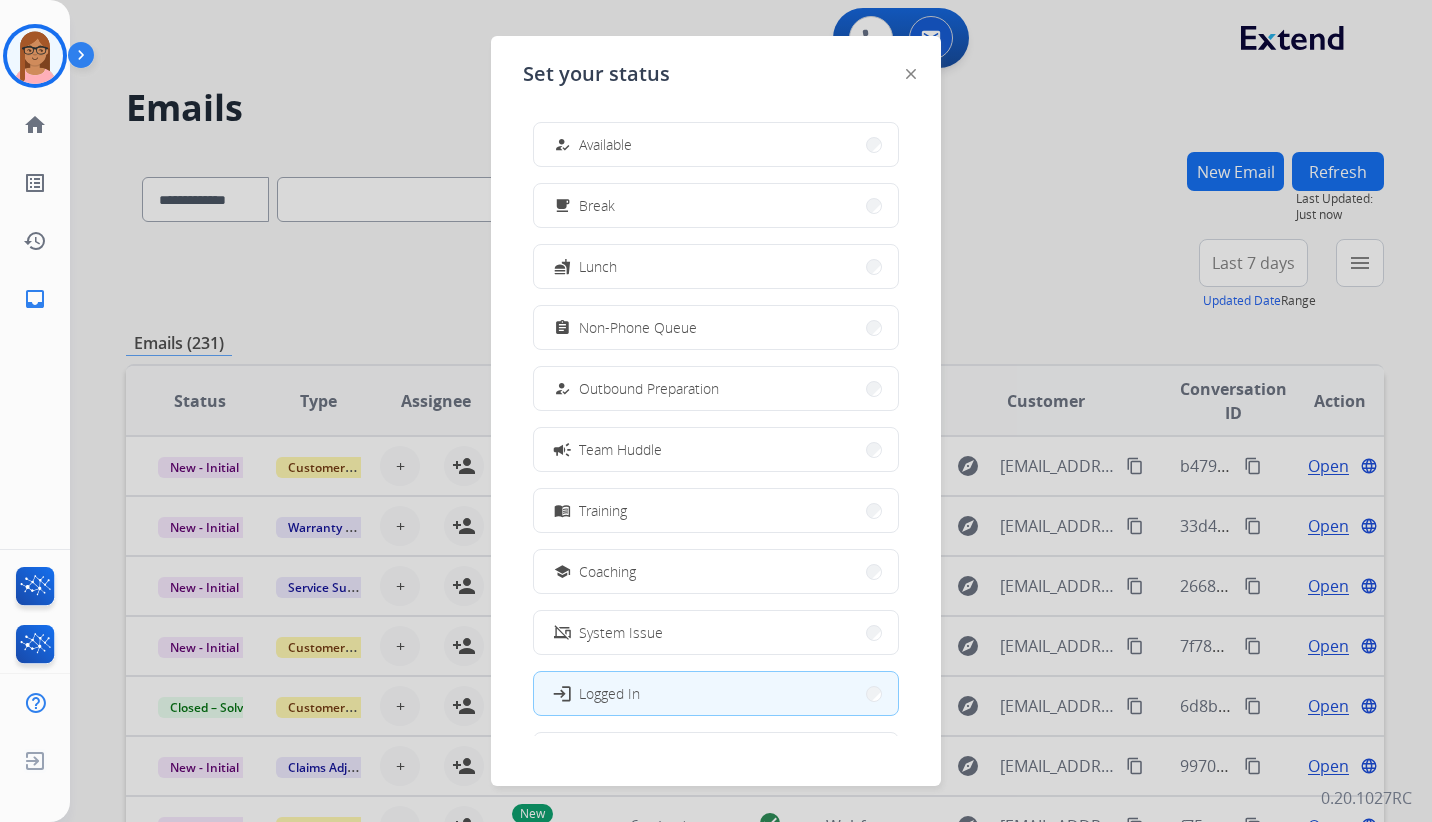 click on "how_to_reg Available" at bounding box center [716, 144] 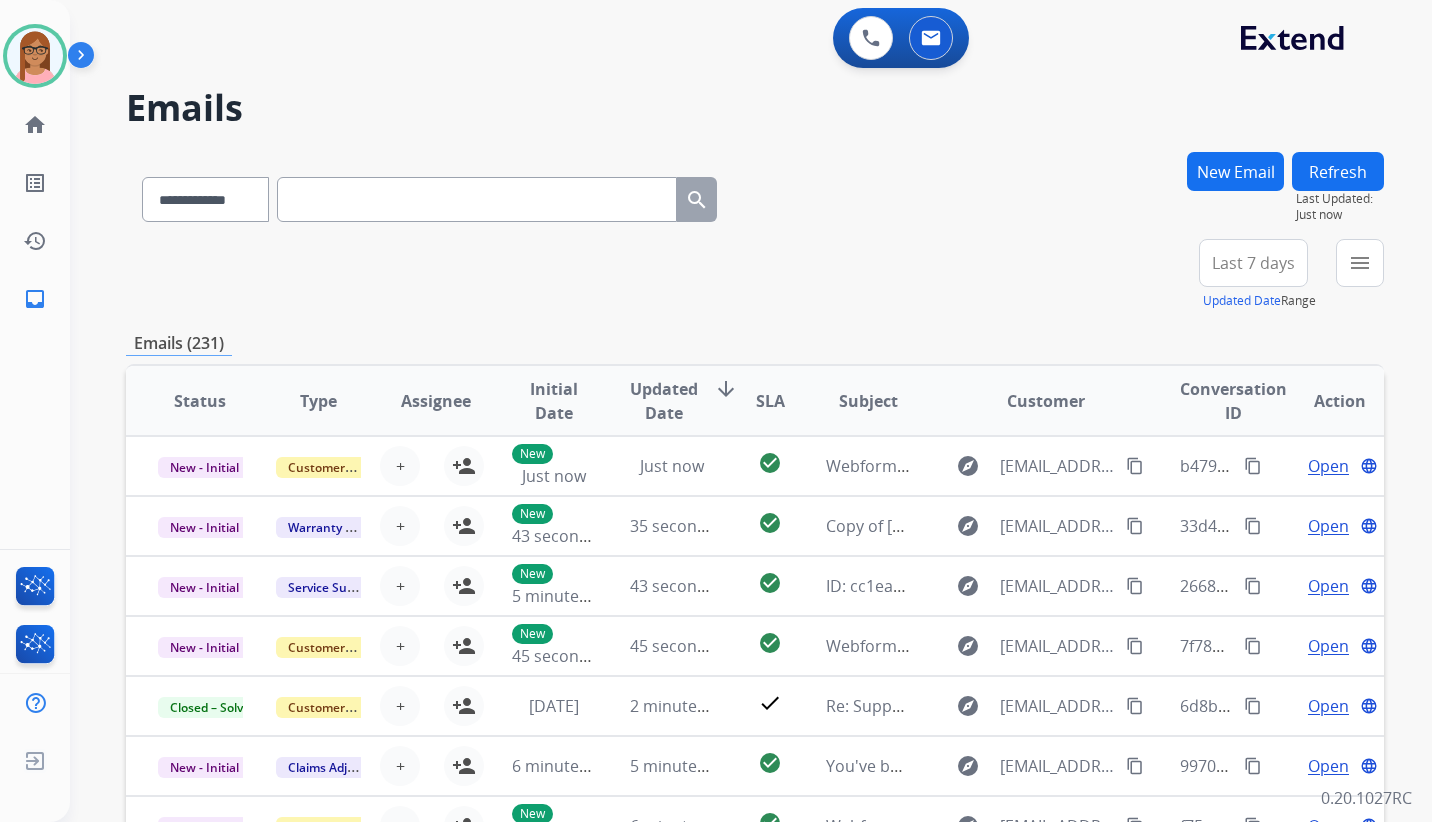 click on "Refresh" at bounding box center (1338, 171) 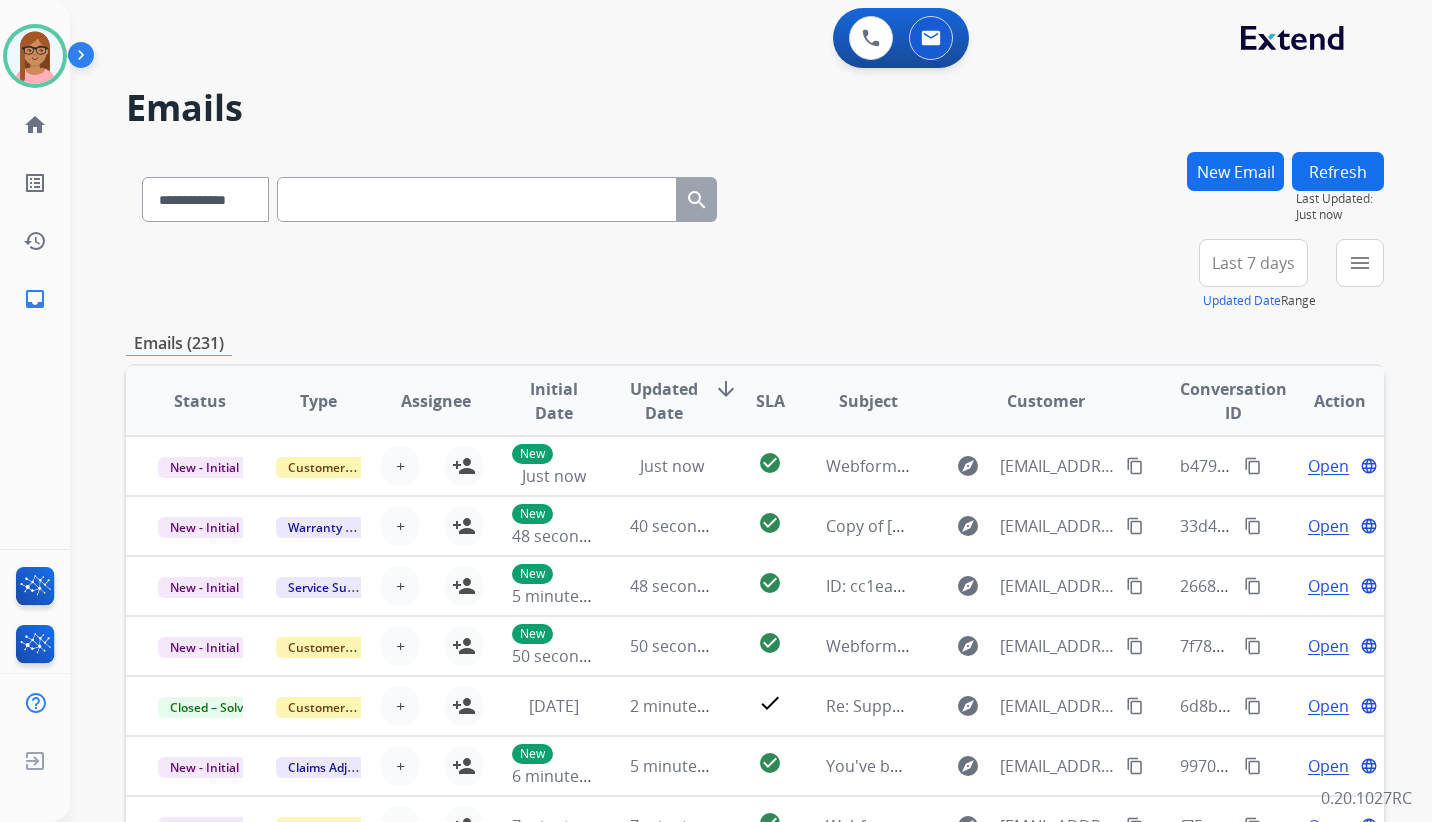 click on "menu" at bounding box center [1360, 263] 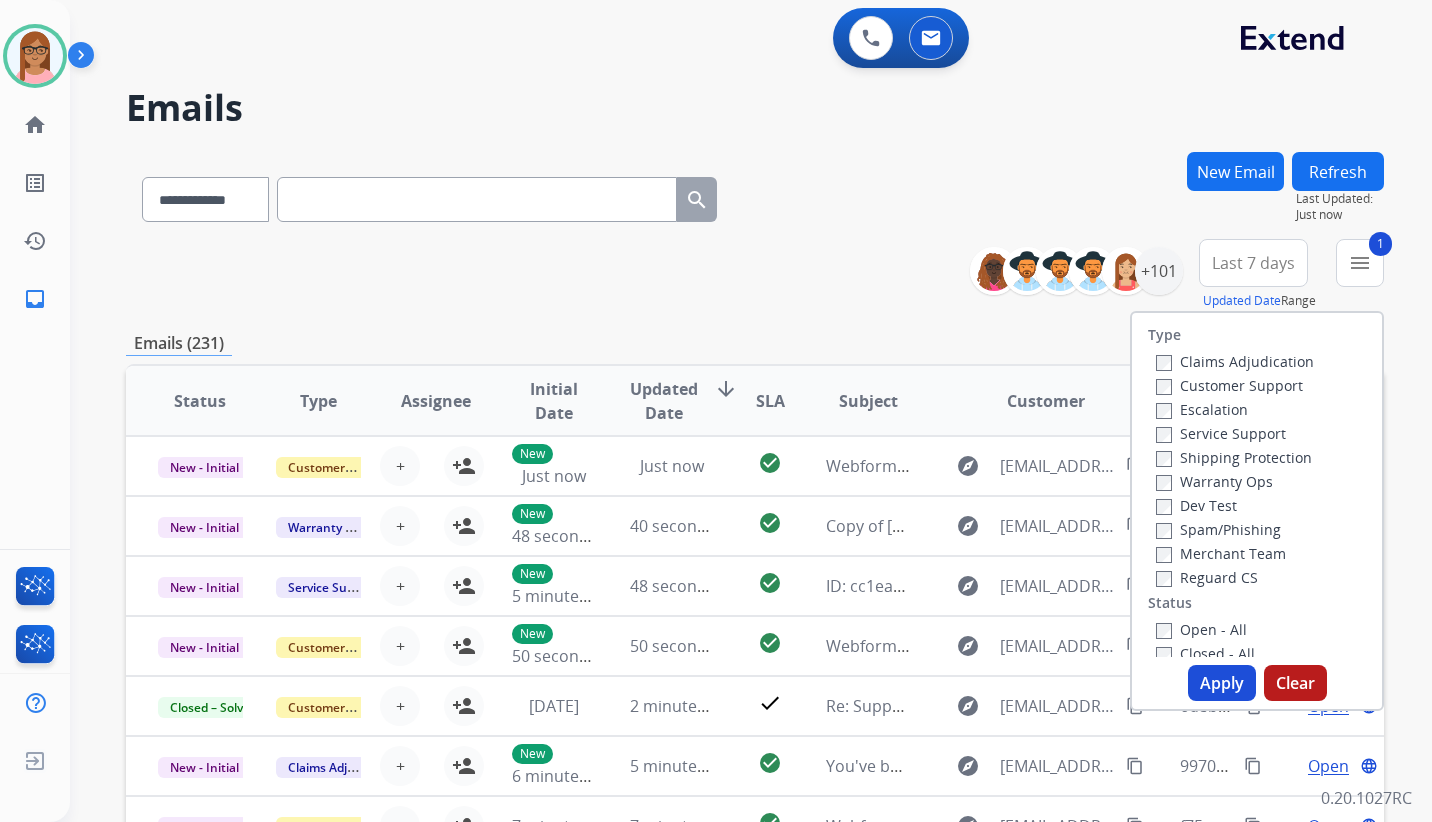 click on "Shipping Protection" at bounding box center (1234, 457) 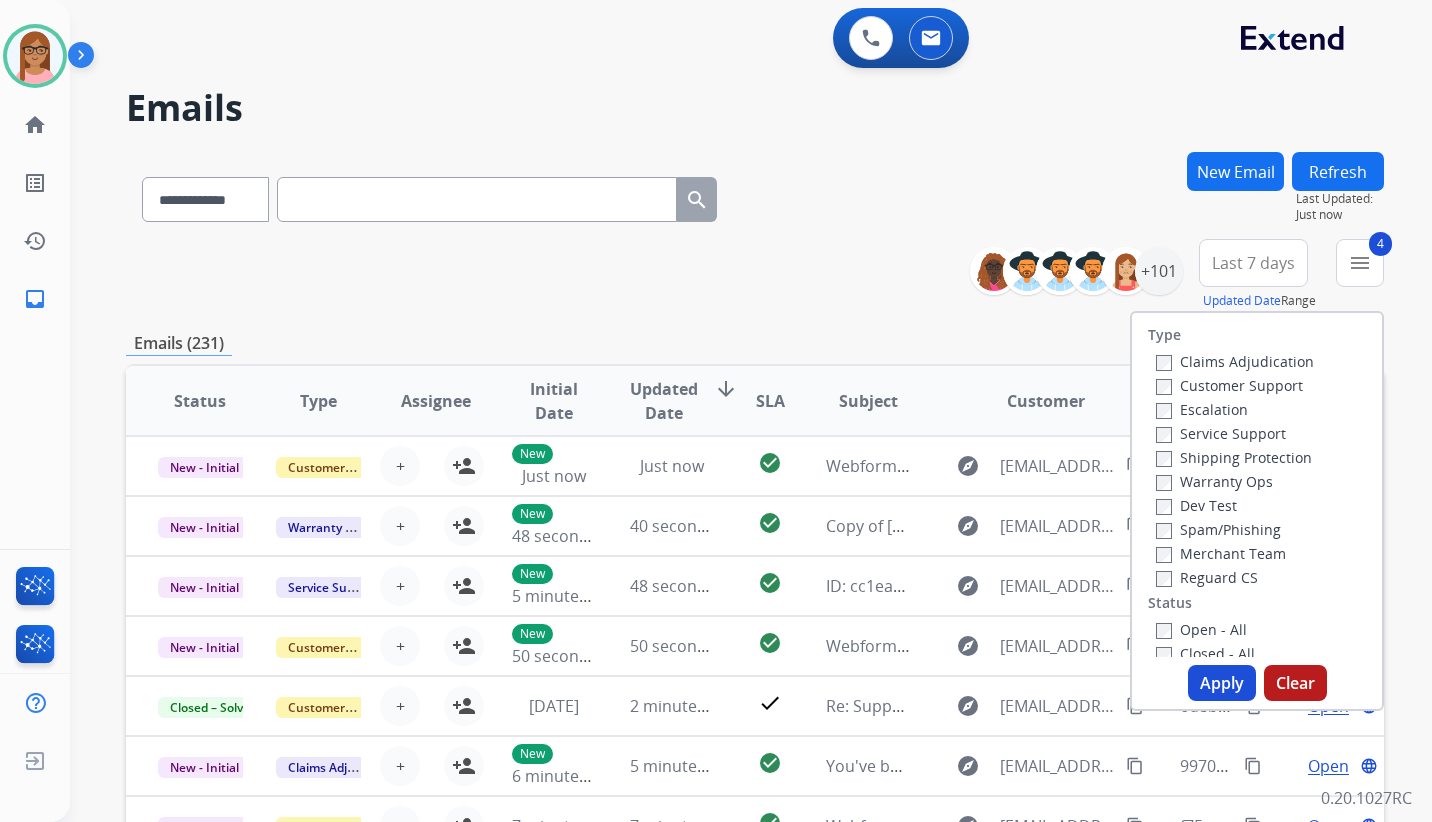 click on "Apply" at bounding box center [1222, 683] 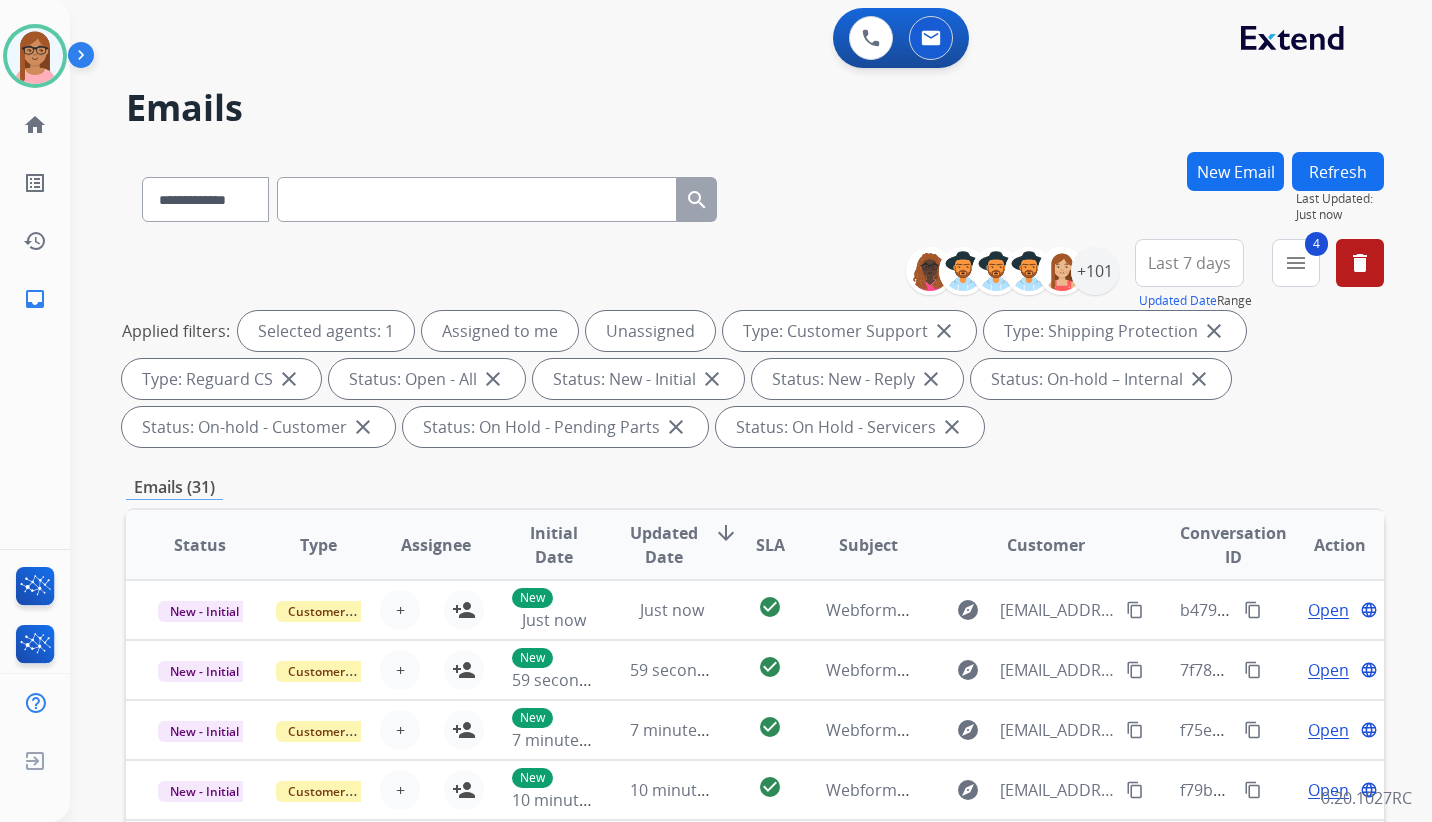 click on "Last 7 days" at bounding box center [1189, 263] 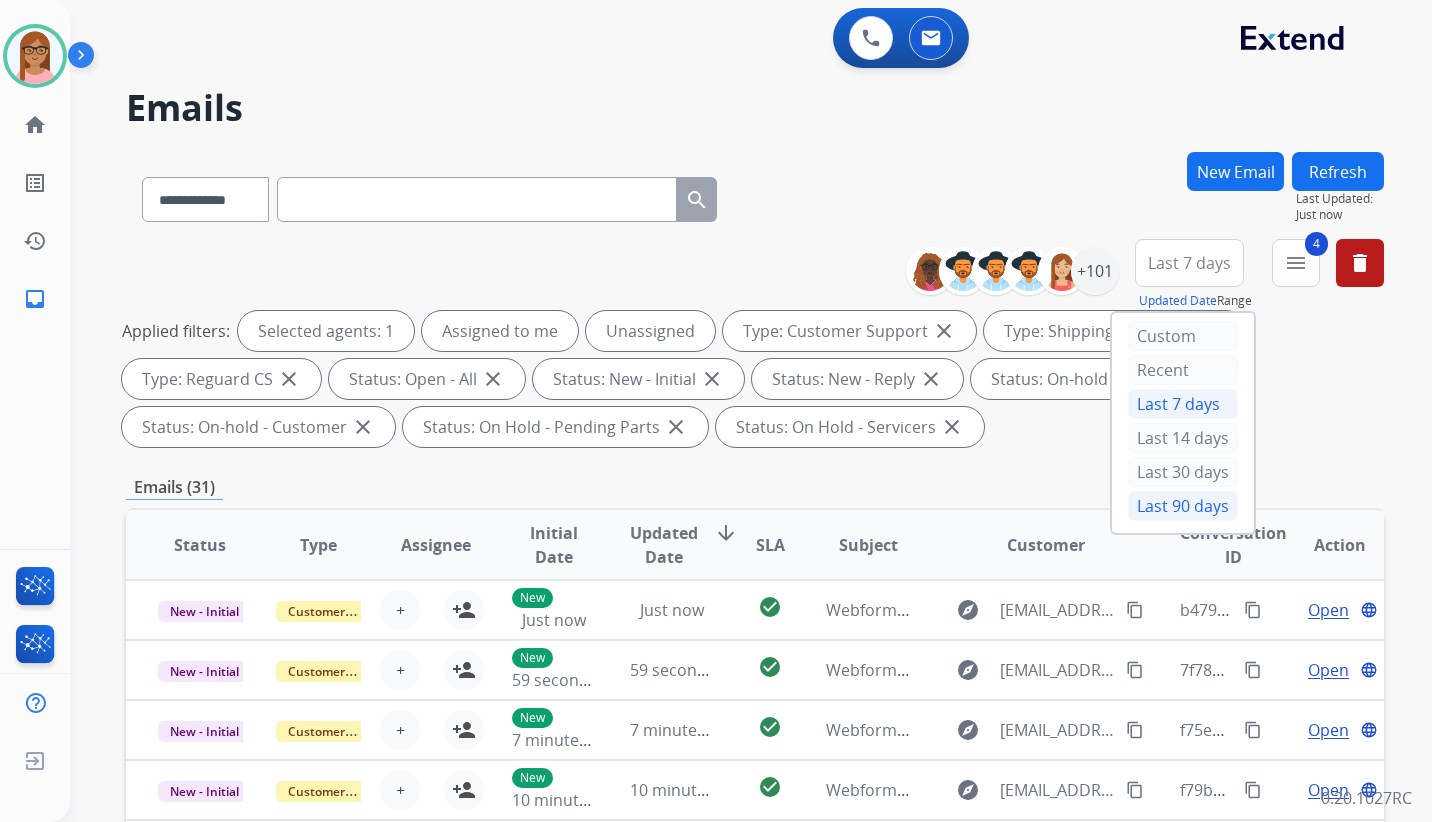 click on "Last 90 days" at bounding box center [1183, 506] 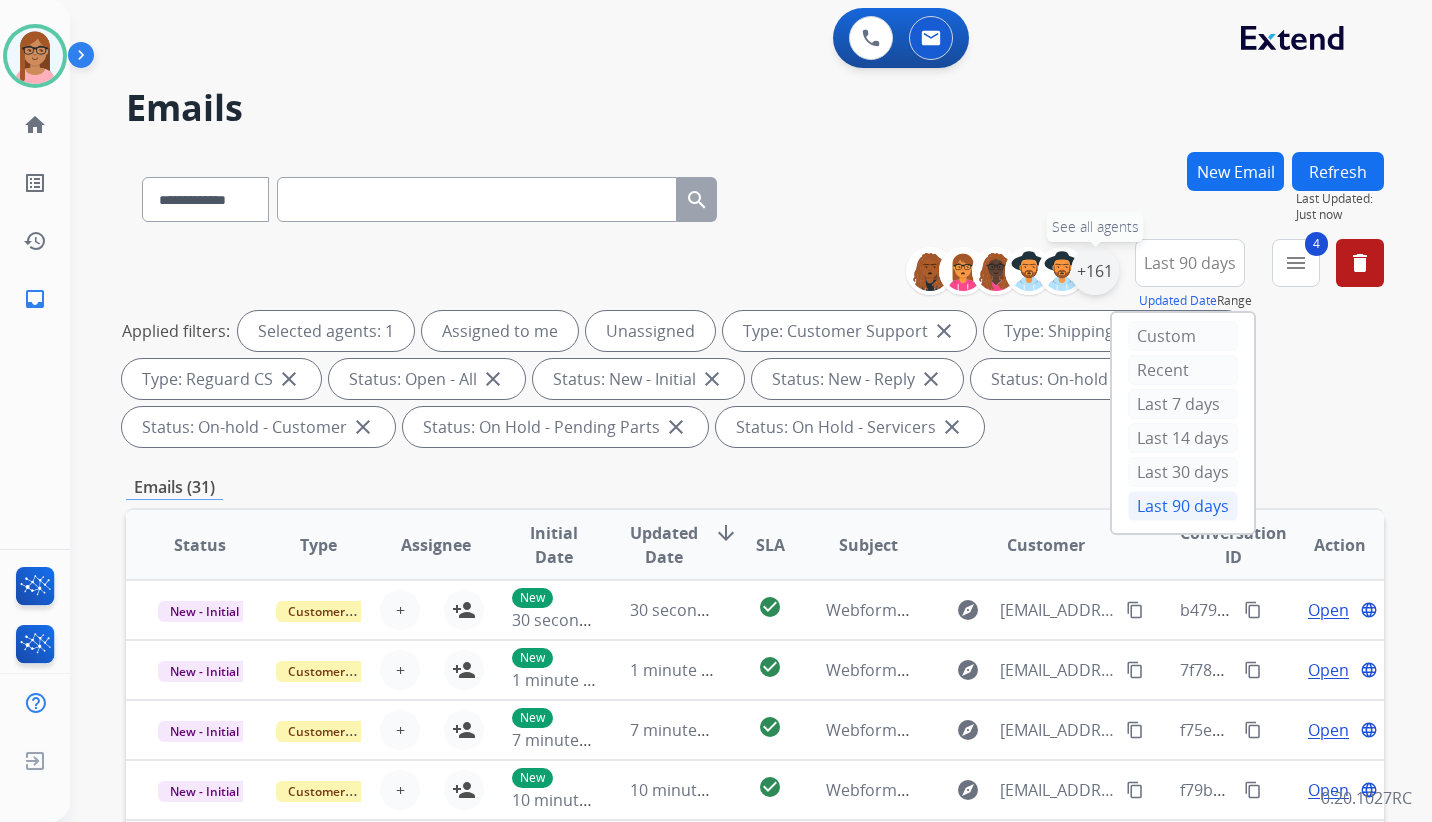 click on "+161" at bounding box center [1095, 271] 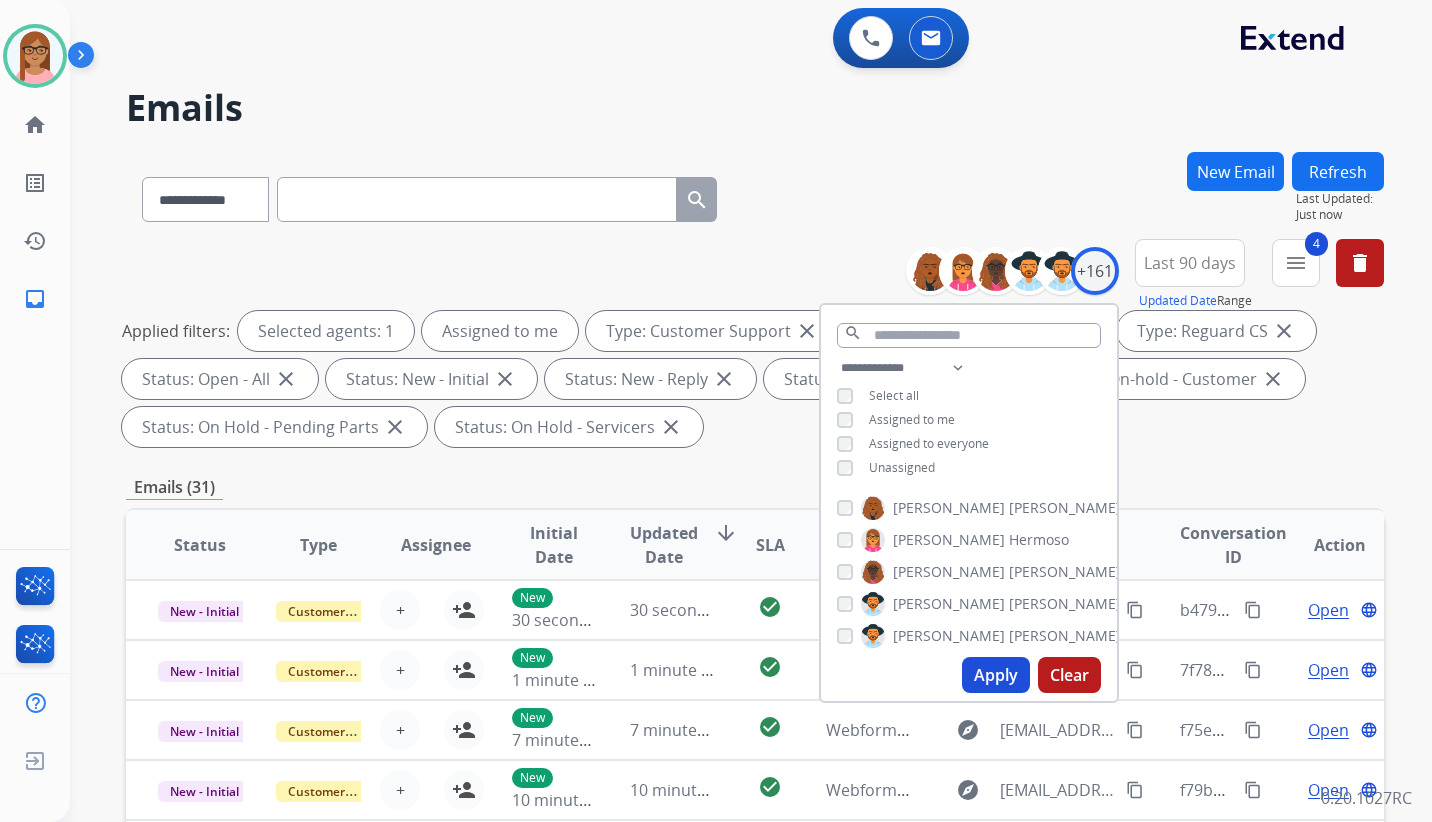 click on "Apply" at bounding box center (996, 675) 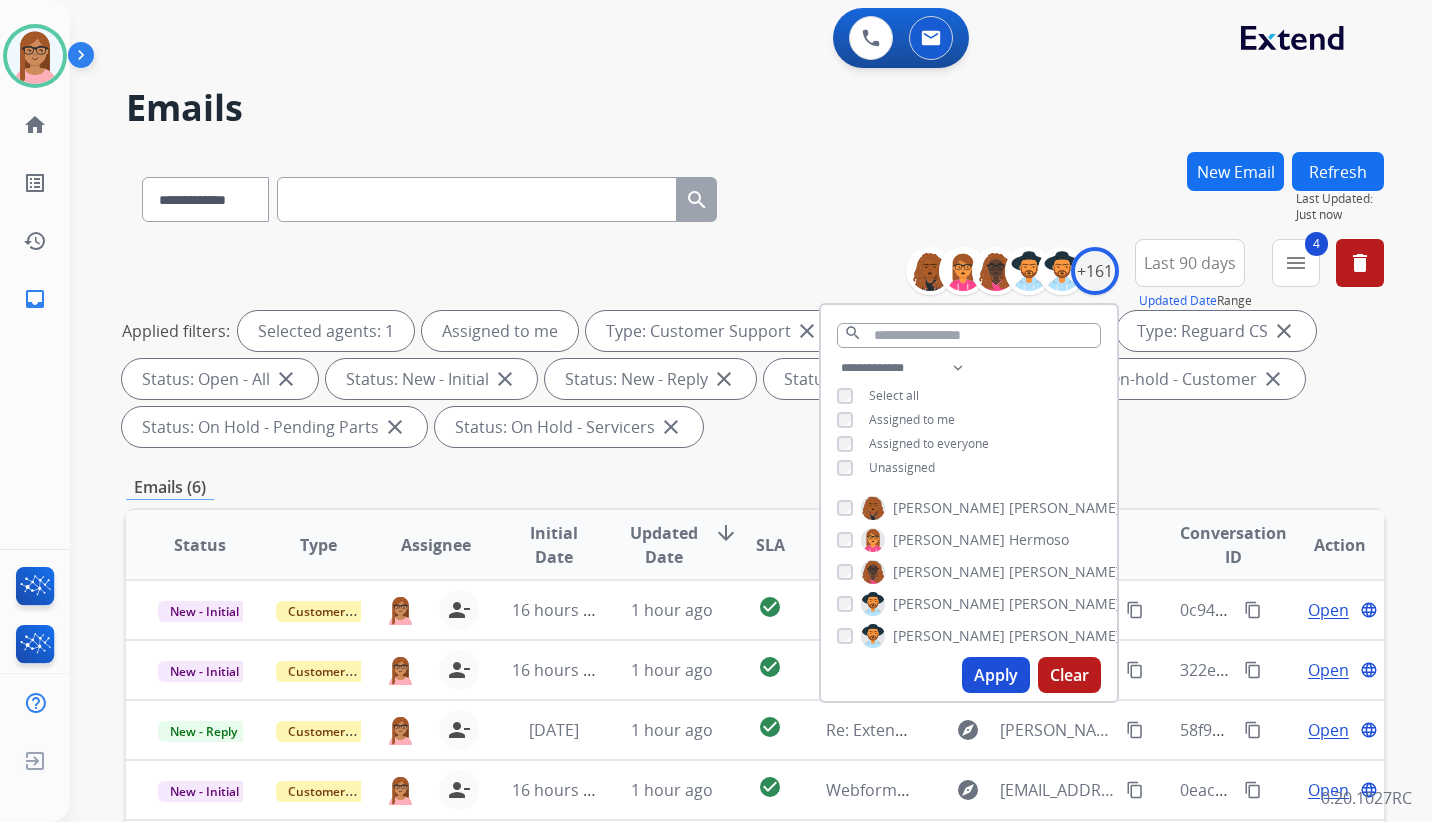 click on "**********" at bounding box center (755, 347) 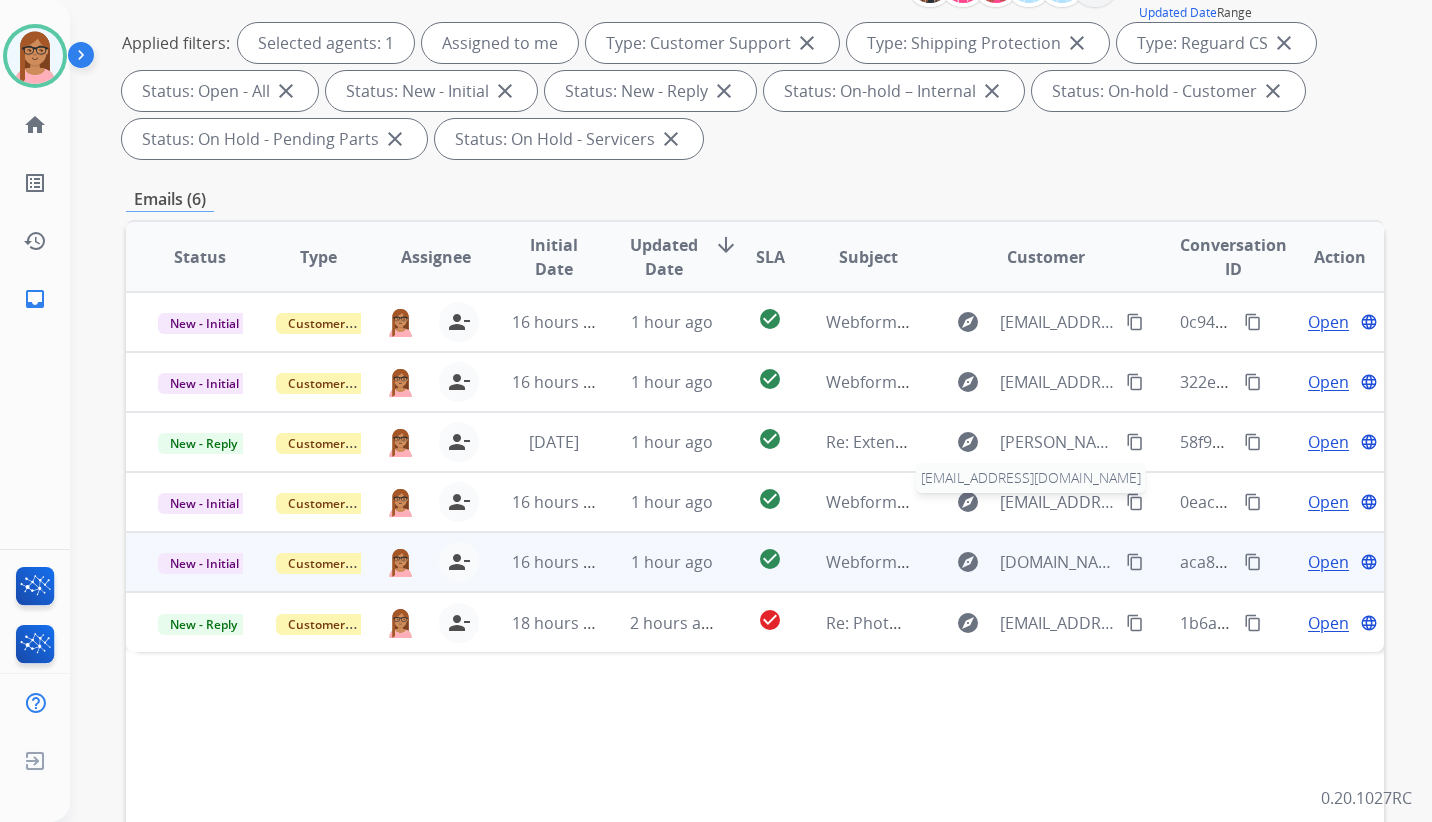 scroll, scrollTop: 300, scrollLeft: 0, axis: vertical 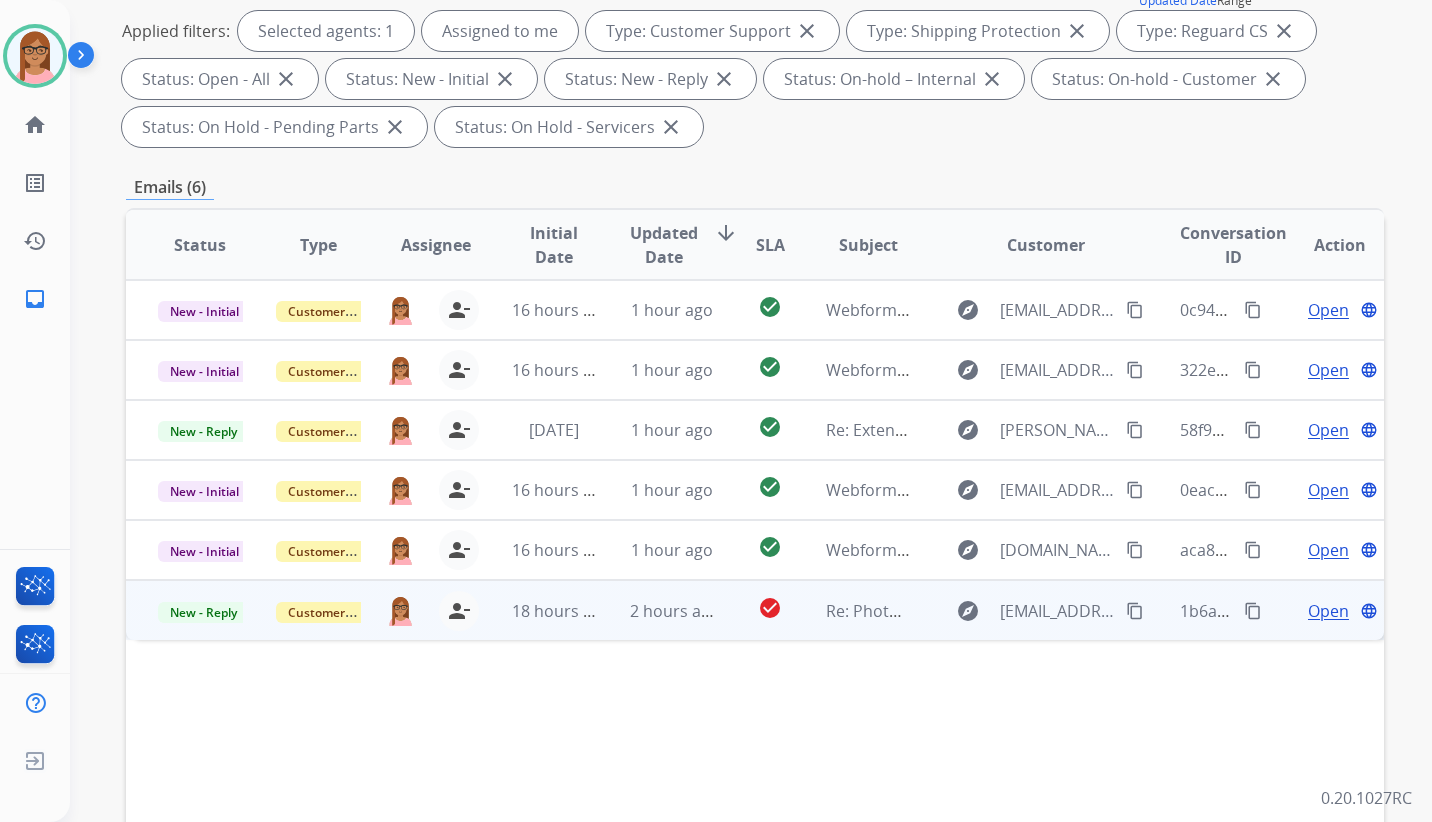 click on "Open" at bounding box center [1328, 611] 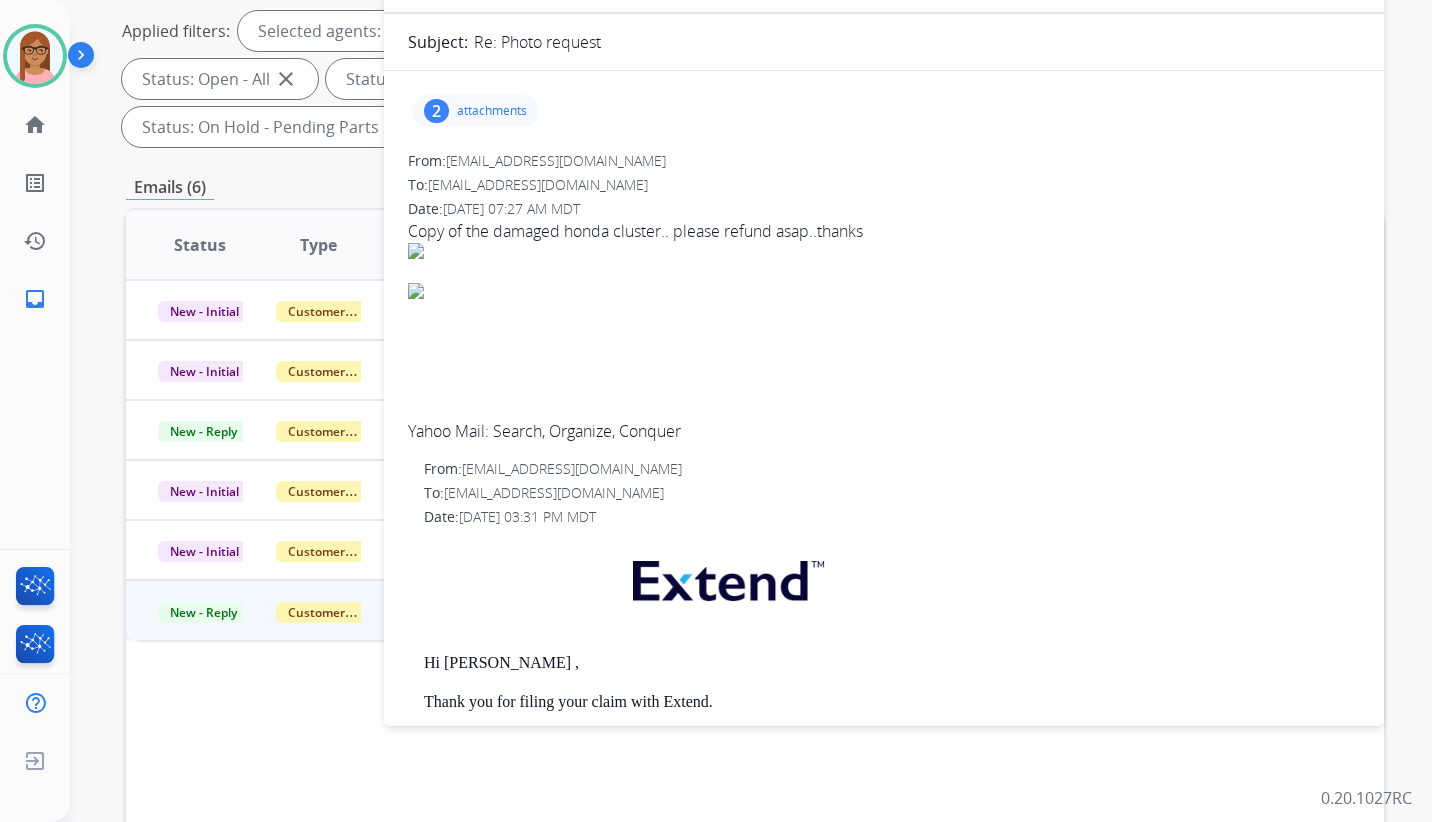 scroll, scrollTop: 0, scrollLeft: 0, axis: both 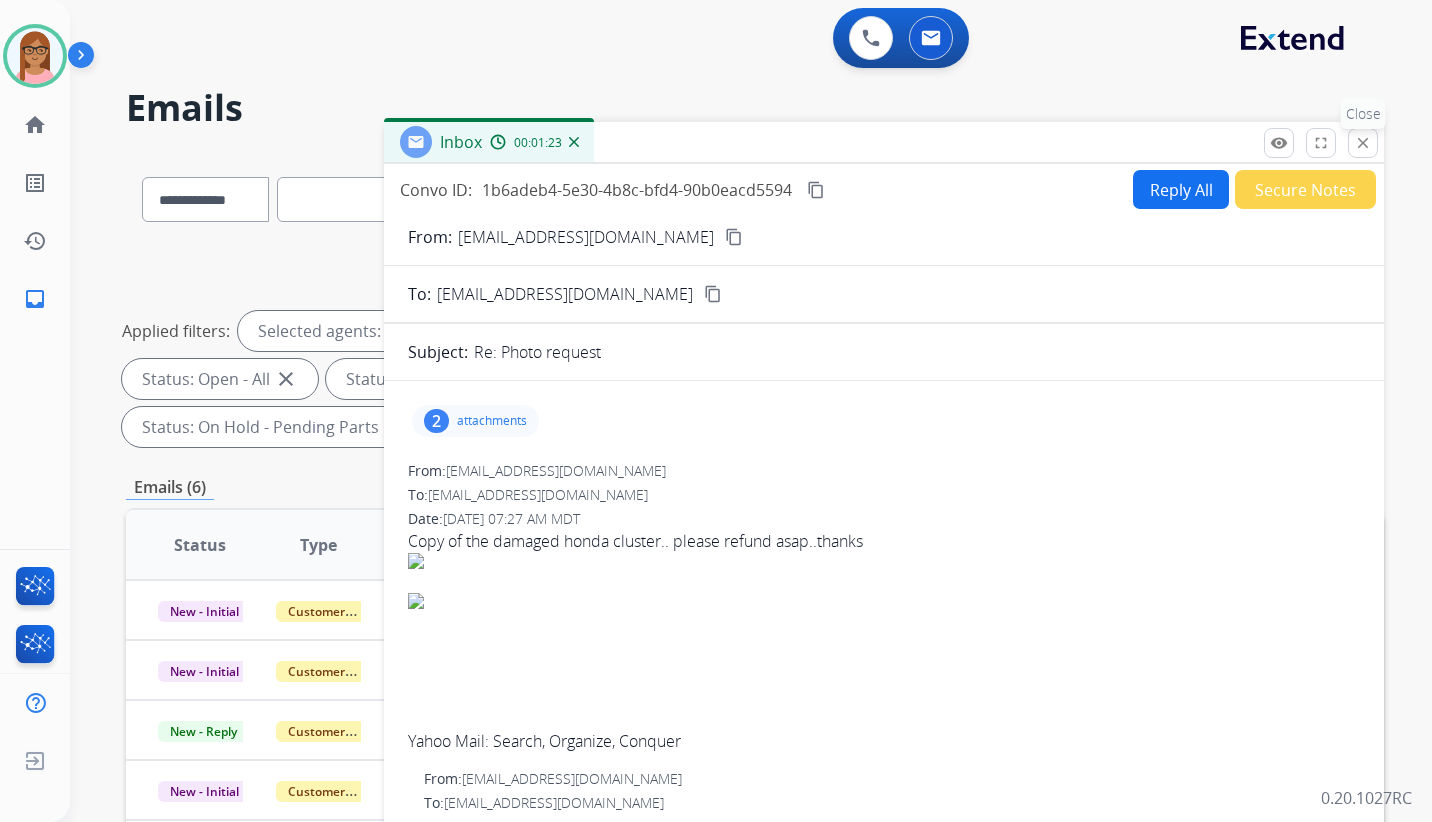 click on "close Close" at bounding box center (1363, 143) 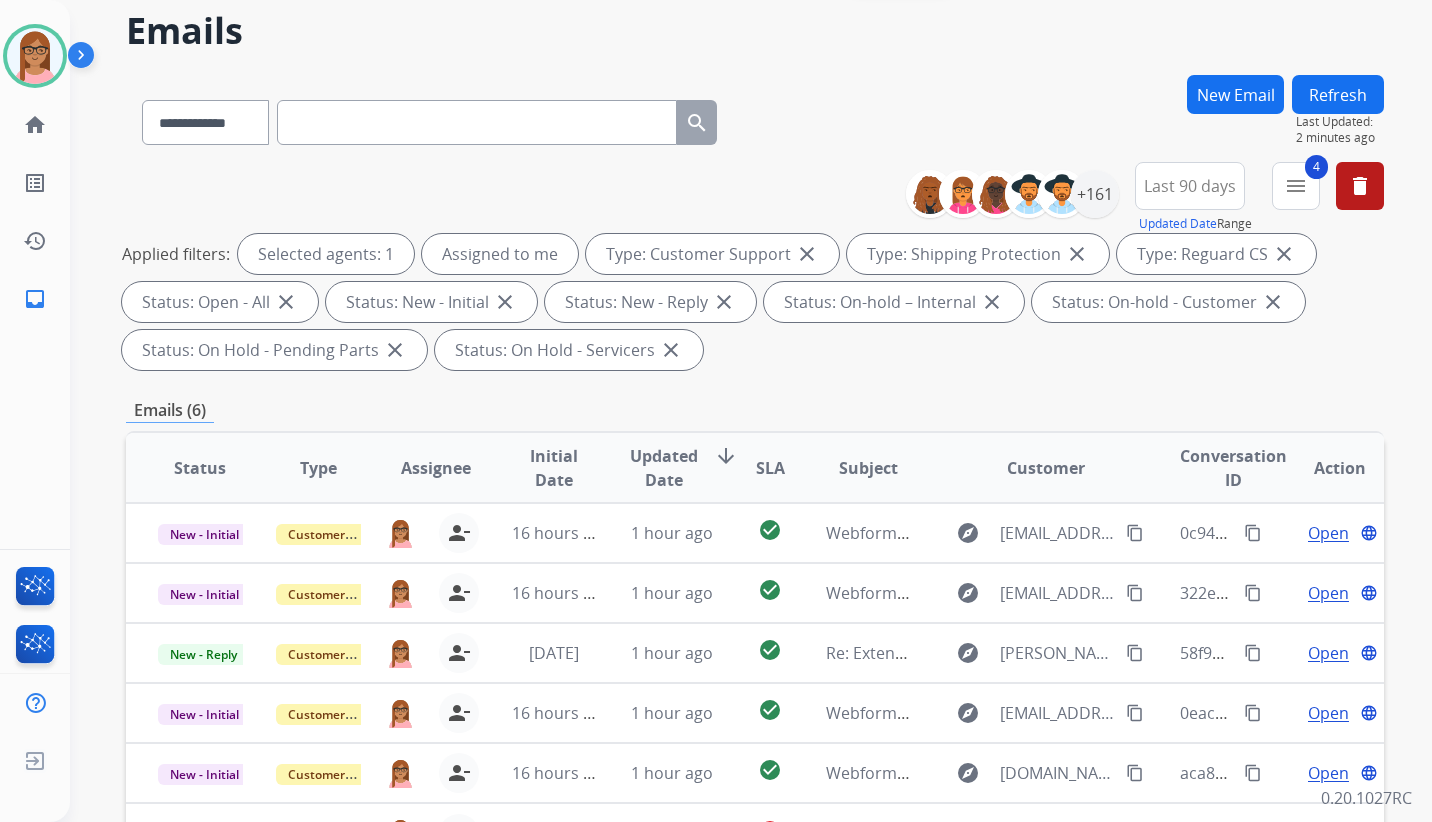 scroll, scrollTop: 0, scrollLeft: 0, axis: both 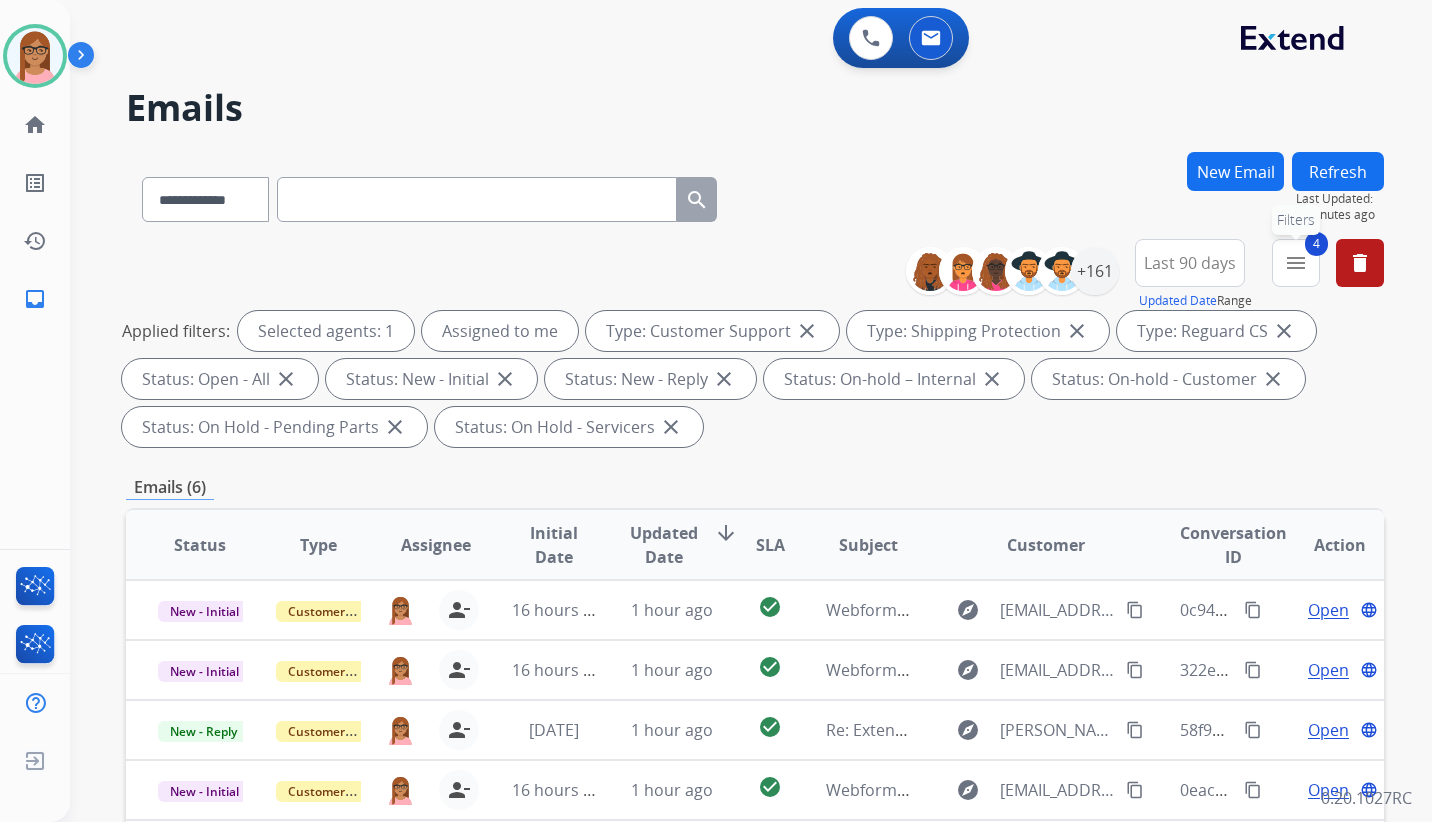 click on "4 menu  Filters" at bounding box center [1296, 263] 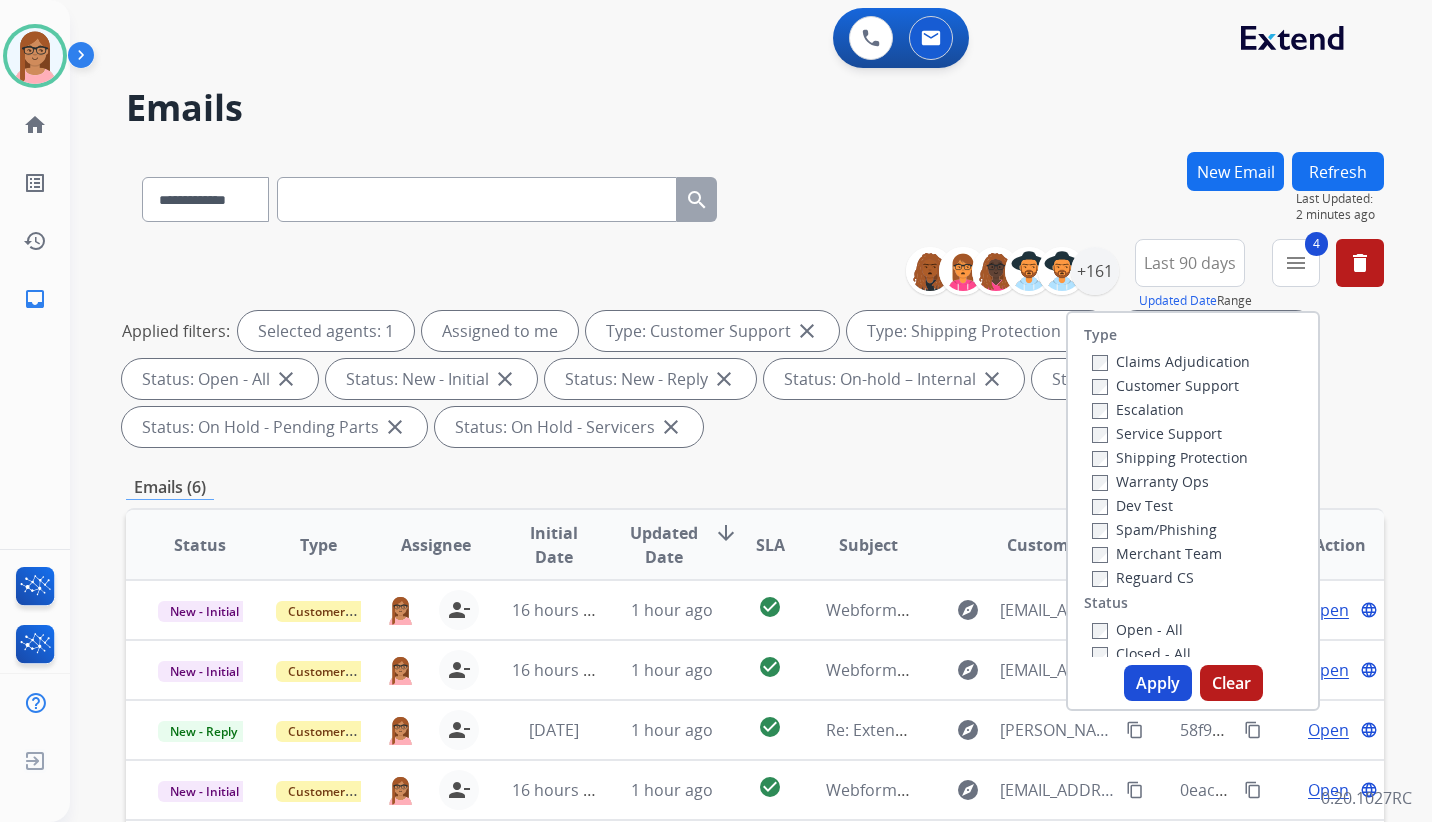 click on "Closed - All" at bounding box center [1141, 653] 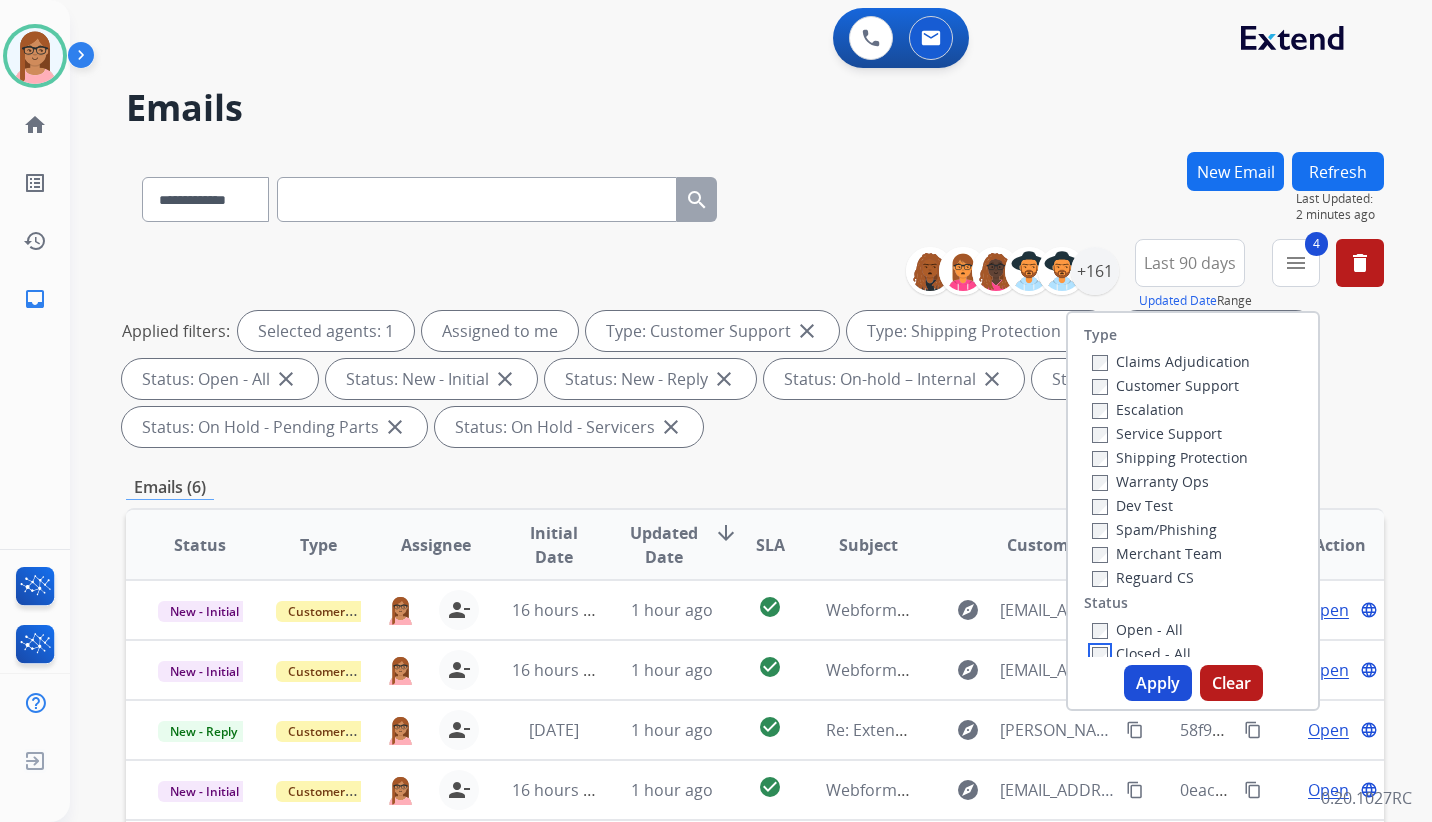 scroll, scrollTop: 6, scrollLeft: 0, axis: vertical 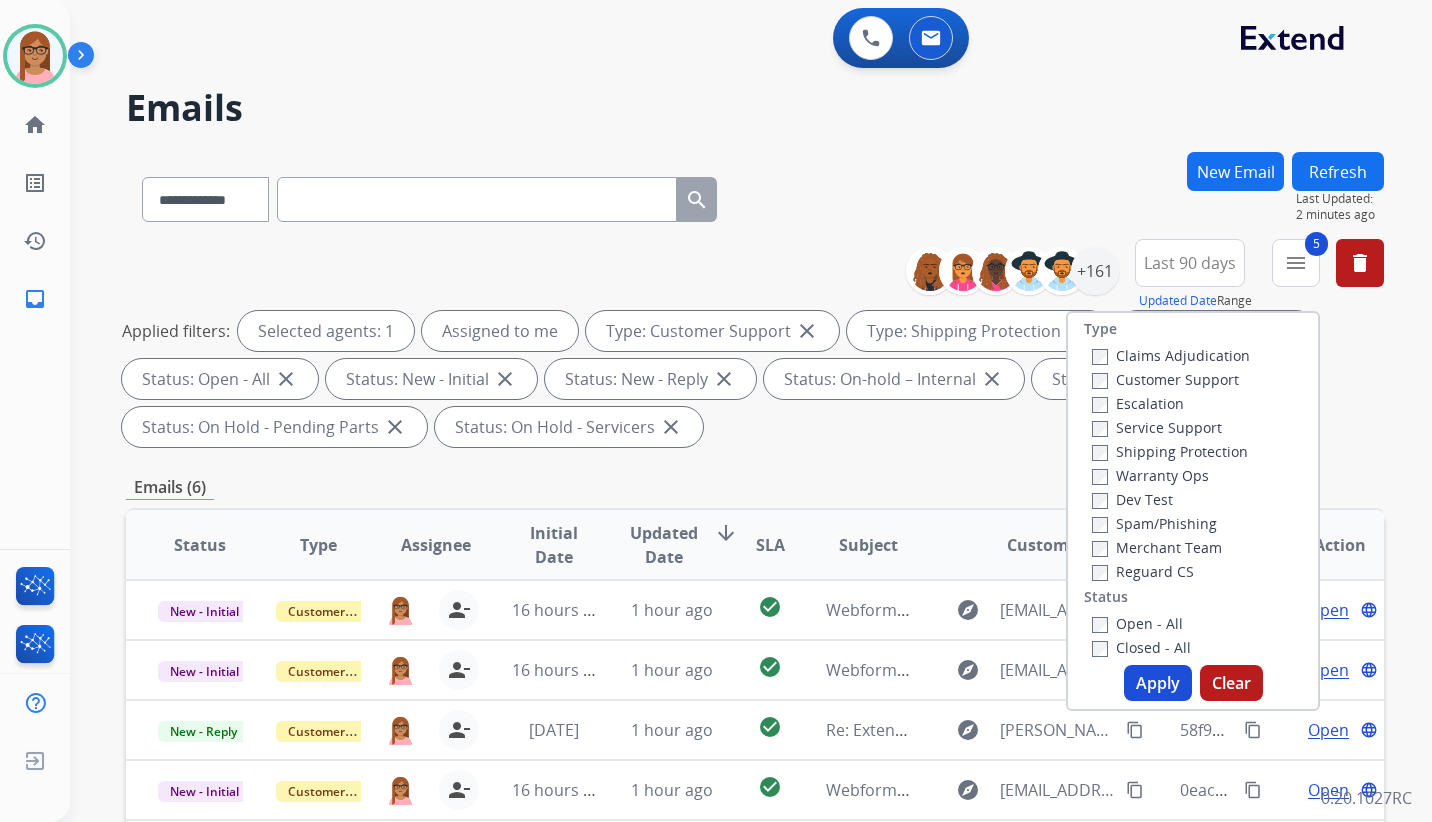 click on "Apply" at bounding box center (1158, 683) 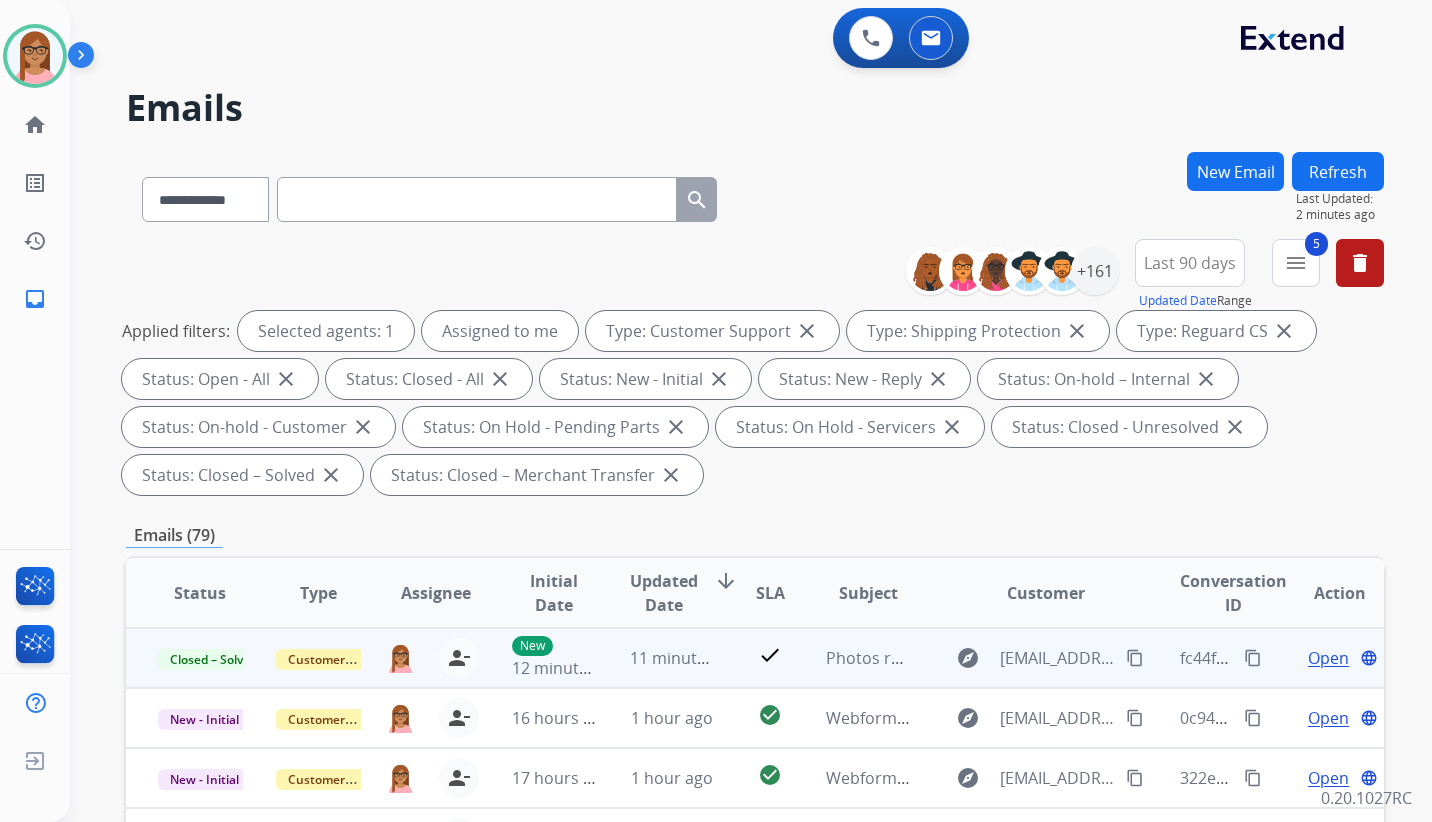 click on "content_copy" at bounding box center (1253, 658) 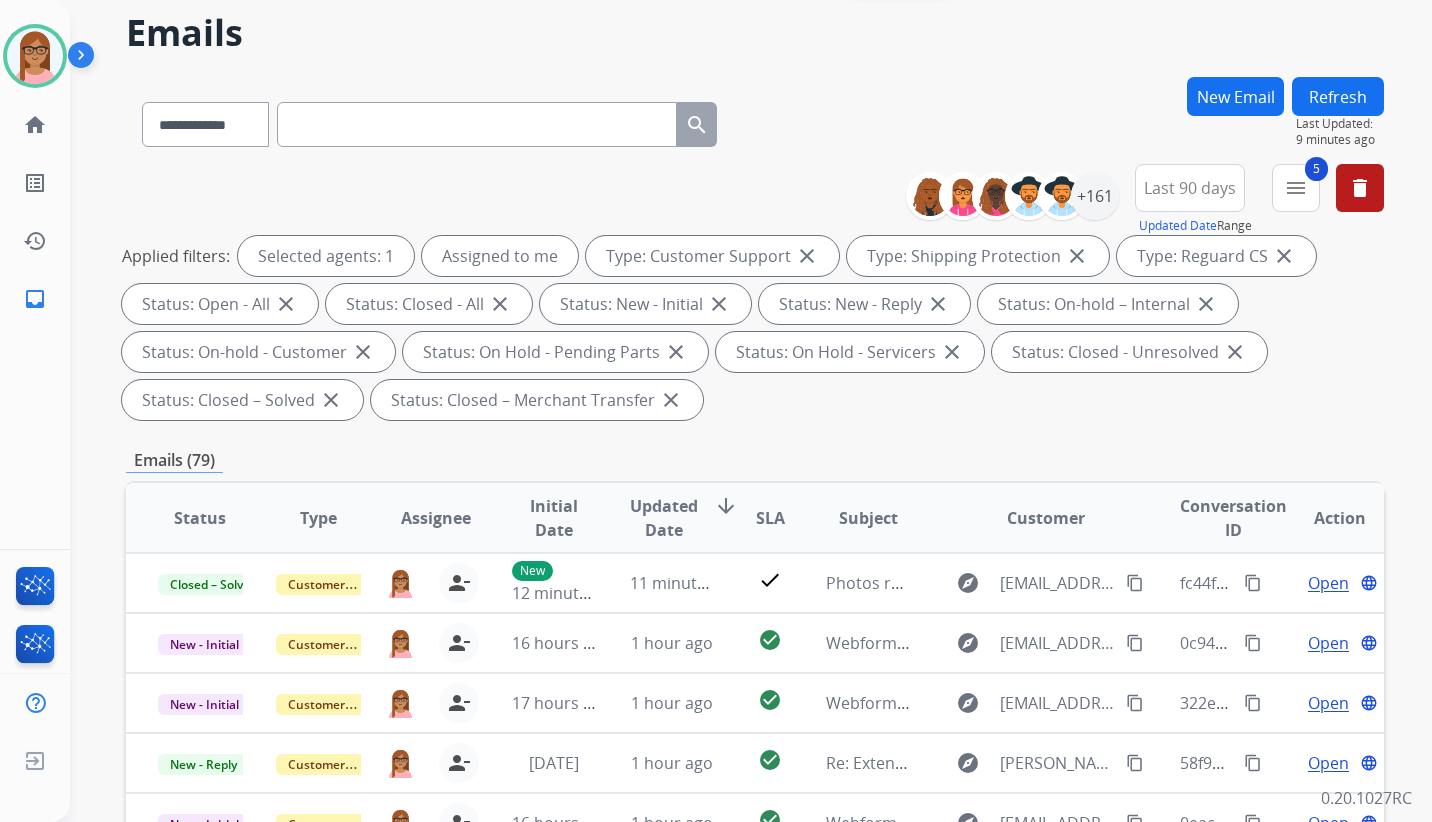 scroll, scrollTop: 0, scrollLeft: 0, axis: both 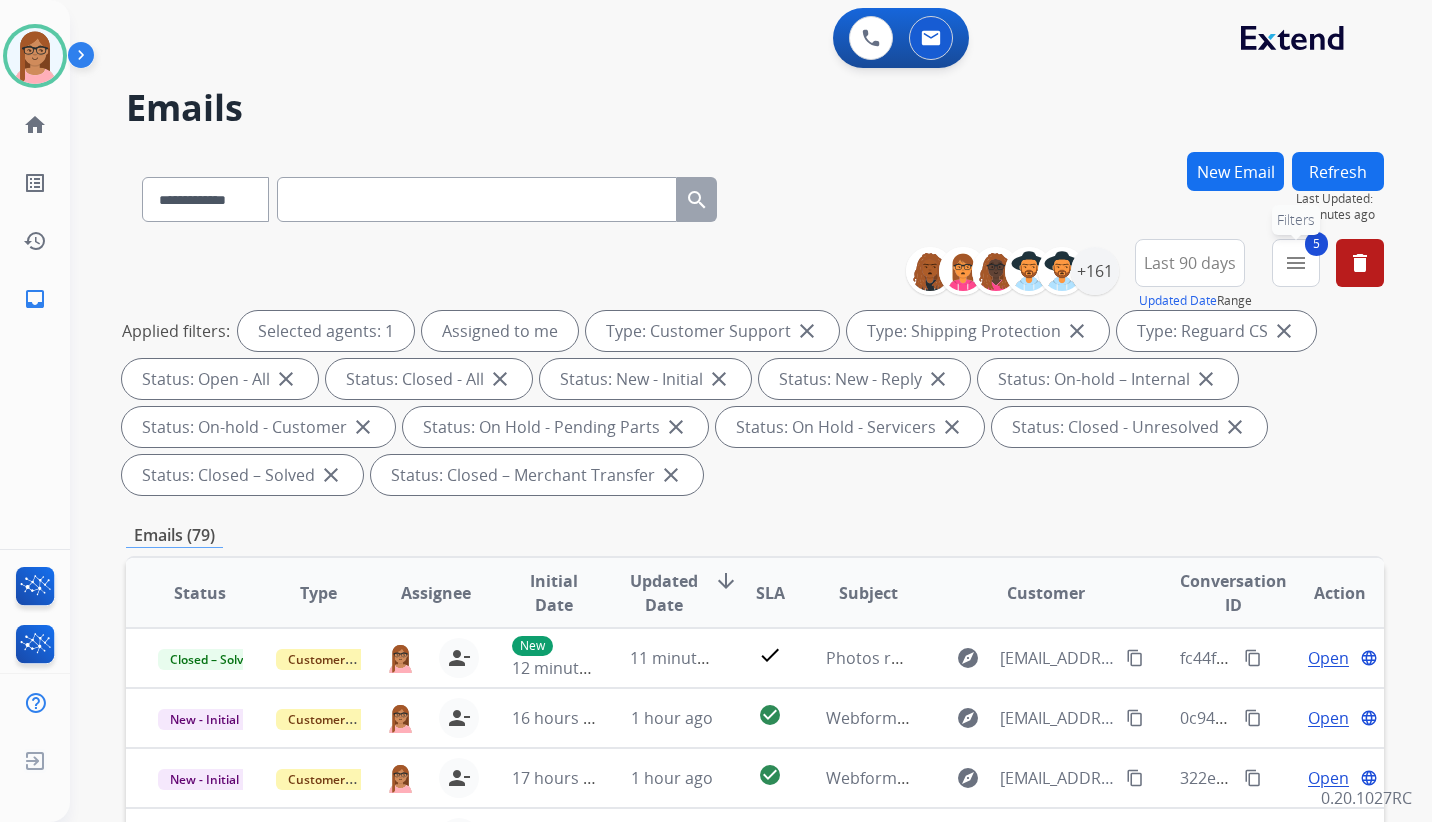 click on "menu" at bounding box center (1296, 263) 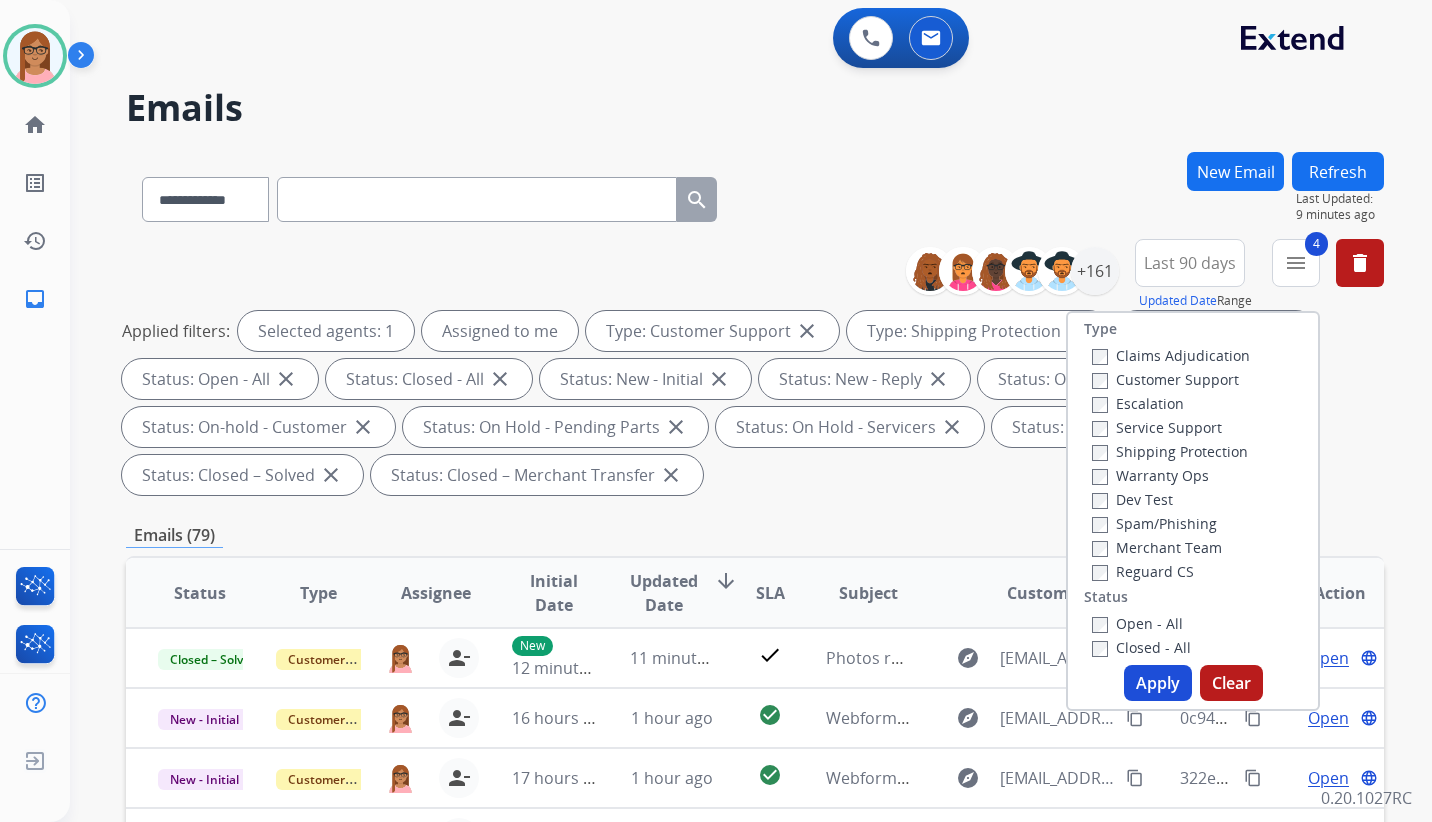 click on "Apply" at bounding box center [1158, 683] 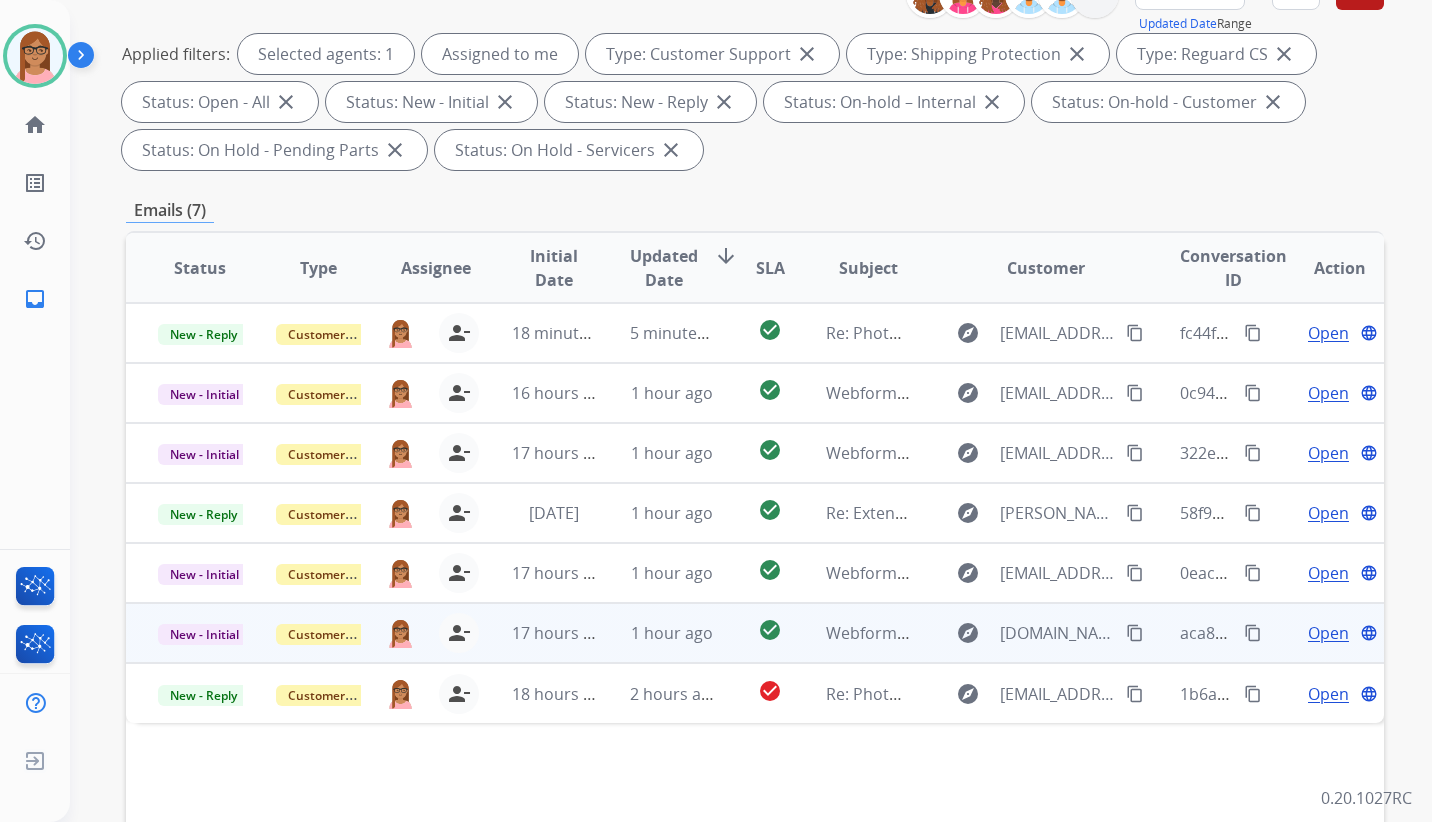 scroll, scrollTop: 300, scrollLeft: 0, axis: vertical 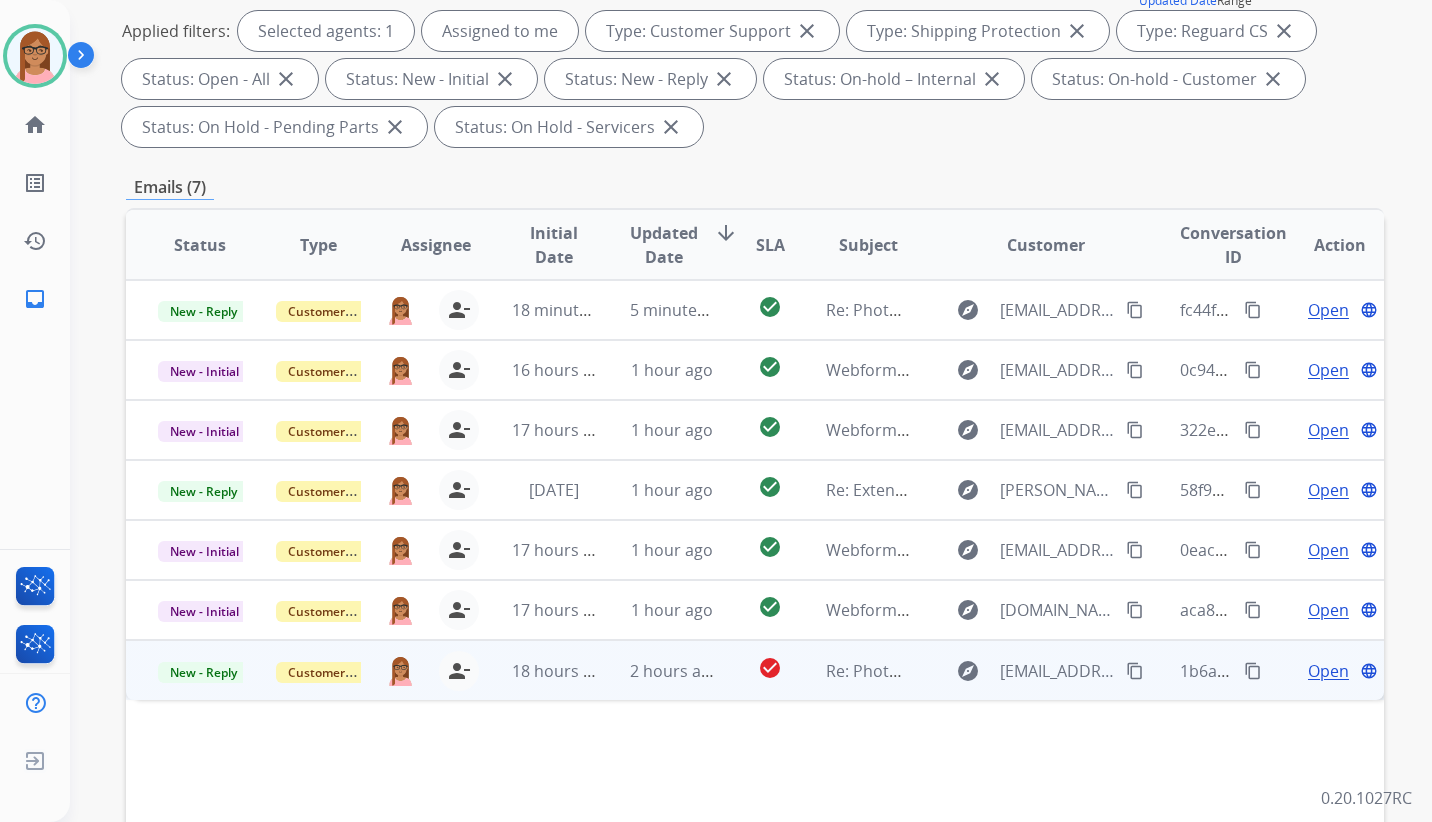 click on "Open" at bounding box center [1328, 671] 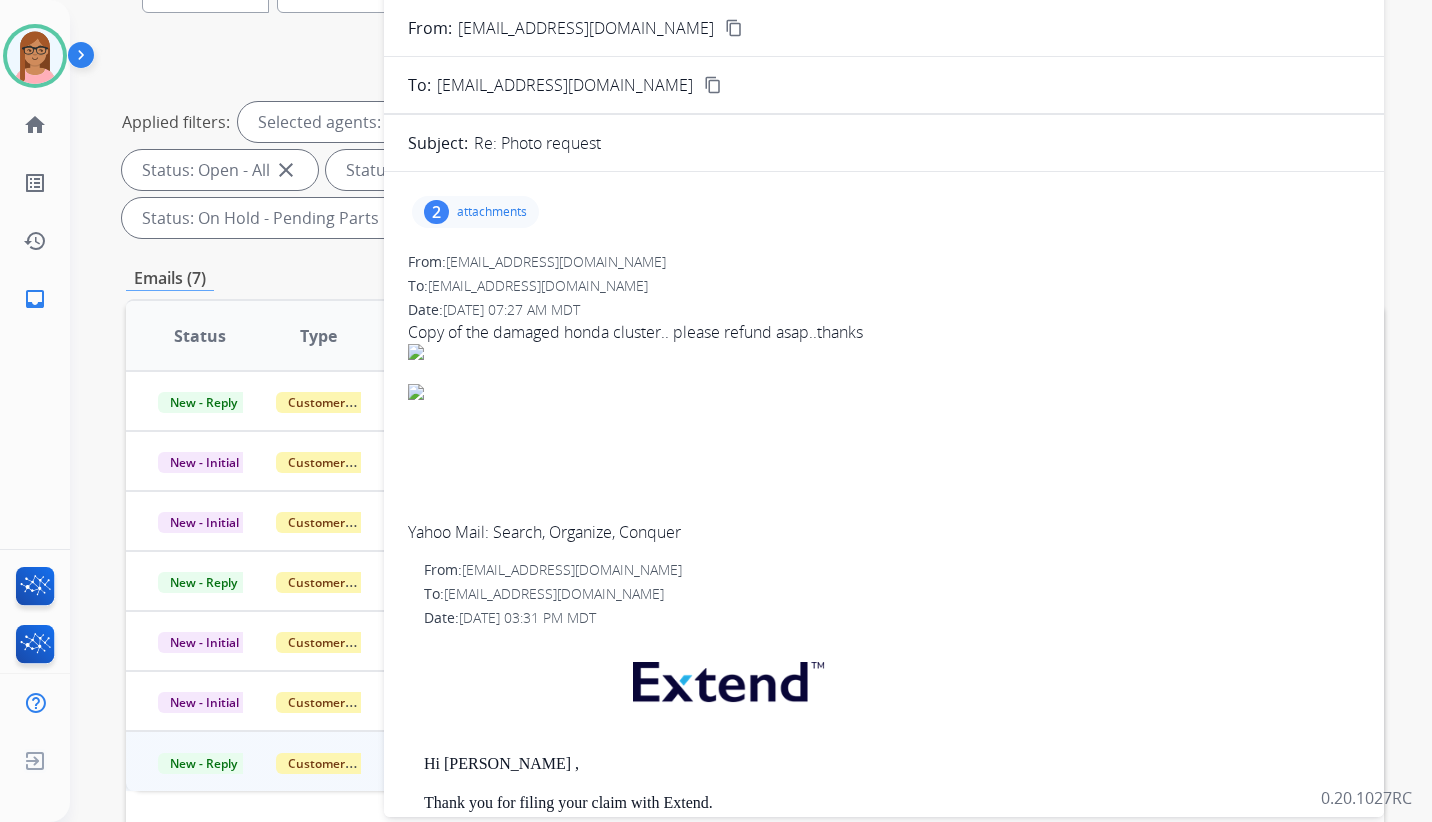 scroll, scrollTop: 0, scrollLeft: 0, axis: both 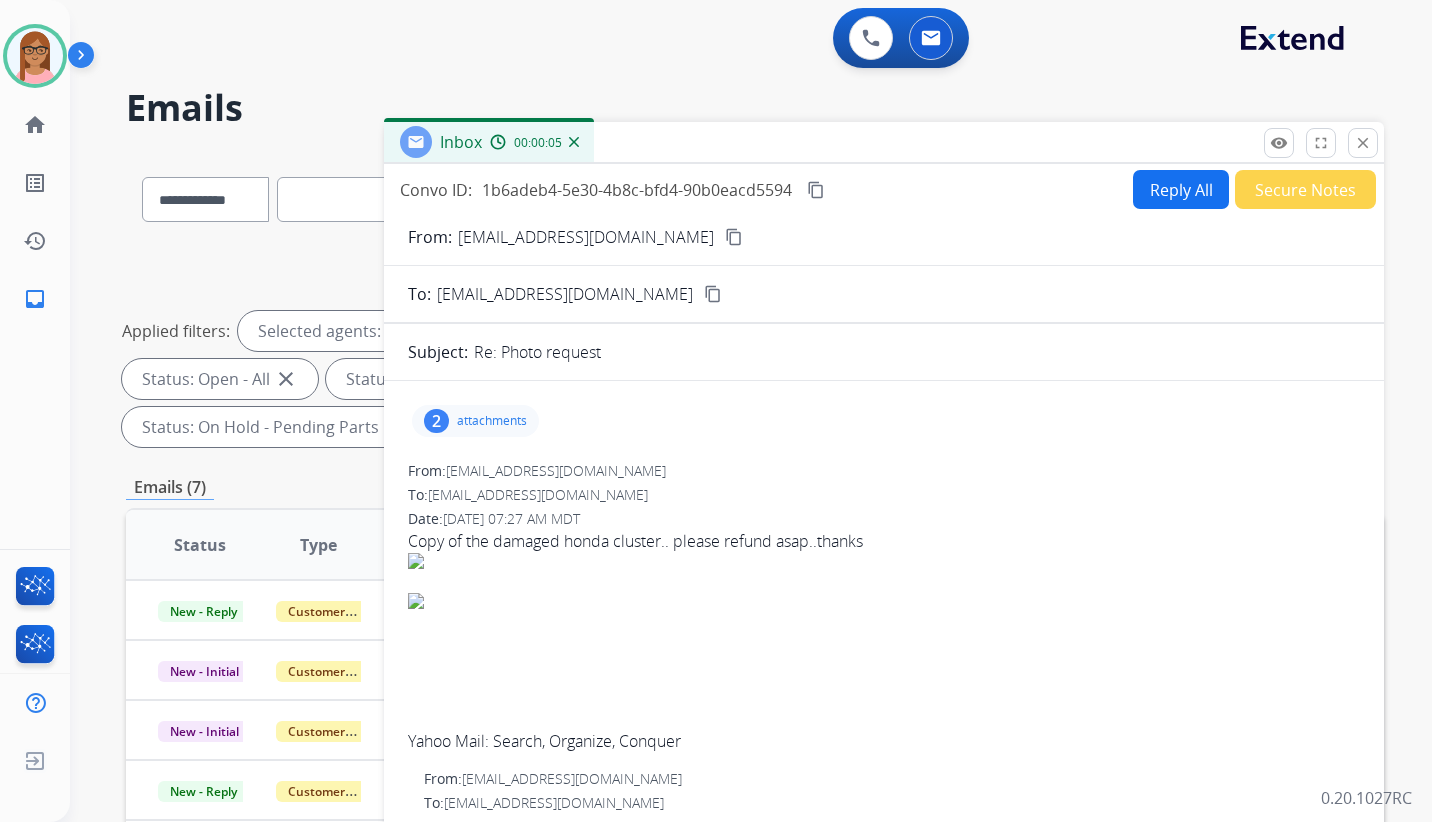 click on "content_copy" at bounding box center (734, 237) 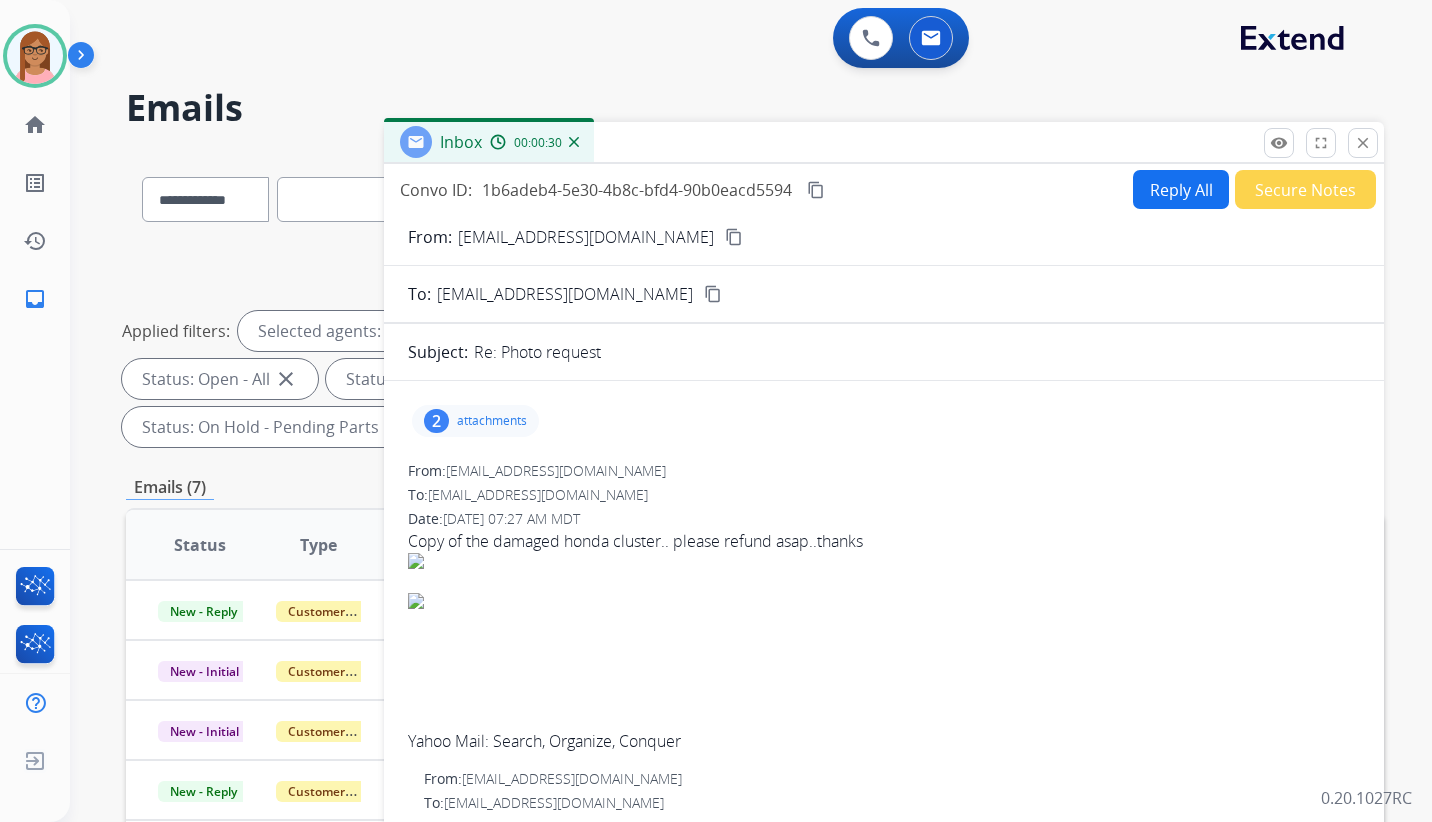 click on "2 attachments" at bounding box center [475, 421] 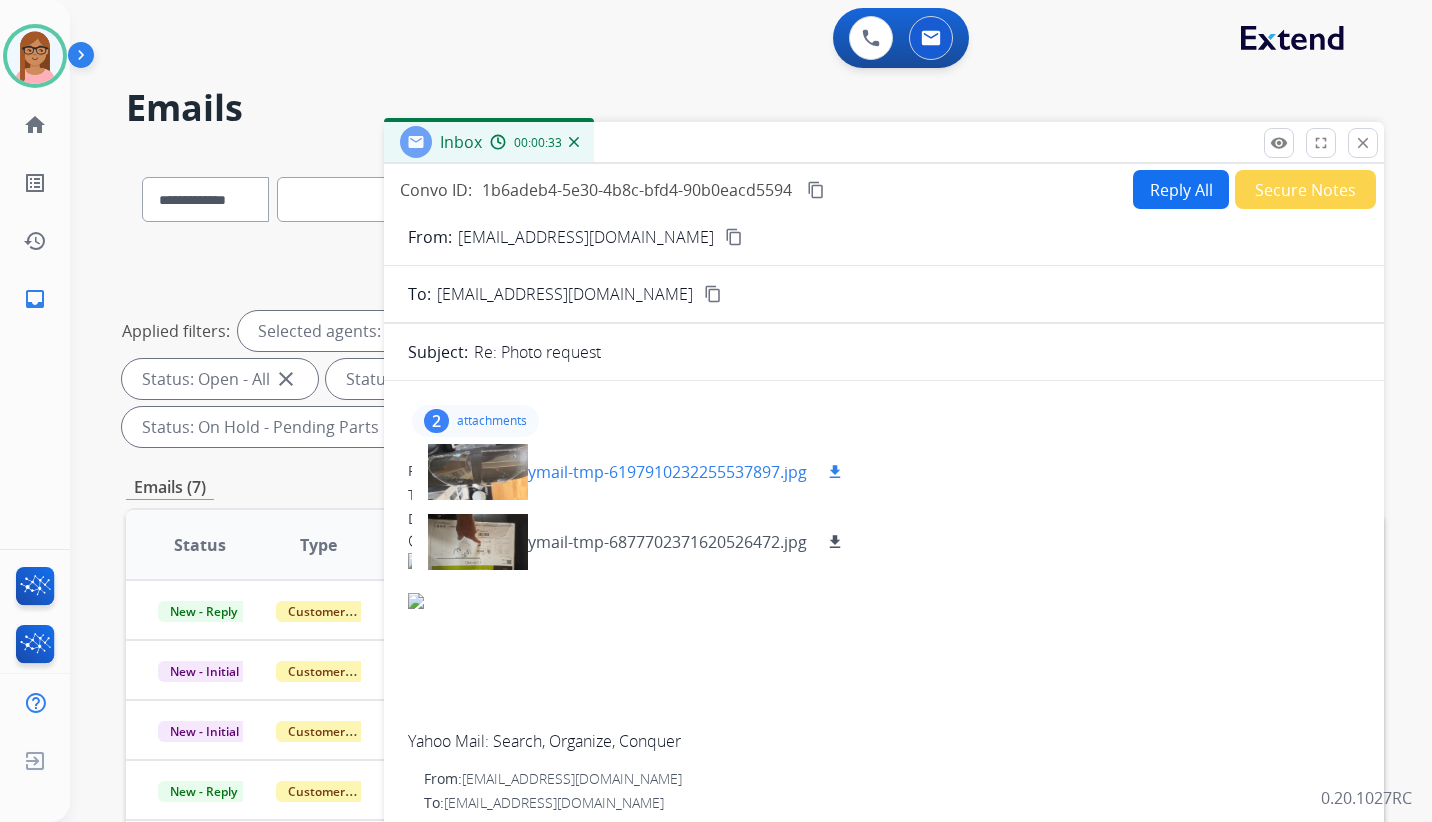 click on "download" at bounding box center (835, 472) 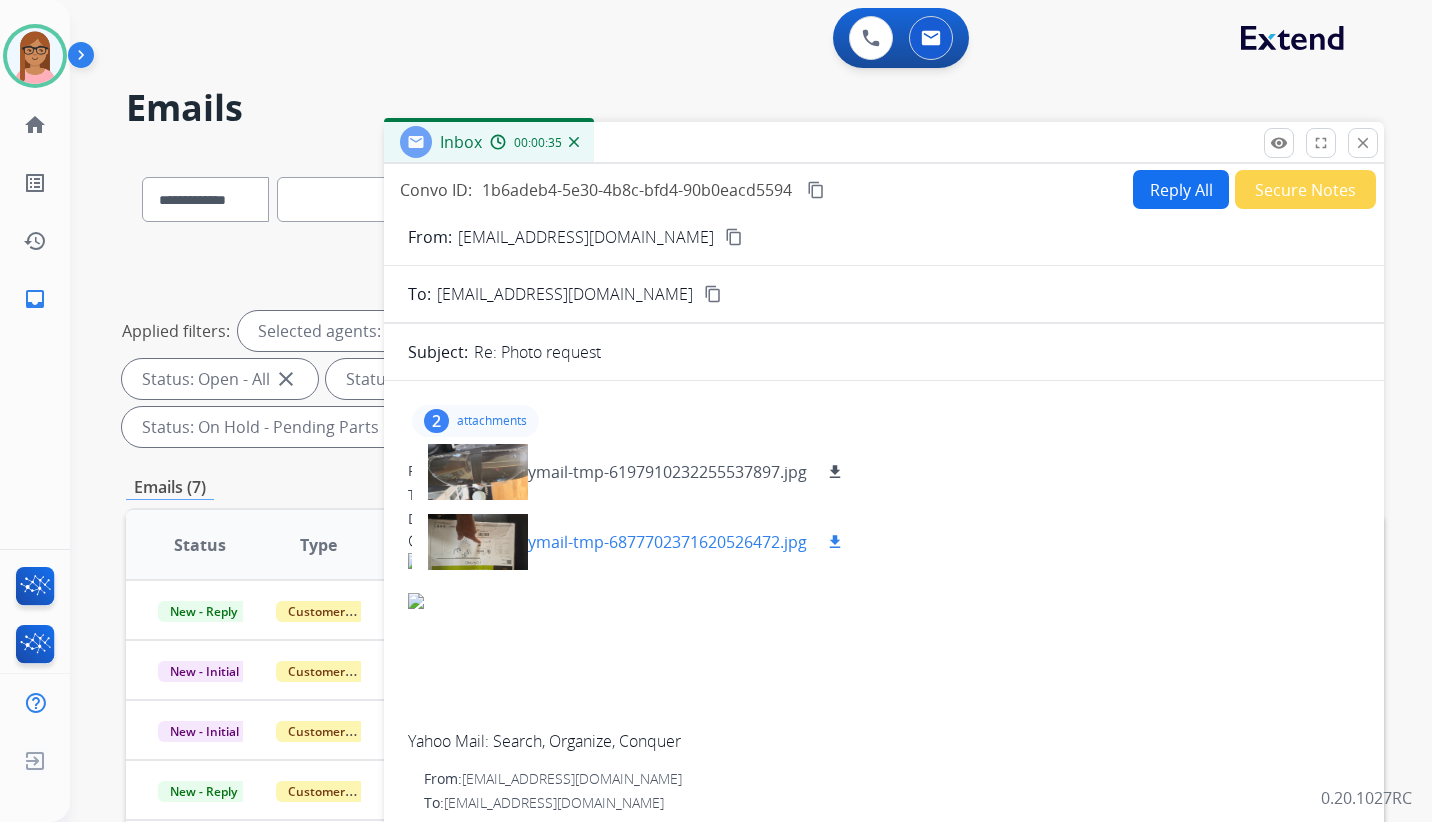 click on "download" at bounding box center [835, 542] 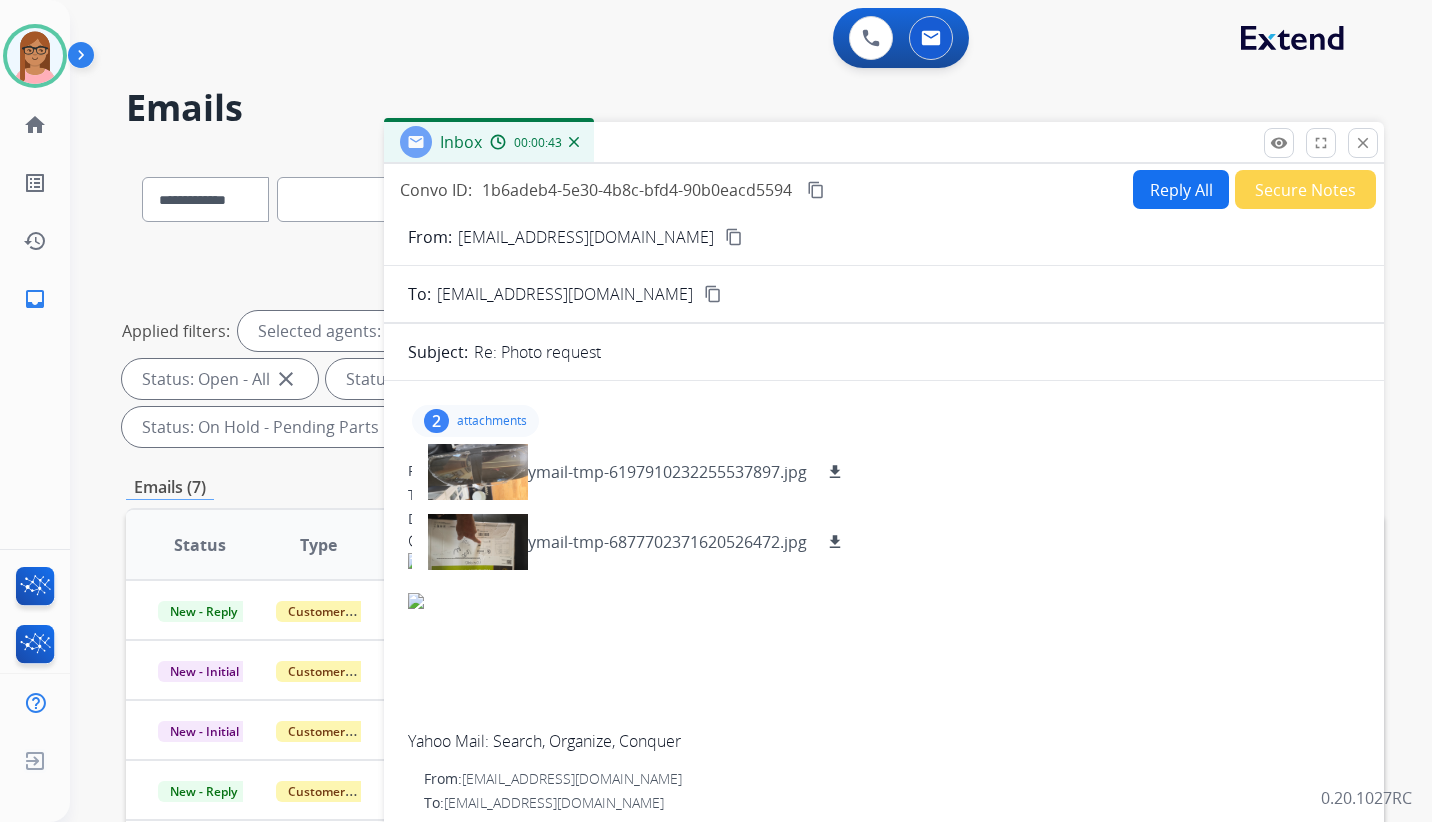 click on "**********" at bounding box center (727, 483) 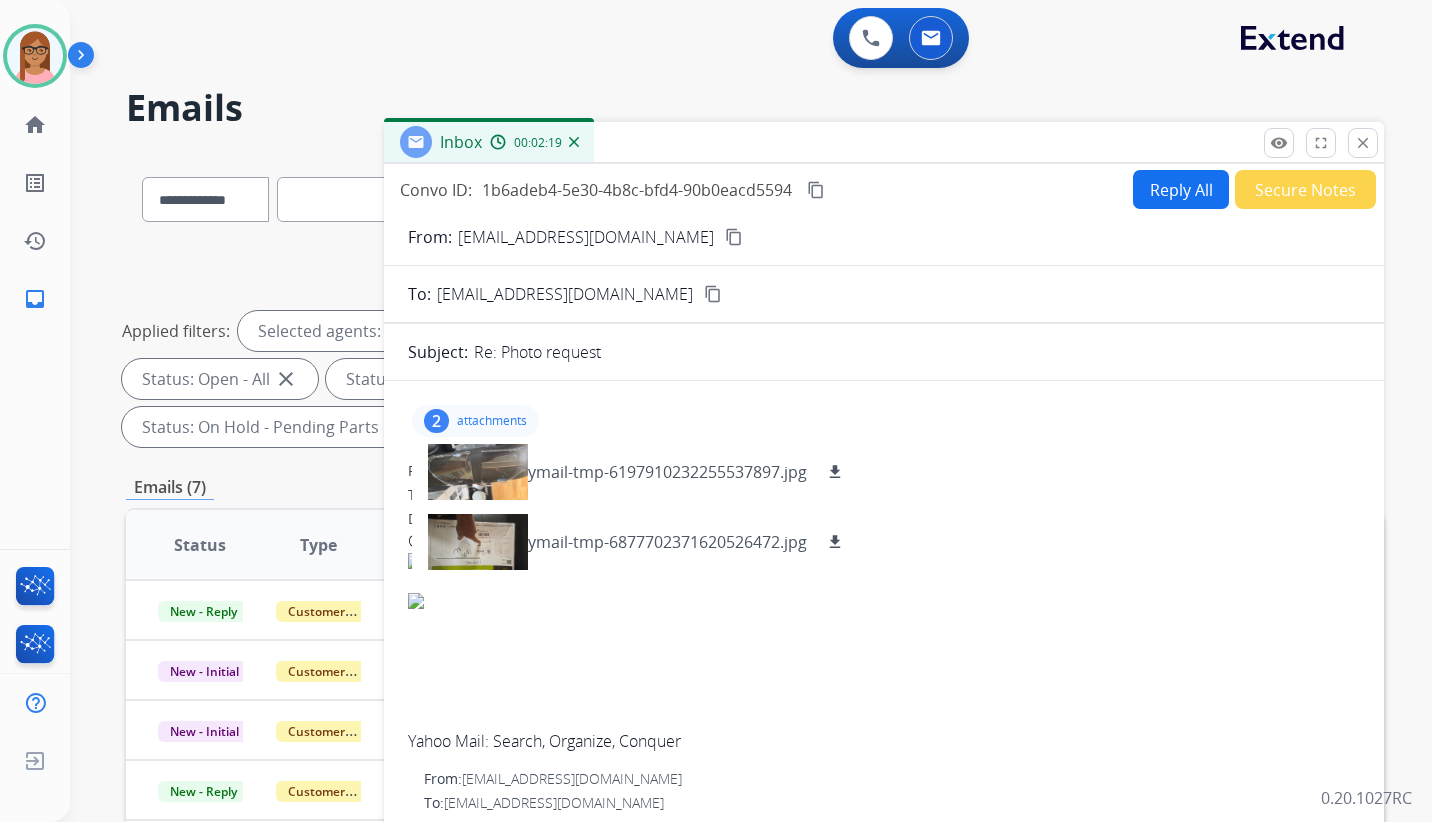 click on "content_copy" at bounding box center [816, 190] 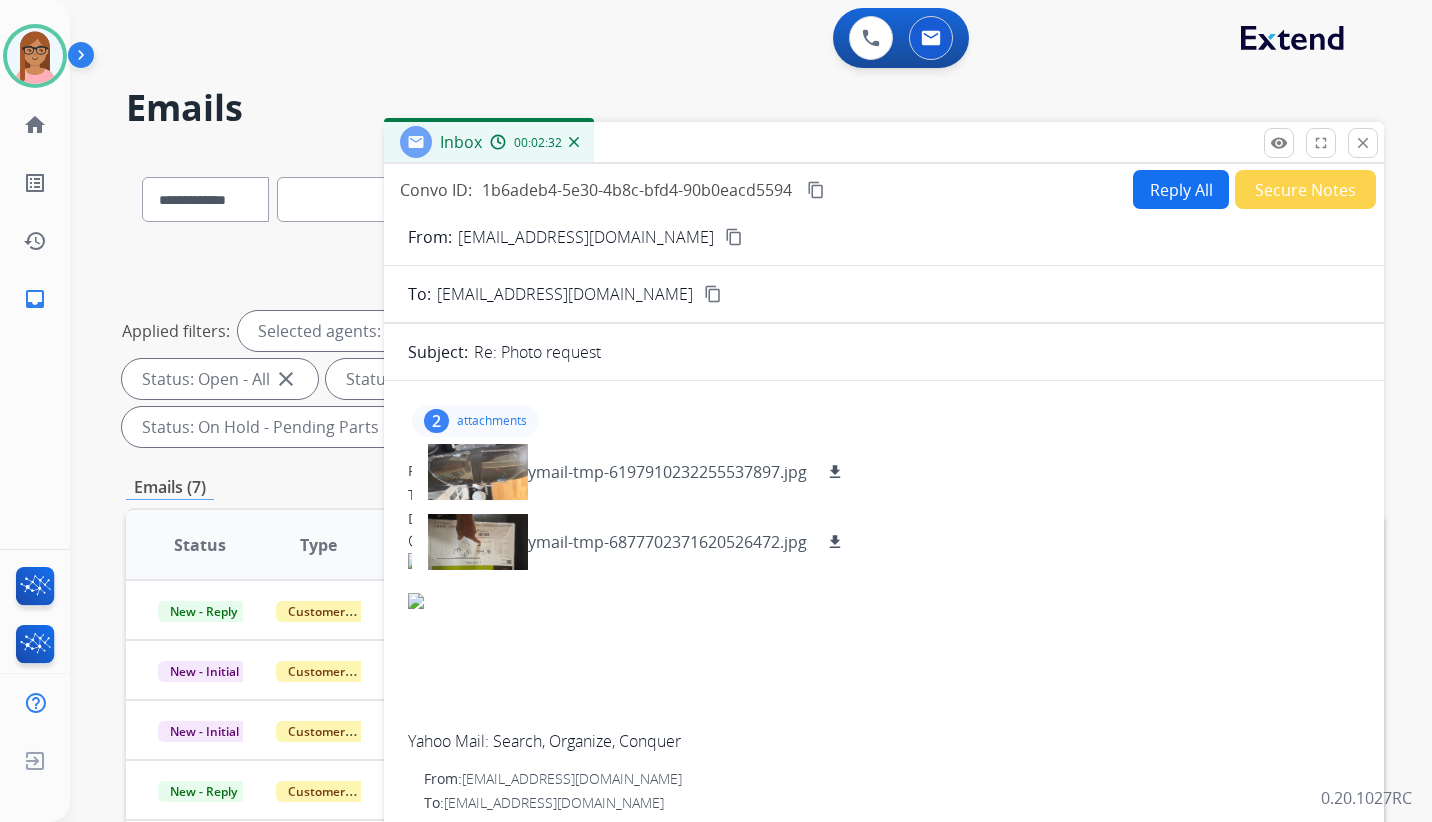 click on "Reply All" at bounding box center (1181, 189) 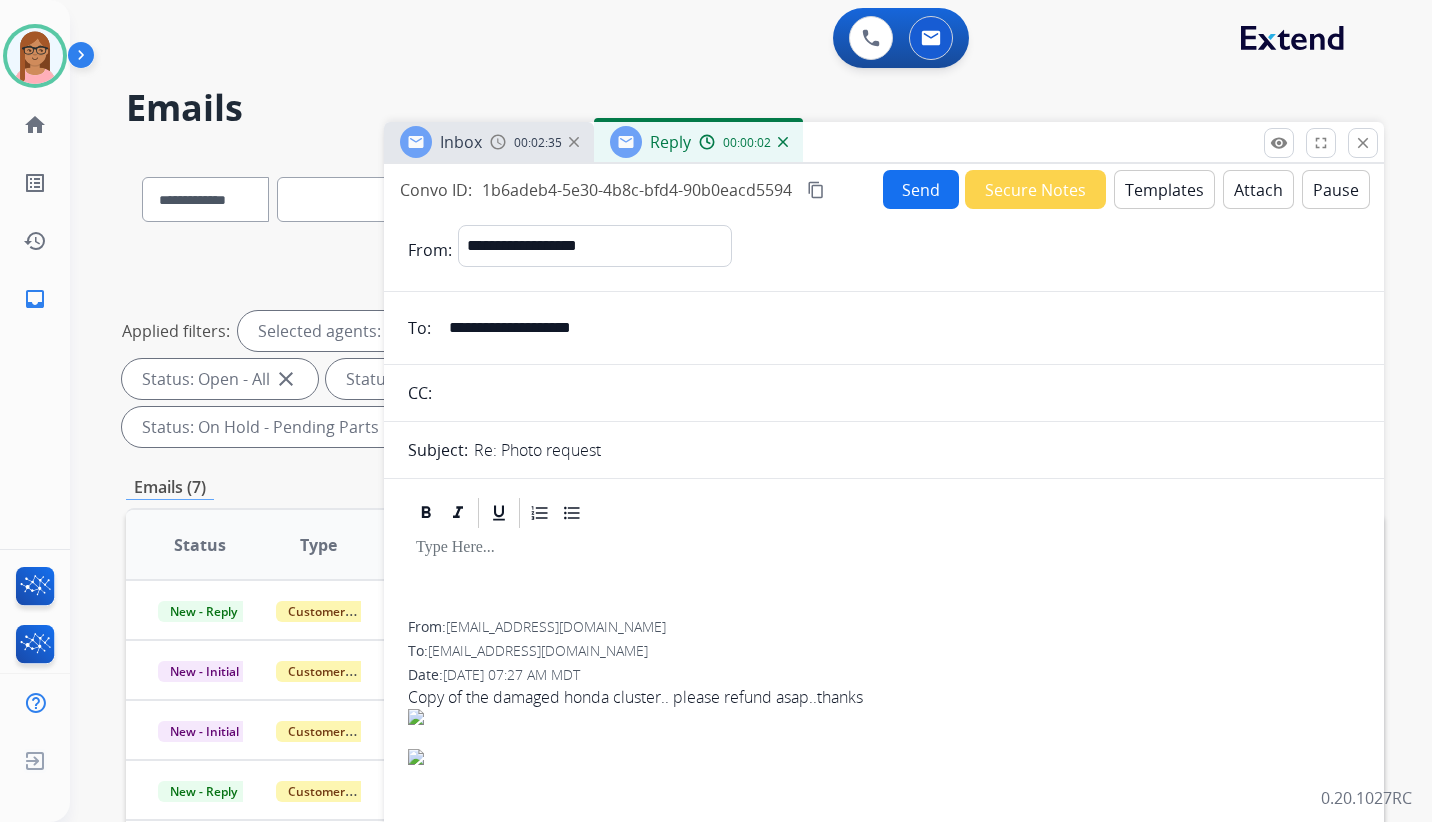 click on "Re: Photo request" at bounding box center [917, 450] 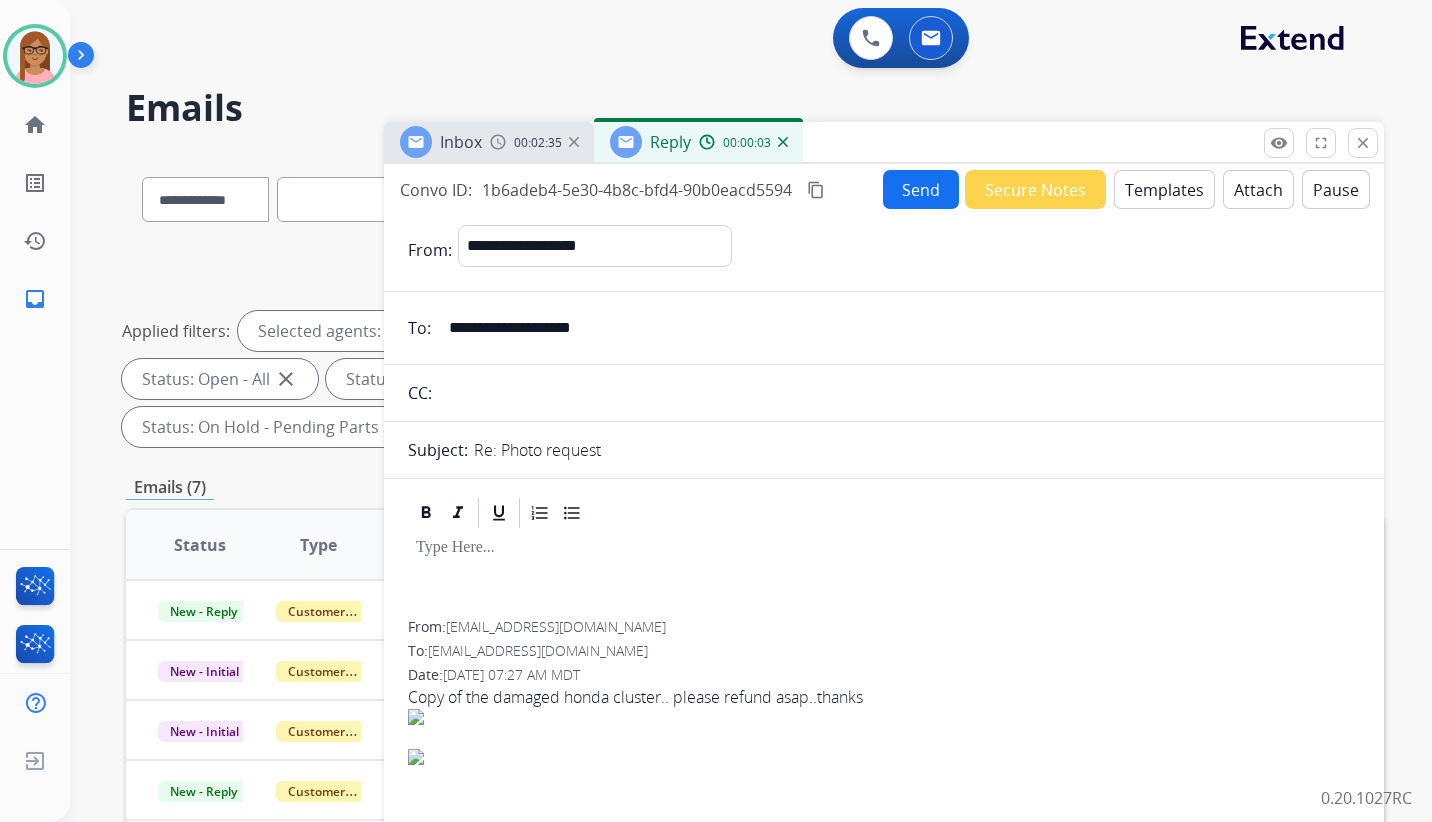 click on "Re: Photo request" at bounding box center [537, 450] 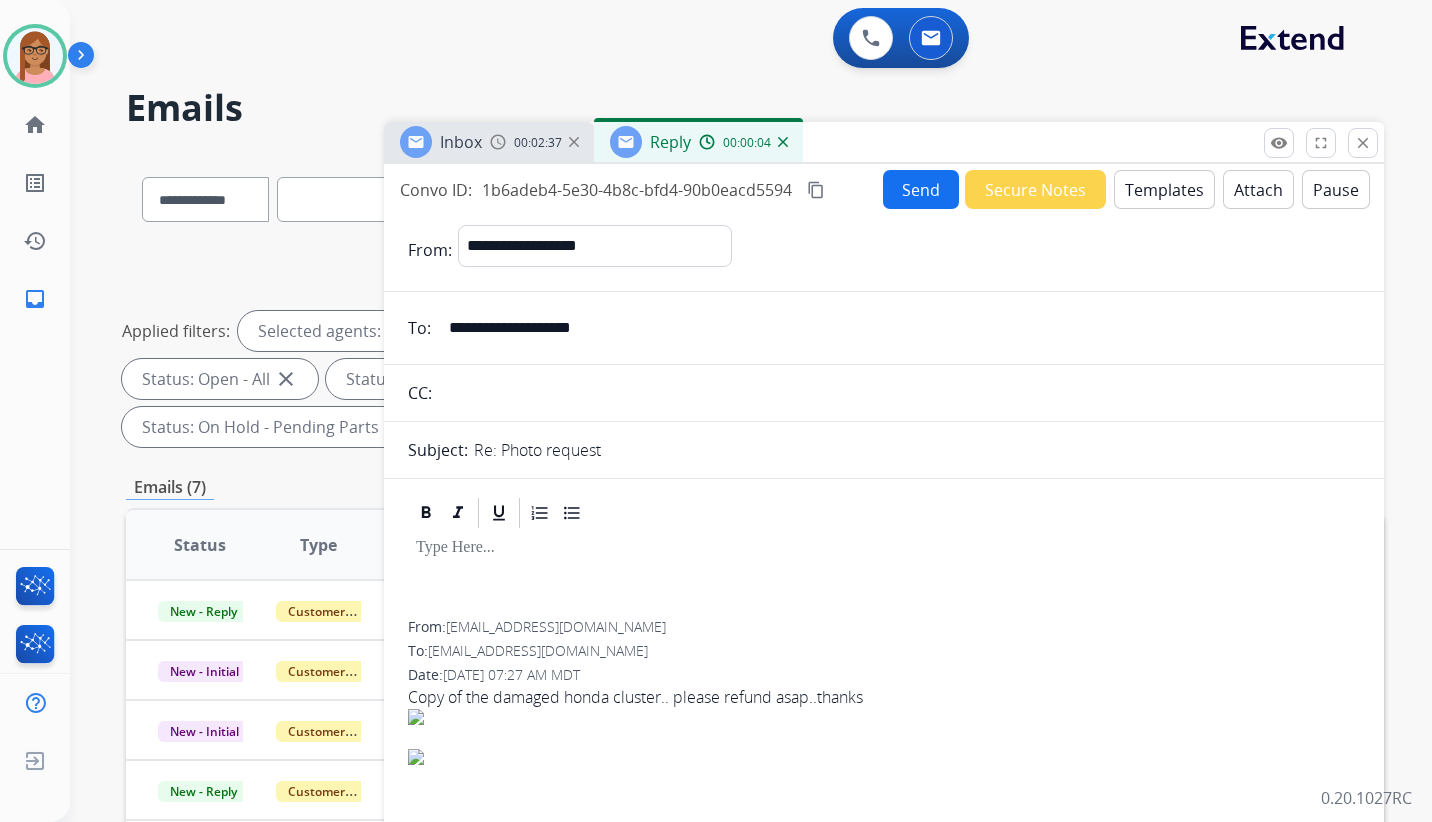 click on "Templates" at bounding box center (1164, 189) 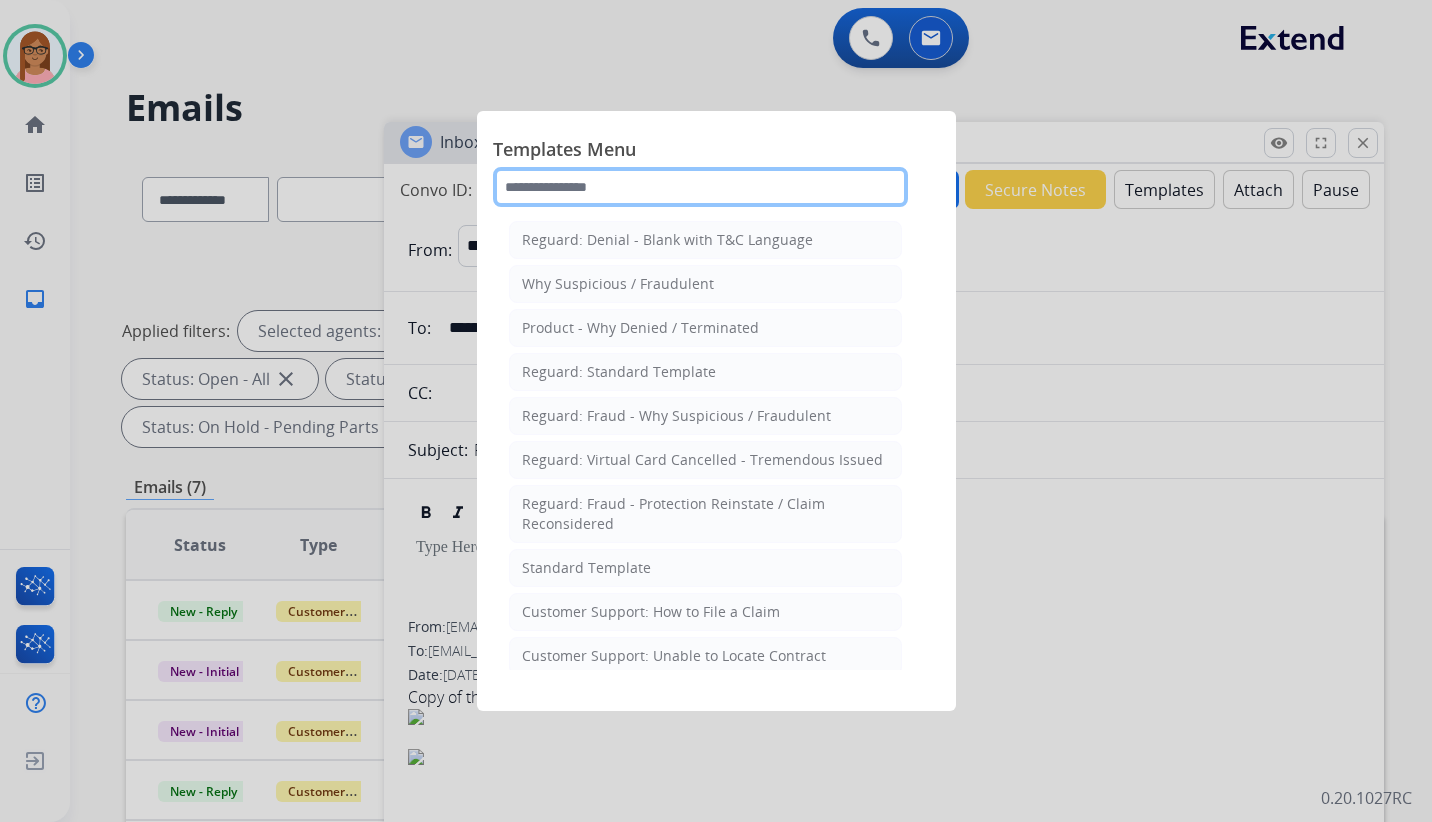 click 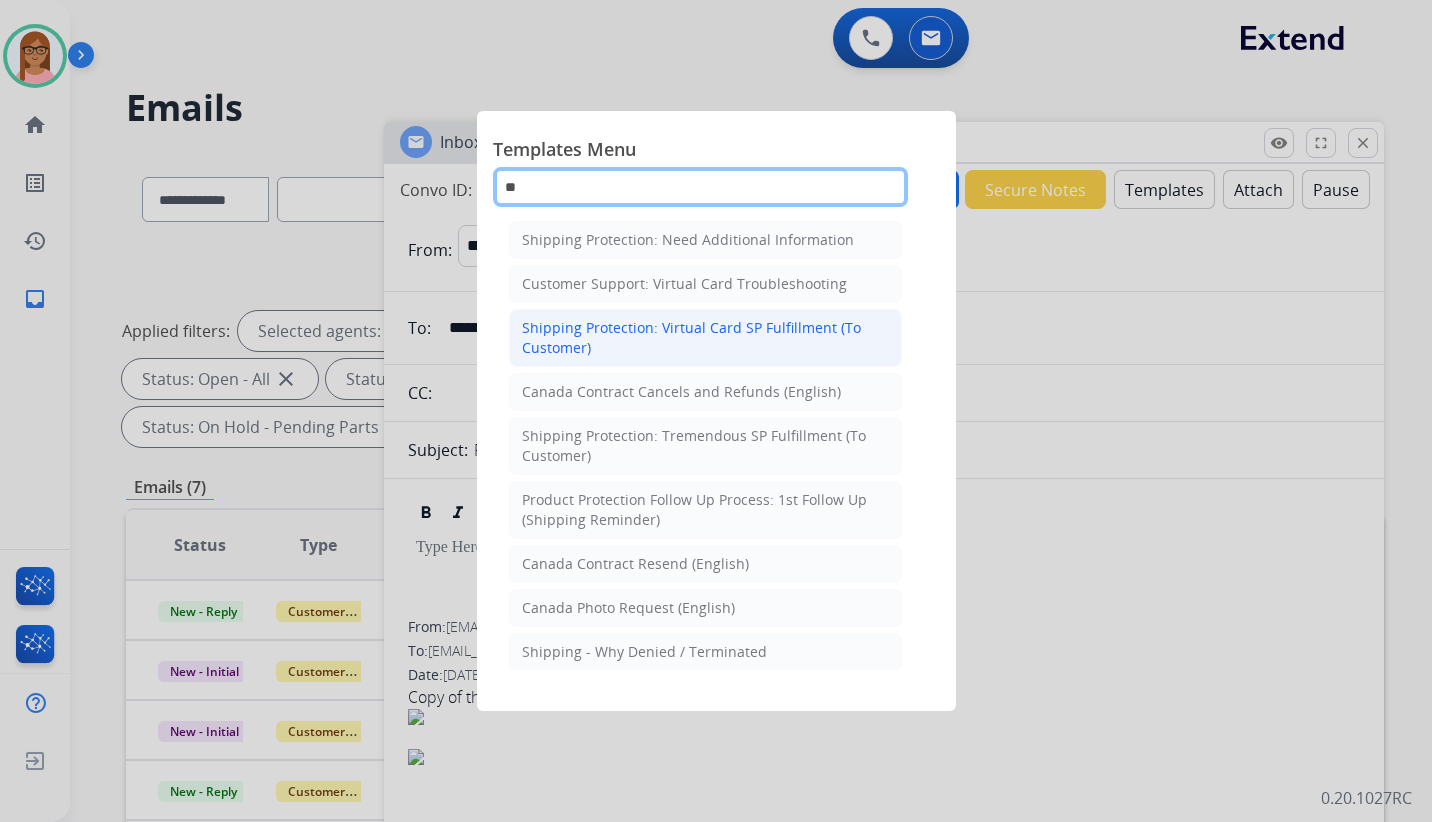 type on "**" 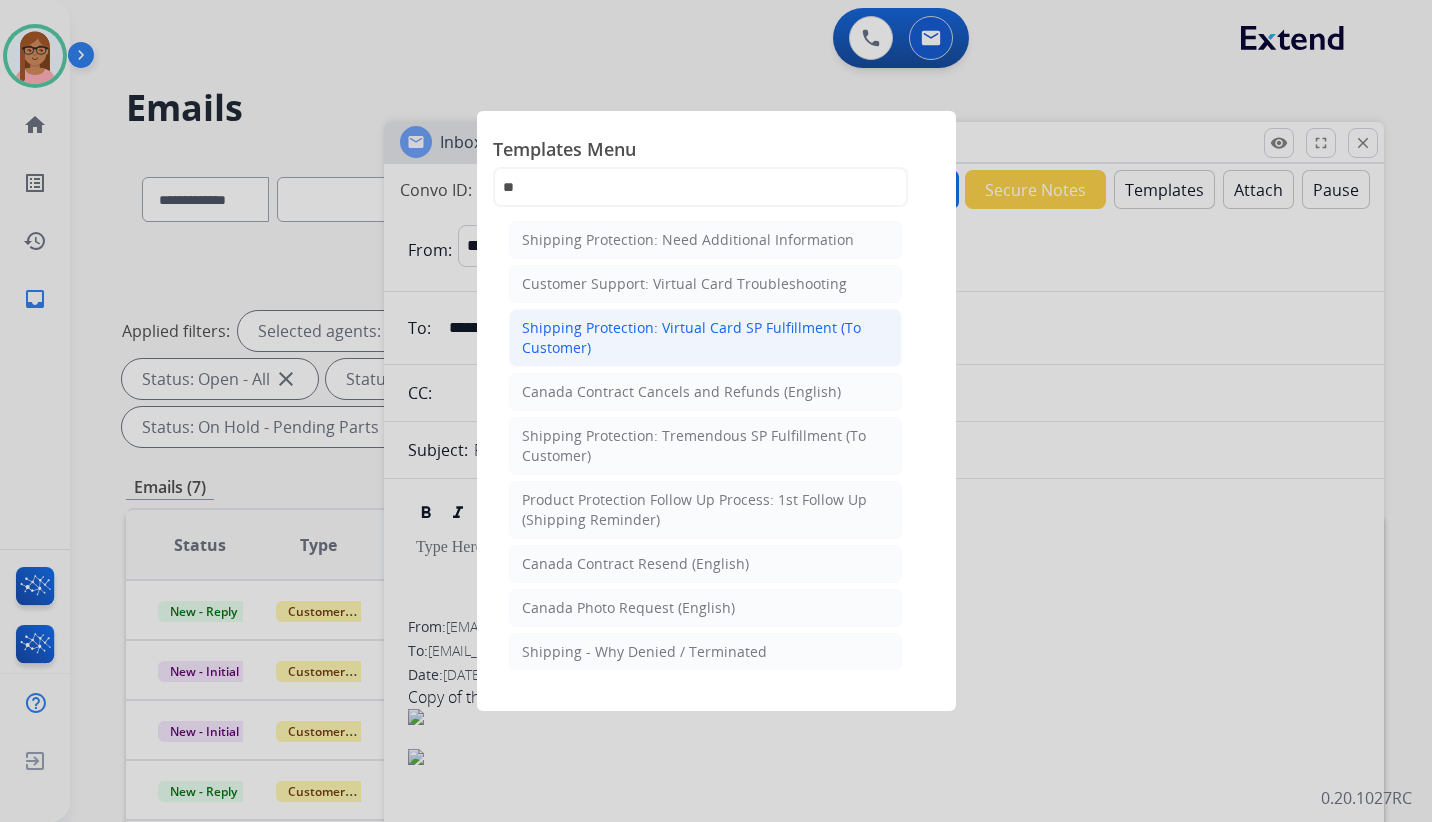 click on "Shipping Protection: Virtual Card SP Fulfillment (To Customer)" 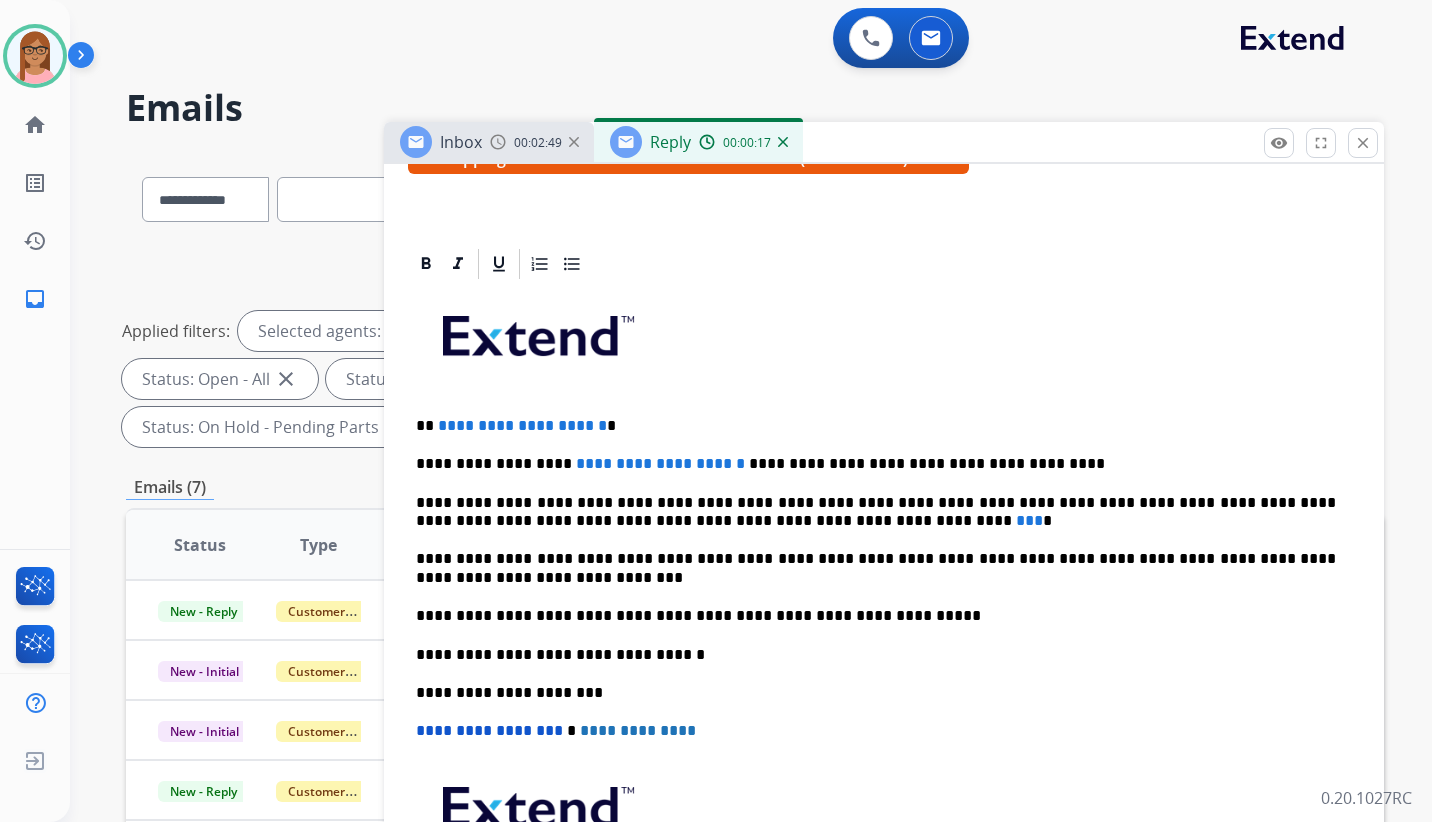 scroll, scrollTop: 400, scrollLeft: 0, axis: vertical 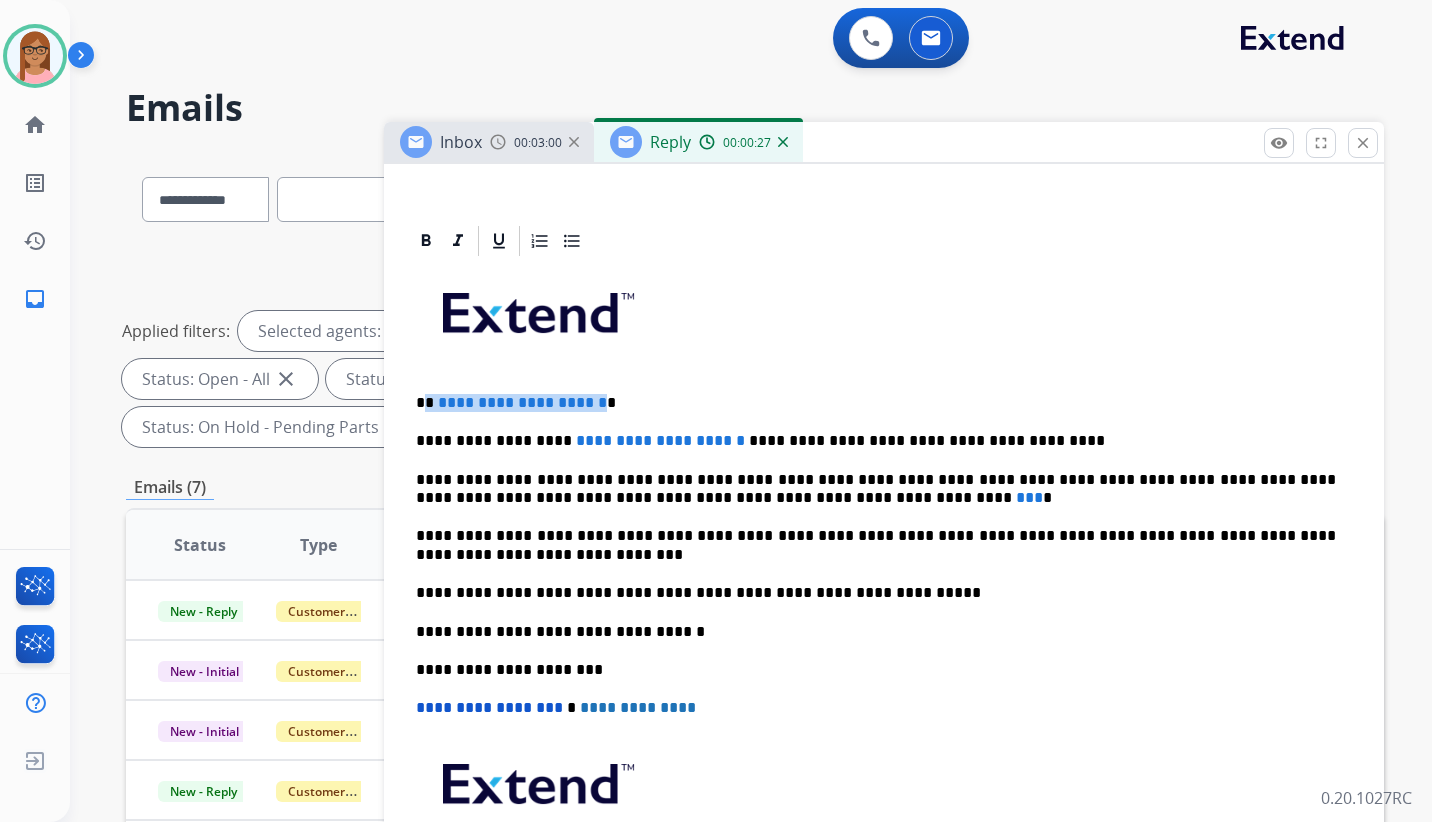 drag, startPoint x: 426, startPoint y: 401, endPoint x: 632, endPoint y: 398, distance: 206.02185 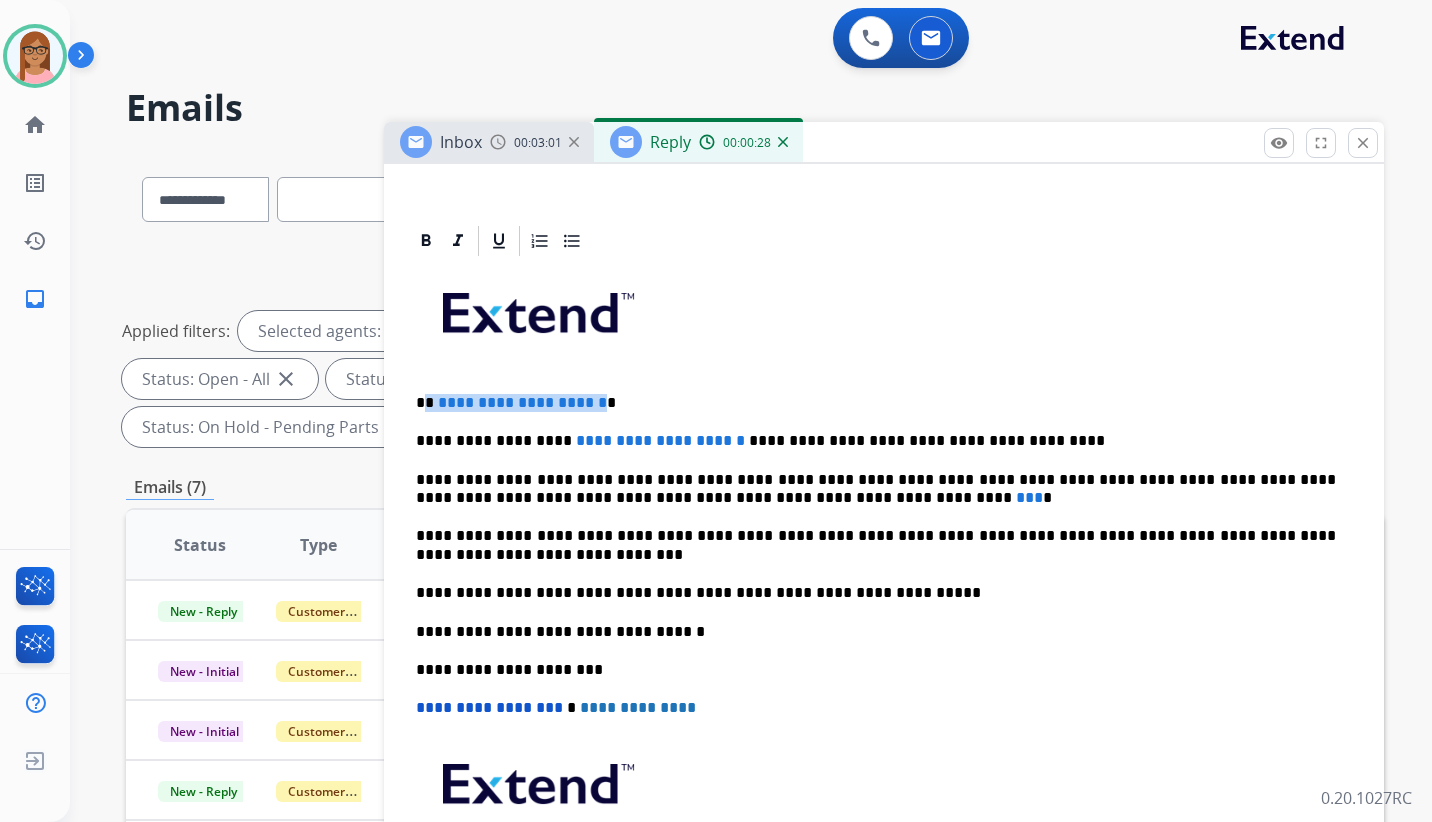 type 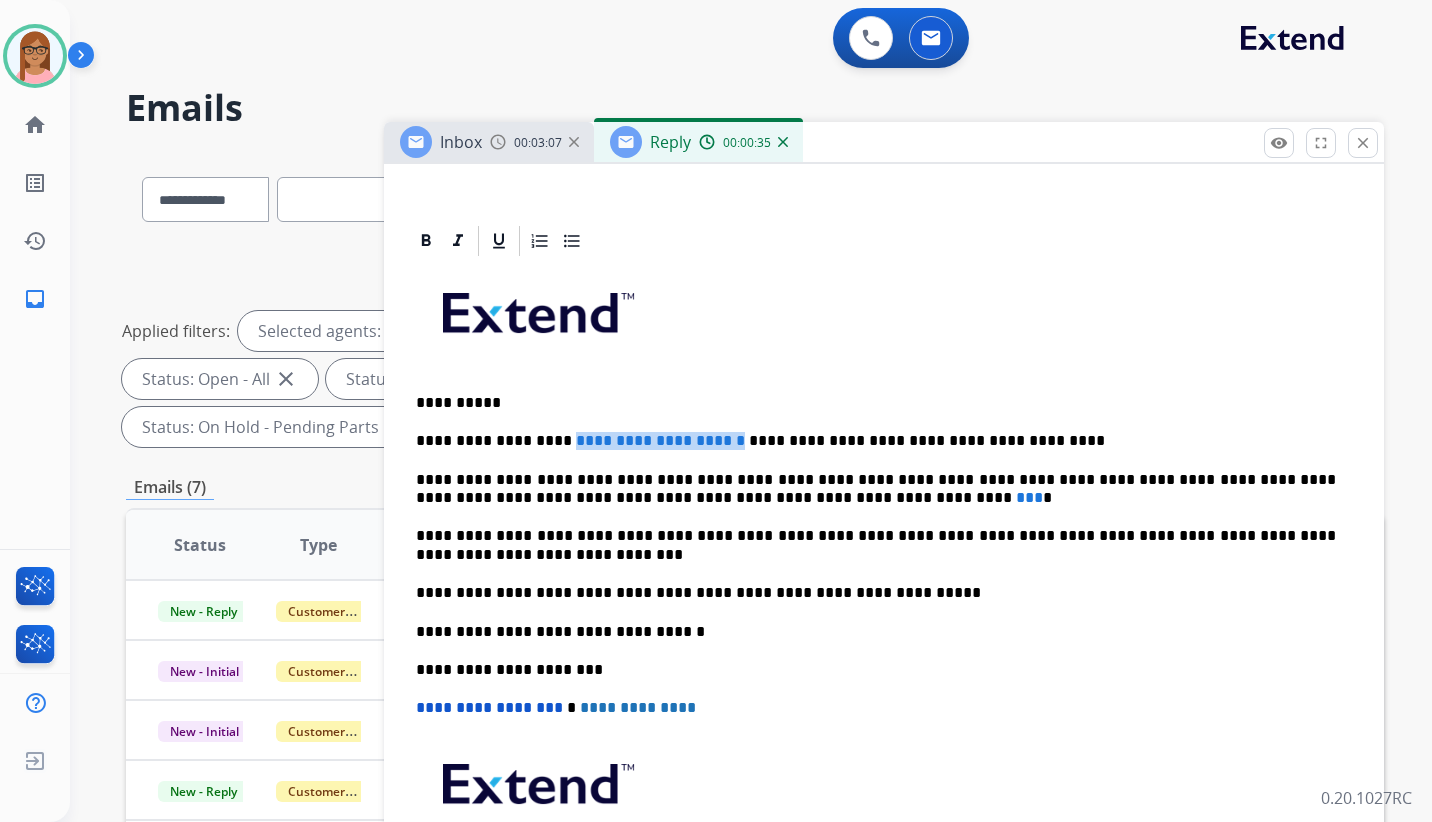 drag, startPoint x: 551, startPoint y: 439, endPoint x: 683, endPoint y: 445, distance: 132.13629 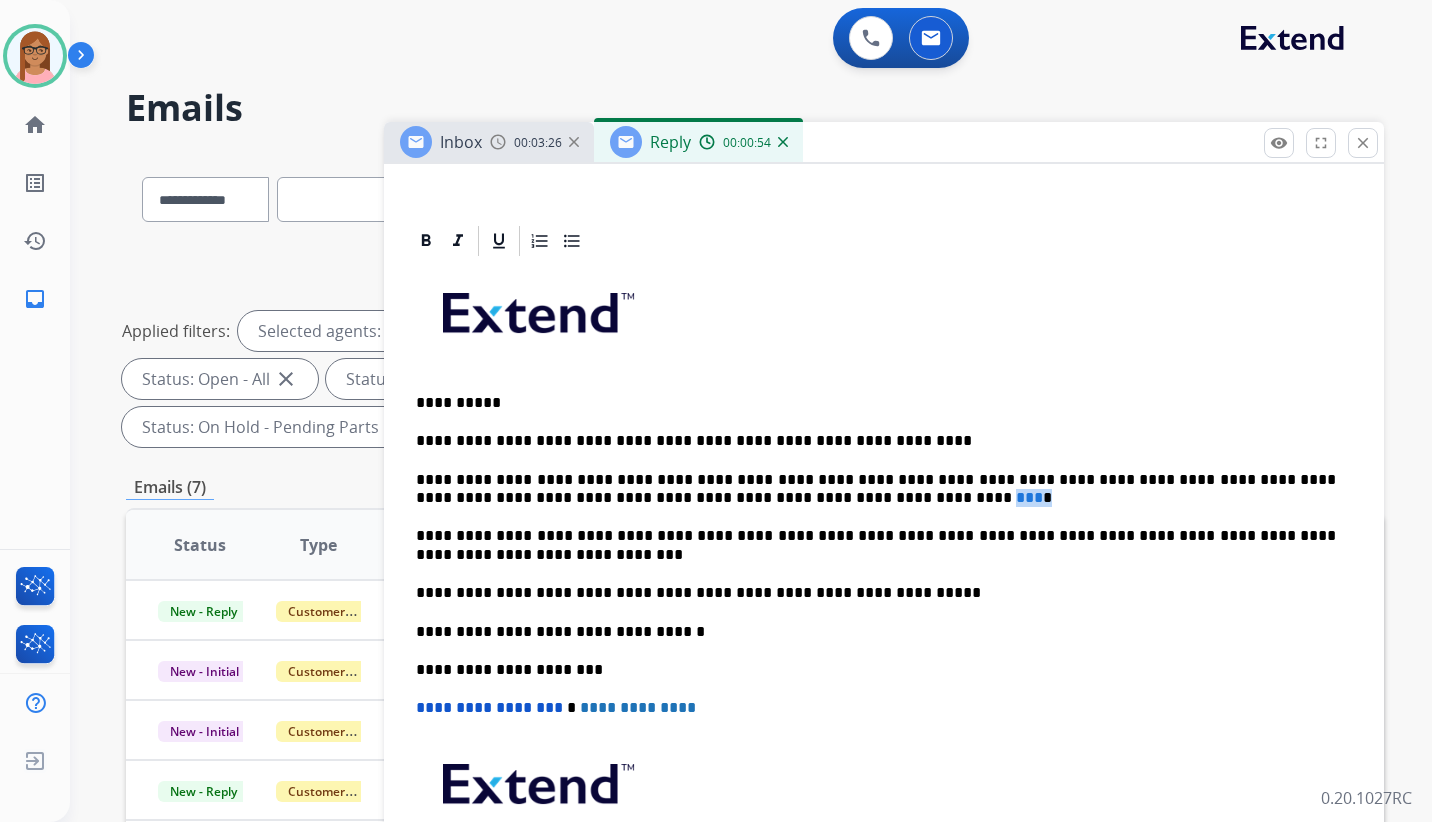 drag, startPoint x: 726, startPoint y: 497, endPoint x: 756, endPoint y: 498, distance: 30.016663 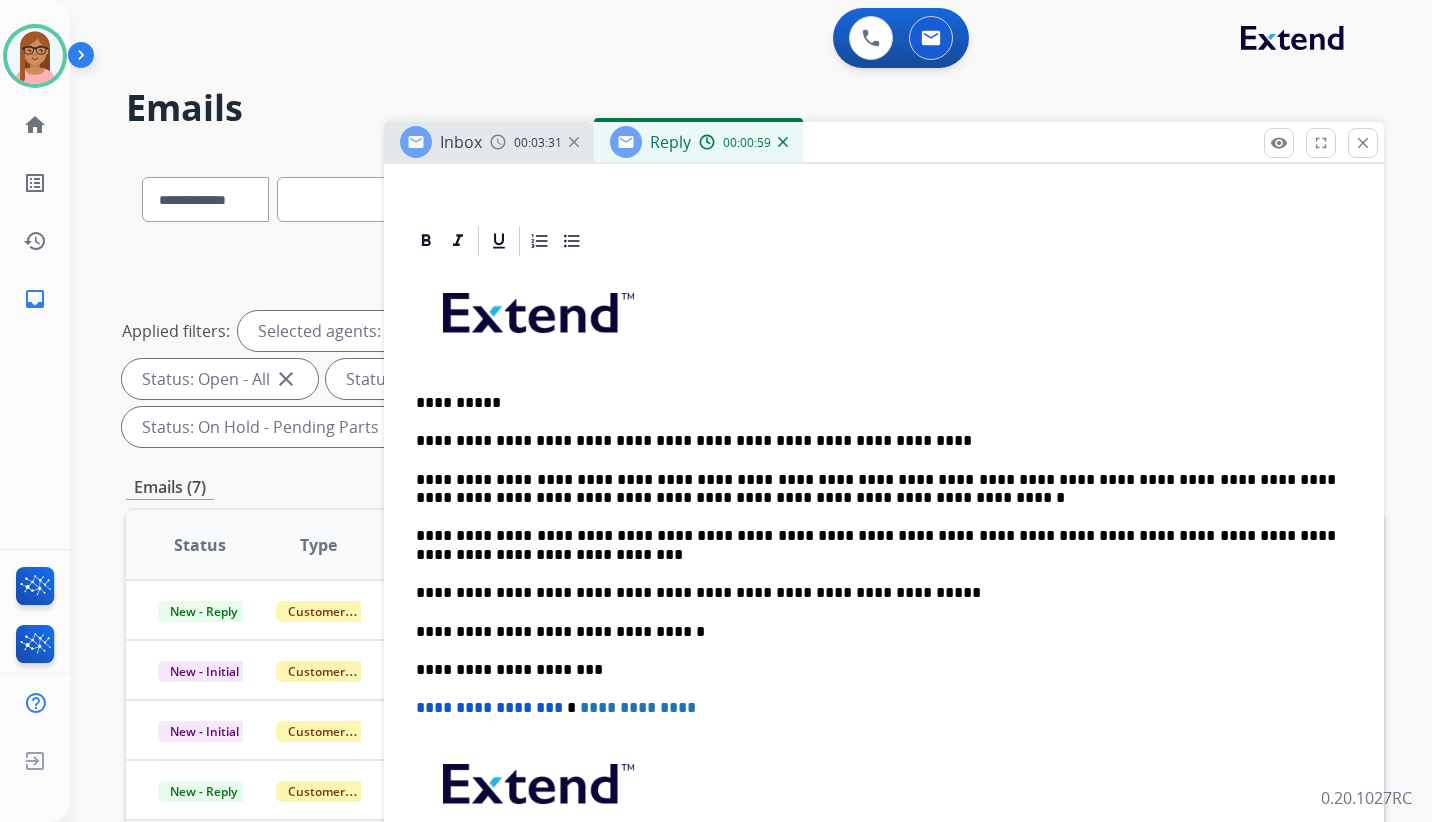 click on "**********" at bounding box center [876, 489] 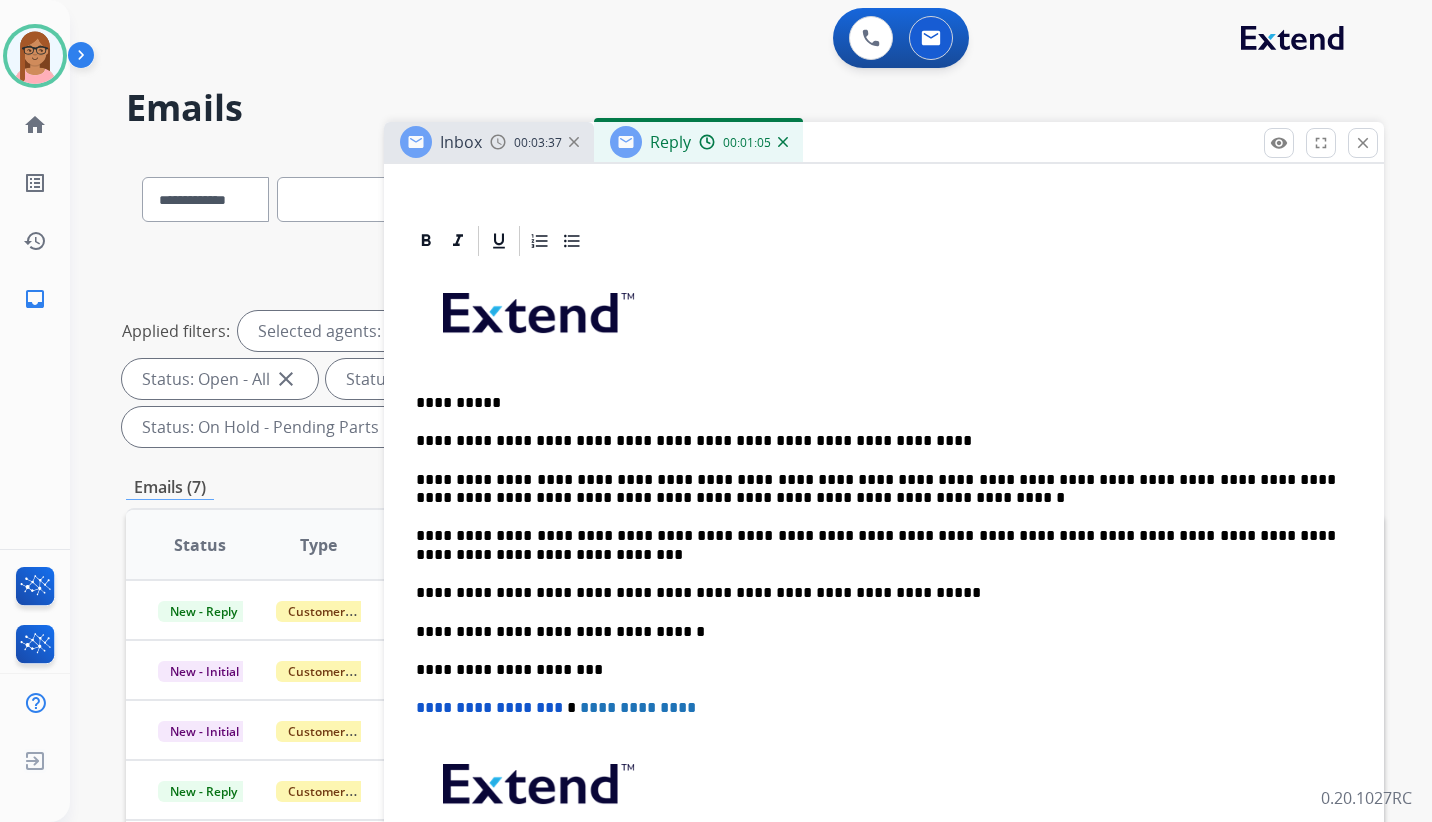 click on "**********" at bounding box center [876, 489] 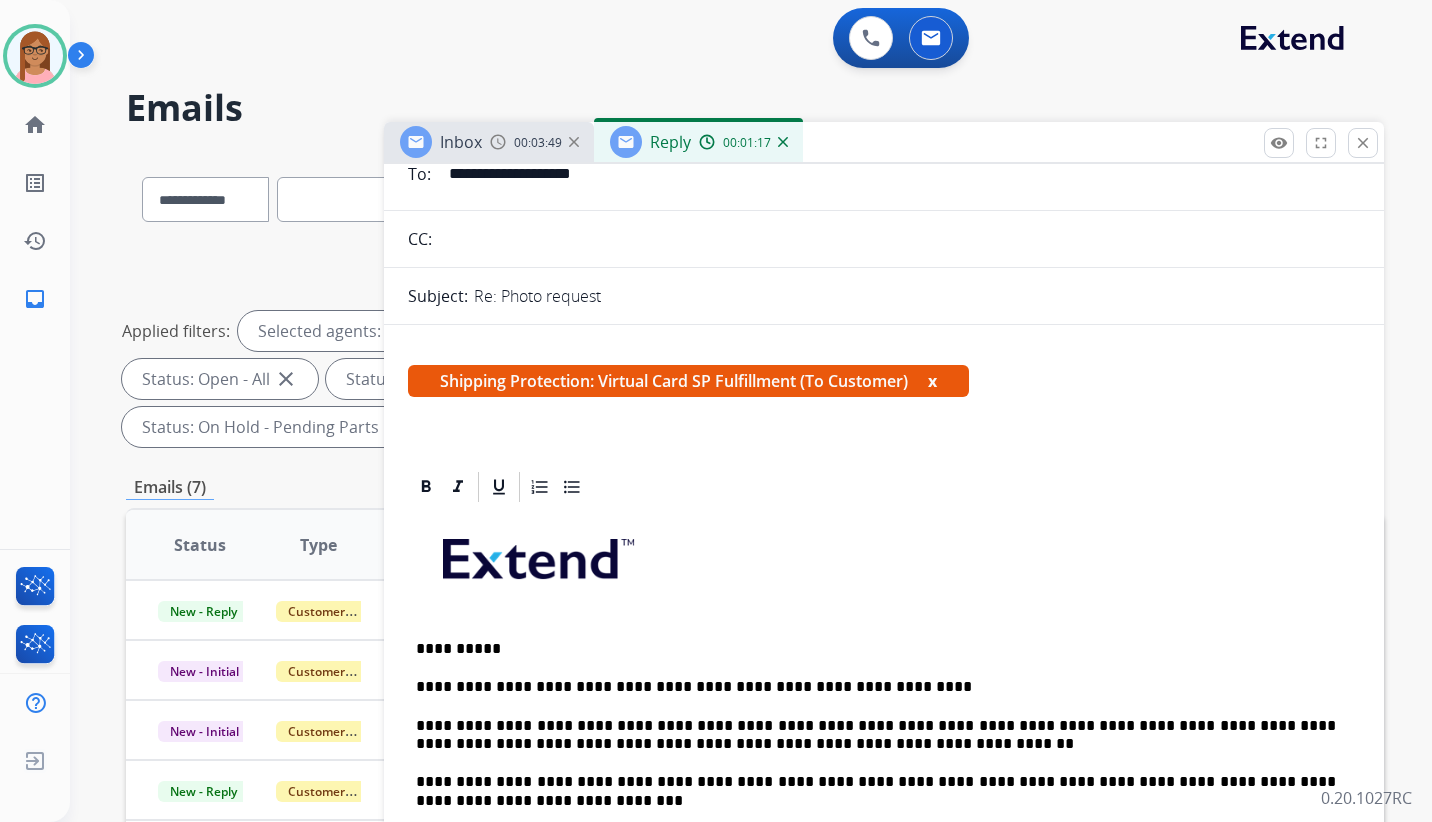 scroll, scrollTop: 0, scrollLeft: 0, axis: both 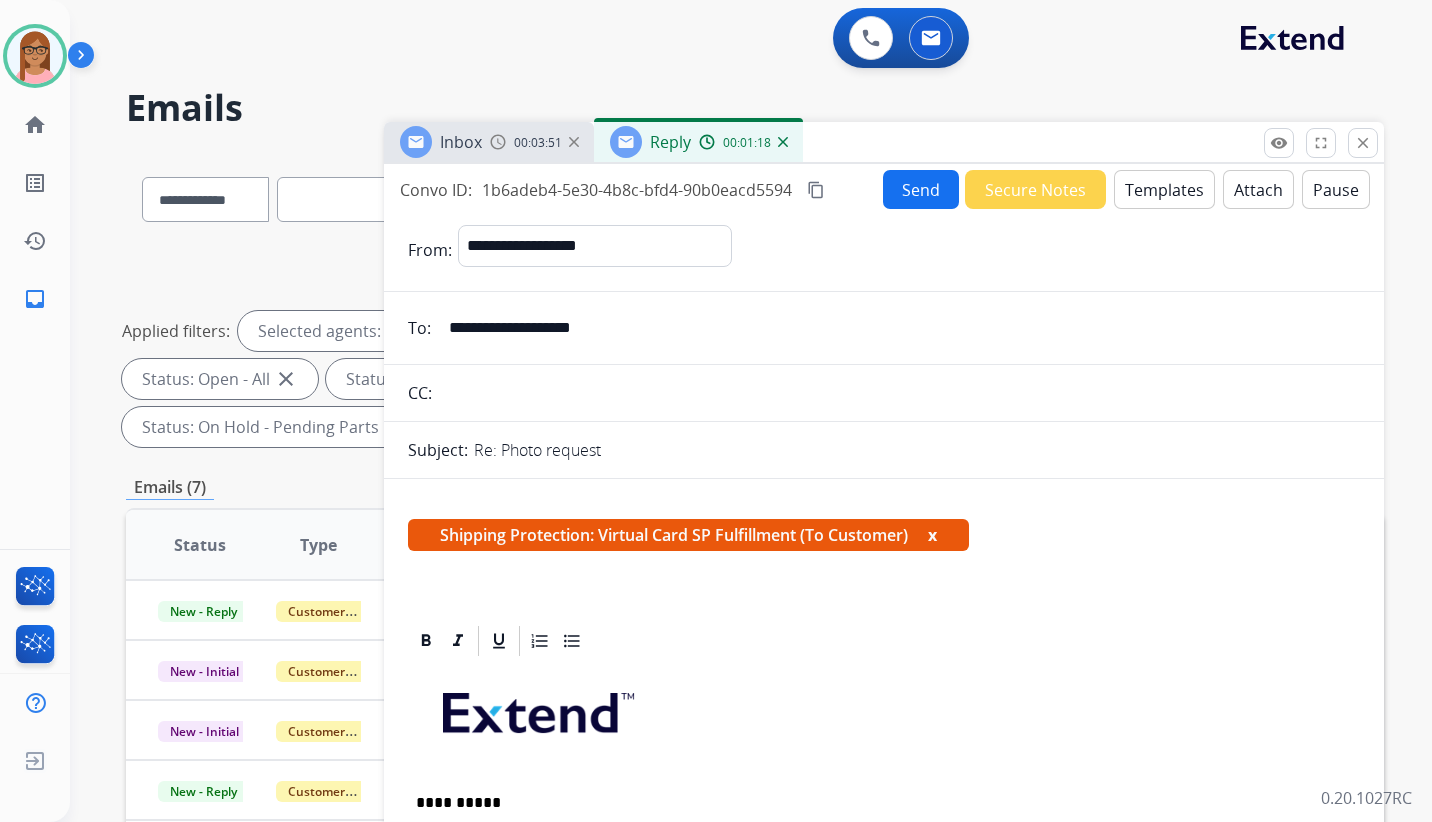 click on "Send" at bounding box center (921, 189) 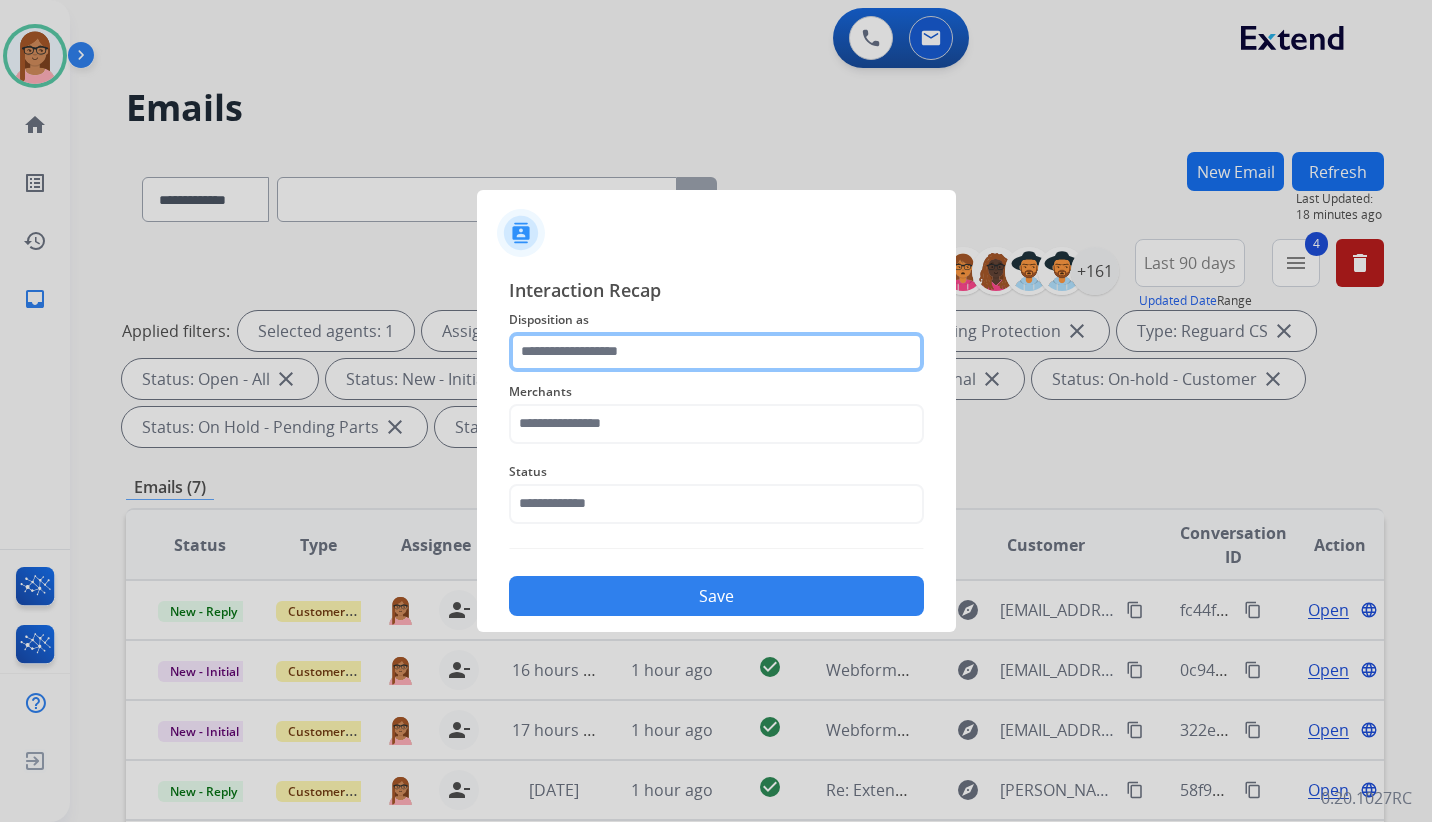 click 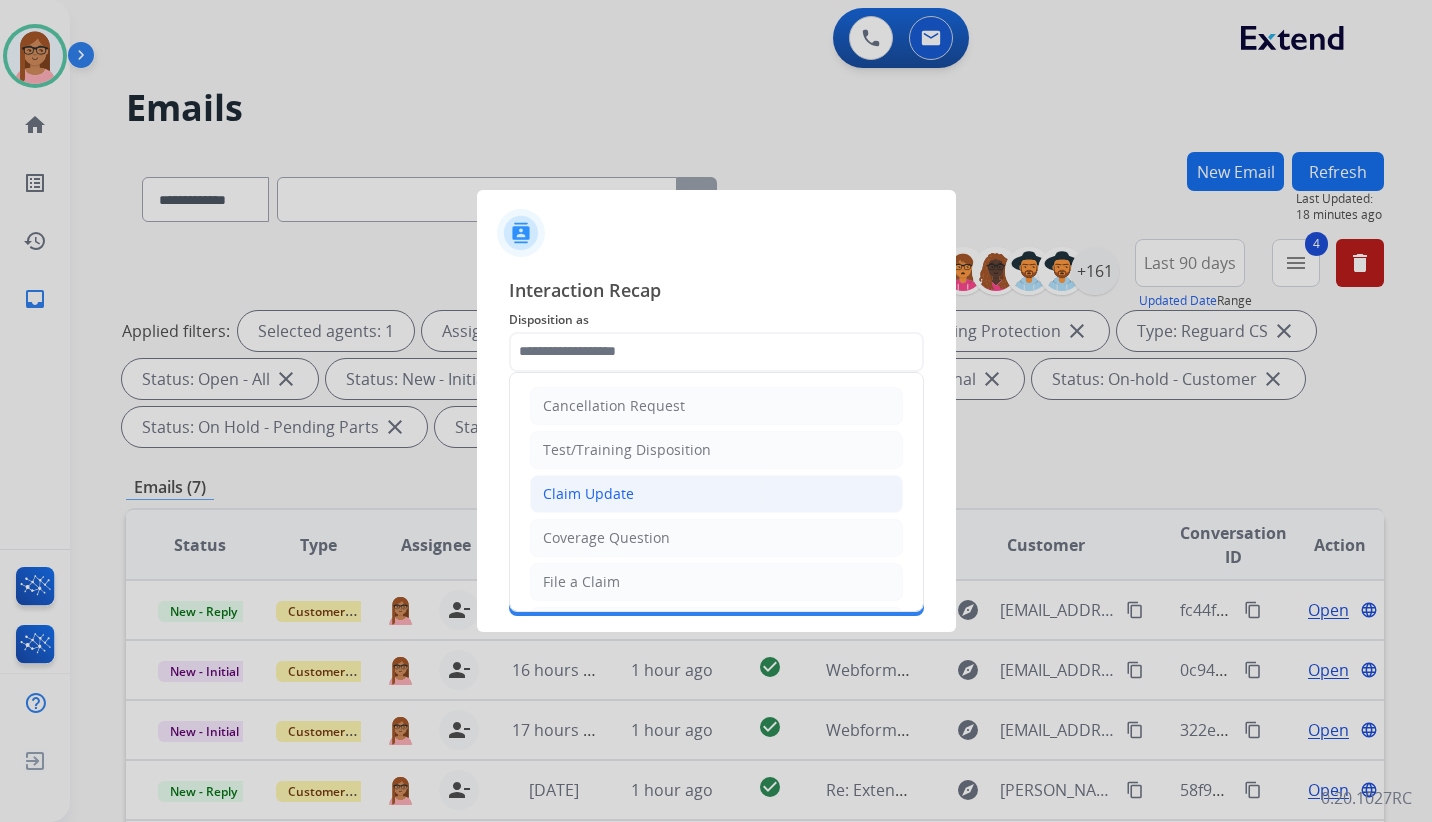 click on "Claim Update" 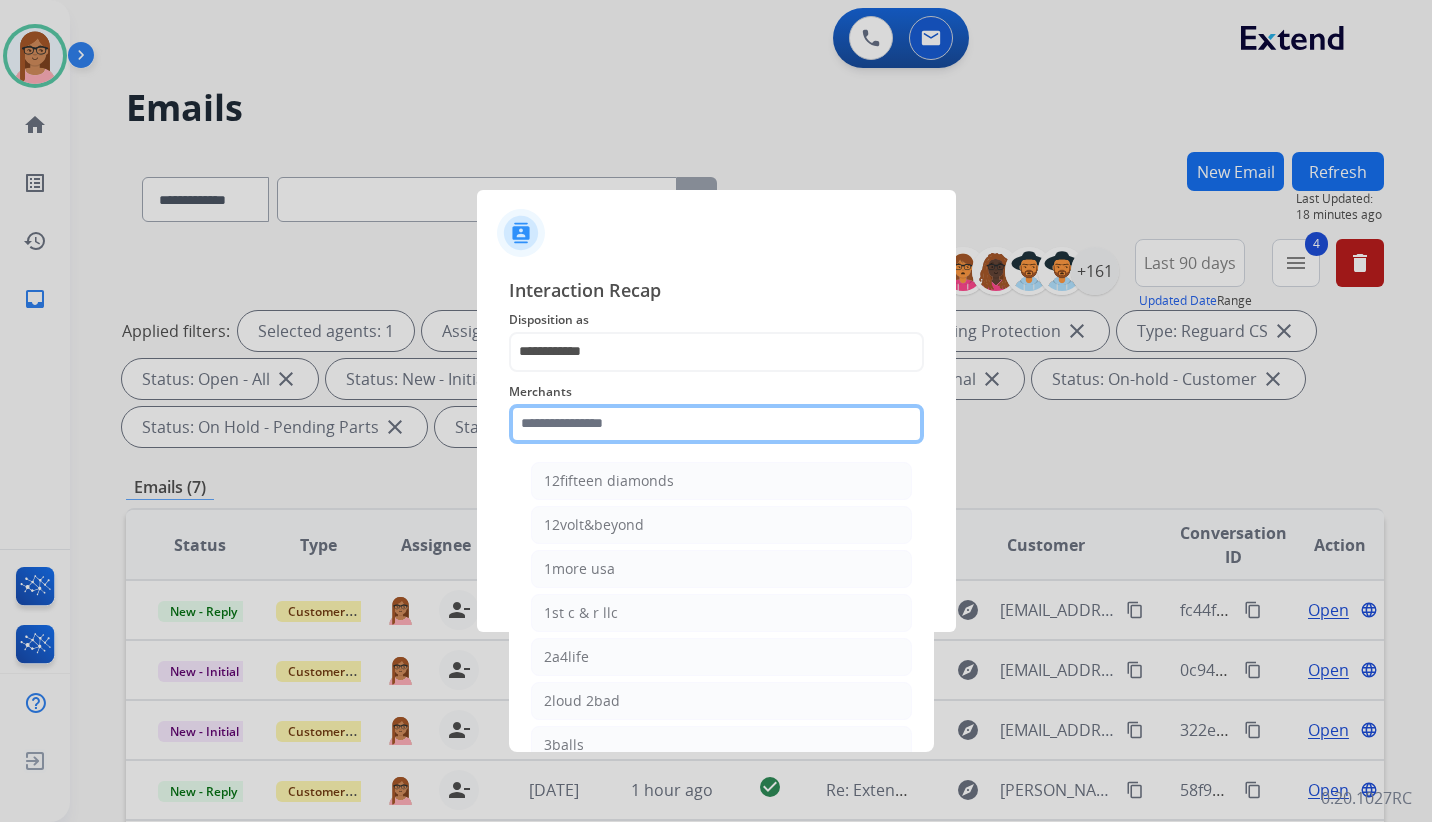 click 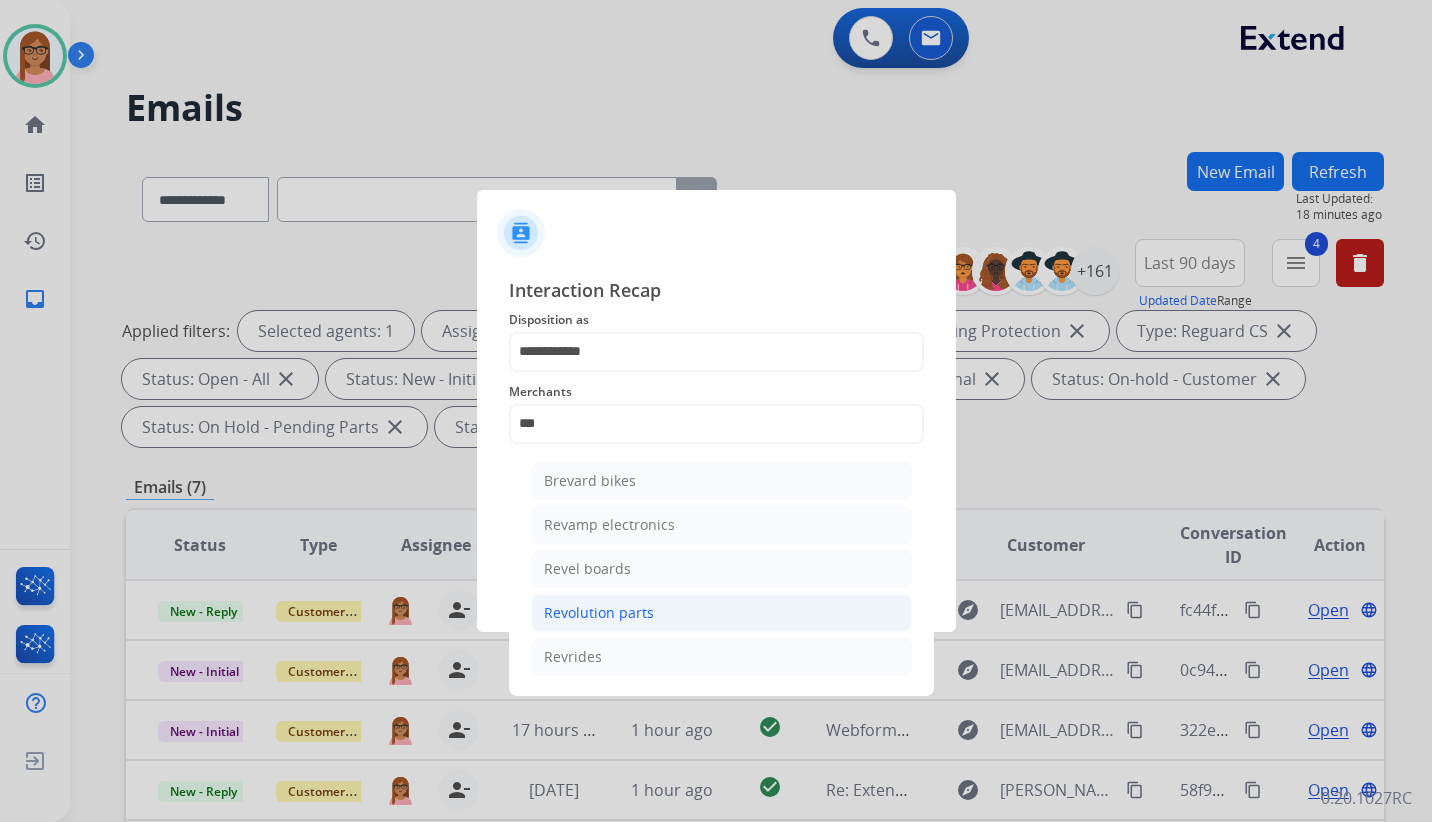 click on "Revolution parts" 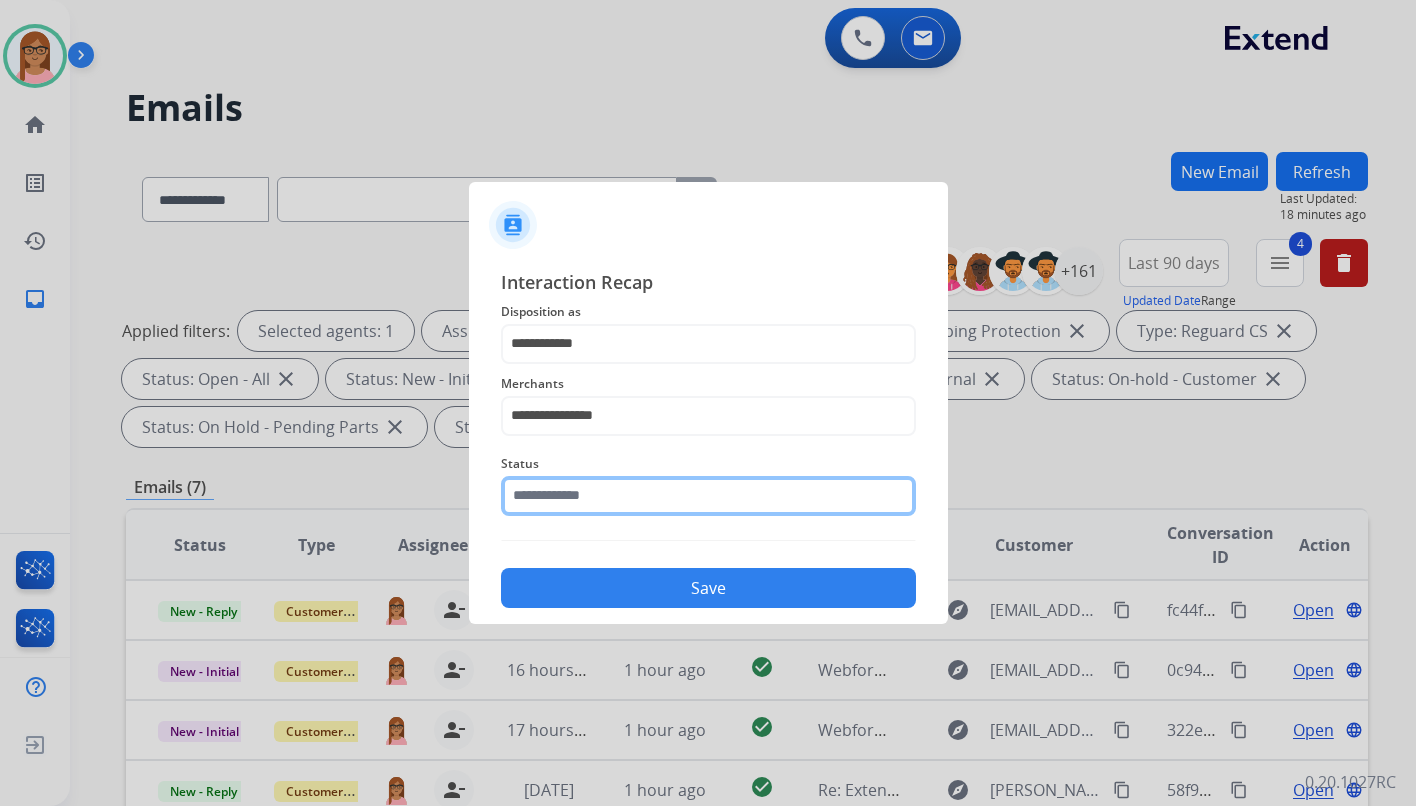 click 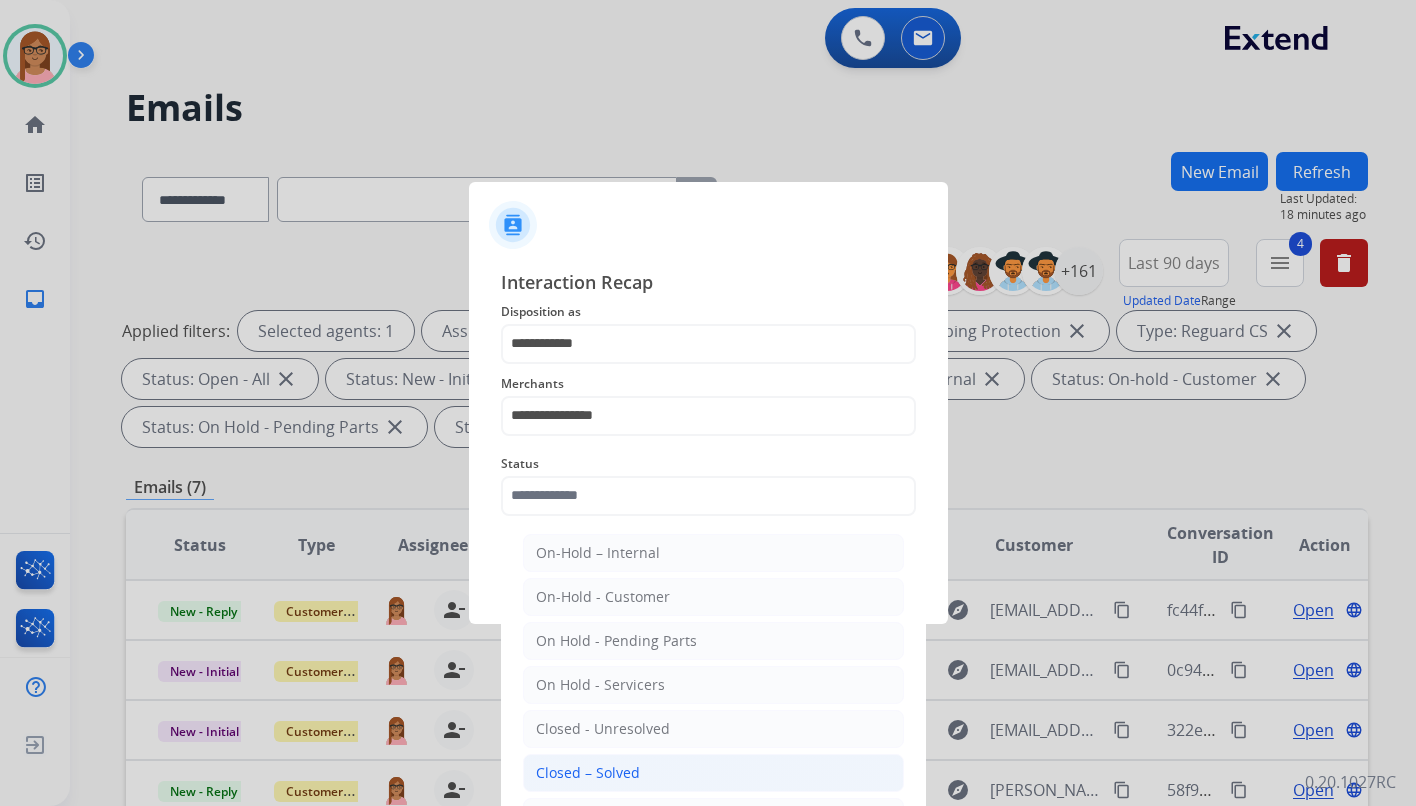 click on "Closed – Solved" 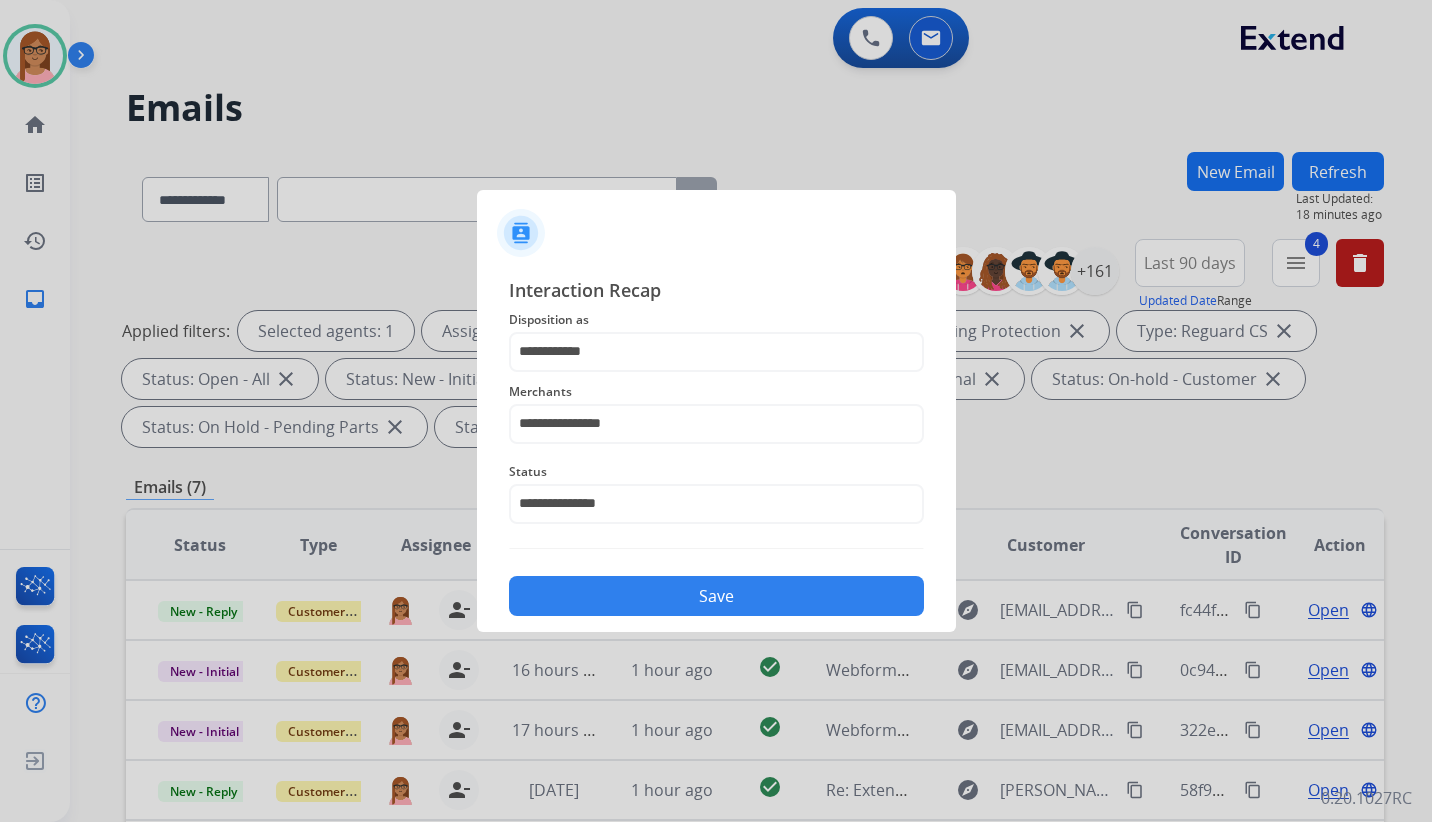 click on "Save" 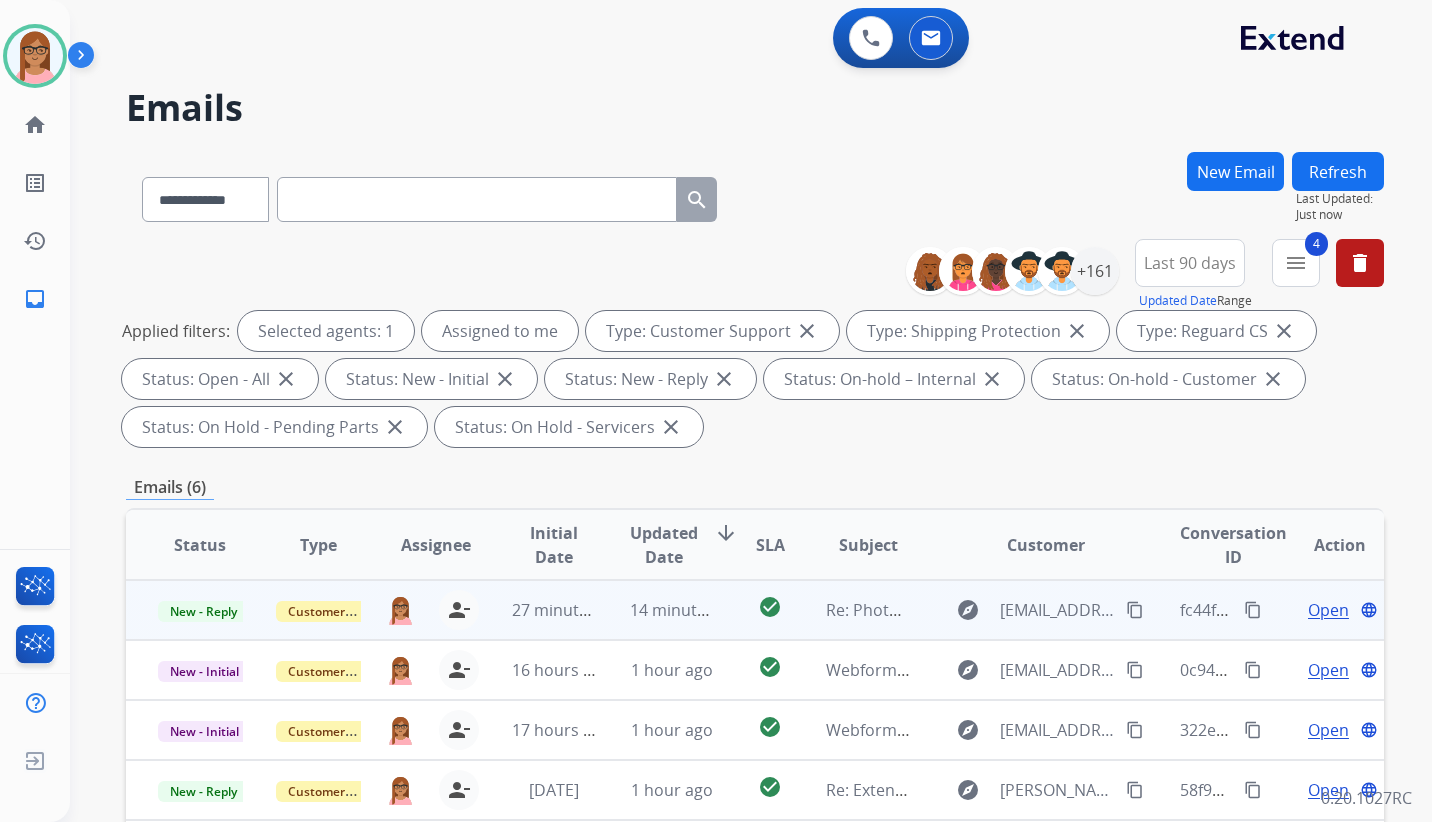 click on "Open" at bounding box center [1328, 610] 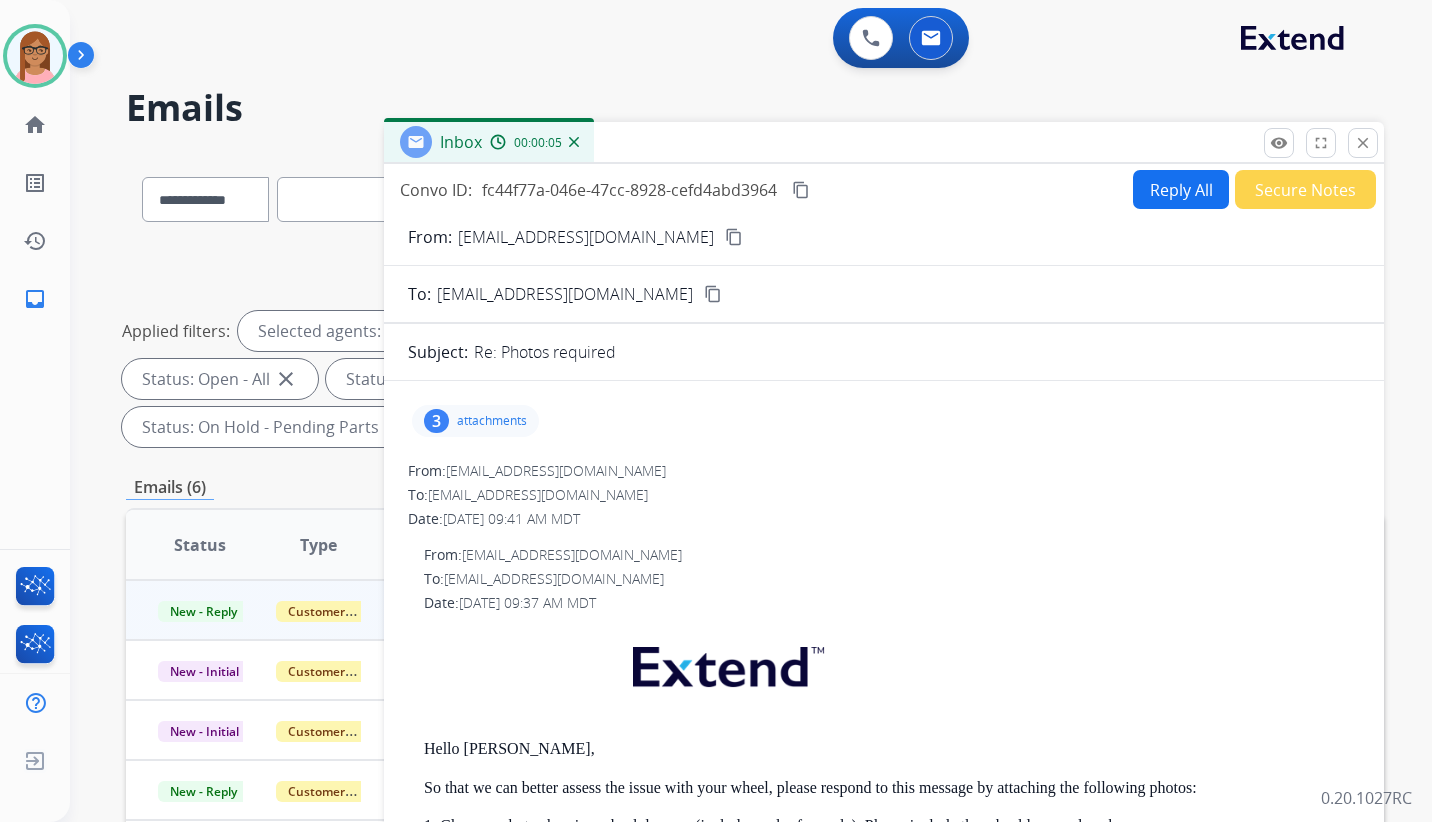click on "attachments" at bounding box center [492, 421] 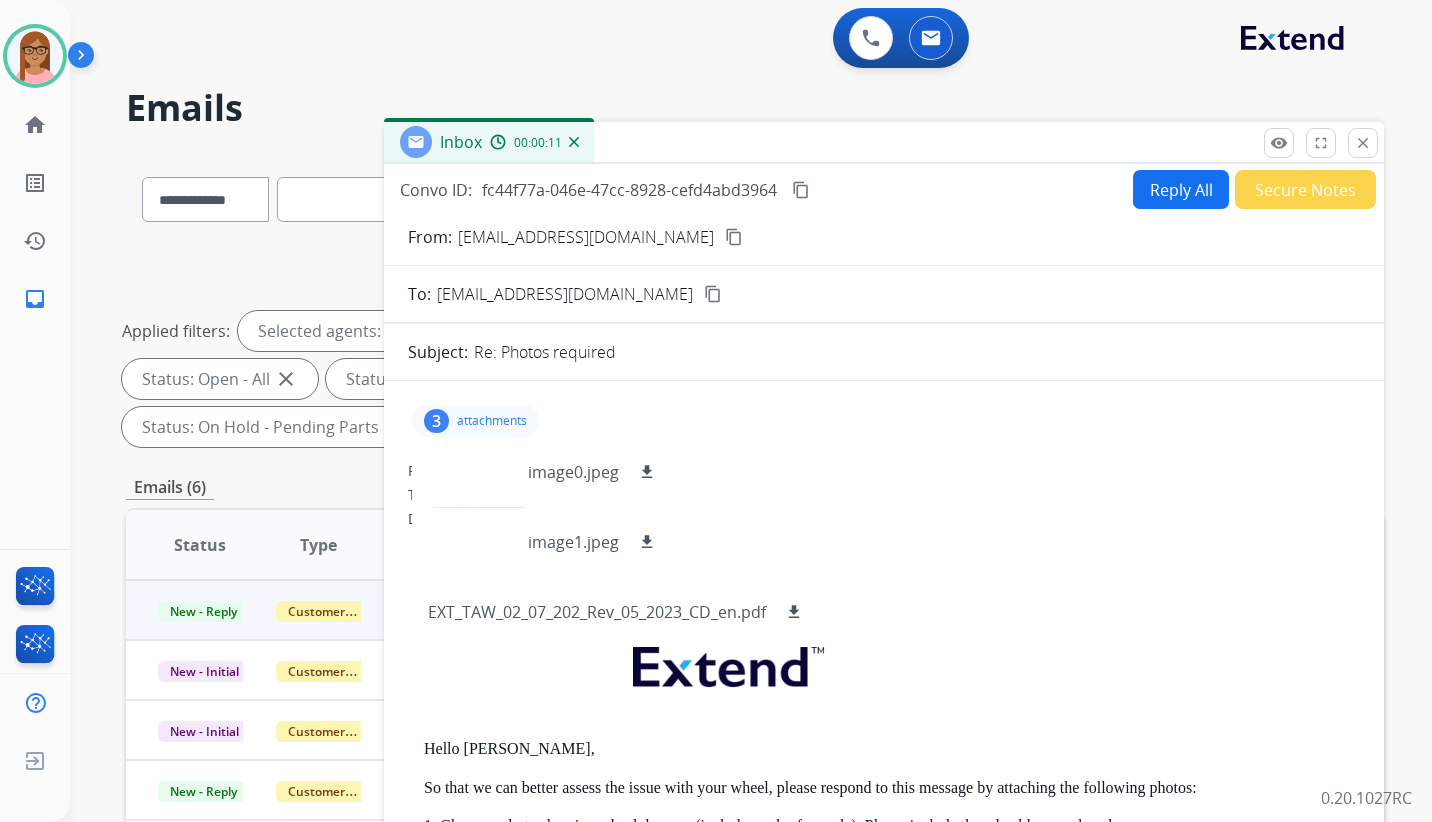 scroll, scrollTop: 100, scrollLeft: 0, axis: vertical 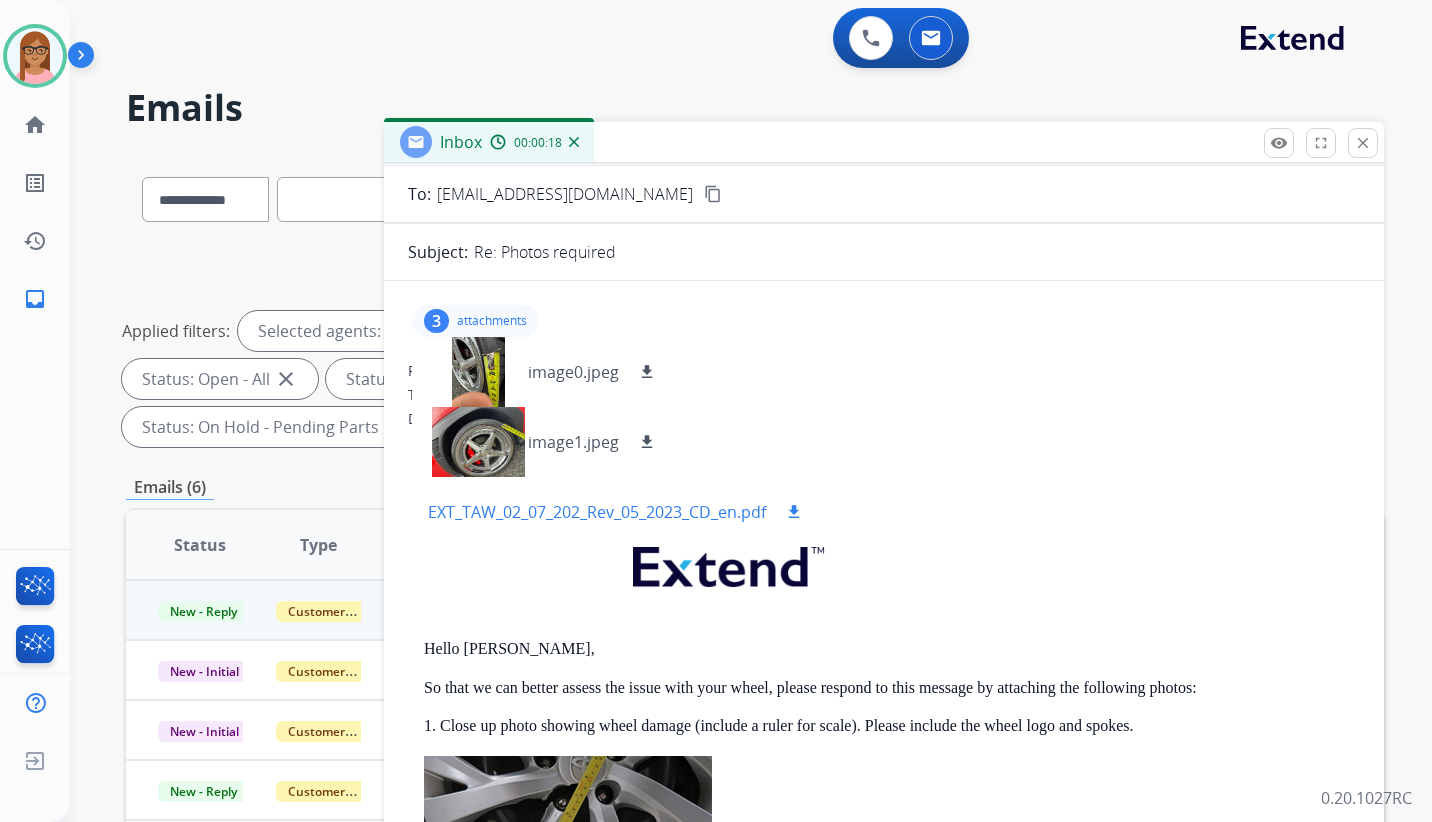click on "EXT_TAW_02_07_202_Rev_05_2023_CD_en.pdf" at bounding box center (597, 512) 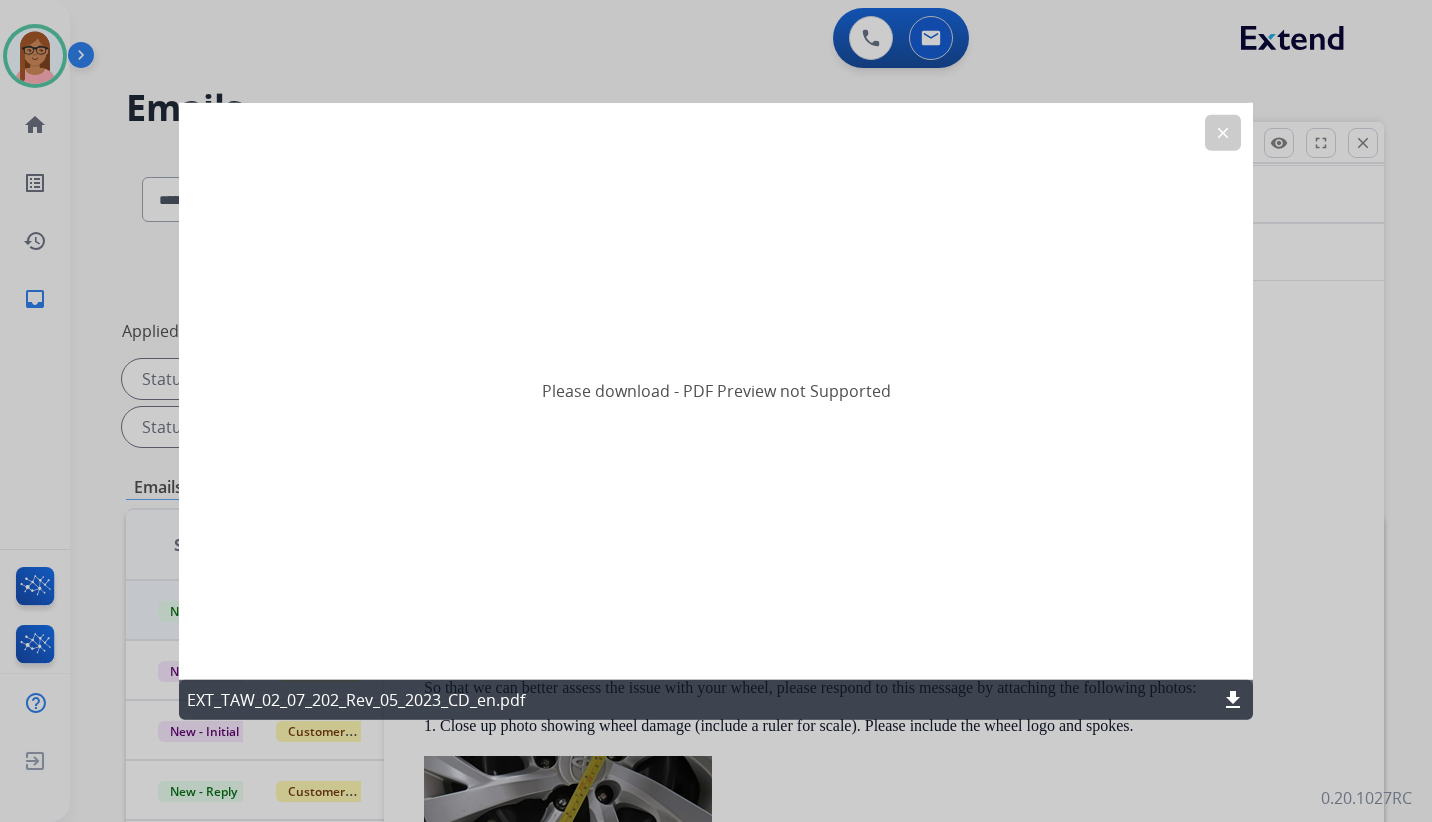 click on "clear" 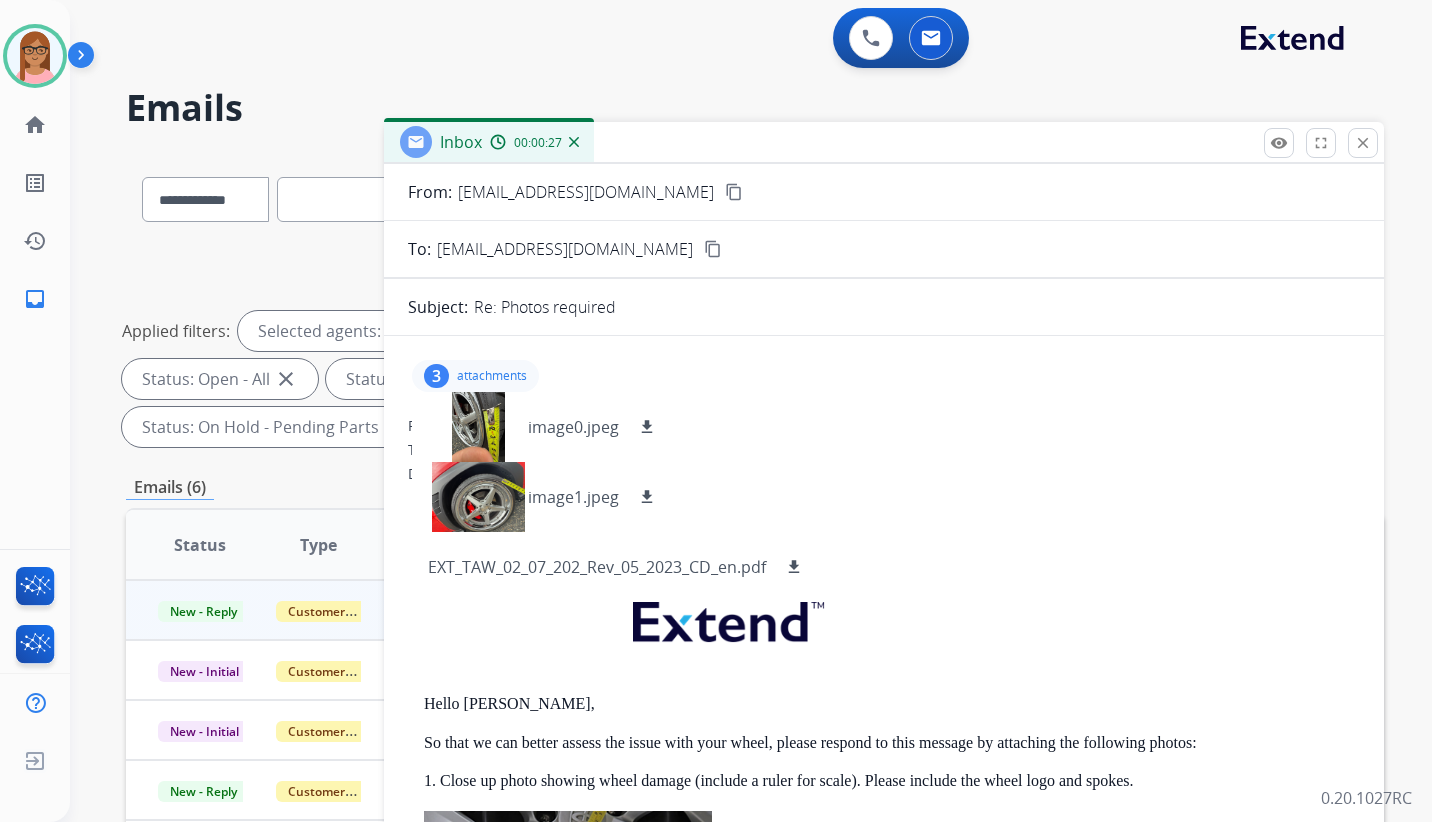 scroll, scrollTop: 0, scrollLeft: 0, axis: both 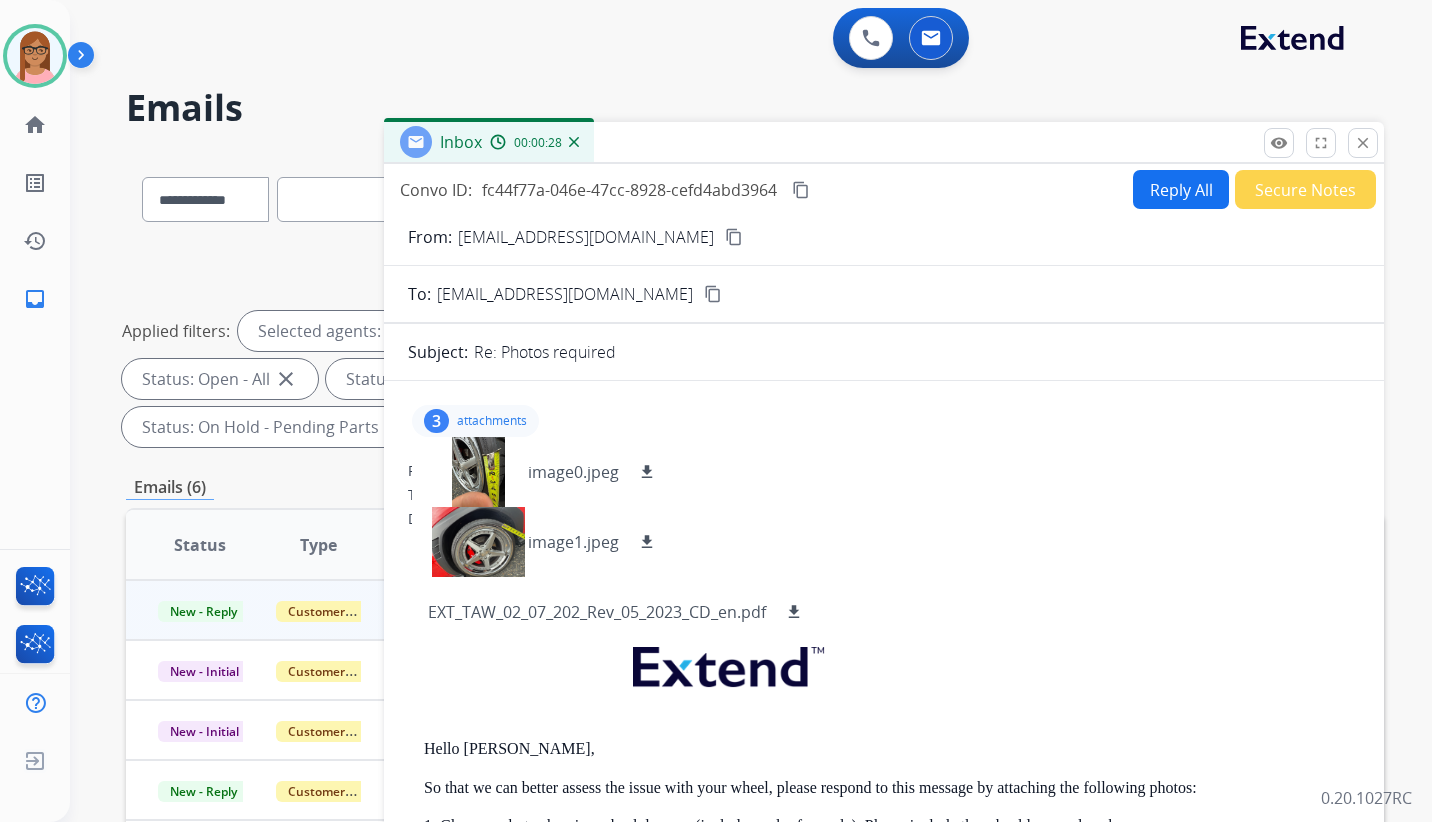 click on "content_copy" at bounding box center [734, 237] 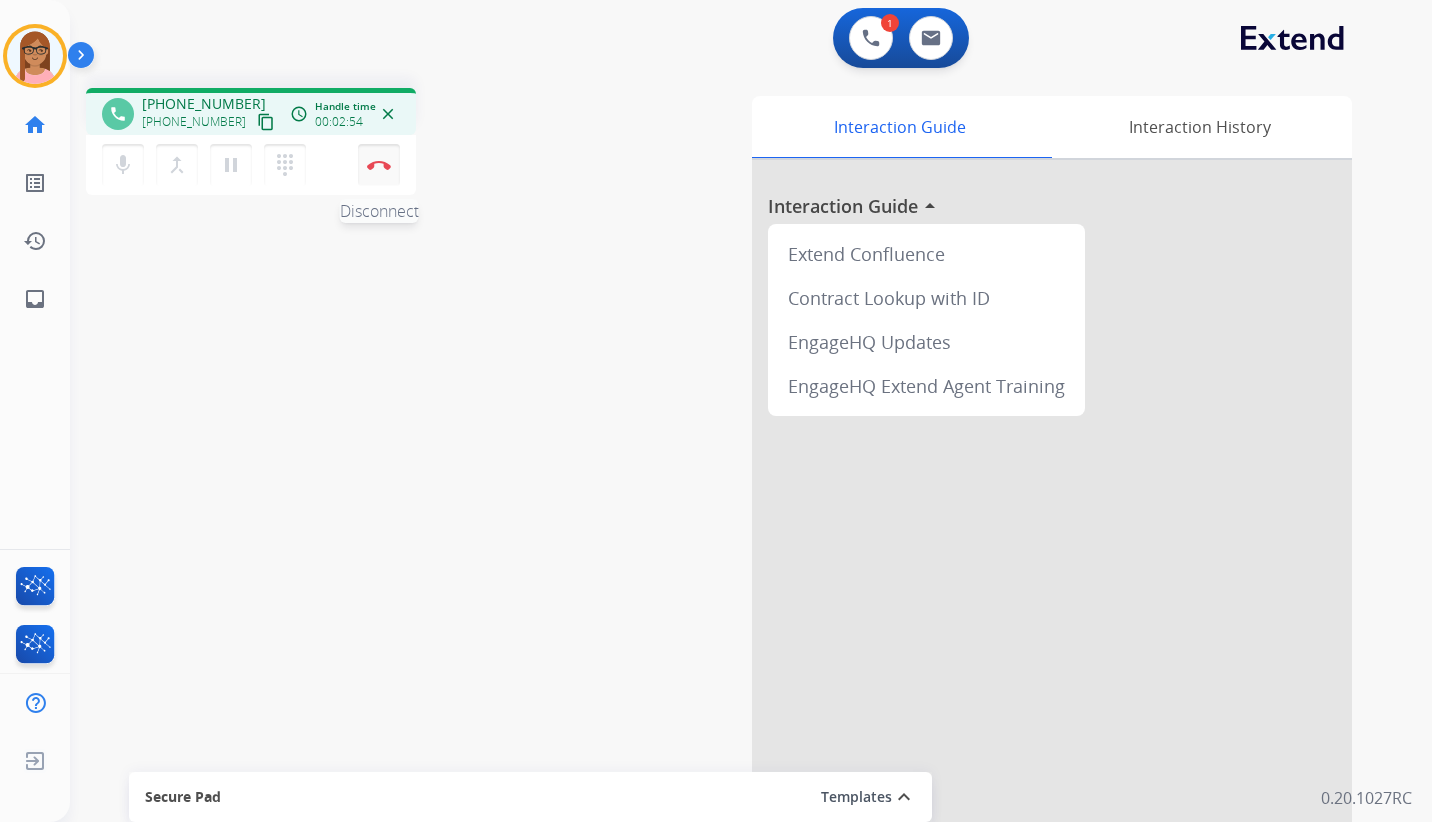 click at bounding box center (379, 165) 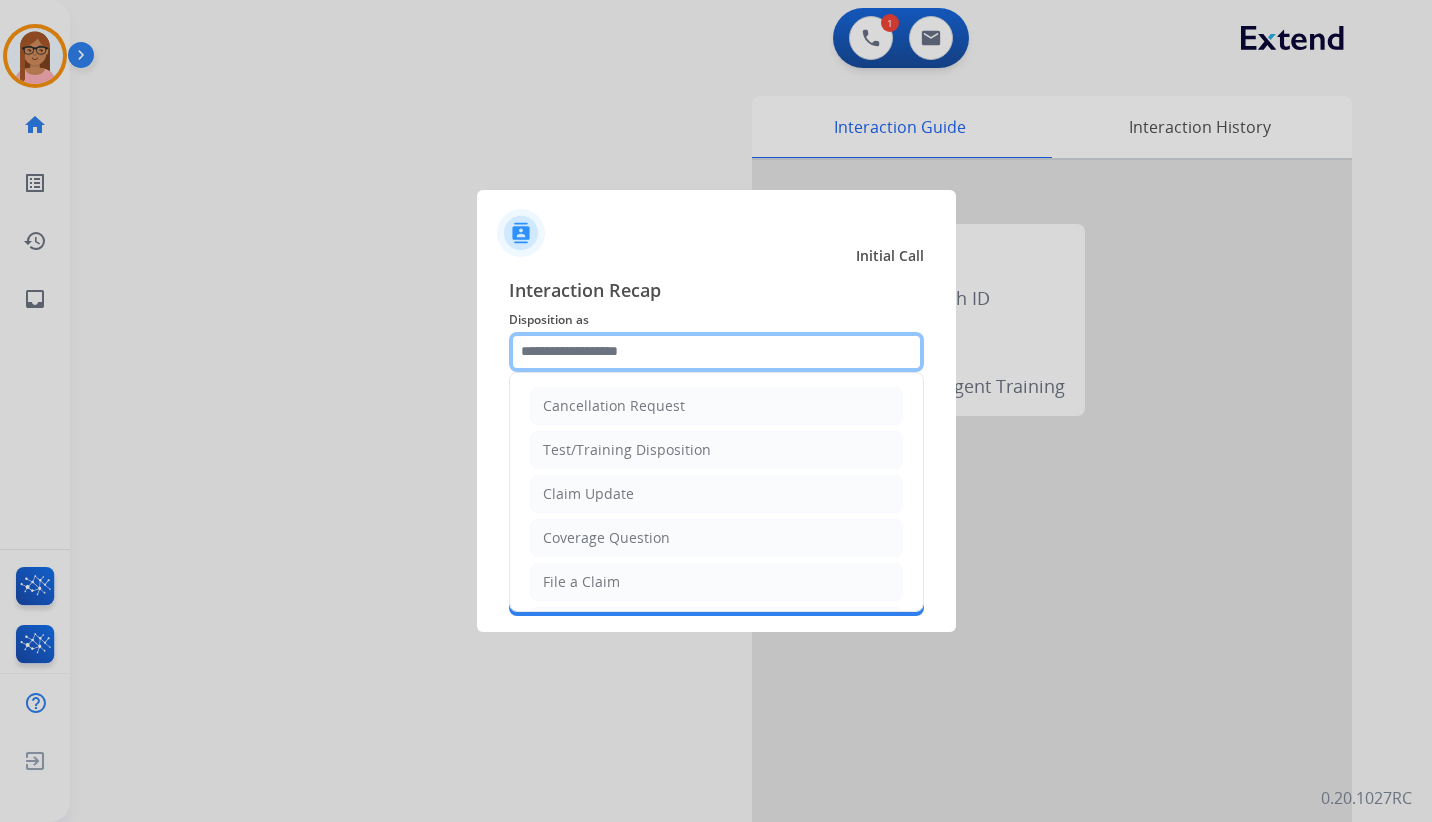 click 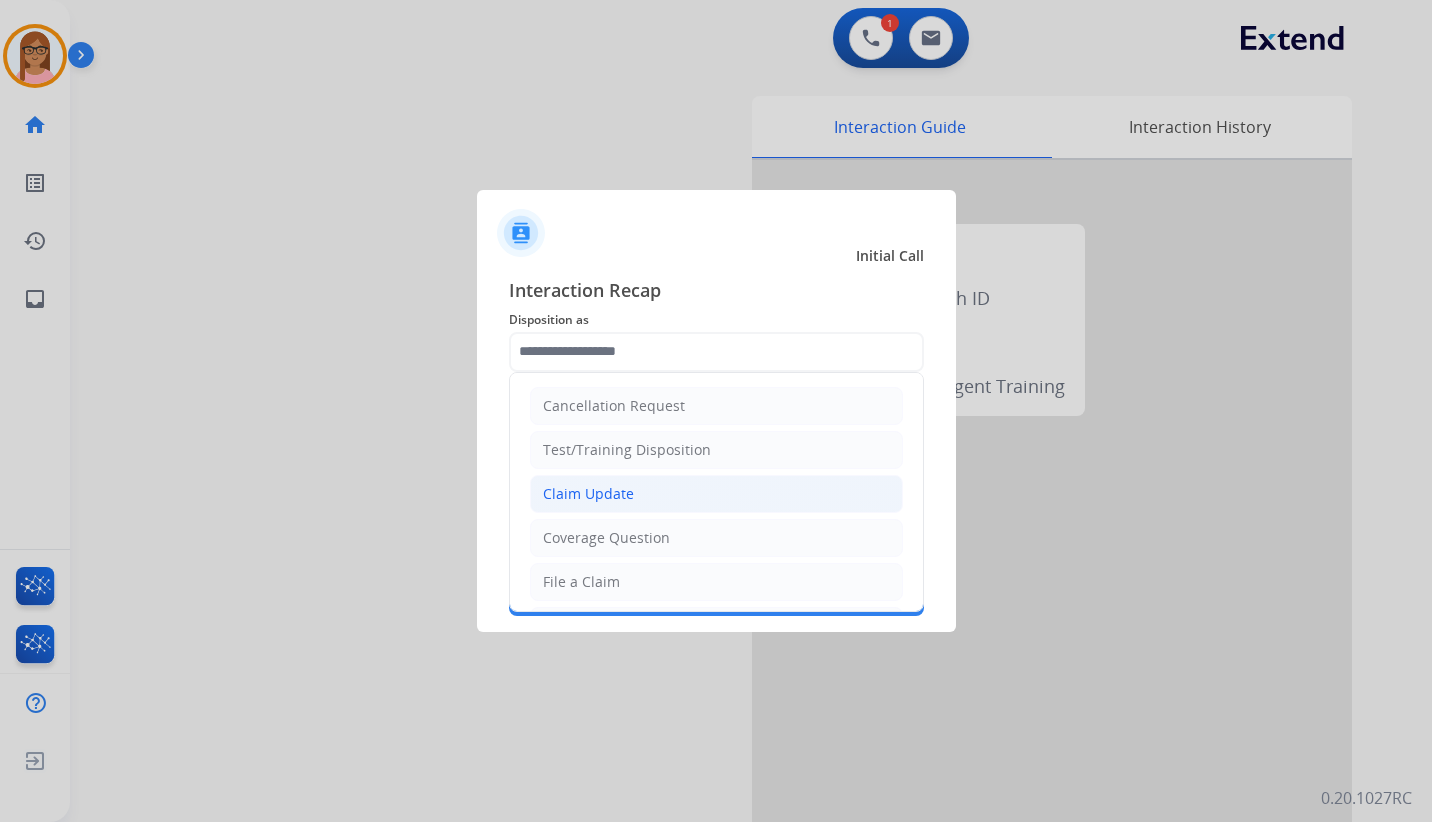 click on "Claim Update" 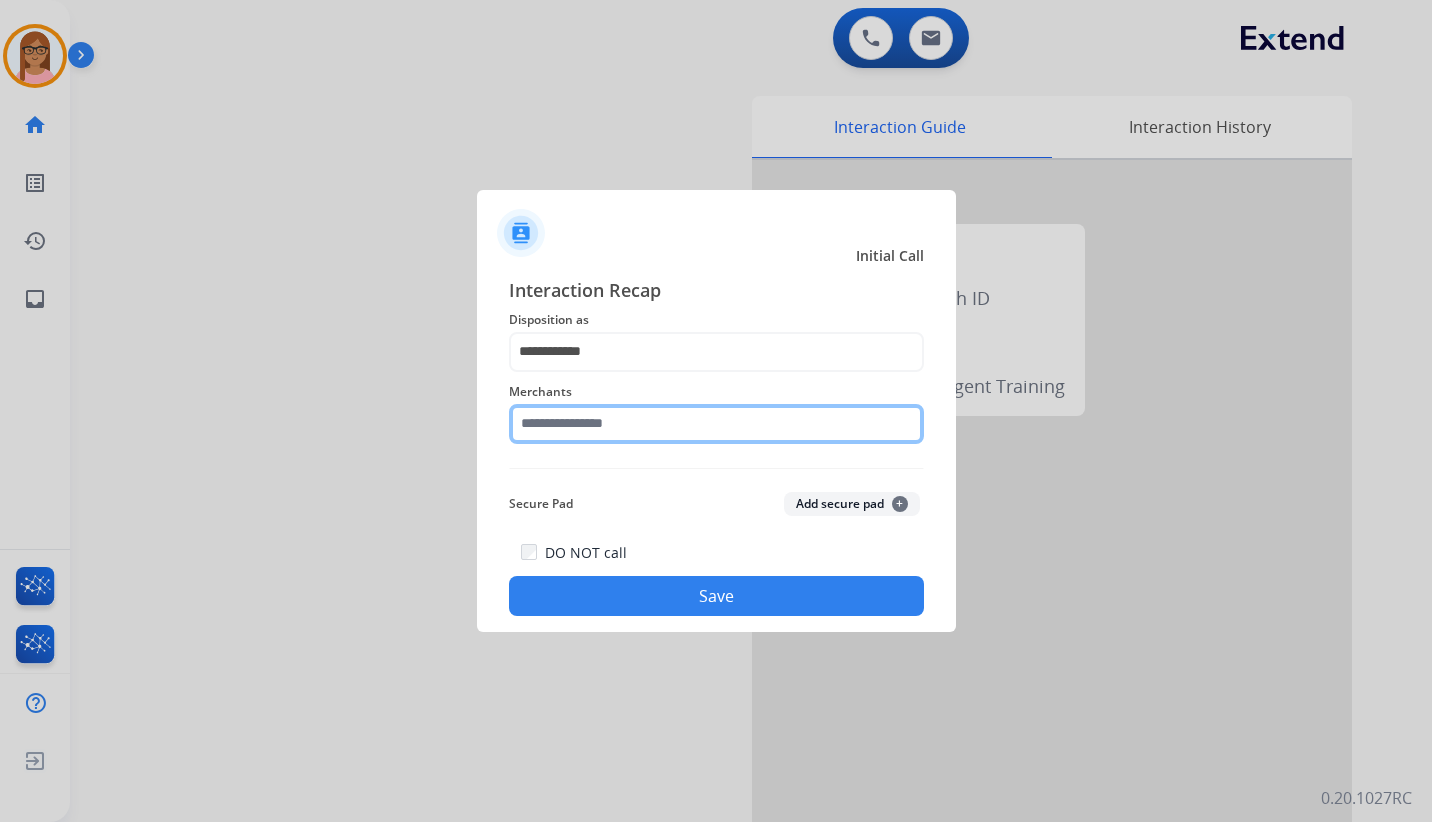 click 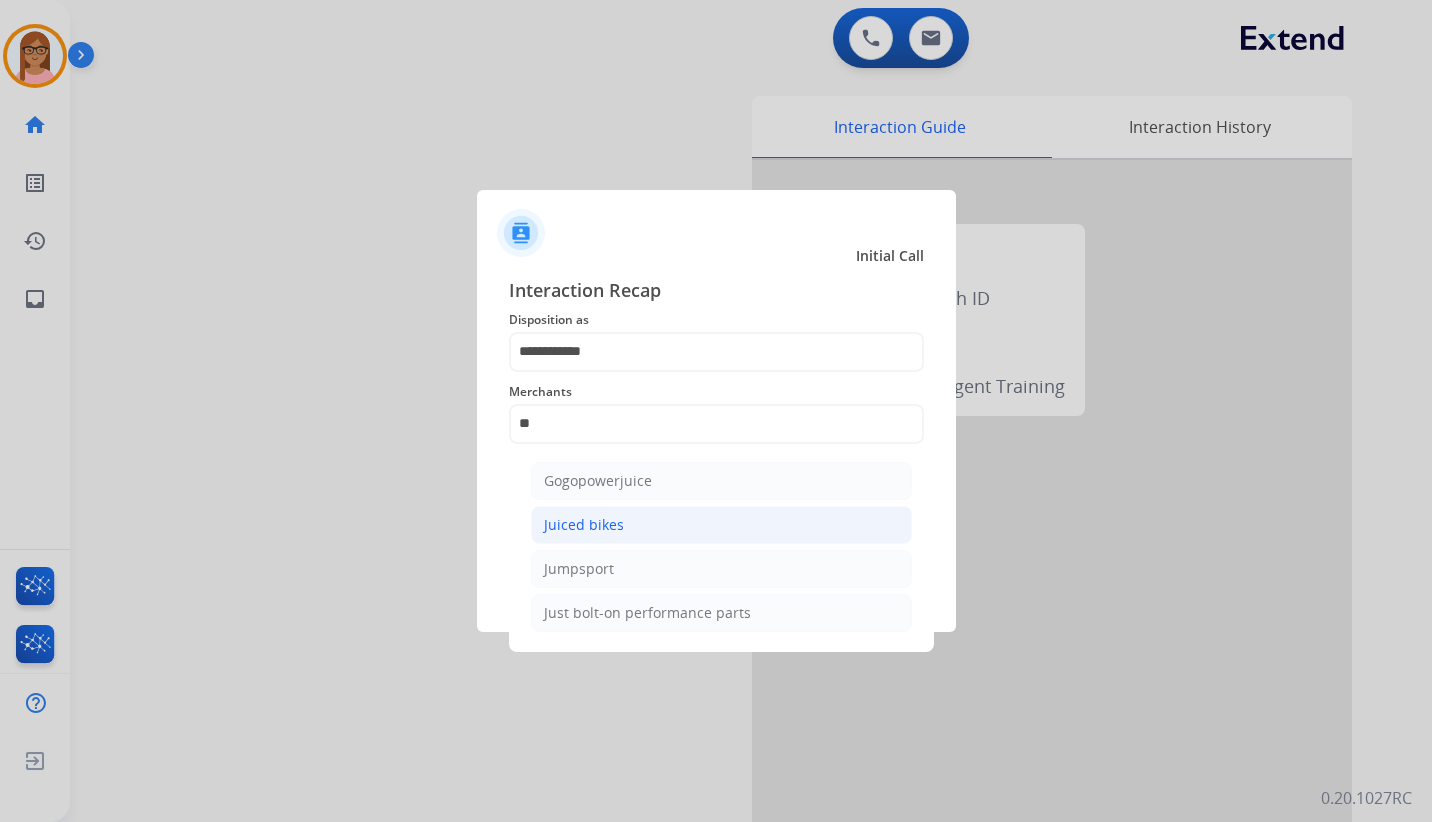 click on "Juiced bikes" 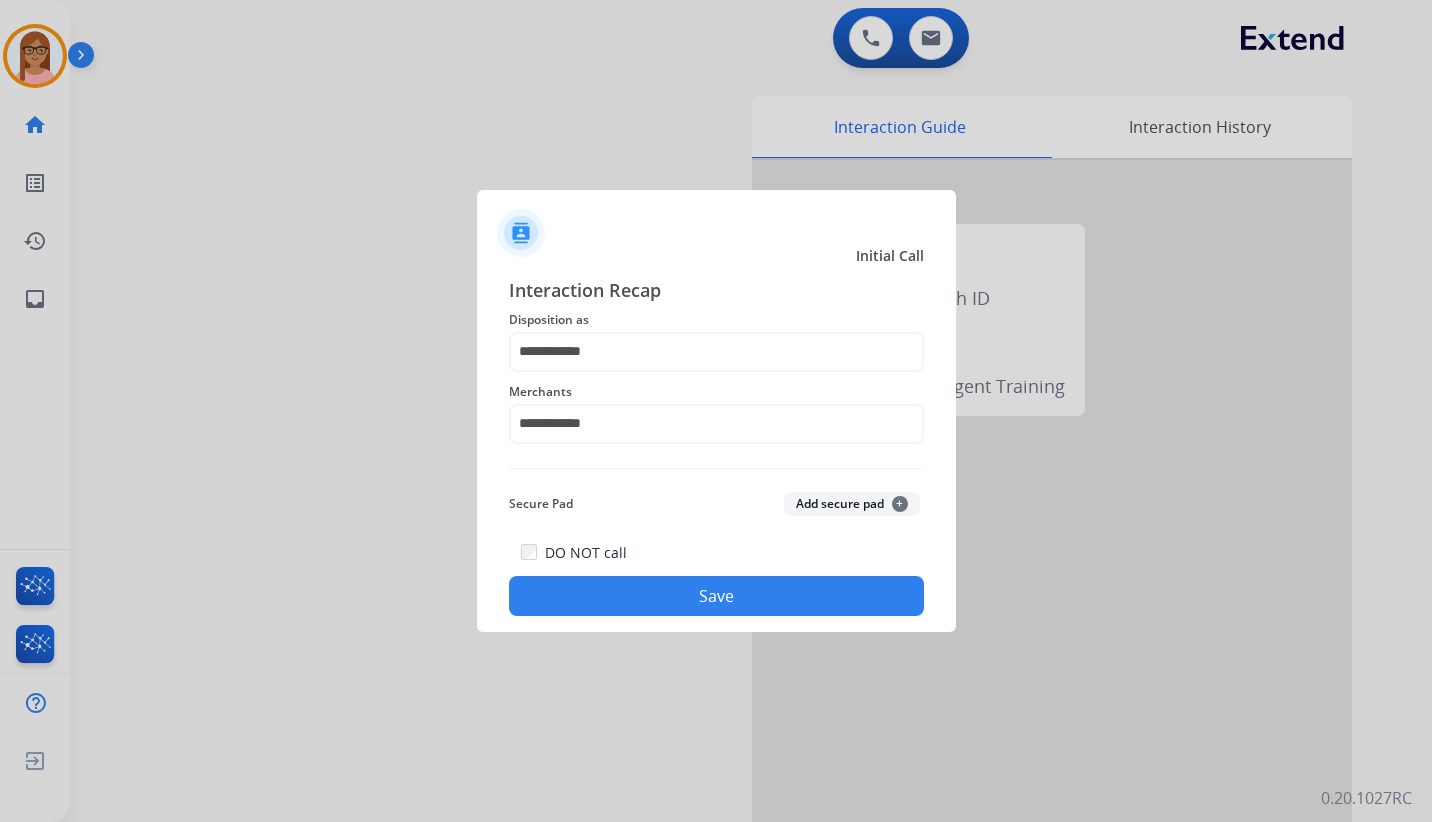 click on "Save" 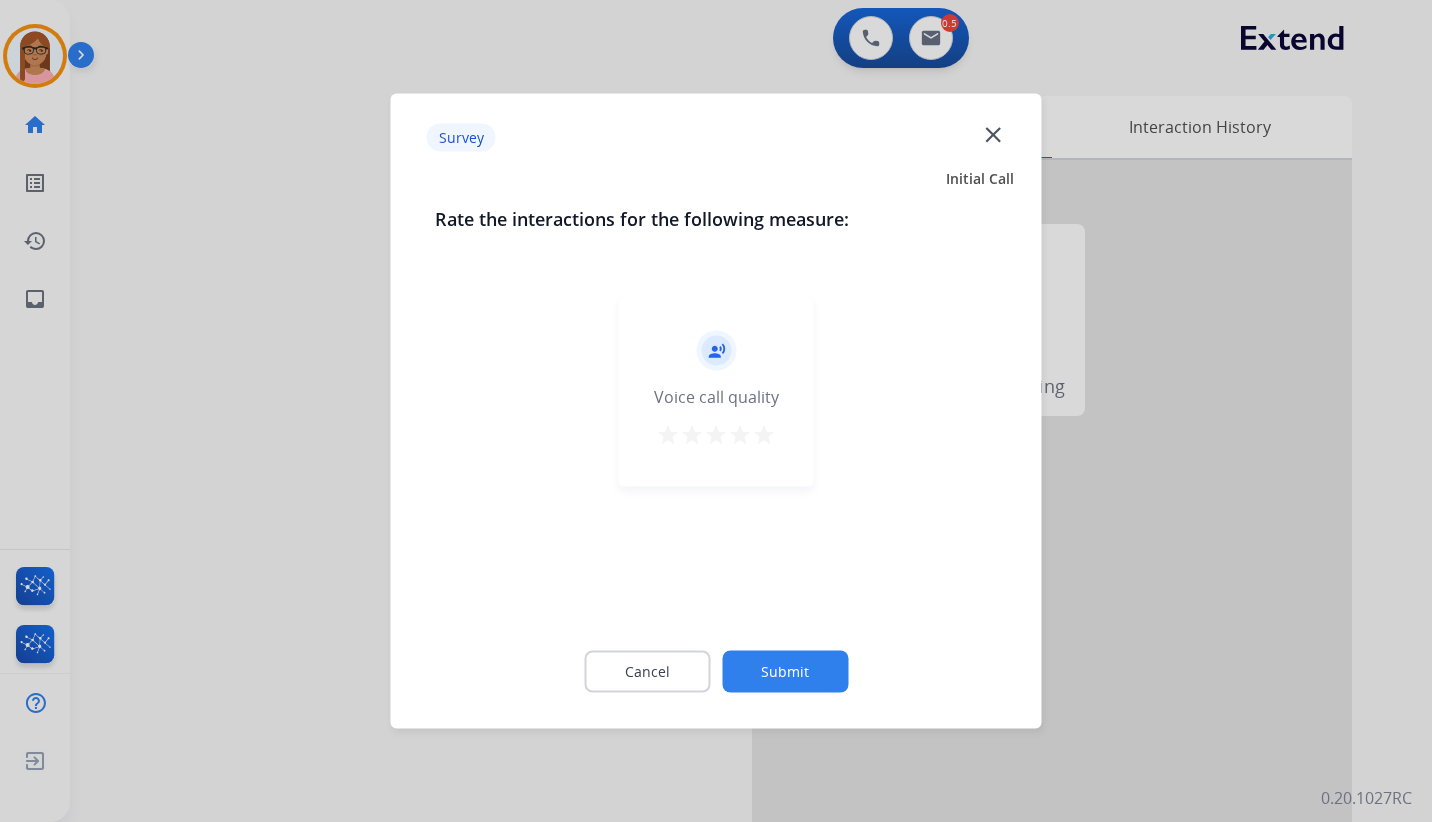 click on "star" at bounding box center [764, 435] 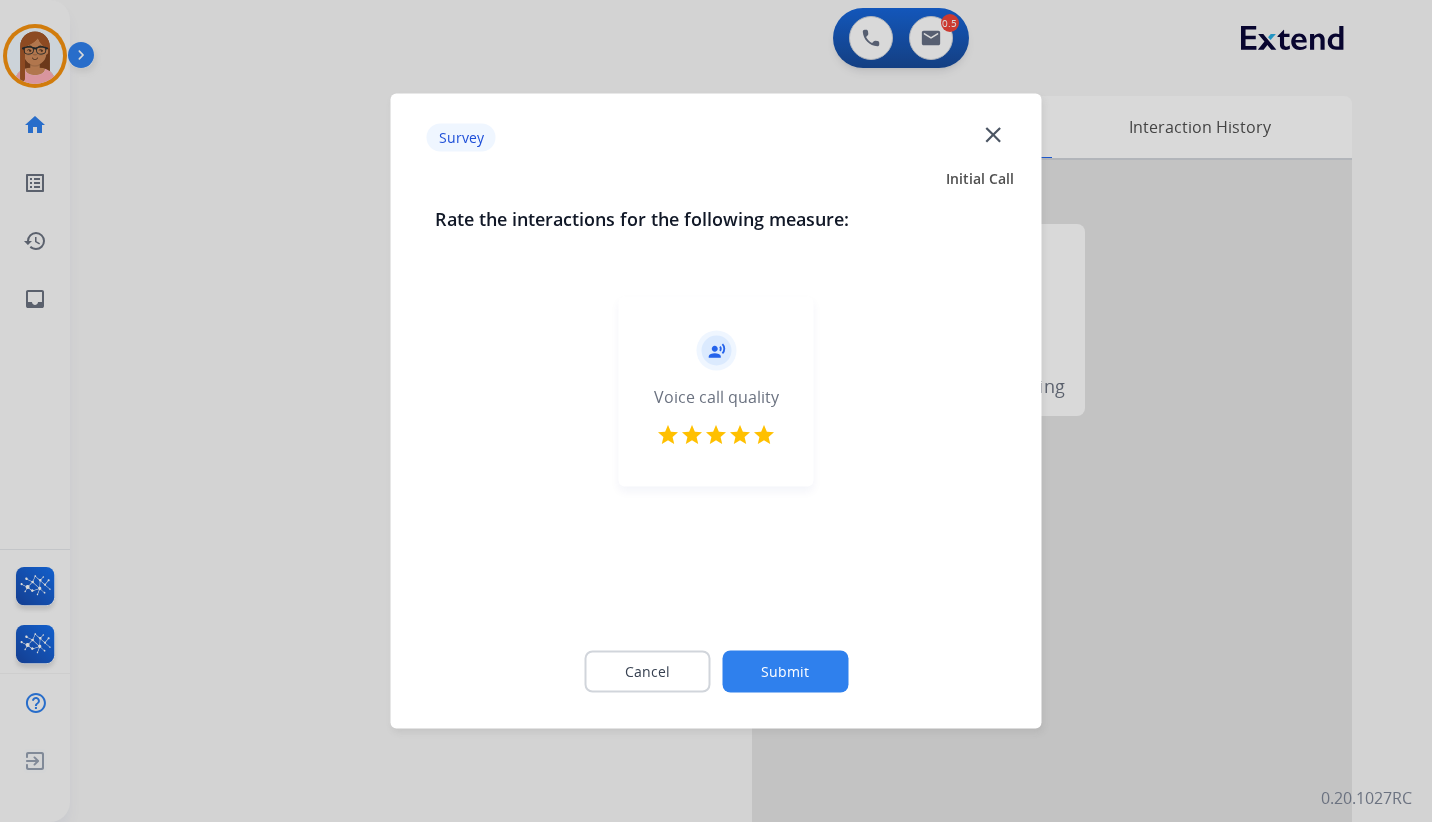 click on "Submit" 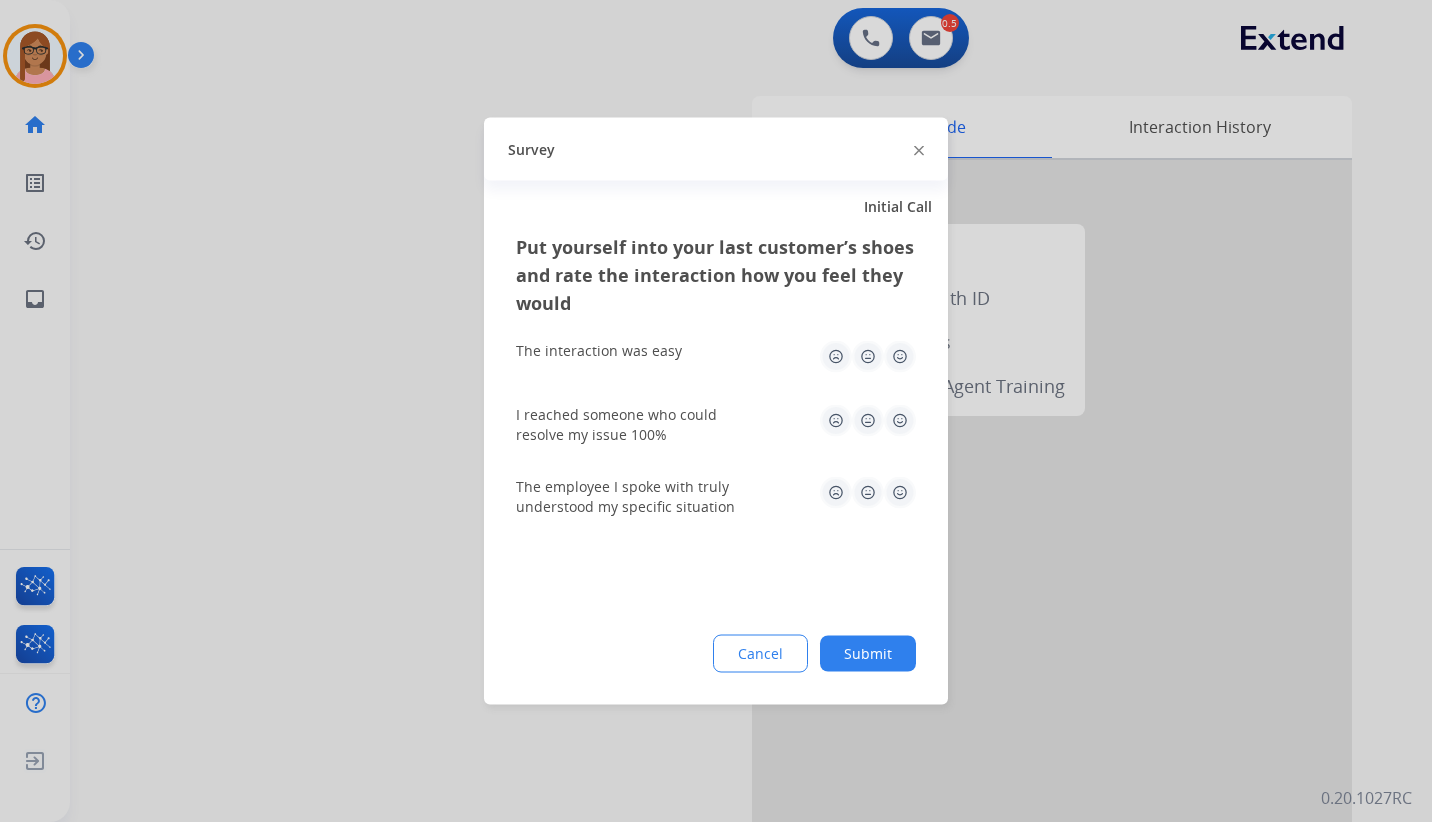 click 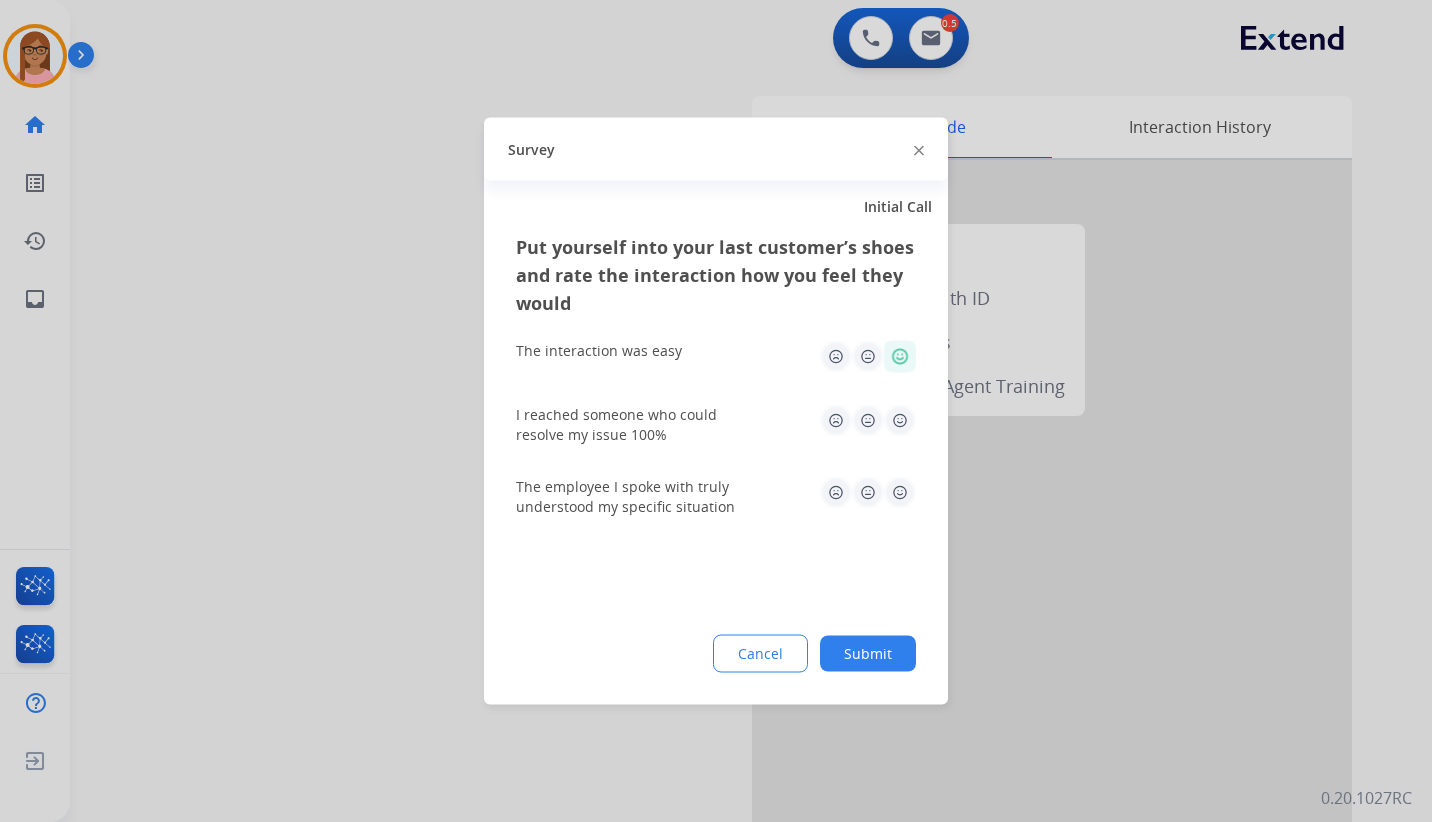 click 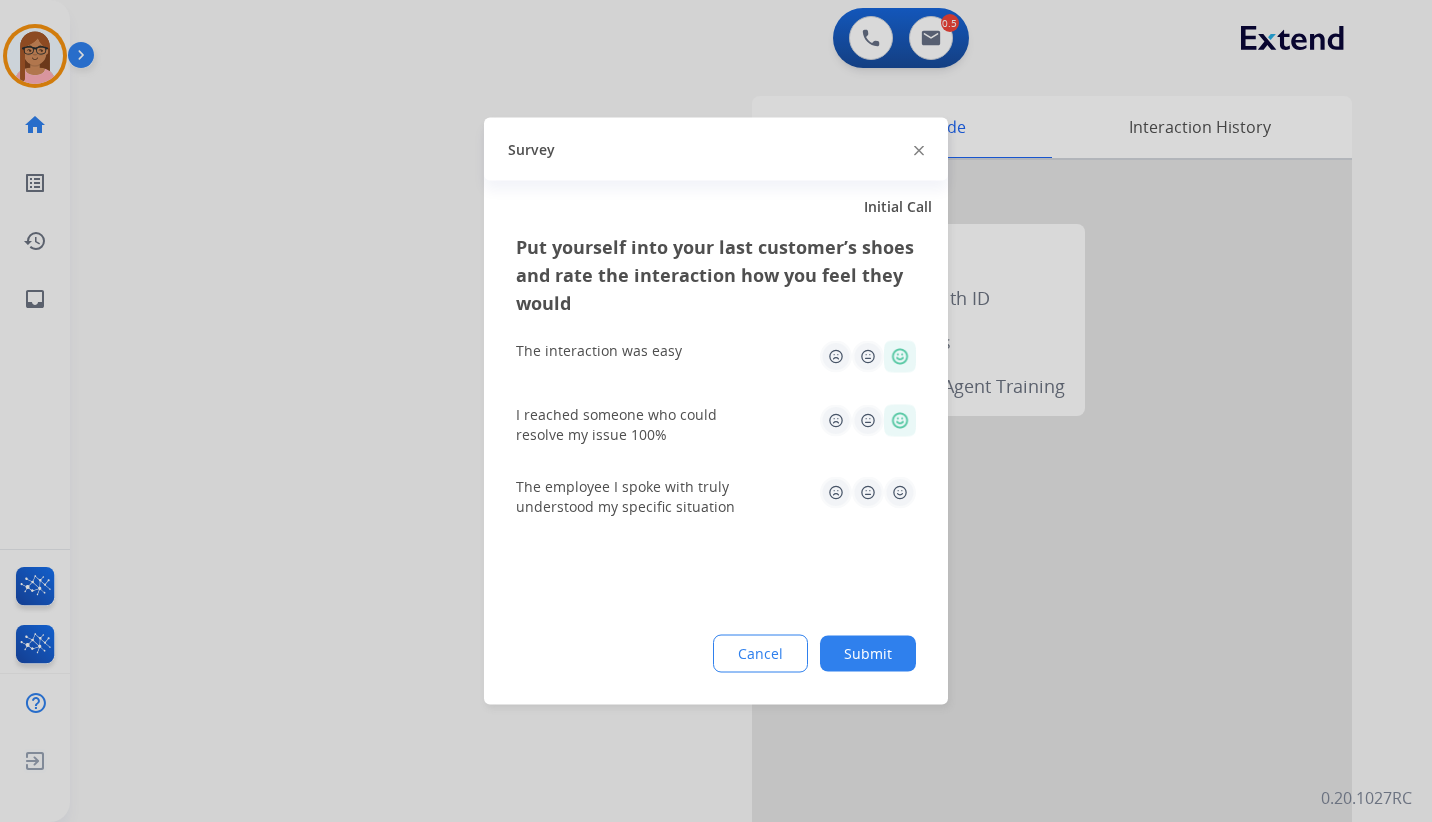 click 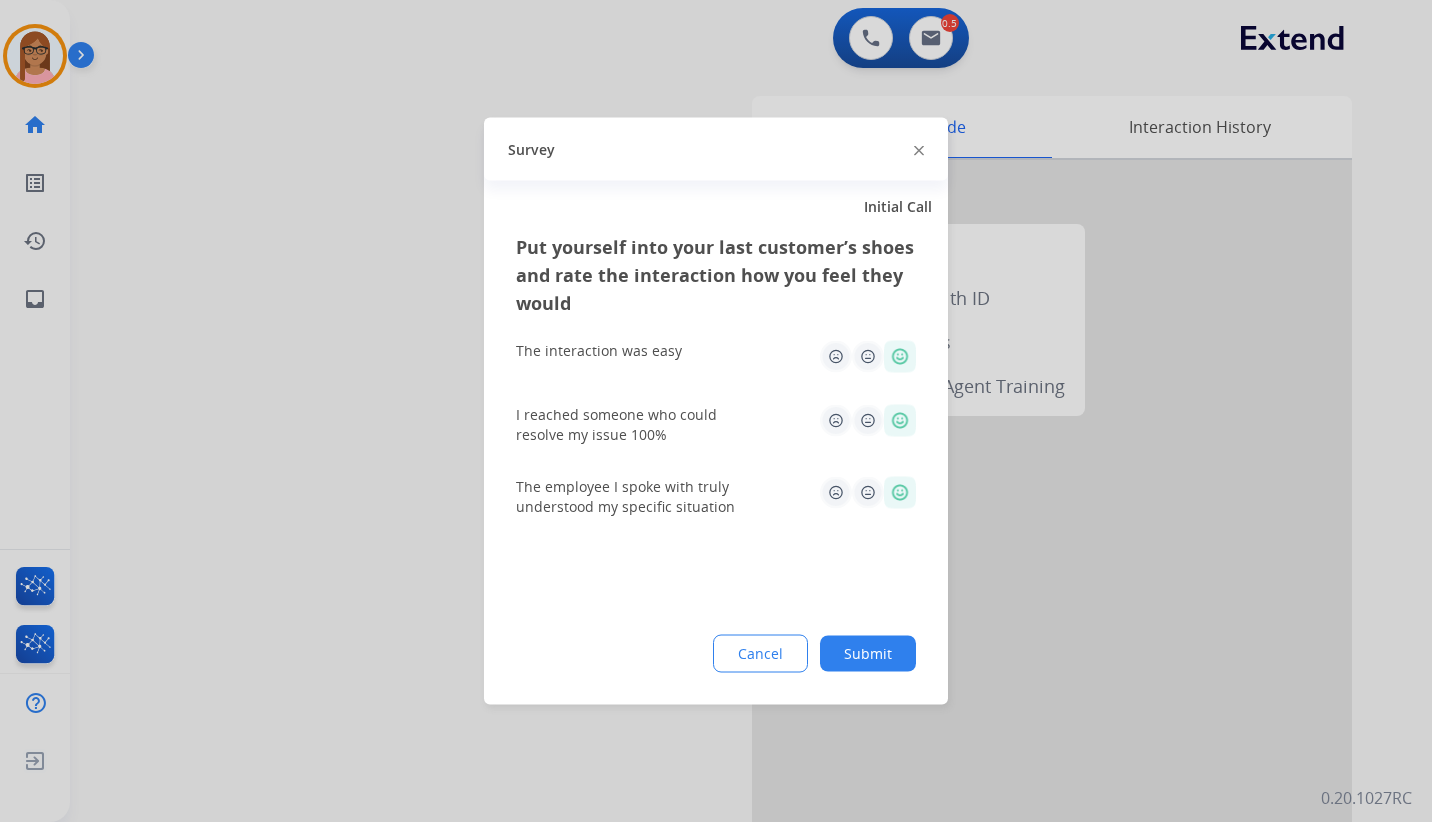 click on "Submit" 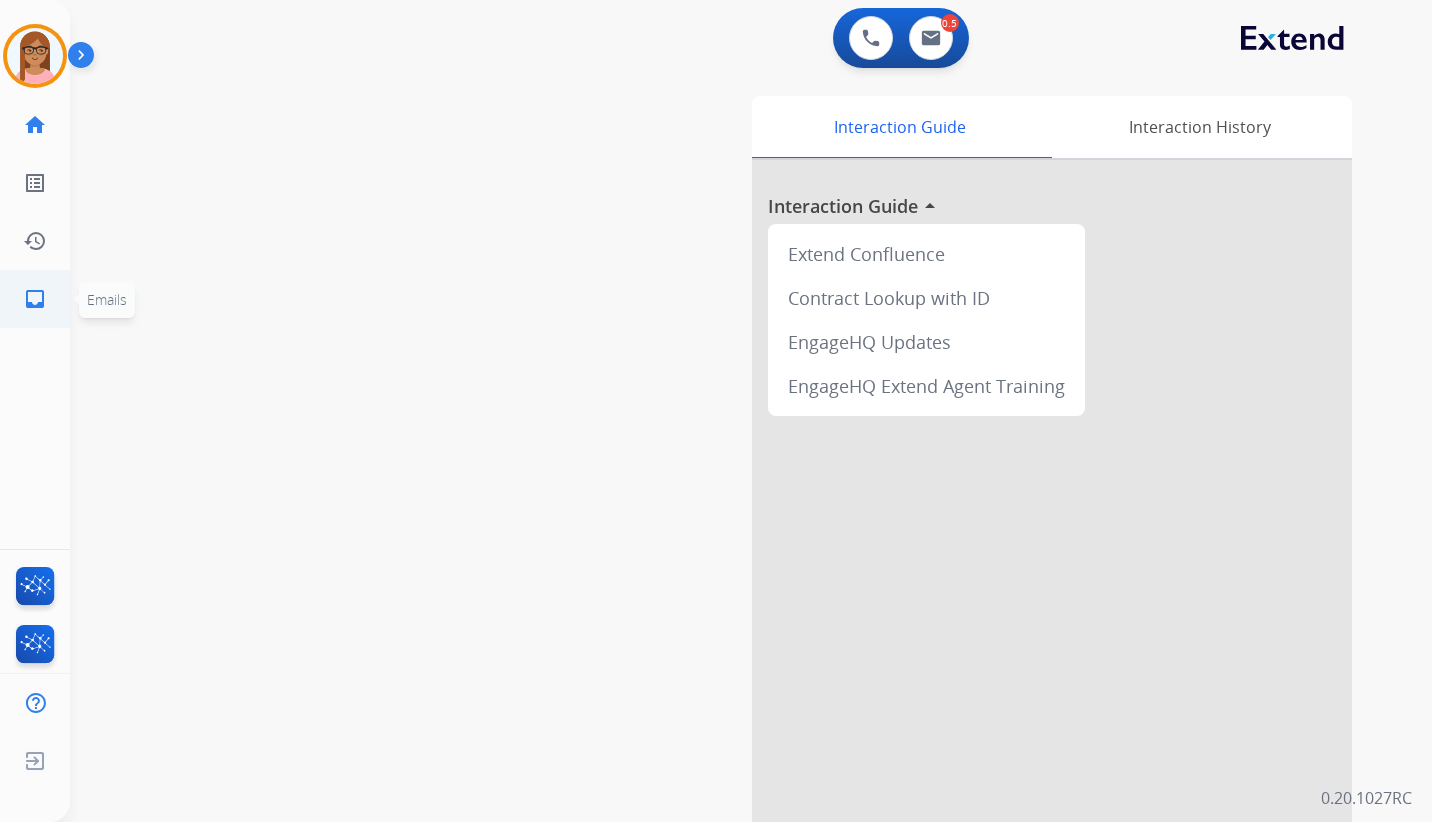 click on "inbox" 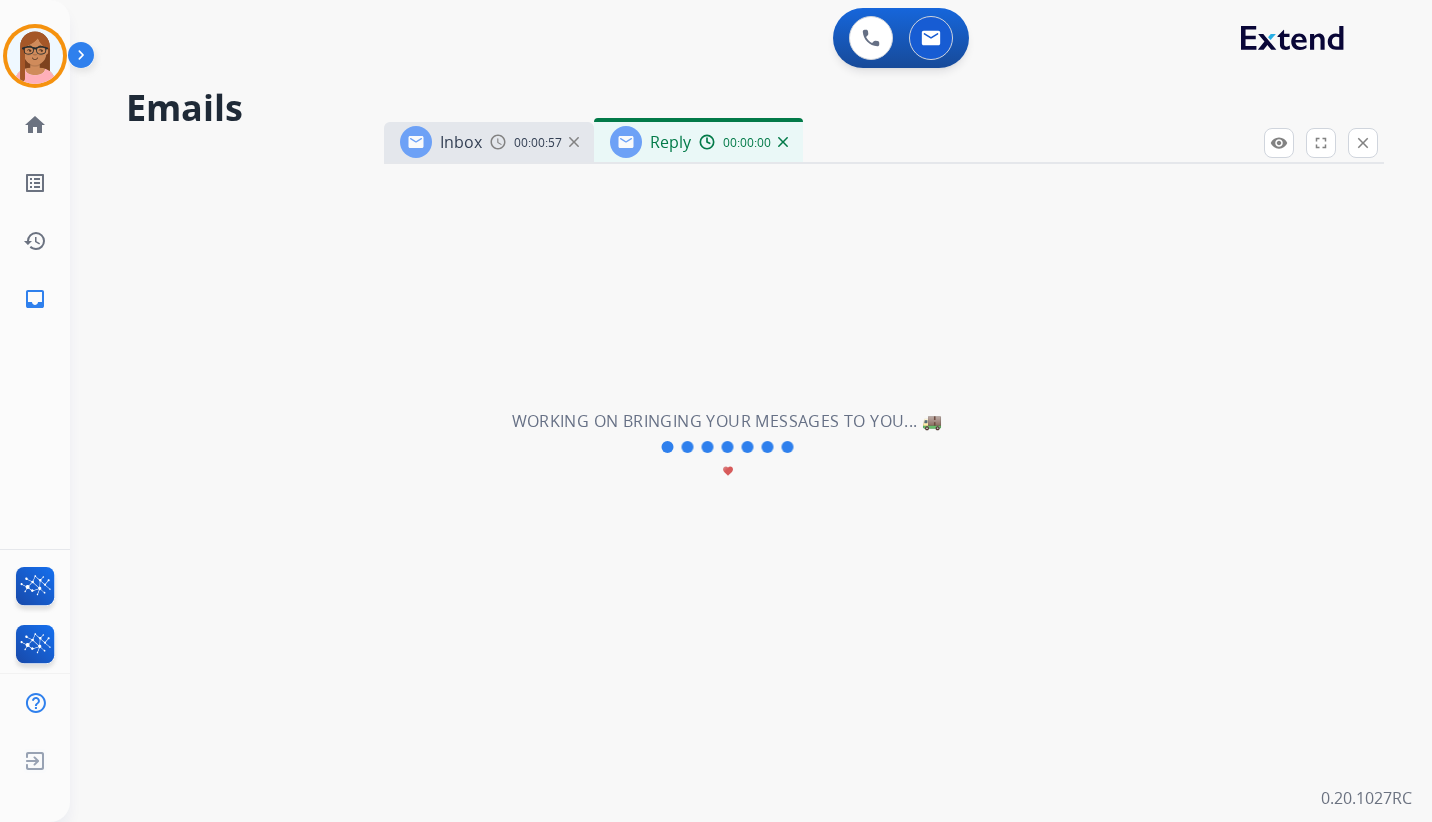 select on "**********" 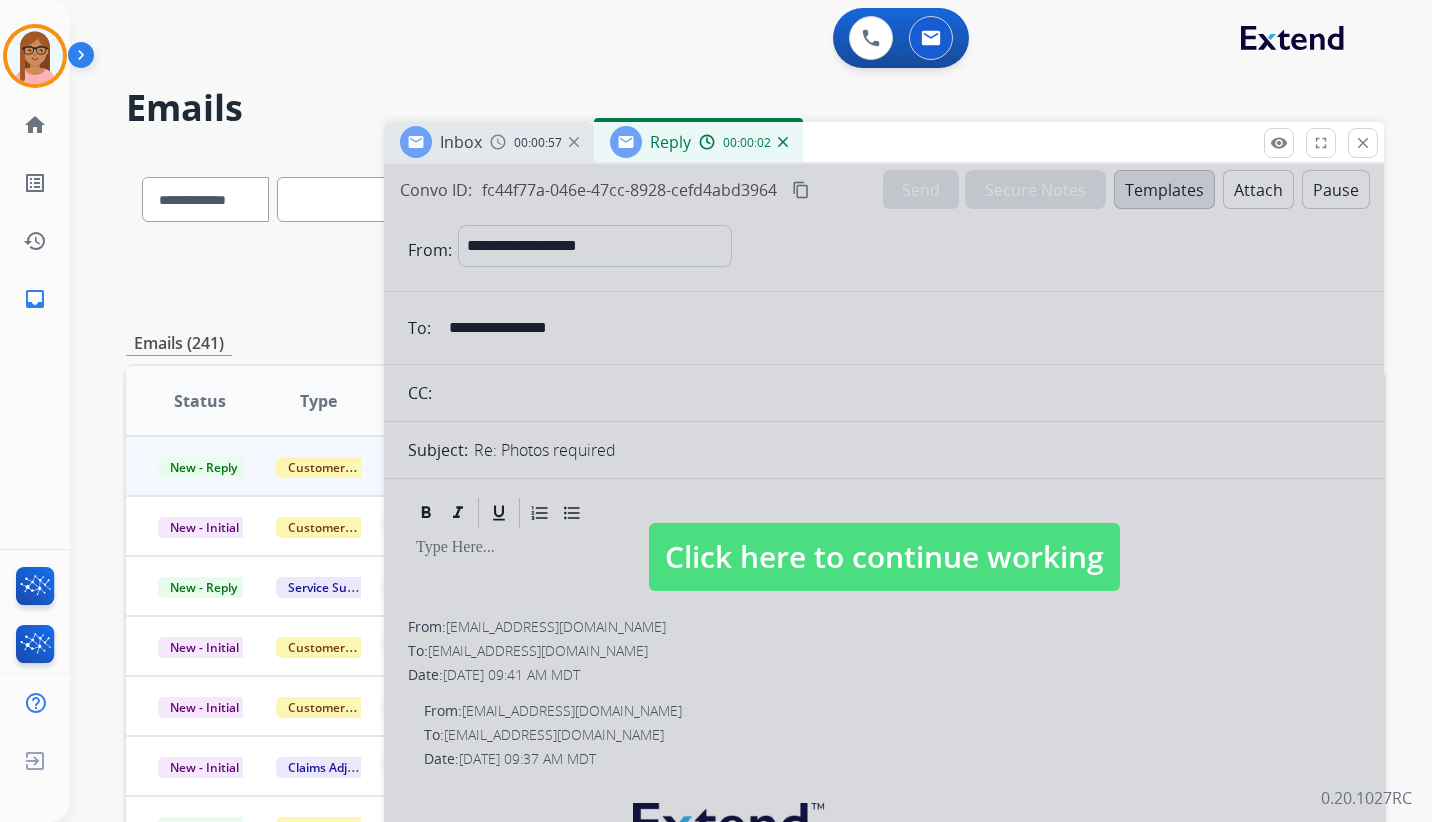 click at bounding box center (884, 537) 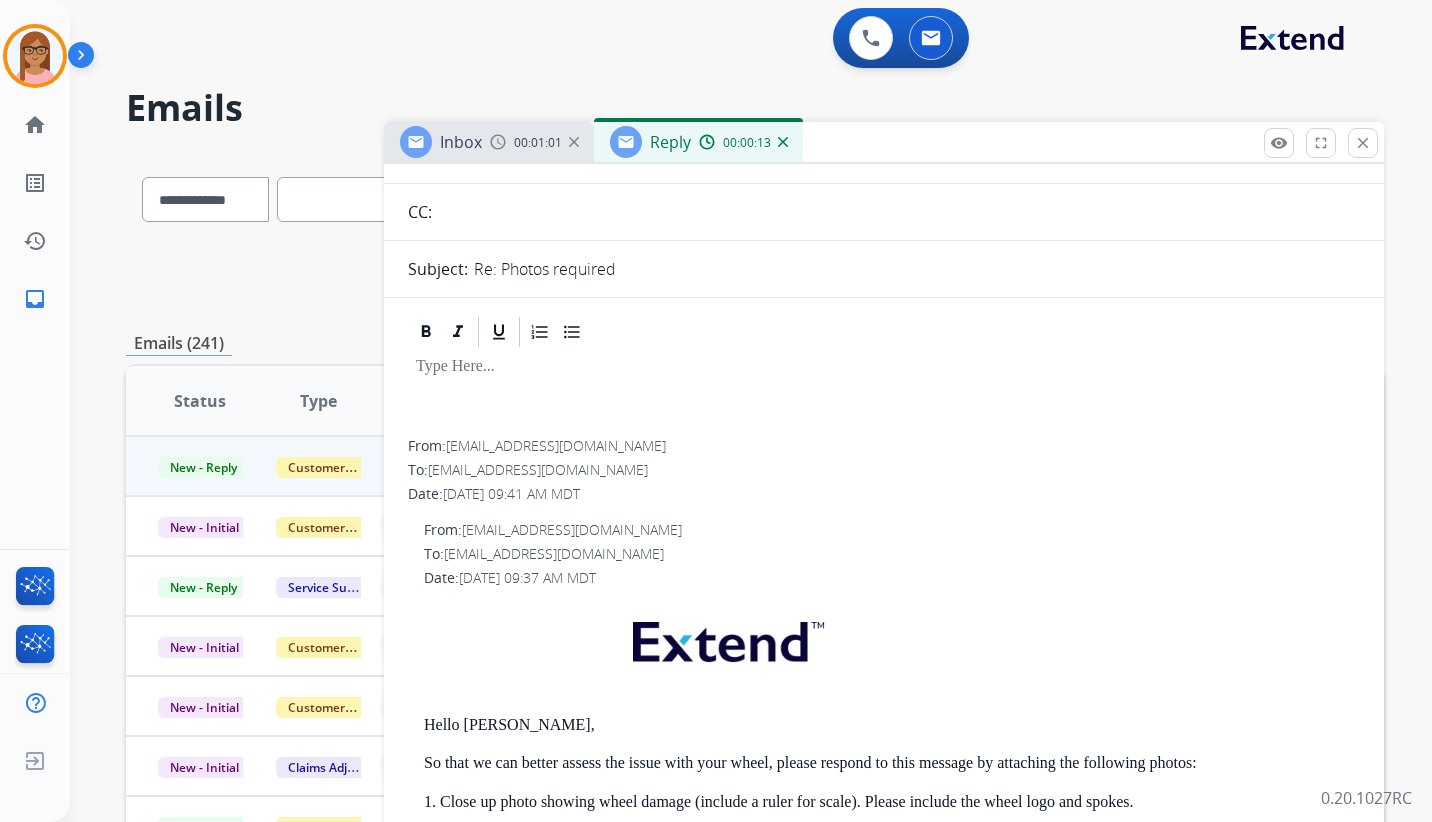 scroll, scrollTop: 0, scrollLeft: 0, axis: both 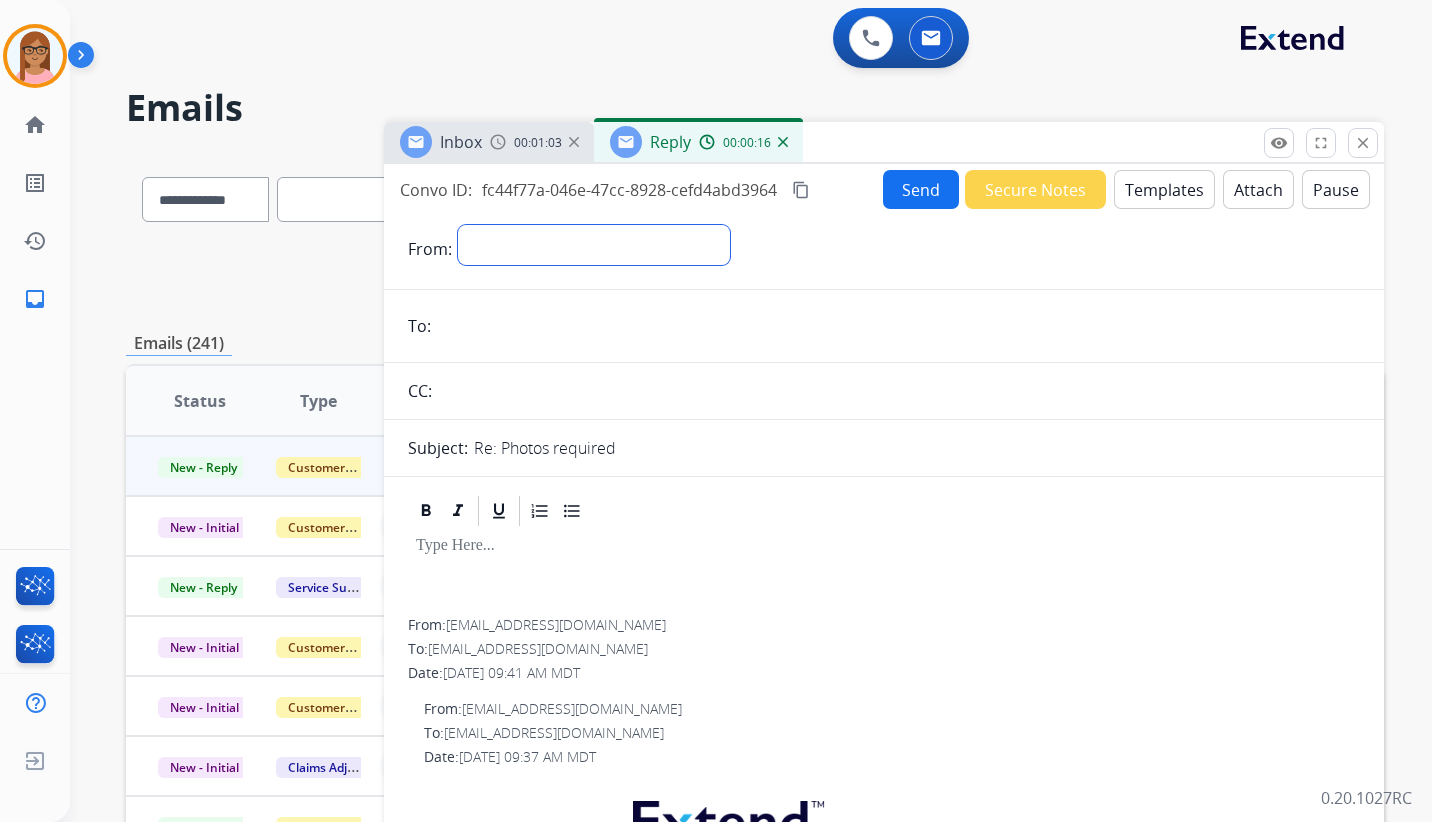 click on "**********" at bounding box center (594, 245) 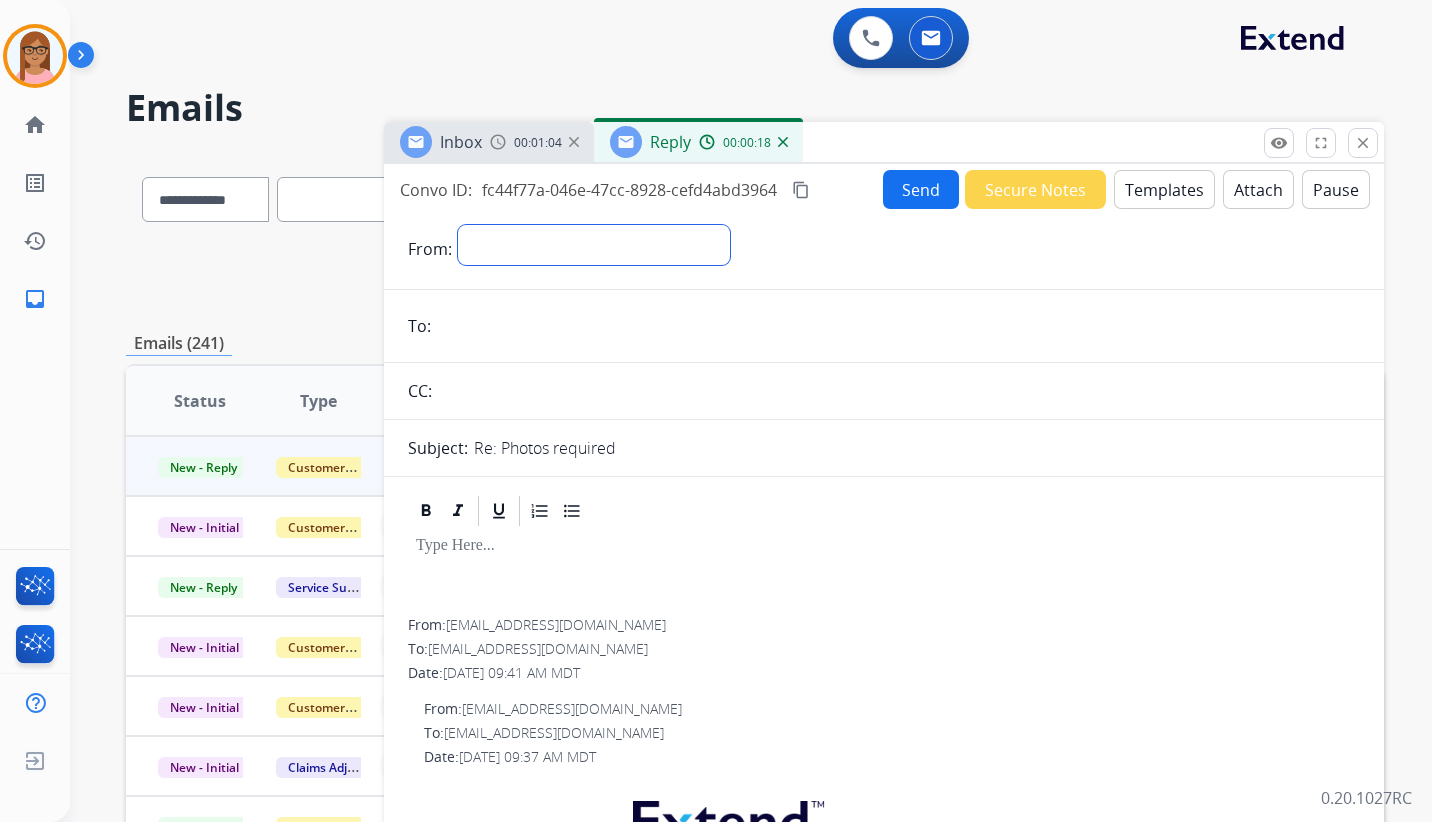 select on "**********" 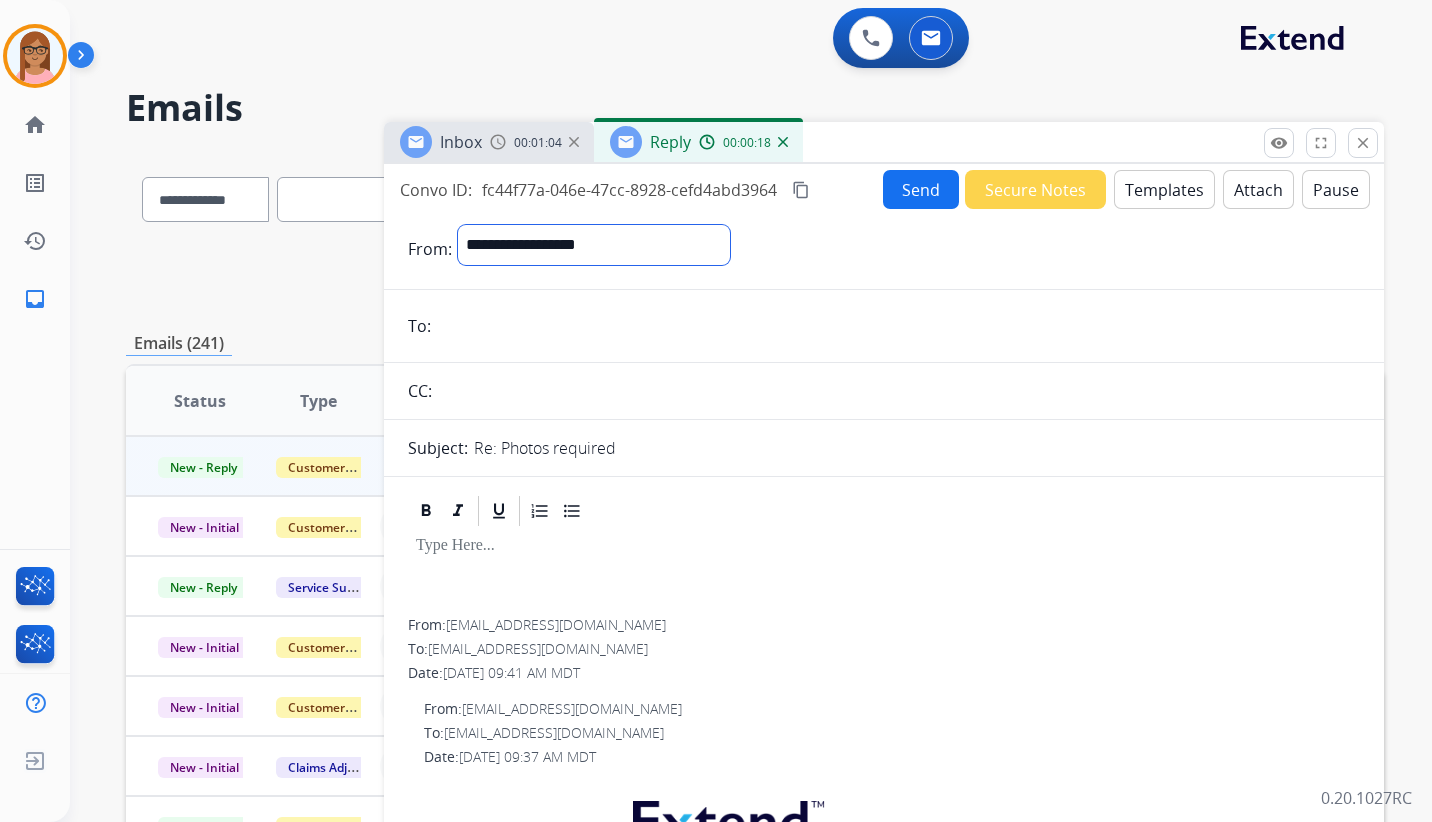 click on "**********" at bounding box center (594, 245) 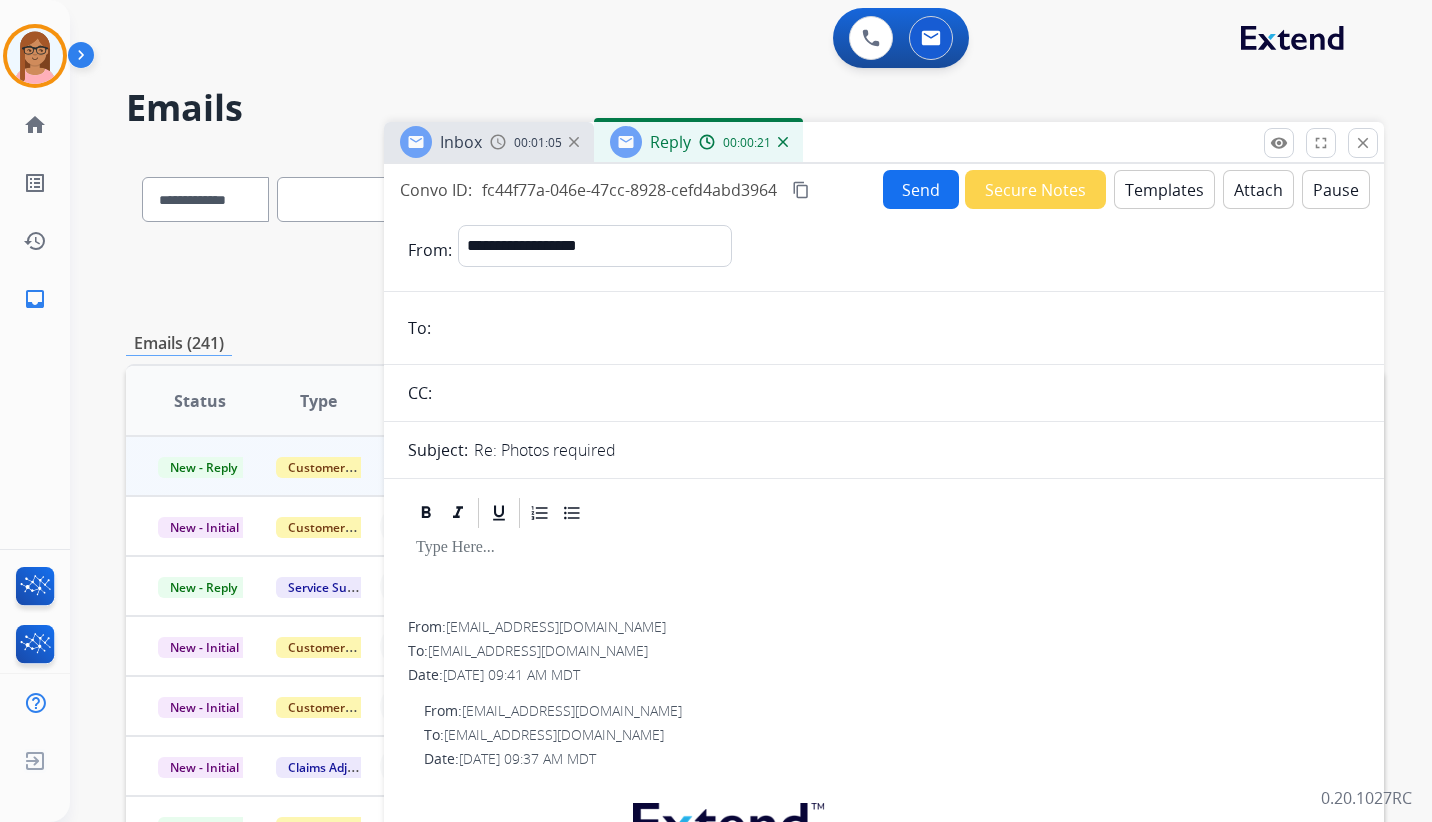 click on "**********" at bounding box center [884, 1180] 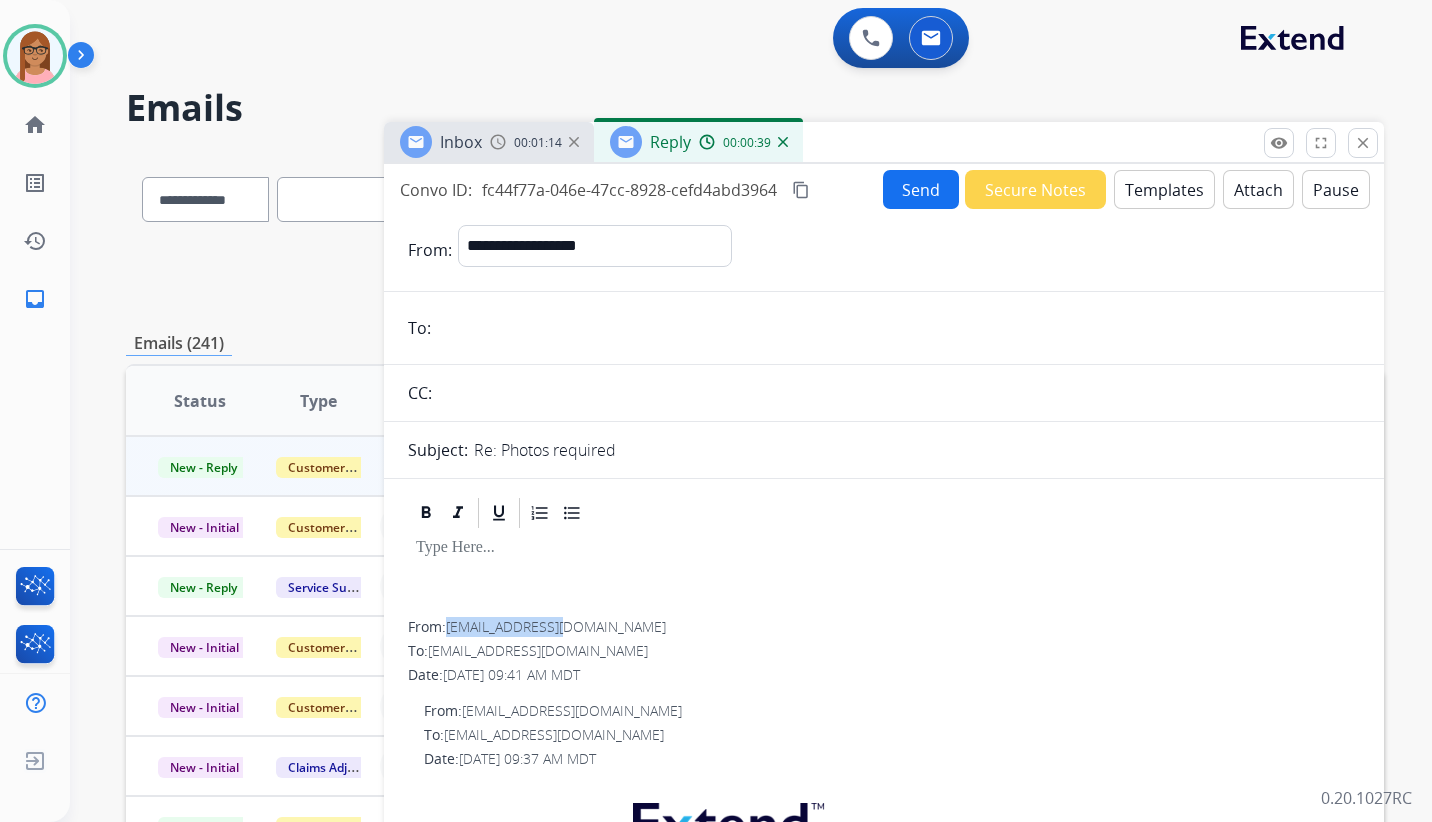 drag, startPoint x: 450, startPoint y: 626, endPoint x: 572, endPoint y: 633, distance: 122.20065 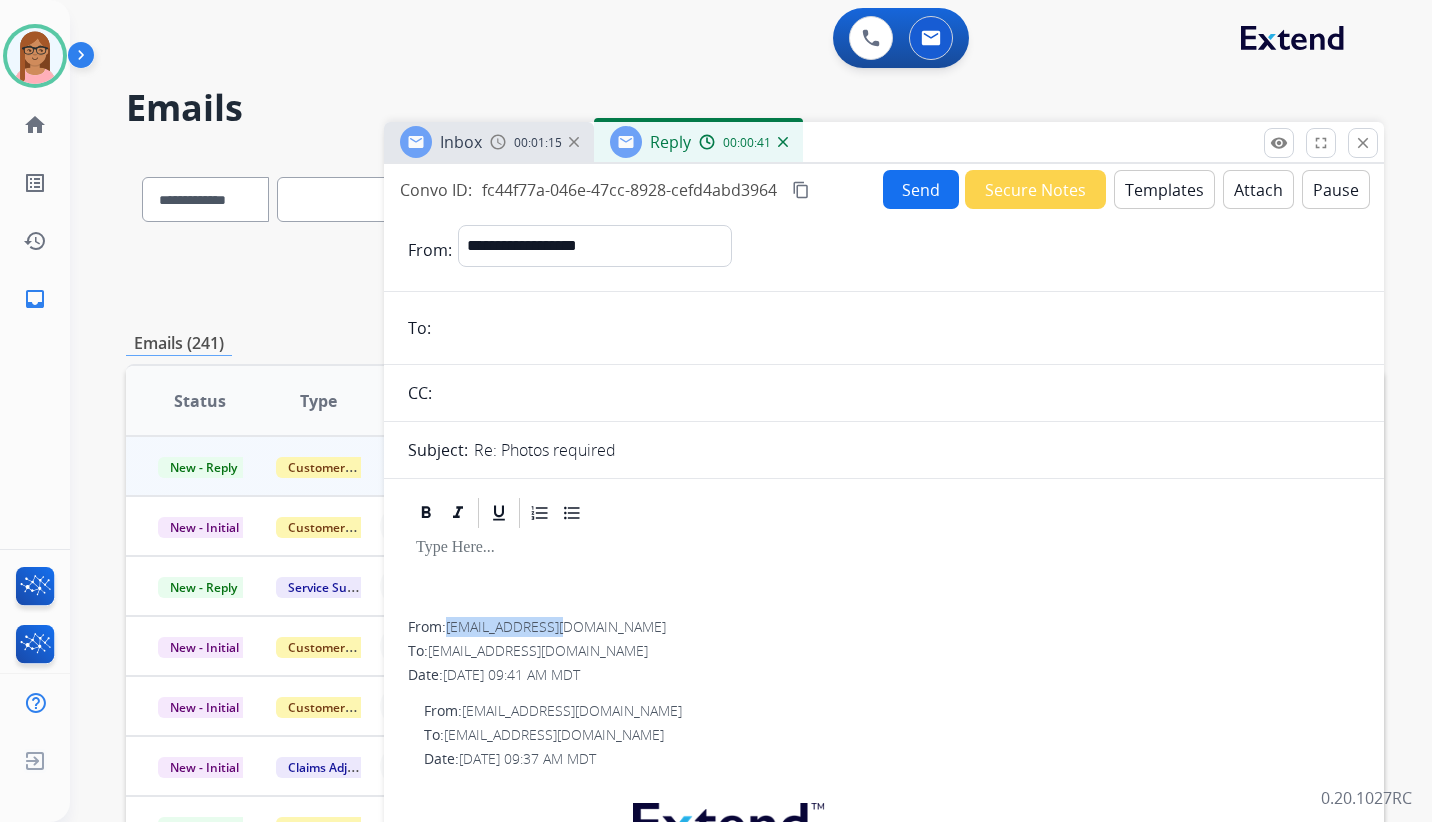 copy on "[EMAIL_ADDRESS][DOMAIN_NAME]" 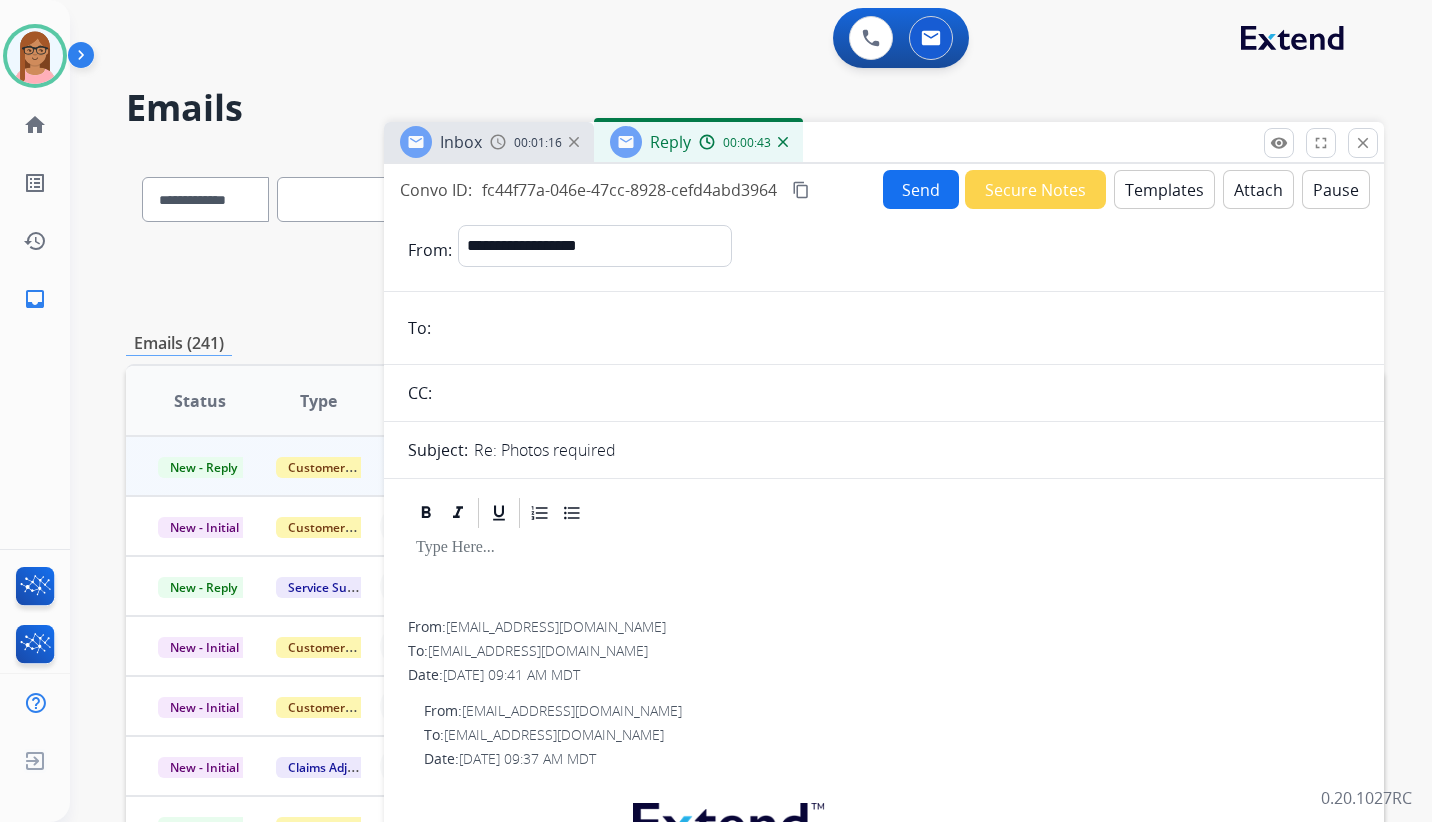 click at bounding box center (898, 328) 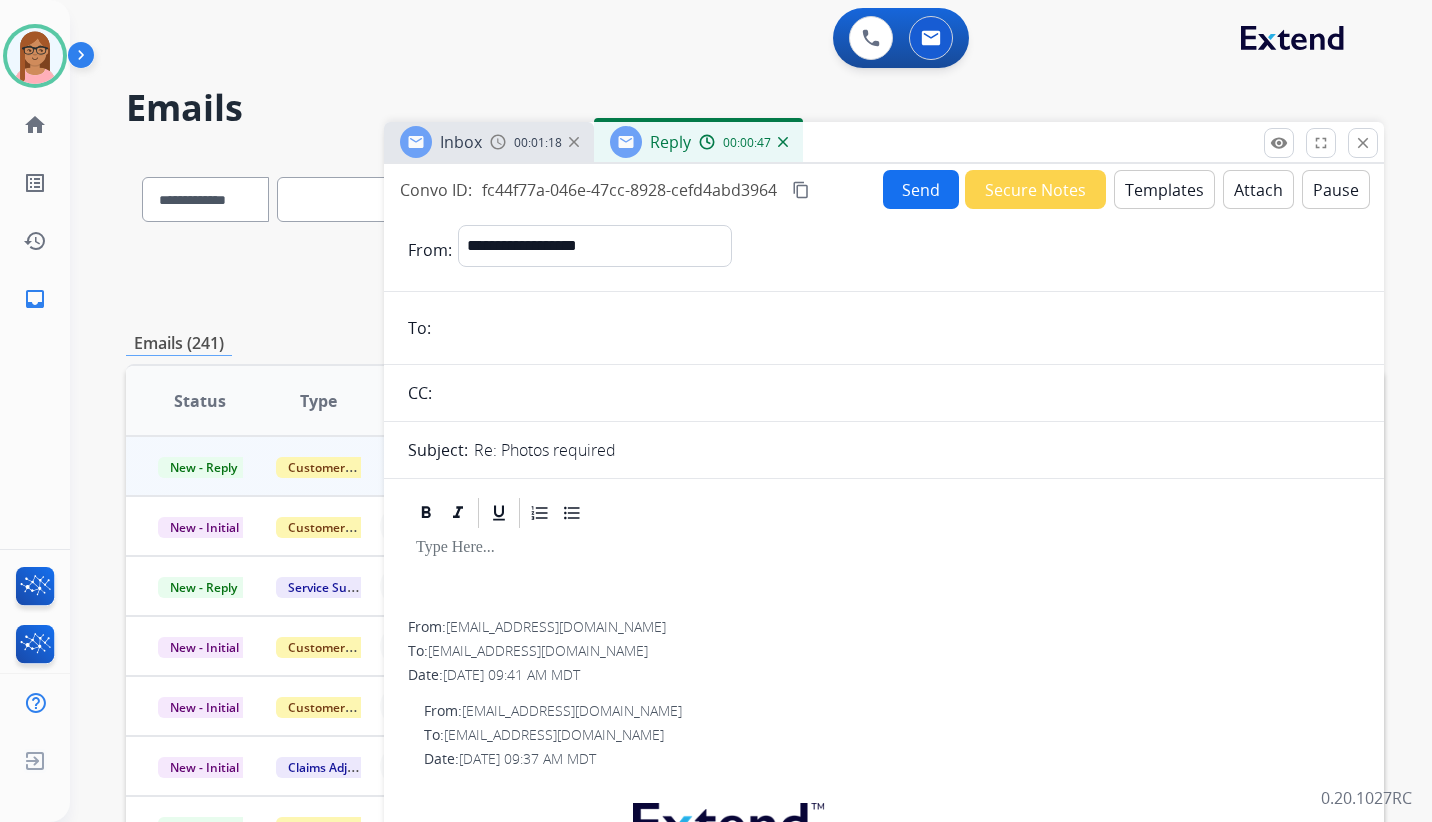 paste on "**********" 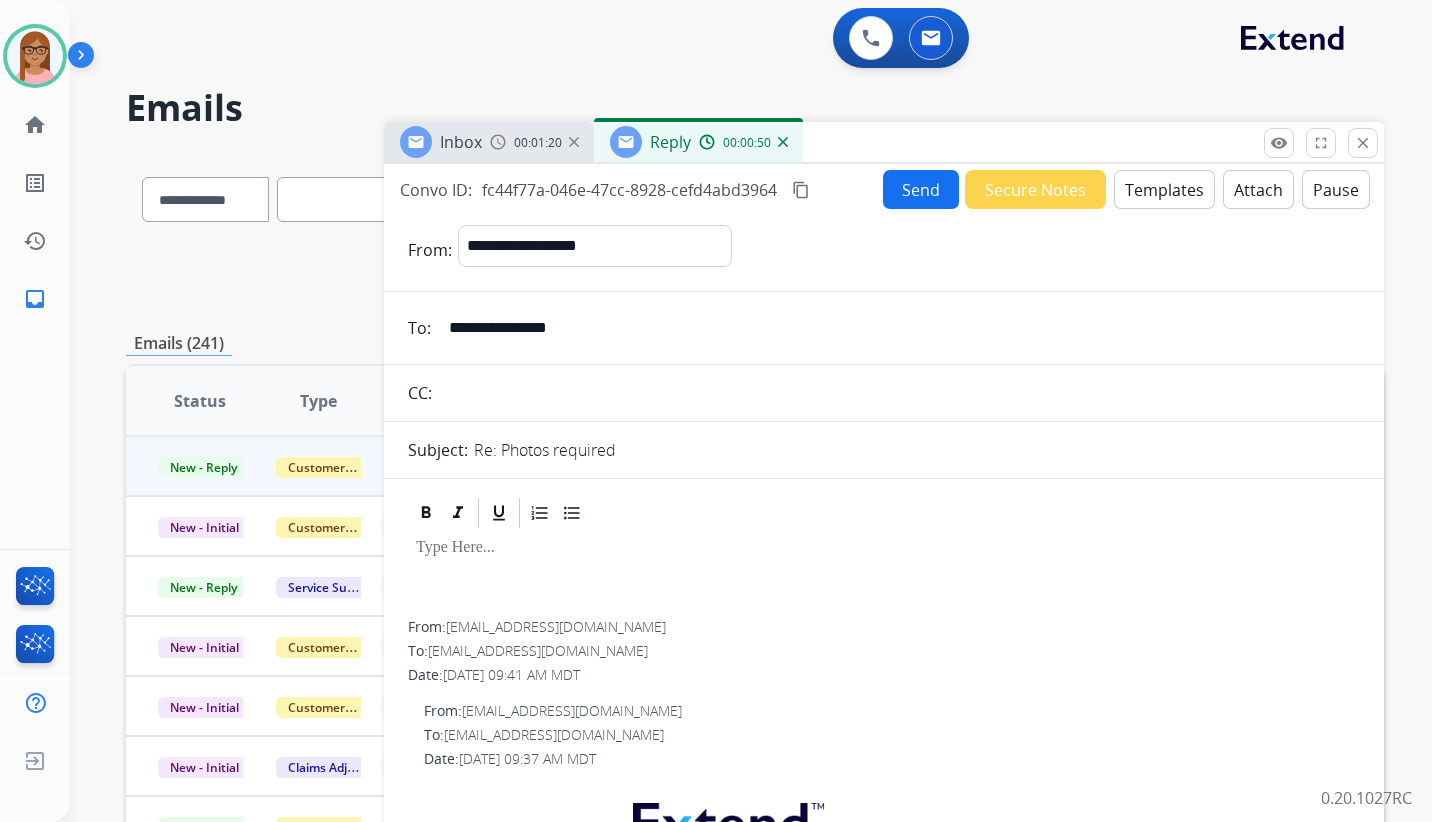 type on "**********" 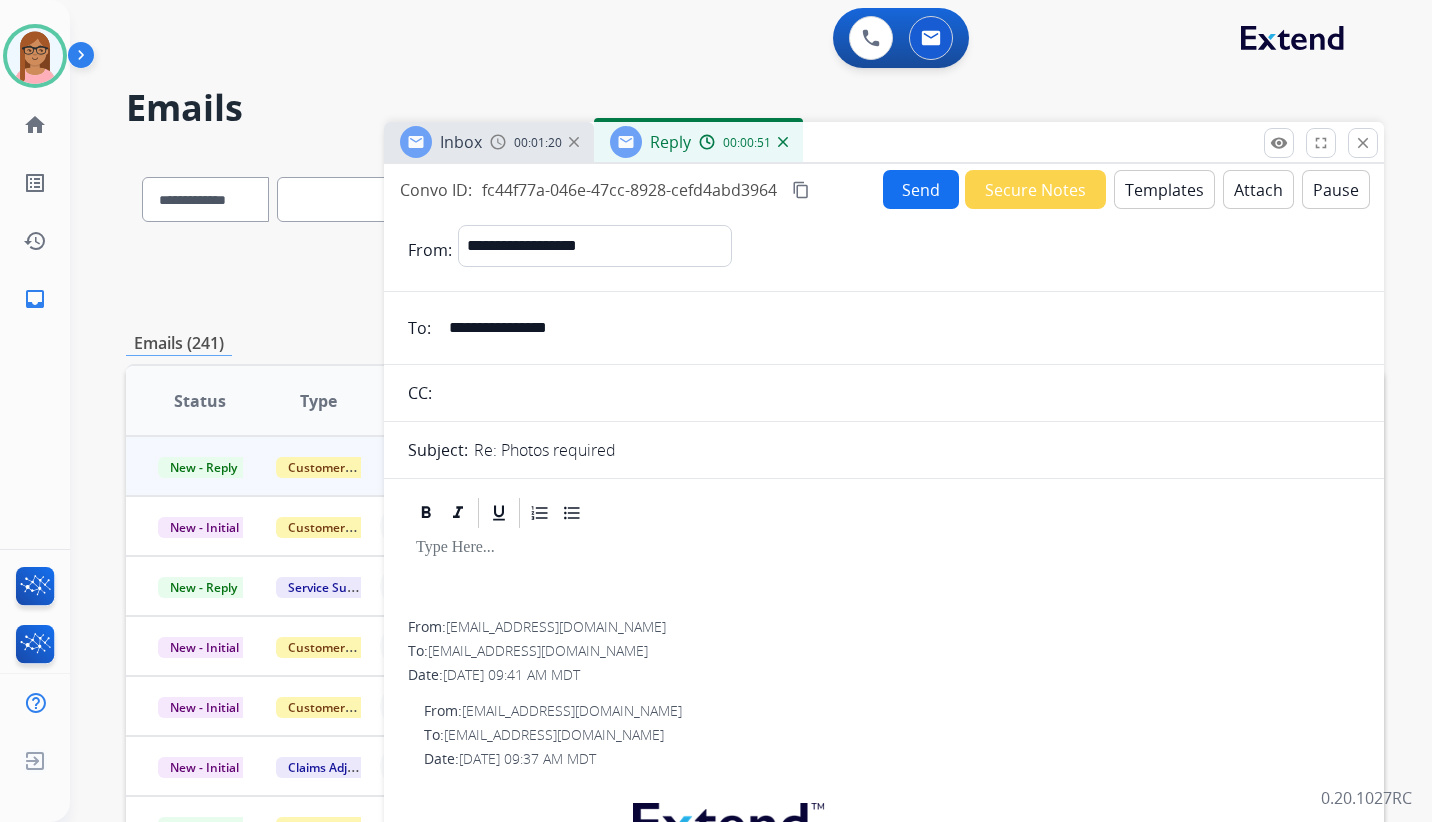 click at bounding box center [884, 548] 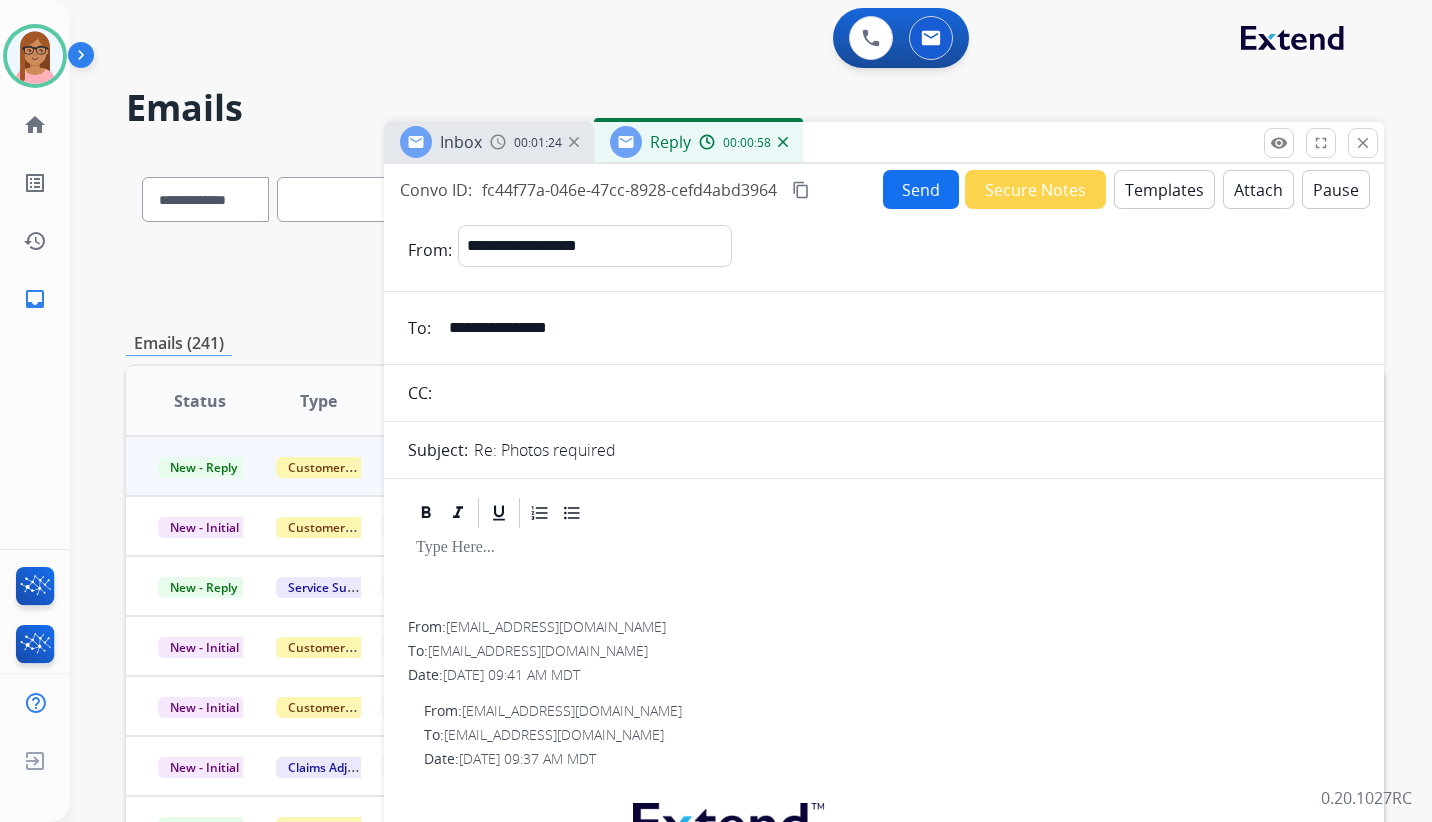 click on "Templates" at bounding box center [1164, 189] 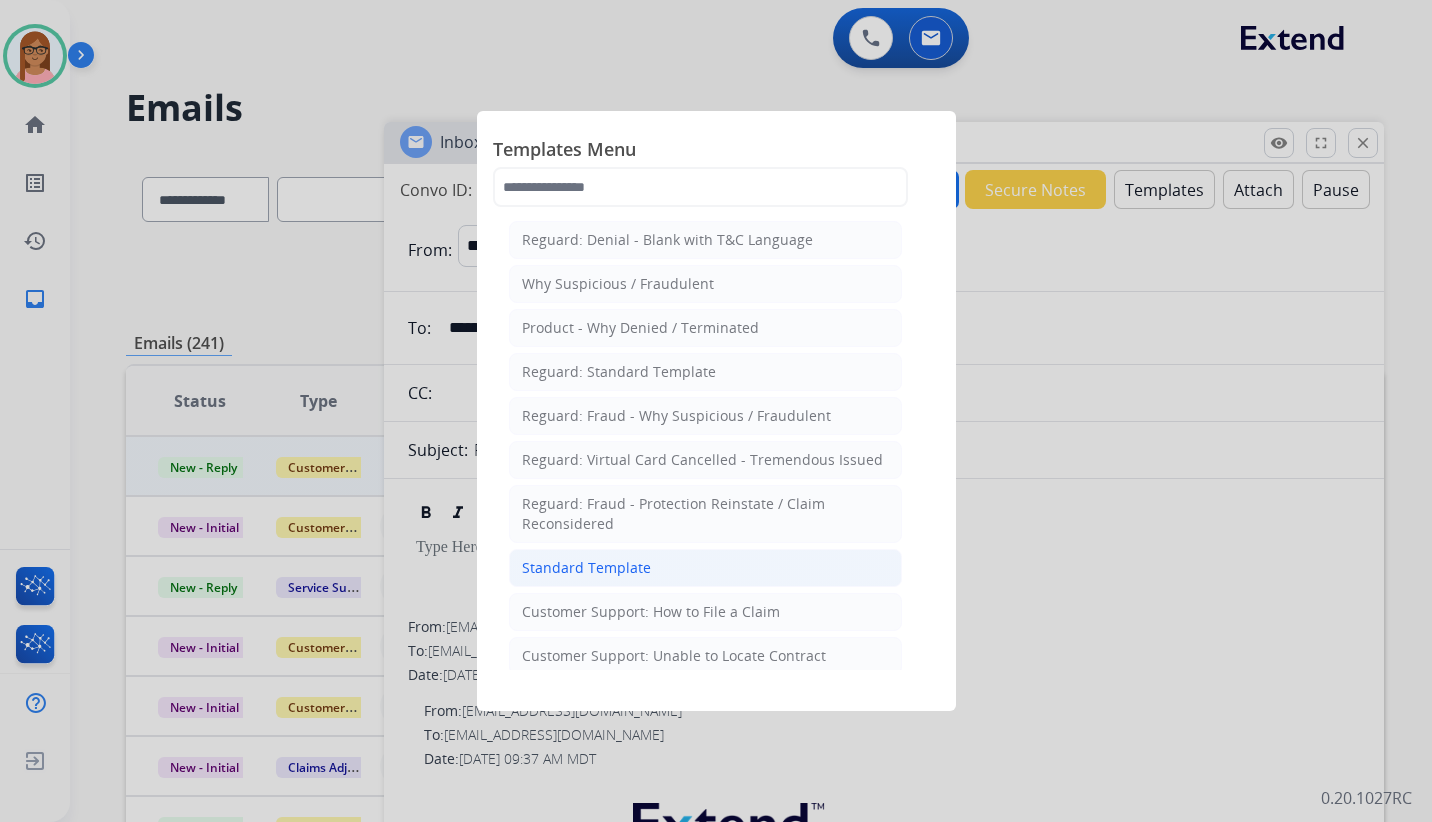 click on "Standard Template" 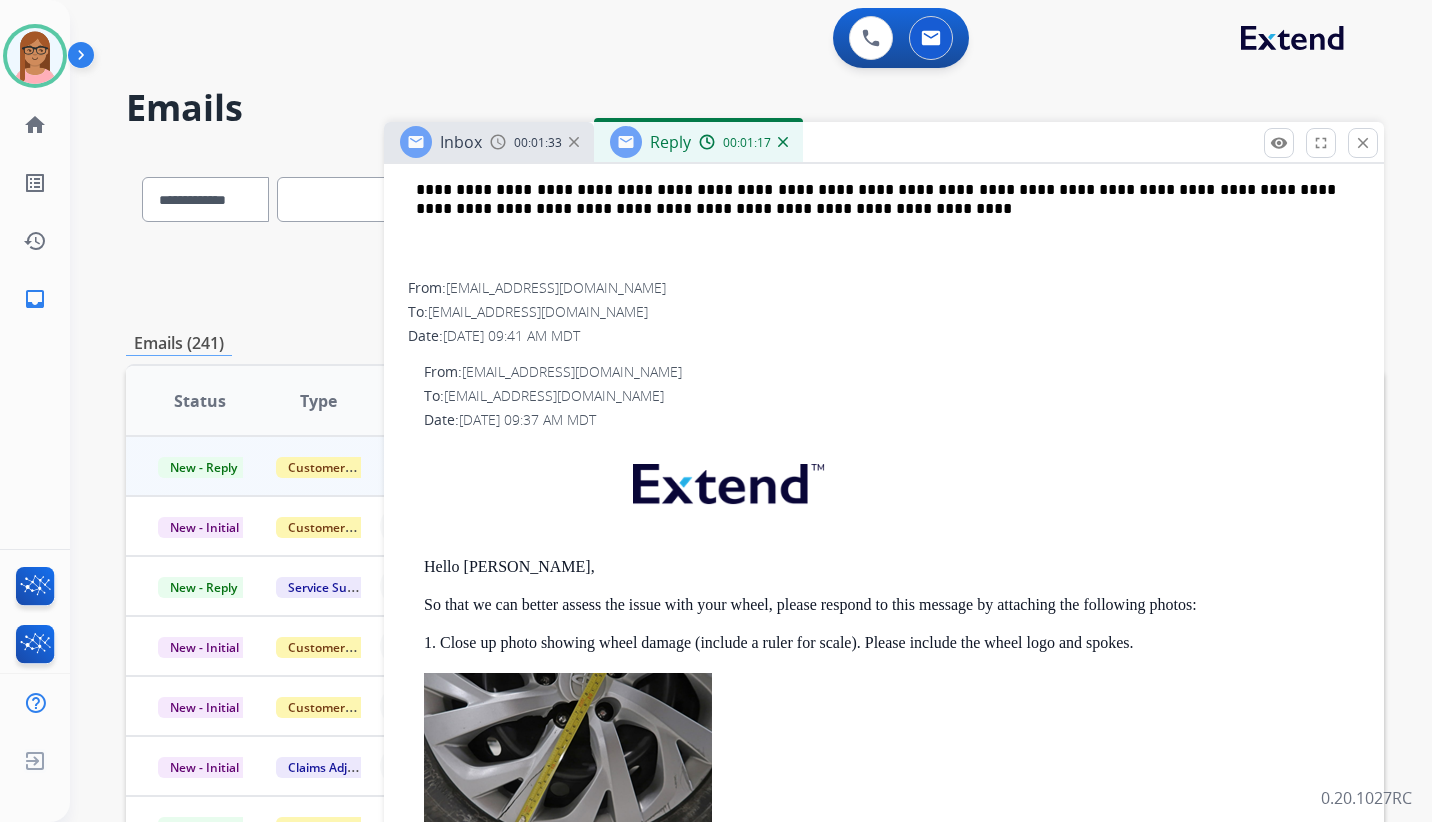 scroll, scrollTop: 1100, scrollLeft: 0, axis: vertical 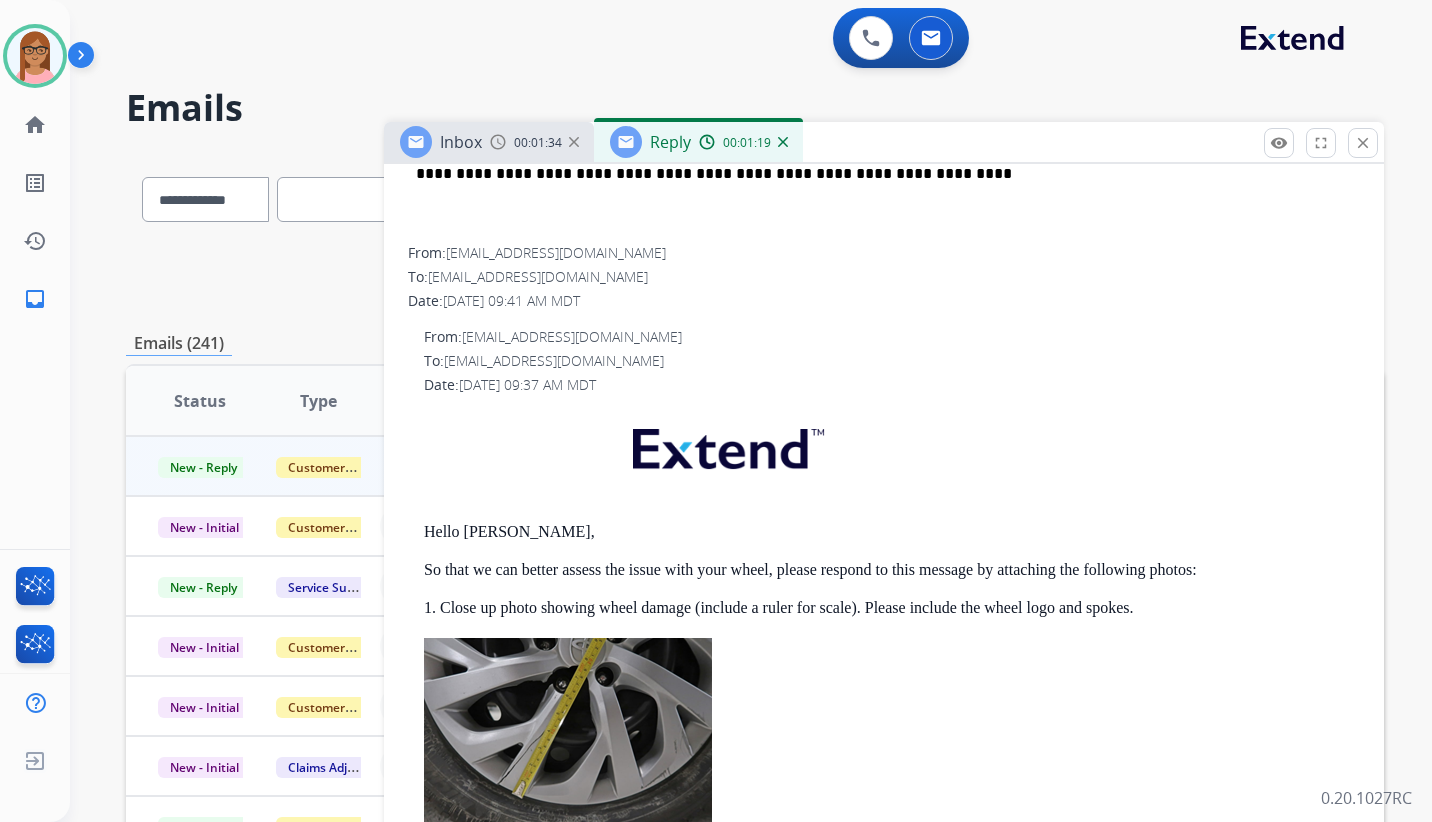 click on "Hello Thiago," at bounding box center [892, 532] 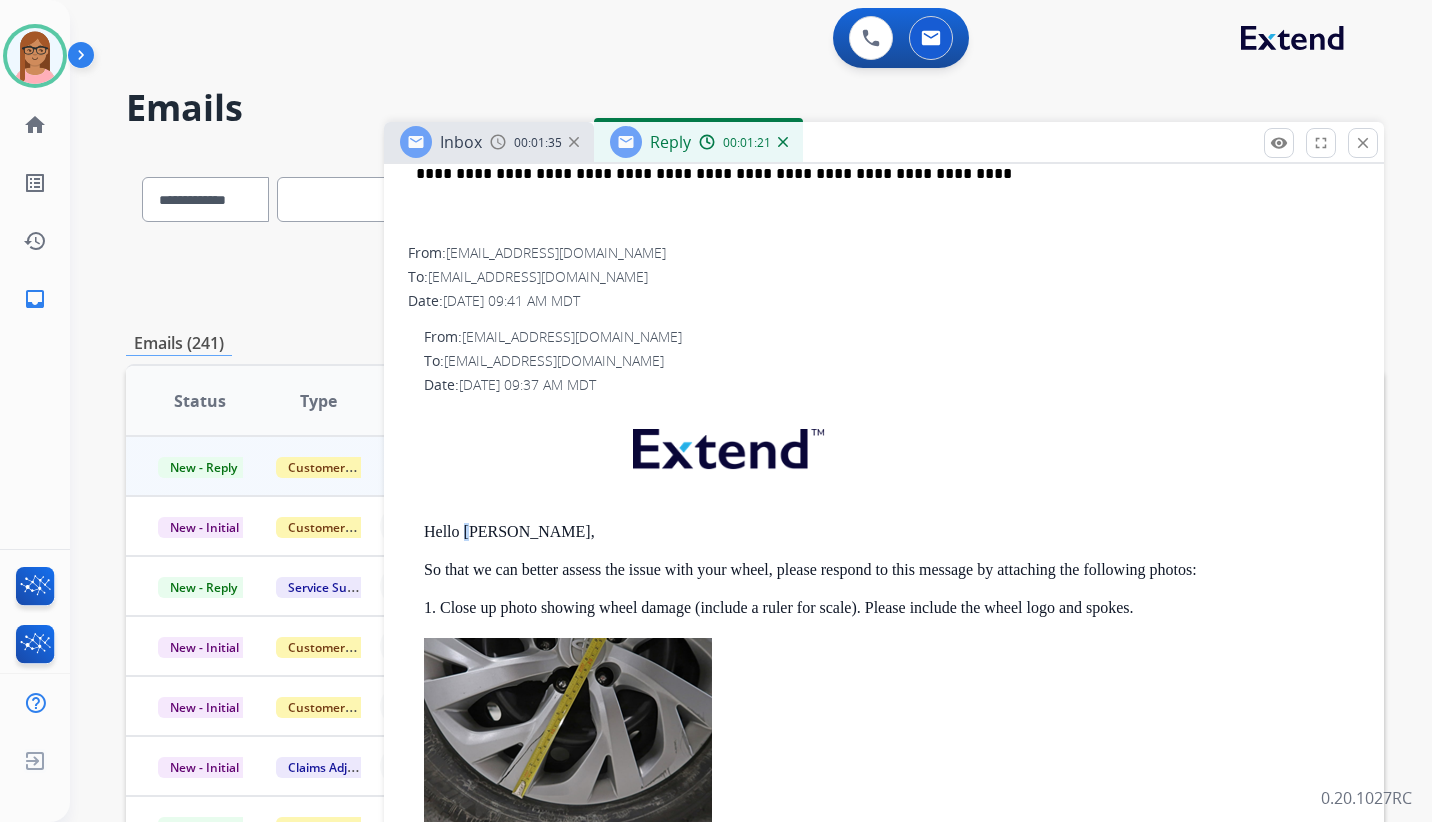 click on "Hello Thiago," at bounding box center [892, 532] 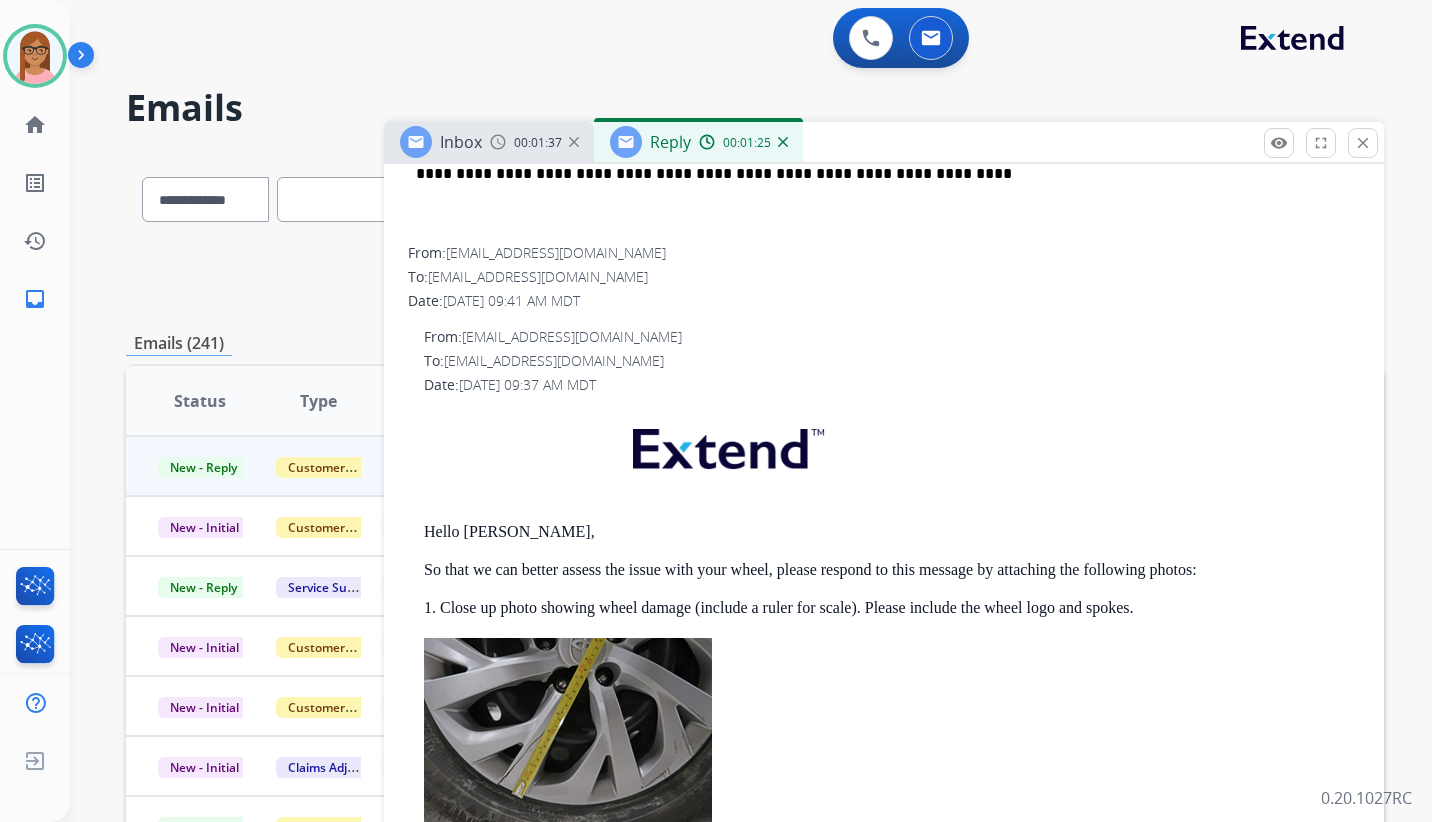click on "Hello Thiago," at bounding box center (892, 532) 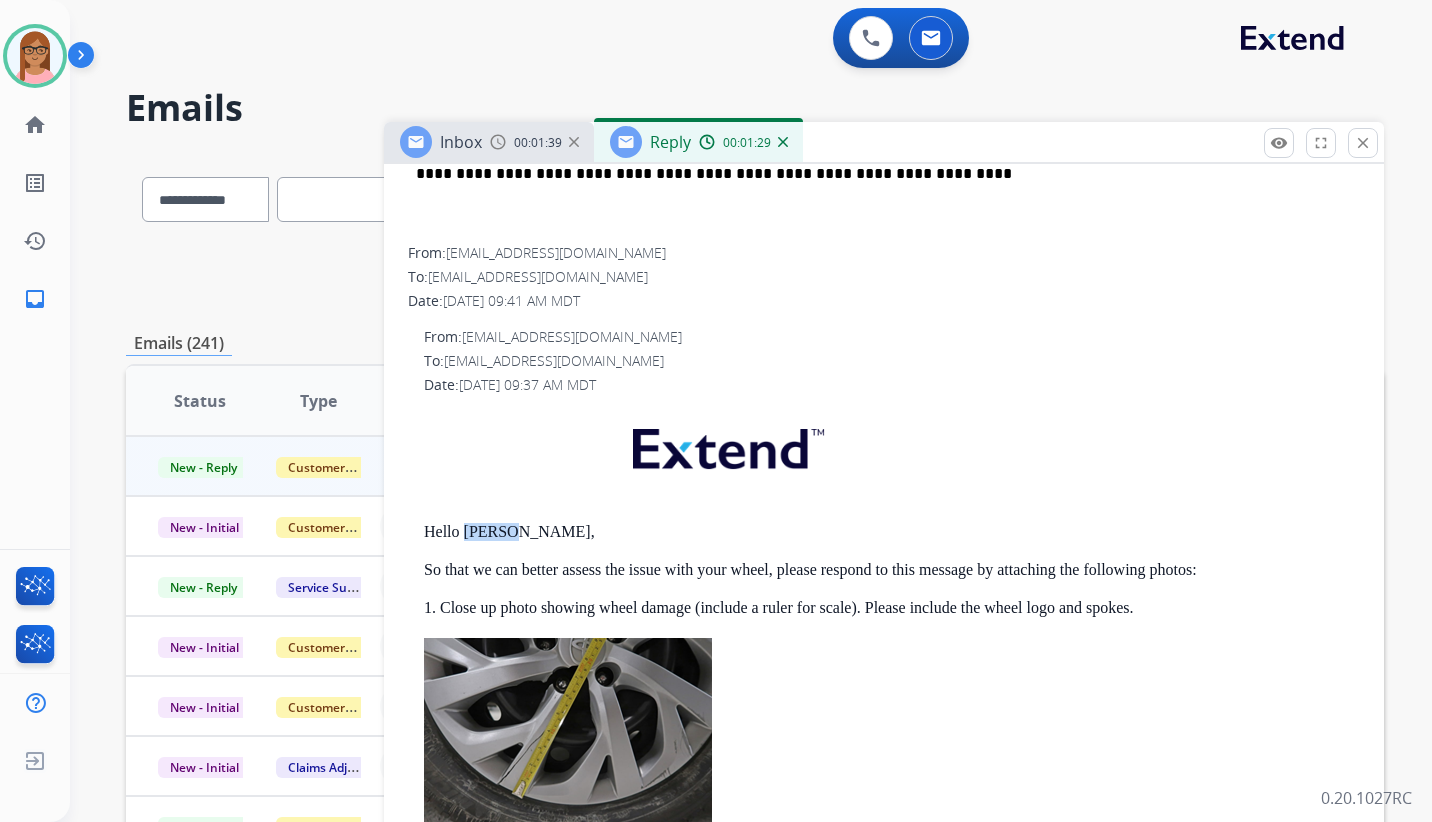drag, startPoint x: 464, startPoint y: 527, endPoint x: 508, endPoint y: 536, distance: 44.911022 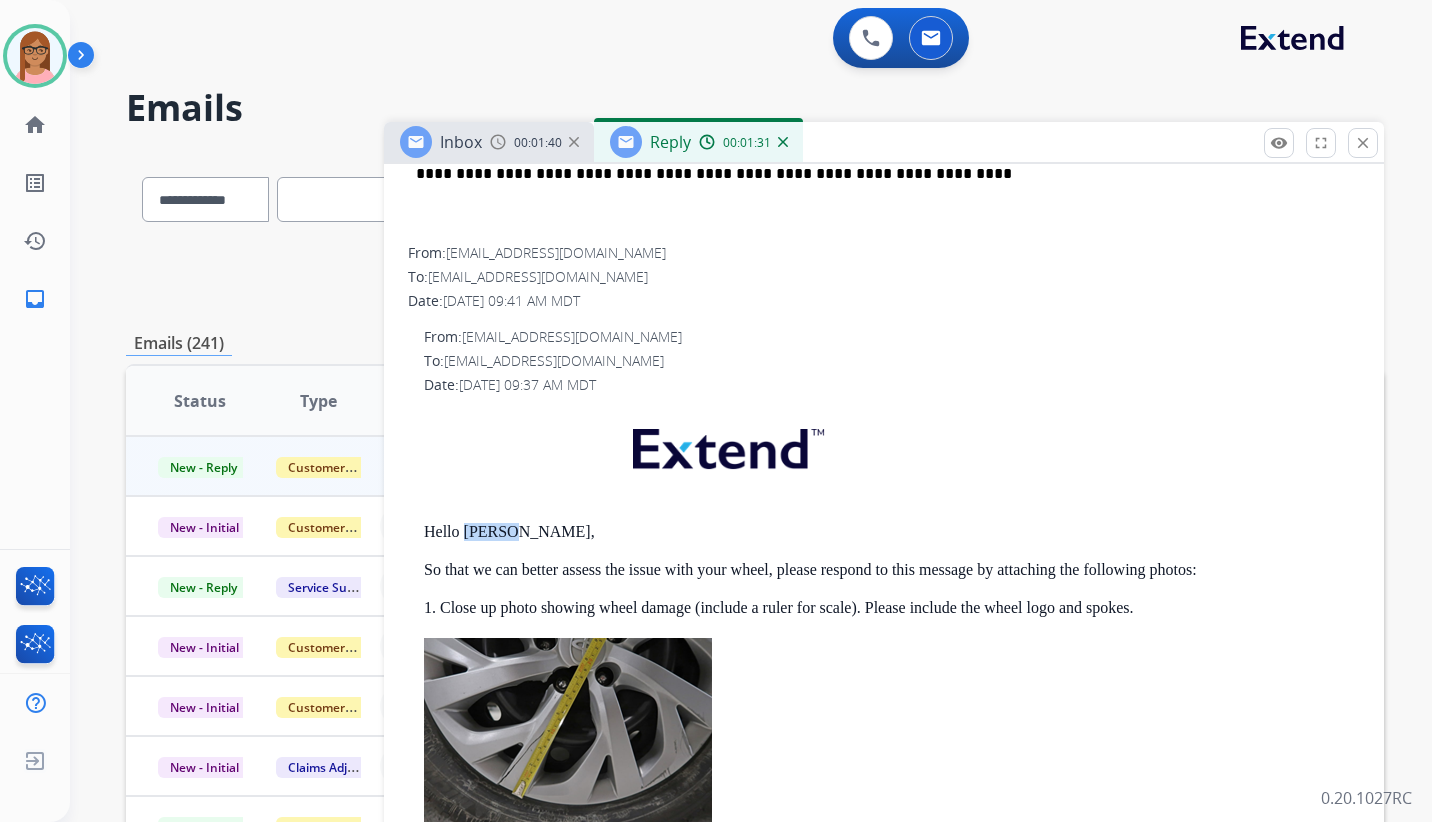 copy on "Thiago" 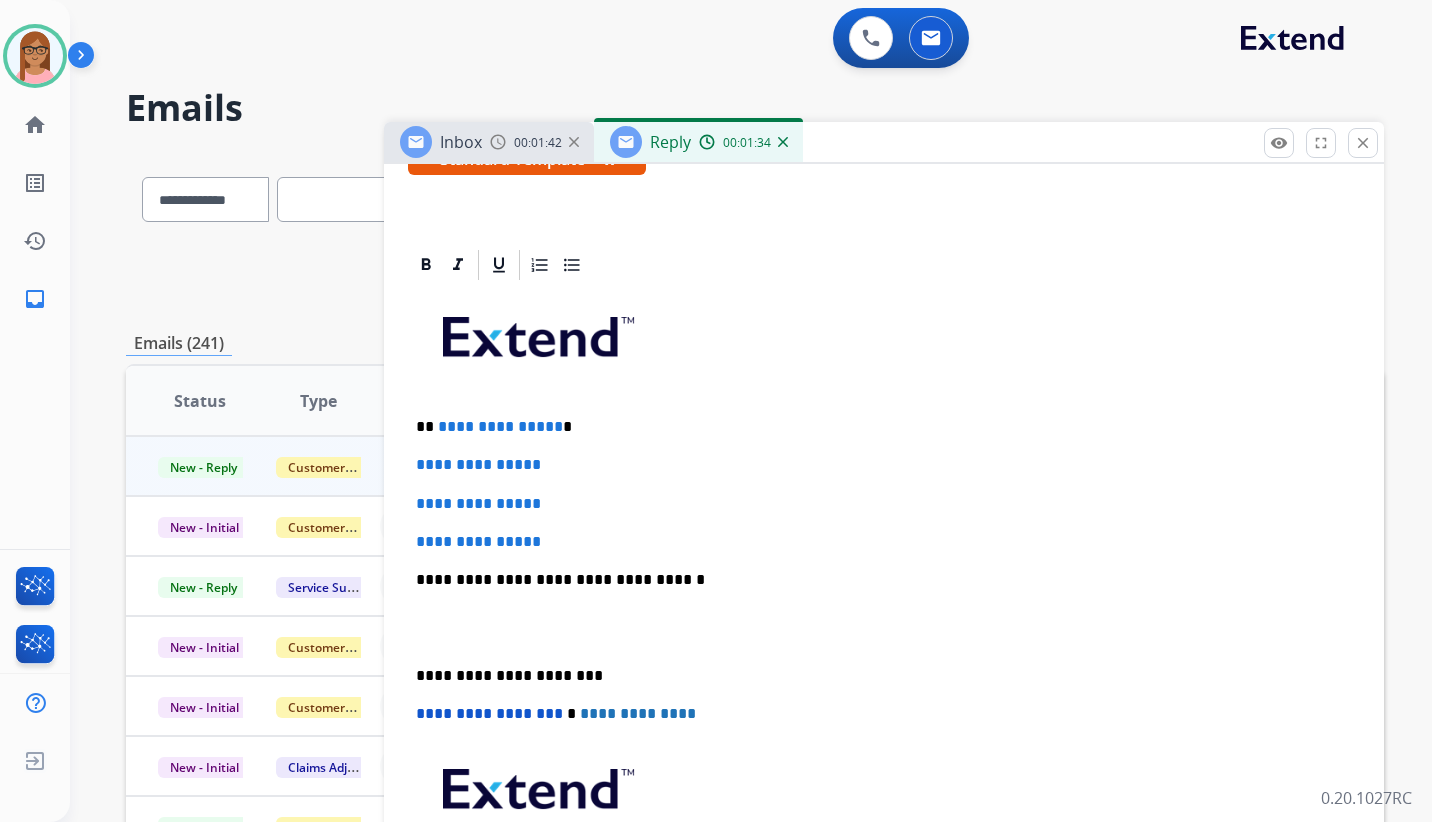 scroll, scrollTop: 300, scrollLeft: 0, axis: vertical 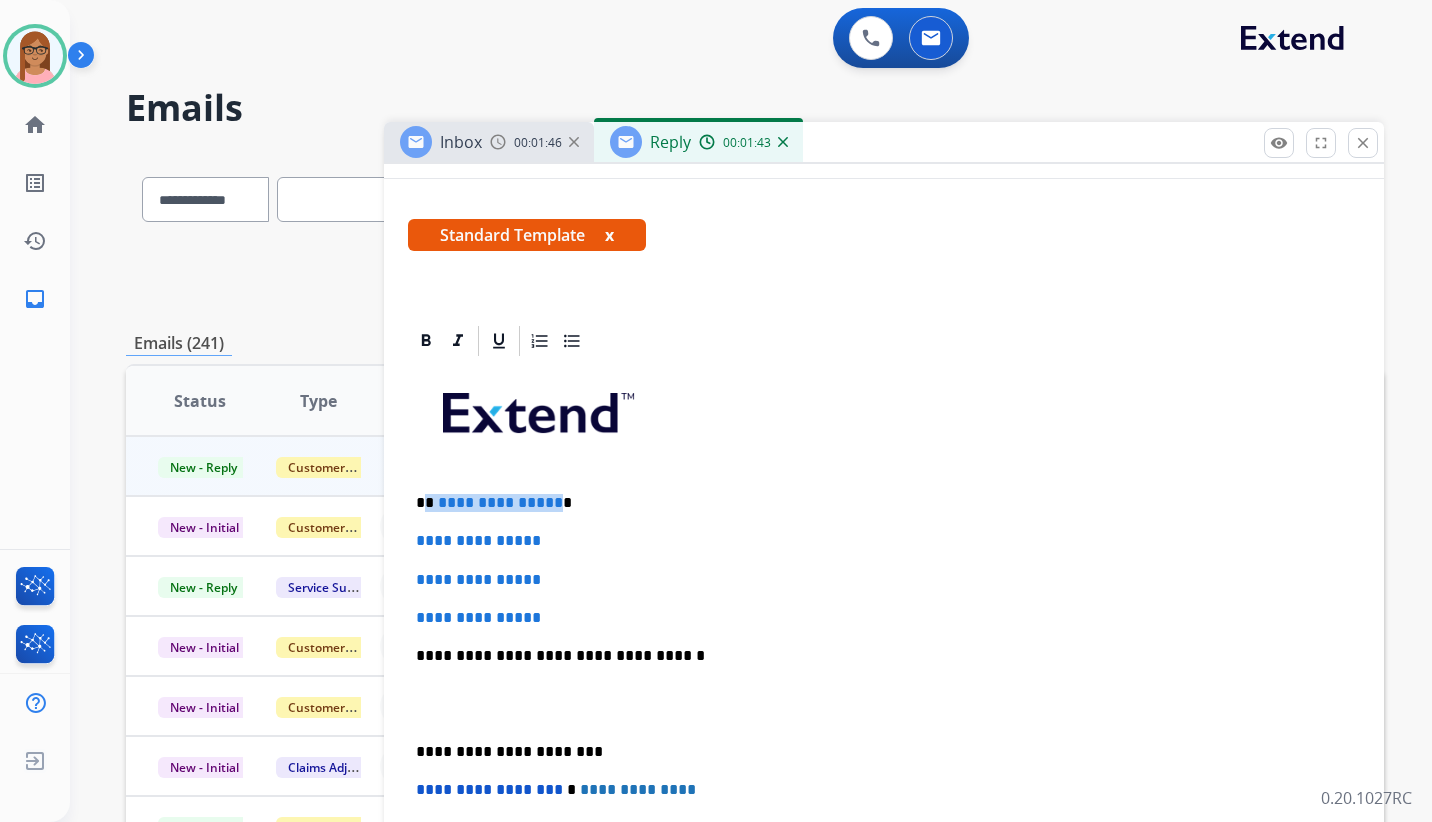 drag, startPoint x: 426, startPoint y: 504, endPoint x: 549, endPoint y: 503, distance: 123.00407 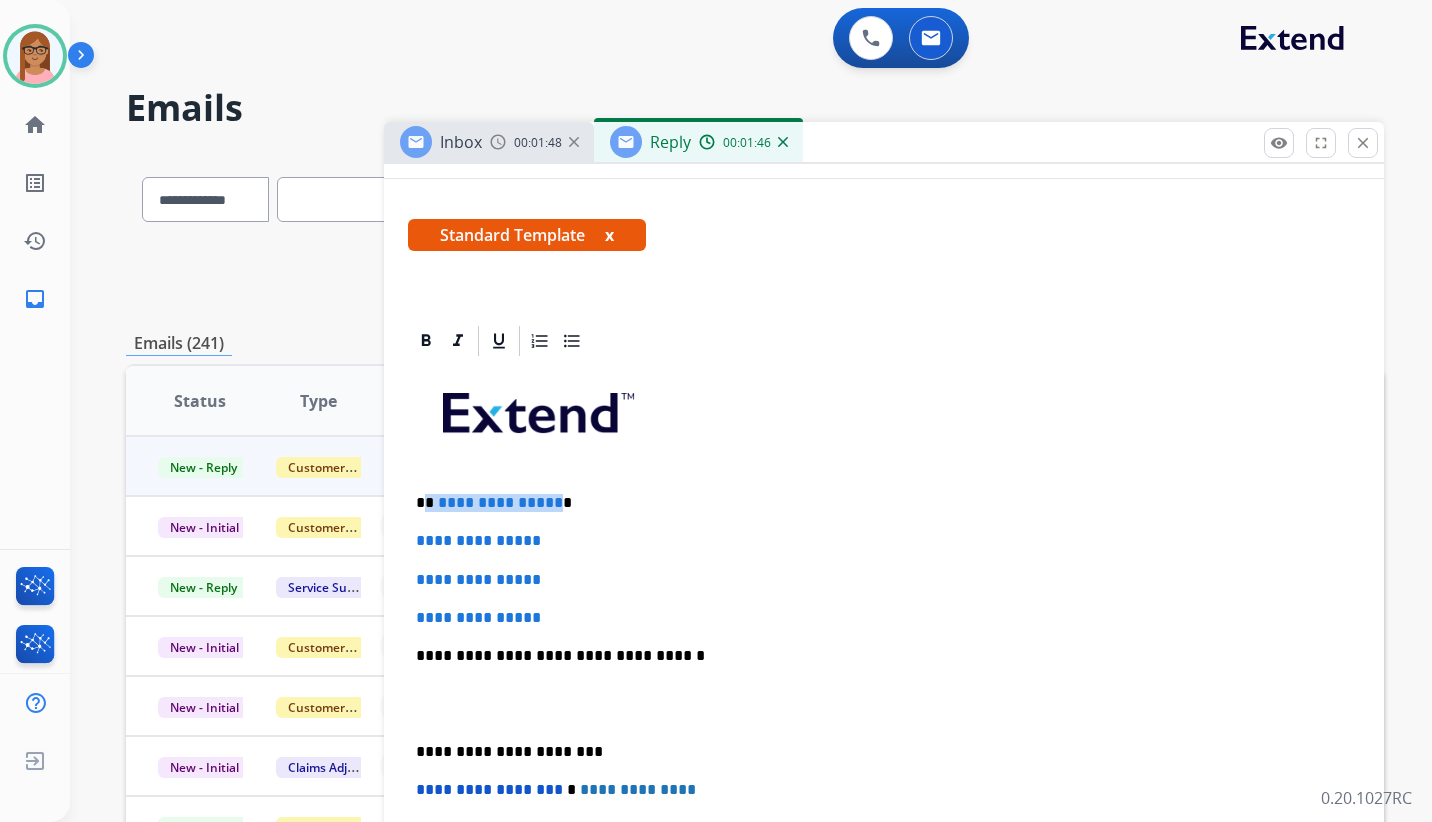 type 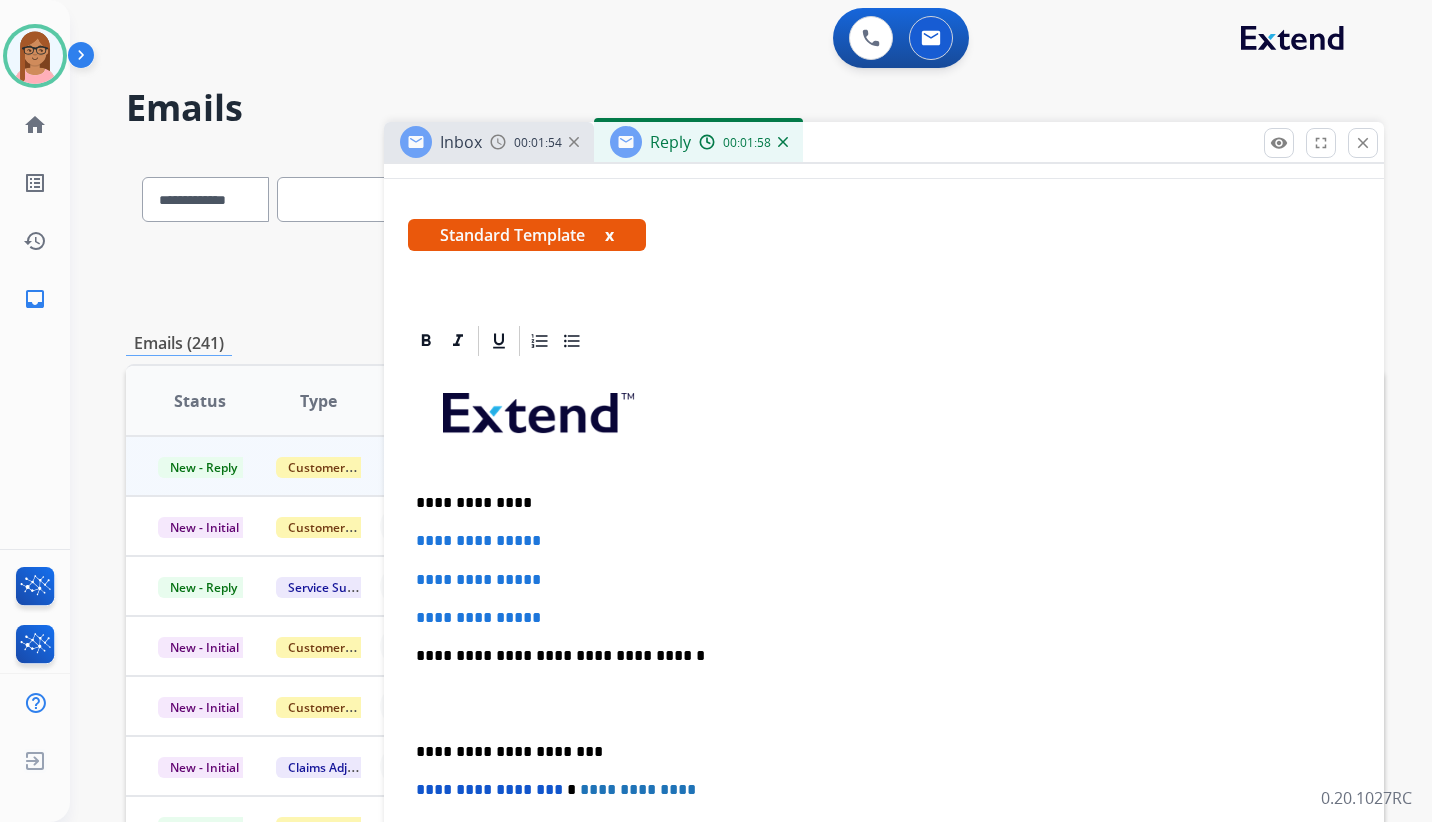click on "**********" at bounding box center (876, 503) 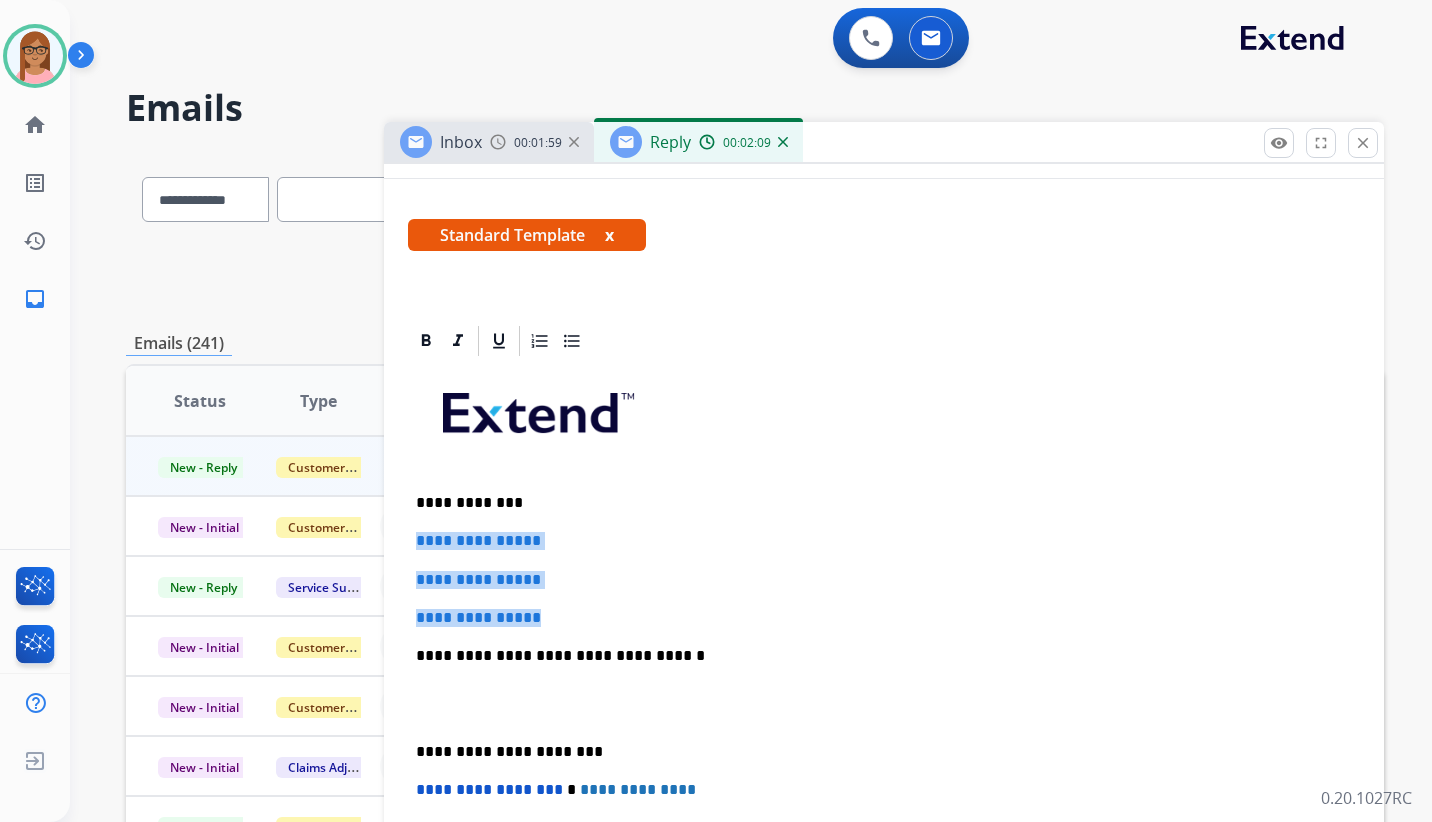 drag, startPoint x: 411, startPoint y: 542, endPoint x: 567, endPoint y: 597, distance: 165.4116 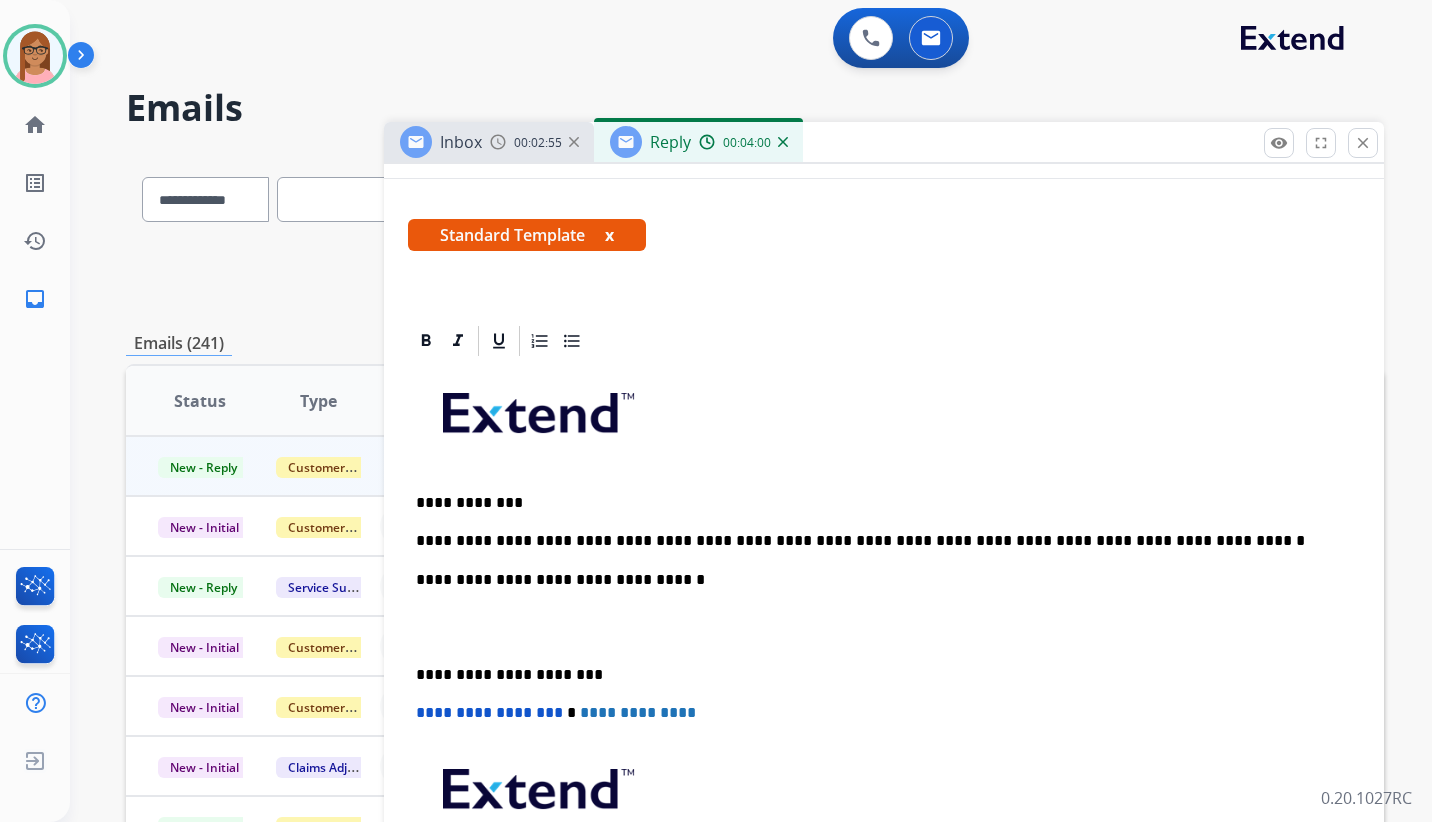 click on "**********" at bounding box center [884, 664] 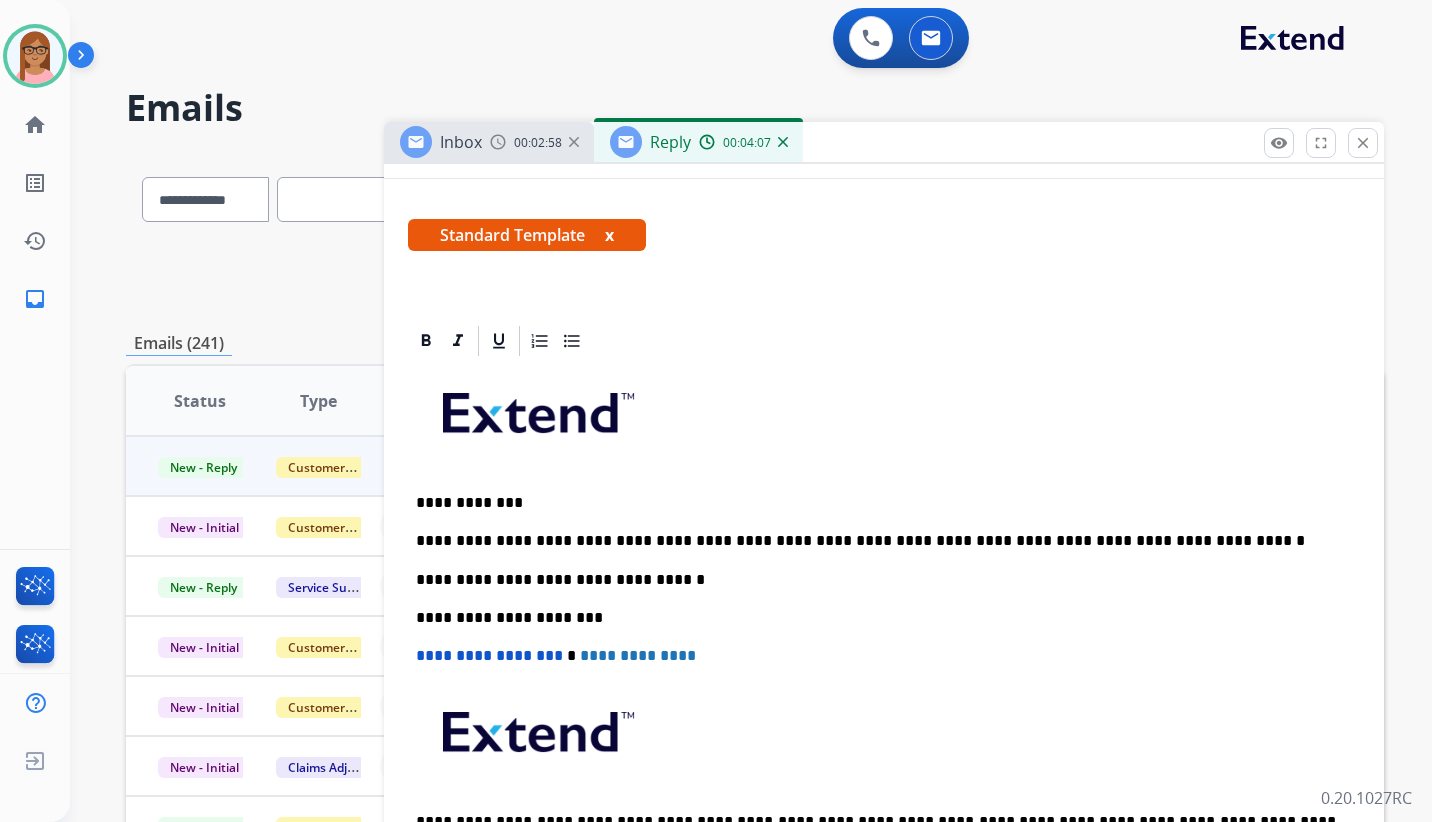 scroll, scrollTop: 0, scrollLeft: 0, axis: both 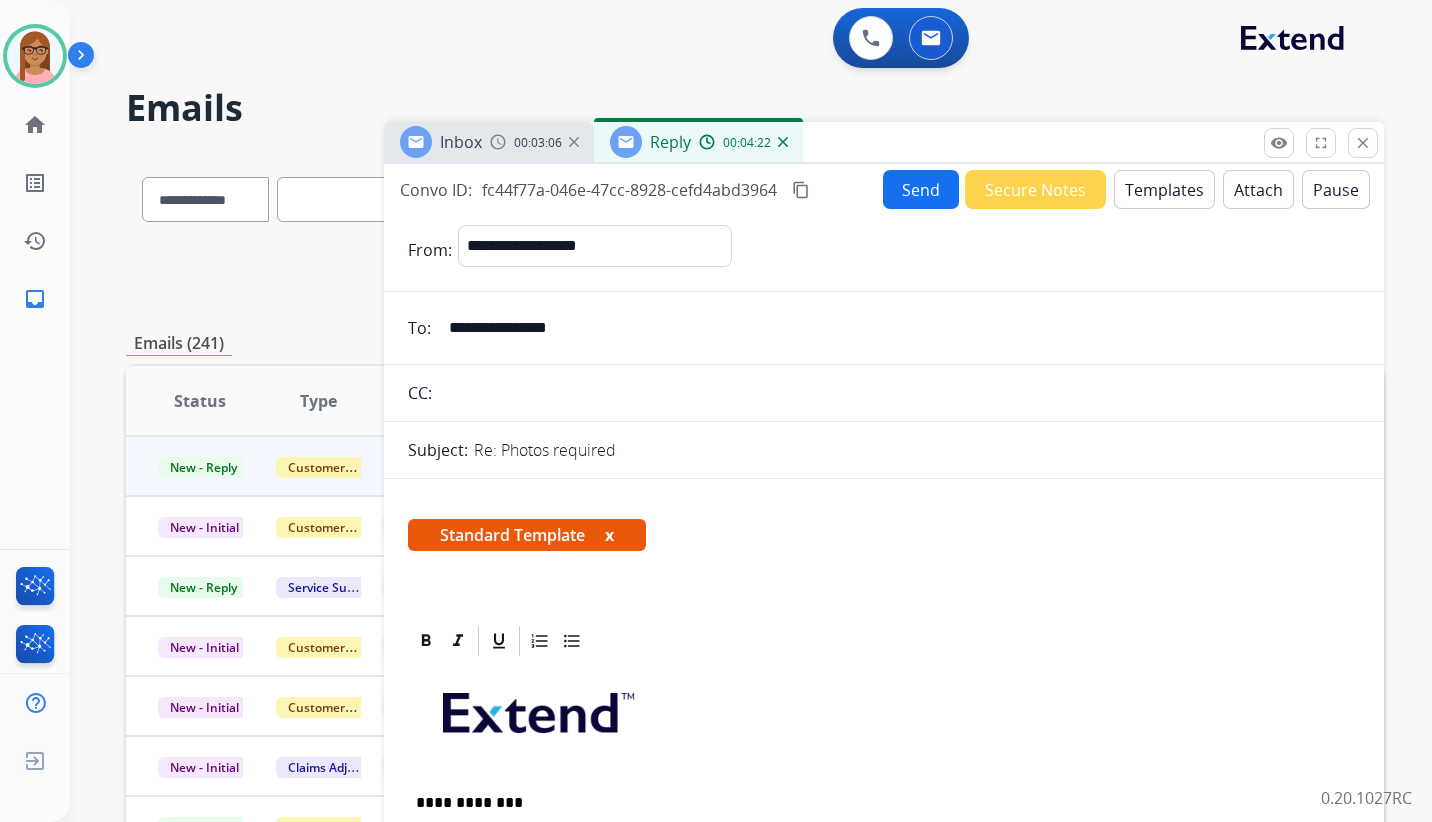 click on "Send" at bounding box center (921, 189) 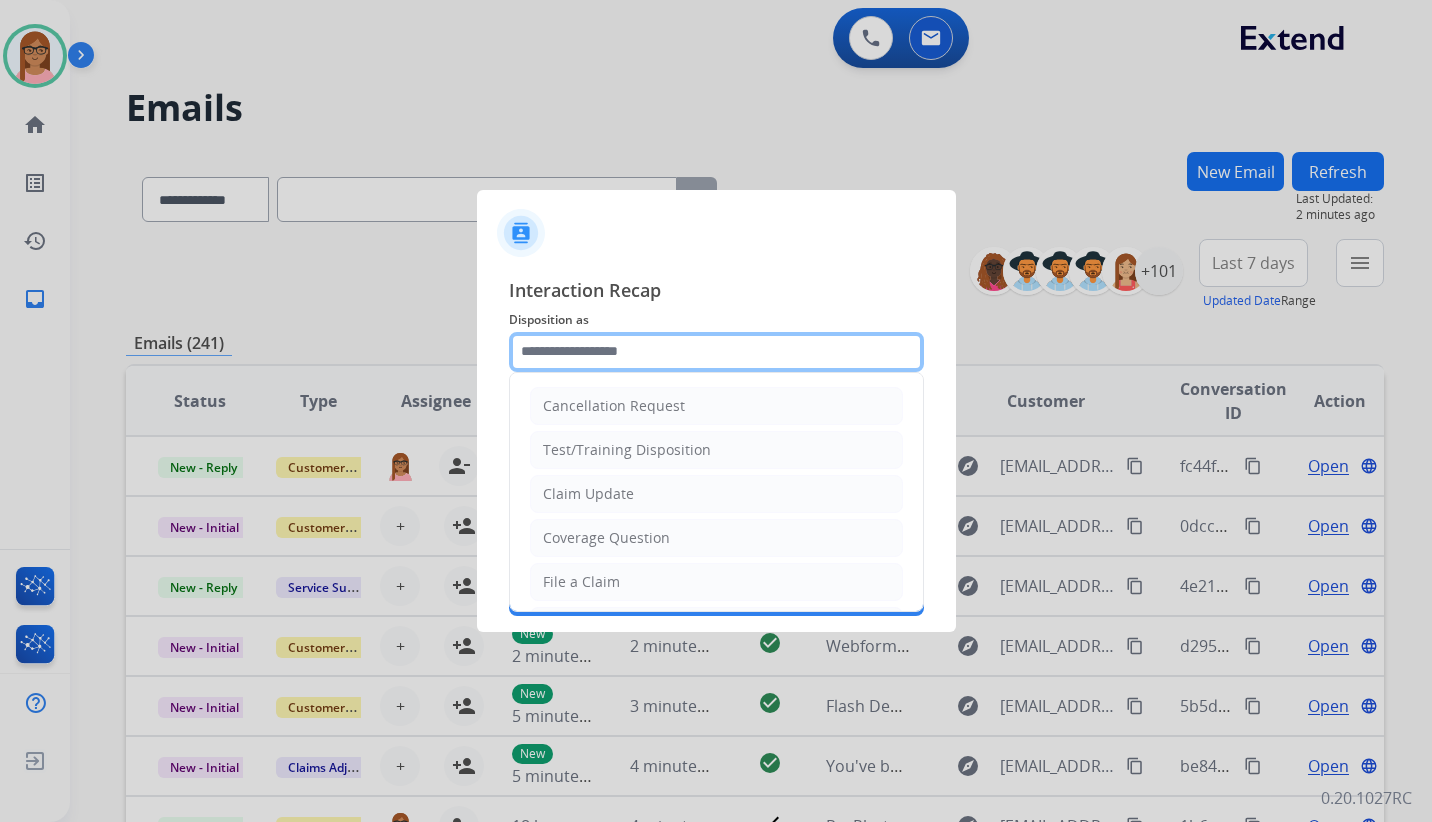 click 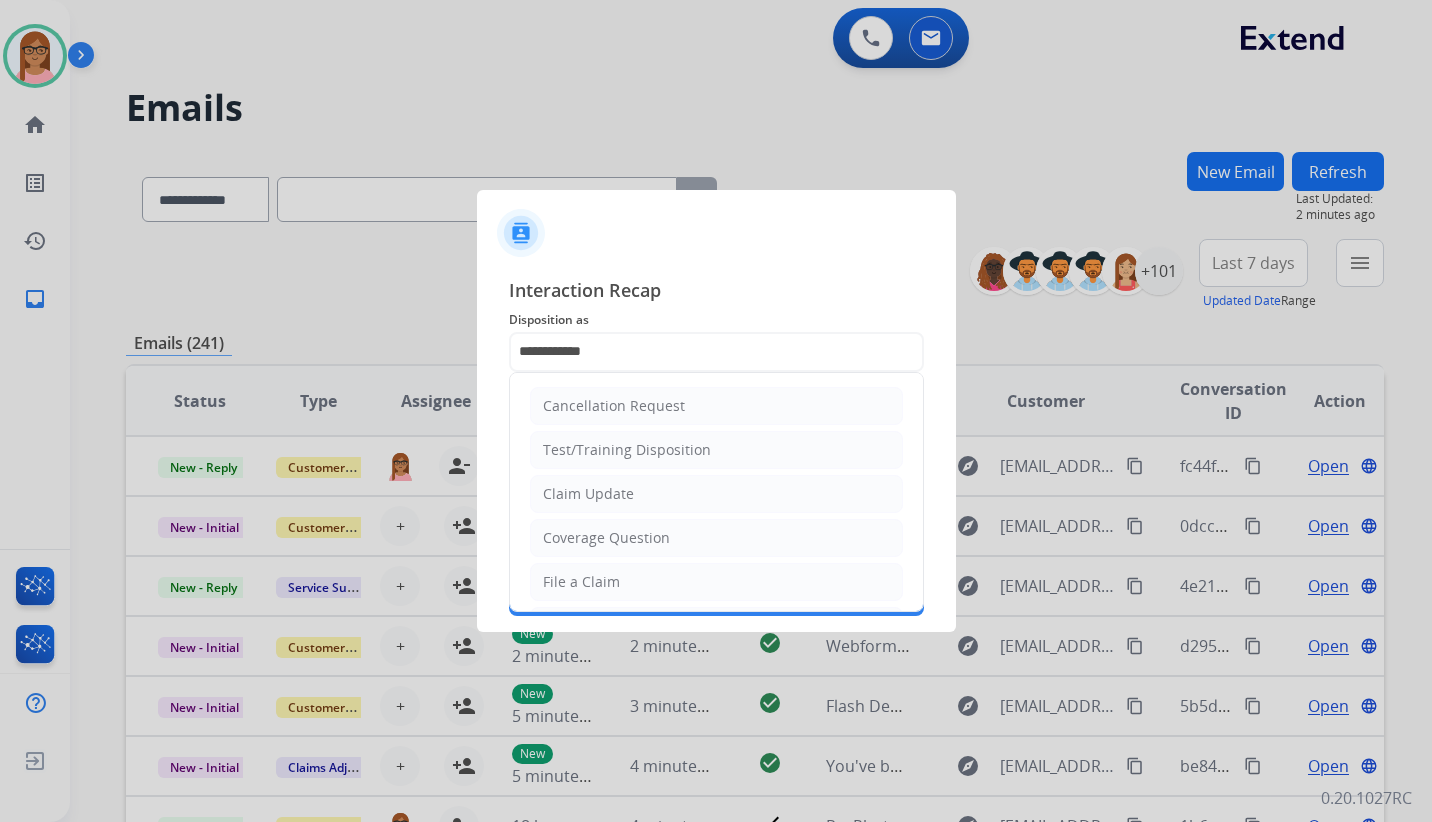 type on "***" 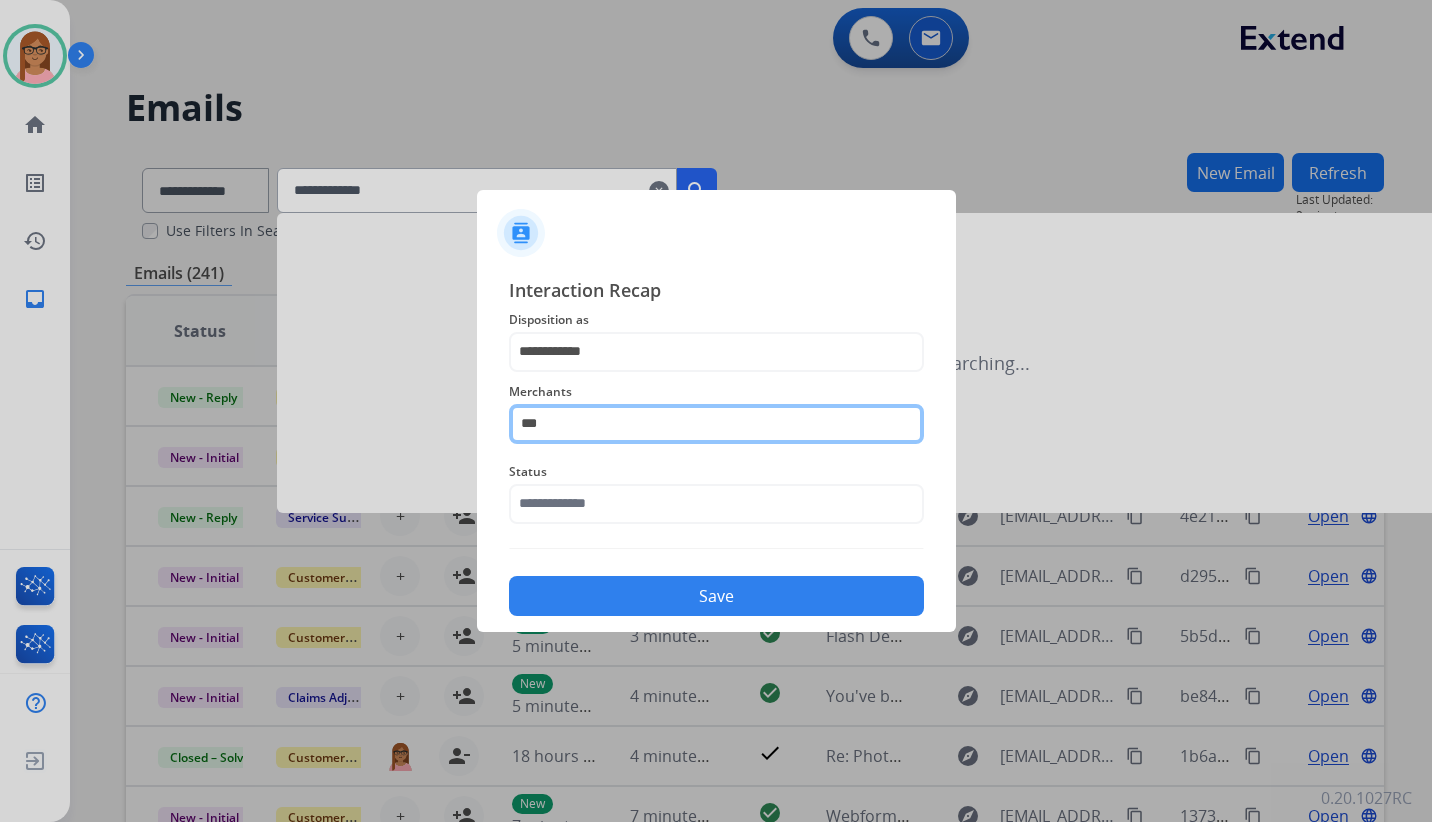 click on "***" 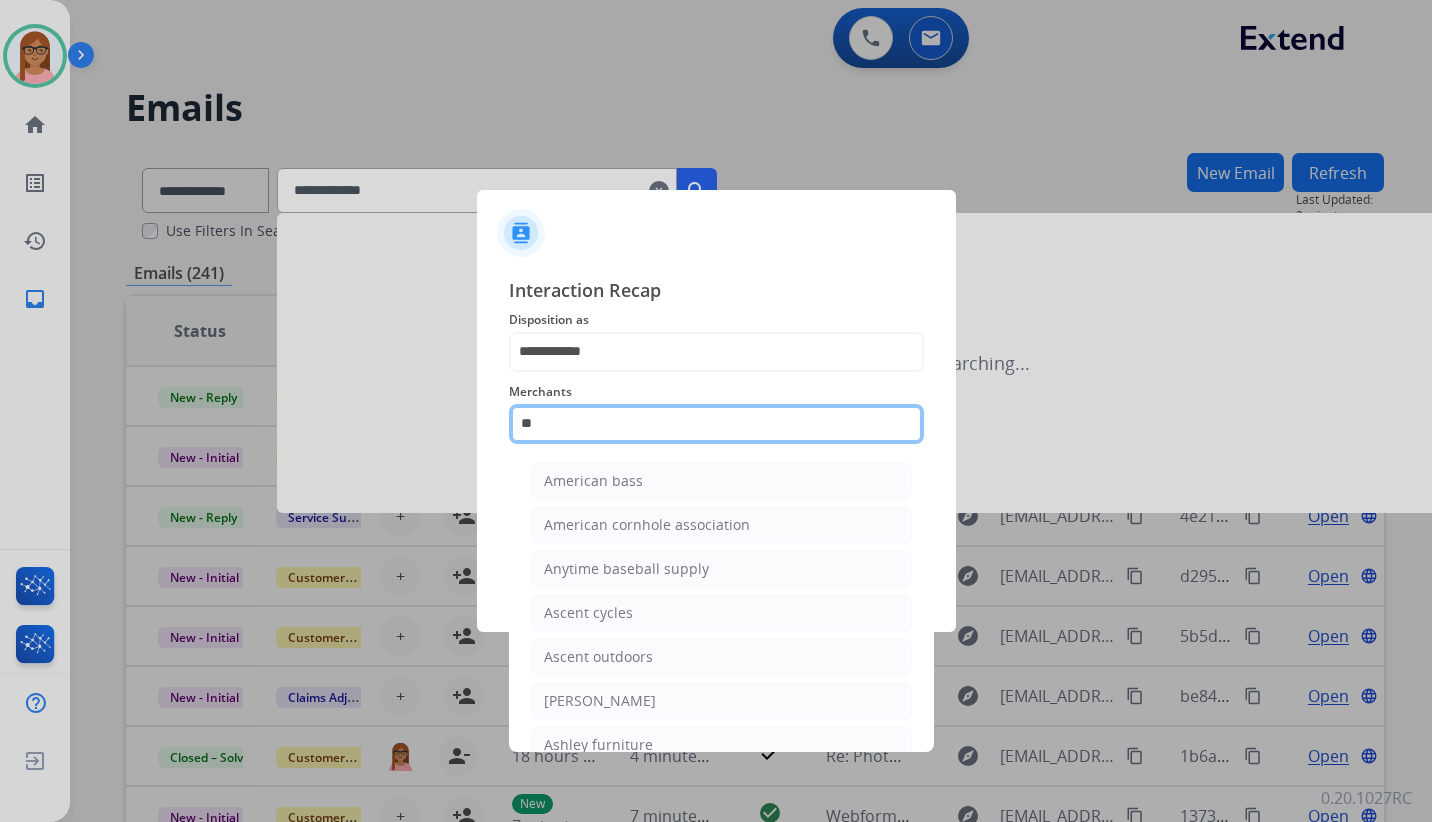 type on "*" 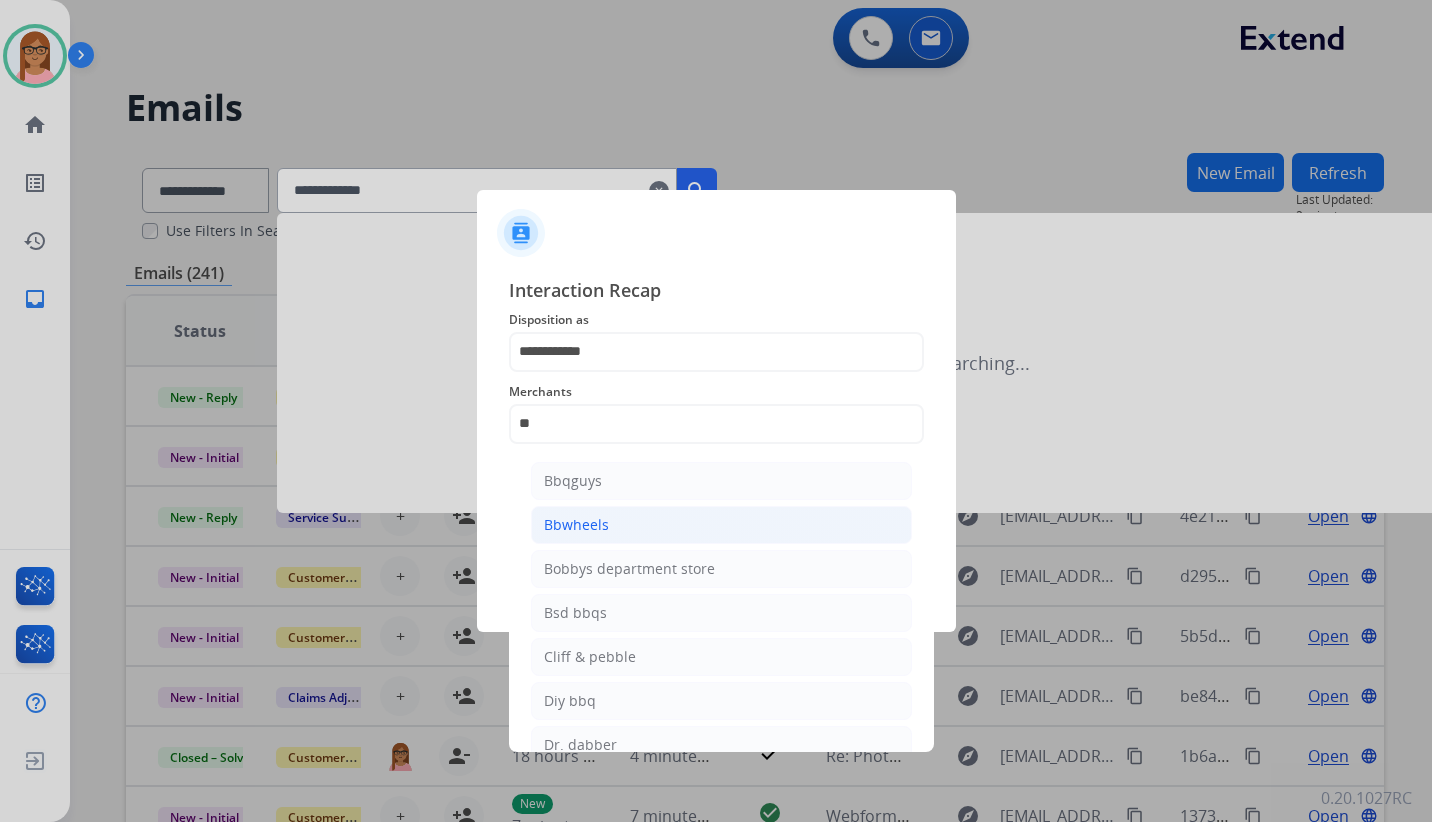 click on "Bbwheels" 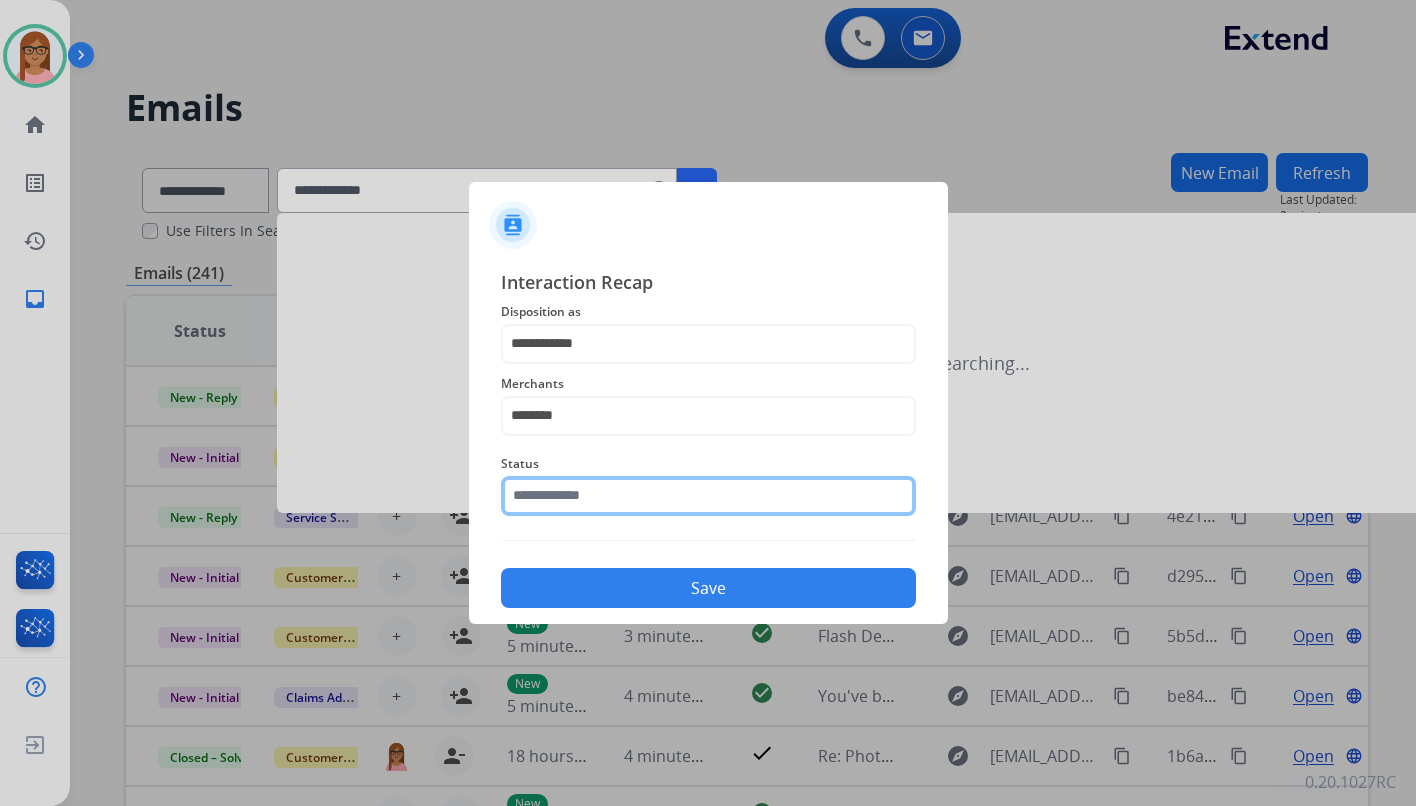 click on "Status" 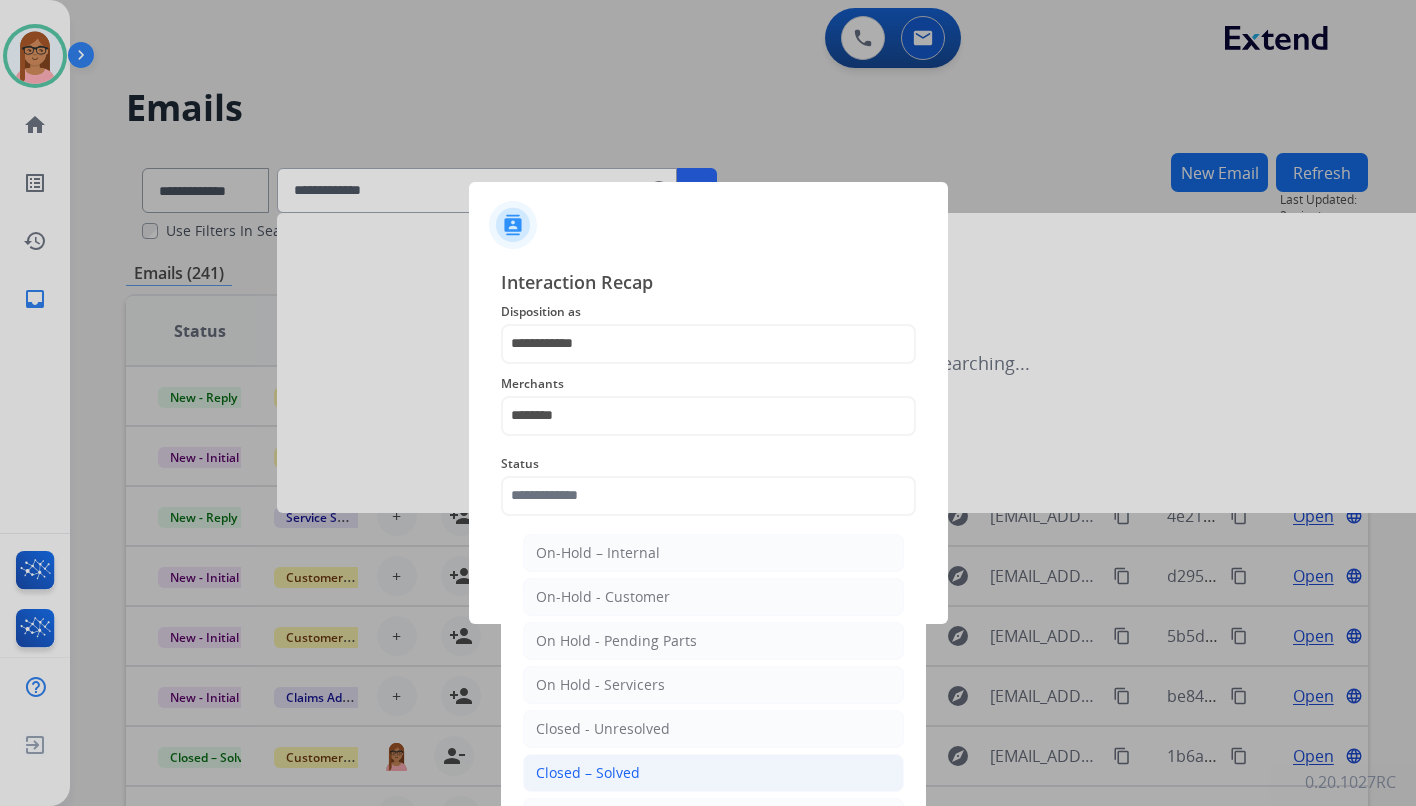 click on "Closed – Solved" 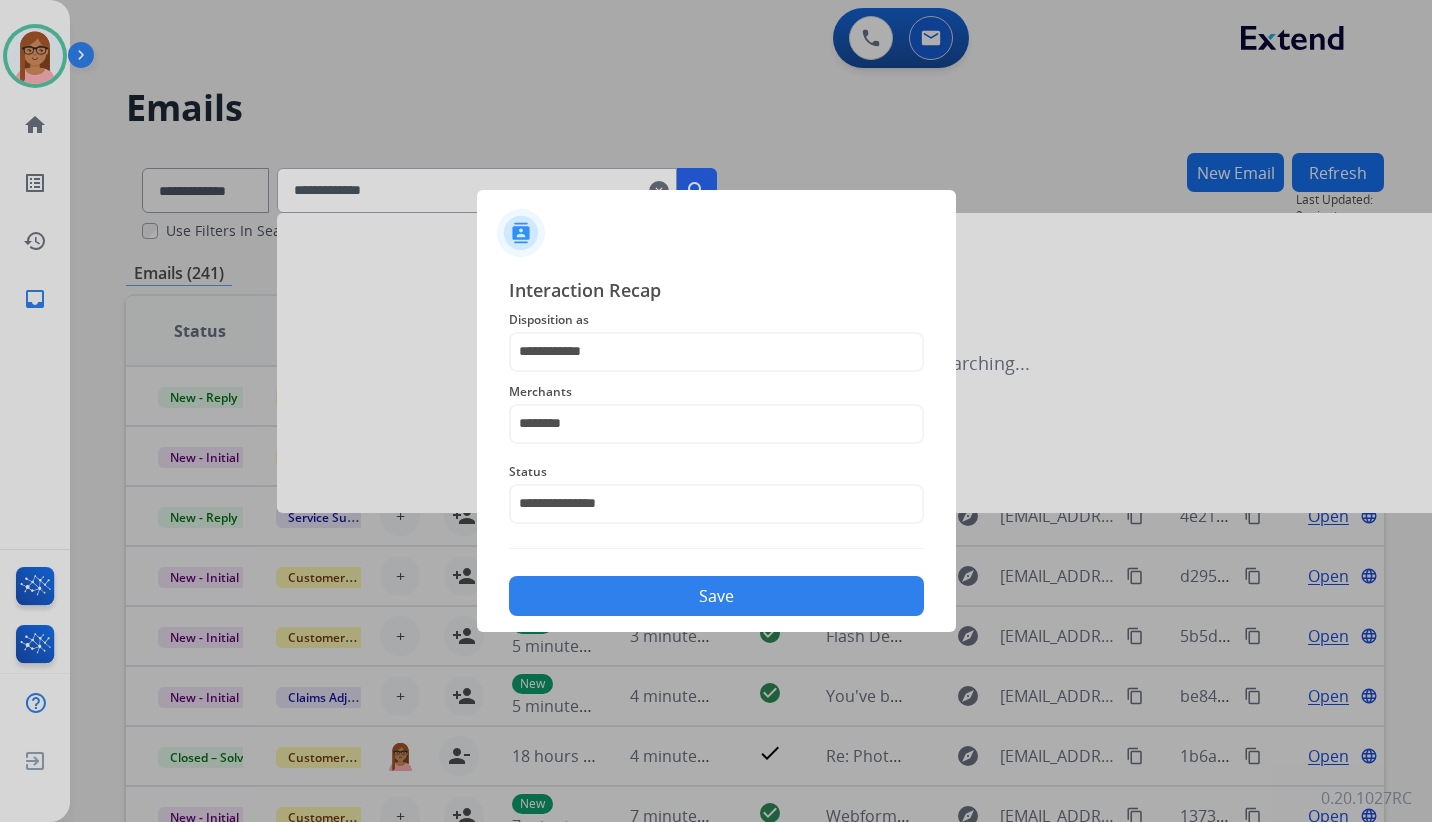 click on "Save" 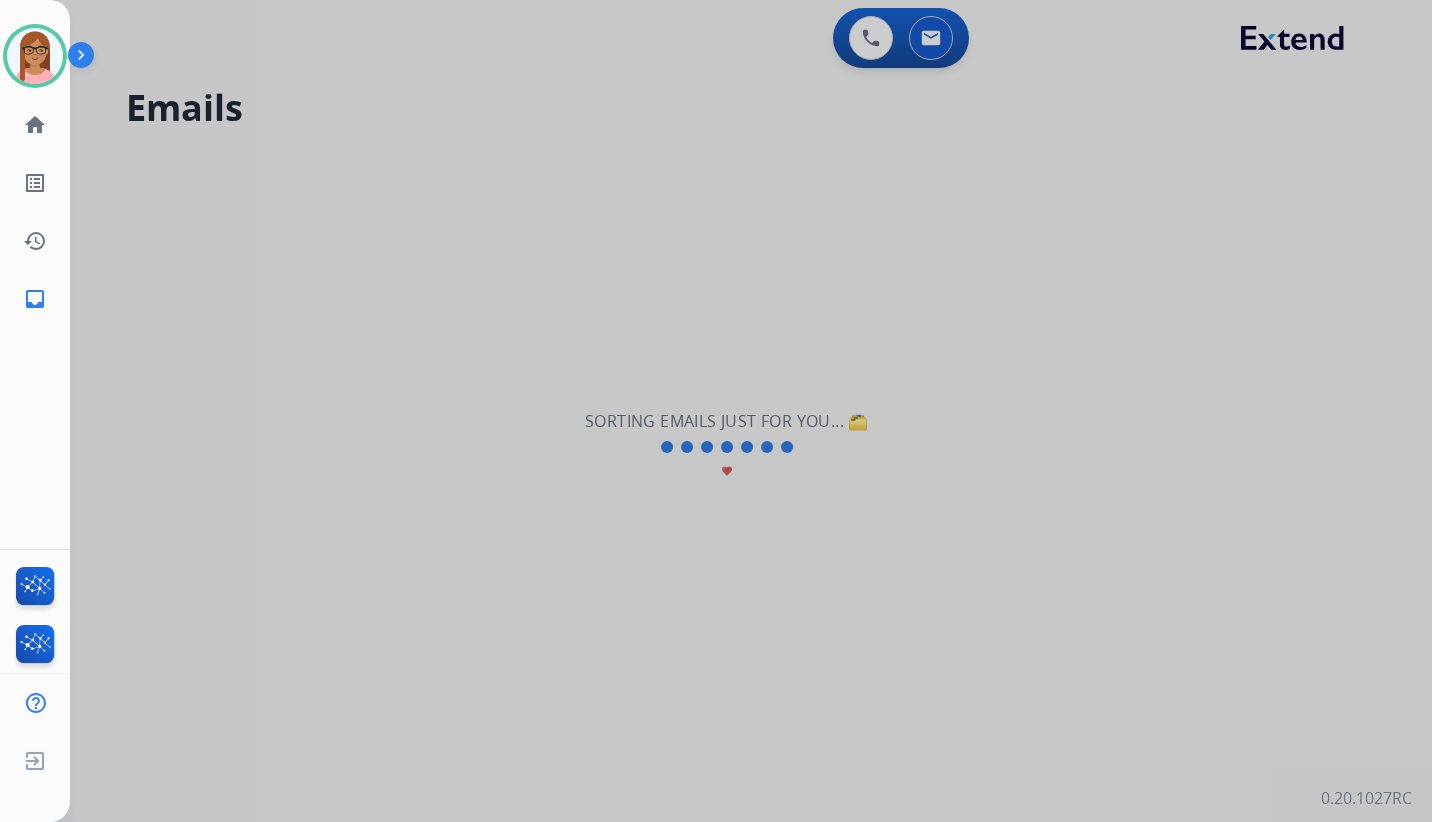click 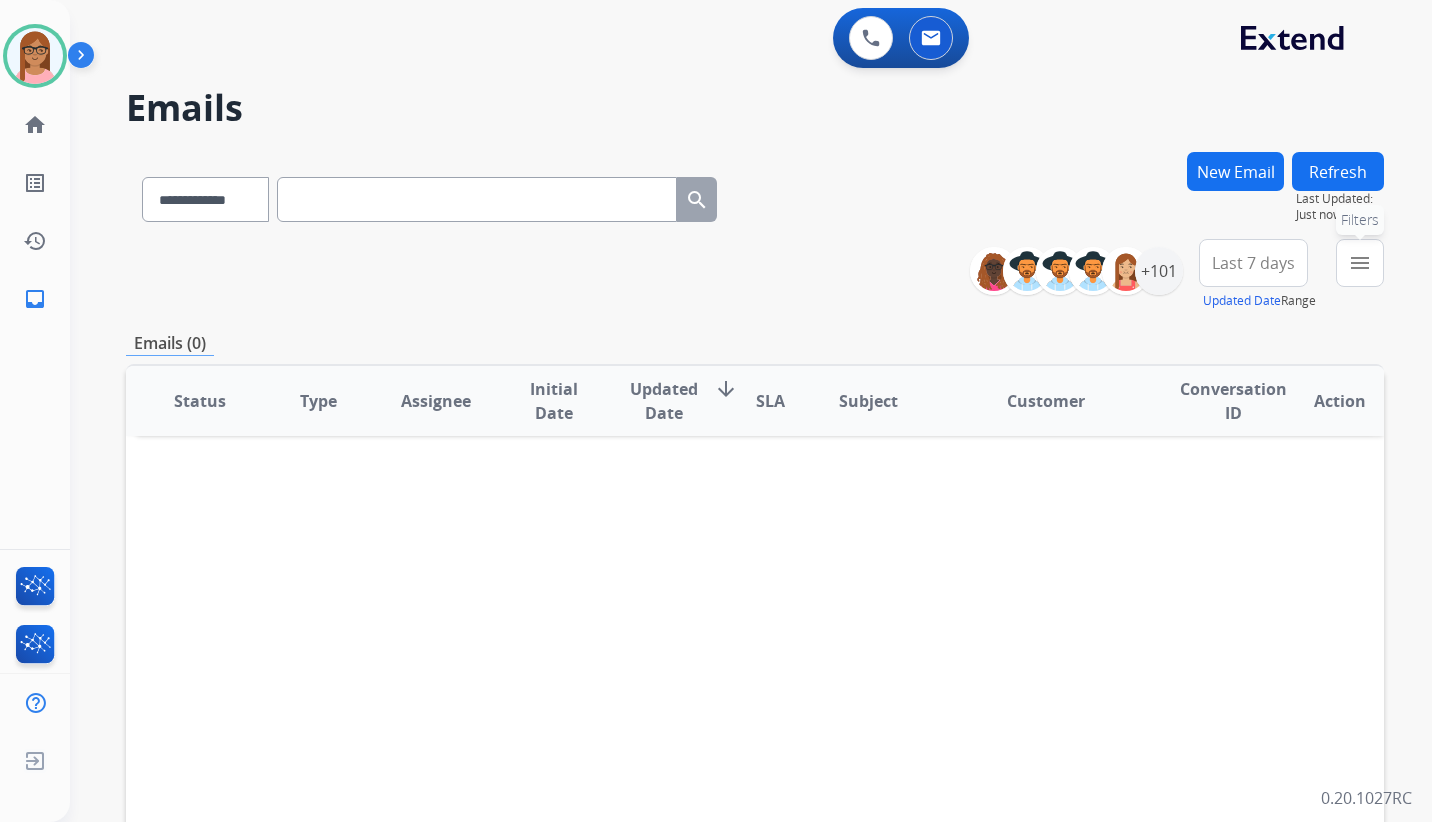 click on "menu  Filters" at bounding box center [1360, 263] 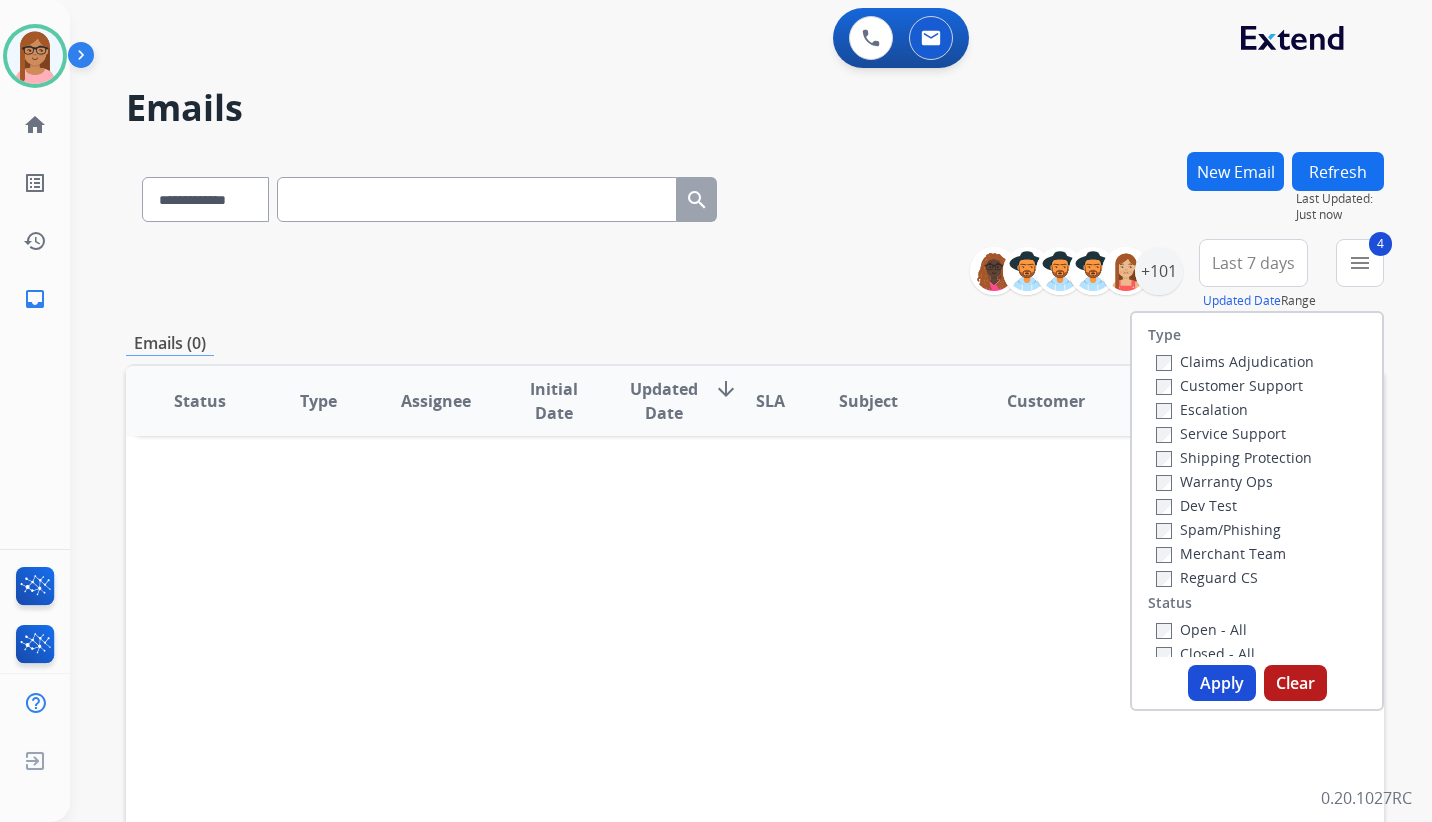click on "Apply" at bounding box center (1222, 683) 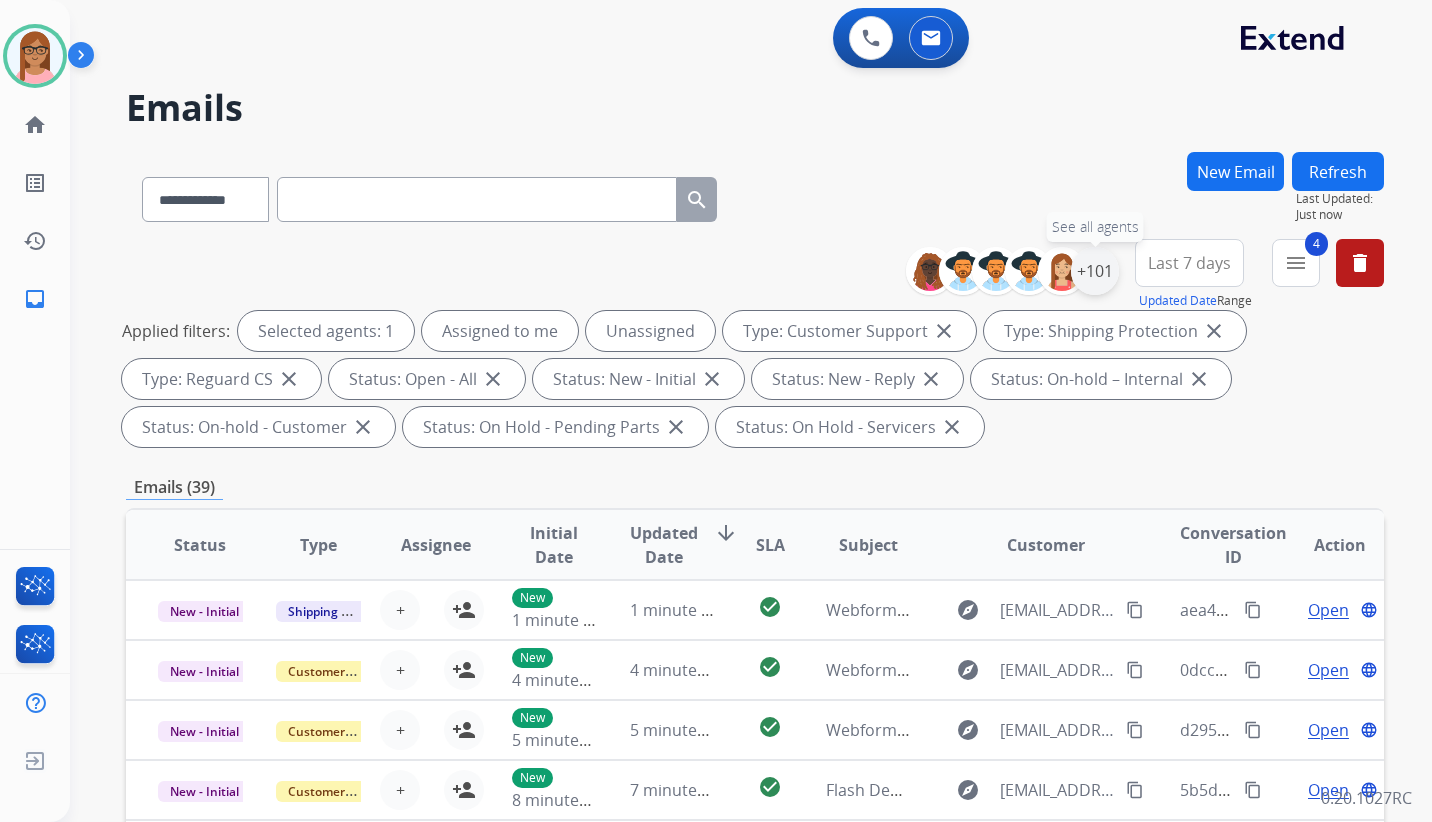 click on "+101" at bounding box center [1095, 271] 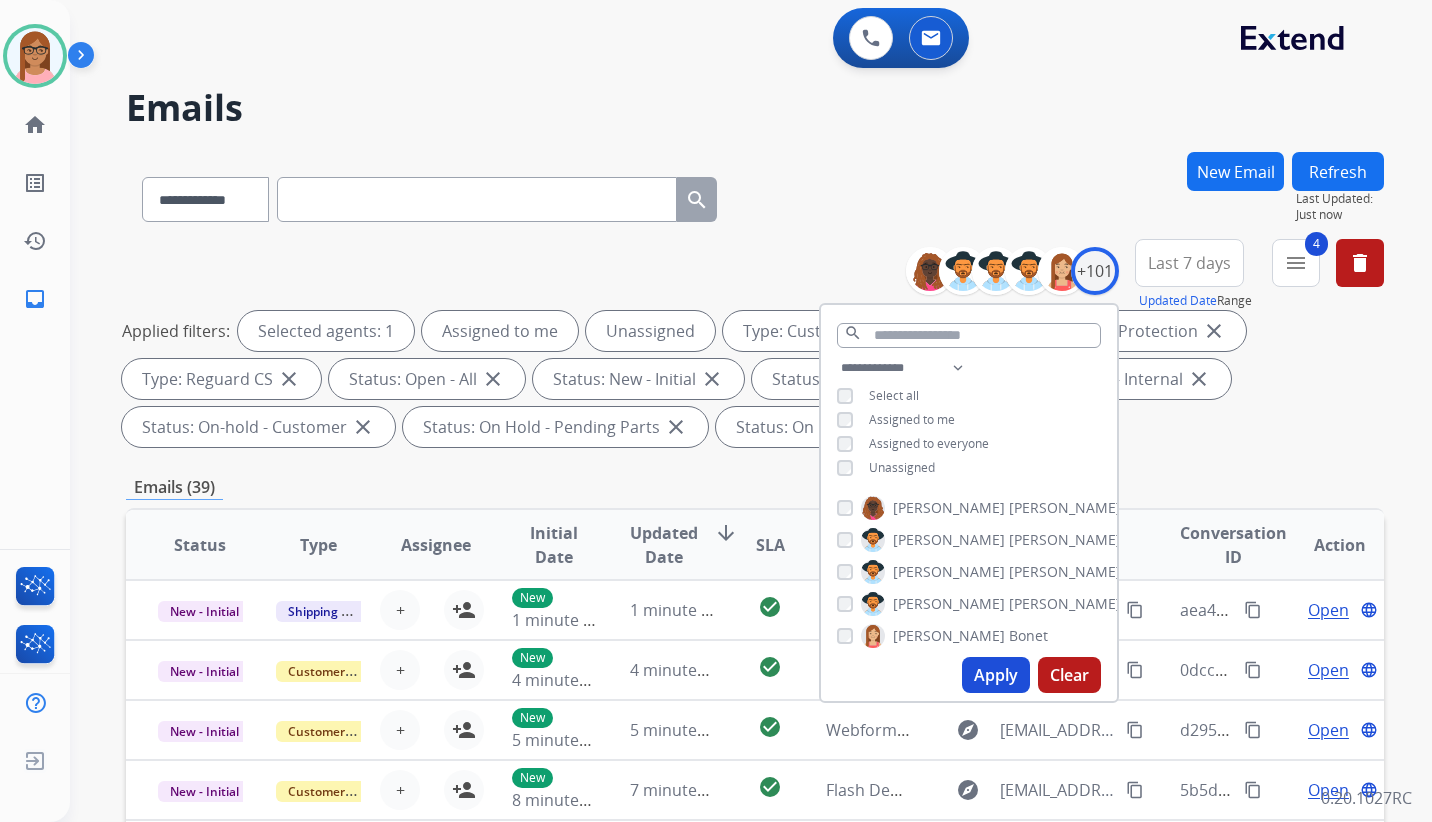 click on "Unassigned" at bounding box center (886, 468) 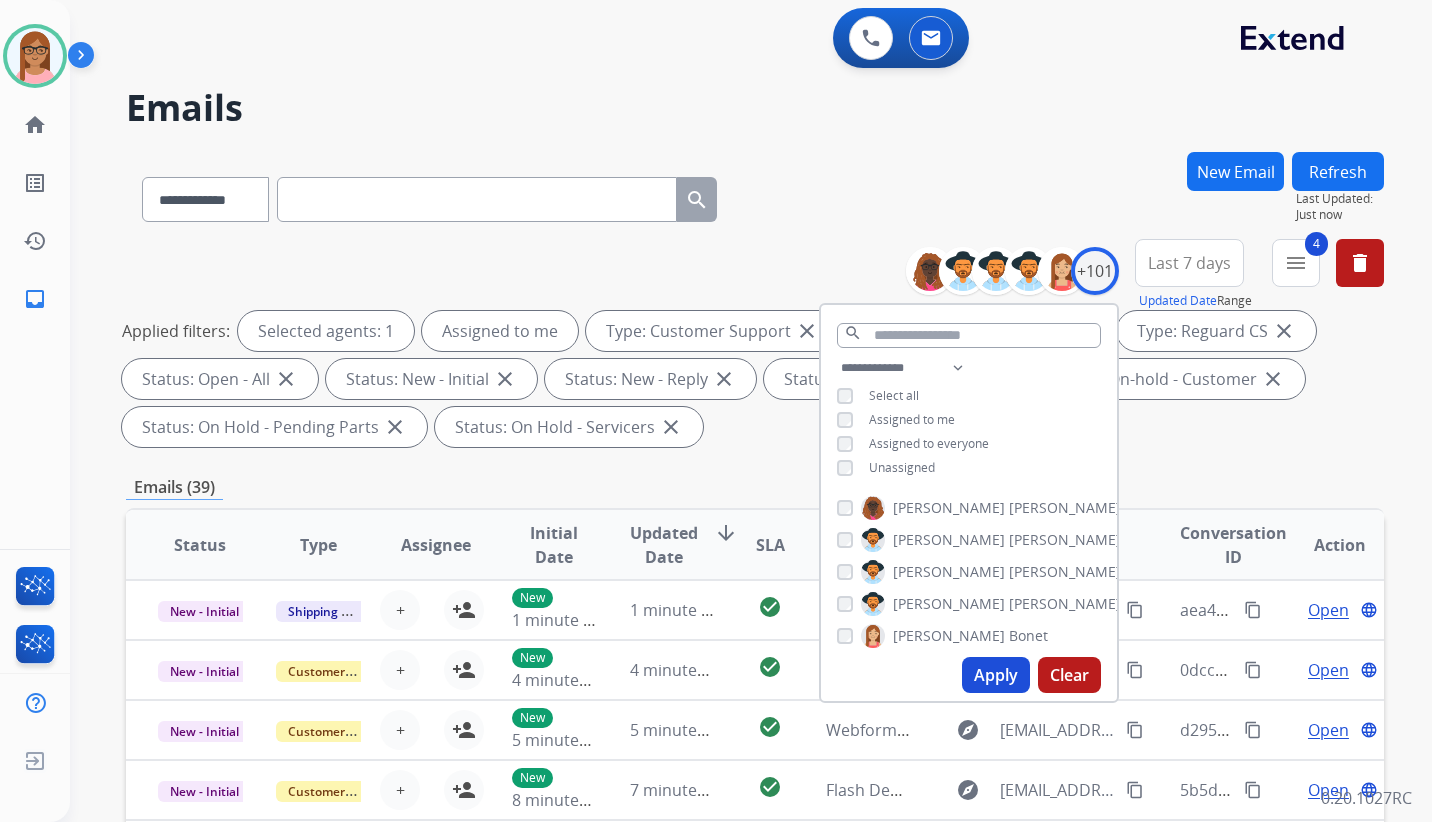 click on "Apply" at bounding box center [996, 675] 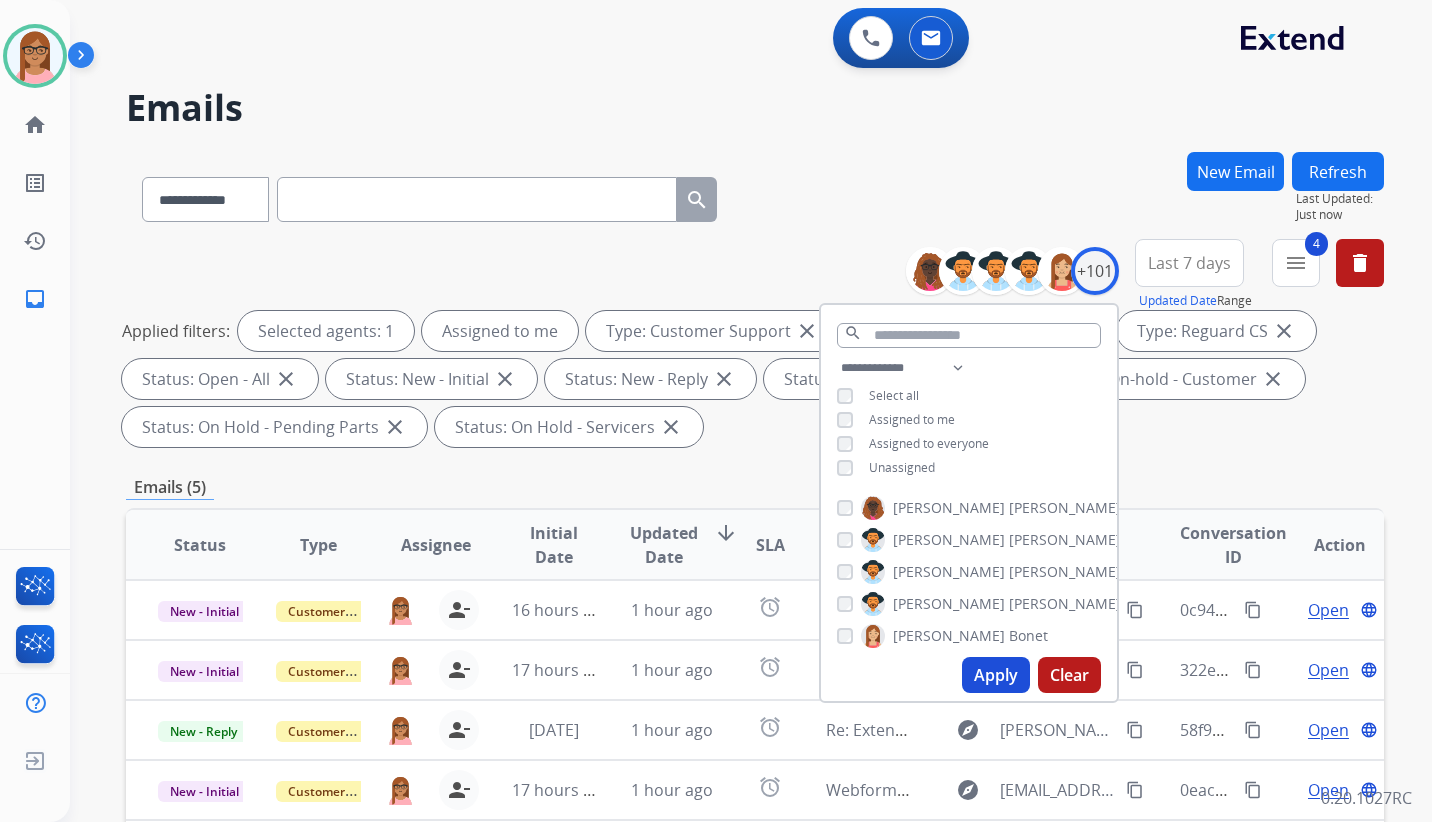 click on "Emails (5)" at bounding box center (755, 487) 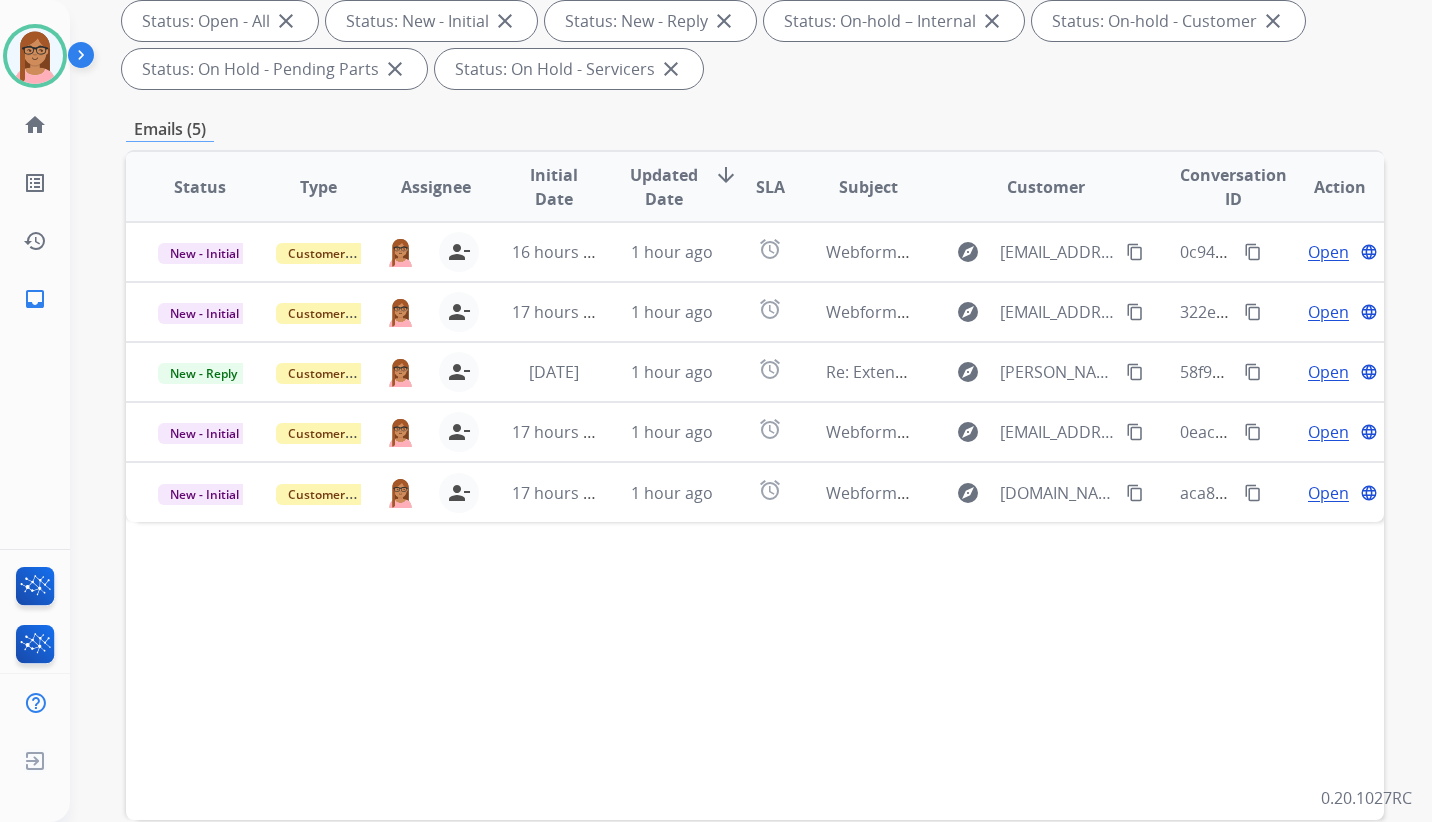 scroll, scrollTop: 400, scrollLeft: 0, axis: vertical 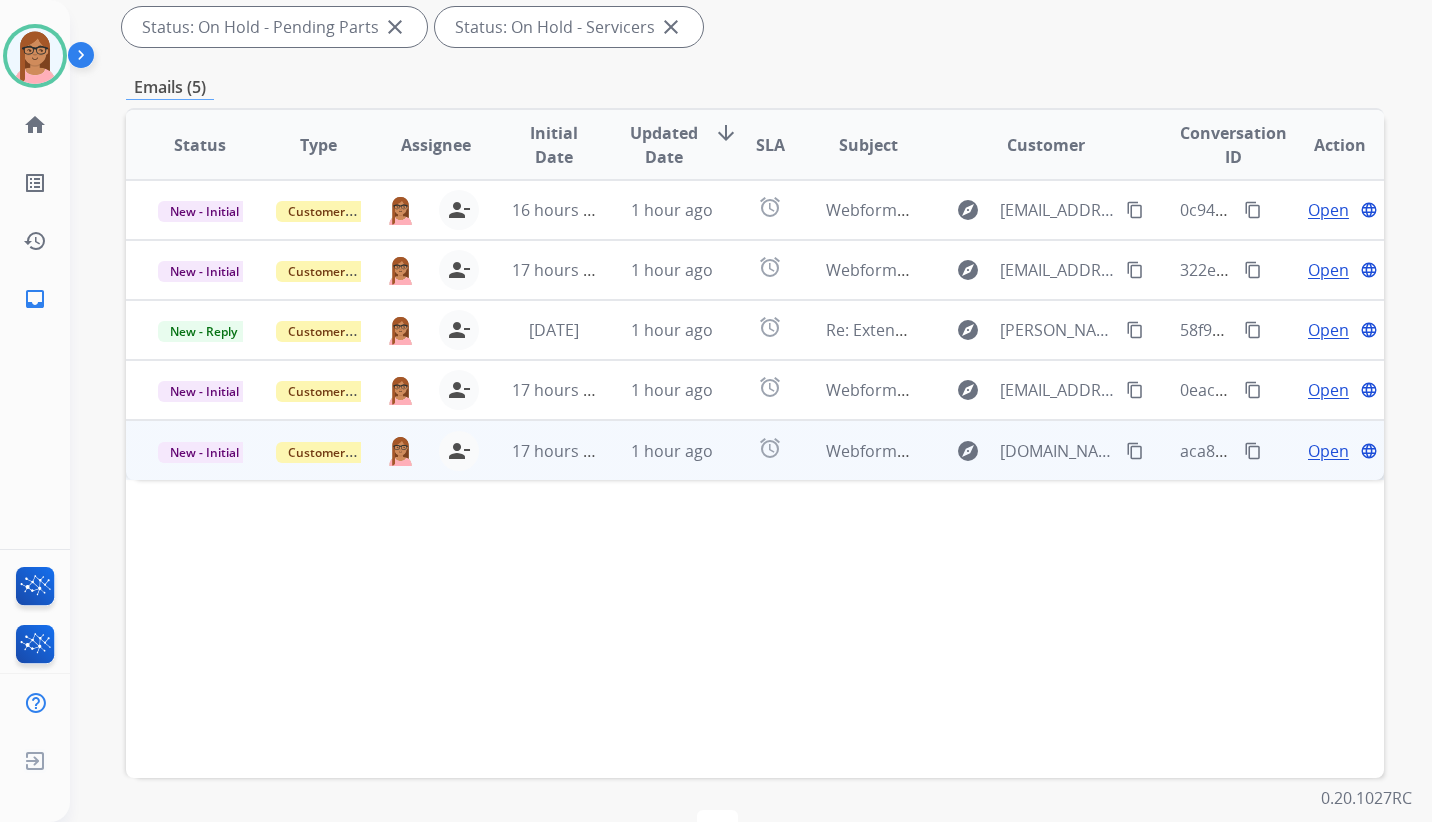 click on "Open" at bounding box center (1328, 451) 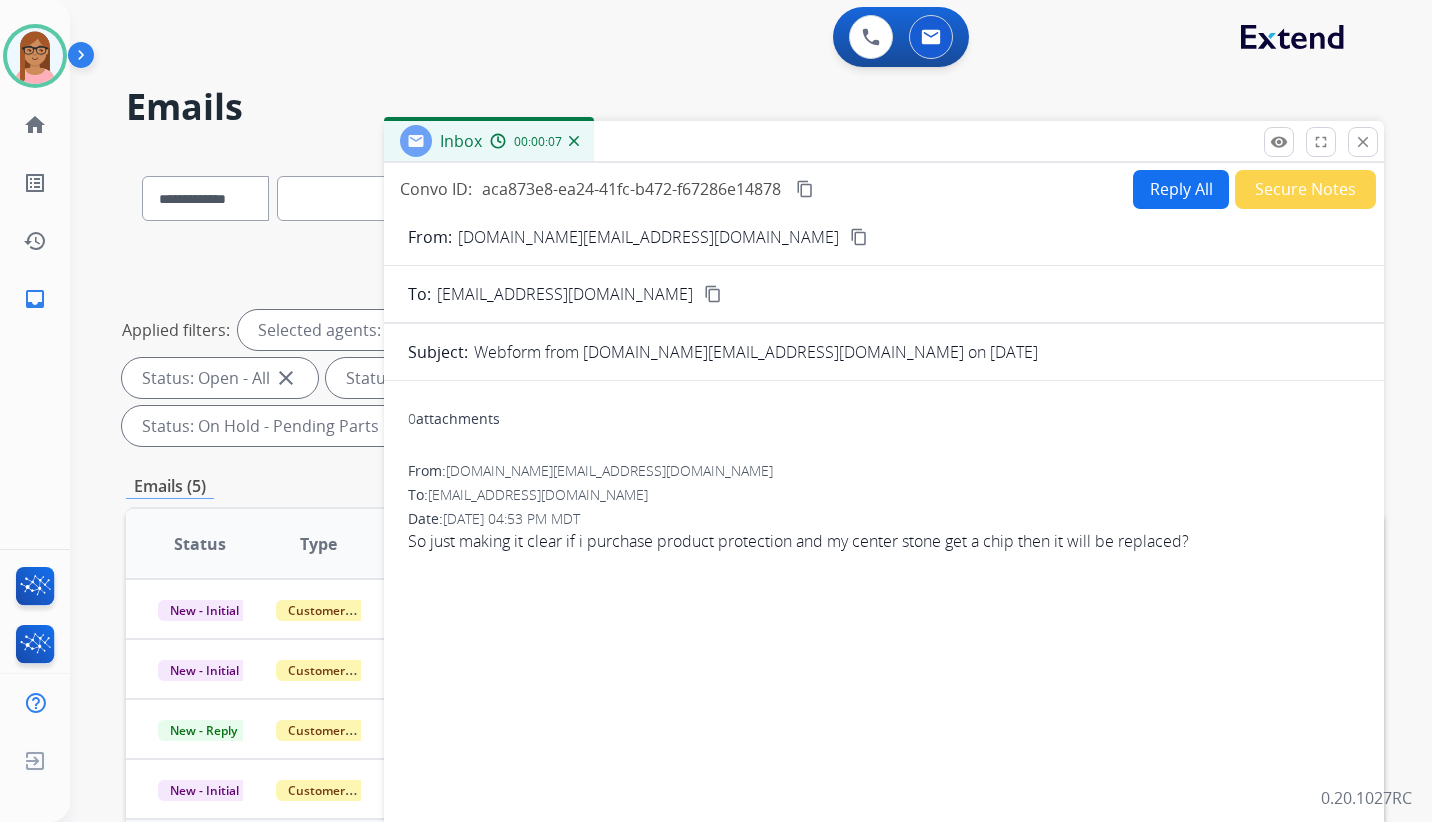 scroll, scrollTop: 0, scrollLeft: 0, axis: both 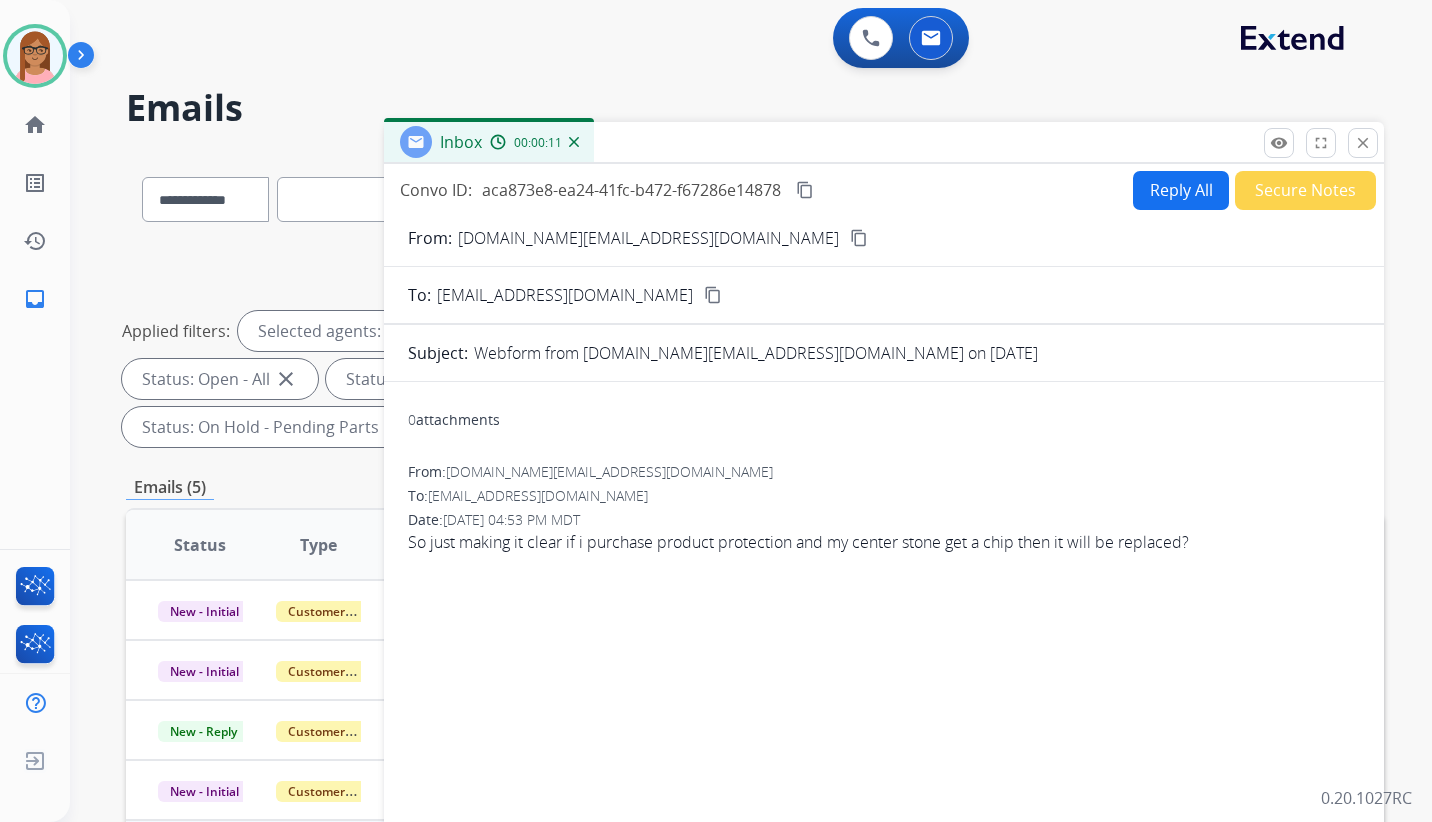 click on "content_copy" at bounding box center (859, 238) 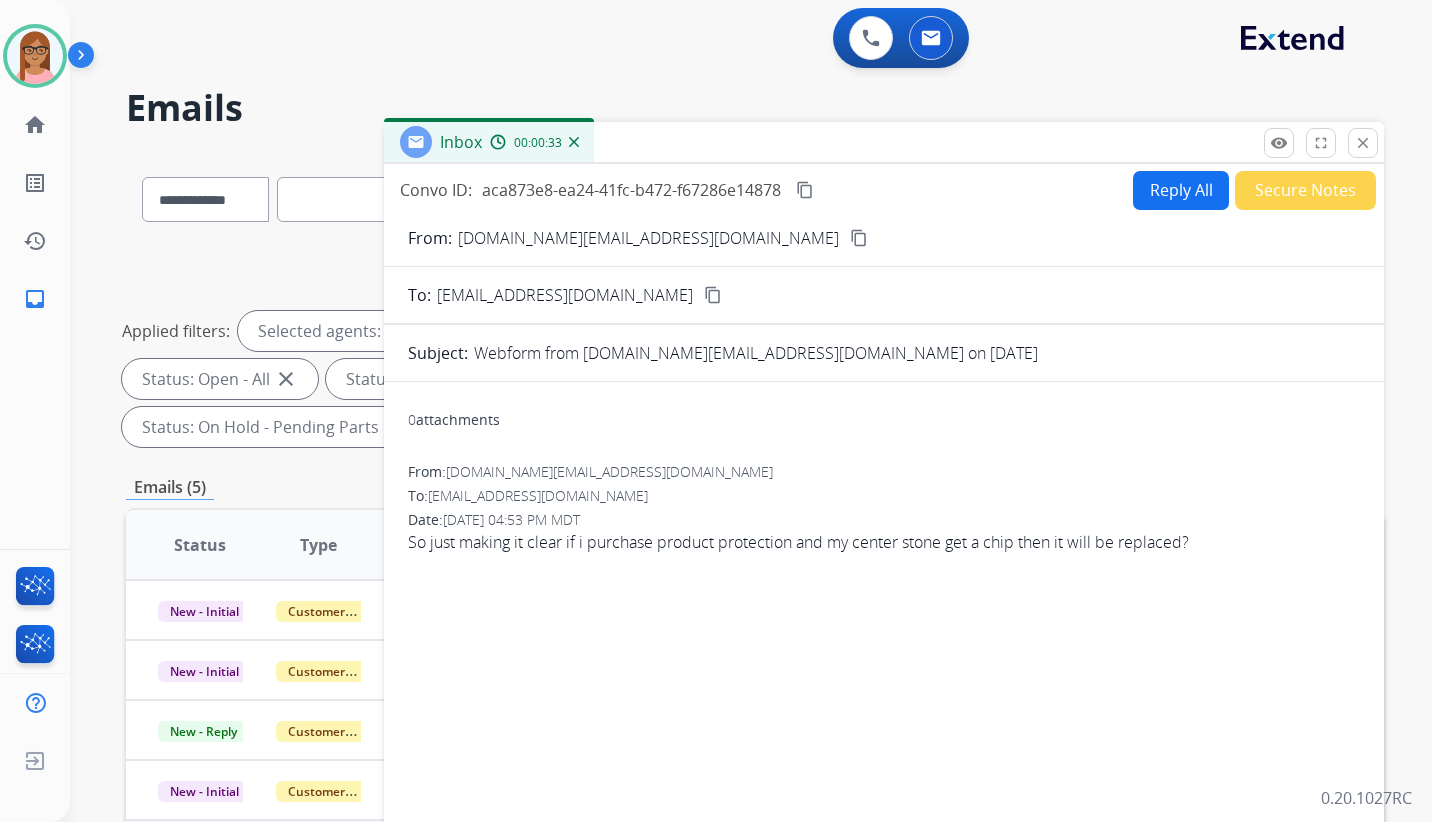 click on "Reply All" at bounding box center [1181, 190] 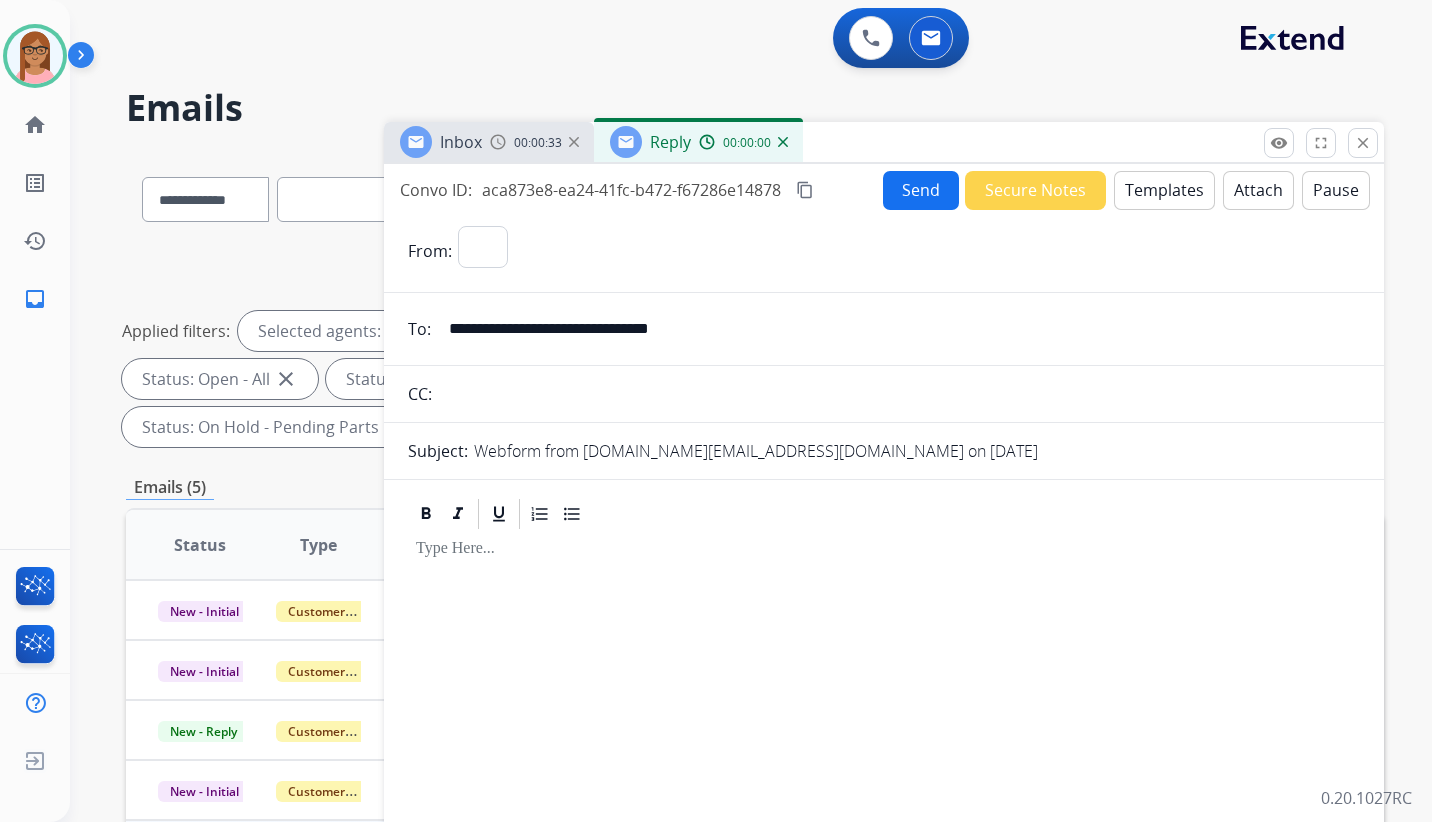 select on "**********" 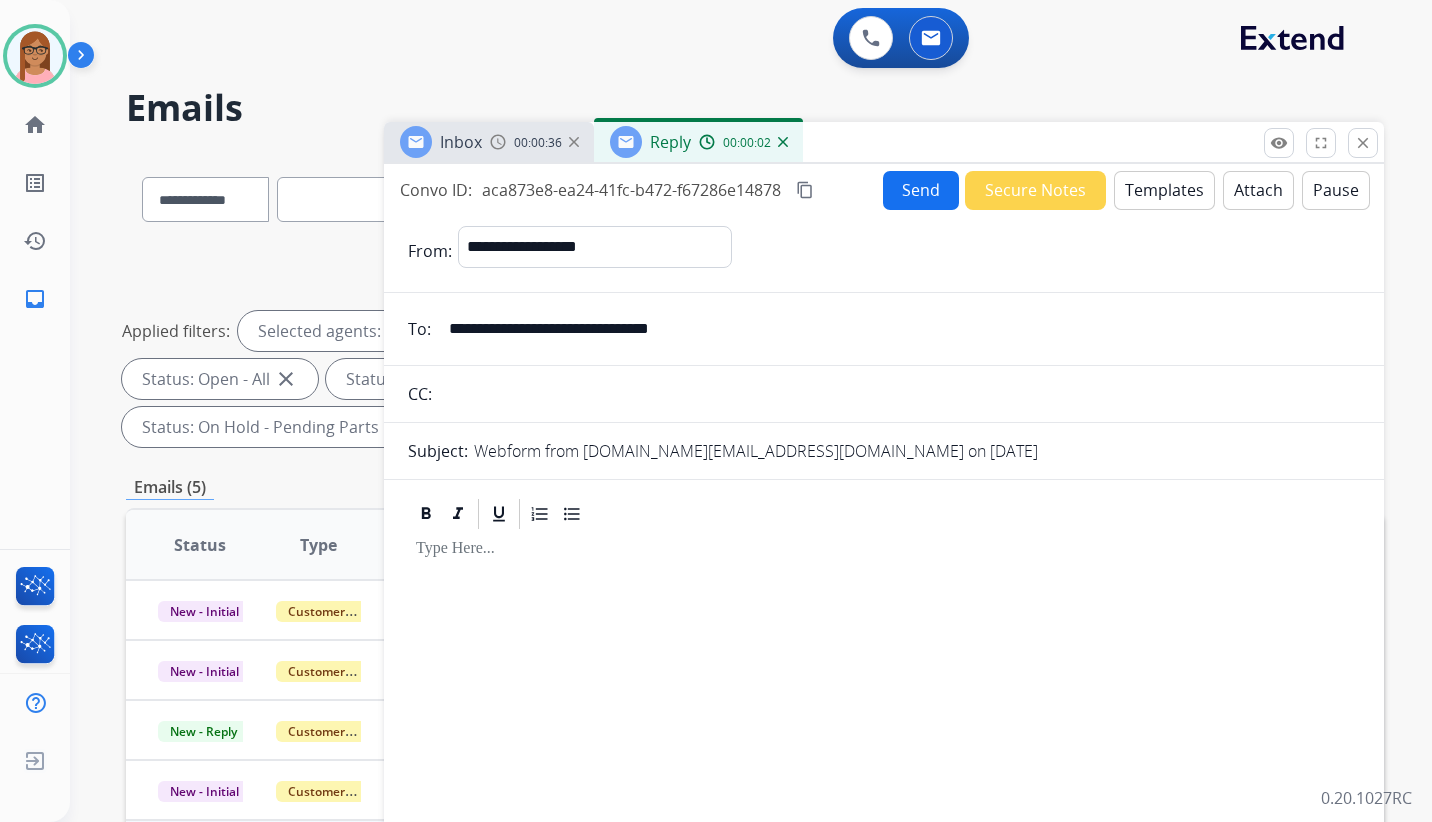 click on "Templates" at bounding box center (1164, 190) 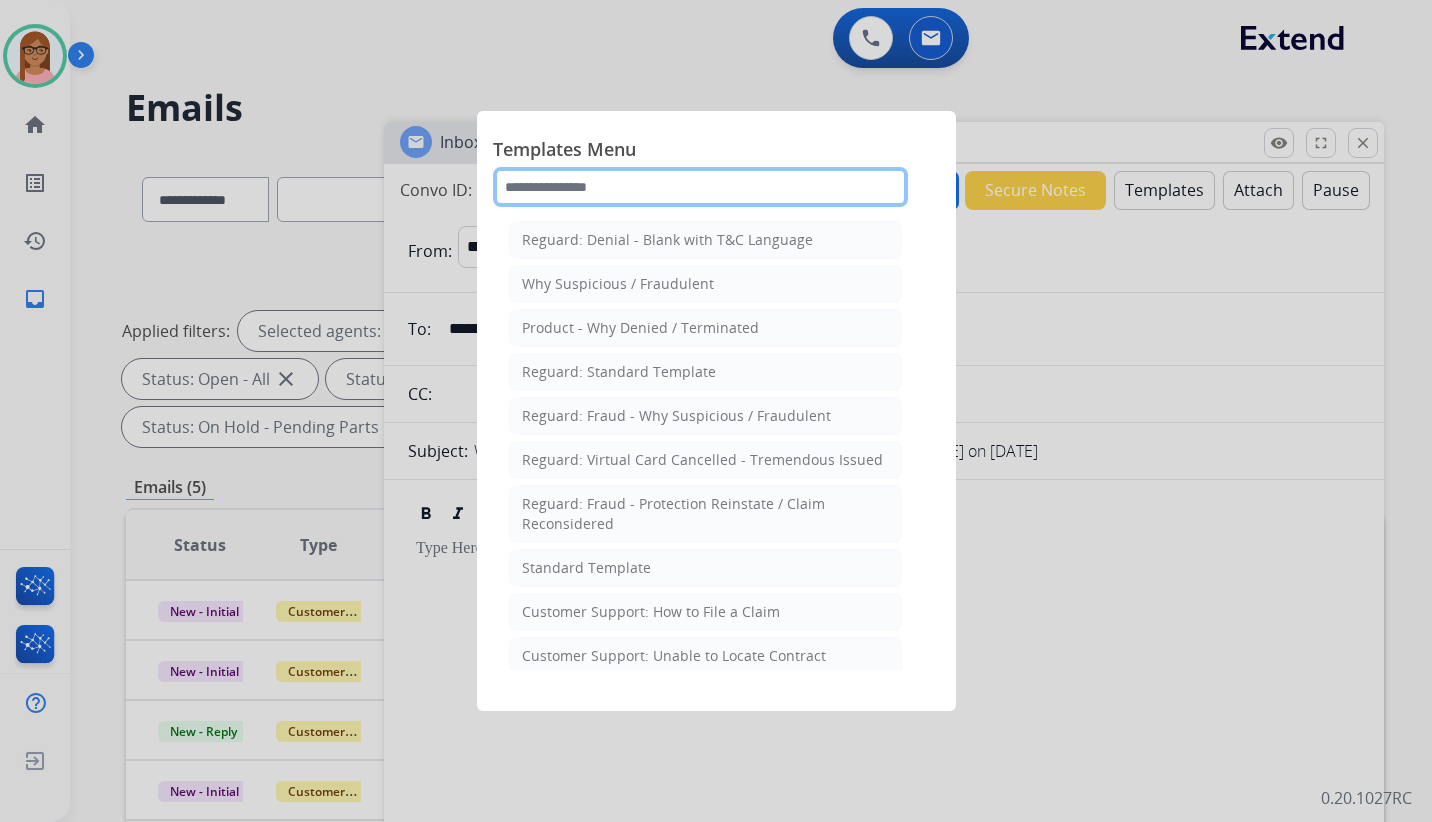 click 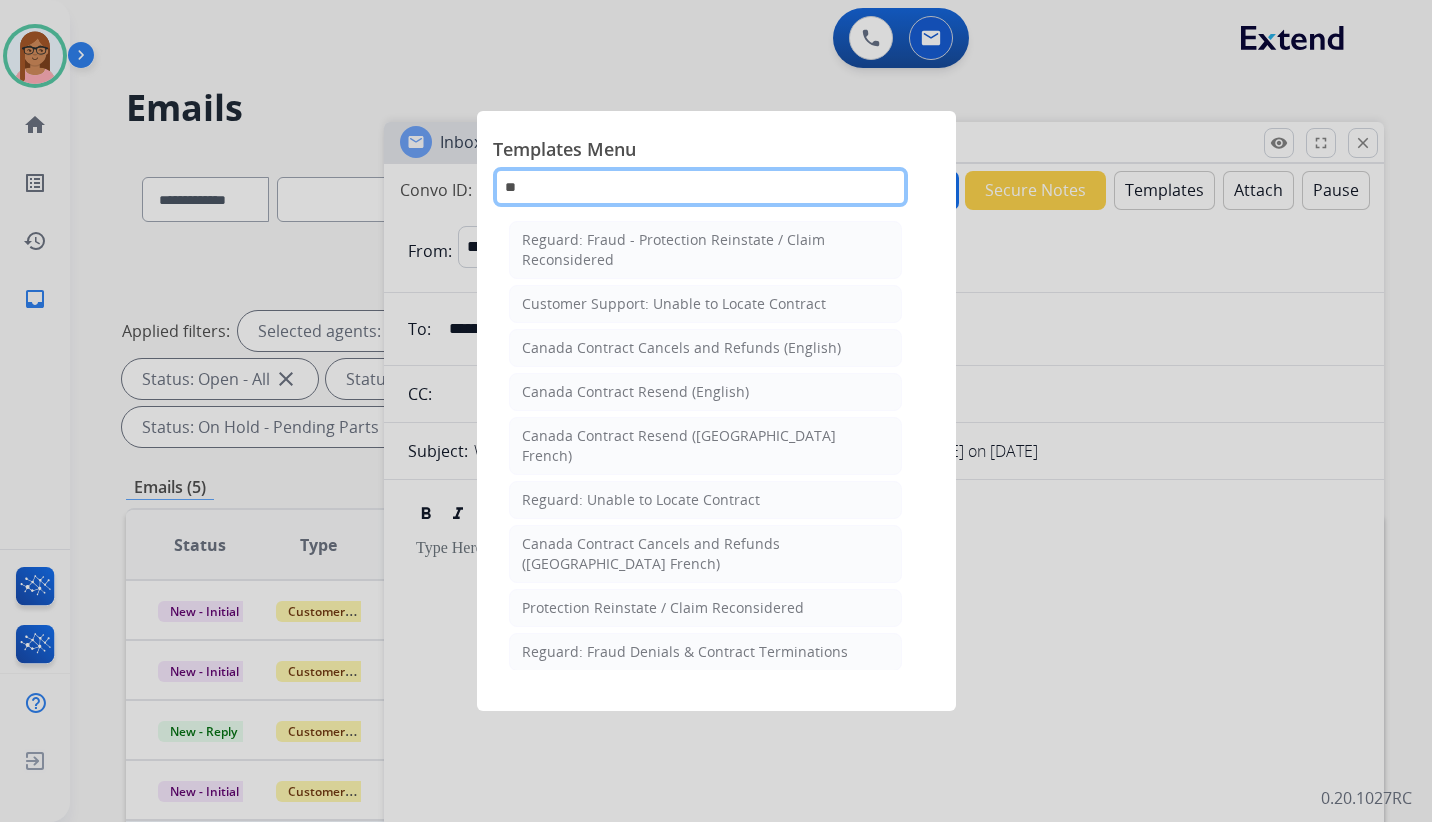 type on "*" 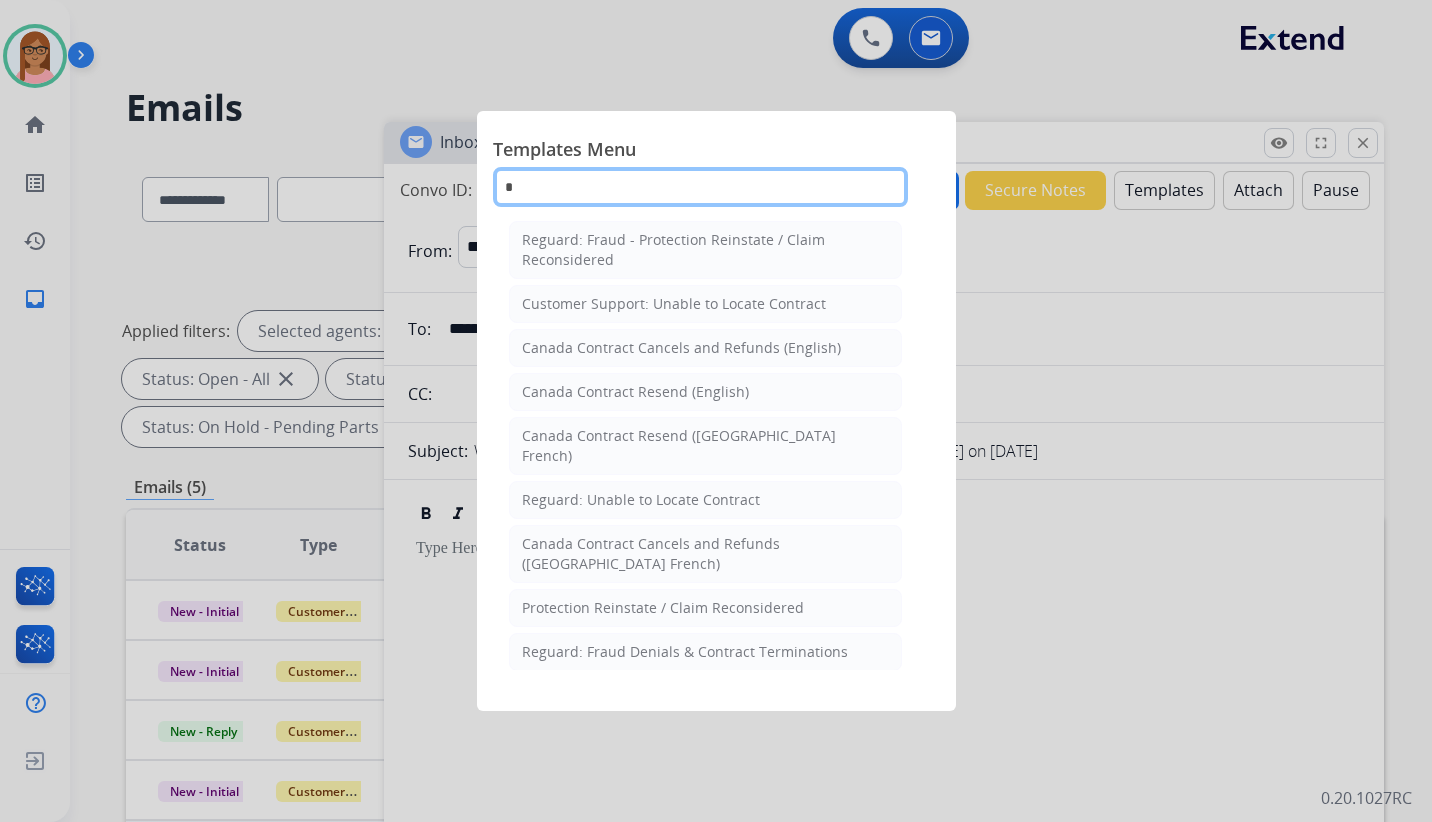 type 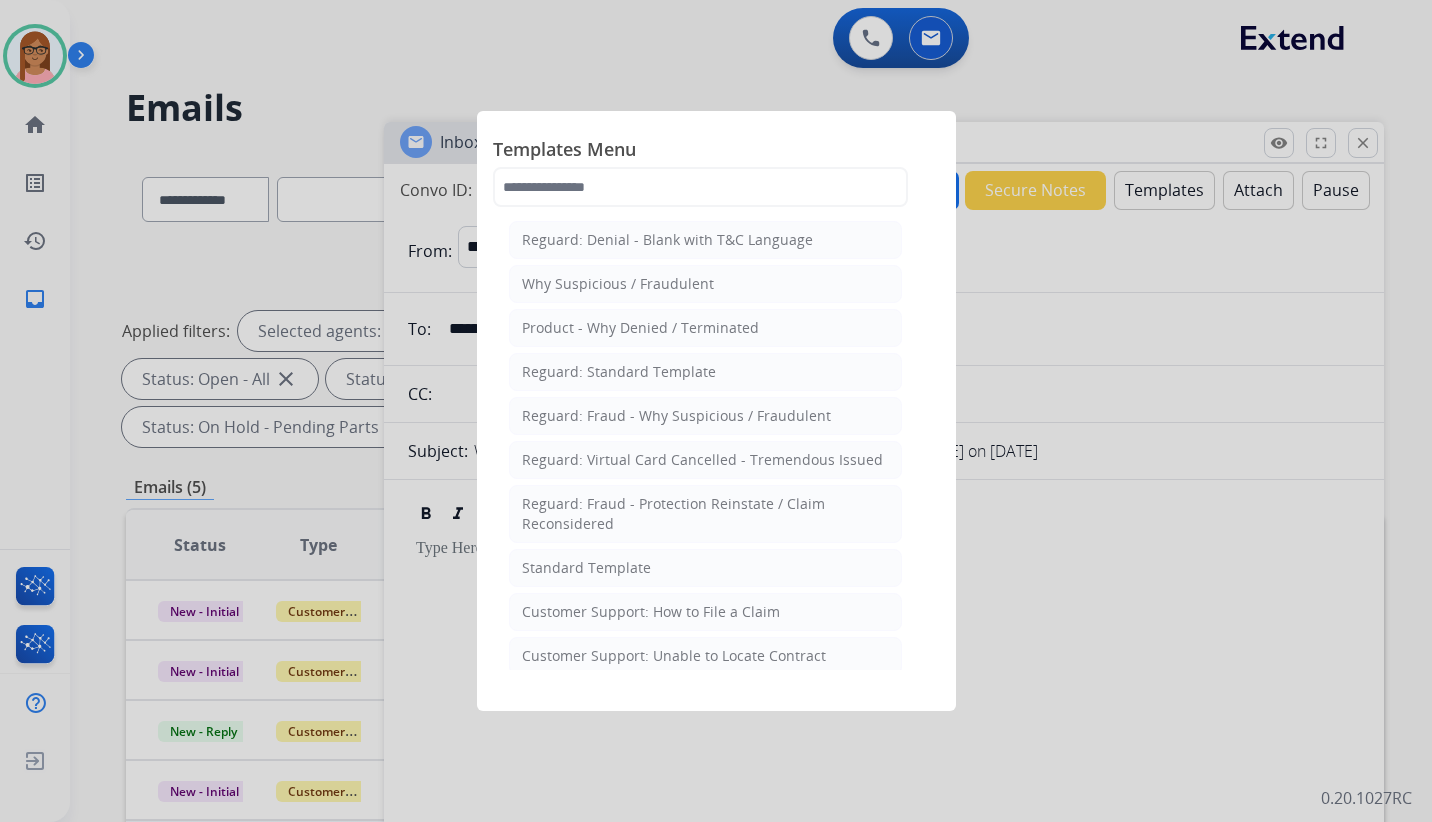 click 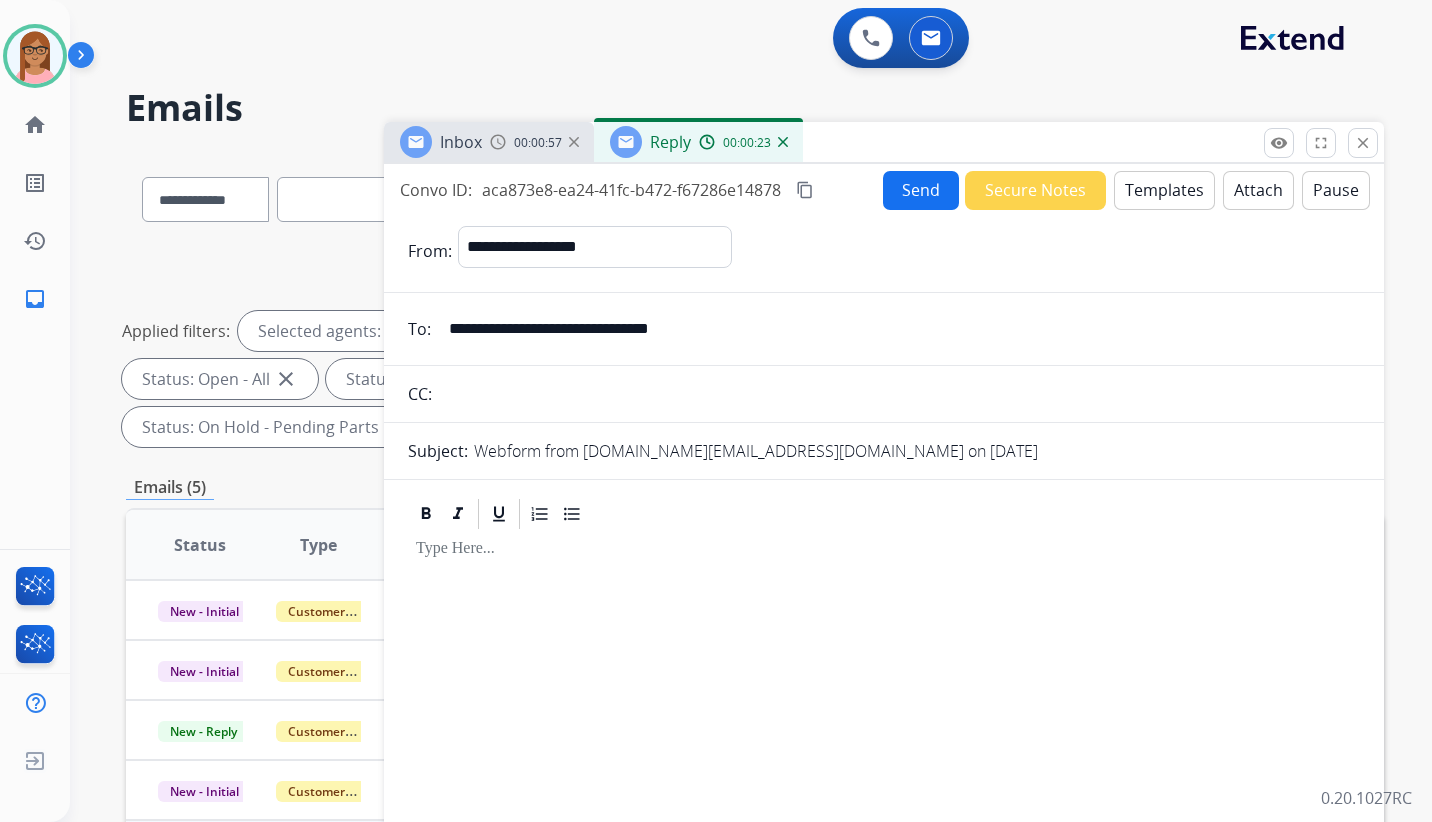 click on "Templates" at bounding box center [1164, 190] 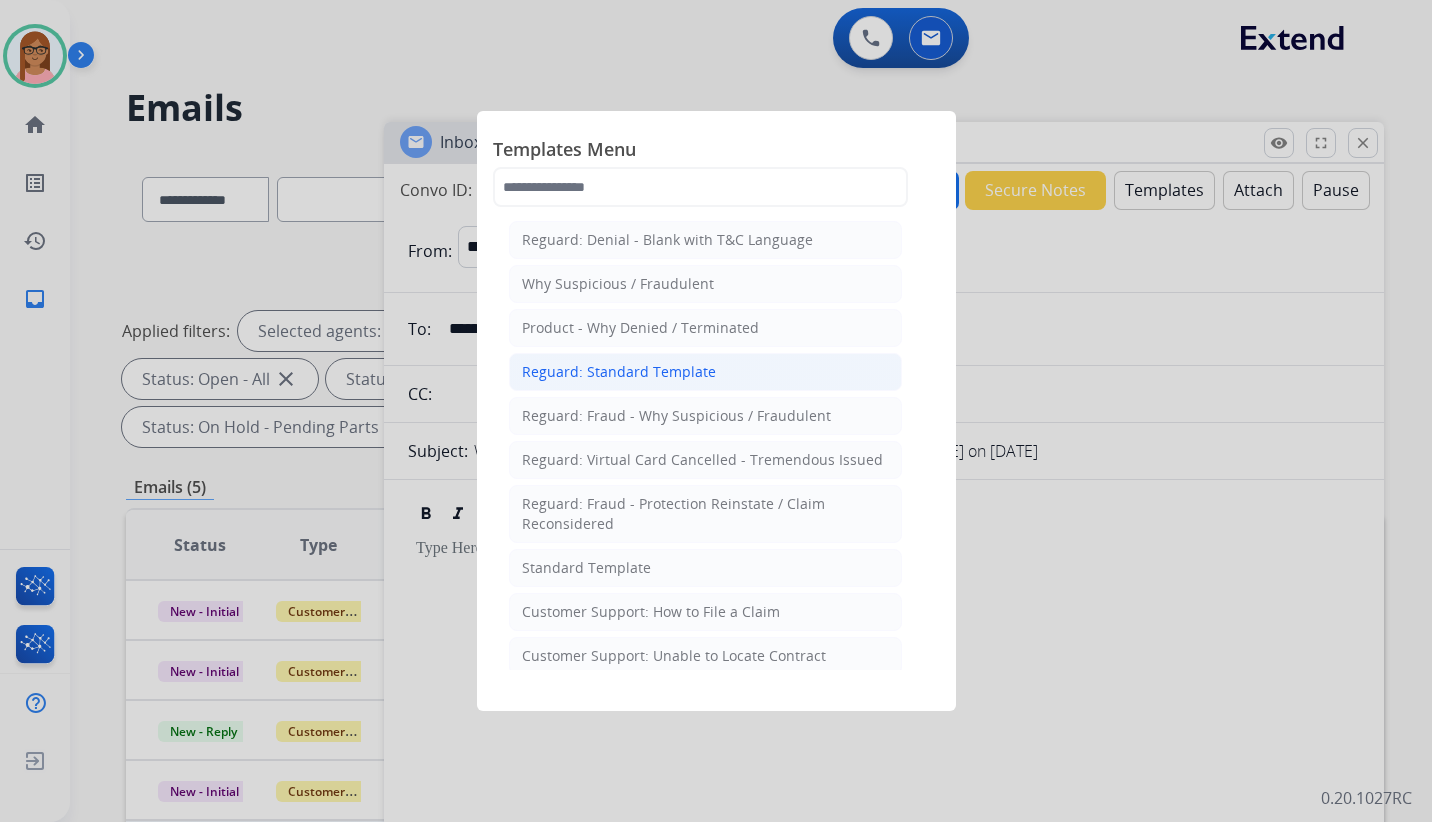 click on "Reguard: Standard Template" 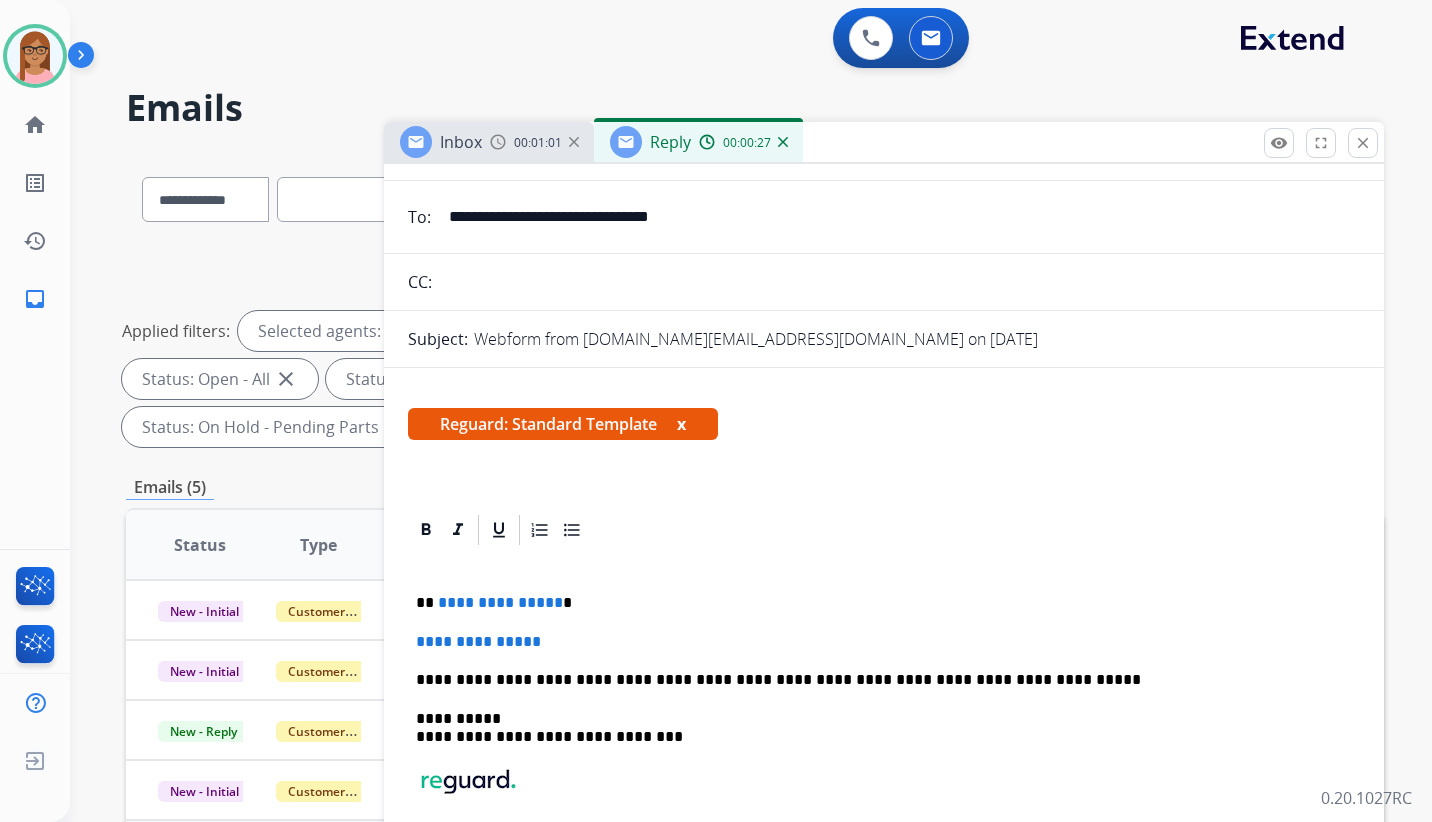 scroll, scrollTop: 147, scrollLeft: 0, axis: vertical 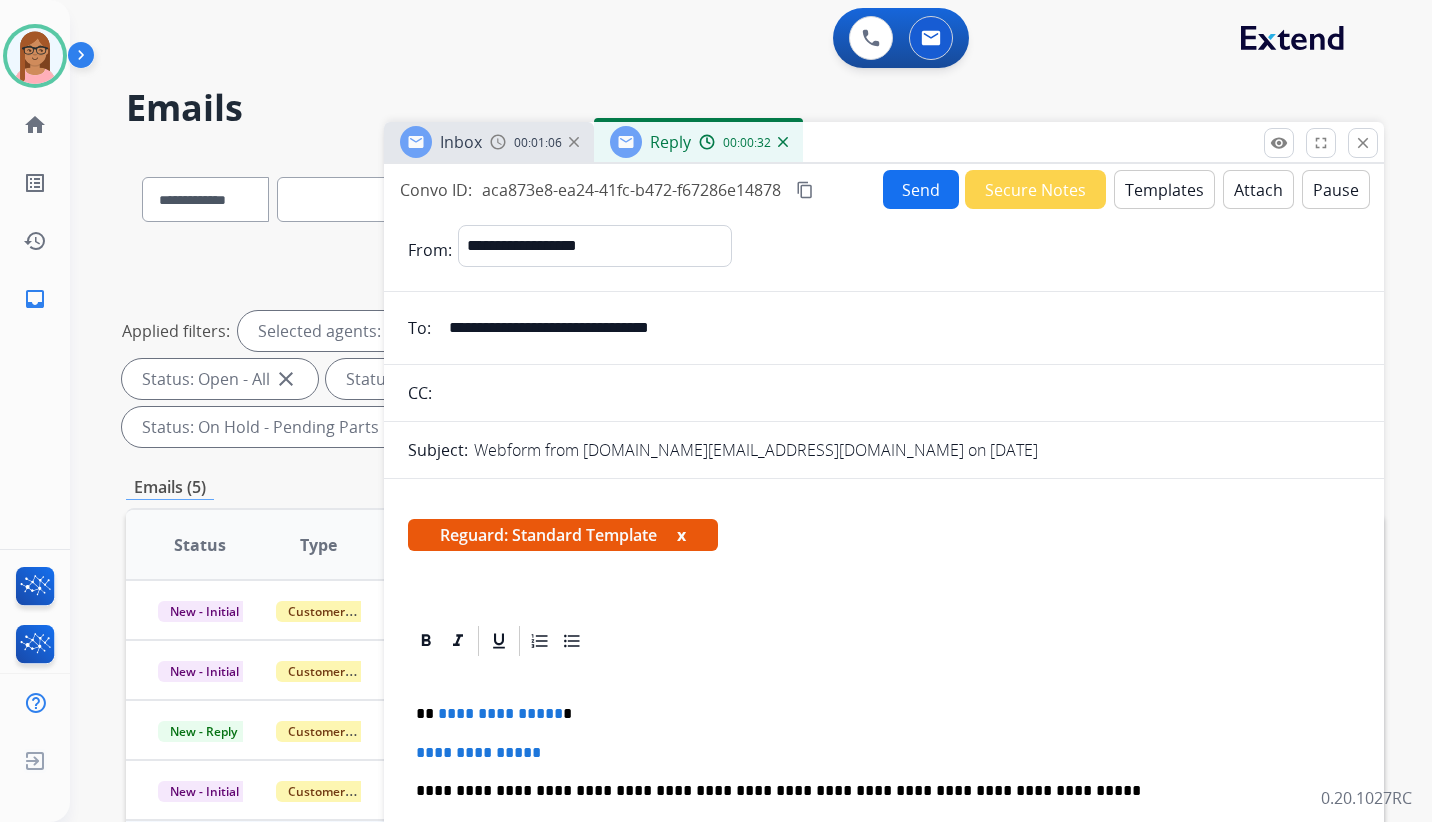 click on "Templates" at bounding box center [1164, 189] 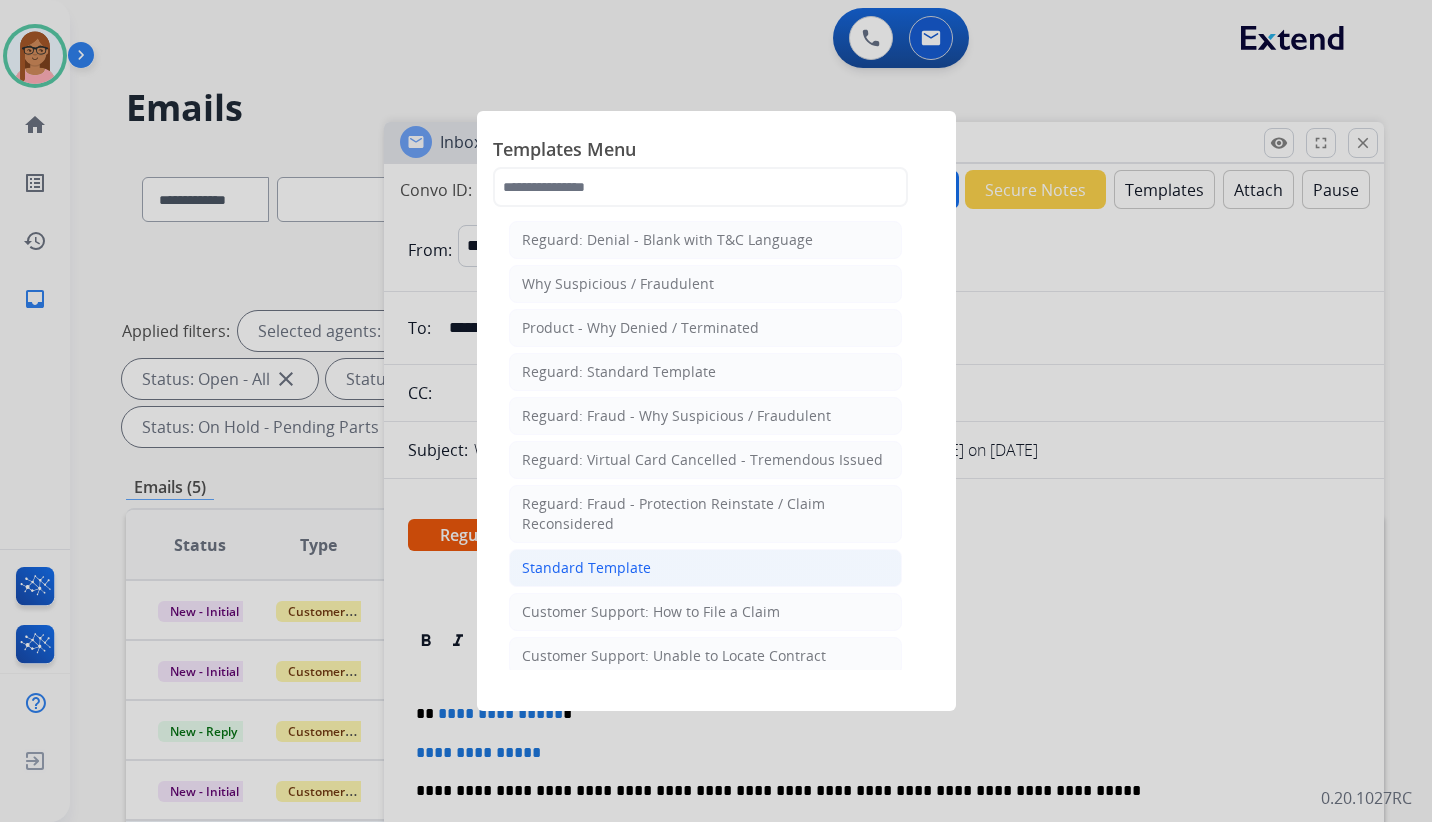 click on "Standard Template" 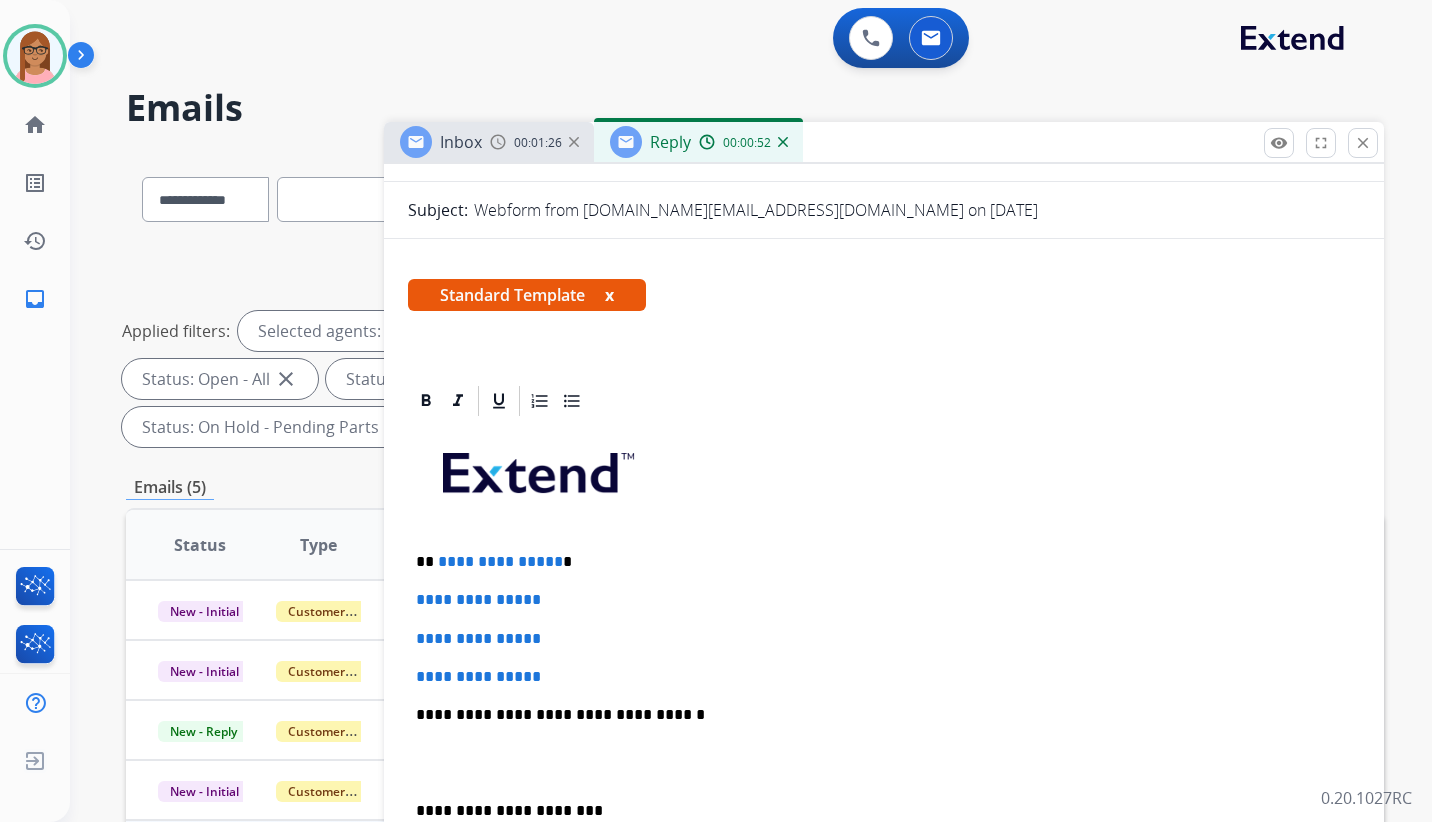 scroll, scrollTop: 300, scrollLeft: 0, axis: vertical 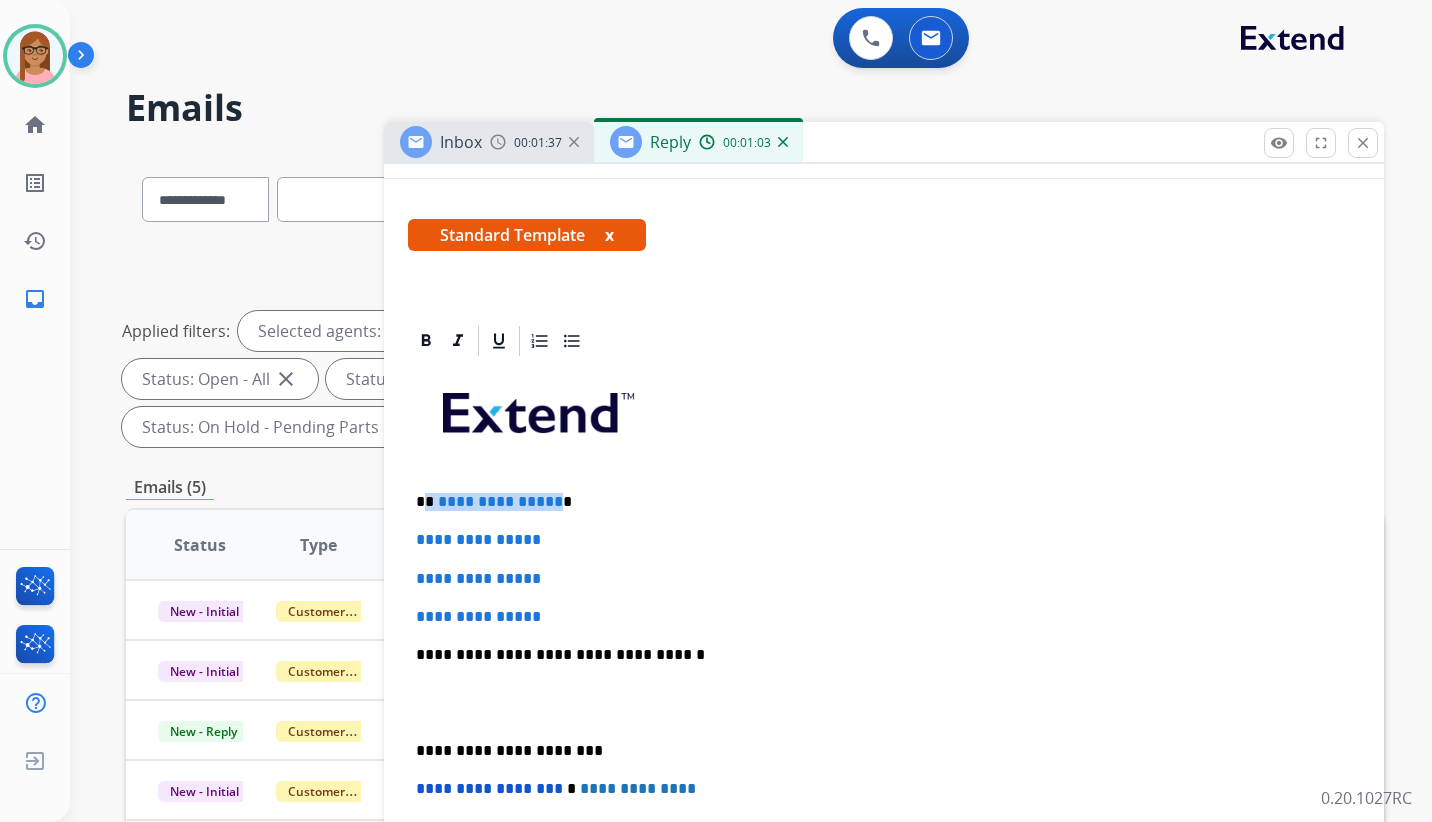 drag, startPoint x: 425, startPoint y: 506, endPoint x: 552, endPoint y: 503, distance: 127.03543 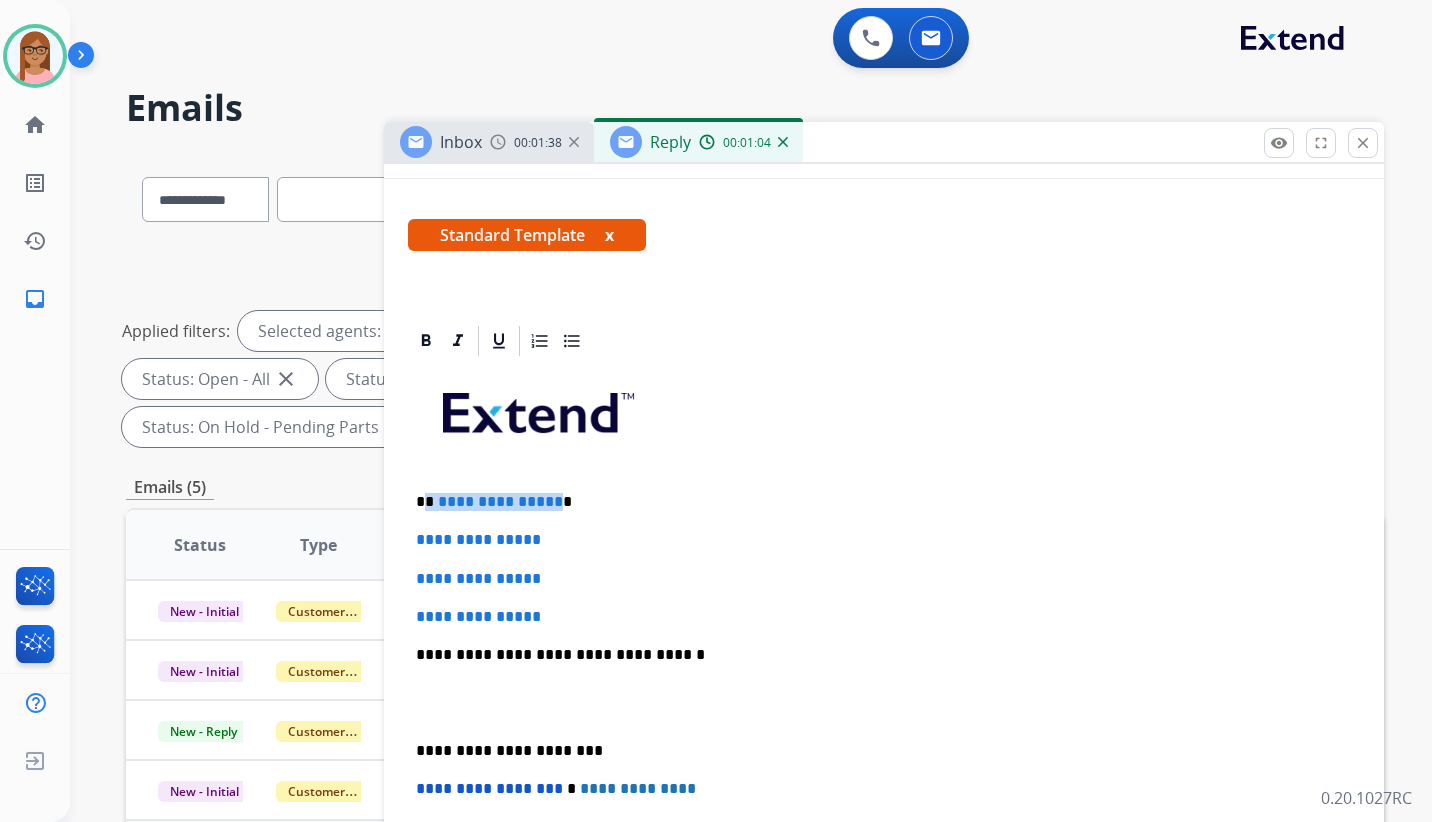 type 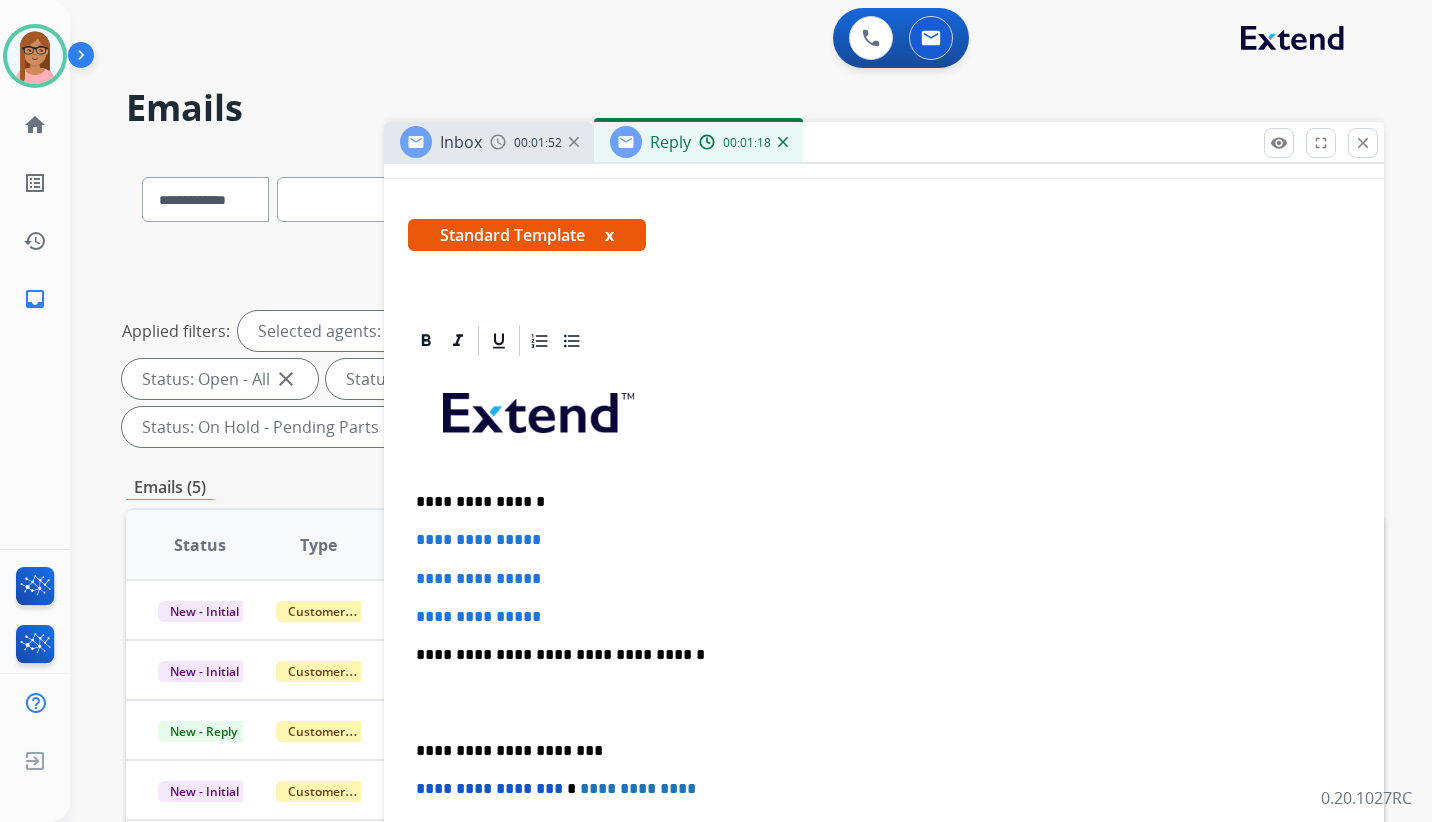 click on "**********" at bounding box center [876, 502] 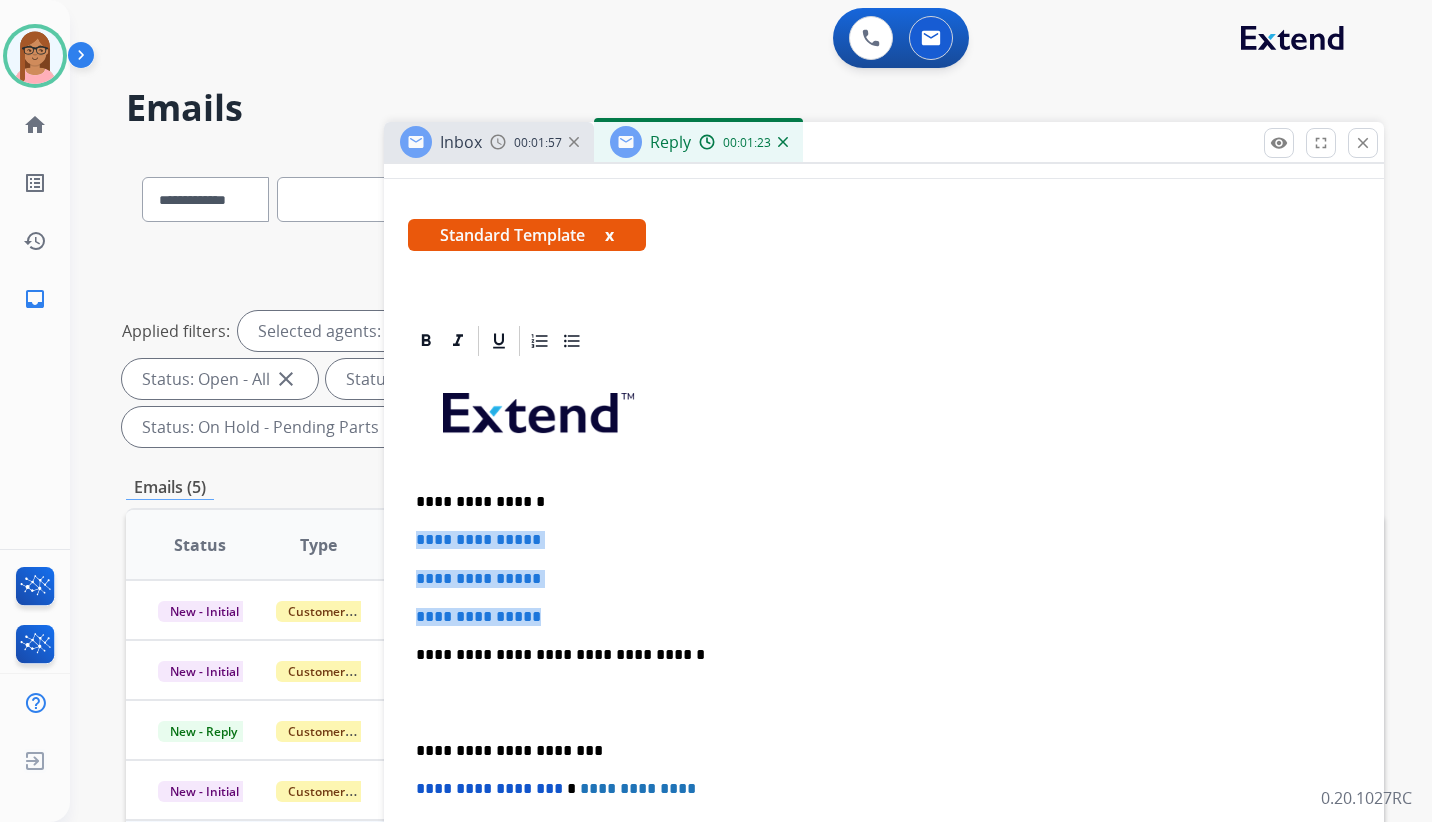 drag, startPoint x: 416, startPoint y: 539, endPoint x: 565, endPoint y: 602, distance: 161.77144 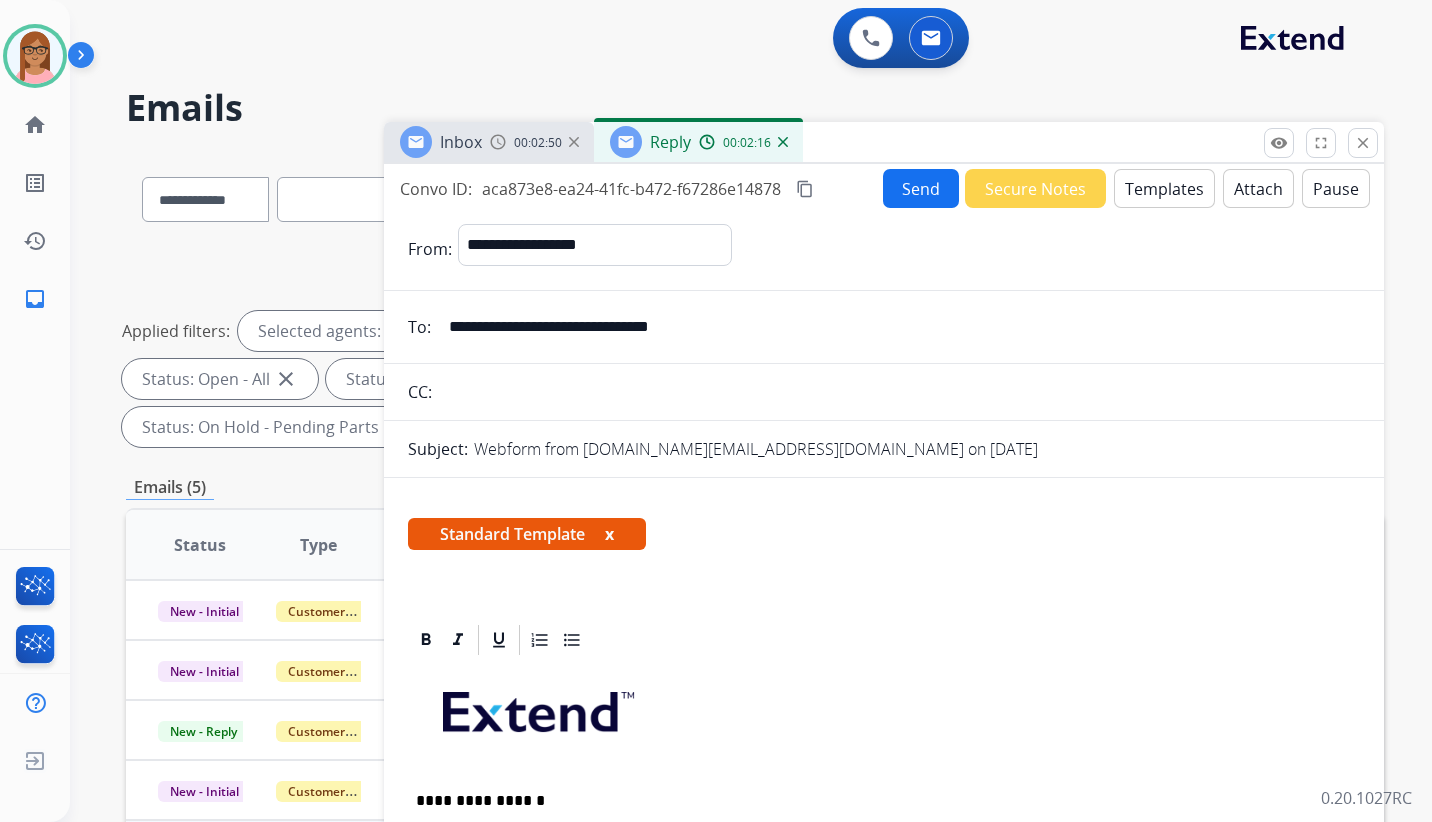 scroll, scrollTop: 0, scrollLeft: 0, axis: both 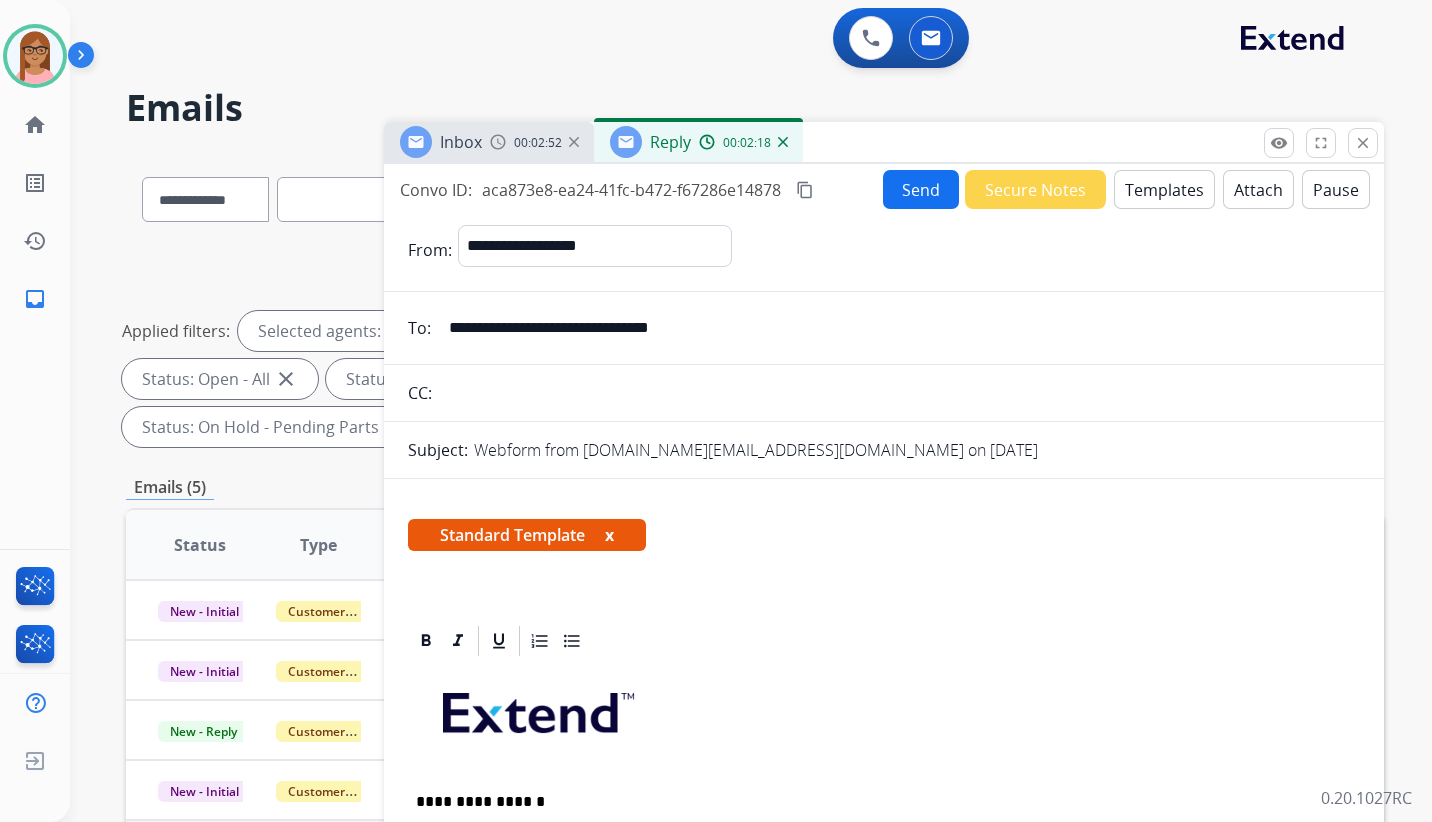 click on "Send" at bounding box center [921, 189] 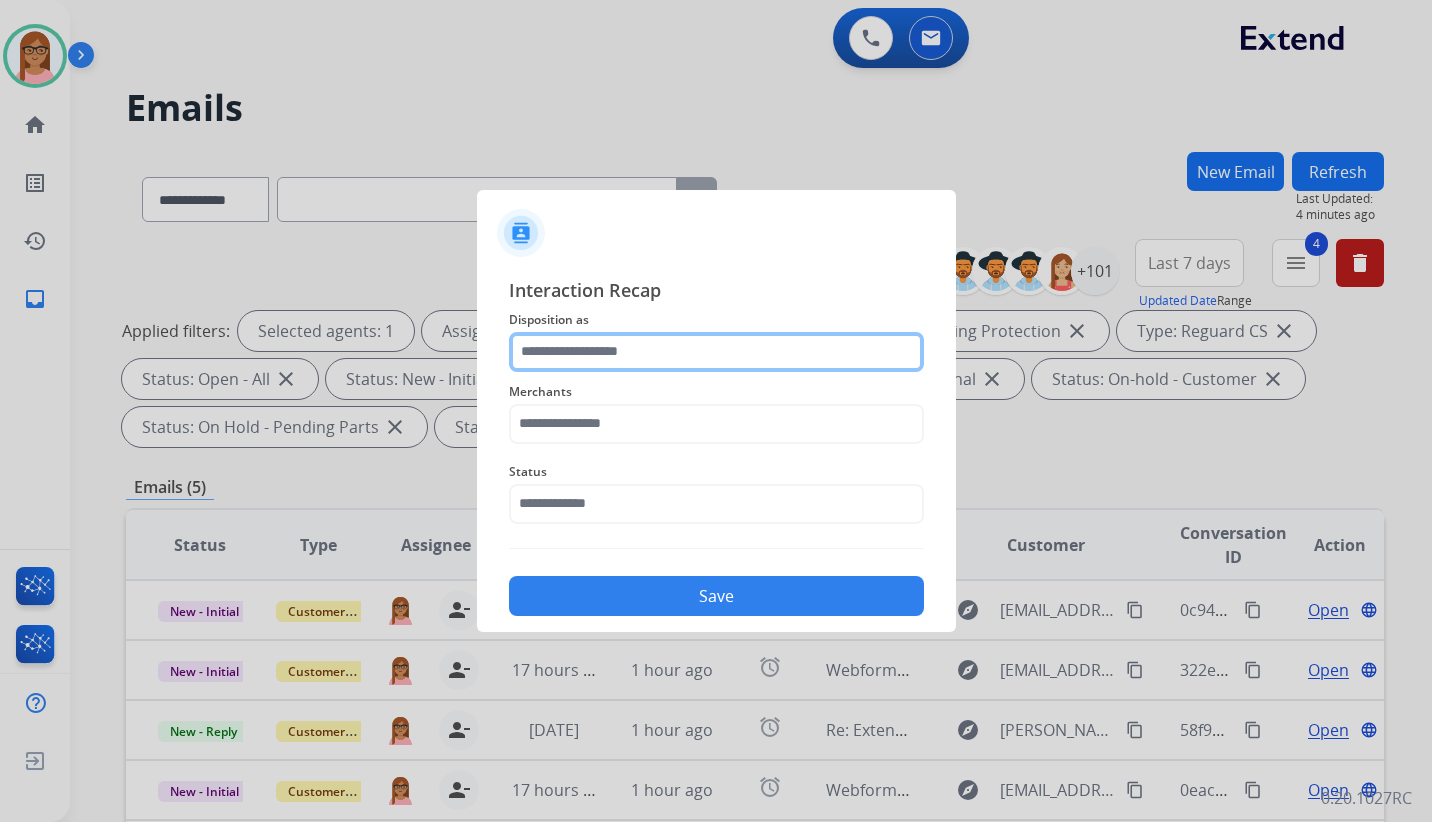 click 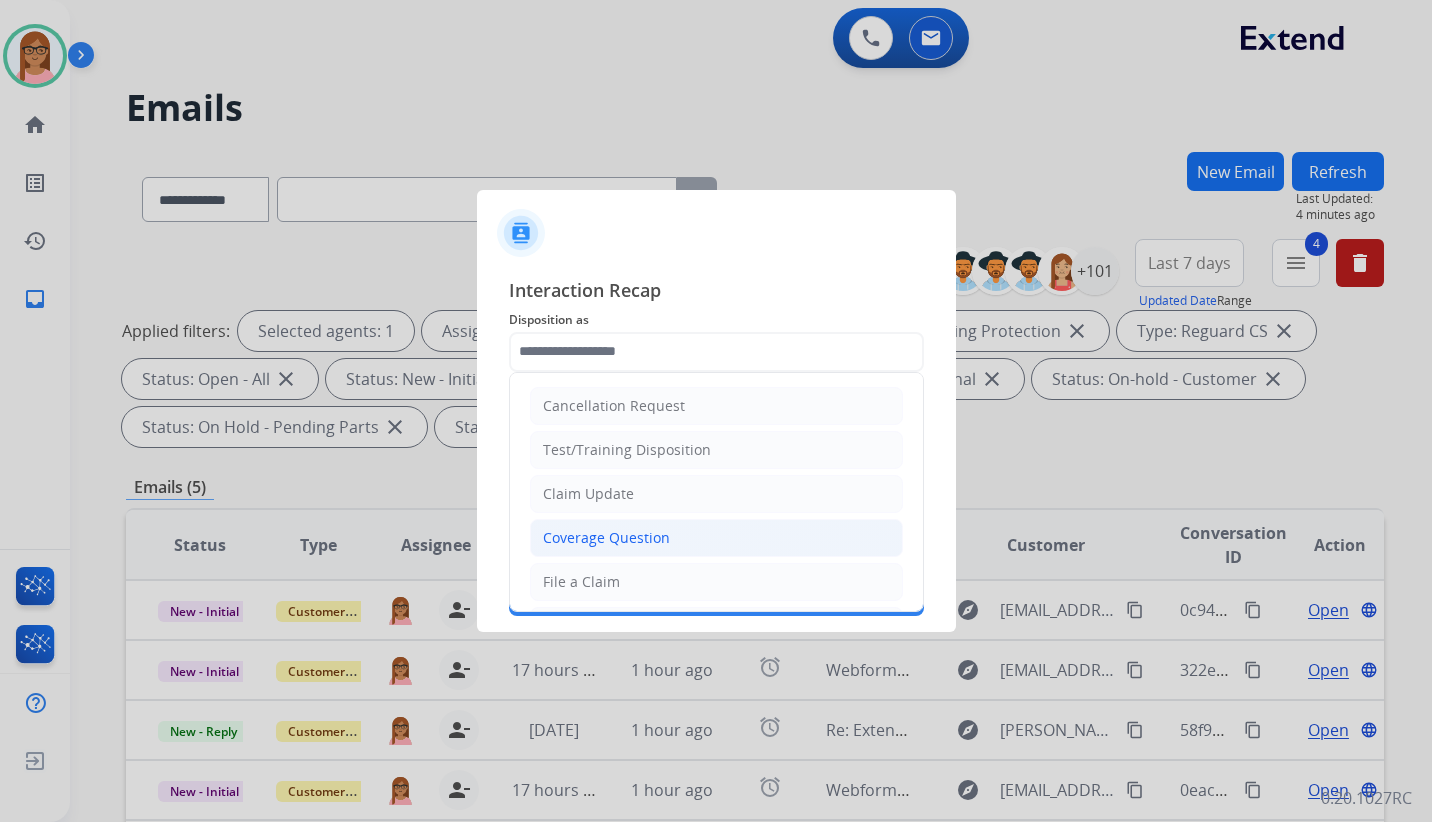 click on "Coverage Question" 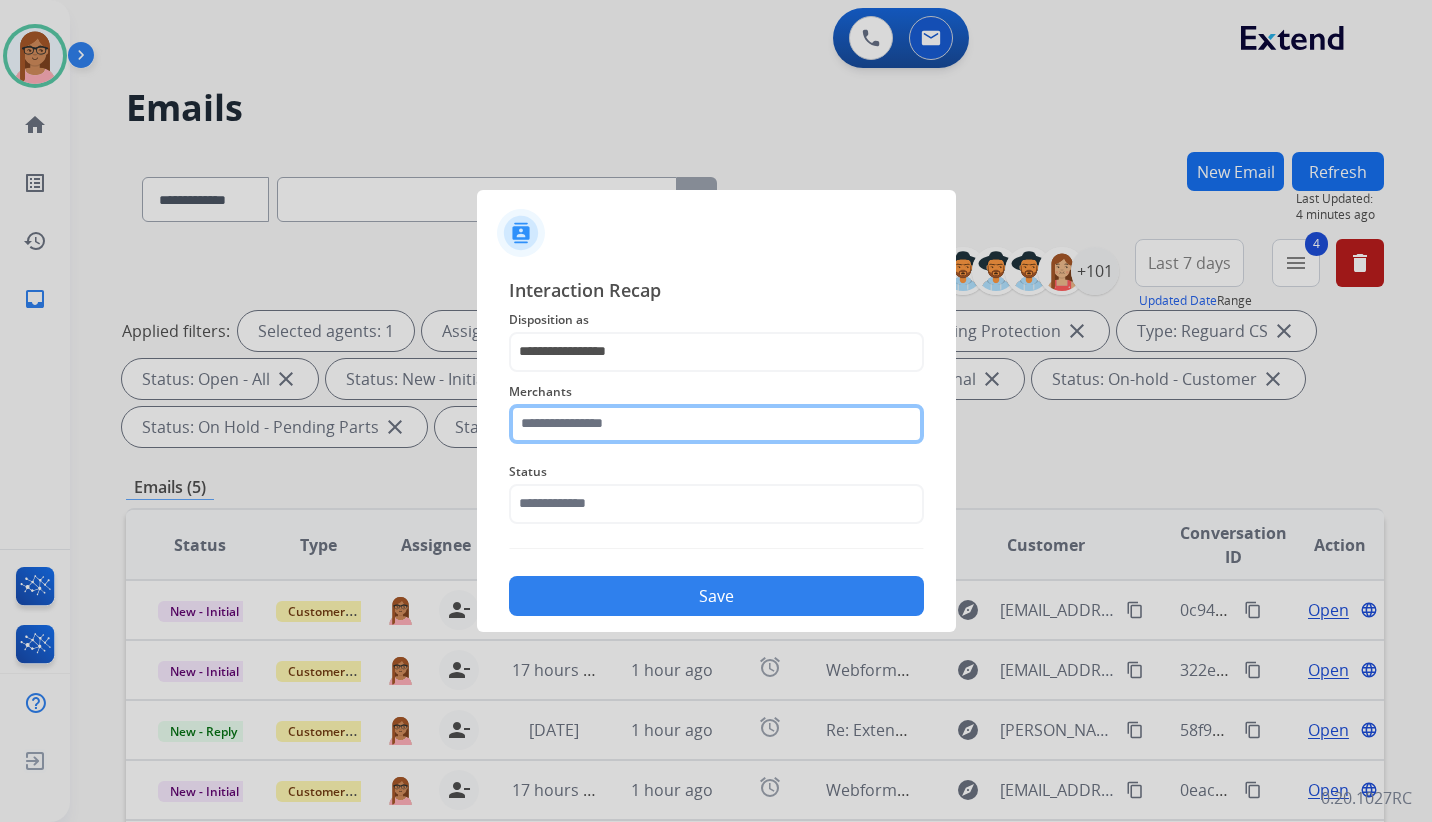 click 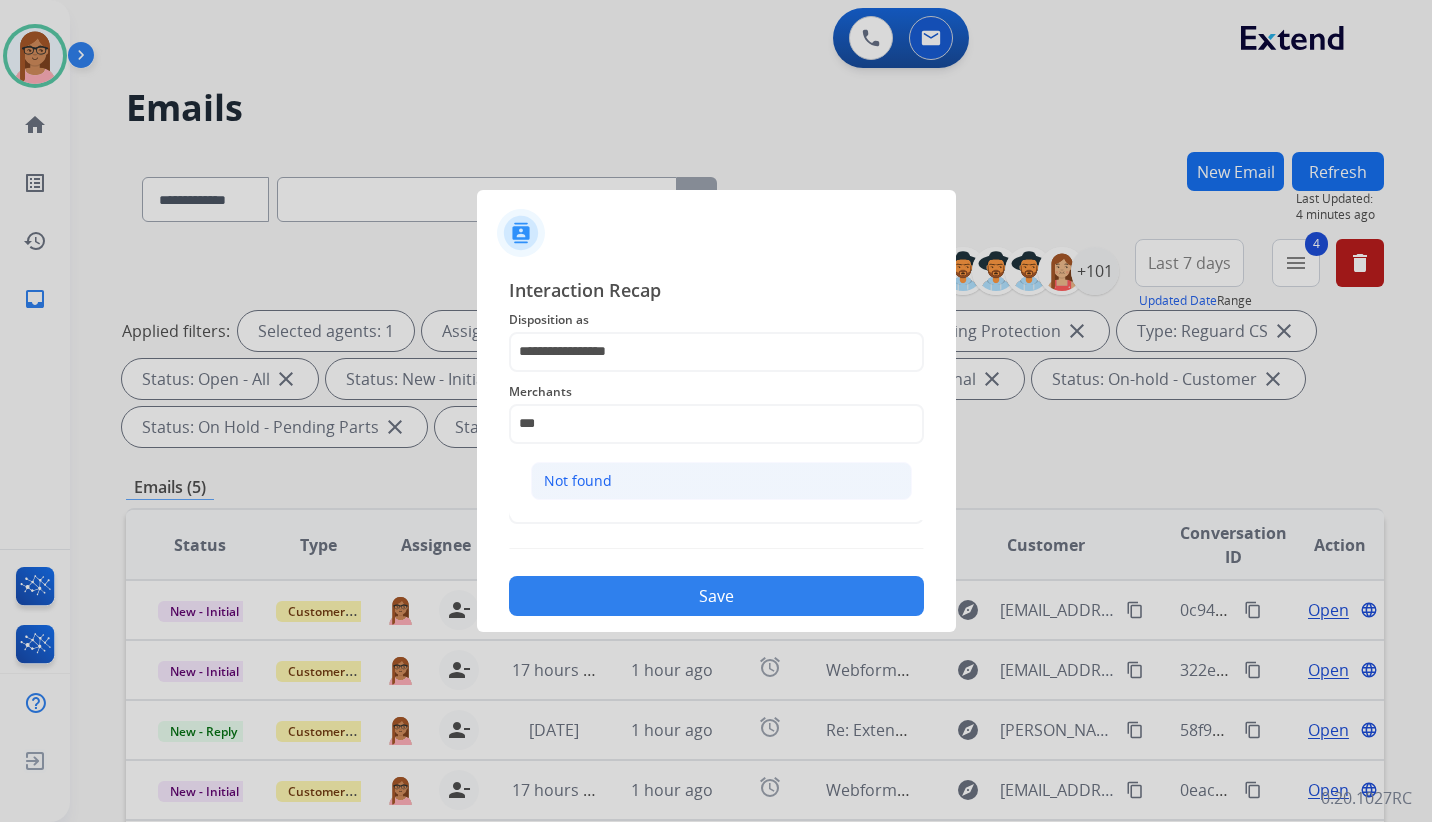 click on "Not found" 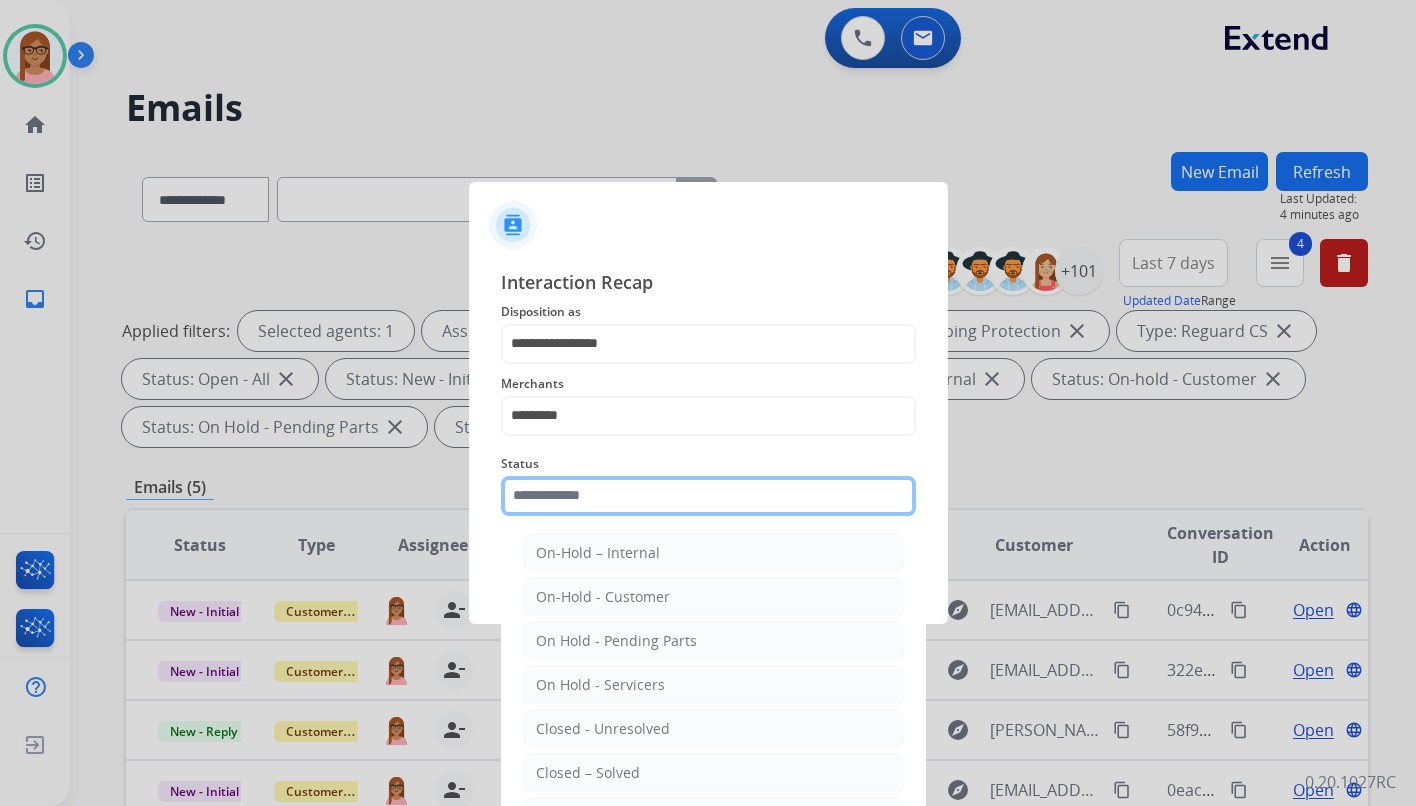 click 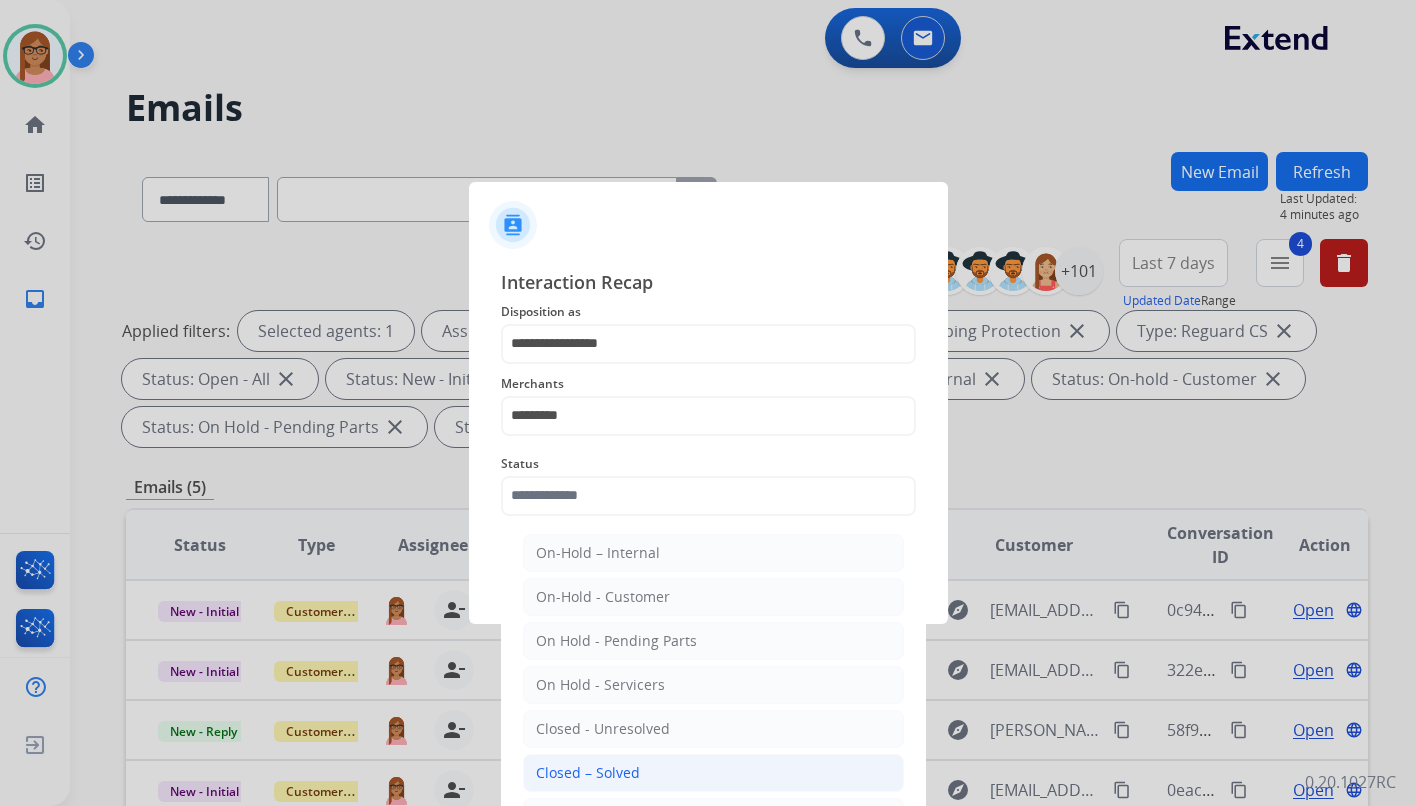 click on "Closed – Solved" 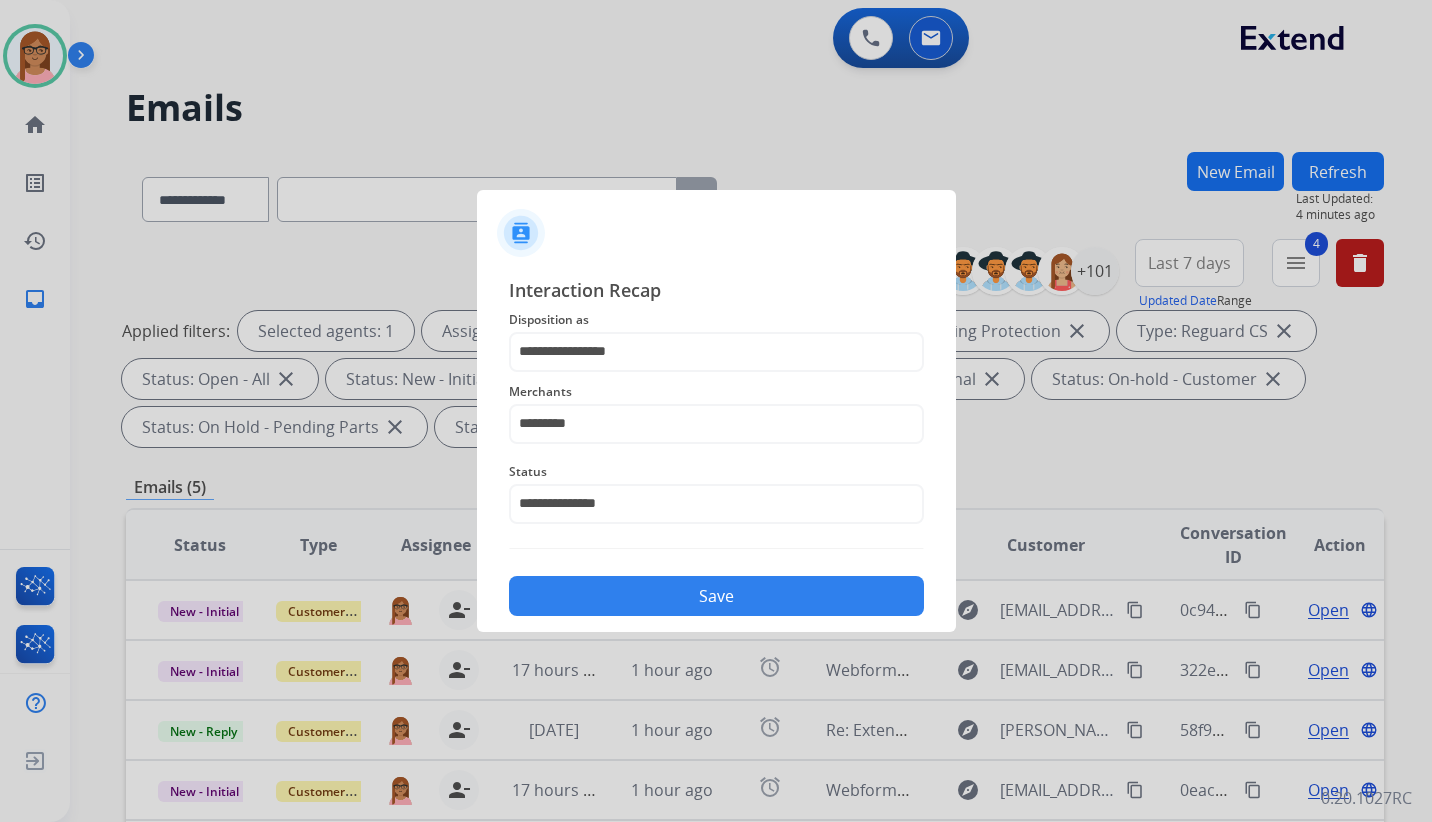 click on "Save" 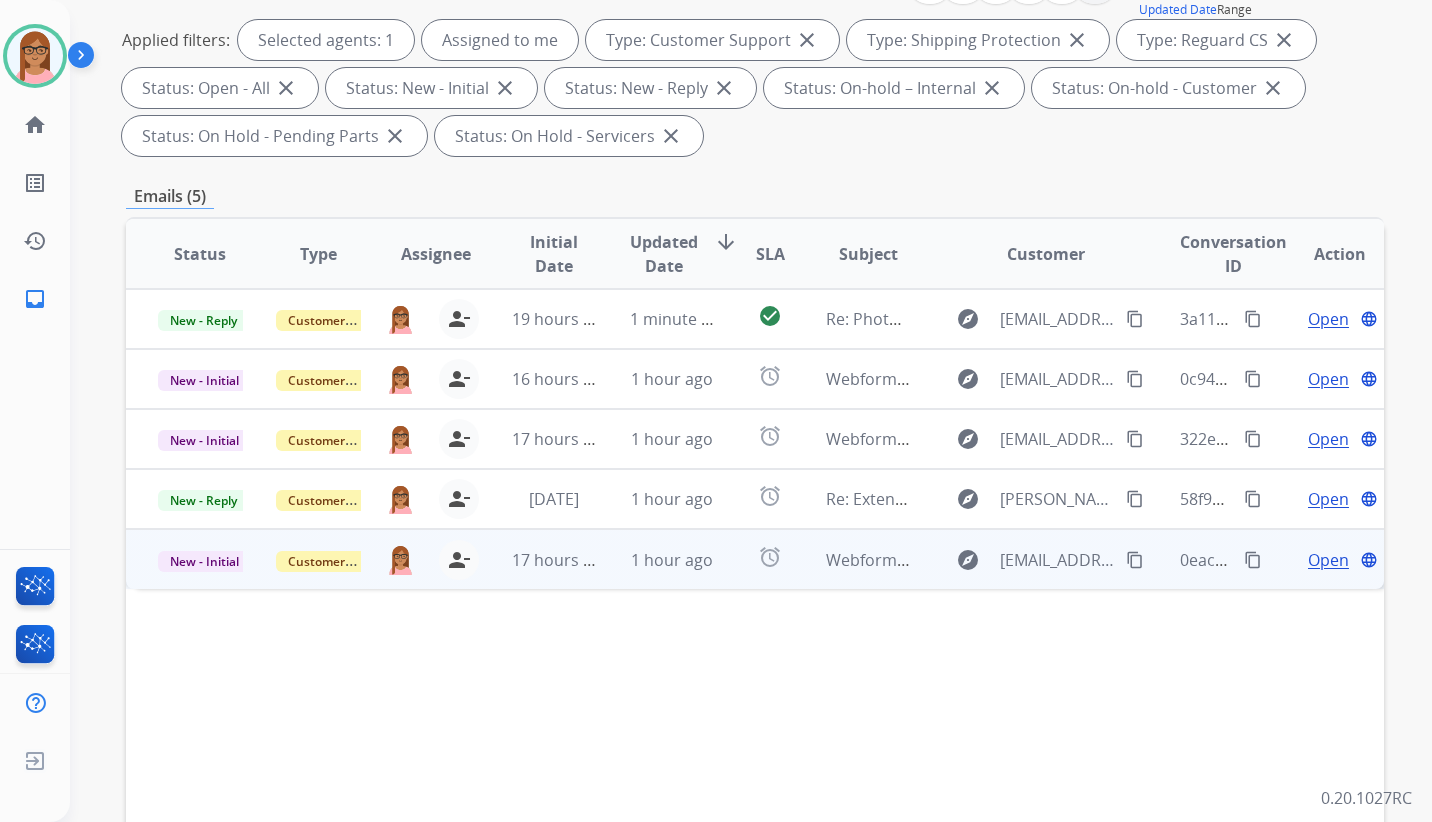 scroll, scrollTop: 300, scrollLeft: 0, axis: vertical 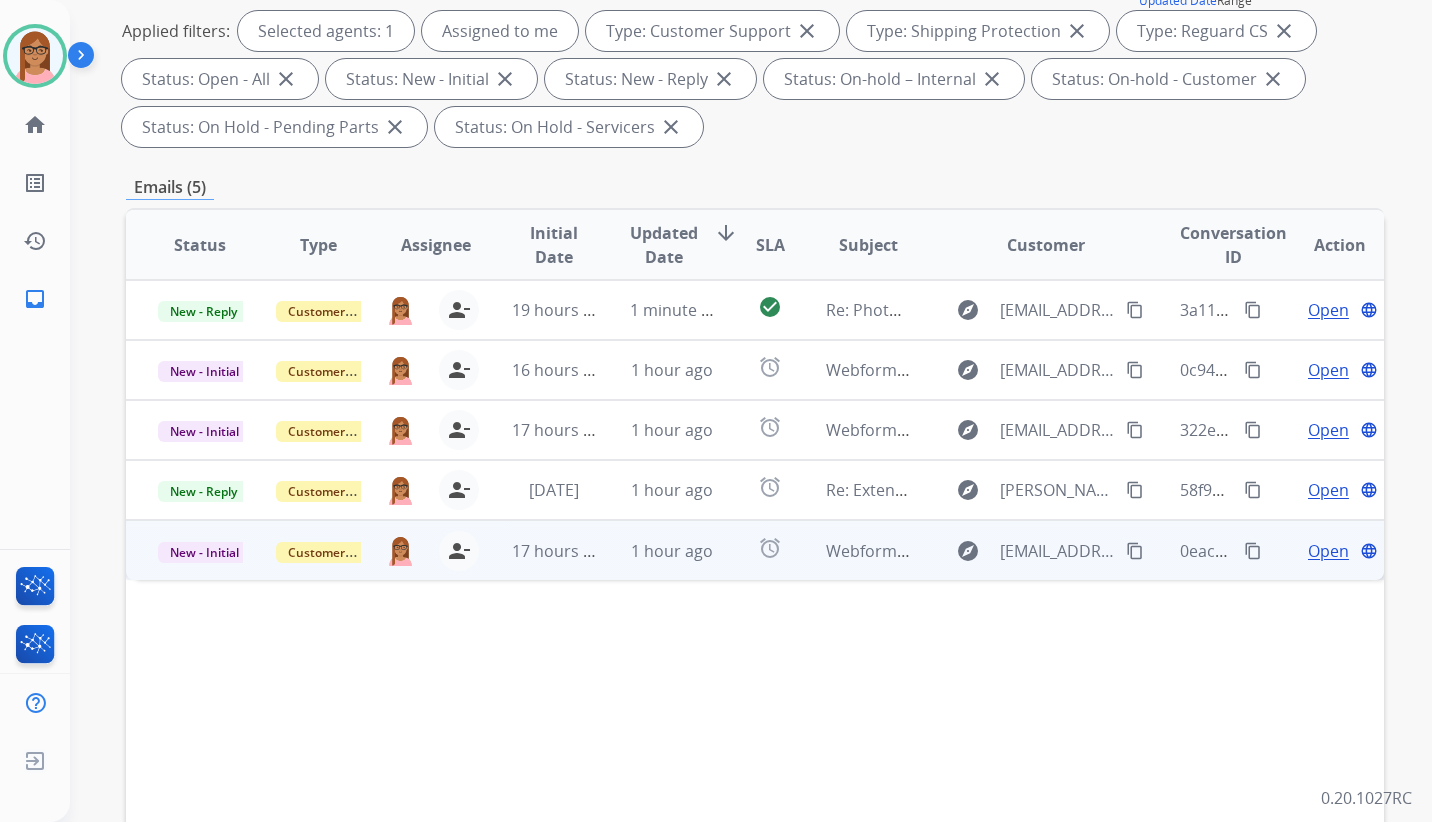 click on "Open" at bounding box center (1328, 551) 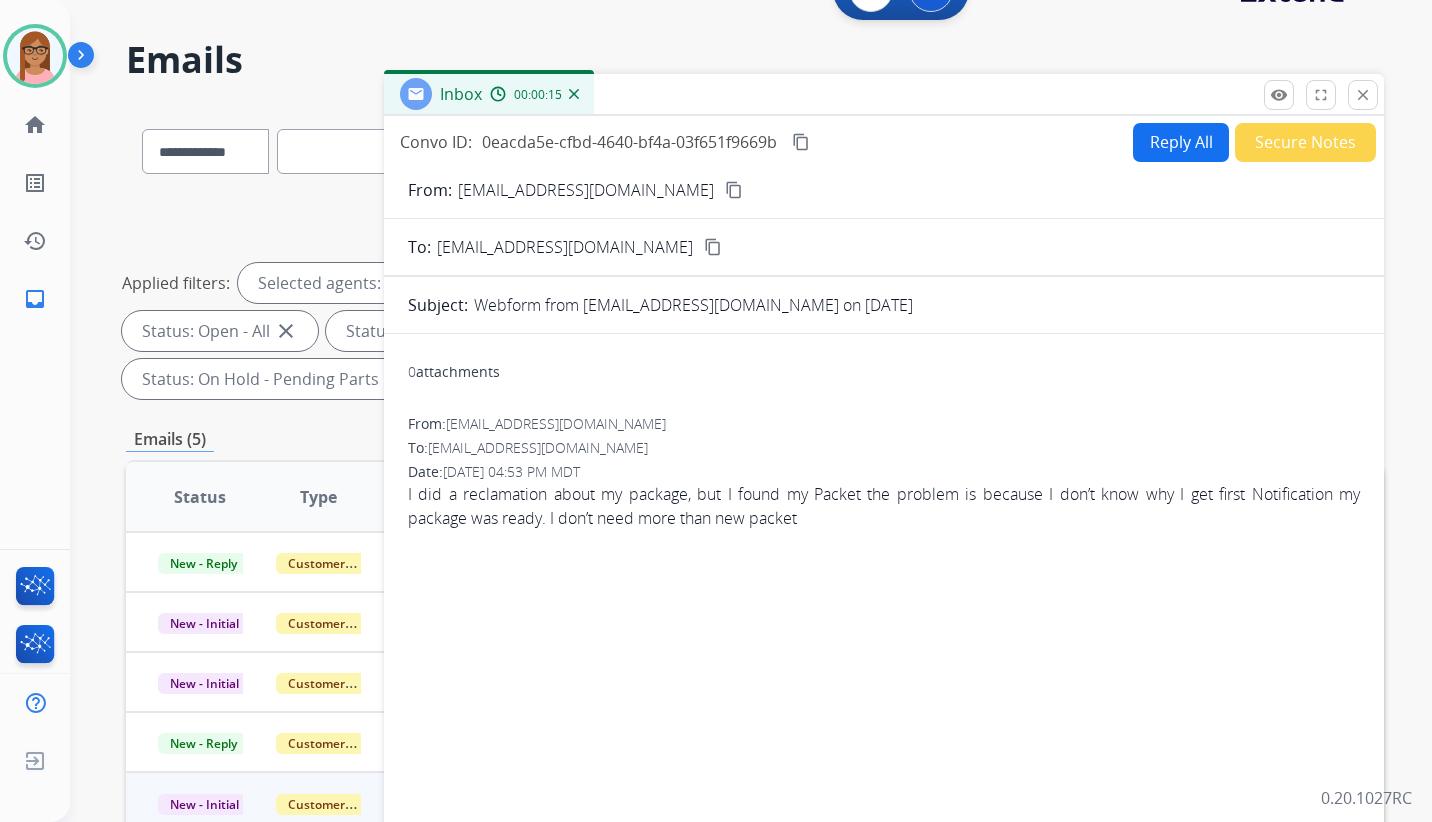 scroll, scrollTop: 0, scrollLeft: 0, axis: both 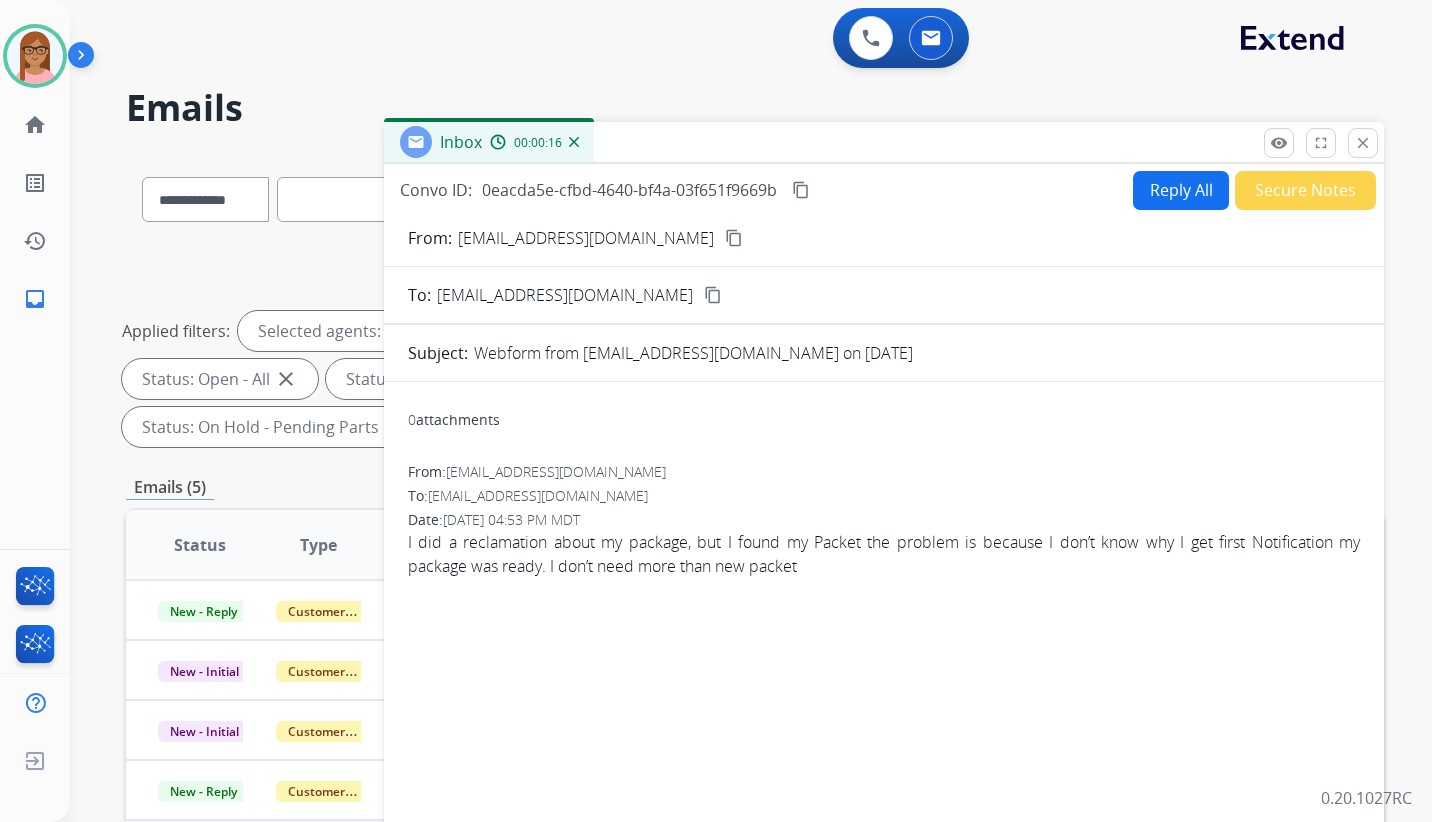 click on "content_copy" at bounding box center (734, 238) 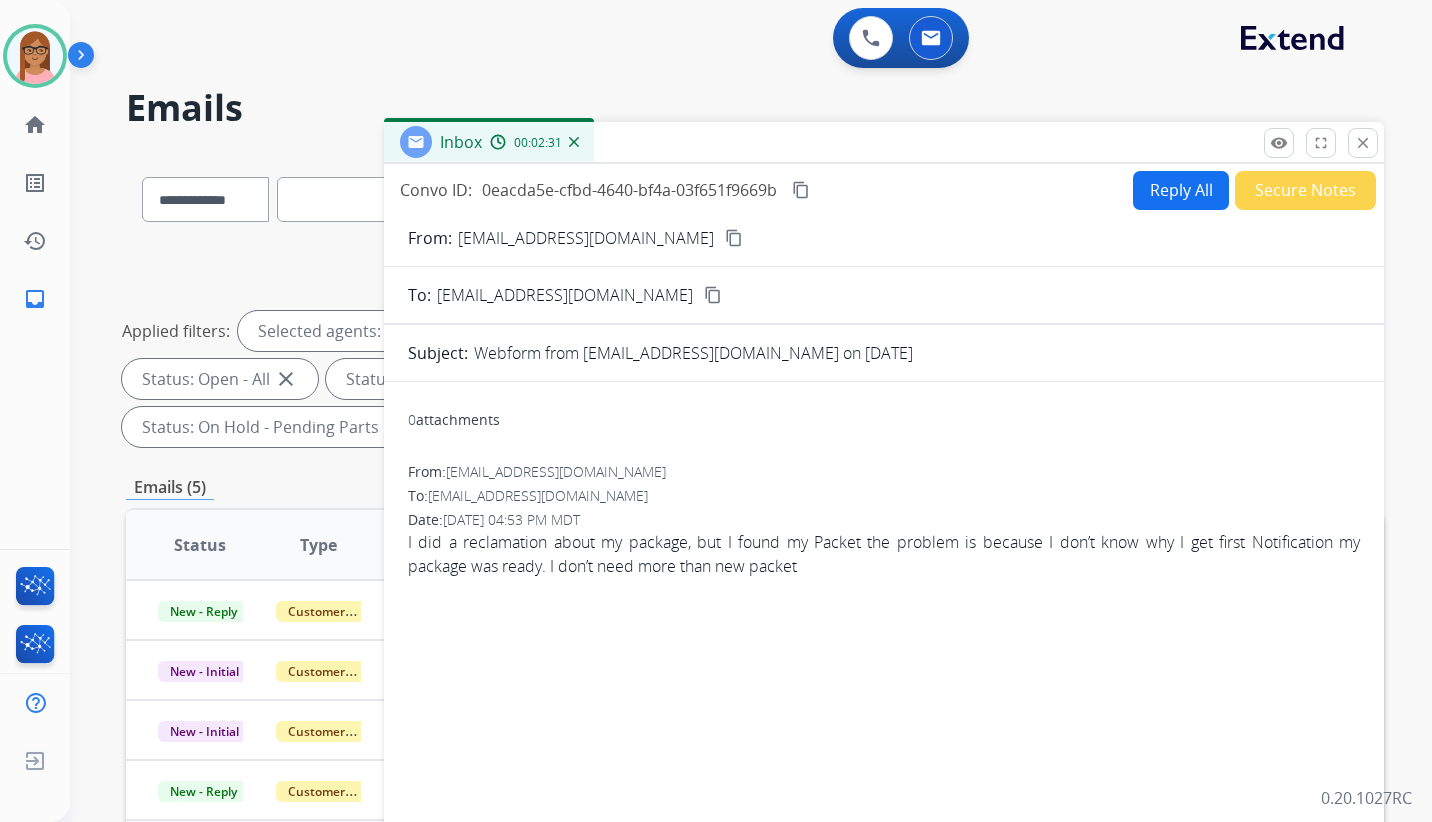 click on "content_copy" at bounding box center [801, 190] 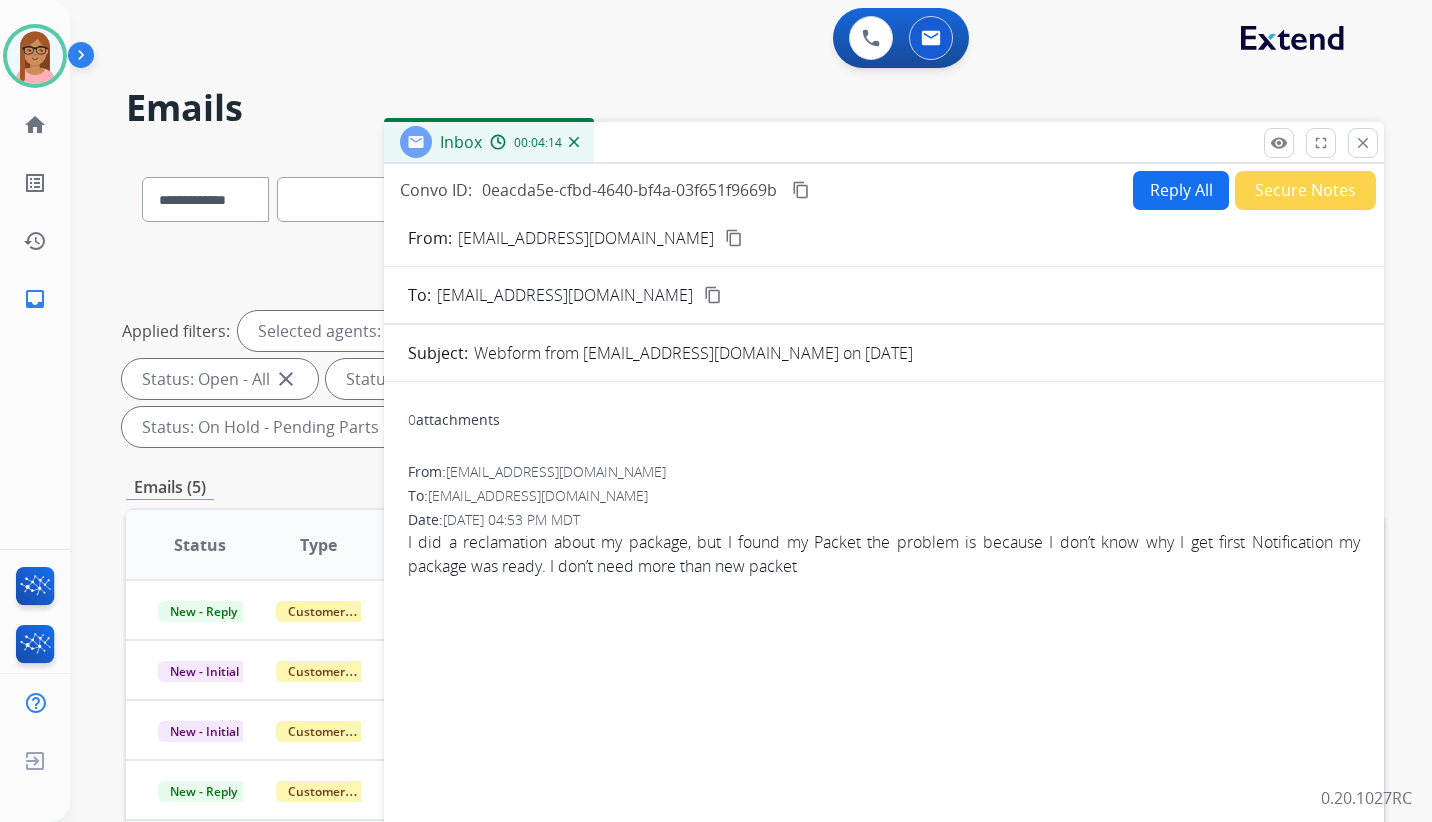 click on "Reply All" at bounding box center [1181, 190] 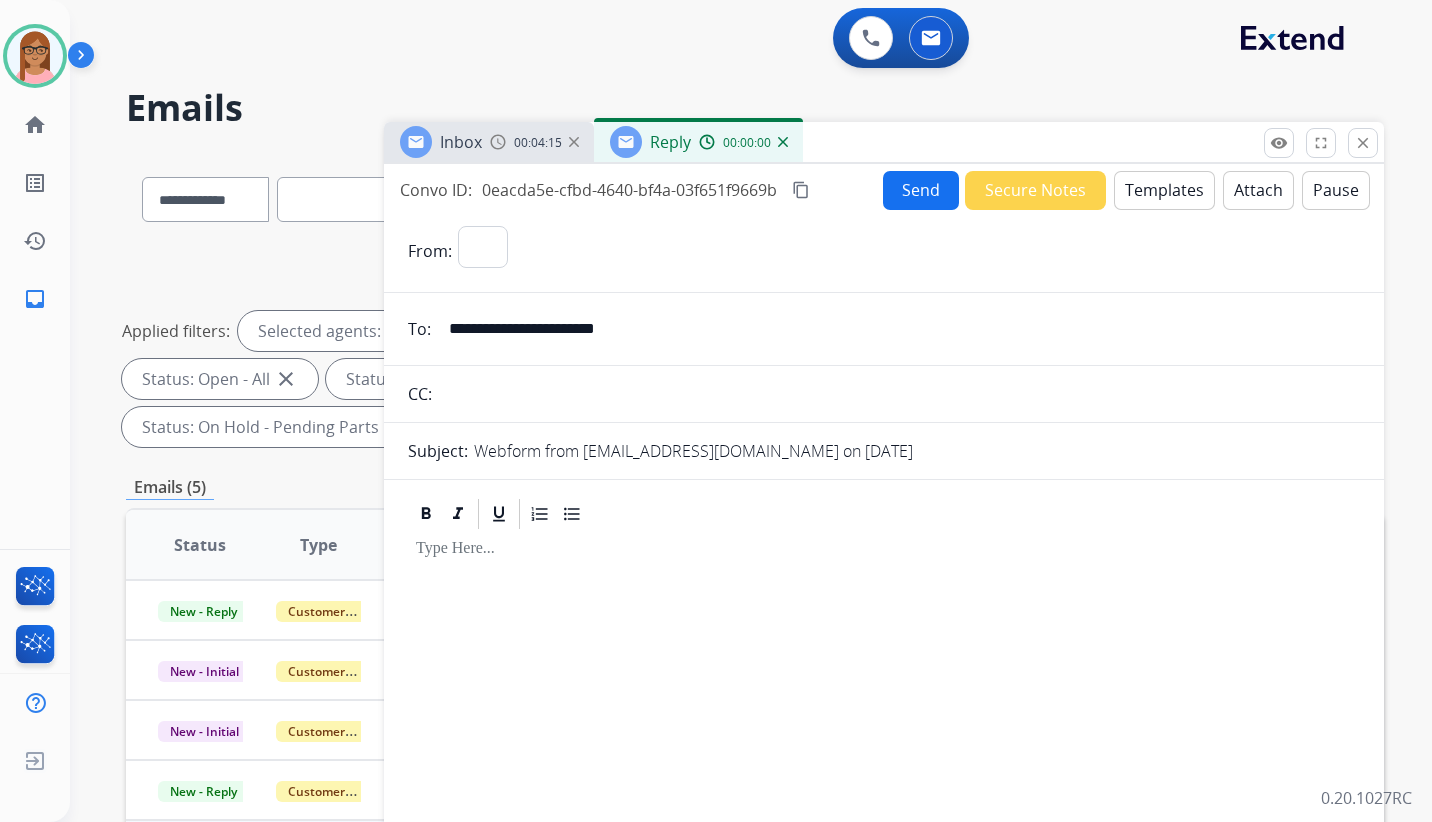 select on "**********" 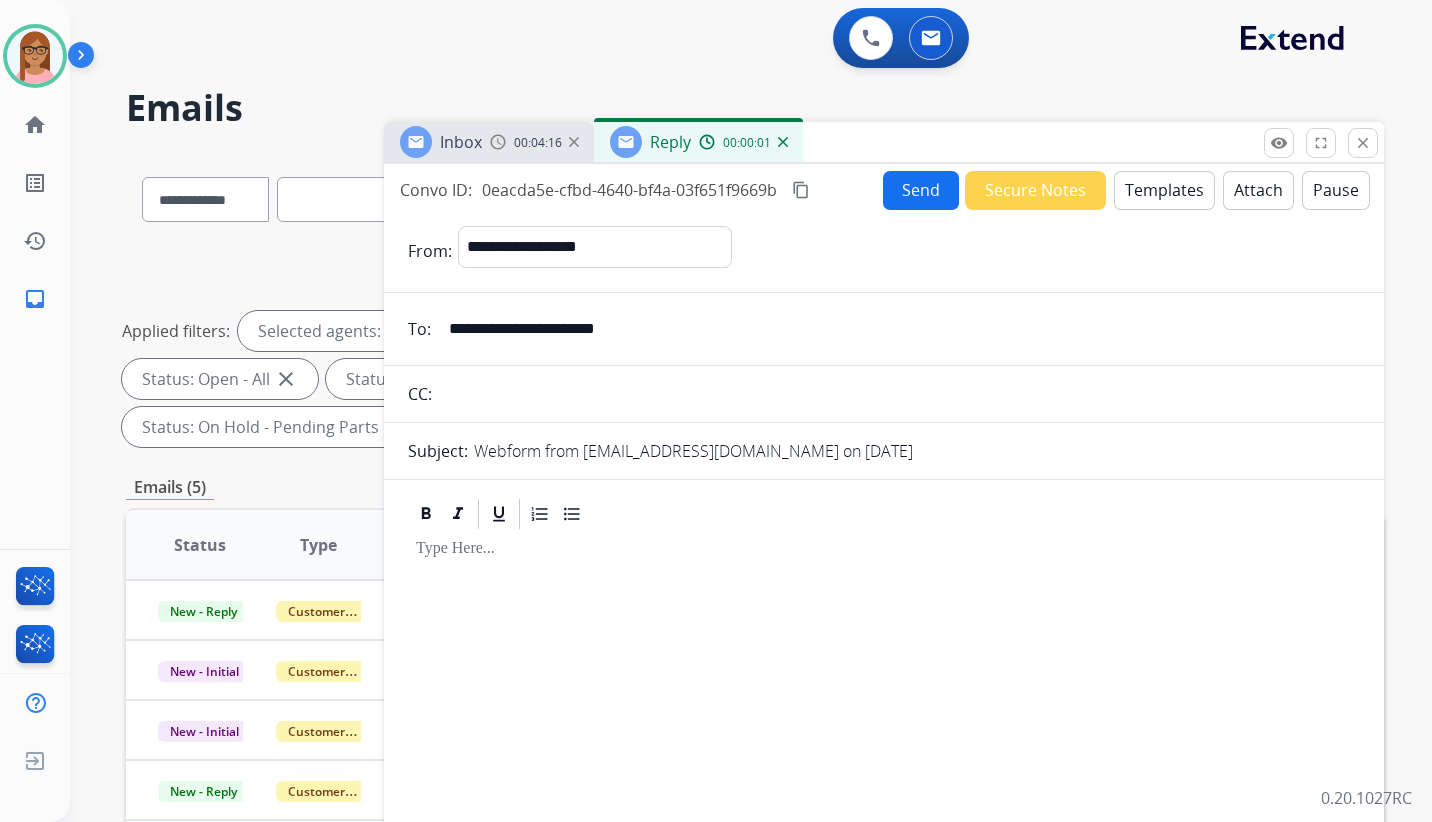 click on "Templates" at bounding box center [1164, 190] 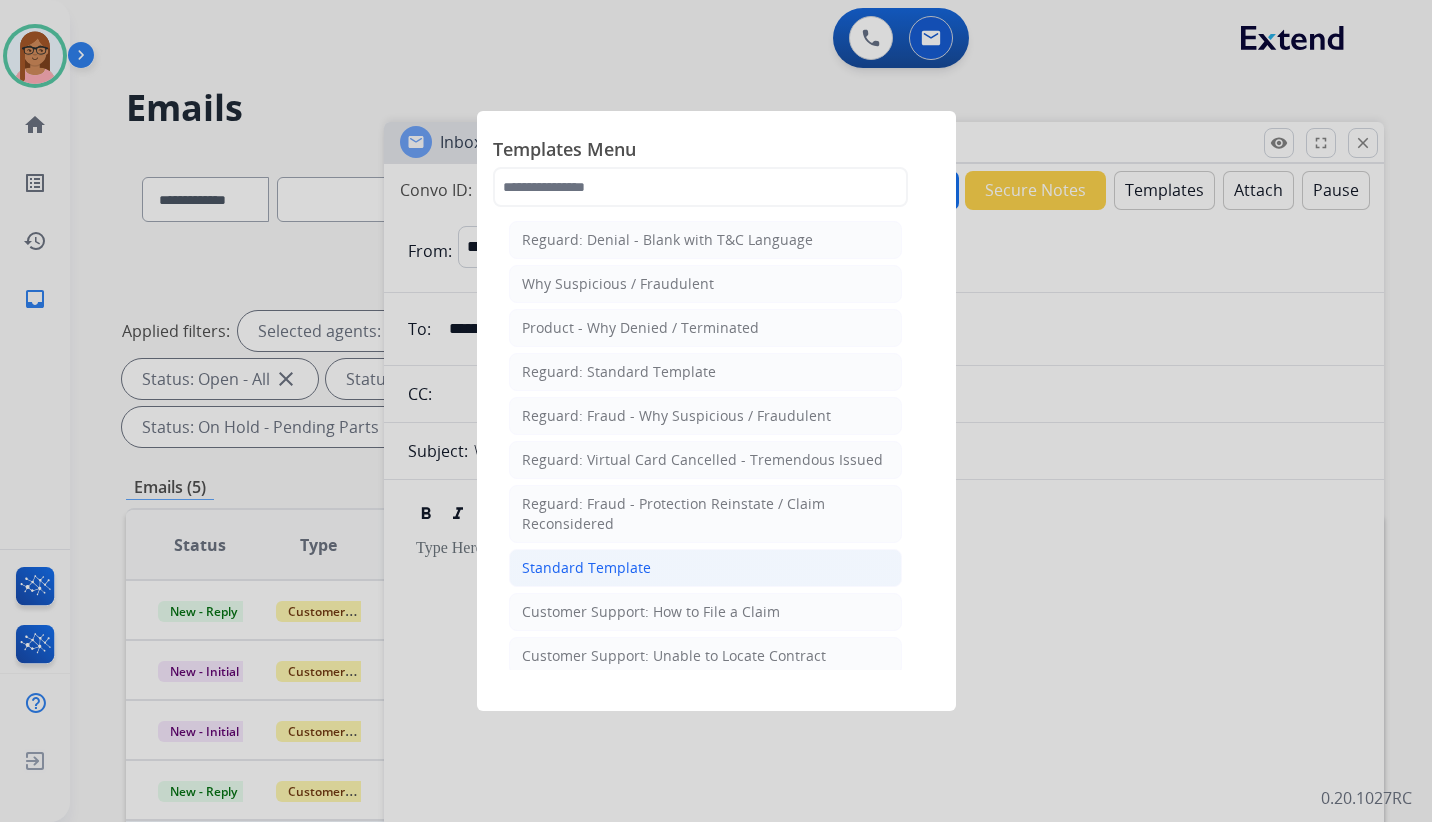 click on "Standard Template" 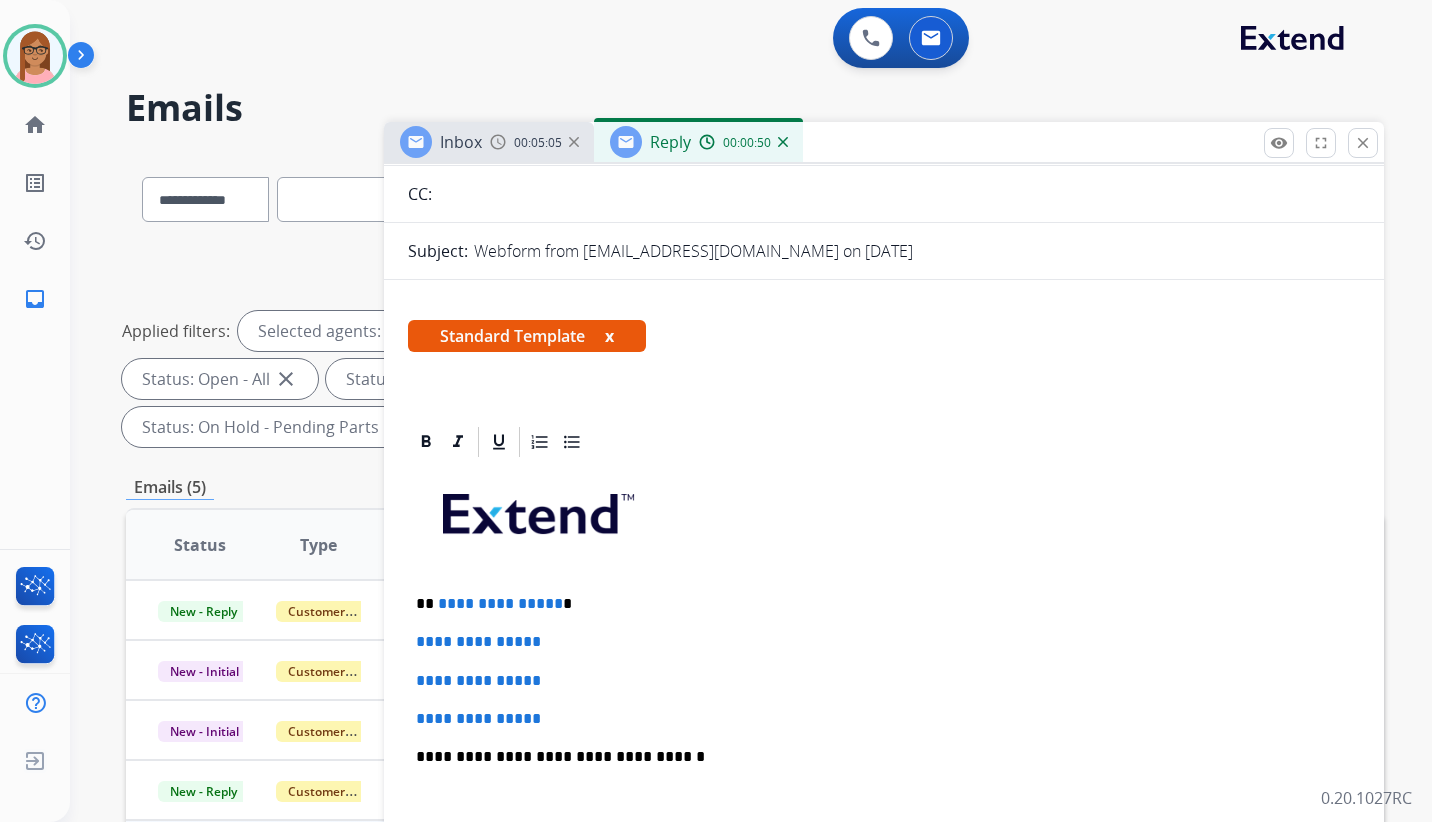 scroll, scrollTop: 200, scrollLeft: 0, axis: vertical 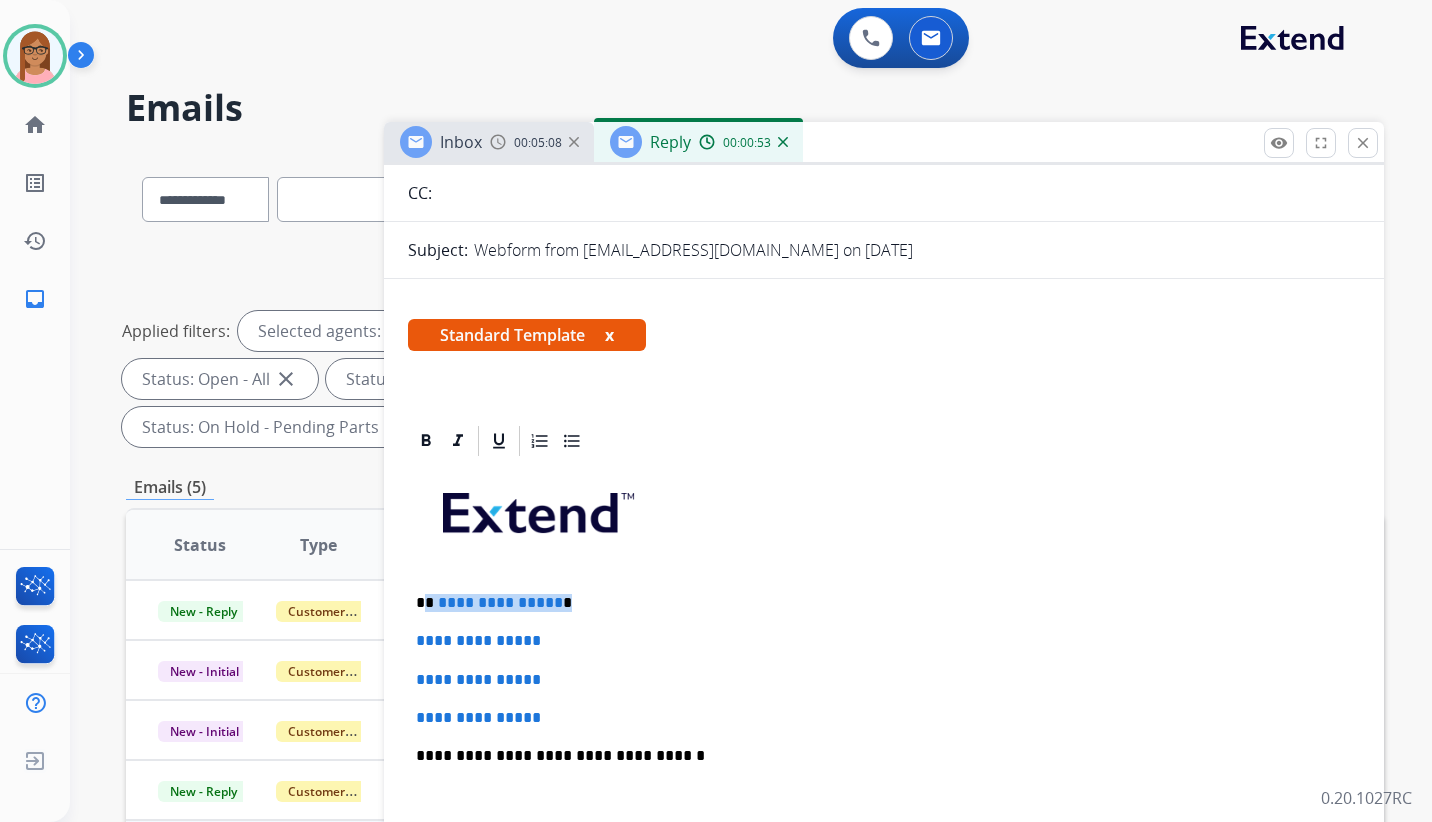 drag, startPoint x: 425, startPoint y: 603, endPoint x: 556, endPoint y: 607, distance: 131.06105 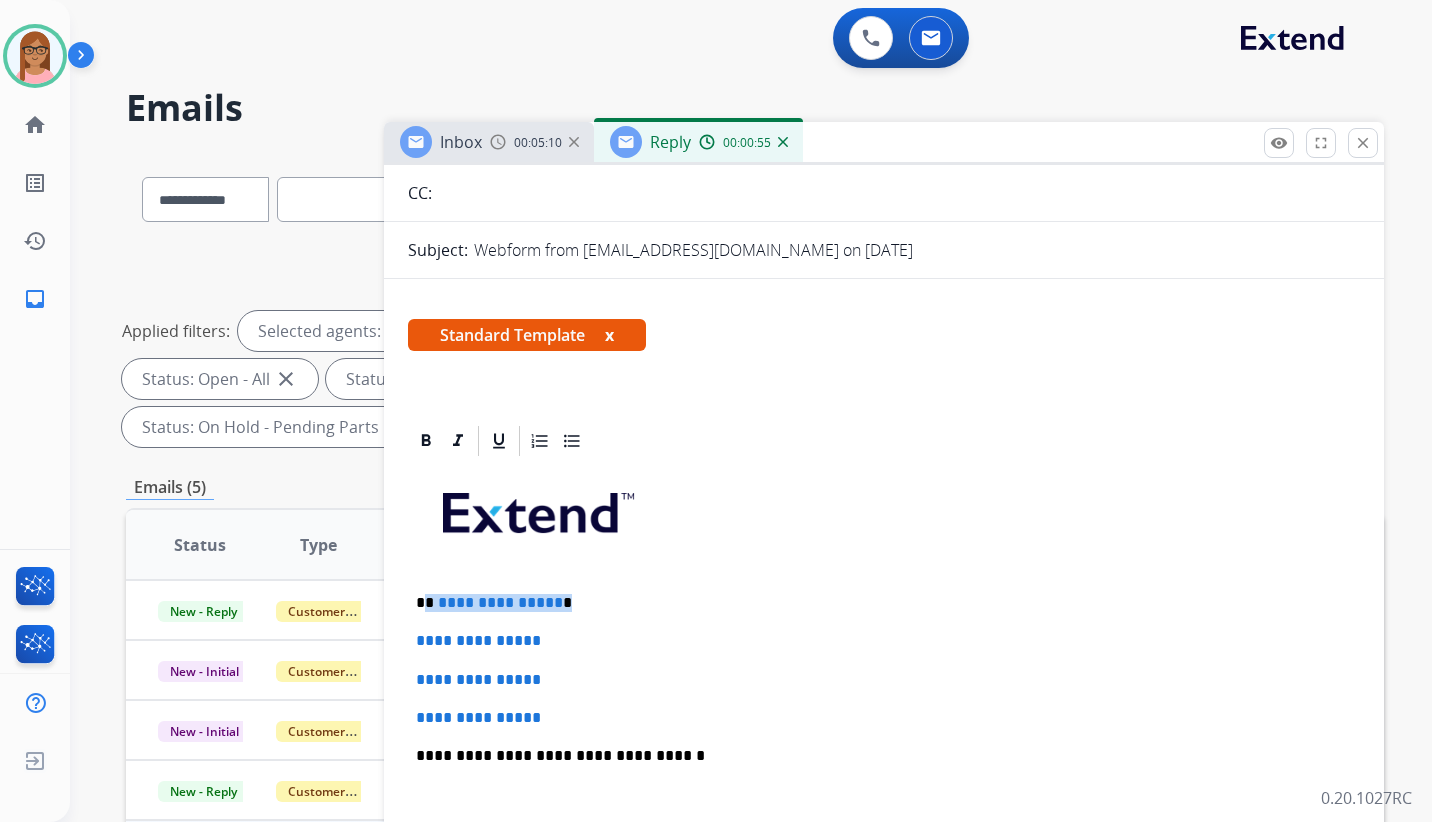 type 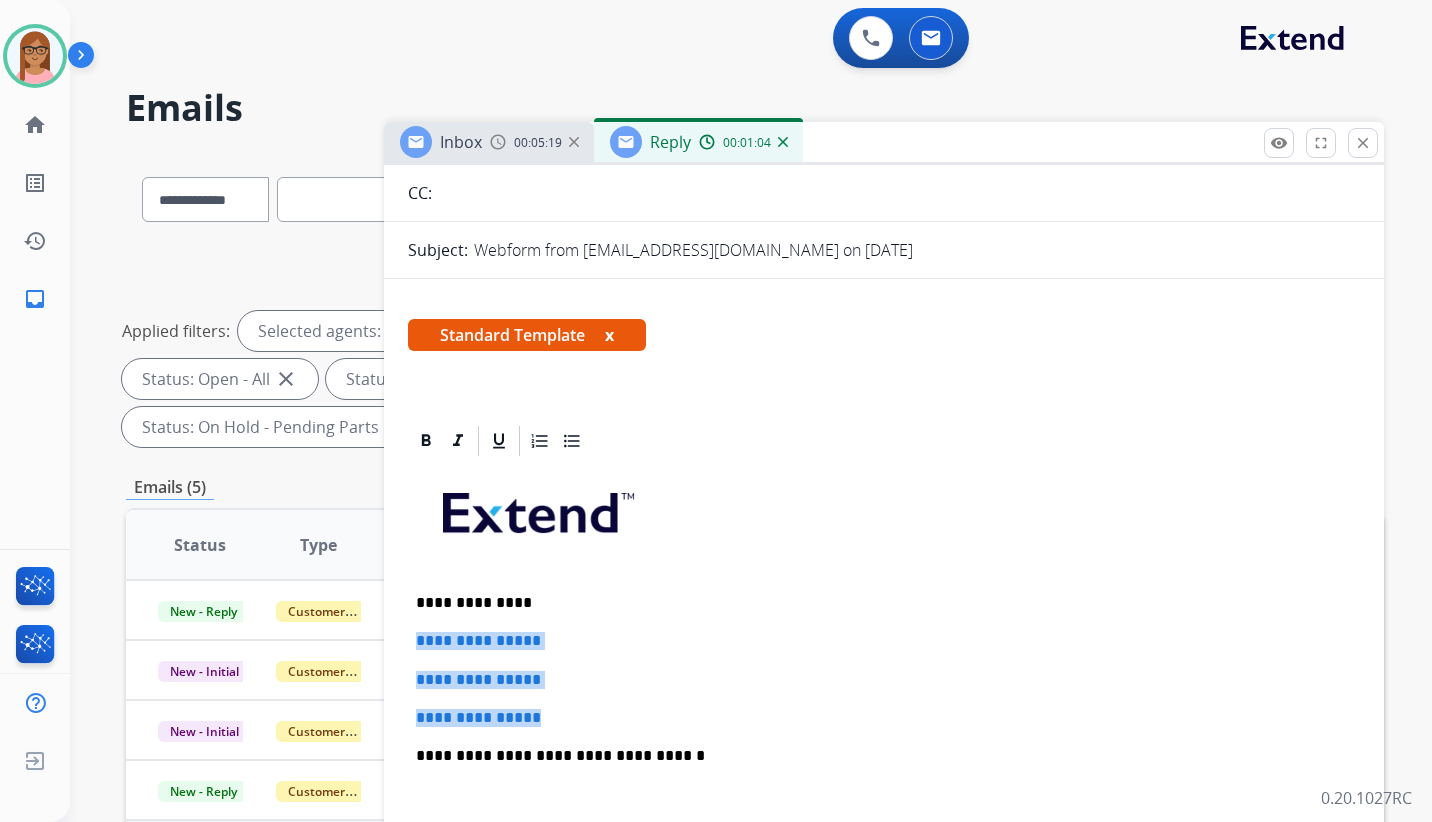 drag, startPoint x: 419, startPoint y: 641, endPoint x: 560, endPoint y: 705, distance: 154.84508 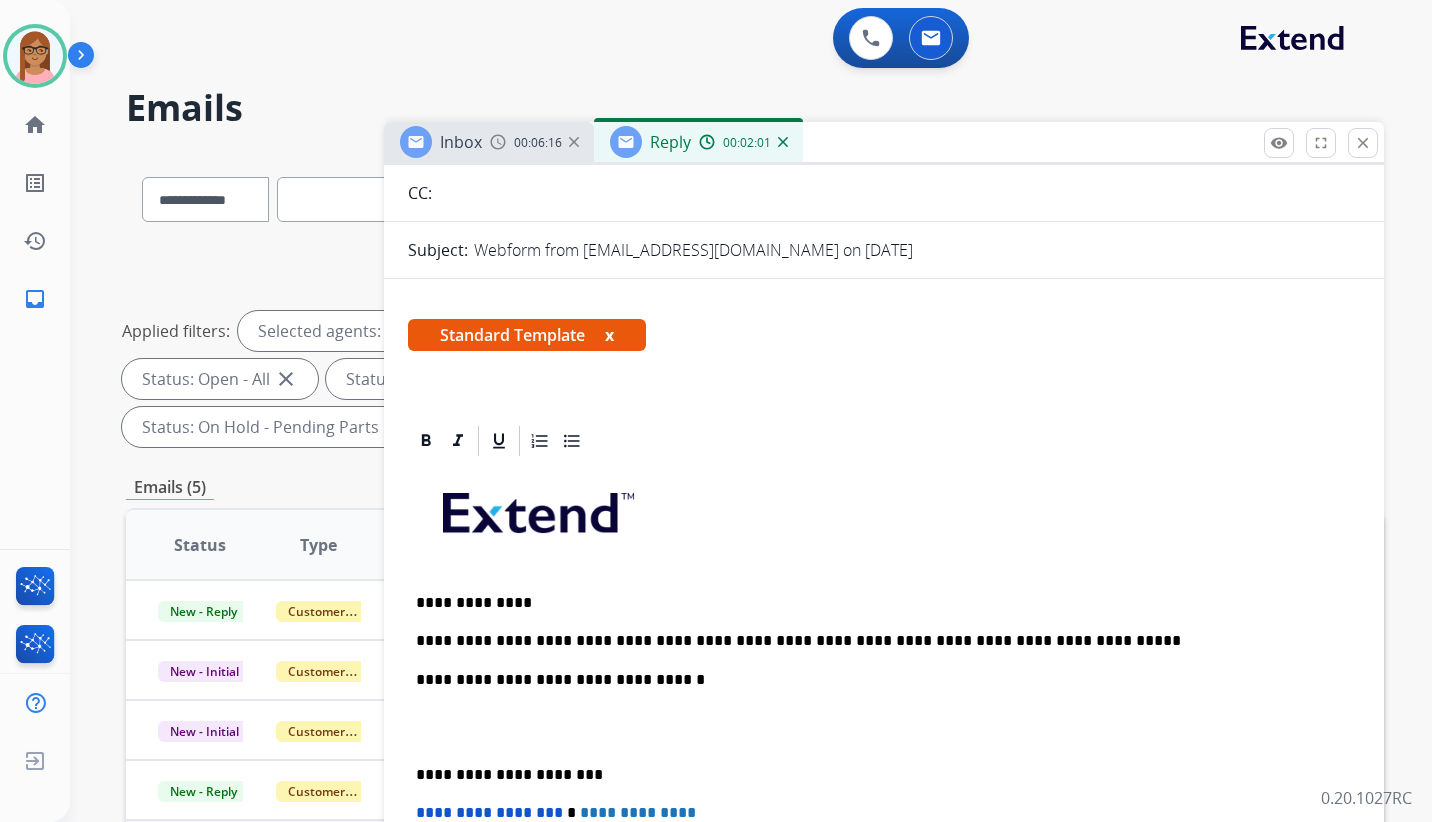 click at bounding box center (884, 727) 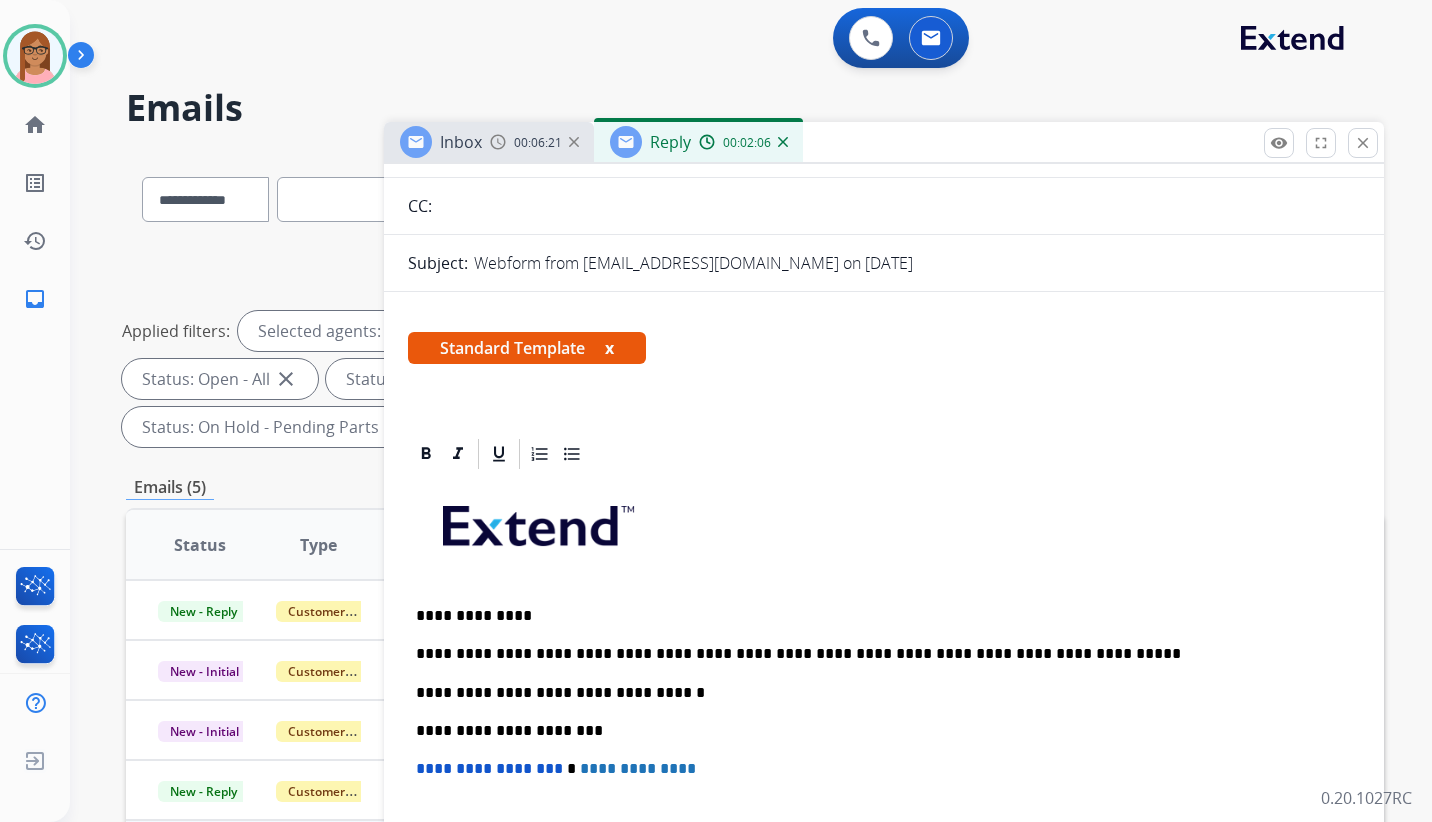 scroll, scrollTop: 0, scrollLeft: 0, axis: both 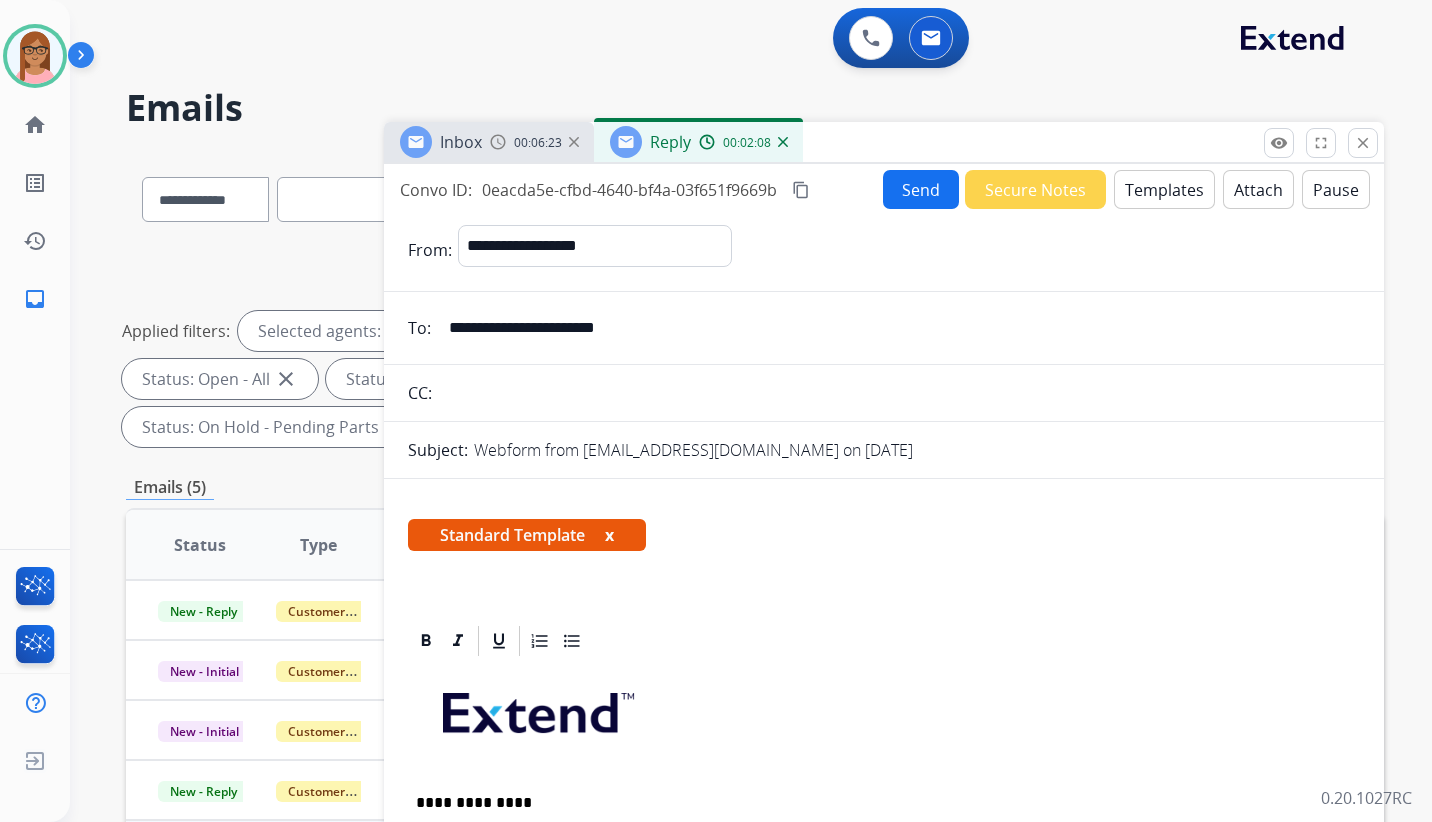 click on "Send" at bounding box center (921, 189) 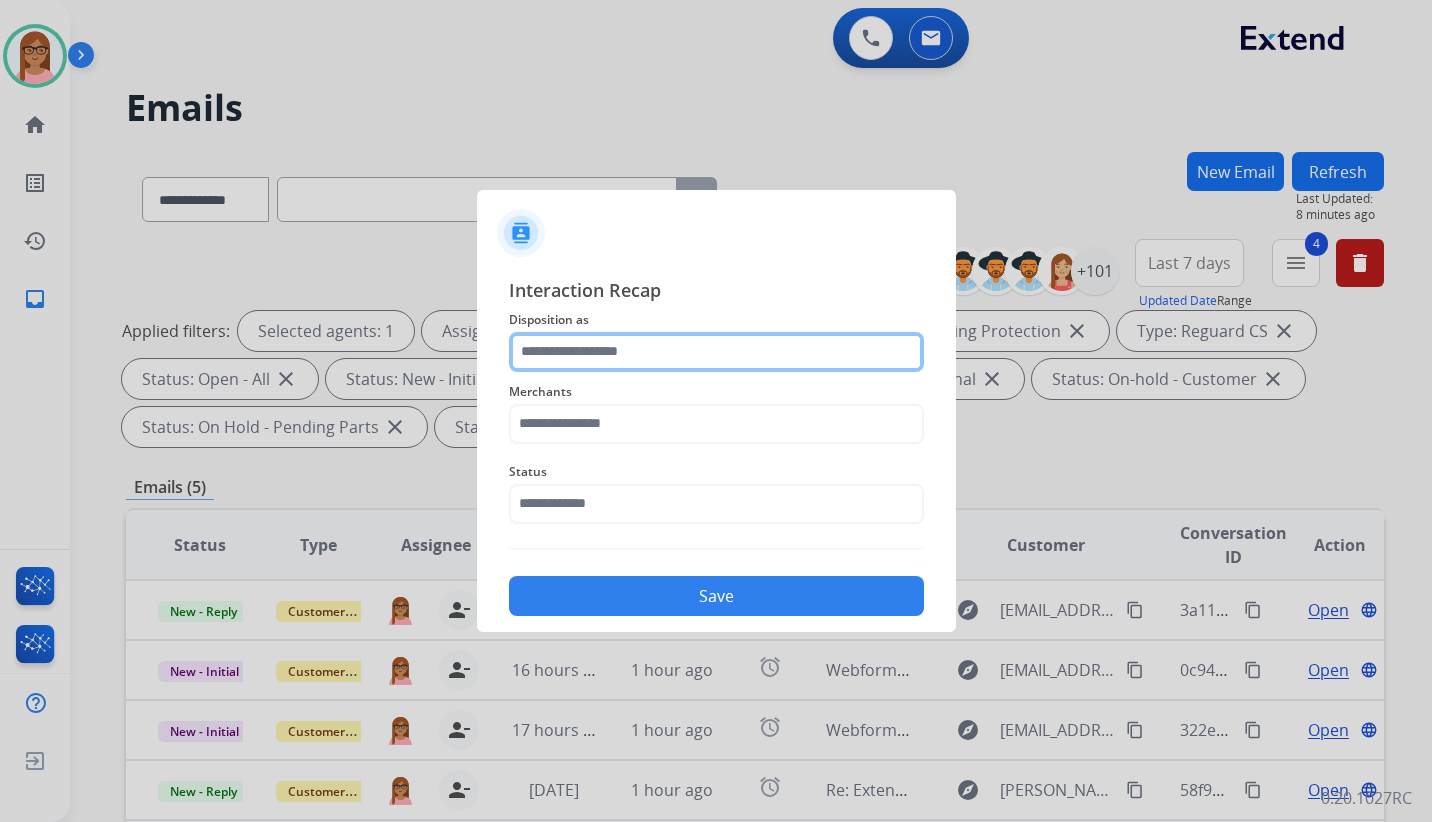 click 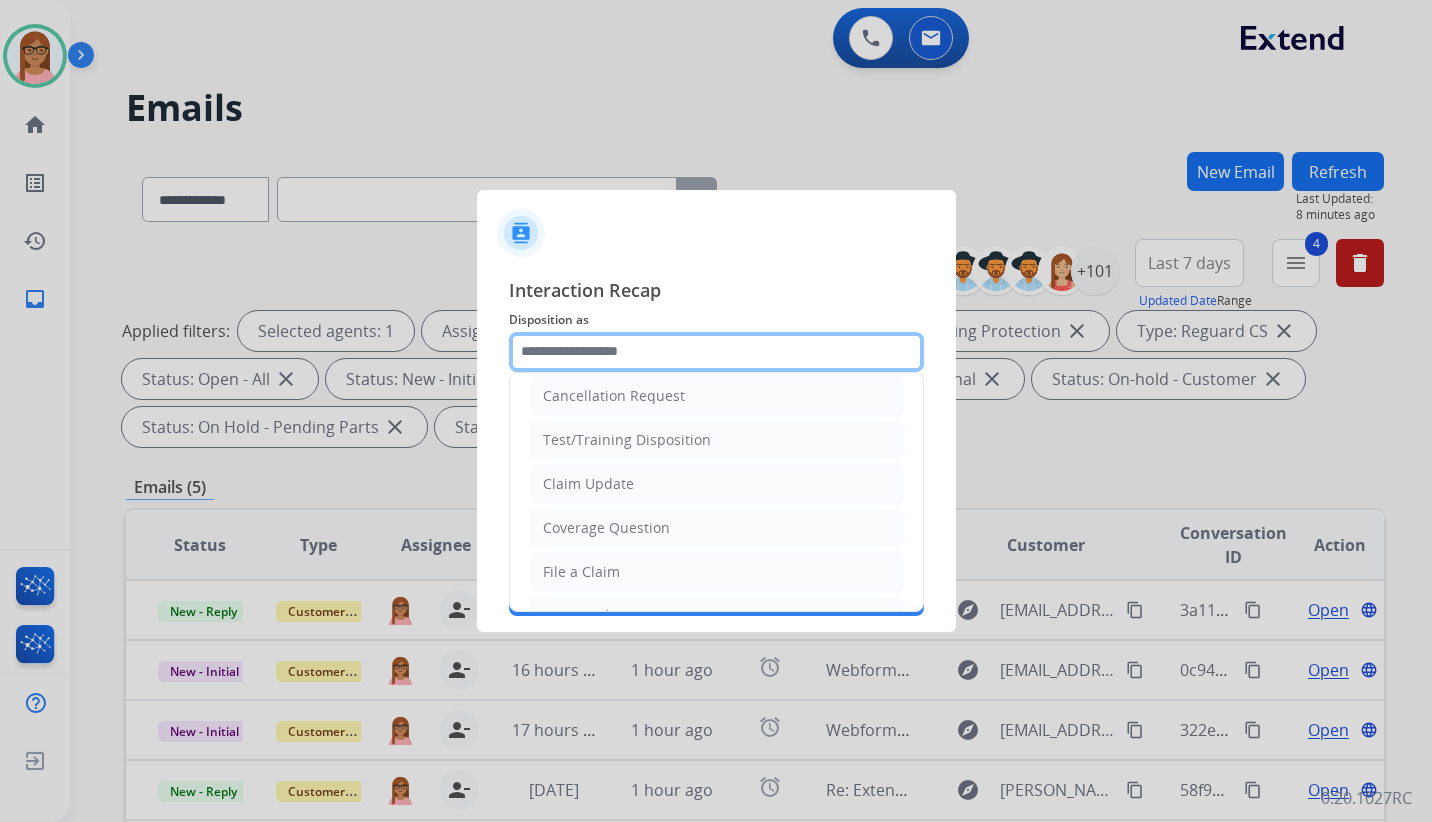 scroll, scrollTop: 0, scrollLeft: 0, axis: both 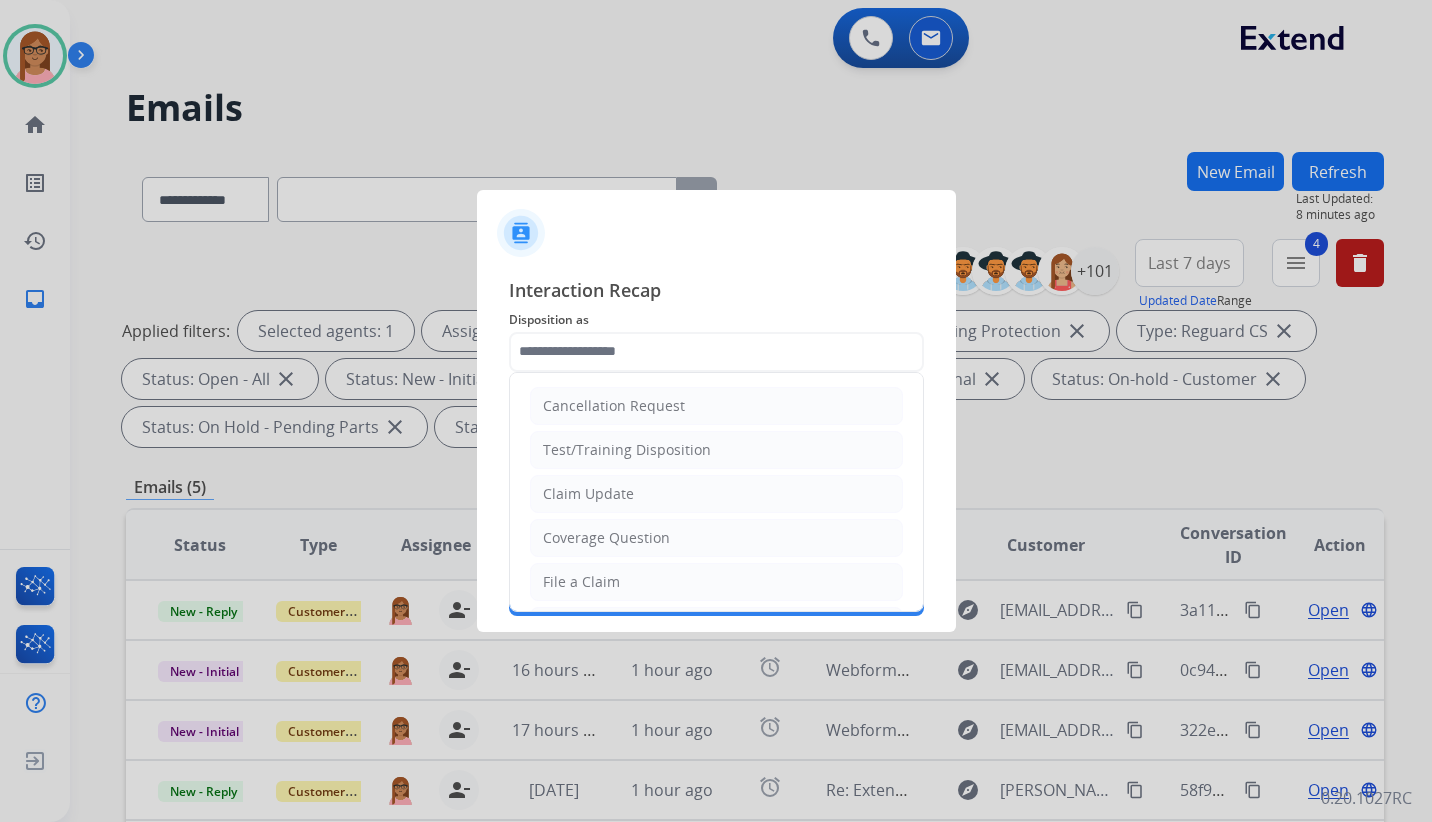 click on "Claim Update" 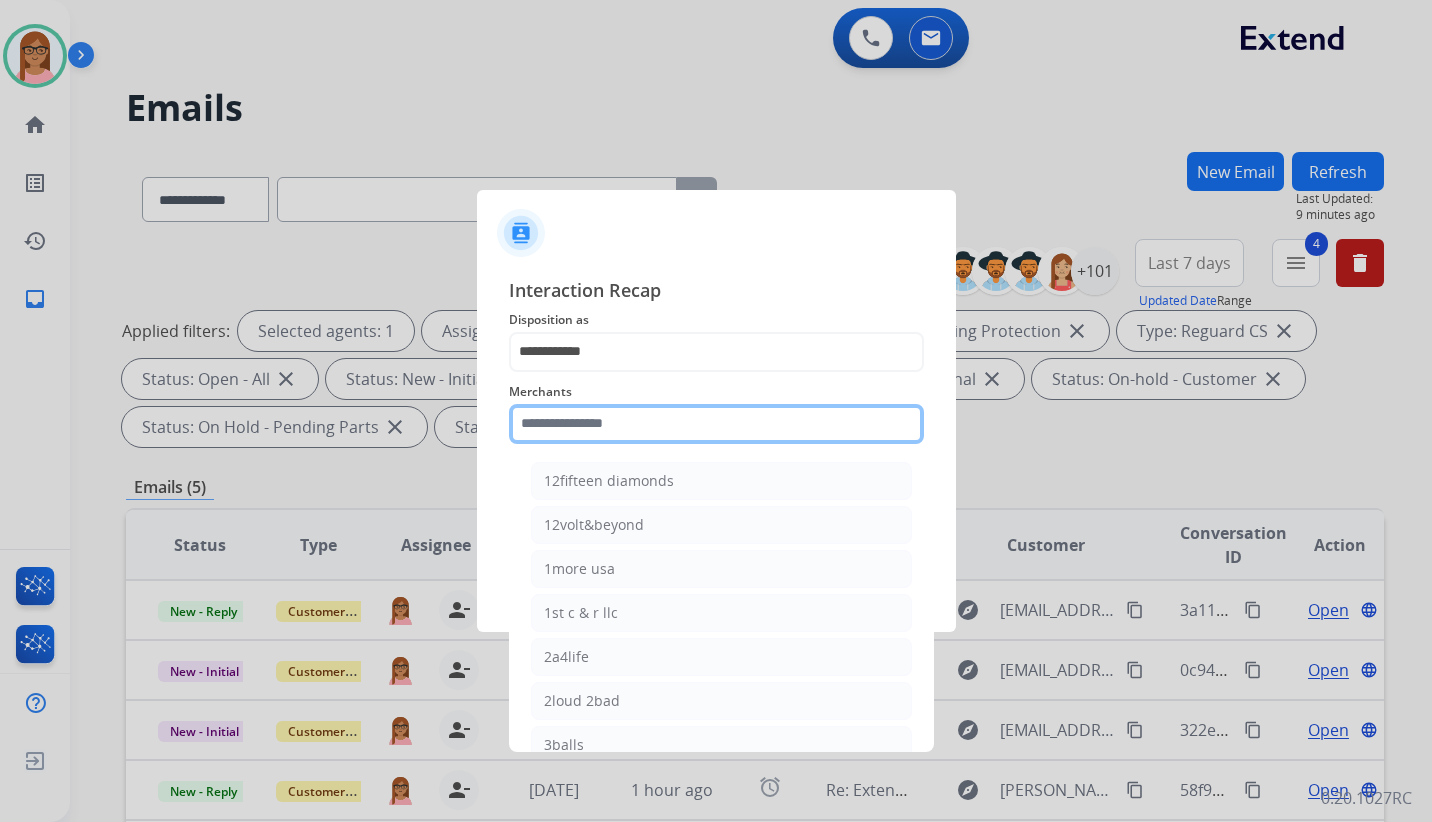 click 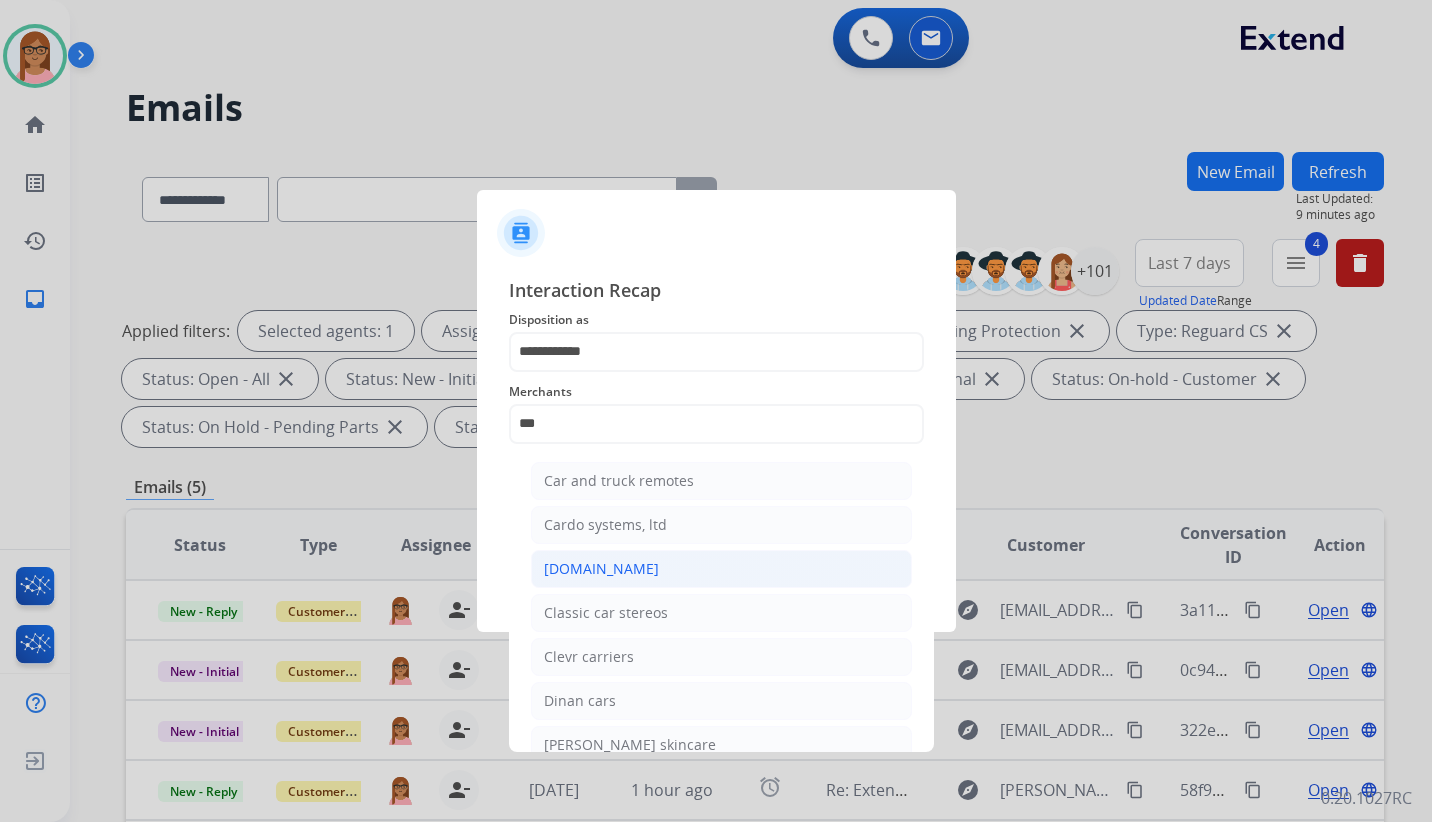 click on "[DOMAIN_NAME]" 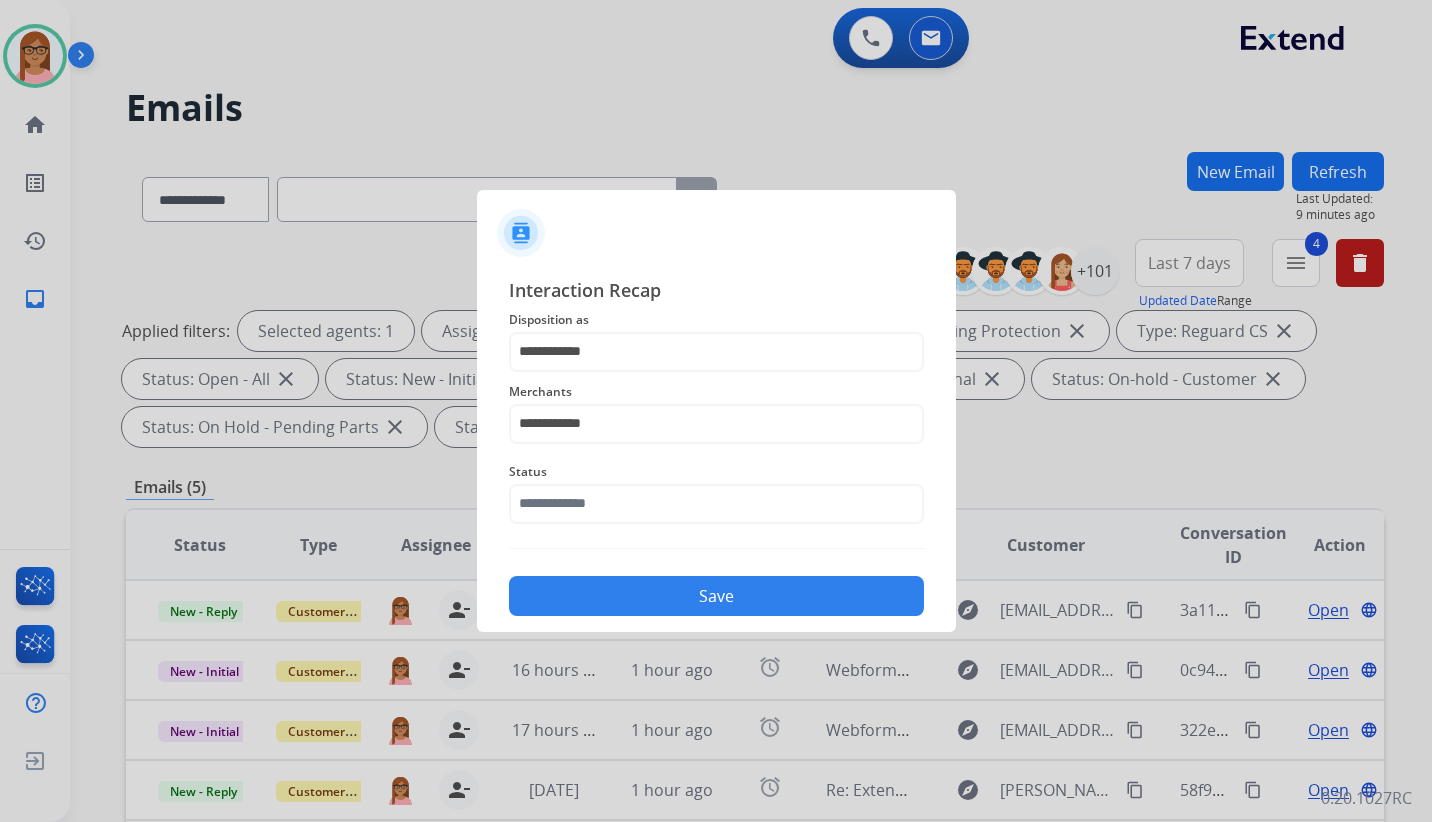 click on "Save" 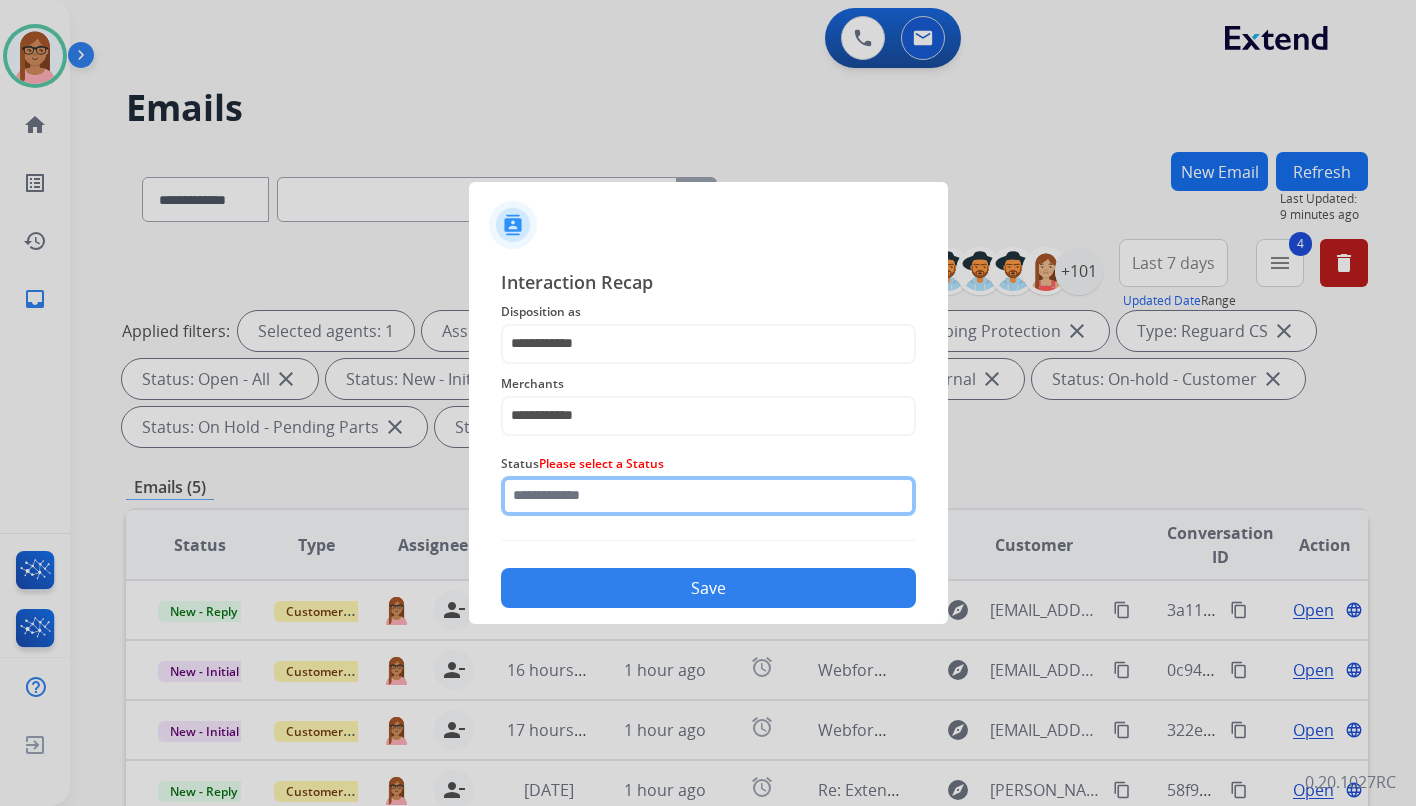 click 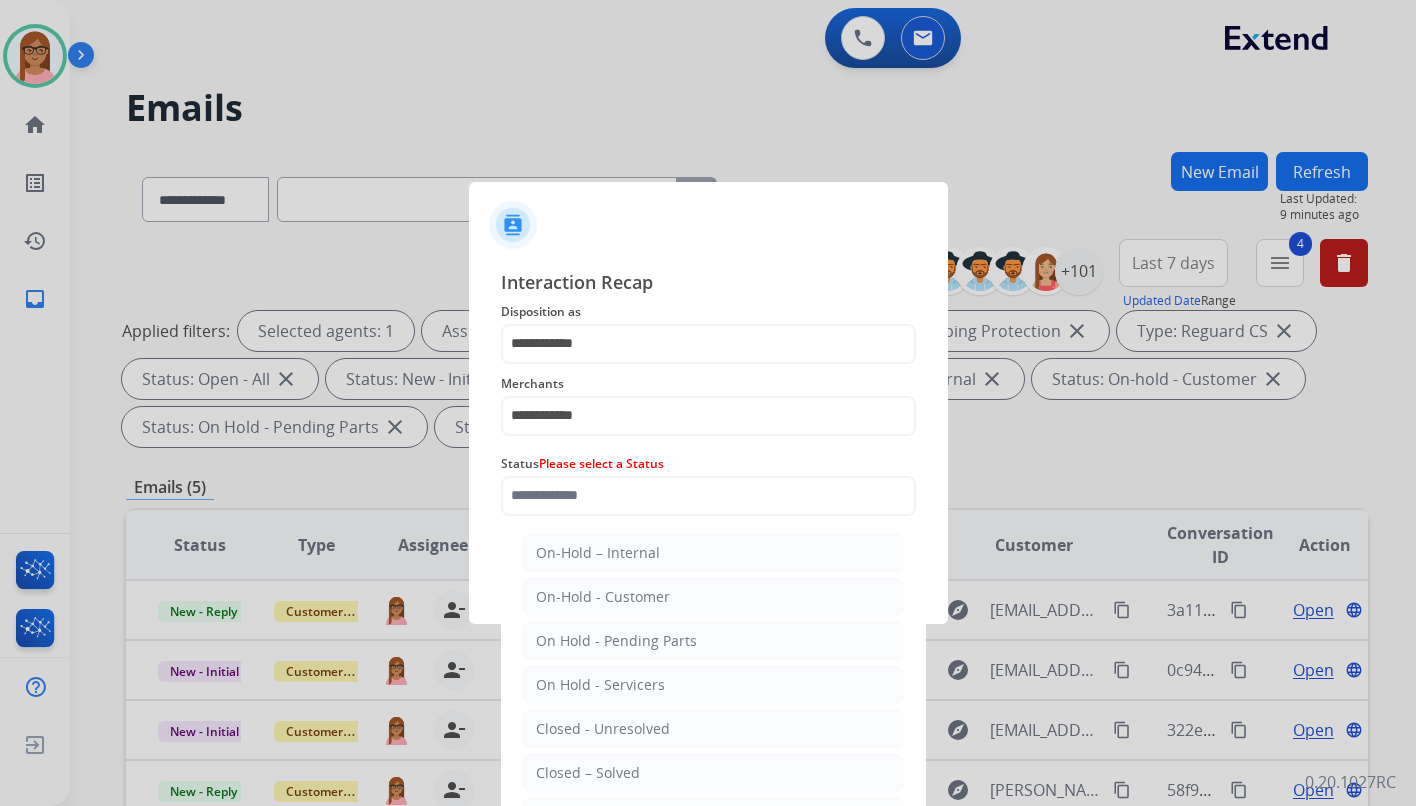 click on "Closed – Solved" 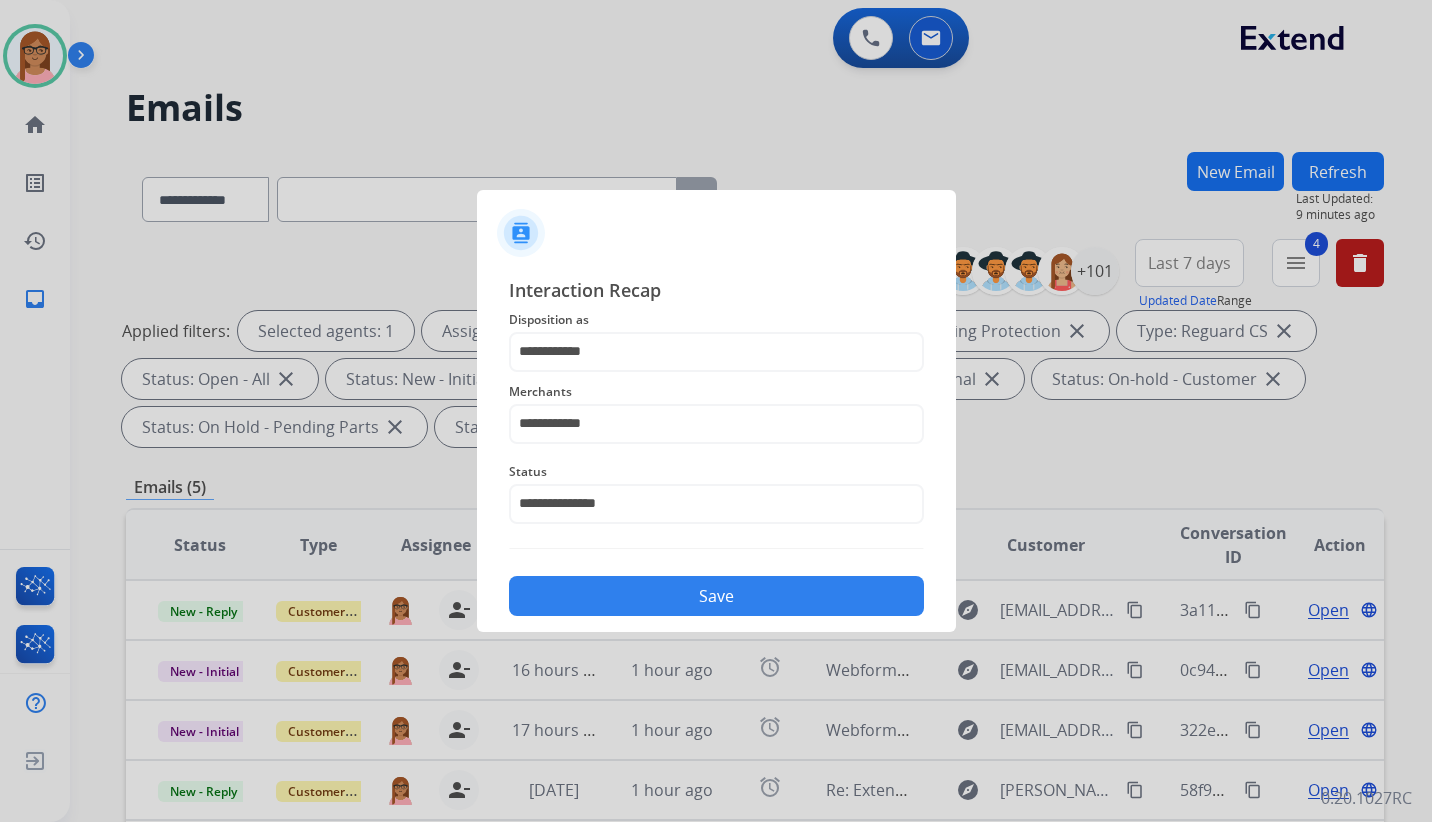 click on "Save" 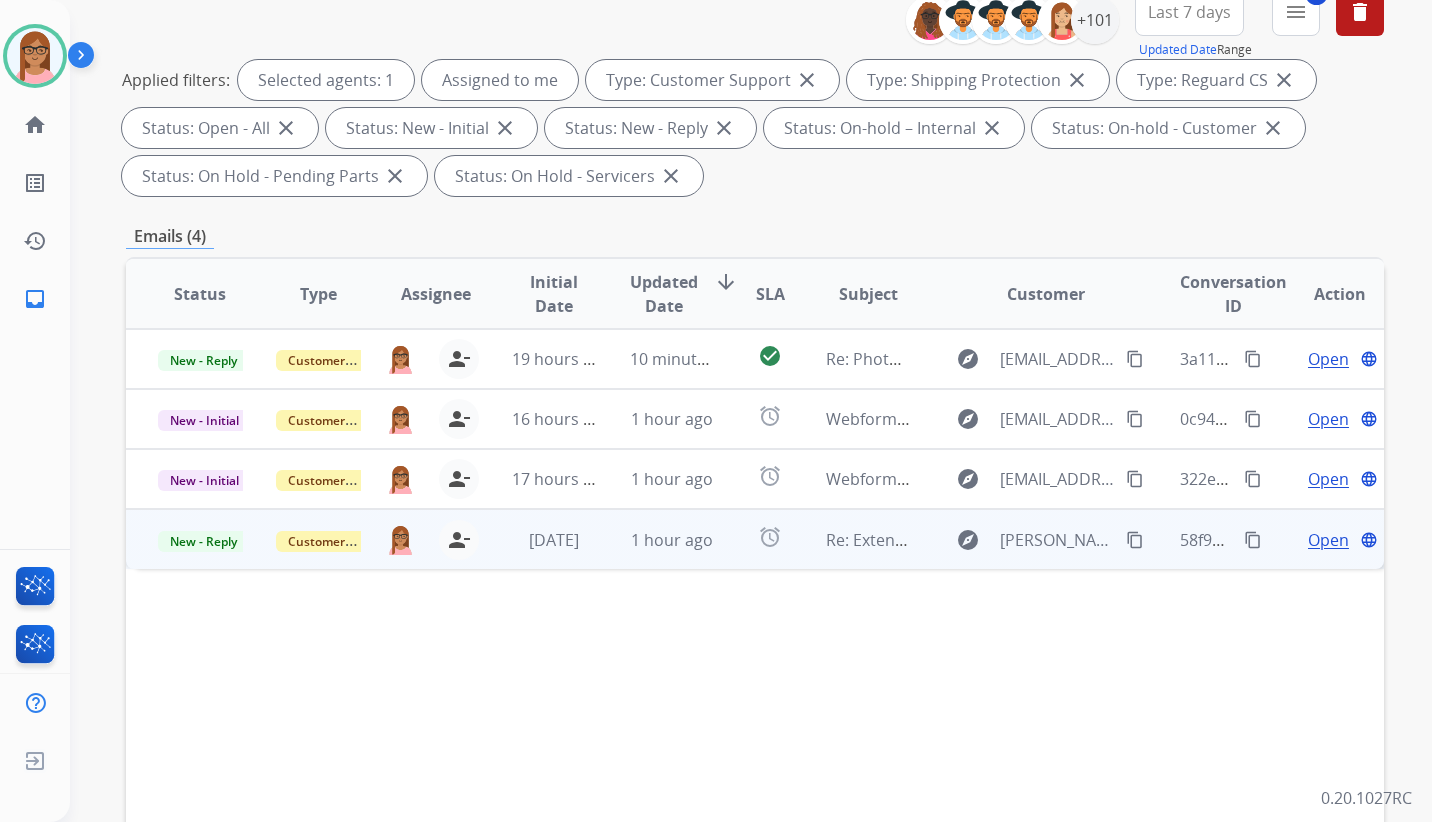 scroll, scrollTop: 300, scrollLeft: 0, axis: vertical 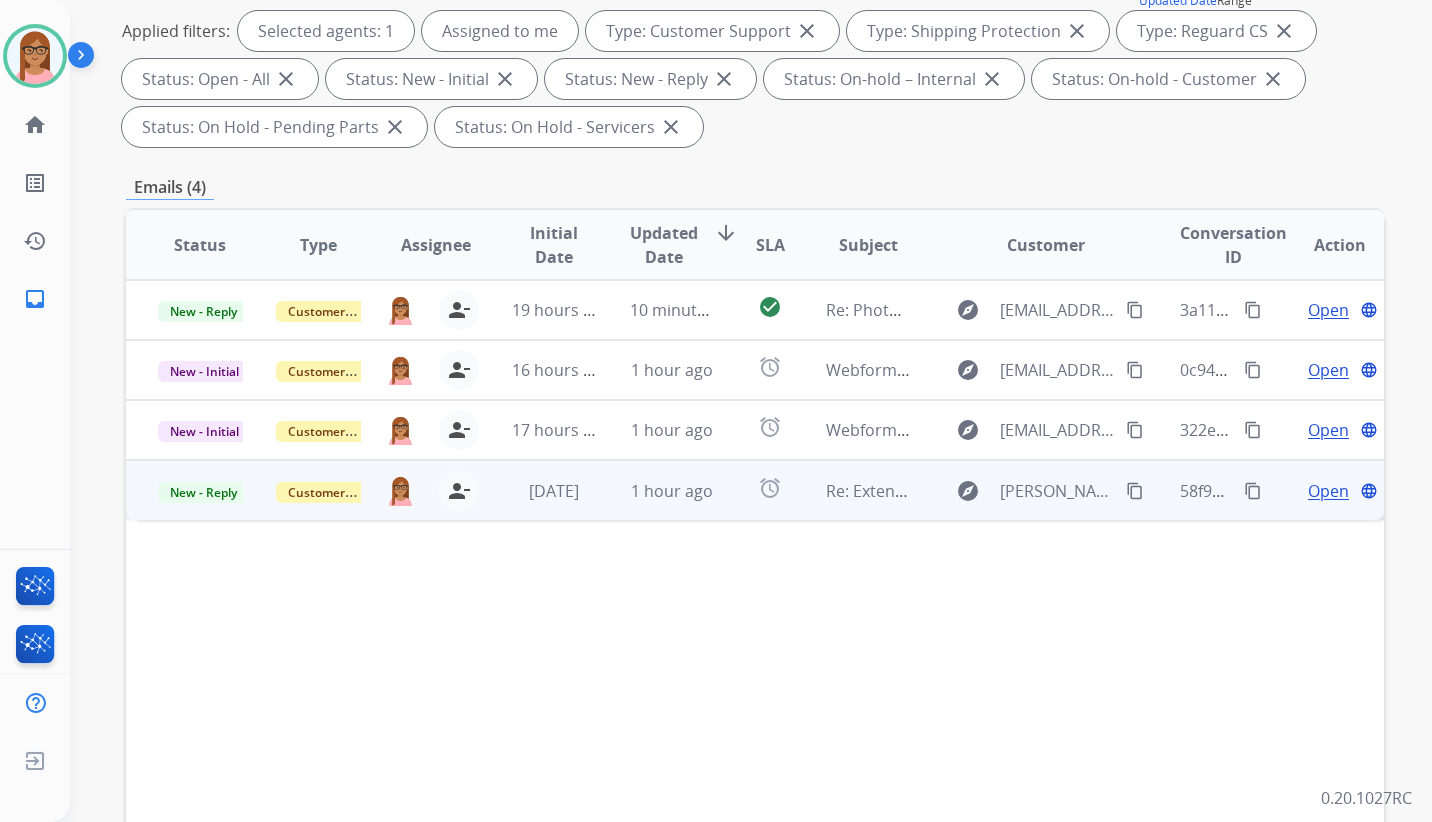 click on "Open" at bounding box center [1328, 491] 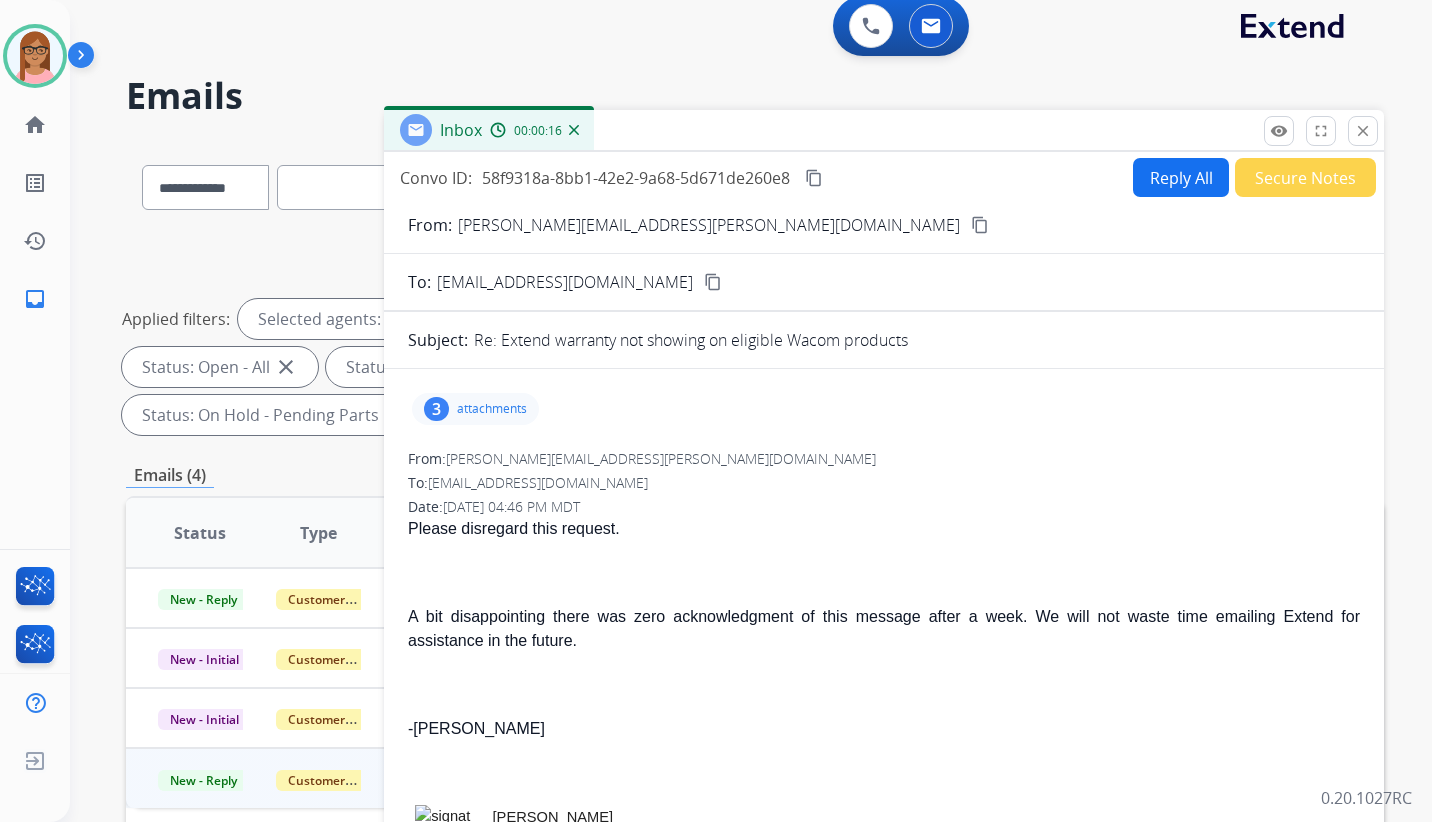 scroll, scrollTop: 0, scrollLeft: 0, axis: both 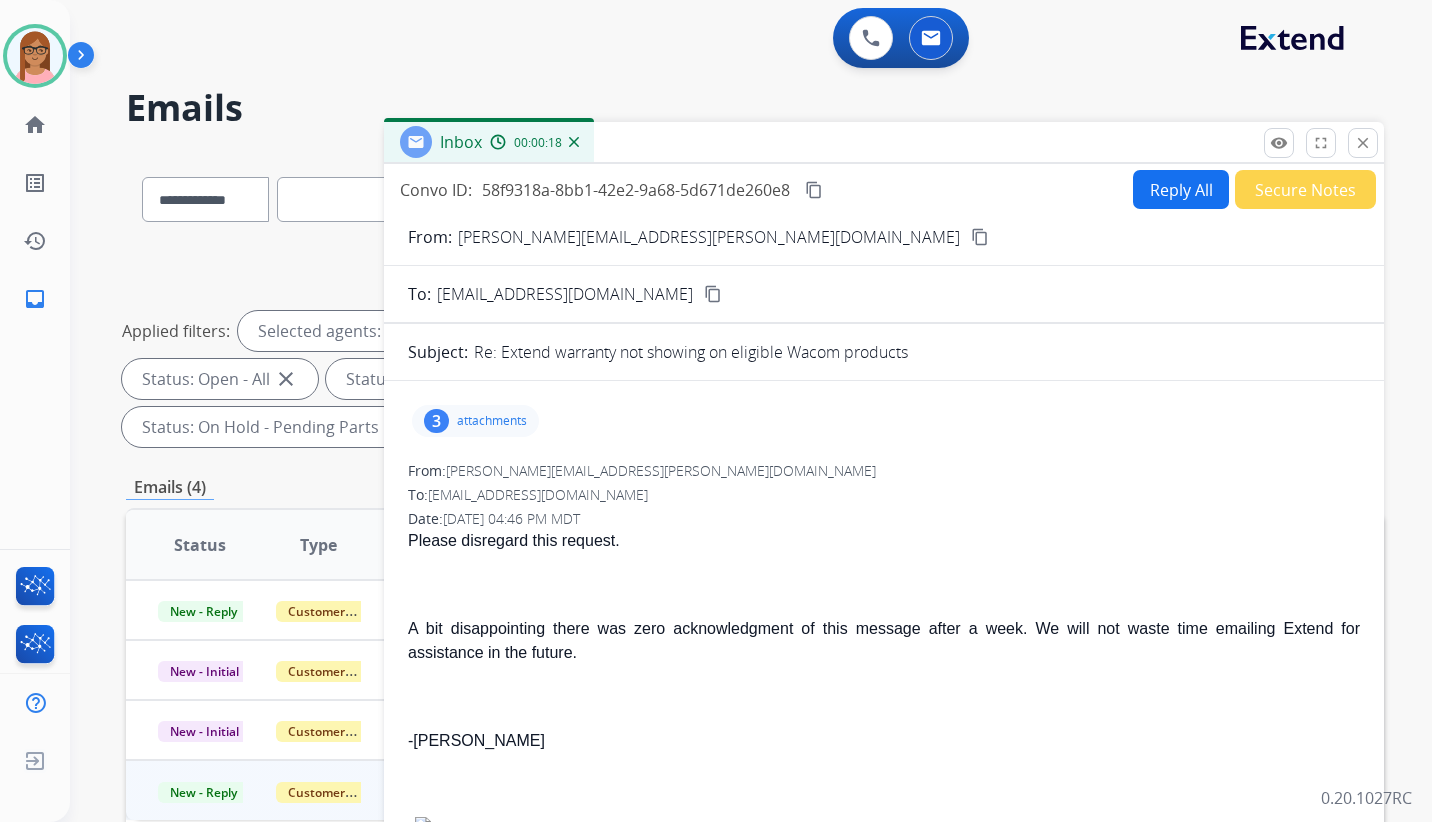 click on "content_copy" at bounding box center (980, 237) 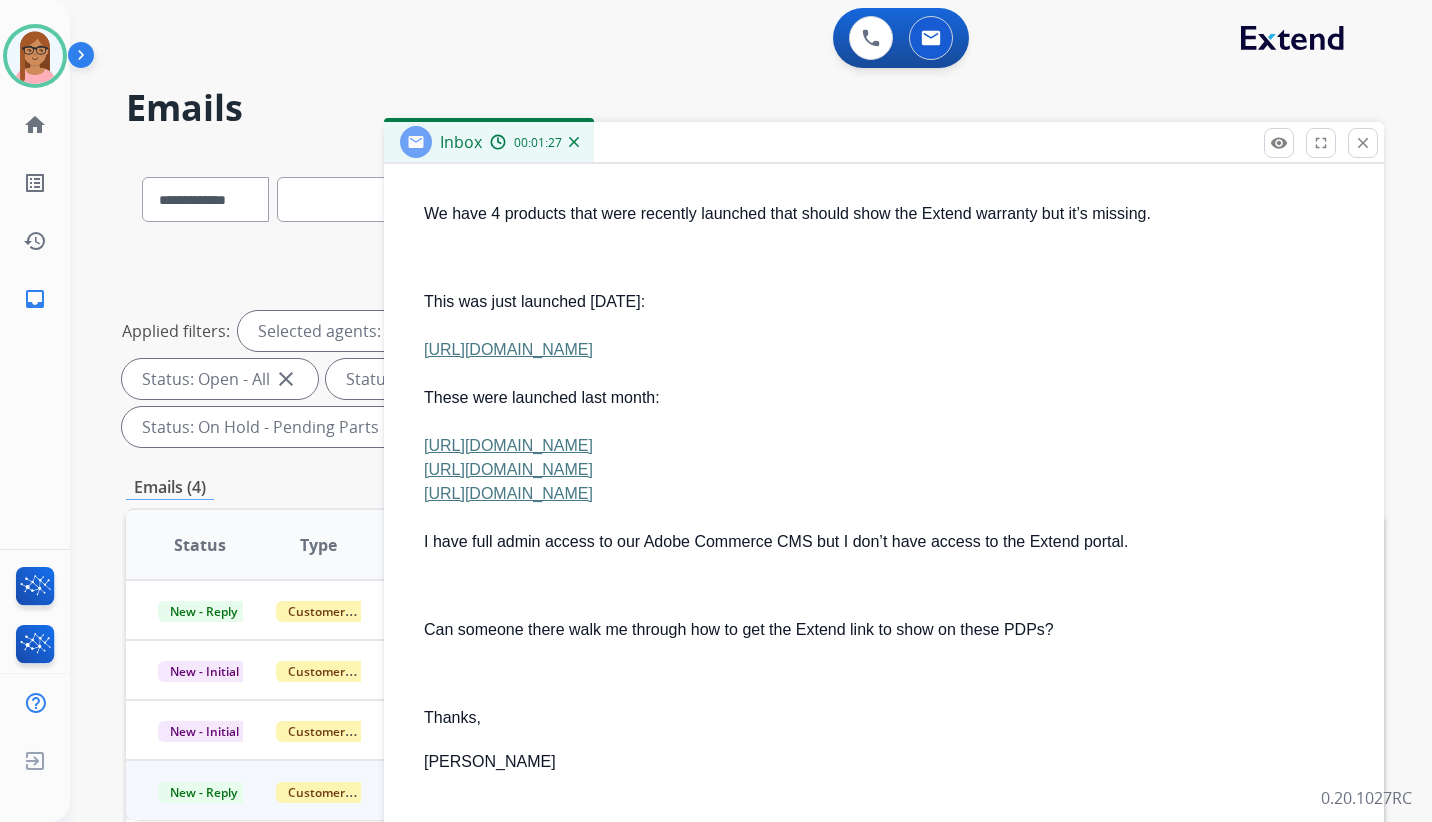 scroll, scrollTop: 1128, scrollLeft: 0, axis: vertical 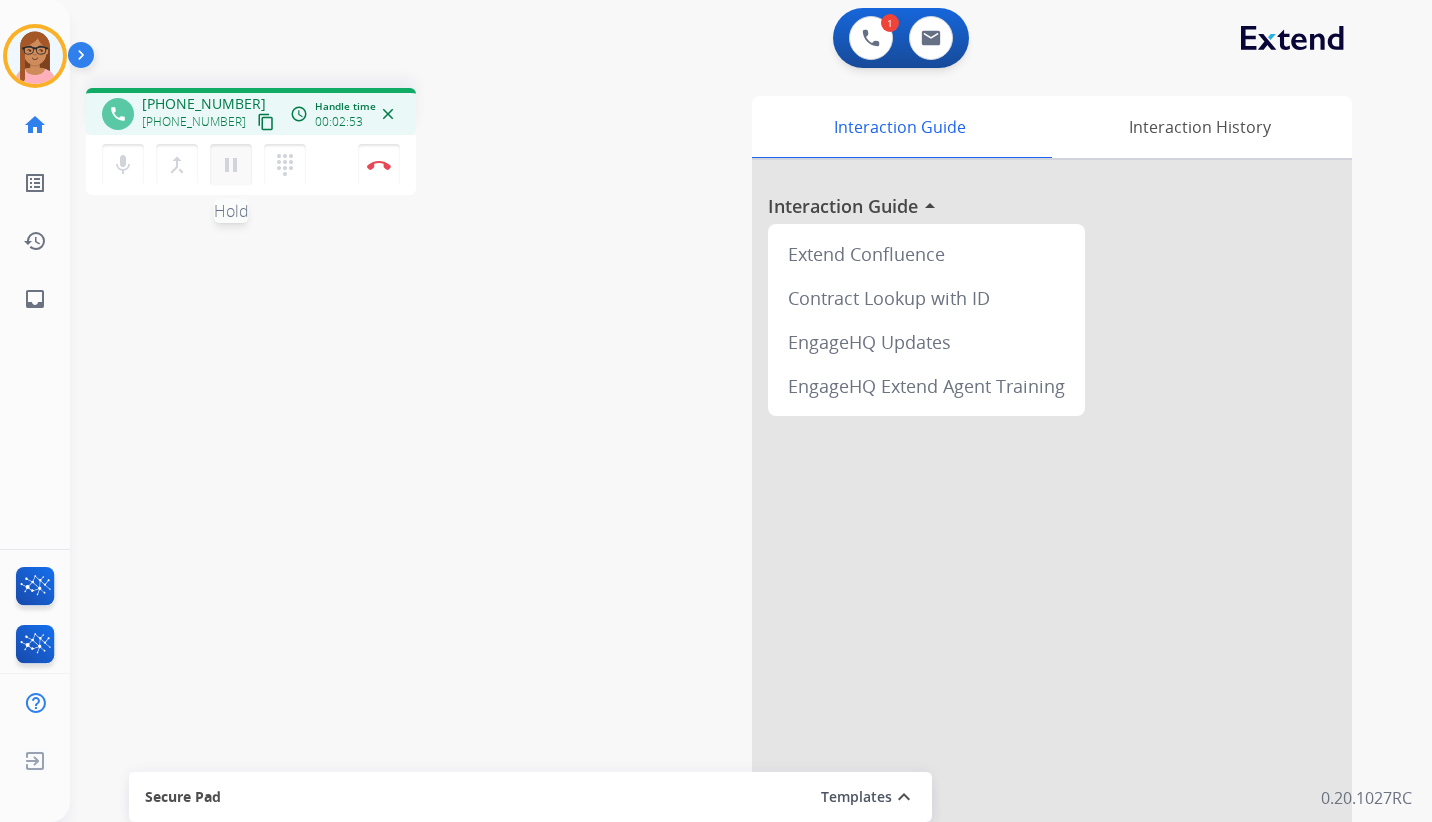 click on "pause" at bounding box center [231, 165] 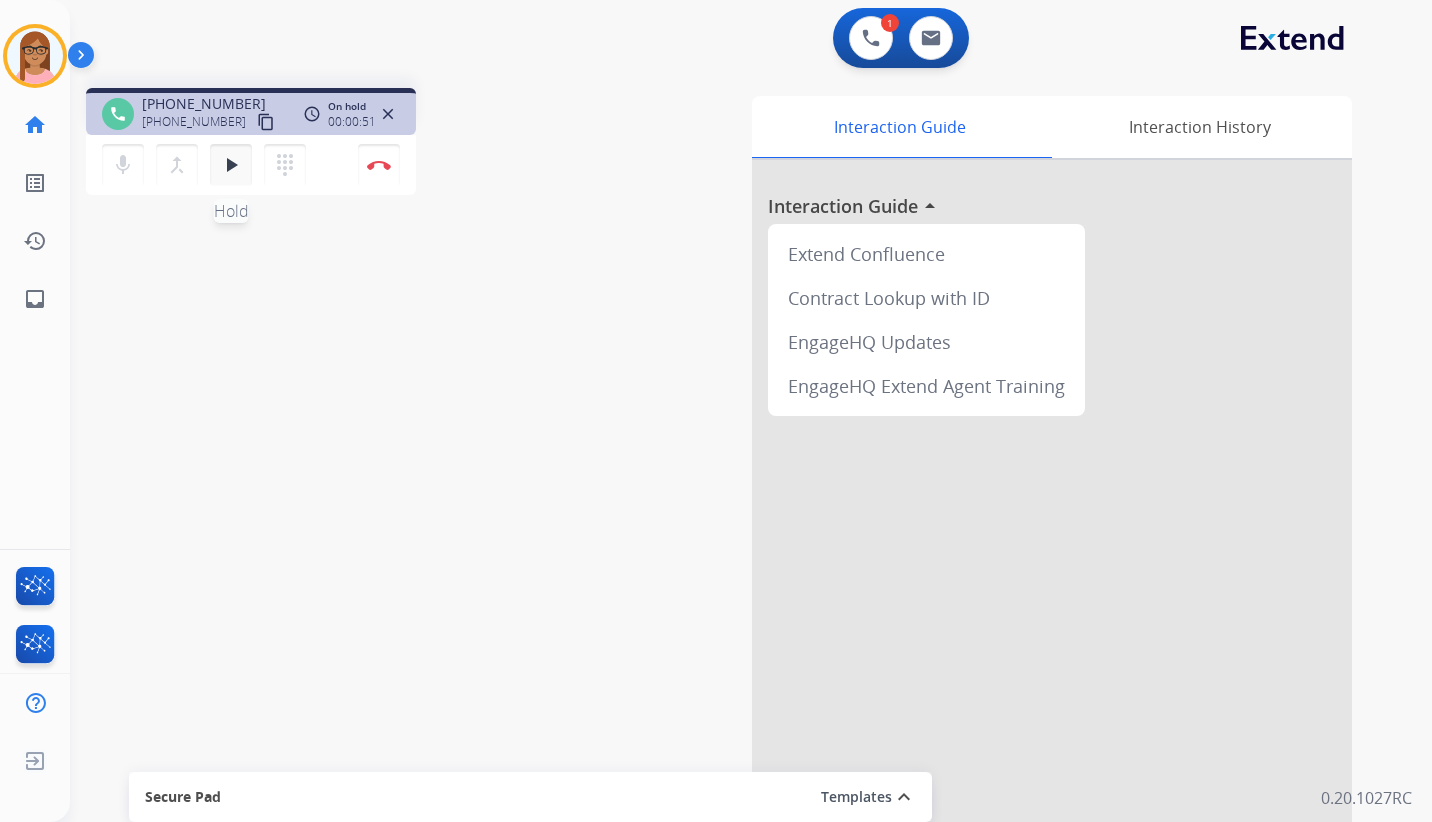 click on "play_arrow" at bounding box center (231, 165) 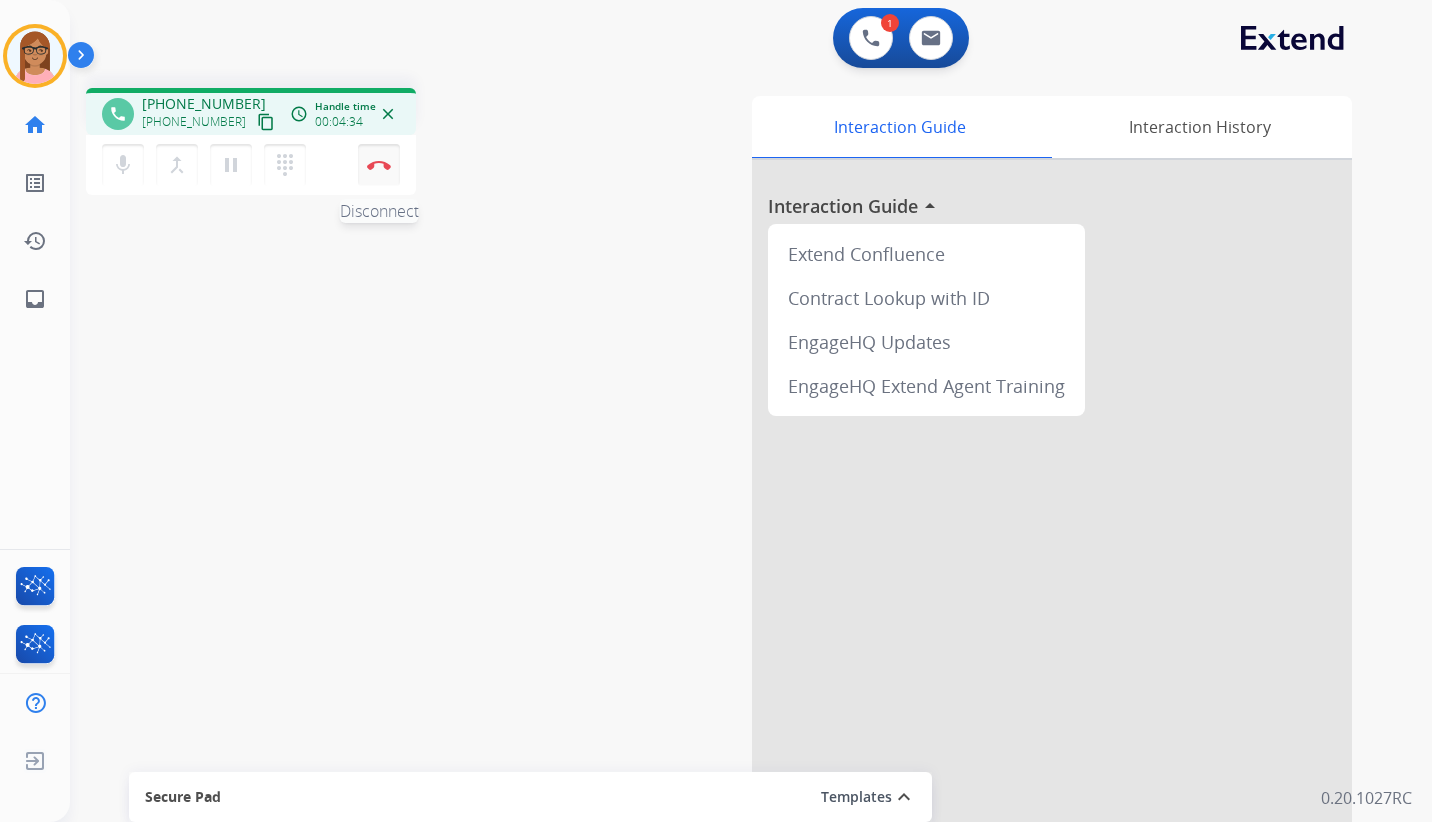 click at bounding box center [379, 165] 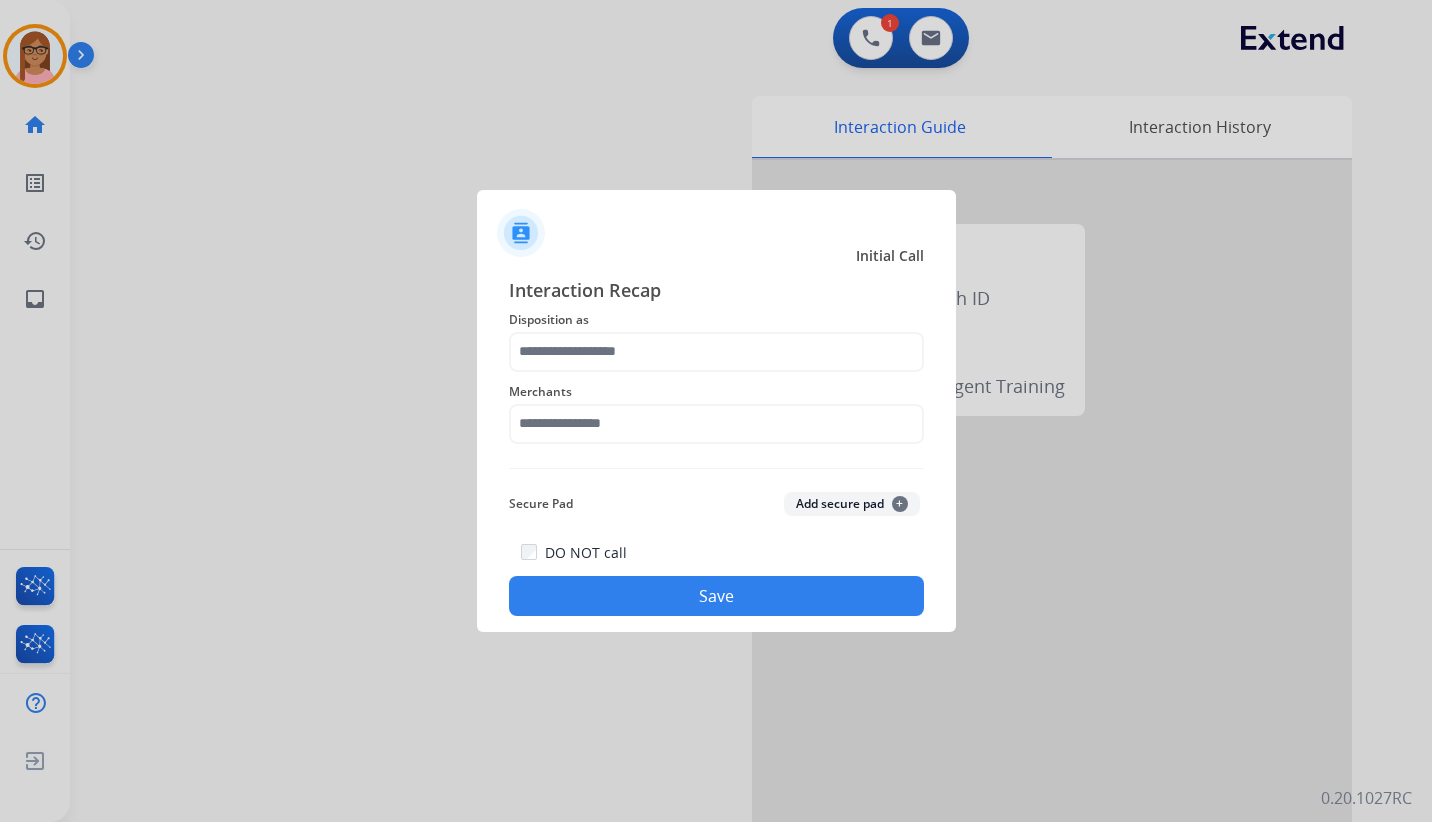 click on "Merchants" 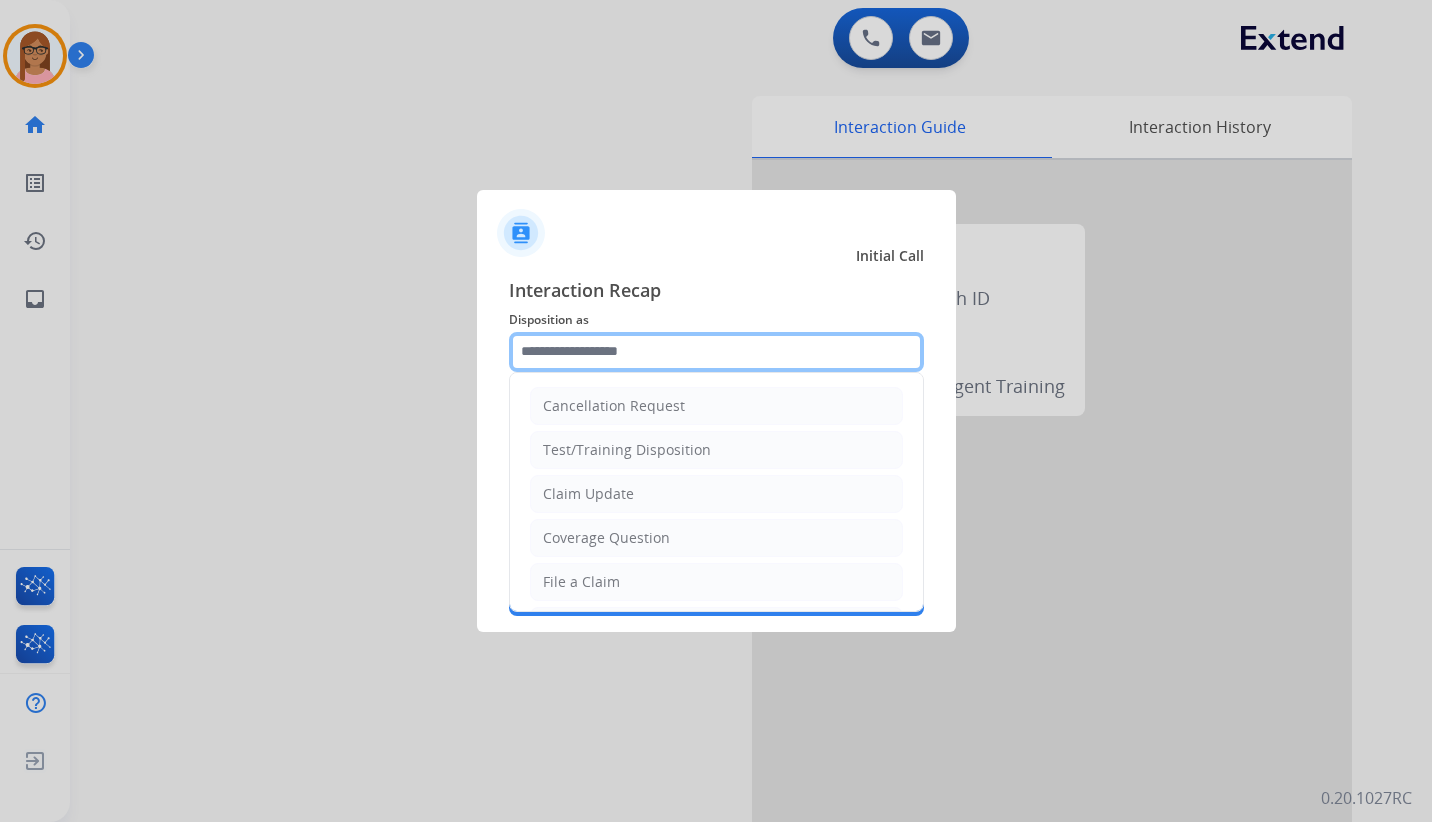 click 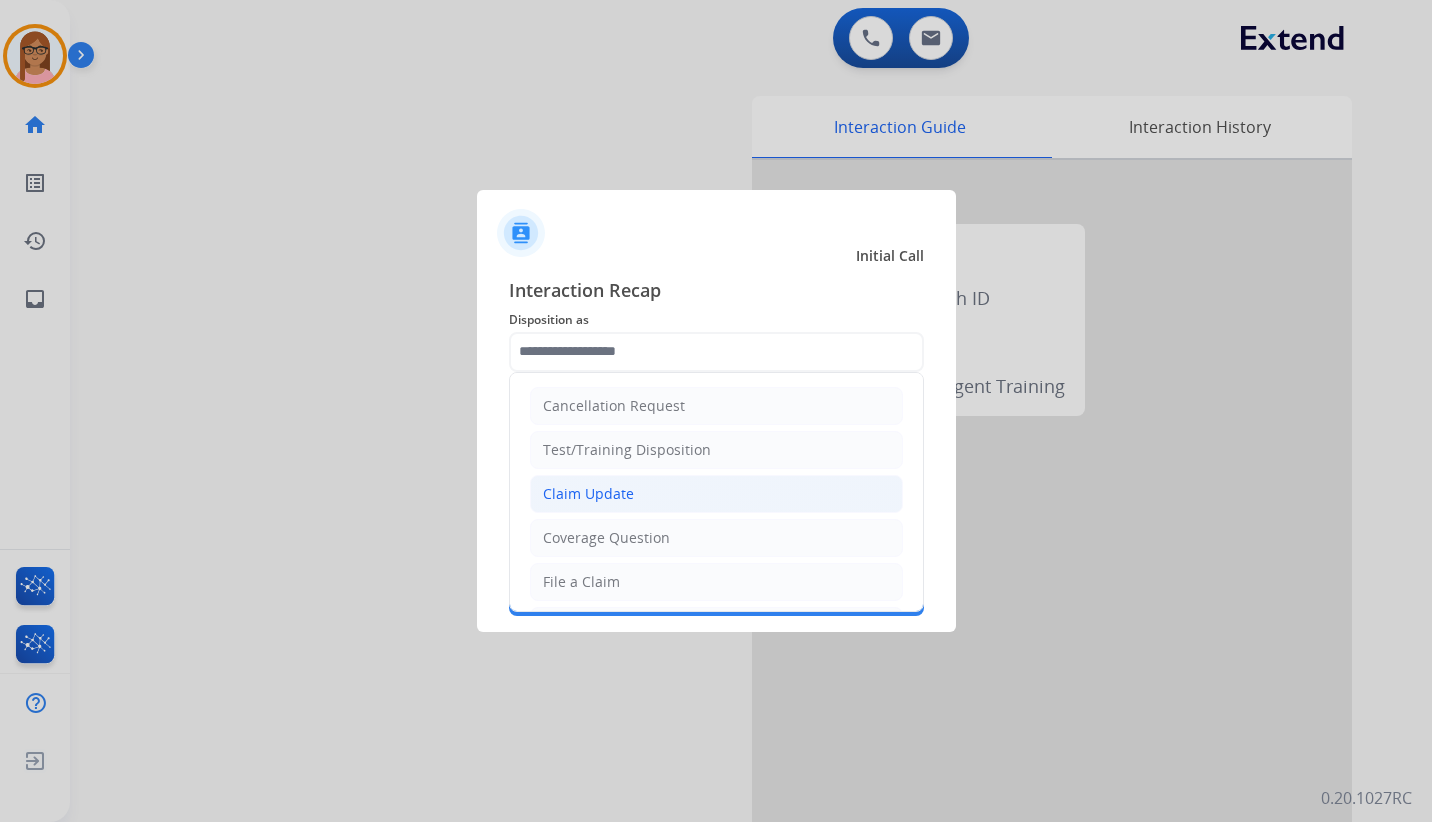 click on "Claim Update" 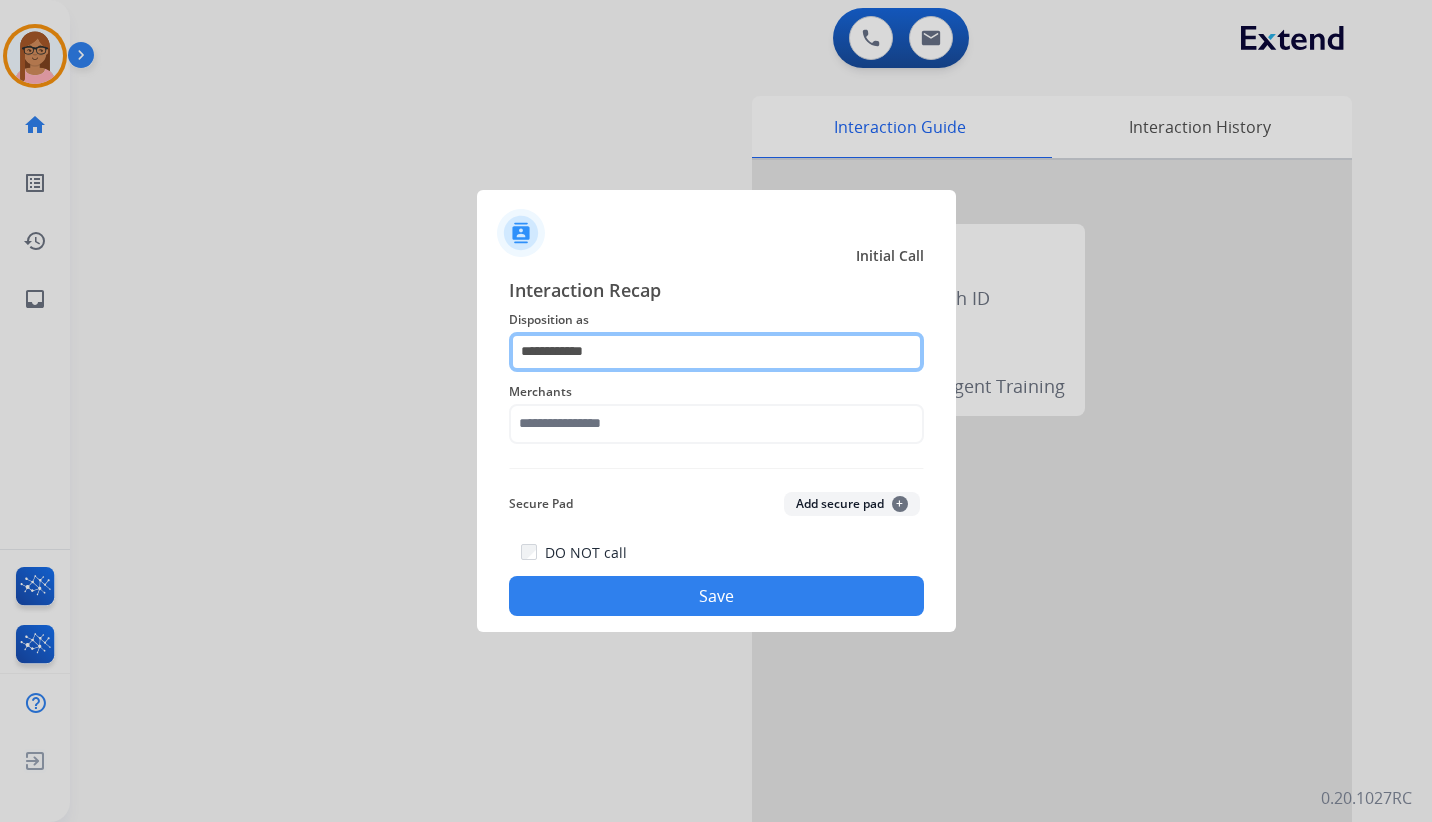 click on "**********" 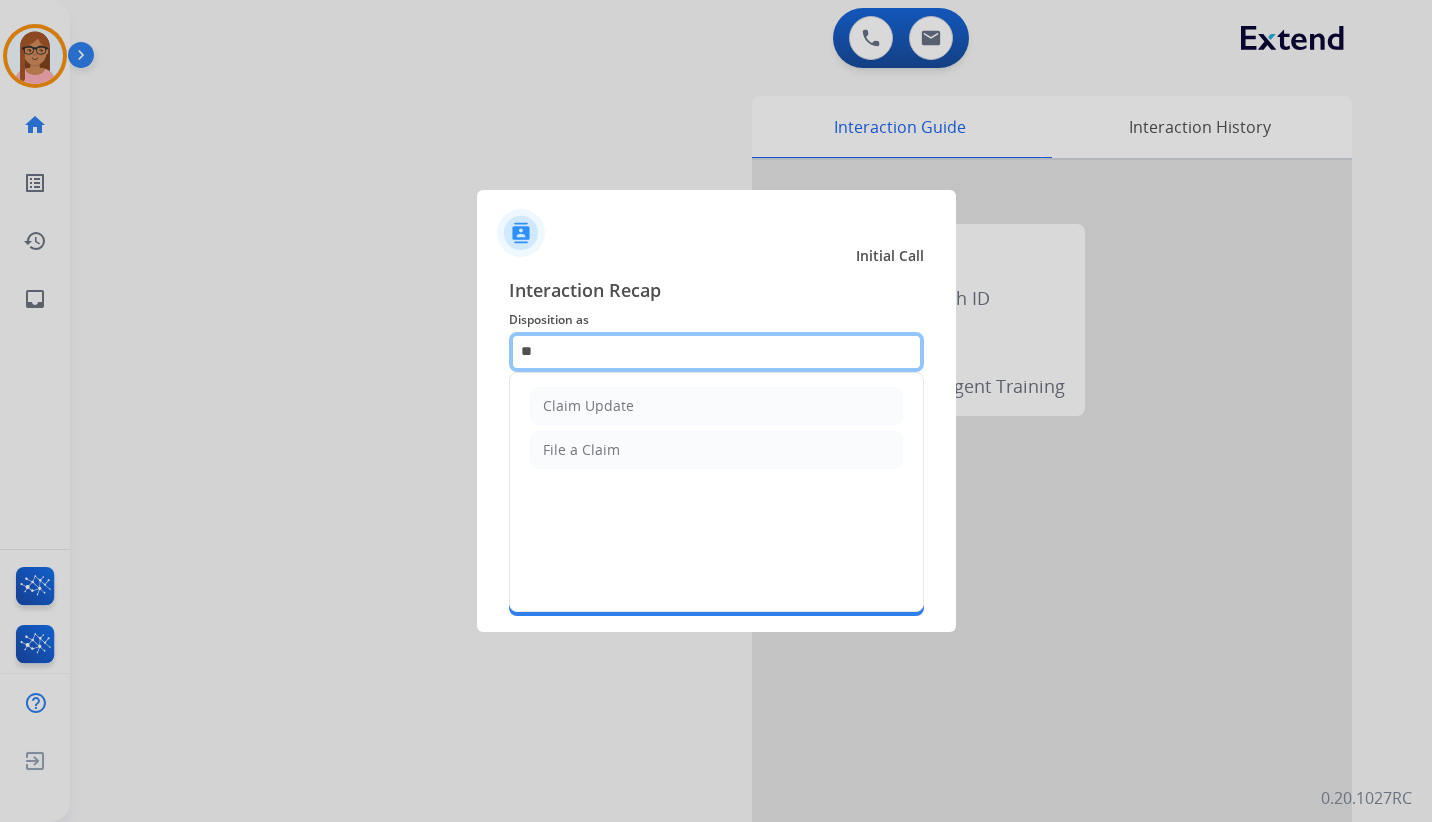 type on "*" 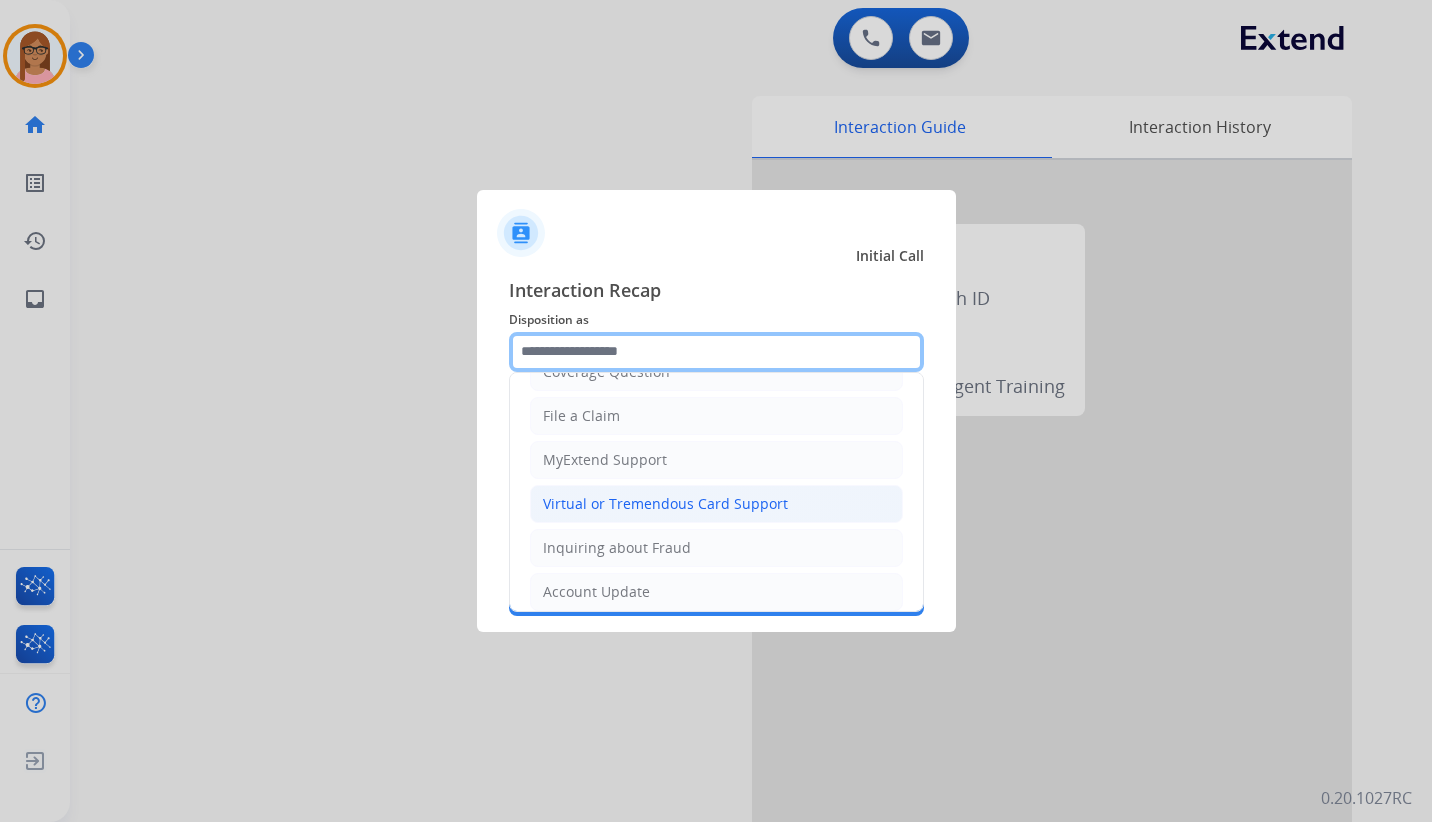 scroll, scrollTop: 312, scrollLeft: 0, axis: vertical 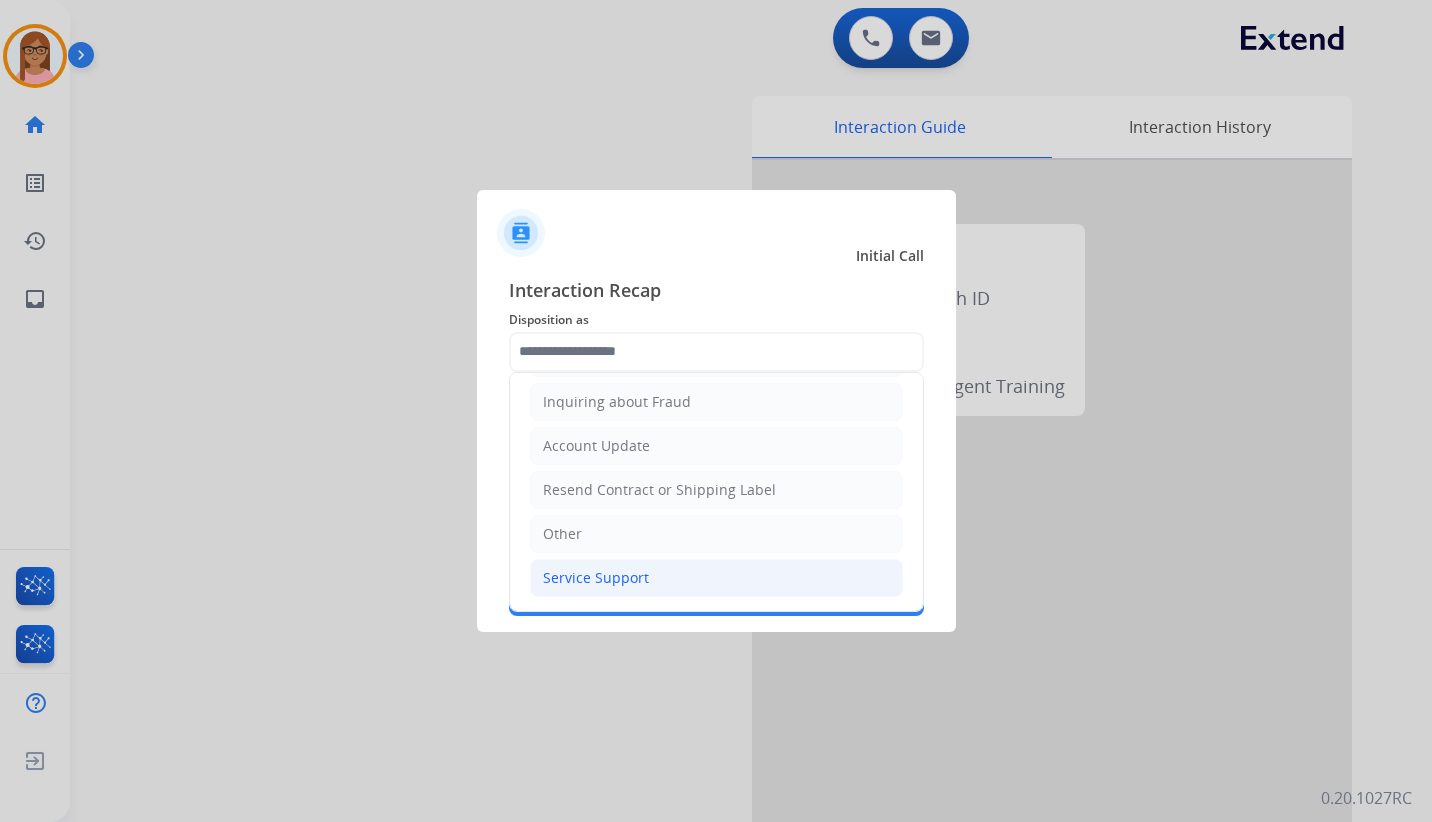 click on "Service Support" 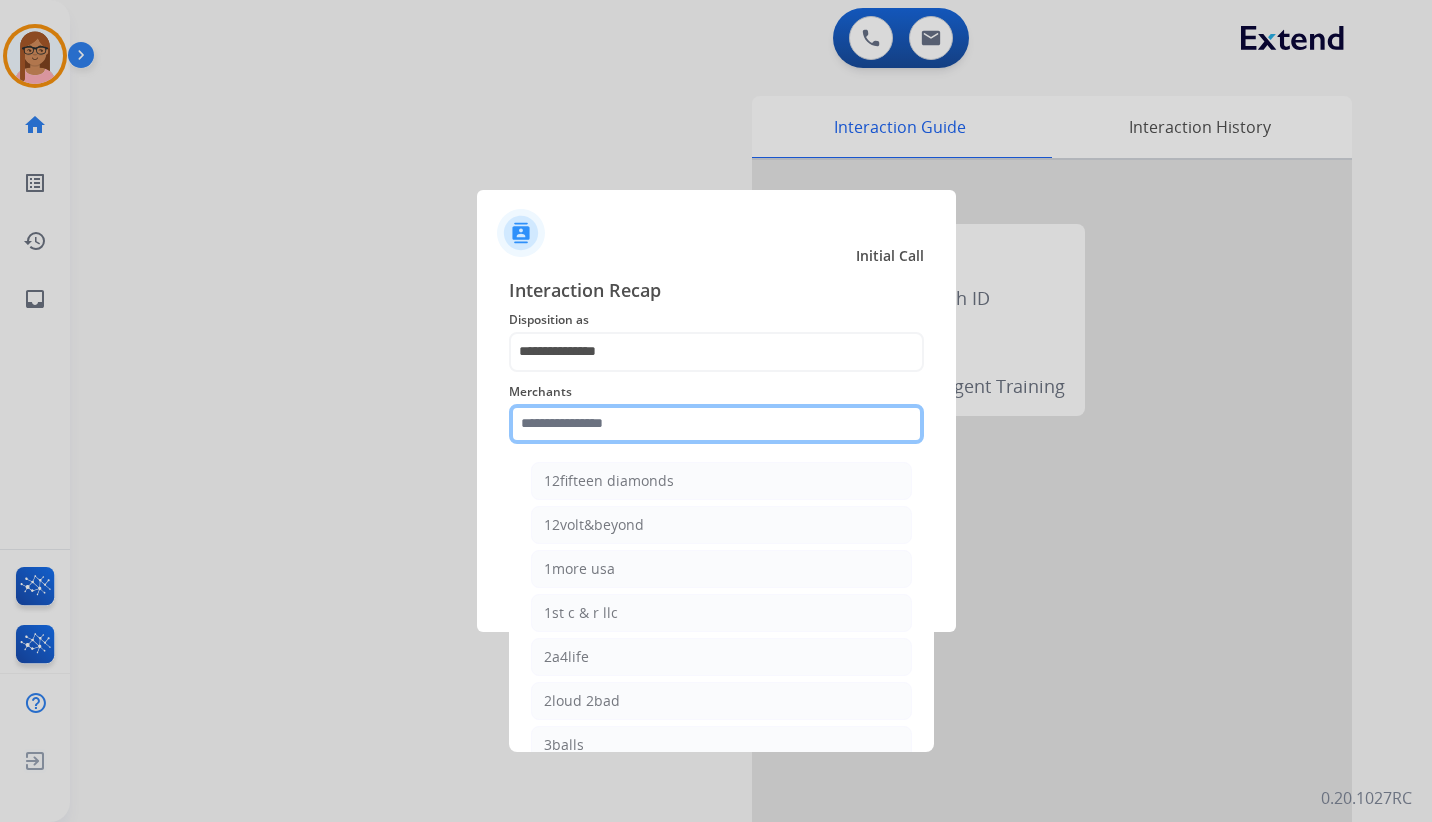 click 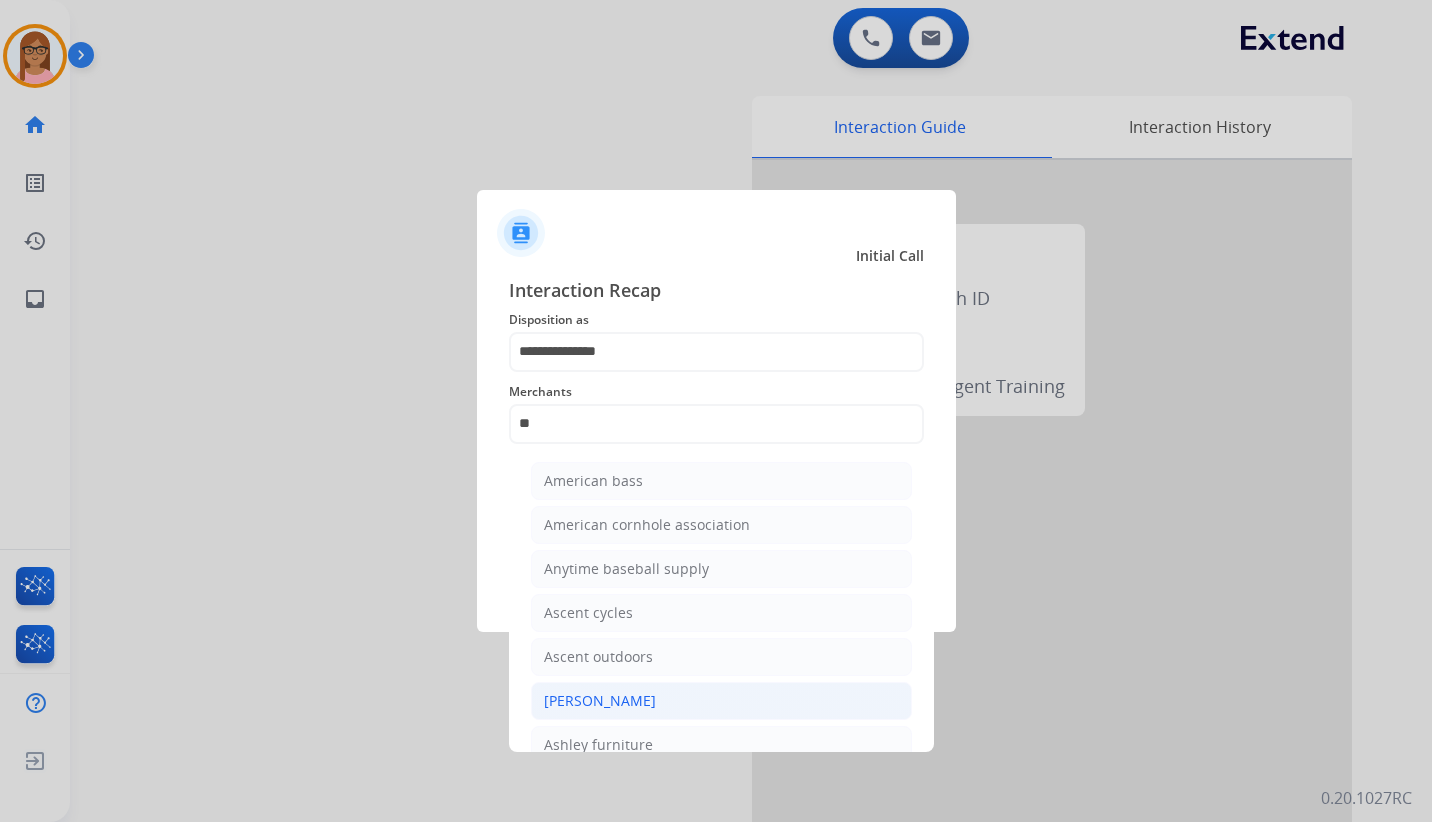 click on "[PERSON_NAME]" 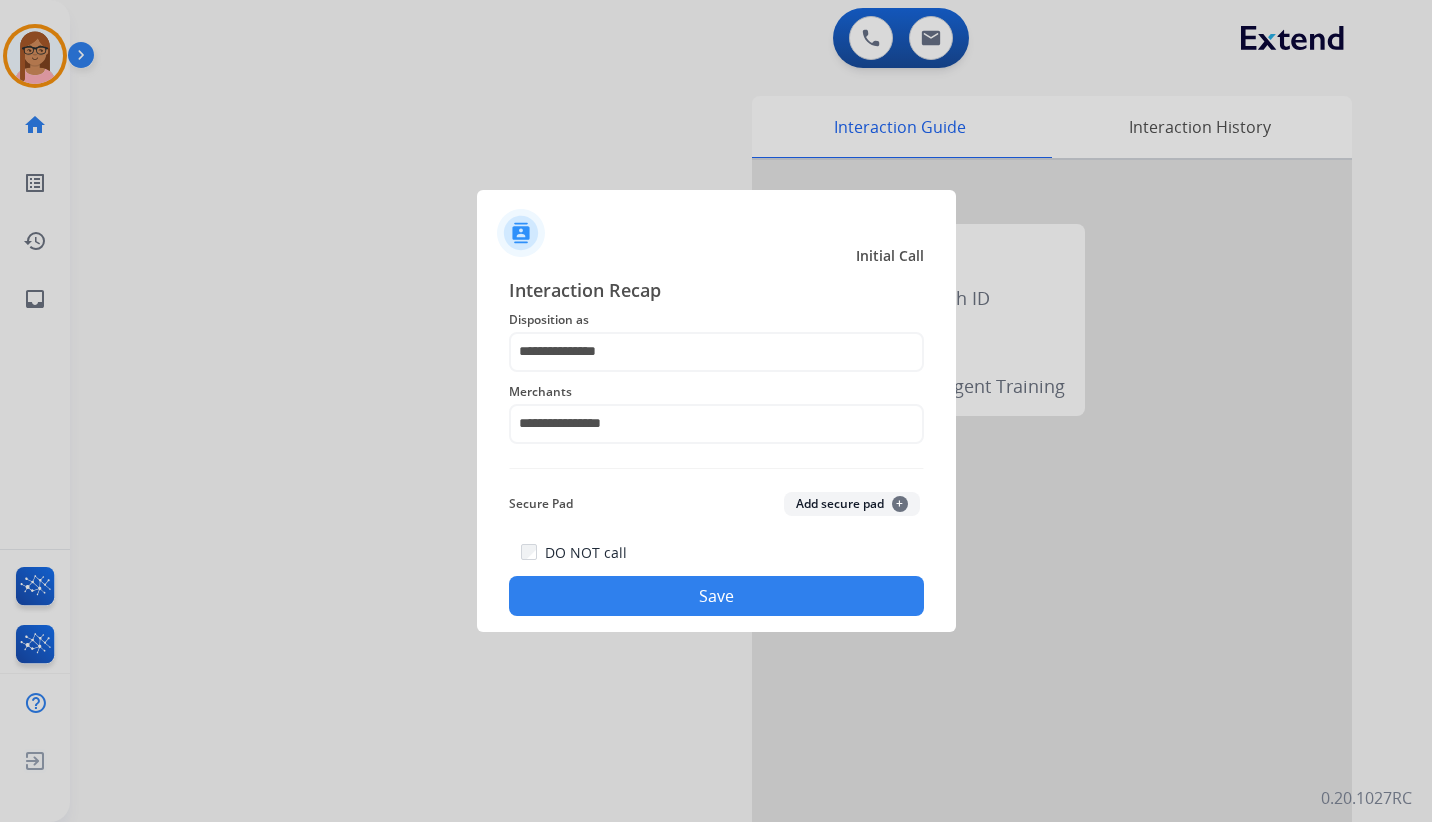 click on "Save" 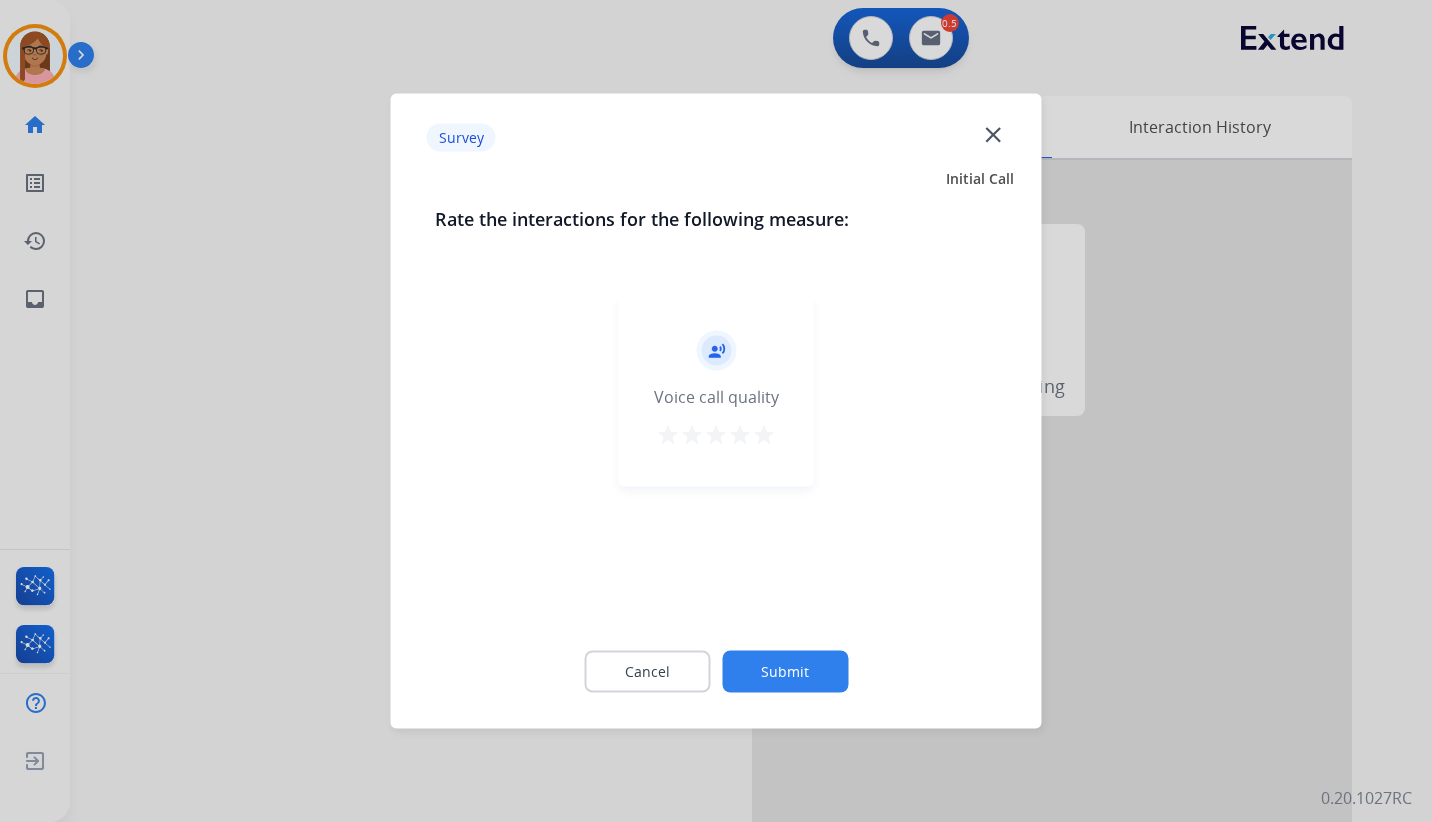 click on "star" at bounding box center (764, 435) 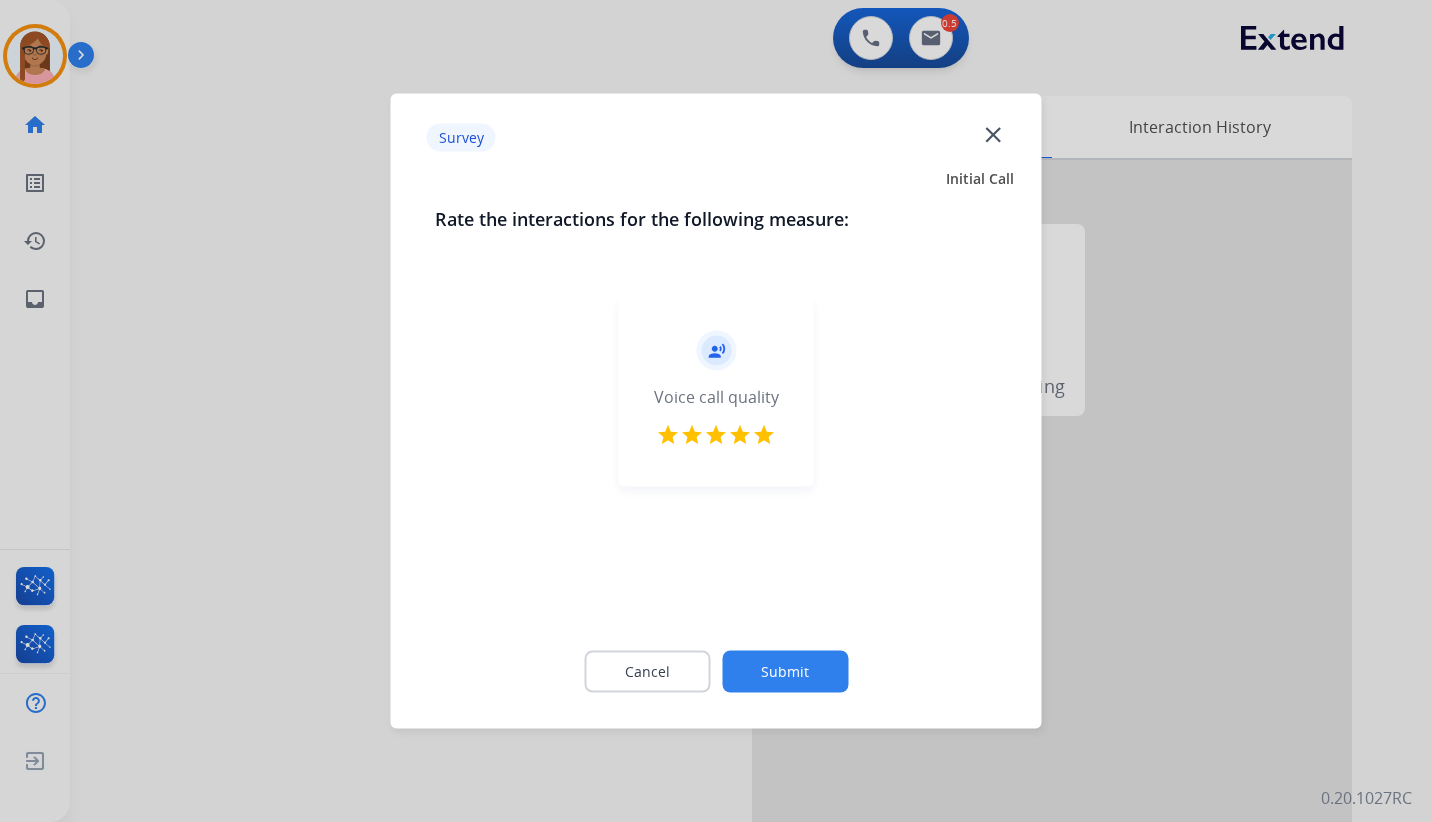 click on "Submit" 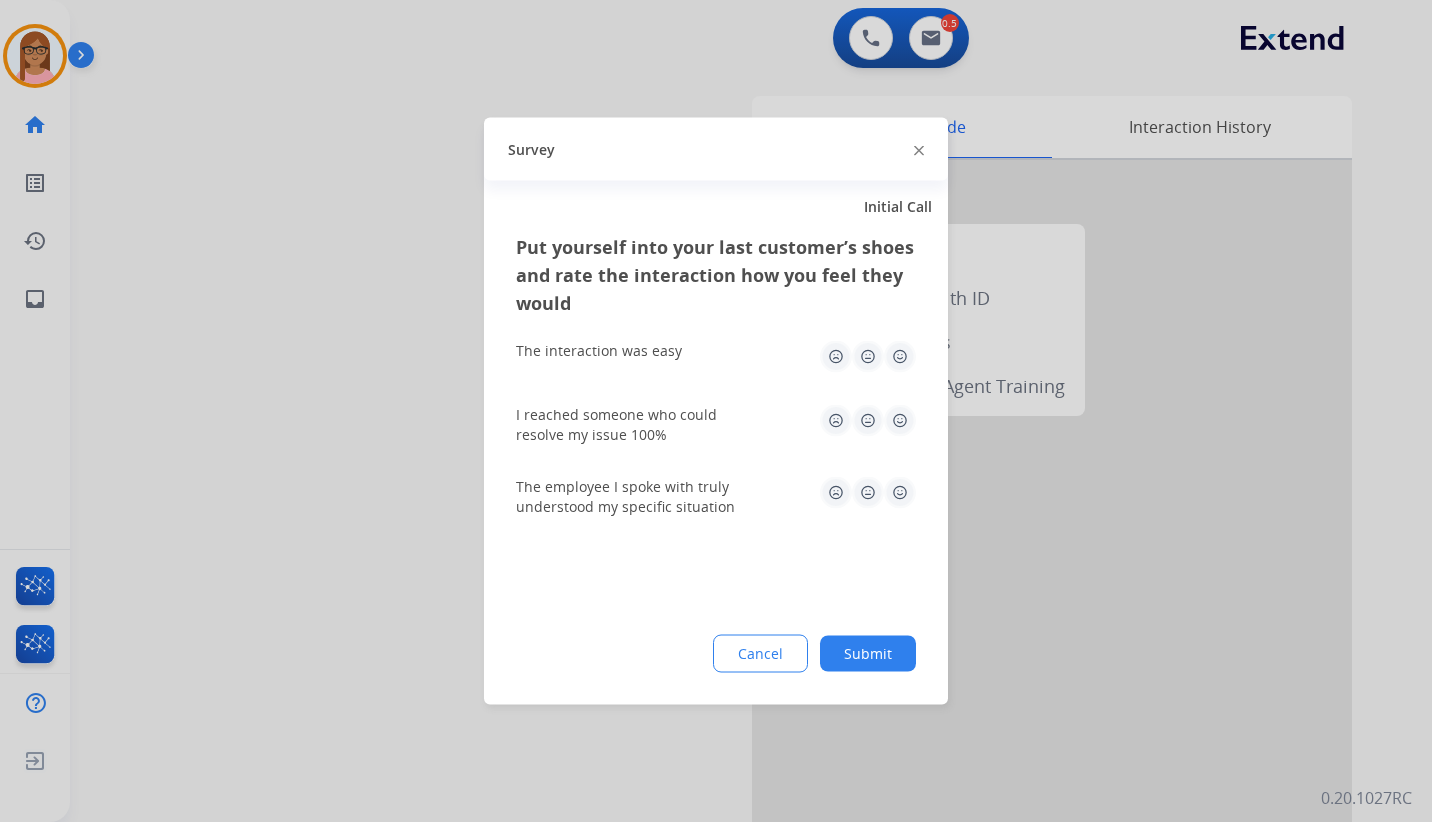click 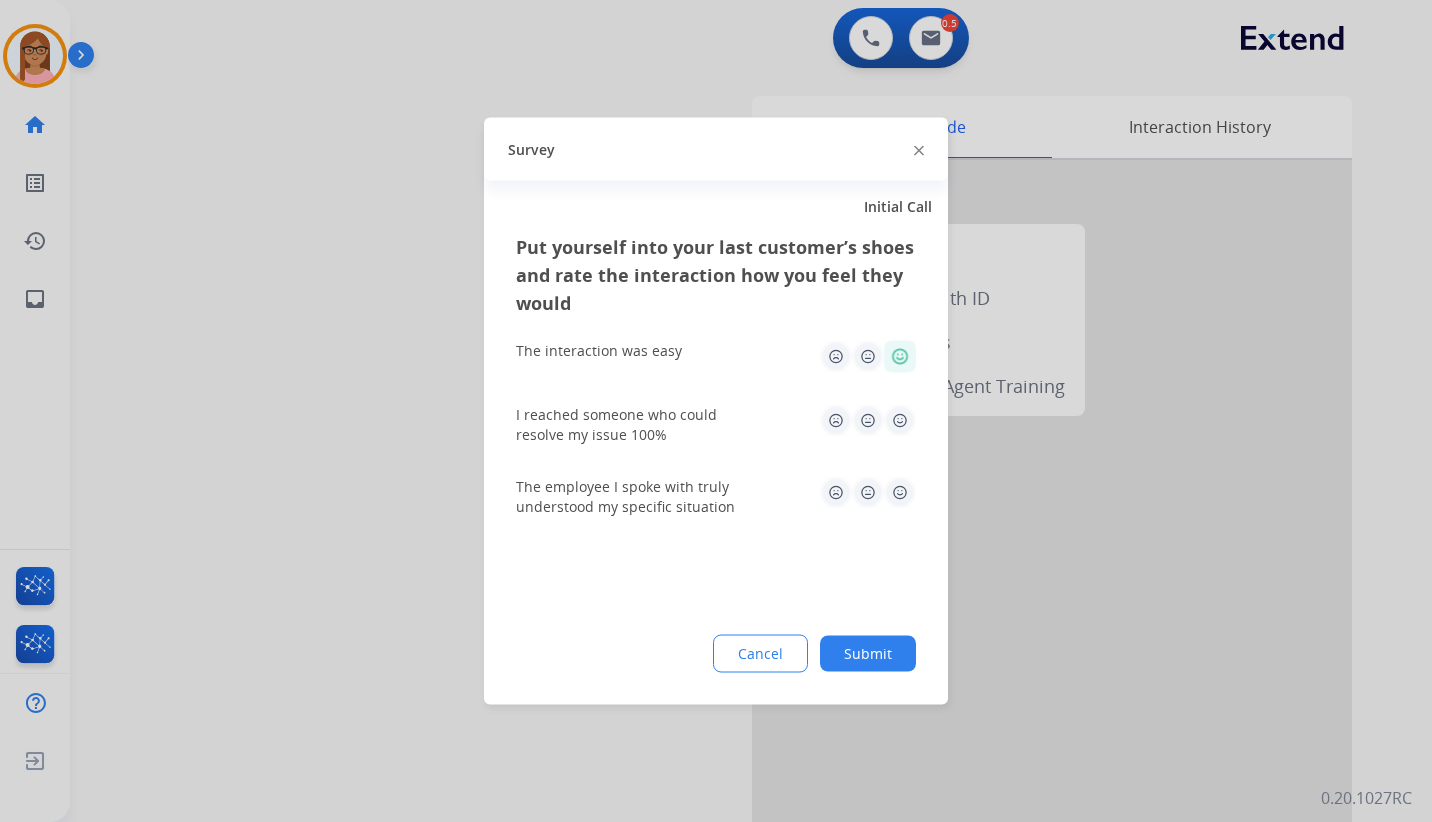 click 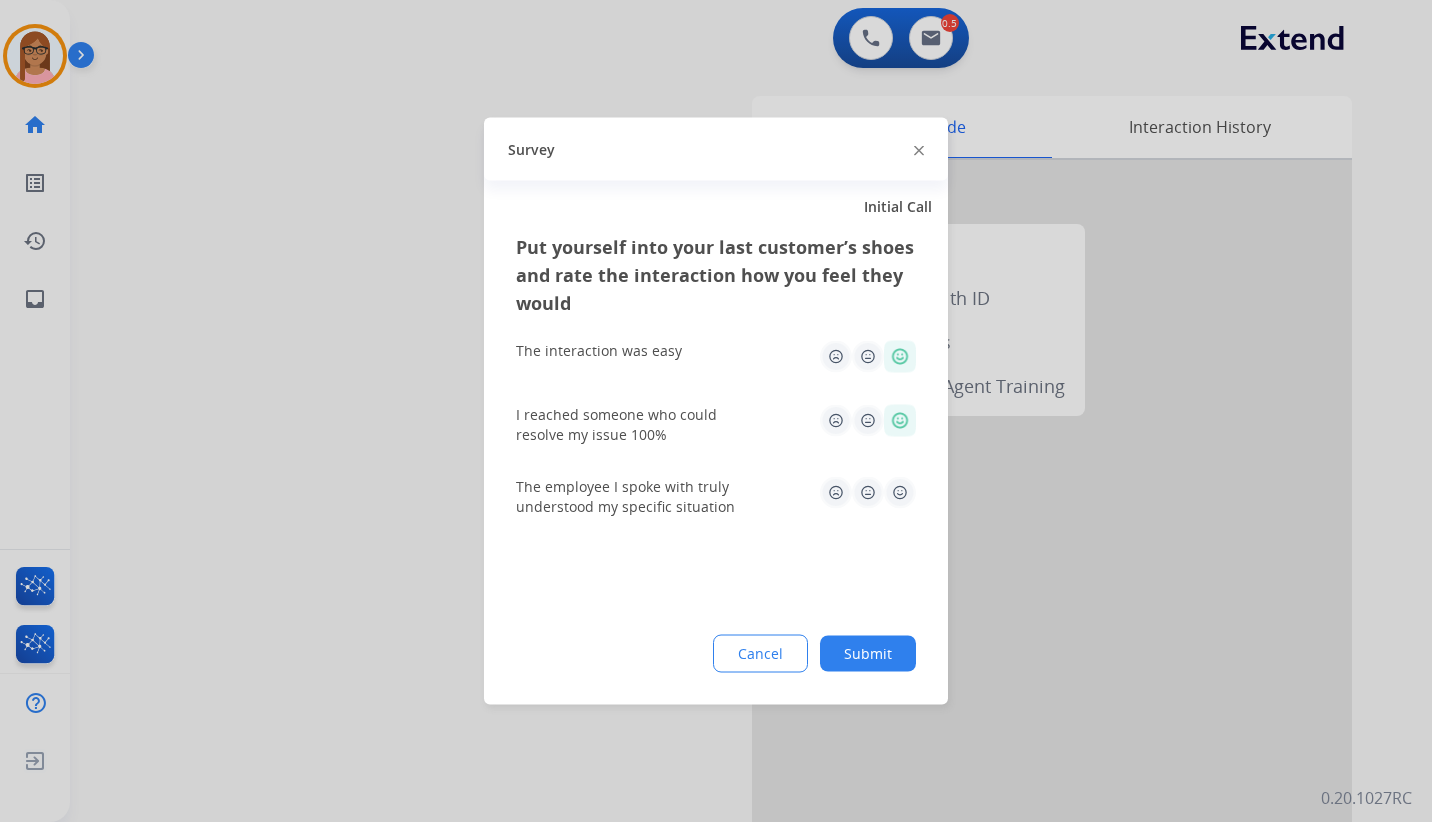click 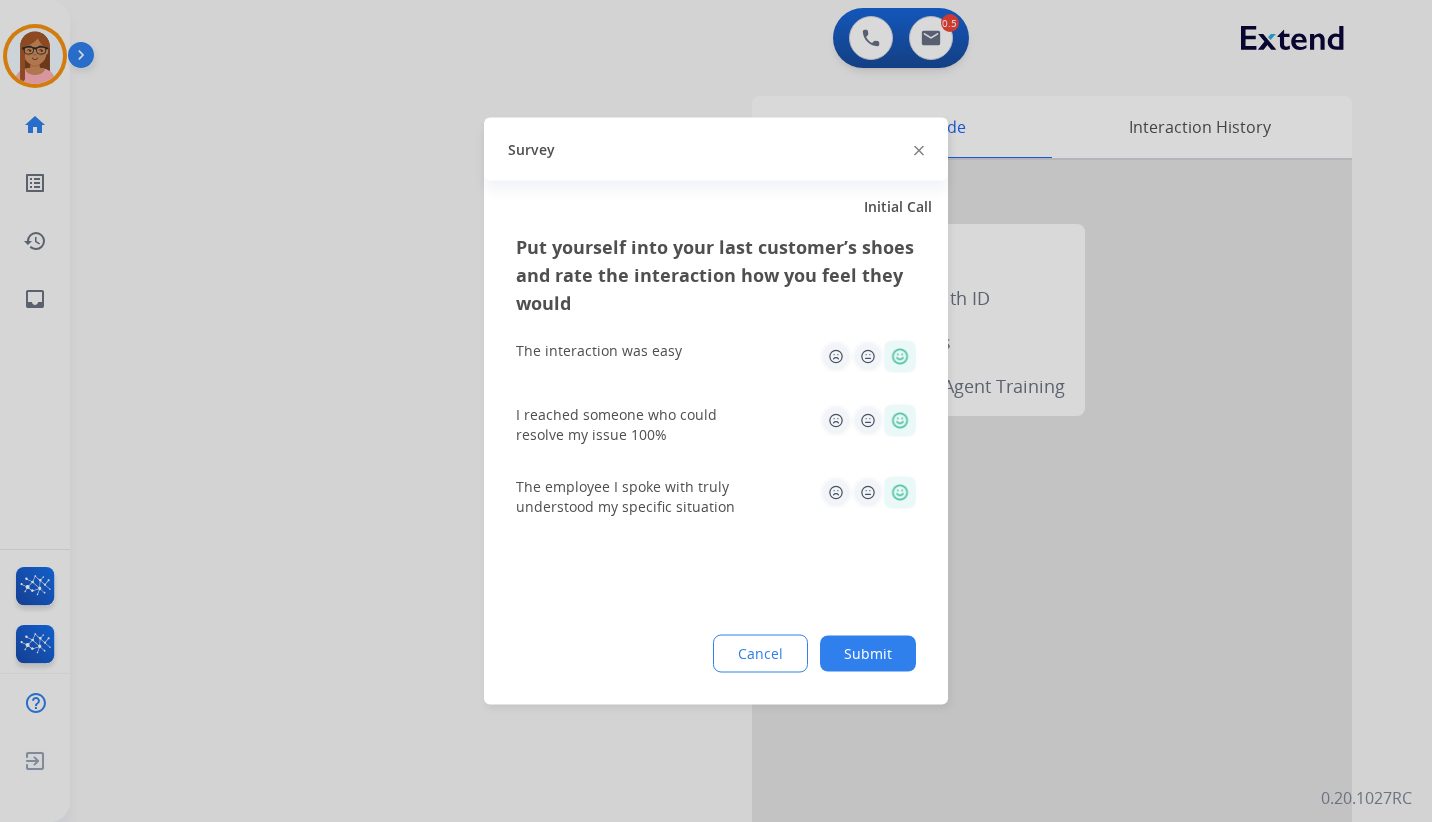click on "Submit" 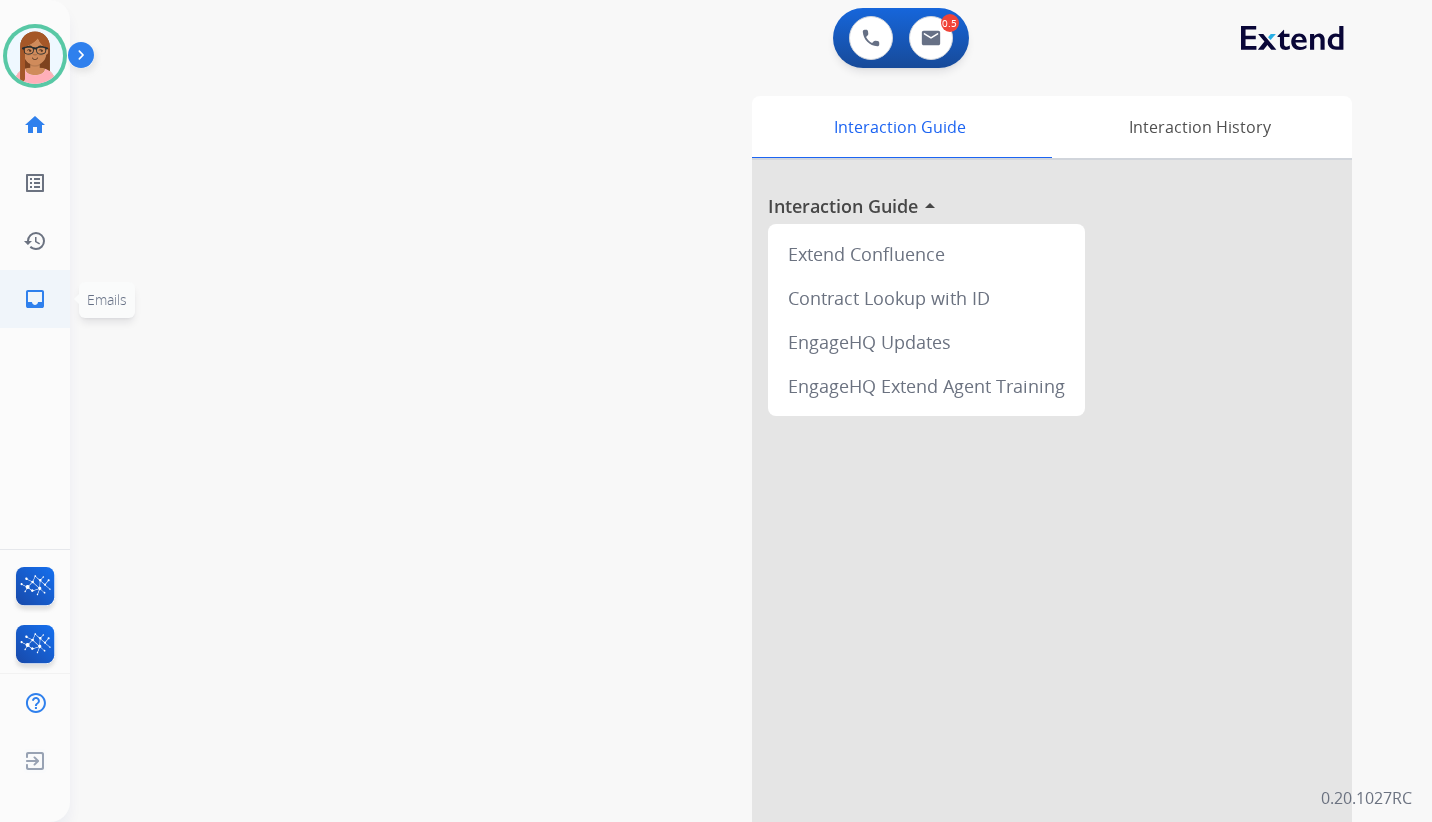 click on "inbox" 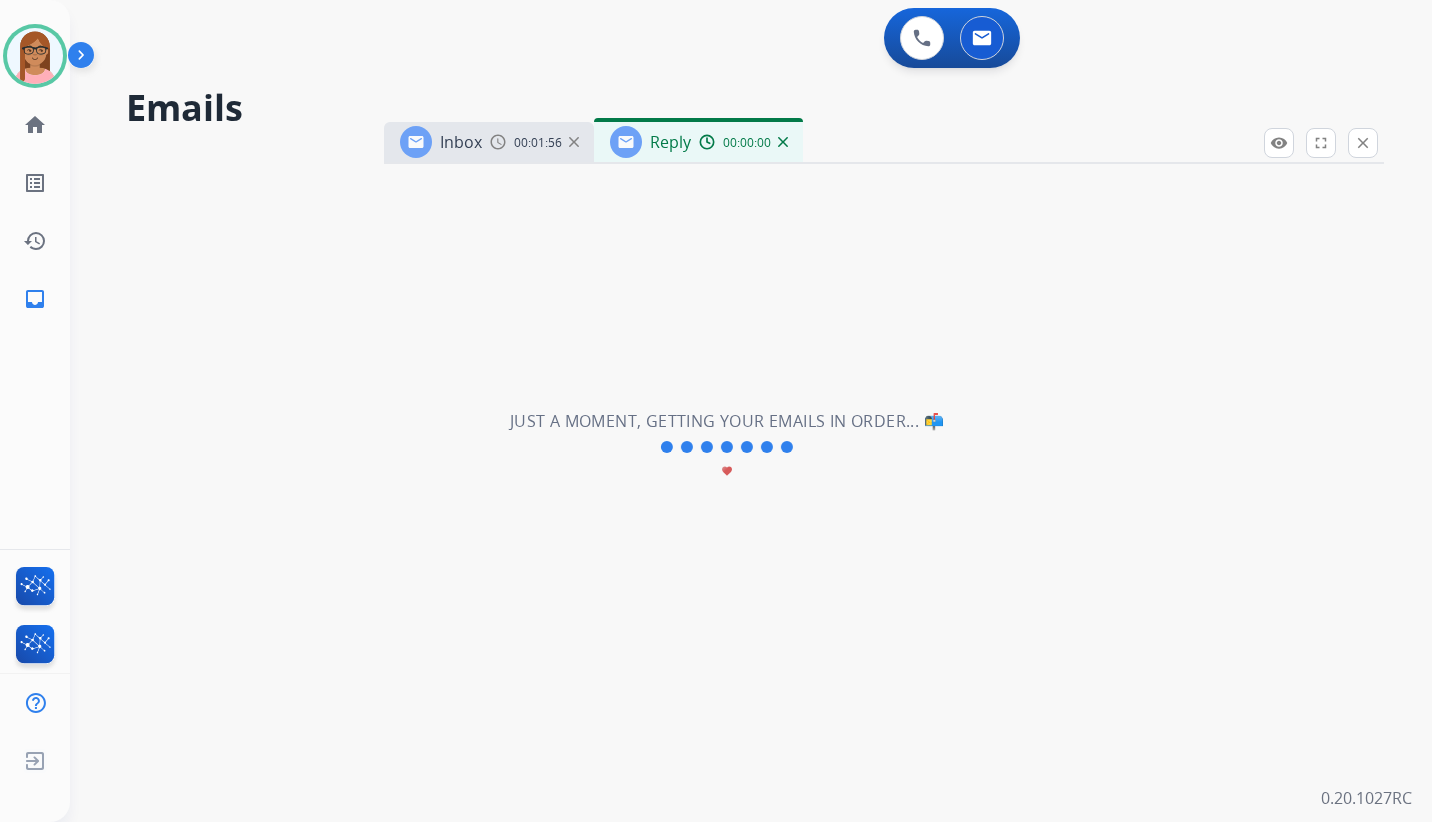 select on "**********" 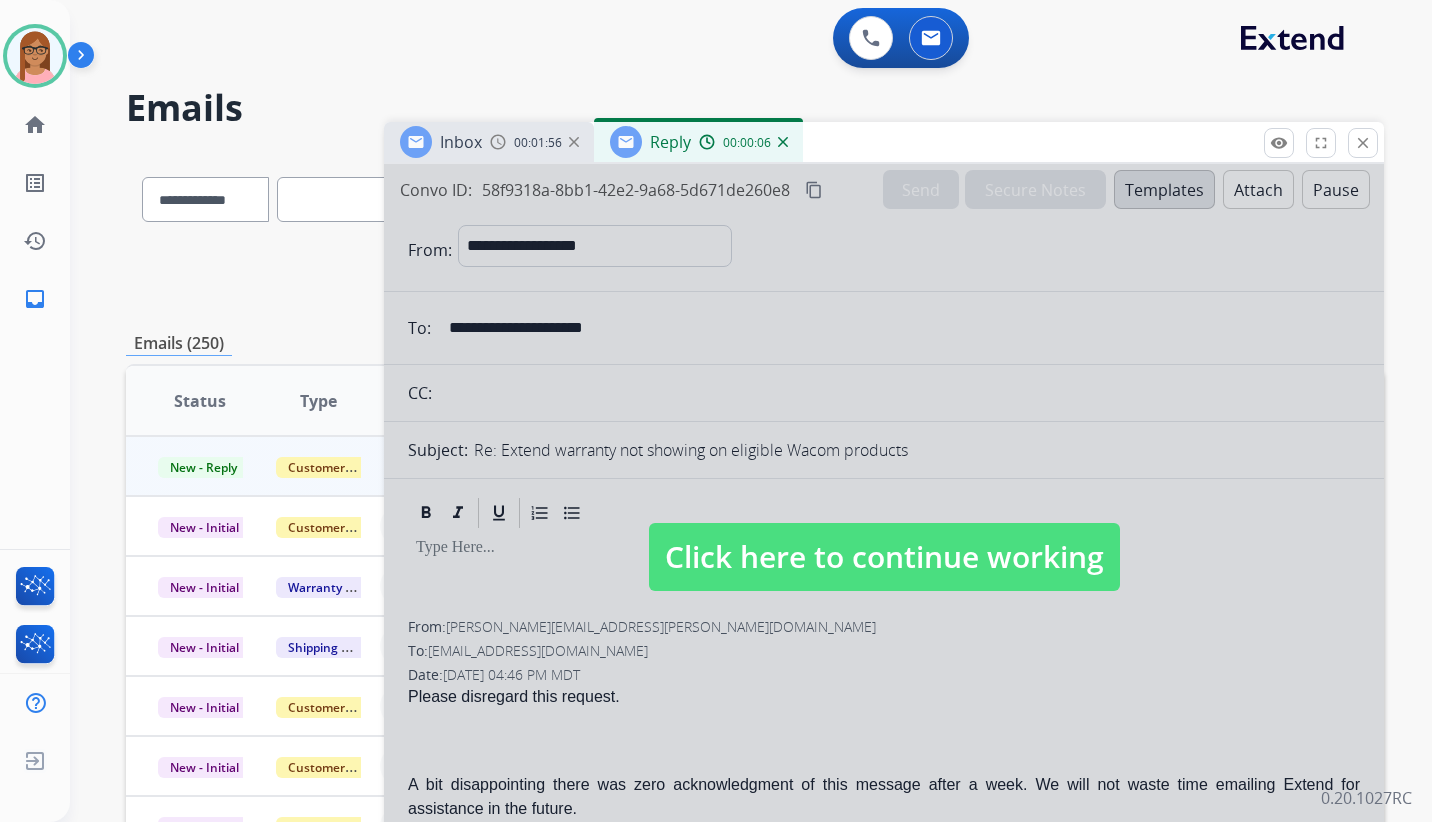 click on "Click here to continue working" at bounding box center [884, 557] 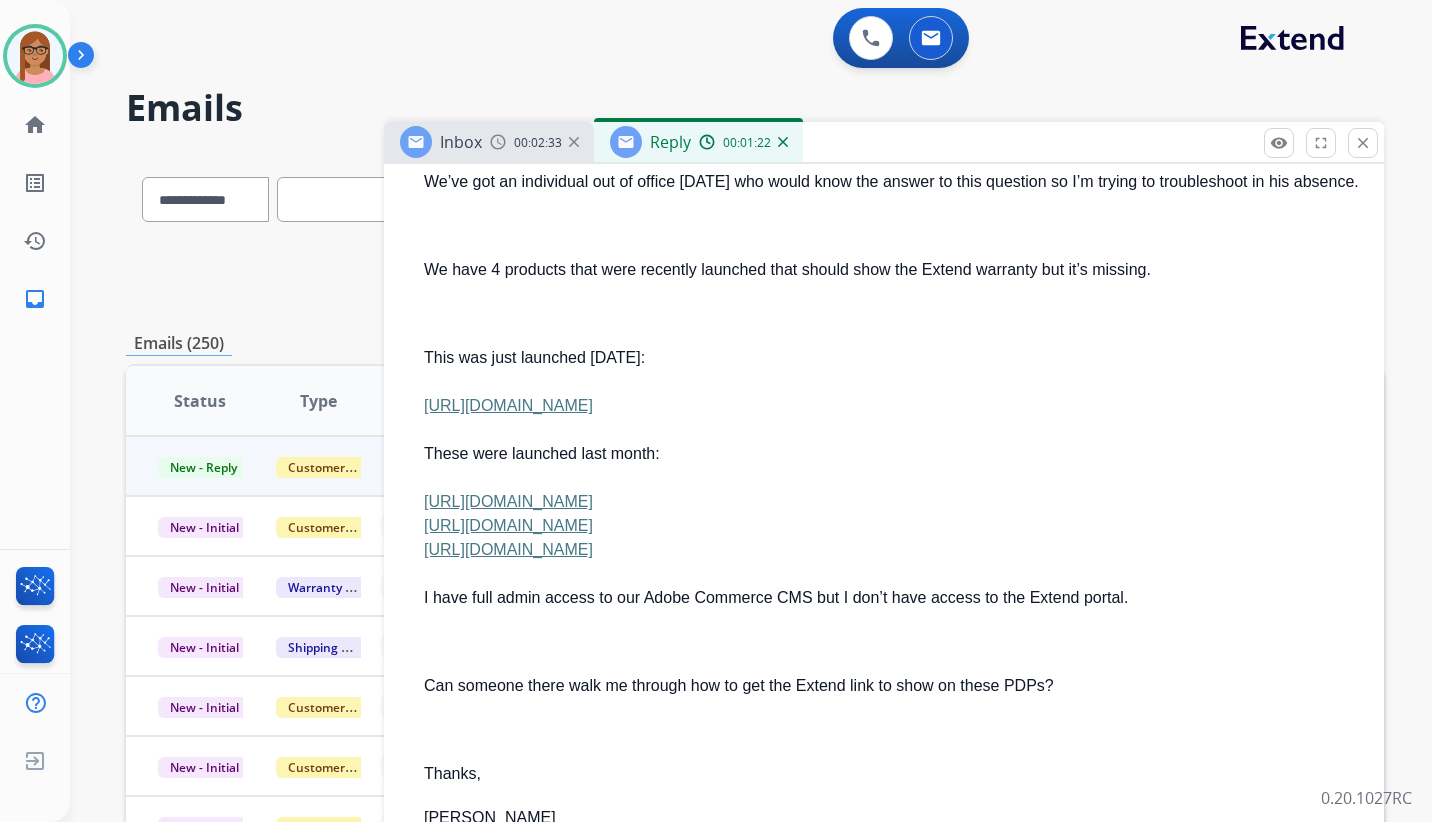 scroll, scrollTop: 1100, scrollLeft: 0, axis: vertical 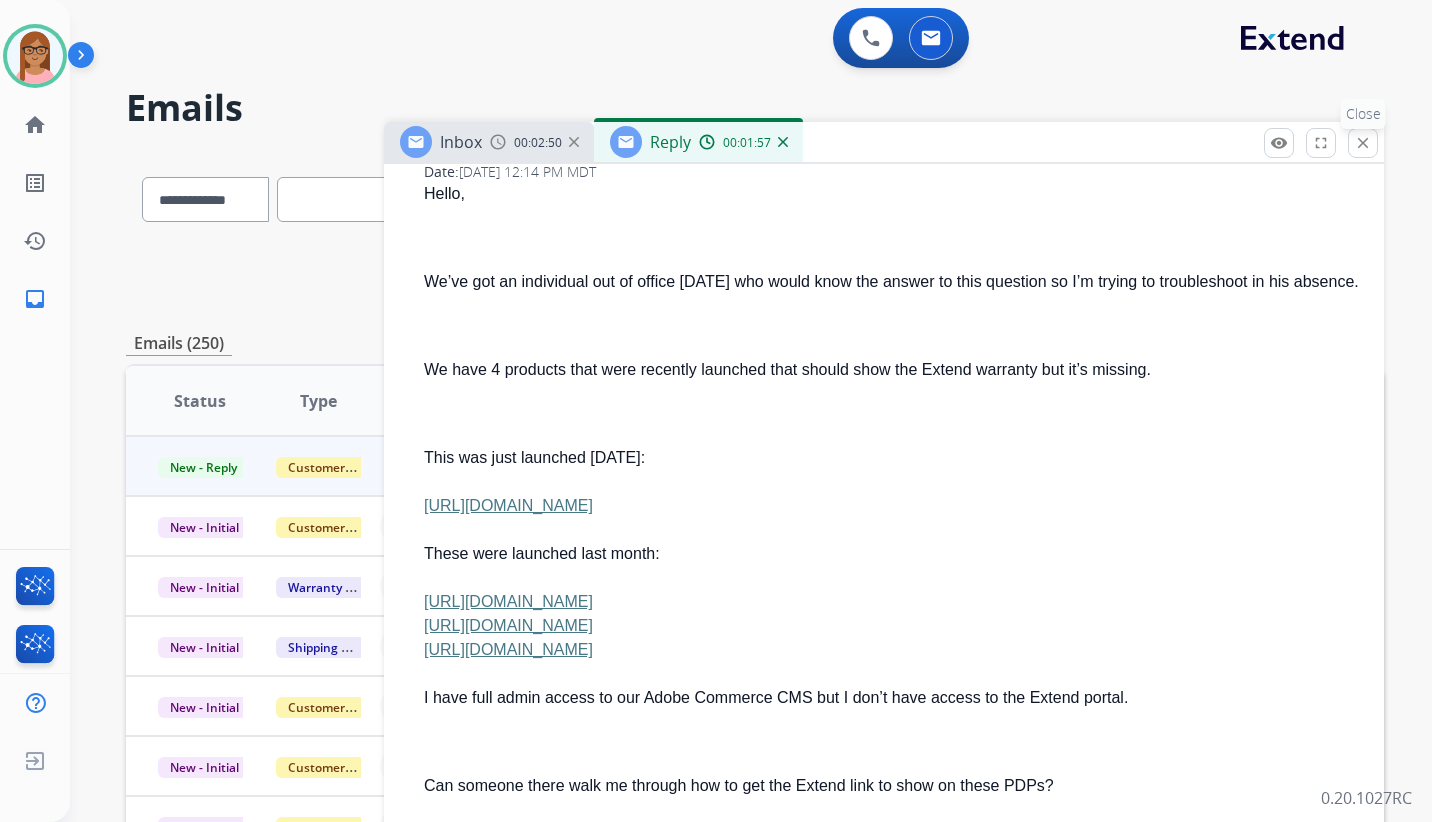 click on "close Close" at bounding box center (1363, 143) 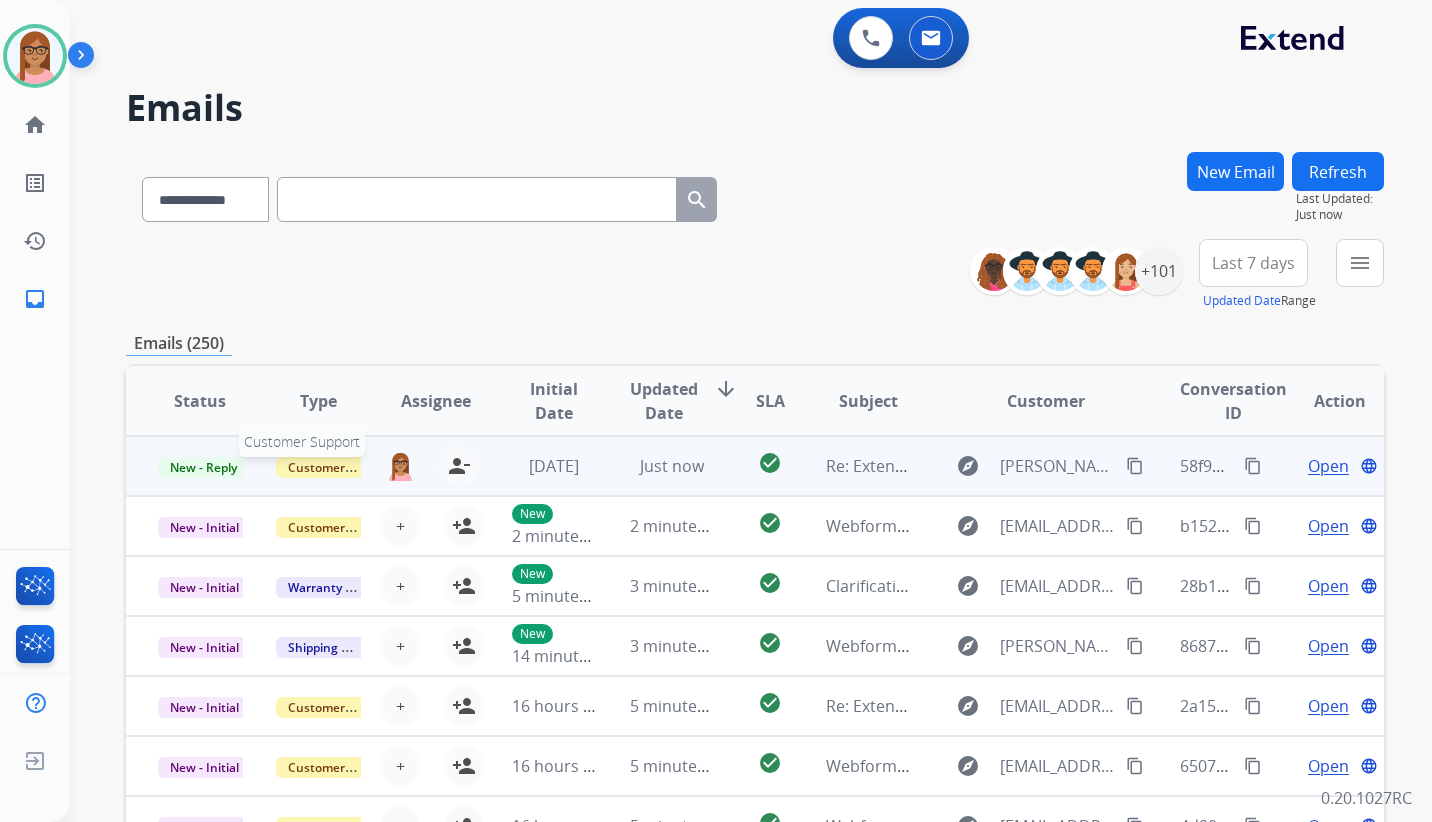 click on "Customer Support" at bounding box center (341, 467) 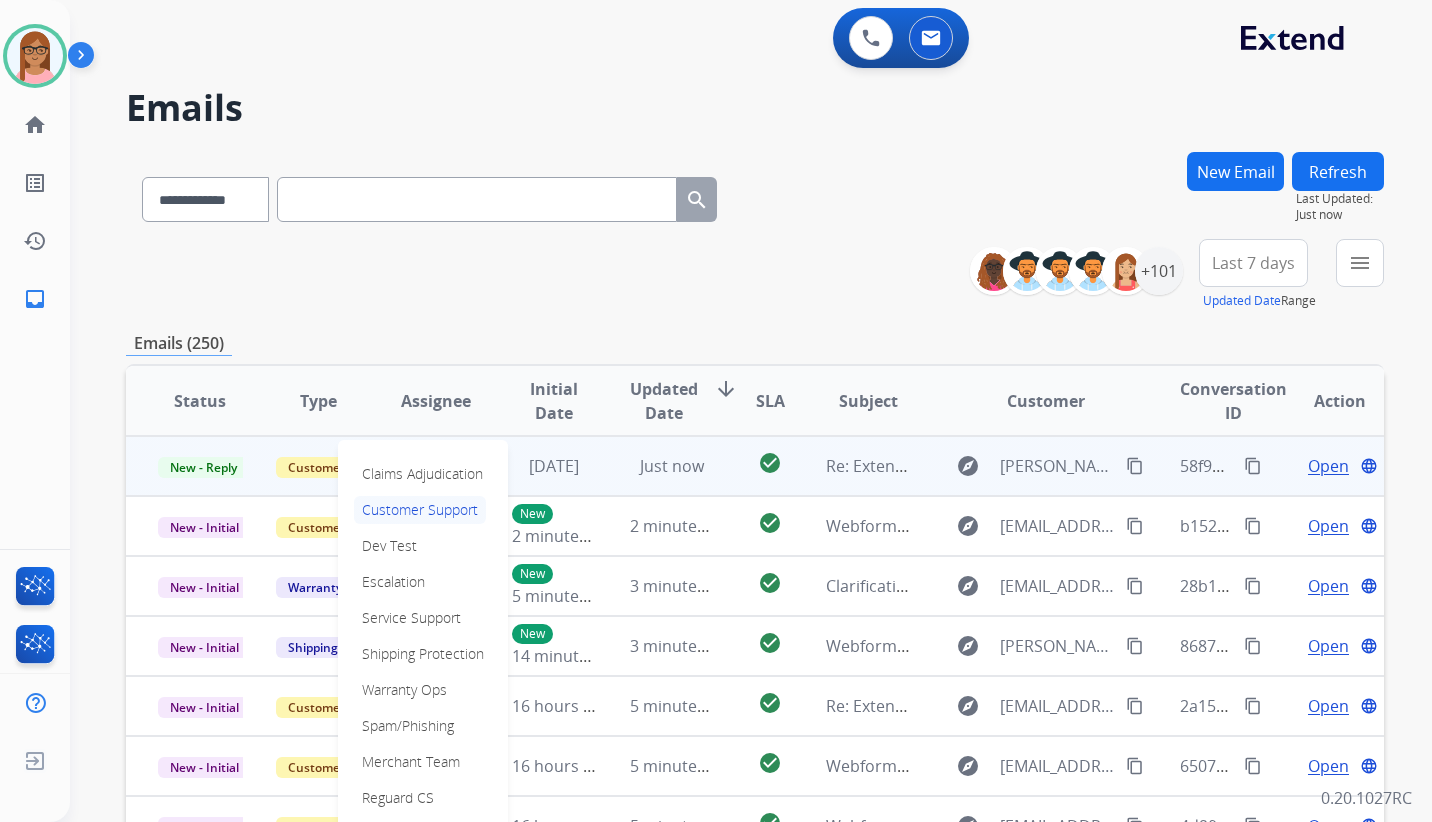 scroll, scrollTop: 2, scrollLeft: 0, axis: vertical 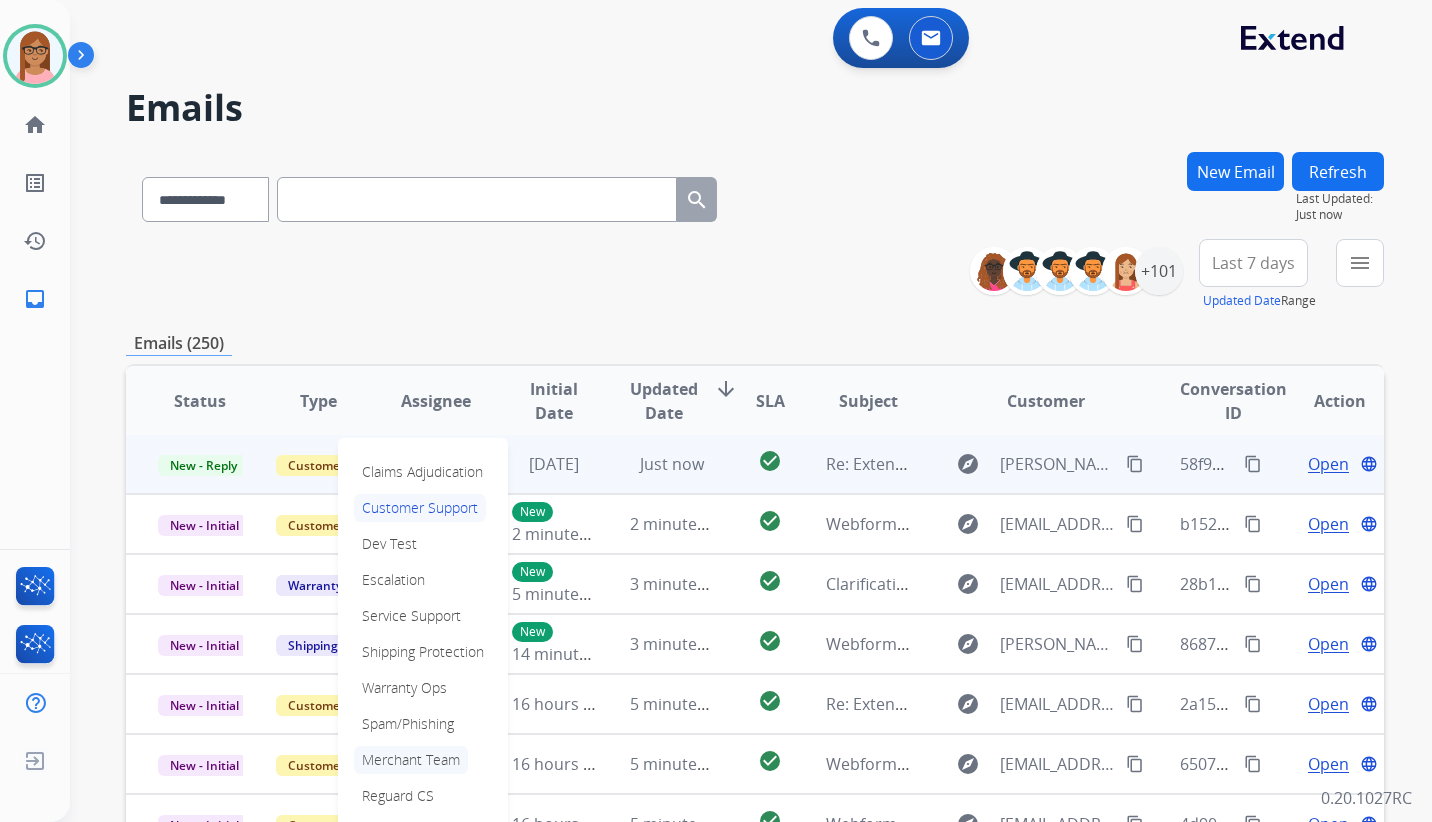 click on "Merchant Team" at bounding box center (411, 760) 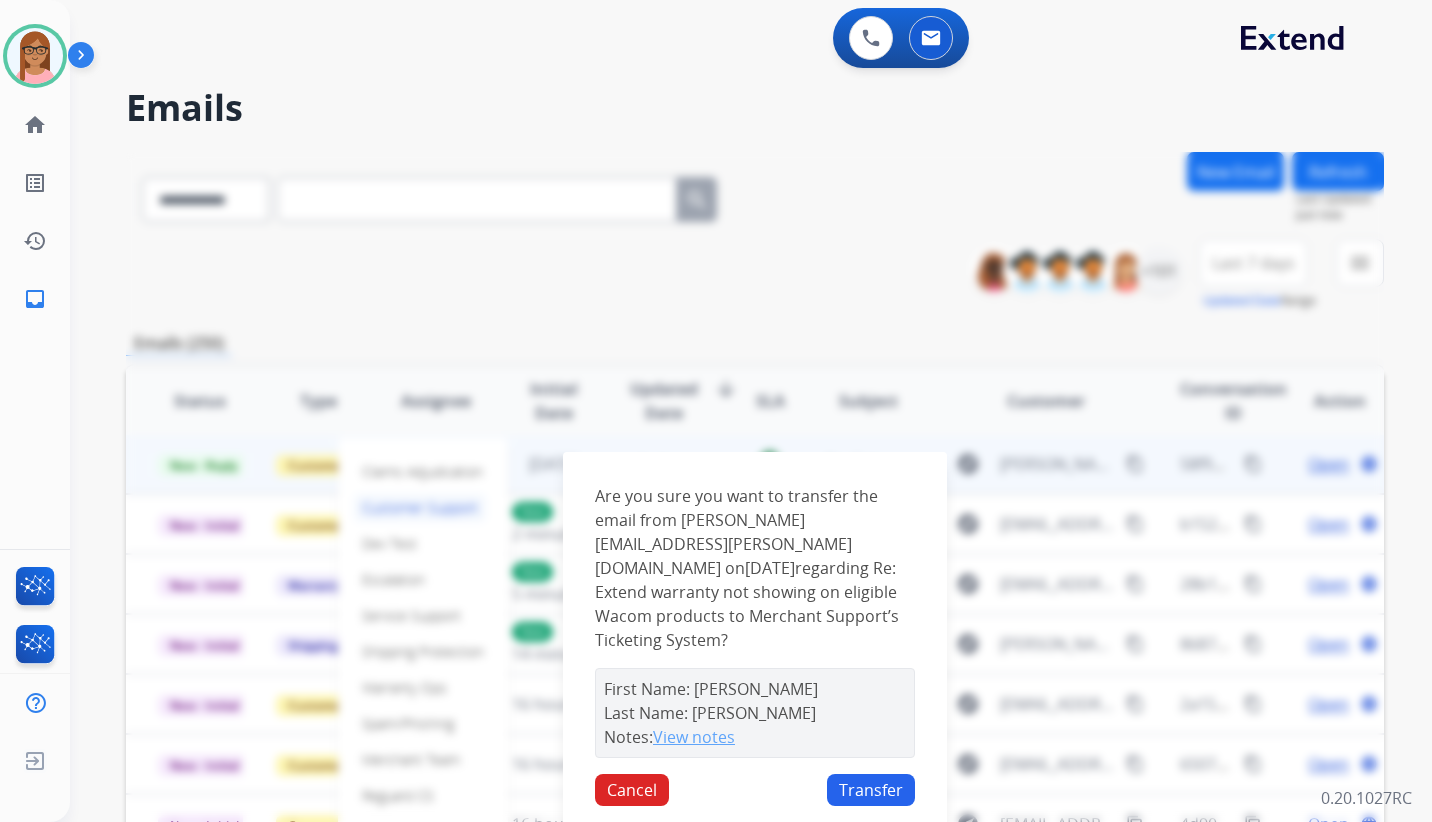 click on "View notes" at bounding box center [694, 737] 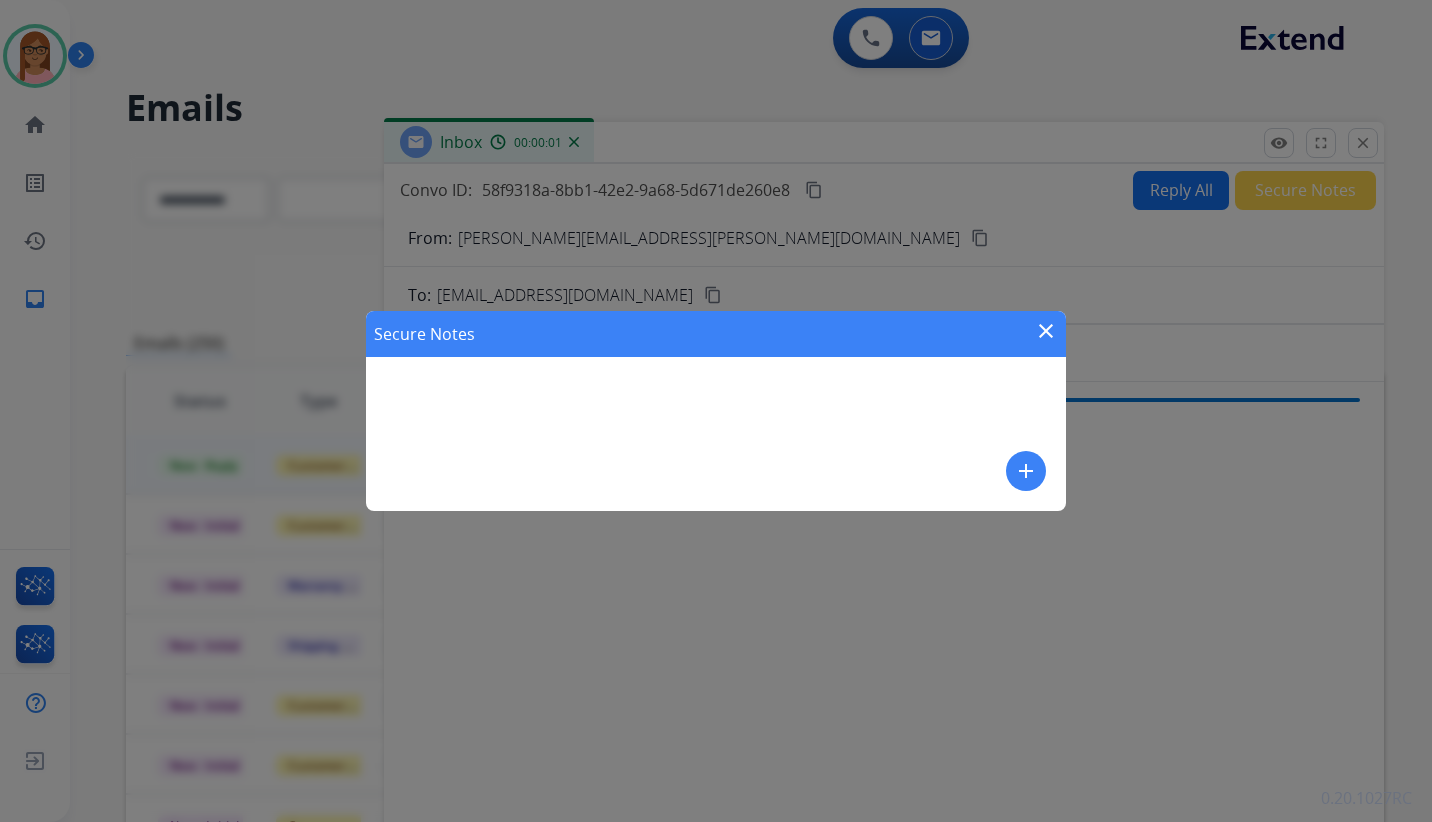 click on "Secure Notes close add" at bounding box center [716, 411] 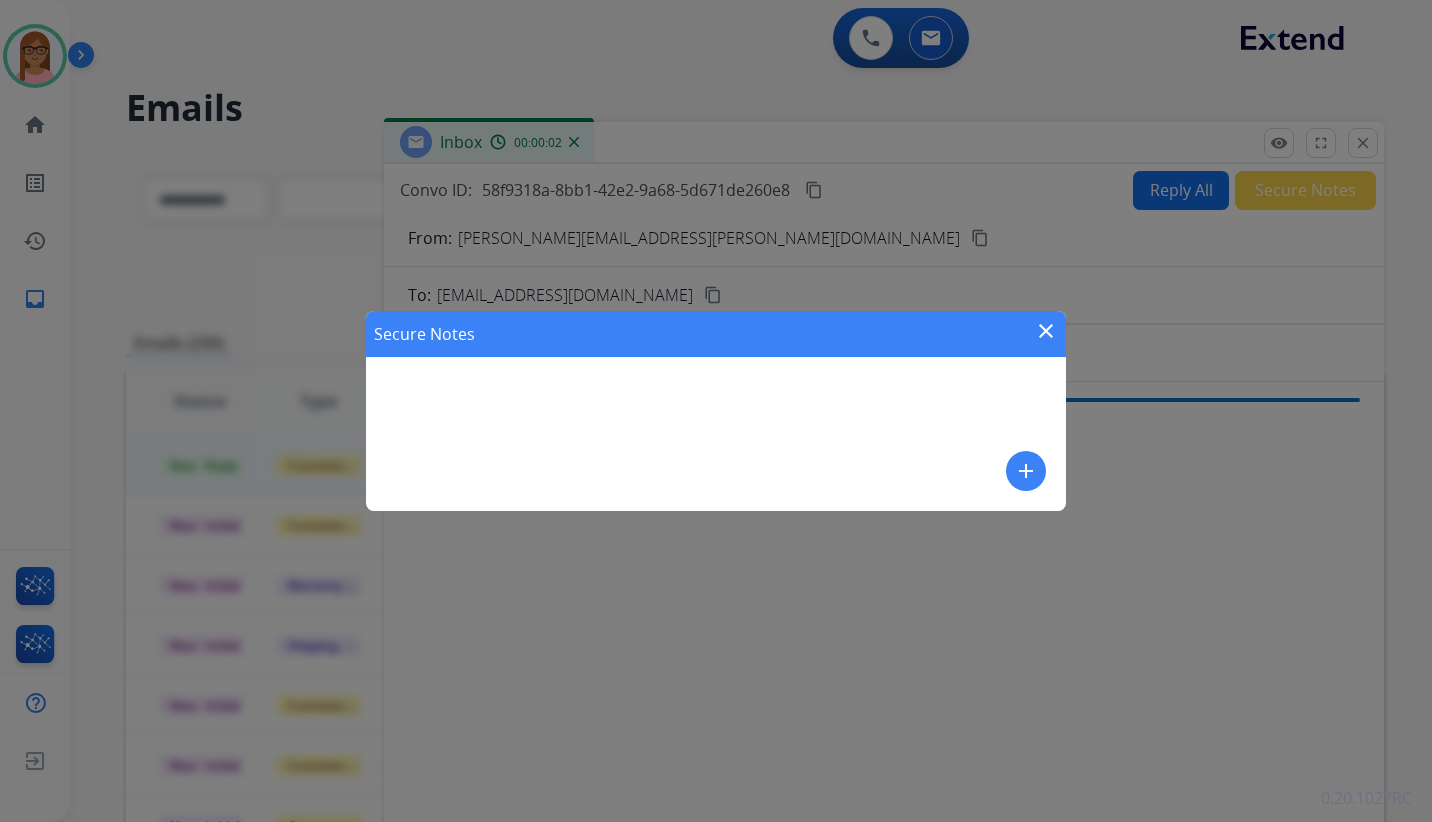 click on "Secure Notes close add" at bounding box center (716, 411) 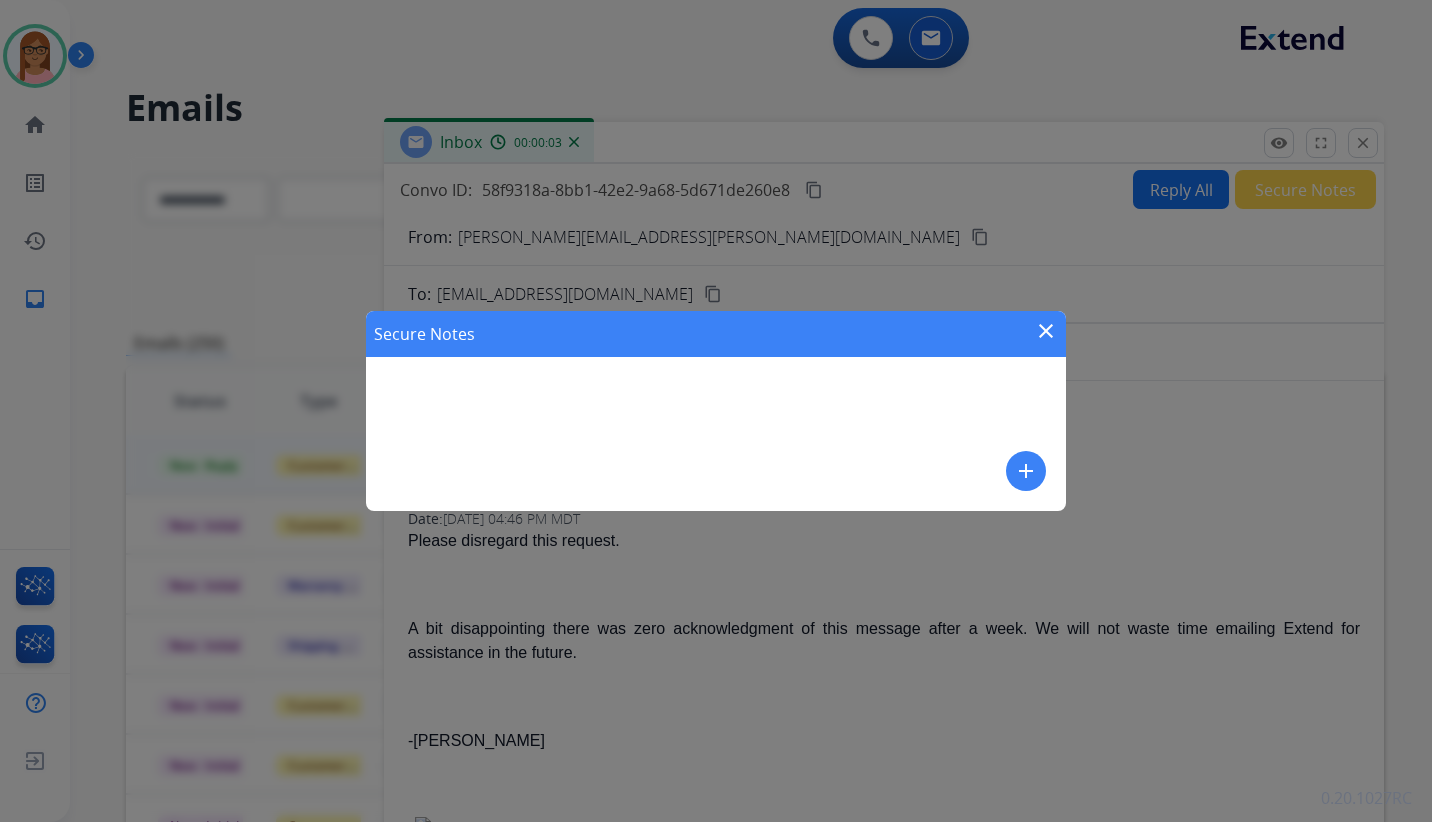 click on "Secure Notes close add" at bounding box center (716, 411) 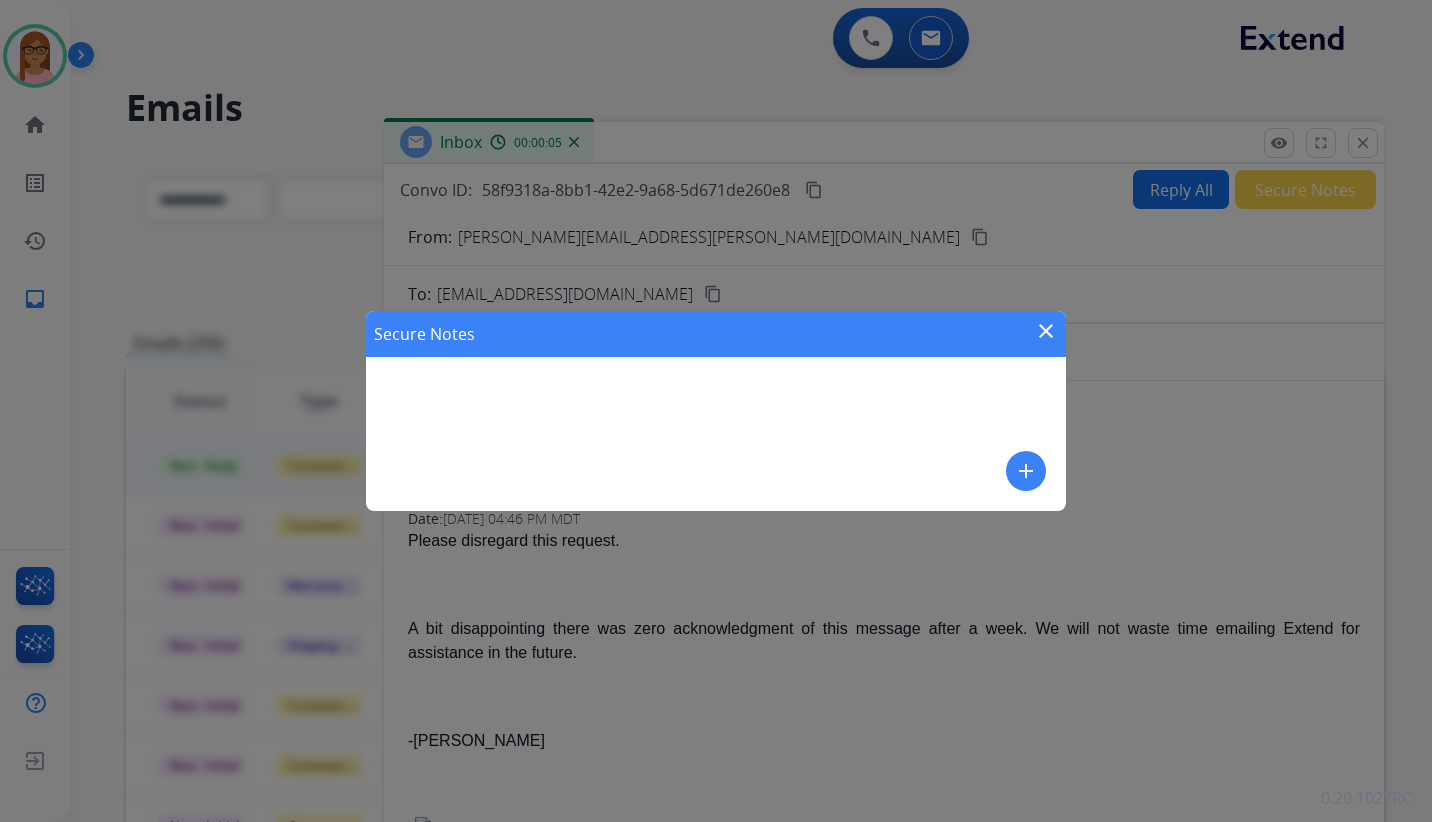 click on "add" at bounding box center (1026, 471) 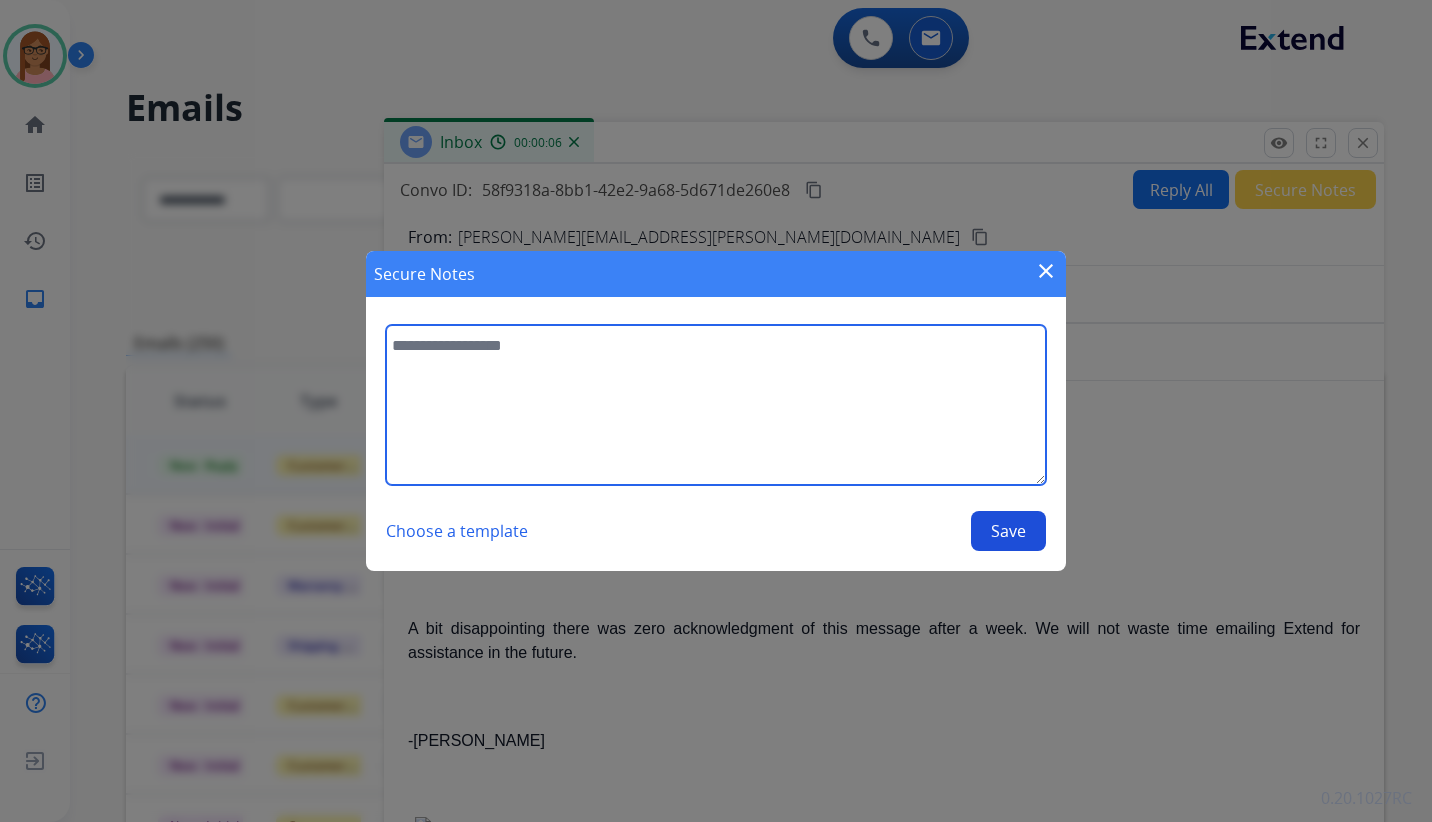 click at bounding box center (716, 405) 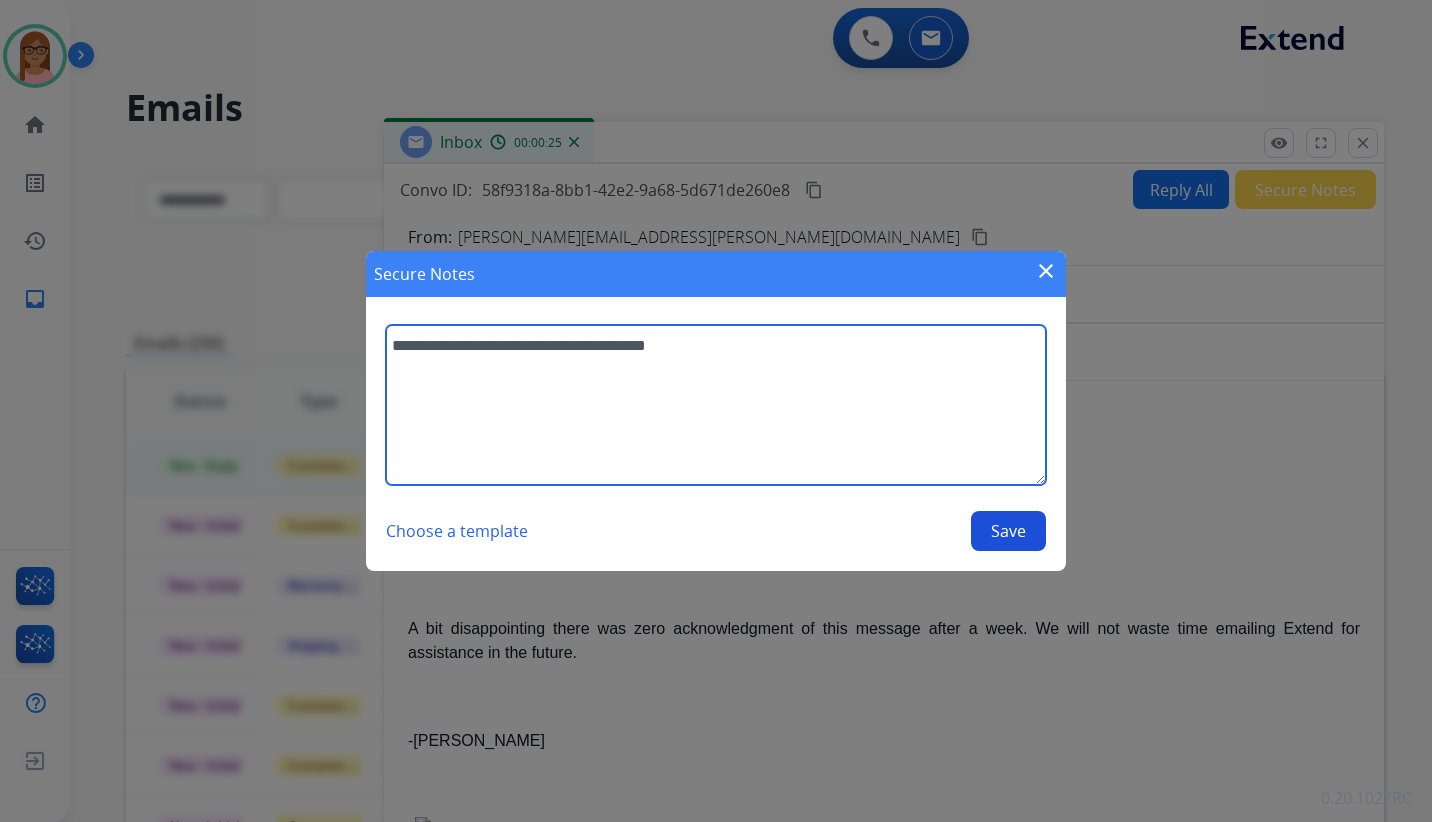 type on "**********" 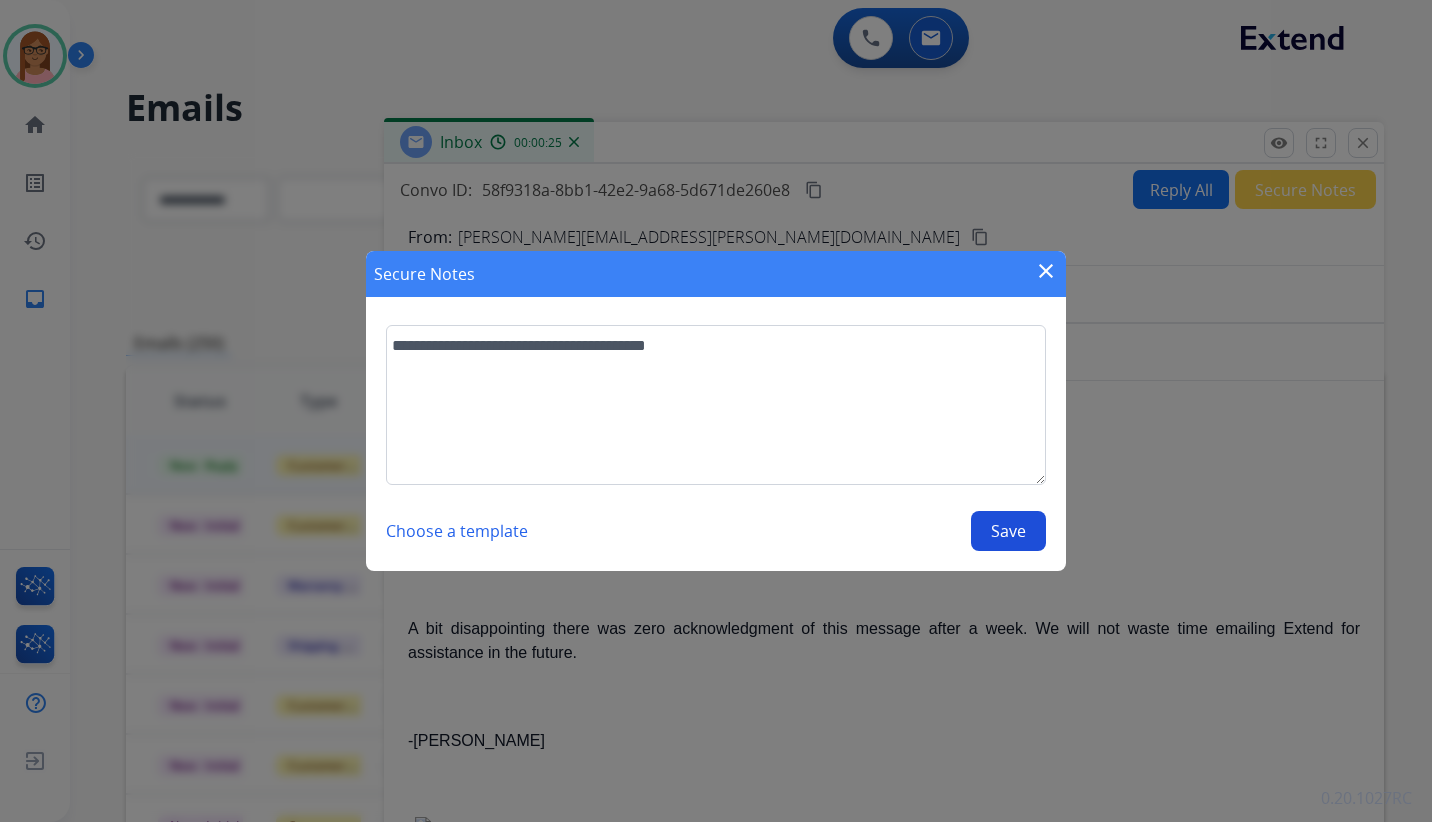 click on "Save" at bounding box center [1008, 531] 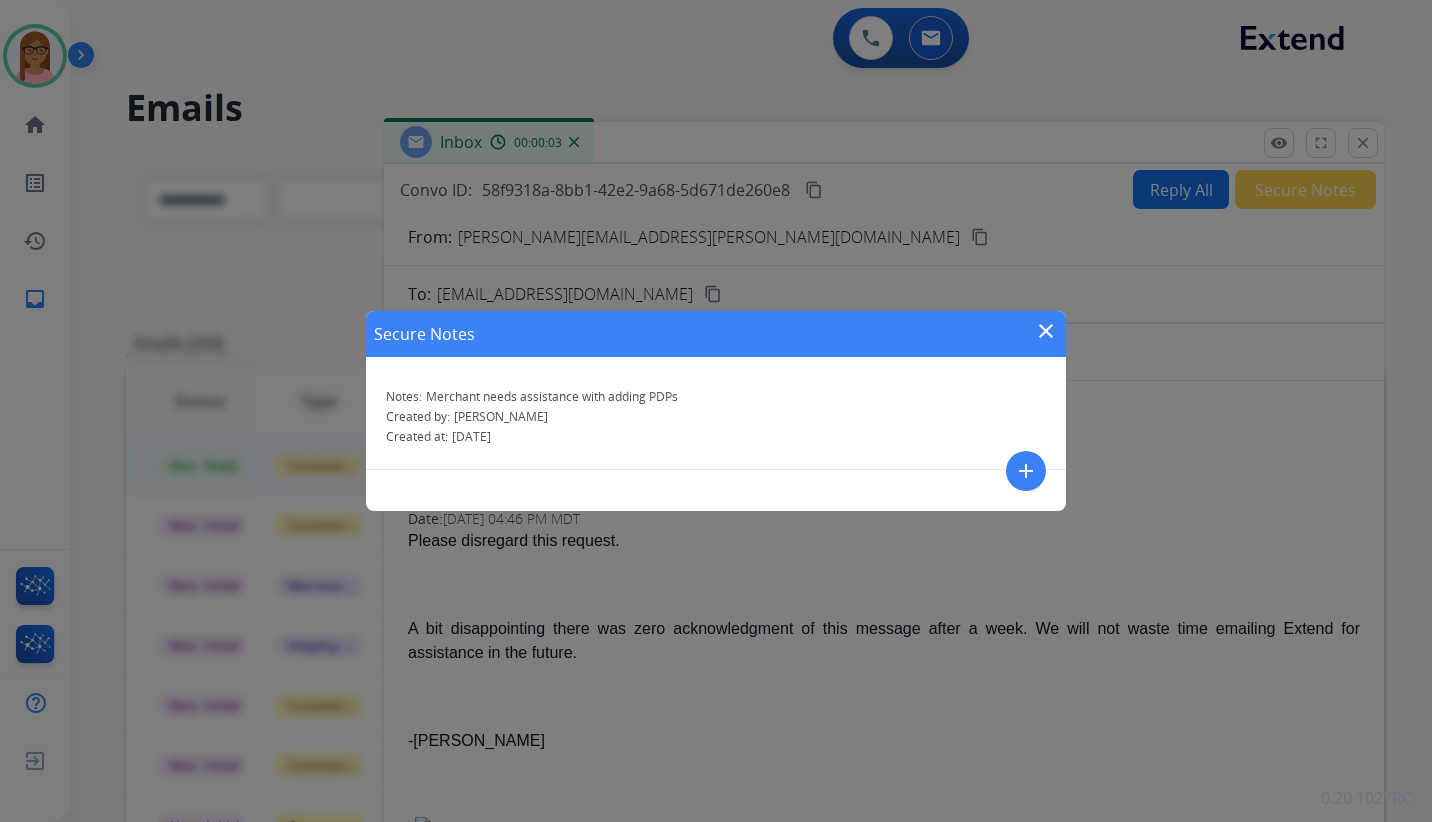 click on "close" at bounding box center (1046, 331) 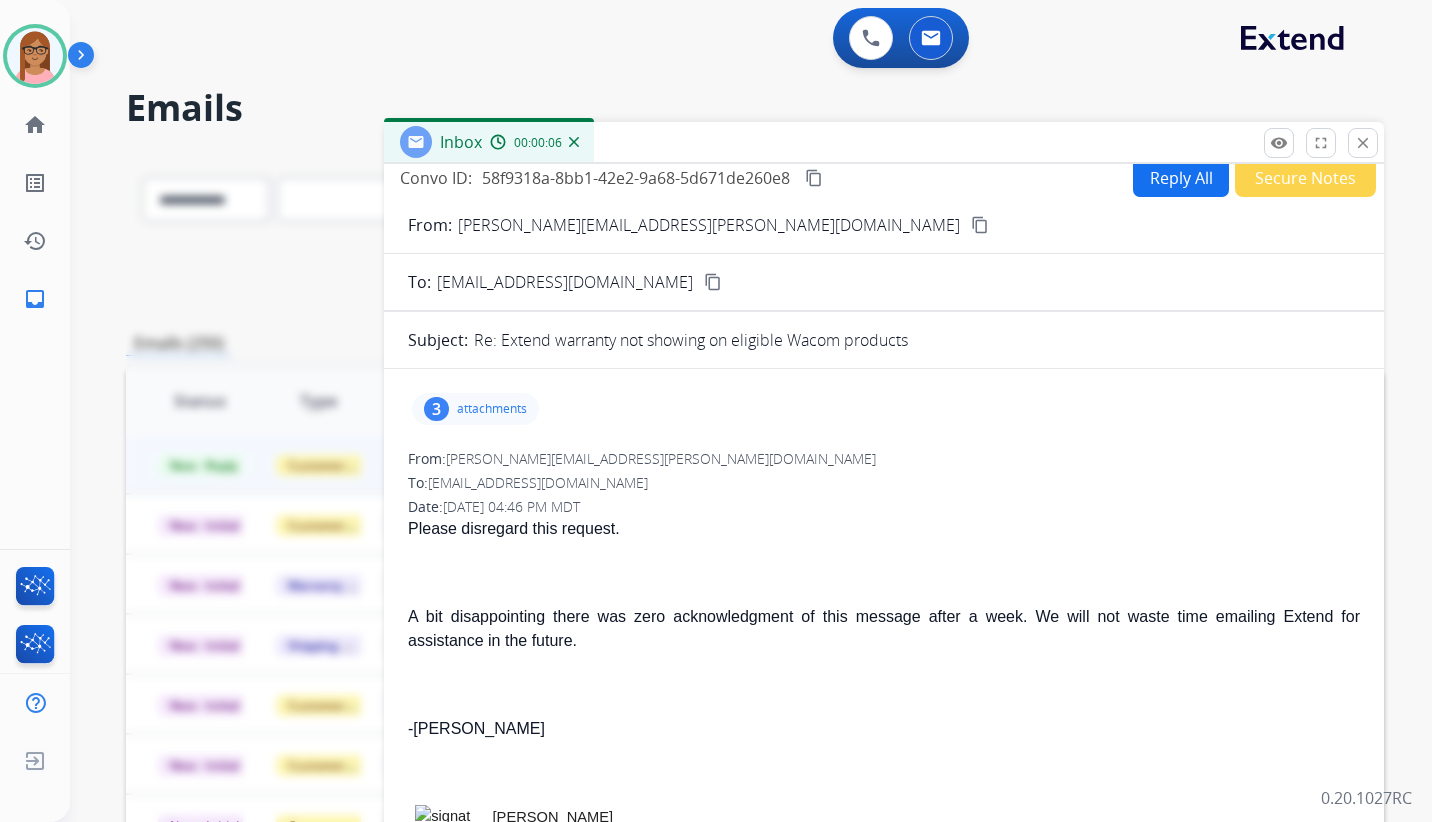 scroll, scrollTop: 0, scrollLeft: 0, axis: both 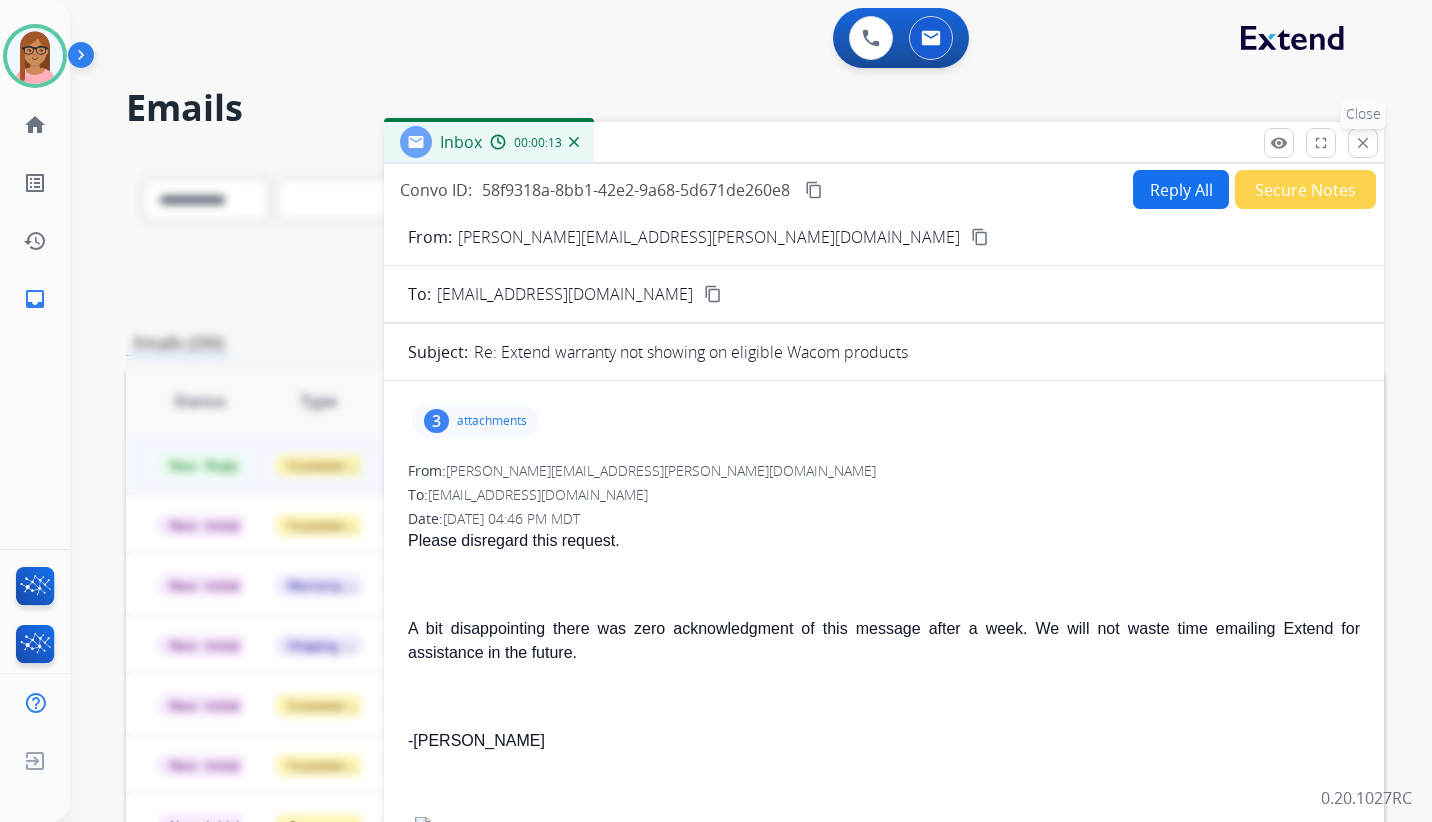 click on "close" at bounding box center (1363, 143) 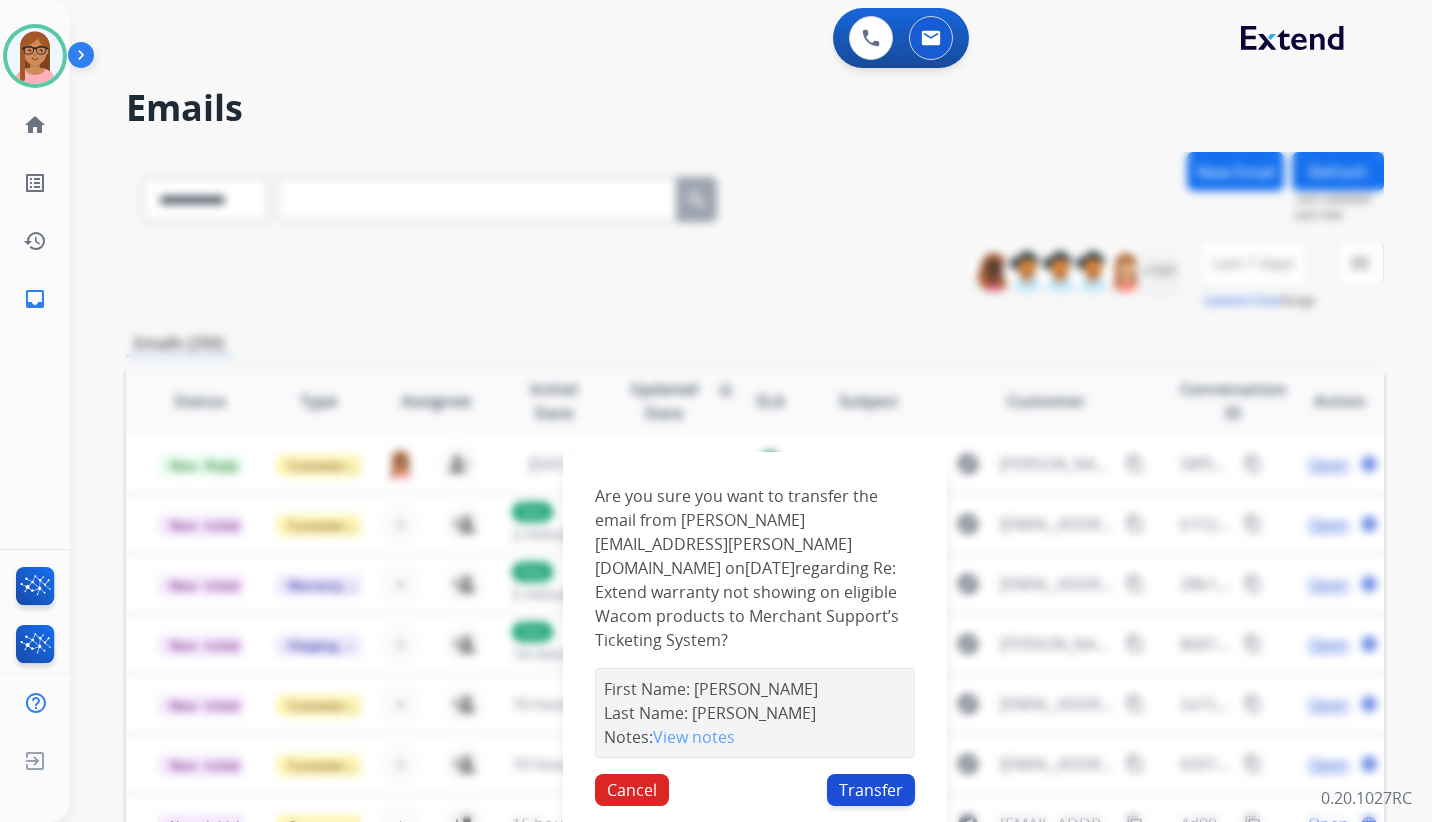 click on "Transfer" at bounding box center (871, 790) 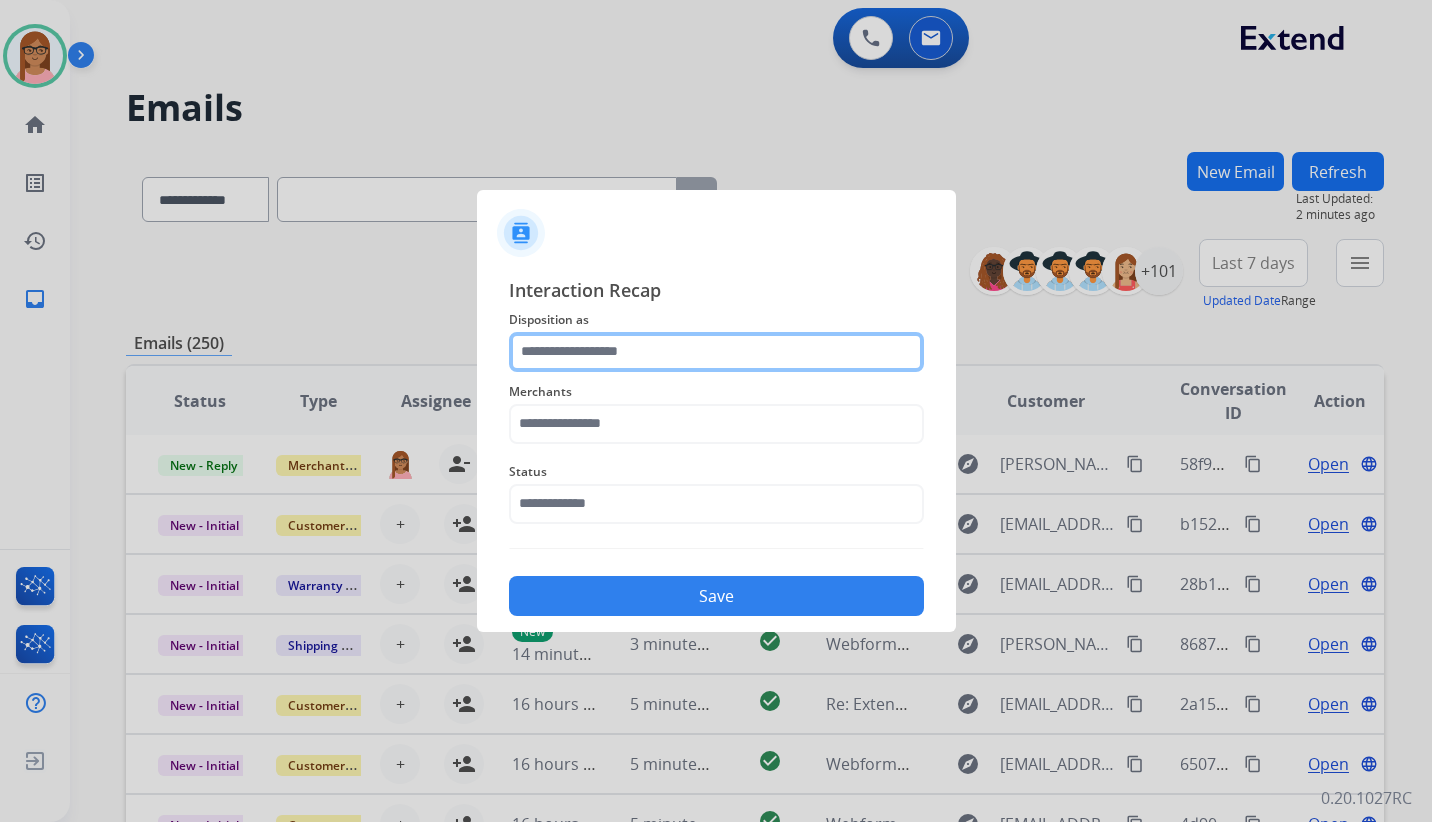 click 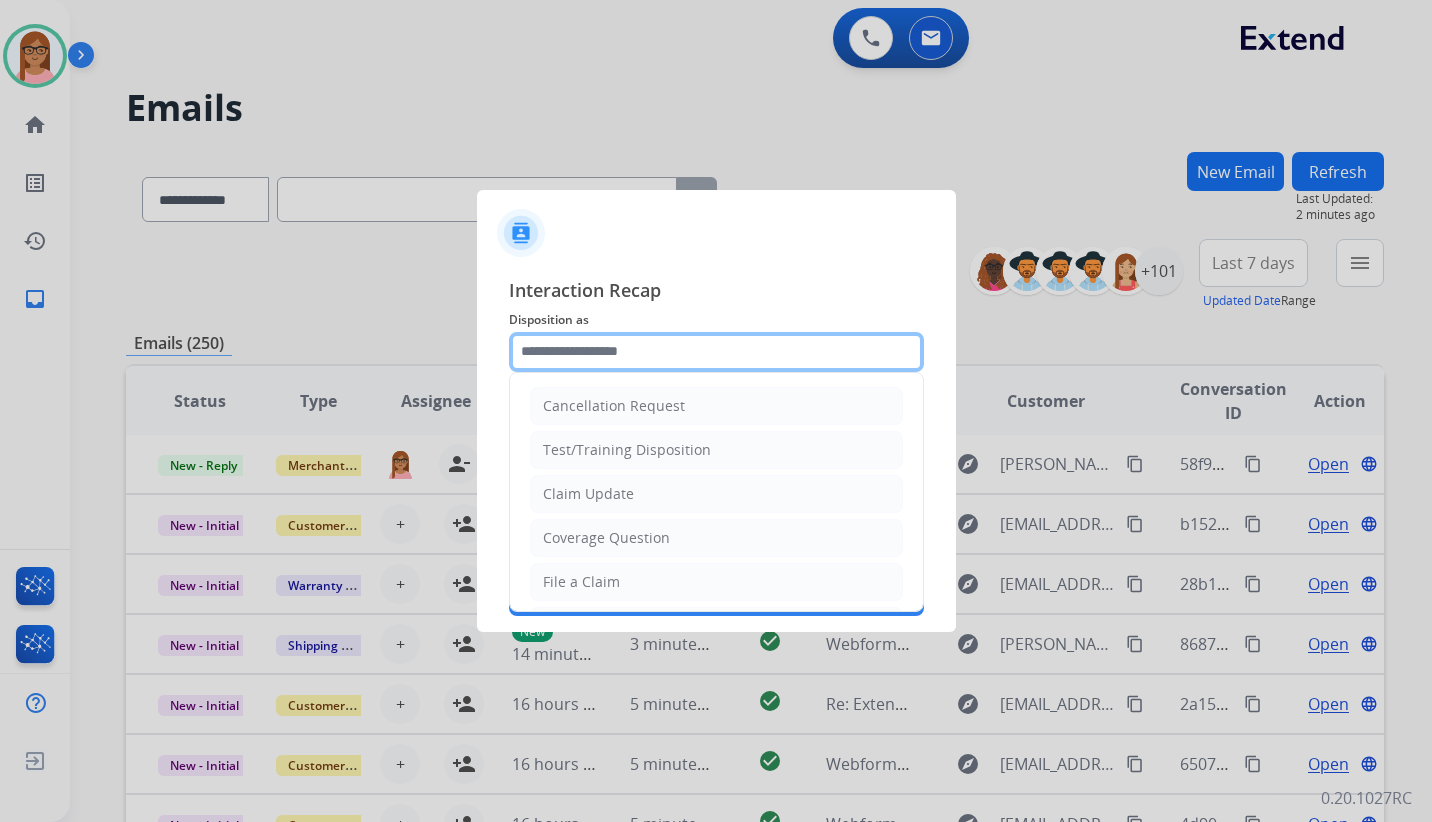 click 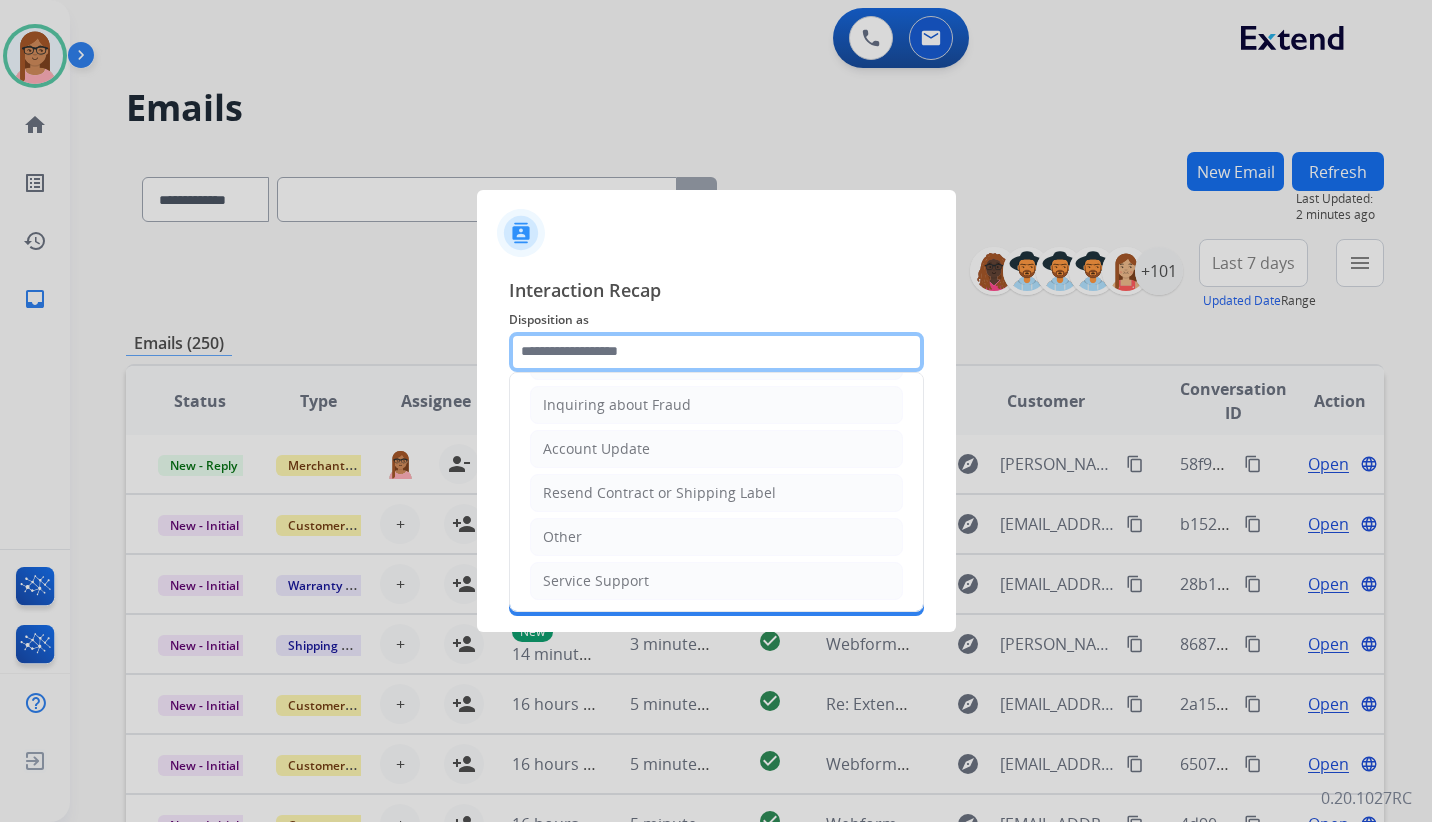 scroll, scrollTop: 312, scrollLeft: 0, axis: vertical 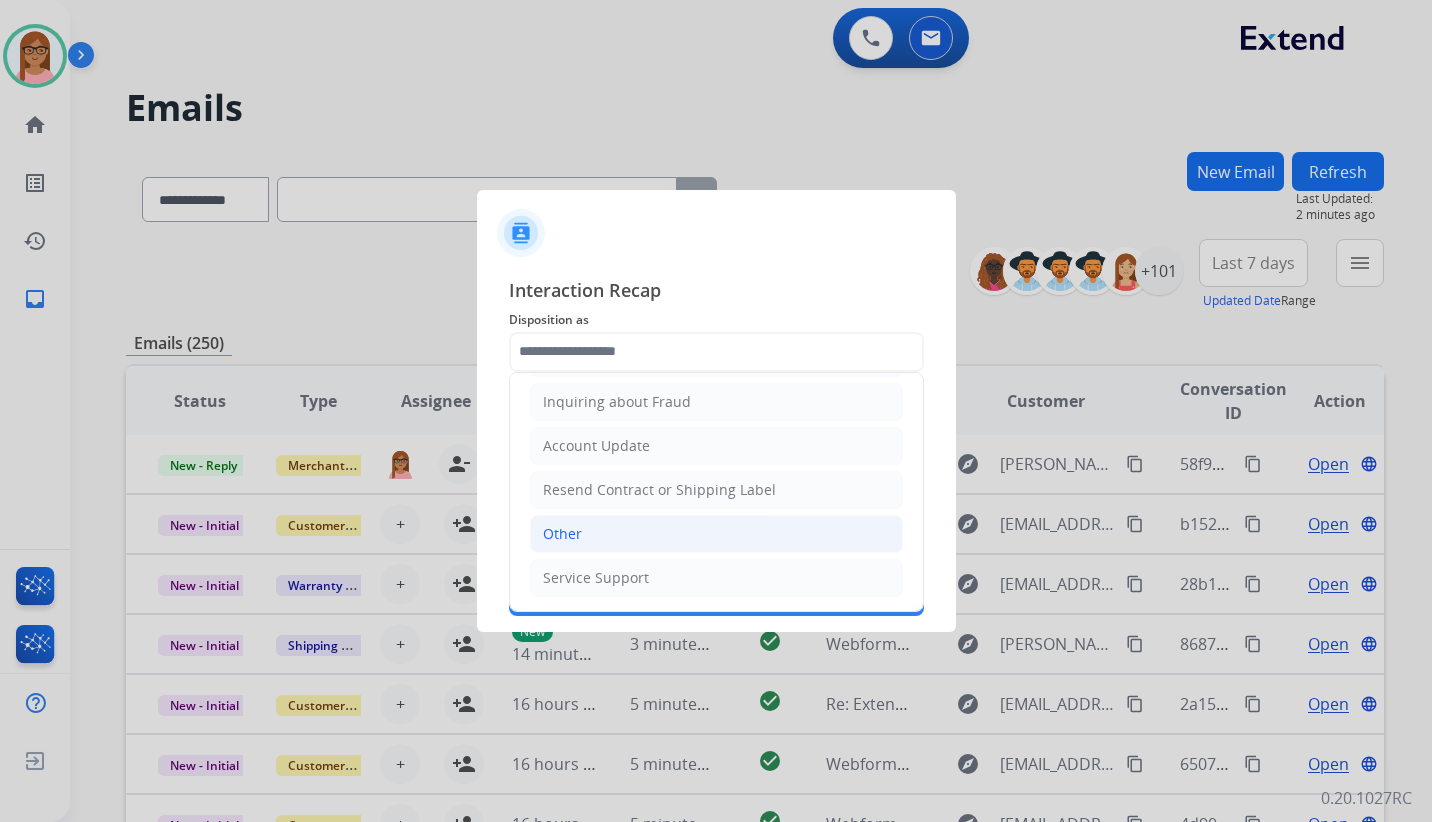 click on "Other" 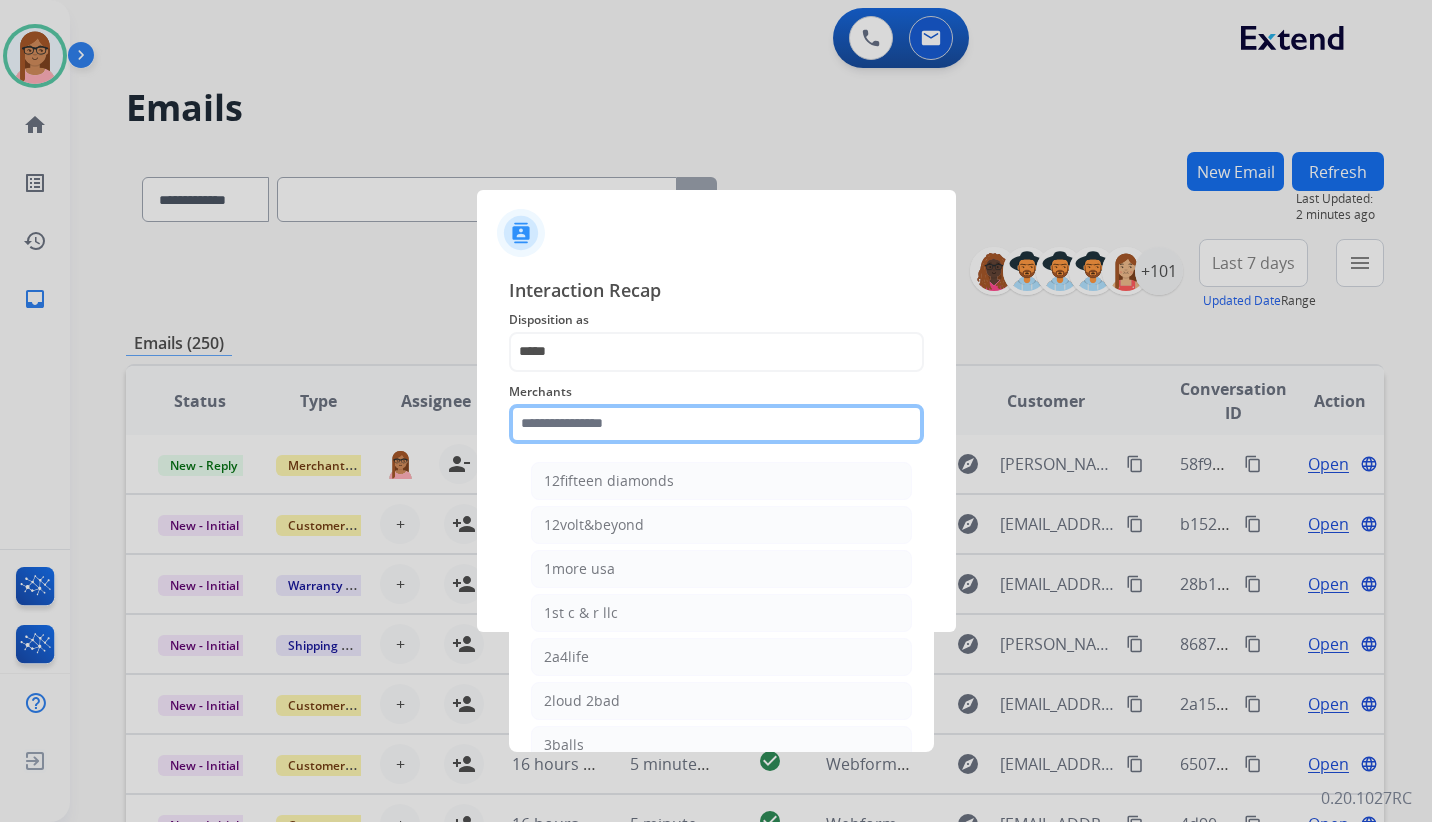 click 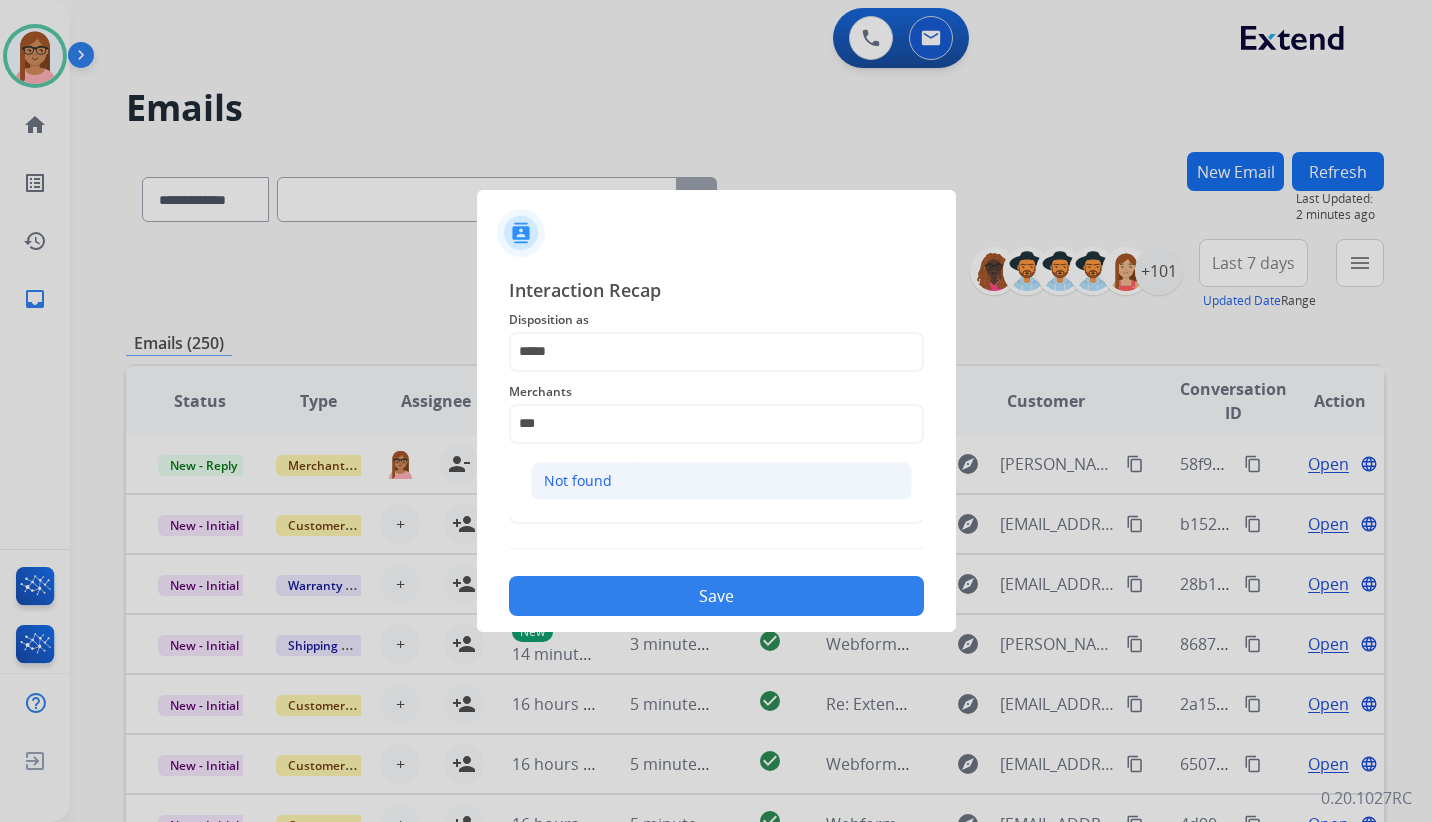 click on "Not found" 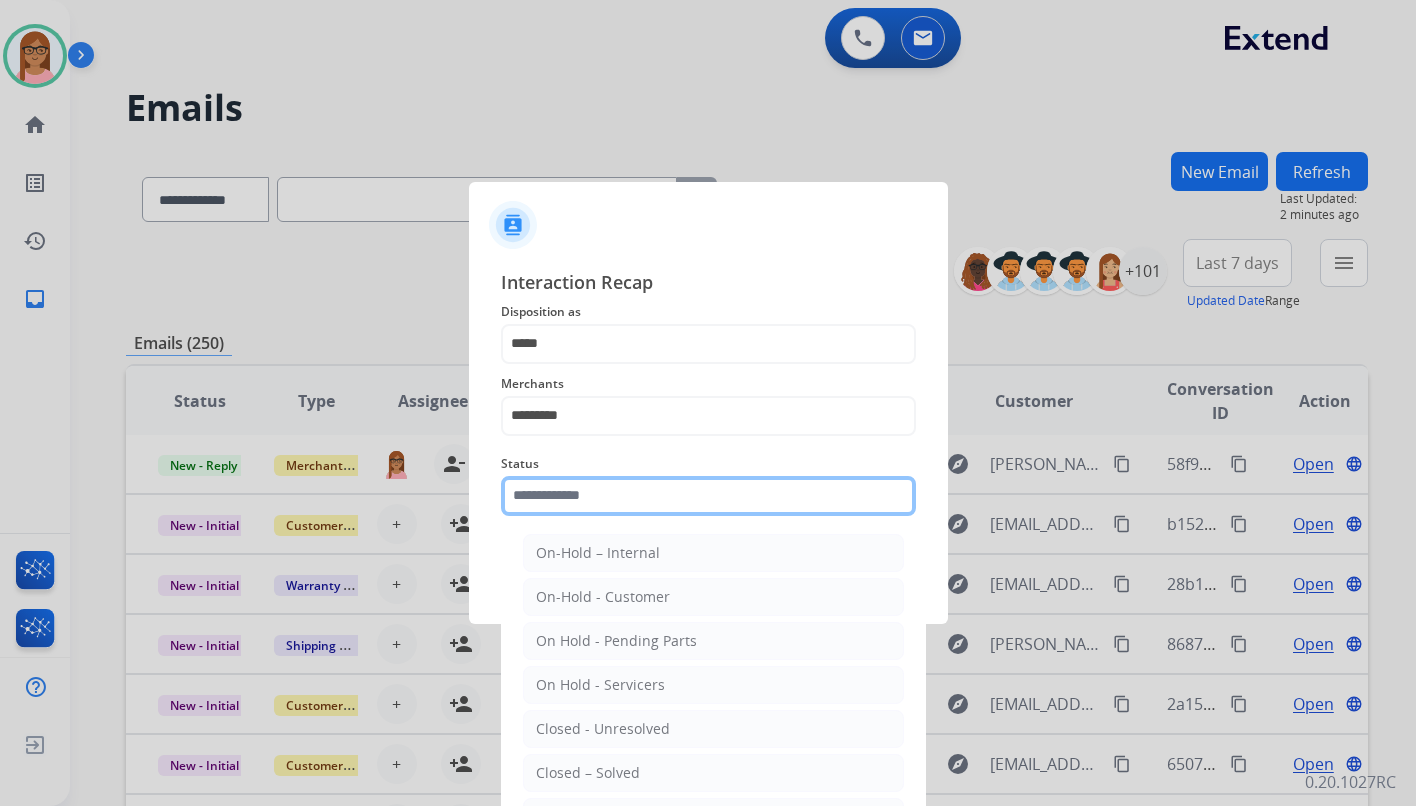 click 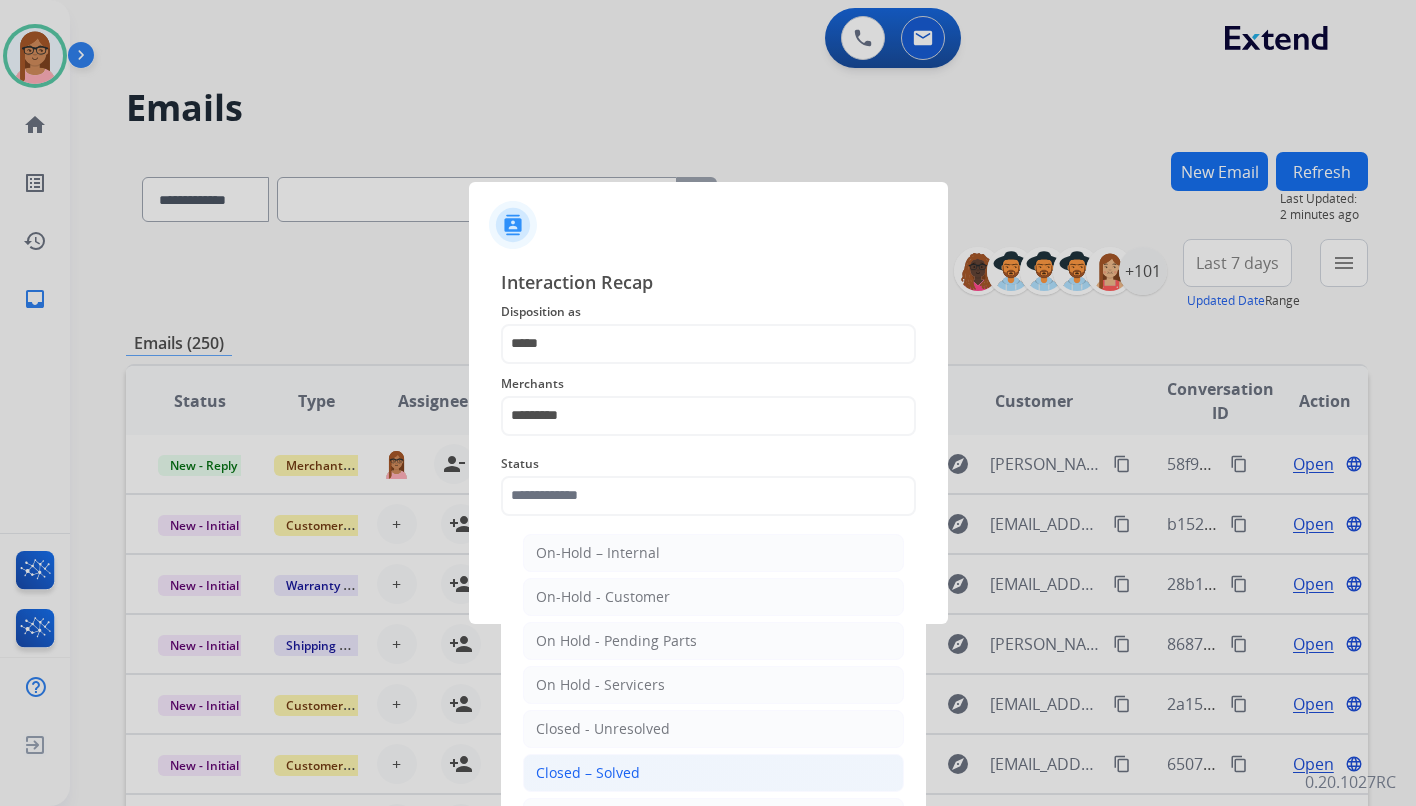 click on "Closed – Solved" 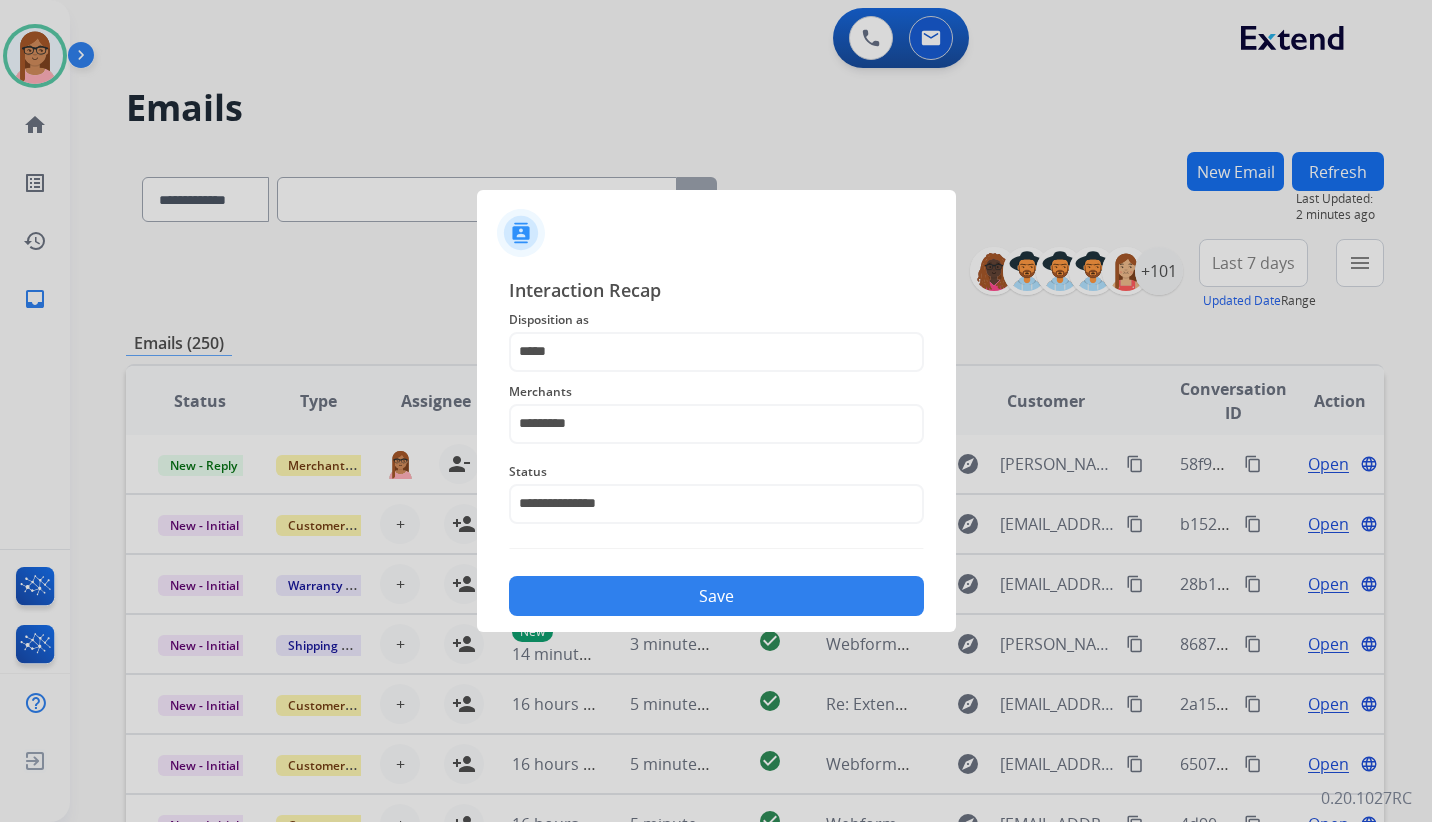 click on "Save" 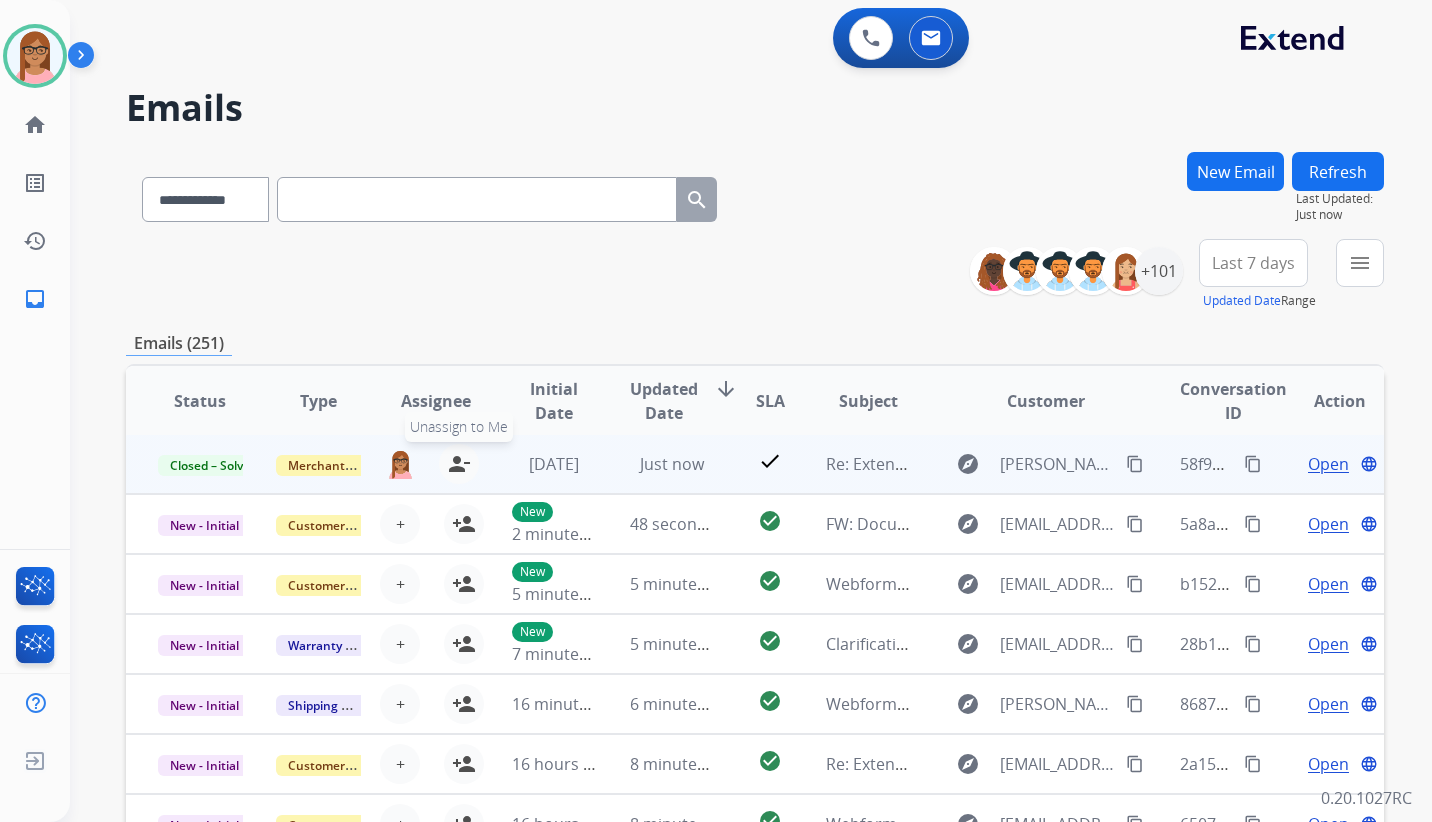 click on "person_remove" at bounding box center (459, 464) 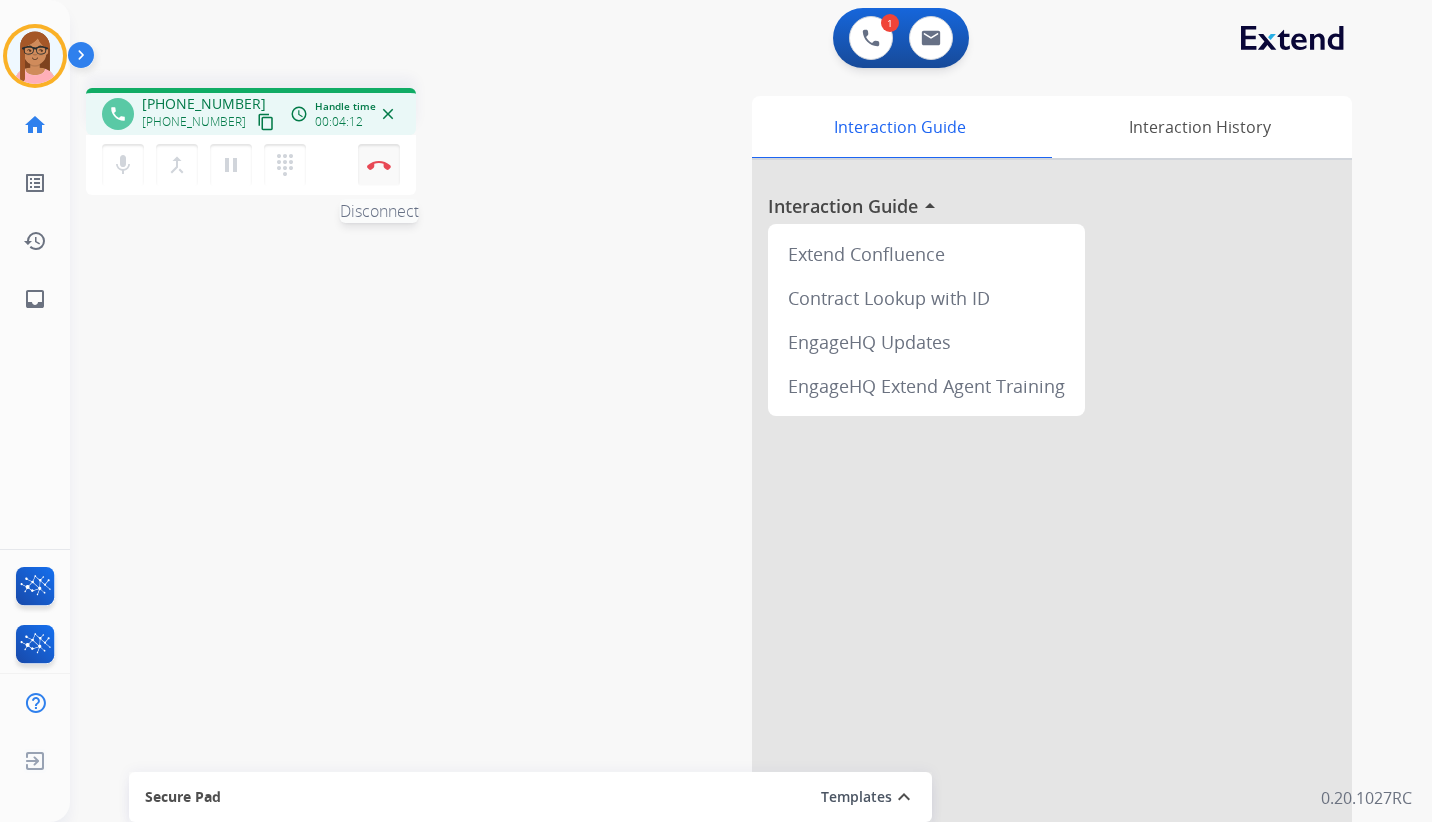 click at bounding box center [379, 165] 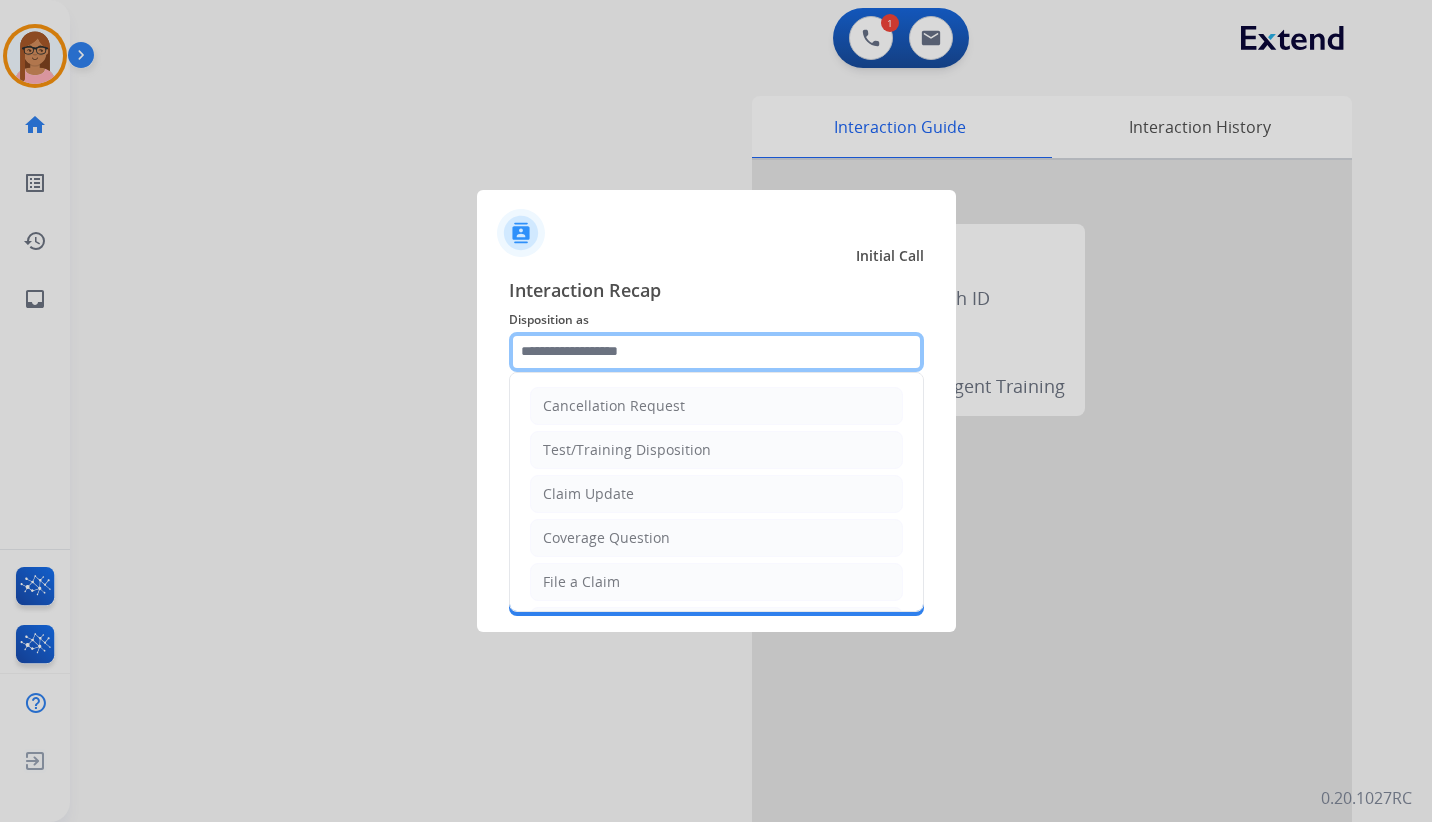 click 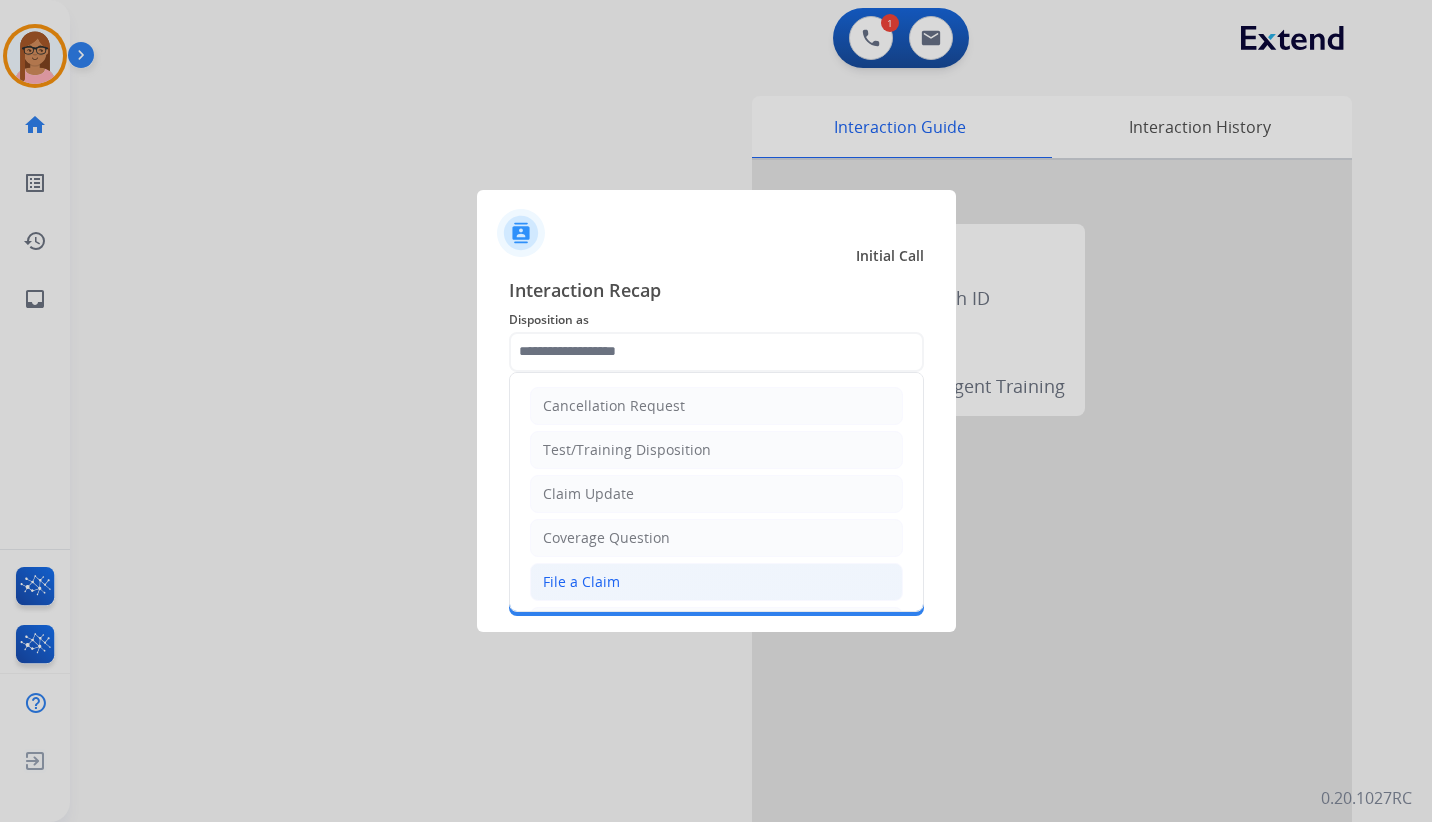 click on "File a Claim" 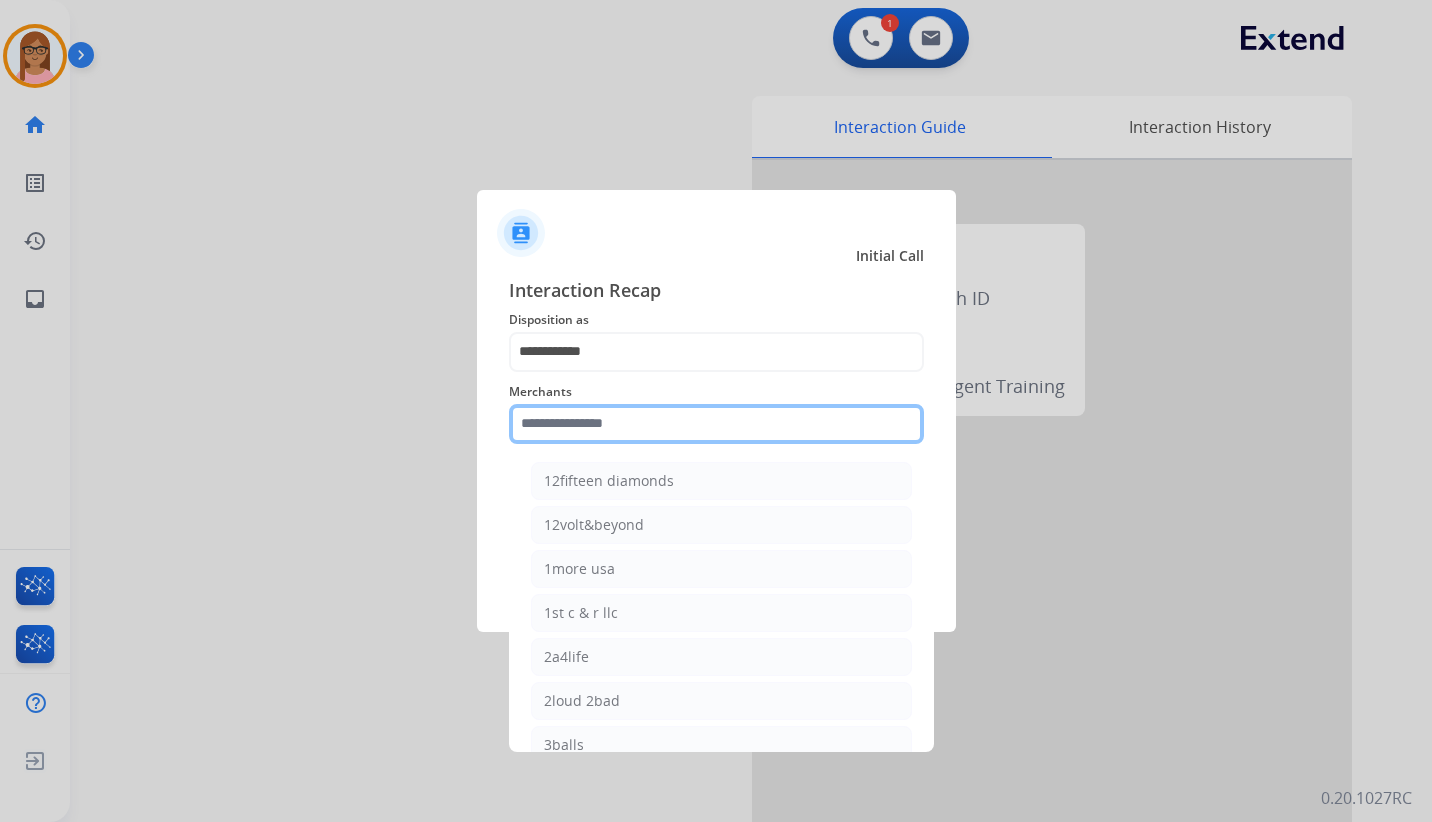 click 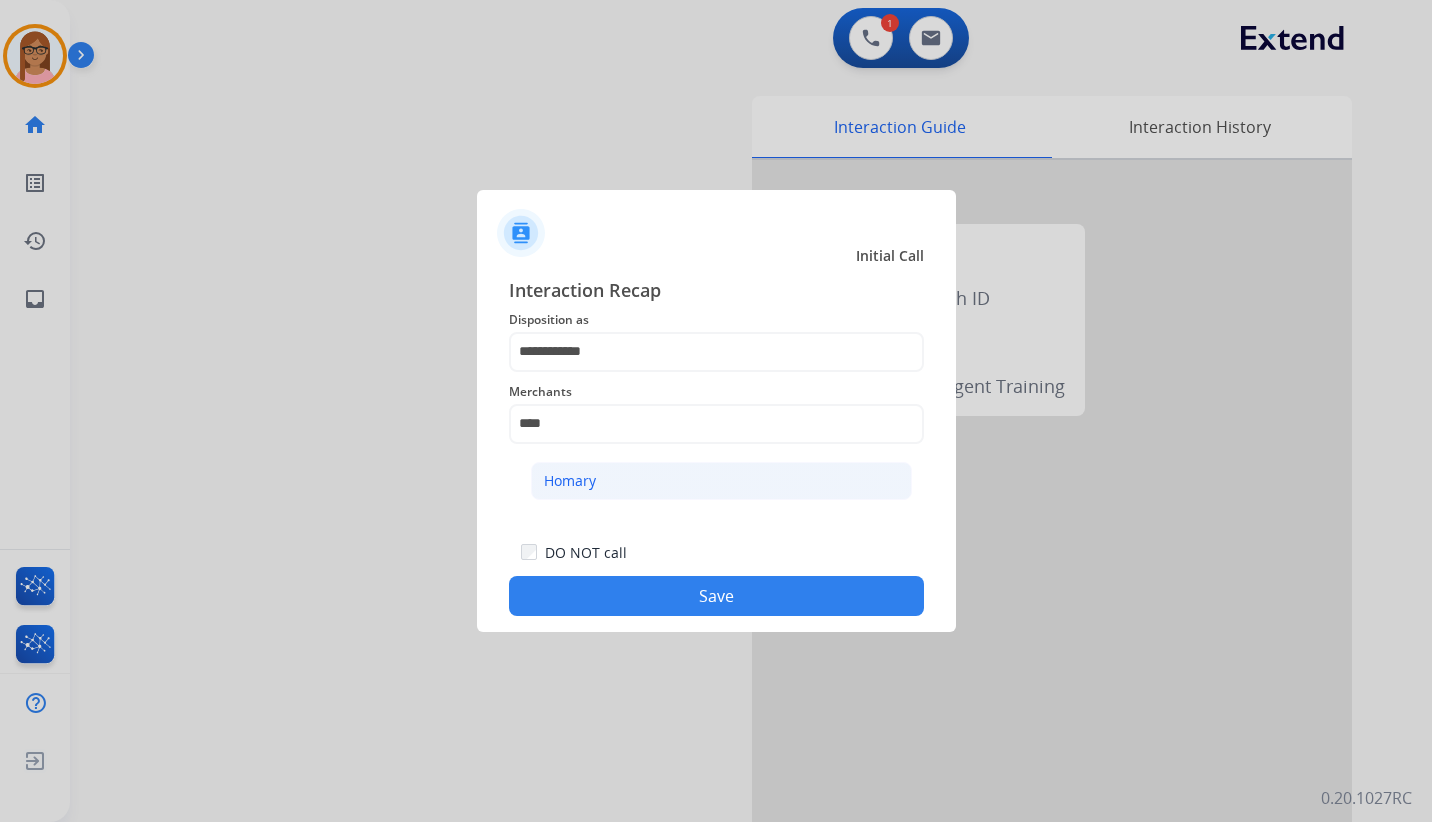 click on "Homary" 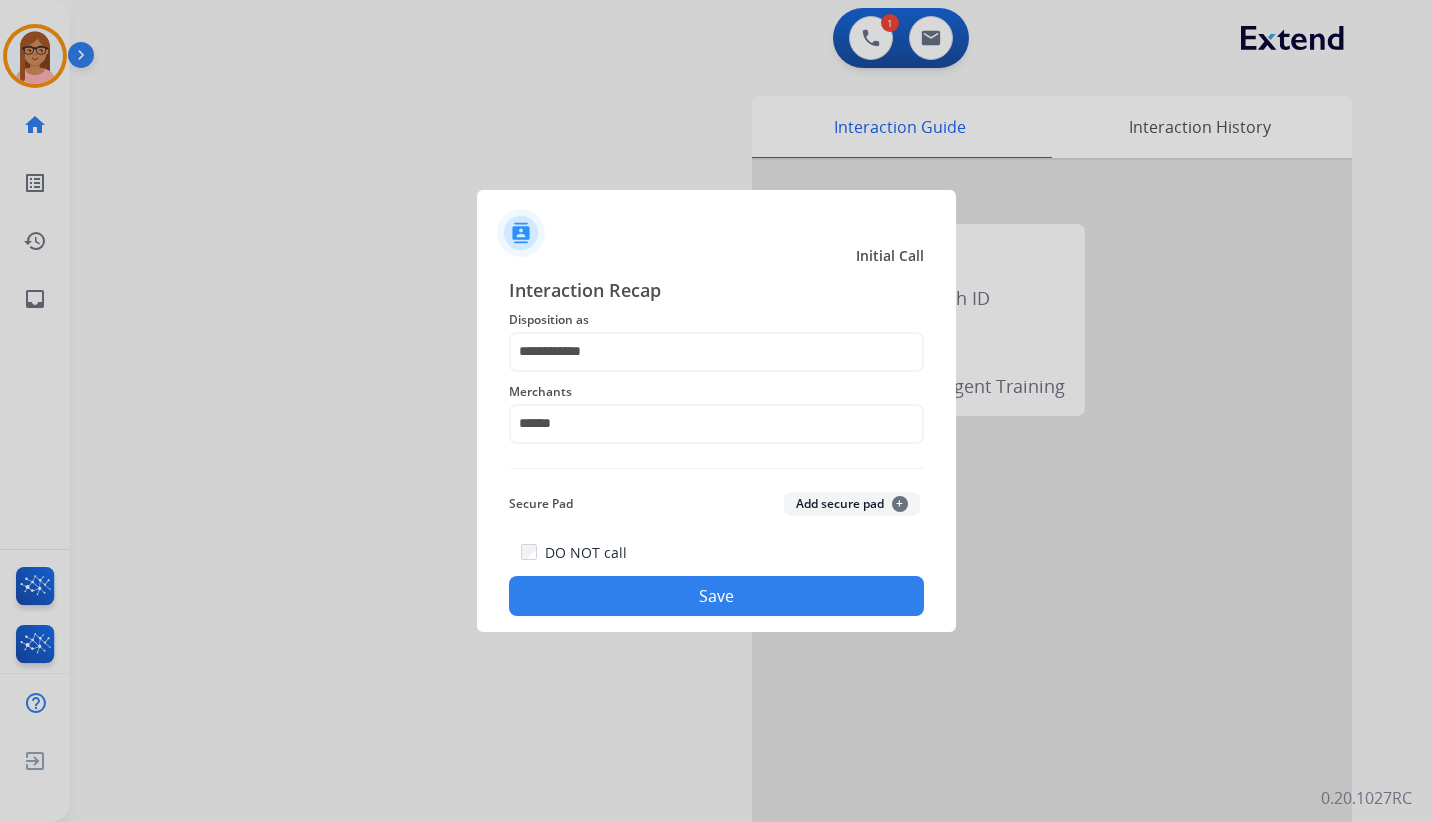 click on "Save" 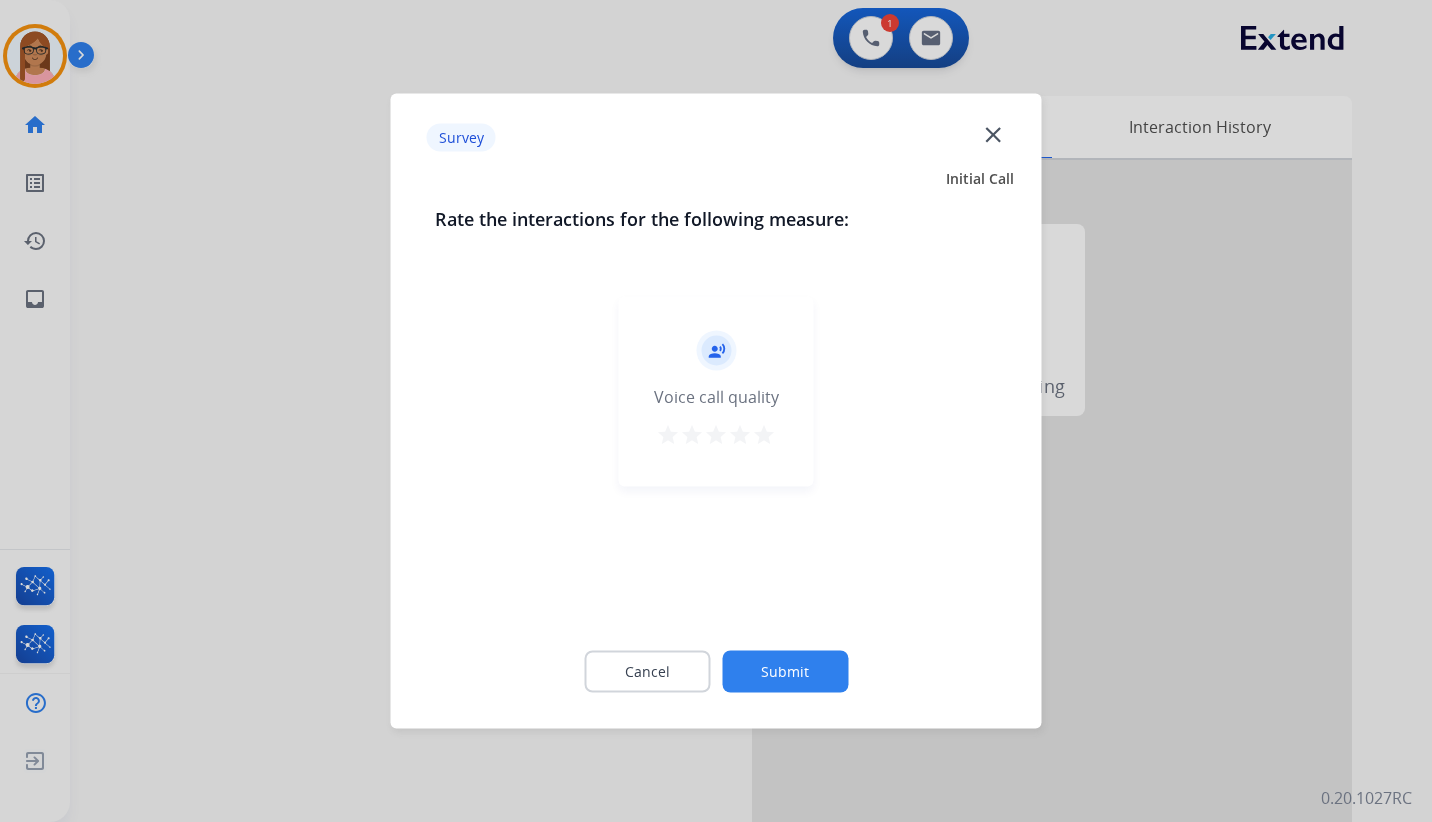 click on "star" at bounding box center [764, 435] 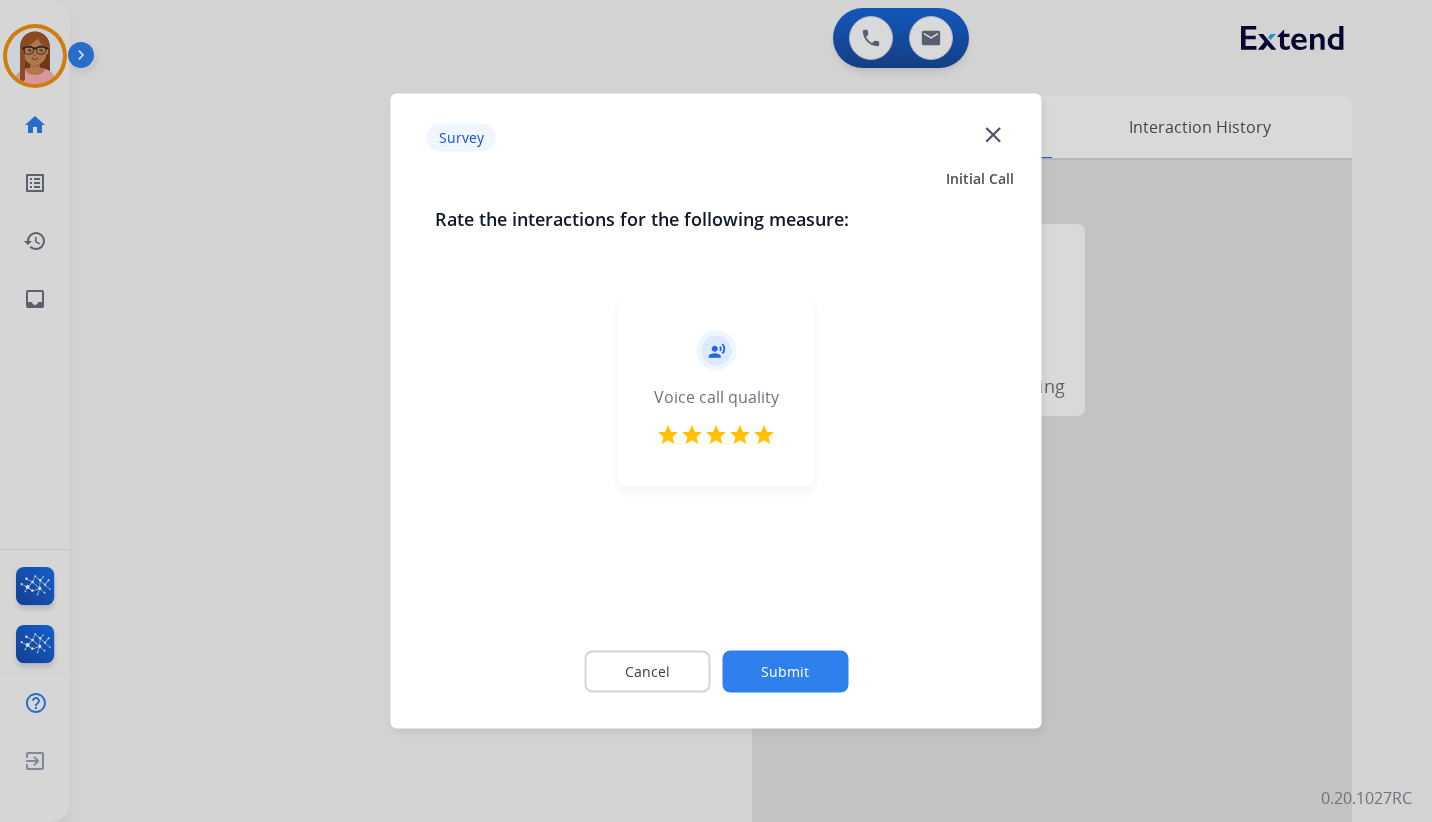 click on "Submit" 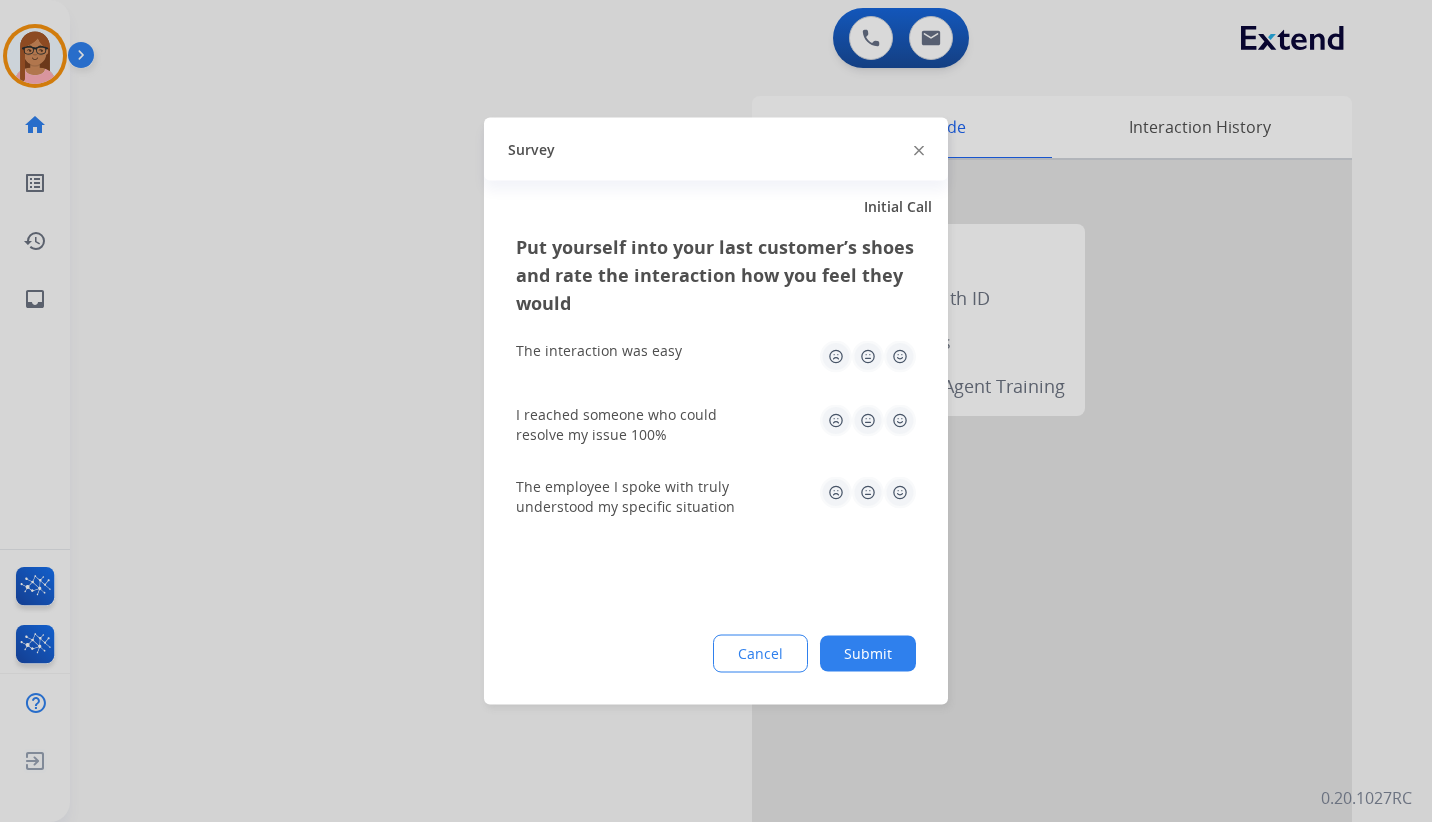 click 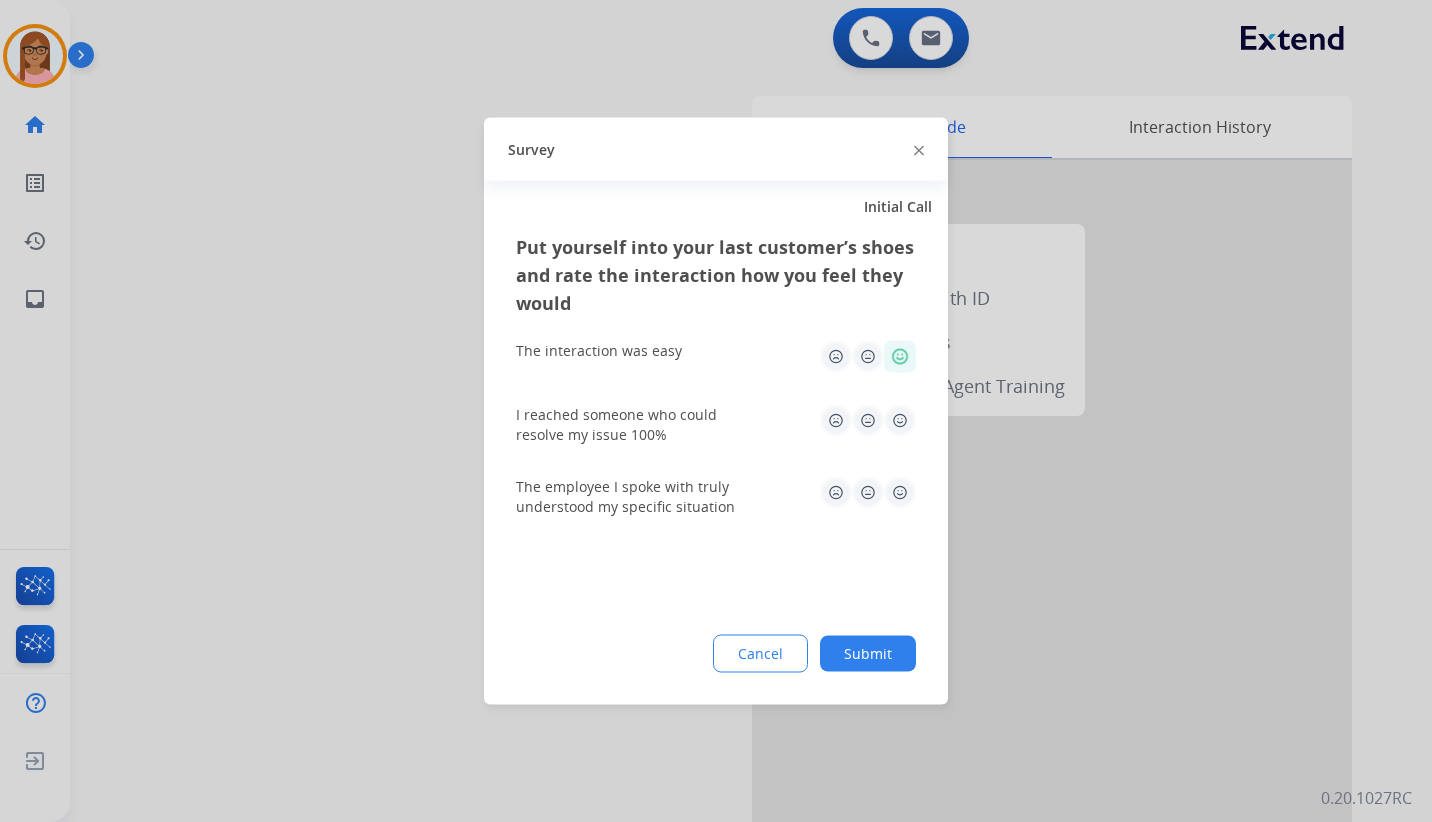 click 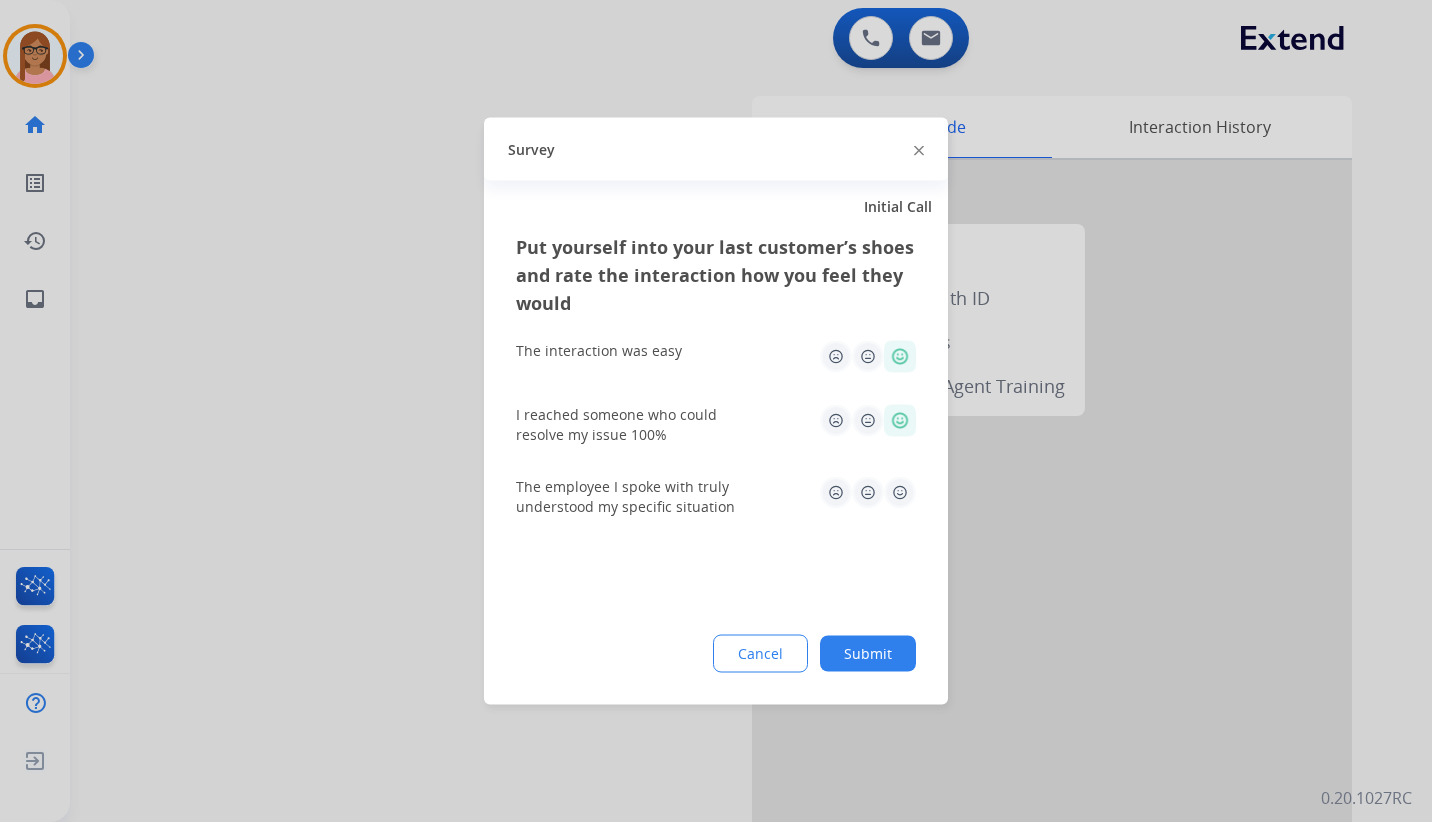 click 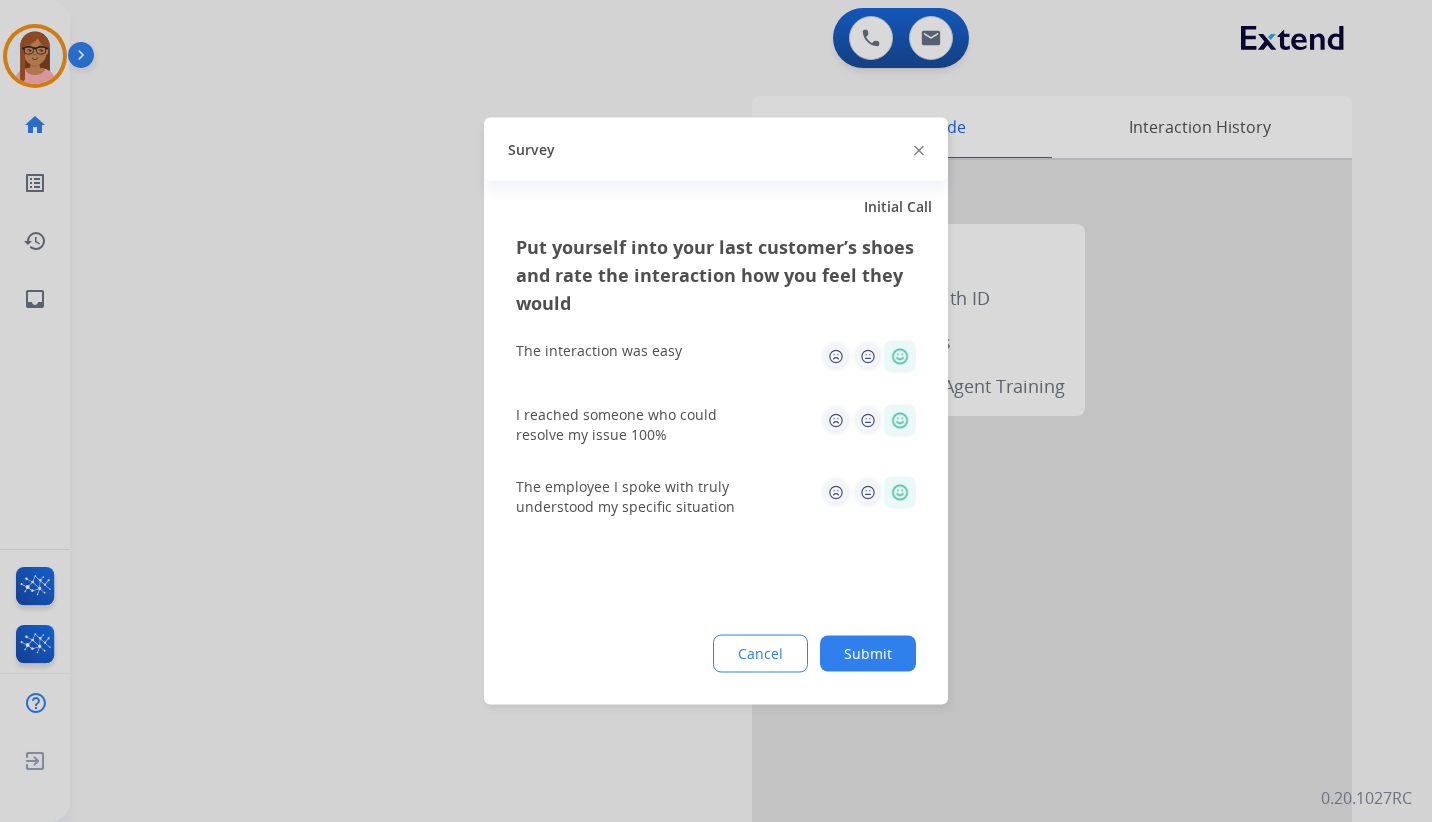 click on "Submit" 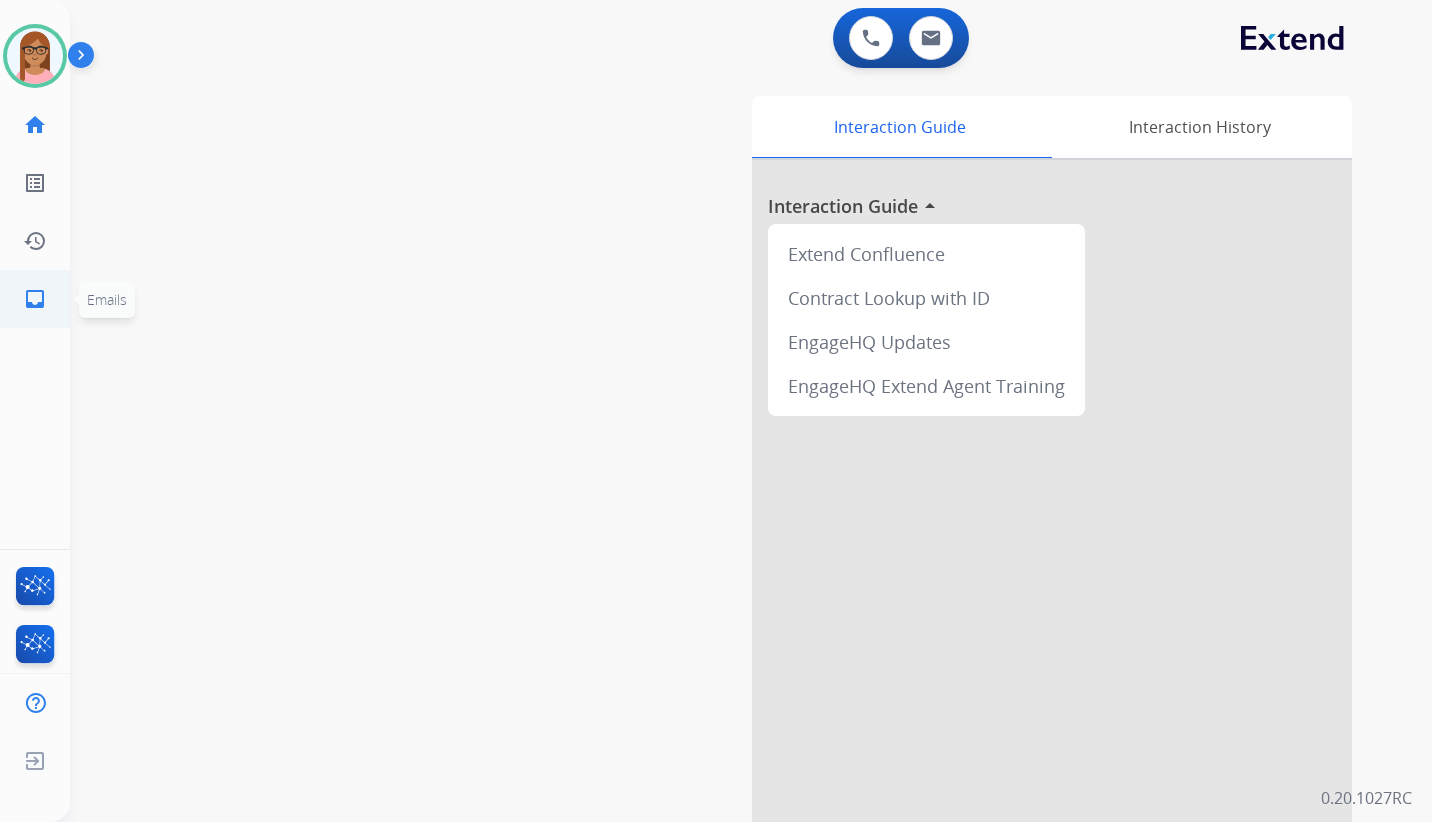 click on "inbox  Emails" 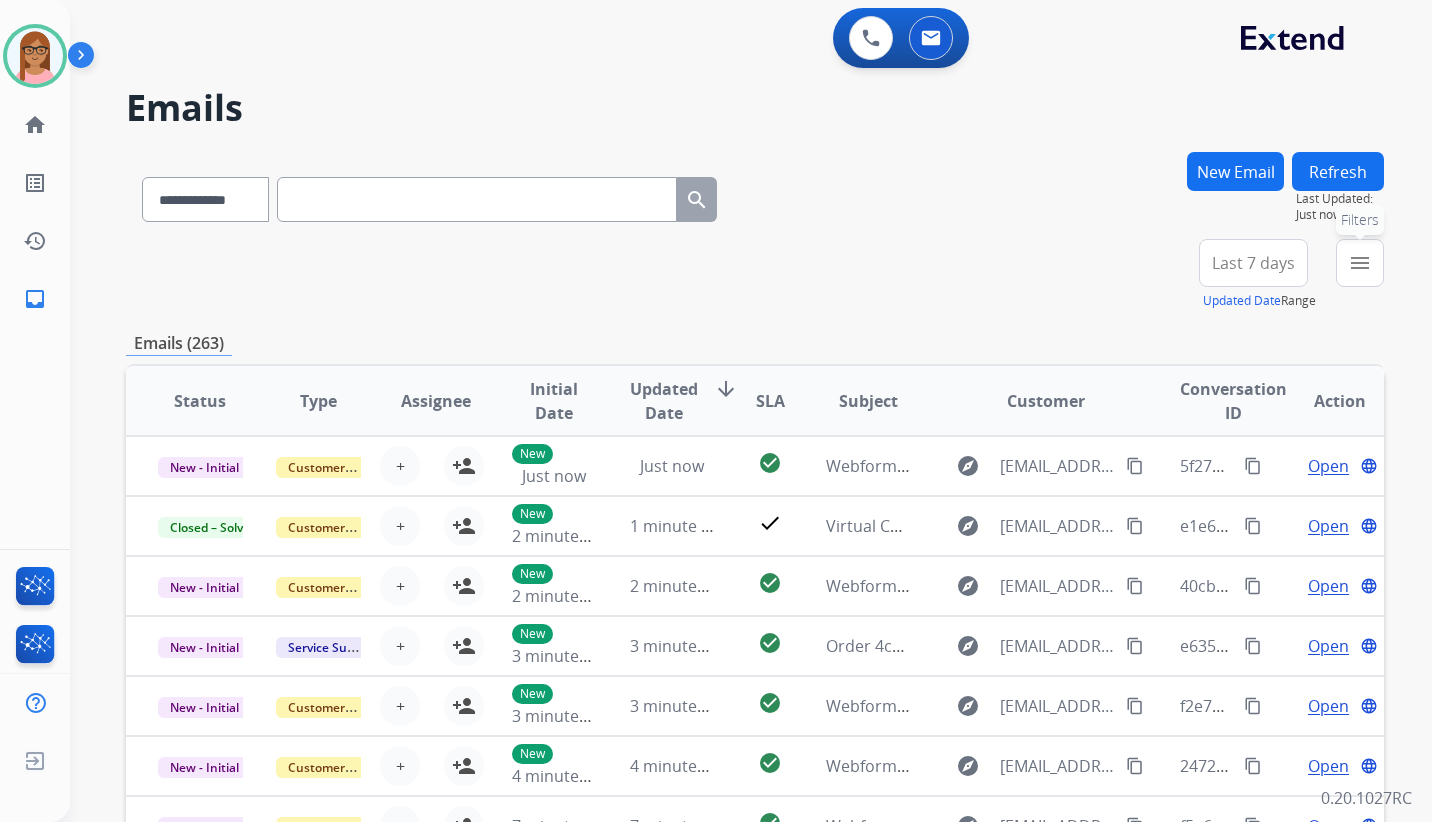 click on "menu" at bounding box center (1360, 263) 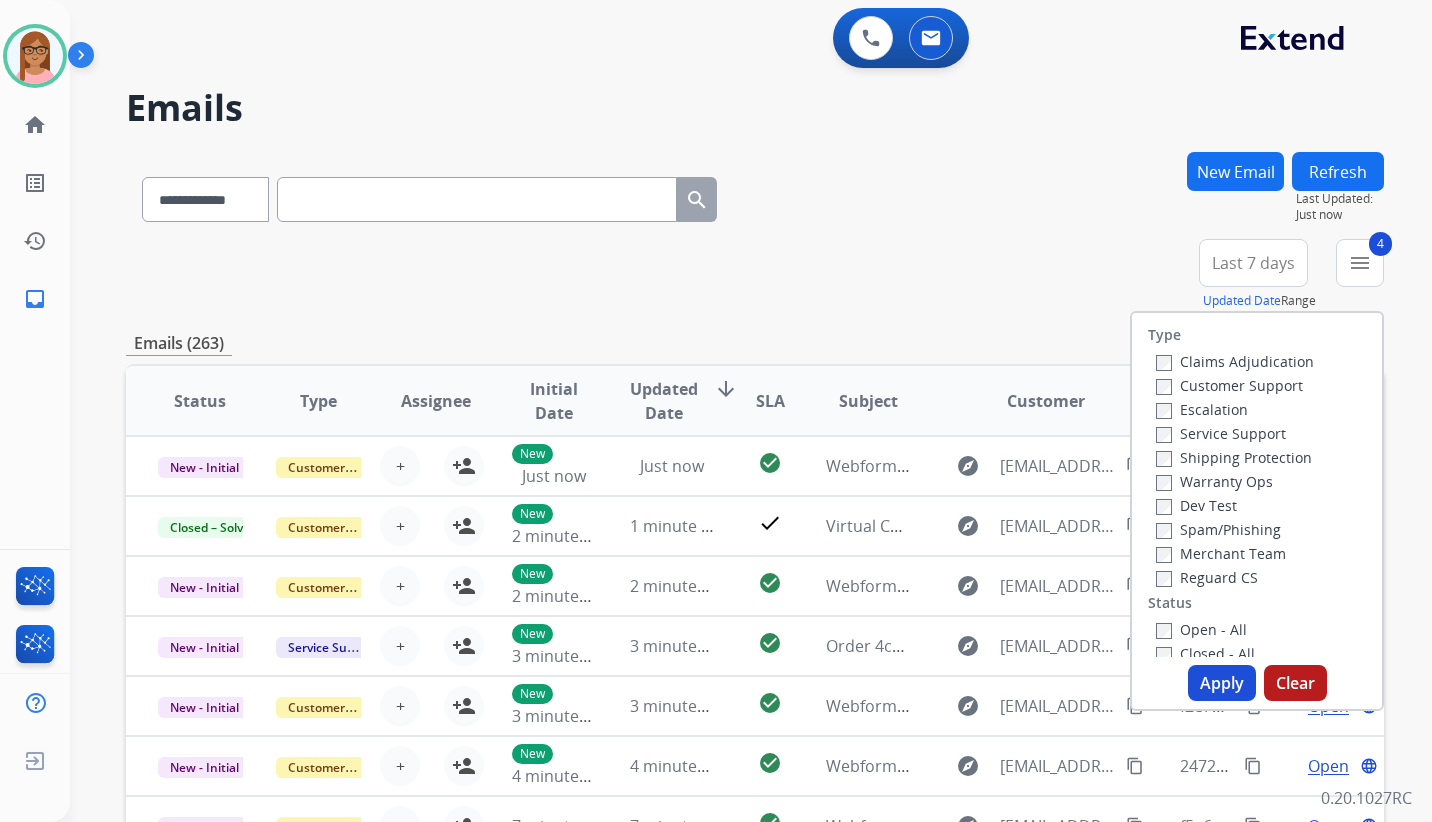 click on "Apply" at bounding box center (1222, 683) 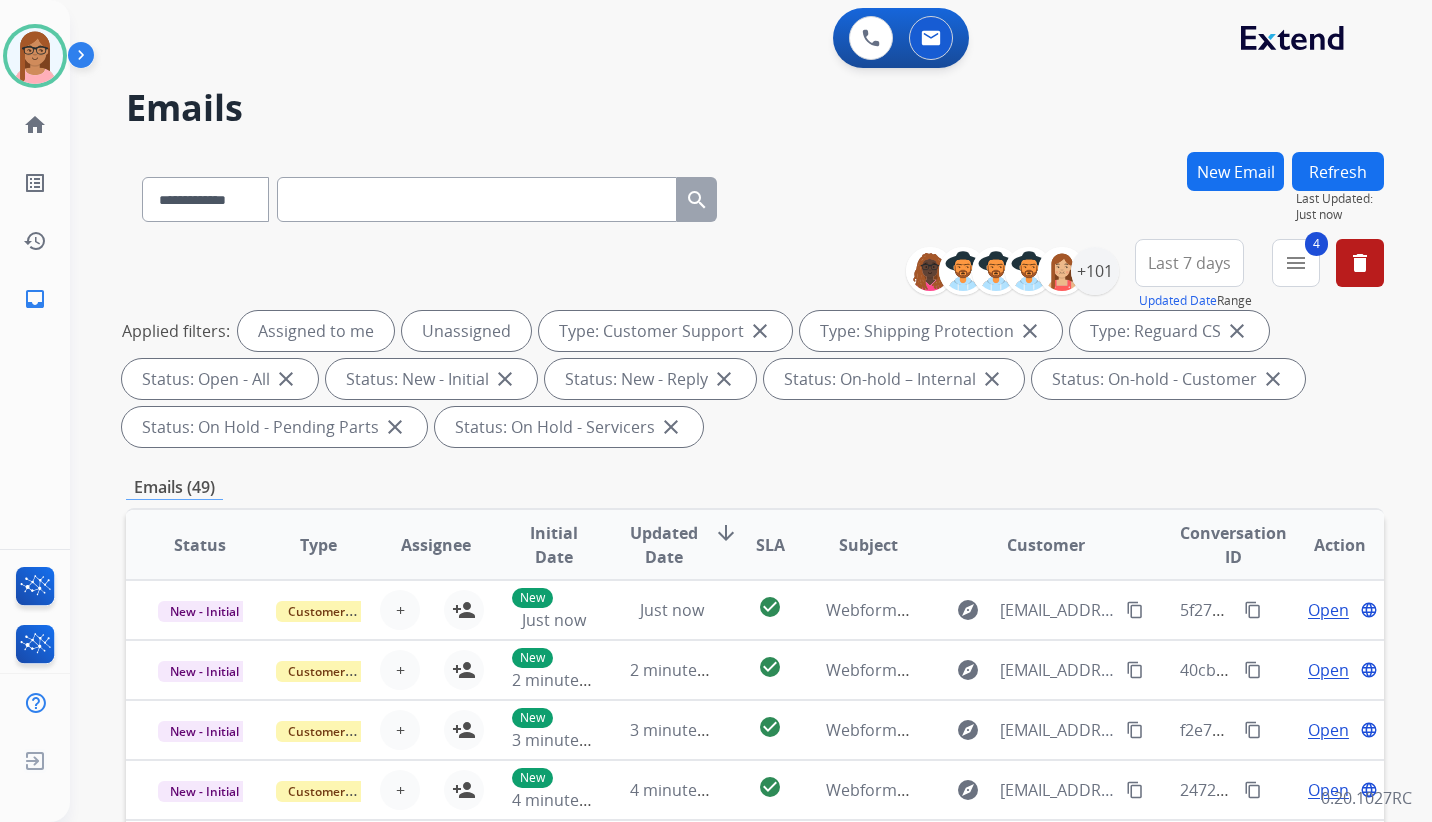 click on "Last 7 days" at bounding box center (1189, 263) 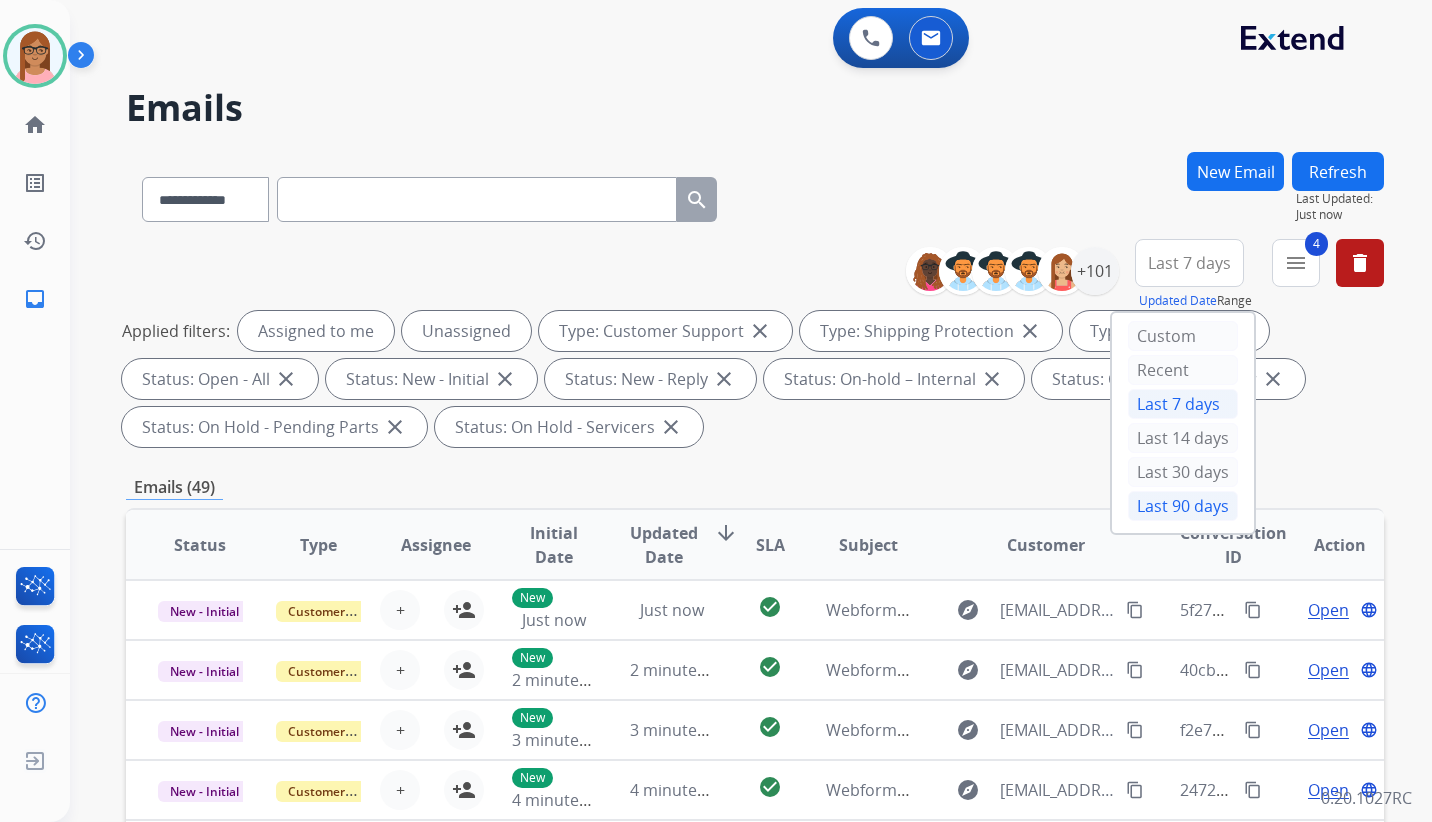 click on "Last 90 days" at bounding box center [1183, 506] 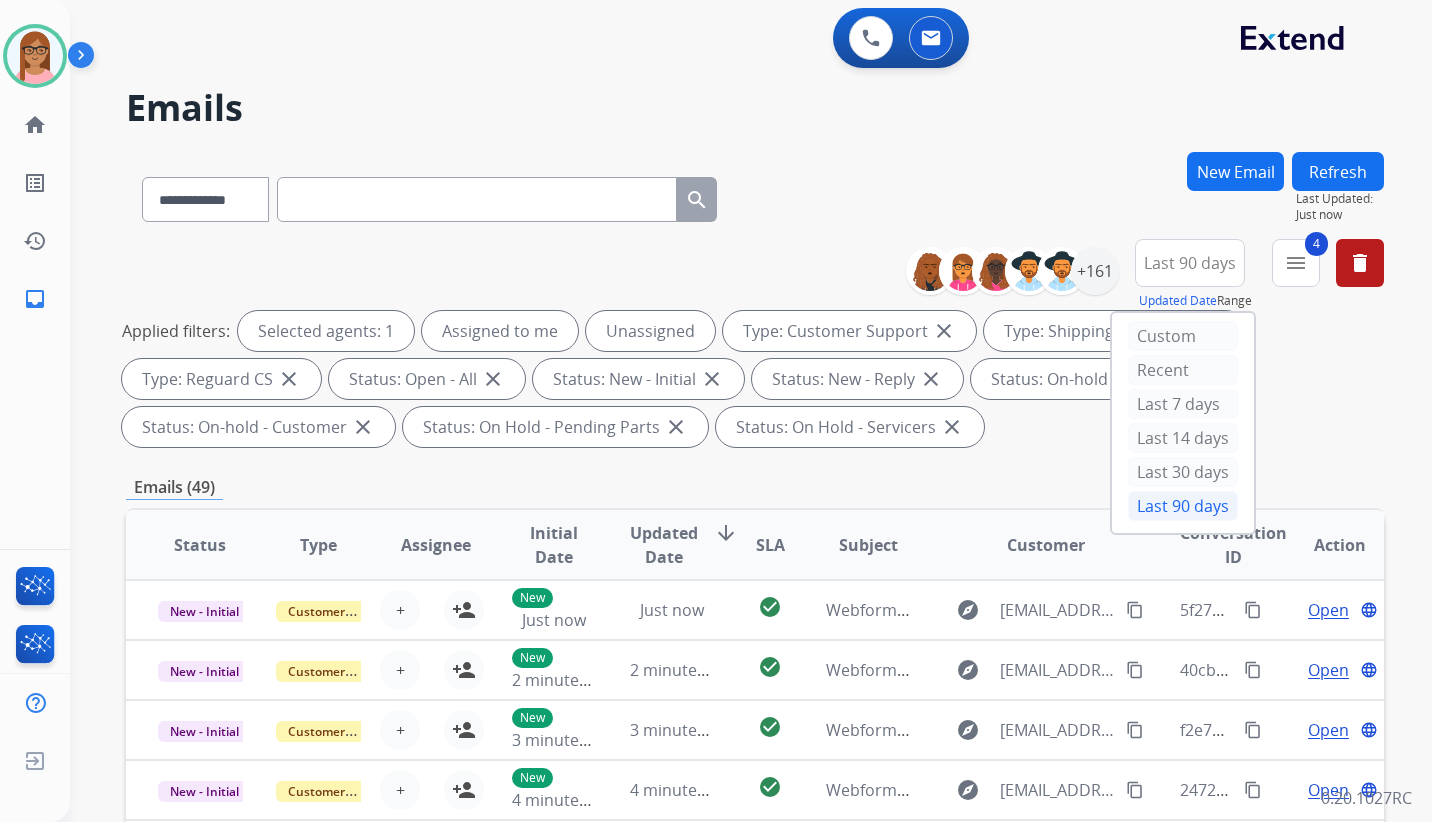 click on "Applied filters:  Selected agents: 1  Assigned to me Unassigned  Type: Customer Support  close  Type: Shipping Protection  close  Type: Reguard CS  close  Status: Open - All  close  Status: New - Initial  close  Status: New - Reply  close  Status: On-hold – Internal  close  Status: On-hold - Customer  close  Status: On Hold - Pending Parts  close  Status: On Hold - Servicers  close" at bounding box center (751, 379) 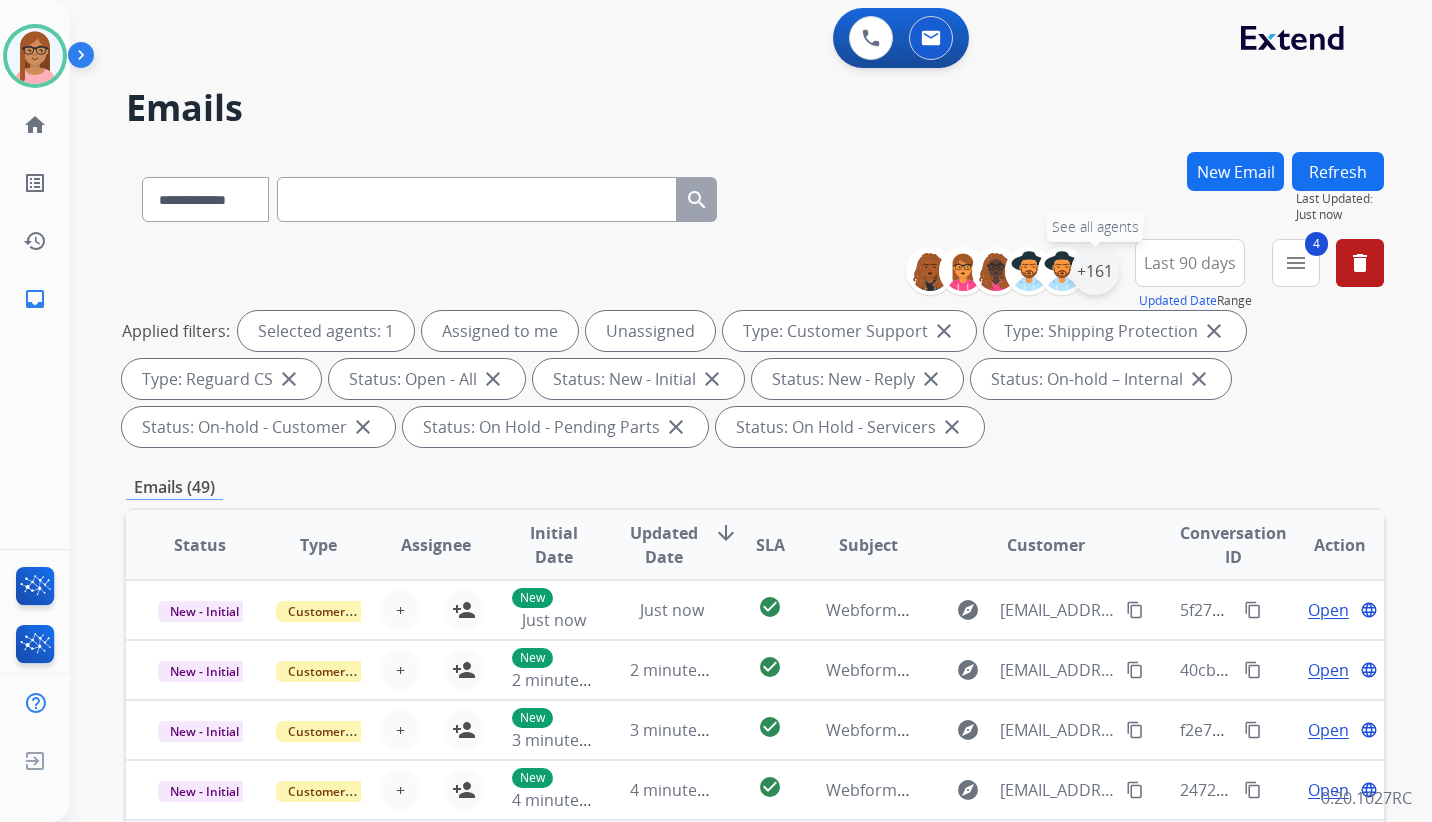 click on "+161" at bounding box center [1095, 271] 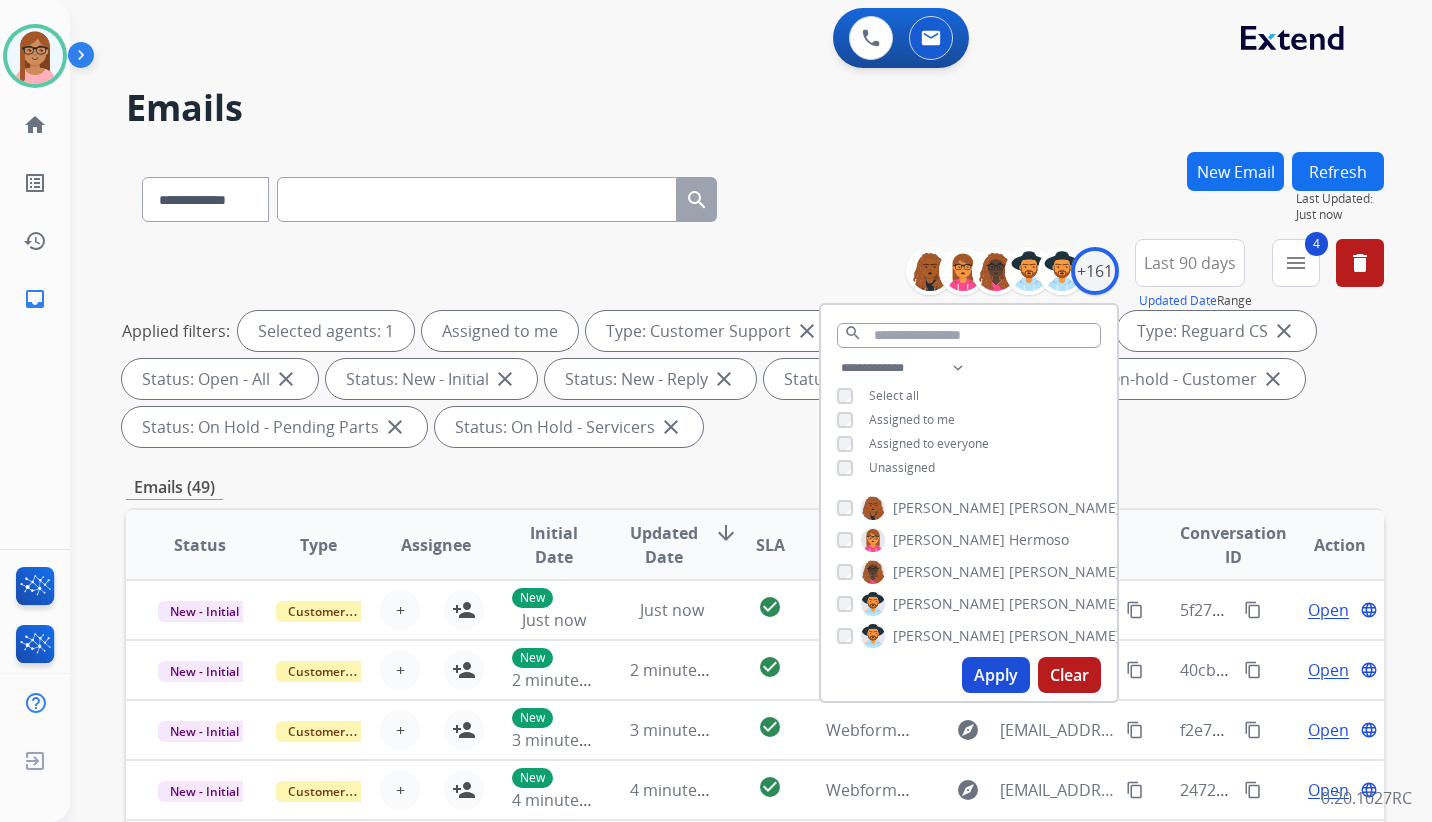 click on "Apply" at bounding box center (996, 675) 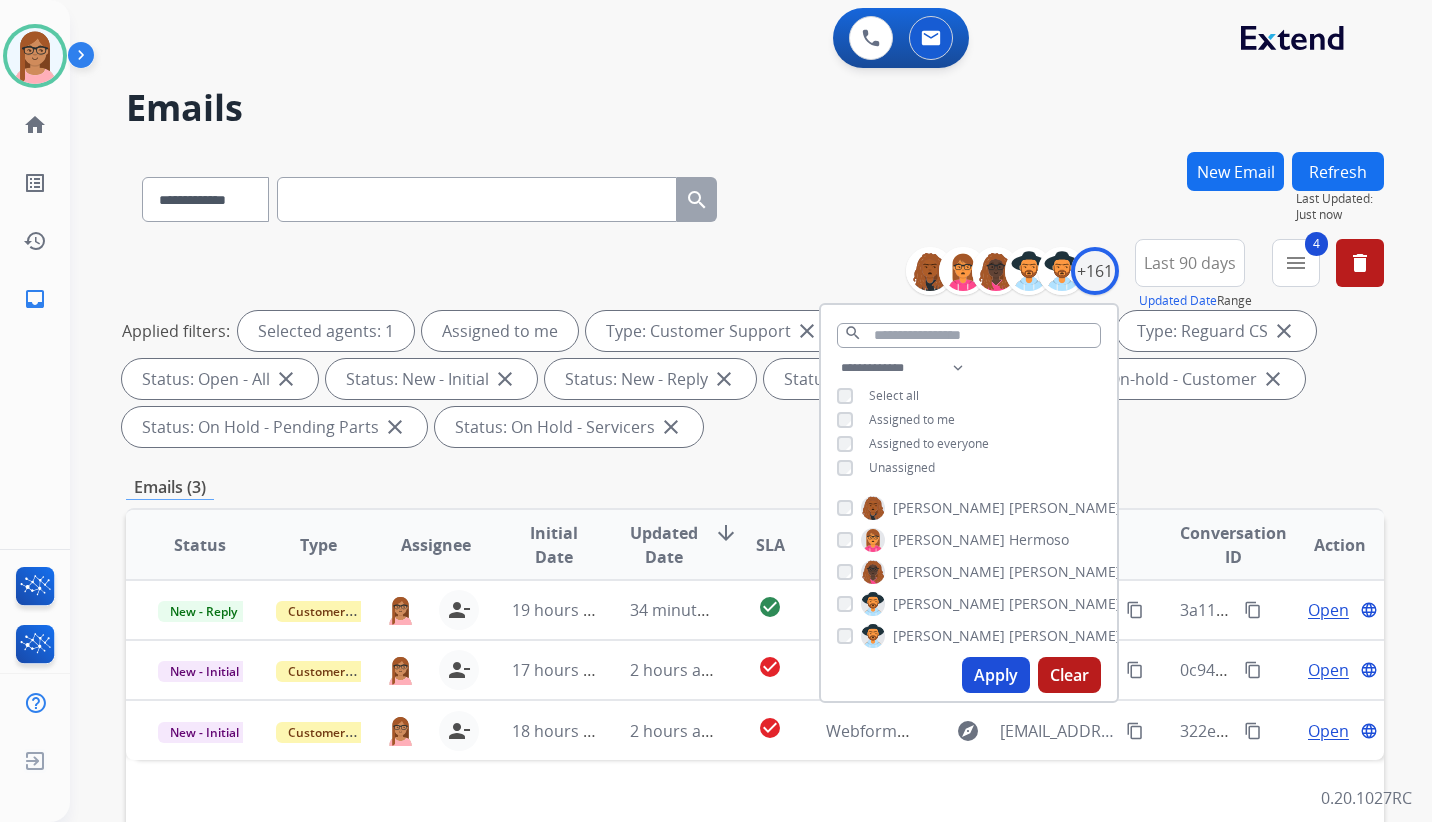 click on "Emails (3)" at bounding box center (755, 487) 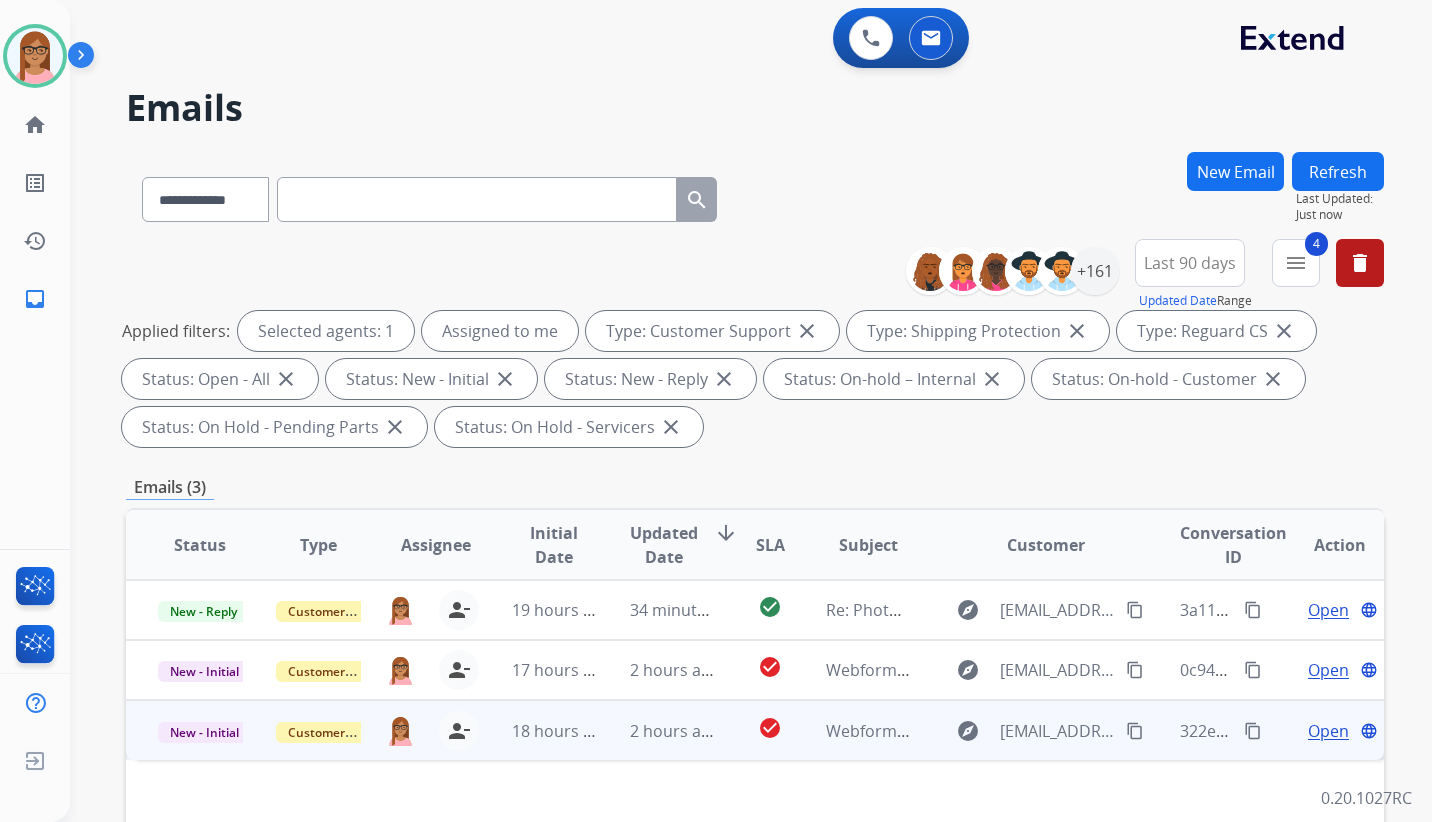 click on "Open" at bounding box center [1328, 731] 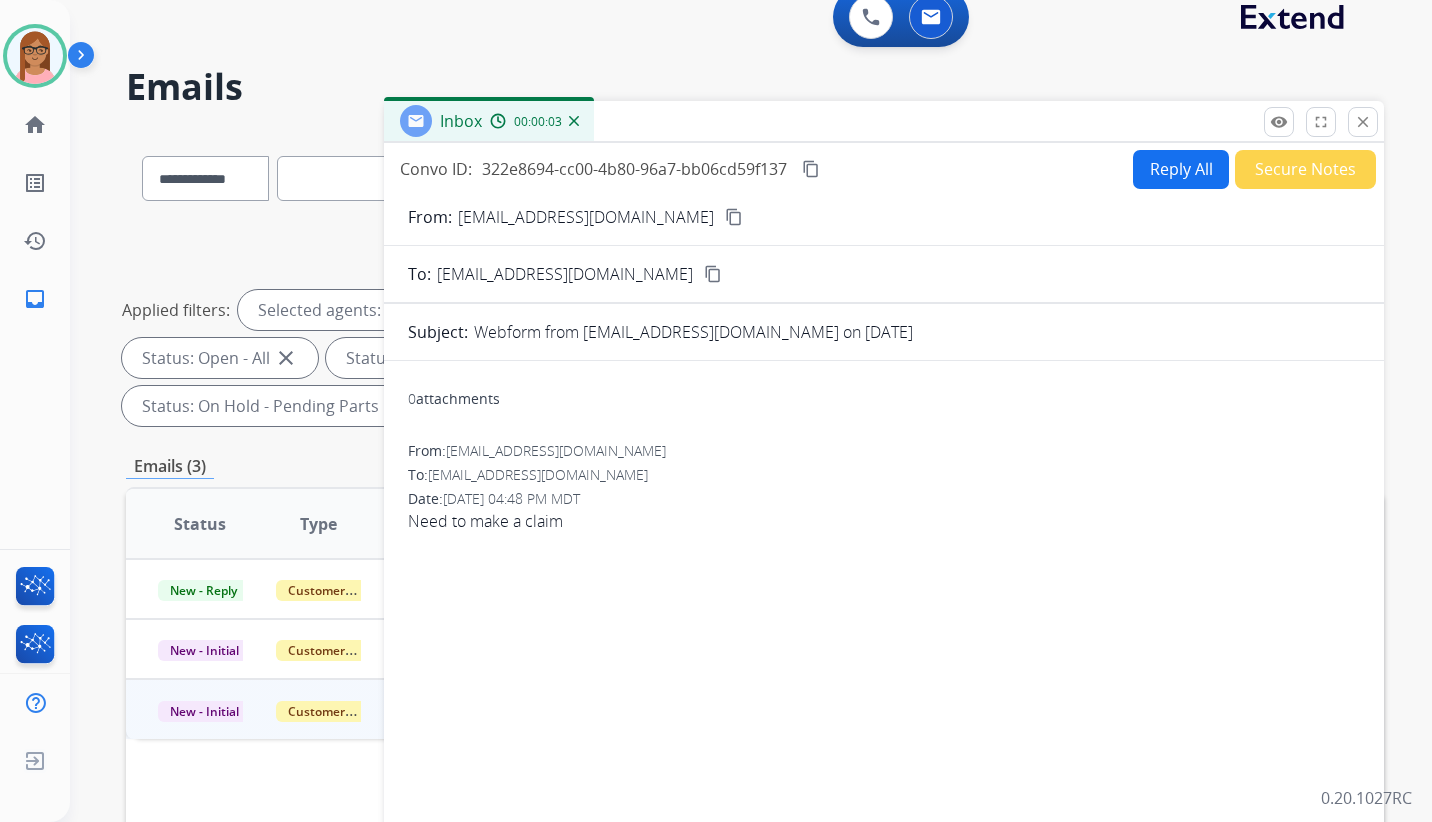 scroll, scrollTop: 0, scrollLeft: 0, axis: both 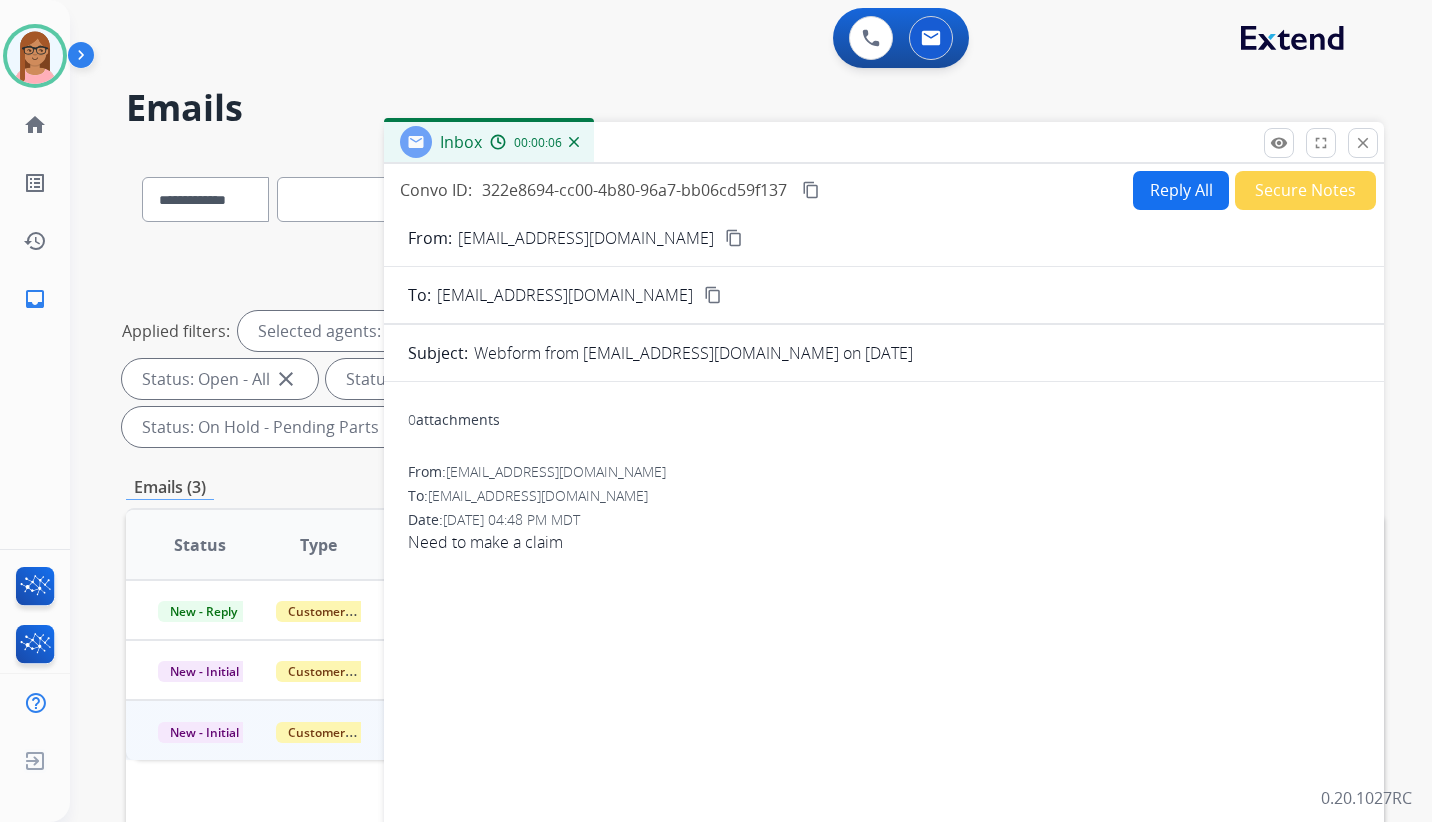 click on "content_copy" at bounding box center (734, 238) 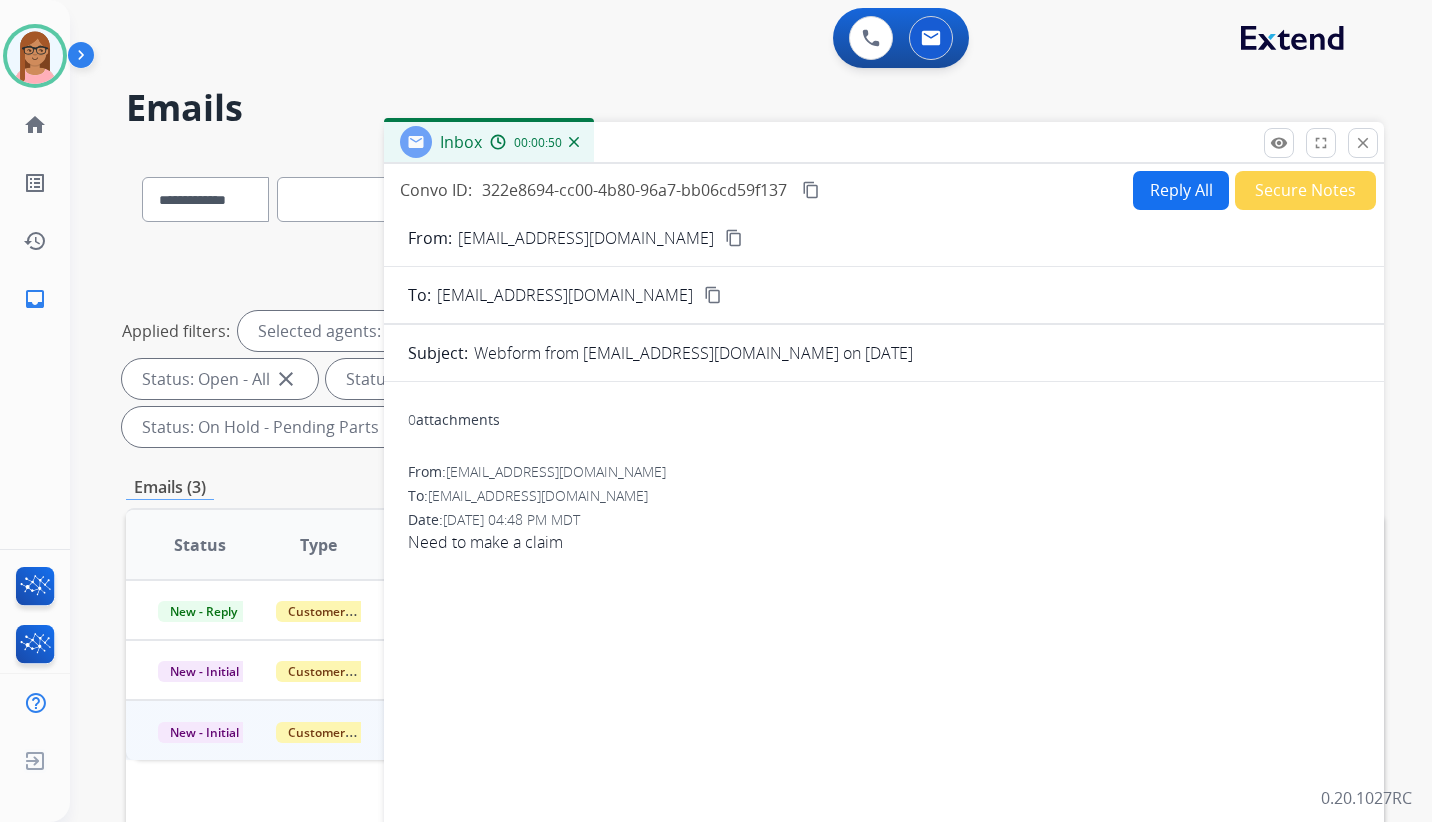 click on "Reply All" at bounding box center (1181, 190) 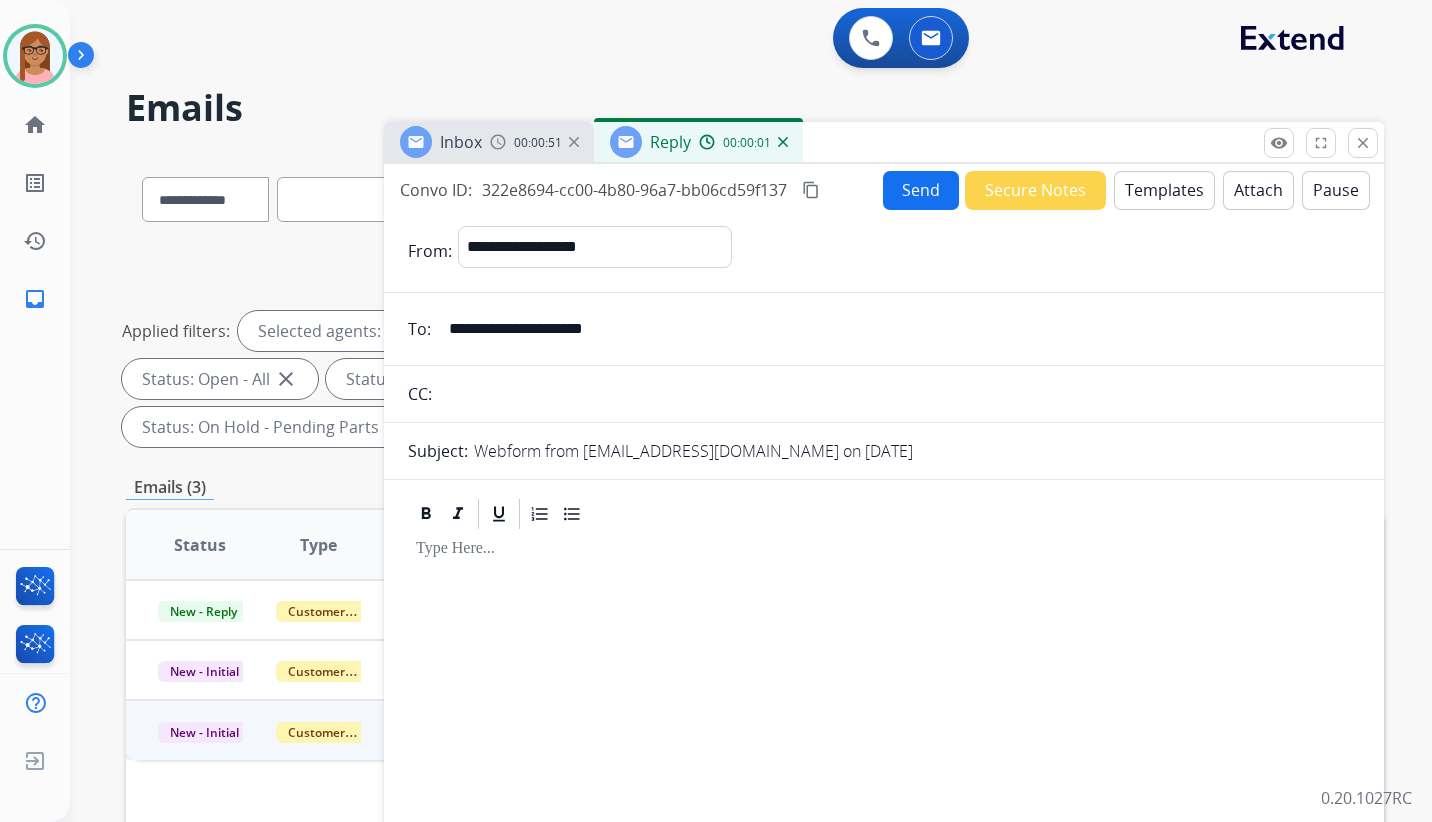 click on "Templates" at bounding box center [1164, 190] 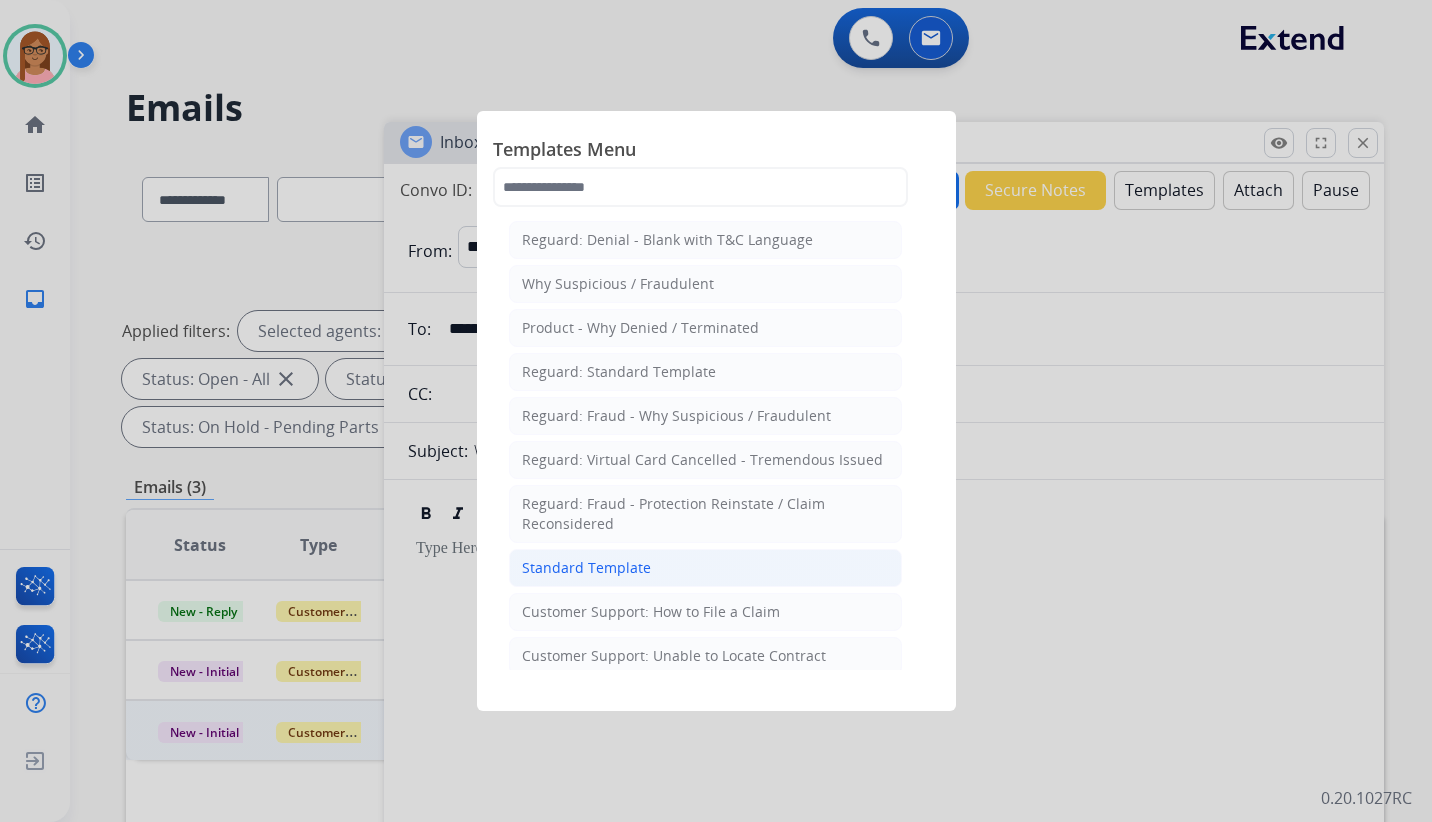click on "Standard Template" 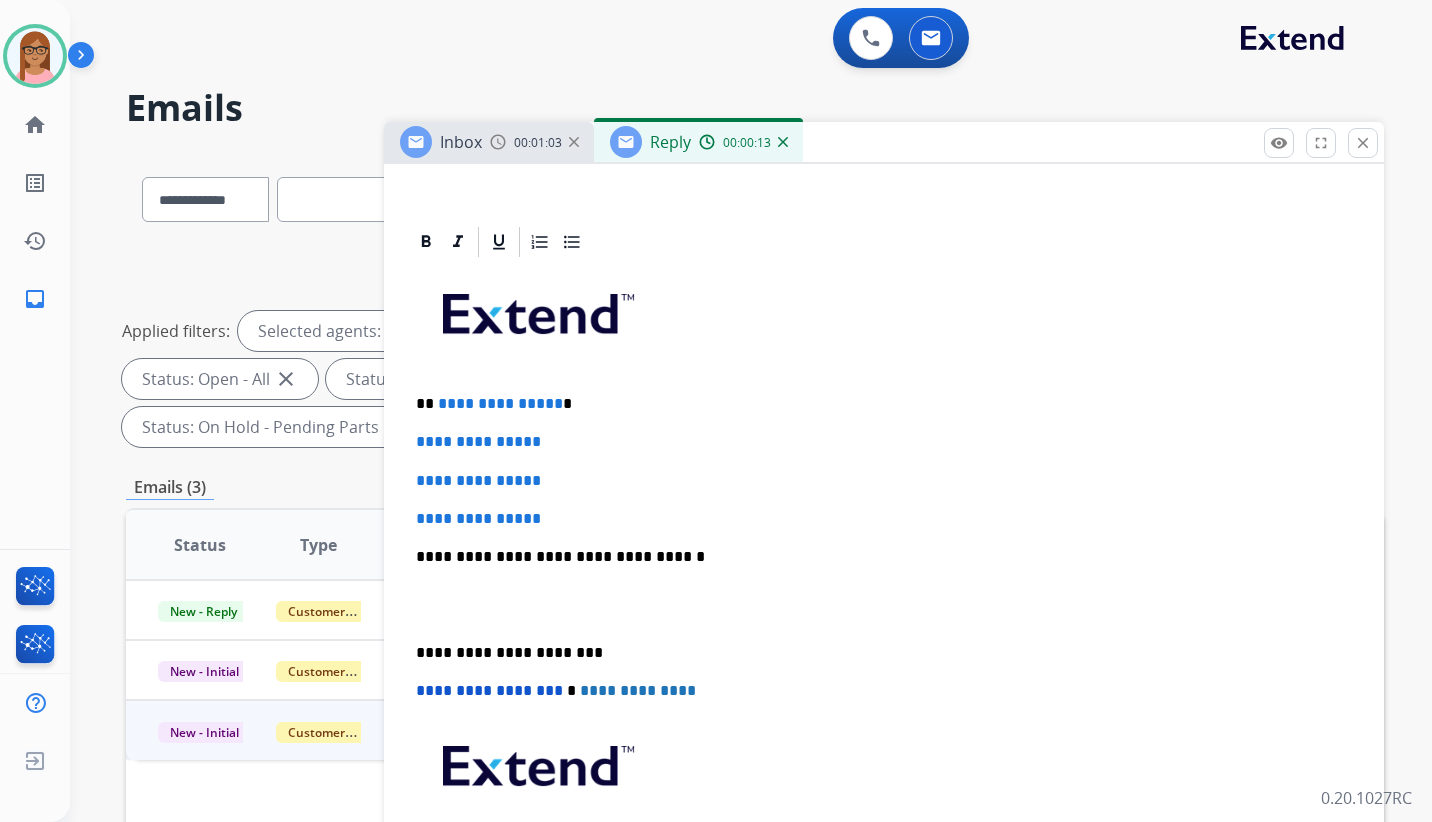 scroll, scrollTop: 400, scrollLeft: 0, axis: vertical 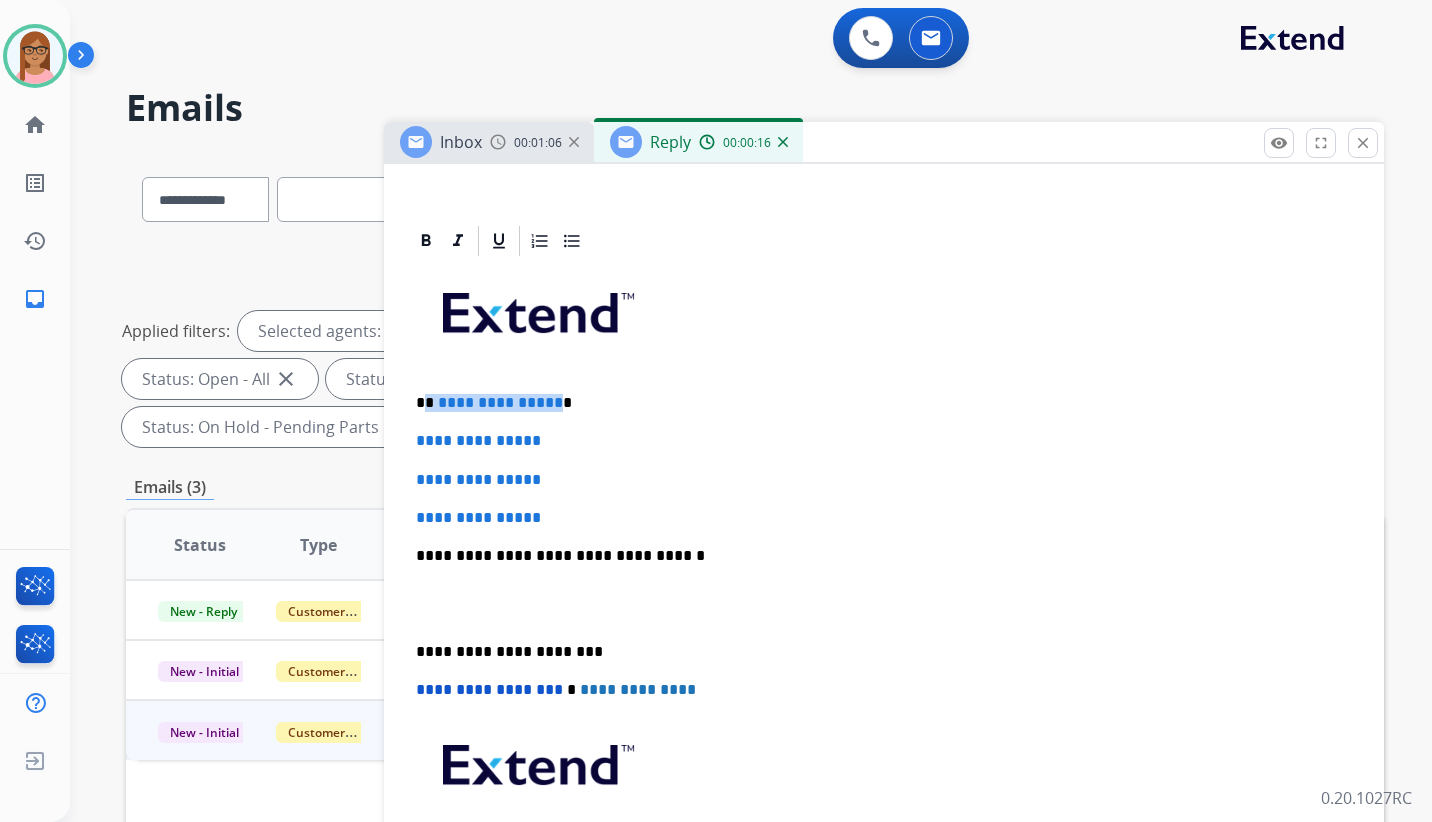 drag, startPoint x: 426, startPoint y: 402, endPoint x: 551, endPoint y: 405, distance: 125.035995 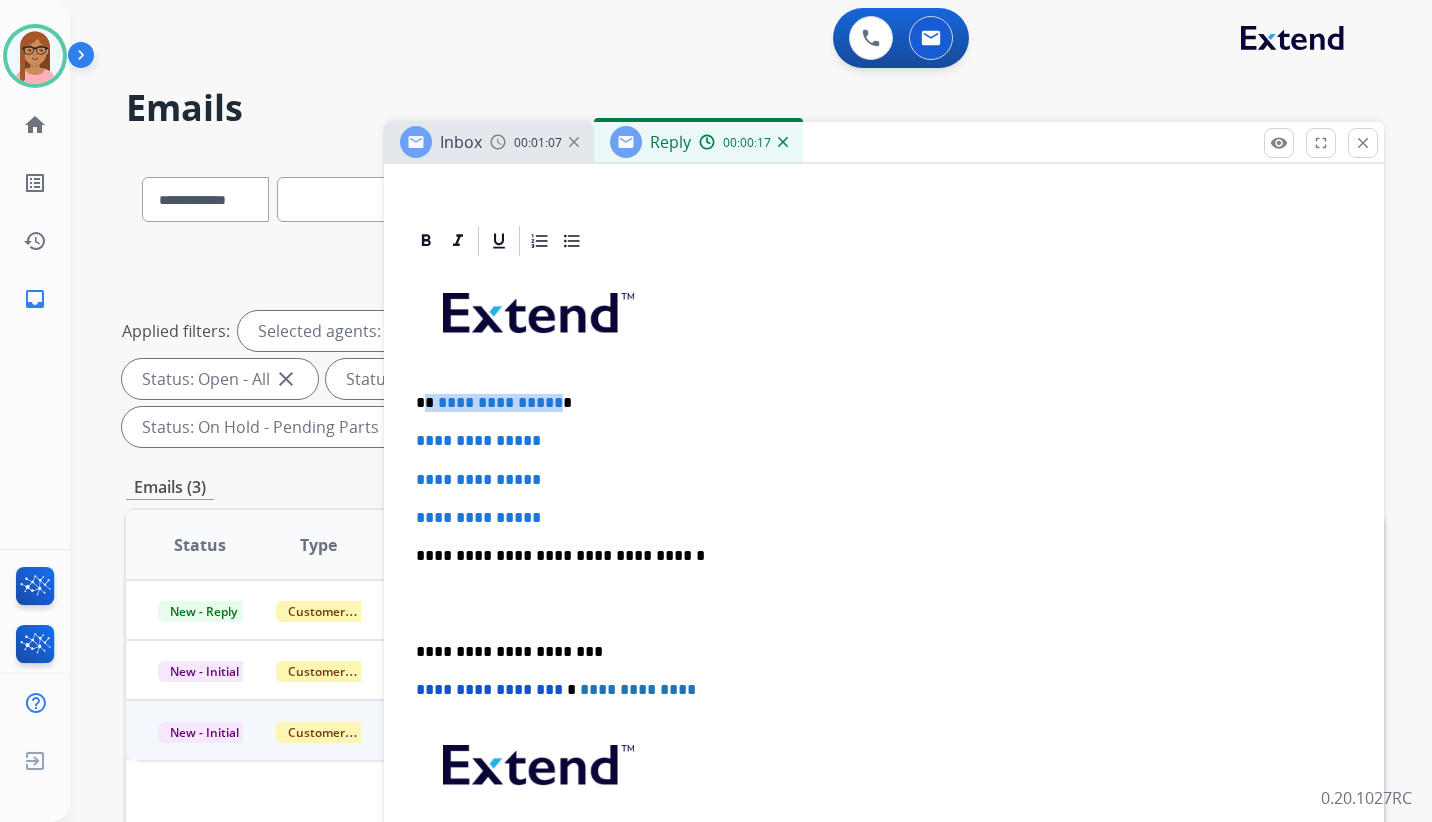 type 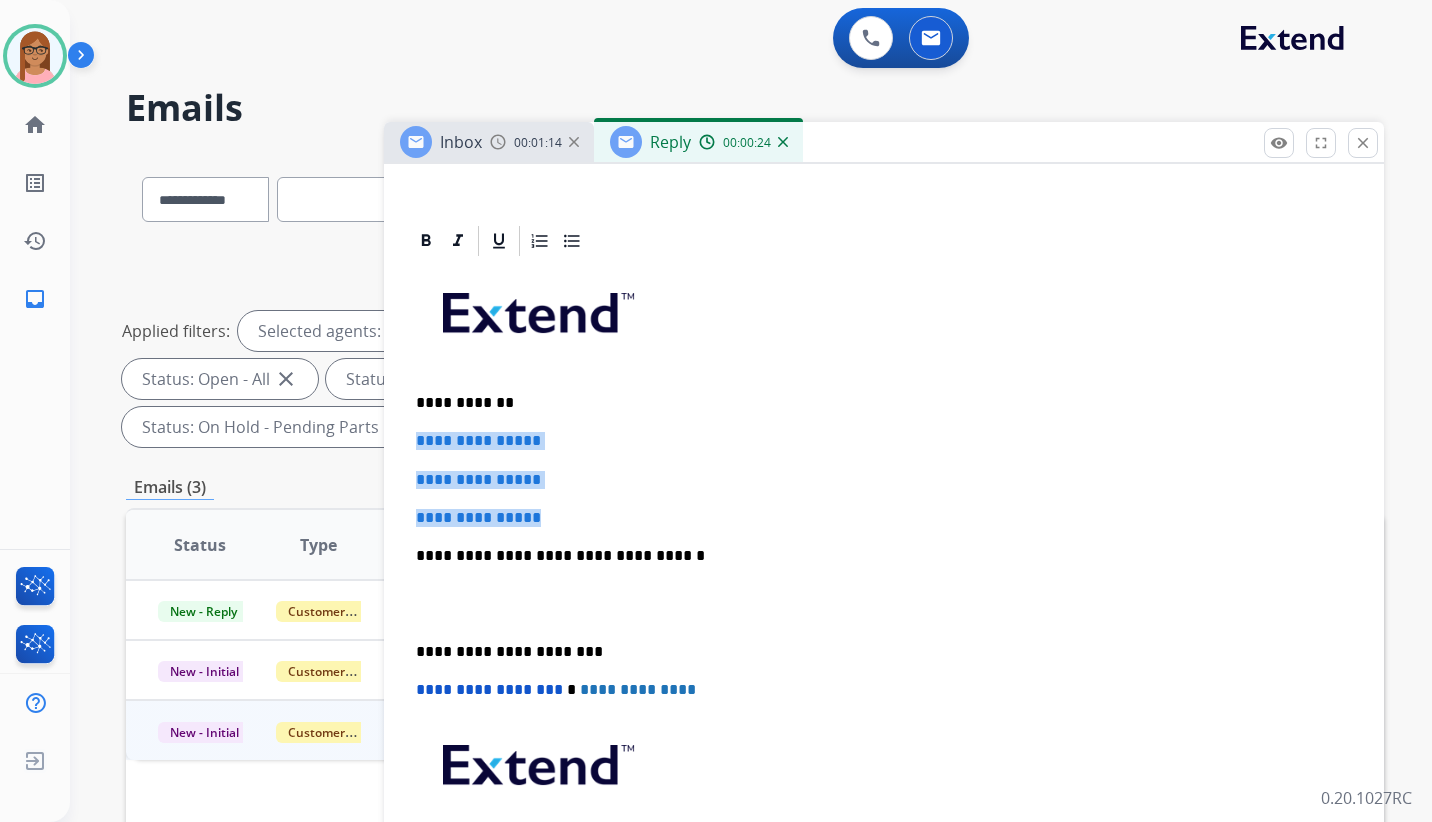 drag, startPoint x: 414, startPoint y: 441, endPoint x: 558, endPoint y: 508, distance: 158.8238 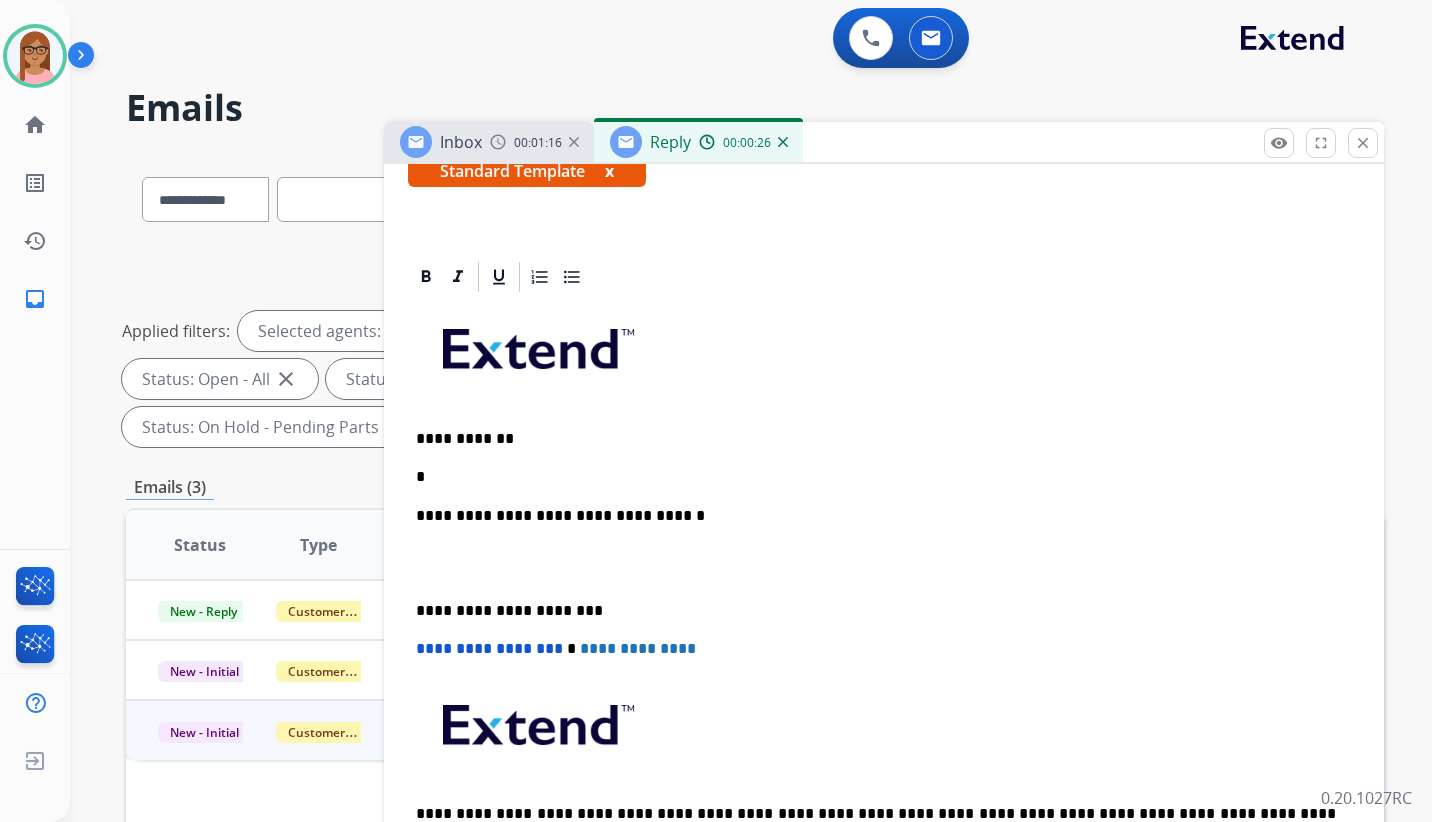 scroll, scrollTop: 362, scrollLeft: 0, axis: vertical 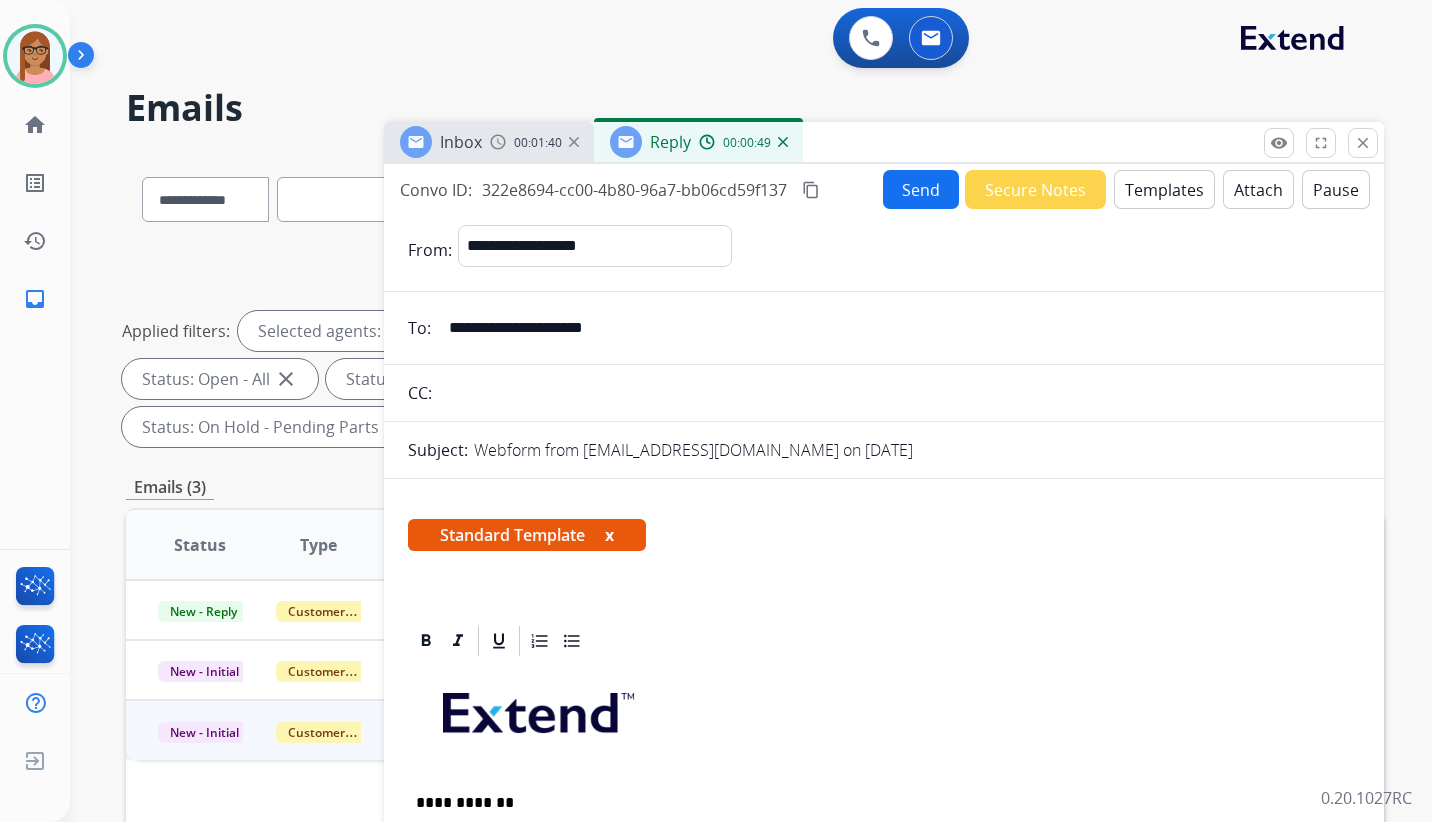 click on "Templates" at bounding box center (1164, 189) 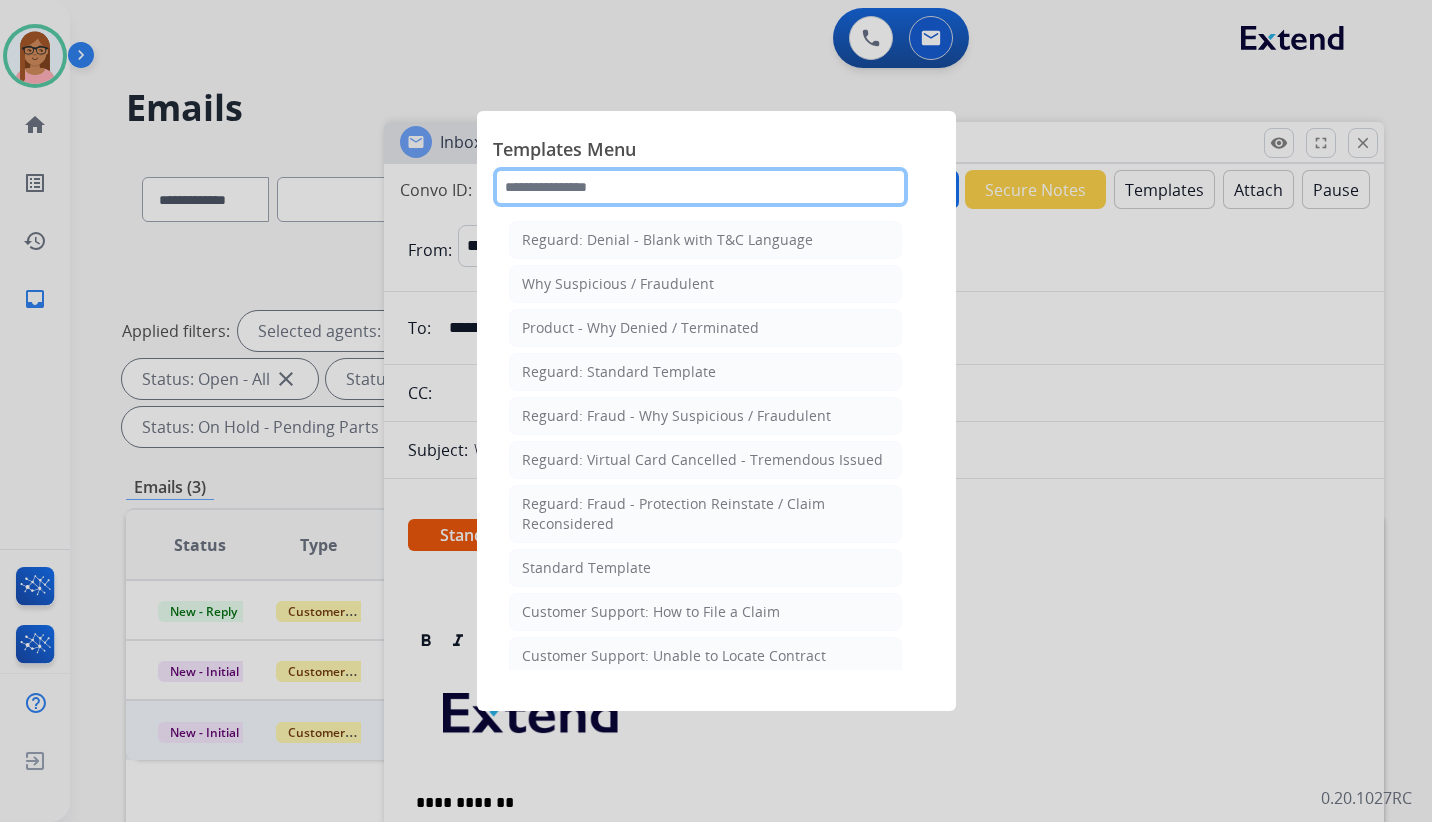 click 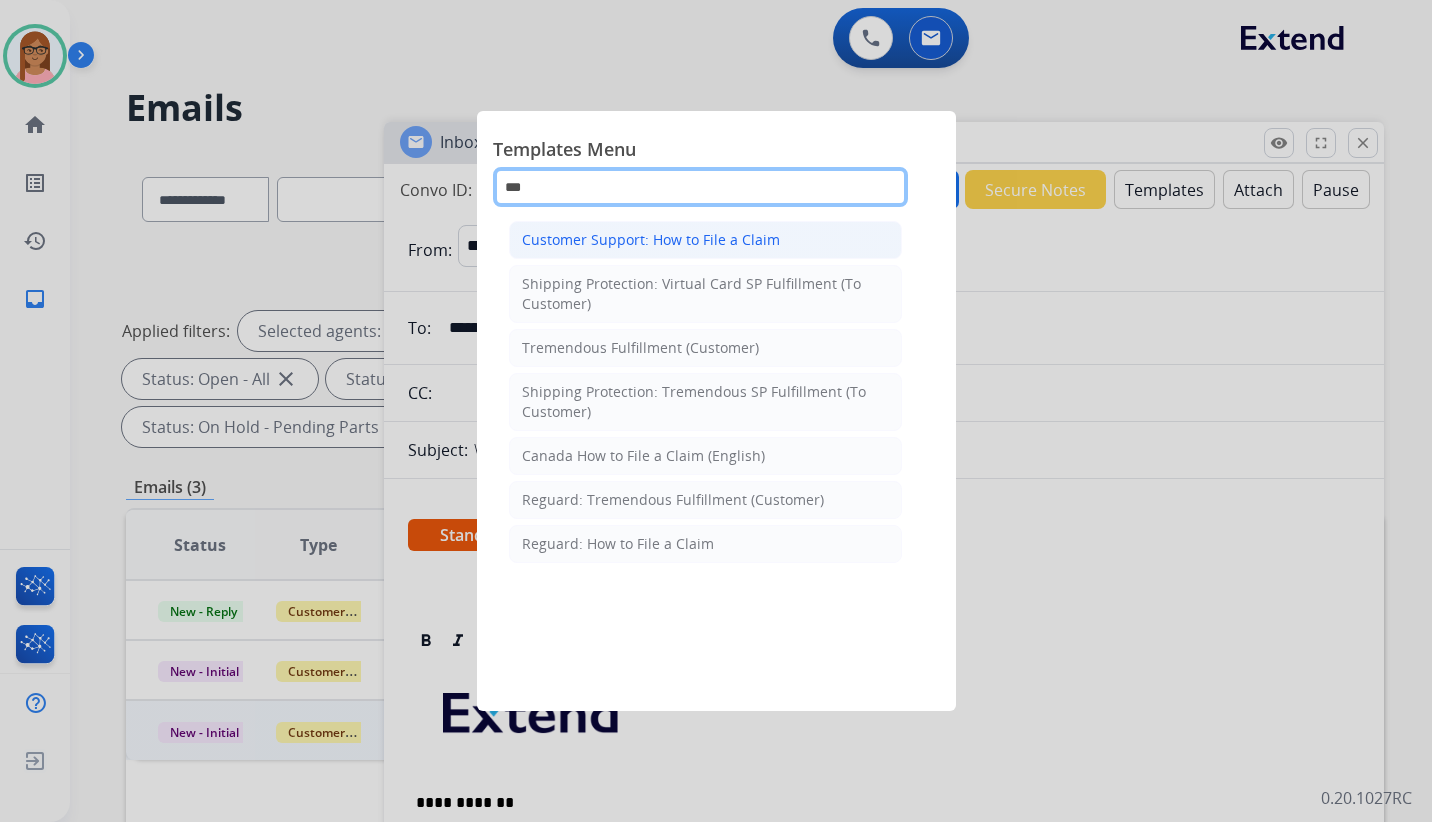 type on "***" 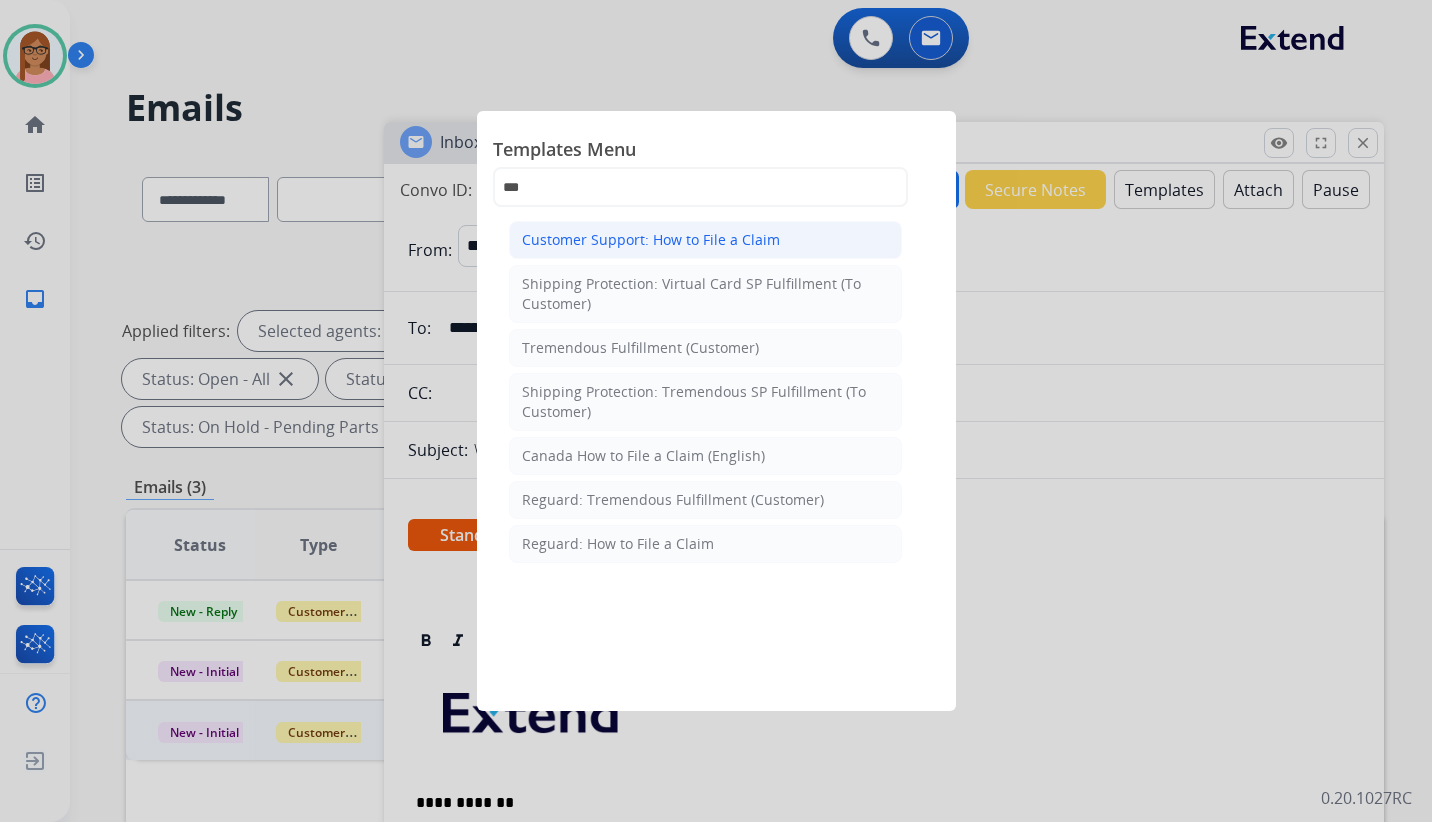 click on "Customer Support: How to File a Claim" 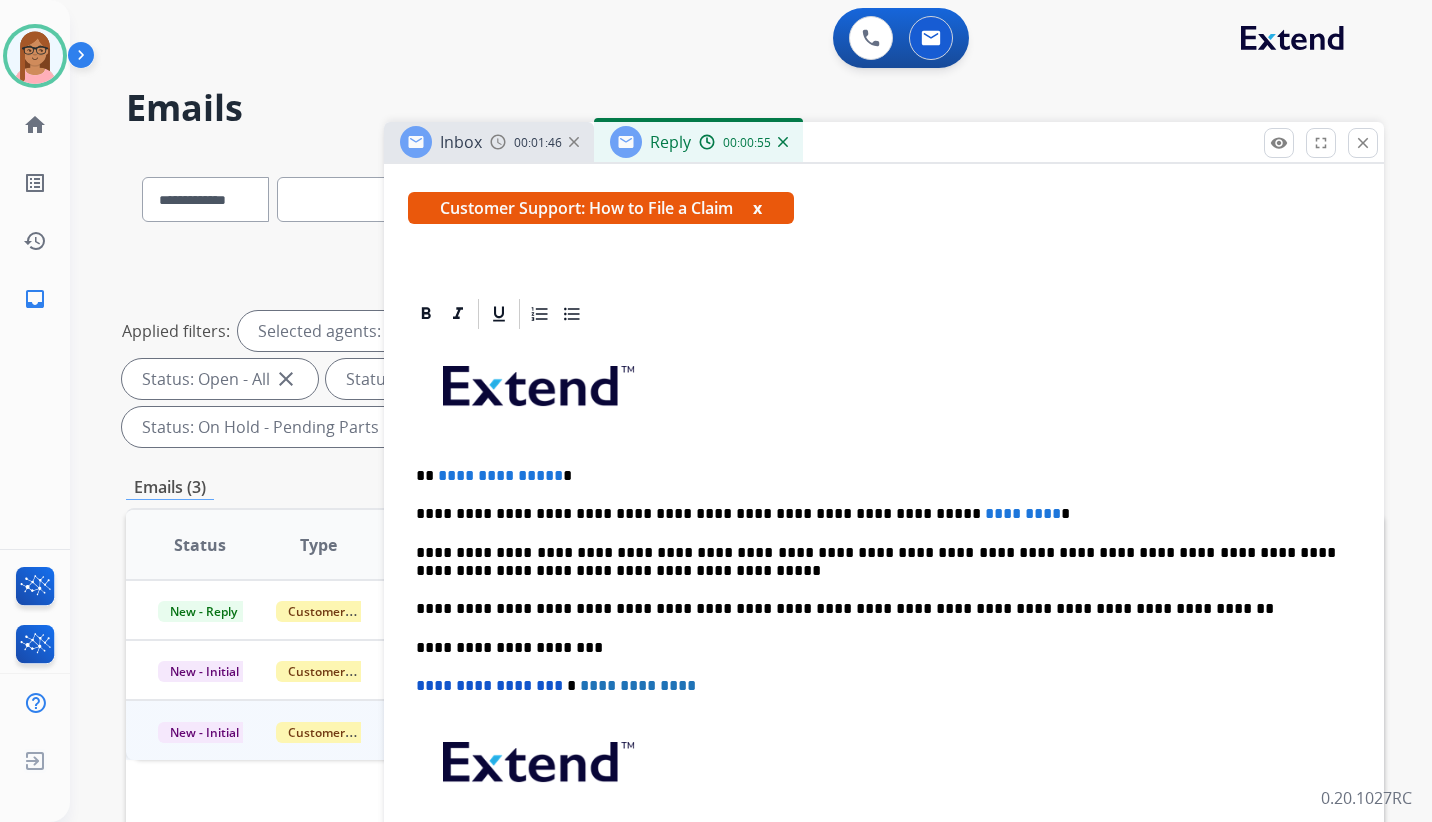 scroll, scrollTop: 362, scrollLeft: 0, axis: vertical 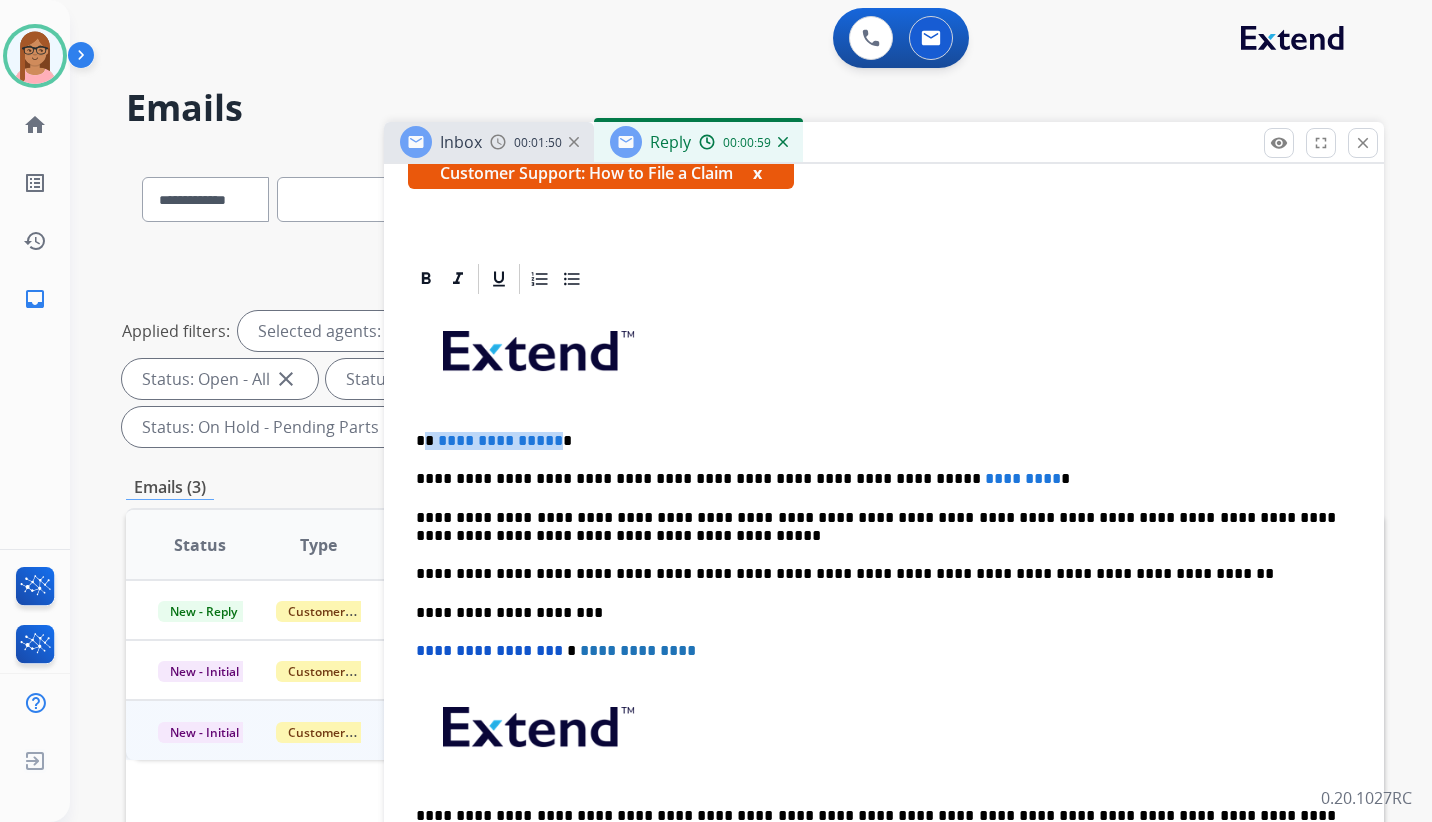 drag, startPoint x: 424, startPoint y: 438, endPoint x: 551, endPoint y: 441, distance: 127.03543 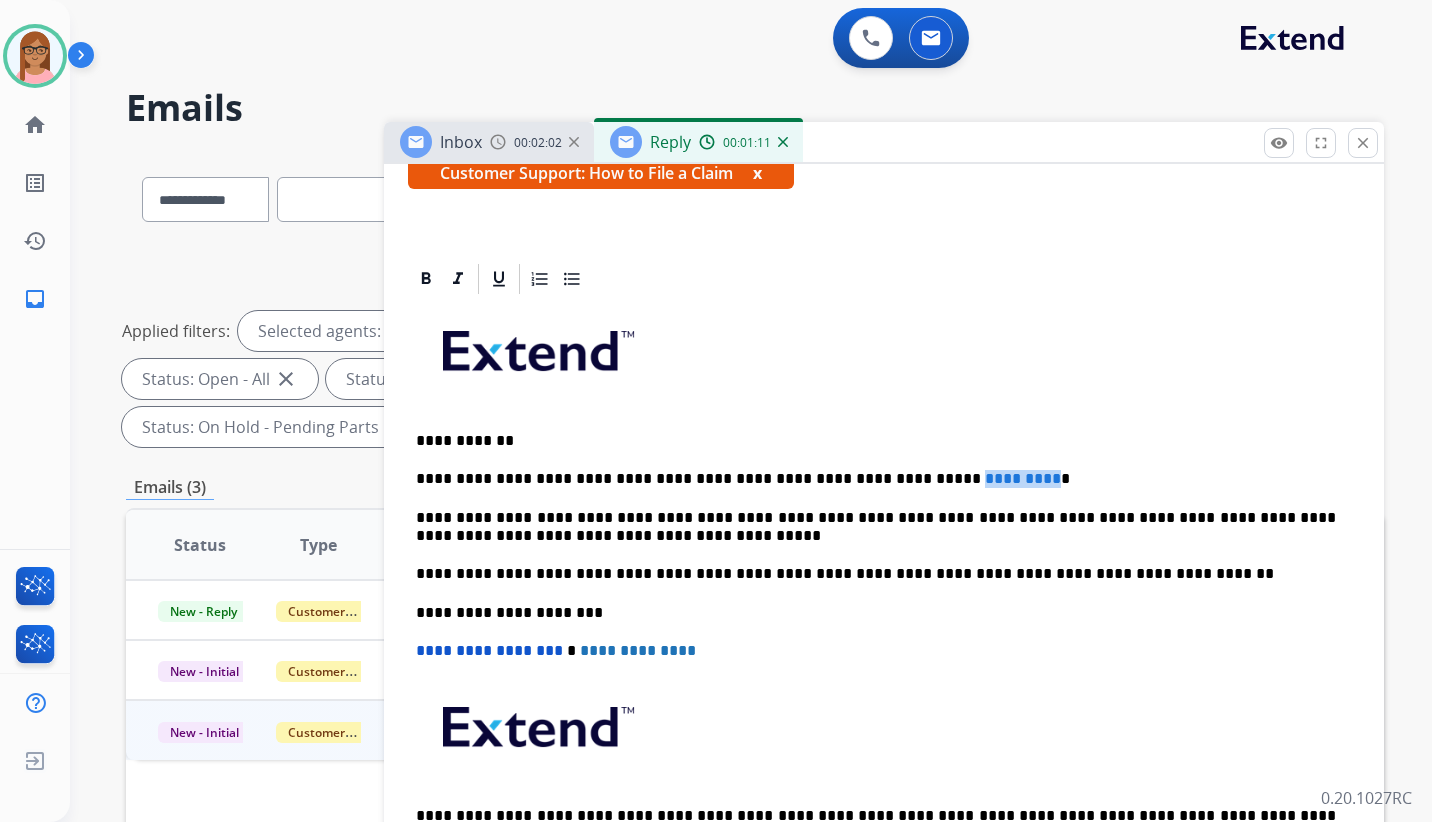 drag, startPoint x: 877, startPoint y: 476, endPoint x: 961, endPoint y: 473, distance: 84.05355 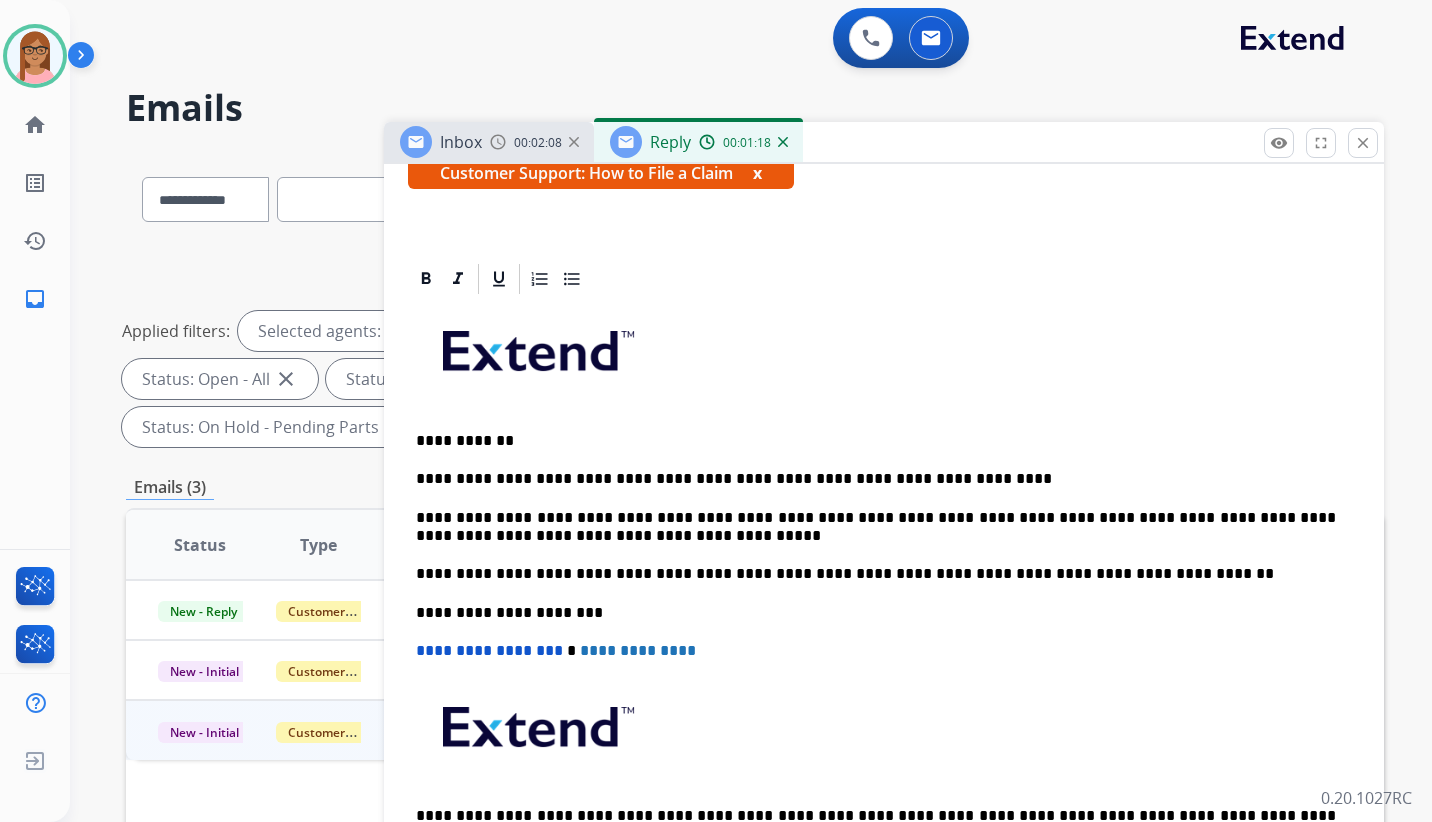 click on "**********" at bounding box center (876, 479) 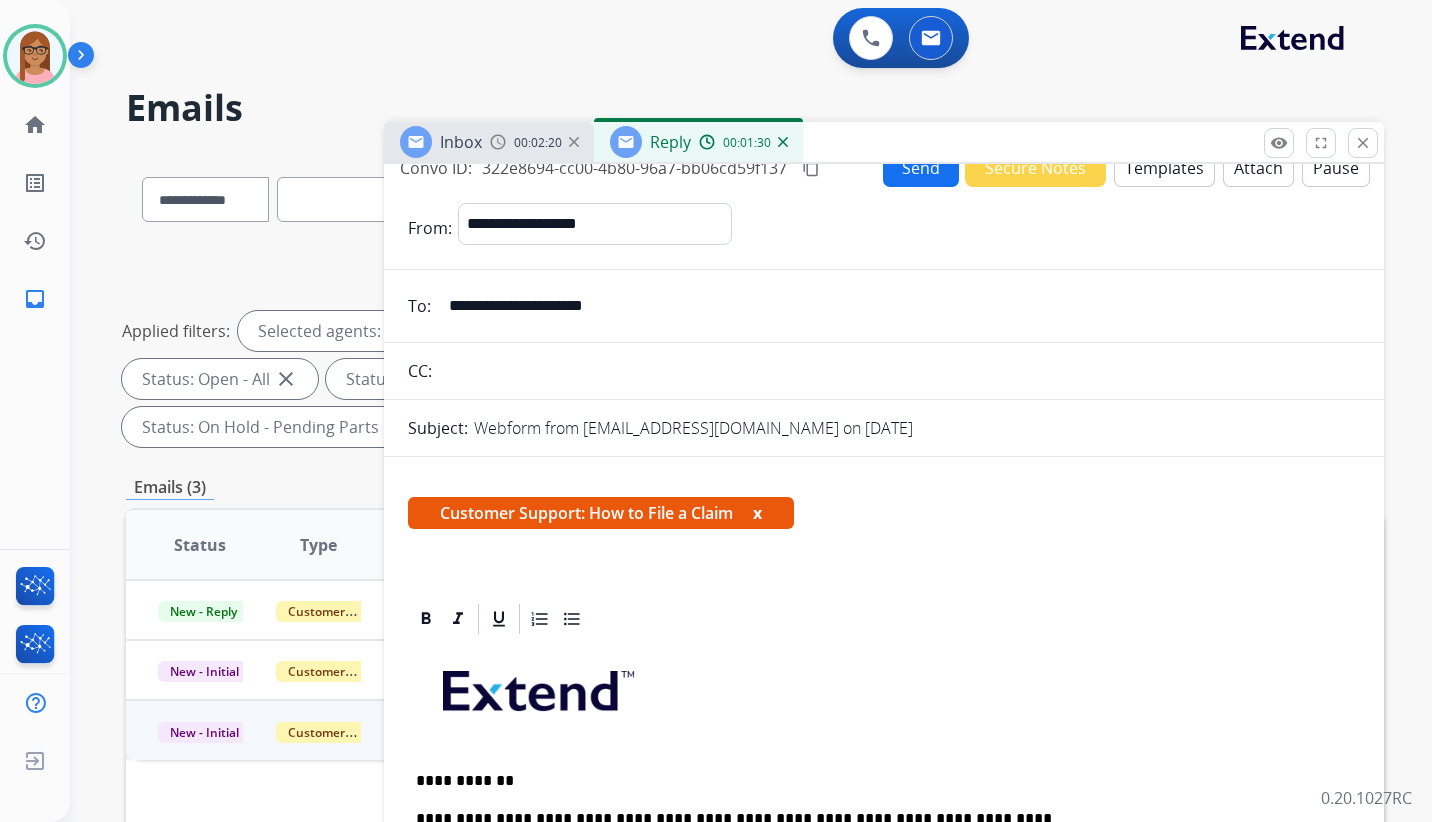 scroll, scrollTop: 0, scrollLeft: 0, axis: both 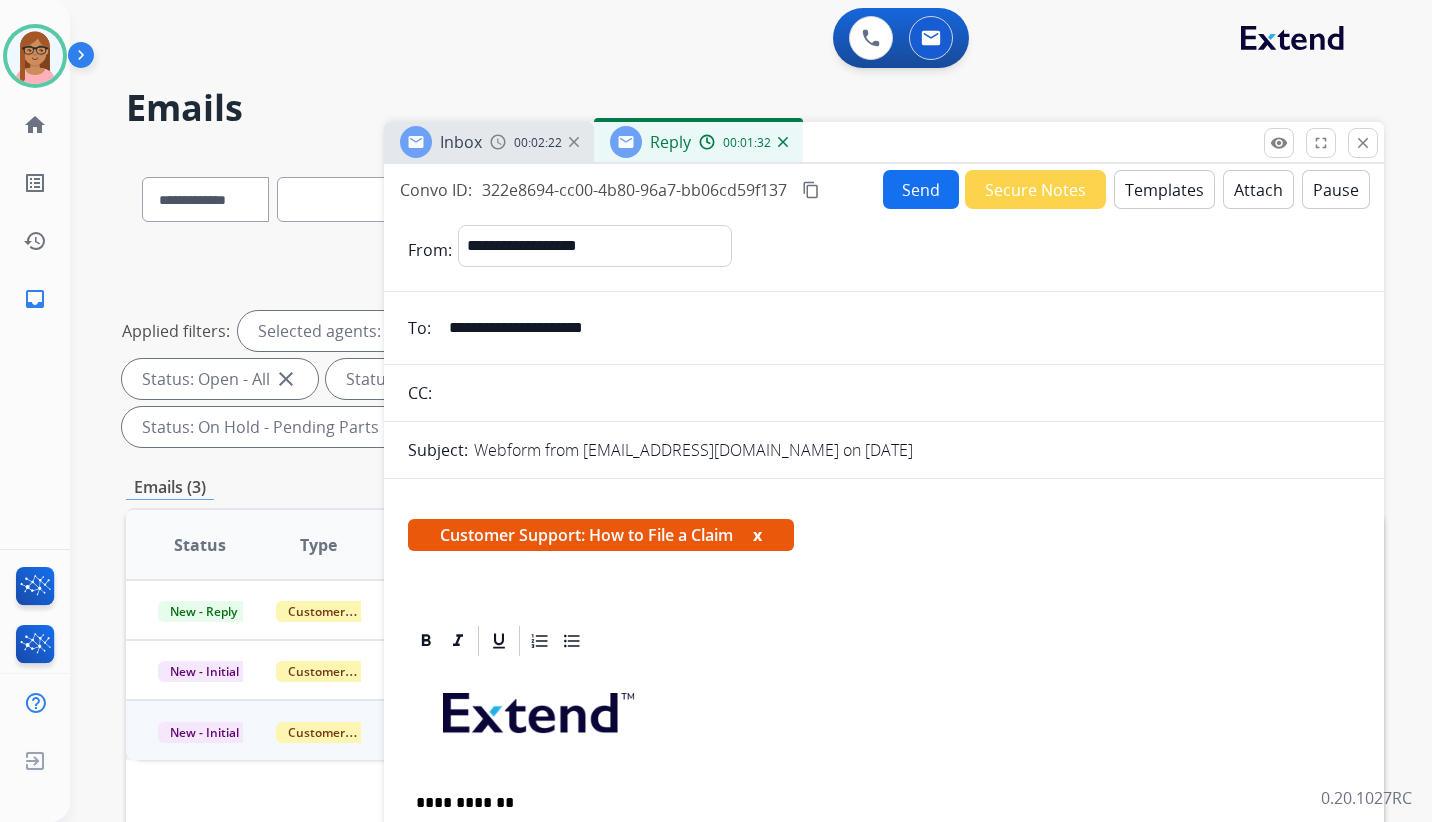 click on "**********" at bounding box center (898, 328) 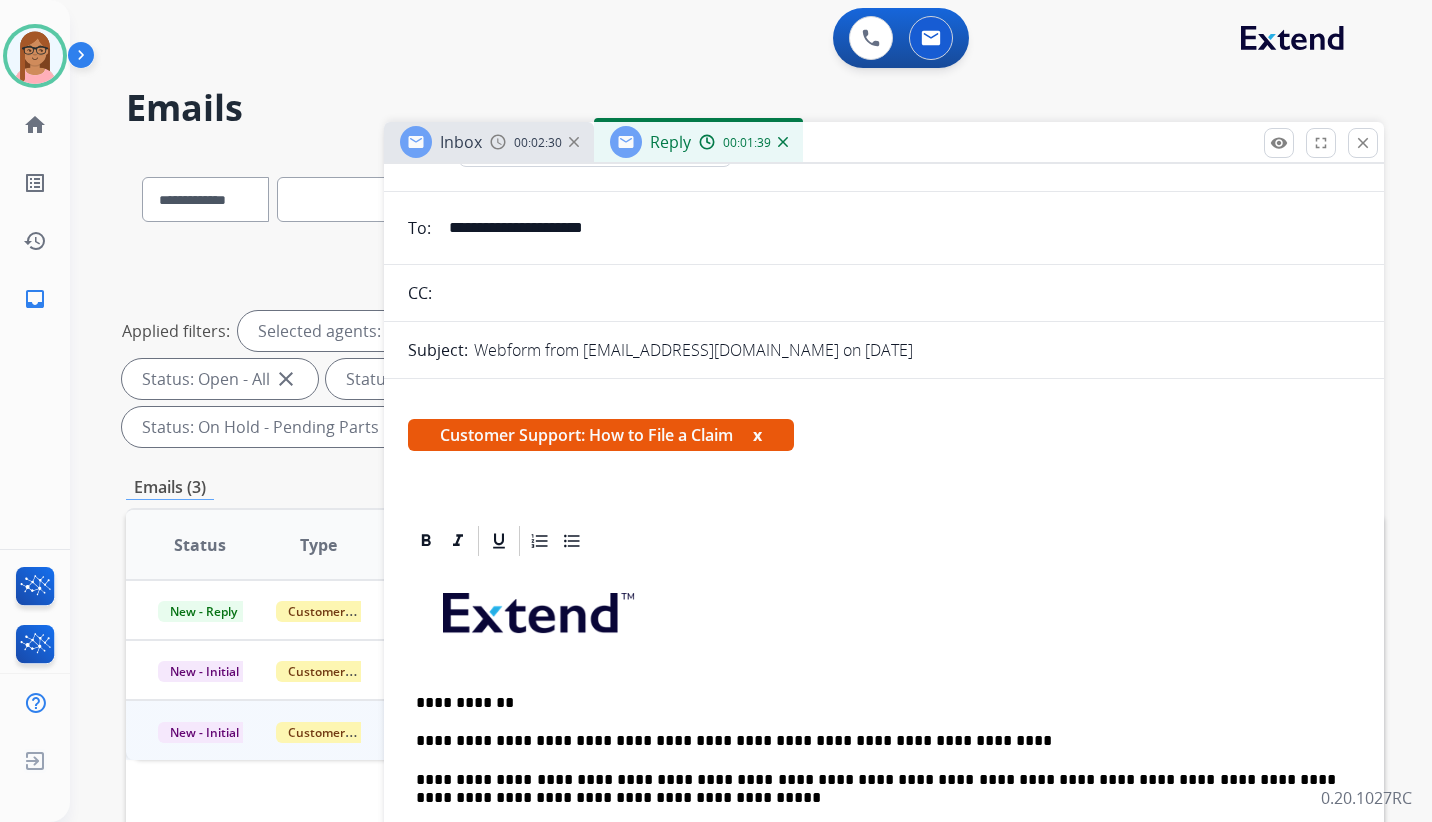 scroll, scrollTop: 362, scrollLeft: 0, axis: vertical 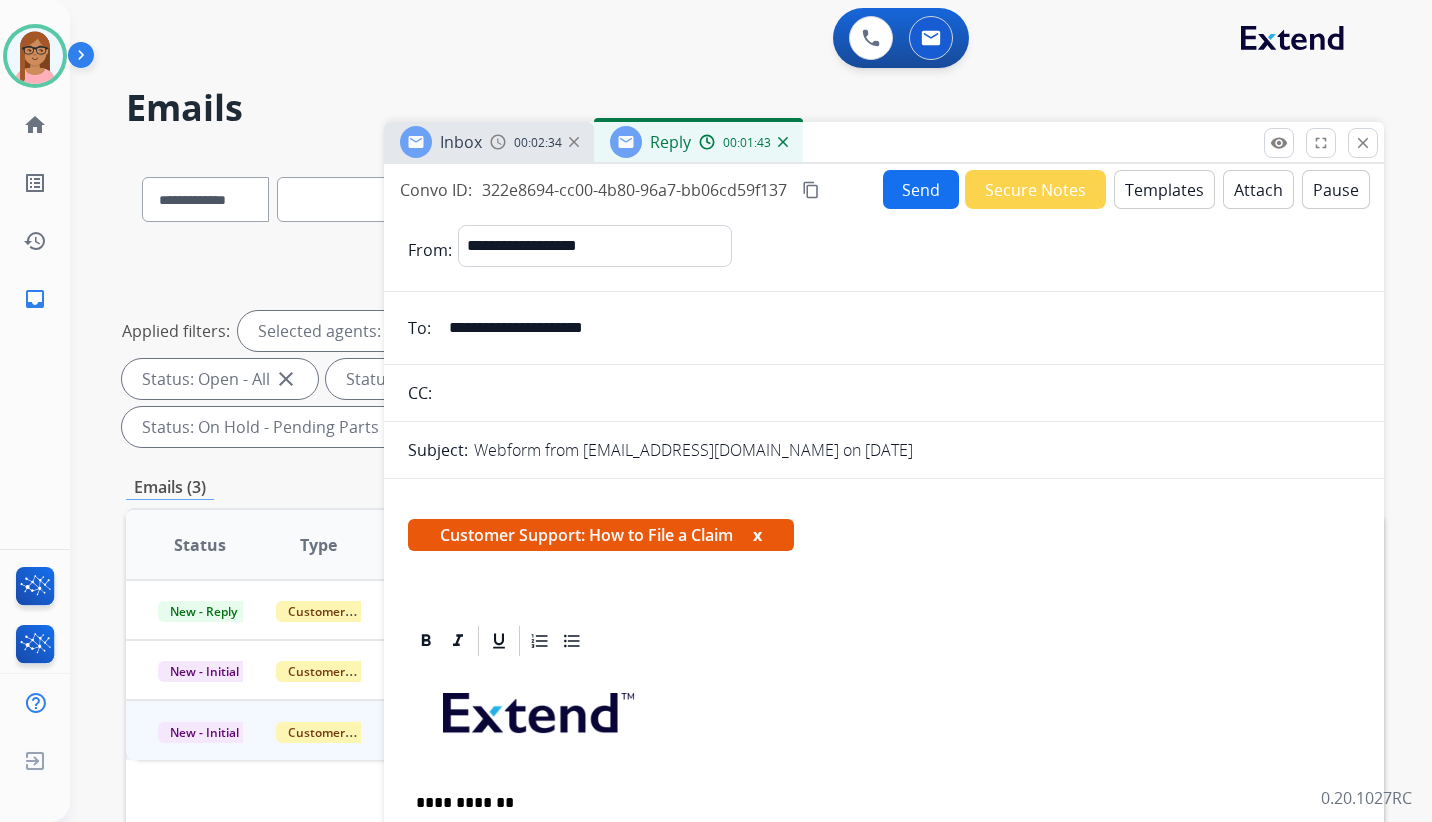 click on "content_copy" at bounding box center (811, 190) 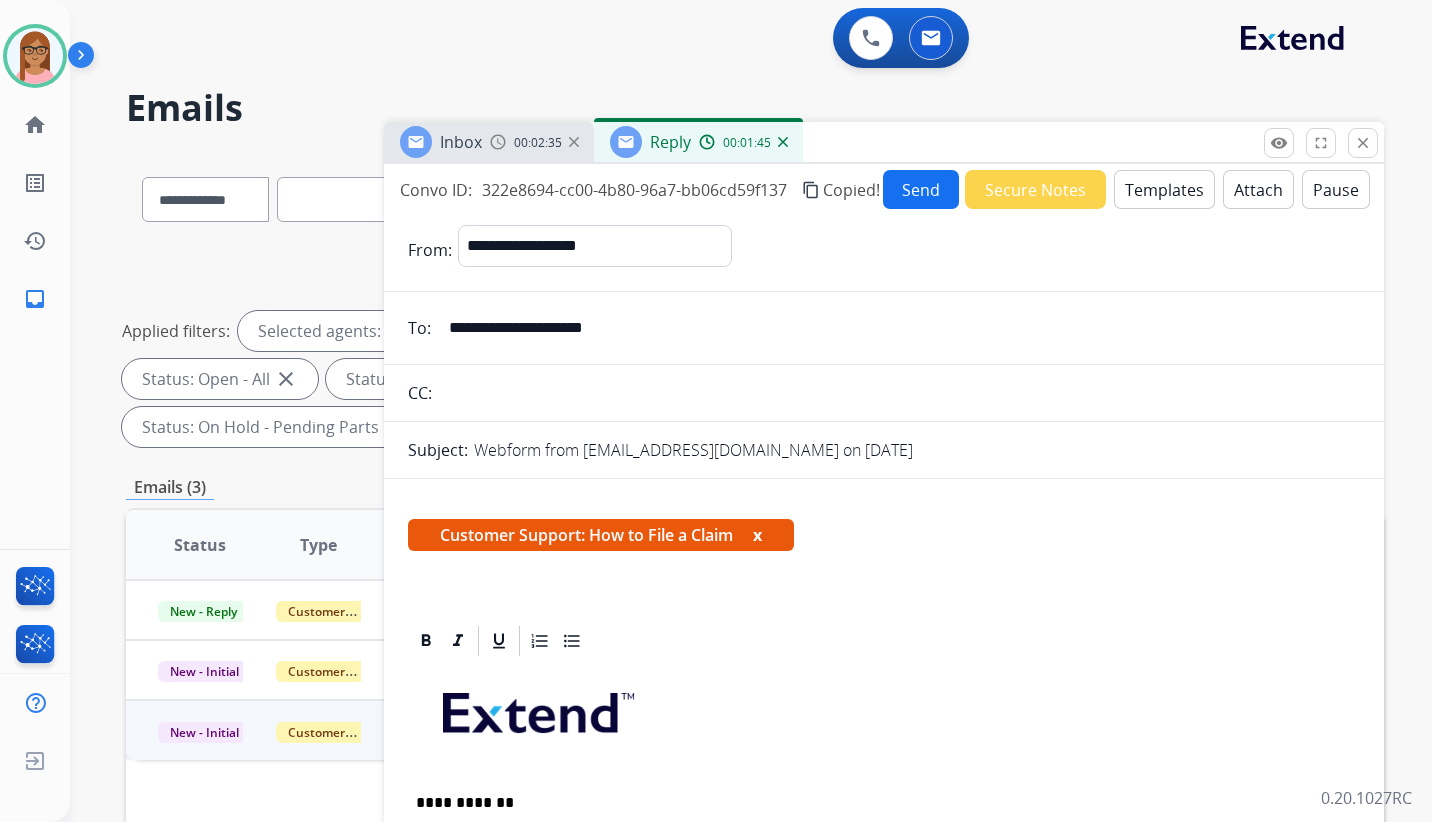 click on "Send" at bounding box center [921, 189] 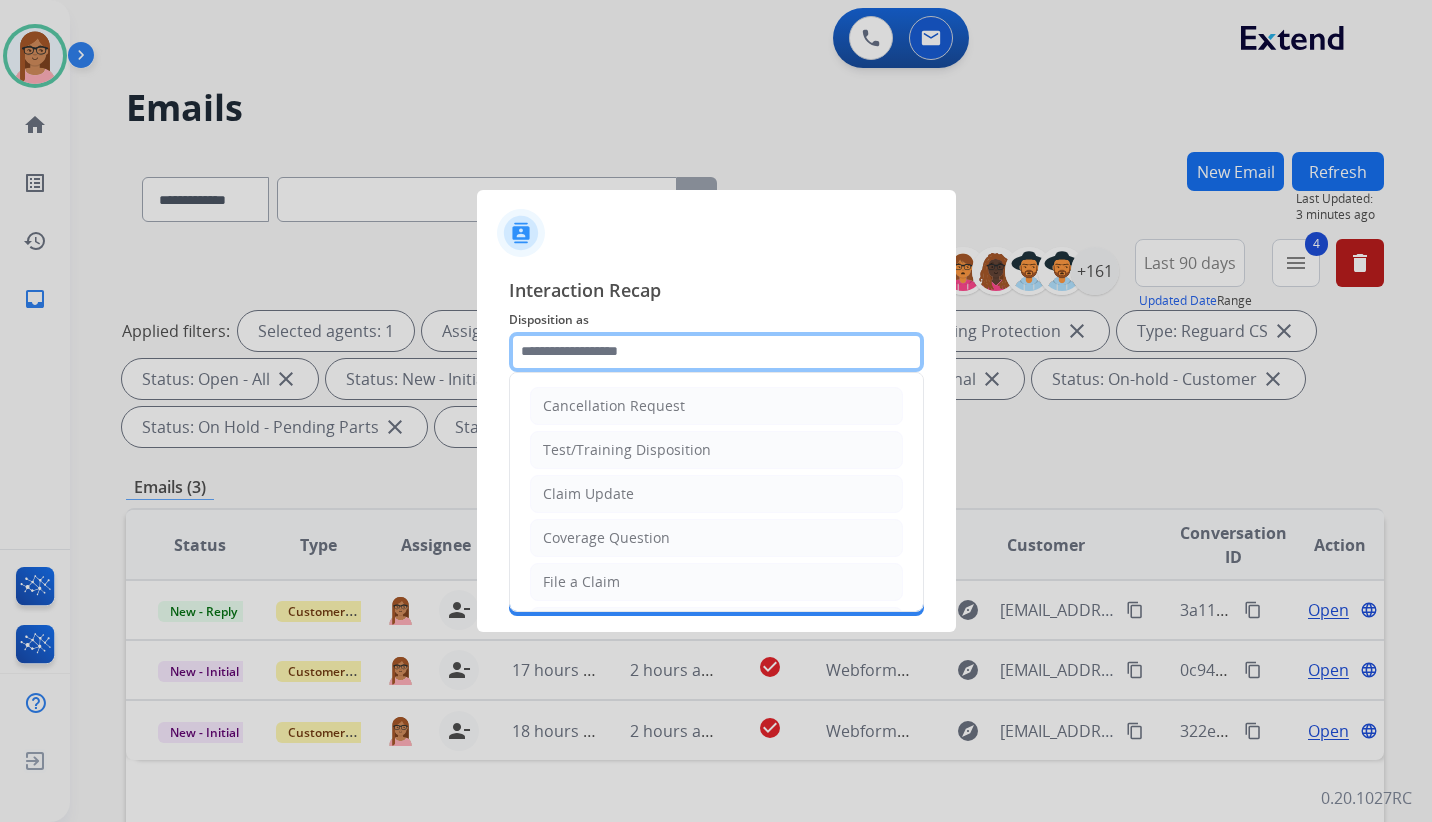 click 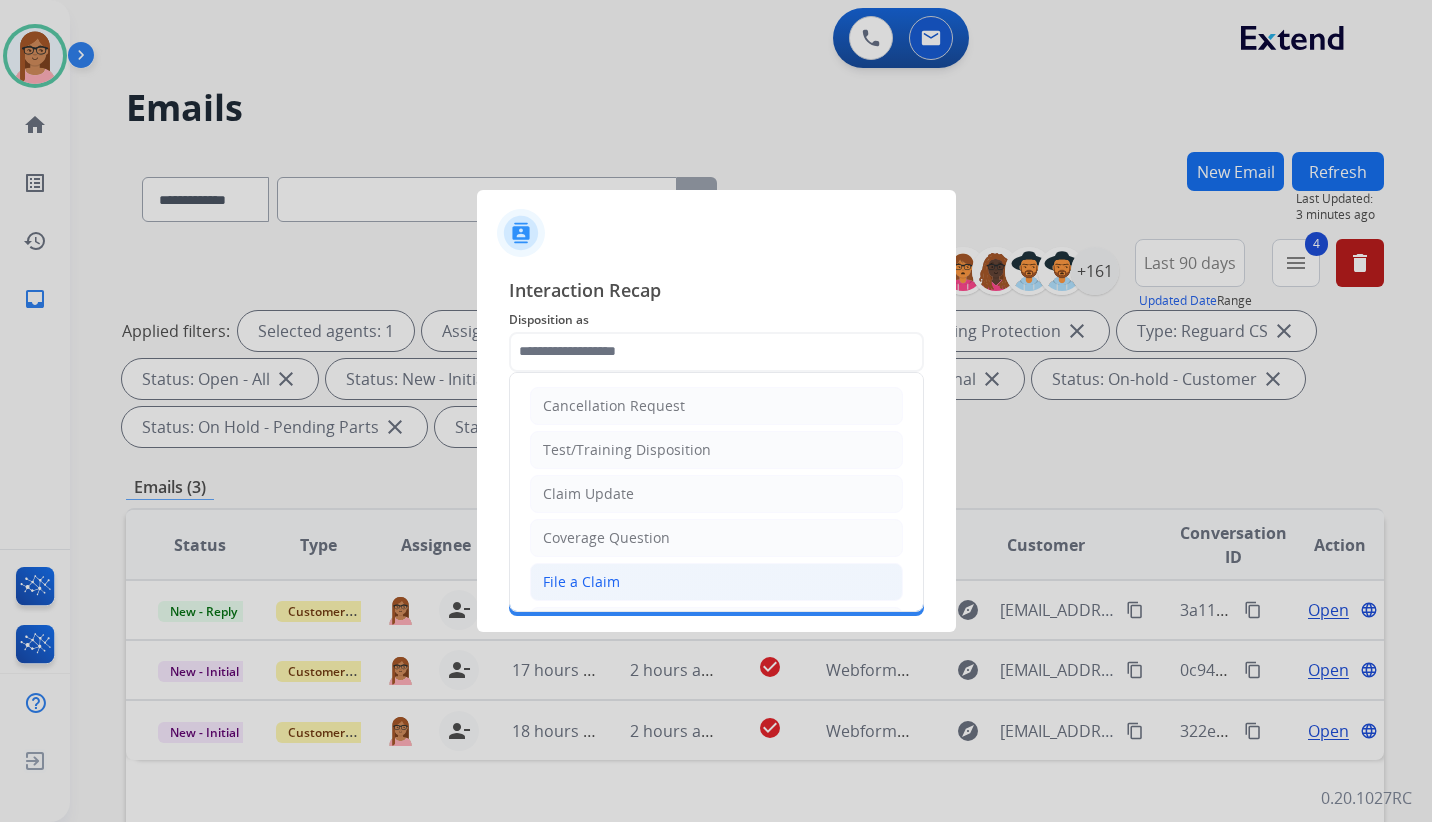 click on "File a Claim" 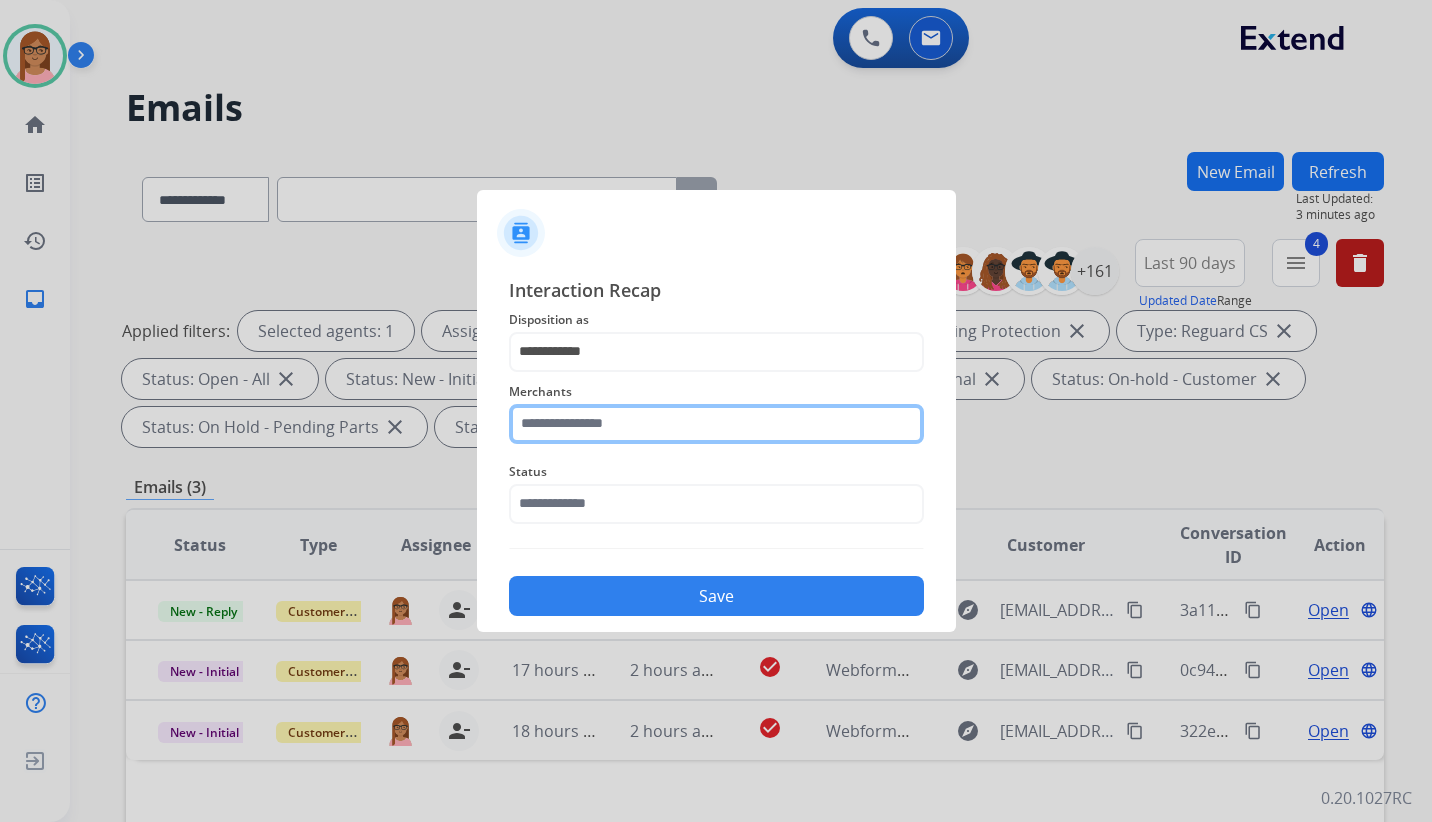 click 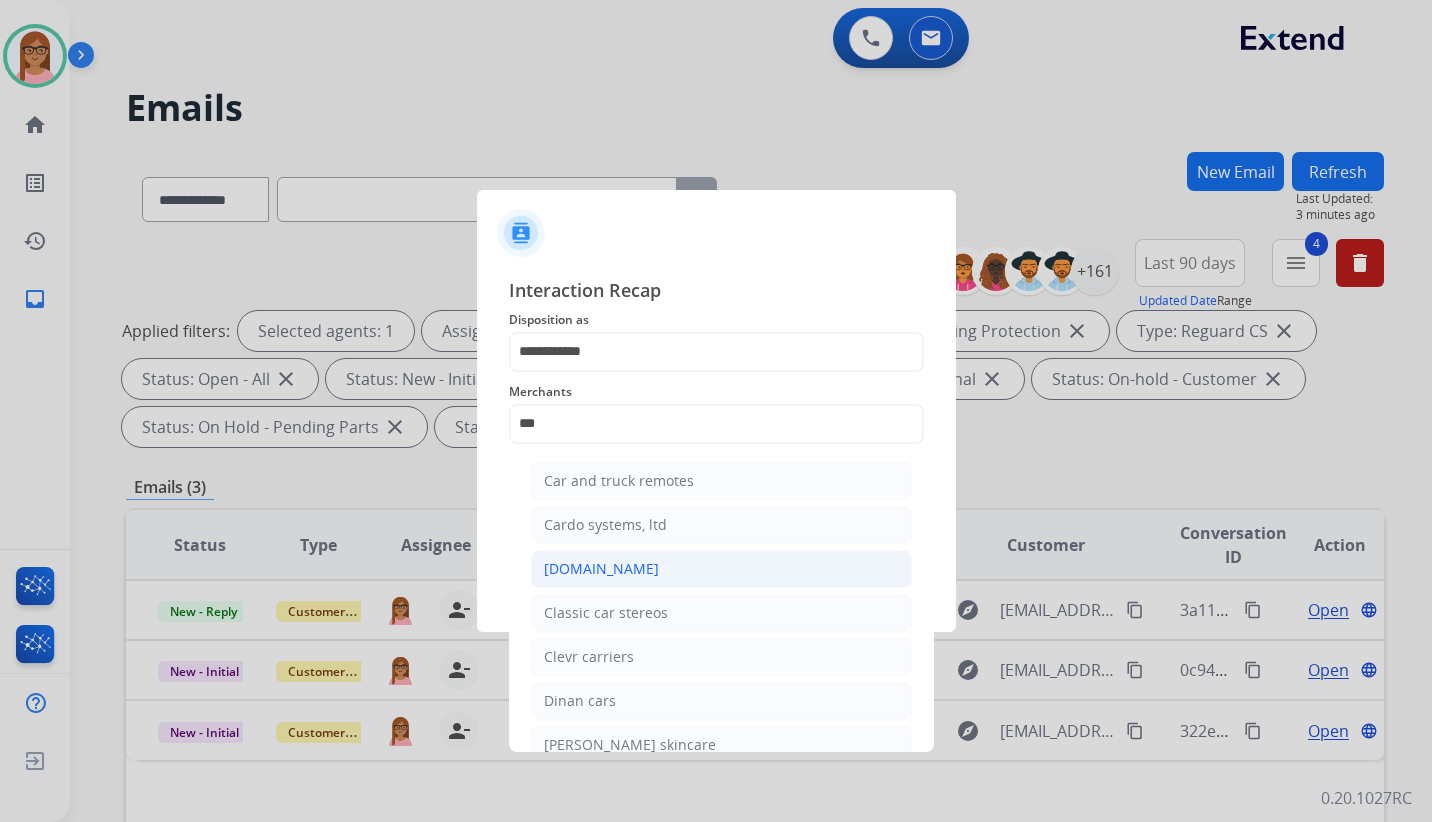 click on "Carparts.com" 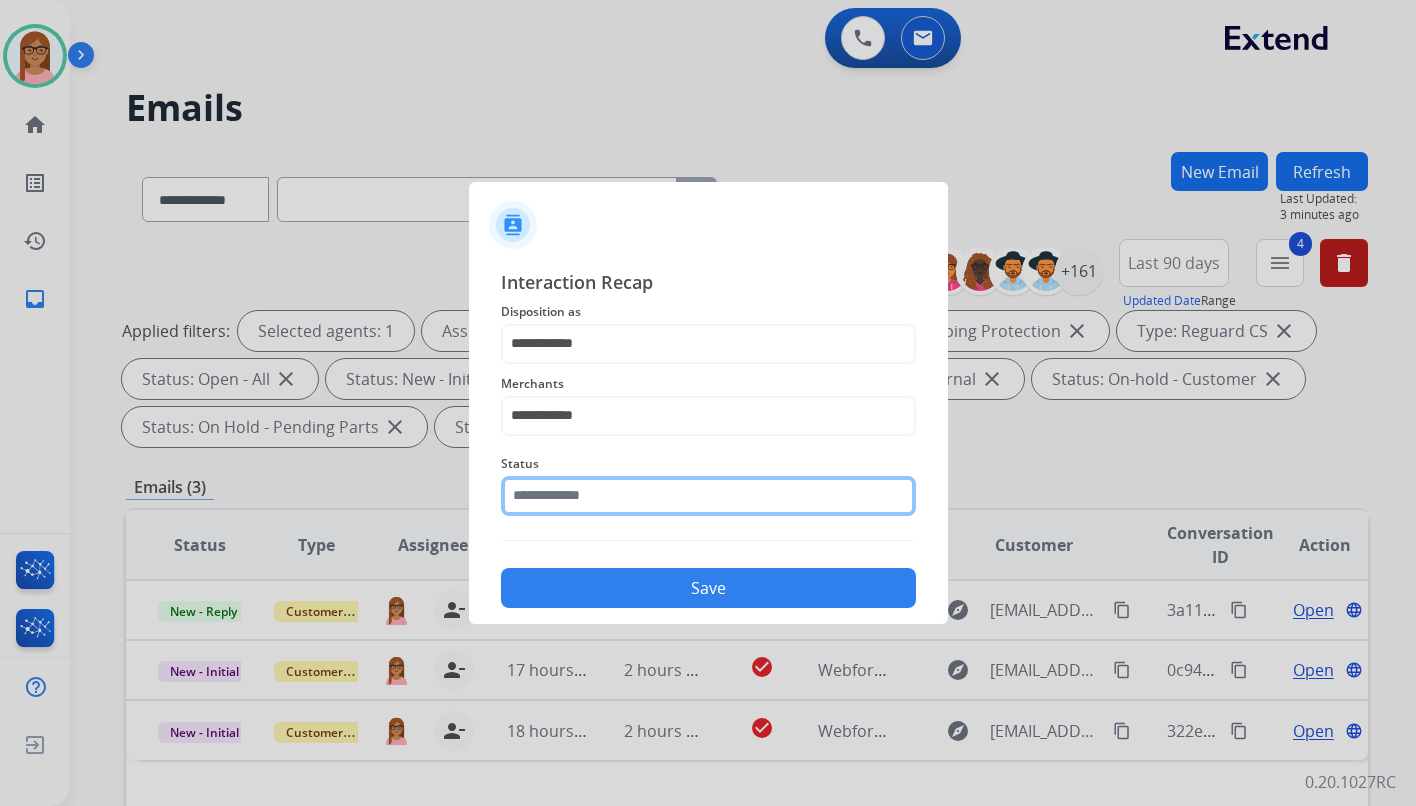 click 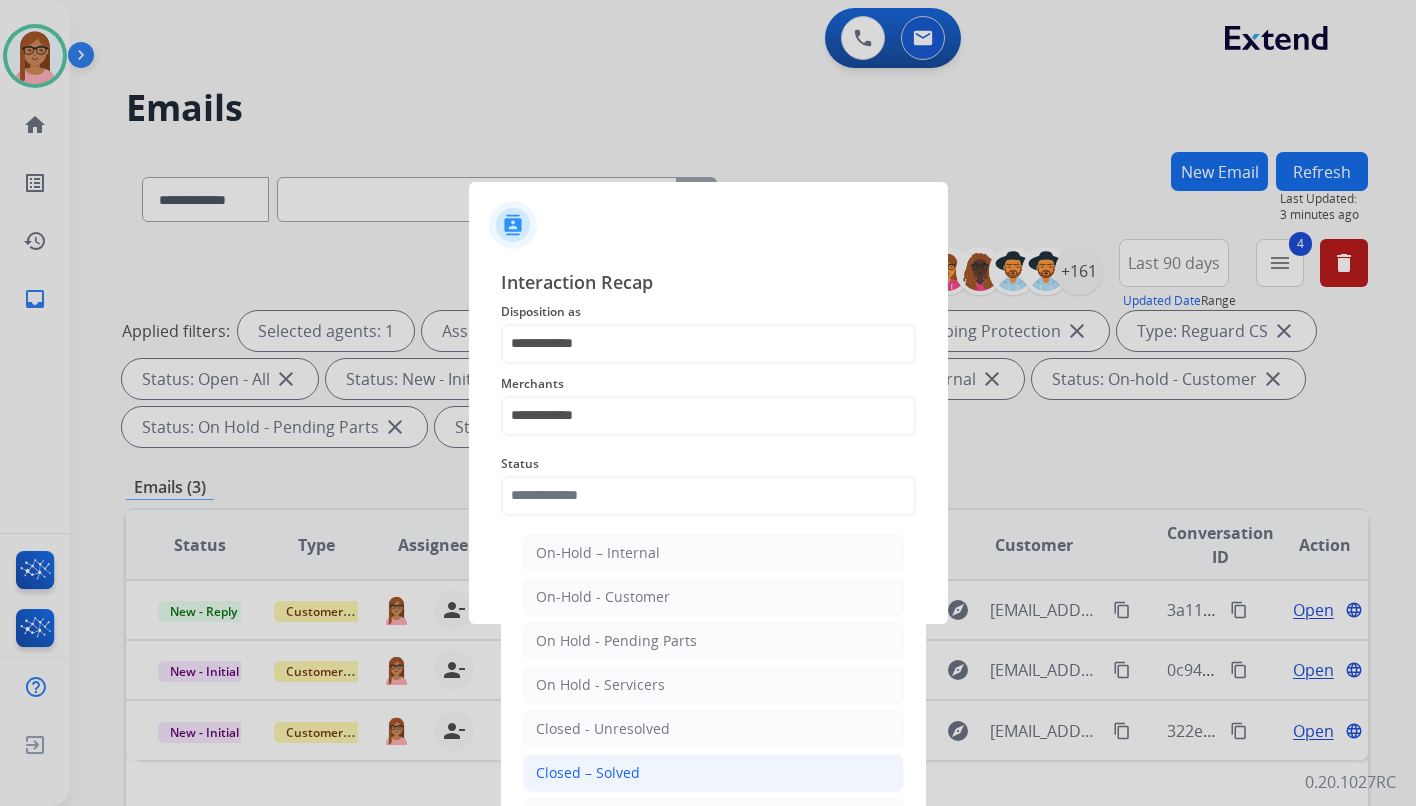 click on "Closed – Solved" 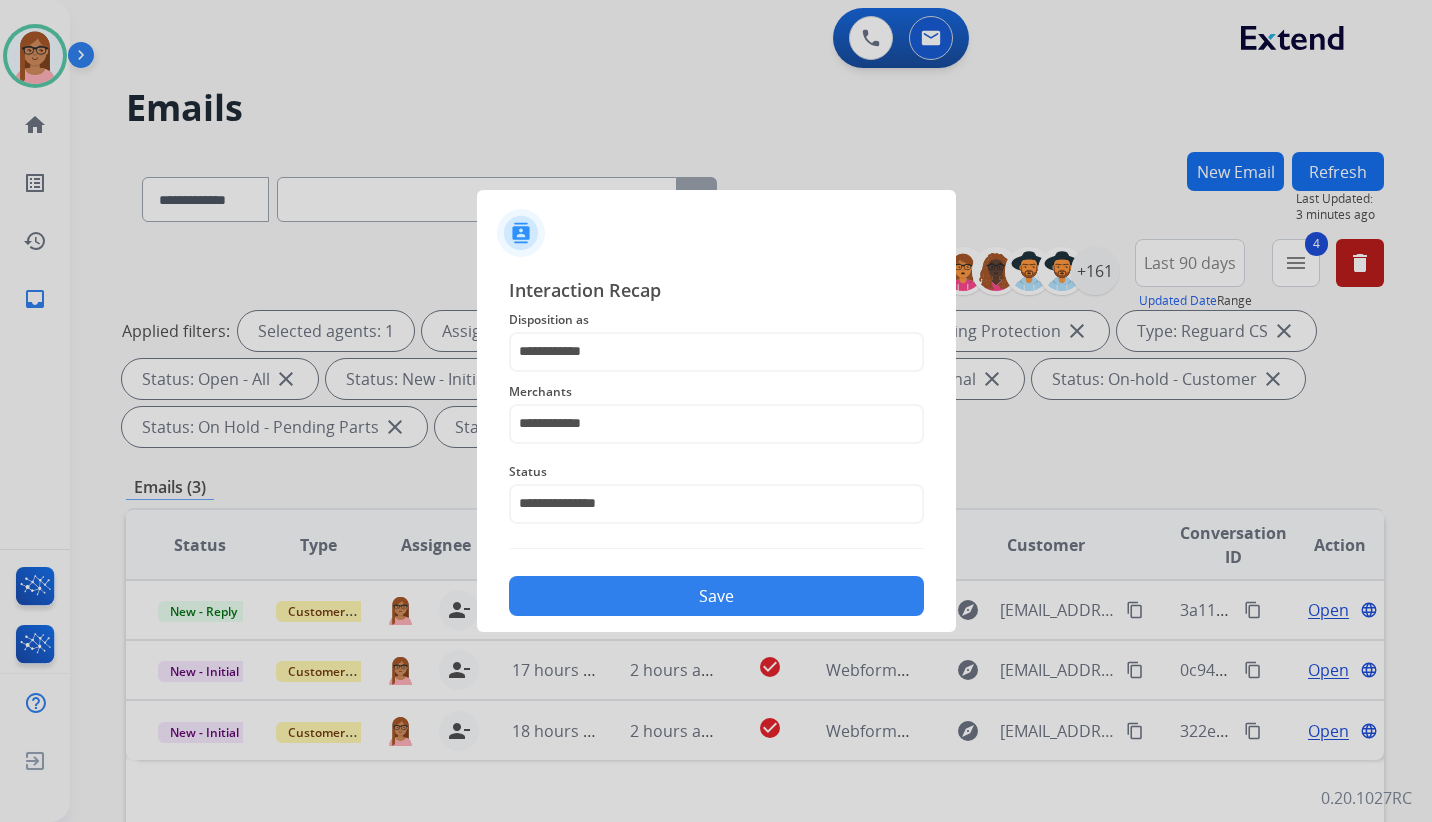 click on "Save" 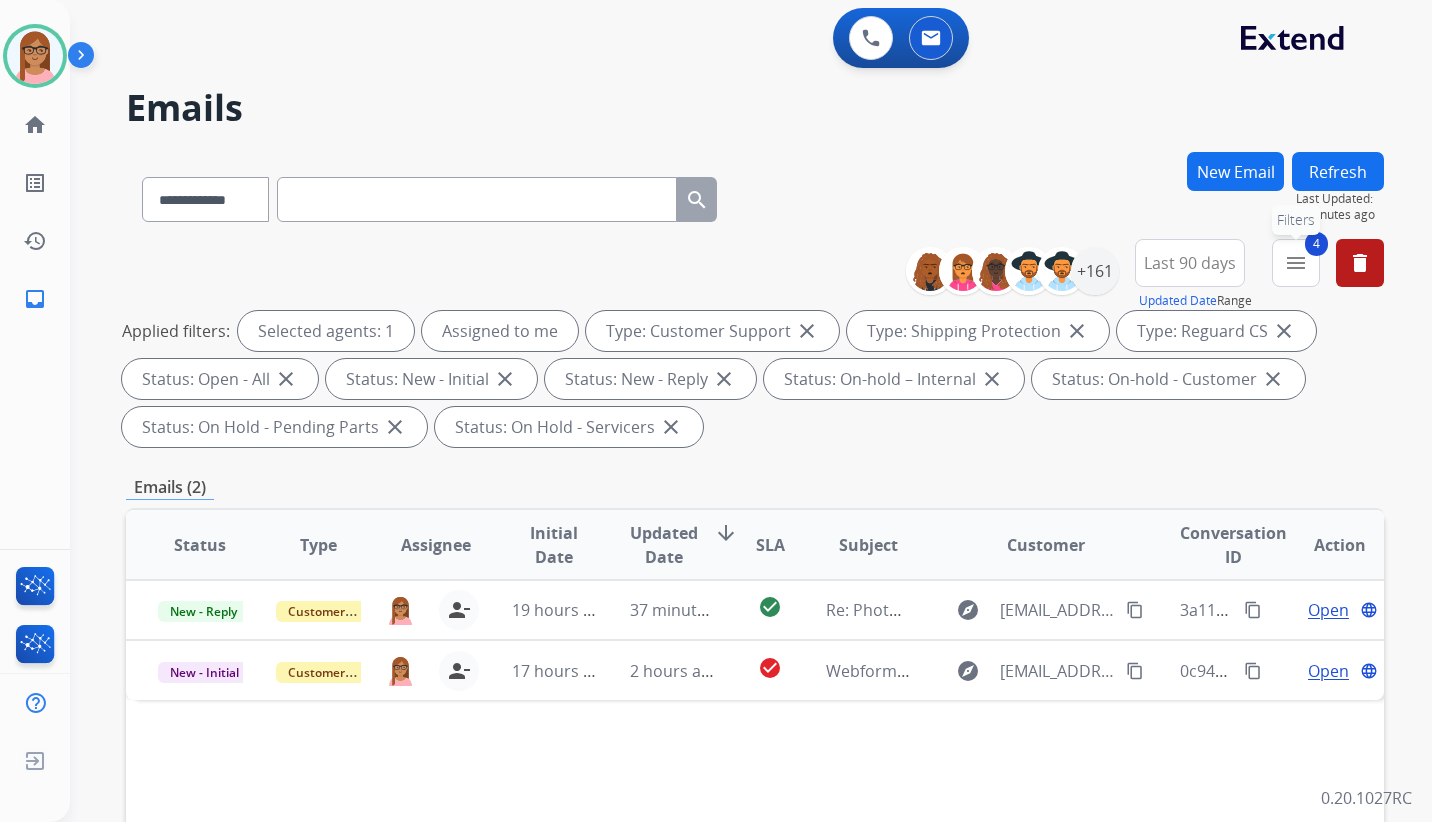 click on "menu" at bounding box center (1296, 263) 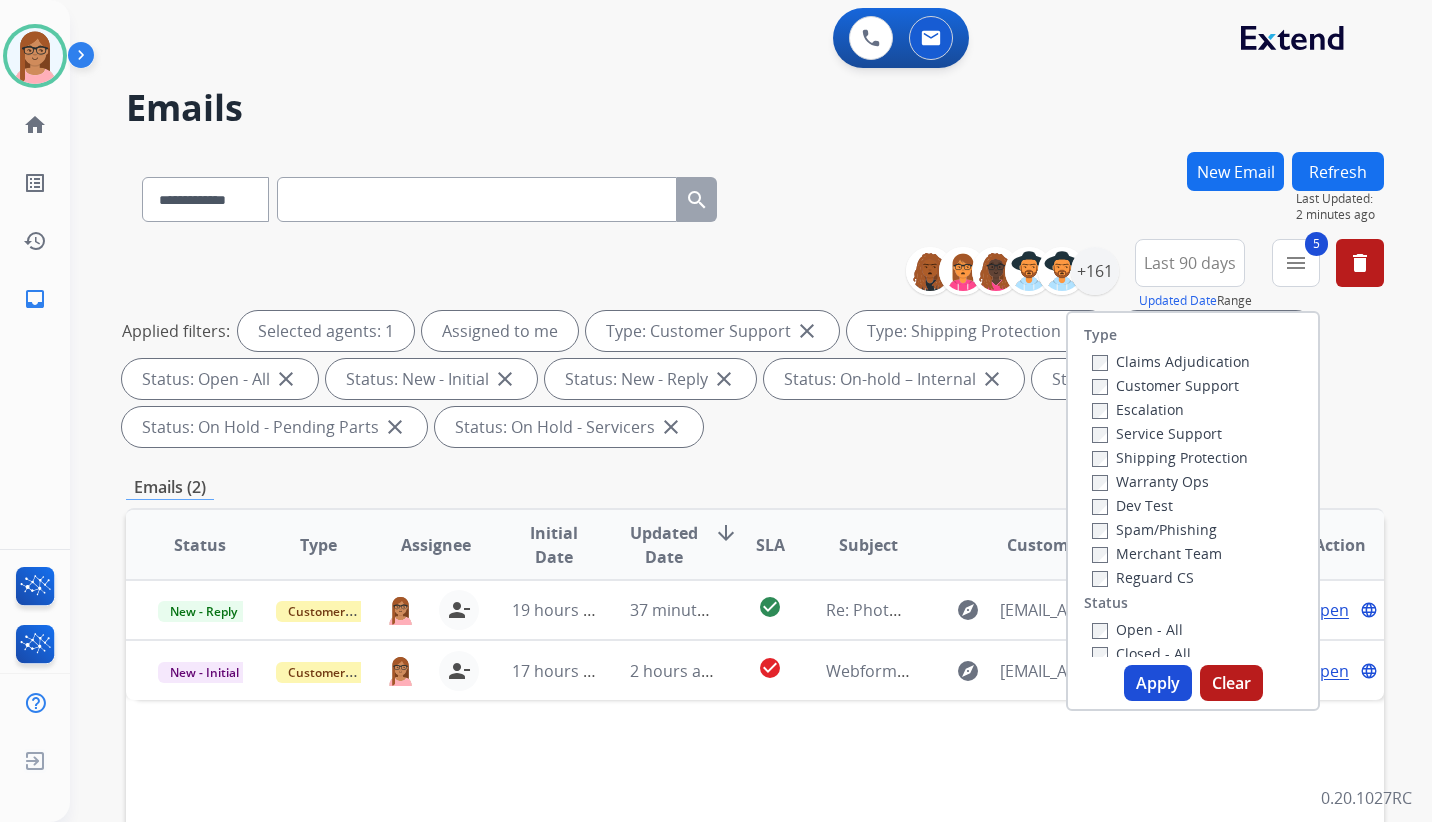 click on "Apply" at bounding box center [1158, 683] 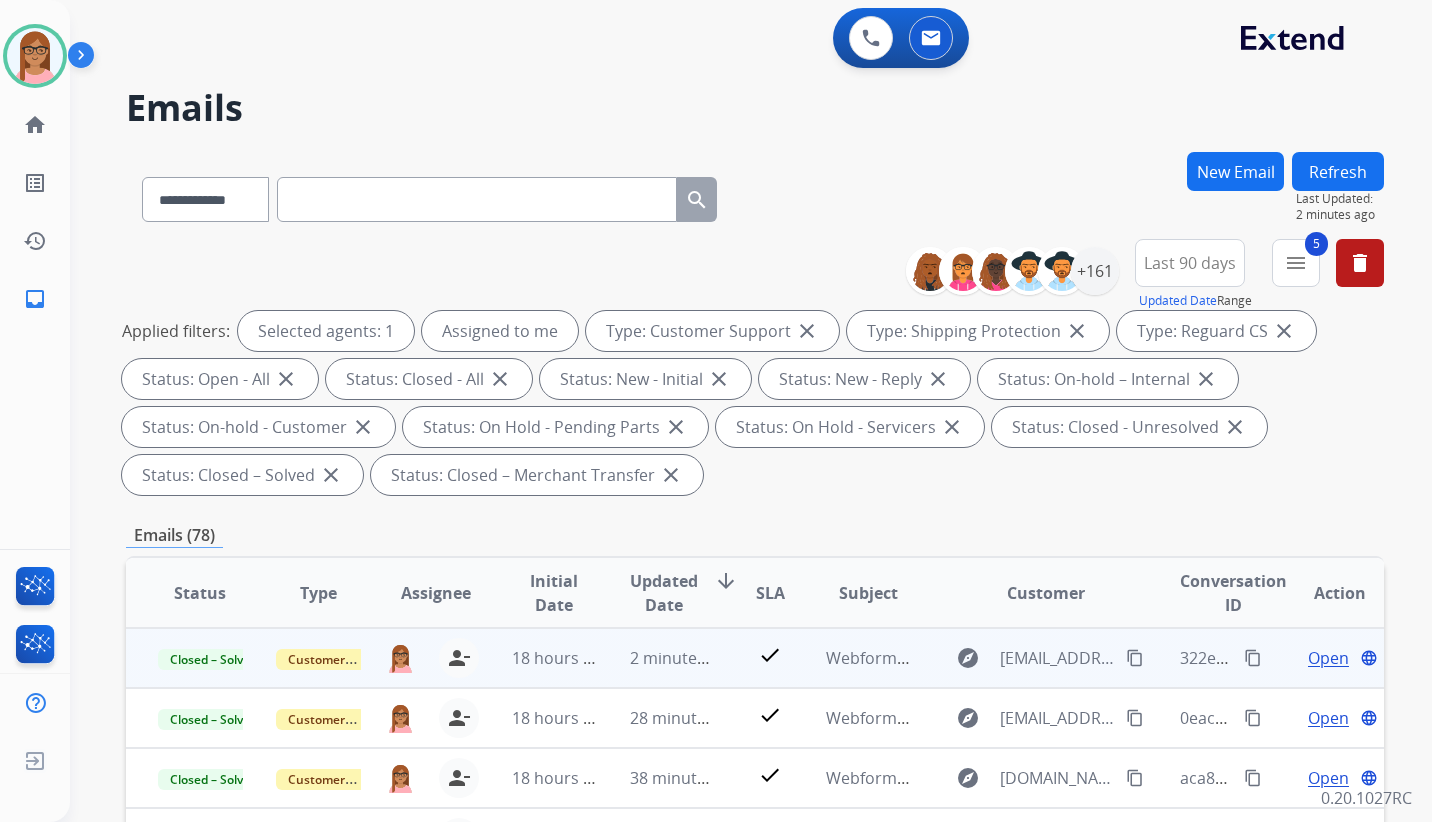 scroll, scrollTop: 2, scrollLeft: 0, axis: vertical 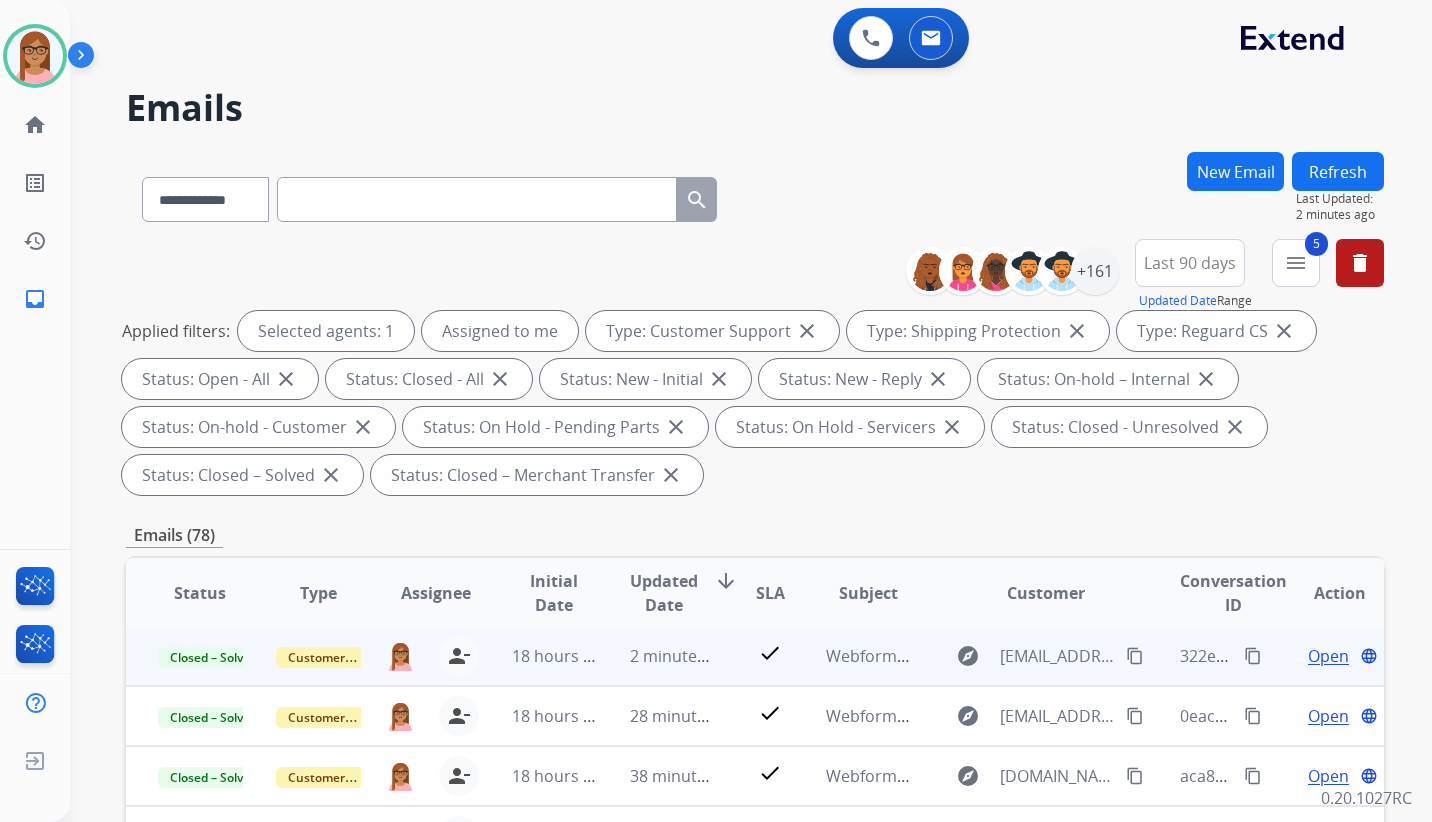 click on "content_copy" at bounding box center [1253, 656] 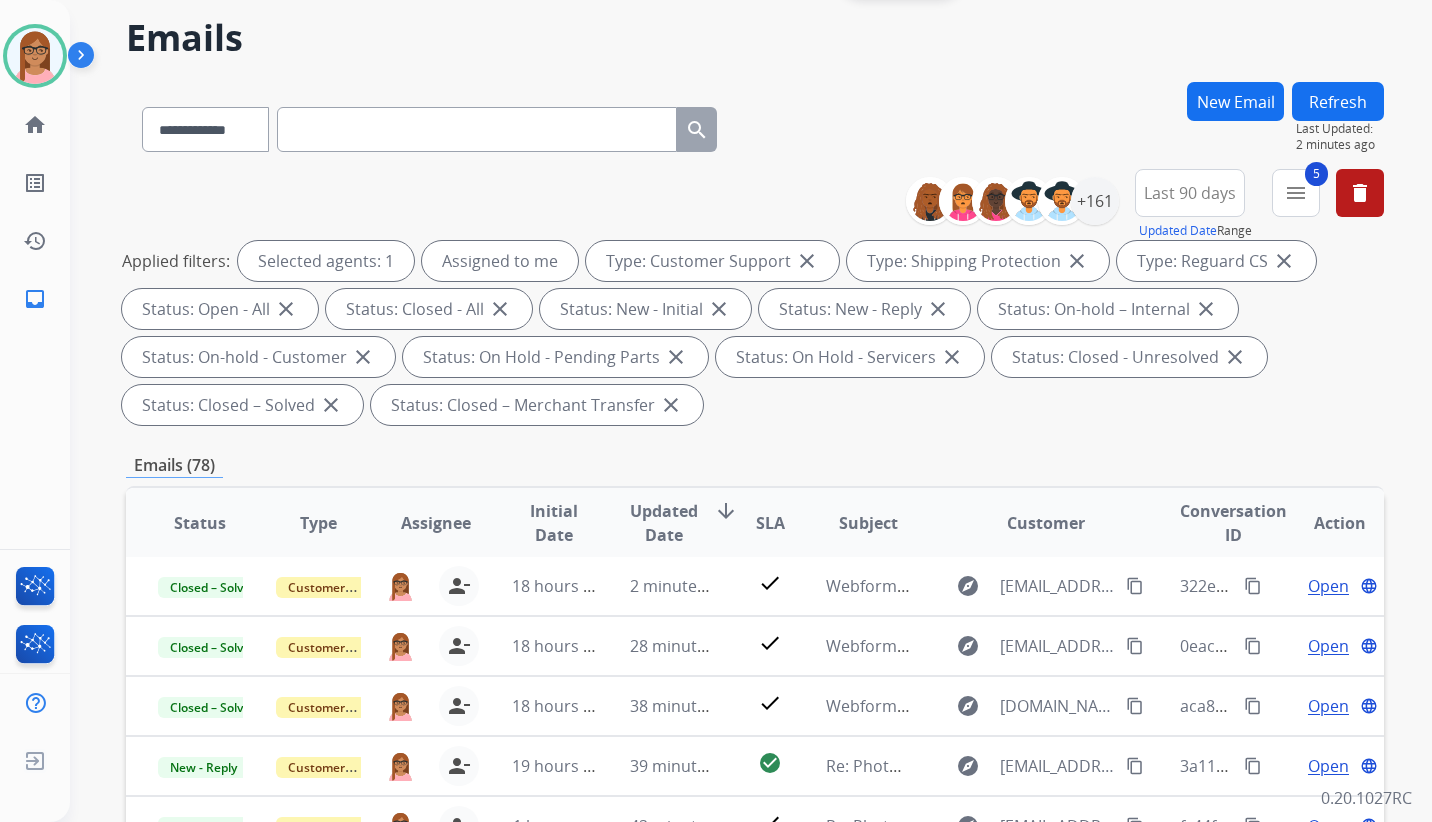 scroll, scrollTop: 100, scrollLeft: 0, axis: vertical 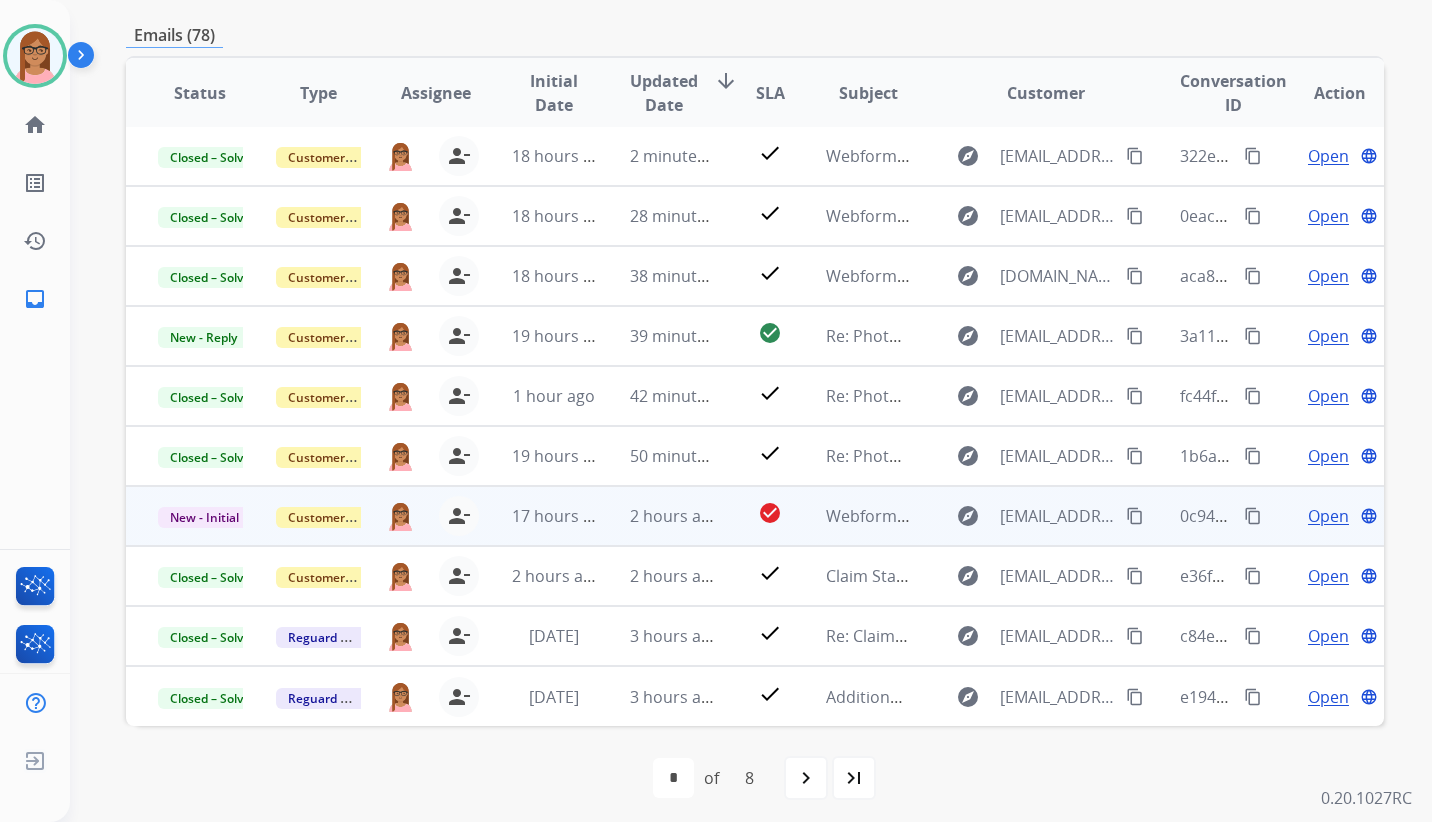 click on "Open" at bounding box center [1328, 516] 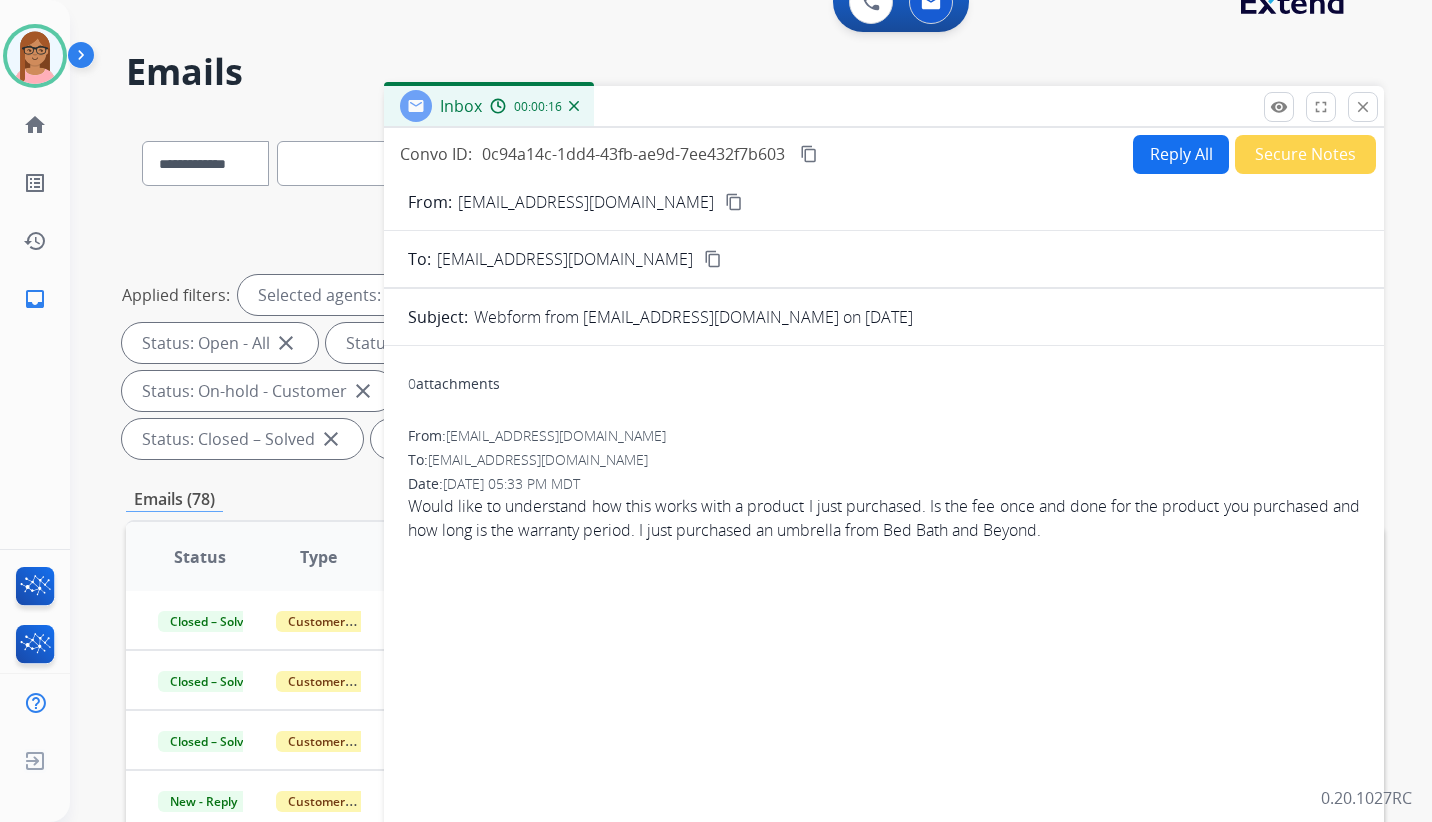 scroll, scrollTop: 0, scrollLeft: 0, axis: both 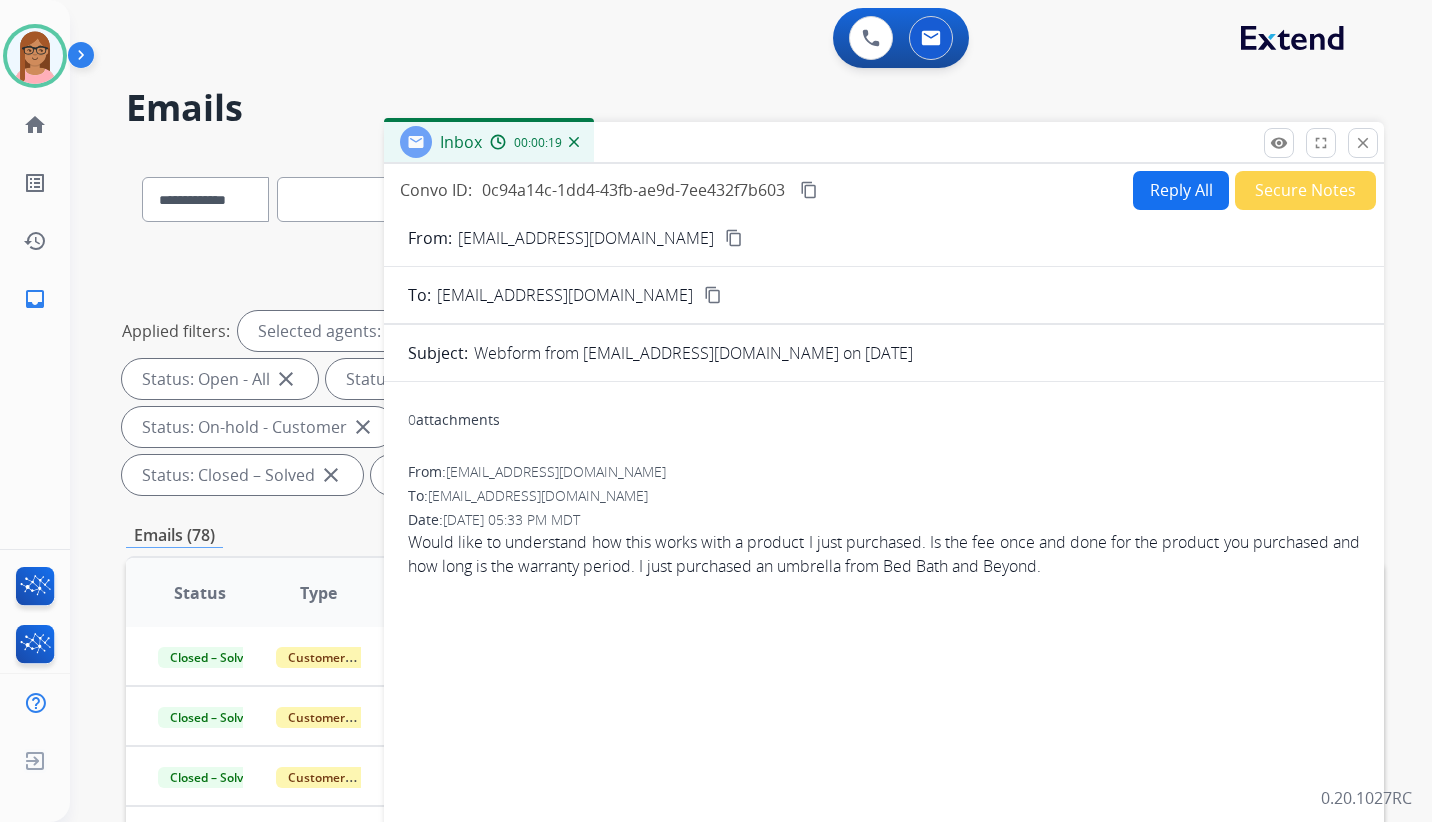 click on "content_copy" at bounding box center (734, 238) 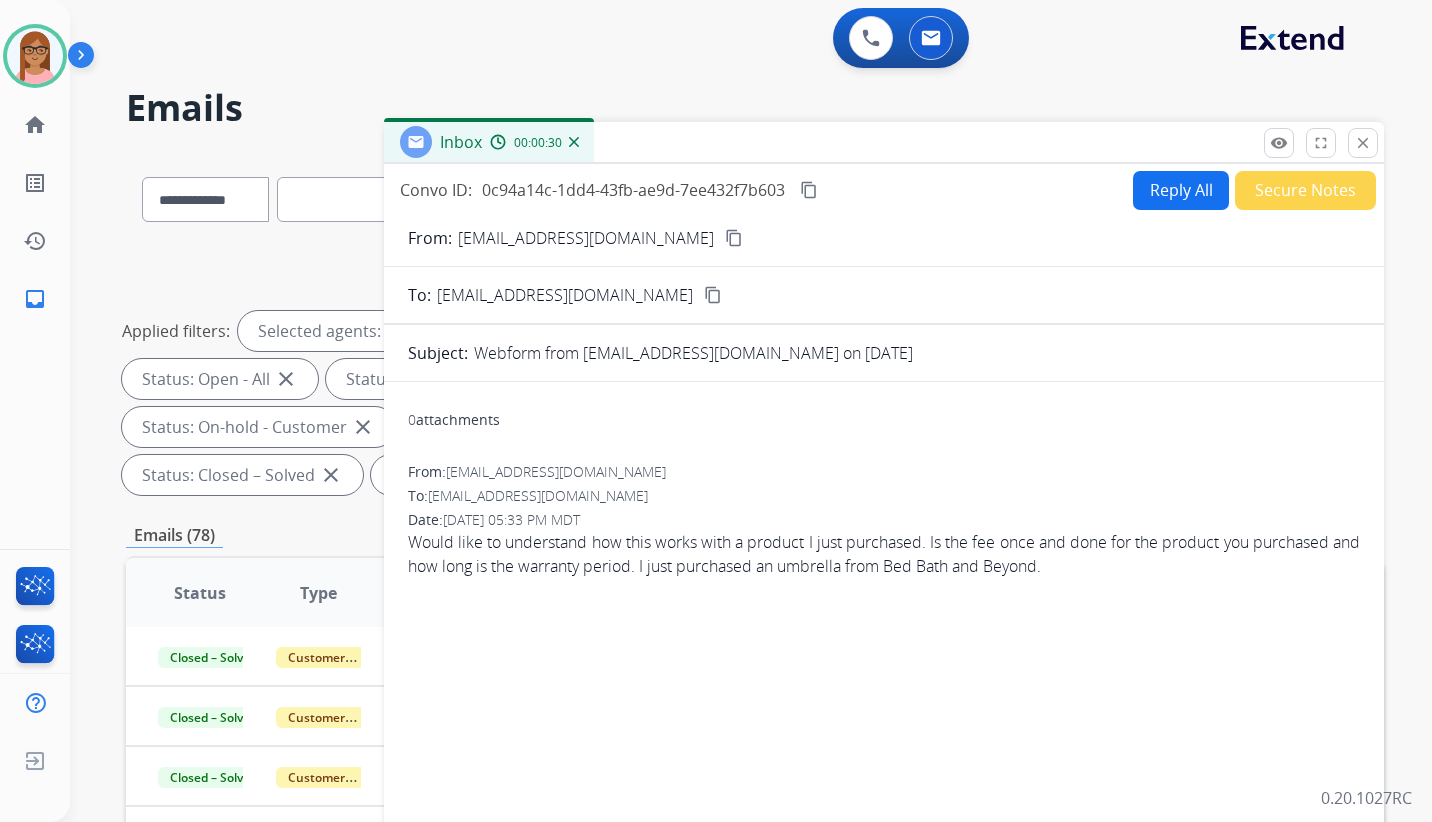 click on "Reply All" at bounding box center (1181, 190) 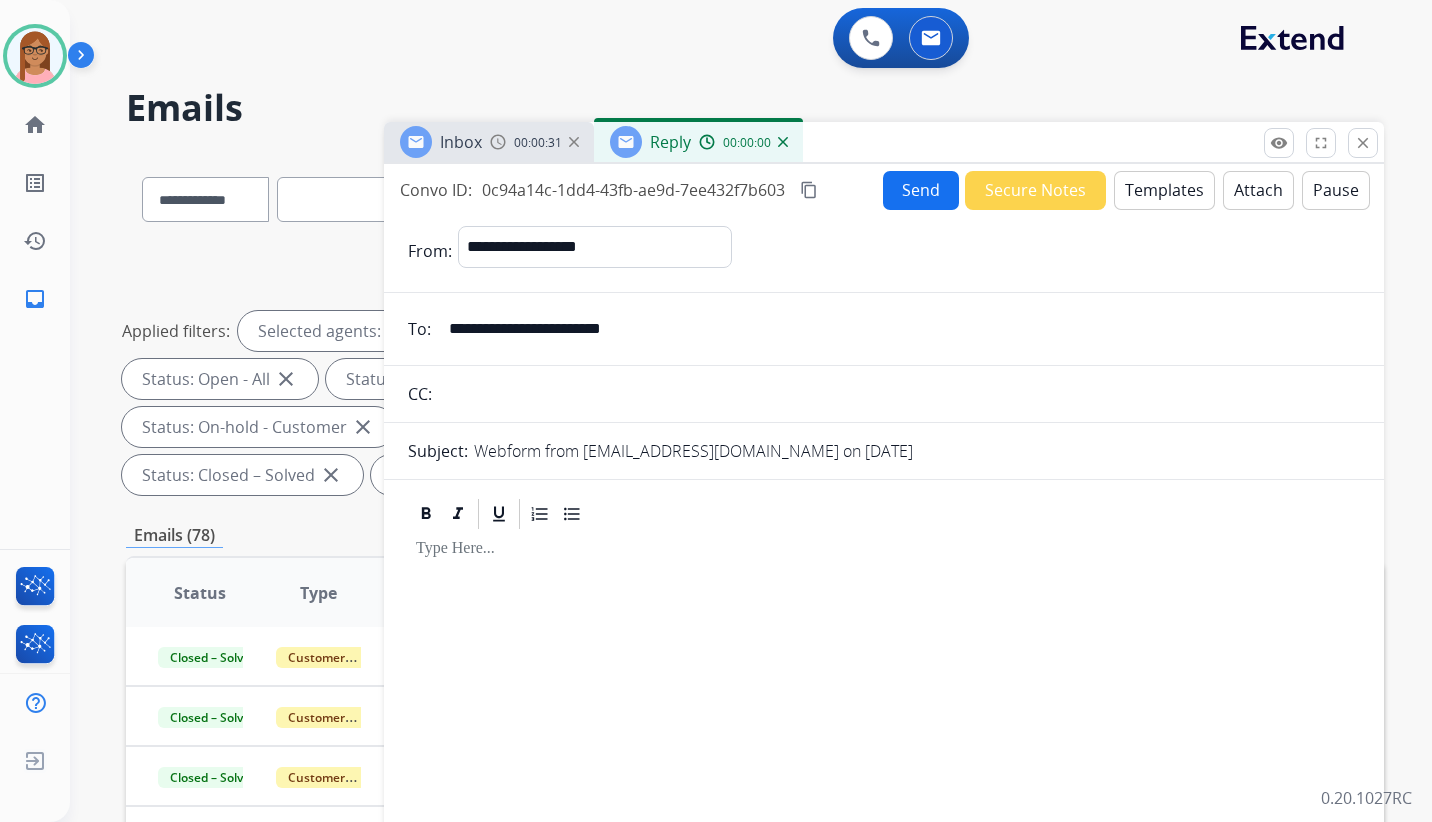 click on "Templates" at bounding box center (1164, 190) 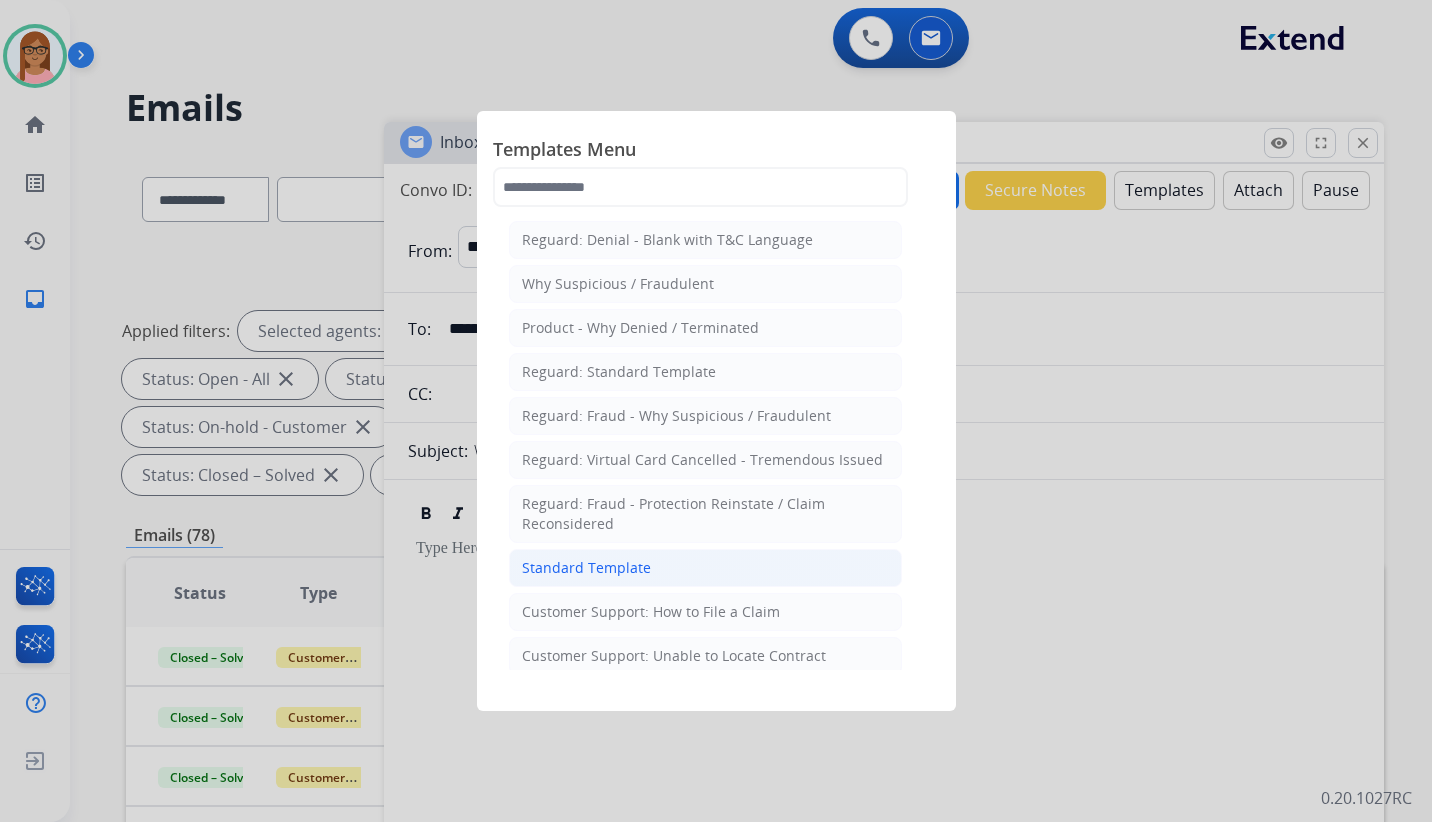 click on "Standard Template" 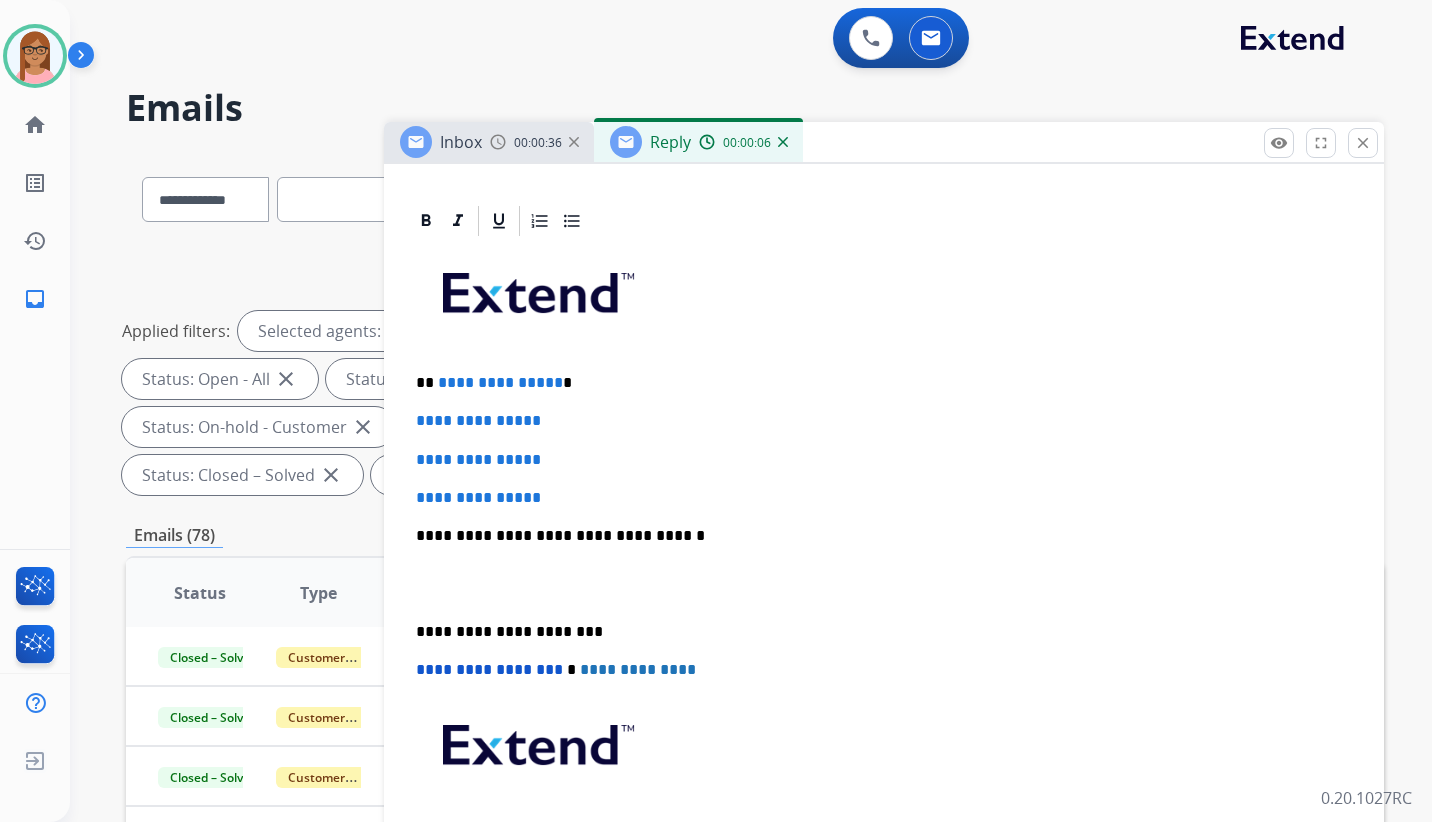 scroll, scrollTop: 425, scrollLeft: 0, axis: vertical 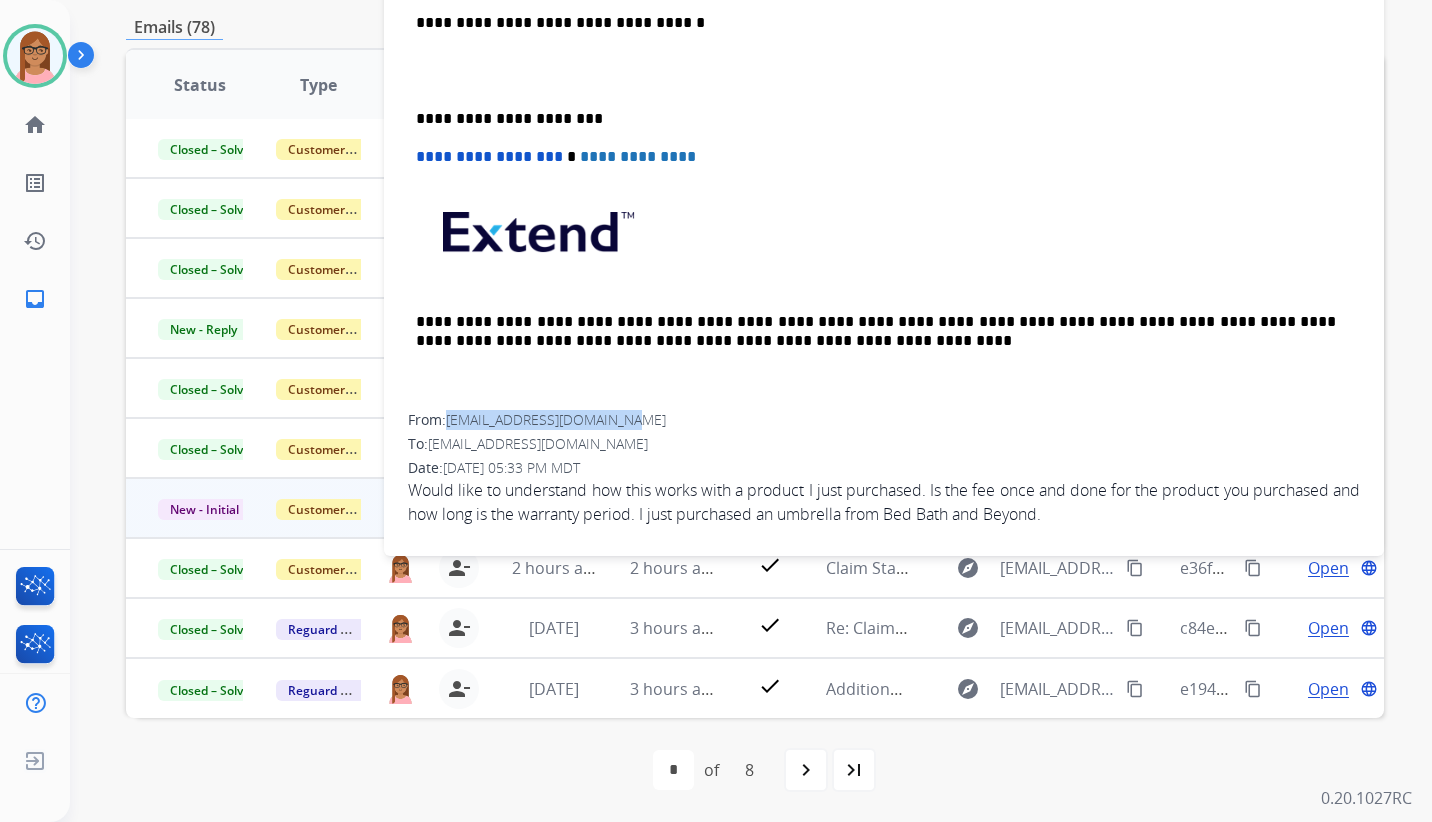 drag, startPoint x: 452, startPoint y: 423, endPoint x: 606, endPoint y: 425, distance: 154.01299 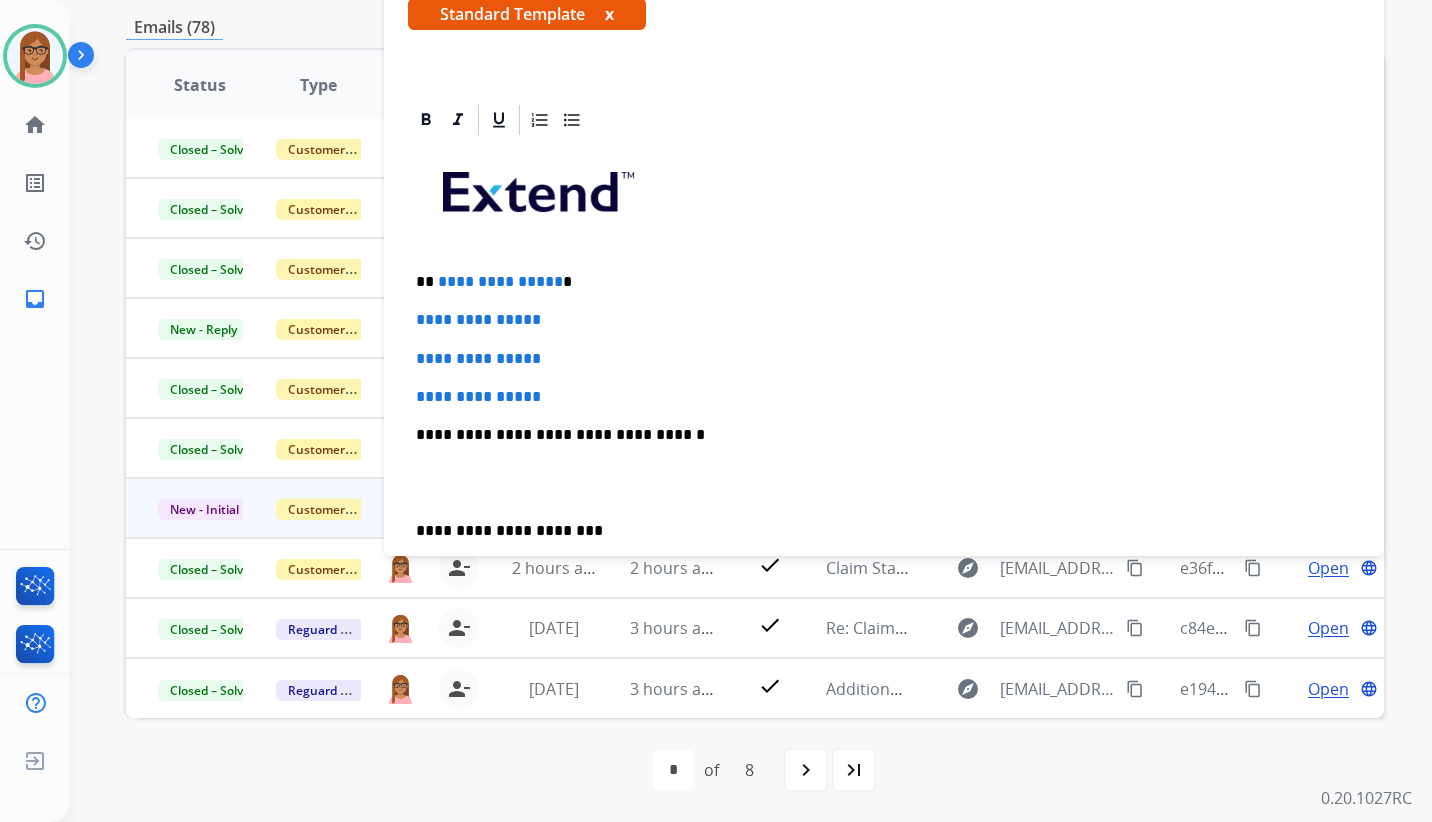 scroll, scrollTop: 0, scrollLeft: 0, axis: both 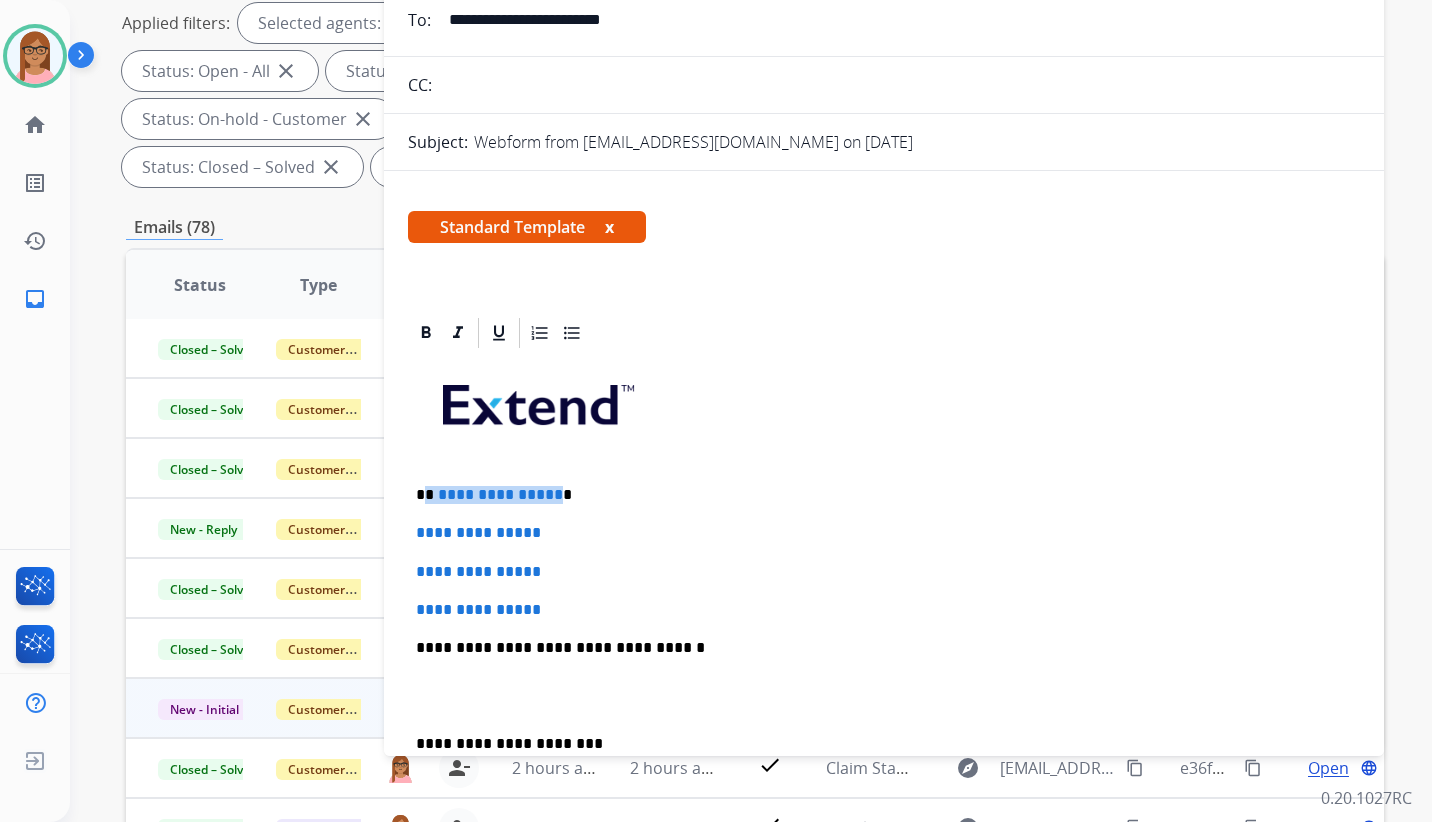 drag, startPoint x: 425, startPoint y: 494, endPoint x: 550, endPoint y: 502, distance: 125.25574 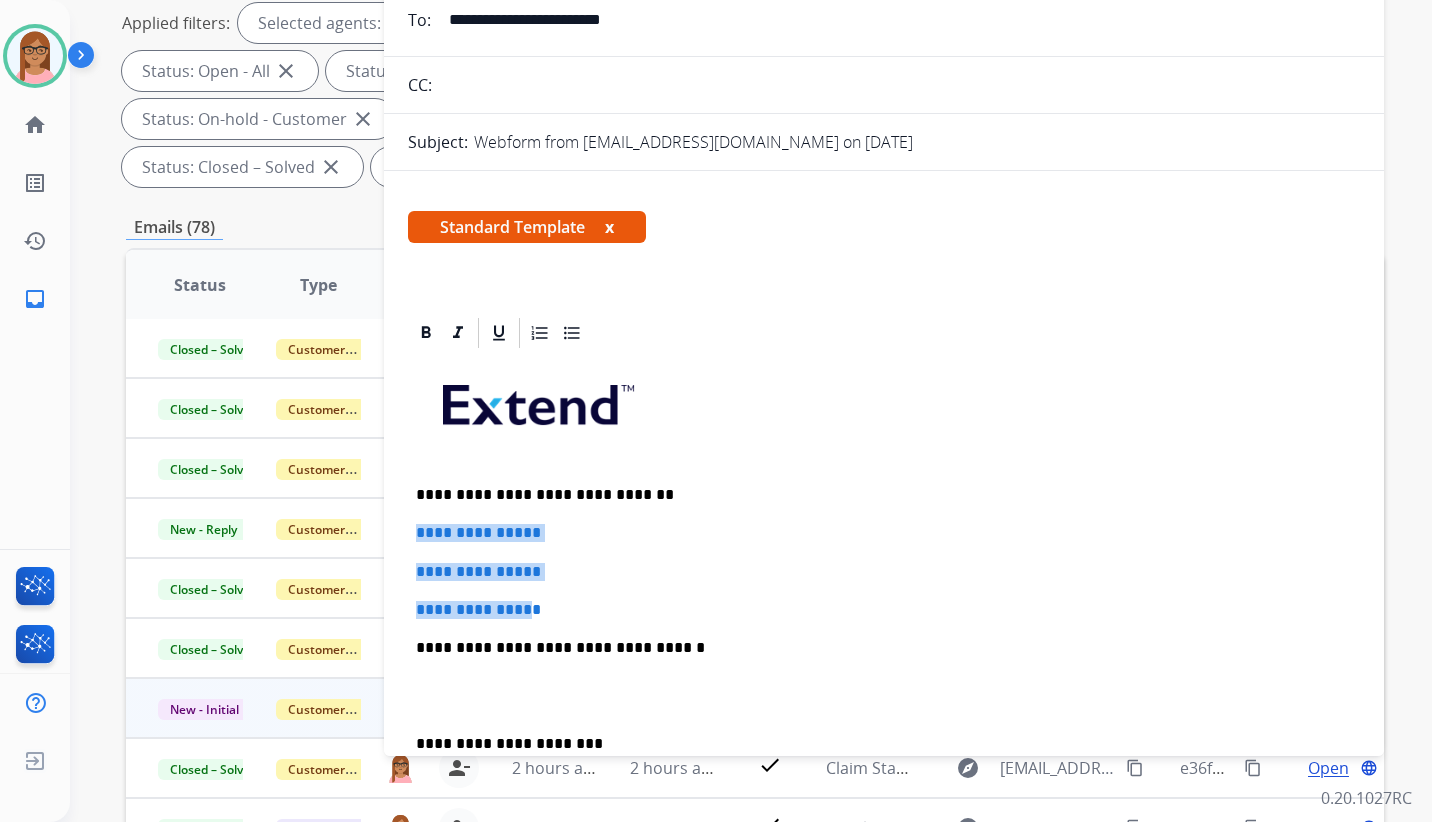drag, startPoint x: 415, startPoint y: 534, endPoint x: 542, endPoint y: 588, distance: 138.00362 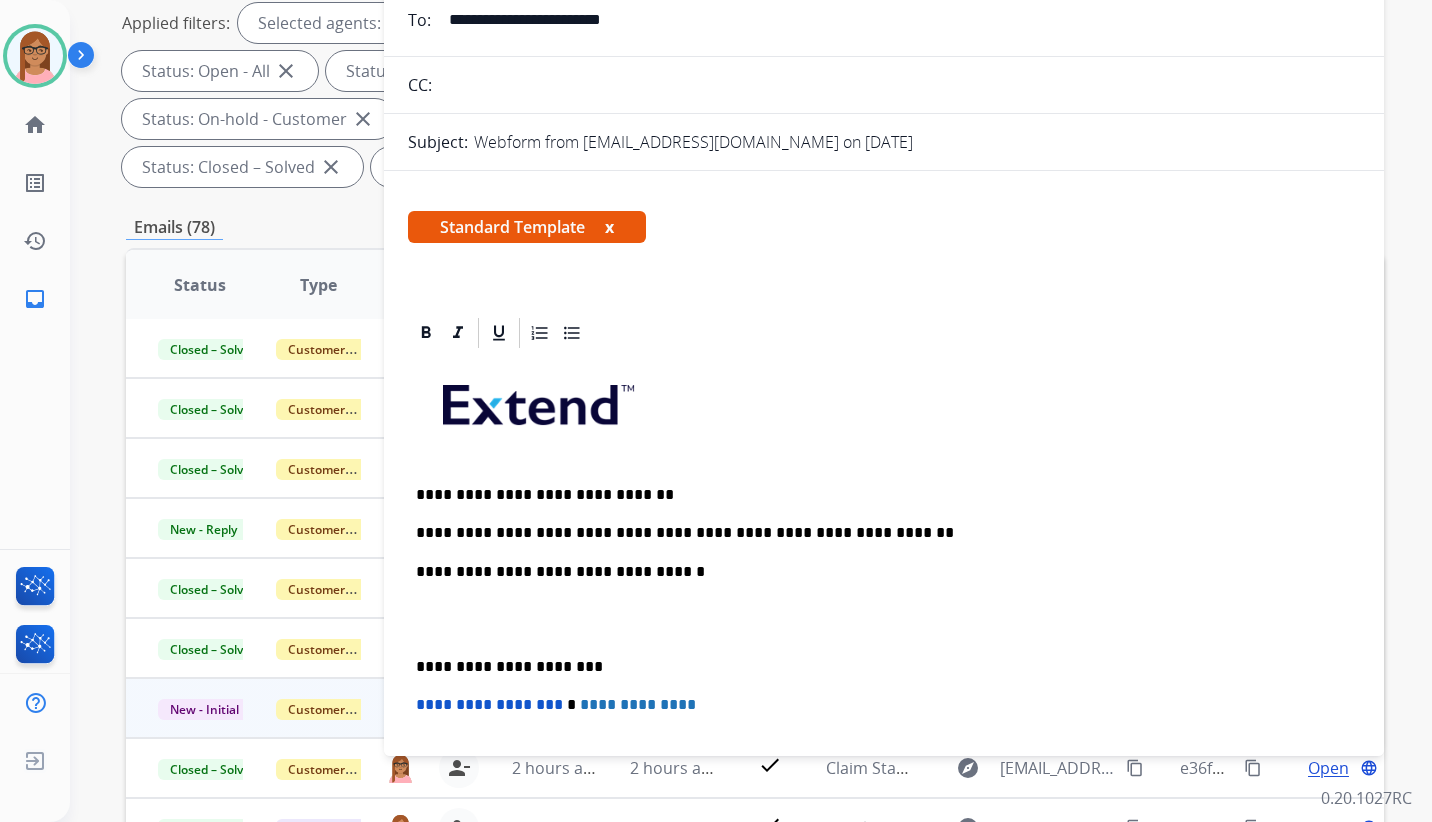 click on "**********" at bounding box center (876, 533) 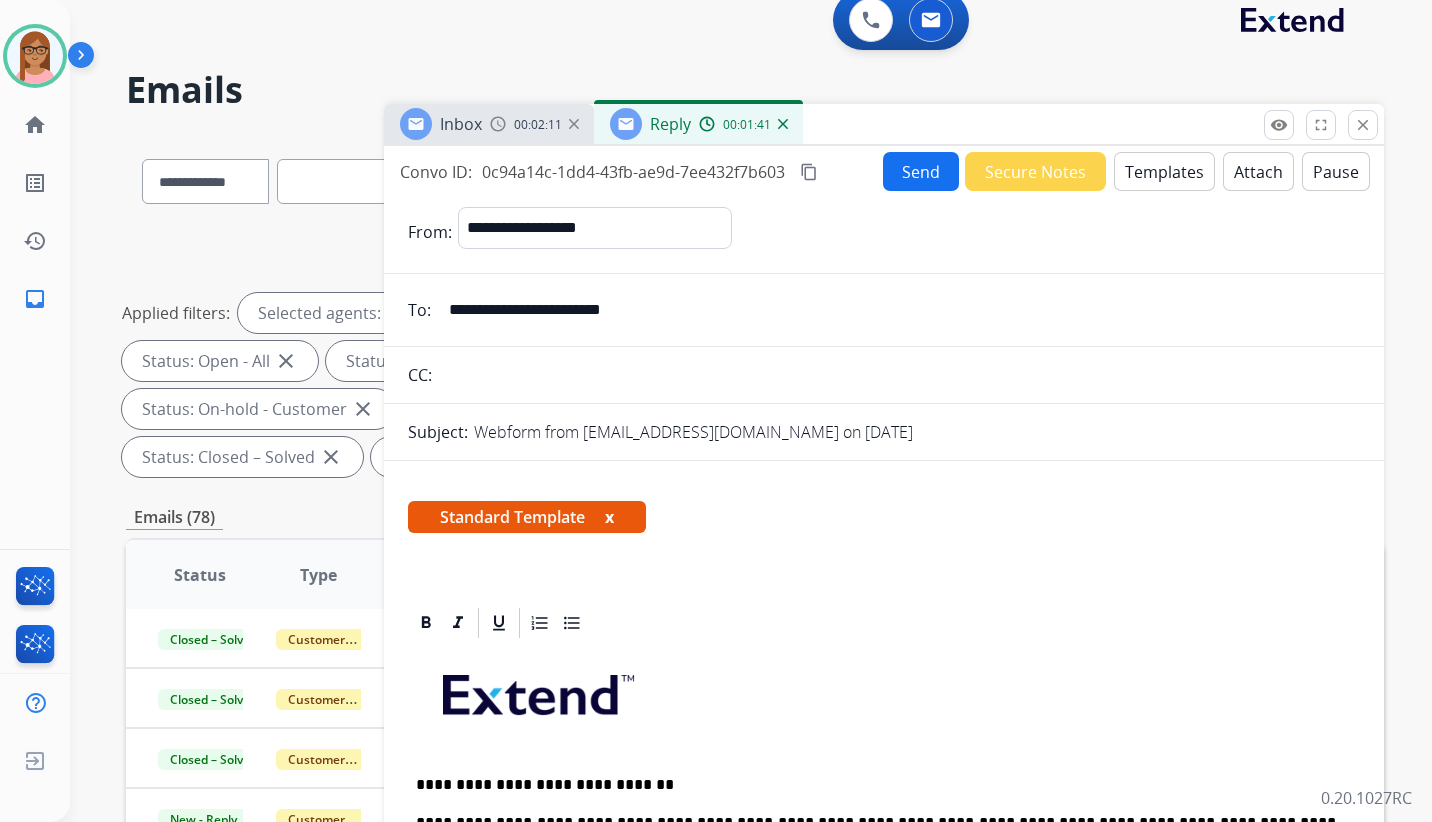 scroll, scrollTop: 0, scrollLeft: 0, axis: both 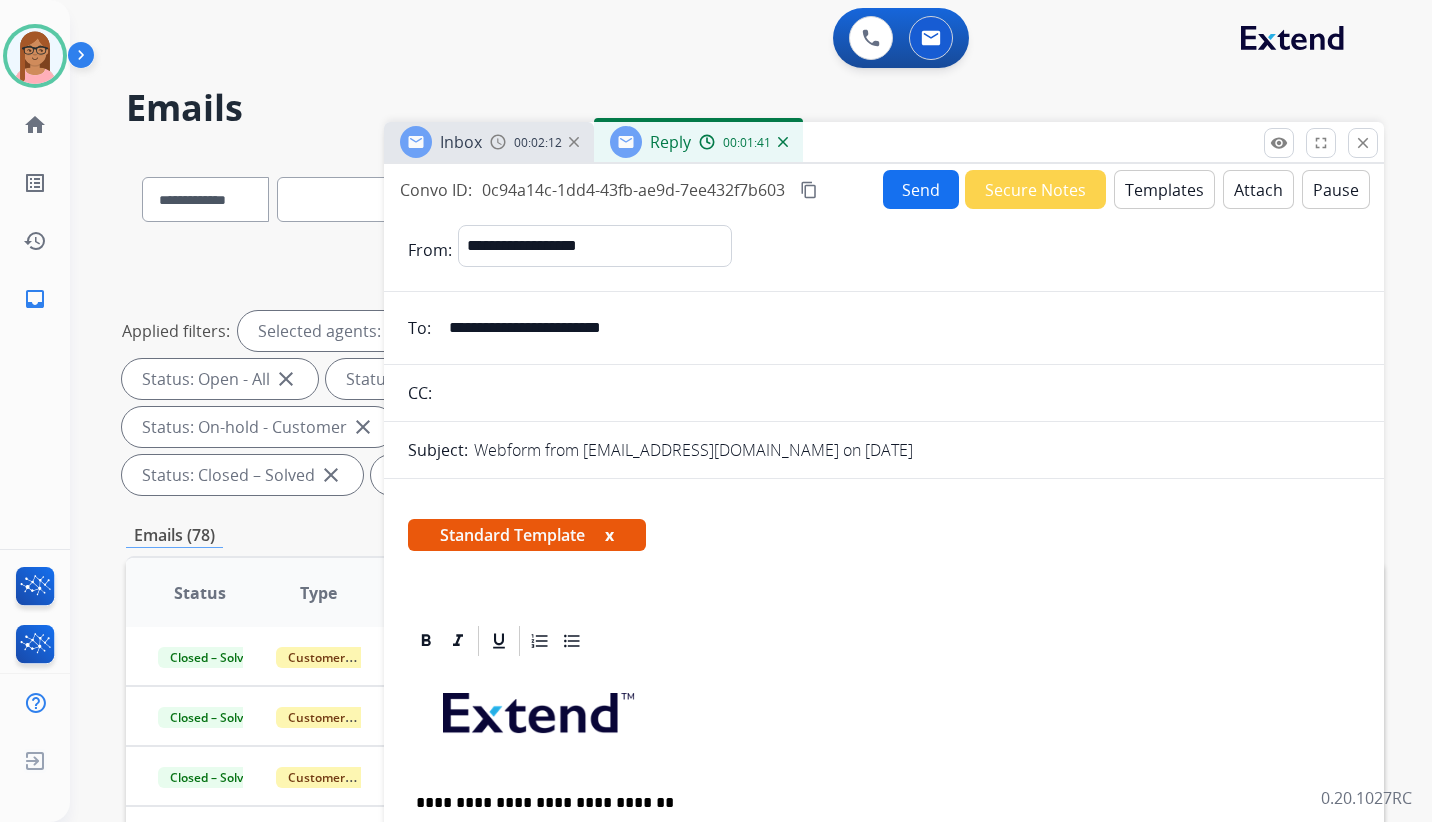 click on "Templates" at bounding box center [1164, 189] 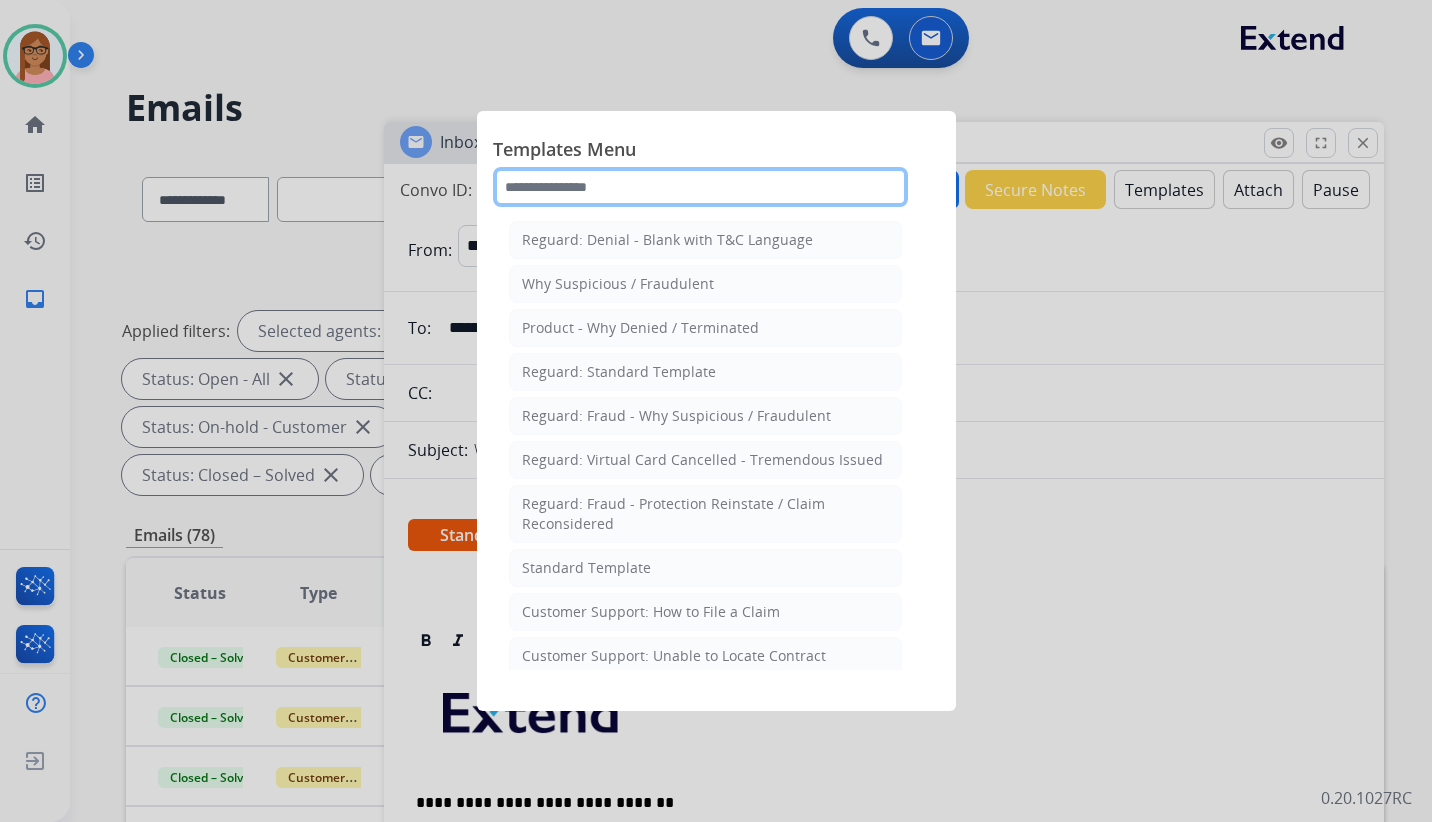 click 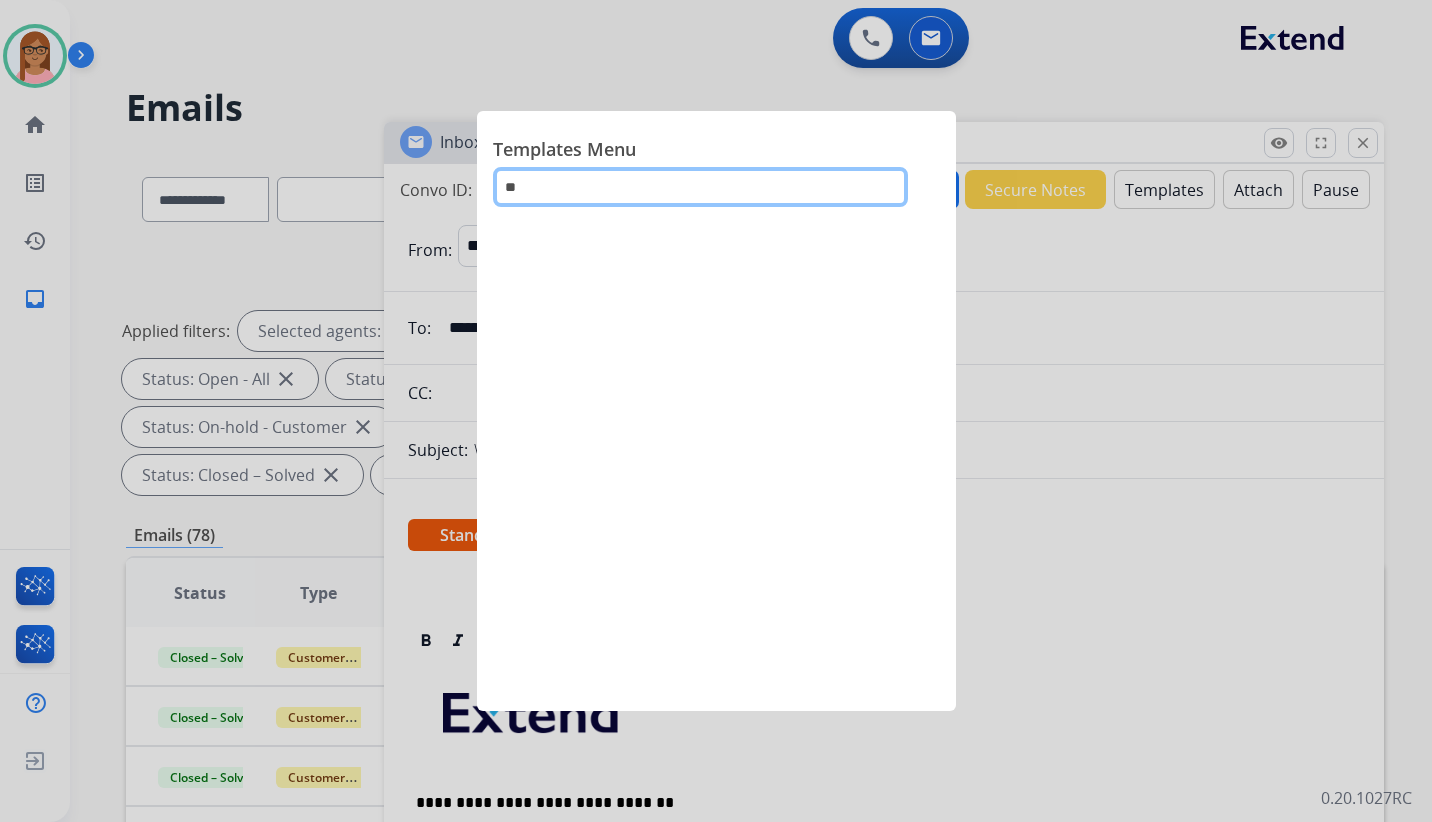 type on "*" 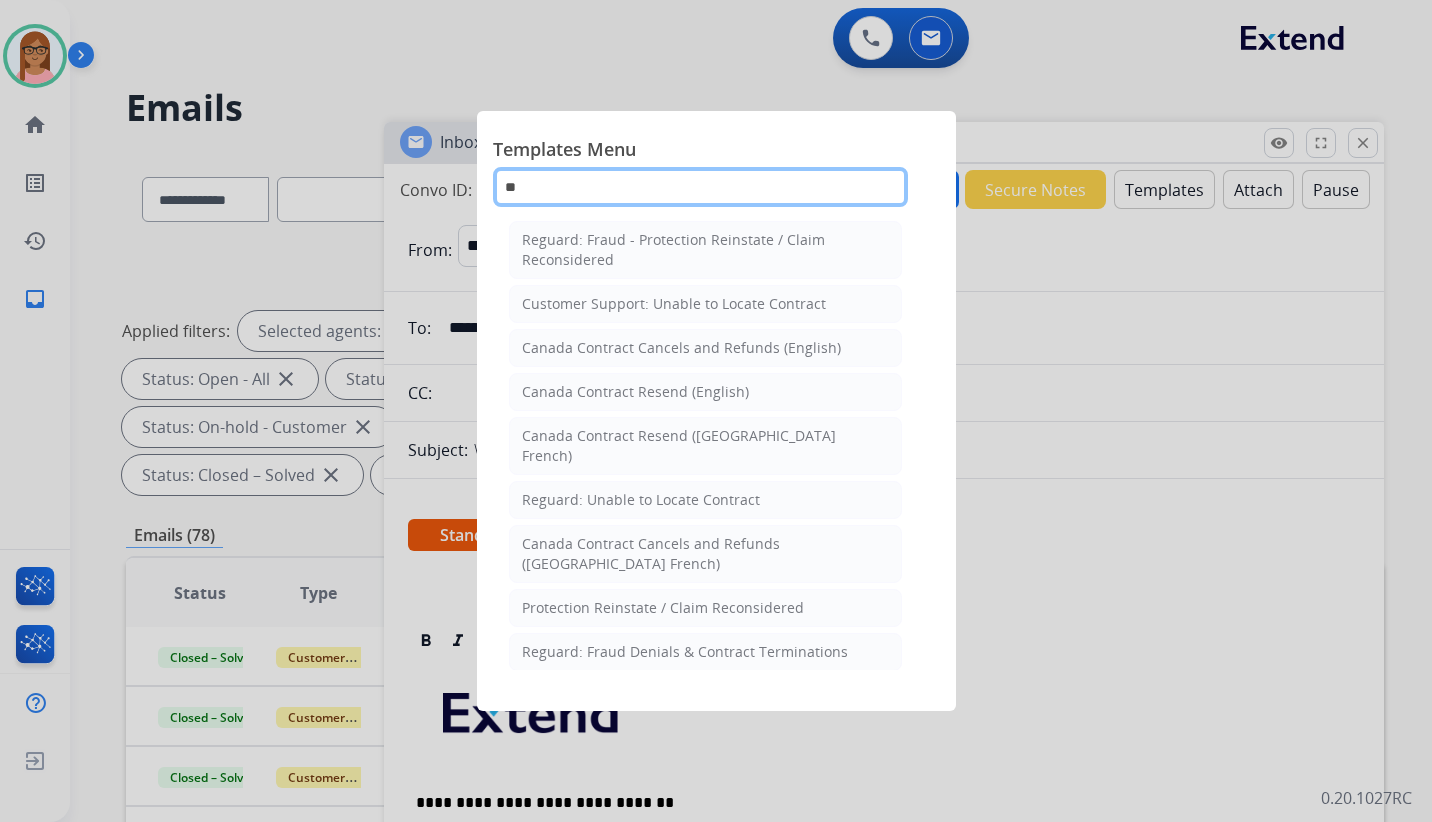 type on "***" 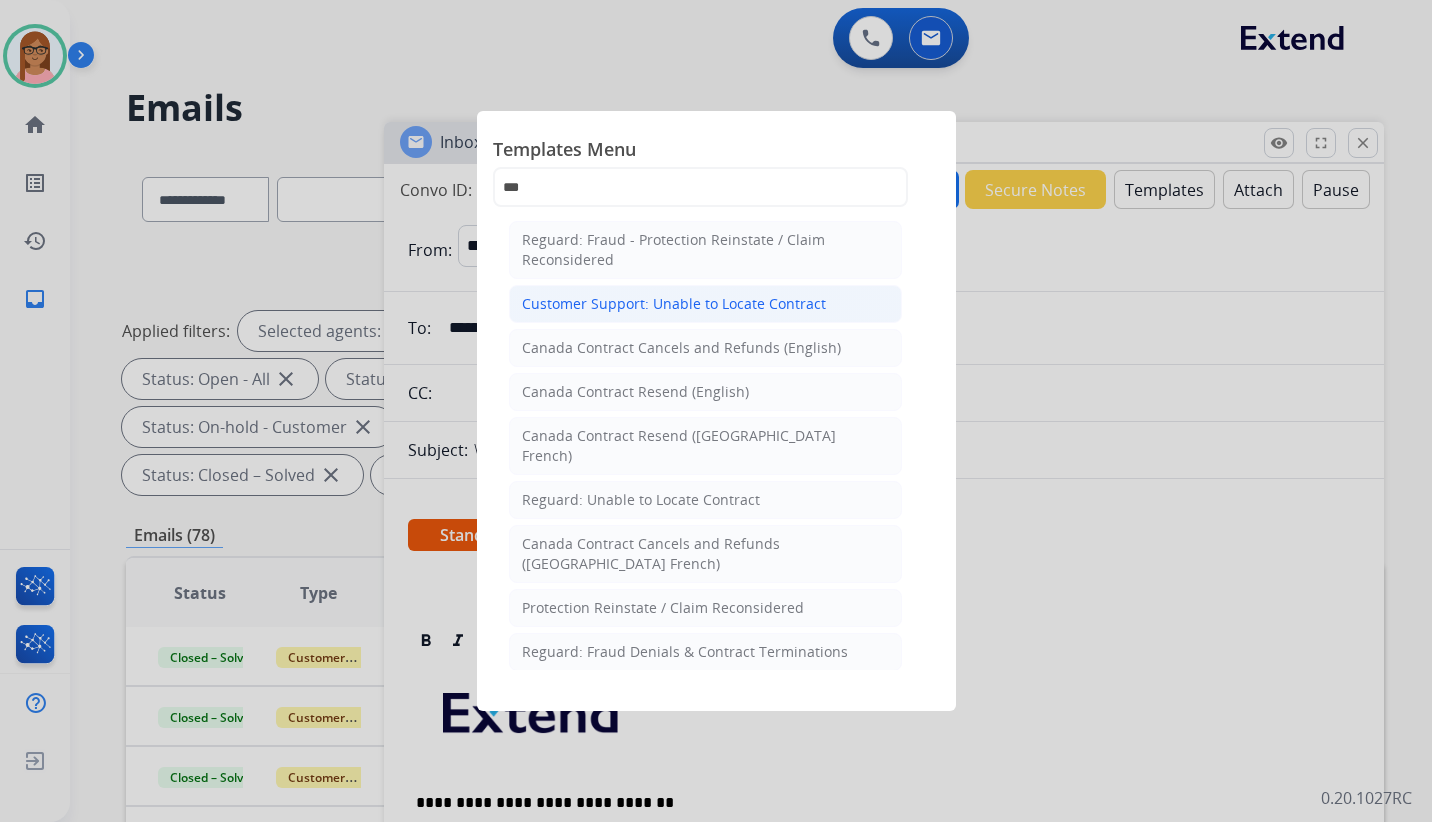 click on "Customer Support: Unable to Locate Contract" 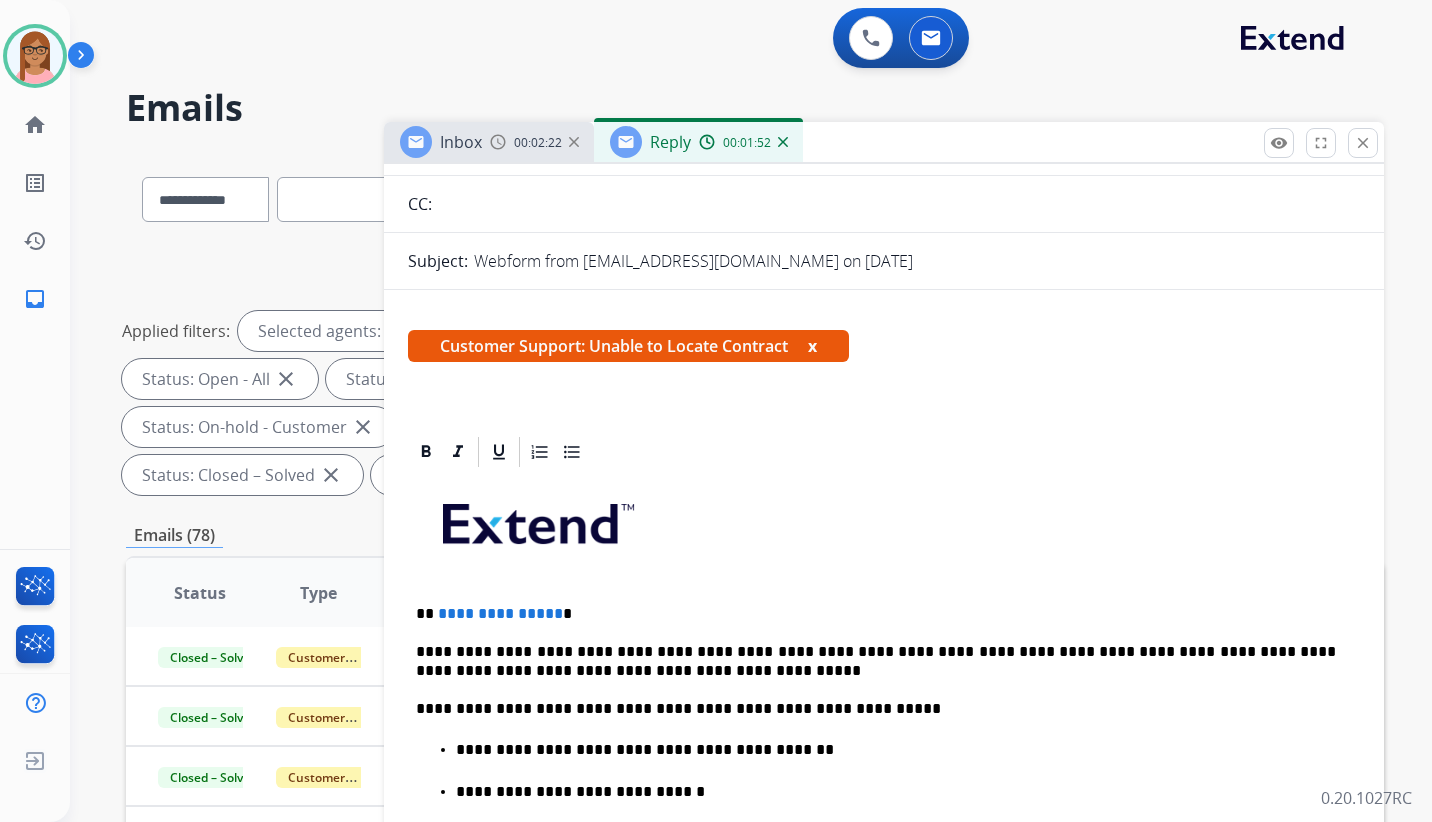 scroll, scrollTop: 500, scrollLeft: 0, axis: vertical 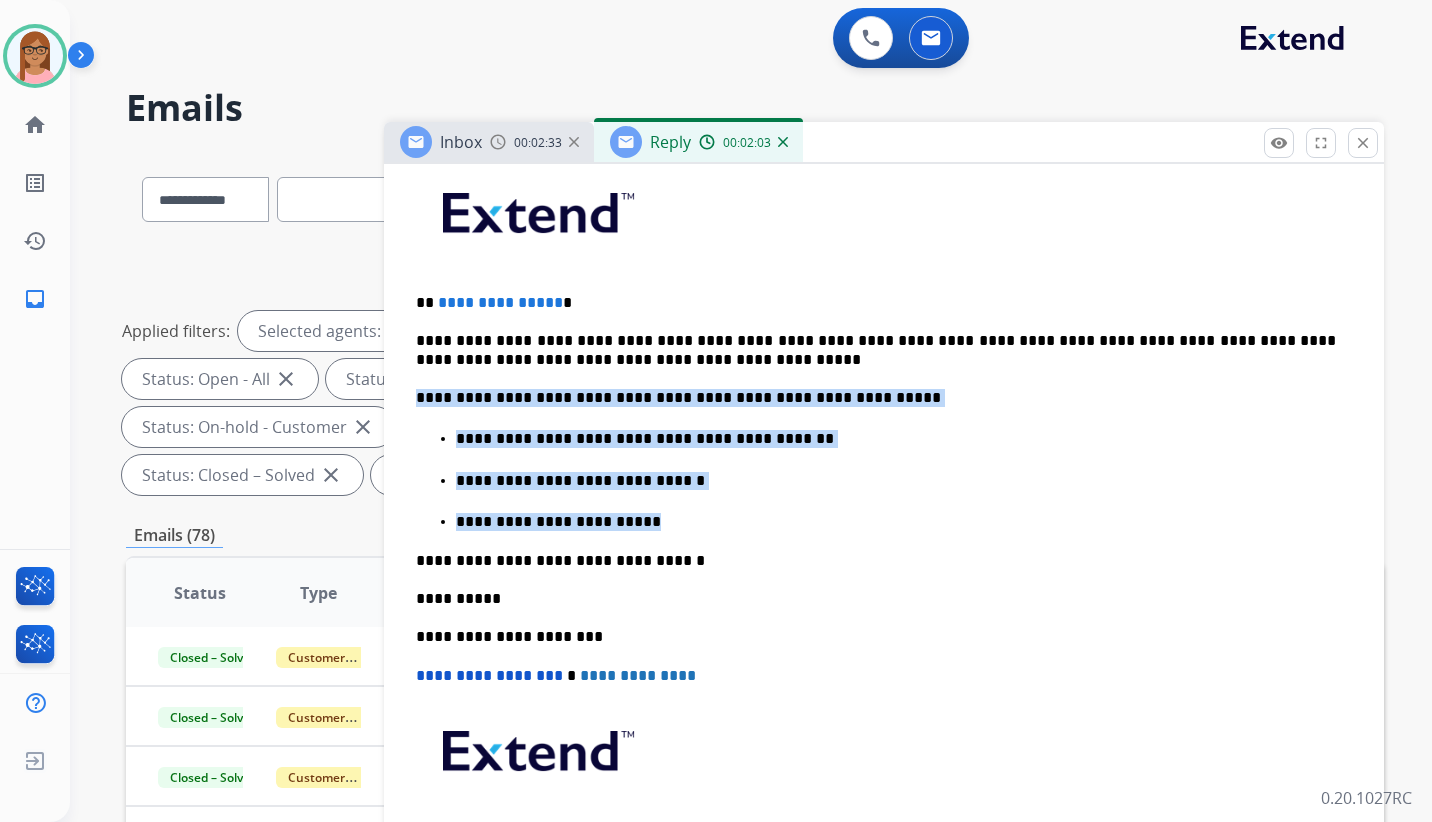 drag, startPoint x: 418, startPoint y: 399, endPoint x: 654, endPoint y: 518, distance: 264.30475 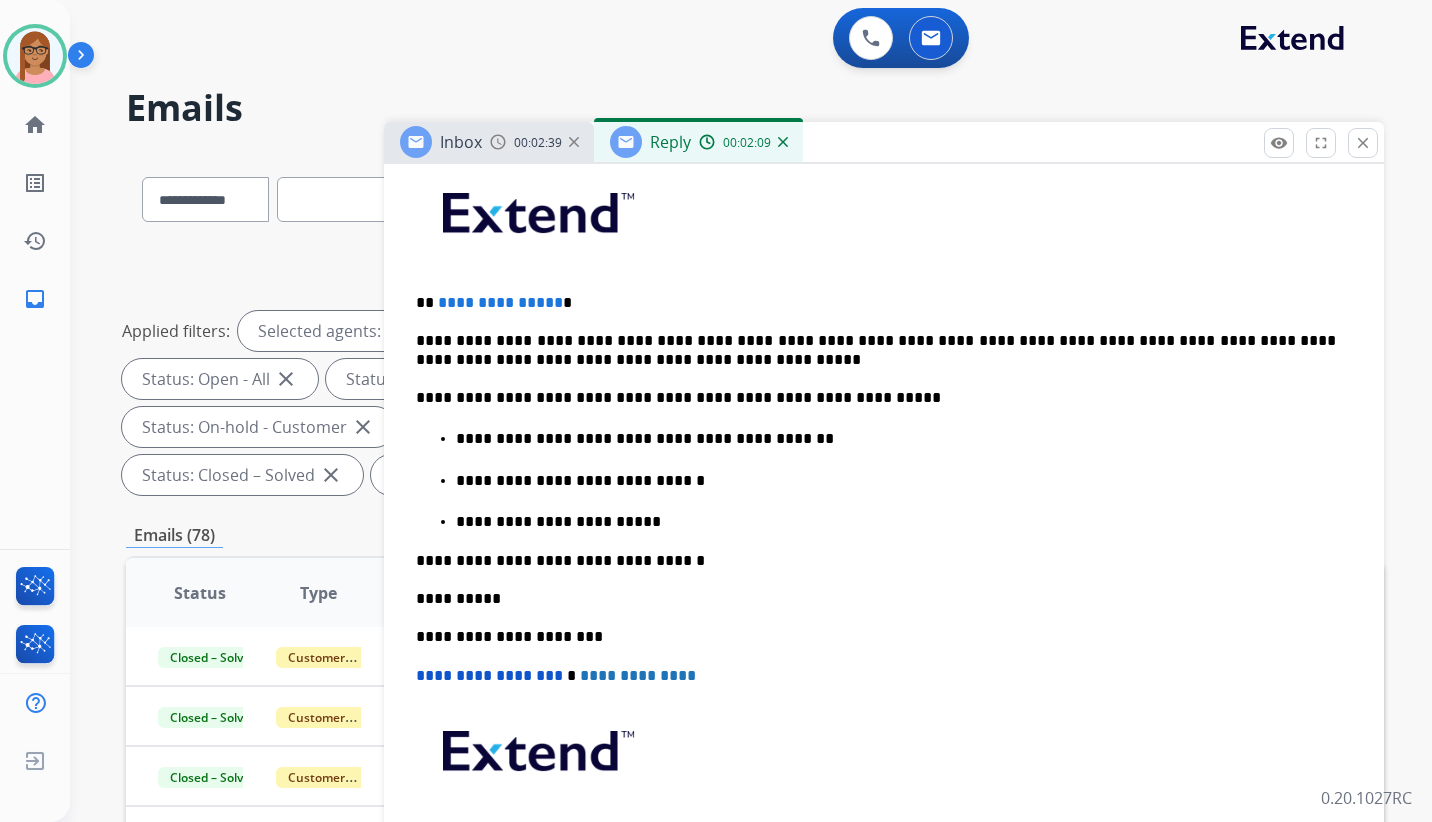 click on "**********" at bounding box center (884, 545) 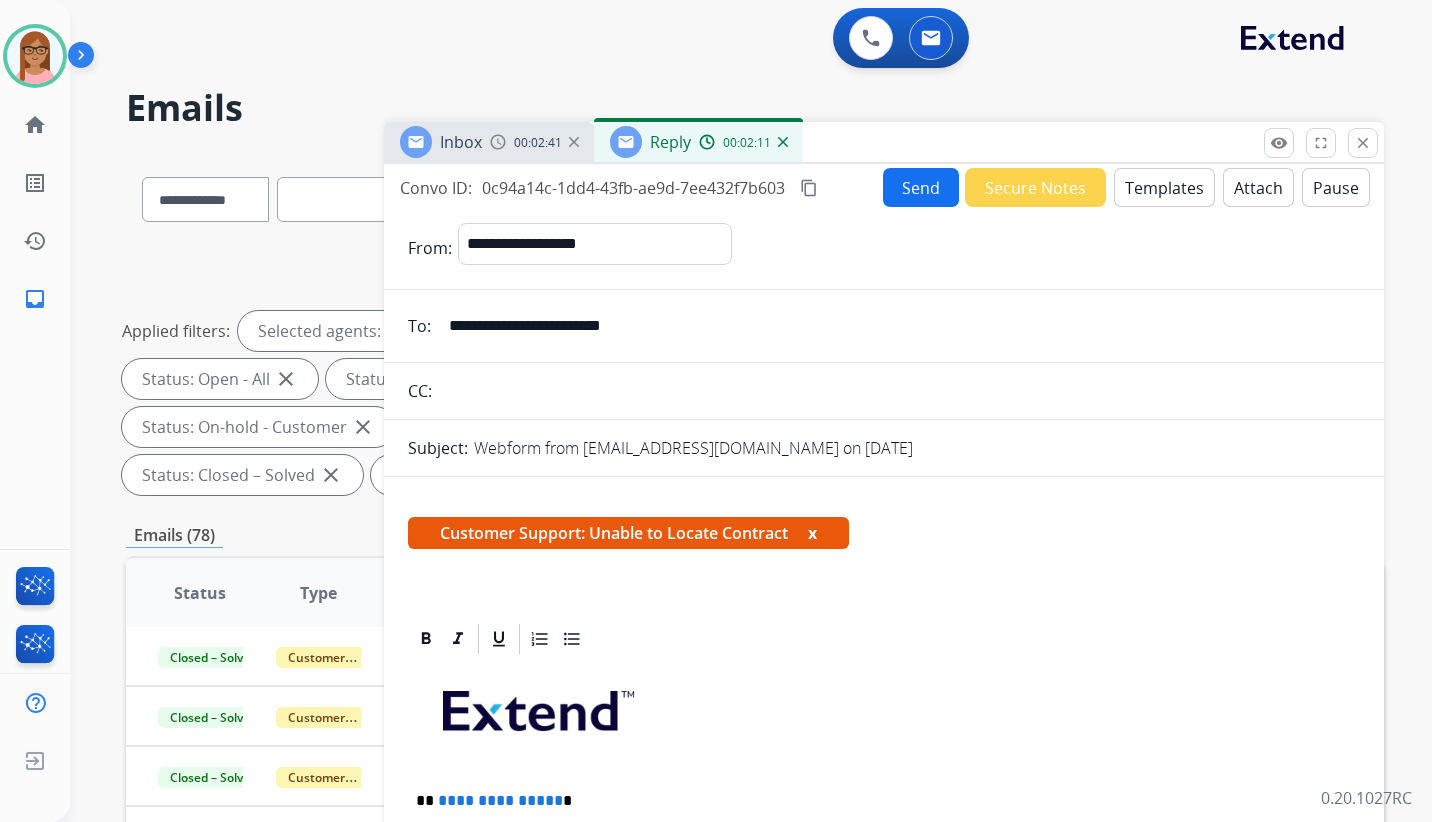scroll, scrollTop: 0, scrollLeft: 0, axis: both 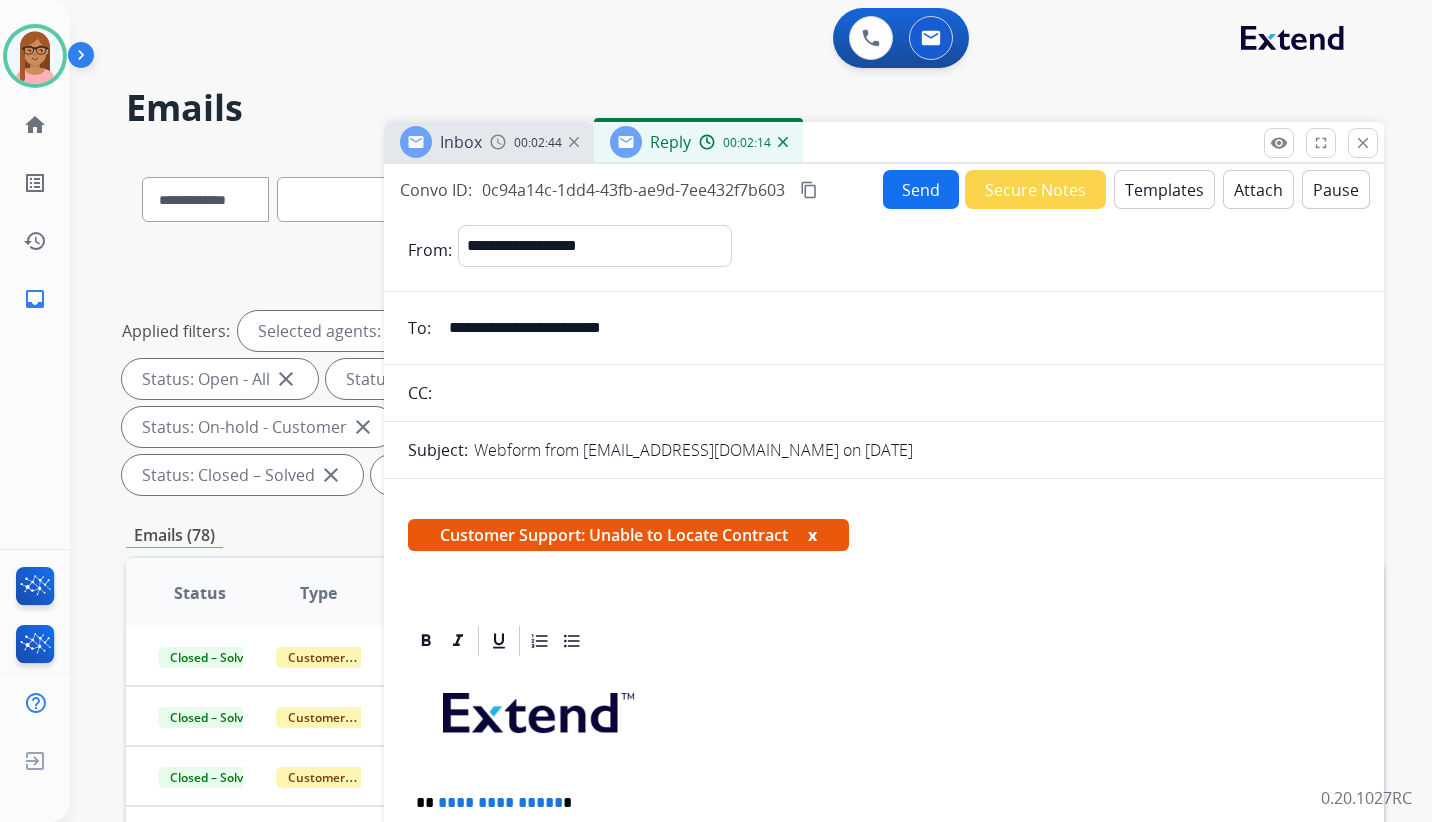 drag, startPoint x: 444, startPoint y: 331, endPoint x: 636, endPoint y: 350, distance: 192.93782 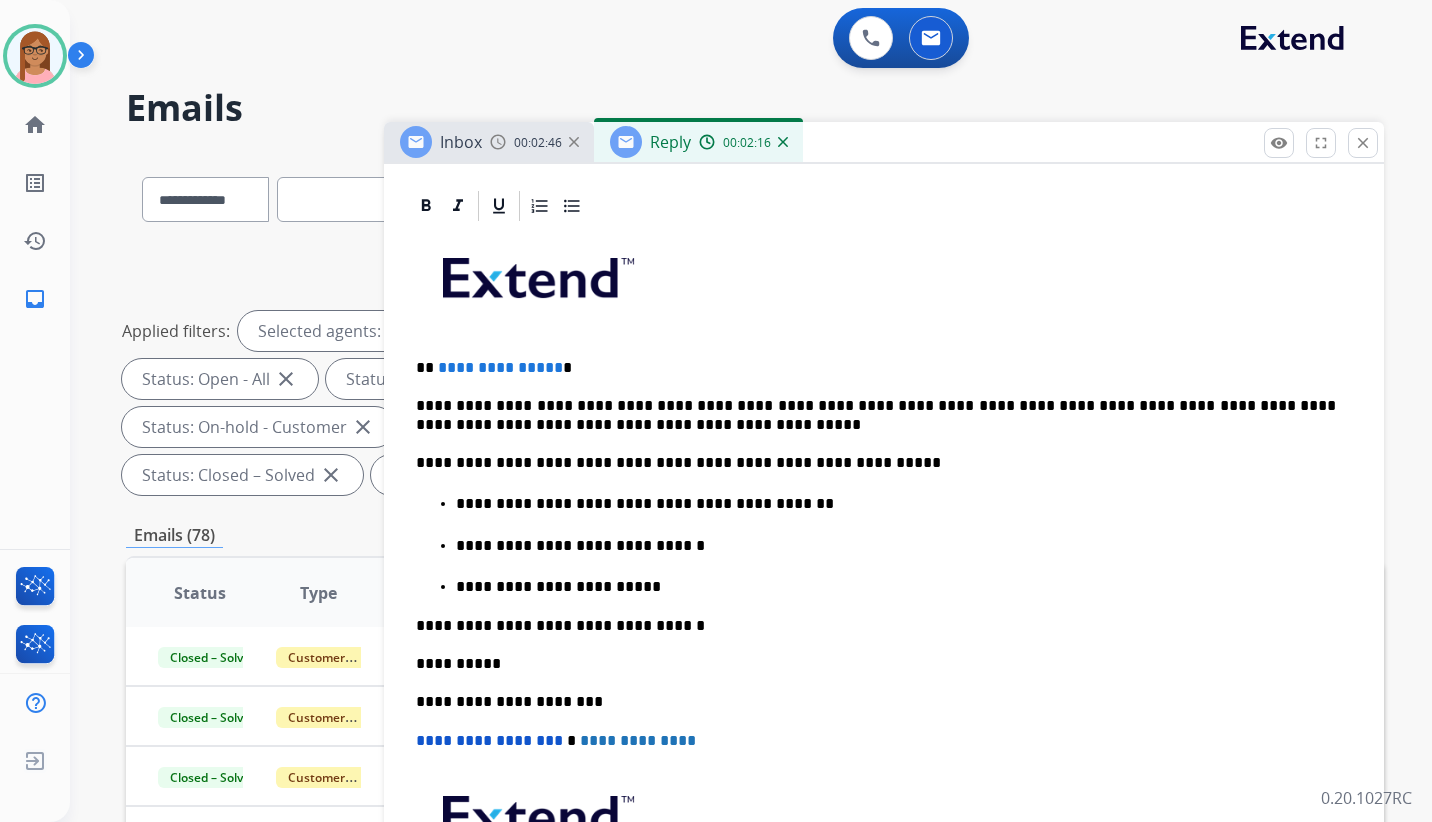 scroll, scrollTop: 500, scrollLeft: 0, axis: vertical 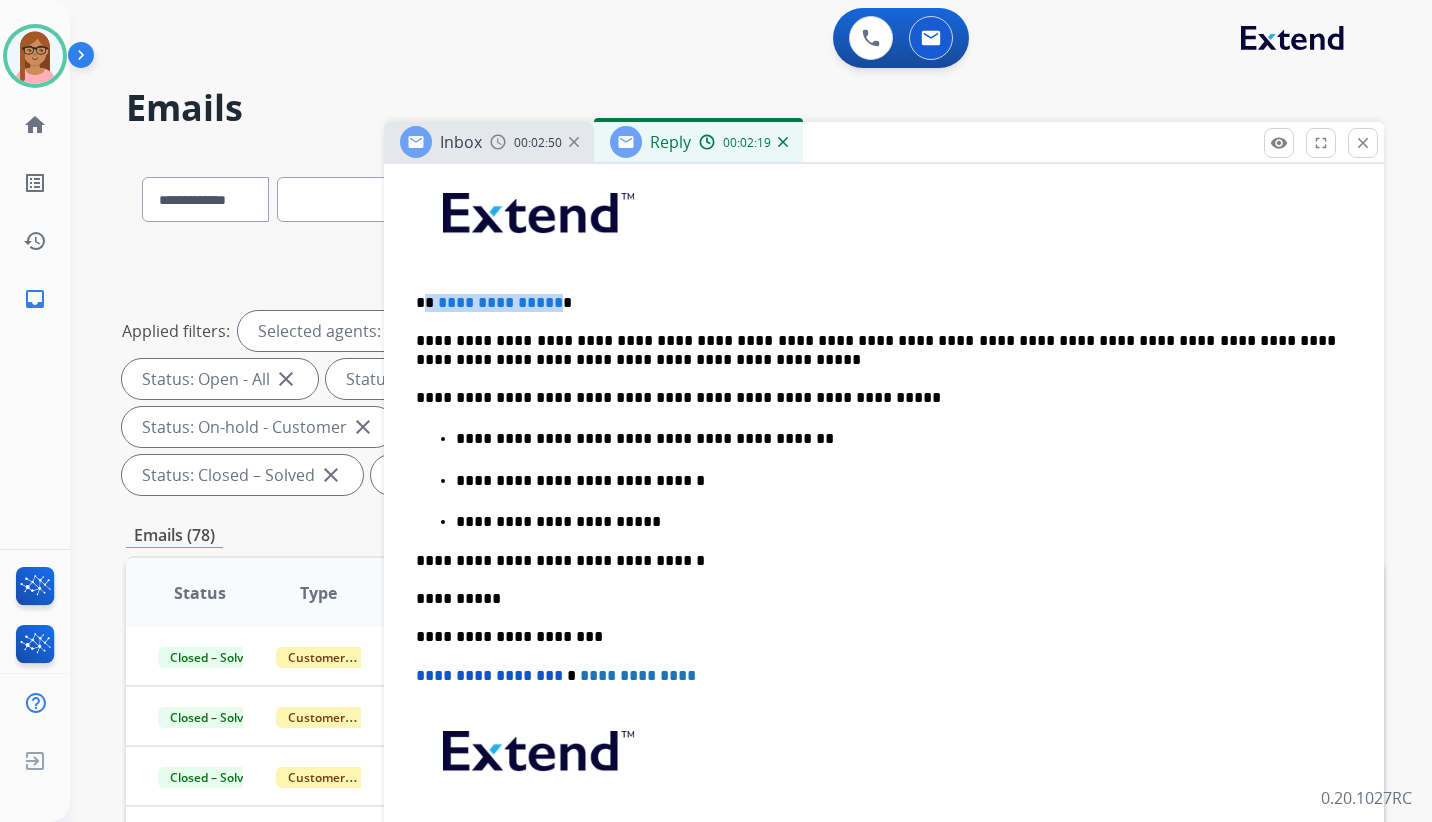 drag, startPoint x: 423, startPoint y: 303, endPoint x: 550, endPoint y: 306, distance: 127.03543 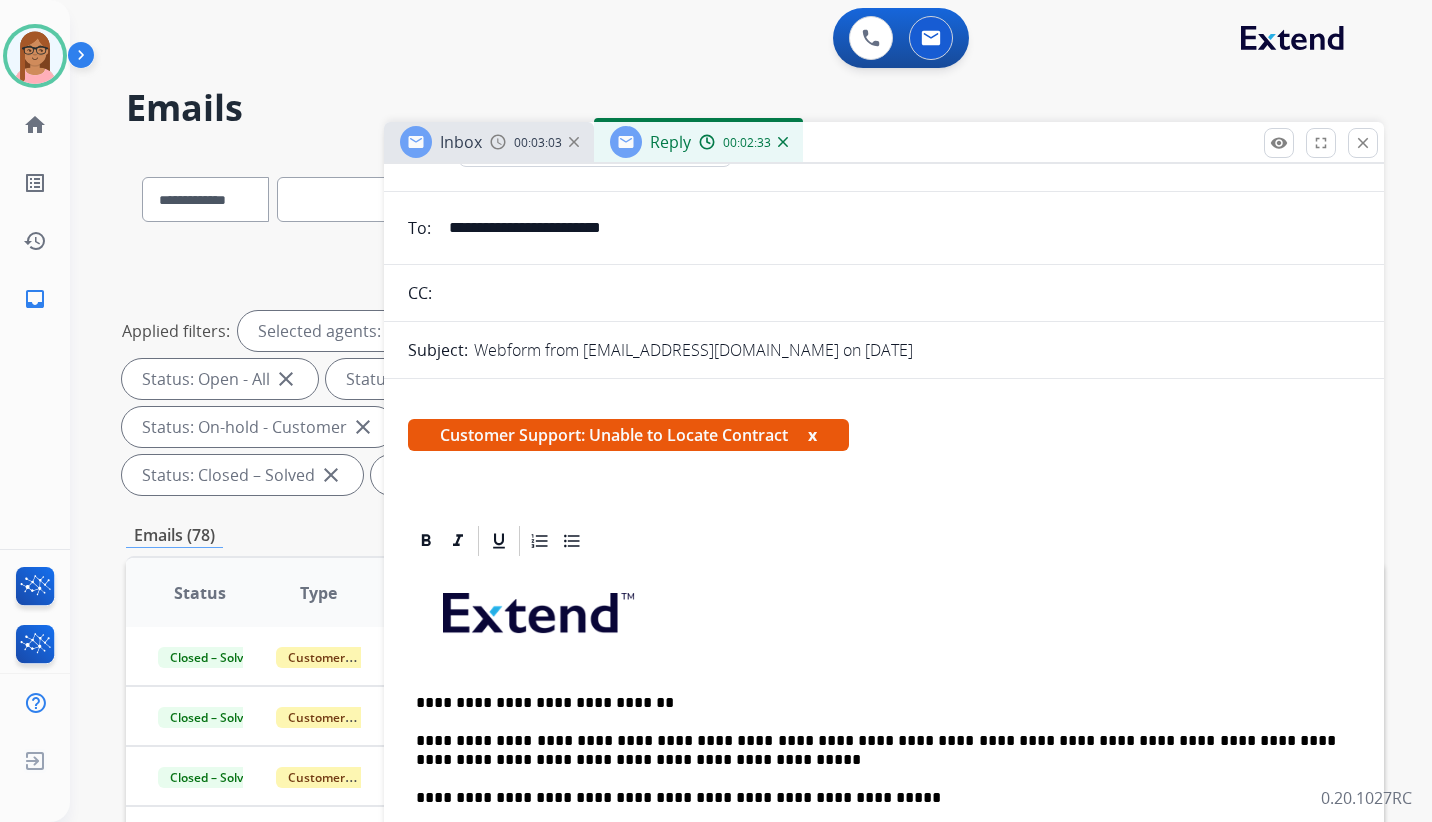 scroll, scrollTop: 0, scrollLeft: 0, axis: both 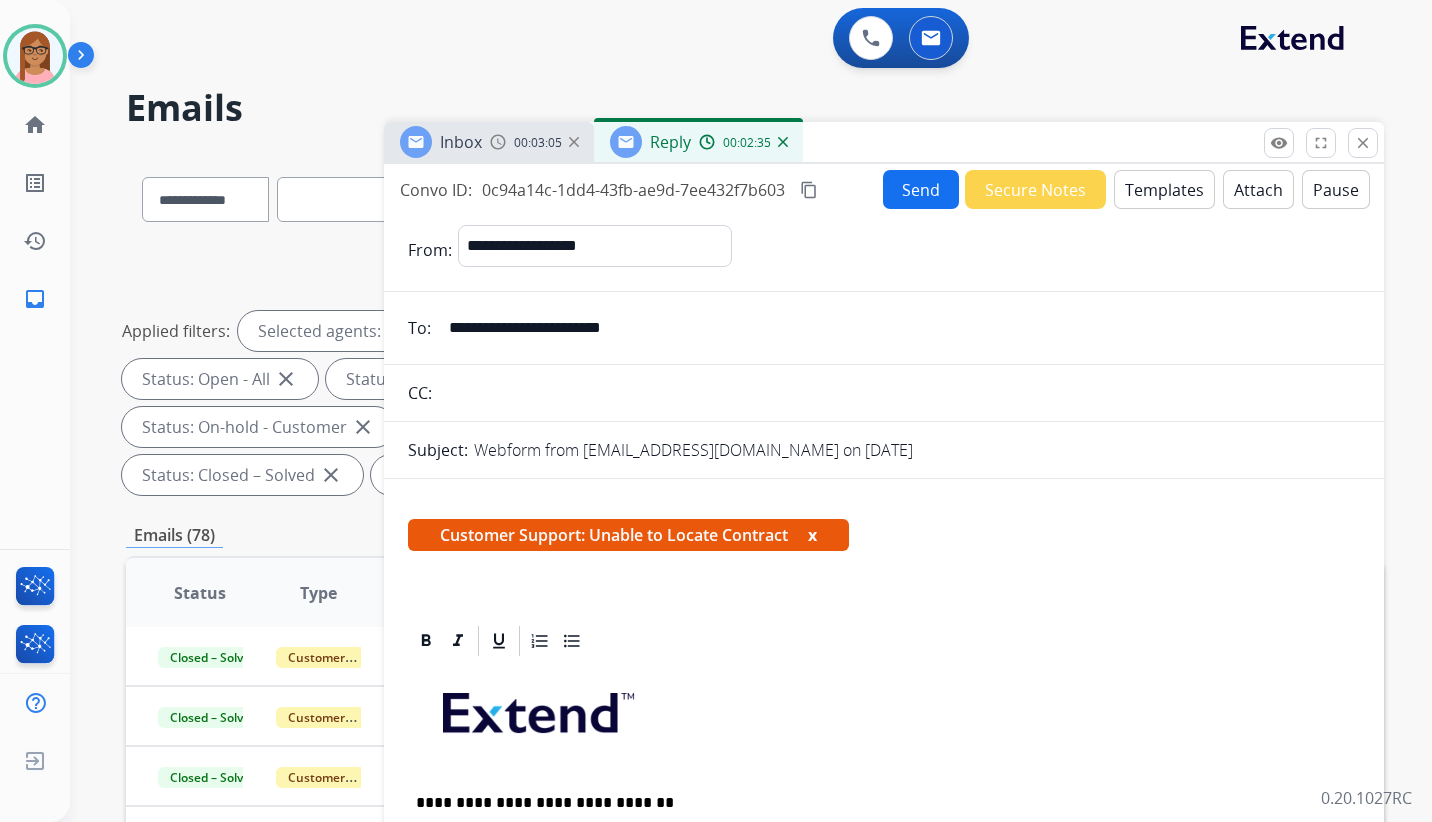 click on "Send" at bounding box center [921, 189] 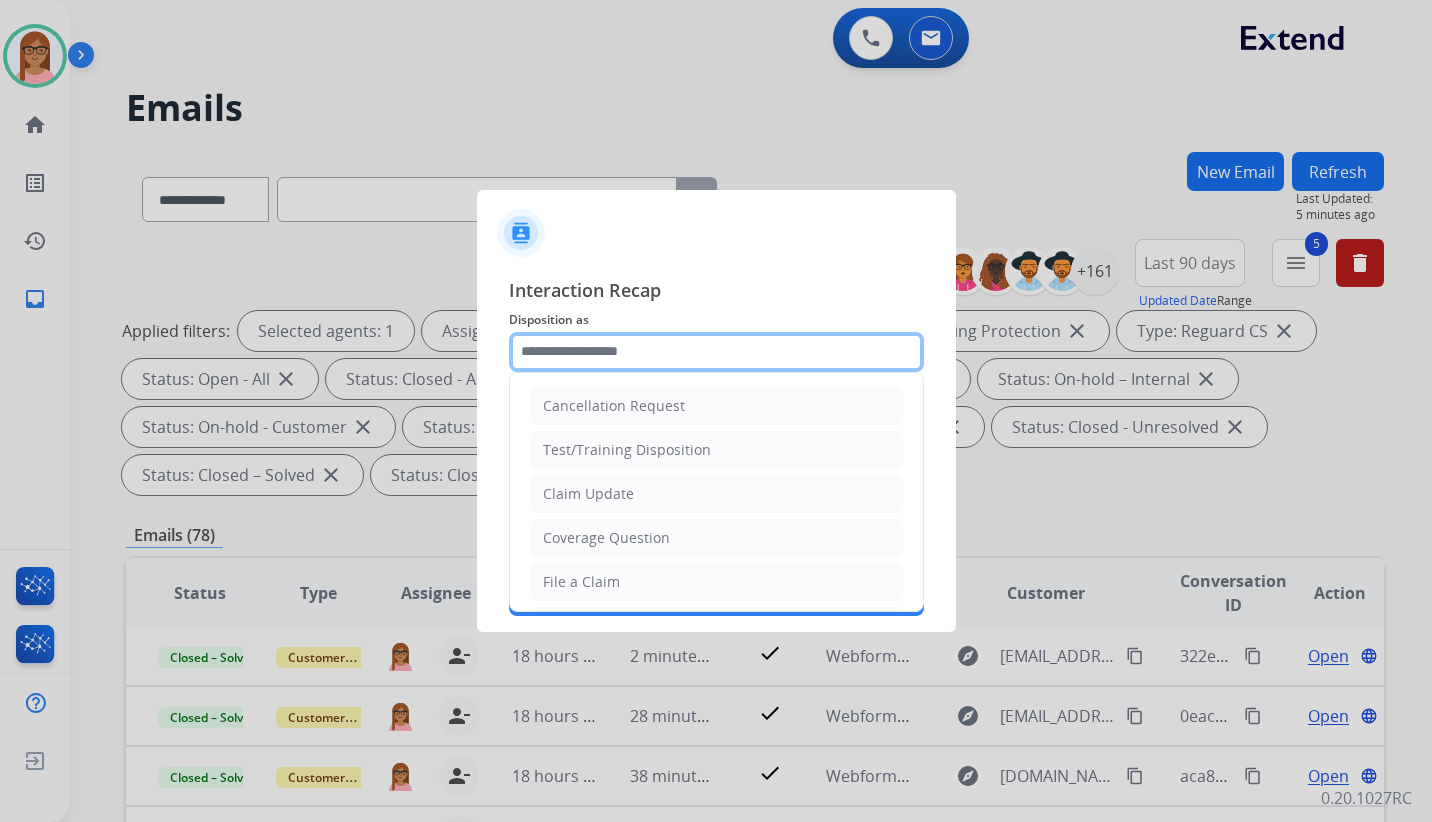 click 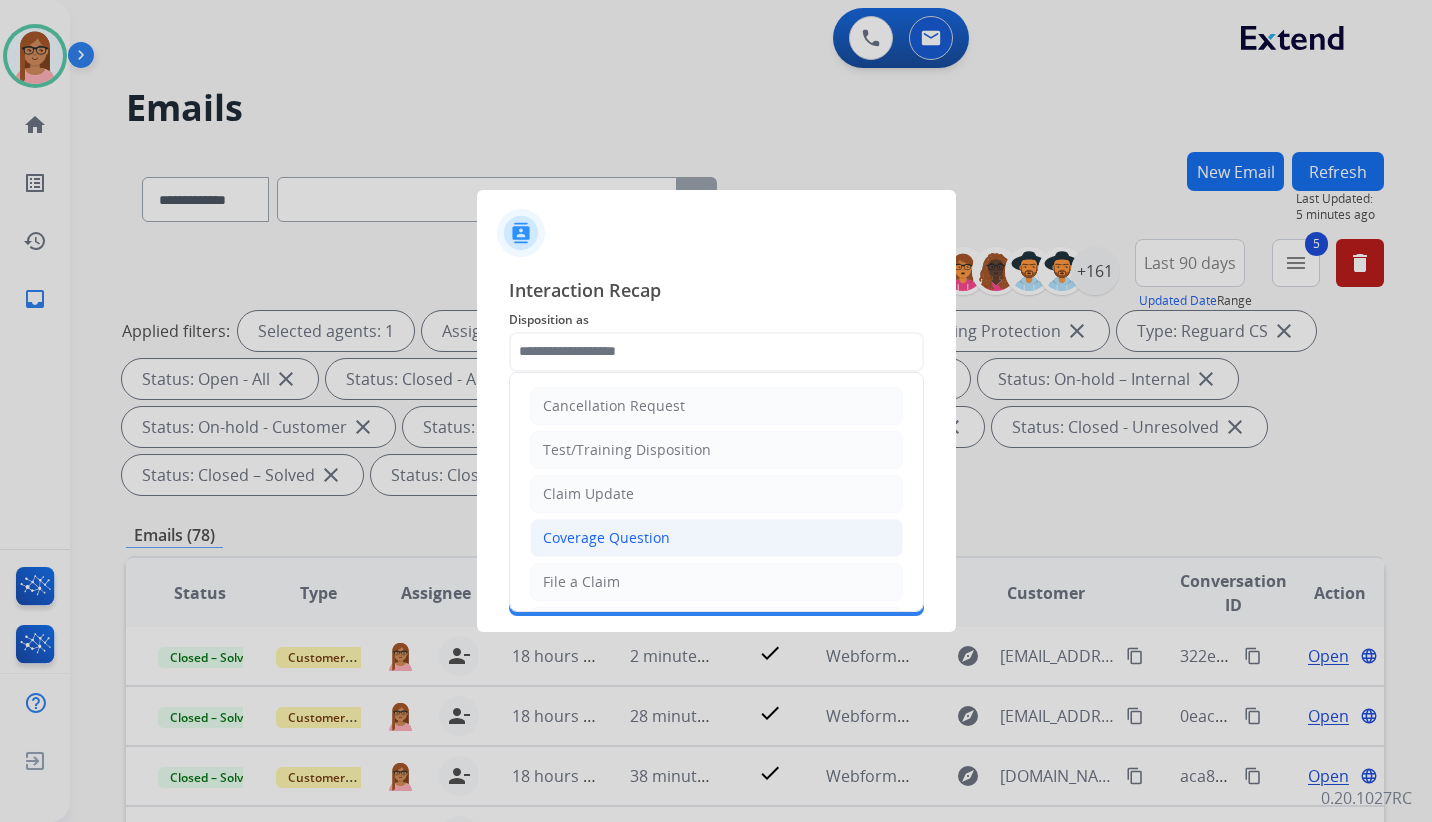 click on "Coverage Question" 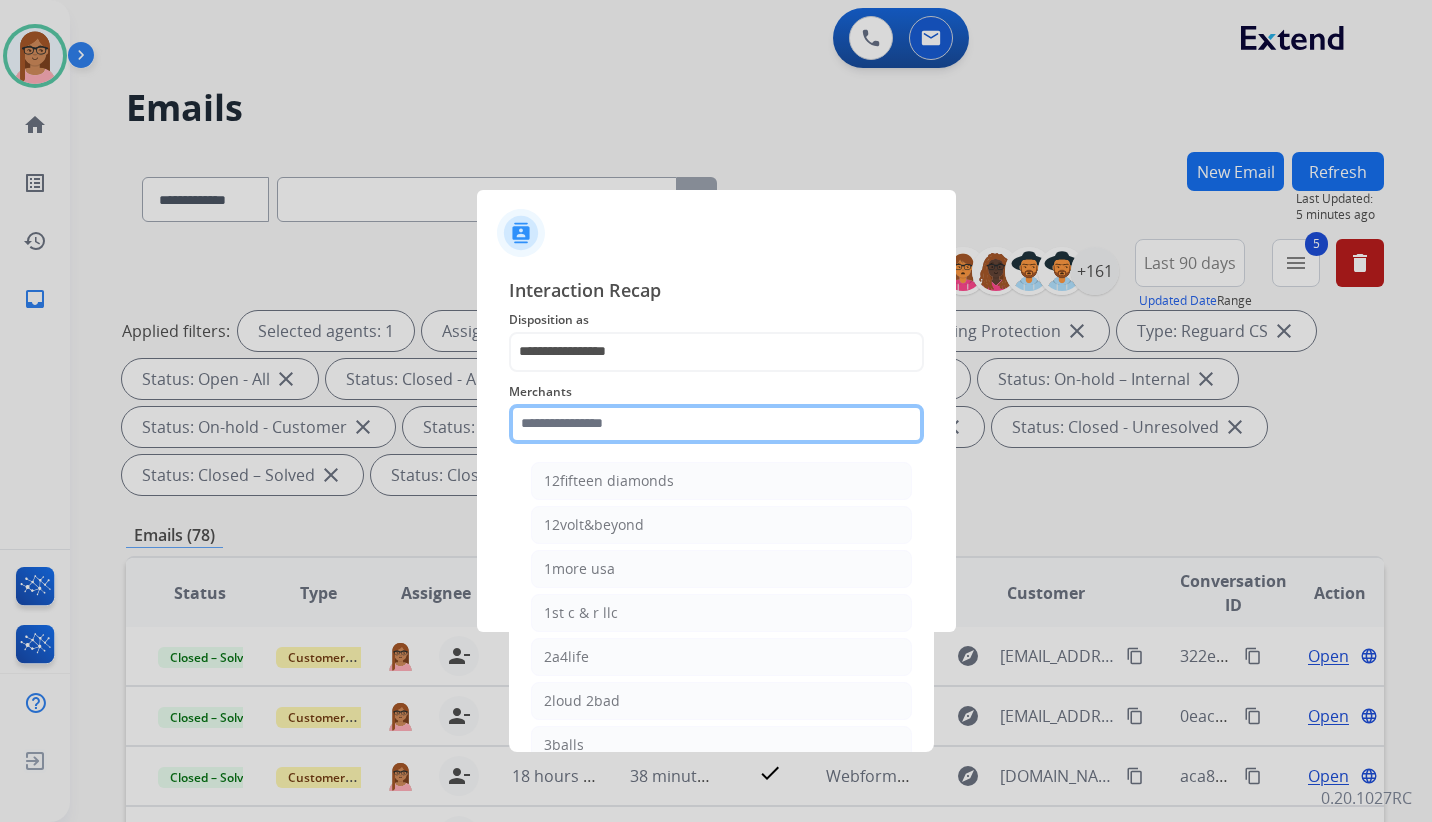 click 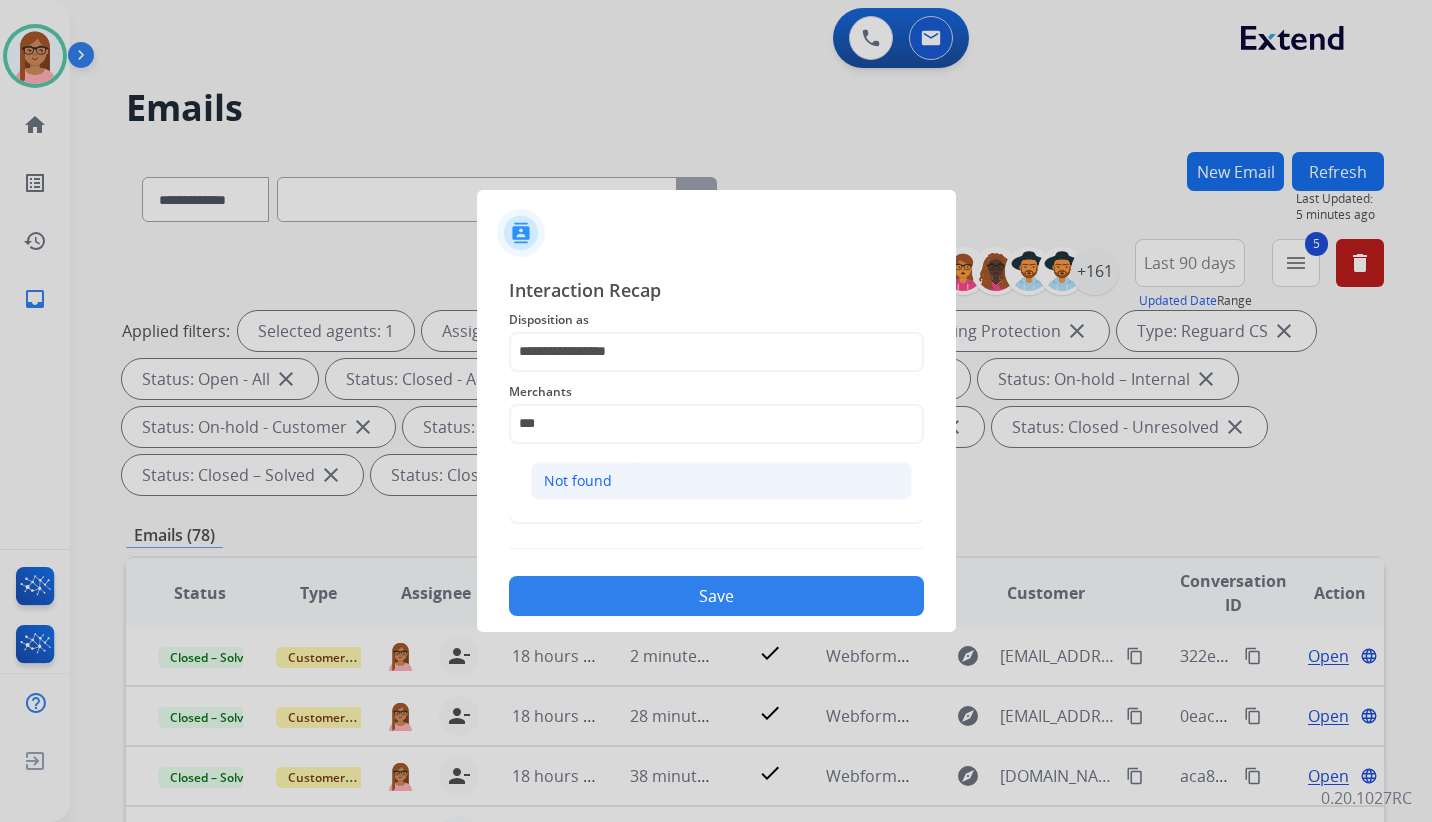 click on "Not found" 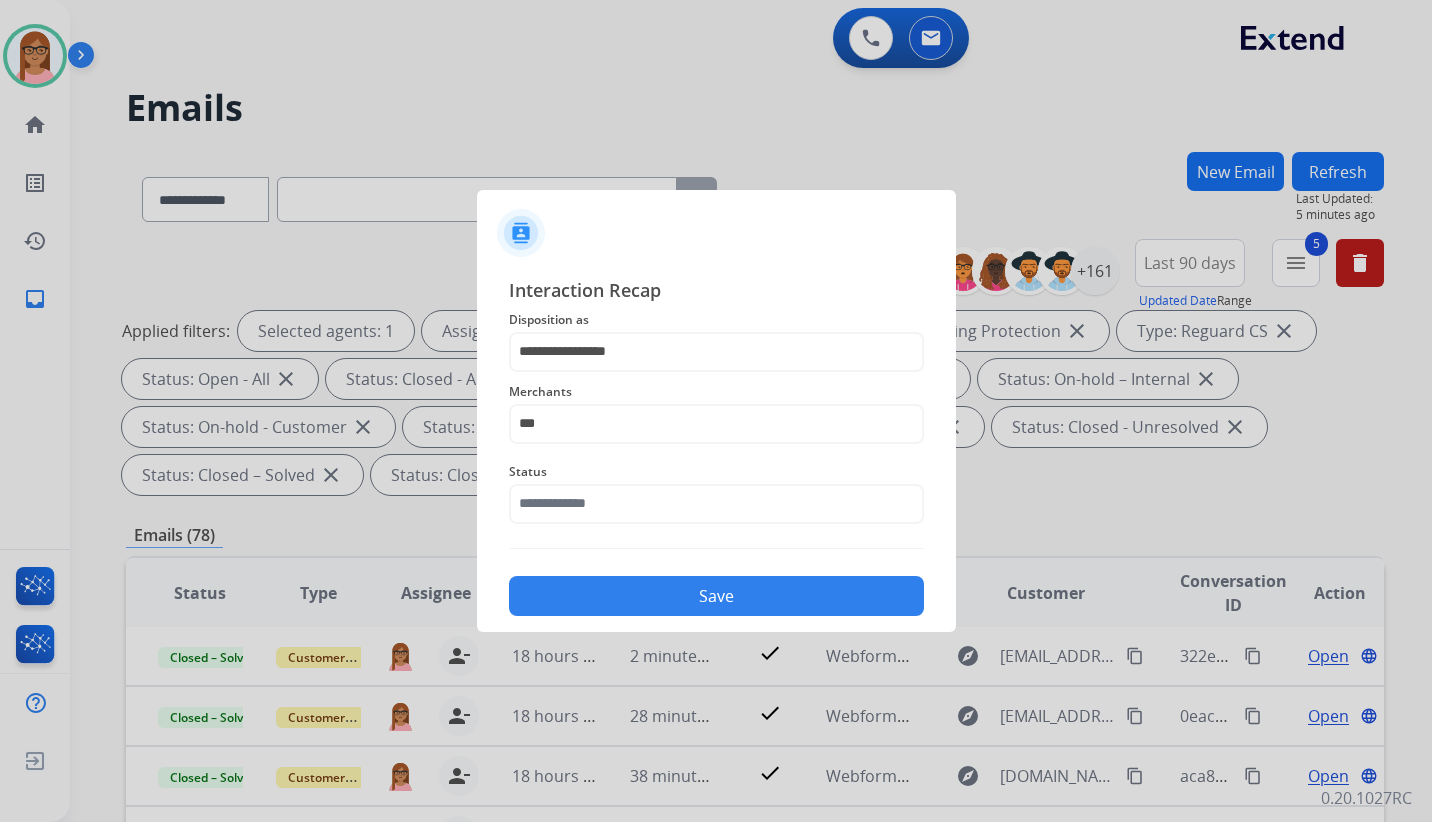 type on "*********" 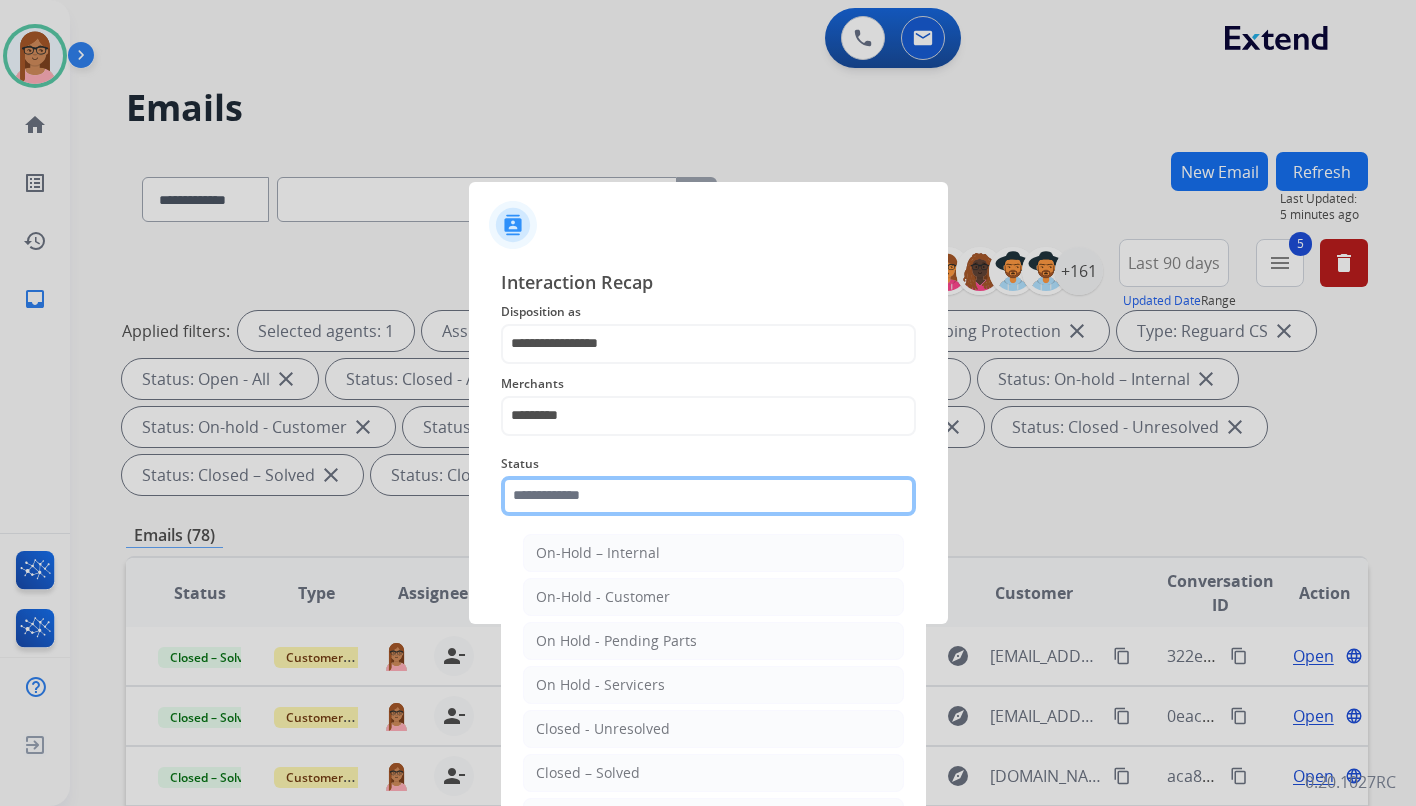 click 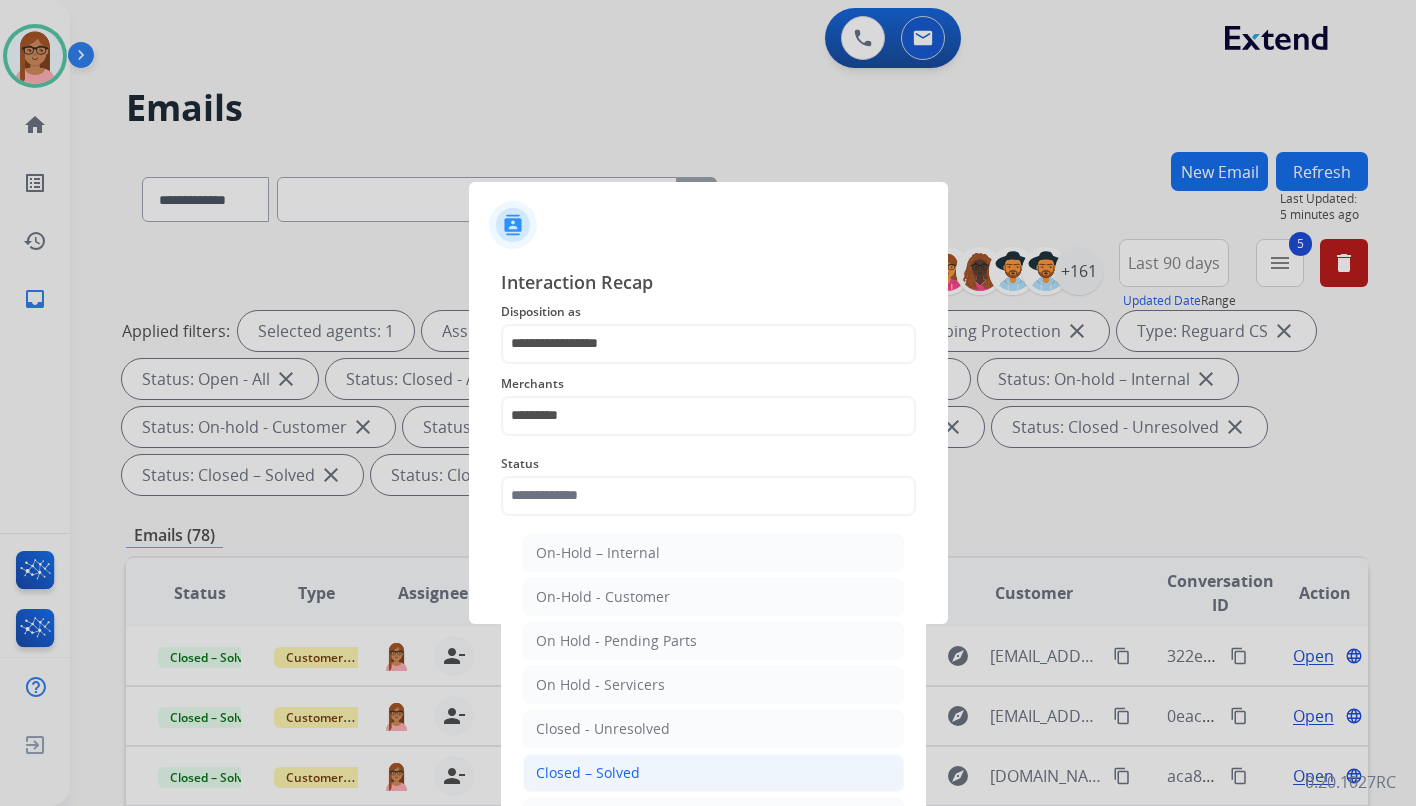 click on "Closed – Solved" 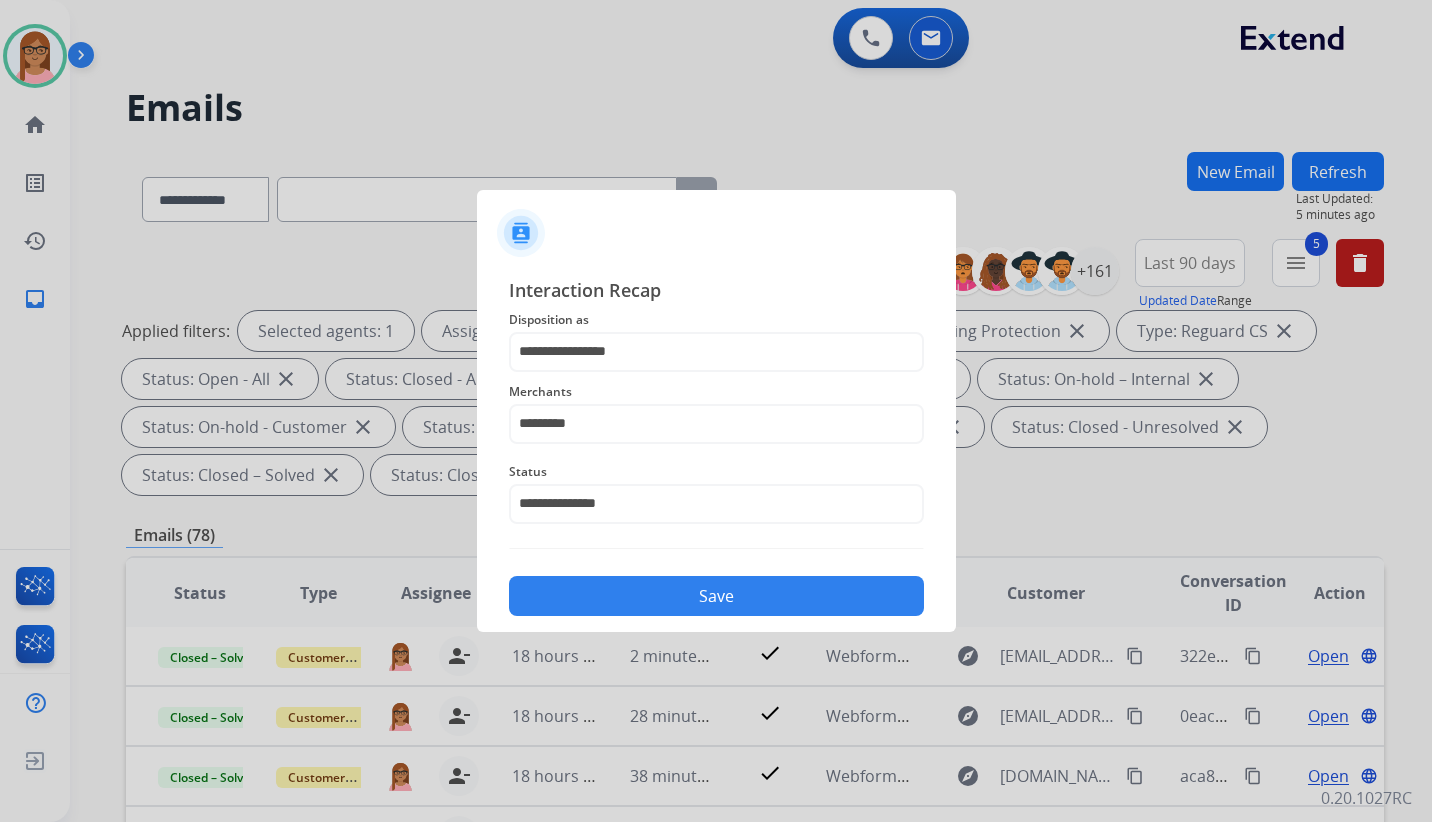 click on "Save" 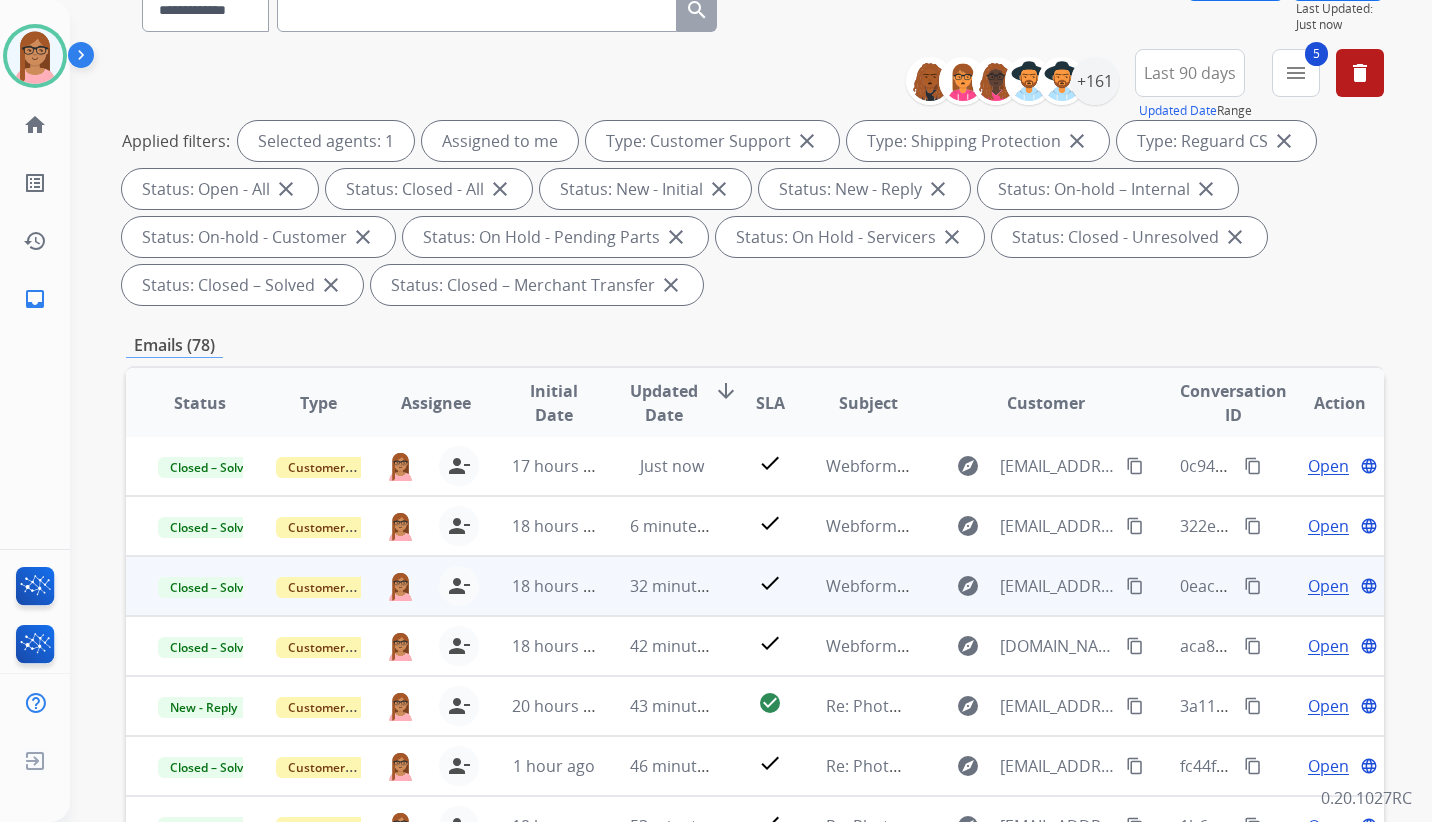 scroll, scrollTop: 200, scrollLeft: 0, axis: vertical 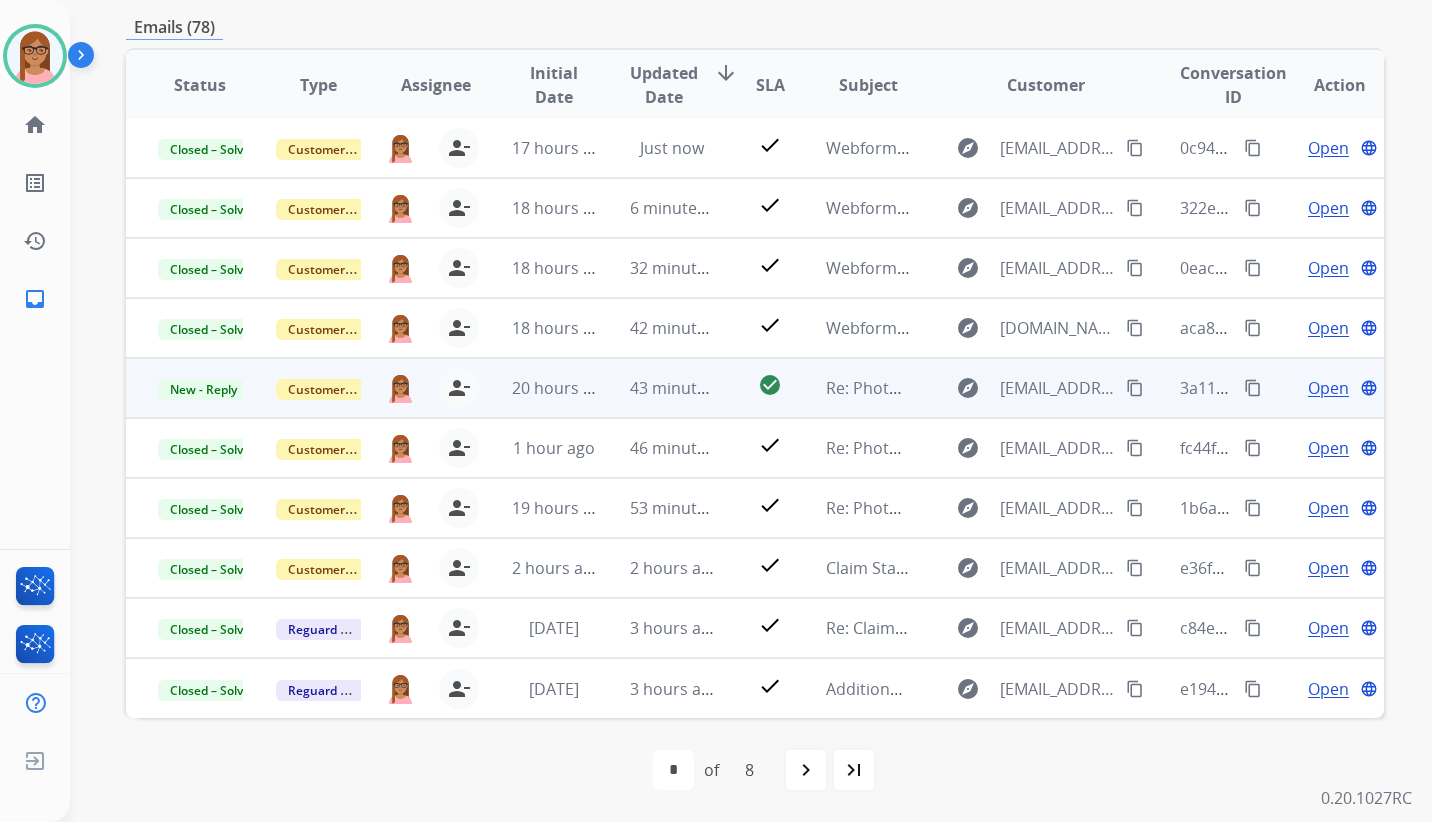 click on "Open" at bounding box center [1328, 388] 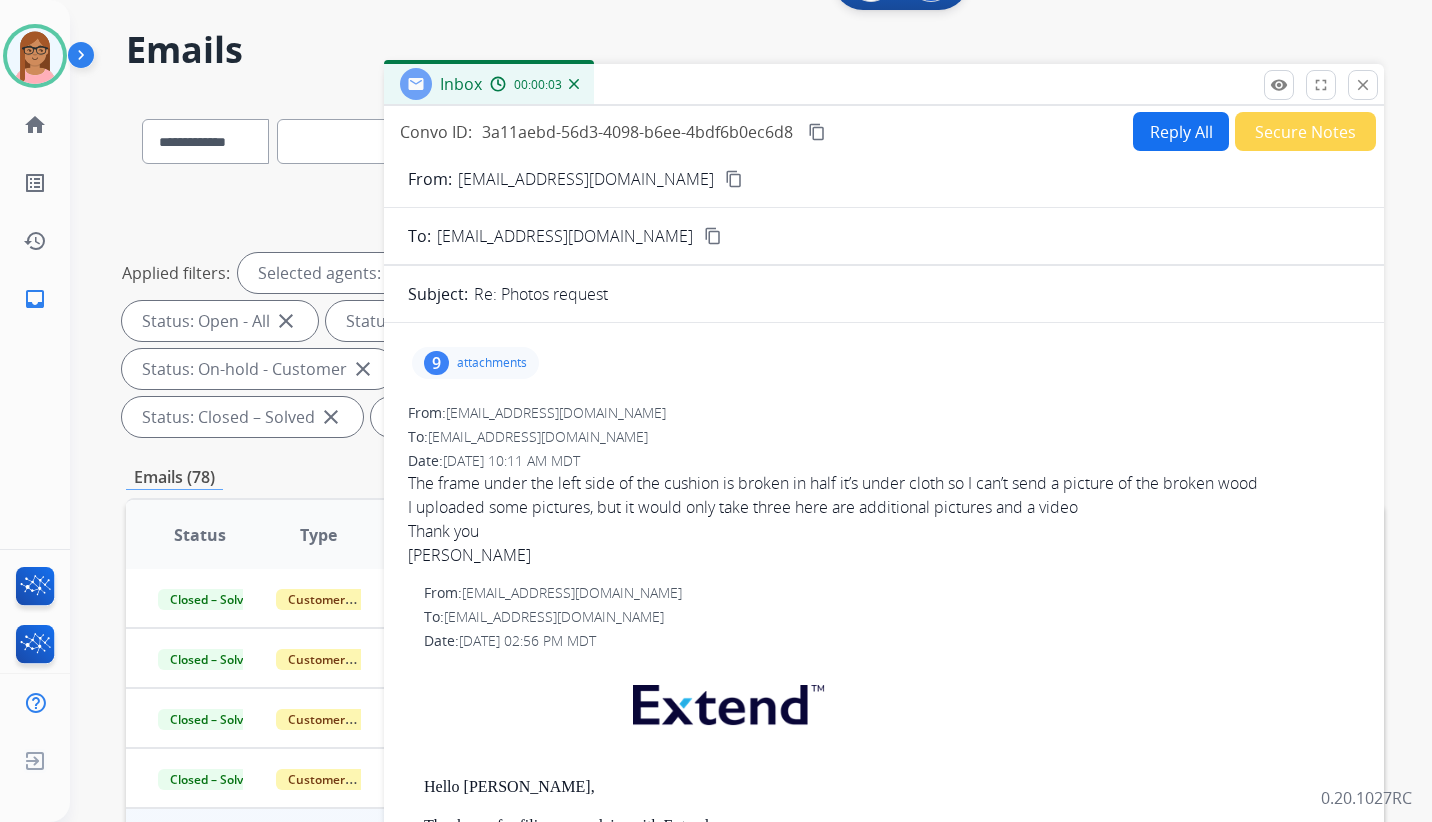 scroll, scrollTop: 8, scrollLeft: 0, axis: vertical 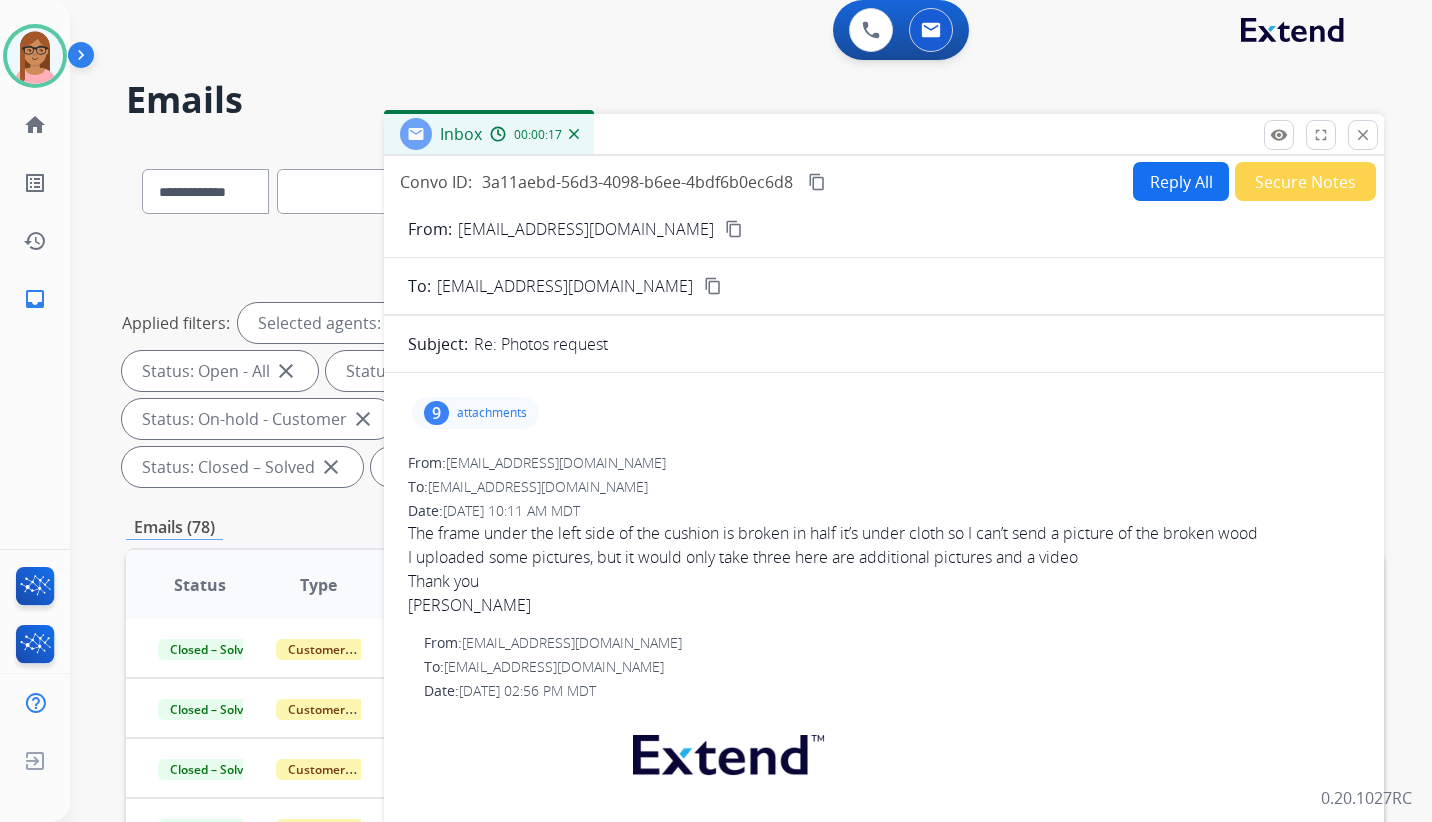 click on "content_copy" at bounding box center [734, 229] 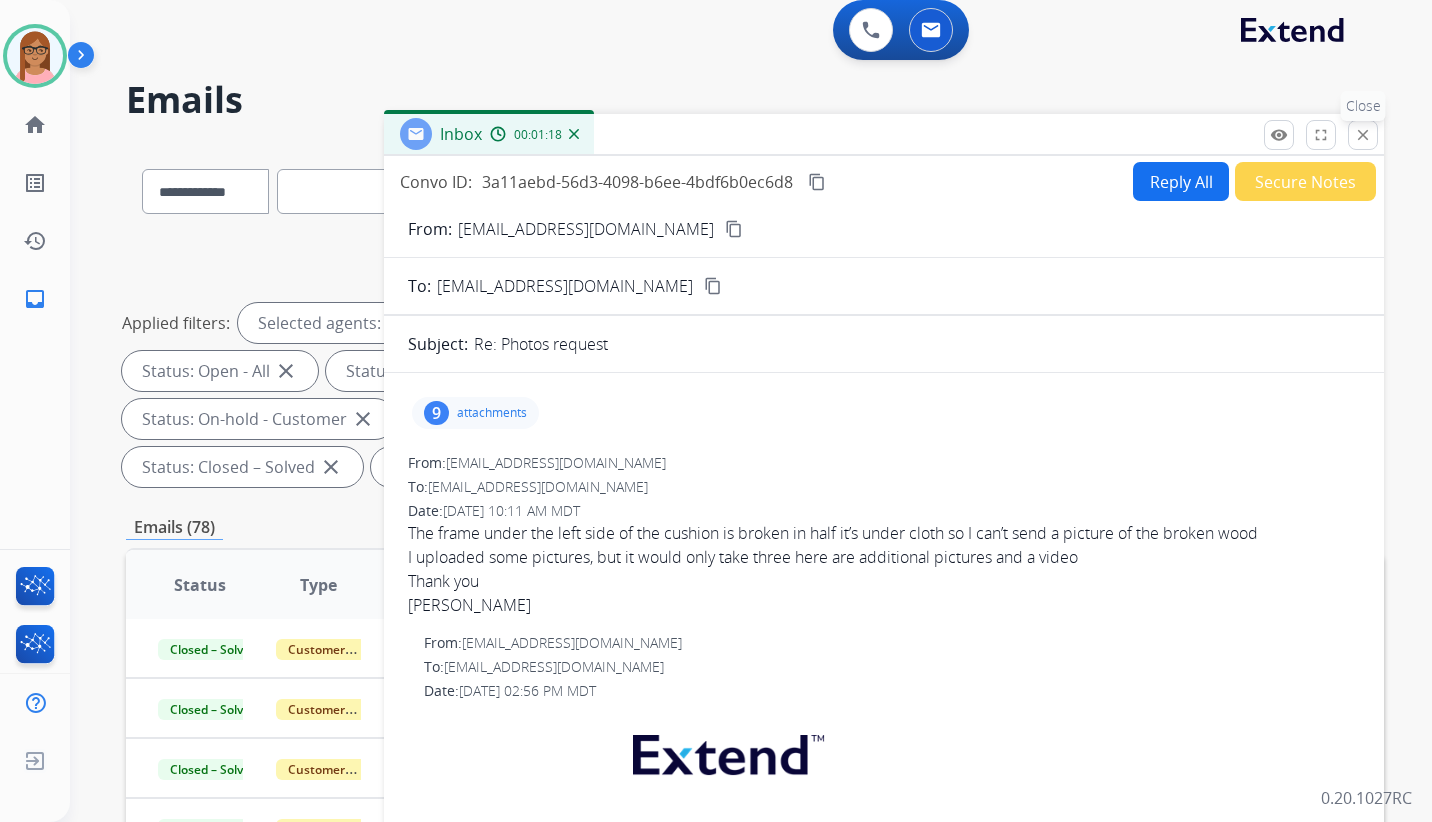 click on "close" at bounding box center [1363, 135] 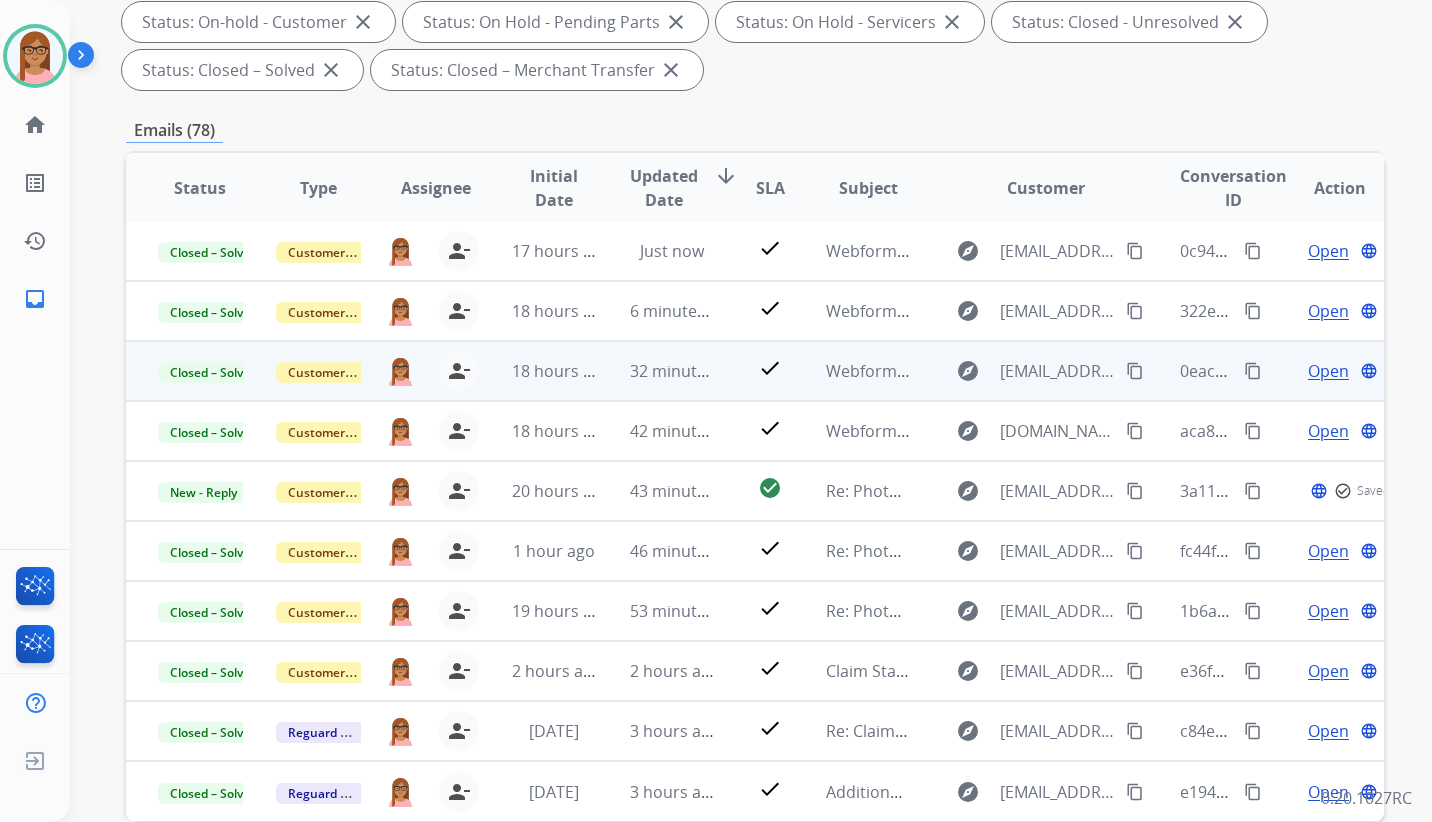 scroll, scrollTop: 408, scrollLeft: 0, axis: vertical 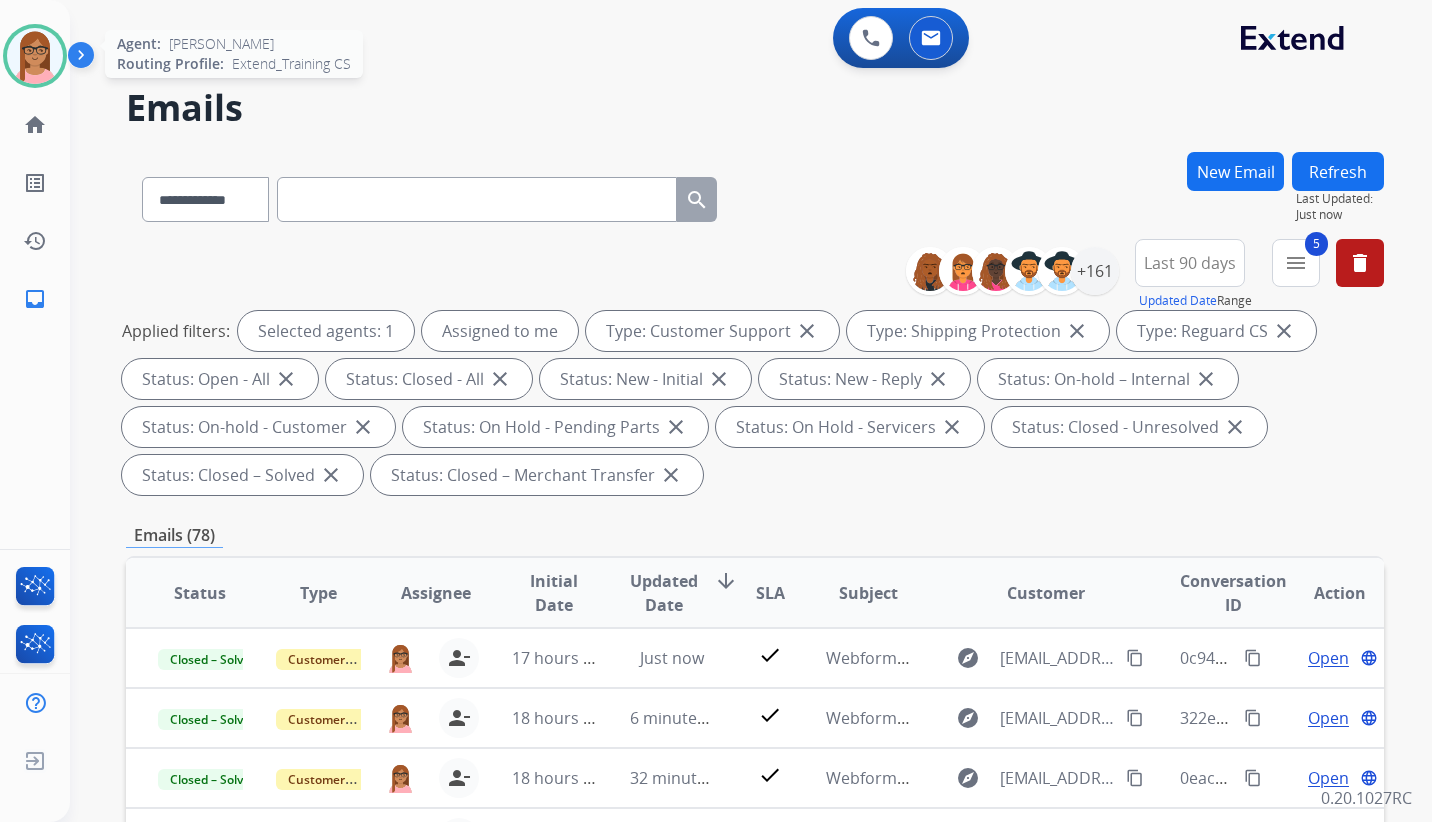 click at bounding box center [35, 56] 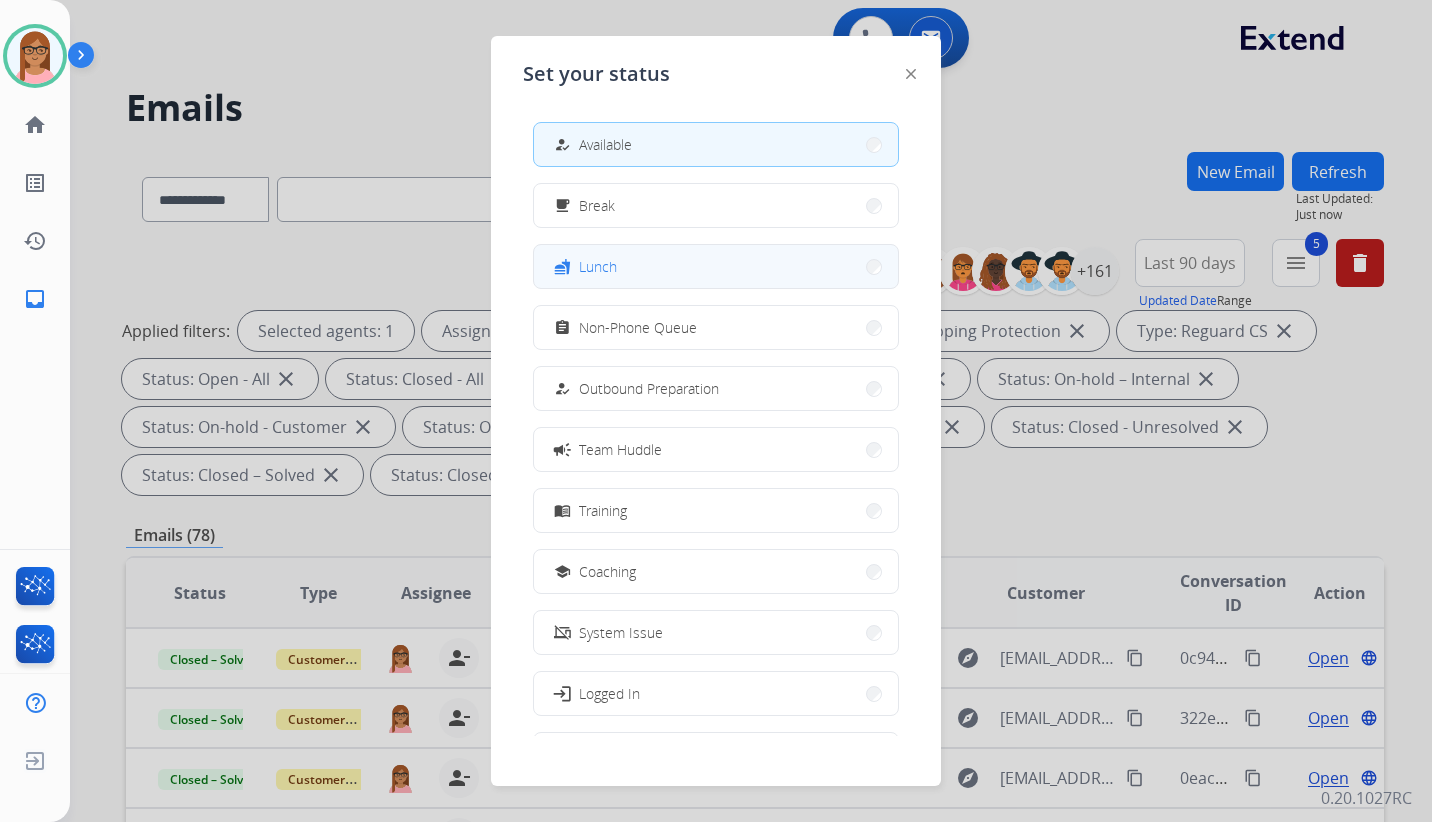 click on "fastfood Lunch" at bounding box center (716, 266) 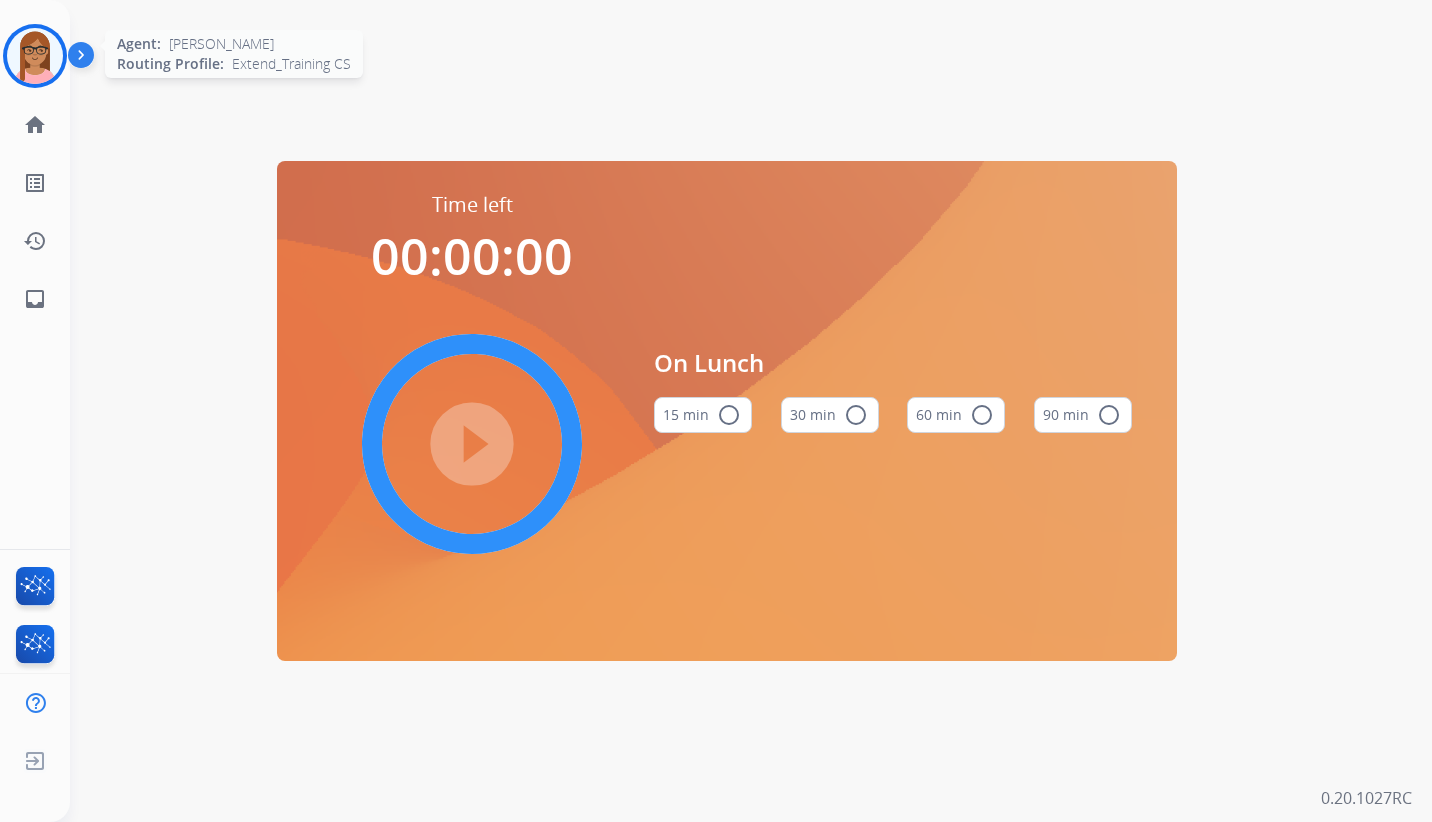 click at bounding box center [35, 56] 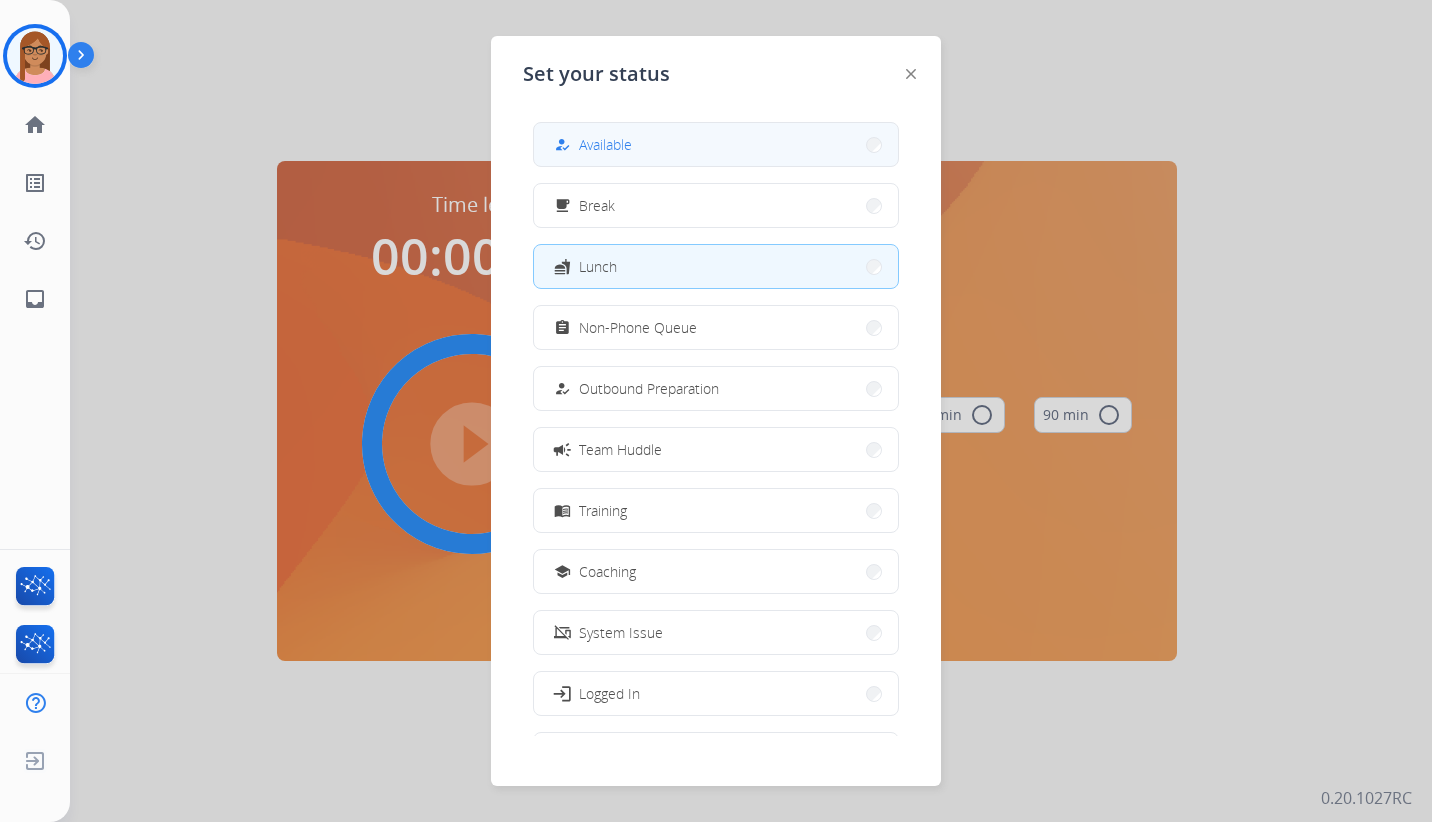 click on "how_to_reg Available" at bounding box center (716, 144) 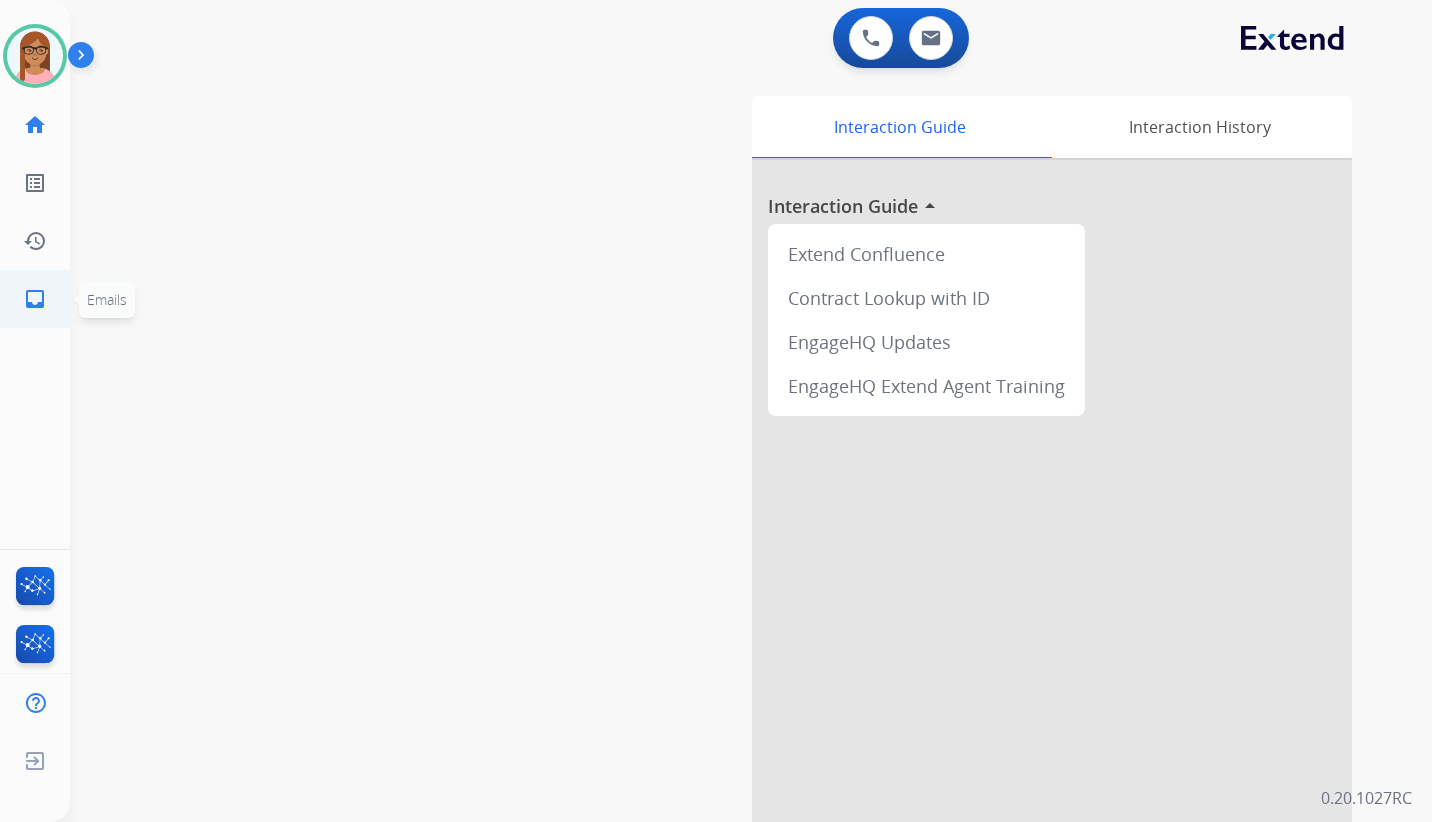 click on "inbox" 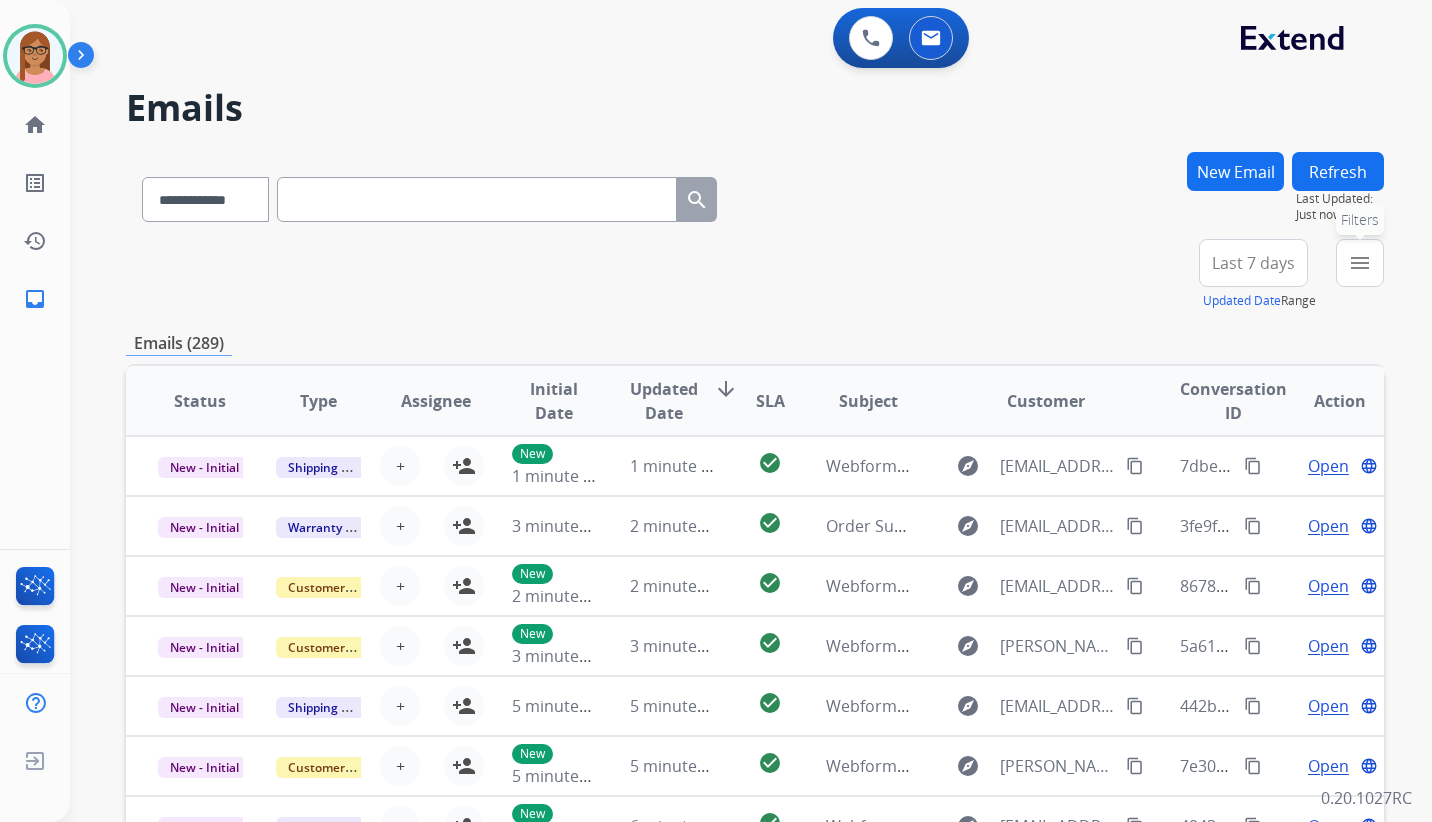 click on "menu  Filters" at bounding box center (1360, 263) 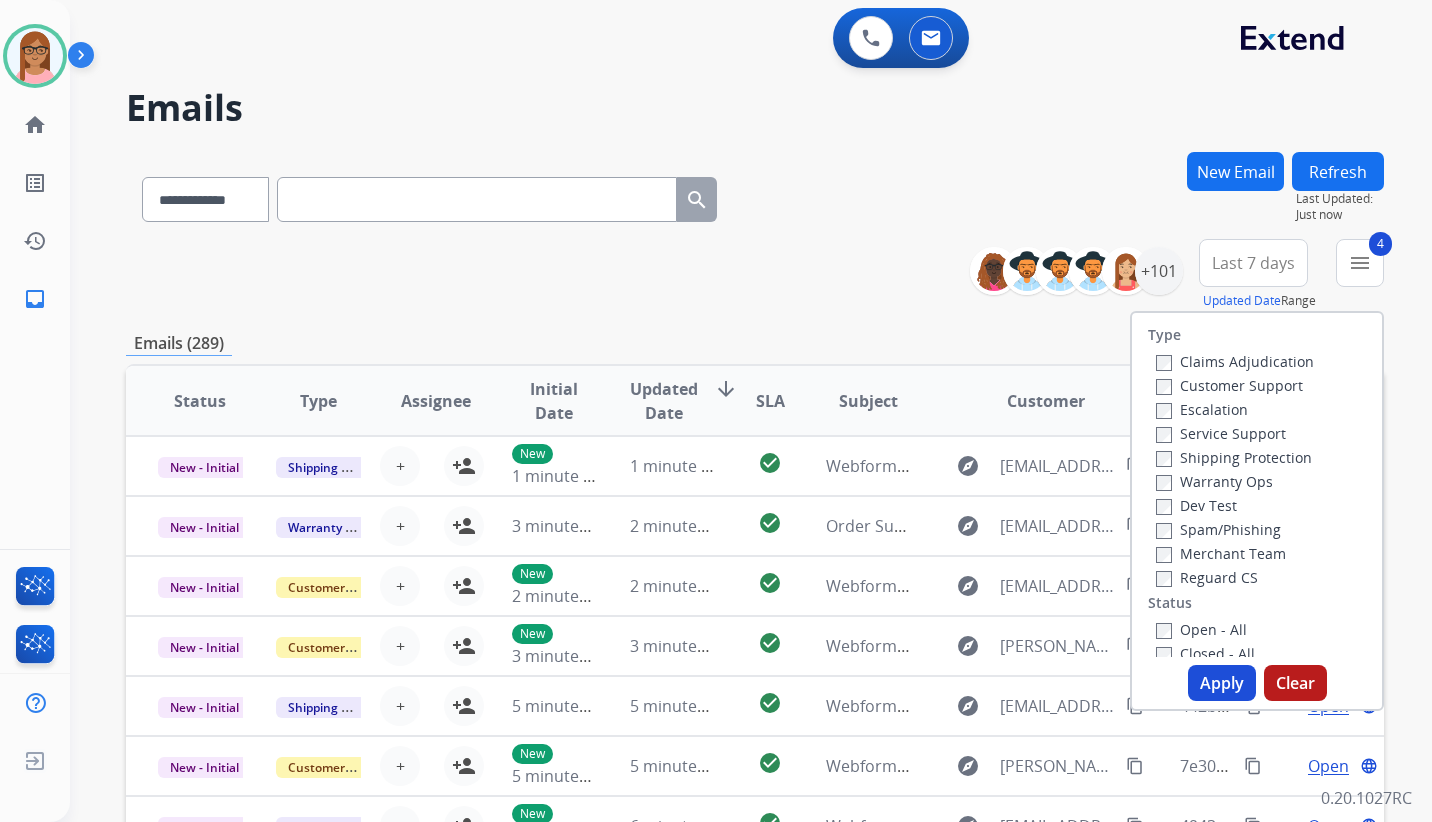 click on "Apply" at bounding box center [1222, 683] 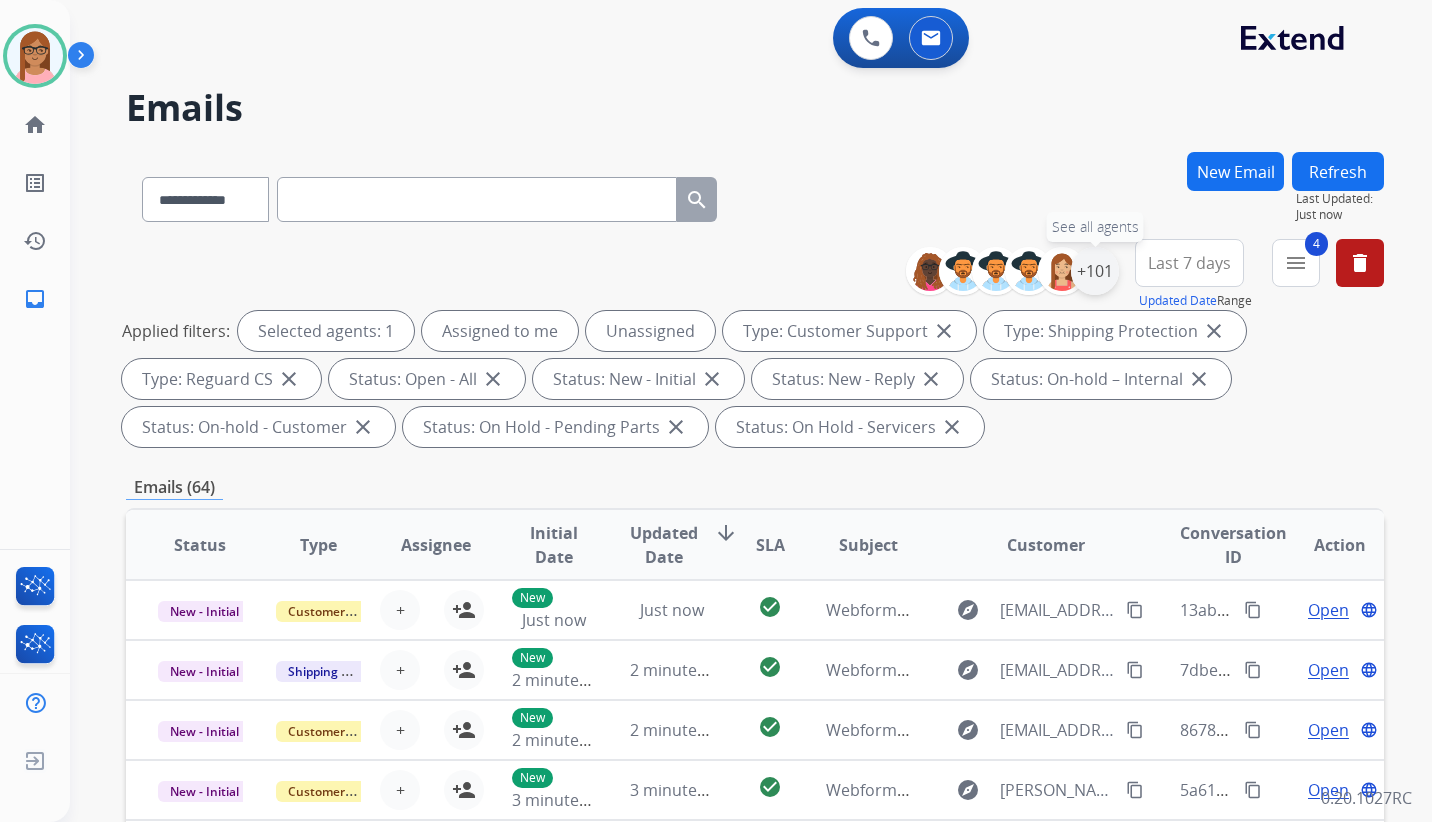 click on "+101" at bounding box center [1095, 271] 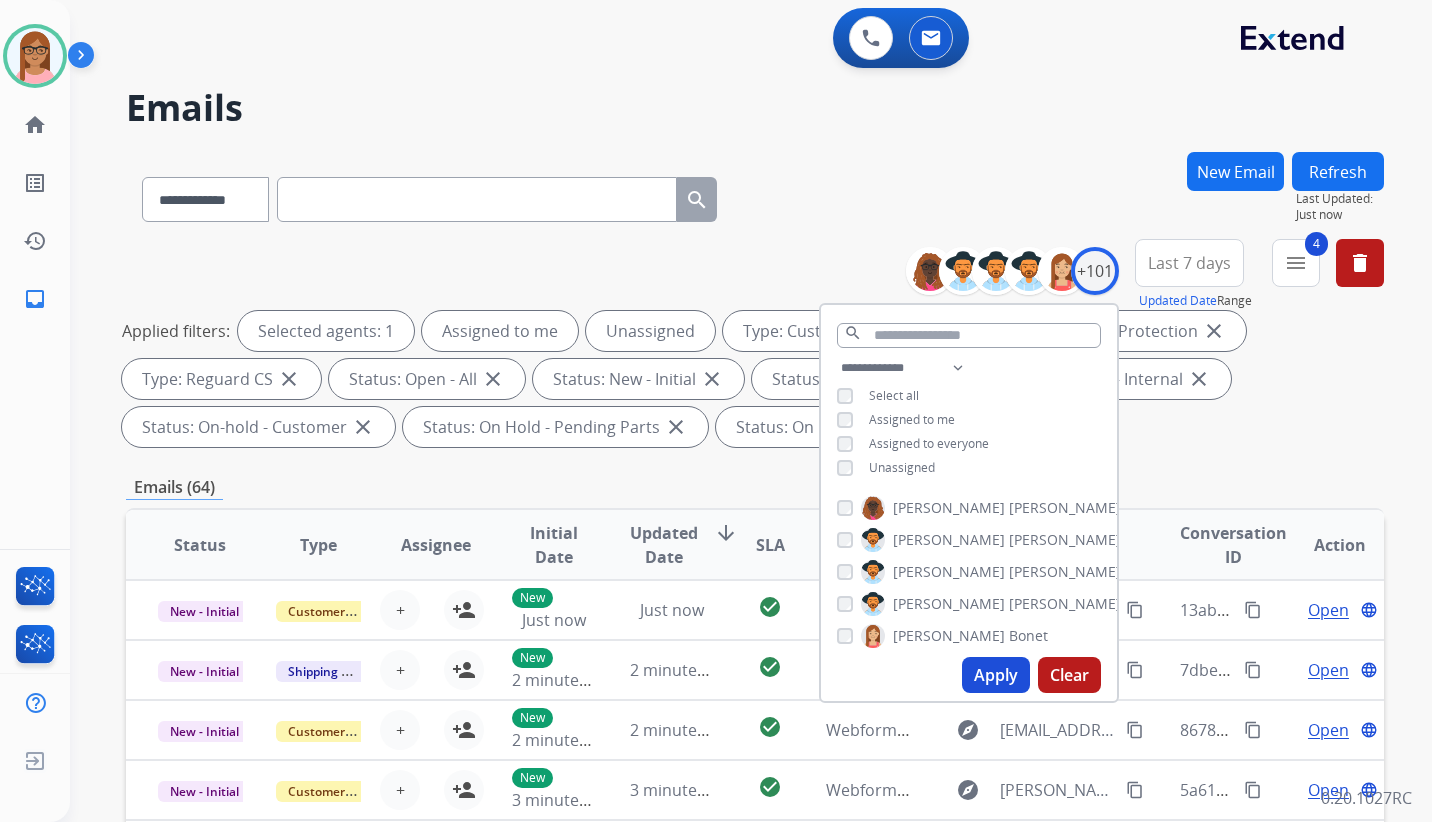 click on "Unassigned" at bounding box center [902, 467] 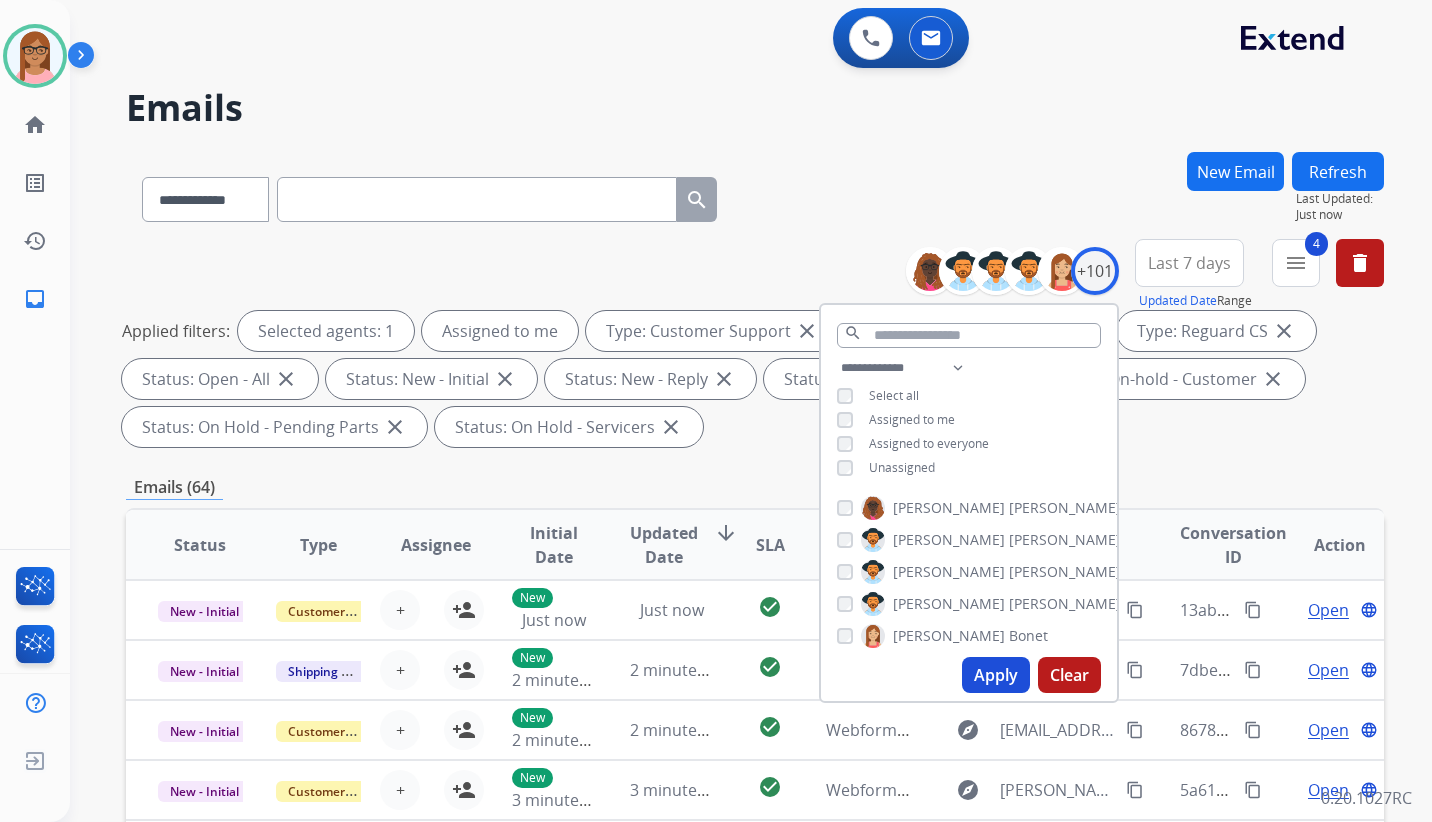 click on "Apply" at bounding box center [996, 675] 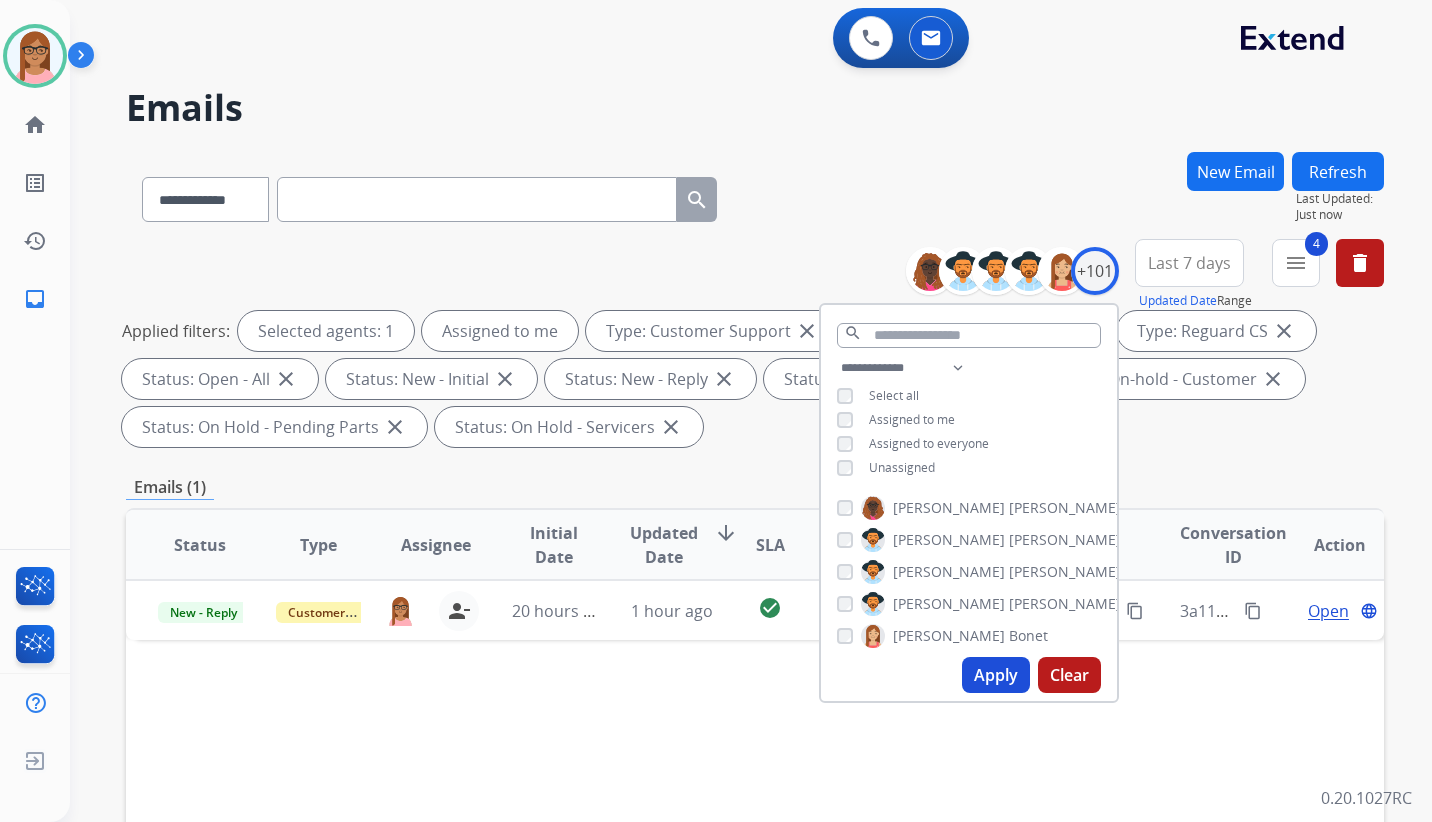 click on "Status Type Assignee Initial Date Updated Date arrow_downward SLA Subject Customer Conversation ID Action New - Reply Customer Support lakeya.anthony@mcibpo.com person_remove Unassign to Me 20 hours ago 1 hour ago check_circle  Re: Photos request  explore toniam4@yahoo.com content_copy  3a11aebd-56d3-4098-b6ee-4bdf6b0ec6d8  content_copy Open language" at bounding box center [755, 843] 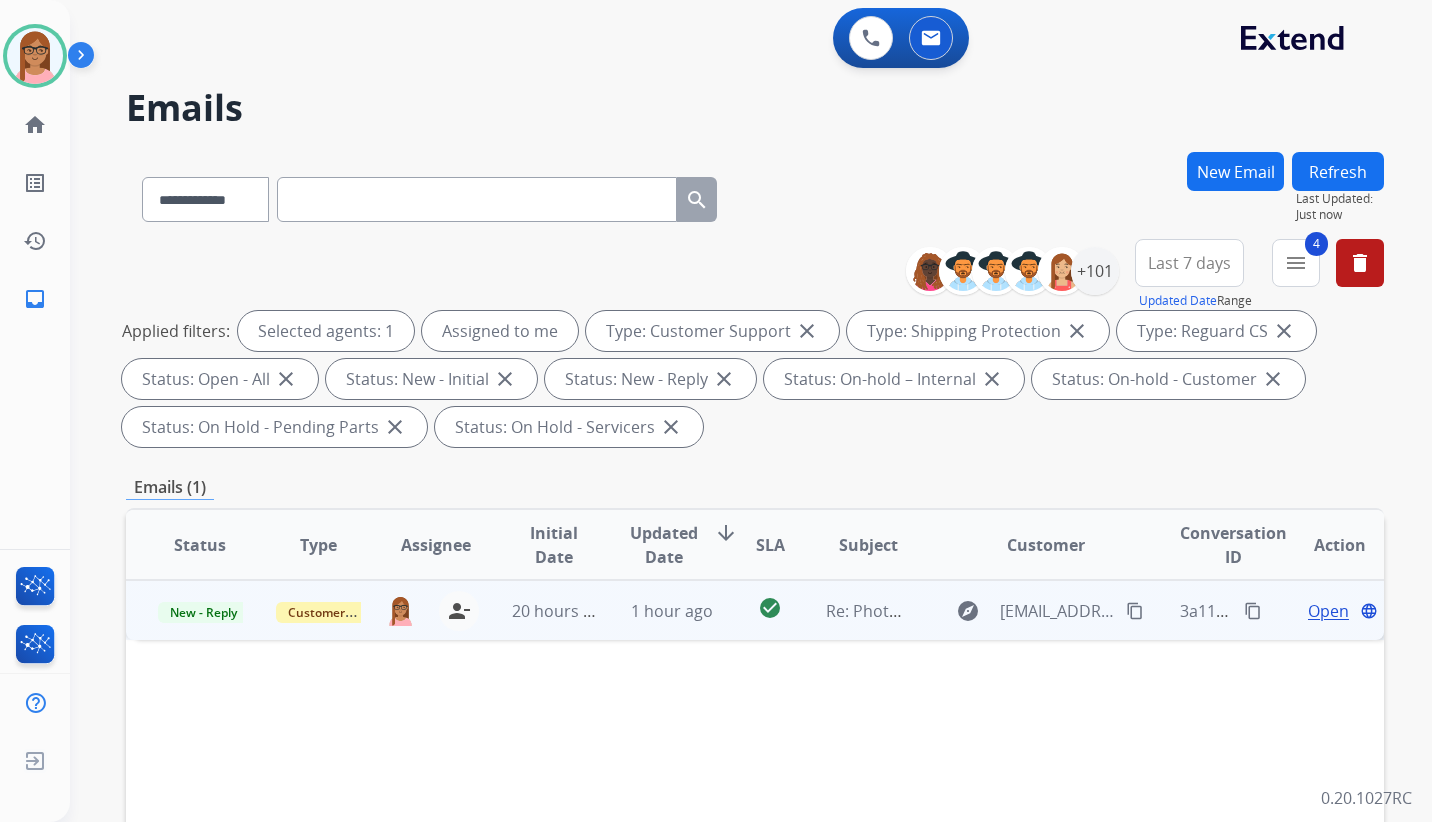 click on "Open" at bounding box center (1328, 611) 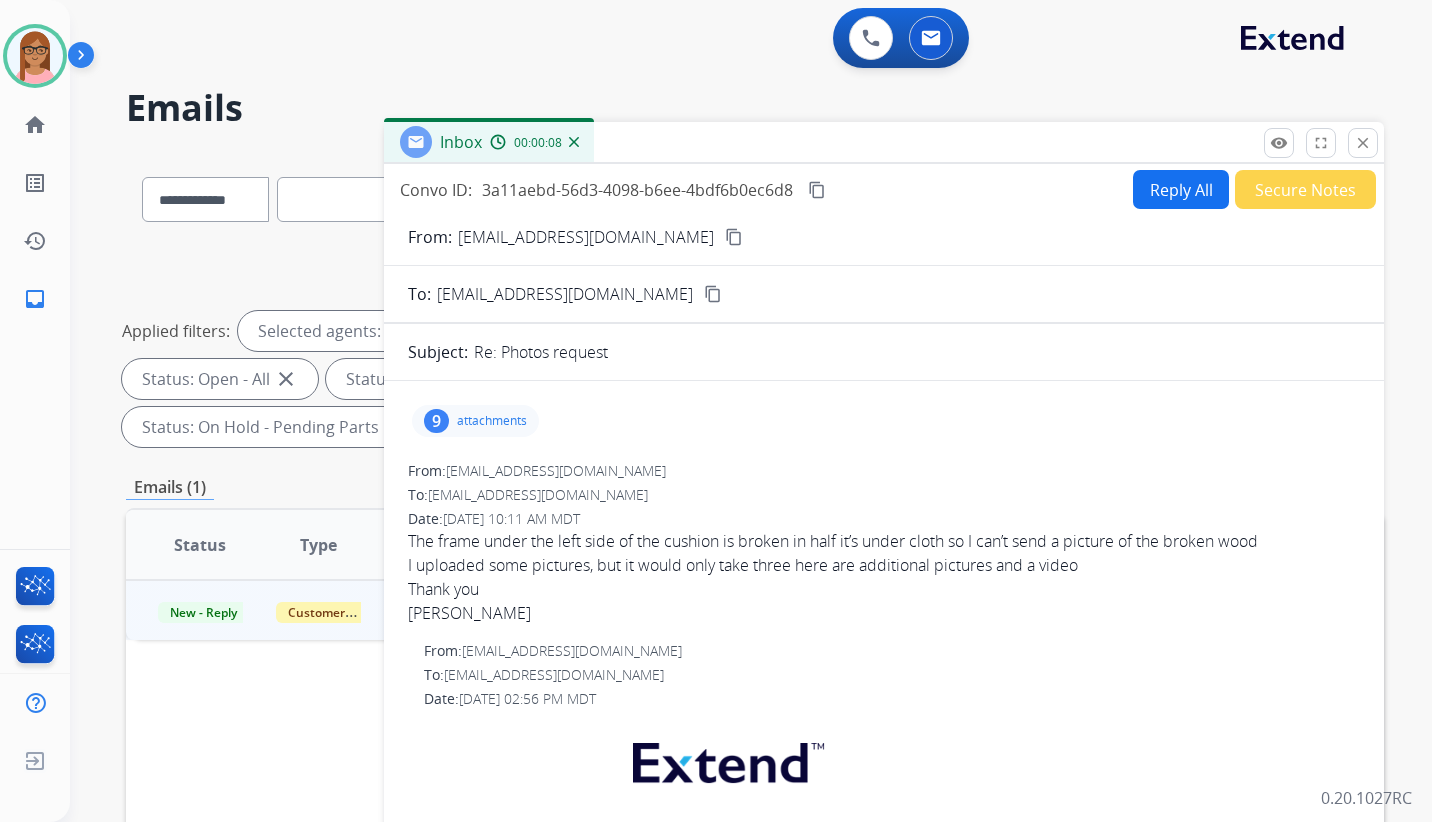 click on "content_copy" at bounding box center (734, 237) 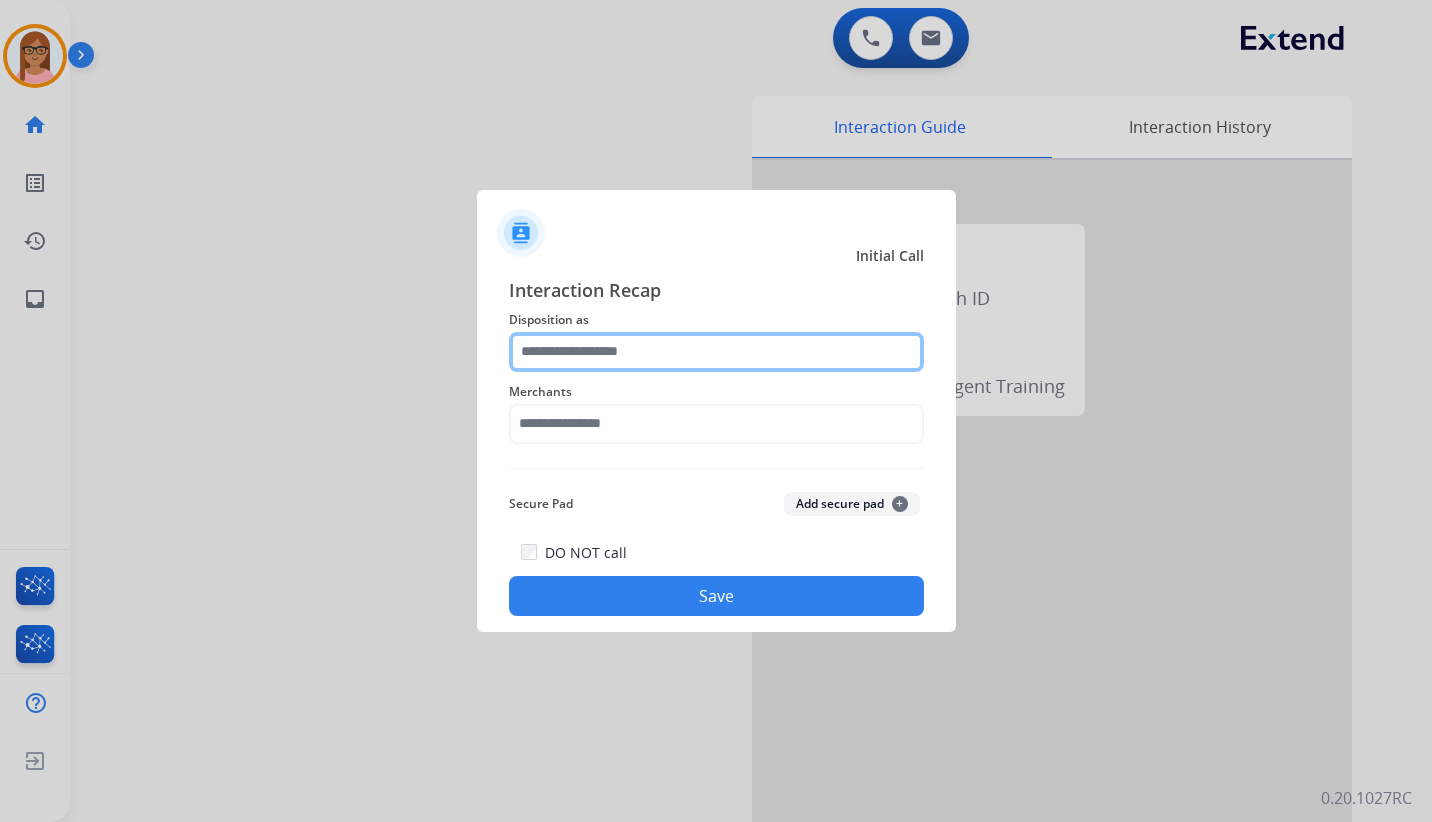 click 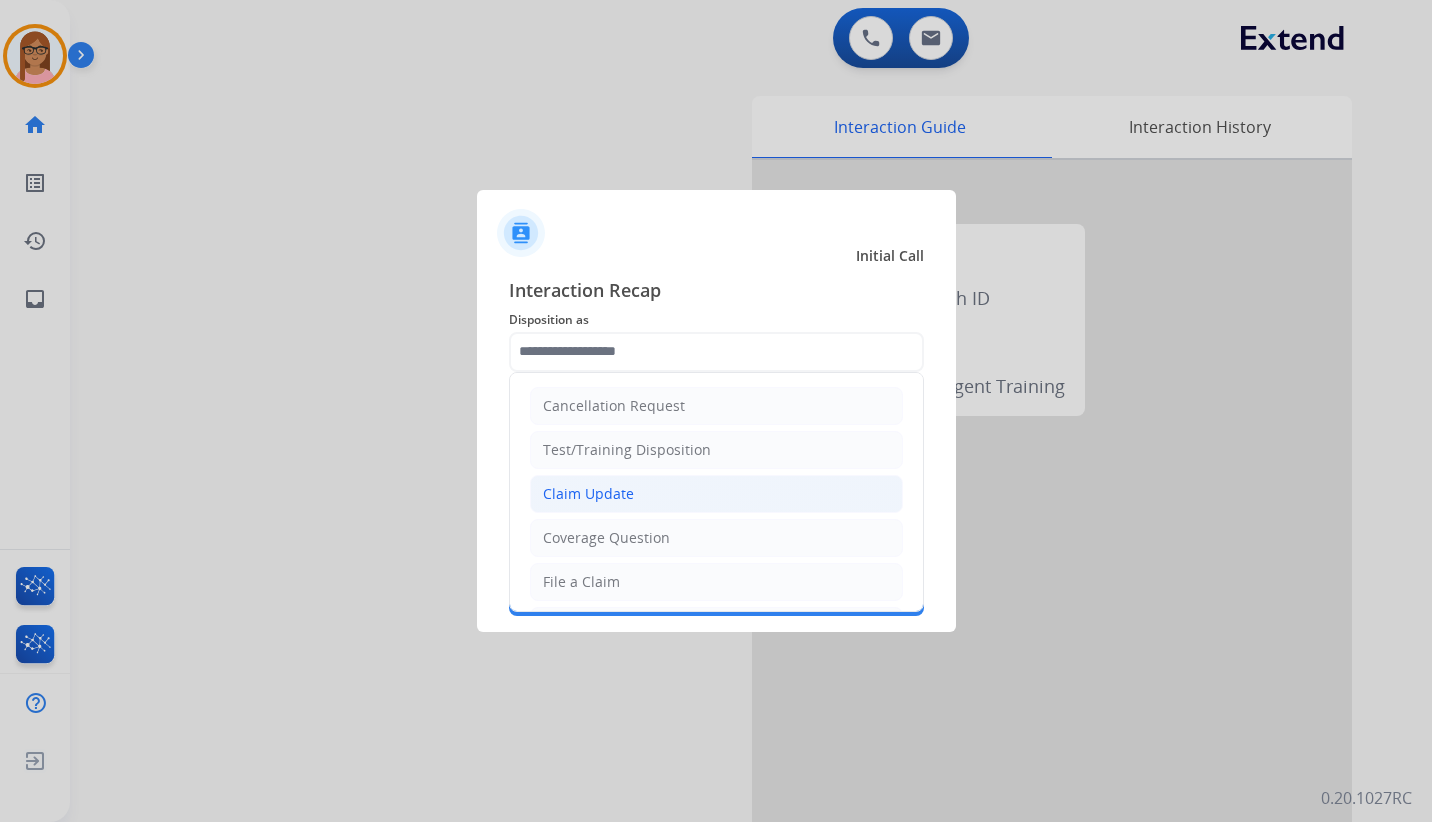 click on "Claim Update" 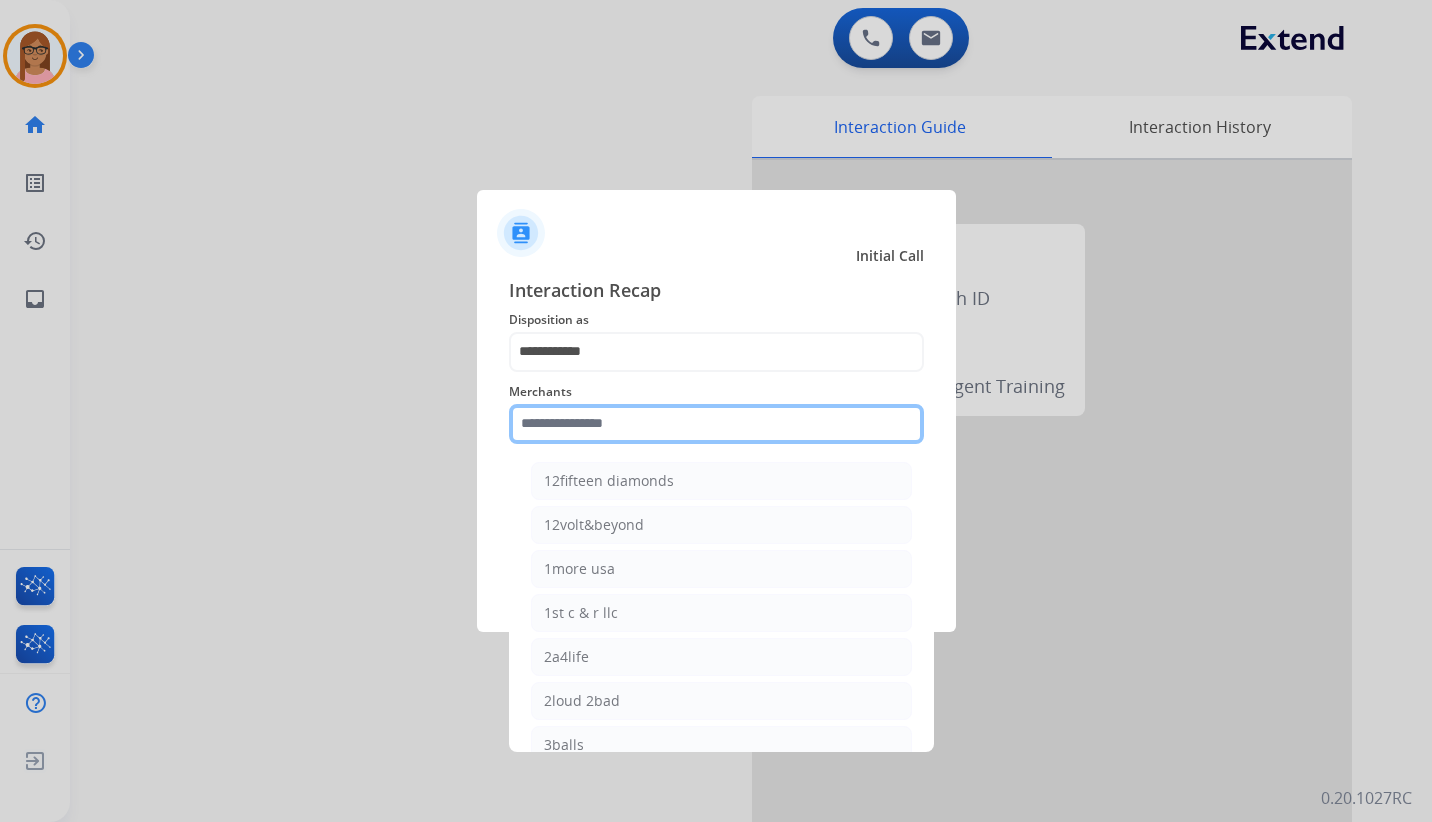 click 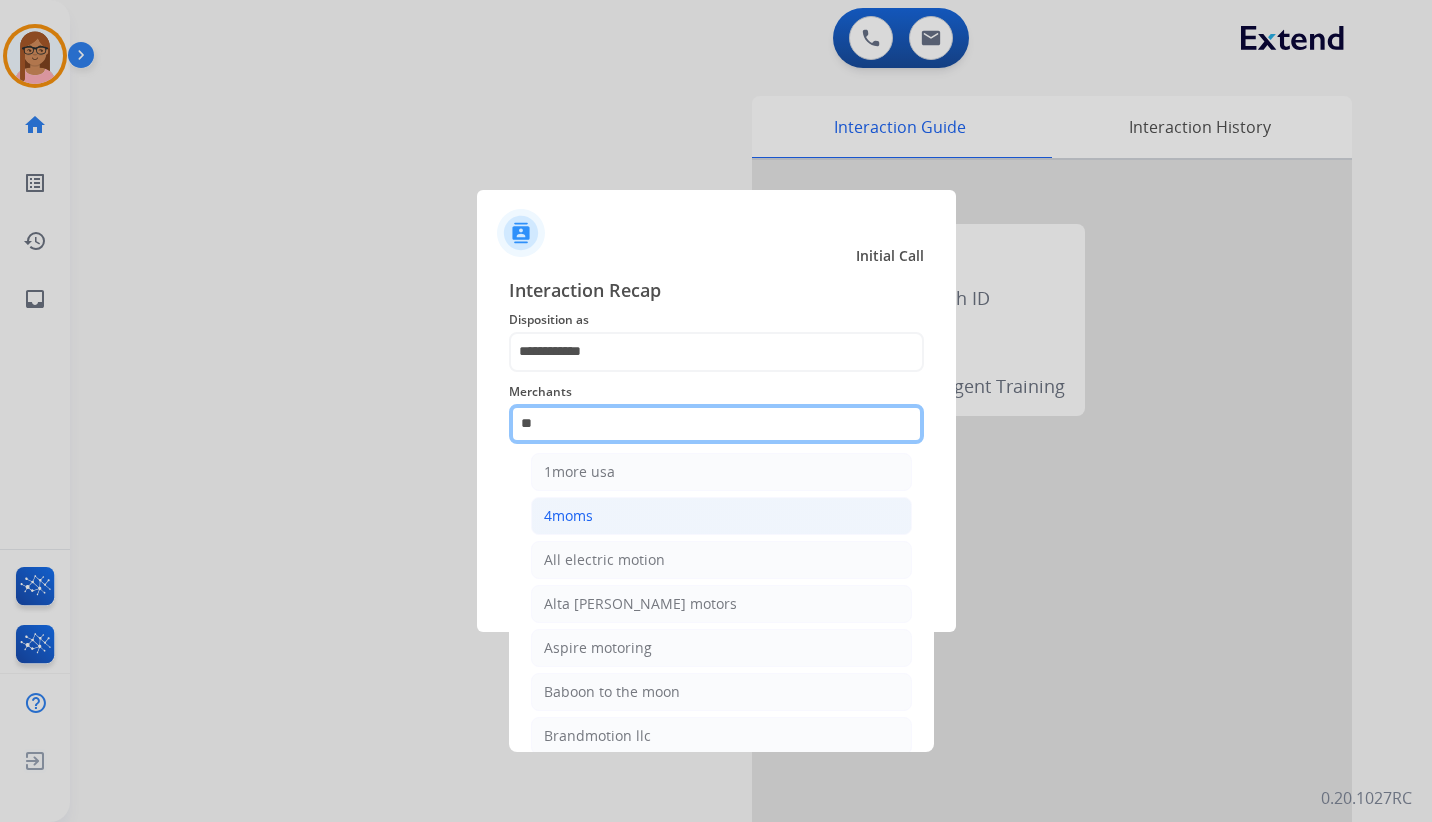 scroll, scrollTop: 100, scrollLeft: 0, axis: vertical 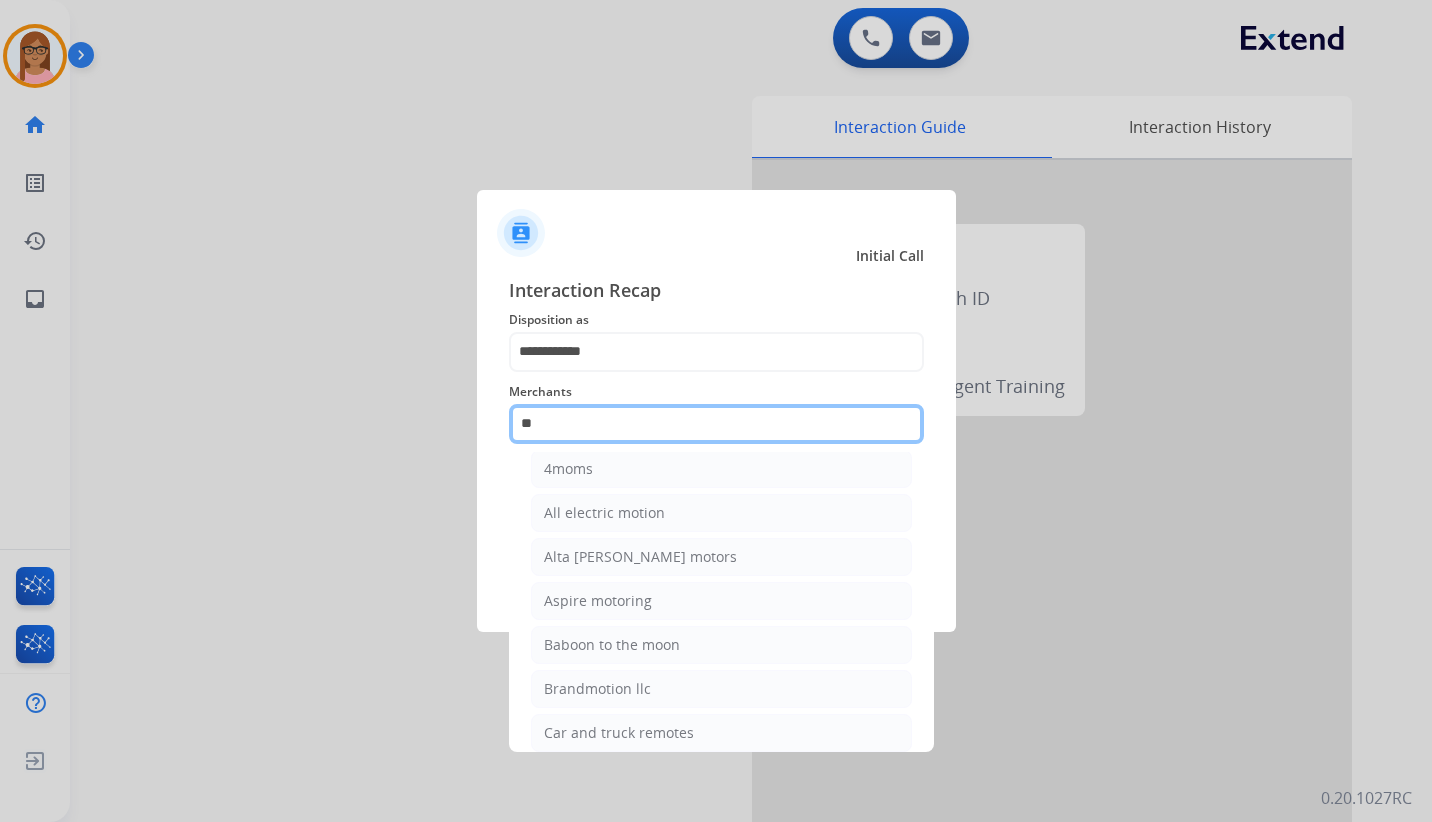type on "*" 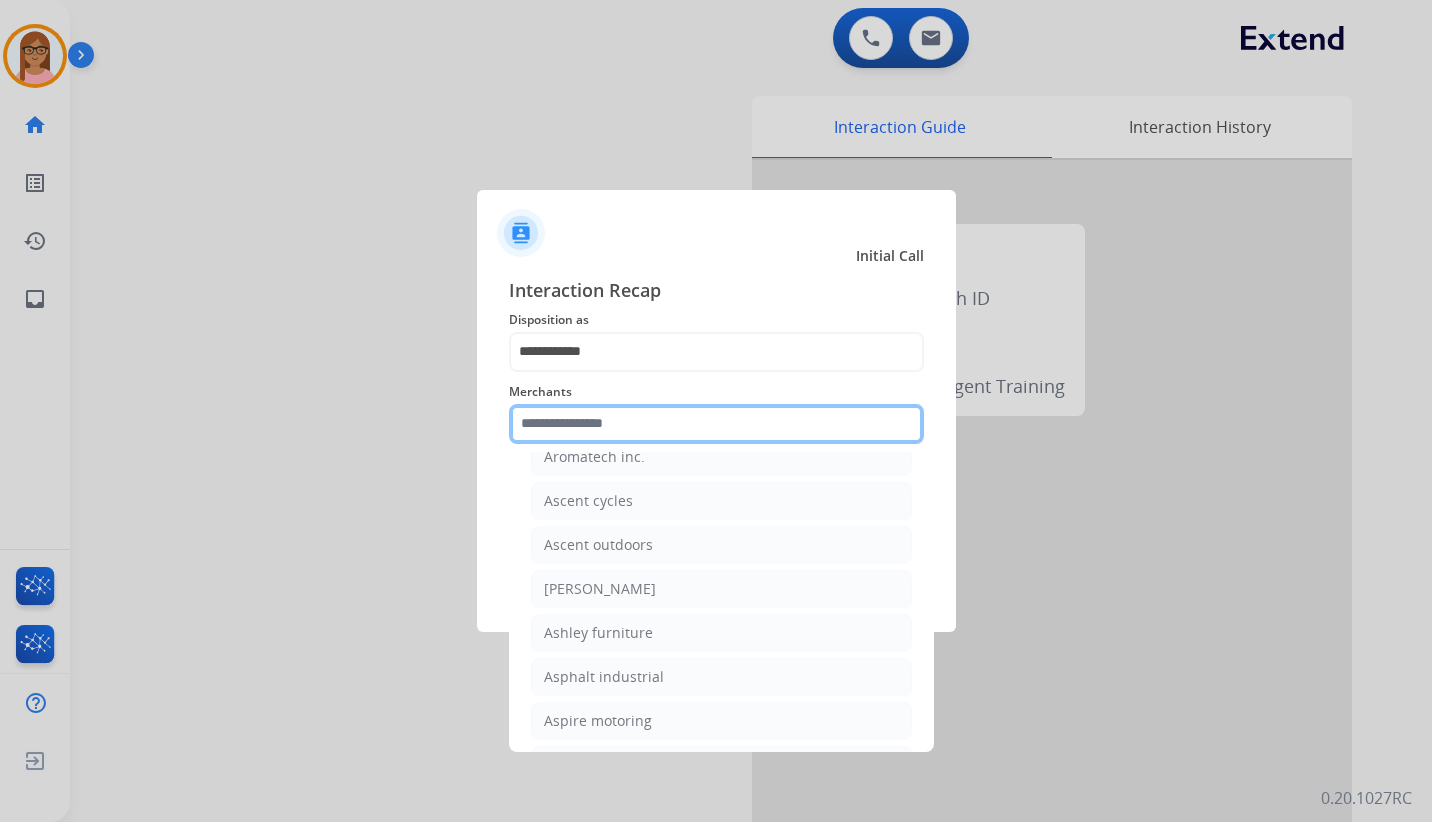scroll, scrollTop: 2848, scrollLeft: 0, axis: vertical 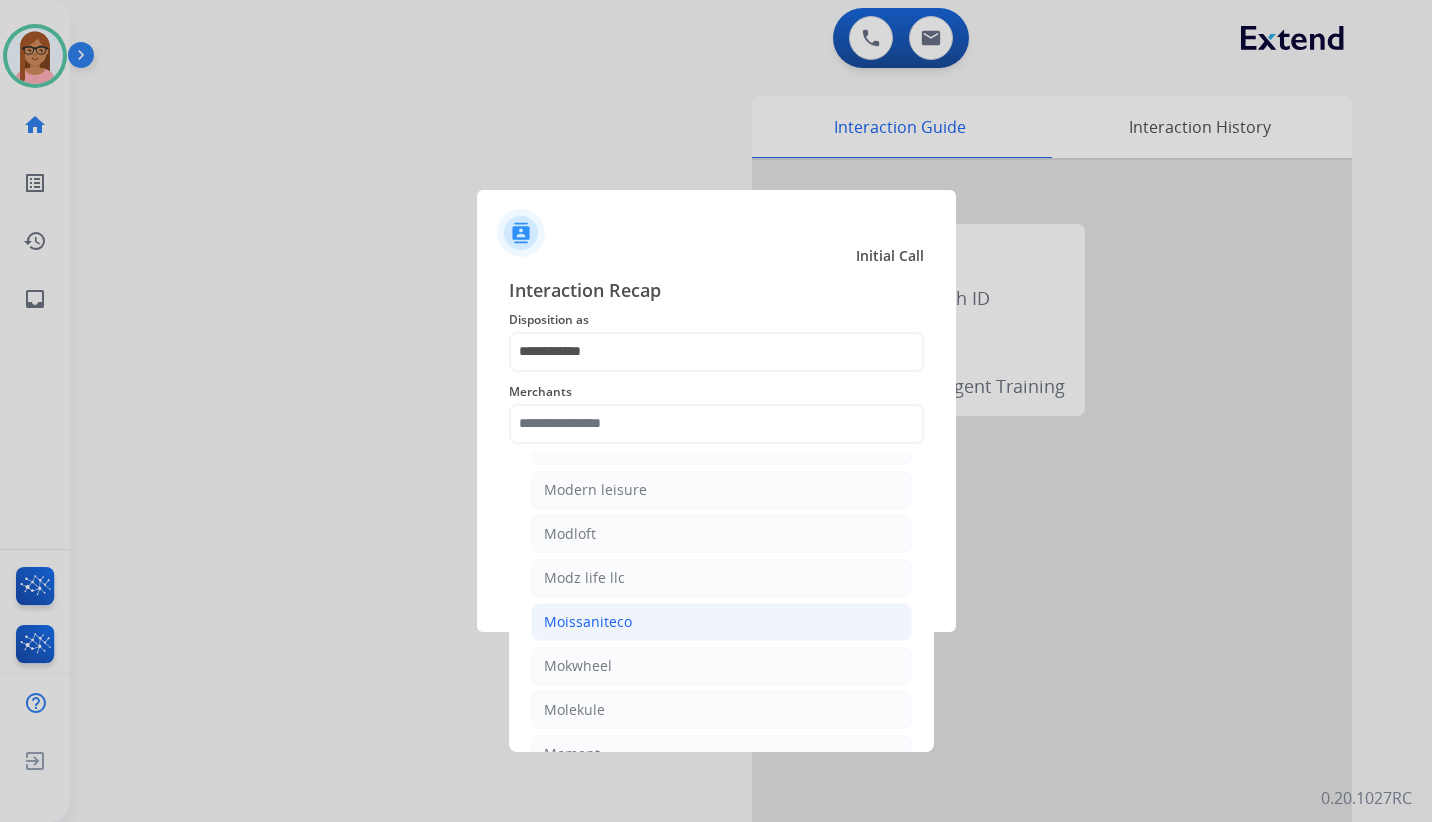 click on "Moissaniteco" 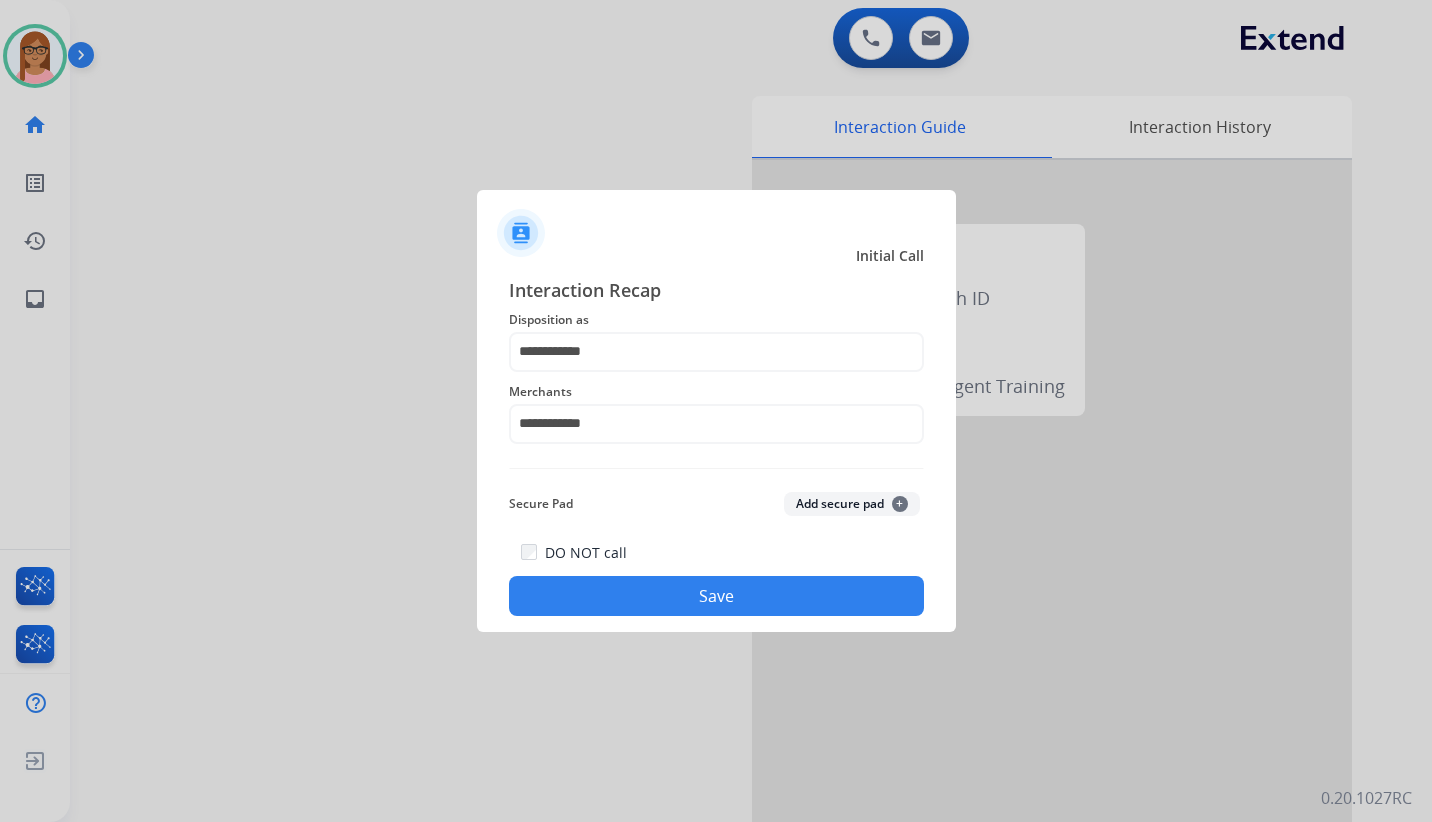 click on "Save" 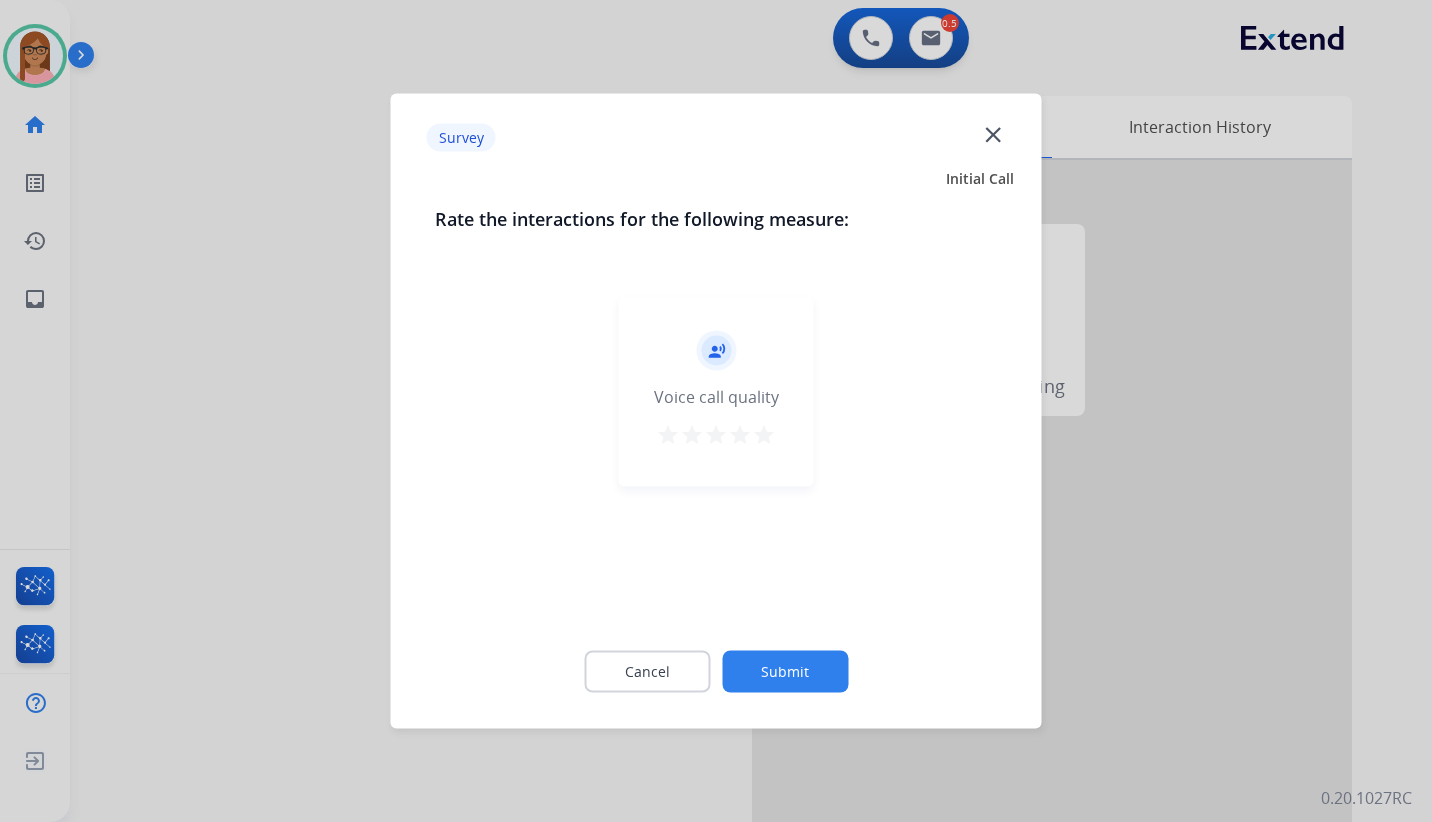 click on "star" at bounding box center (764, 435) 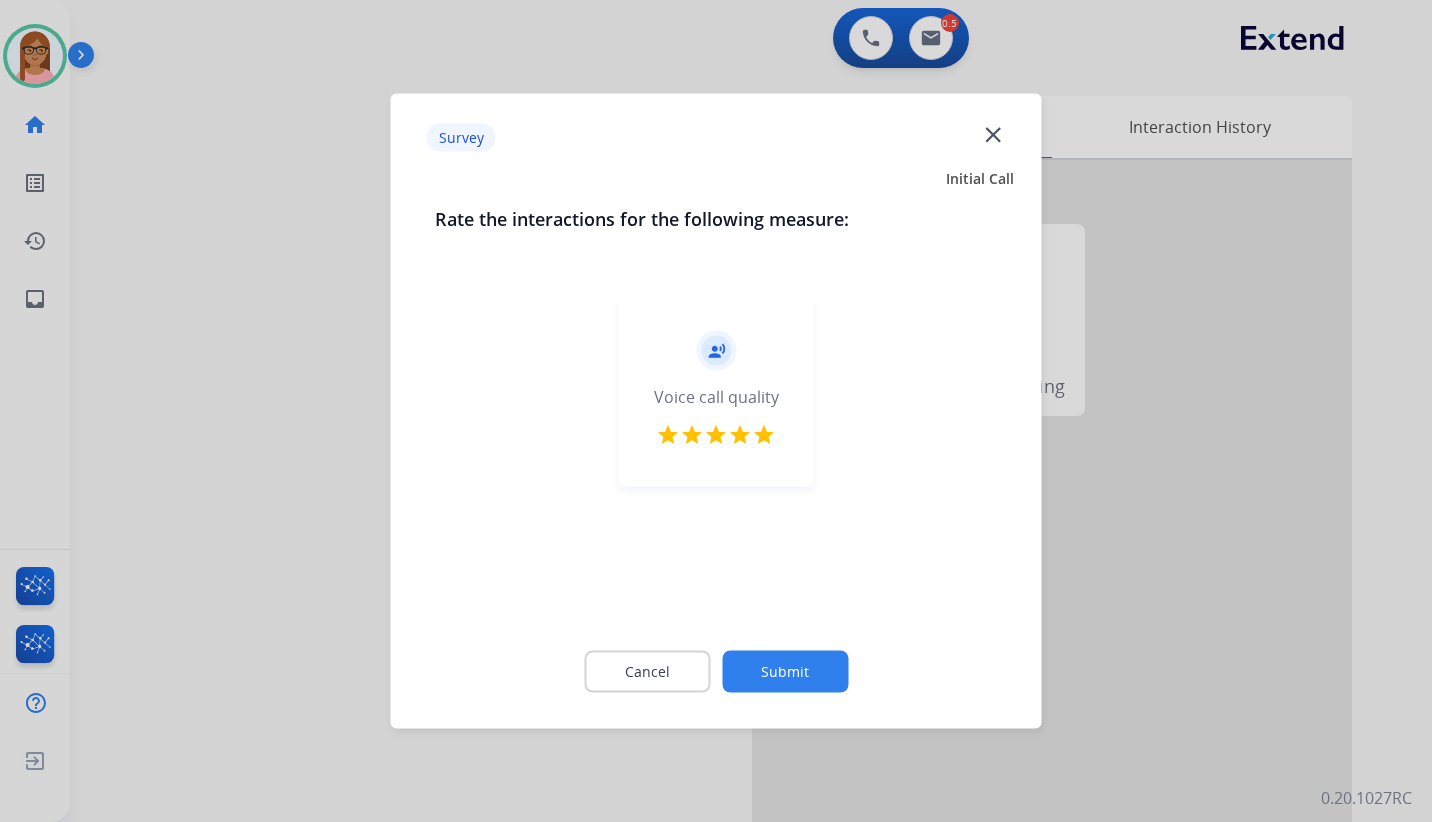 click on "Submit" 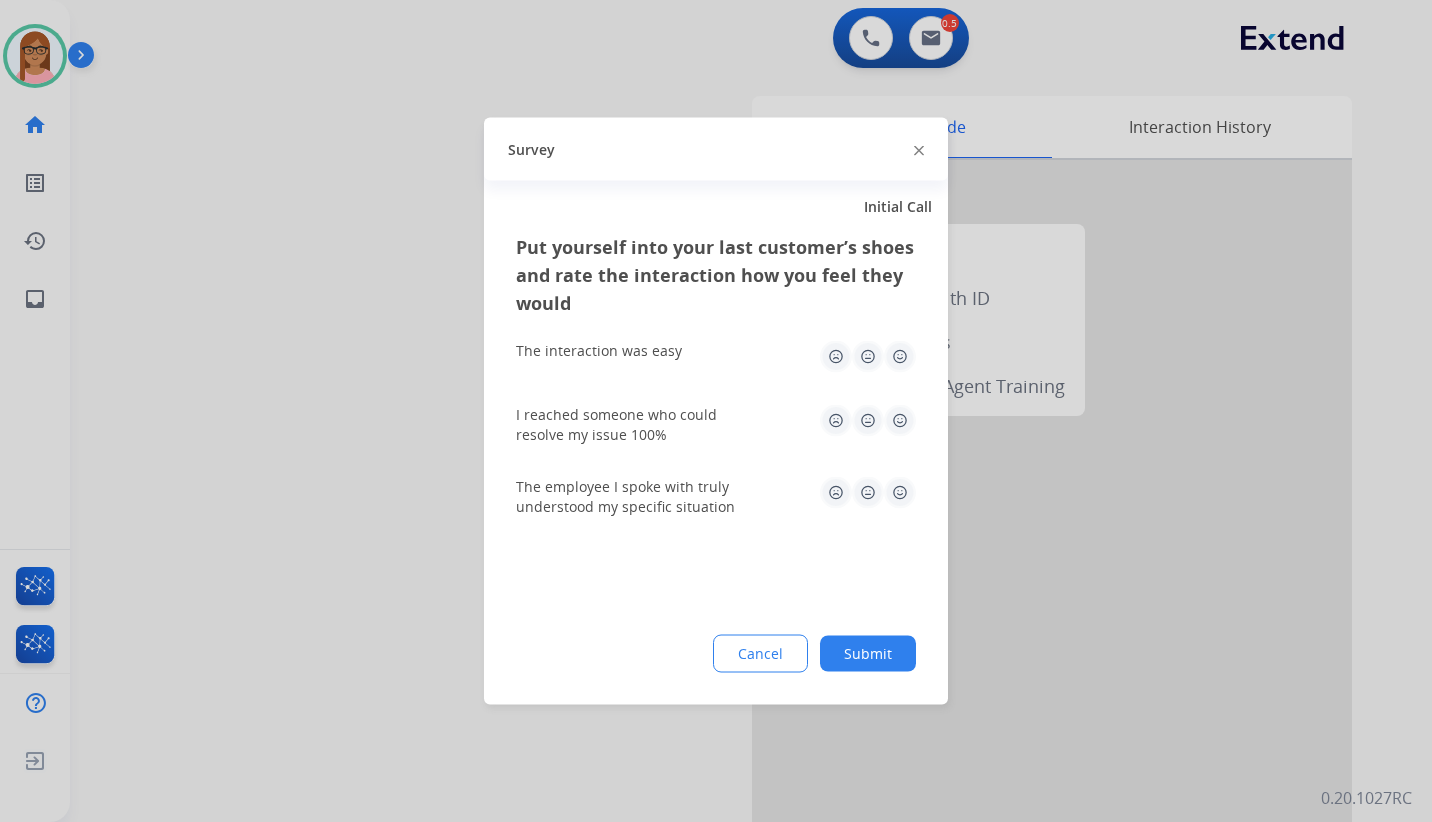 click 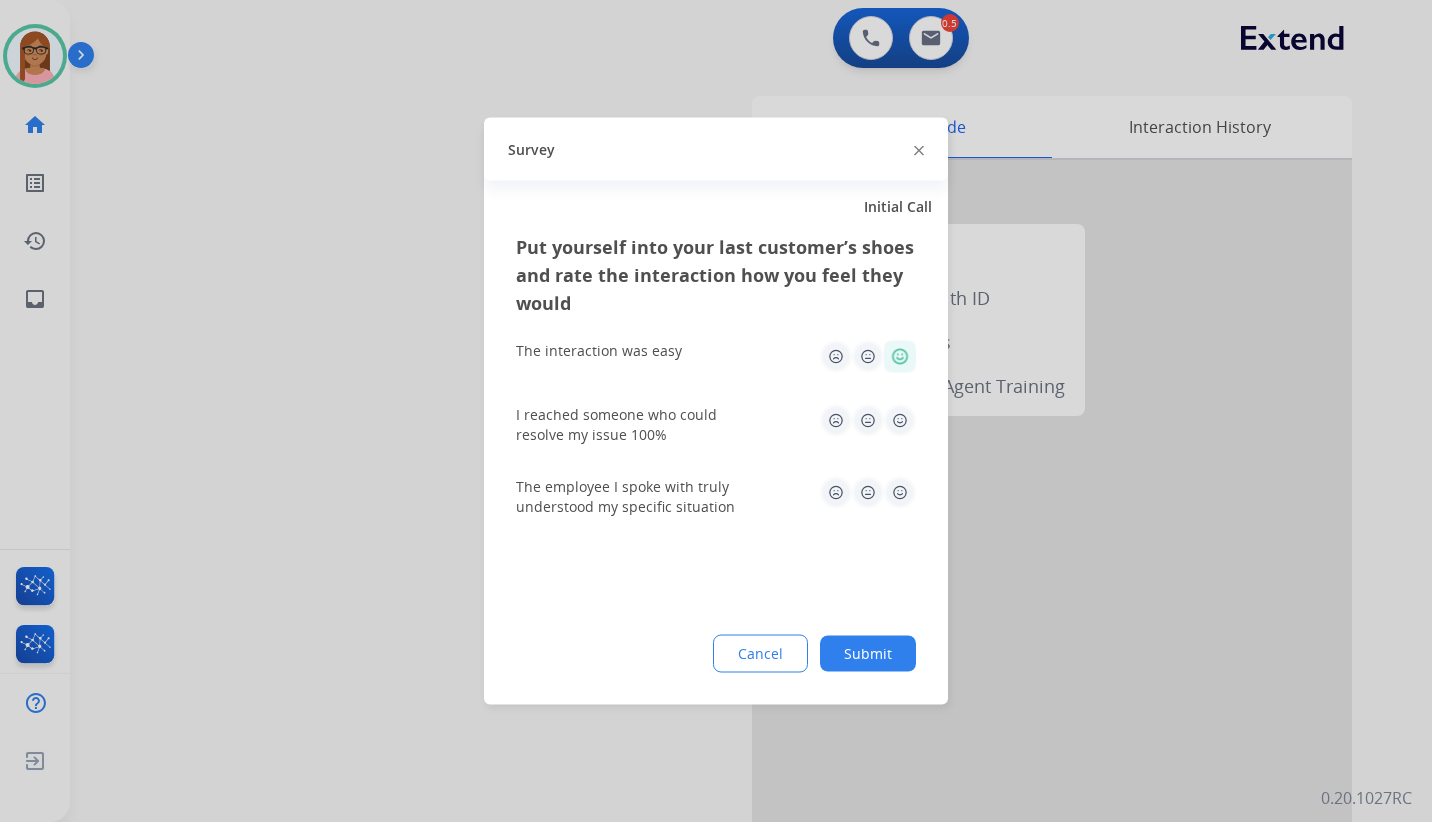 click 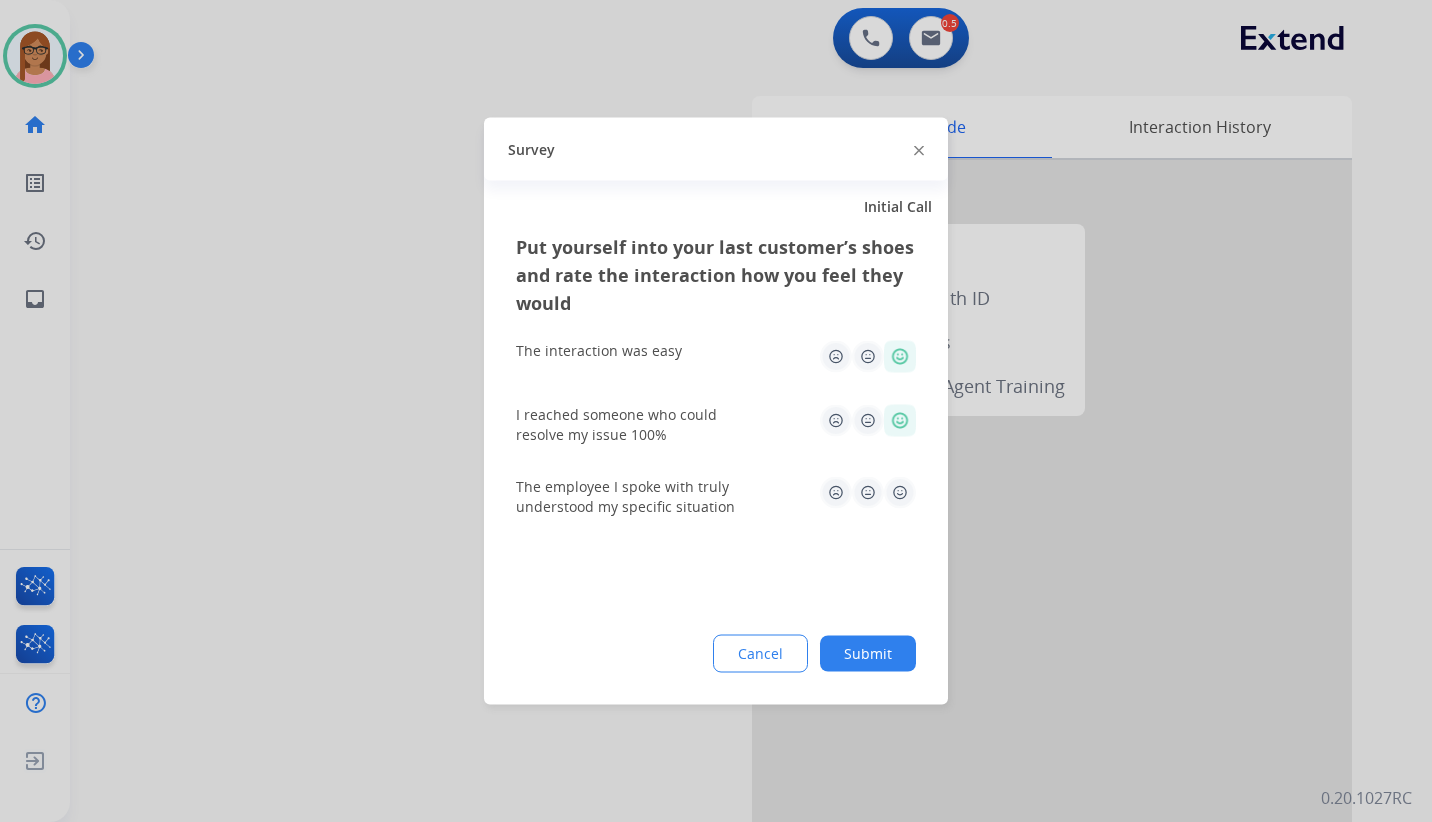 click 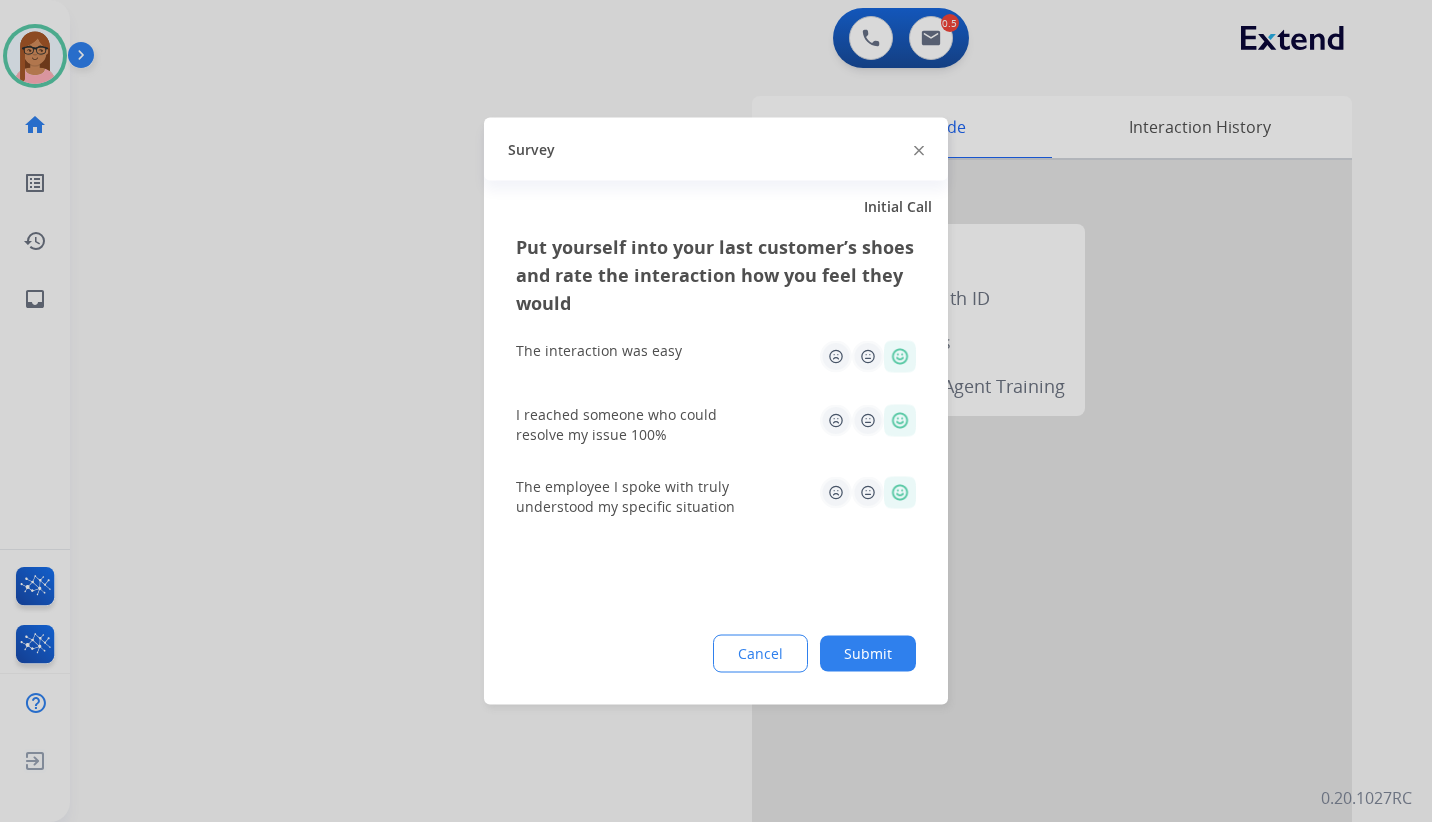 click on "Put yourself into your last customer’s shoes and rate the interaction how you feel they would  The interaction was easy   I reached someone who could resolve my issue 100%   The employee I spoke with truly understood my specific situation  Cancel Submit" 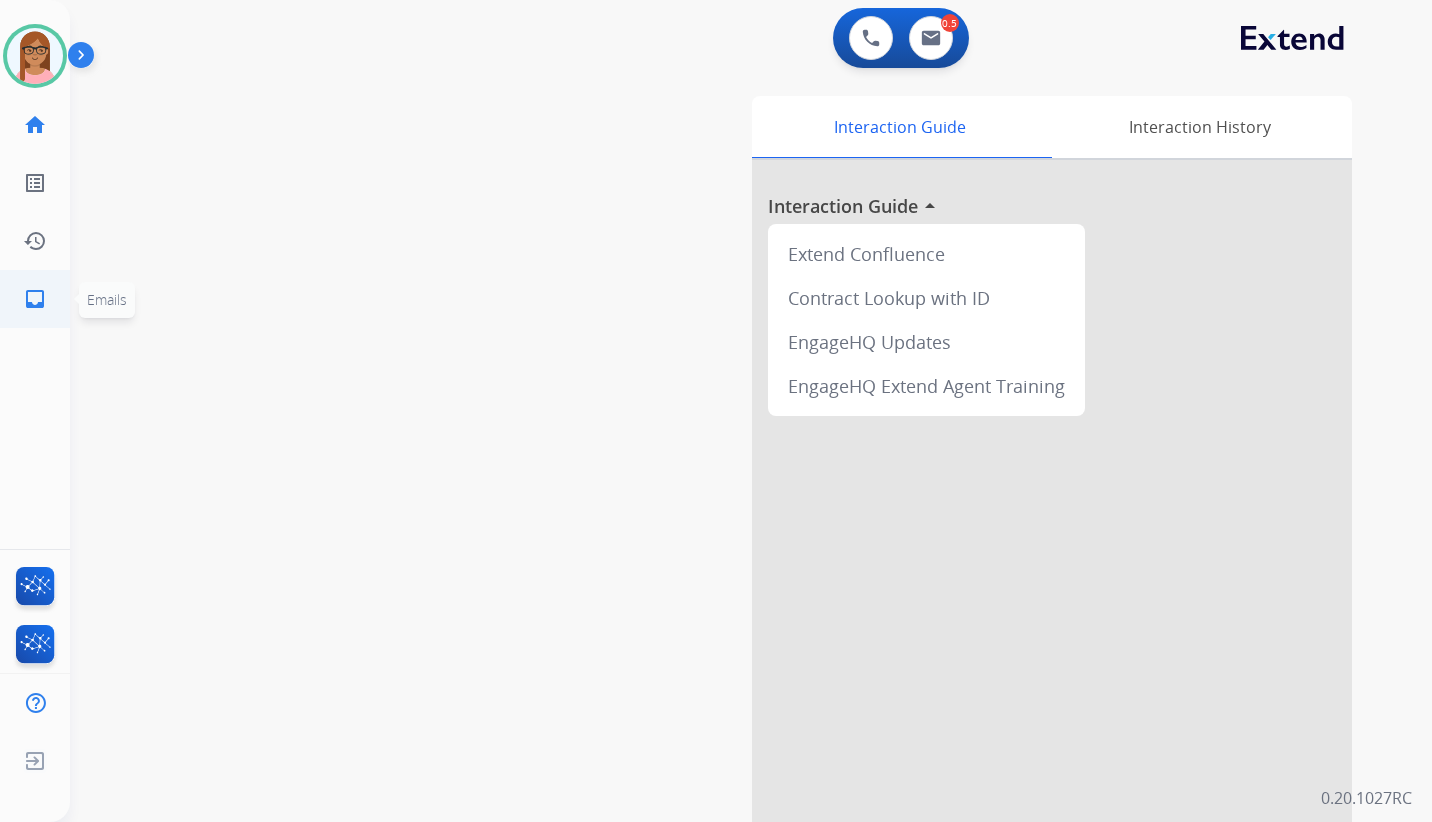 click on "inbox  Emails" 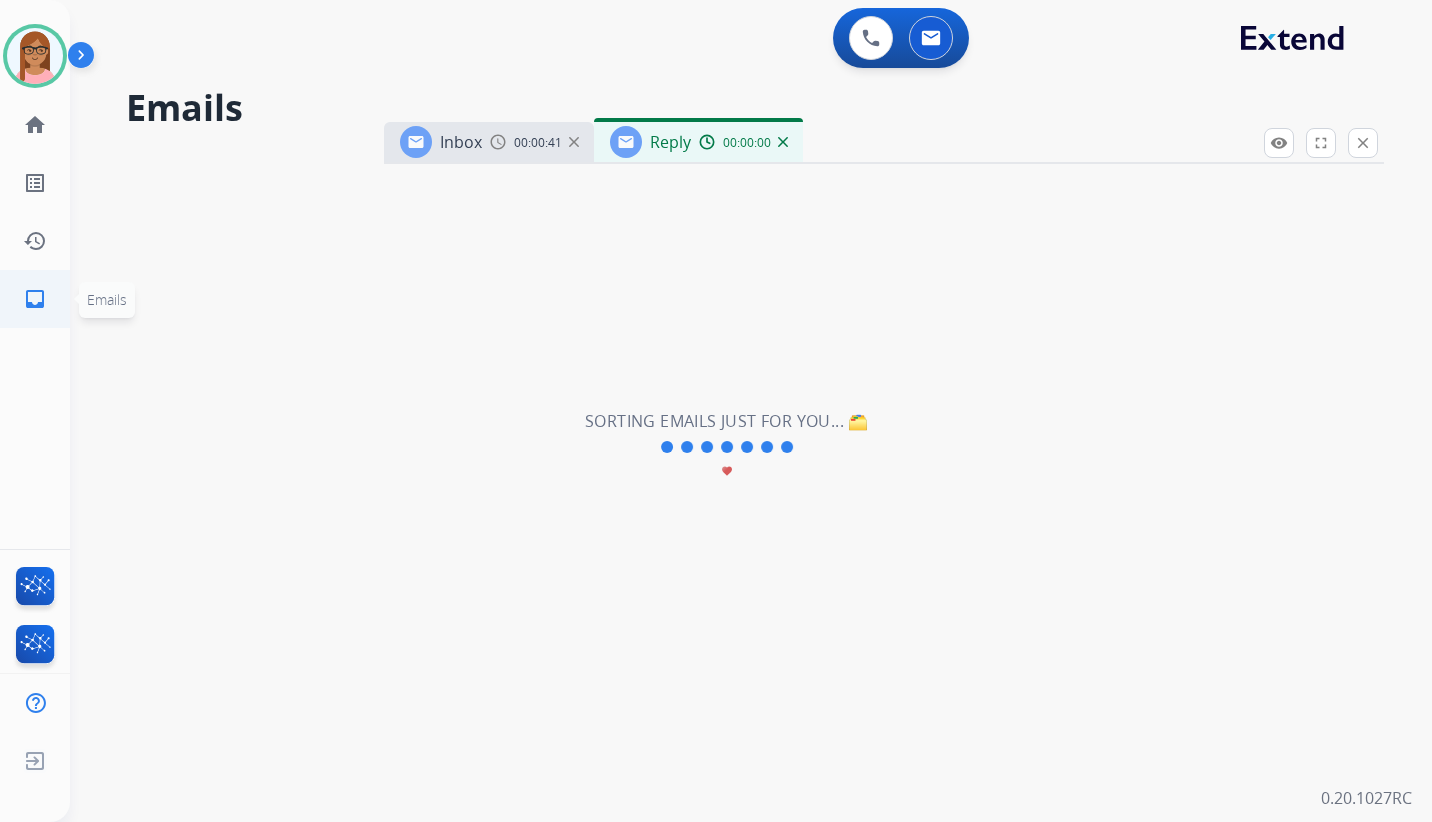 select on "**********" 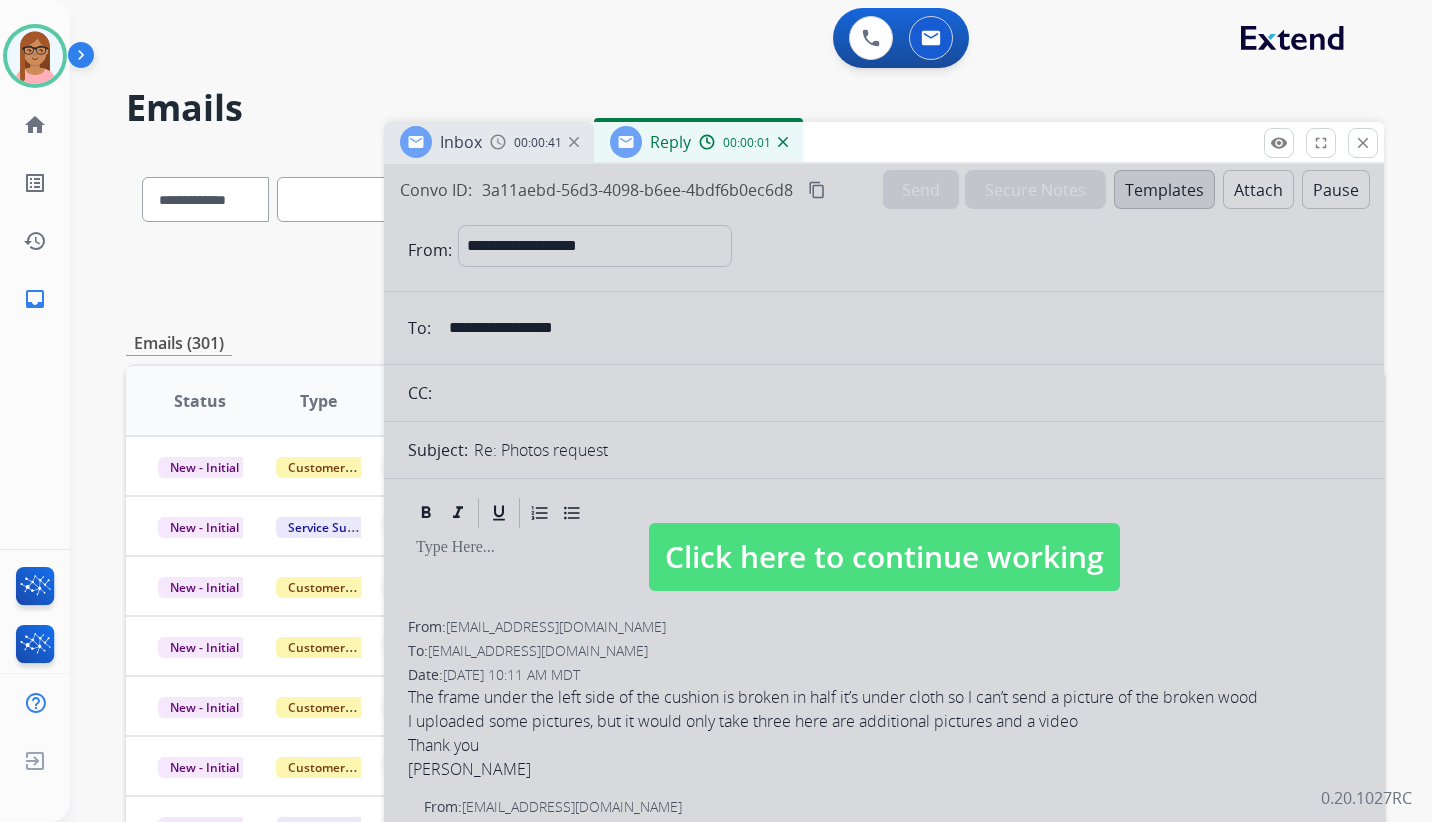 click on "Click here to continue working" at bounding box center [884, 557] 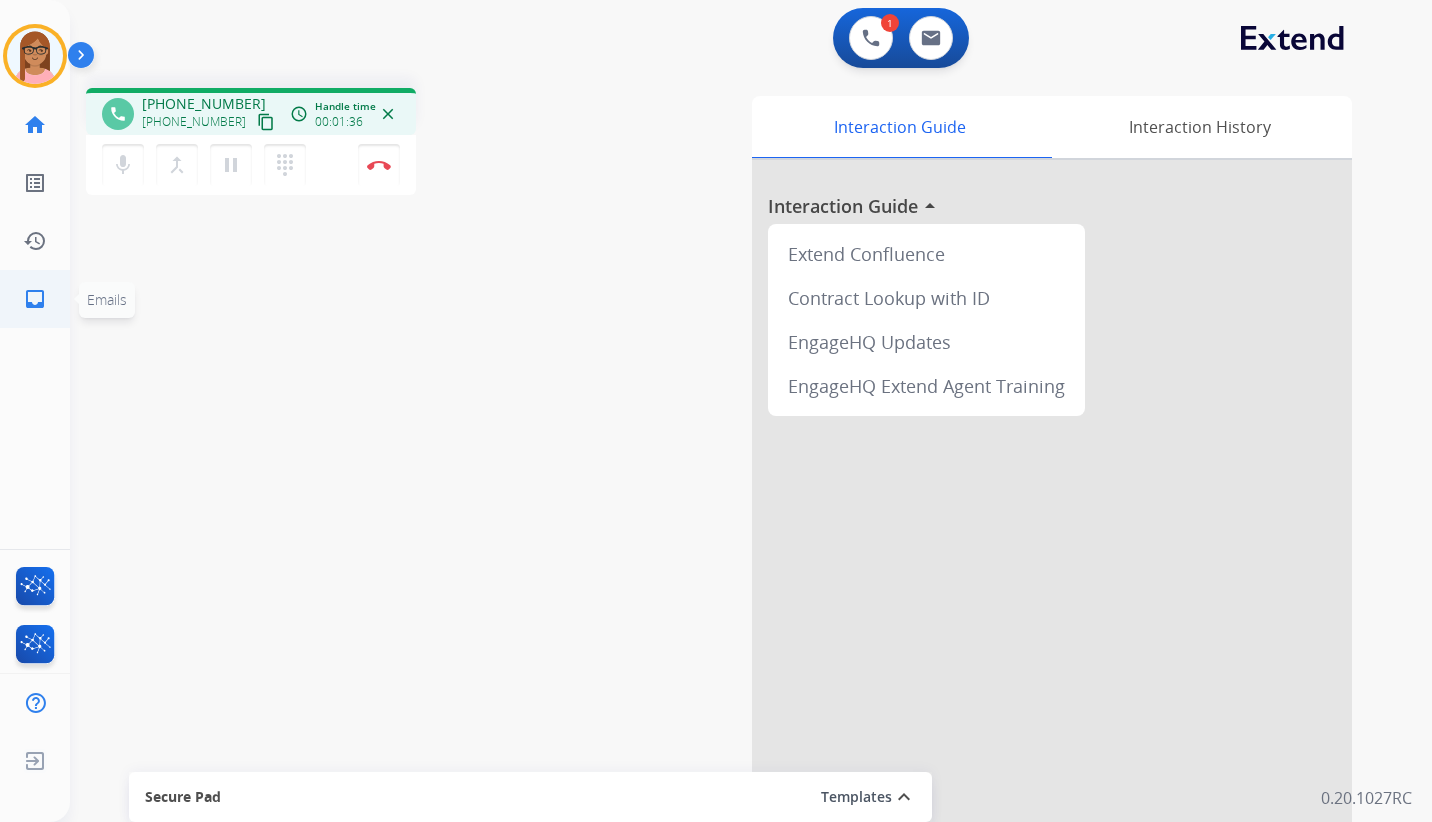 click on "inbox" 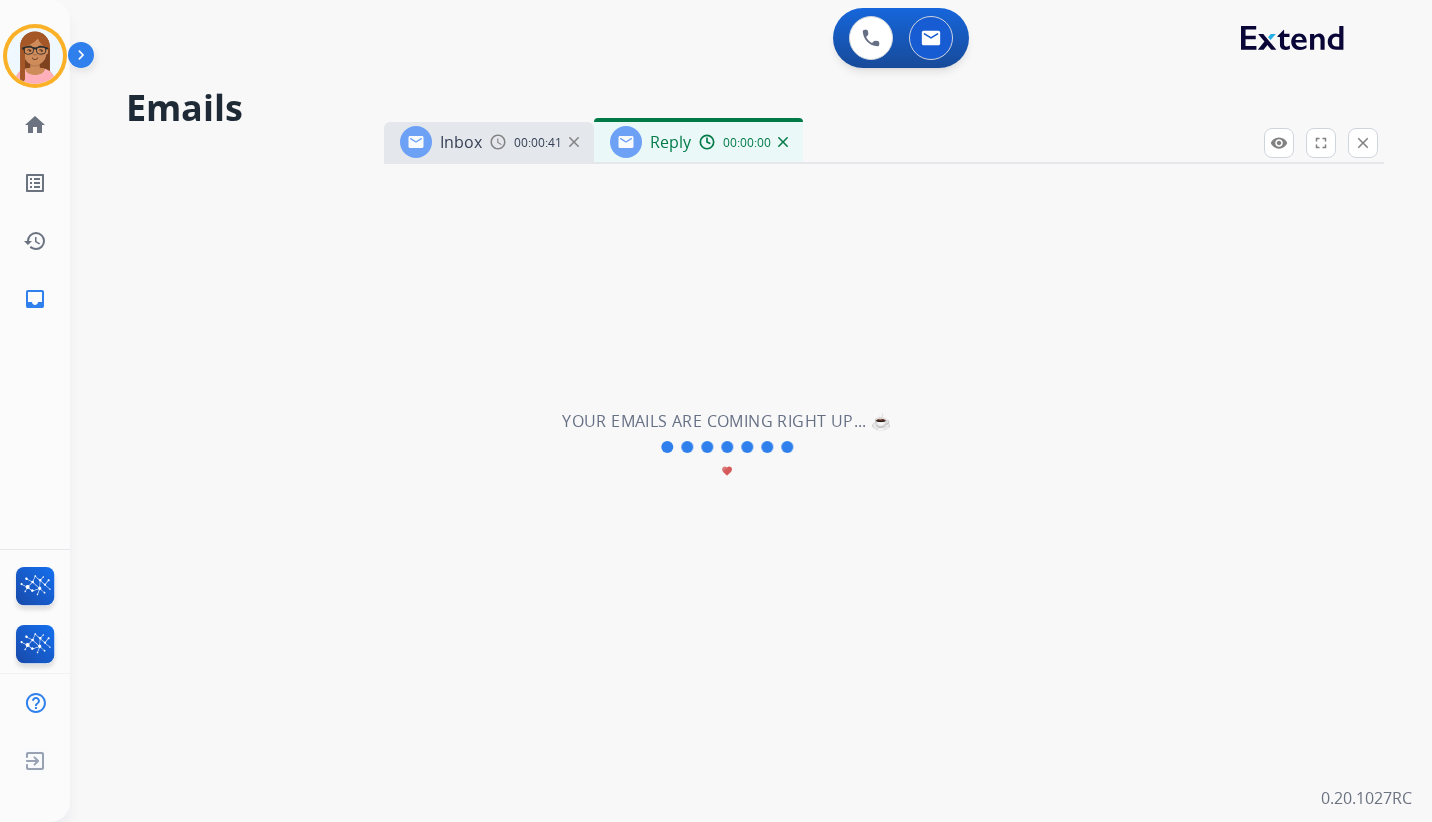 select on "**********" 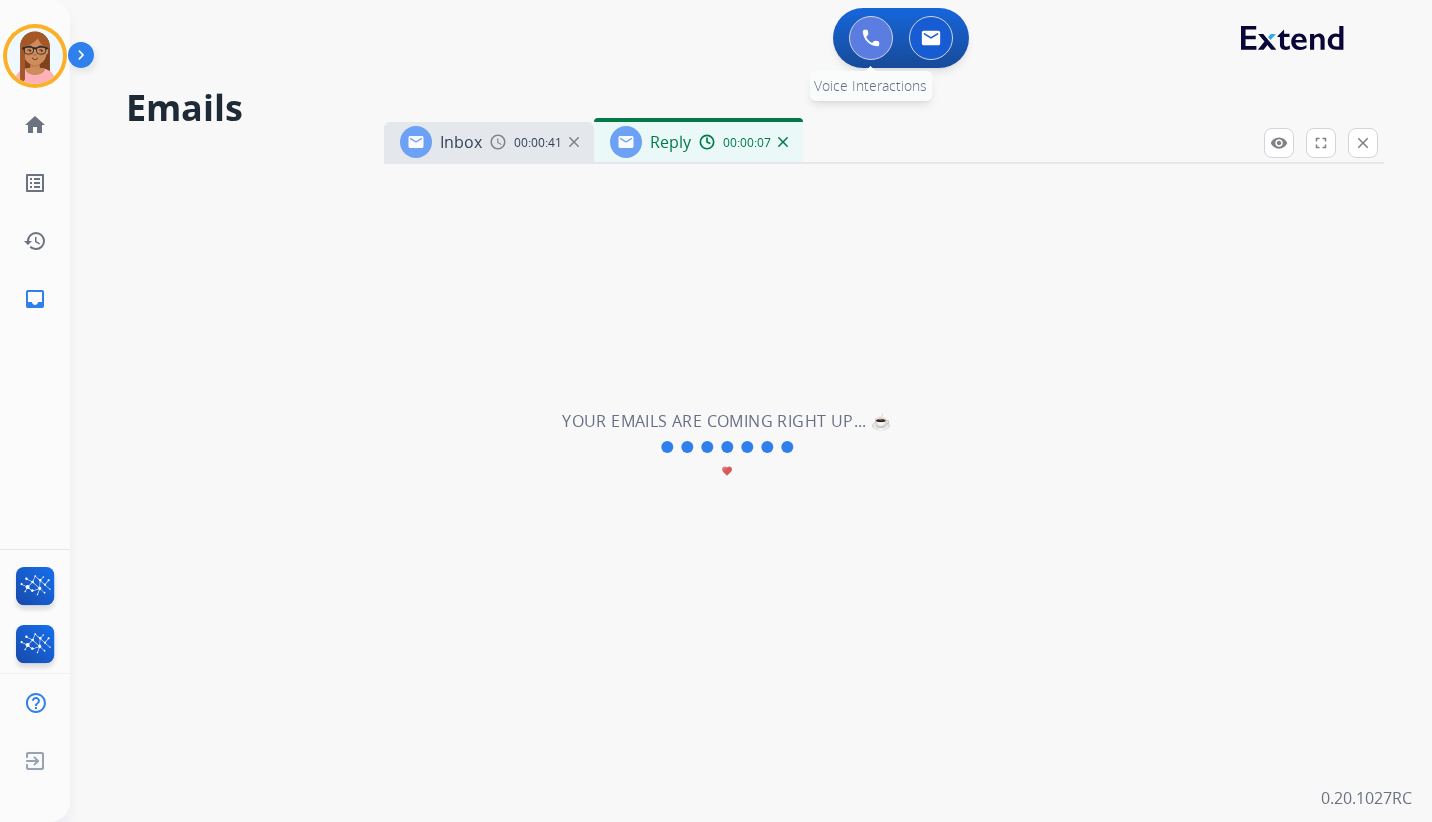 click at bounding box center [871, 38] 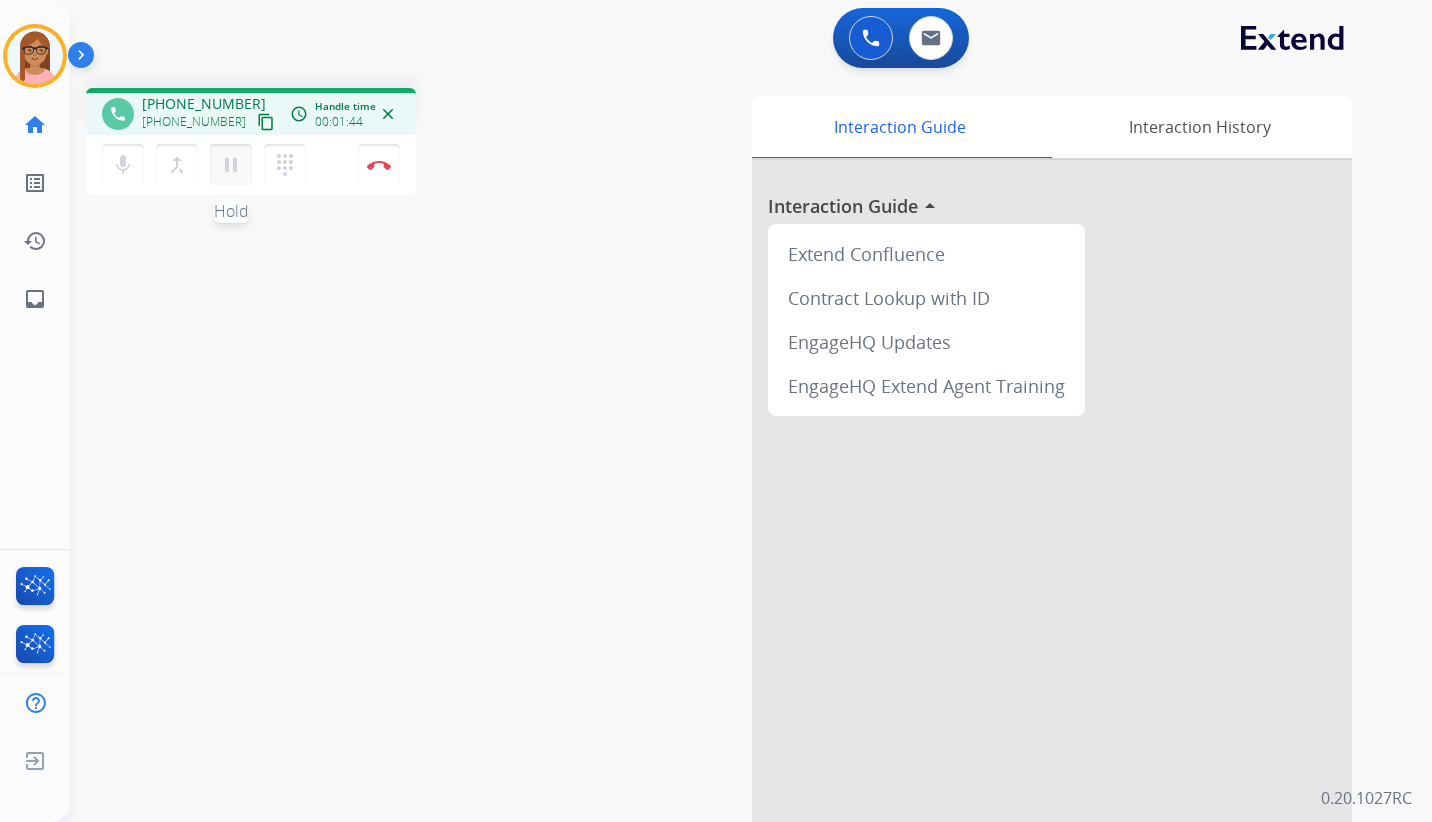 click on "pause" at bounding box center (231, 165) 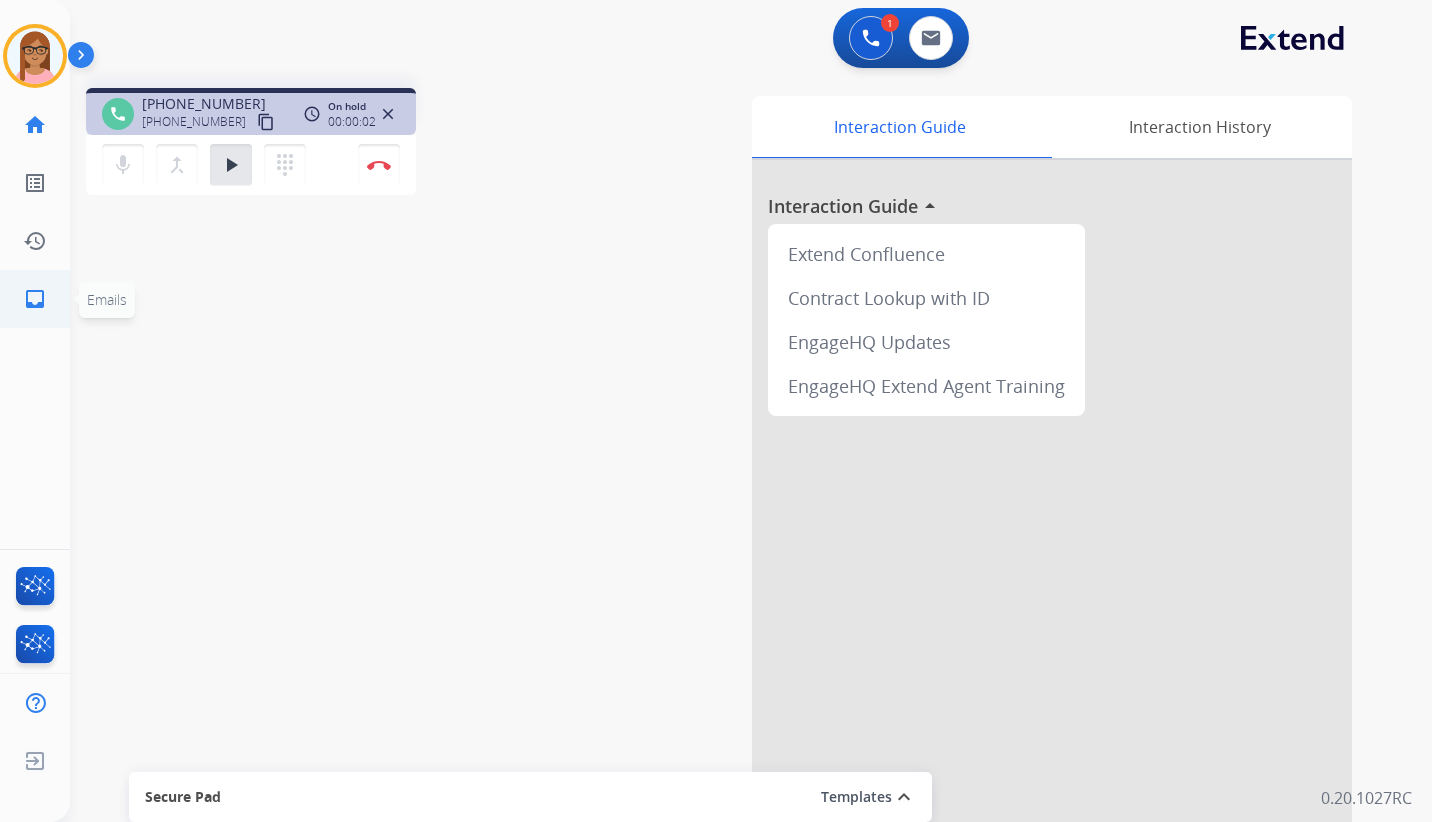click on "inbox" 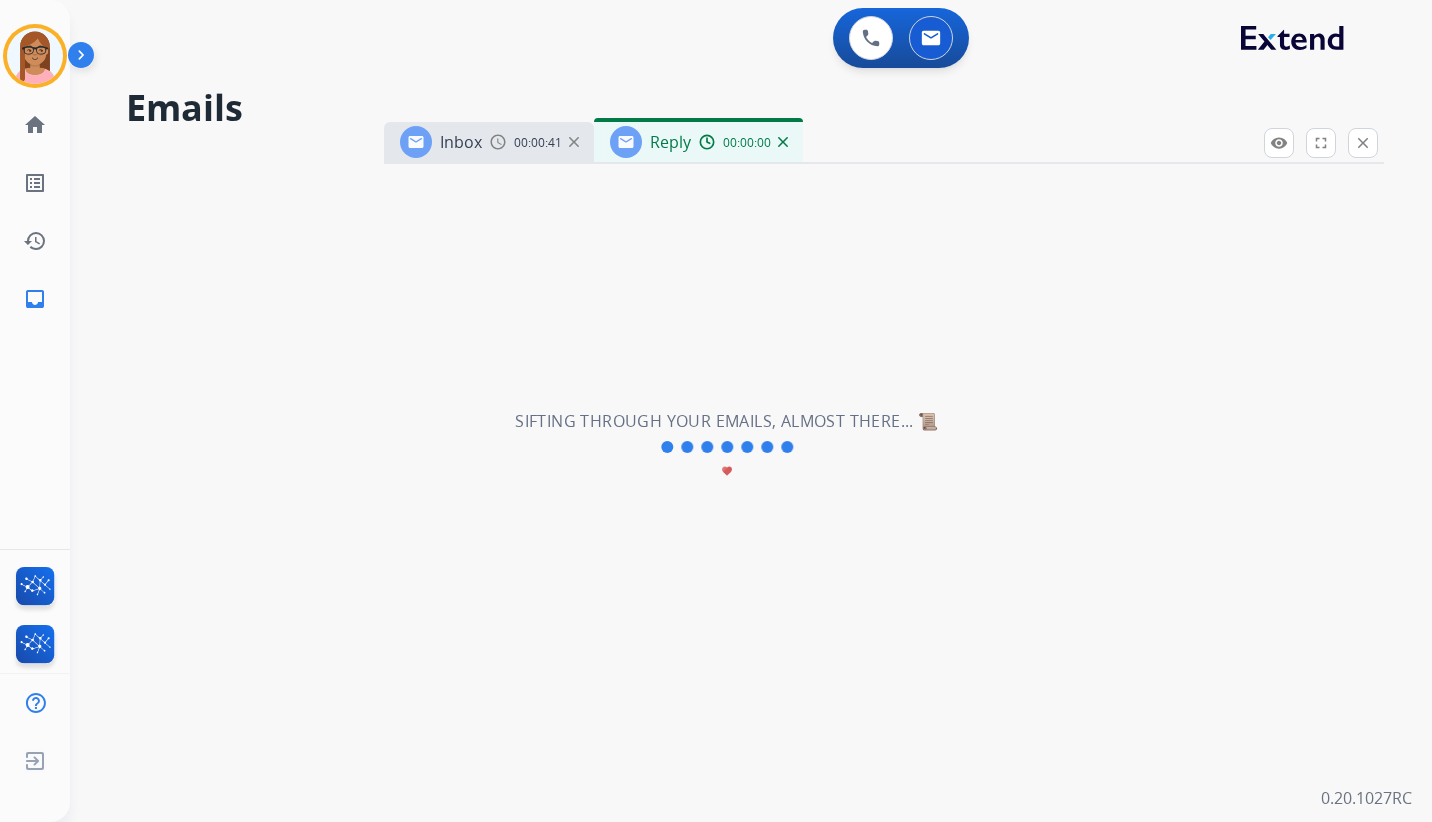 select on "**********" 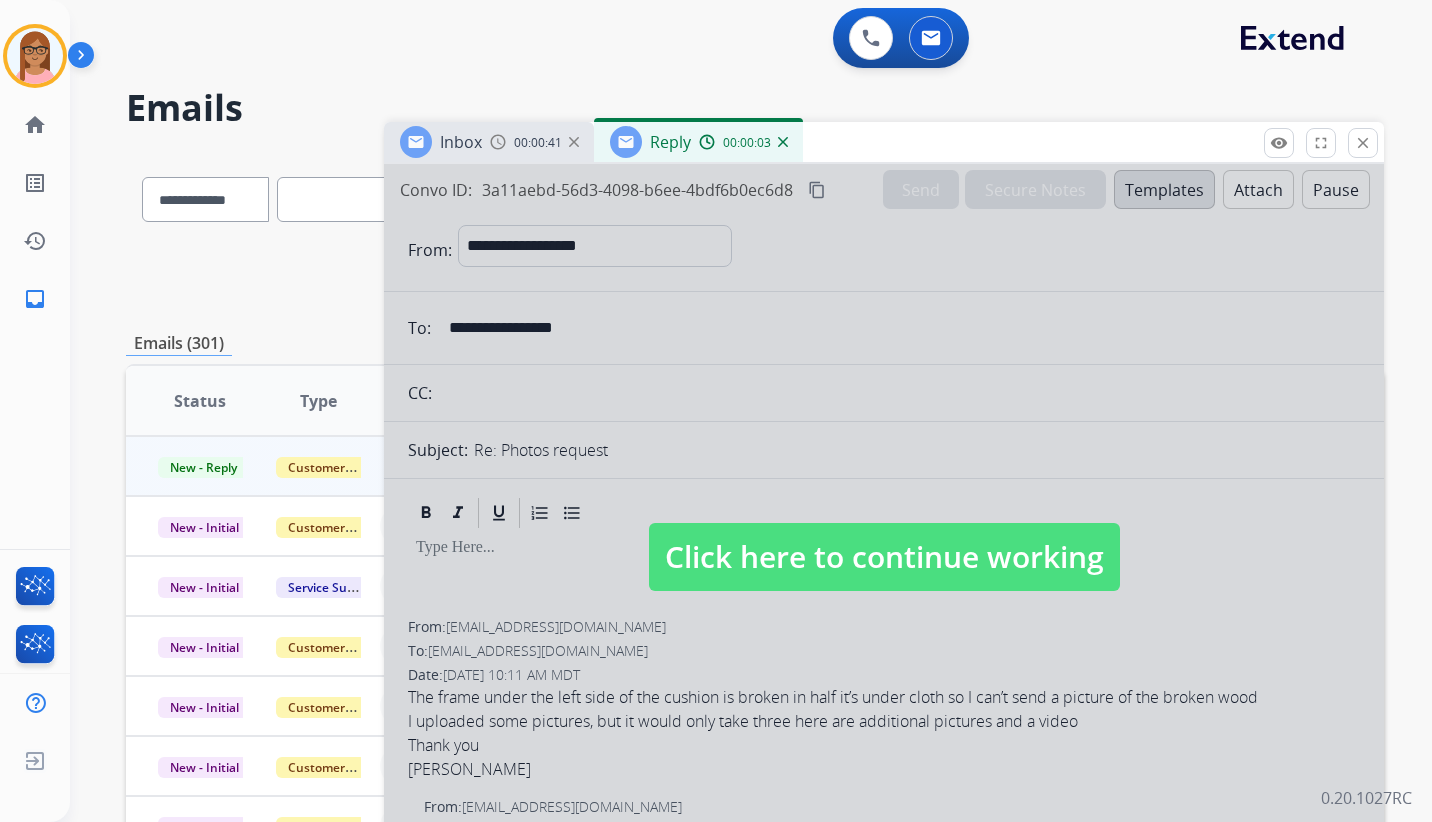 click at bounding box center [884, 537] 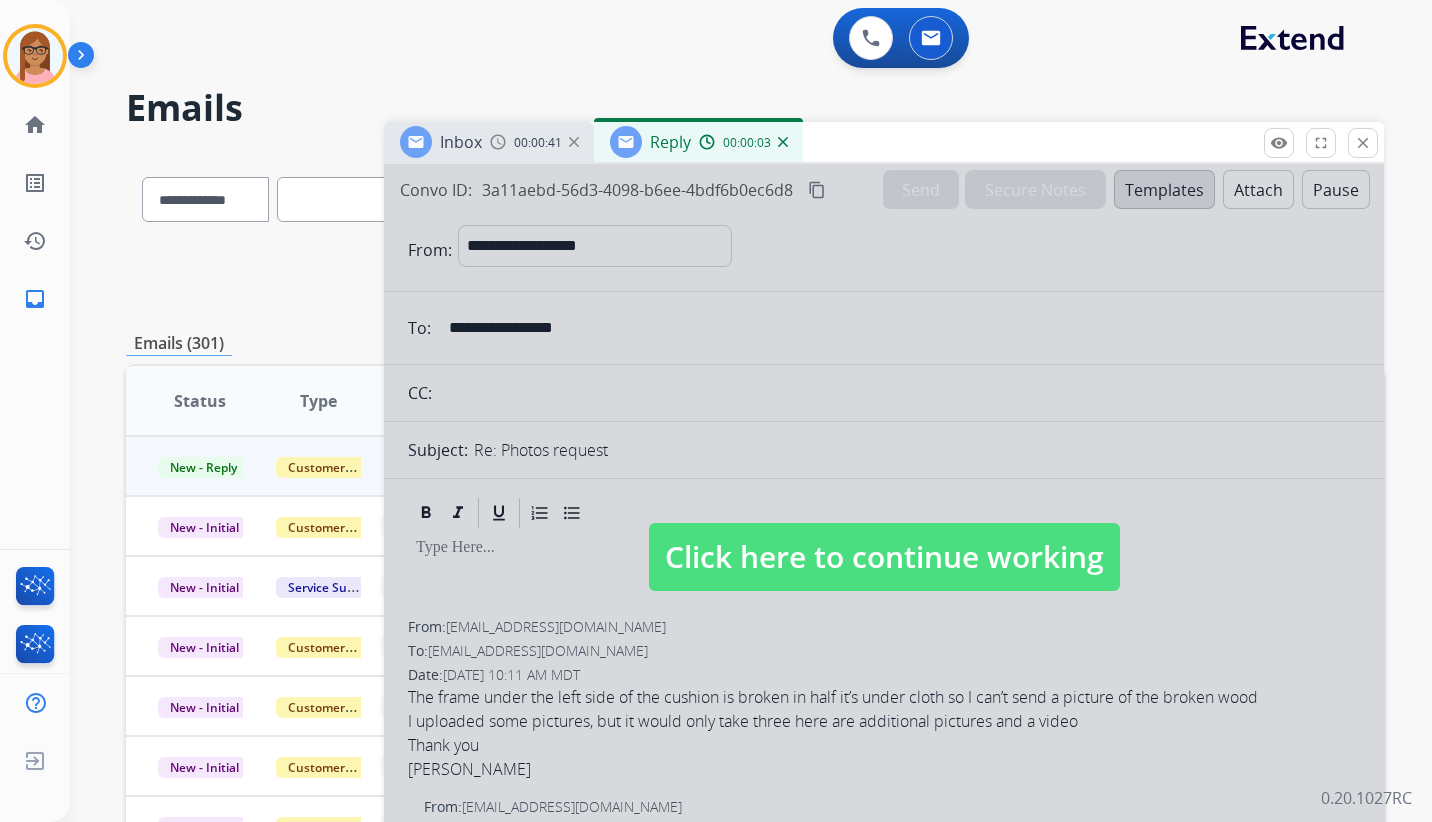 select 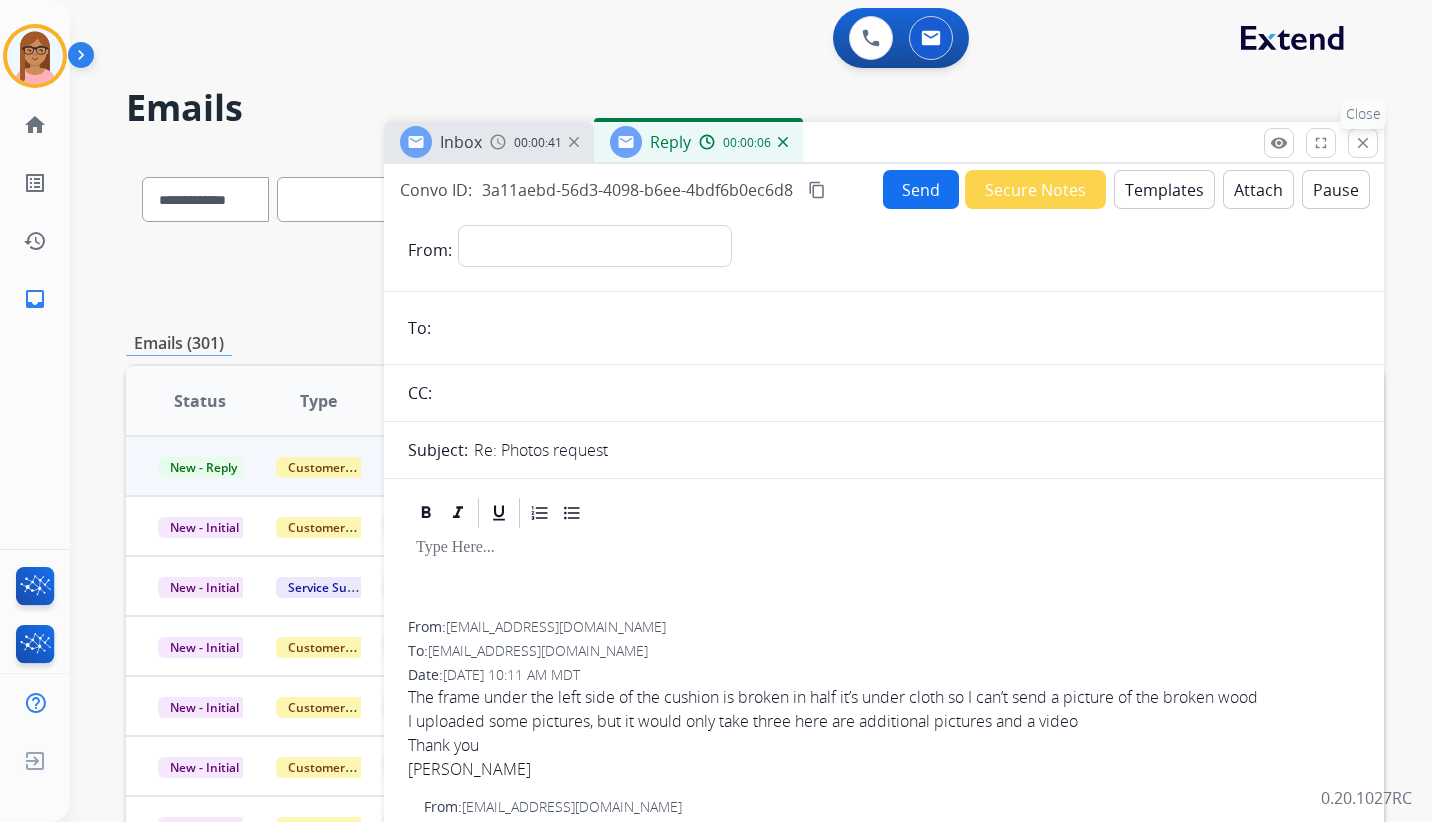 click on "close" at bounding box center (1363, 143) 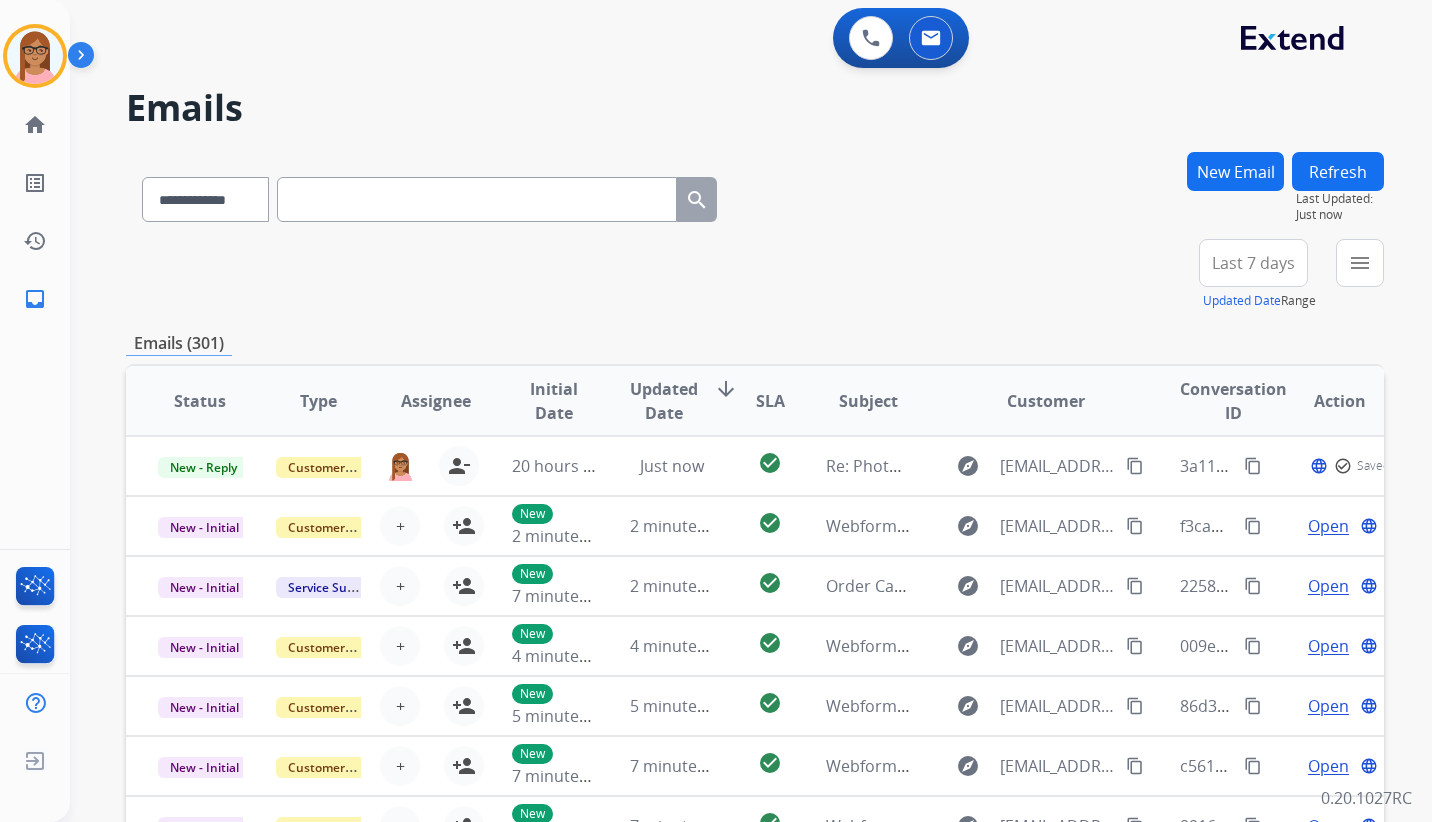 click at bounding box center (477, 199) 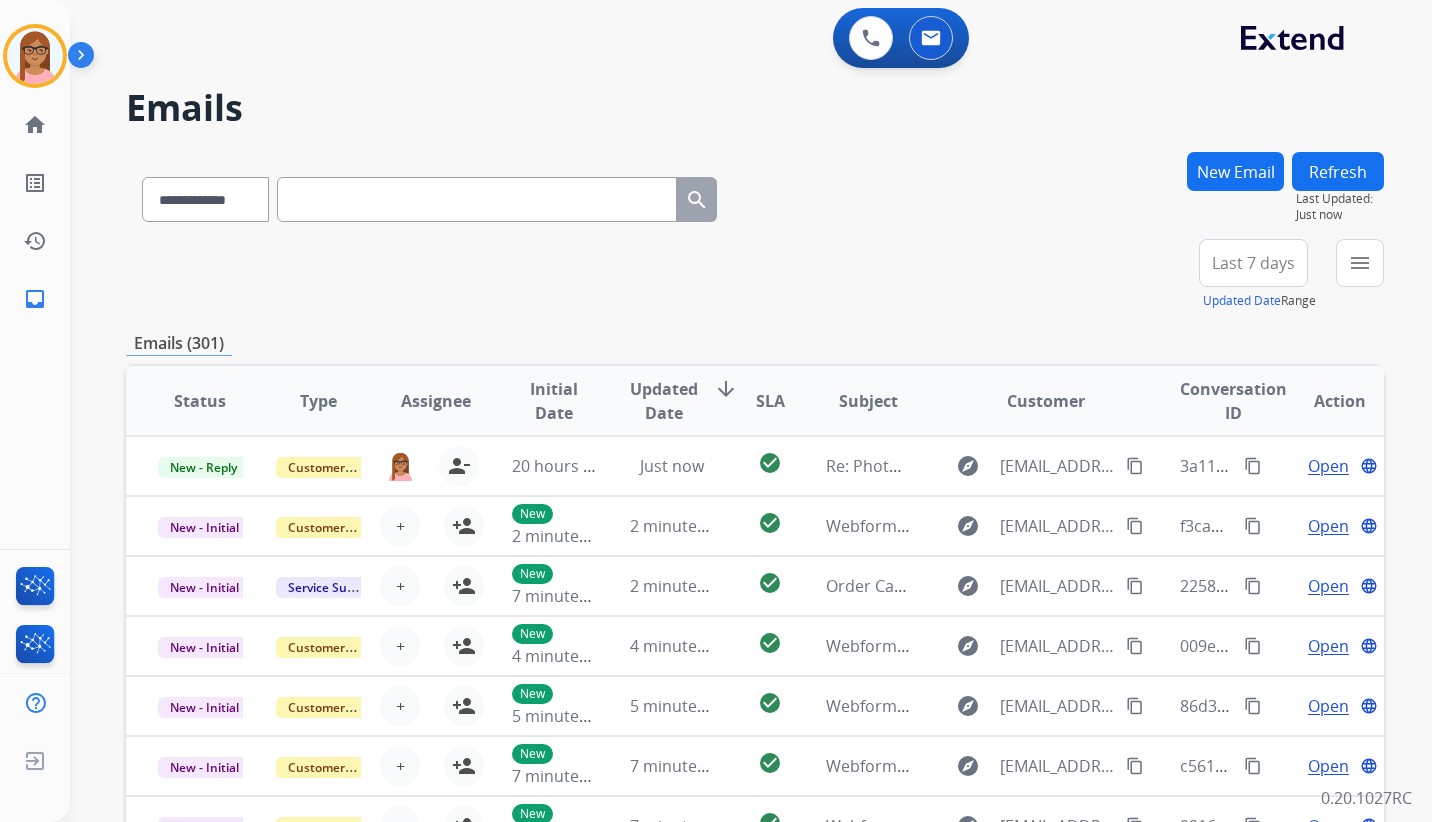 click at bounding box center (477, 199) 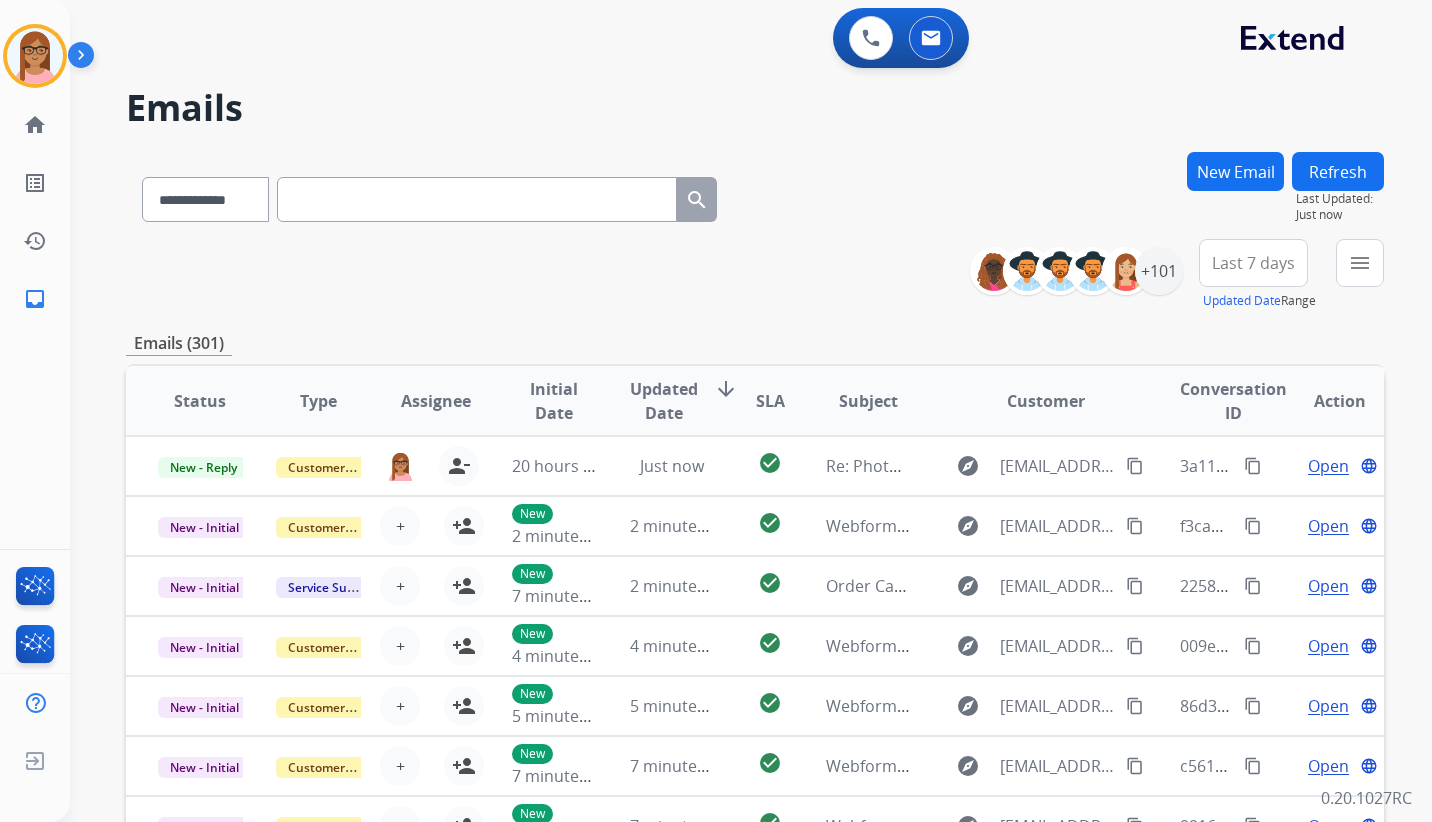 paste on "**********" 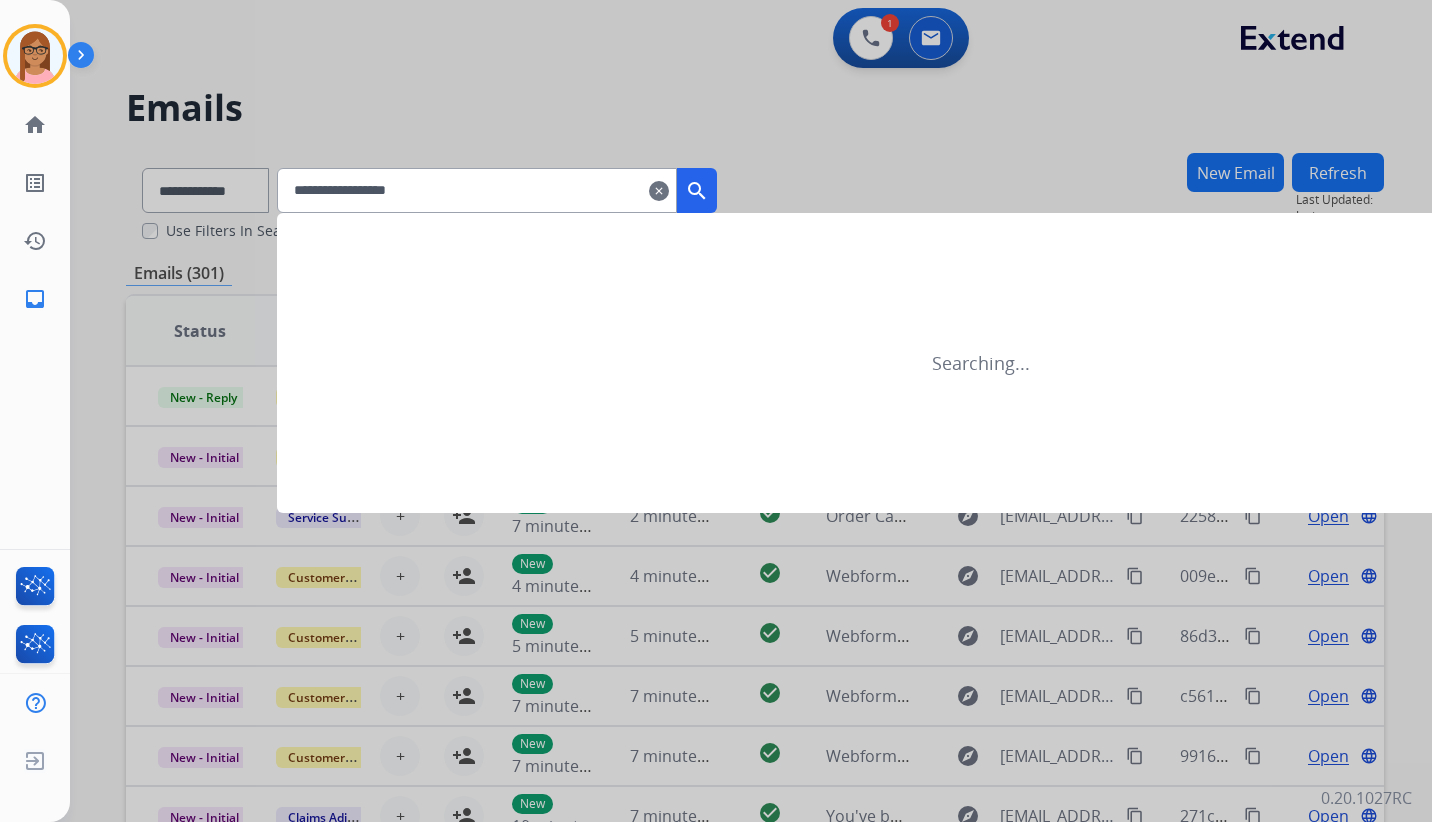 type on "**********" 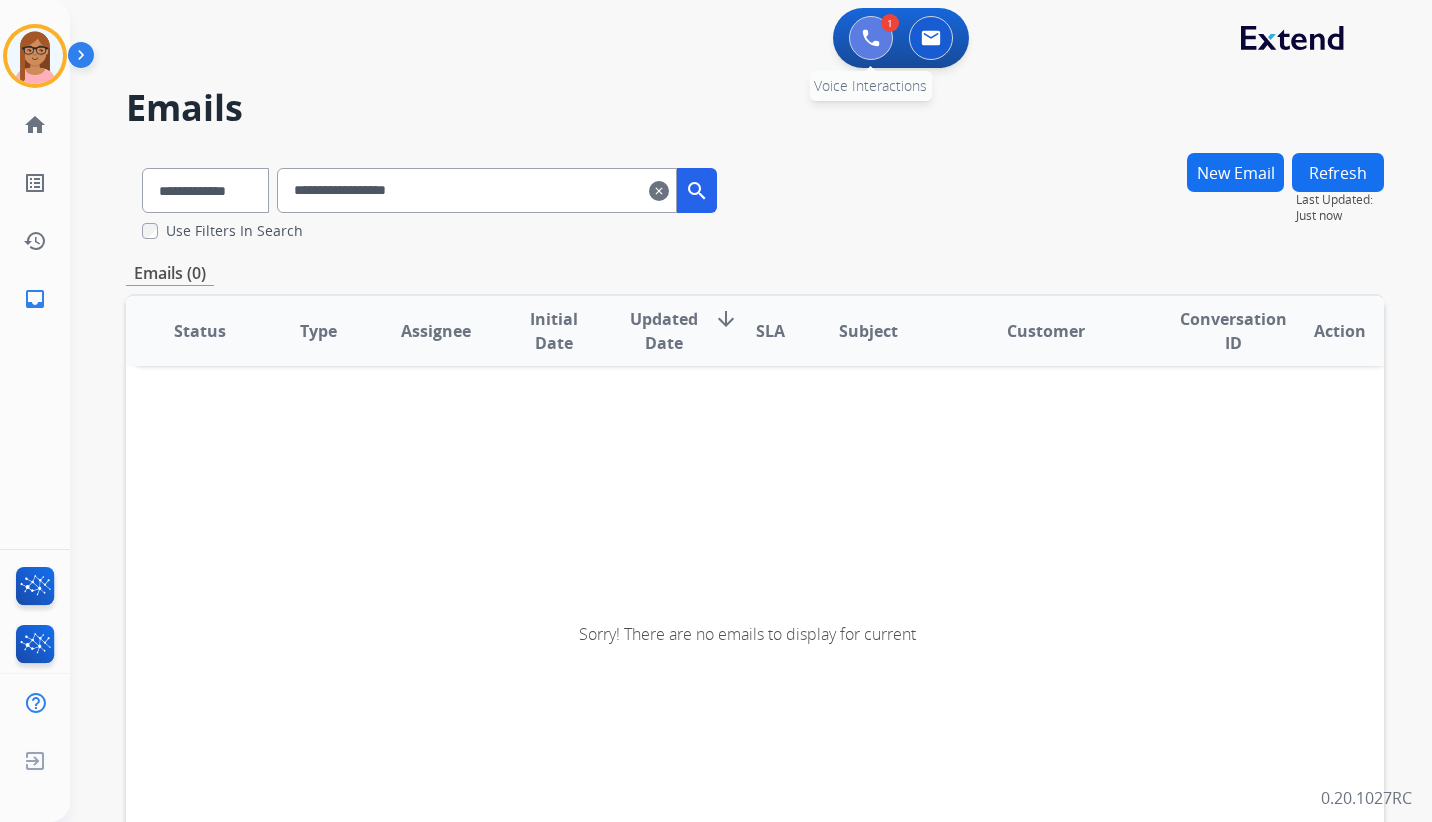 click at bounding box center [871, 38] 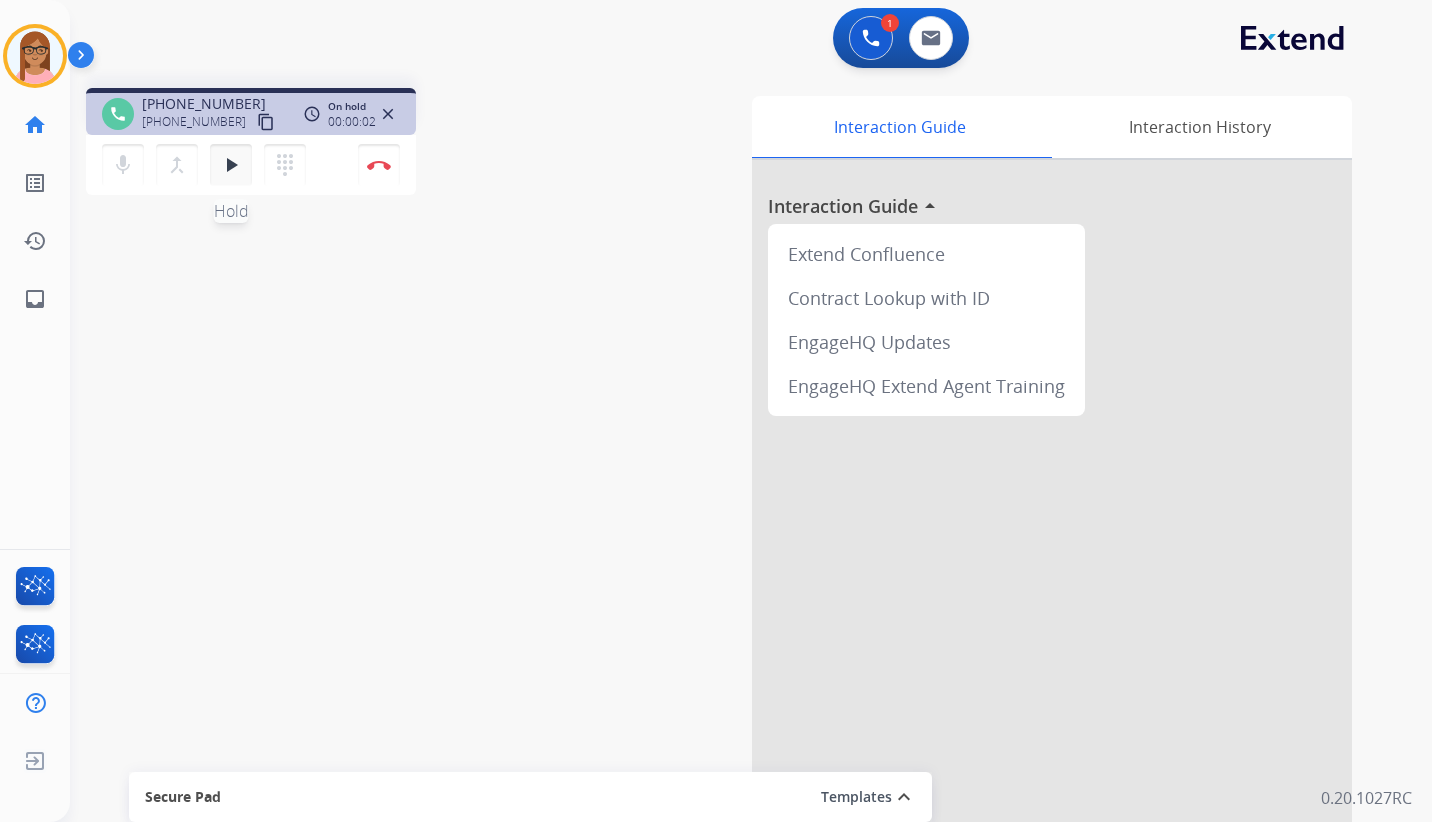 click on "play_arrow" at bounding box center (231, 165) 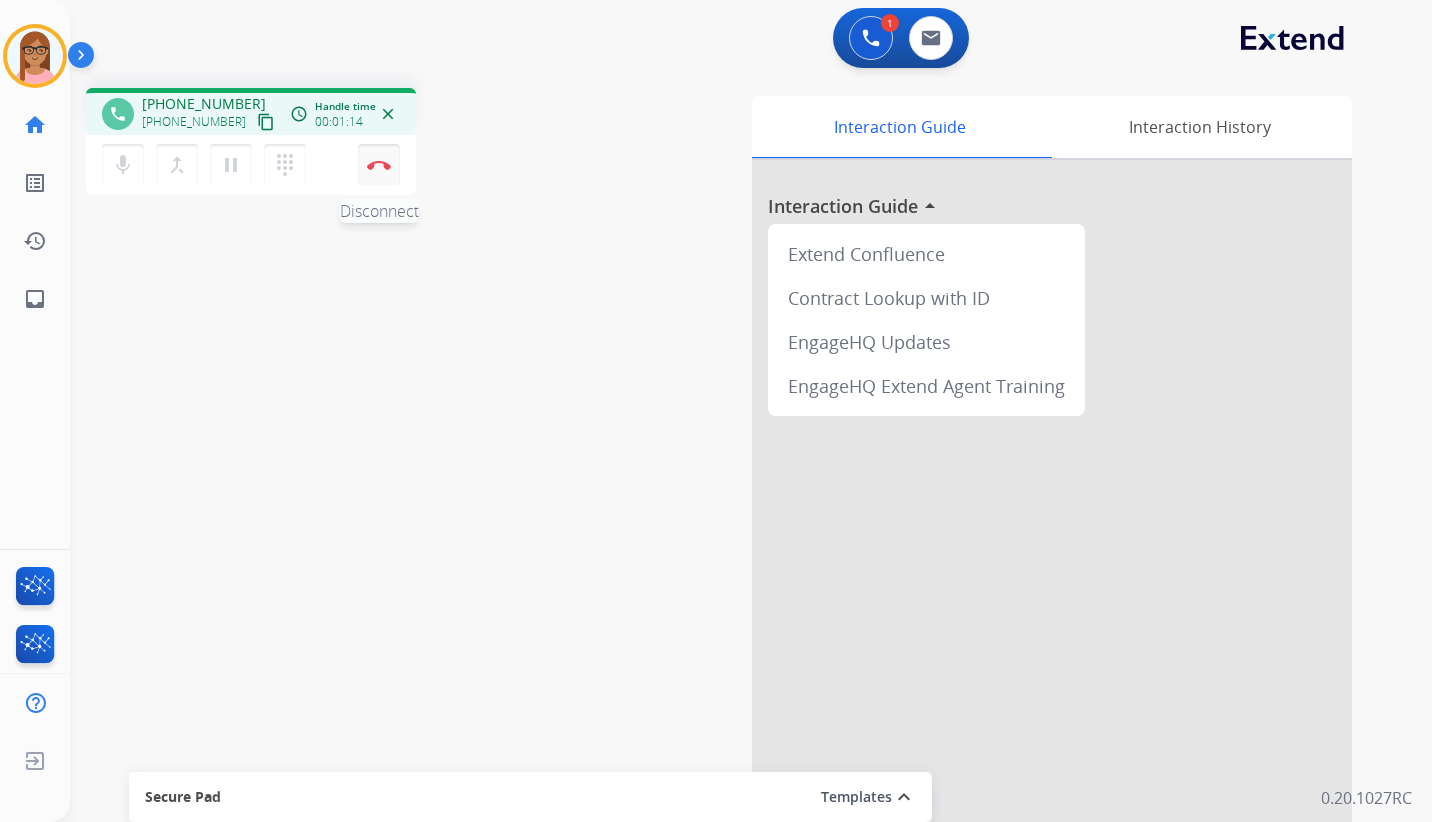 click at bounding box center [379, 165] 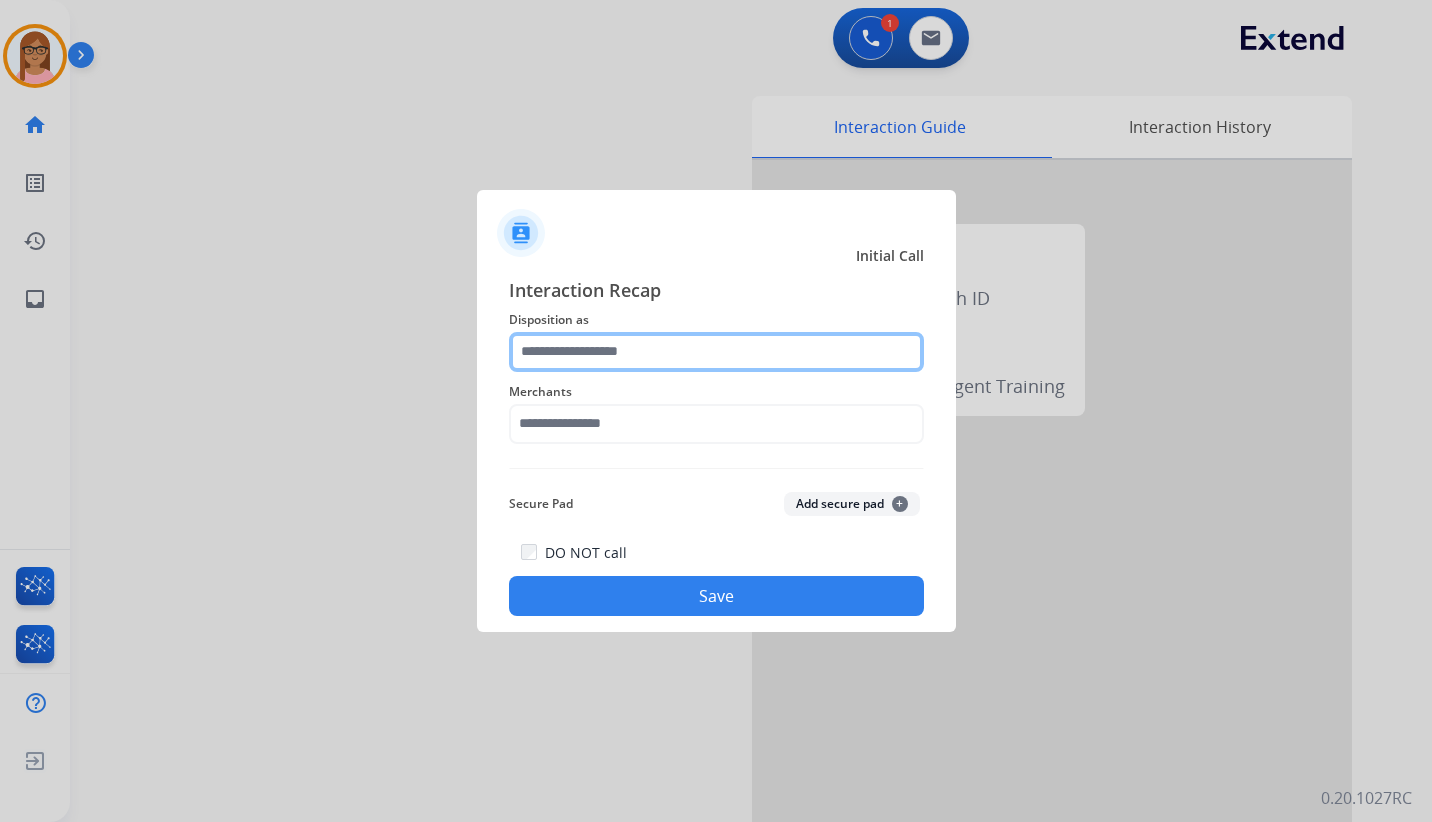 click 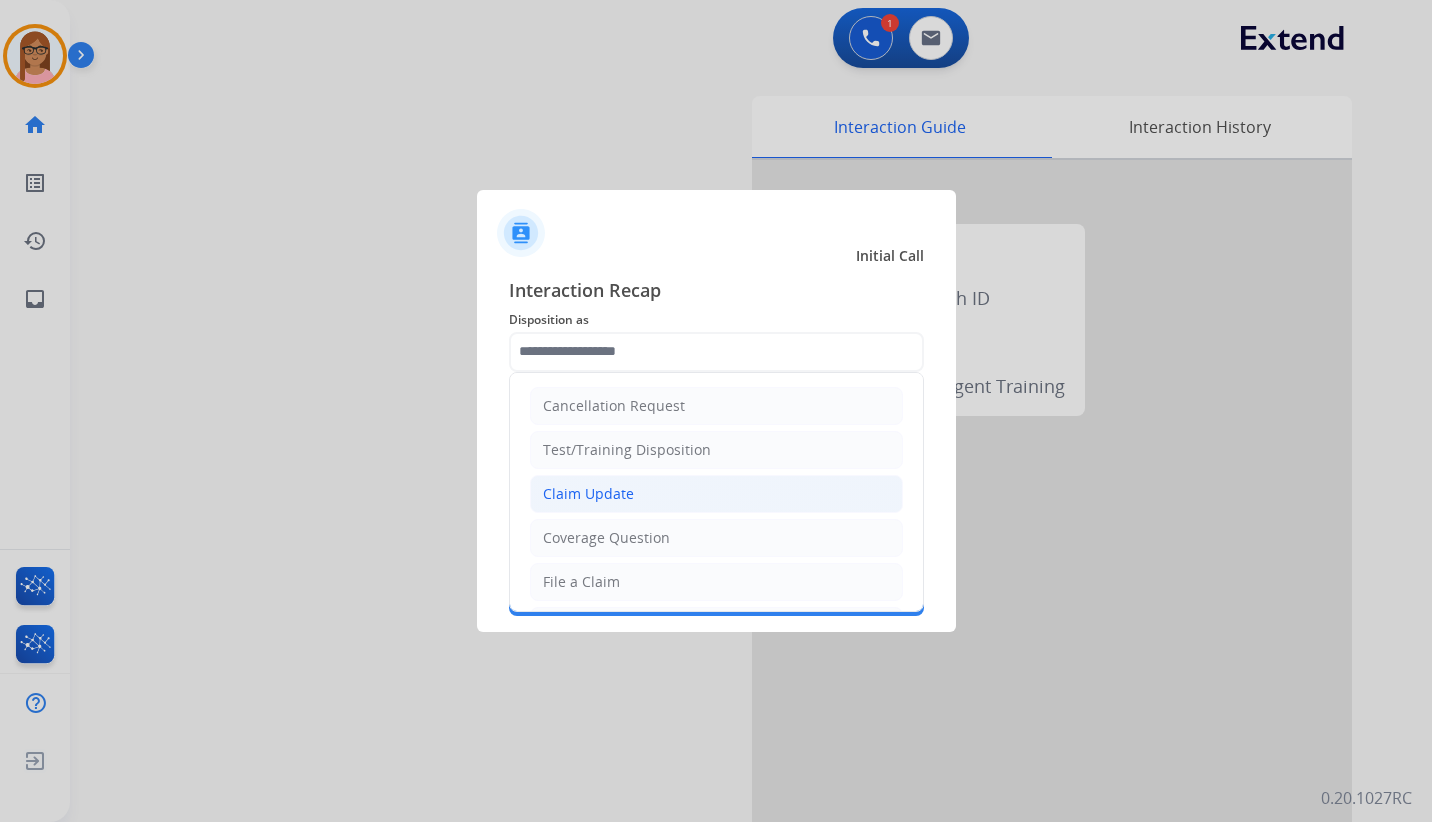 click on "Claim Update" 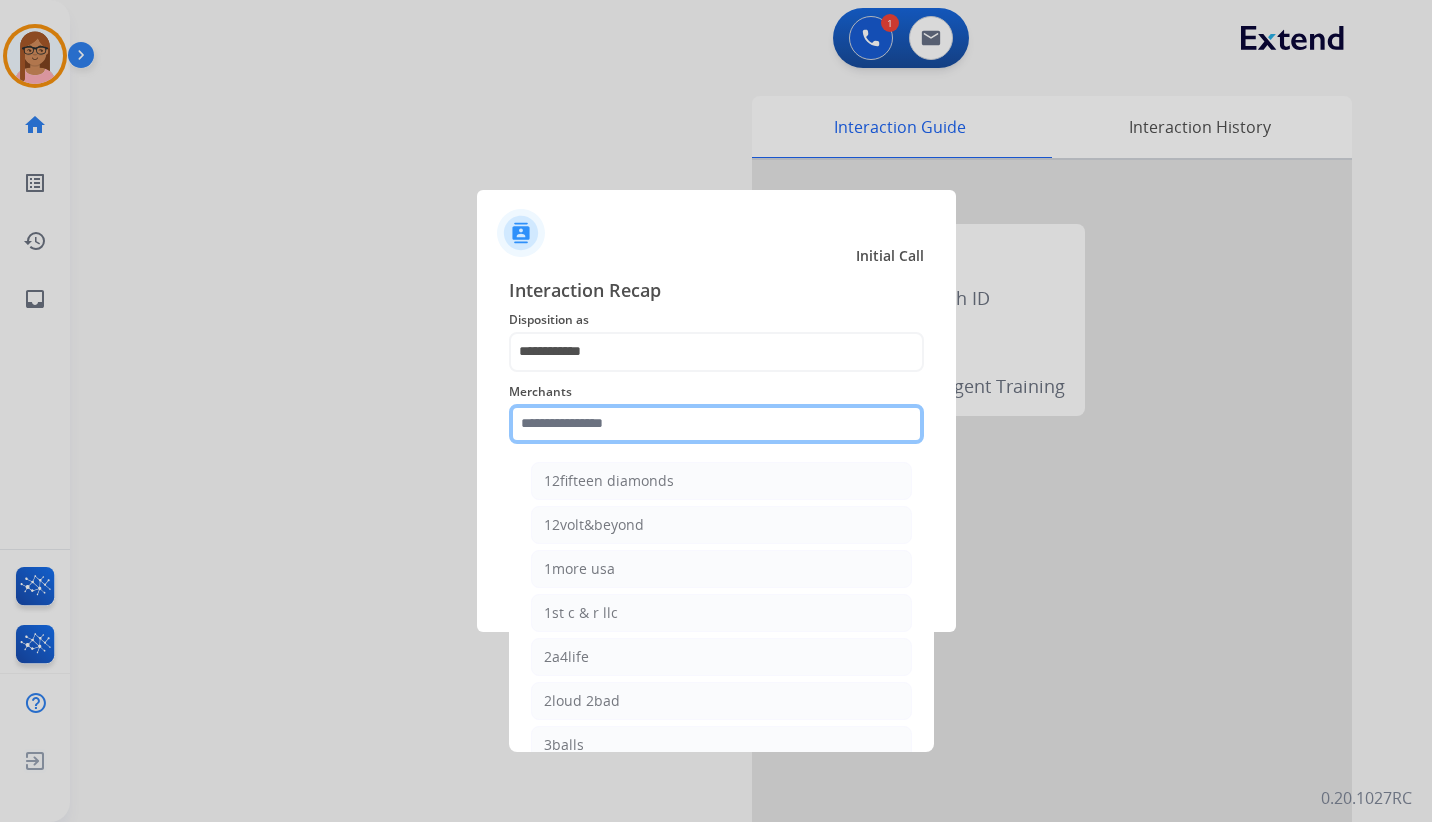 click 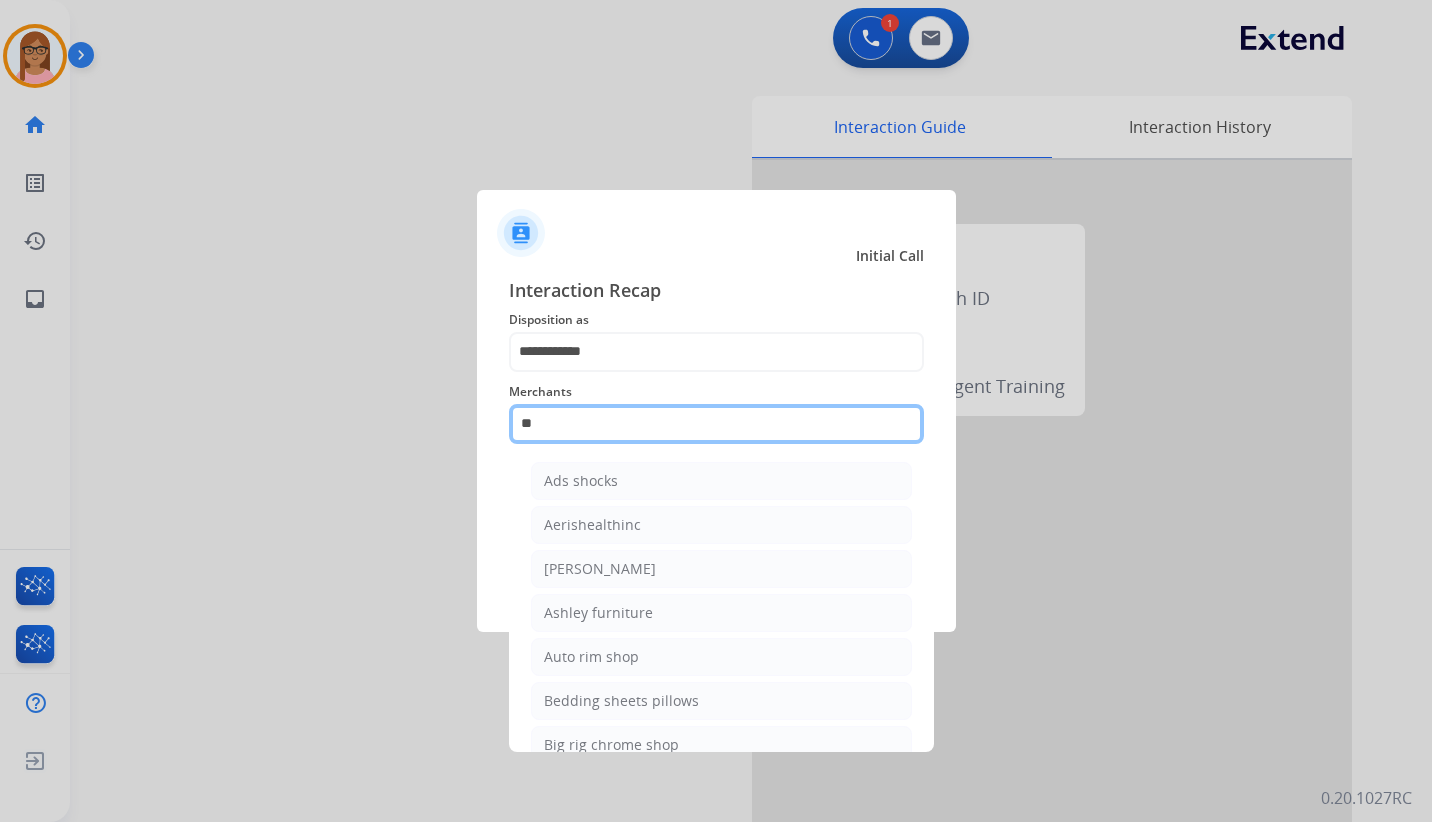 type on "*" 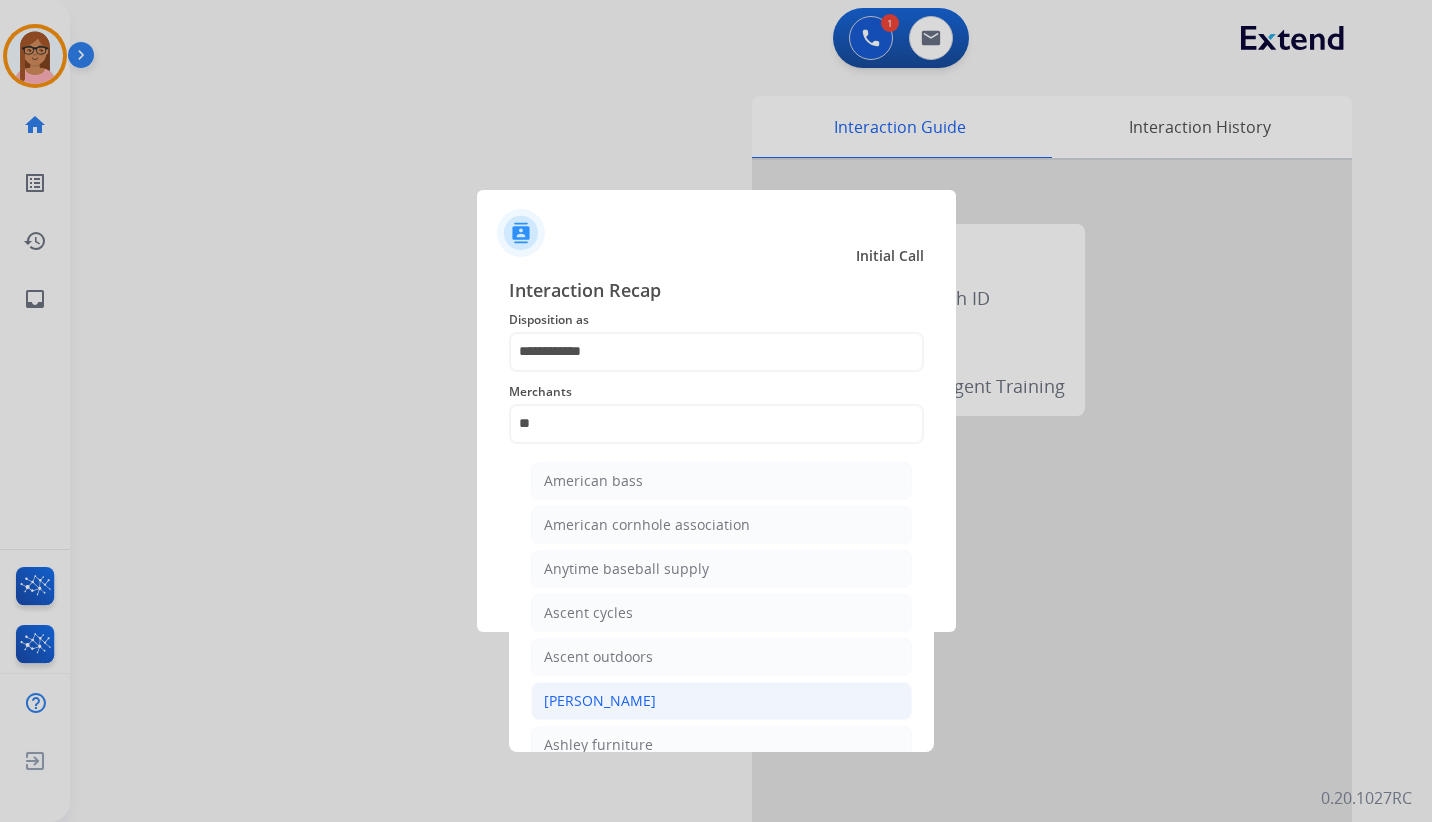 click on "Ashley - Reguard" 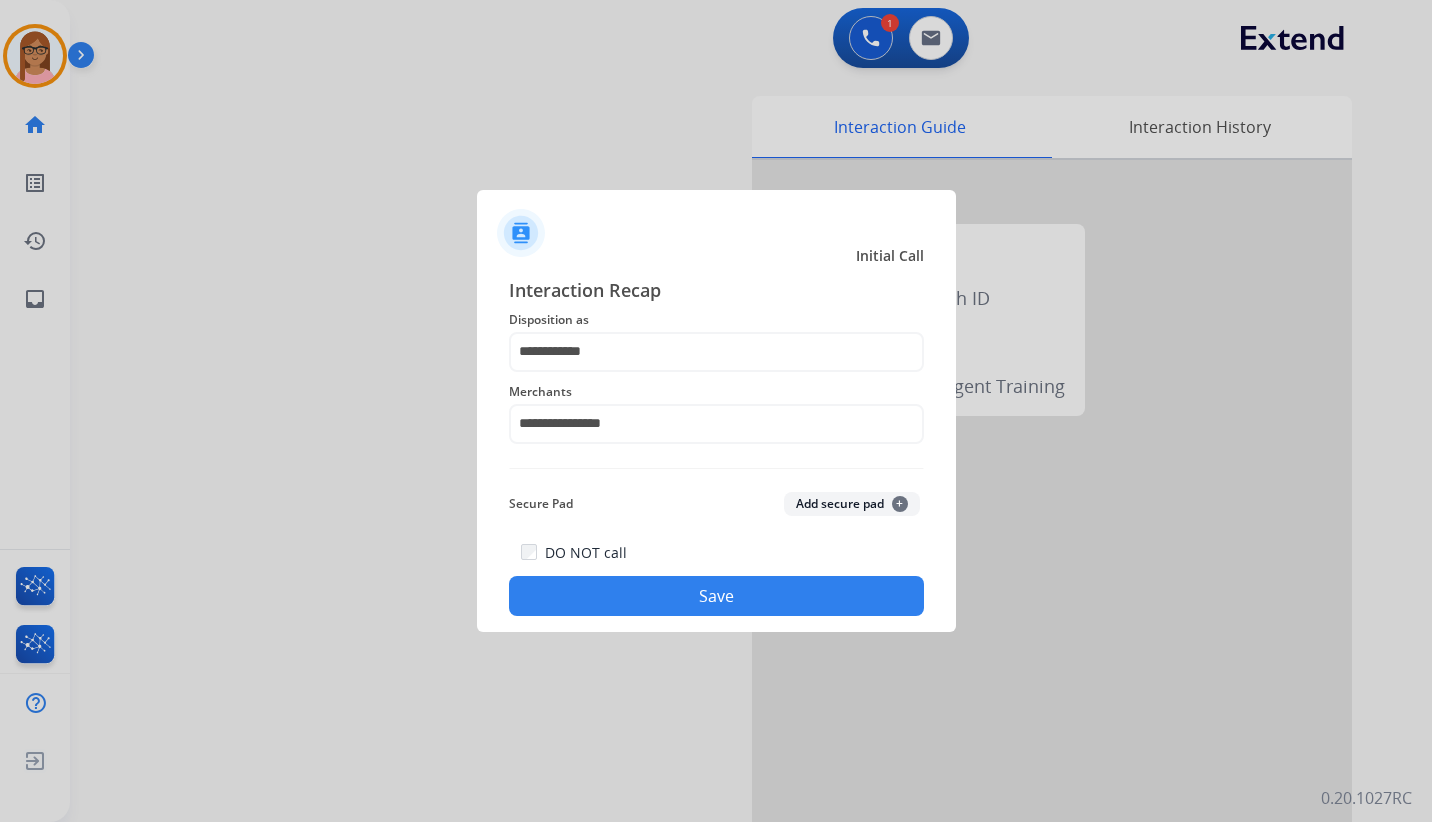 click on "Save" 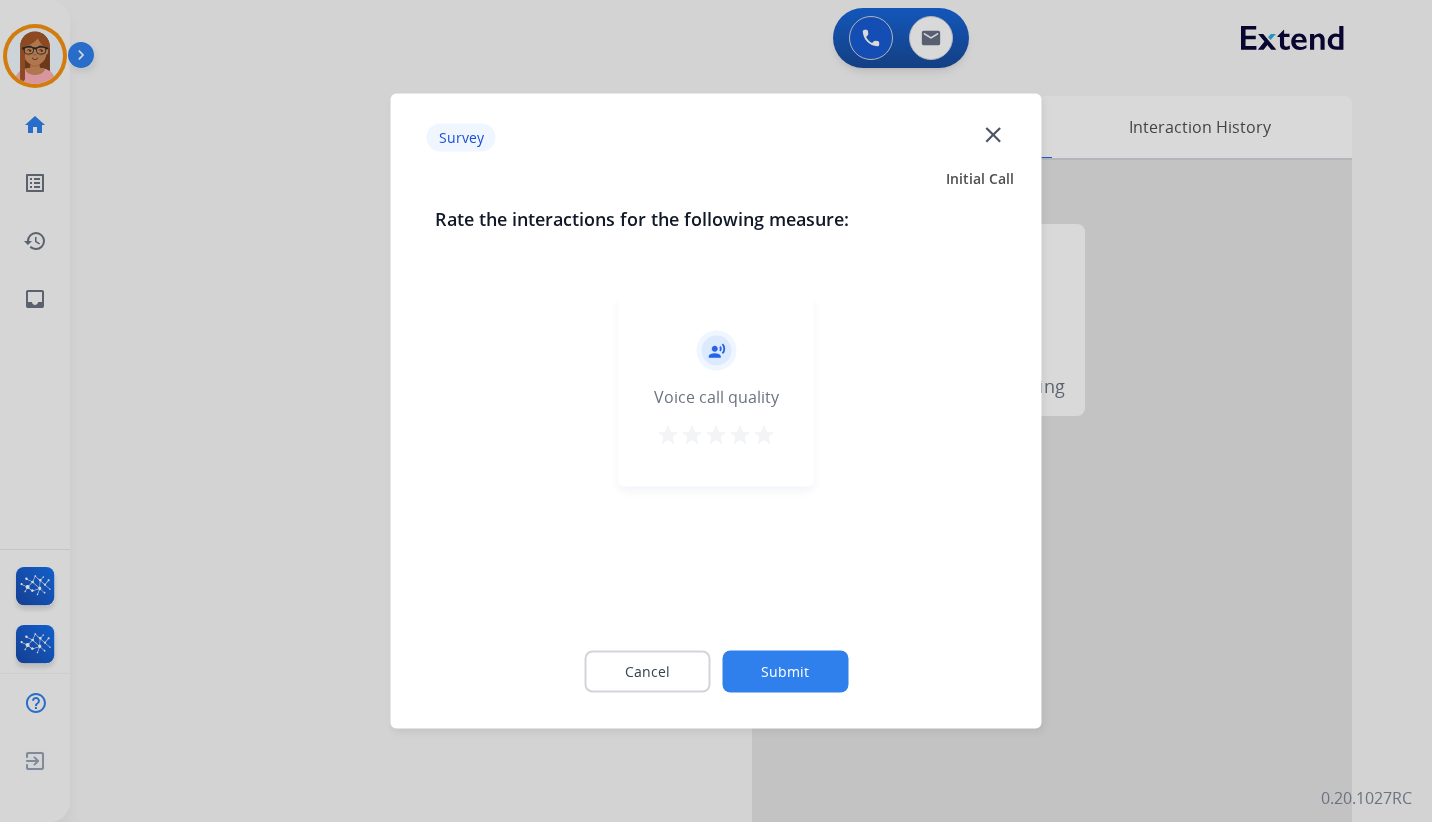 click on "star" at bounding box center [764, 435] 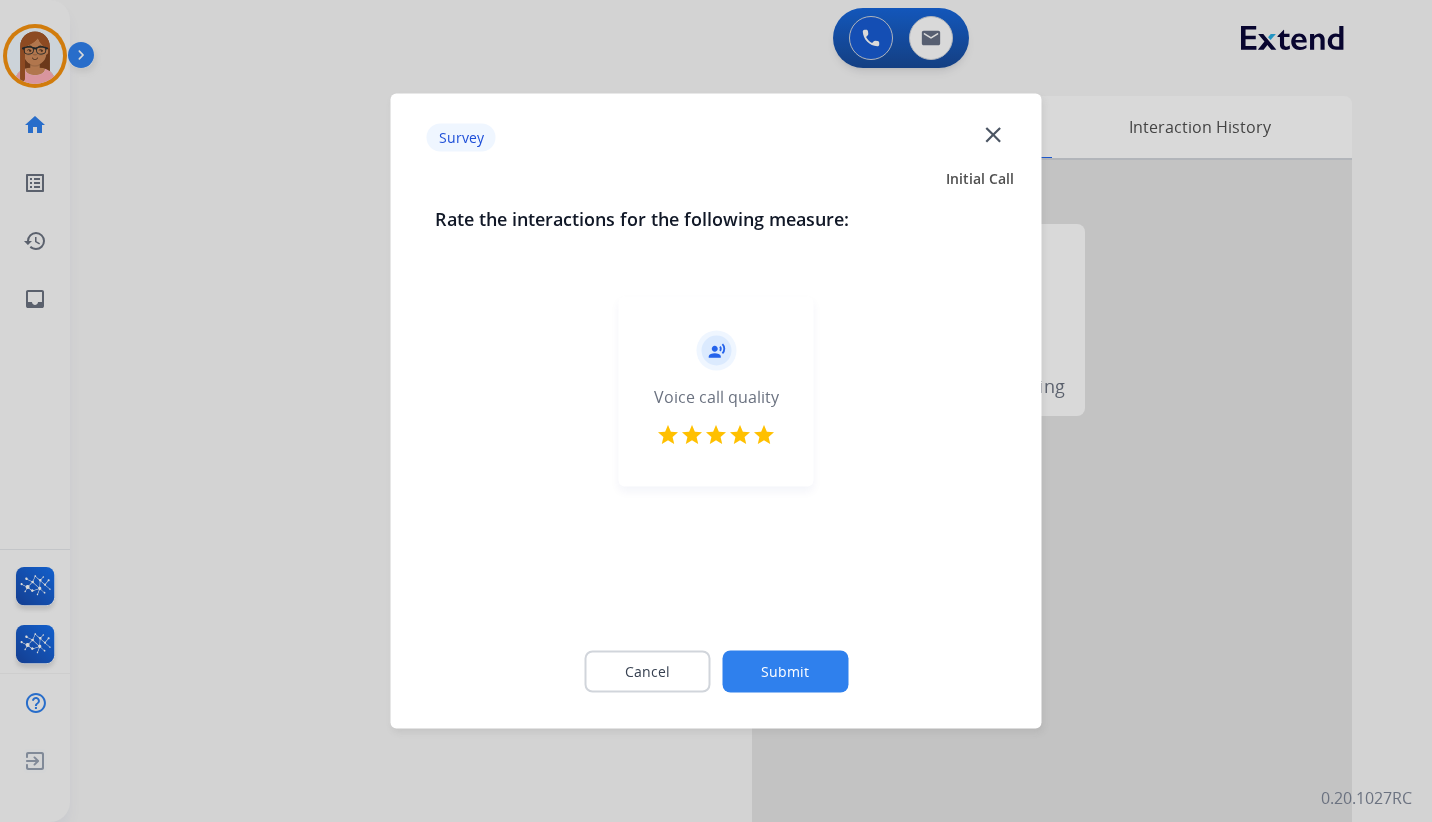 click on "Submit" 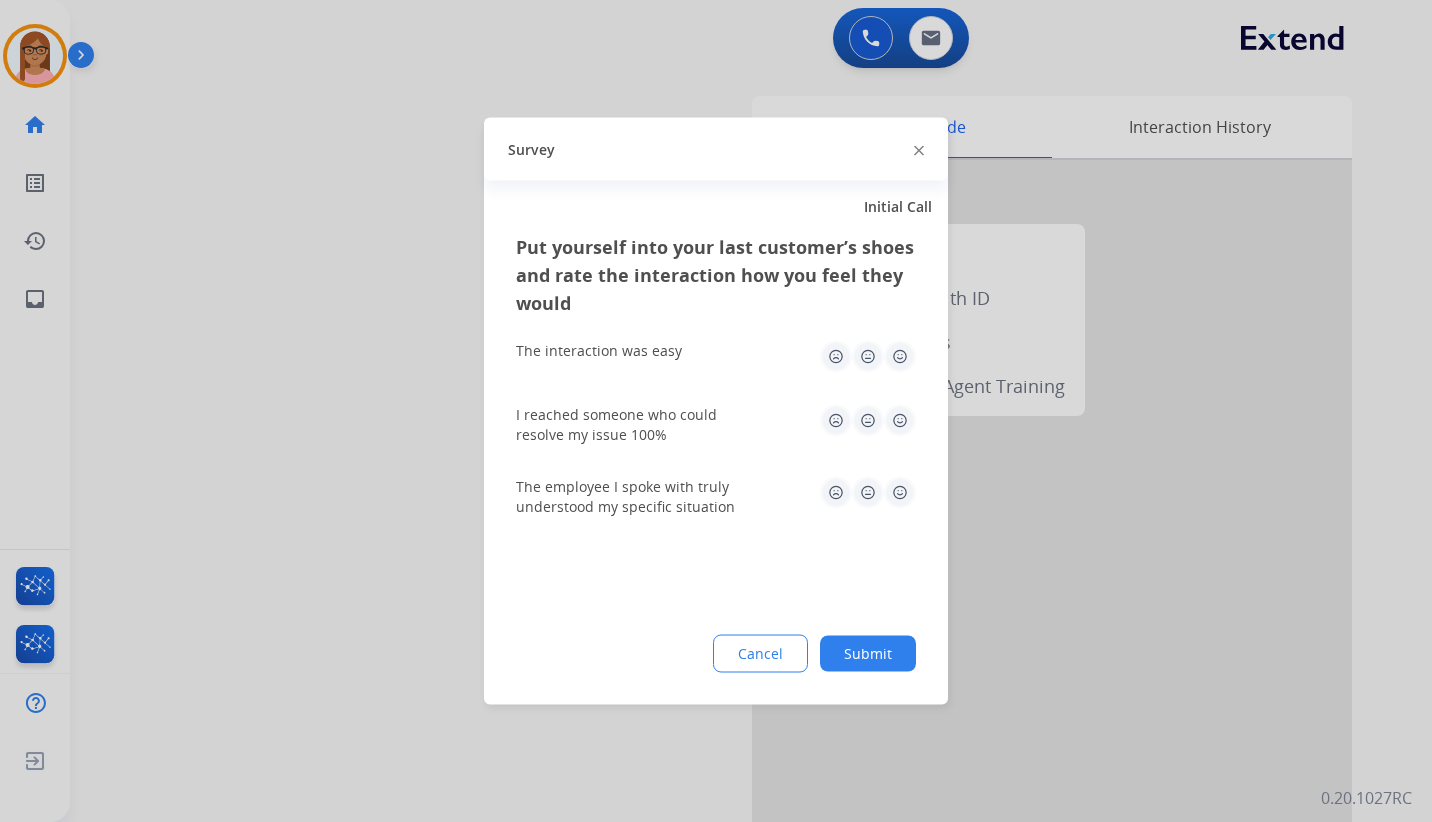 click 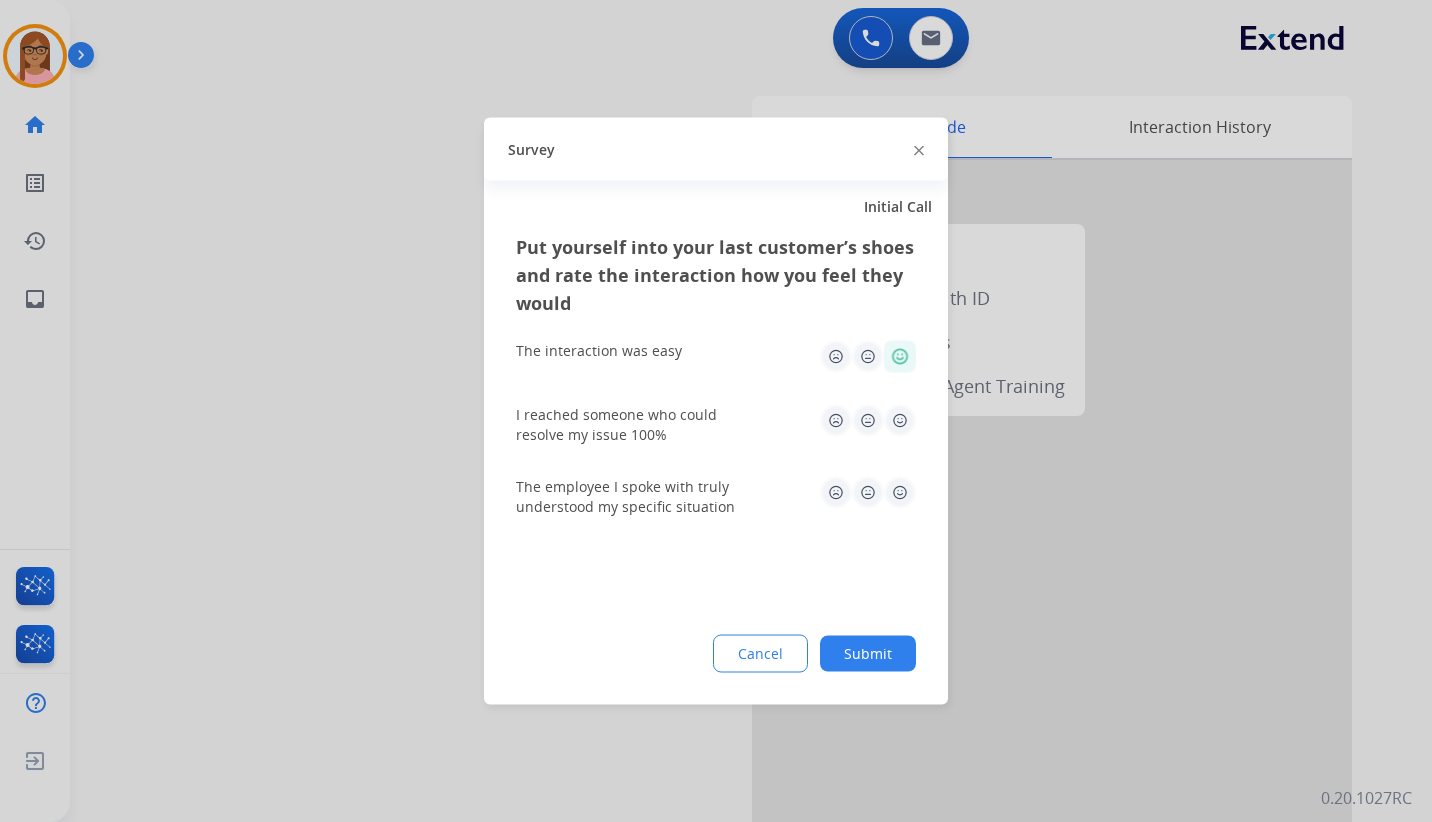 click 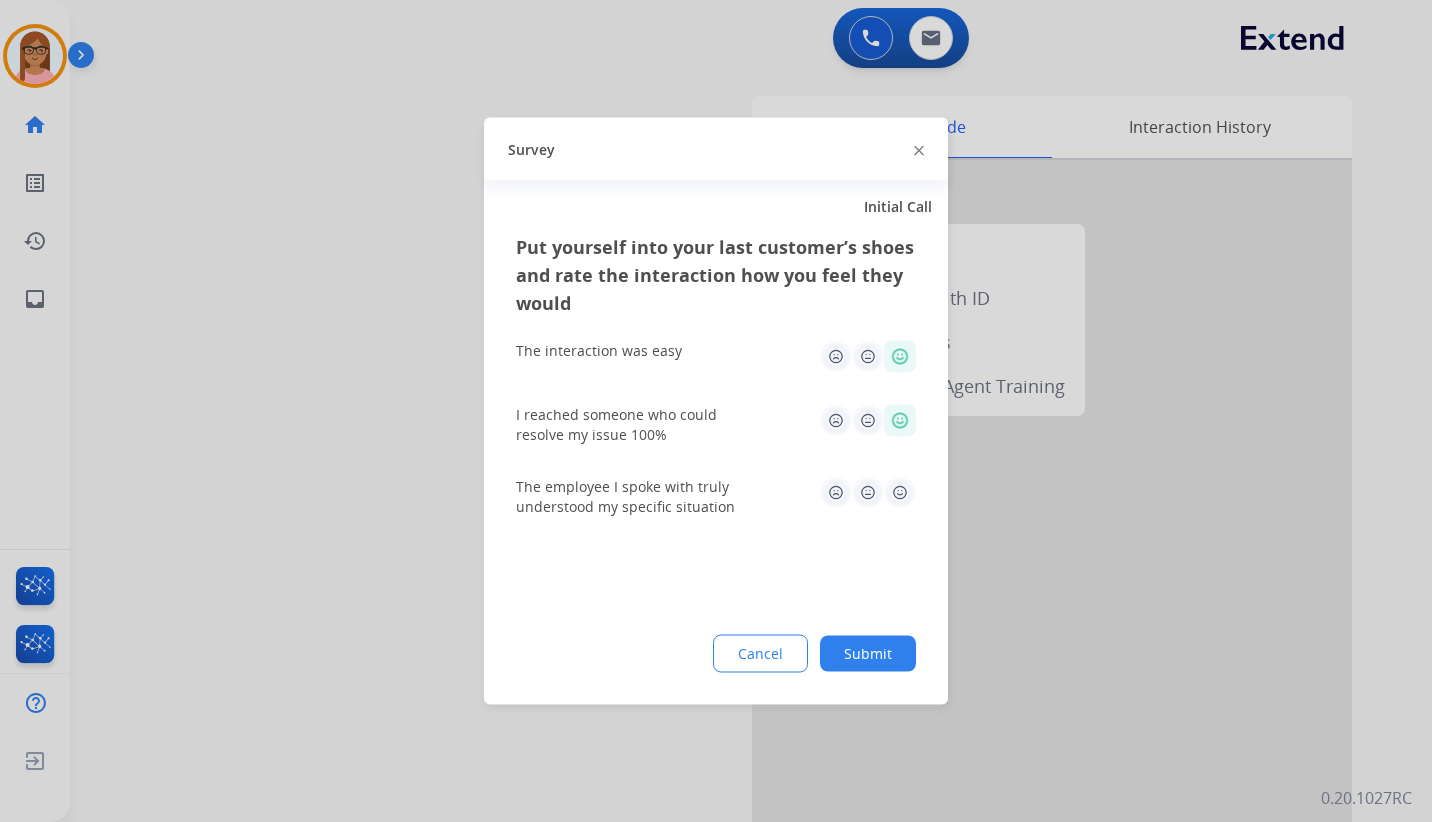 click 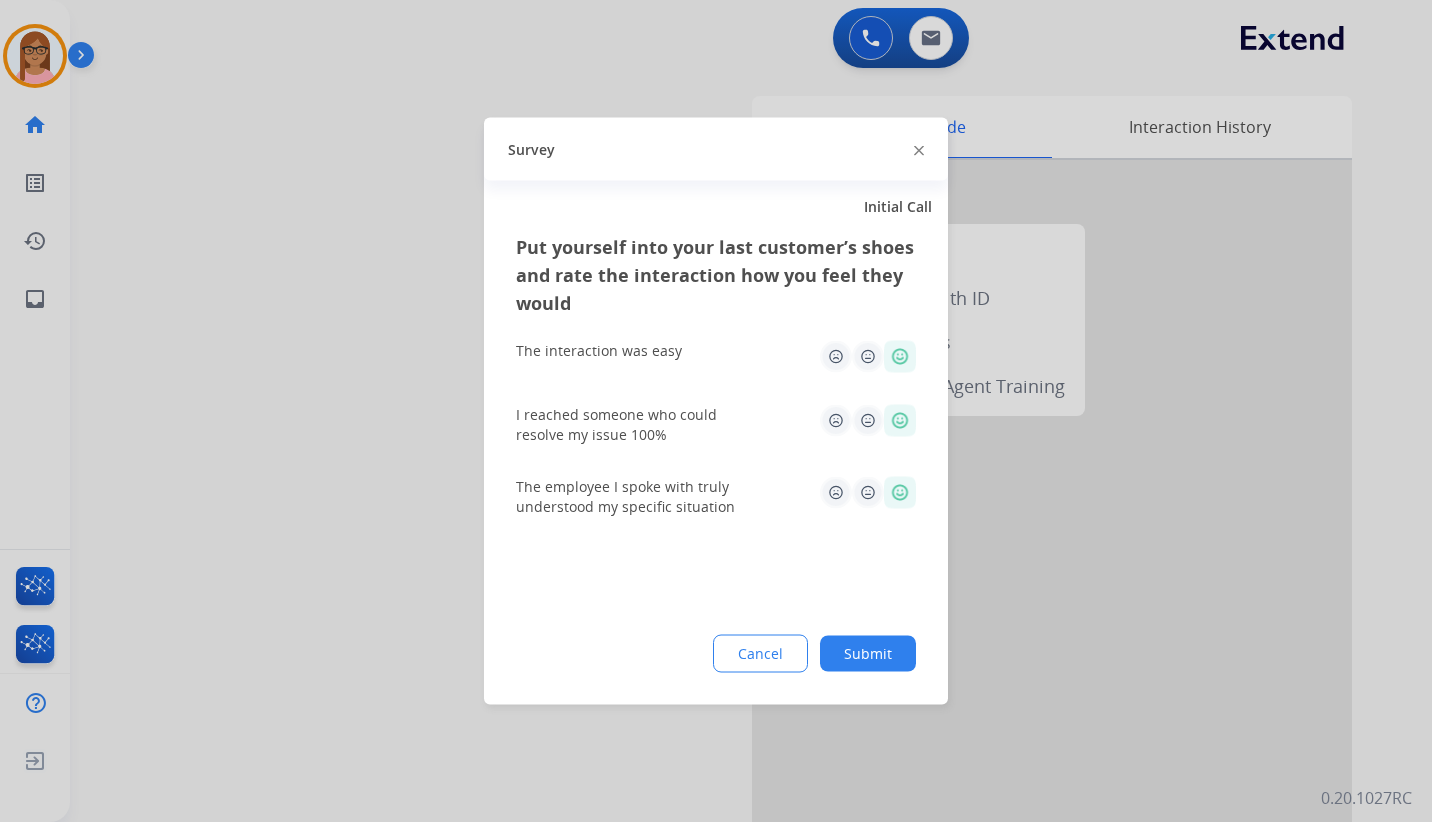 click on "Submit" 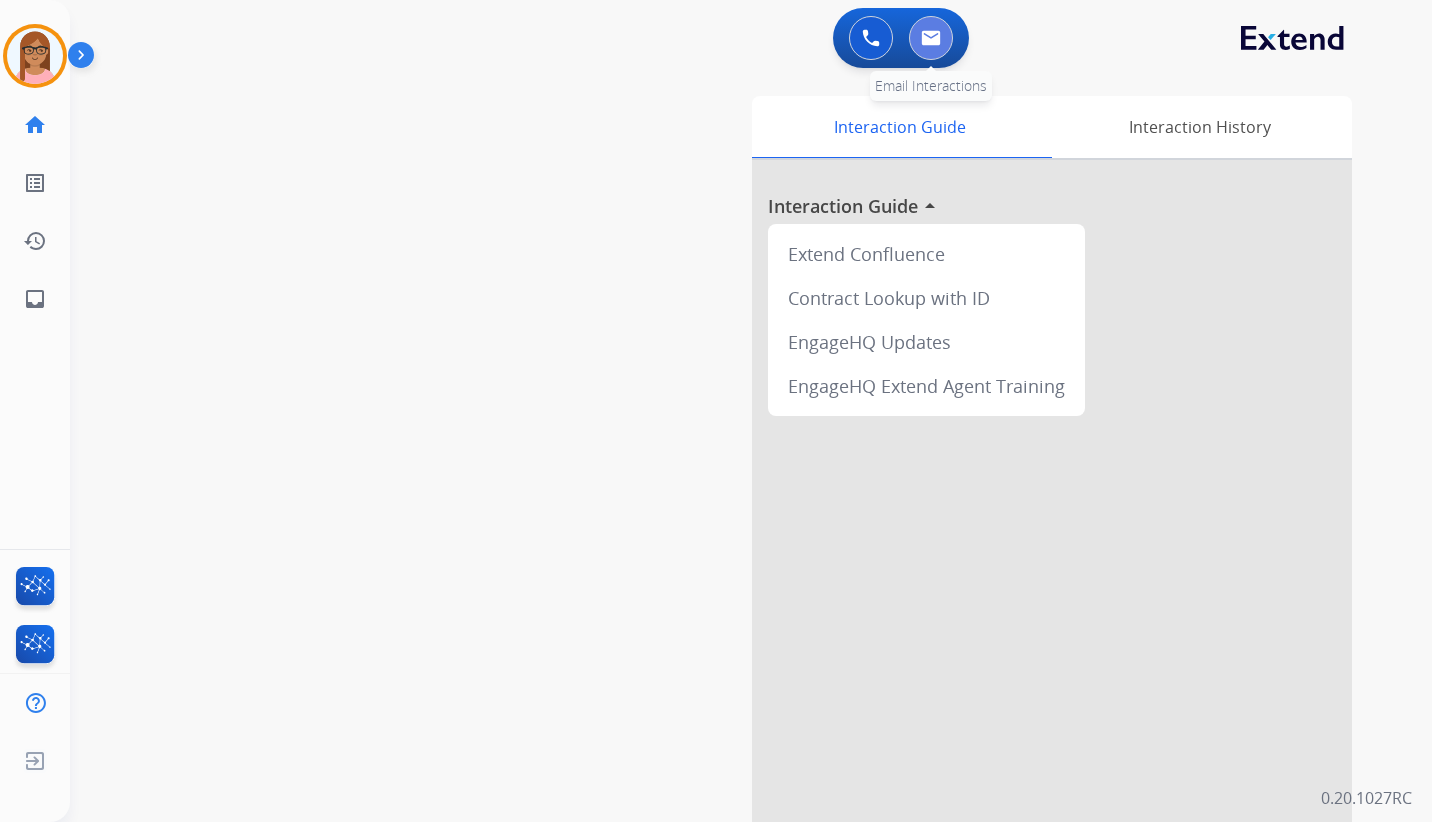 click at bounding box center [931, 38] 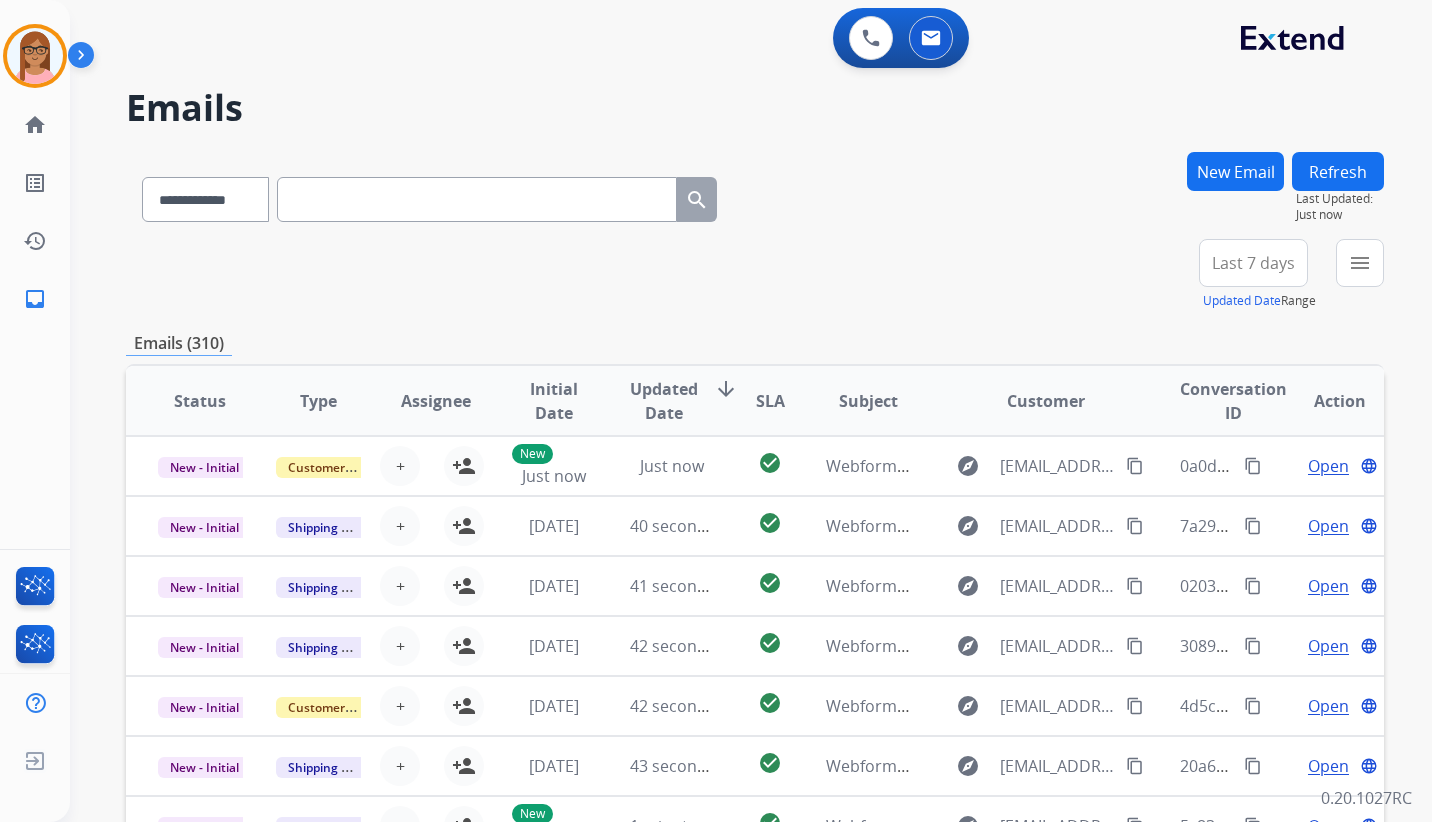 click on "New Email" at bounding box center [1235, 171] 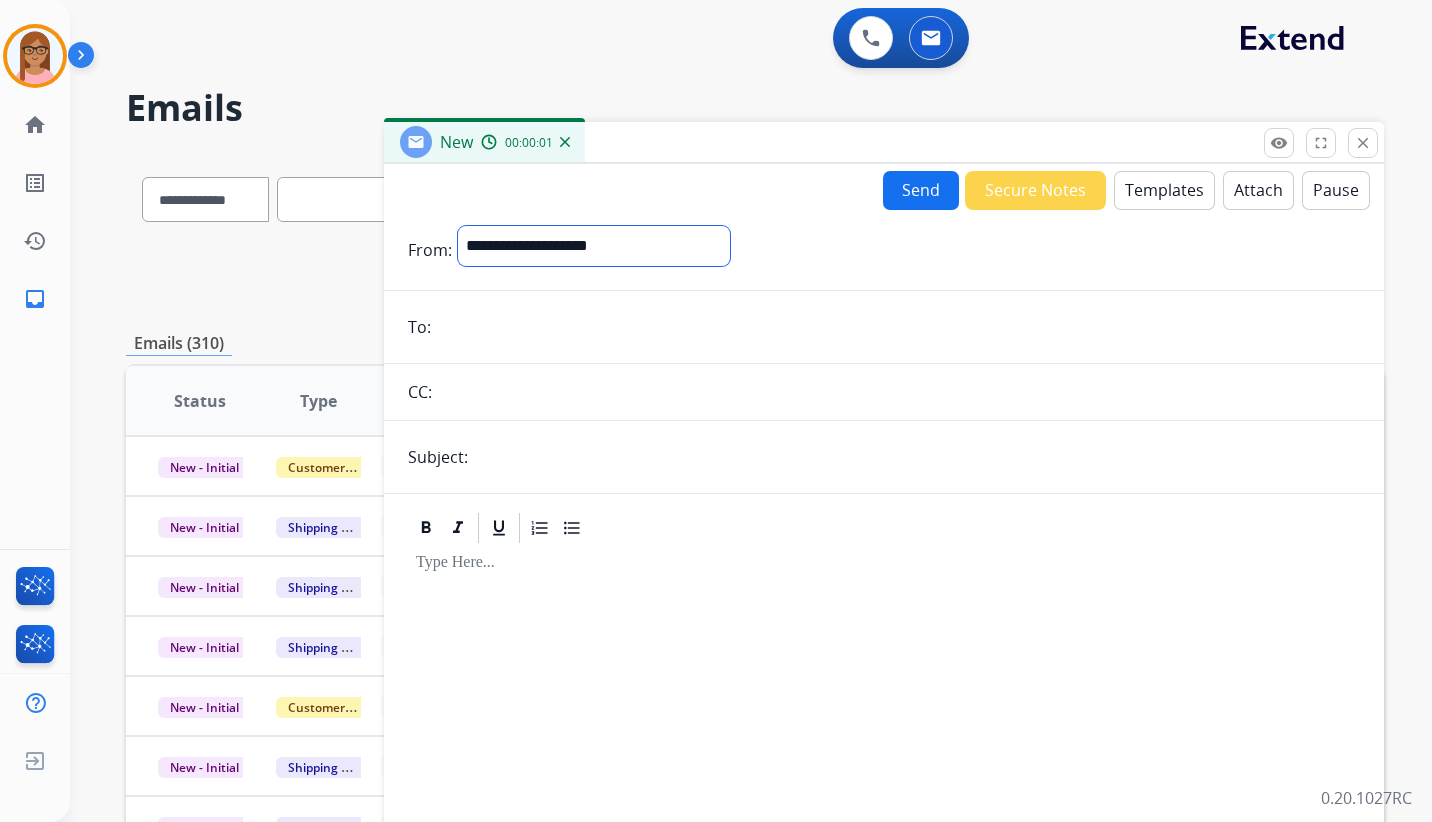 click on "**********" at bounding box center [594, 246] 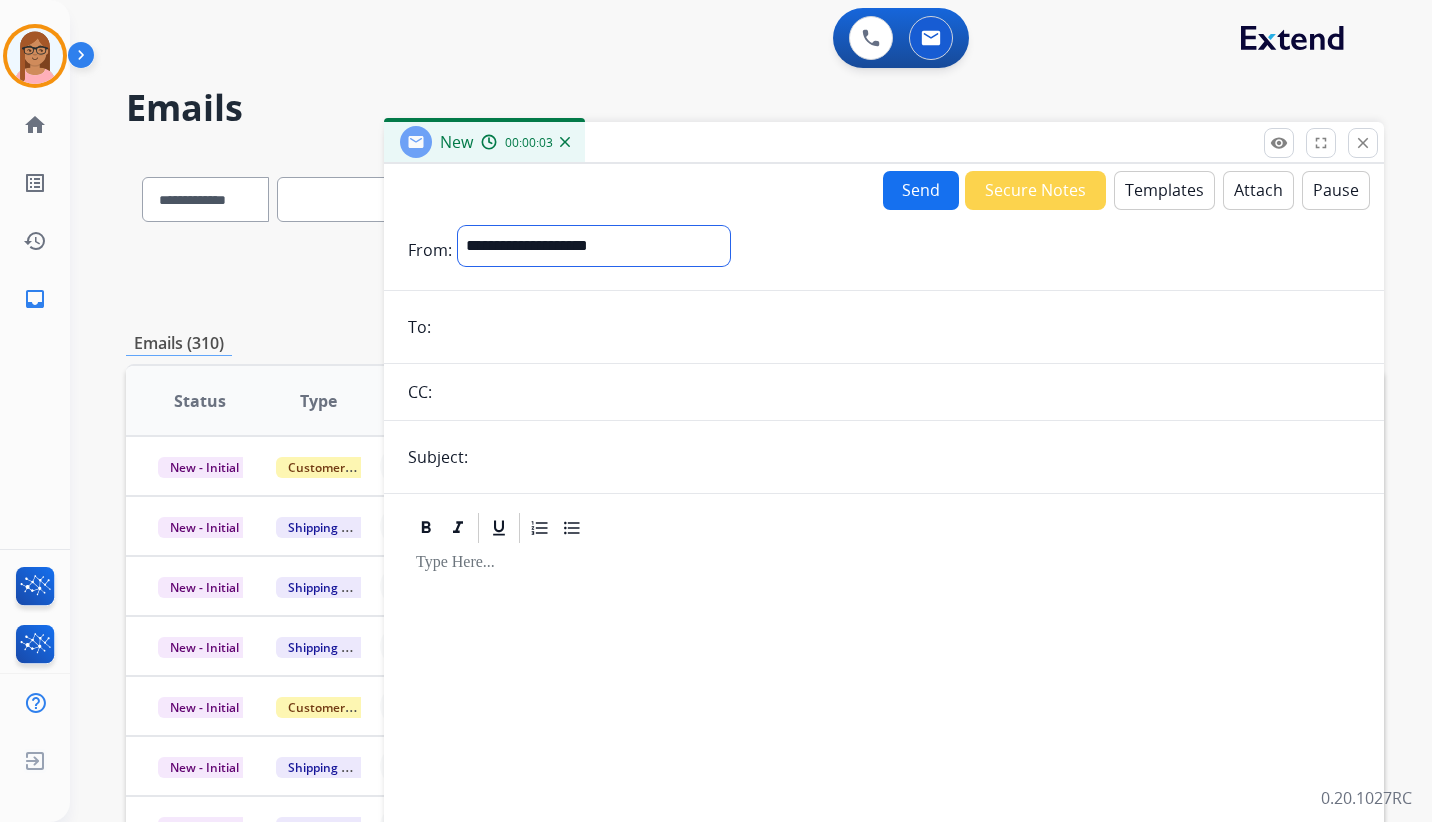 select on "**********" 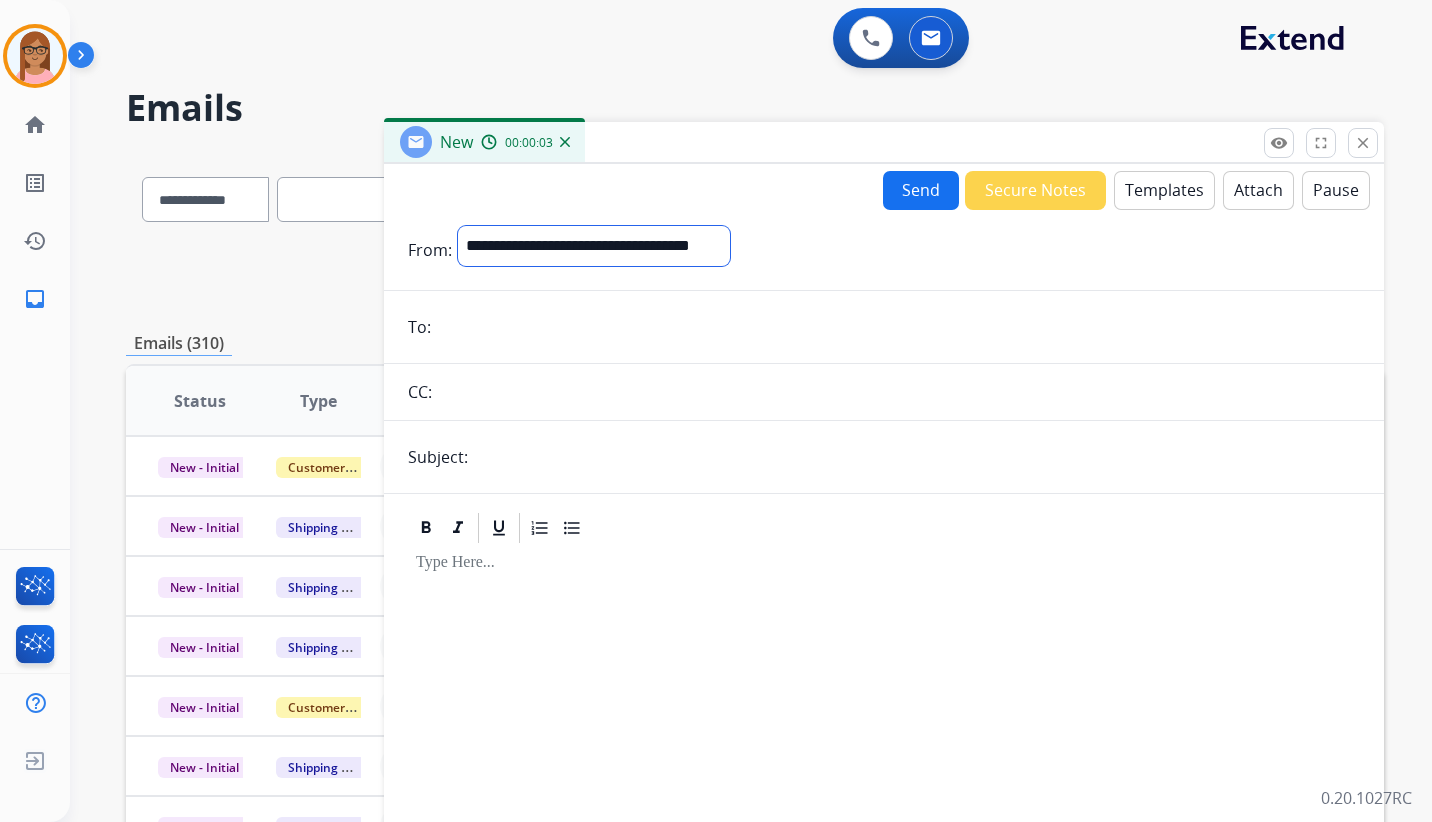 click on "**********" at bounding box center [594, 246] 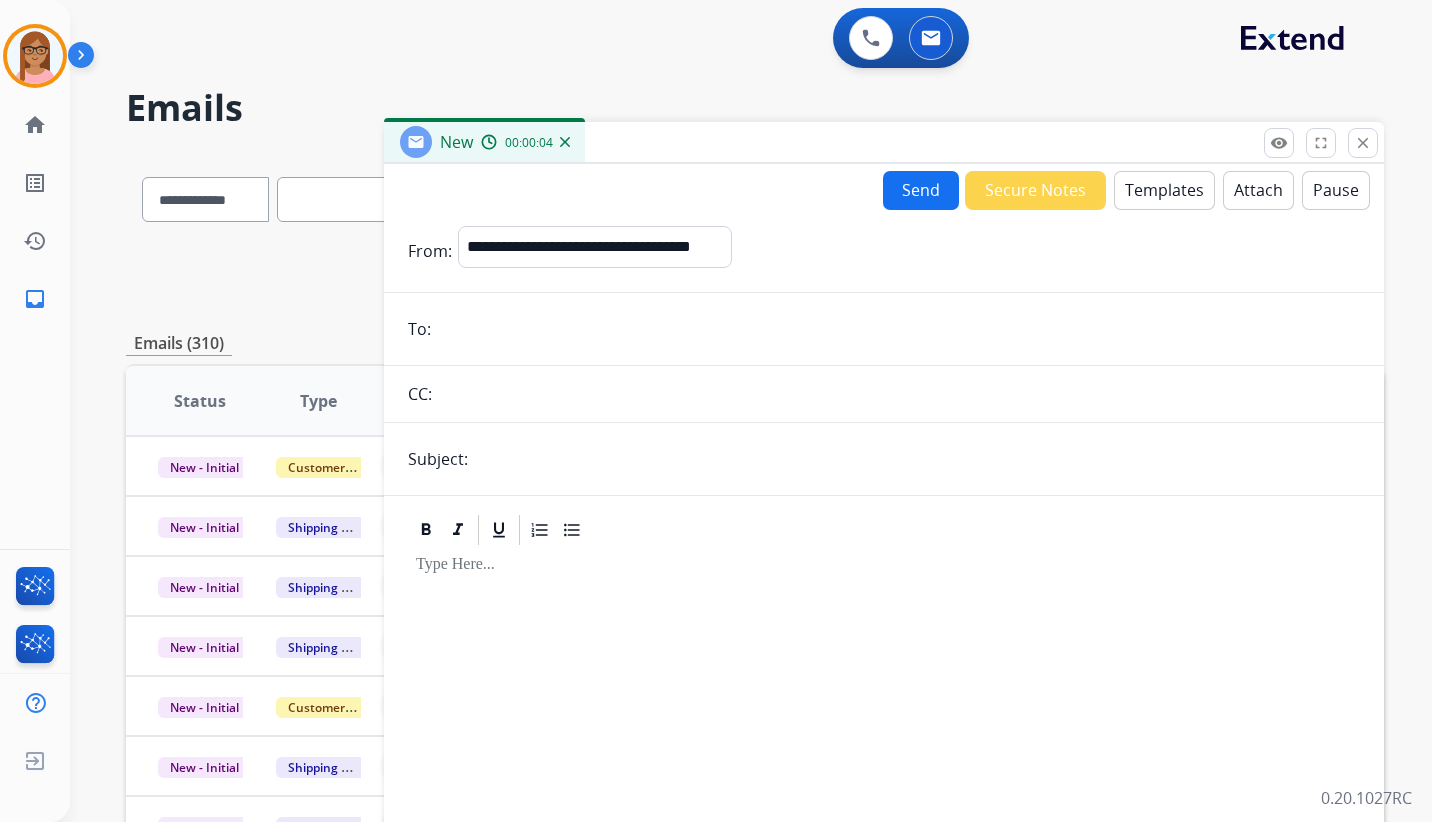 click at bounding box center [898, 329] 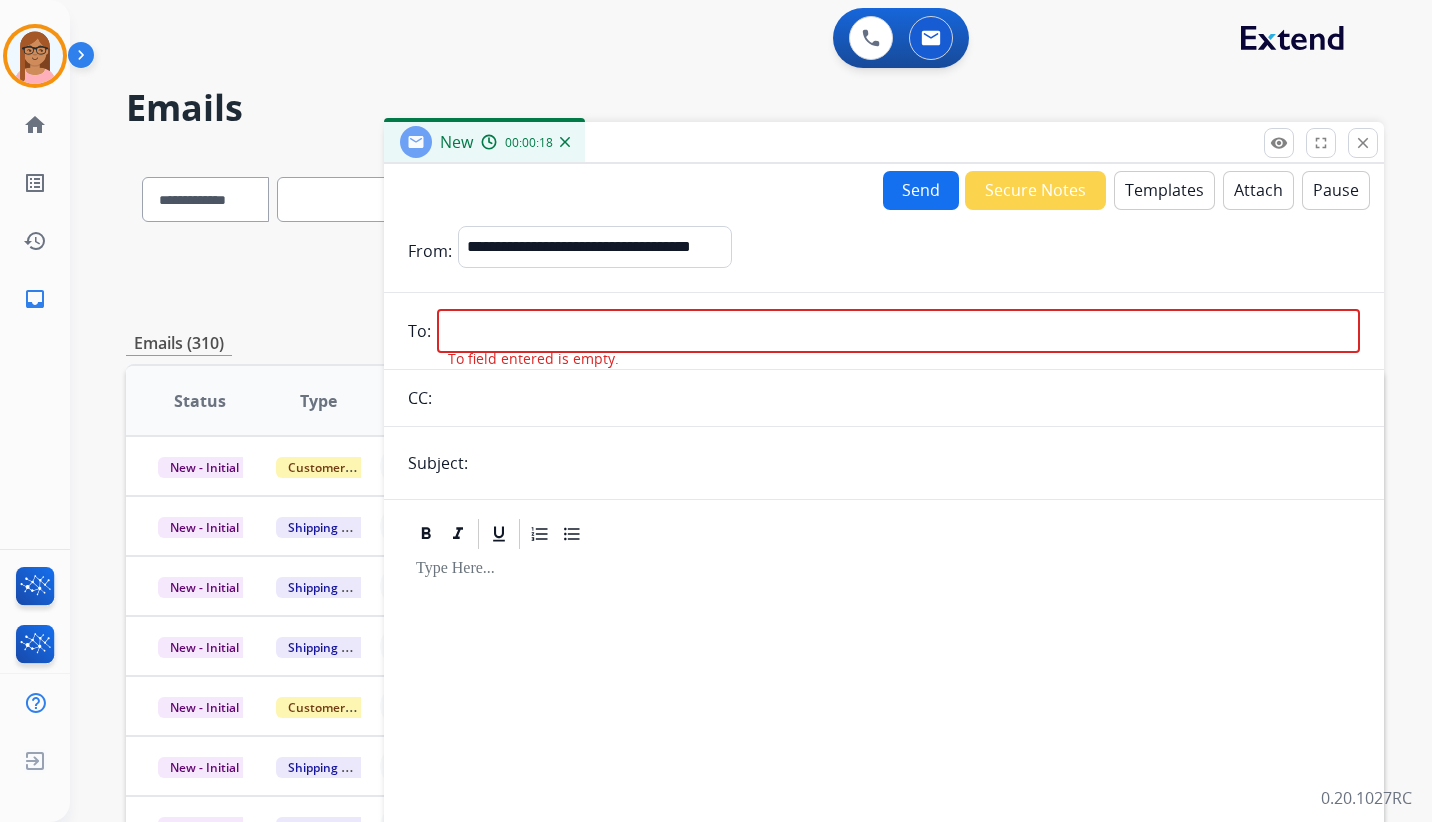 click at bounding box center [898, 331] 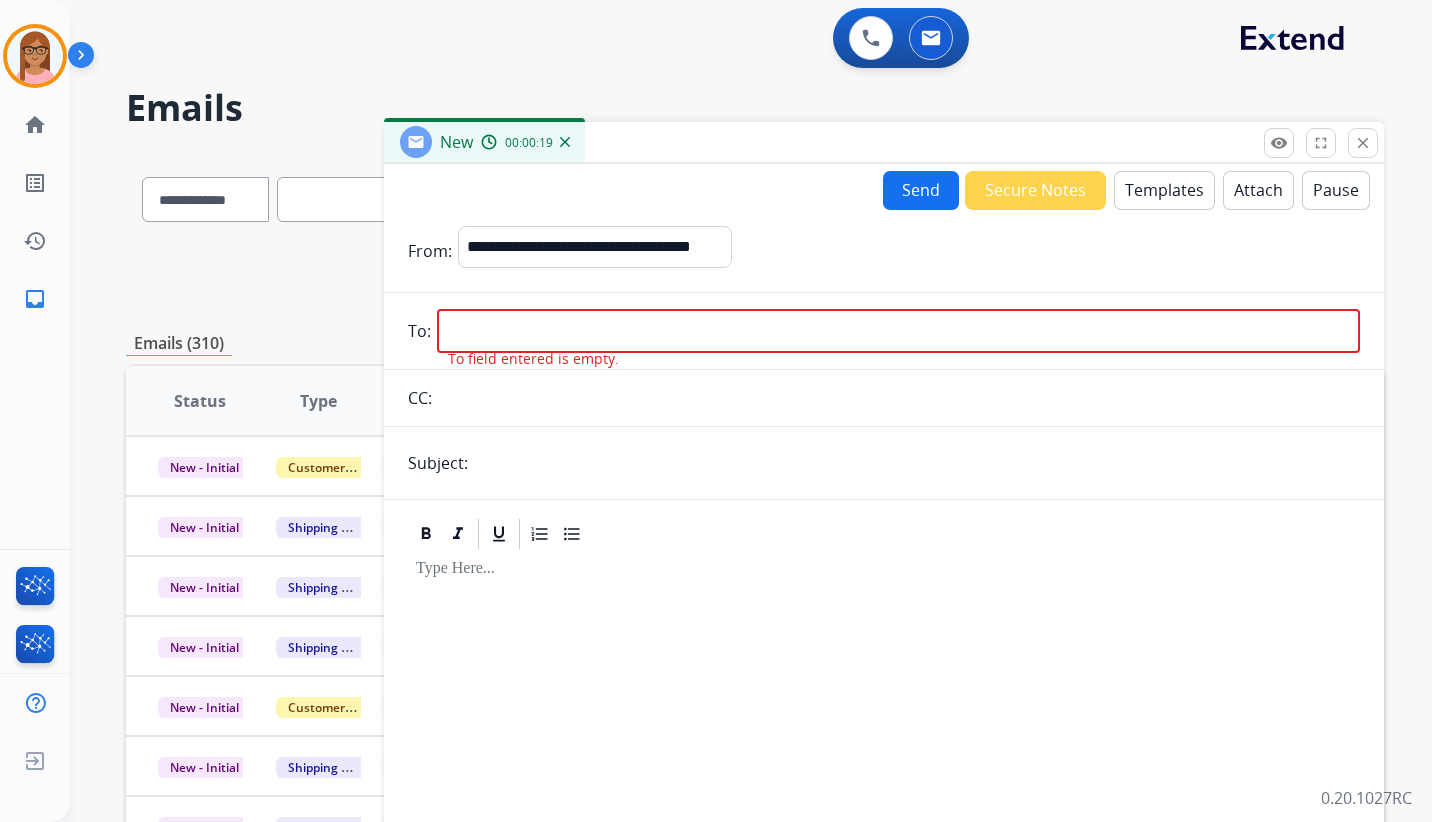 paste on "**********" 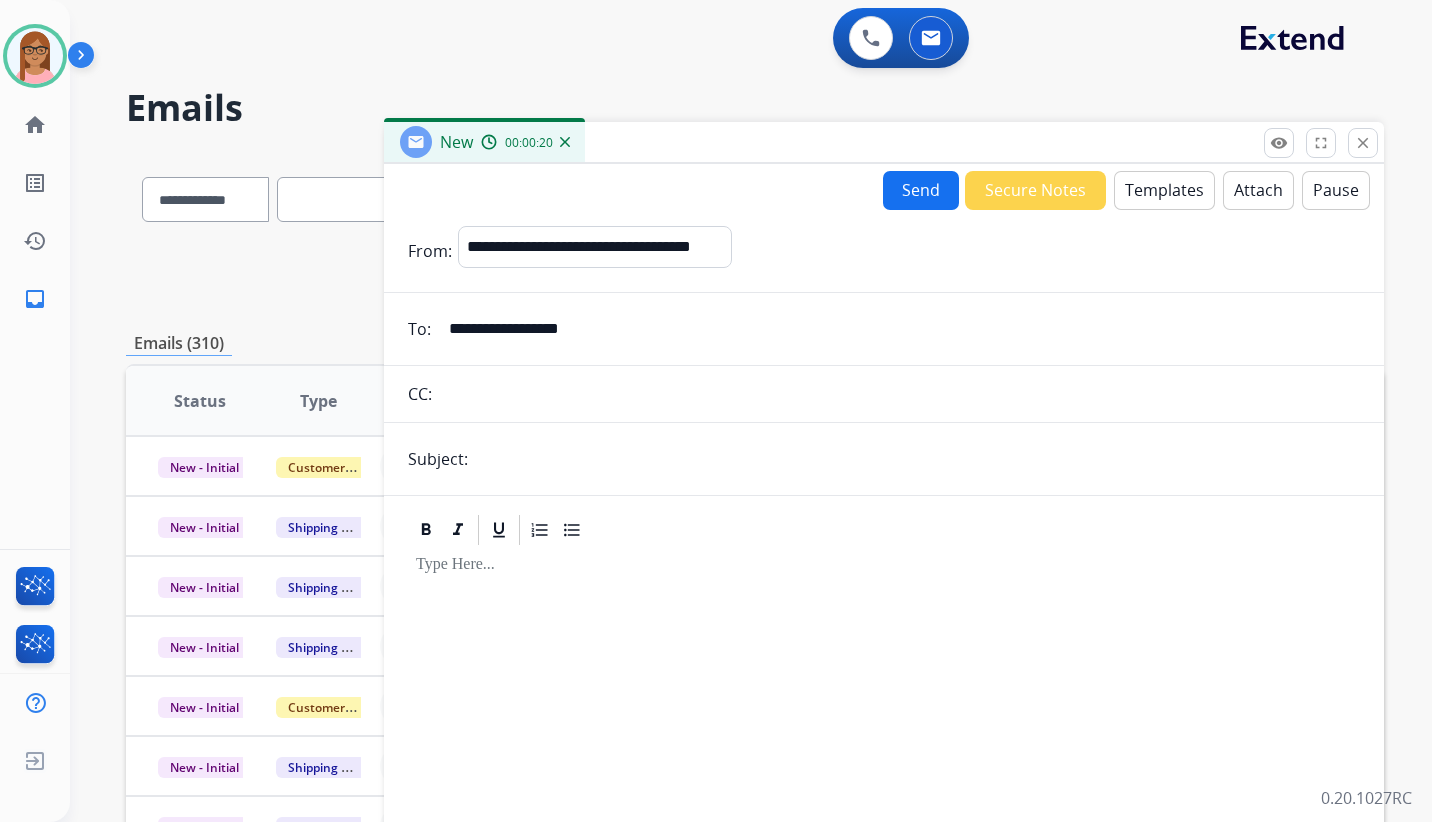 type on "**********" 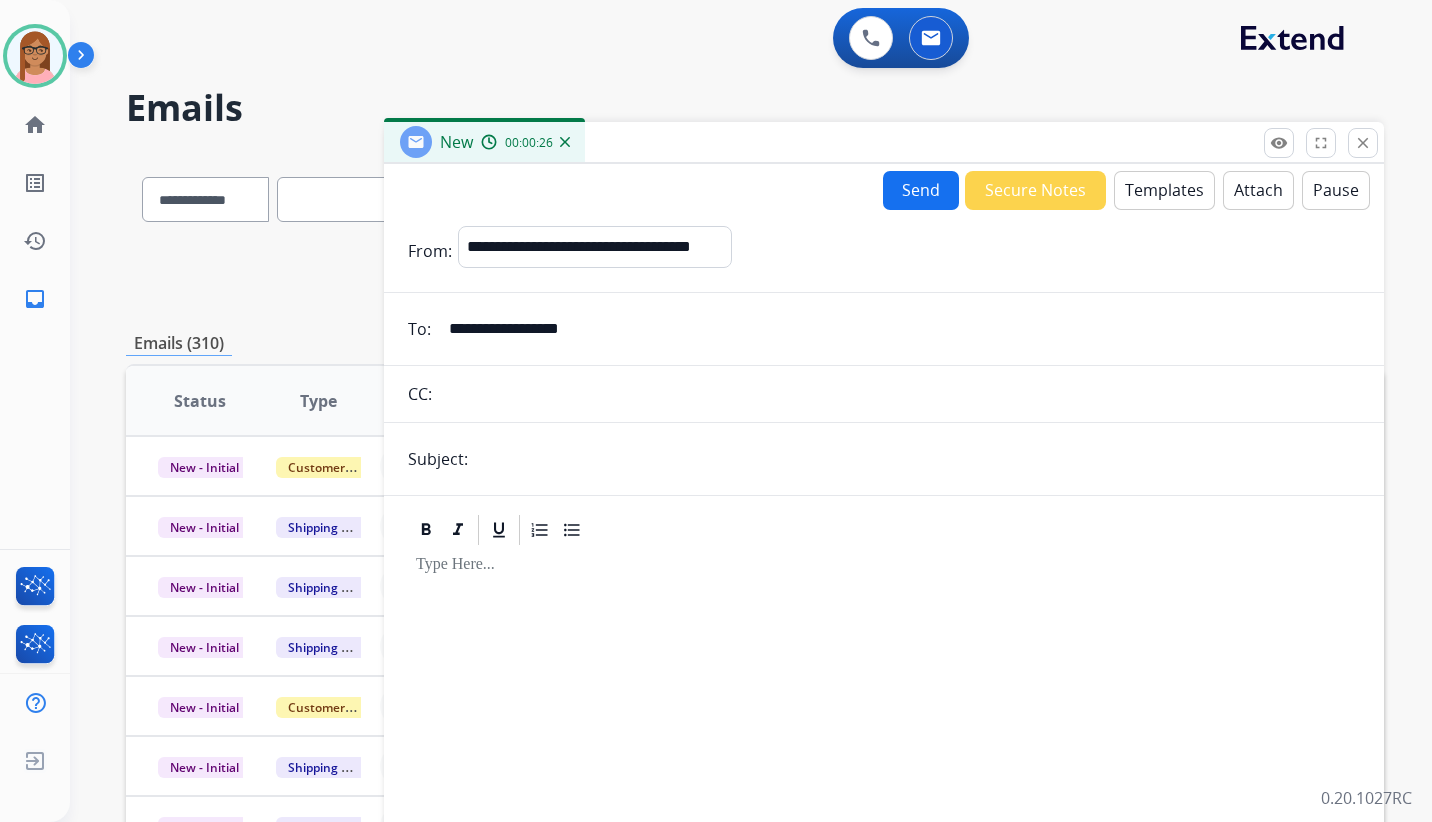 type on "**********" 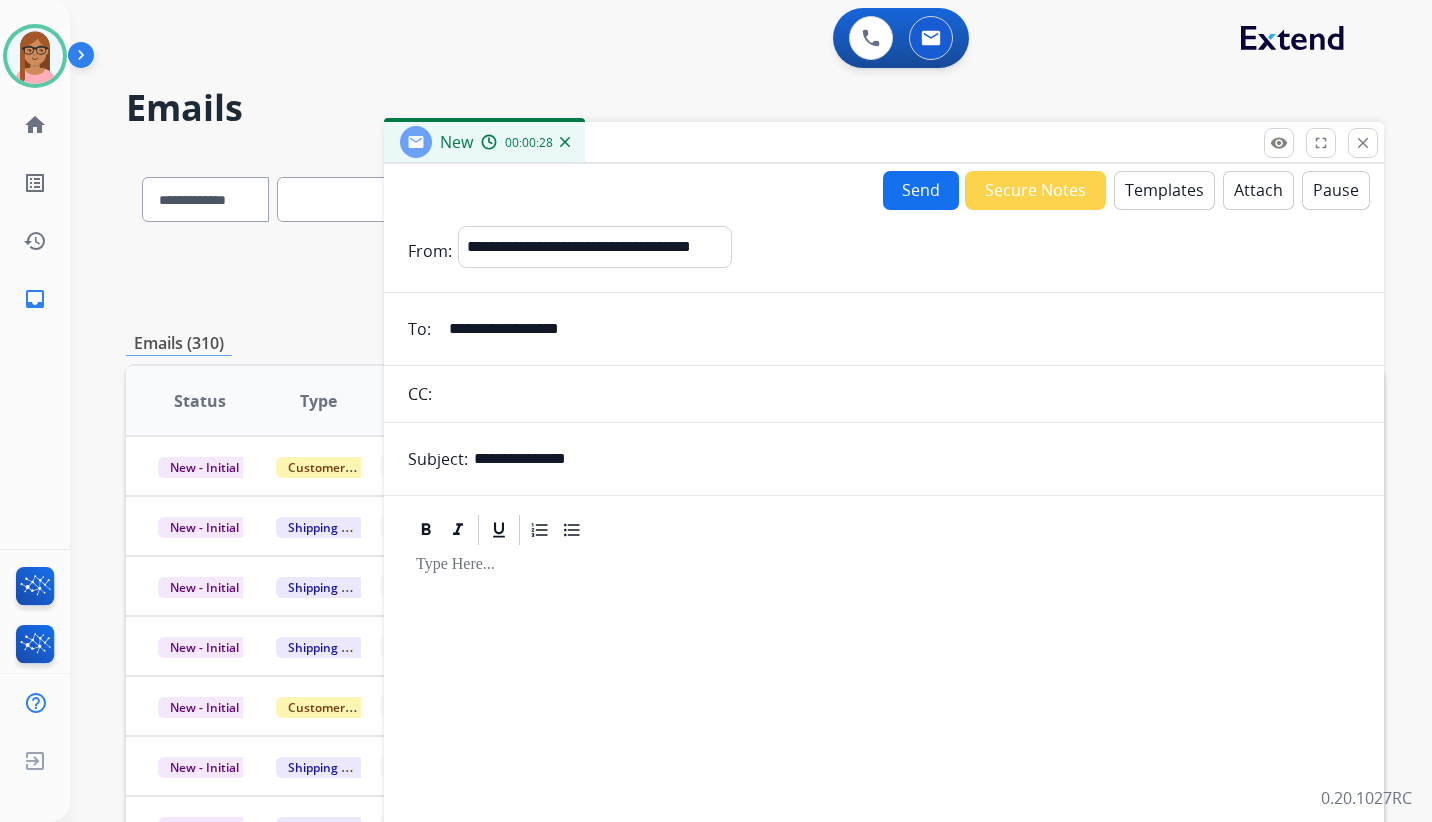 click at bounding box center [884, 565] 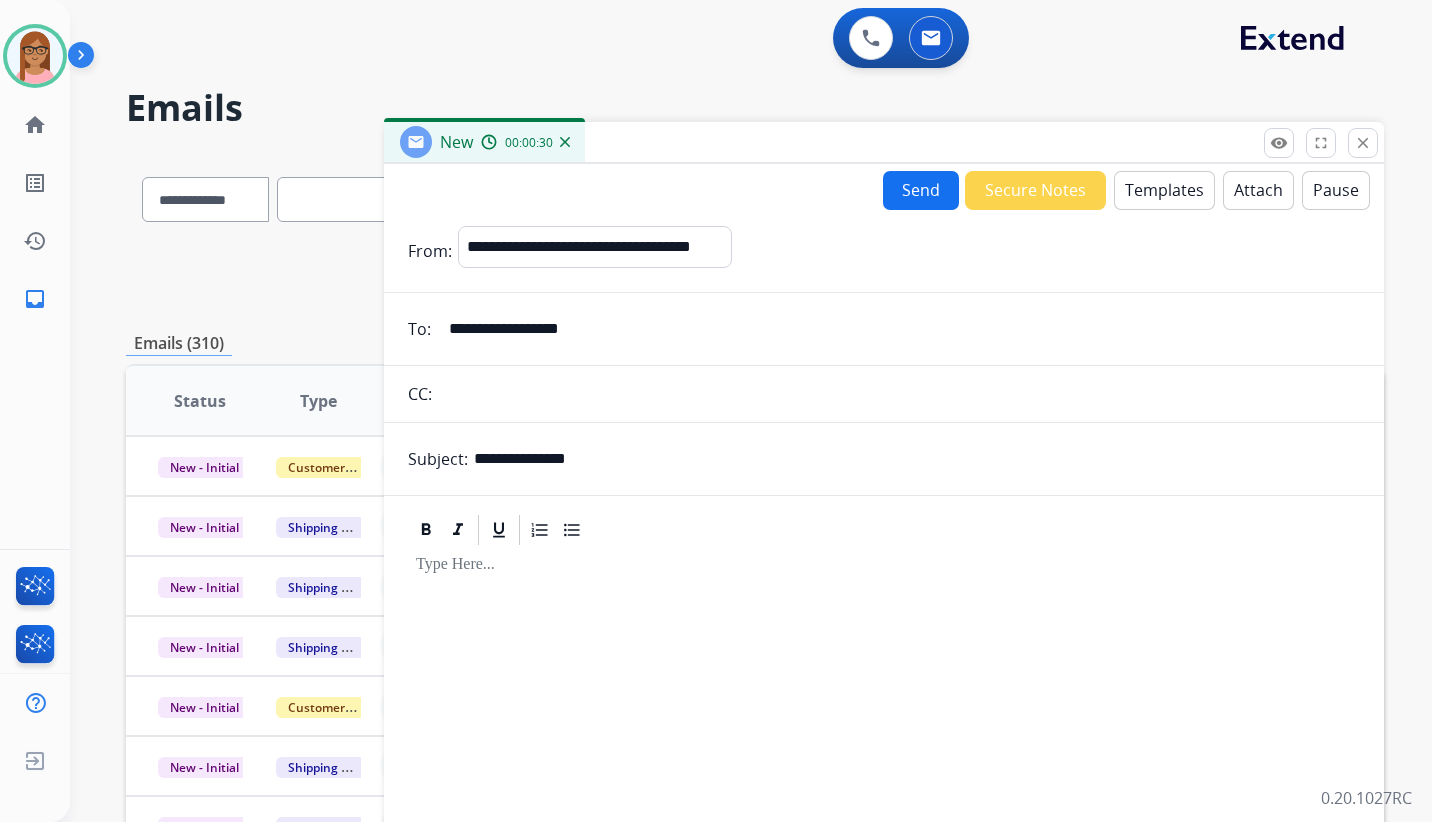 click on "Templates" at bounding box center [1164, 190] 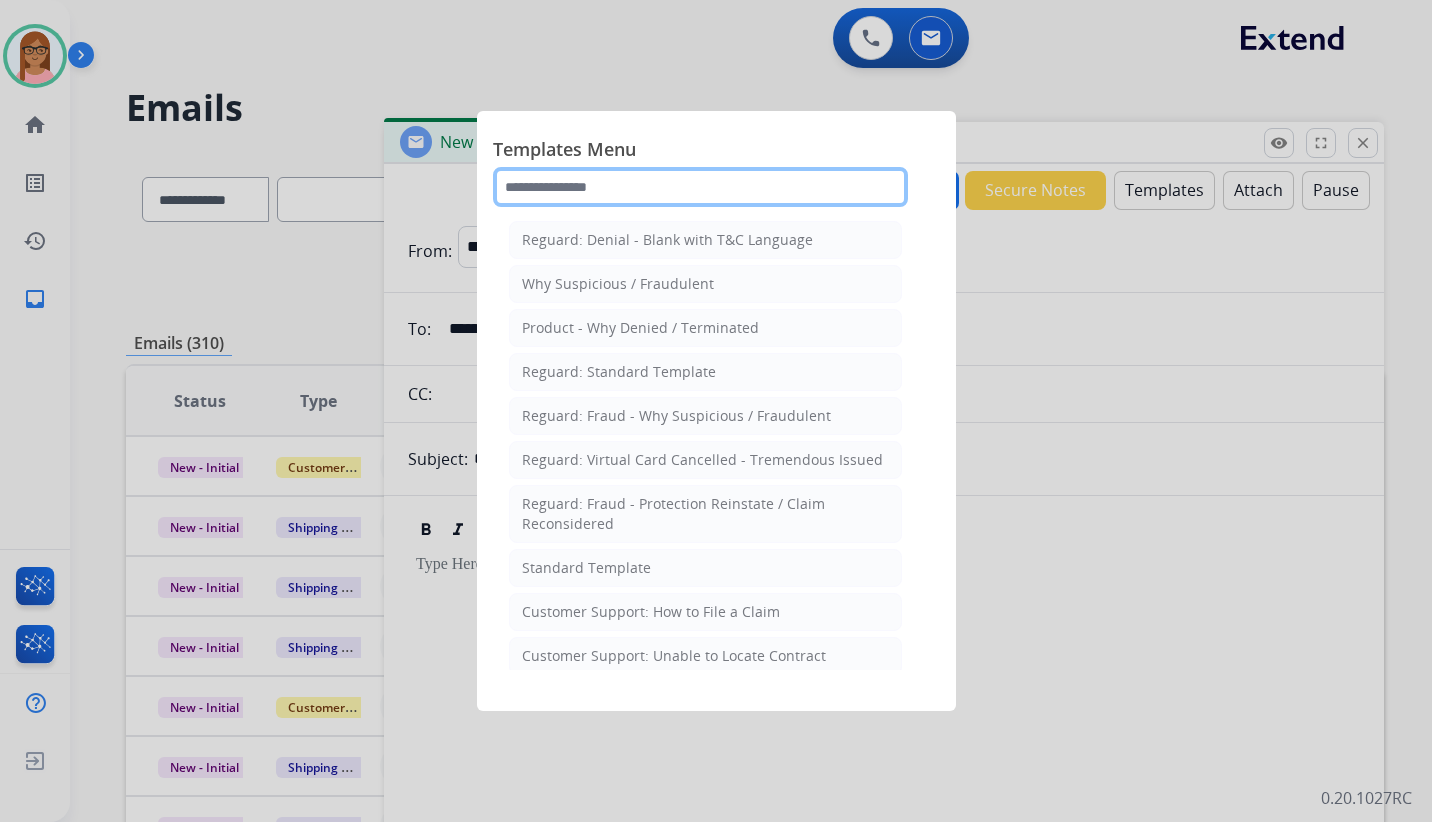click 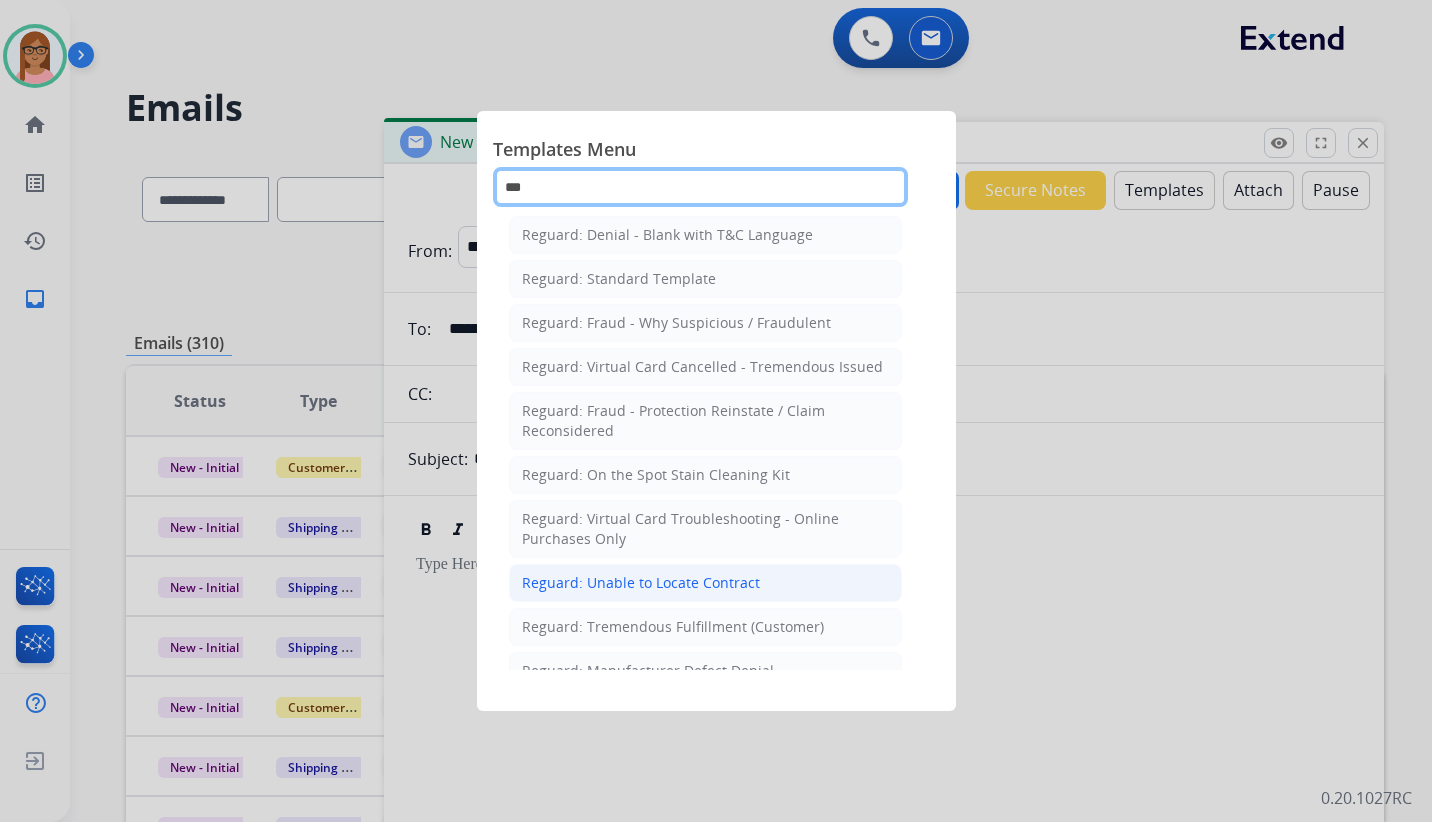 scroll, scrollTop: 0, scrollLeft: 0, axis: both 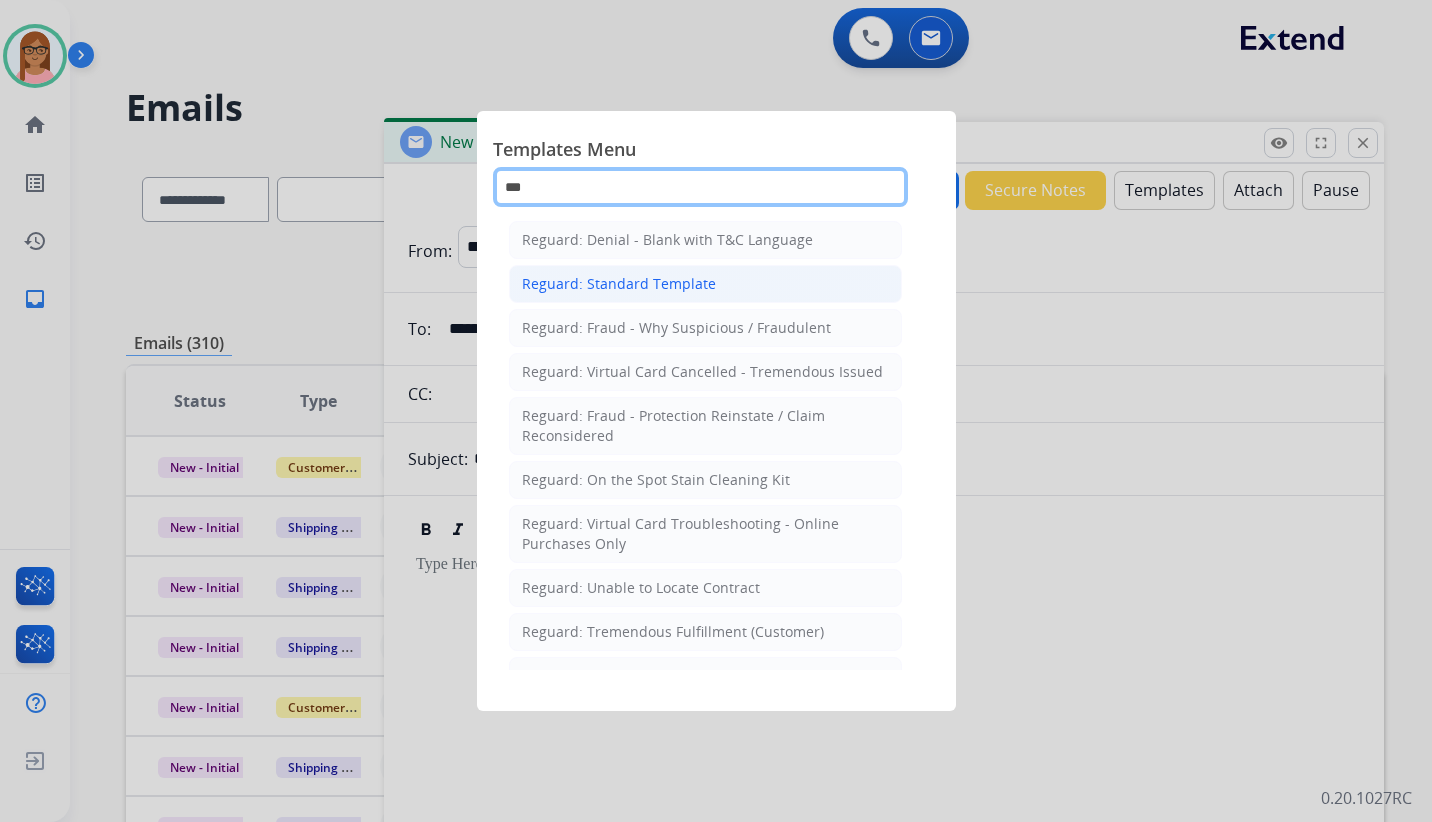 type on "***" 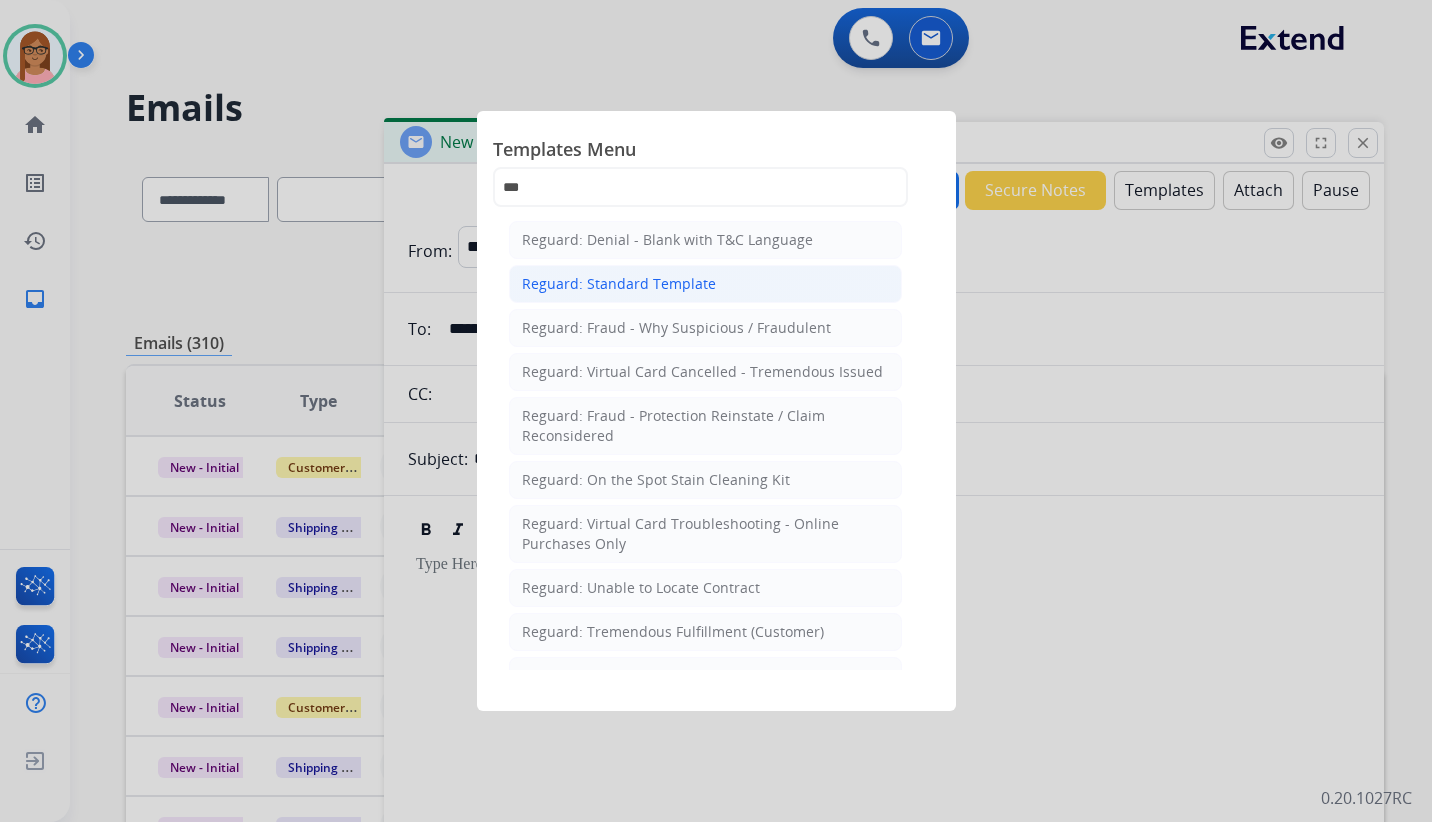 click on "Reguard: Standard Template" 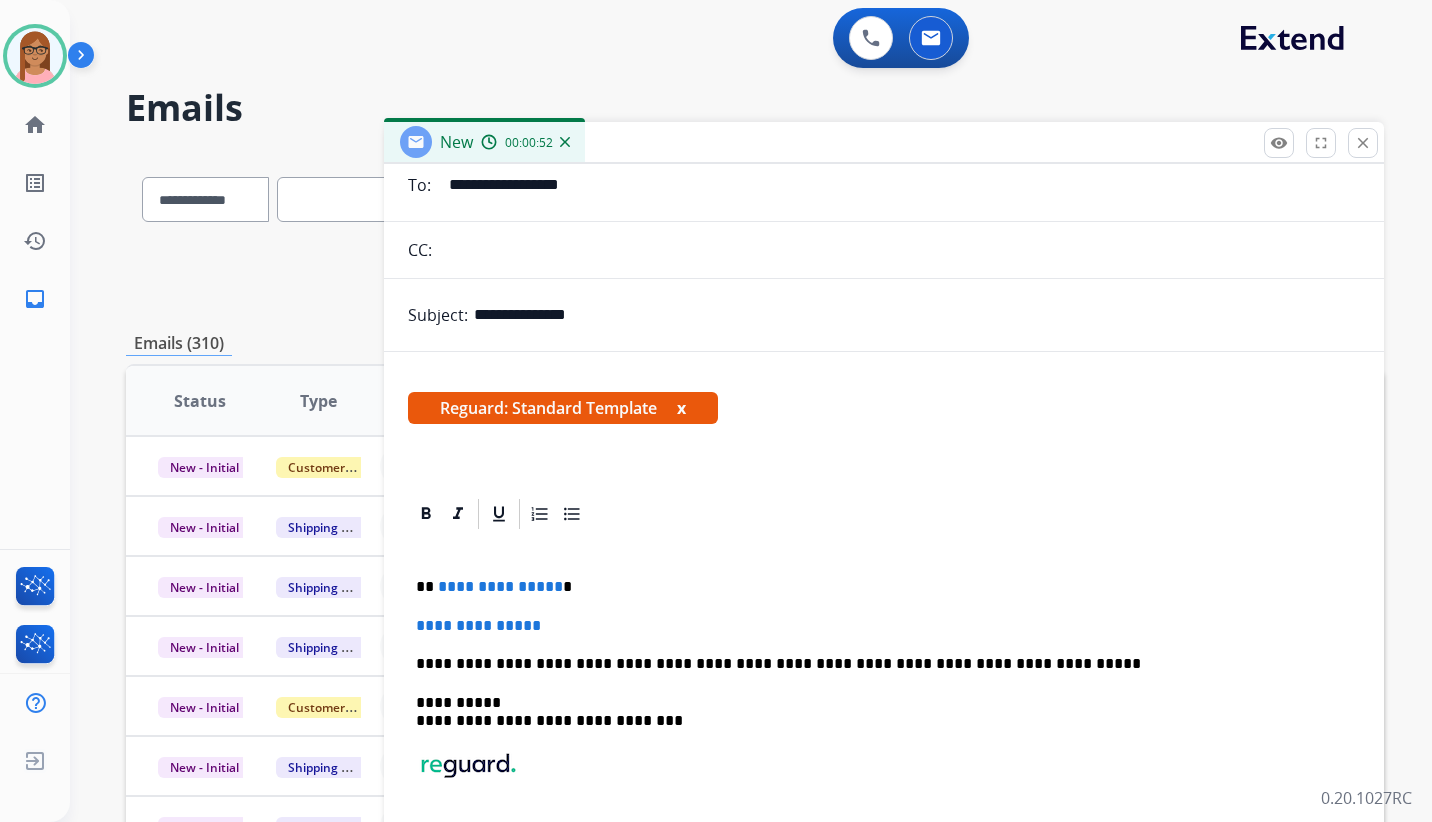 scroll, scrollTop: 170, scrollLeft: 0, axis: vertical 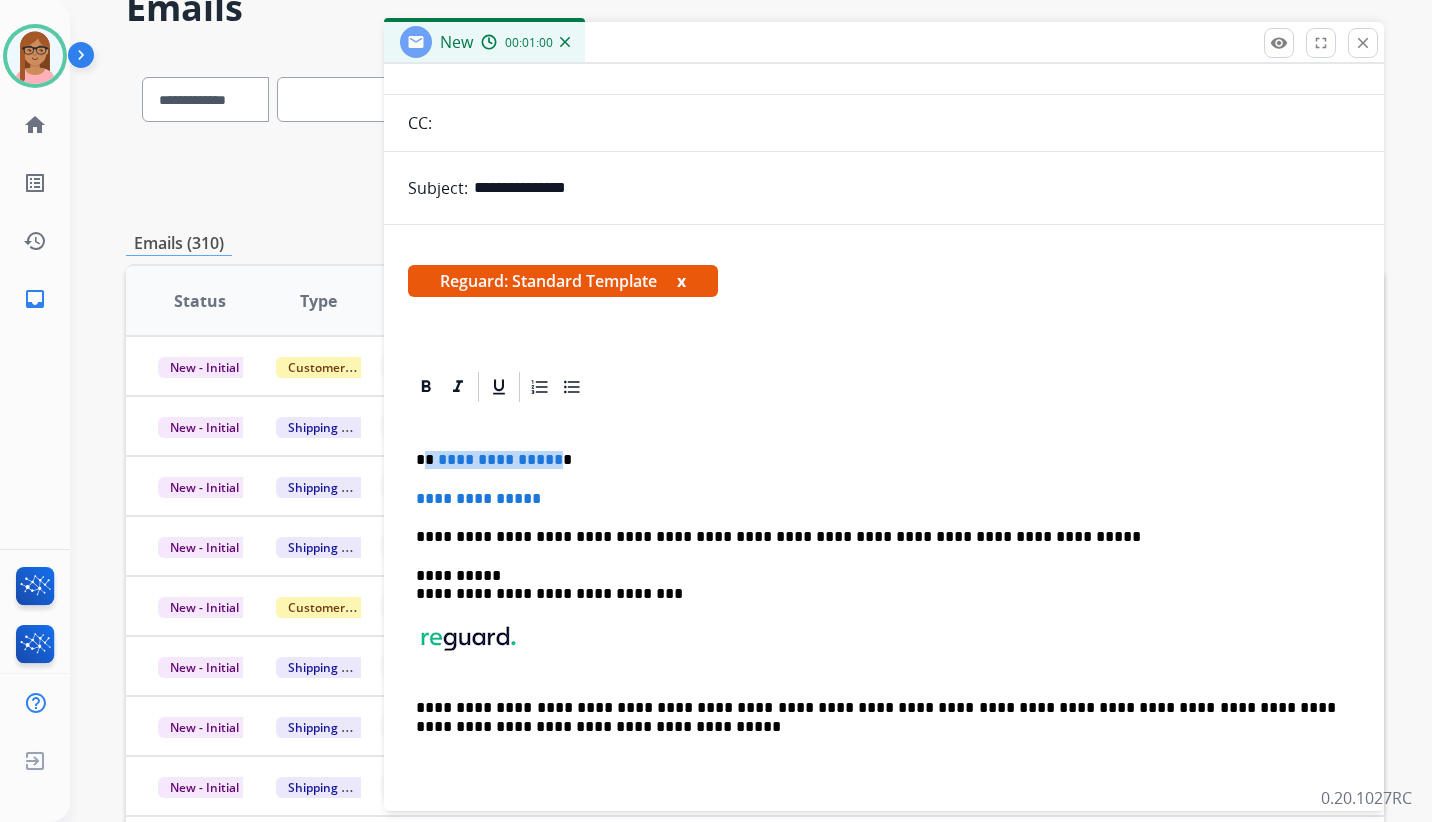 drag, startPoint x: 426, startPoint y: 462, endPoint x: 553, endPoint y: 458, distance: 127.06297 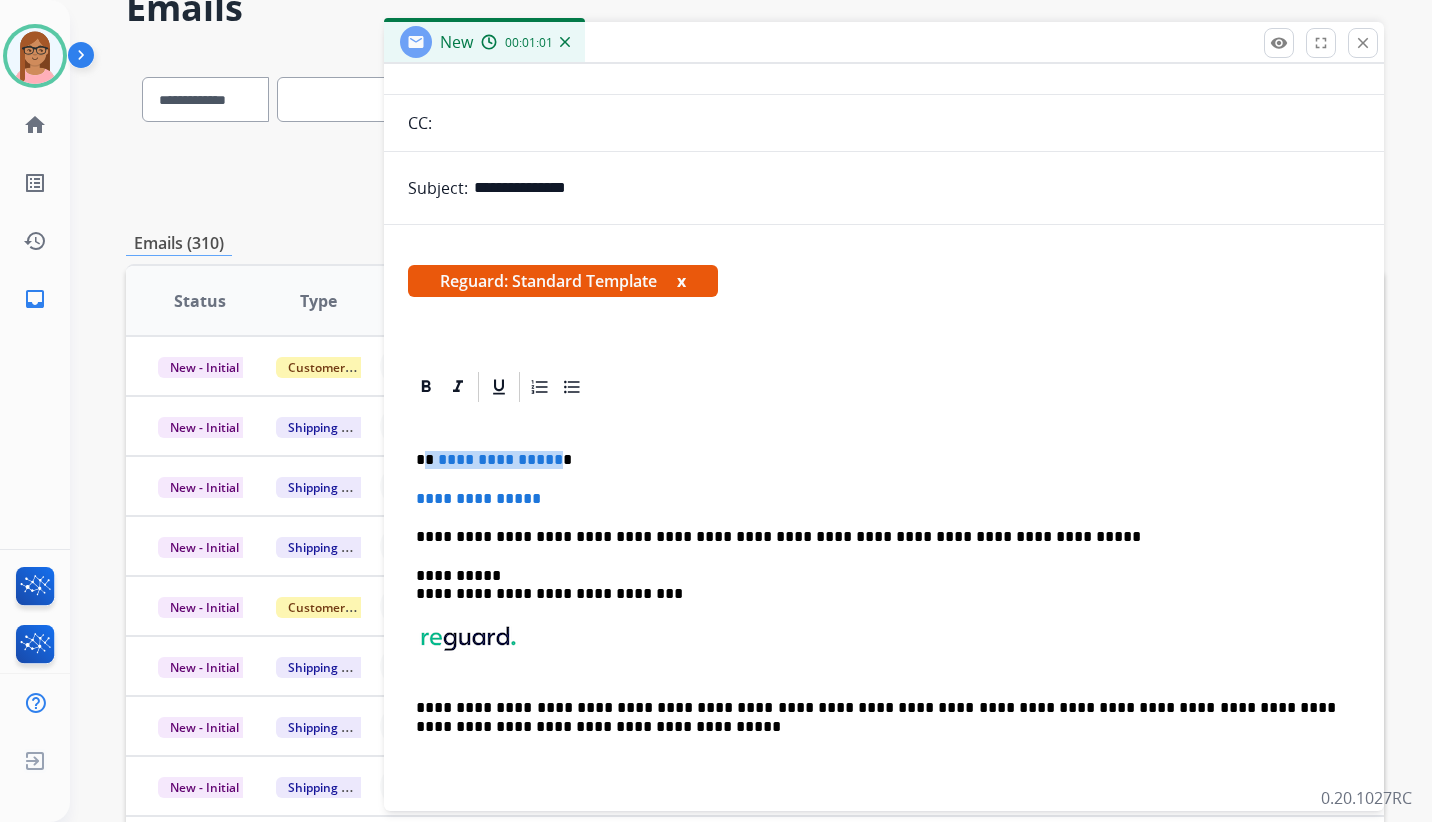 type 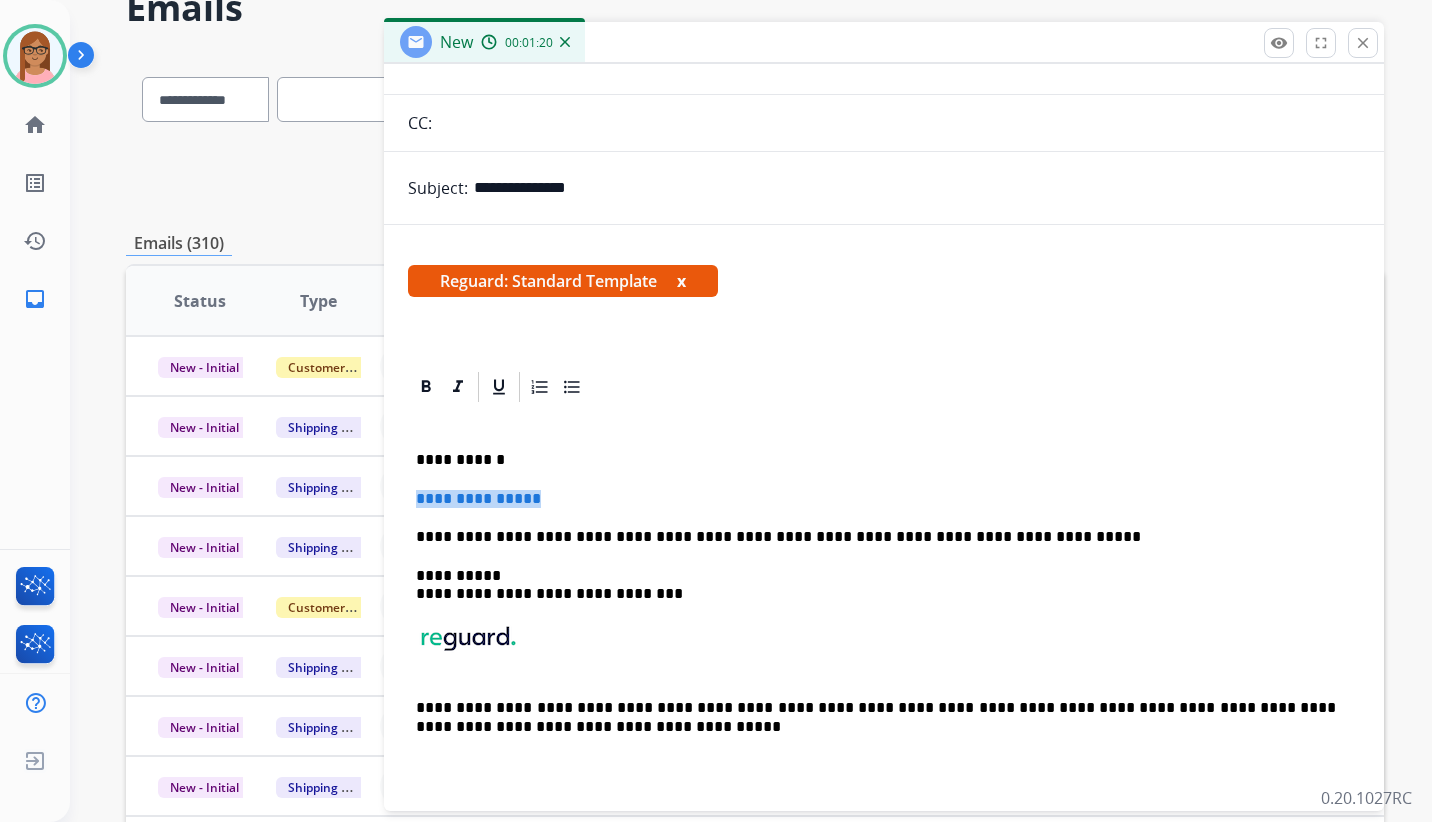 drag, startPoint x: 414, startPoint y: 498, endPoint x: 548, endPoint y: 497, distance: 134.00374 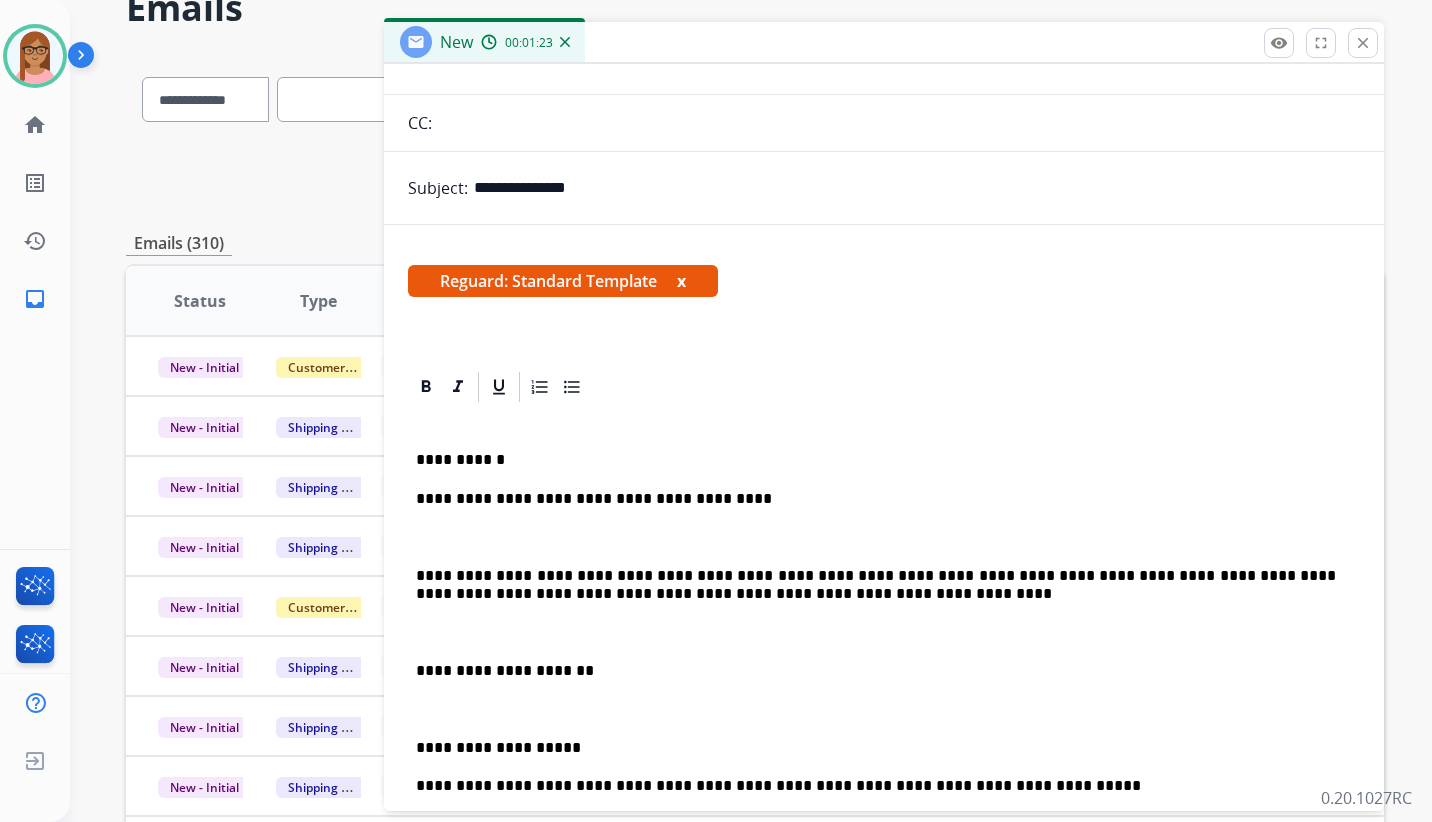 click at bounding box center [876, 537] 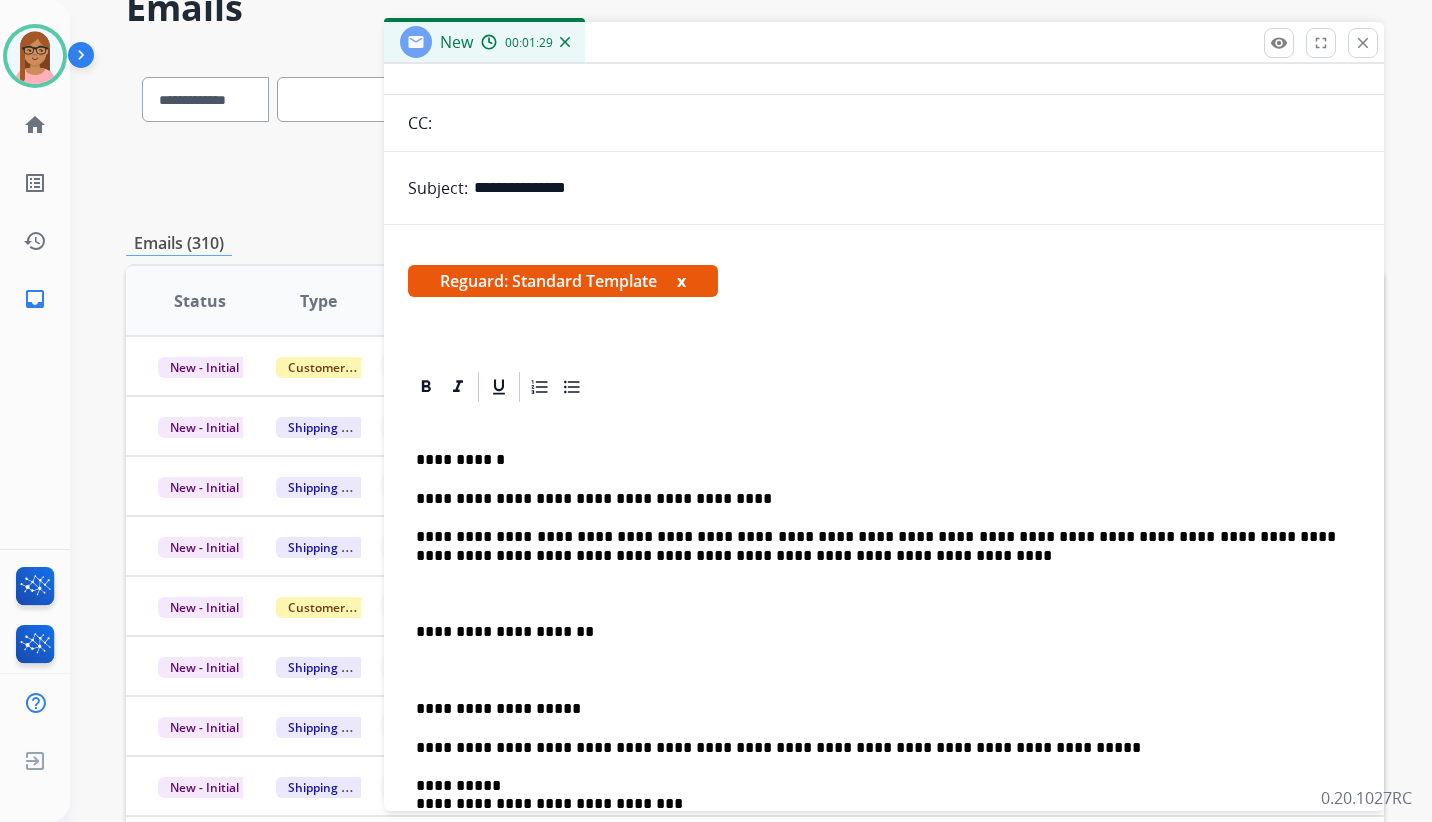 click on "**********" at bounding box center (876, 499) 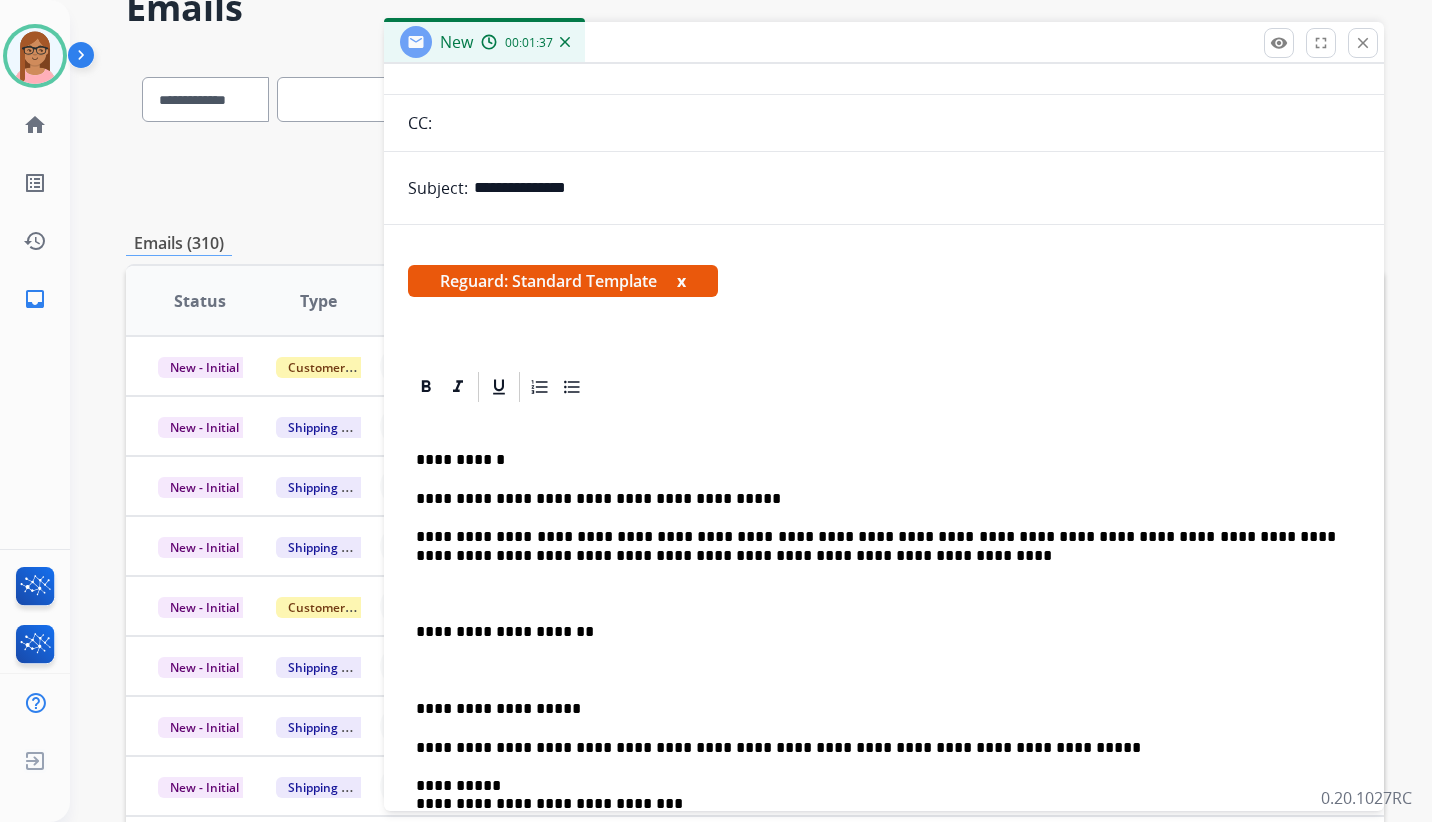 click on "**********" at bounding box center (876, 499) 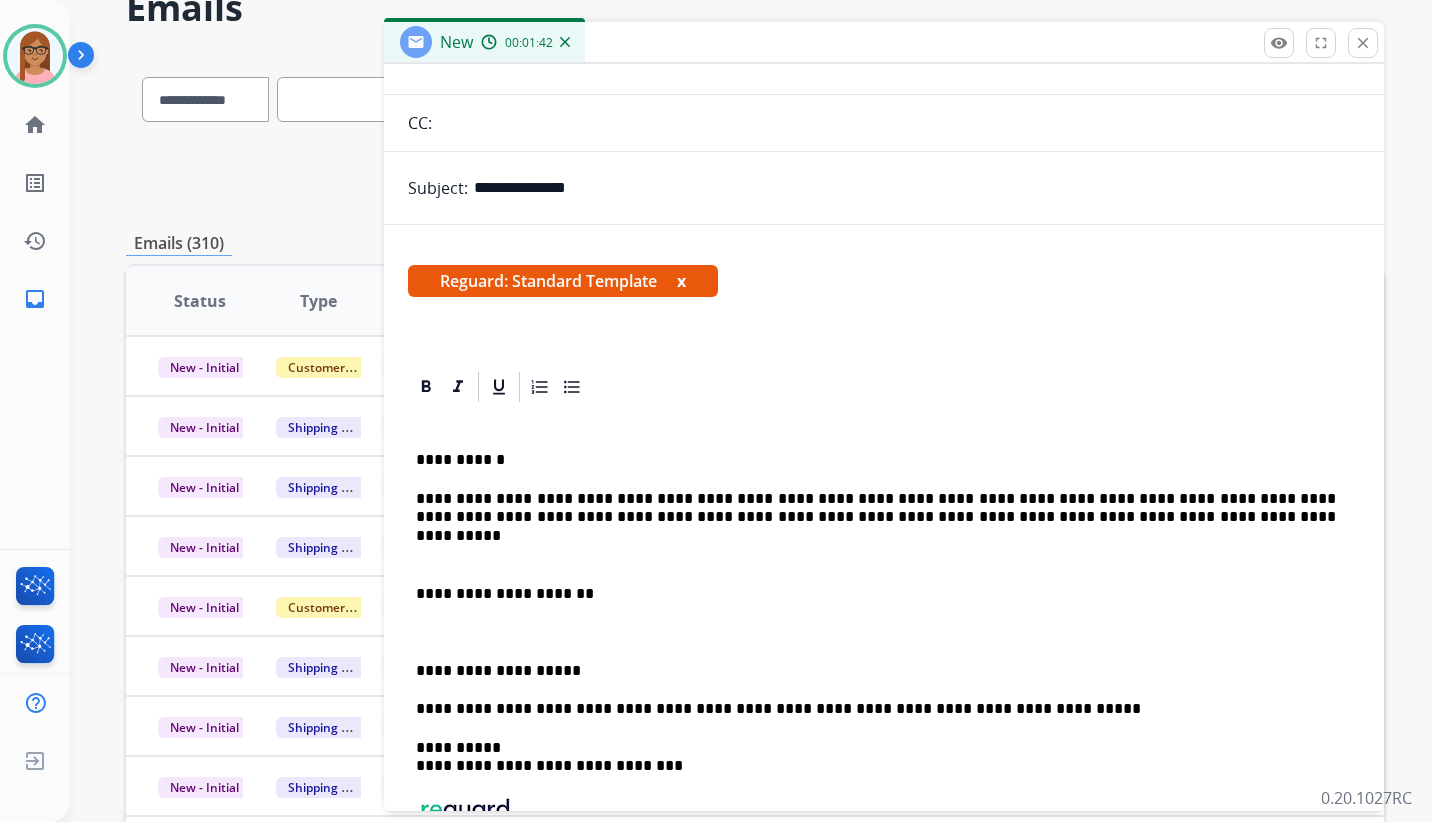 click on "**********" at bounding box center (884, 688) 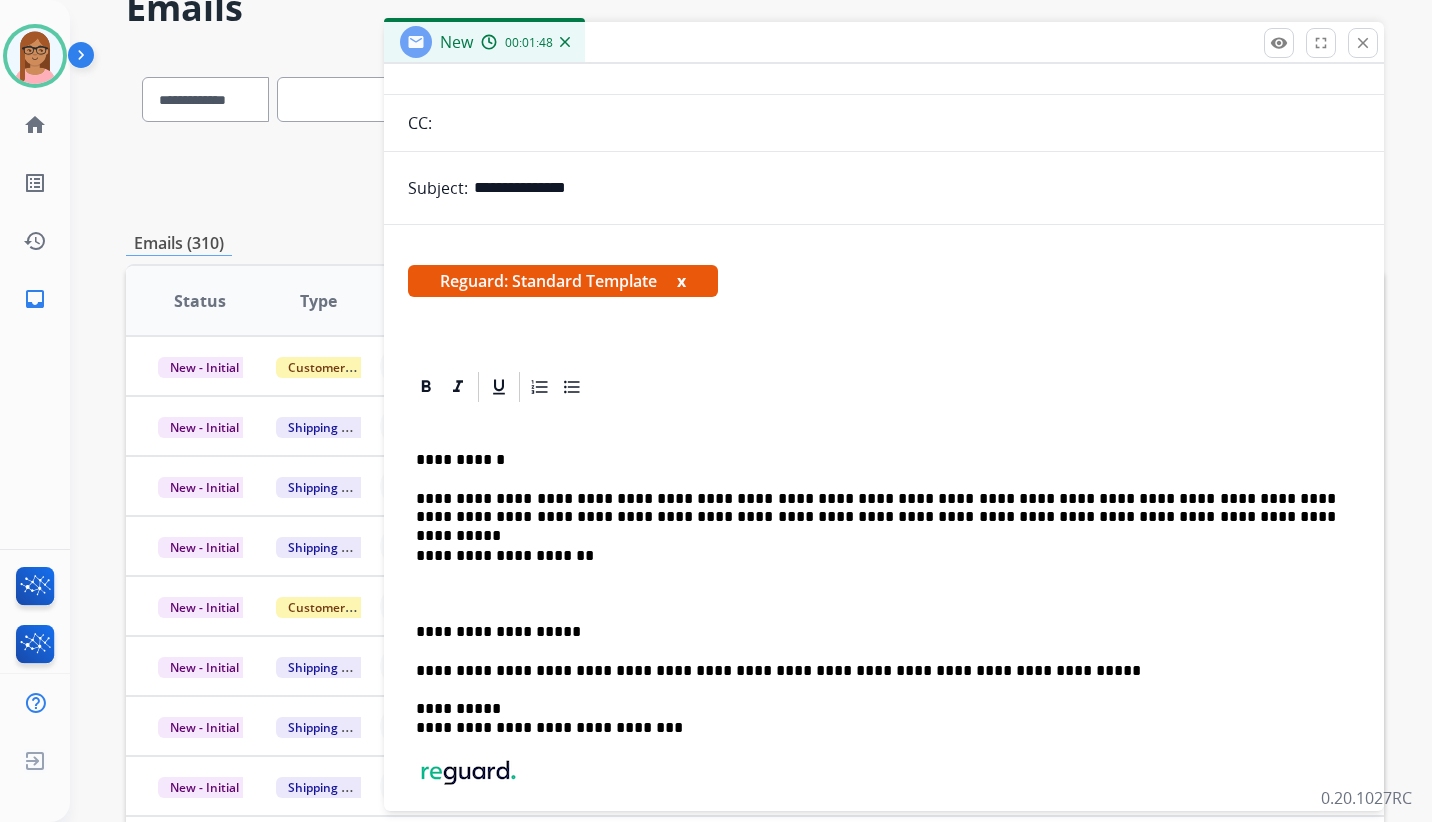 click at bounding box center [876, 594] 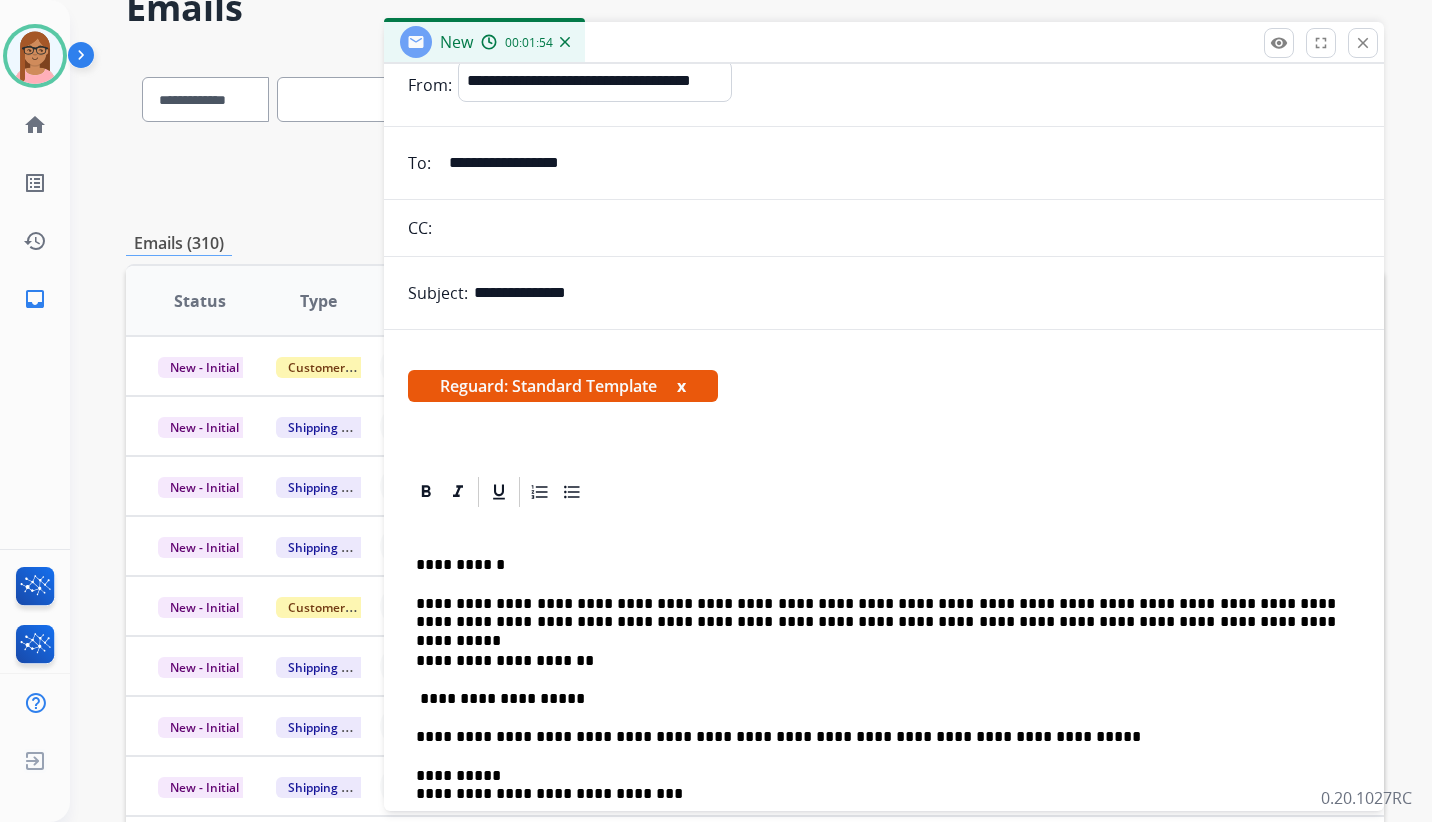 scroll, scrollTop: 165, scrollLeft: 0, axis: vertical 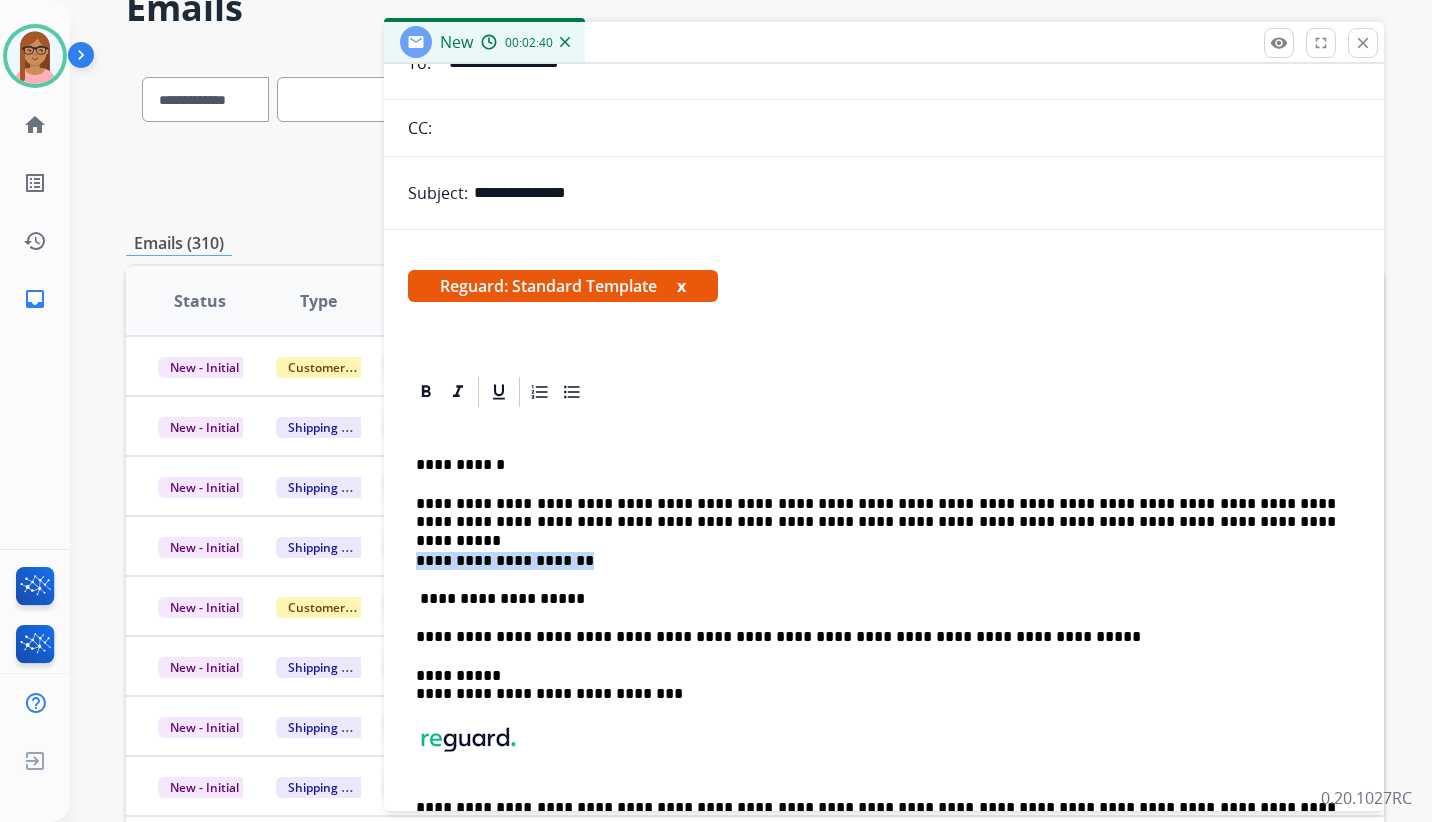 drag, startPoint x: 425, startPoint y: 561, endPoint x: 567, endPoint y: 557, distance: 142.05632 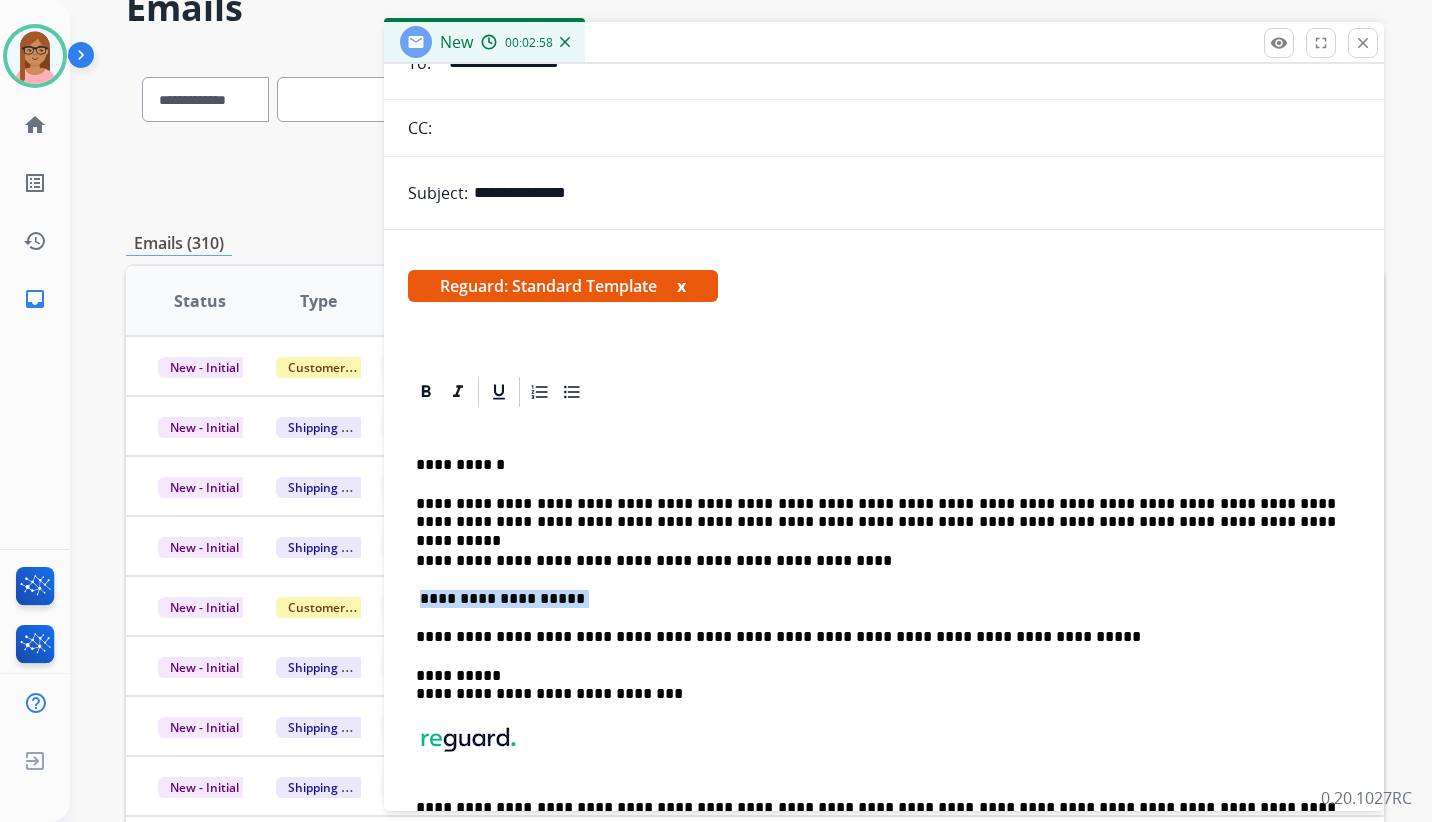 drag, startPoint x: 420, startPoint y: 602, endPoint x: 561, endPoint y: 598, distance: 141.05673 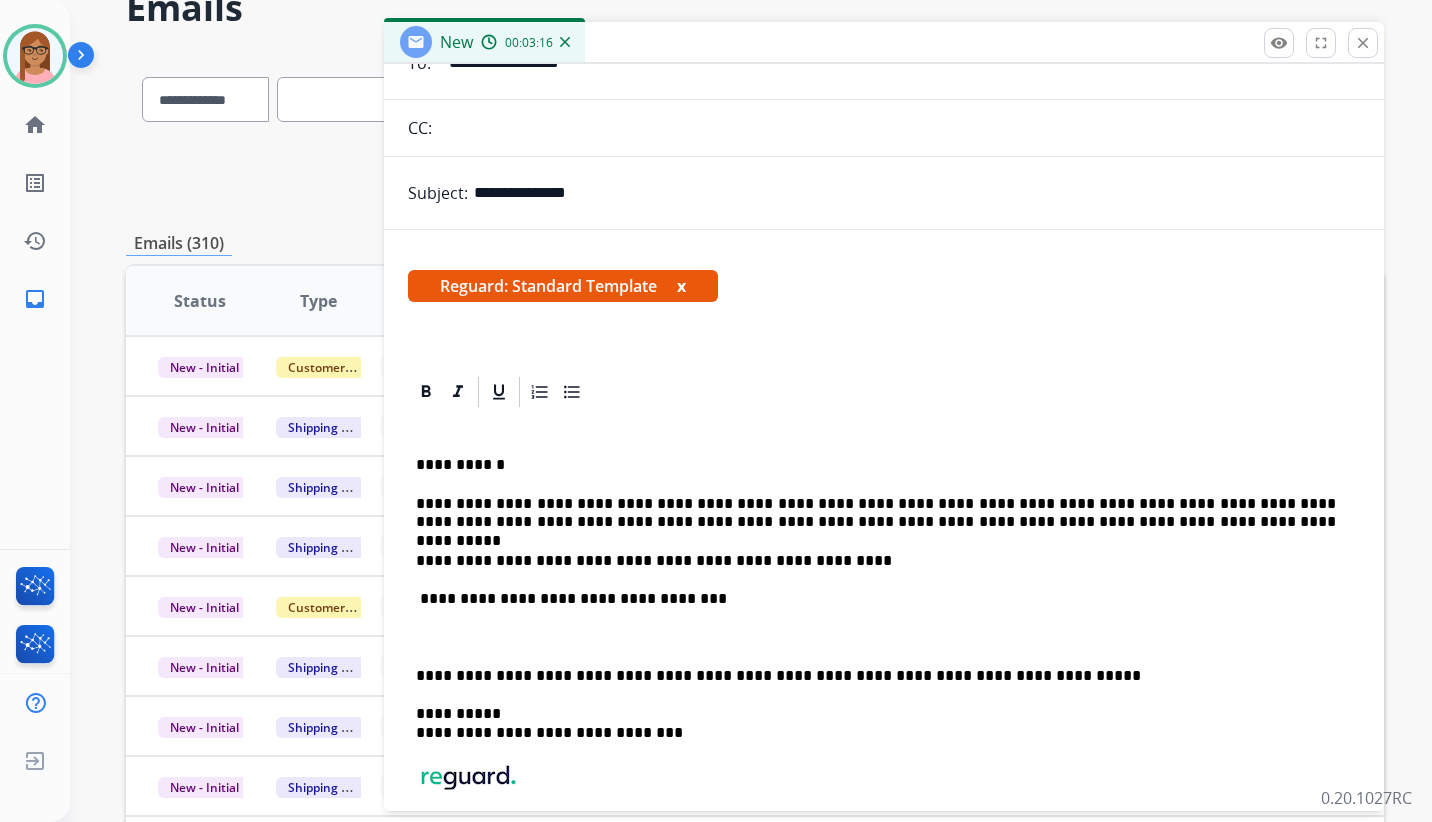 click at bounding box center [884, 637] 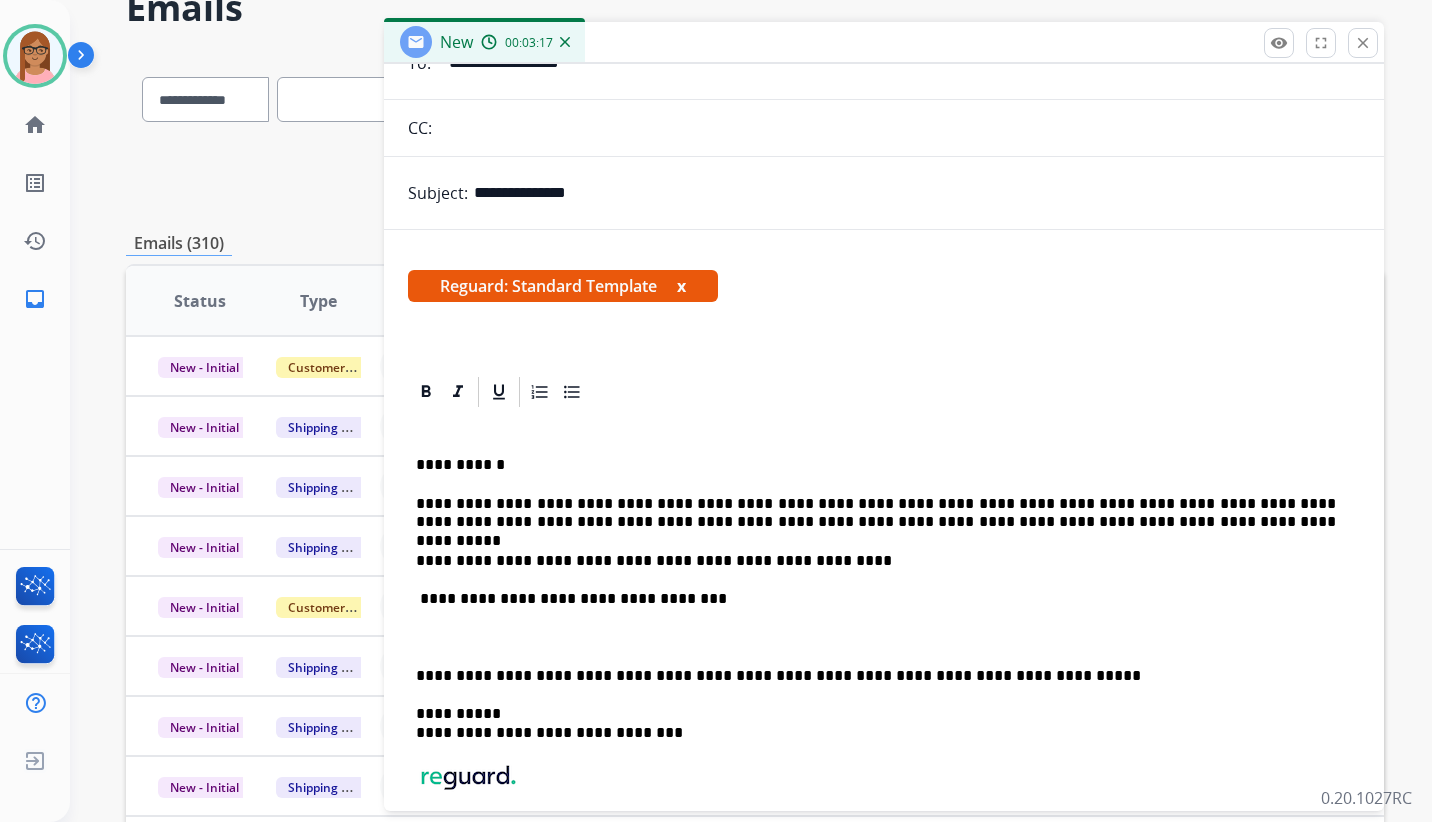 click at bounding box center (884, 637) 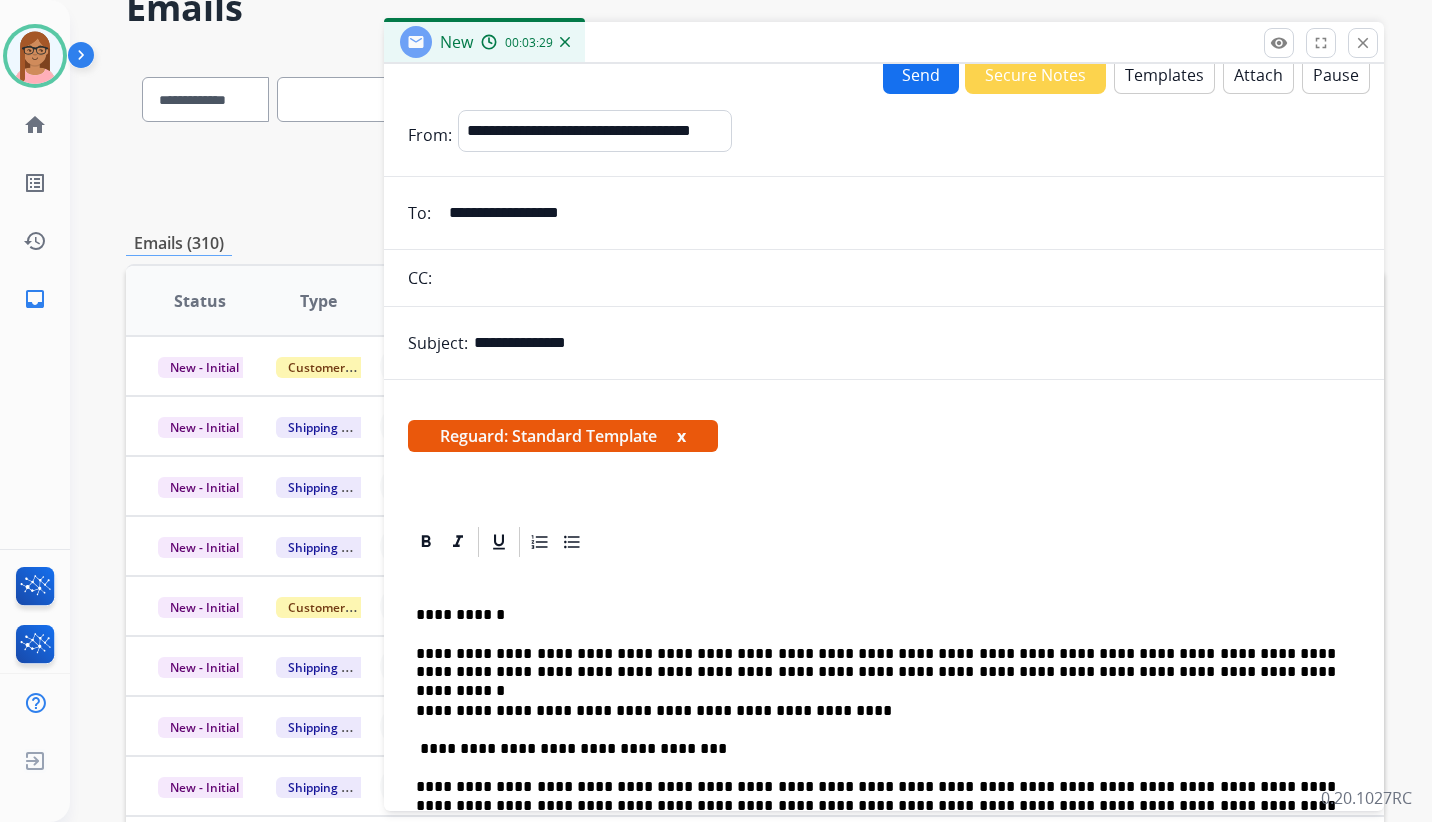 scroll, scrollTop: 0, scrollLeft: 0, axis: both 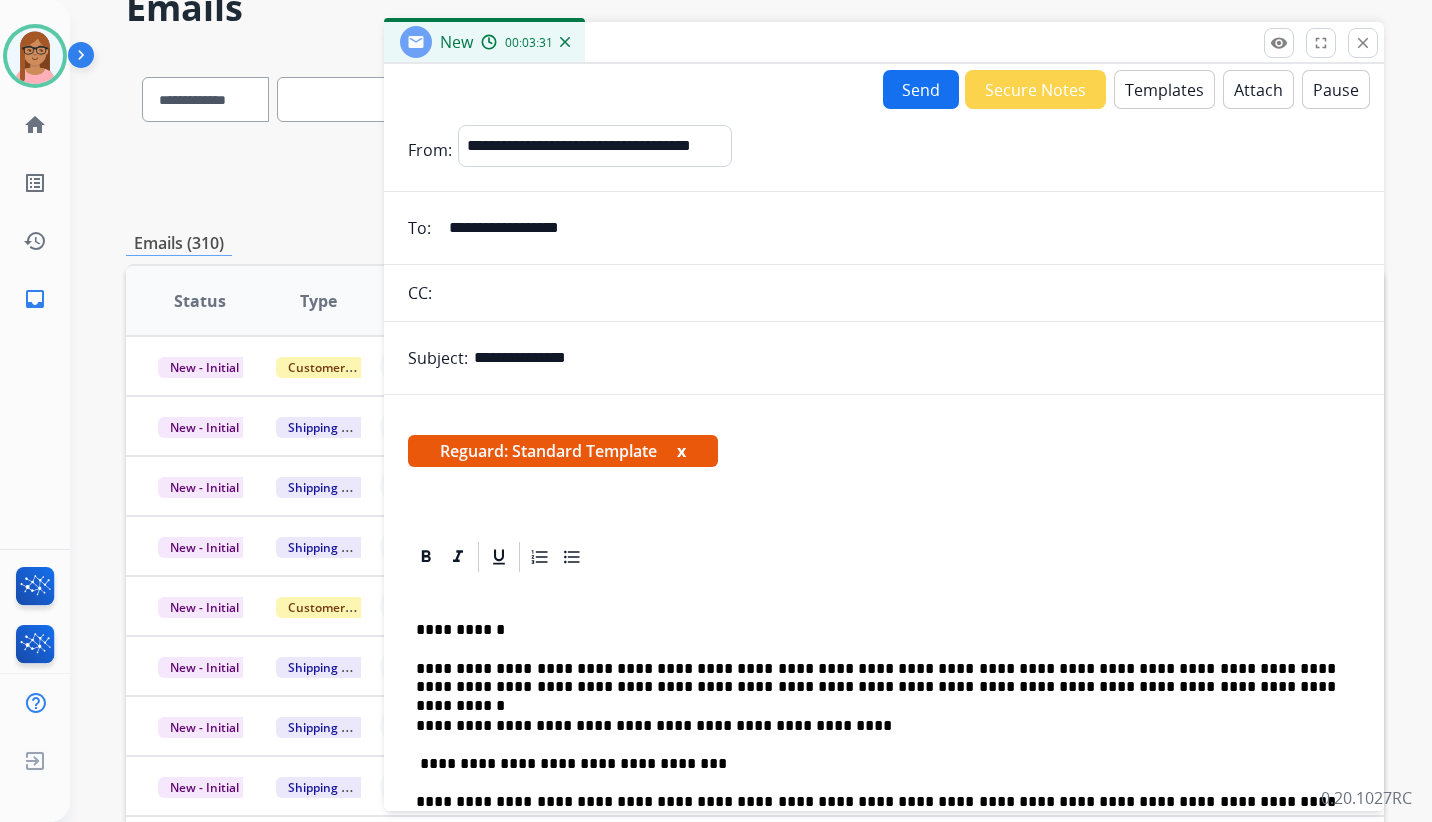 click on "Send" at bounding box center [921, 89] 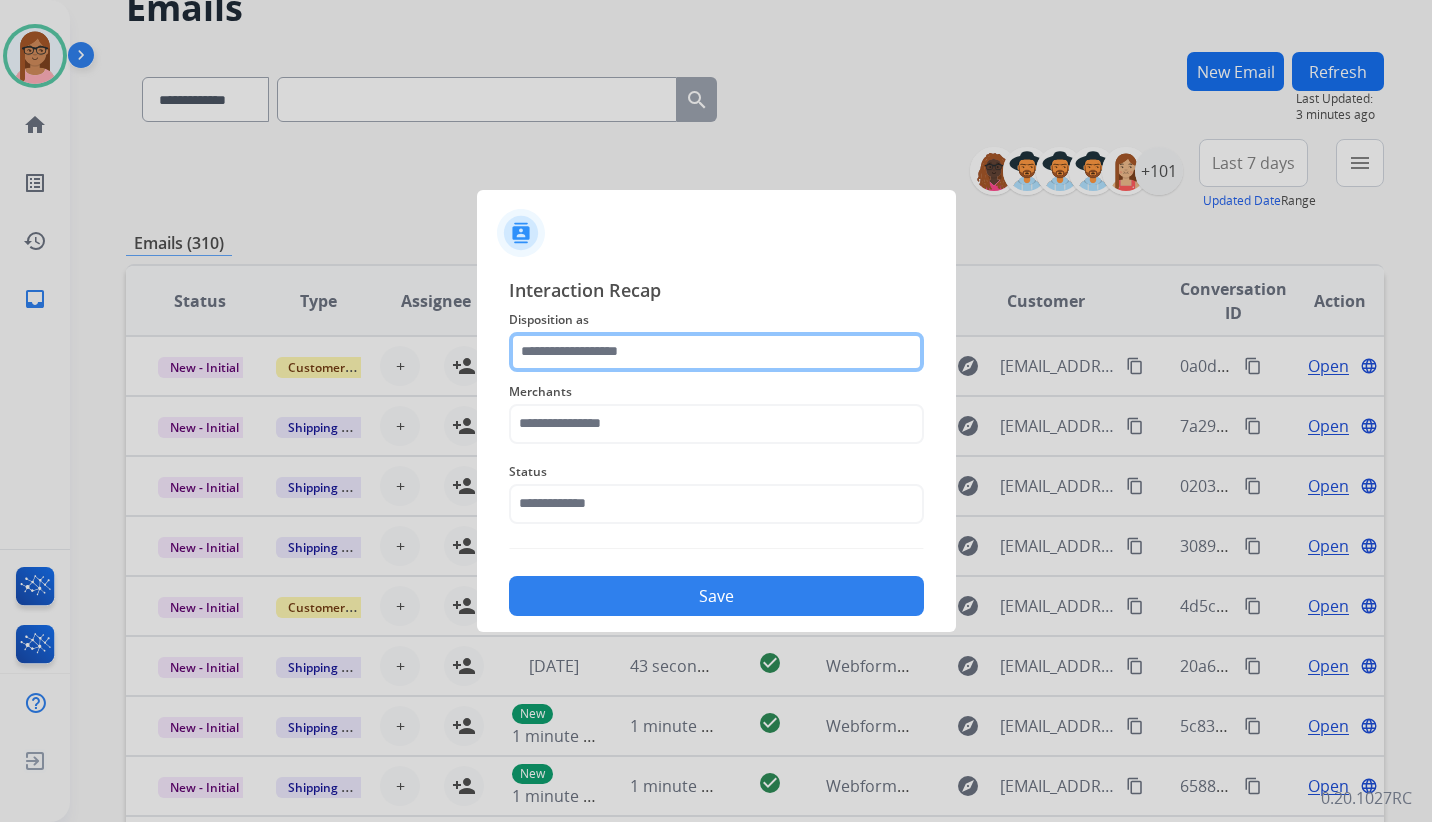 click 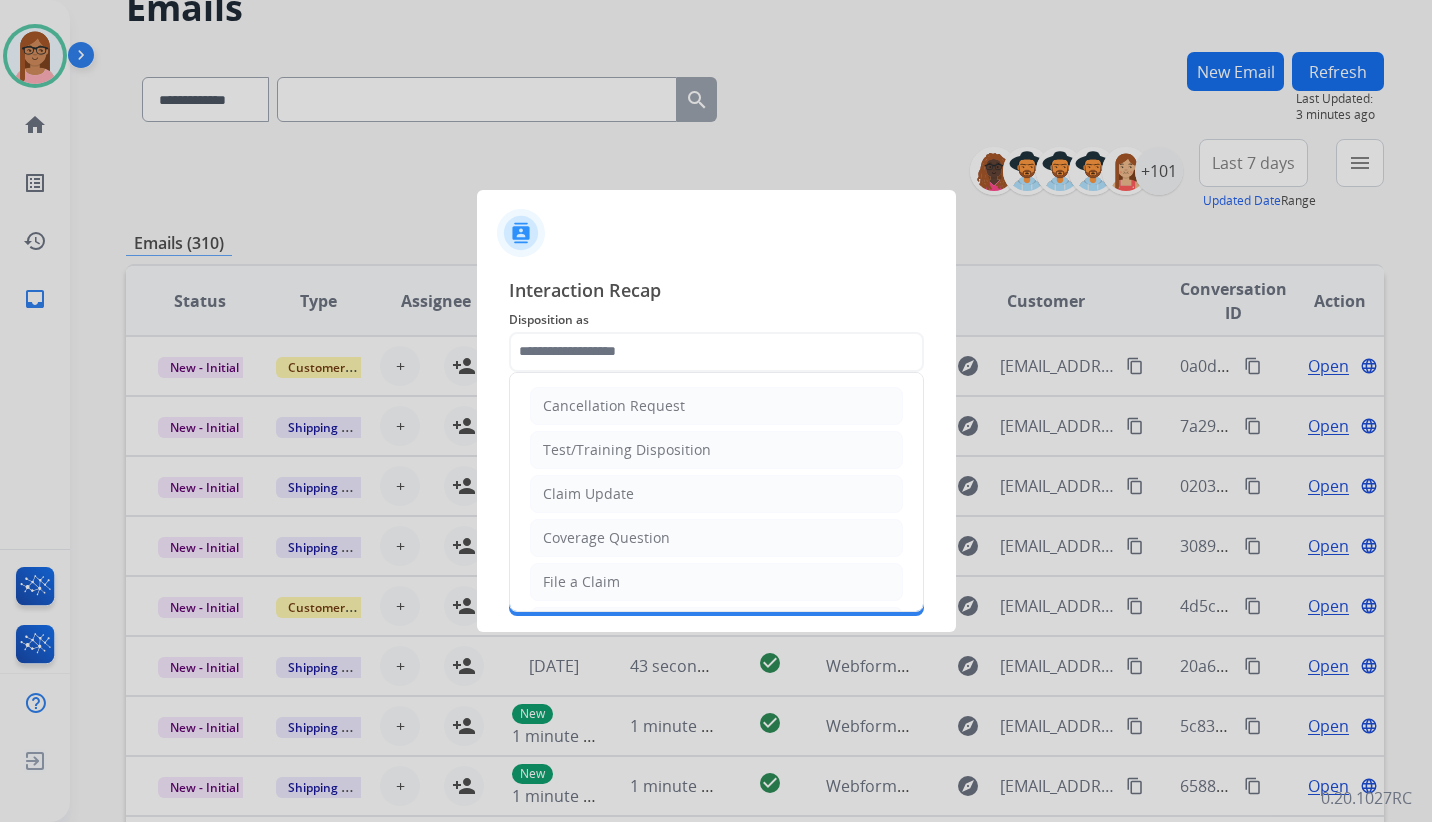 click on "Claim Update" 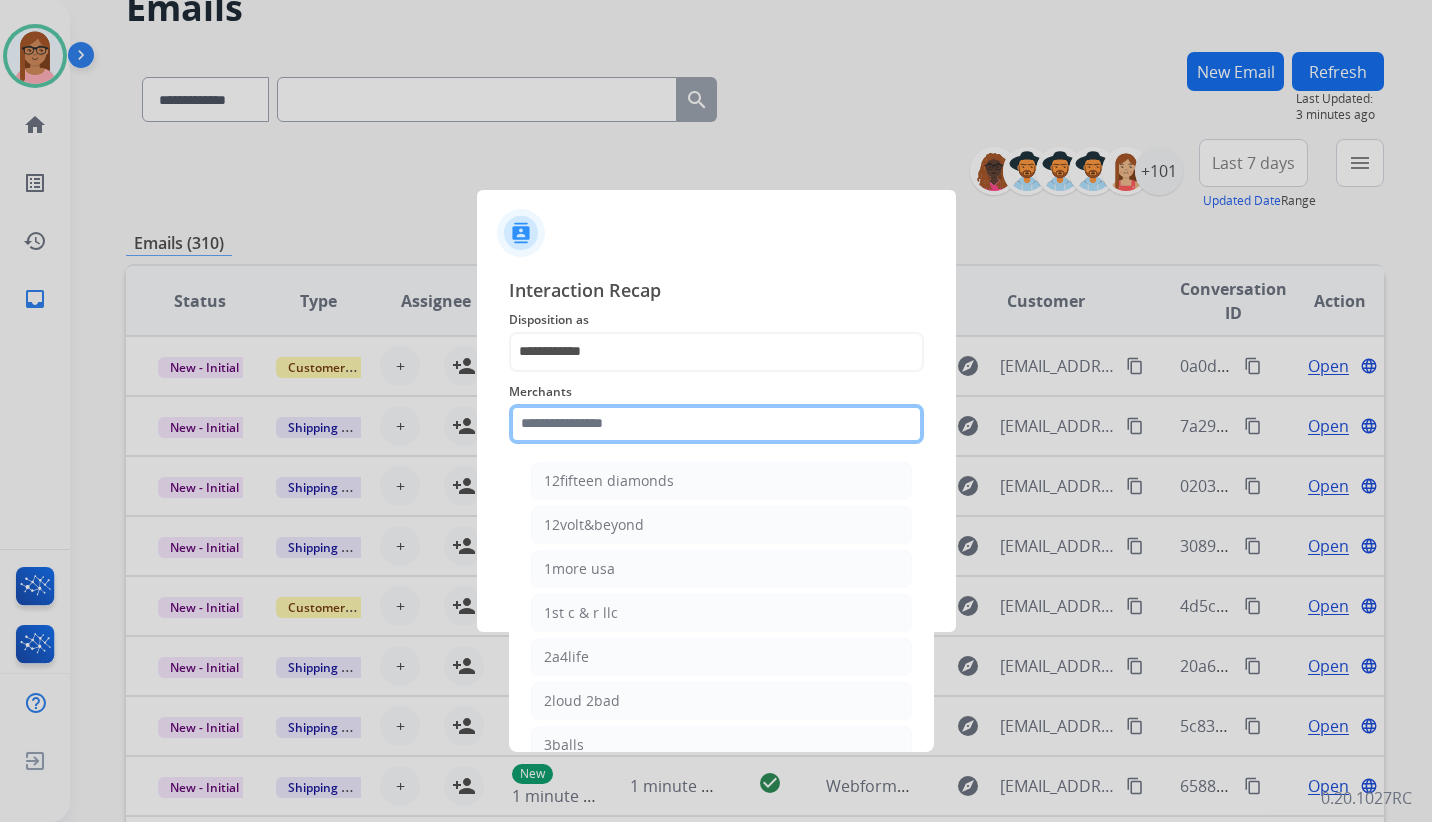 click 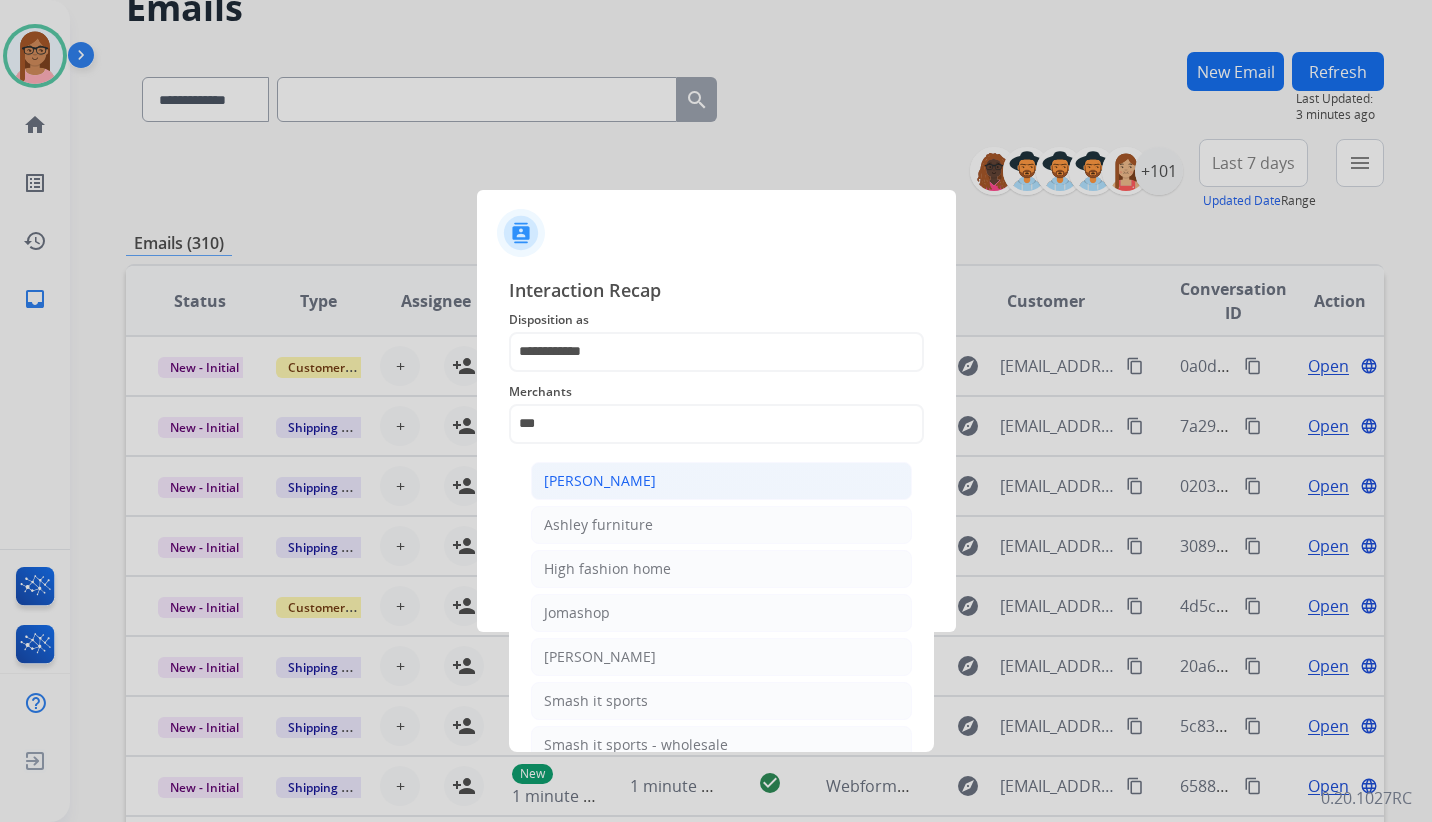 click on "Ashley - Reguard" 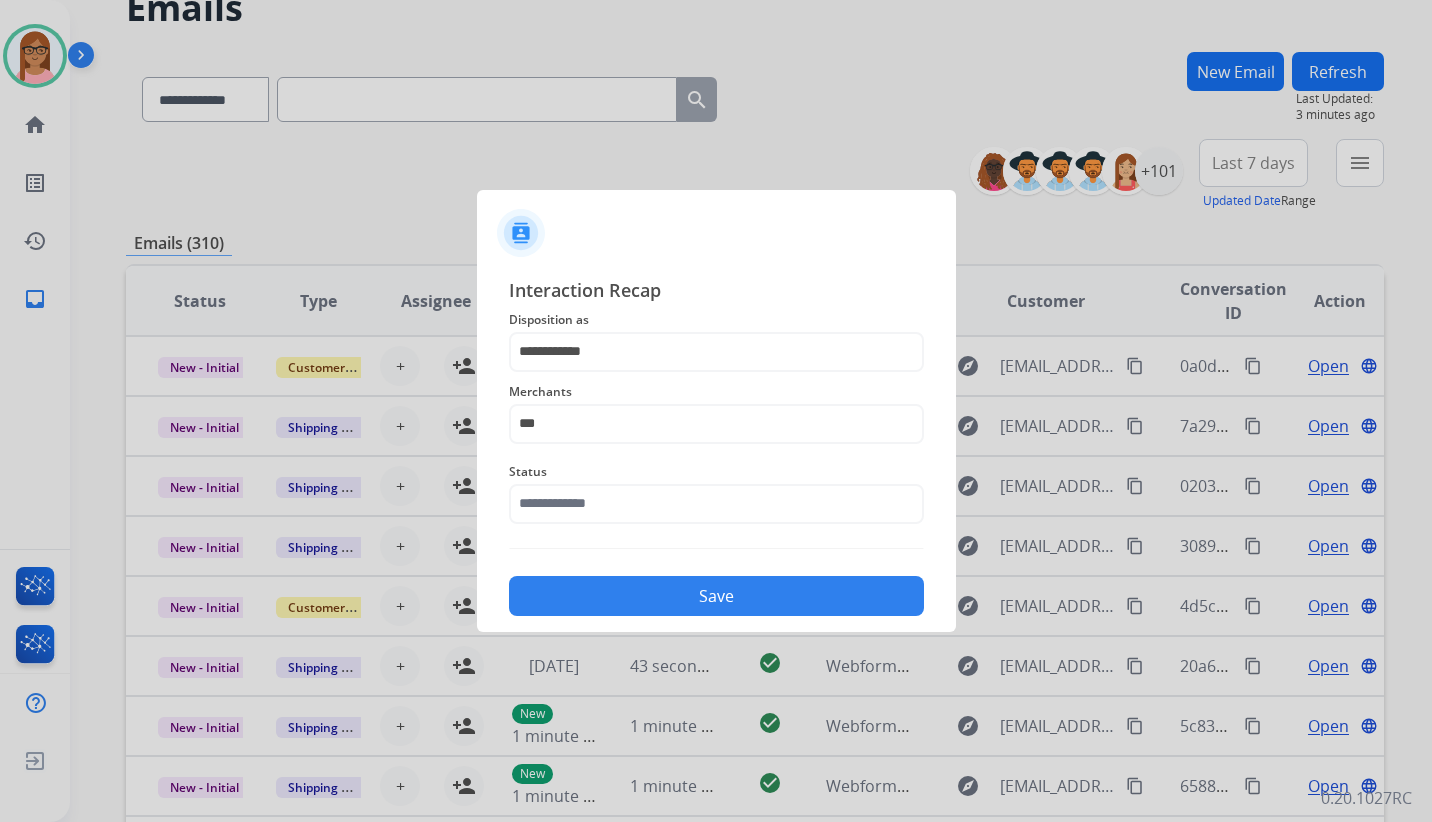 type on "**********" 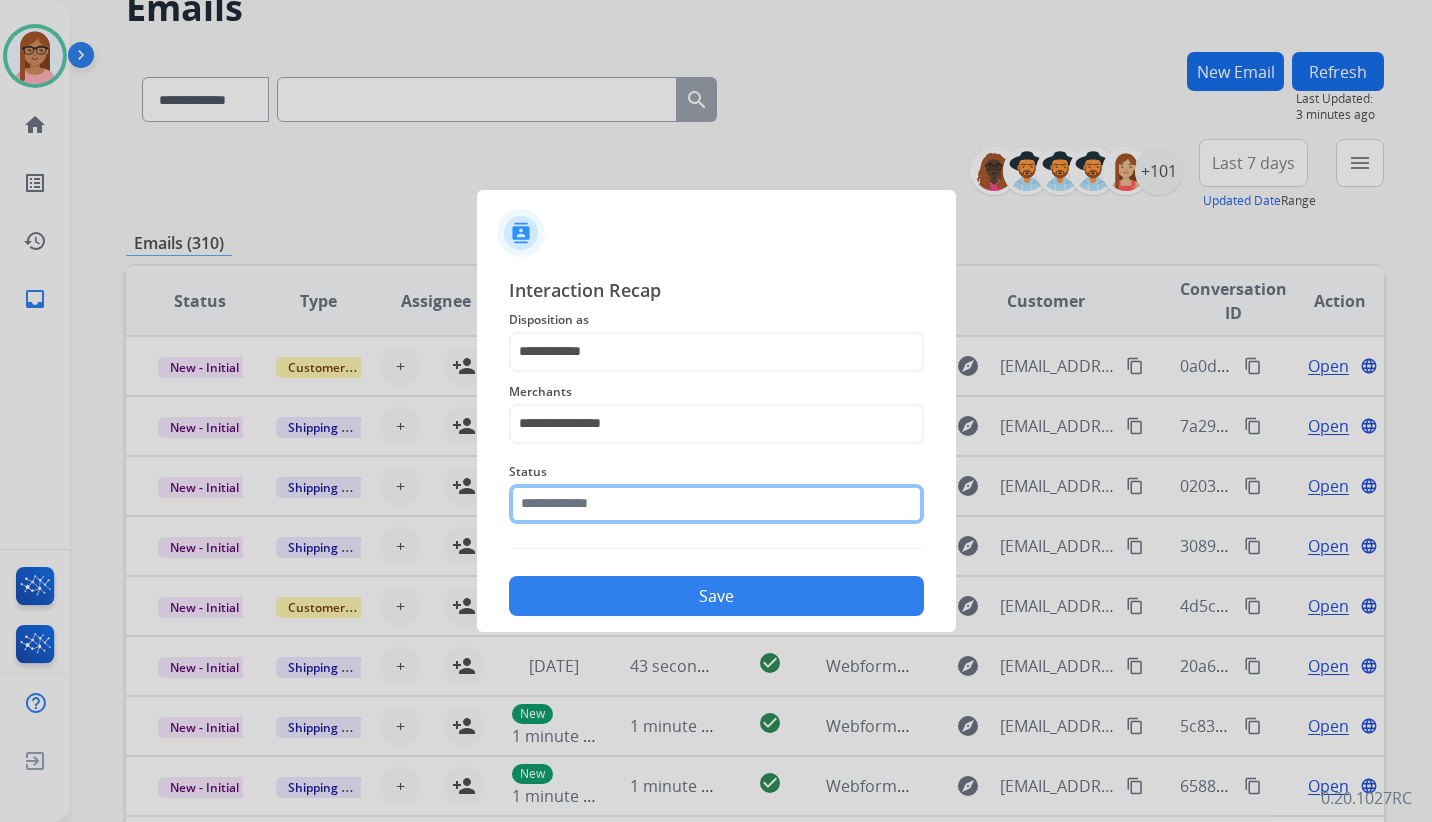 click 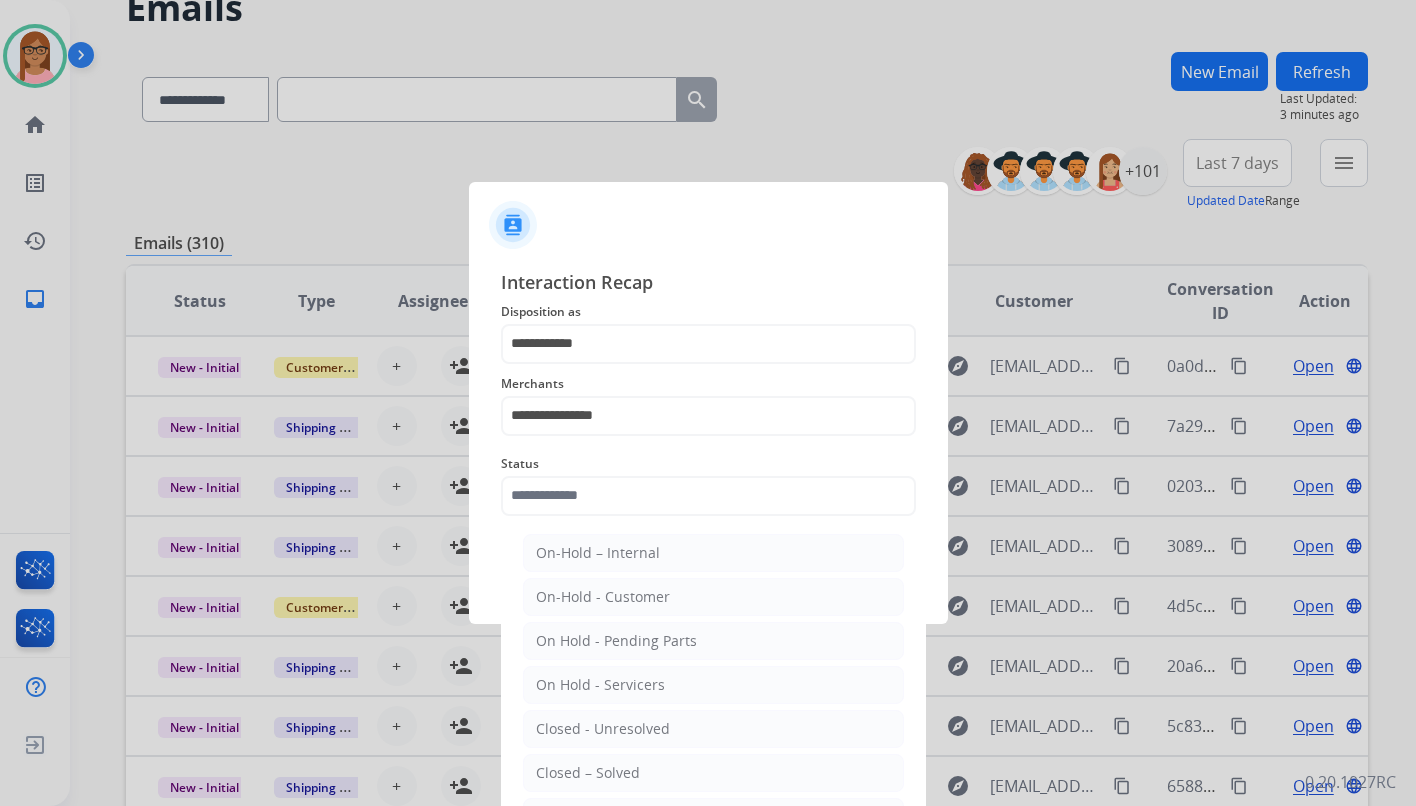 click on "Closed – Solved" 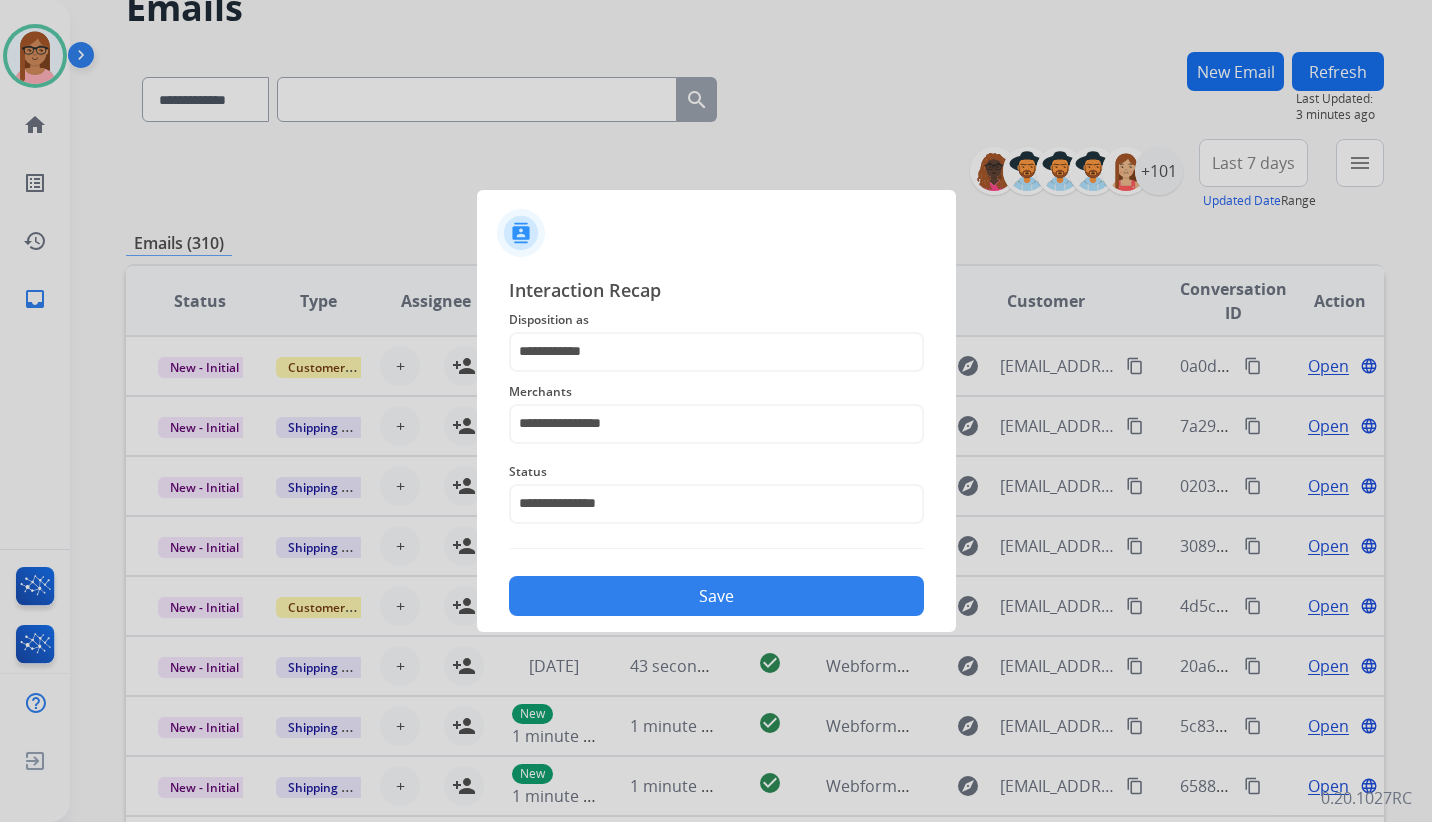 click on "Save" 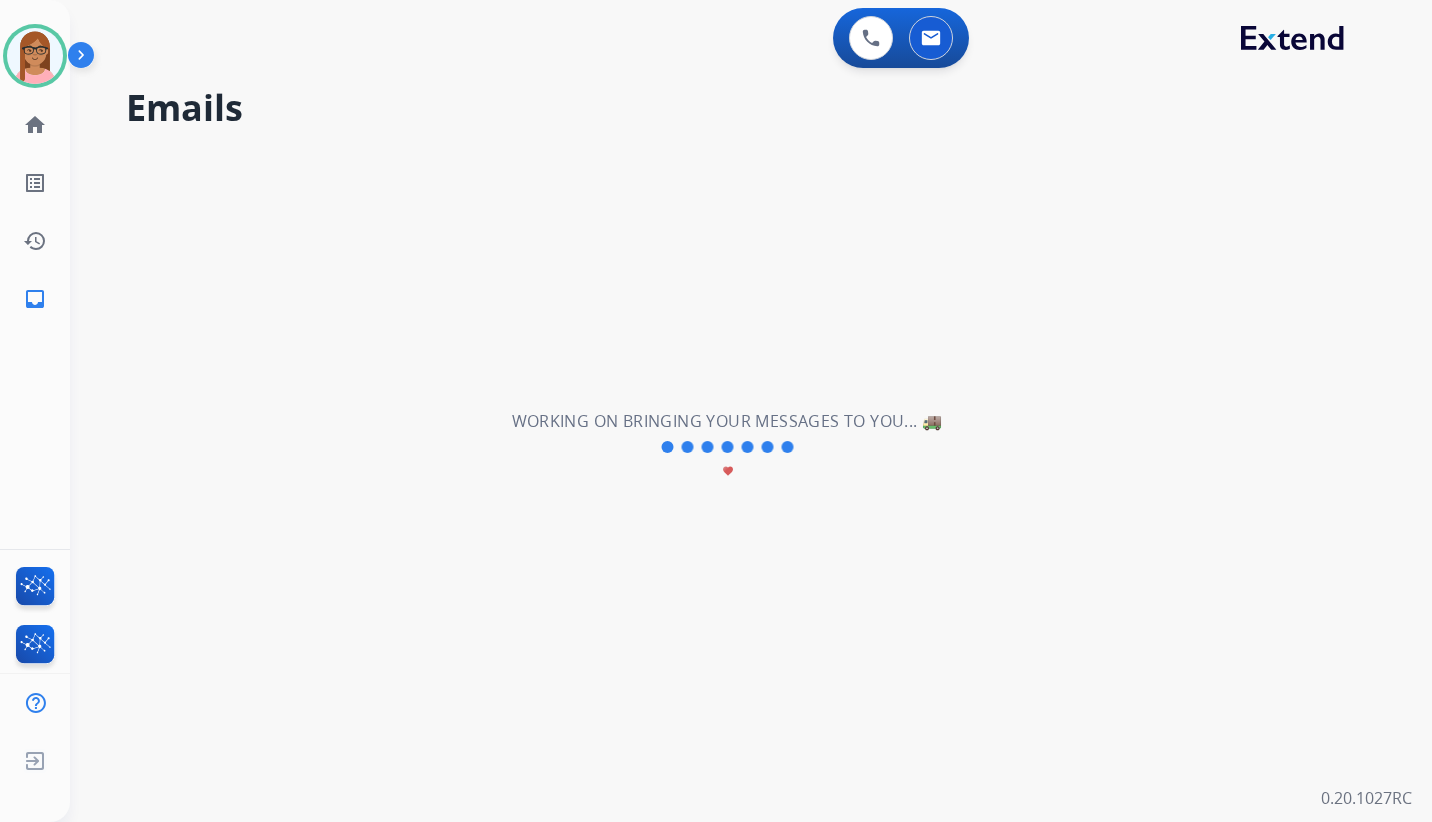scroll, scrollTop: 0, scrollLeft: 0, axis: both 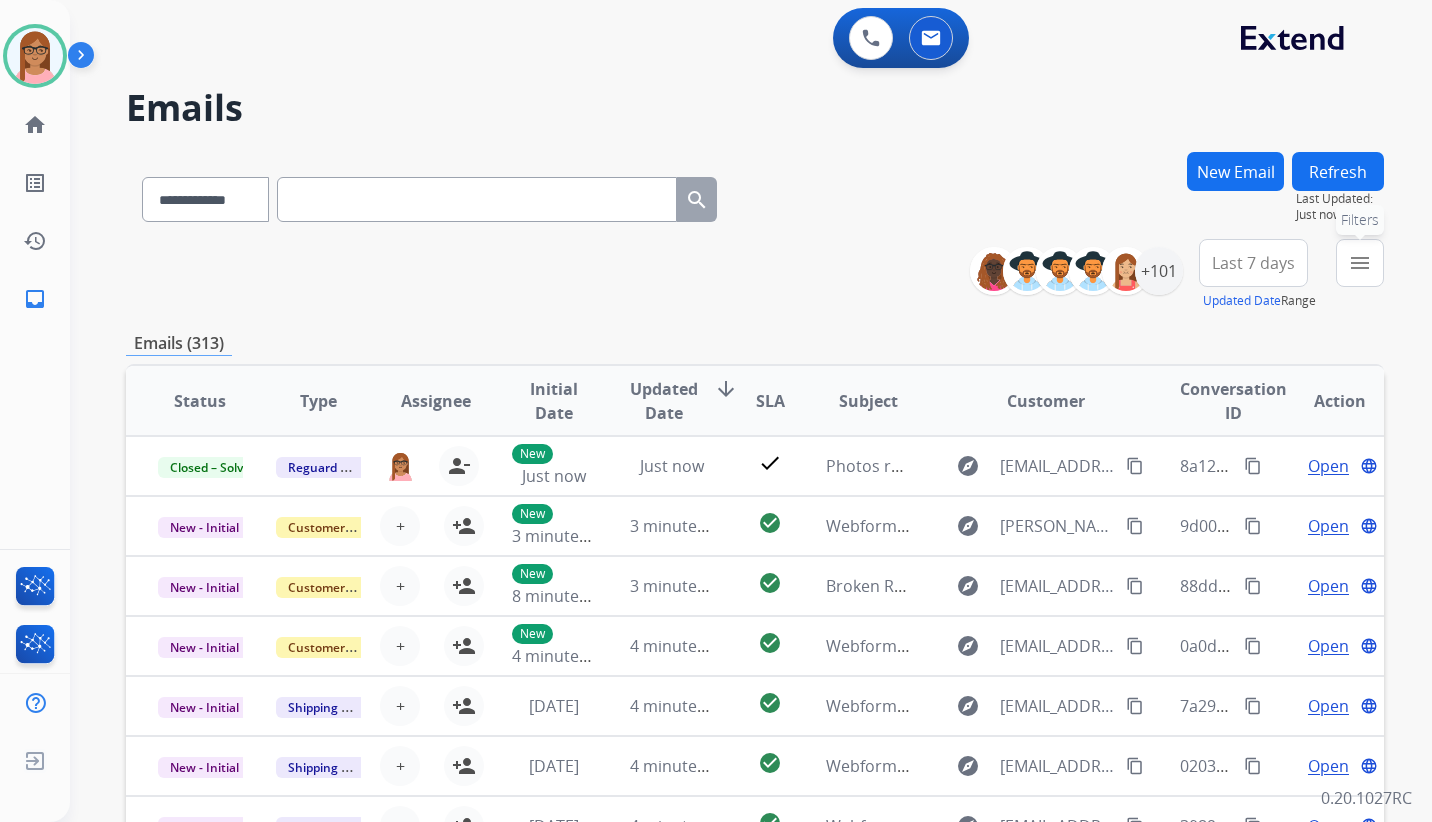 click on "menu" at bounding box center (1360, 263) 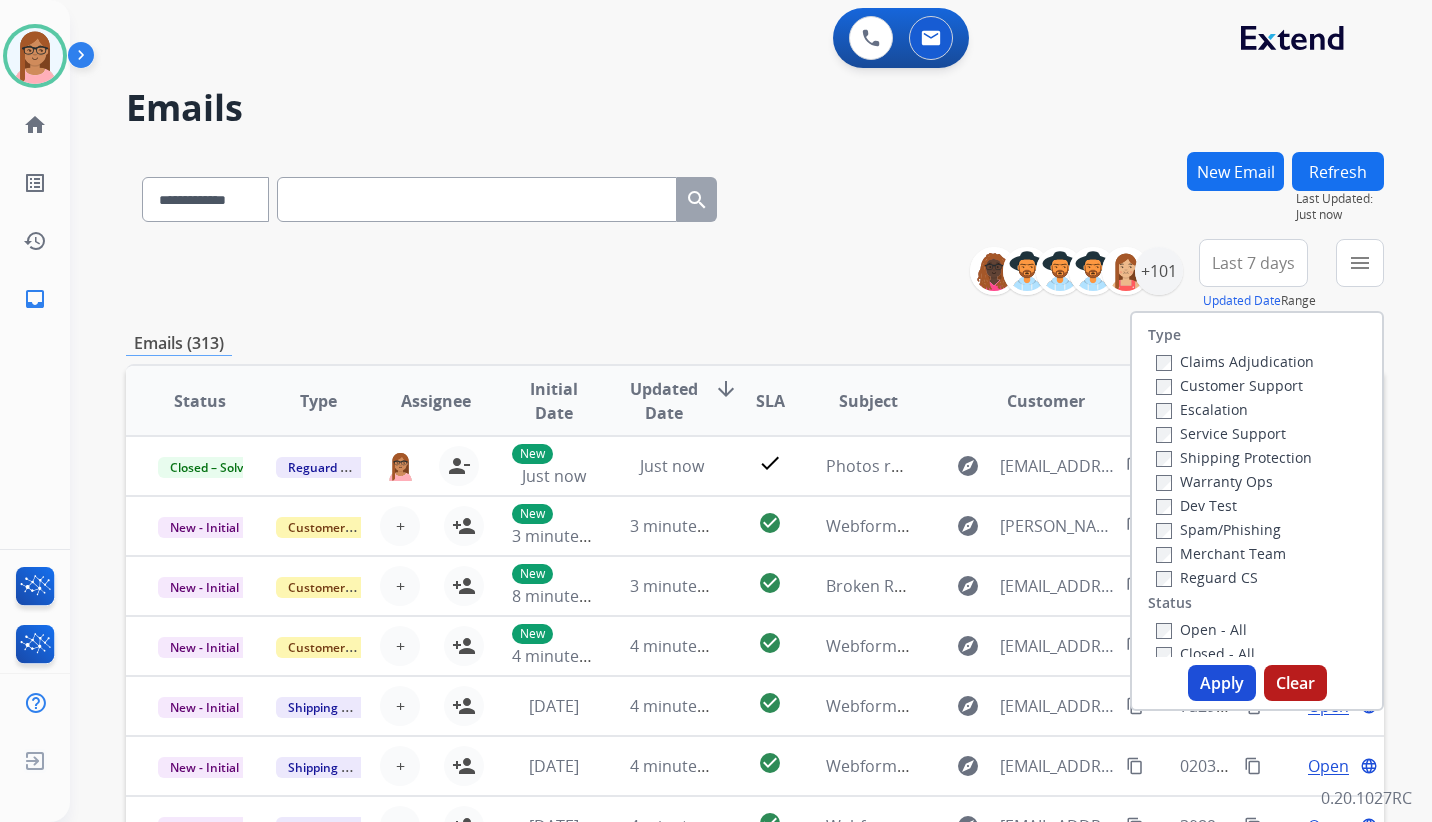 click on "Customer Support" at bounding box center [1235, 385] 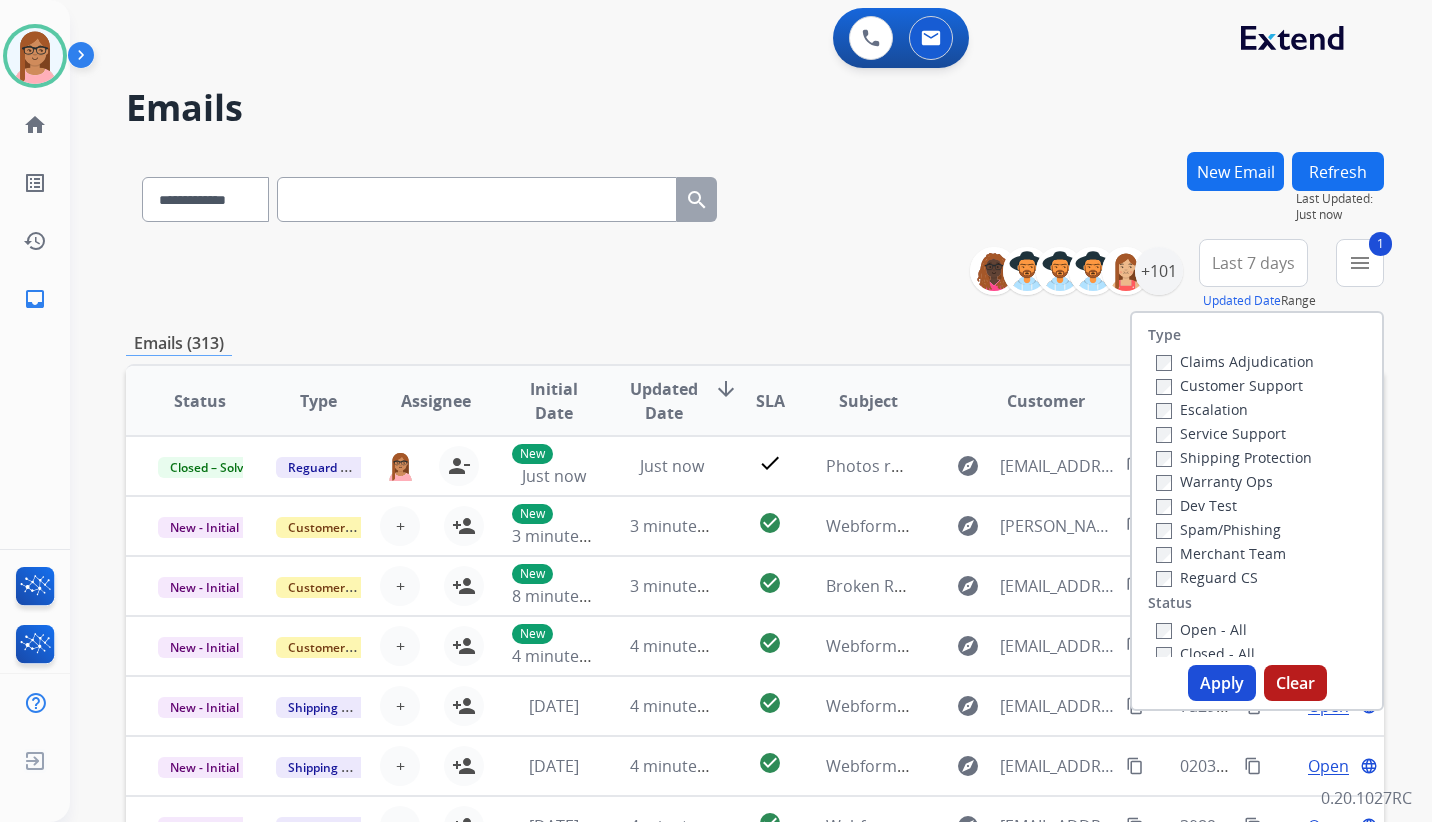 click on "Claims Adjudication" at bounding box center (1235, 361) 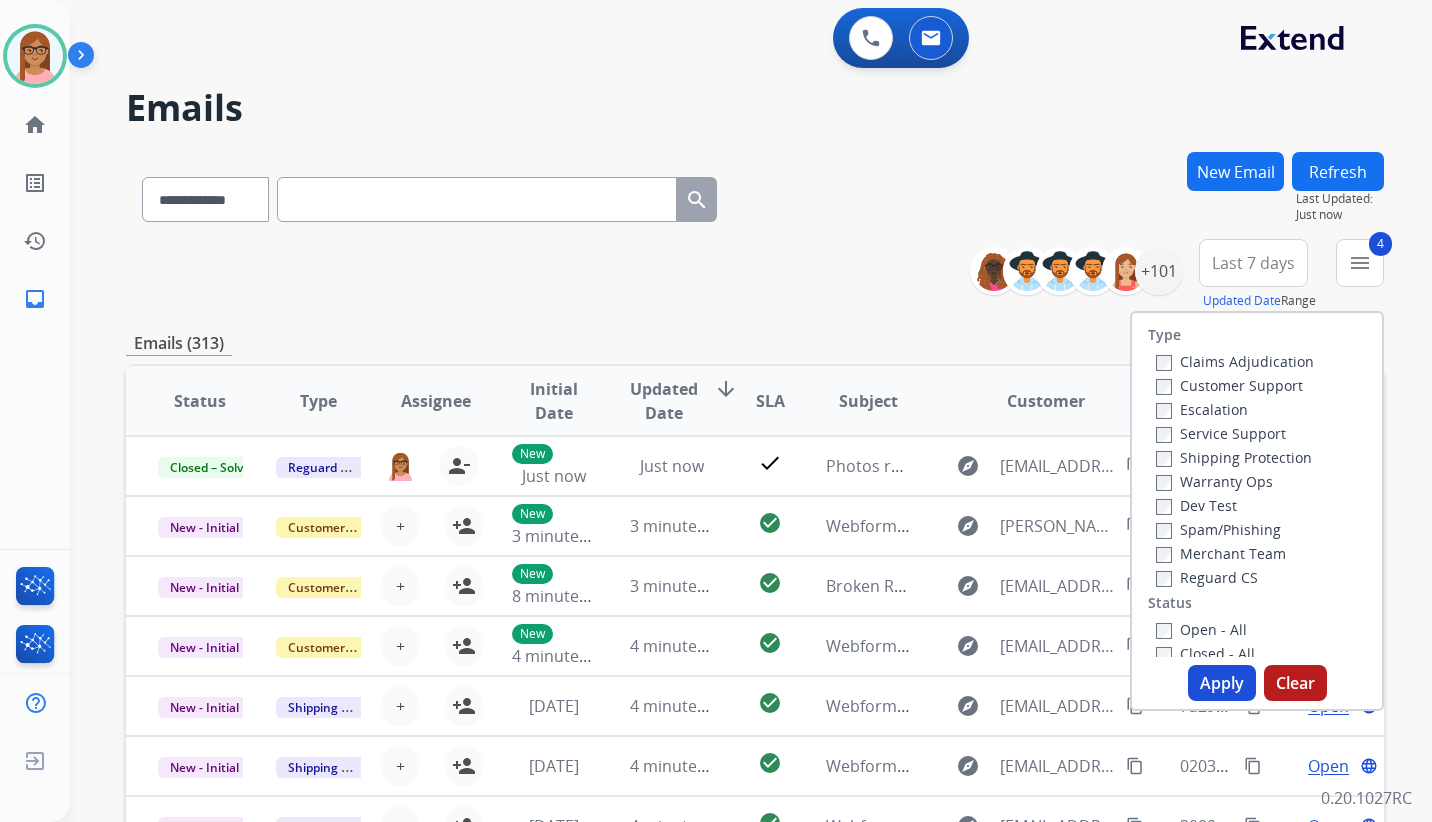 click on "Closed - All" at bounding box center [1205, 653] 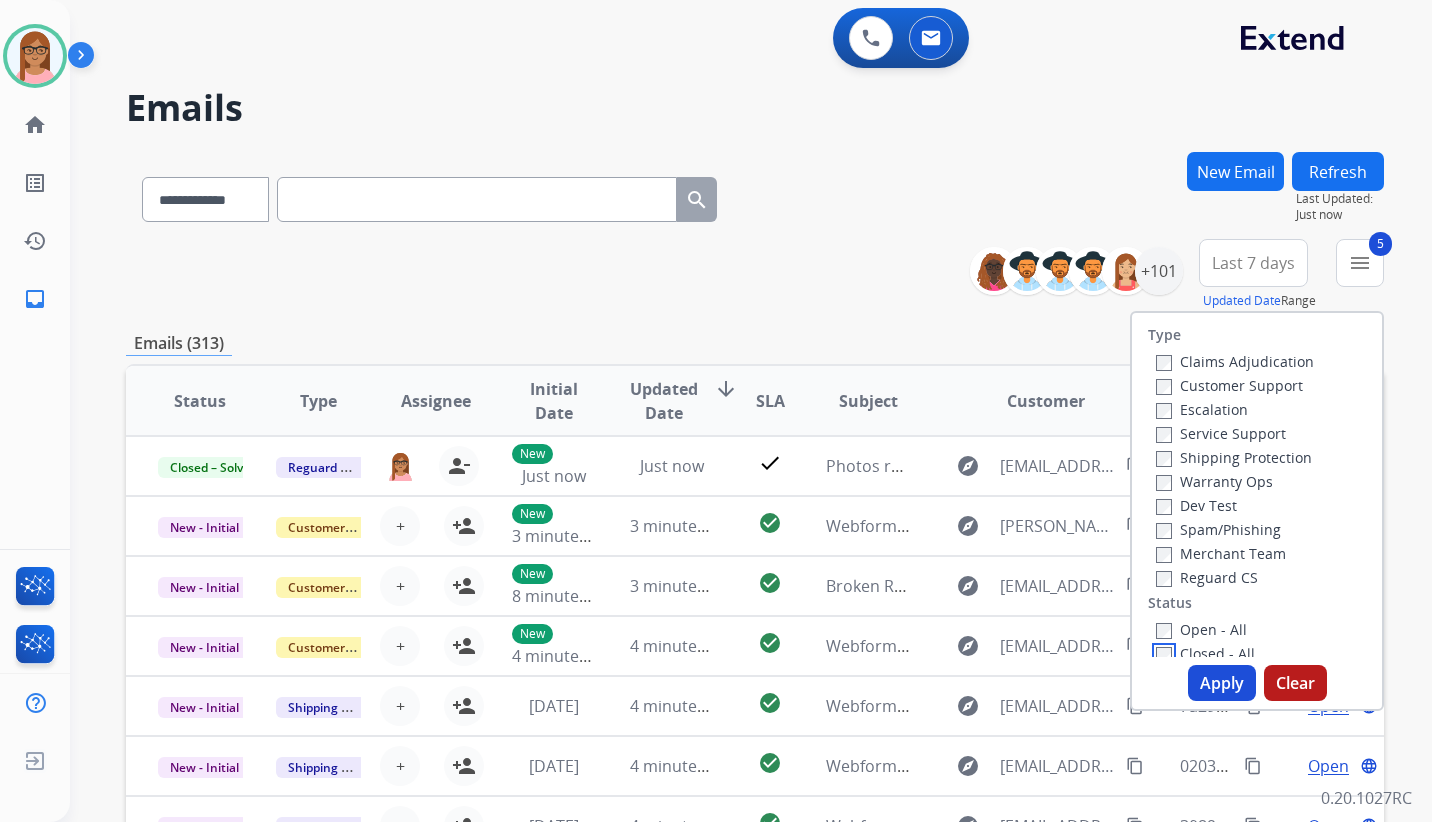 scroll, scrollTop: 6, scrollLeft: 0, axis: vertical 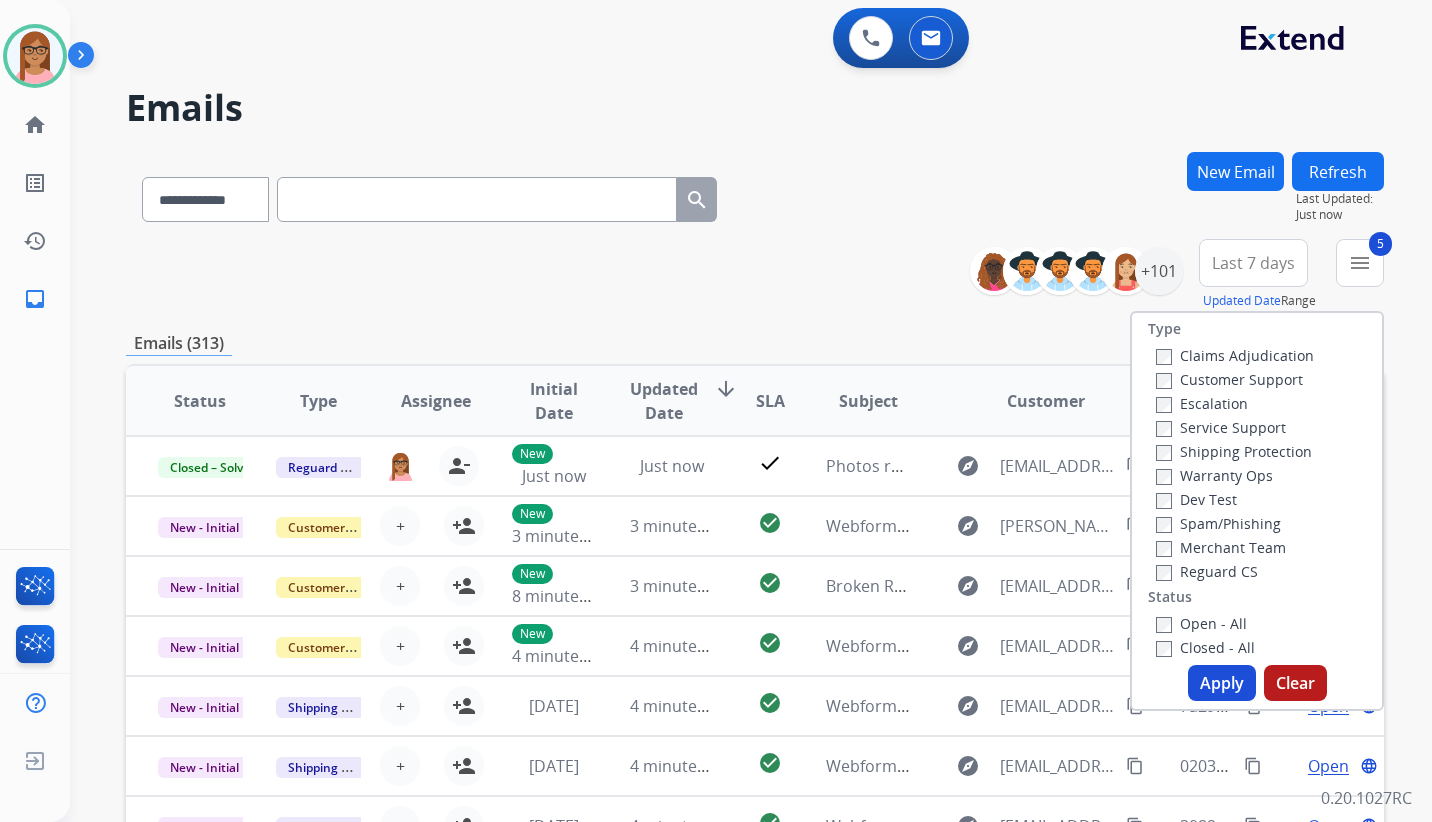 click on "Apply" at bounding box center (1222, 683) 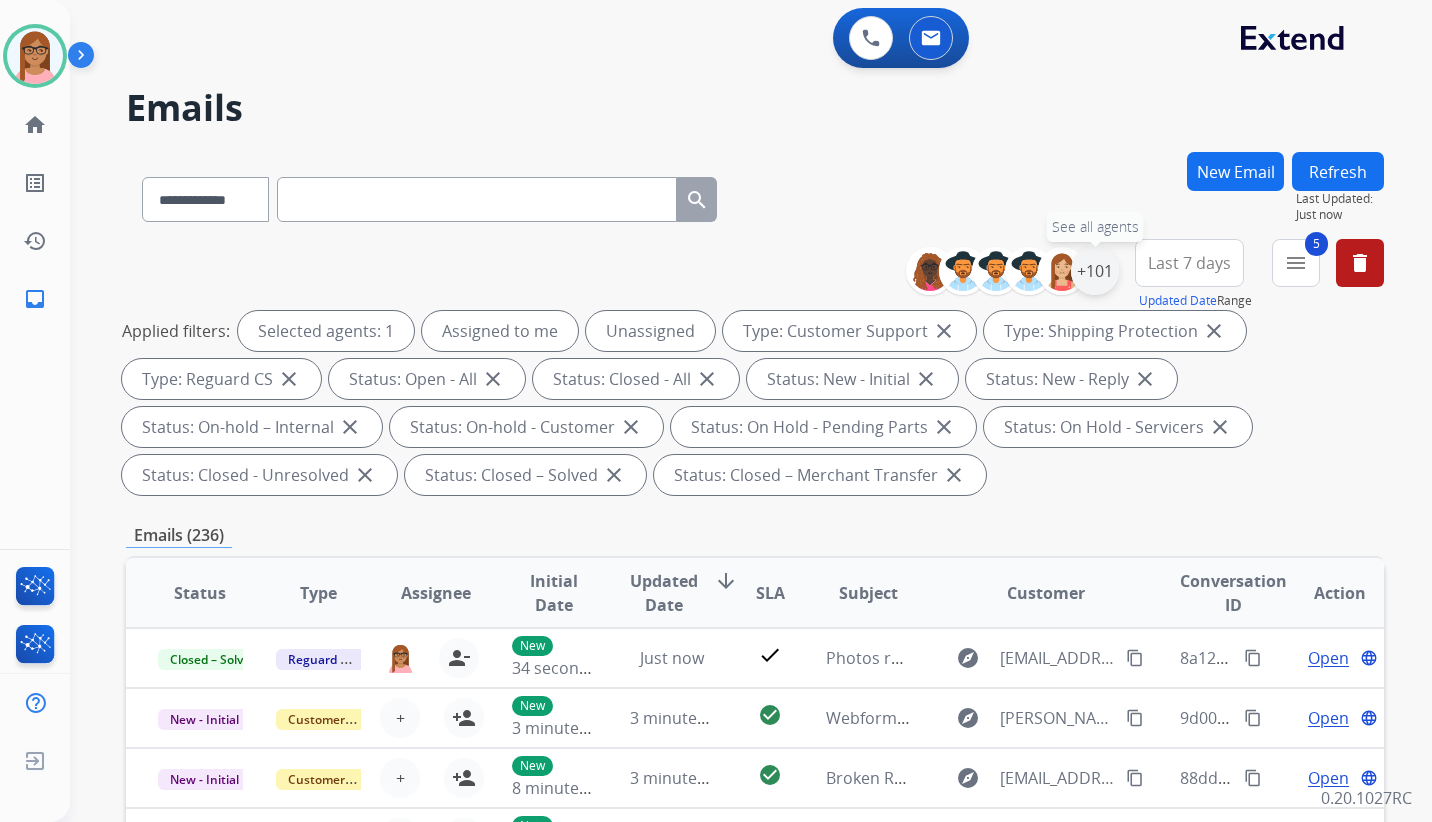 click on "+101" at bounding box center (1095, 271) 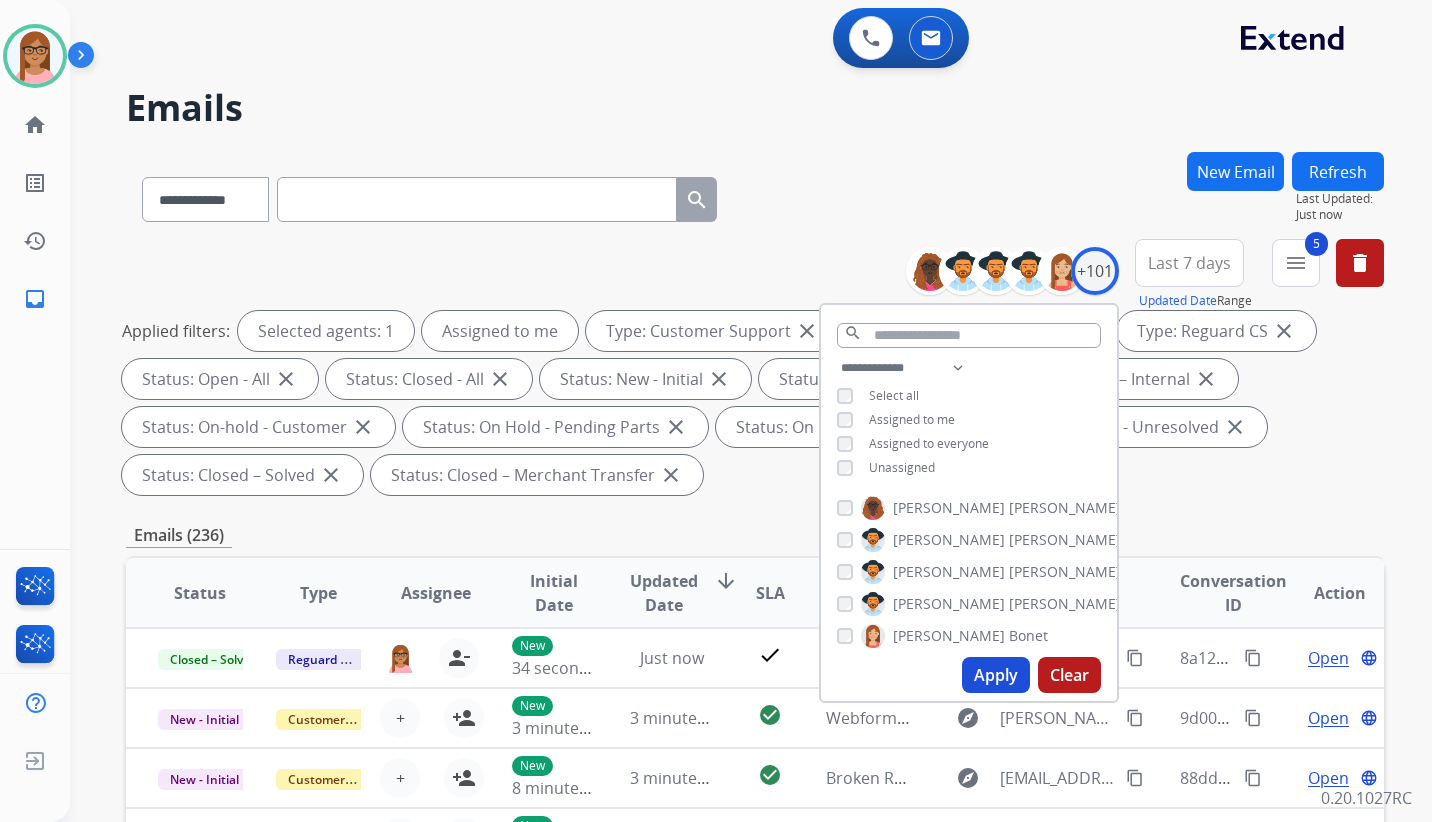click on "Apply" at bounding box center (996, 675) 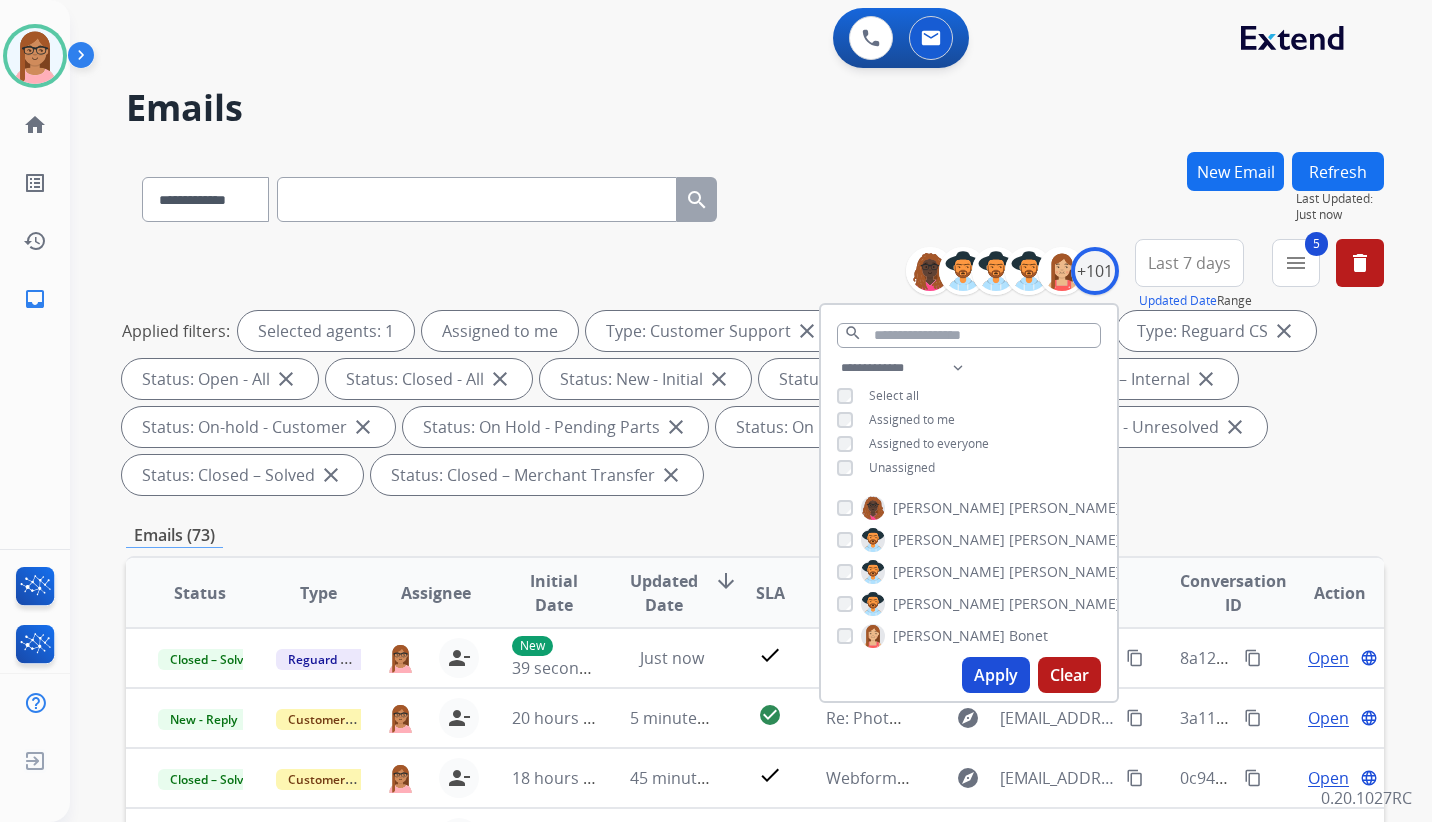 click on "**********" at bounding box center [755, 741] 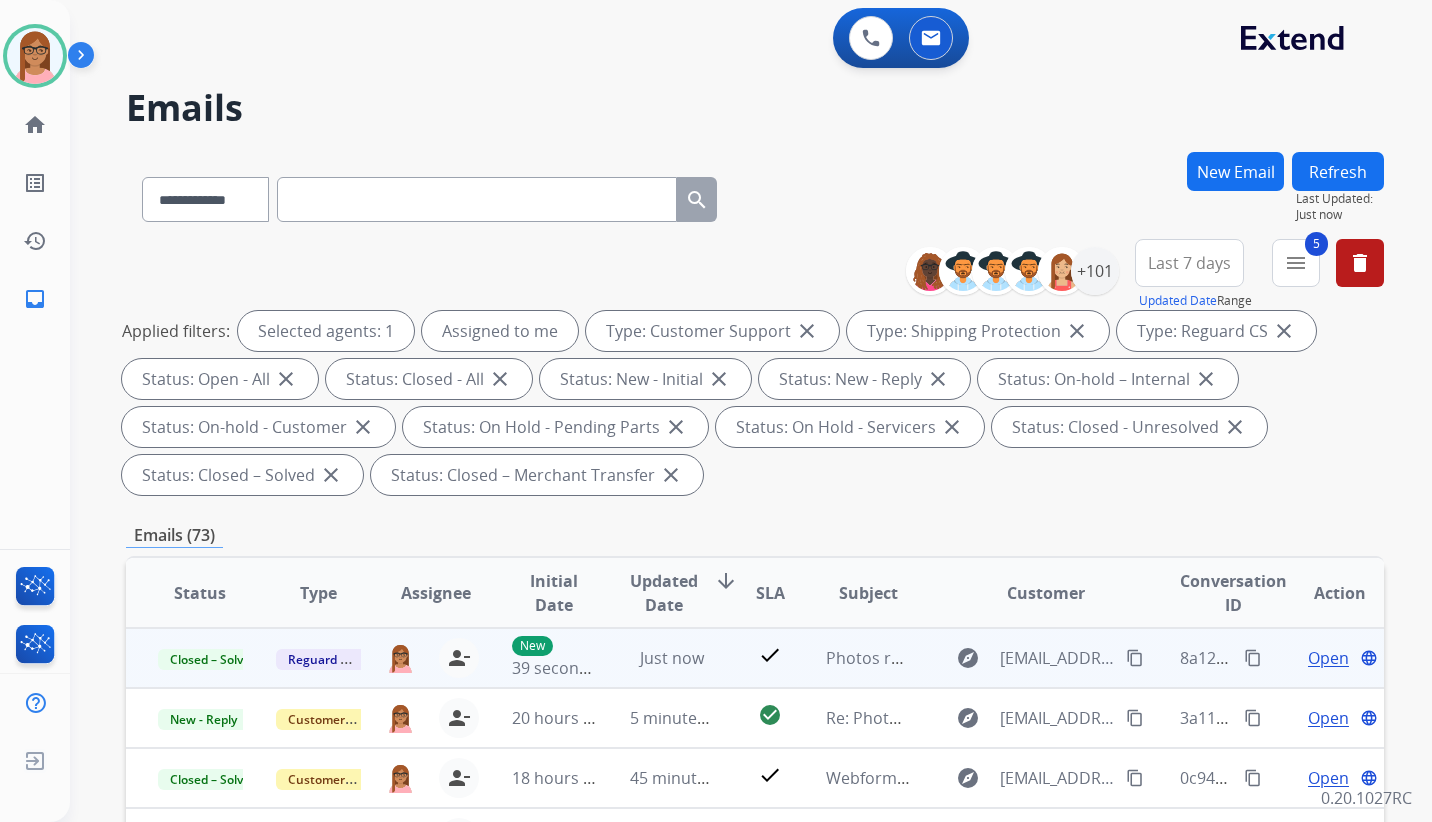 click on "content_copy" at bounding box center (1253, 658) 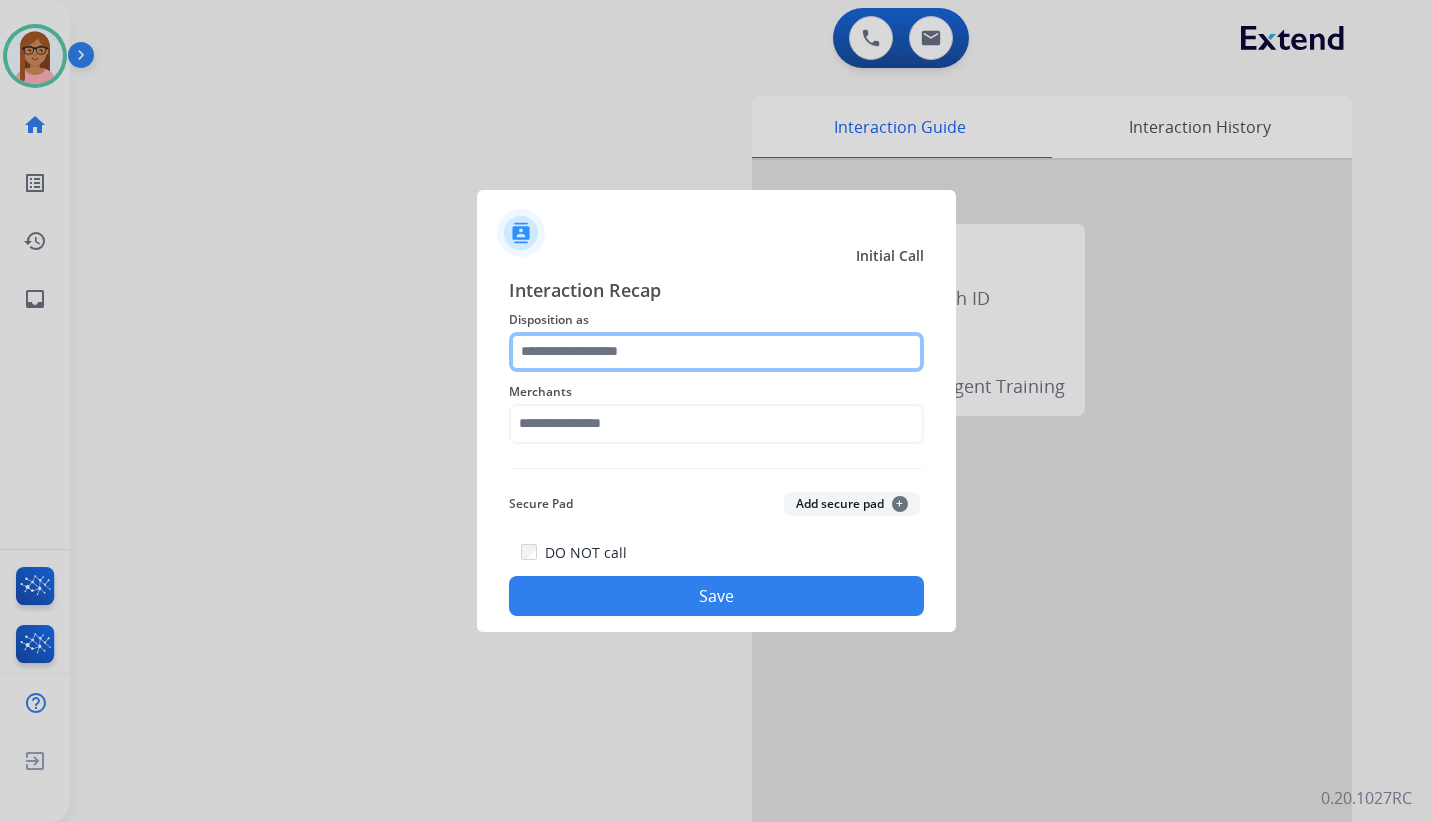 click 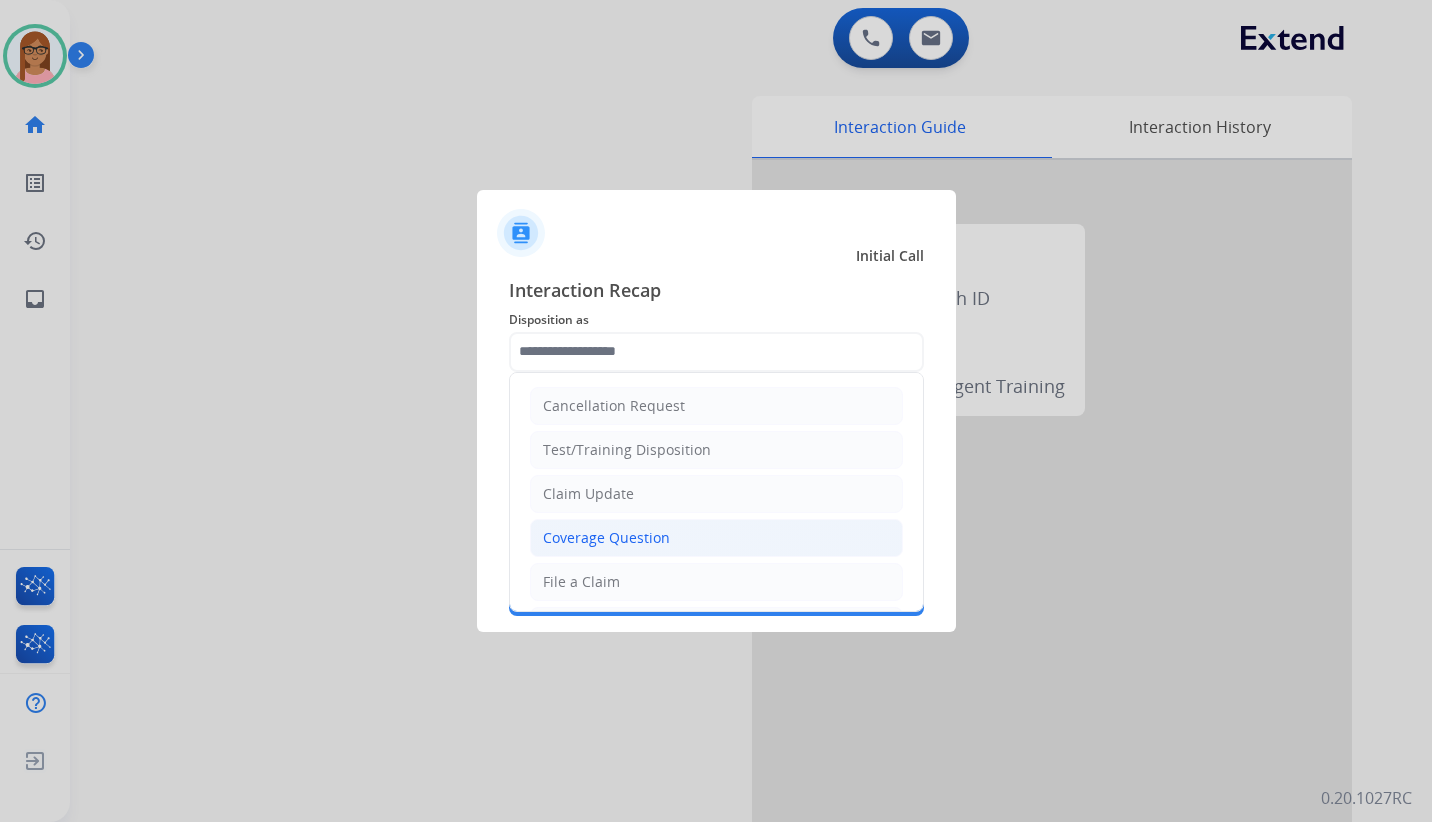 click on "Coverage Question" 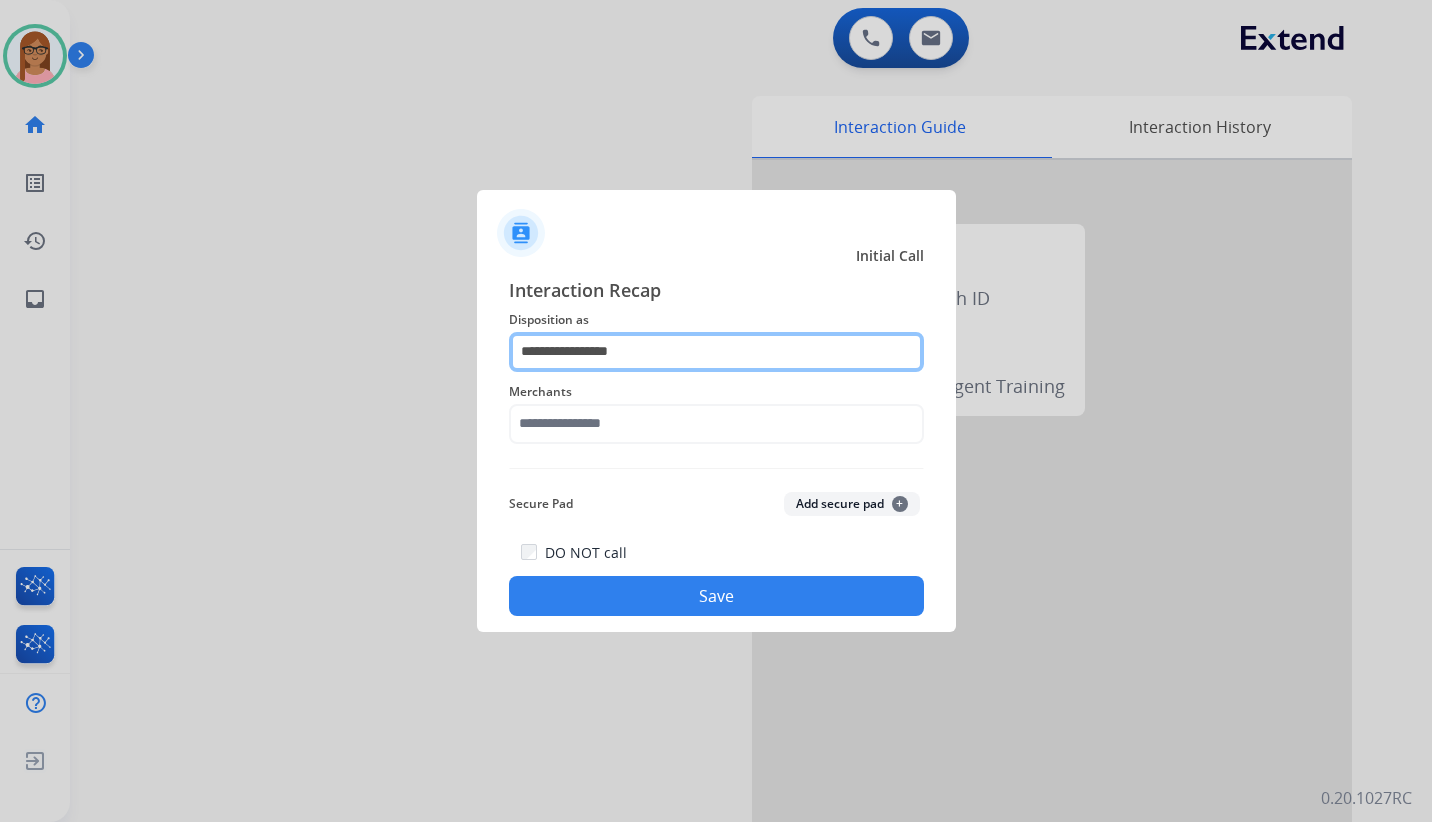 click on "**********" 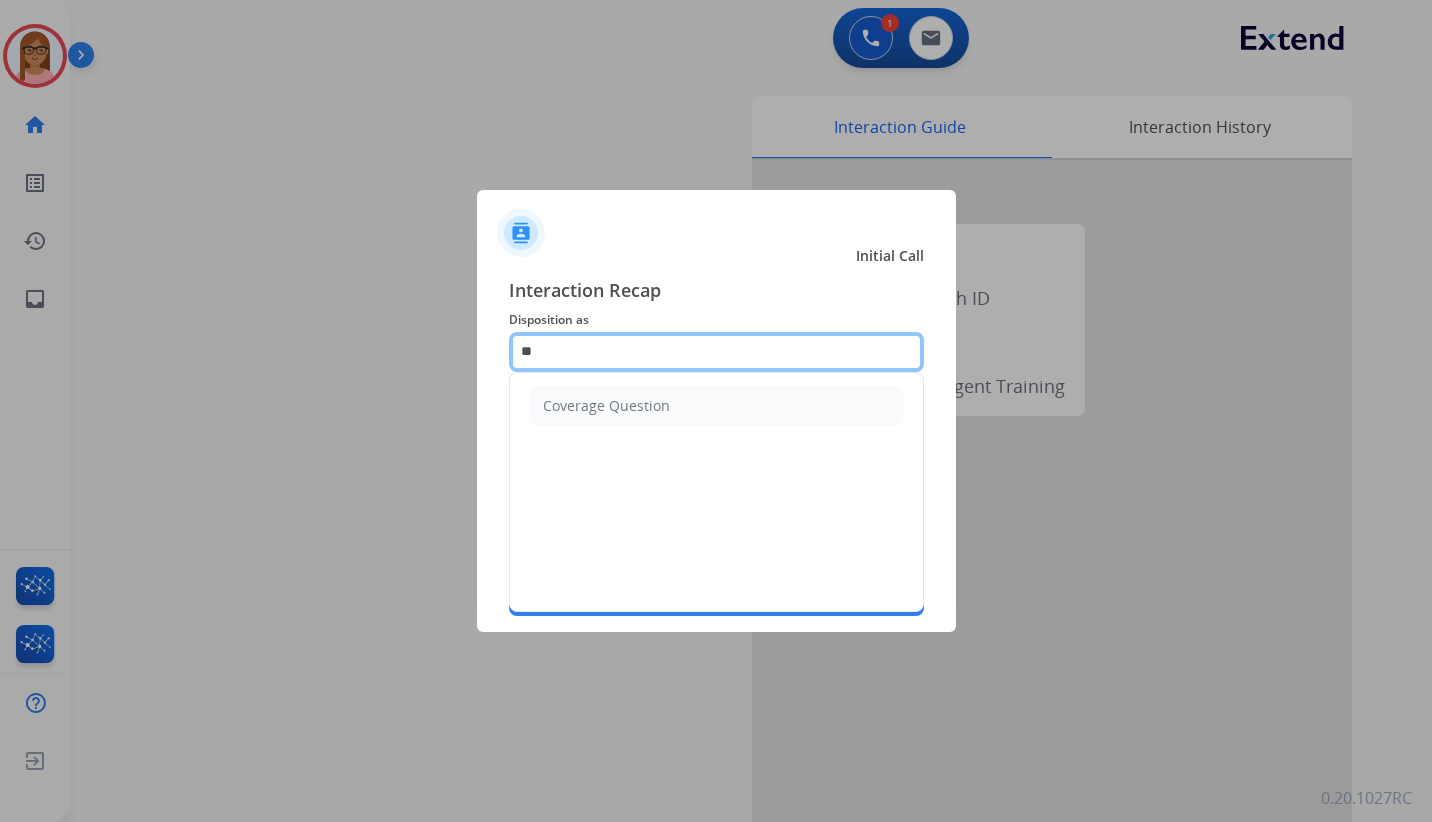 type on "*" 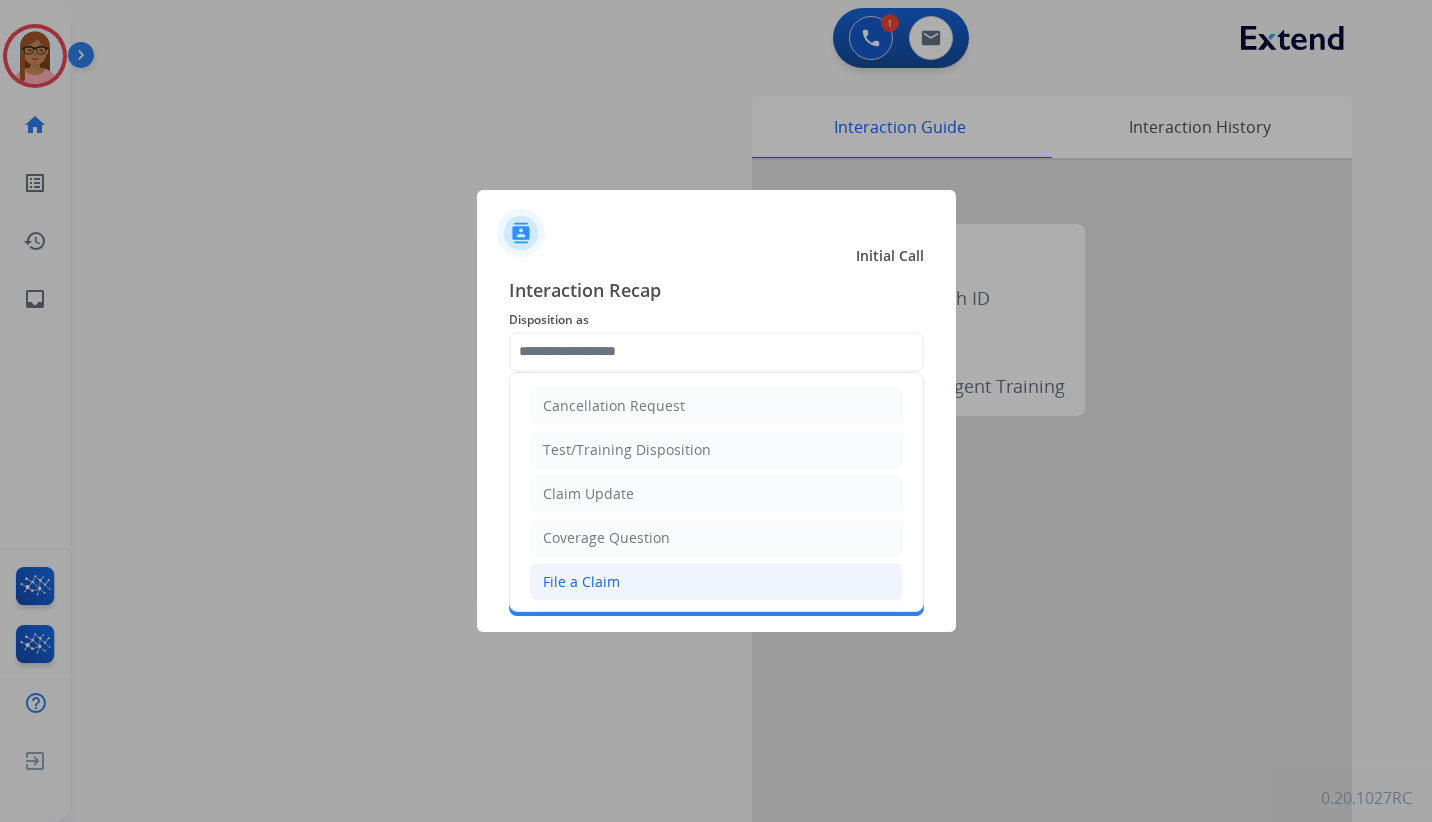 click on "File a Claim" 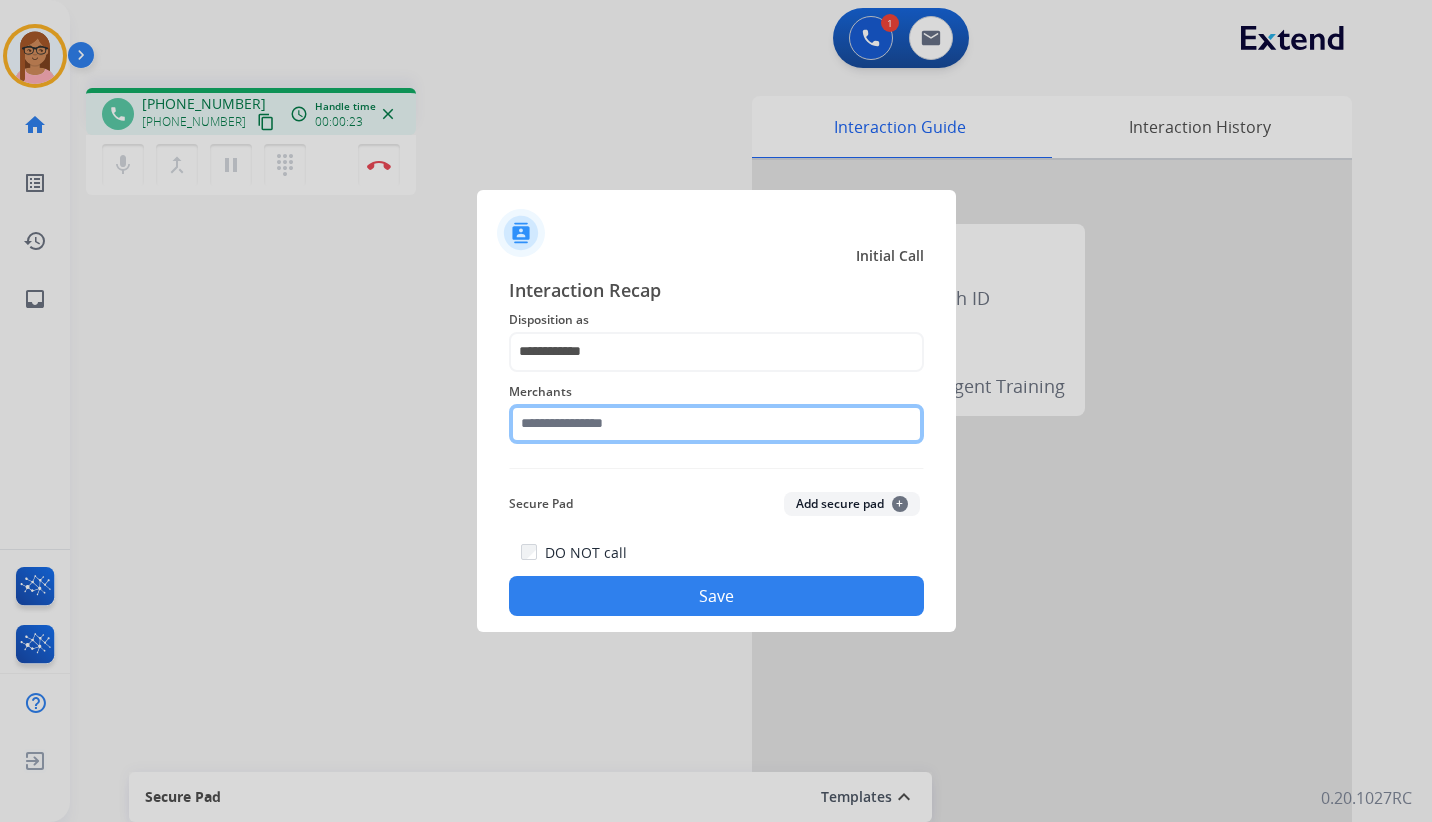 click 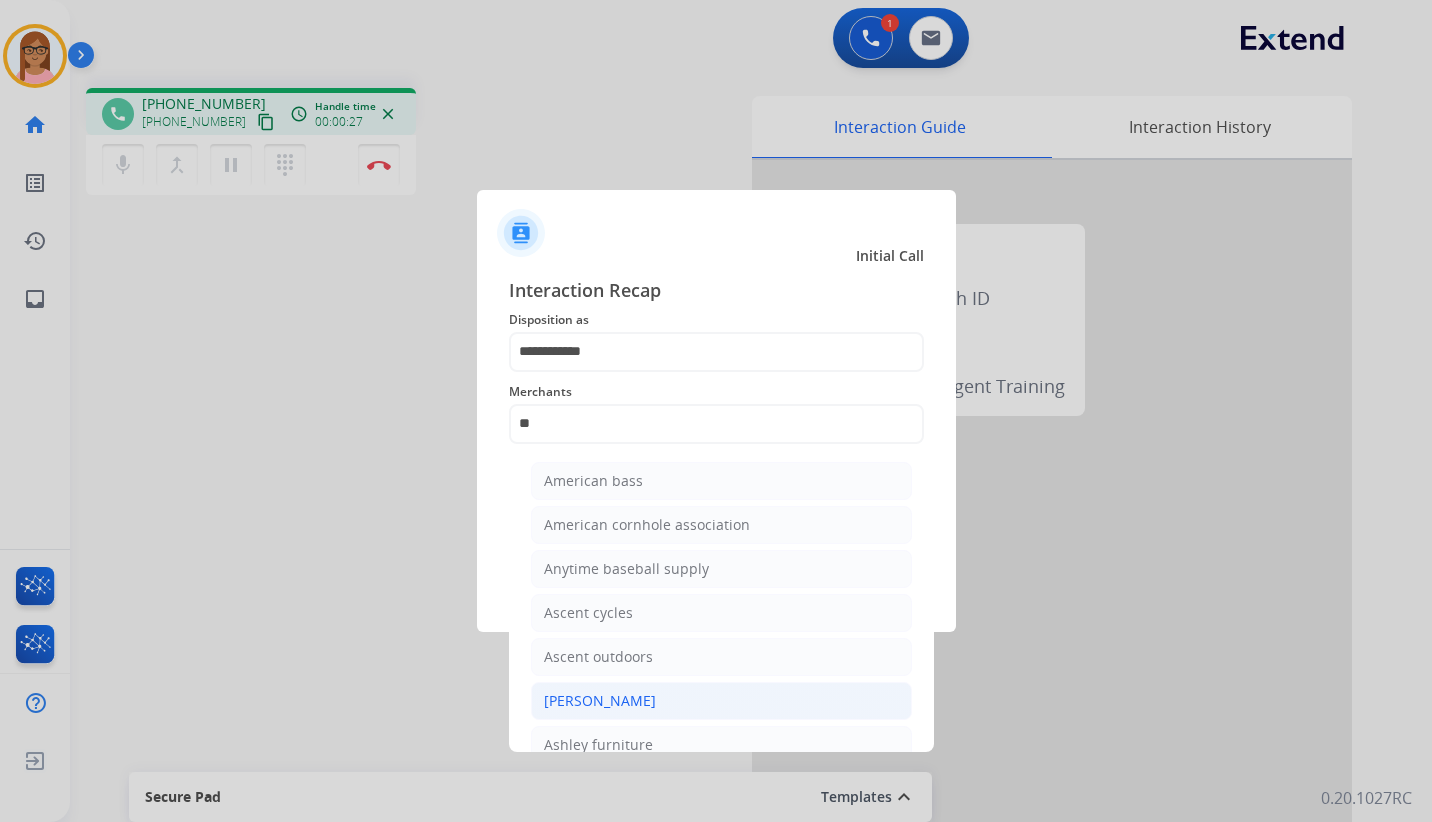 click on "Ashley - Reguard" 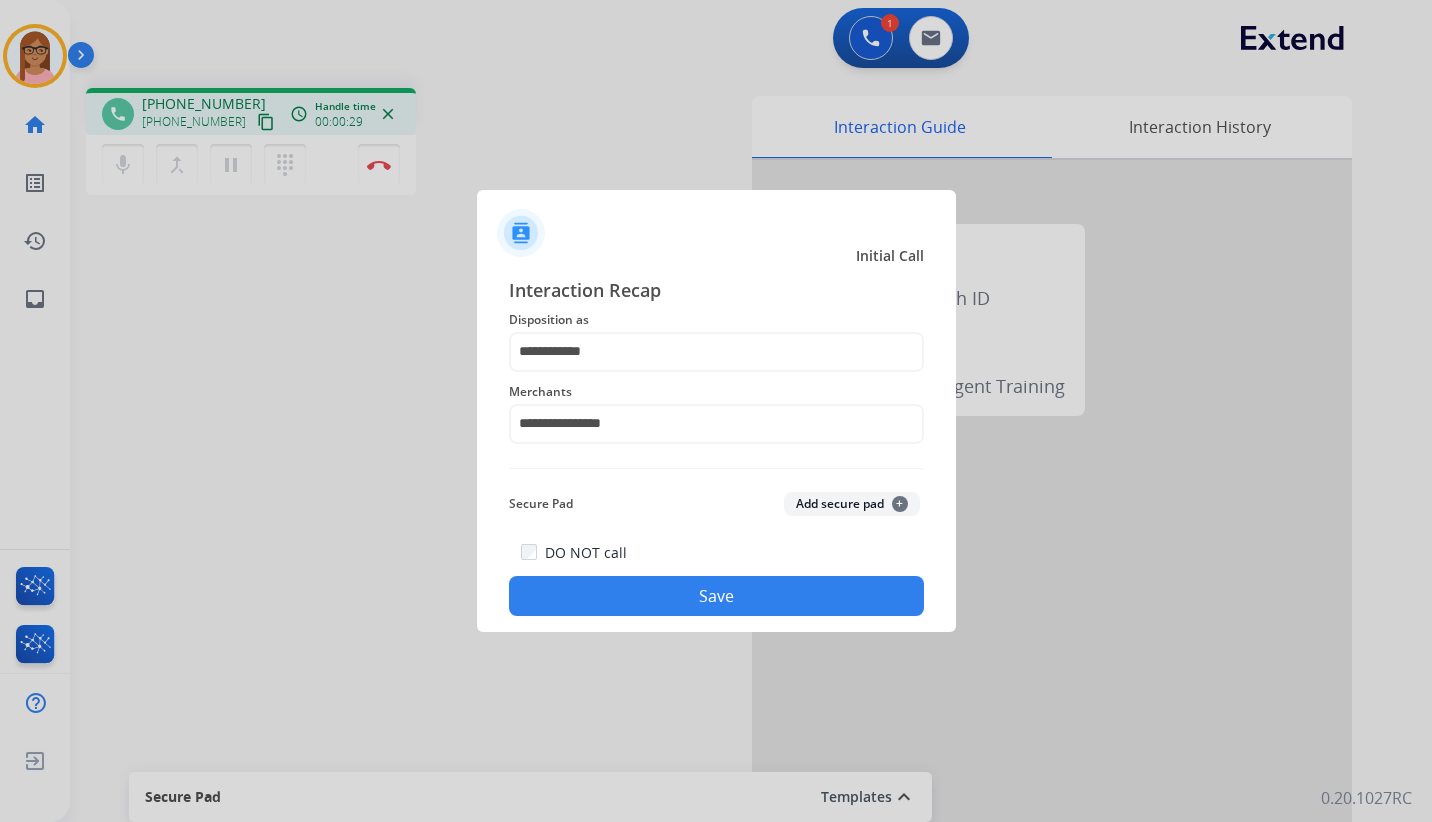 click on "Save" 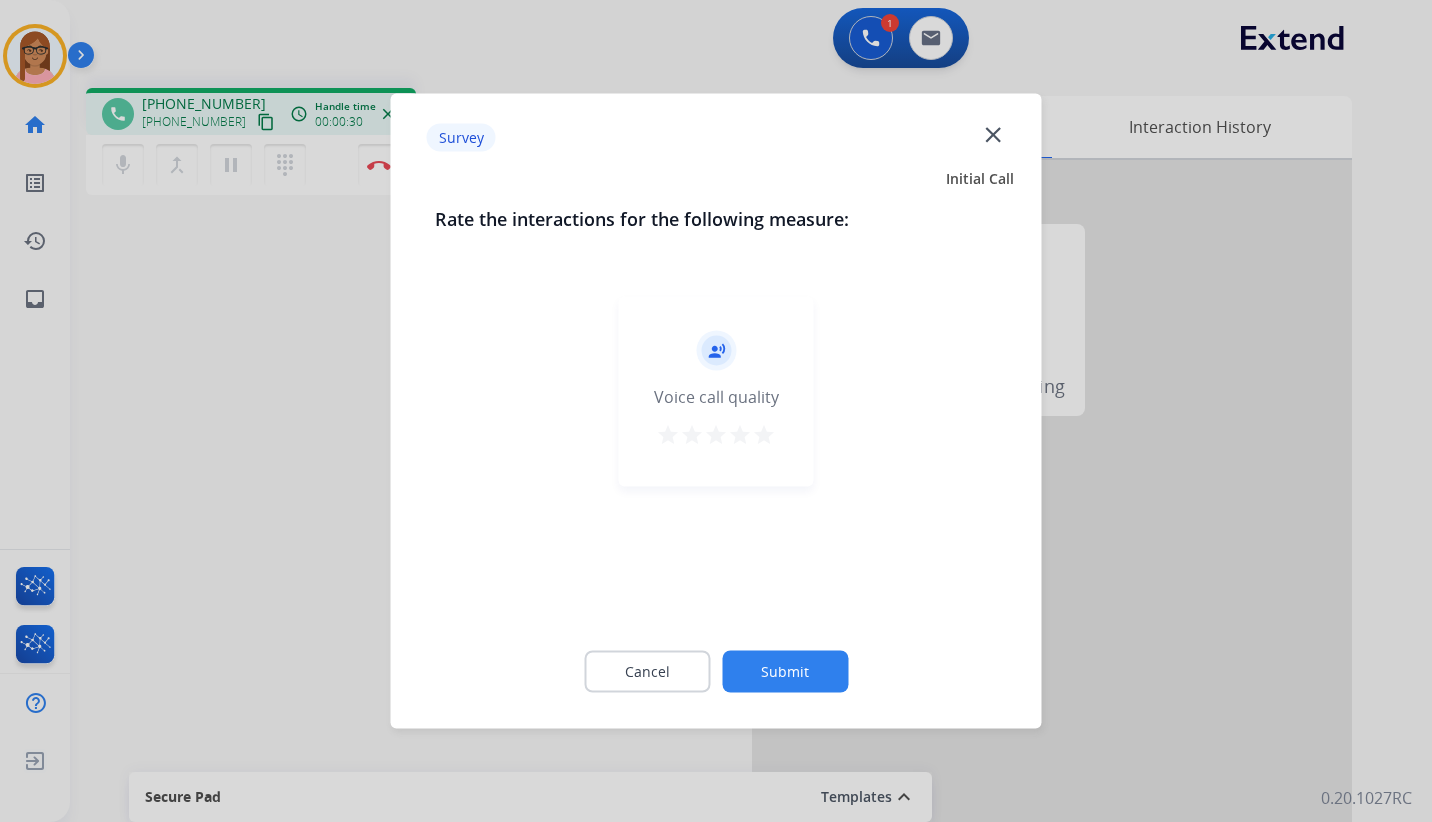 click on "star" at bounding box center [764, 435] 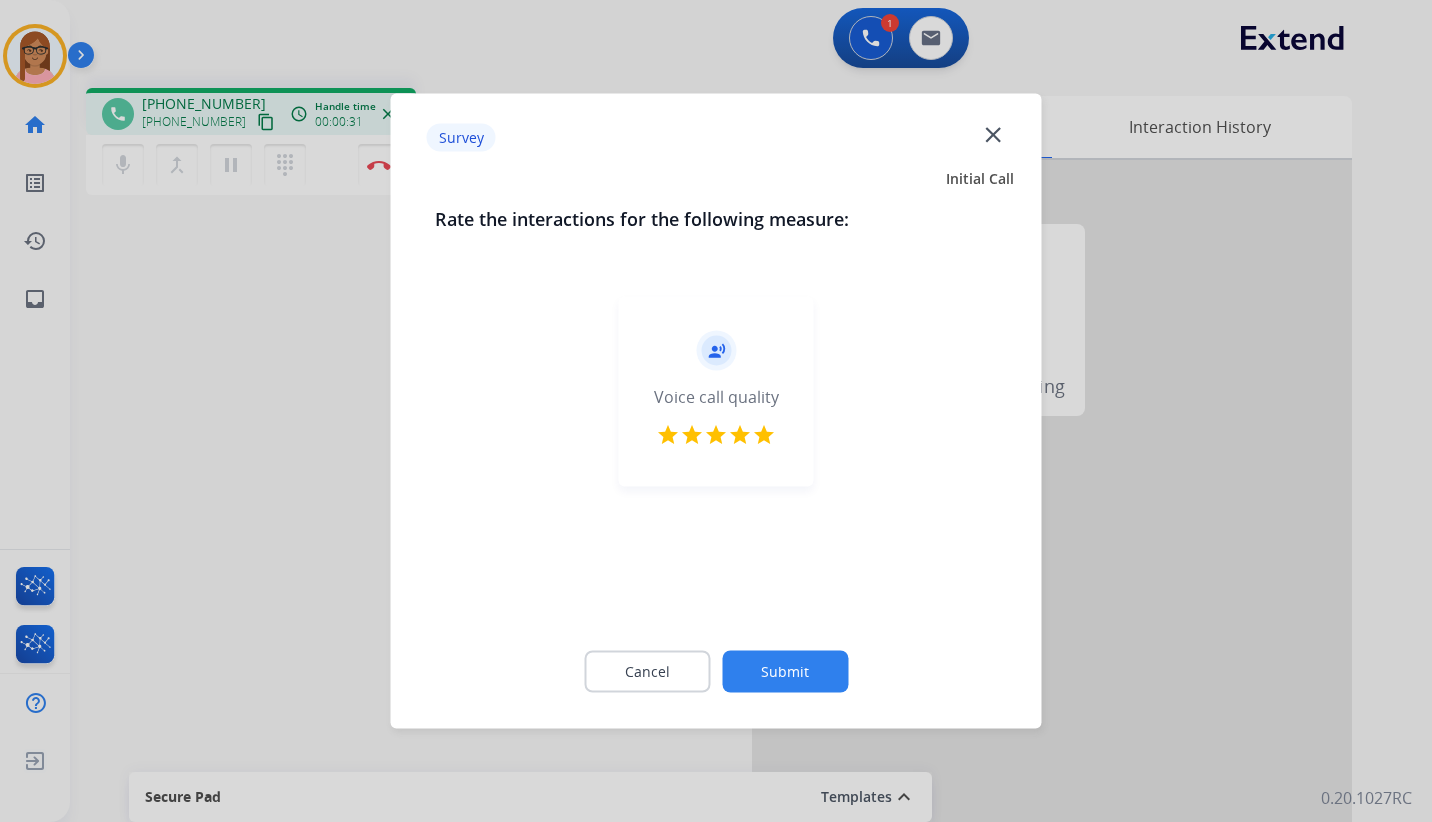 click on "Submit" 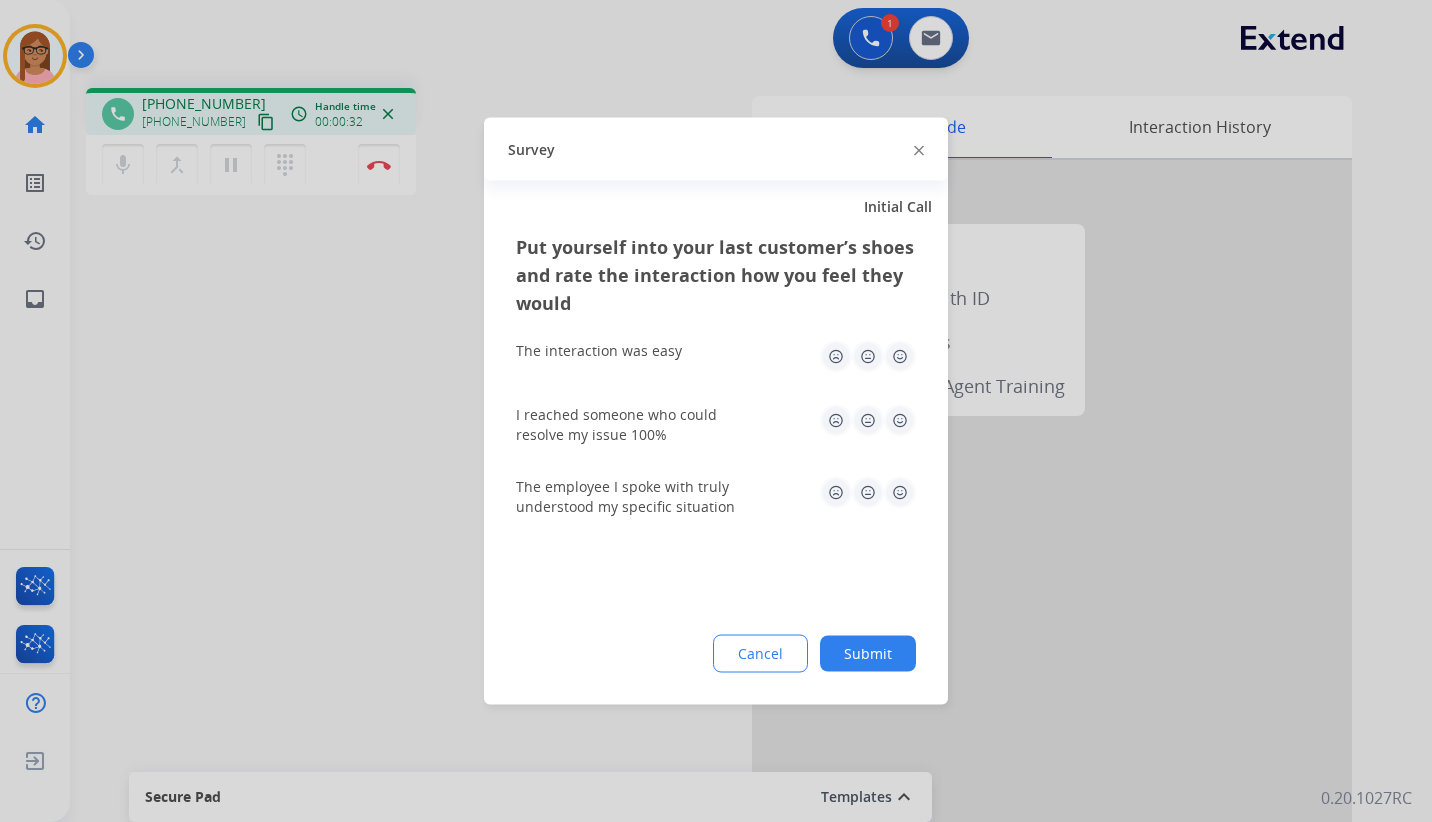 click 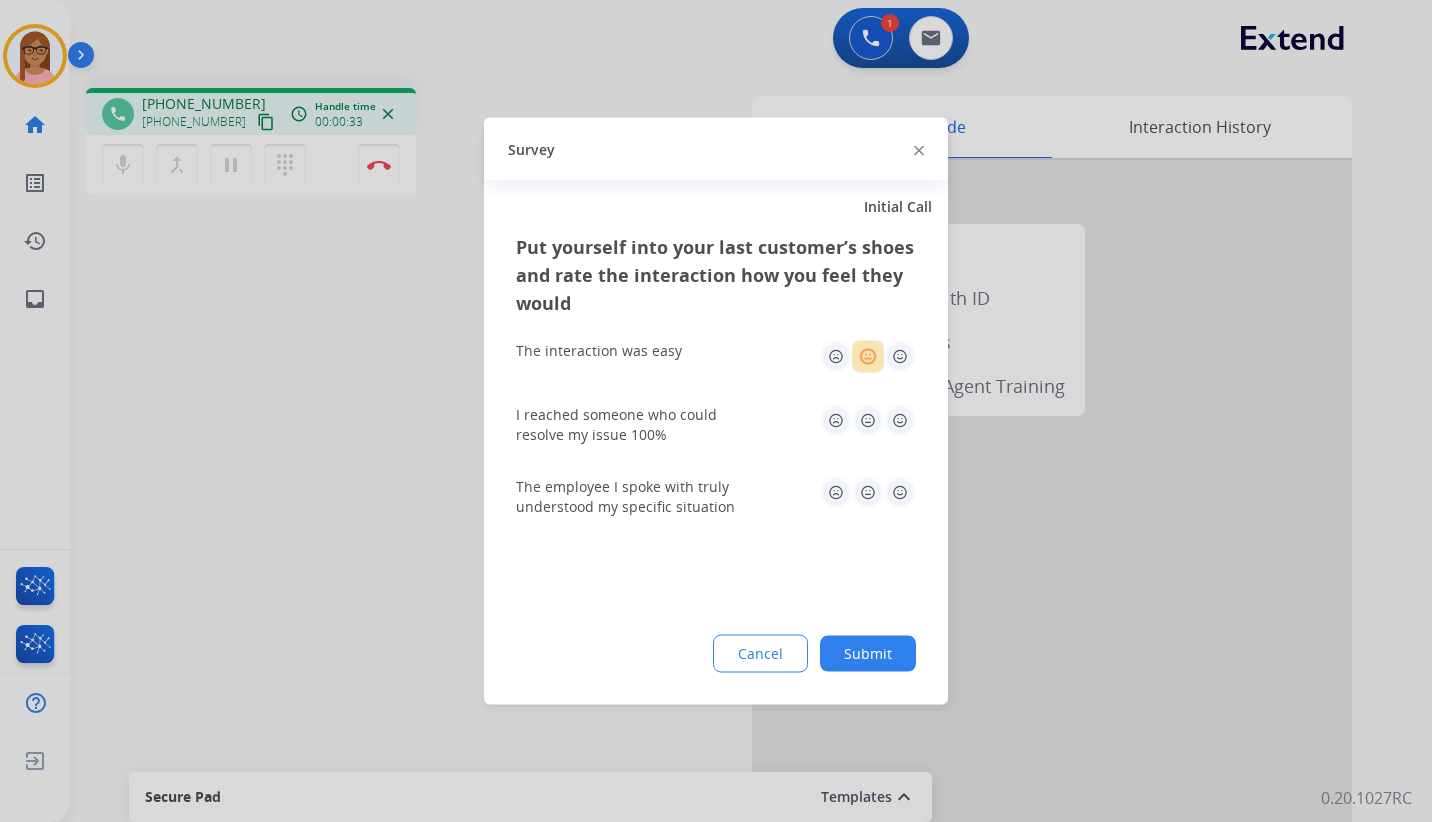 click 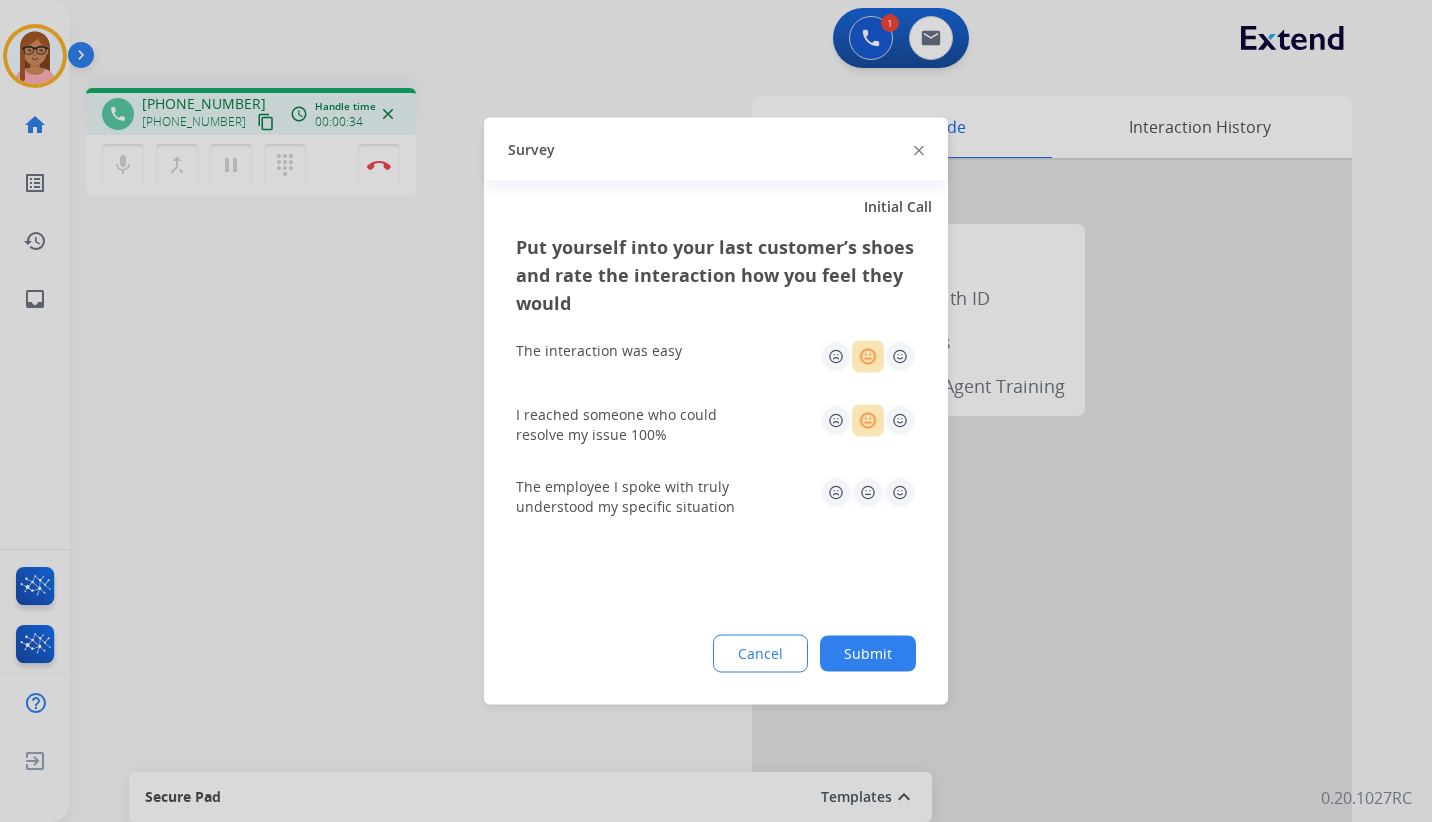 click 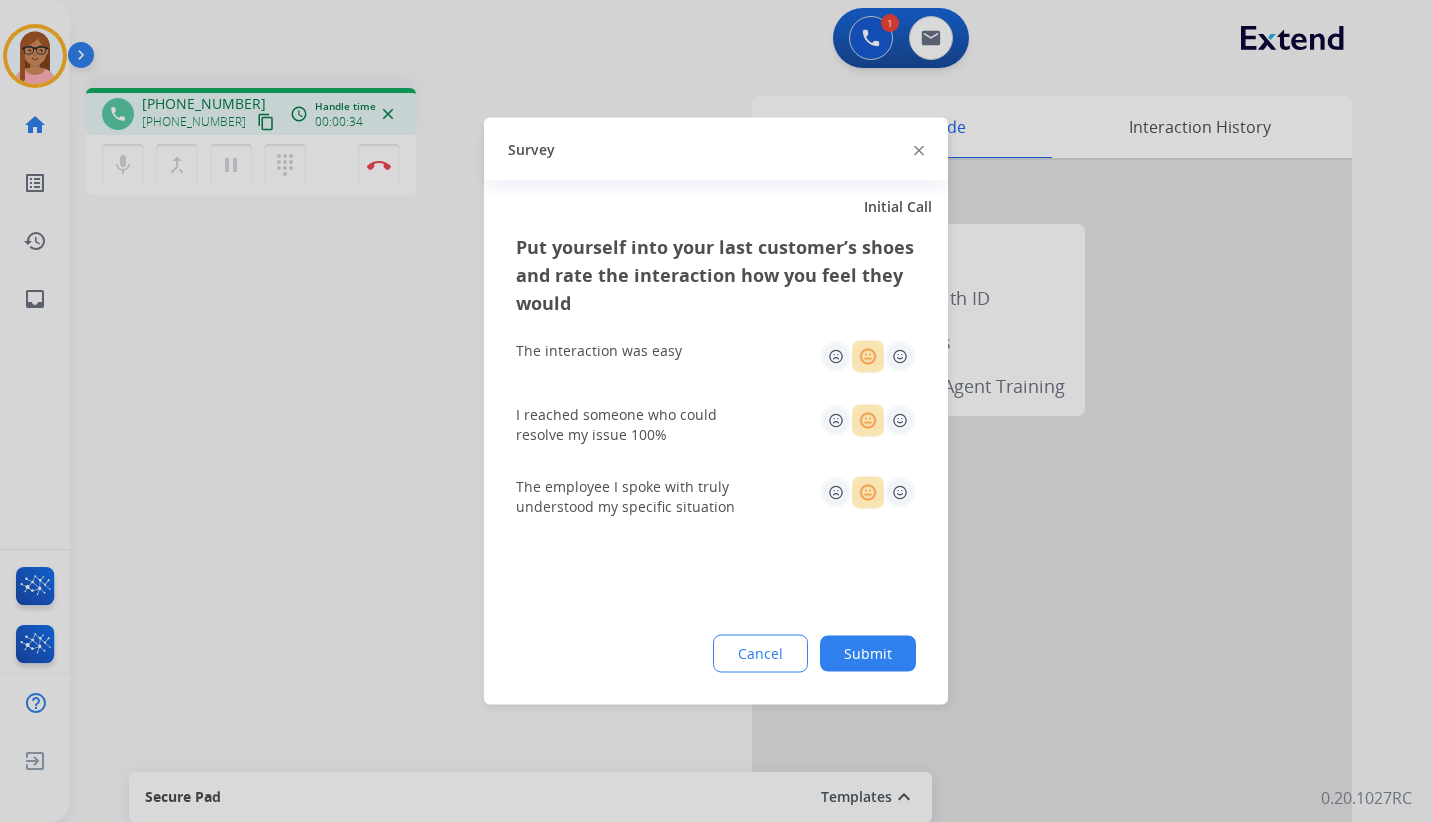 click 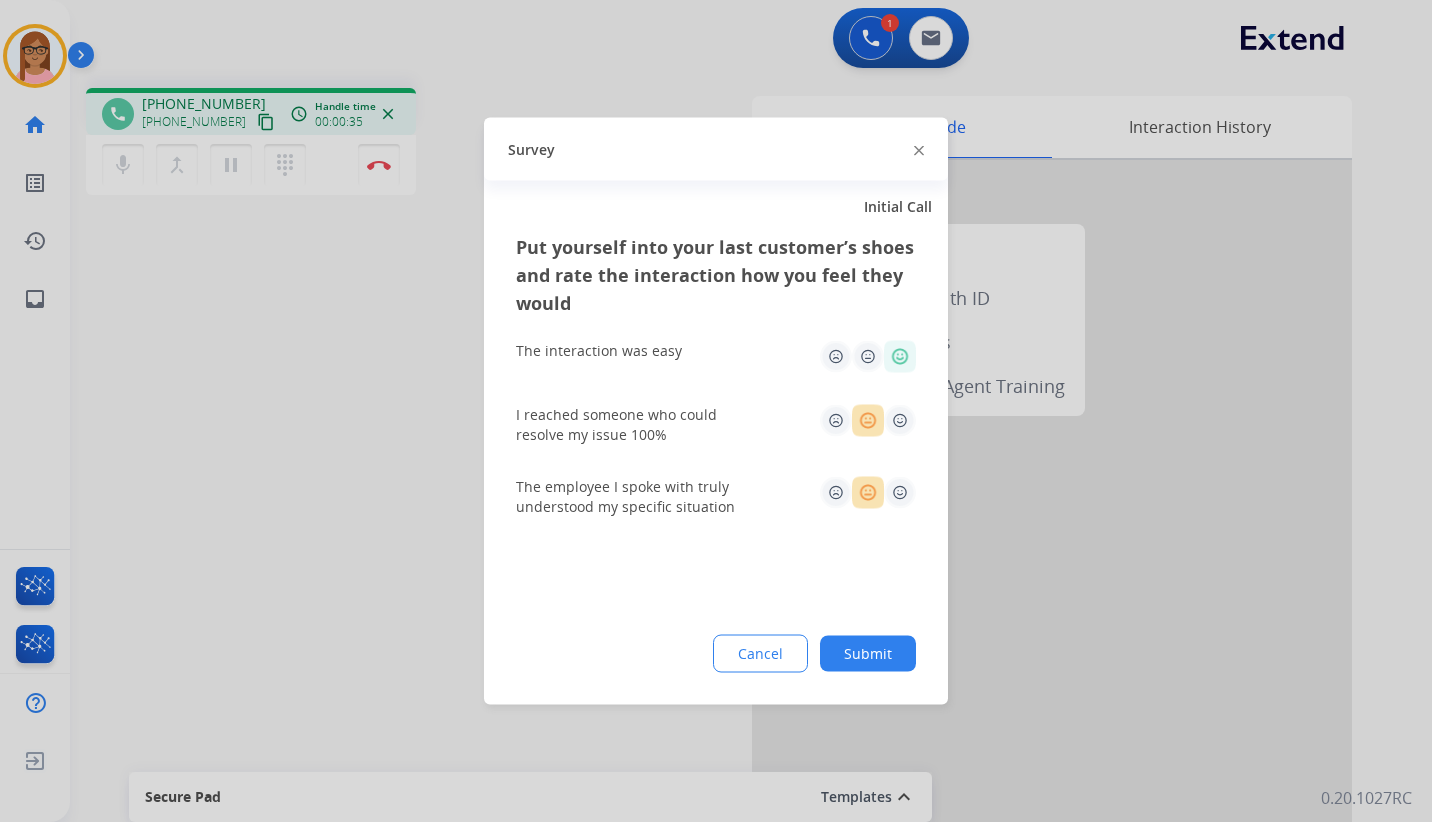 click 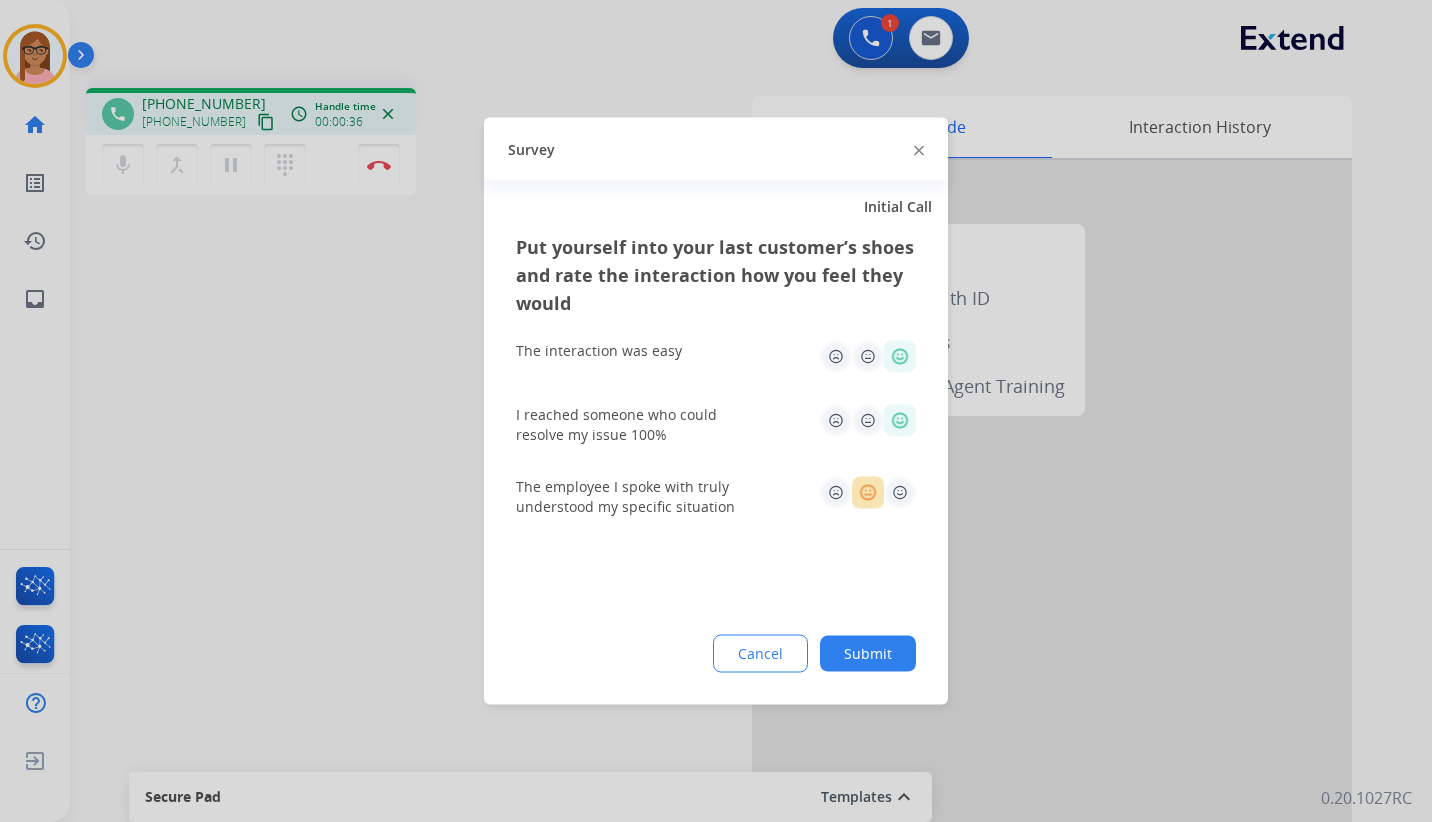 click on "Submit" 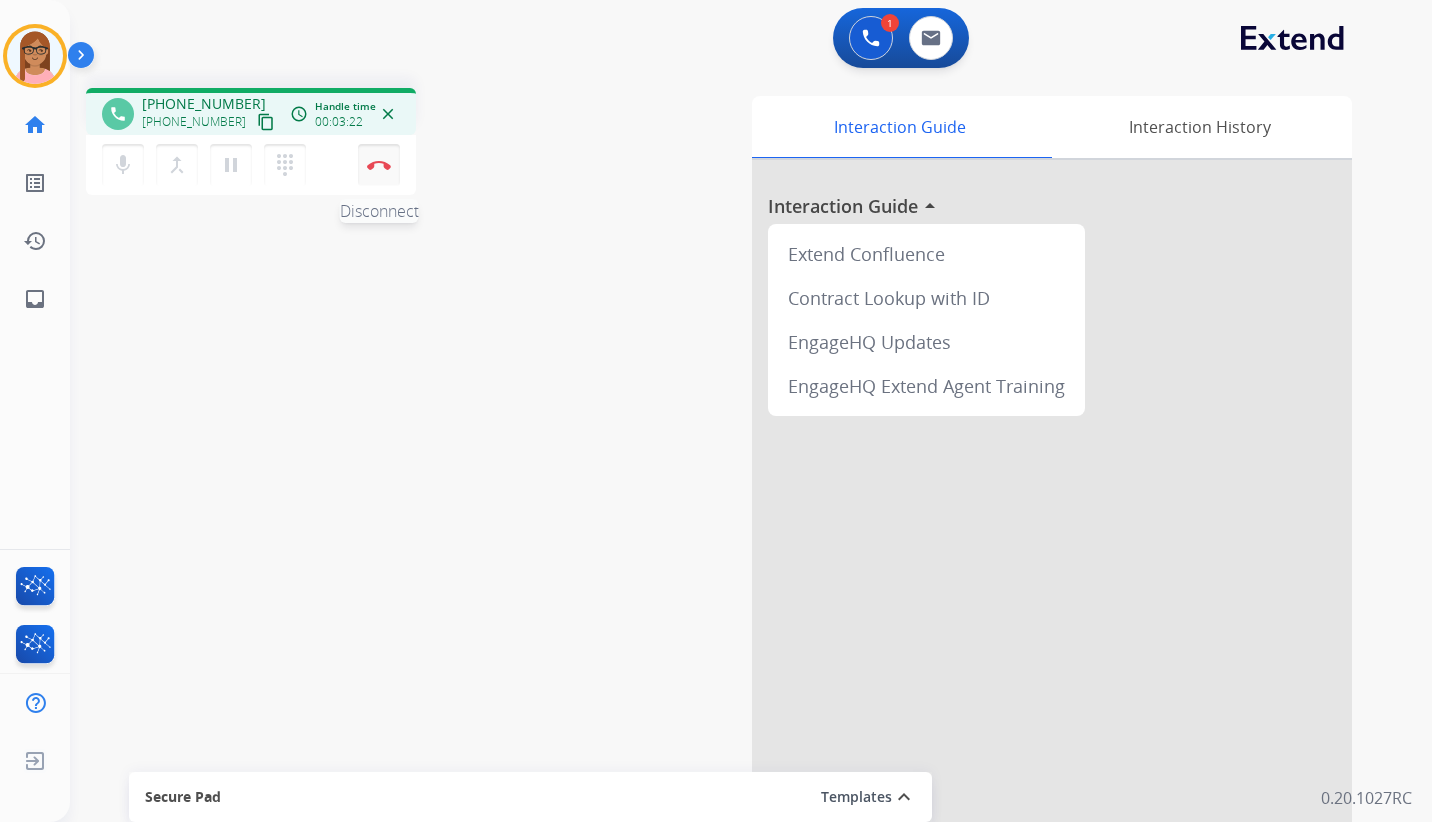 click on "Disconnect" at bounding box center (379, 165) 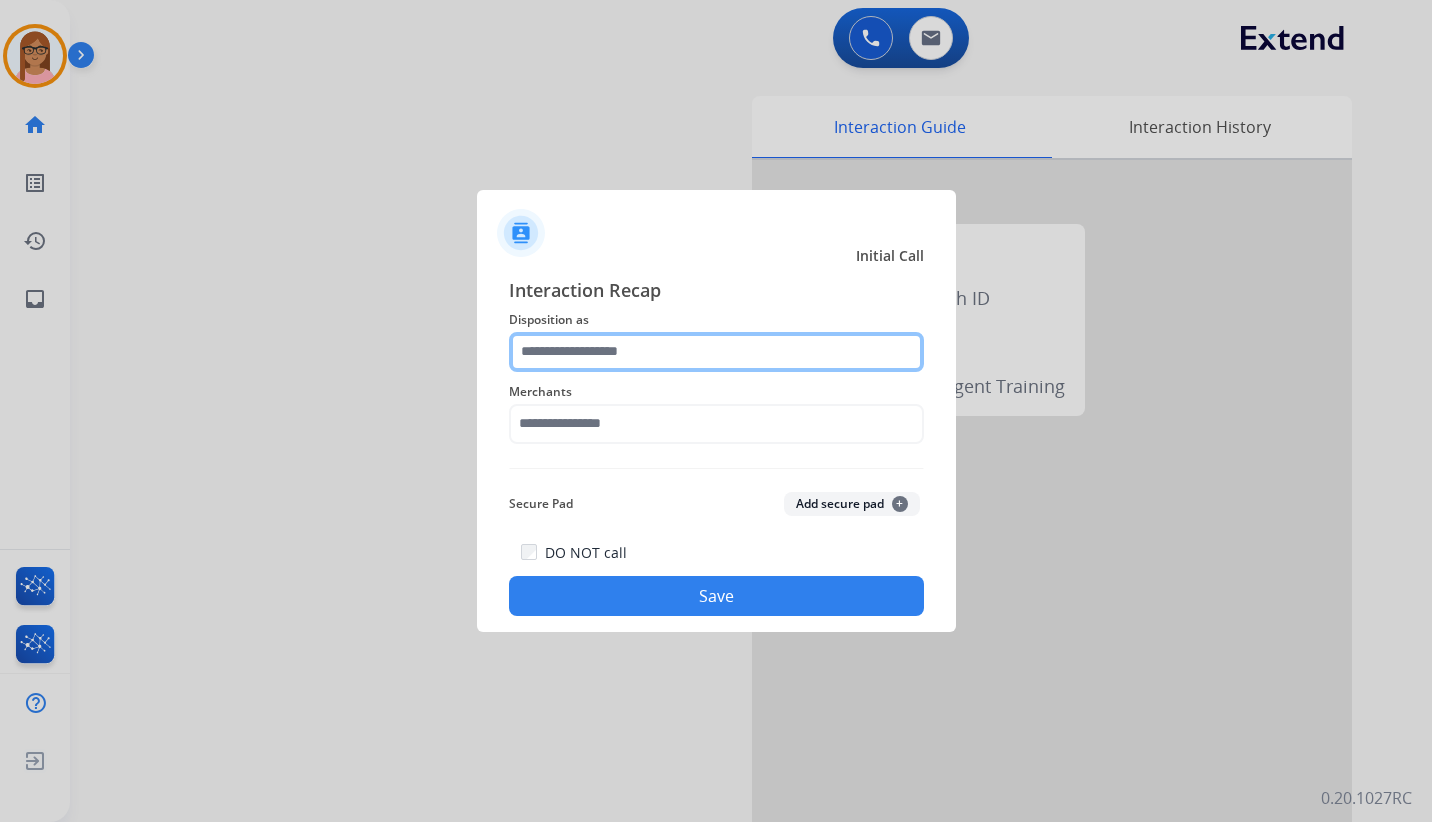 click 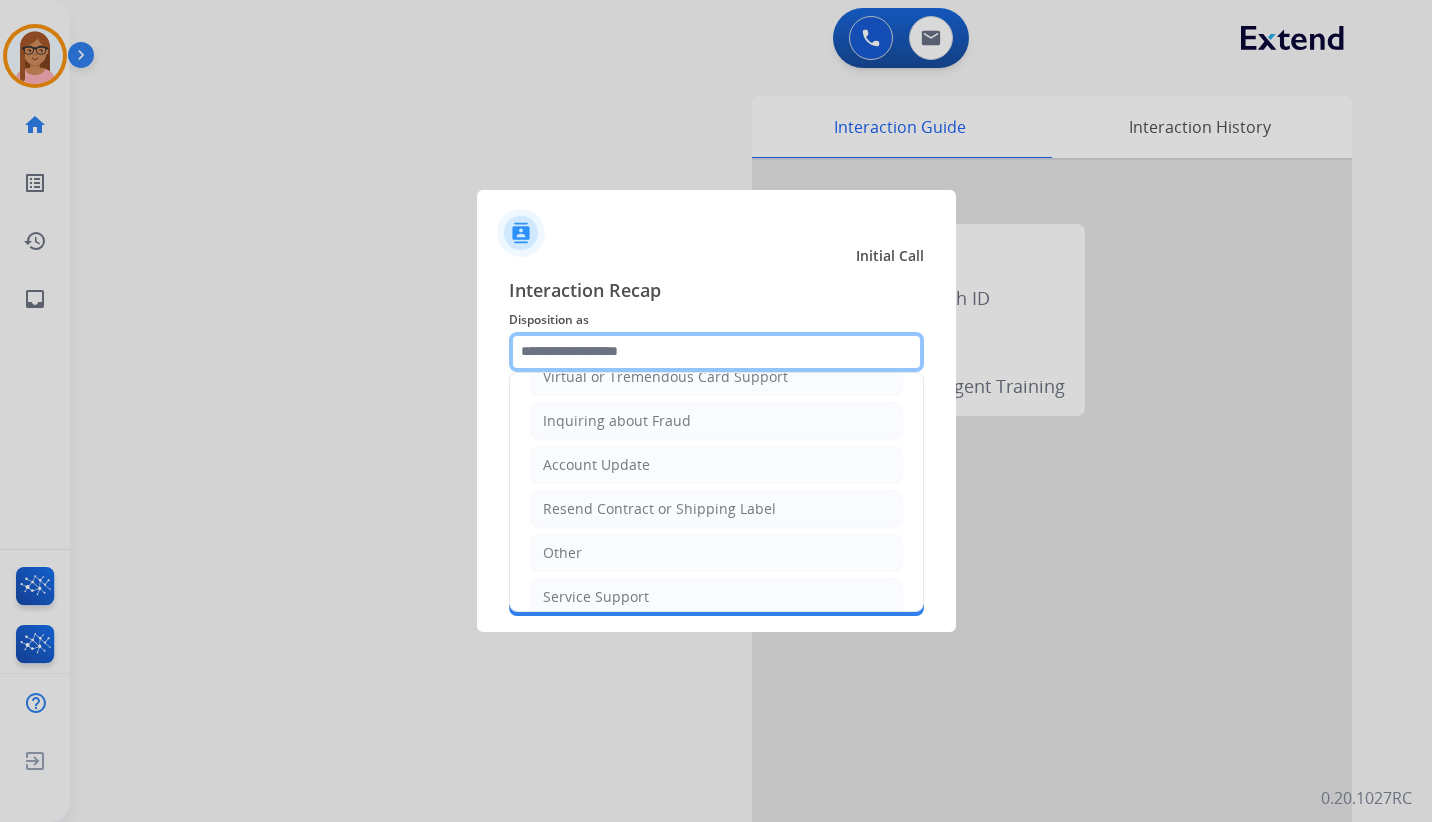 scroll, scrollTop: 312, scrollLeft: 0, axis: vertical 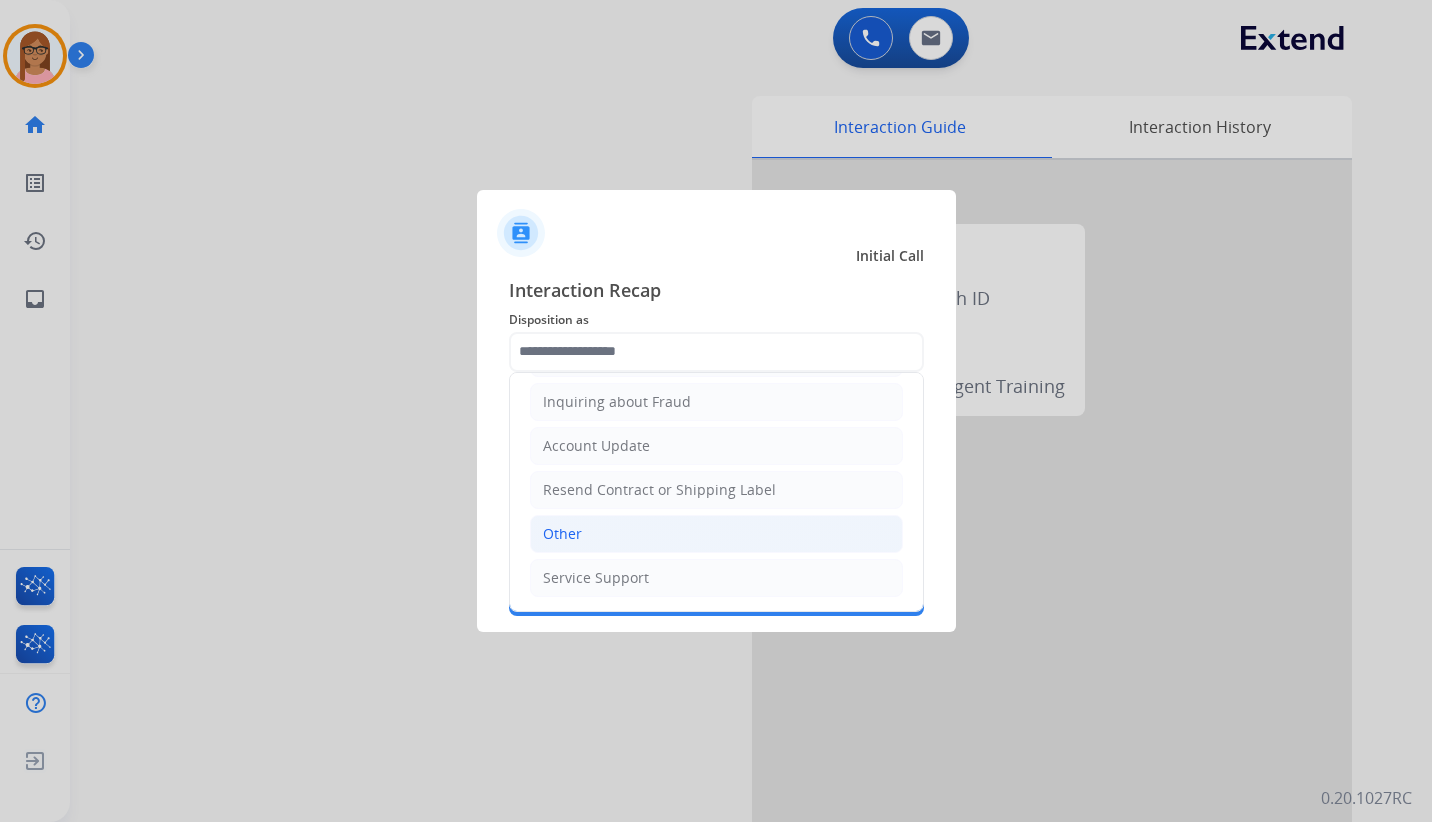 click on "Other" 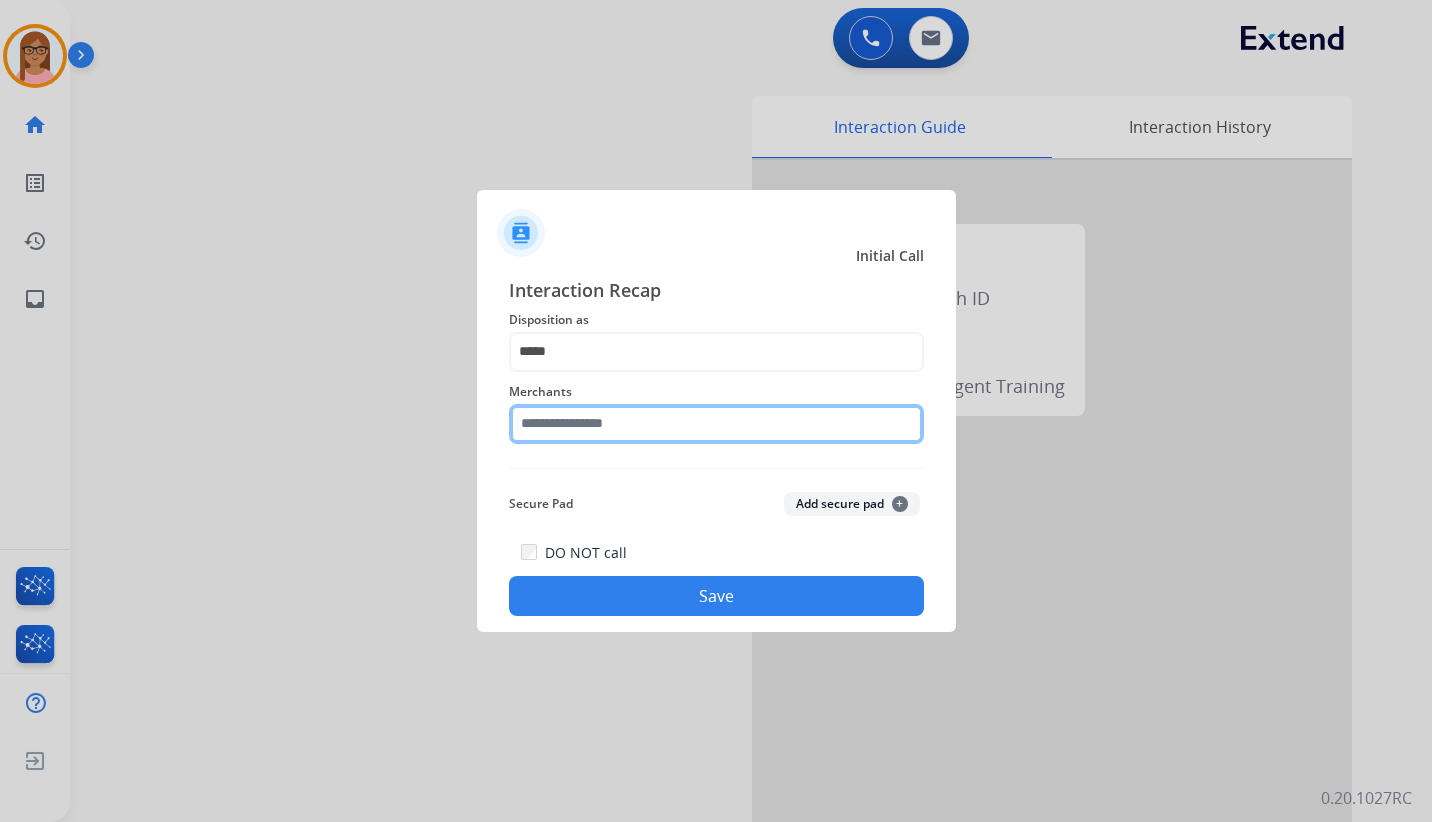 click 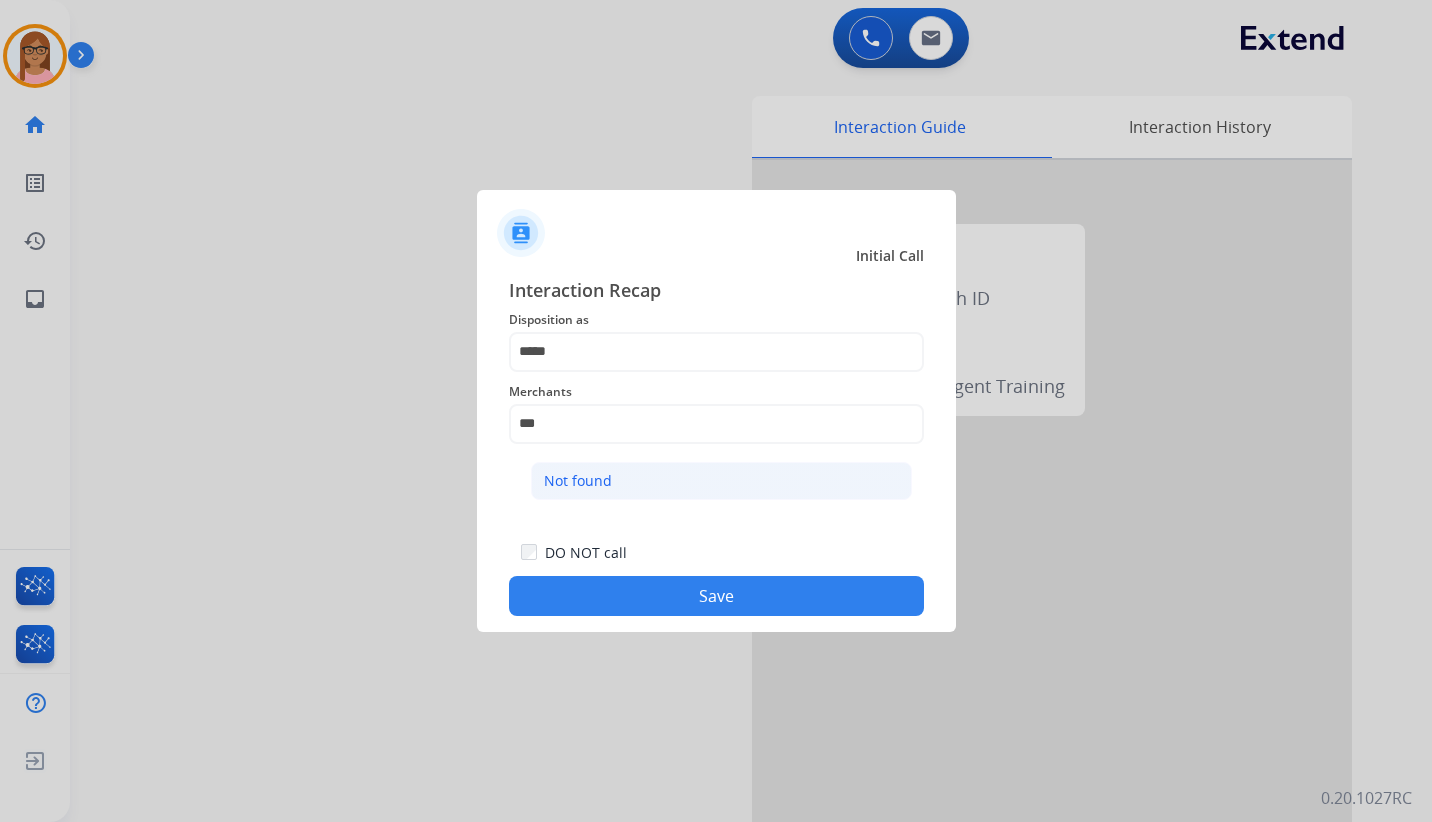 click on "Not found" 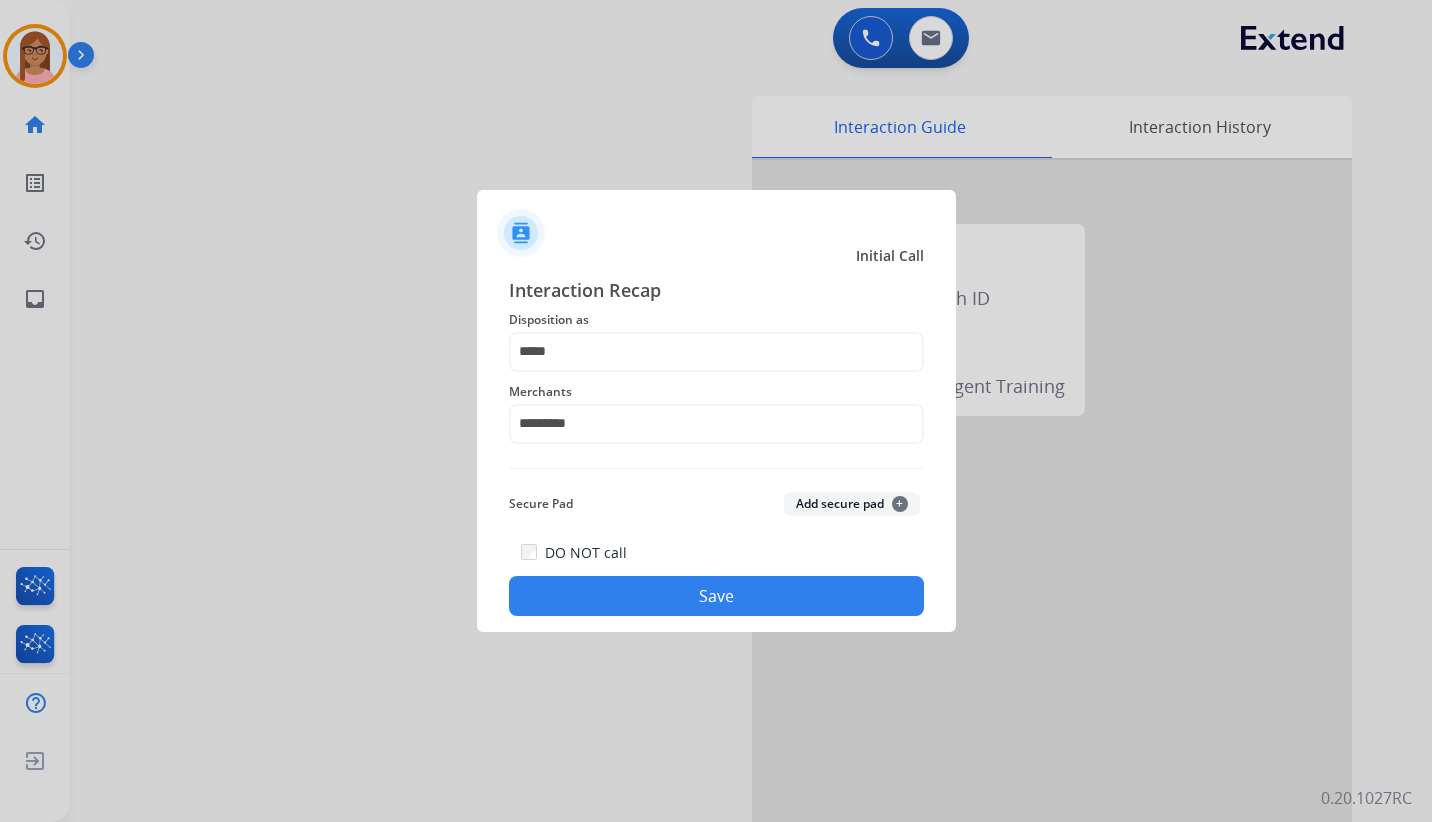 click on "Save" 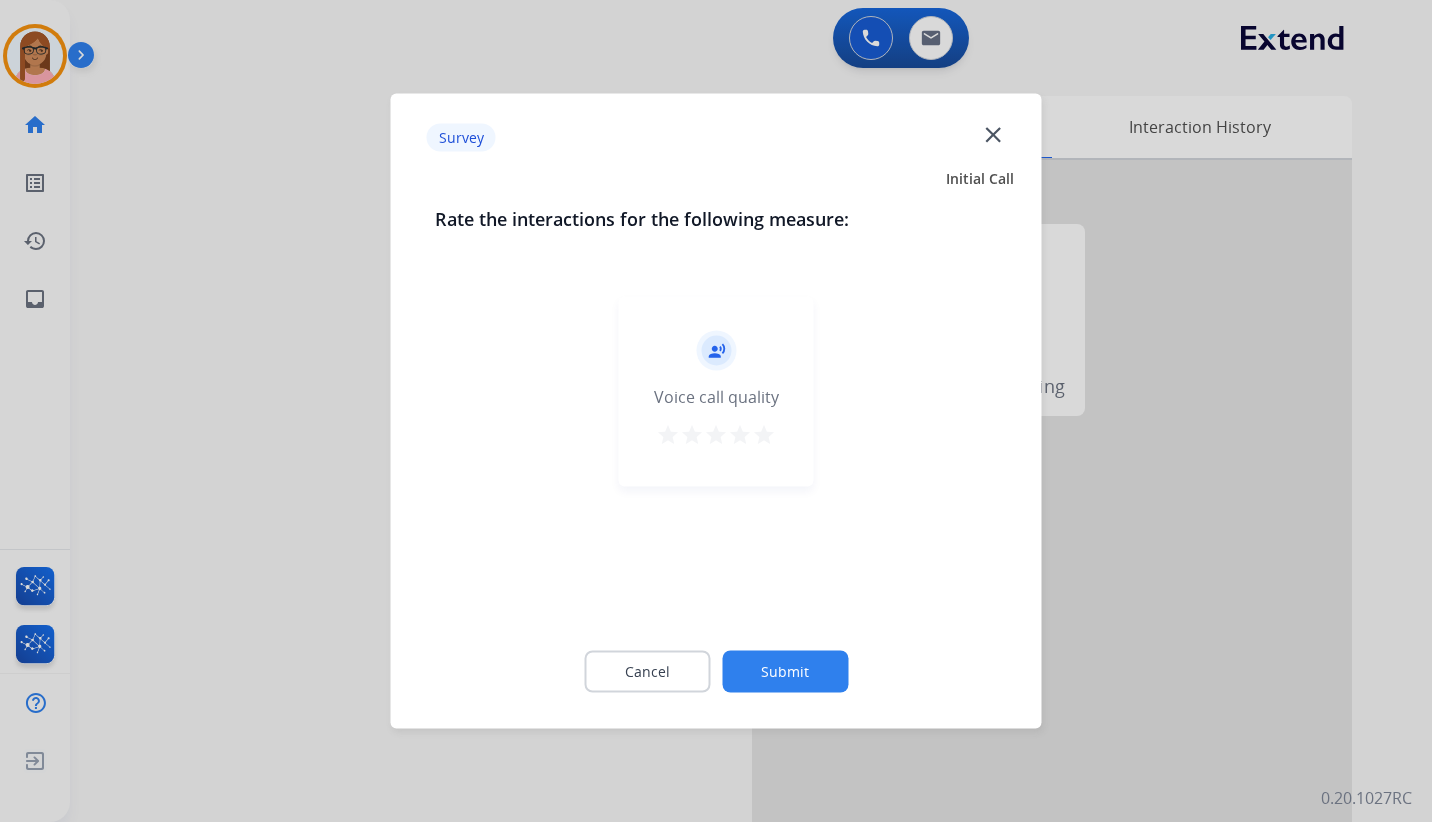 click on "star" at bounding box center (764, 435) 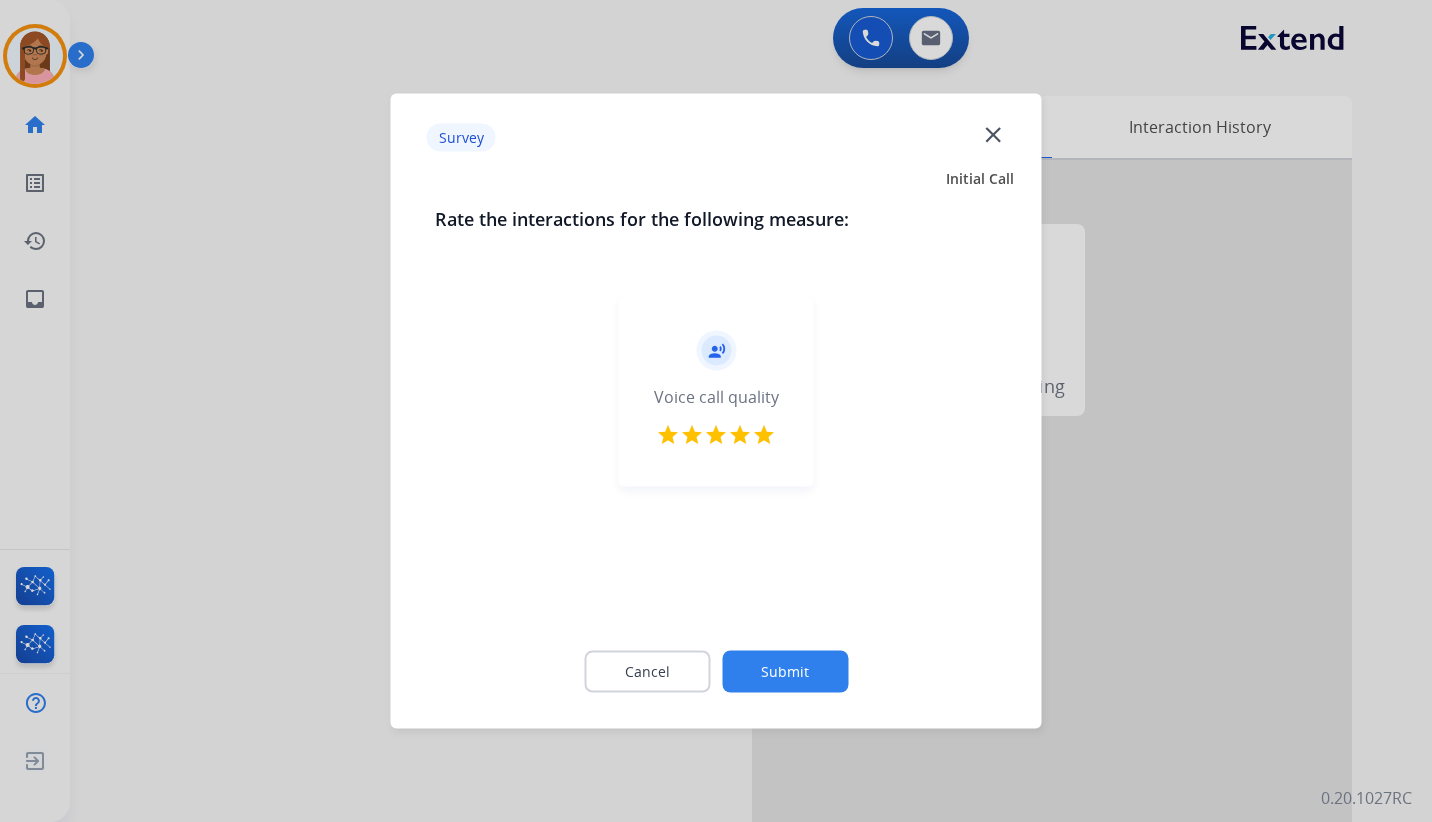 click on "Submit" 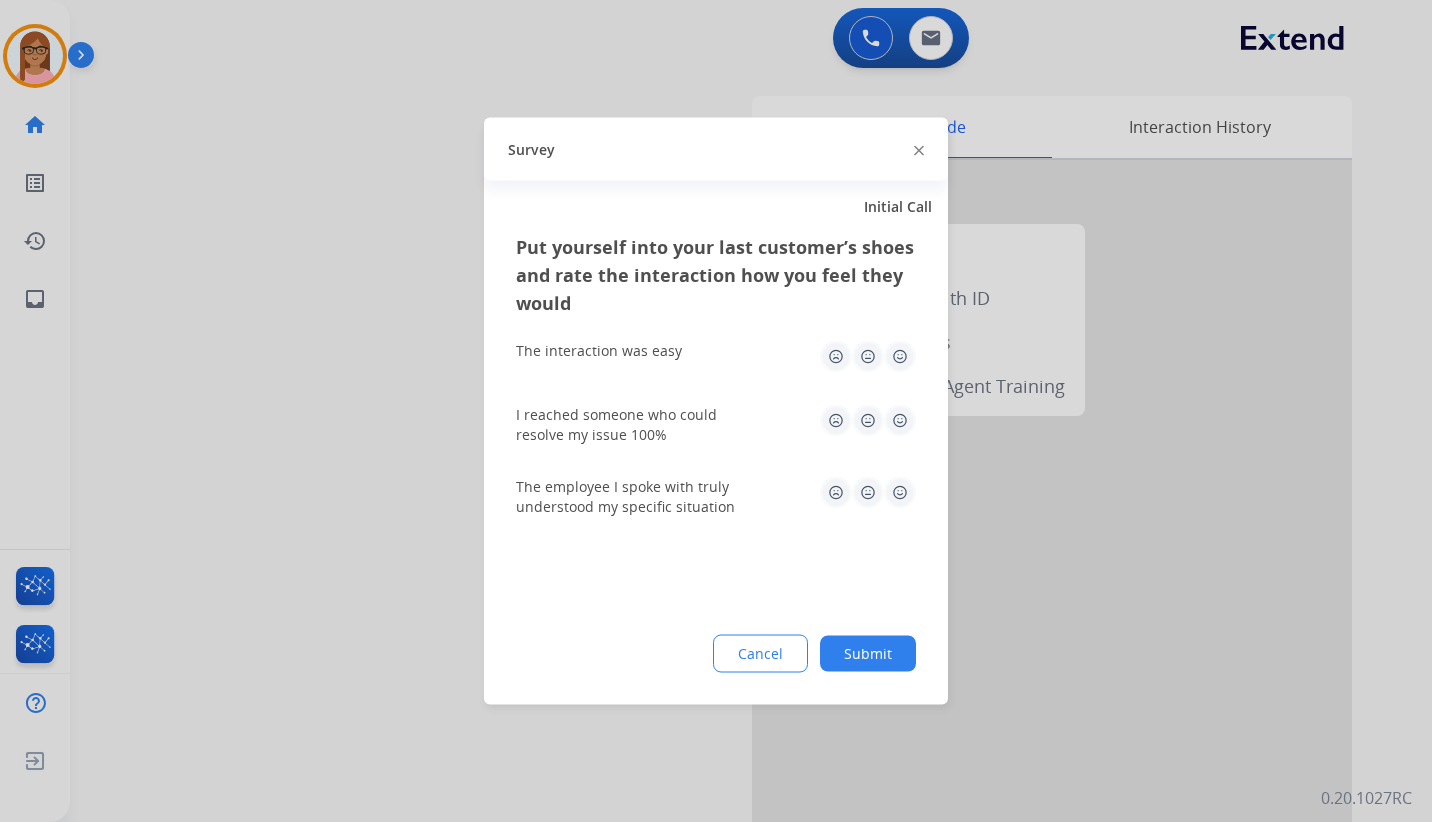 click 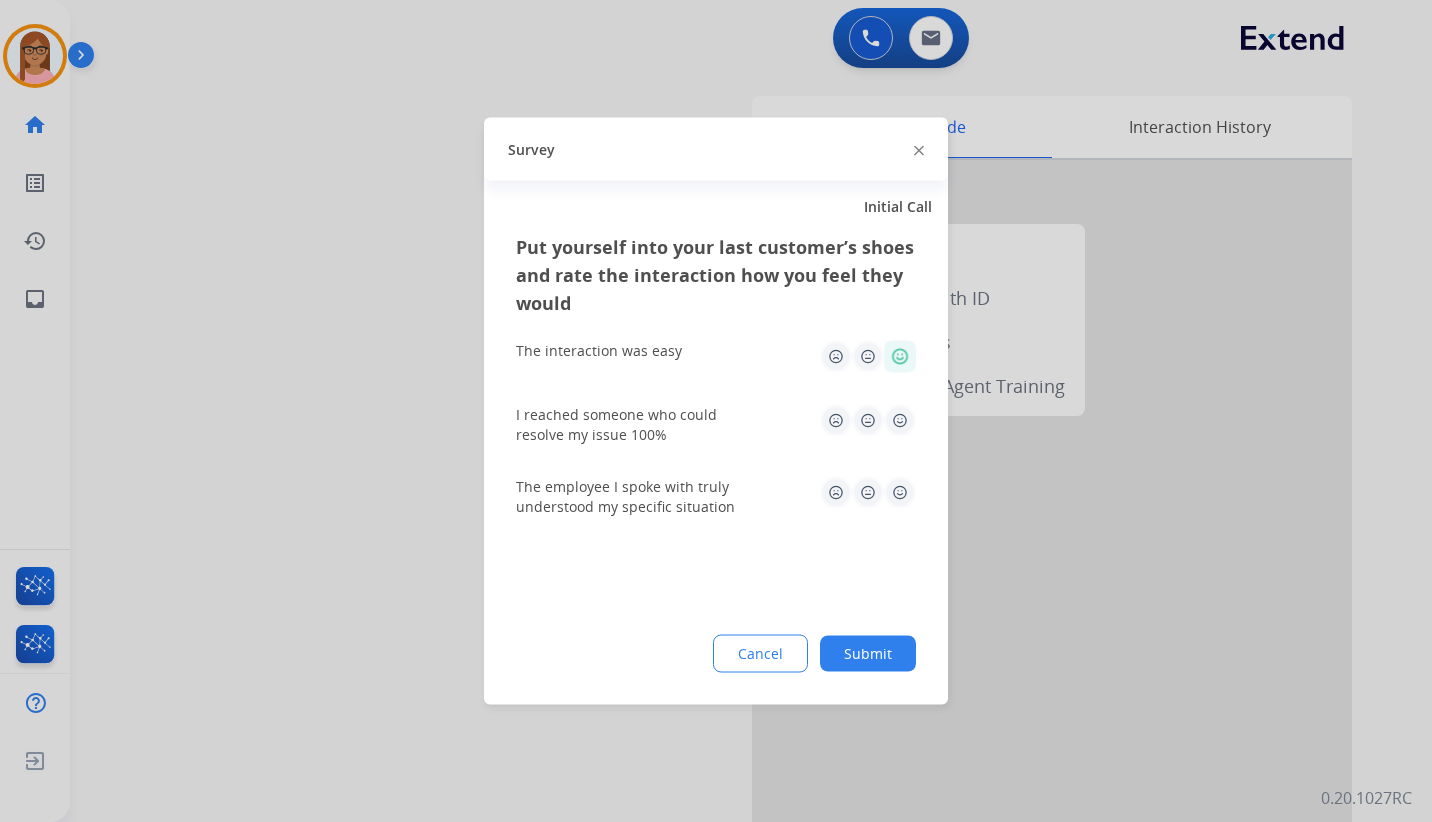 click 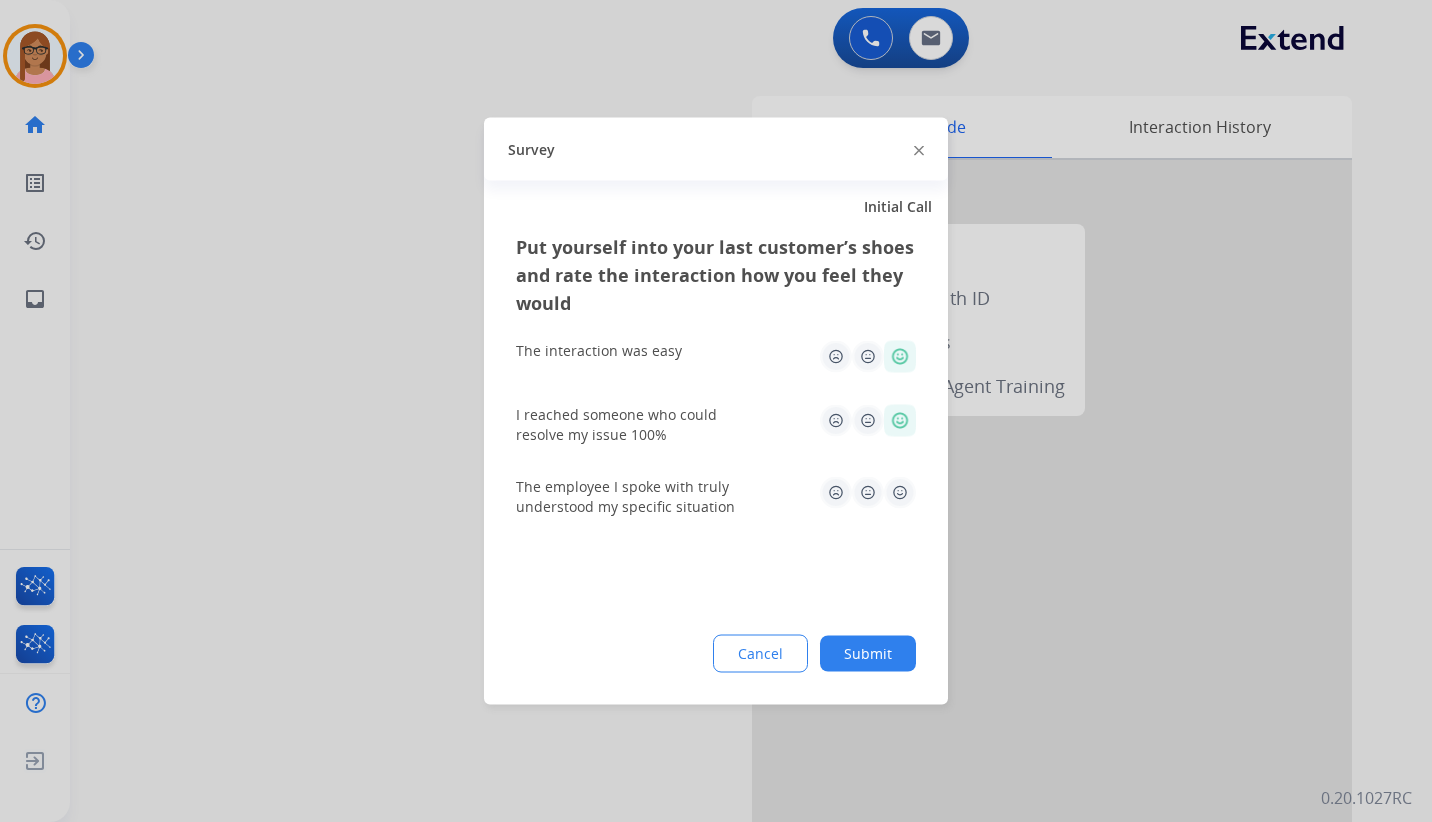 click 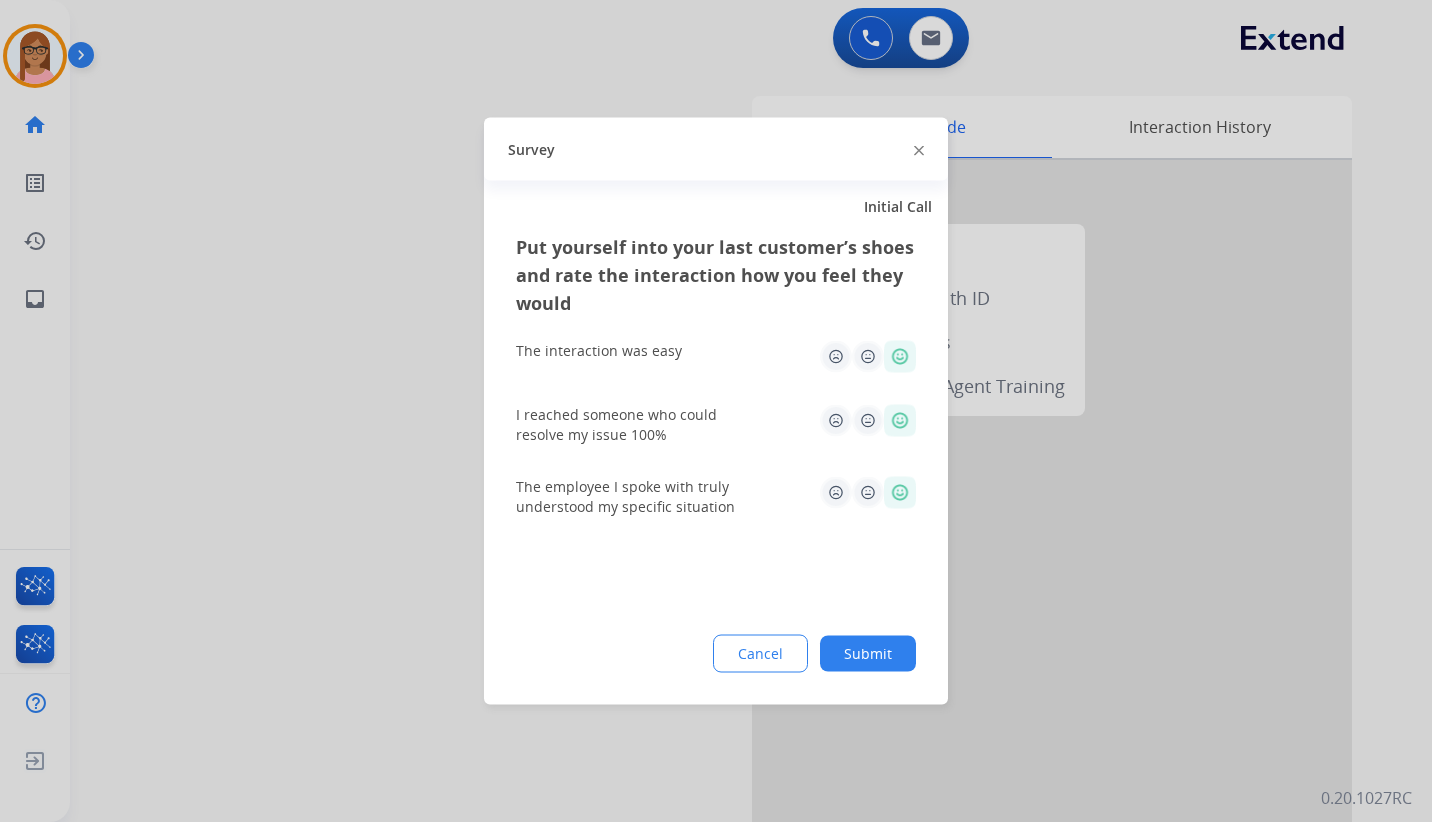 click on "Submit" 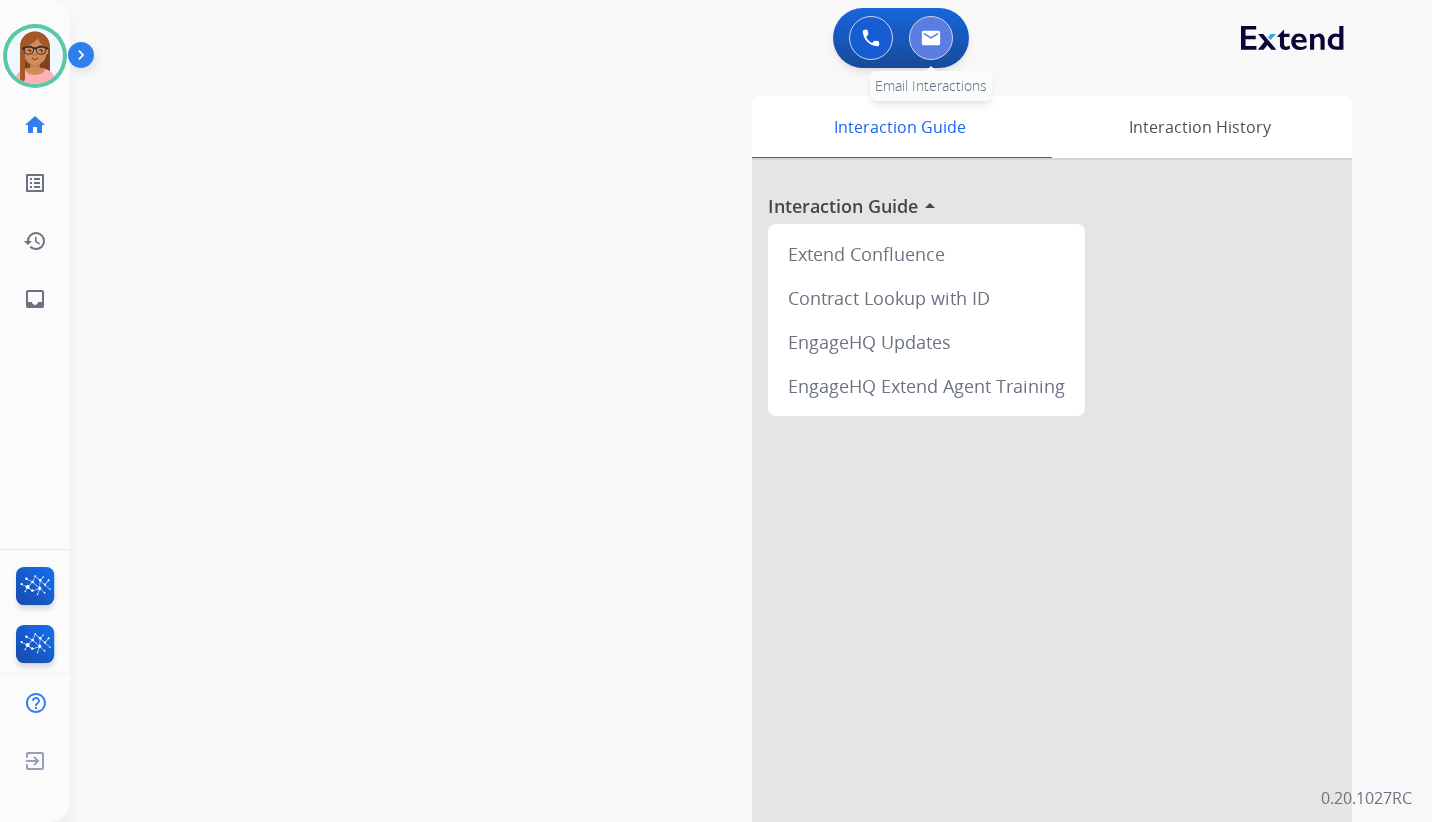 click at bounding box center (931, 38) 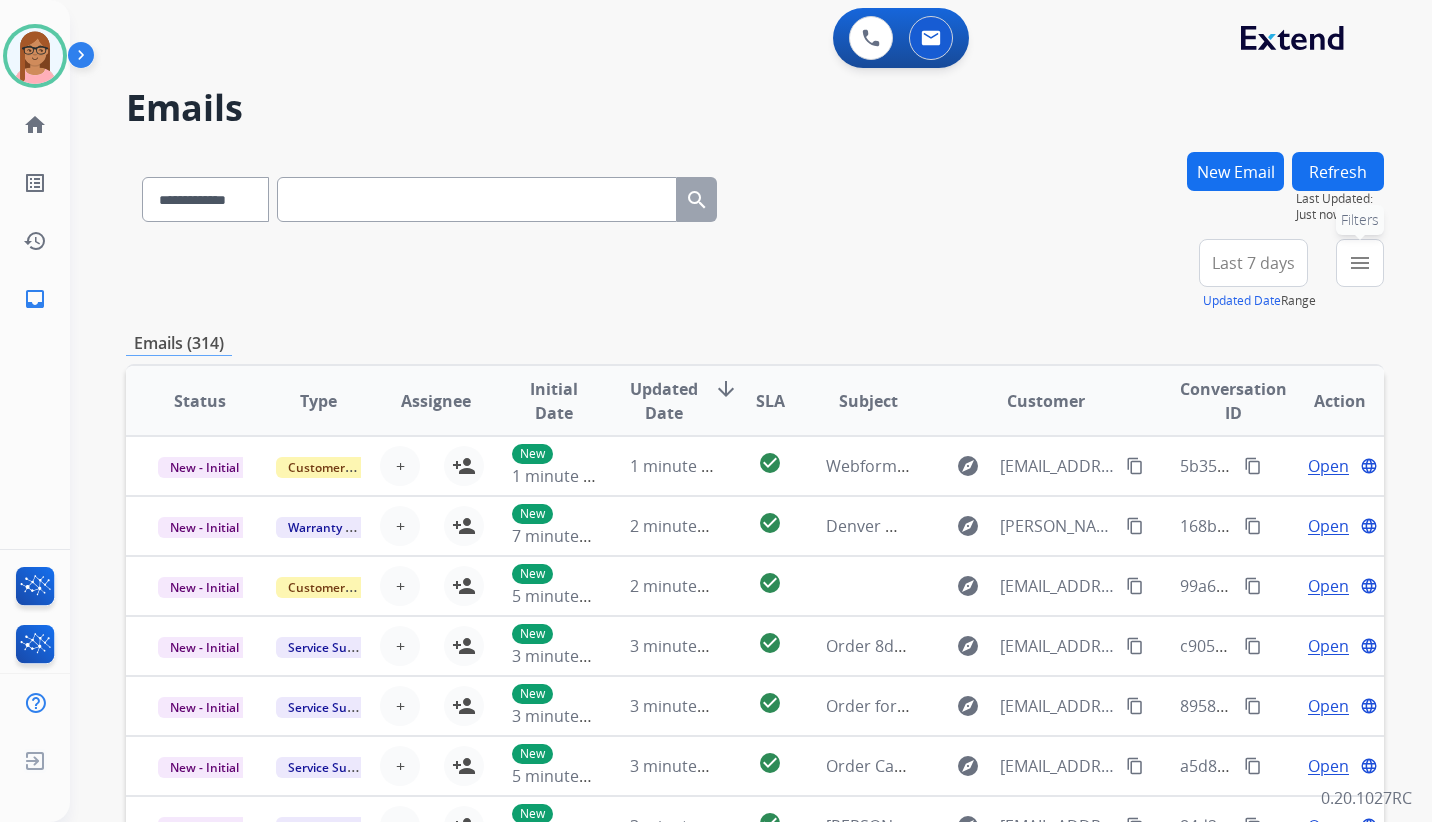 click on "menu" at bounding box center [1360, 263] 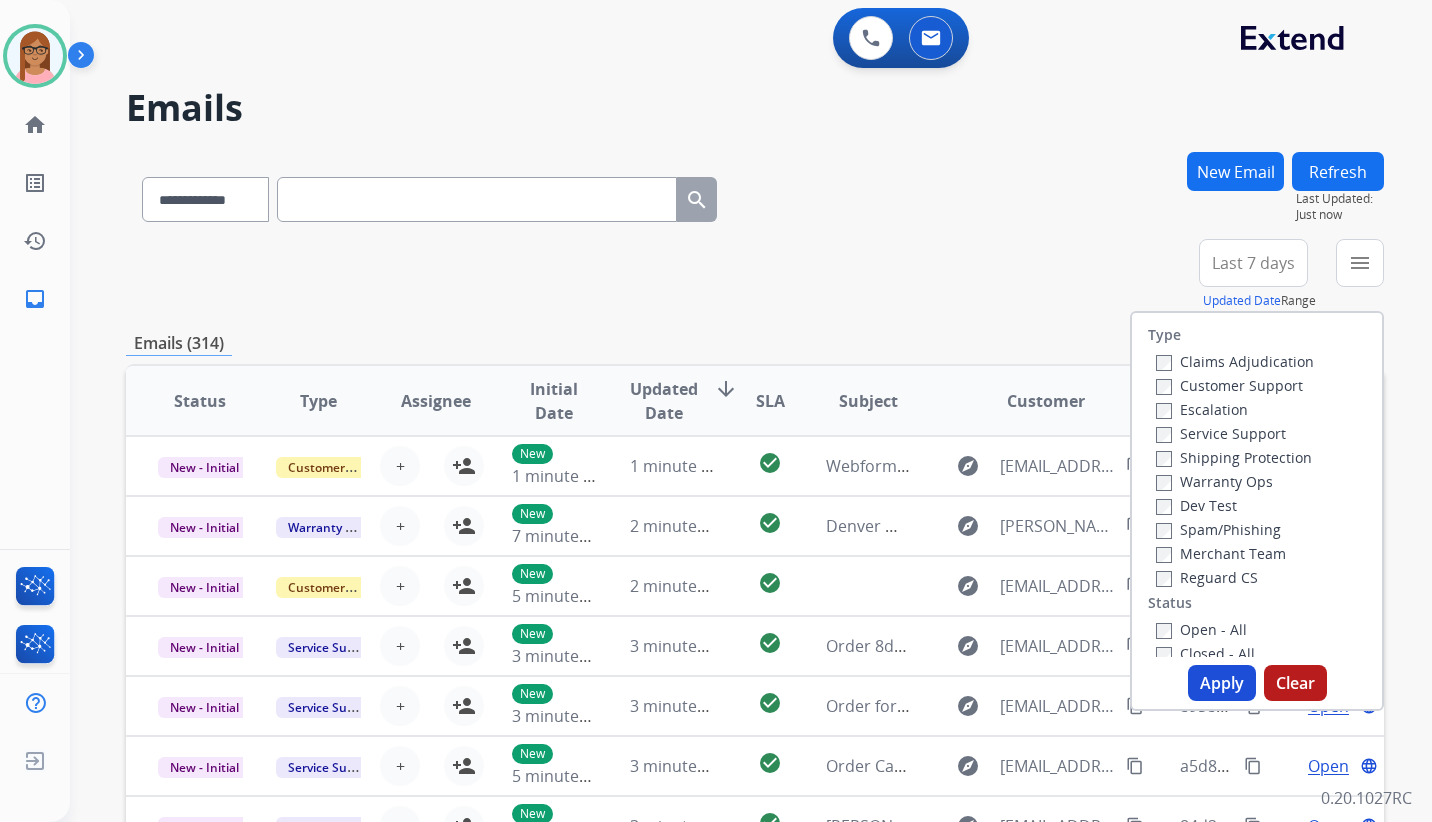 click on "Customer Support" at bounding box center [1229, 385] 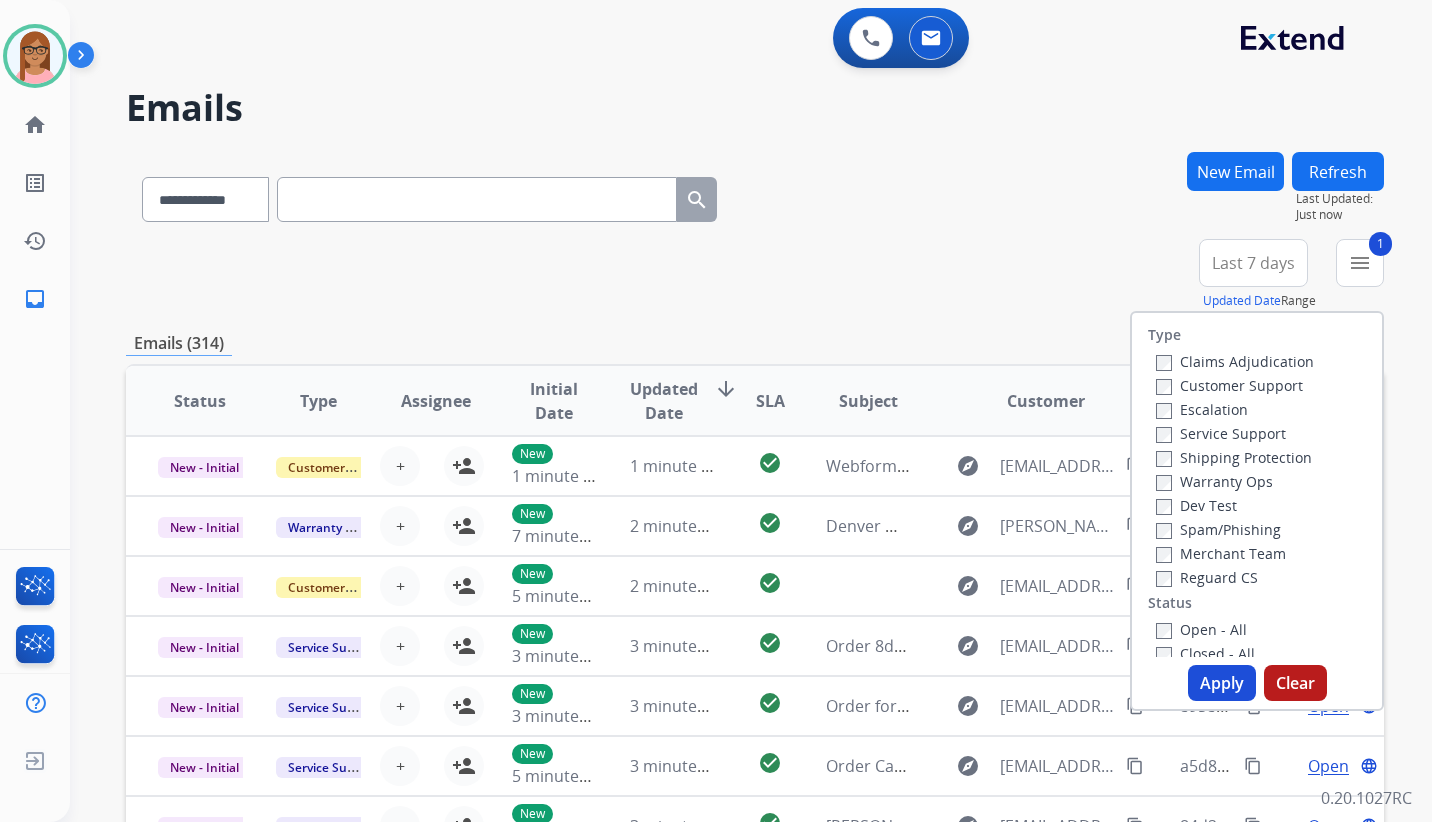 click on "Service Support" at bounding box center [1221, 433] 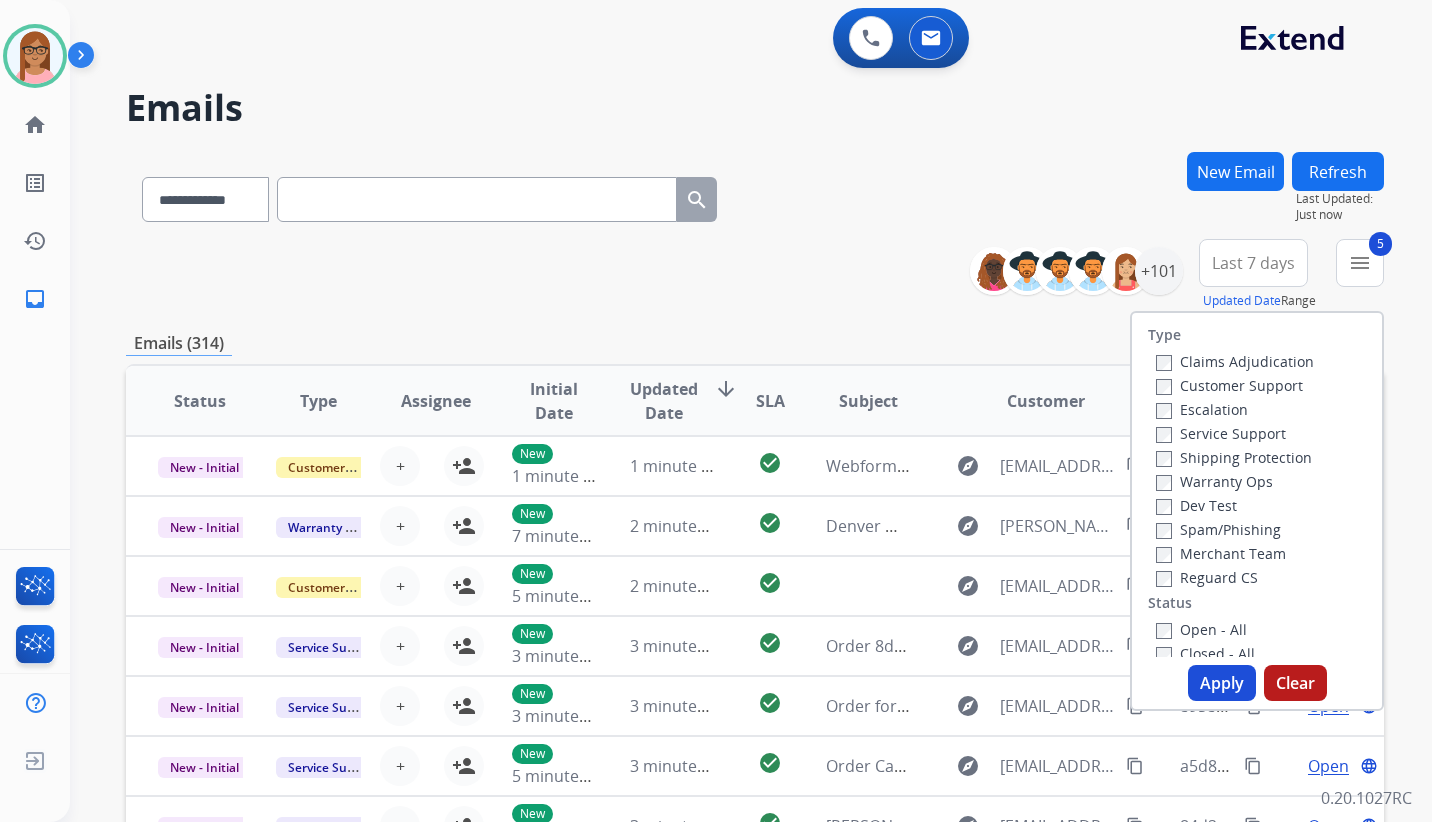 click on "Apply" at bounding box center (1222, 683) 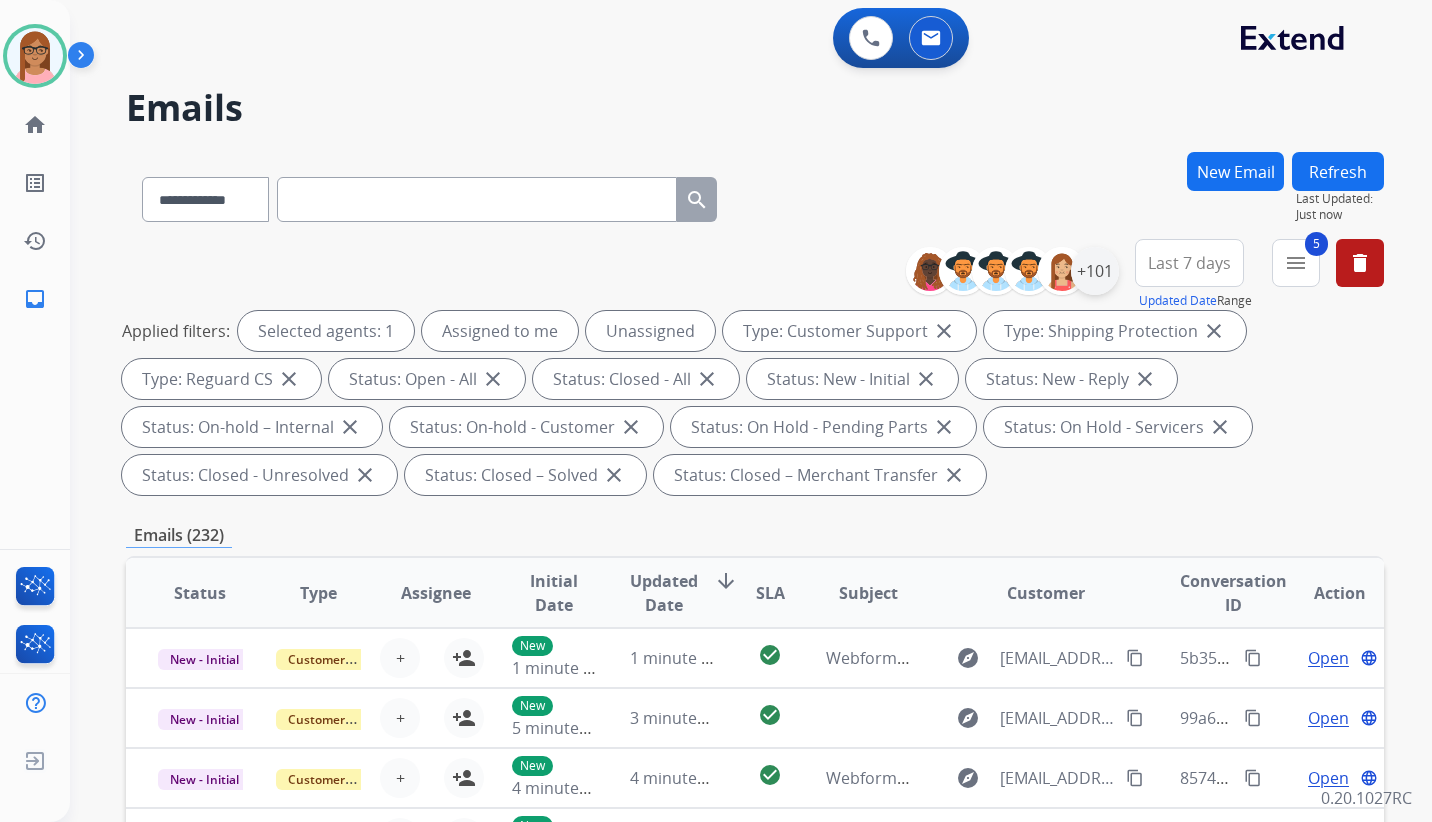 click on "+101" at bounding box center [1095, 271] 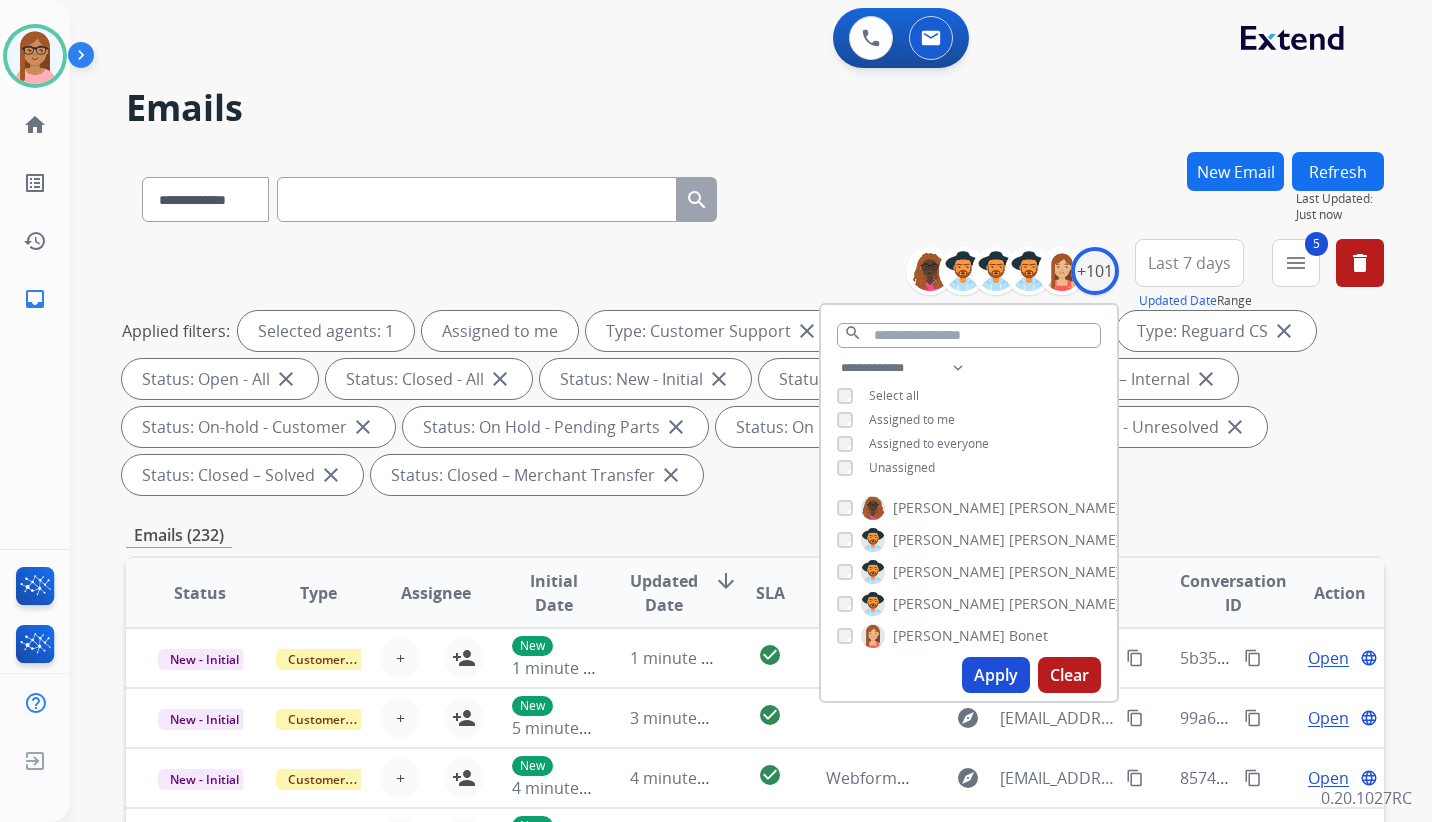 click on "Apply" at bounding box center [996, 675] 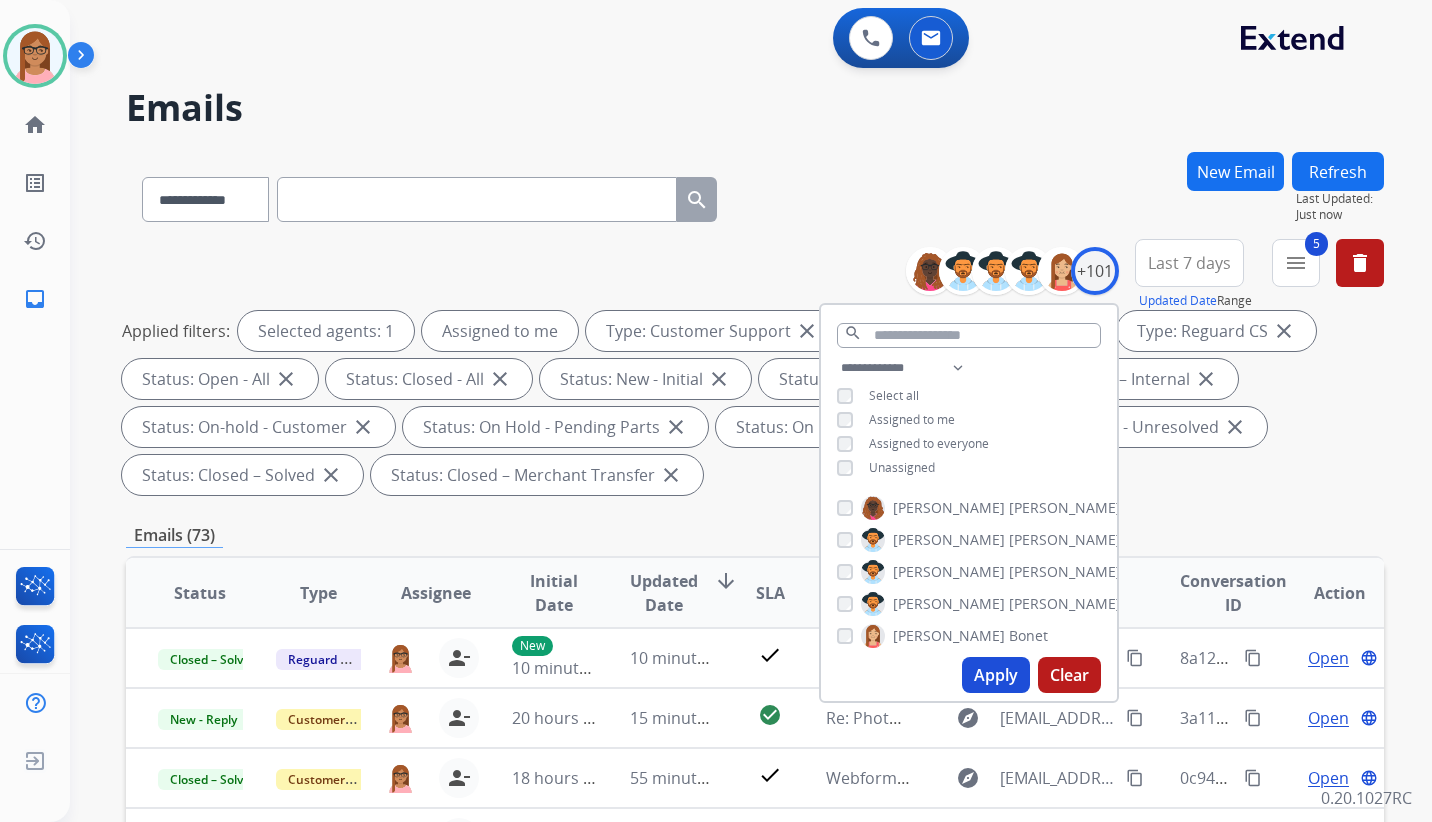 click on "Applied filters:  Selected agents: 1  Assigned to me  Type: Customer Support  close  Type: Shipping Protection  close  Type: Reguard CS  close  Status: Open - All  close  Status: Closed - All  close  Status: New - Initial  close  Status: New - Reply  close  Status: On-hold – Internal  close  Status: On-hold - Customer  close  Status: On Hold - Pending Parts  close  Status: On Hold - Servicers  close  Status: Closed - Unresolved  close  Status: Closed – Solved  close  Status: Closed – Merchant Transfer  close" at bounding box center [751, 403] 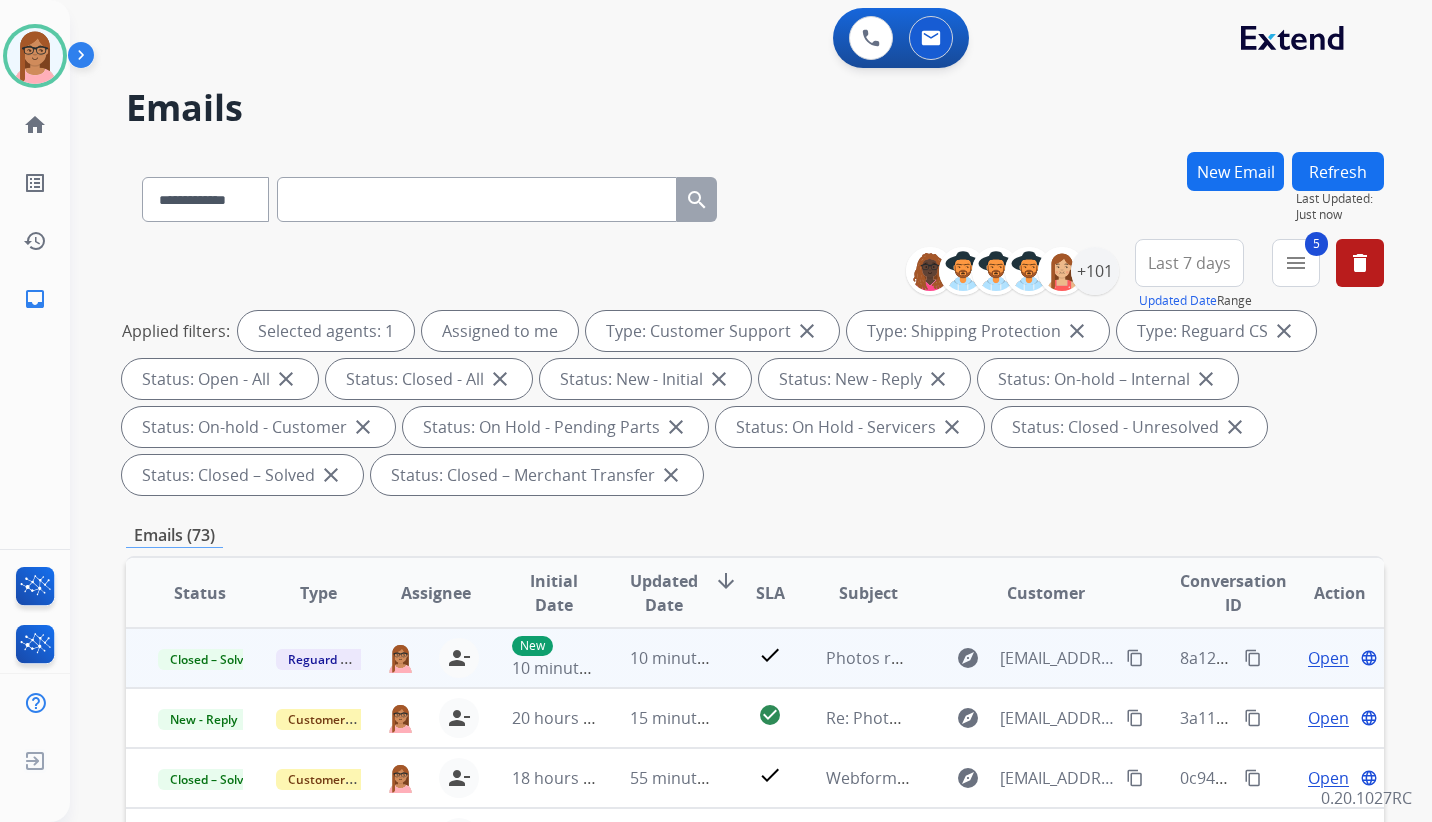 click on "content_copy" at bounding box center [1253, 658] 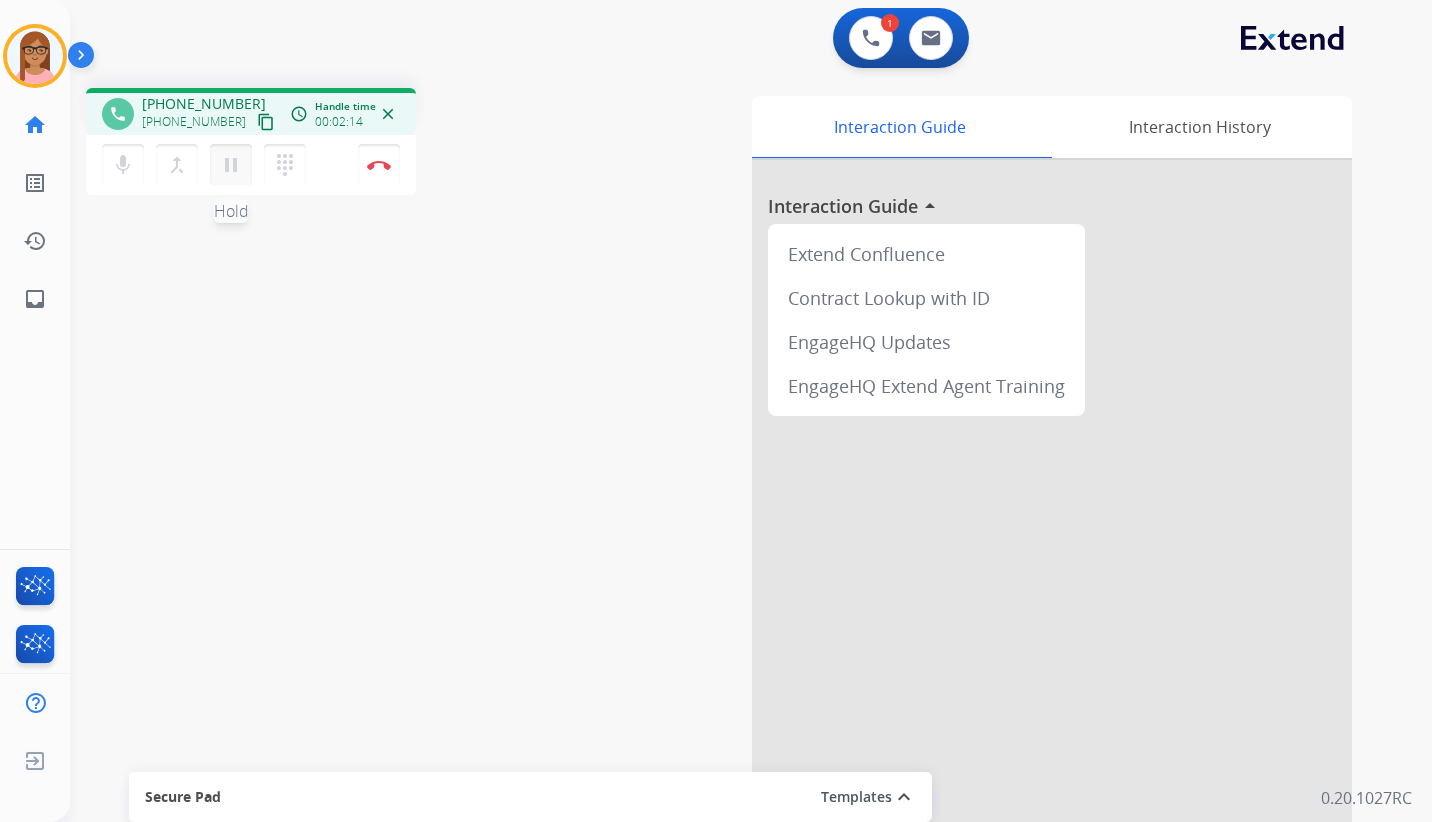 click on "pause" at bounding box center [231, 165] 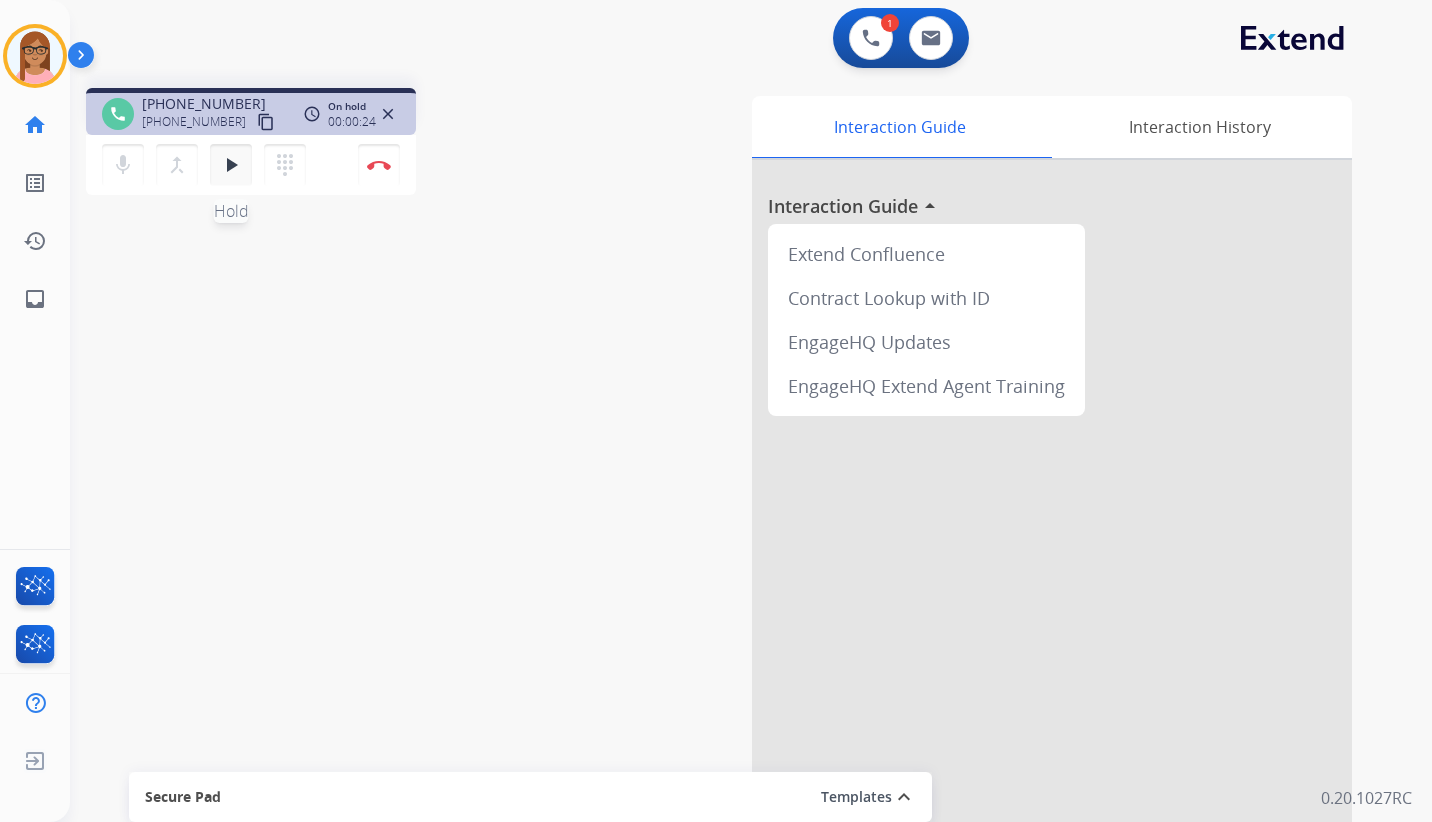 click on "play_arrow Hold" at bounding box center (231, 165) 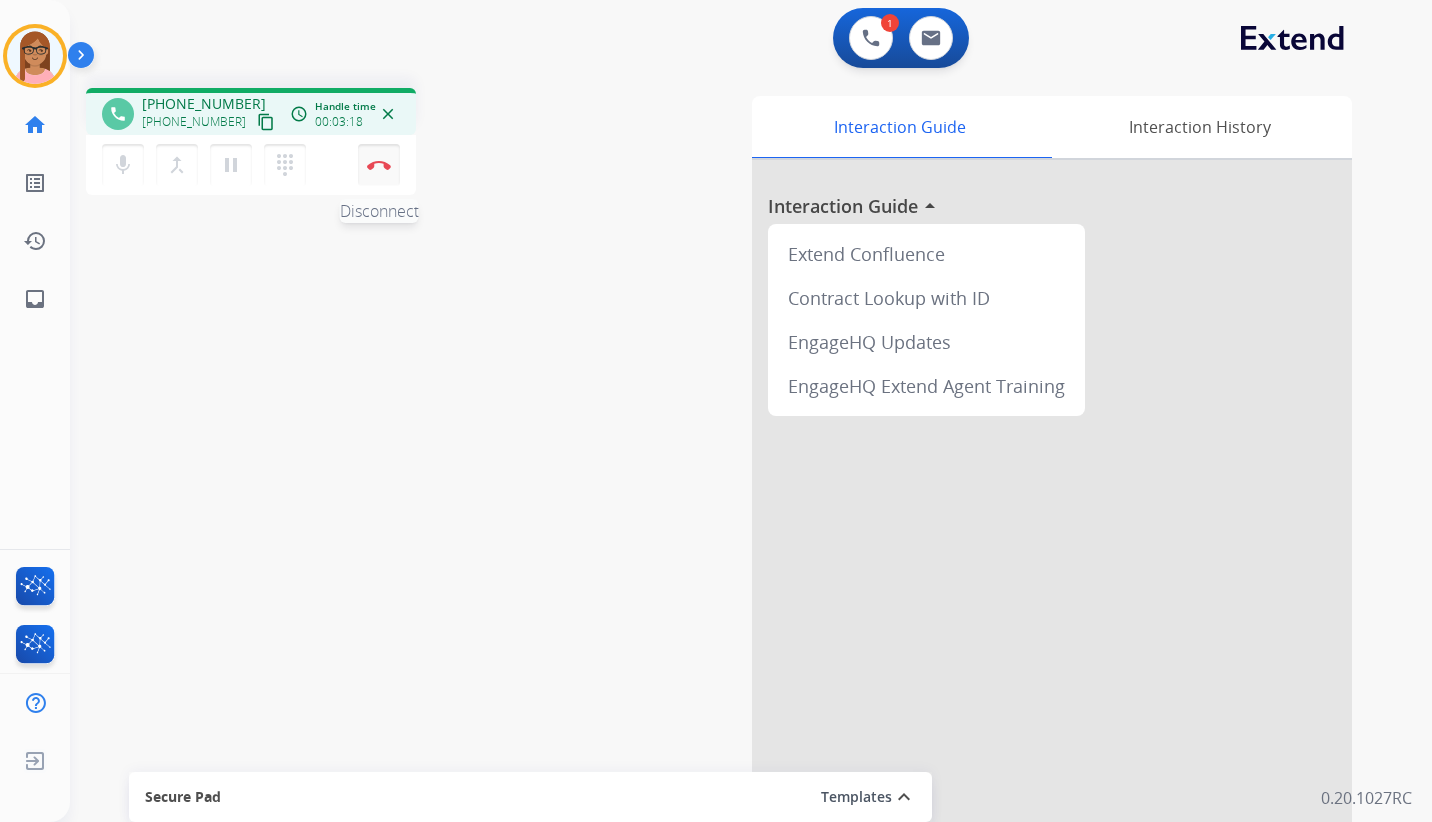 click on "Disconnect" at bounding box center [379, 165] 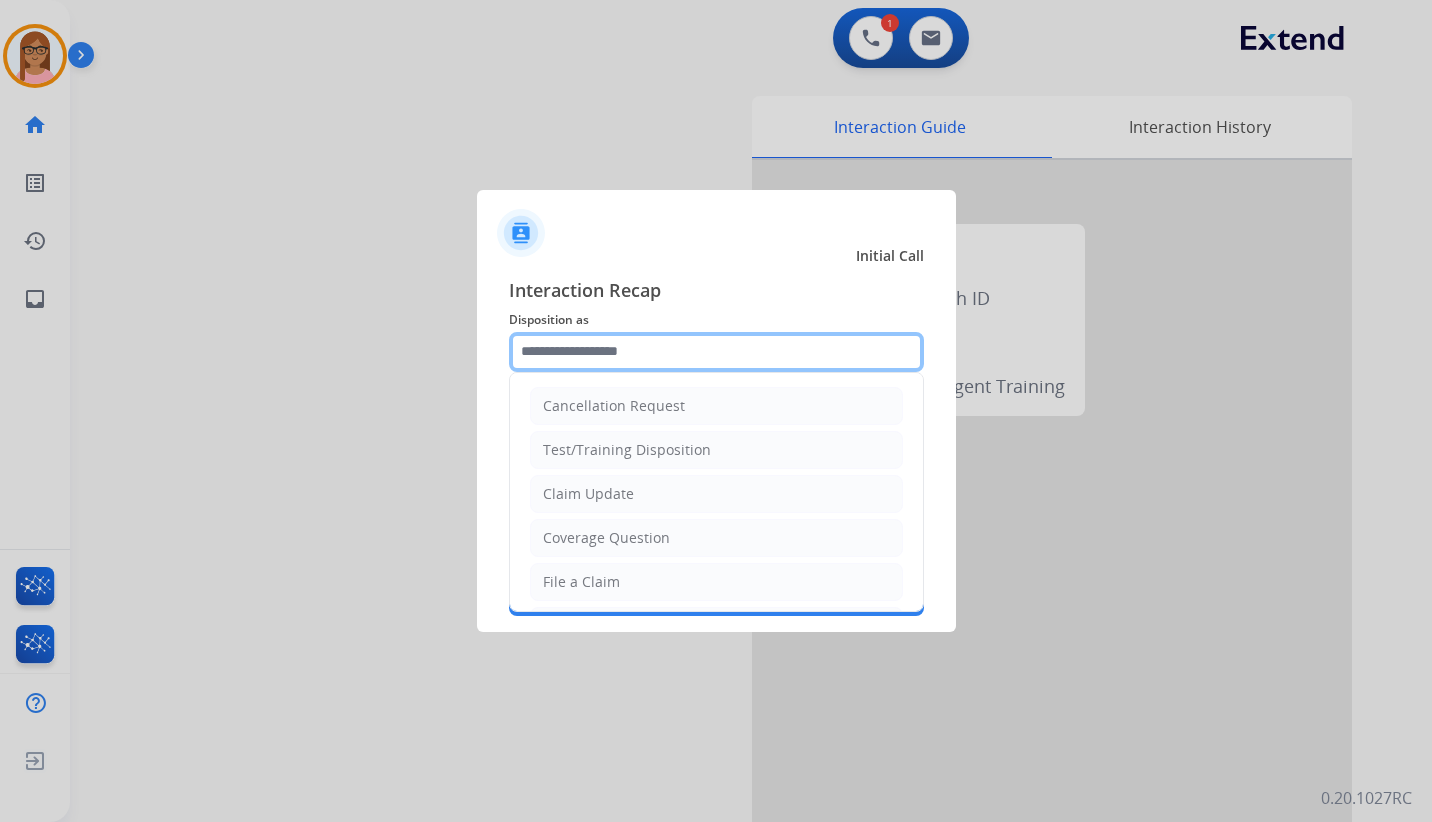 click 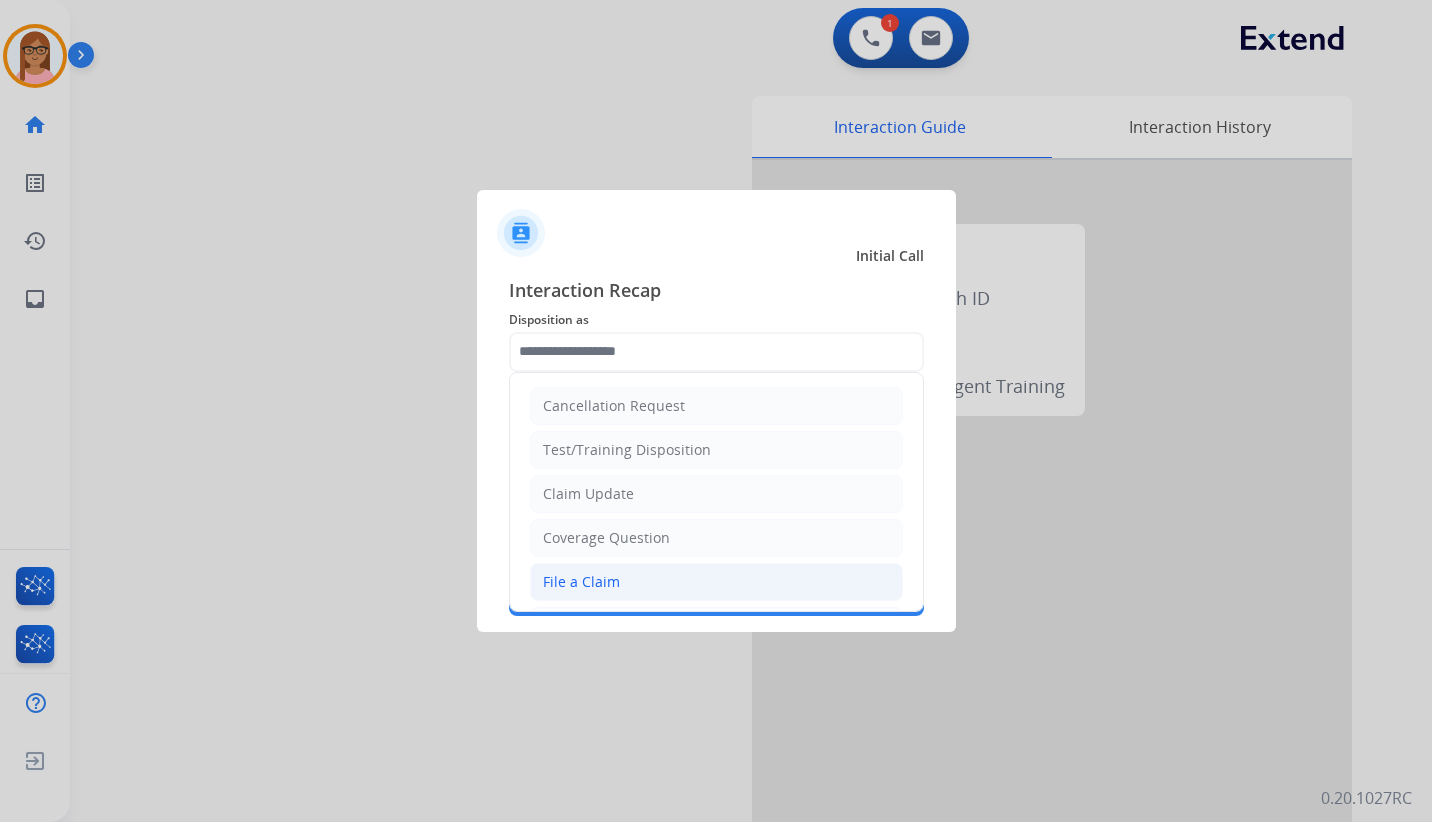 click on "File a Claim" 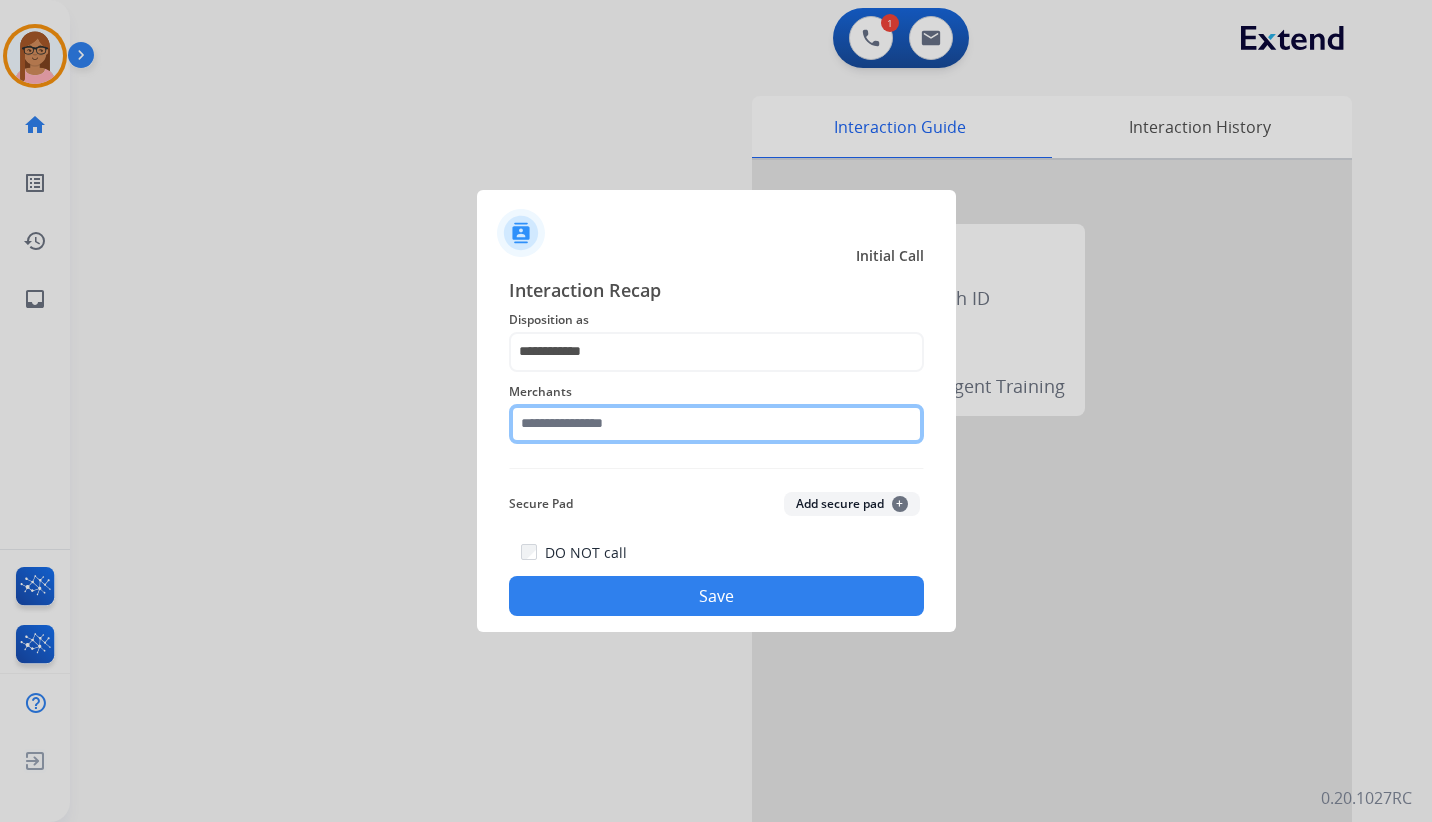 click 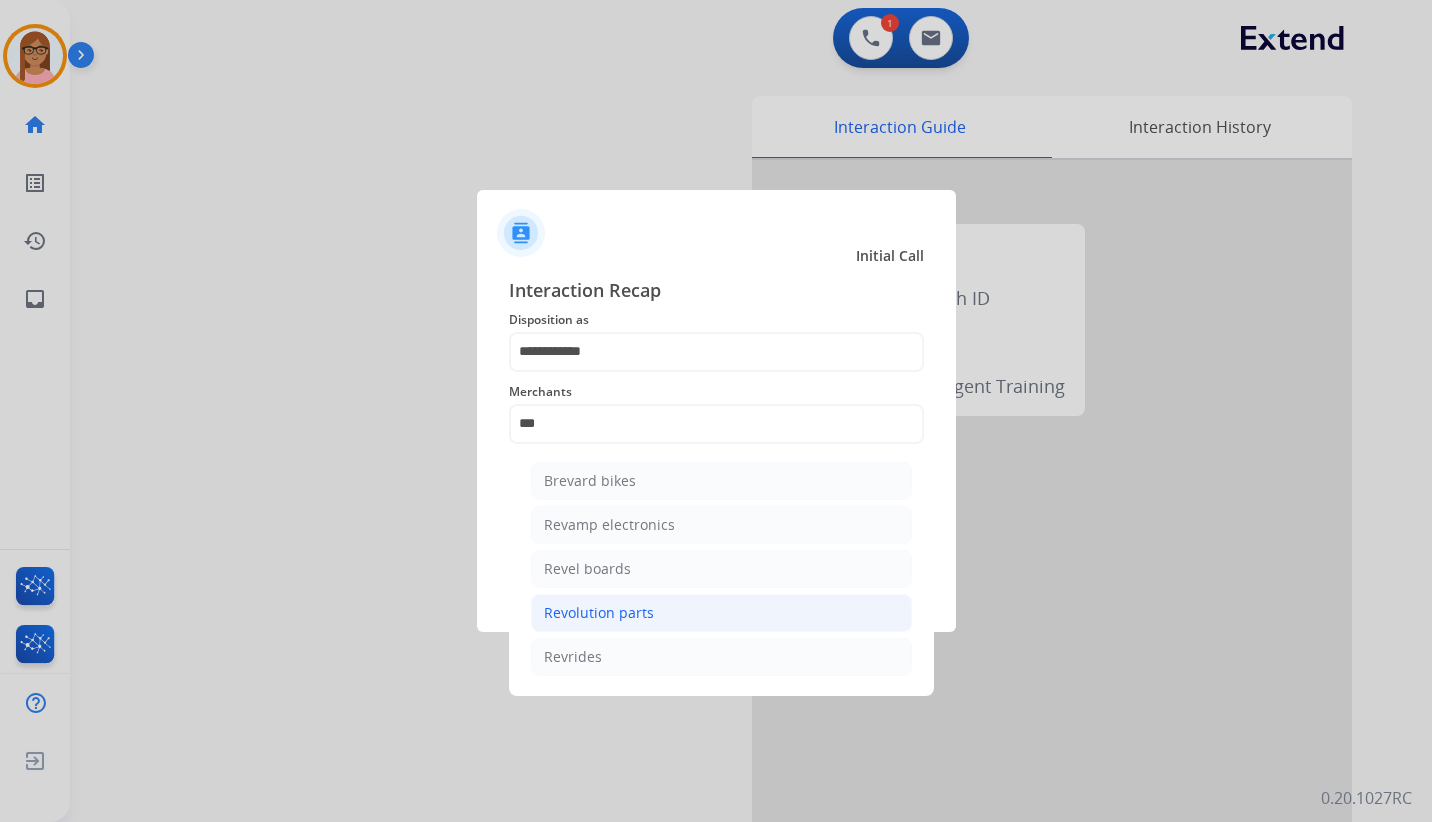 click on "Revolution parts" 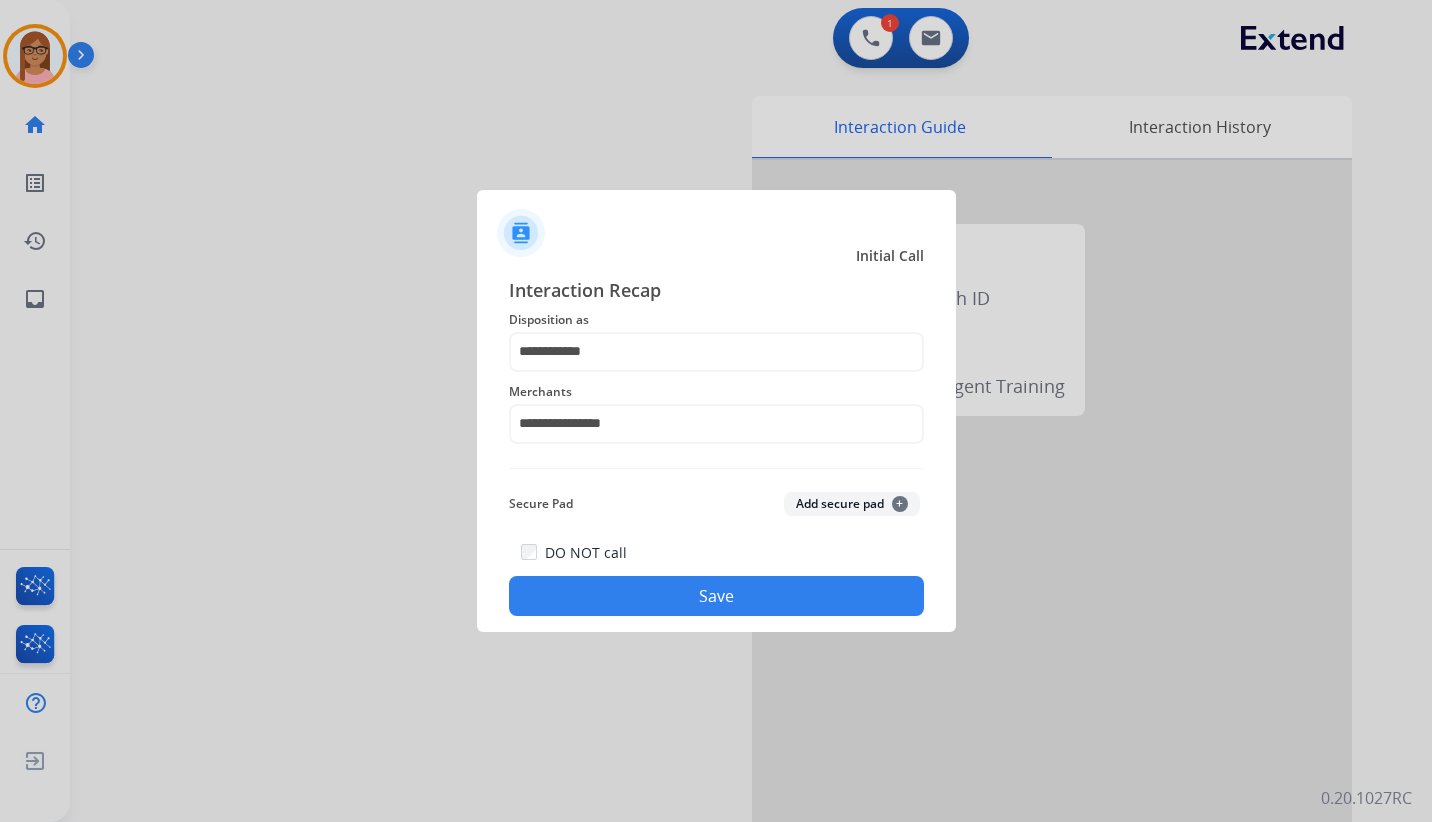 click on "Save" 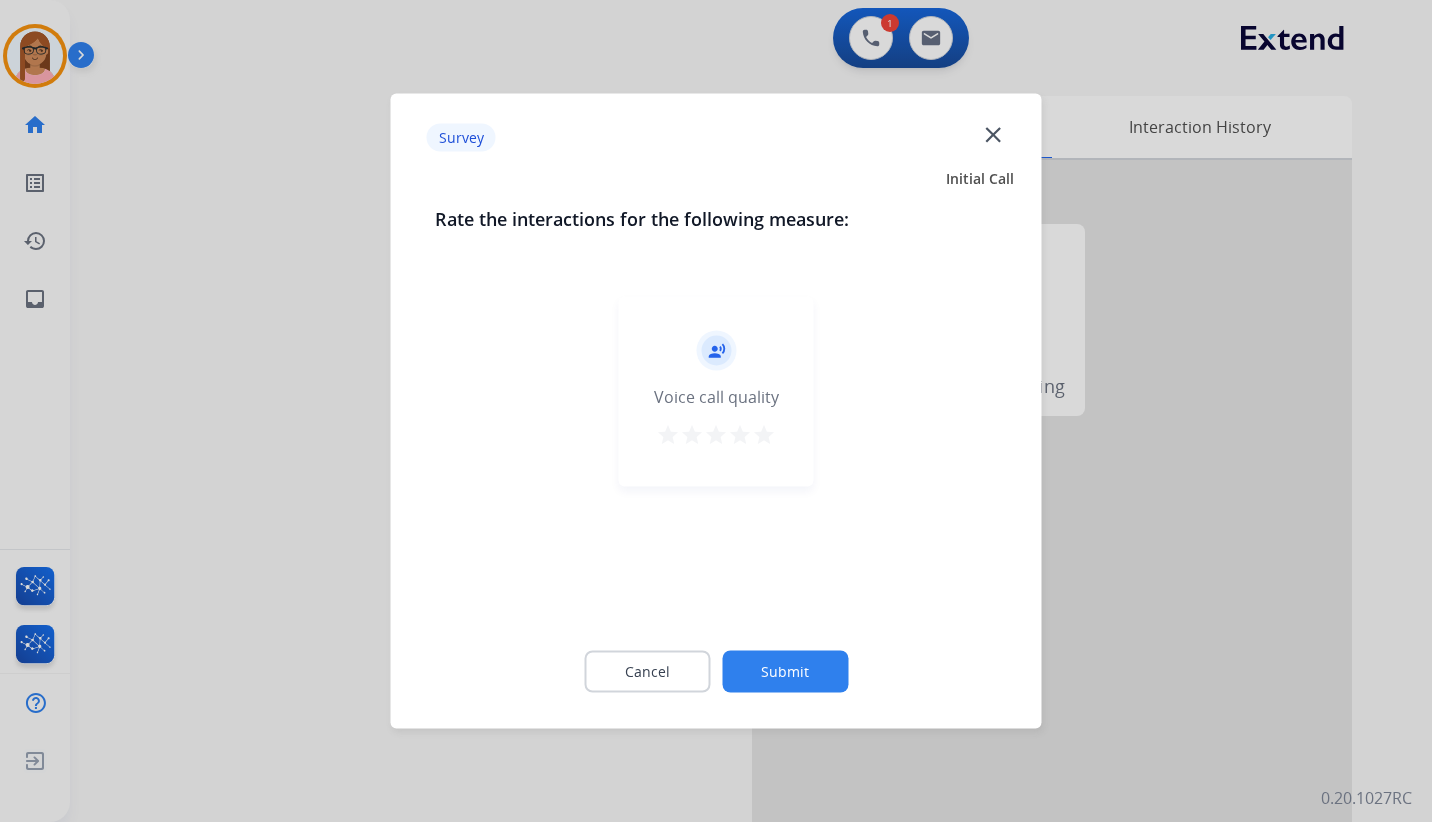 click on "record_voice_over   Voice call quality   star   star   star   star   star" 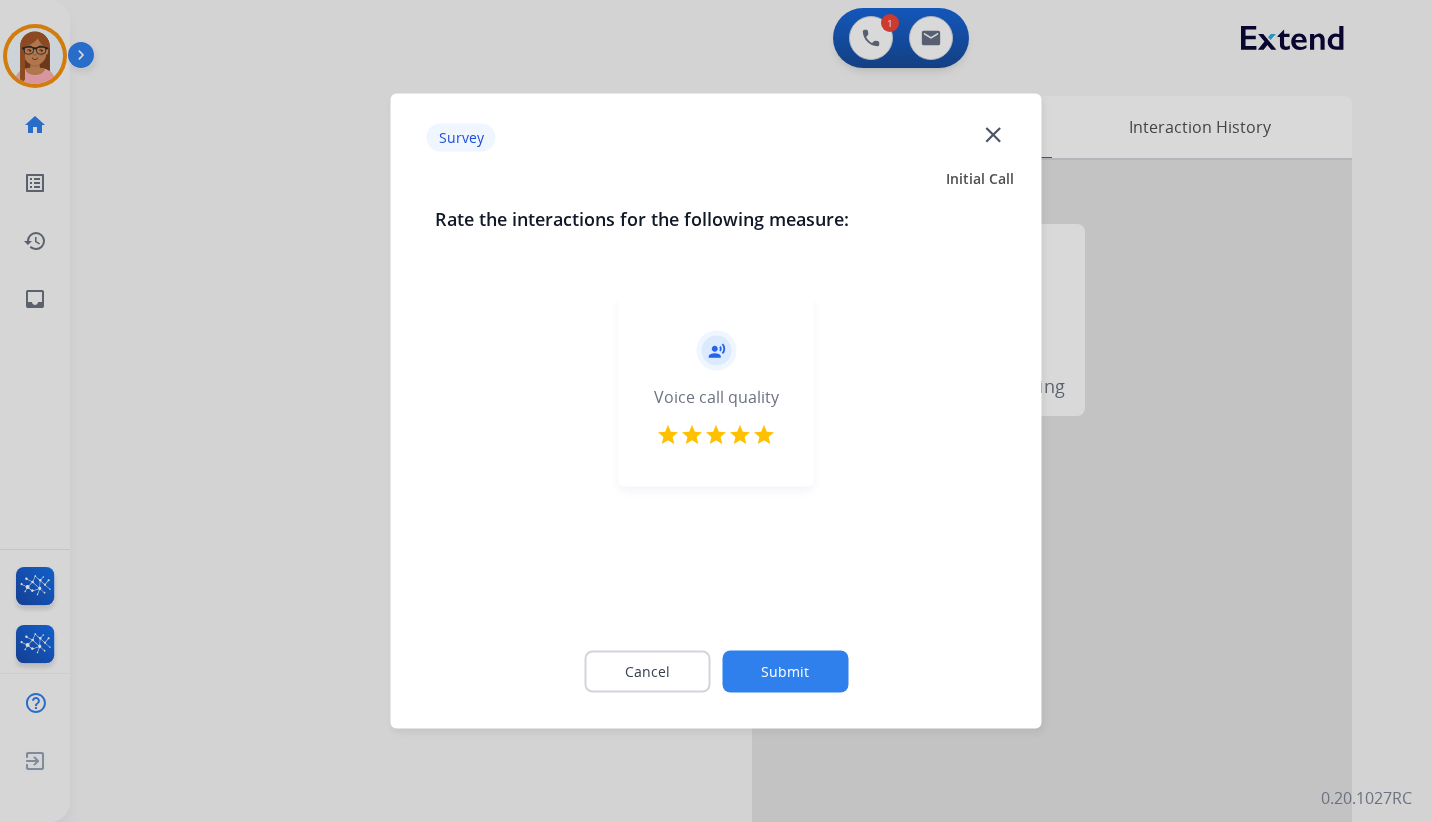 click on "Submit" 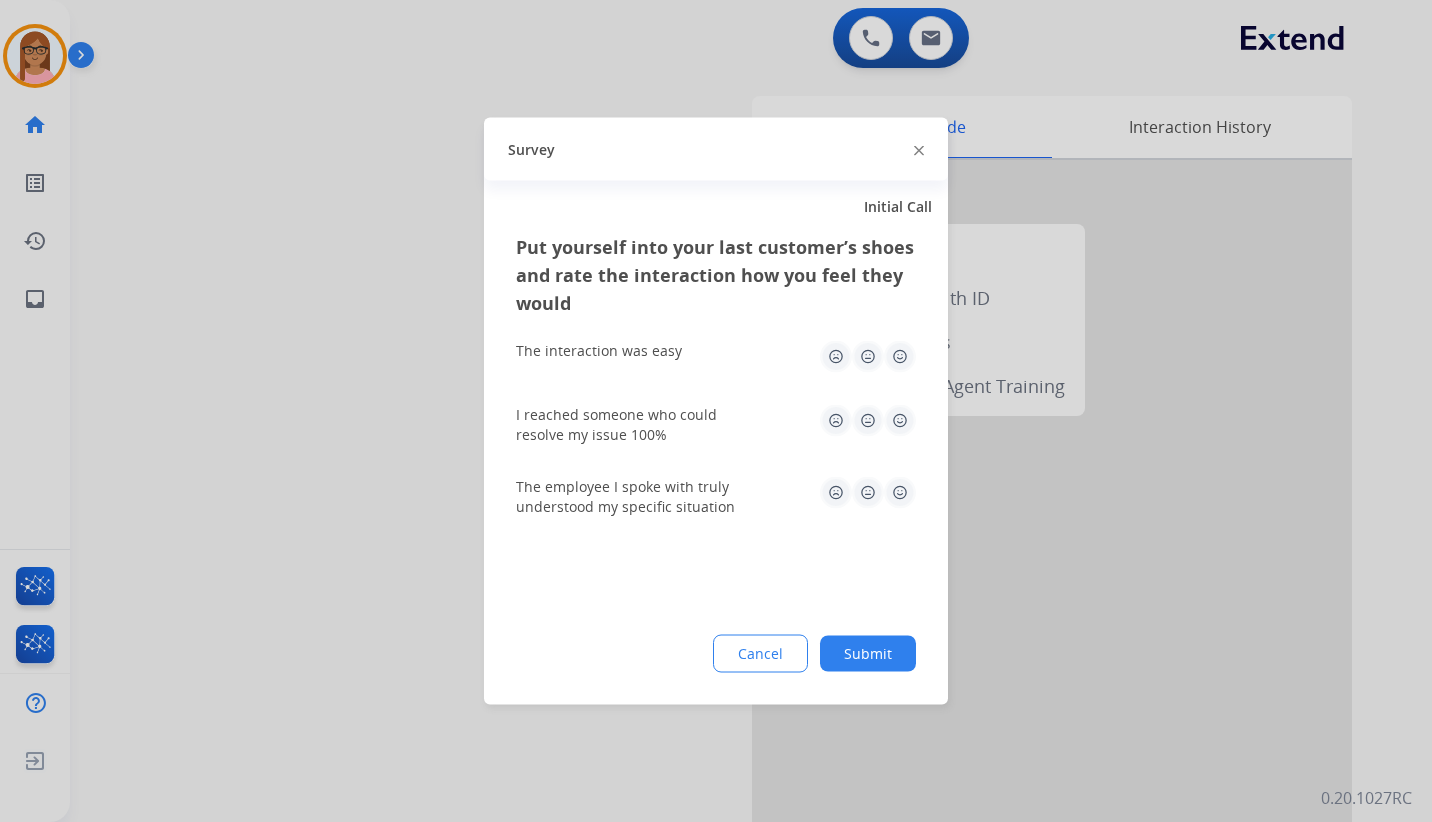 click 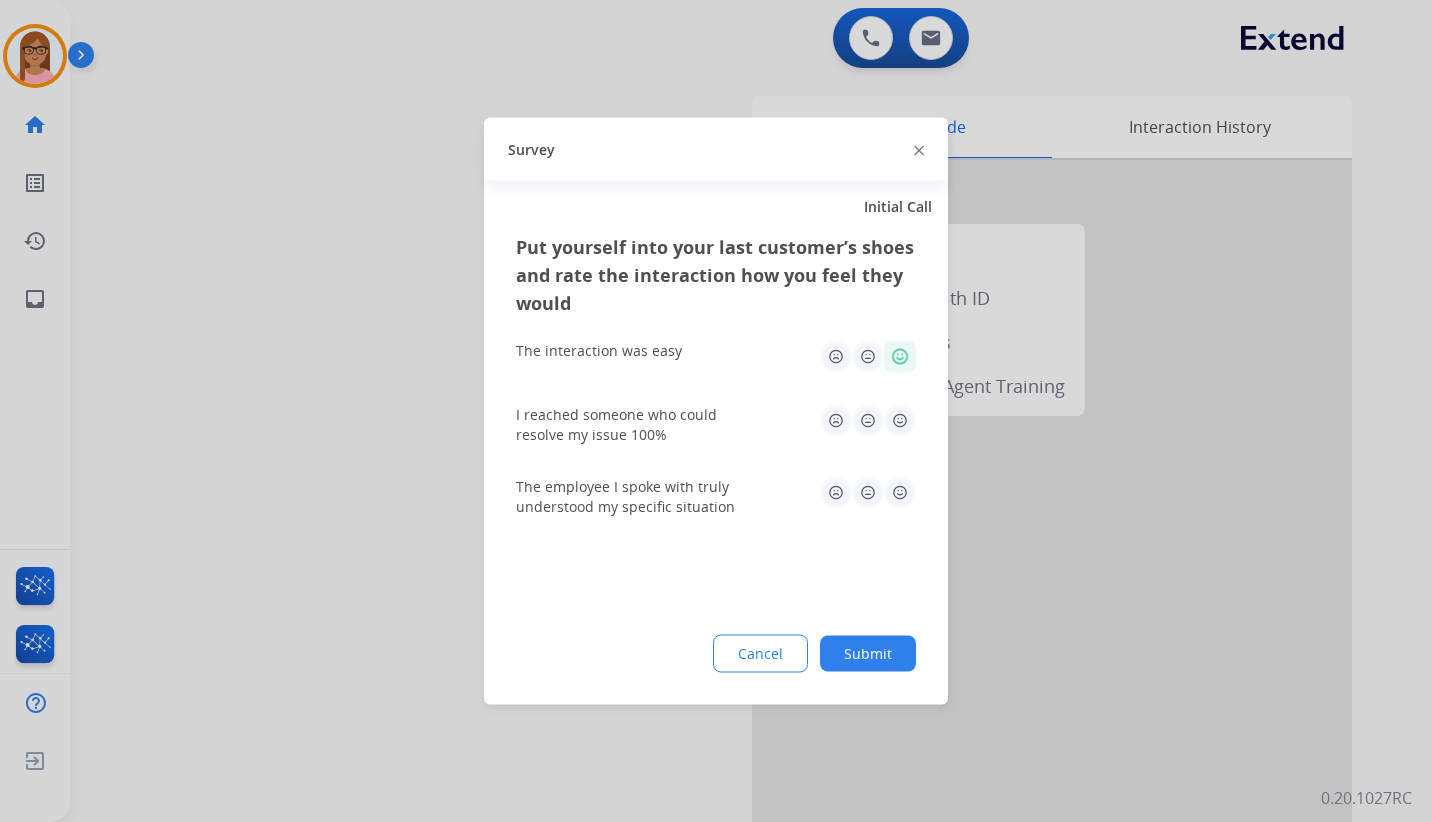 click 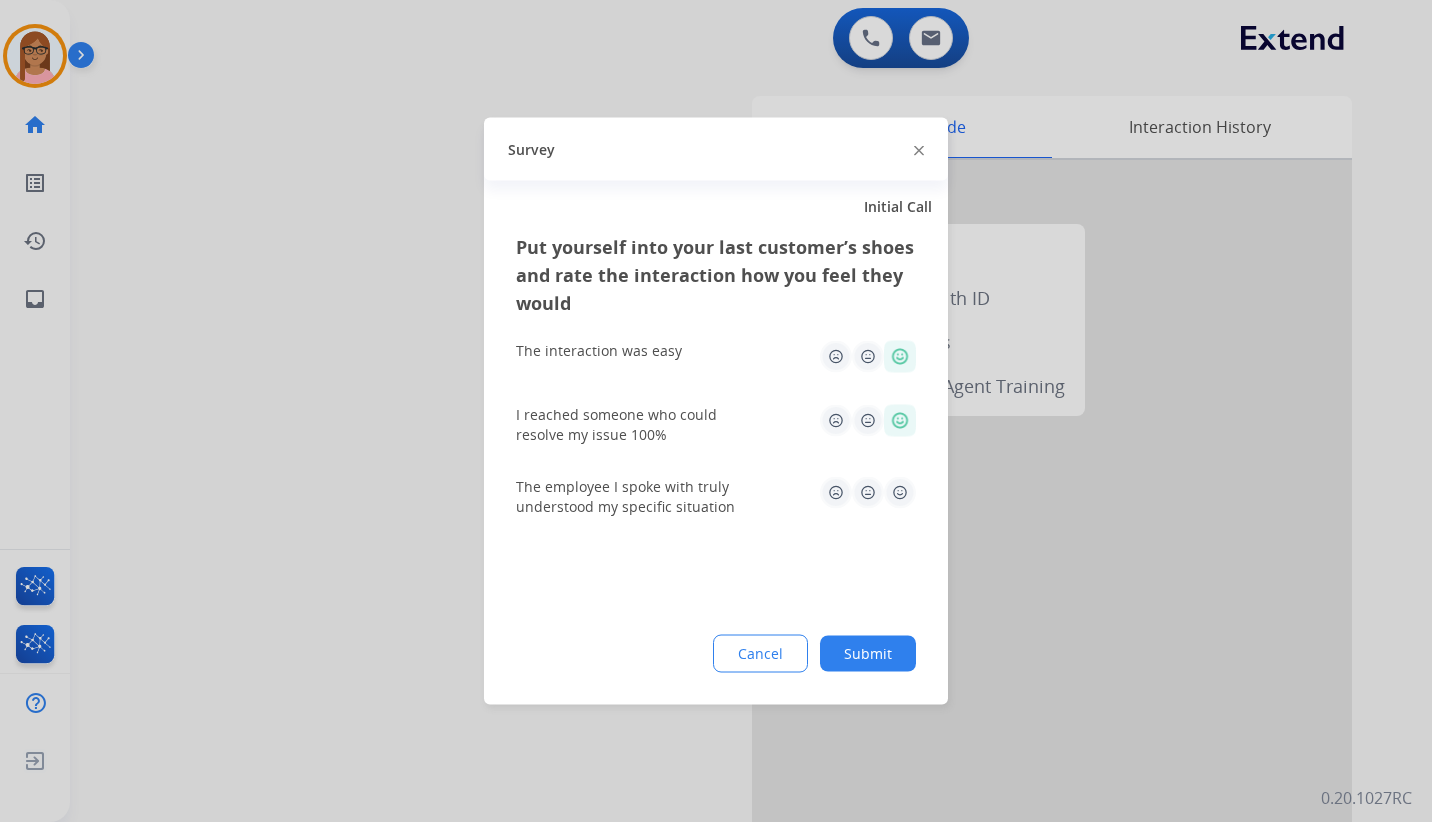 click 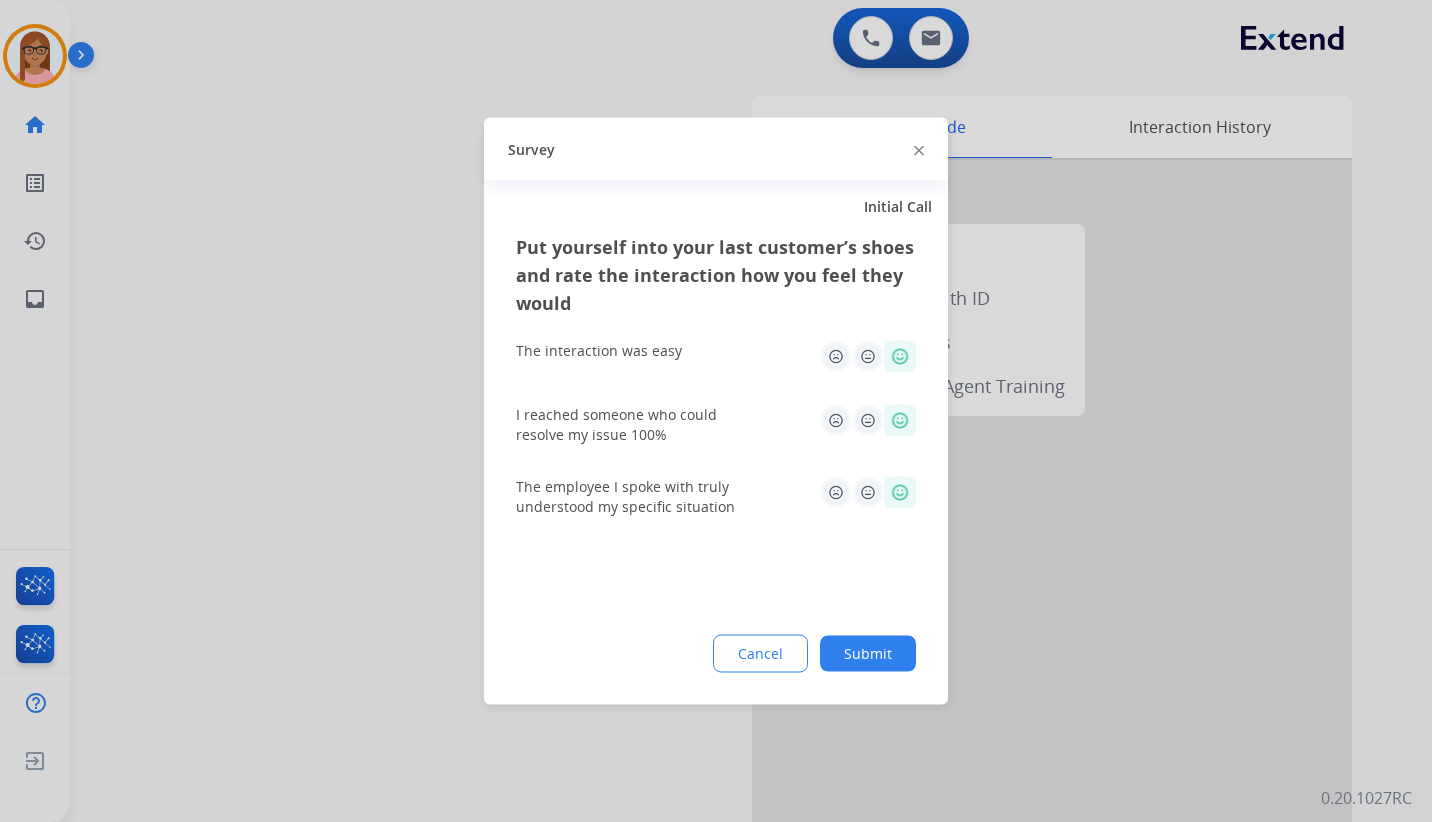 click on "Submit" 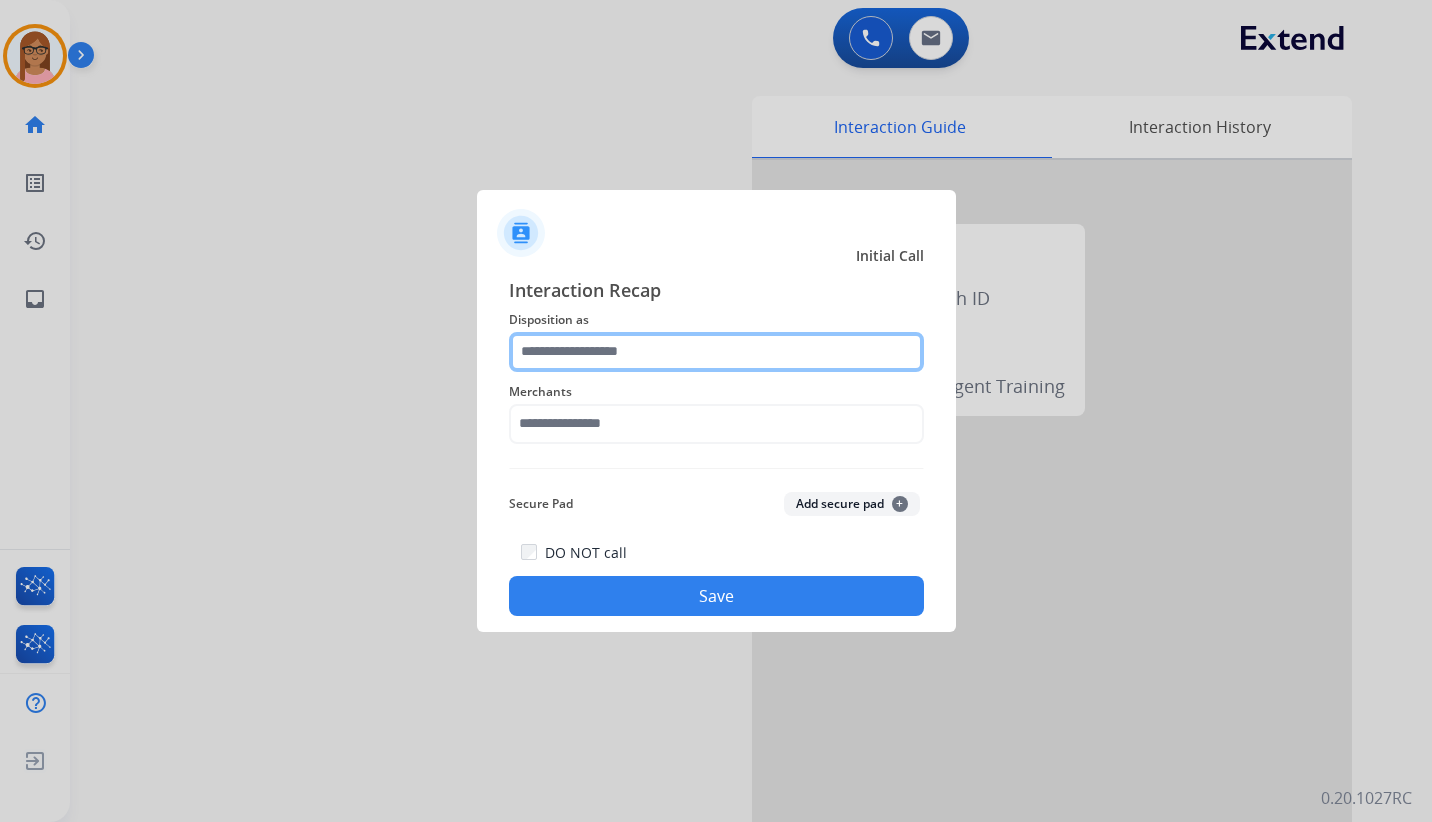 click 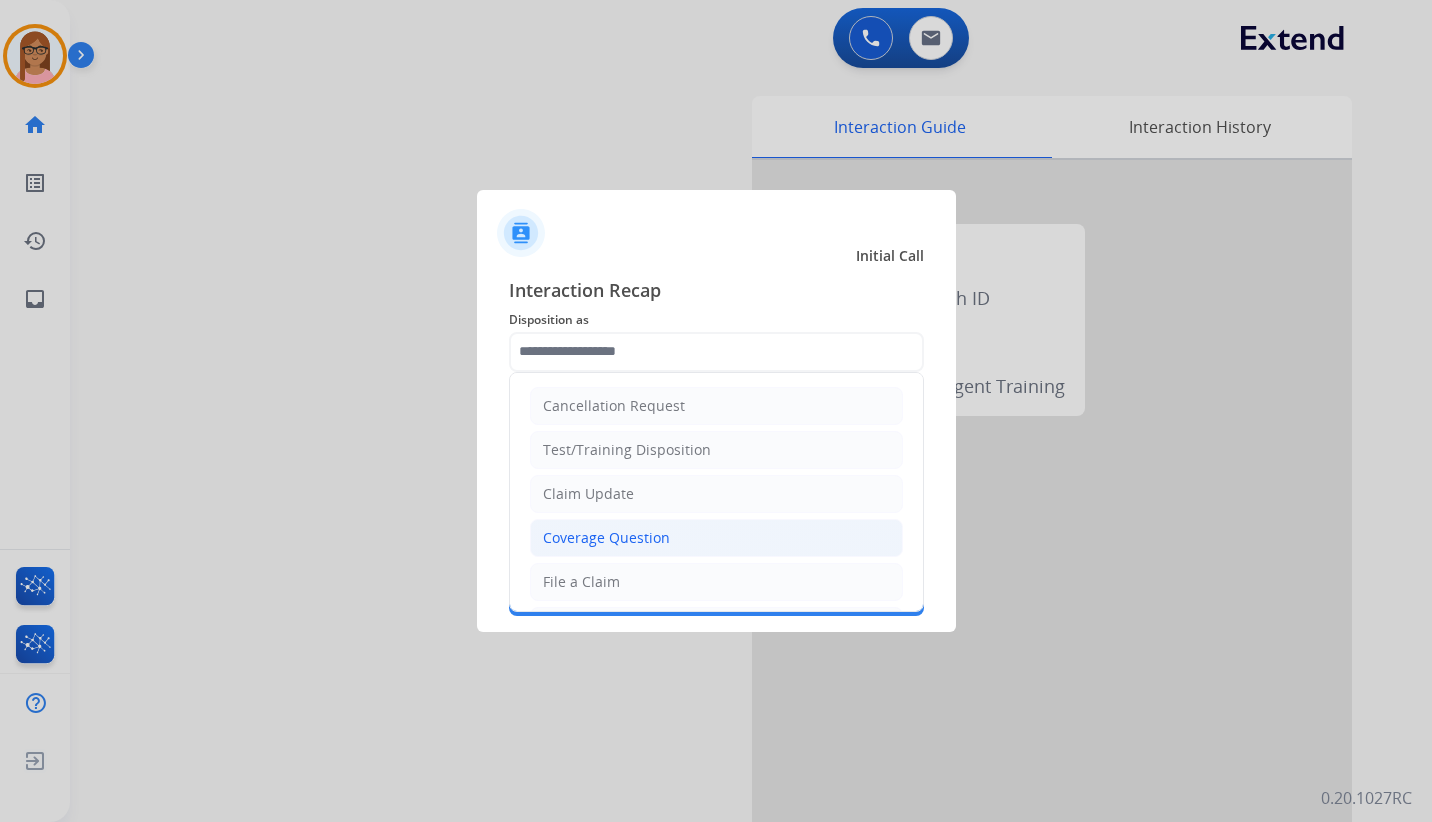 click on "Coverage Question" 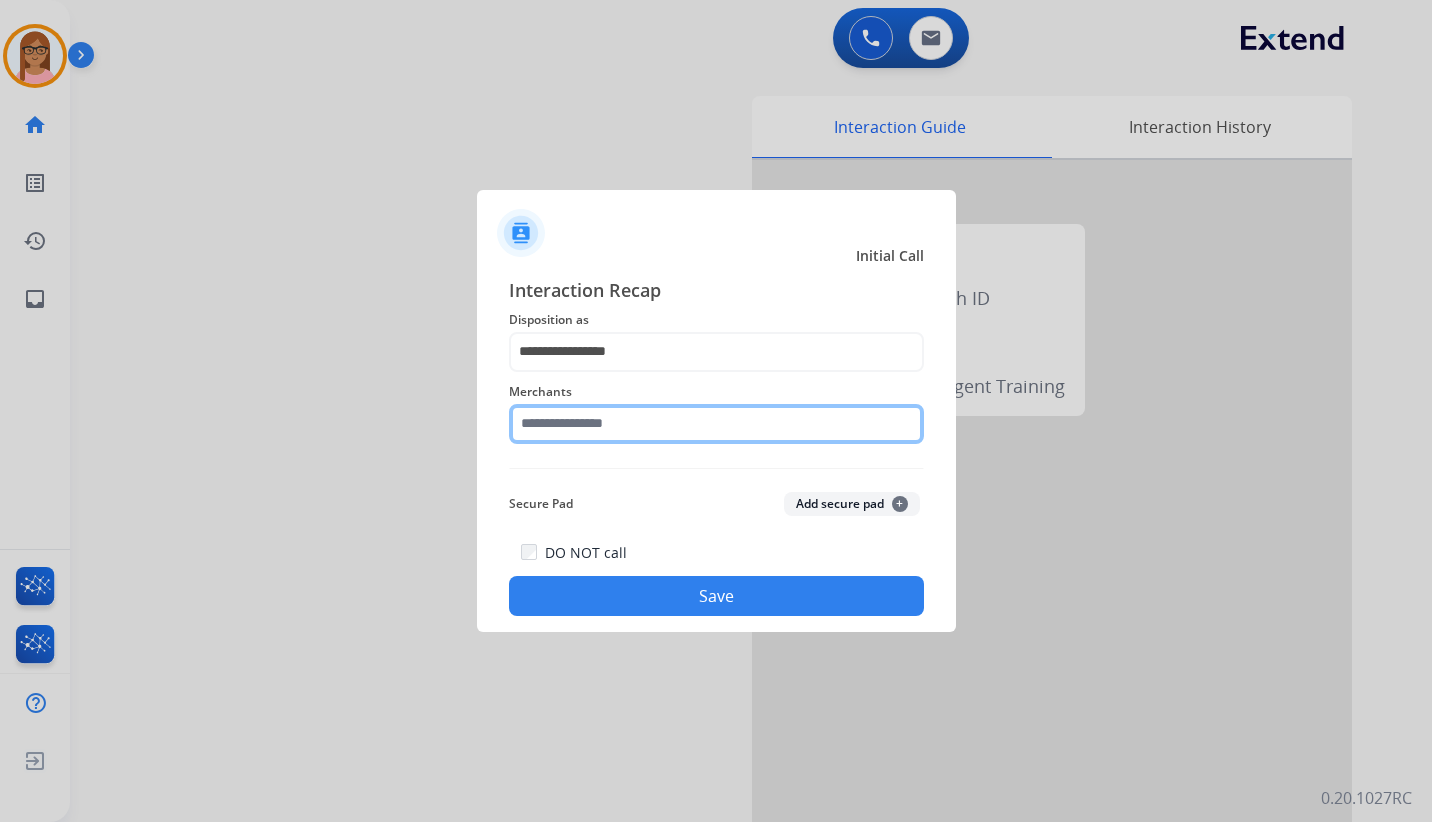 click 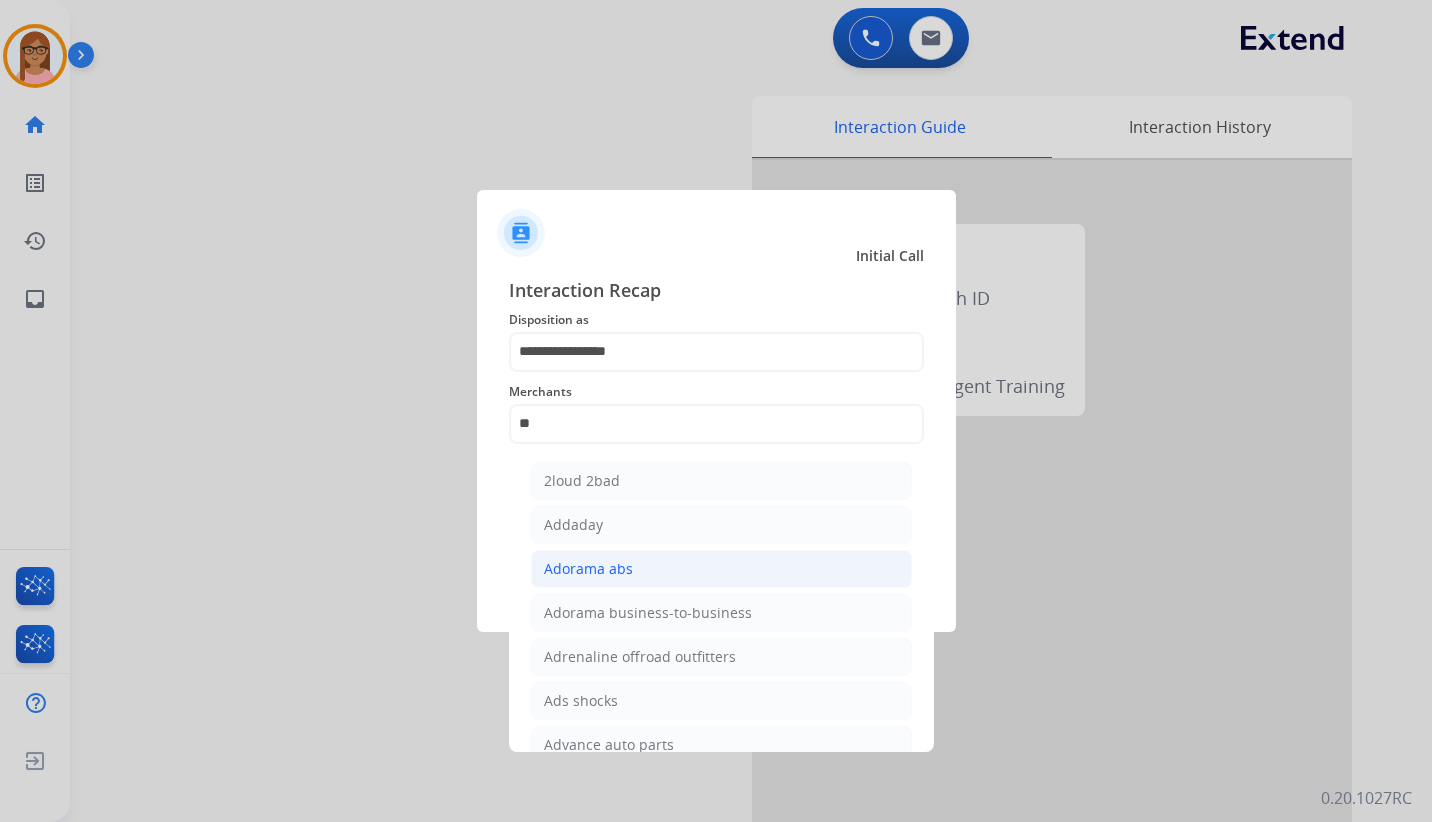 click on "Adorama abs" 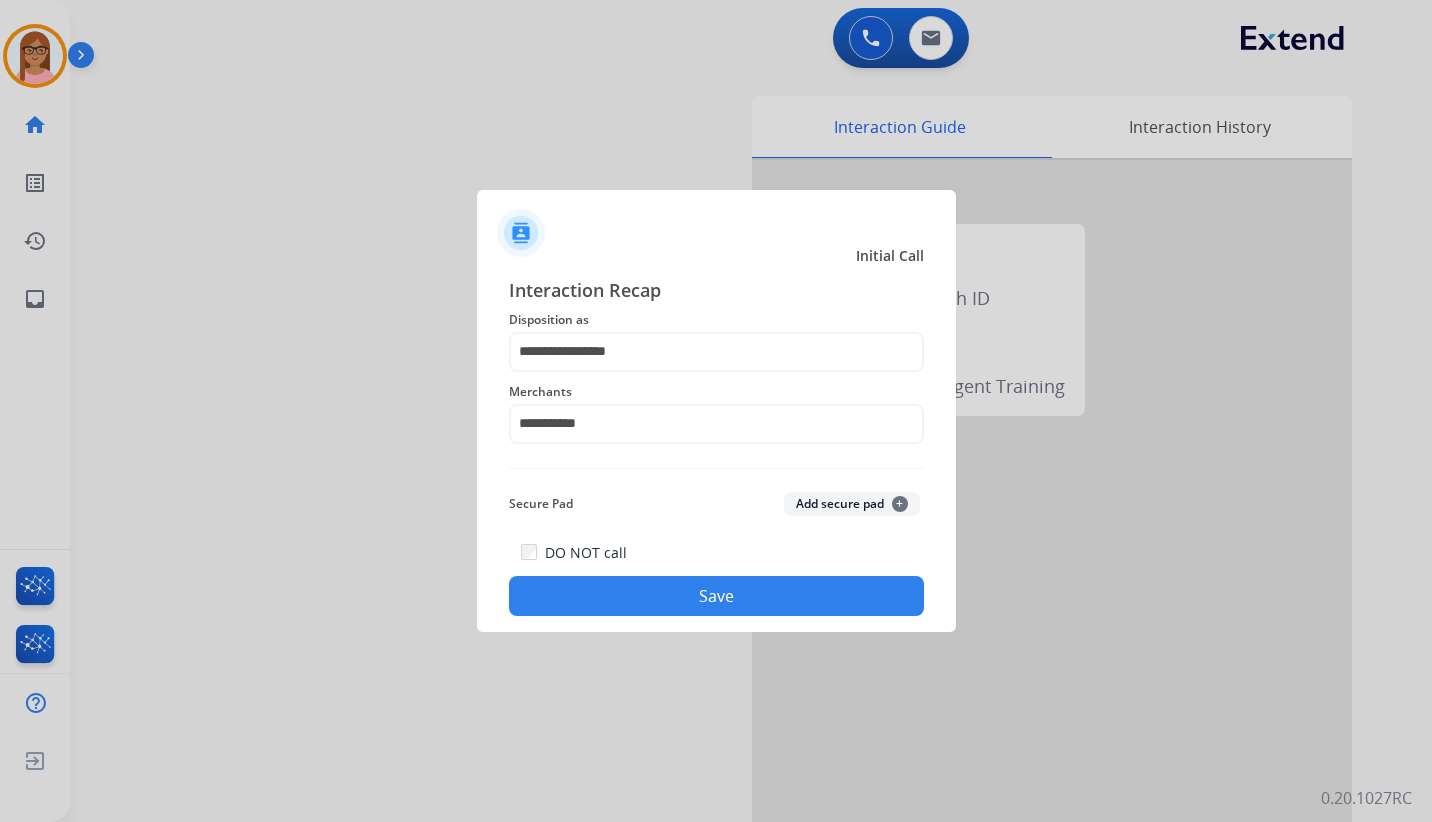 click on "Save" 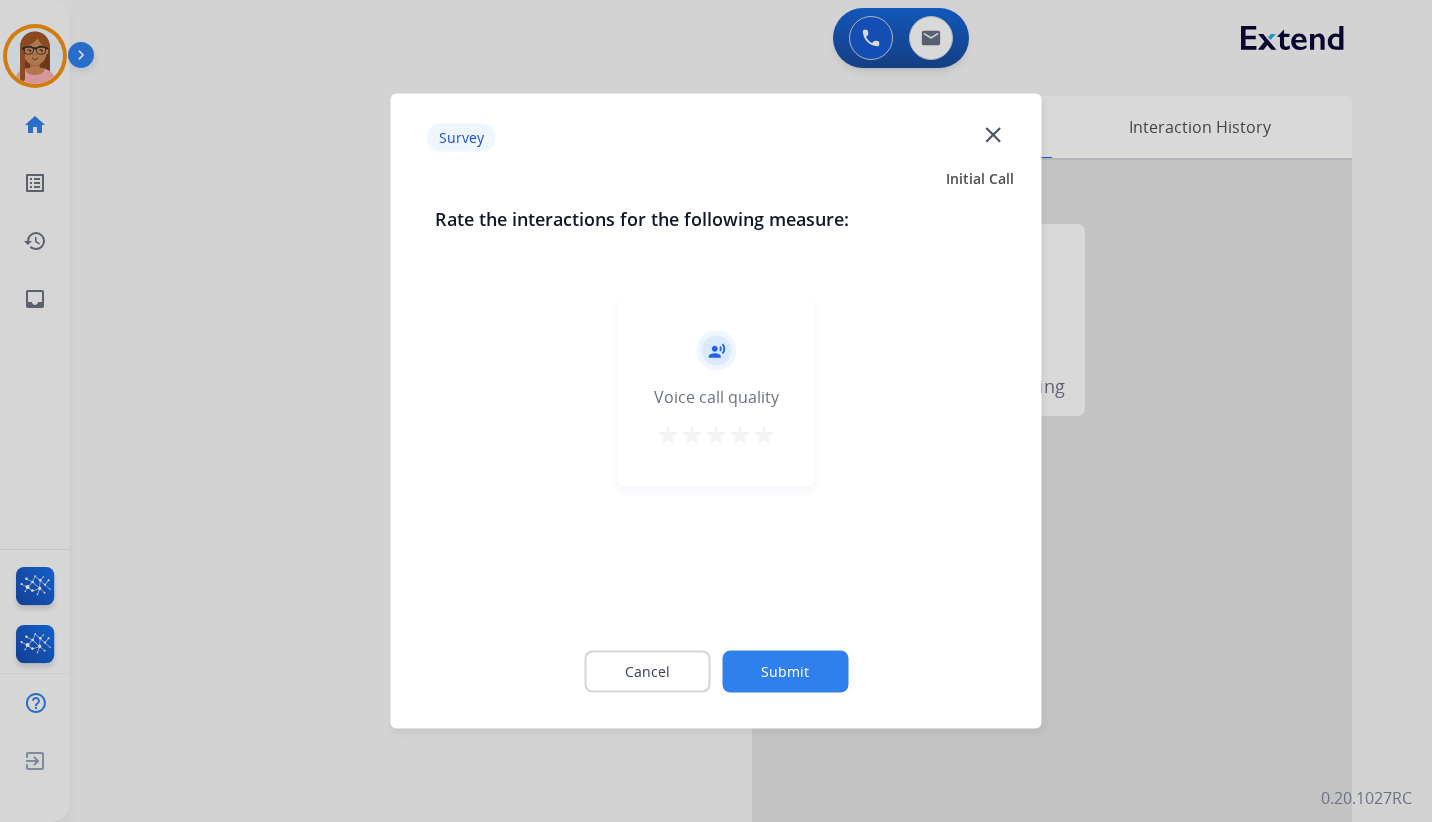 click on "star" at bounding box center (764, 435) 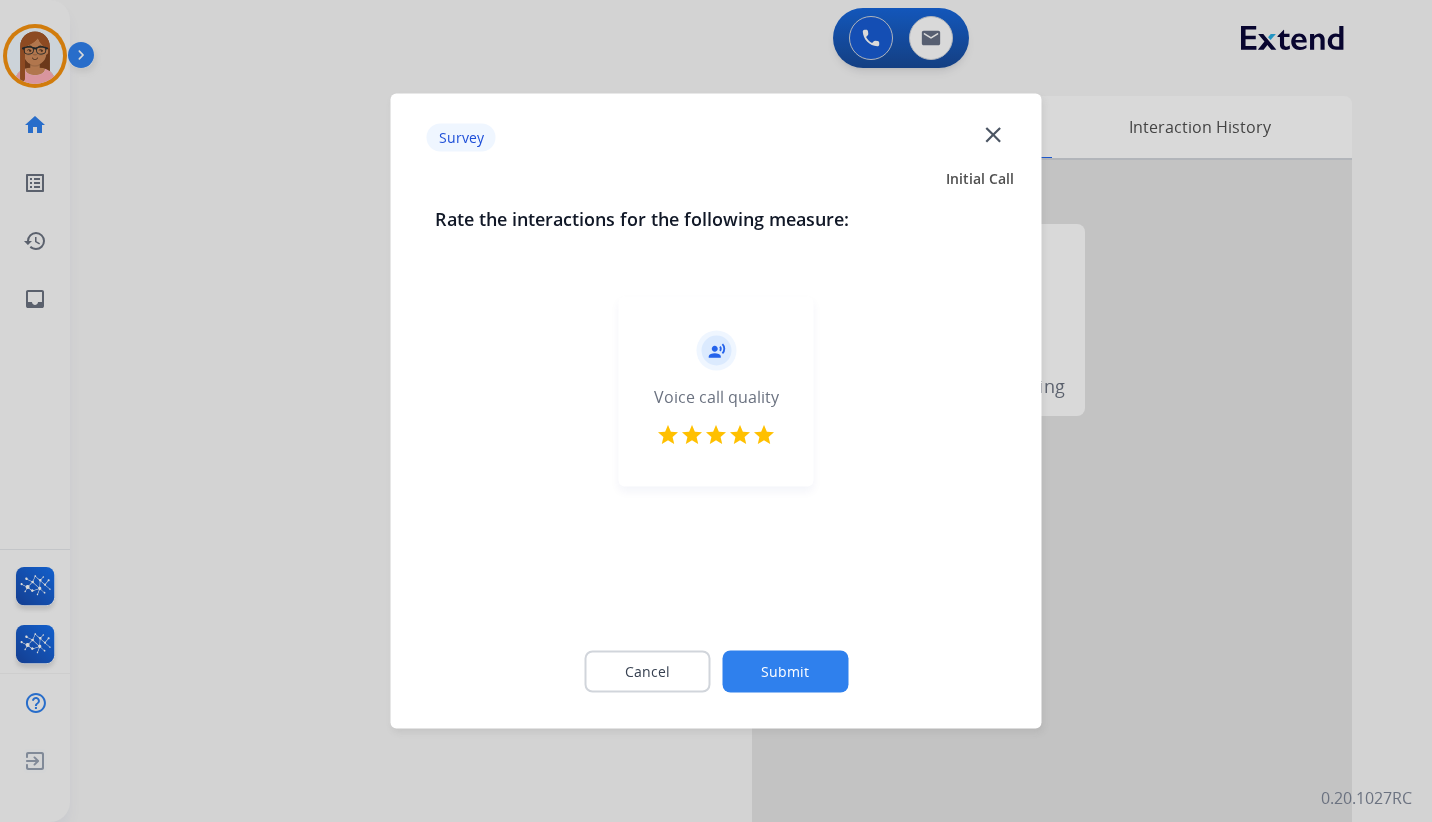 click on "Submit" 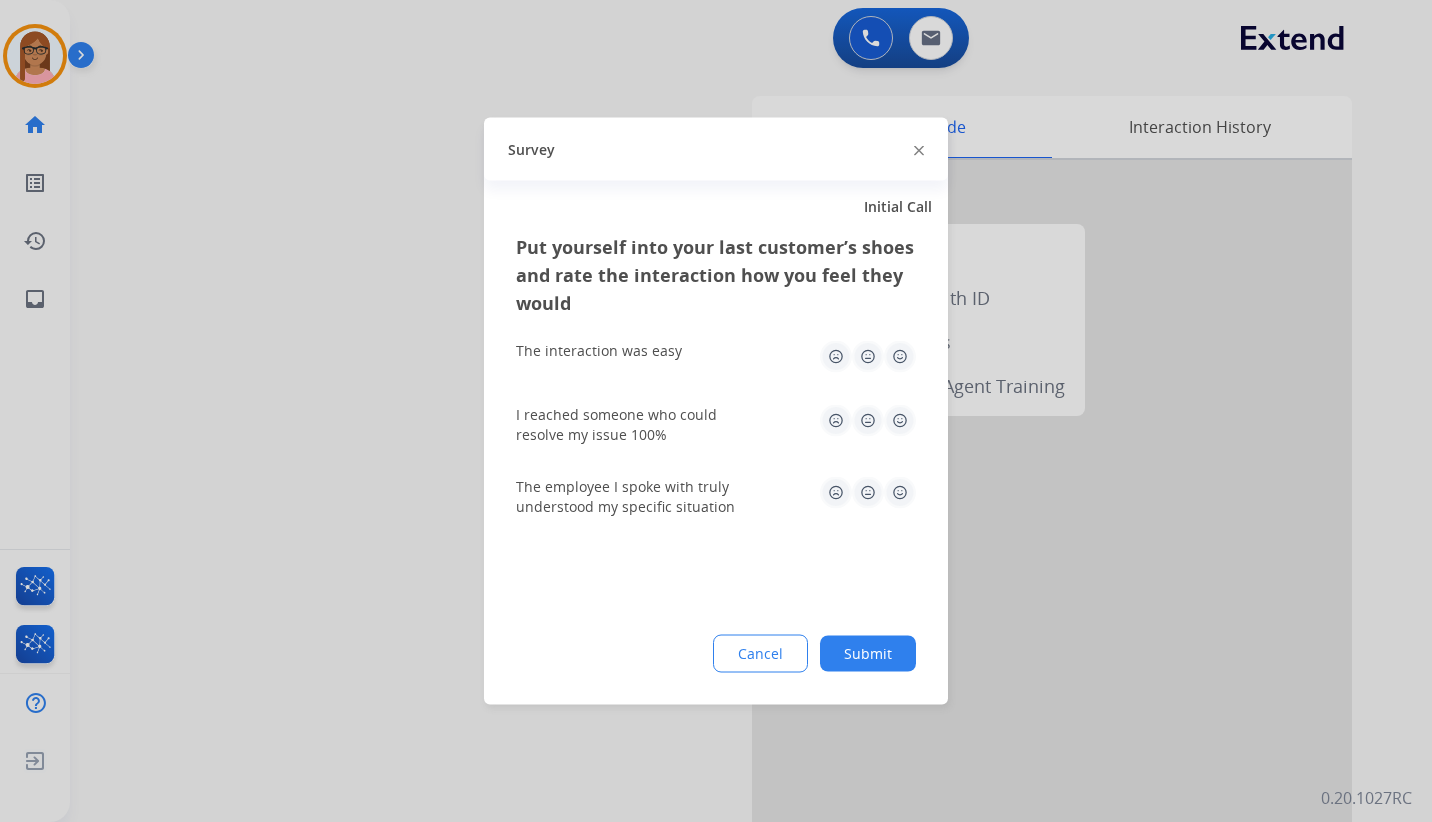 click 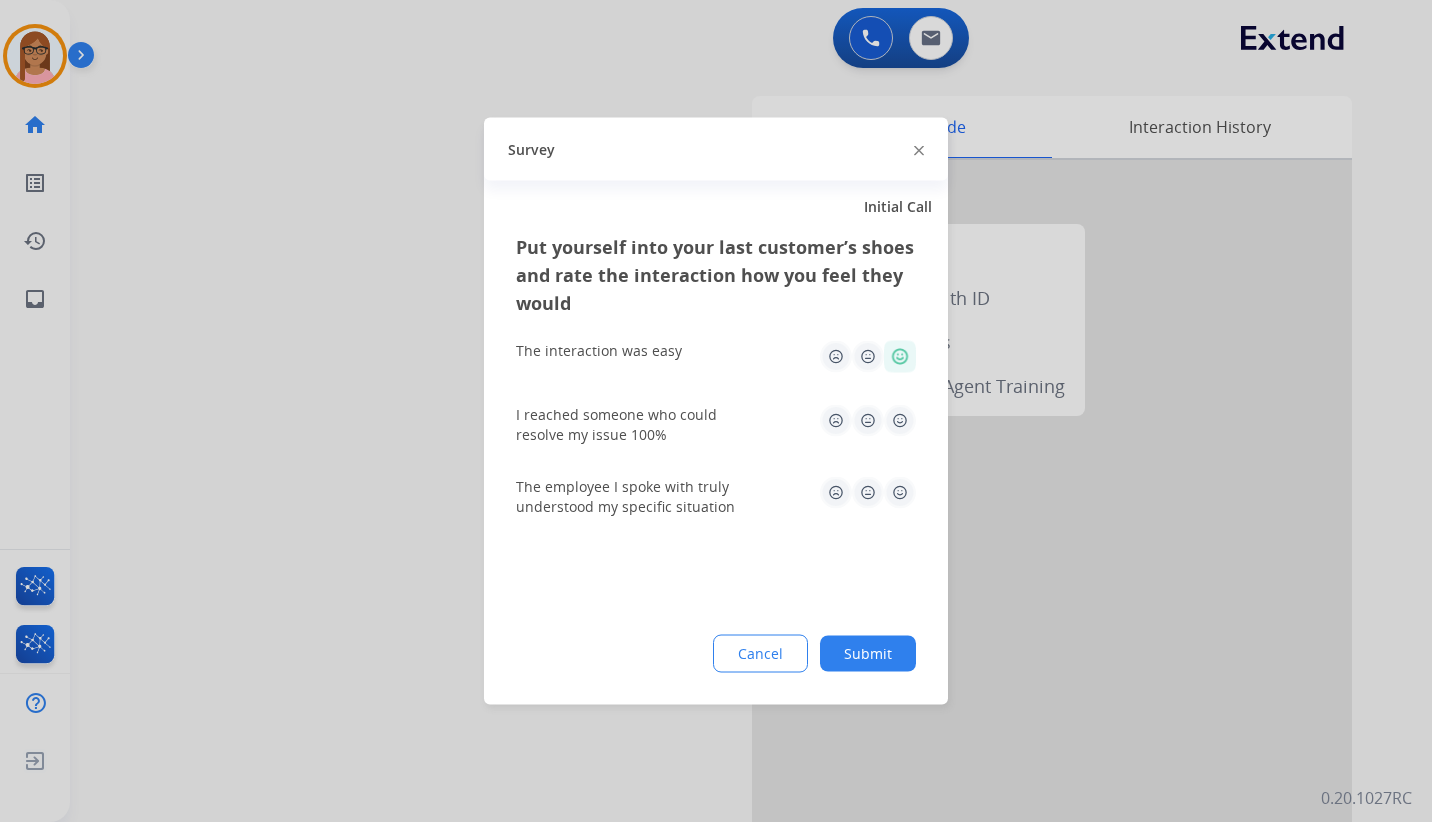 drag, startPoint x: 900, startPoint y: 408, endPoint x: 900, endPoint y: 443, distance: 35 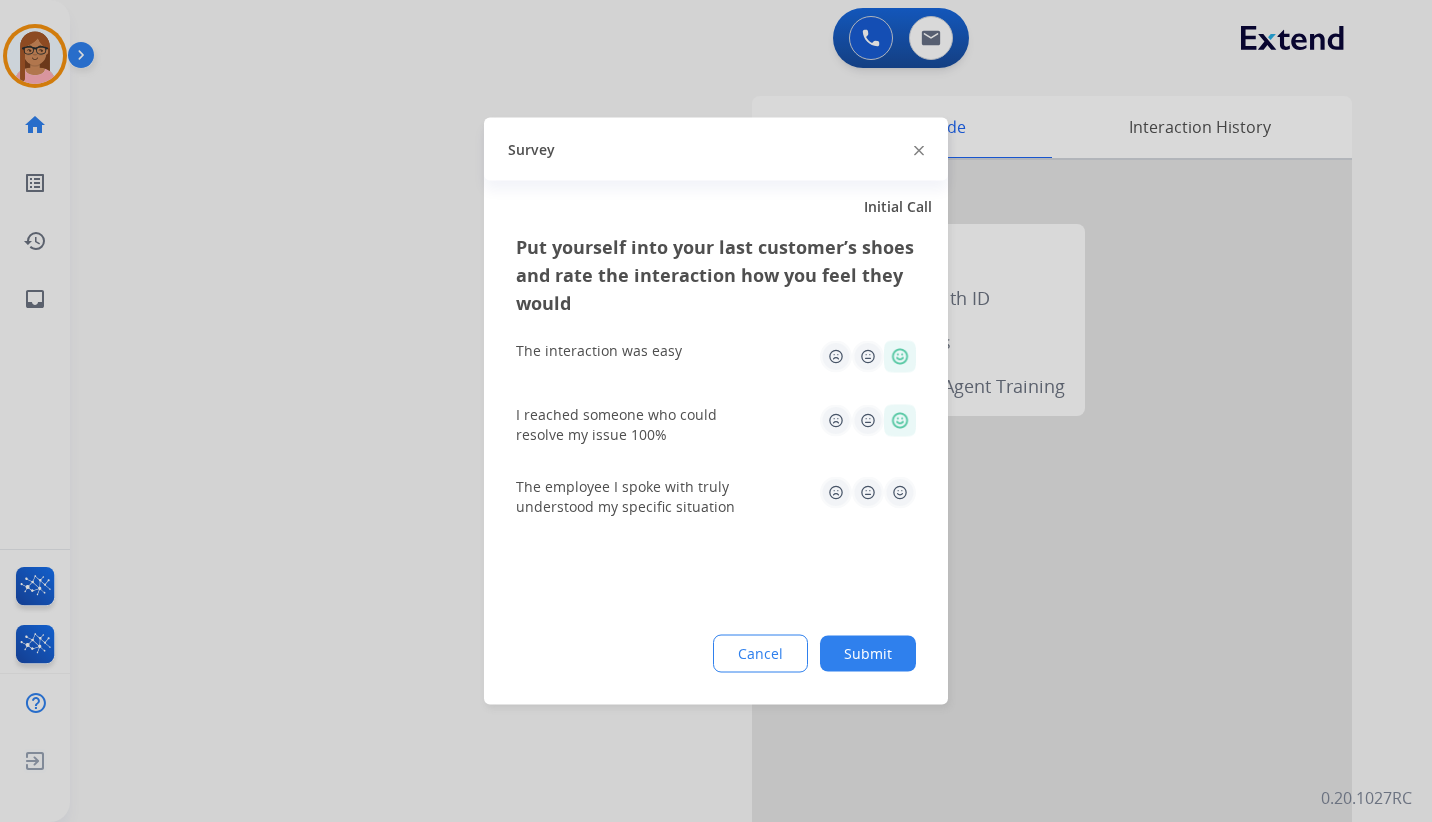 click 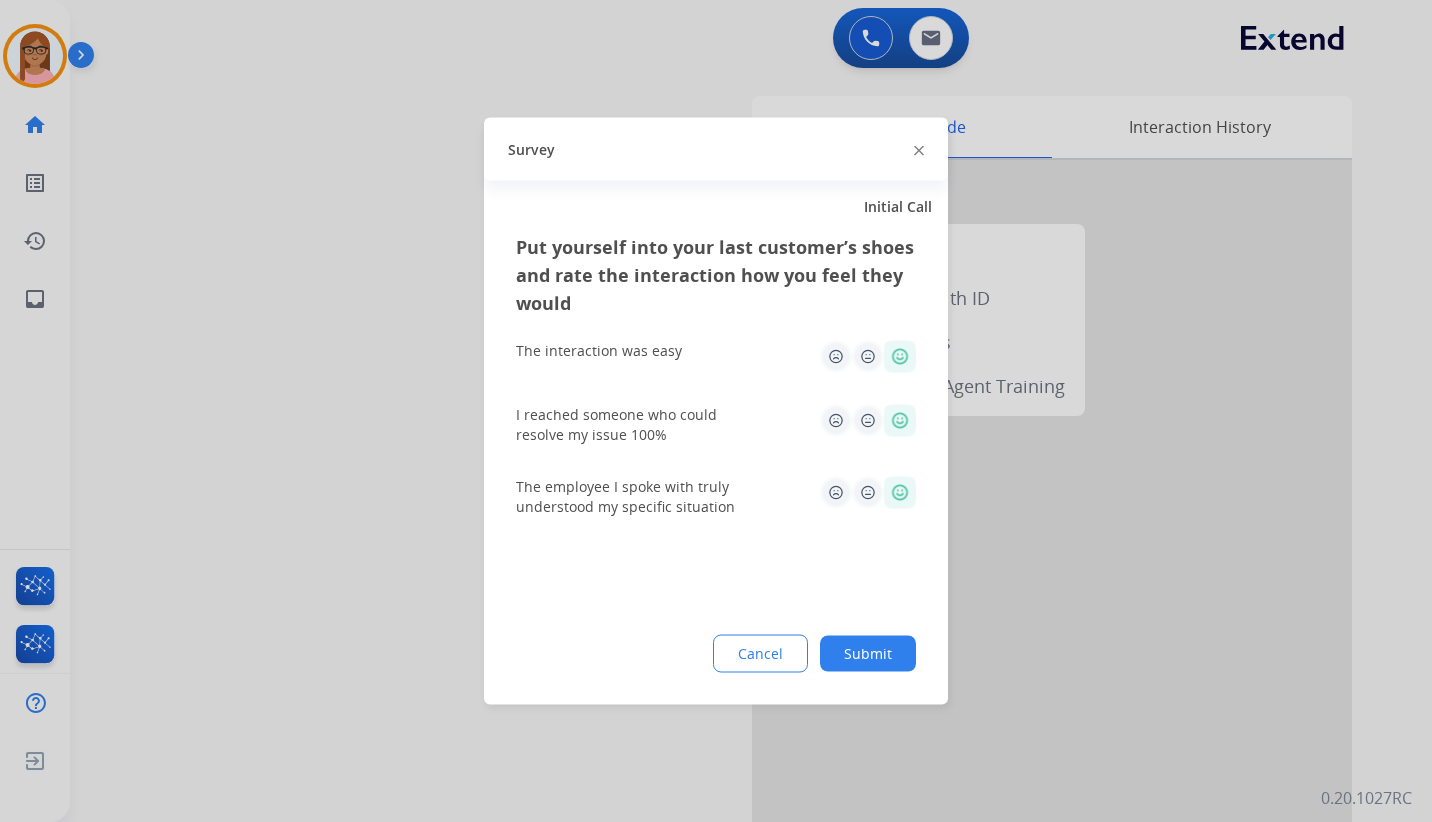 click on "Submit" 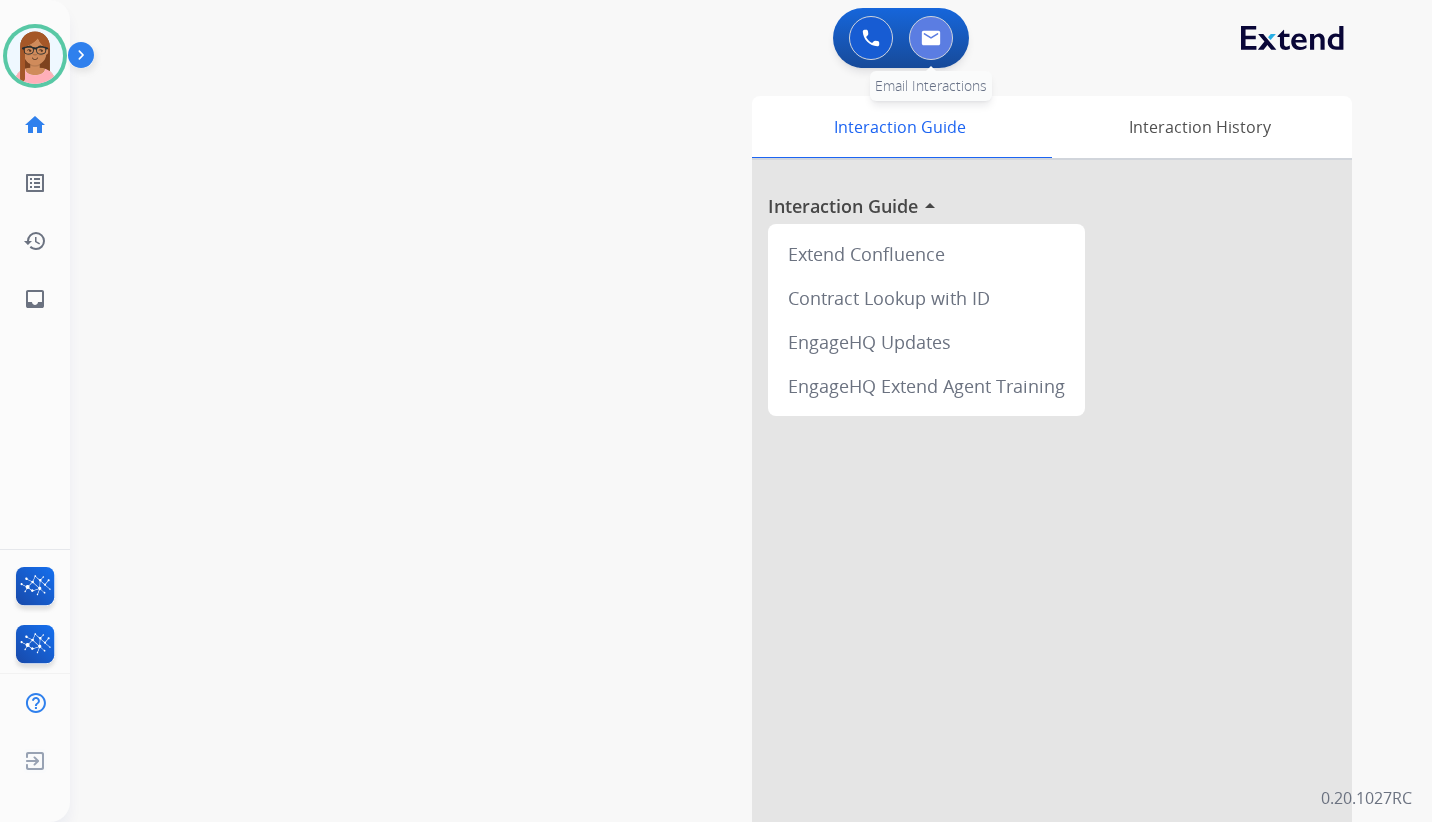click at bounding box center [931, 38] 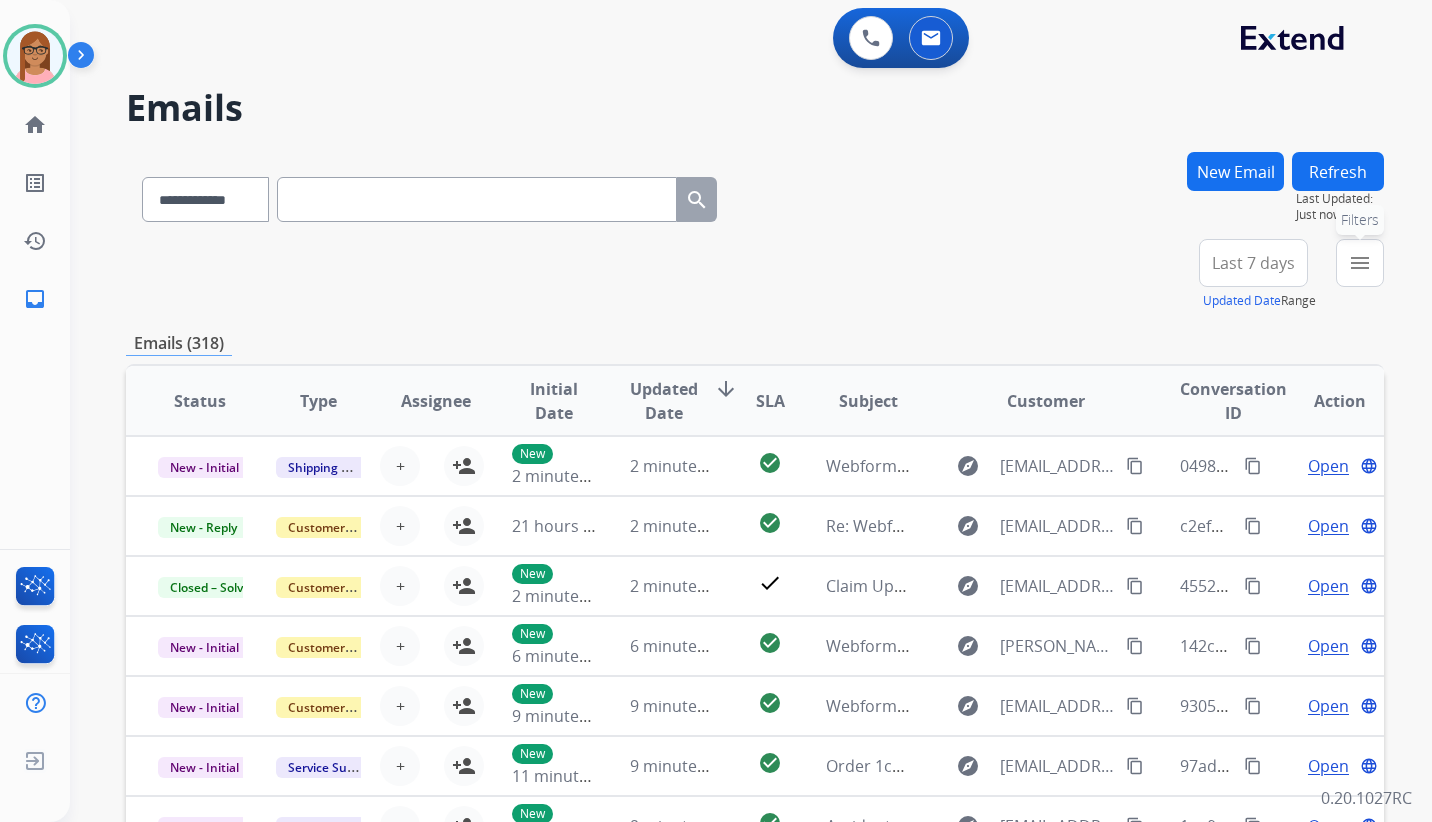 click on "menu  Filters" at bounding box center (1360, 263) 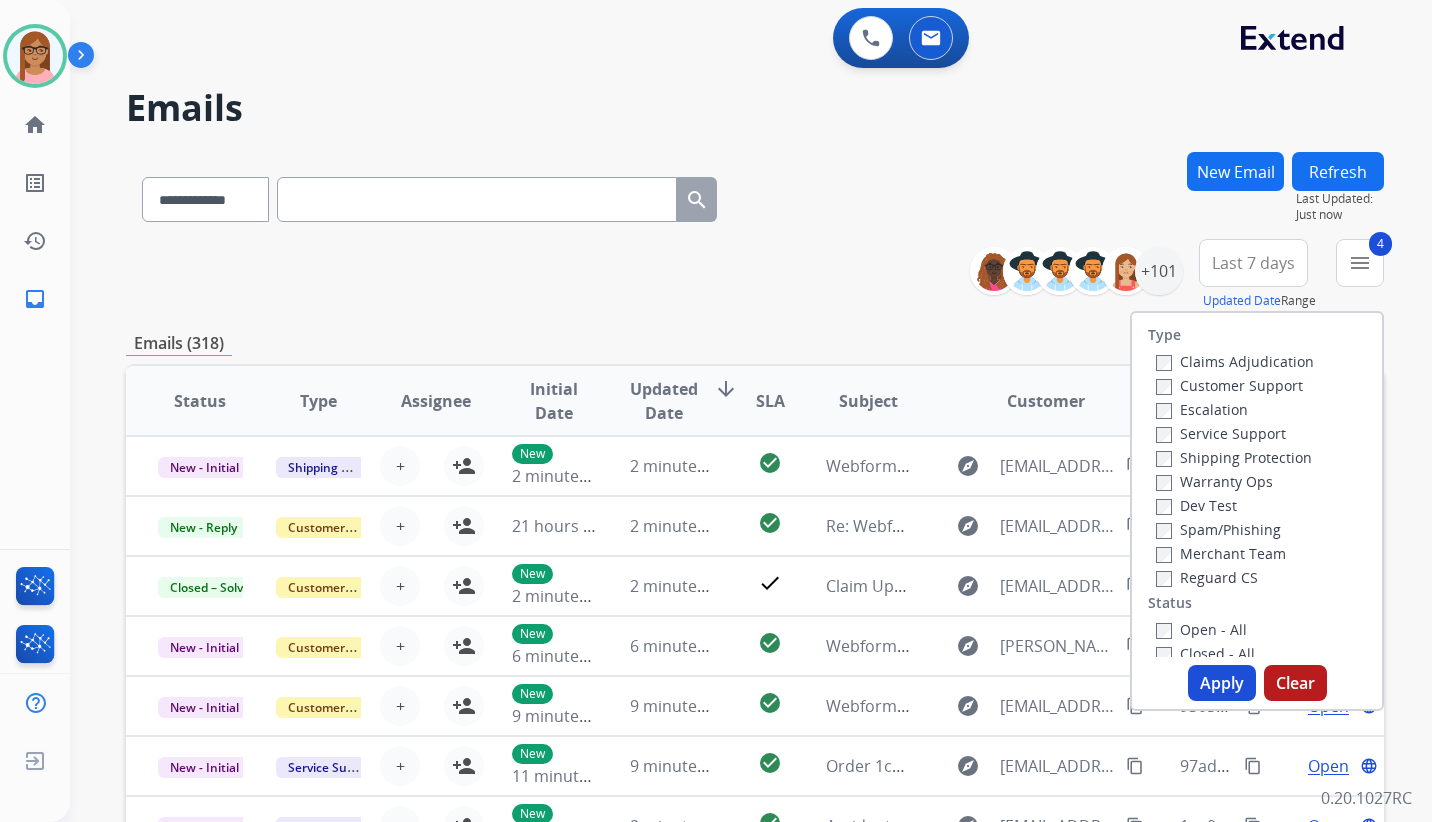 click on "Apply" at bounding box center [1222, 683] 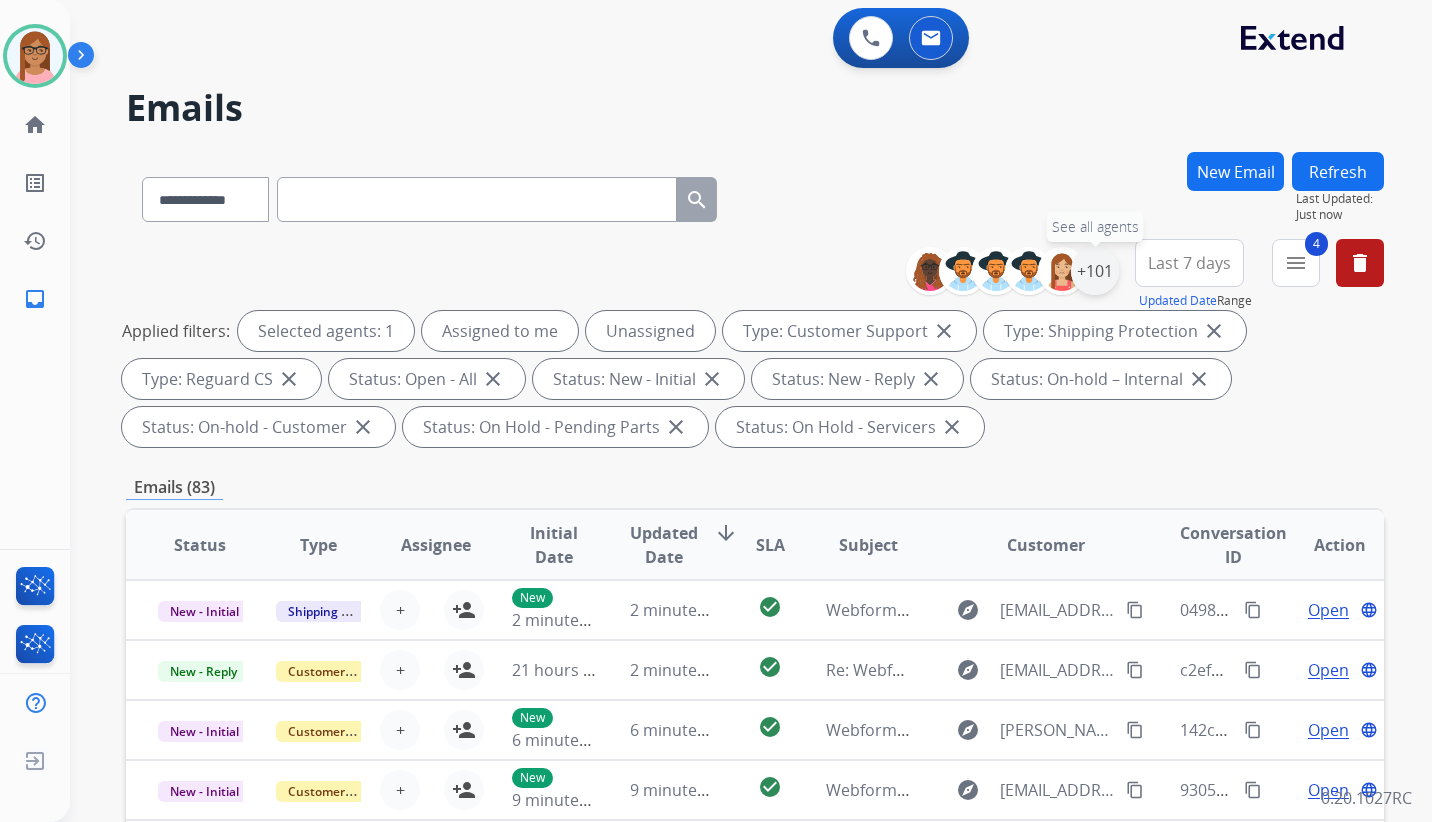click on "+101" at bounding box center [1095, 271] 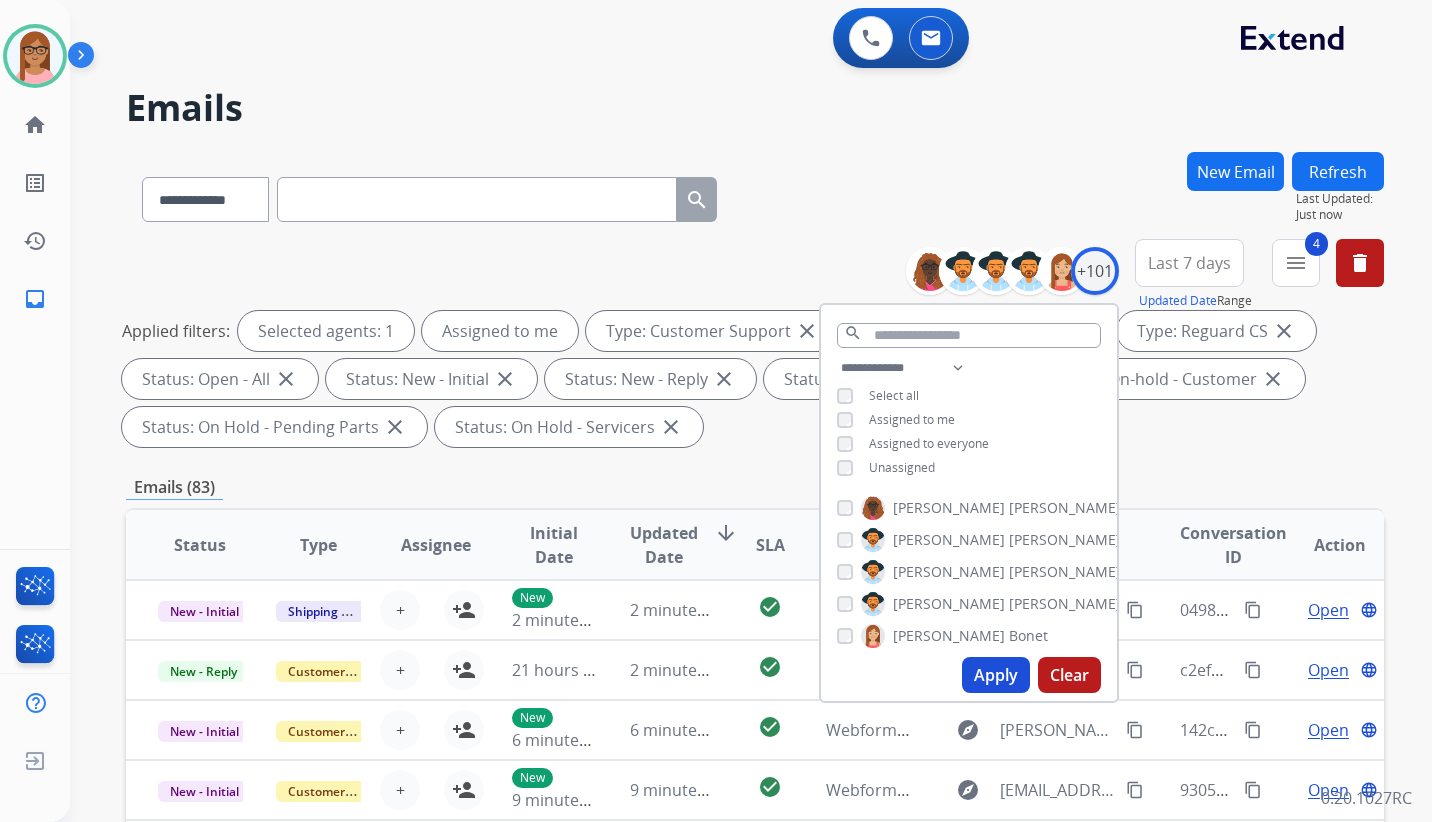 click on "Apply" at bounding box center (996, 675) 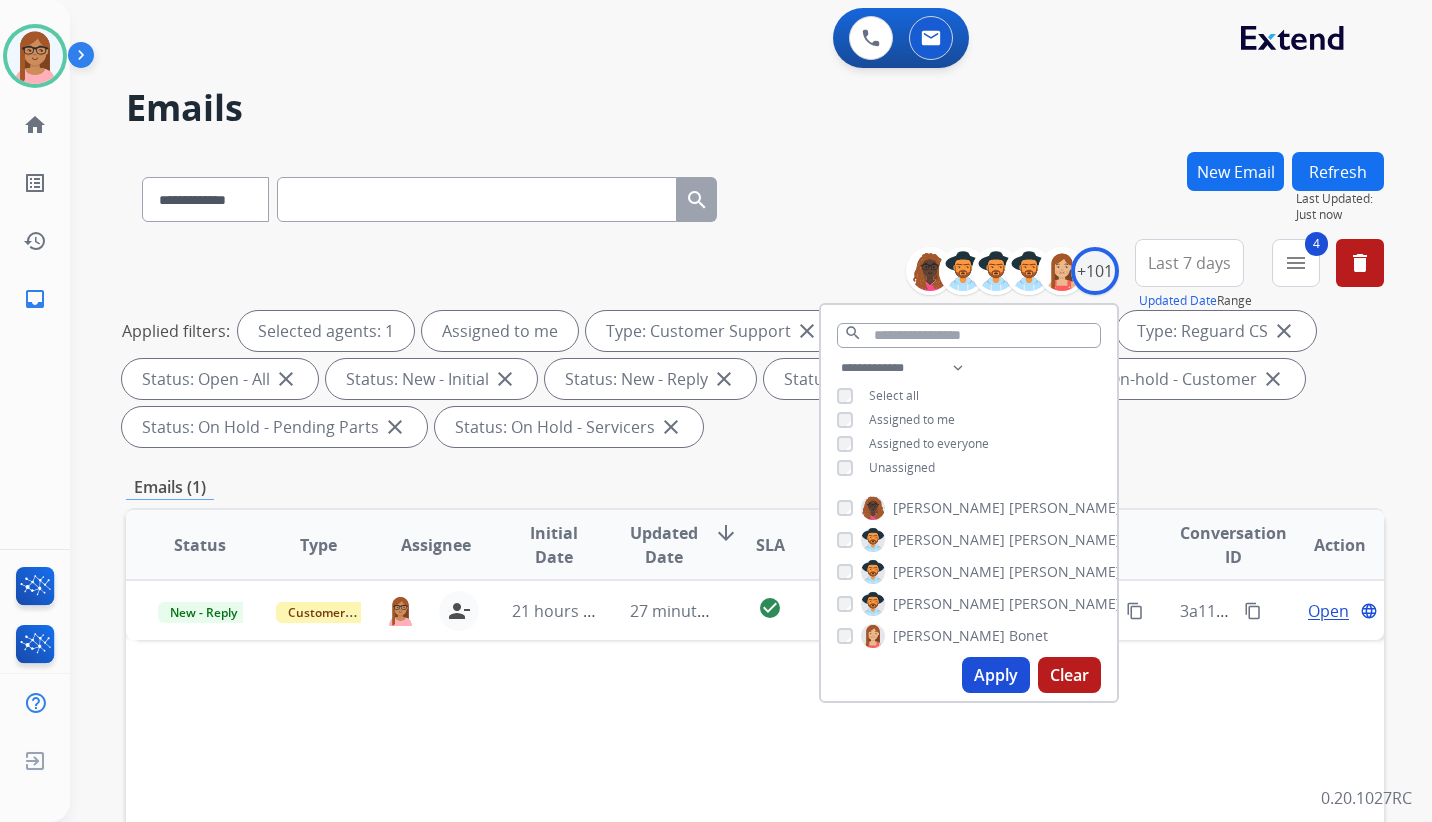 click on "Status Type Assignee Initial Date Updated Date arrow_downward SLA Subject Customer Conversation ID Action New - Reply Customer Support lakeya.anthony@mcibpo.com person_remove Unassign to Me 21 hours ago 27 minutes ago check_circle  Re: Photos request  explore toniam4@yahoo.com content_copy  3a11aebd-56d3-4098-b6ee-4bdf6b0ec6d8  content_copy Open language" at bounding box center [755, 843] 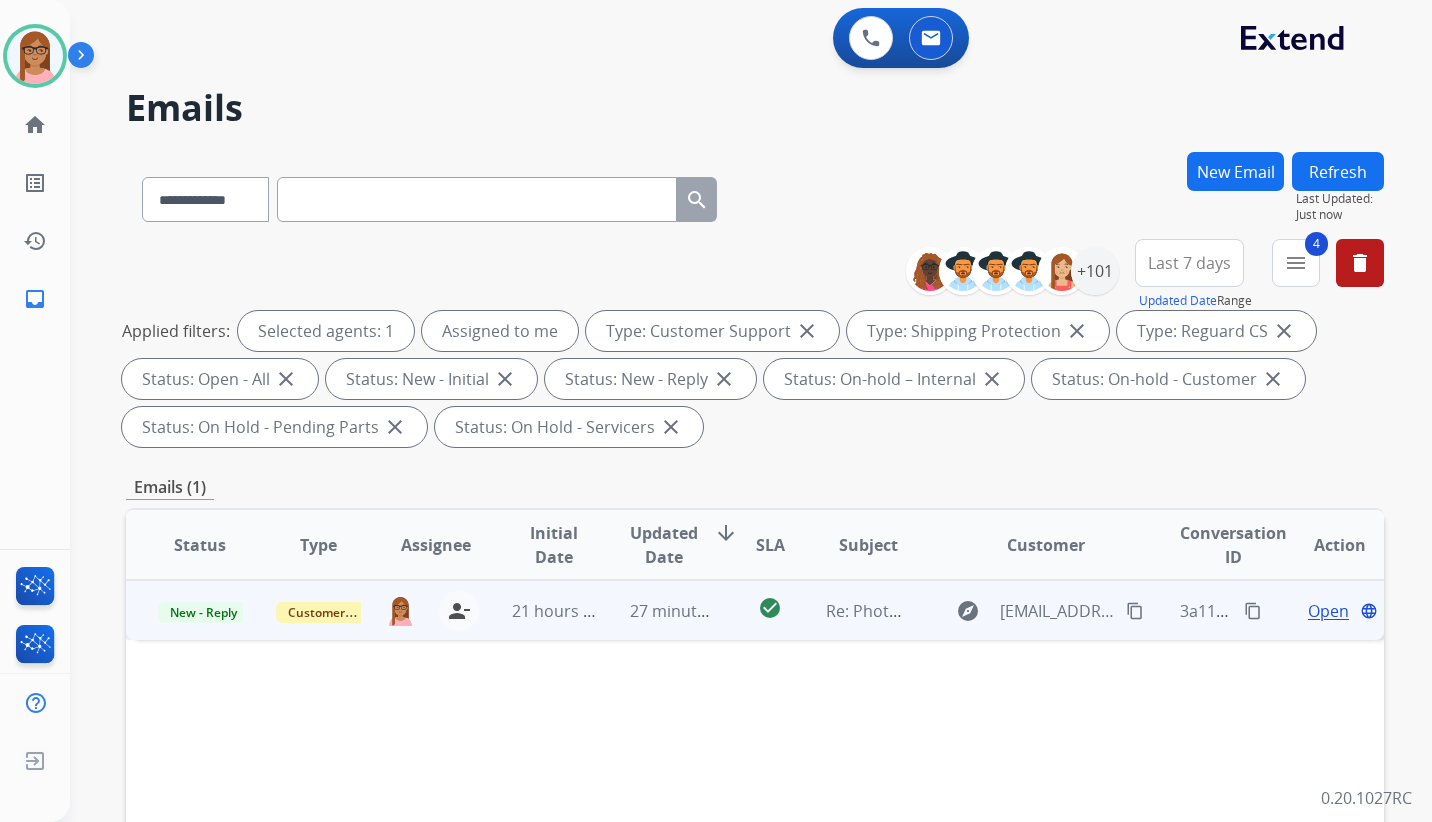 click on "Open" at bounding box center [1328, 611] 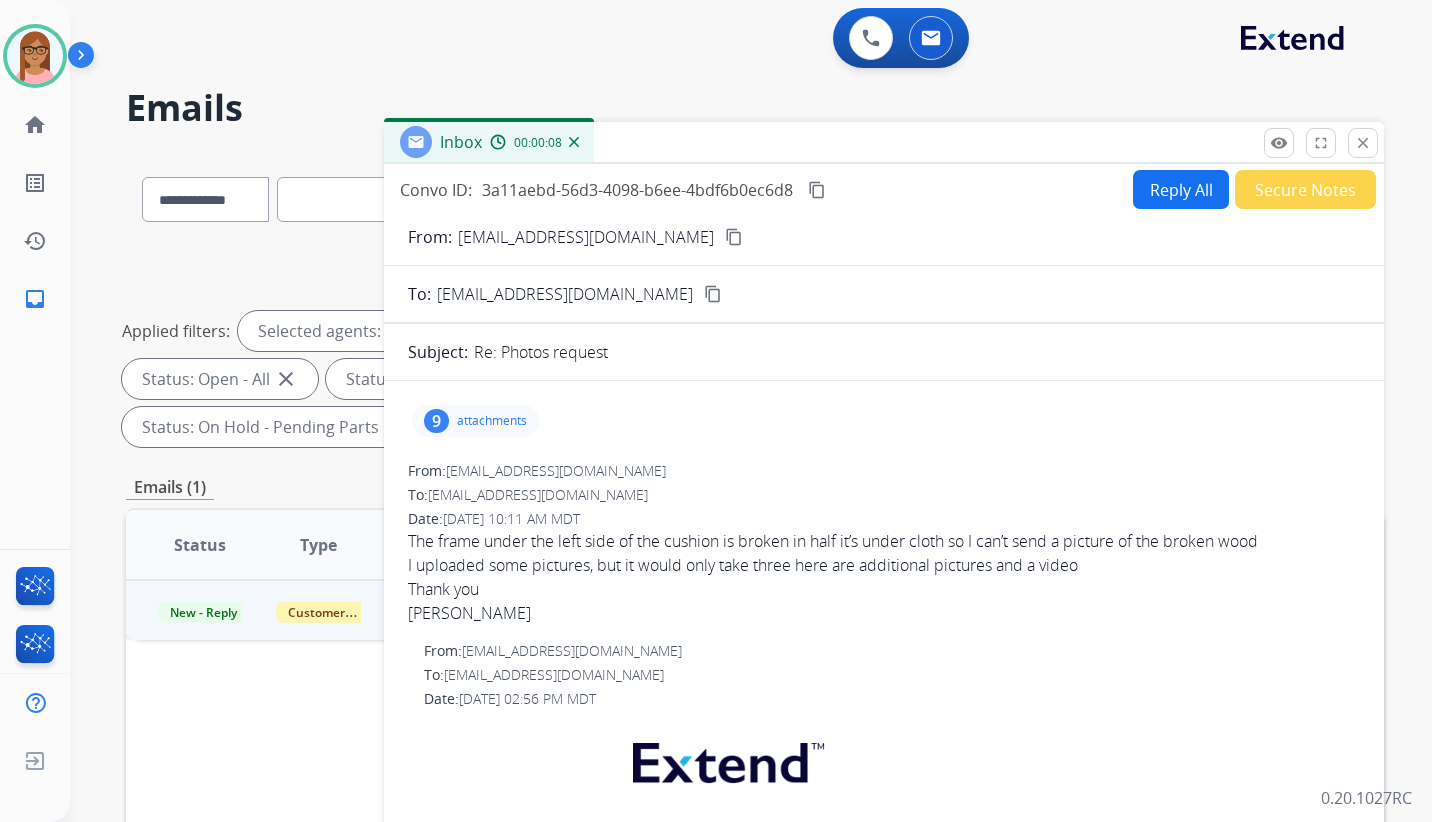 click on "Reply All" at bounding box center [1181, 189] 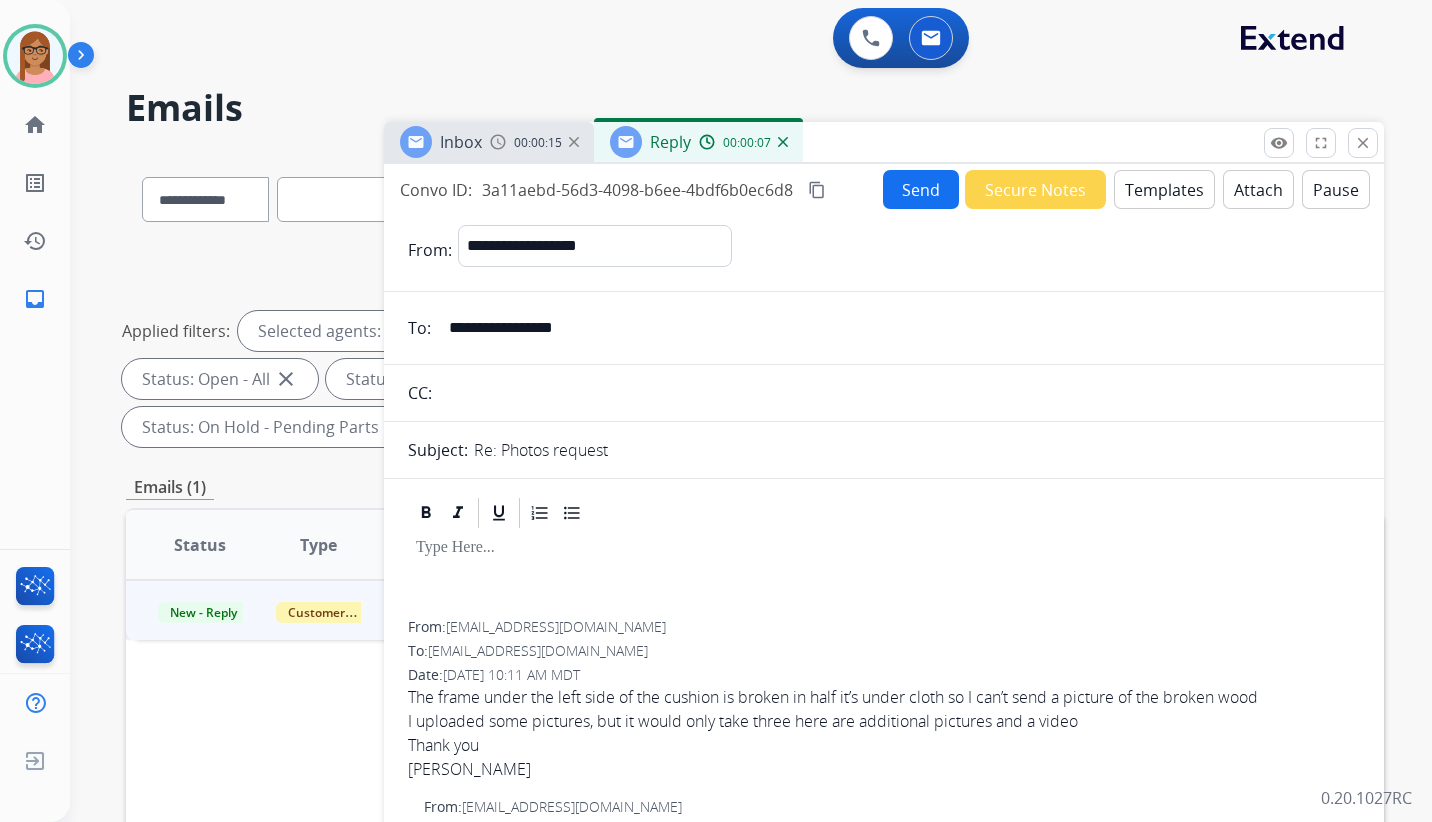 click on "Templates" at bounding box center [1164, 189] 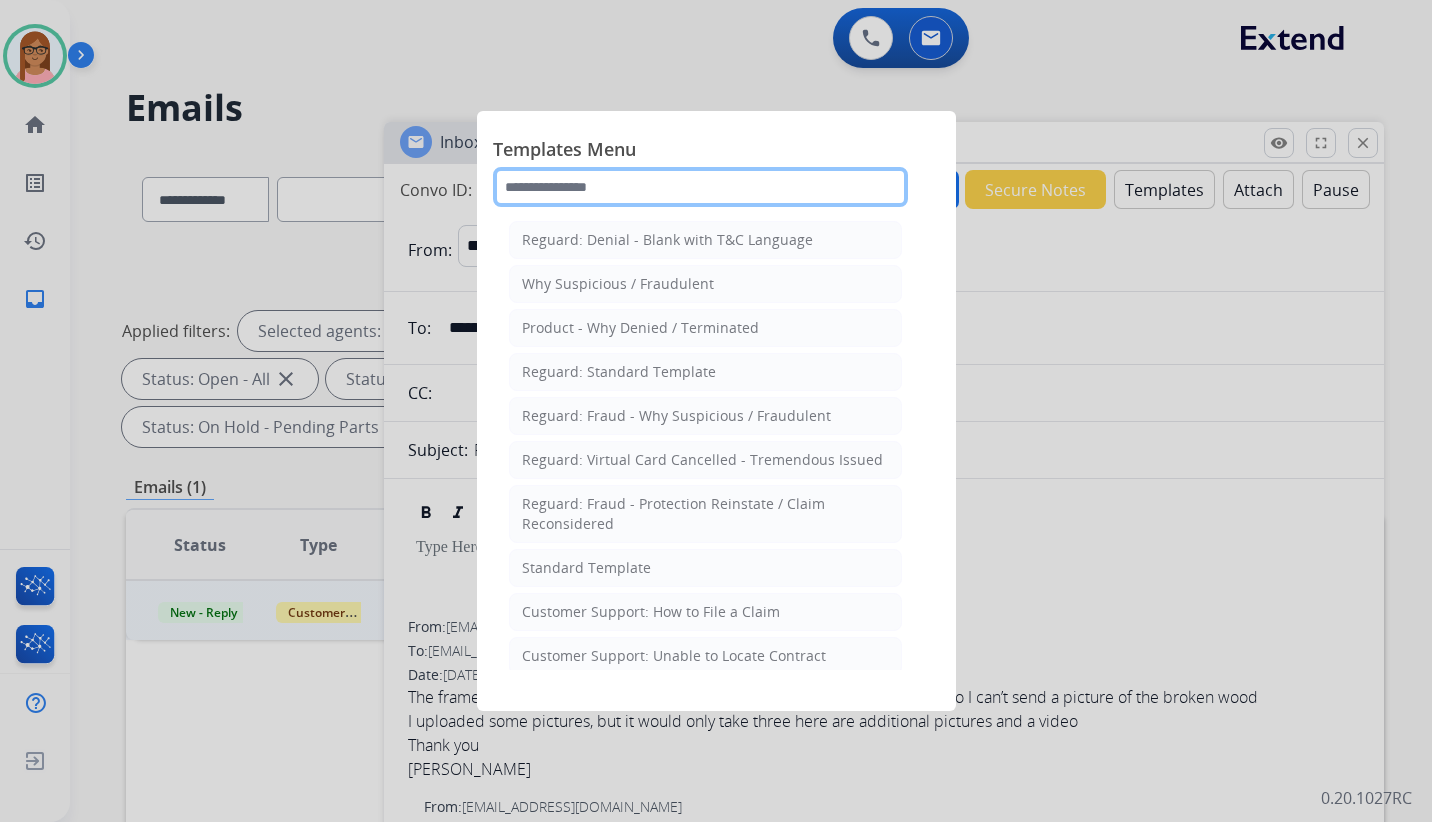 click 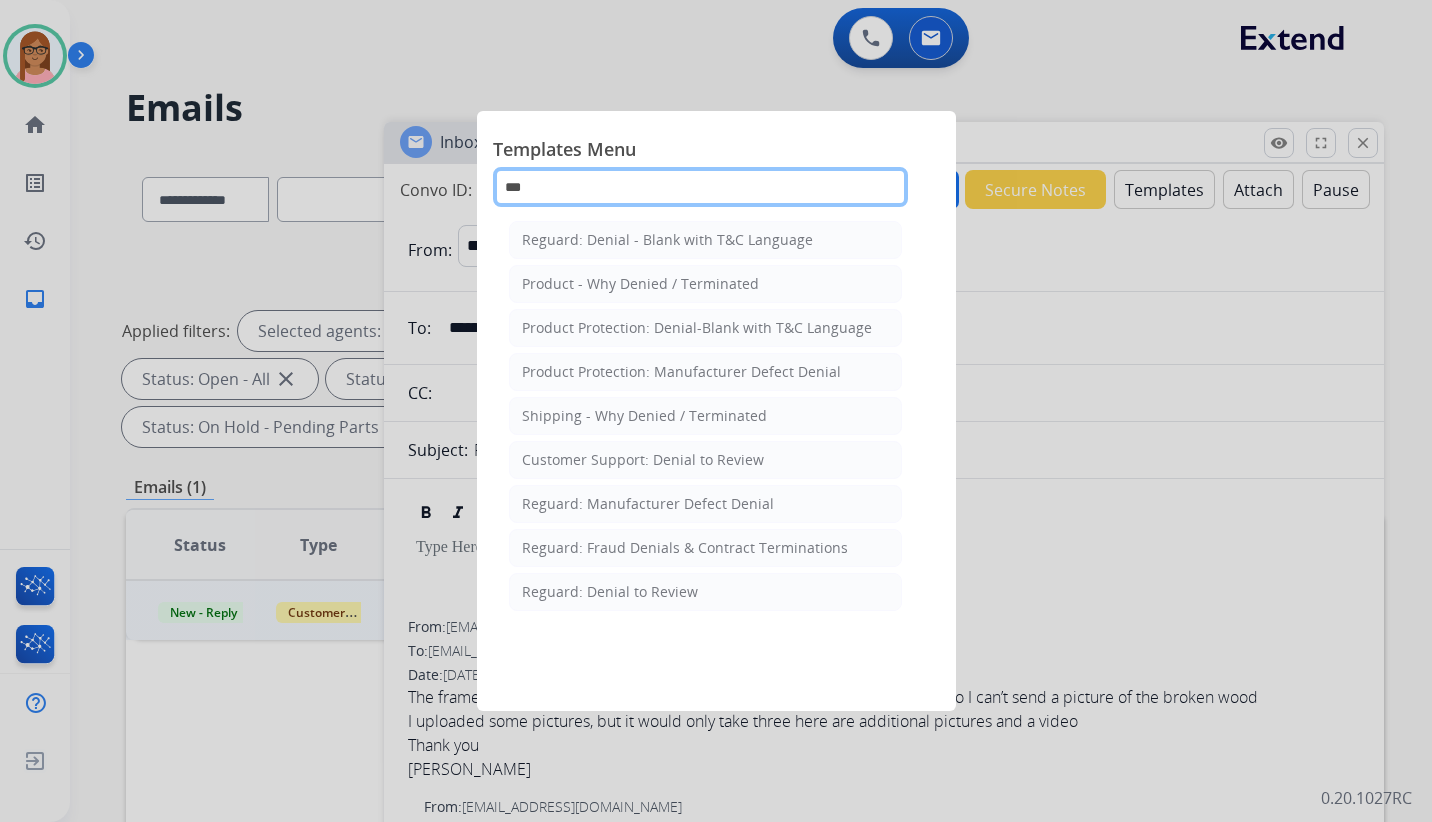 type on "***" 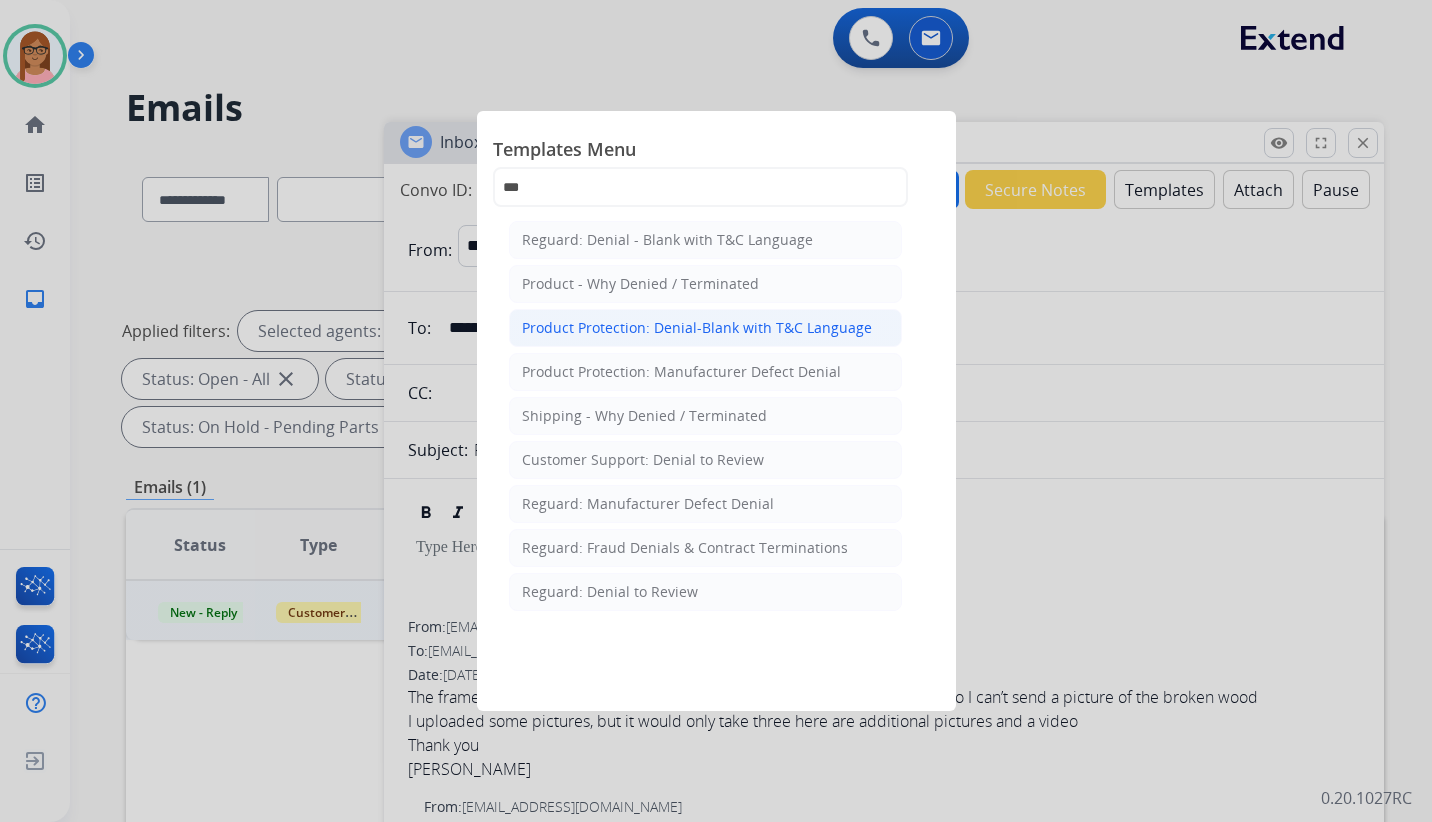 click on "Product Protection: Denial-Blank with T&C Language" 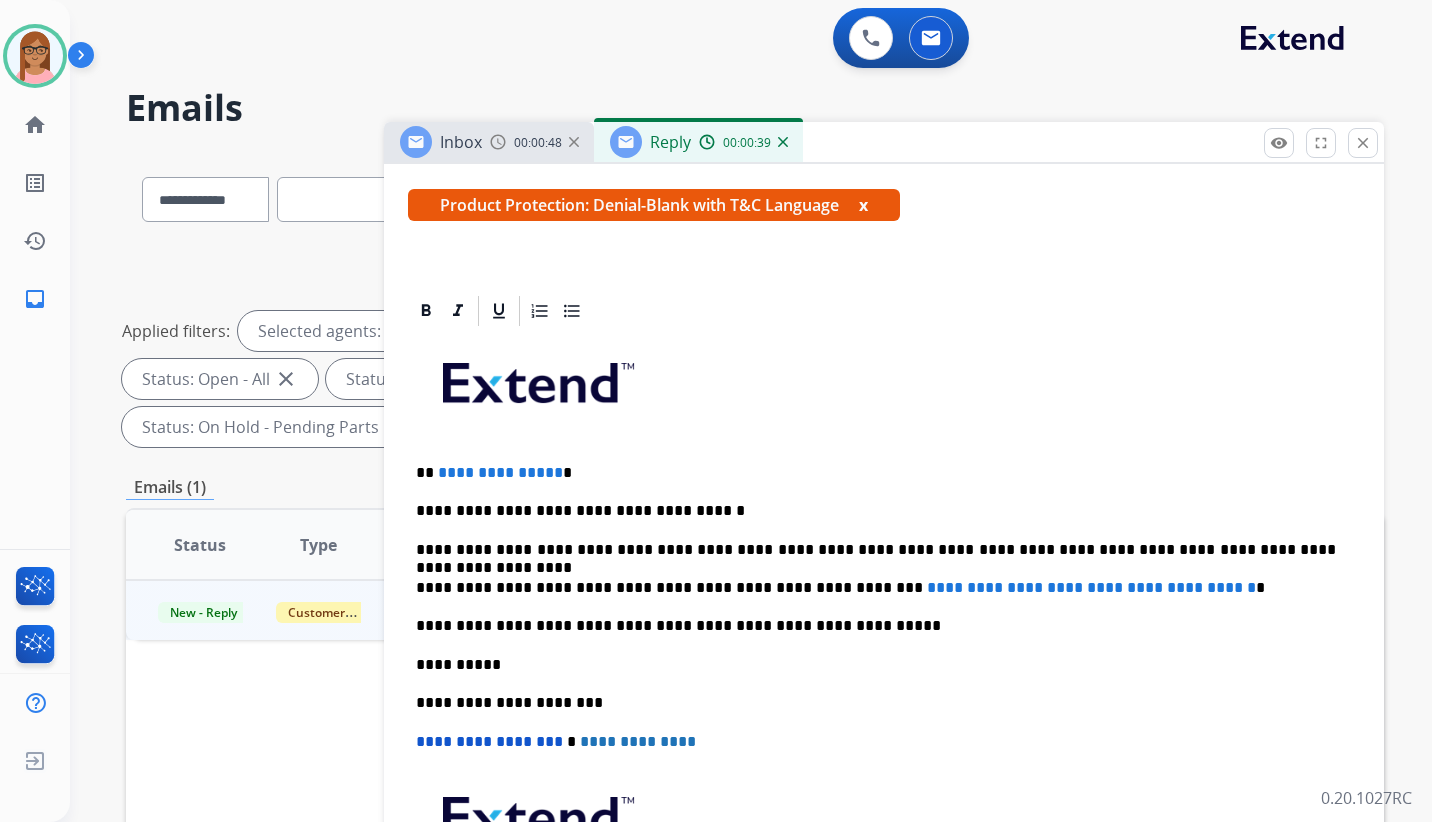 scroll, scrollTop: 400, scrollLeft: 0, axis: vertical 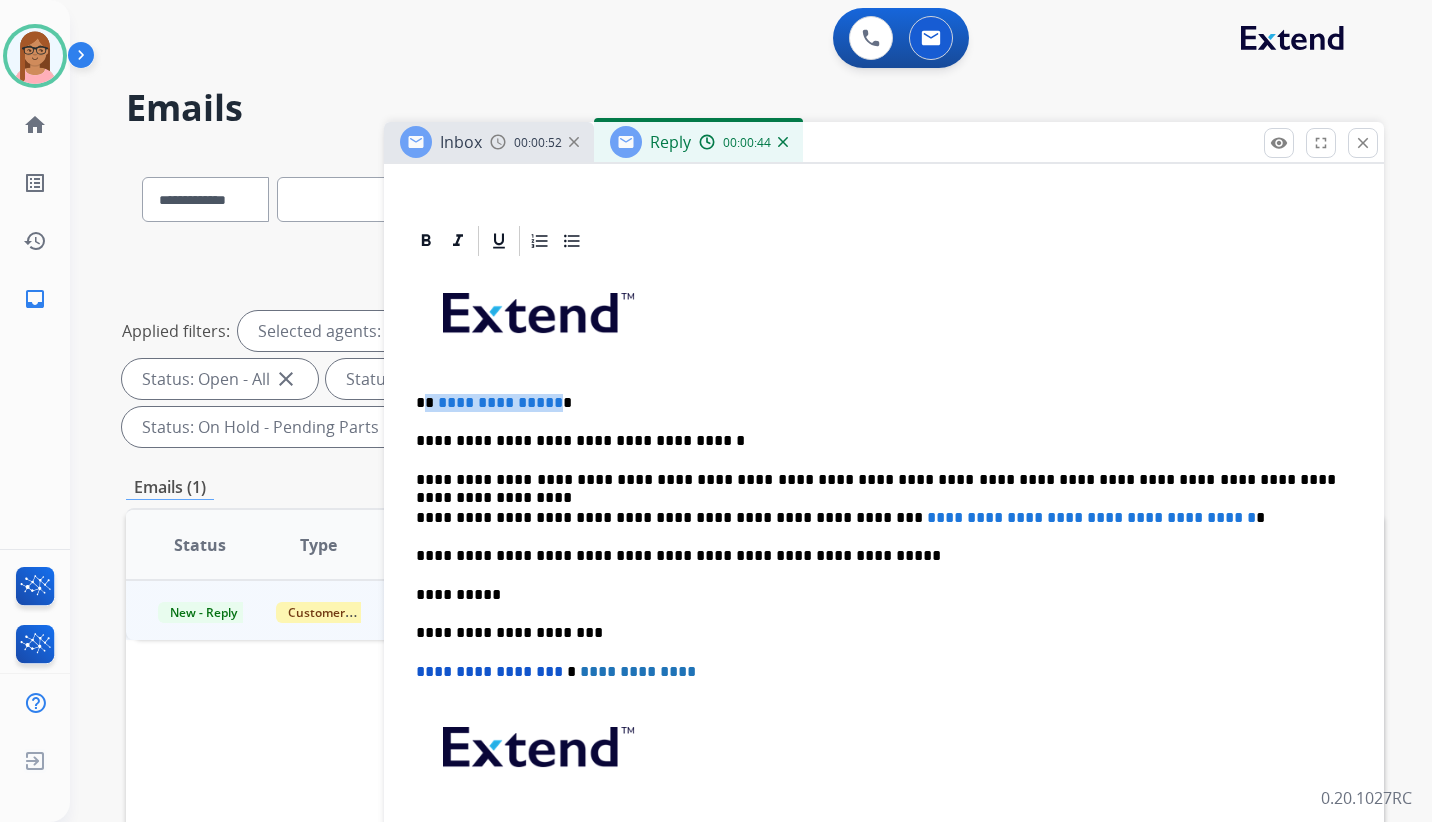 drag, startPoint x: 426, startPoint y: 402, endPoint x: 549, endPoint y: 406, distance: 123.065025 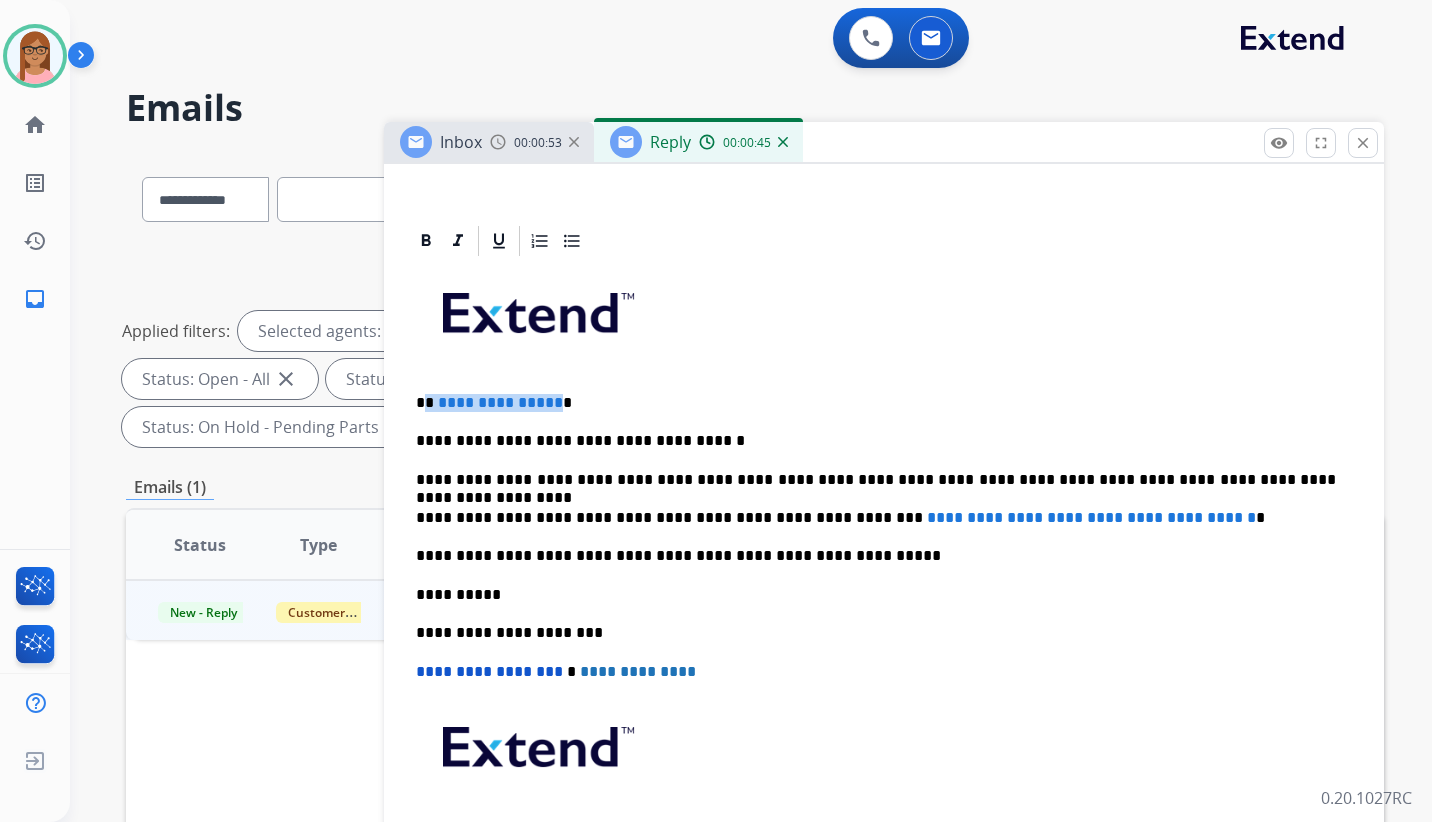 type 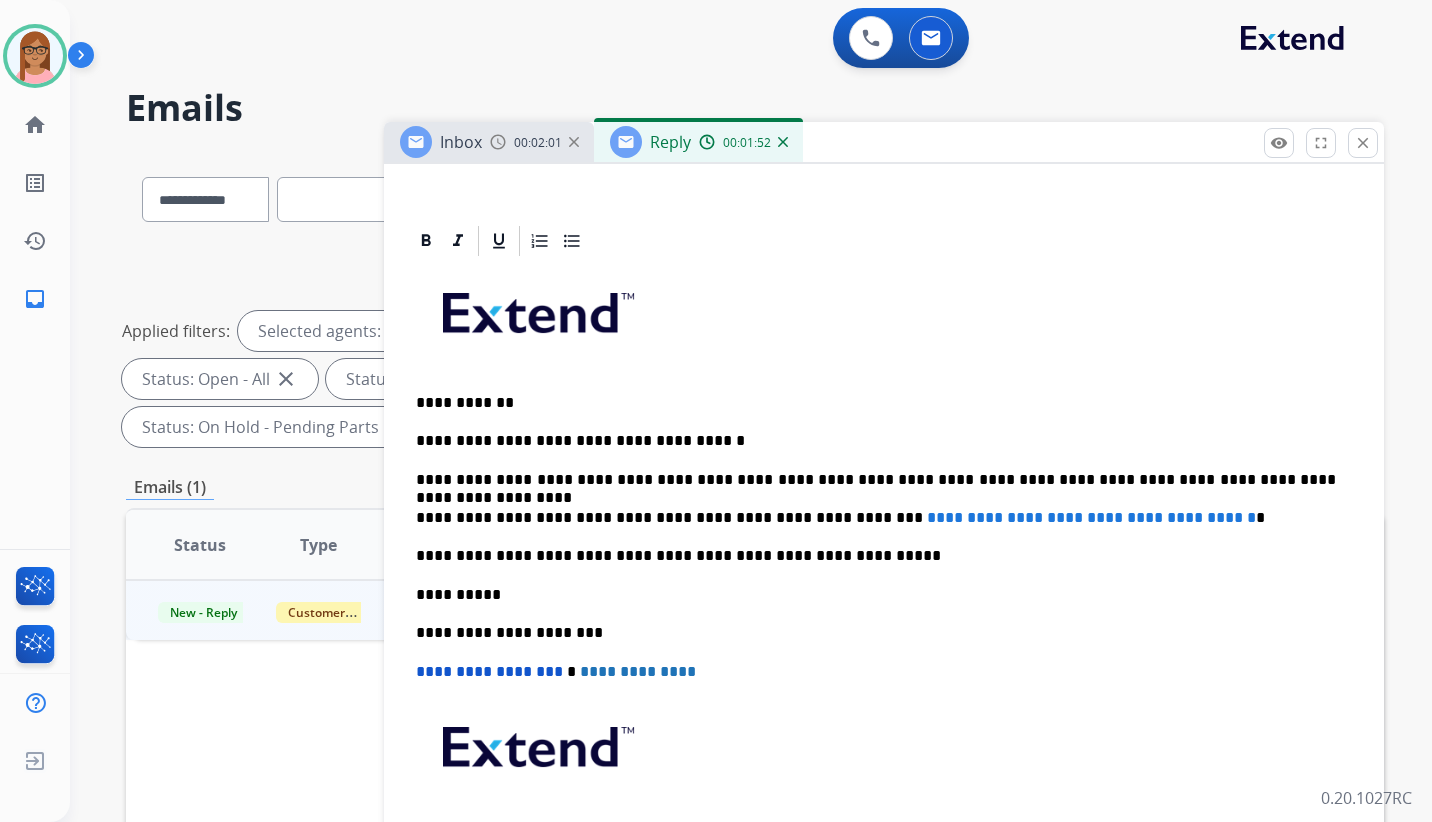 click on "**********" at bounding box center [876, 518] 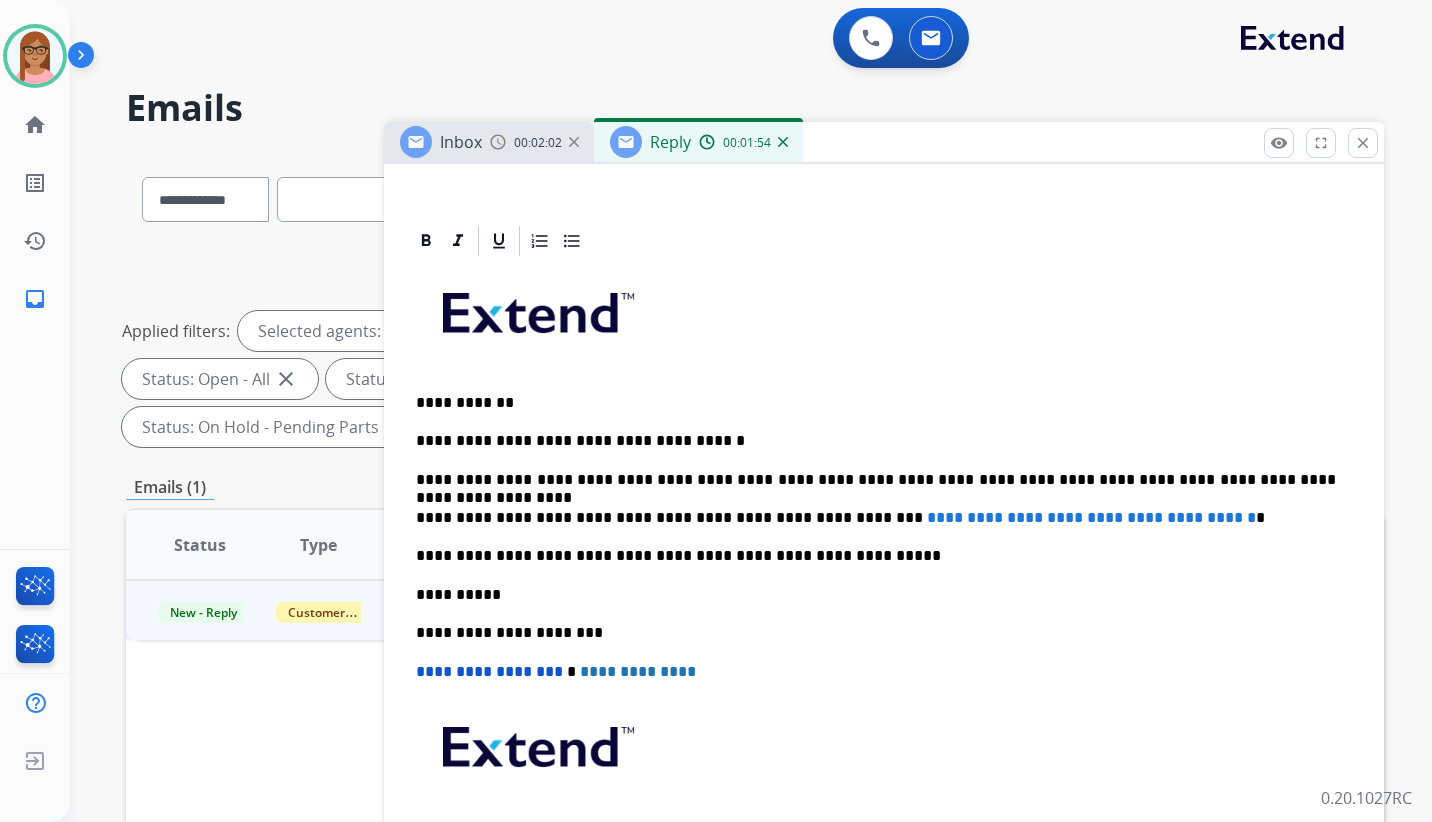 click on "**********" at bounding box center [876, 518] 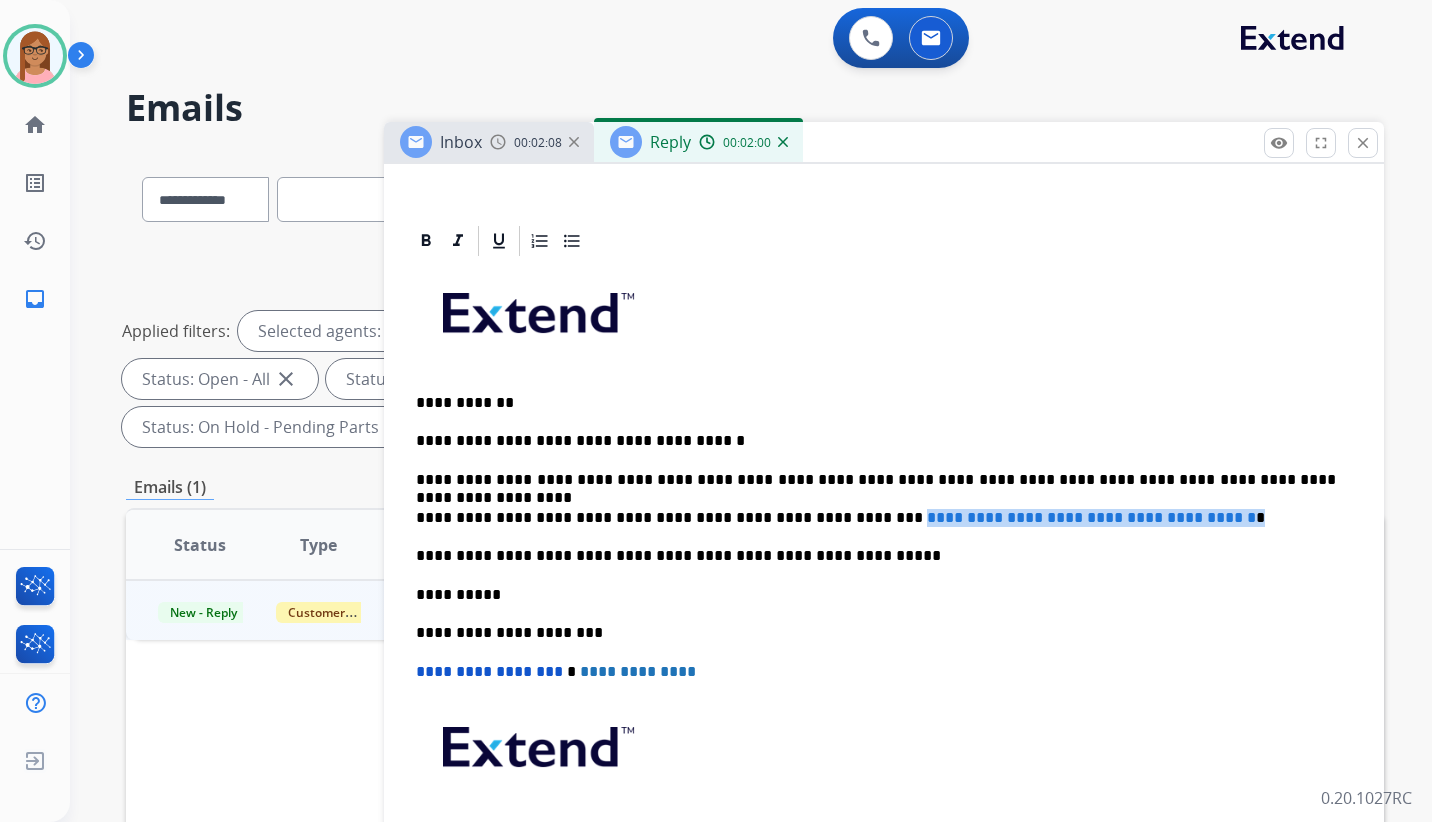 drag, startPoint x: 823, startPoint y: 515, endPoint x: 1233, endPoint y: 519, distance: 410.0195 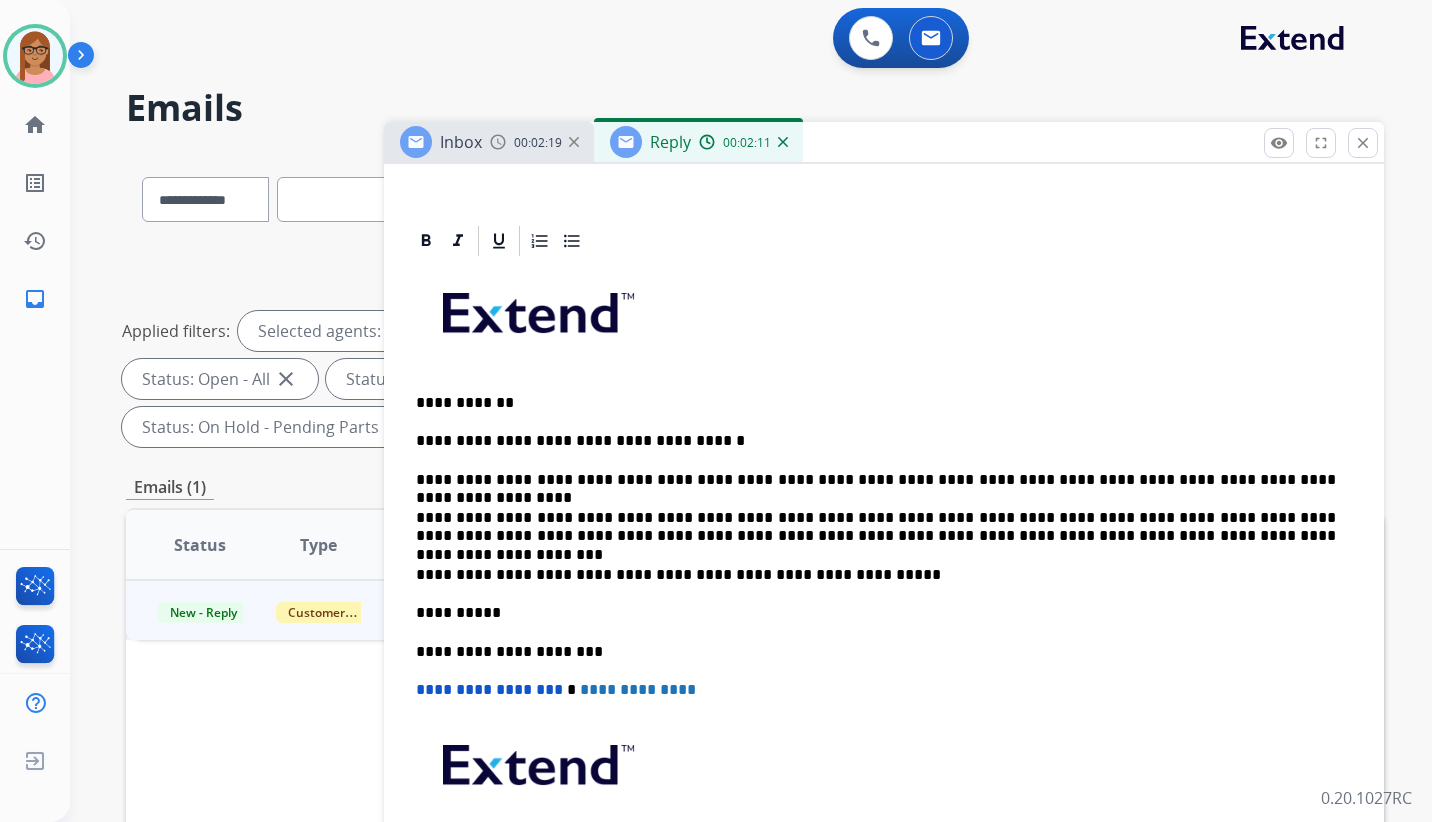 drag, startPoint x: 623, startPoint y: 517, endPoint x: 634, endPoint y: 479, distance: 39.56008 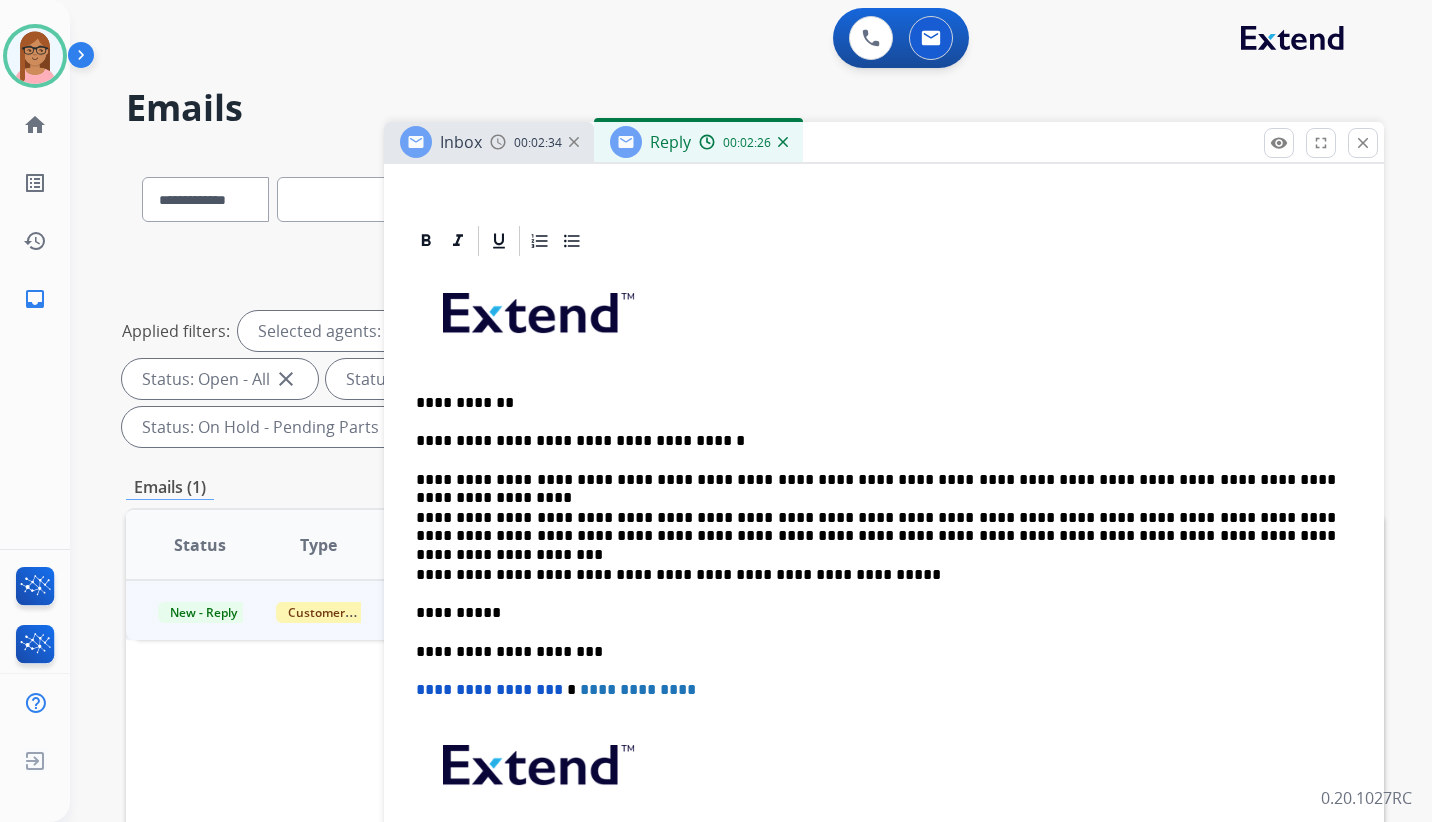 click on "**********" at bounding box center (884, 603) 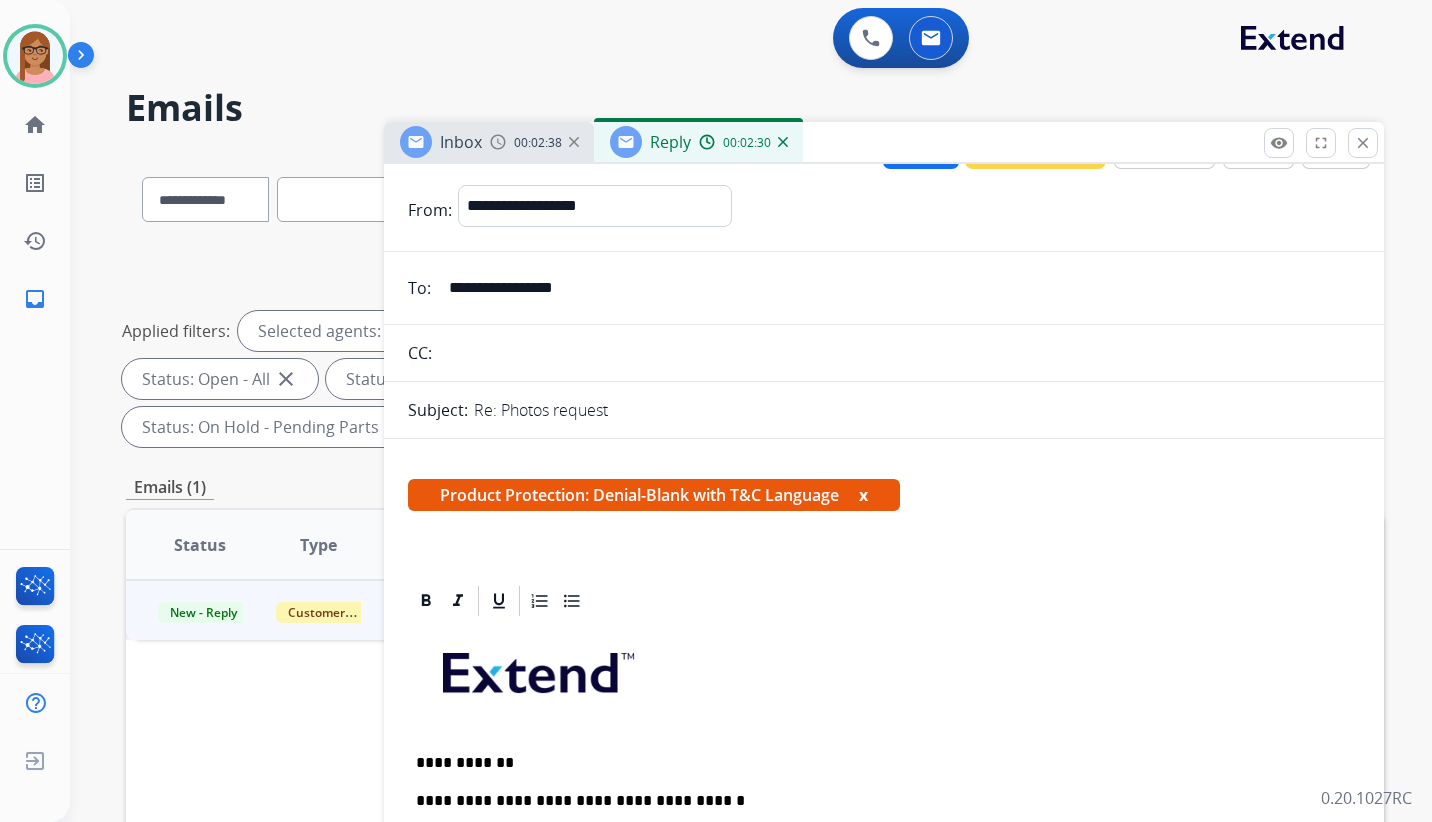 scroll, scrollTop: 0, scrollLeft: 0, axis: both 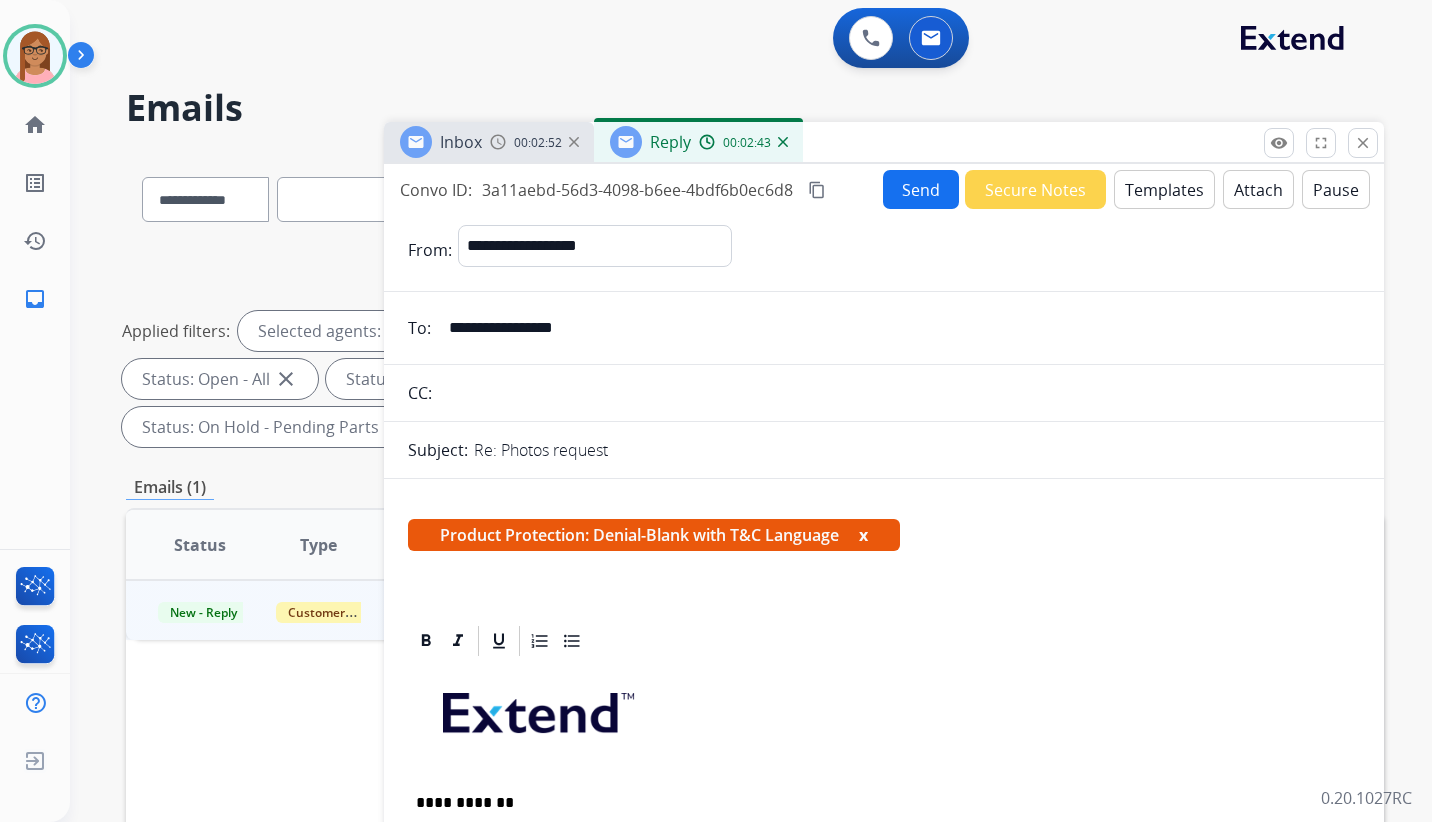click on "Attach" at bounding box center [1258, 189] 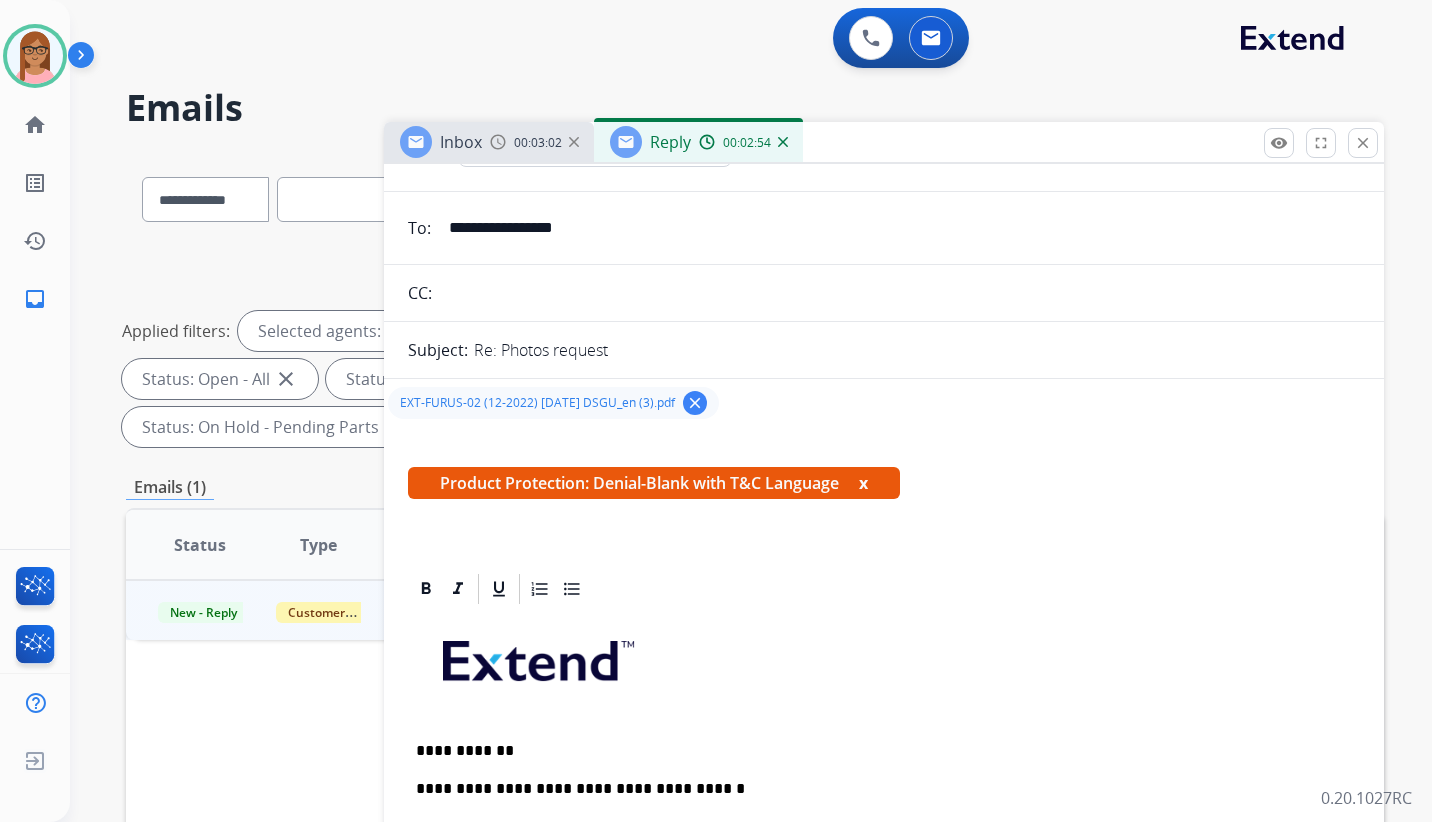 scroll, scrollTop: 0, scrollLeft: 0, axis: both 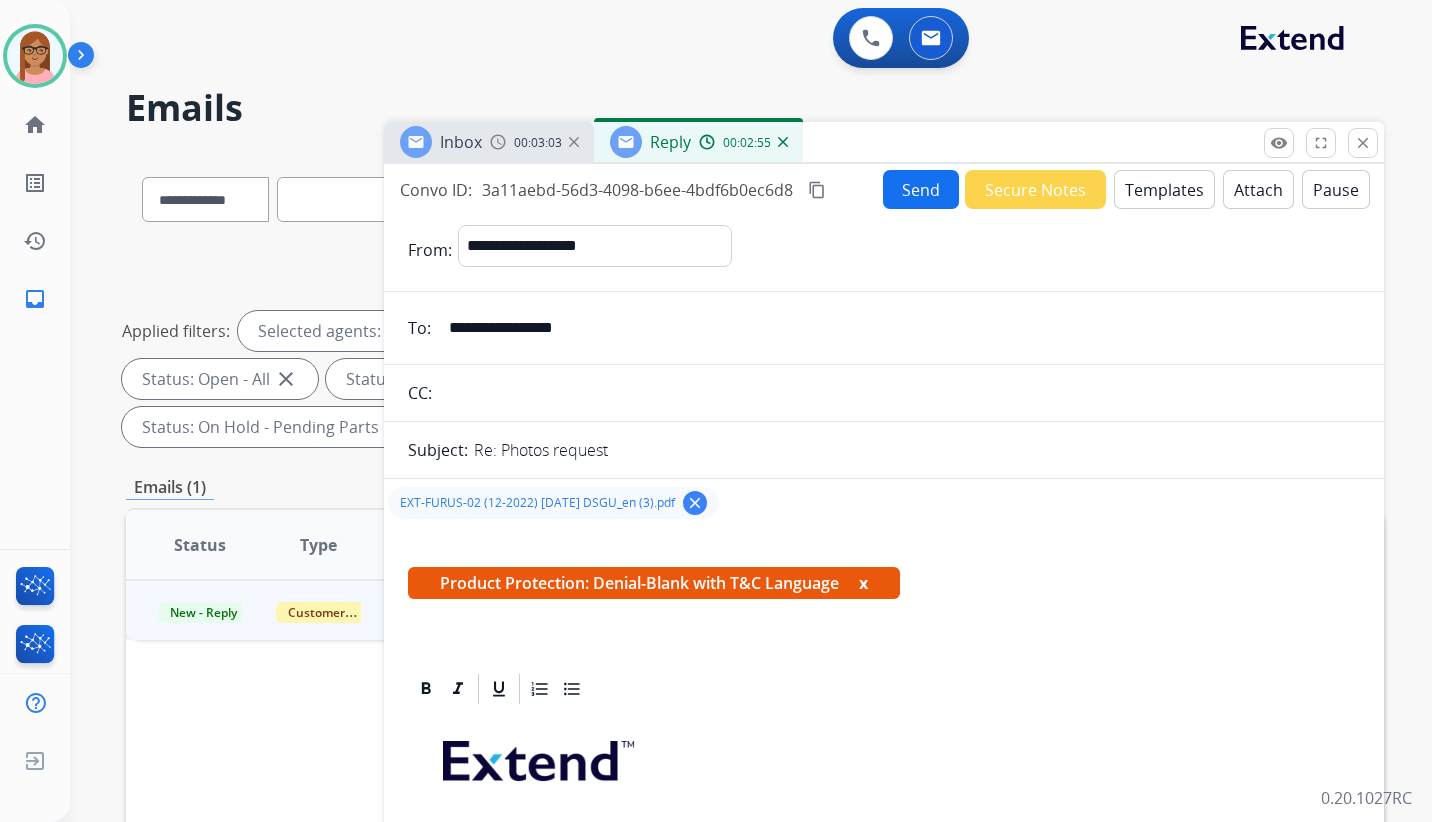 click on "content_copy" at bounding box center [817, 190] 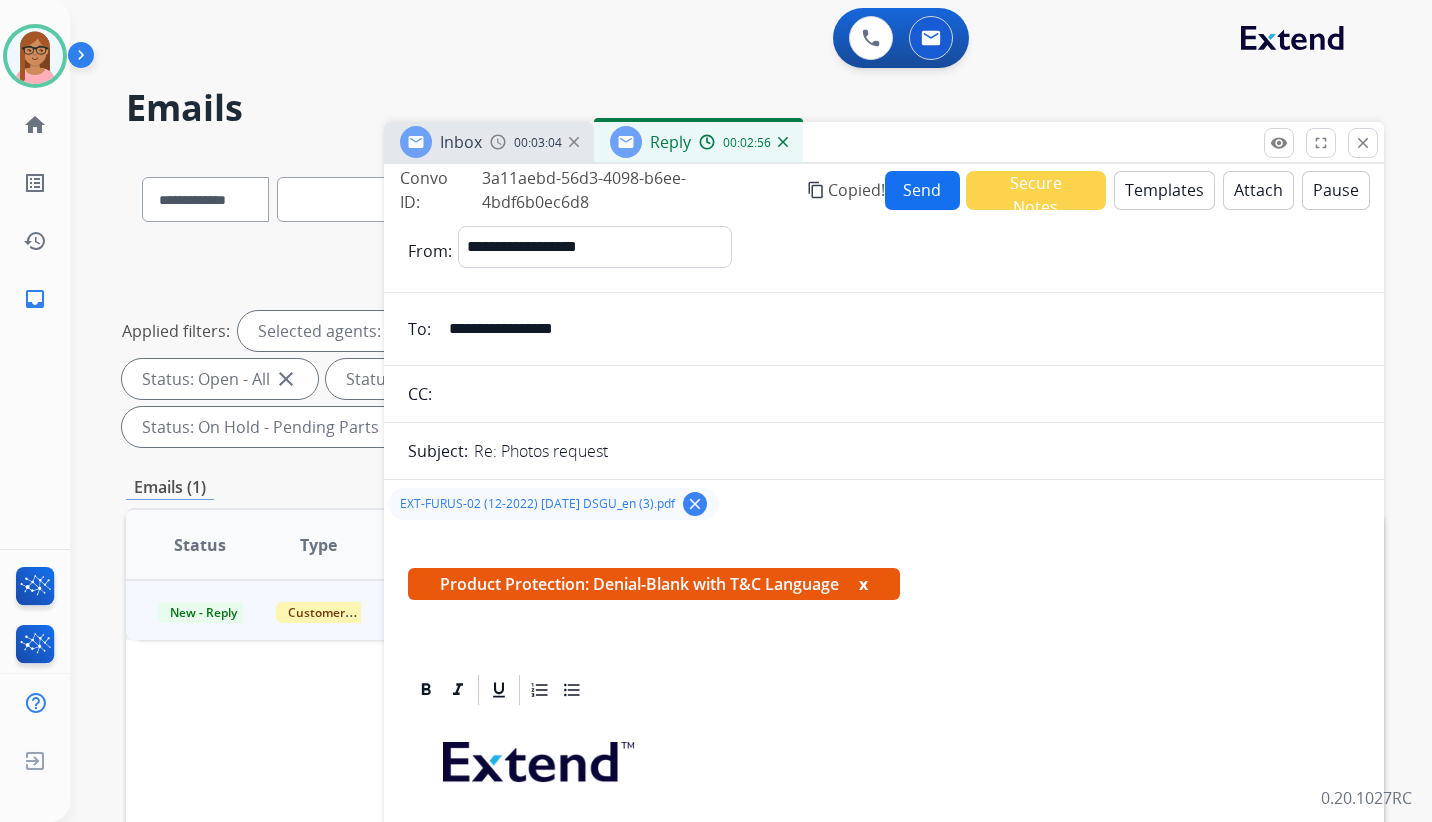 click on "Send" at bounding box center (922, 190) 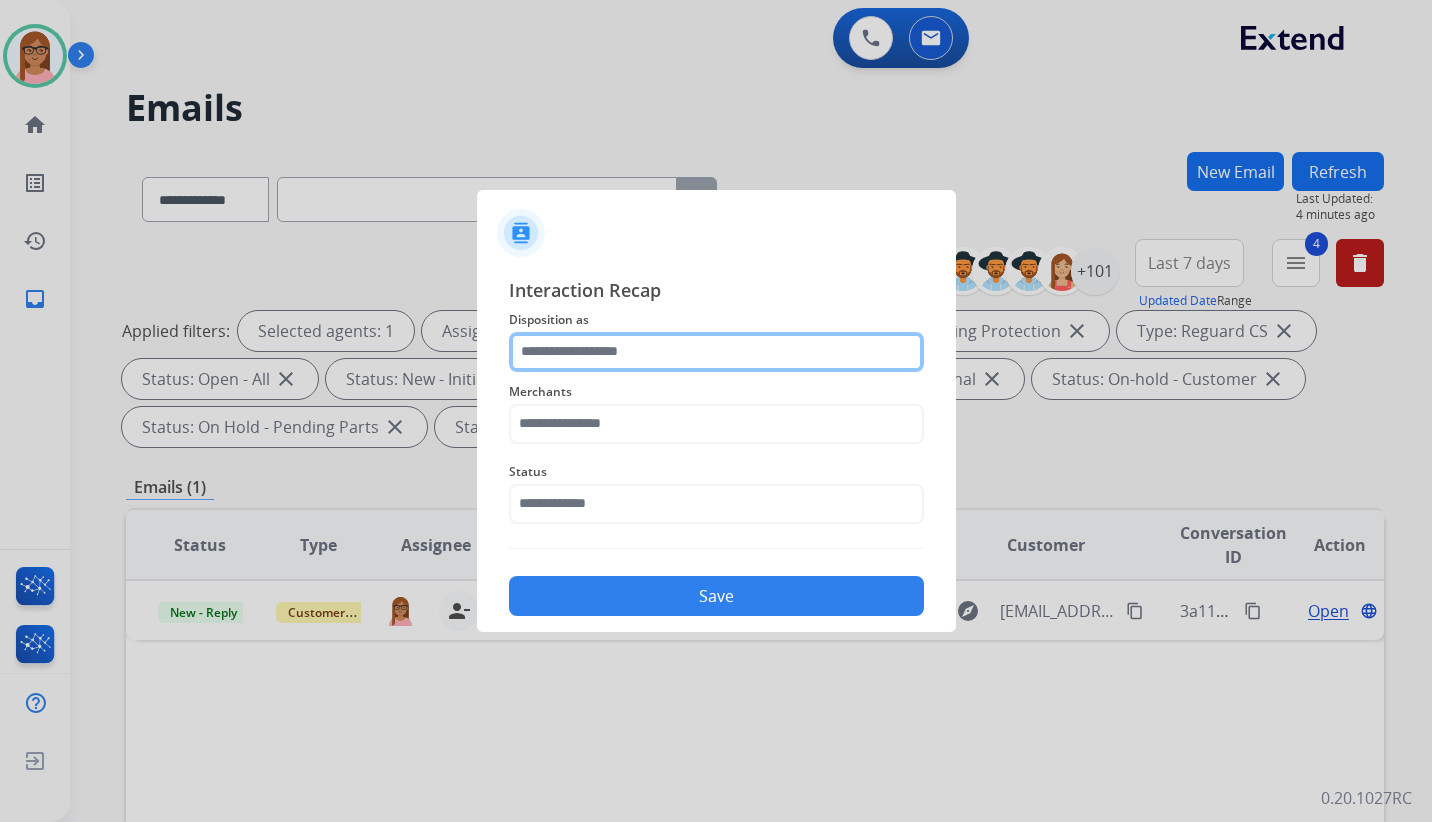 click 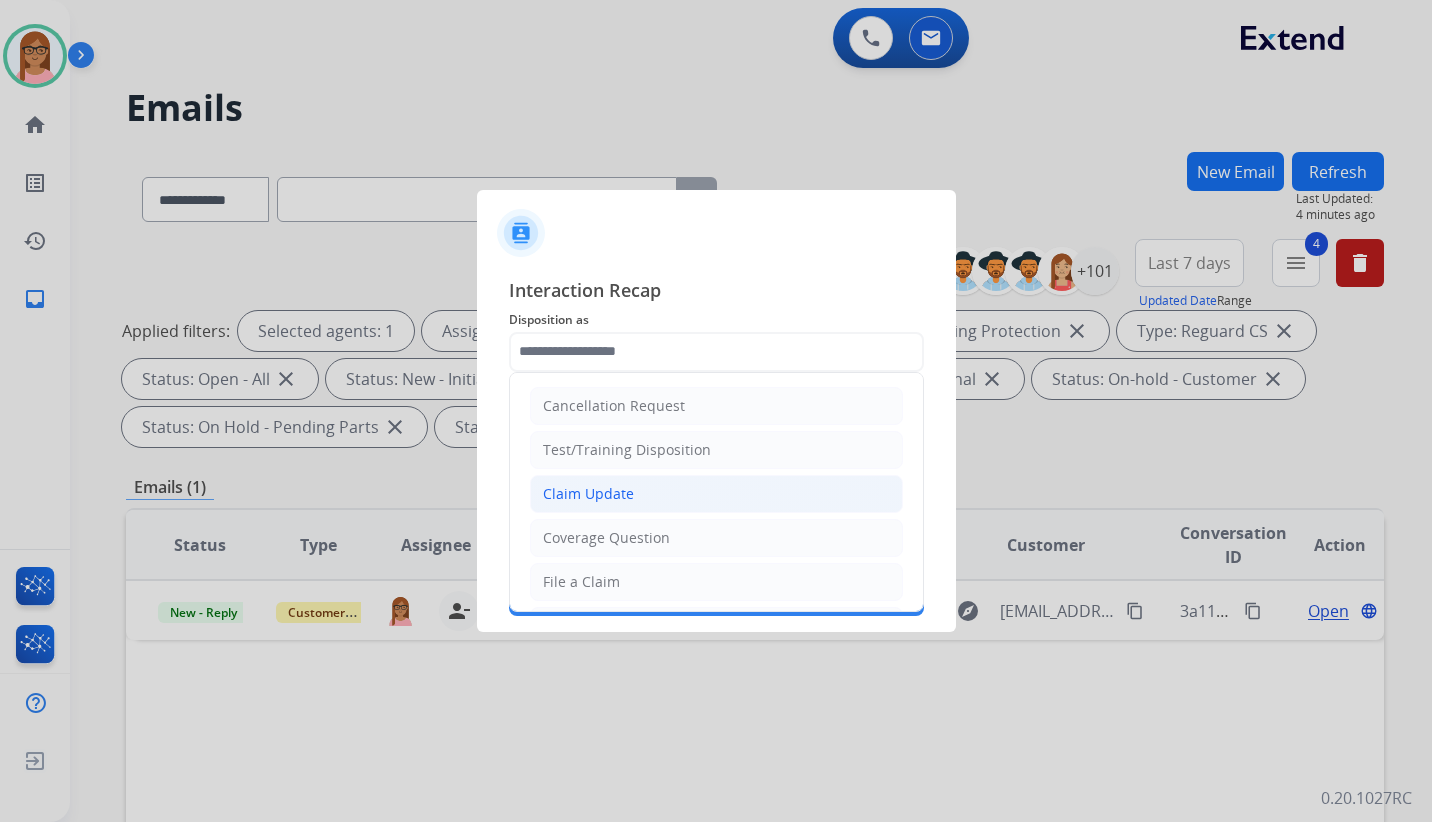 click on "Claim Update" 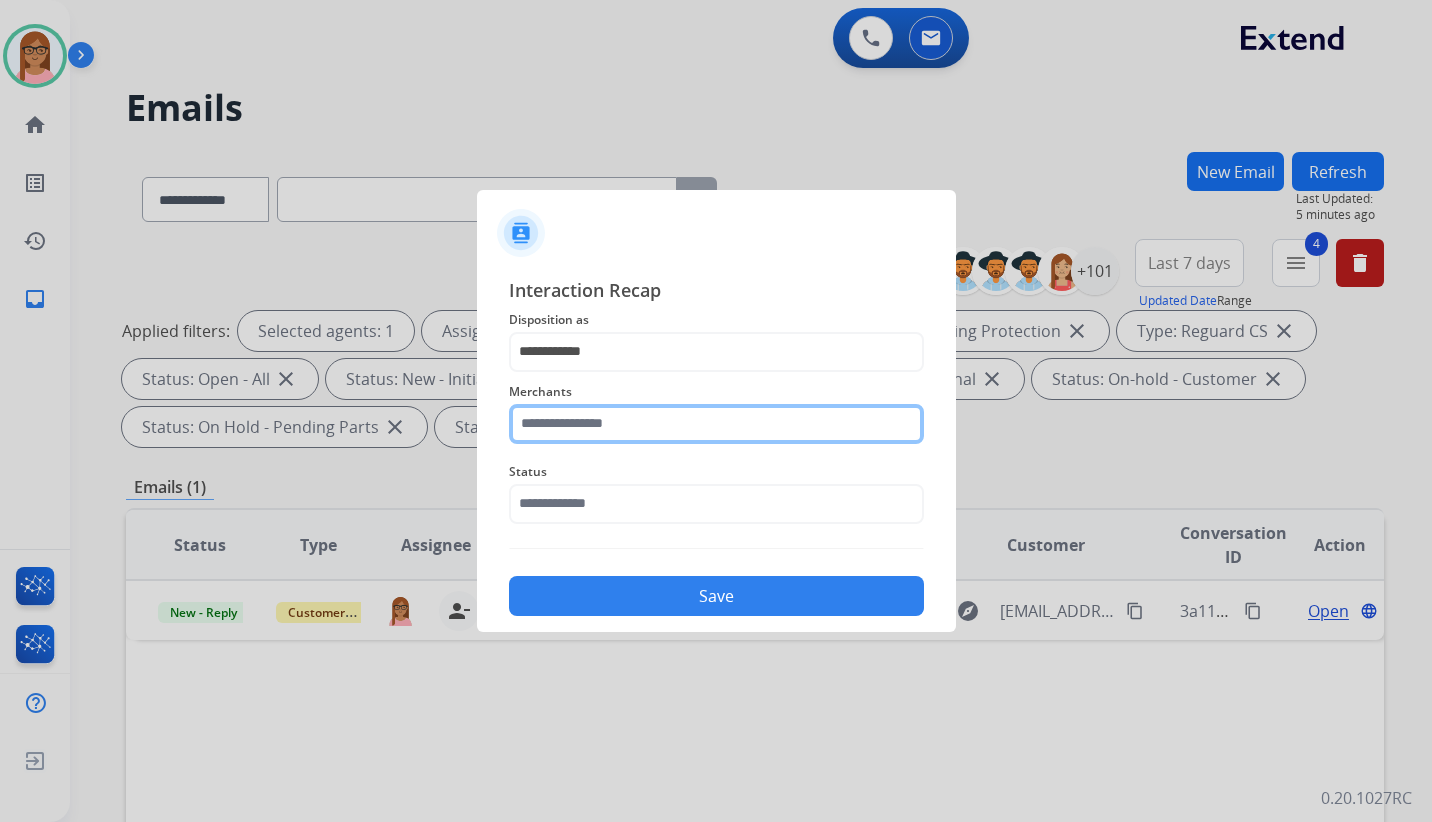click 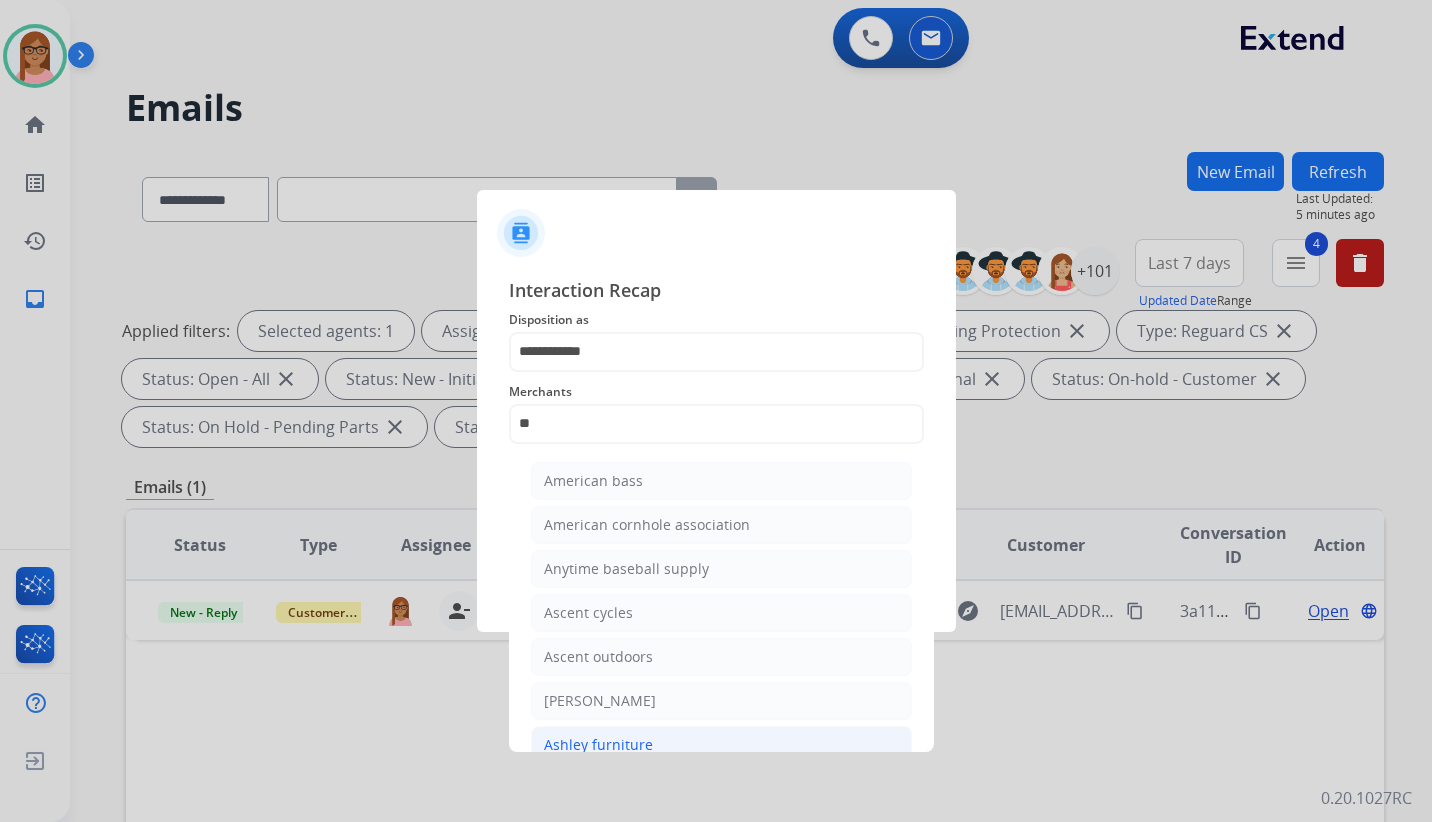 click on "Ashley furniture" 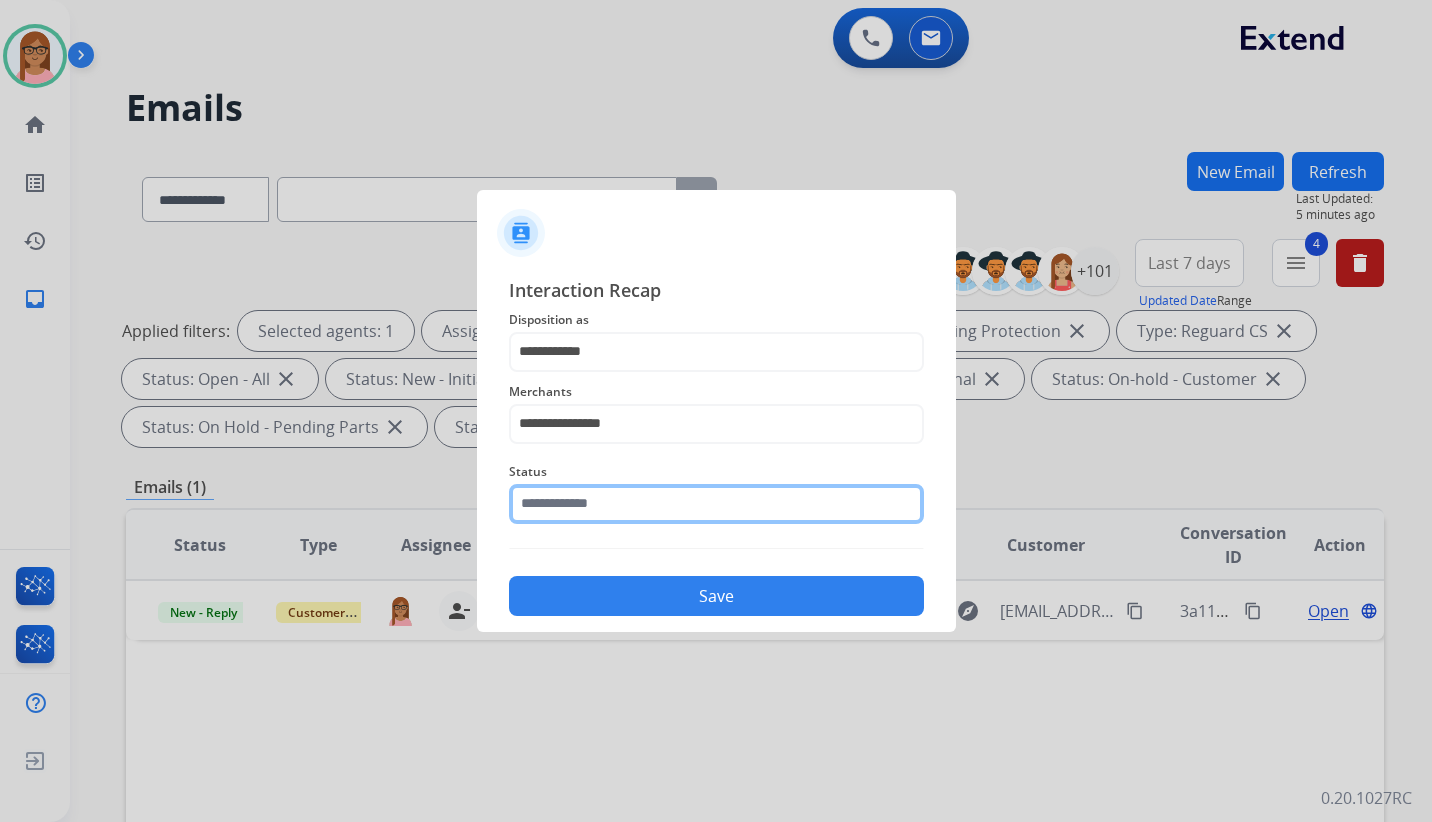 click 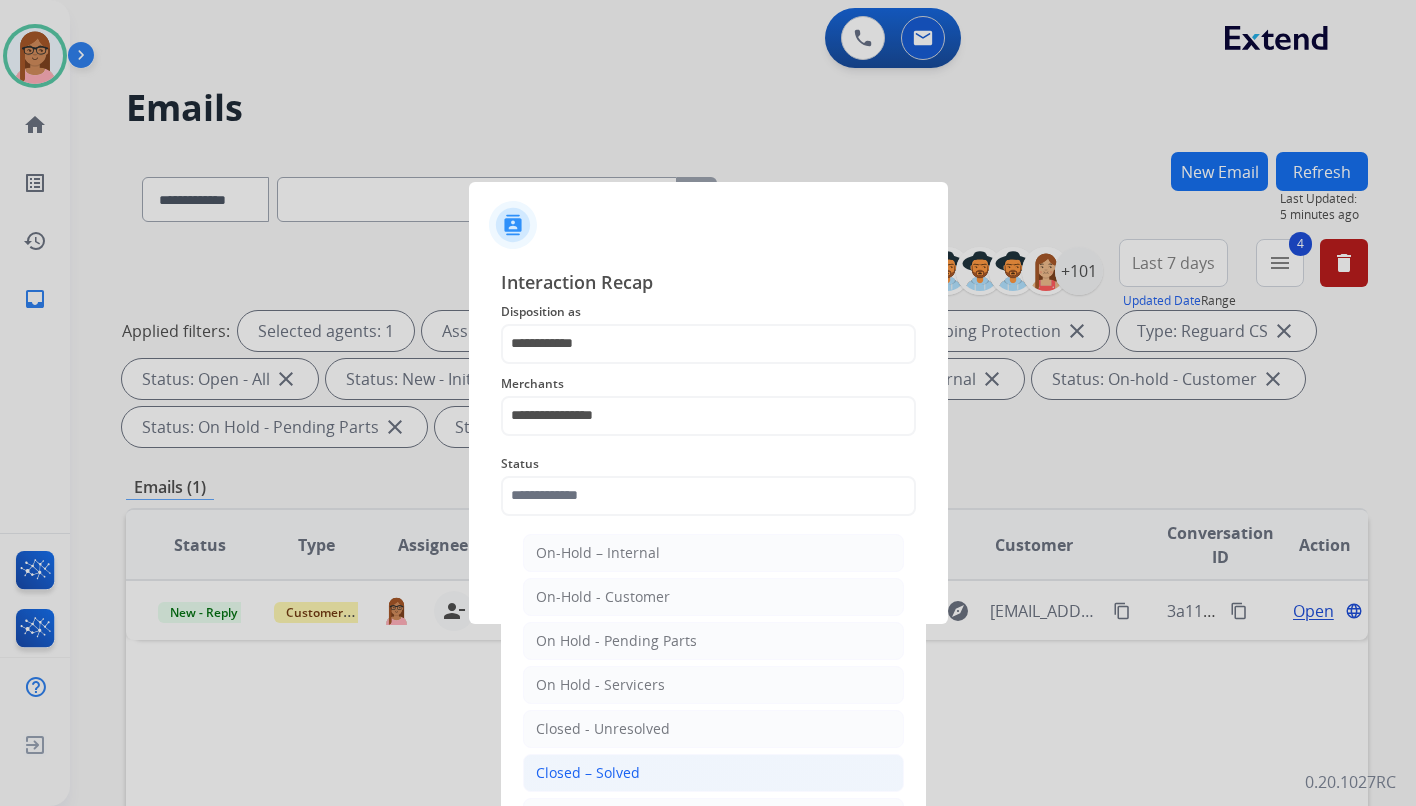 click on "Closed – Solved" 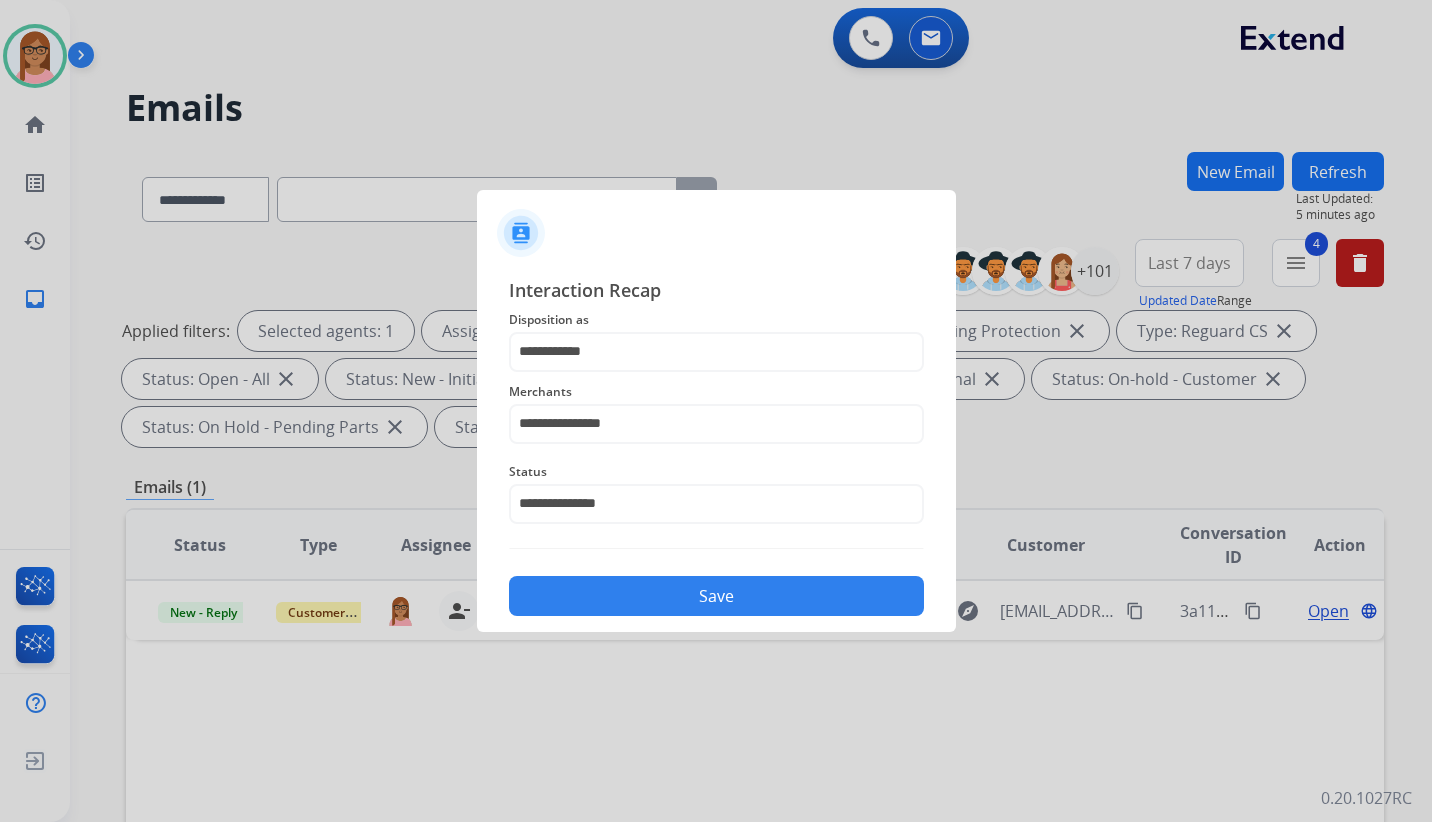 click on "Save" 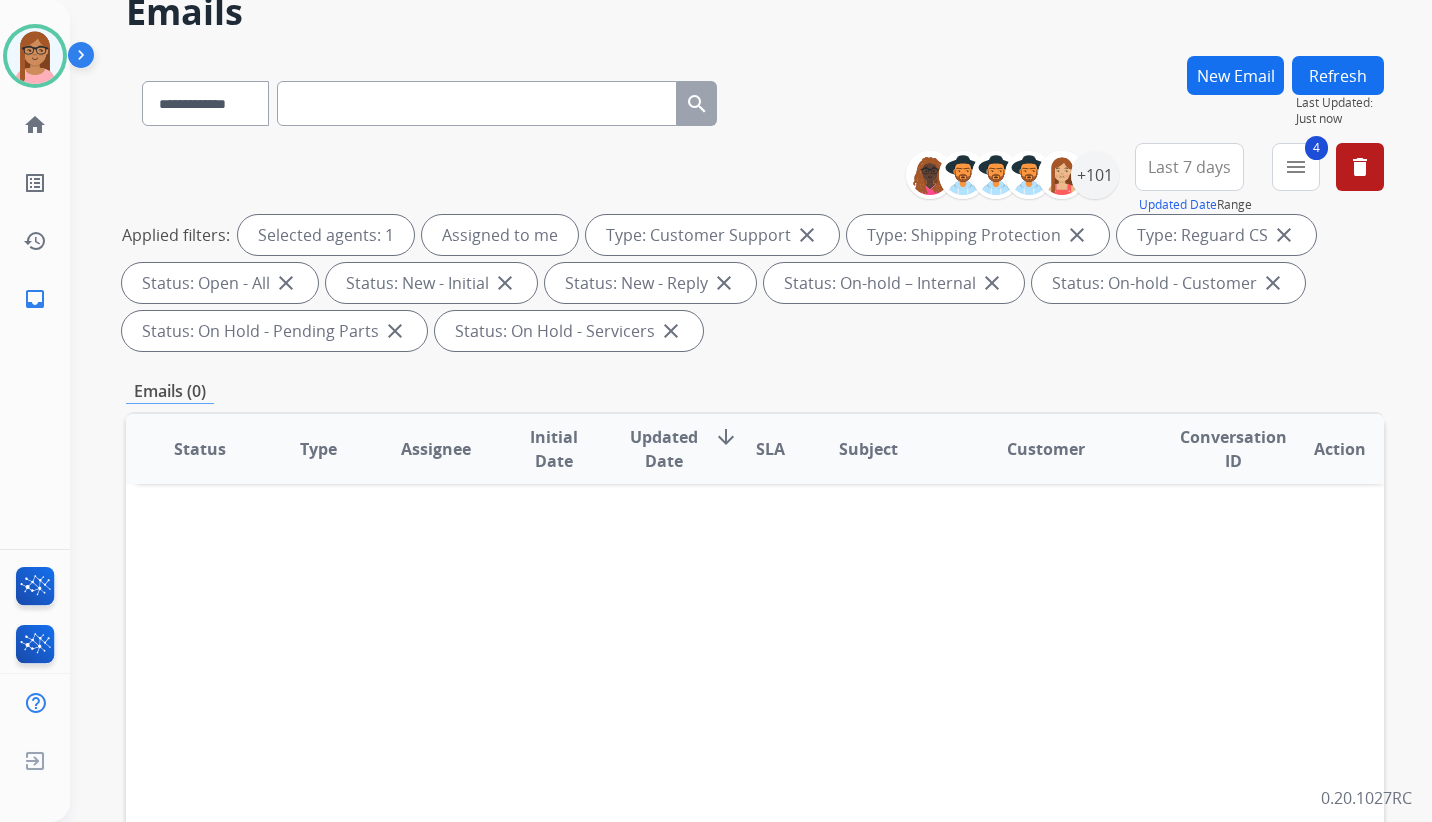 scroll, scrollTop: 0, scrollLeft: 0, axis: both 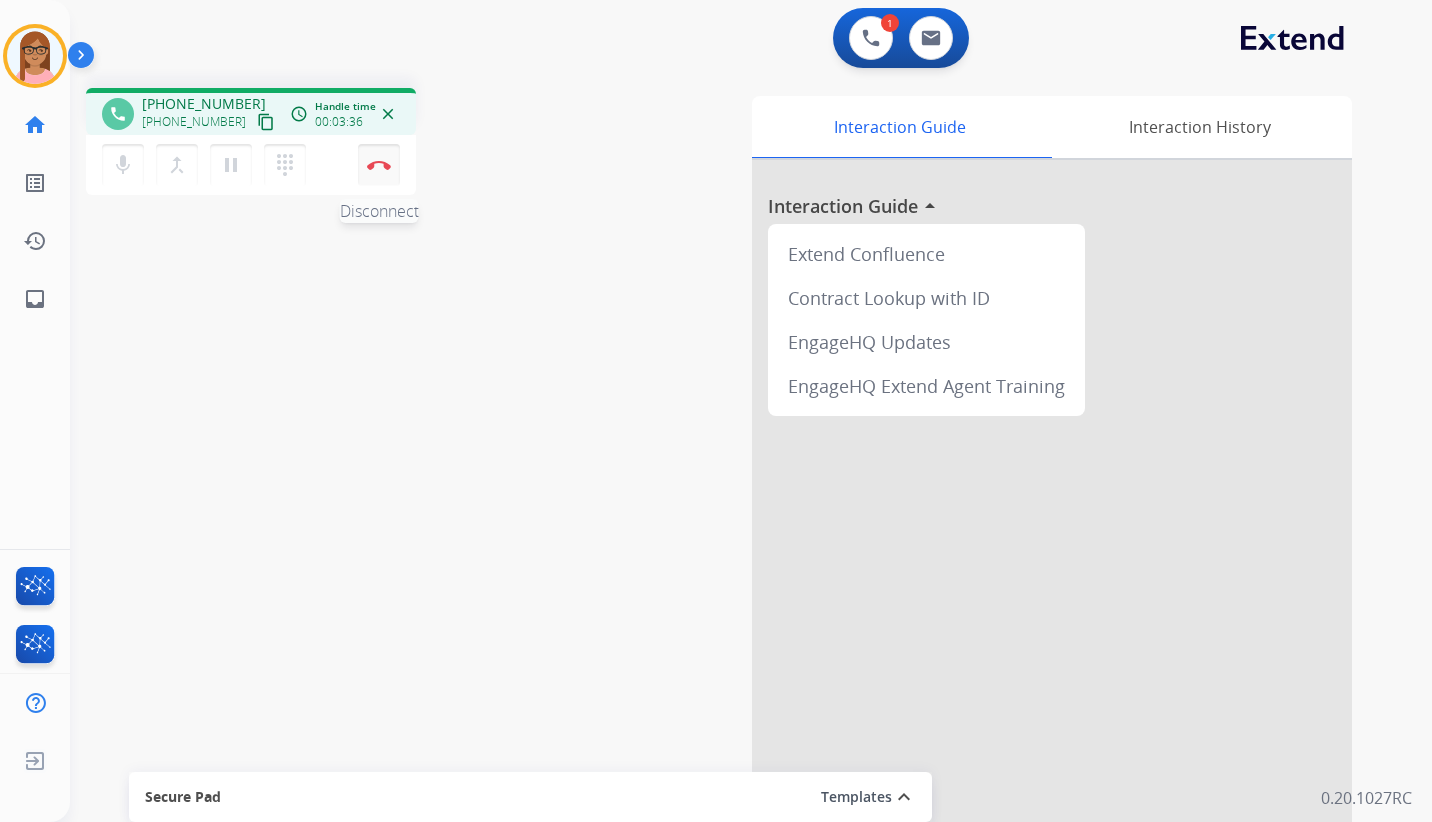 click on "Disconnect" at bounding box center (379, 165) 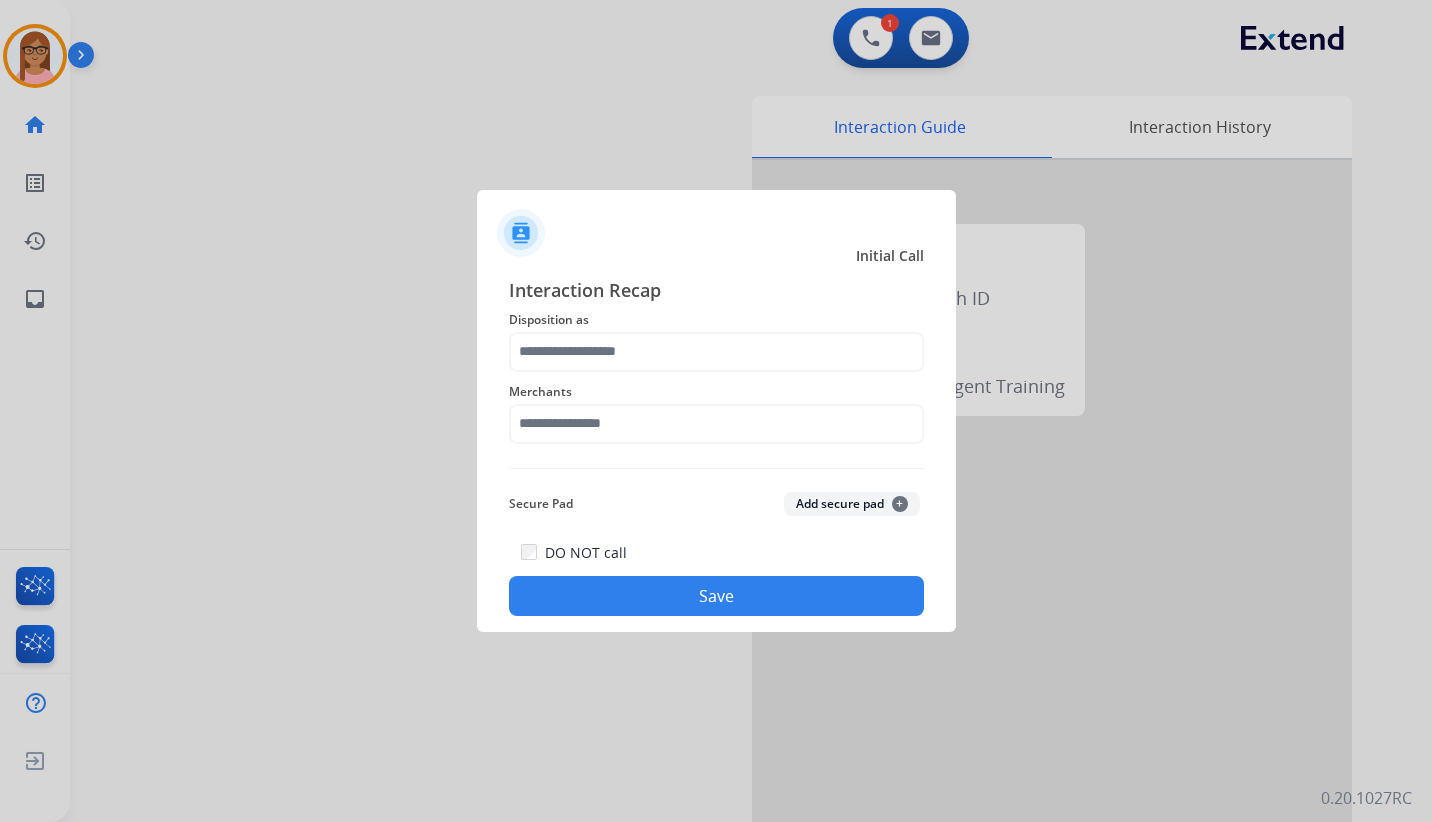 click on "Merchants" 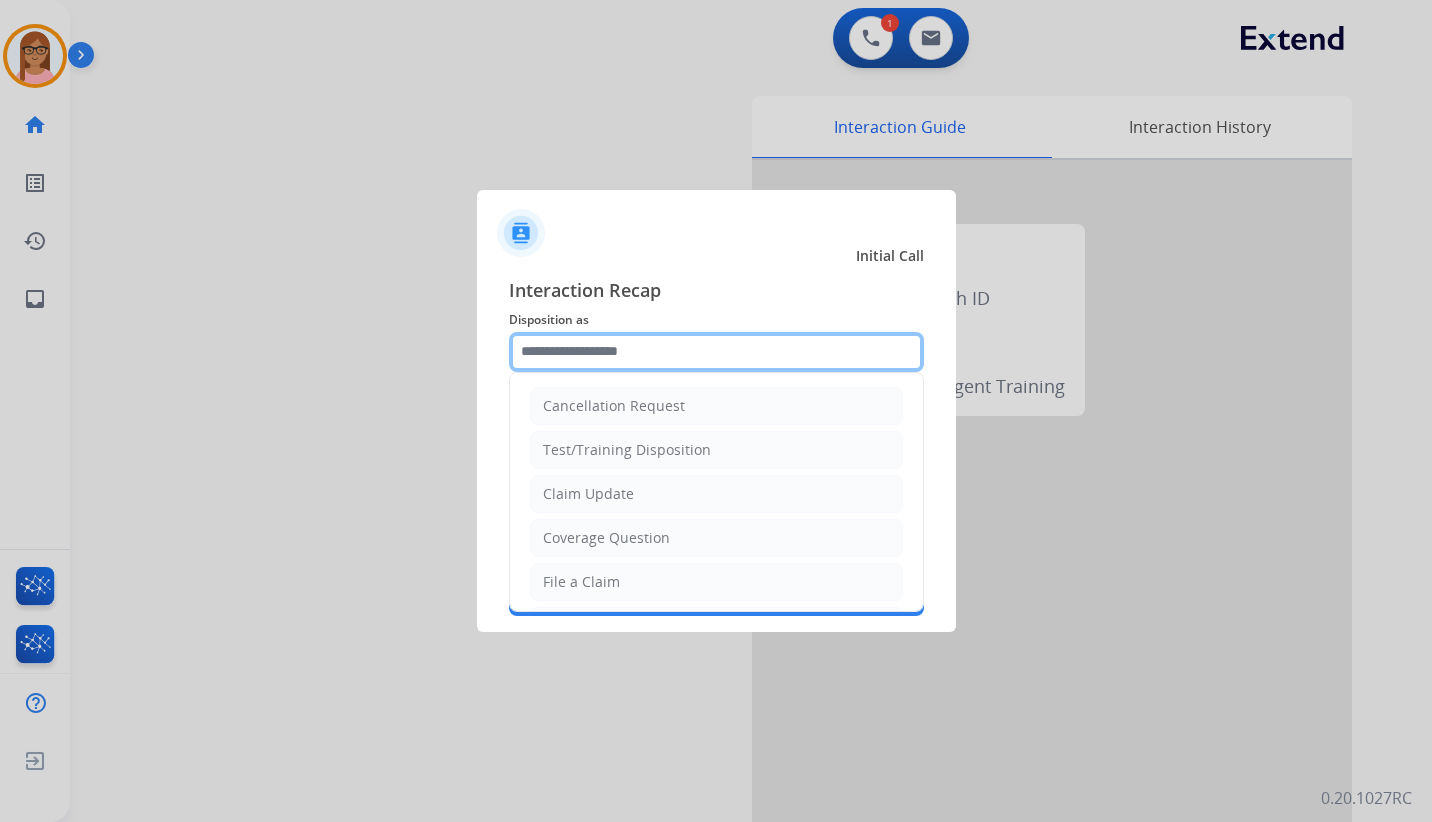 click 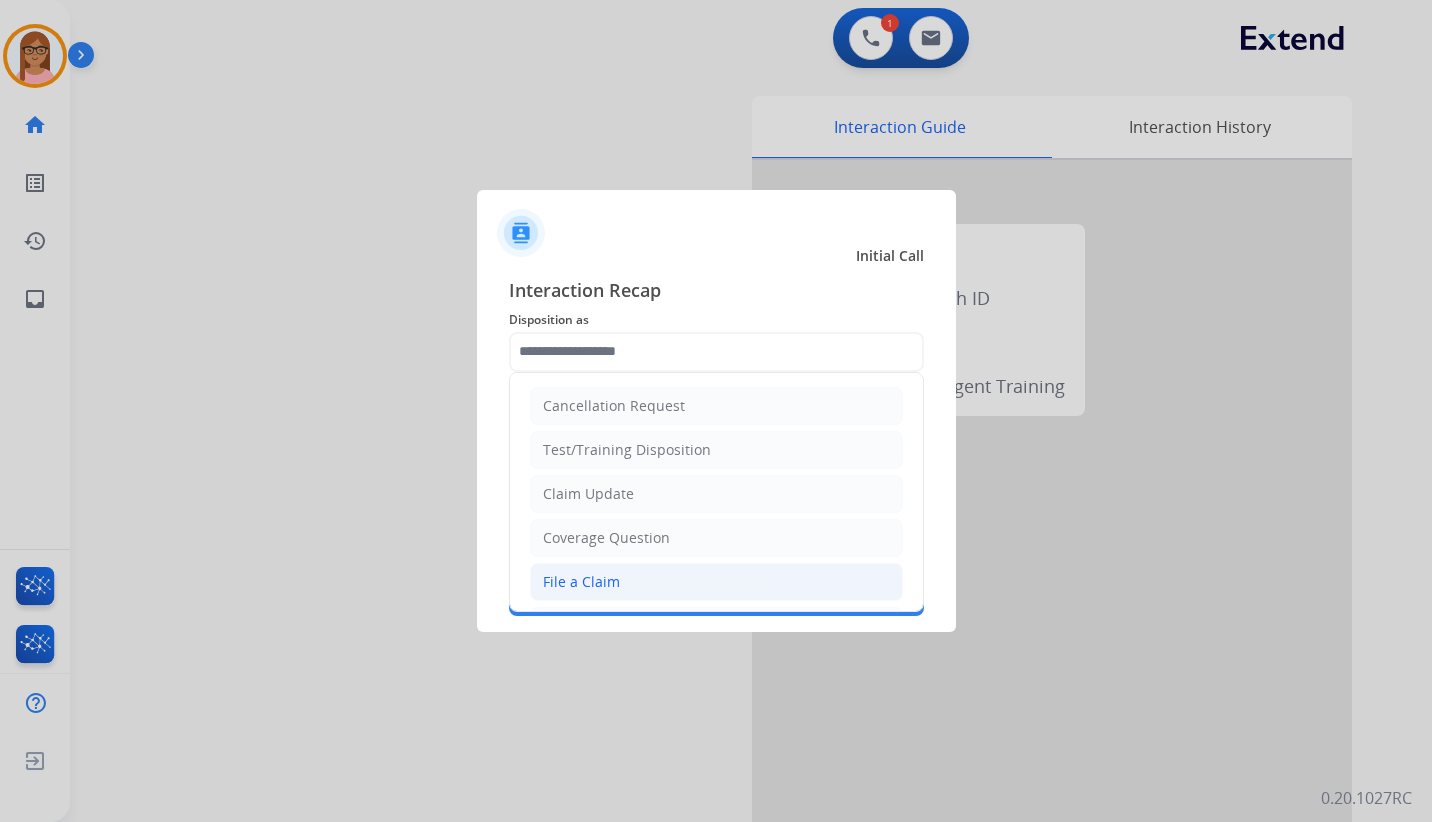 click on "File a Claim" 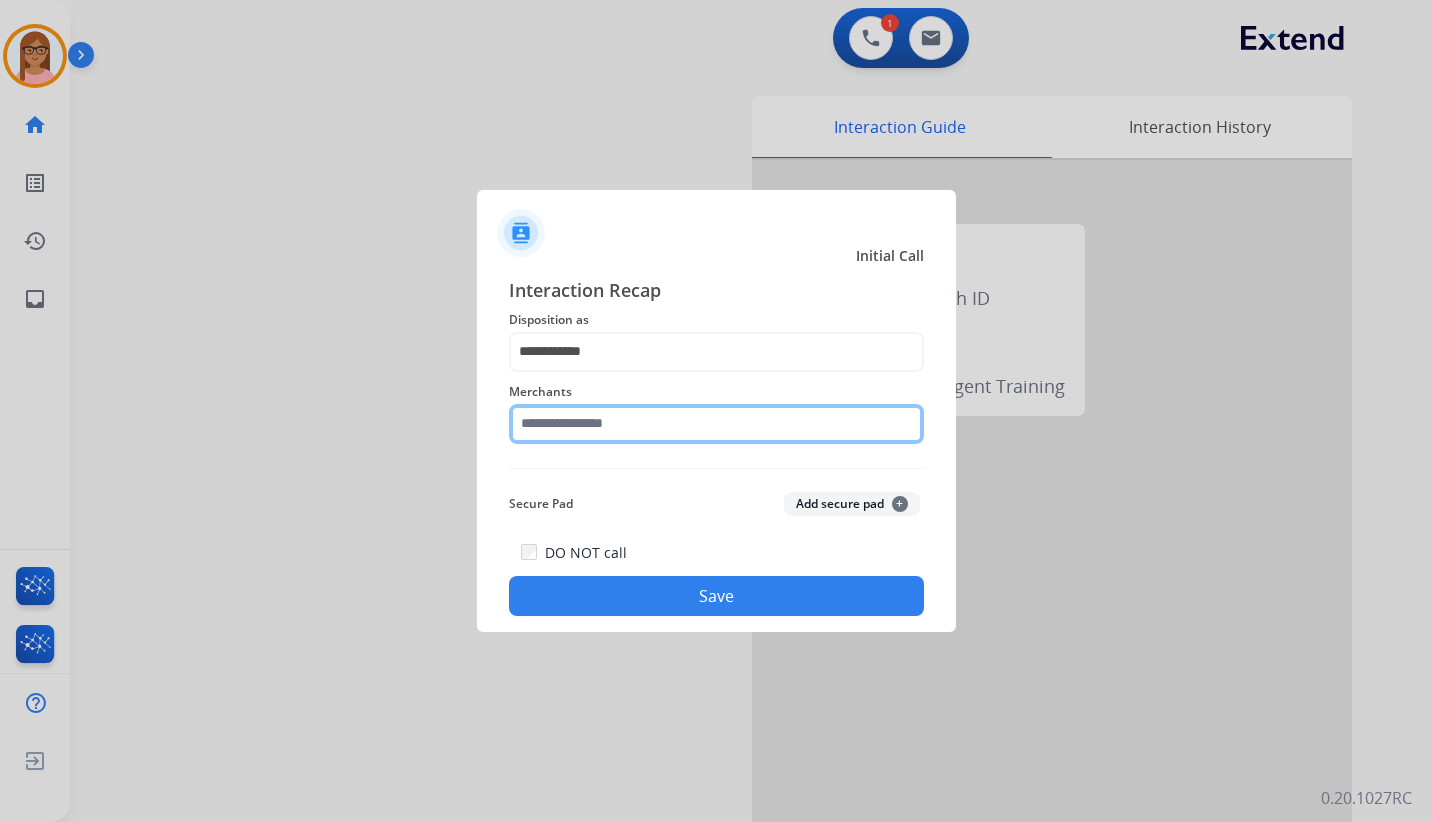 click 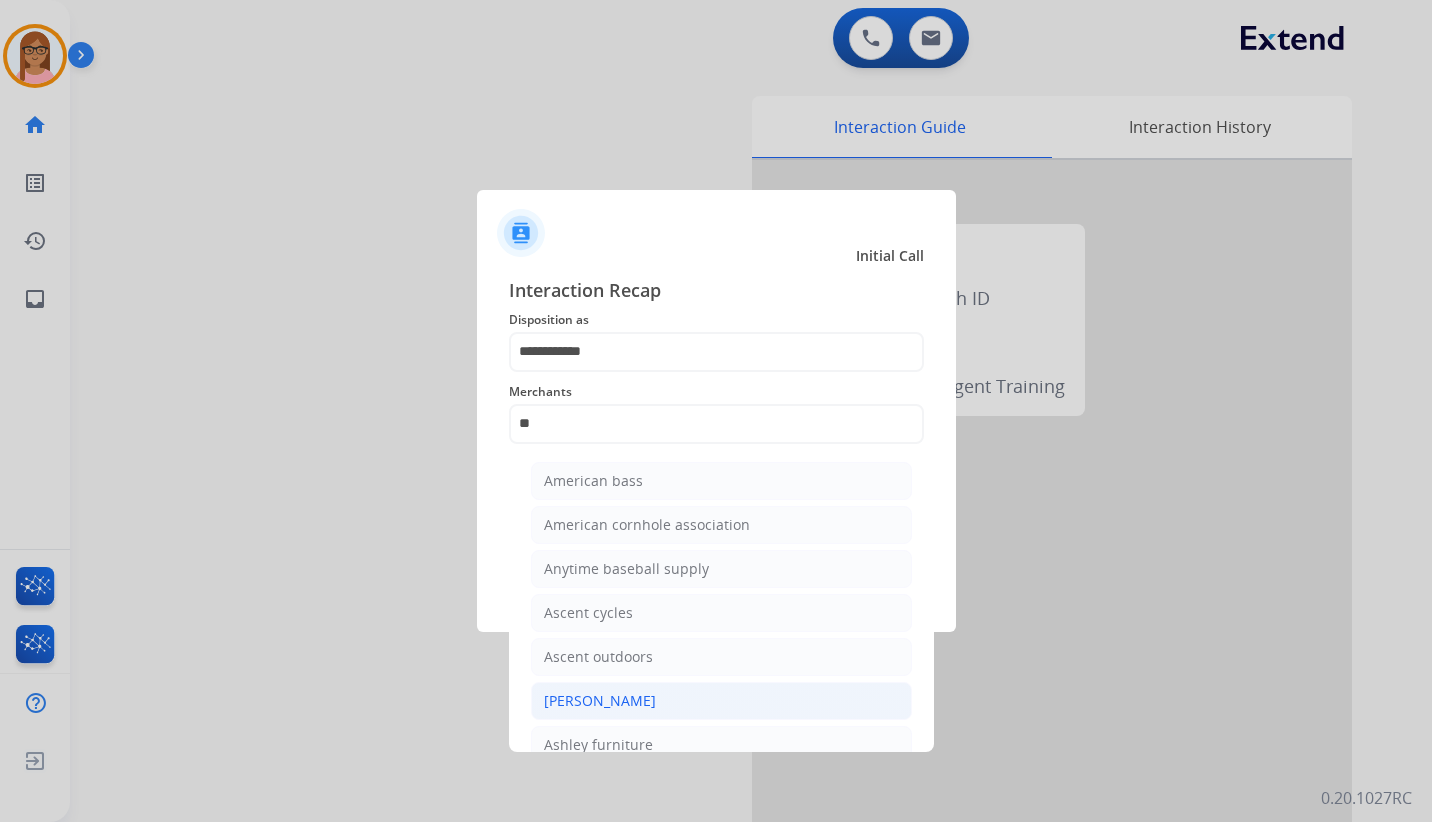 click on "Ashley - Reguard" 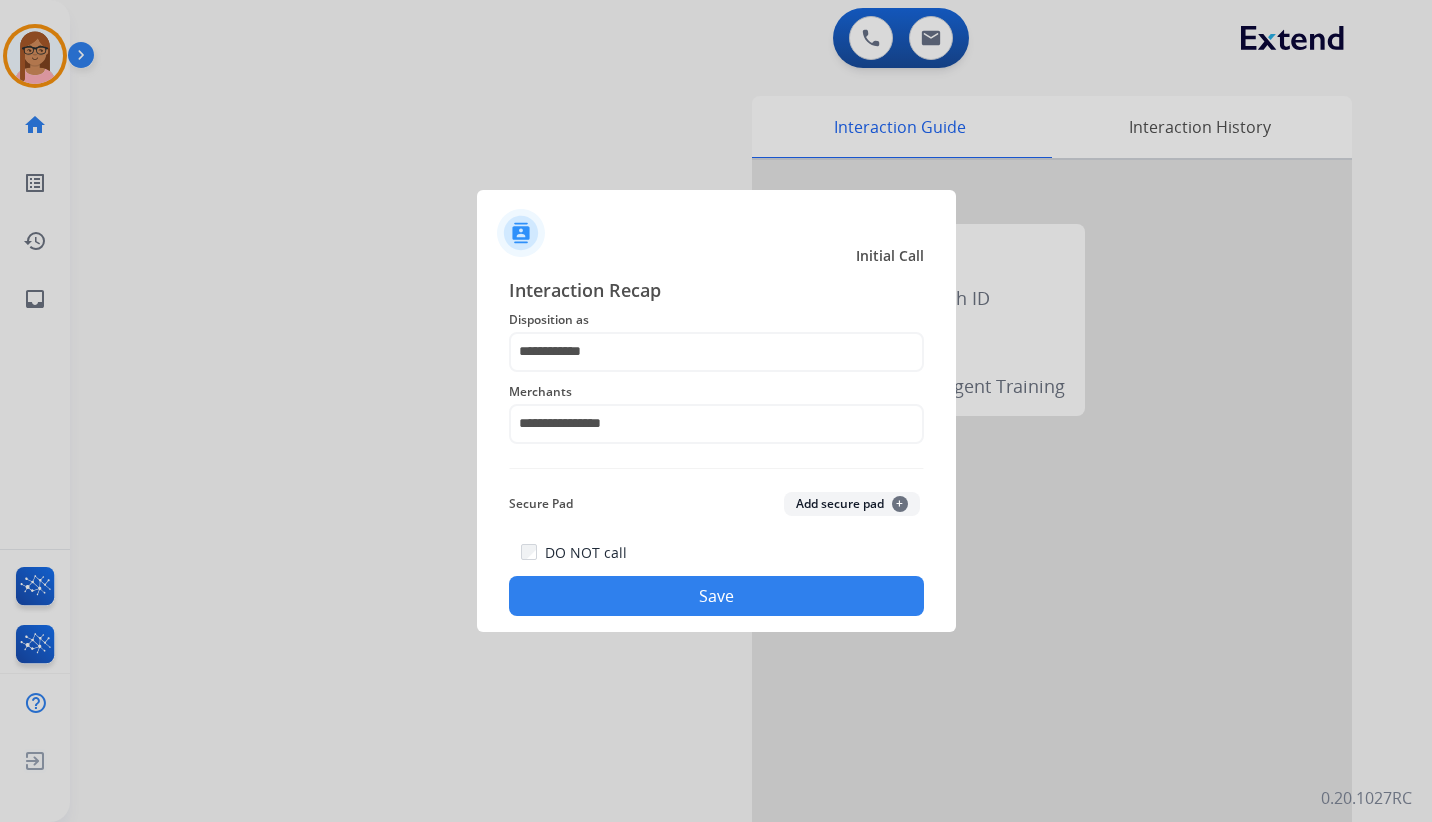 click on "Save" 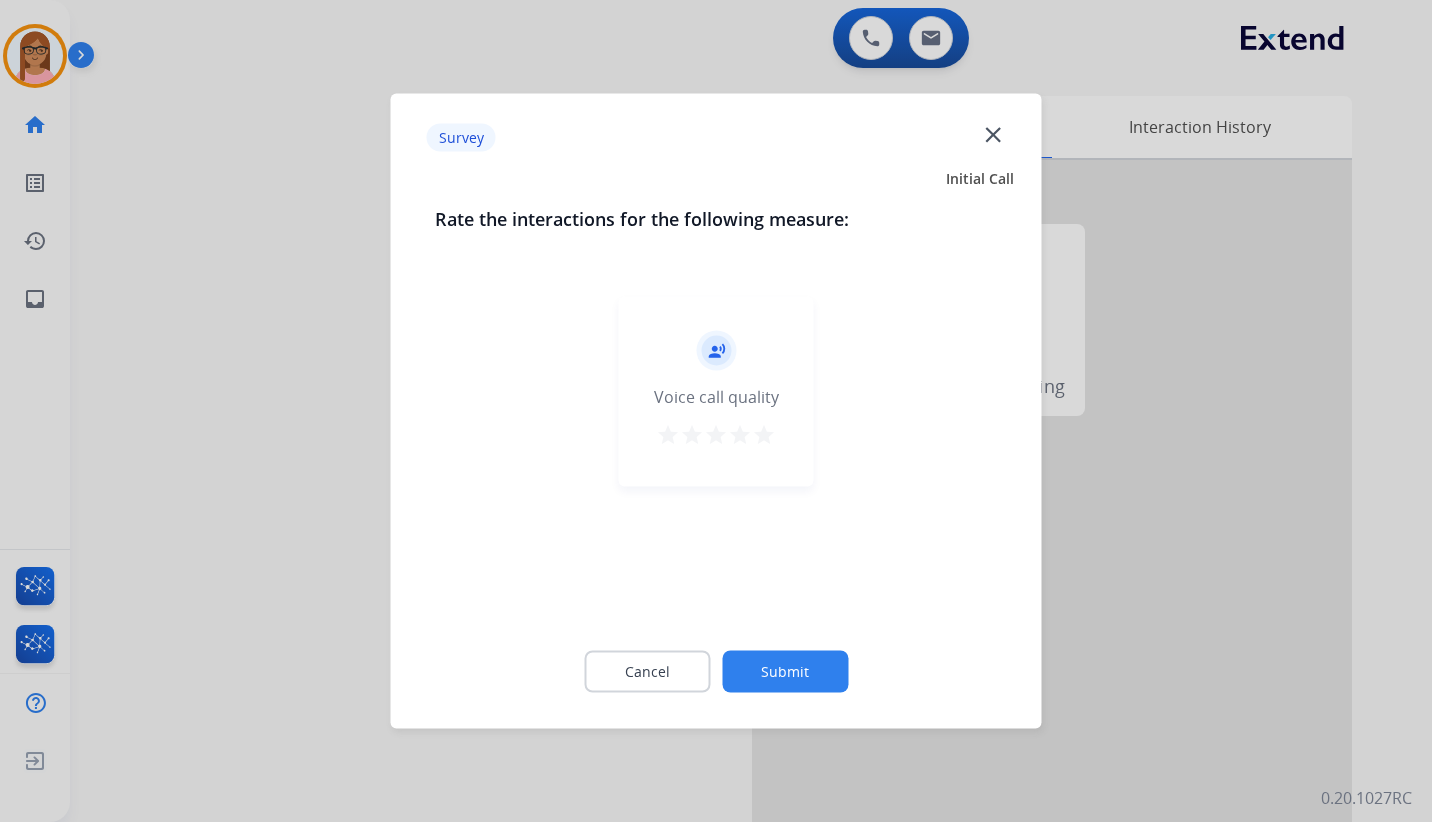 click on "star" at bounding box center (764, 435) 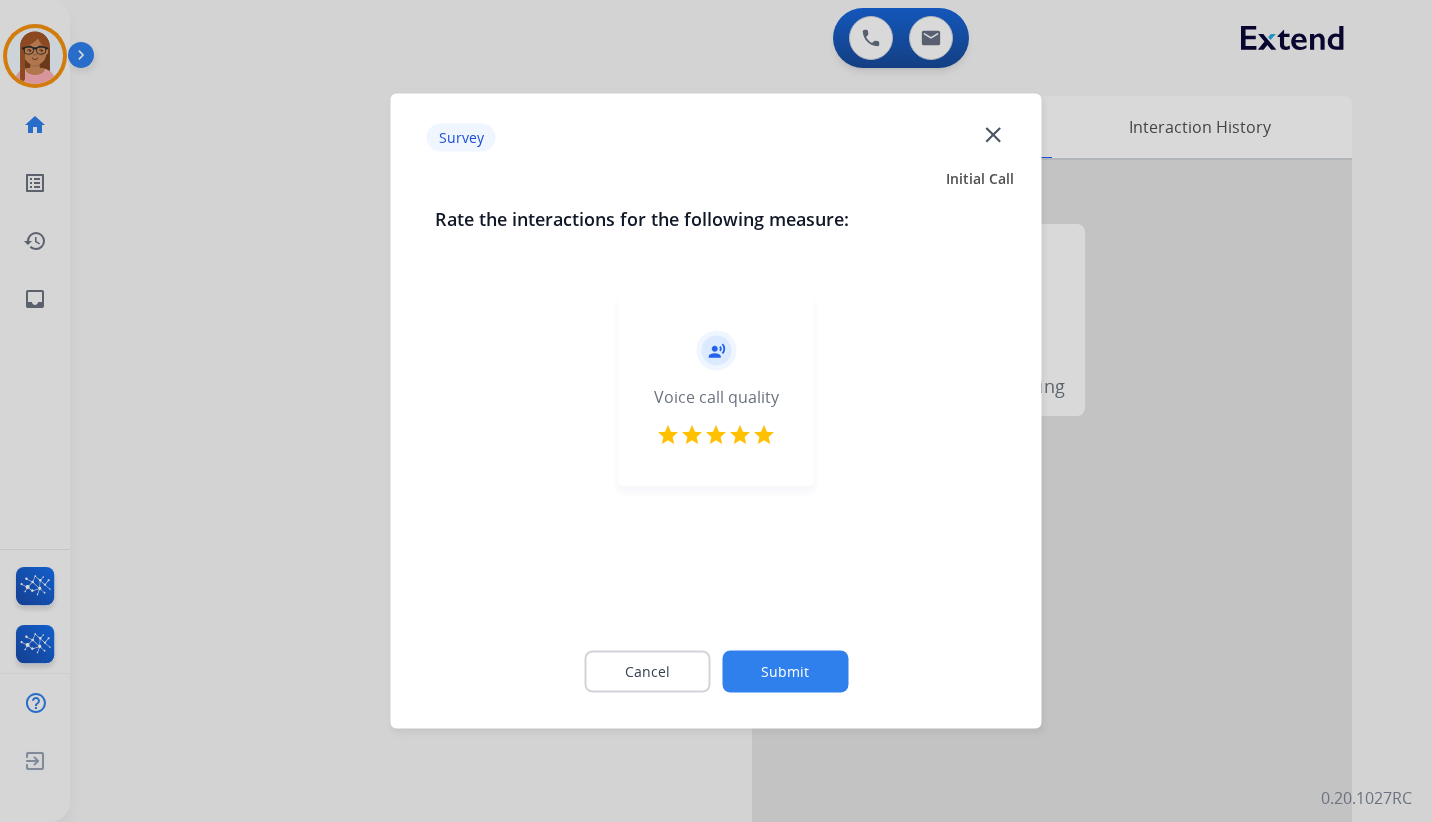 click on "Submit" 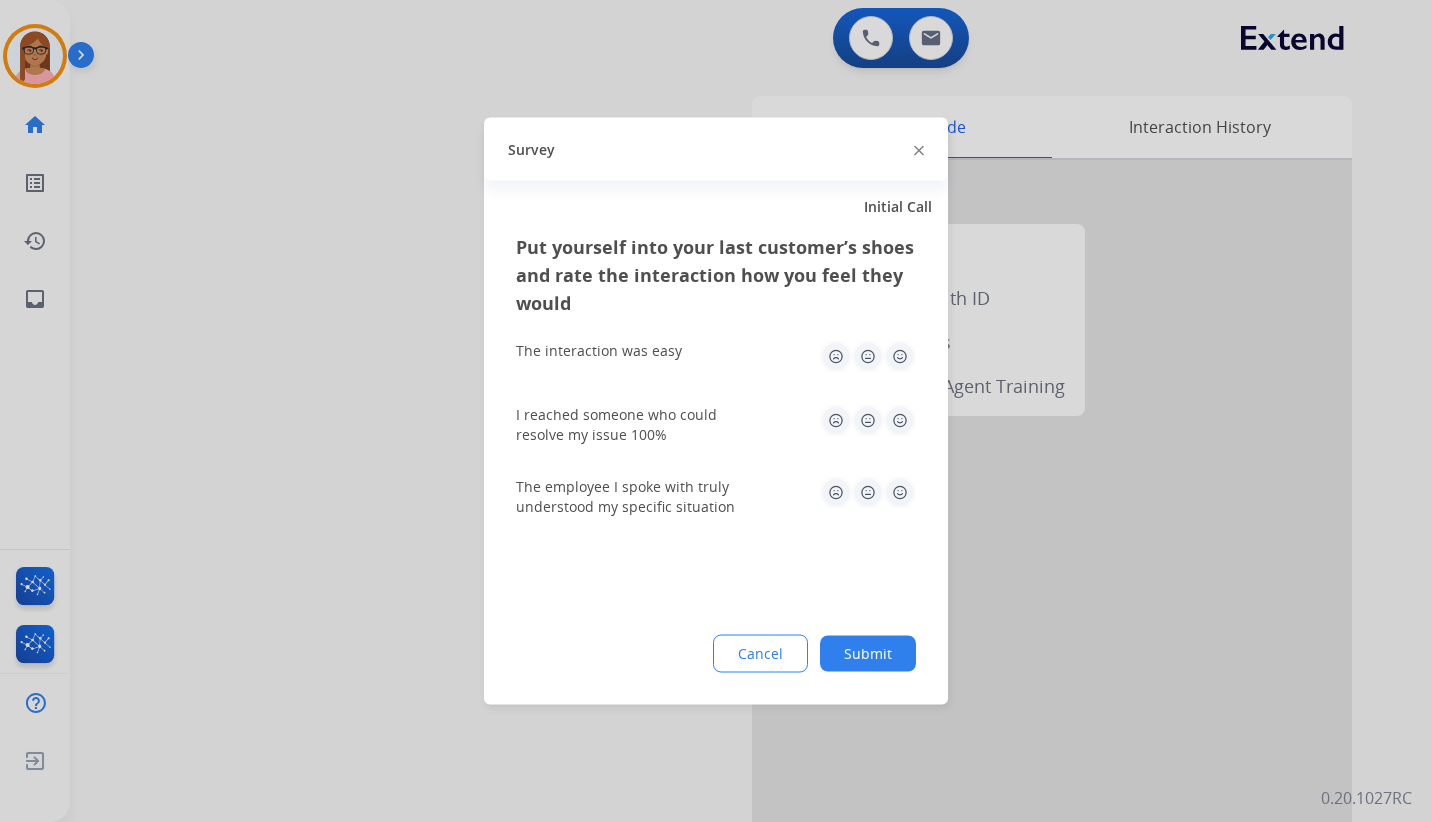 click 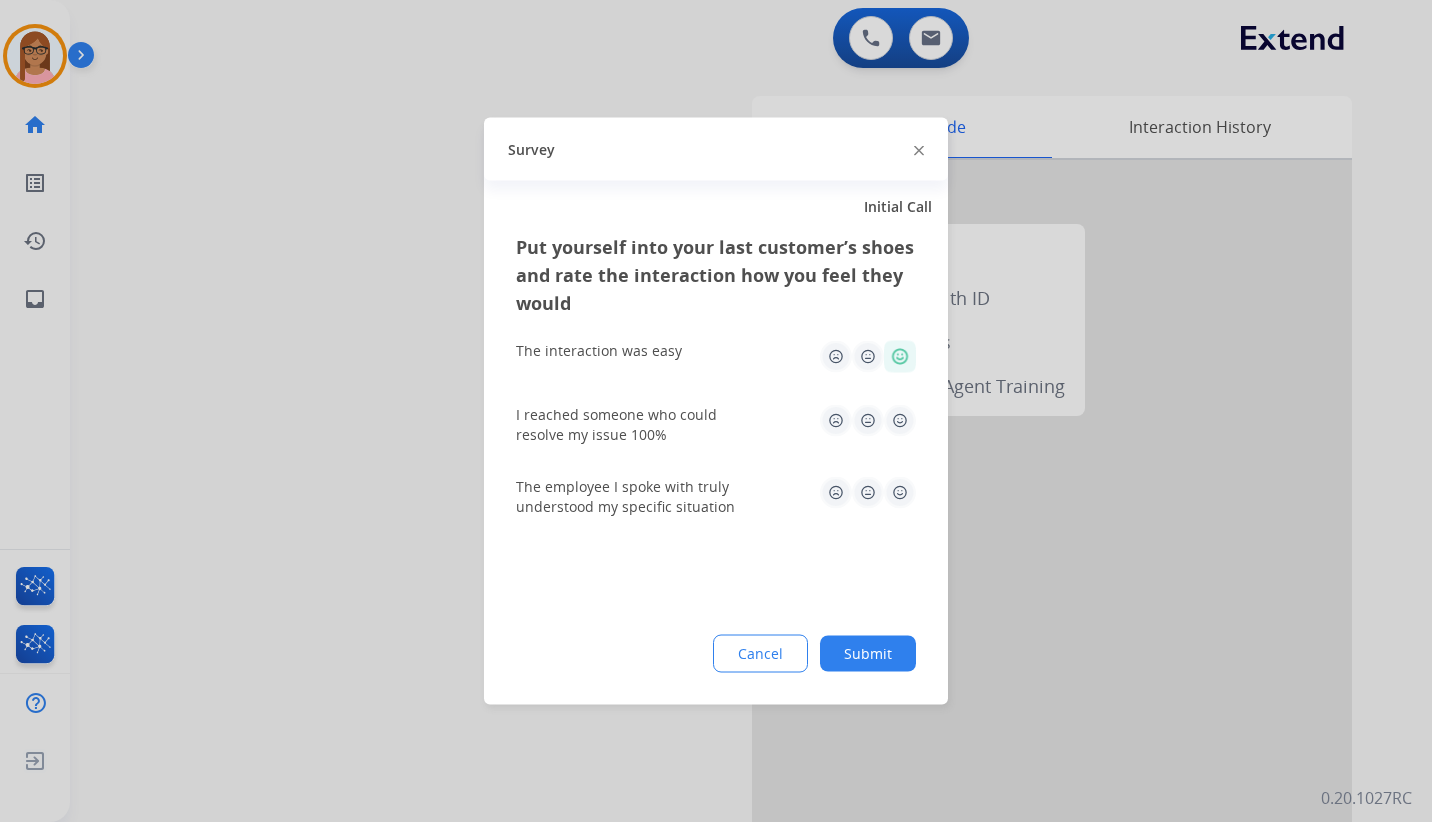 click 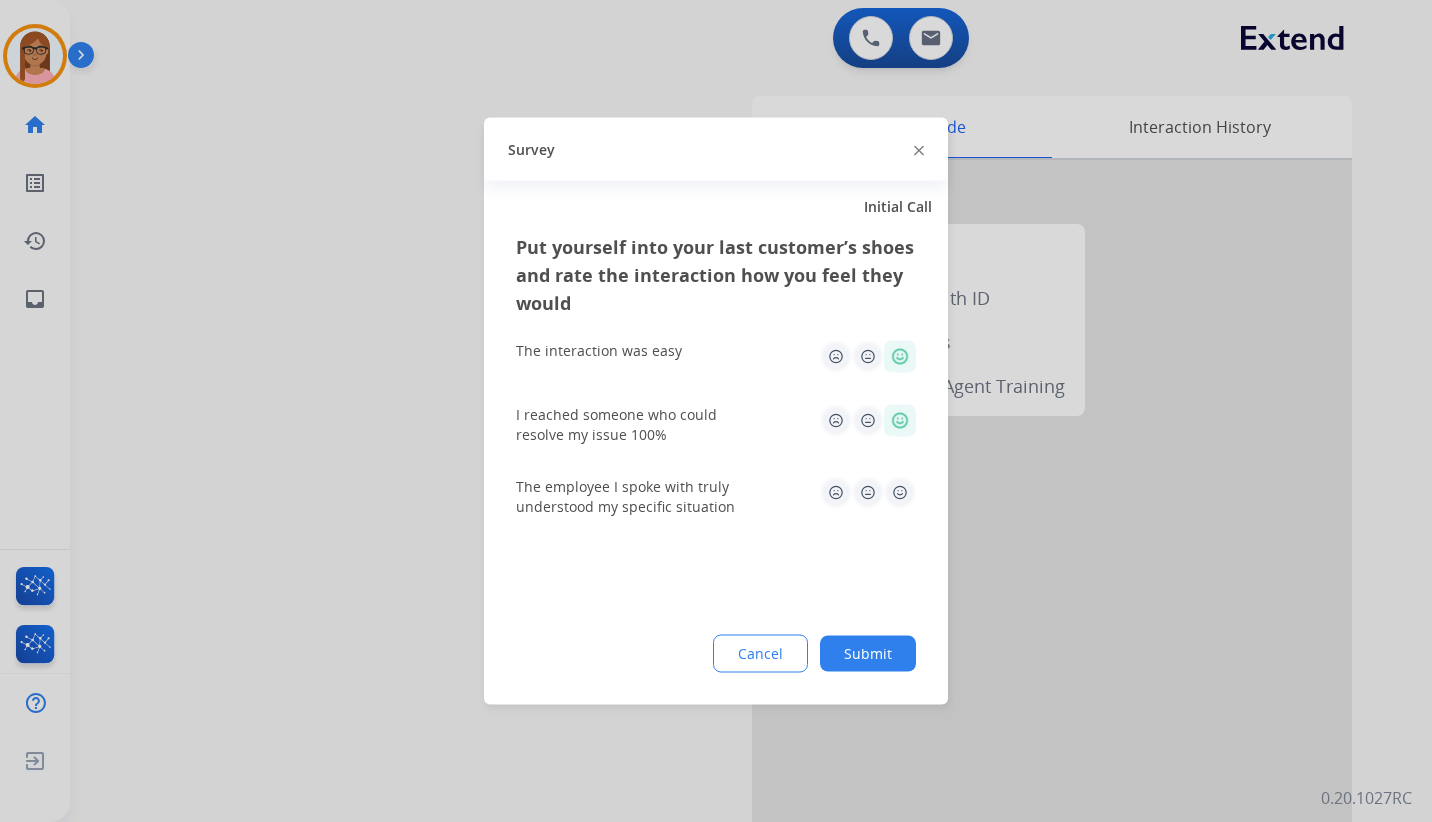 click 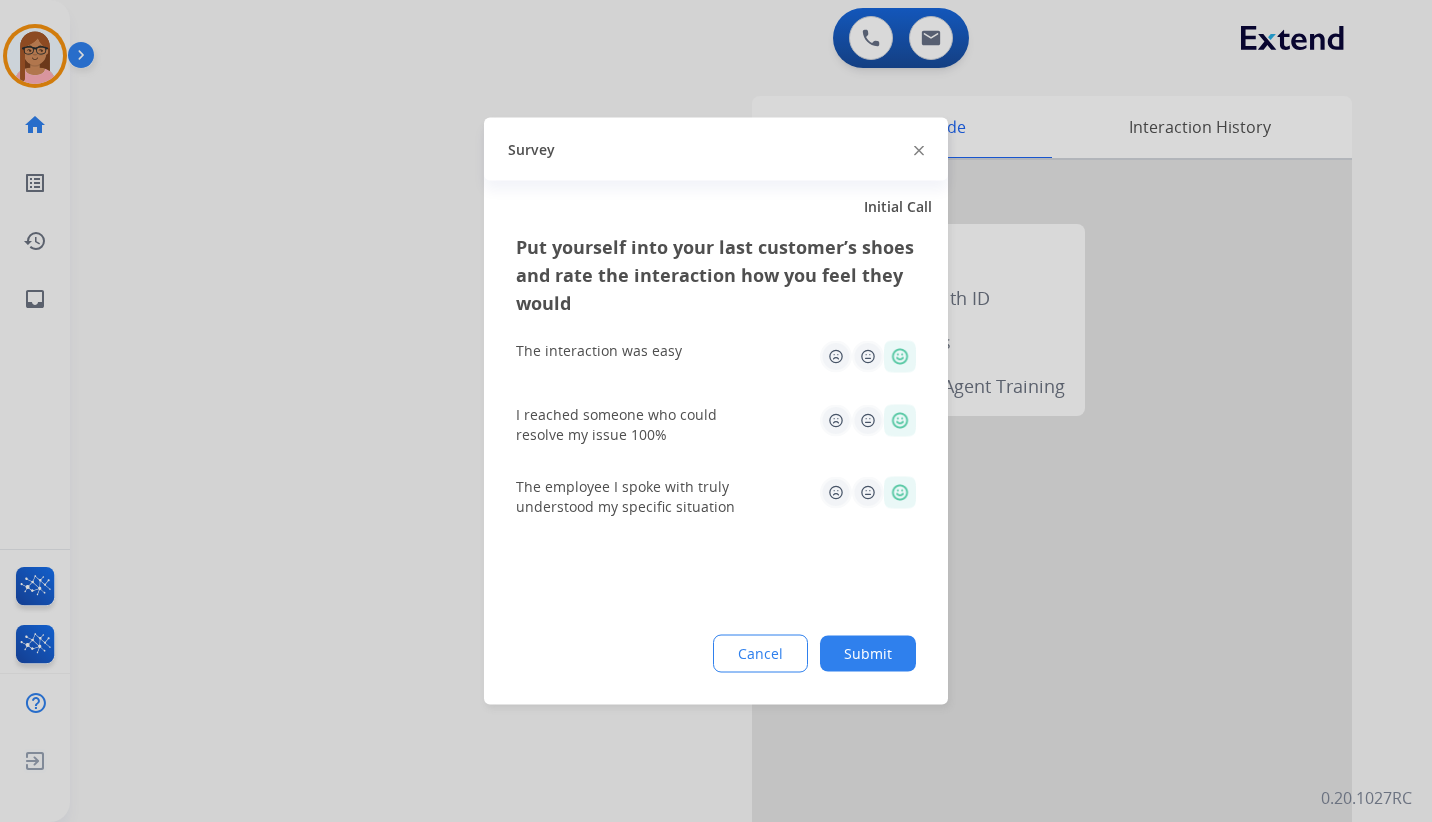click on "Submit" 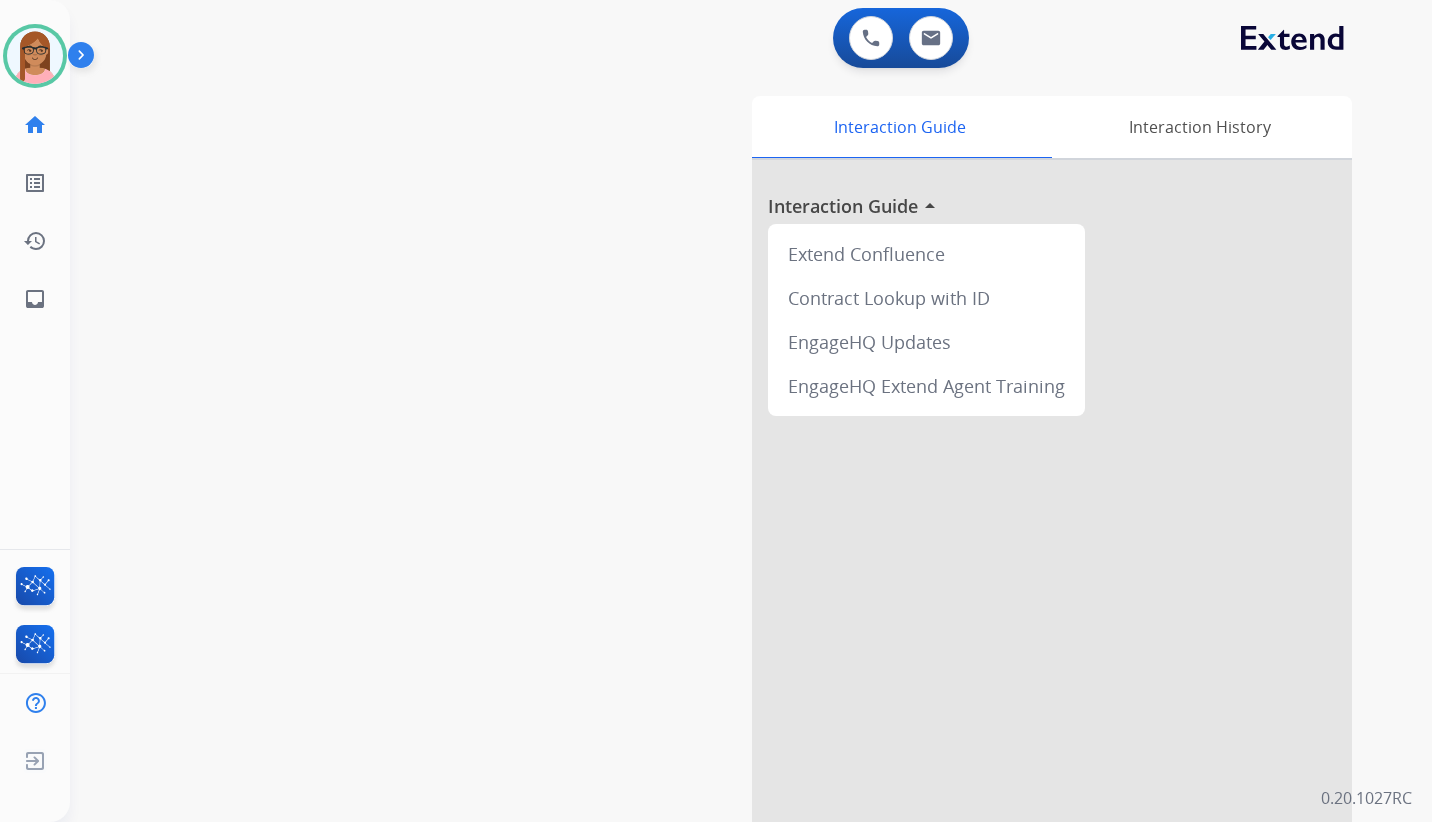 scroll, scrollTop: 0, scrollLeft: 0, axis: both 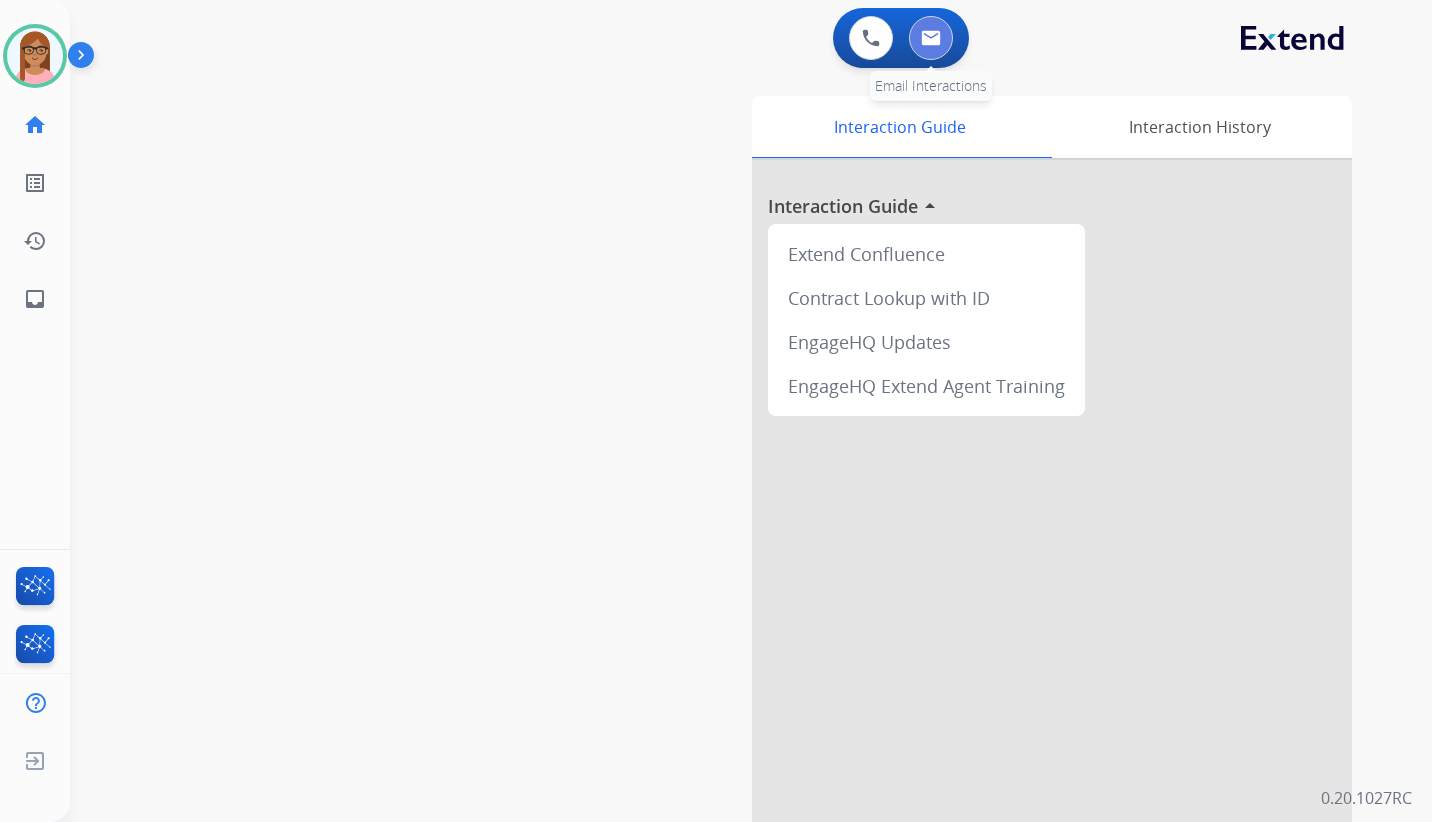 click at bounding box center [931, 38] 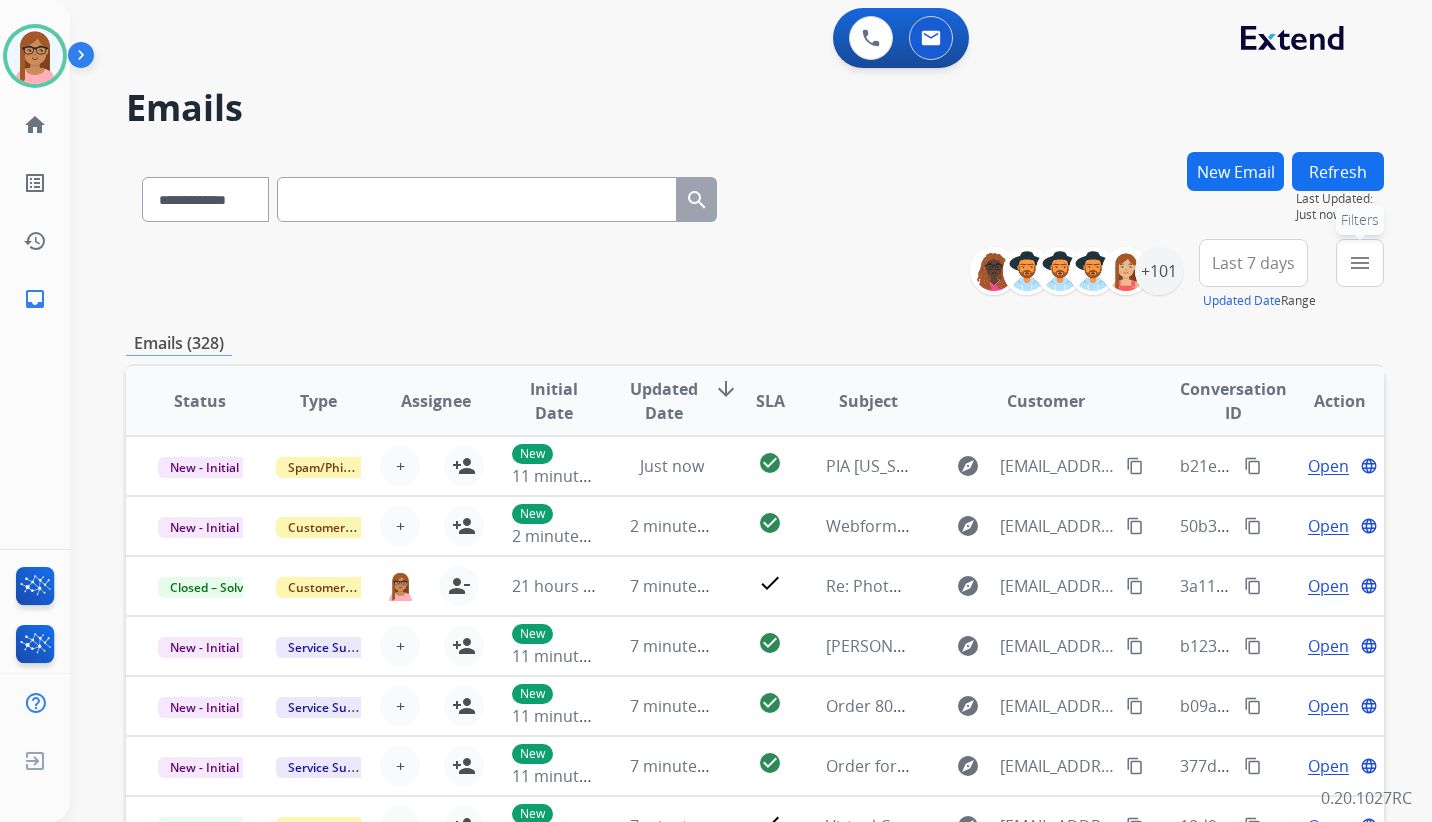 click on "menu  Filters" at bounding box center [1360, 263] 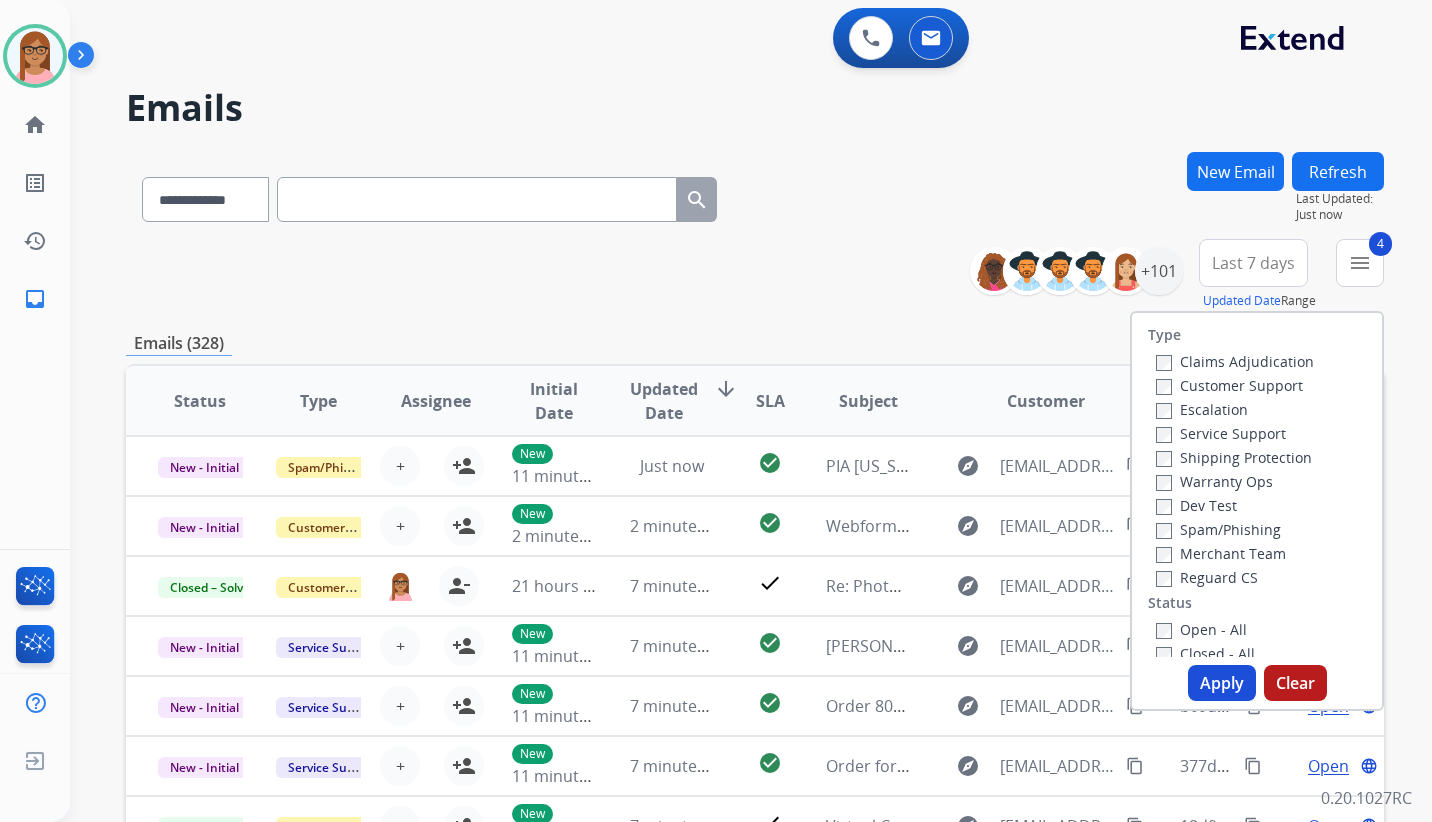 click on "Apply" at bounding box center [1222, 683] 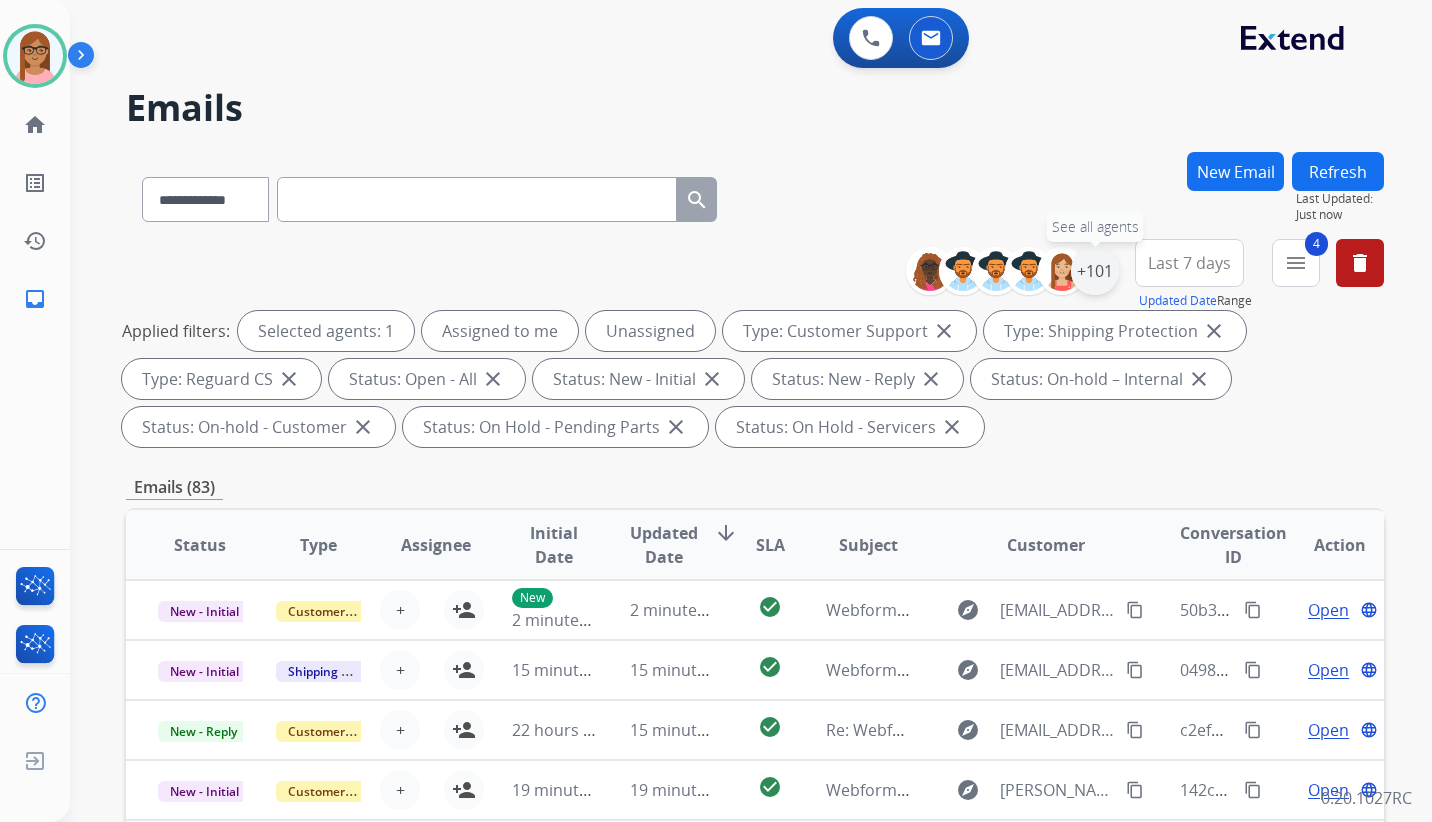 click on "+101" at bounding box center [1095, 271] 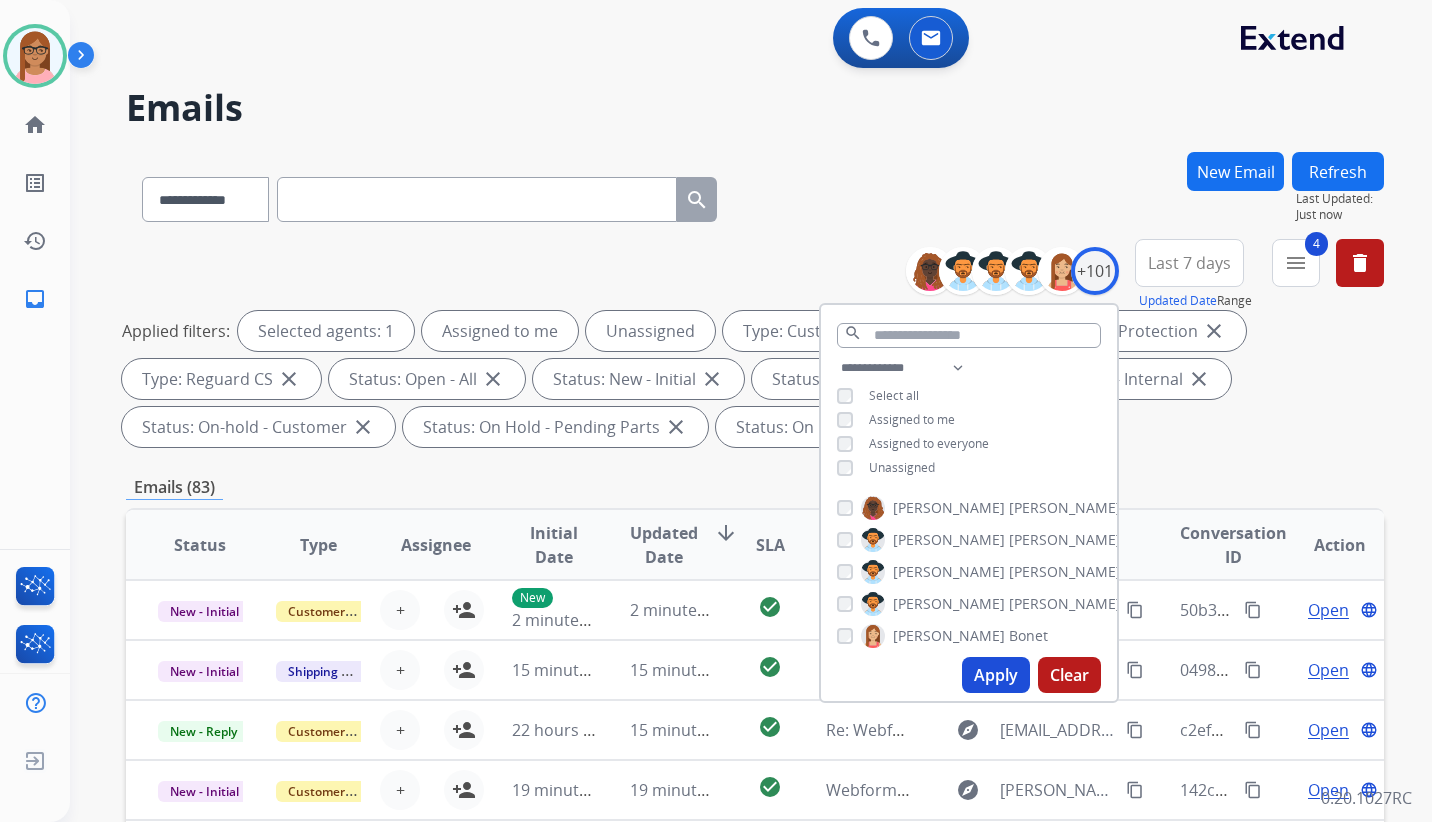 click on "**********" at bounding box center (969, 420) 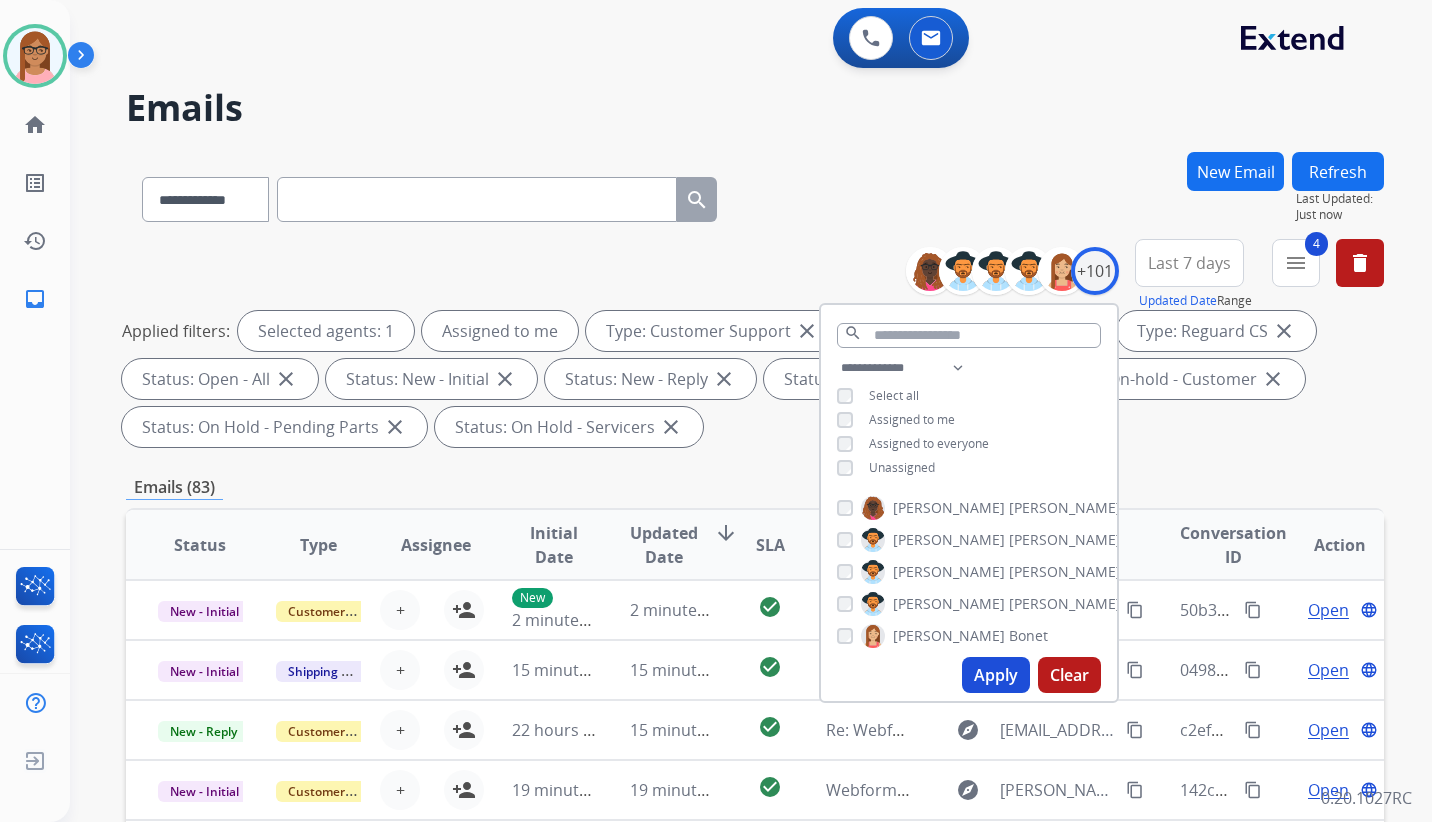 click on "Apply" at bounding box center [996, 675] 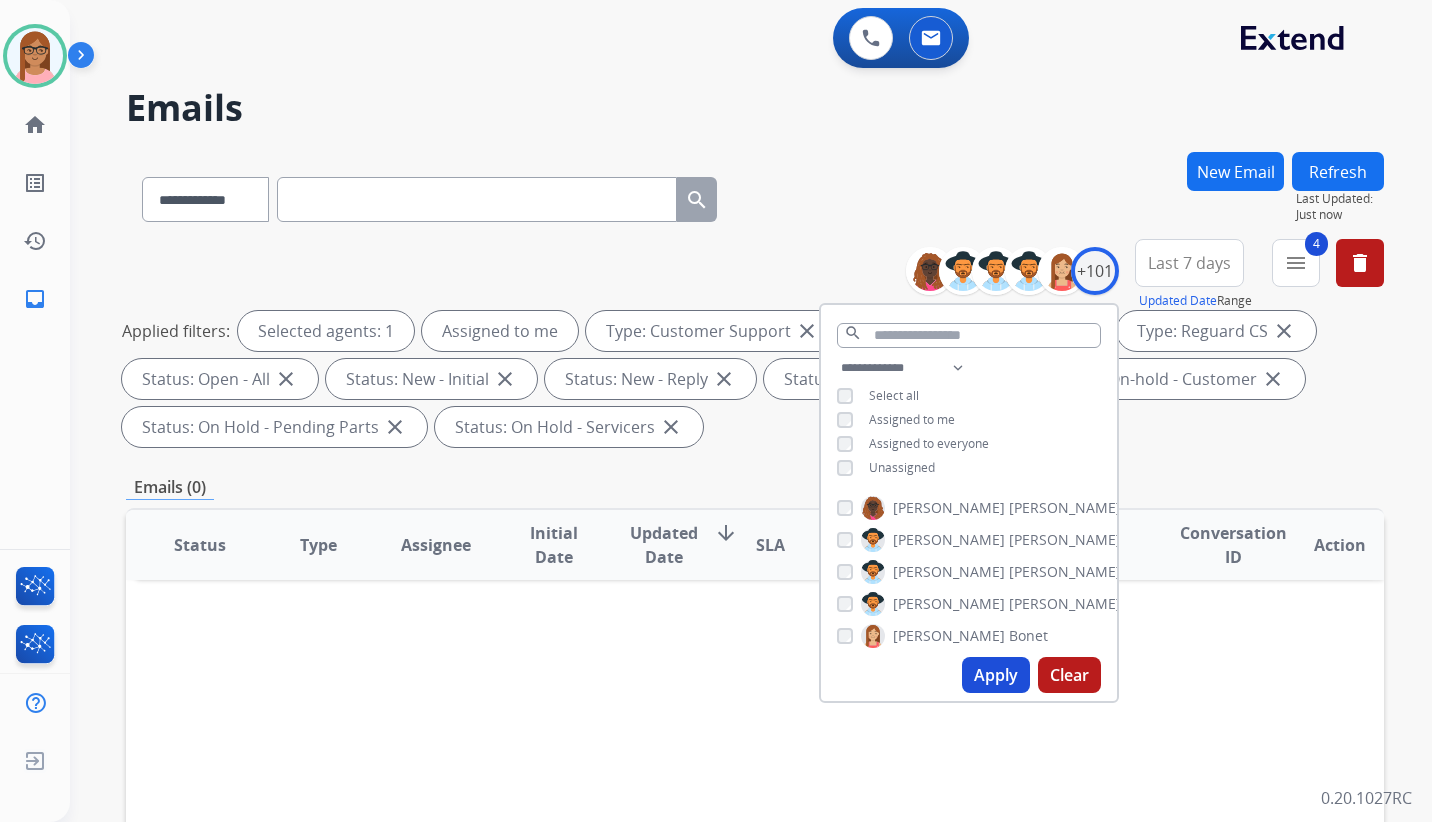 click on "**********" at bounding box center (755, 717) 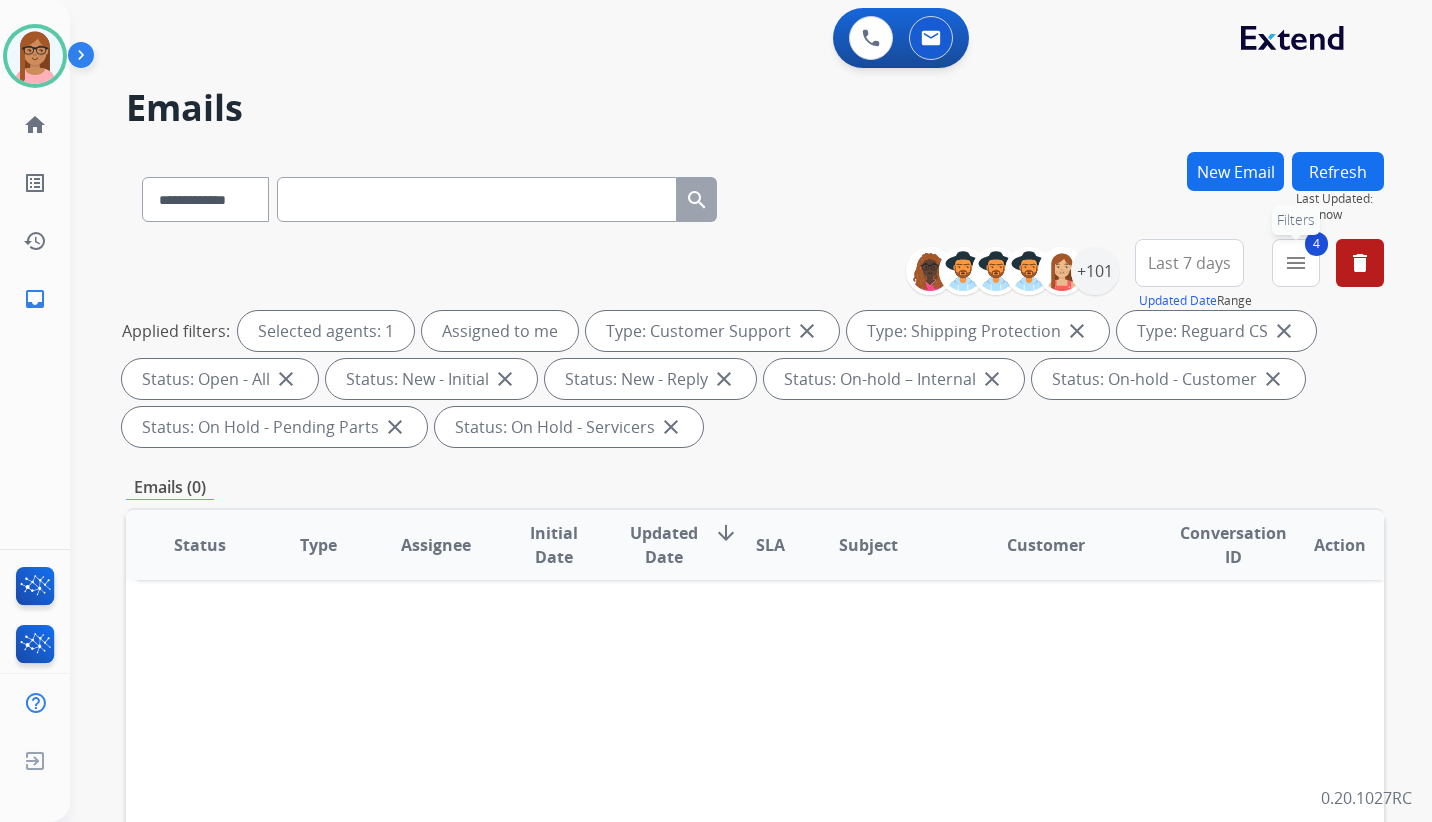 click on "menu" at bounding box center (1296, 263) 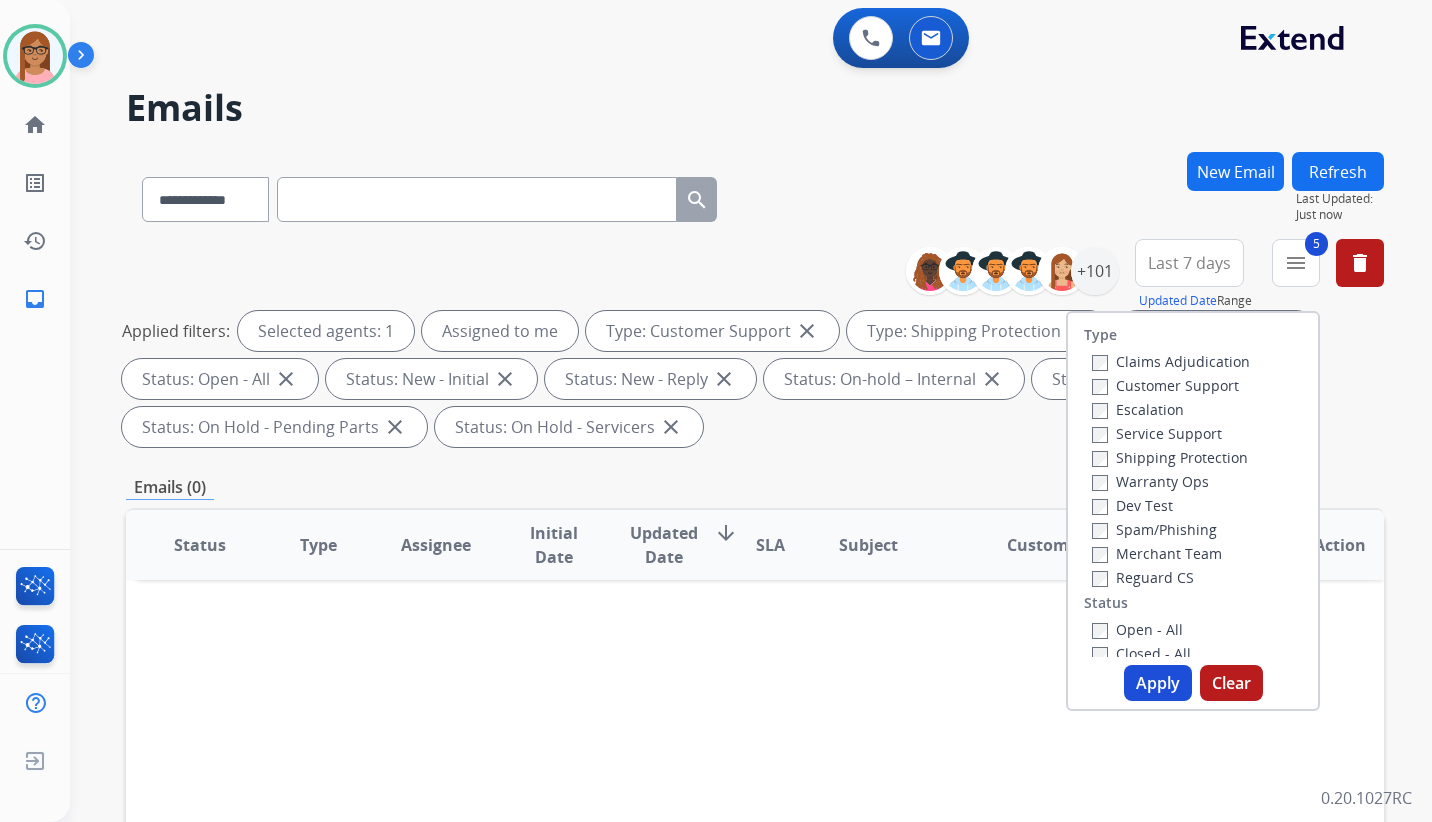 click on "Apply" at bounding box center [1158, 683] 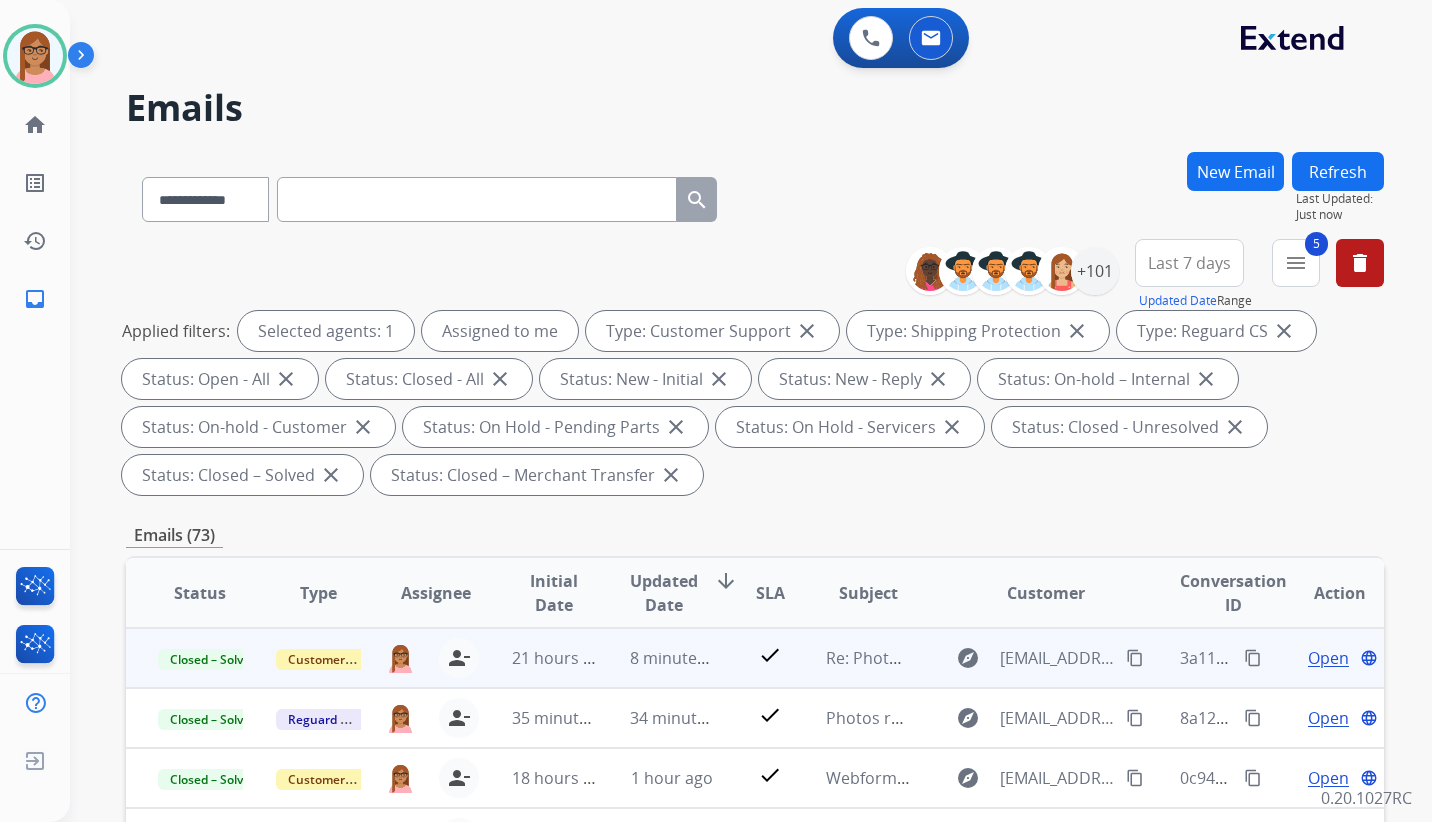 scroll, scrollTop: 2, scrollLeft: 0, axis: vertical 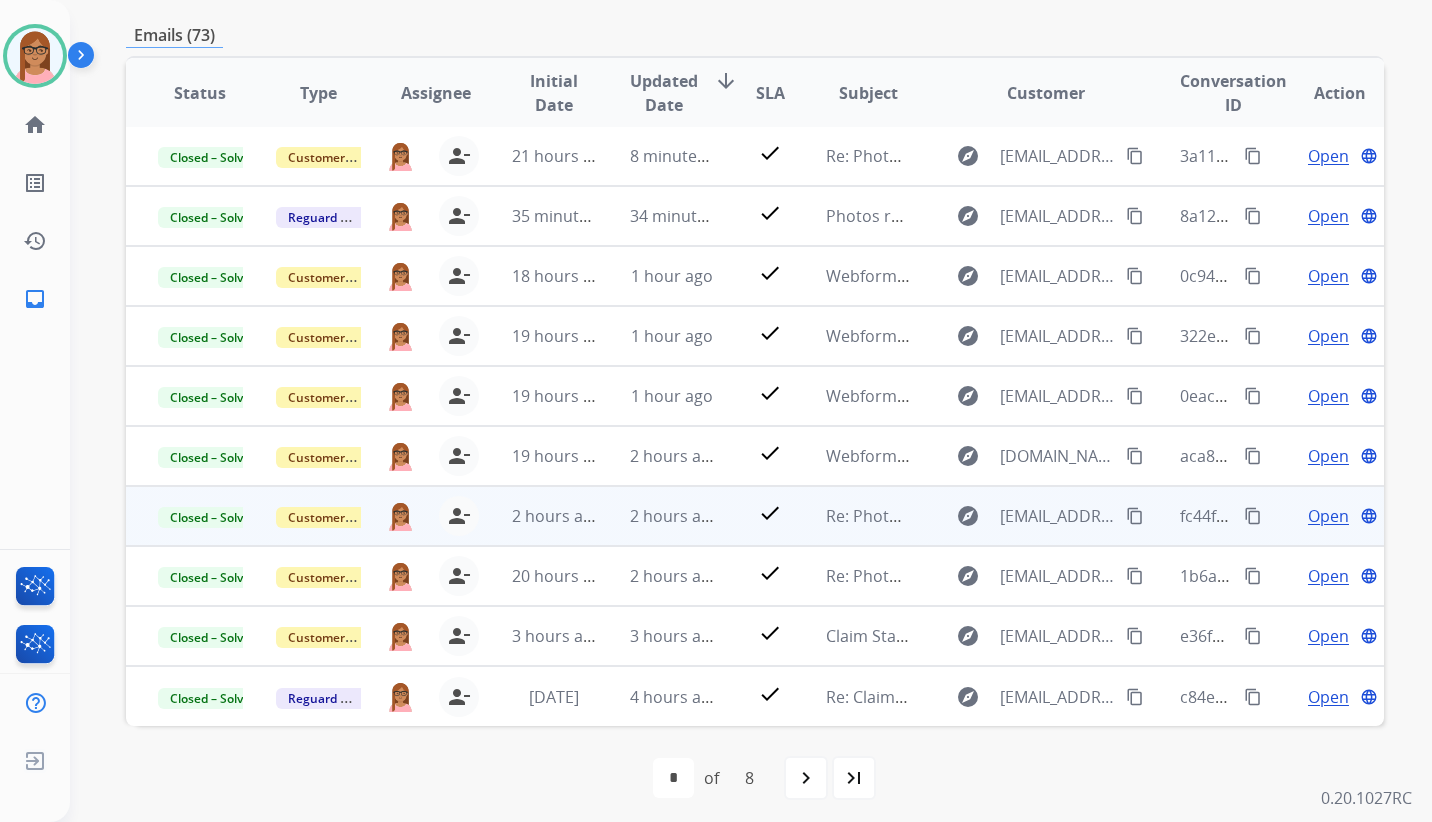 click on "Open" at bounding box center [1328, 516] 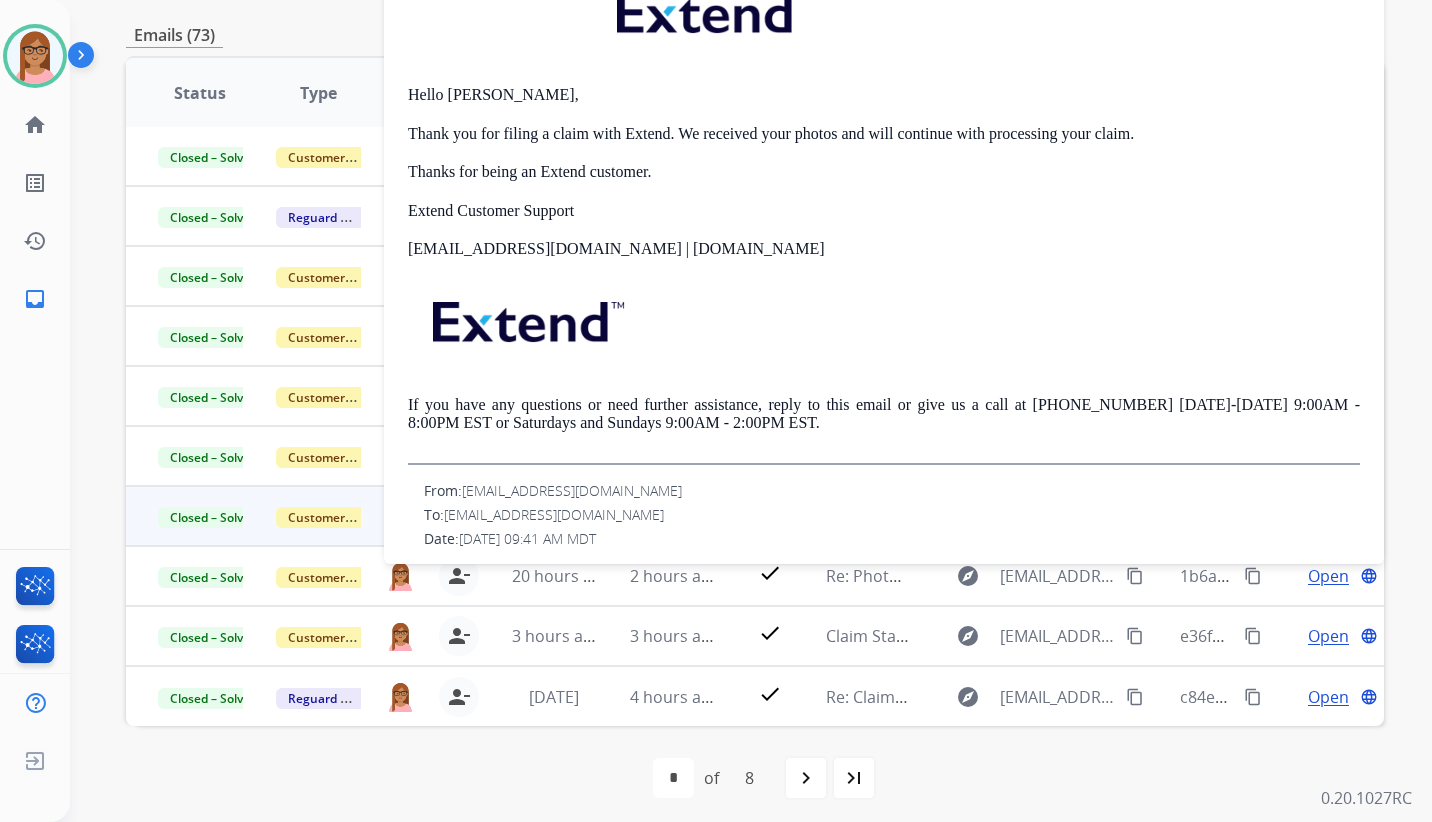 scroll, scrollTop: 0, scrollLeft: 0, axis: both 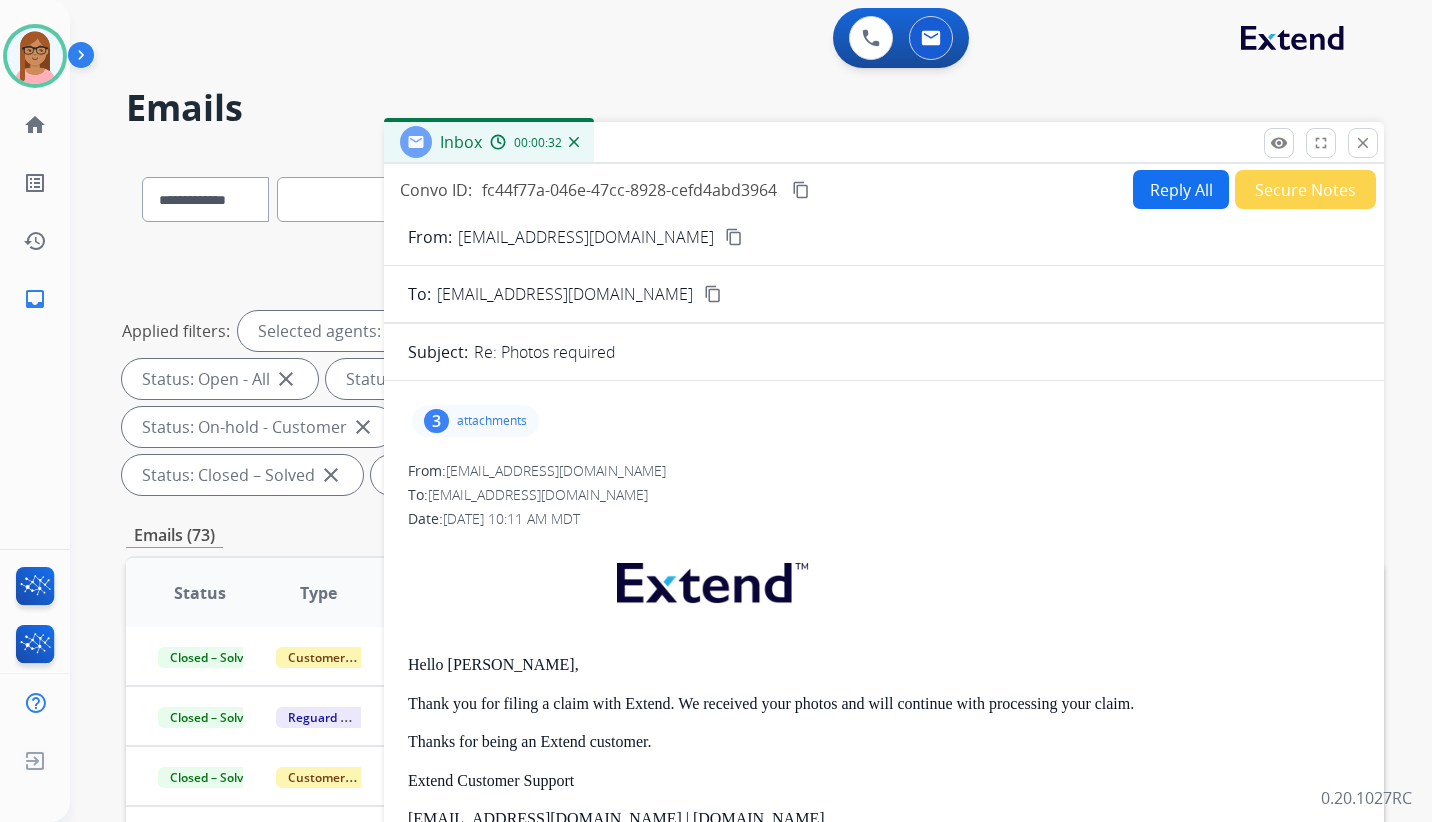 click on "Reply All" at bounding box center [1181, 189] 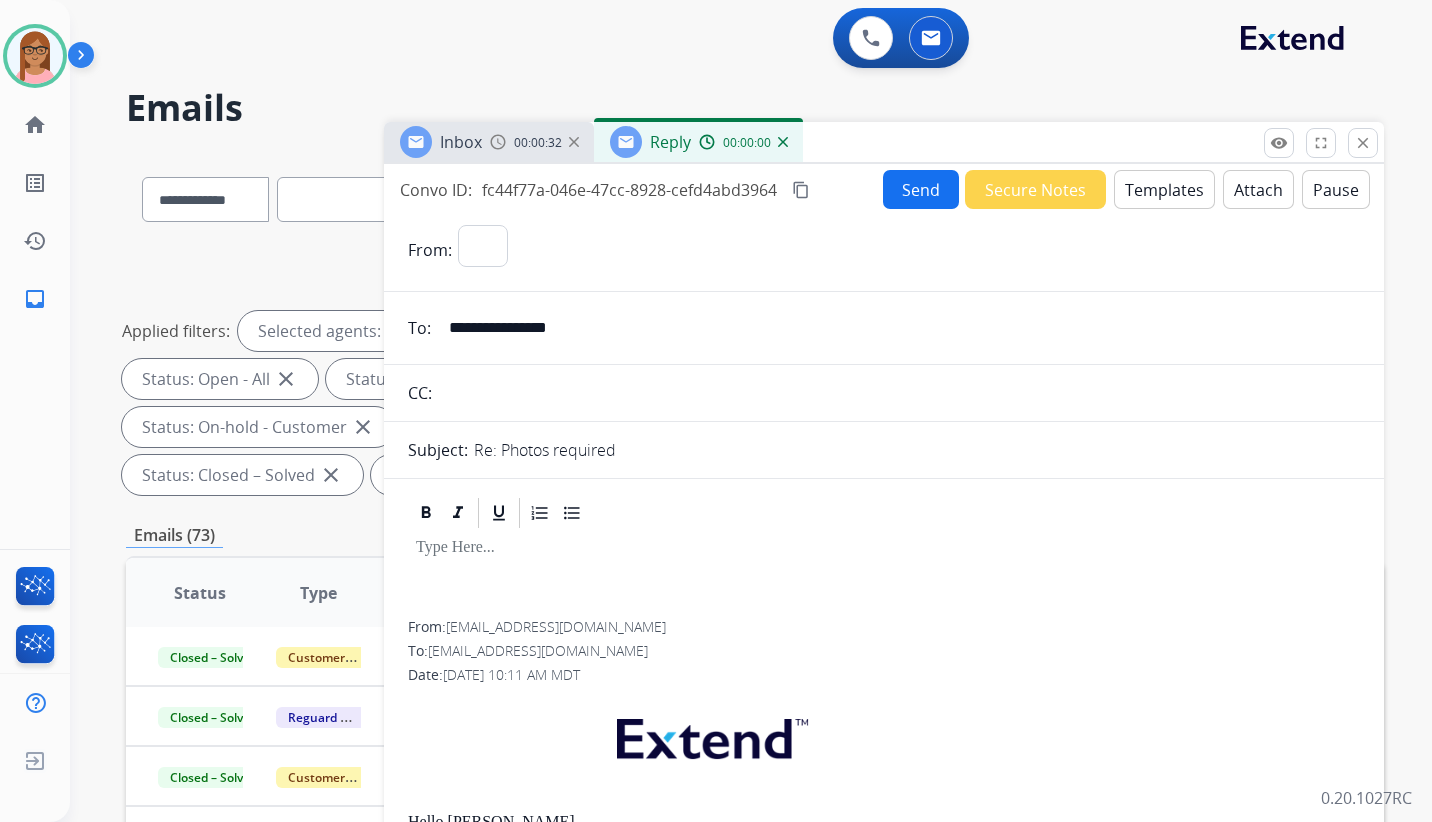 select on "**********" 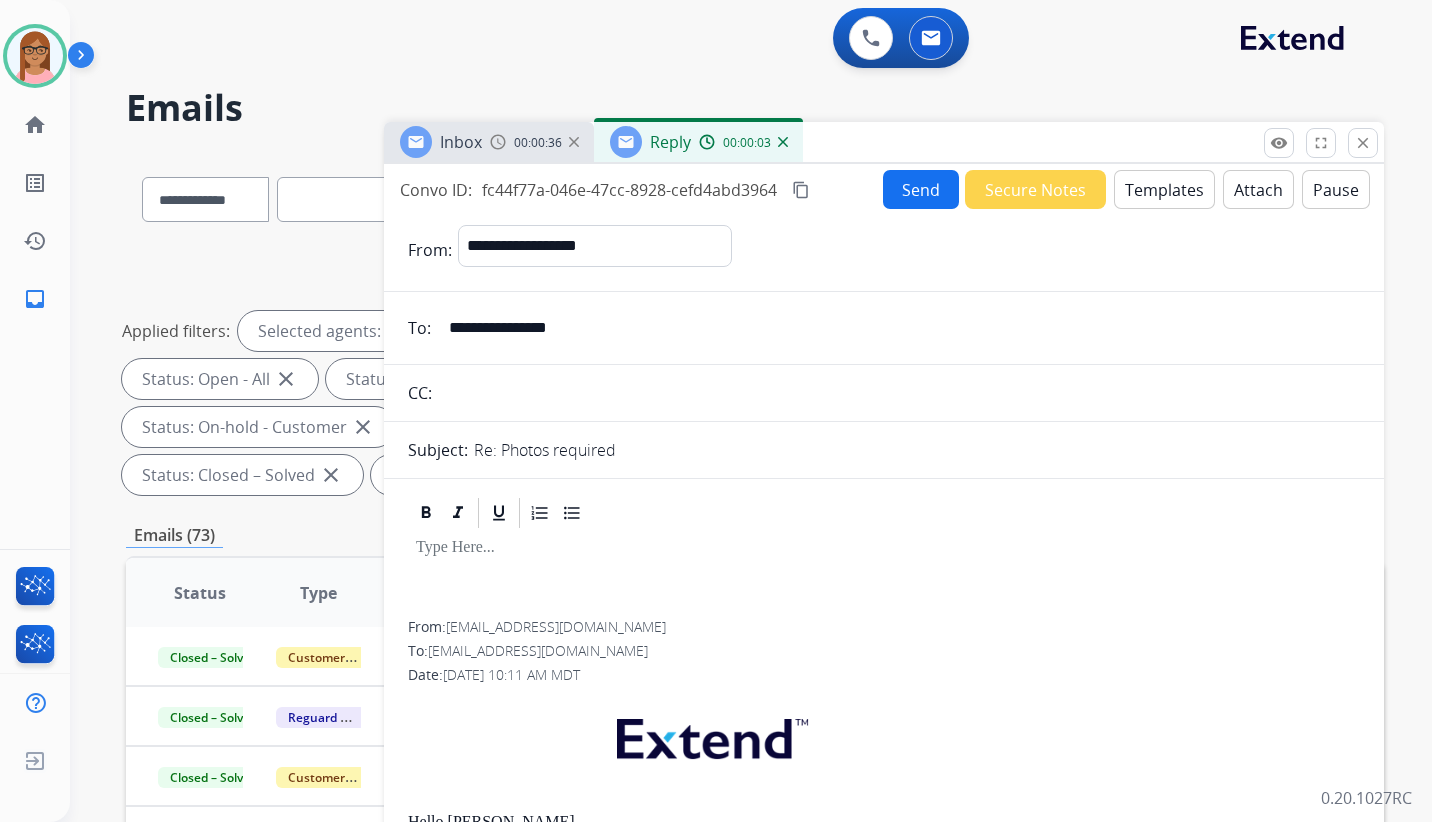 click on "Templates" at bounding box center (1164, 189) 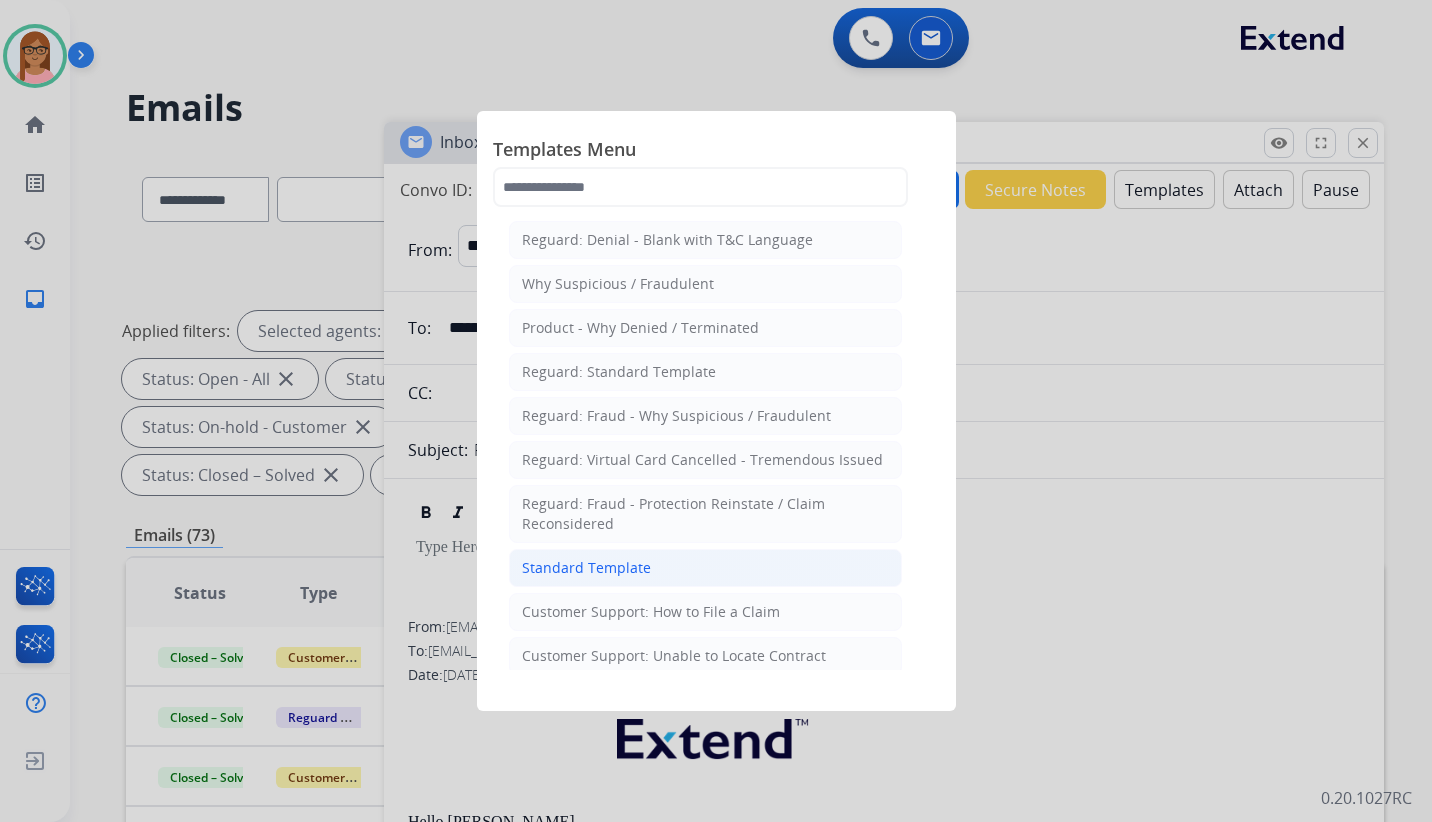 click on "Standard Template" 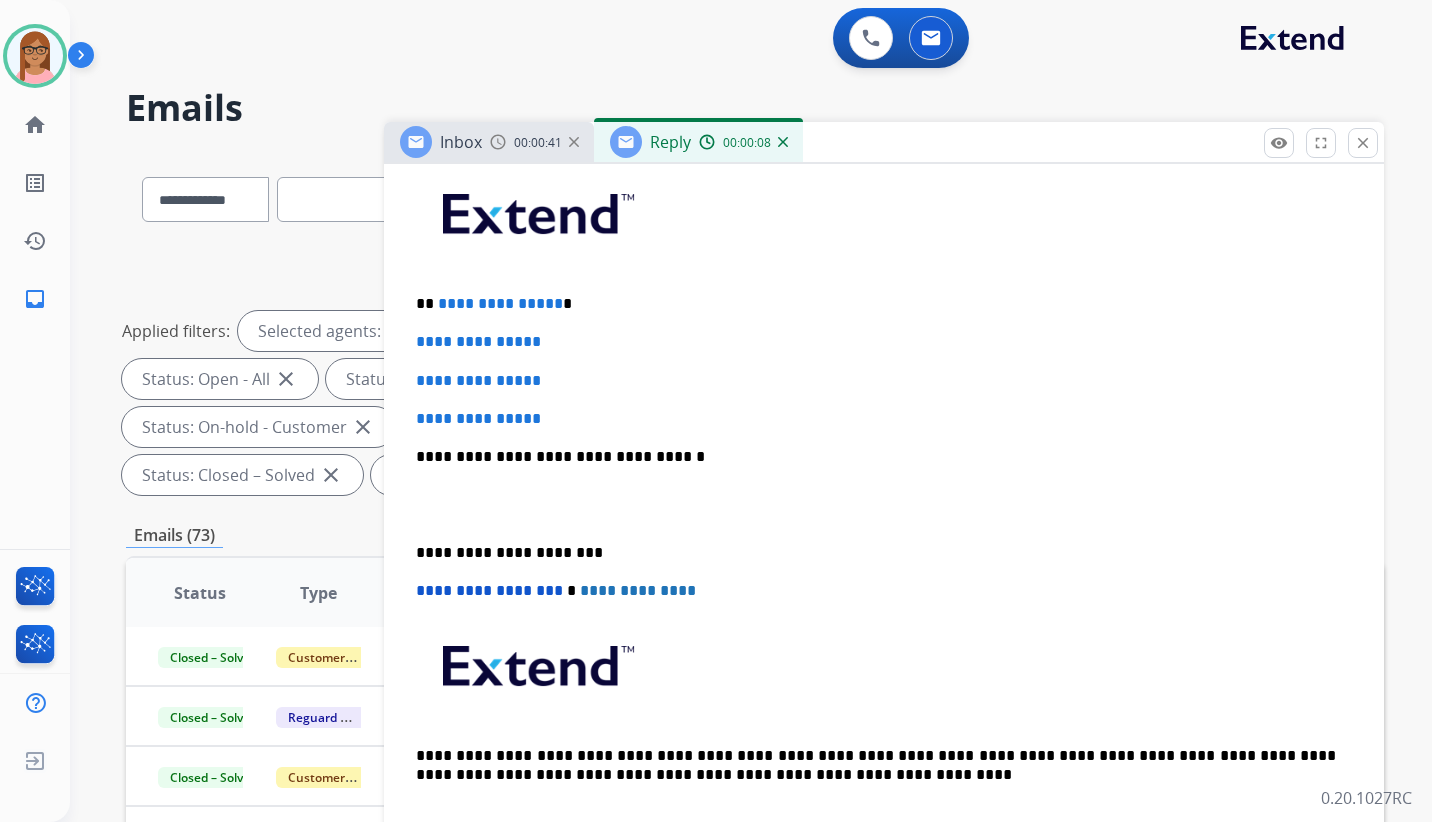 scroll, scrollTop: 500, scrollLeft: 0, axis: vertical 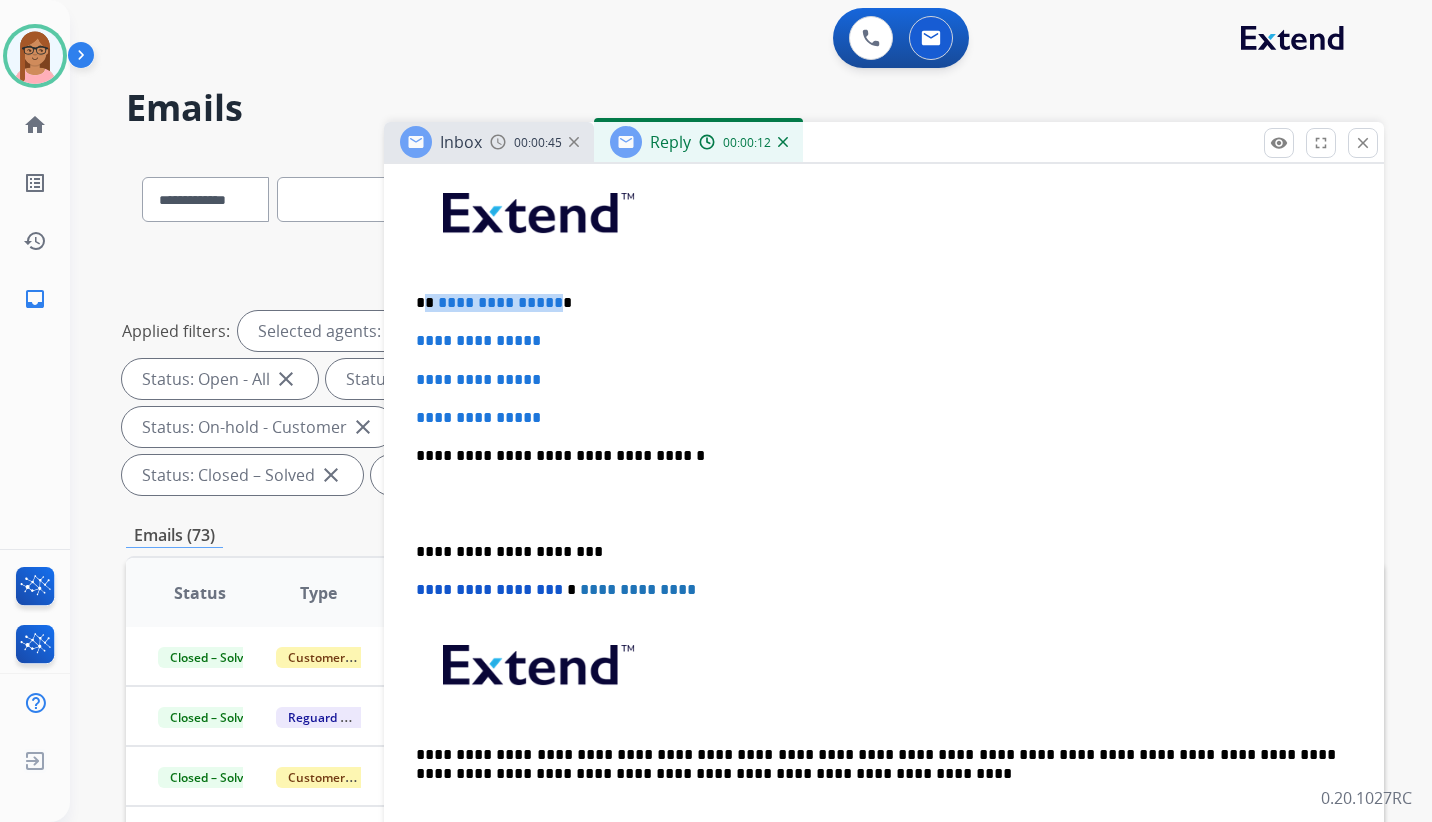 drag, startPoint x: 427, startPoint y: 301, endPoint x: 552, endPoint y: 311, distance: 125.39936 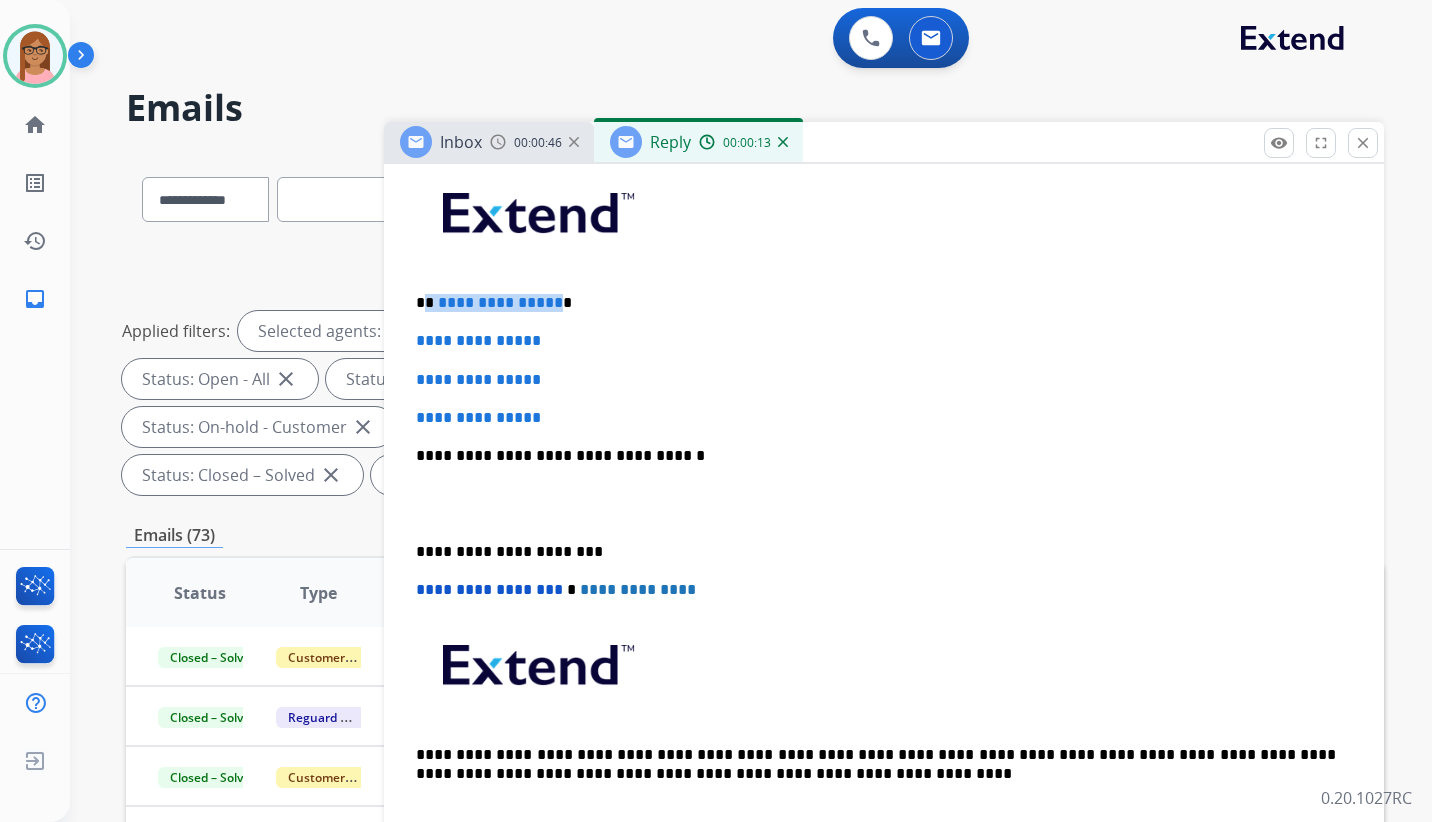 type 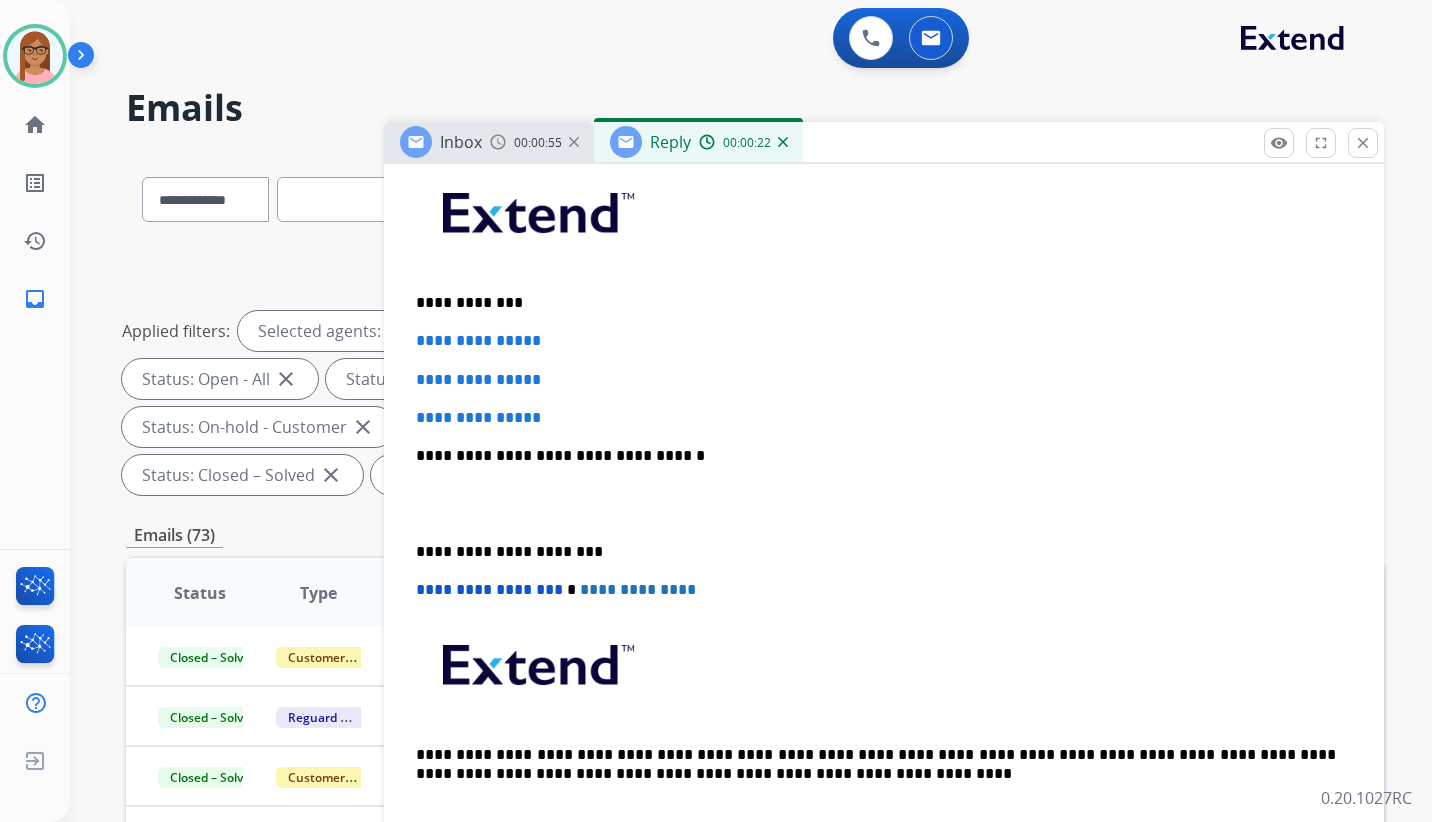 scroll, scrollTop: 400, scrollLeft: 0, axis: vertical 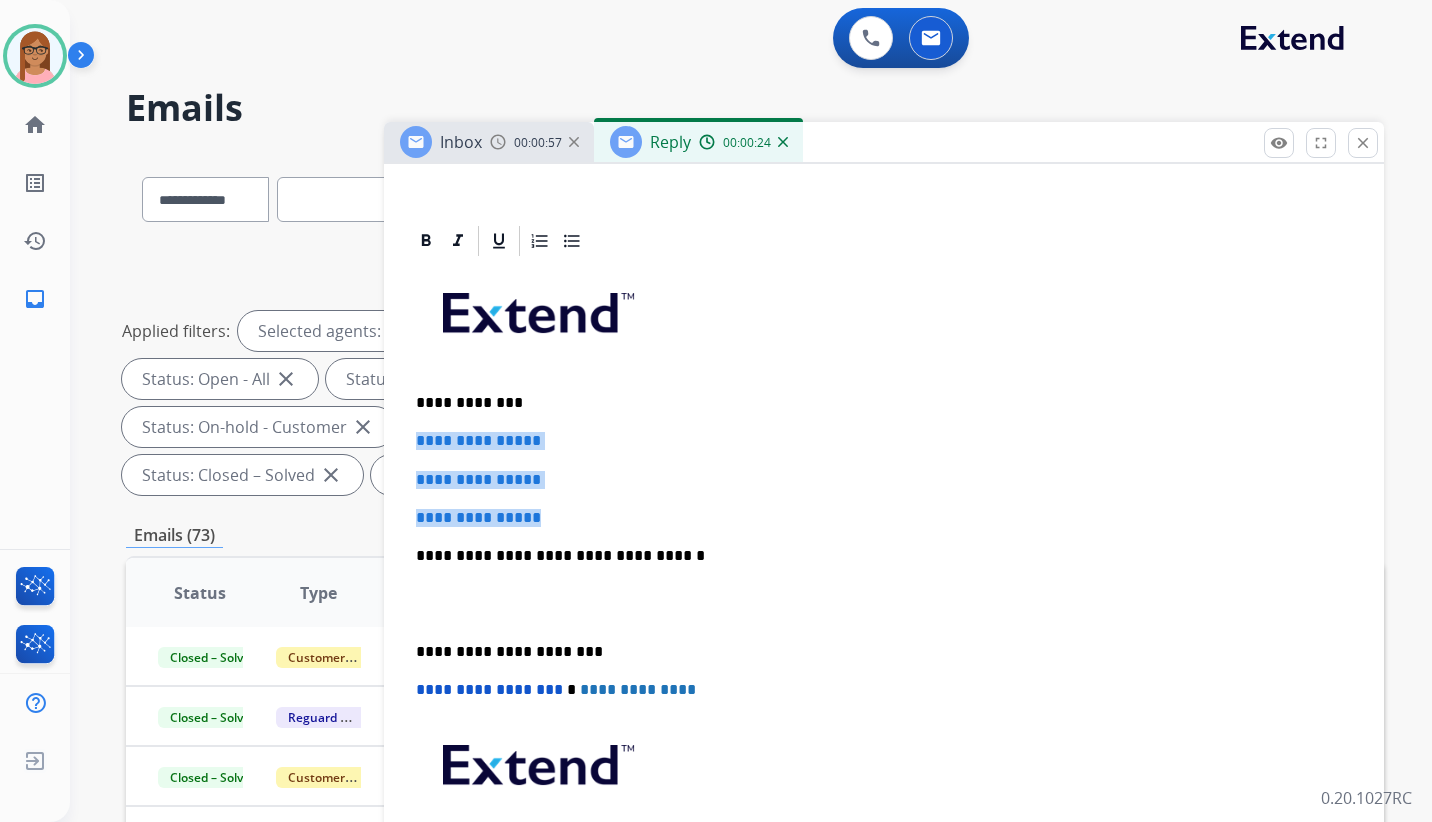 drag, startPoint x: 414, startPoint y: 439, endPoint x: 563, endPoint y: 508, distance: 164.2011 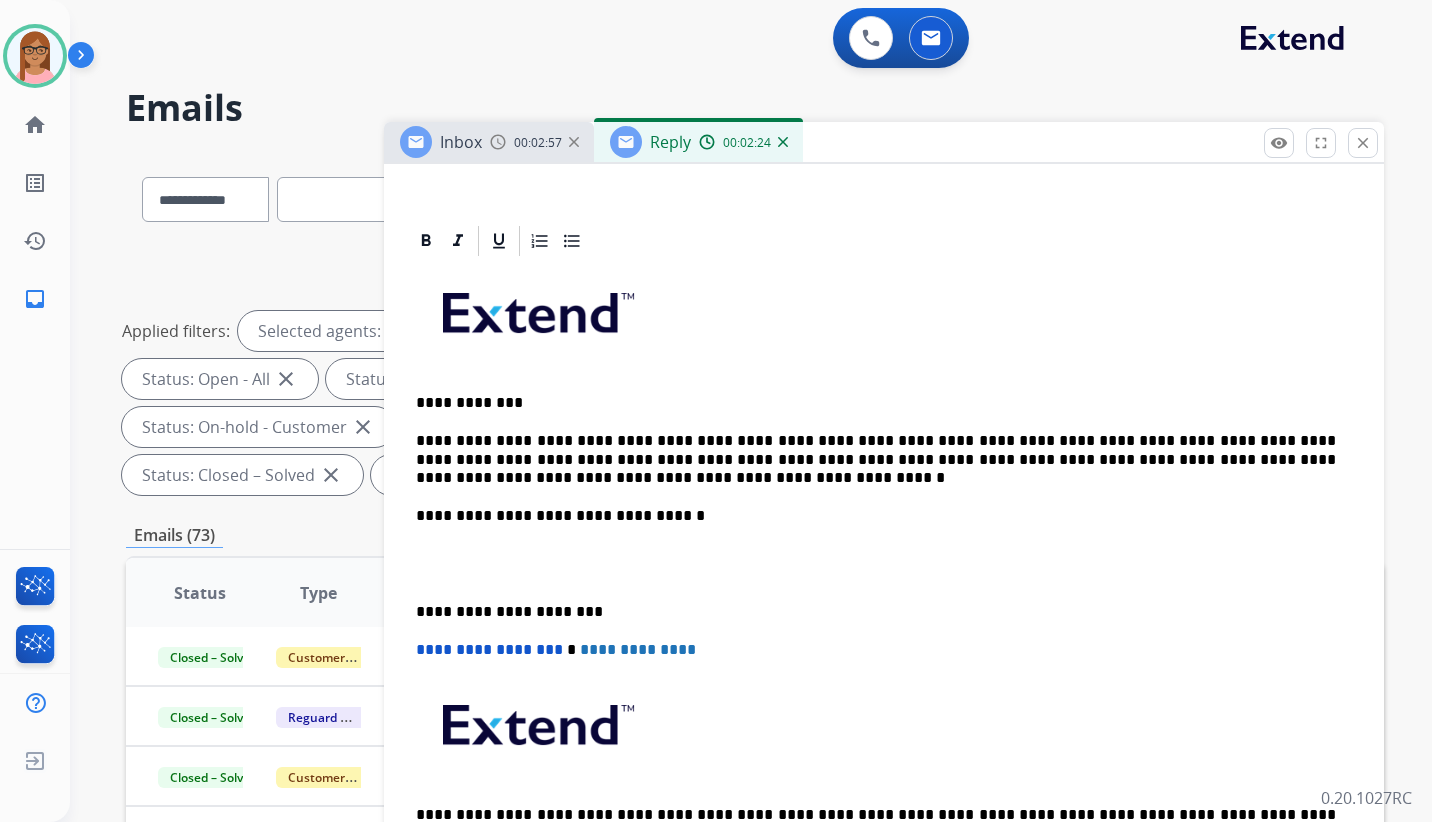 click on "**********" at bounding box center (884, 583) 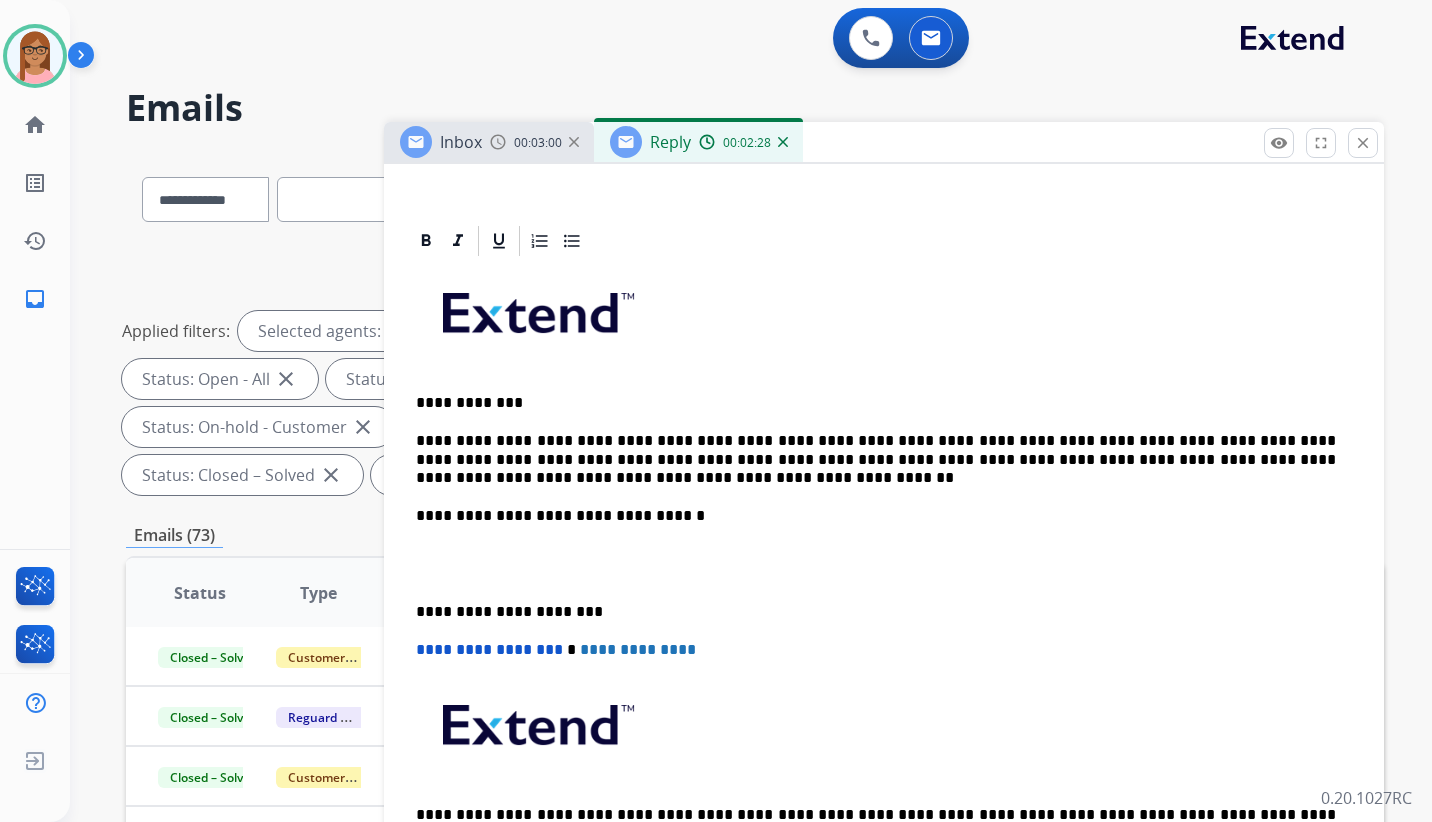 click on "**********" at bounding box center (876, 459) 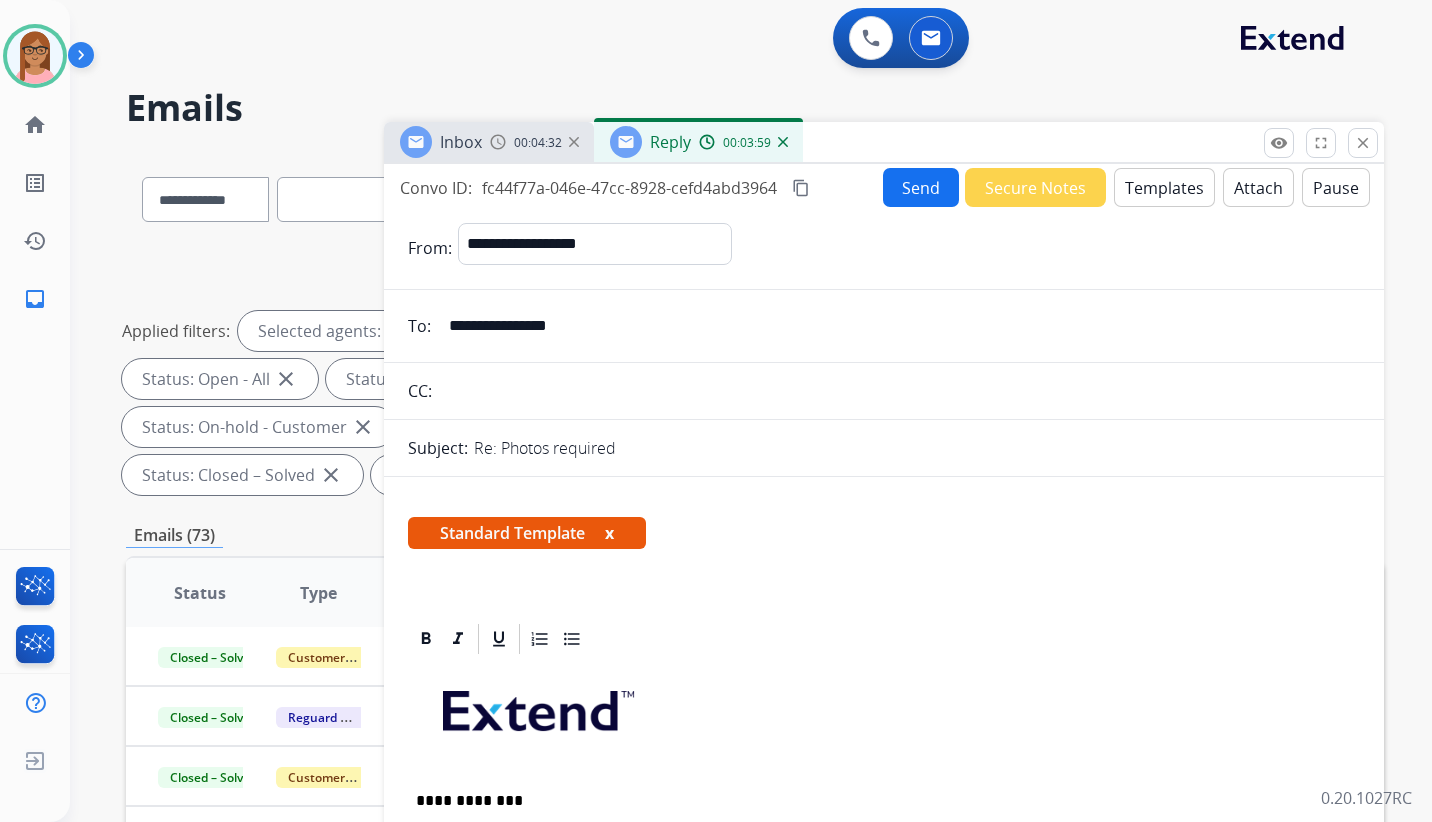 scroll, scrollTop: 0, scrollLeft: 0, axis: both 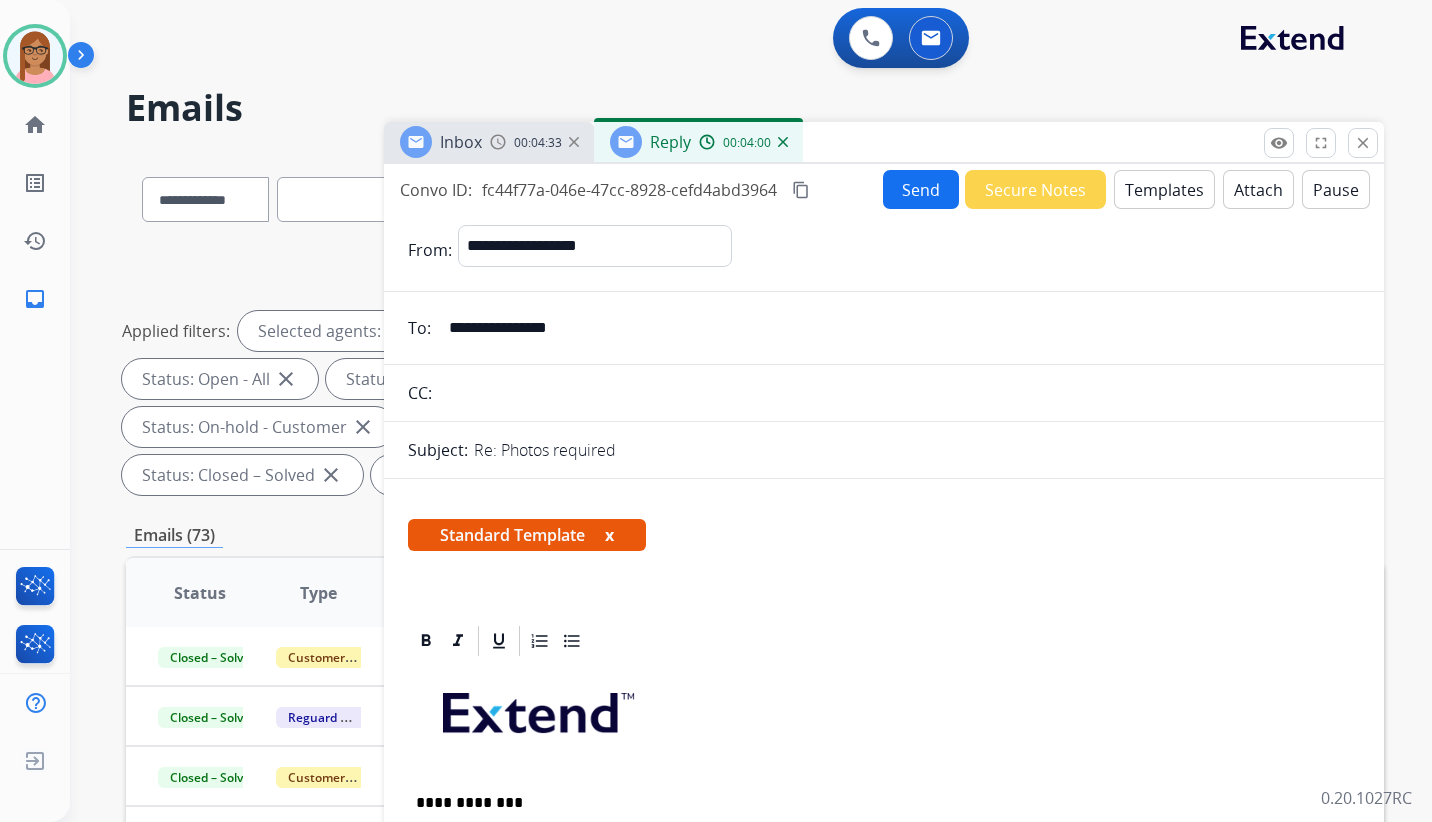 click on "content_copy" at bounding box center [801, 190] 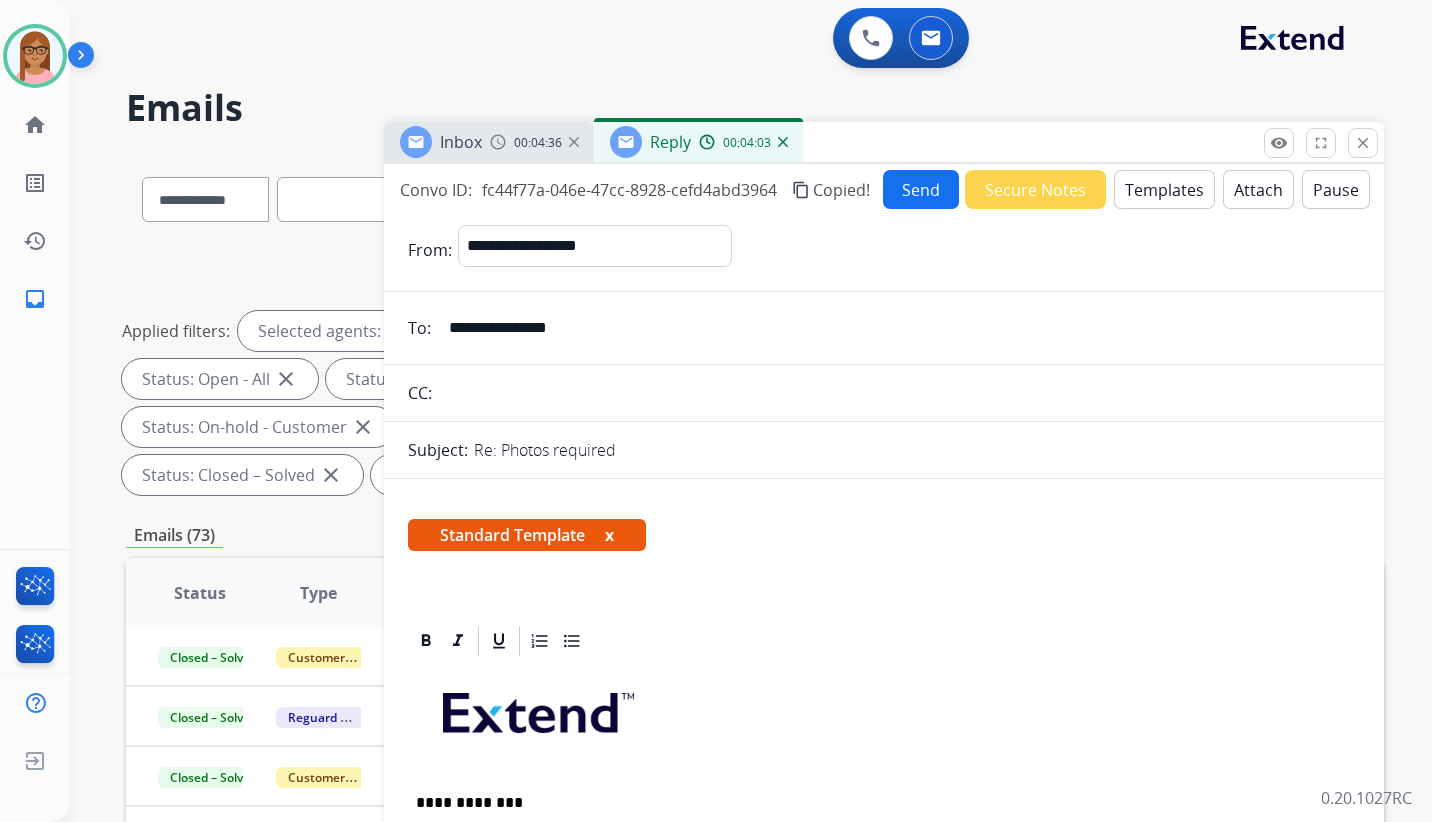 click on "Send" at bounding box center (921, 189) 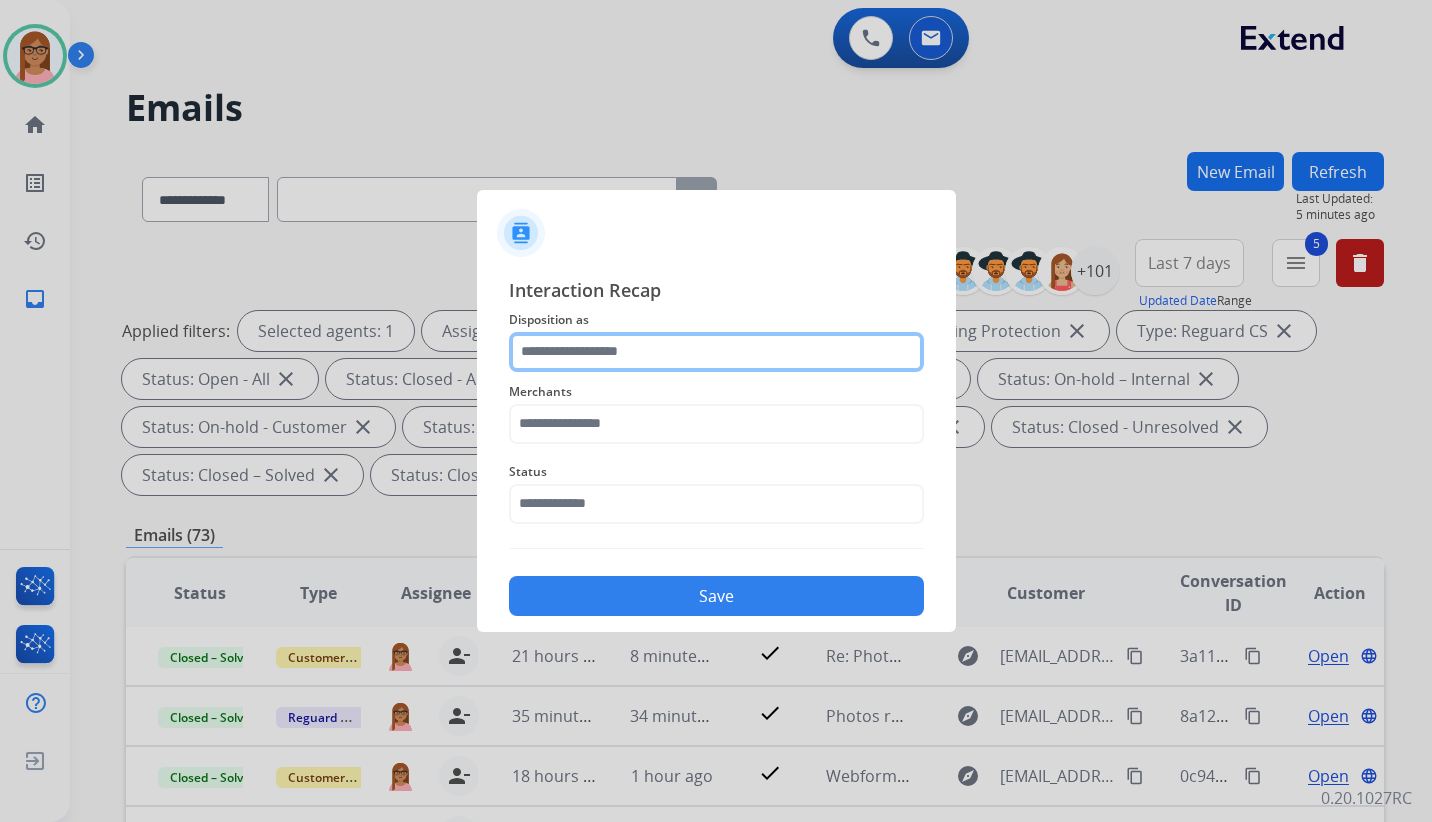 click 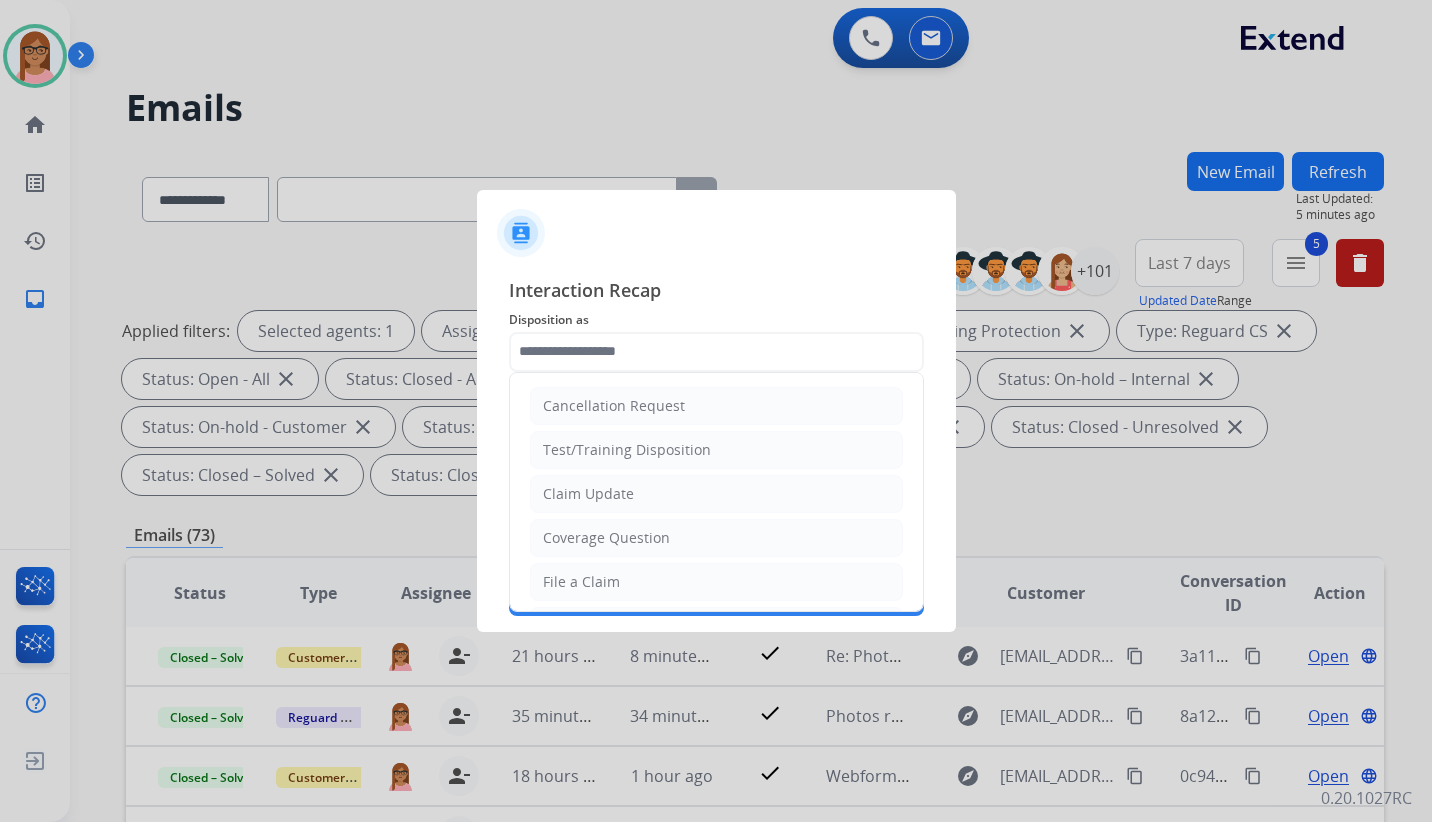 click on "Claim Update" 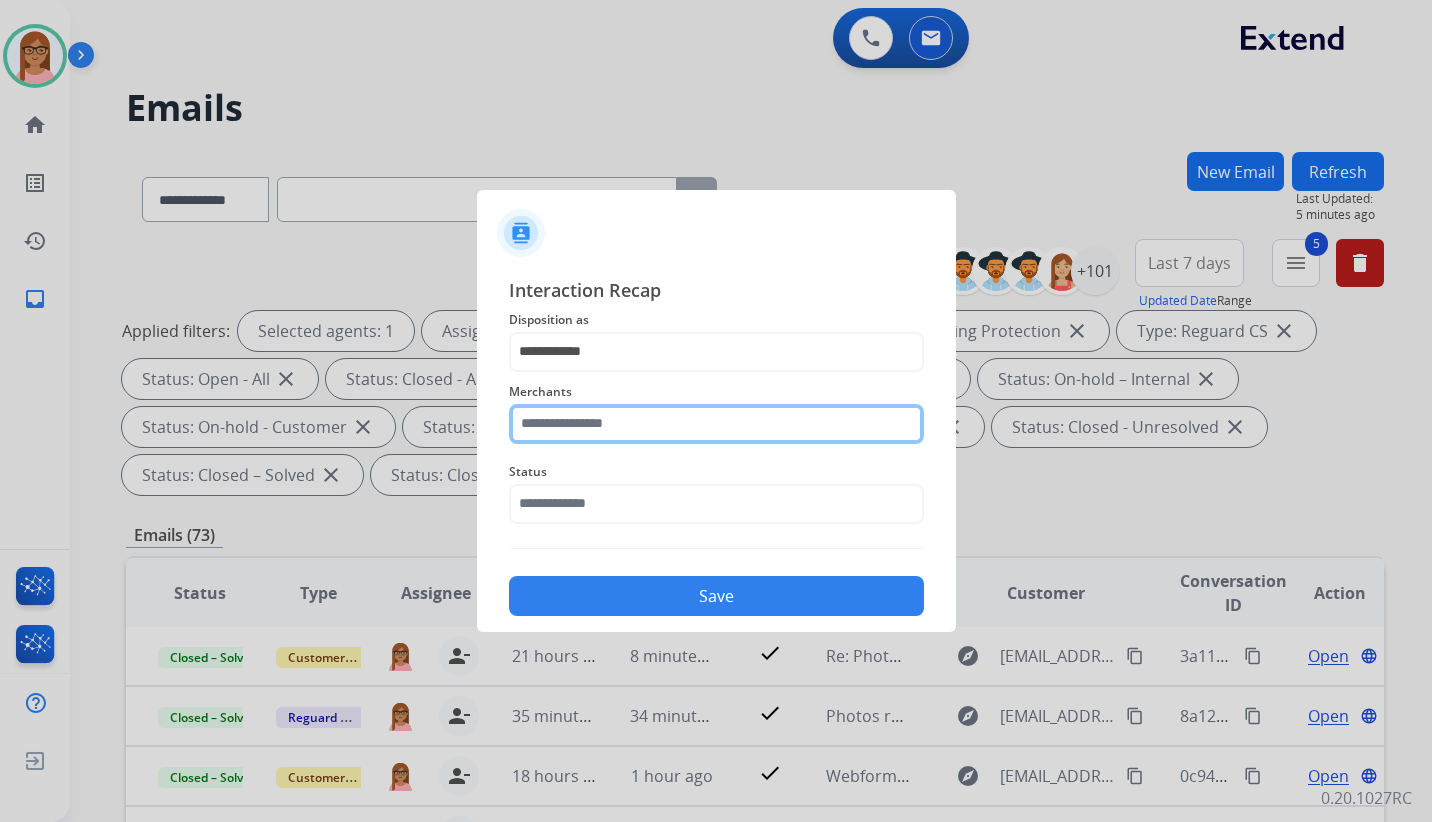 click 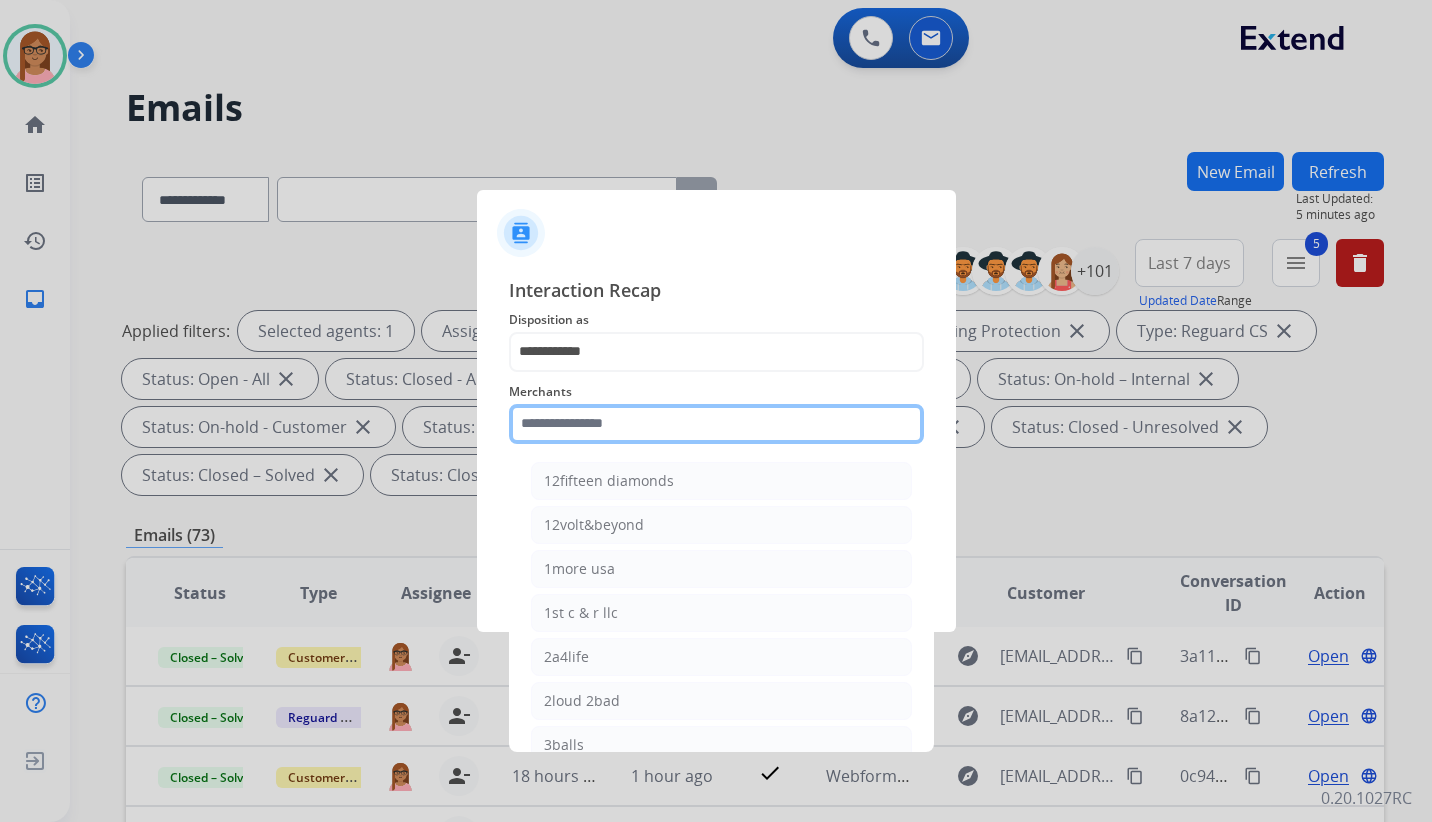 click 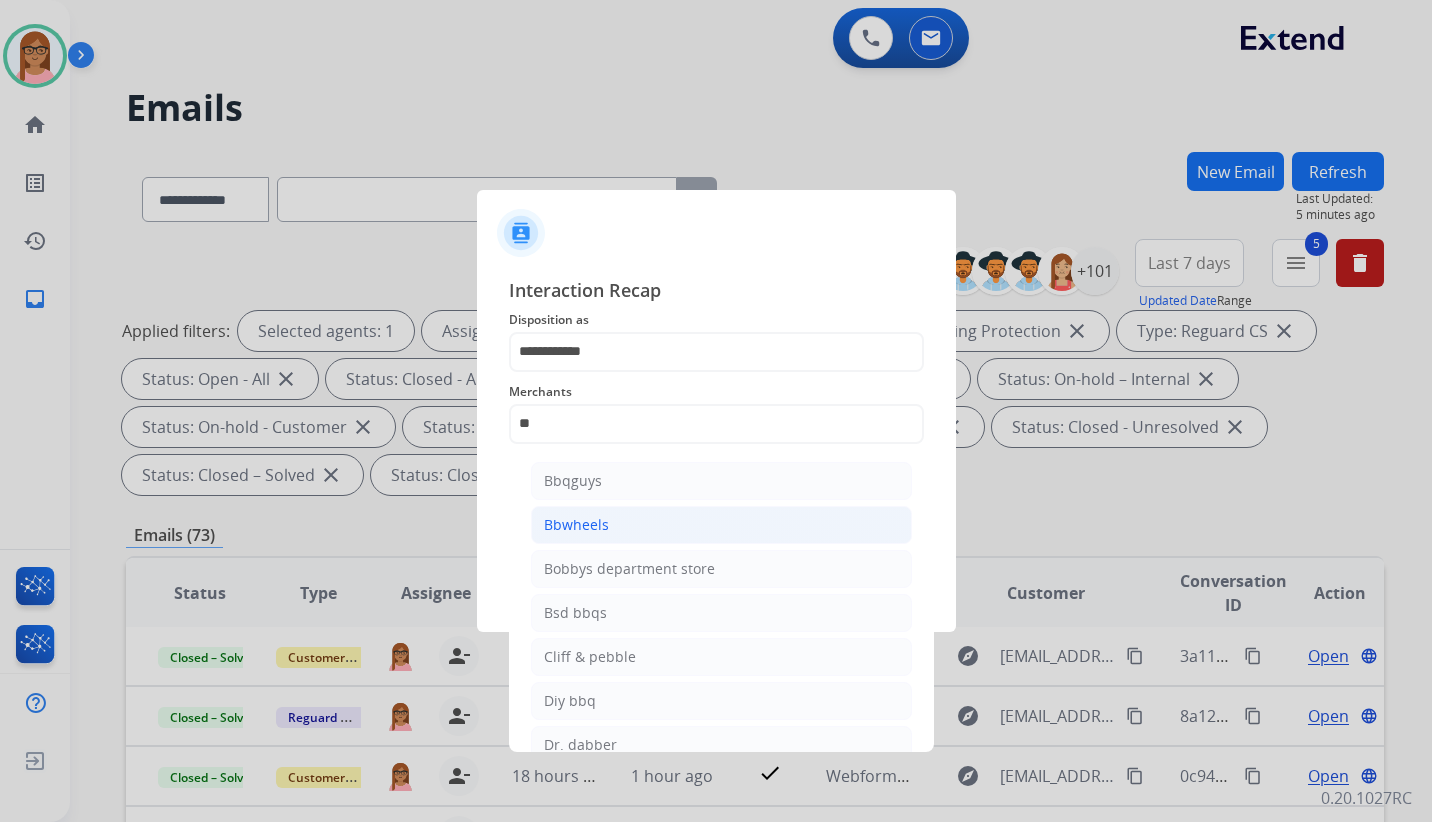click on "Bbwheels" 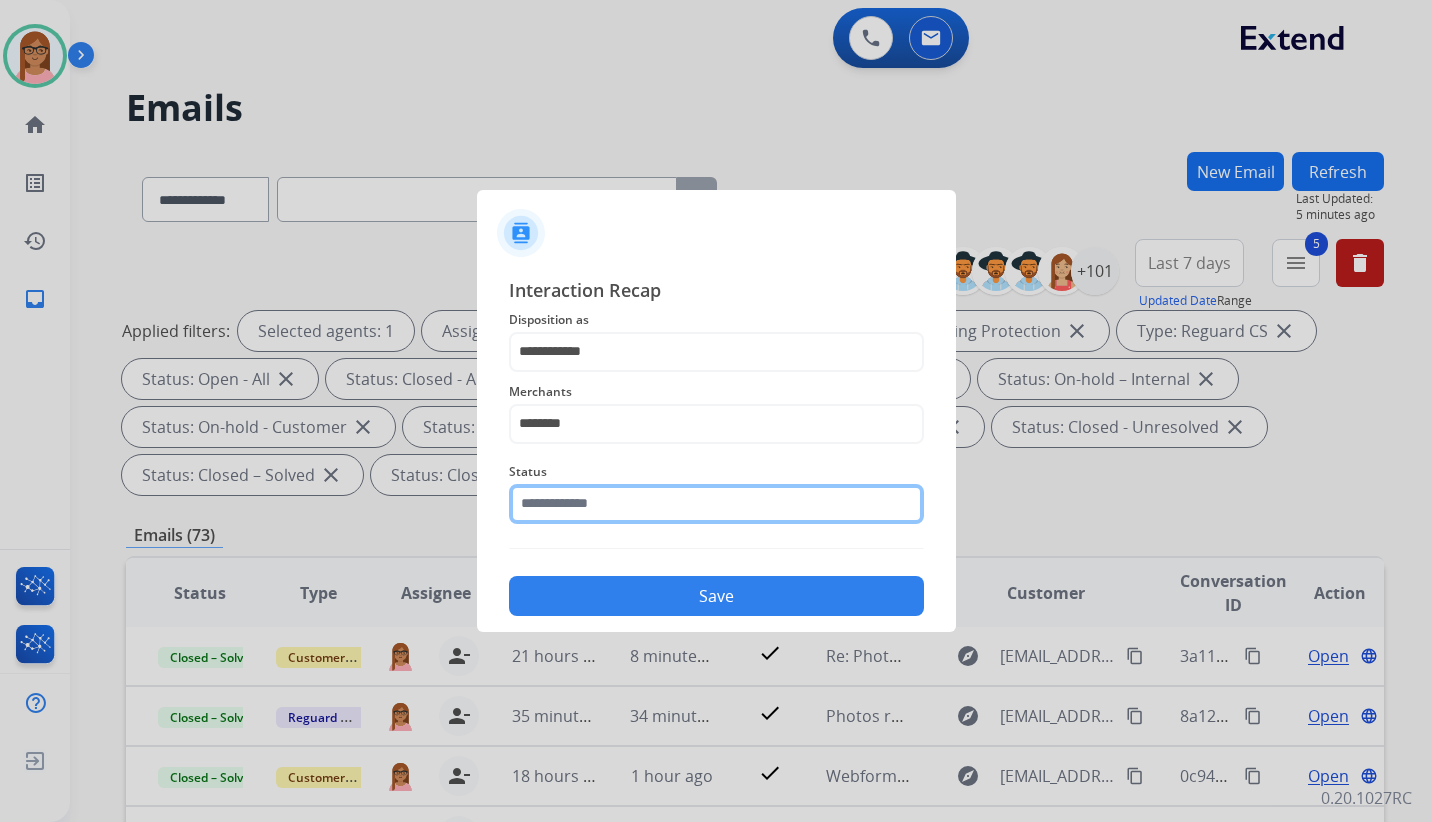 click 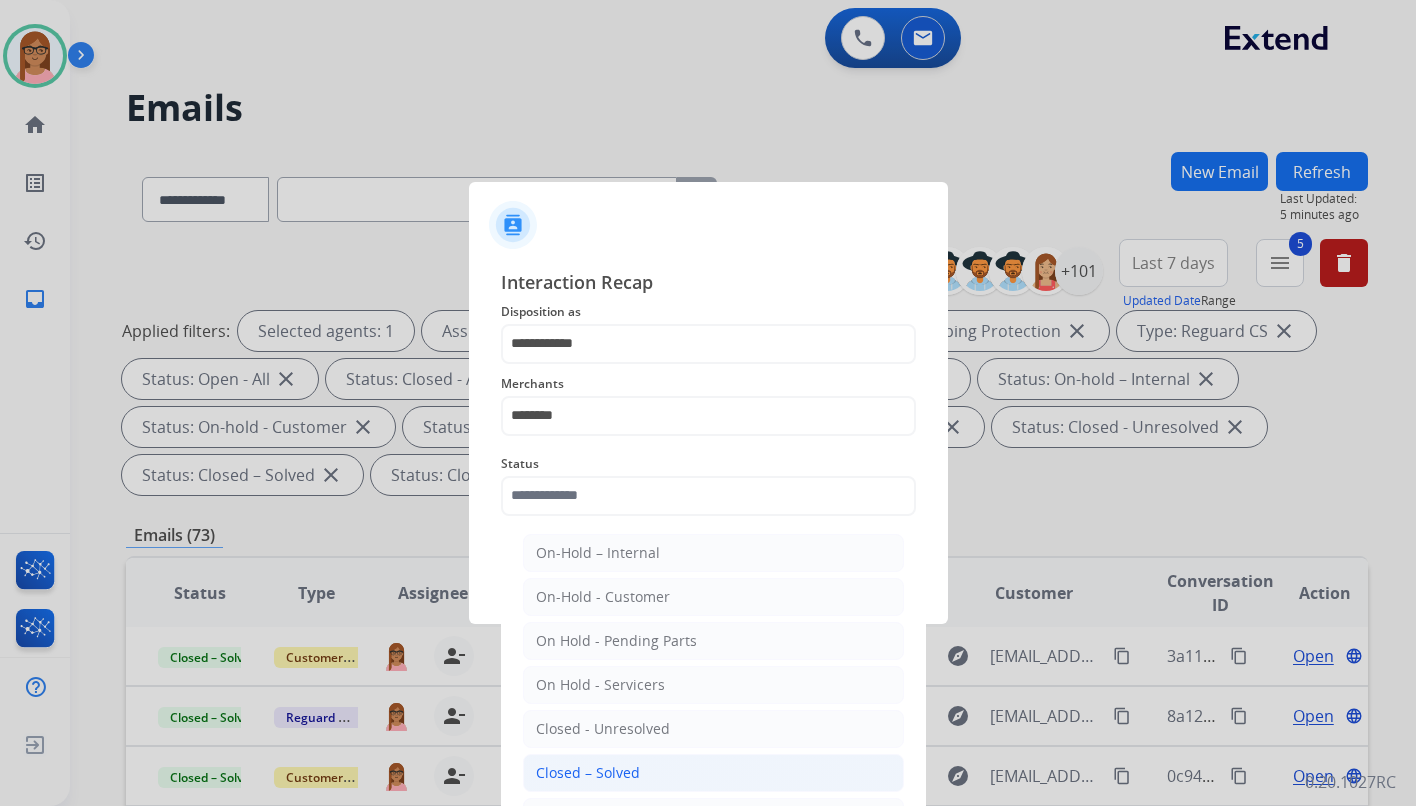 click on "Closed – Solved" 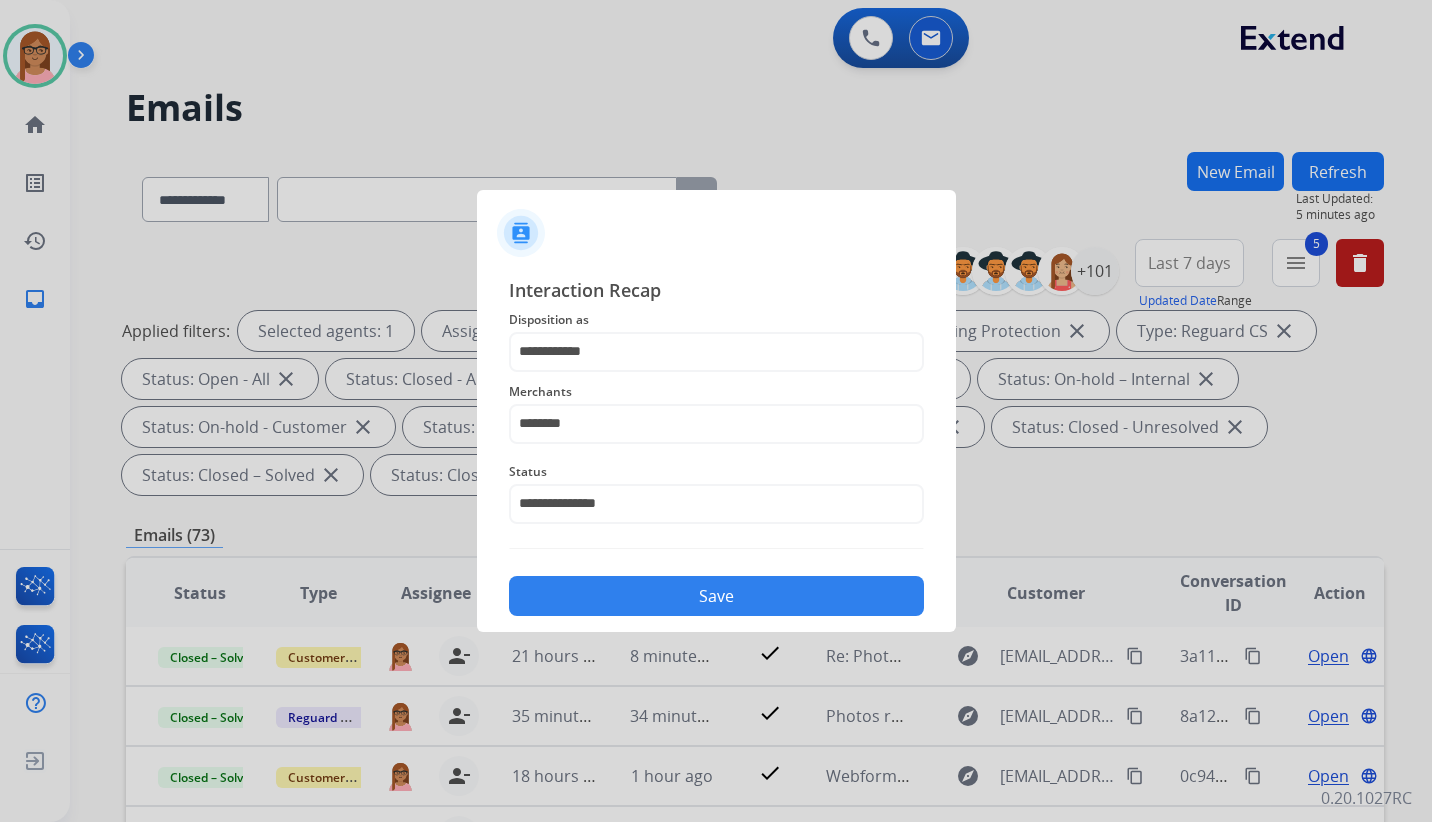click on "Save" 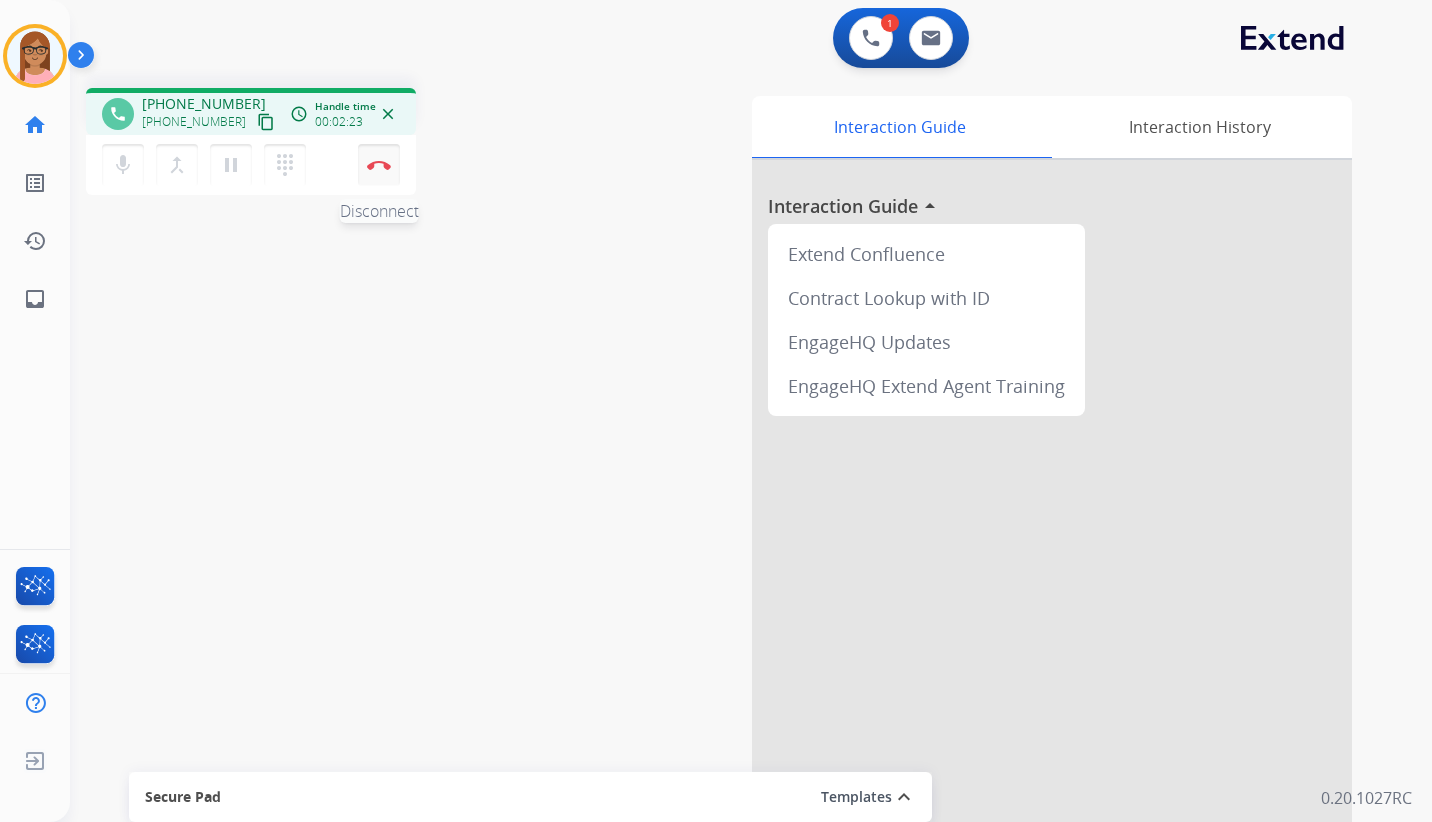 click on "Disconnect" at bounding box center (379, 165) 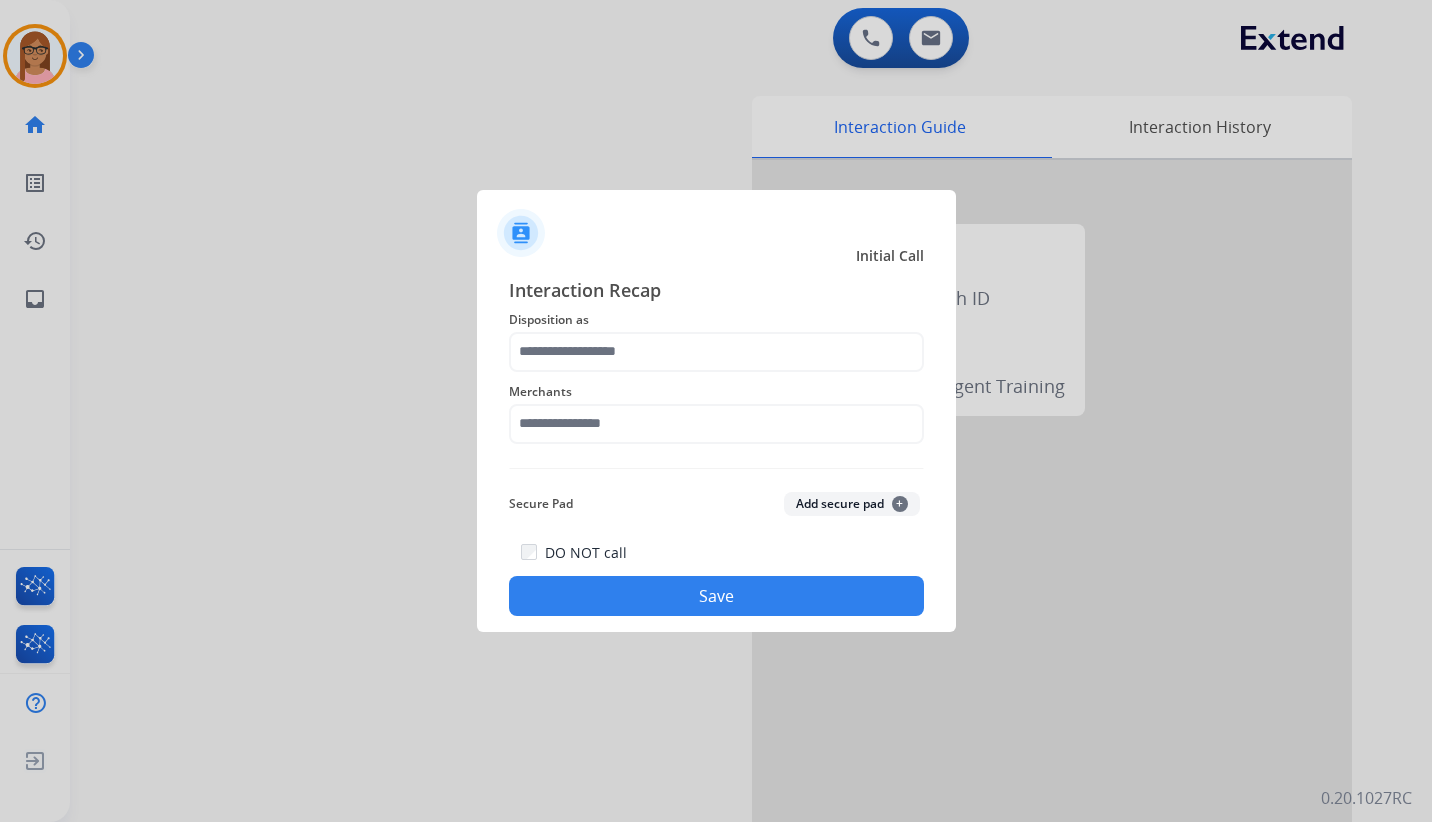 click on "Disposition as" 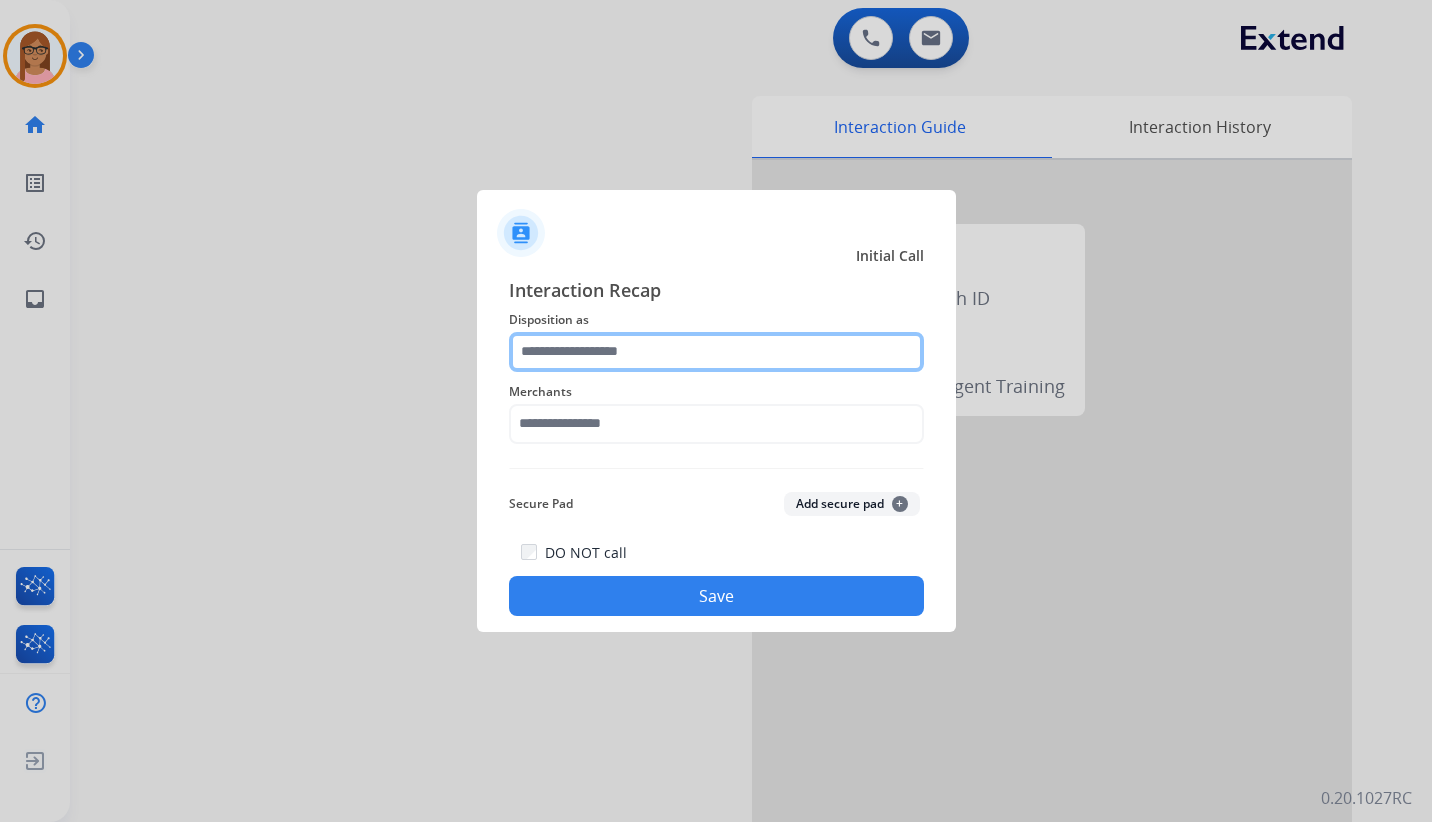 click 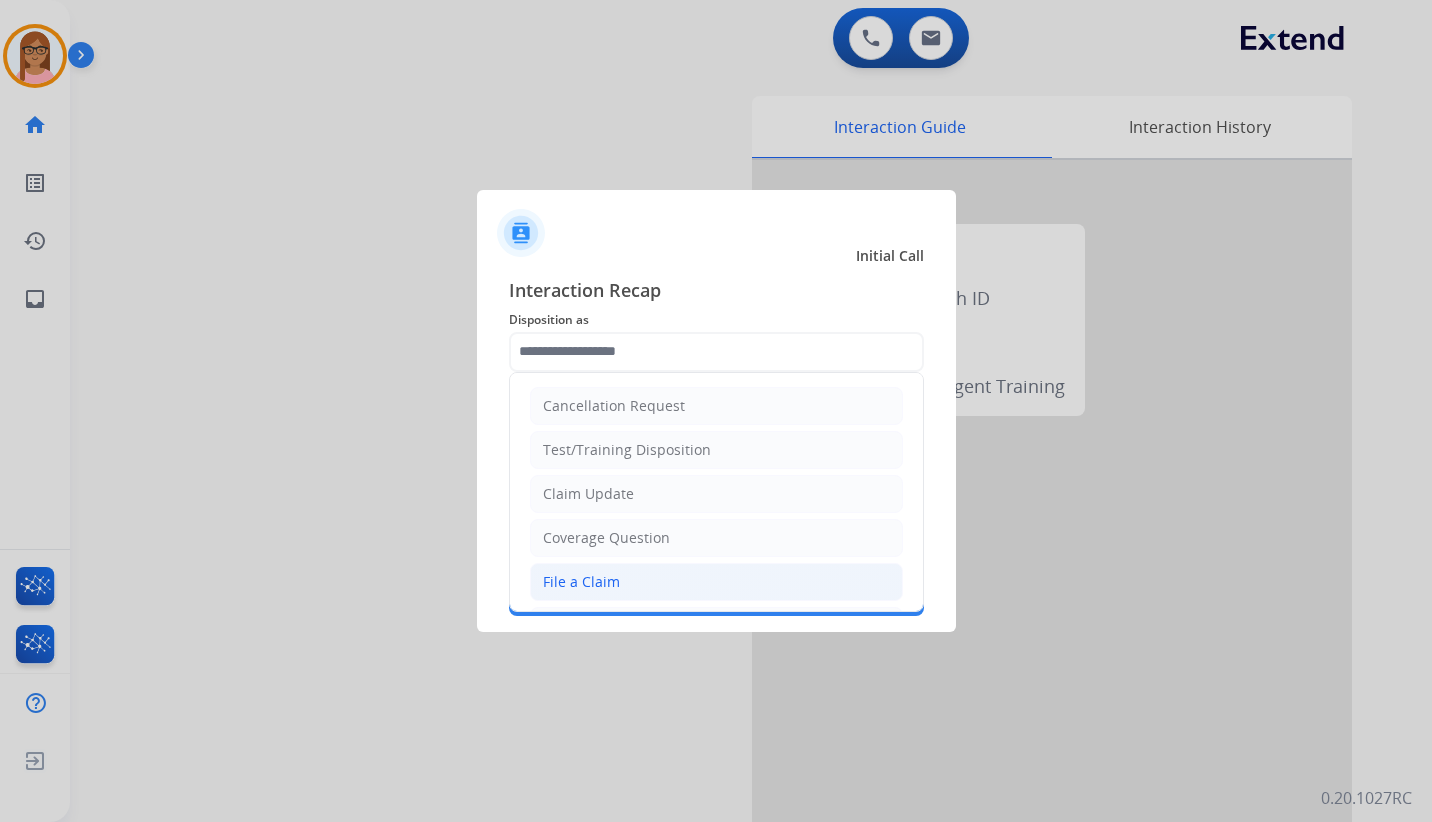 click on "File a Claim" 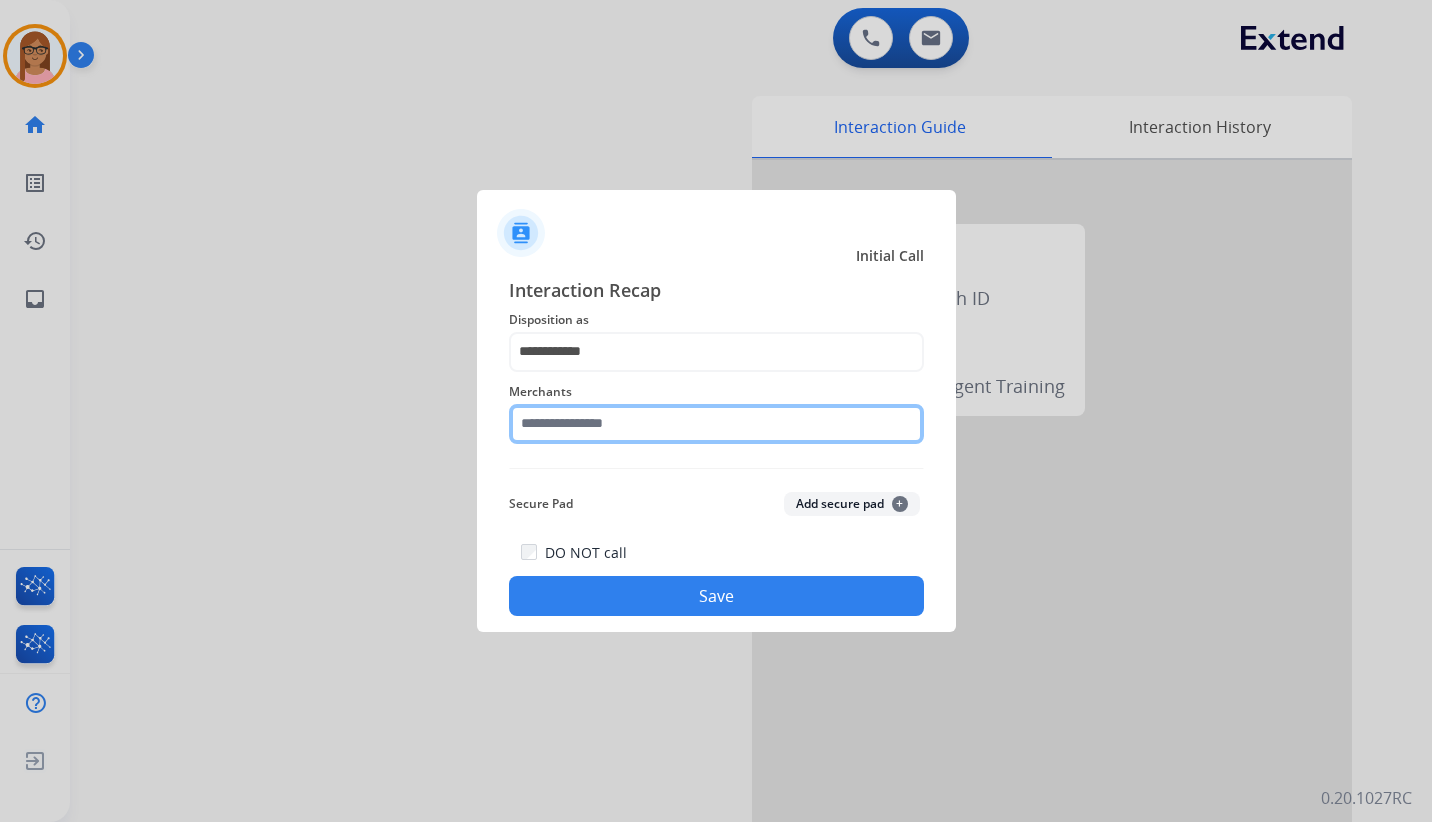 click 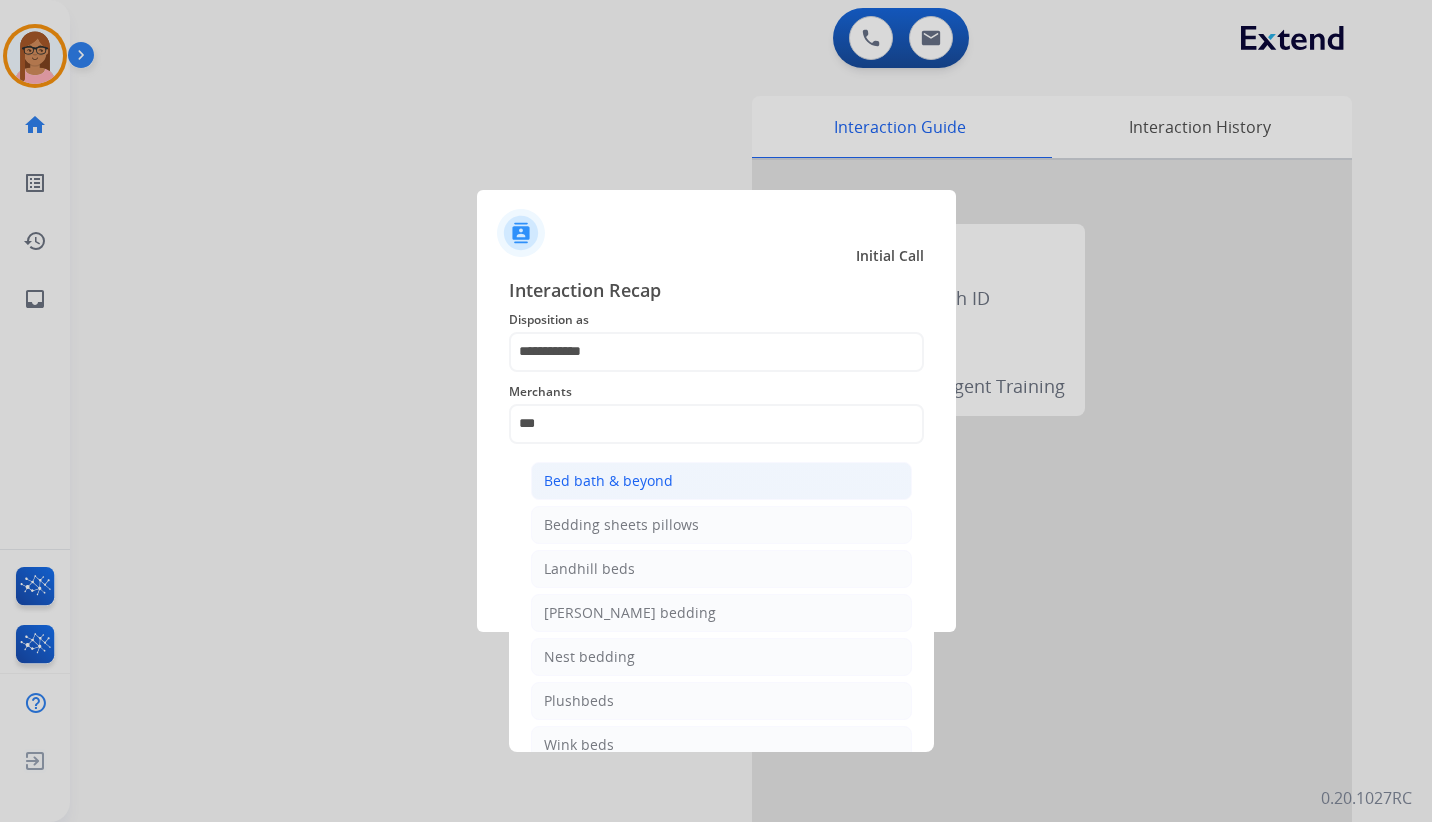 click on "Bed bath & beyond" 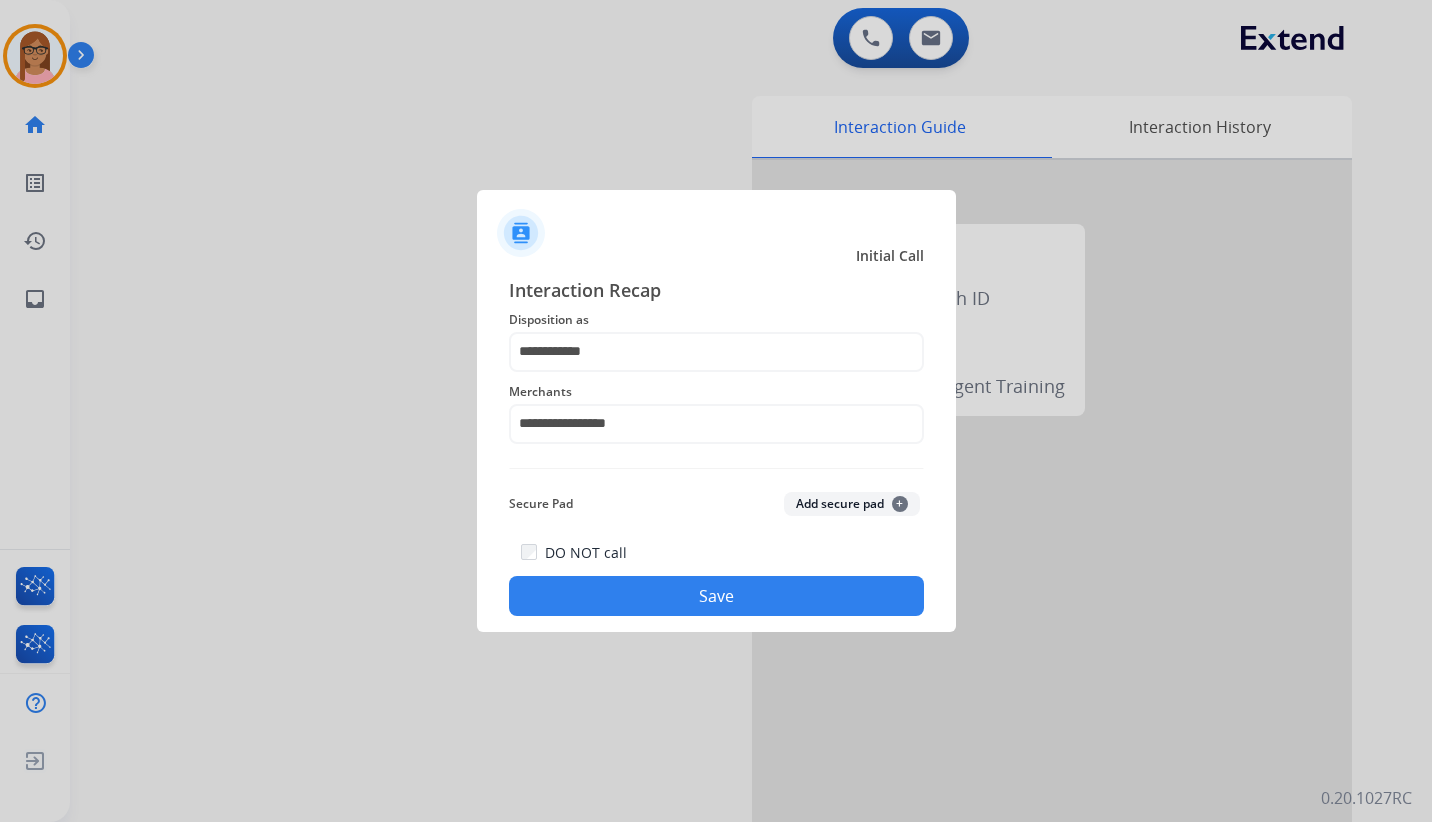 click on "Save" 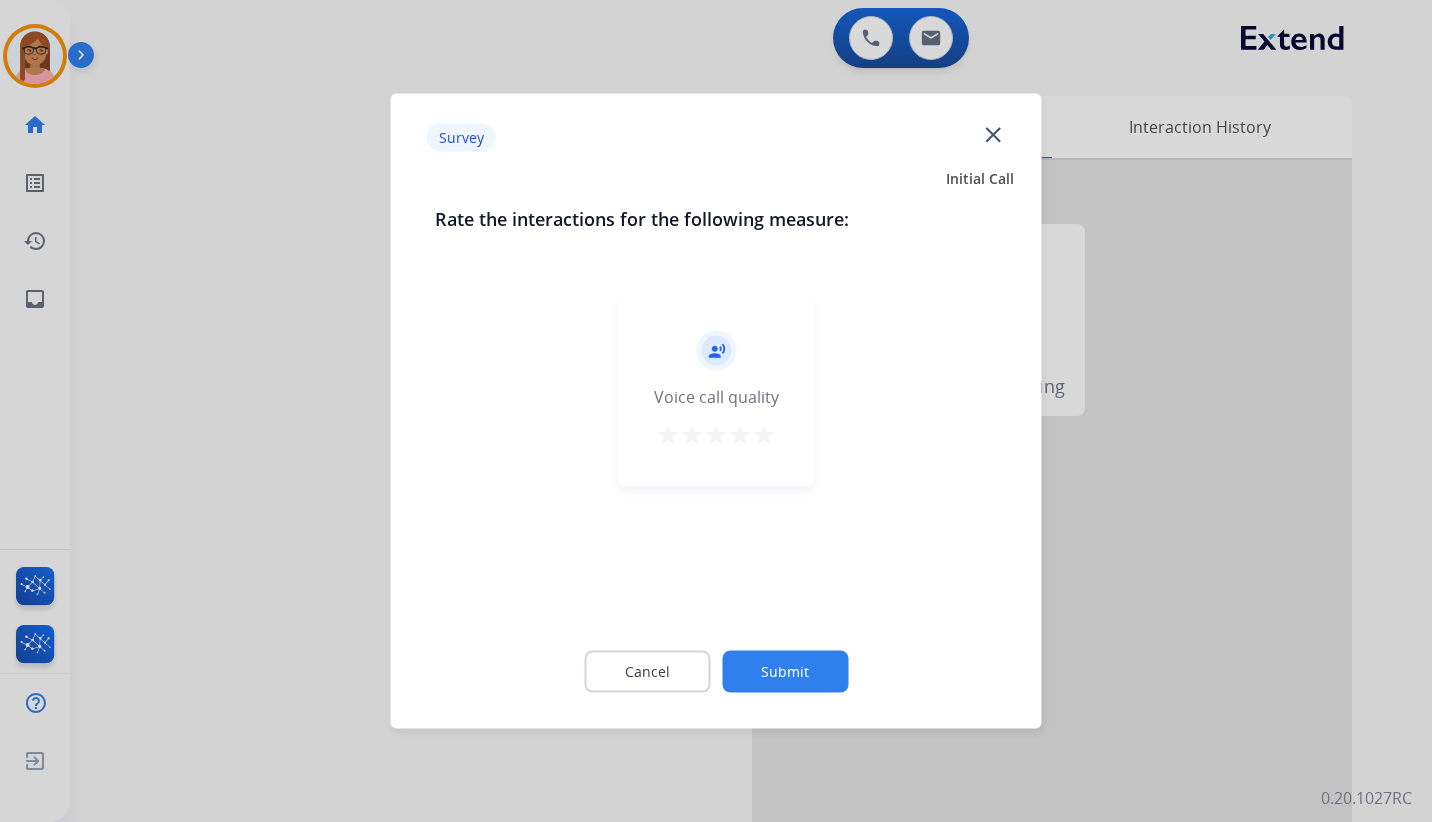 click on "star" at bounding box center [764, 435] 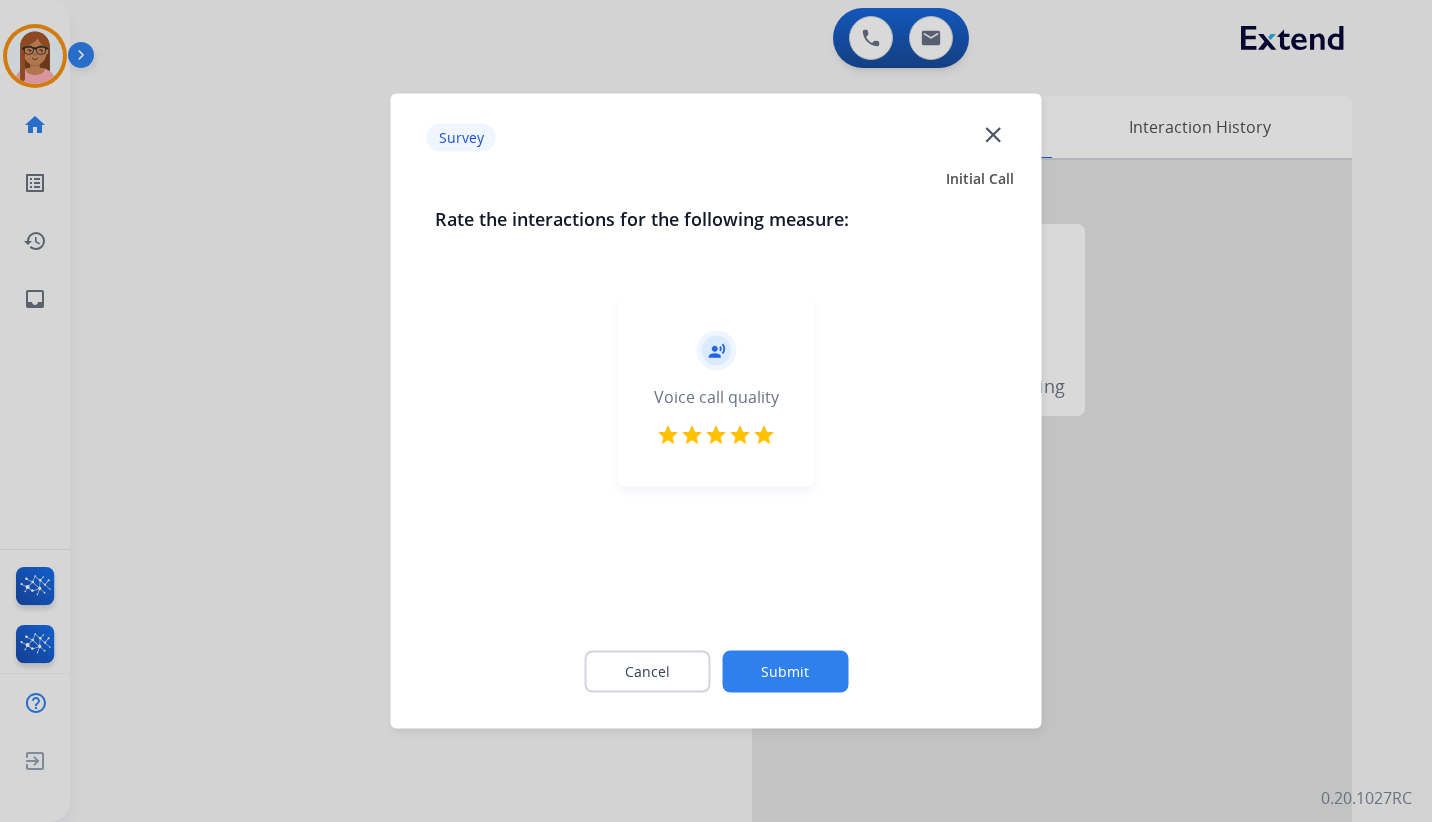 click on "Cancel Submit" 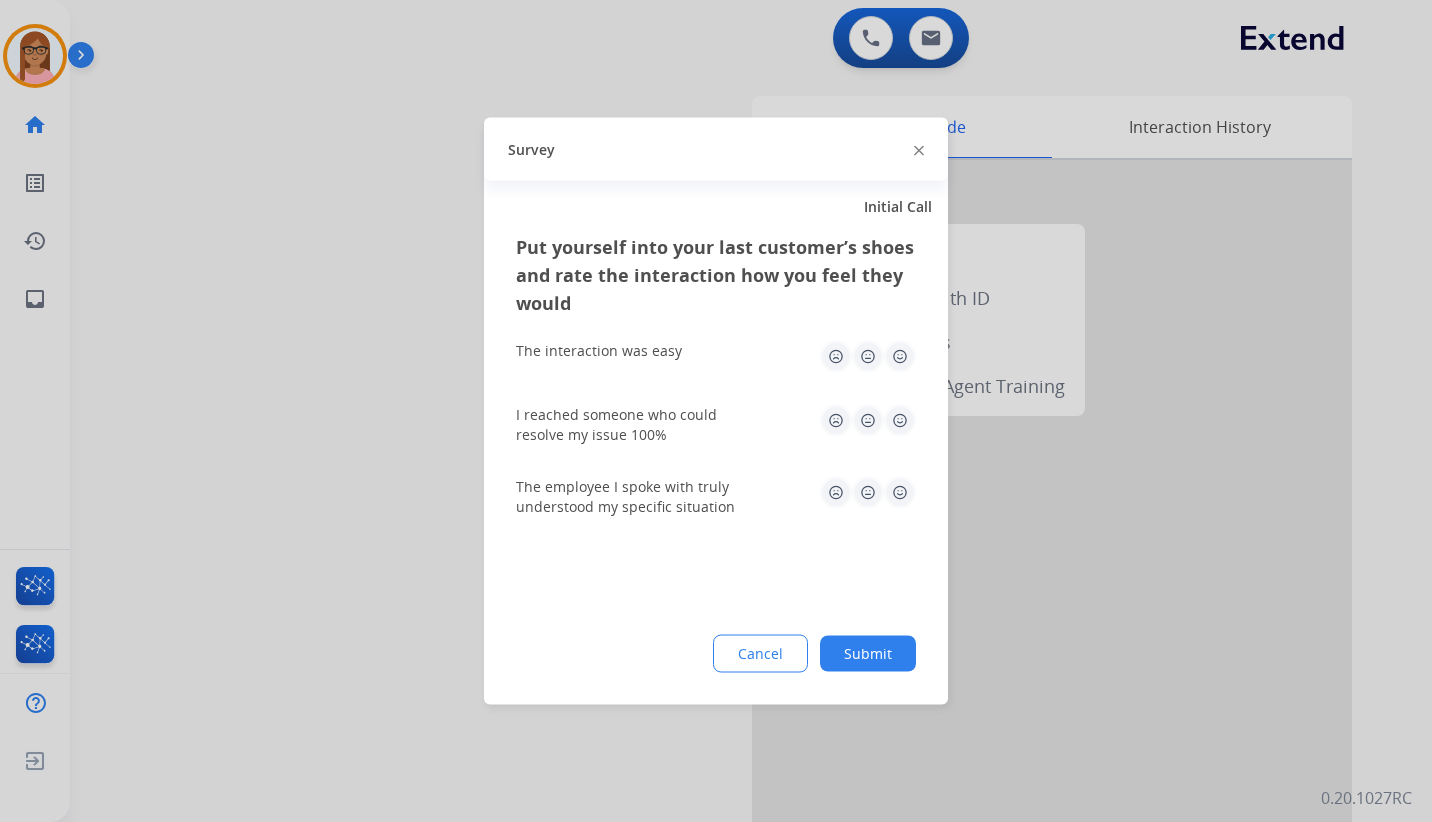 click 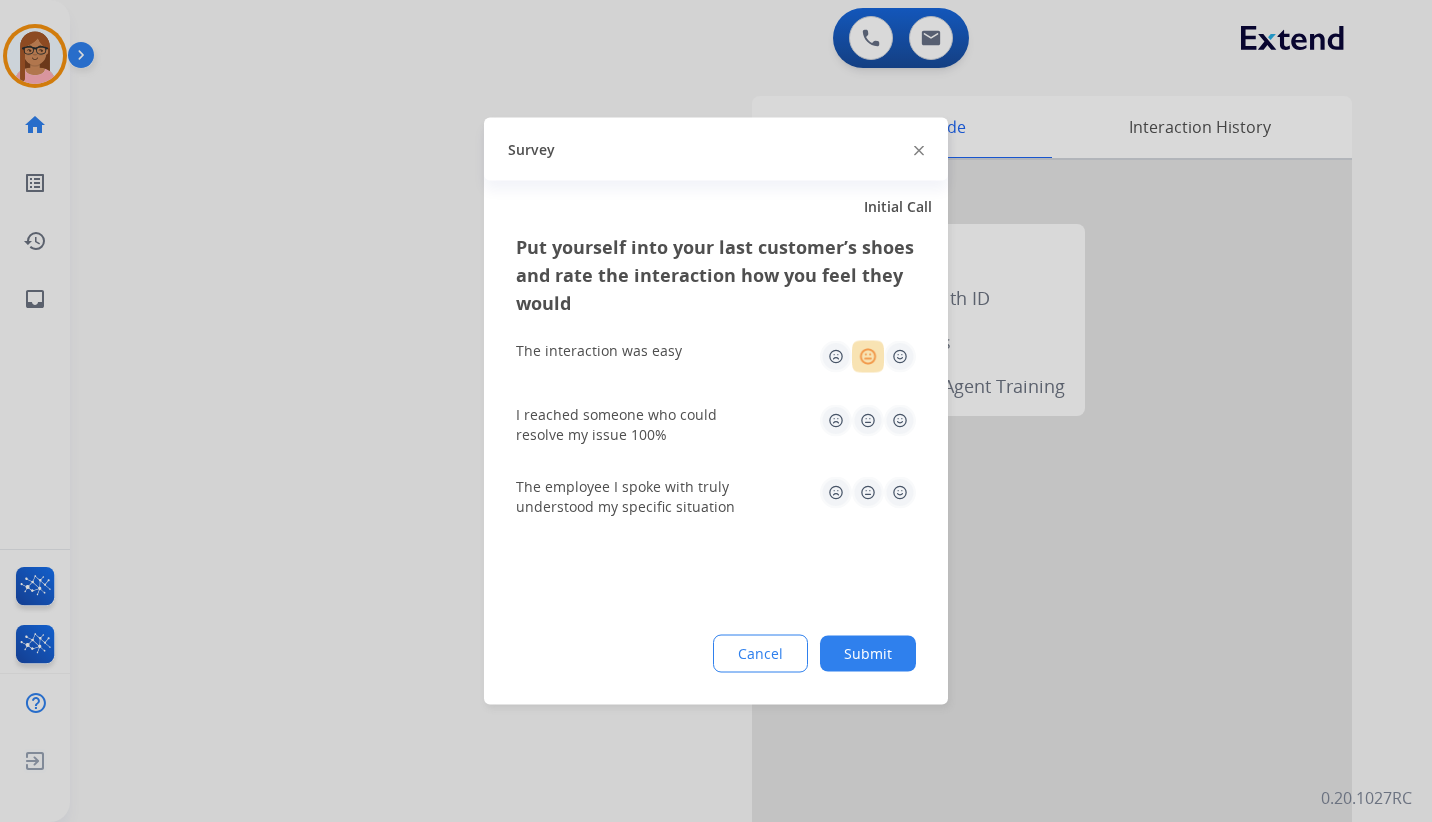 click 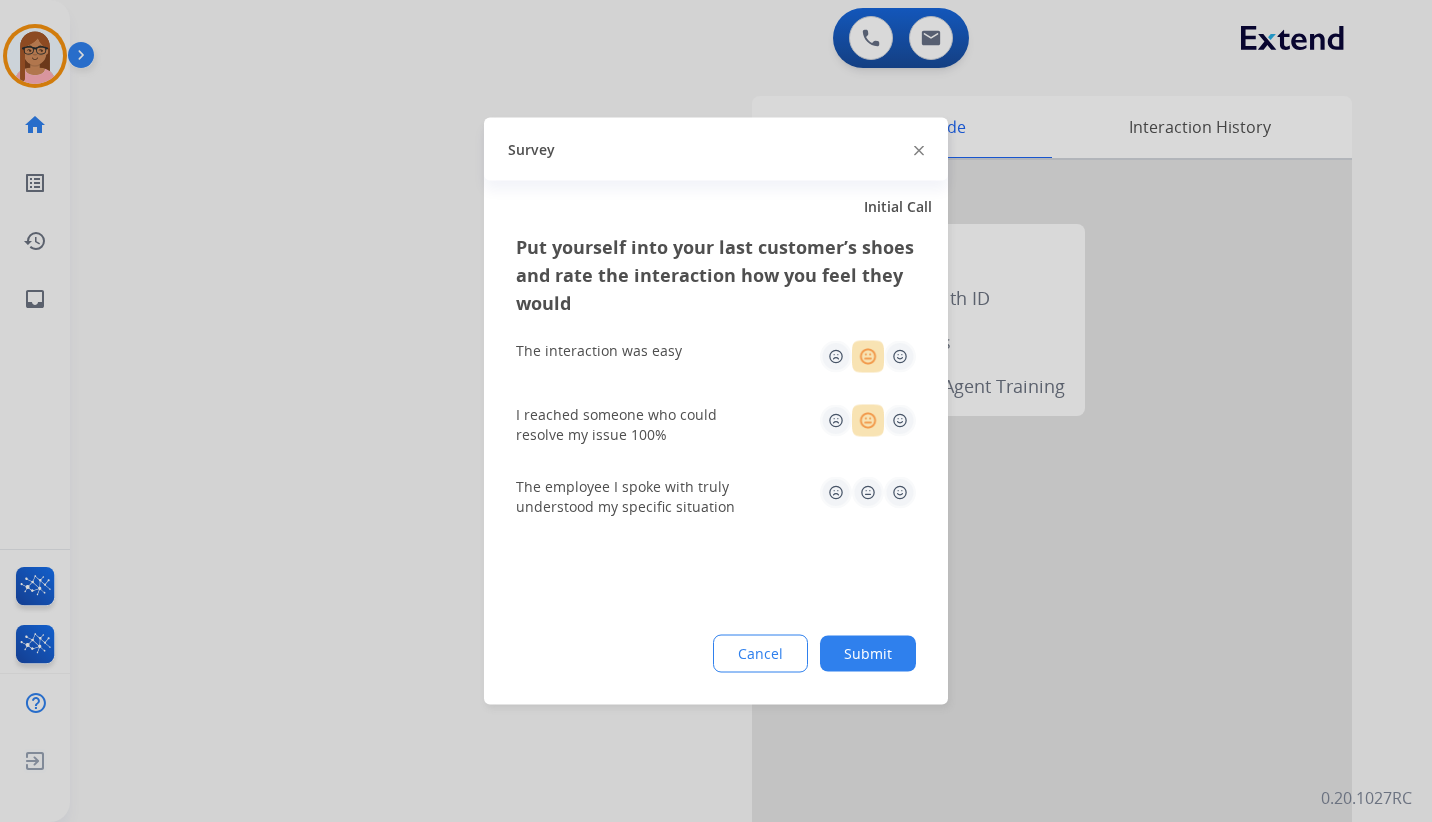 click 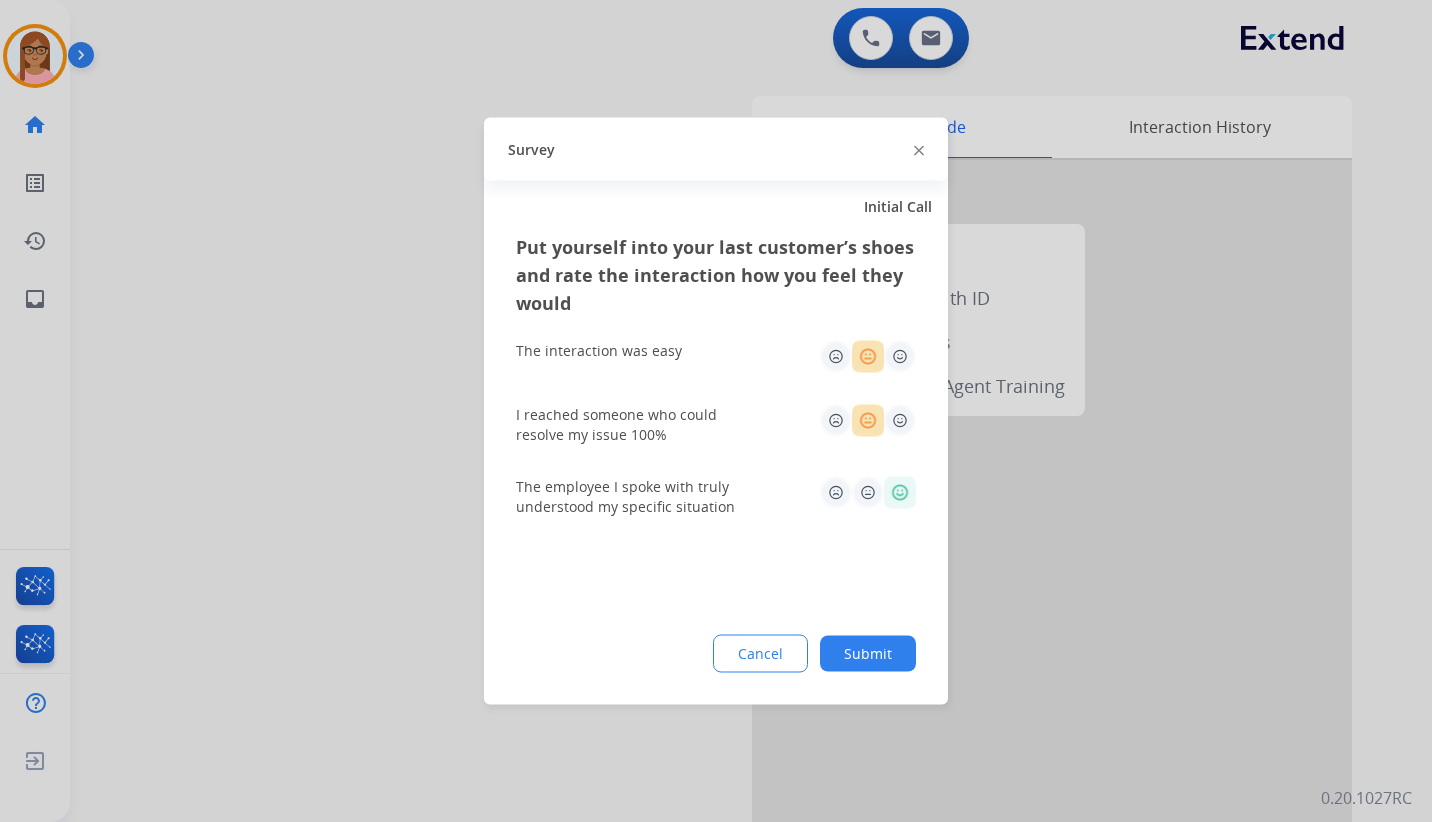 click on "Submit" 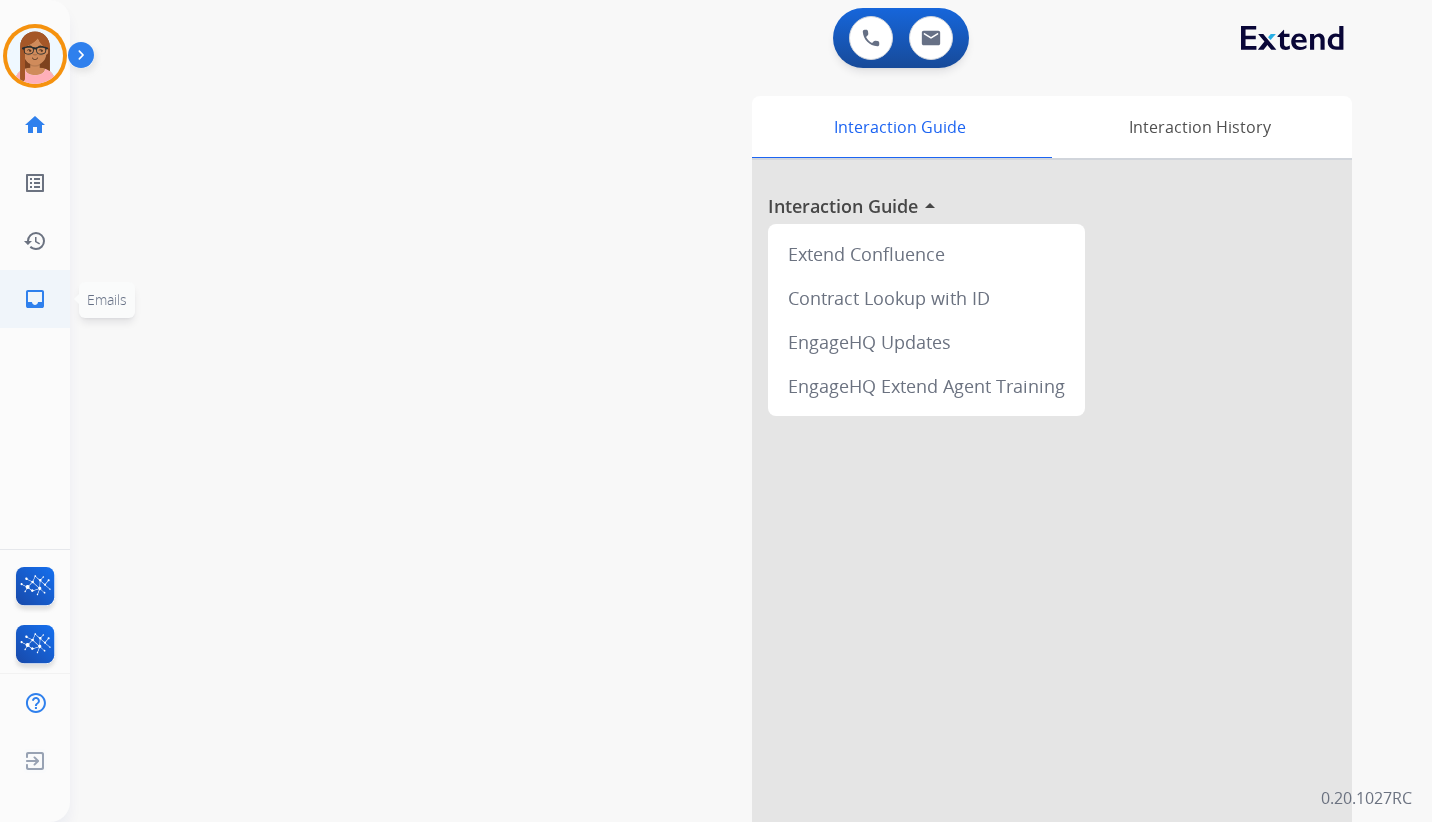 click on "inbox" 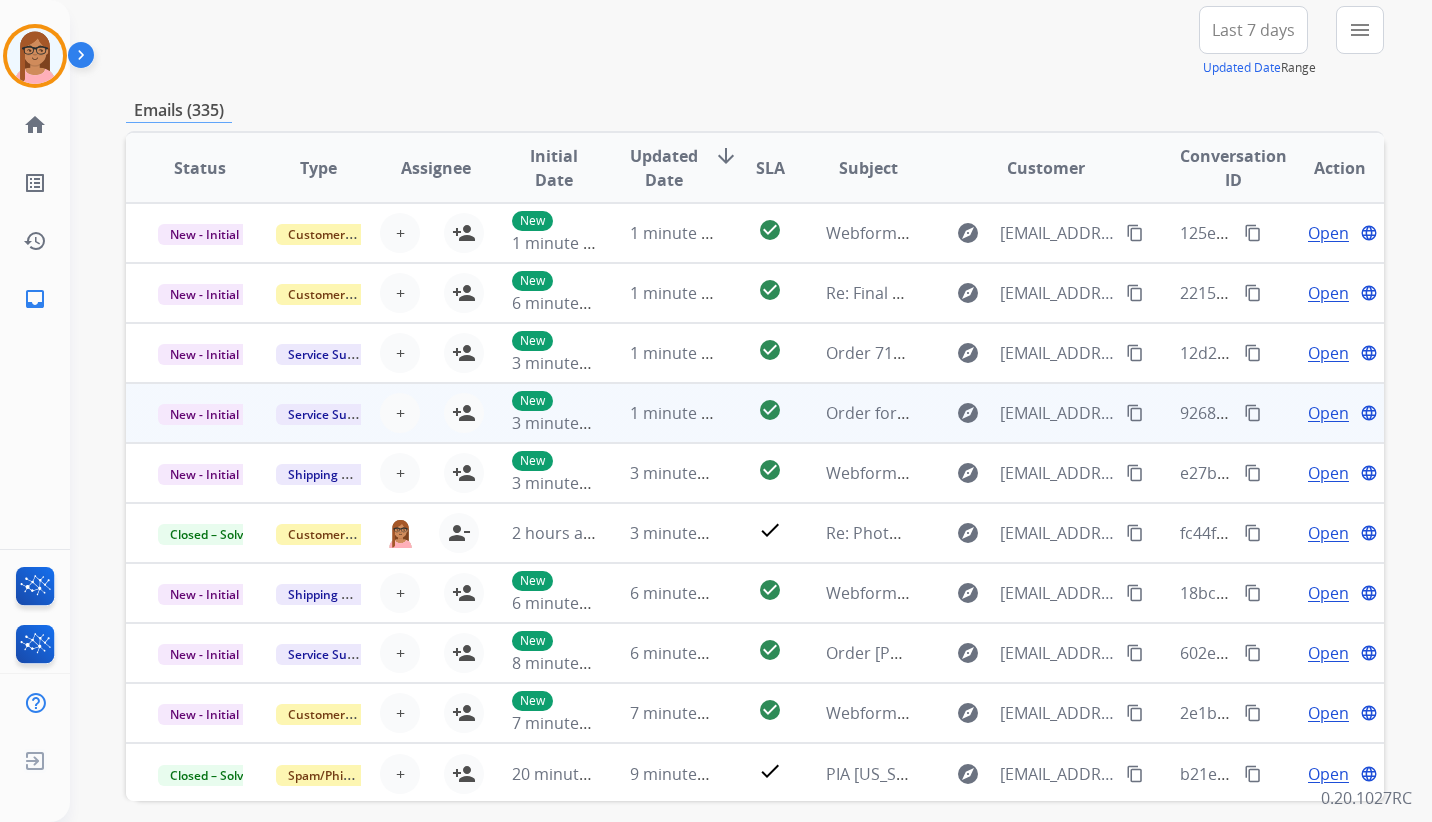 scroll, scrollTop: 0, scrollLeft: 0, axis: both 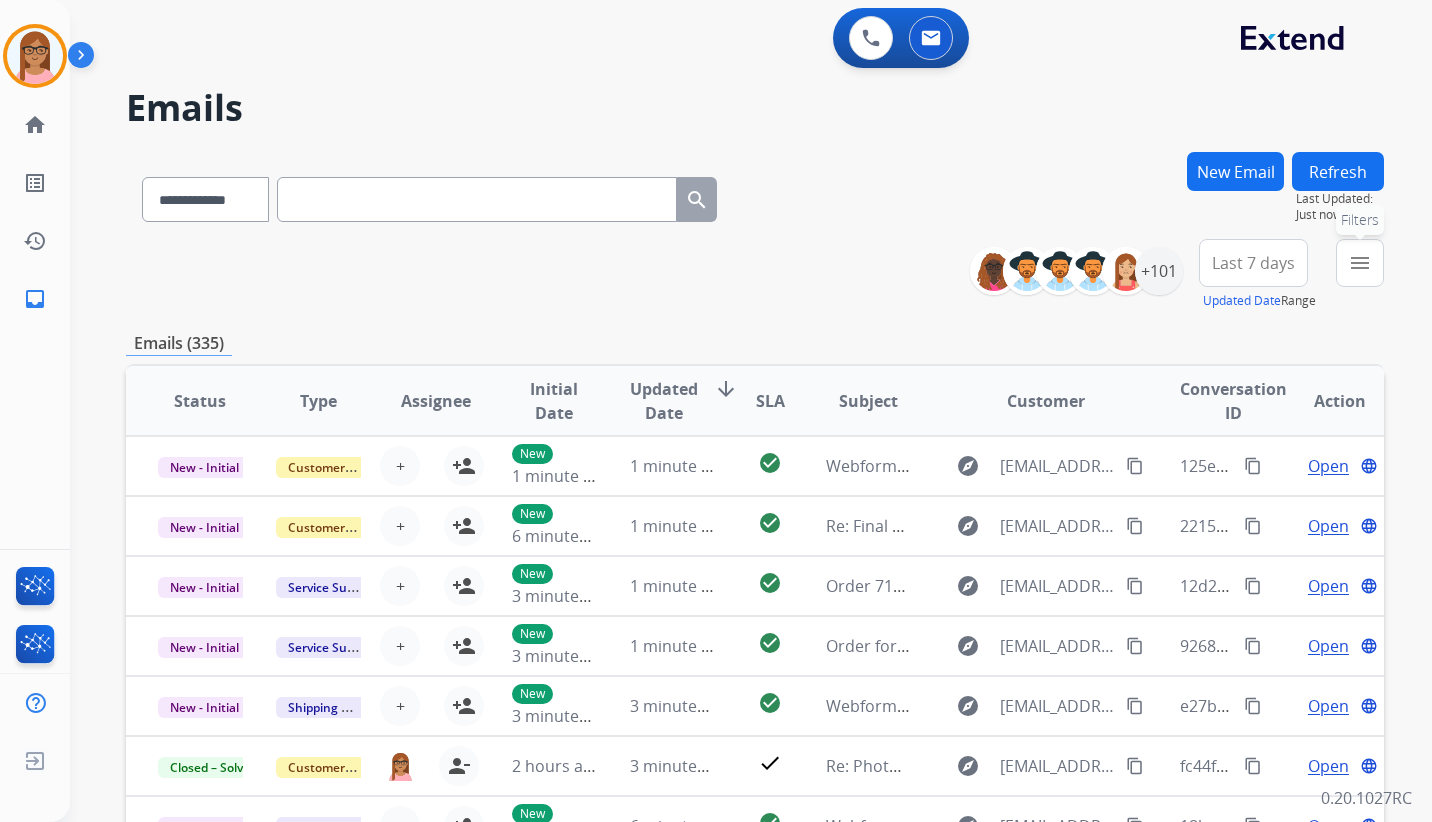 click on "menu" at bounding box center (1360, 263) 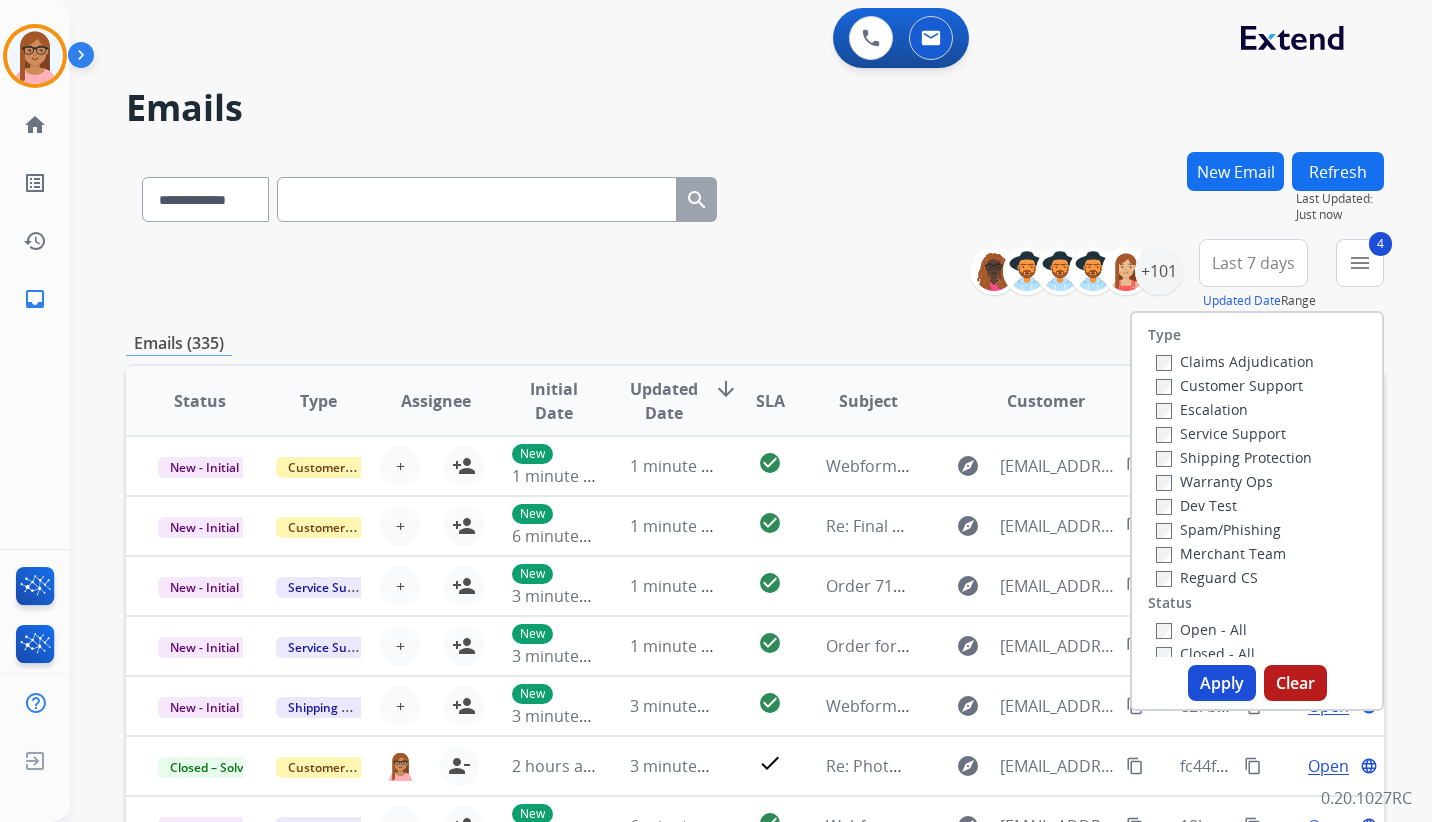 click on "Apply" at bounding box center [1222, 683] 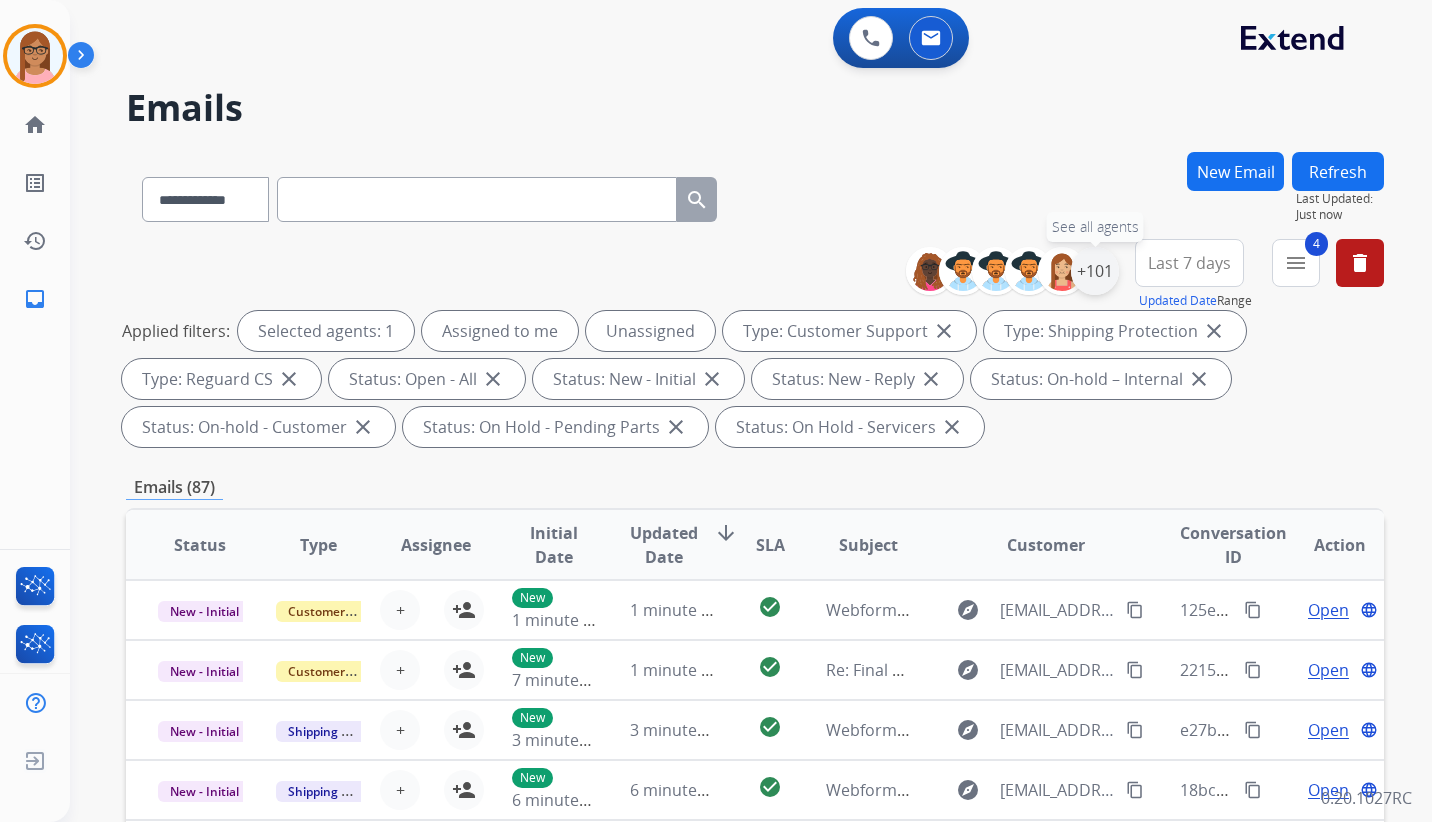 click on "+101" at bounding box center [1095, 271] 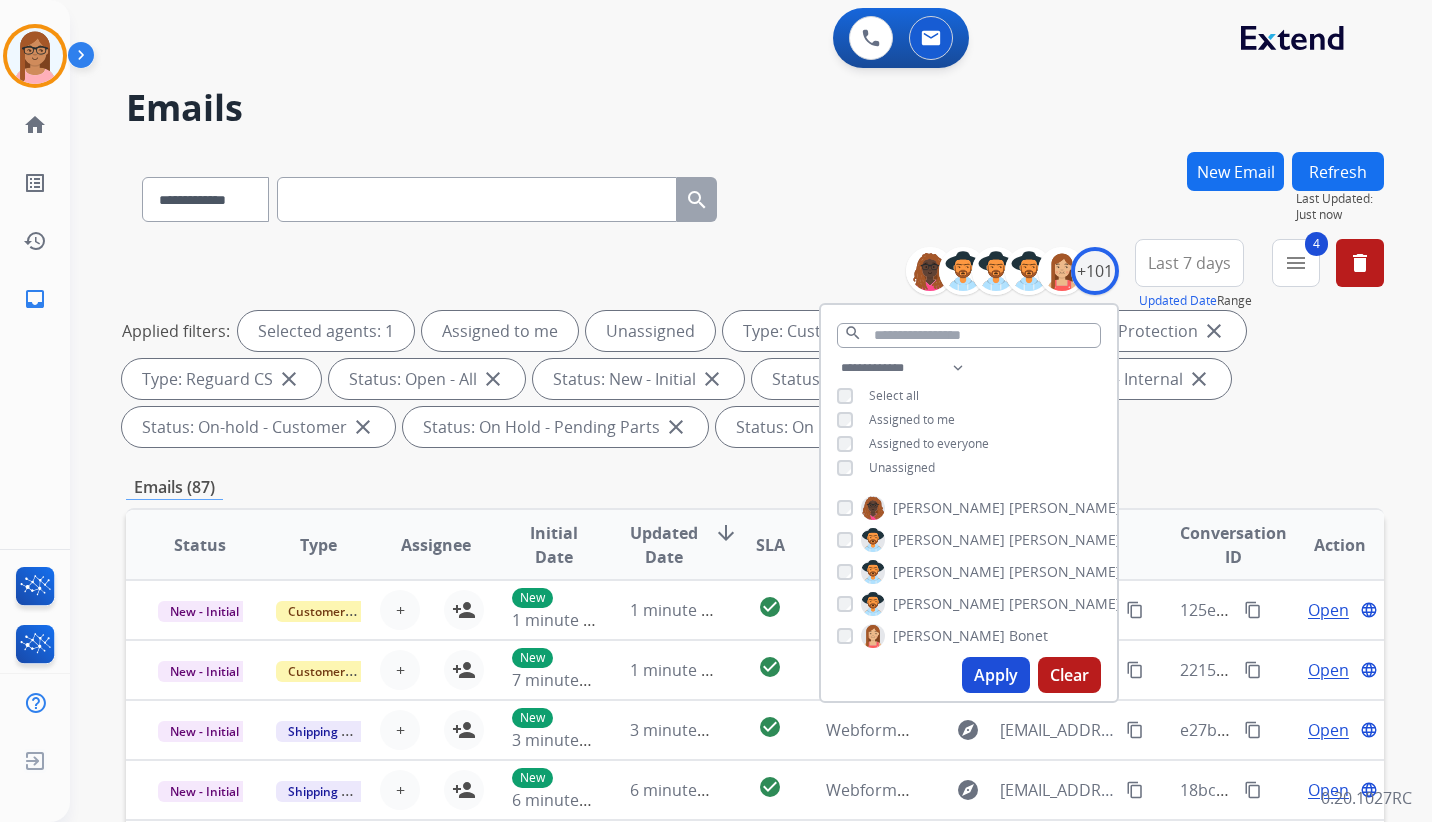 click on "Apply" at bounding box center (996, 675) 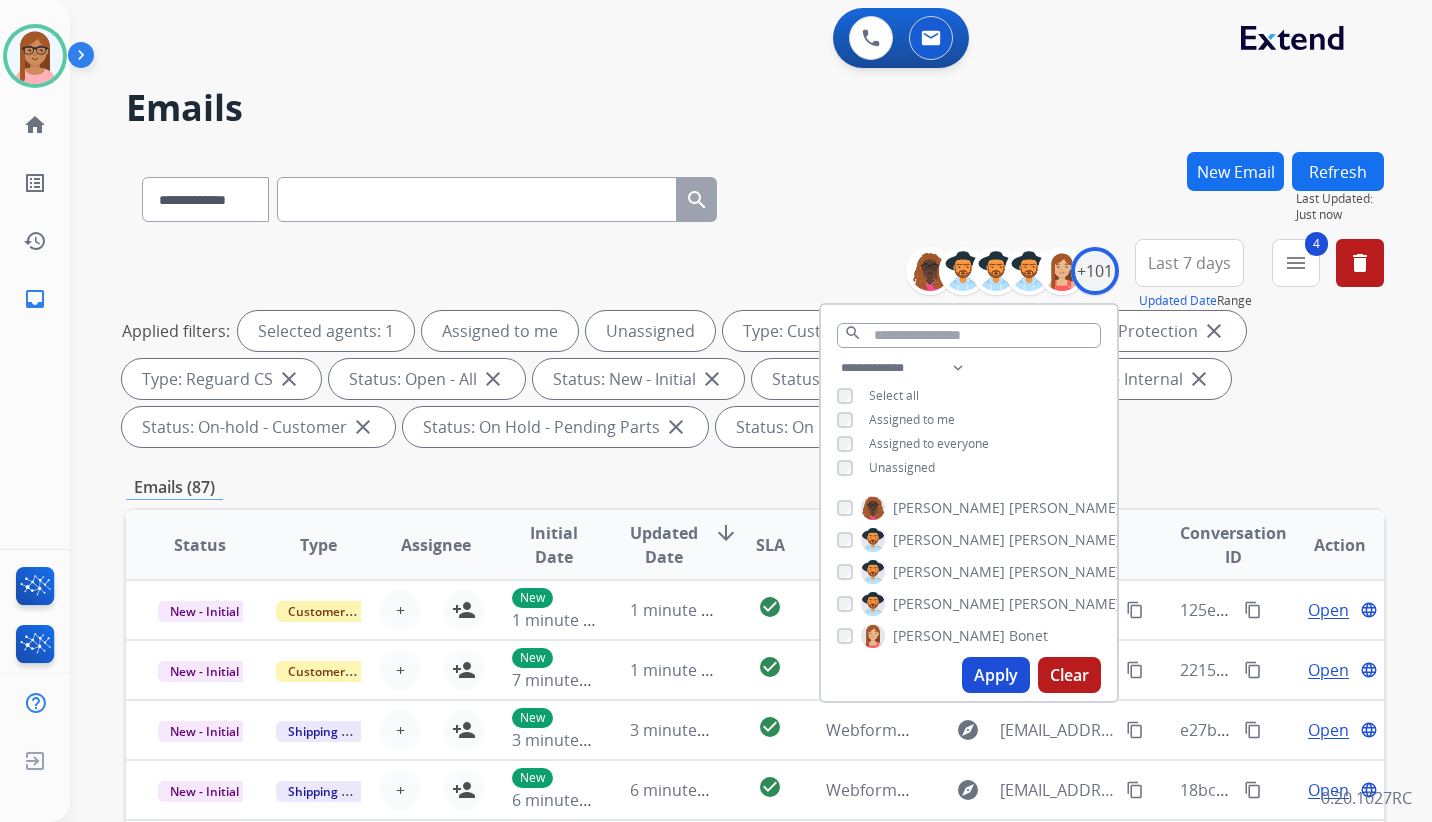 click on "Last 7 days" at bounding box center (1189, 263) 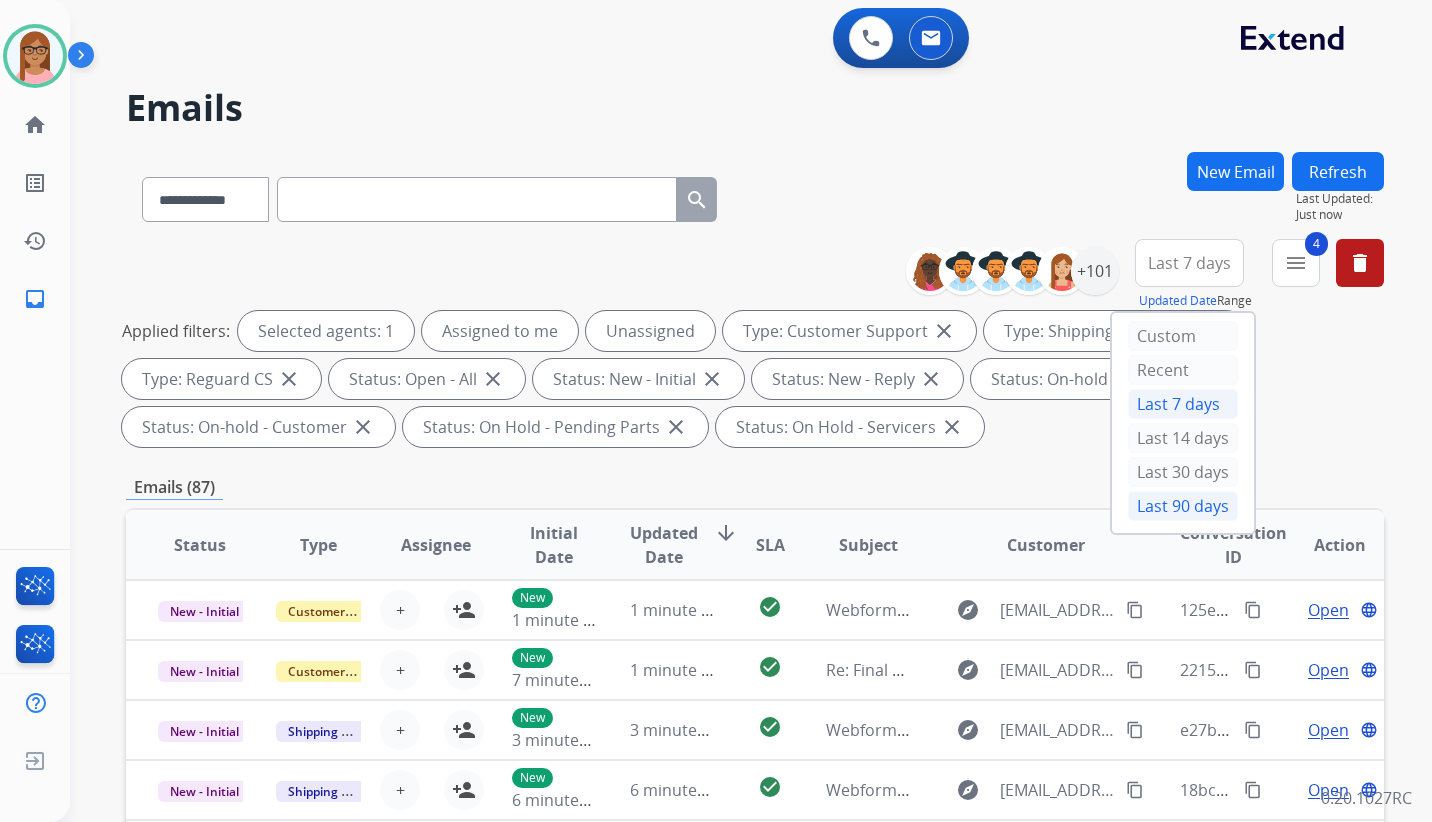 click on "Last 90 days" at bounding box center [1183, 506] 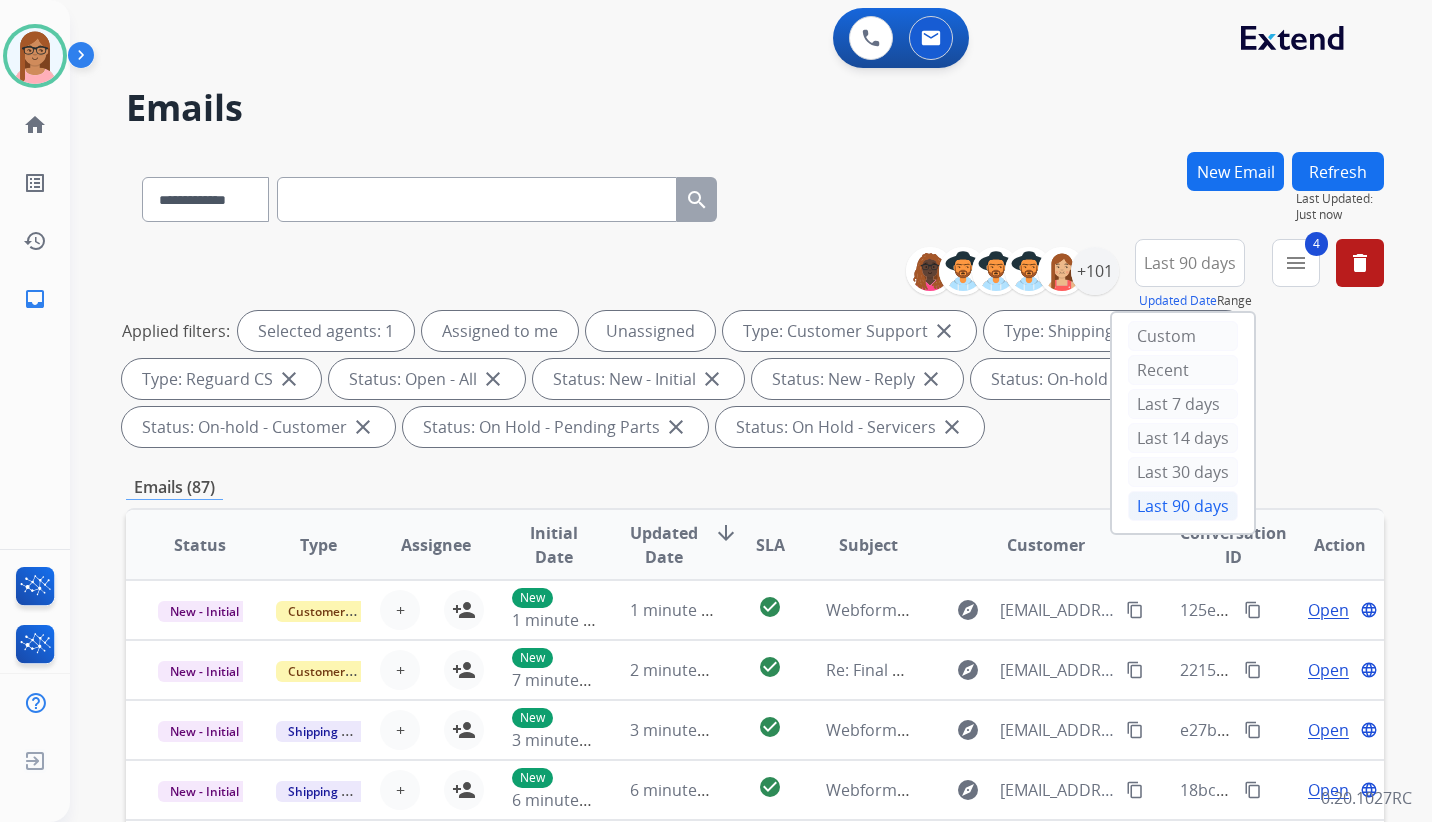 click on "Applied filters:  Selected agents: 1  Assigned to me Unassigned  Type: Customer Support  close  Type: Shipping Protection  close  Type: Reguard CS  close  Status: Open - All  close  Status: New - Initial  close  Status: New - Reply  close  Status: On-hold – Internal  close  Status: On-hold - Customer  close  Status: On Hold - Pending Parts  close  Status: On Hold - Servicers  close" at bounding box center [751, 379] 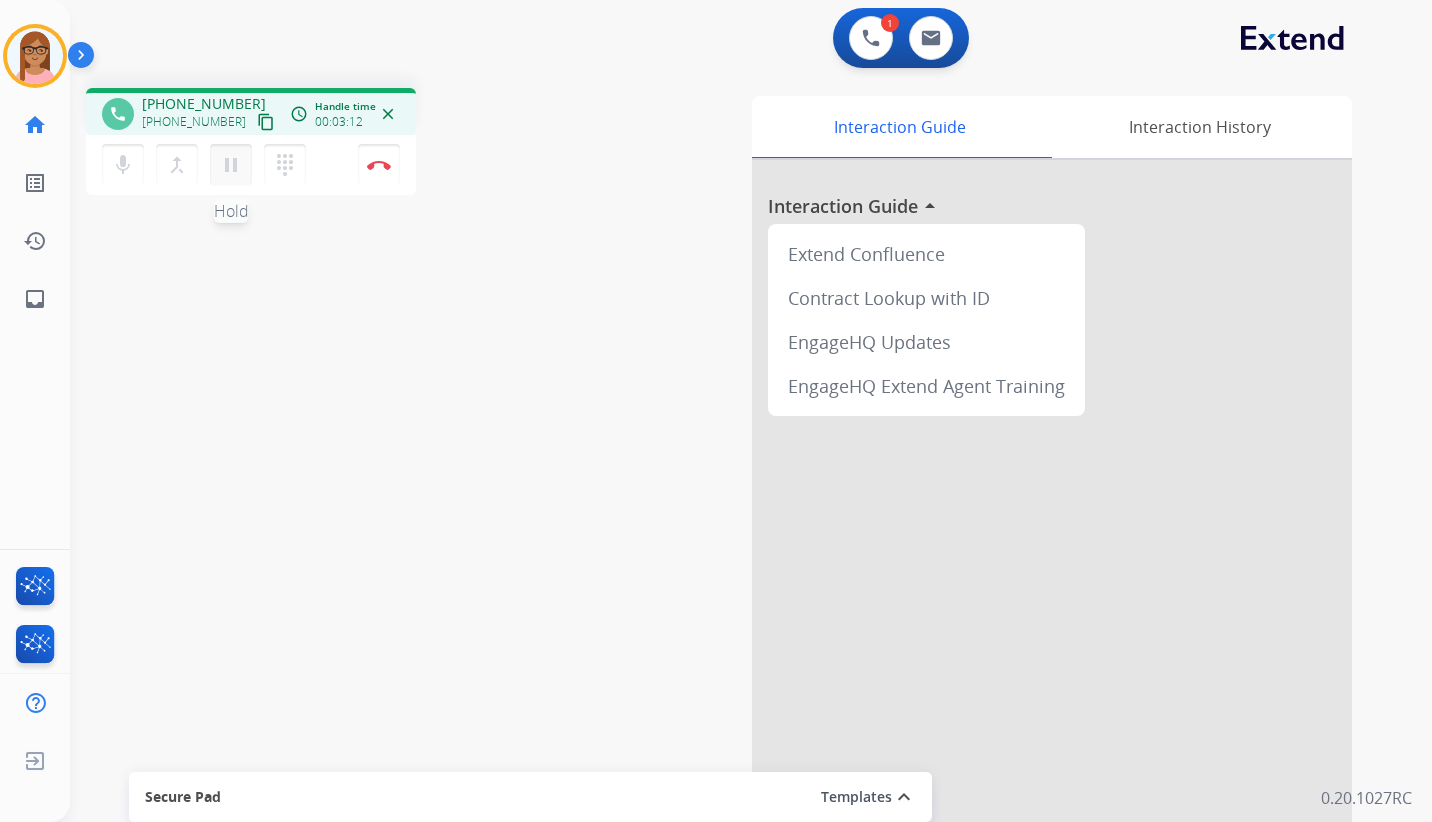 click on "pause" at bounding box center (231, 165) 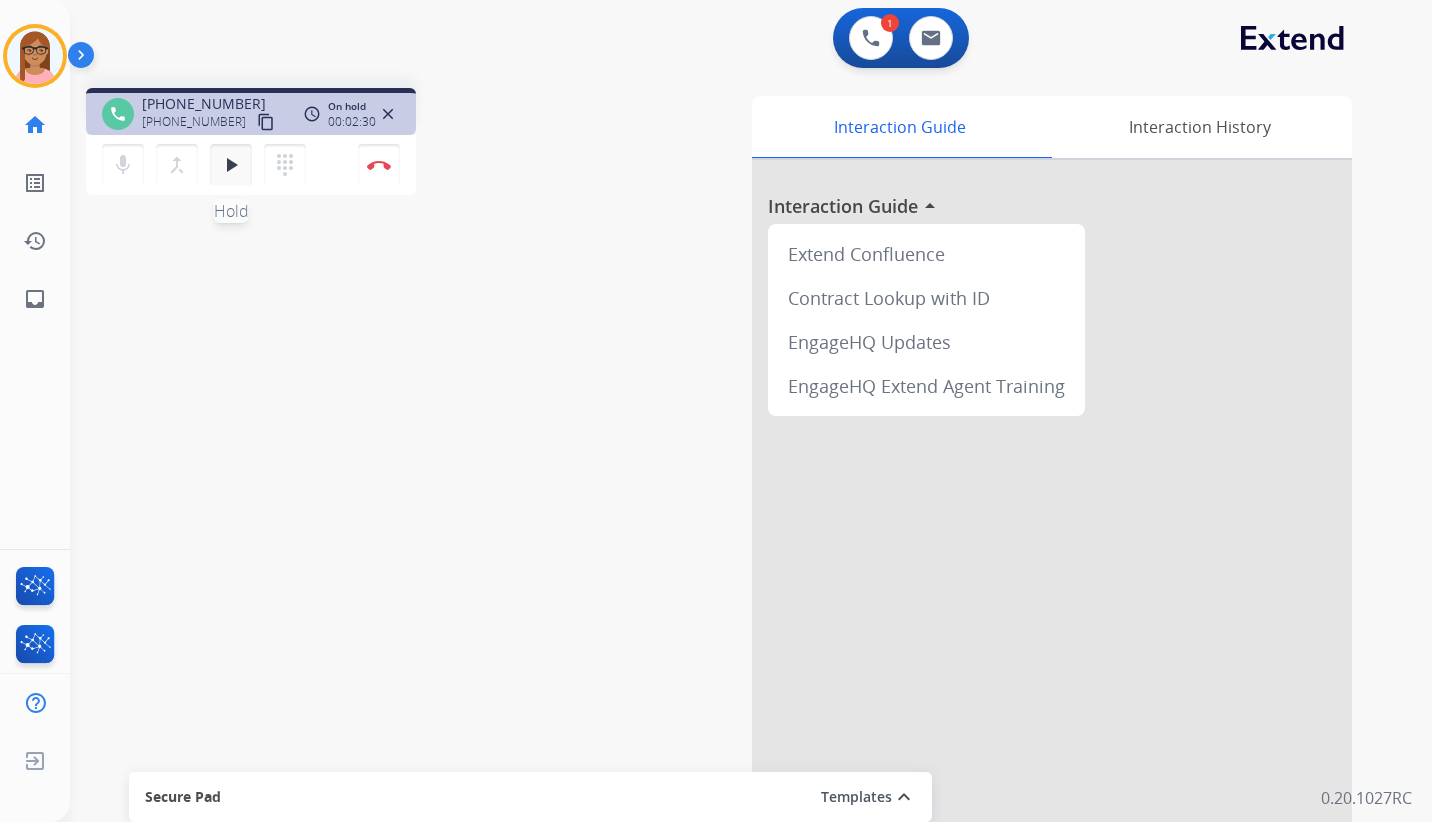 click on "play_arrow" at bounding box center [231, 165] 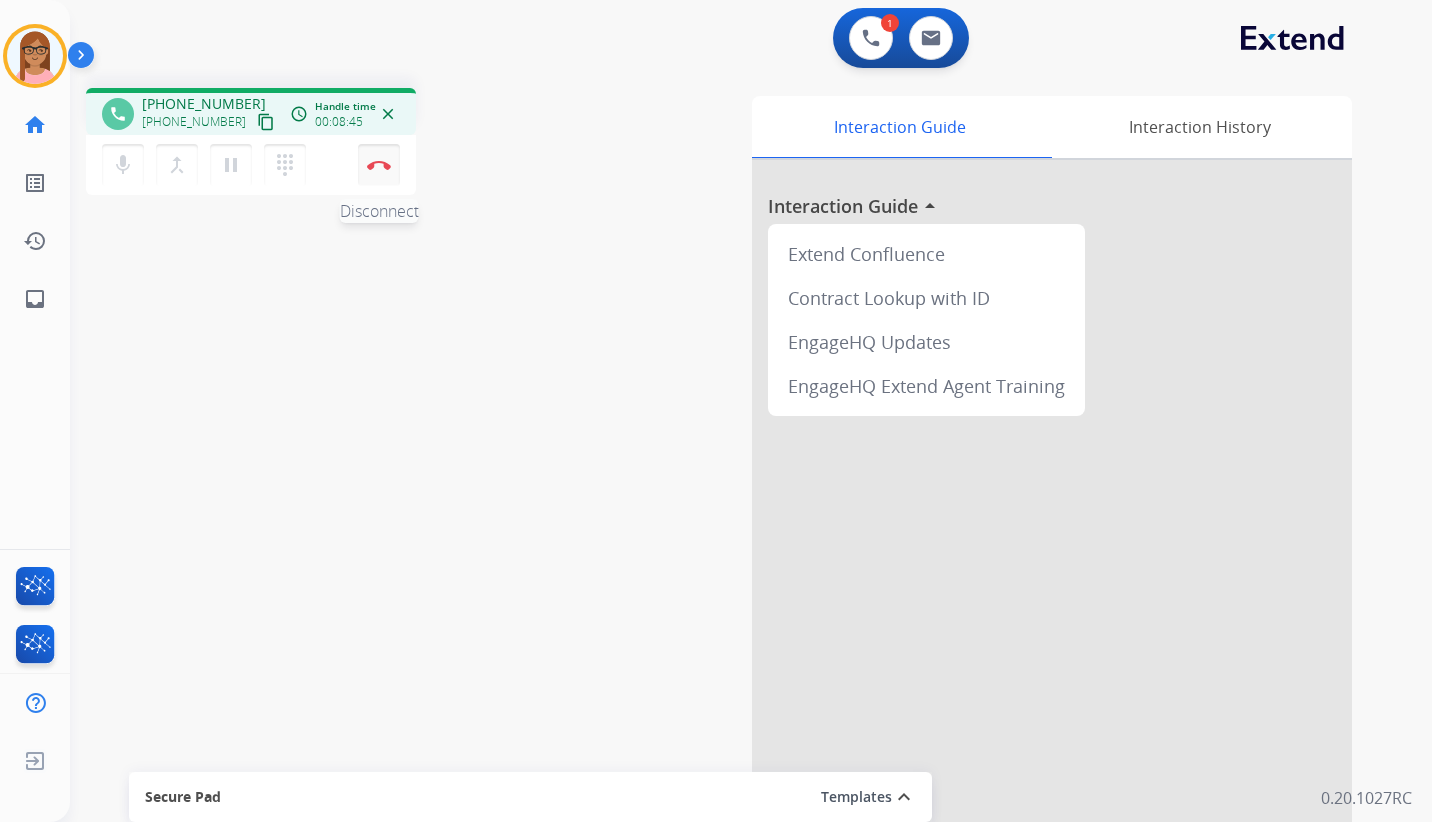 click at bounding box center (379, 165) 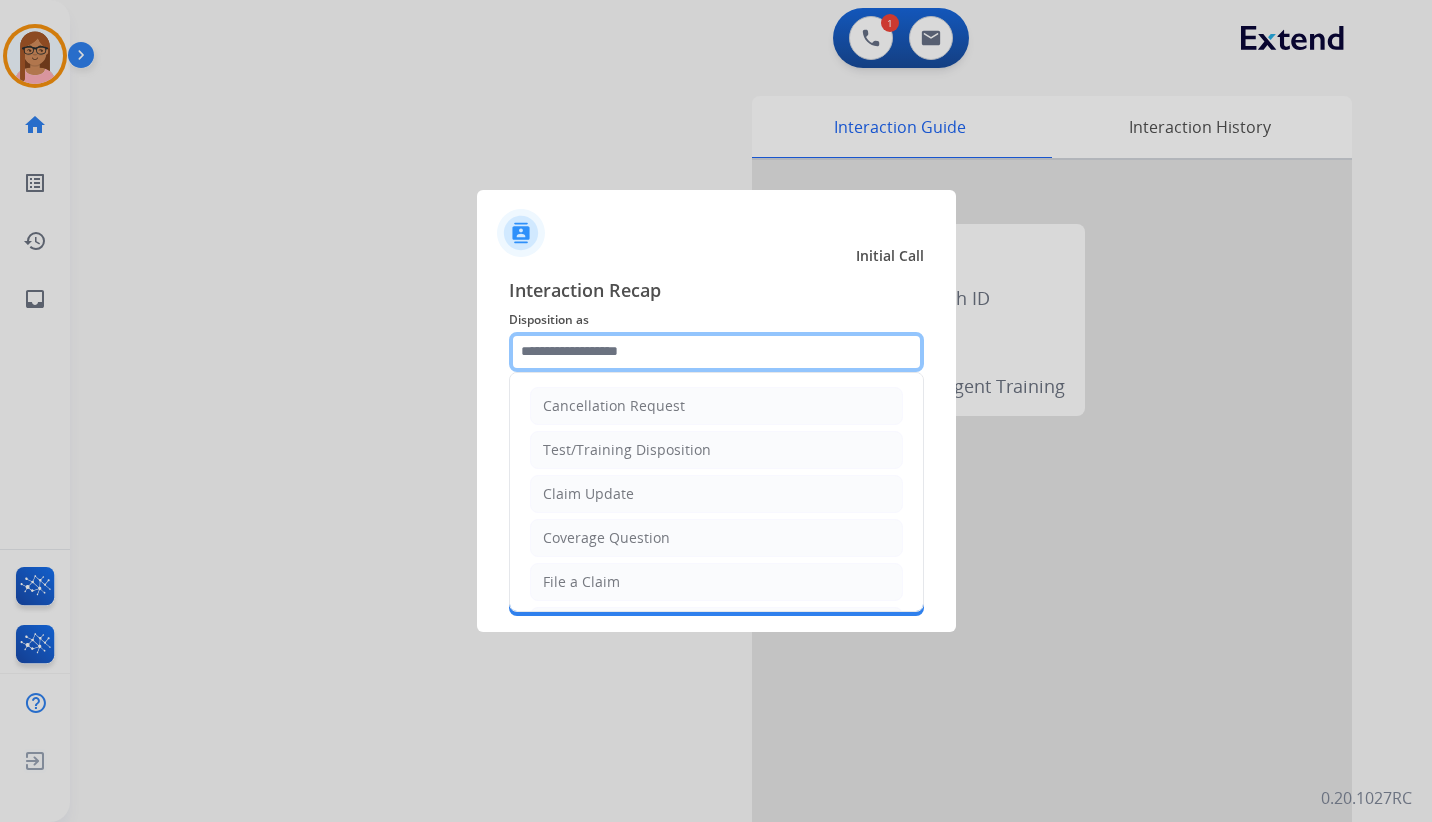 click 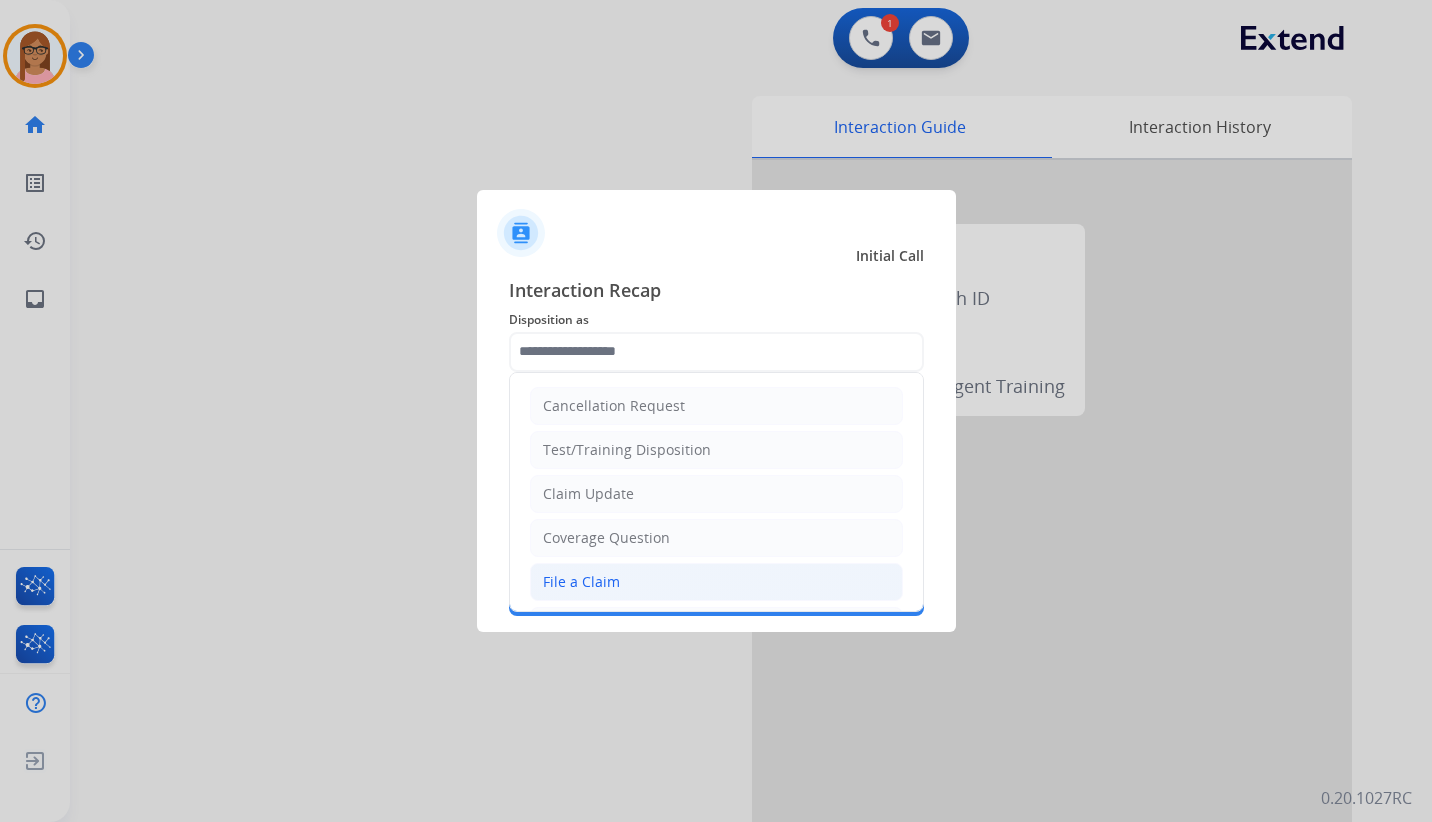 click on "File a Claim" 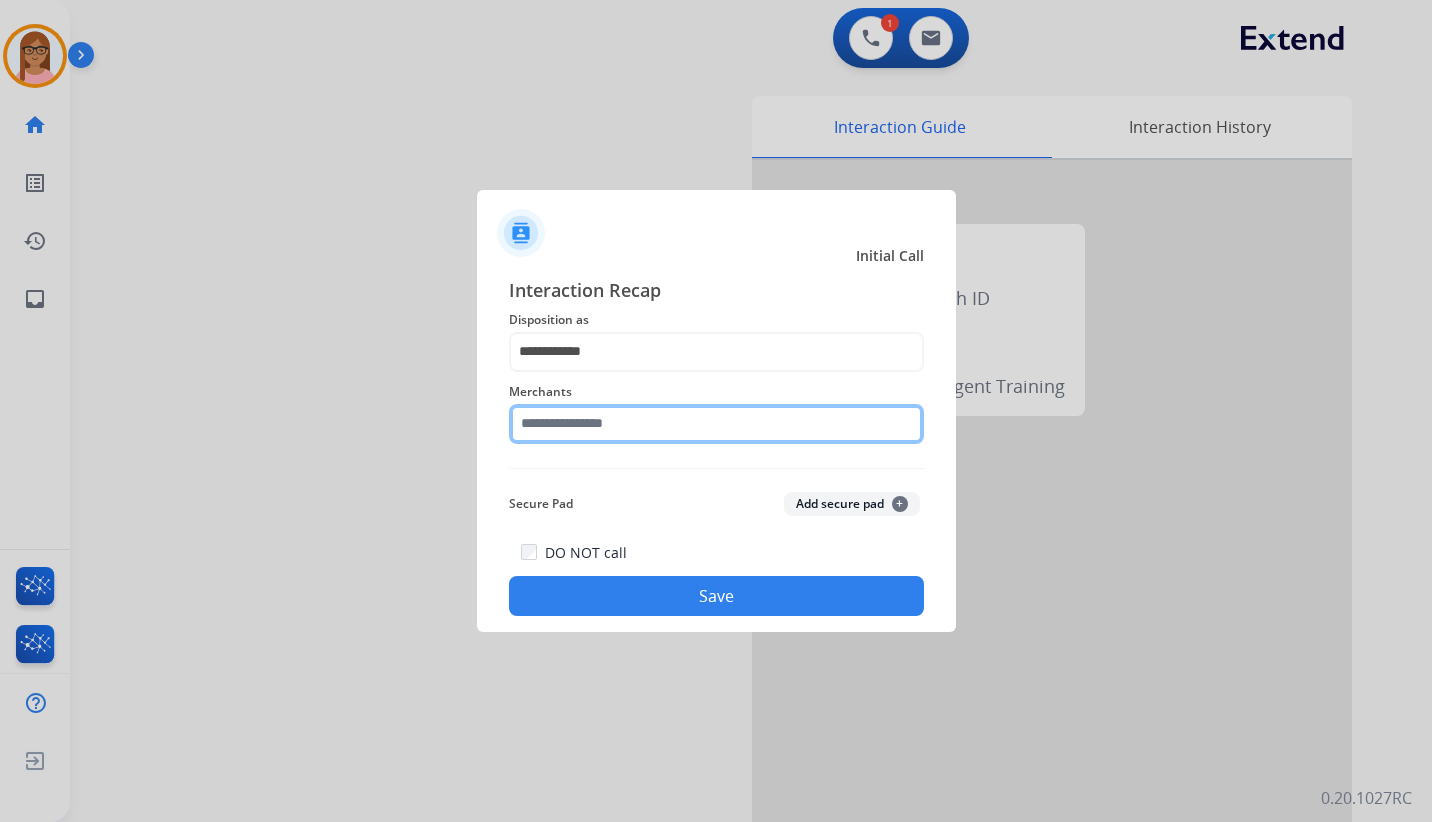 click 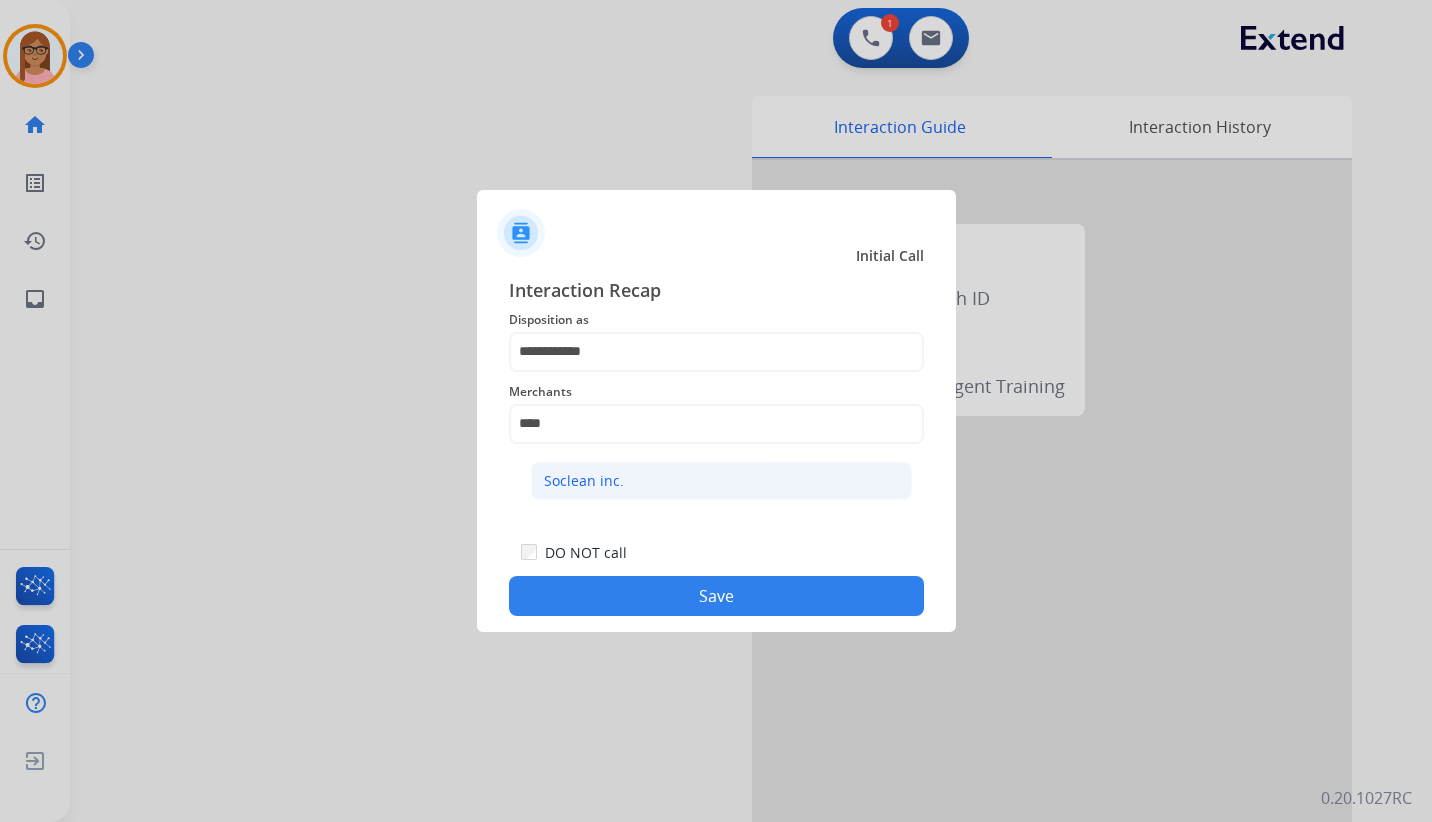 click on "Soclean inc." 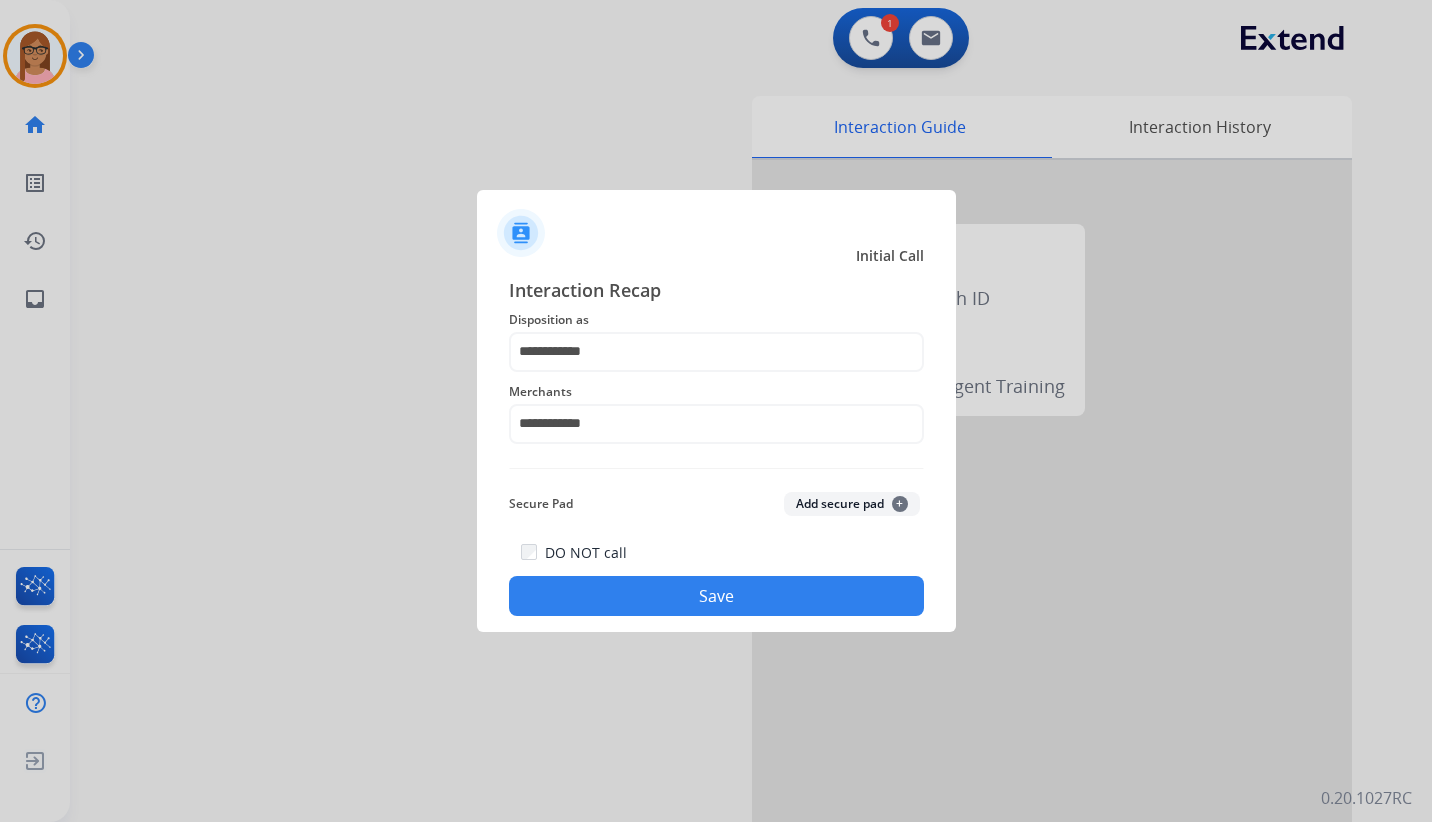 click on "**********" 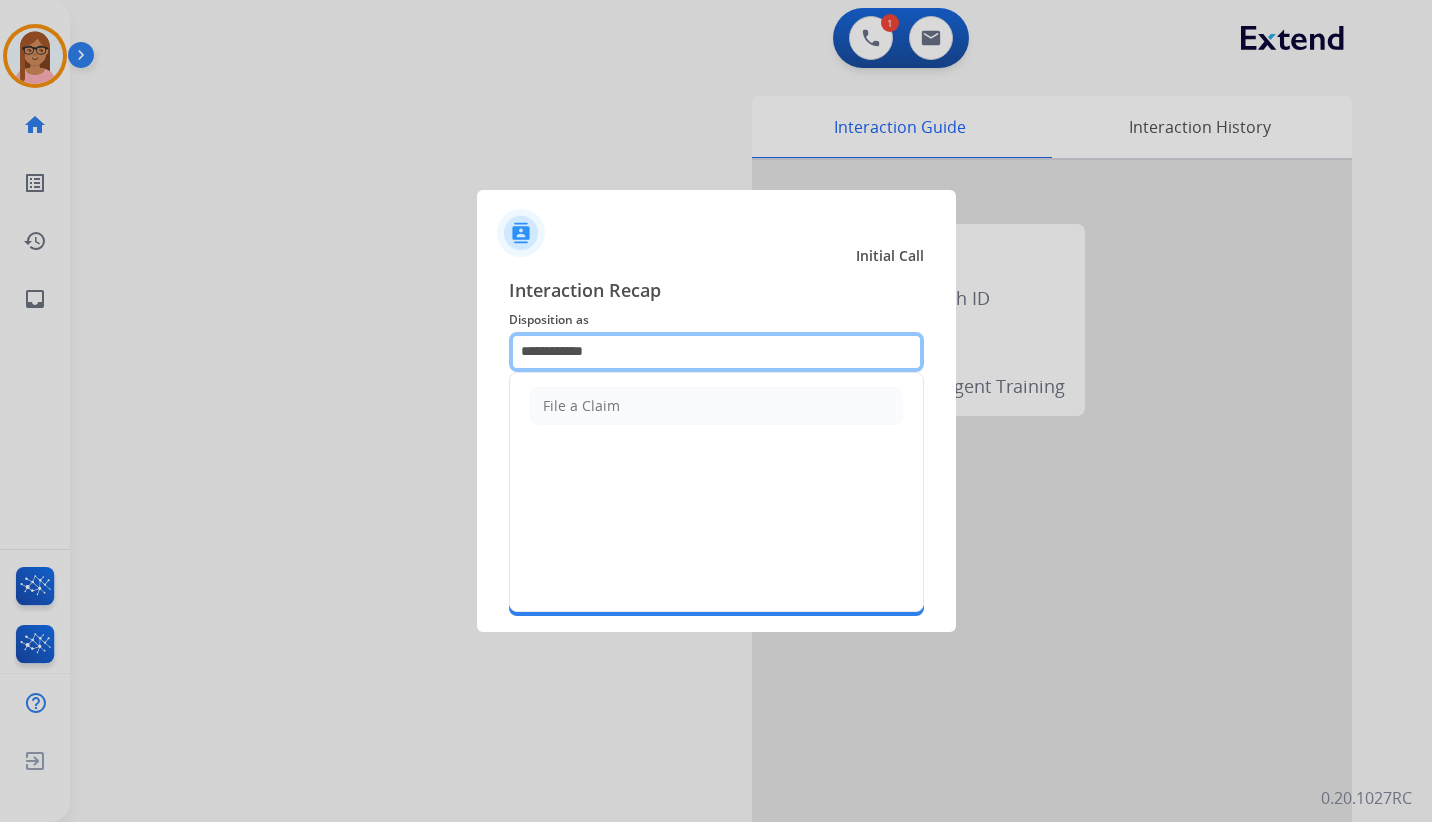 click on "**********" 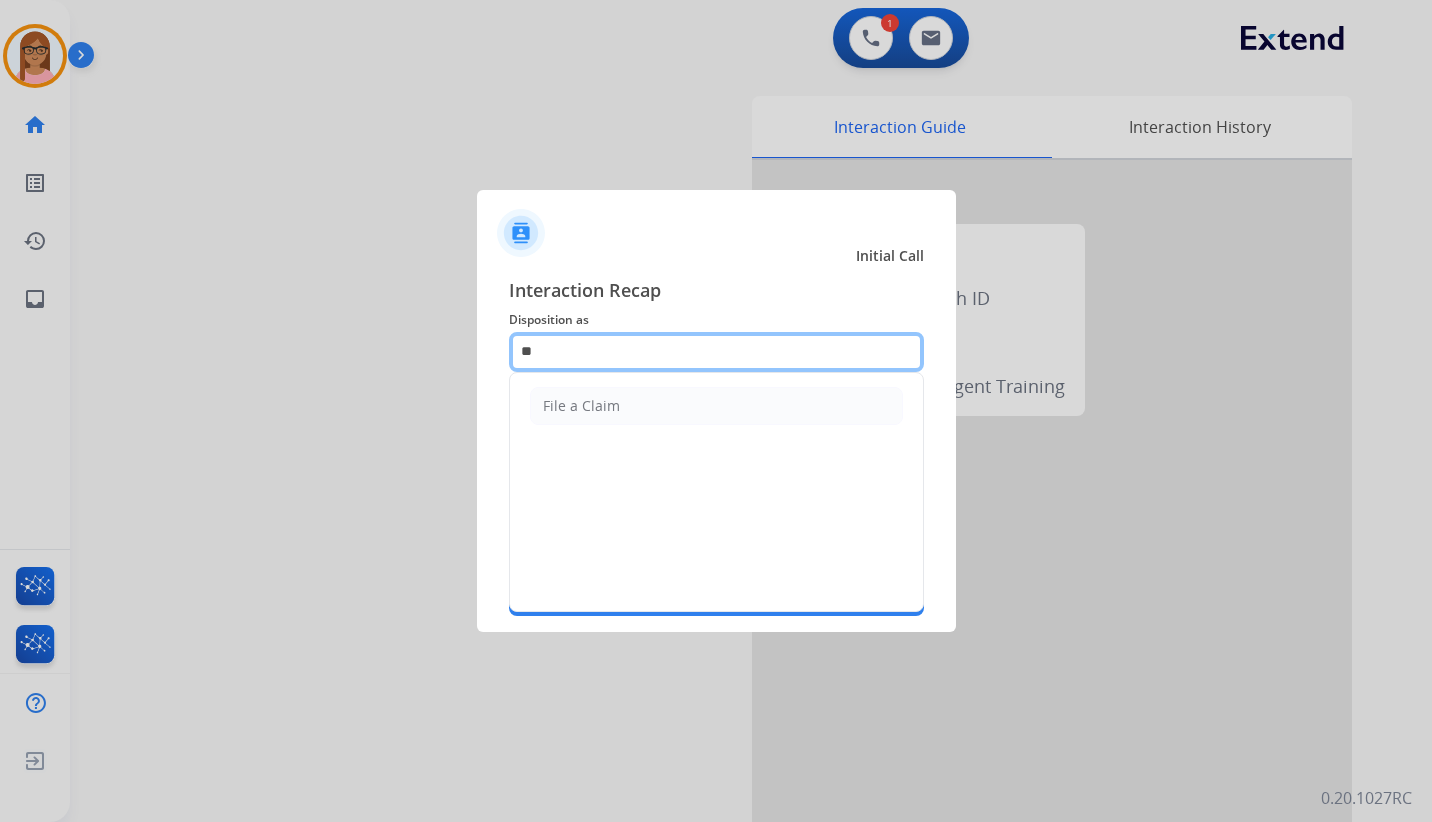 type on "*" 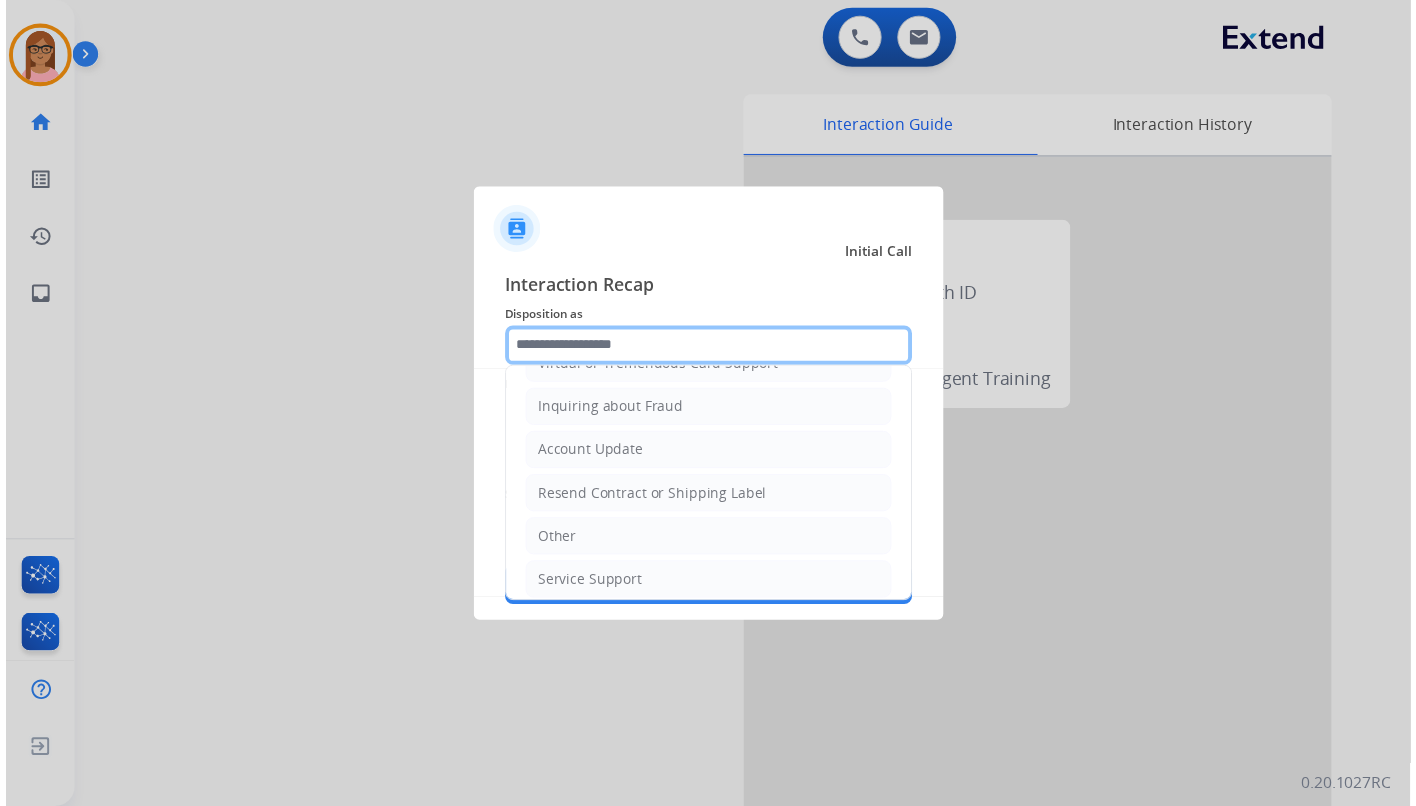 scroll, scrollTop: 312, scrollLeft: 0, axis: vertical 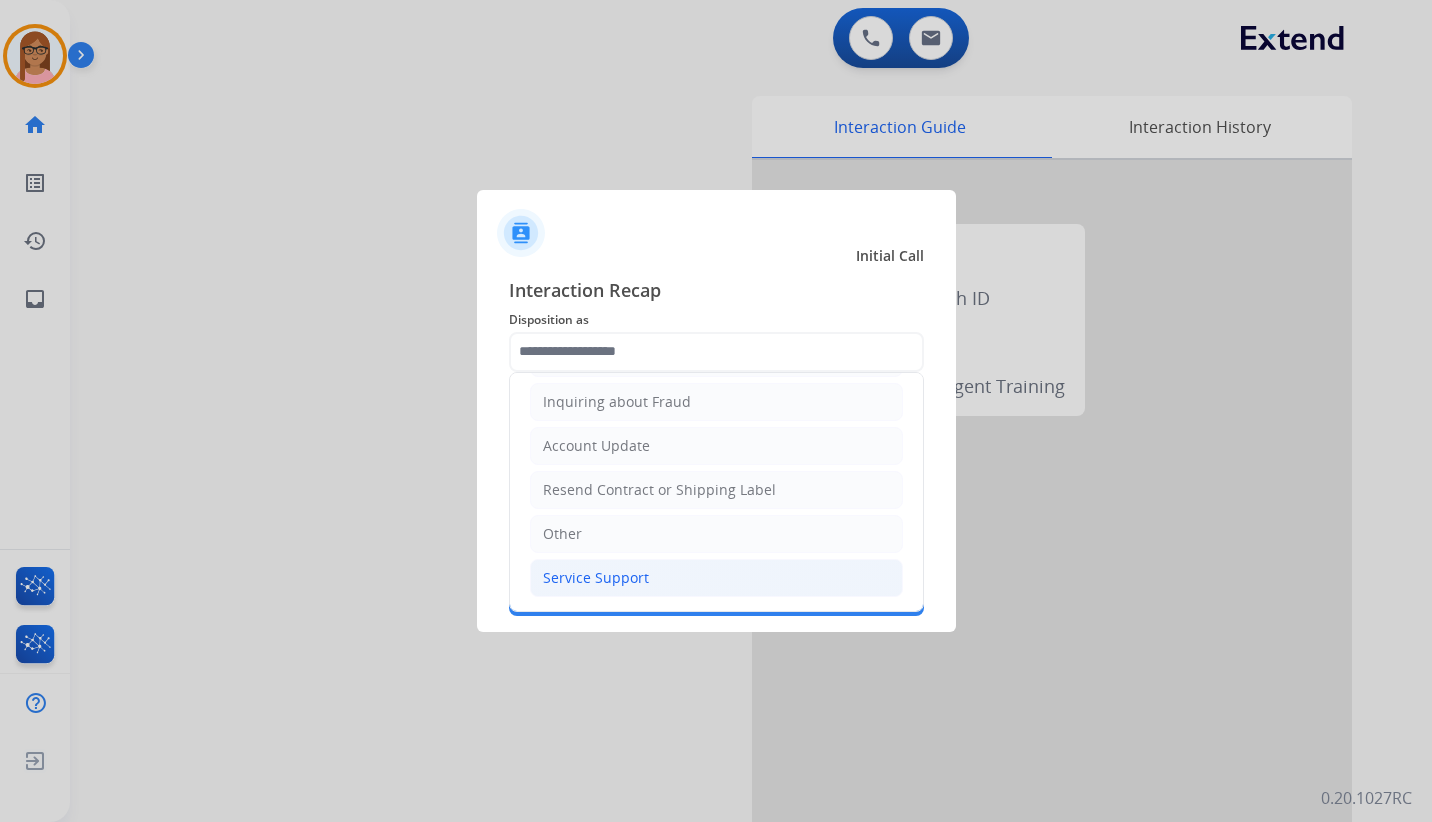 click on "Service Support" 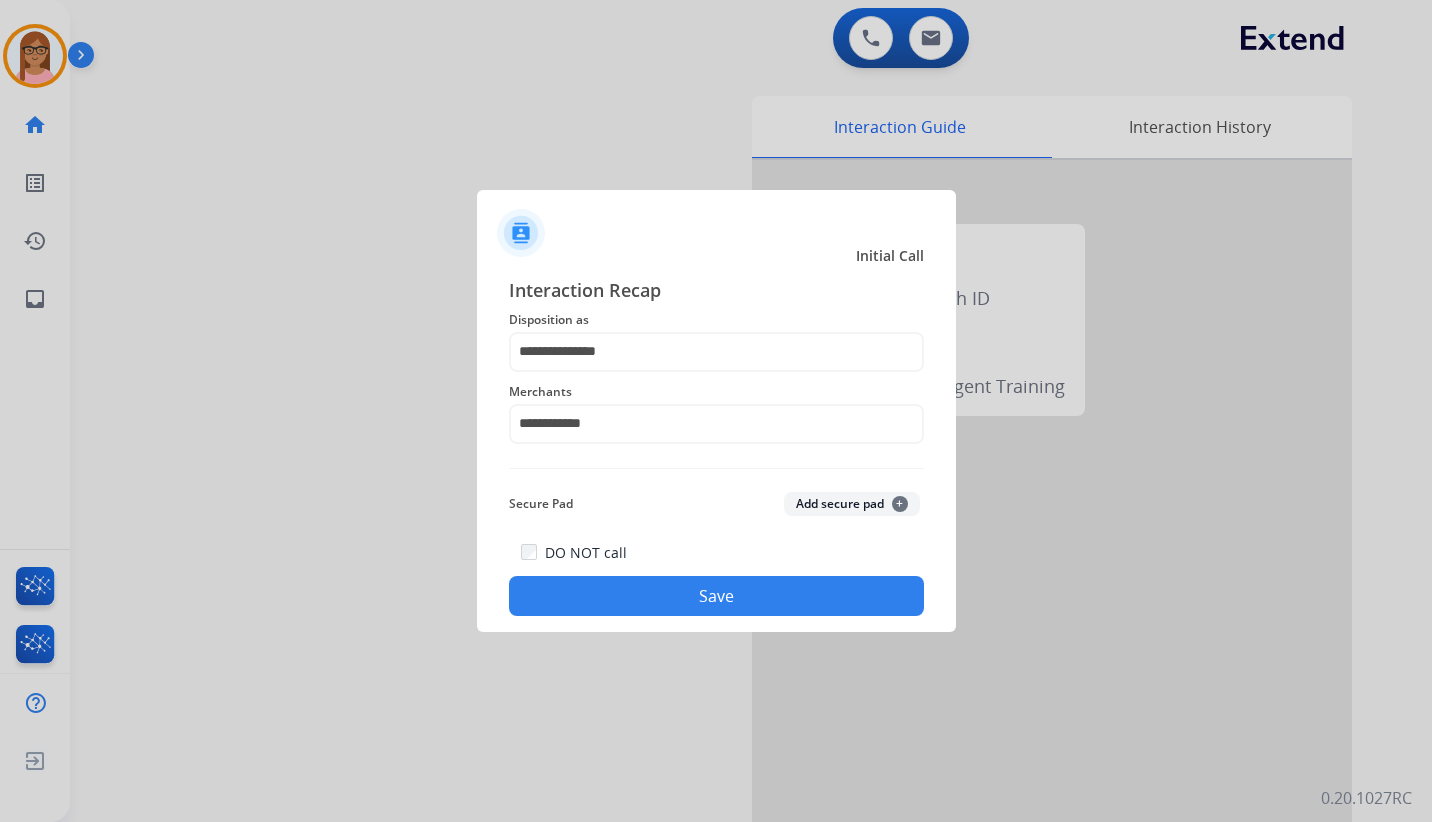 click on "Save" 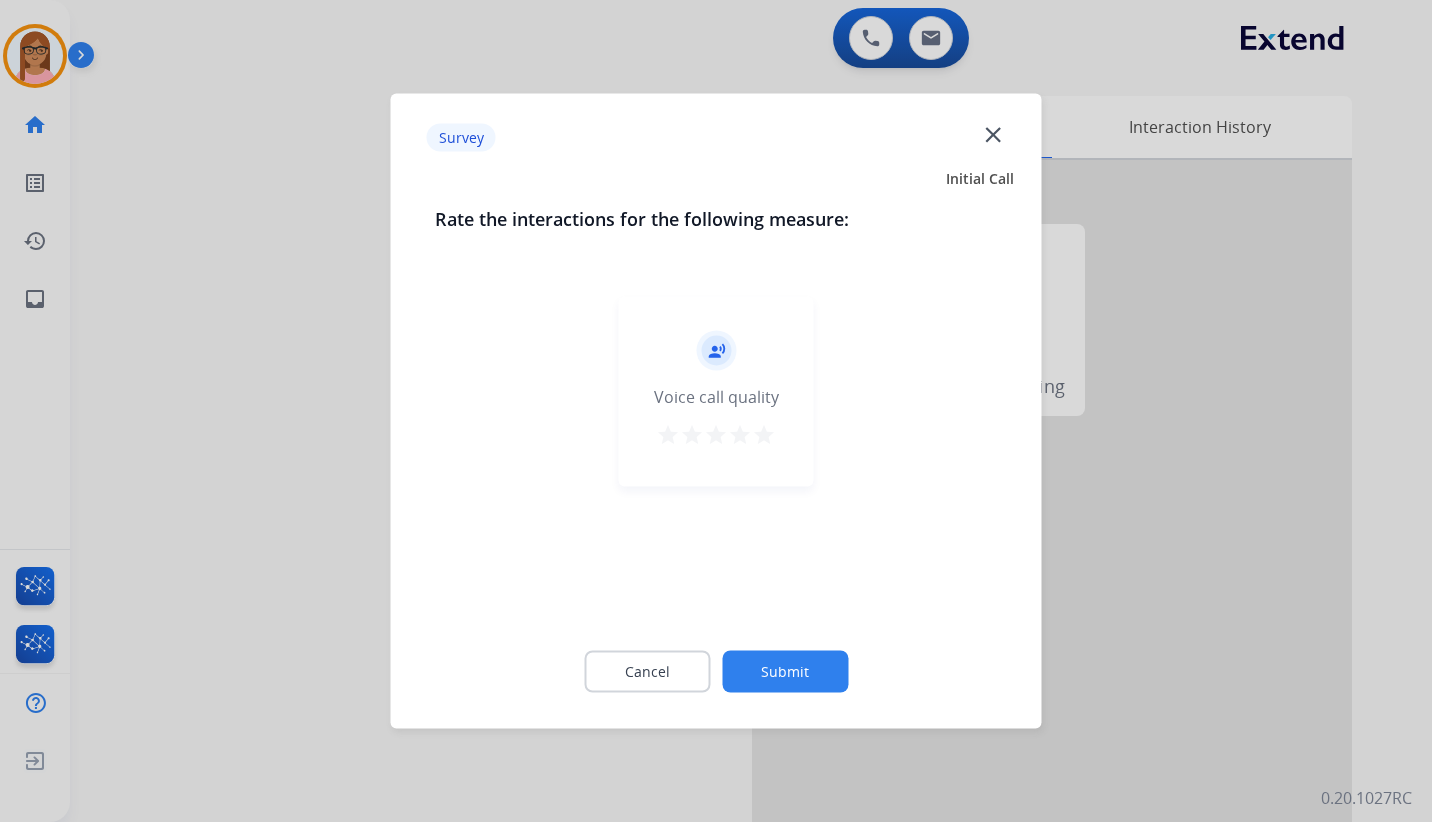 click on "star" at bounding box center (764, 435) 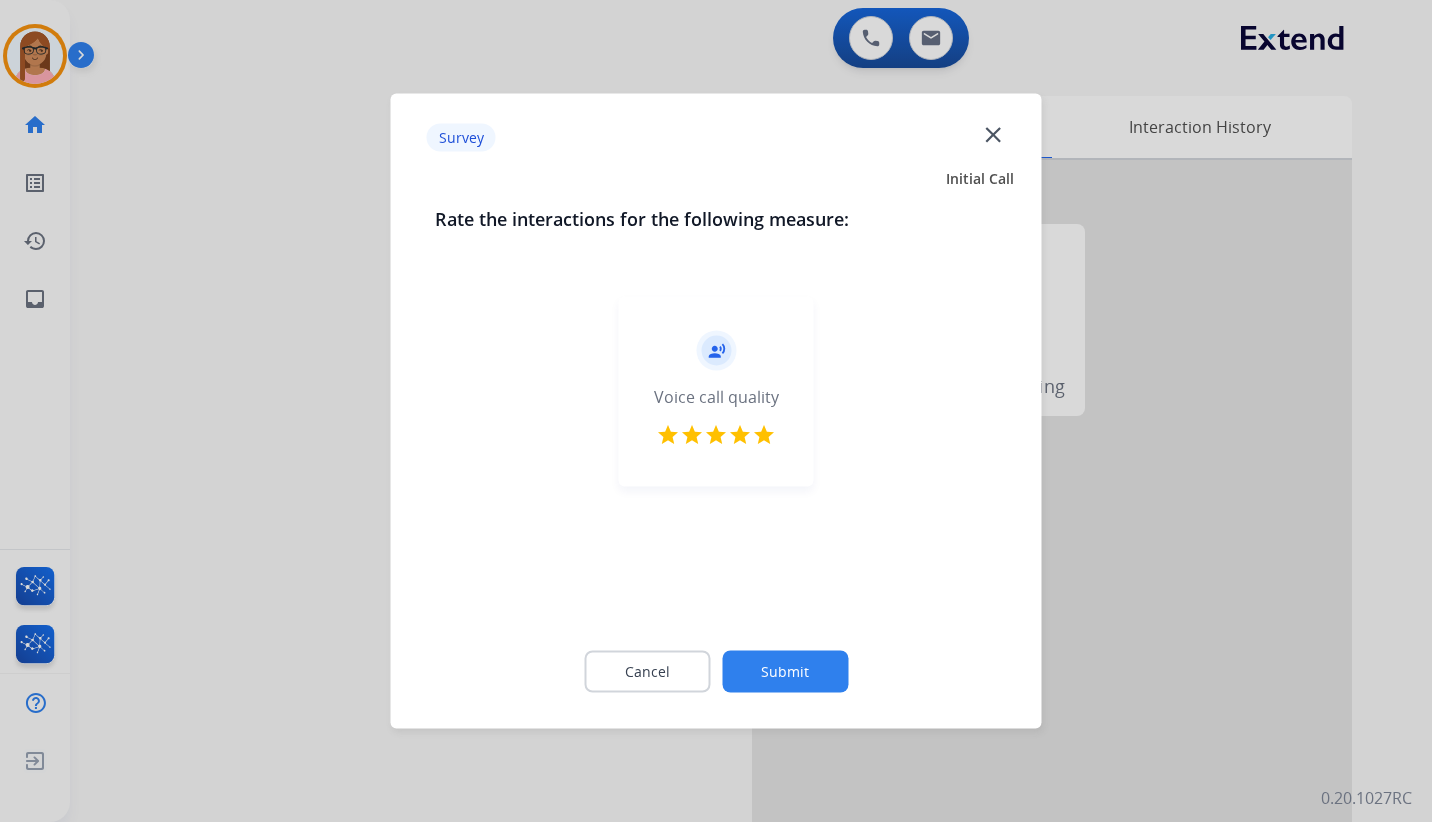 click on "Submit" 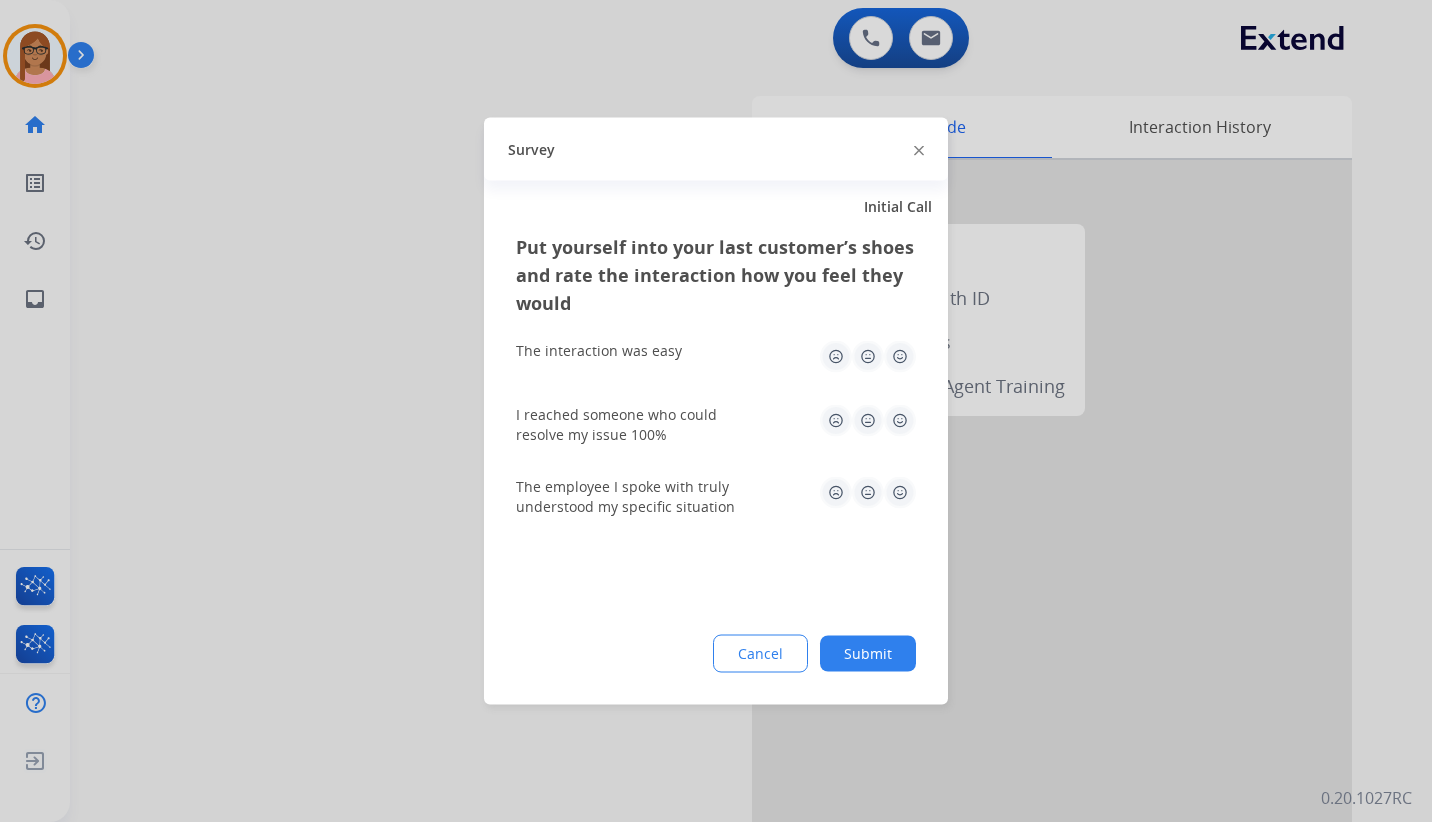 click 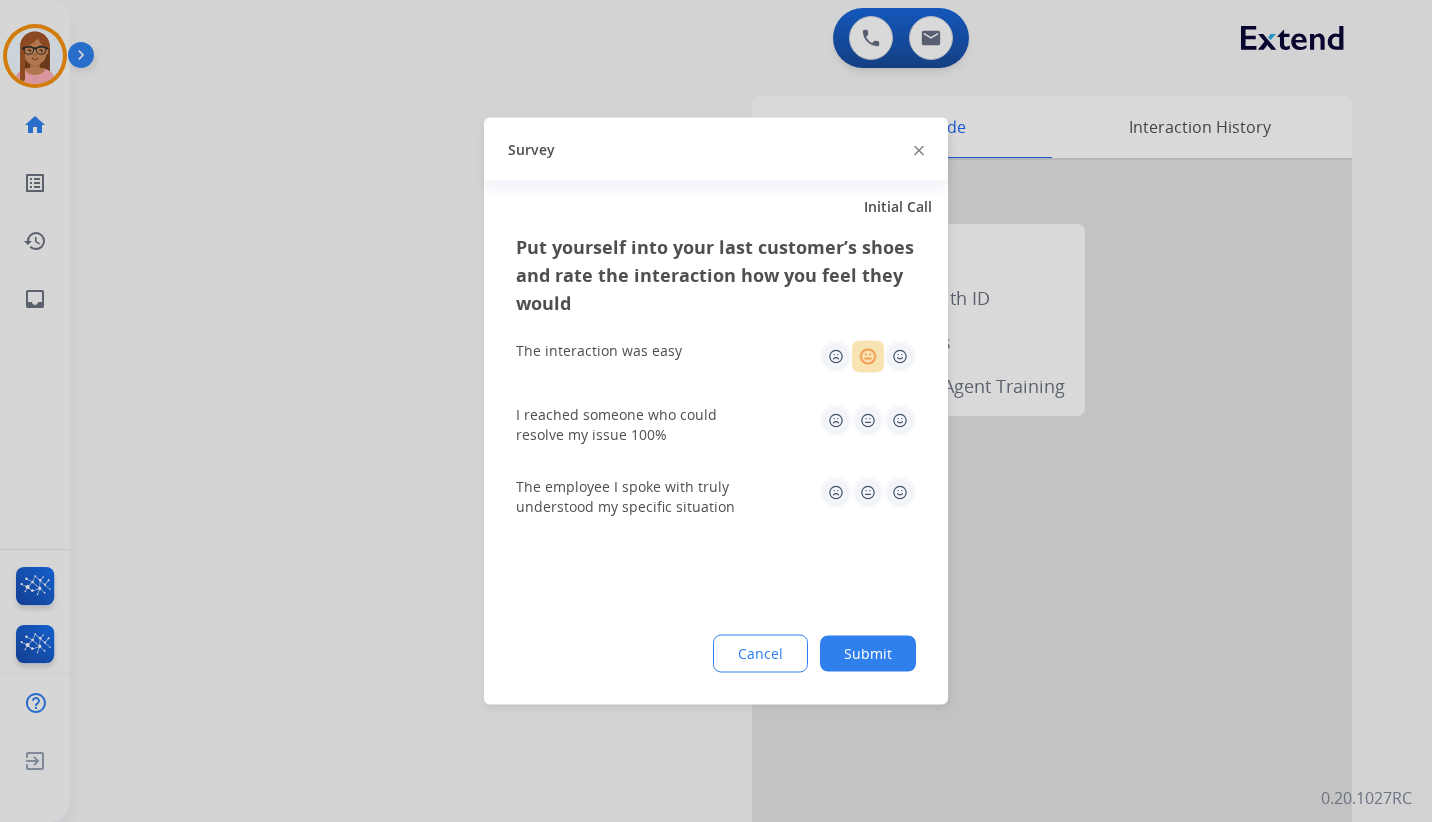 click 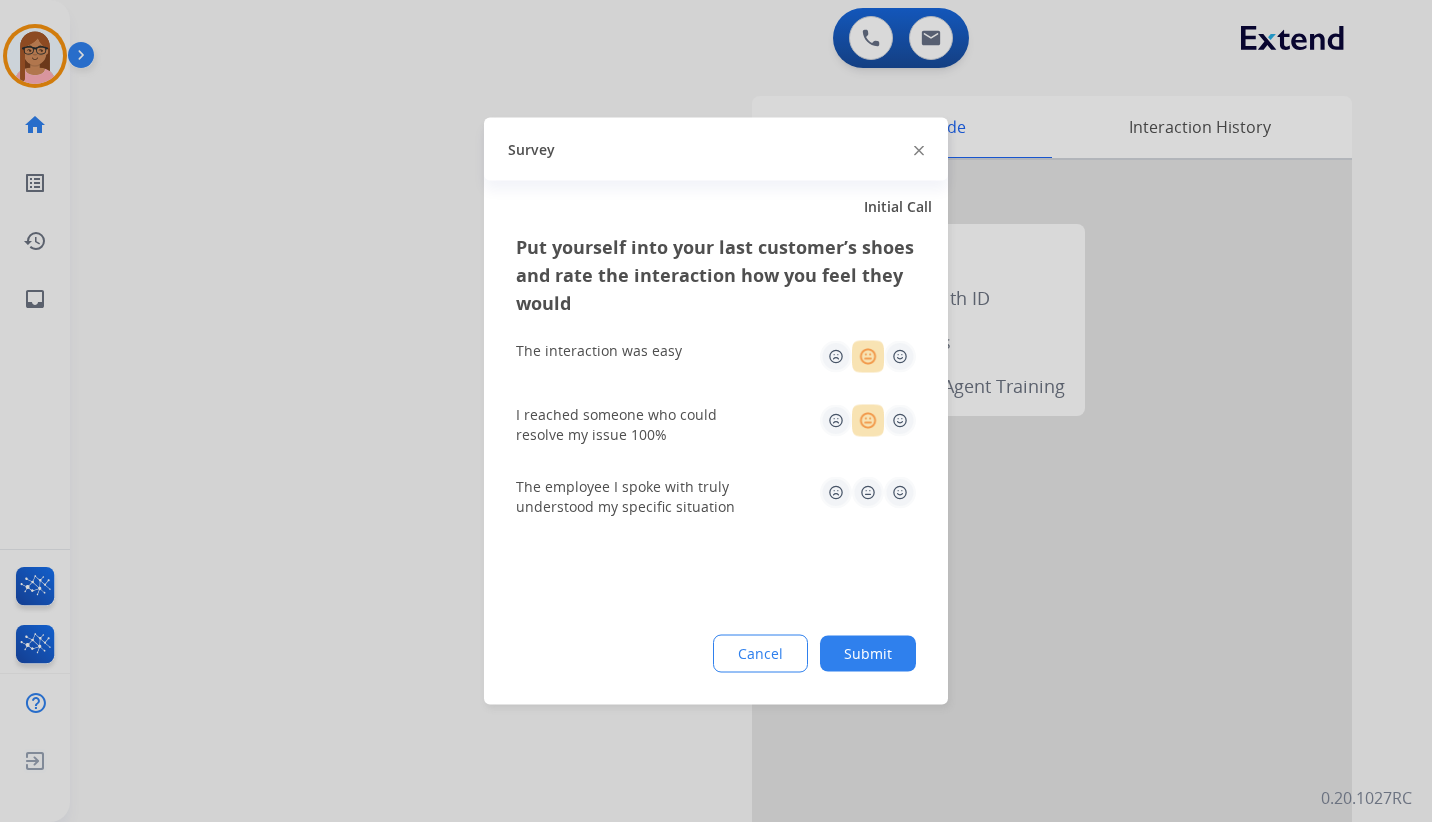 click 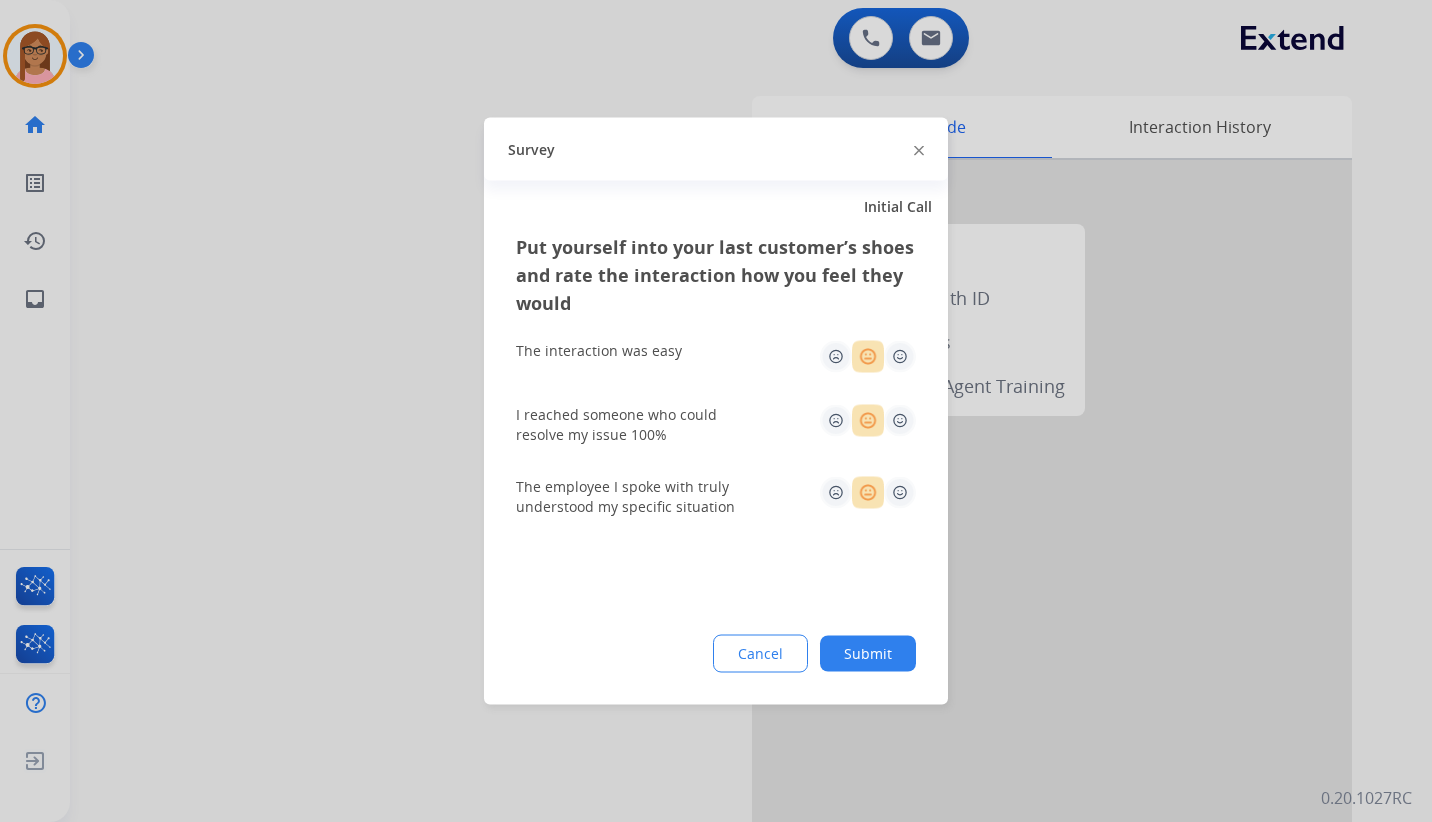 click on "Submit" 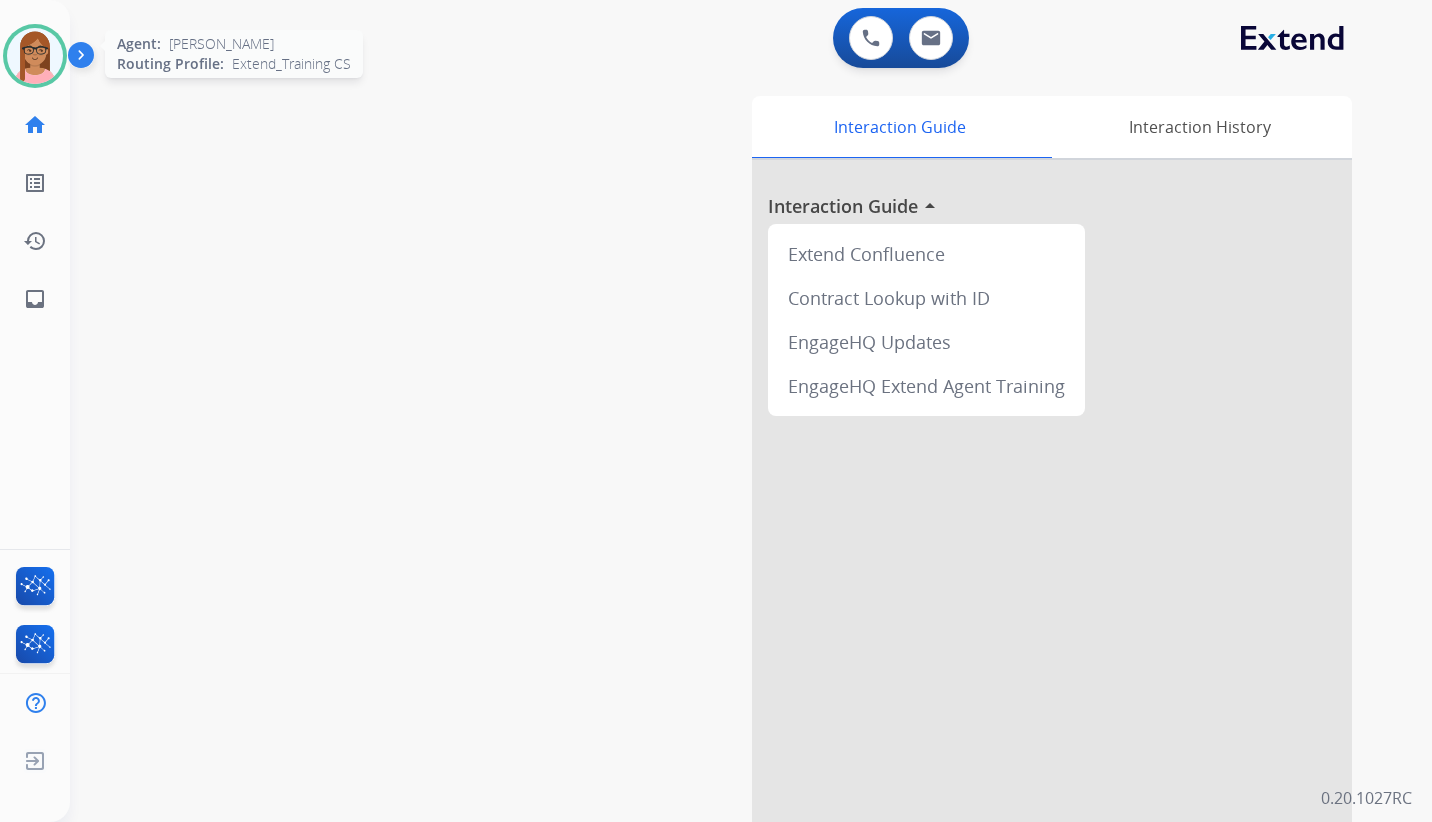 click at bounding box center [35, 56] 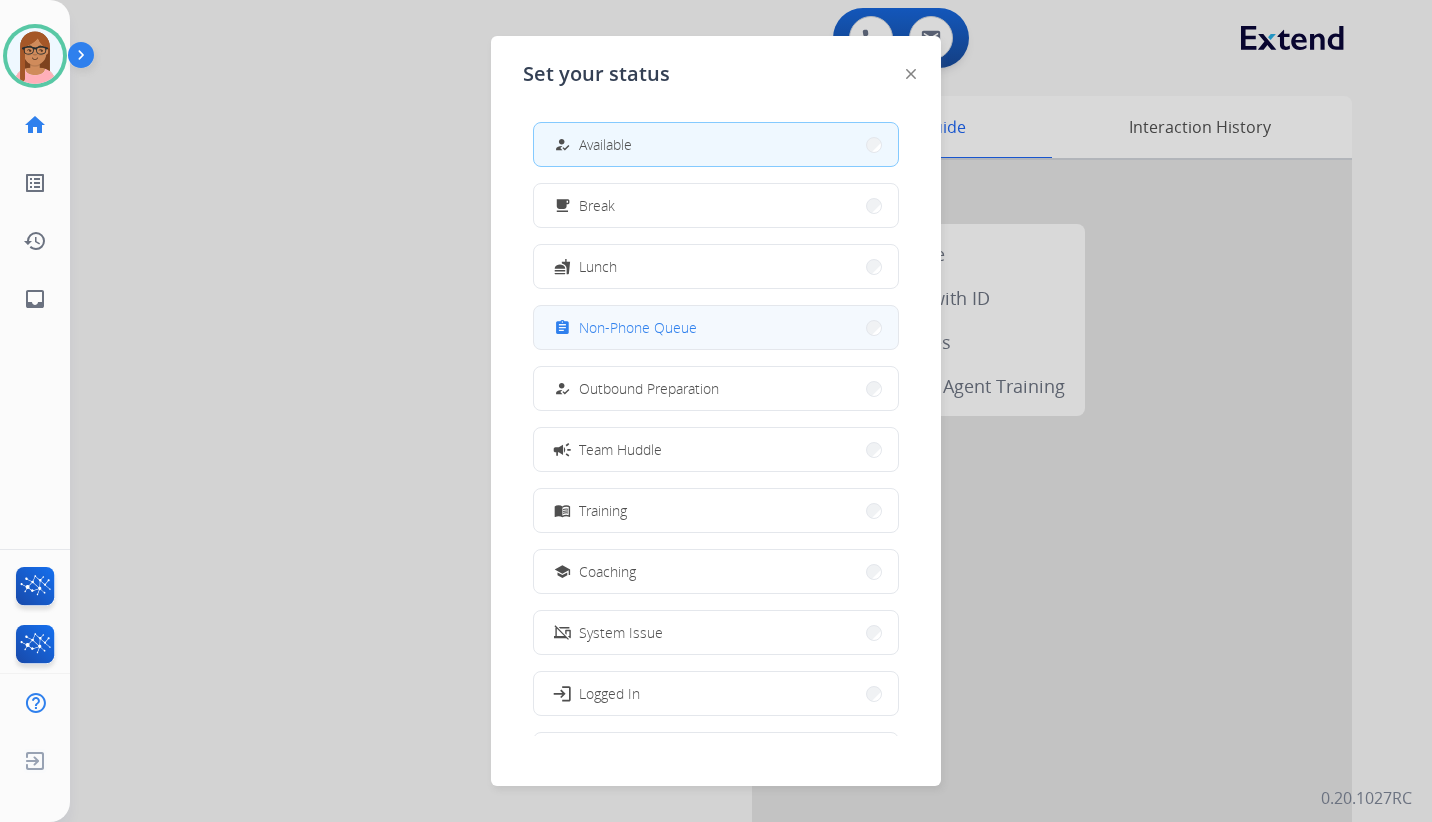 click on "Non-Phone Queue" at bounding box center (638, 327) 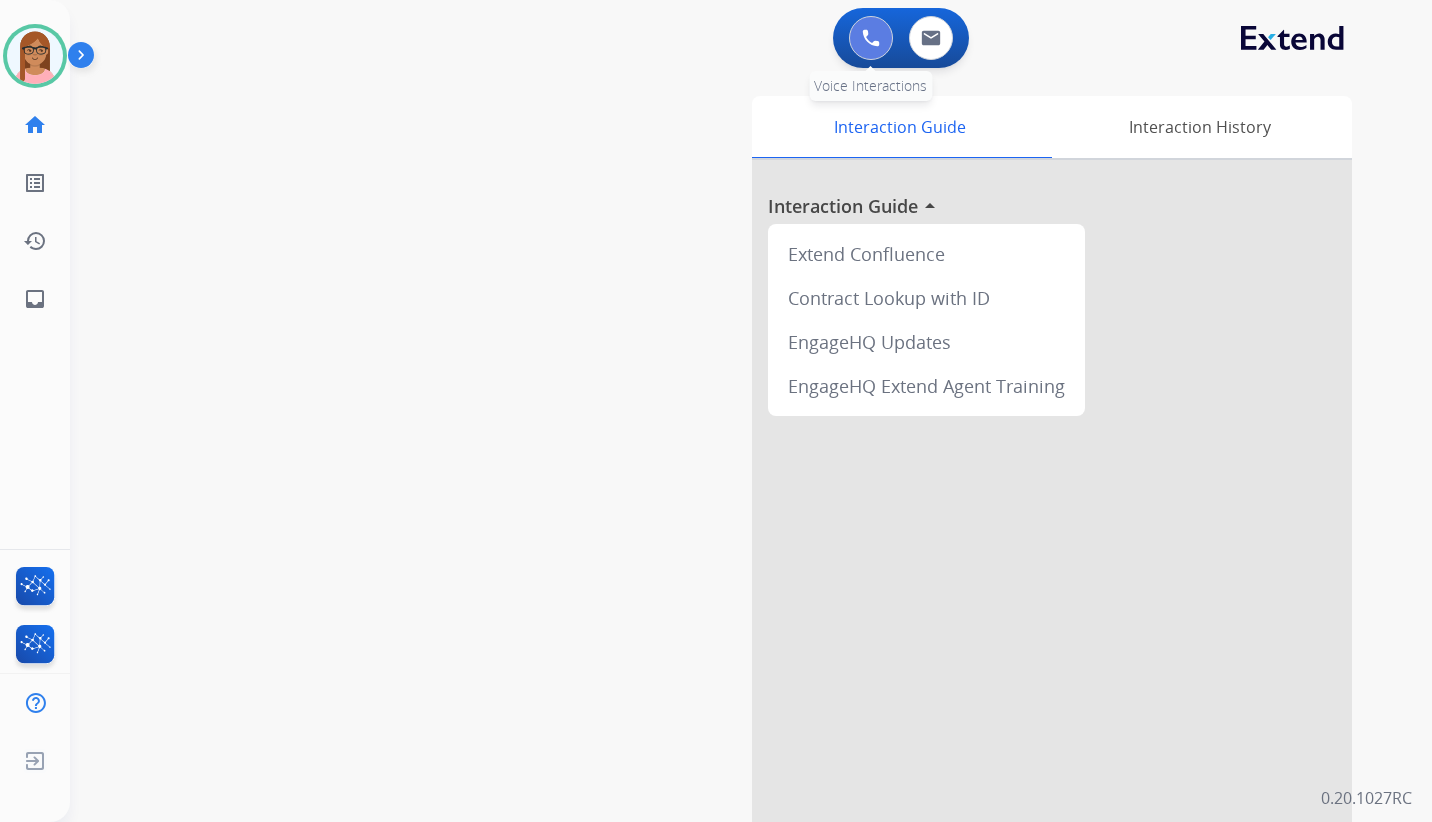 click at bounding box center [871, 38] 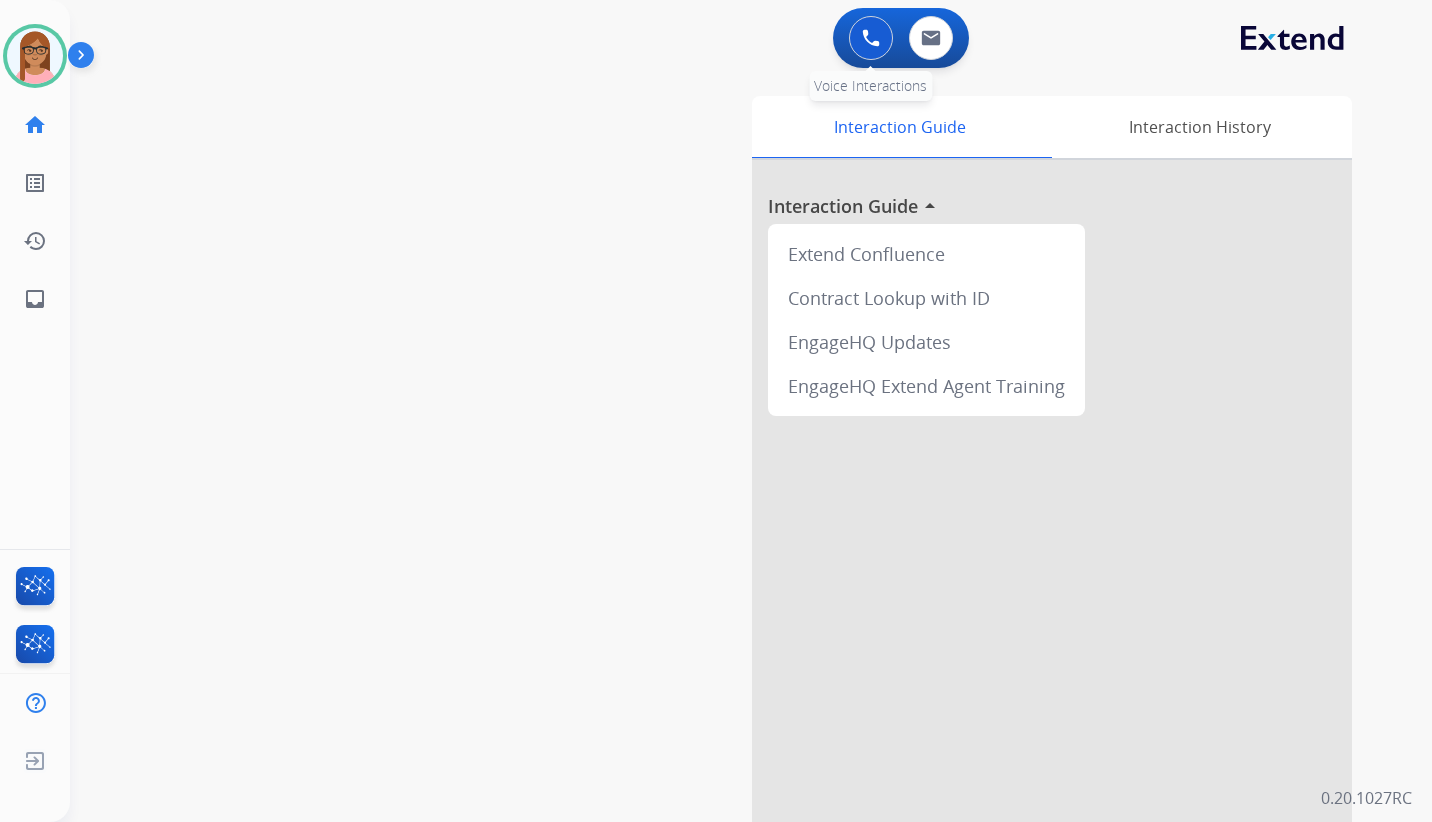 click at bounding box center (871, 38) 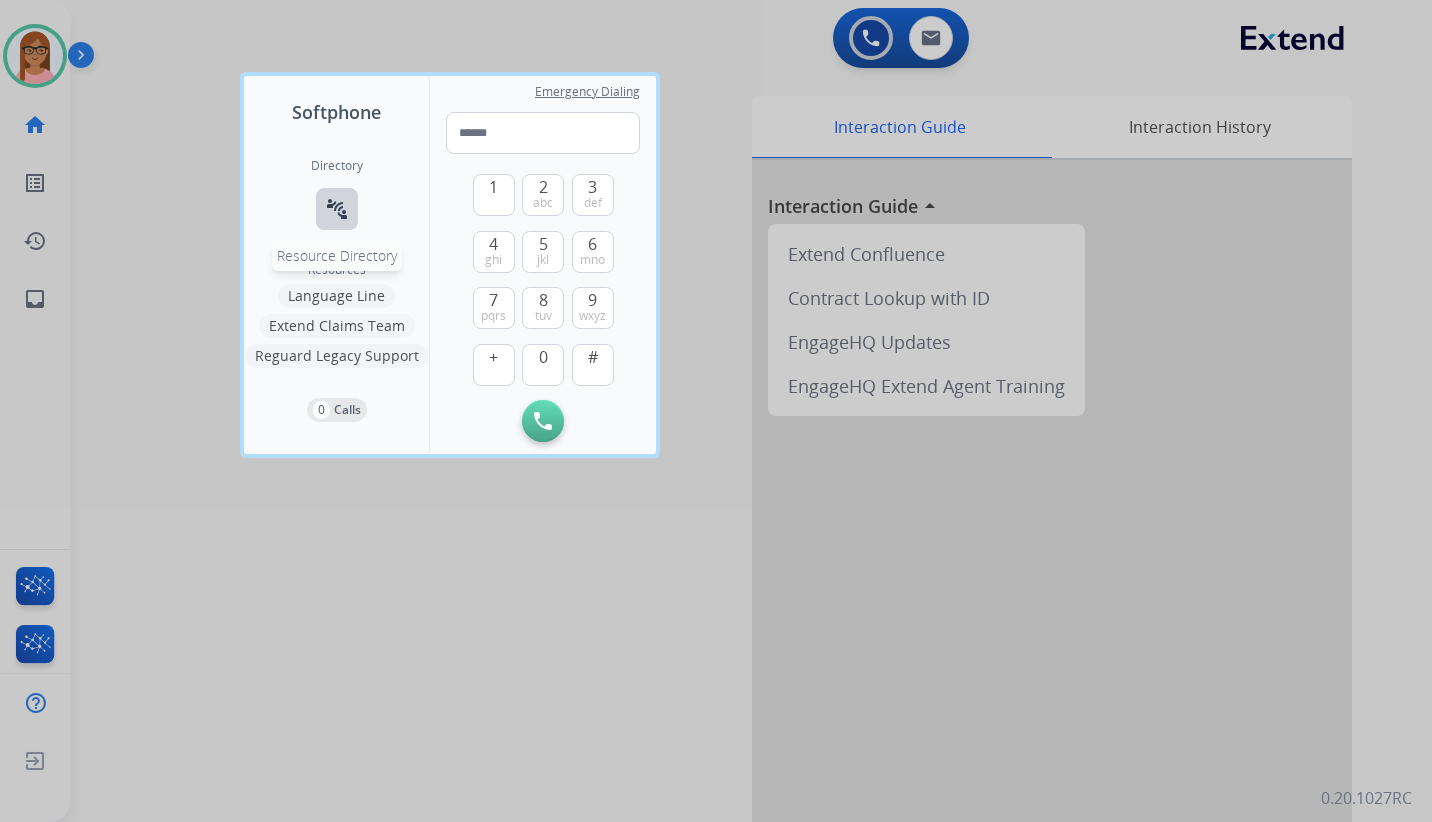click on "connect_without_contact" at bounding box center [337, 209] 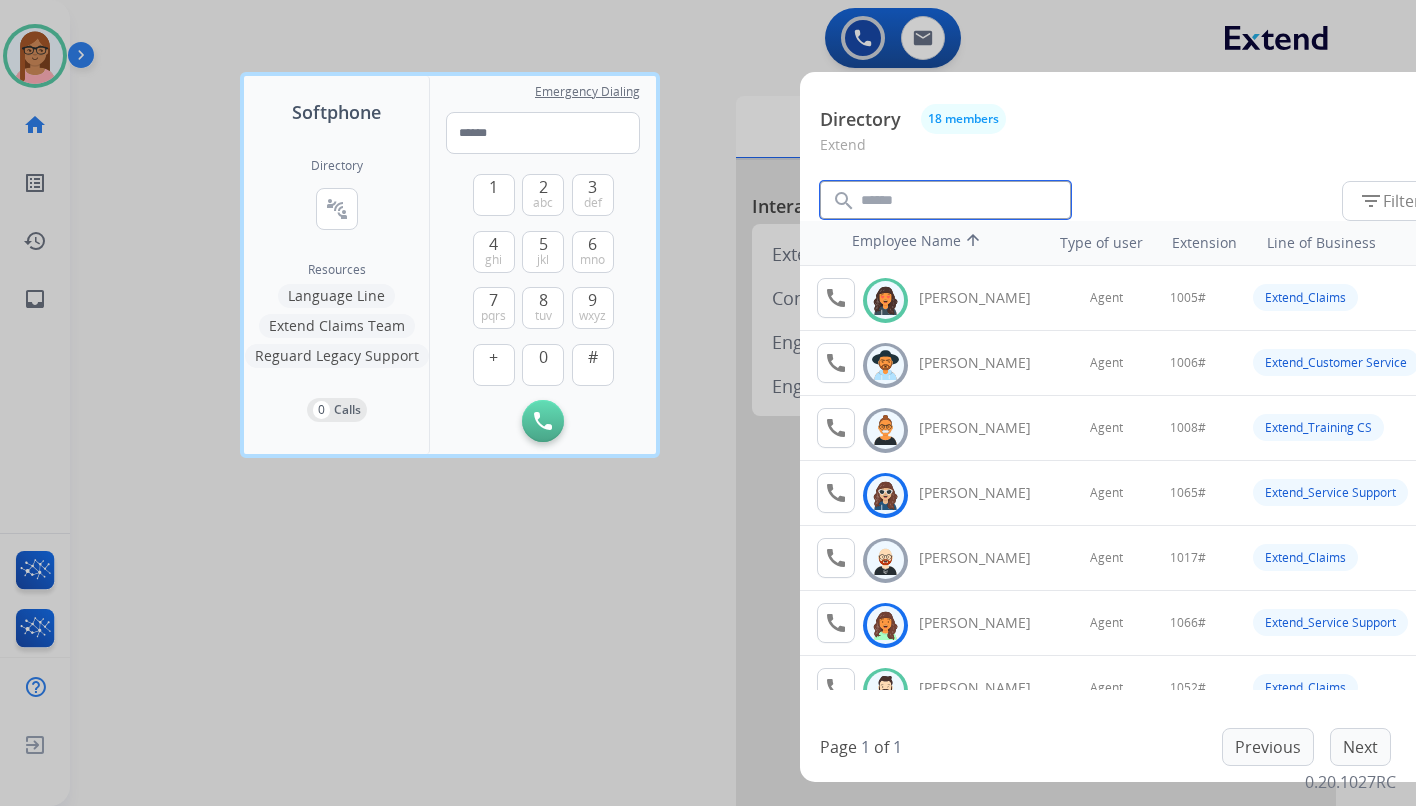 click at bounding box center (945, 200) 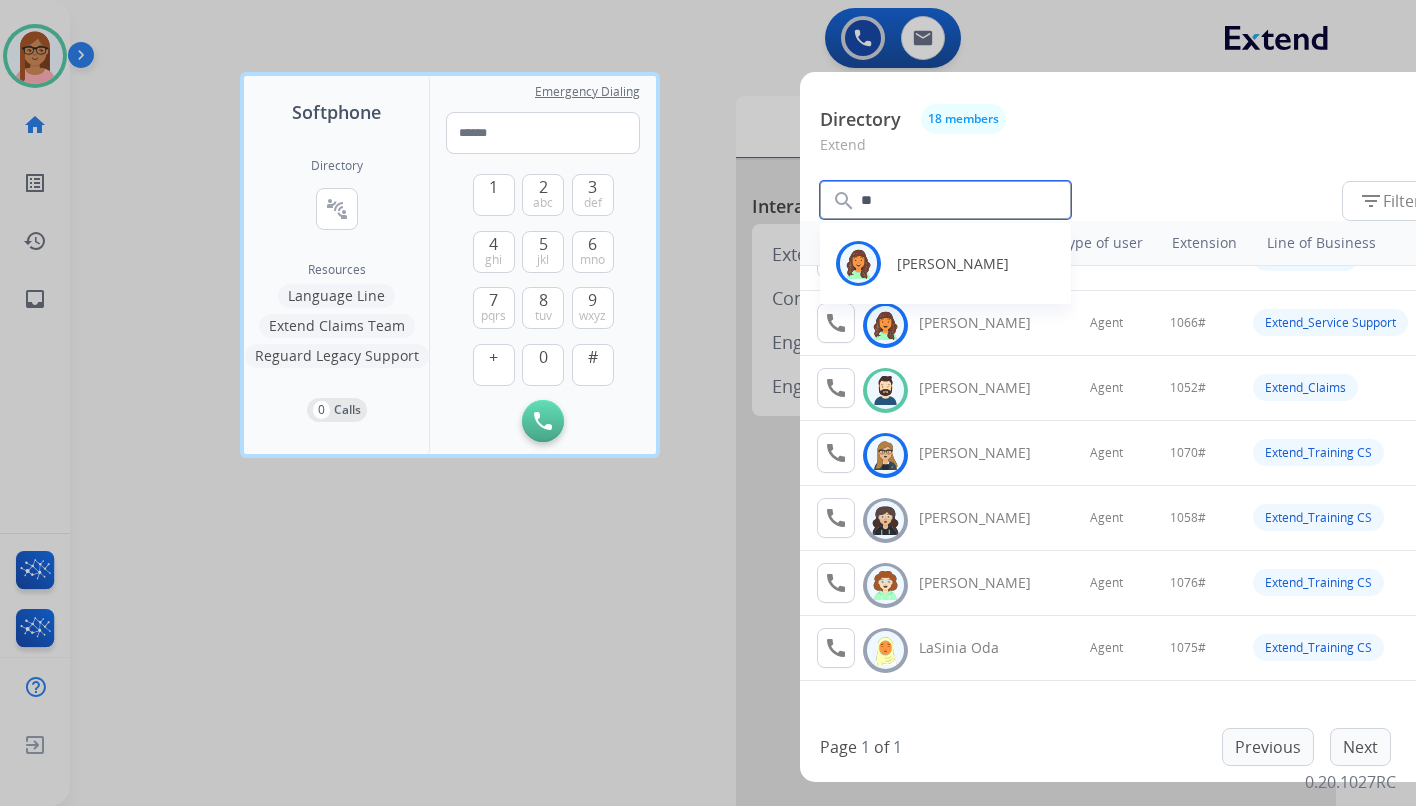 scroll, scrollTop: 200, scrollLeft: 0, axis: vertical 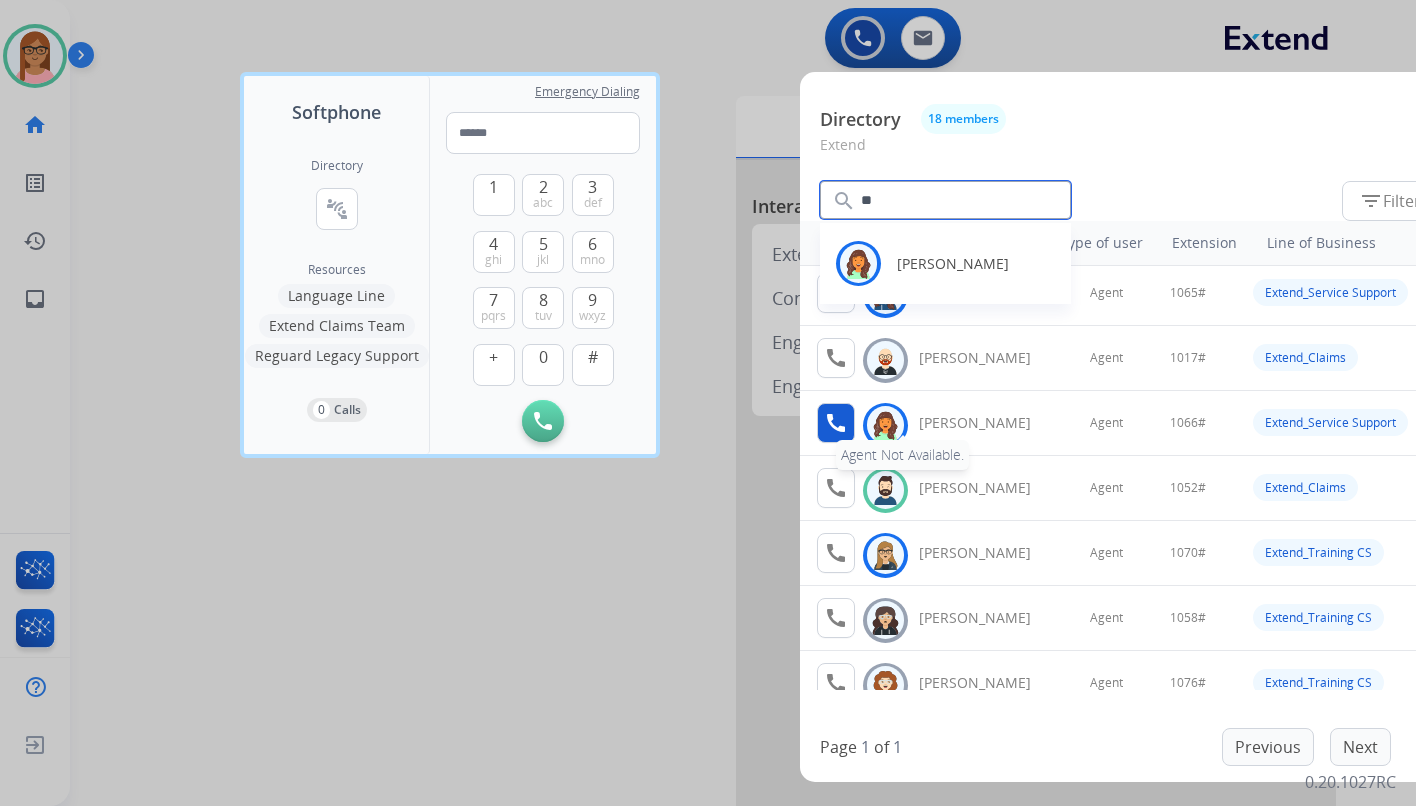 type on "**" 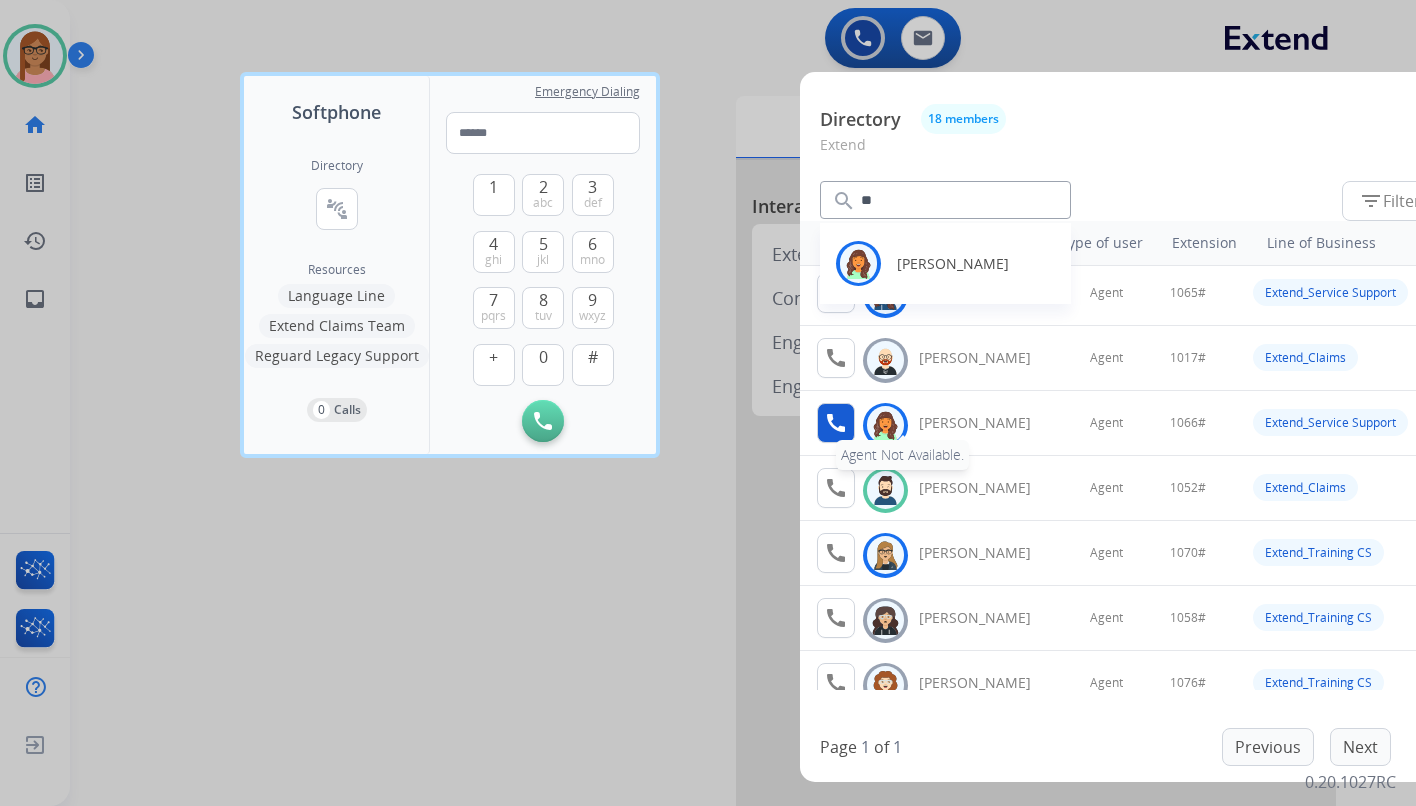 click on "call" at bounding box center (836, 423) 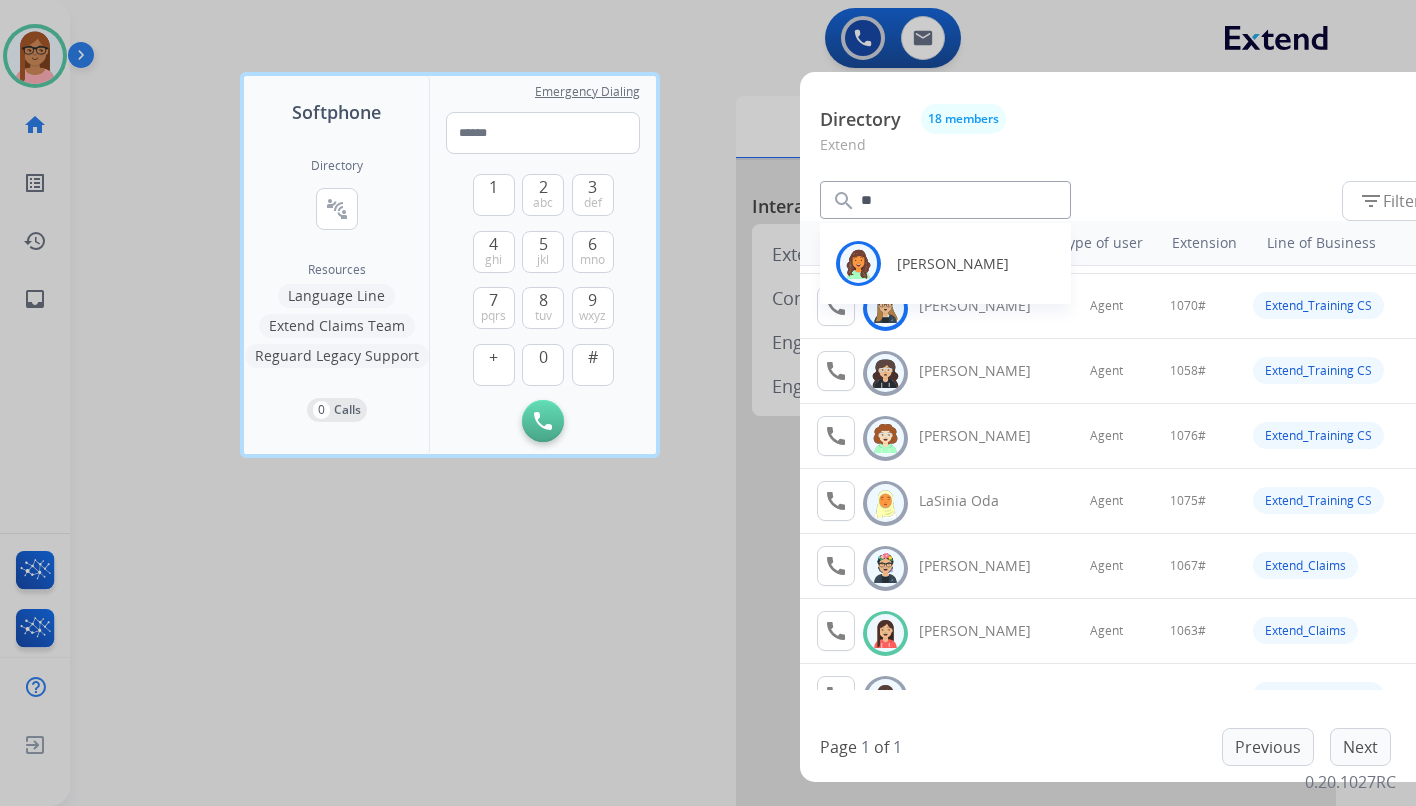 scroll, scrollTop: 500, scrollLeft: 0, axis: vertical 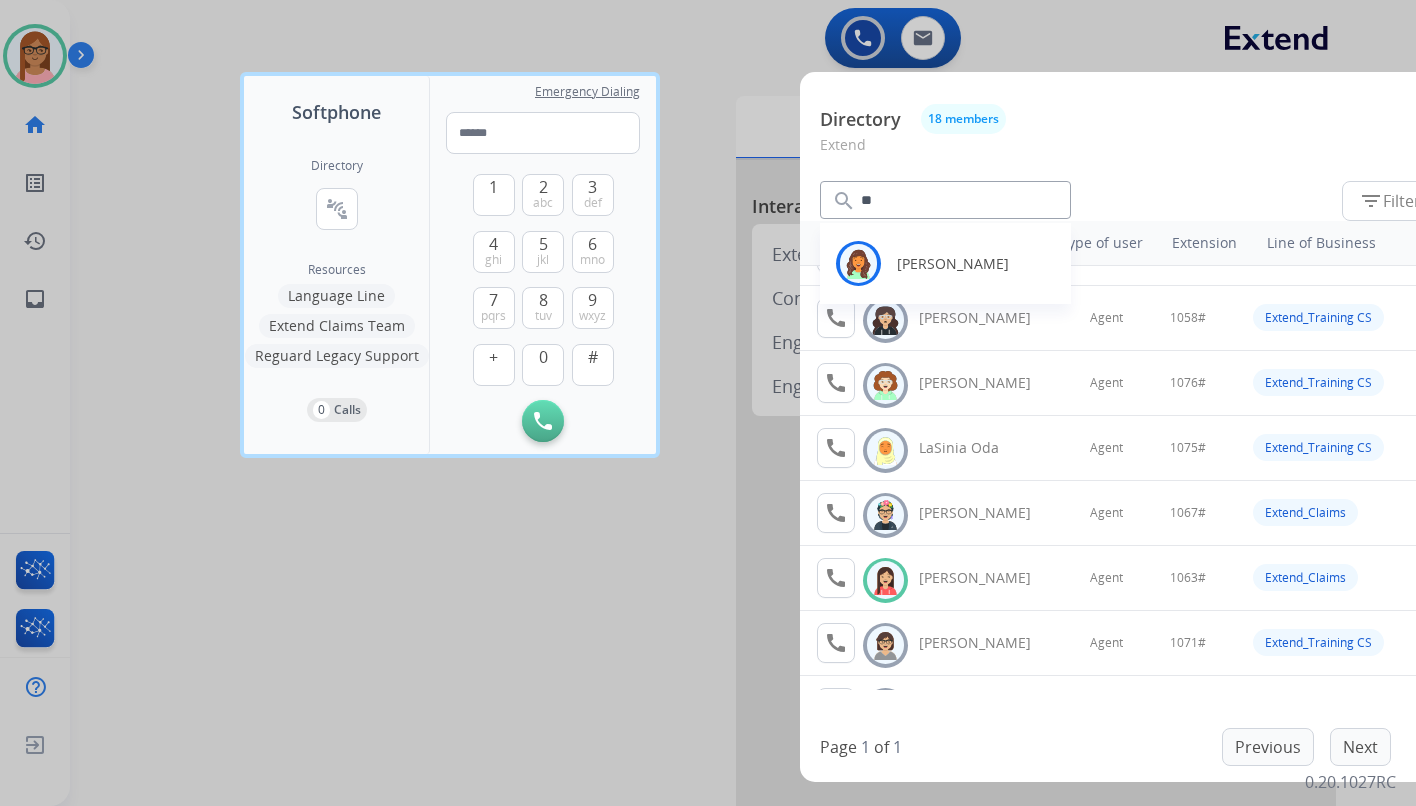 click at bounding box center (708, 403) 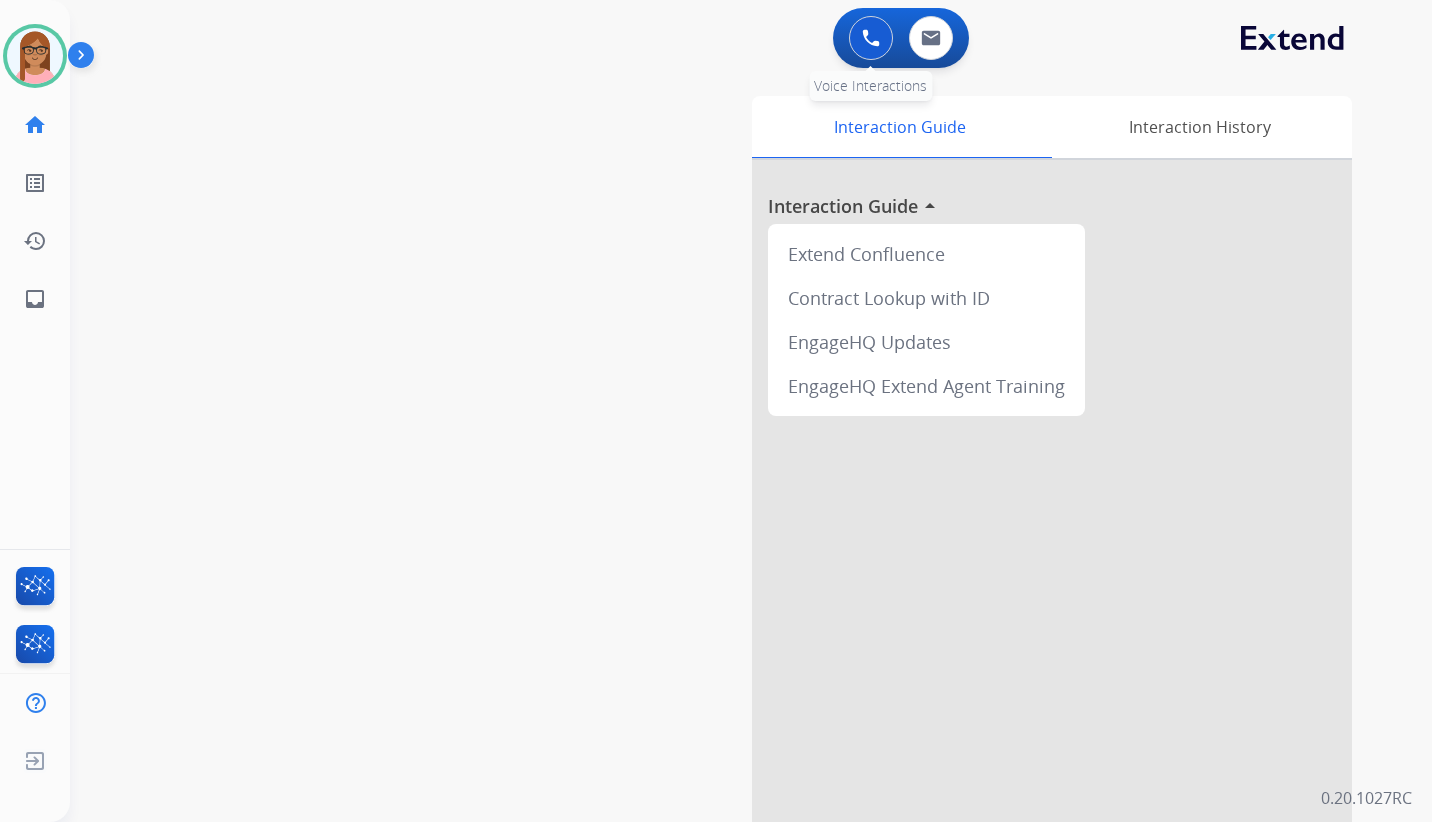 click at bounding box center (871, 38) 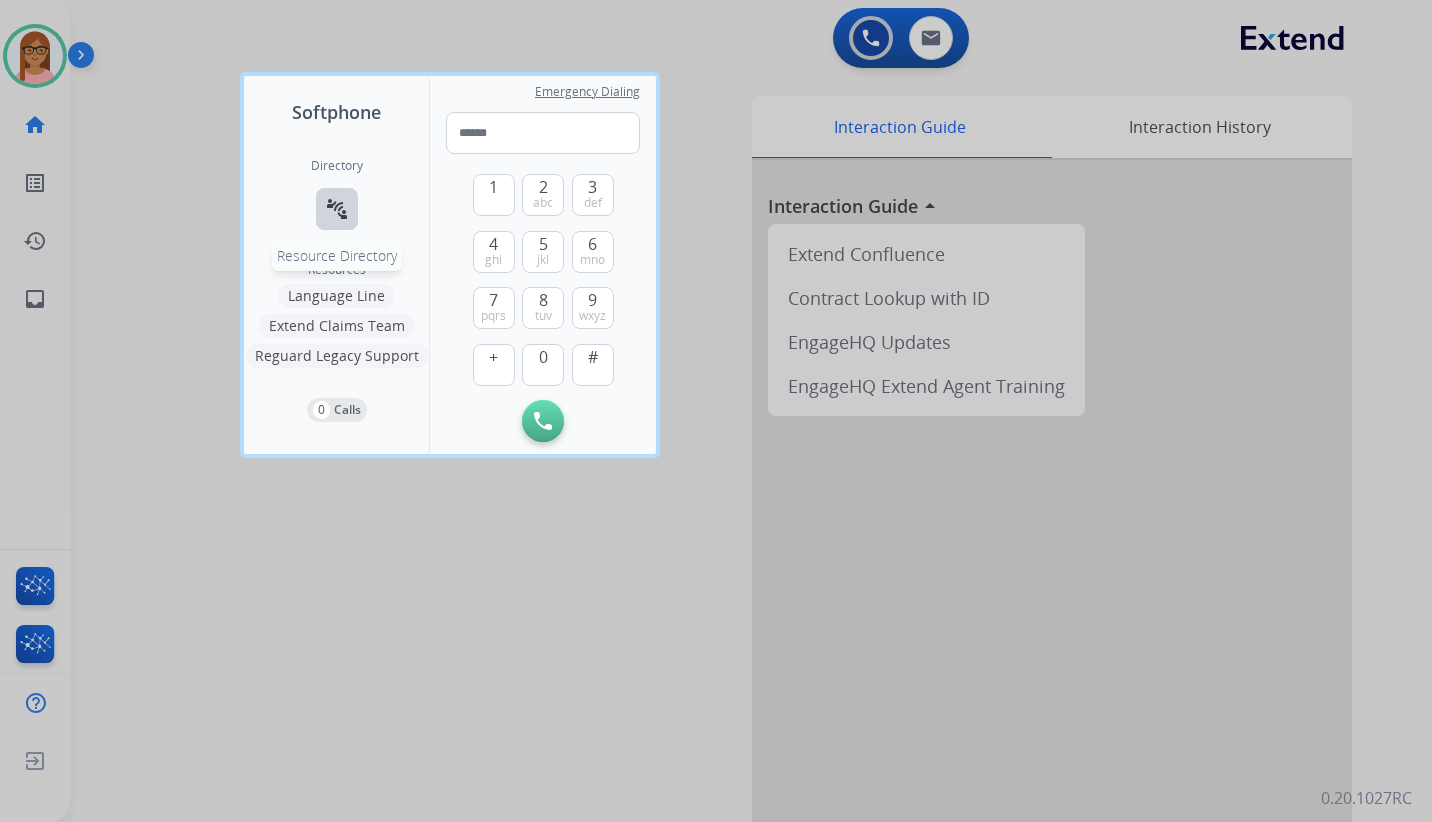 click on "connect_without_contact" at bounding box center [337, 209] 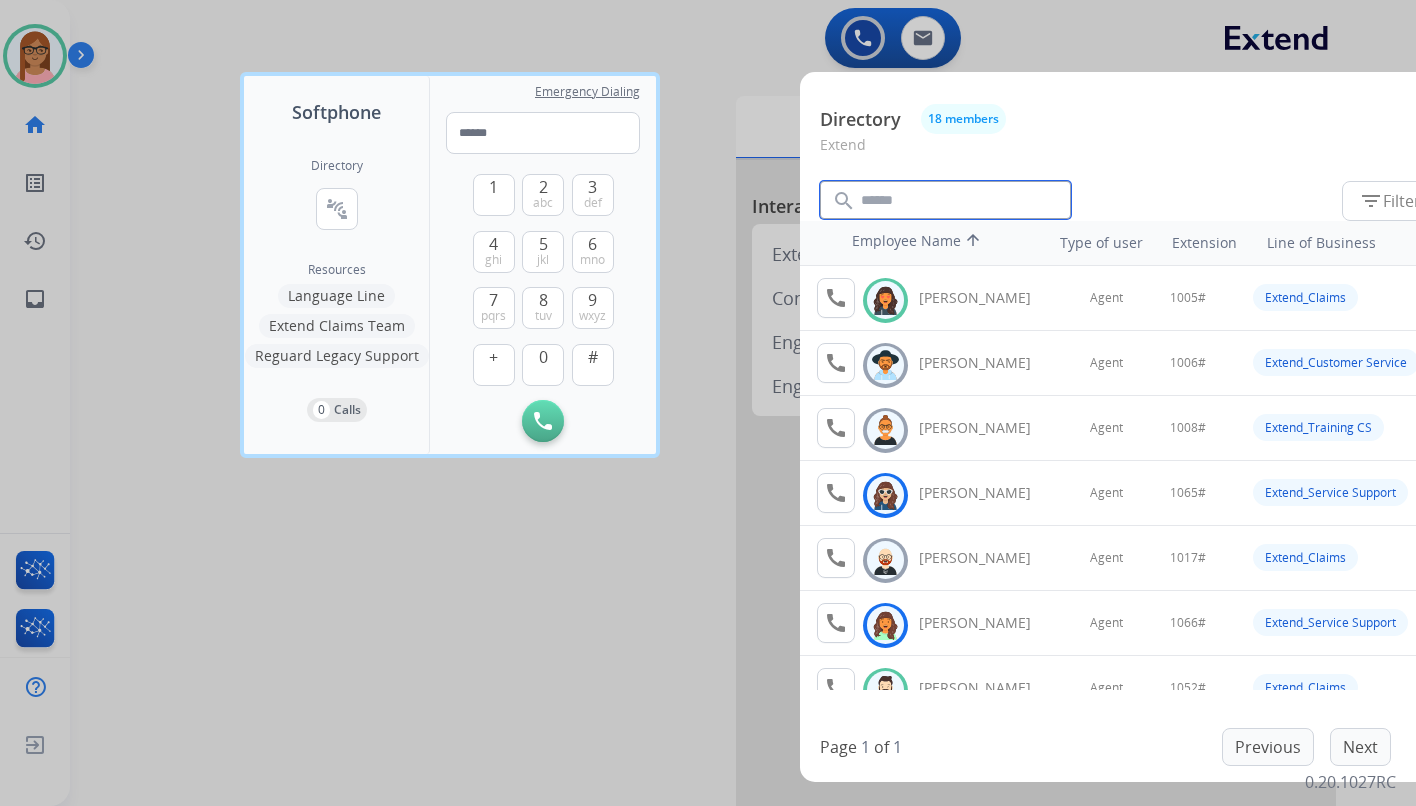 click at bounding box center [945, 200] 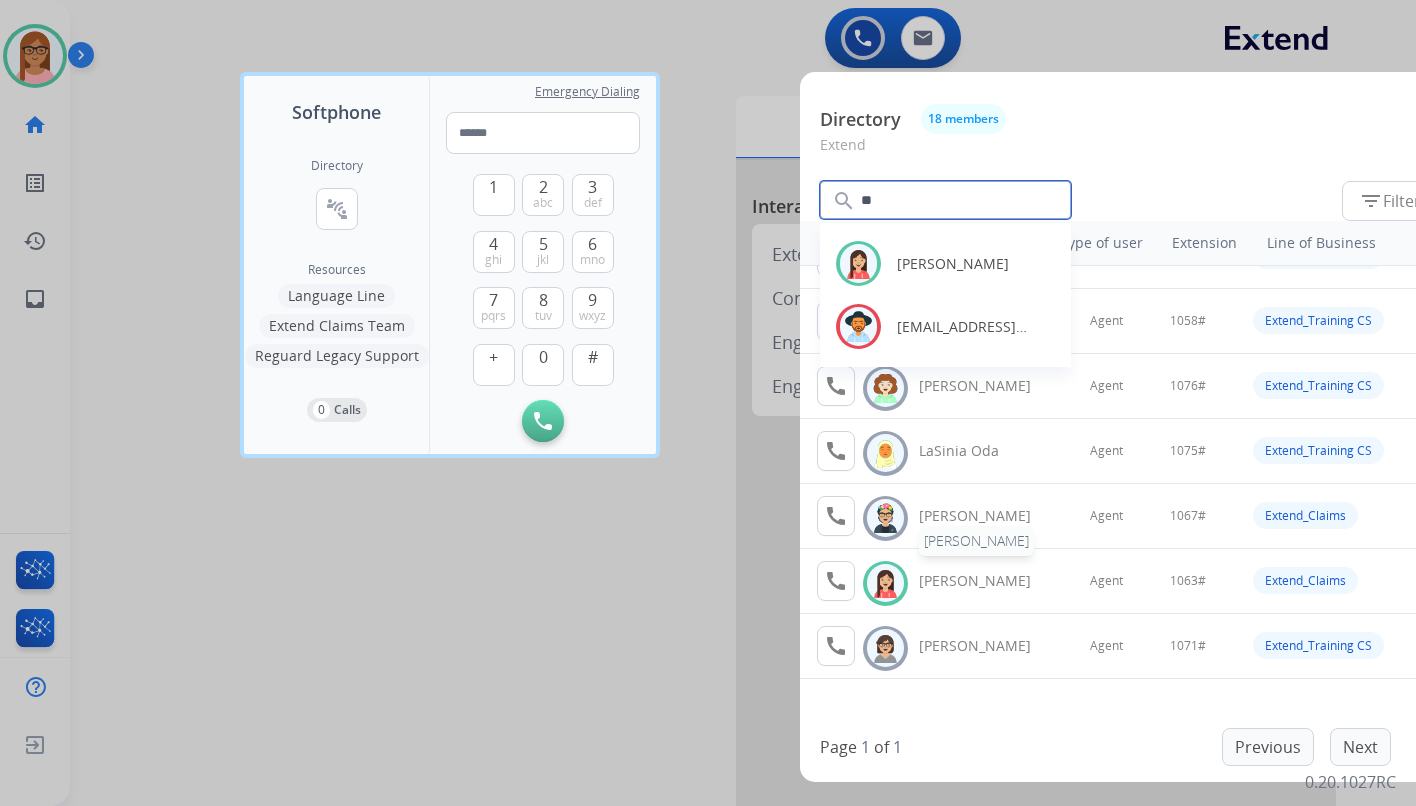 scroll, scrollTop: 500, scrollLeft: 0, axis: vertical 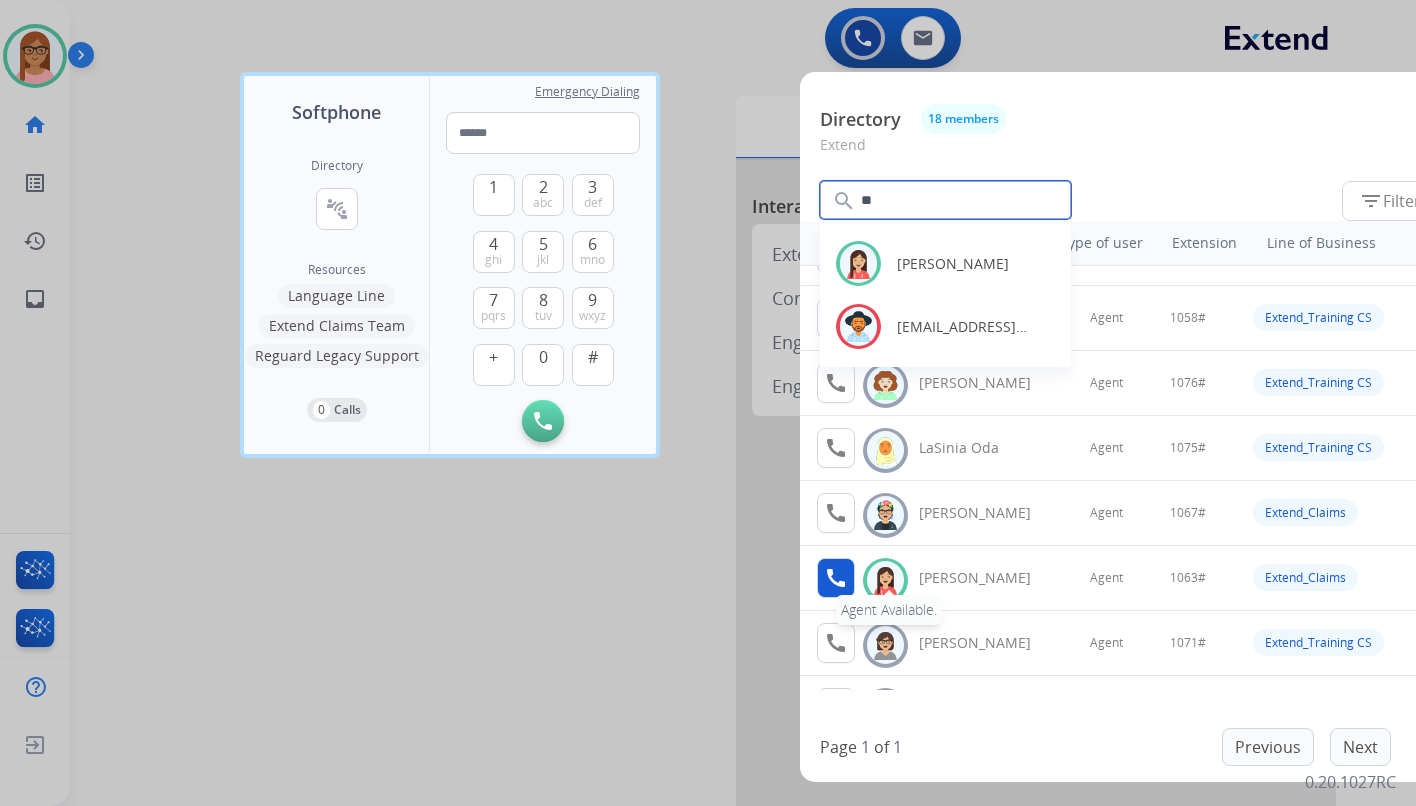 type on "**" 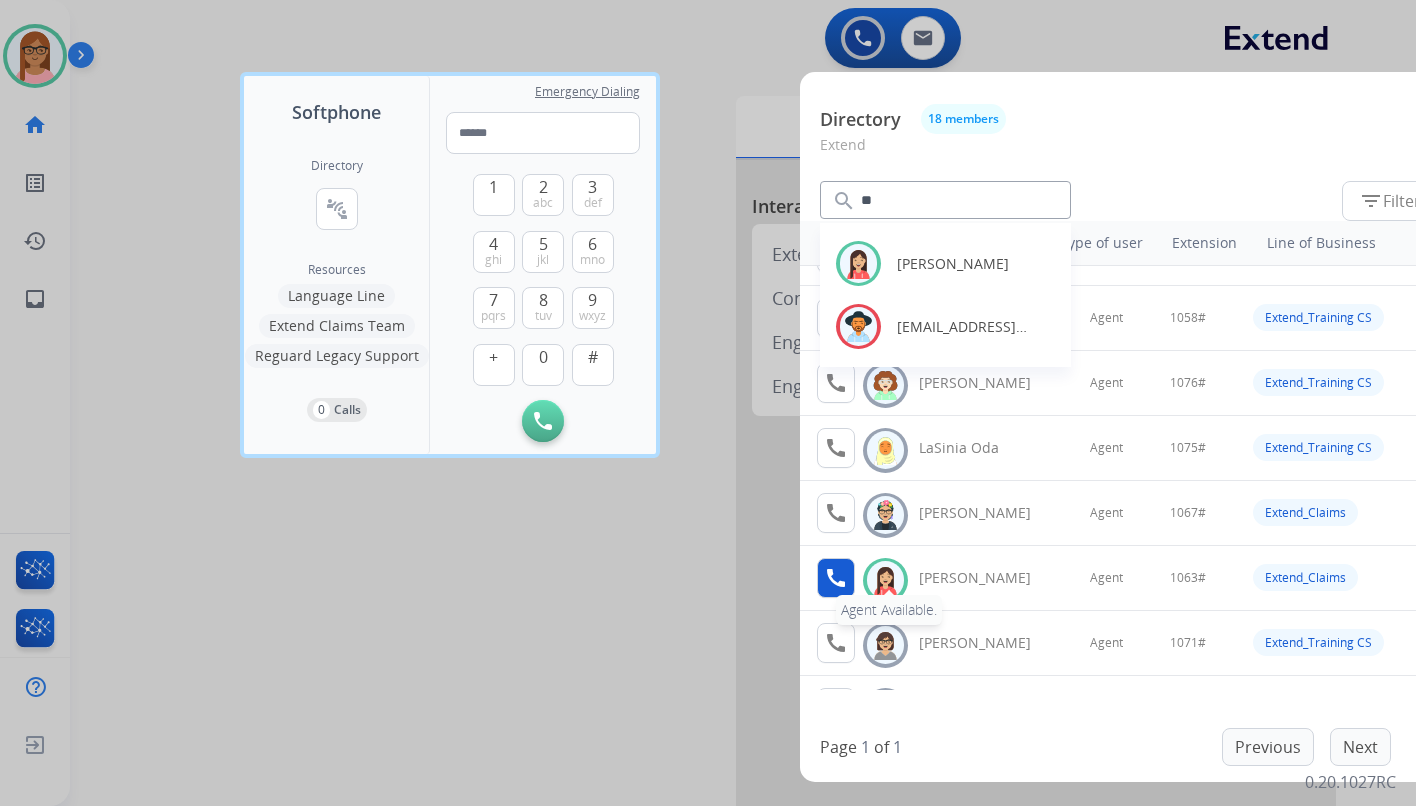 click on "call" at bounding box center (836, 578) 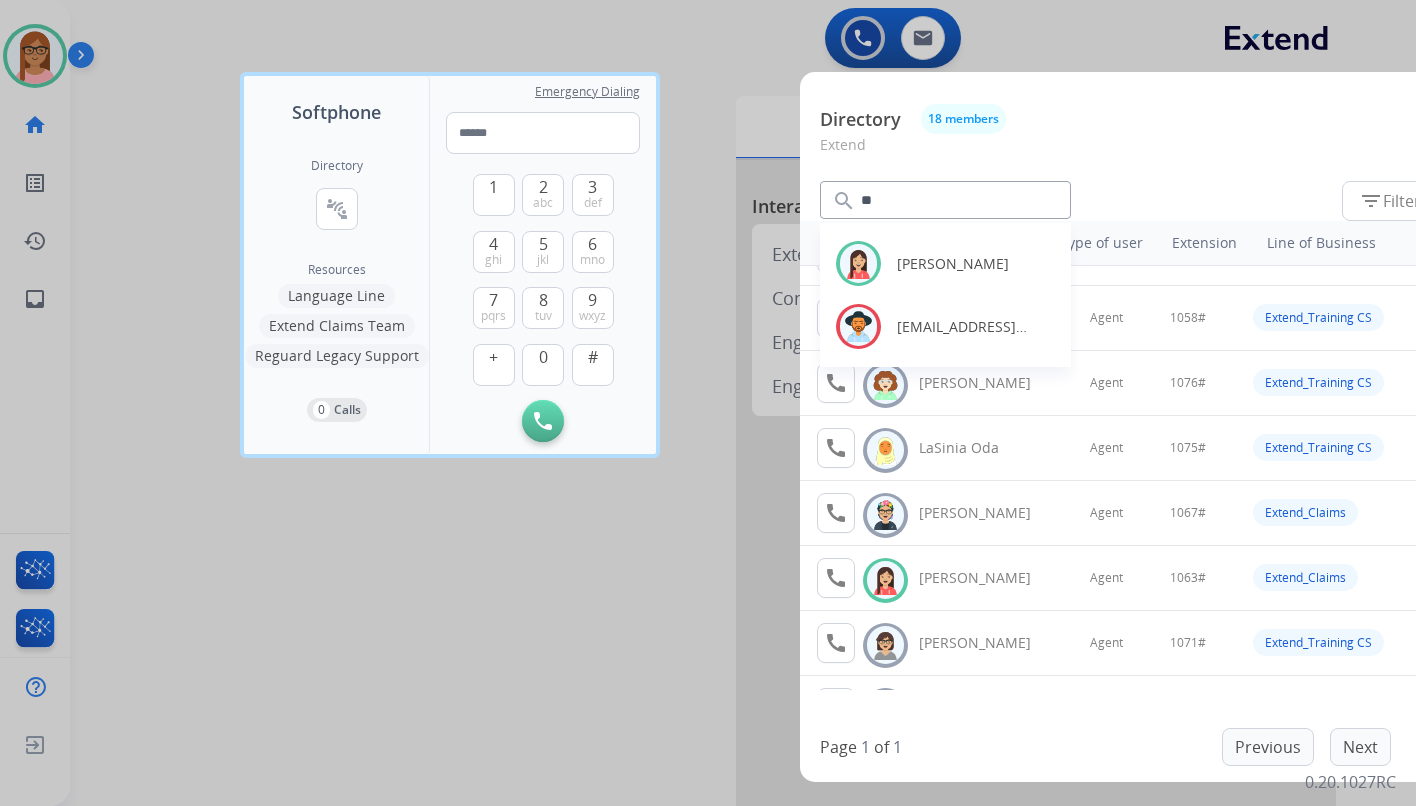 scroll, scrollTop: 0, scrollLeft: 0, axis: both 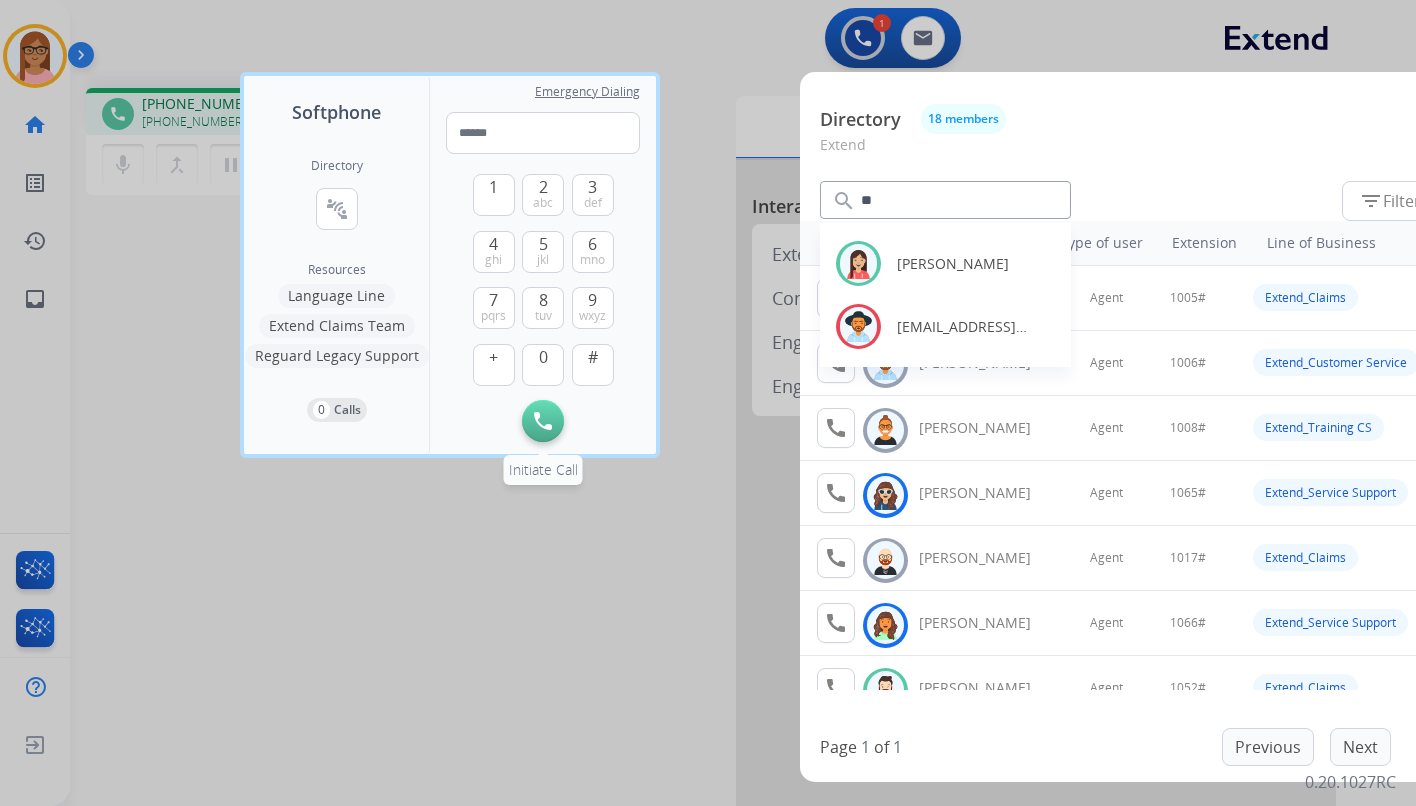 click at bounding box center (543, 421) 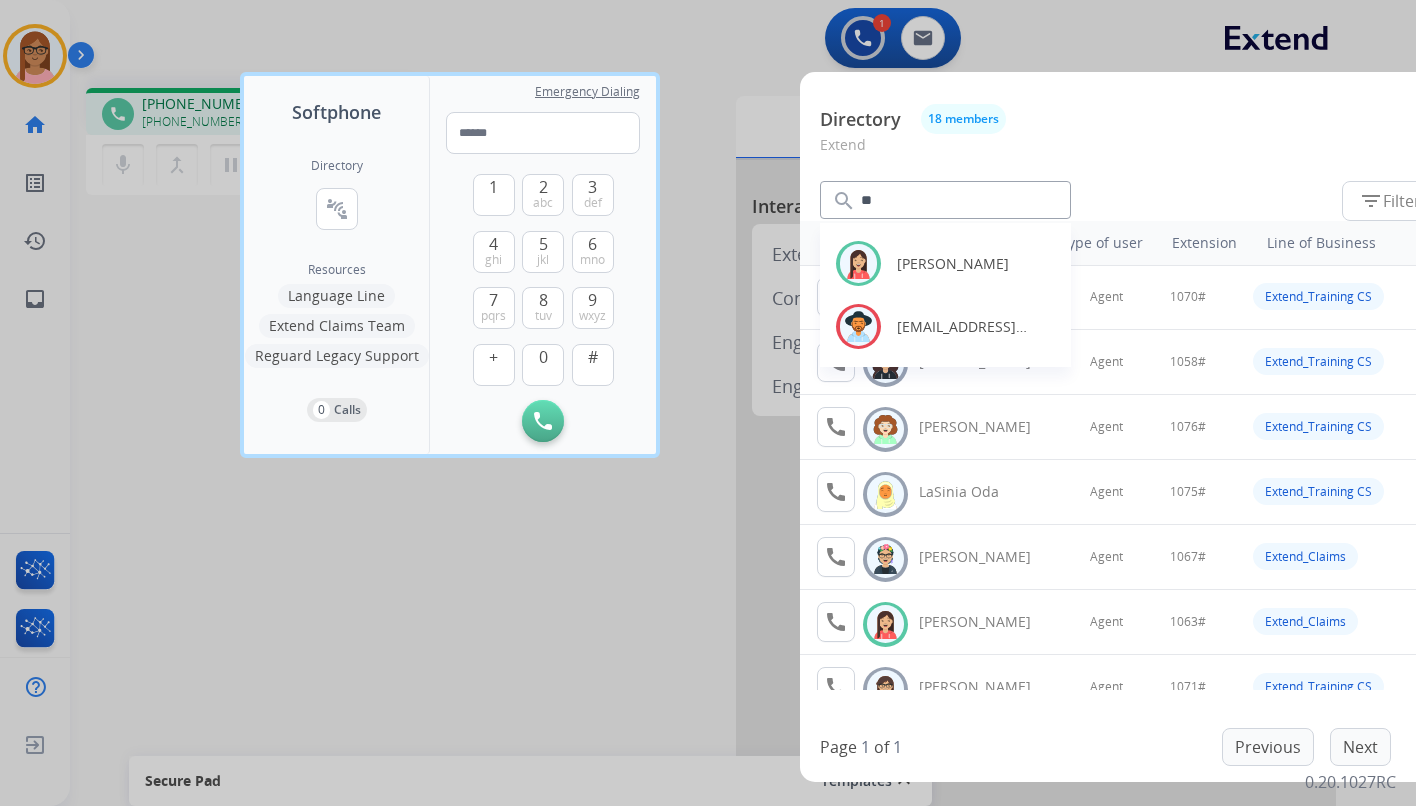 scroll, scrollTop: 500, scrollLeft: 0, axis: vertical 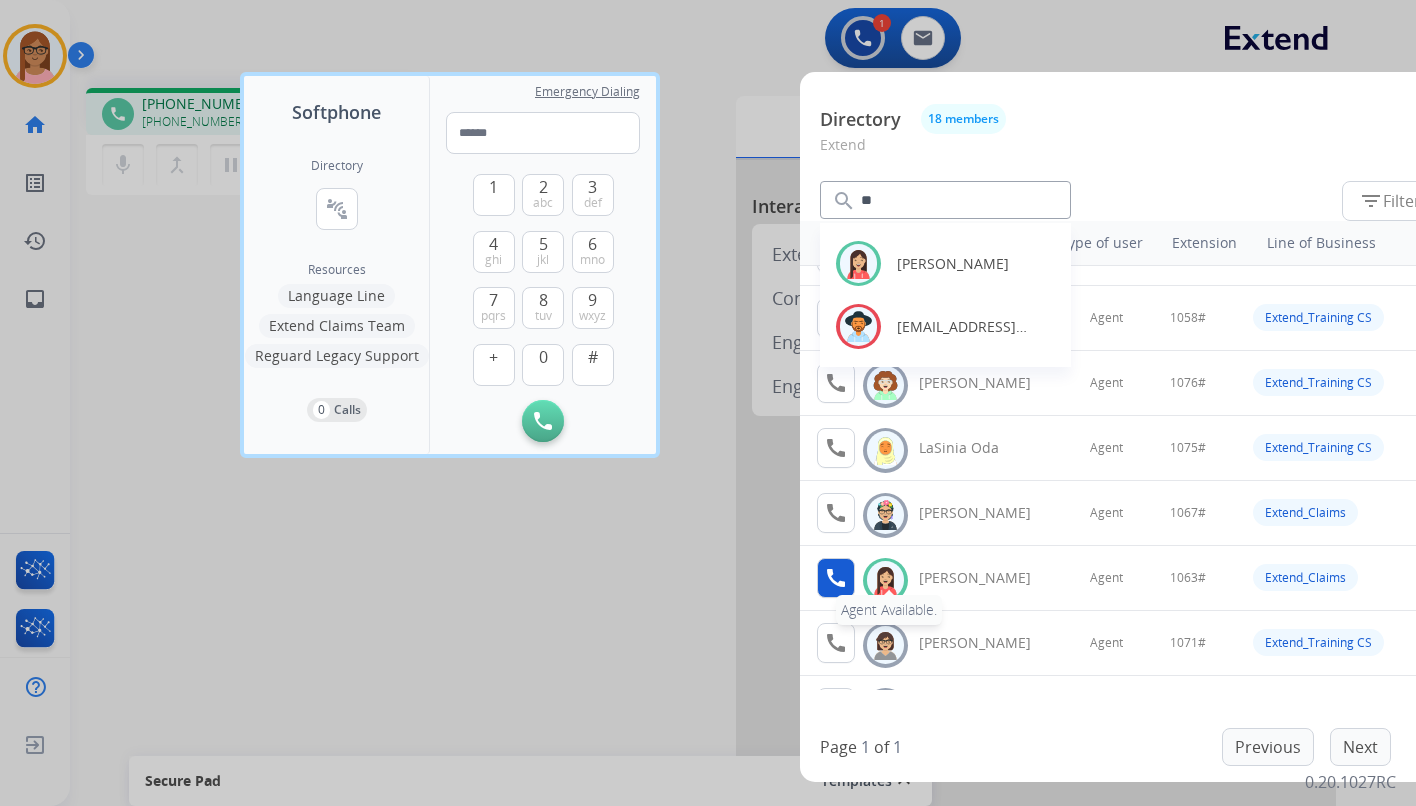 click on "call" at bounding box center (836, 578) 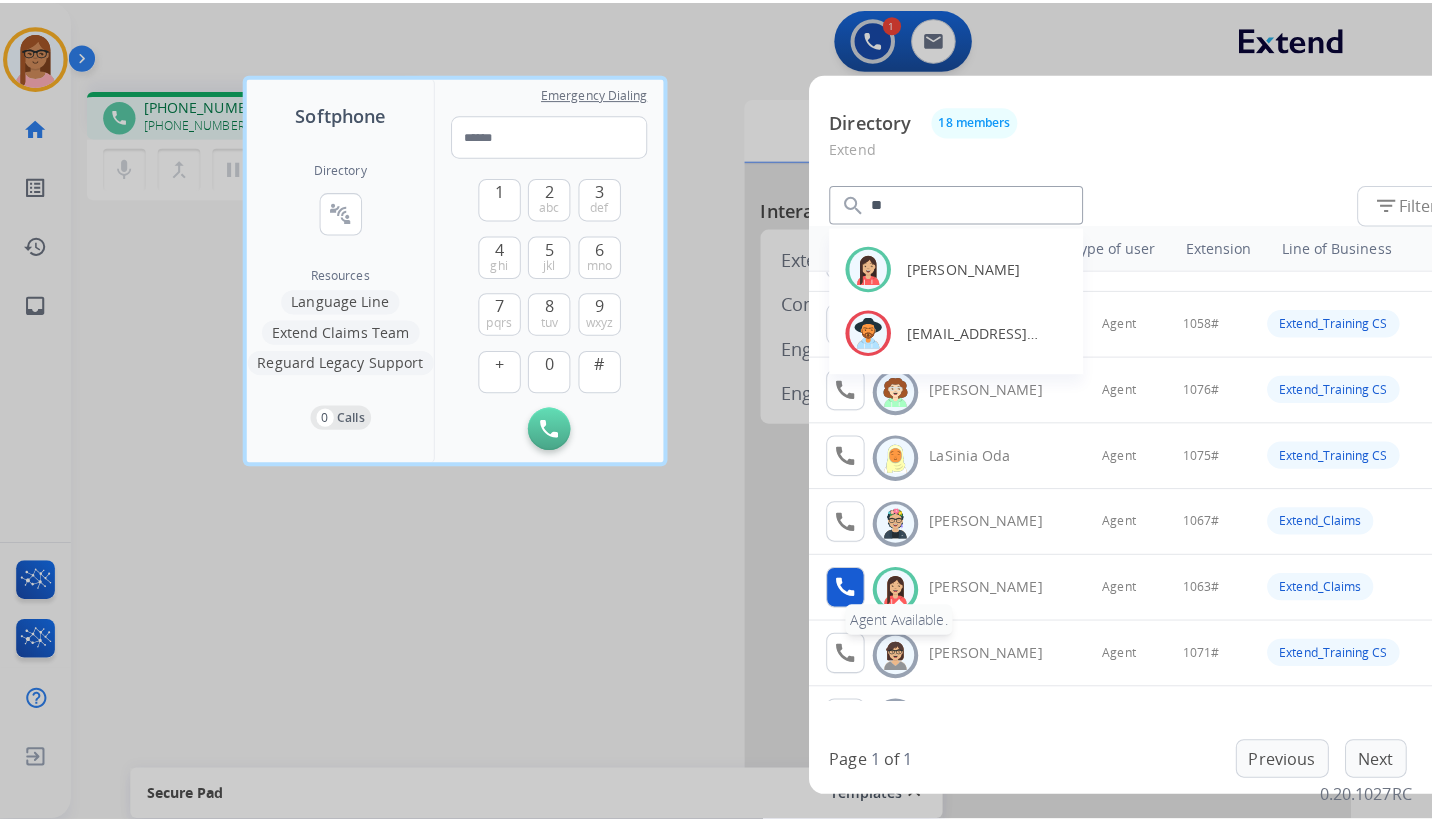 scroll, scrollTop: 0, scrollLeft: 0, axis: both 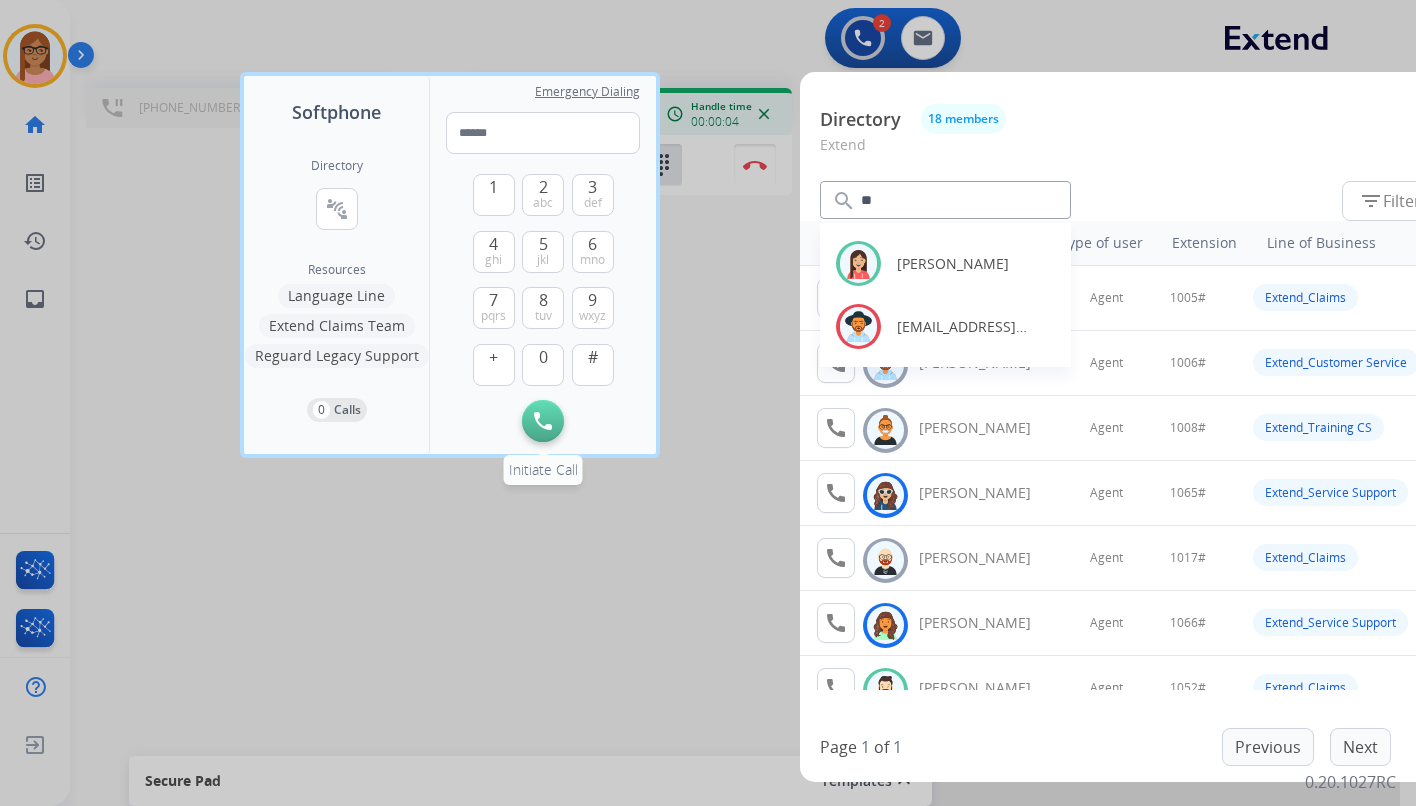 click at bounding box center [543, 421] 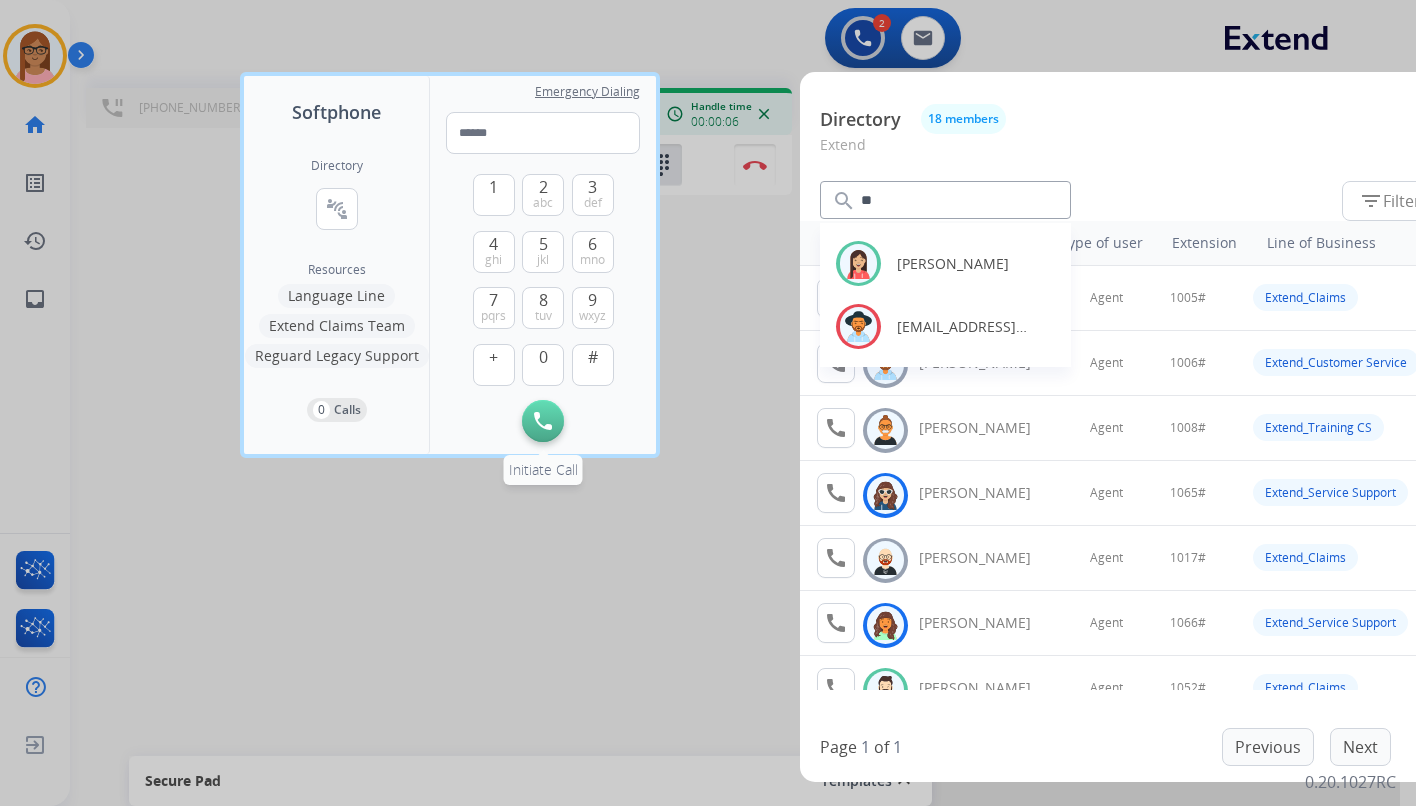click on "Initiate Call" at bounding box center [543, 421] 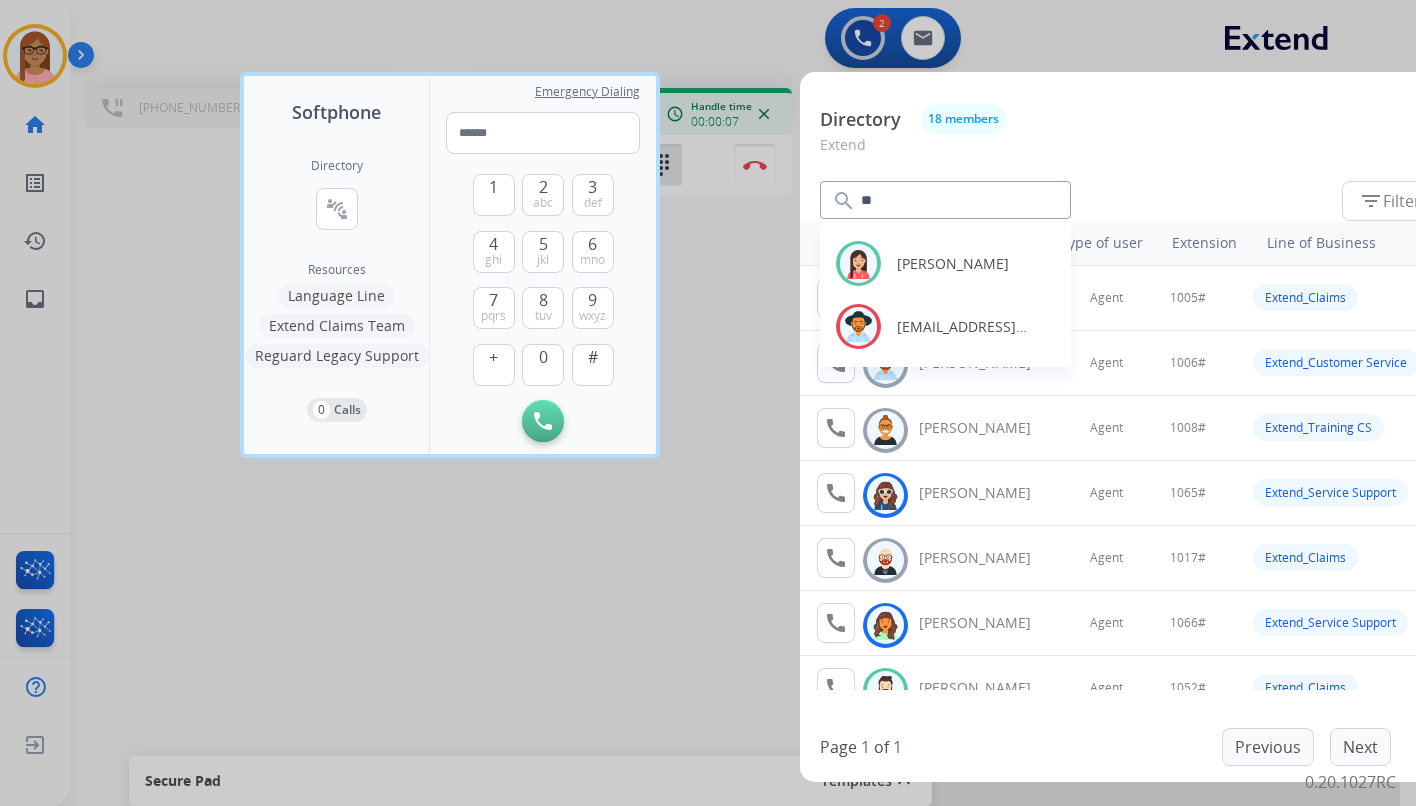 click at bounding box center [708, 403] 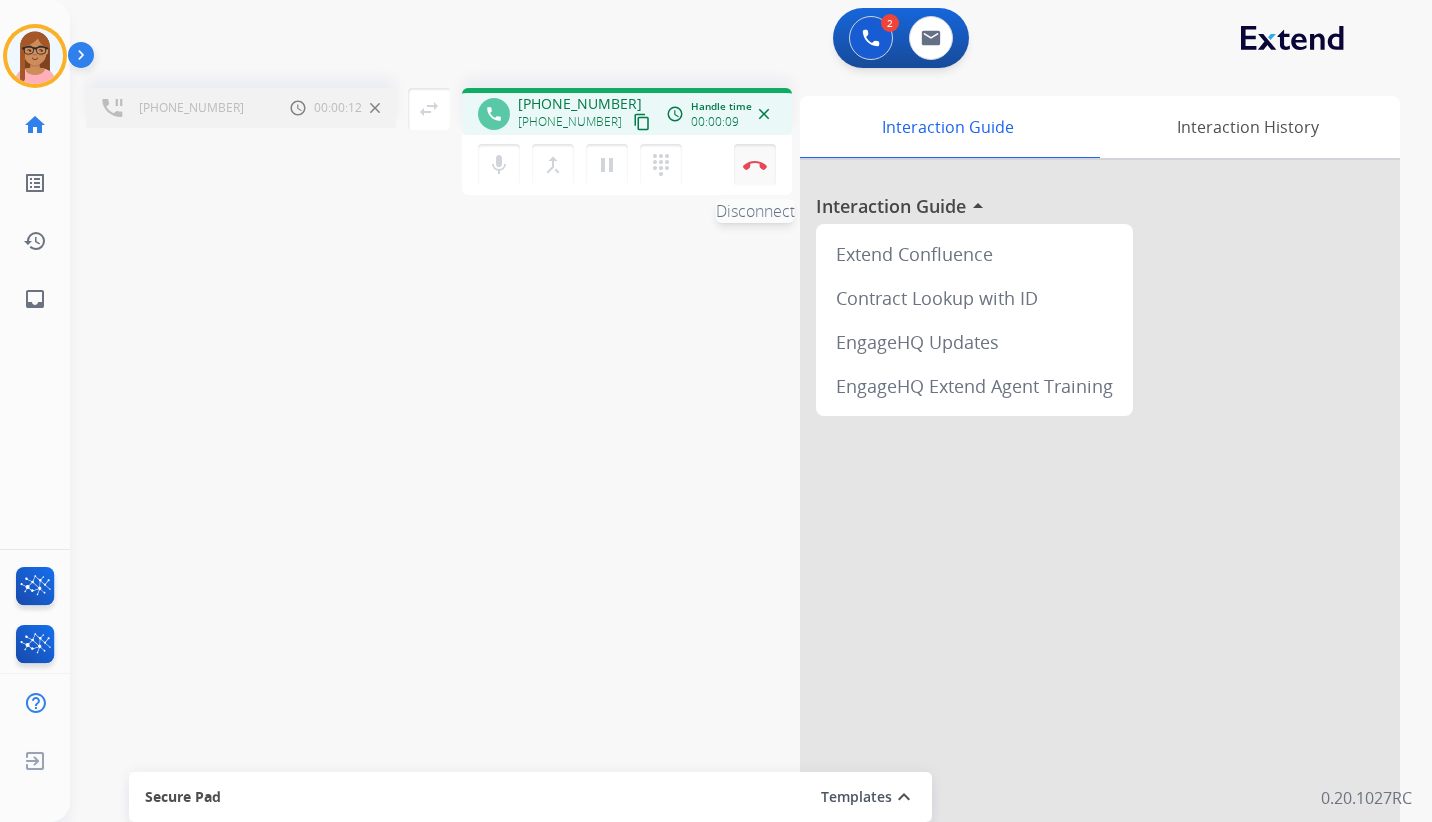click on "Disconnect" at bounding box center [755, 165] 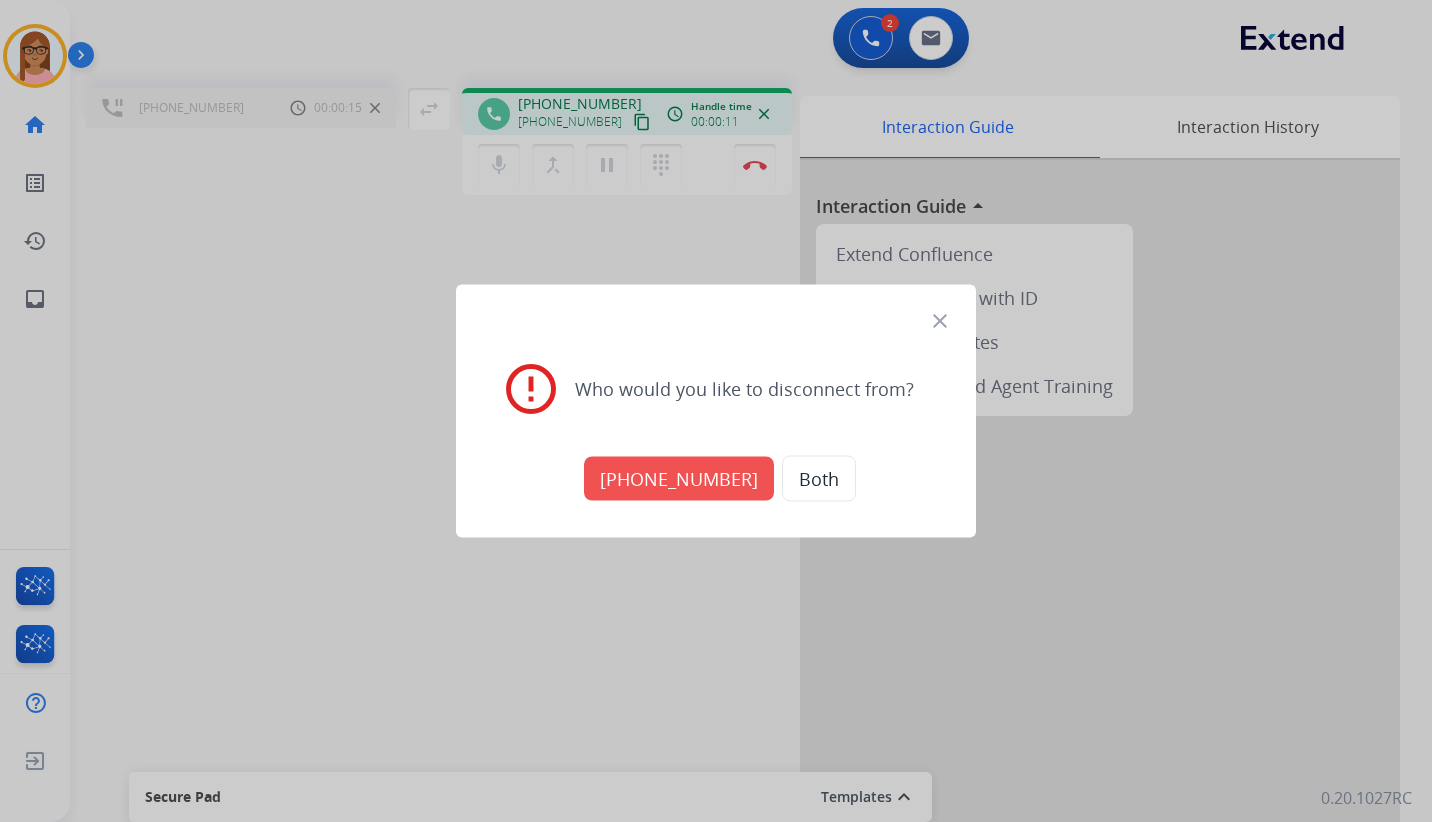 click on "Both" at bounding box center [819, 479] 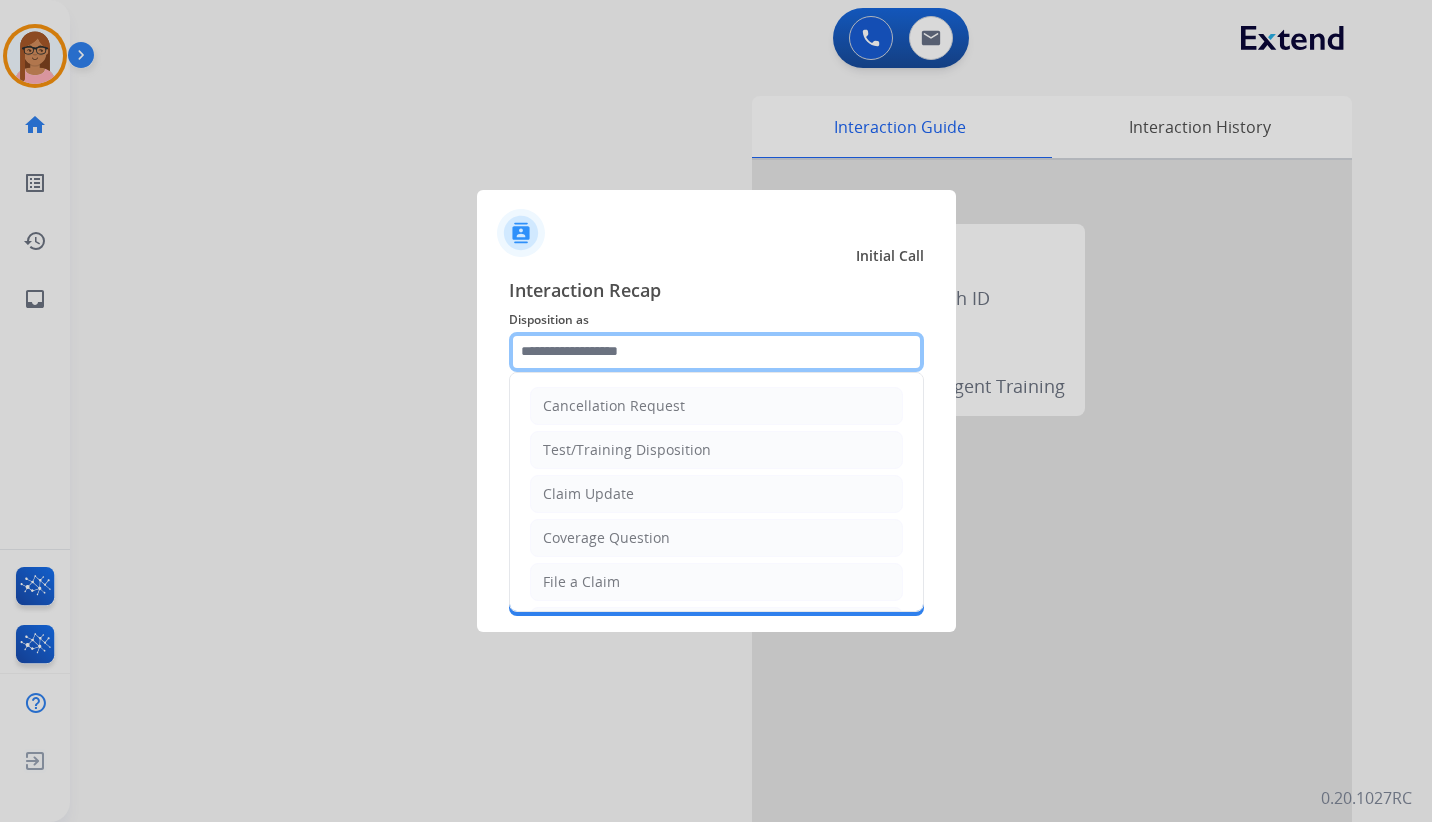 click 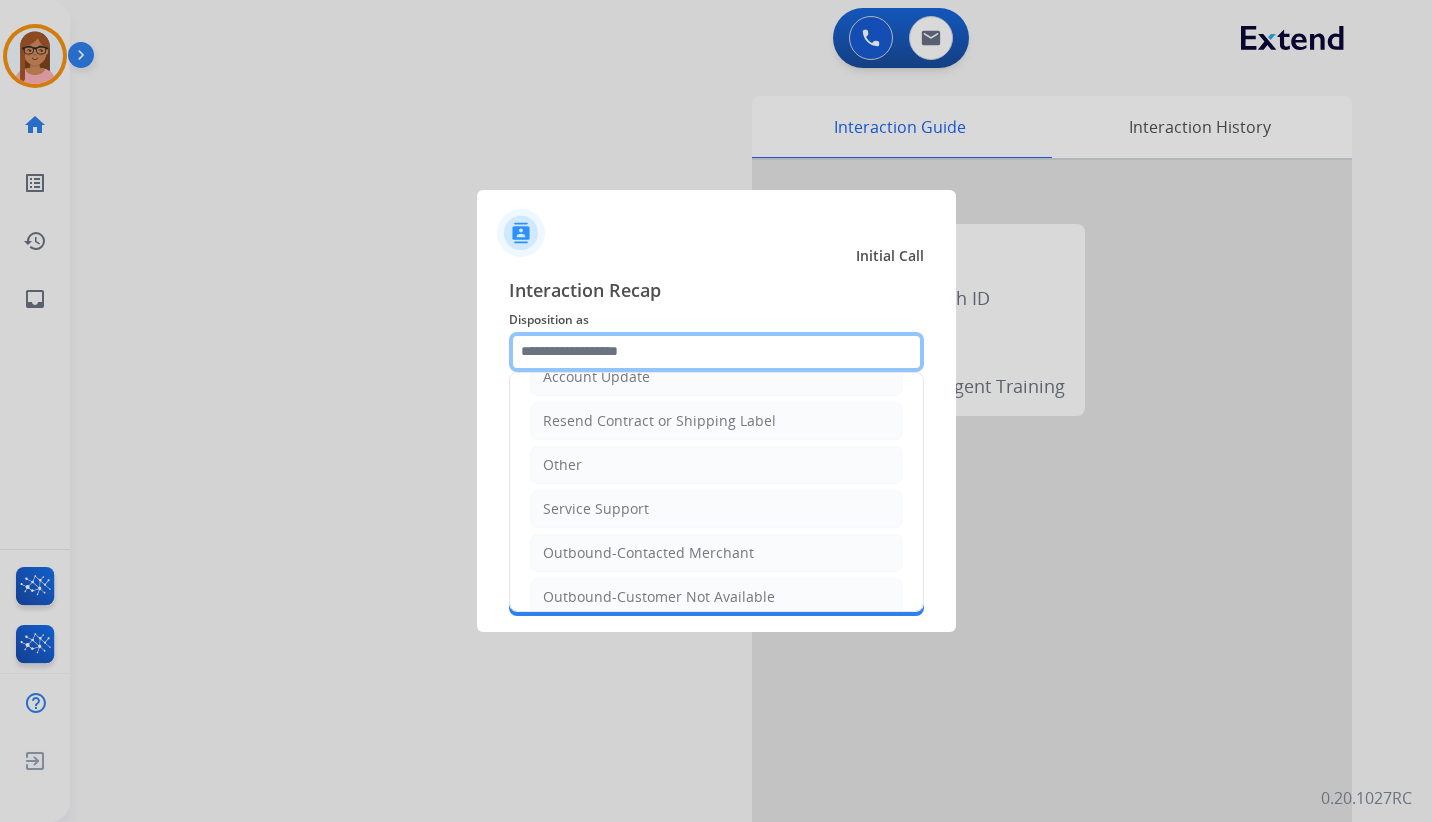 scroll, scrollTop: 400, scrollLeft: 0, axis: vertical 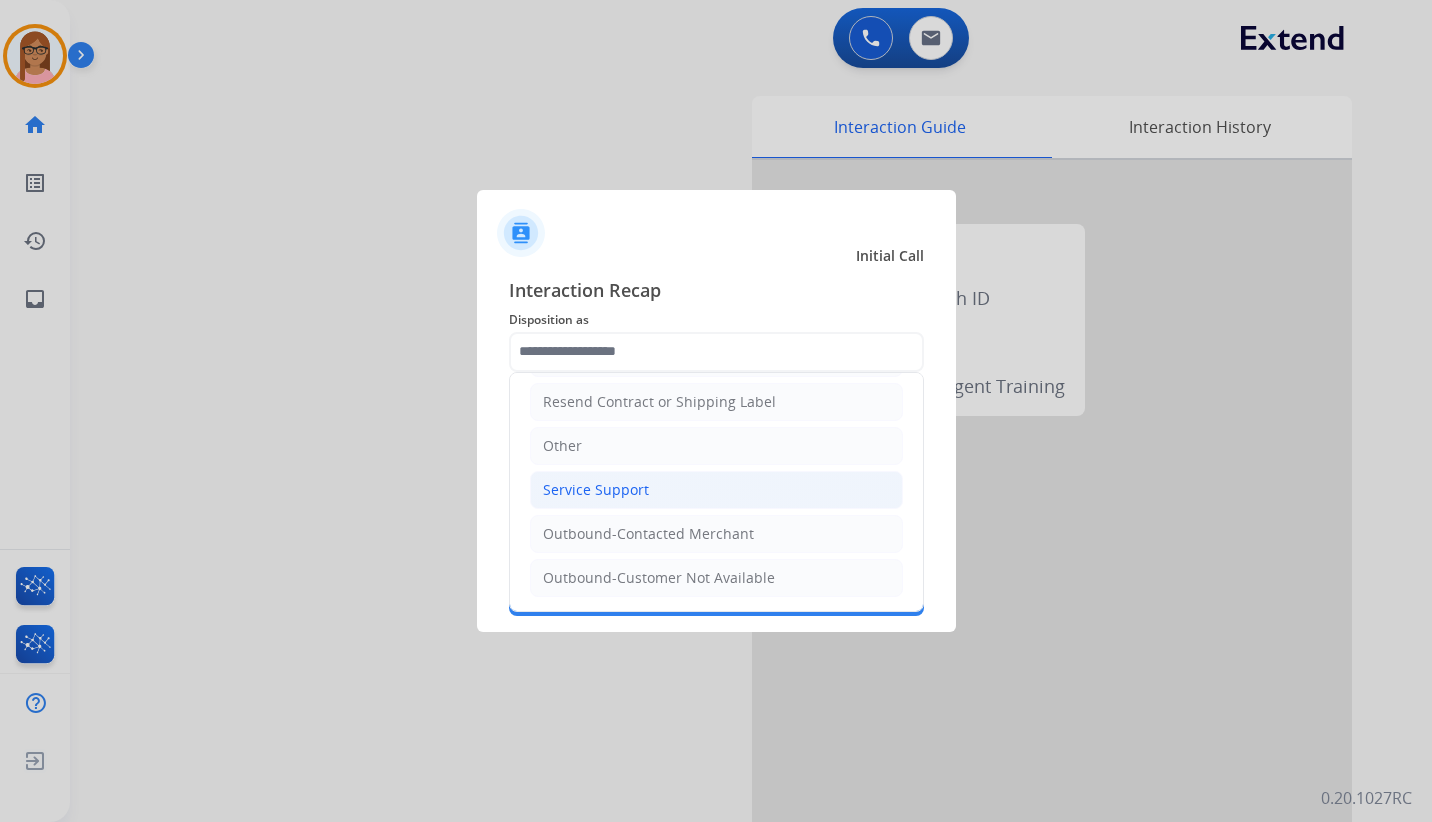 click on "Service Support" 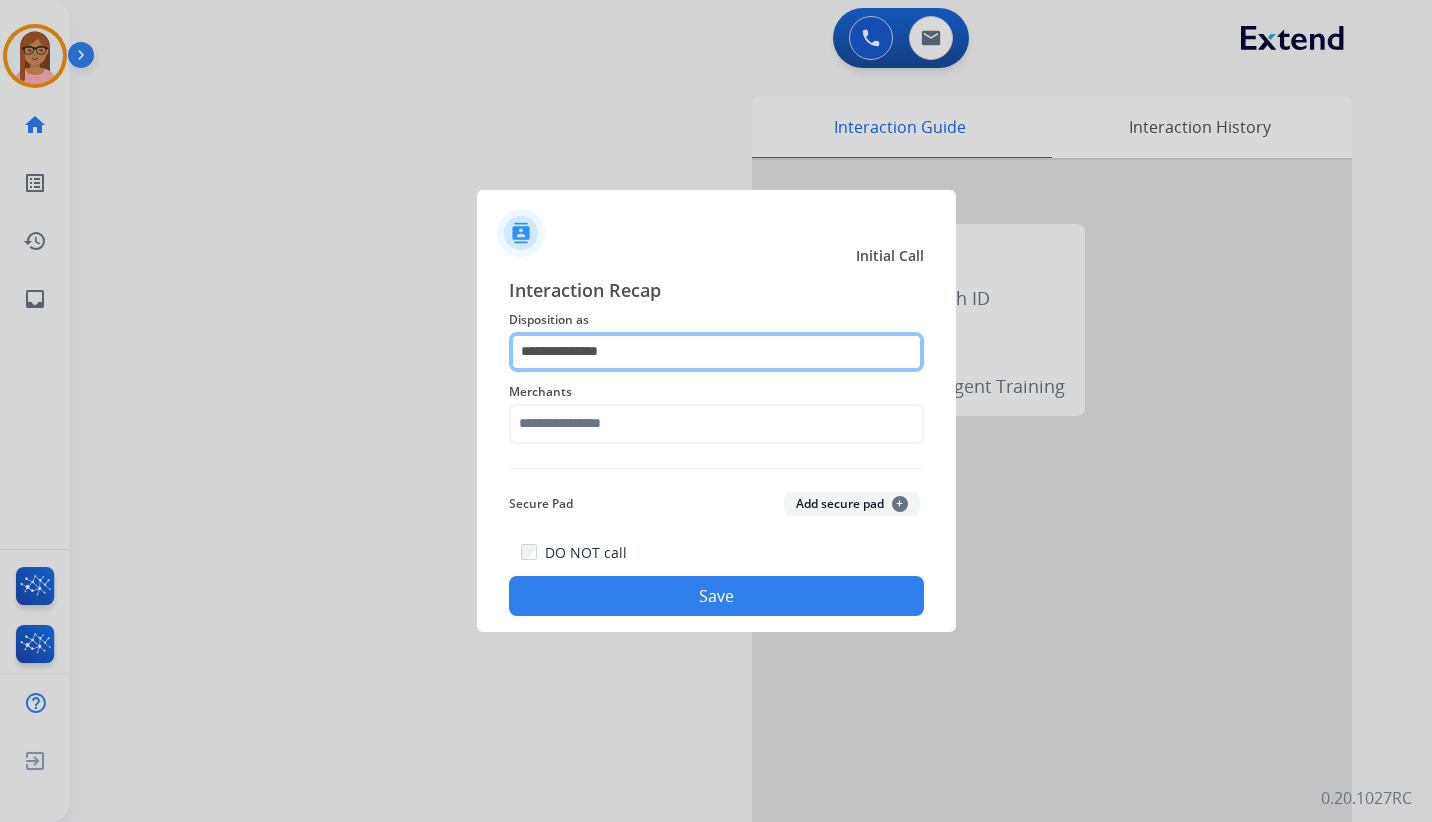 click on "**********" 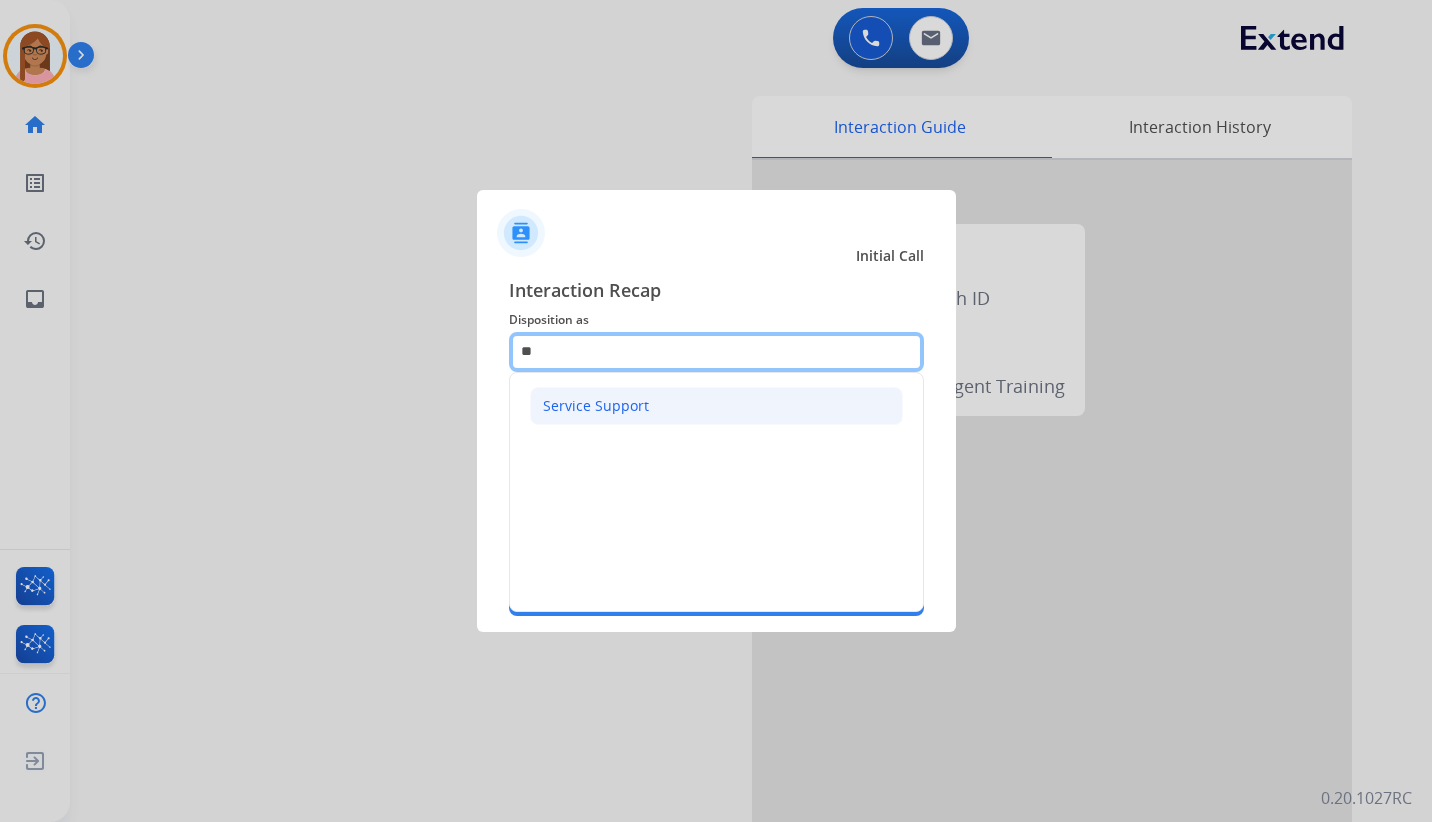 type on "*" 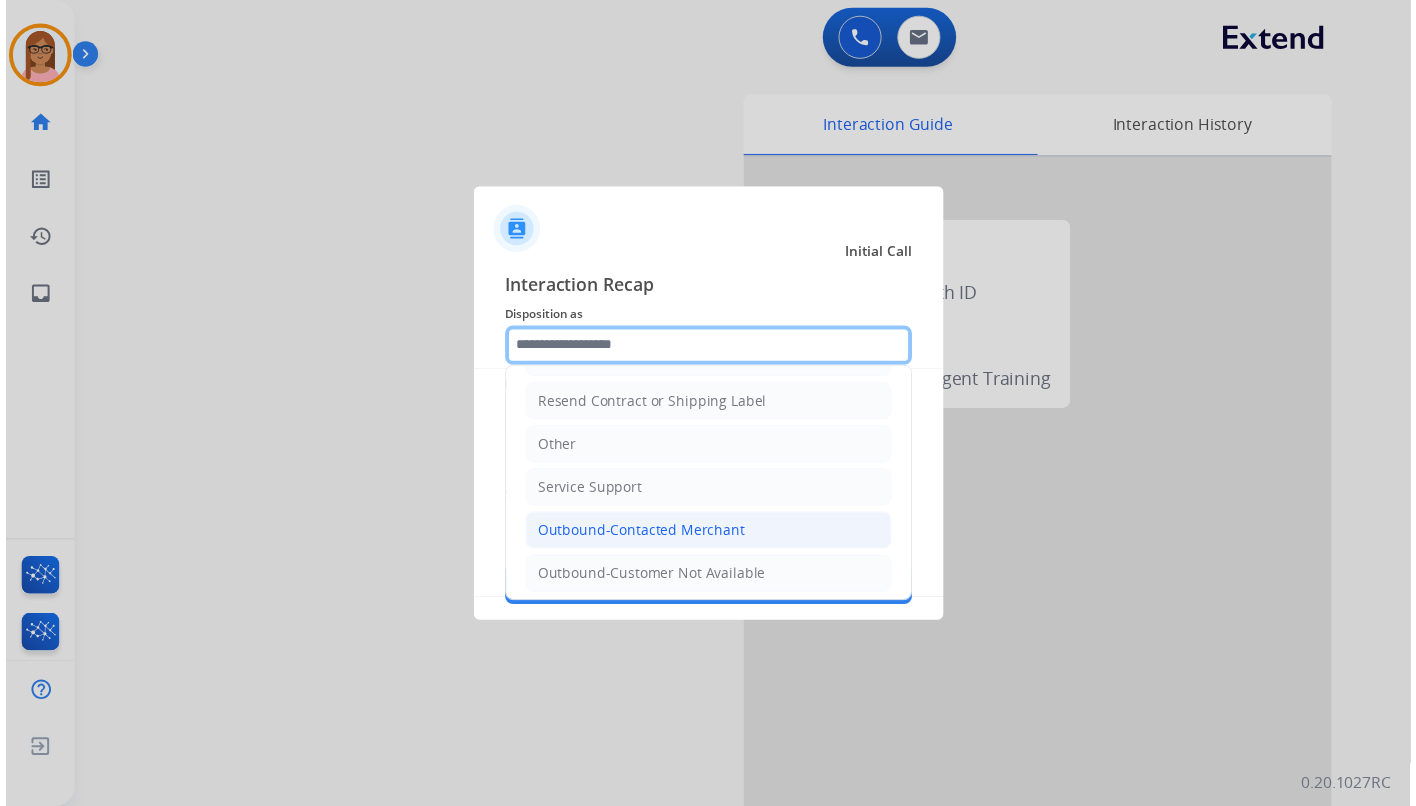 scroll, scrollTop: 400, scrollLeft: 0, axis: vertical 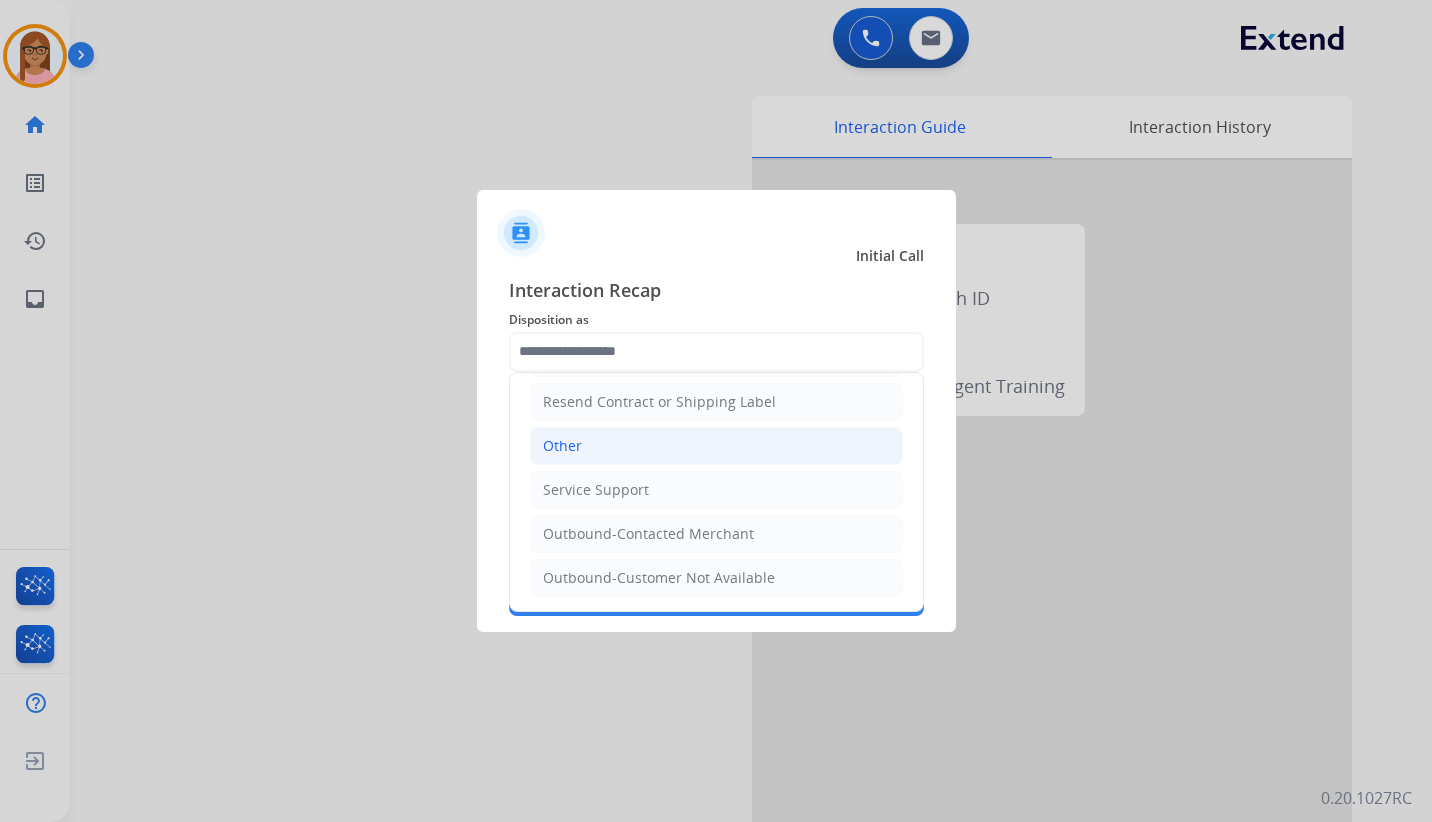 click on "Other" 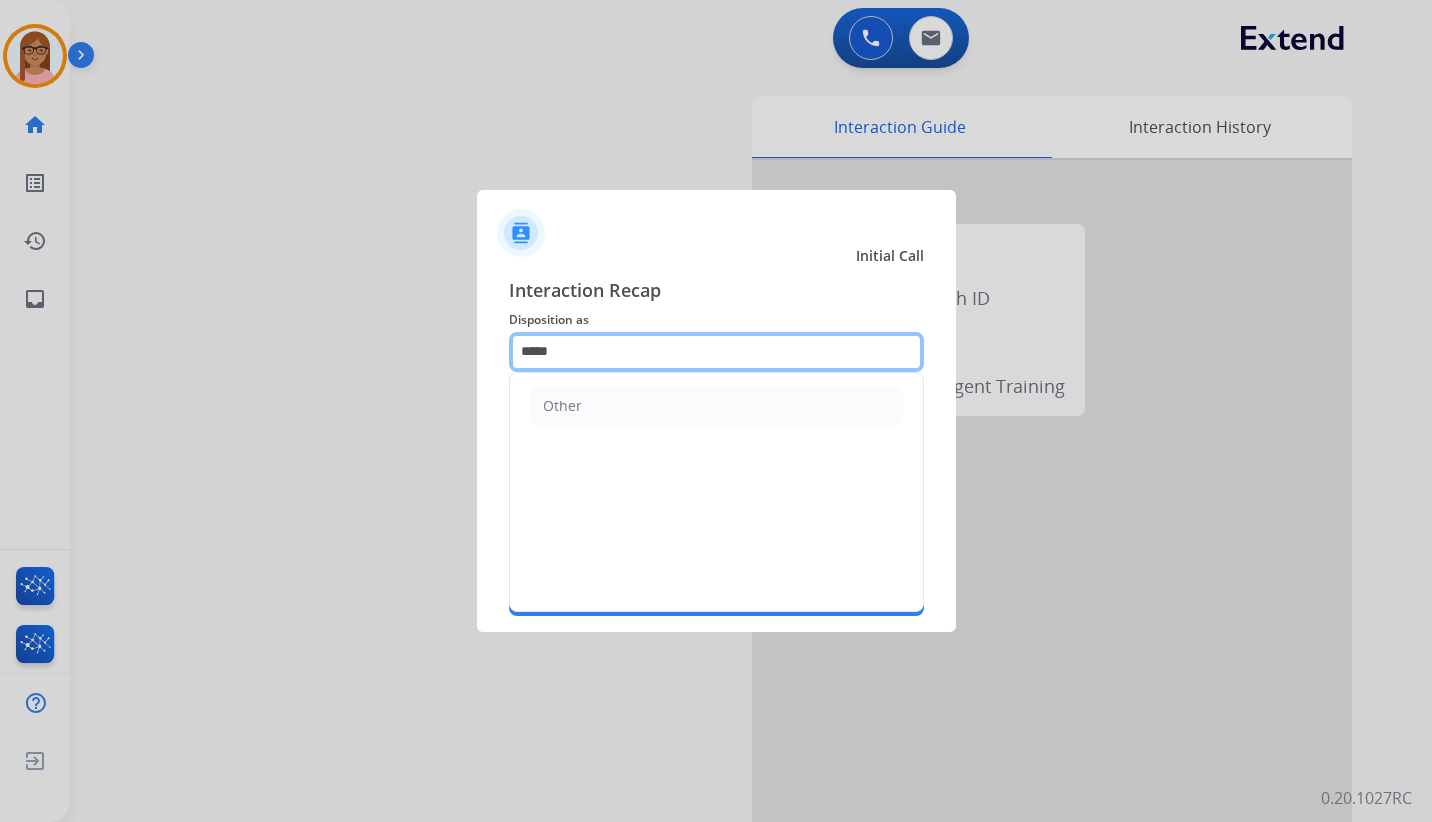 click on "*****" 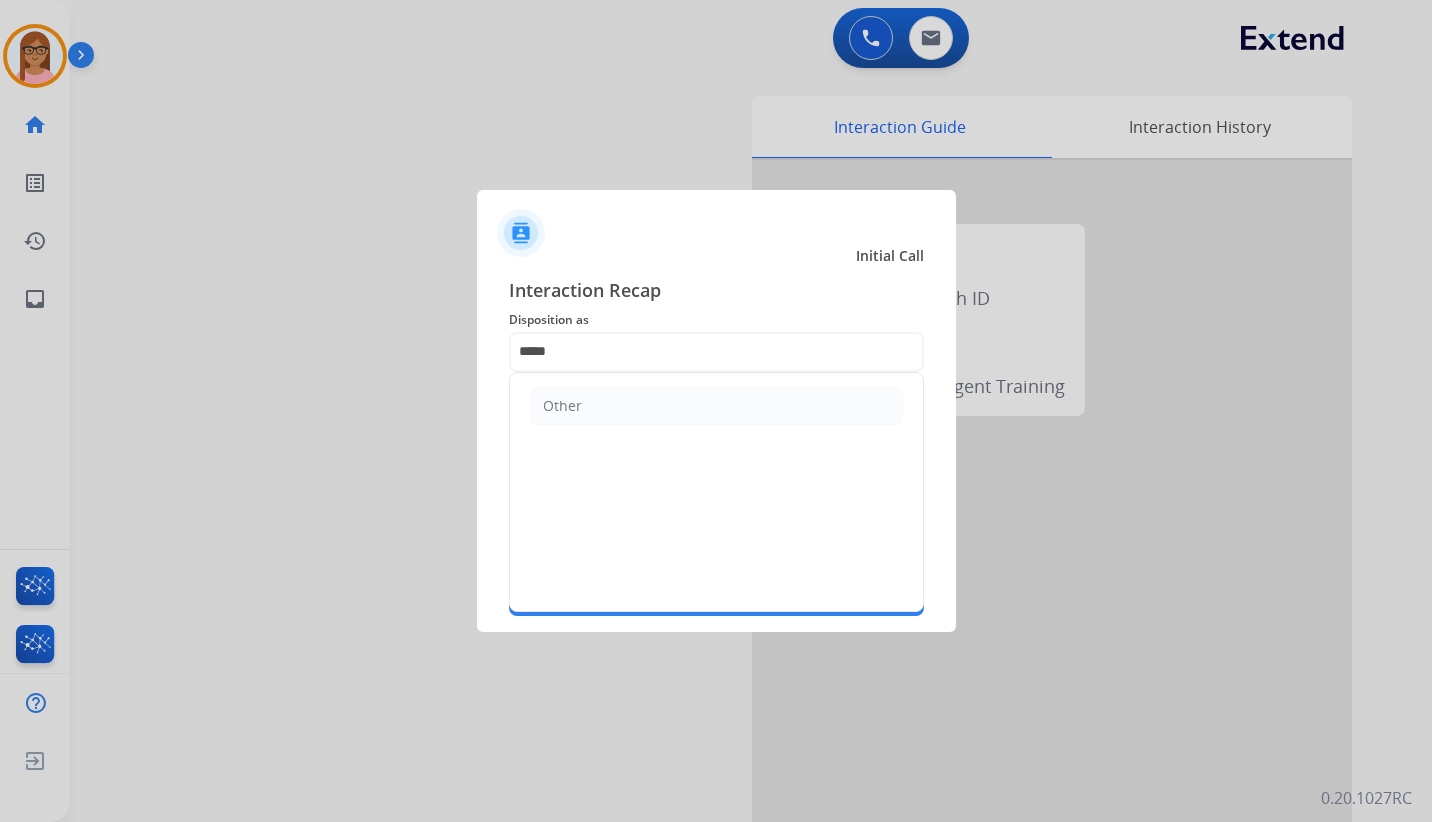 click at bounding box center (716, 411) 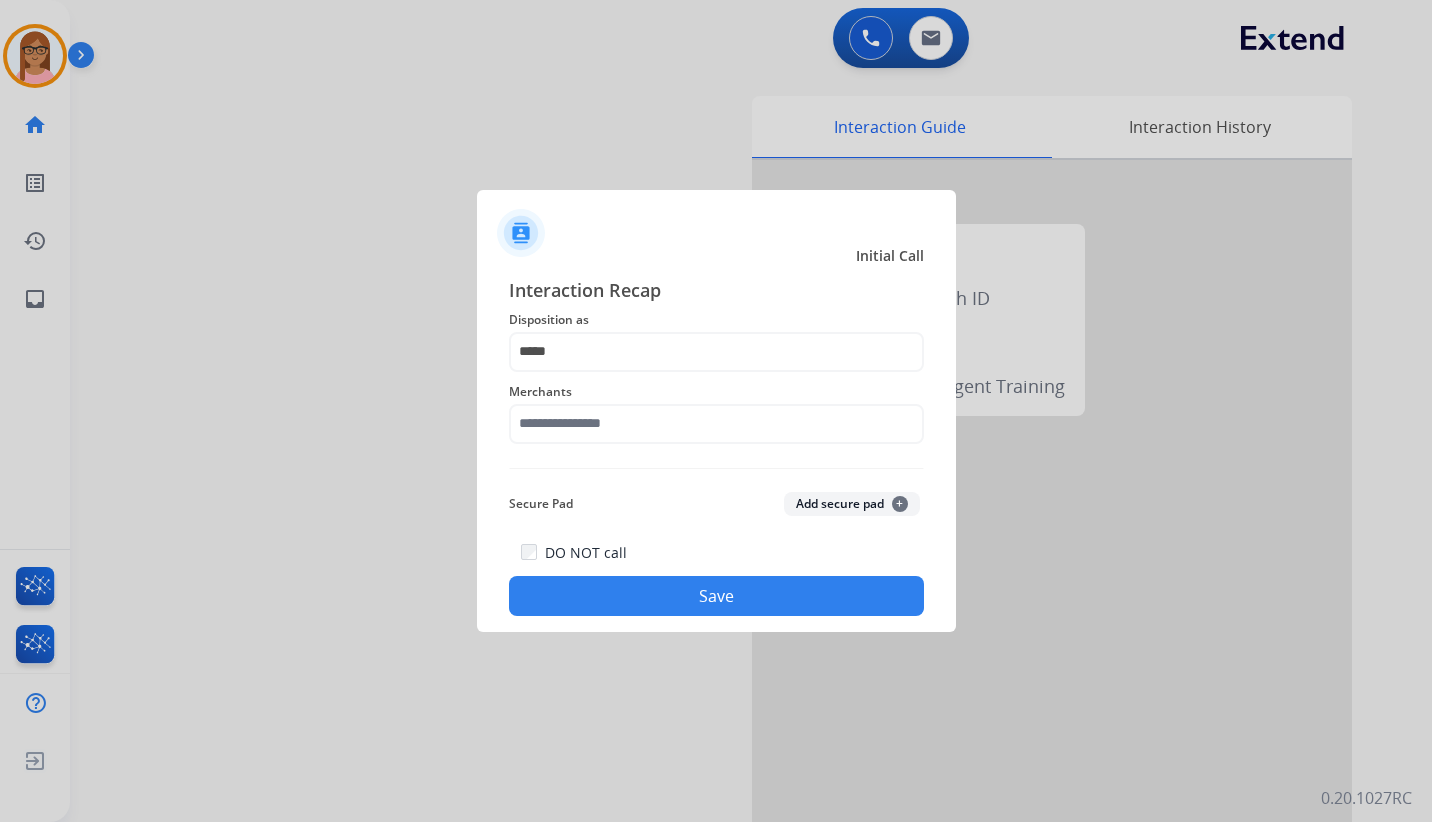 click at bounding box center [716, 411] 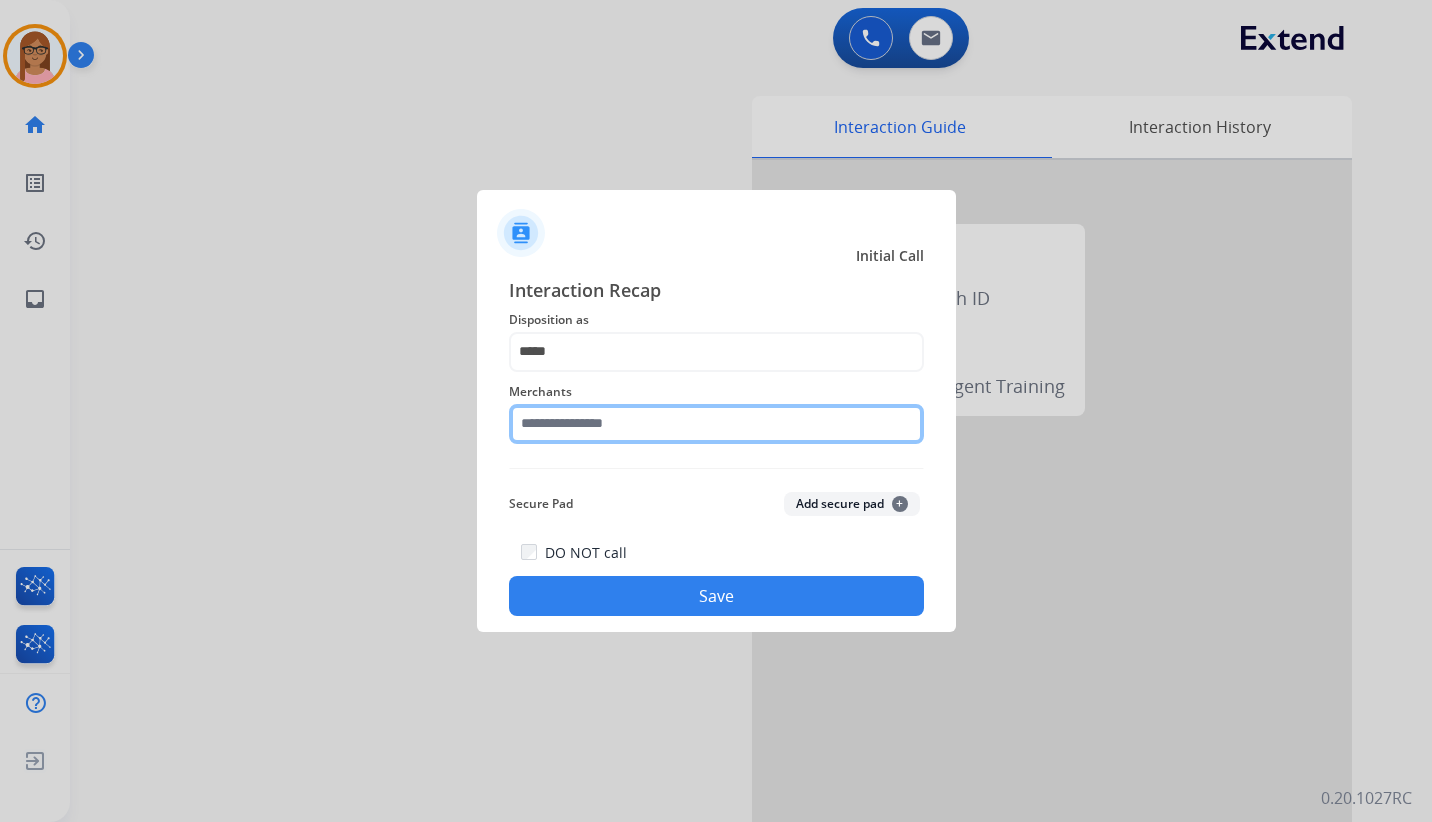click 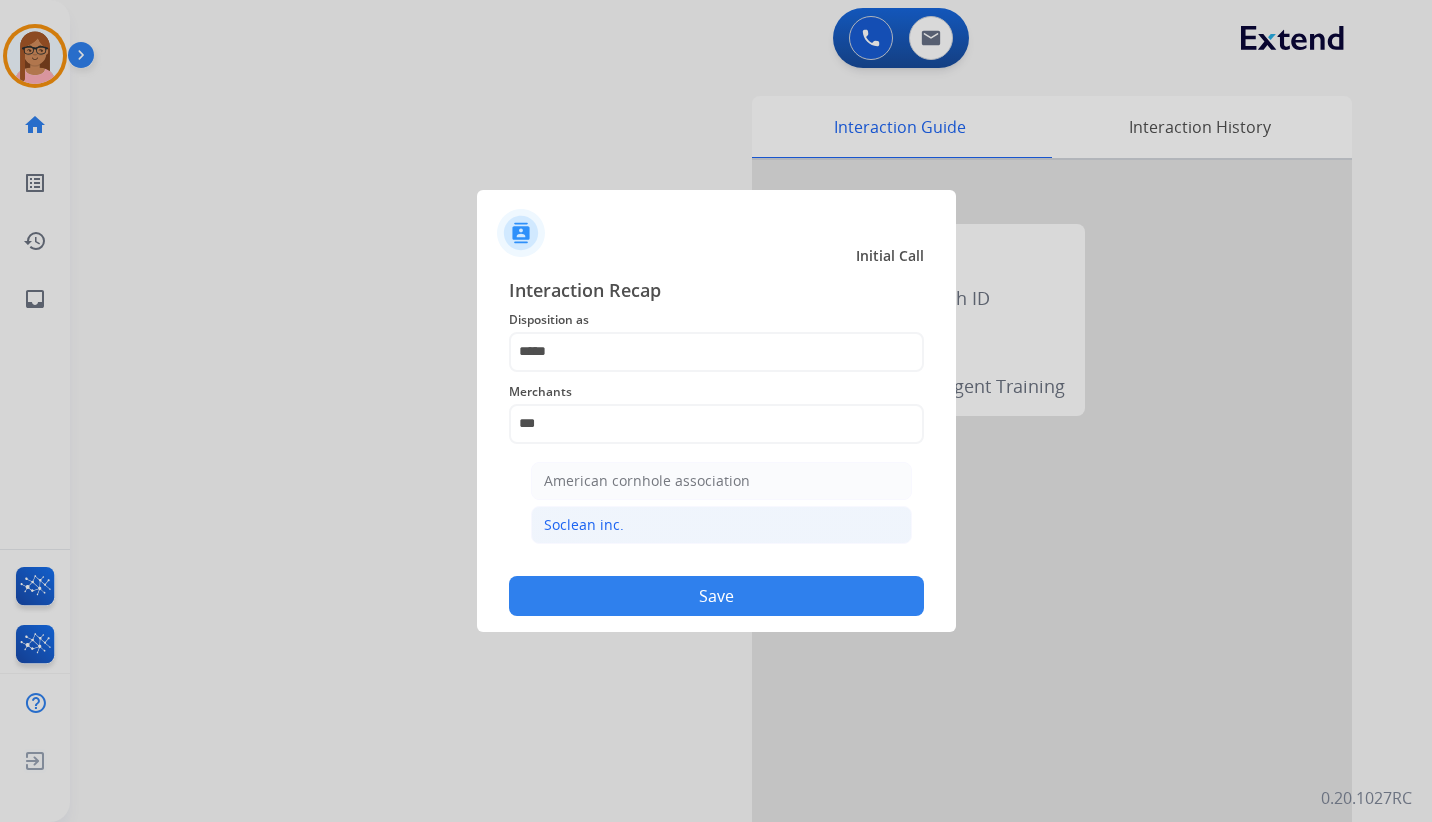 click on "Soclean inc." 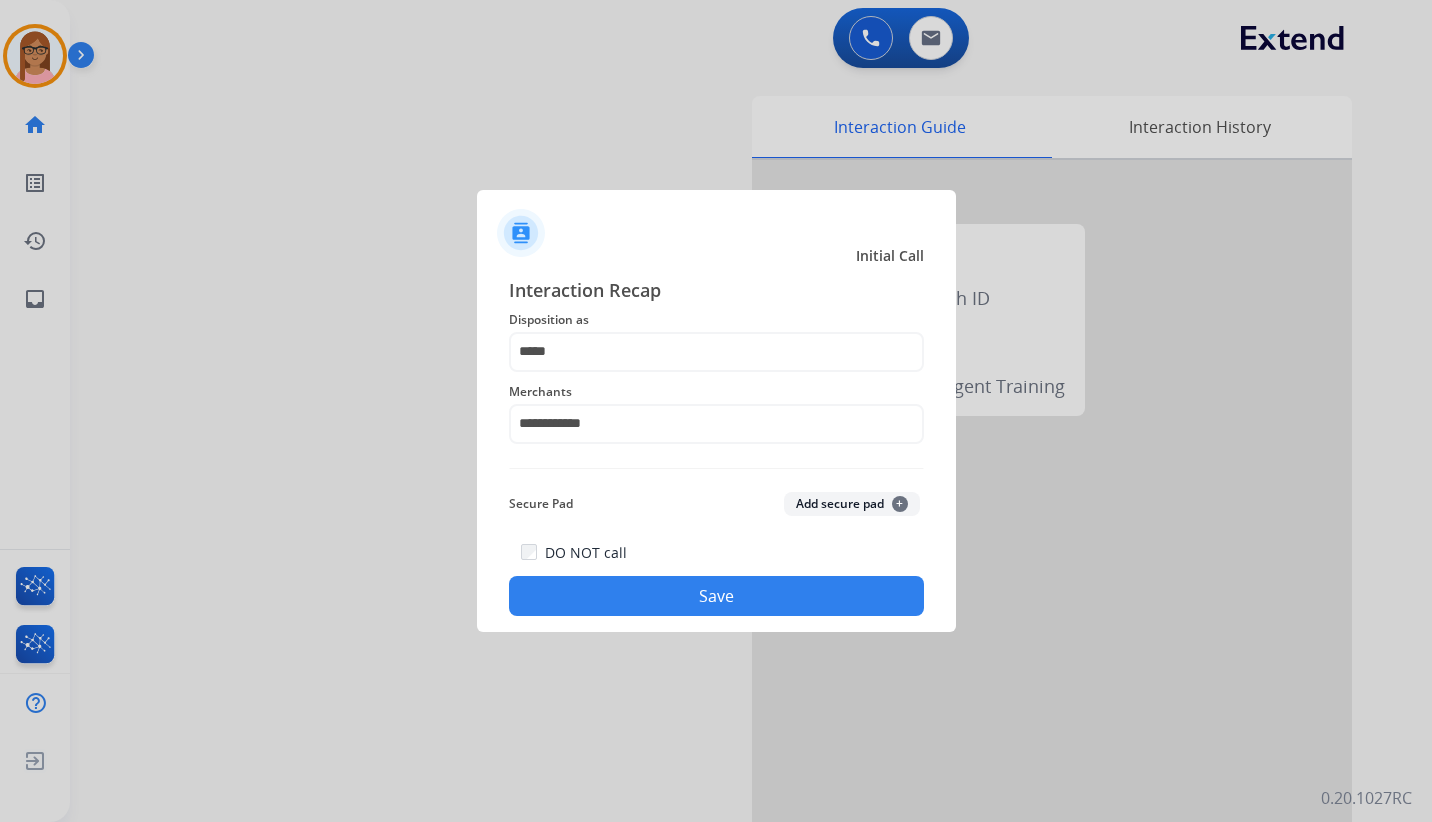 click on "Save" 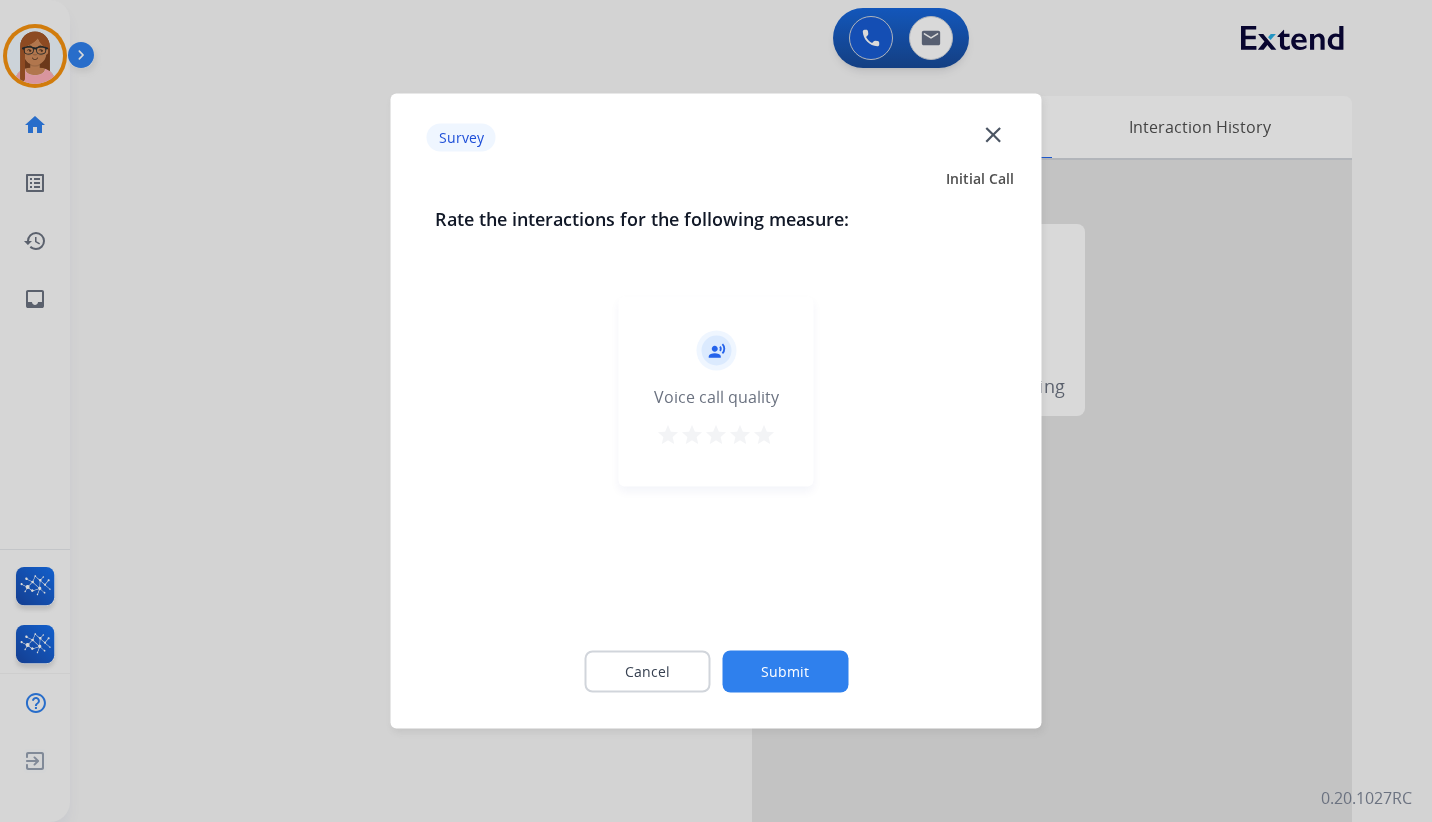 click on "star" at bounding box center (668, 435) 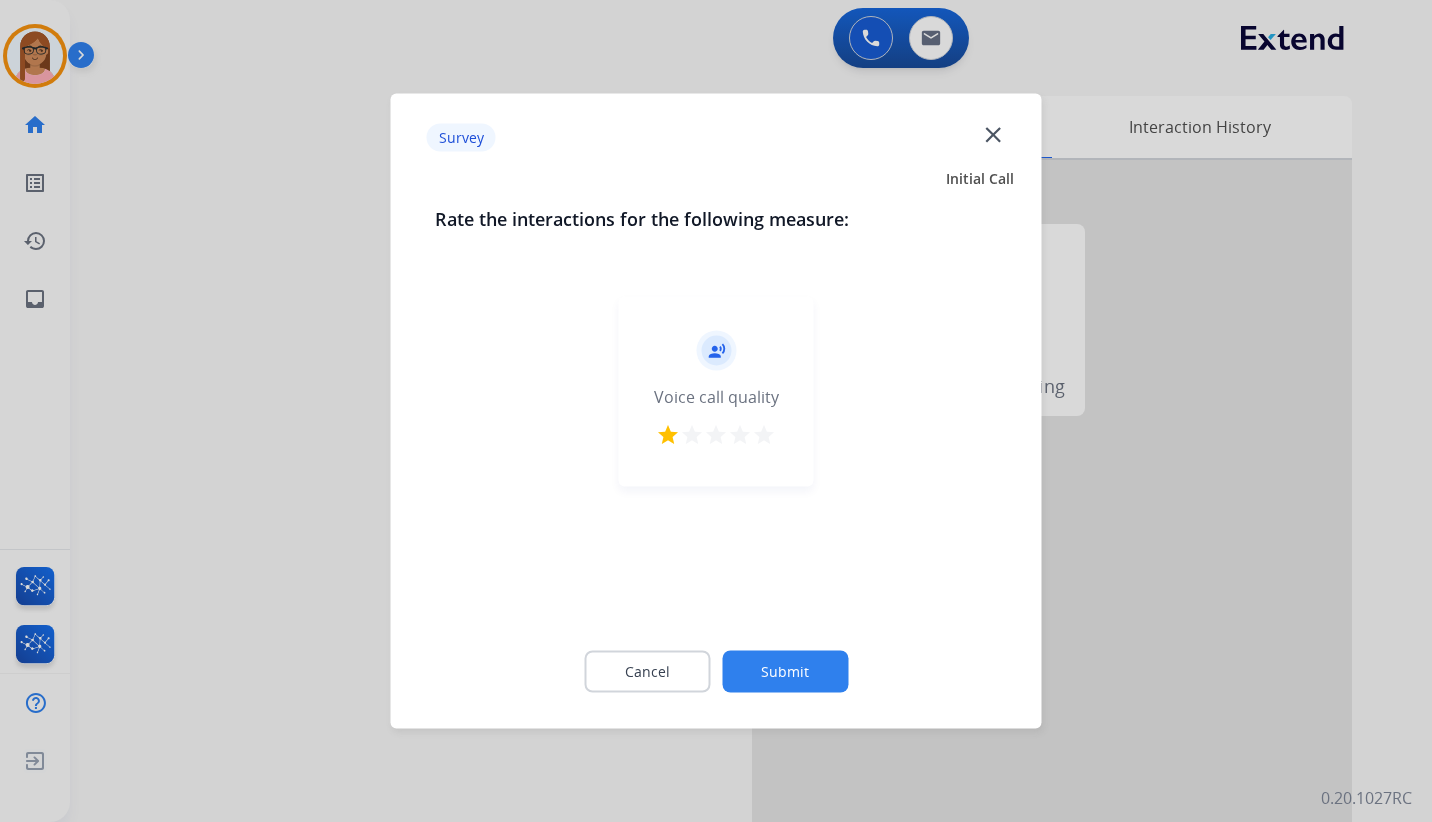 click on "Submit" 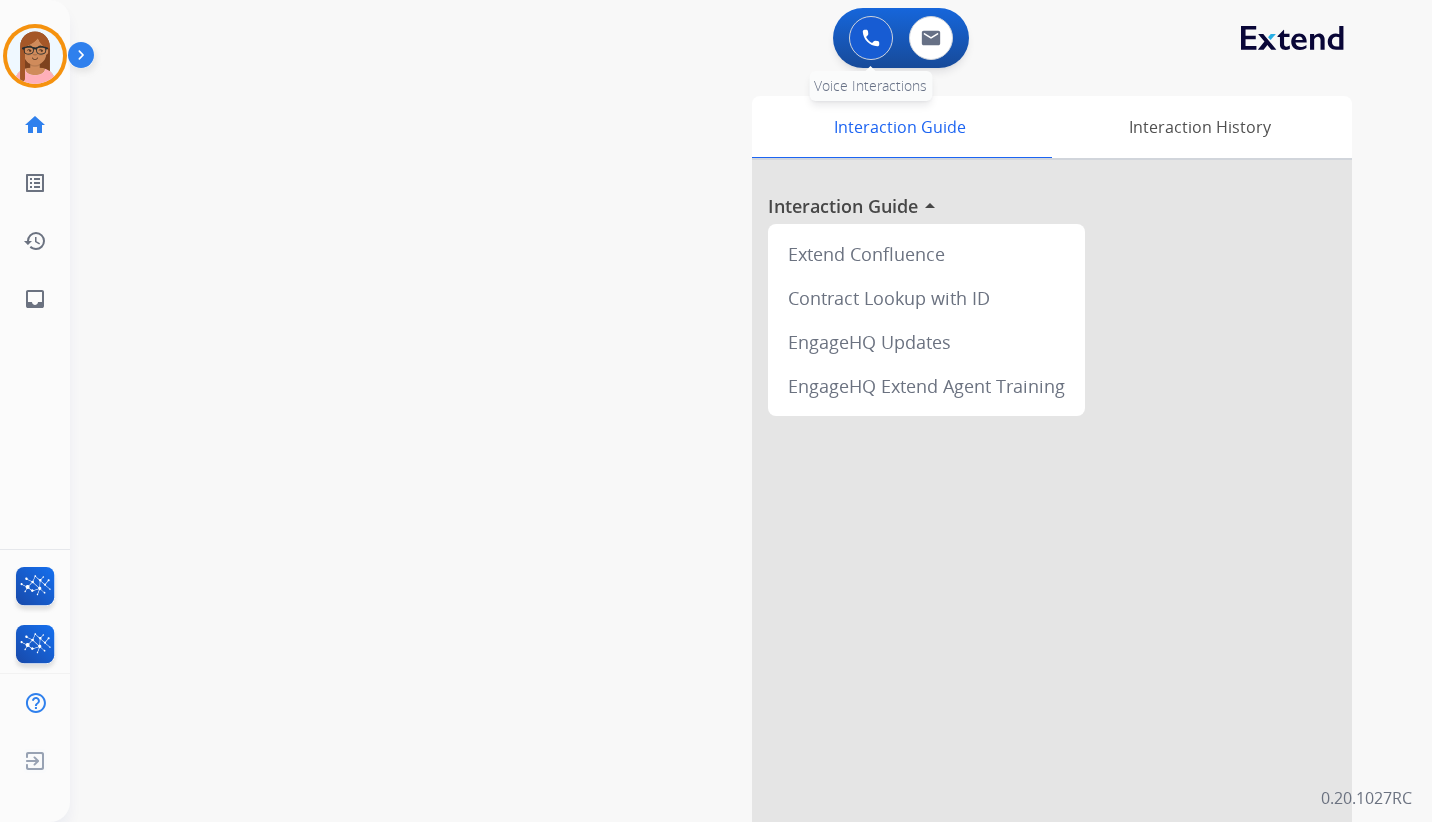 click on "0 Voice Interactions" at bounding box center [871, 38] 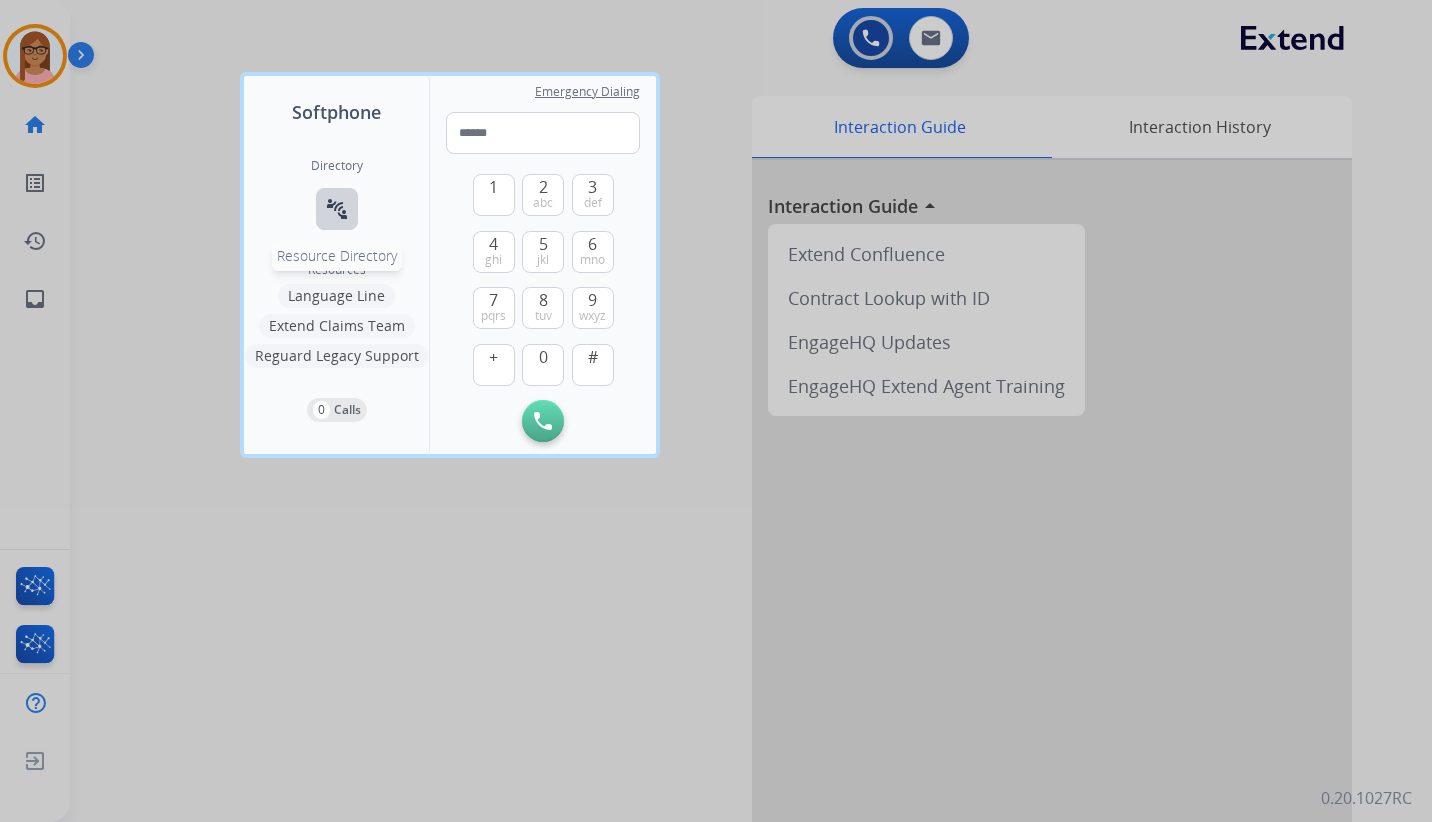 click on "connect_without_contact Resource Directory" at bounding box center [337, 209] 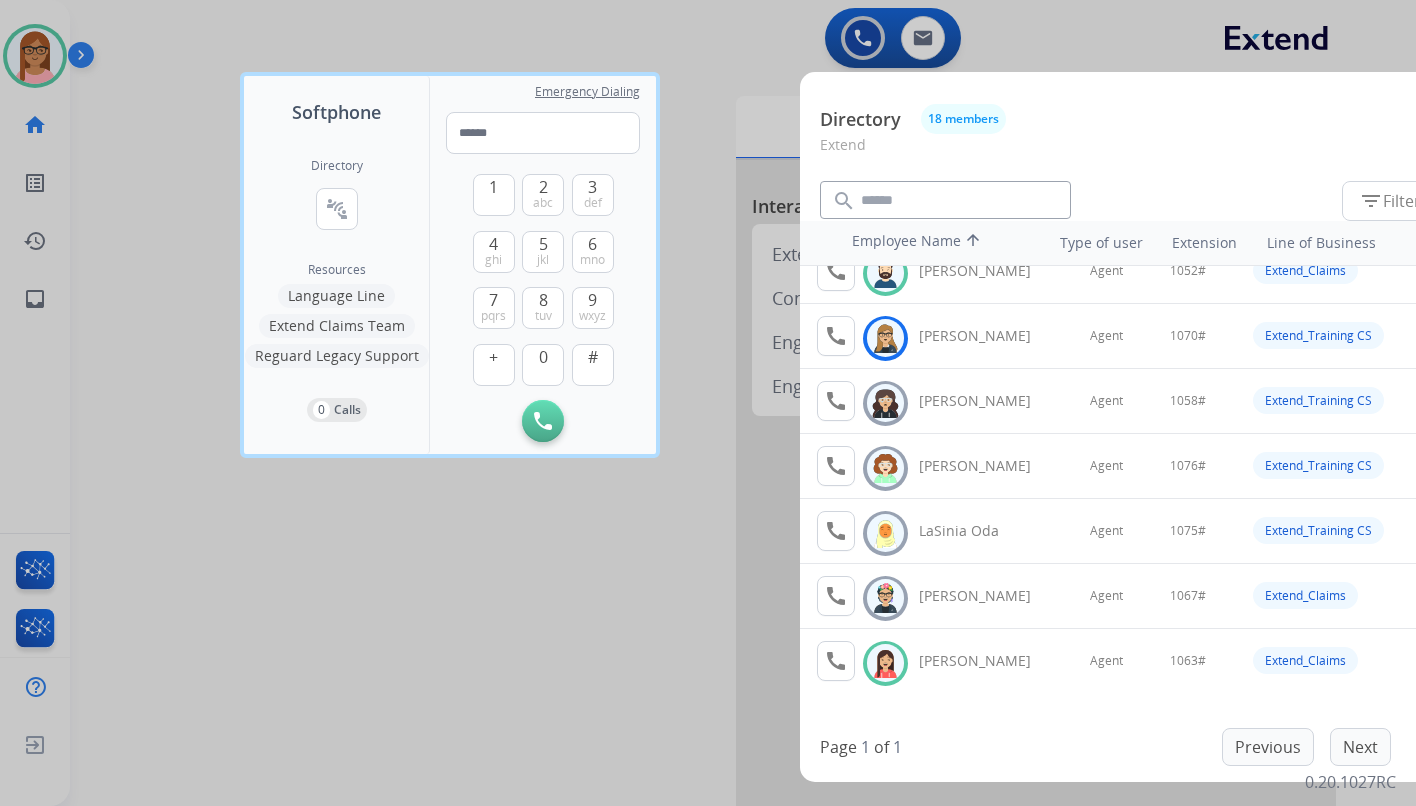 scroll, scrollTop: 562, scrollLeft: 0, axis: vertical 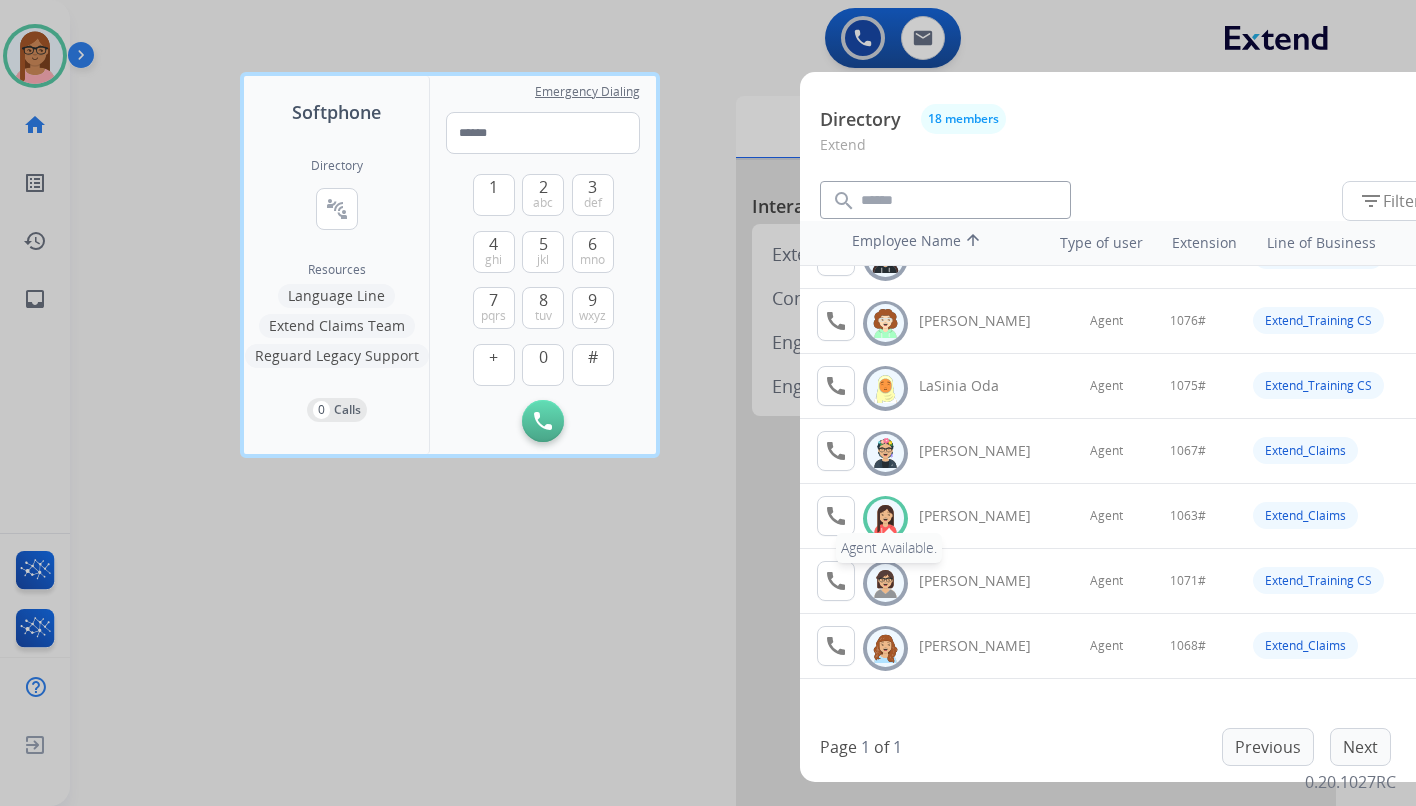 click on "call" at bounding box center (836, 516) 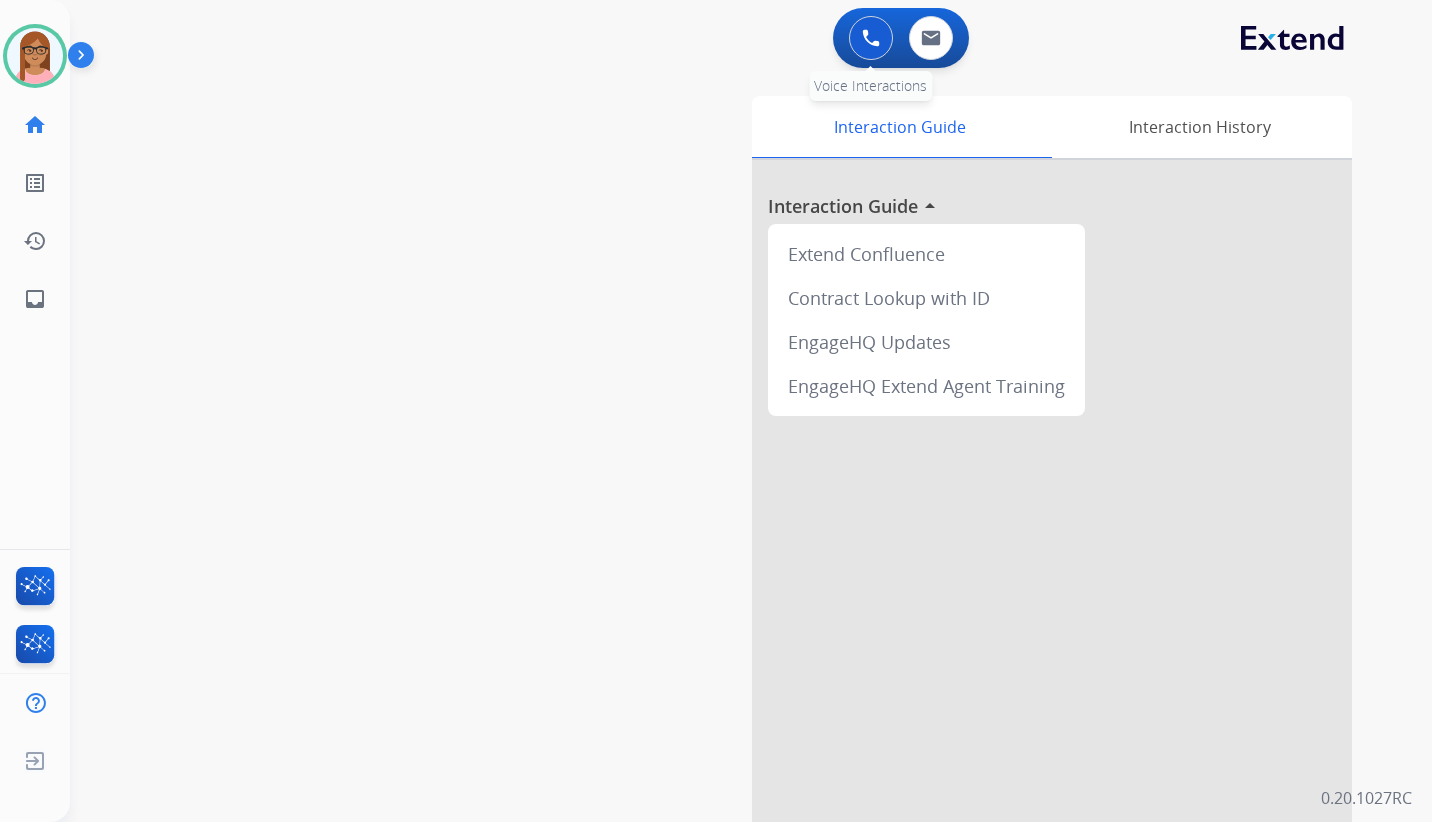 click at bounding box center [871, 38] 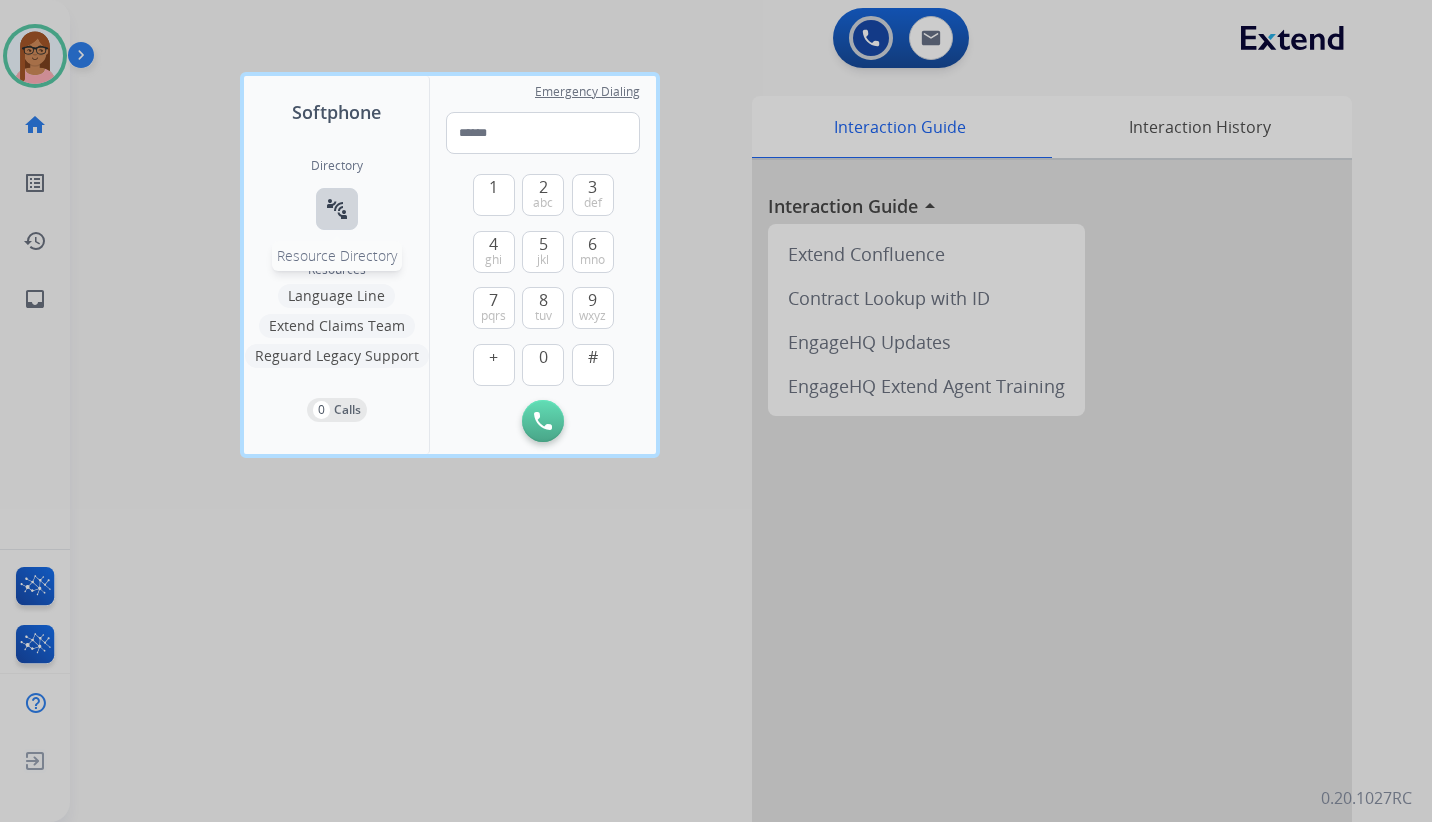 click on "connect_without_contact Resource Directory" at bounding box center [337, 209] 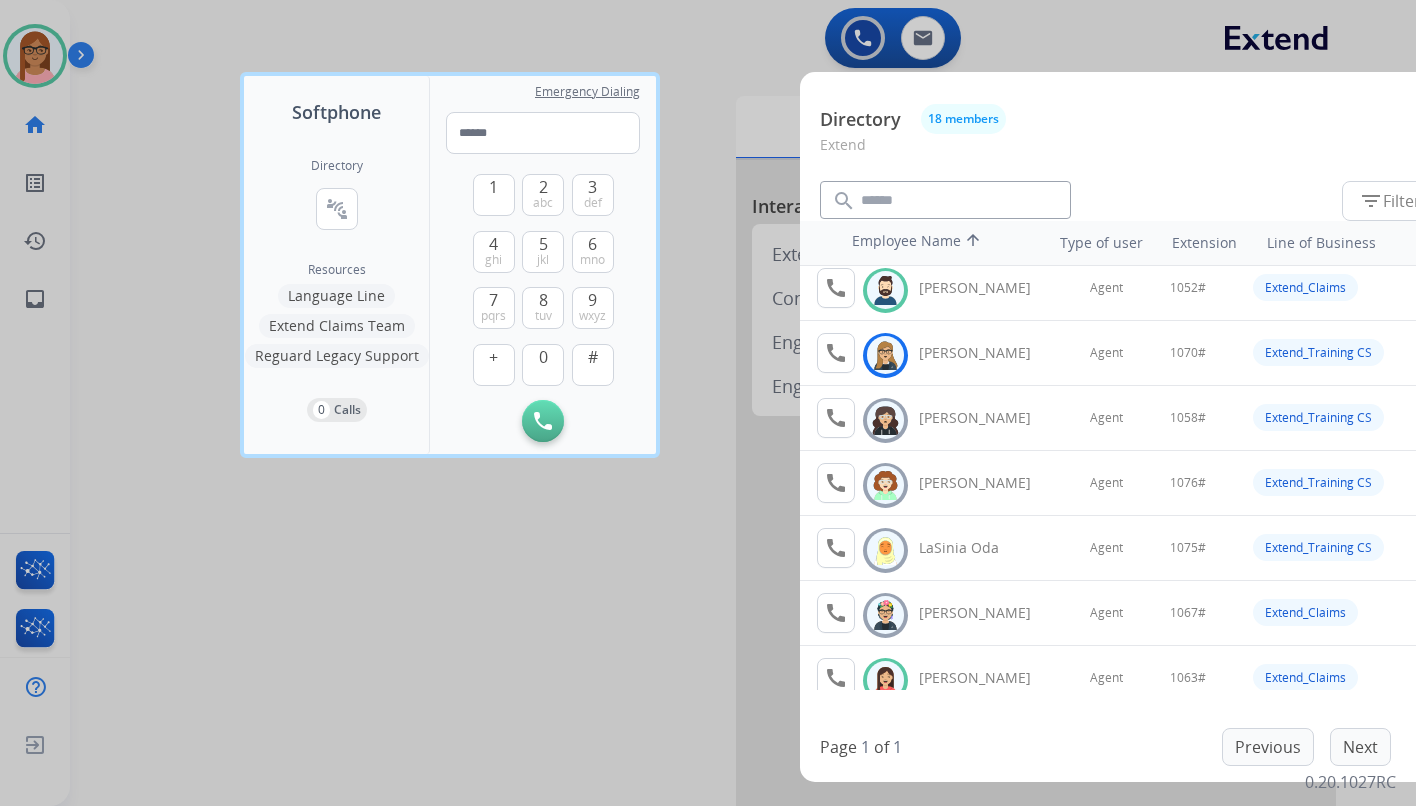 scroll, scrollTop: 500, scrollLeft: 0, axis: vertical 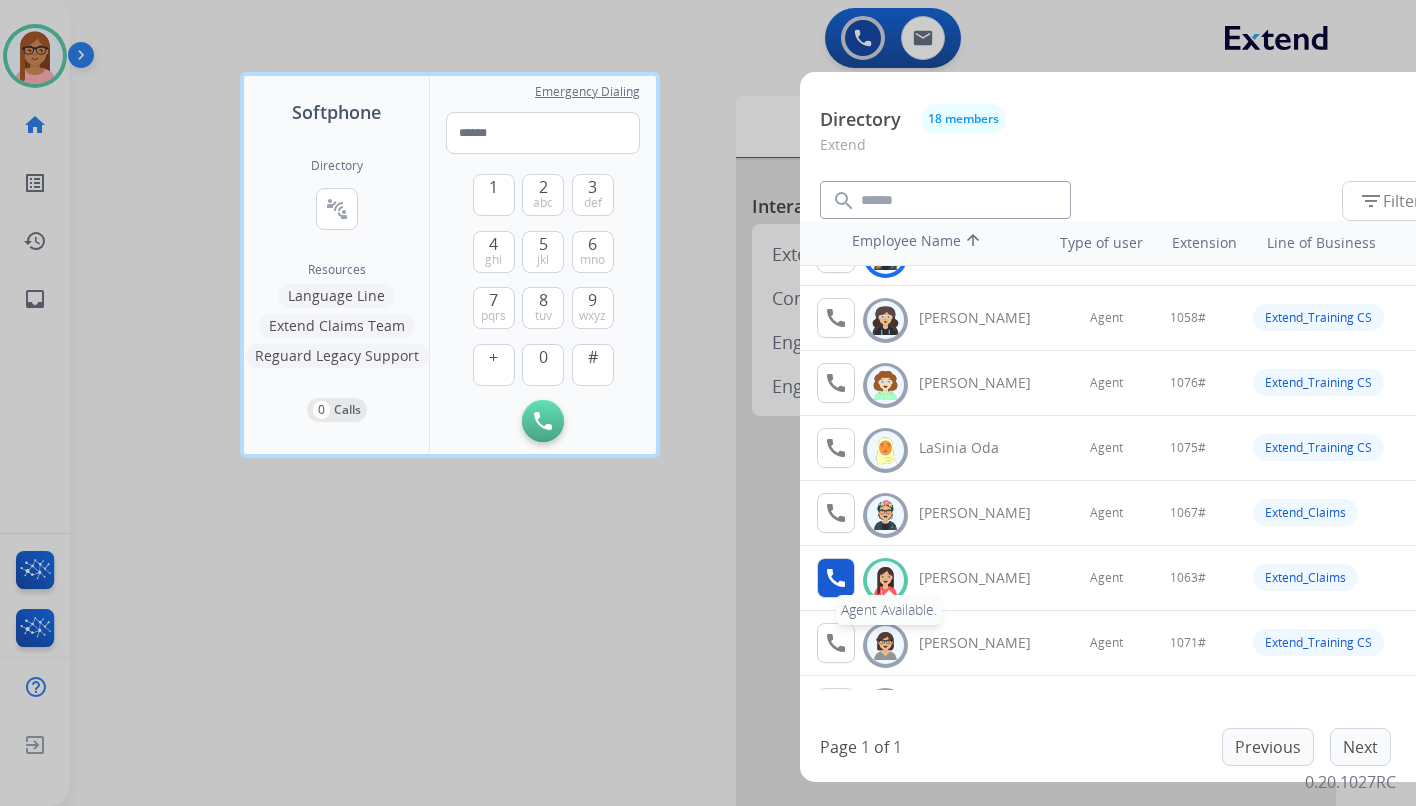 click on "call" at bounding box center [836, 578] 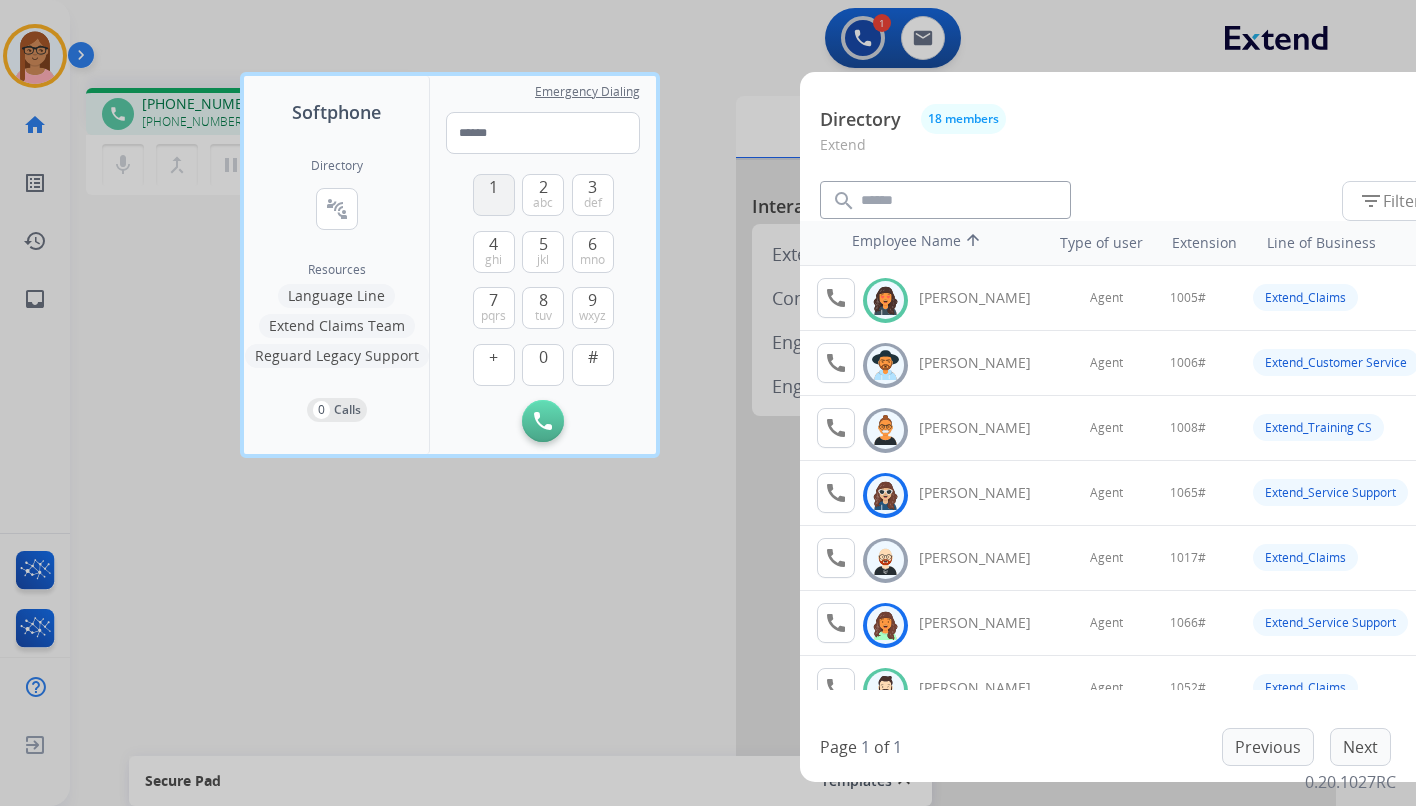 click on "1" at bounding box center (494, 195) 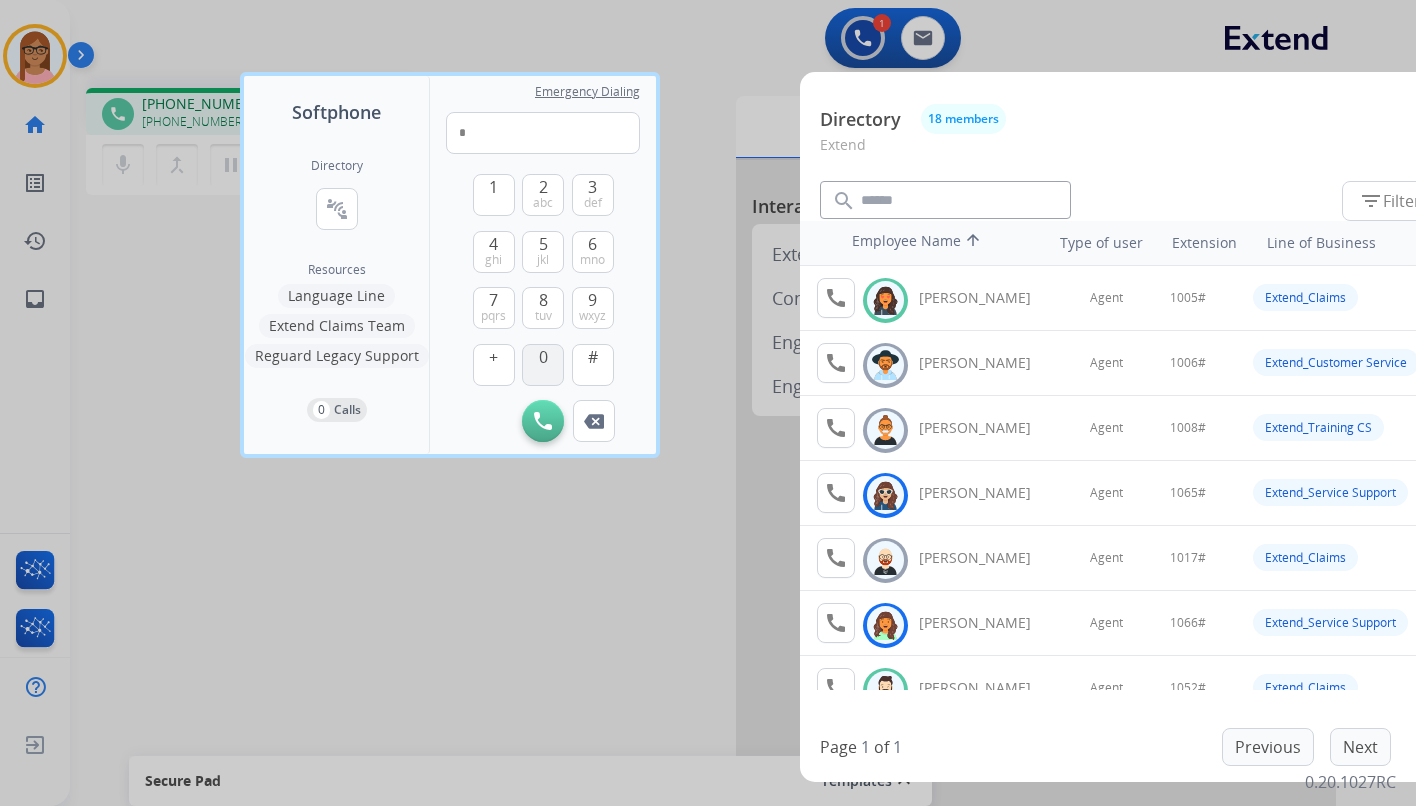 click on "0" at bounding box center [543, 357] 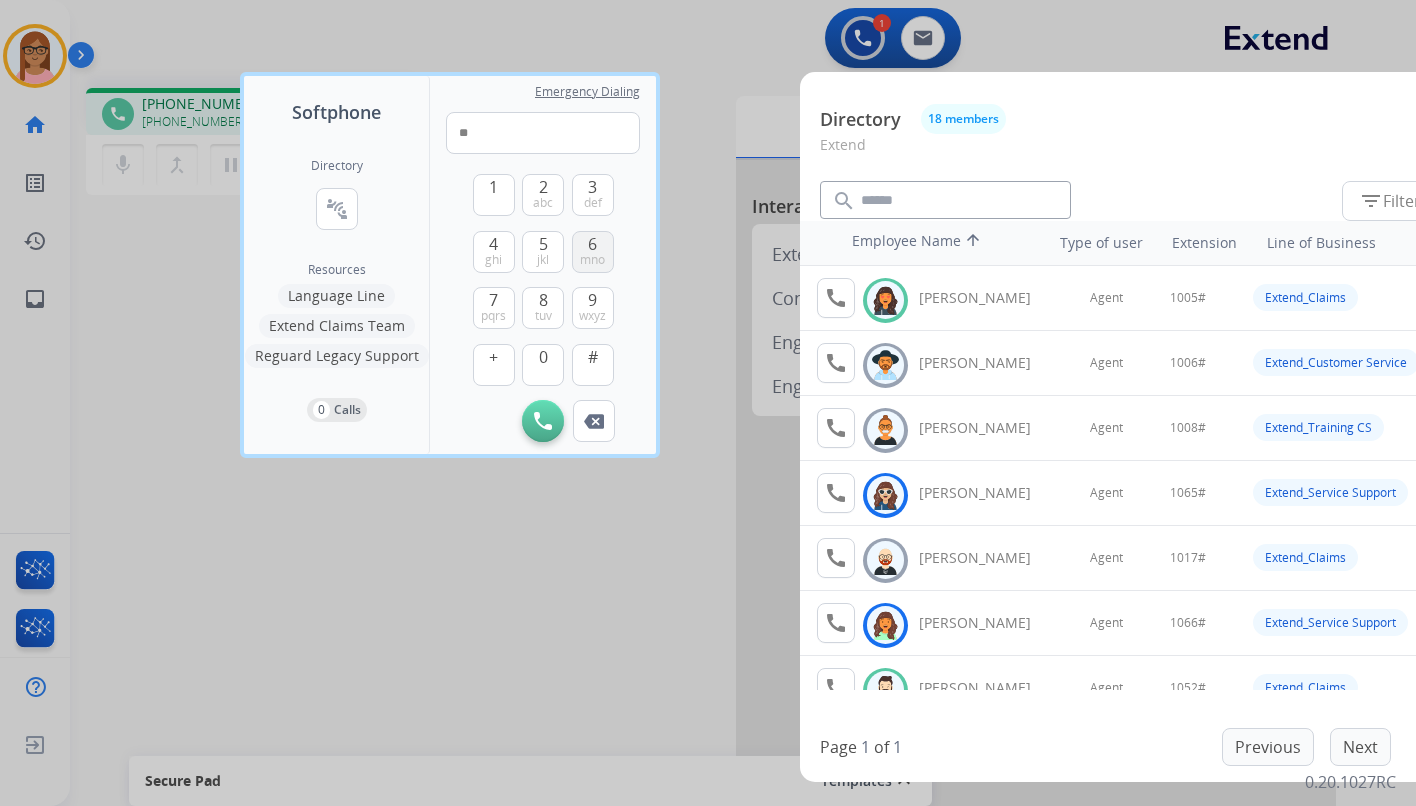 click on "mno" at bounding box center [592, 260] 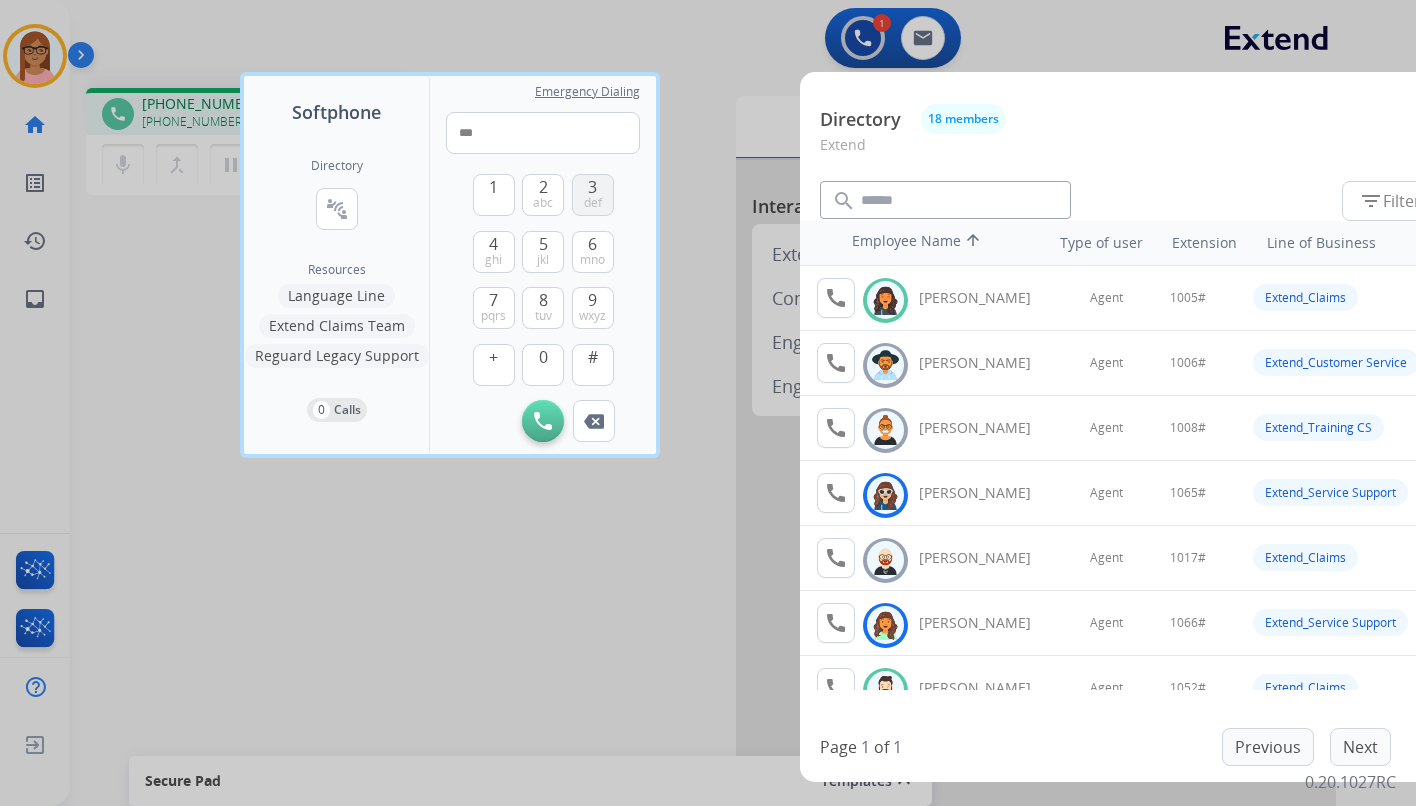 click on "def" at bounding box center (593, 203) 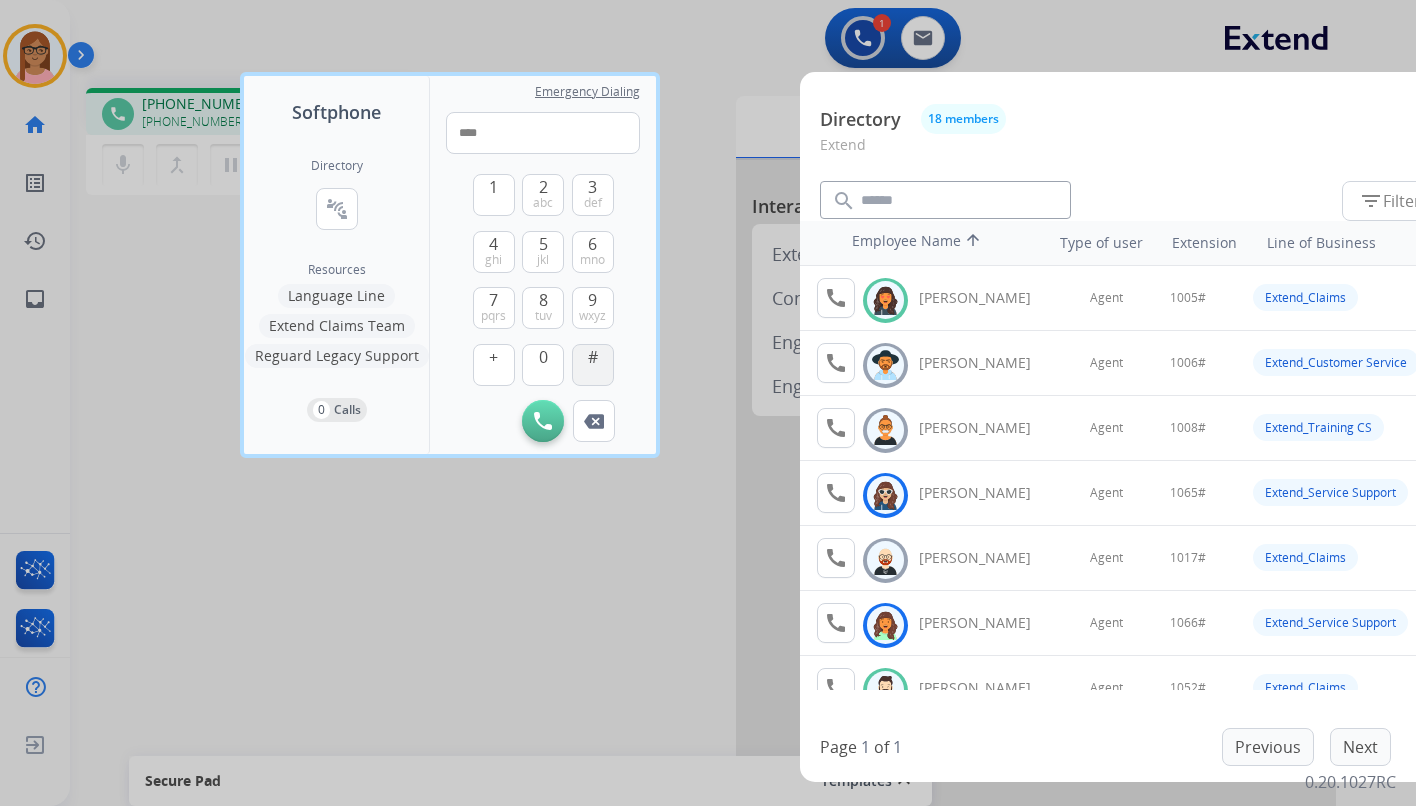 click on "#" at bounding box center (593, 365) 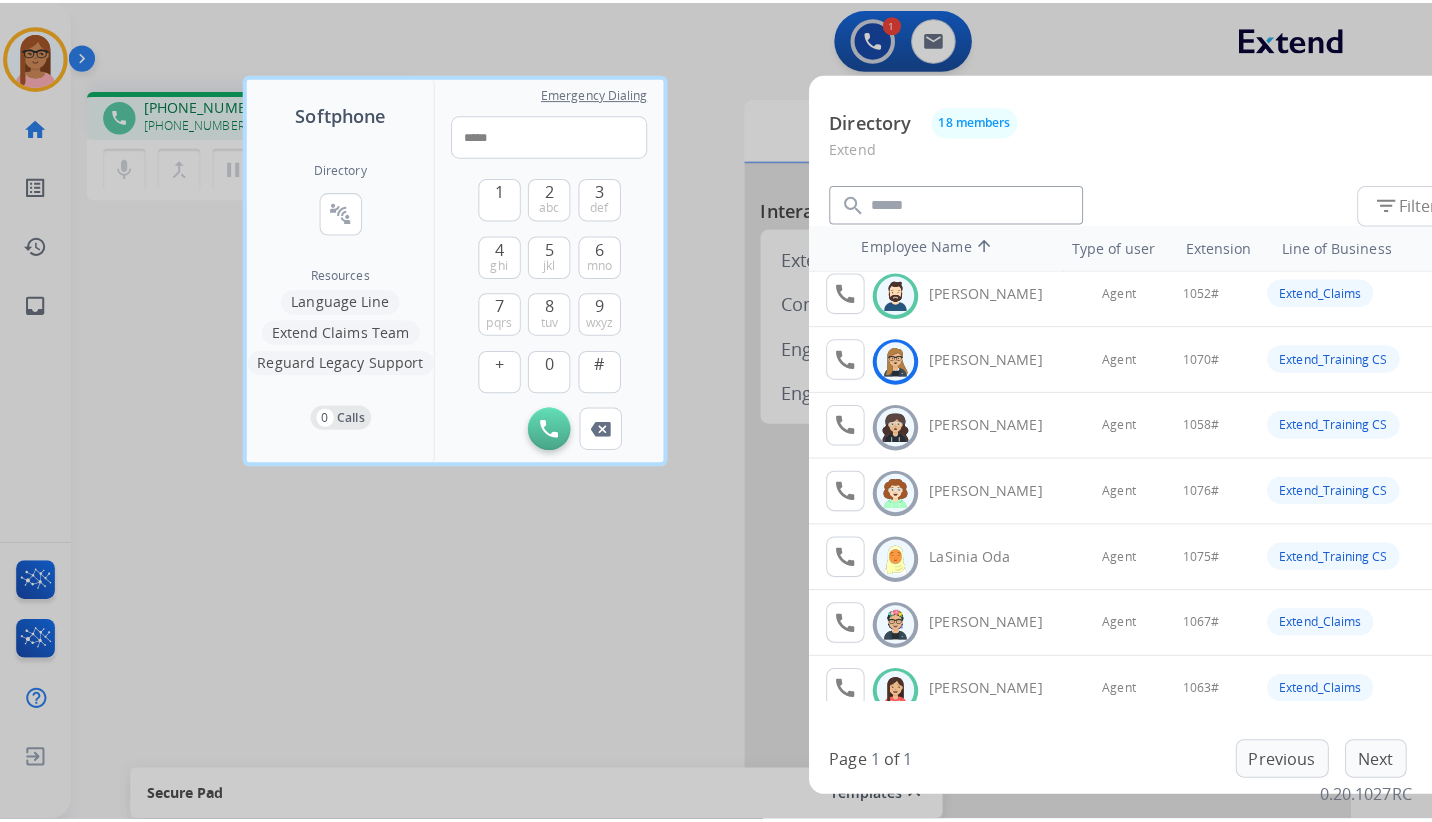 scroll, scrollTop: 500, scrollLeft: 0, axis: vertical 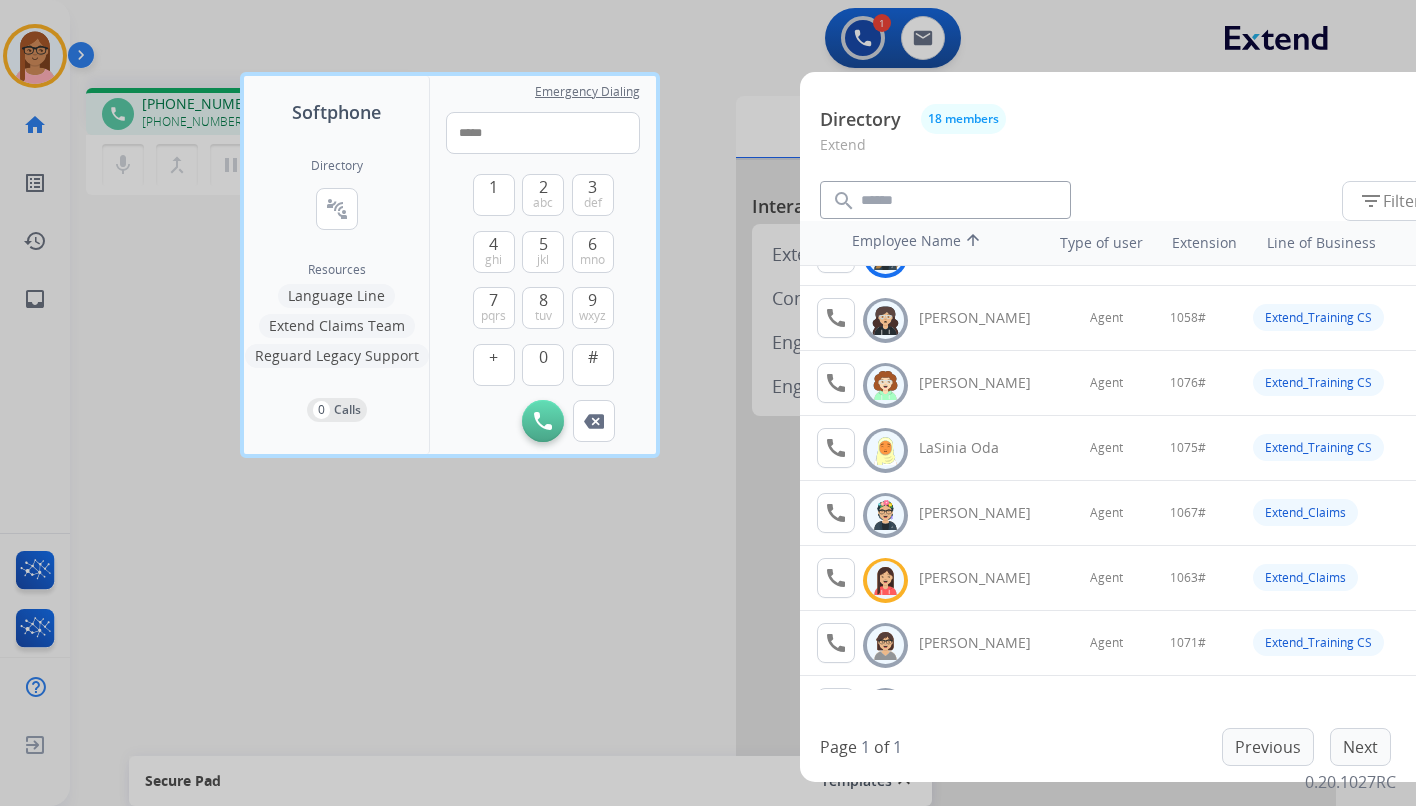 click at bounding box center (708, 403) 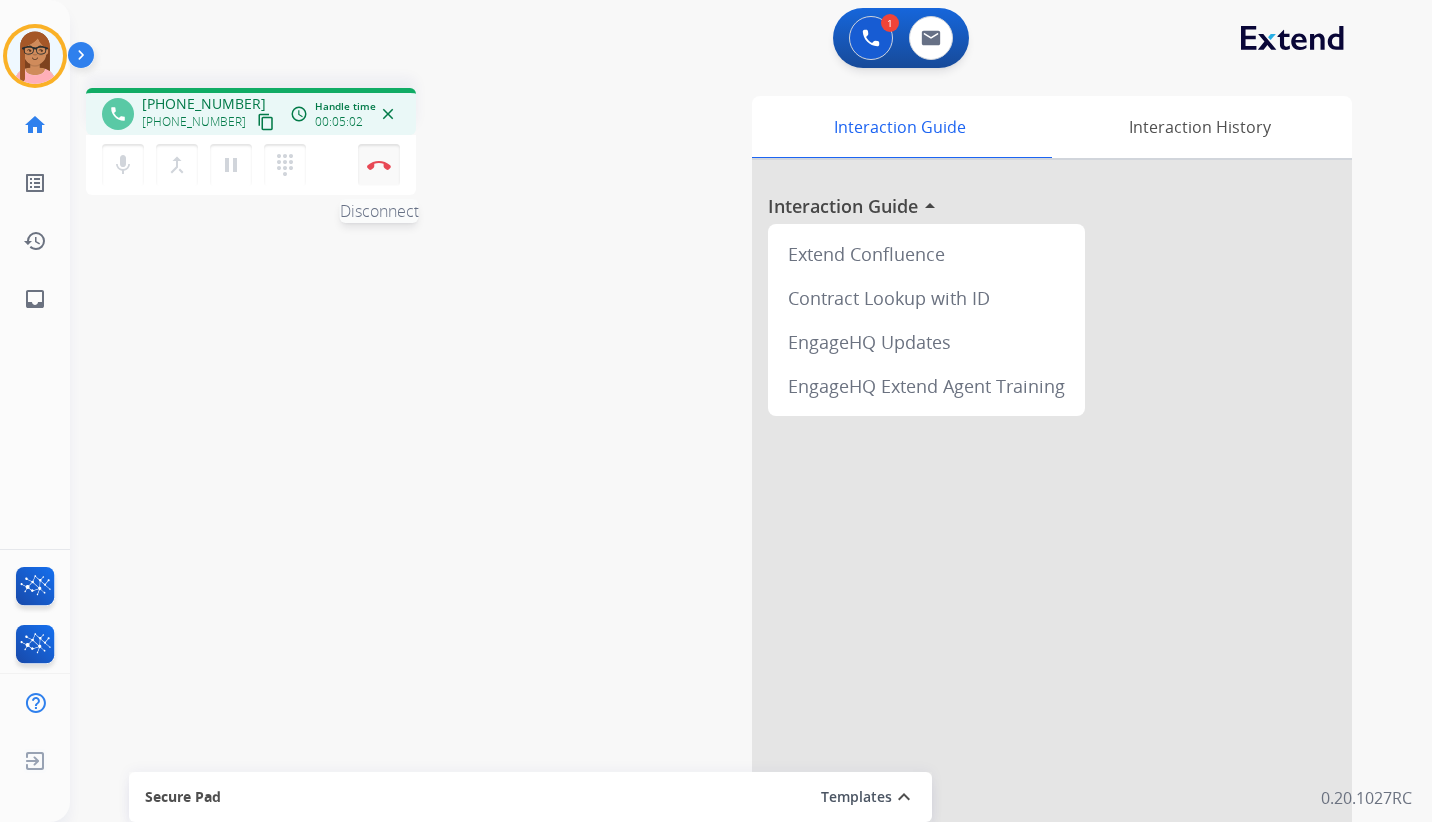 click at bounding box center (379, 165) 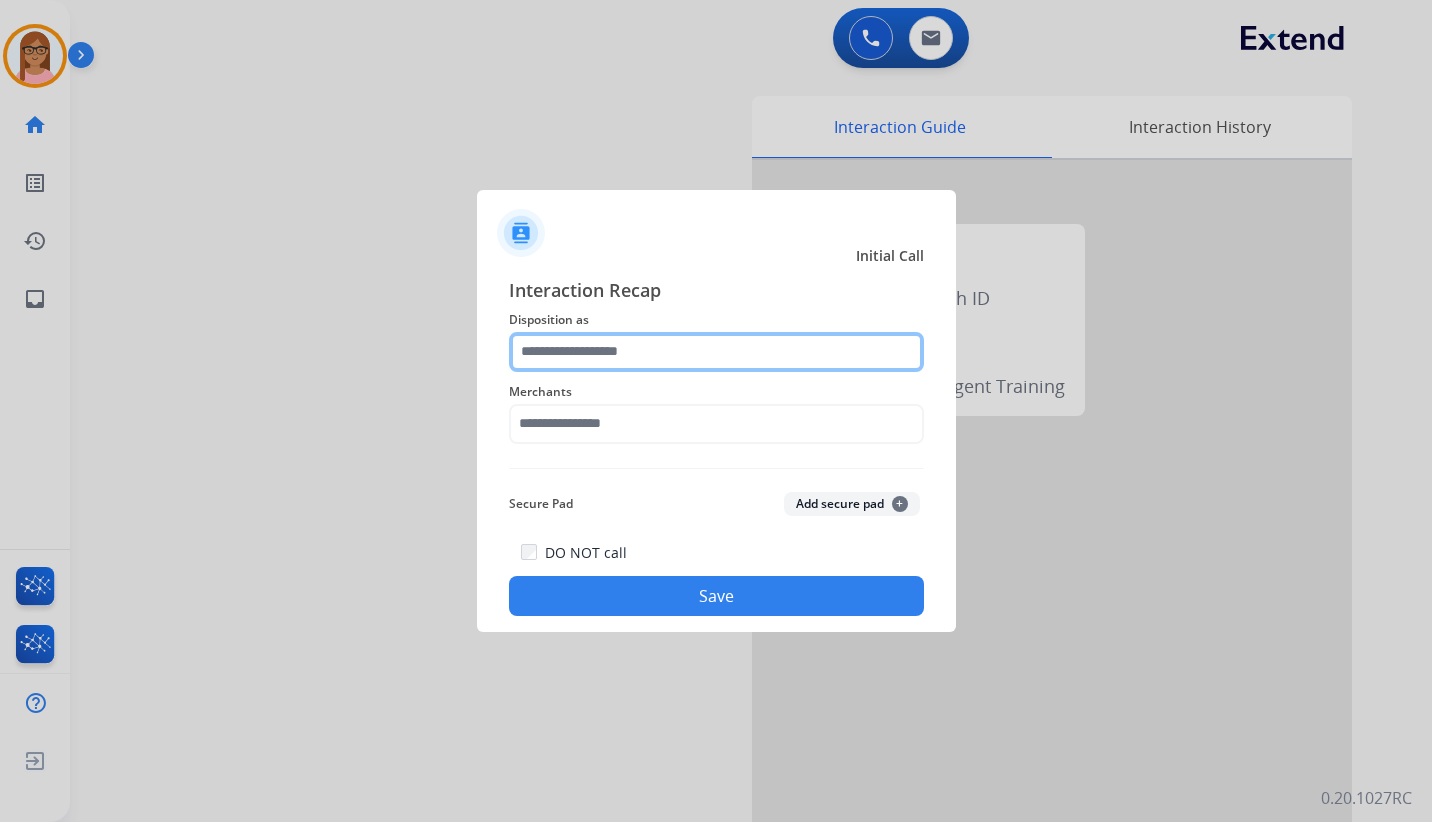 click 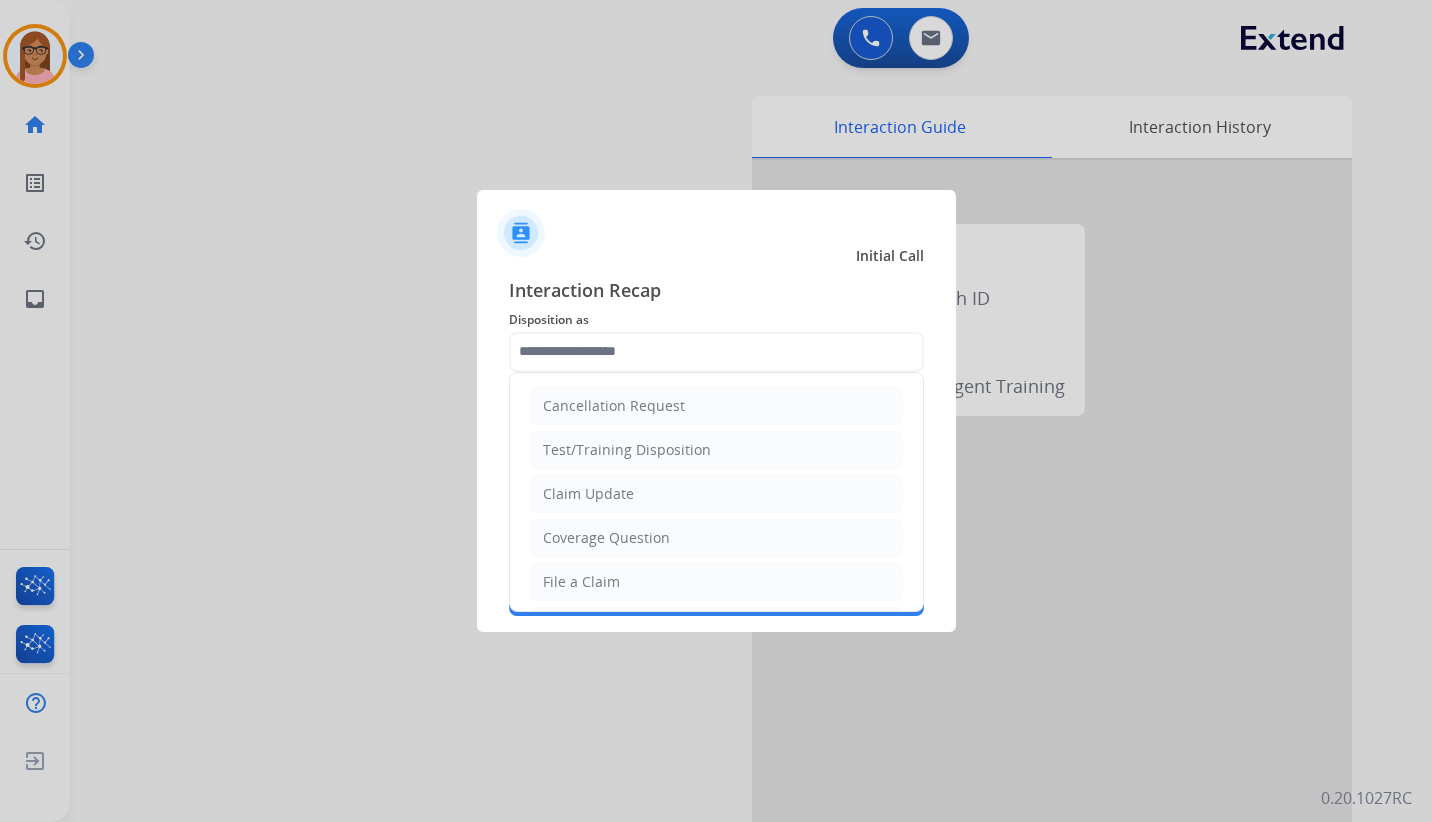 click on "Claim Update" 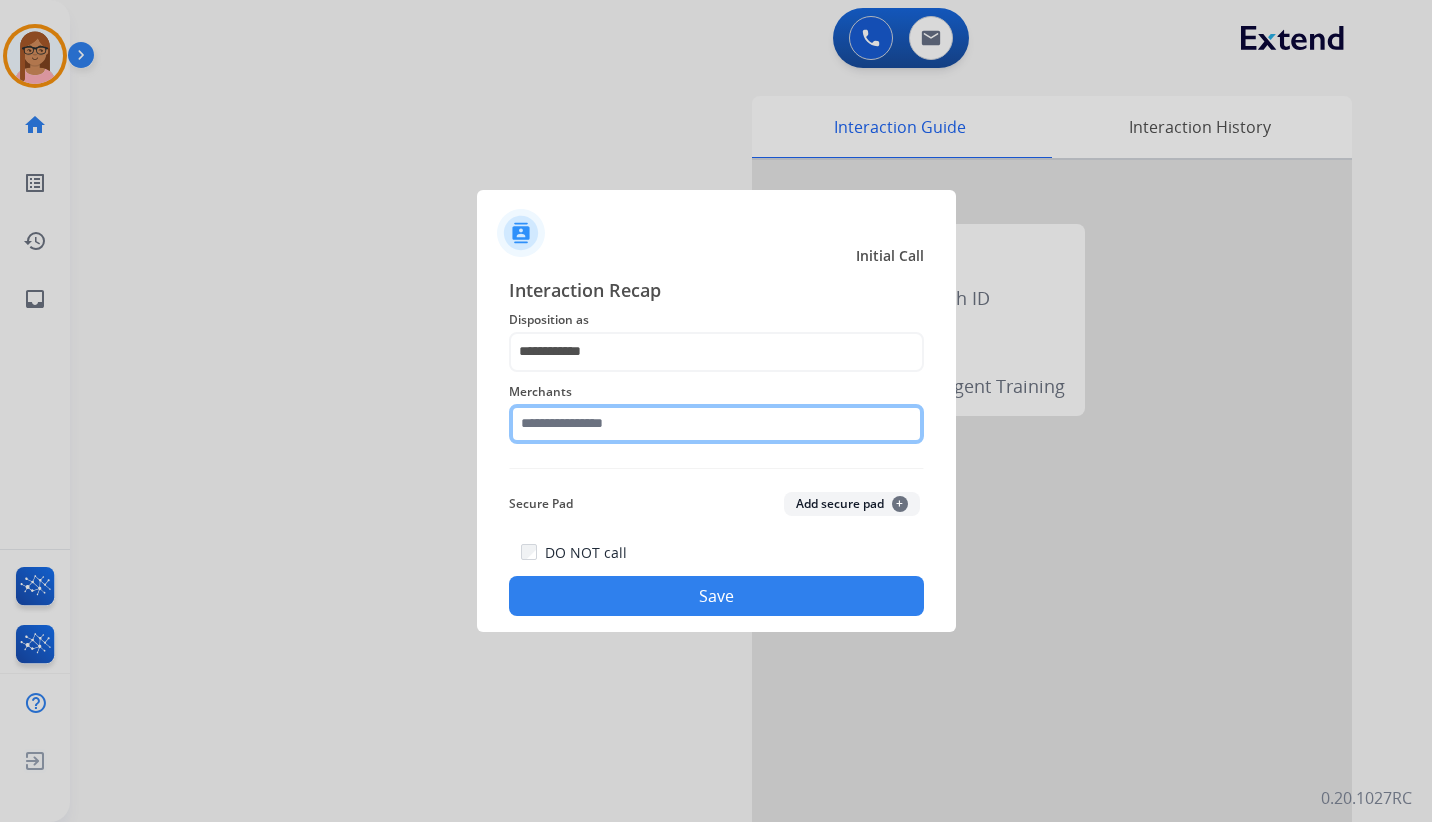 click 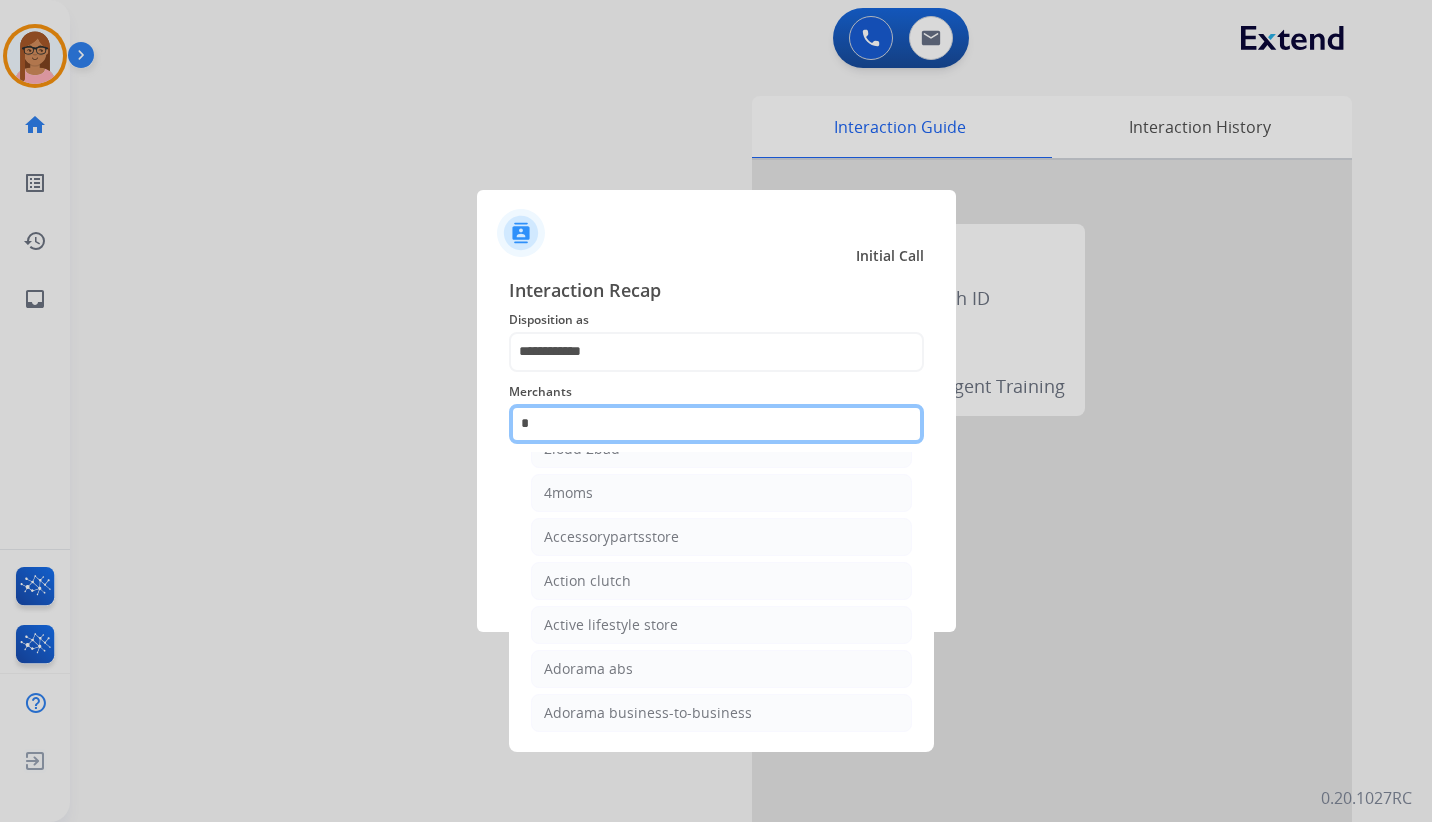 scroll, scrollTop: 164, scrollLeft: 0, axis: vertical 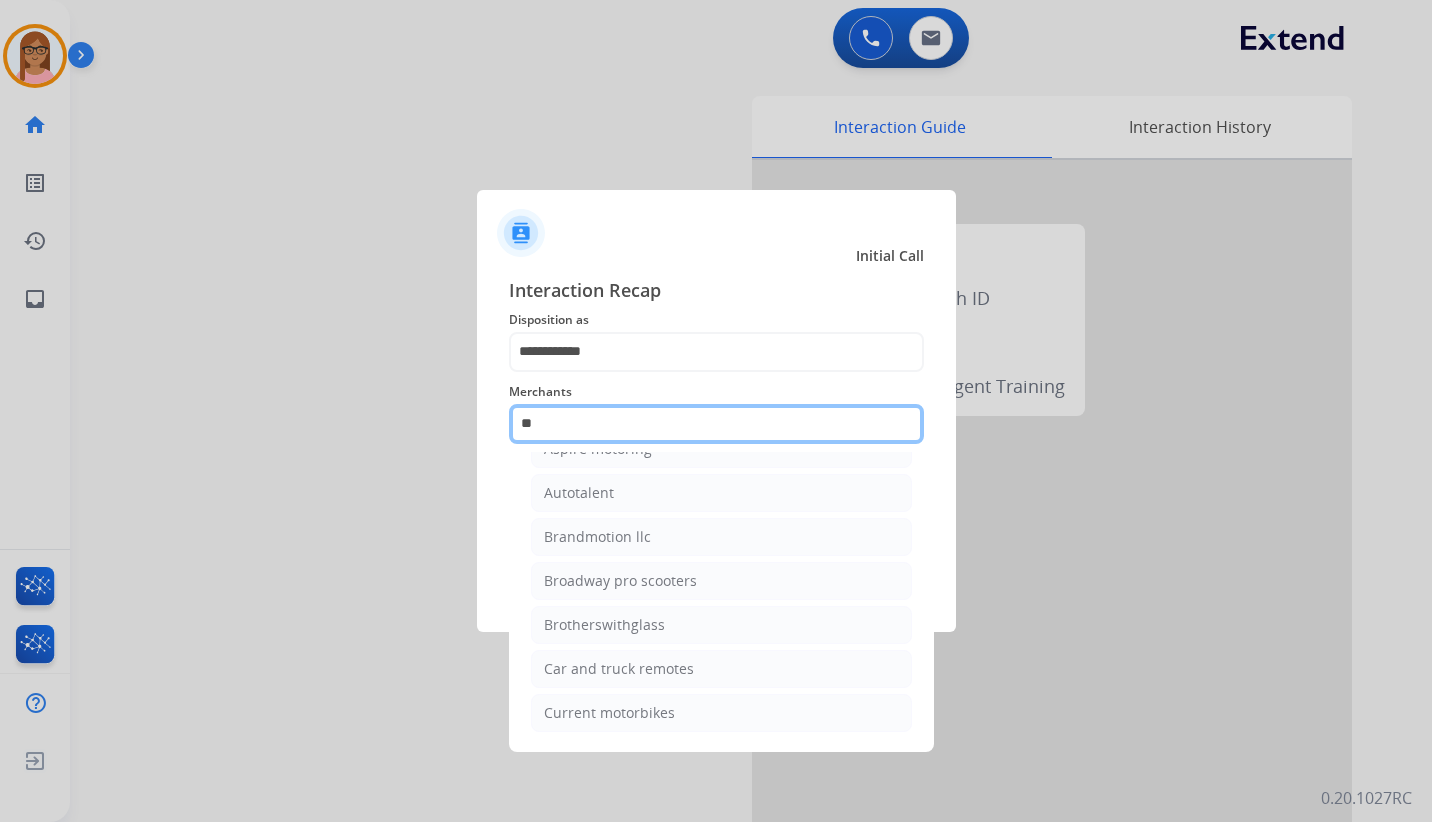 type on "*" 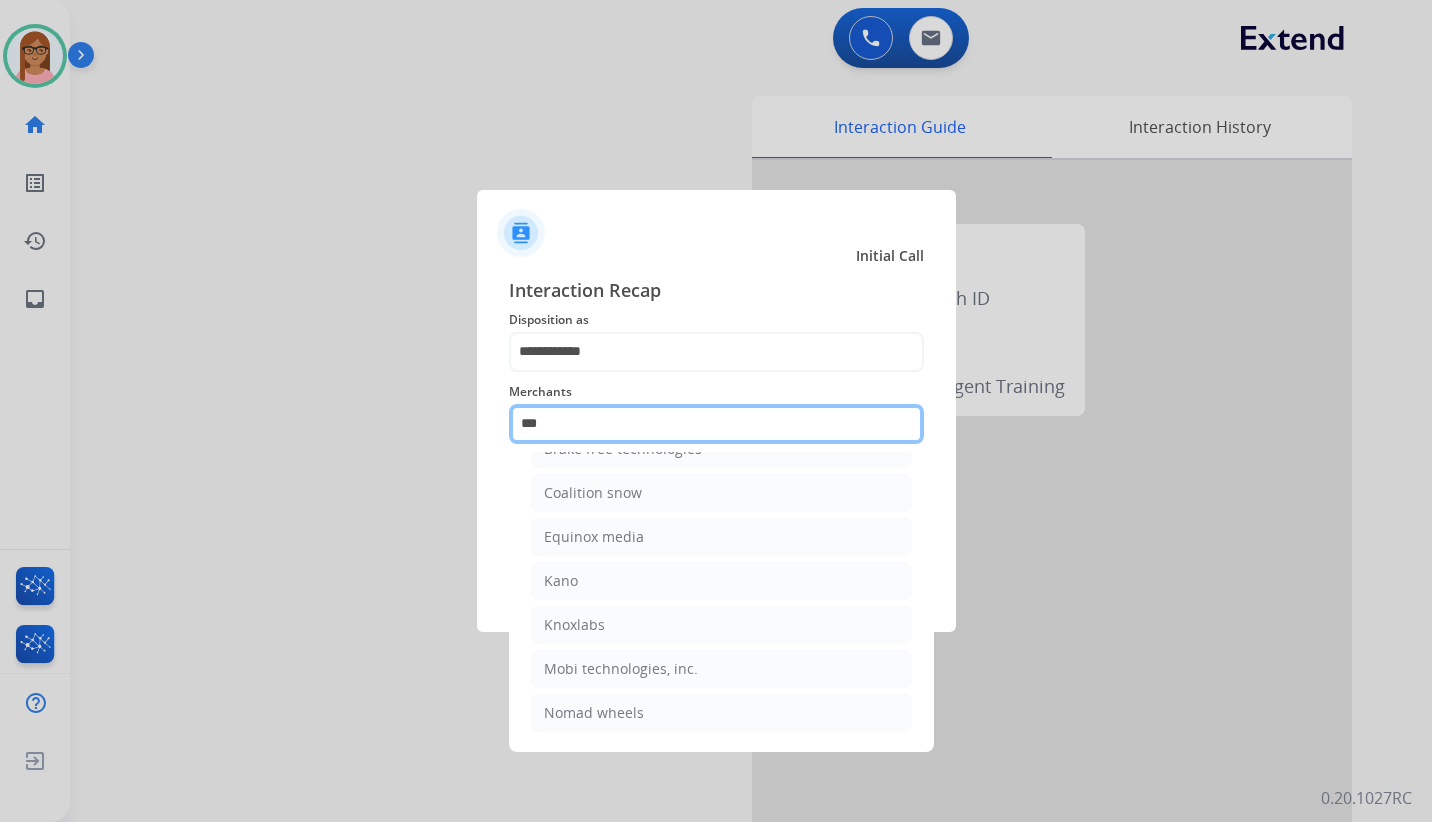 scroll, scrollTop: 0, scrollLeft: 0, axis: both 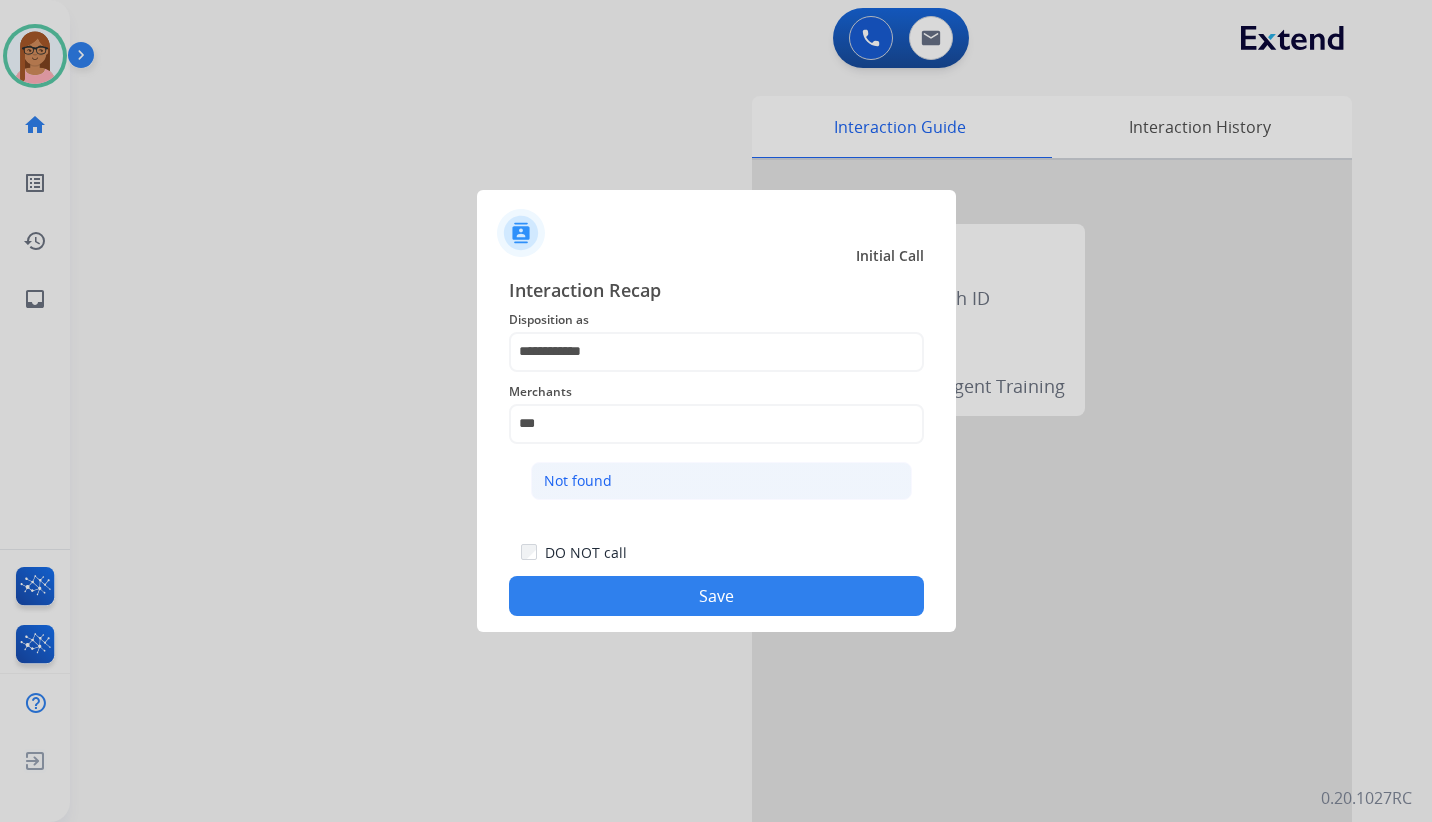 click on "Not found" 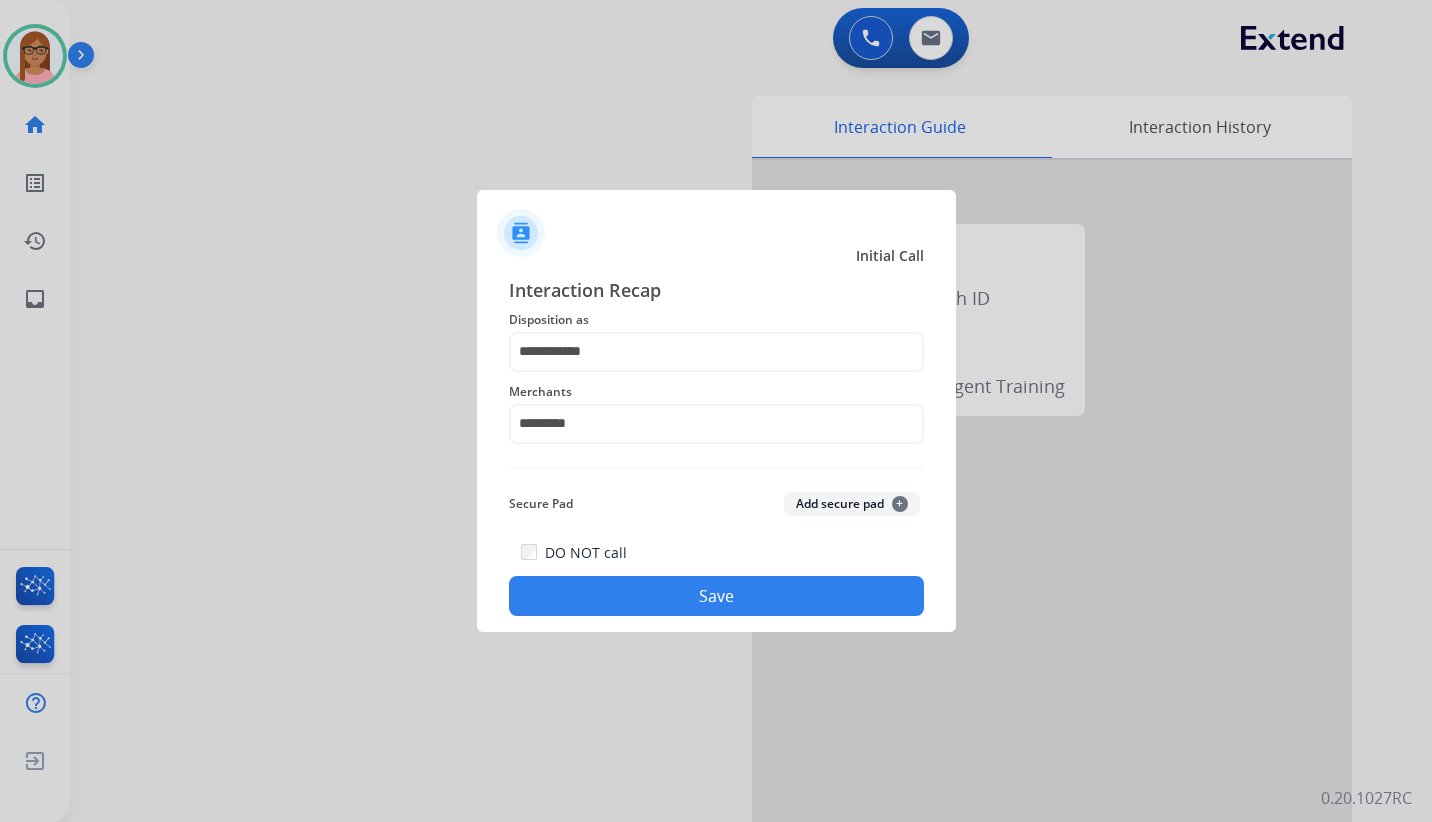 click on "Save" 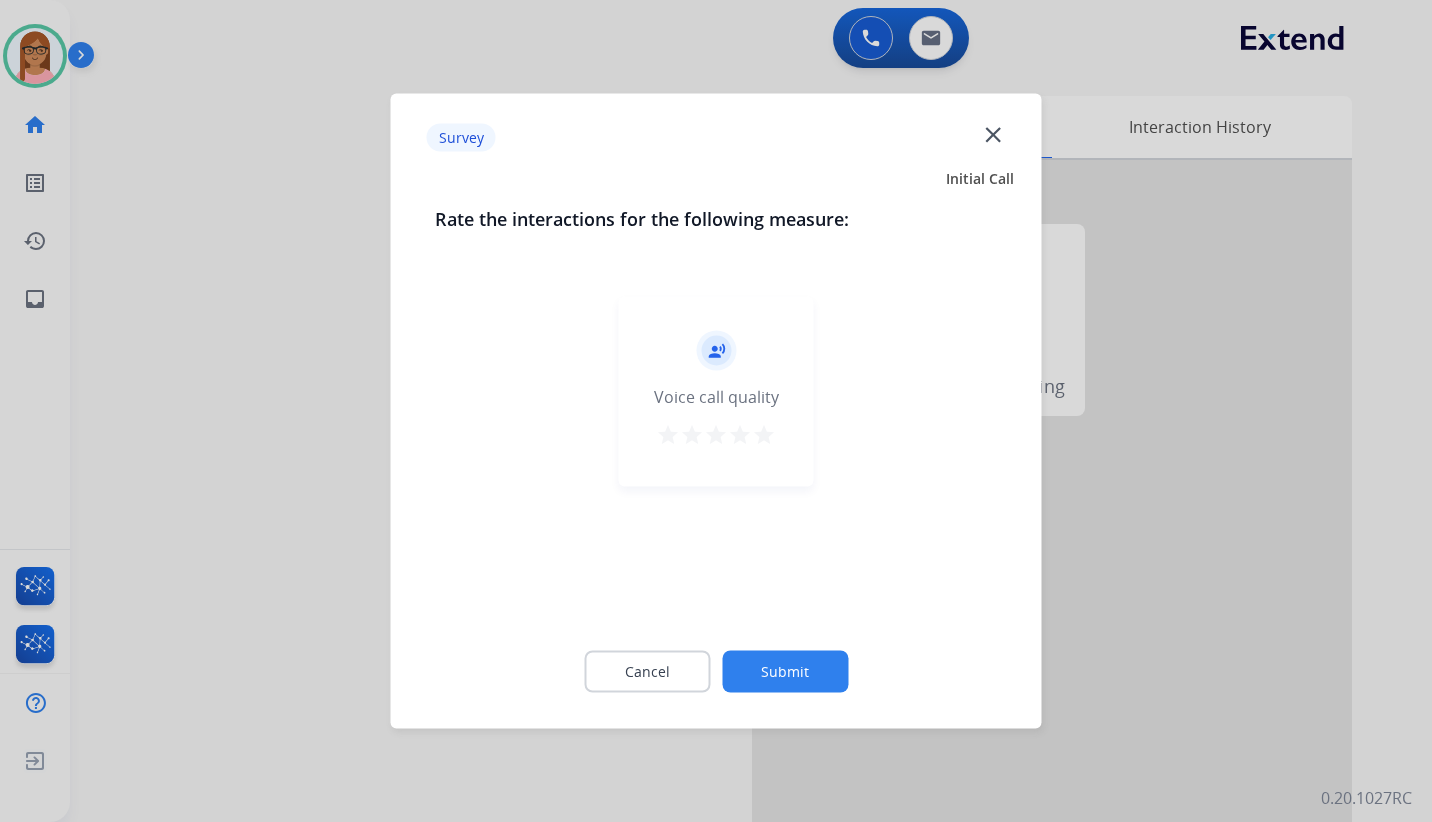 click on "star" at bounding box center (764, 435) 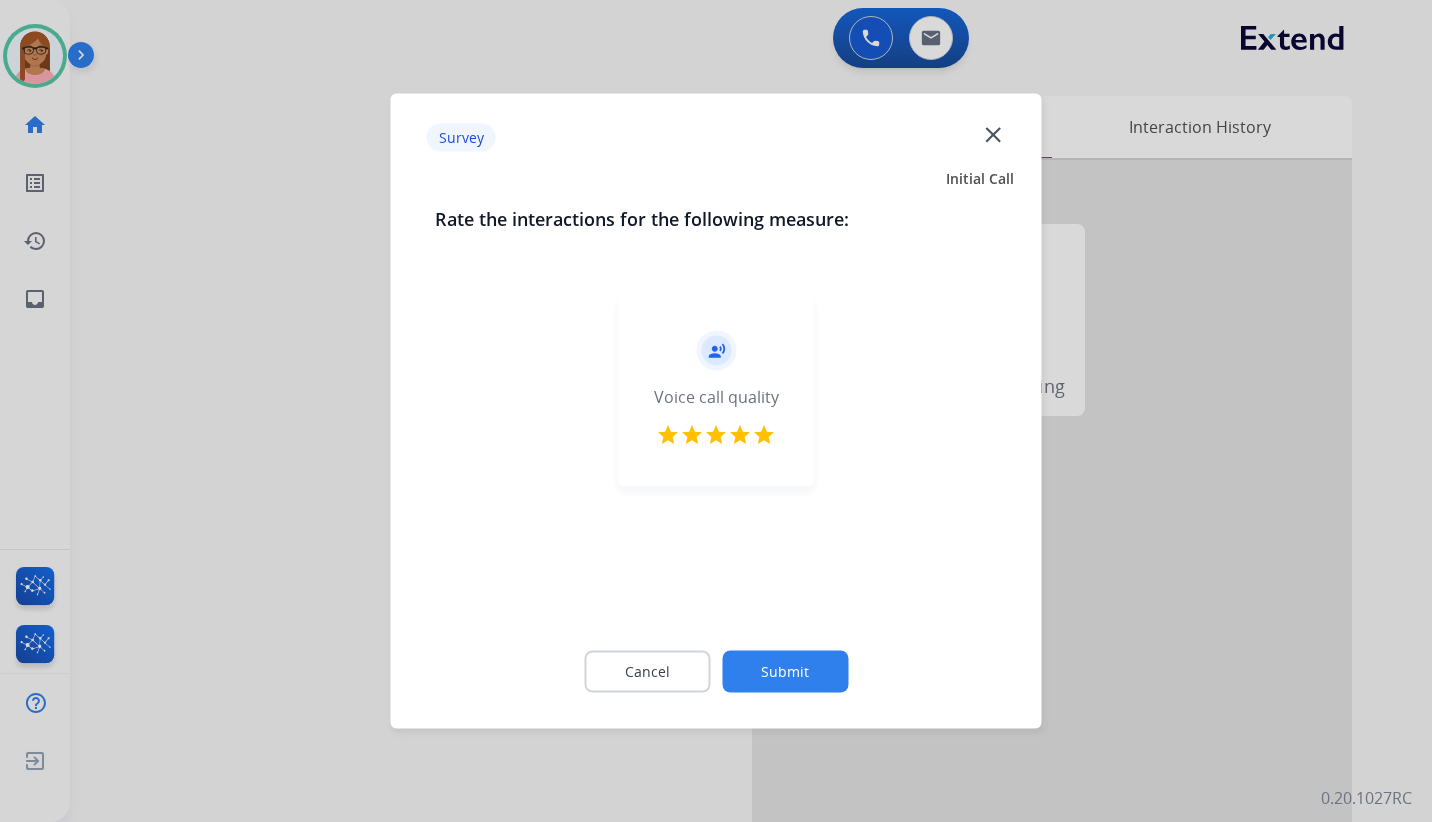 click on "Submit" 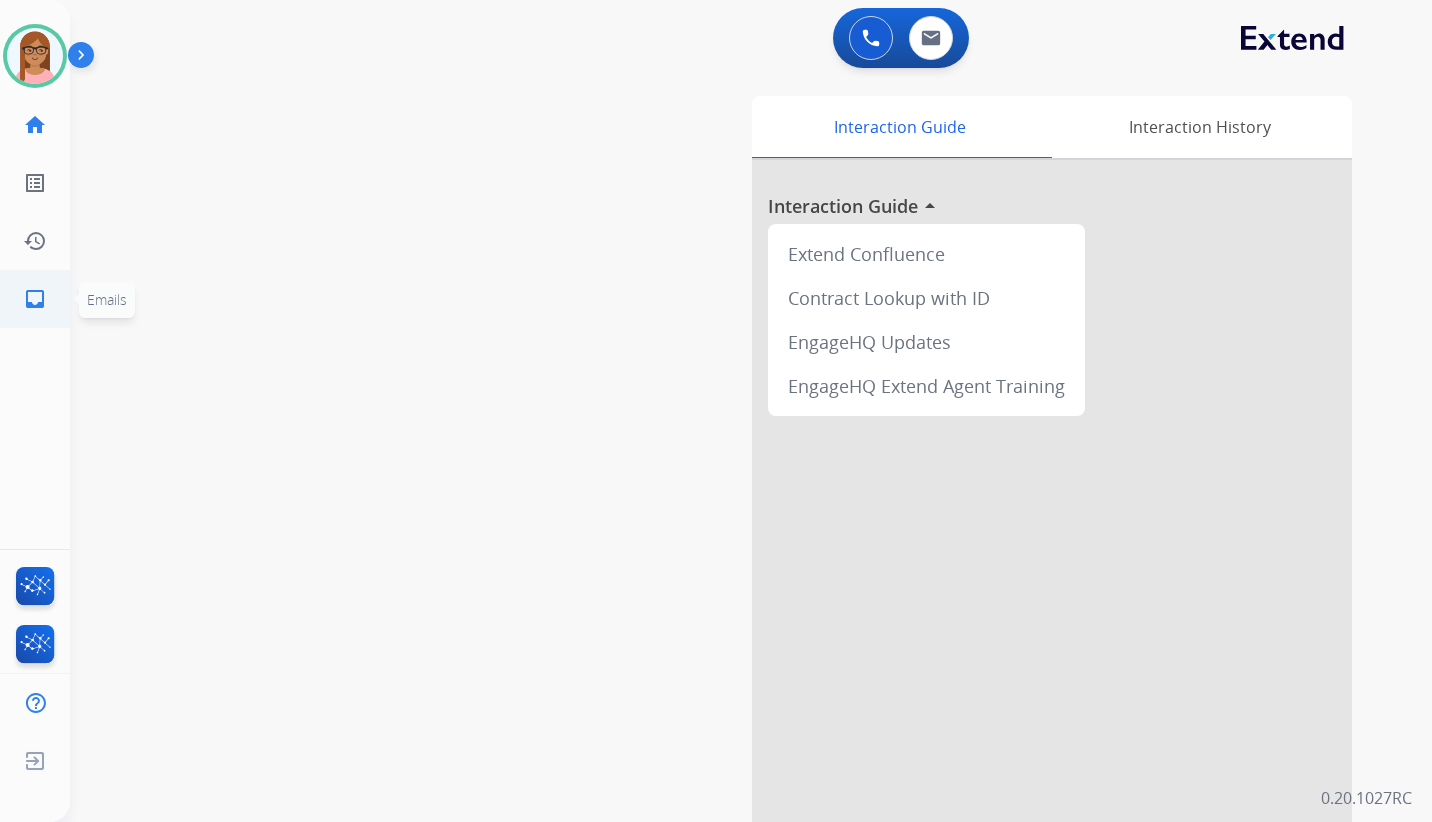 click on "inbox  Emails" 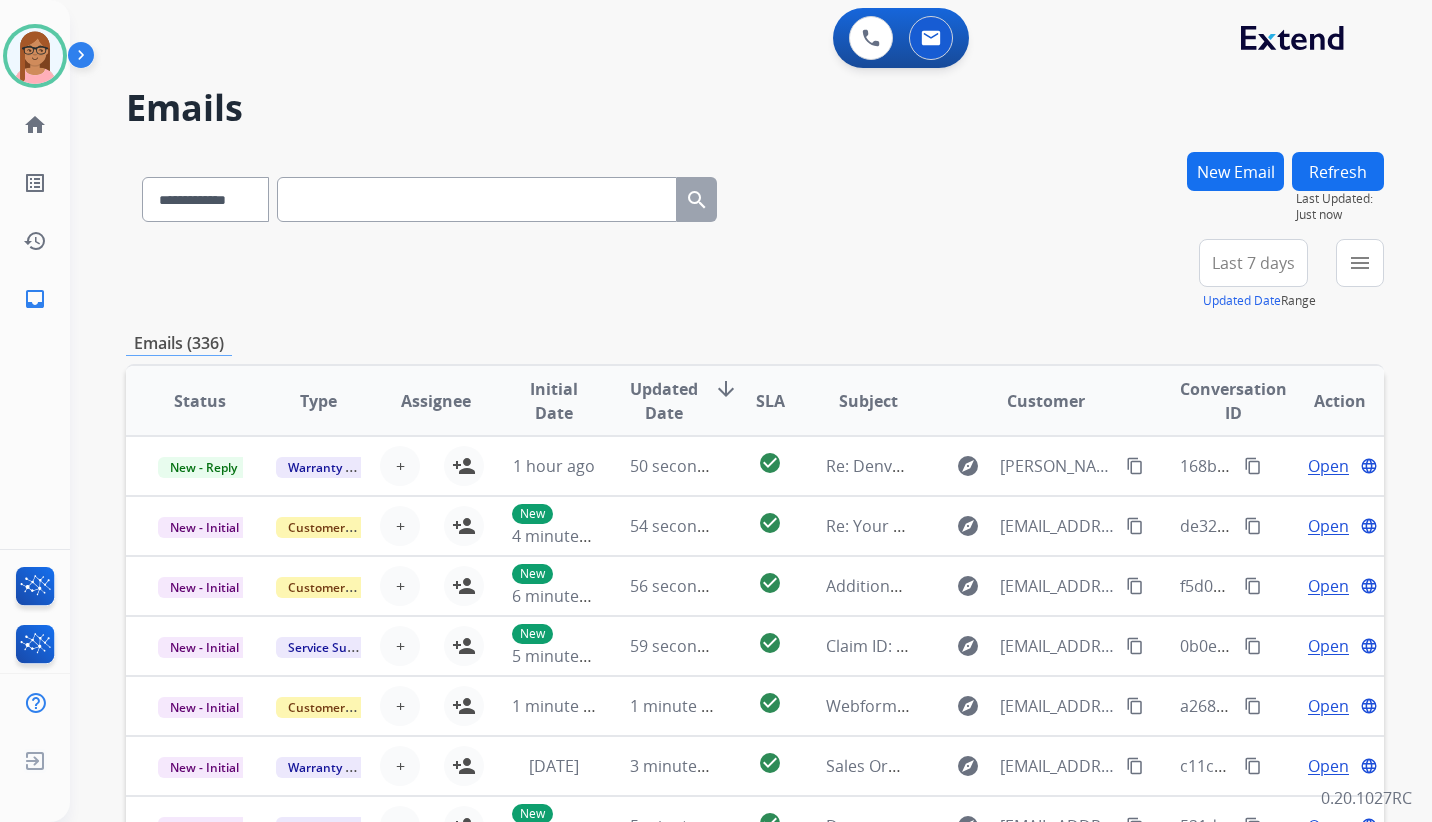 click on "New Email" at bounding box center (1235, 171) 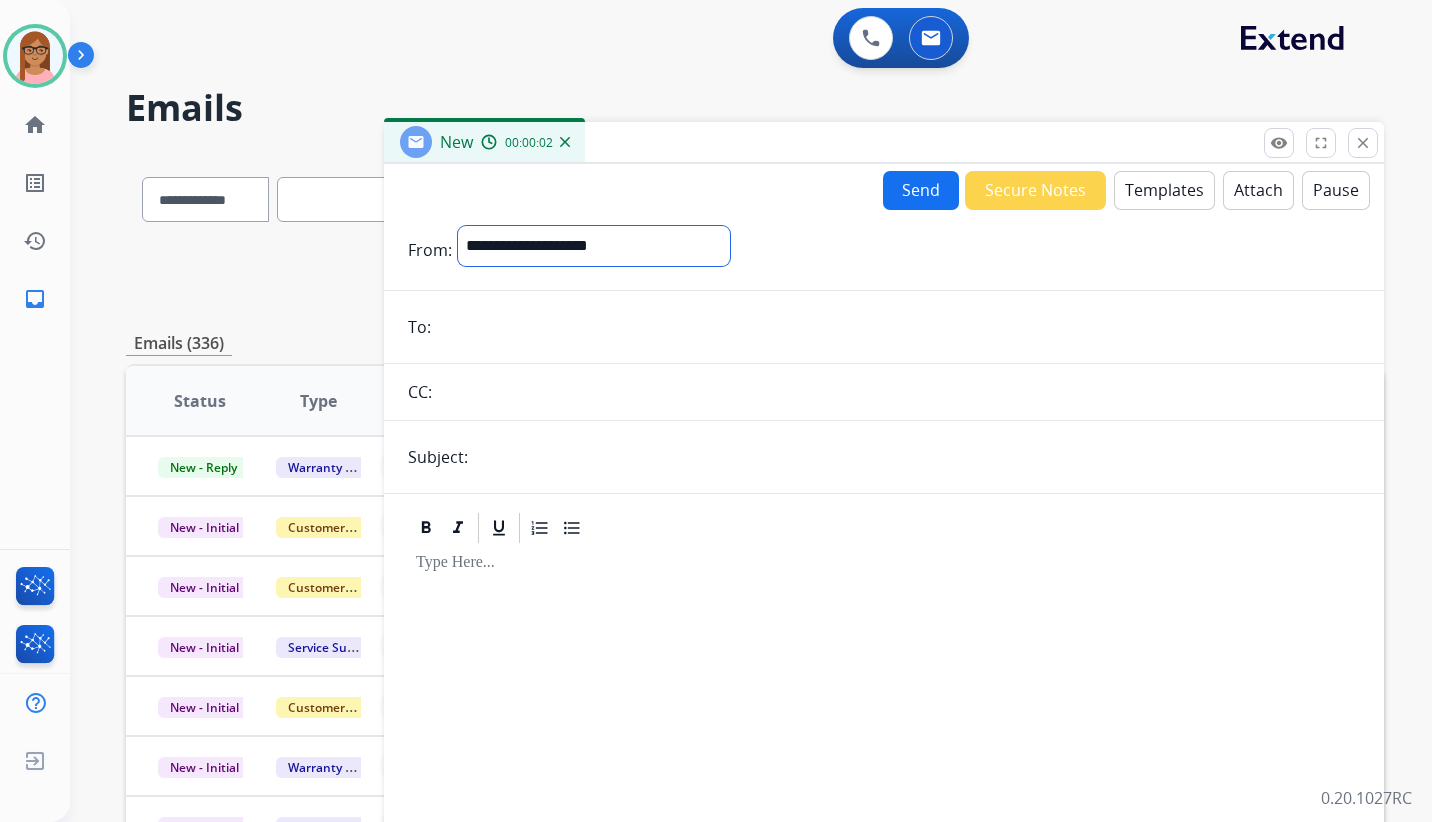 click on "**********" at bounding box center [594, 246] 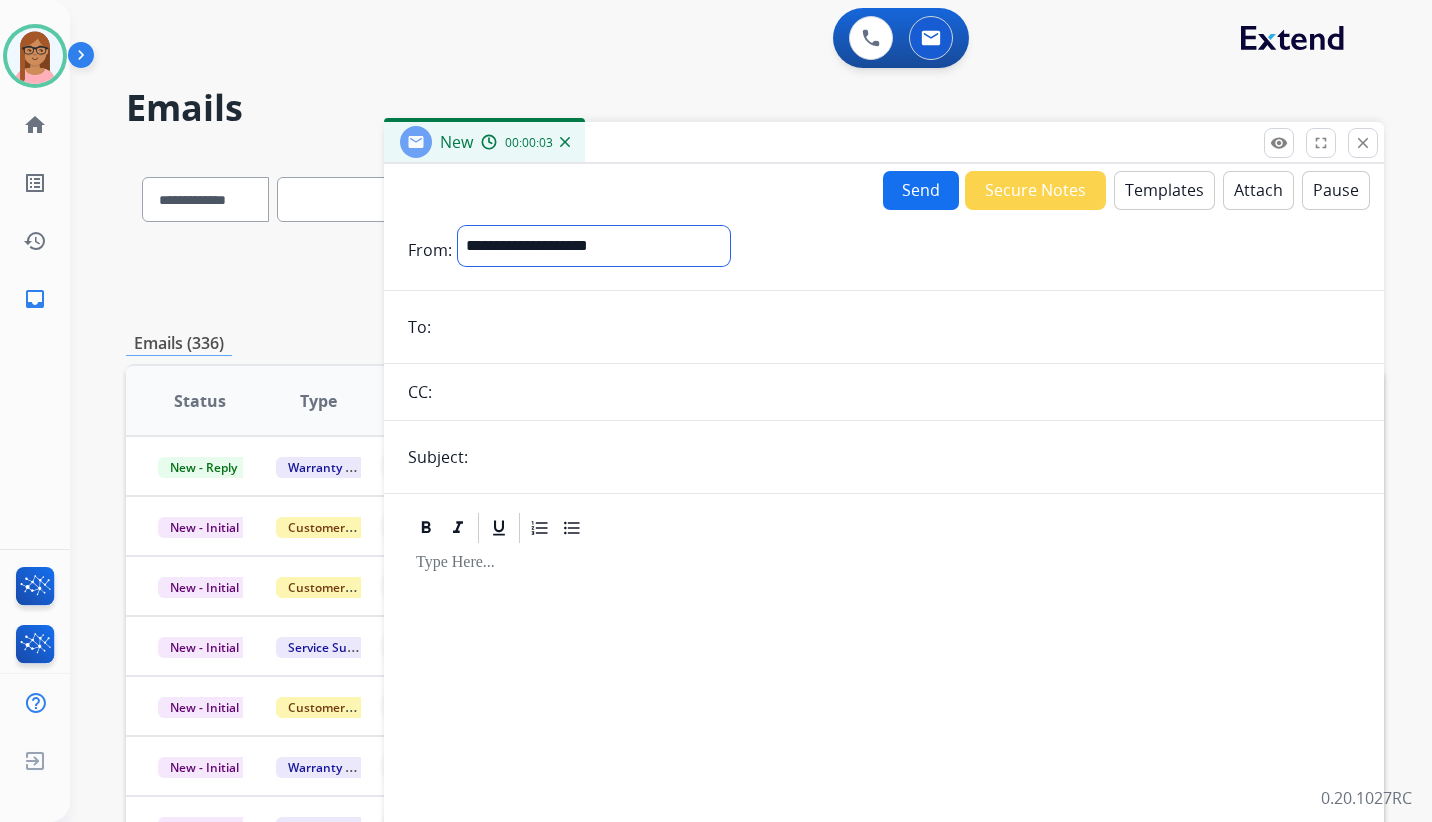 select on "**********" 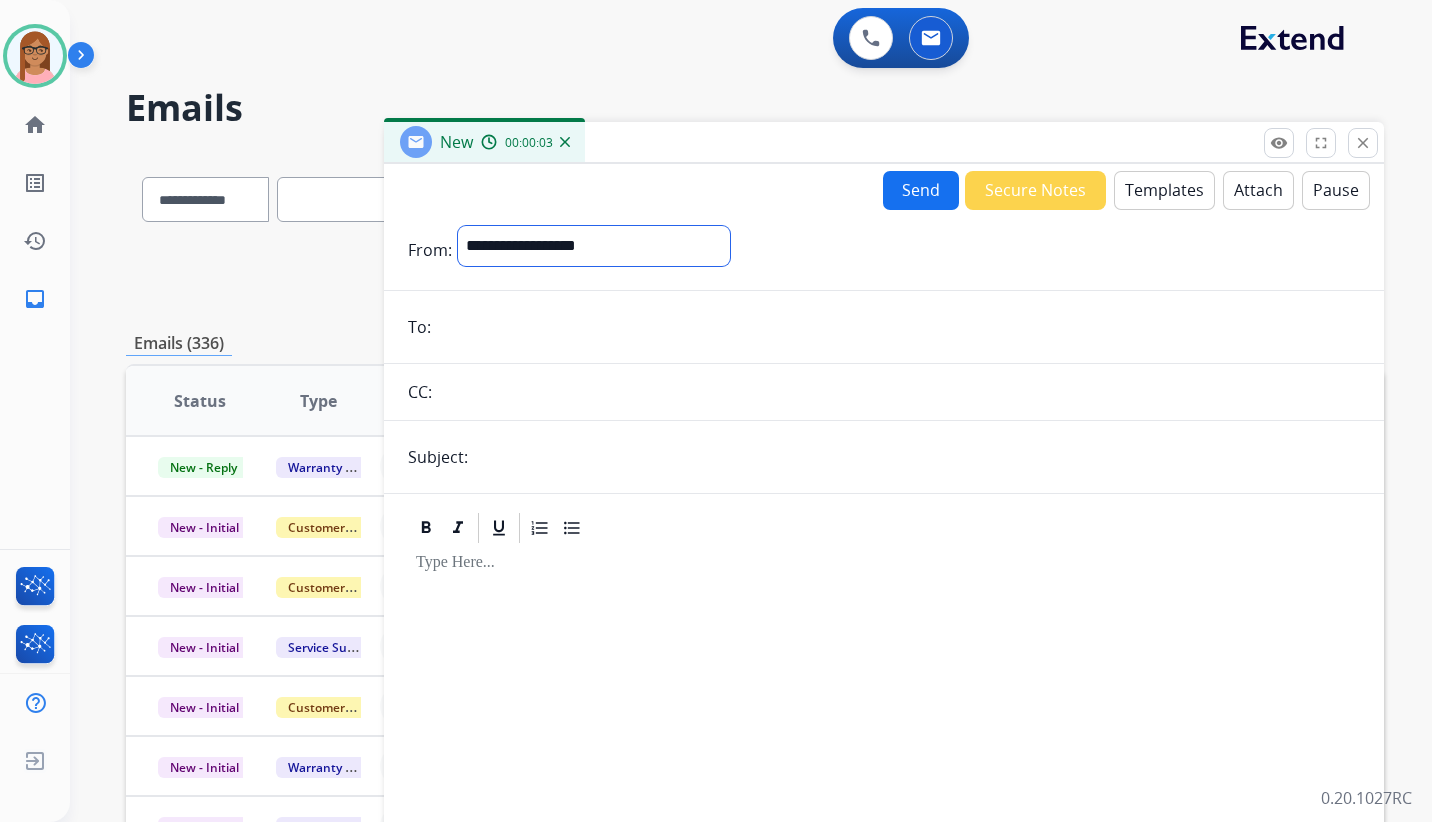 click on "**********" at bounding box center (594, 246) 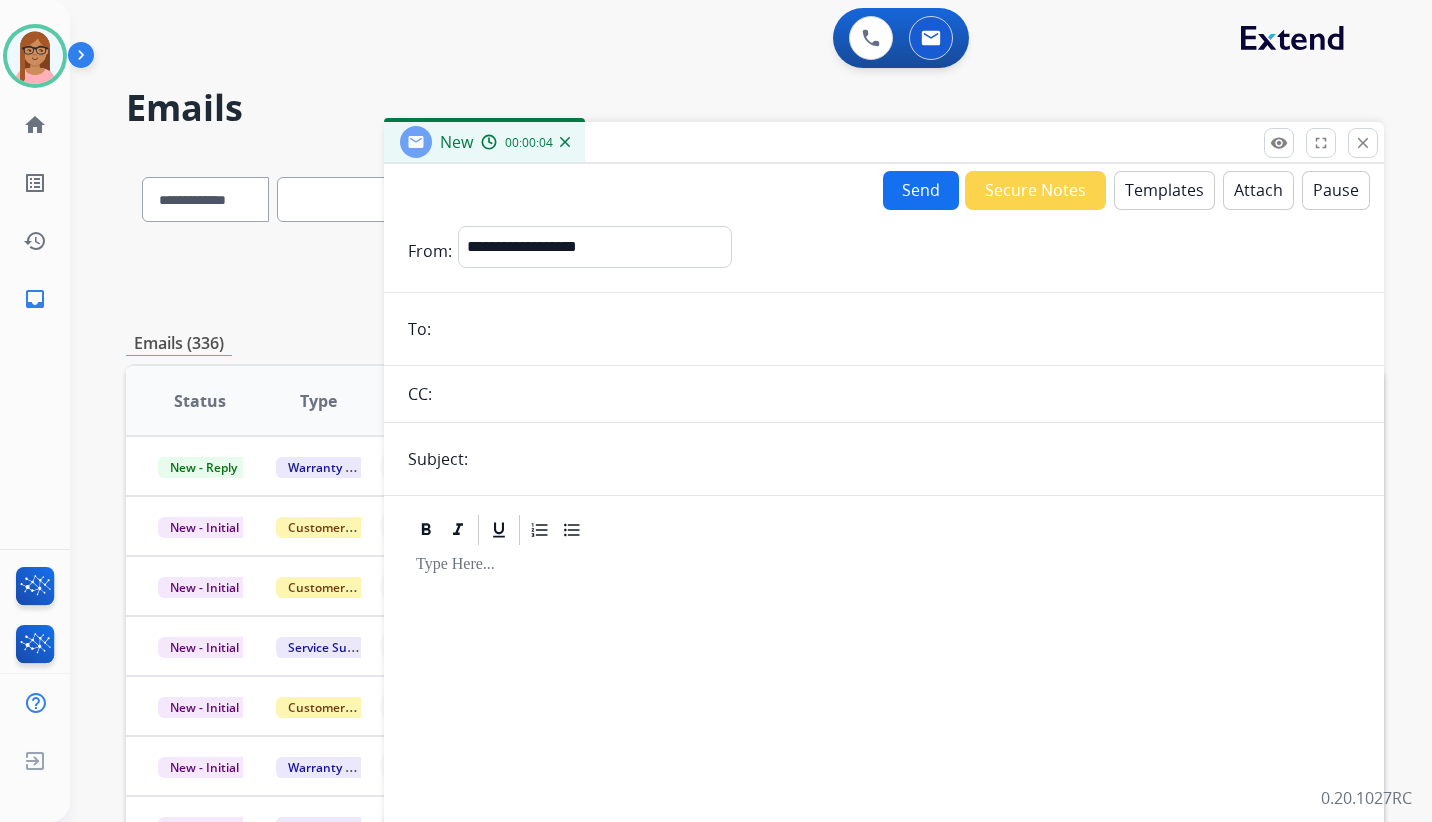 click at bounding box center [898, 329] 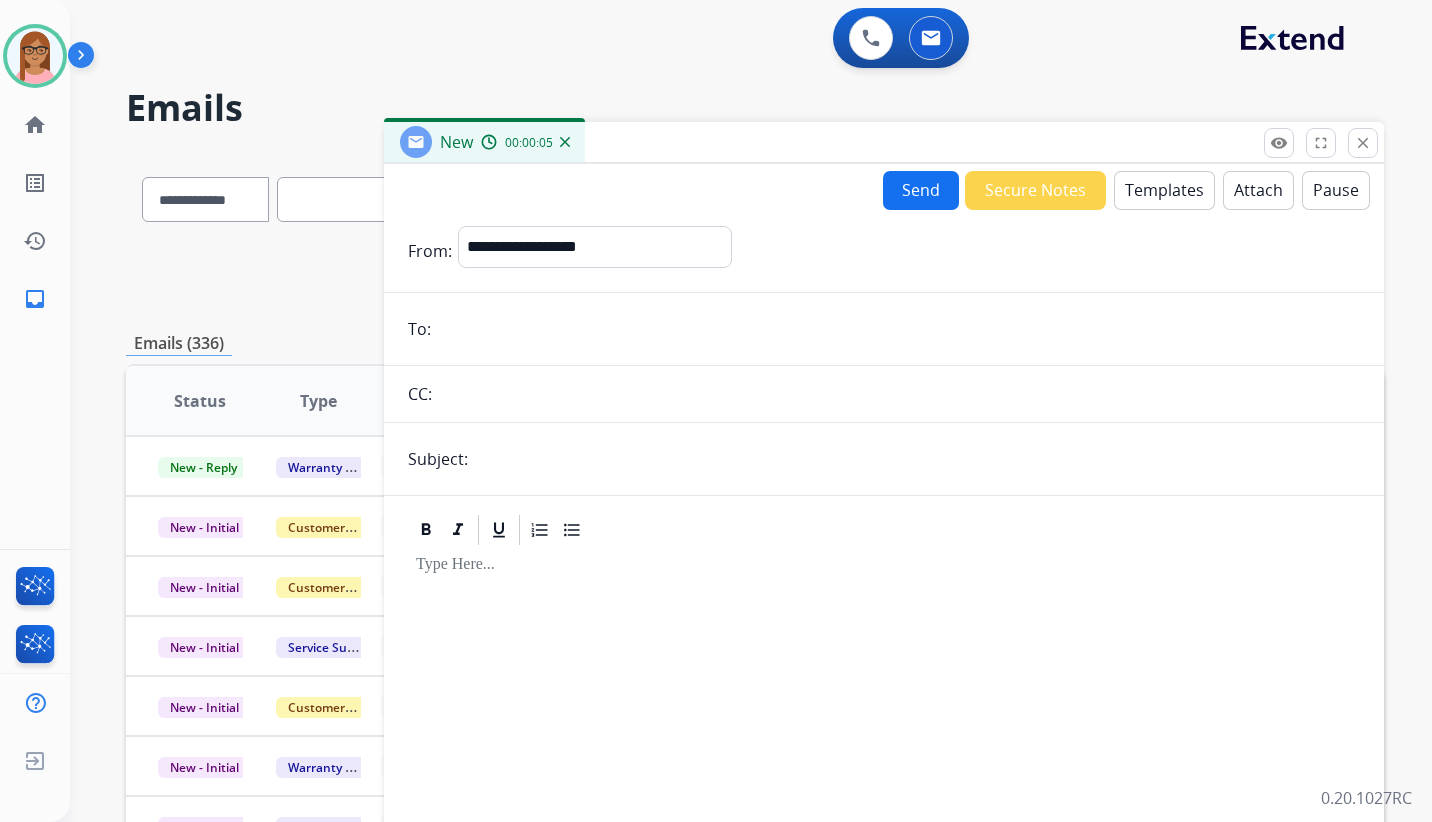paste on "**********" 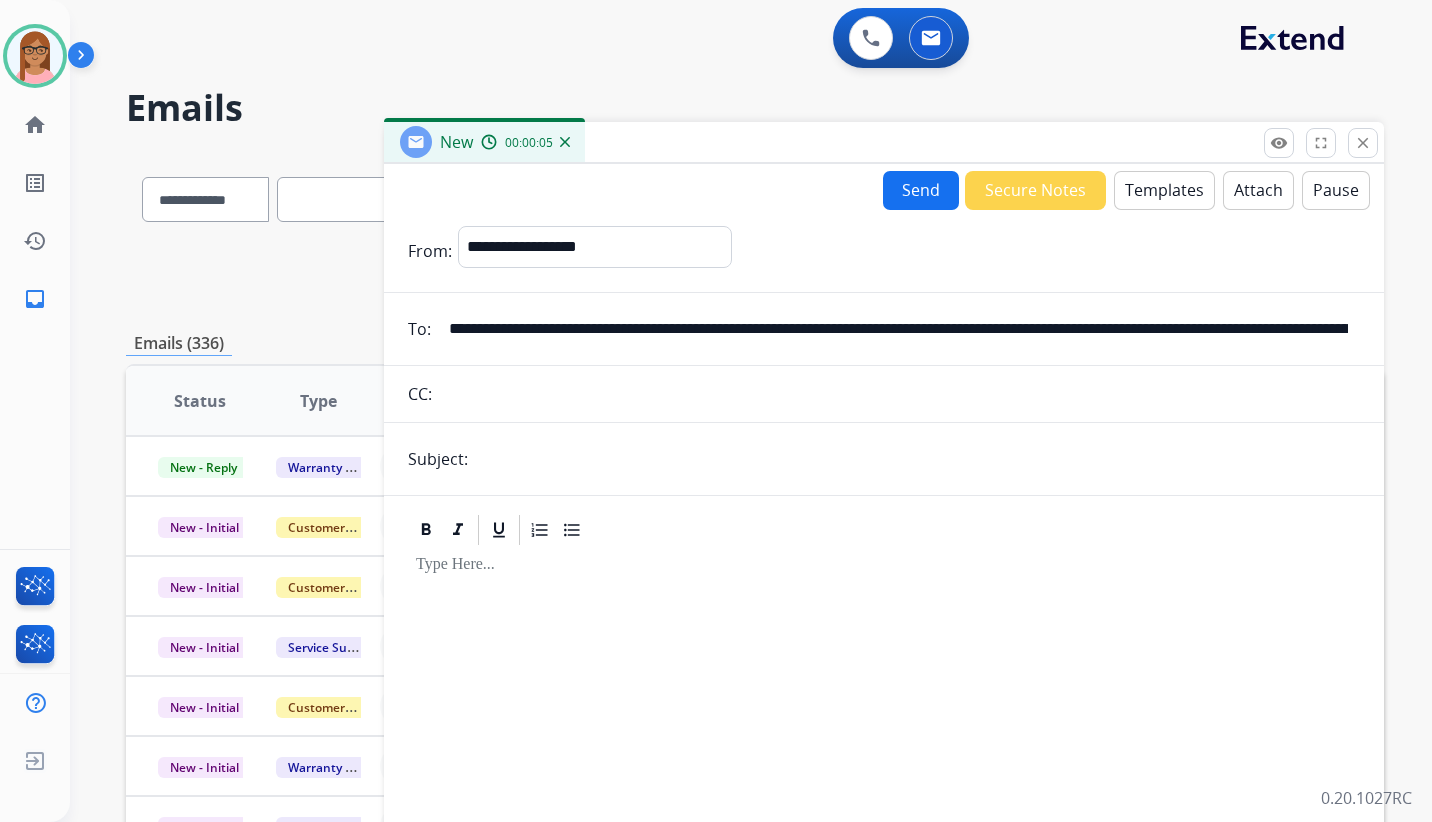 scroll, scrollTop: 0, scrollLeft: 713, axis: horizontal 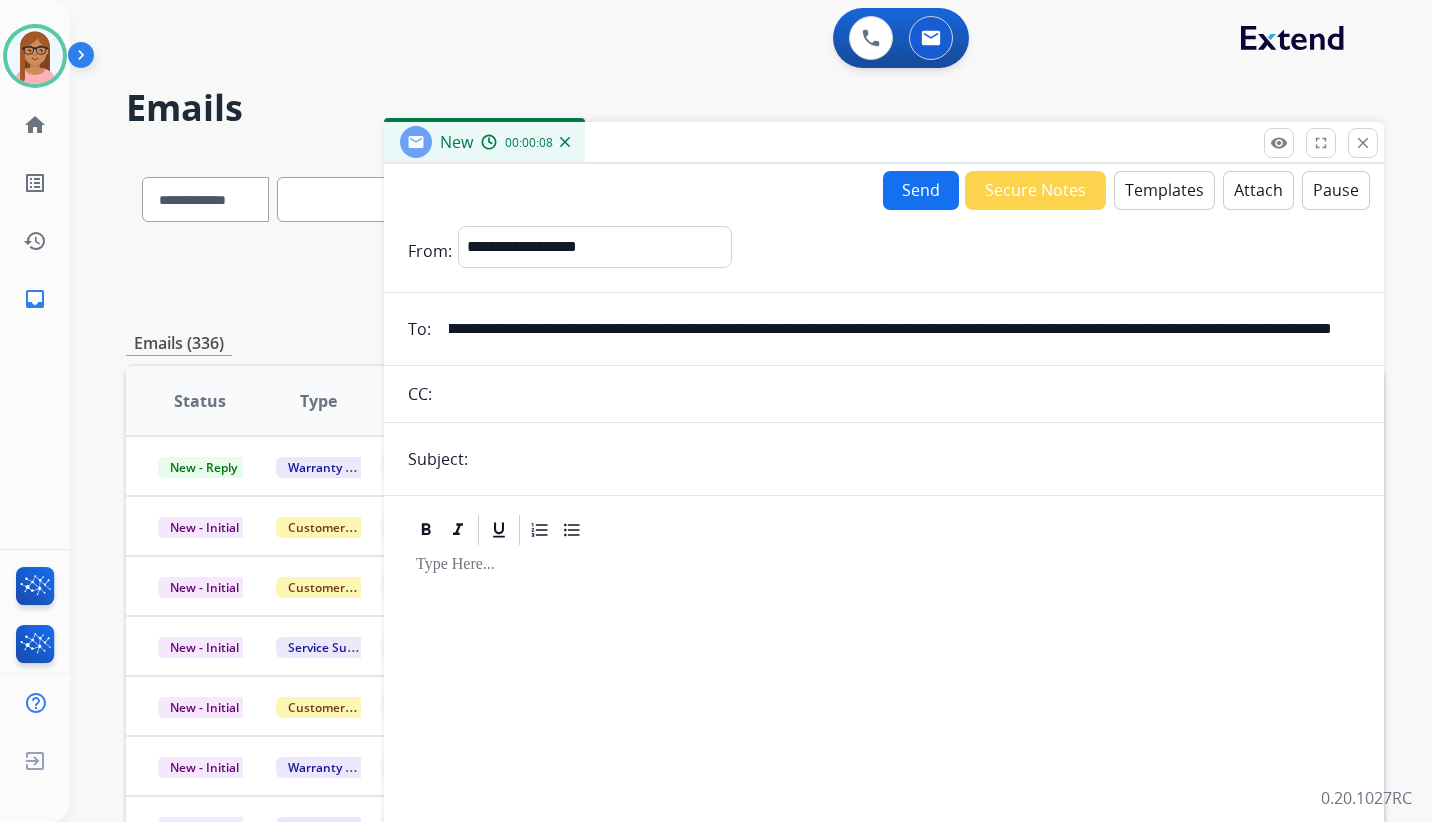 click on "**********" at bounding box center (890, 329) 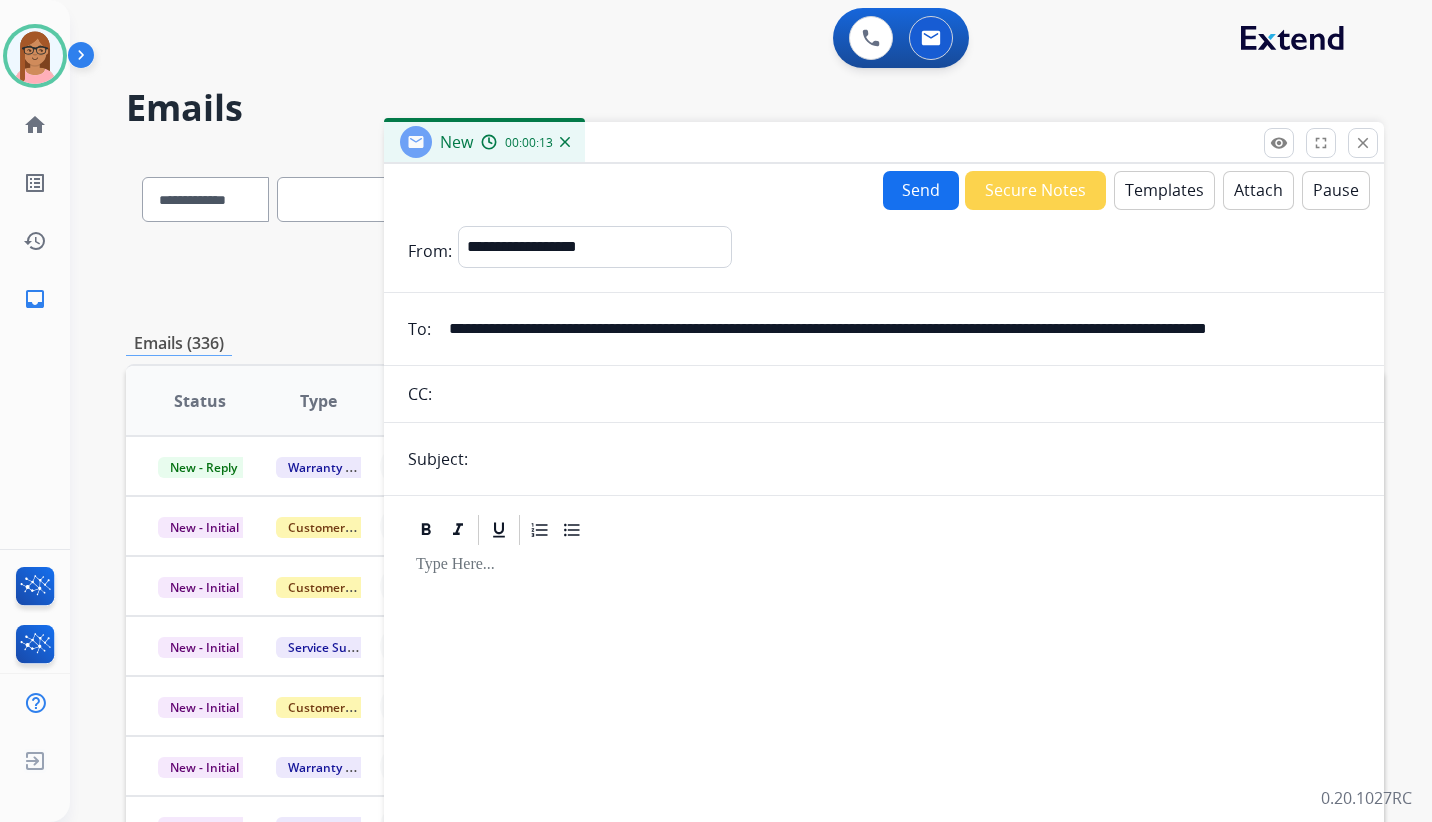 scroll, scrollTop: 0, scrollLeft: 0, axis: both 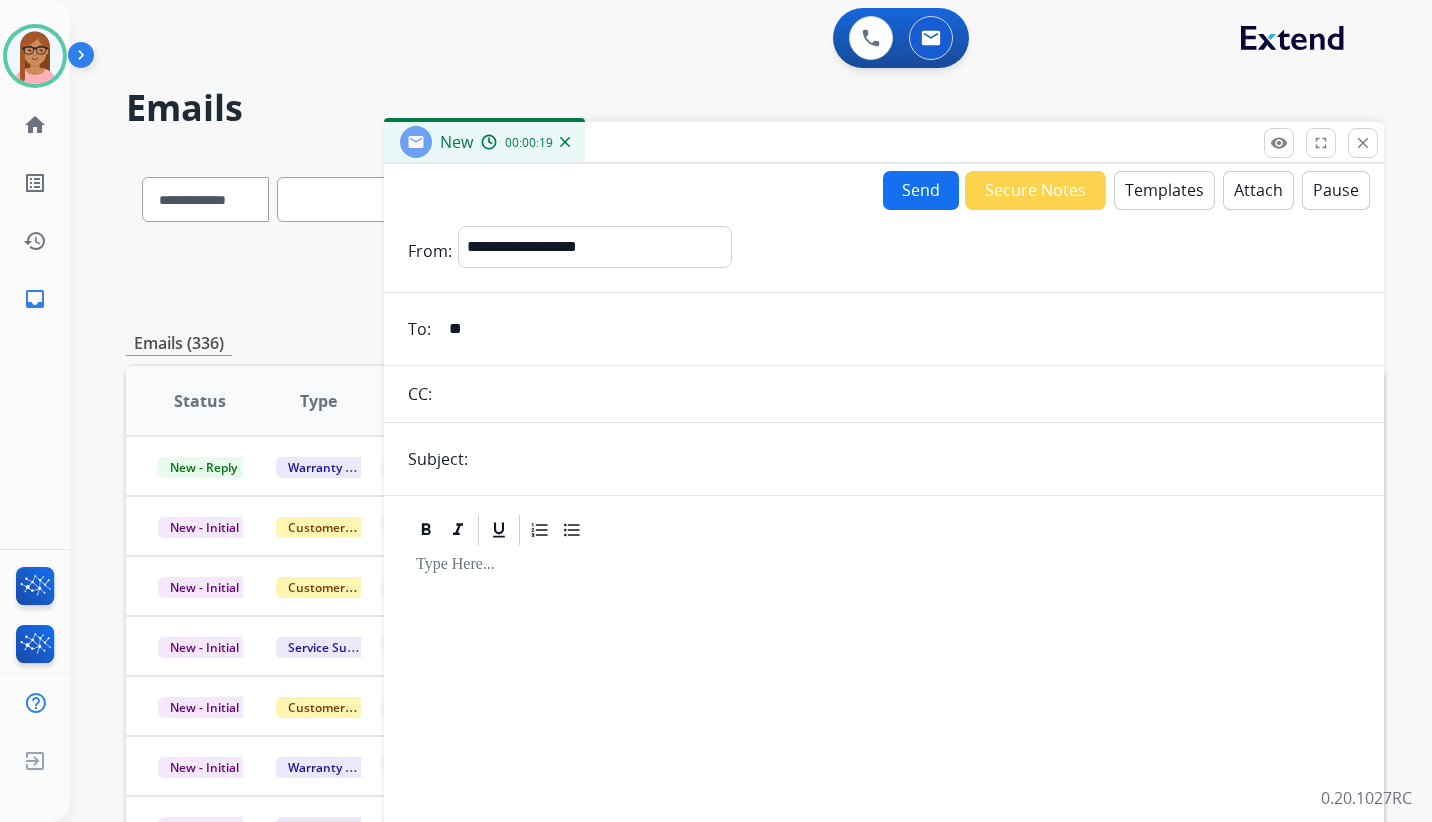 type on "*" 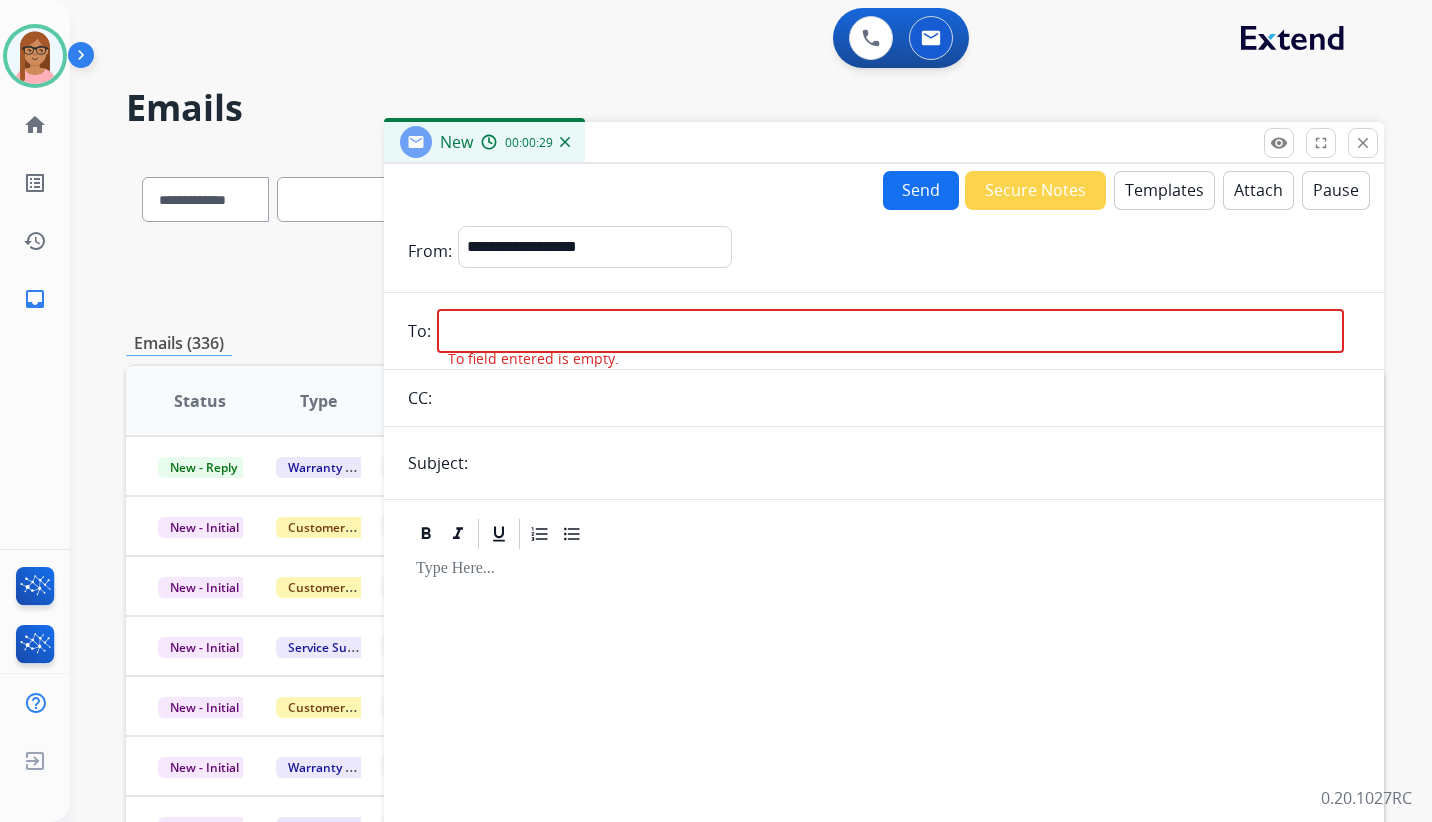 click at bounding box center [890, 331] 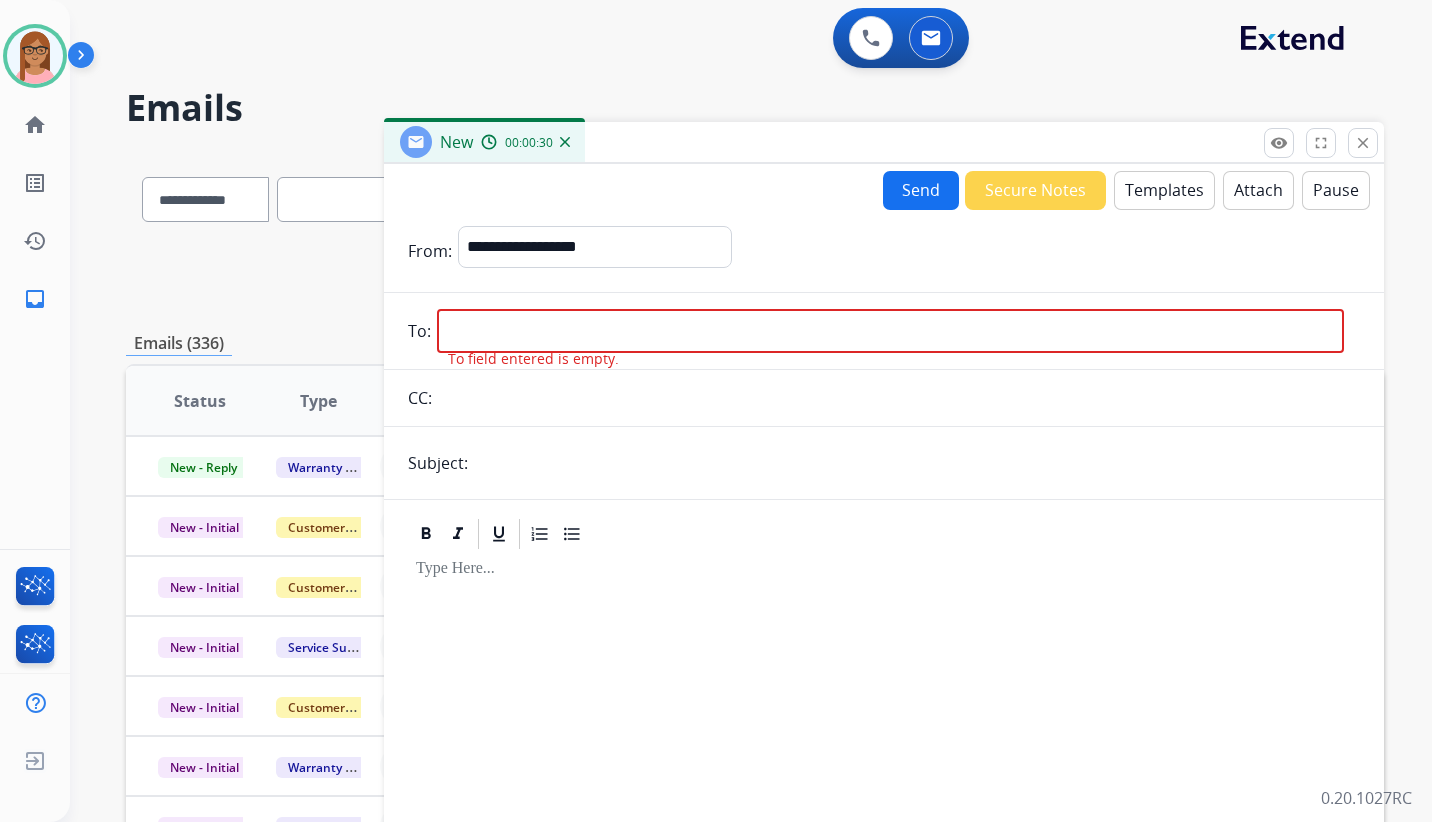 paste on "**********" 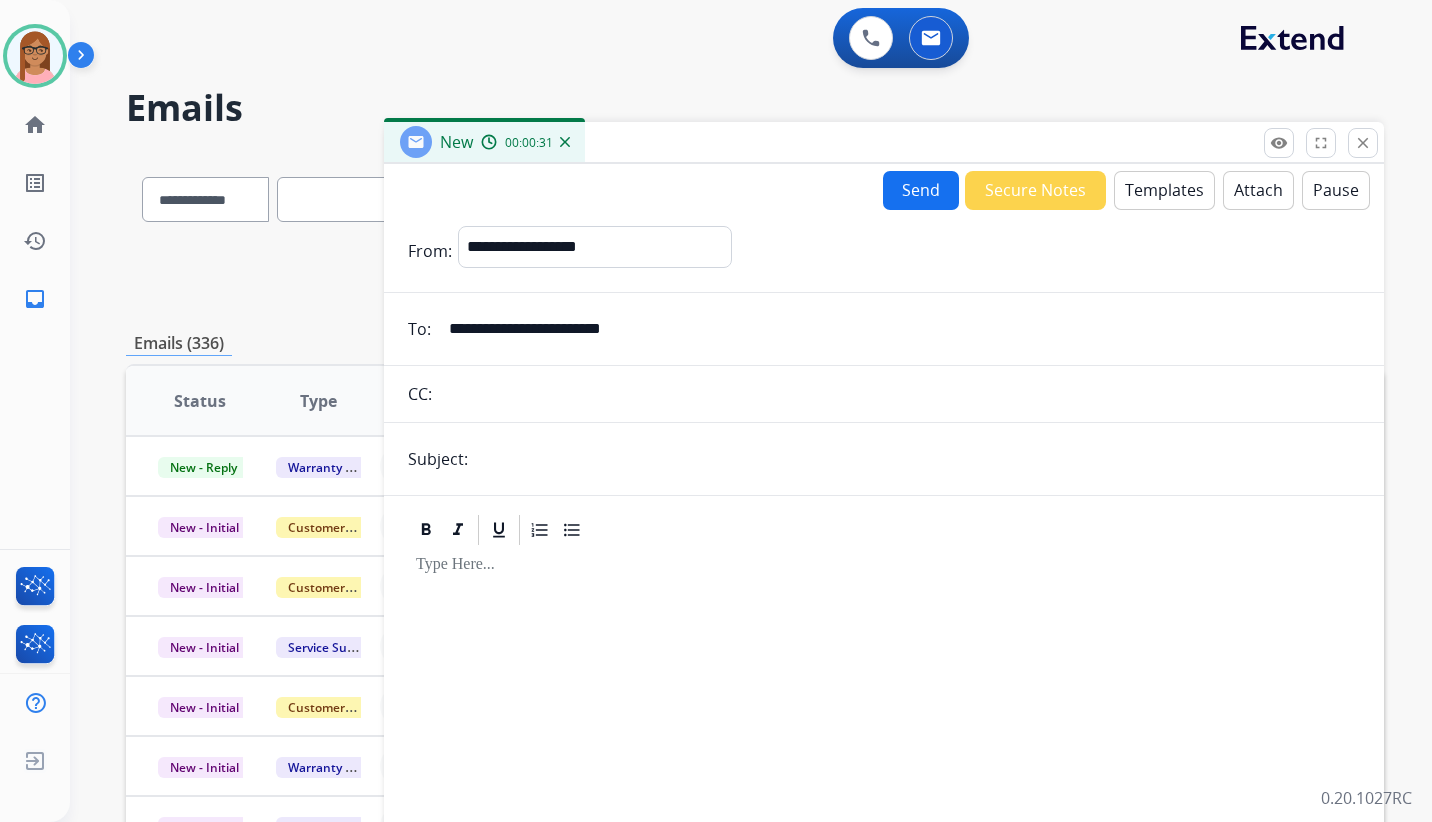 type on "**********" 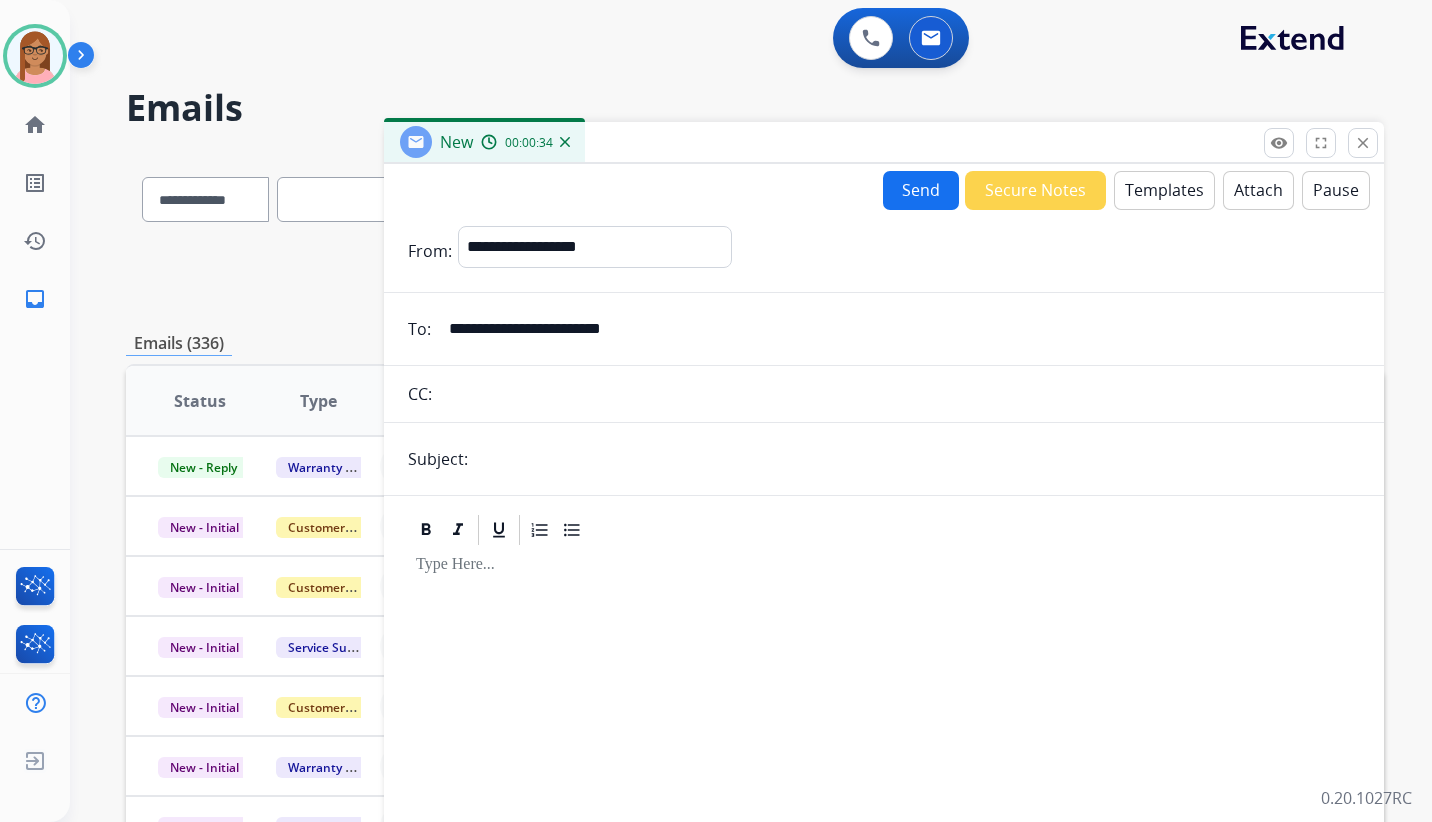 type on "**********" 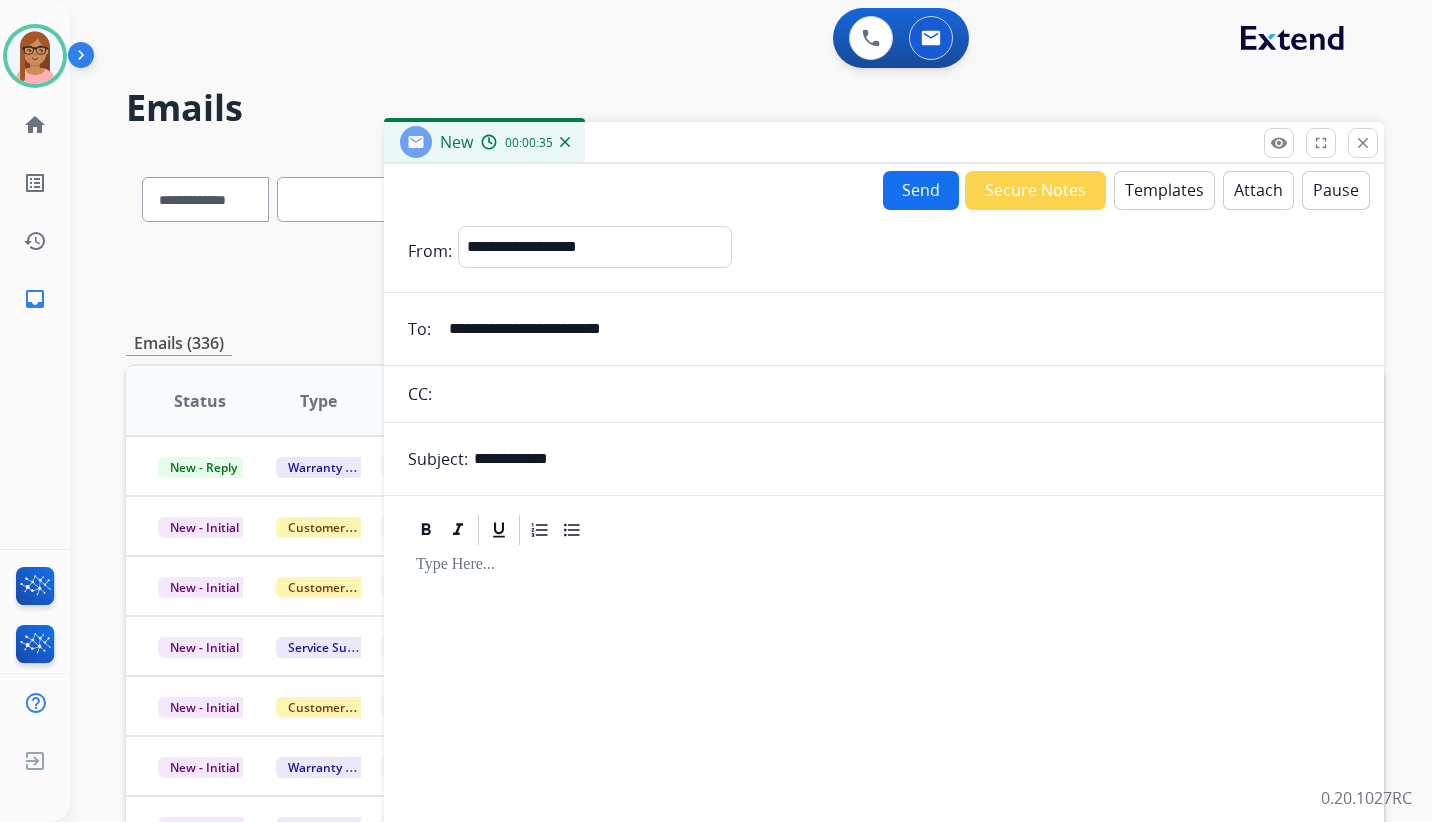 click at bounding box center (884, 719) 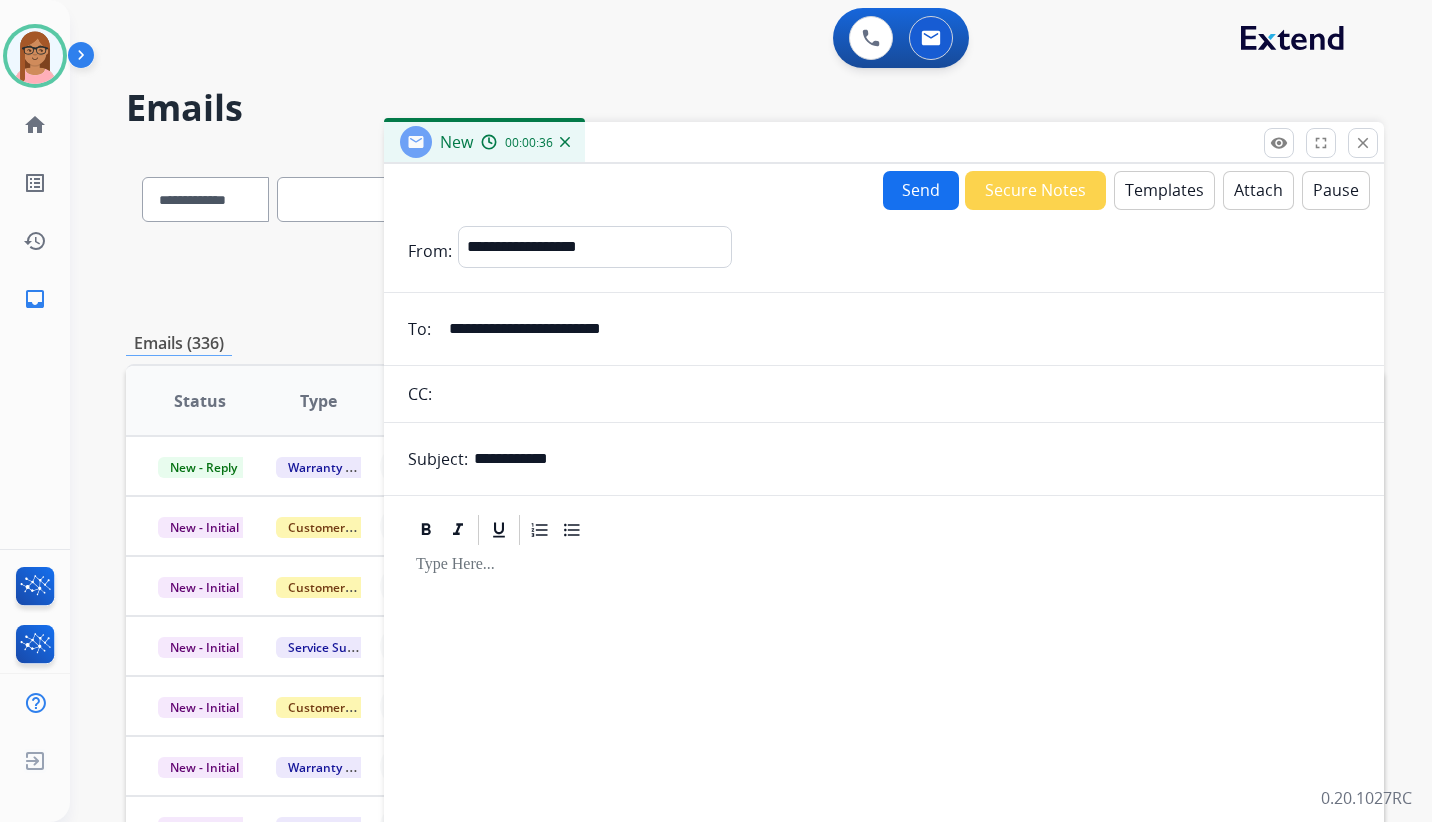 click on "Templates" at bounding box center [1164, 190] 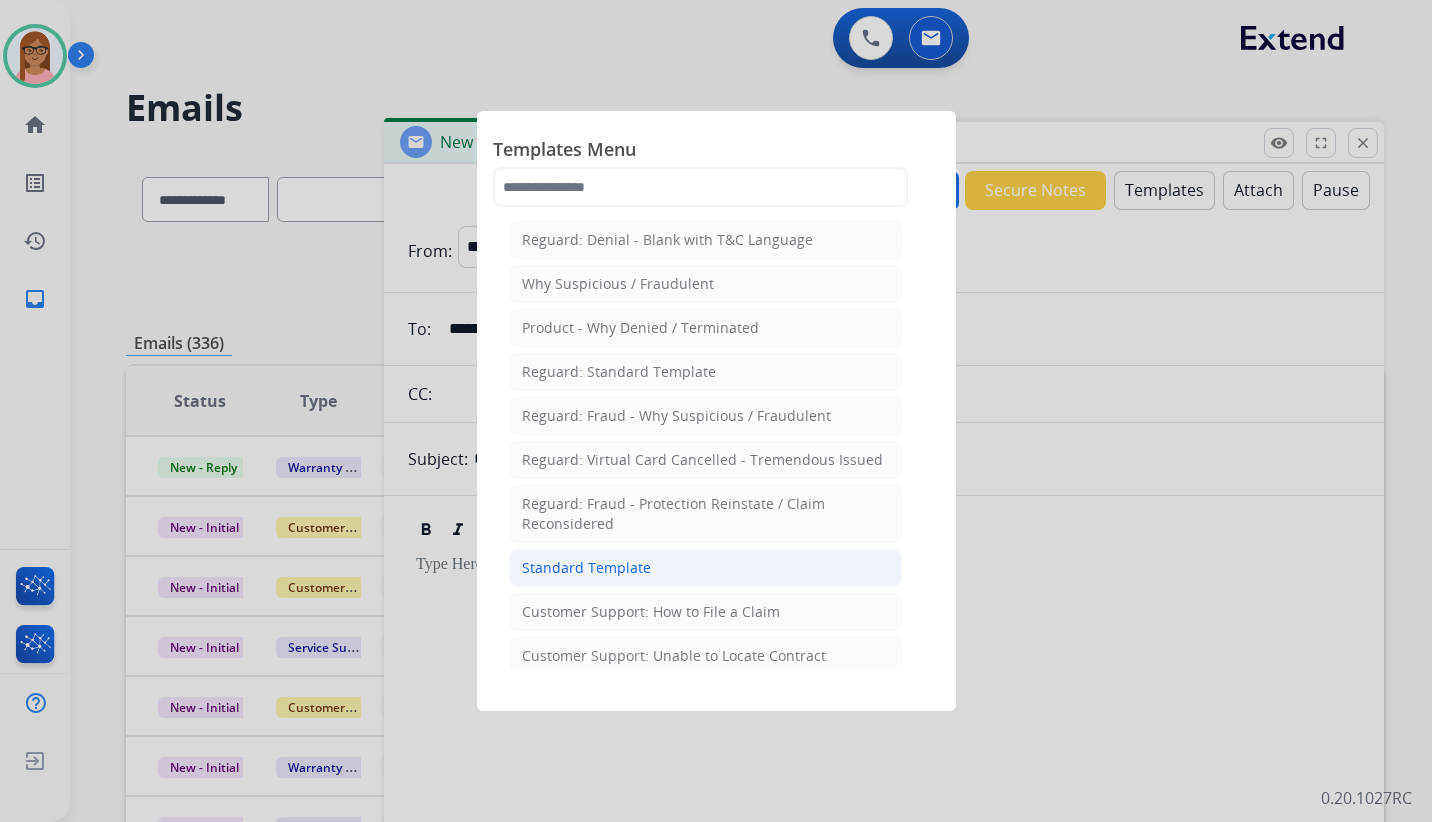 click on "Standard Template" 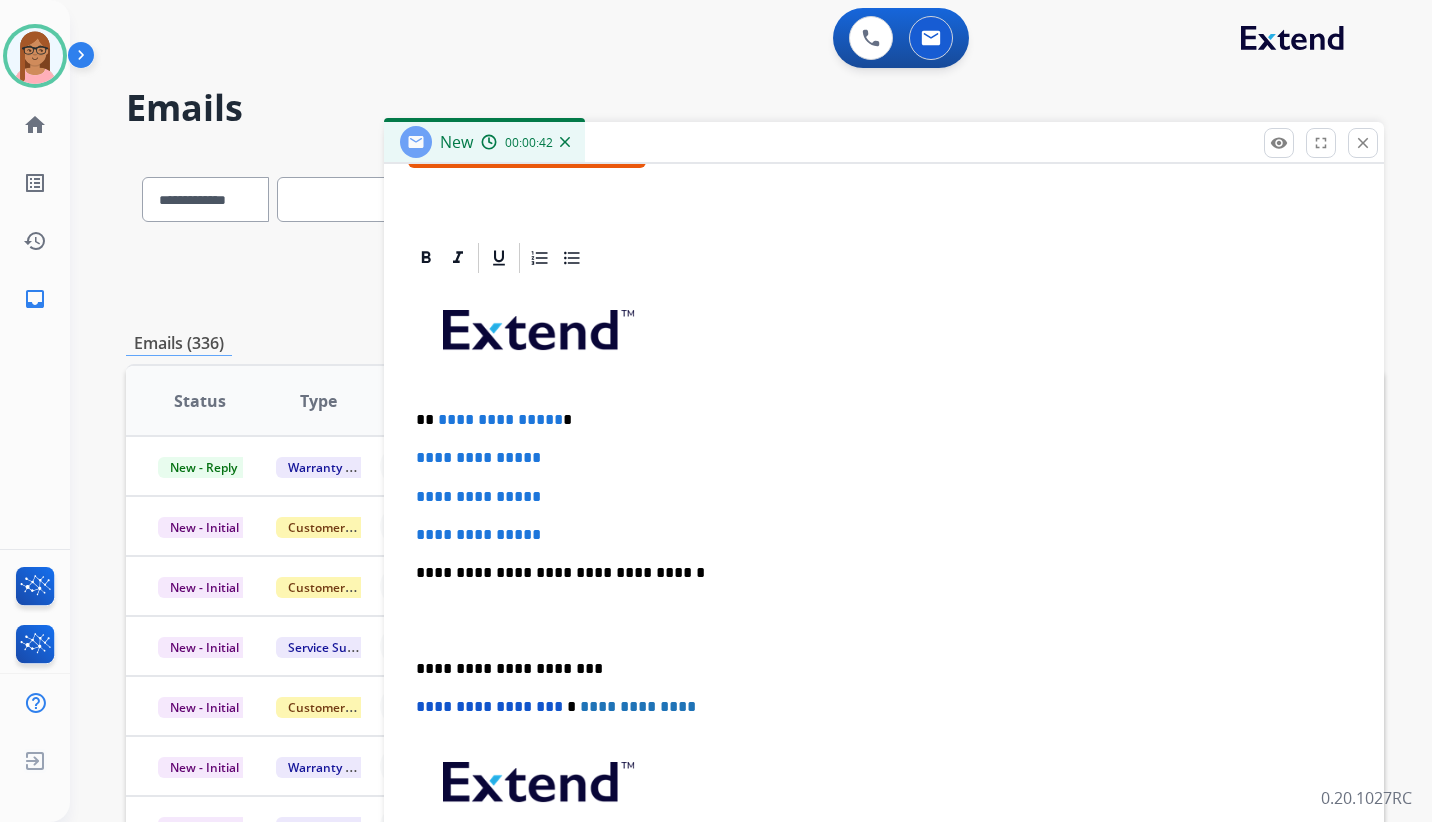 scroll, scrollTop: 400, scrollLeft: 0, axis: vertical 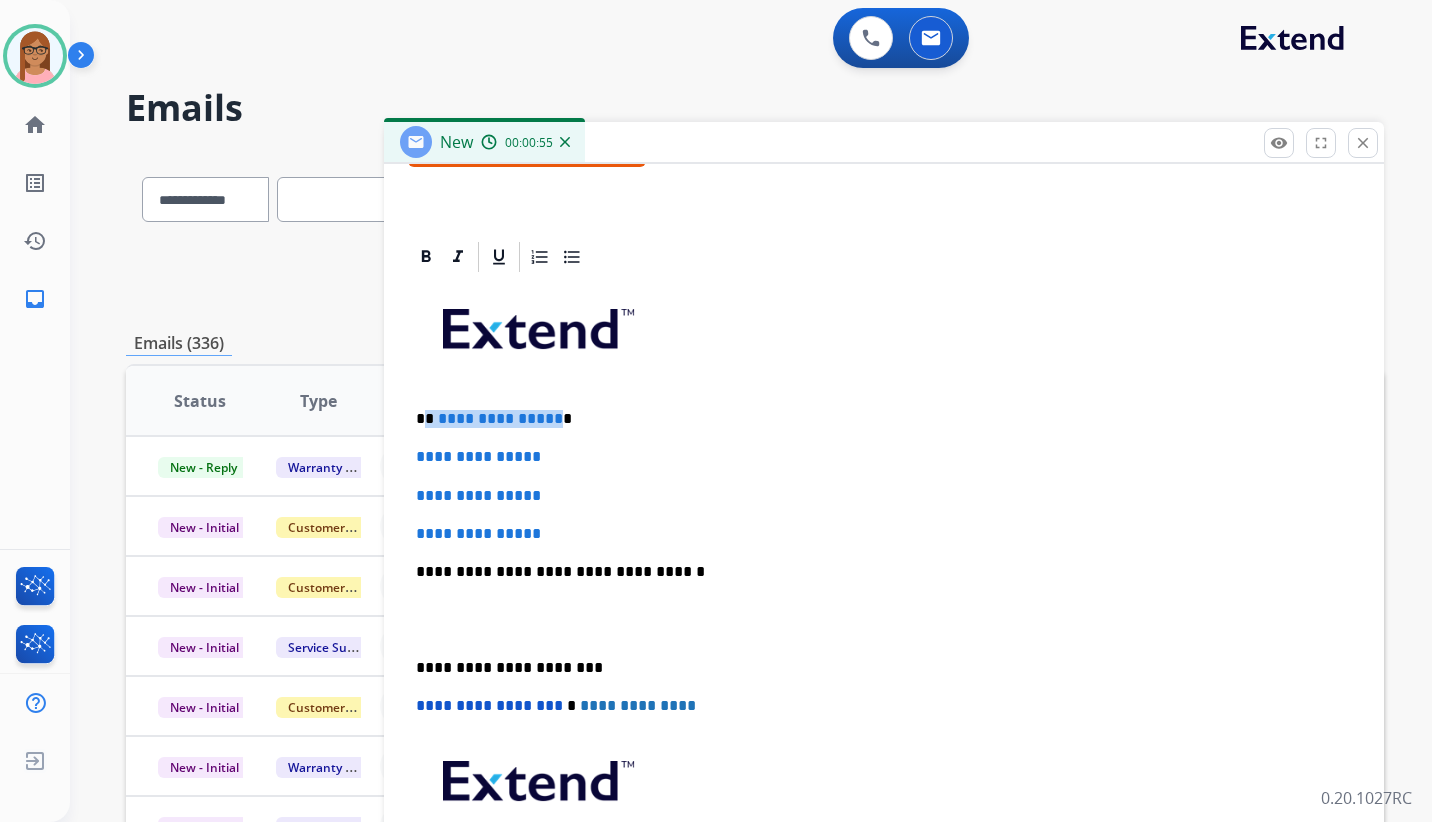 drag, startPoint x: 427, startPoint y: 422, endPoint x: 551, endPoint y: 417, distance: 124.10077 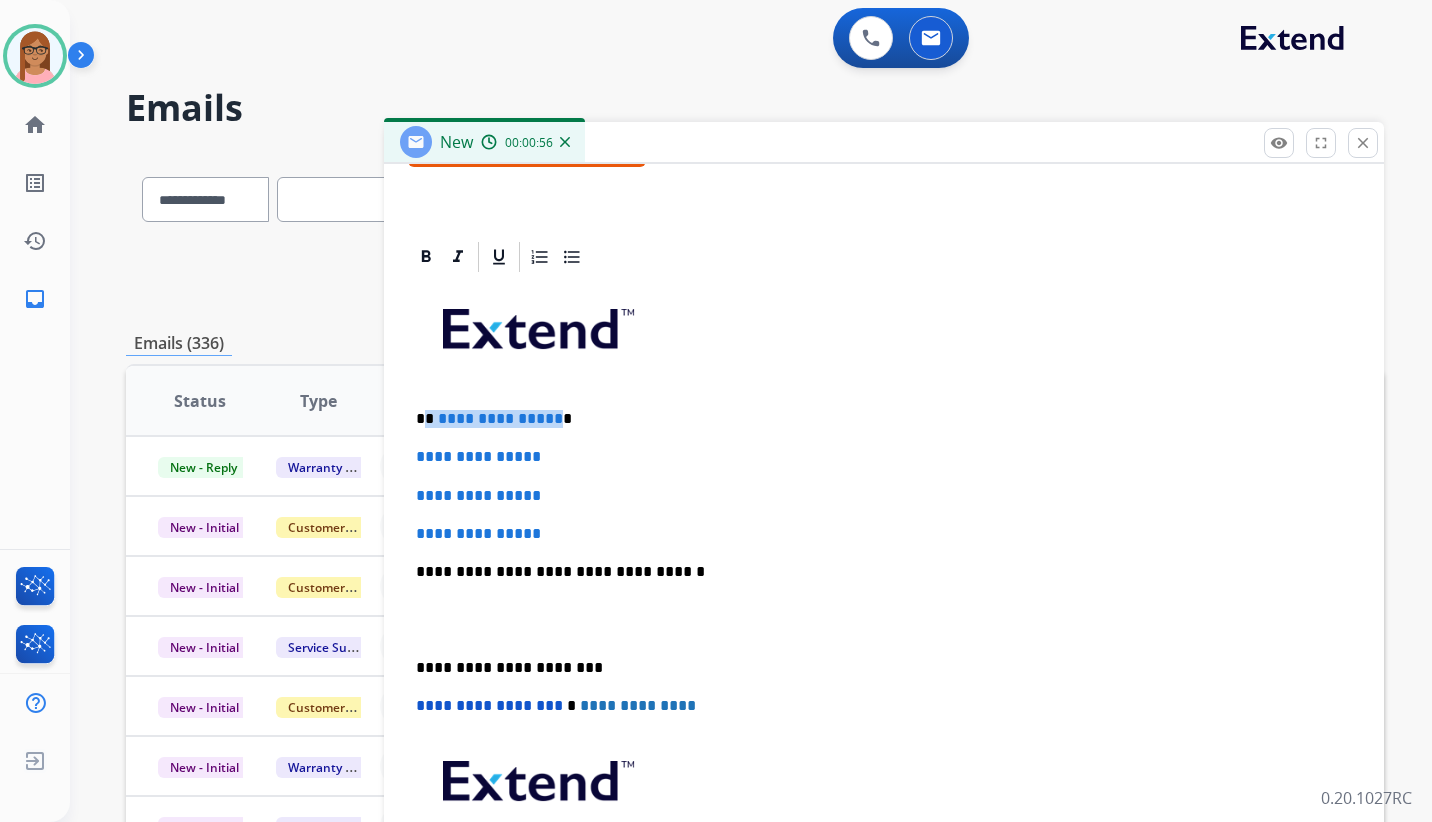 type 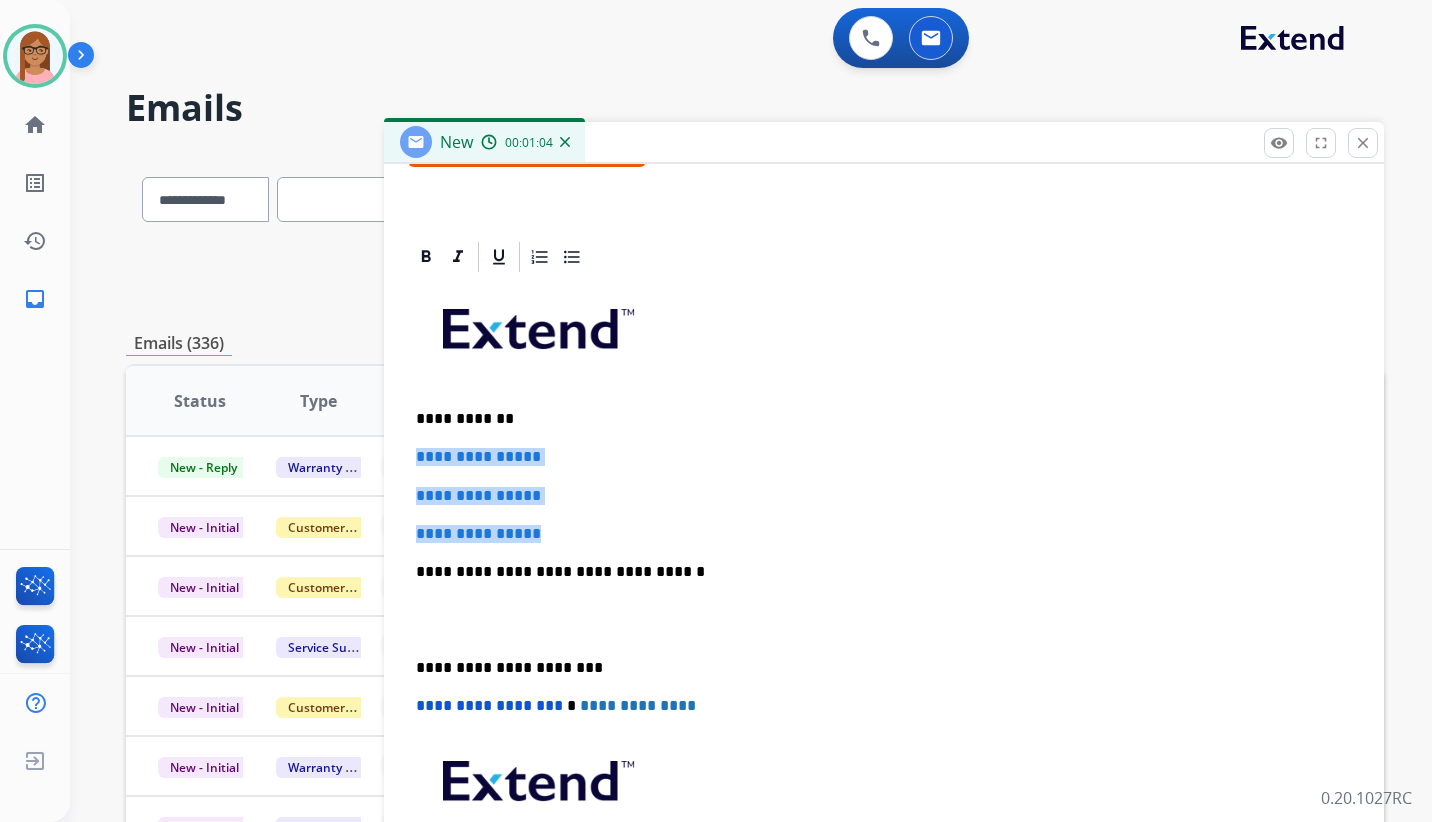 drag, startPoint x: 415, startPoint y: 457, endPoint x: 558, endPoint y: 514, distance: 153.94154 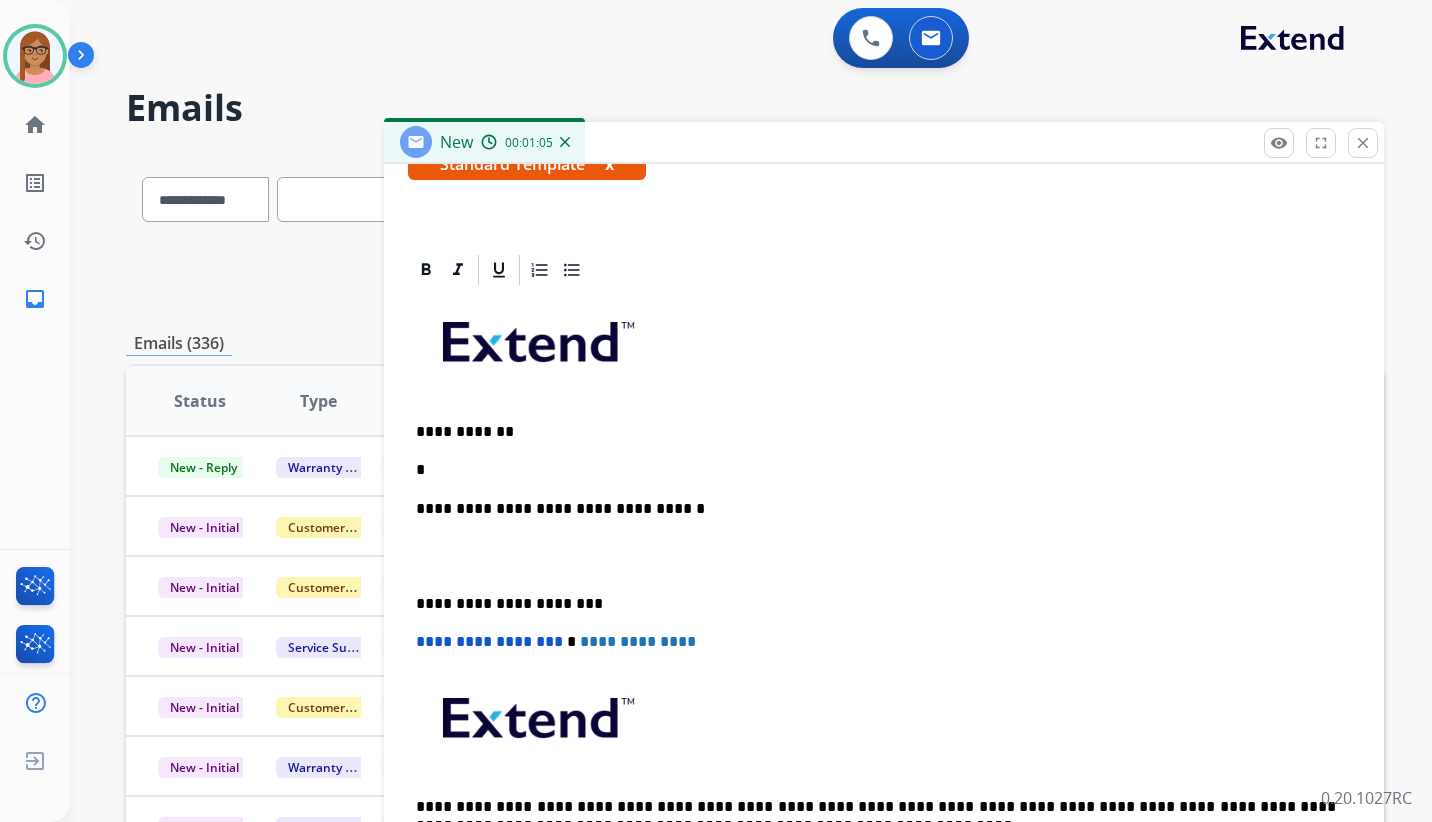 scroll, scrollTop: 385, scrollLeft: 0, axis: vertical 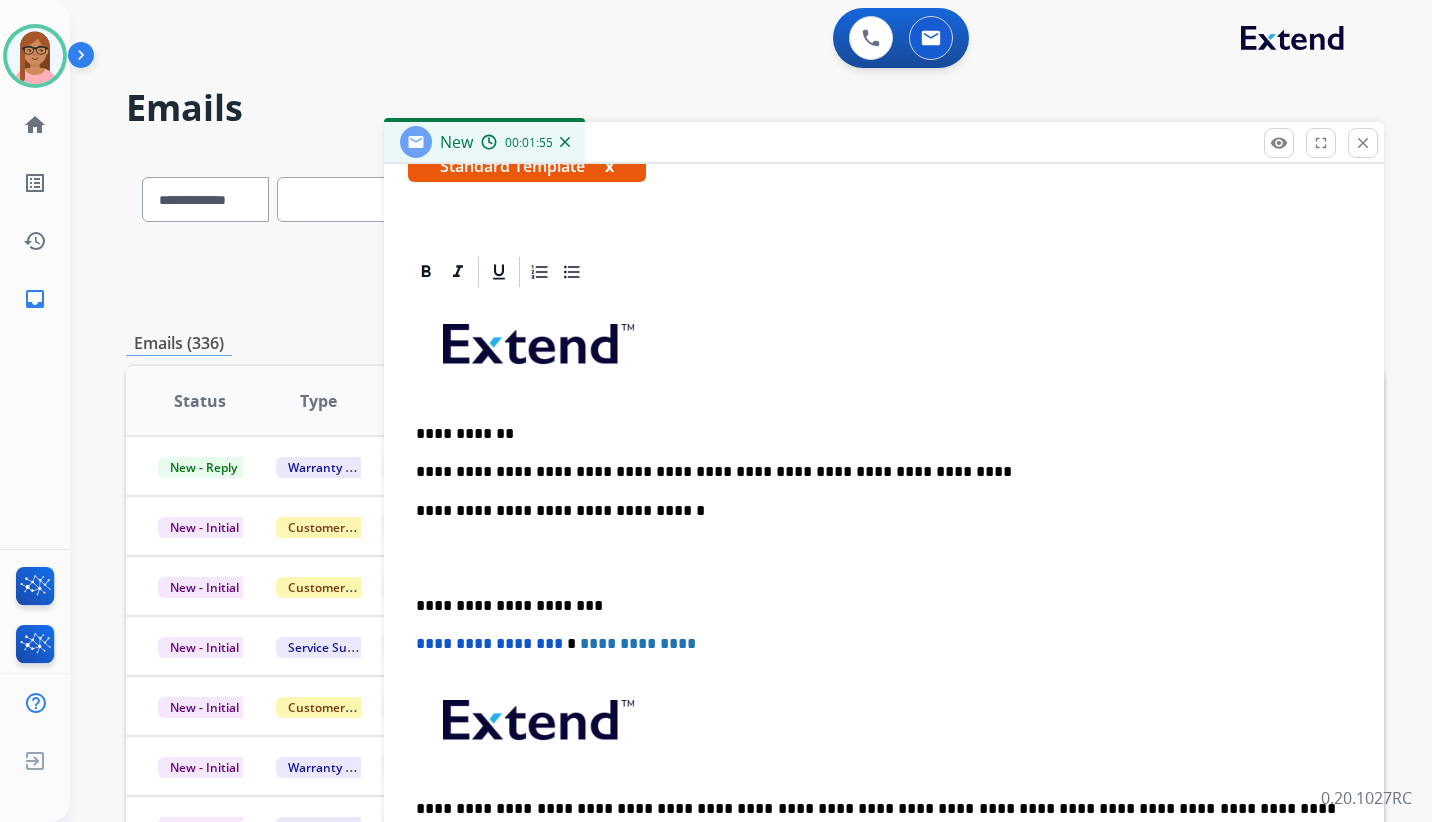 click on "**********" at bounding box center (876, 472) 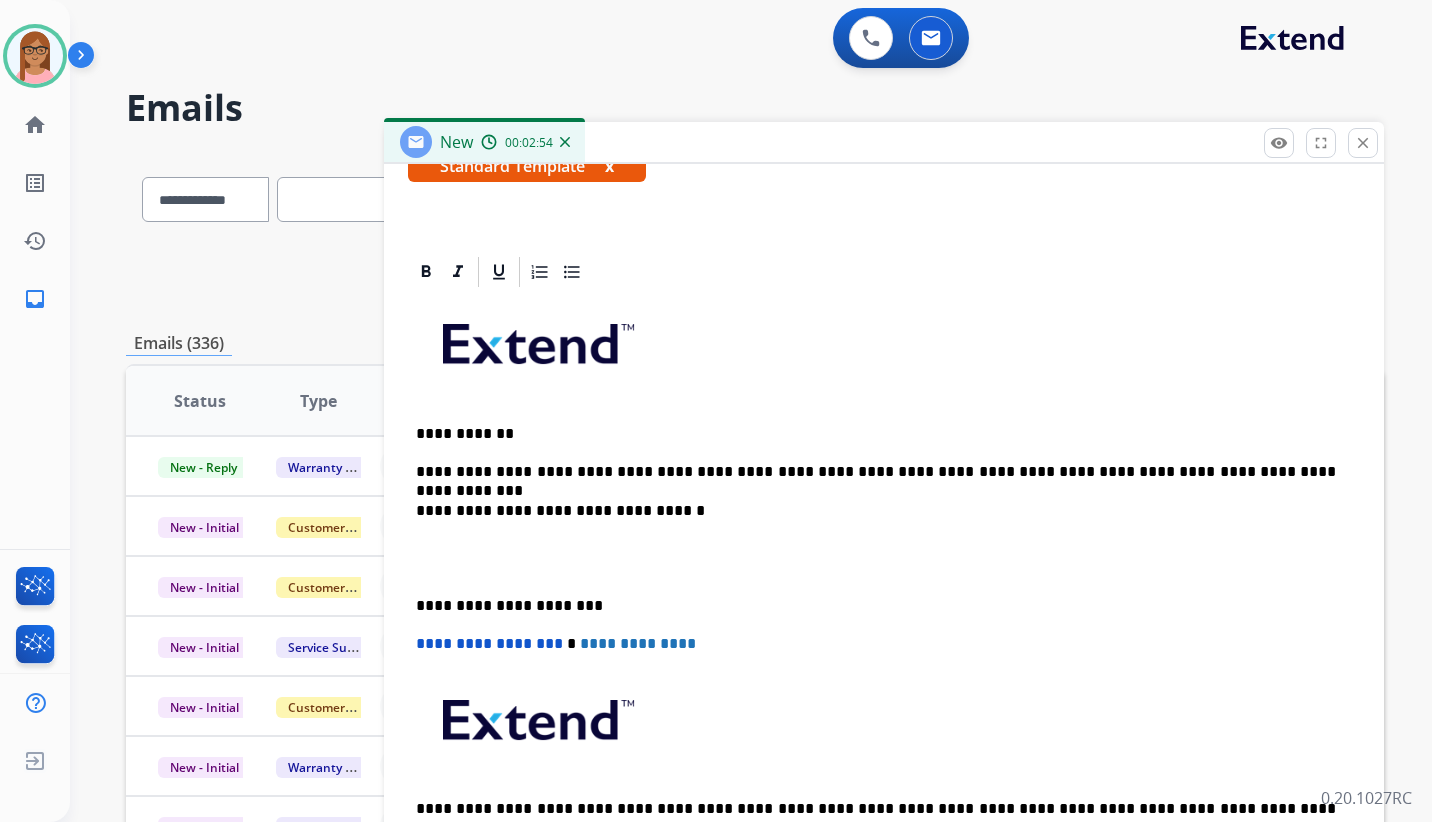 scroll, scrollTop: 400, scrollLeft: 0, axis: vertical 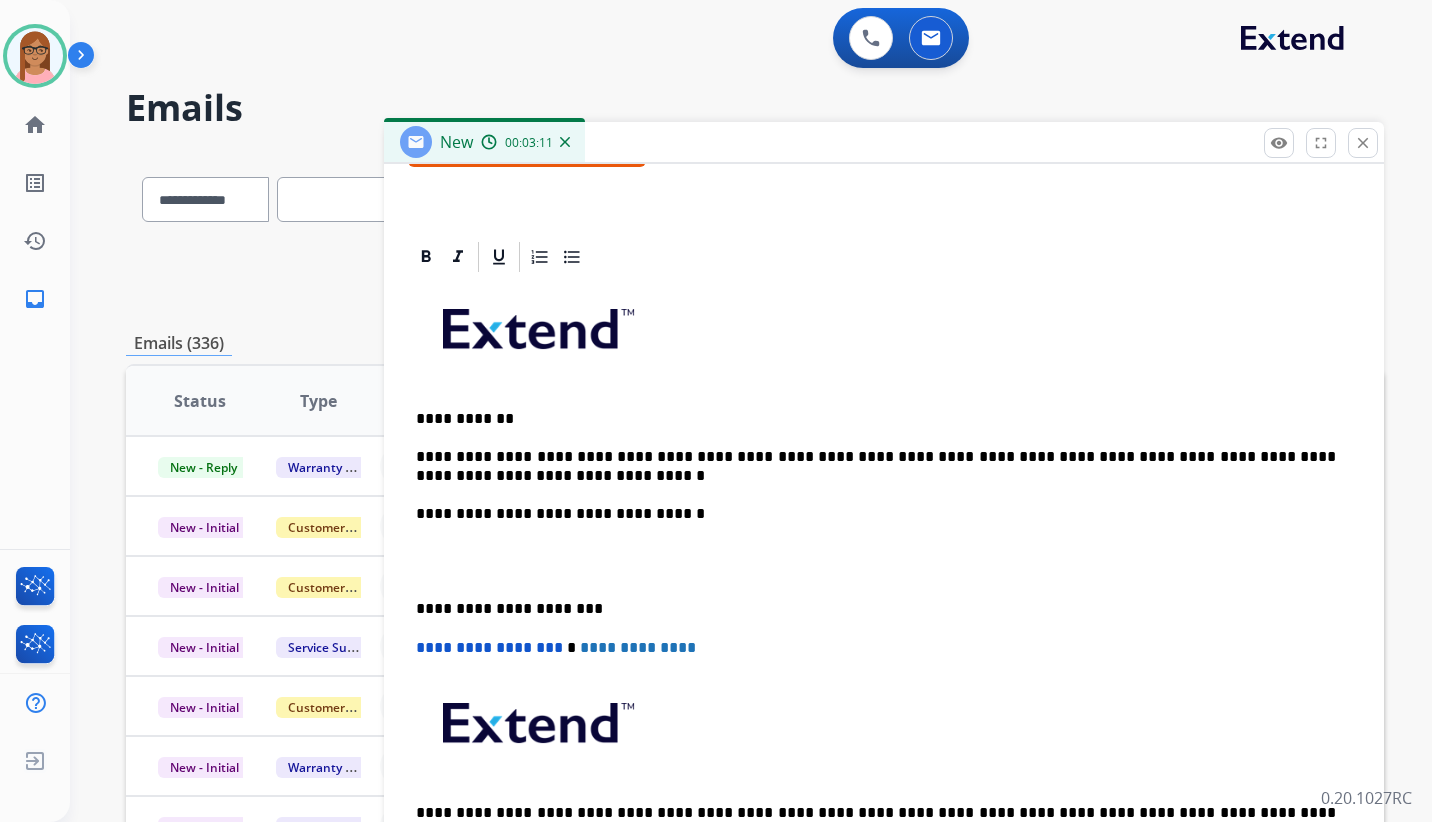 click on "**********" at bounding box center [876, 466] 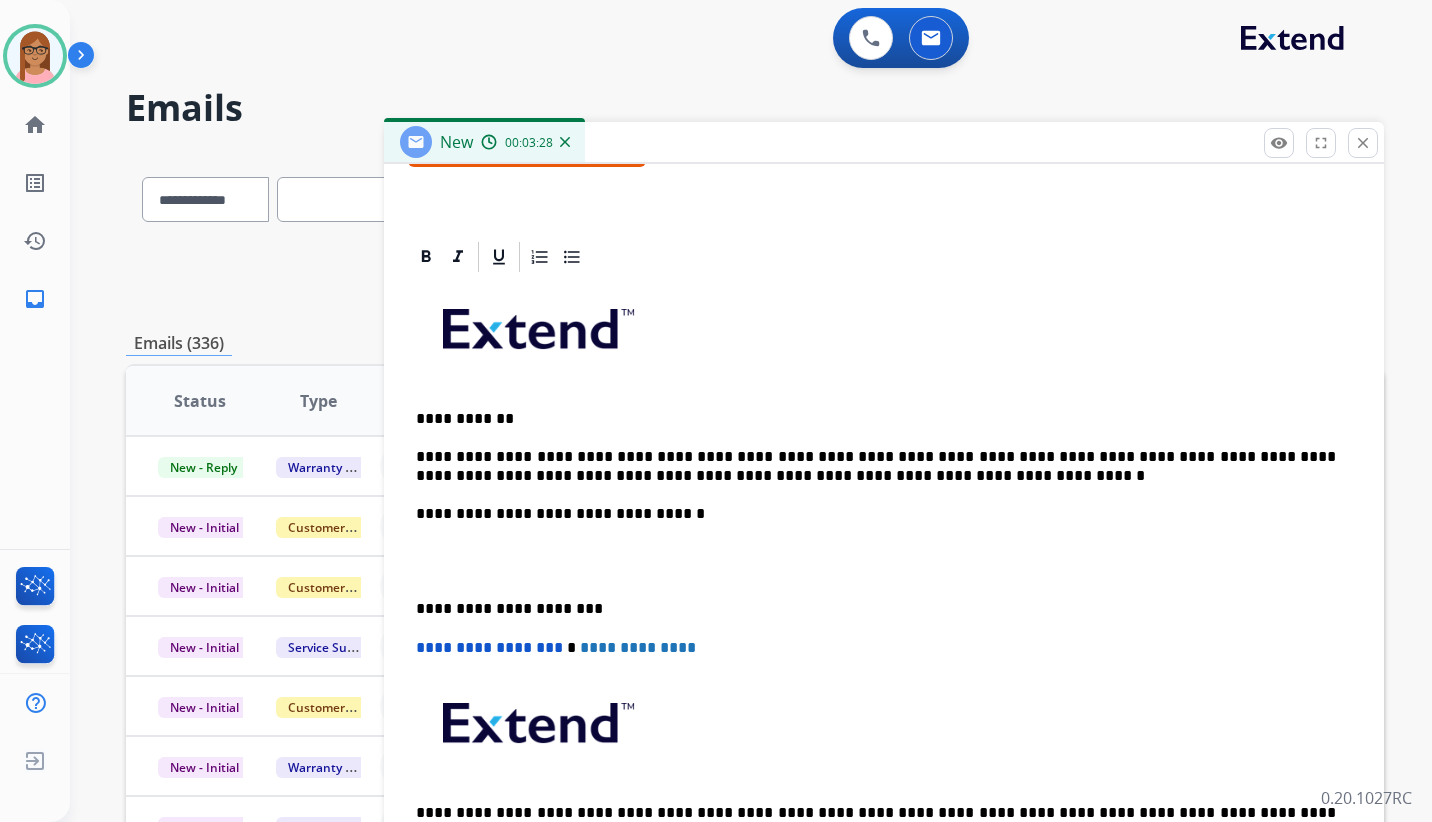 scroll, scrollTop: 404, scrollLeft: 0, axis: vertical 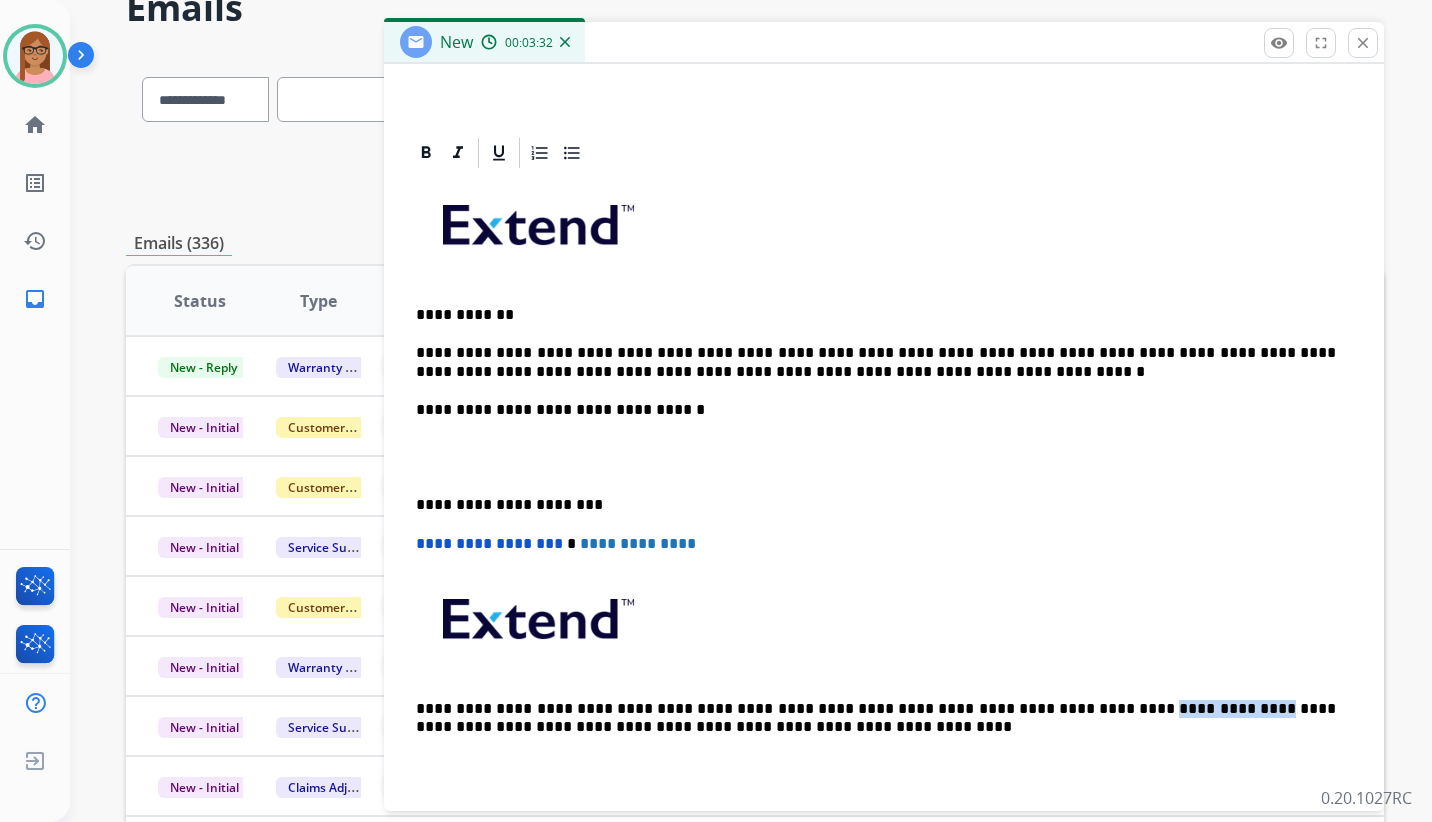 drag, startPoint x: 1005, startPoint y: 709, endPoint x: 1108, endPoint y: 707, distance: 103.01942 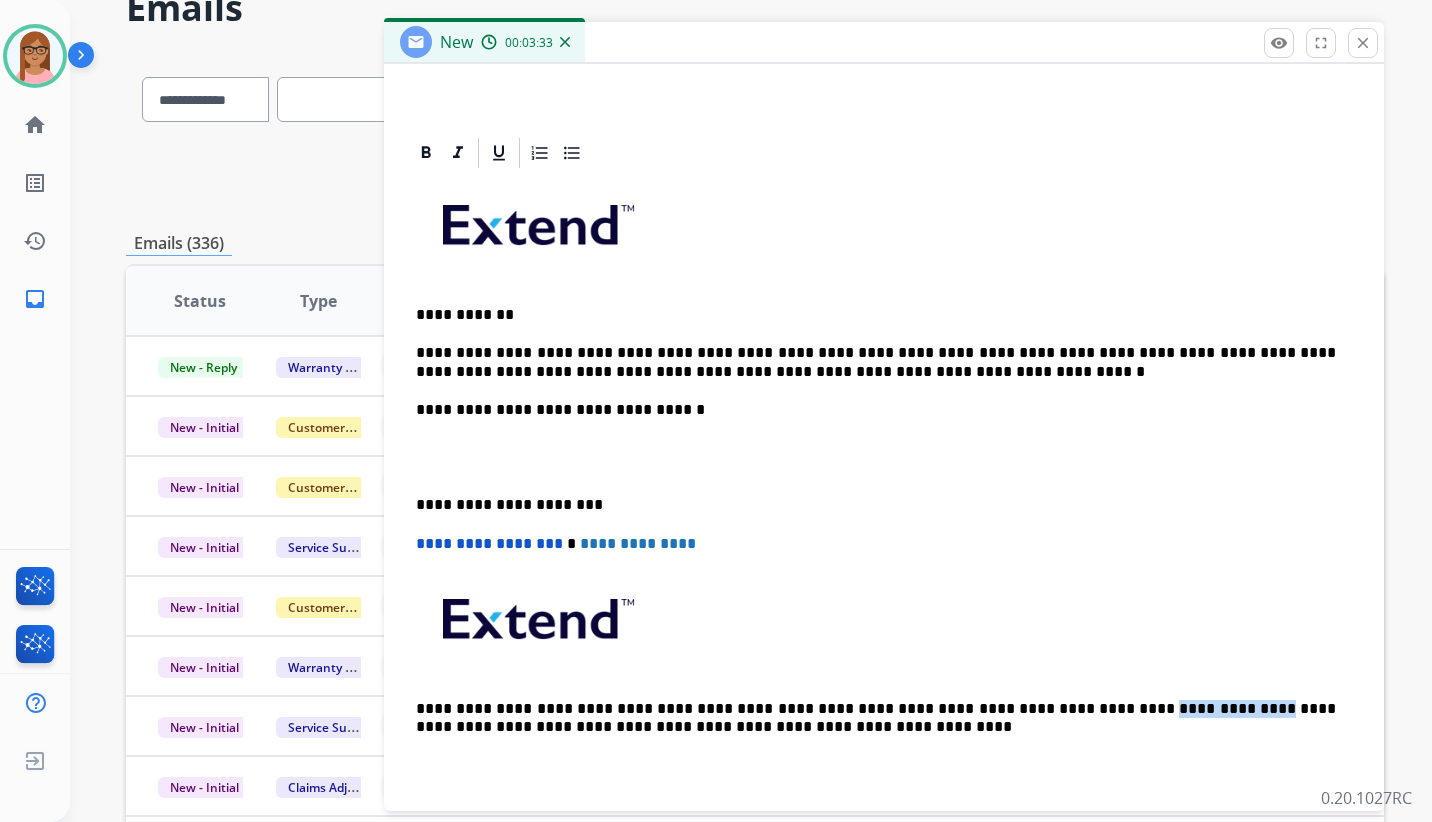 copy on "**********" 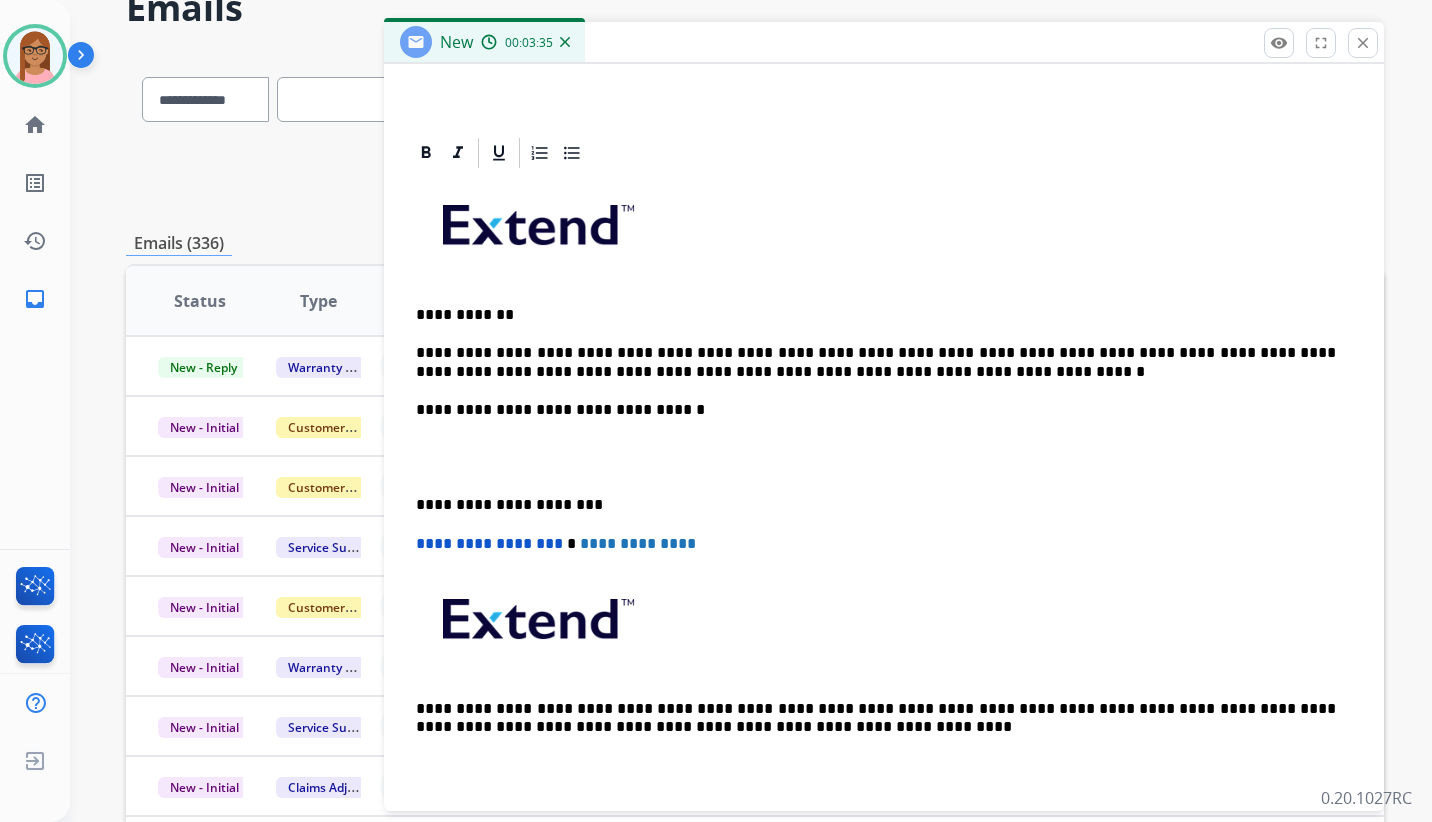 click on "**********" at bounding box center (876, 362) 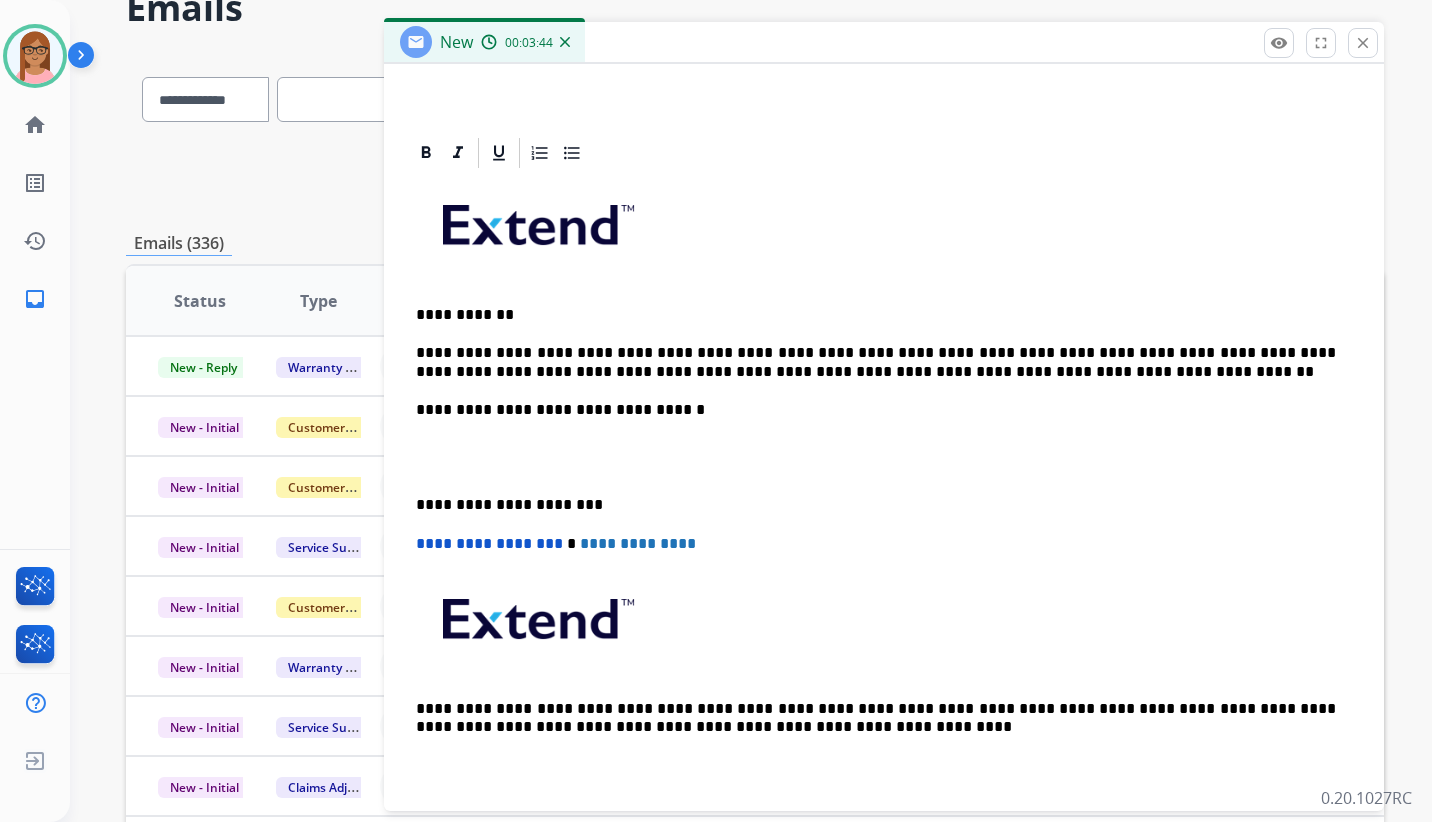 click at bounding box center (884, 457) 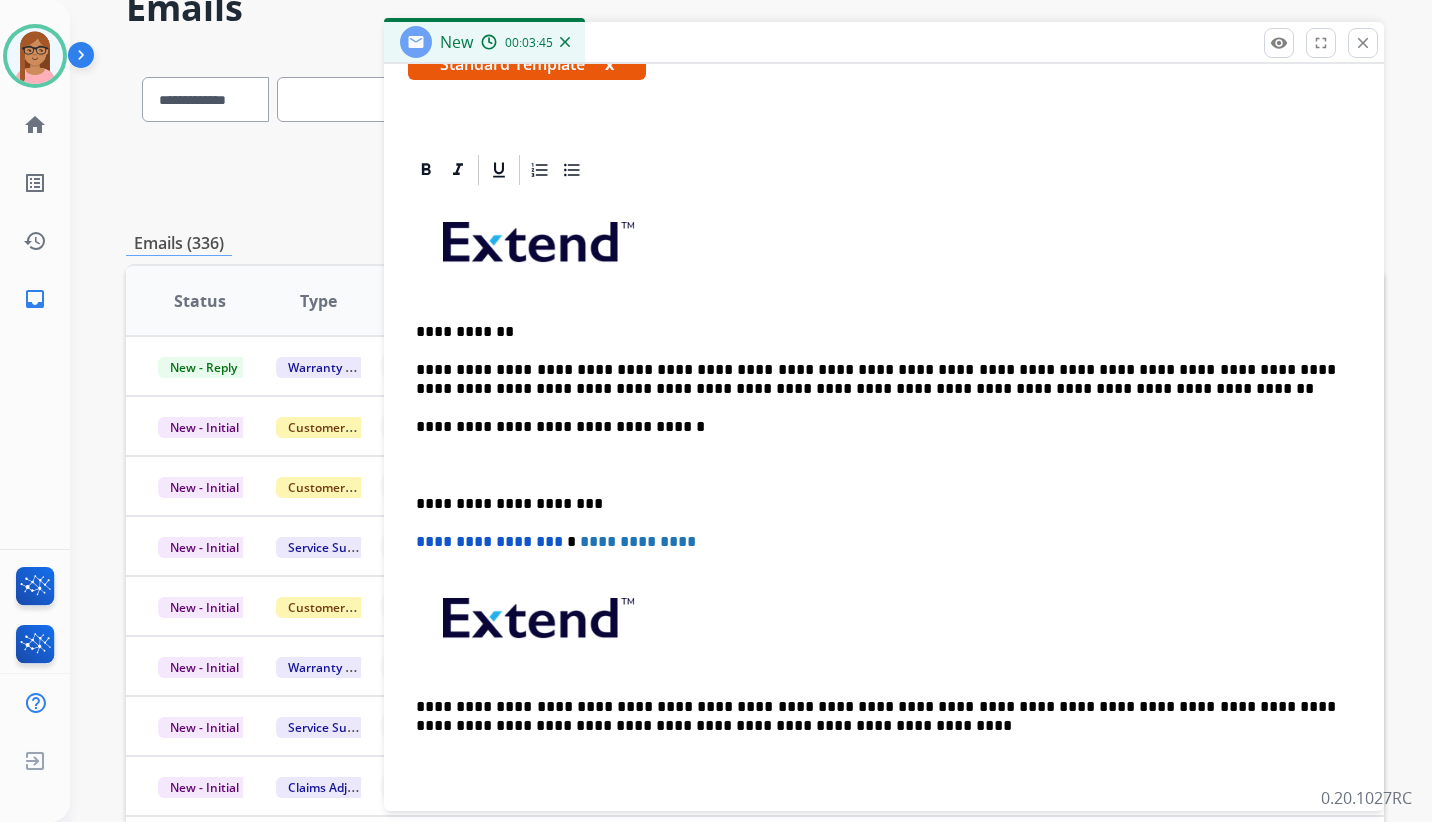 scroll, scrollTop: 385, scrollLeft: 0, axis: vertical 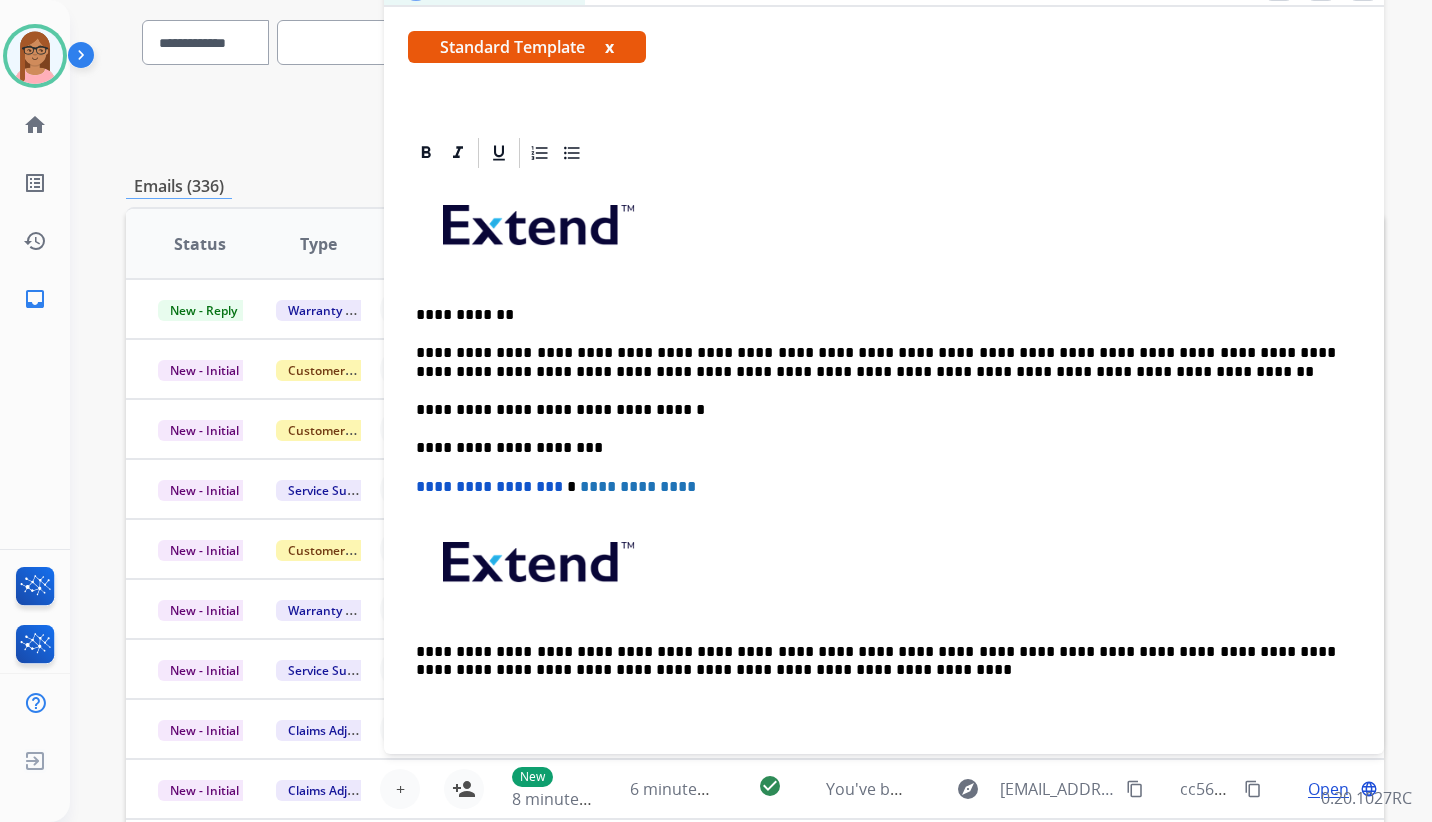 click on "**********" at bounding box center (876, 362) 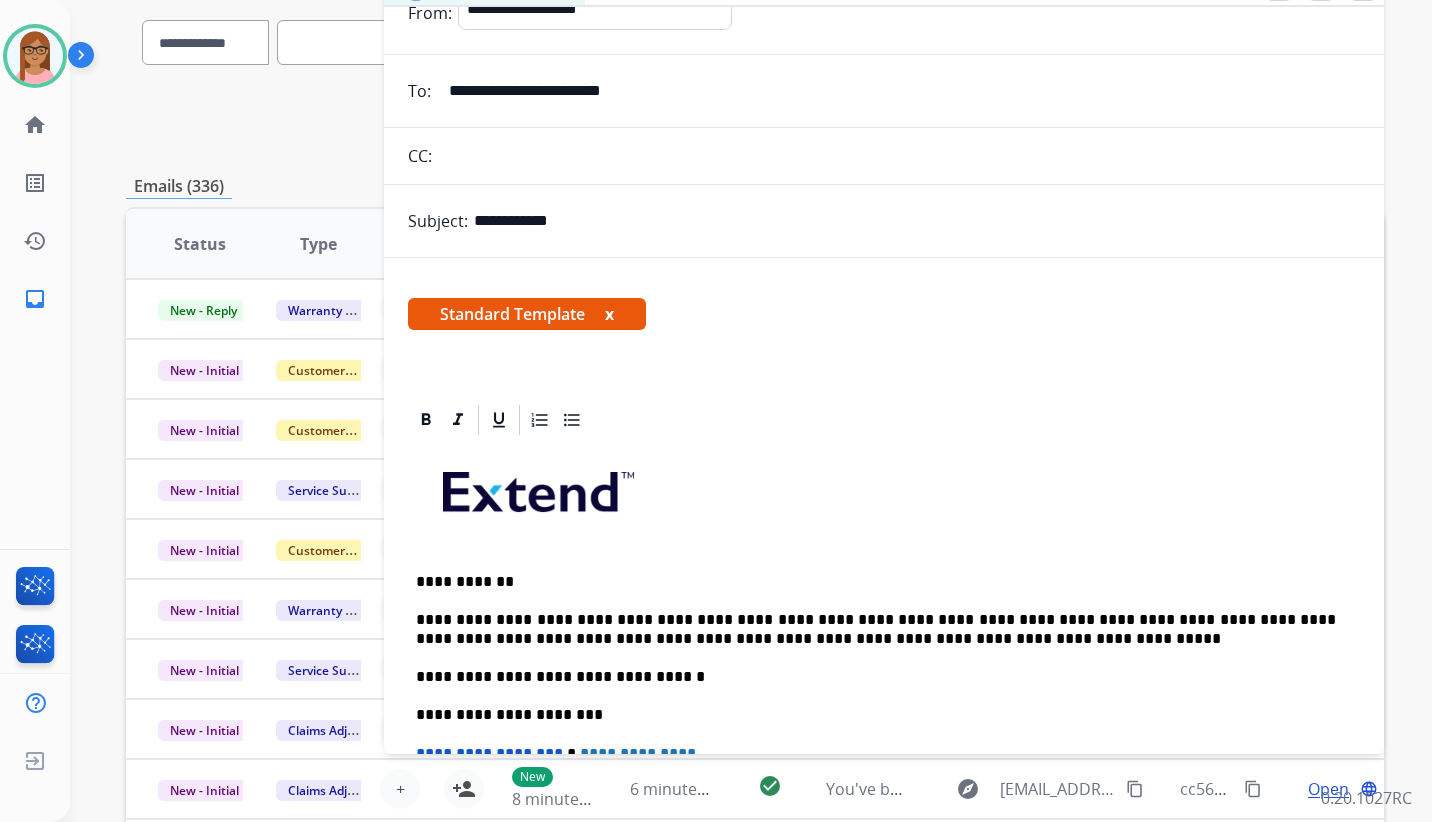 scroll, scrollTop: 0, scrollLeft: 0, axis: both 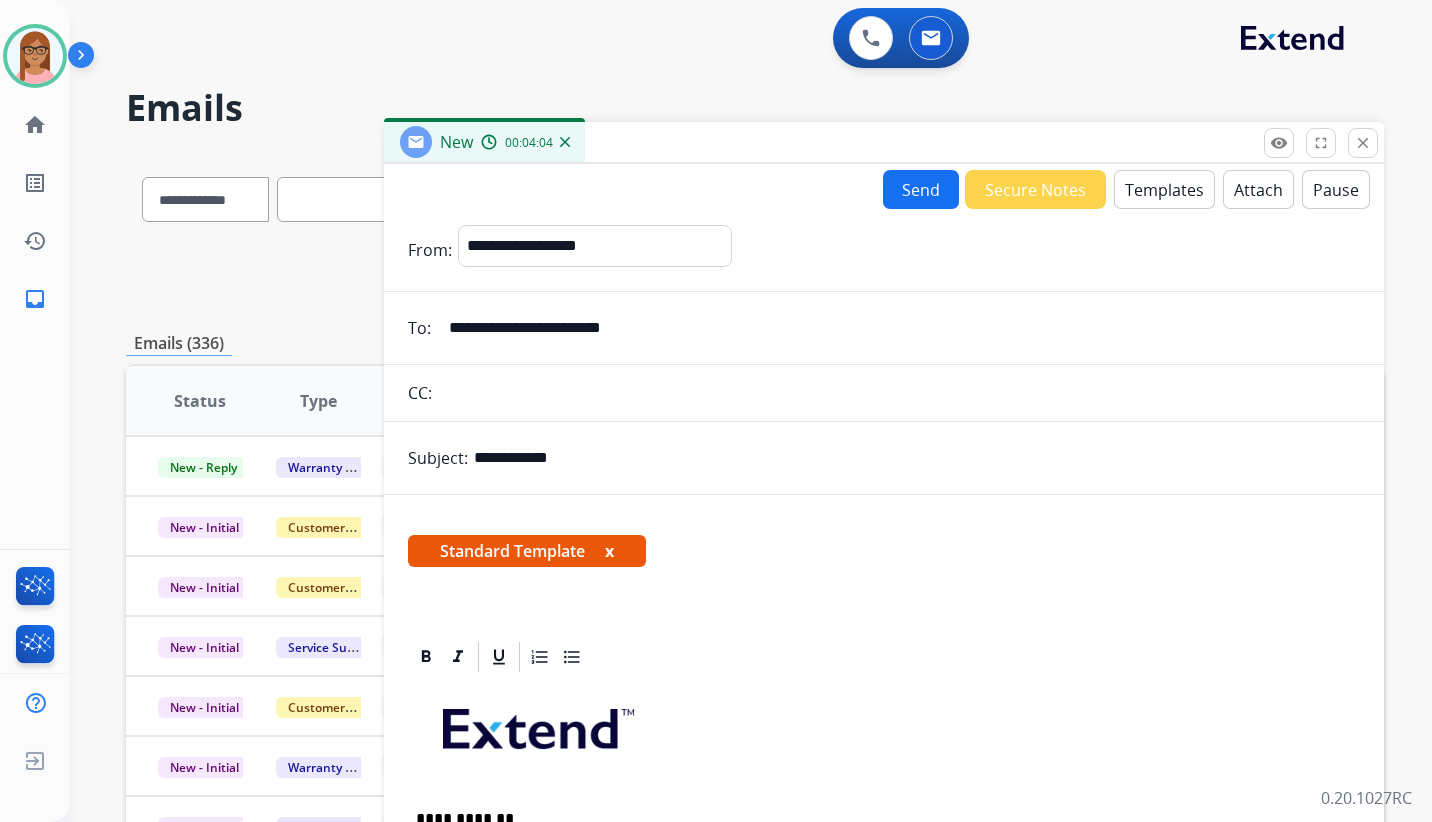 click on "Send" at bounding box center [921, 189] 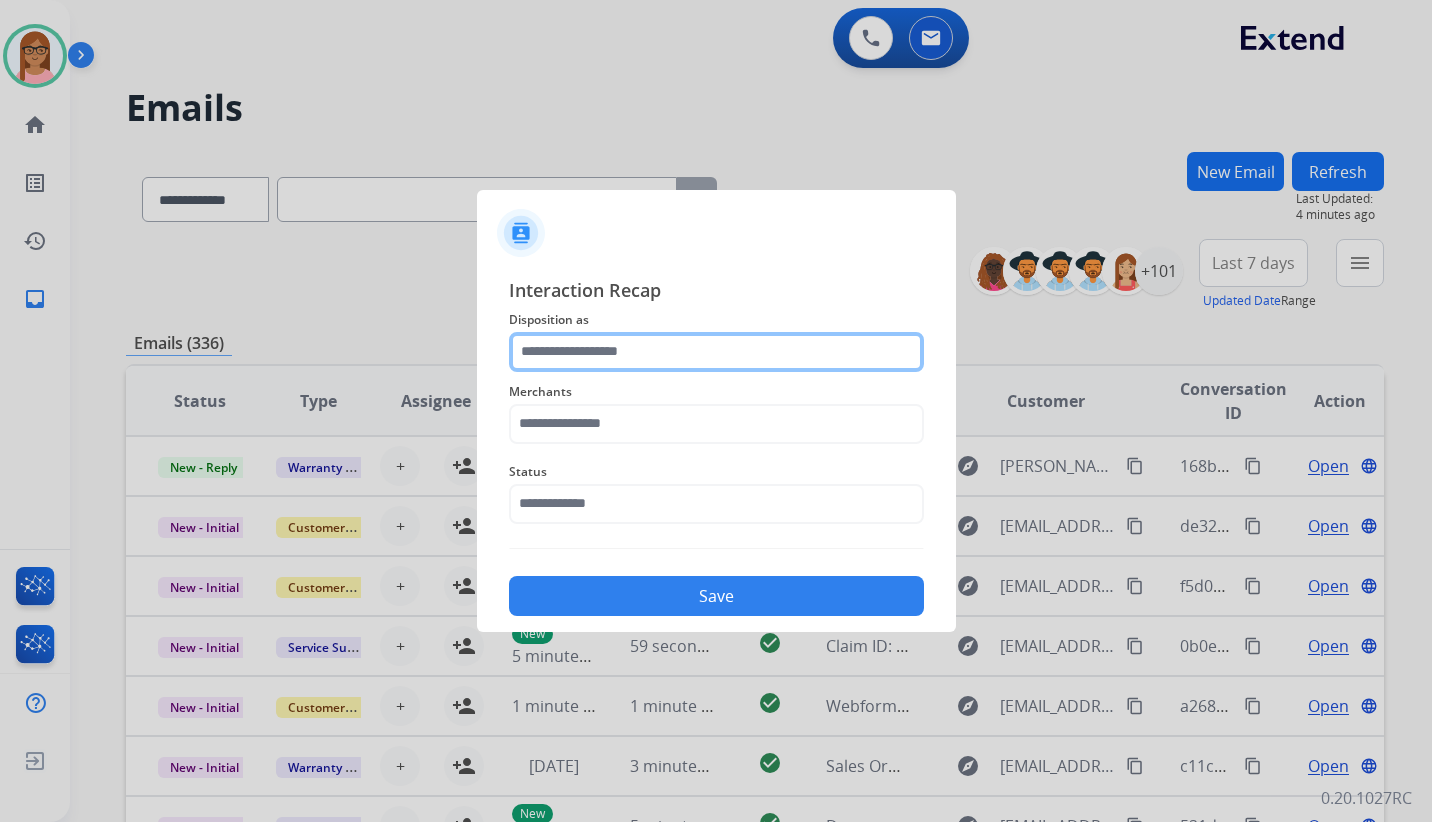 click 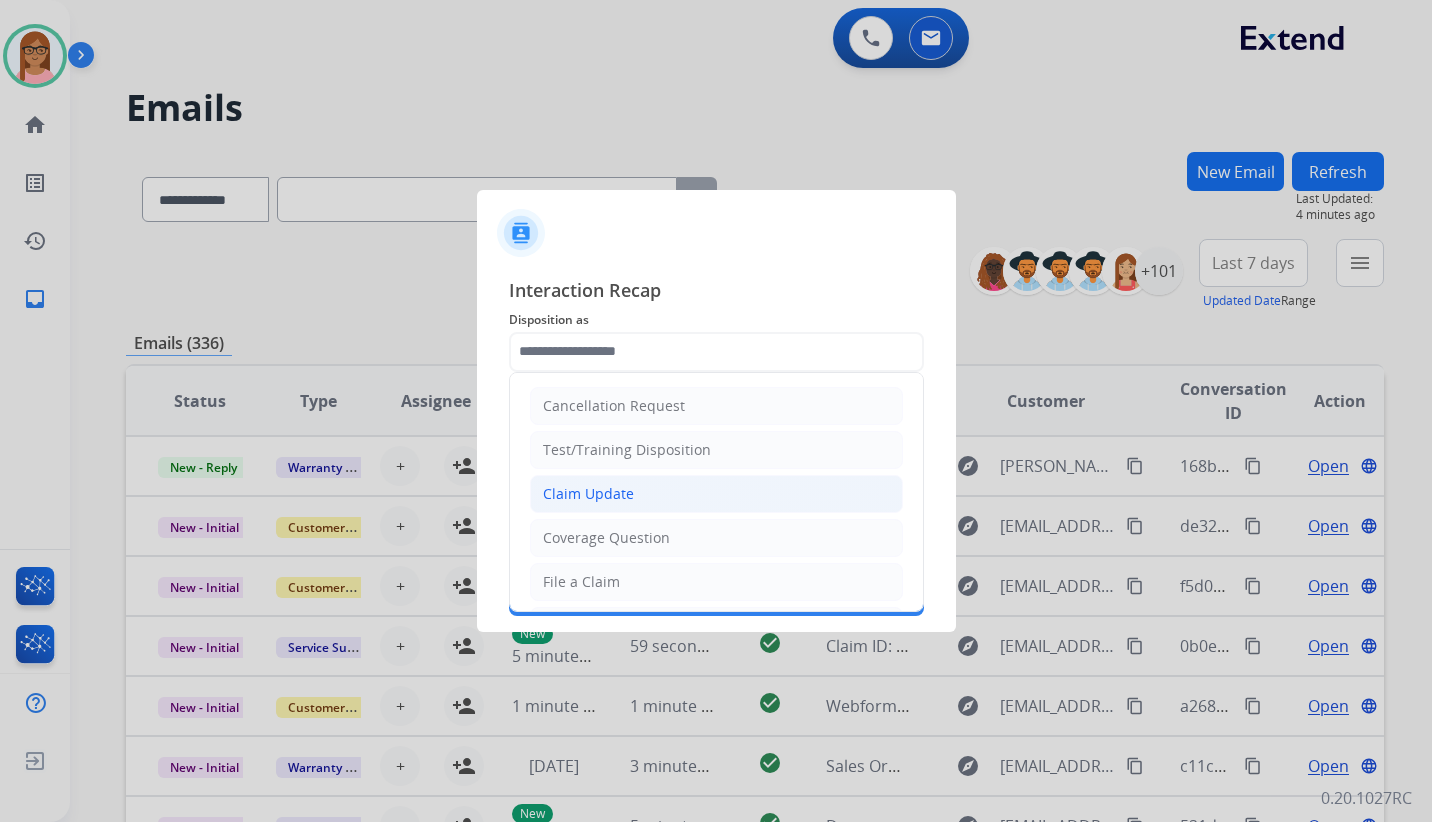 click on "Claim Update" 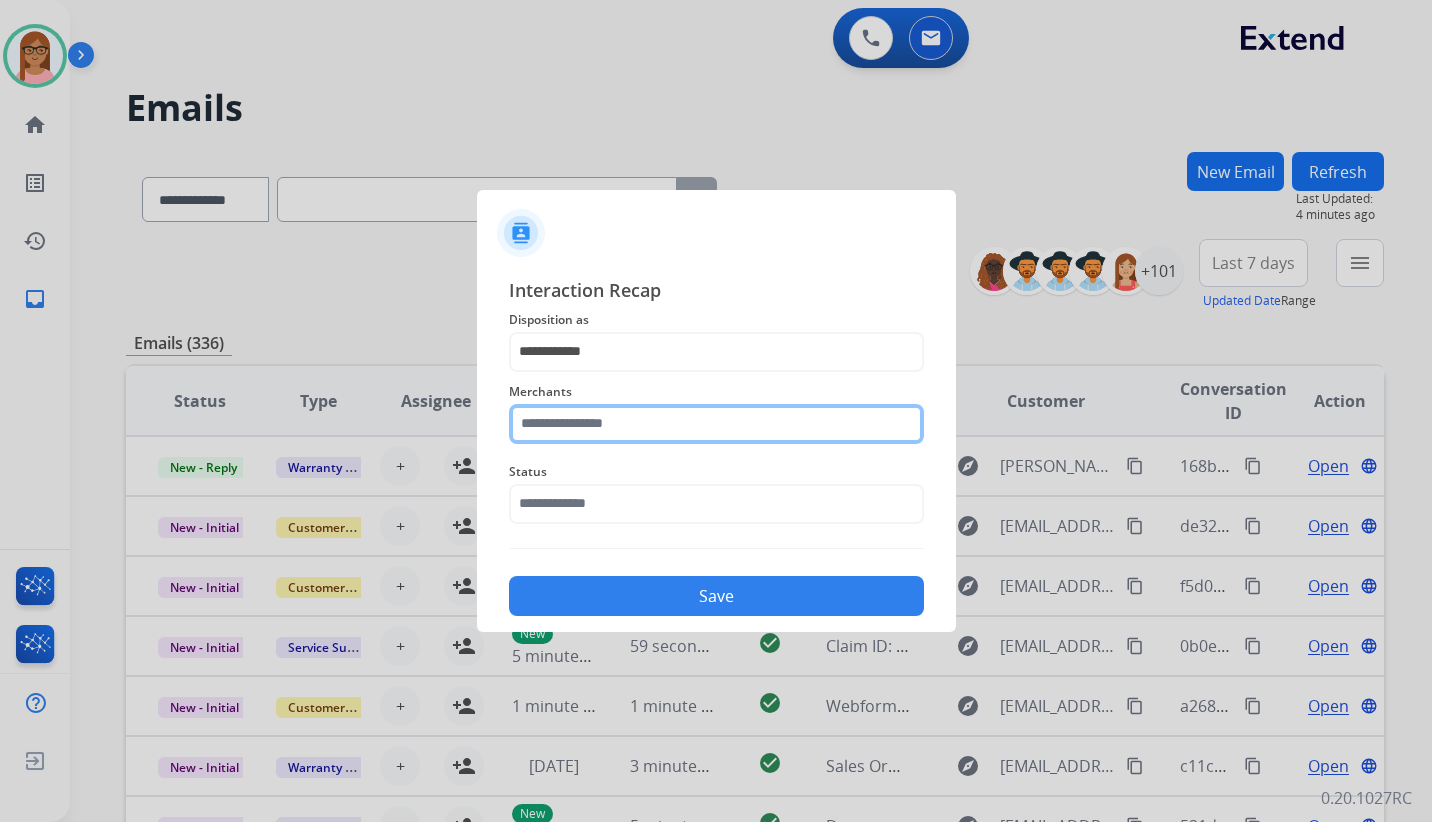 click 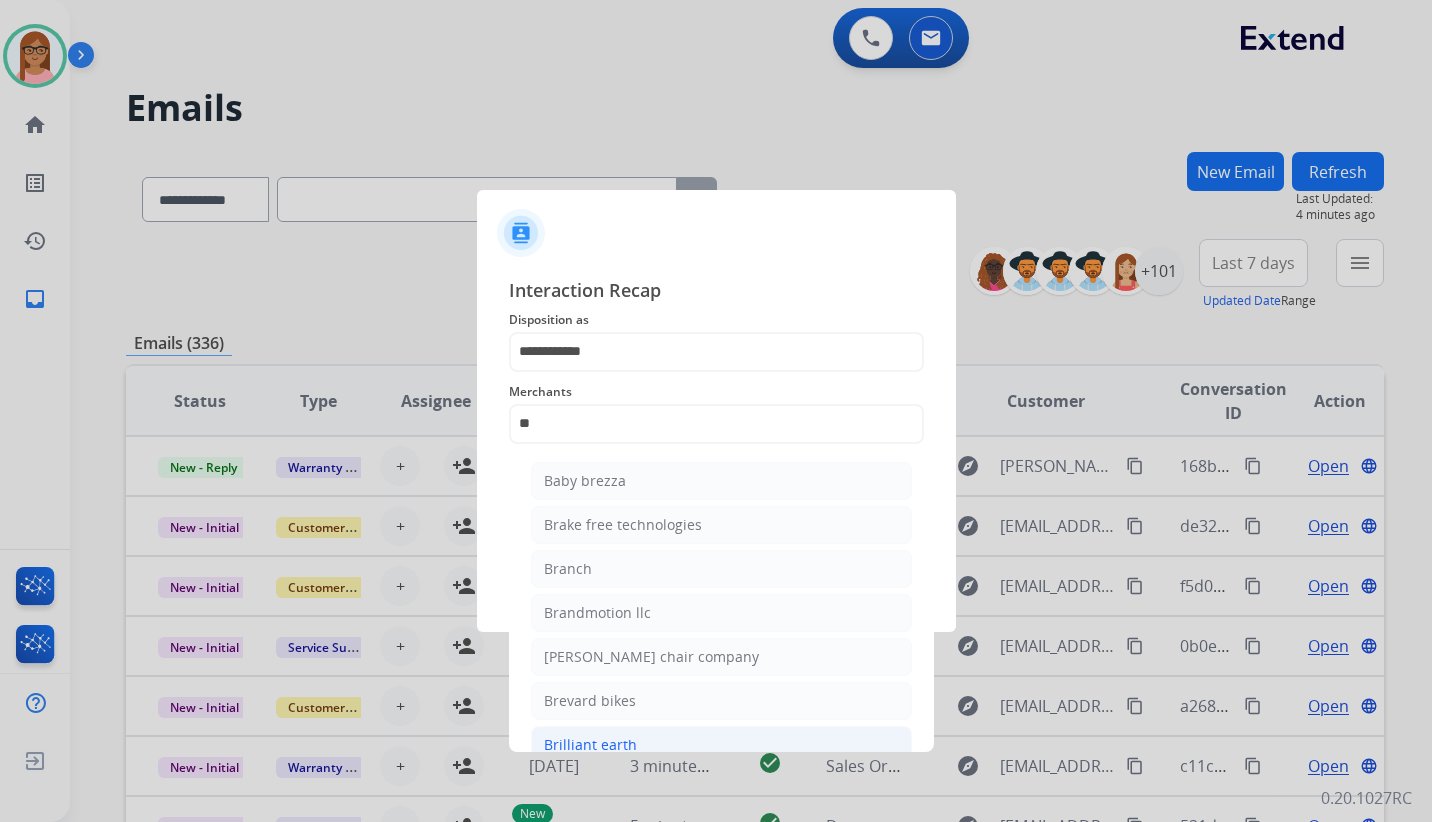 click on "Brilliant earth" 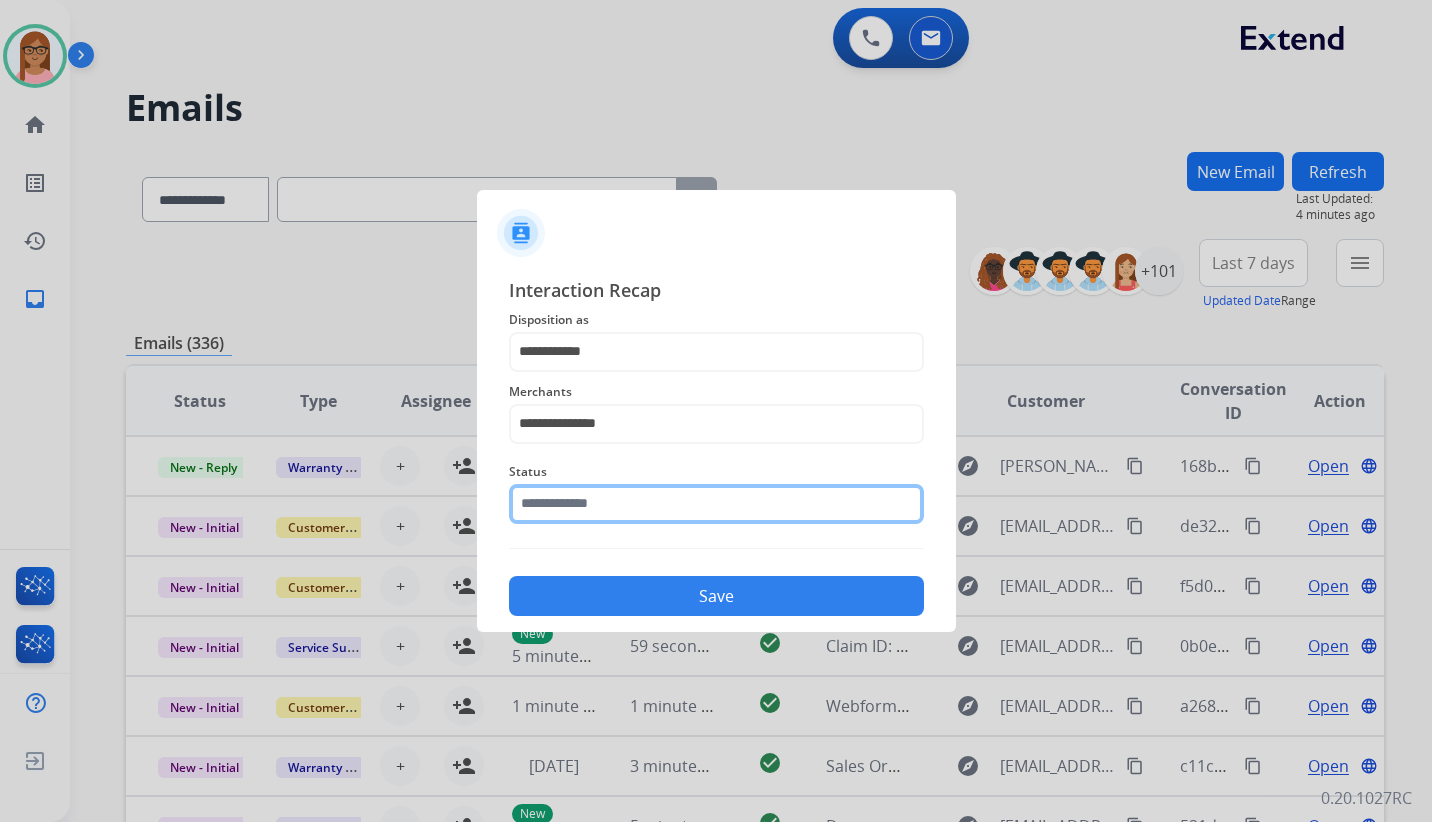 click 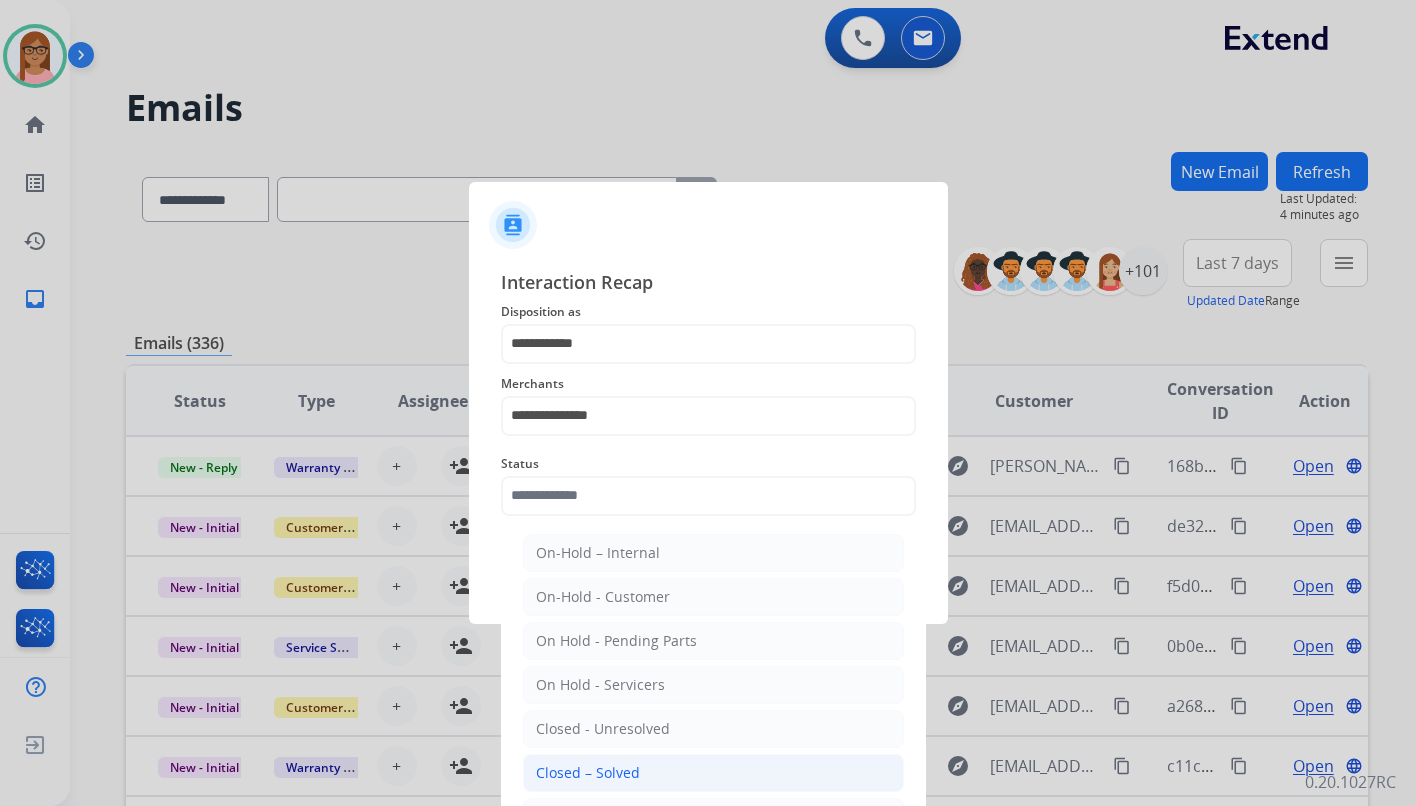 click on "Closed – Solved" 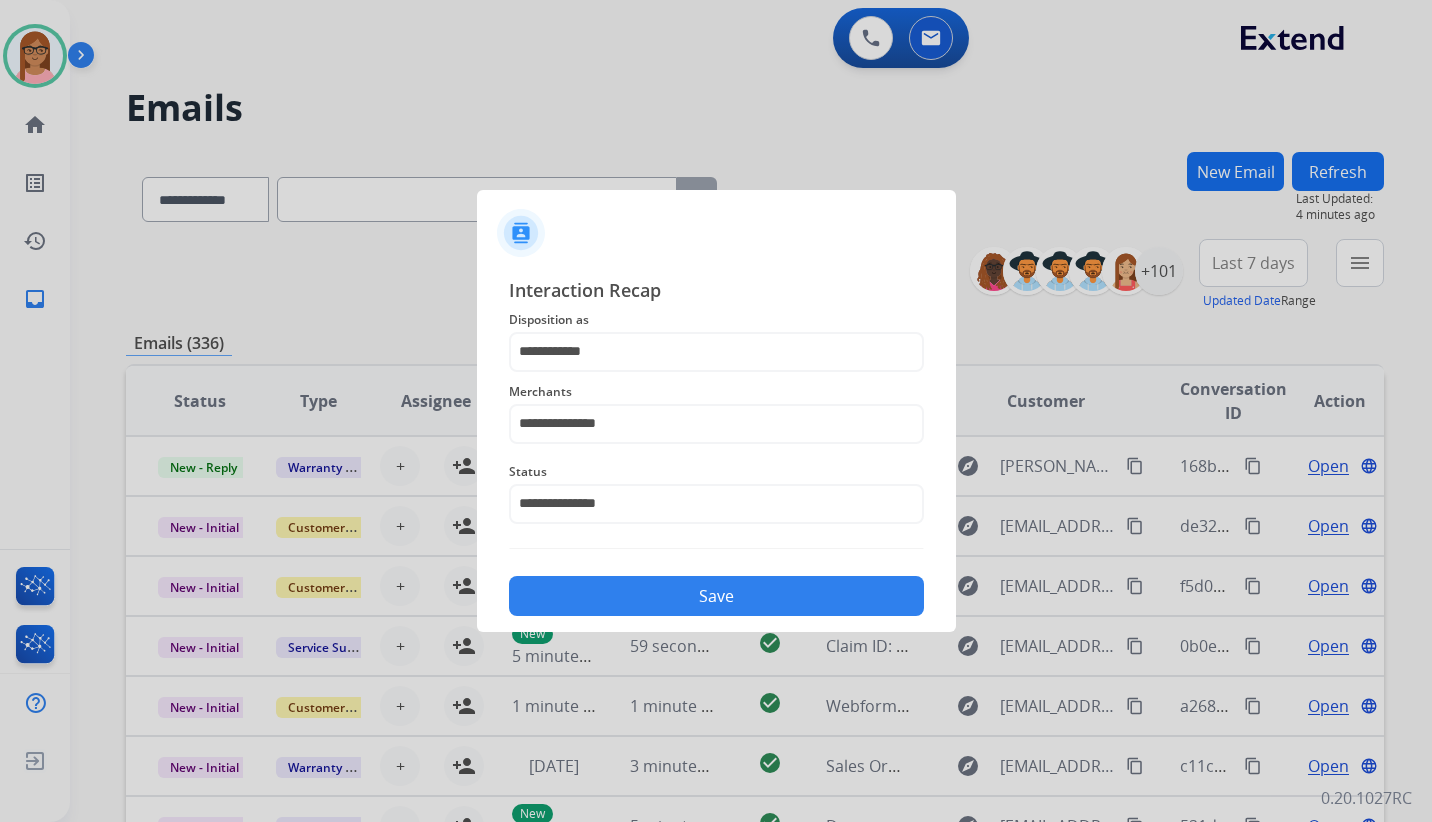 click on "Save" 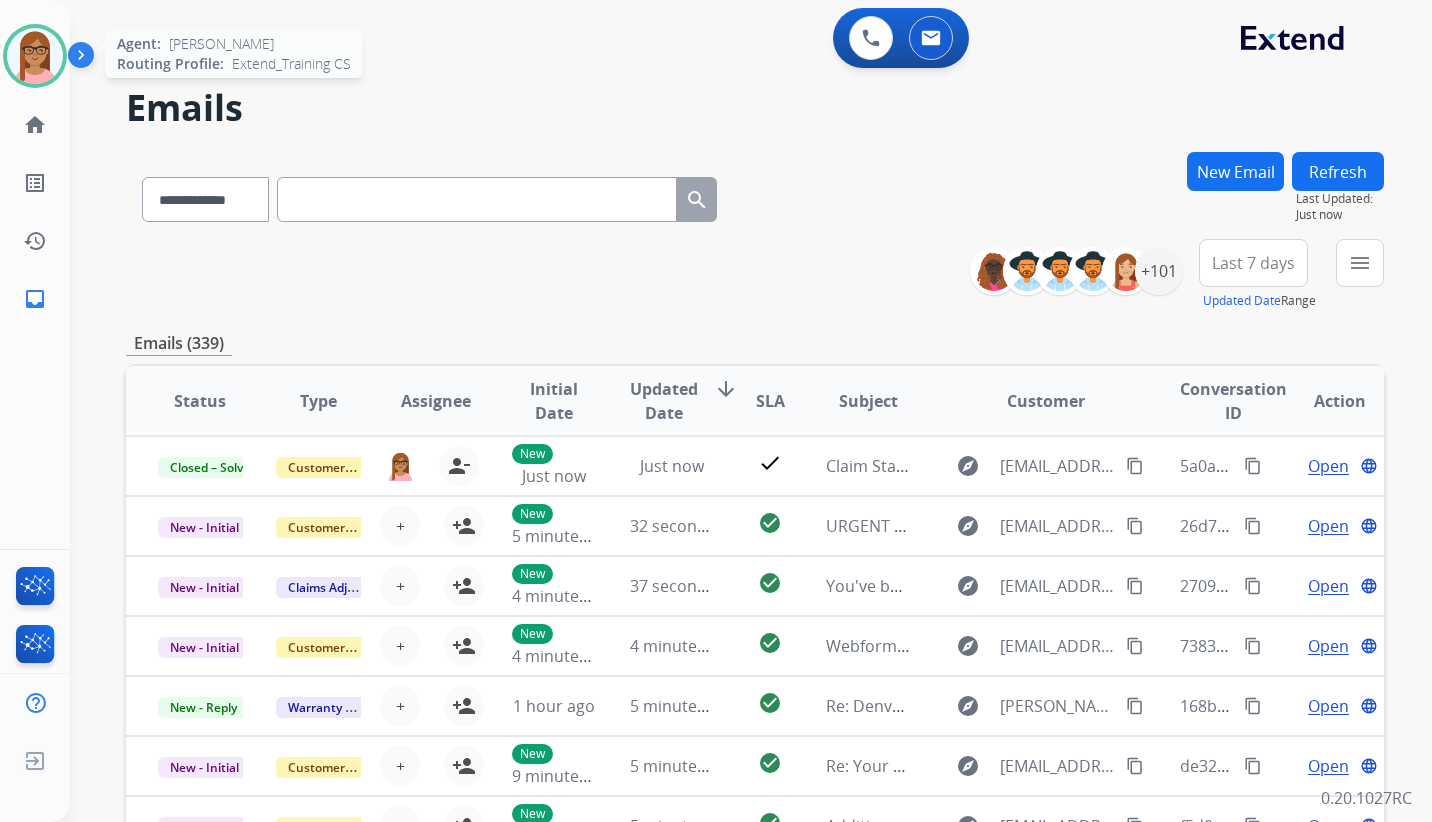 click at bounding box center (35, 56) 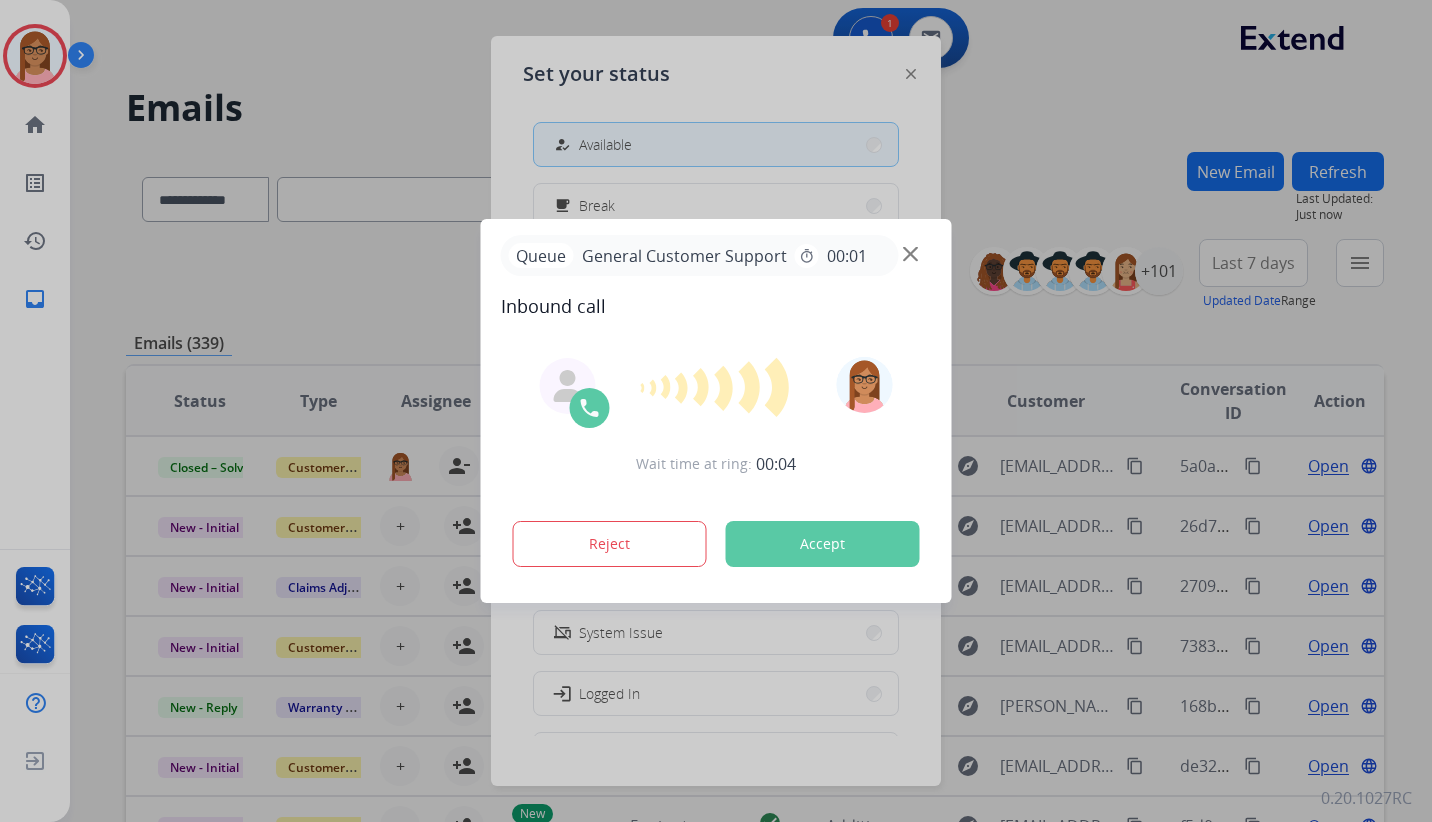 click on "Accept" at bounding box center [823, 544] 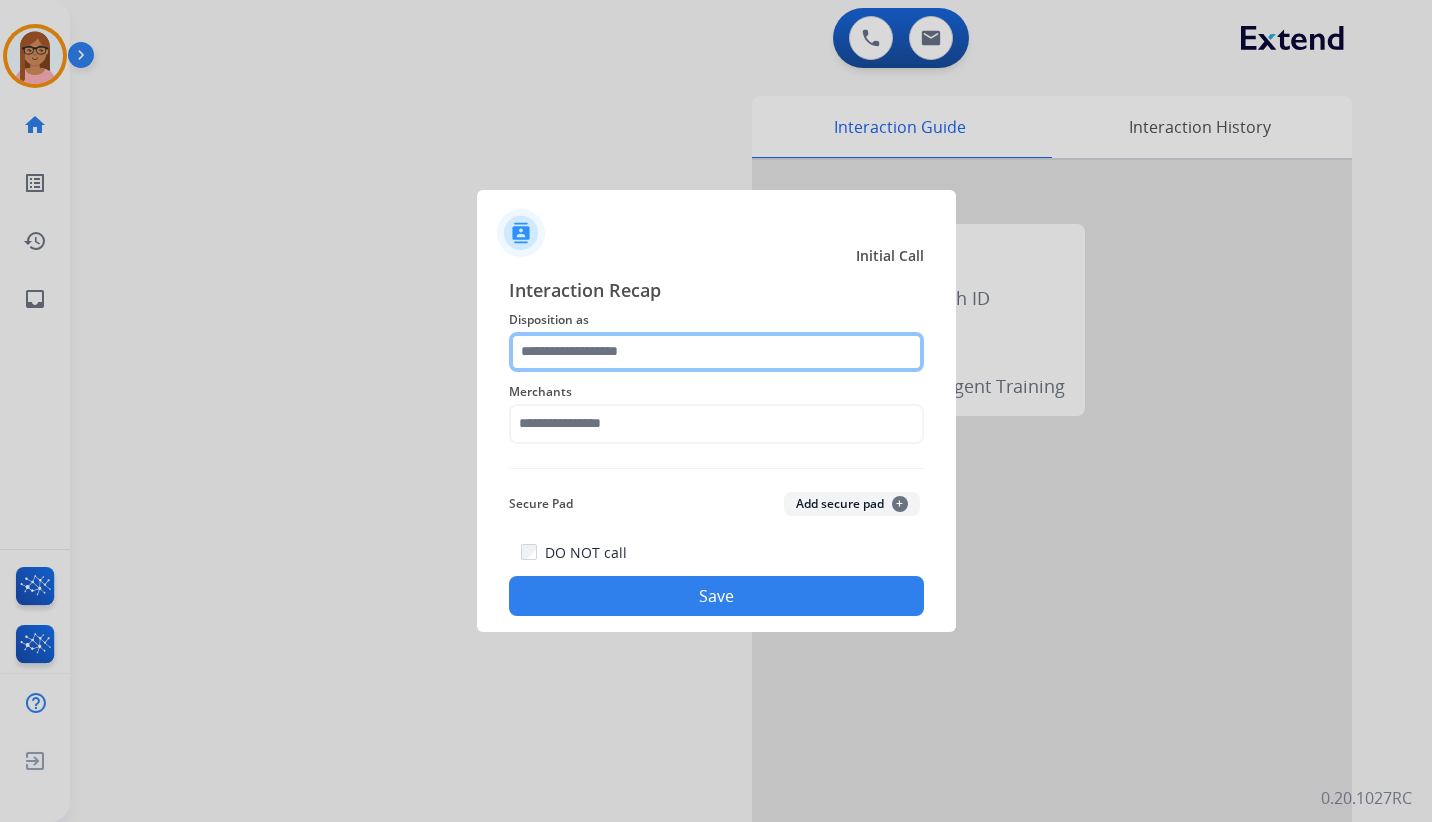 click 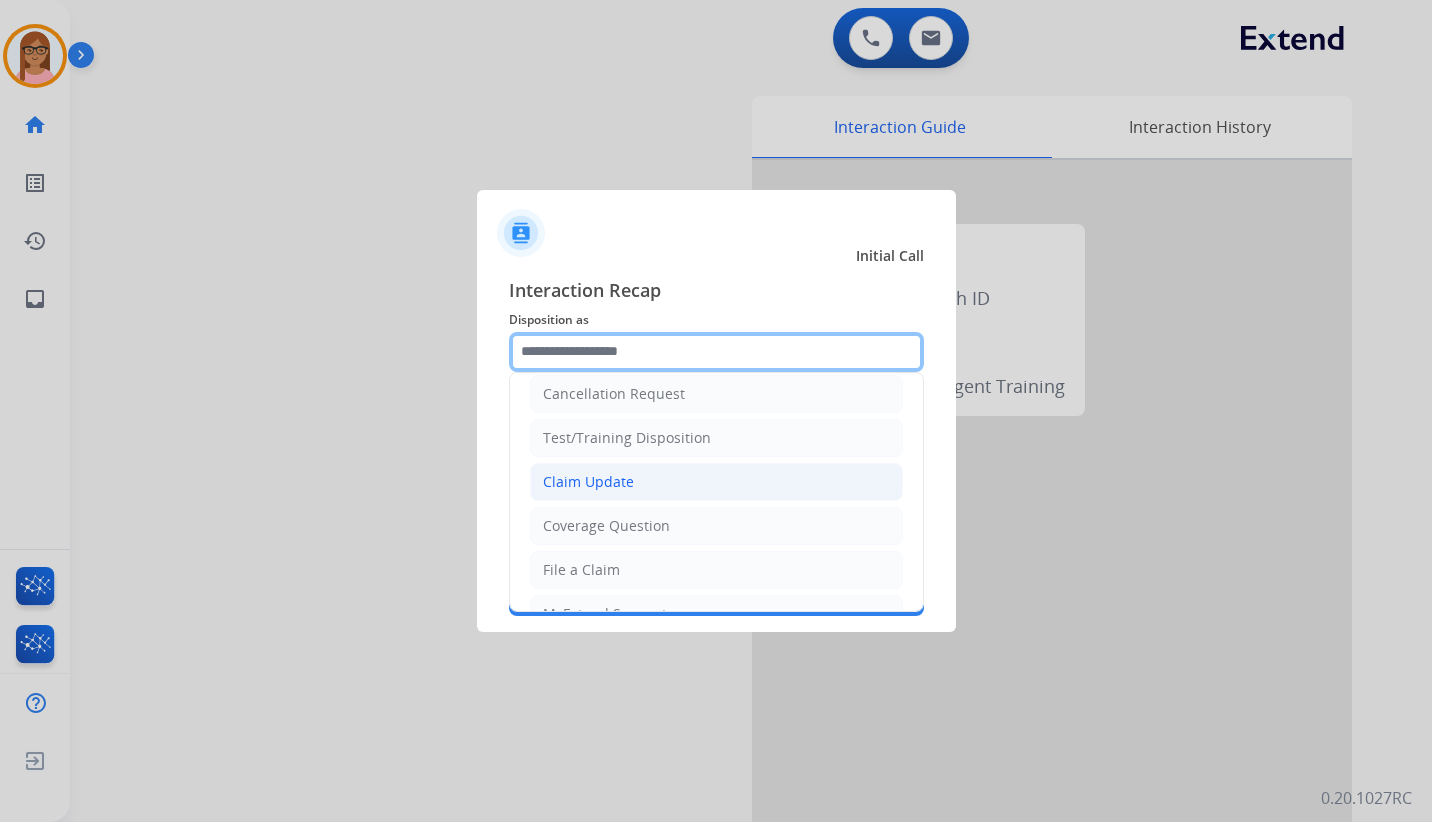 scroll, scrollTop: 0, scrollLeft: 0, axis: both 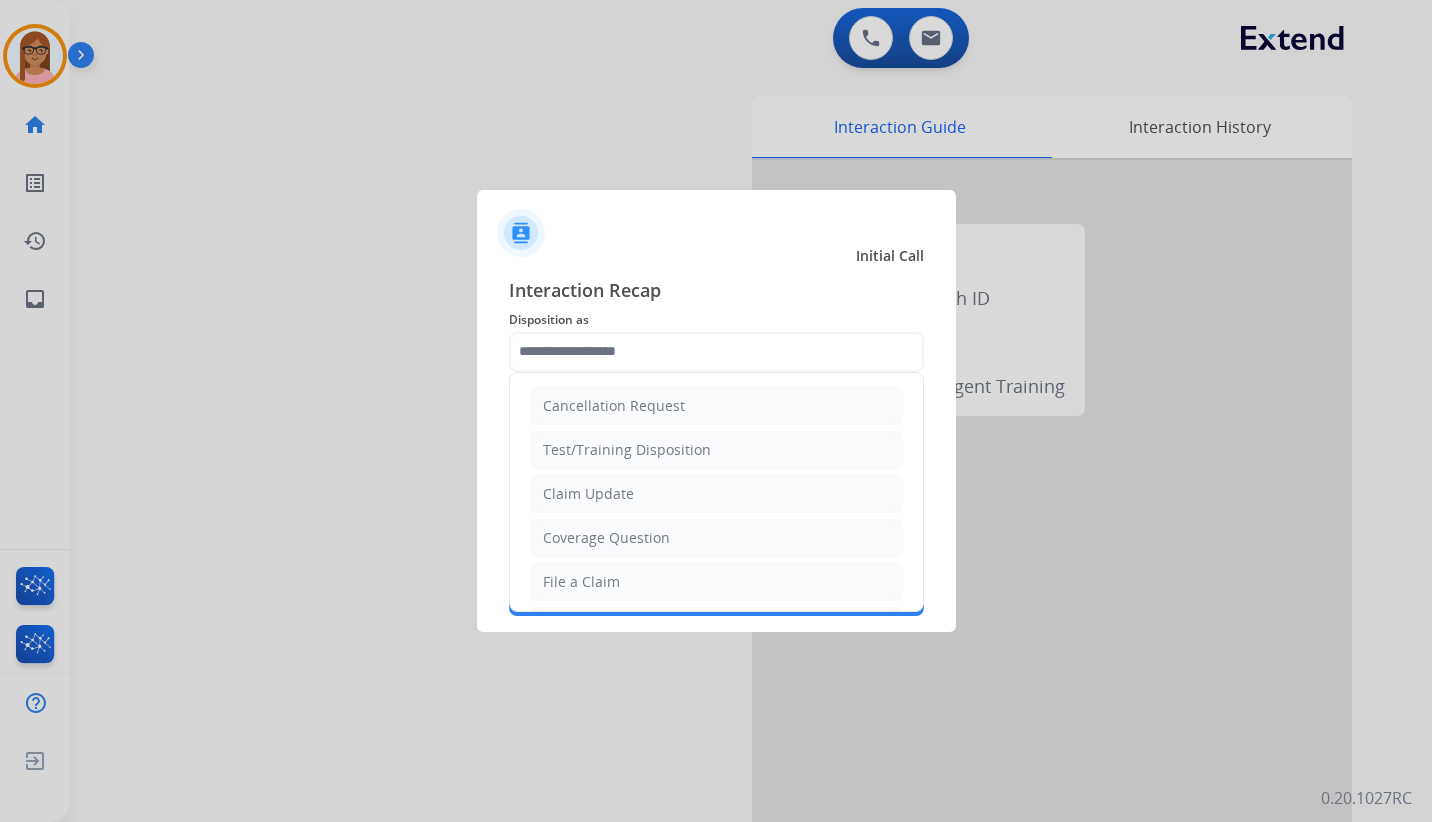 click on "Coverage Question" 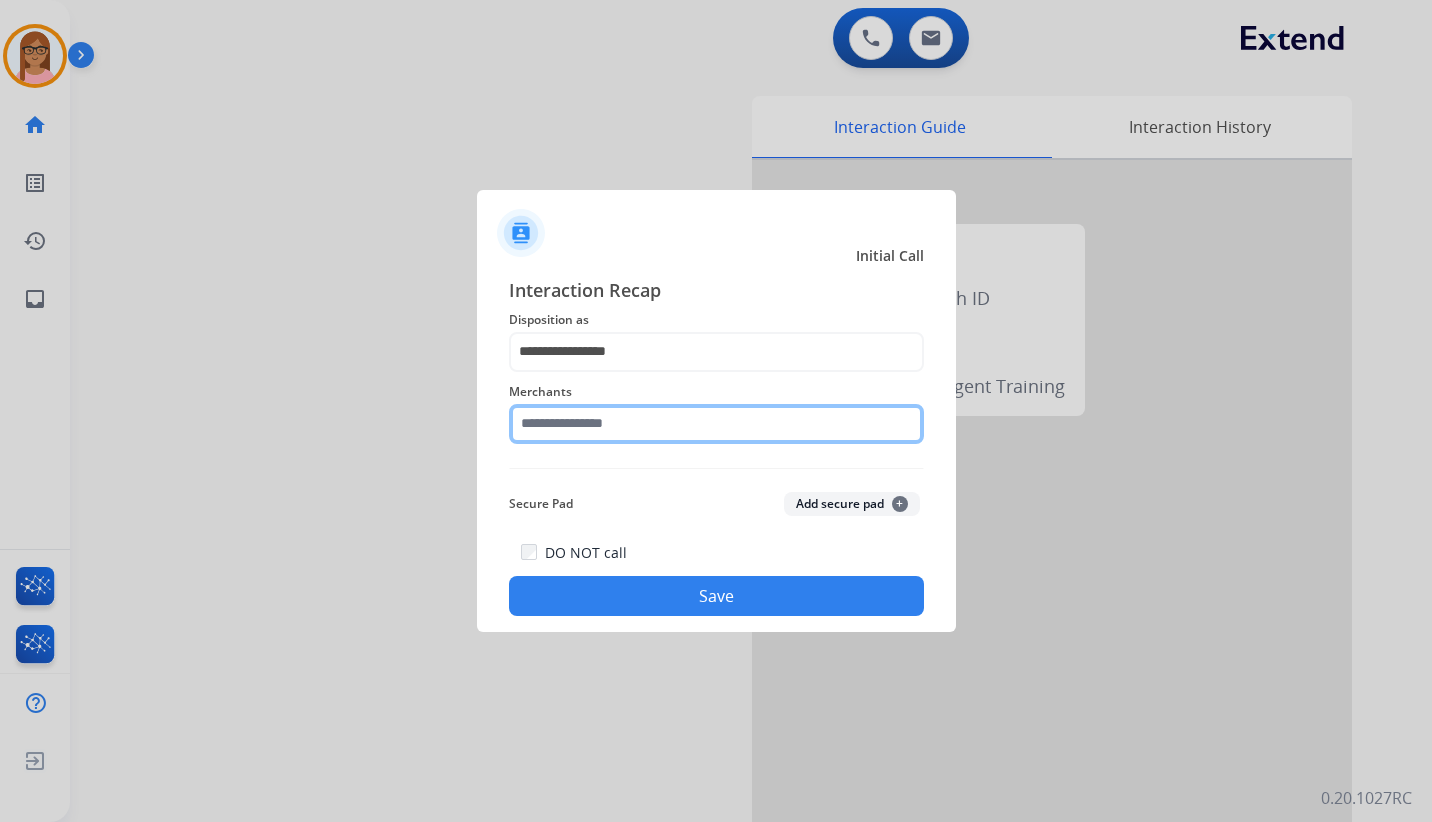 click 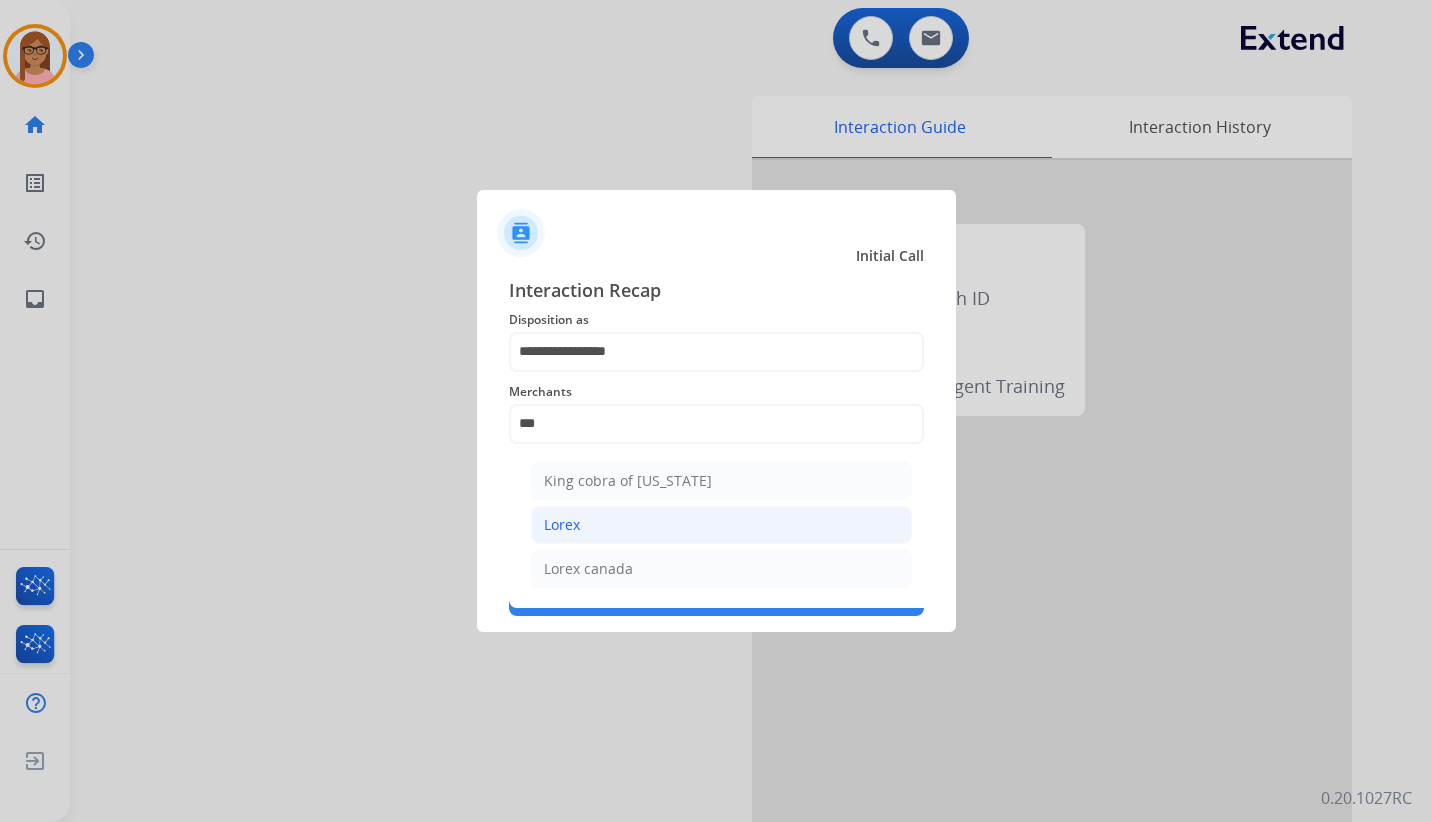 click on "Lorex" 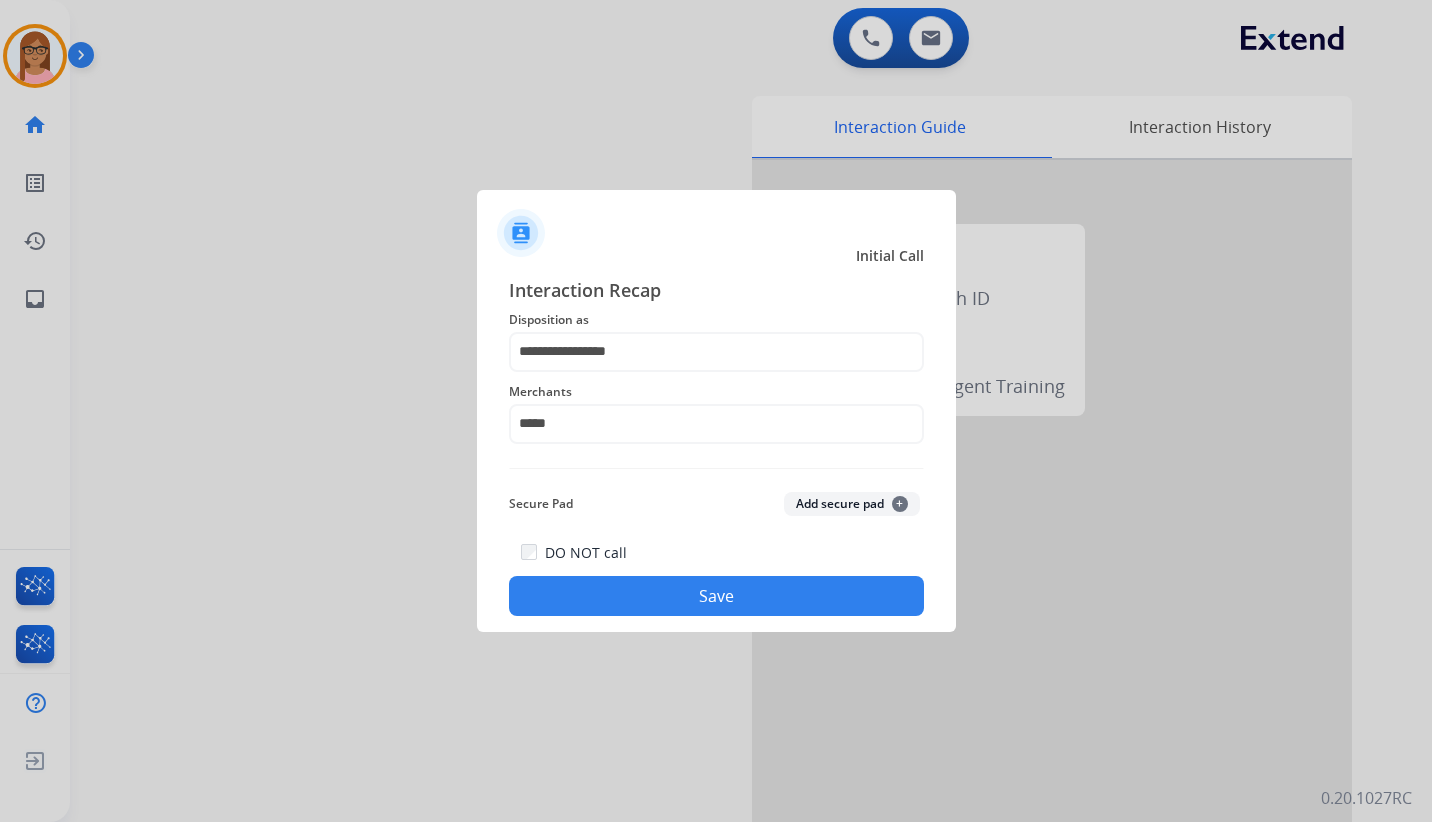 click on "Save" 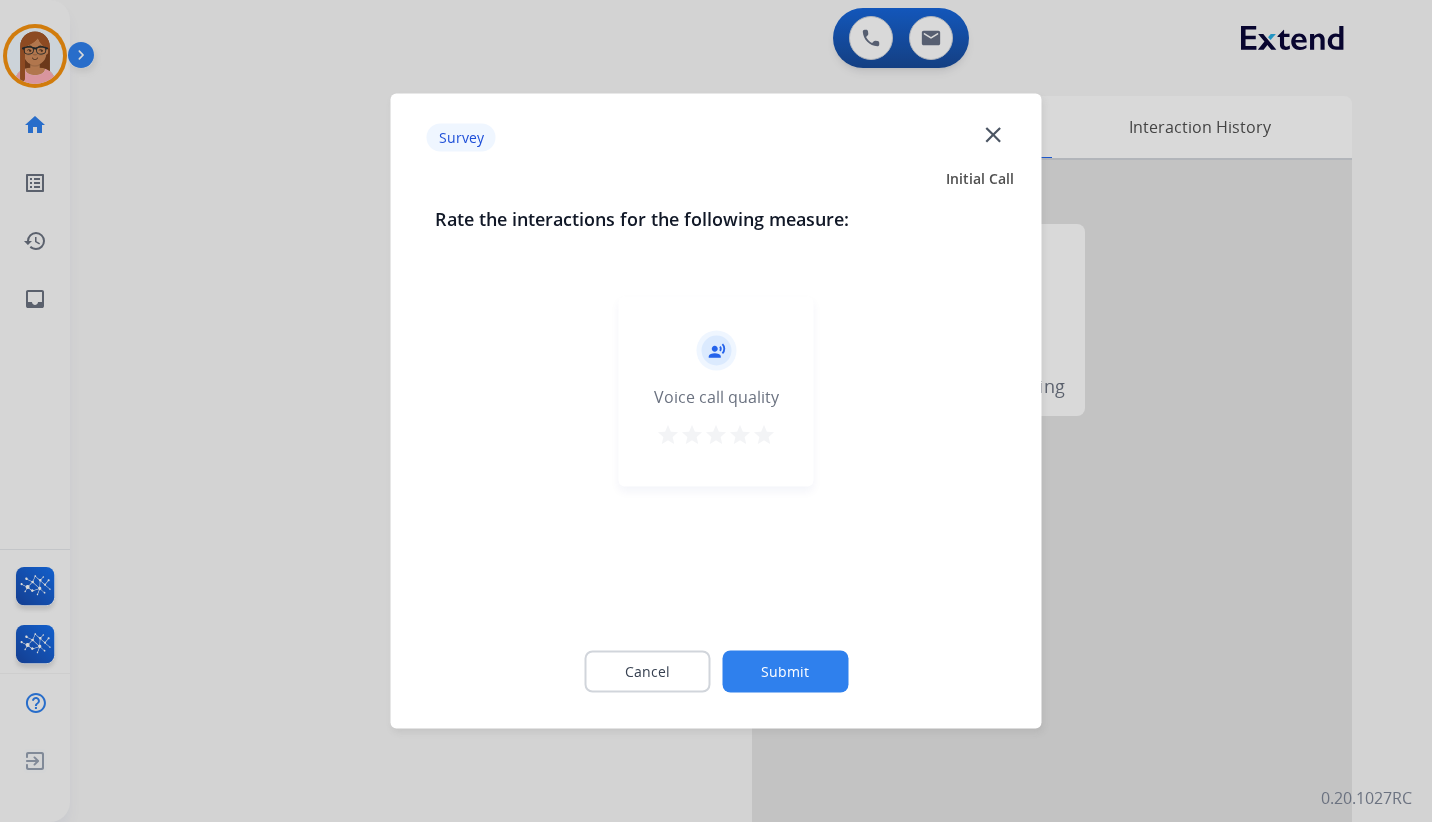 click on "record_voice_over   Voice call quality   star   star   star   star   star" 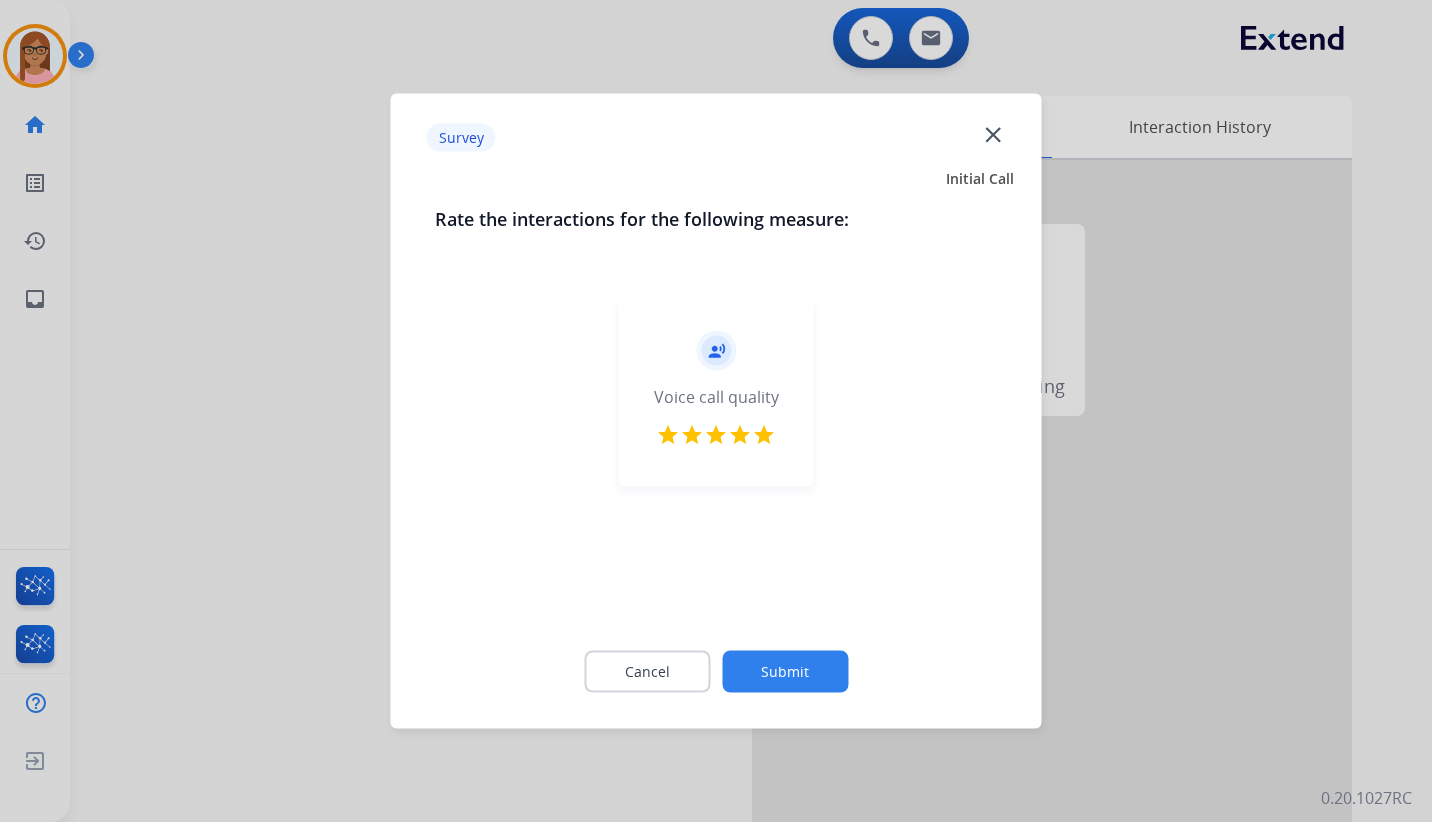 click on "Submit" 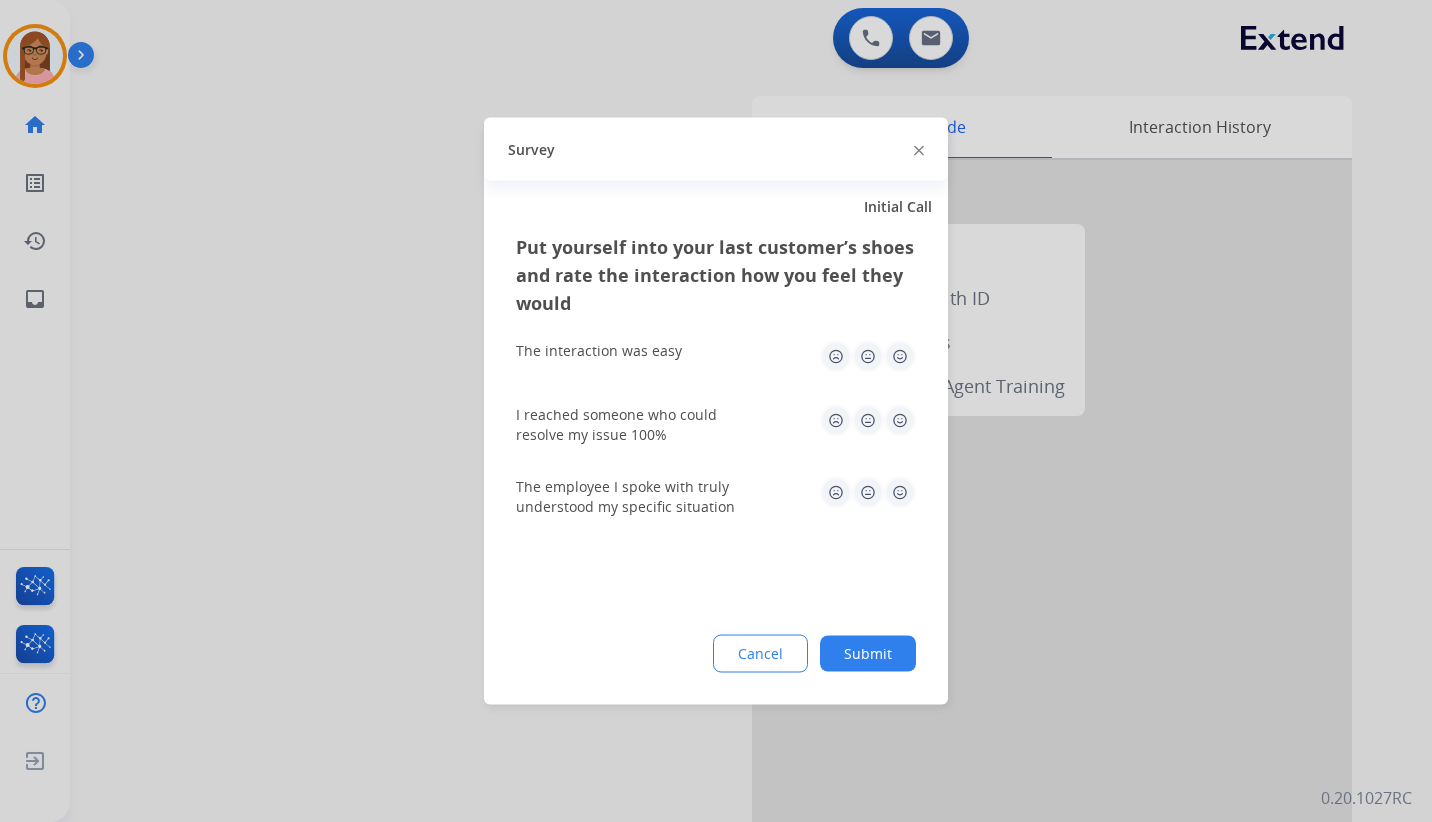 click 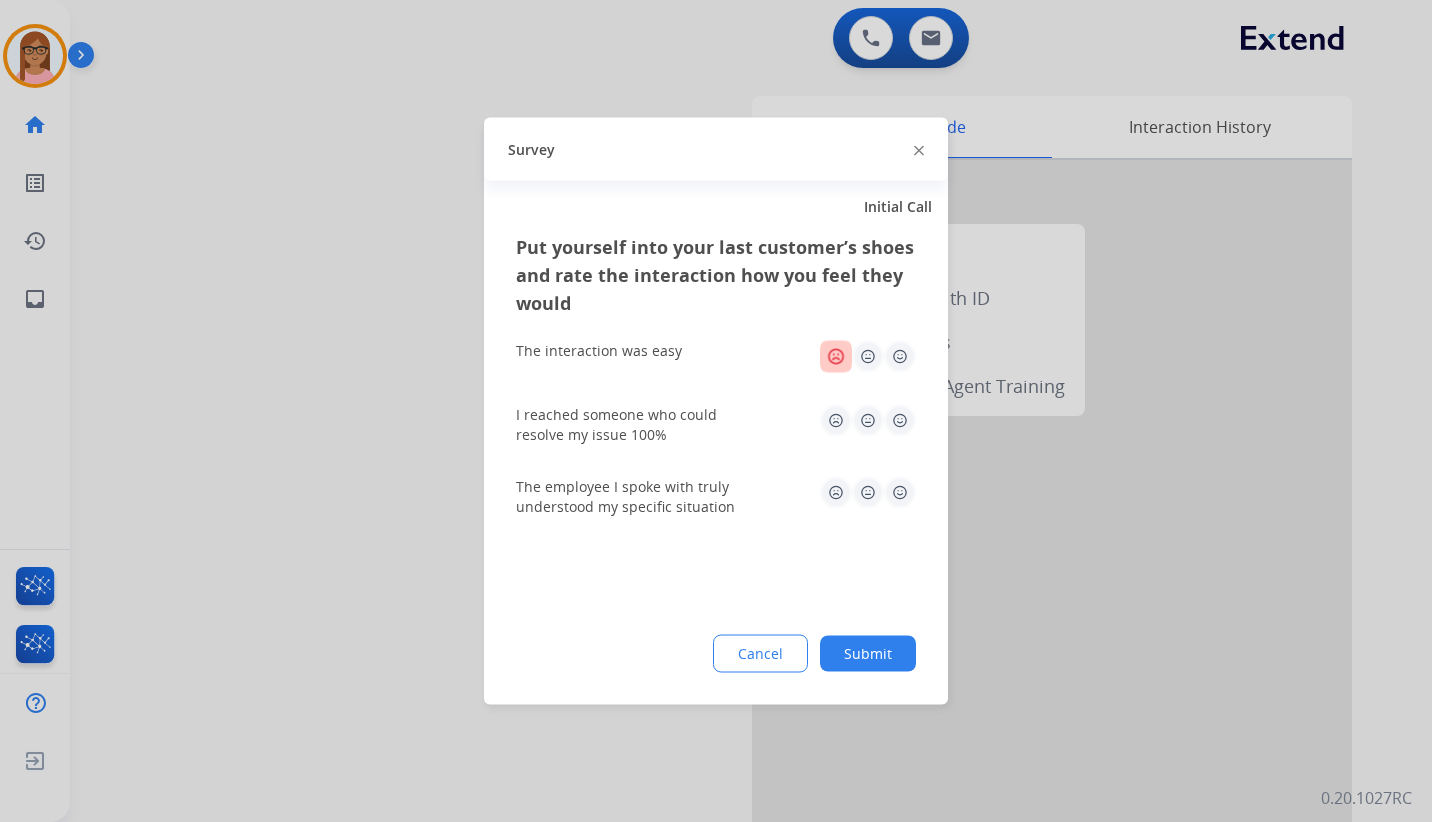 click 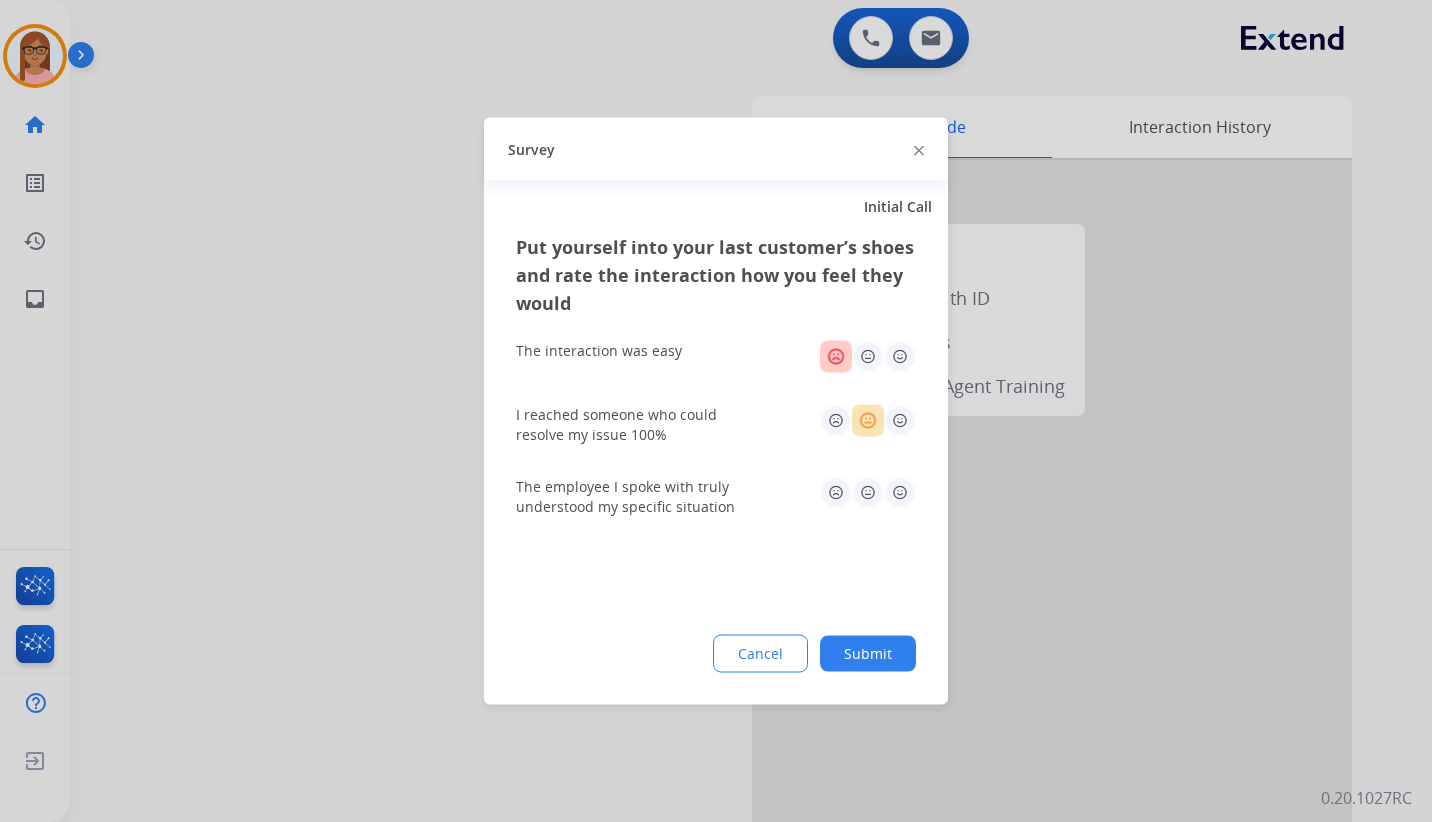 click 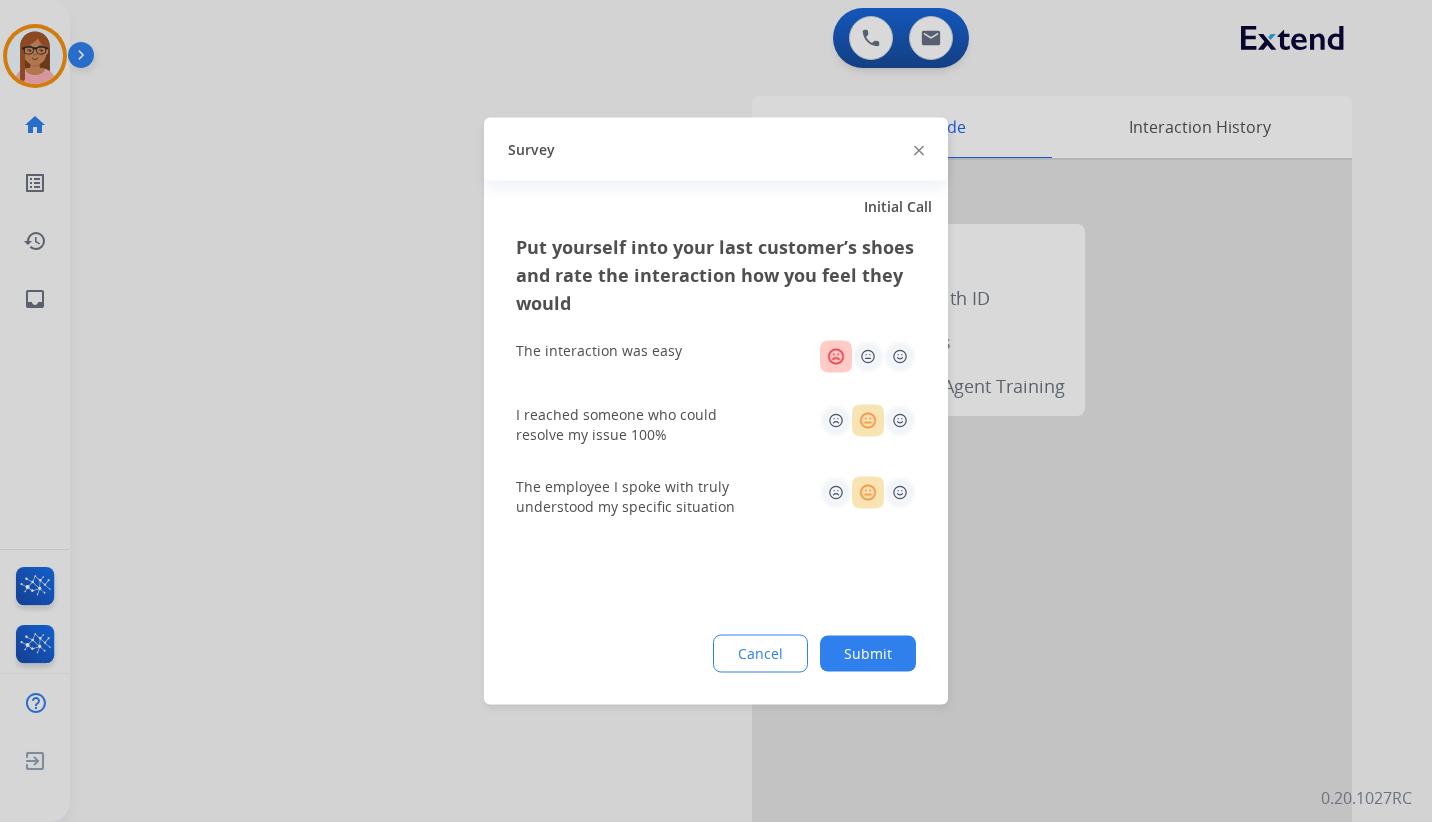 click on "Submit" 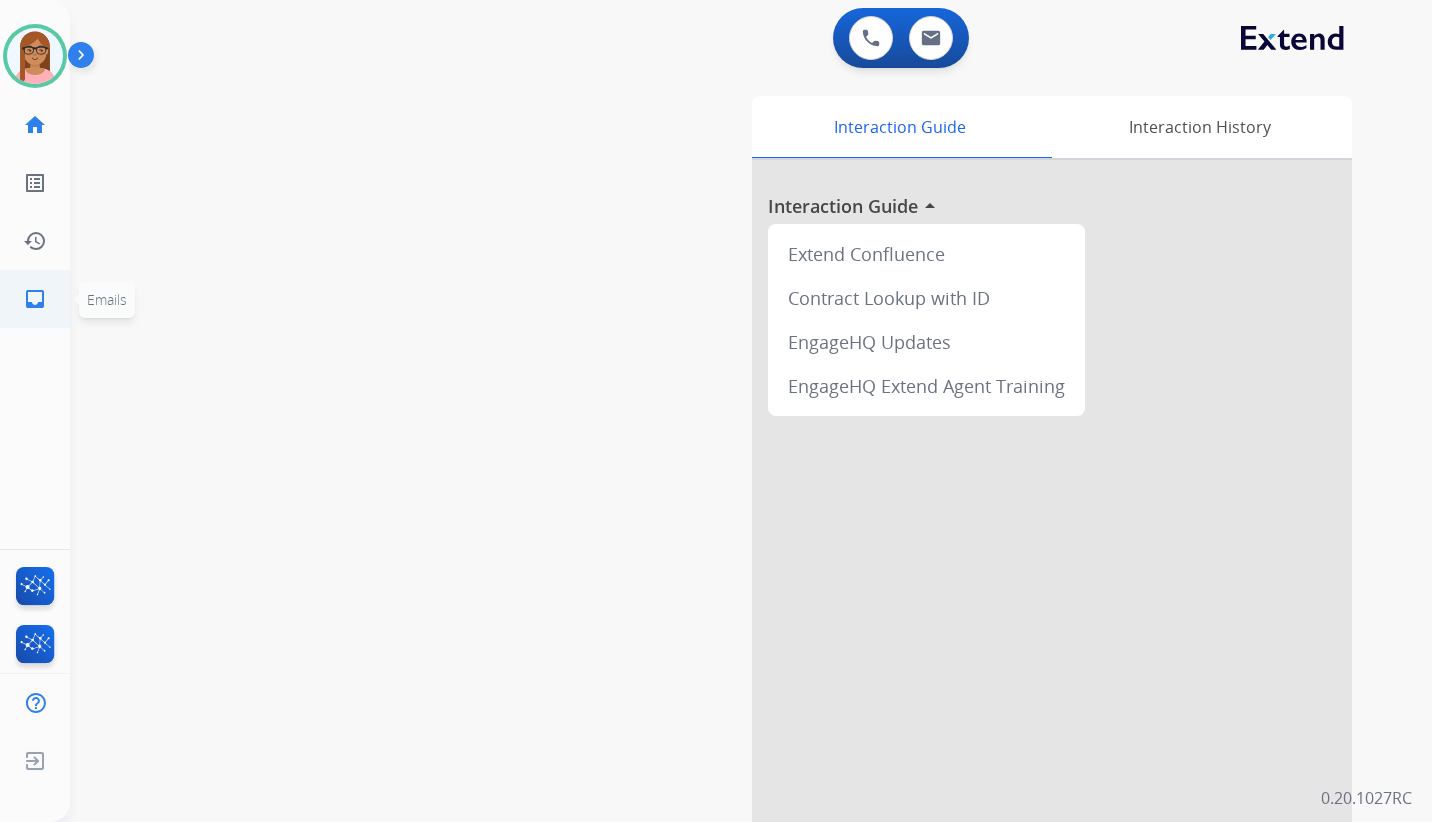 click on "inbox" 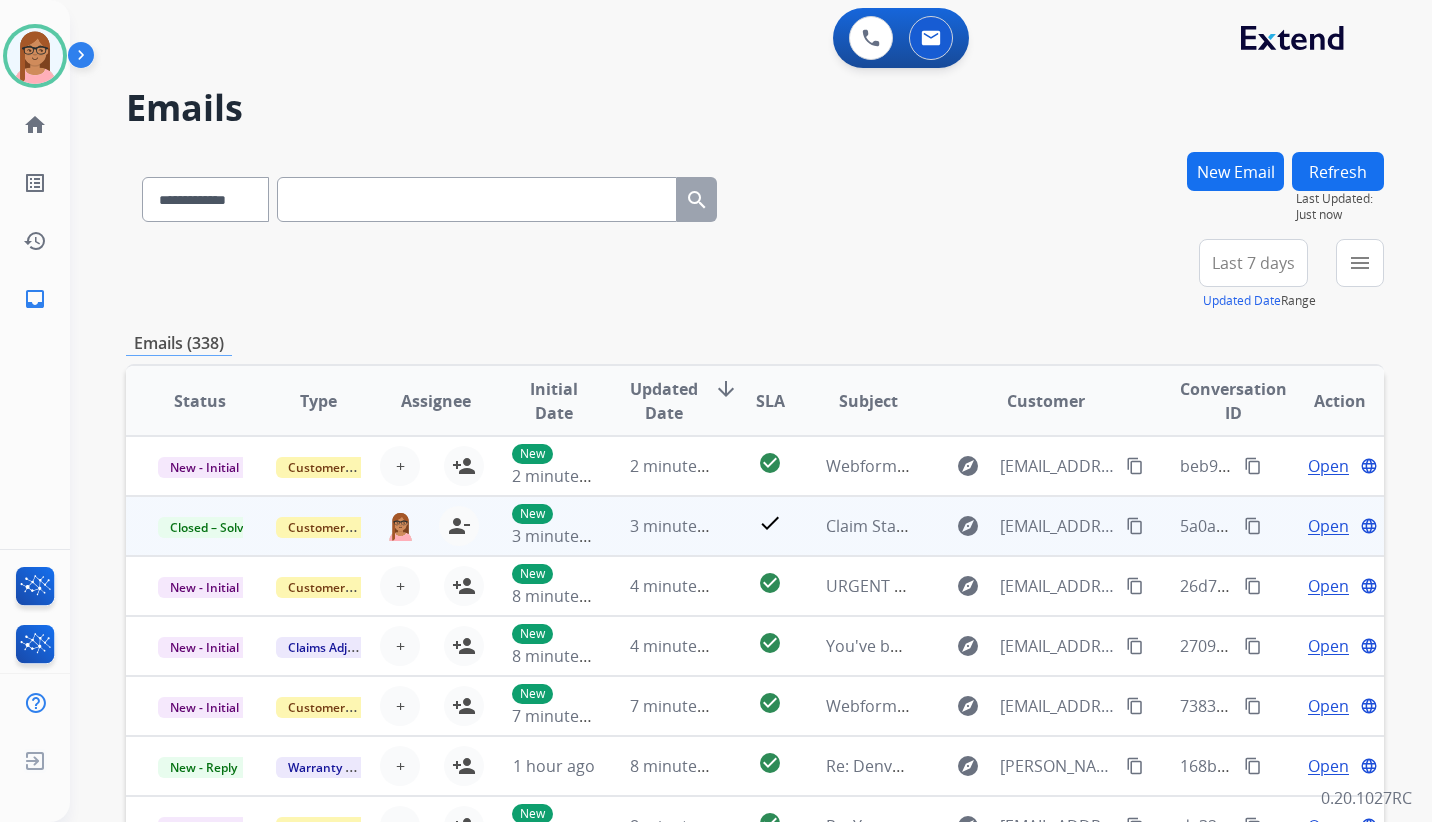 click on "content_copy" at bounding box center [1253, 526] 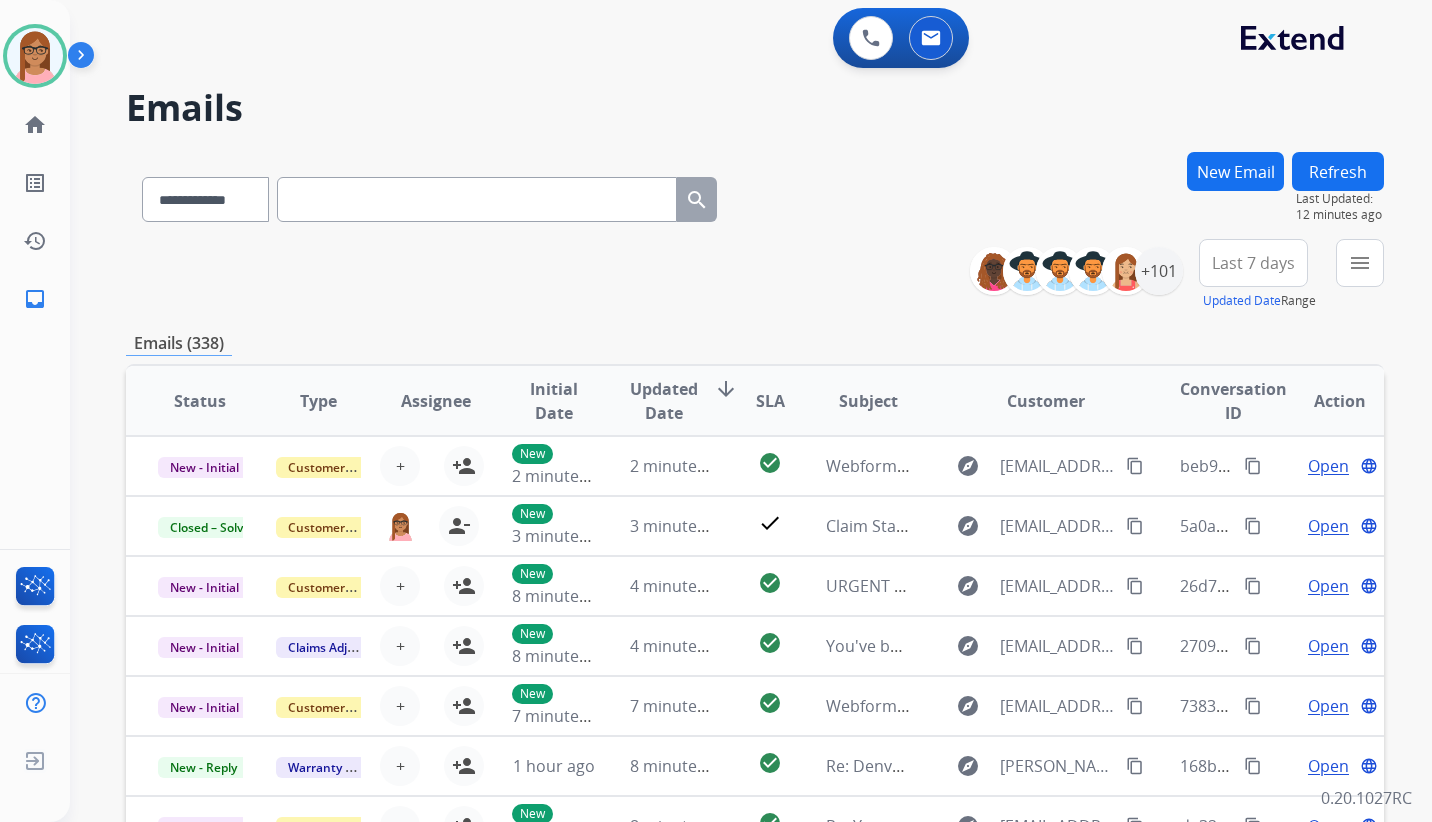 click on "New Email" at bounding box center [1235, 171] 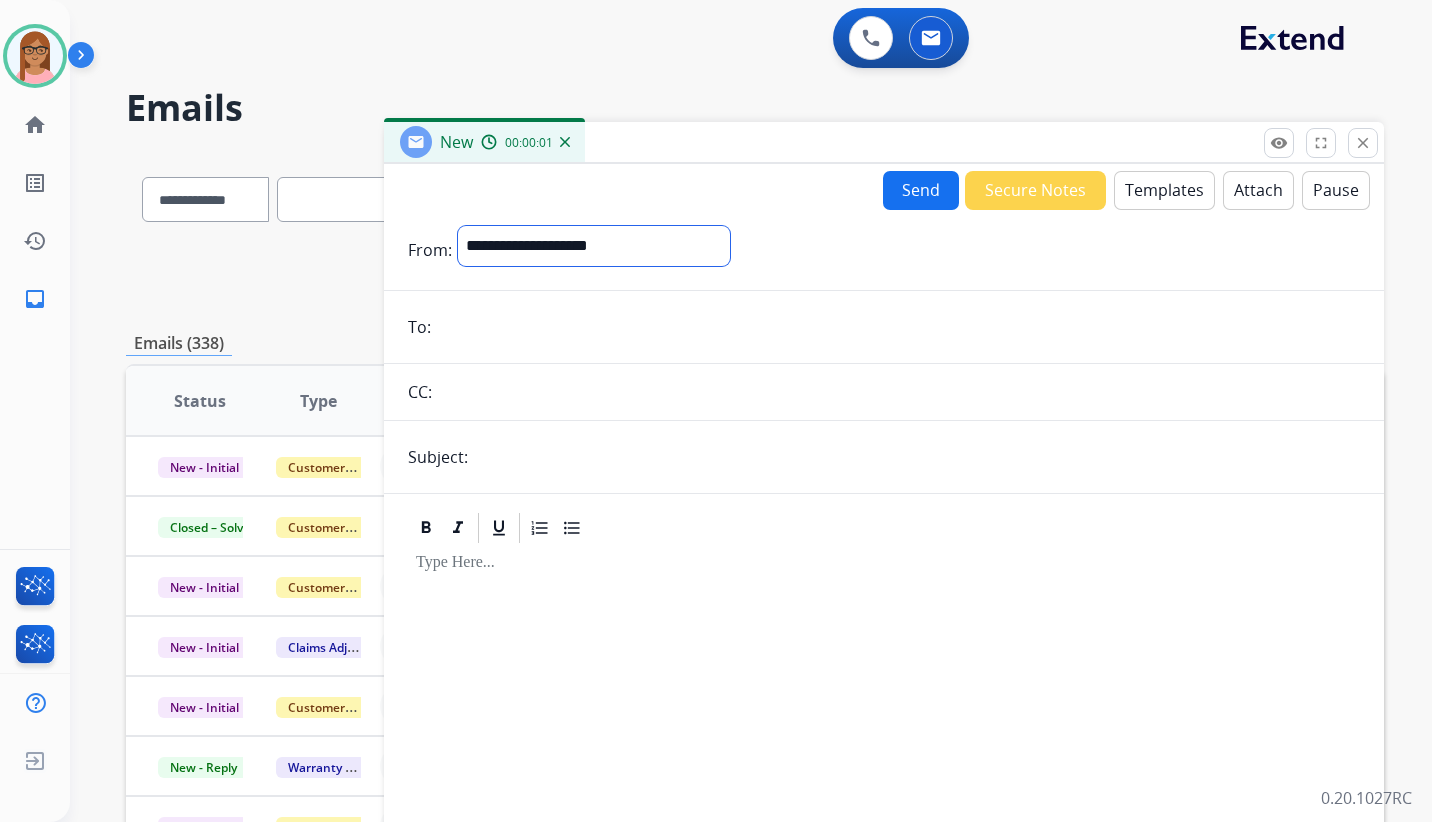 click on "**********" at bounding box center [594, 246] 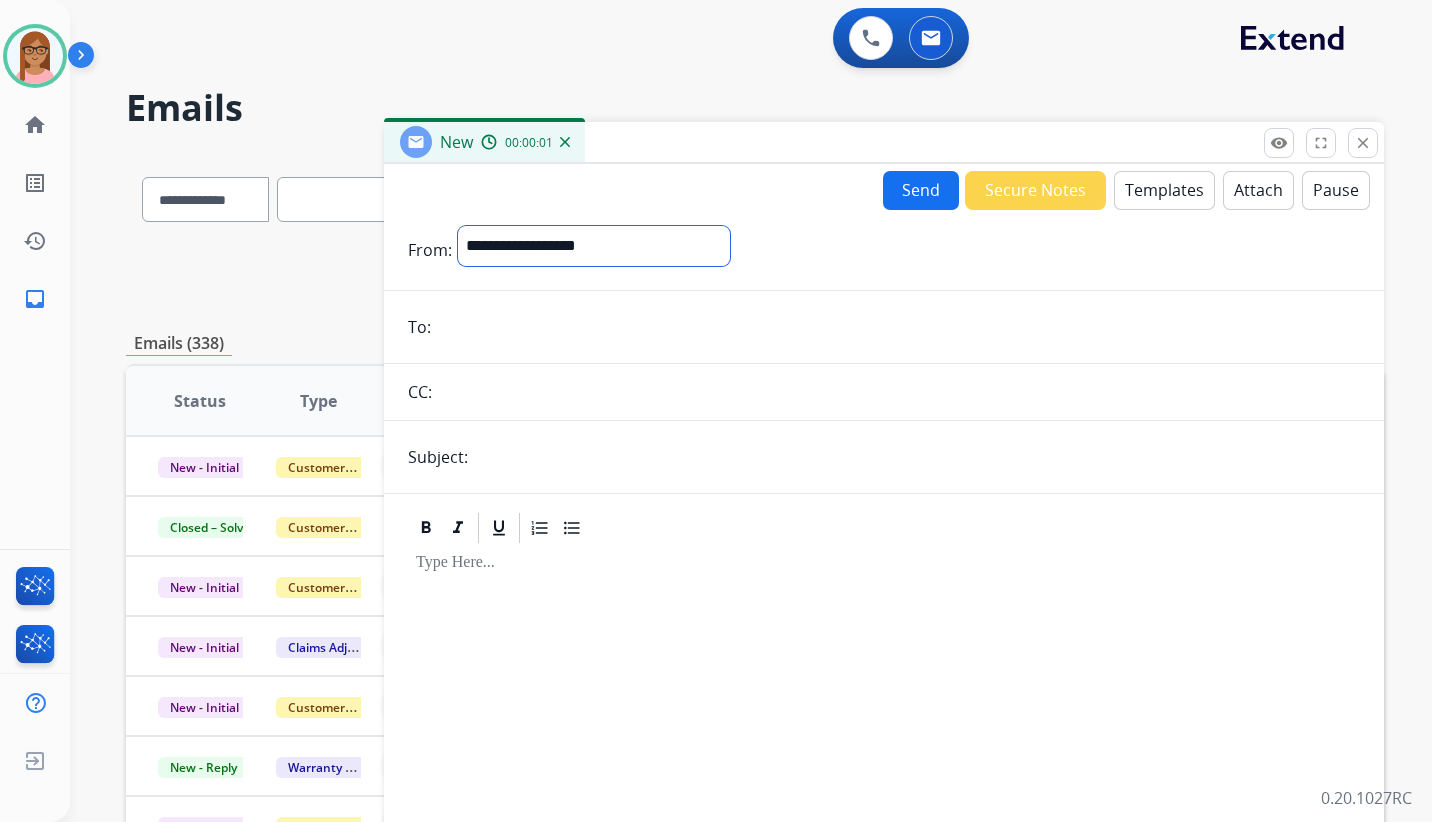 click on "**********" at bounding box center (594, 246) 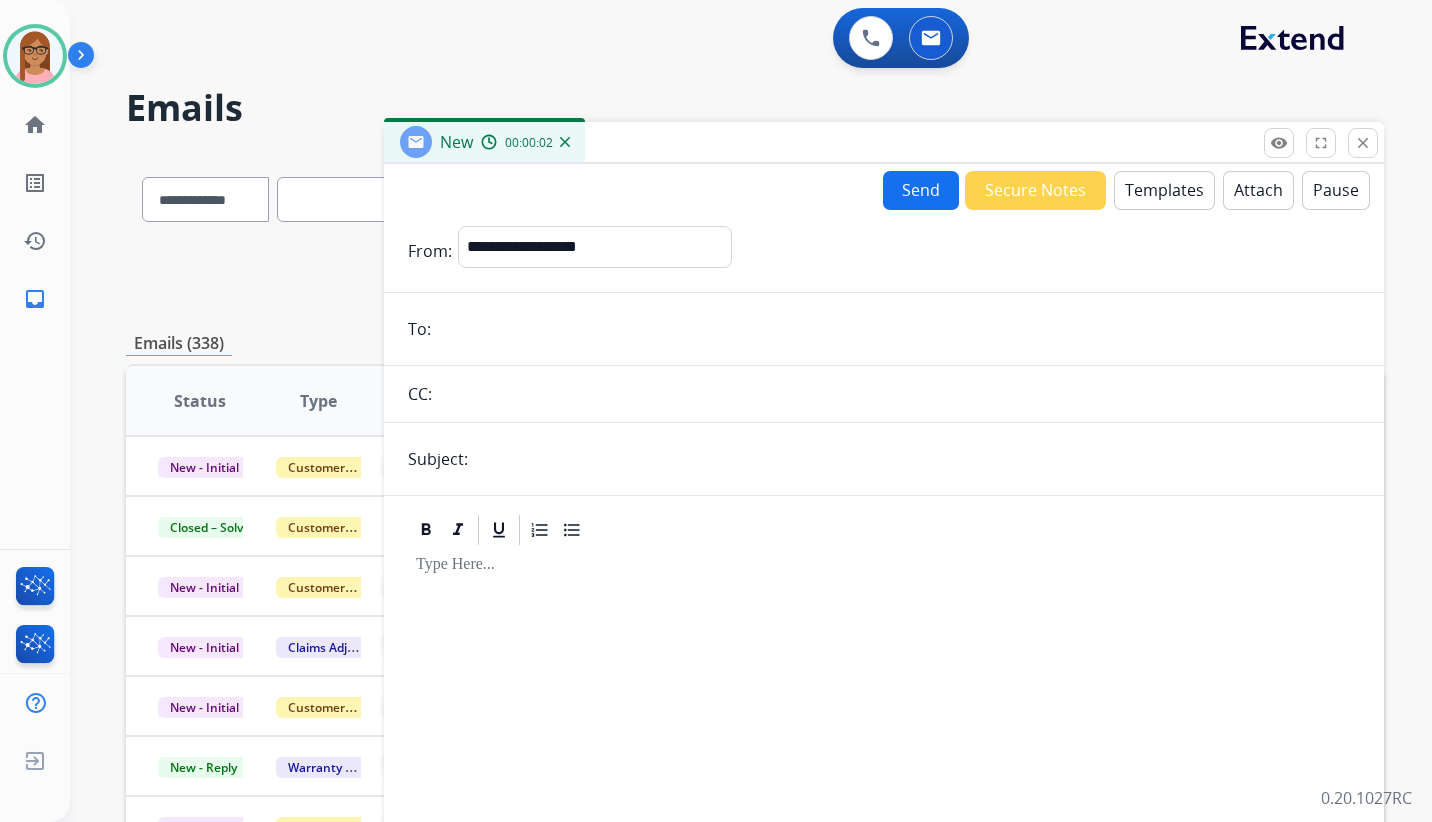 click on "**********" at bounding box center [884, 556] 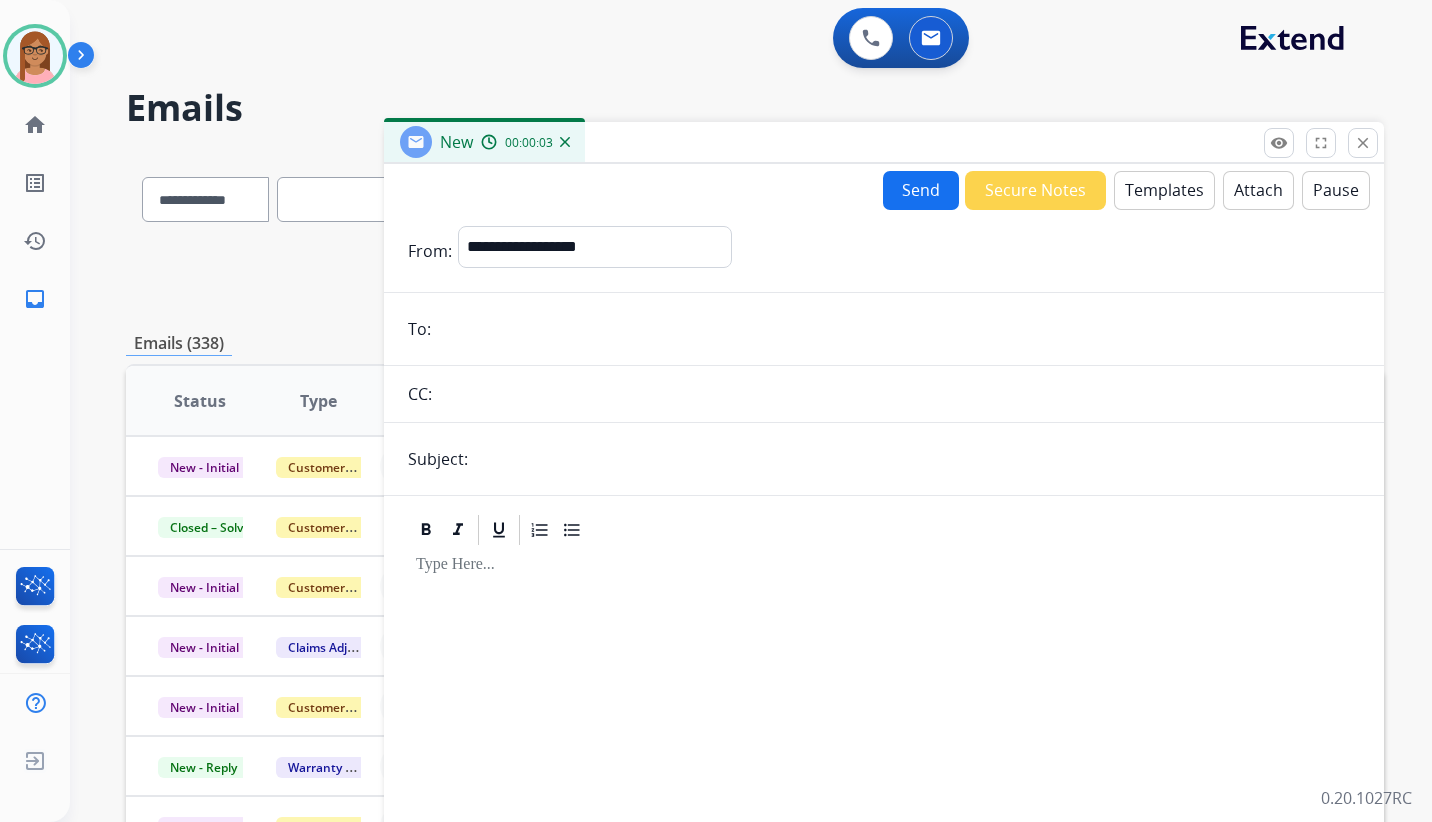 click at bounding box center [898, 329] 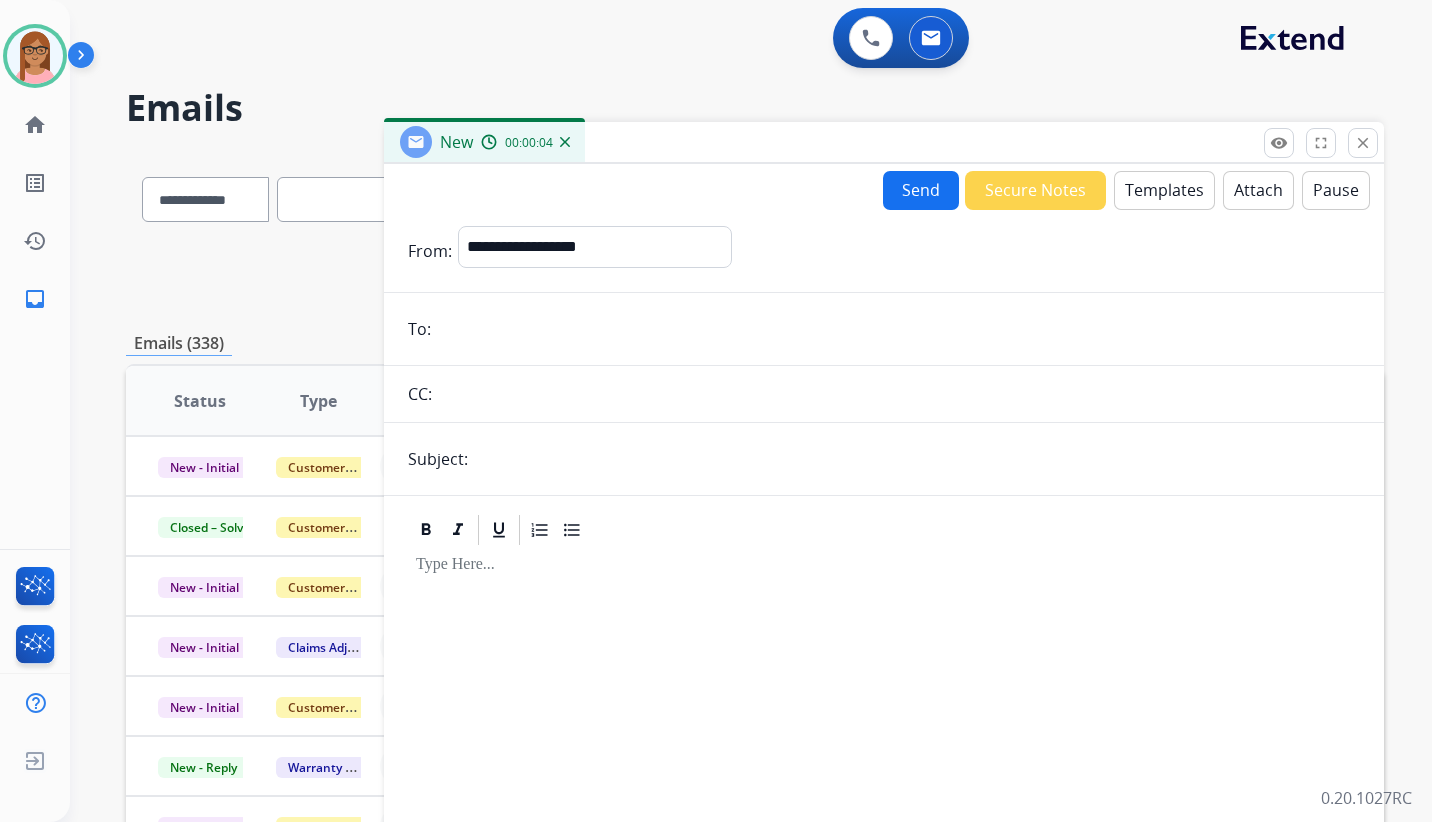 paste on "******" 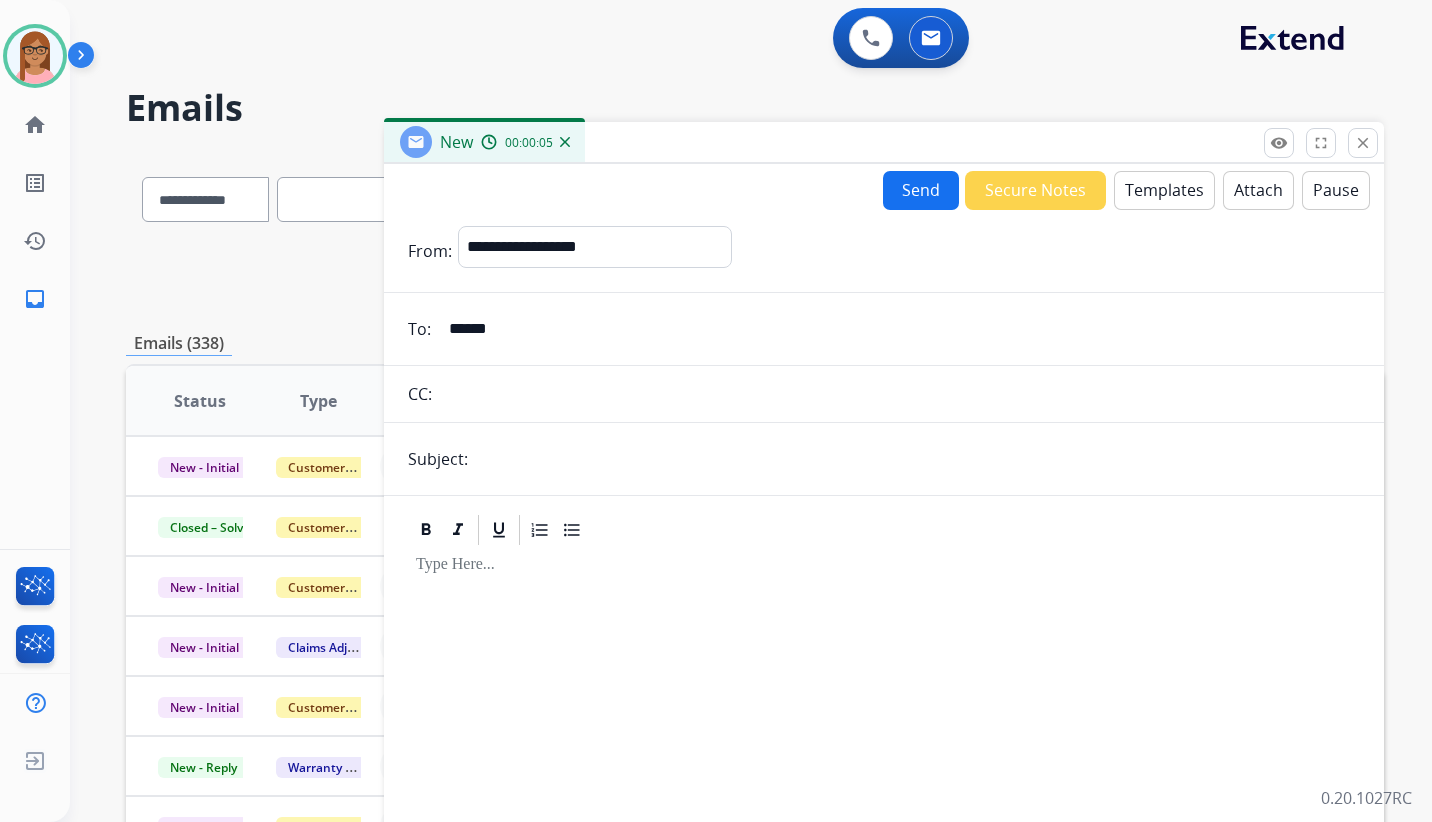 click on "******" at bounding box center (898, 329) 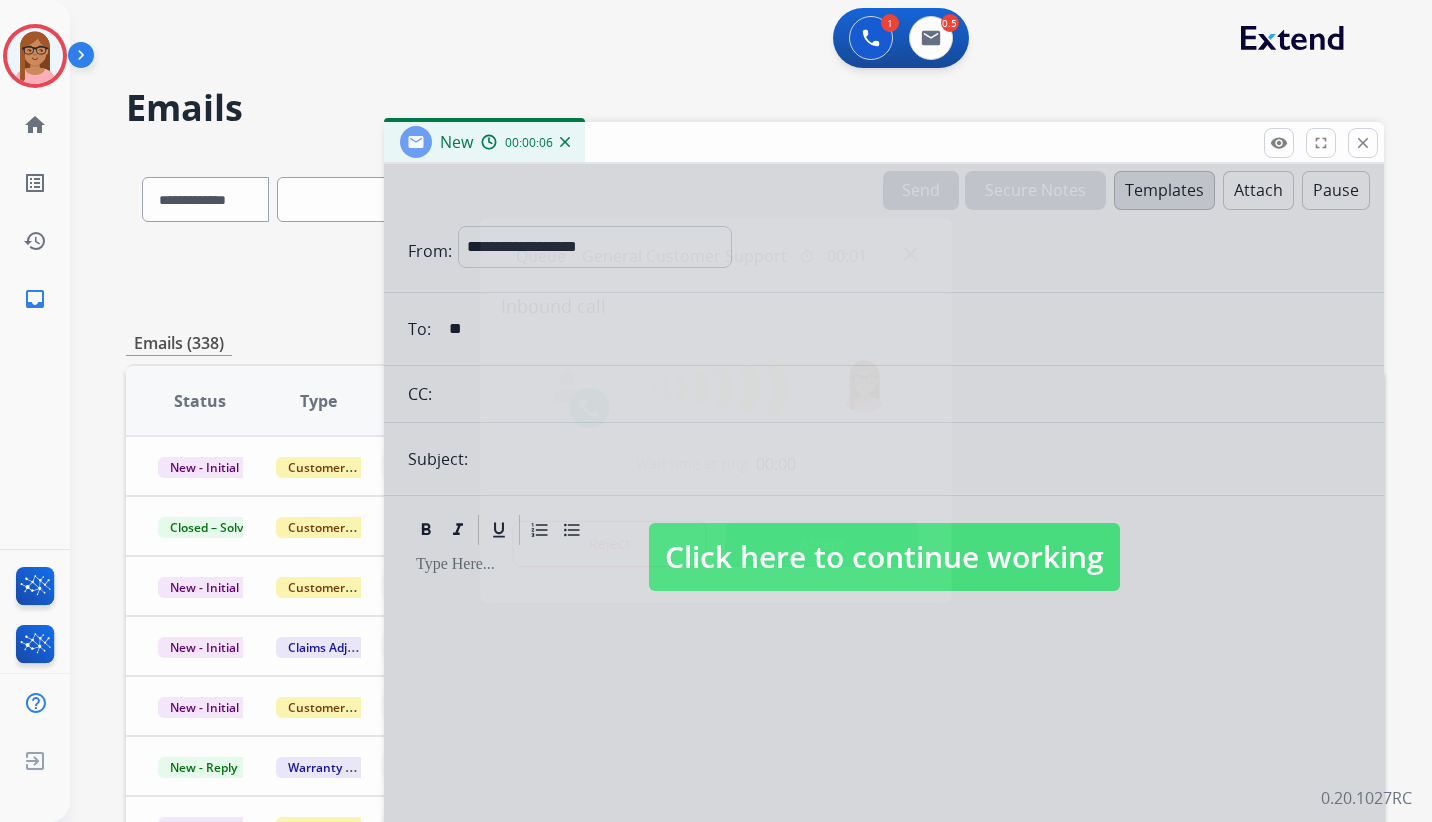 type on "*" 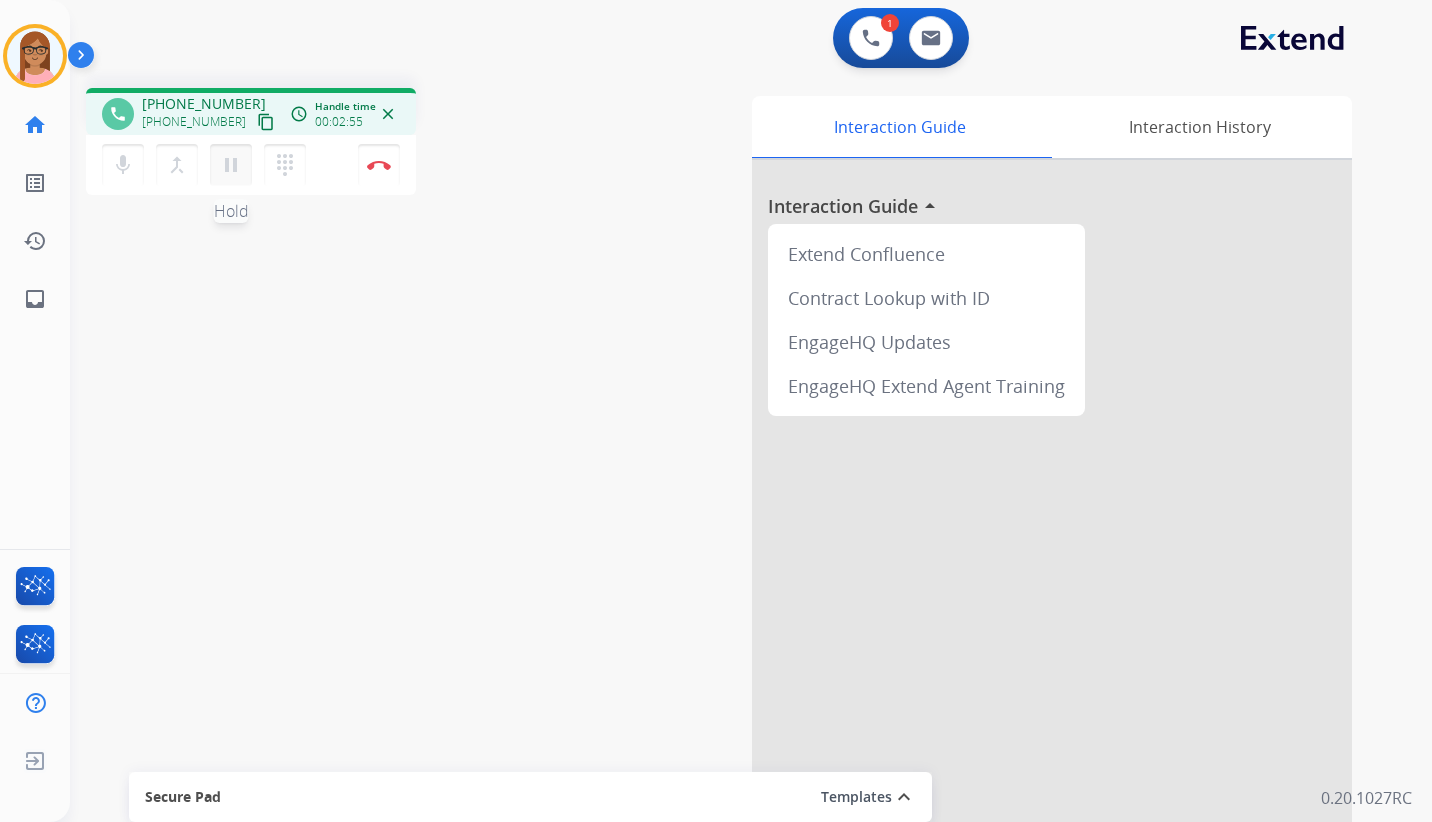 click on "pause" at bounding box center [231, 165] 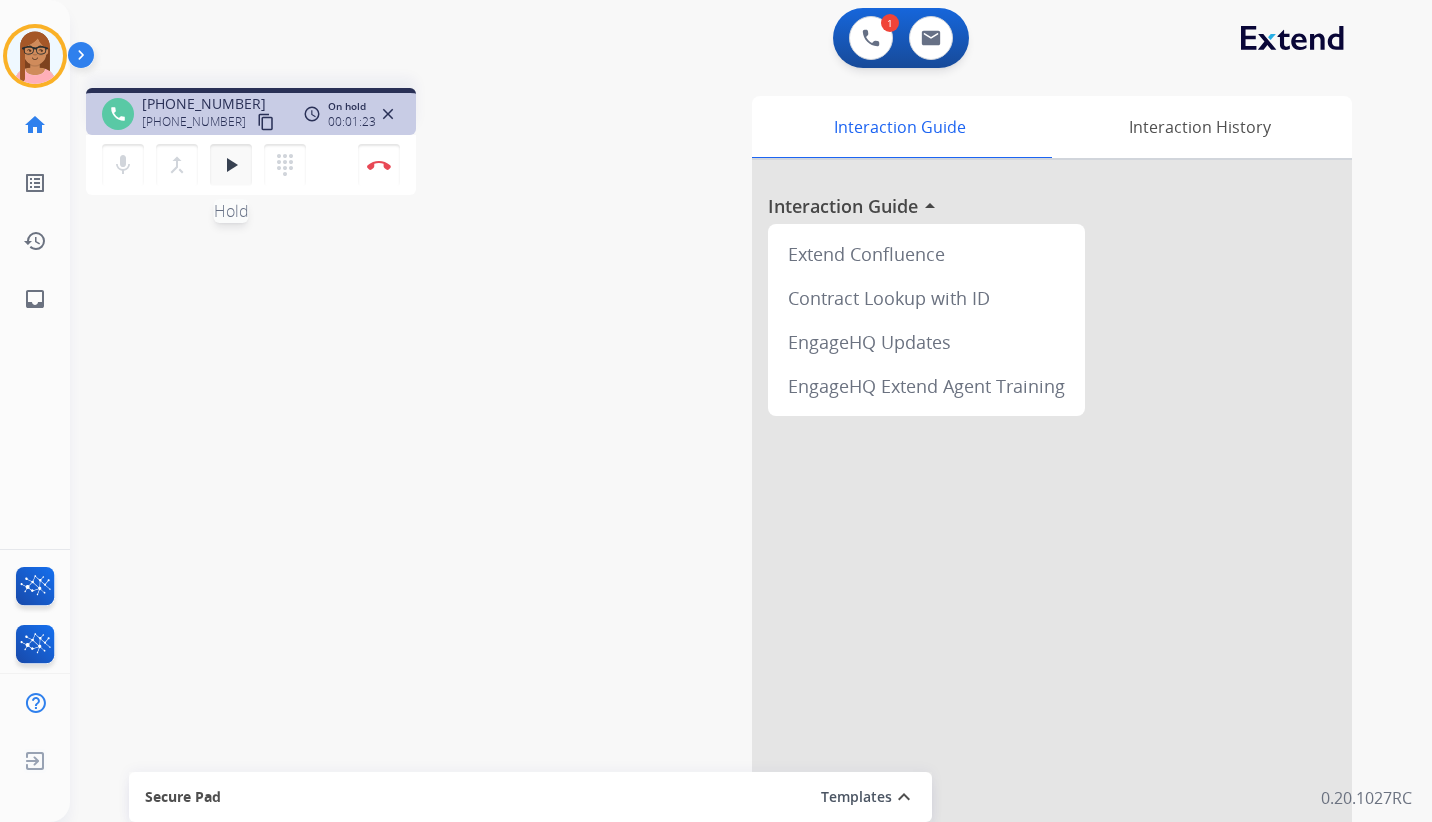 click on "play_arrow" at bounding box center (231, 165) 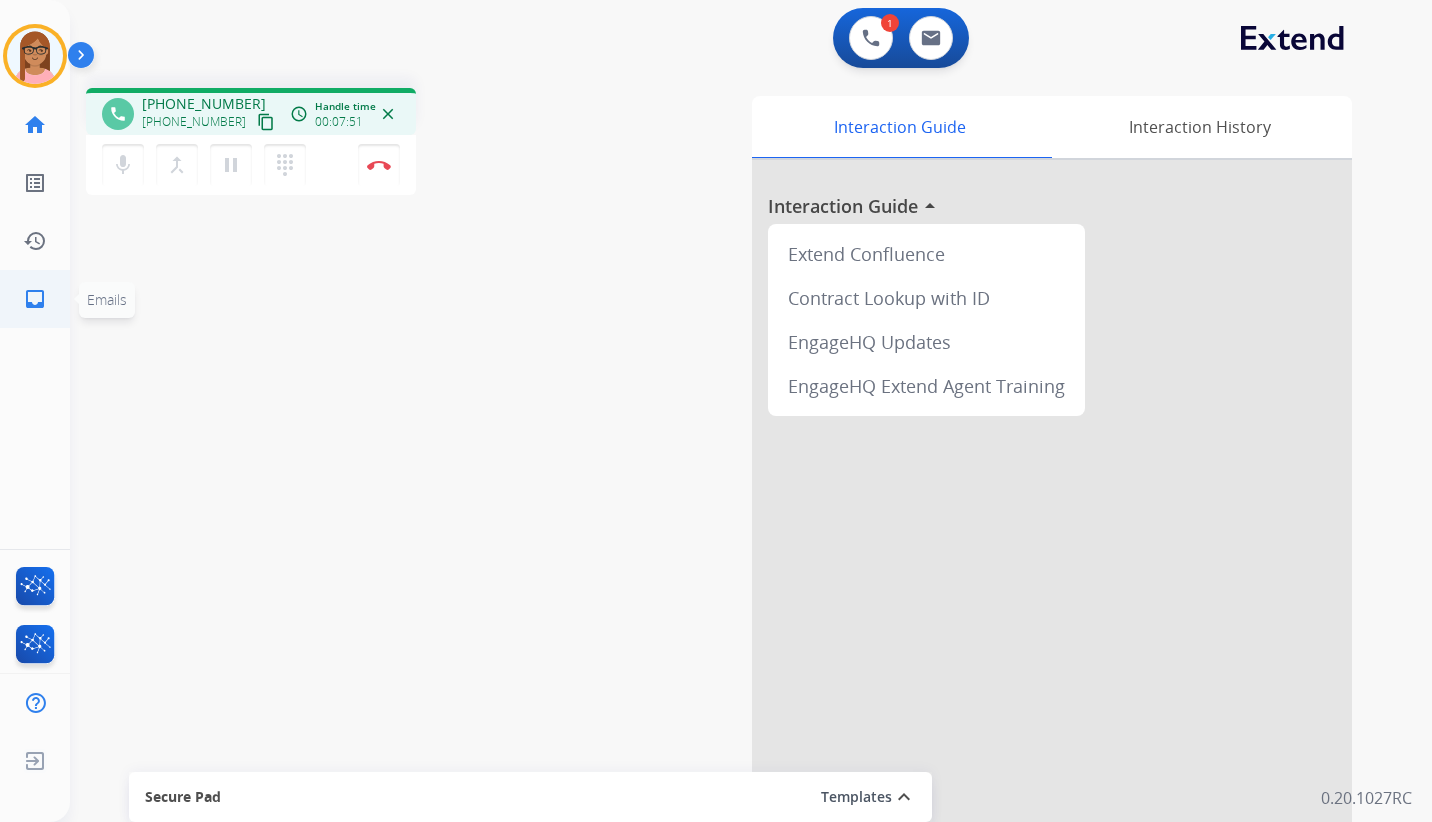 click on "inbox" 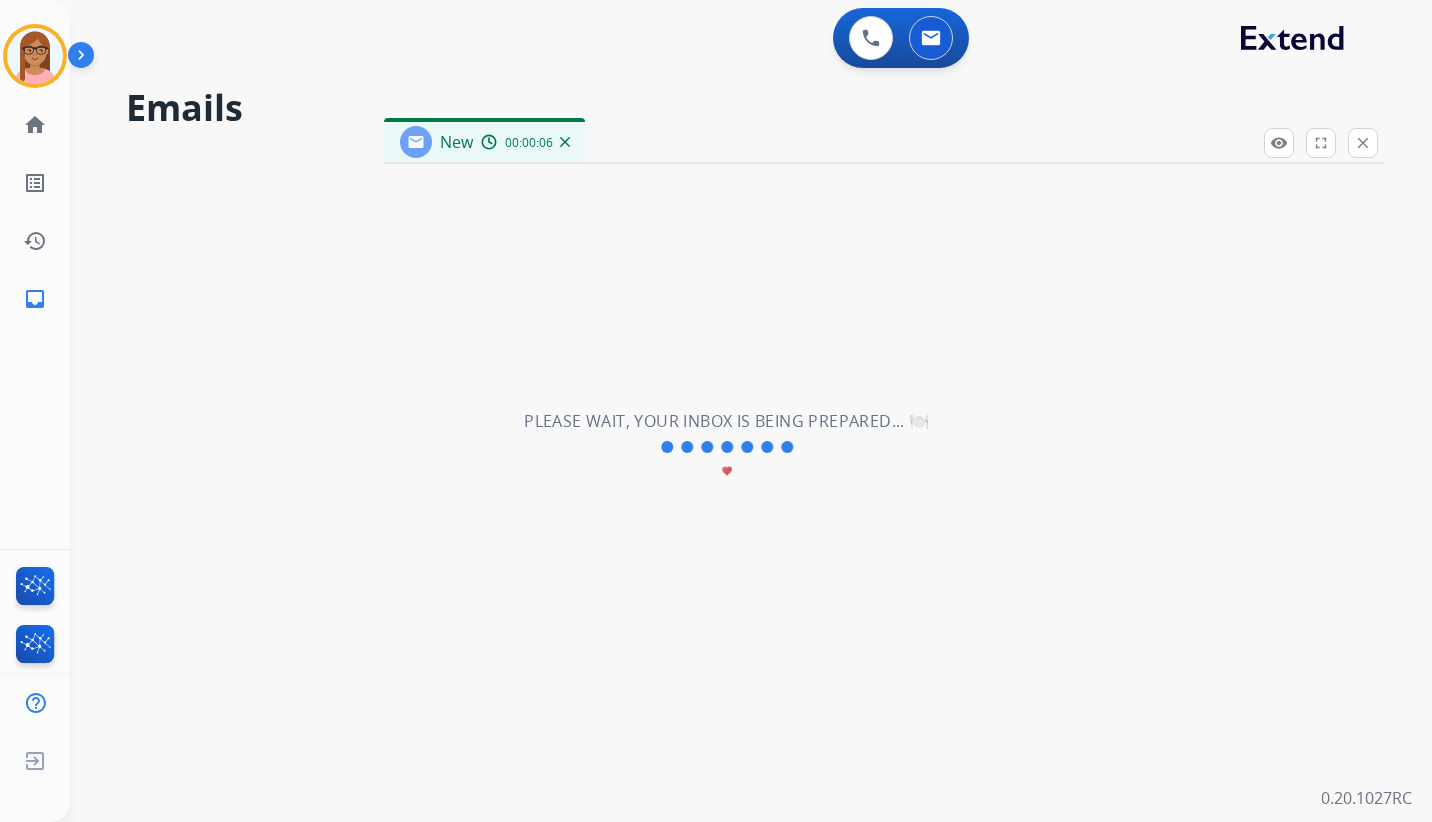 select on "**********" 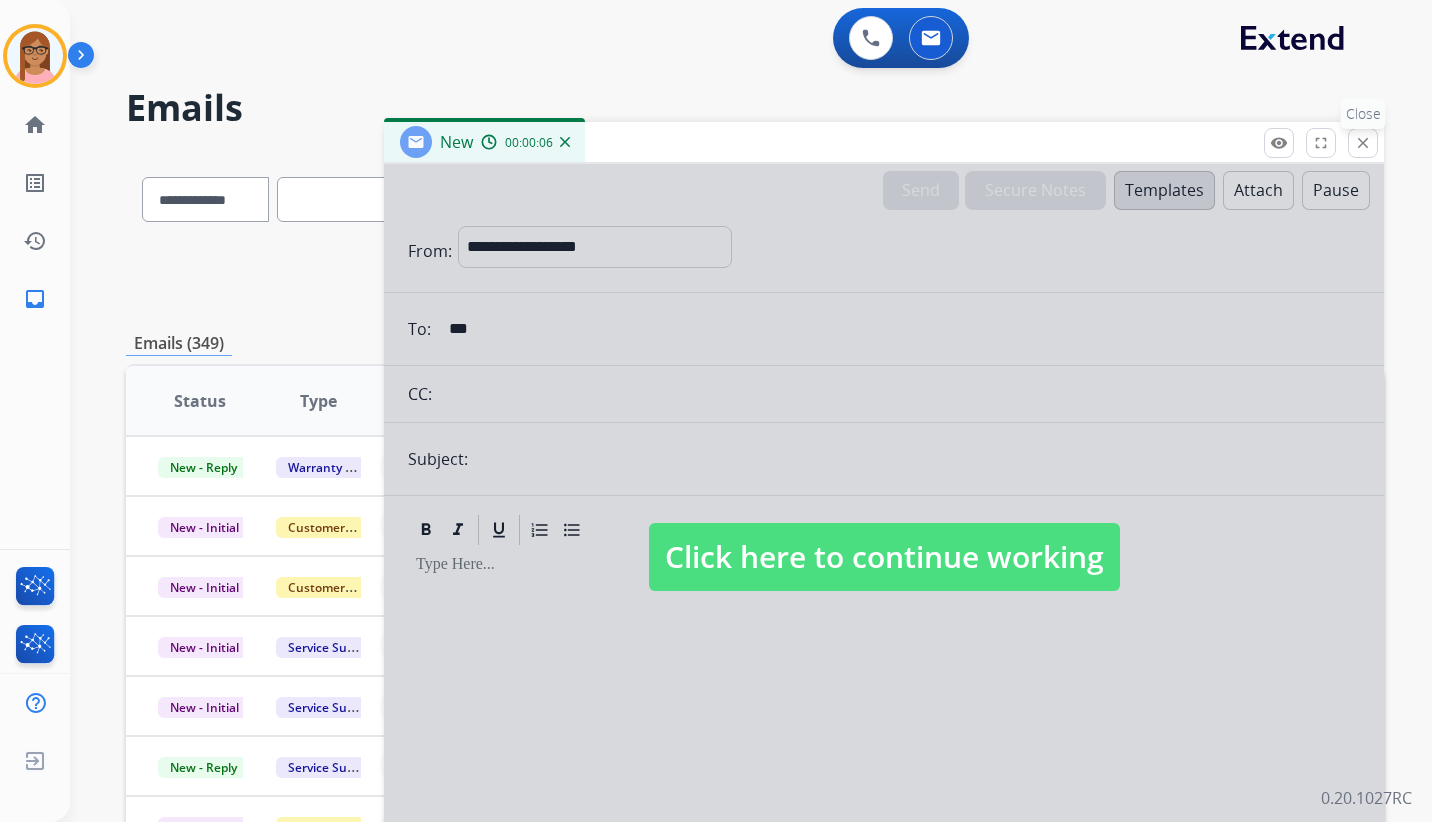 click on "close Close" at bounding box center (1363, 143) 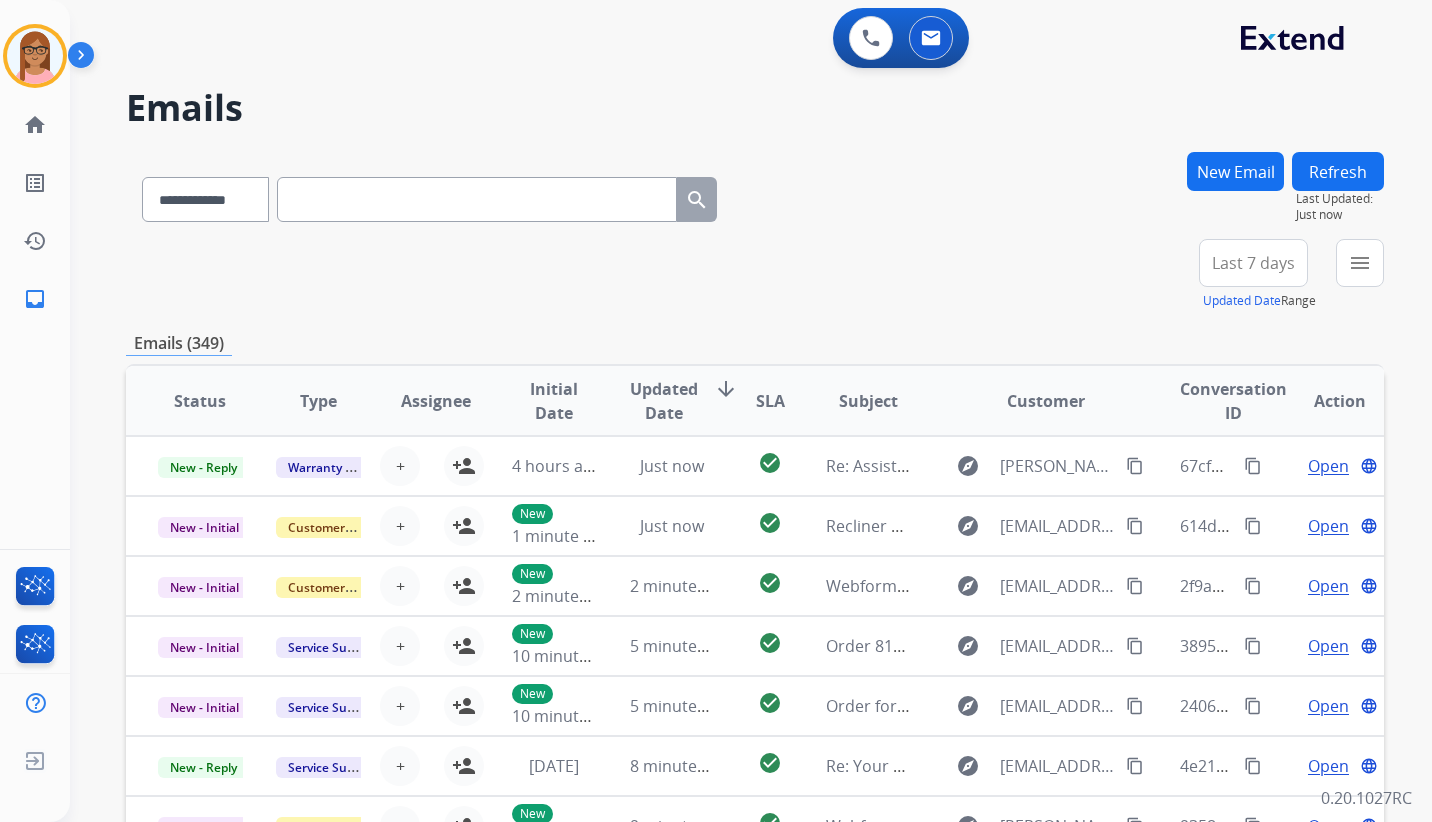 click at bounding box center [477, 199] 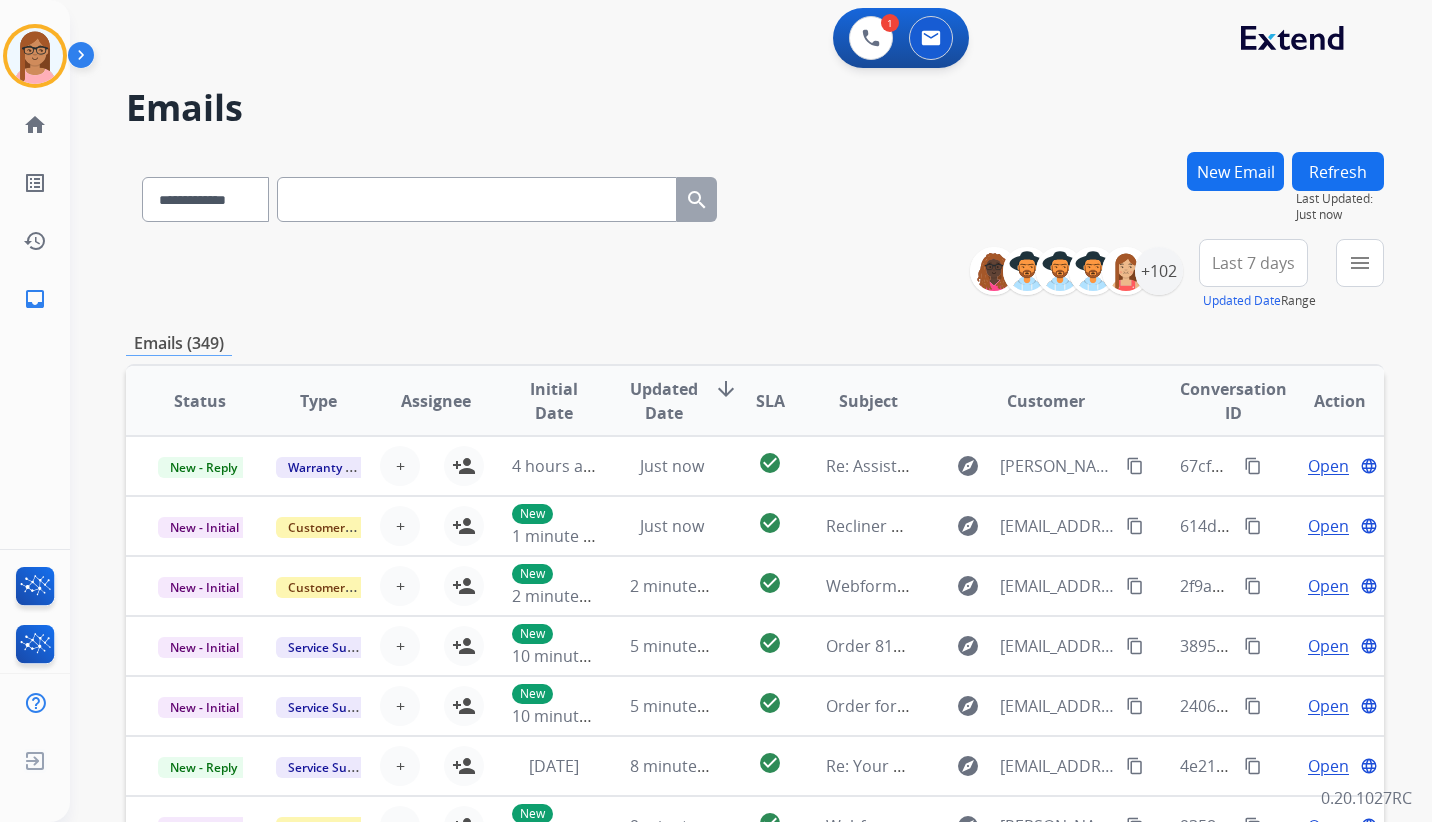 click at bounding box center (477, 199) 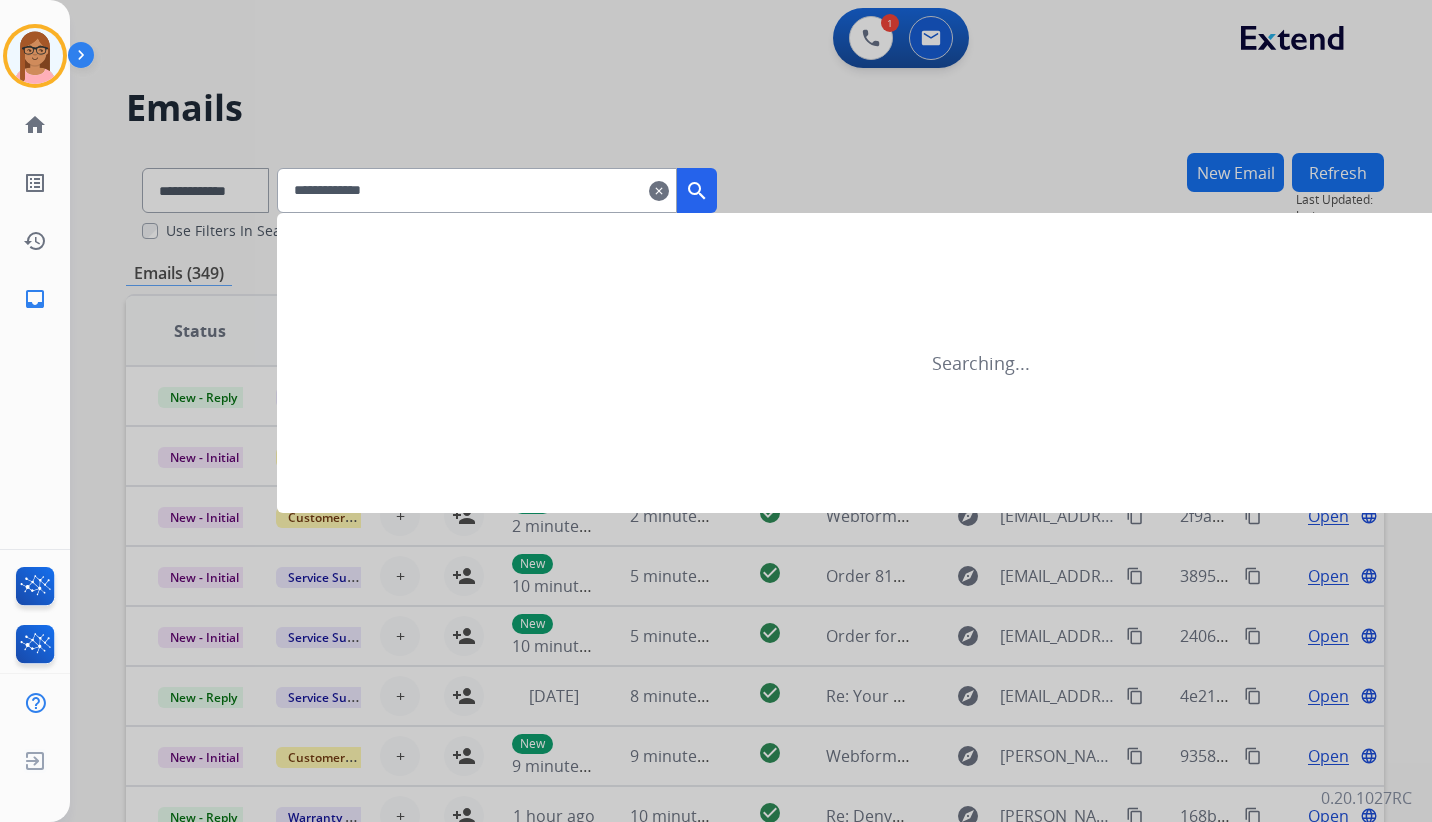 click on "**********" at bounding box center [477, 190] 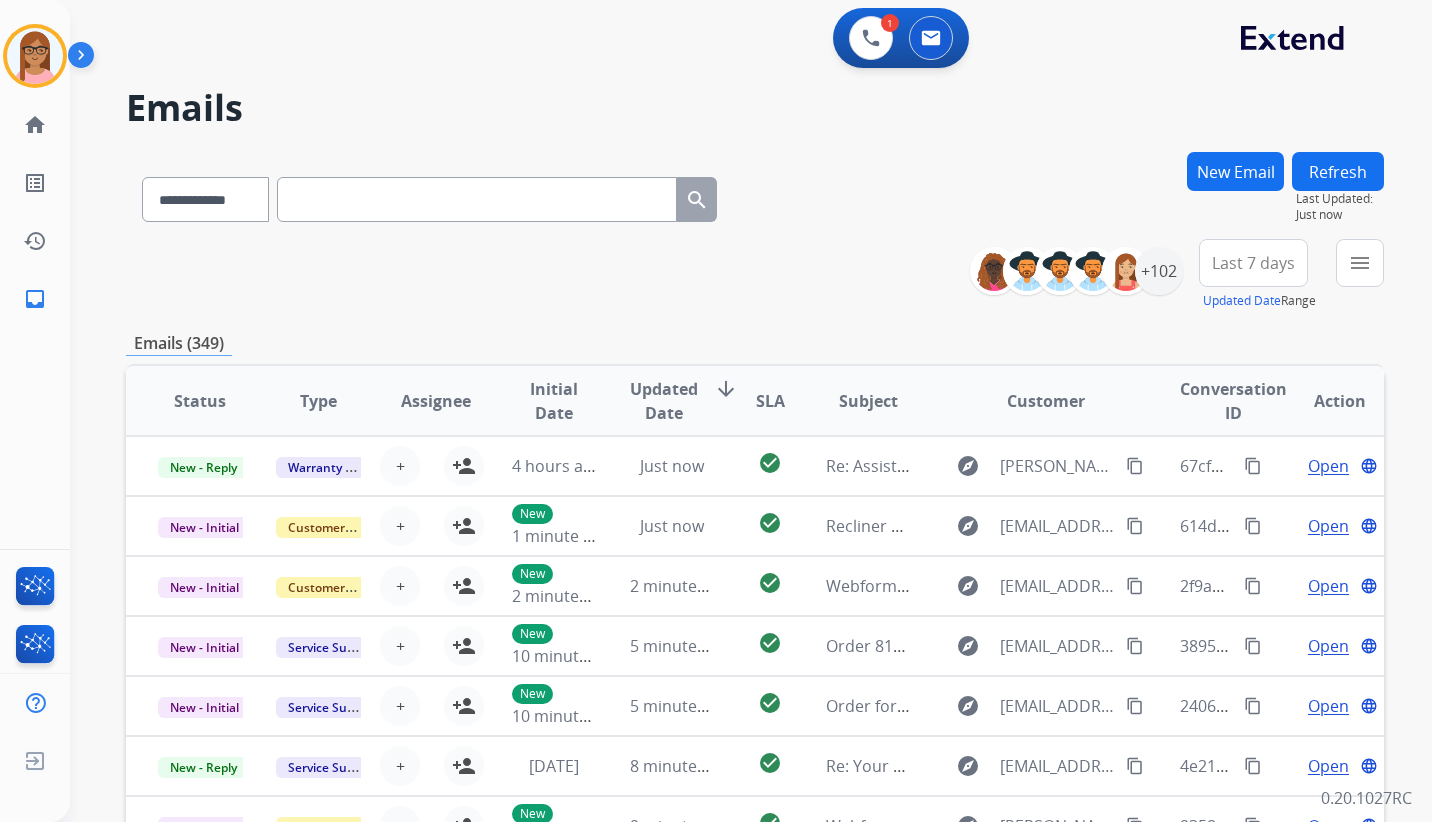 click at bounding box center (477, 199) 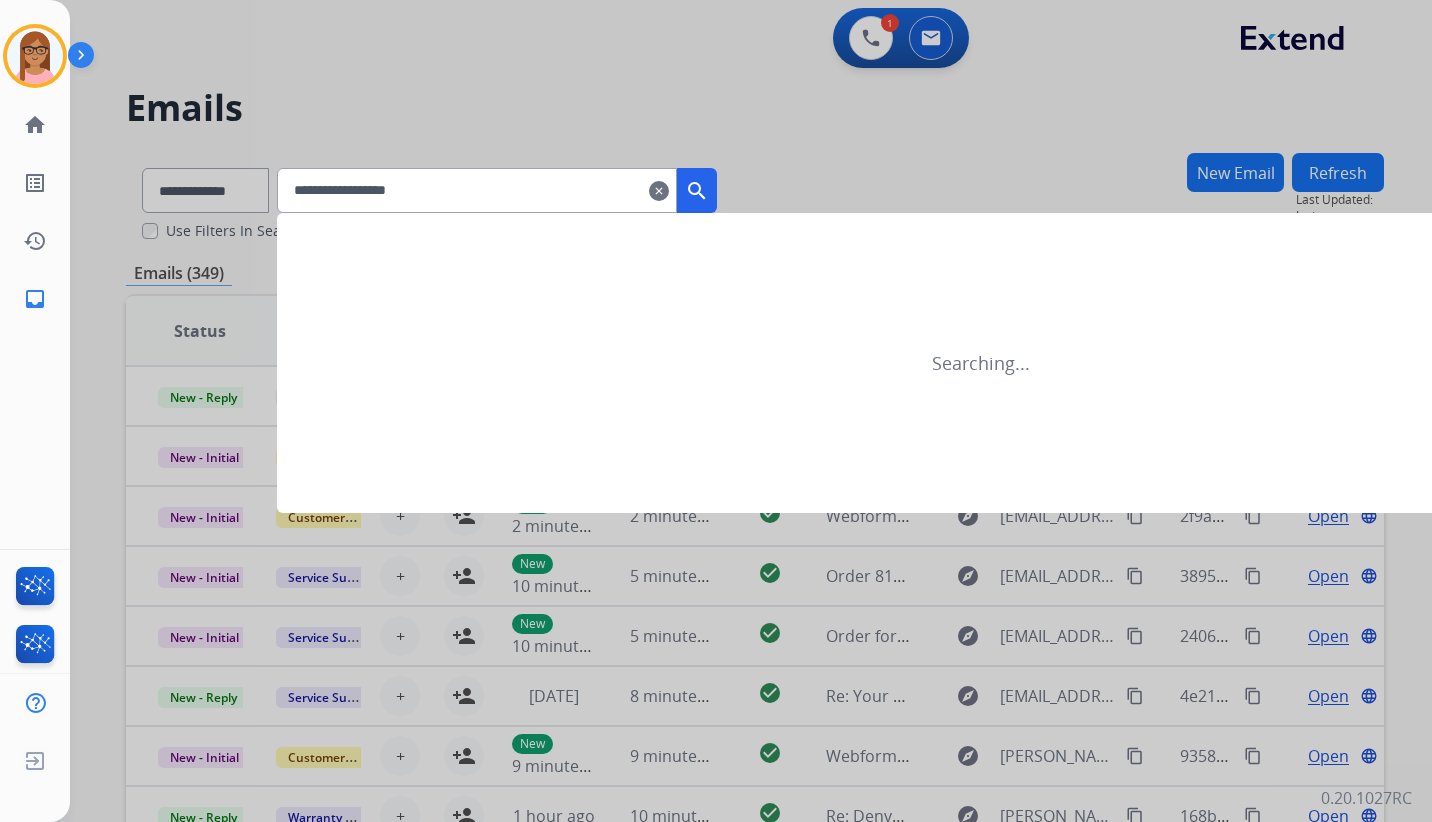 type on "**********" 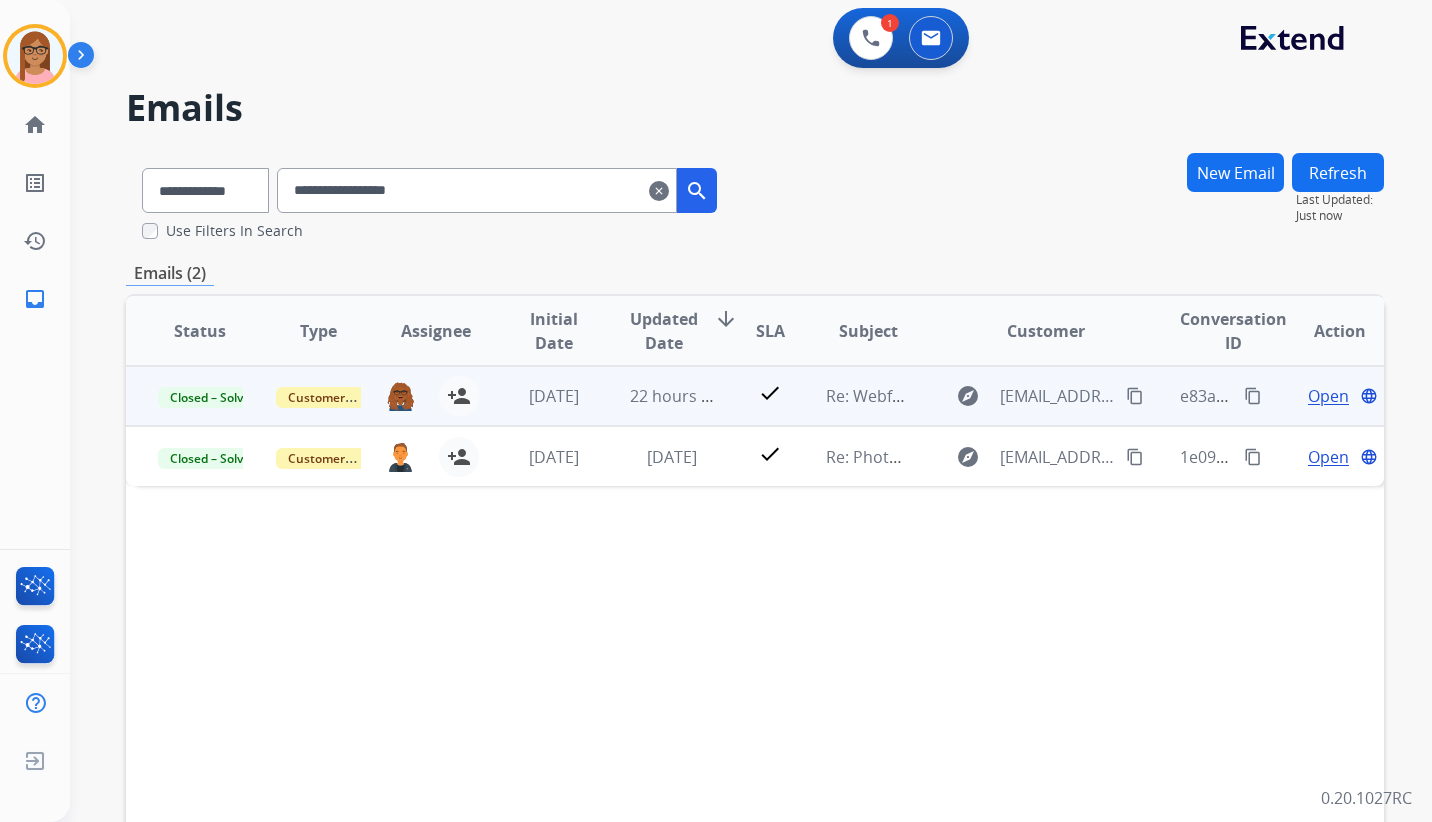 click on "Open" at bounding box center [1328, 396] 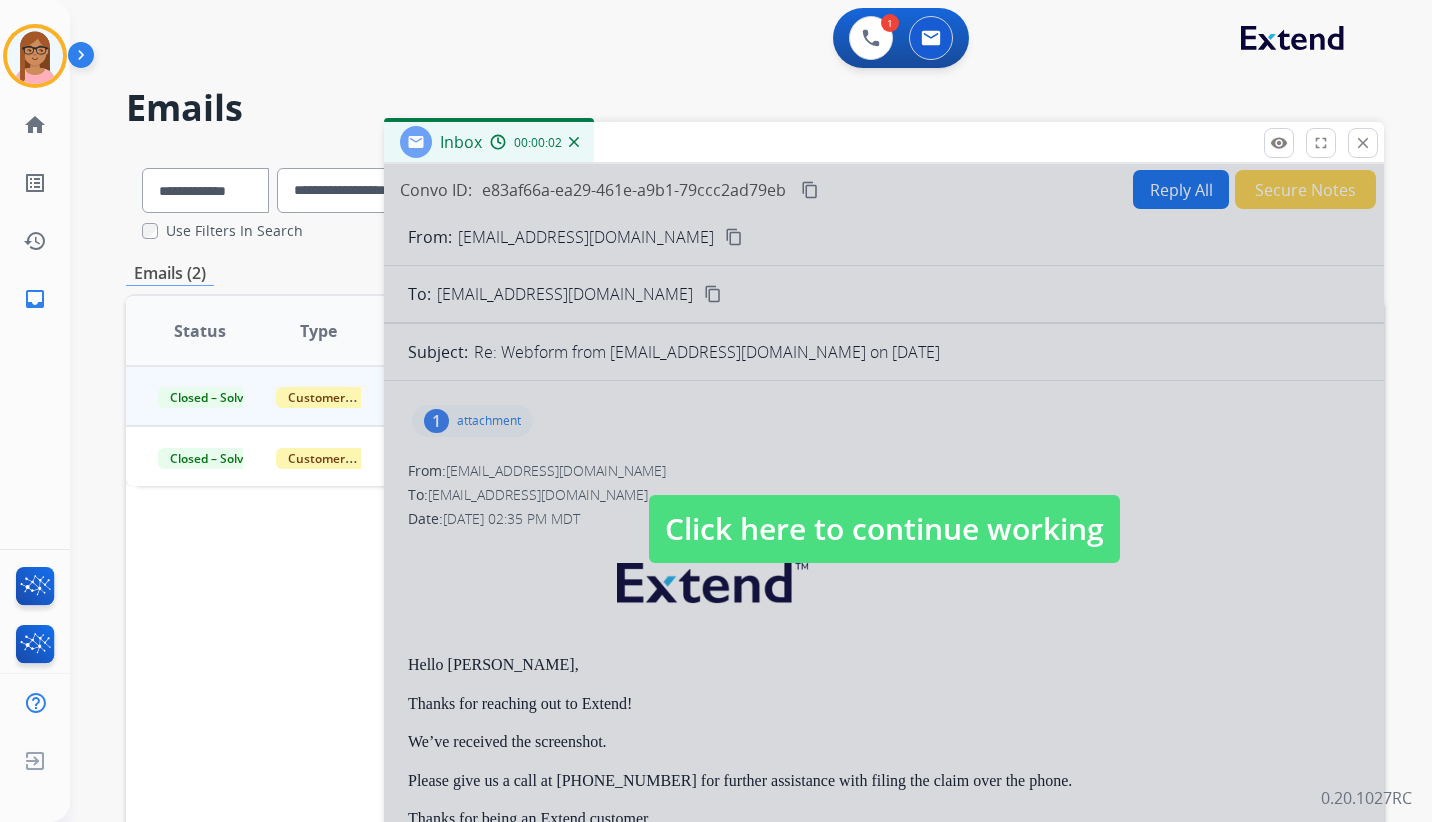 click at bounding box center (884, 509) 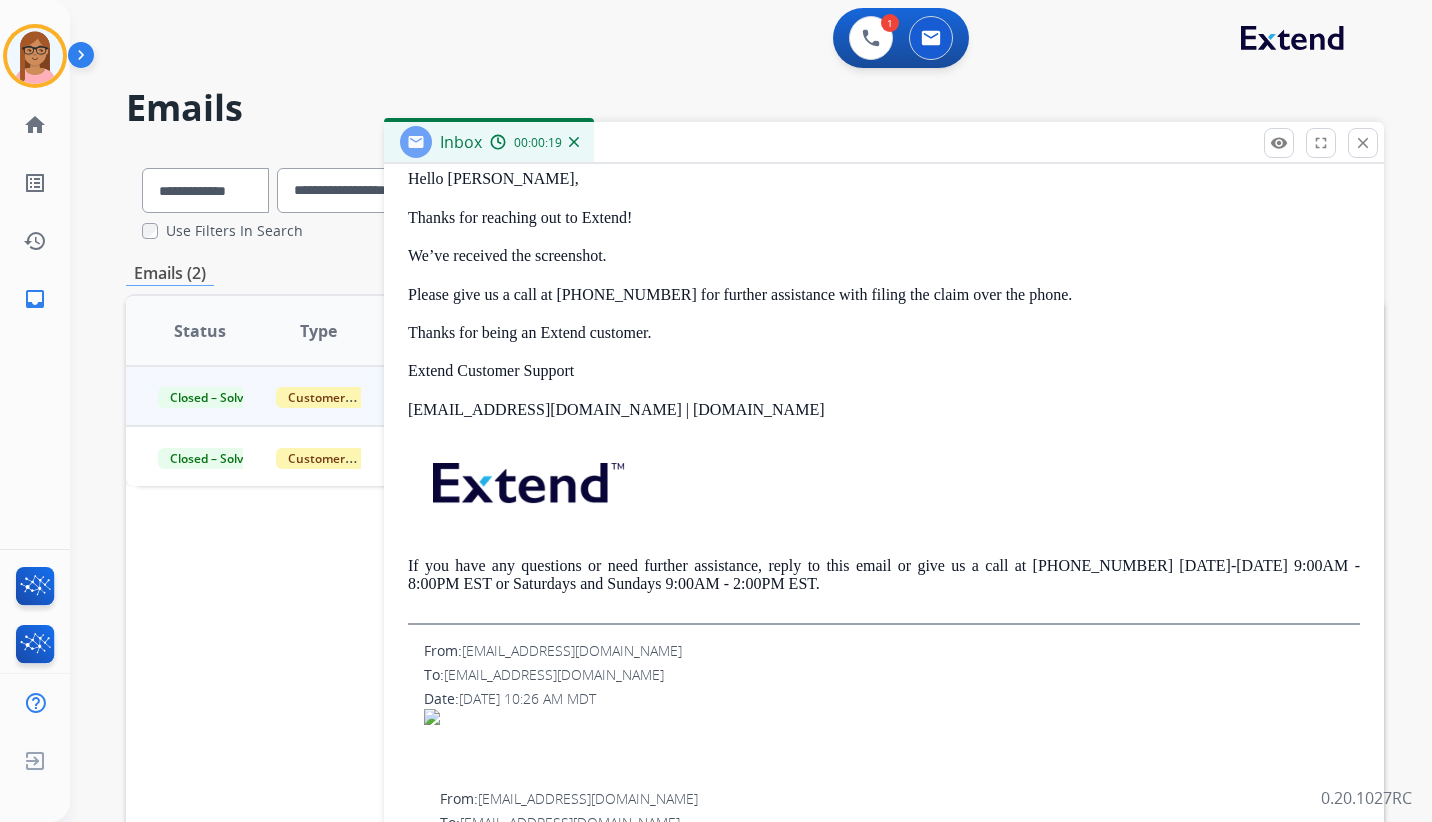 scroll, scrollTop: 0, scrollLeft: 0, axis: both 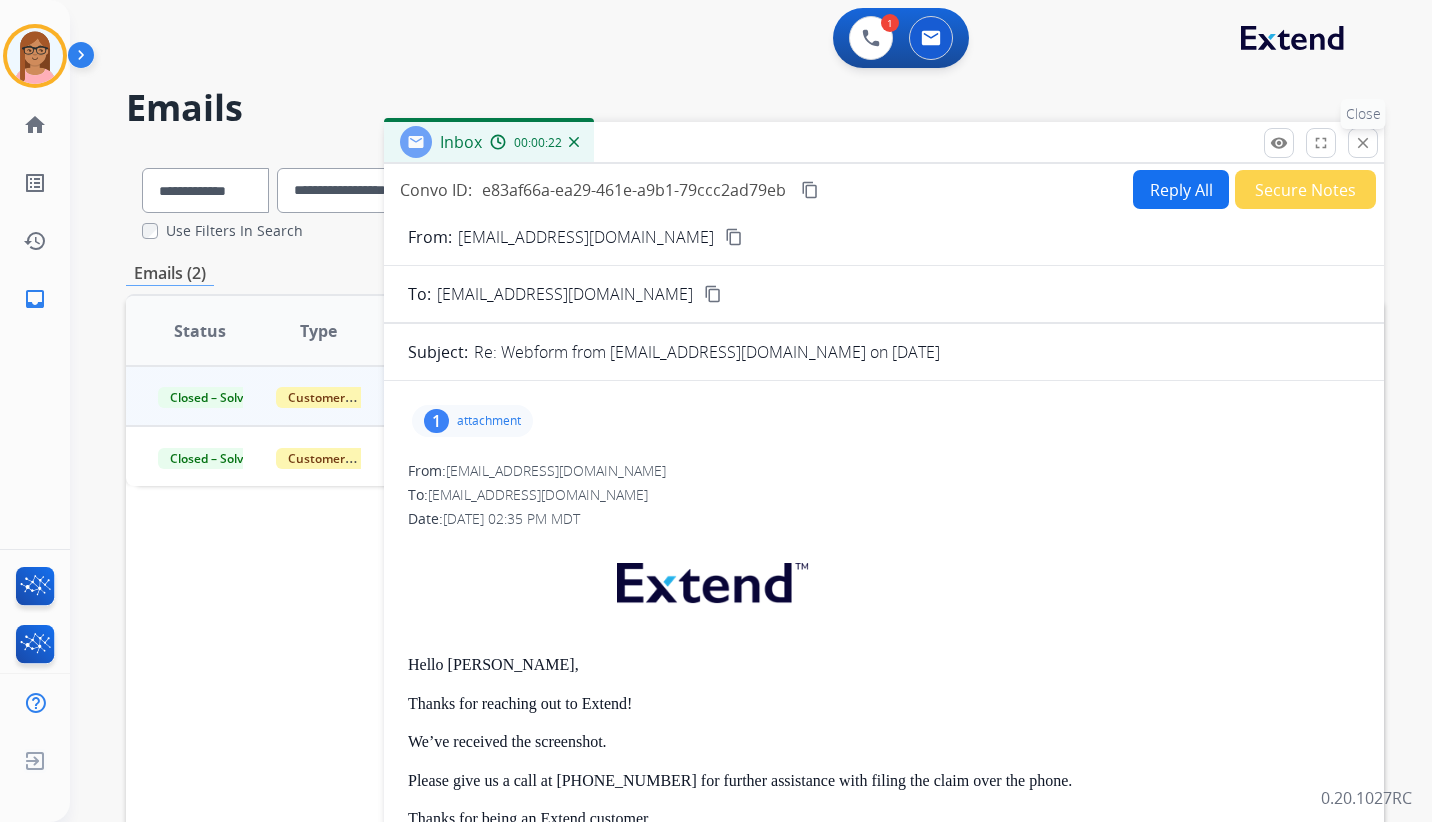 click on "close" at bounding box center [1363, 143] 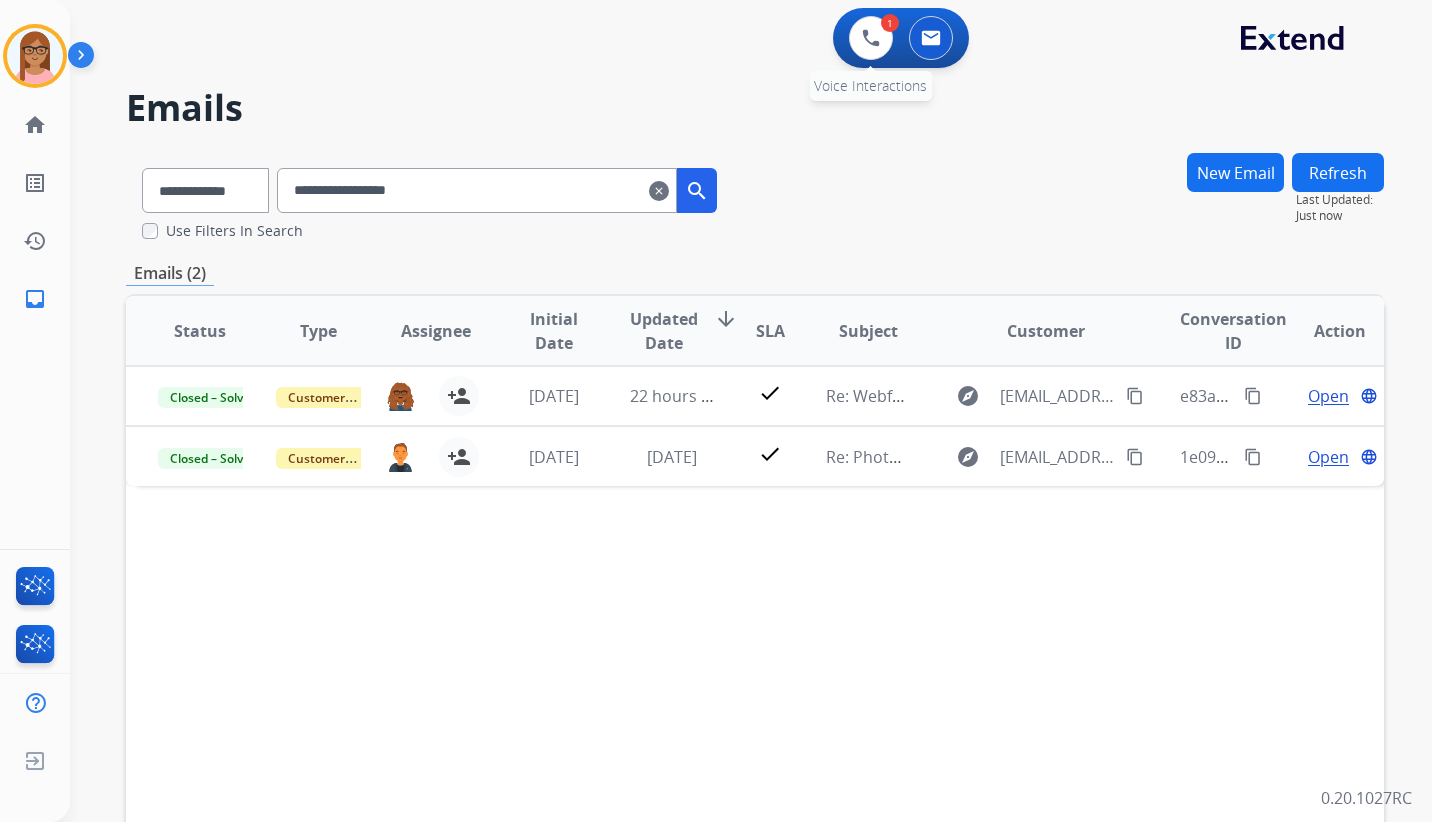 click on "1 Voice Interactions" at bounding box center (871, 38) 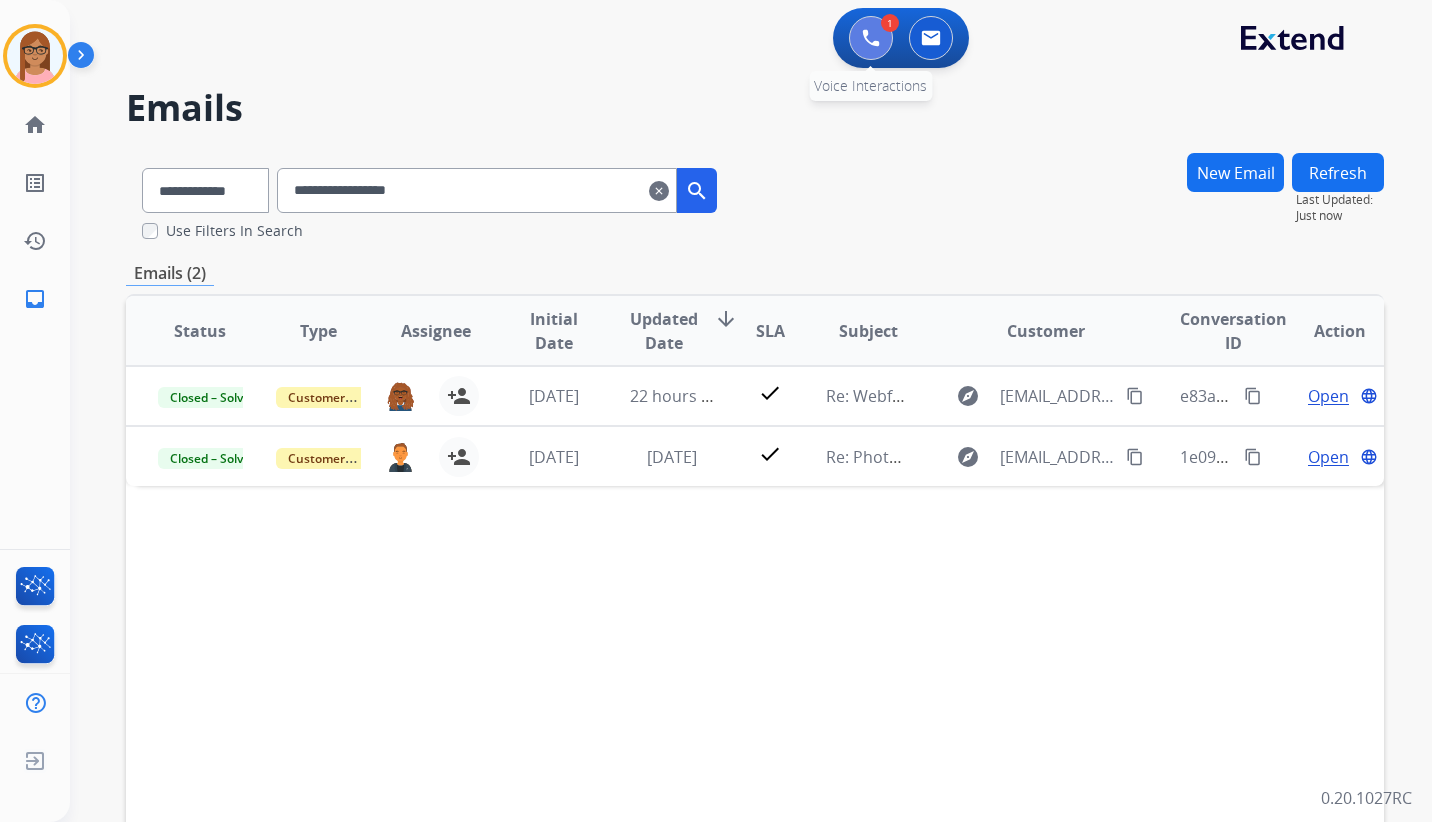 click at bounding box center (871, 38) 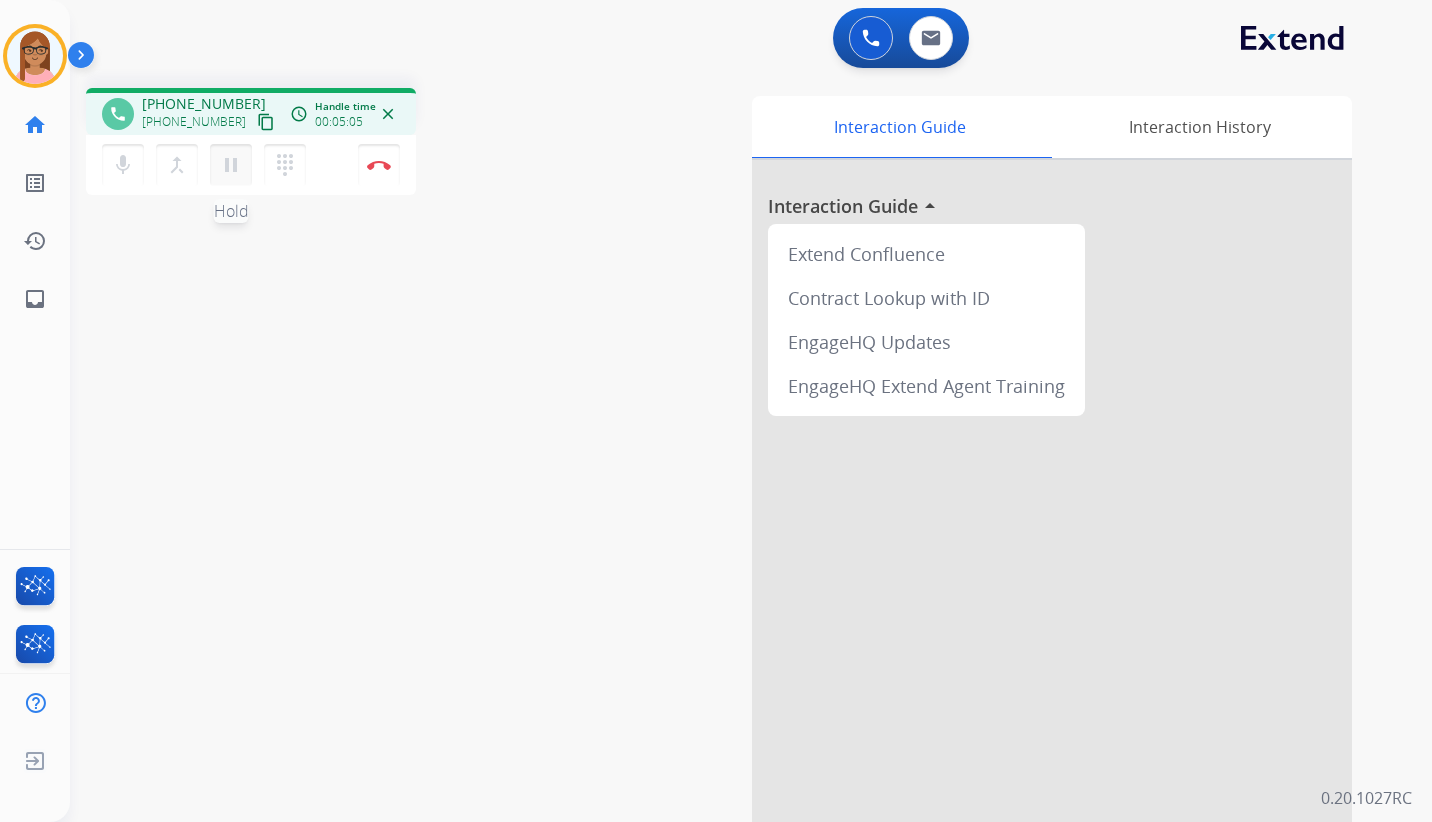 click on "pause" at bounding box center (231, 165) 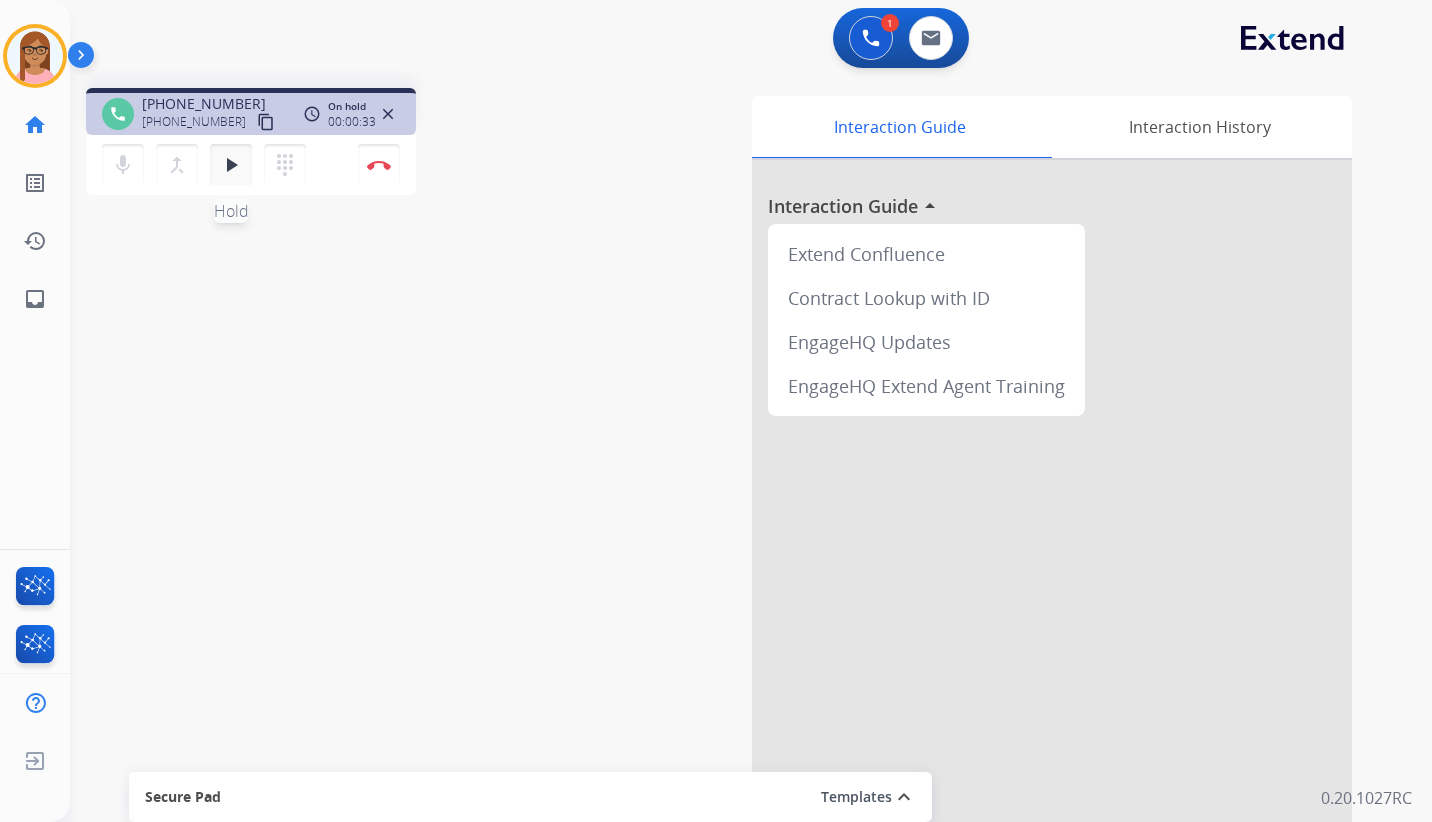 click on "play_arrow" at bounding box center (231, 165) 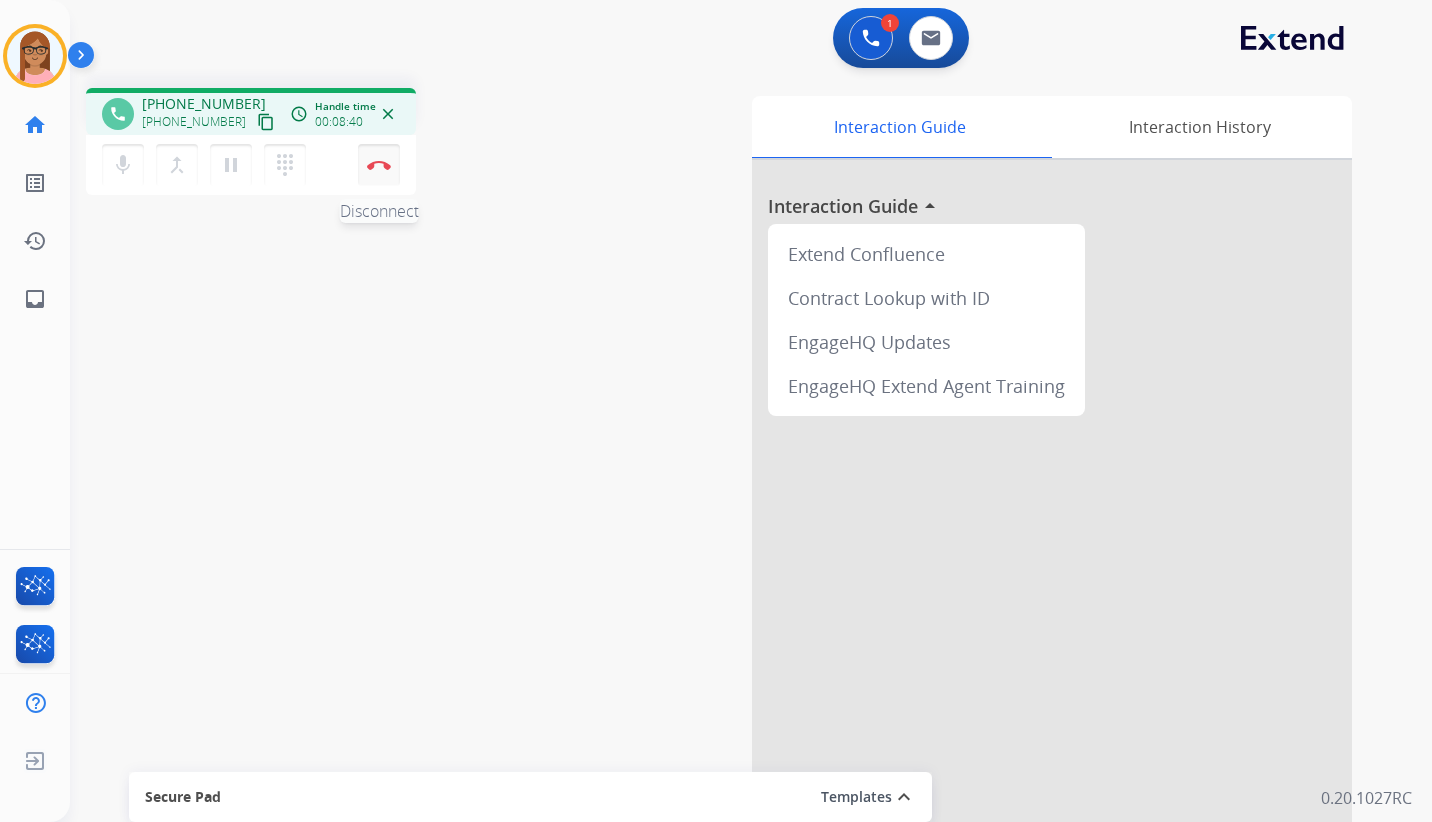 click on "Disconnect" at bounding box center [379, 165] 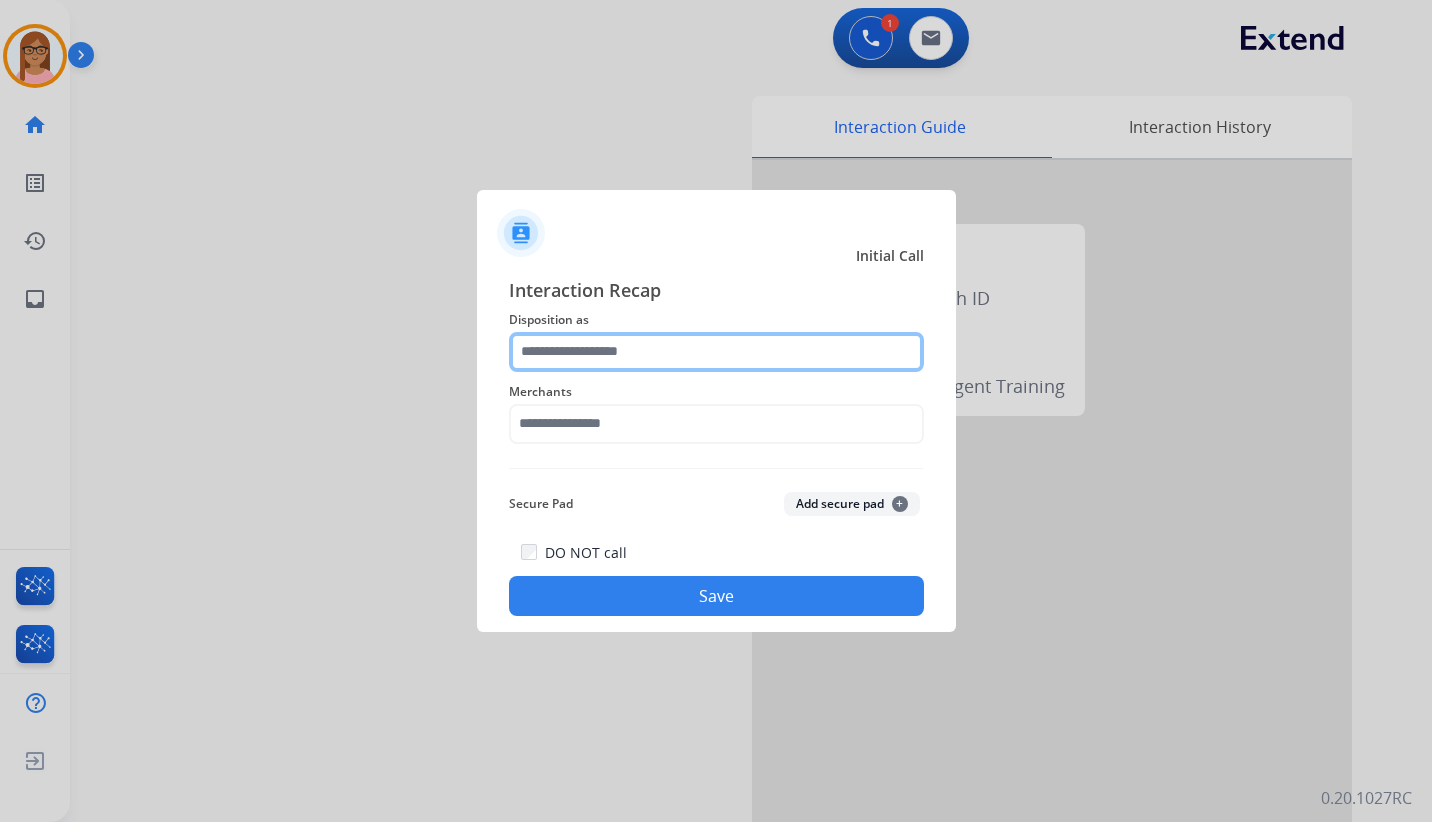 click 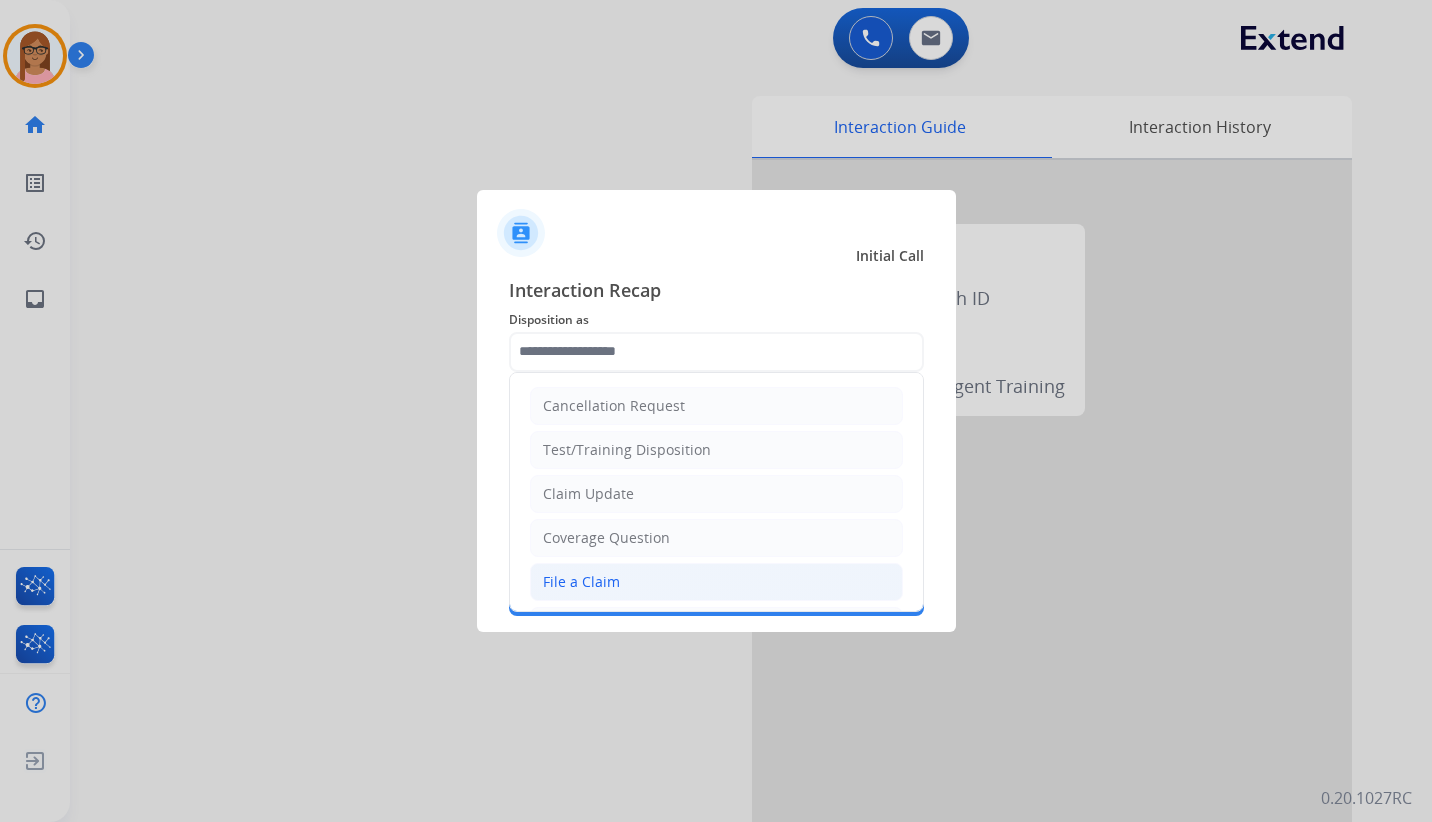 click on "File a Claim" 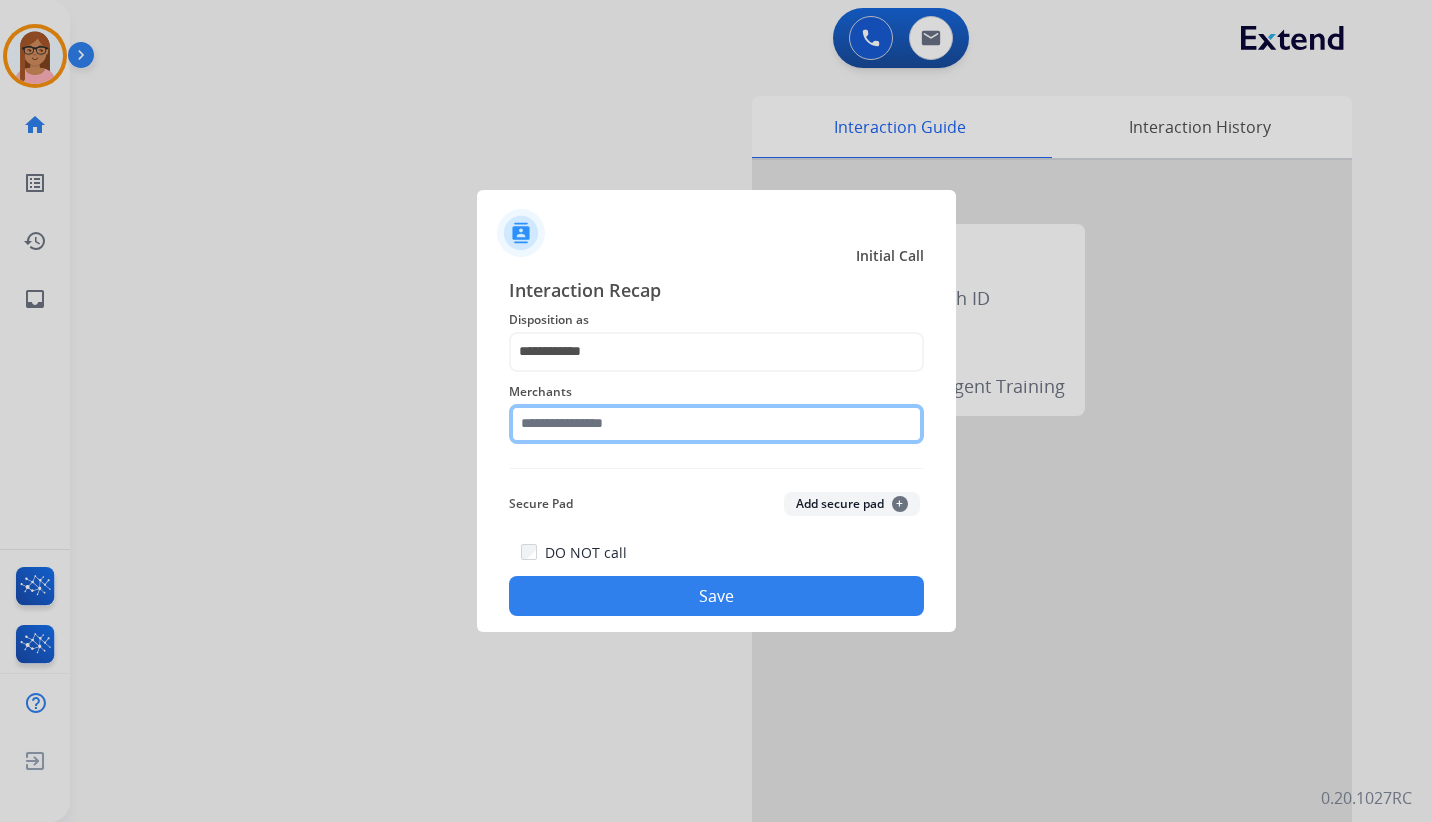 click 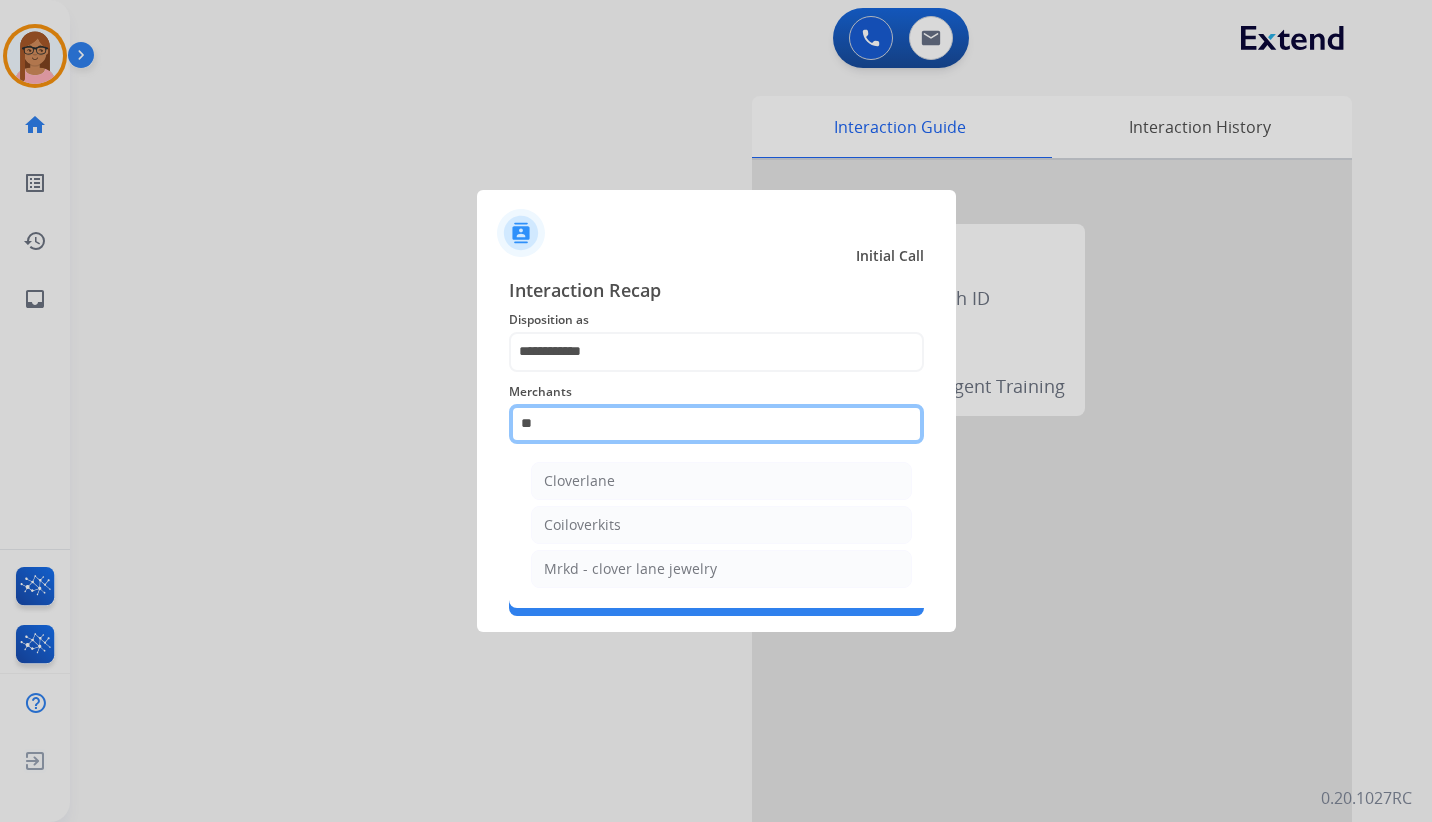 type on "*" 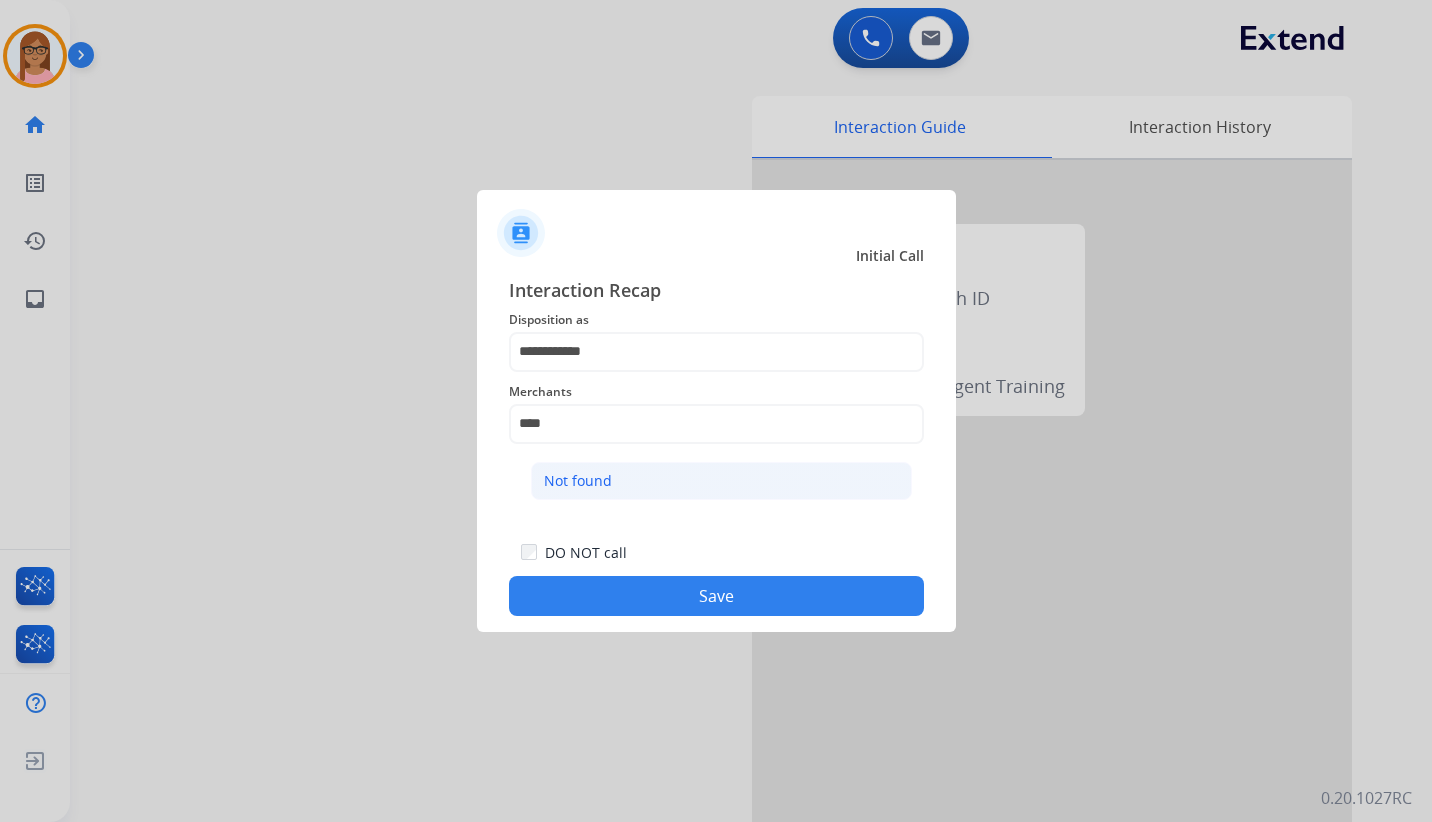 click on "Not found" 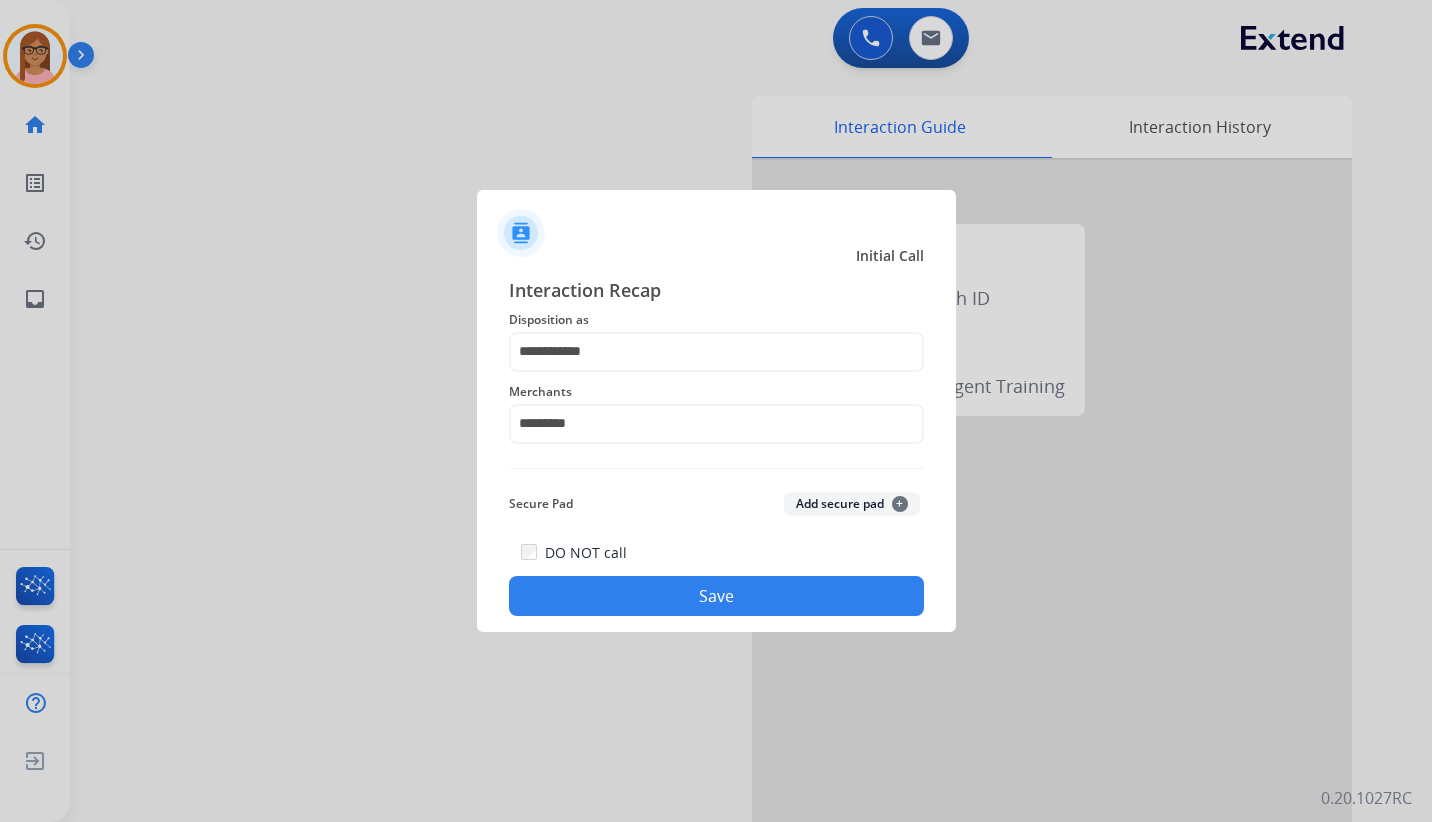 click on "Save" 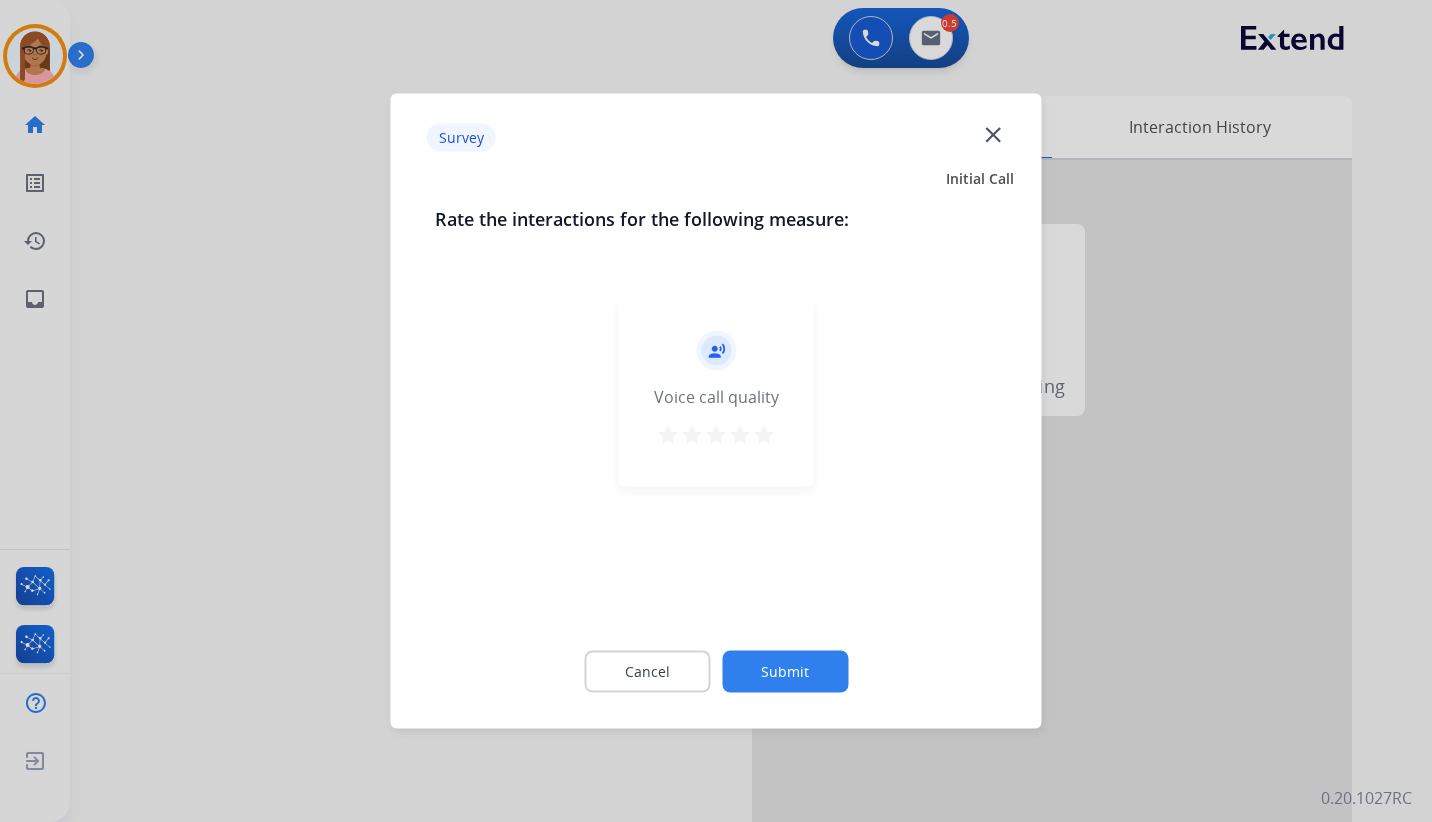 click on "star" at bounding box center (764, 435) 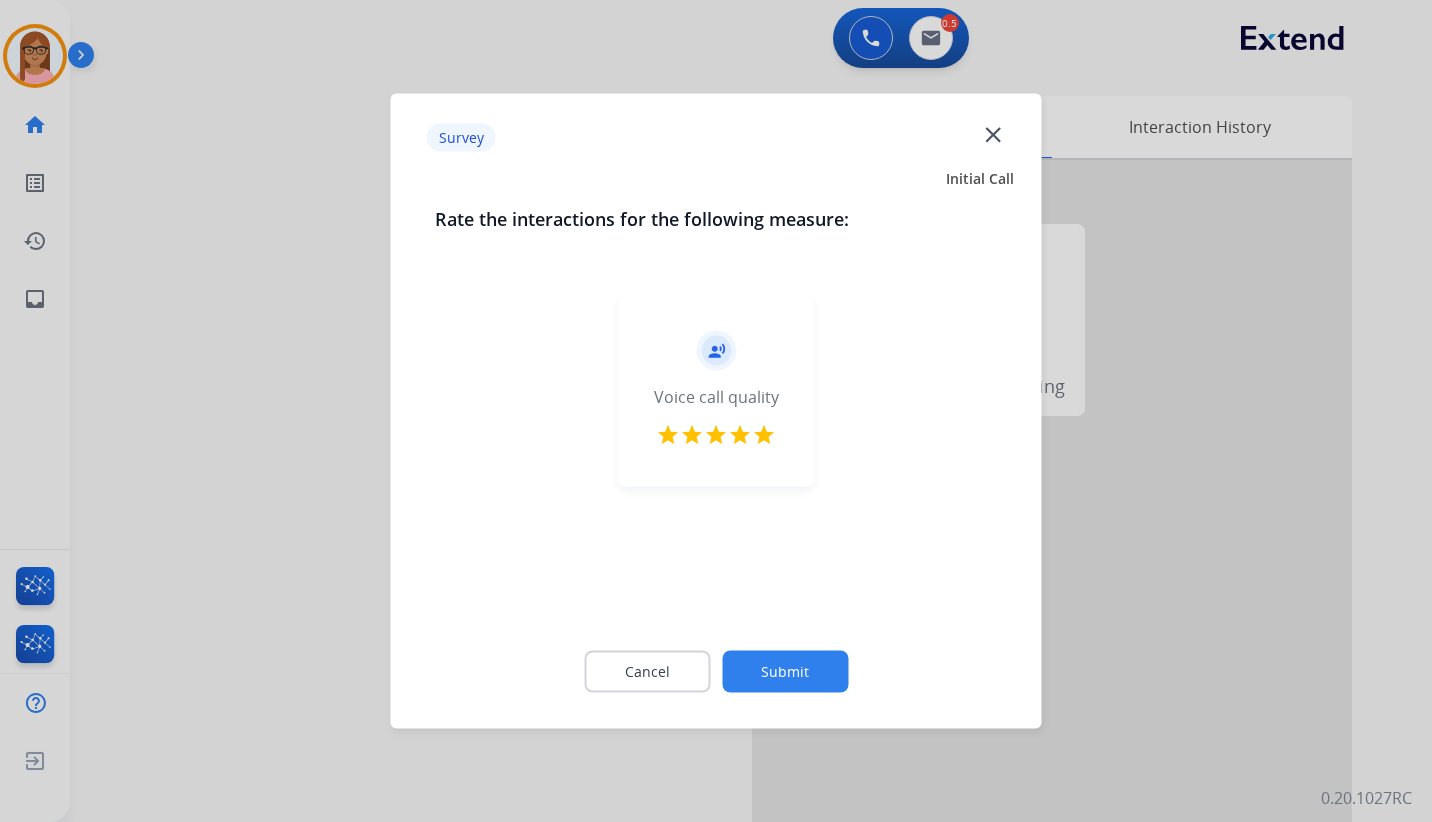 click on "Submit" 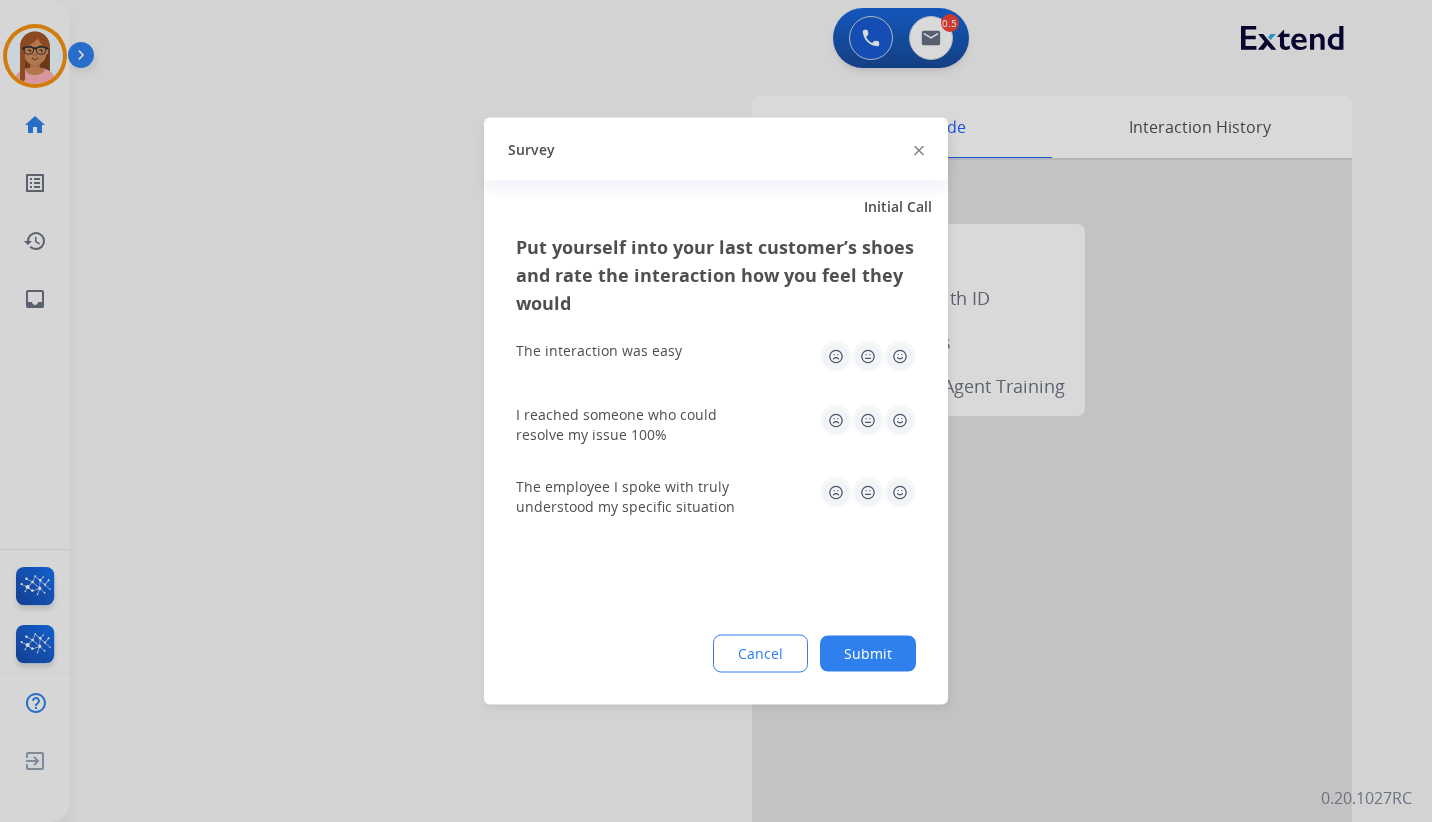 click 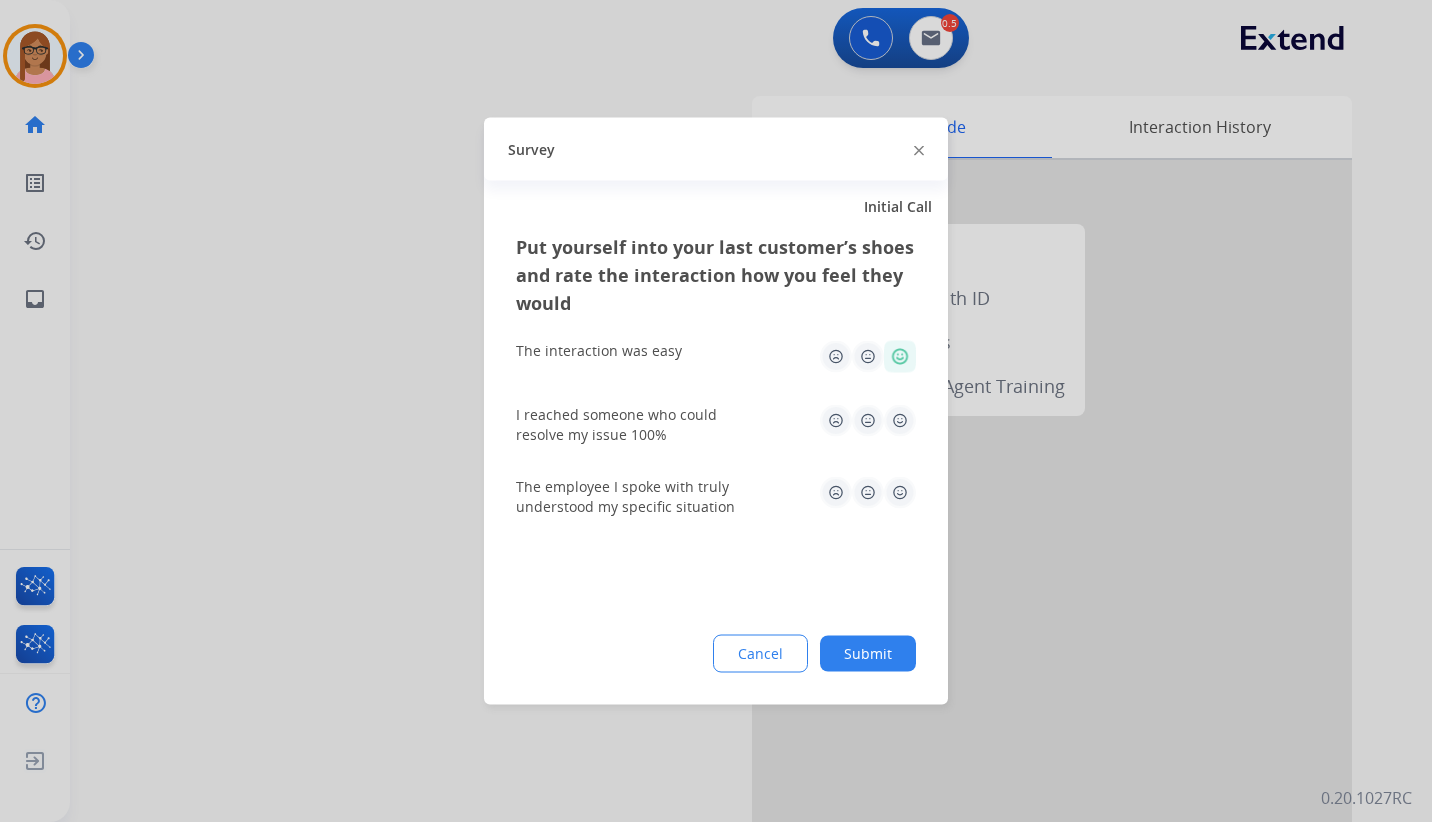 click 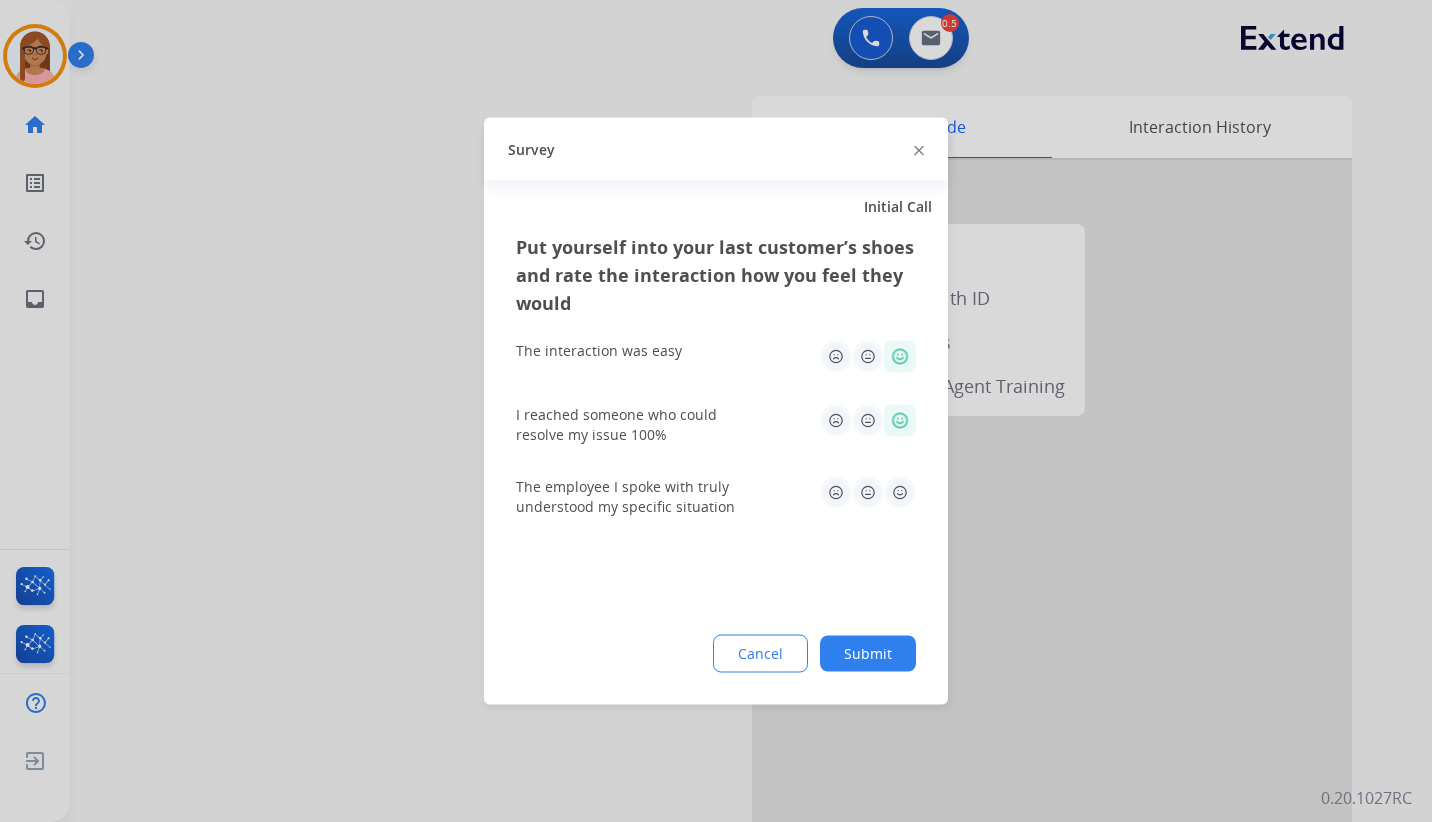 click 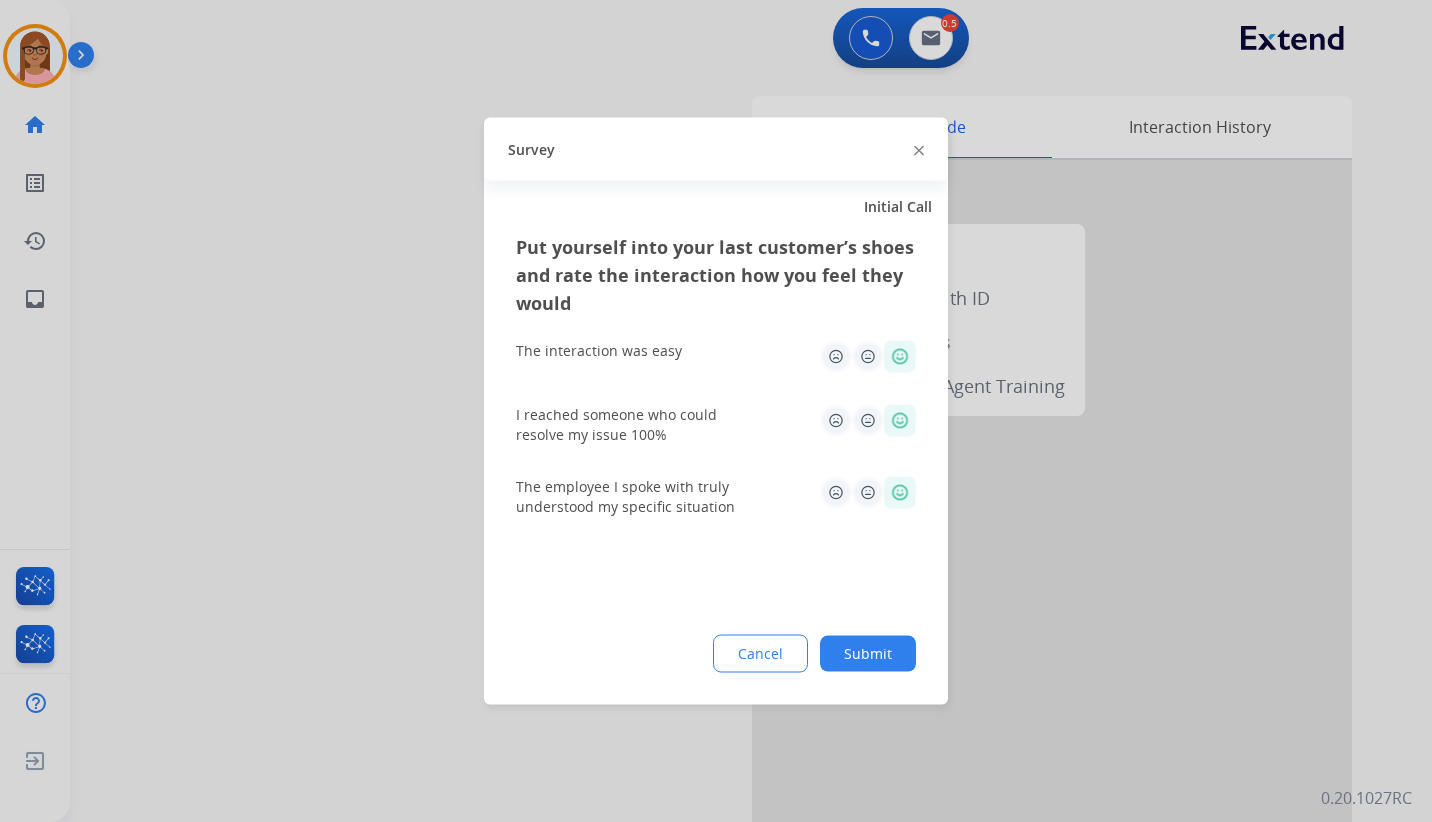 click on "Submit" 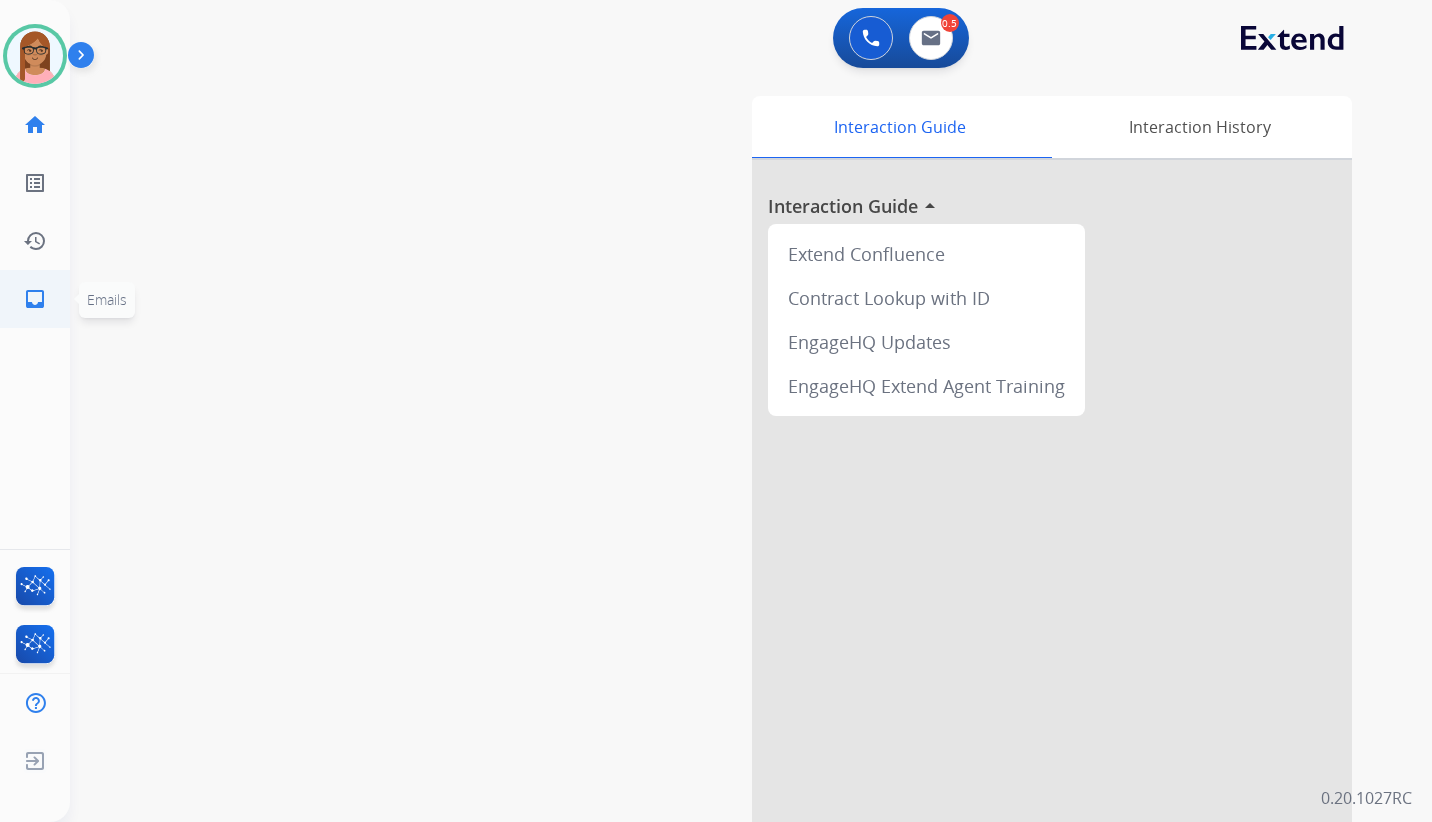 click on "inbox  Emails" 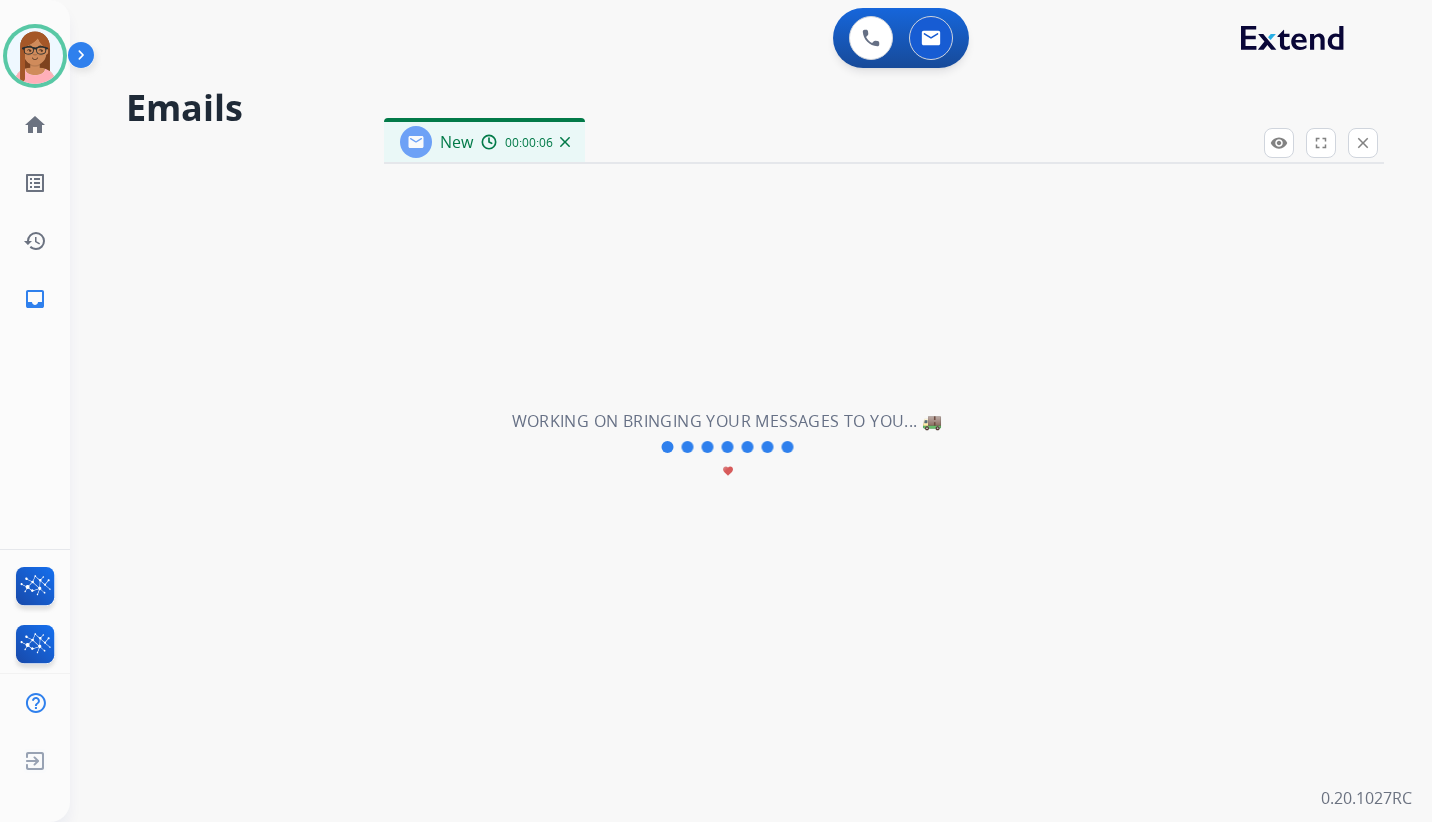 select on "**********" 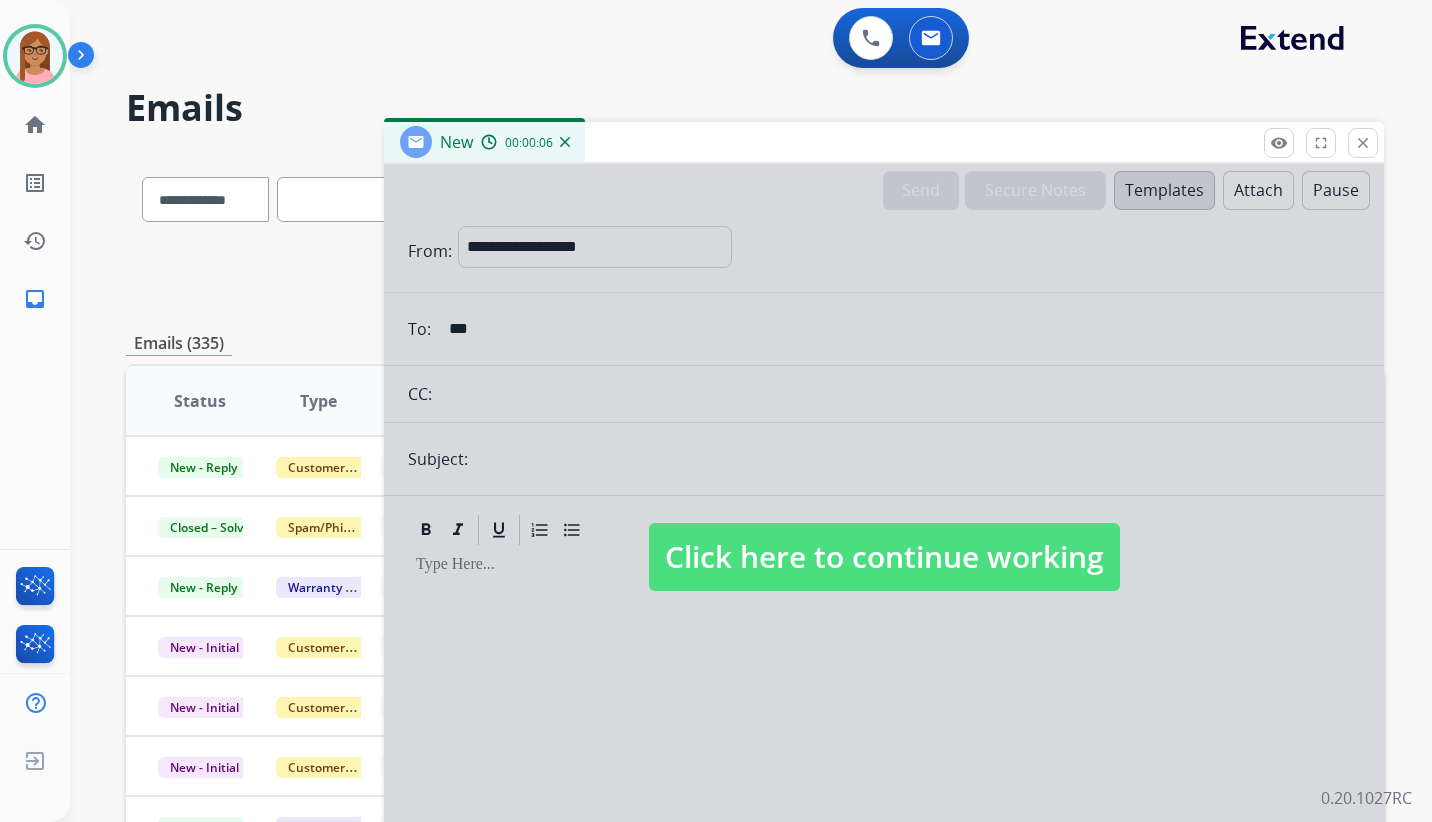 click at bounding box center [884, 537] 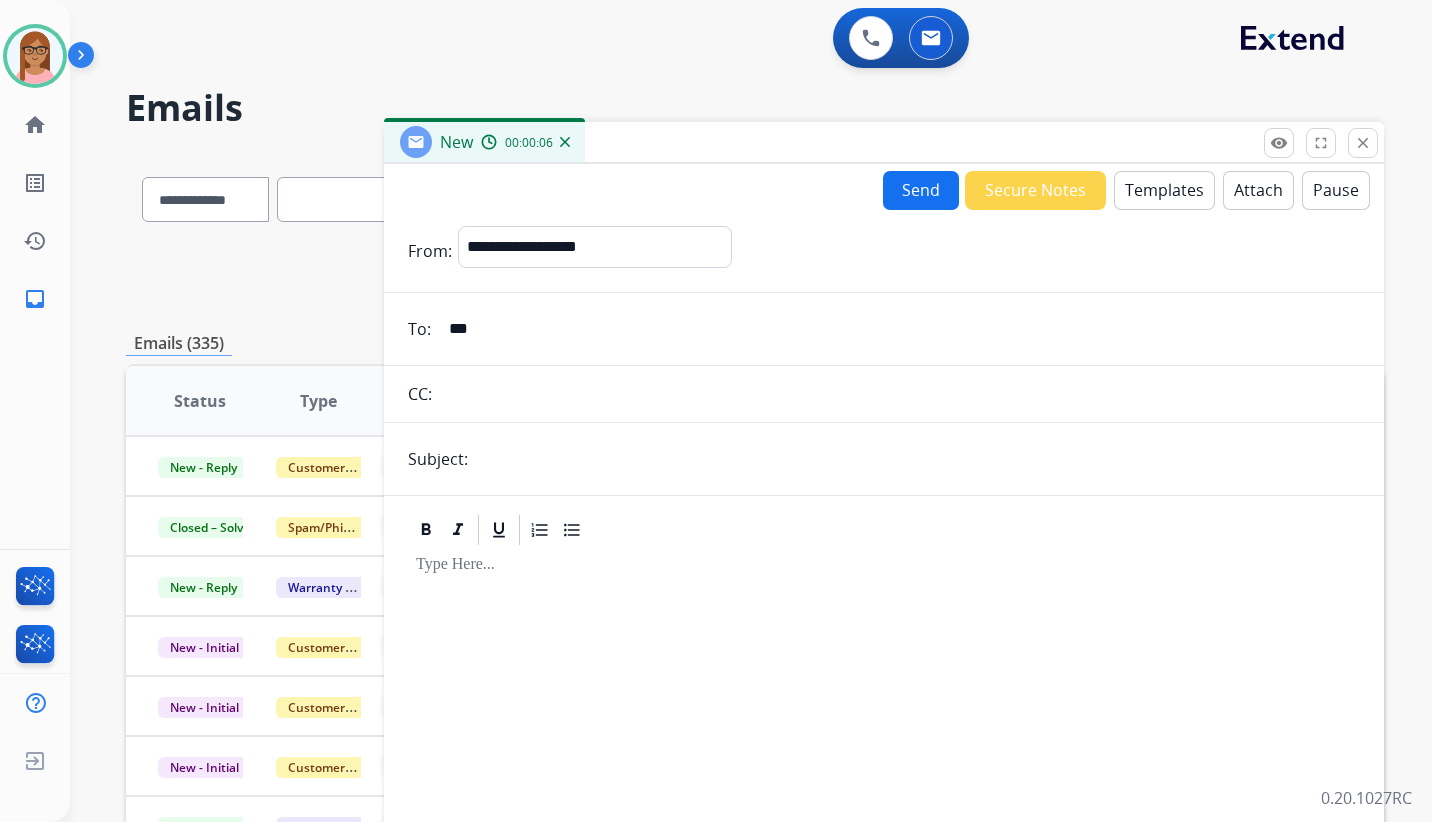 click on "***" at bounding box center (898, 329) 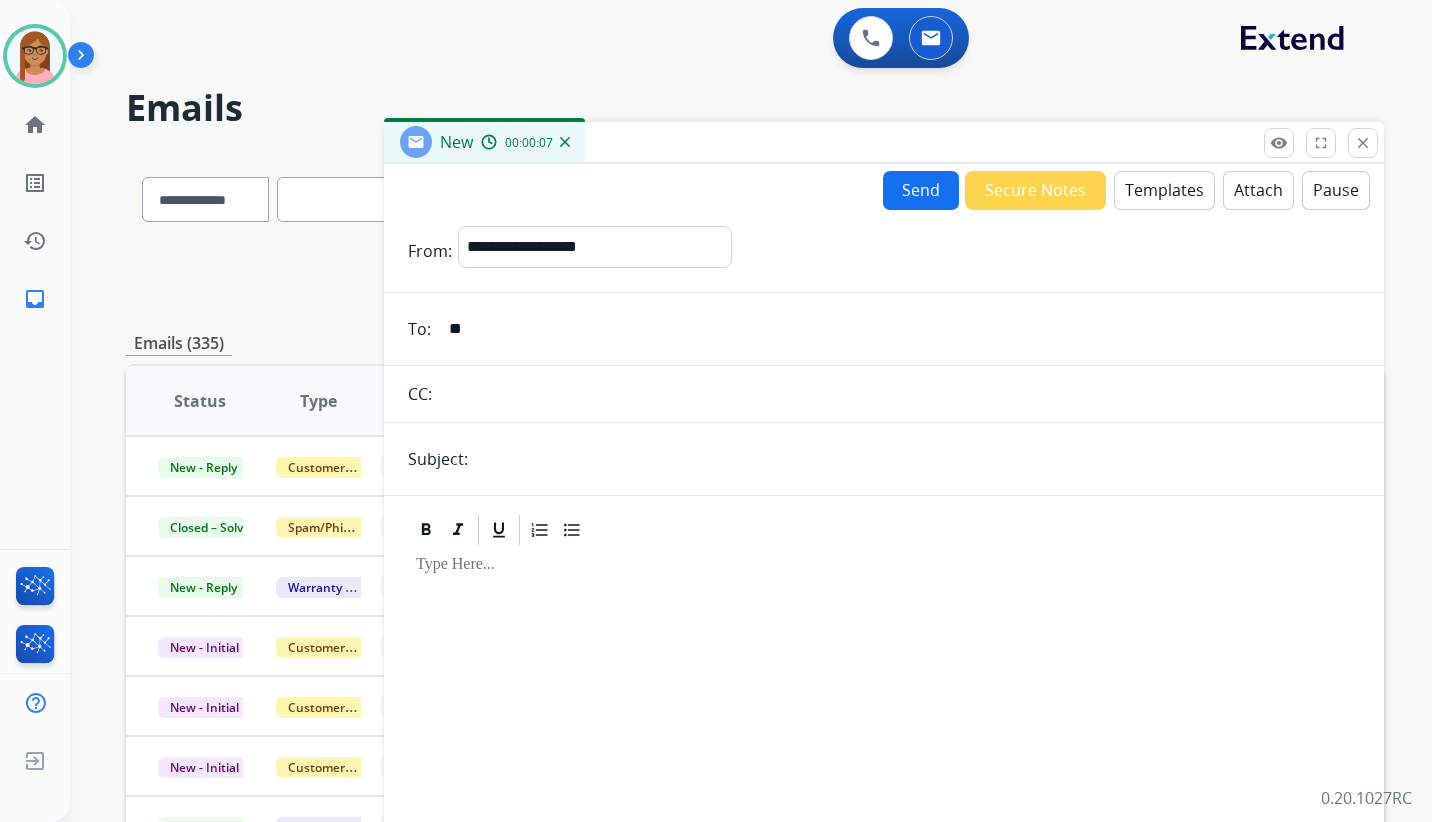 type on "*" 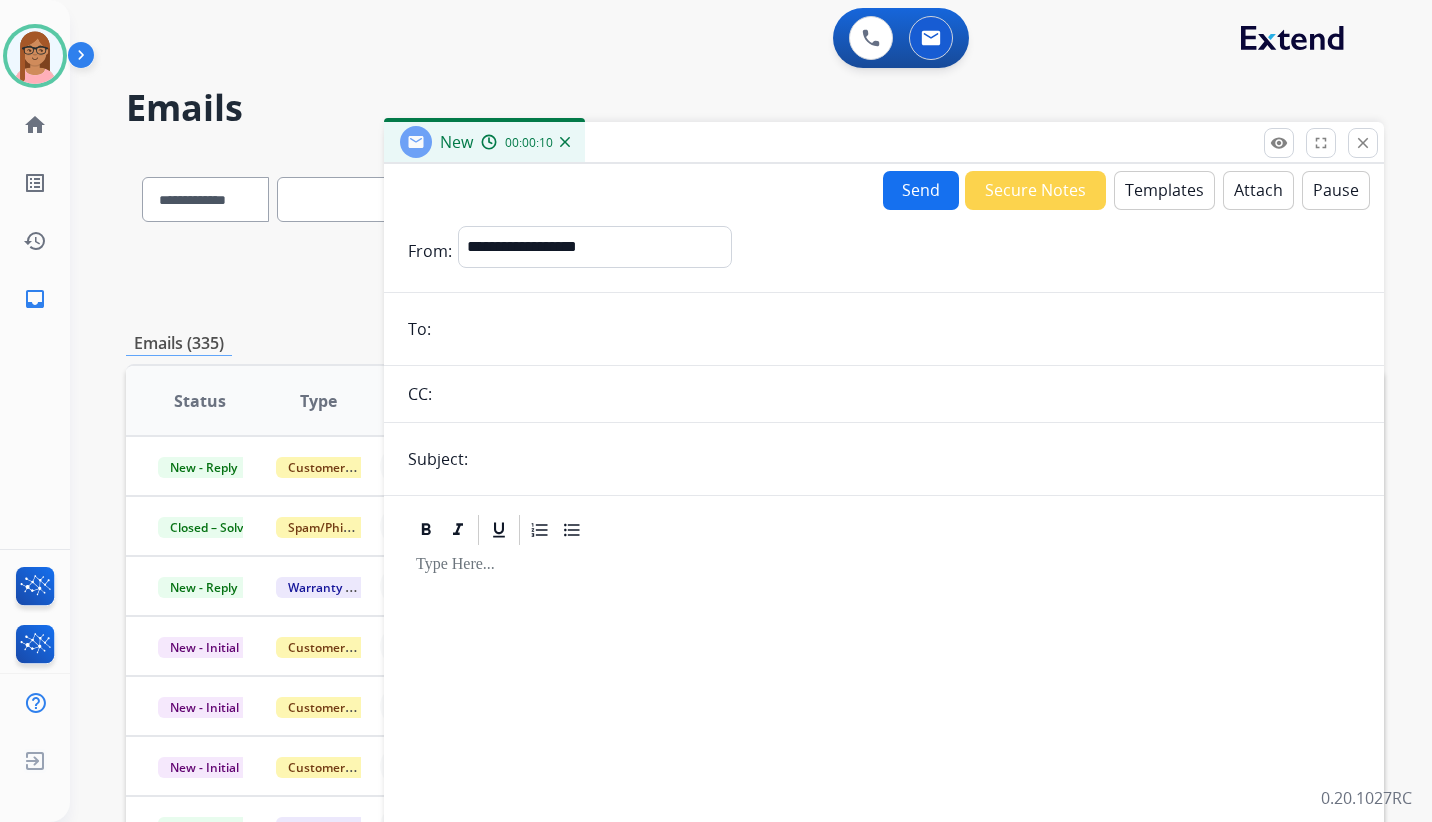 paste on "**********" 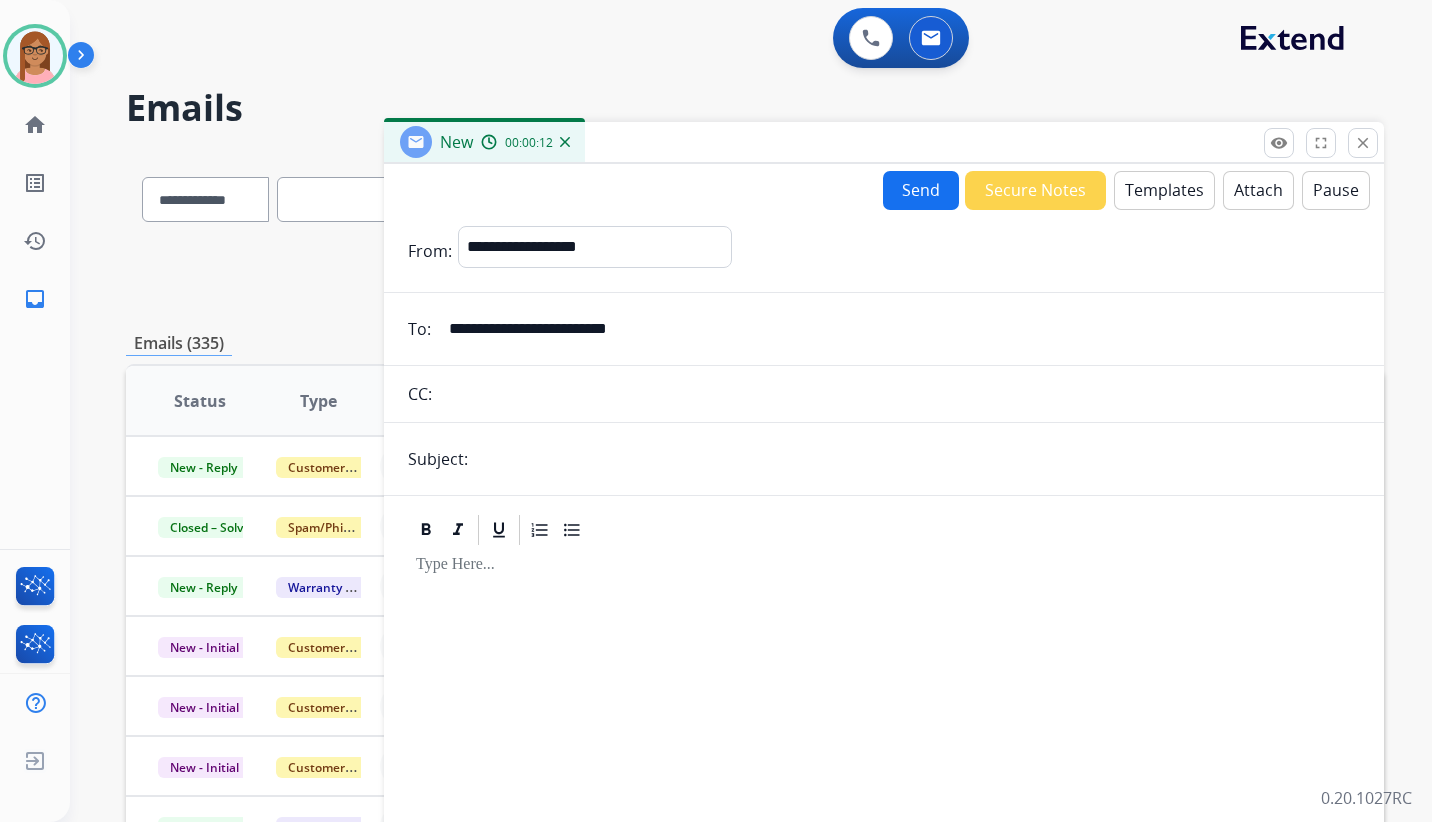 type on "**********" 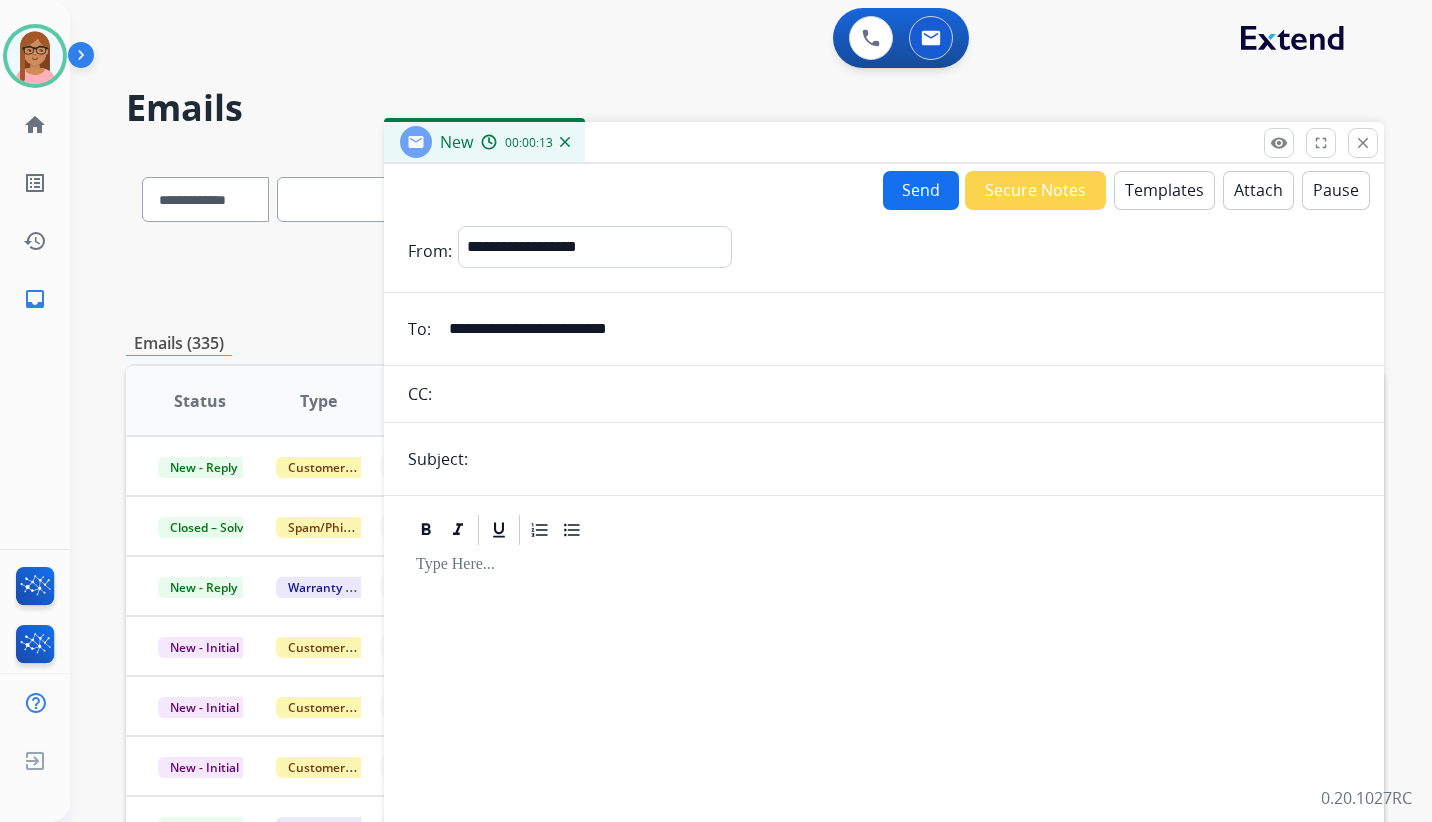 type on "**********" 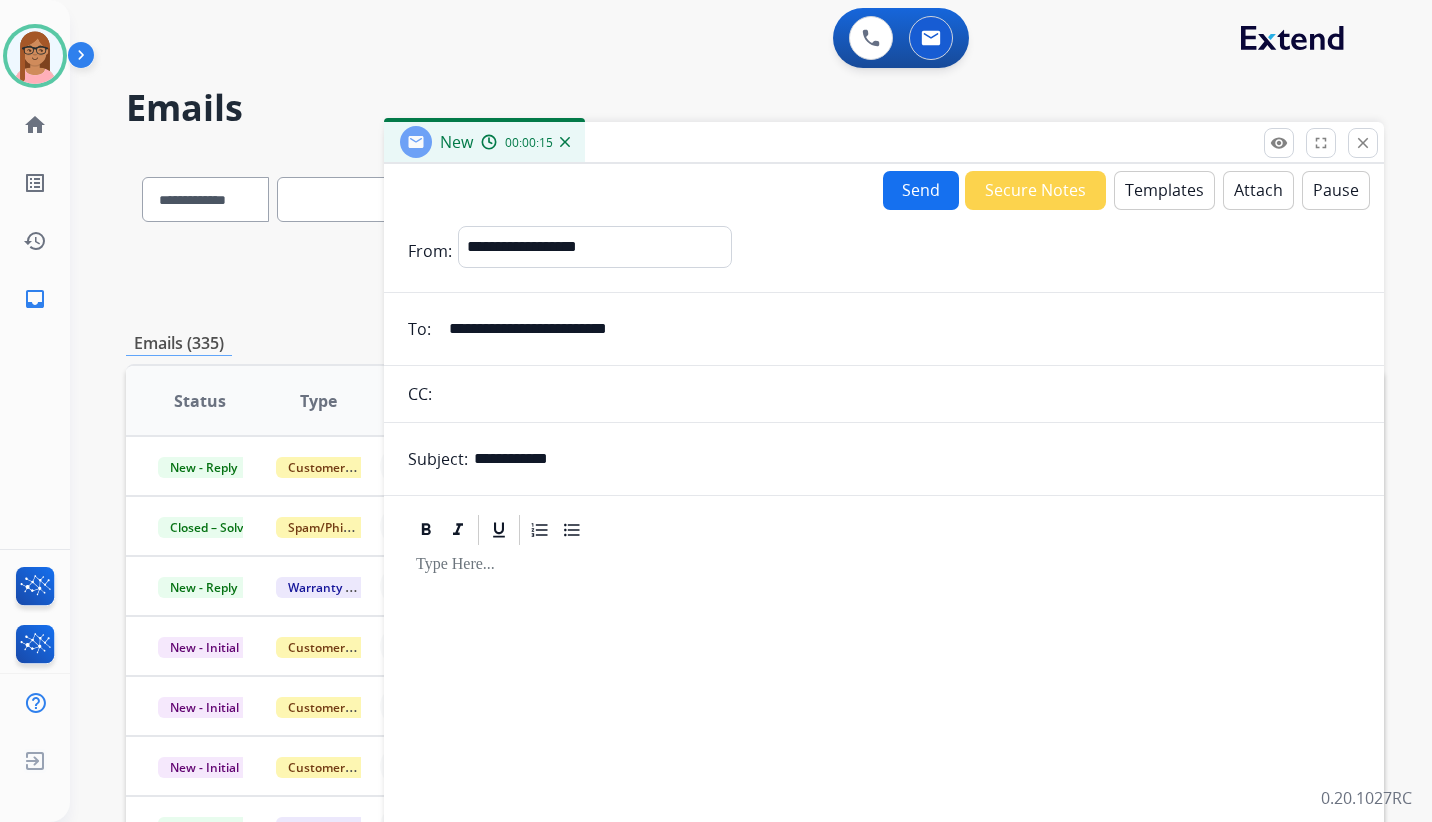 click on "Templates" at bounding box center (1164, 190) 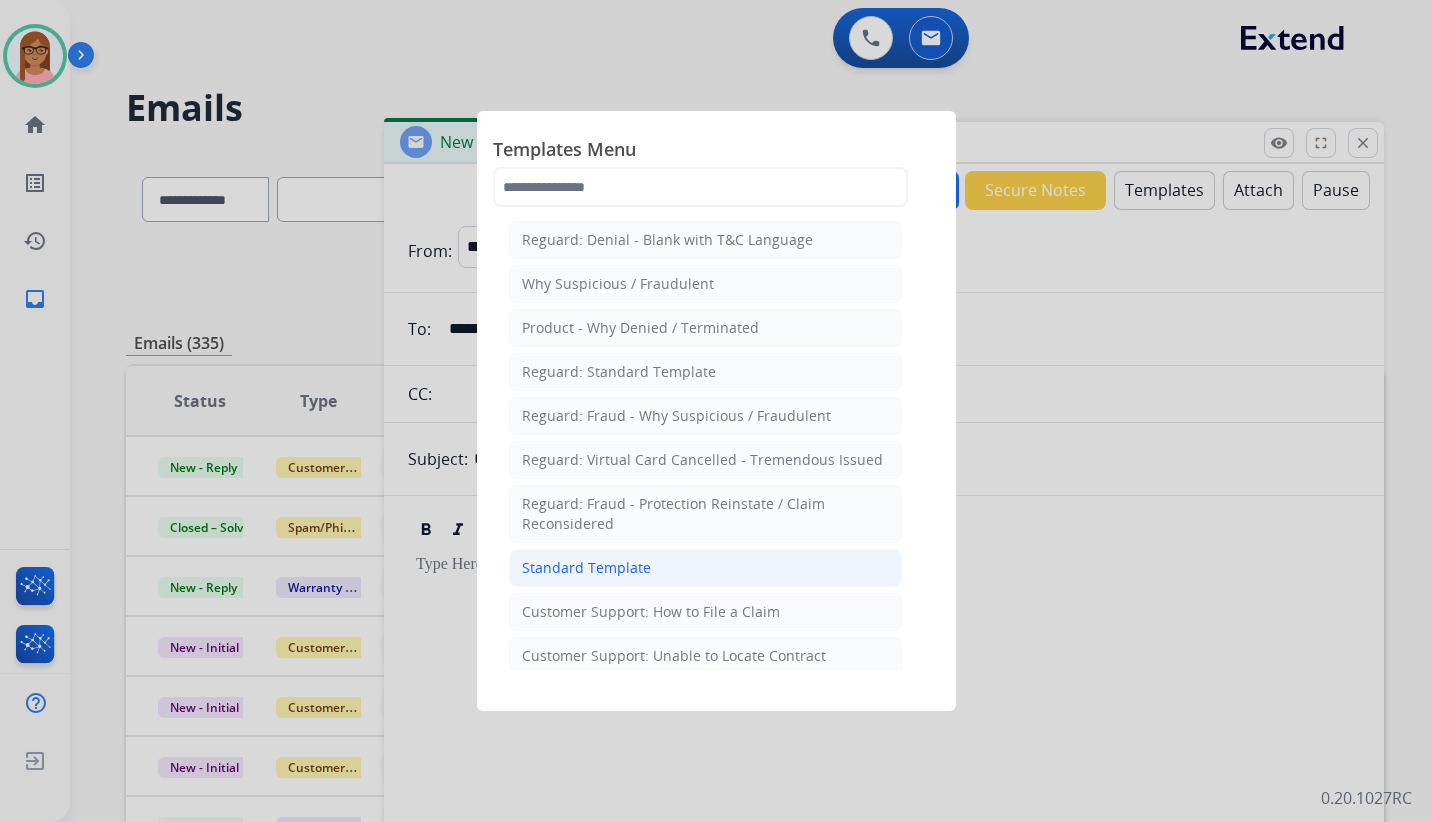 click on "Standard Template" 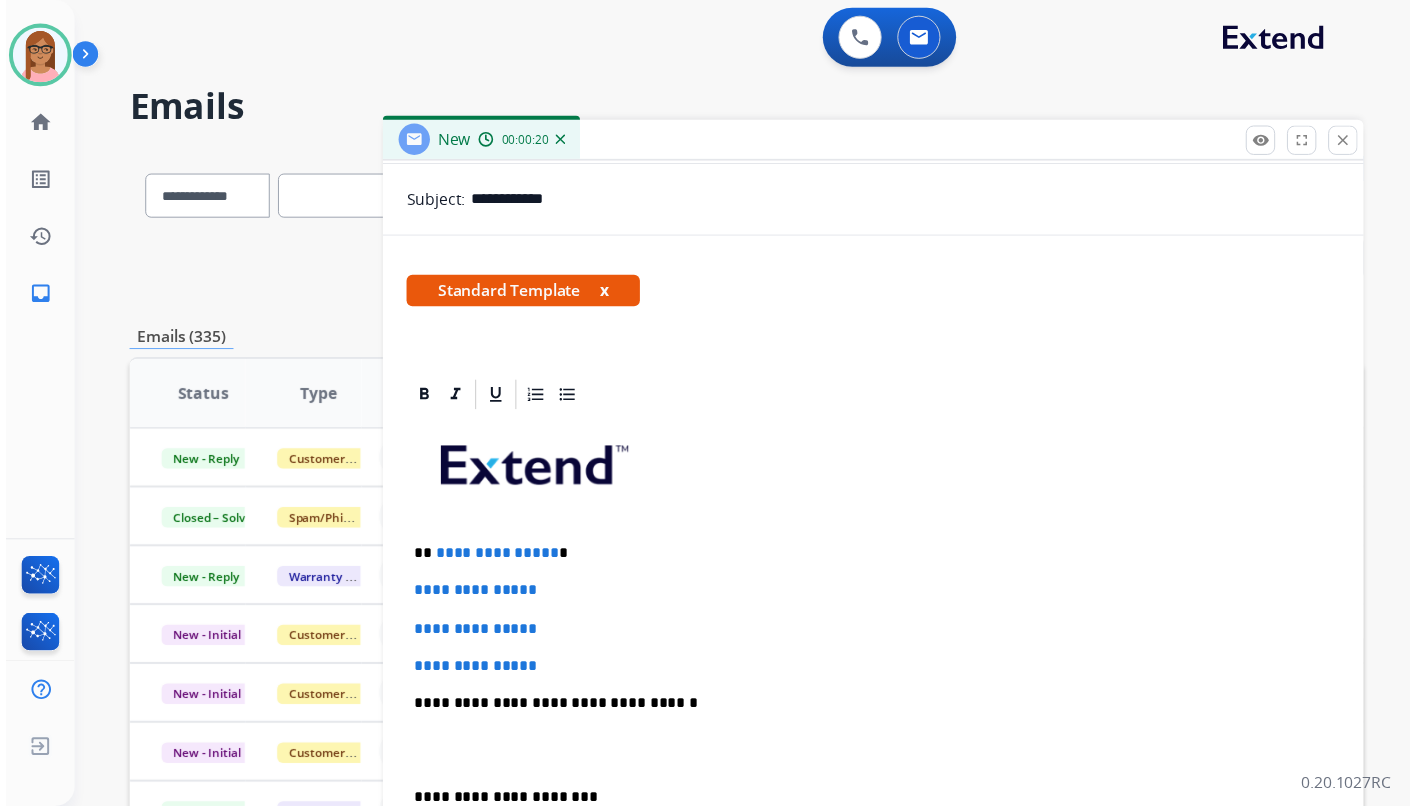 scroll, scrollTop: 300, scrollLeft: 0, axis: vertical 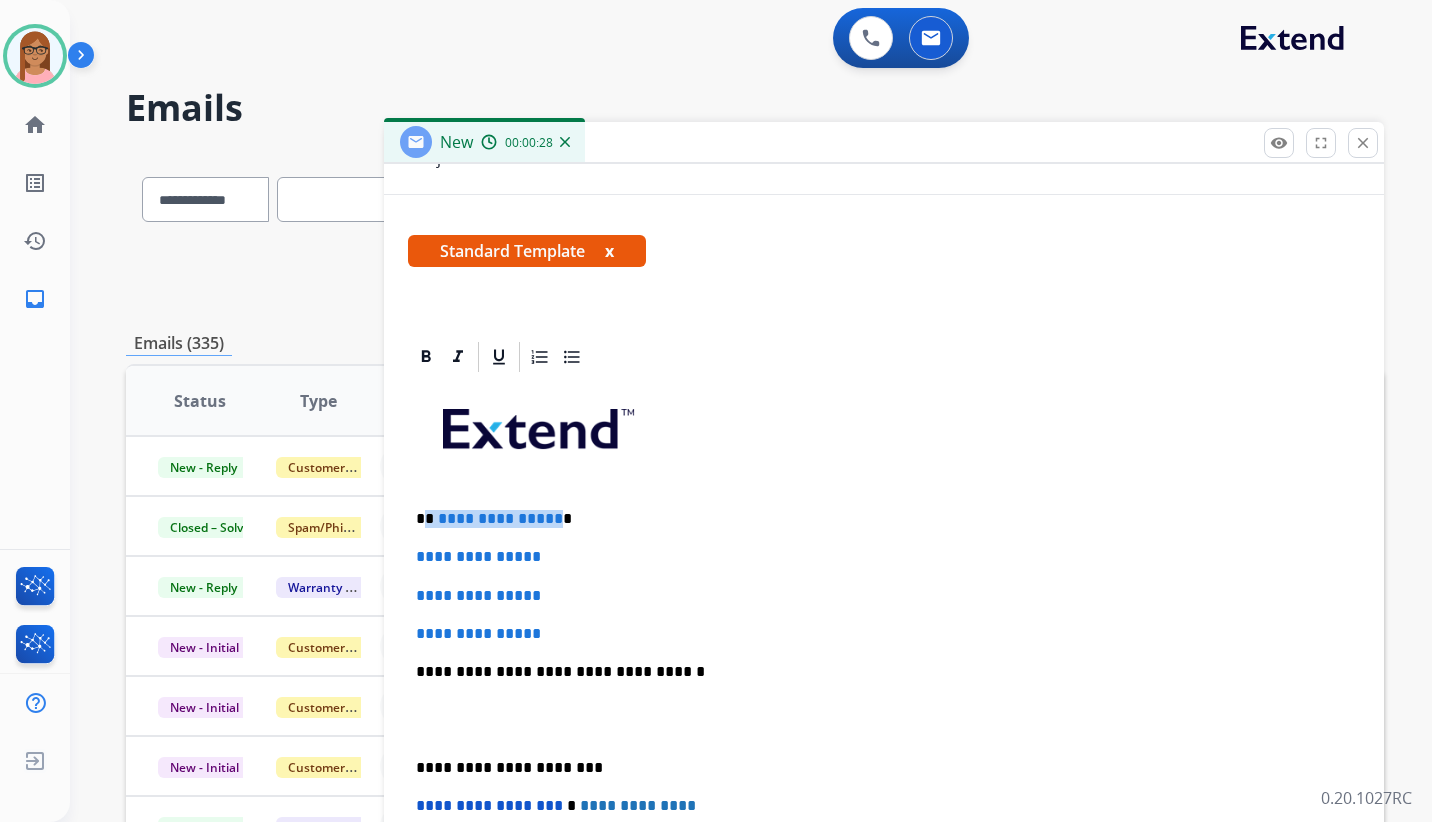 drag, startPoint x: 426, startPoint y: 518, endPoint x: 551, endPoint y: 503, distance: 125.89678 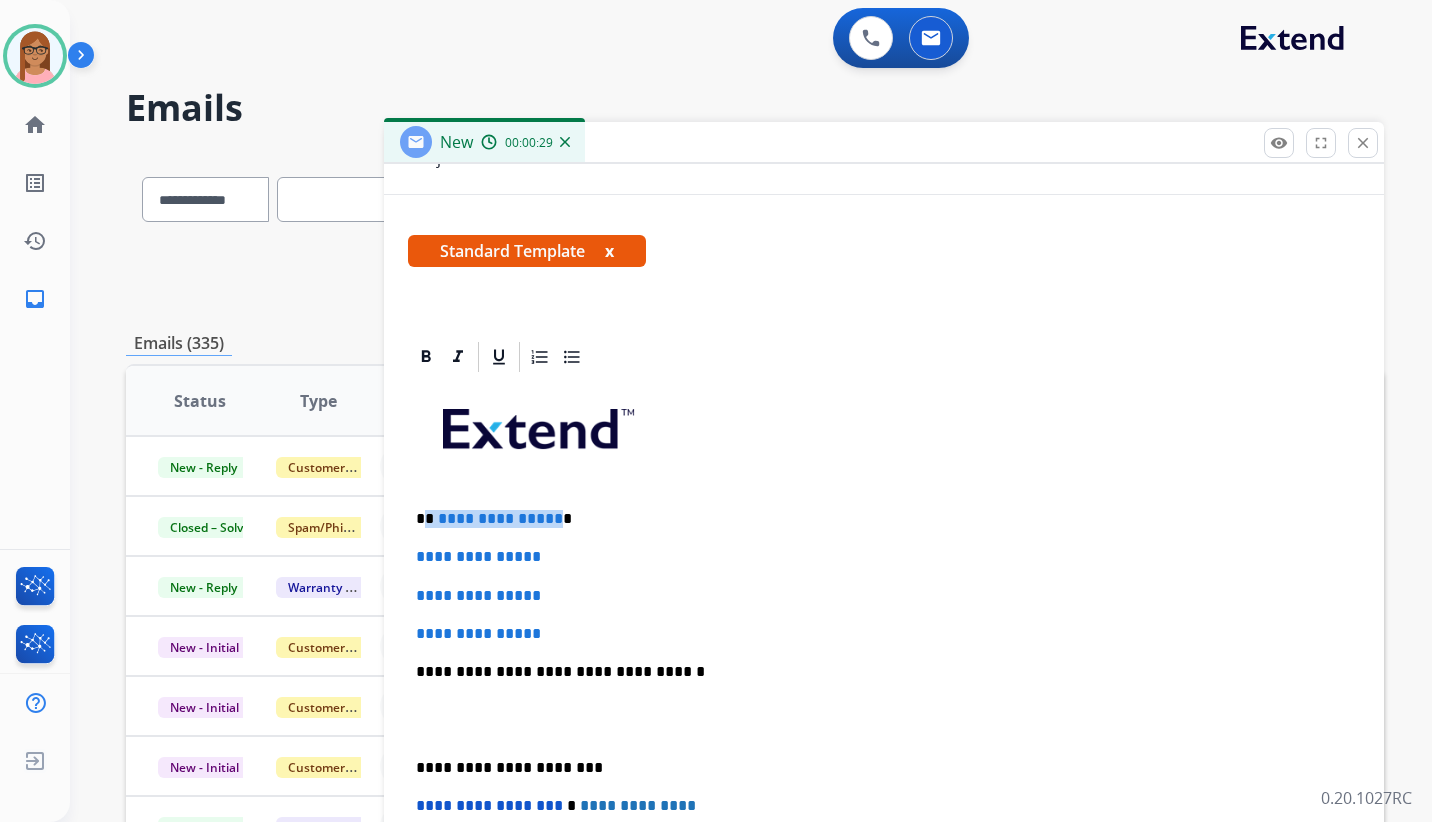 type 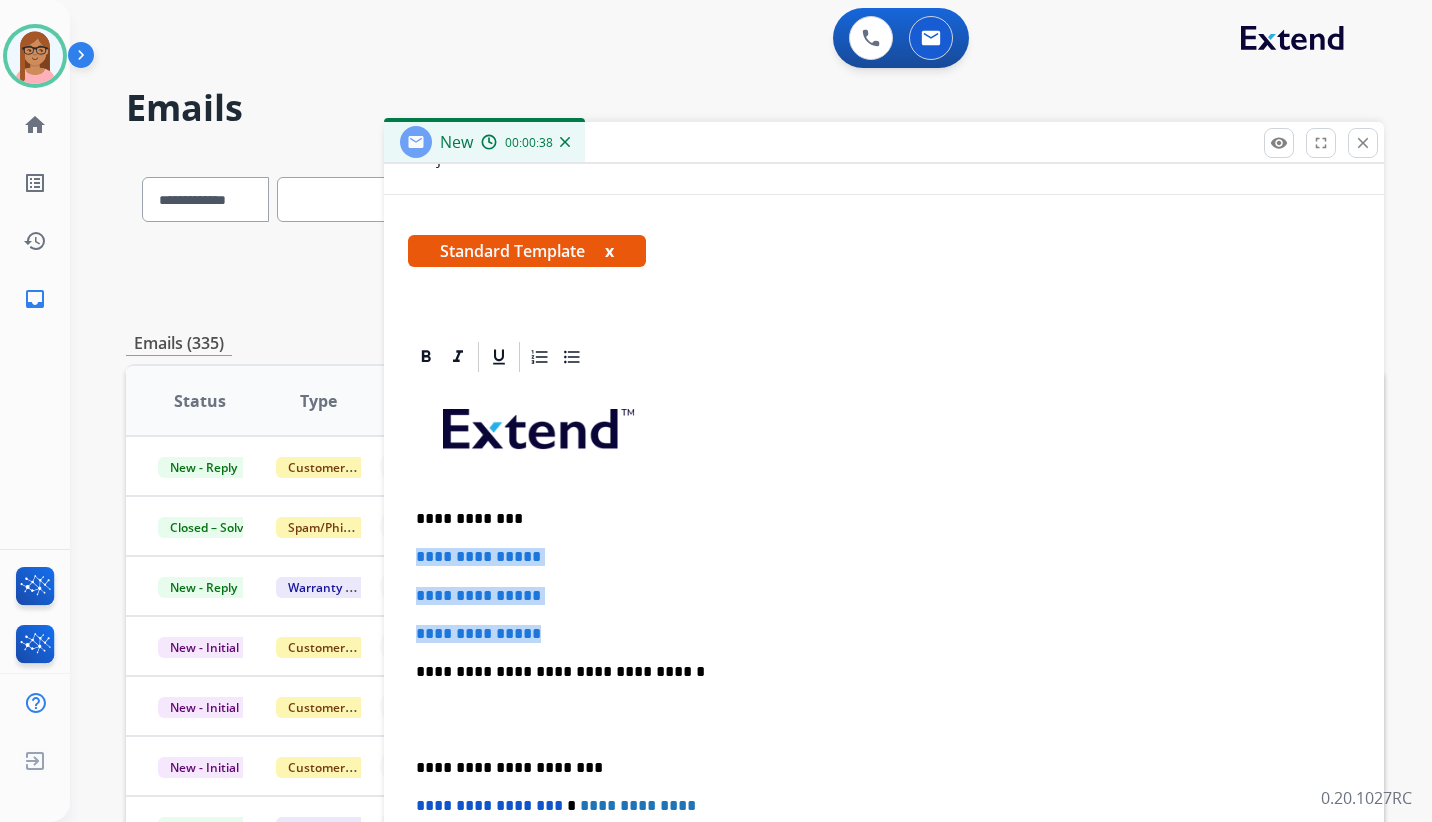 drag, startPoint x: 414, startPoint y: 553, endPoint x: 556, endPoint y: 624, distance: 158.76083 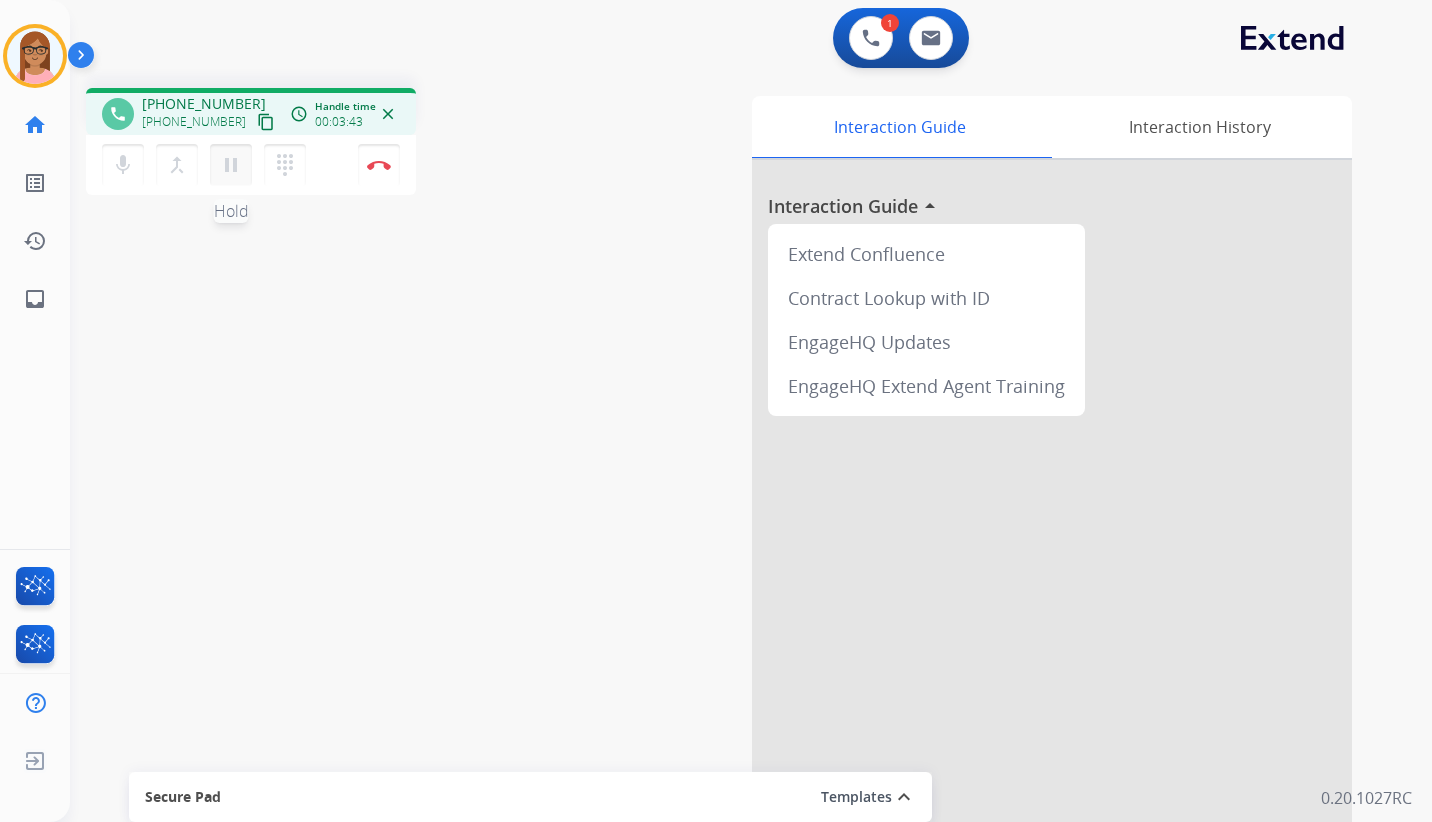 click on "pause" at bounding box center (231, 165) 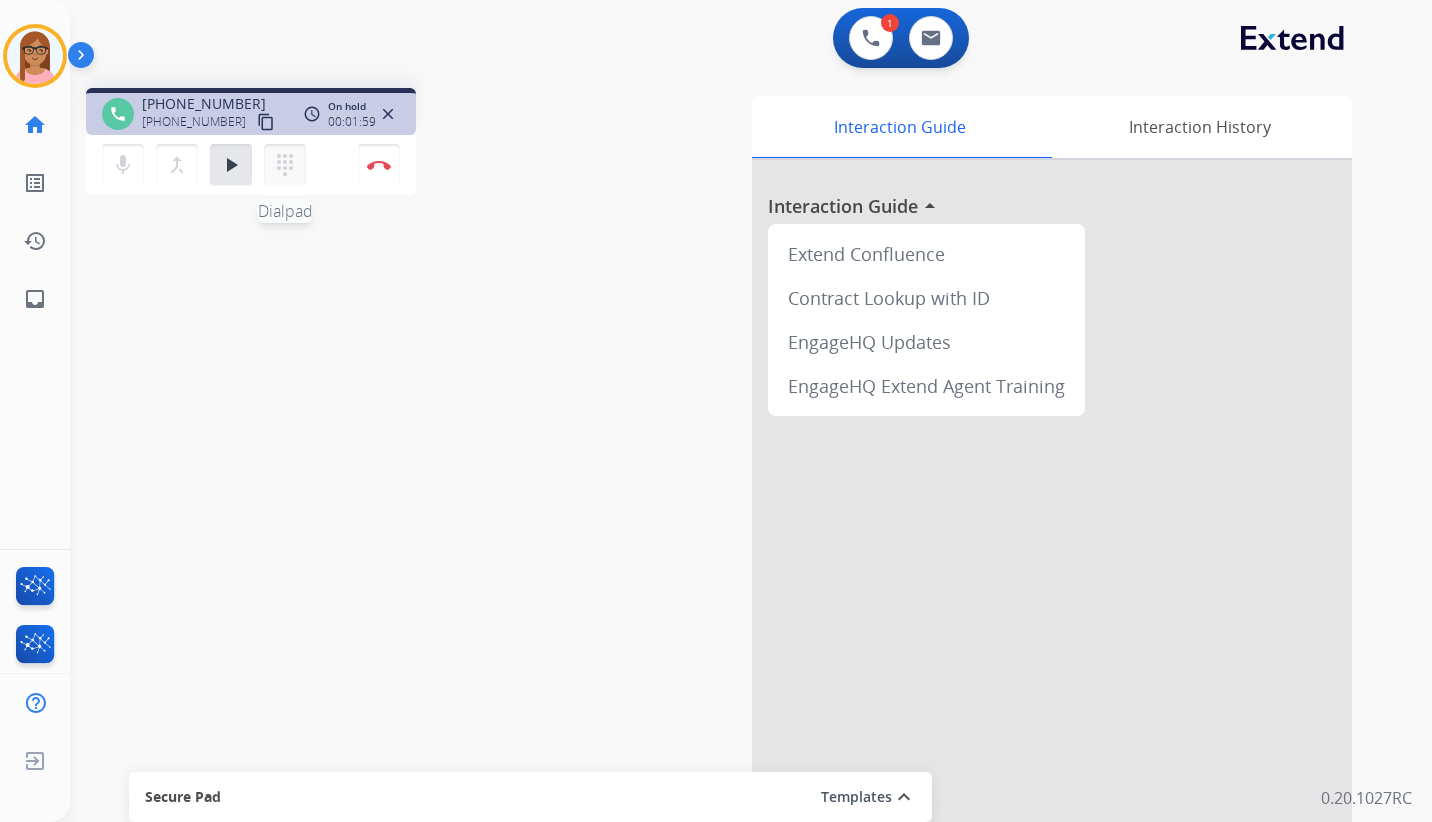 click on "dialpad" at bounding box center (285, 165) 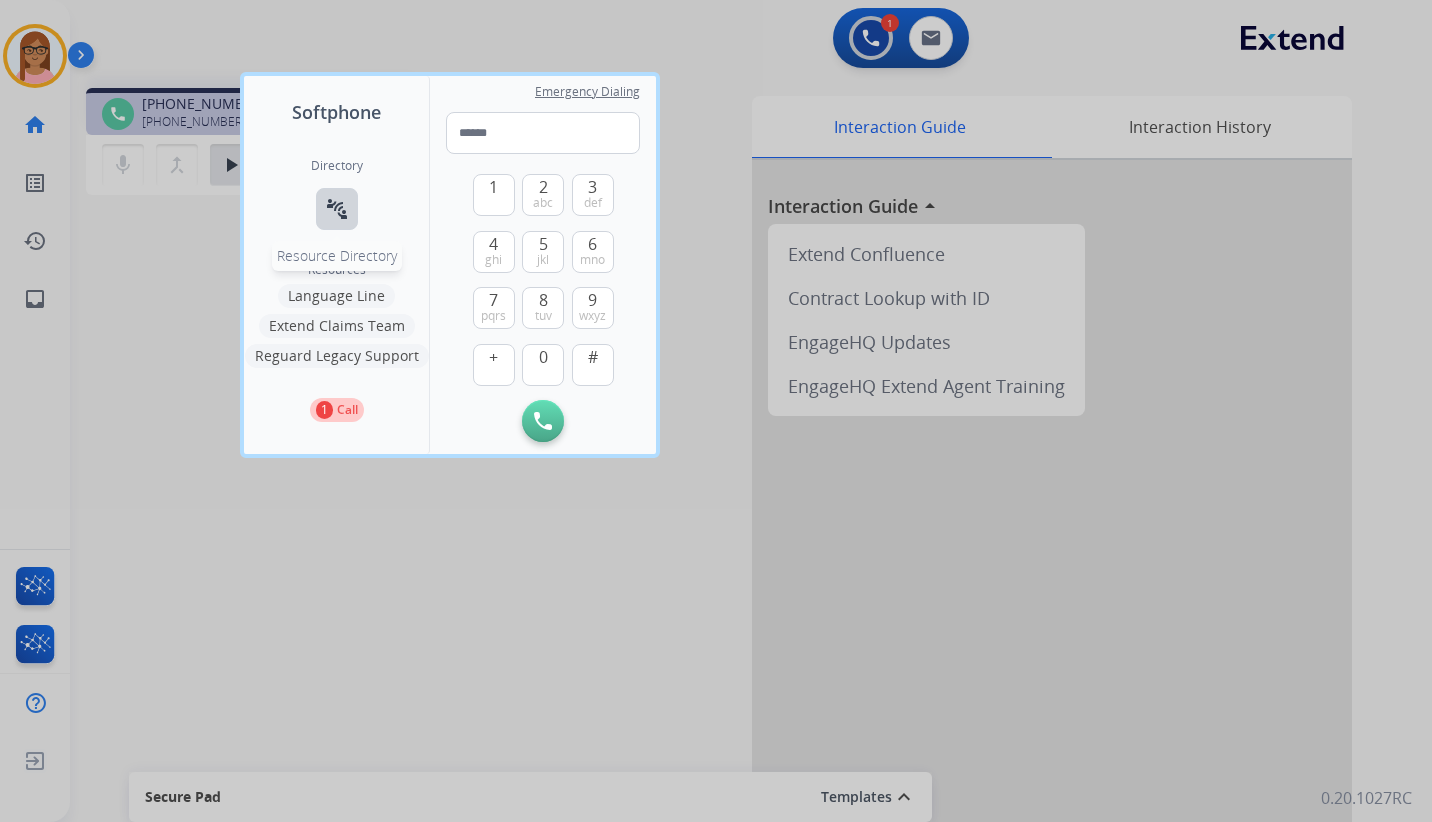 click on "connect_without_contact Resource Directory" at bounding box center (337, 209) 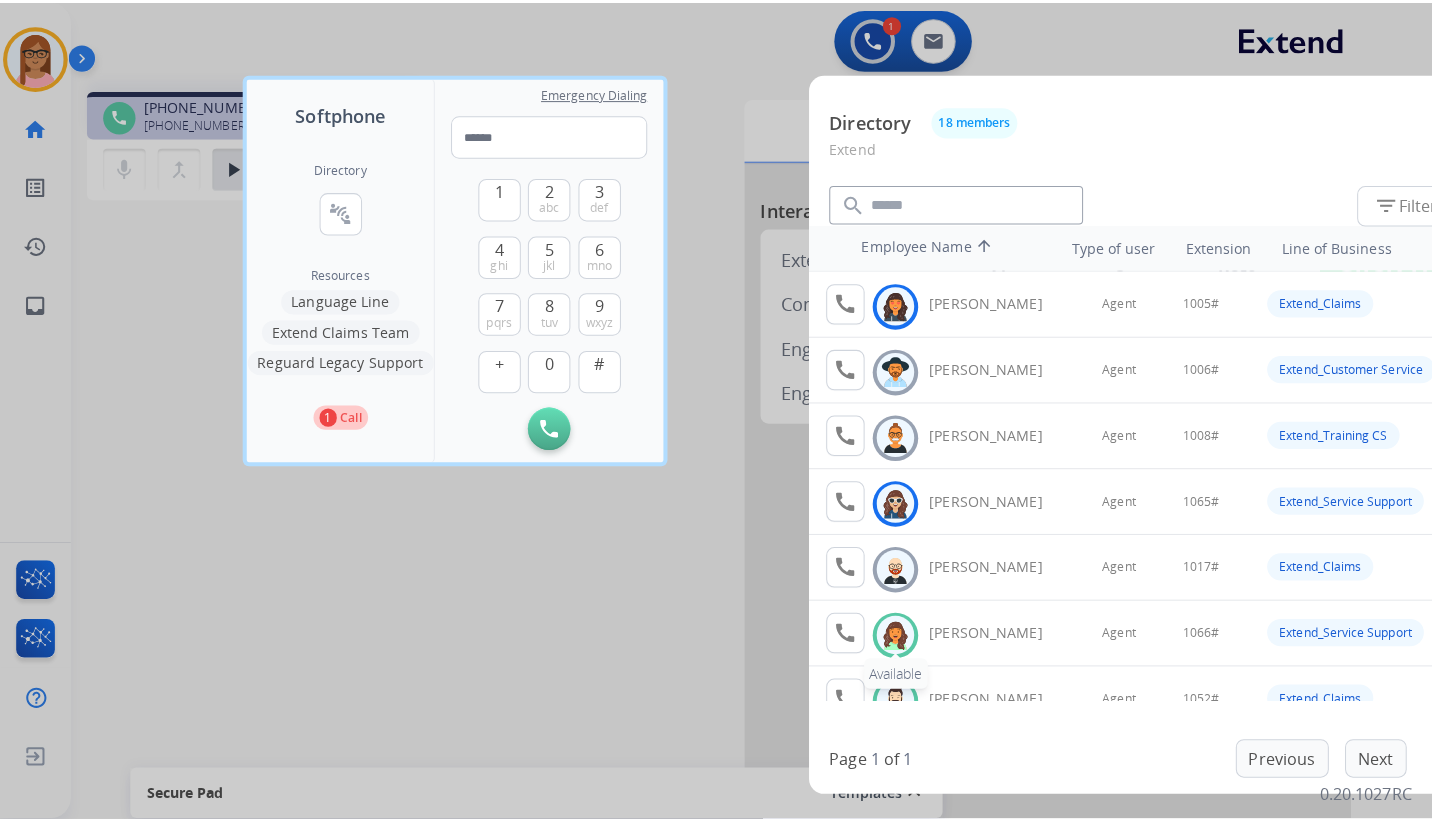 scroll, scrollTop: 100, scrollLeft: 0, axis: vertical 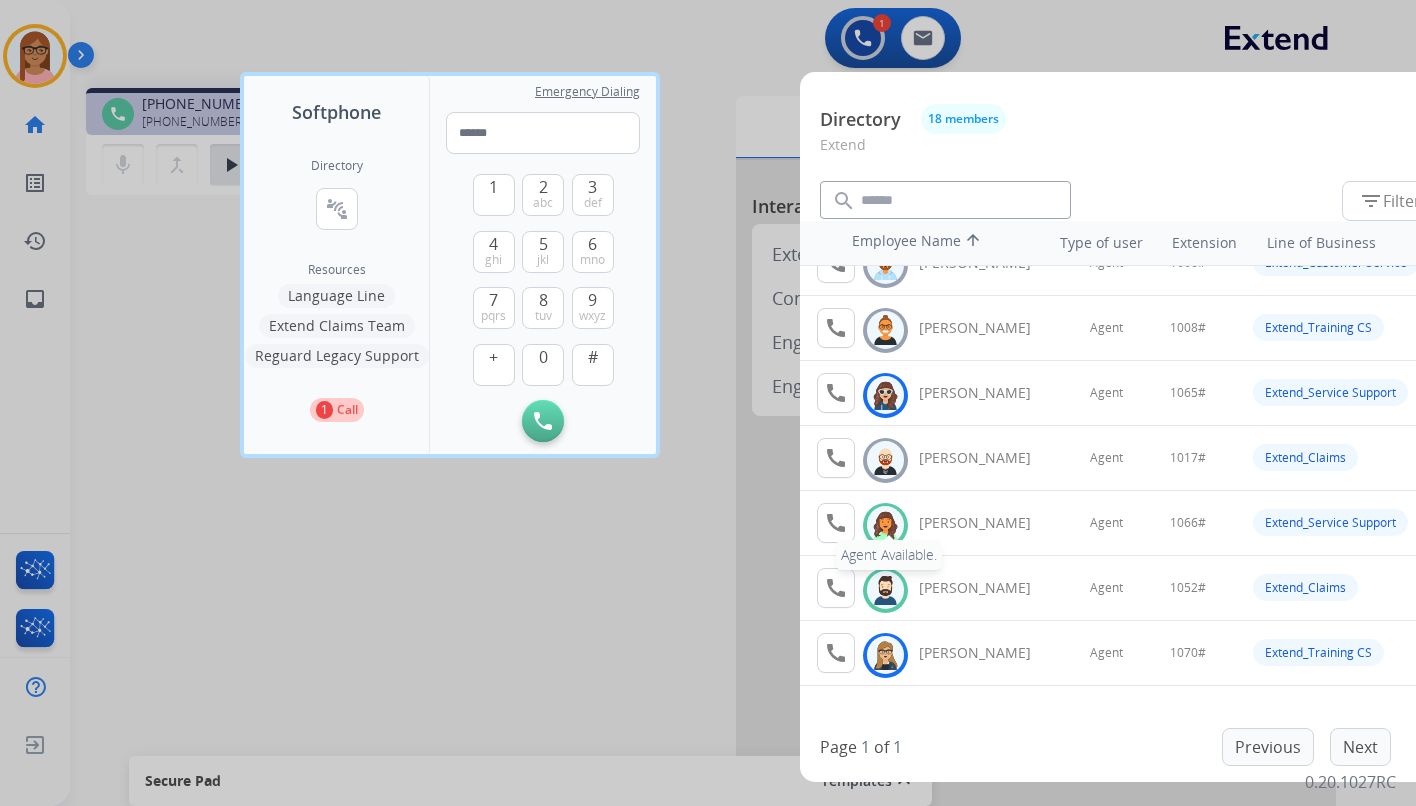 click on "call" at bounding box center (836, 523) 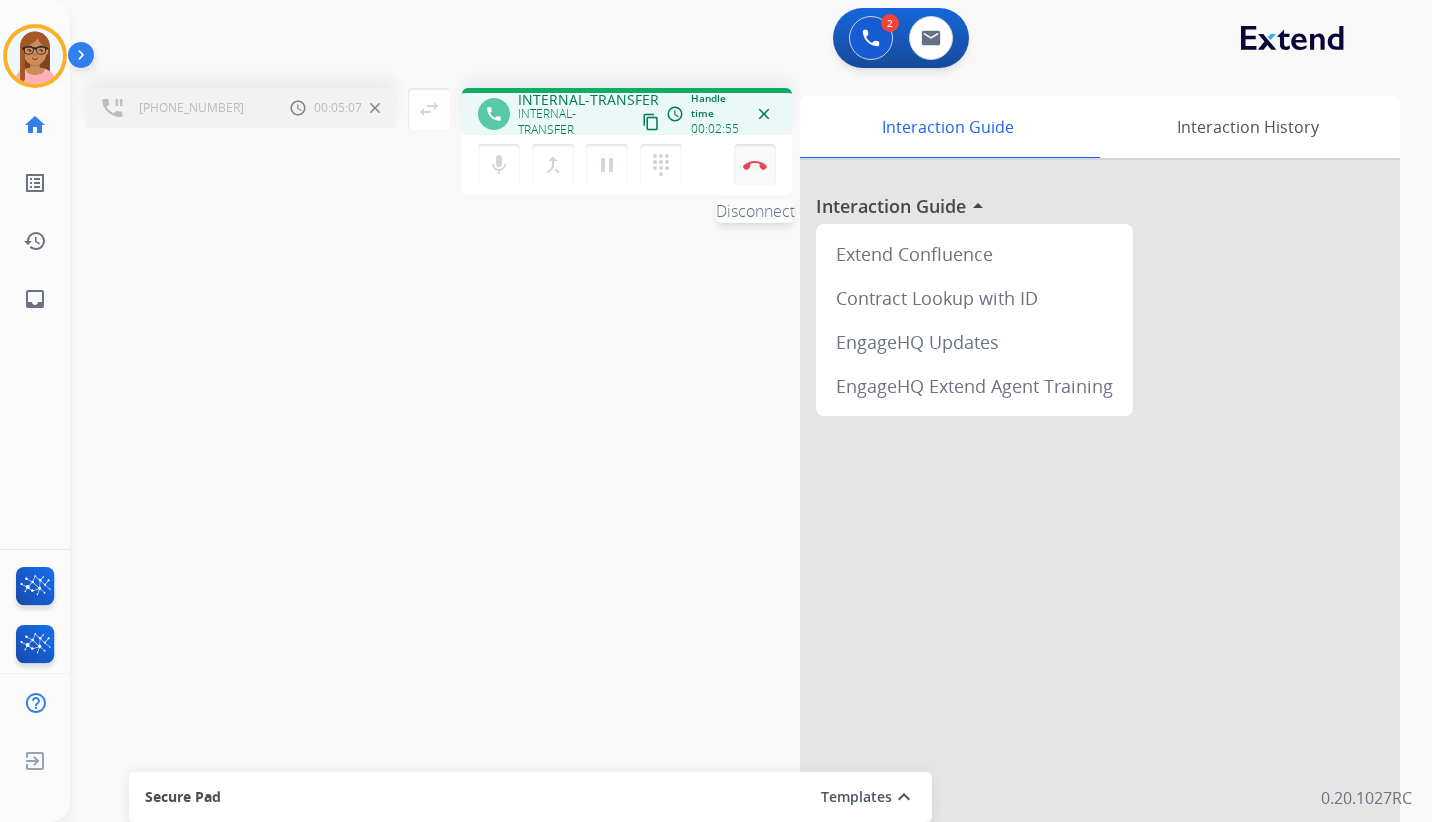 click at bounding box center (755, 165) 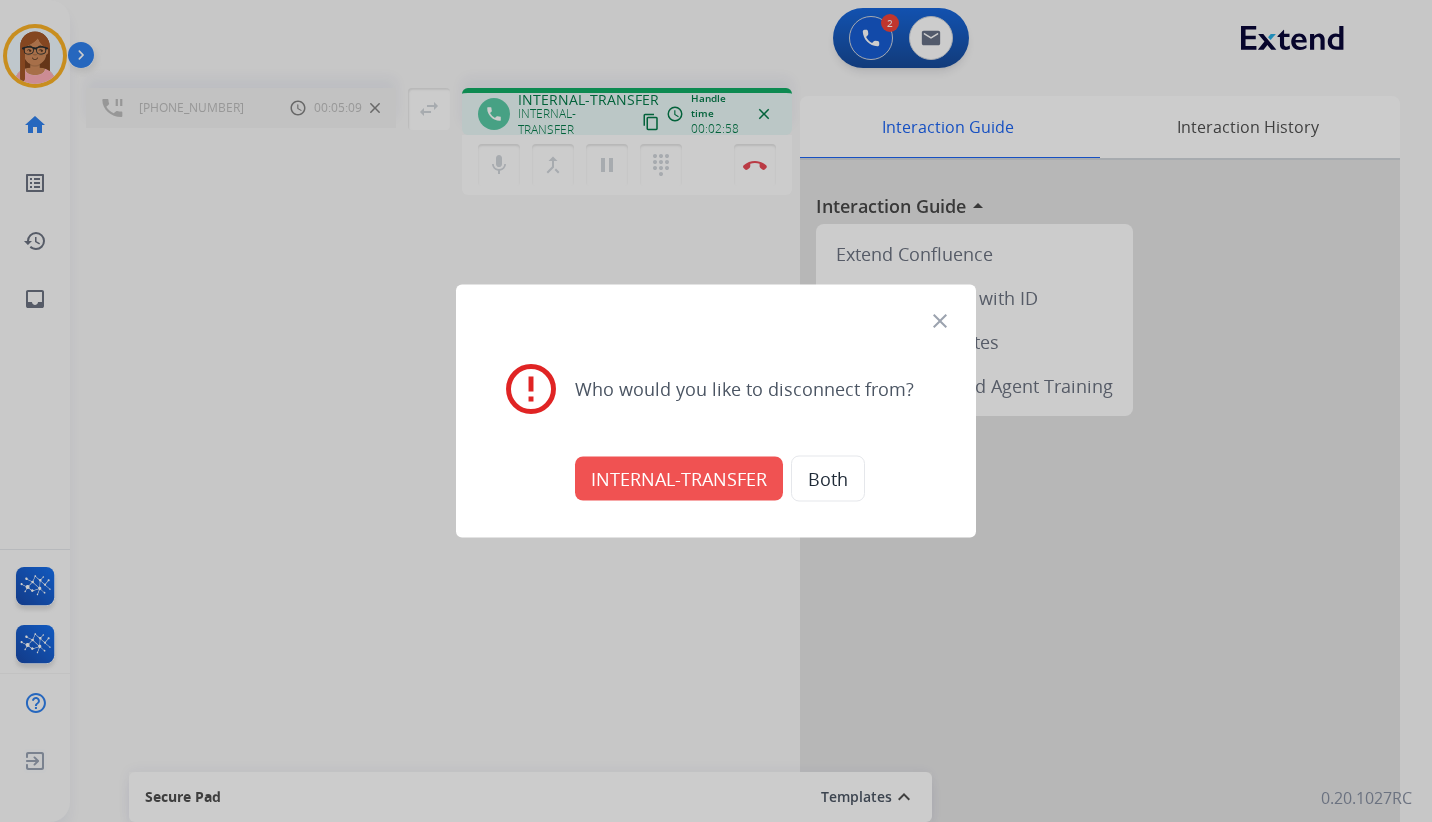click on "INTERNAL-TRANSFER" at bounding box center [679, 479] 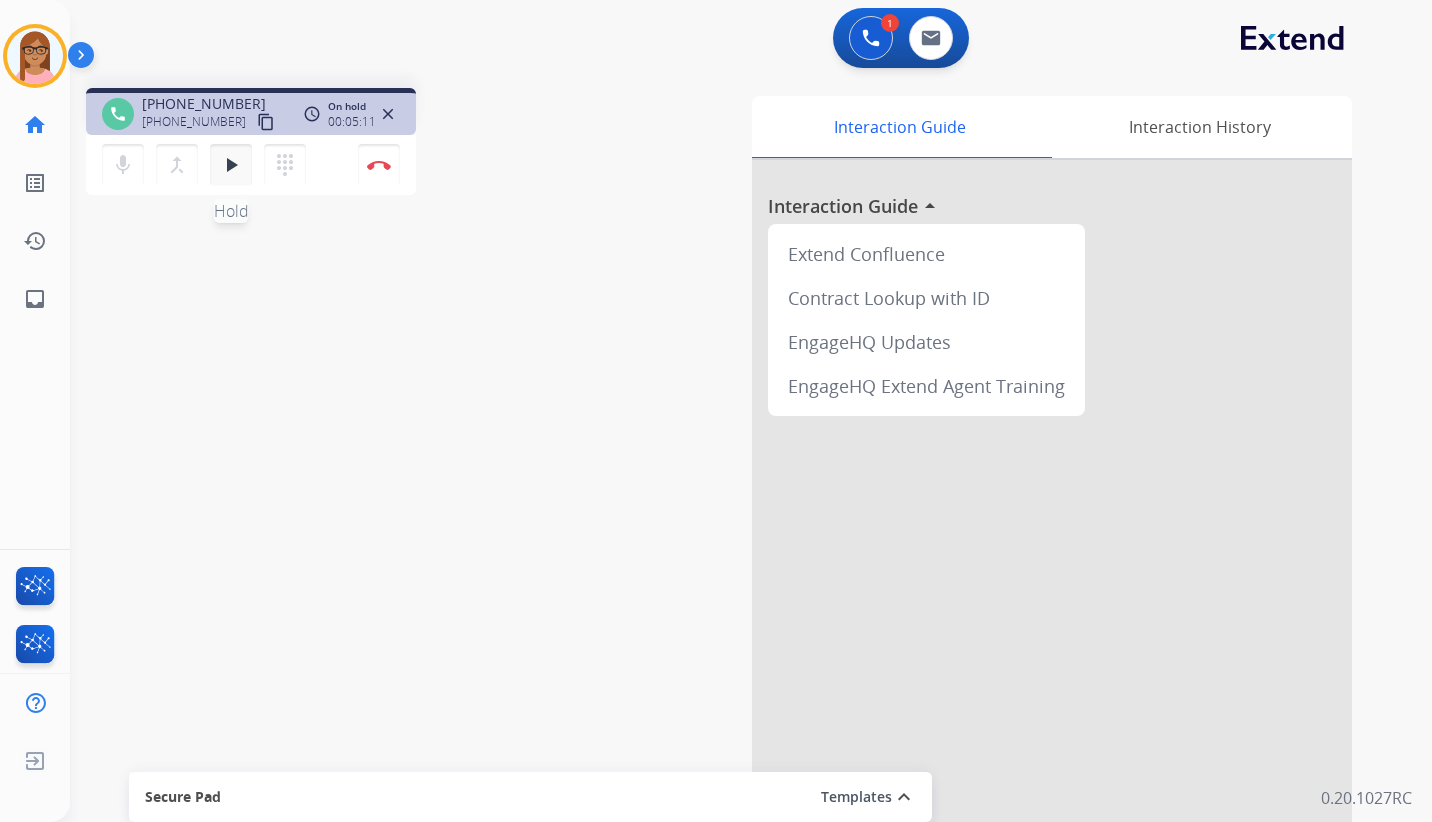 click on "play_arrow" at bounding box center (231, 165) 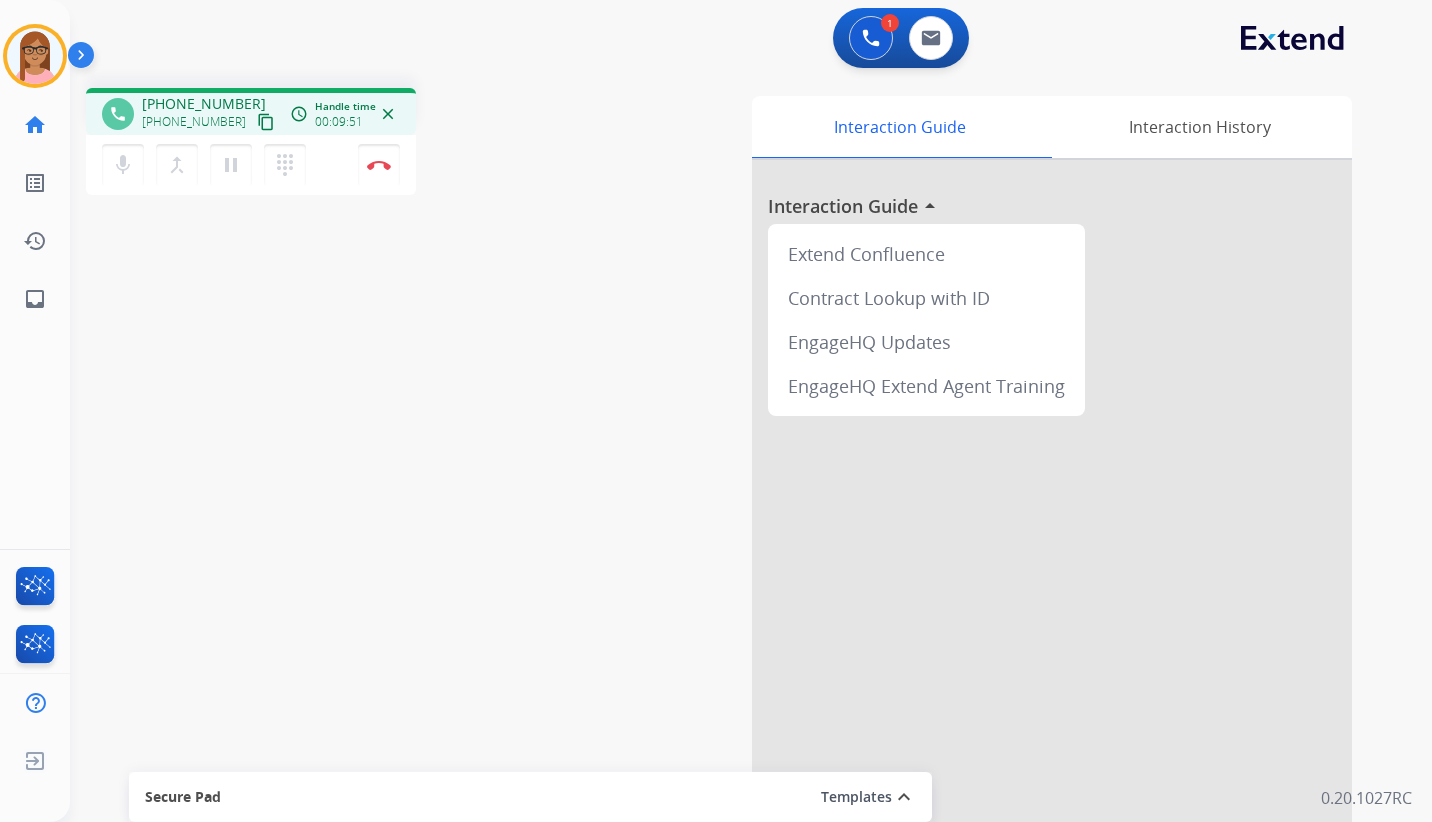 scroll, scrollTop: 0, scrollLeft: 0, axis: both 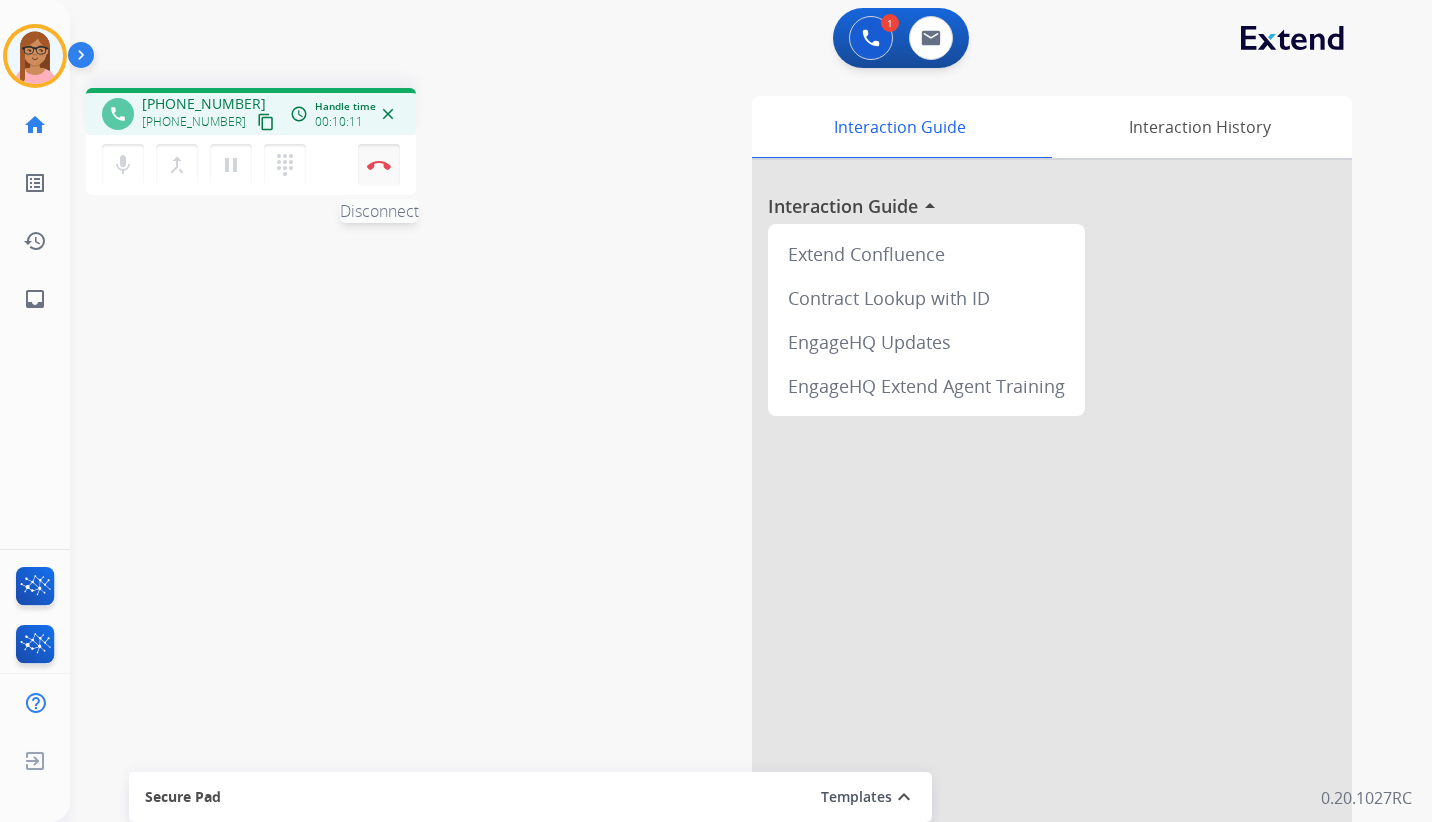 click on "Disconnect" at bounding box center [379, 165] 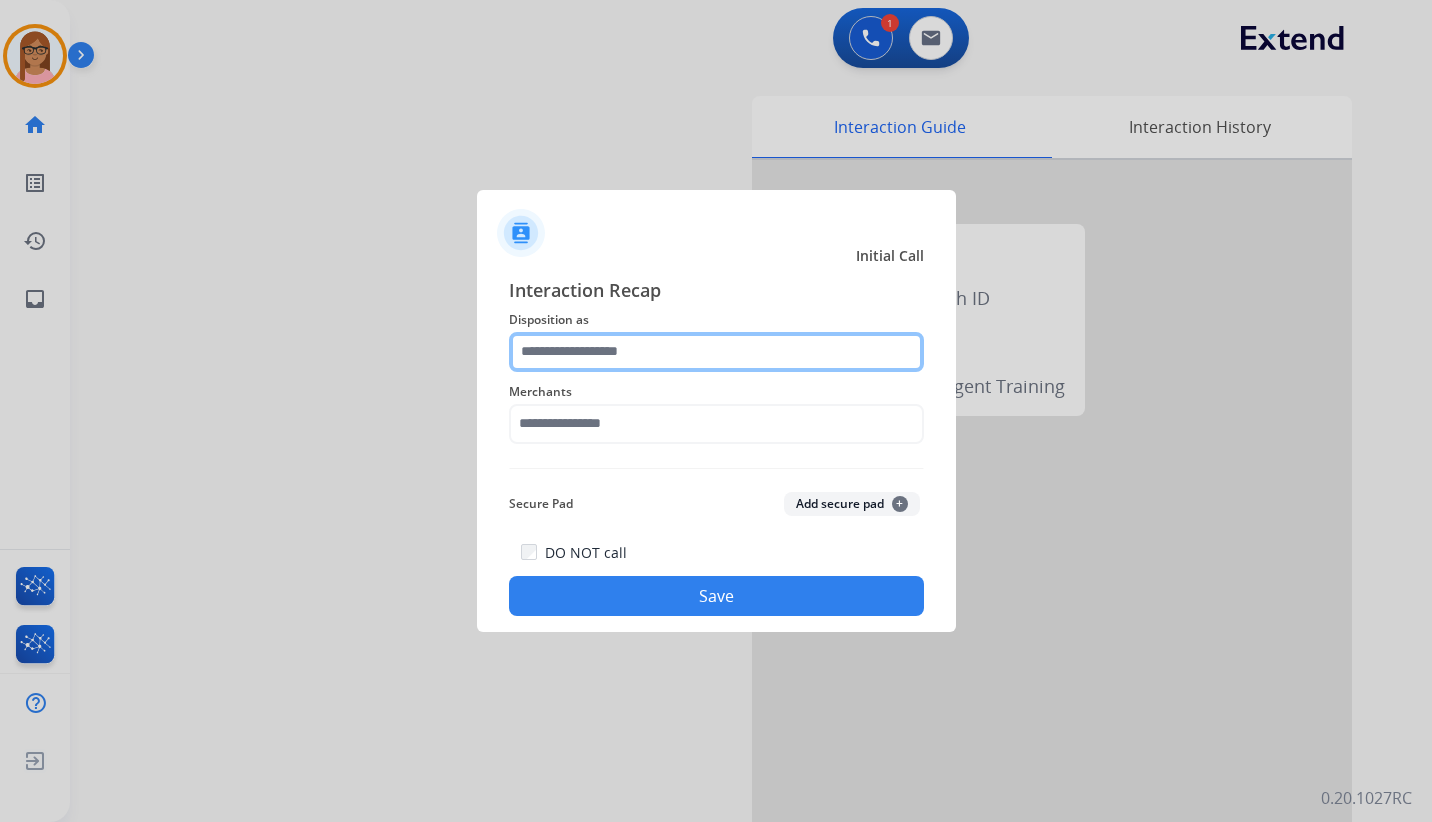 click 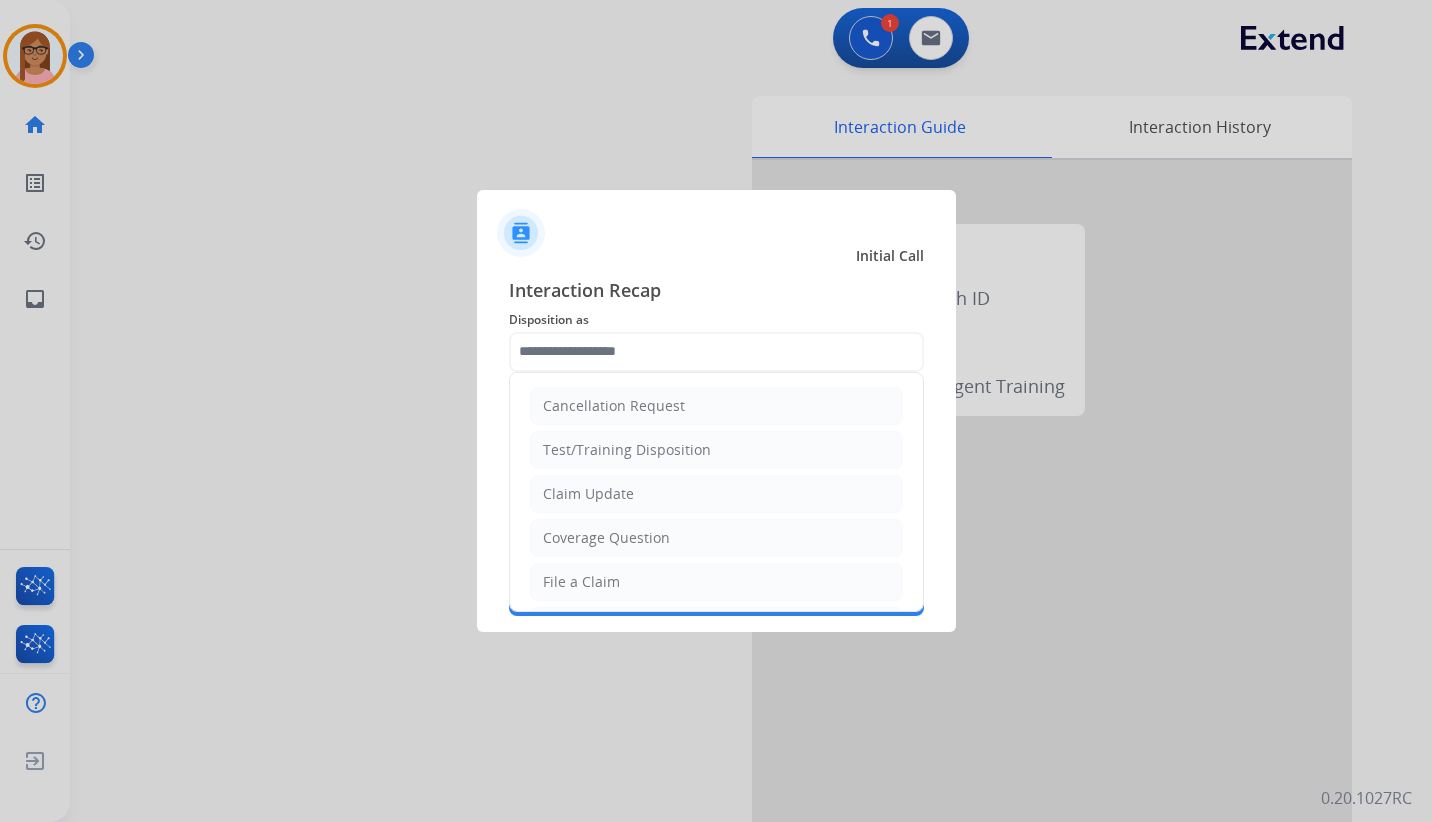 click on "Claim Update" 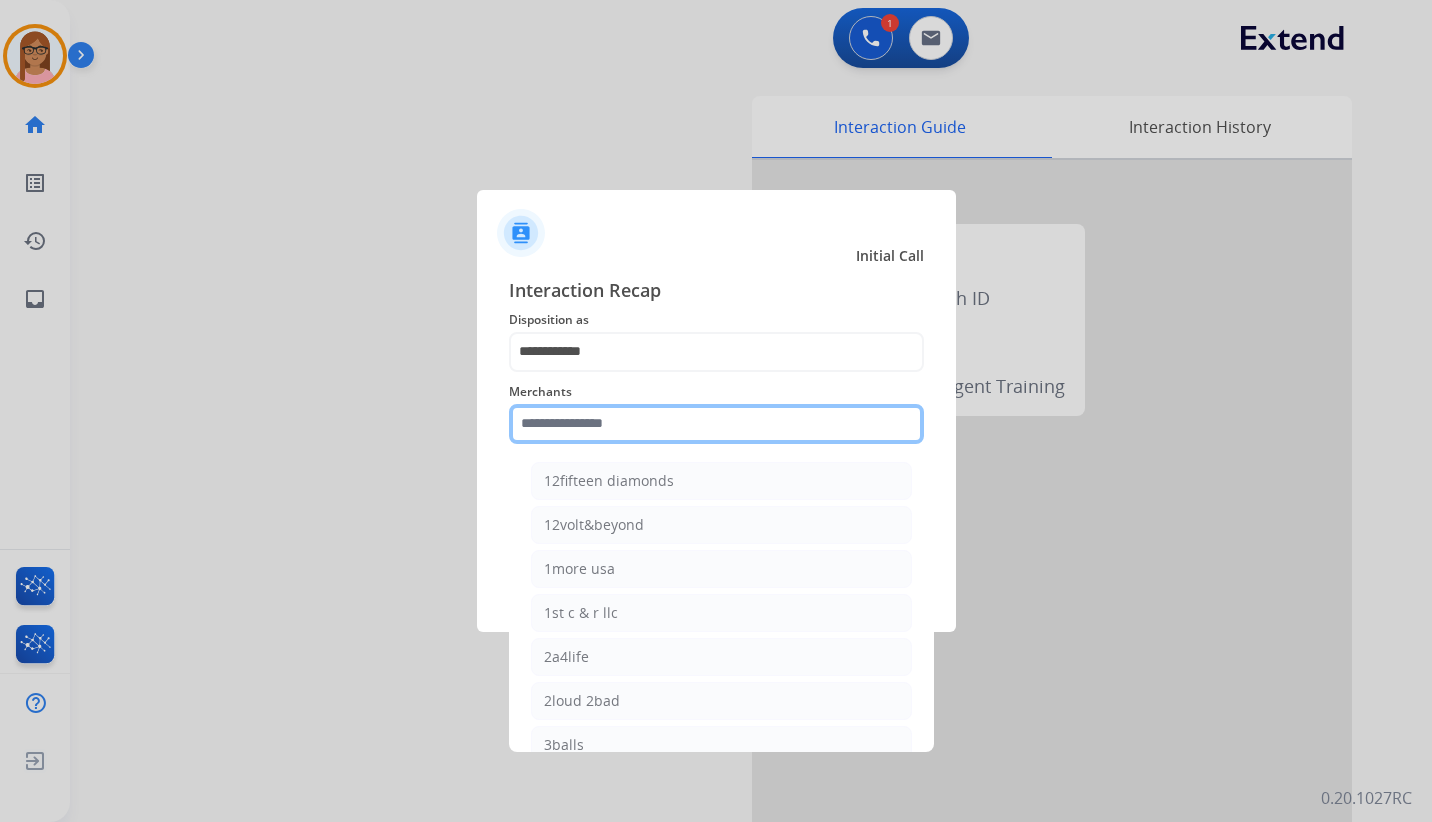 click 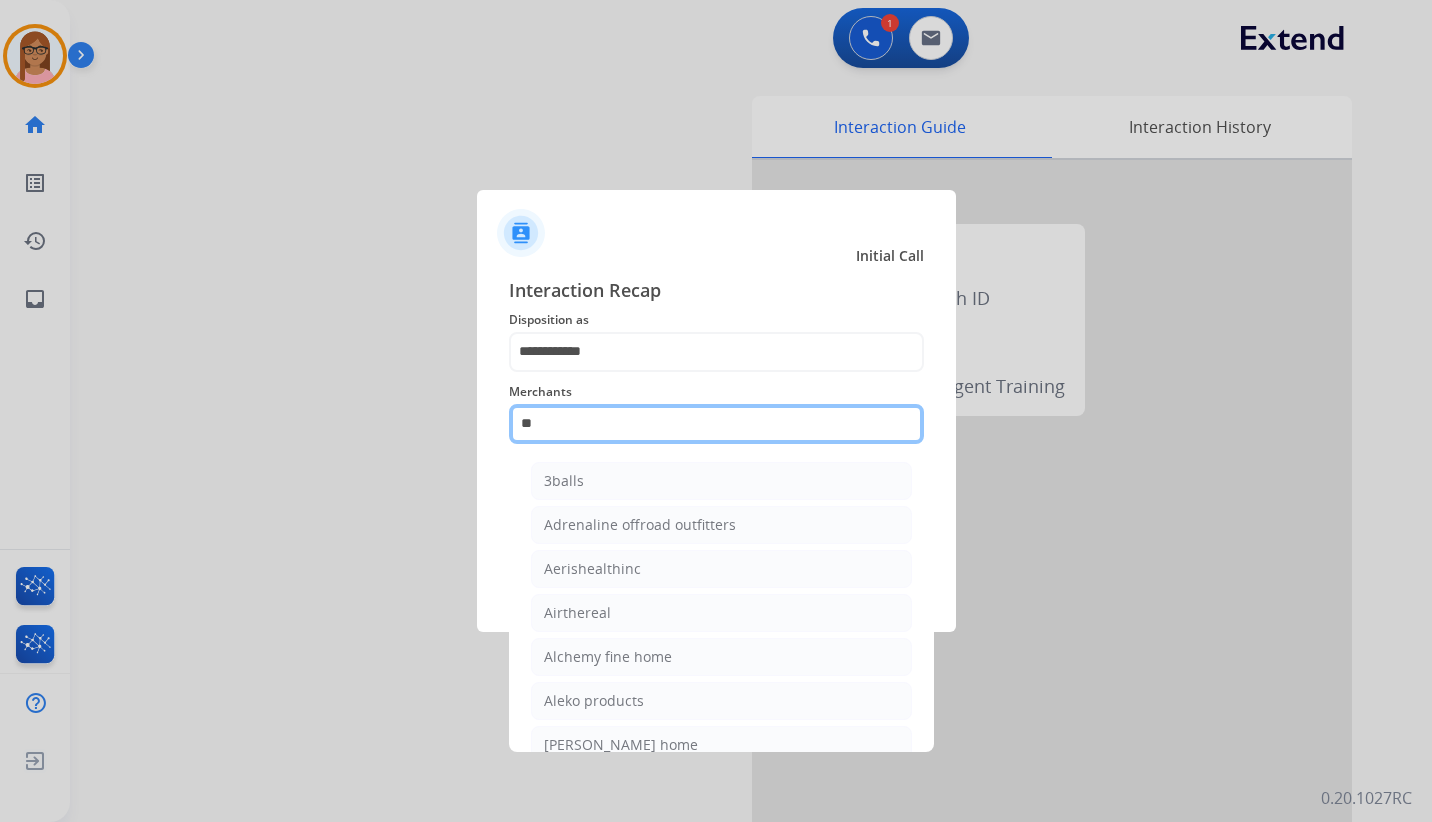 type on "*" 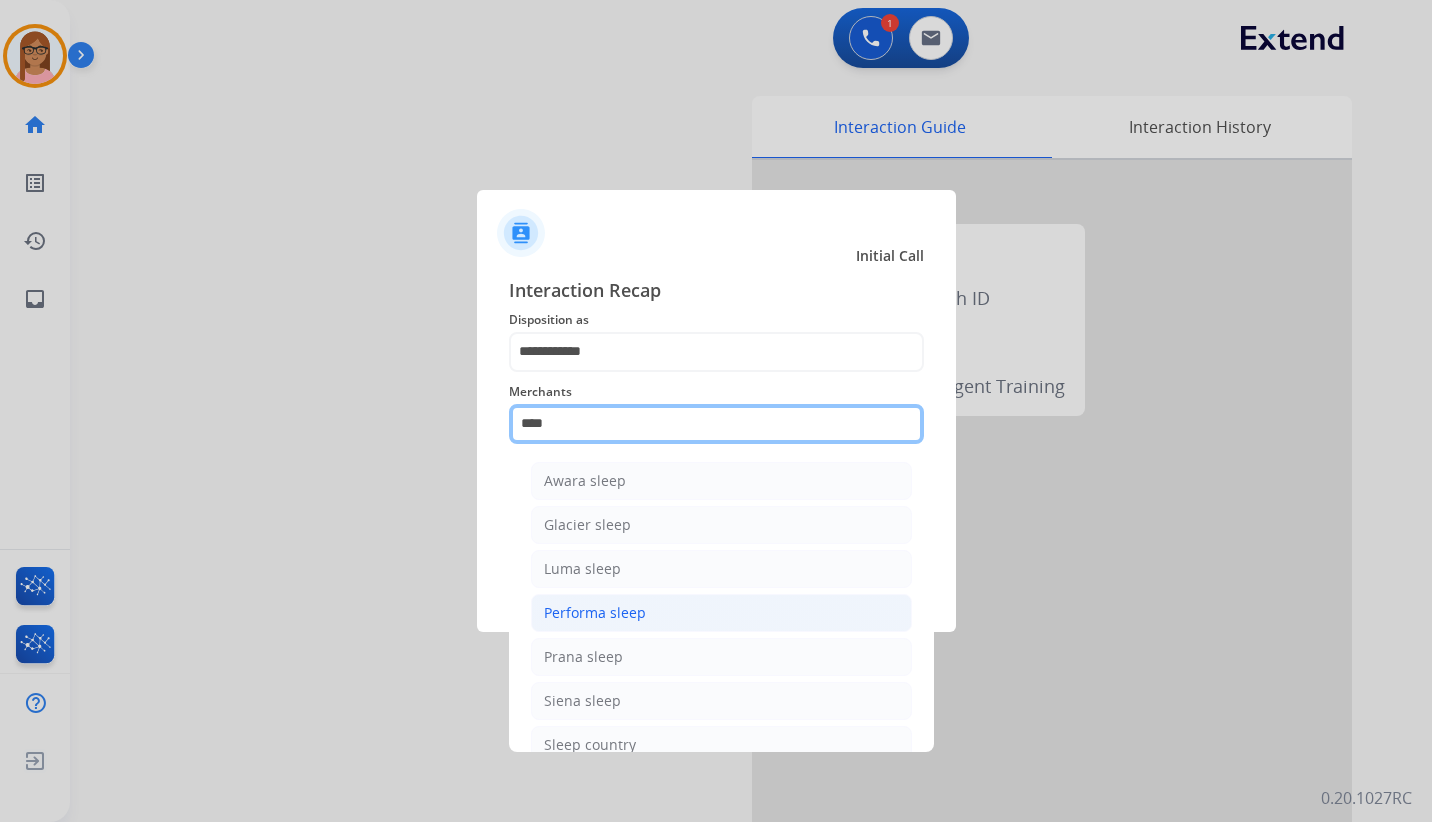 scroll, scrollTop: 100, scrollLeft: 0, axis: vertical 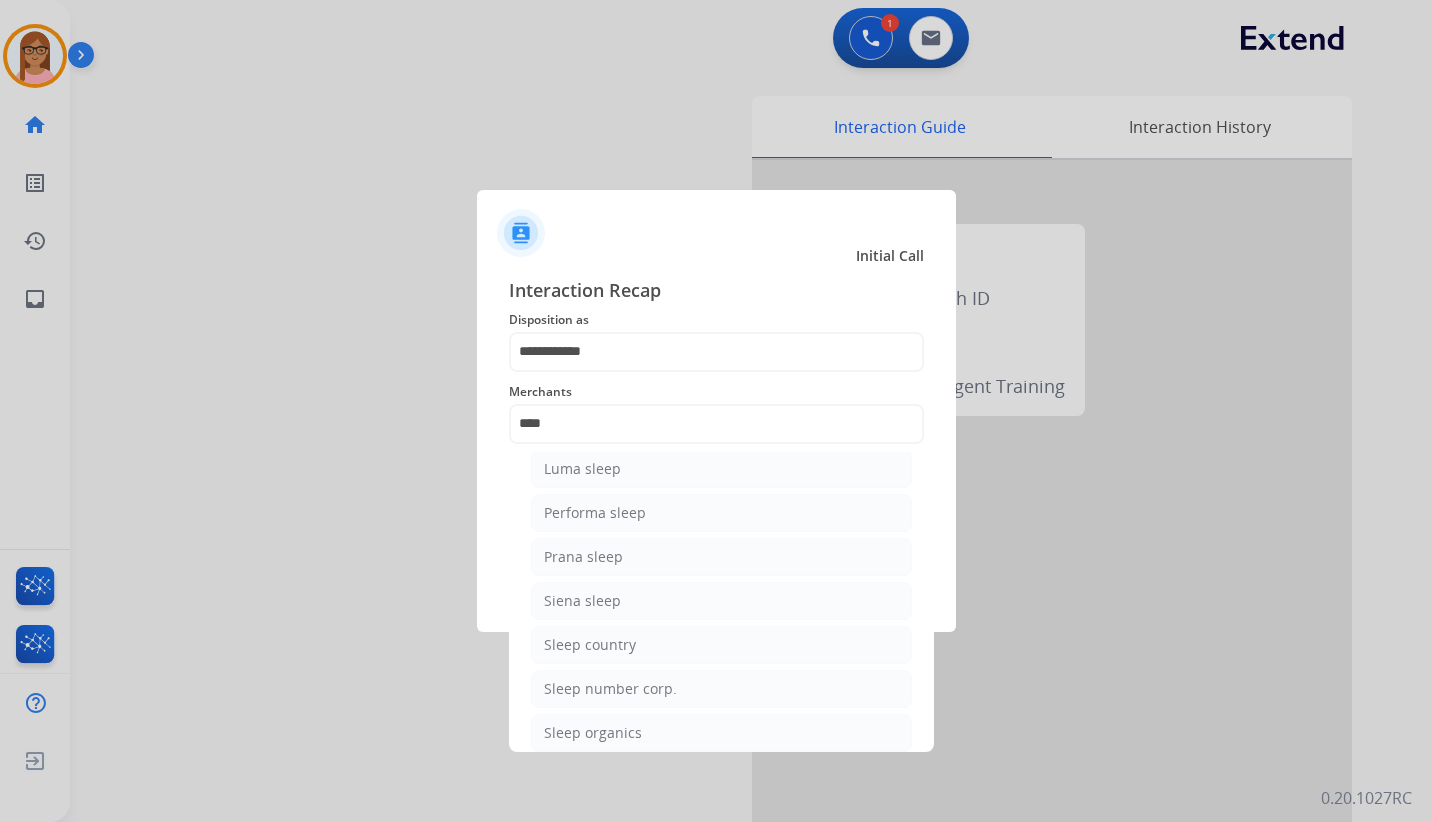 click on "Sleep country" 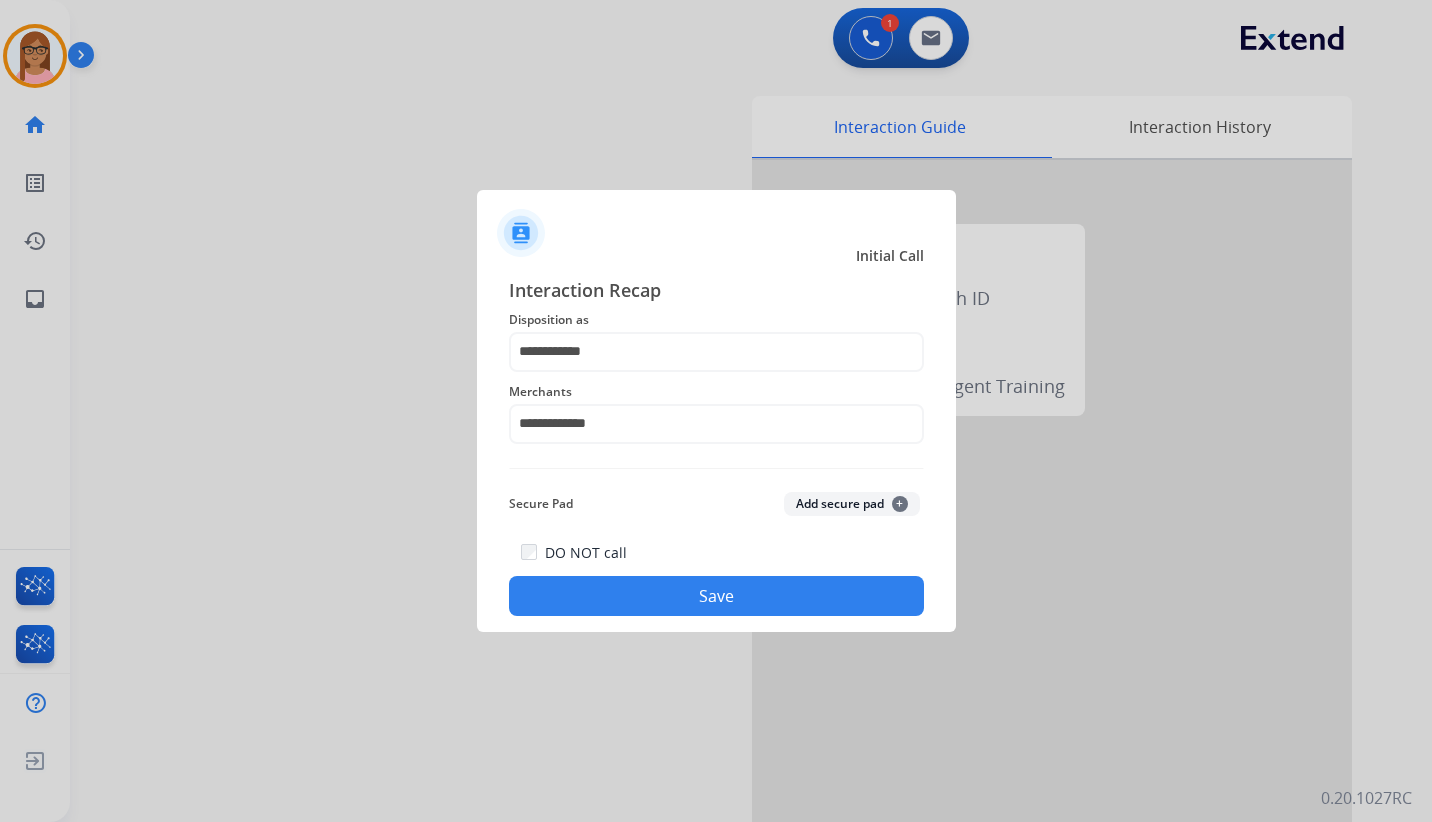 click on "Save" 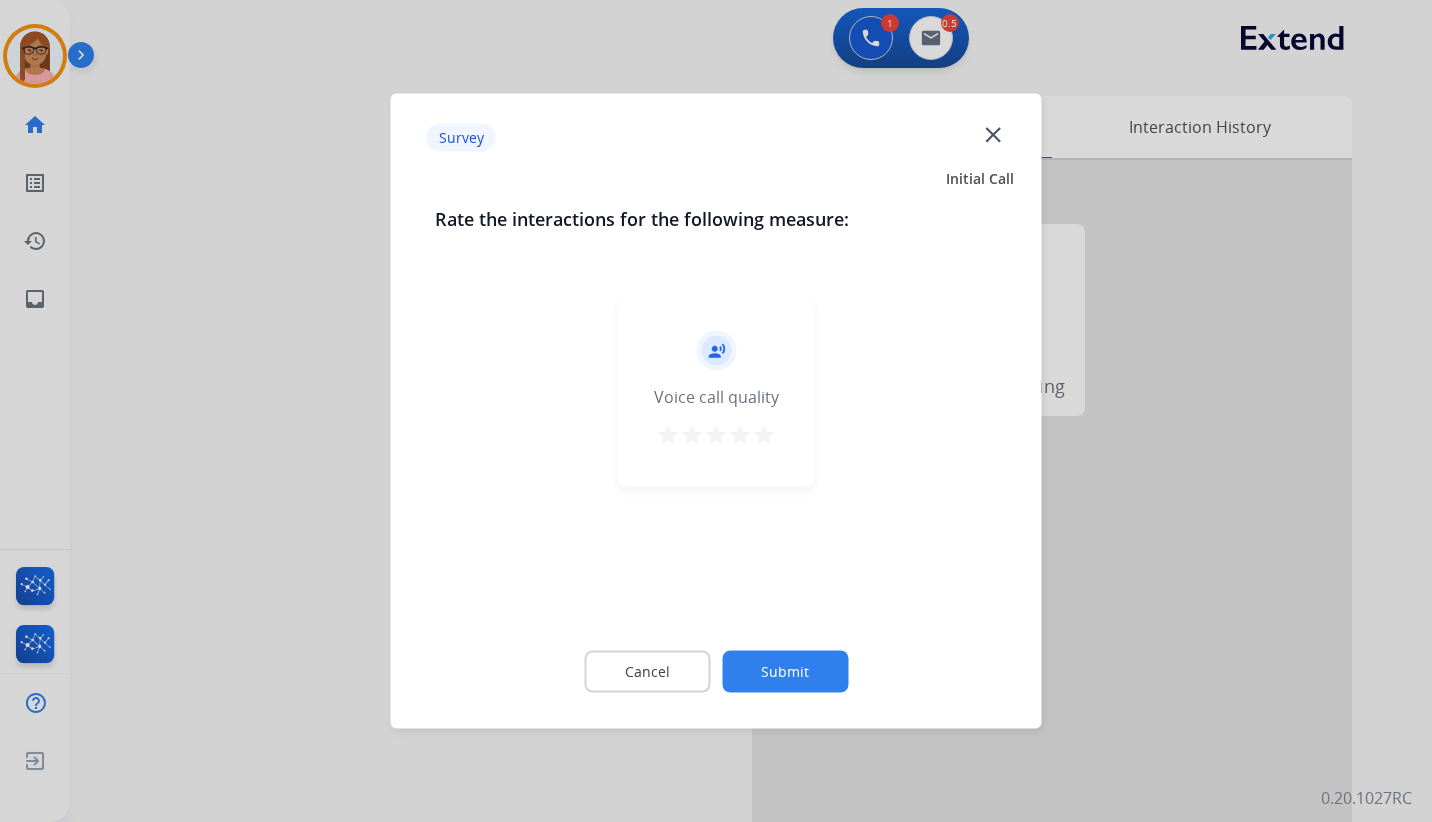 drag, startPoint x: 761, startPoint y: 430, endPoint x: 761, endPoint y: 443, distance: 13 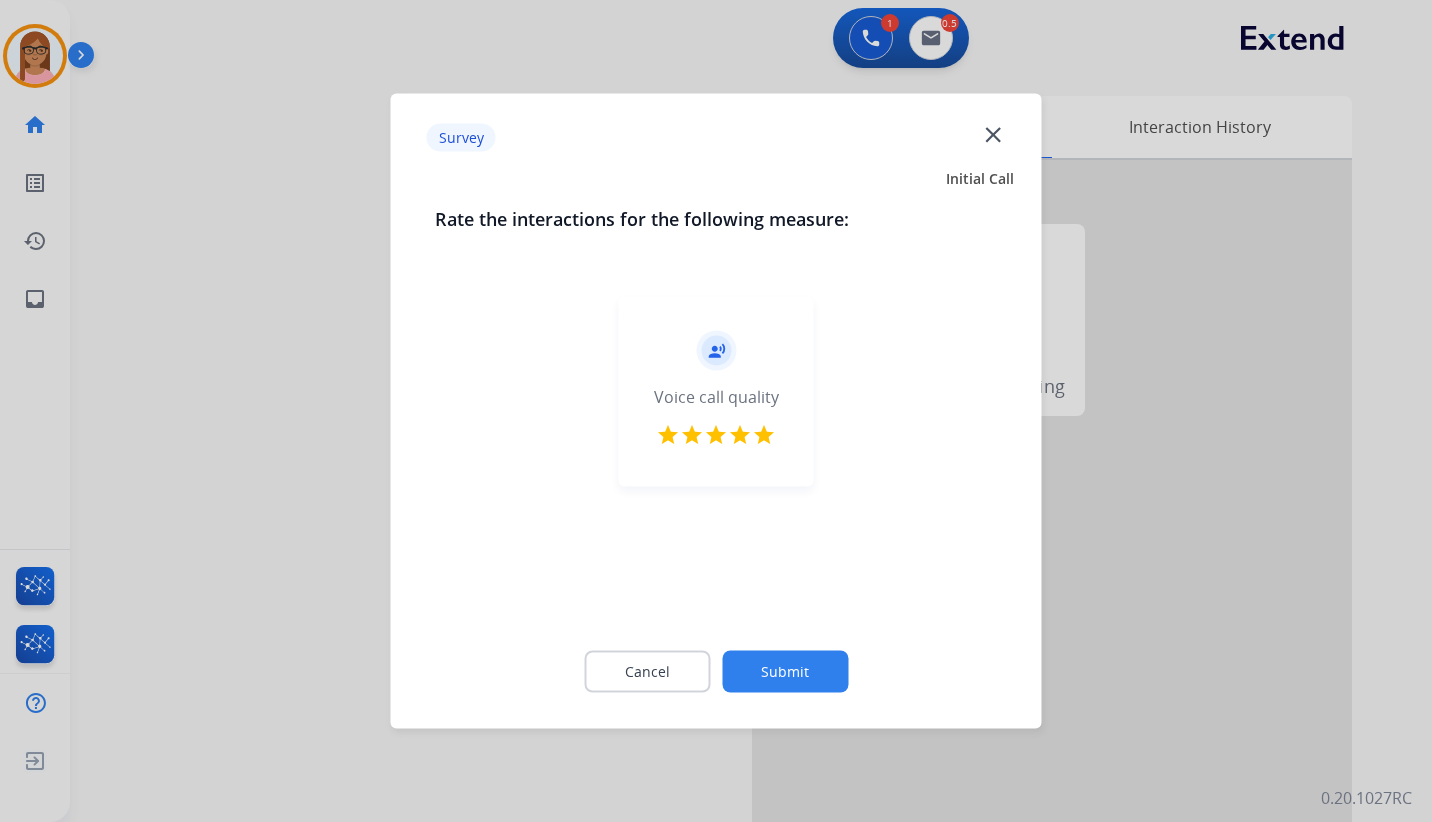 click on "Submit" 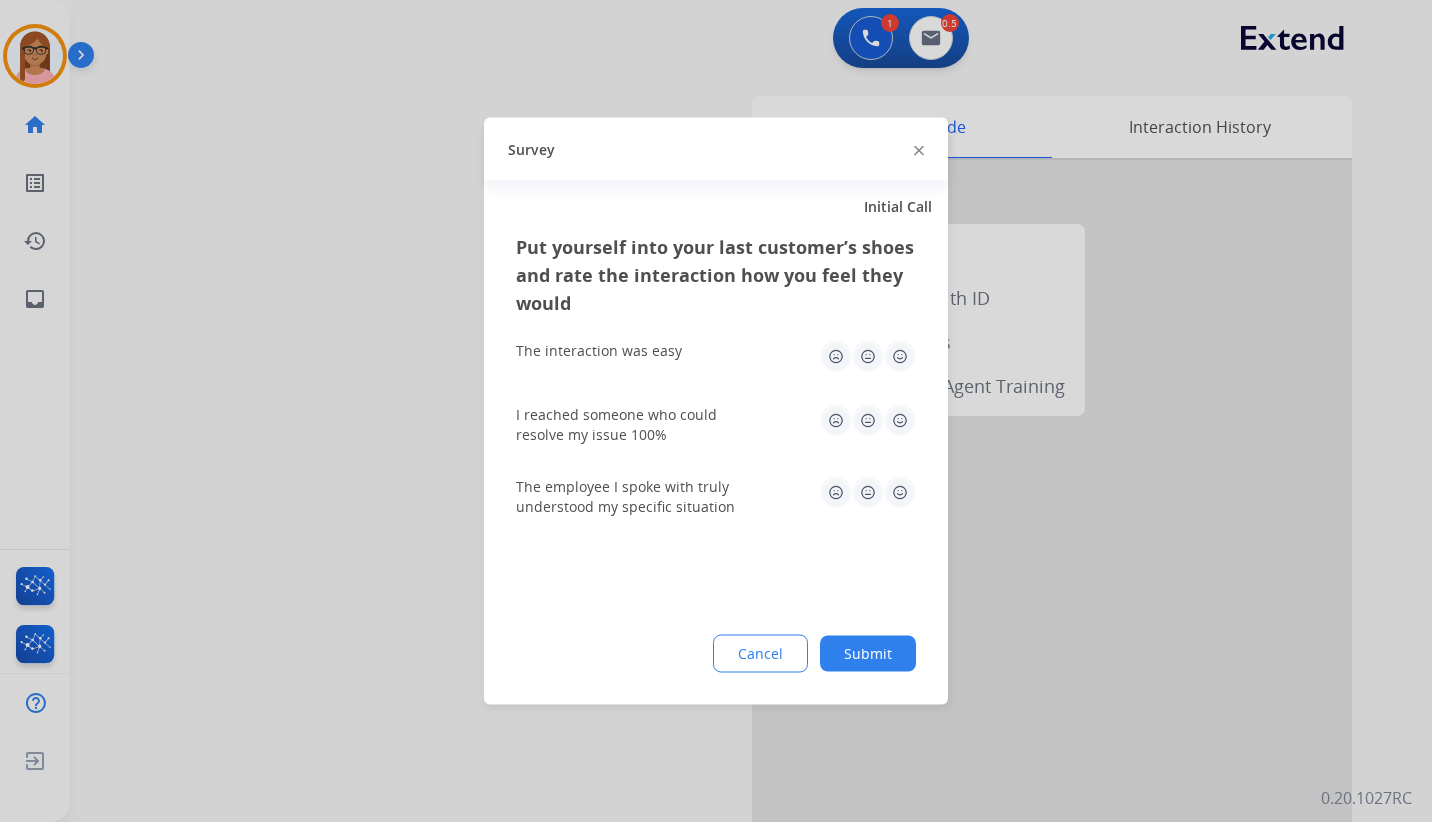 click 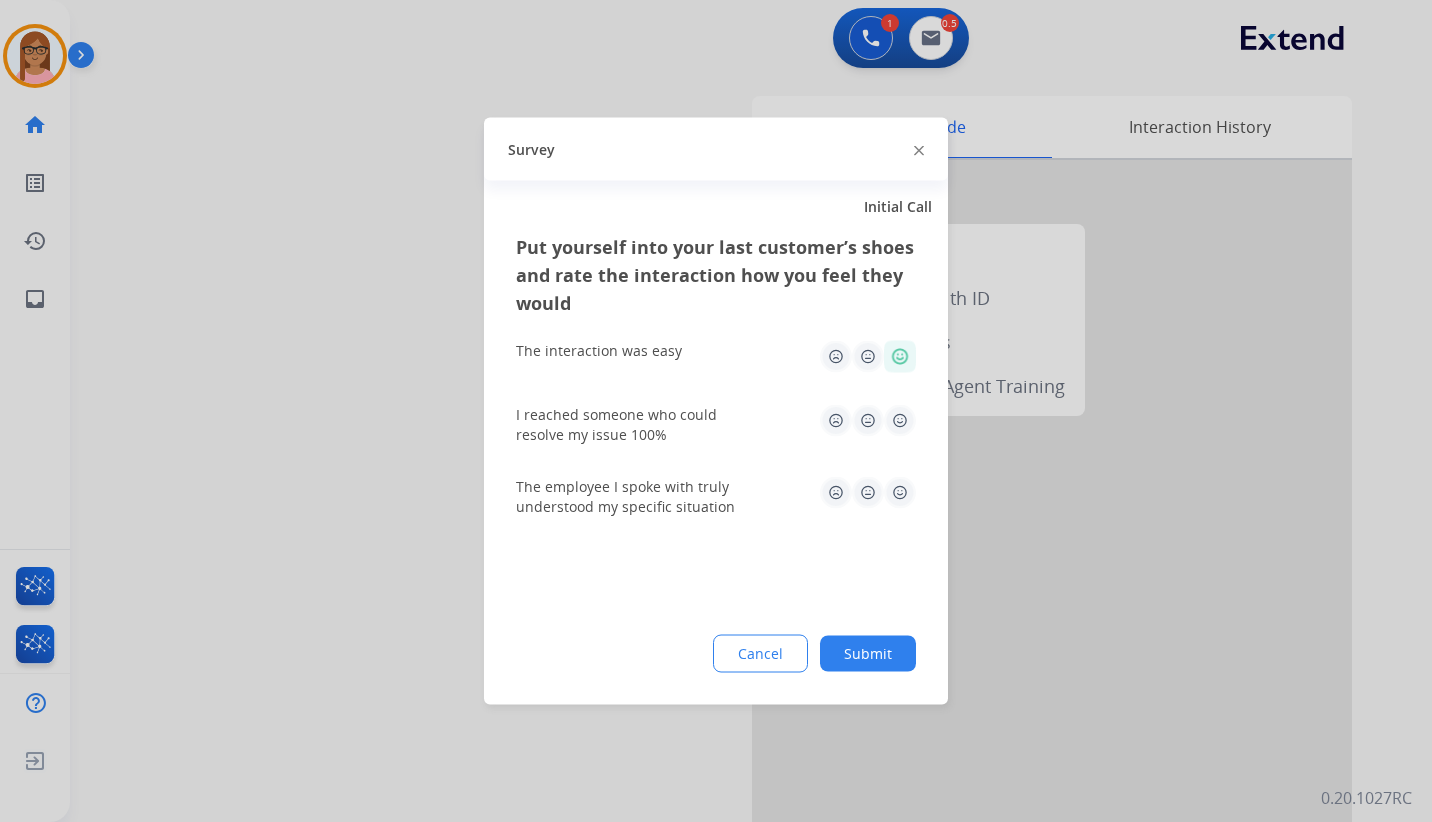 click on "I reached someone who could resolve my issue 100%" 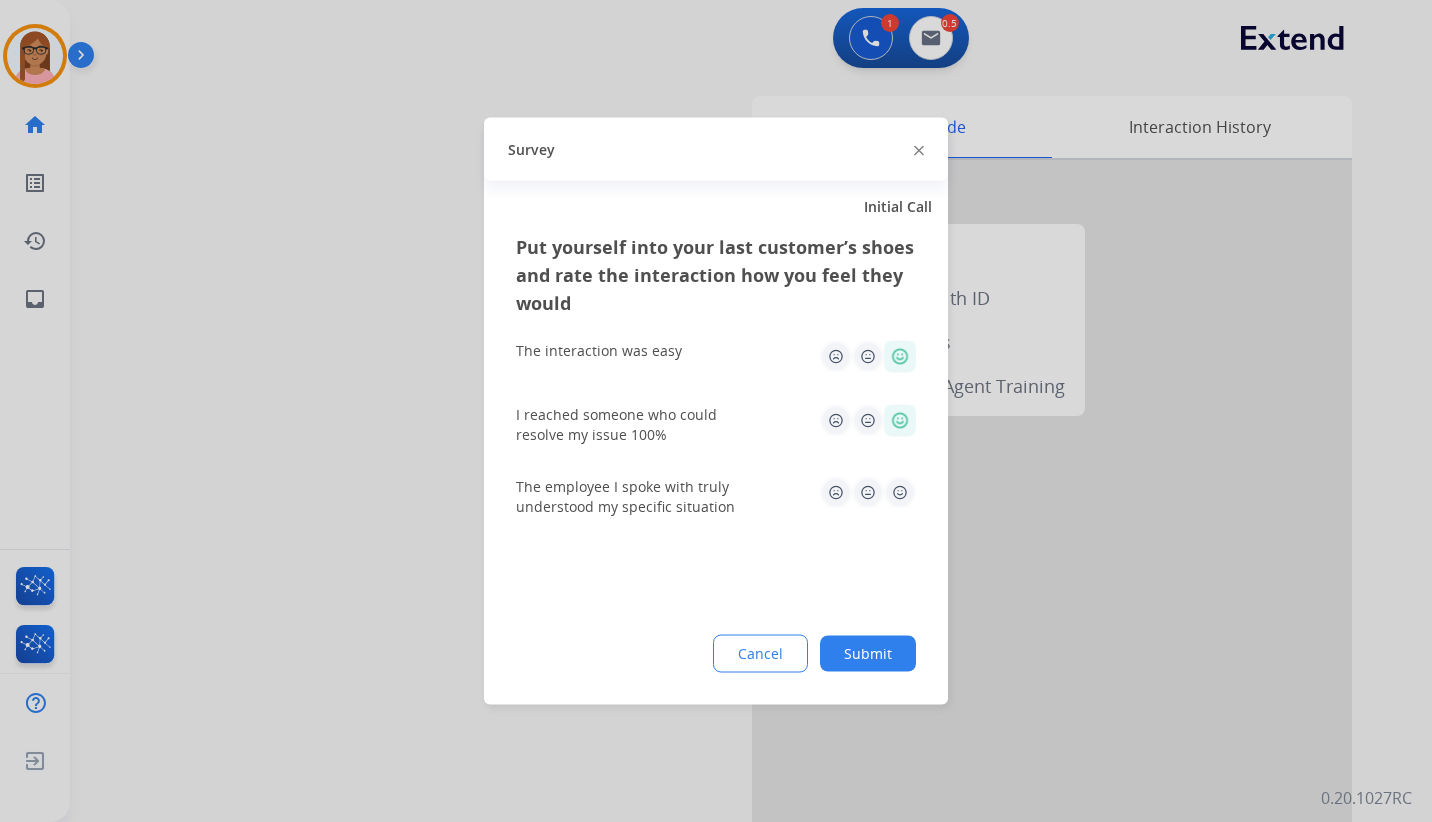 click 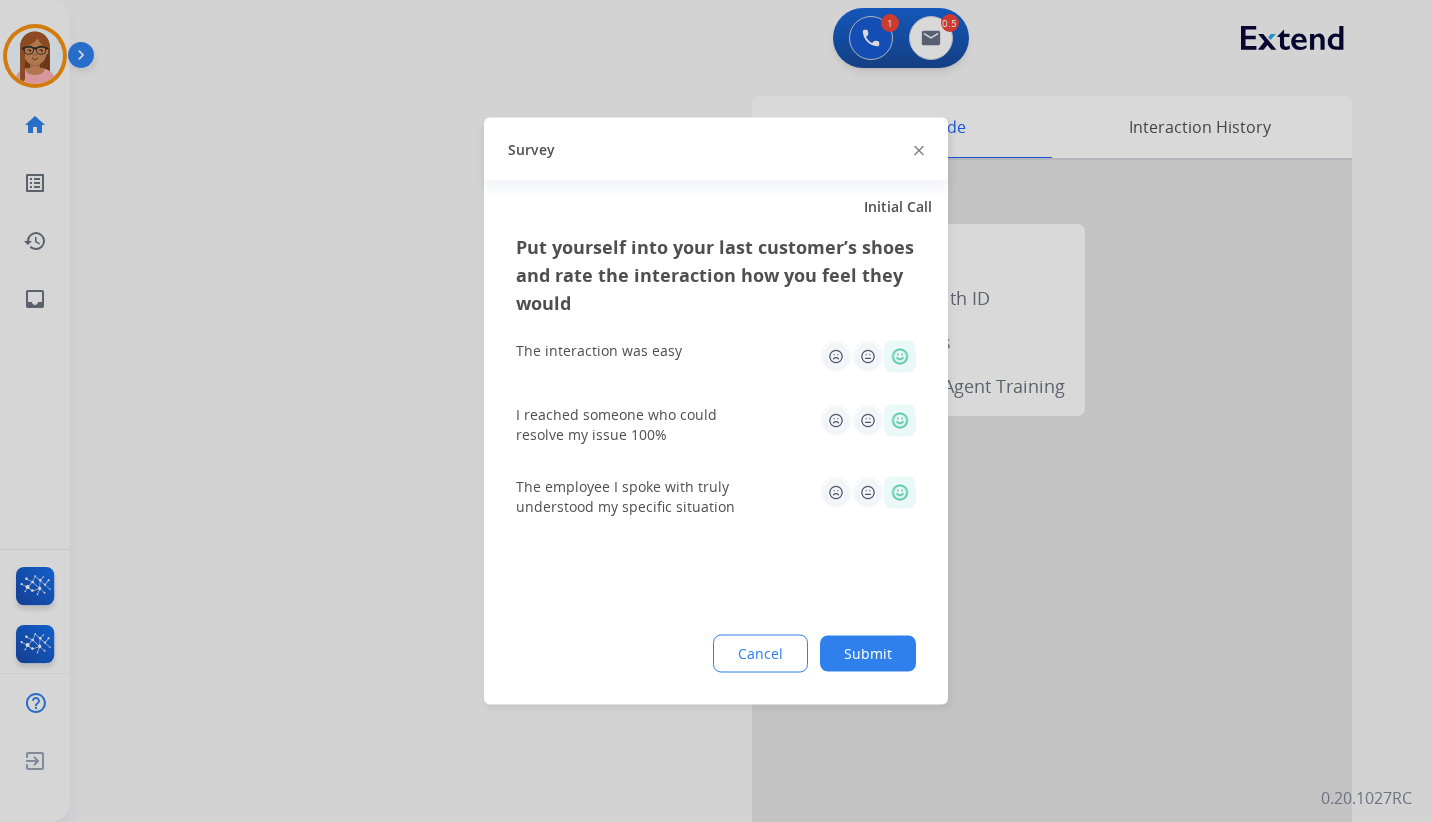 click on "Submit" 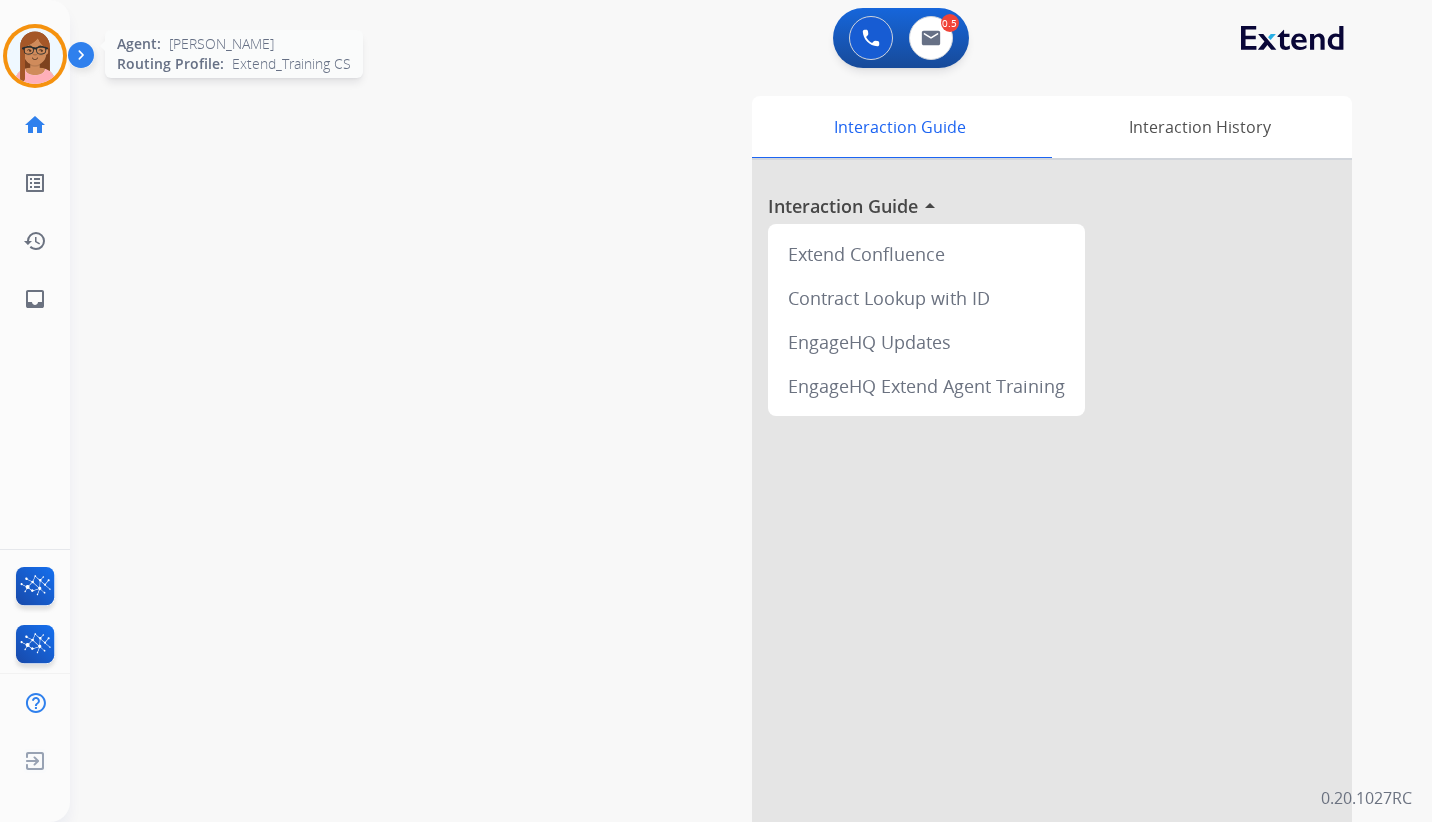 click at bounding box center (35, 56) 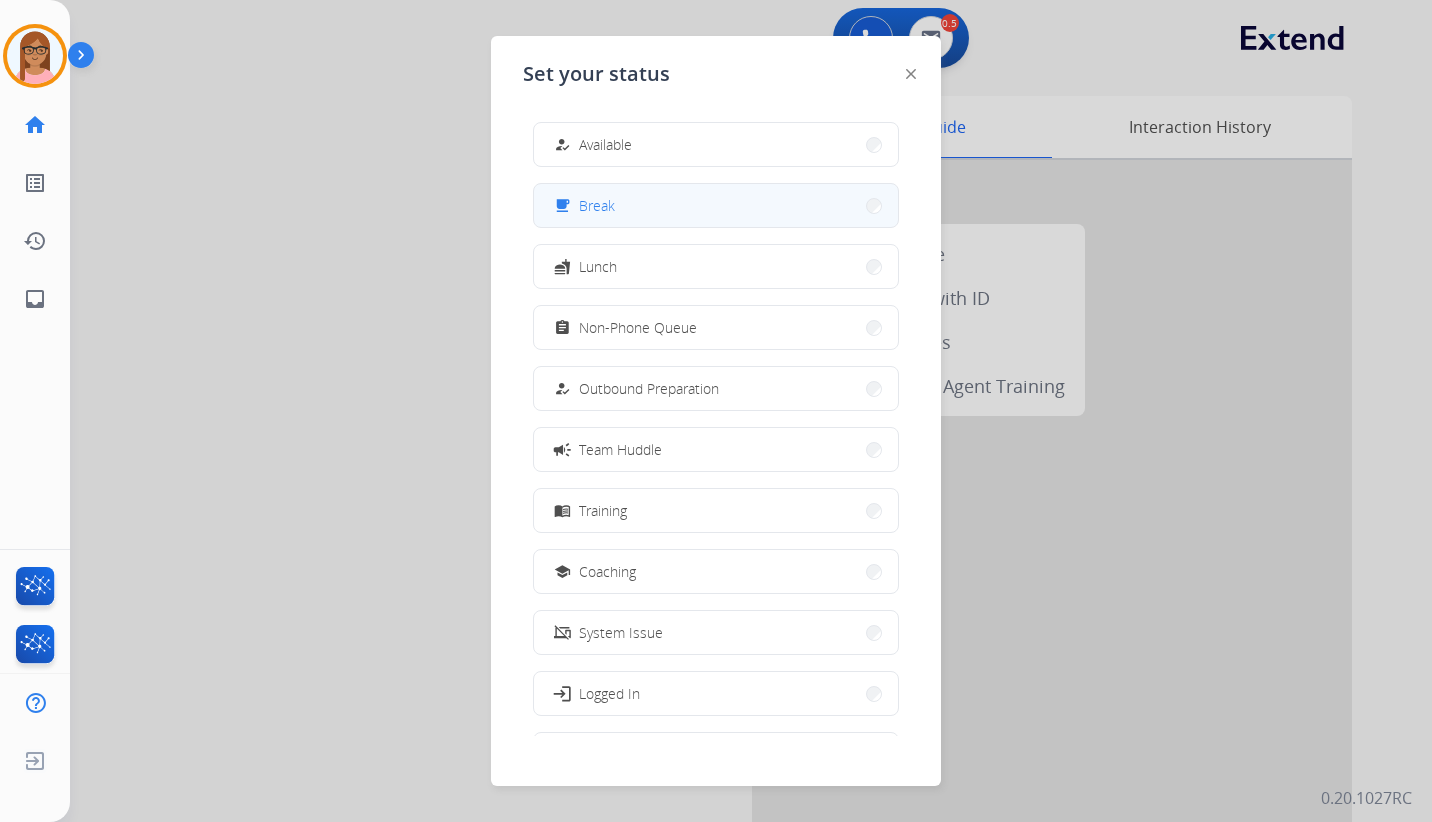 click on "free_breakfast Break" at bounding box center [716, 205] 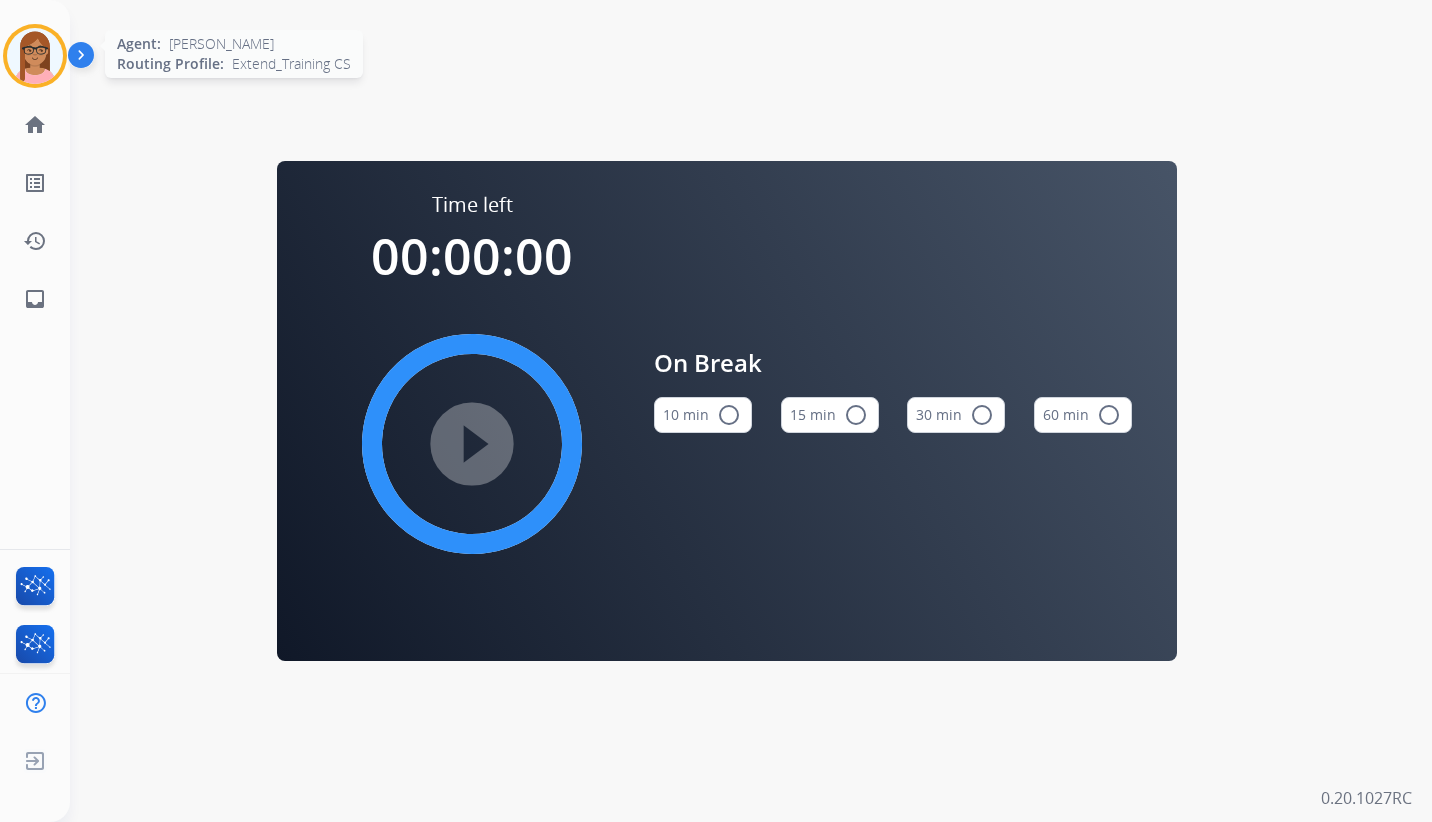 click at bounding box center [35, 56] 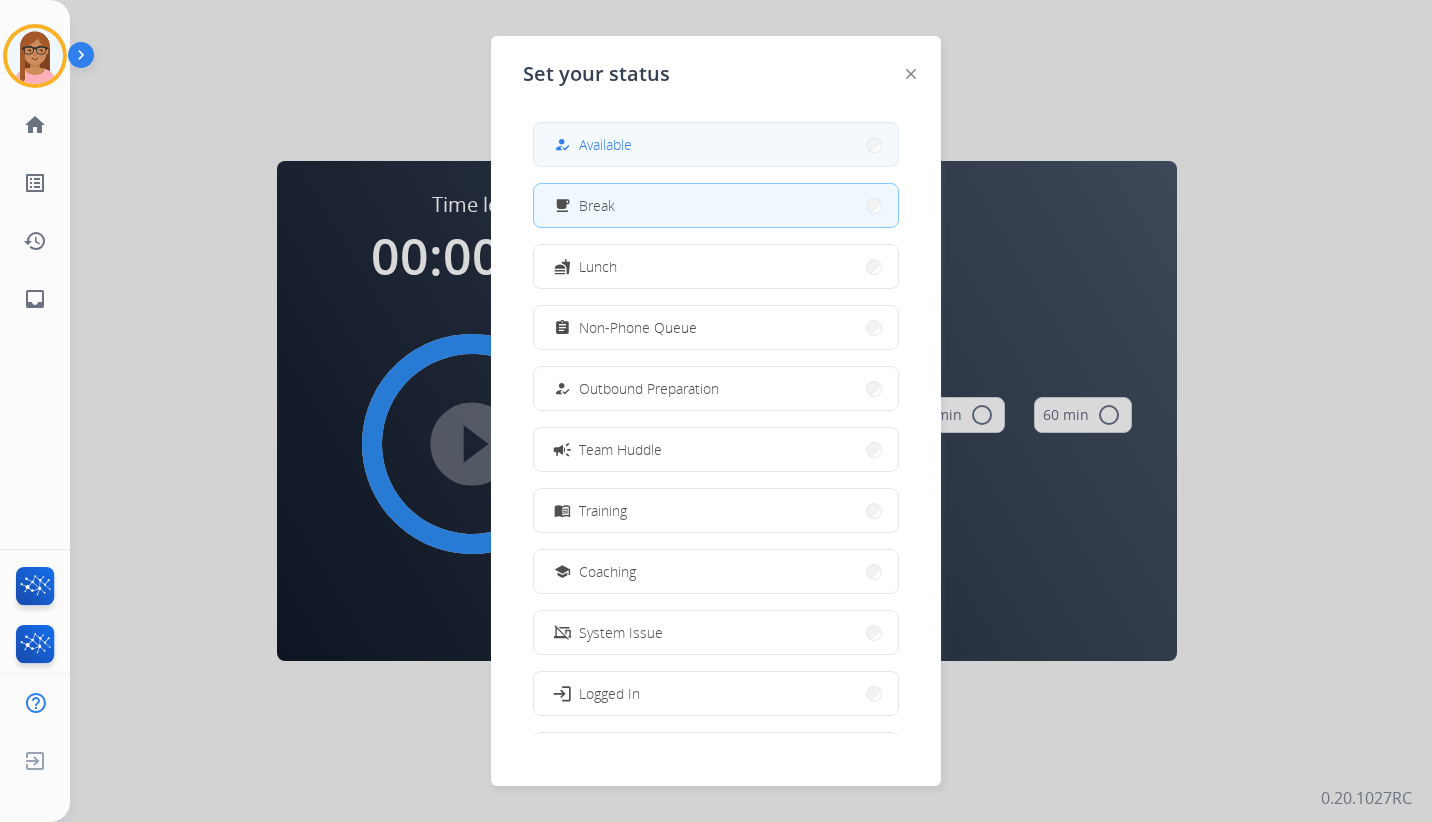 click on "Available" at bounding box center (605, 144) 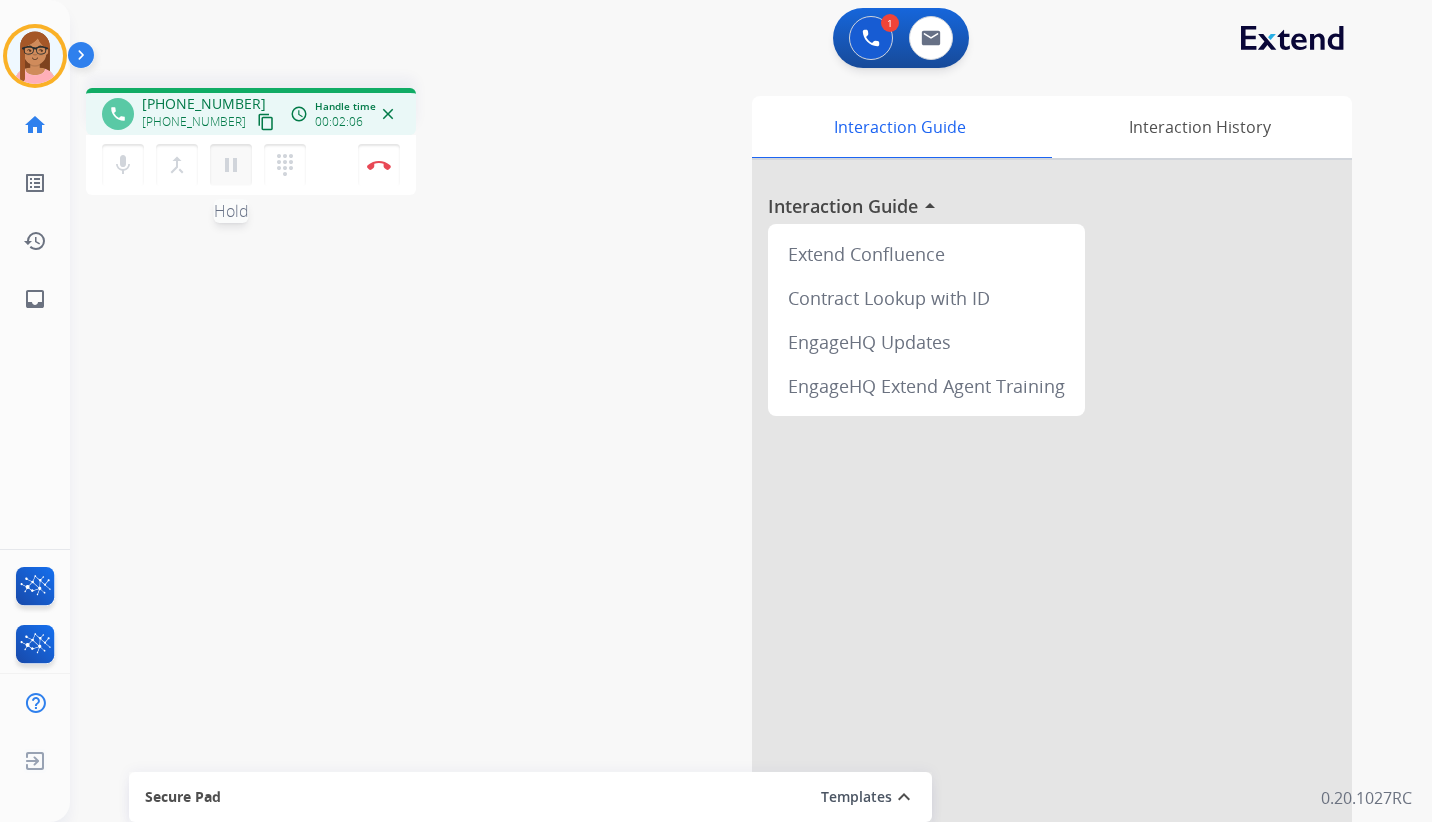 click on "pause" at bounding box center [231, 165] 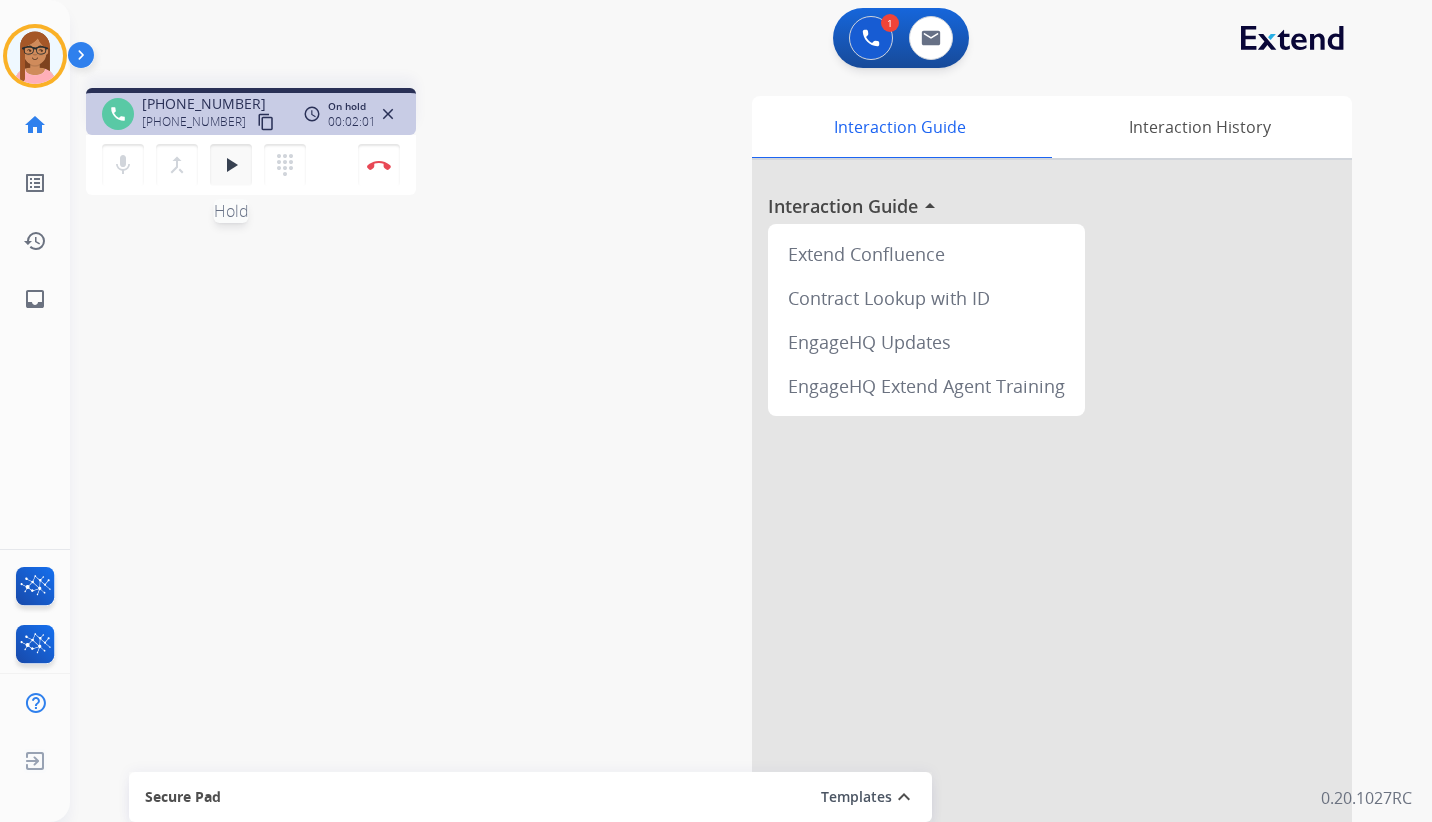 click on "play_arrow" at bounding box center [231, 165] 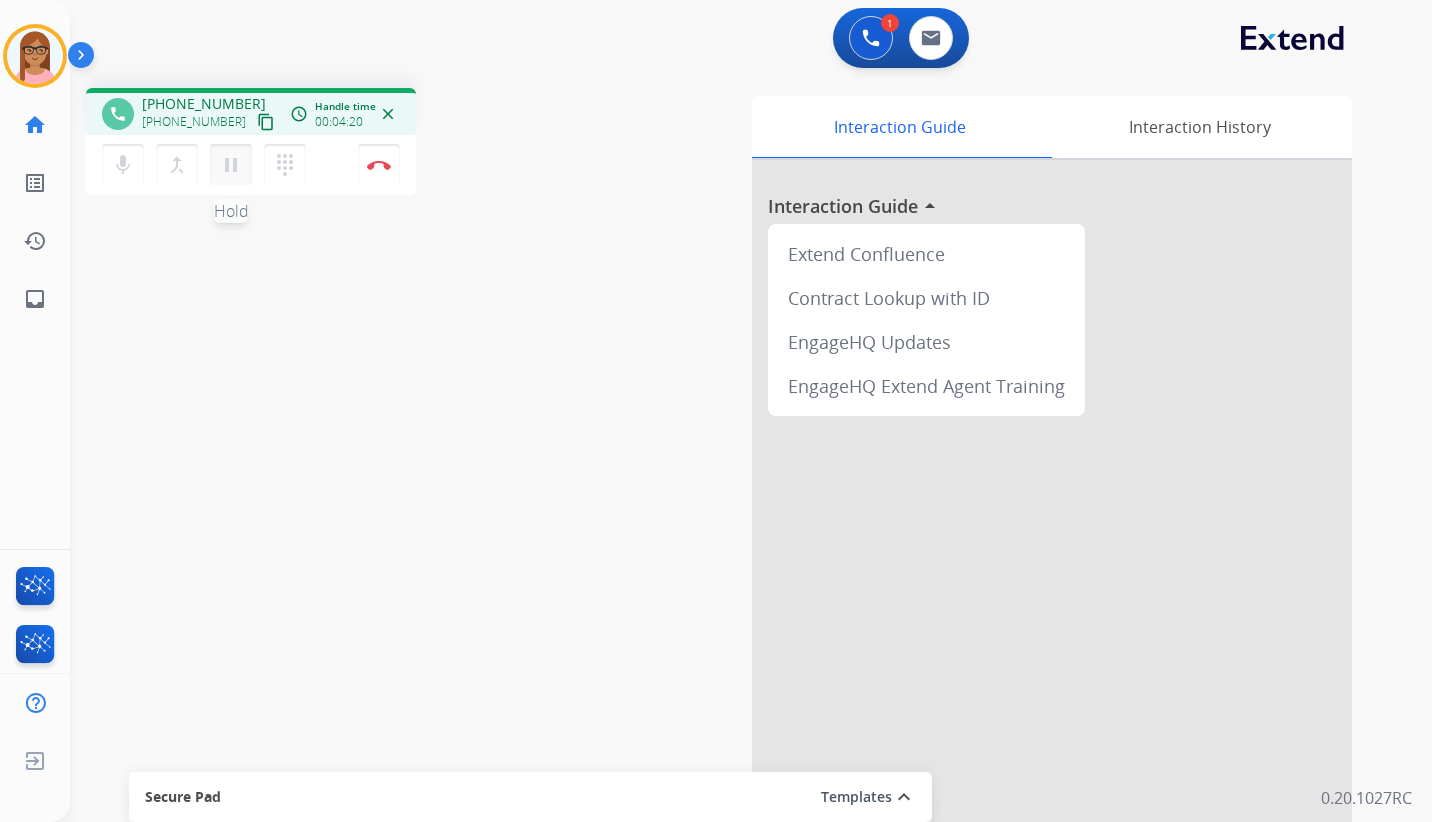 click on "pause" at bounding box center (231, 165) 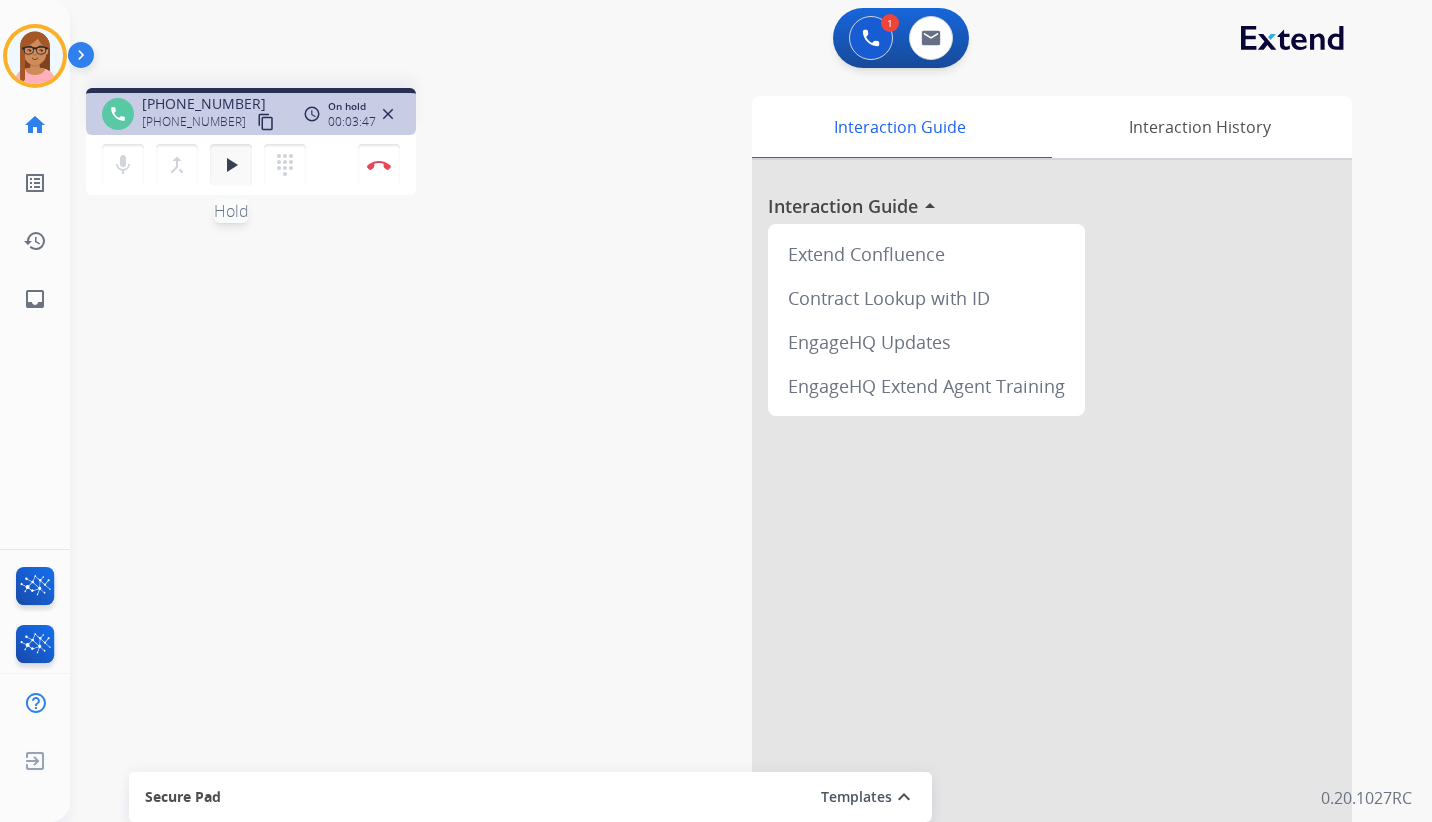 click on "play_arrow" at bounding box center [231, 165] 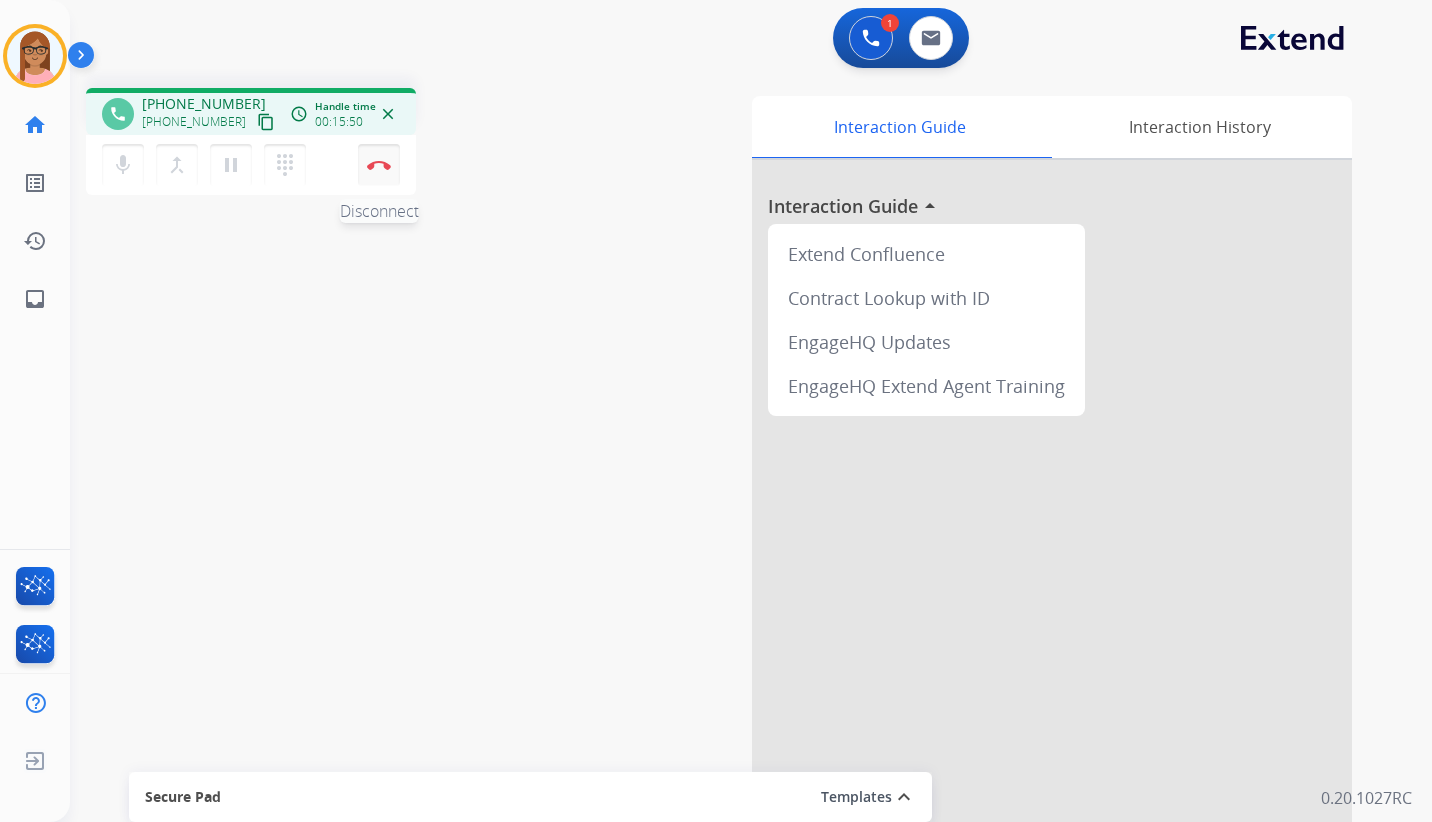click on "Disconnect" at bounding box center (379, 165) 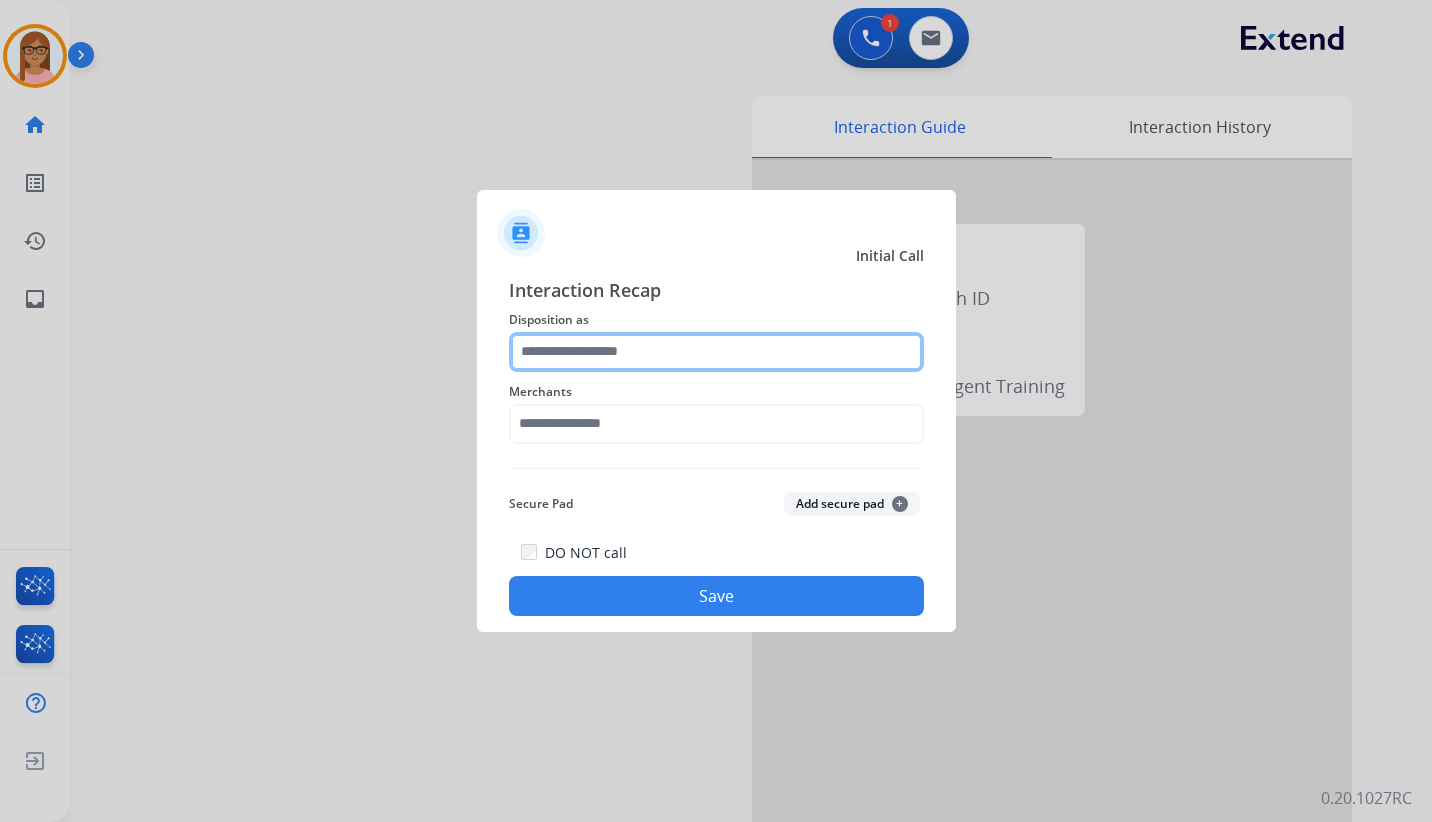 click 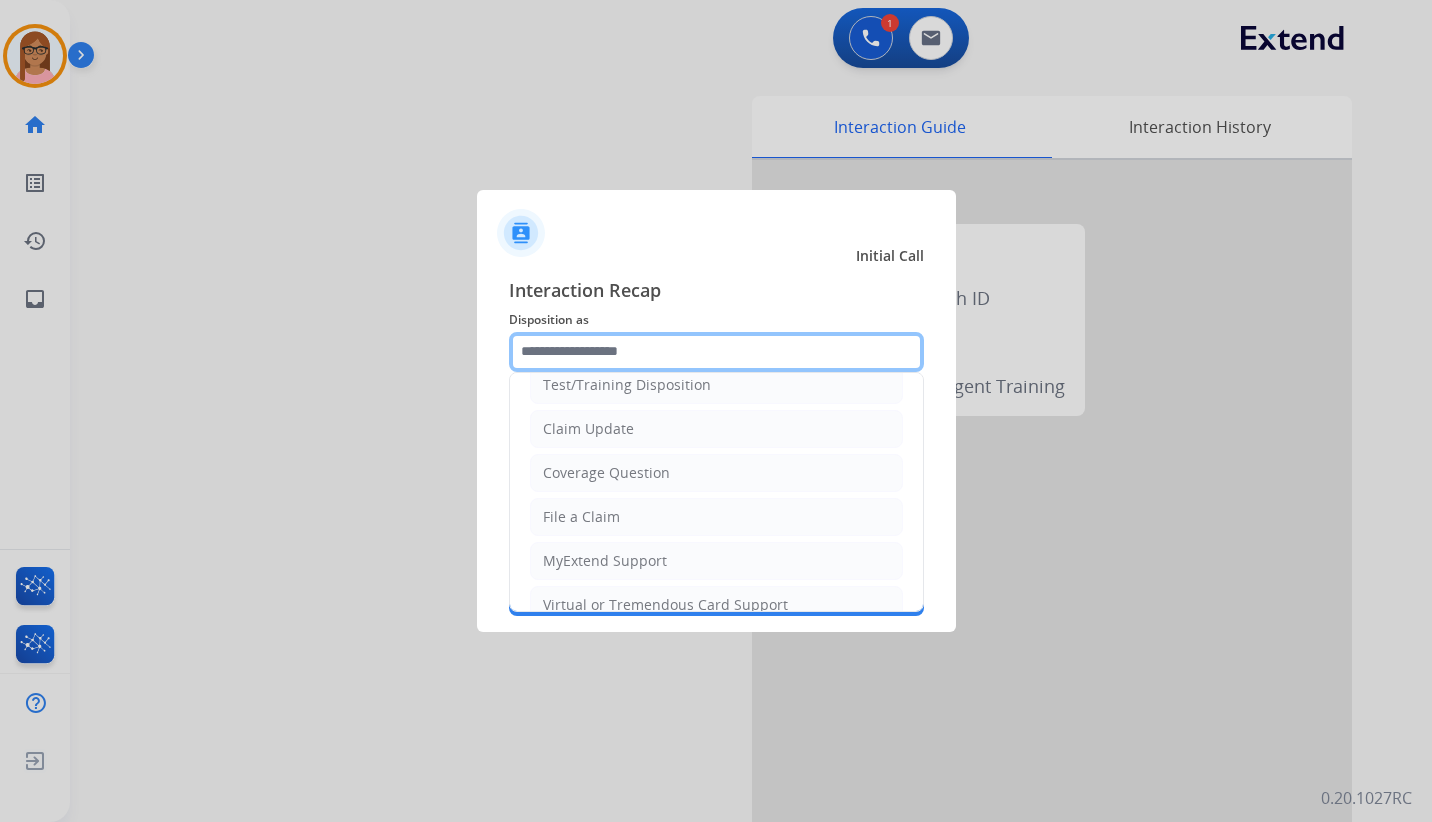 scroll, scrollTop: 100, scrollLeft: 0, axis: vertical 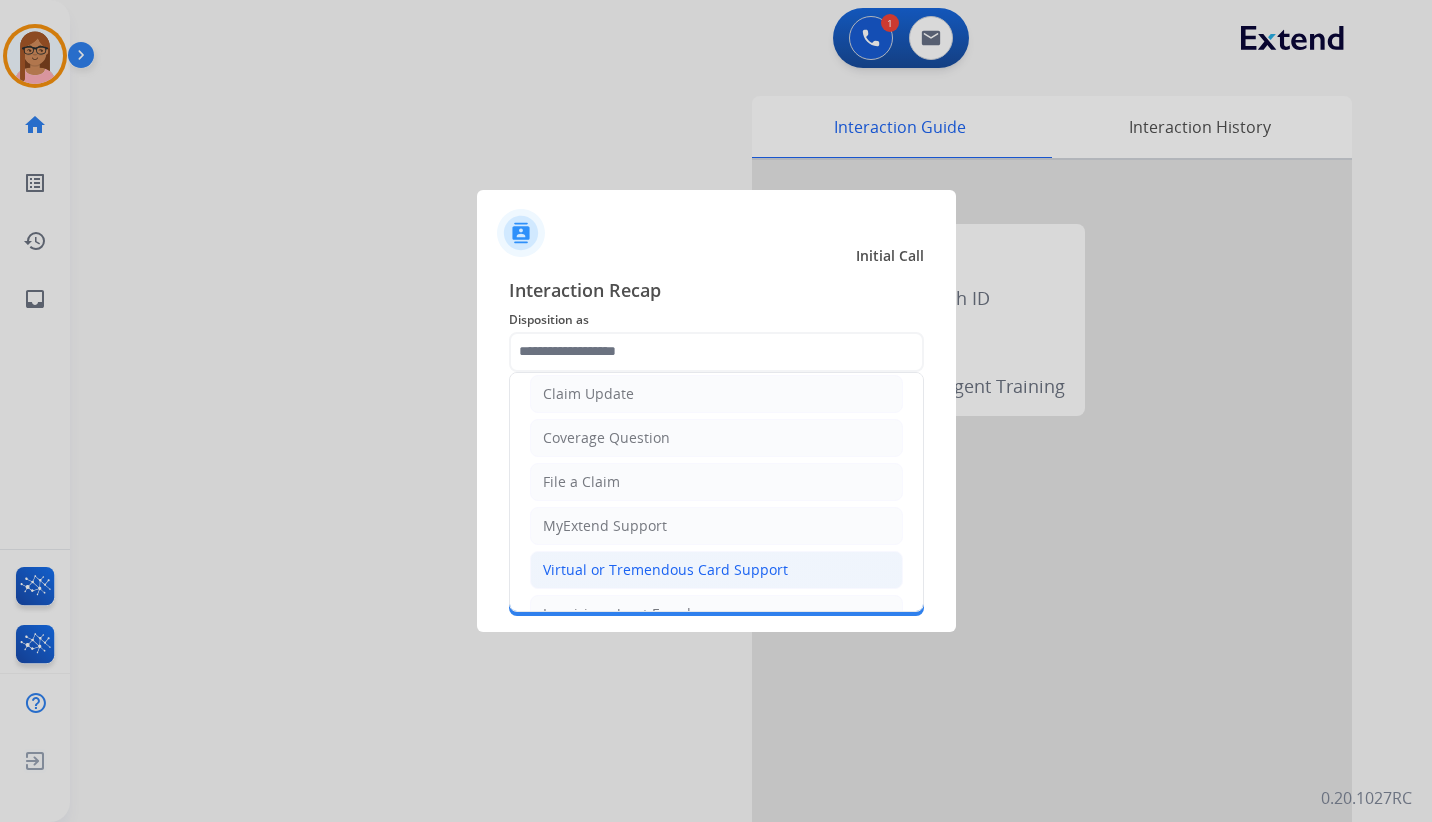 click on "Virtual or Tremendous Card Support" 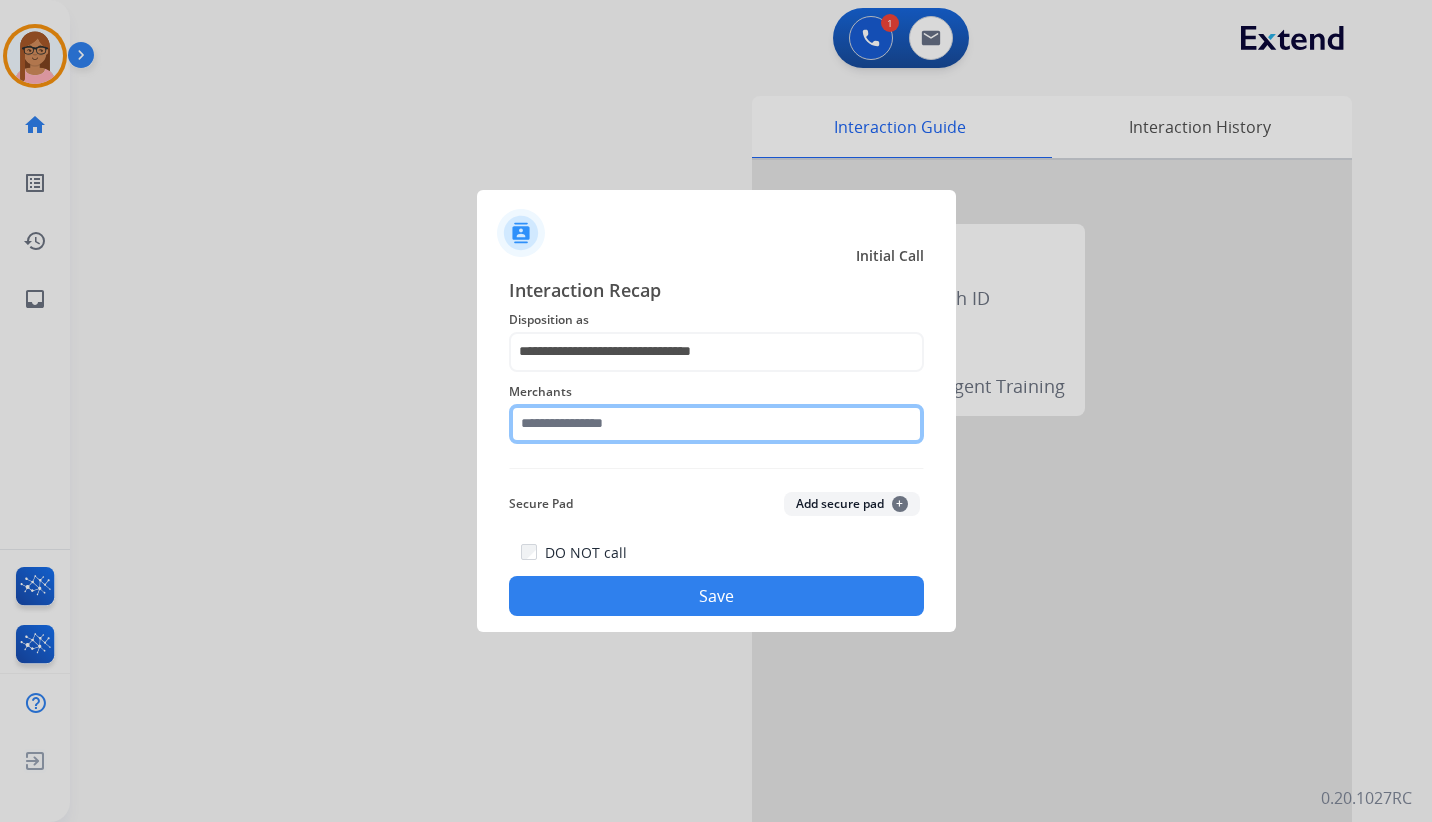 click 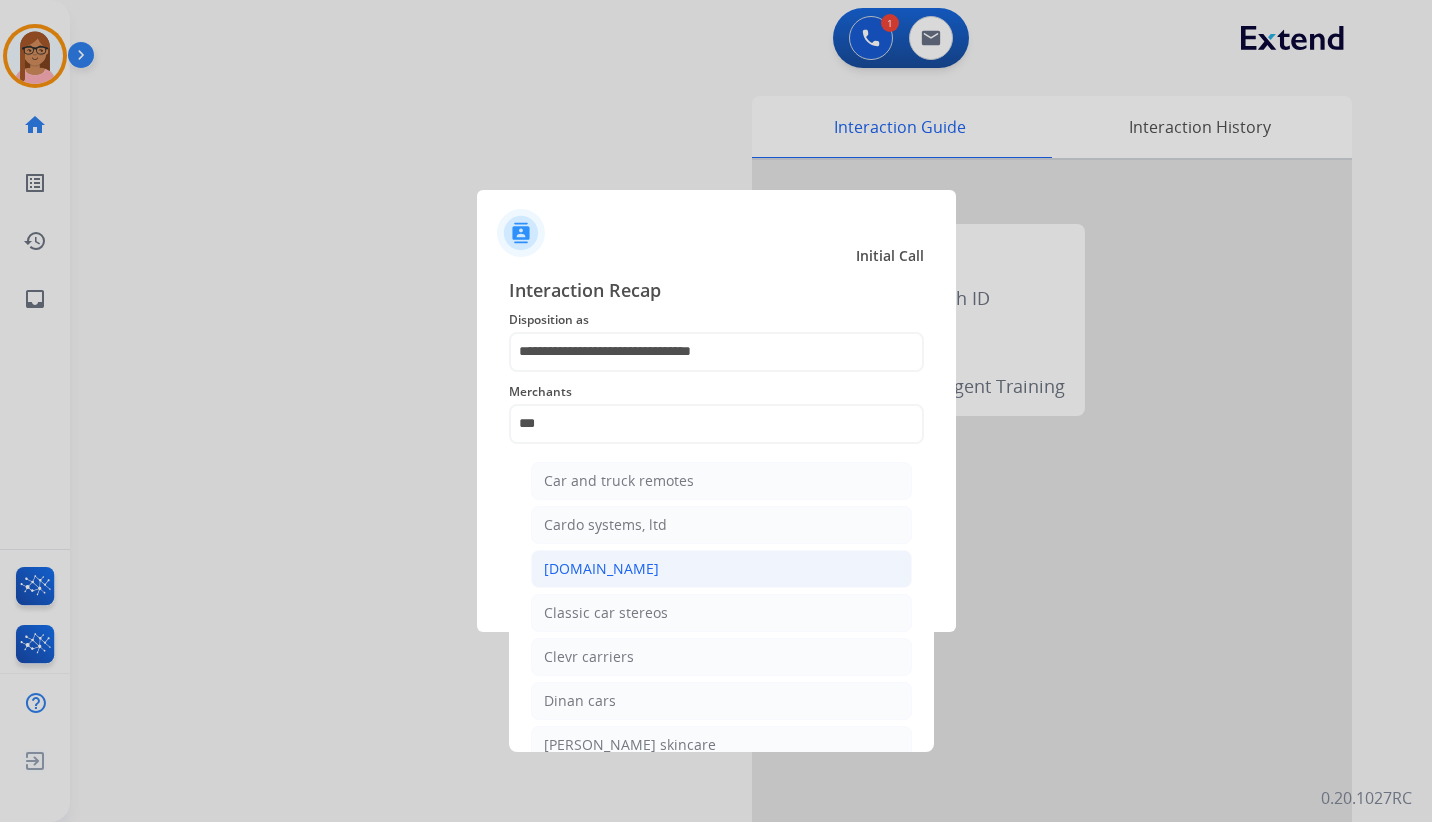 click on "[DOMAIN_NAME]" 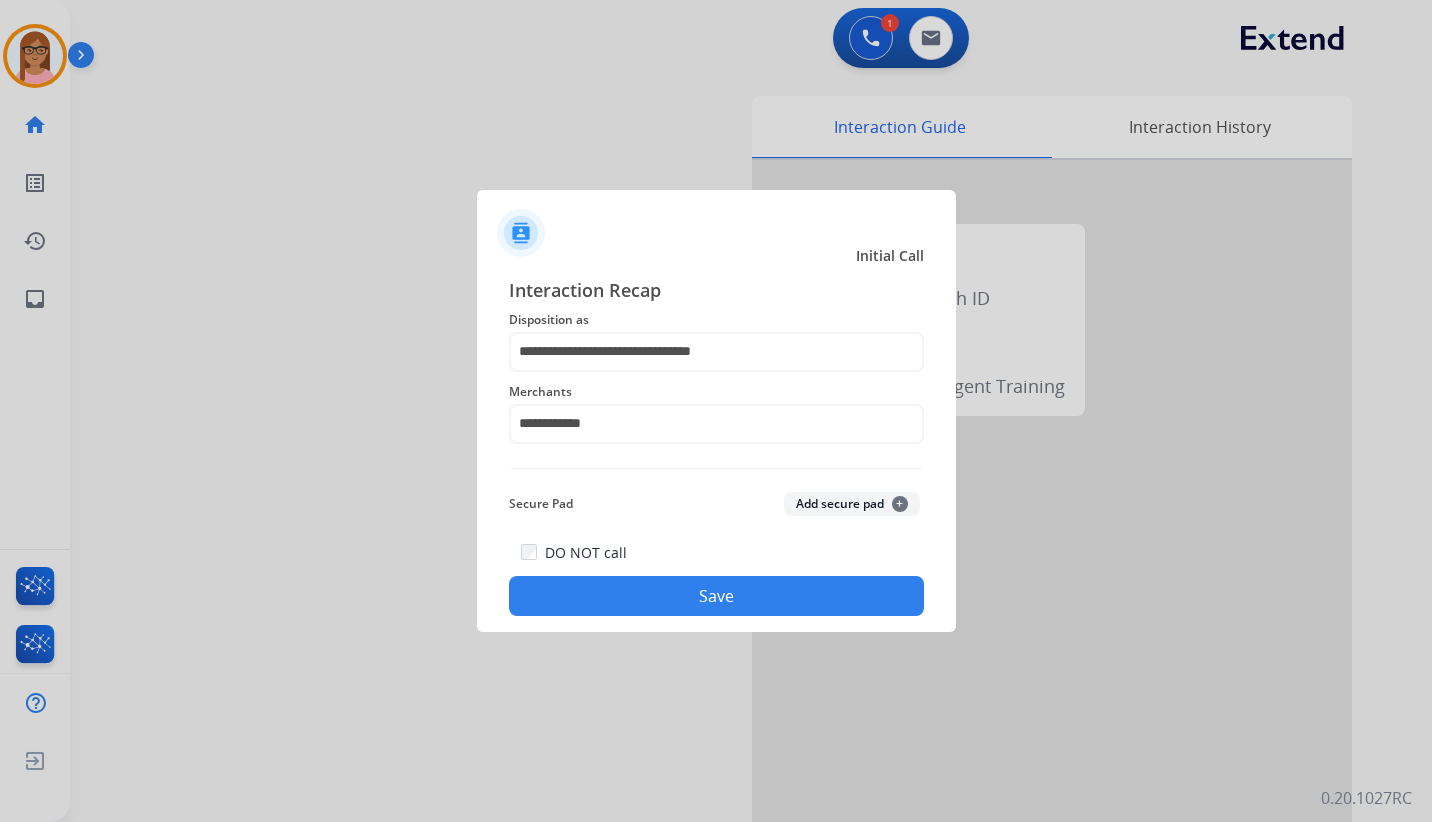 click on "Save" 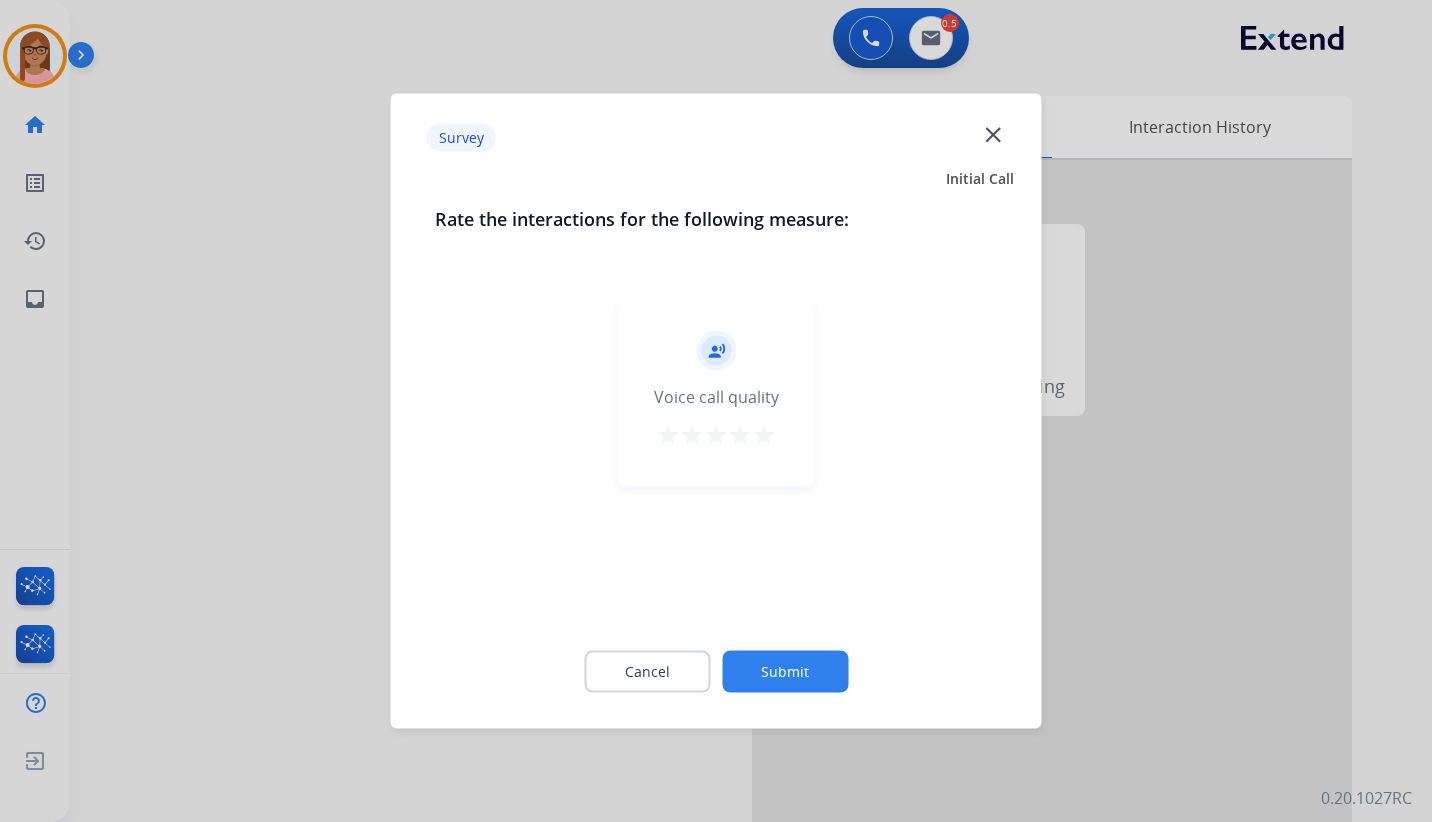 click on "star" at bounding box center (764, 435) 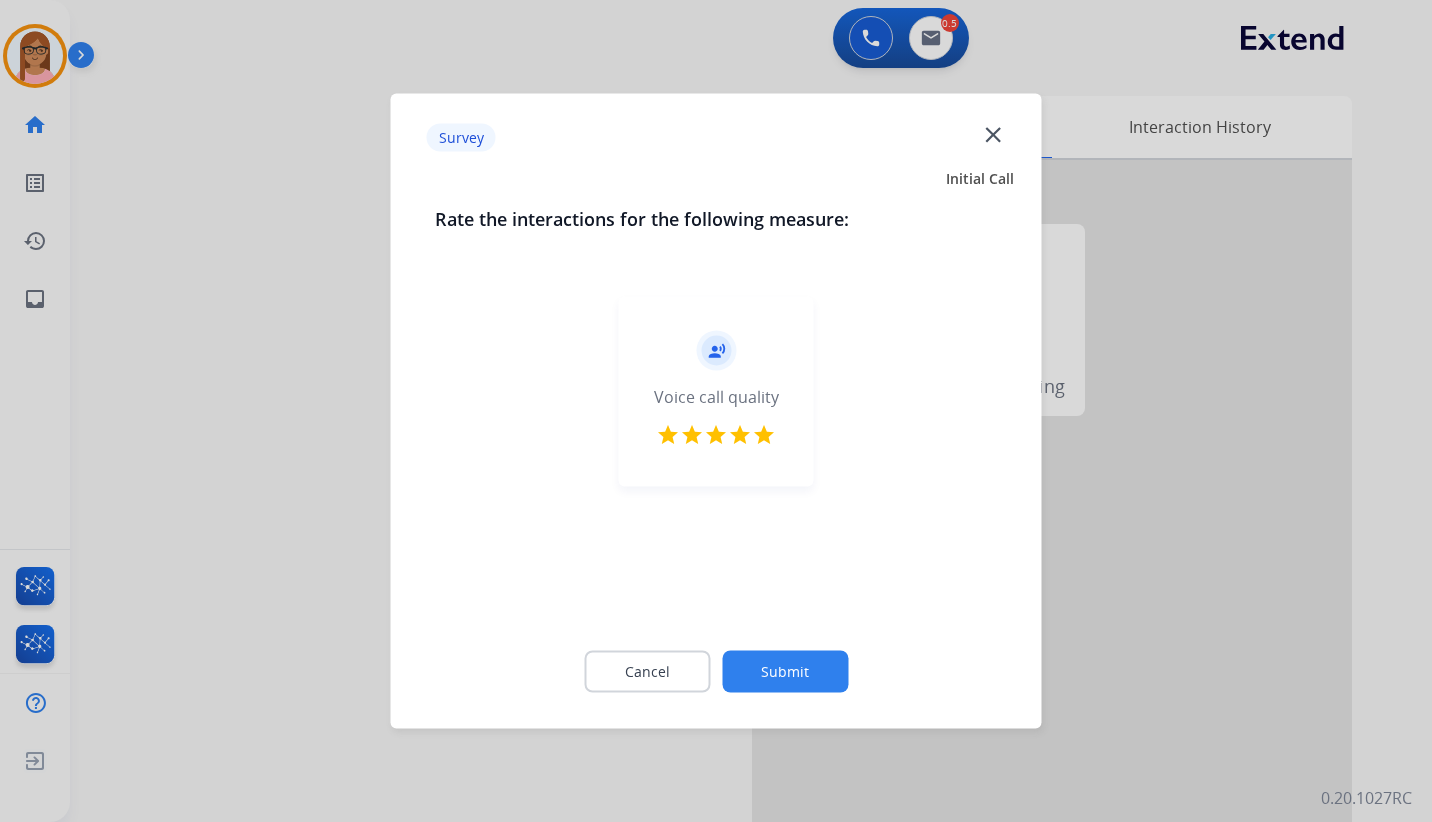 click on "Submit" 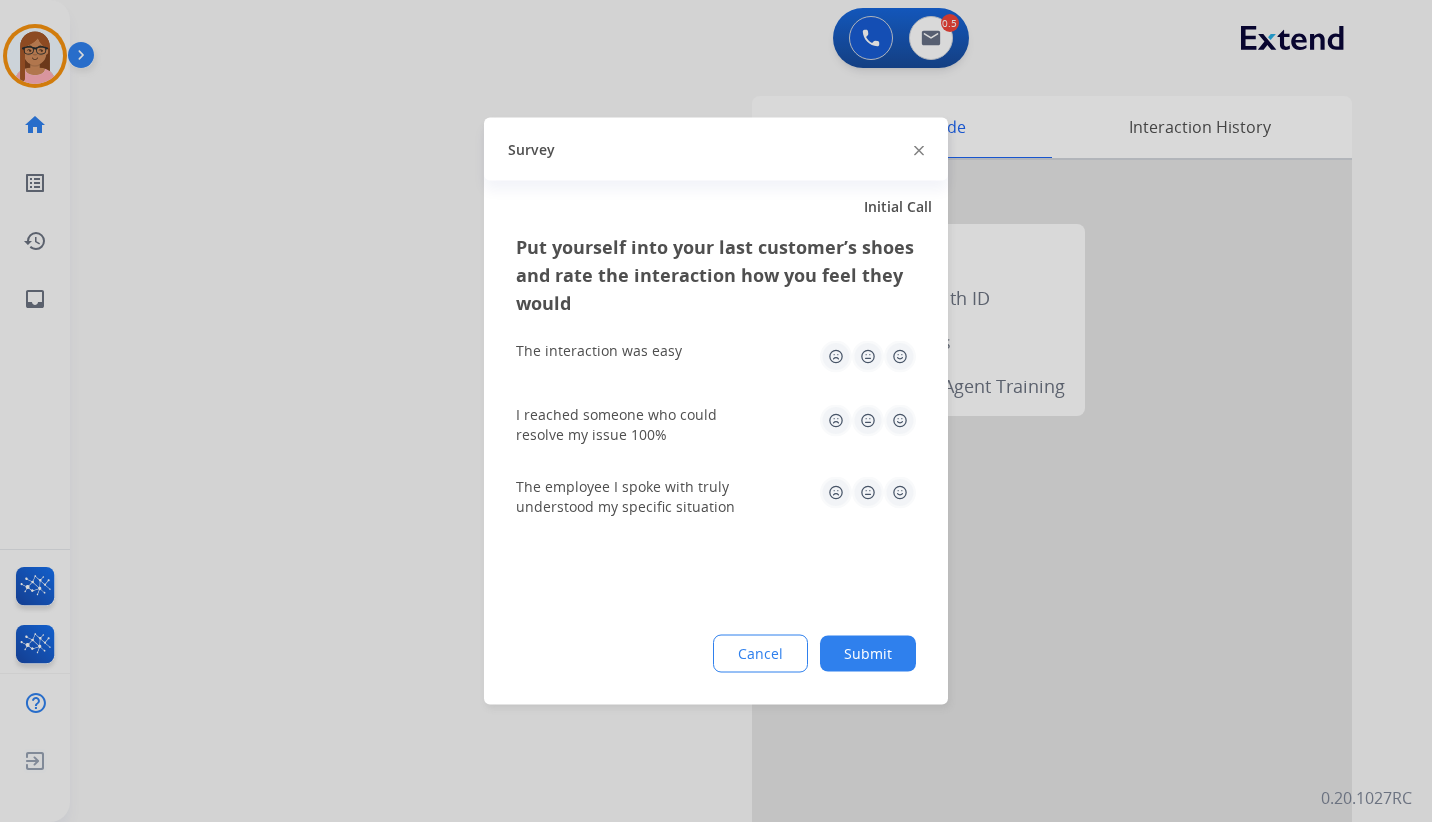 click 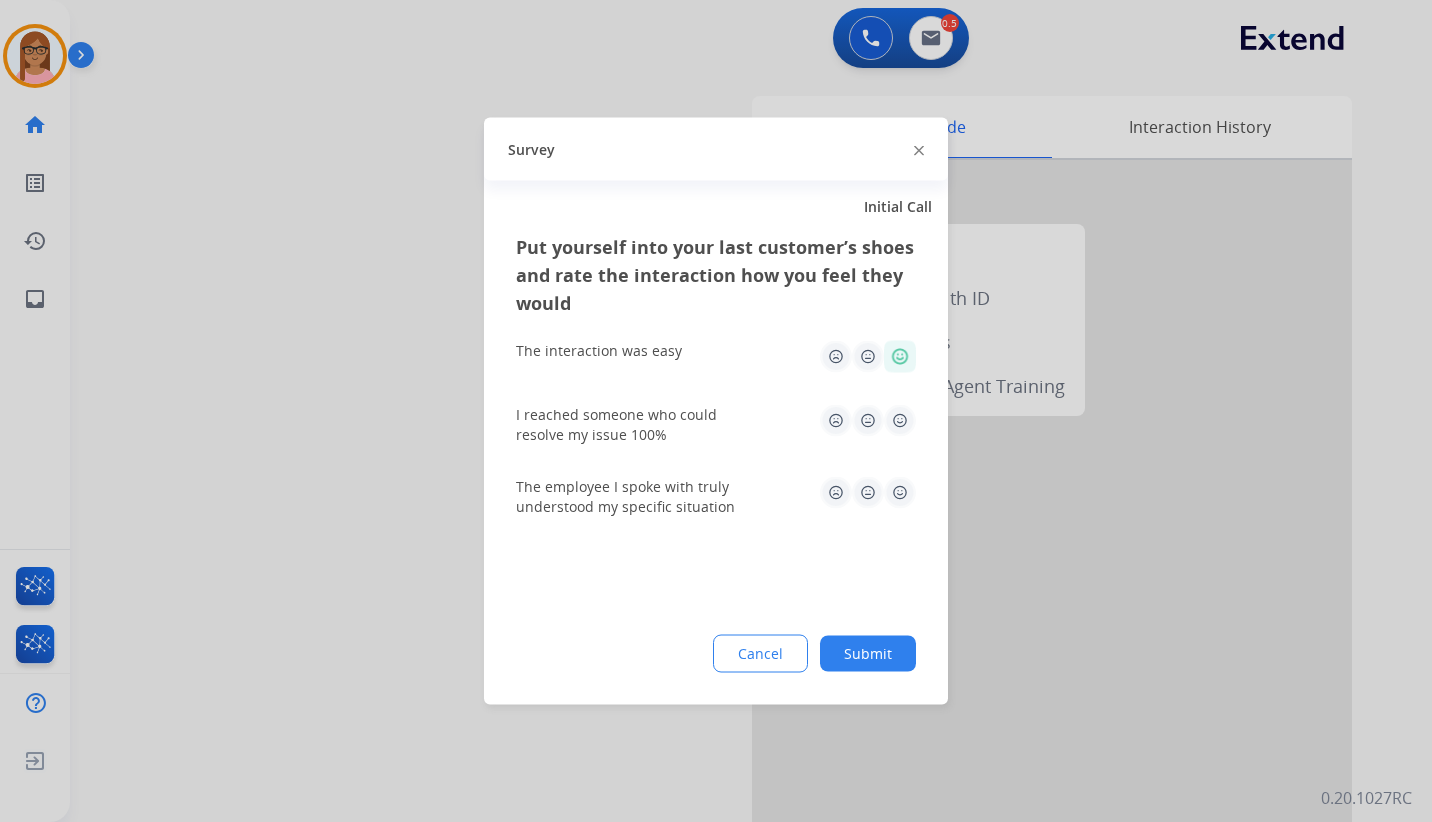 click 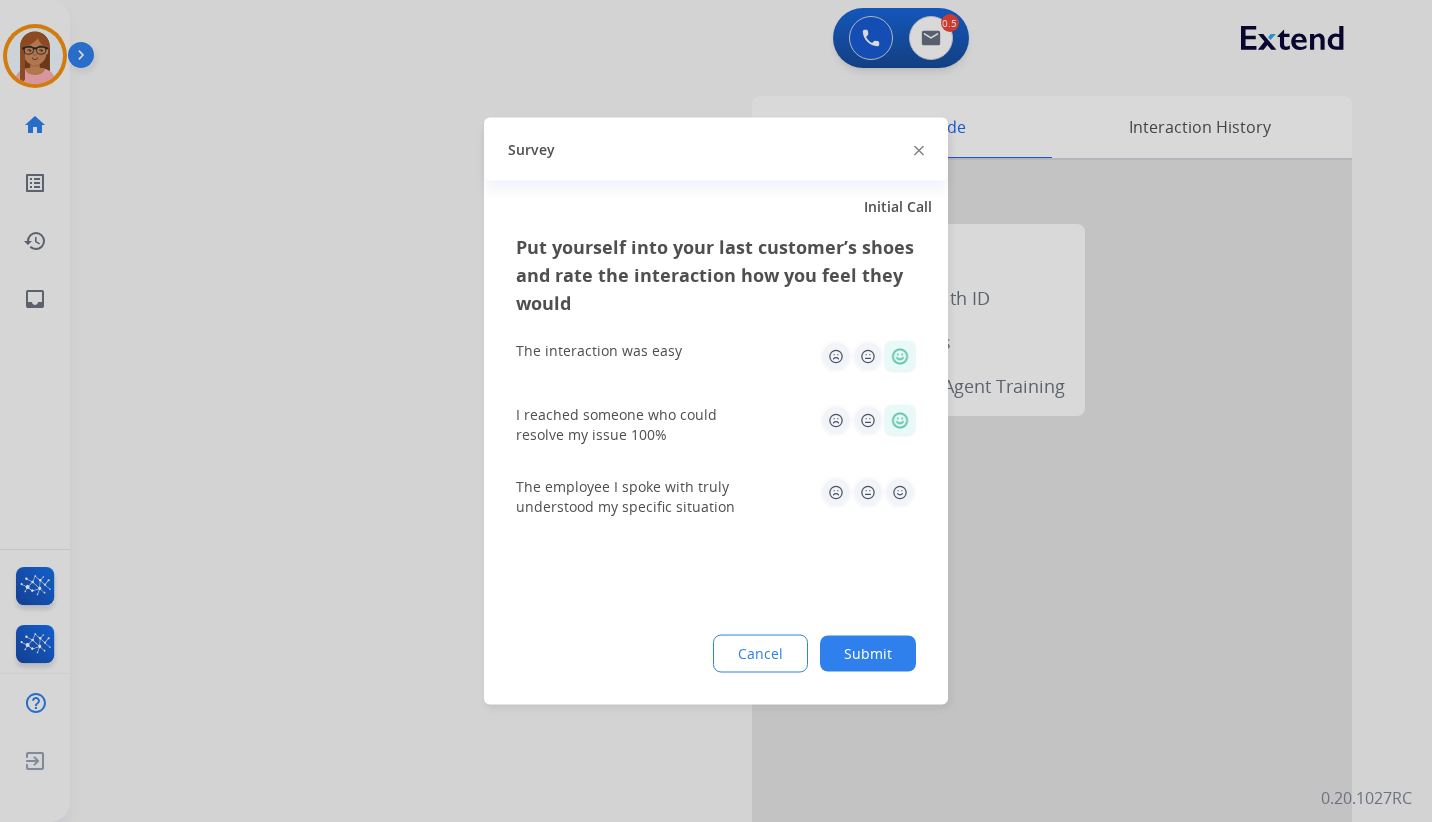 click 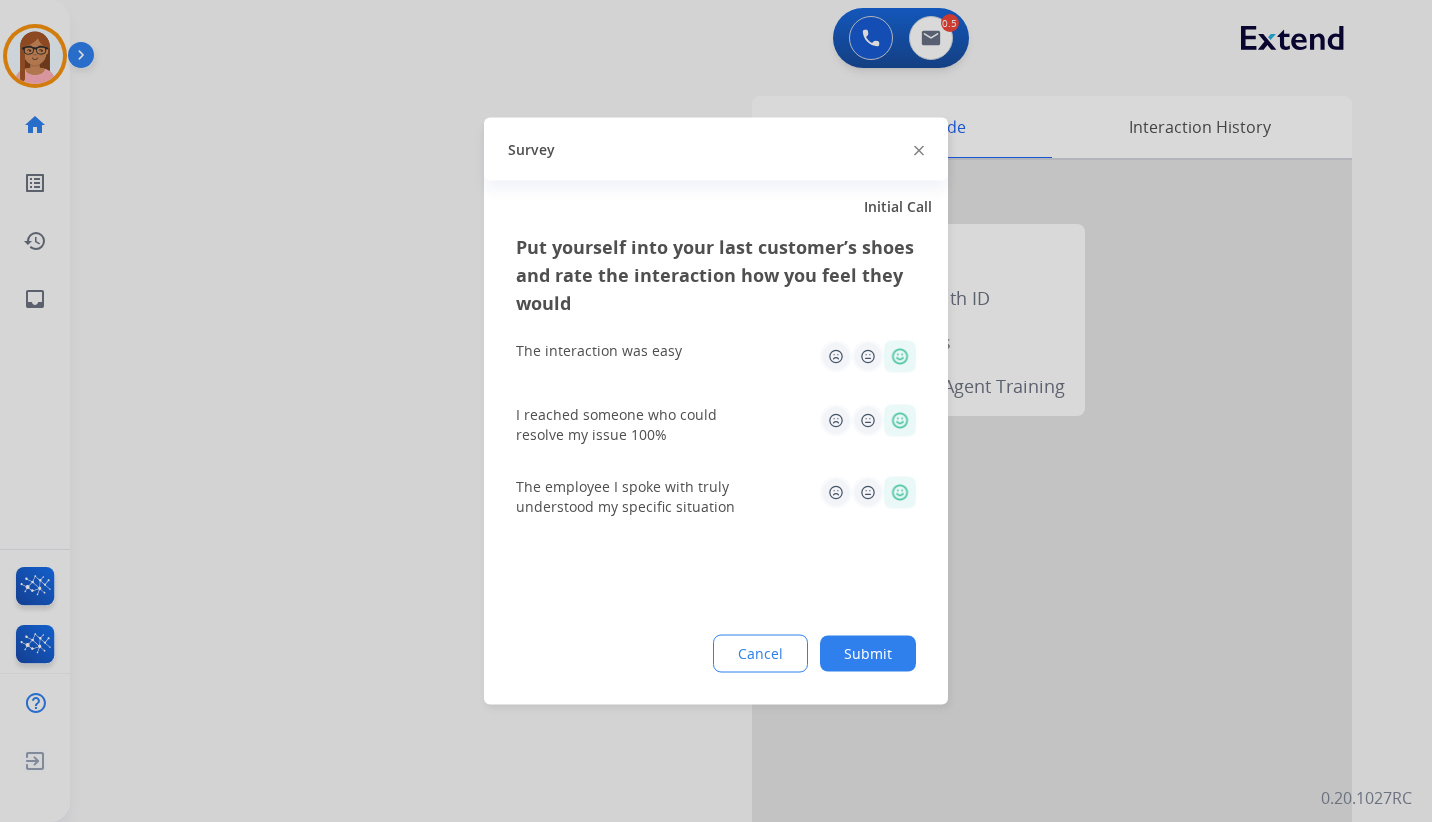 click on "Submit" 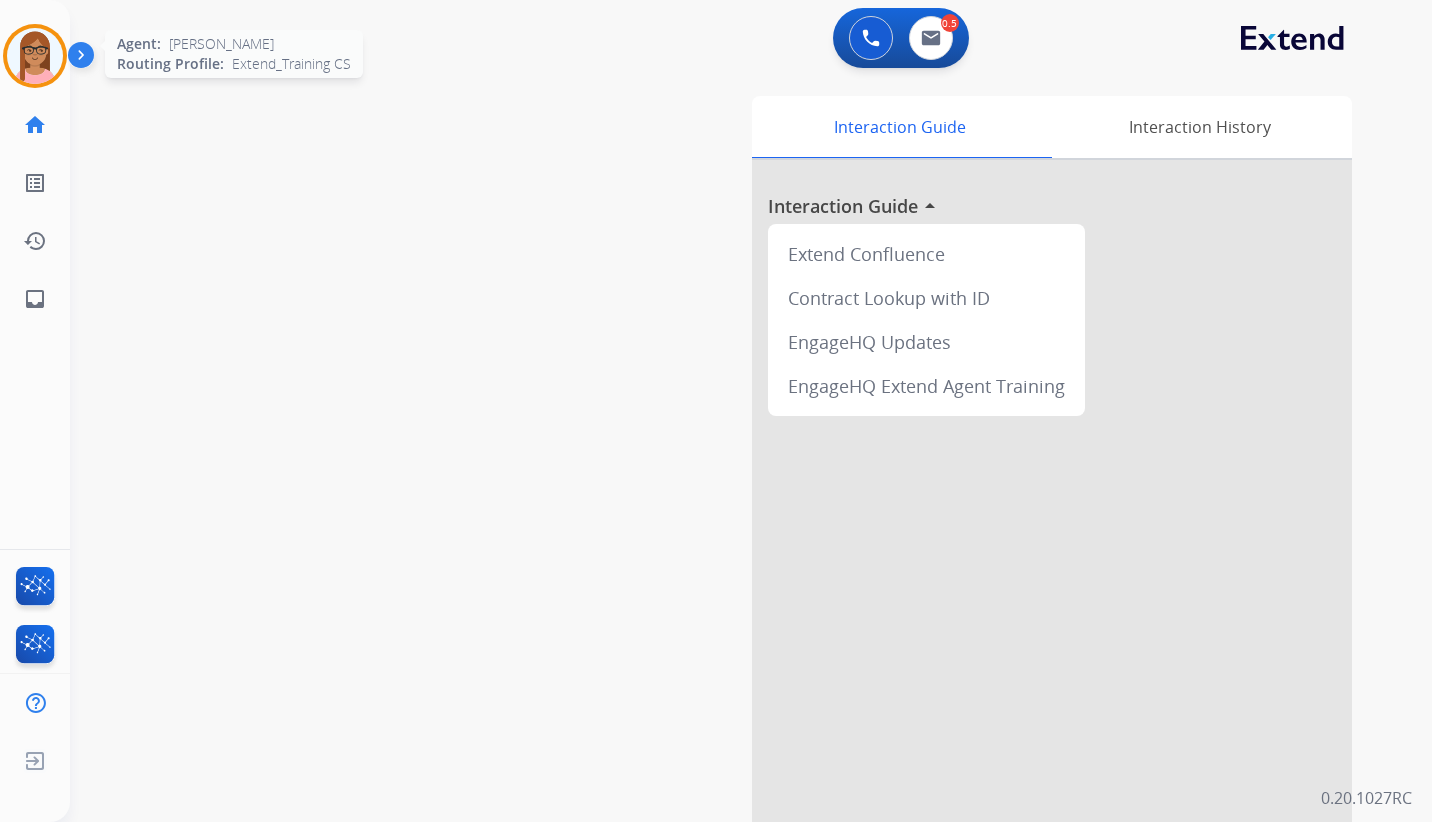 click at bounding box center (35, 56) 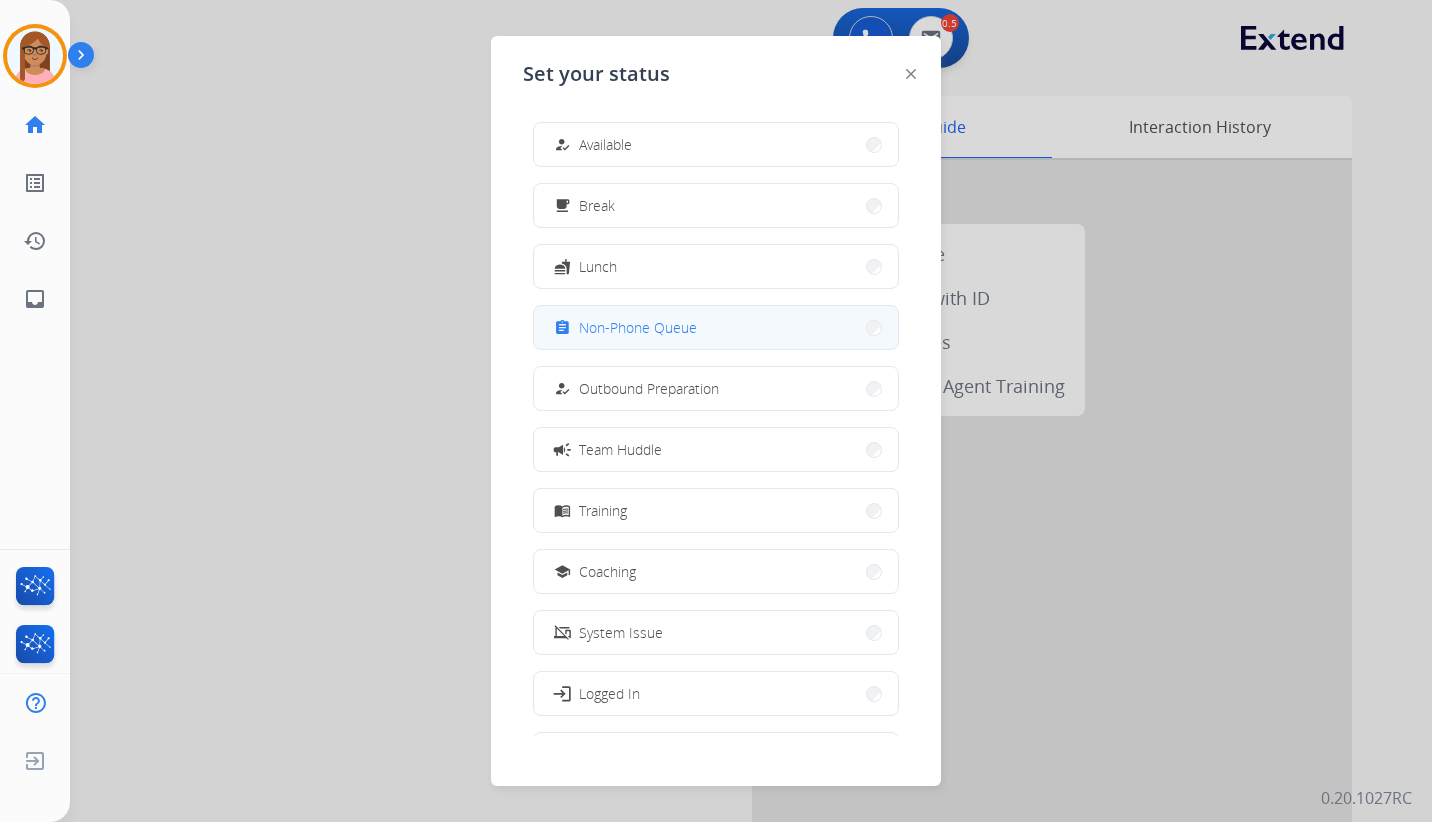 click on "Non-Phone Queue" at bounding box center (638, 327) 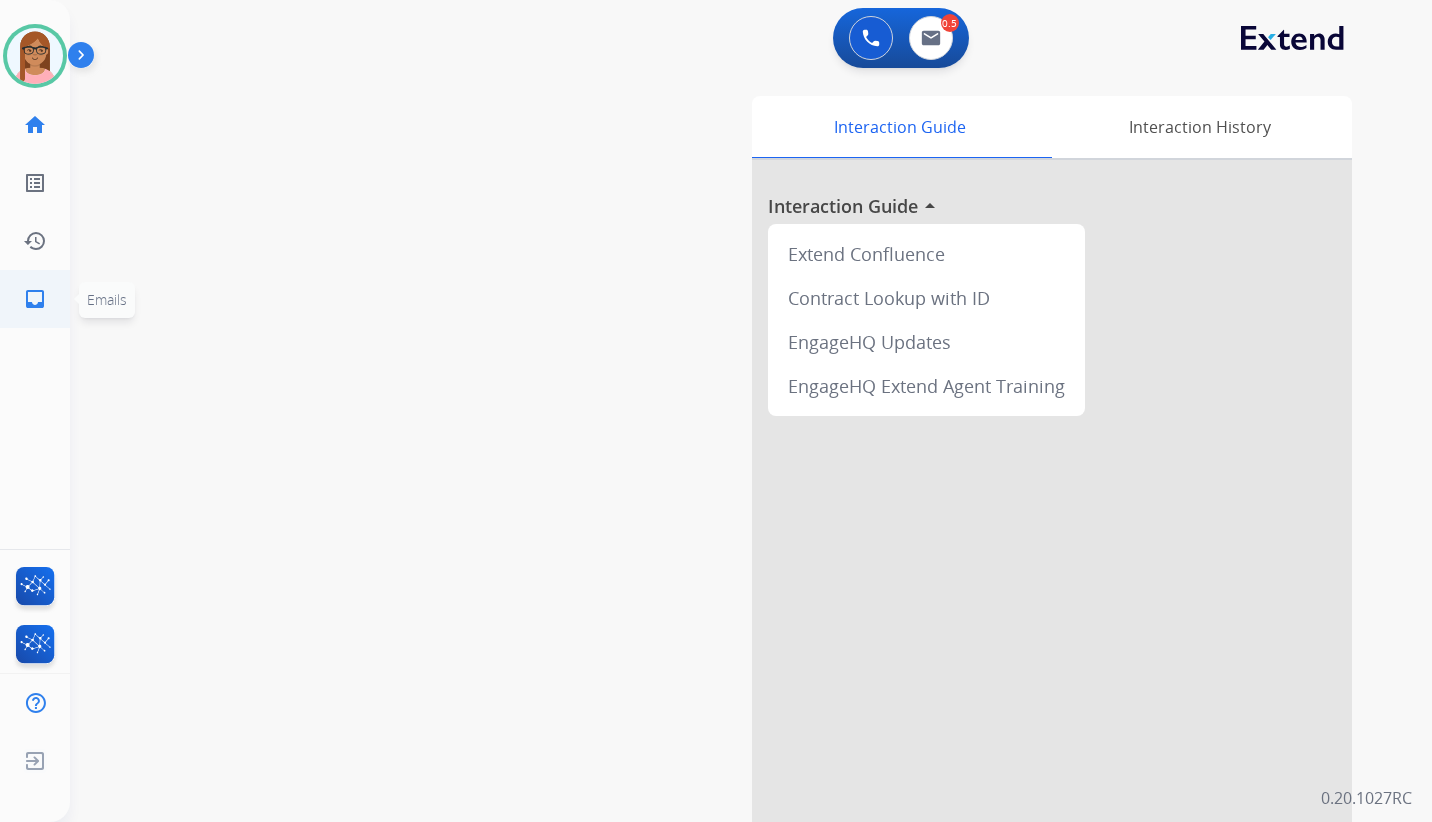 click on "inbox" 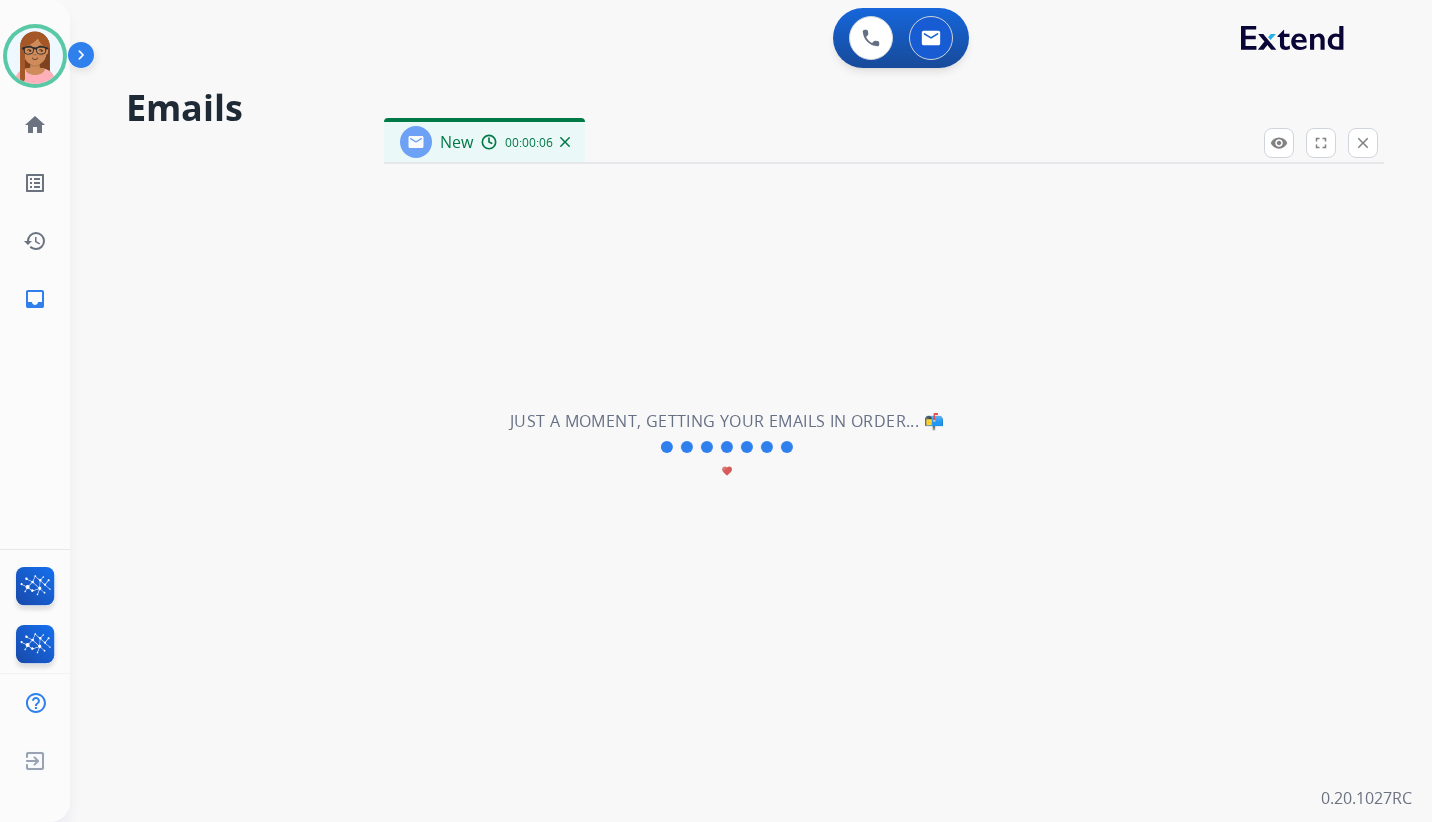 select on "**********" 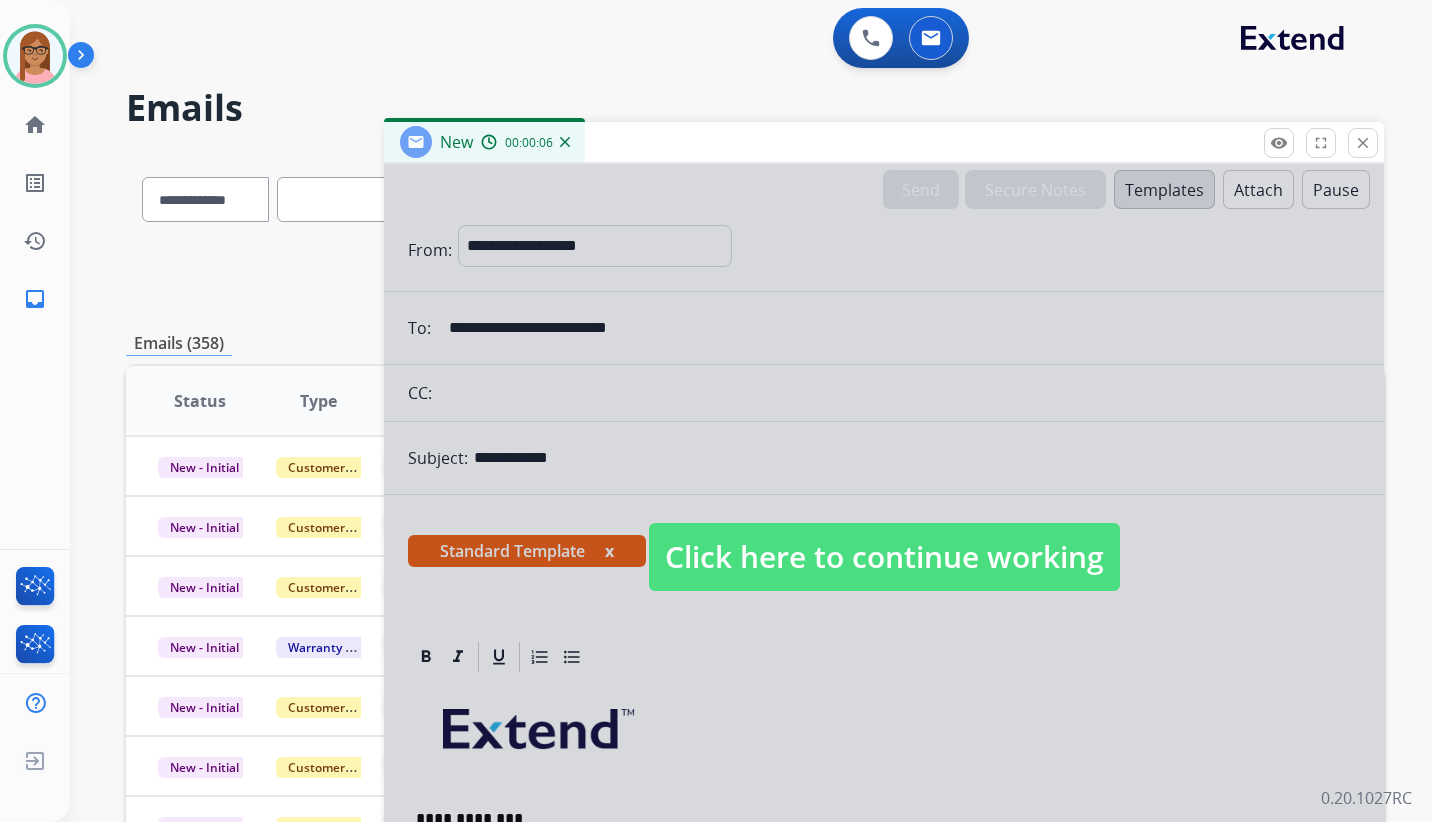 click on "Click here to continue working" at bounding box center [884, 557] 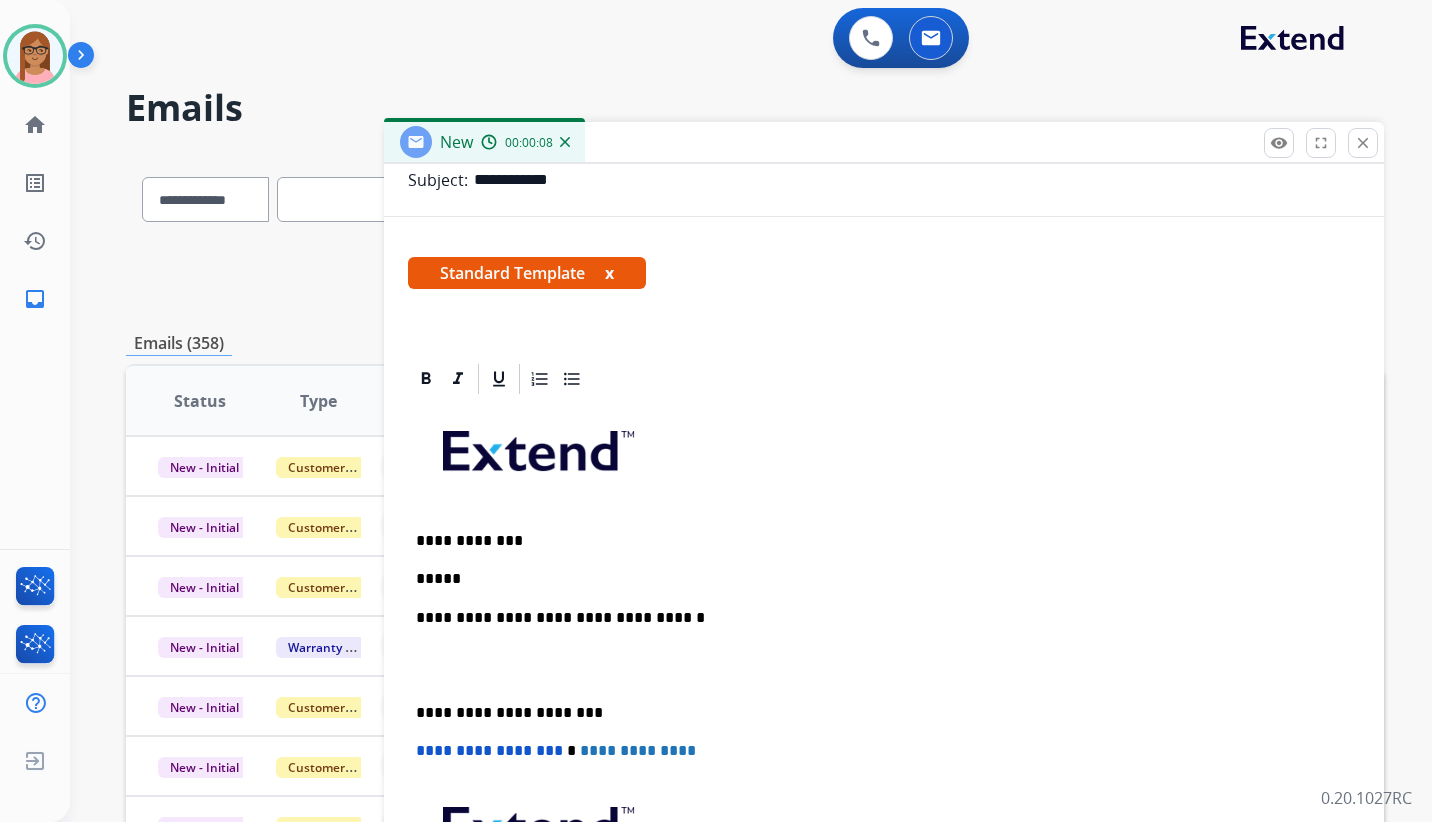 scroll, scrollTop: 285, scrollLeft: 0, axis: vertical 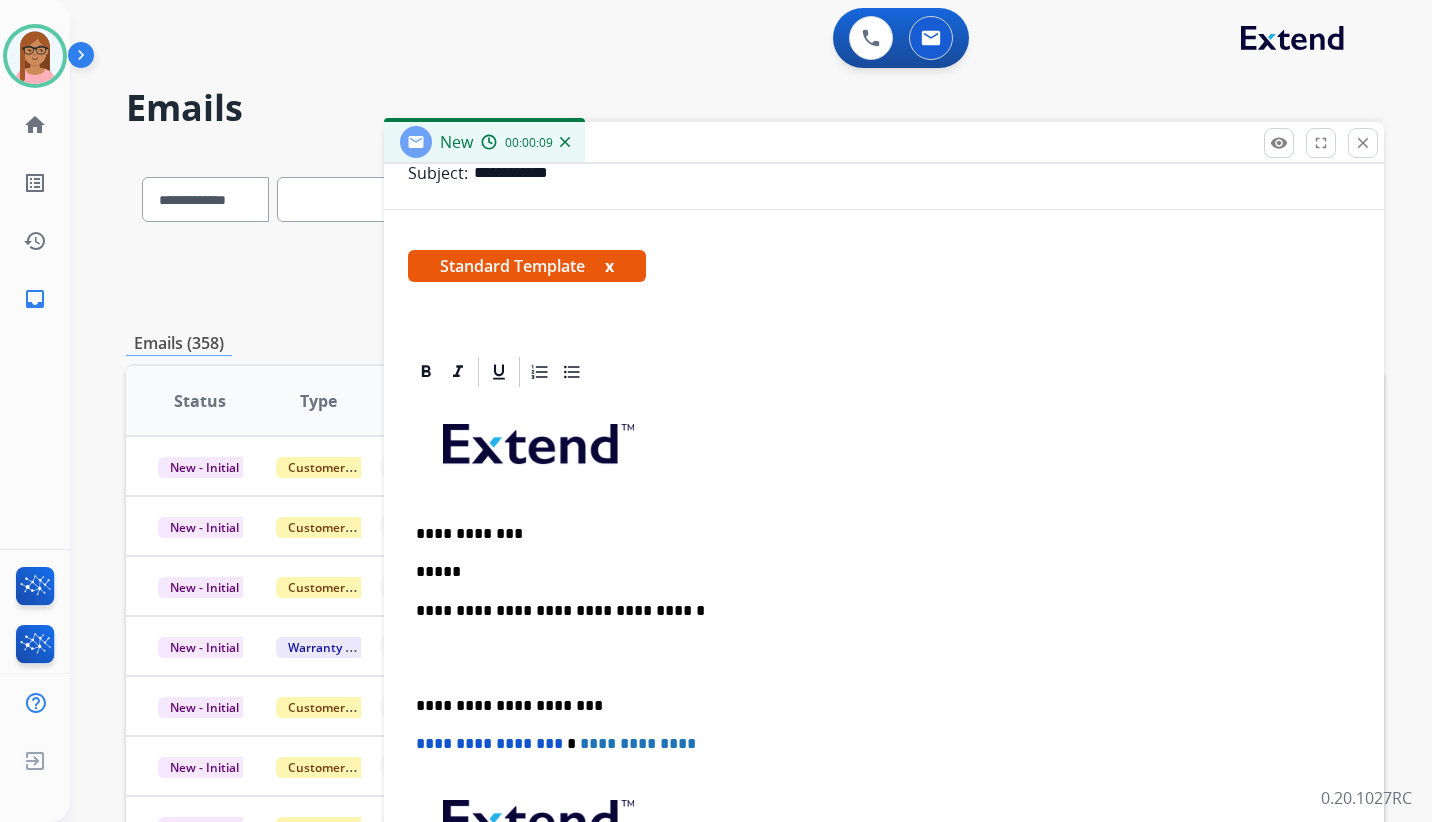 click on "*****" at bounding box center (876, 572) 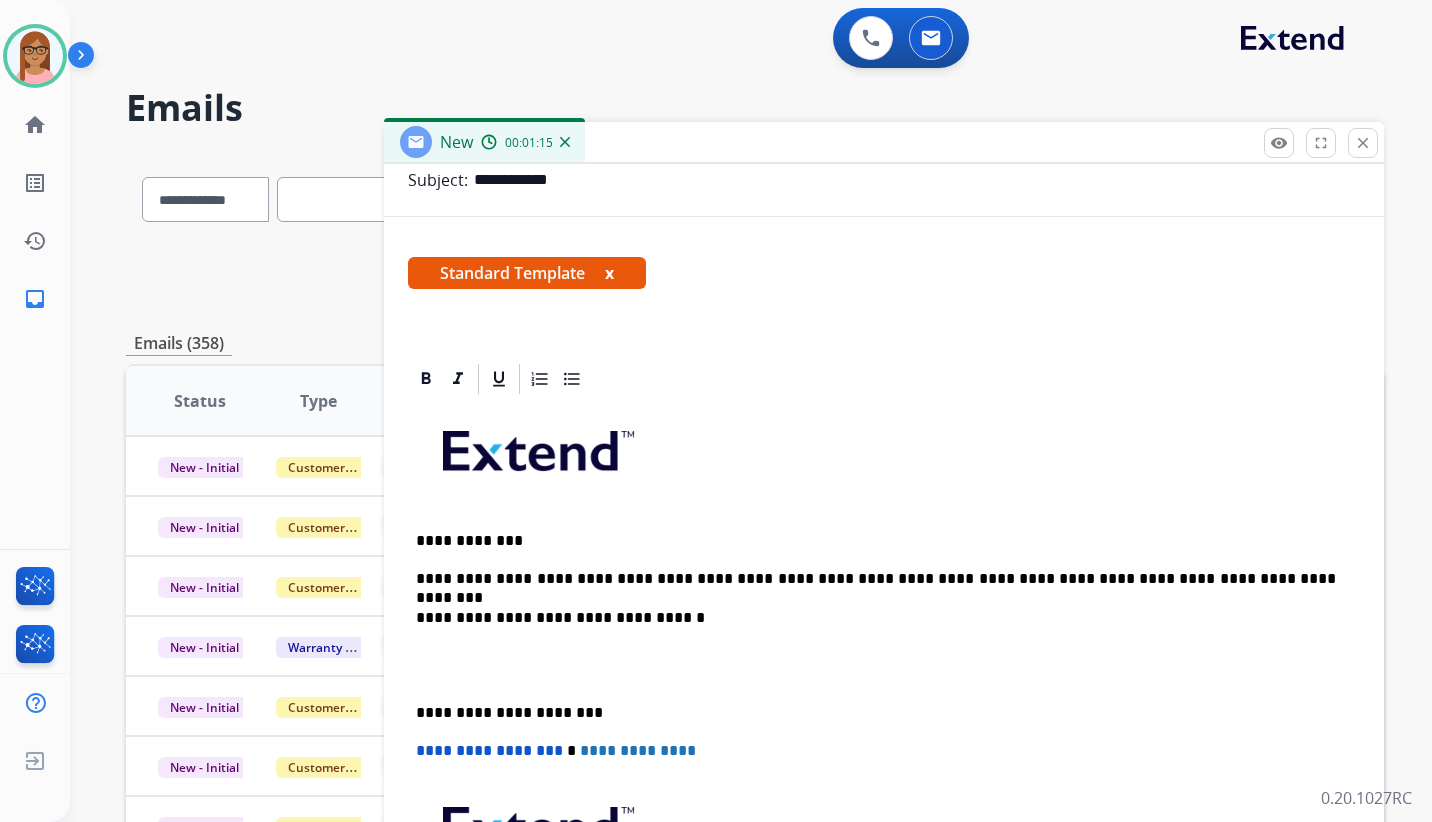 scroll, scrollTop: 285, scrollLeft: 0, axis: vertical 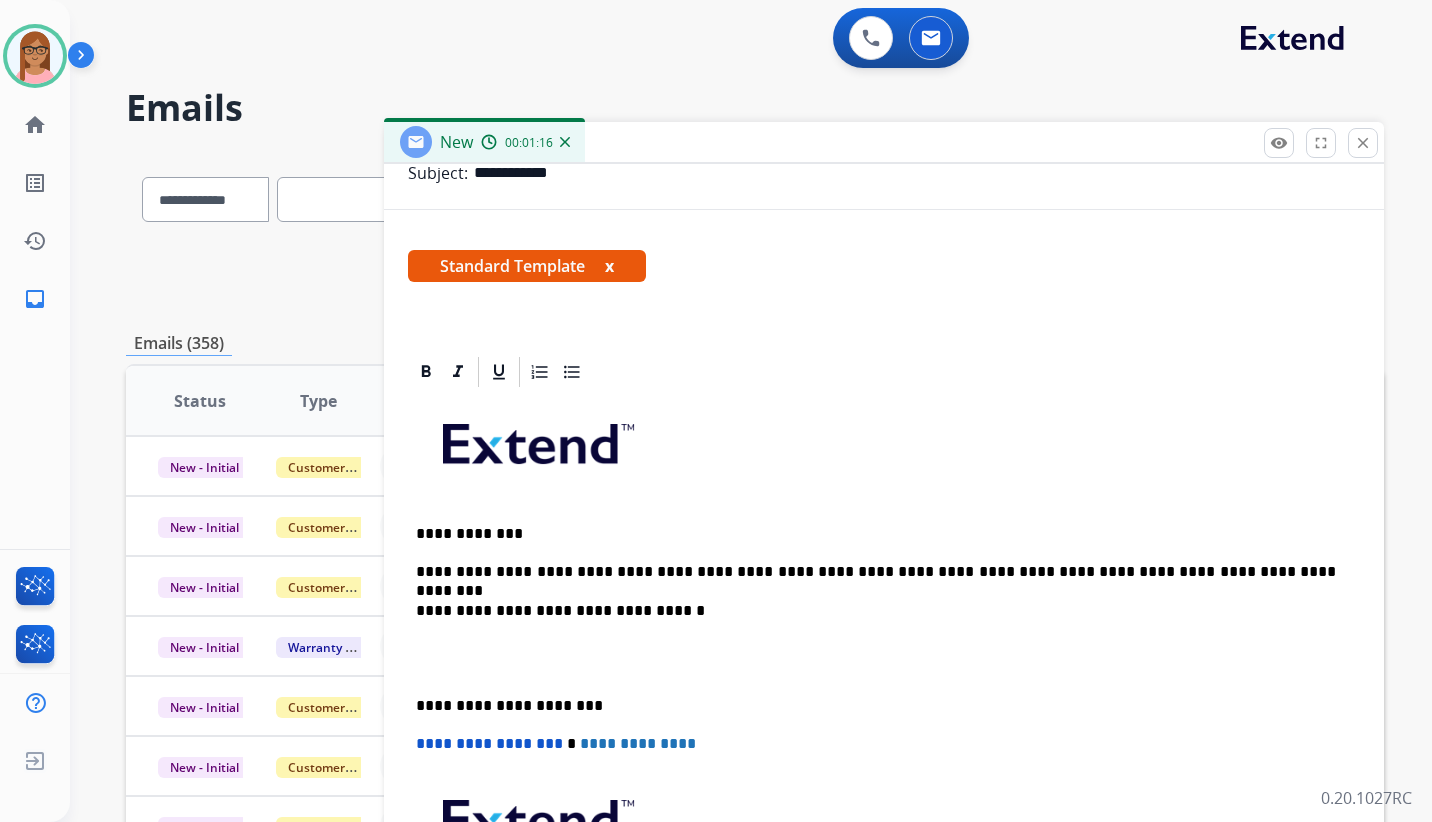 click at bounding box center [884, 658] 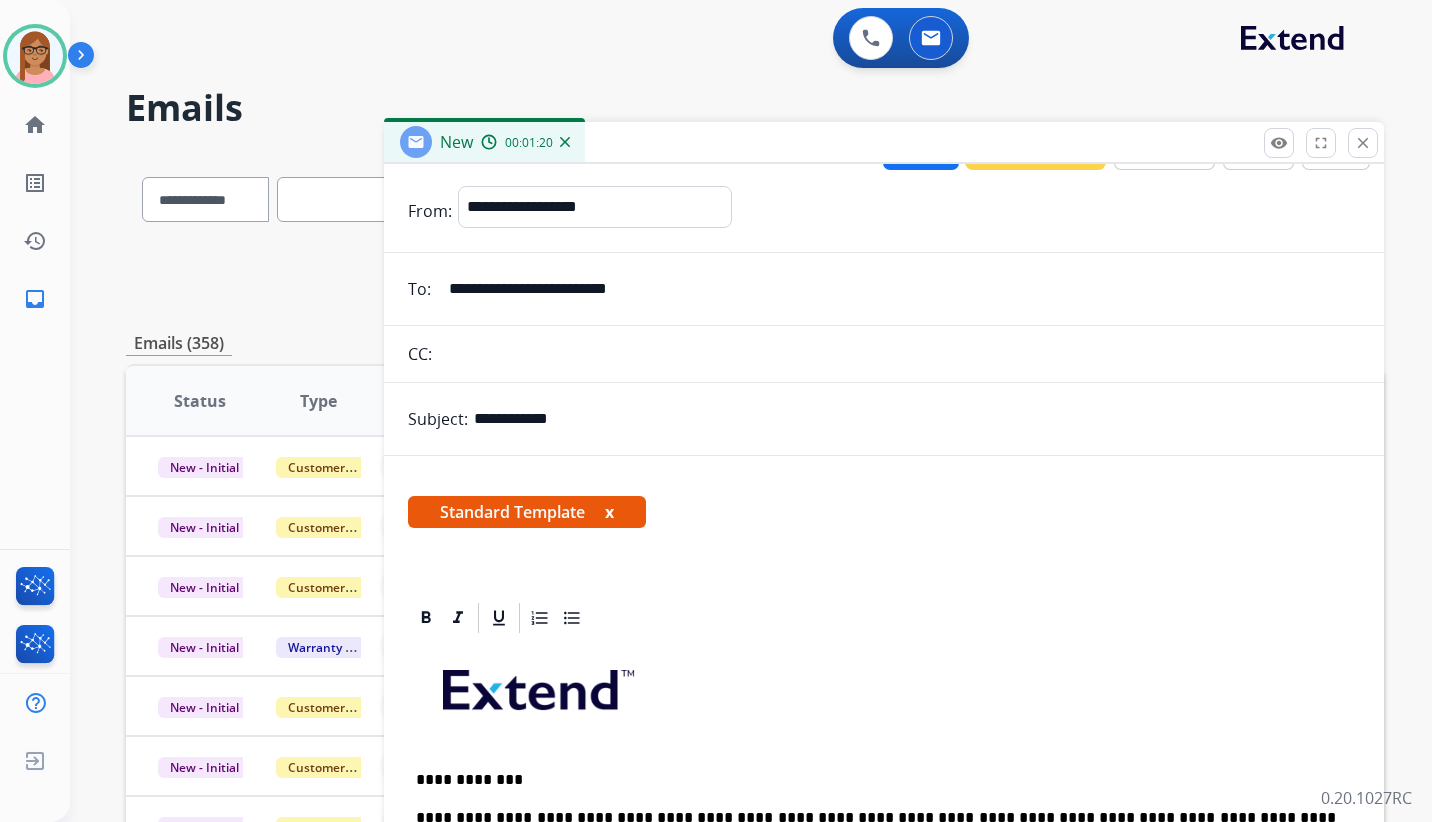 scroll, scrollTop: 0, scrollLeft: 0, axis: both 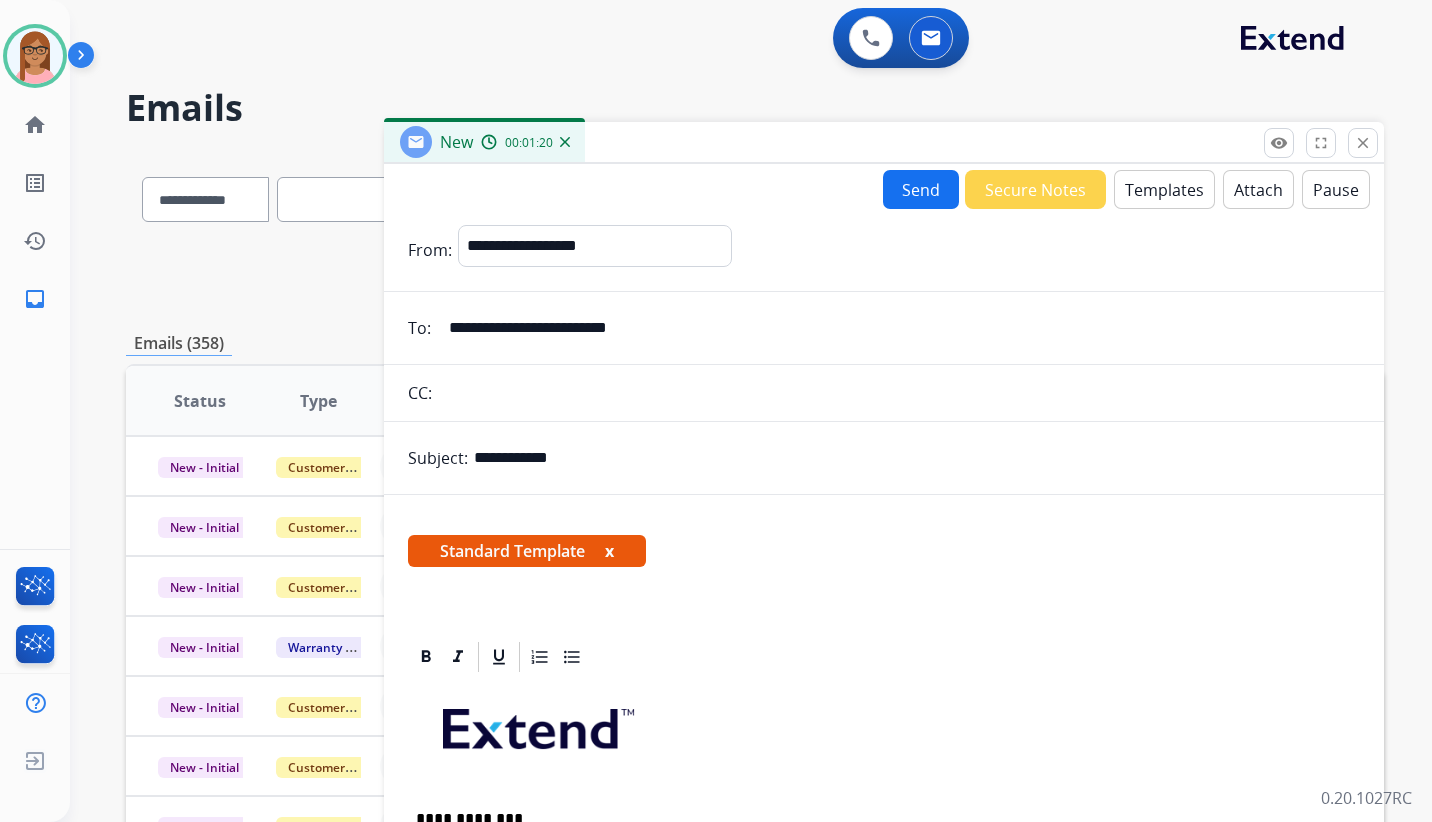 click on "Send" at bounding box center (921, 189) 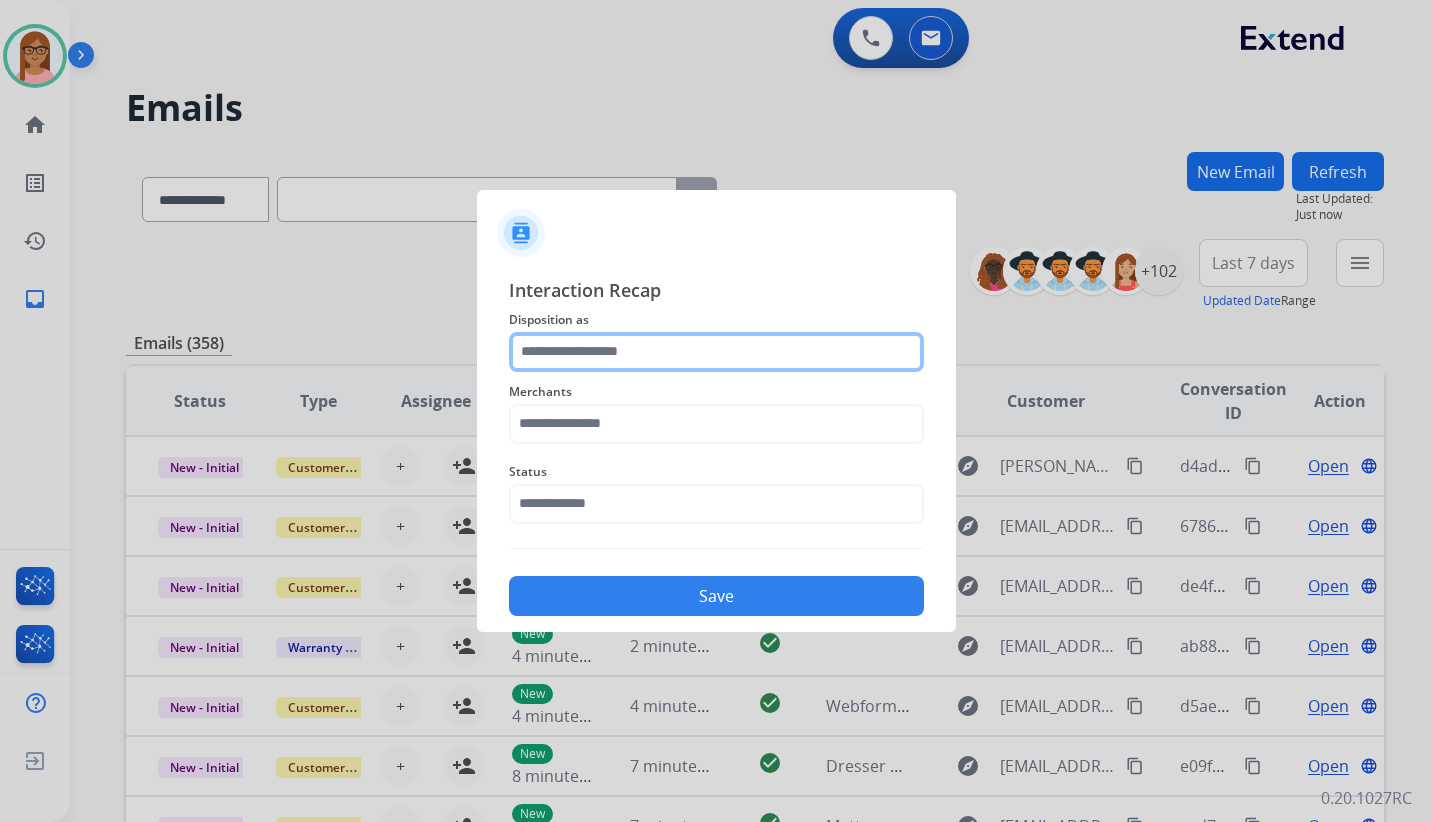 click 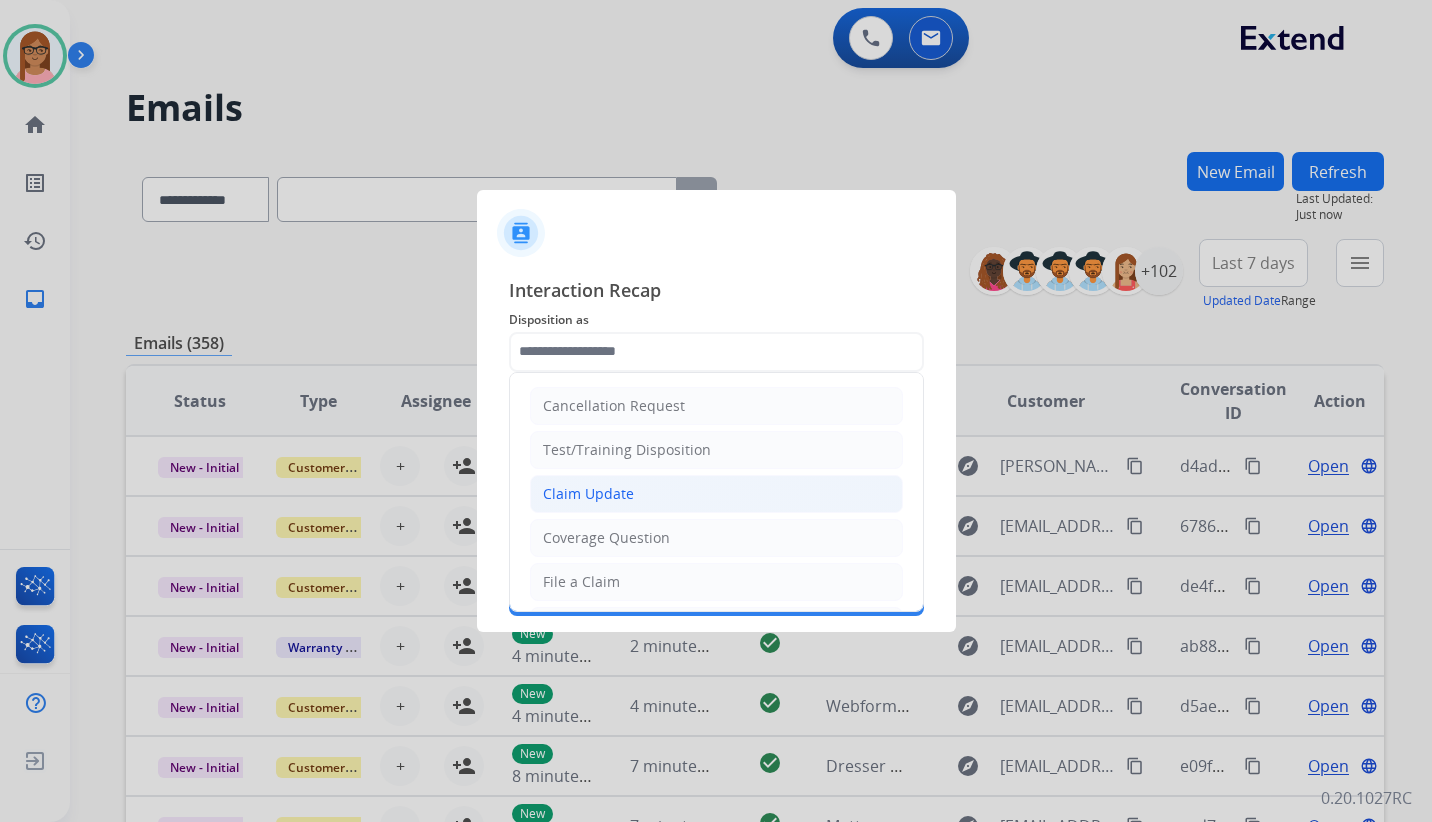 click on "Claim Update" 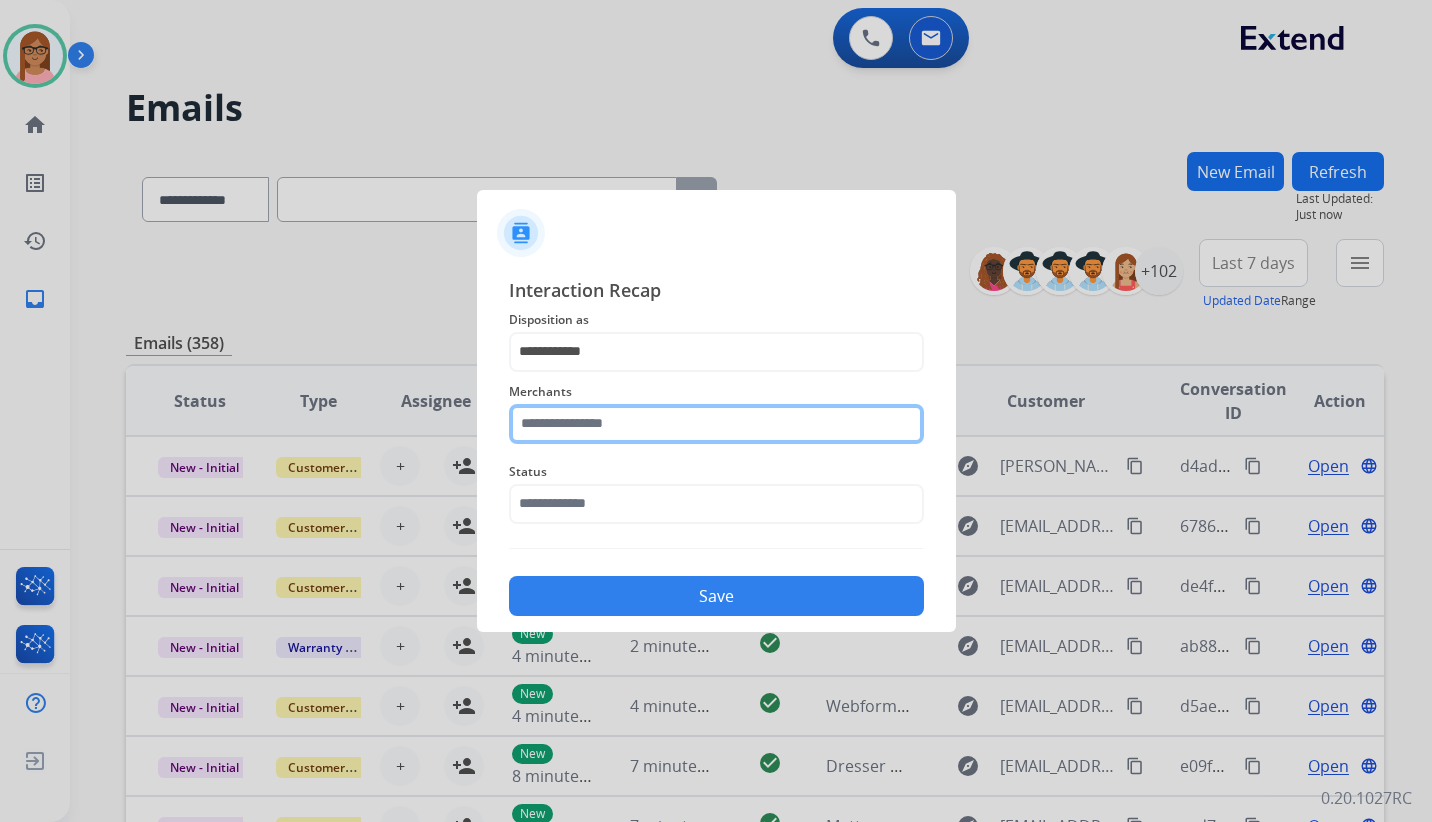click 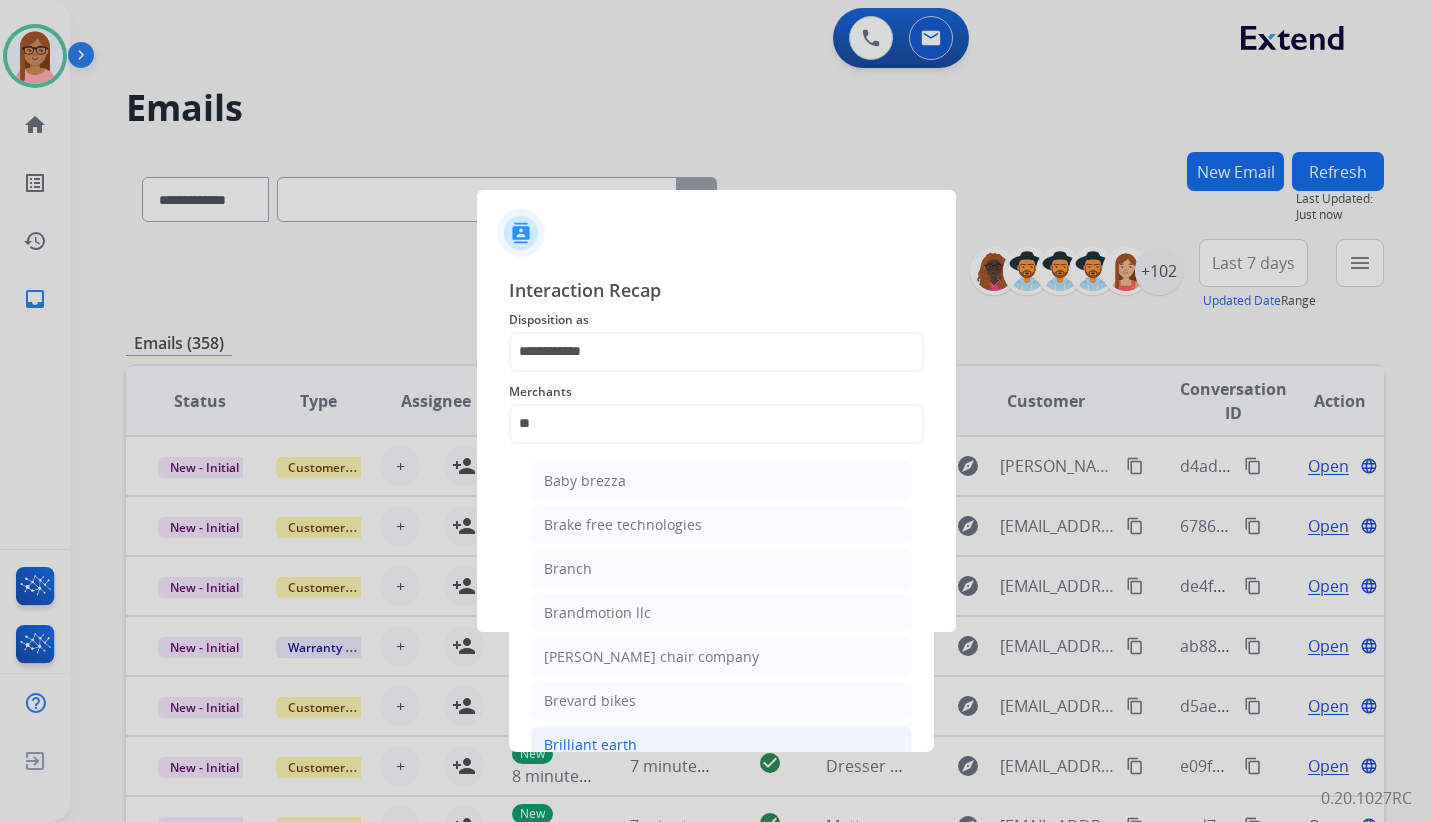click on "Brilliant earth" 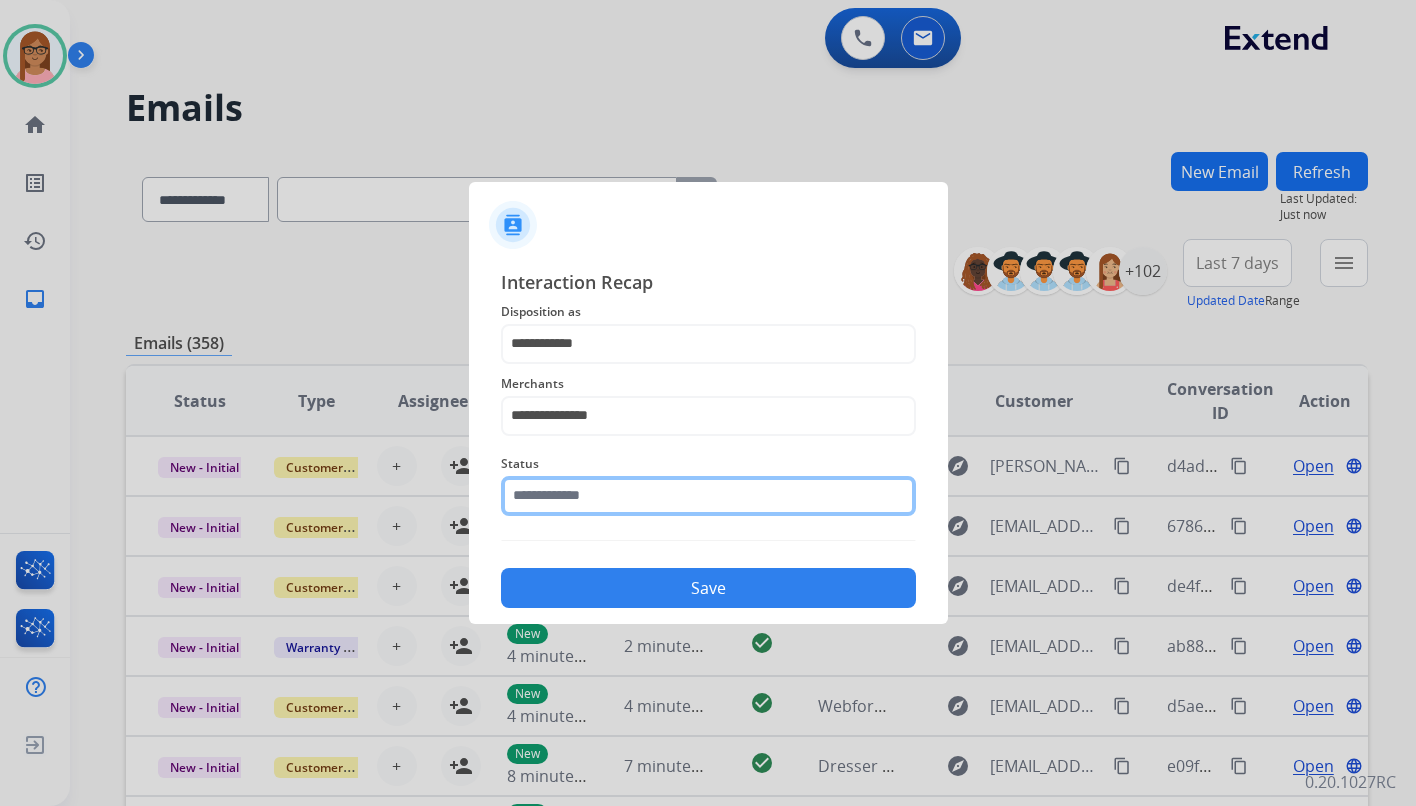 click 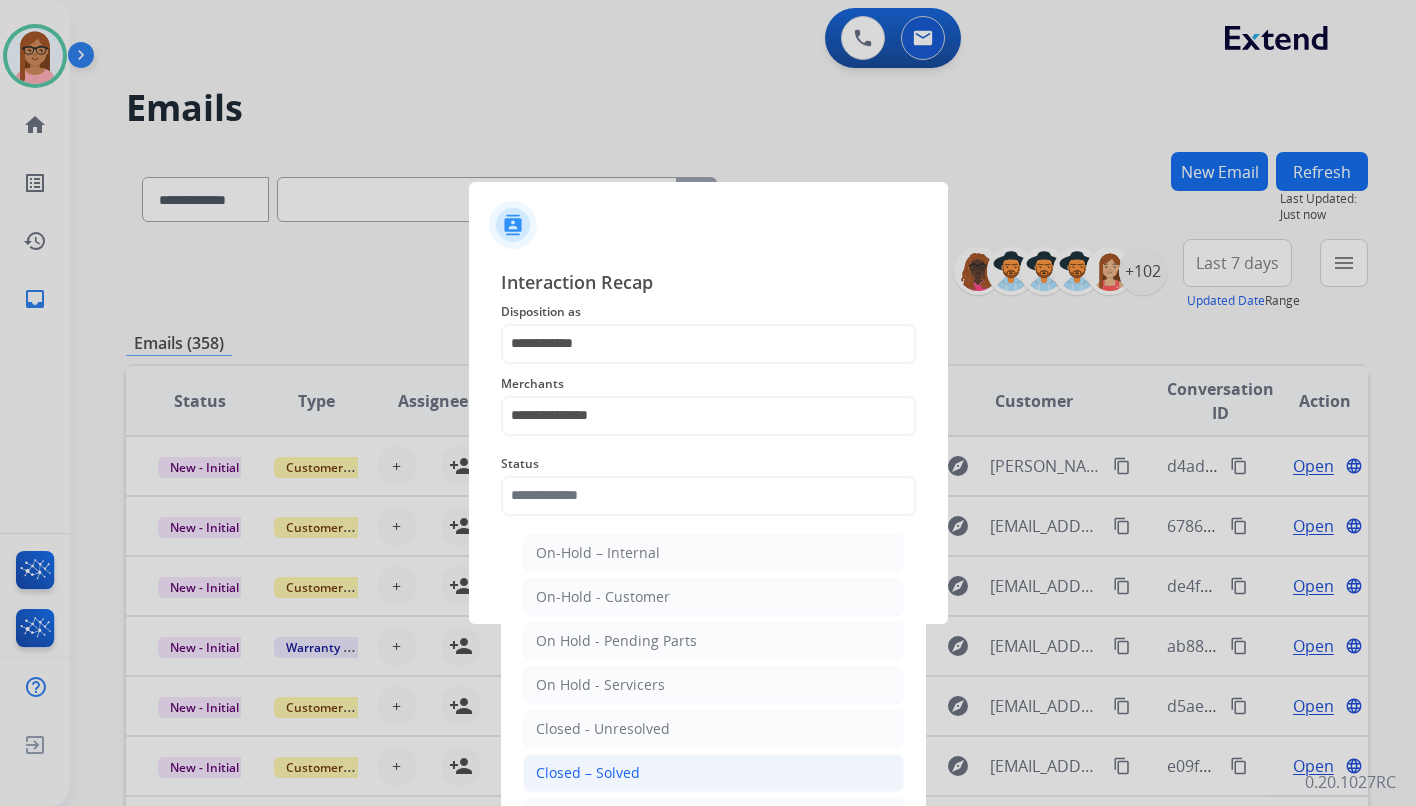 click on "Closed – Solved" 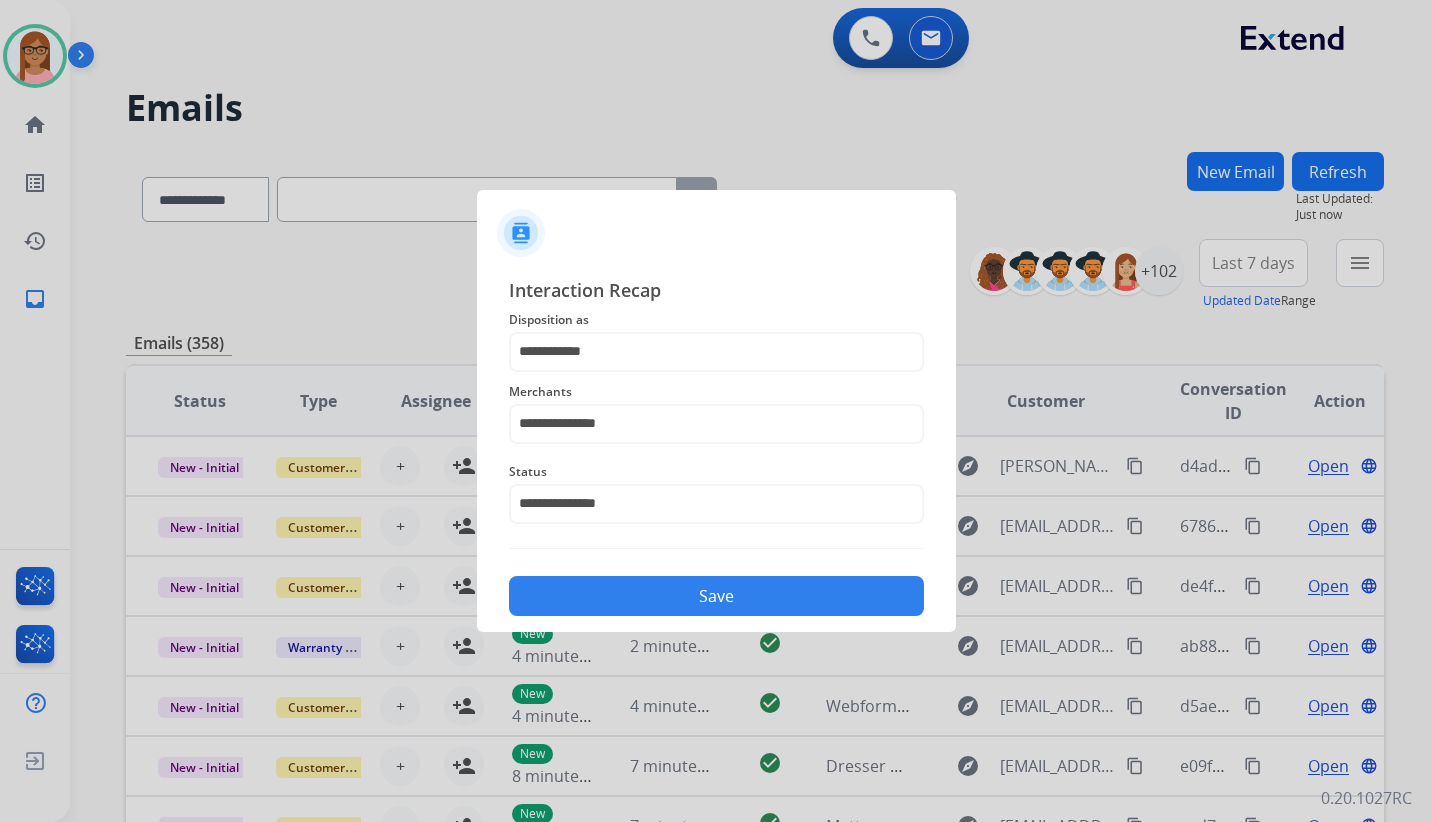 click on "Save" 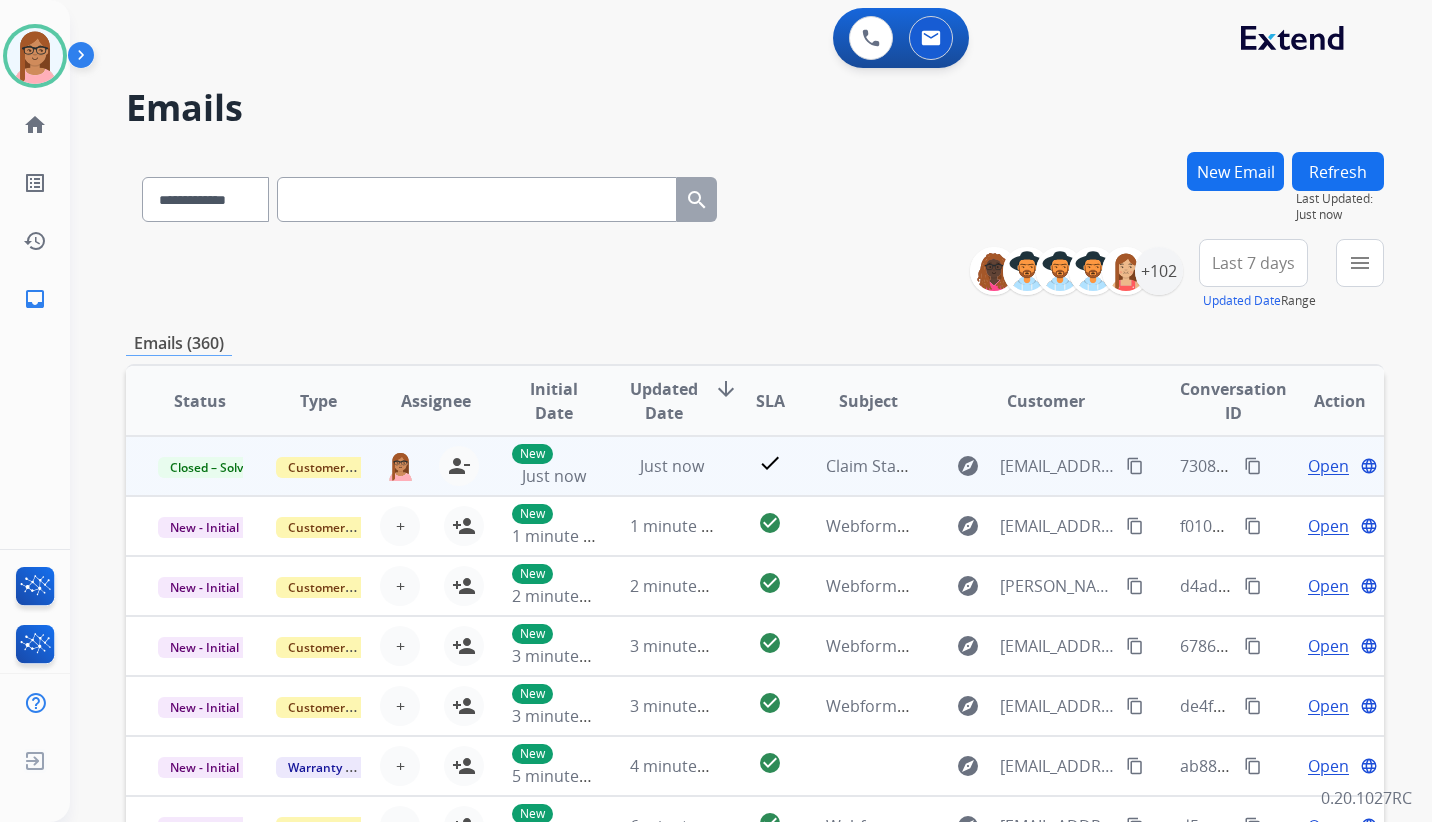 click on "content_copy" at bounding box center (1253, 466) 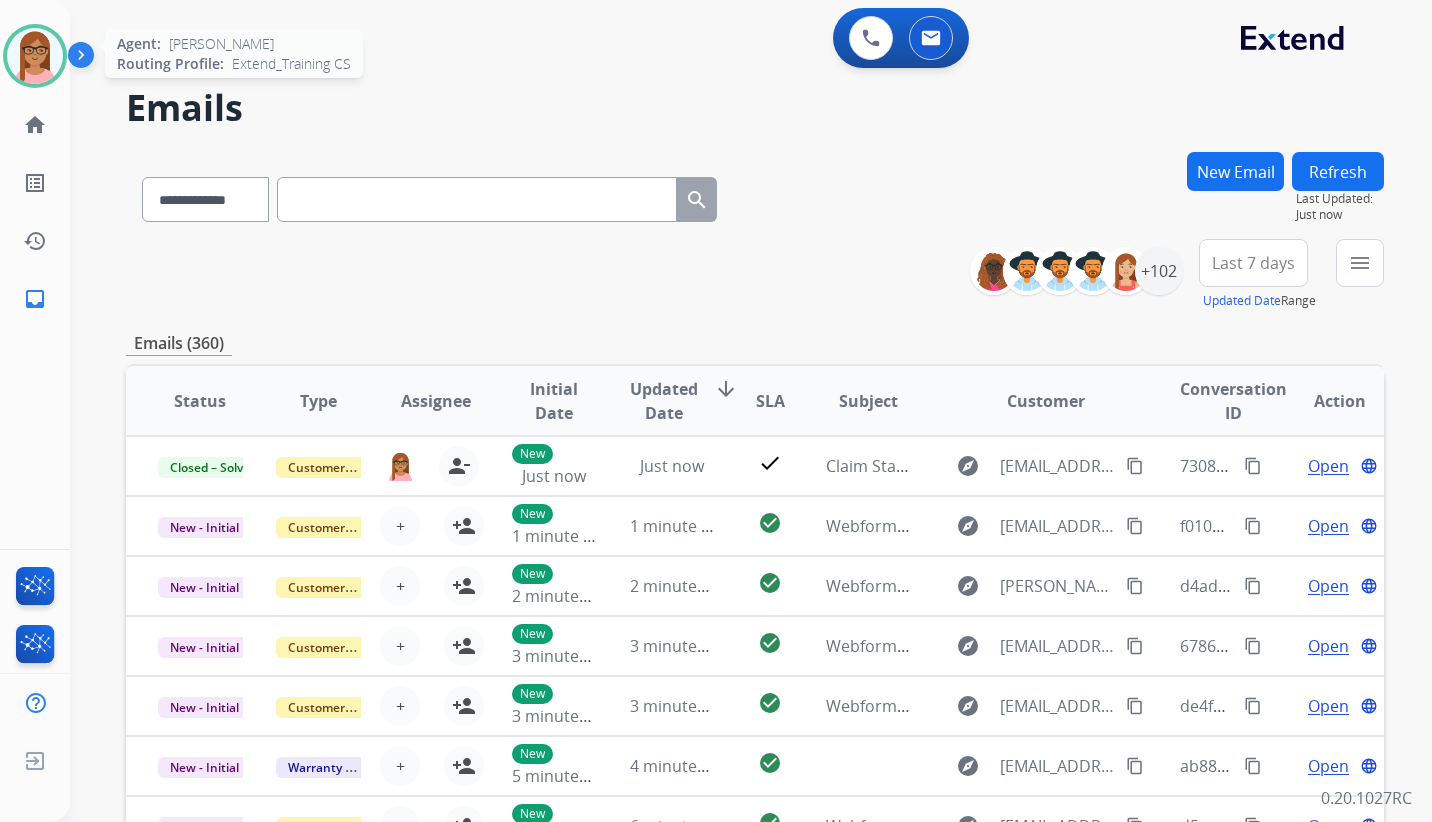click at bounding box center [35, 56] 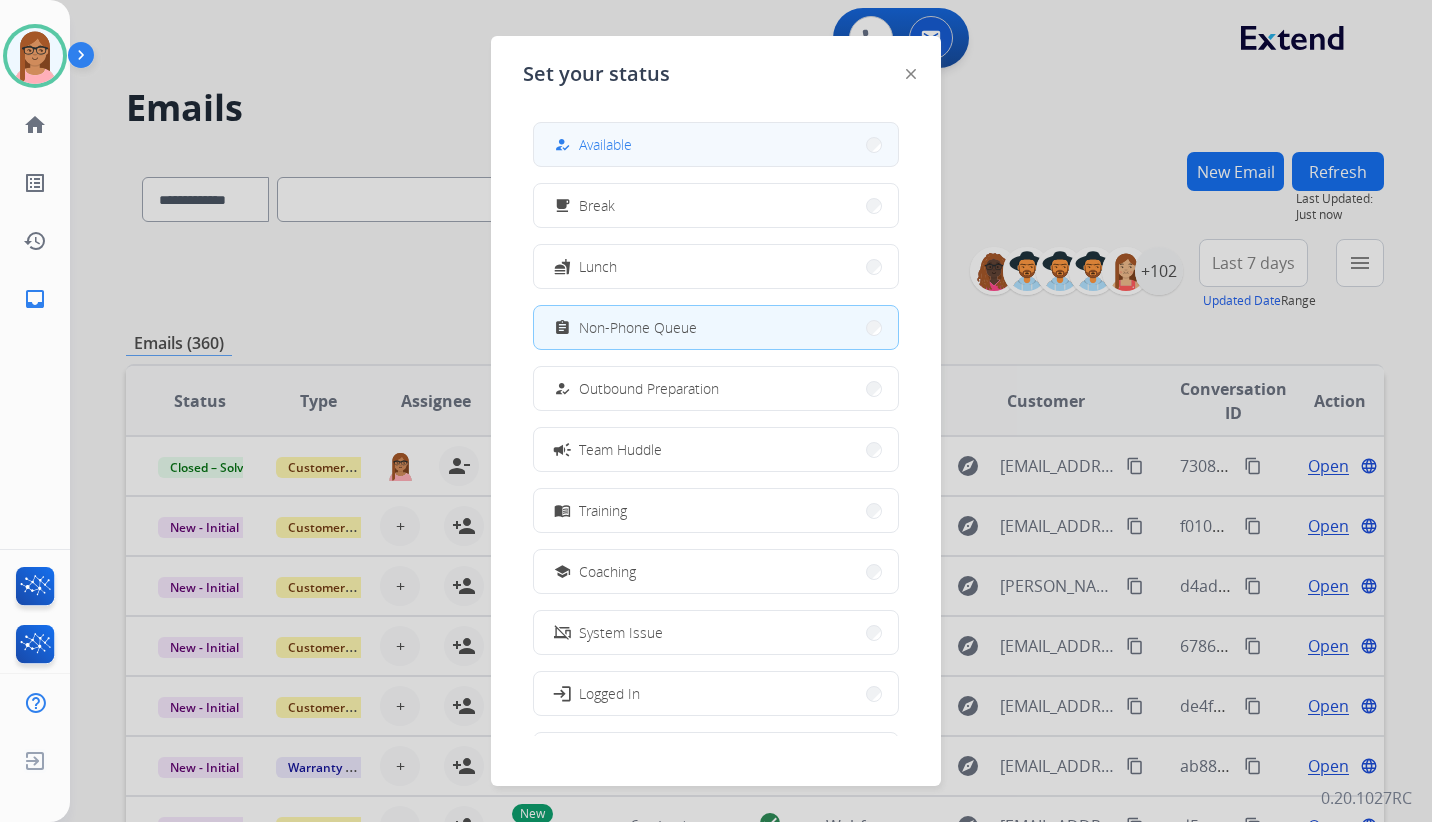 click on "how_to_reg Available" at bounding box center [716, 144] 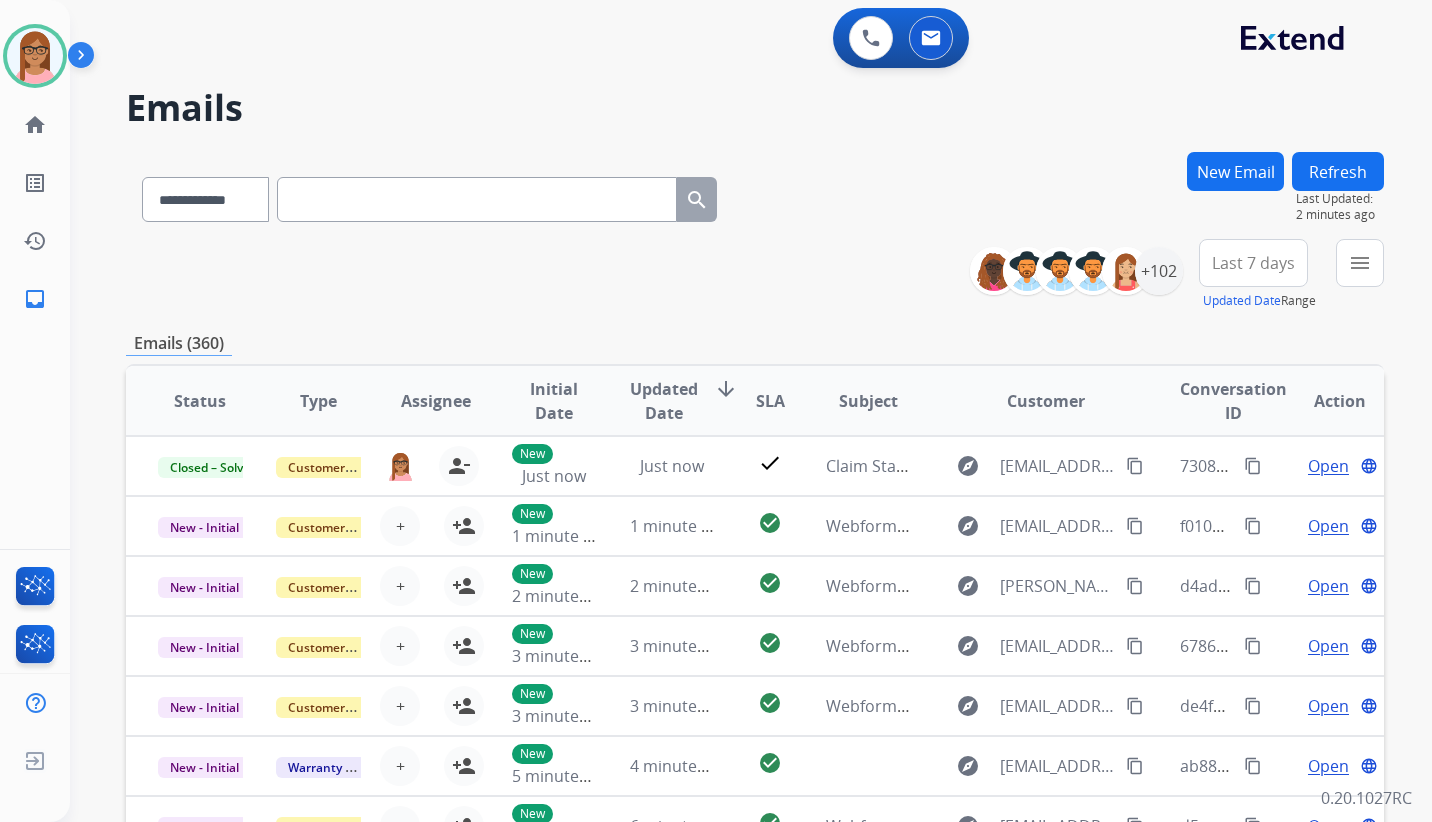 click on "New Email" at bounding box center (1235, 171) 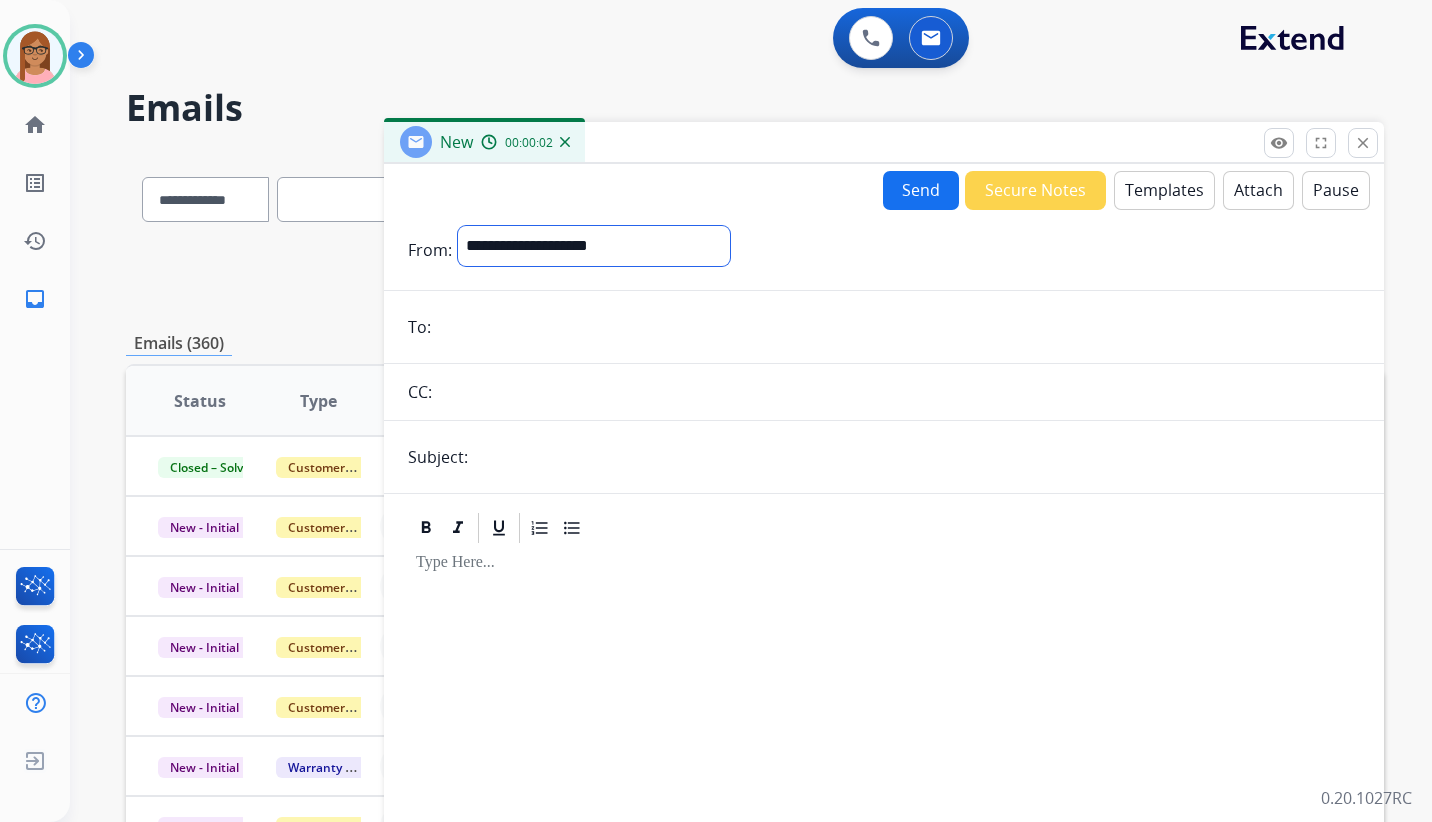 click on "**********" at bounding box center (594, 246) 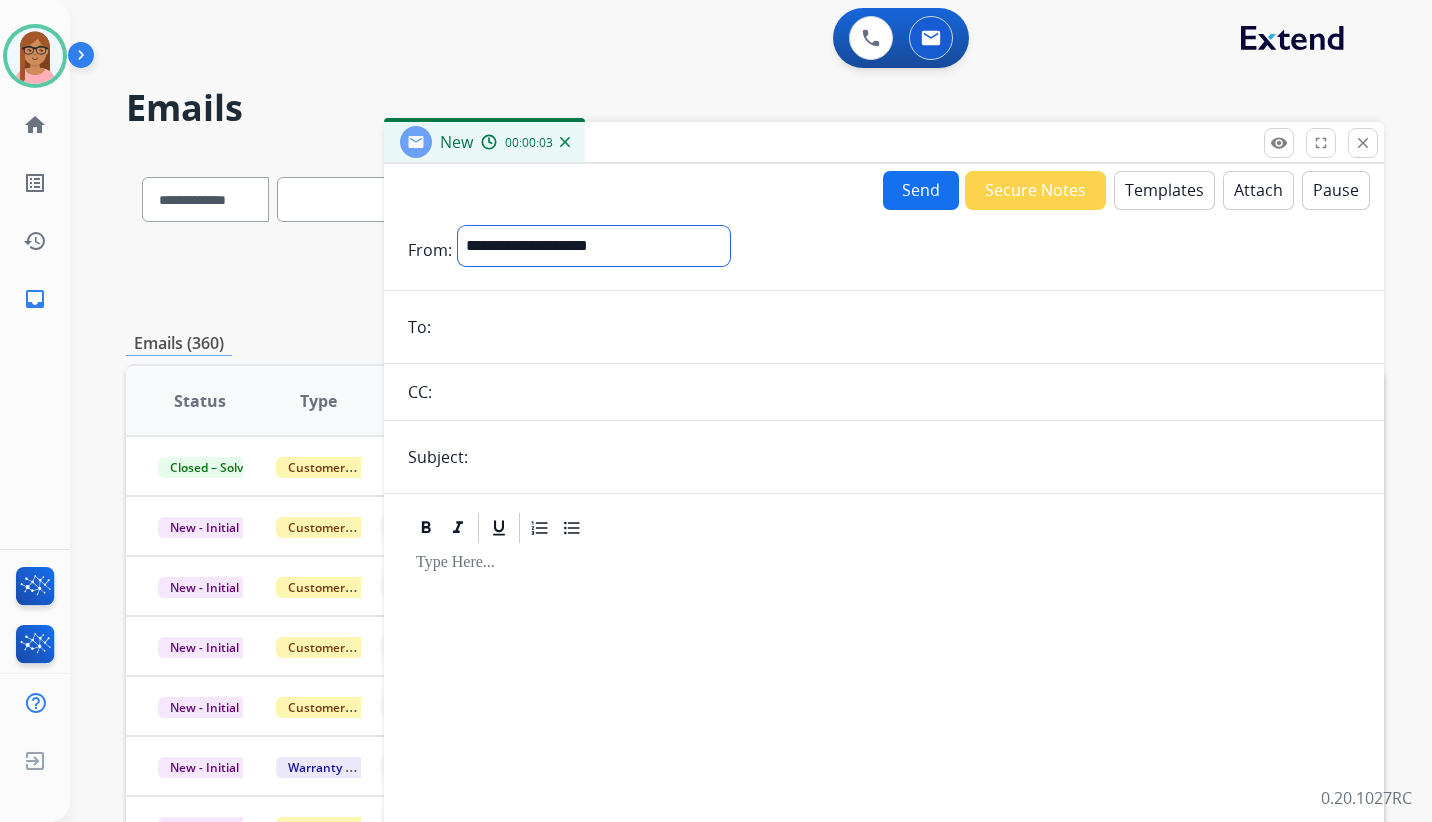 select on "**********" 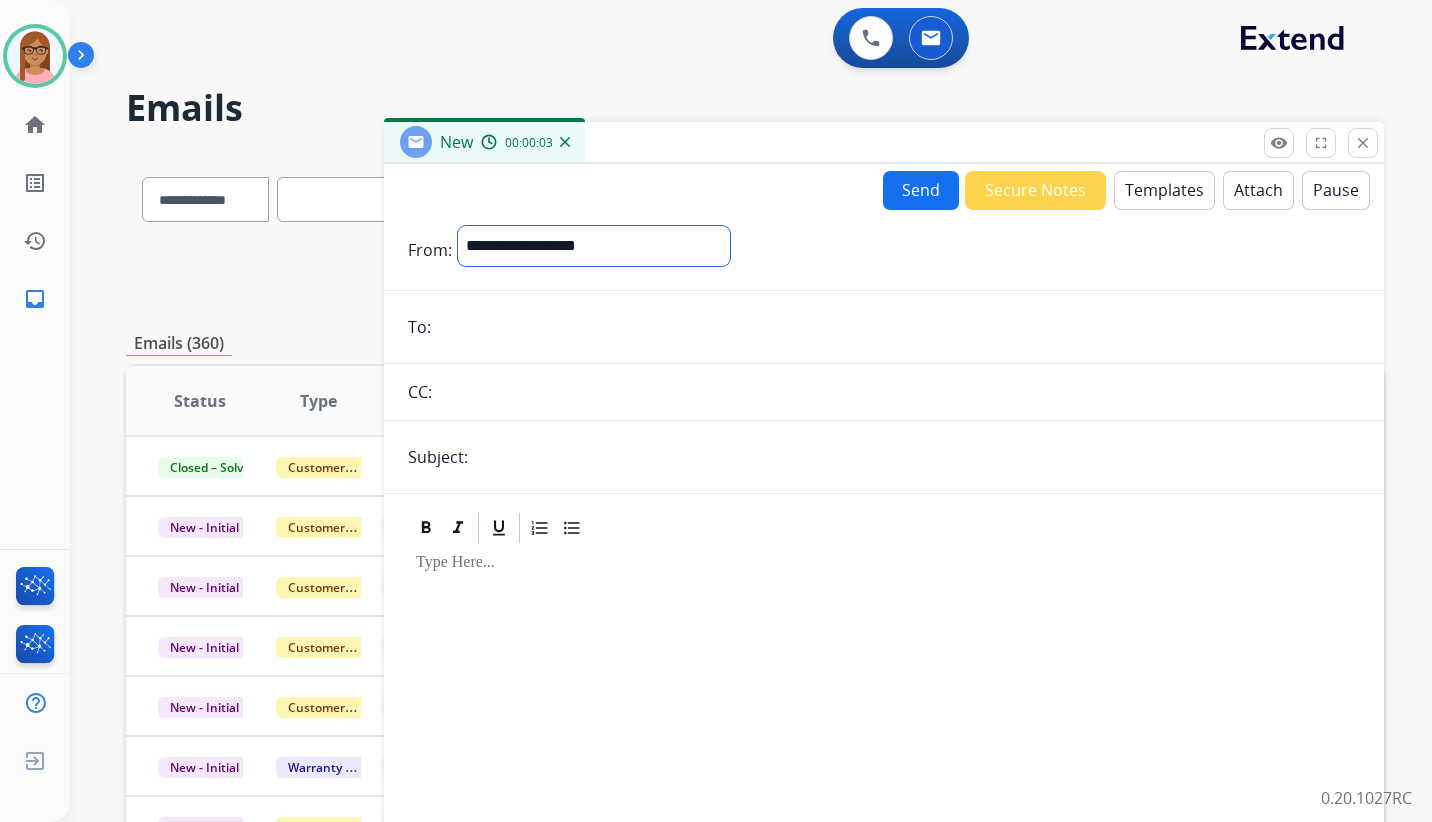 click on "**********" at bounding box center [594, 246] 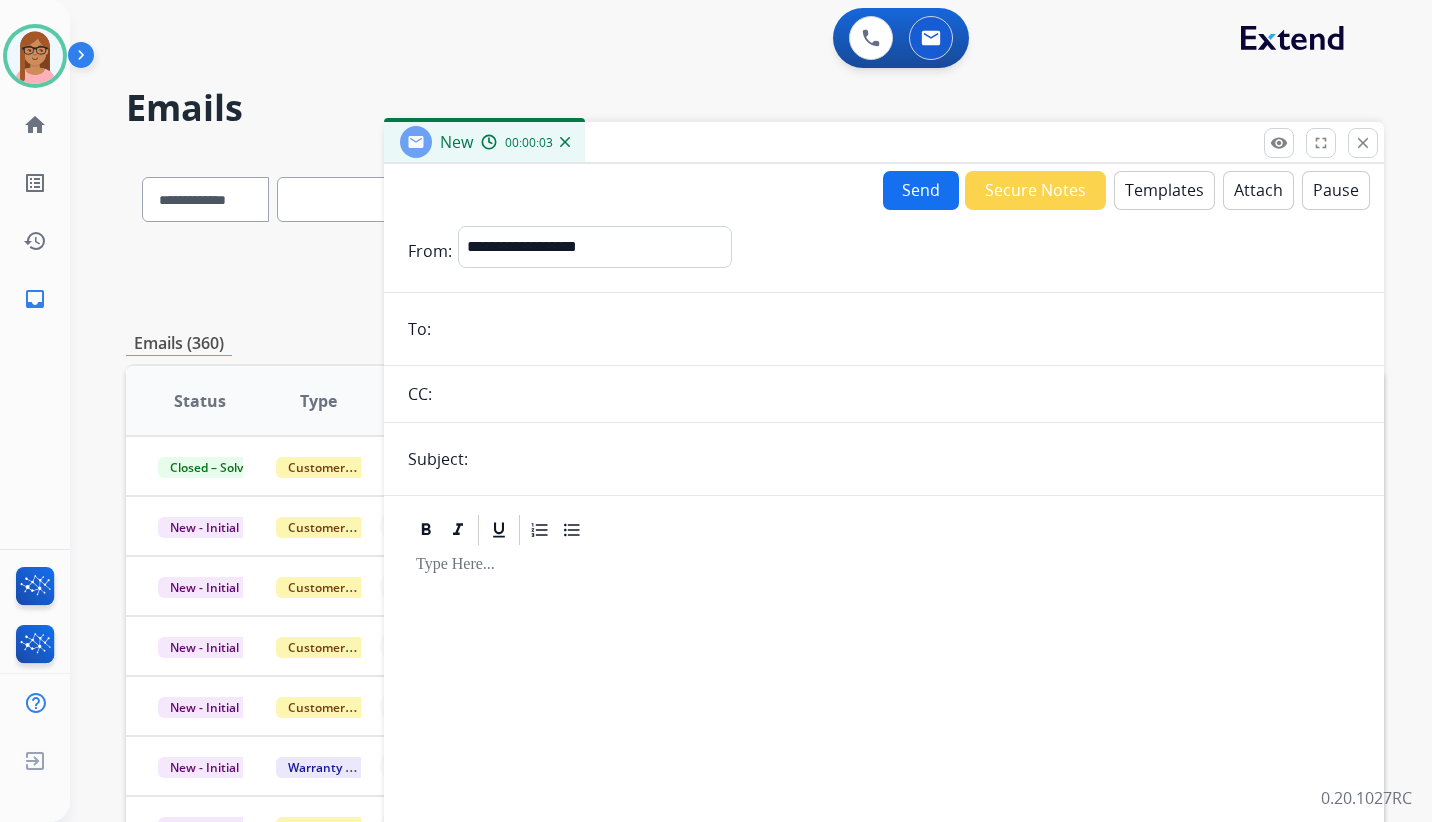 click at bounding box center (898, 329) 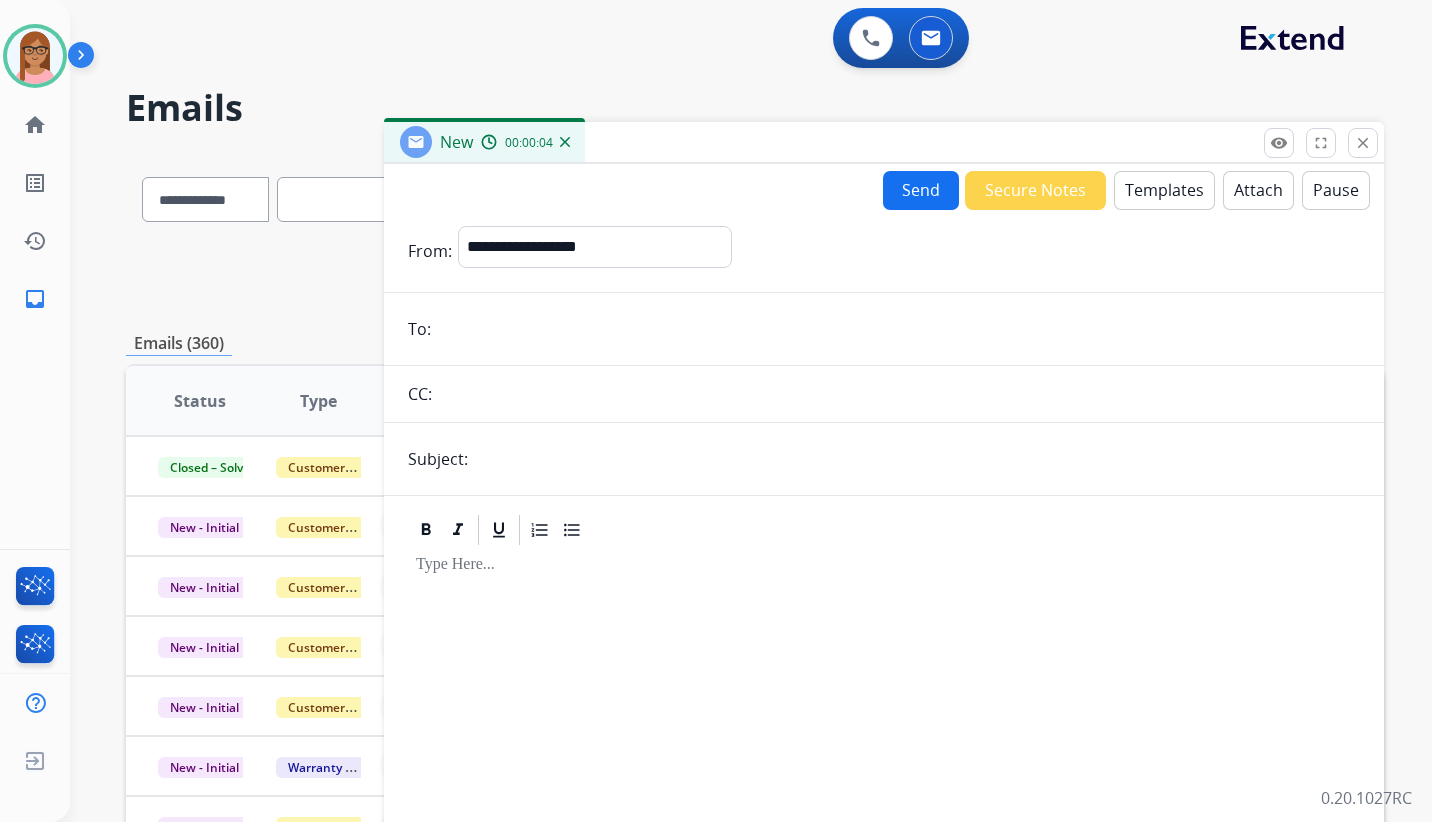 paste on "**********" 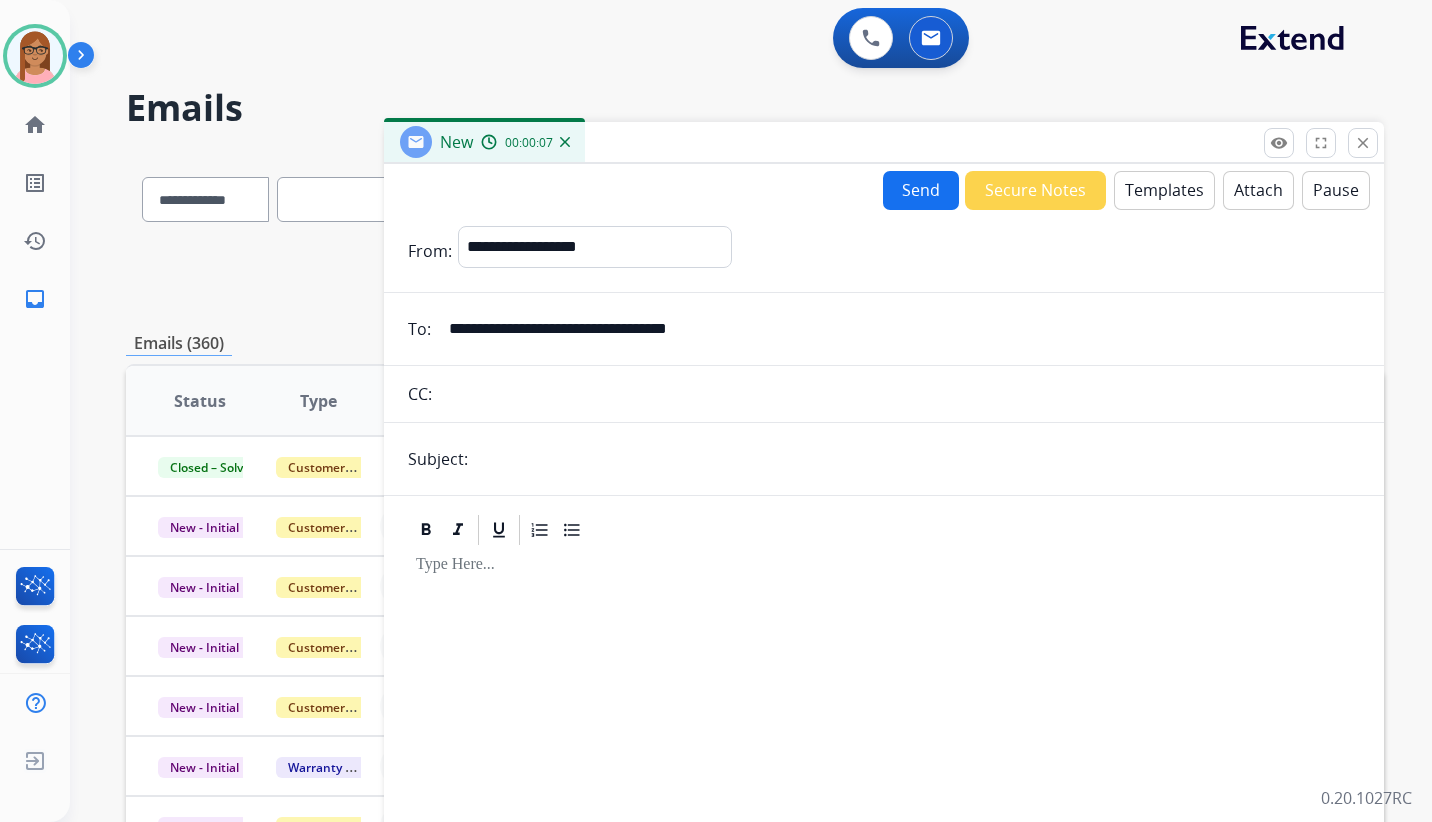 drag, startPoint x: 759, startPoint y: 328, endPoint x: 425, endPoint y: 320, distance: 334.0958 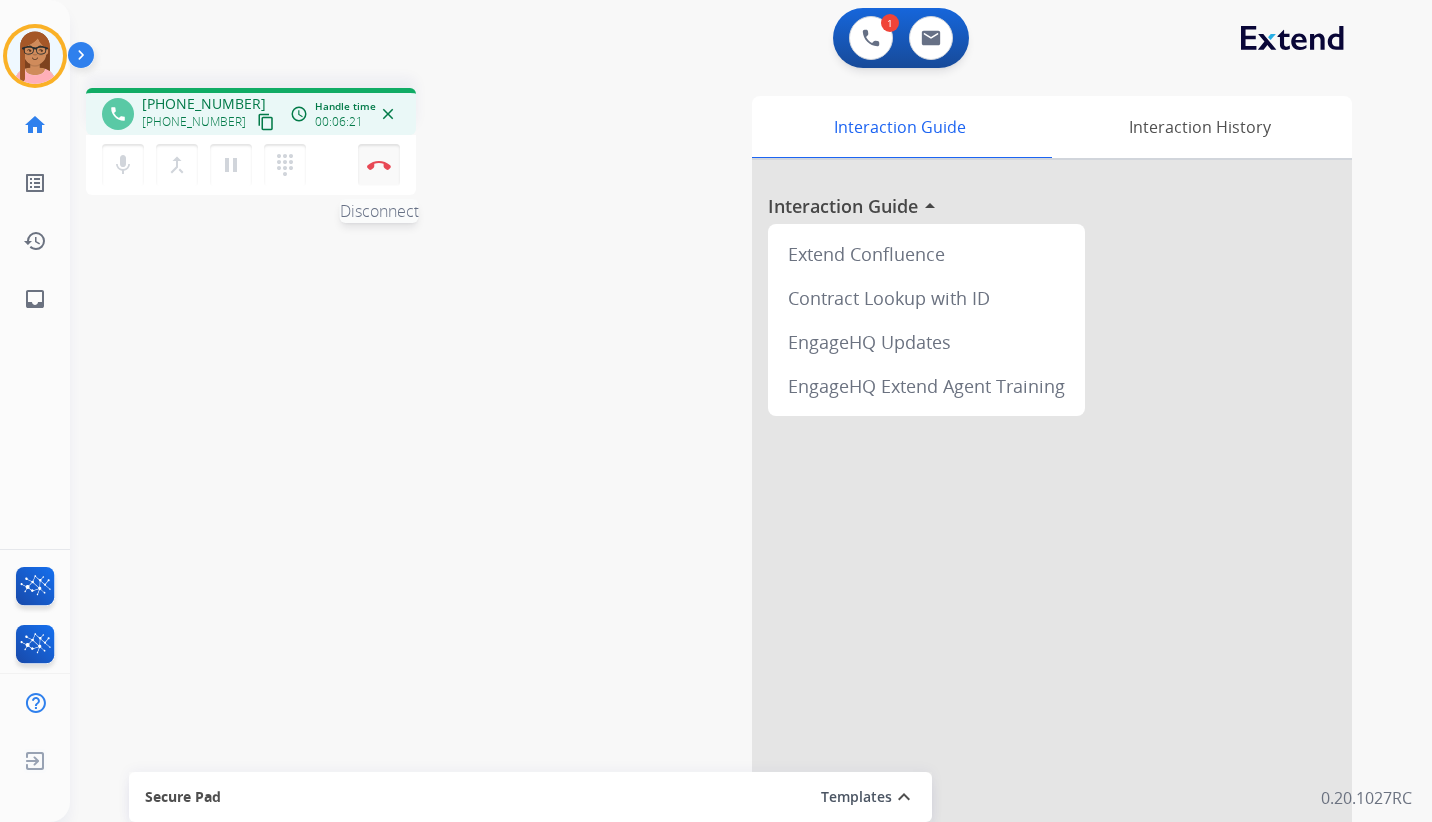 click at bounding box center [379, 165] 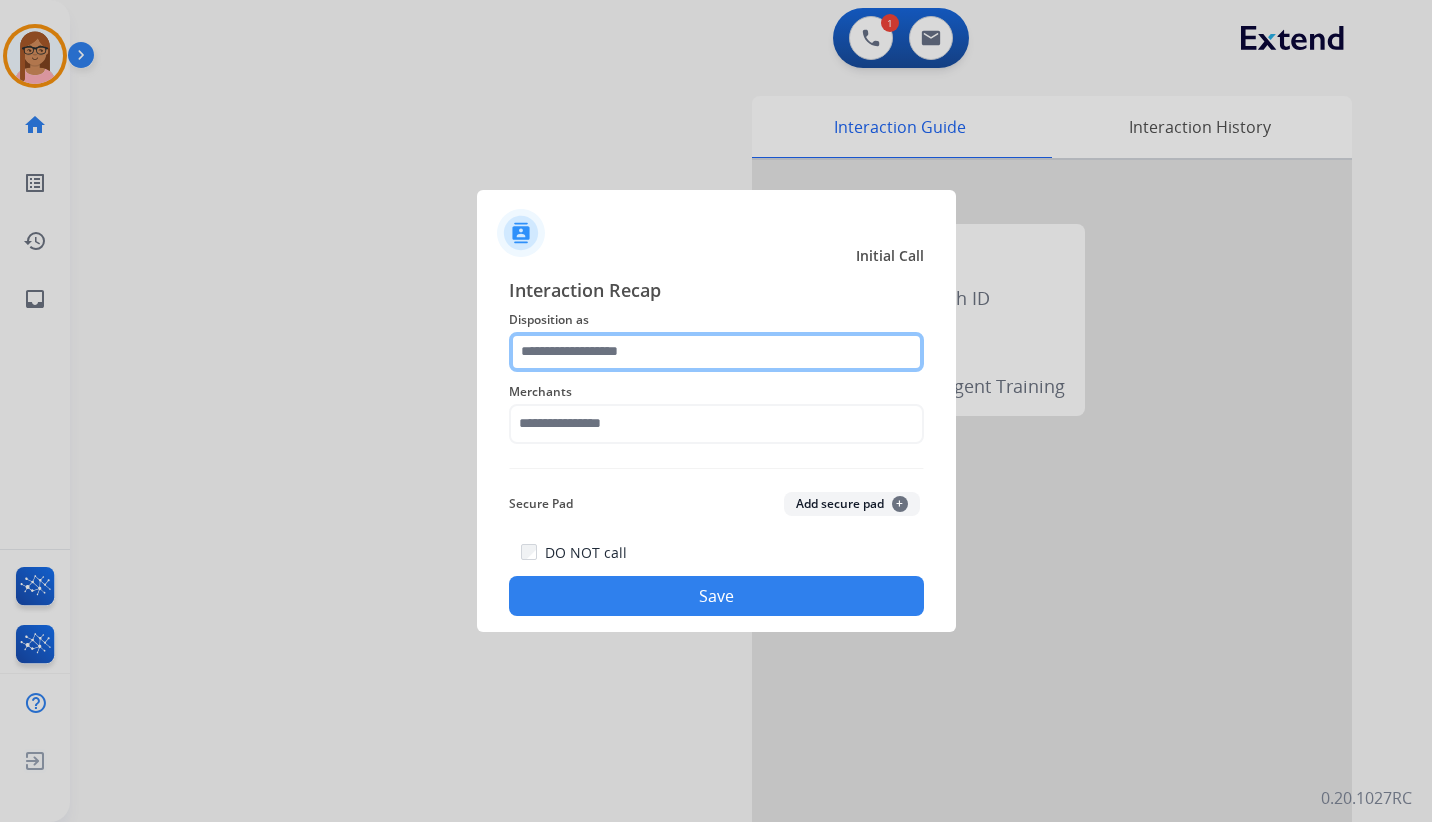click 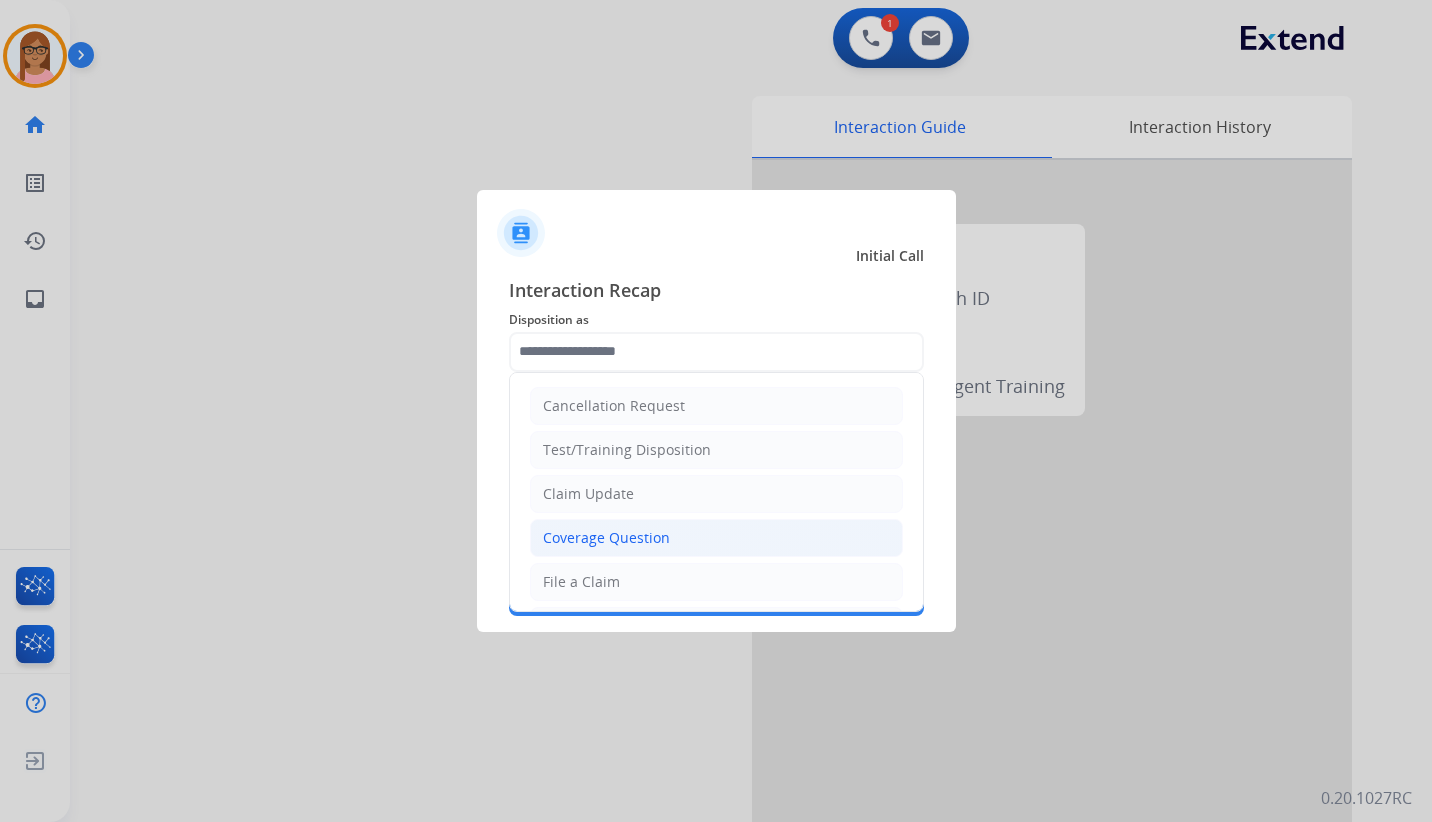 click on "Coverage Question" 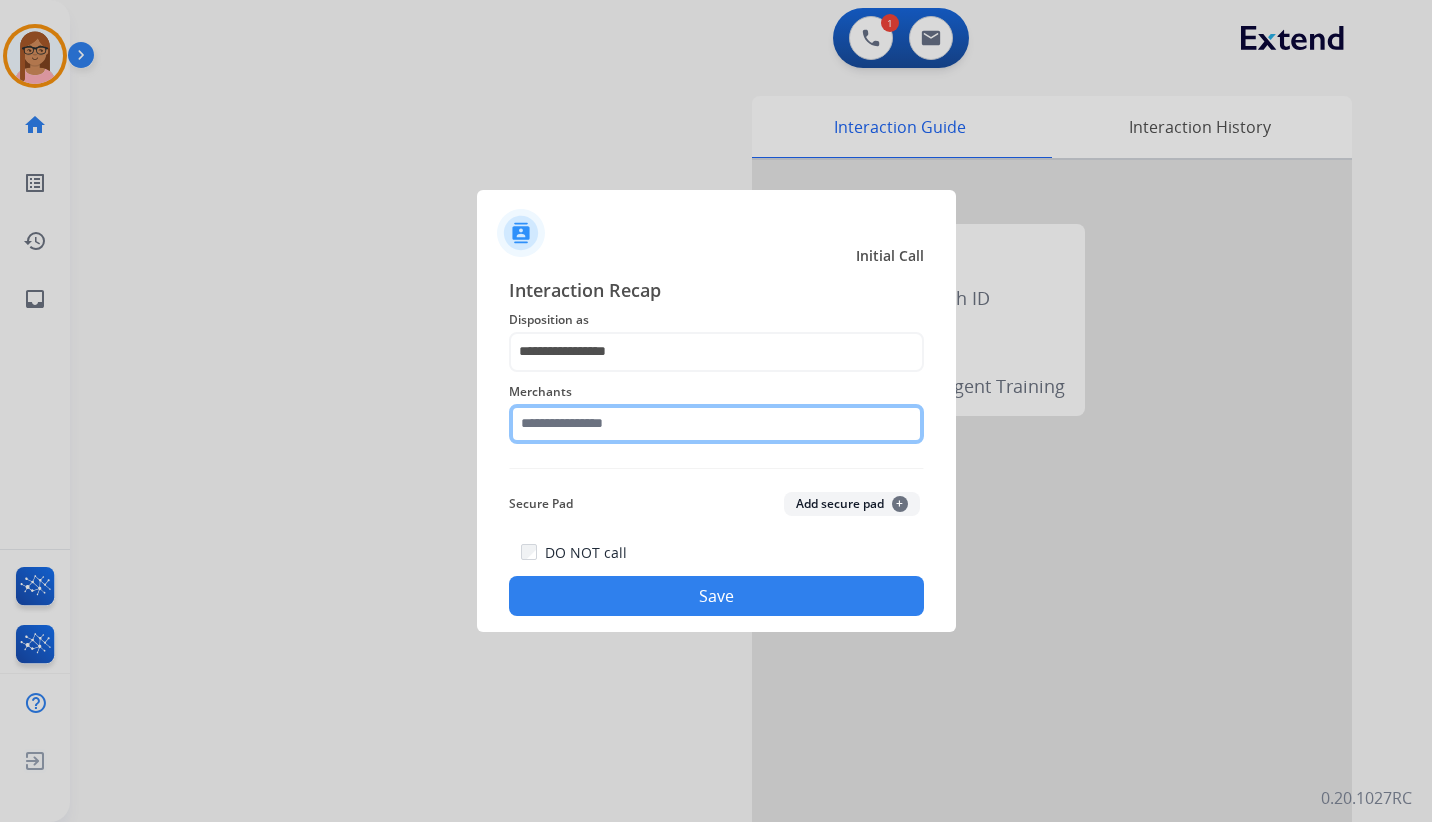 click 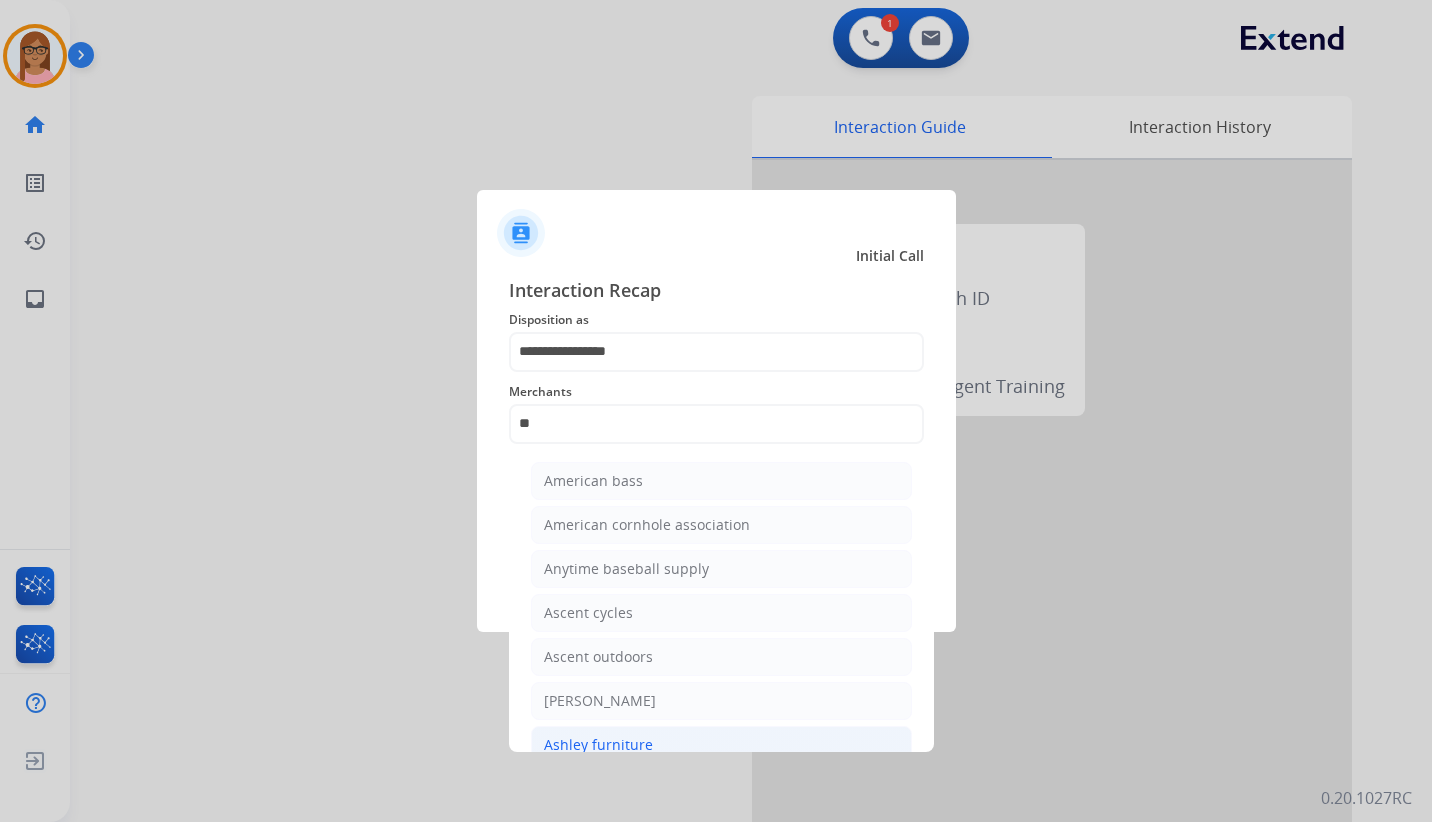 click on "Ashley furniture" 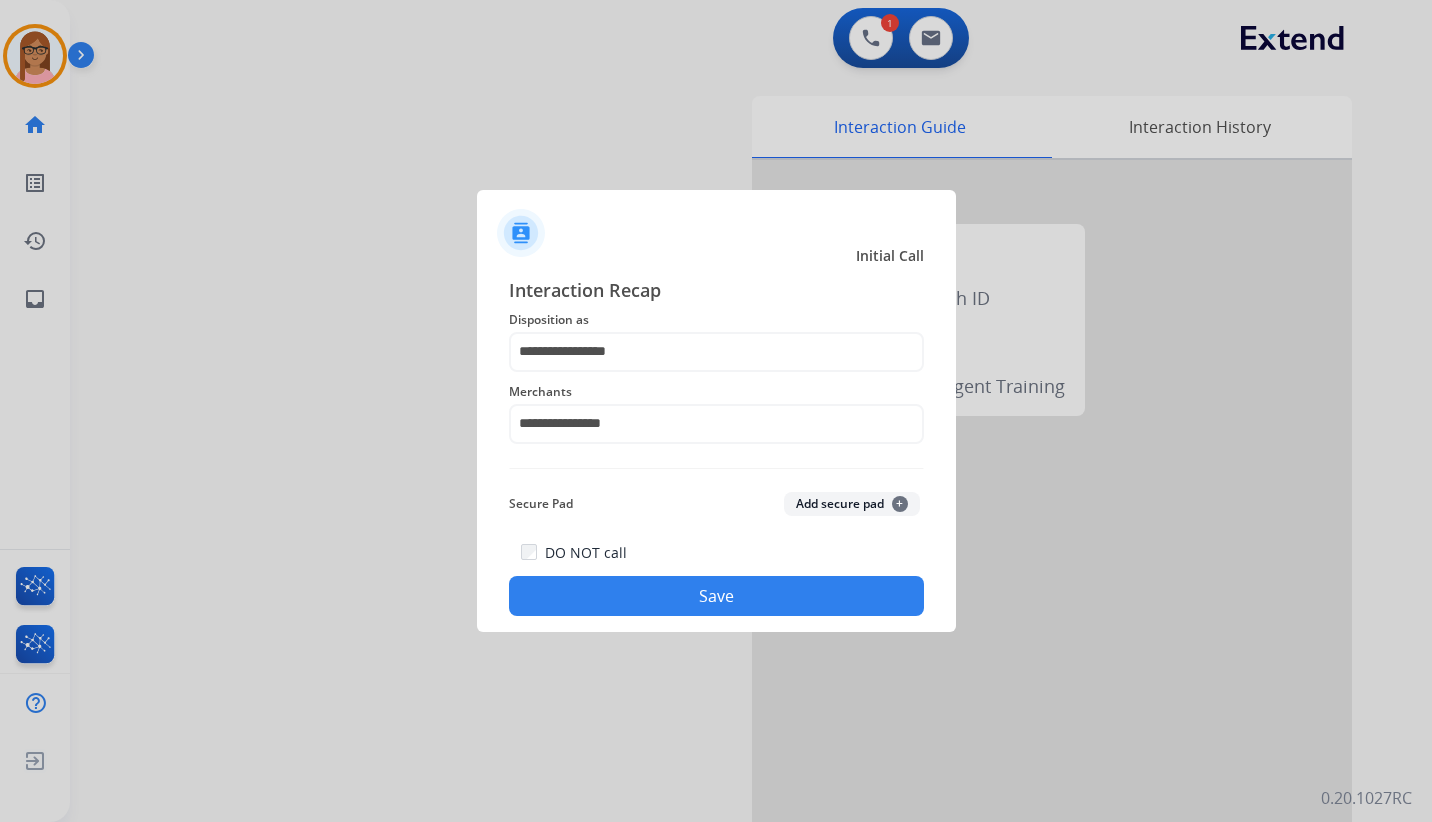 click on "Save" 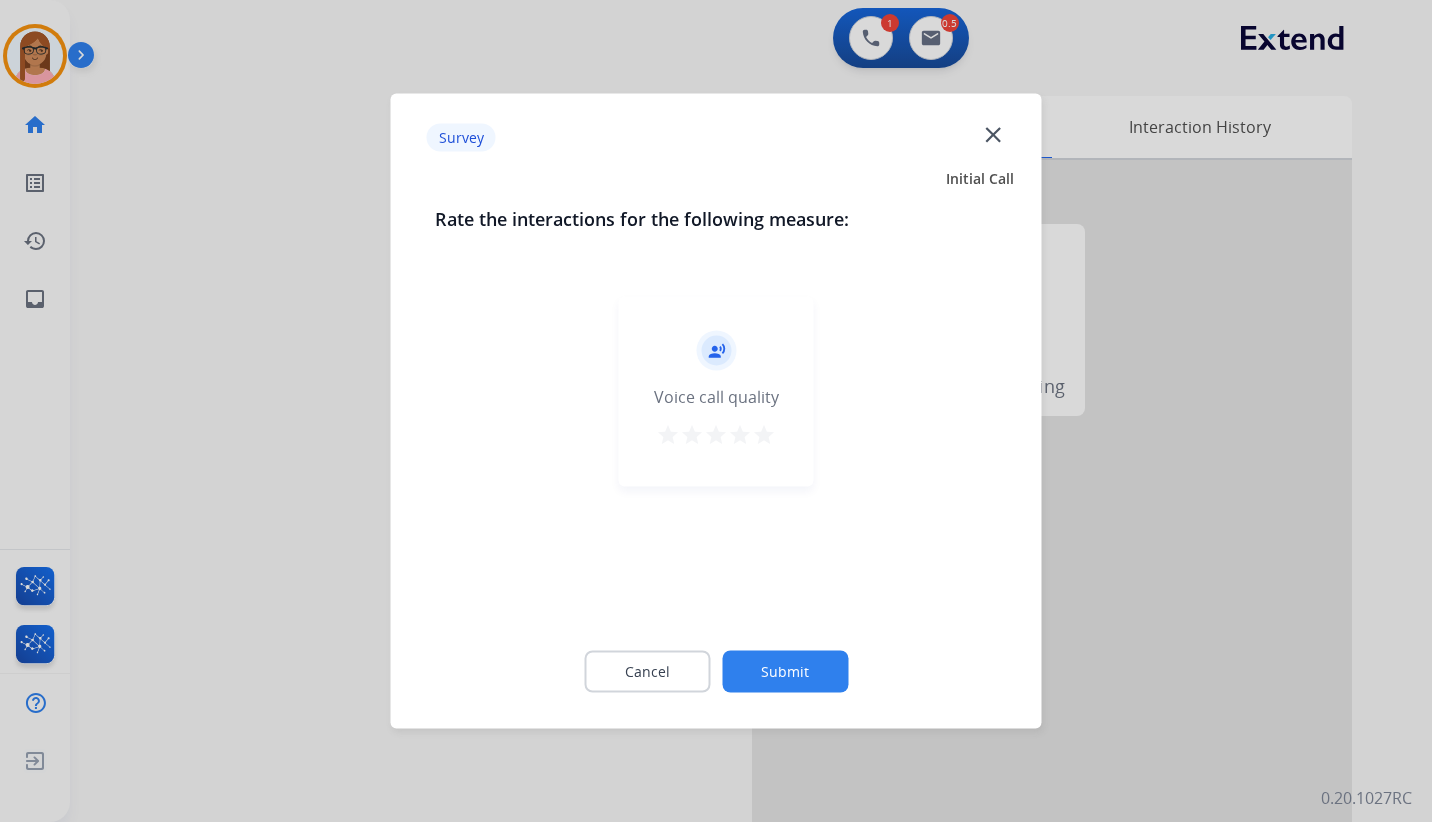 click on "star" at bounding box center [764, 435] 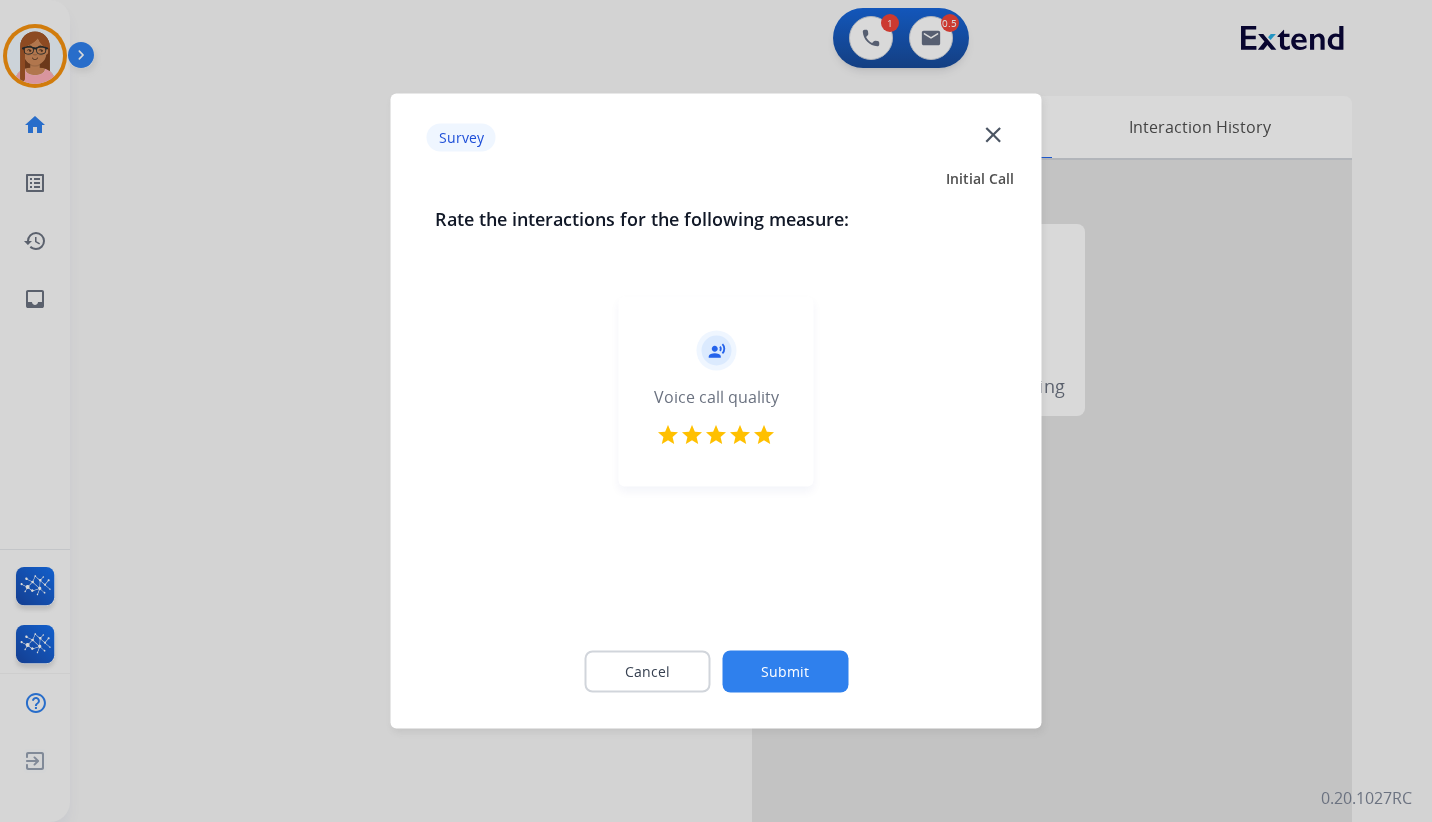 click on "Submit" 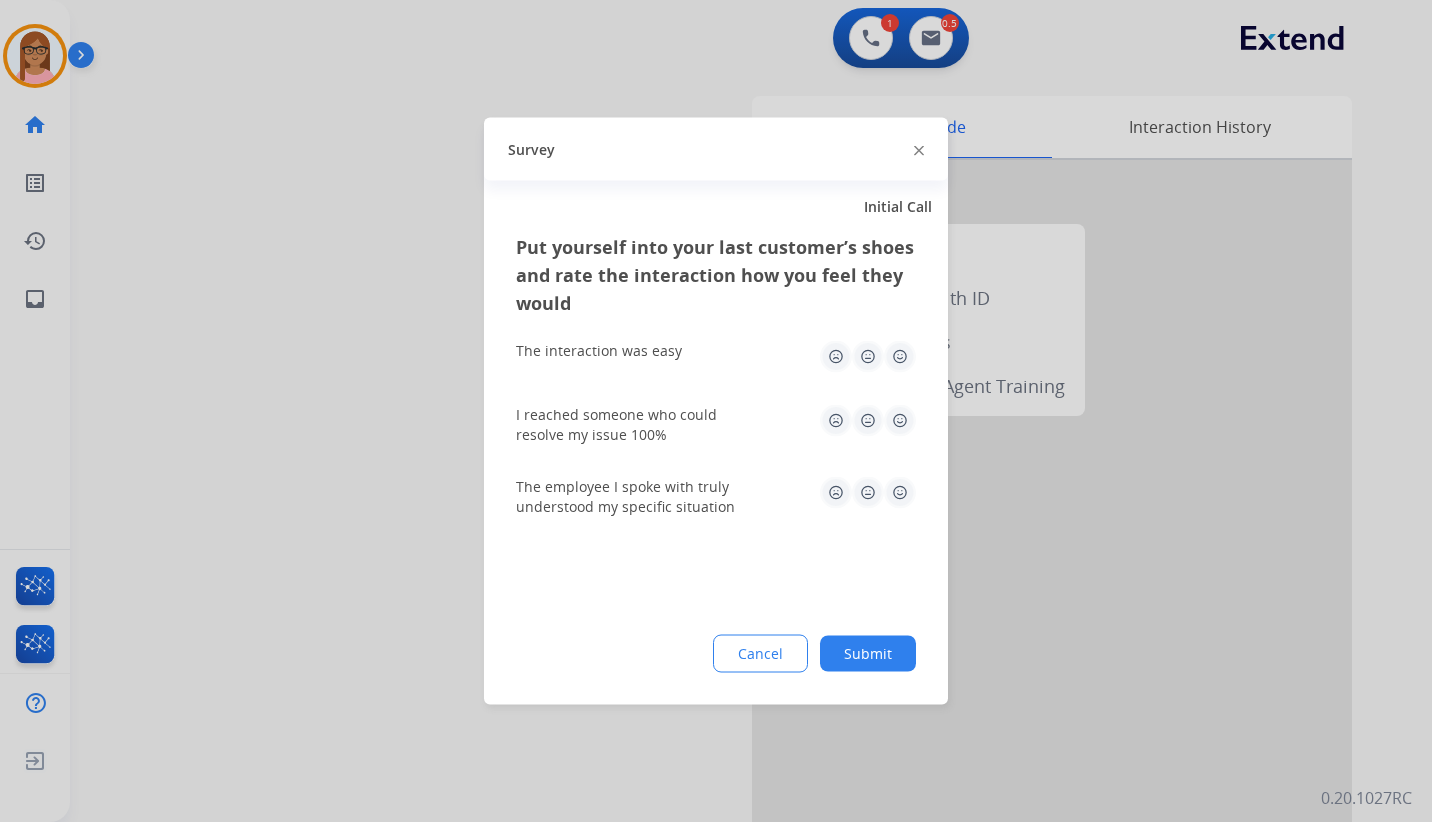 click 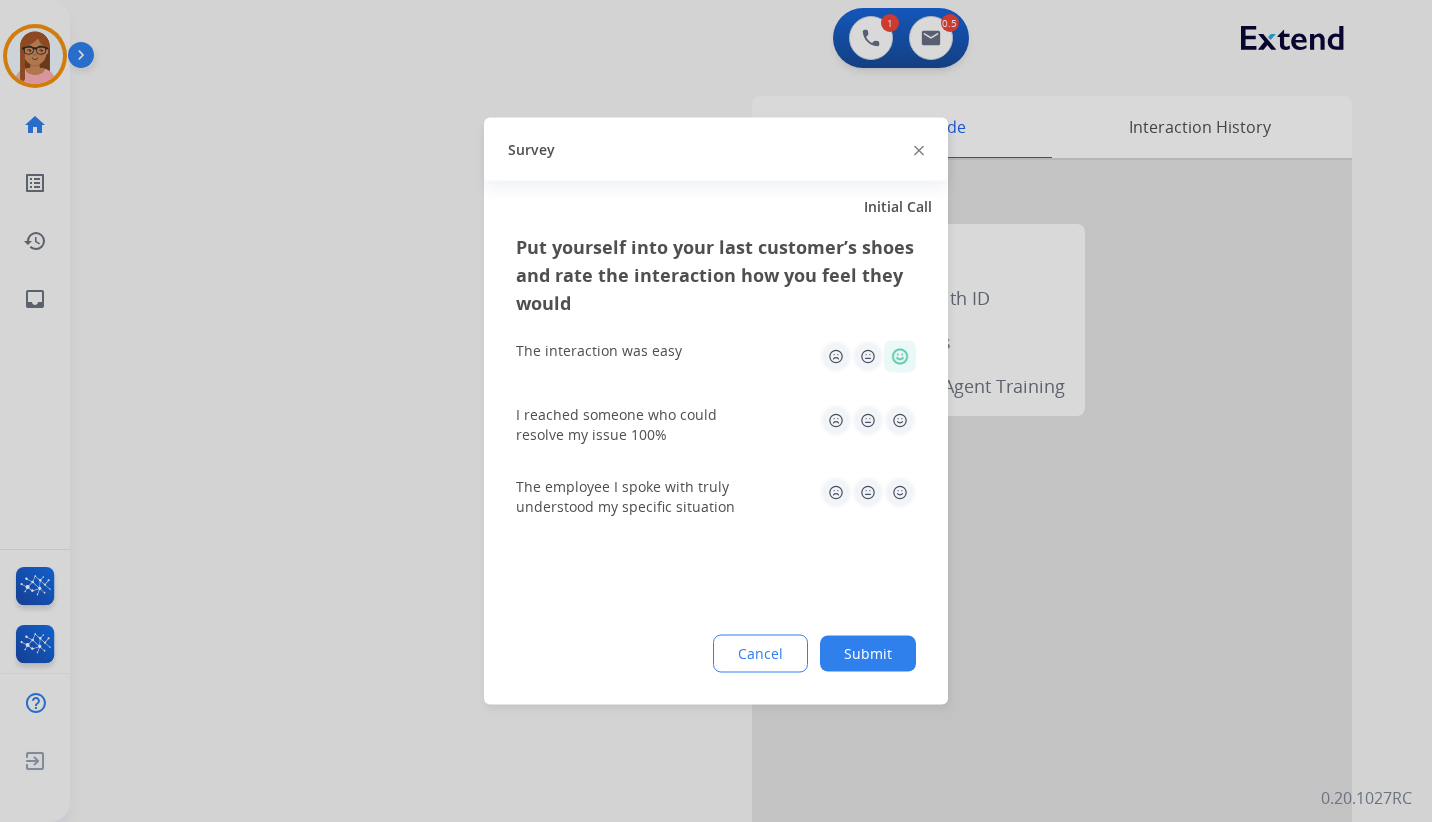 click 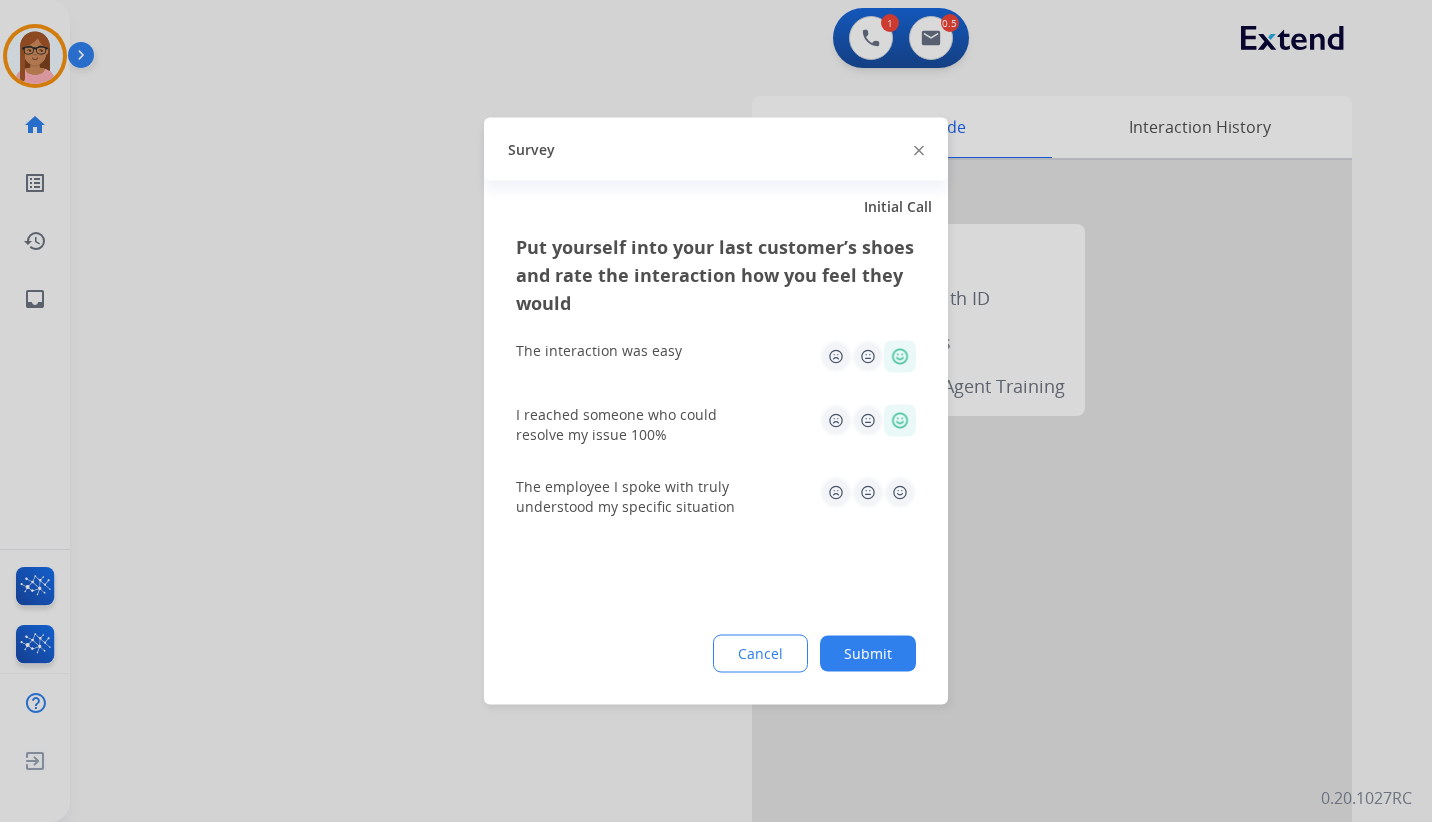 click 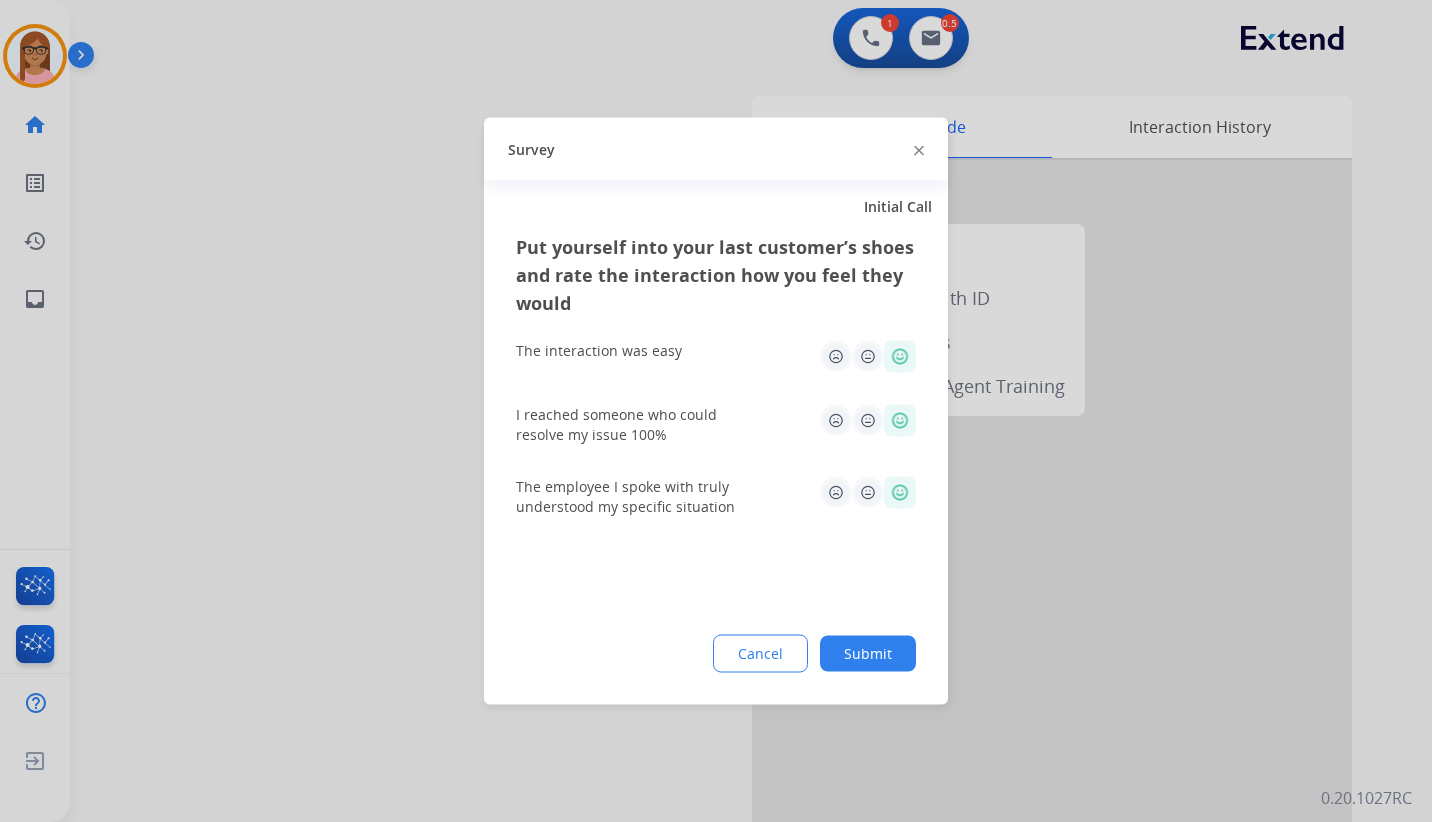 click on "Submit" 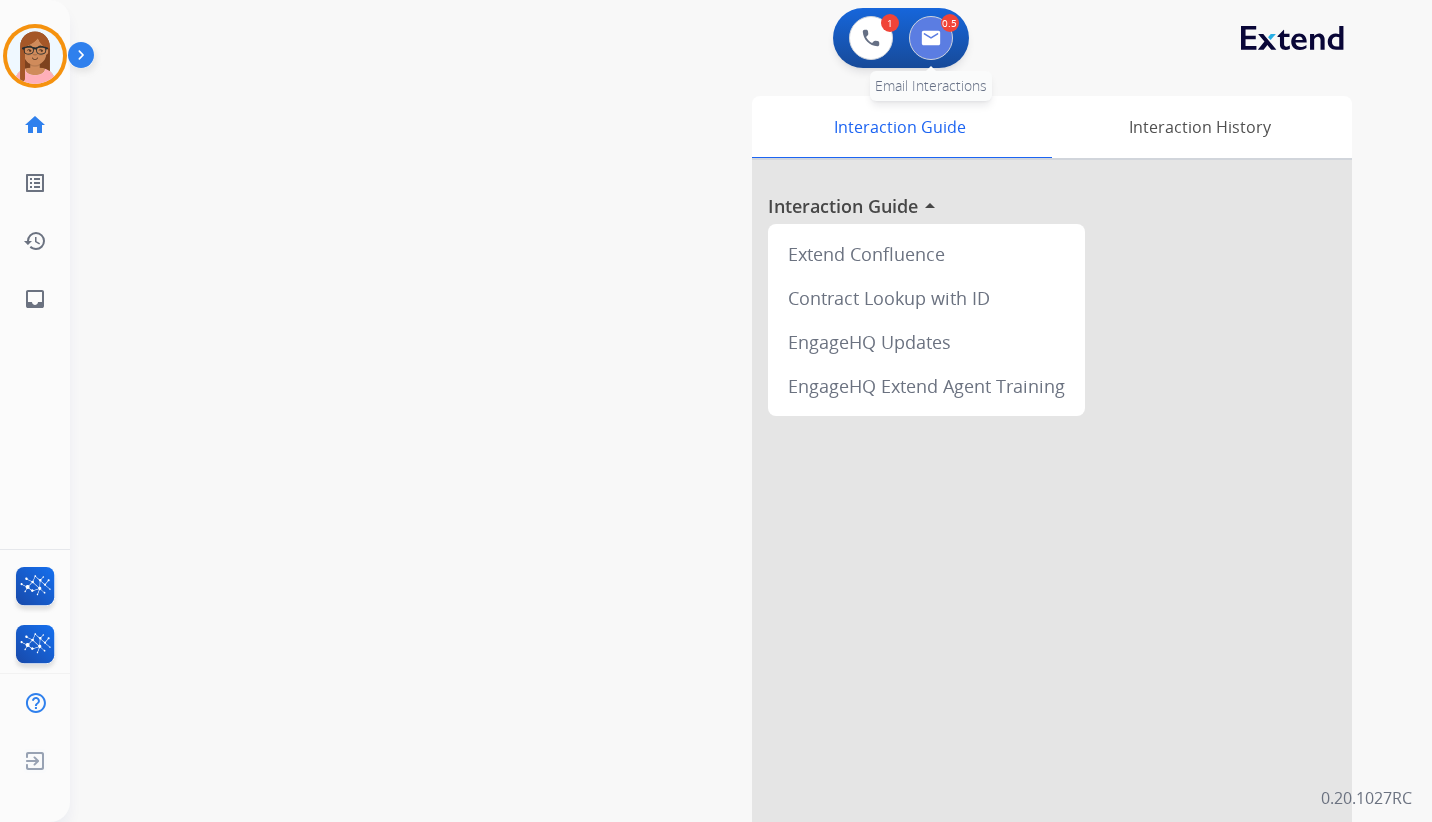 click at bounding box center [931, 38] 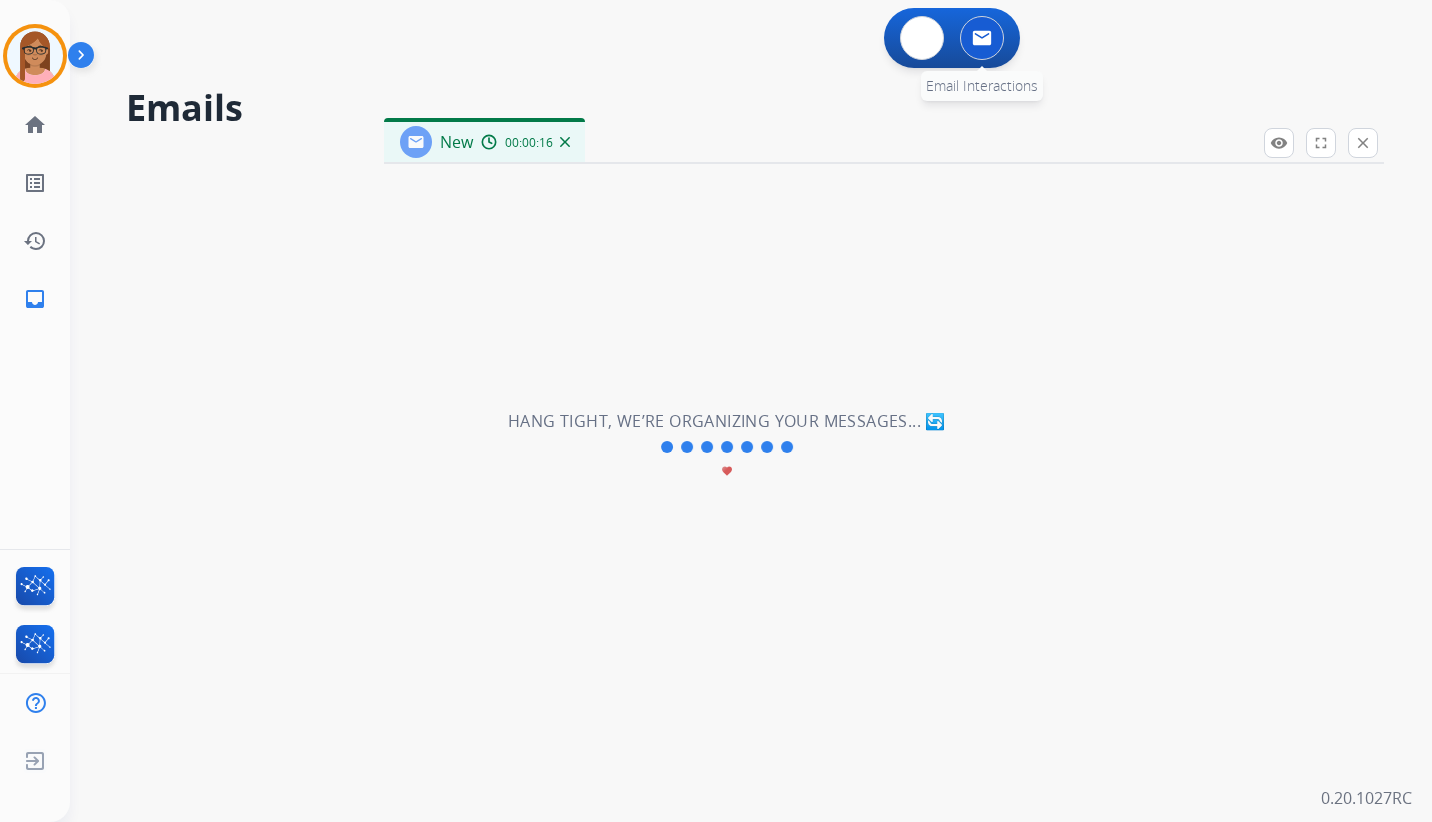 select on "**********" 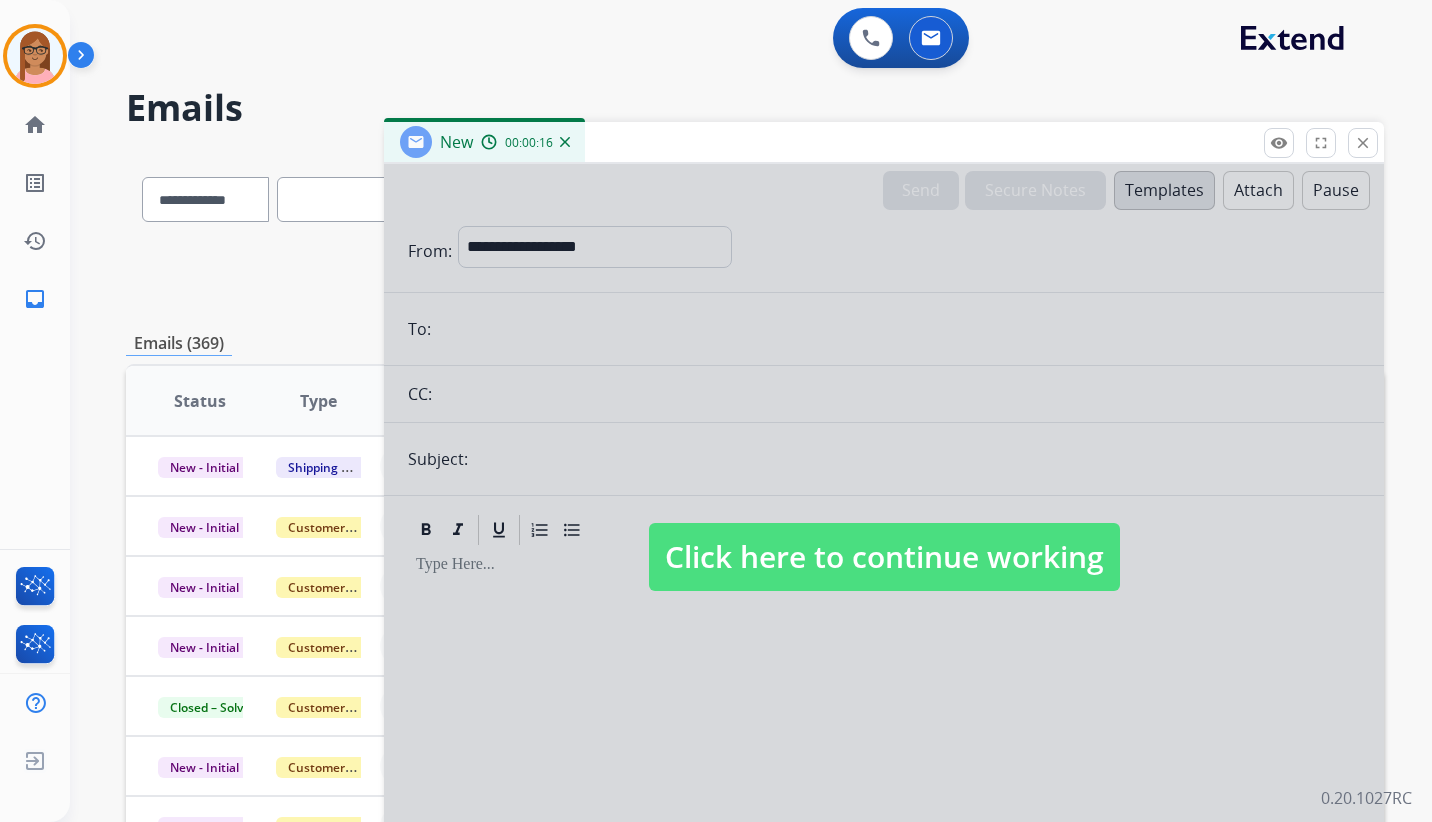 click on "Click here to continue working" at bounding box center (884, 557) 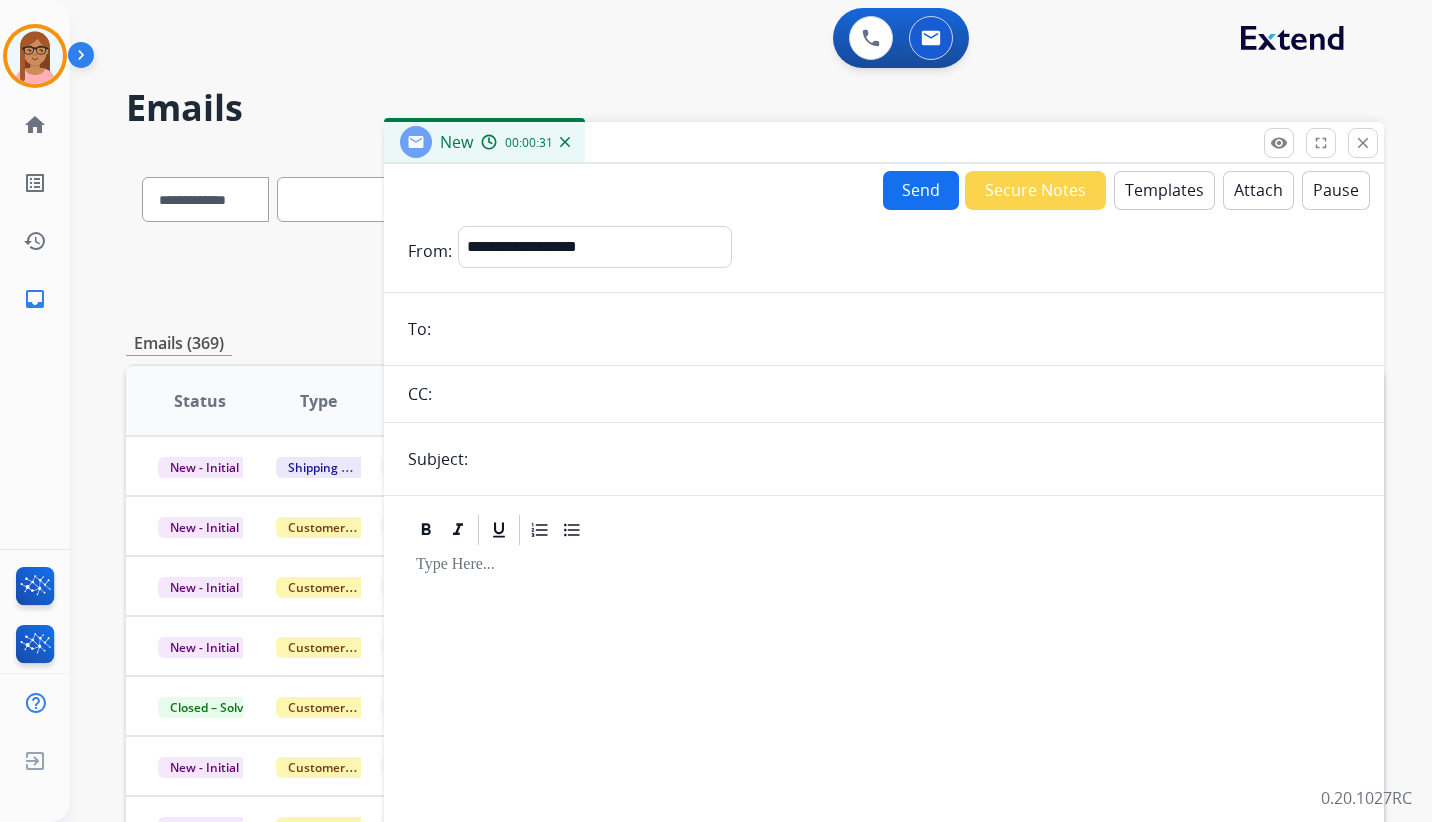 click at bounding box center (898, 329) 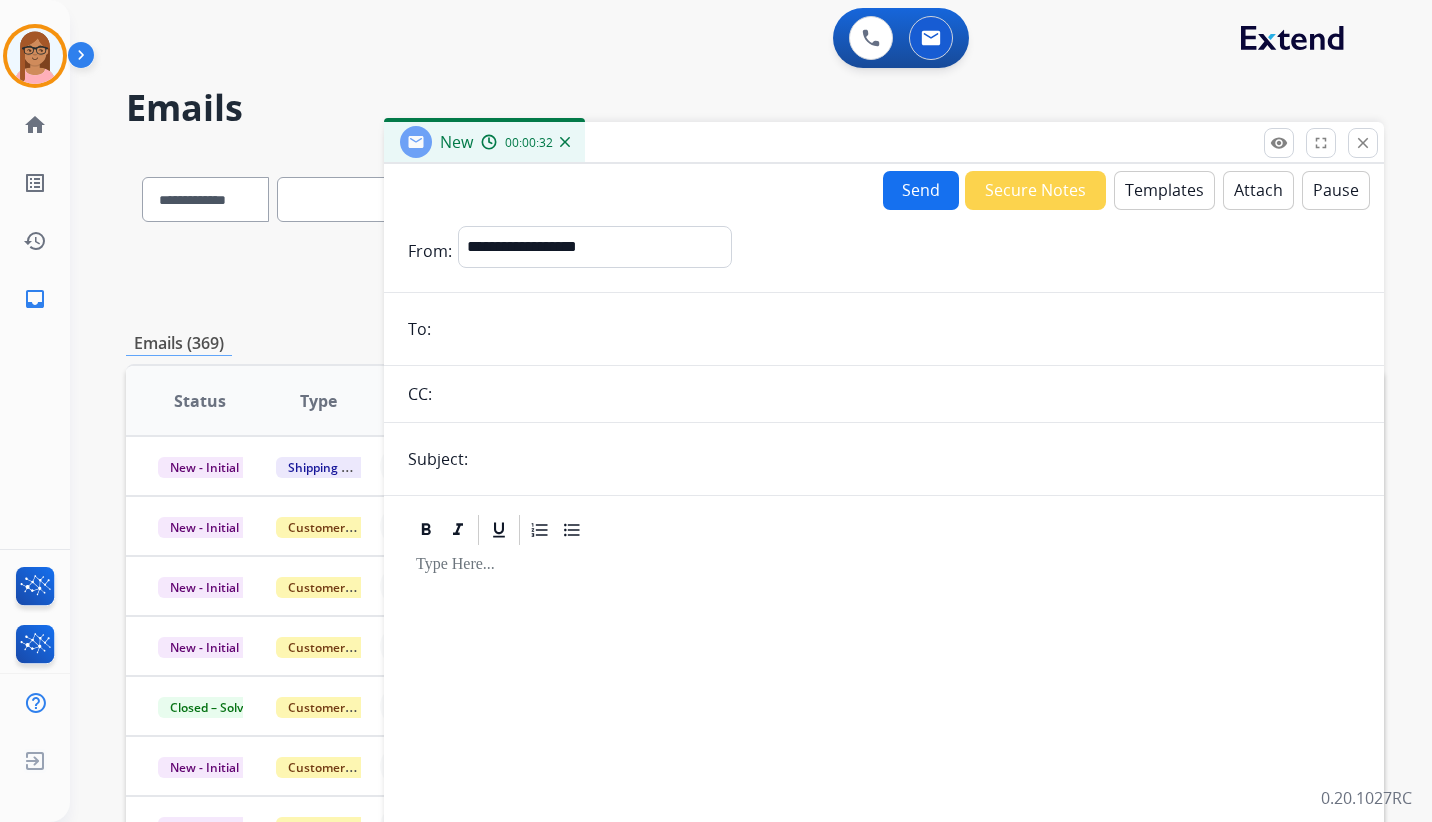 paste on "**********" 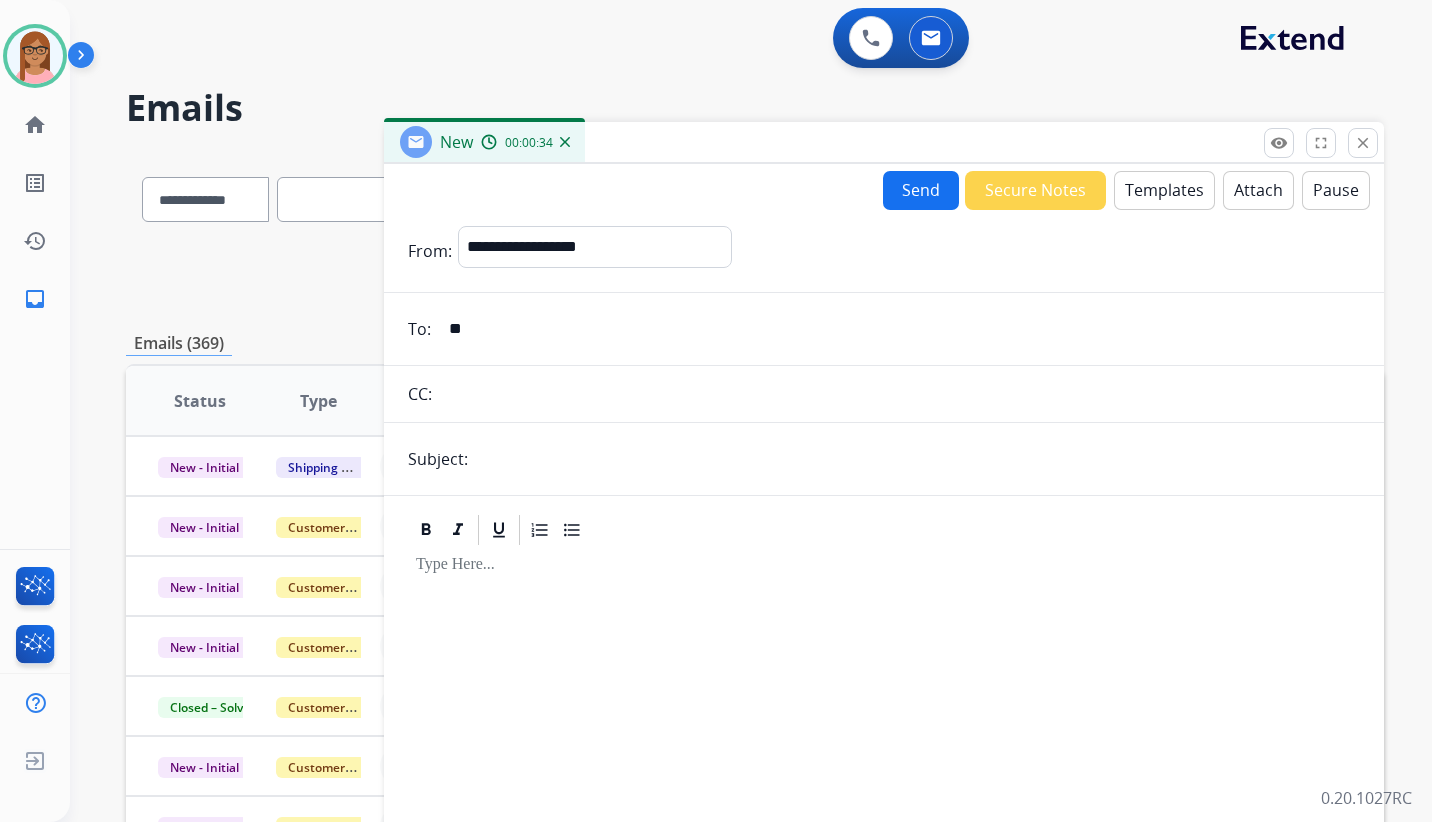 type on "*" 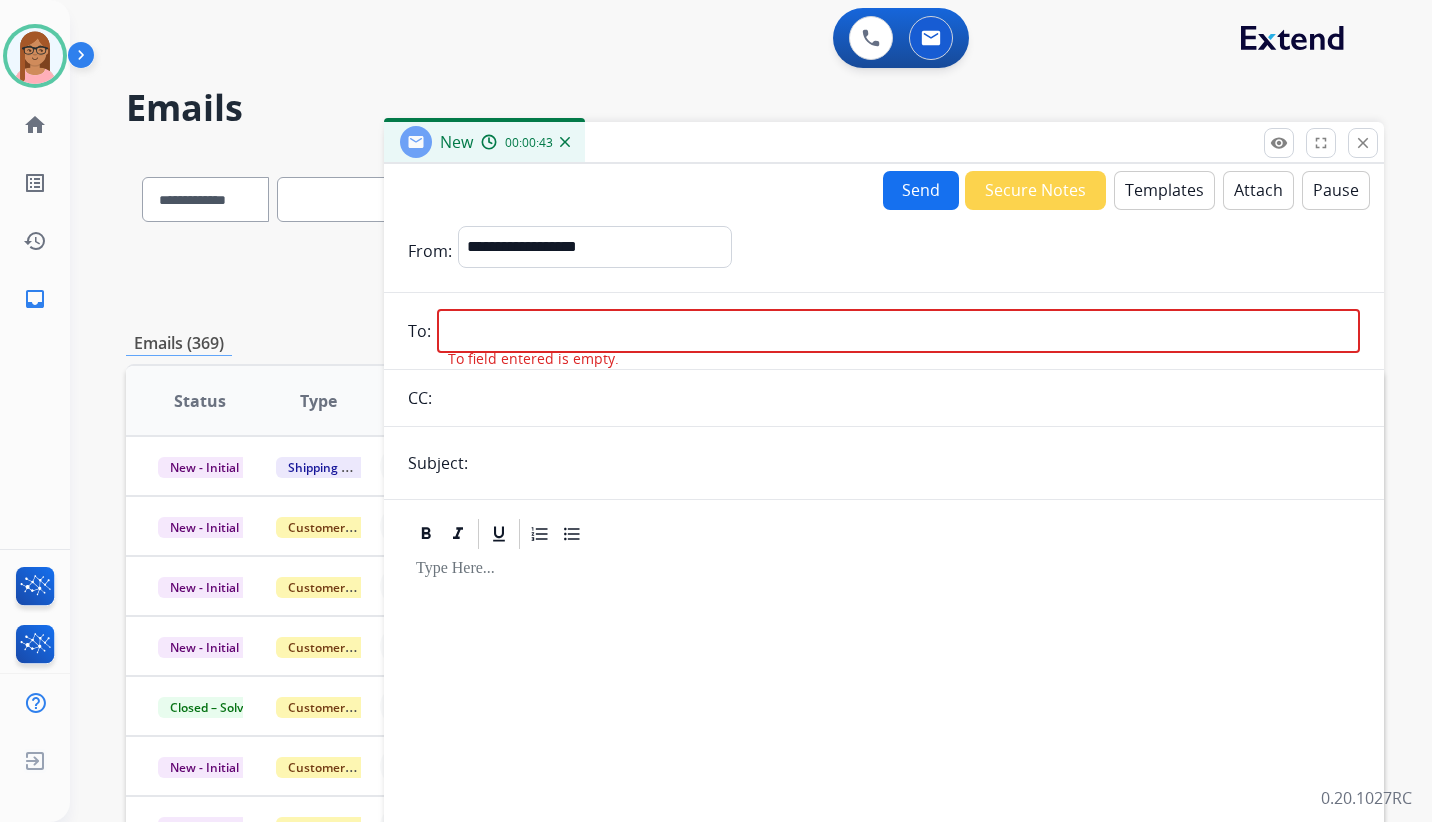 click at bounding box center [898, 331] 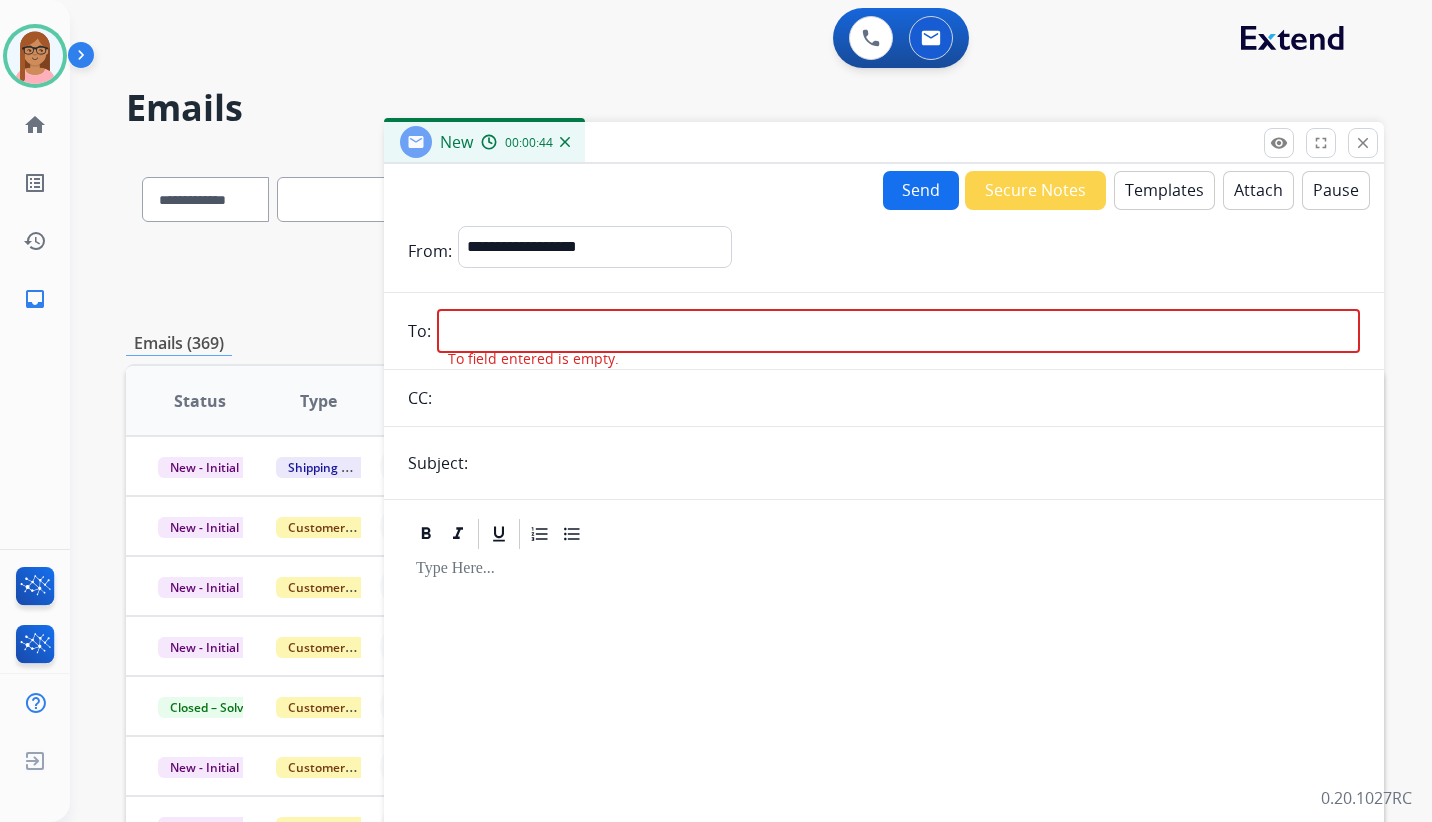 paste on "**********" 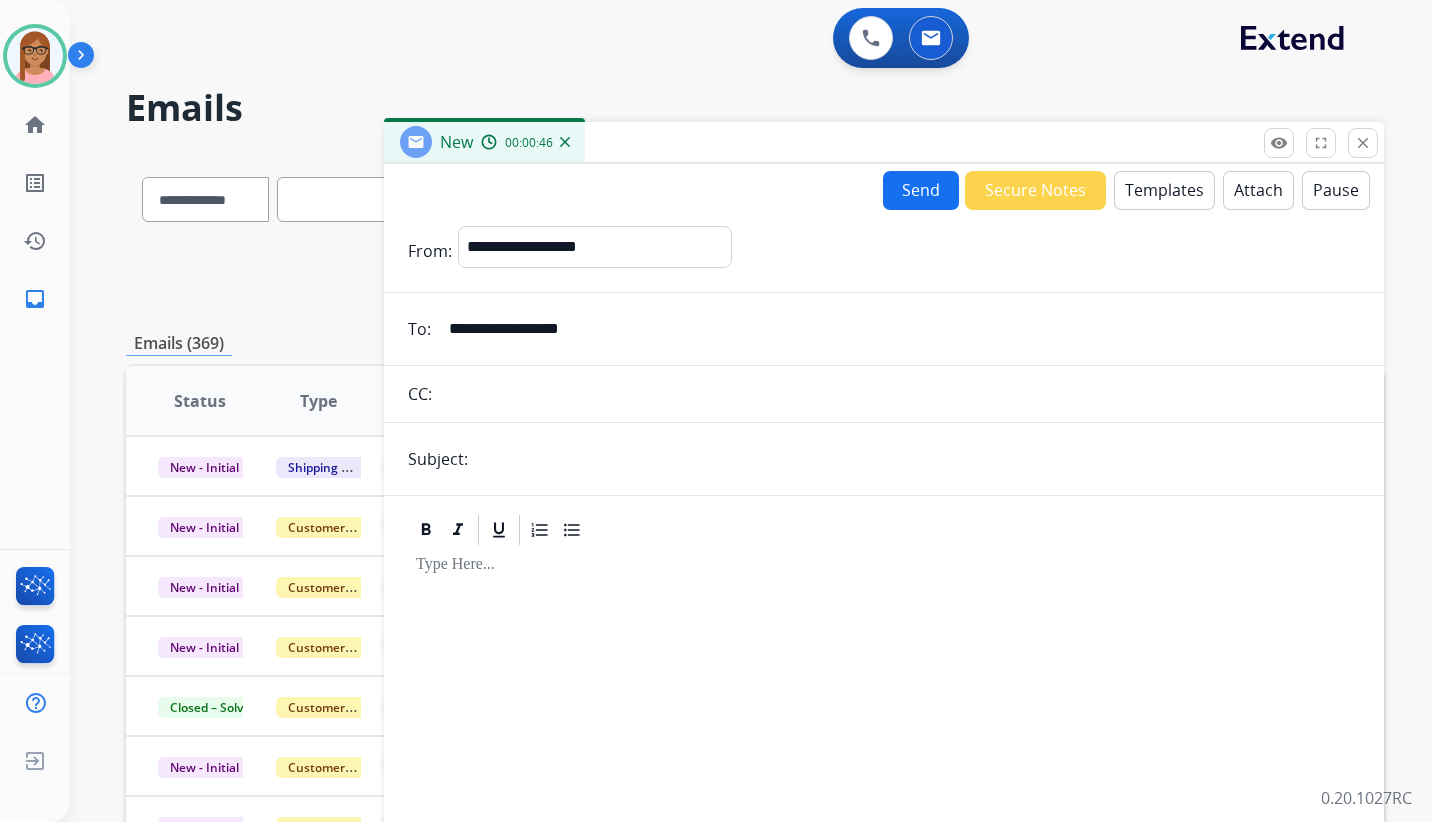 type on "**********" 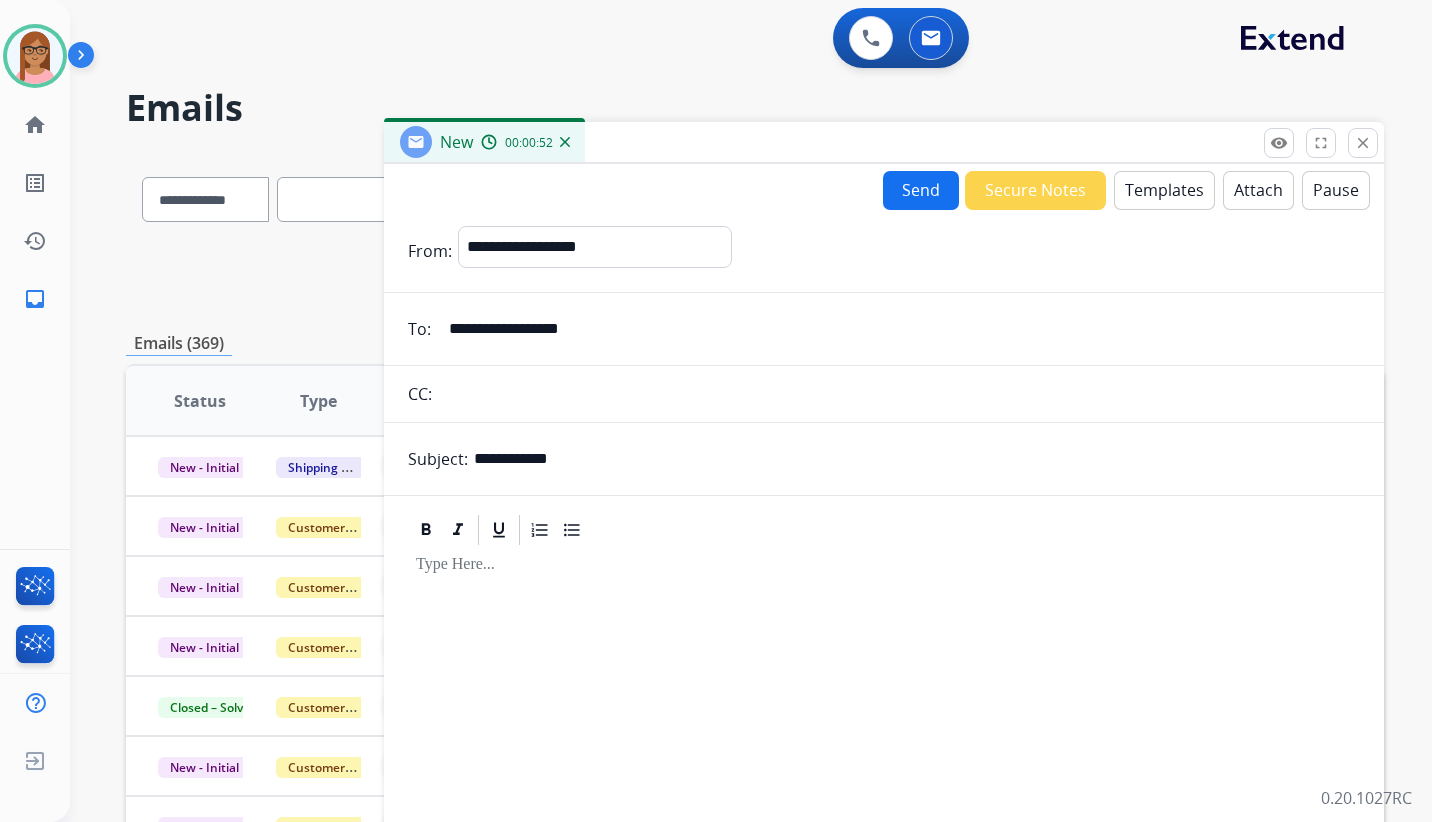 type on "**********" 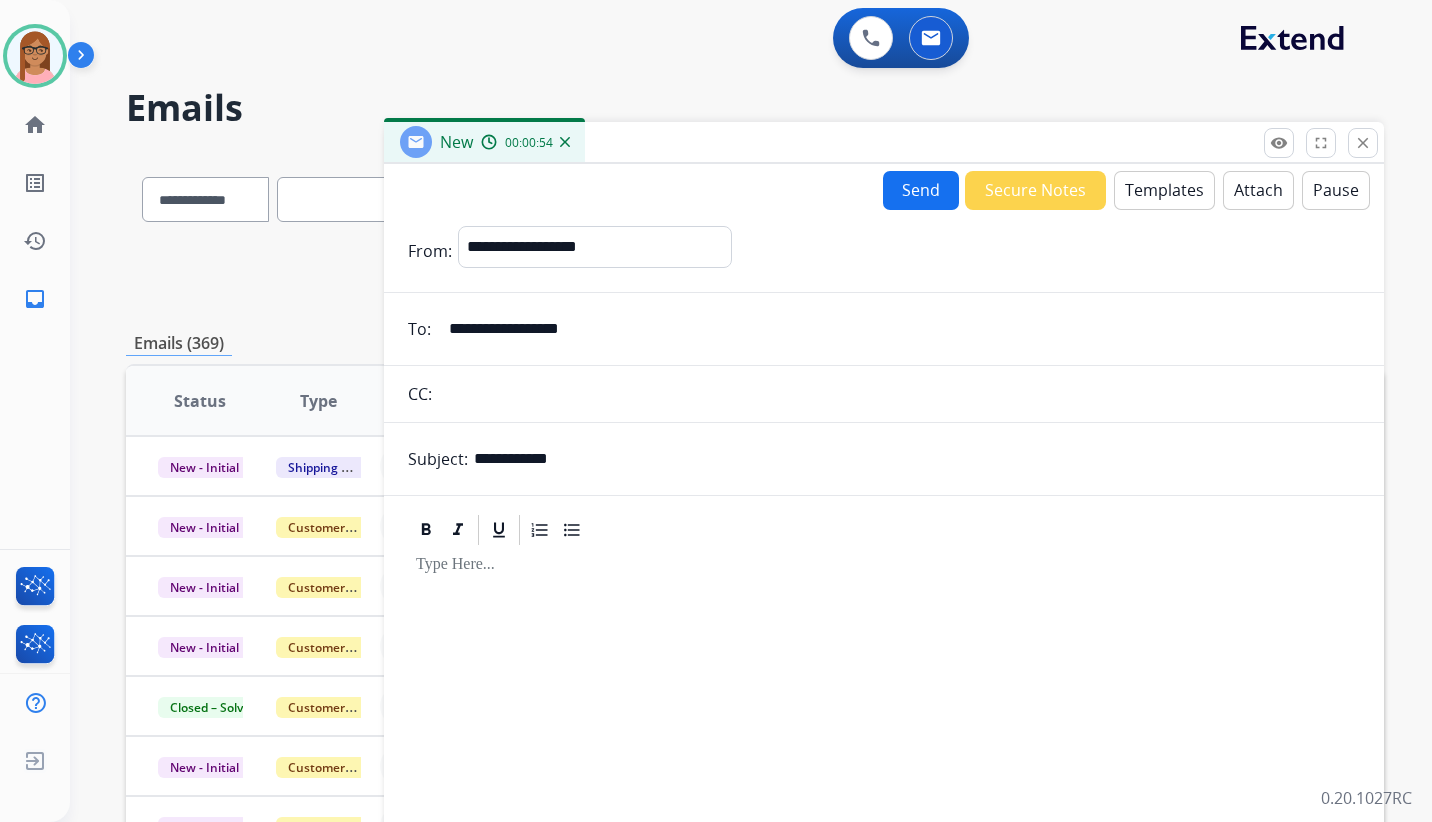 click on "Templates" at bounding box center (1164, 190) 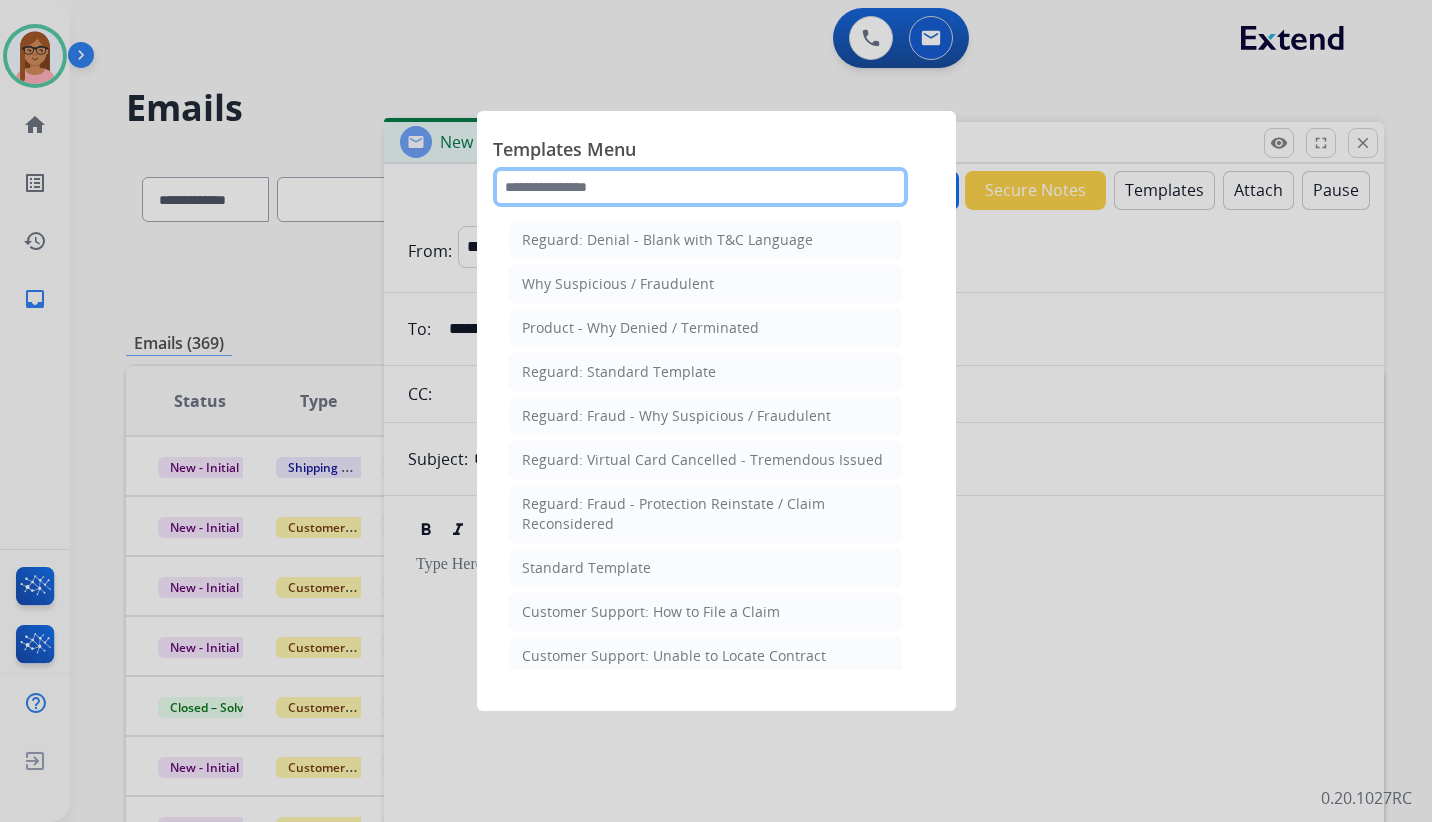 click 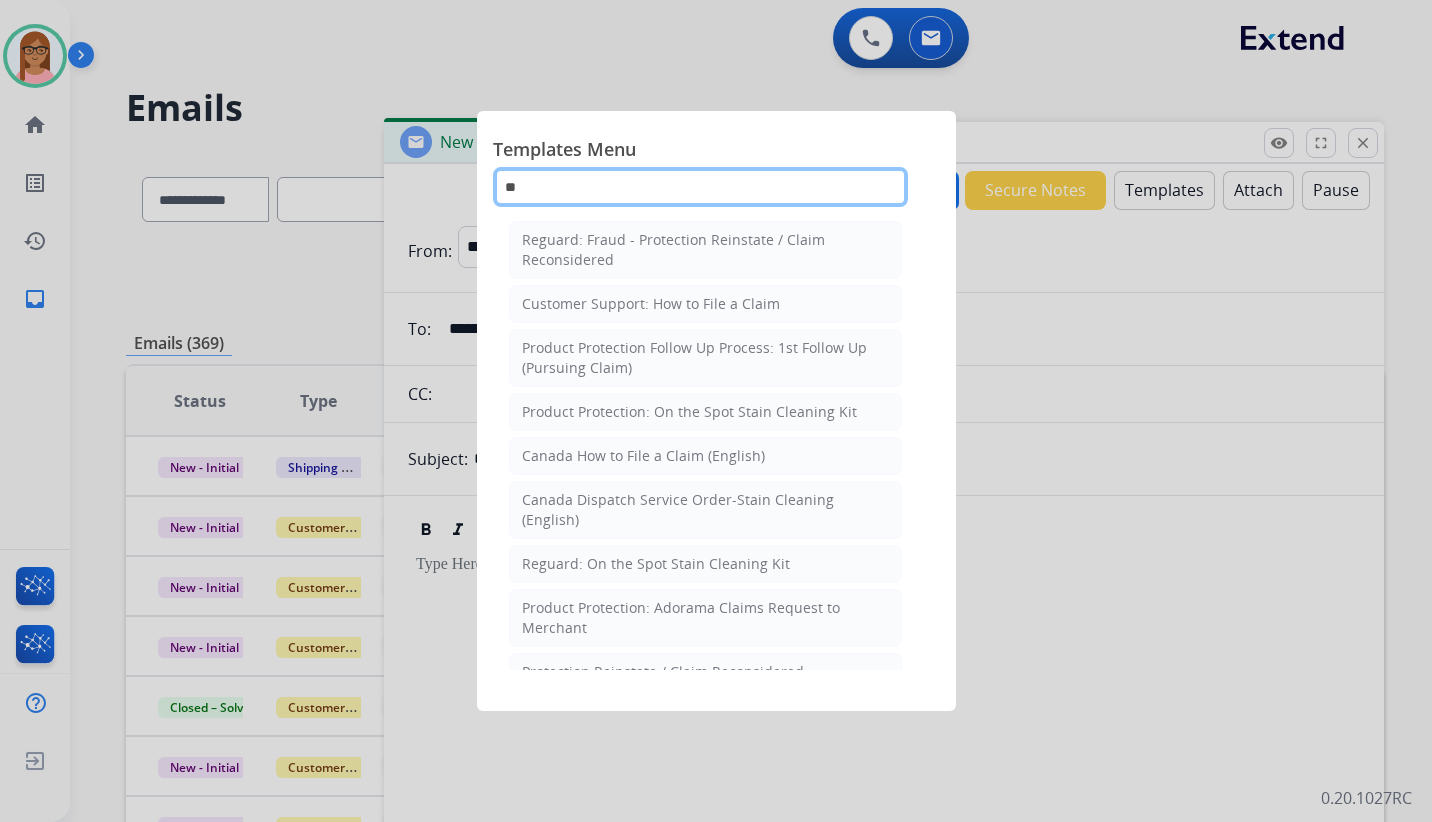 type on "**" 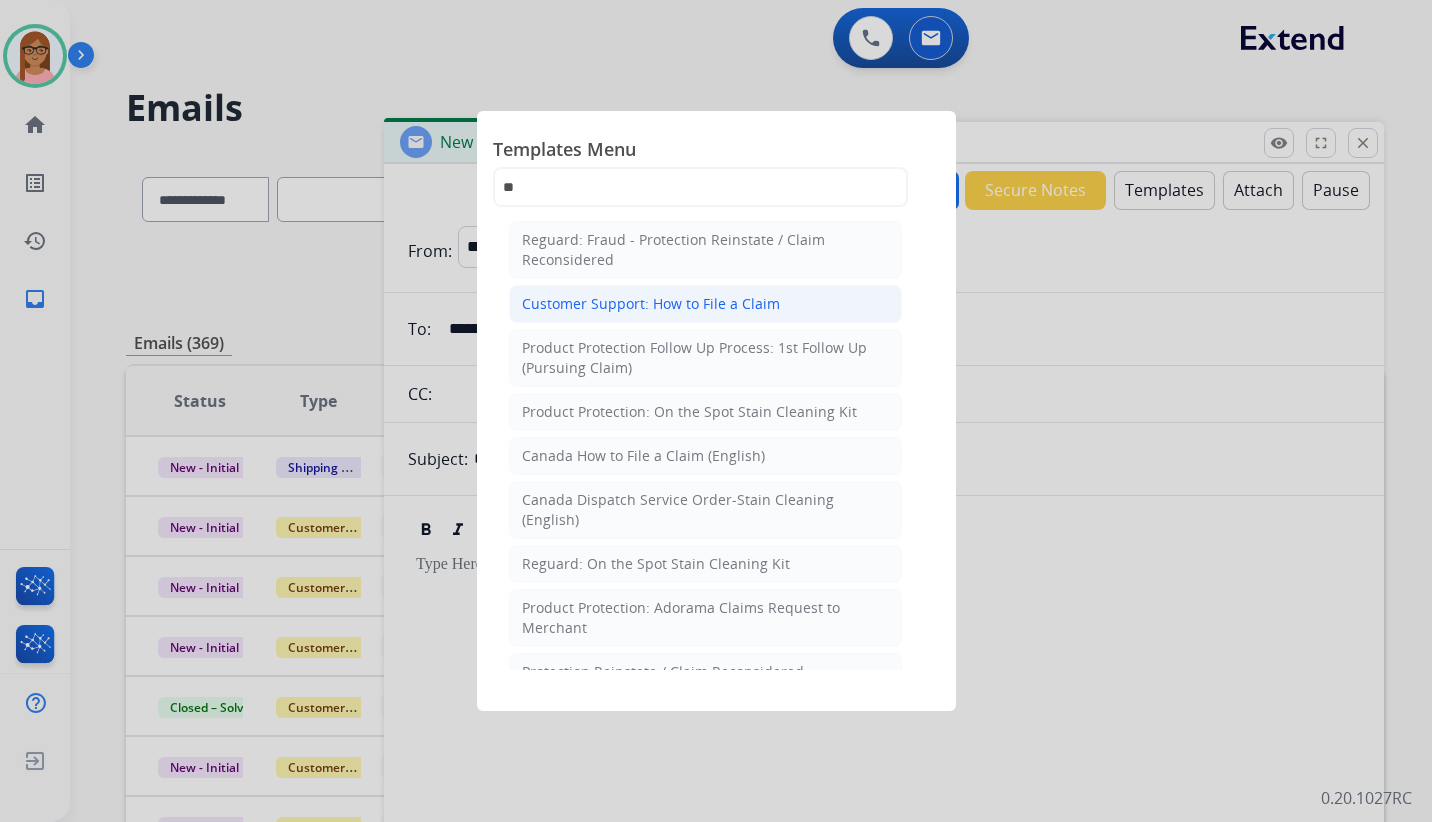 click on "Customer Support: How to File a Claim" 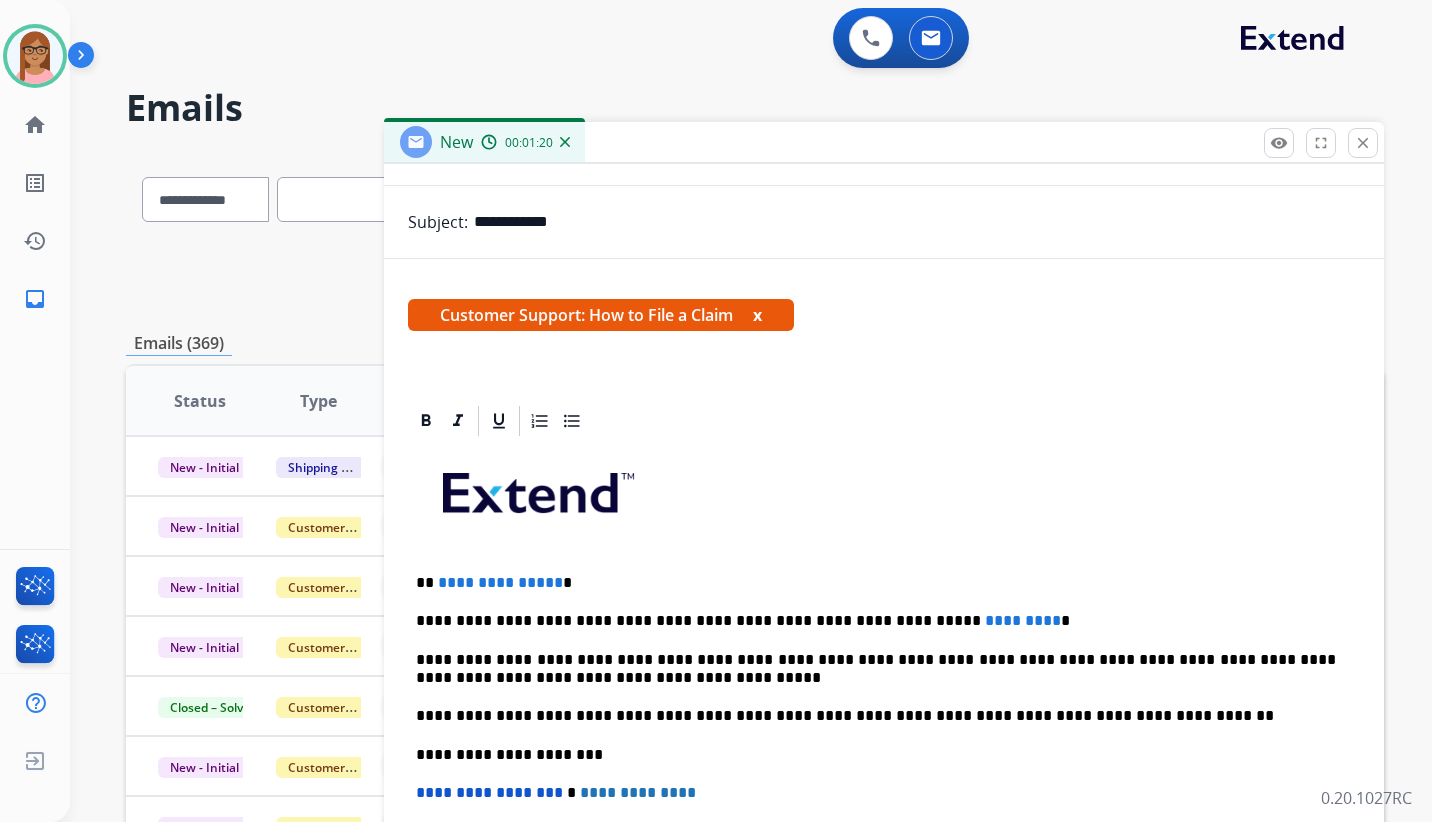 scroll, scrollTop: 300, scrollLeft: 0, axis: vertical 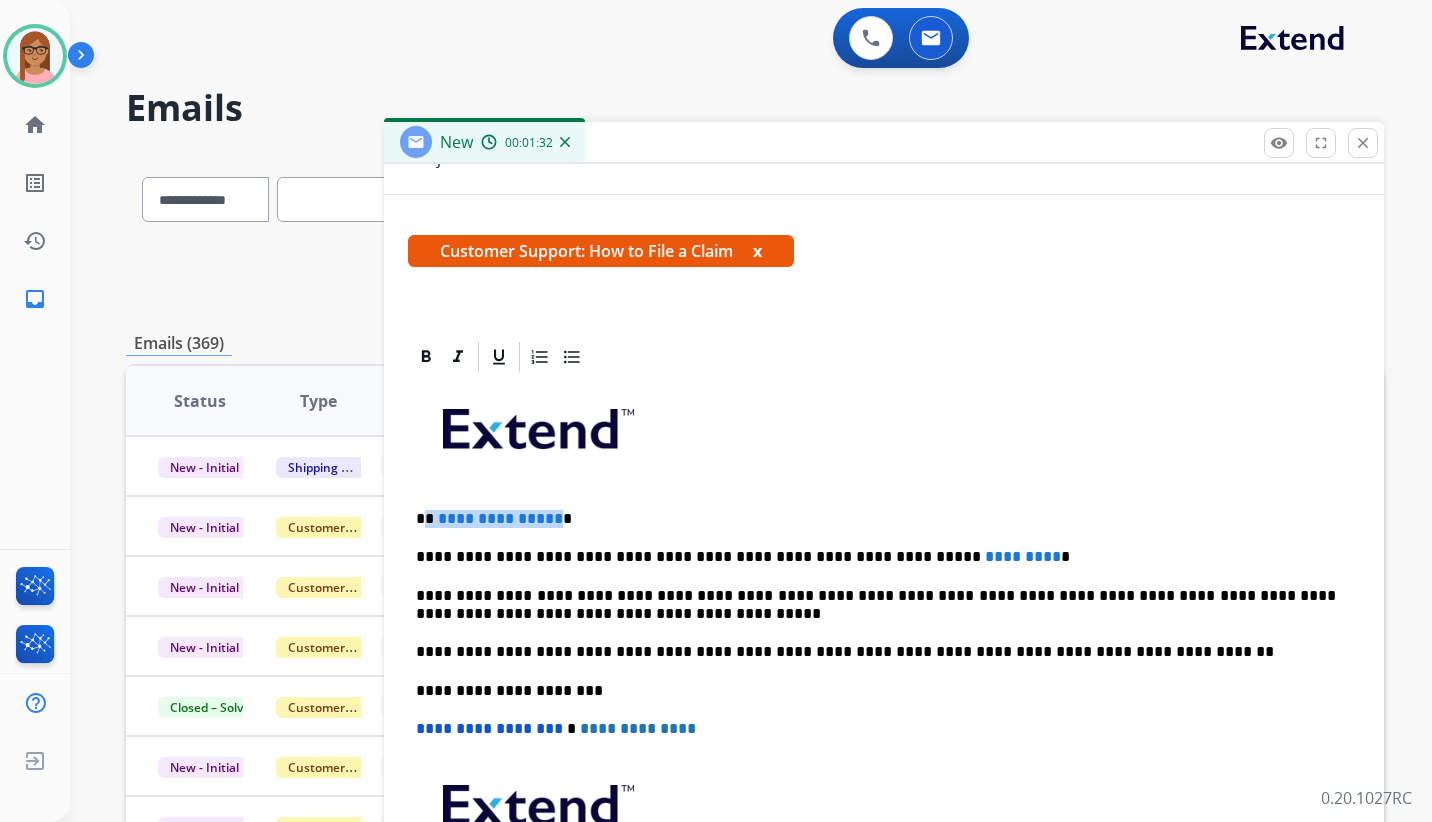drag, startPoint x: 426, startPoint y: 518, endPoint x: 549, endPoint y: 513, distance: 123.101585 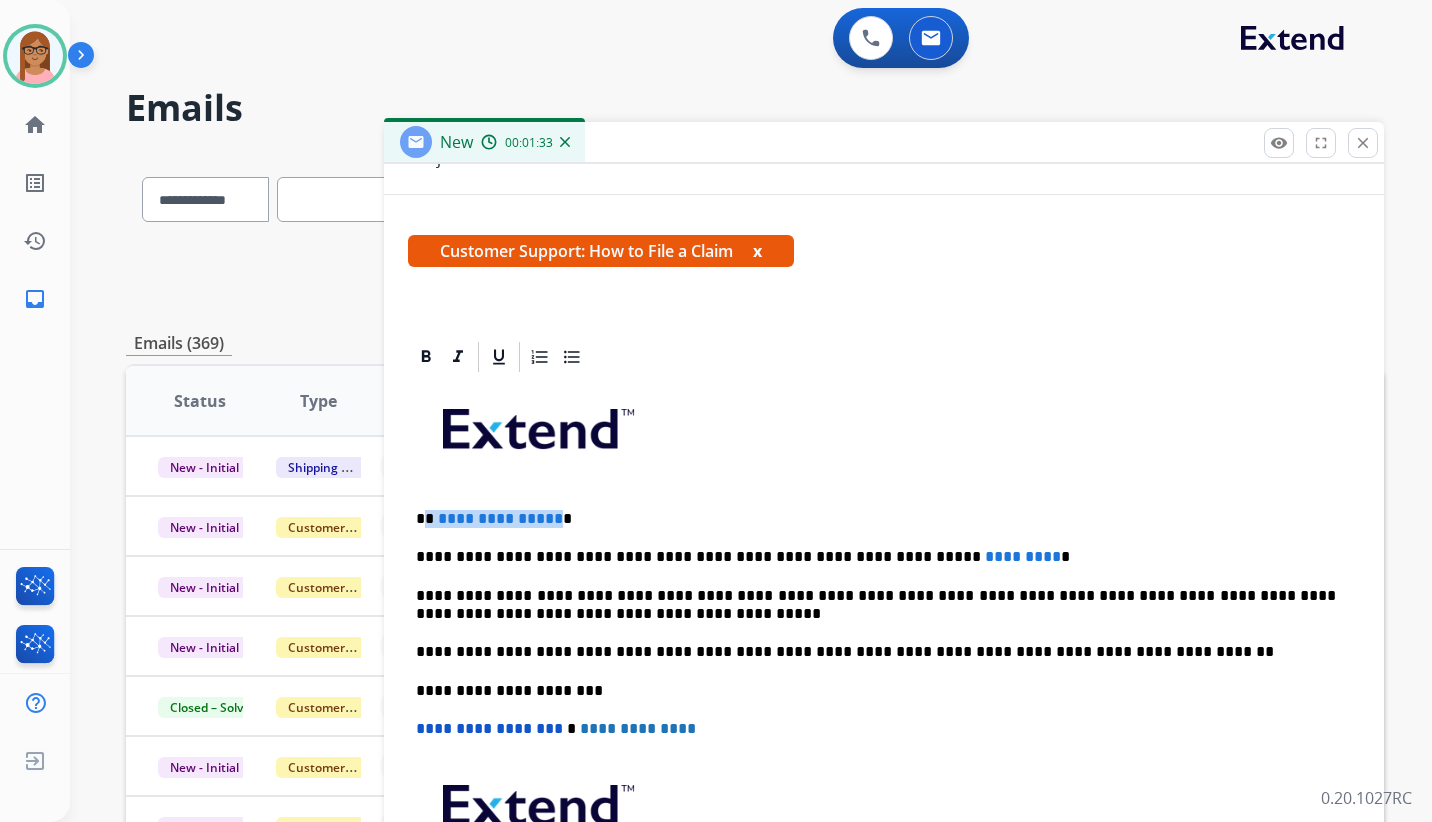 type 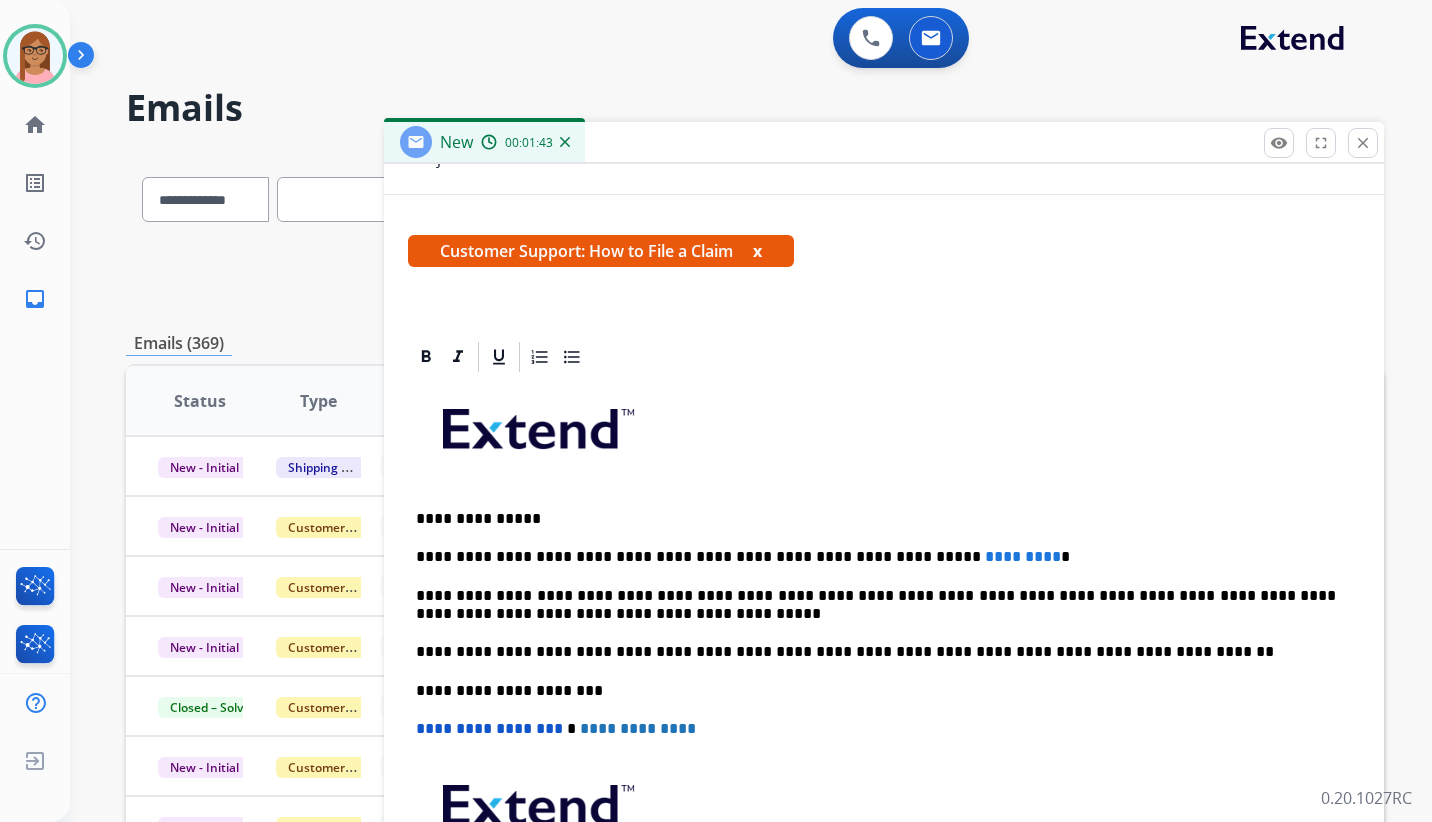 click on "**********" at bounding box center [876, 557] 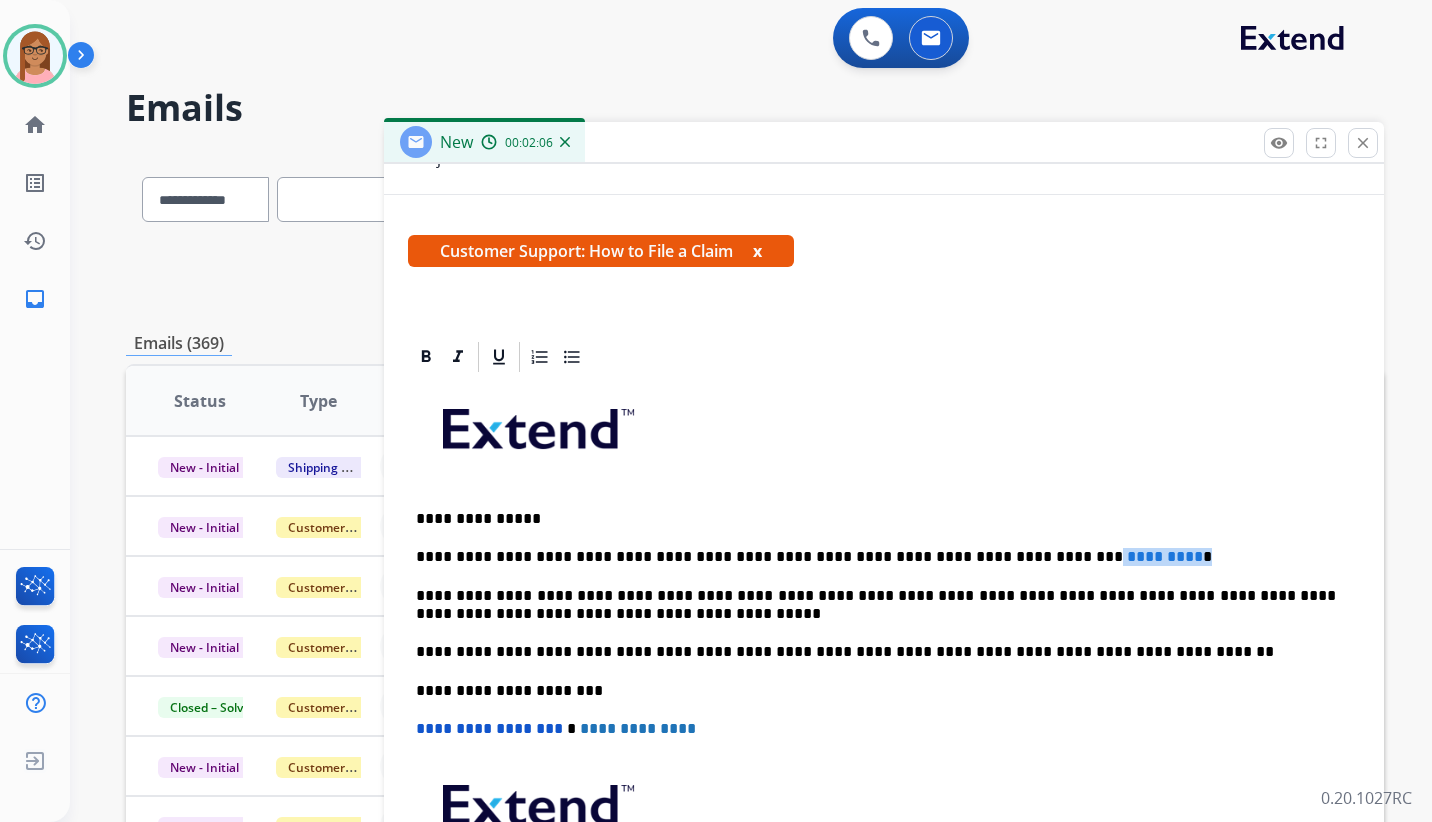 drag, startPoint x: 980, startPoint y: 559, endPoint x: 1076, endPoint y: 551, distance: 96.332756 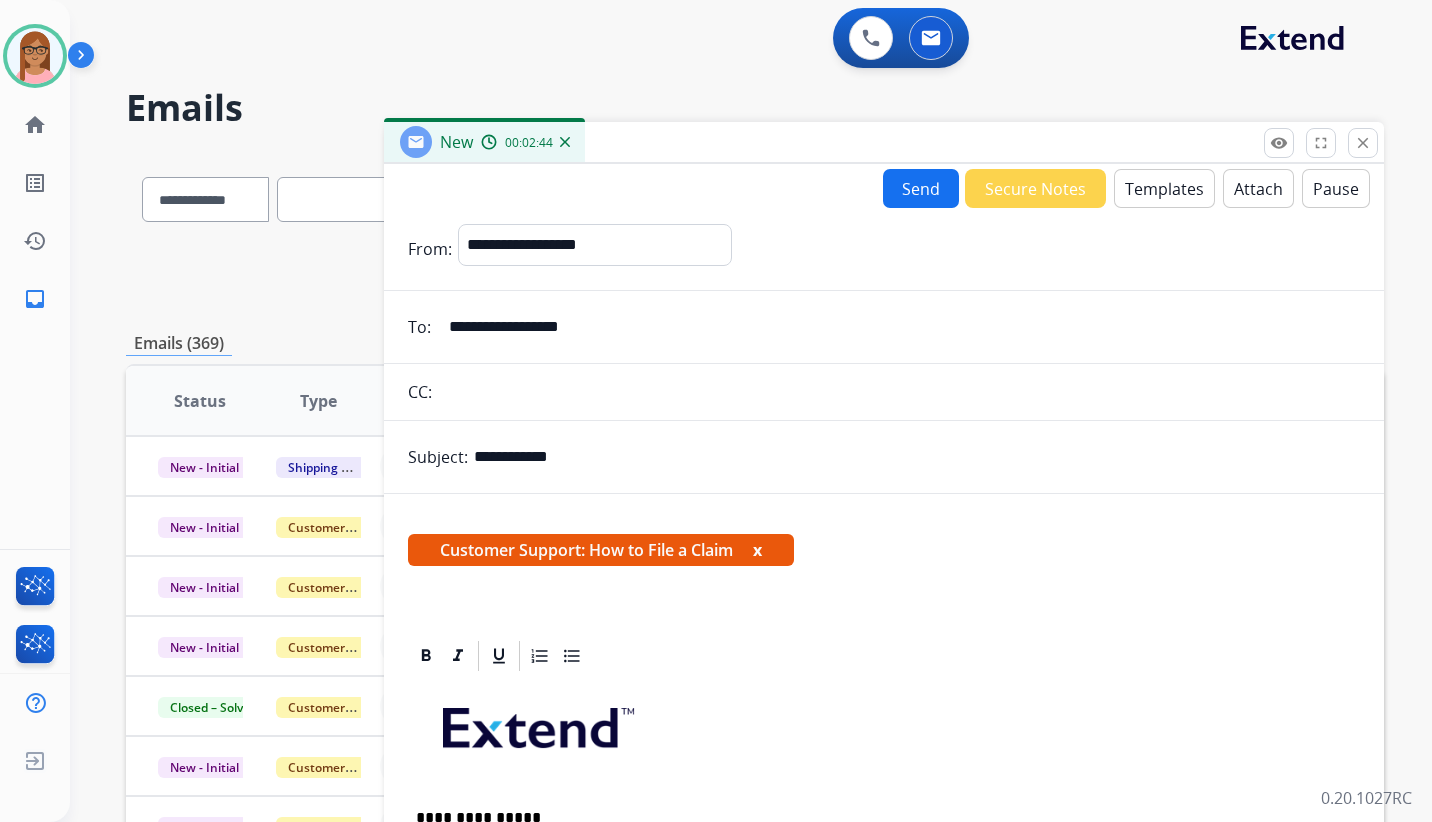 scroll, scrollTop: 0, scrollLeft: 0, axis: both 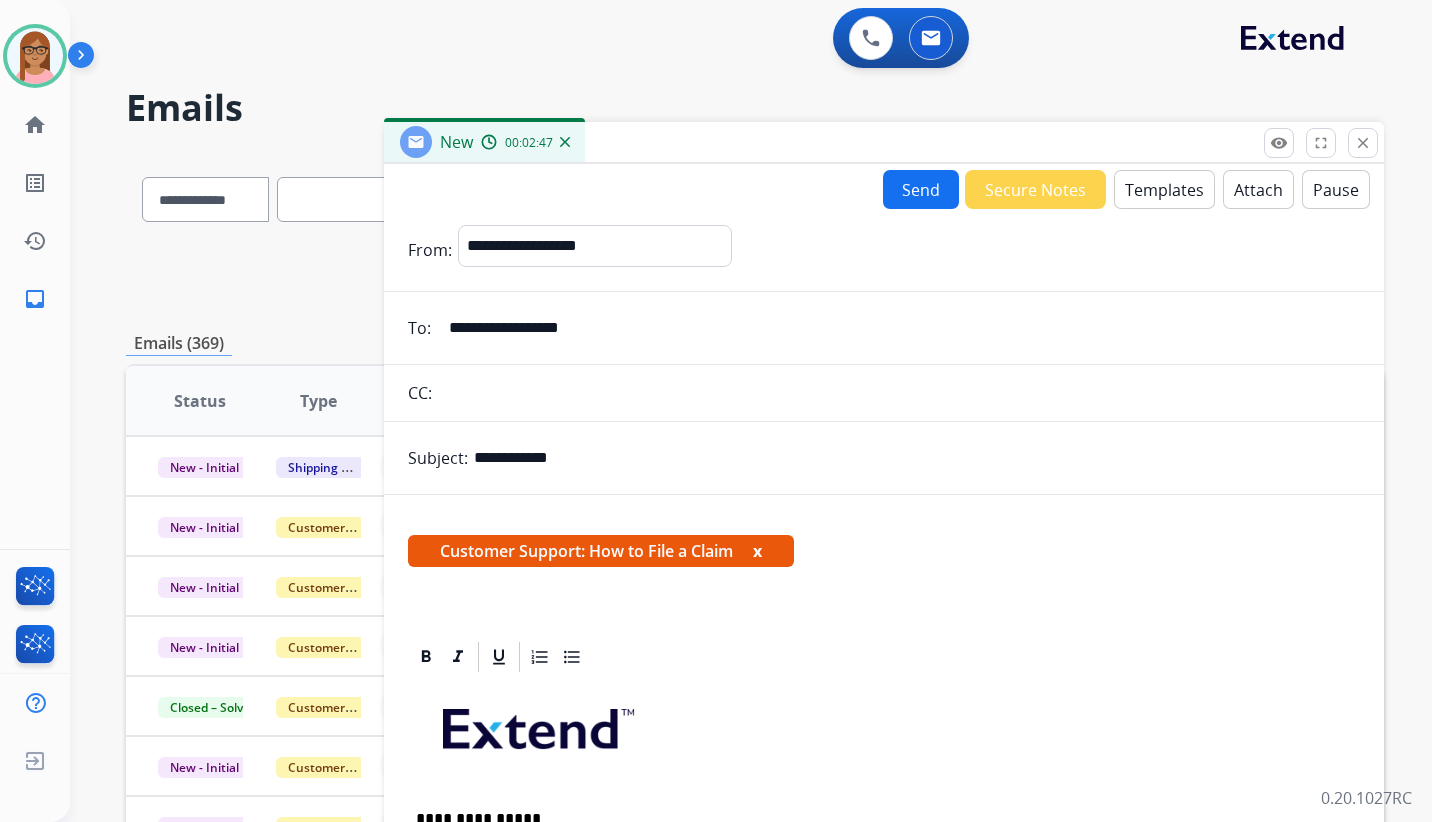 click on "Send" at bounding box center (921, 189) 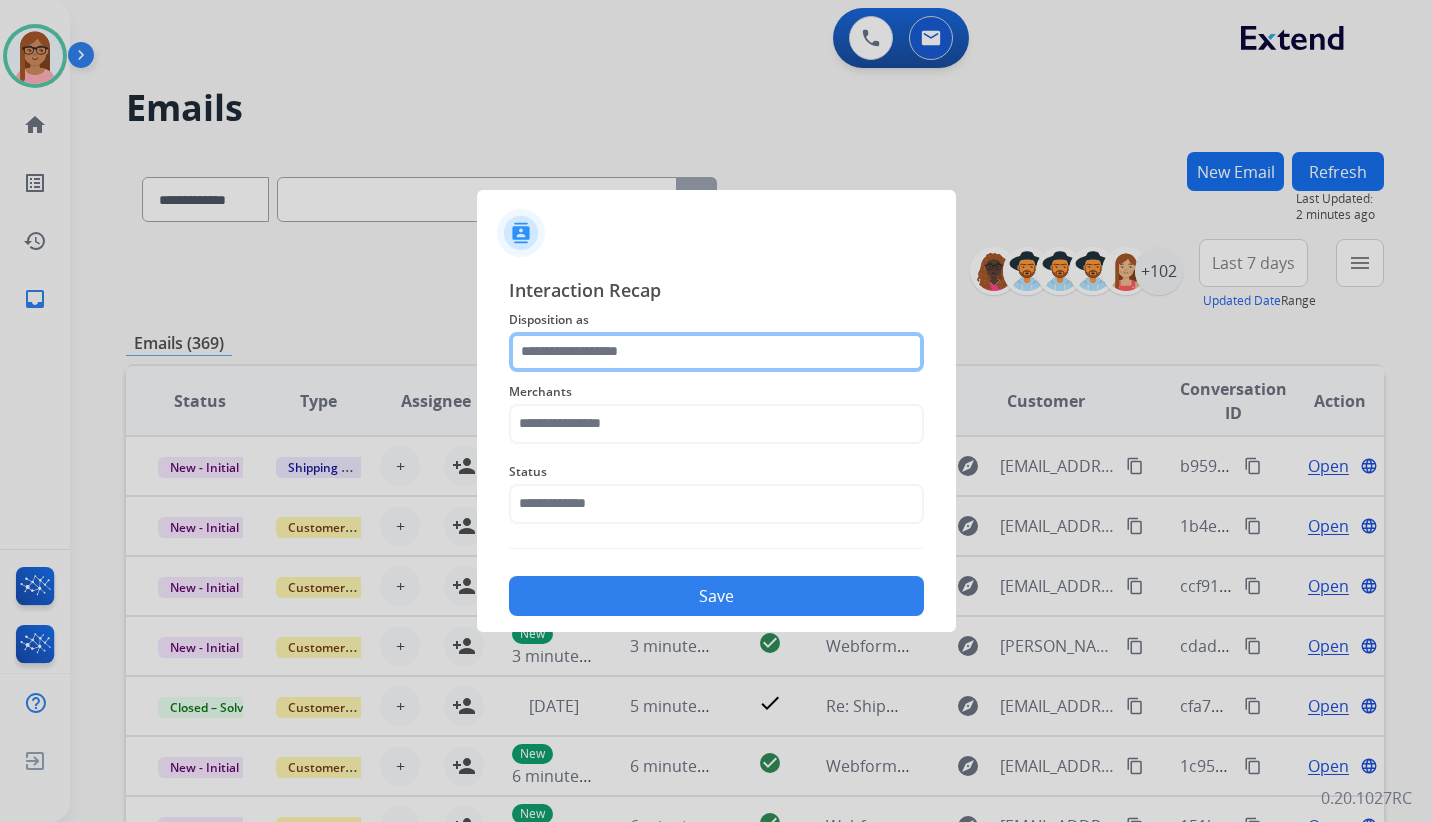 click 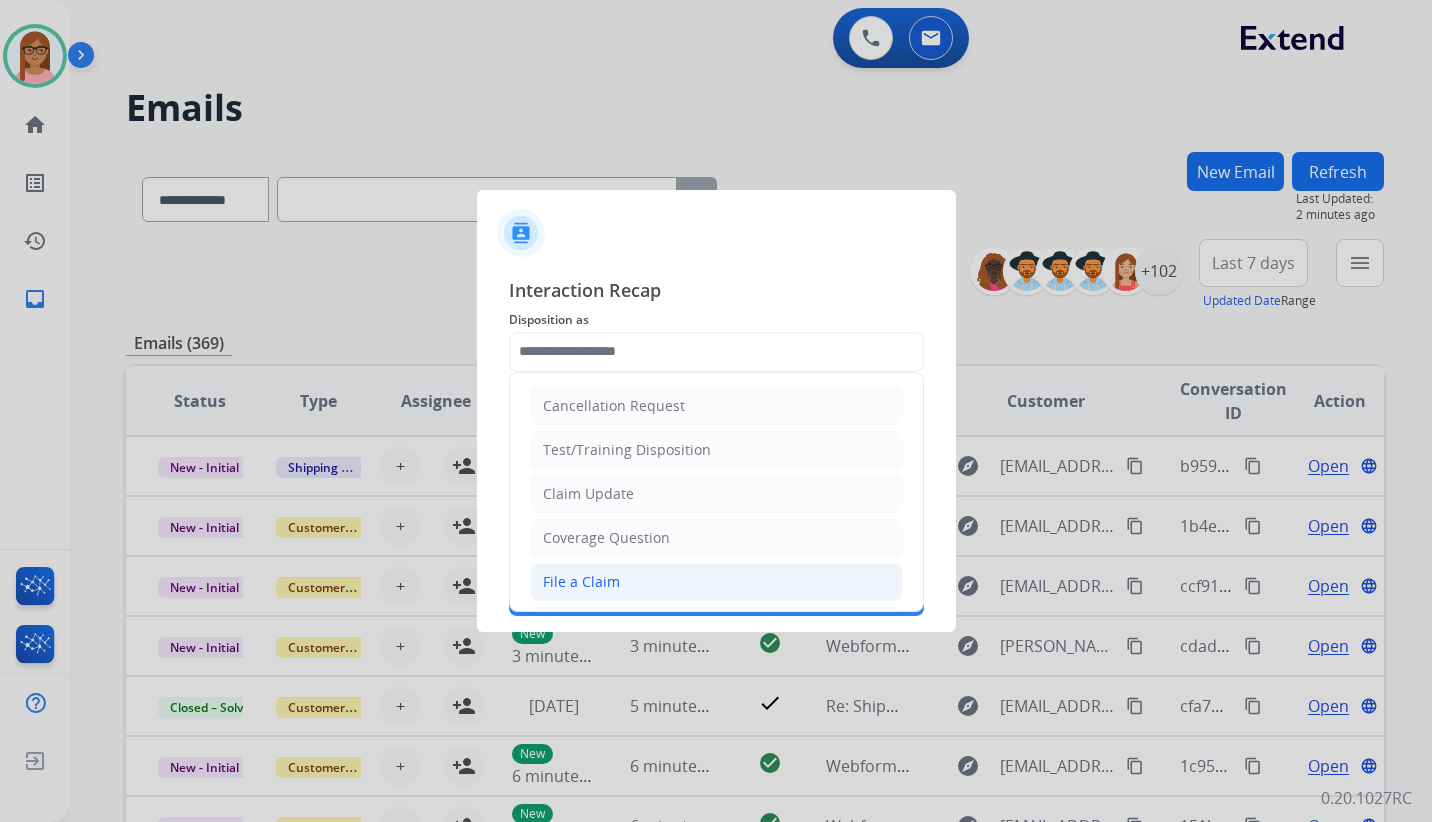 click on "File a Claim" 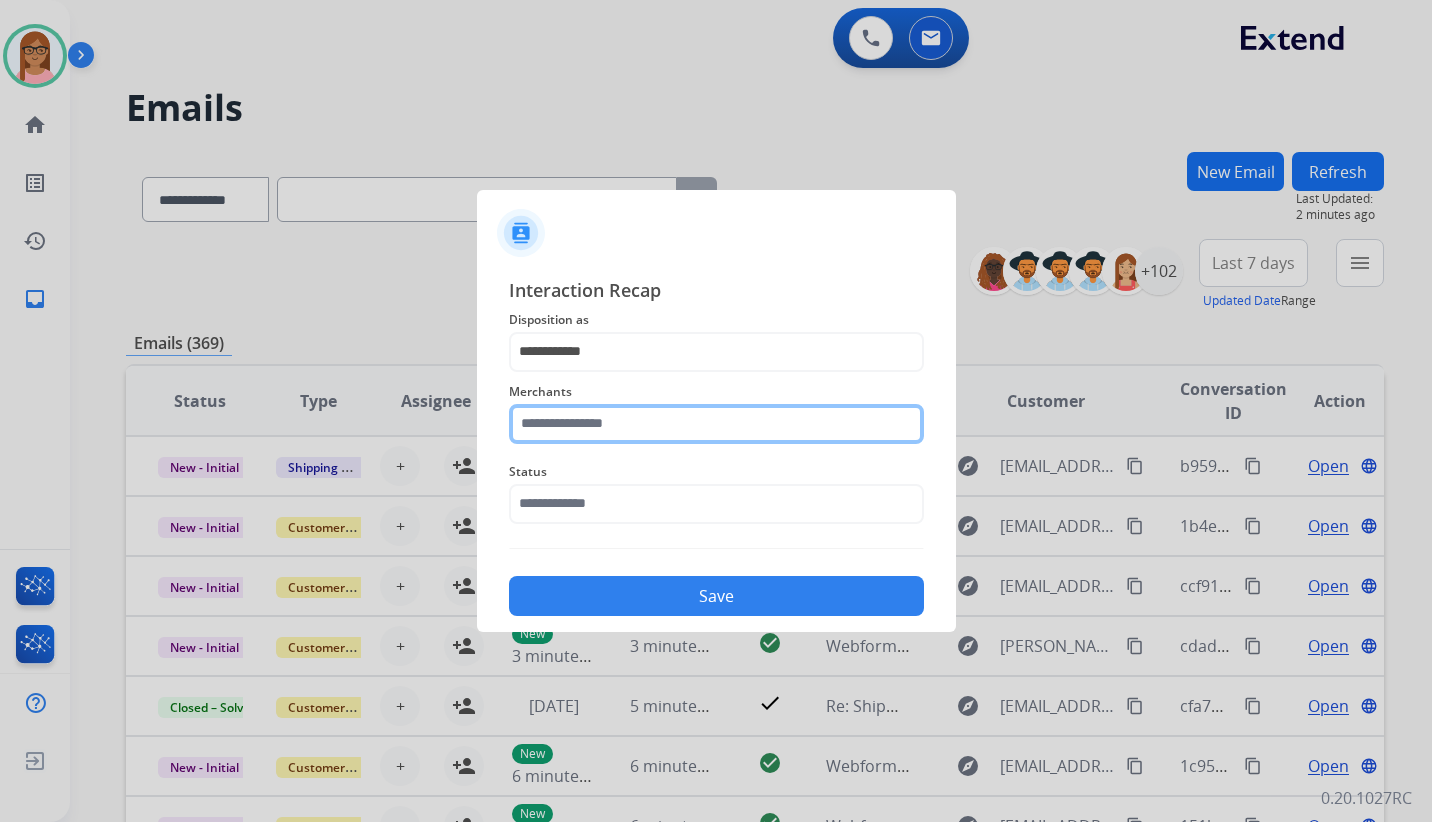 click 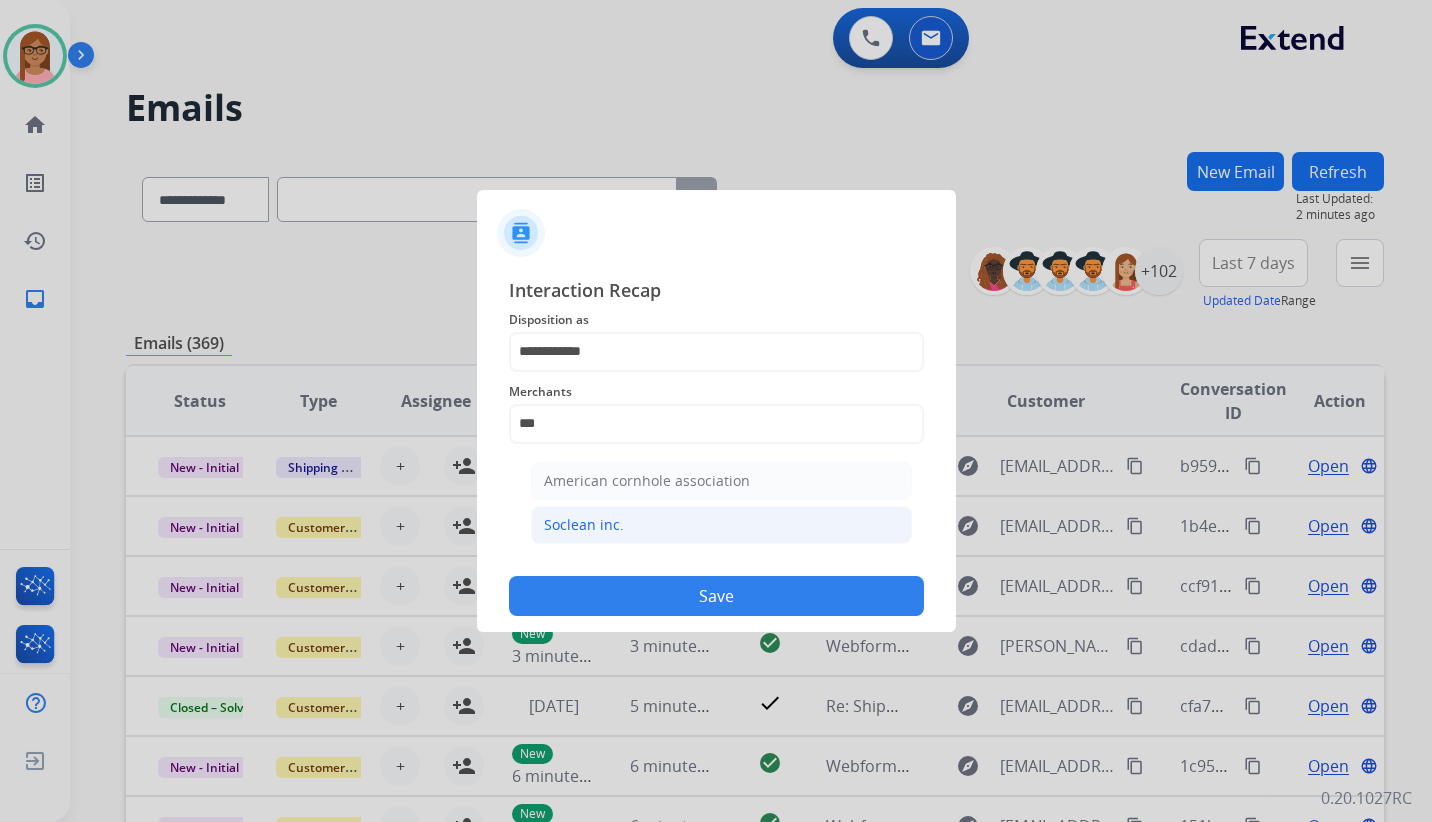 click on "Soclean inc." 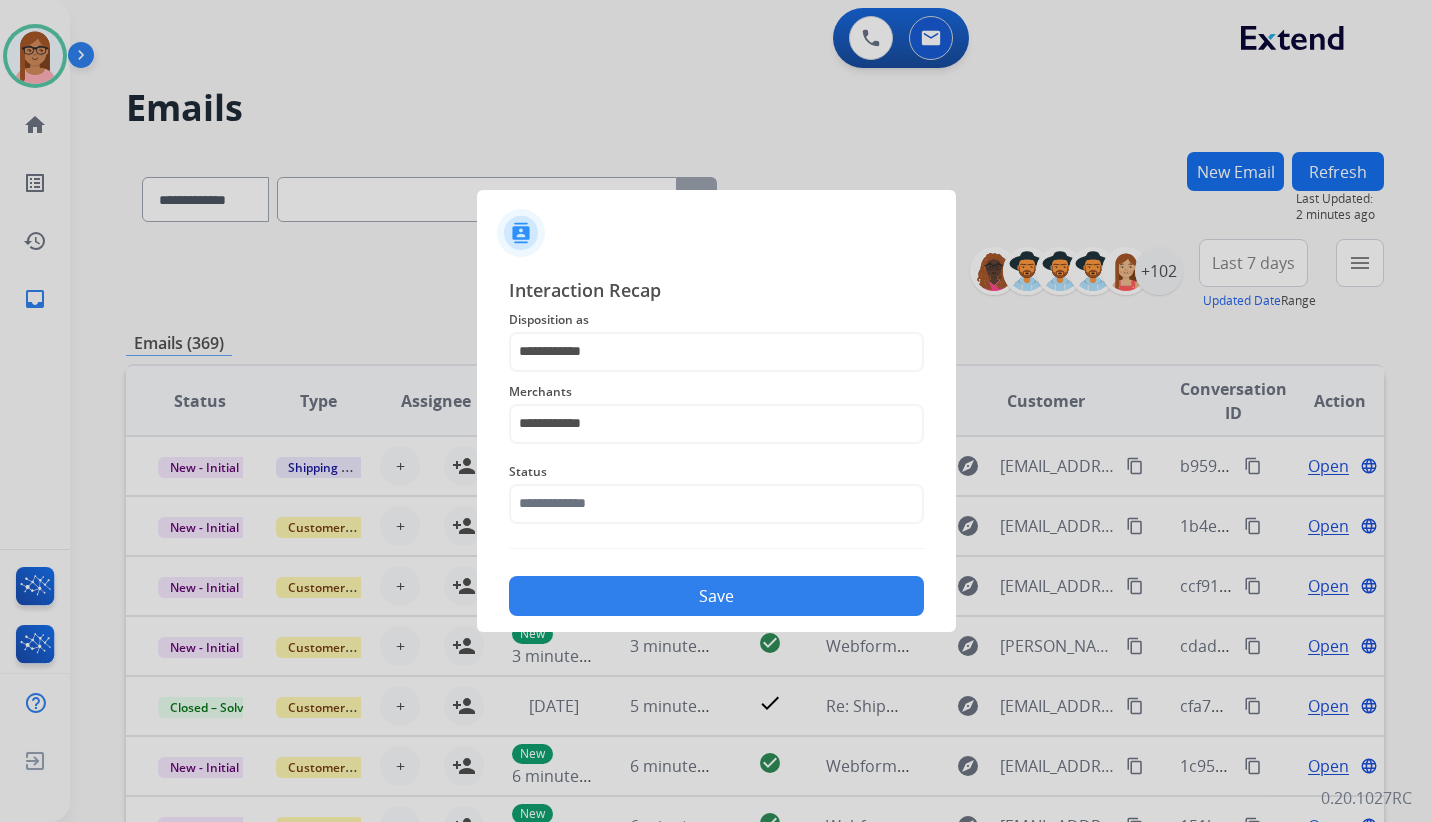click on "Save" 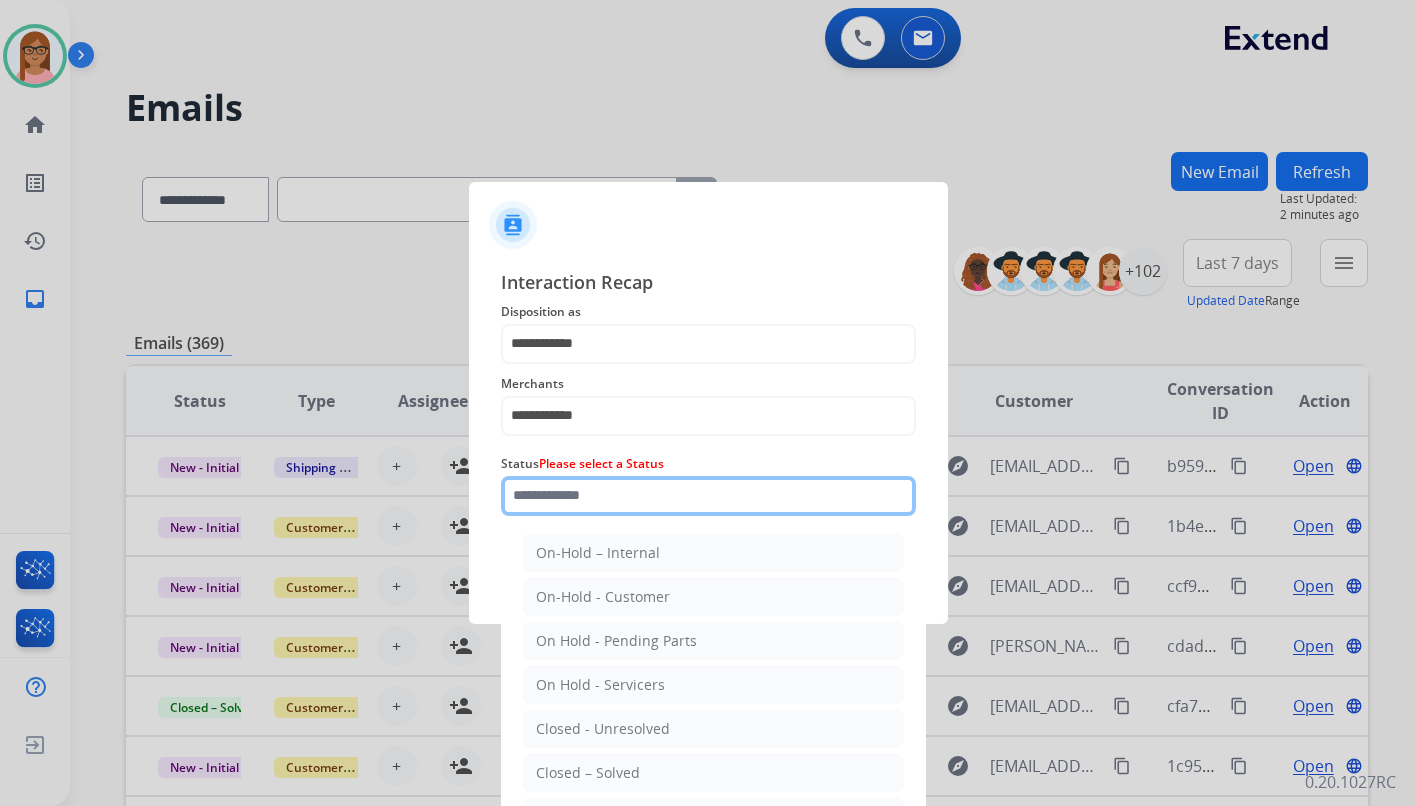 click 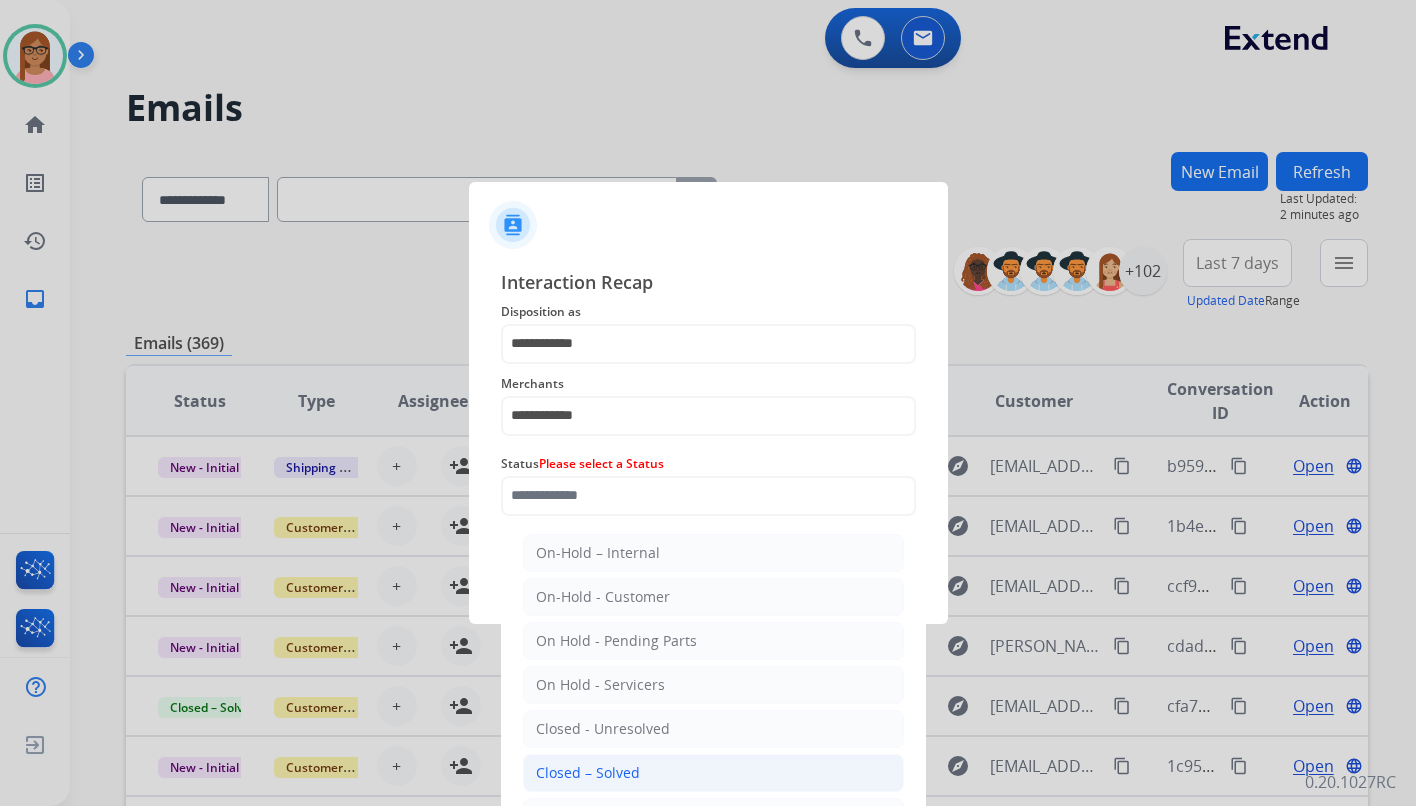 click on "Closed – Solved" 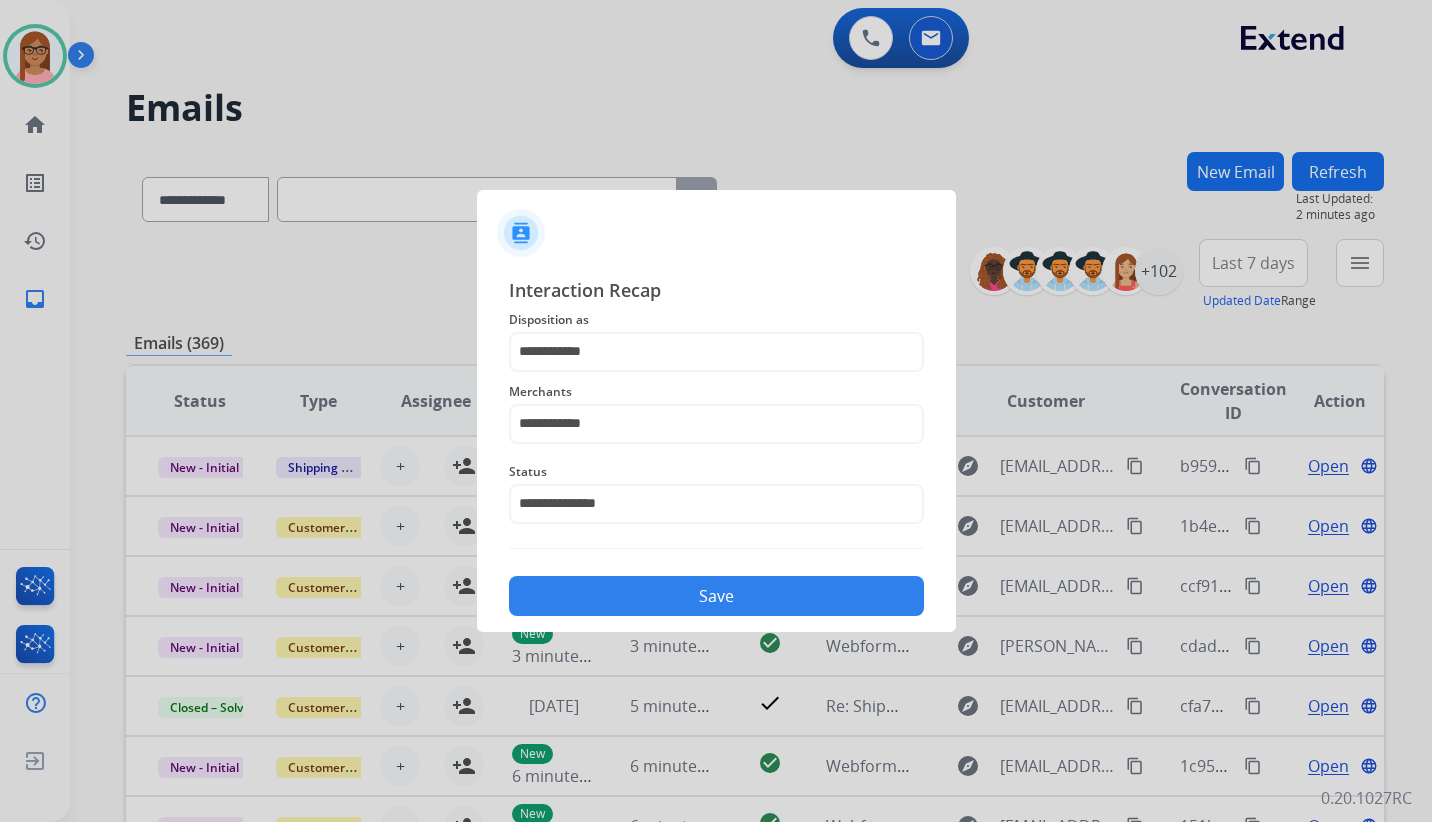 click on "Save" 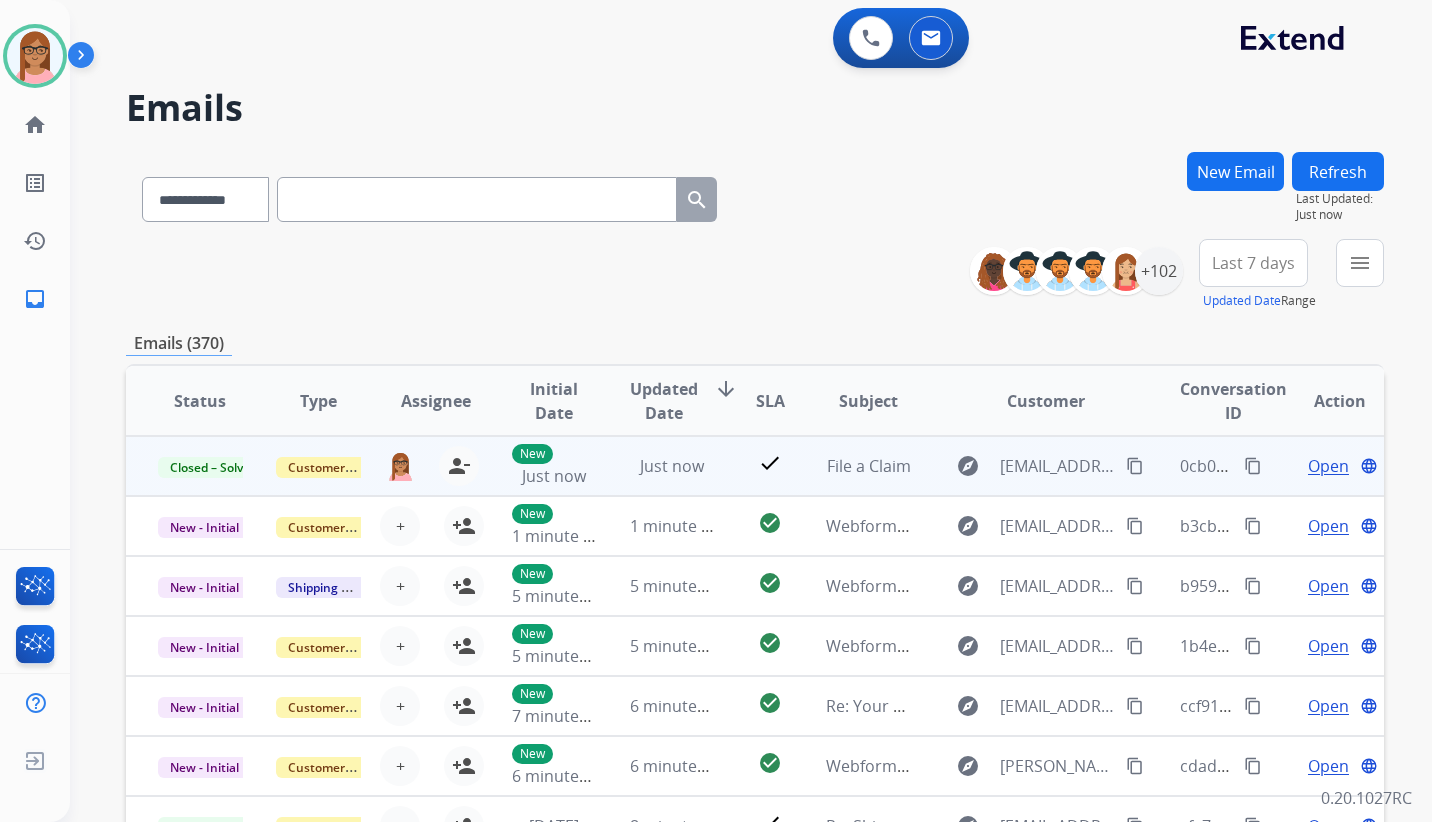 click on "content_copy" at bounding box center [1253, 466] 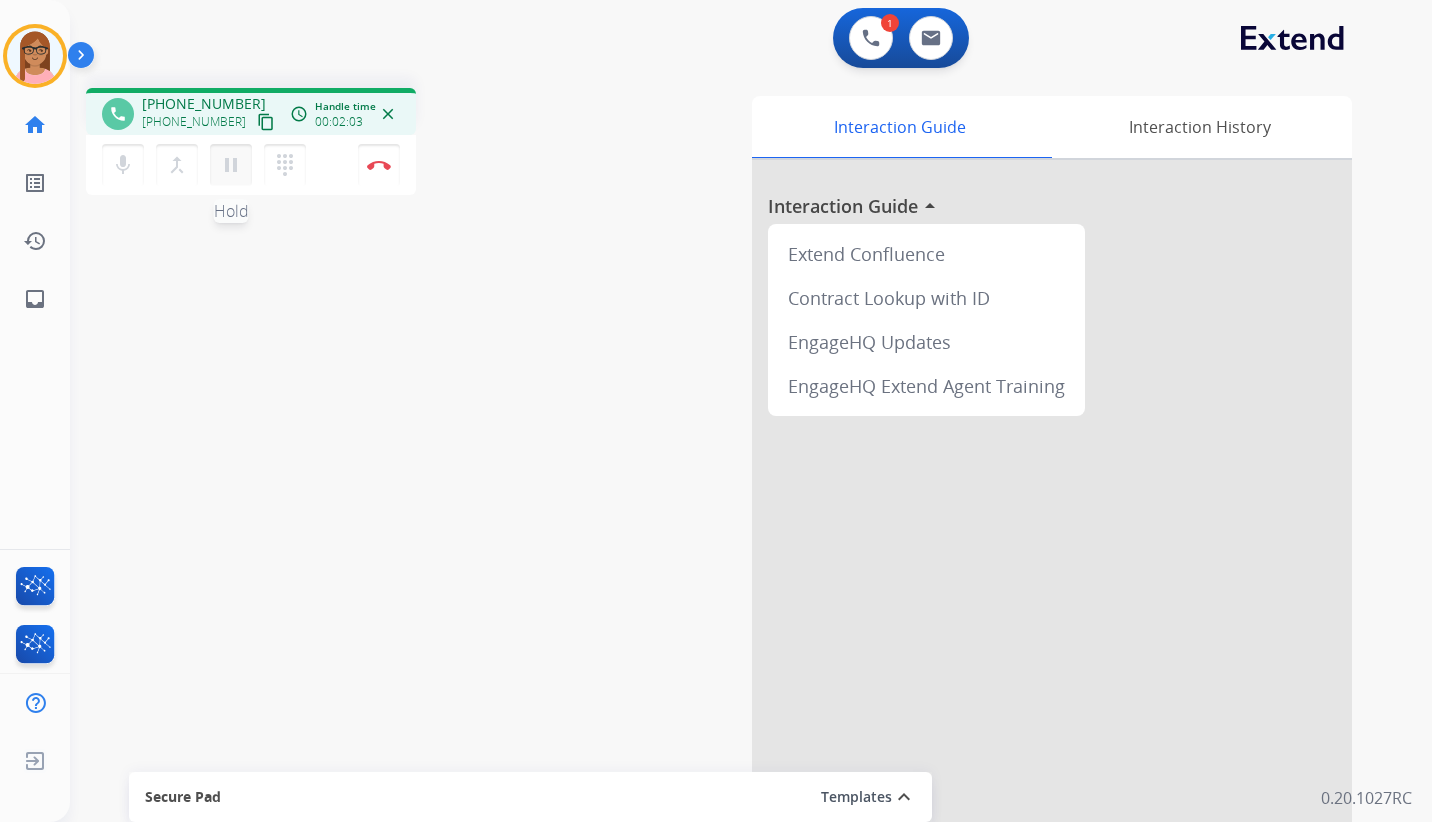 click on "pause" at bounding box center [231, 165] 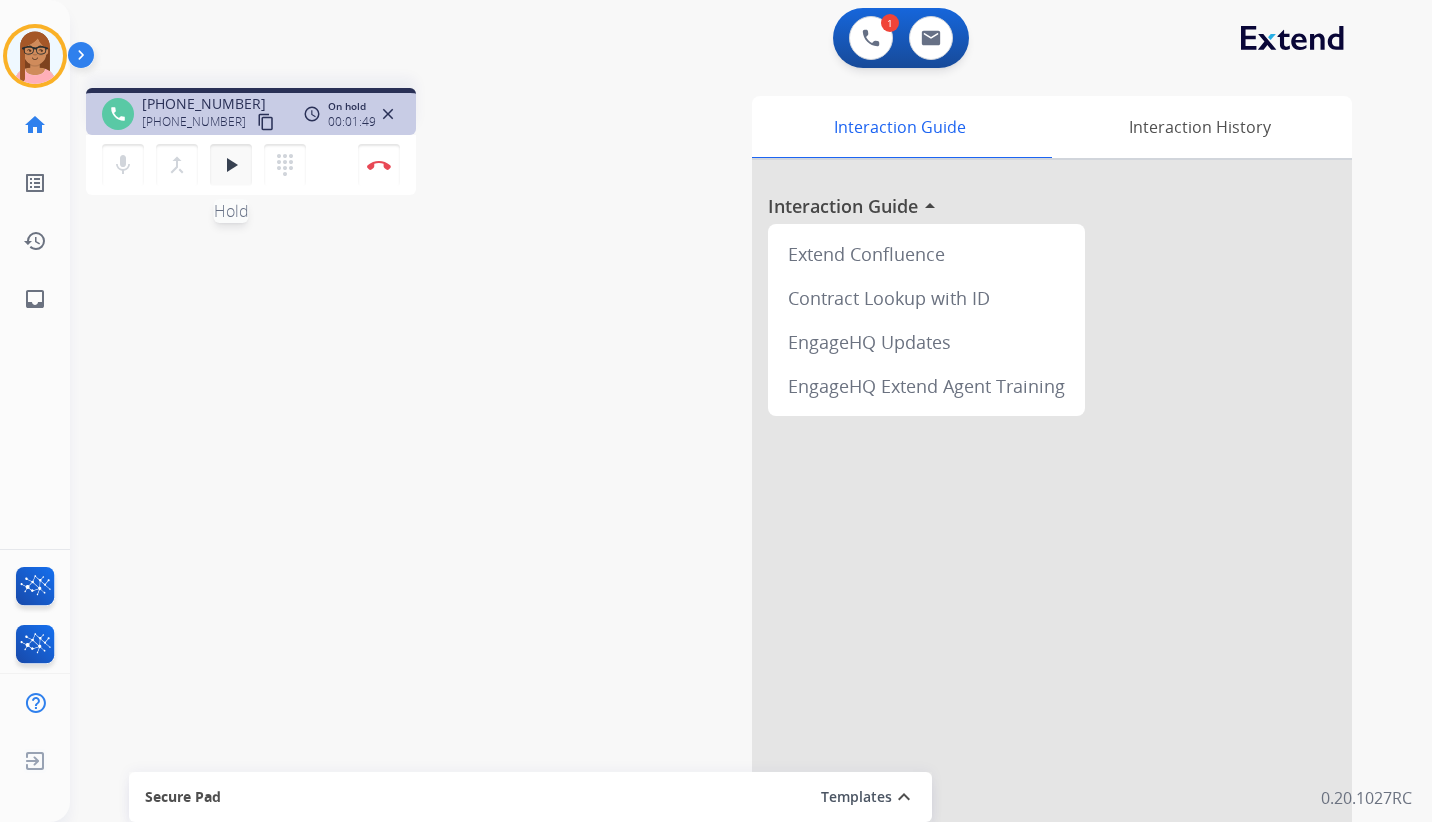 click on "play_arrow" at bounding box center (231, 165) 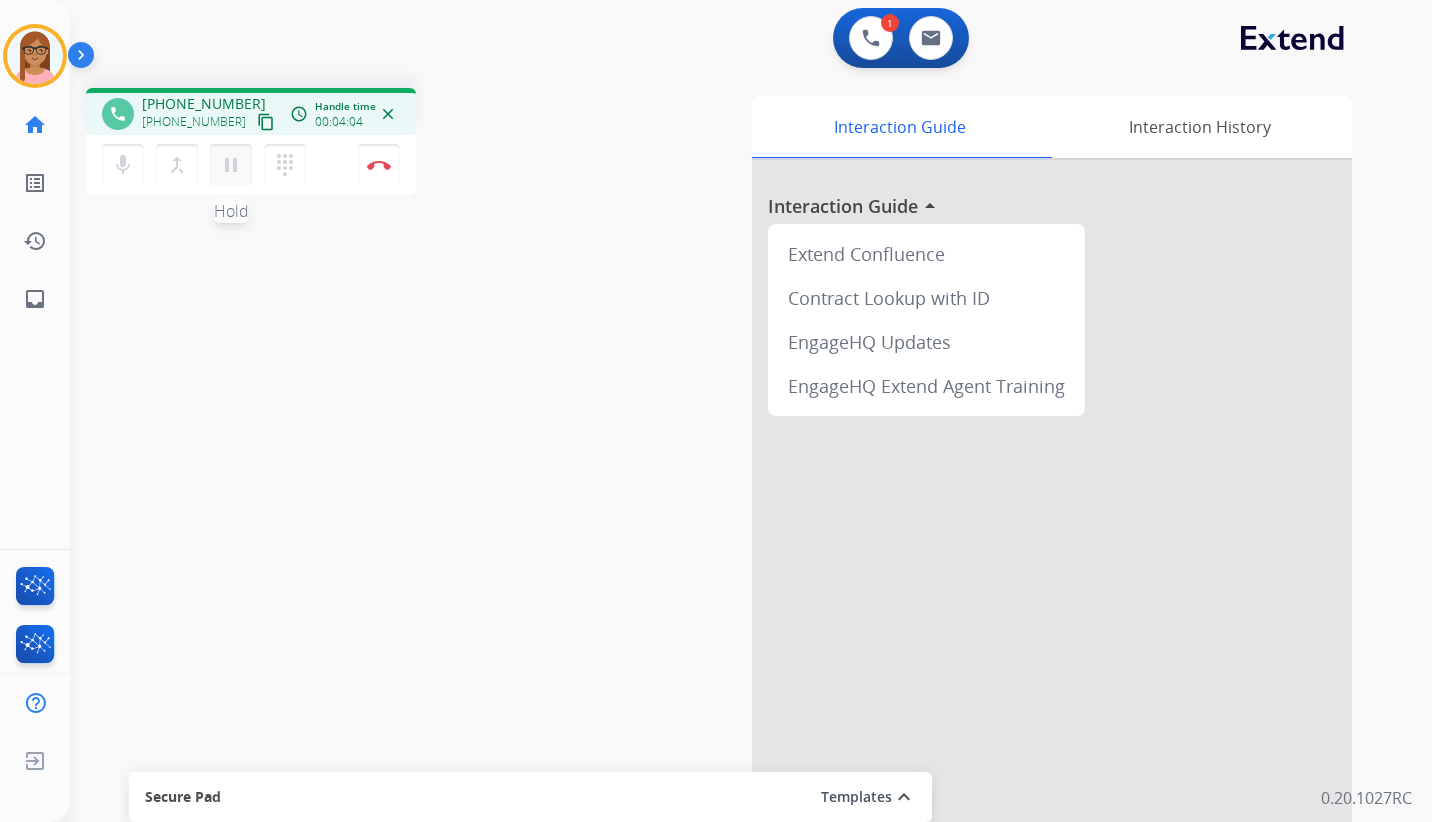 click on "pause" at bounding box center (231, 165) 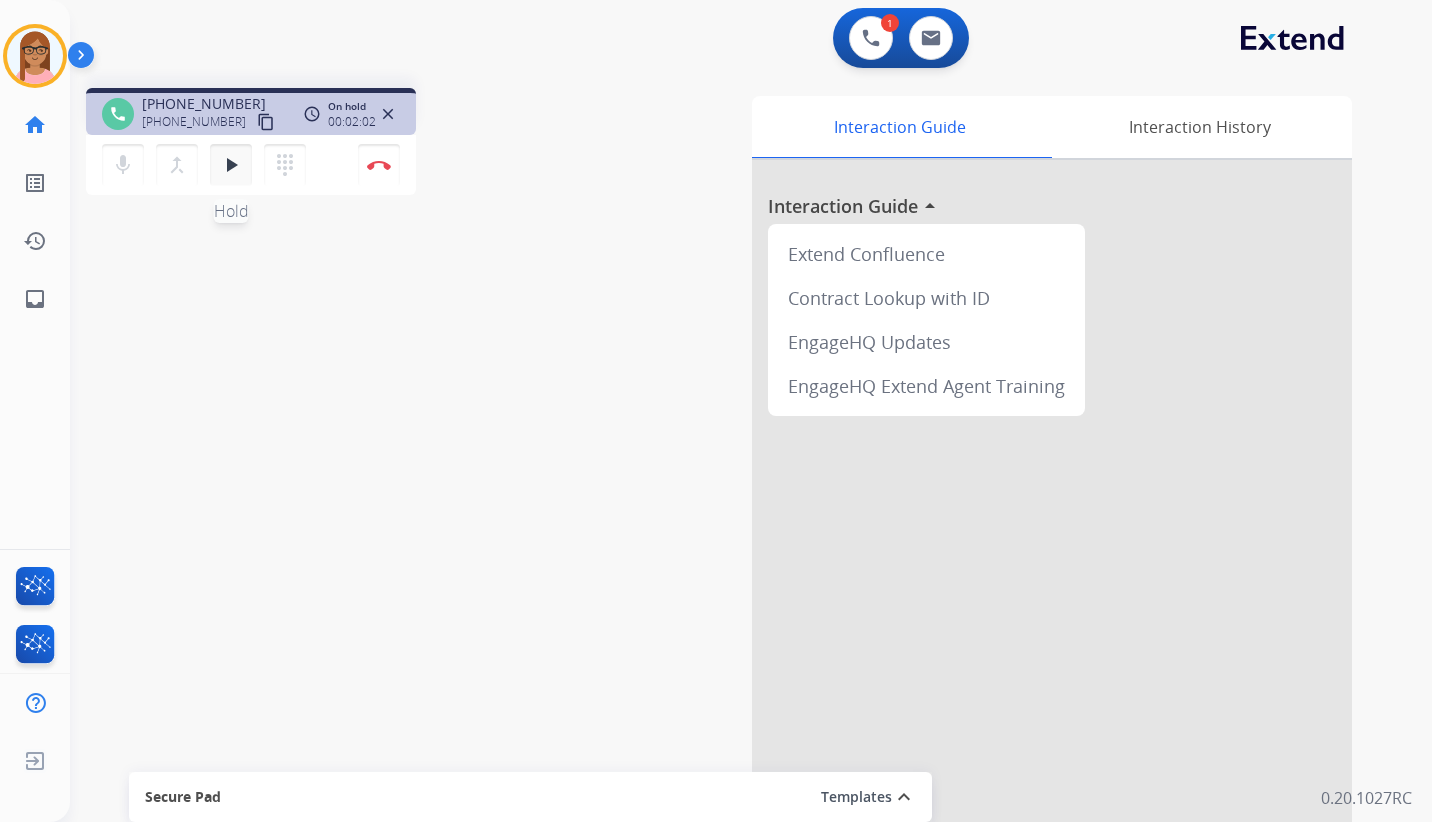 click on "play_arrow" at bounding box center [231, 165] 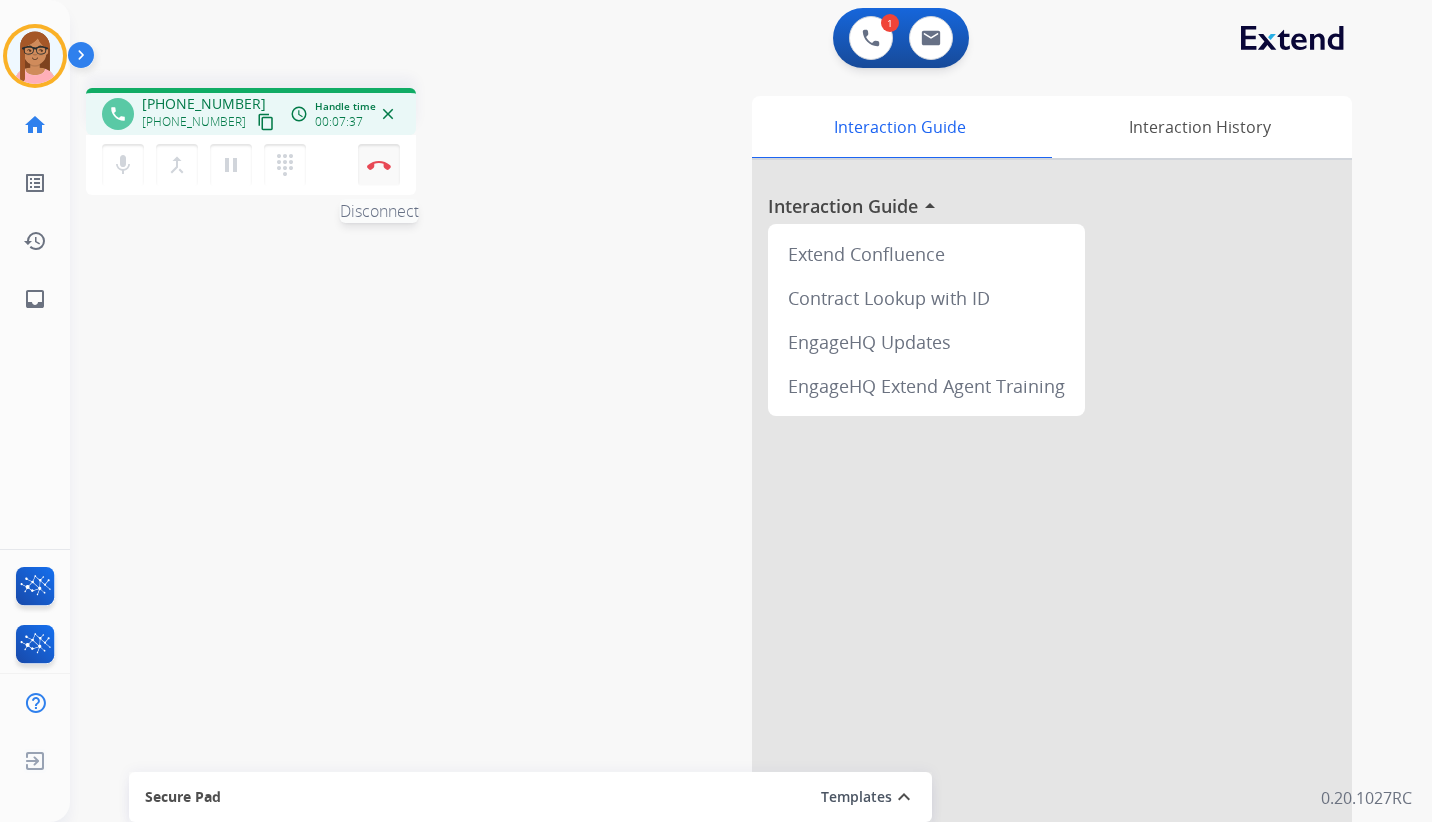 click at bounding box center [379, 165] 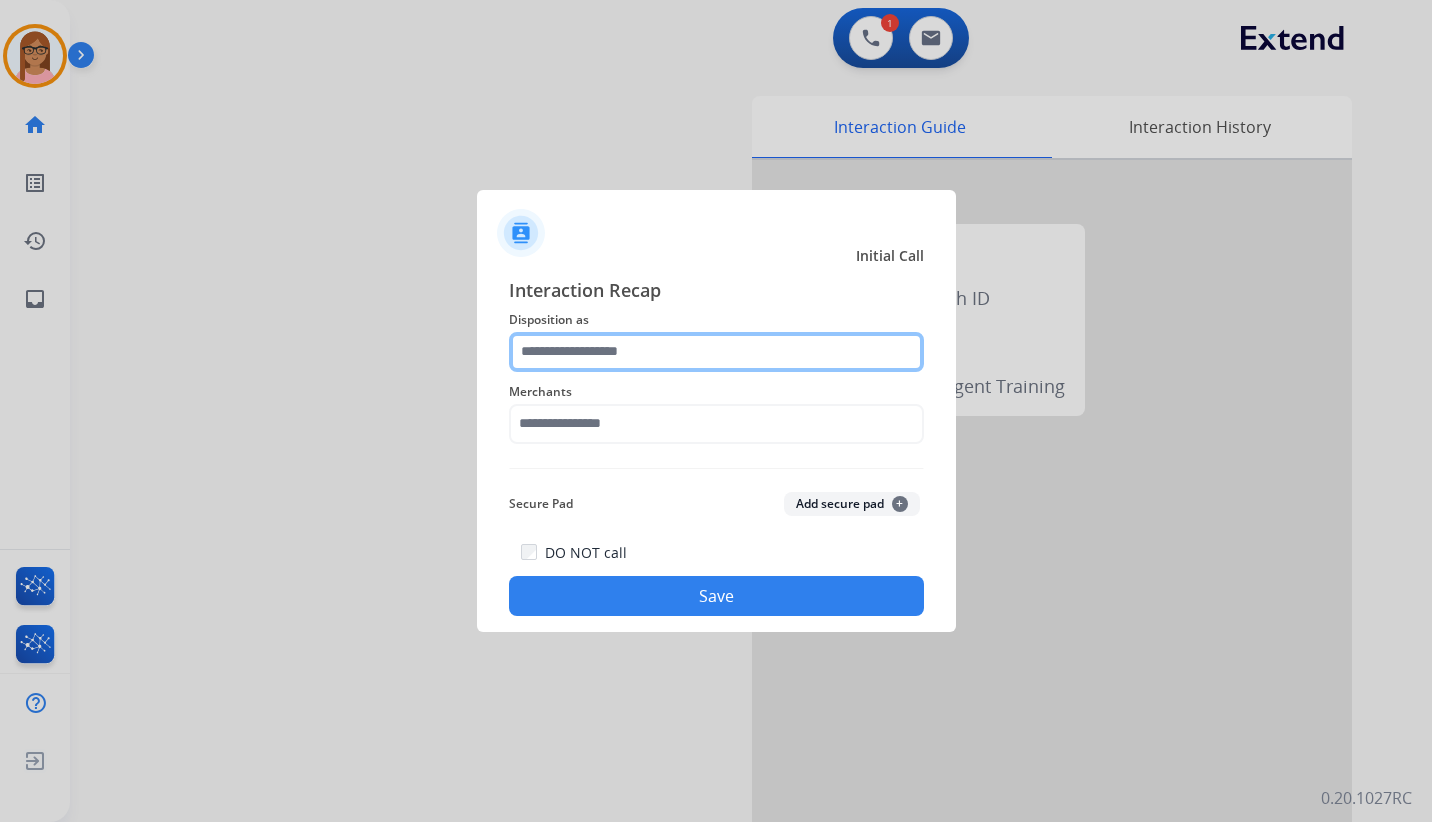 click 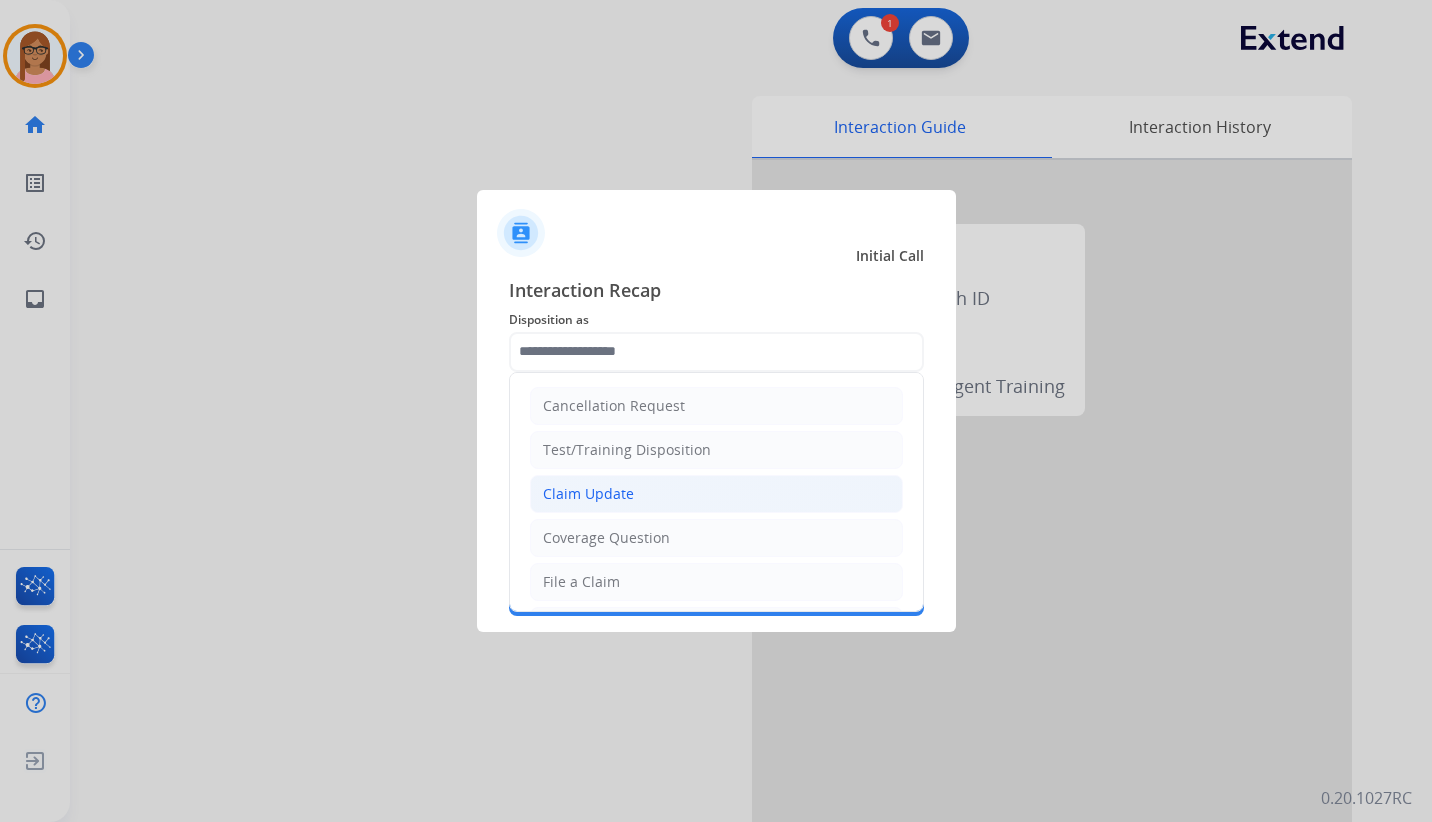 click on "Claim Update" 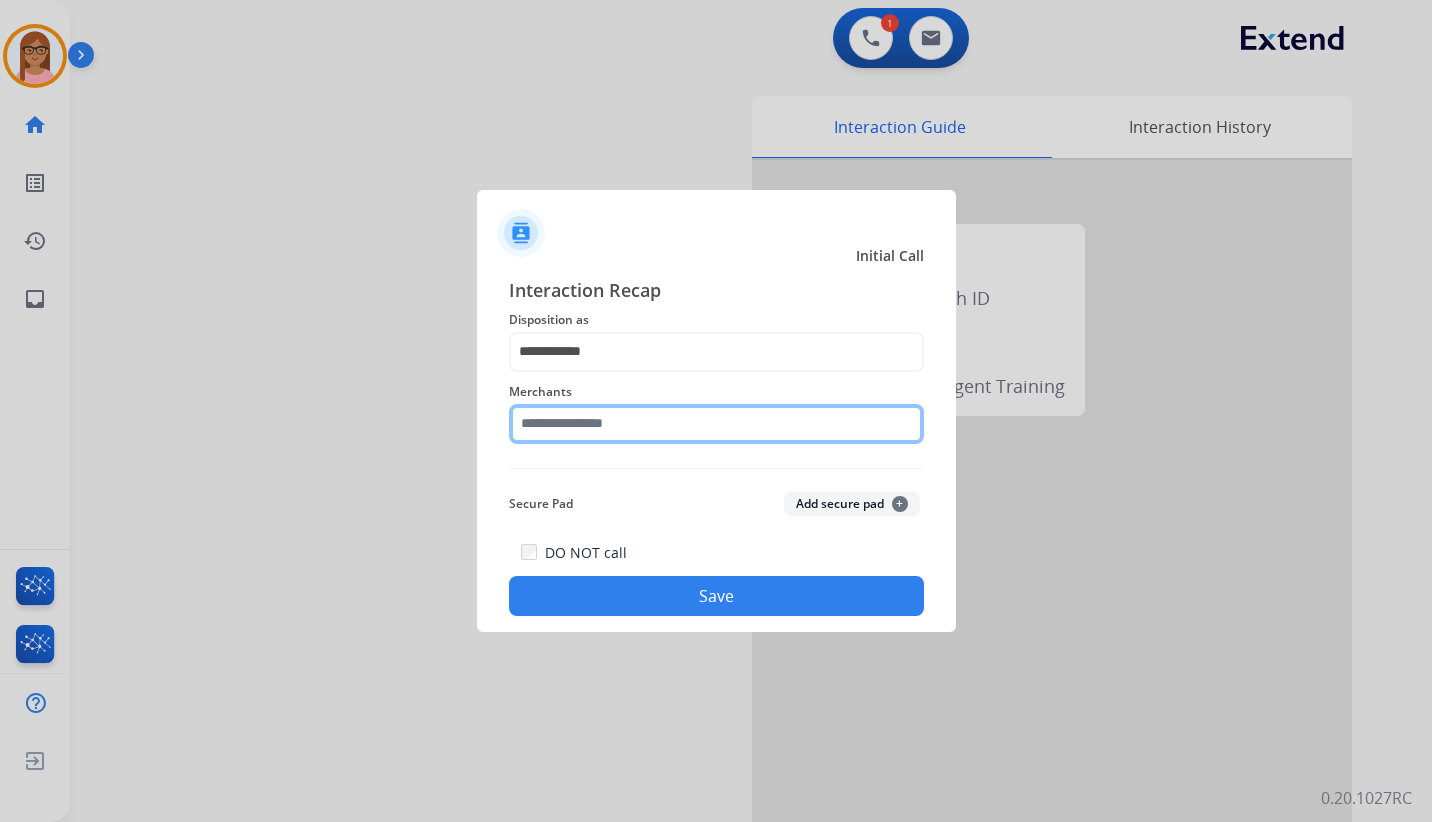 click 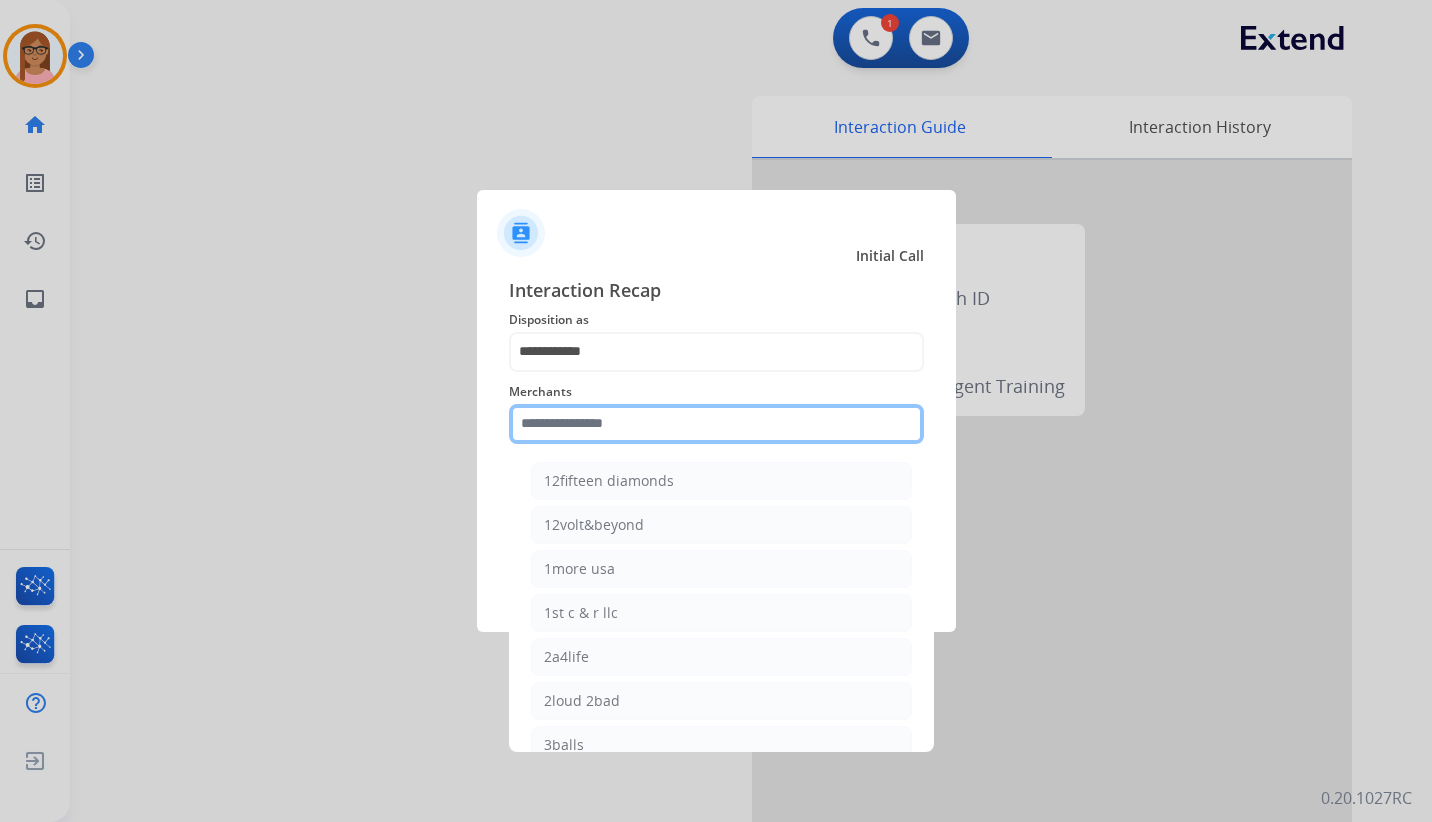 click 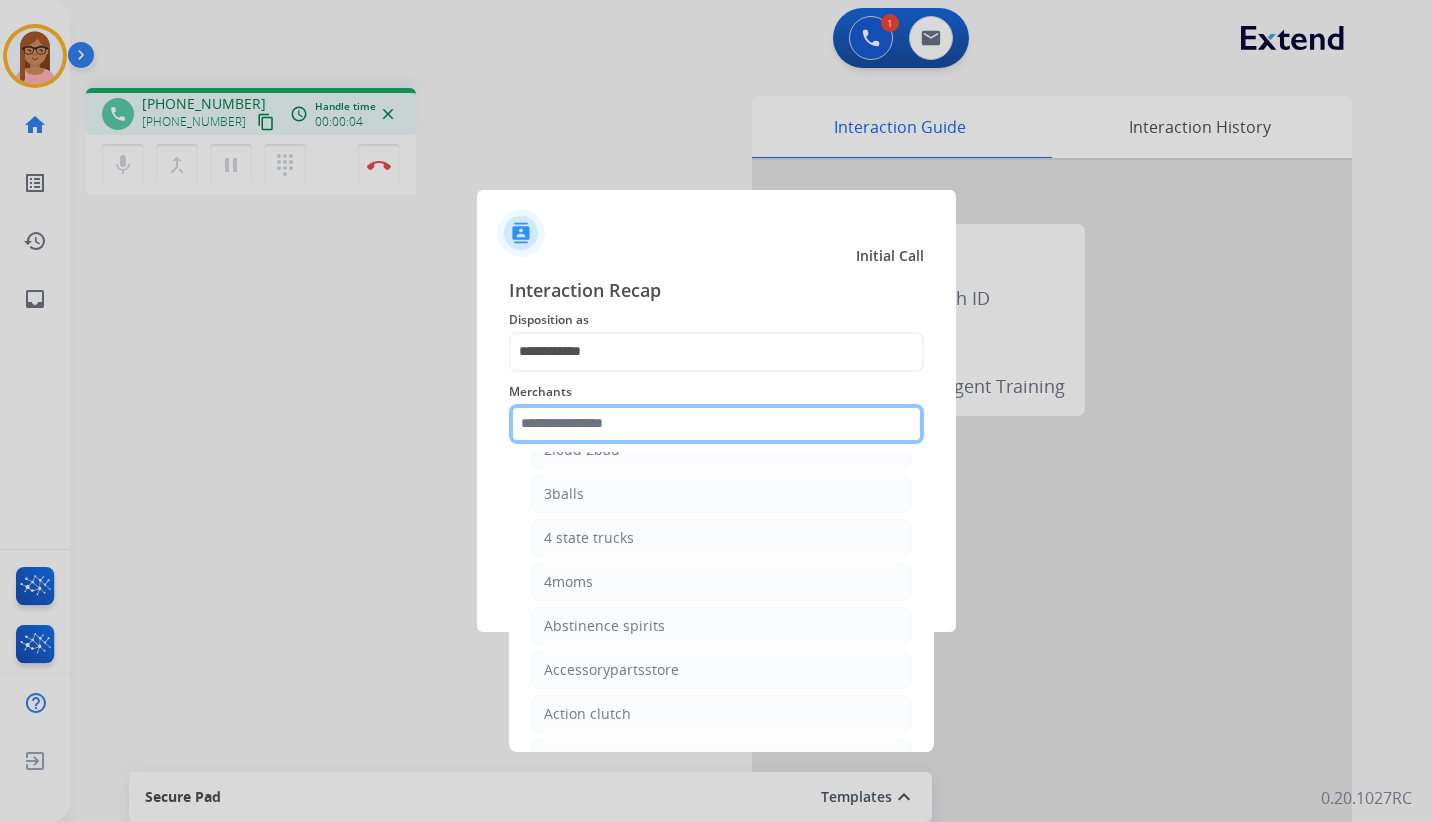 scroll, scrollTop: 400, scrollLeft: 0, axis: vertical 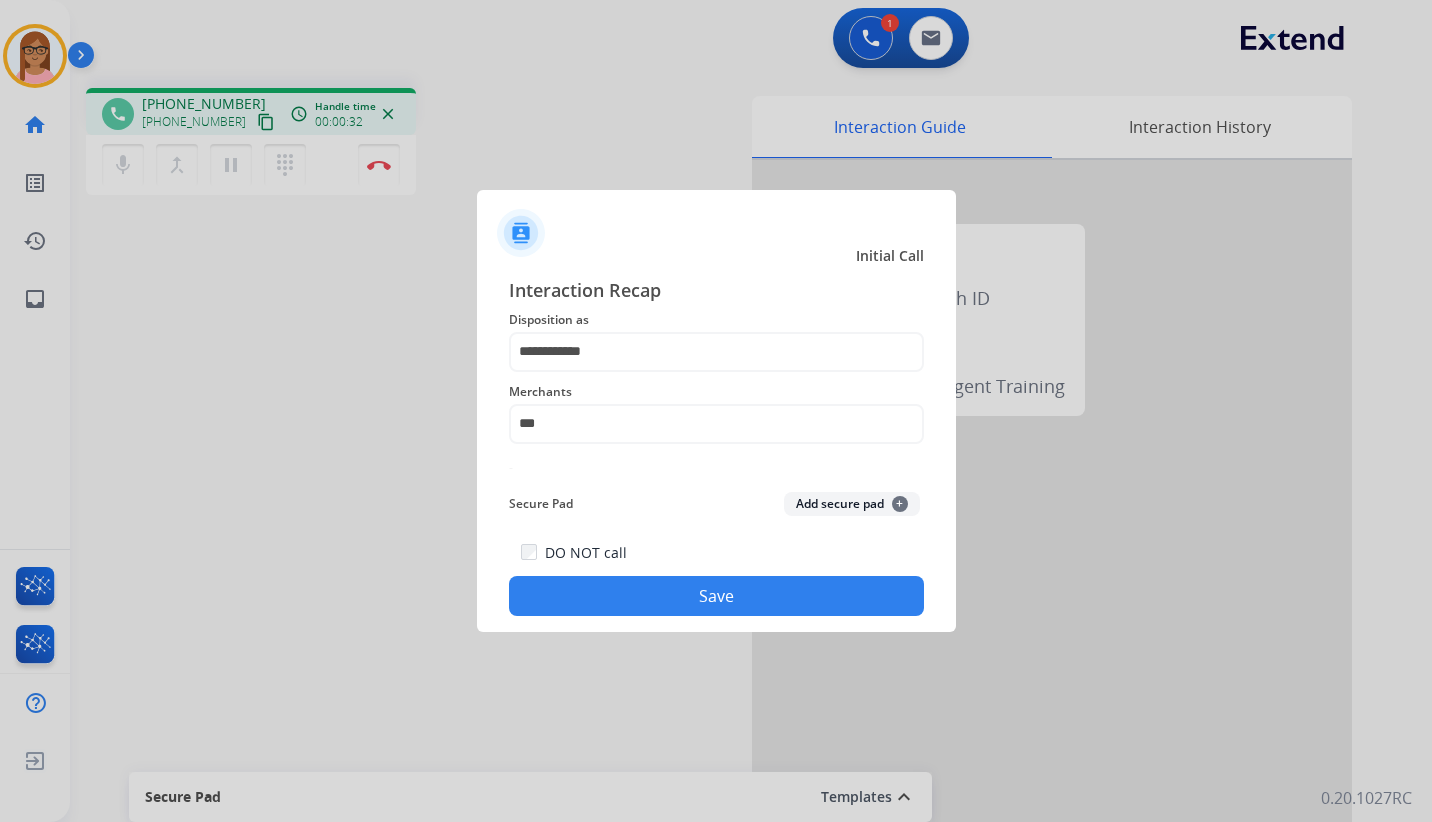 click on "Save" 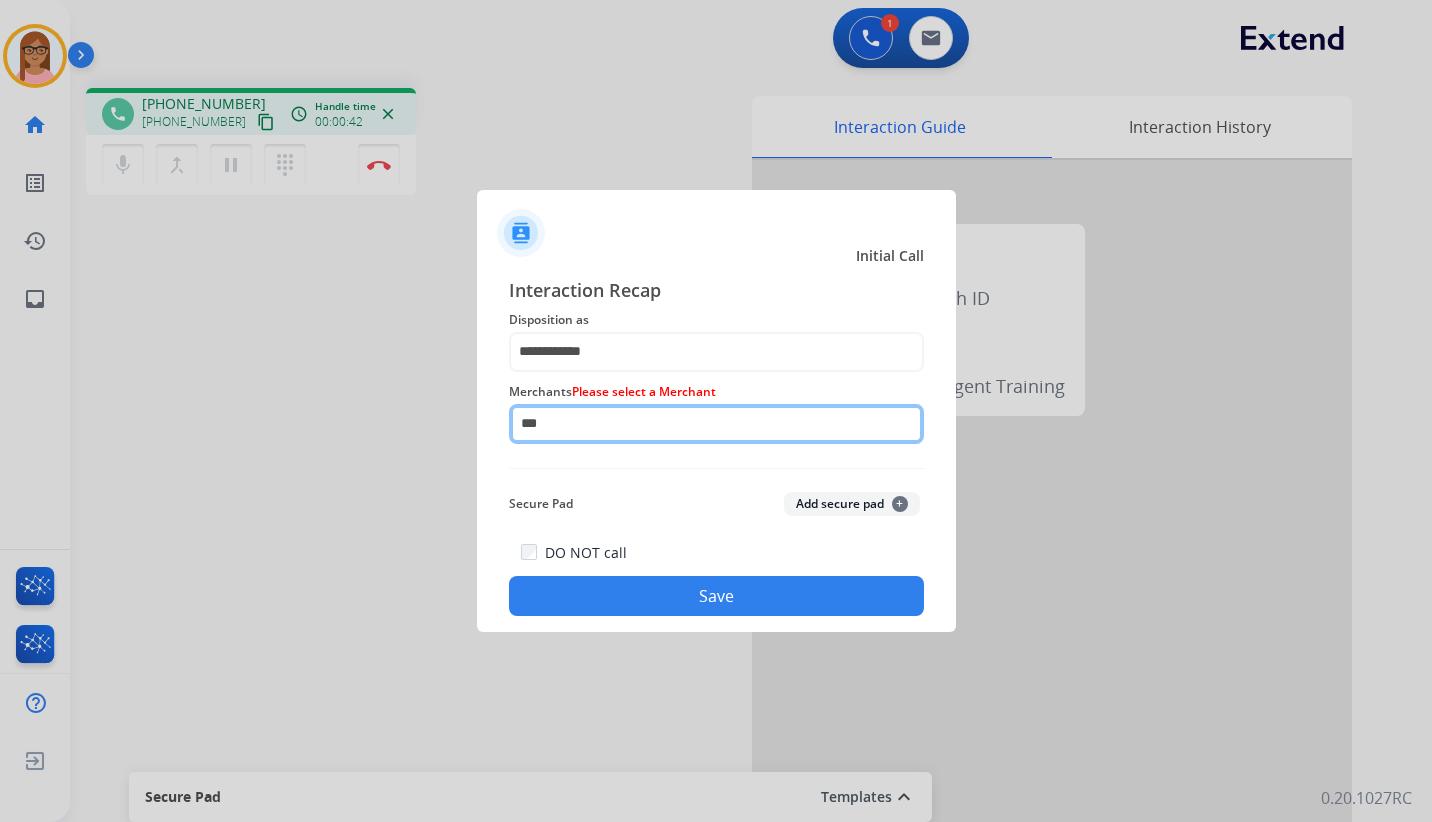 click on "***" 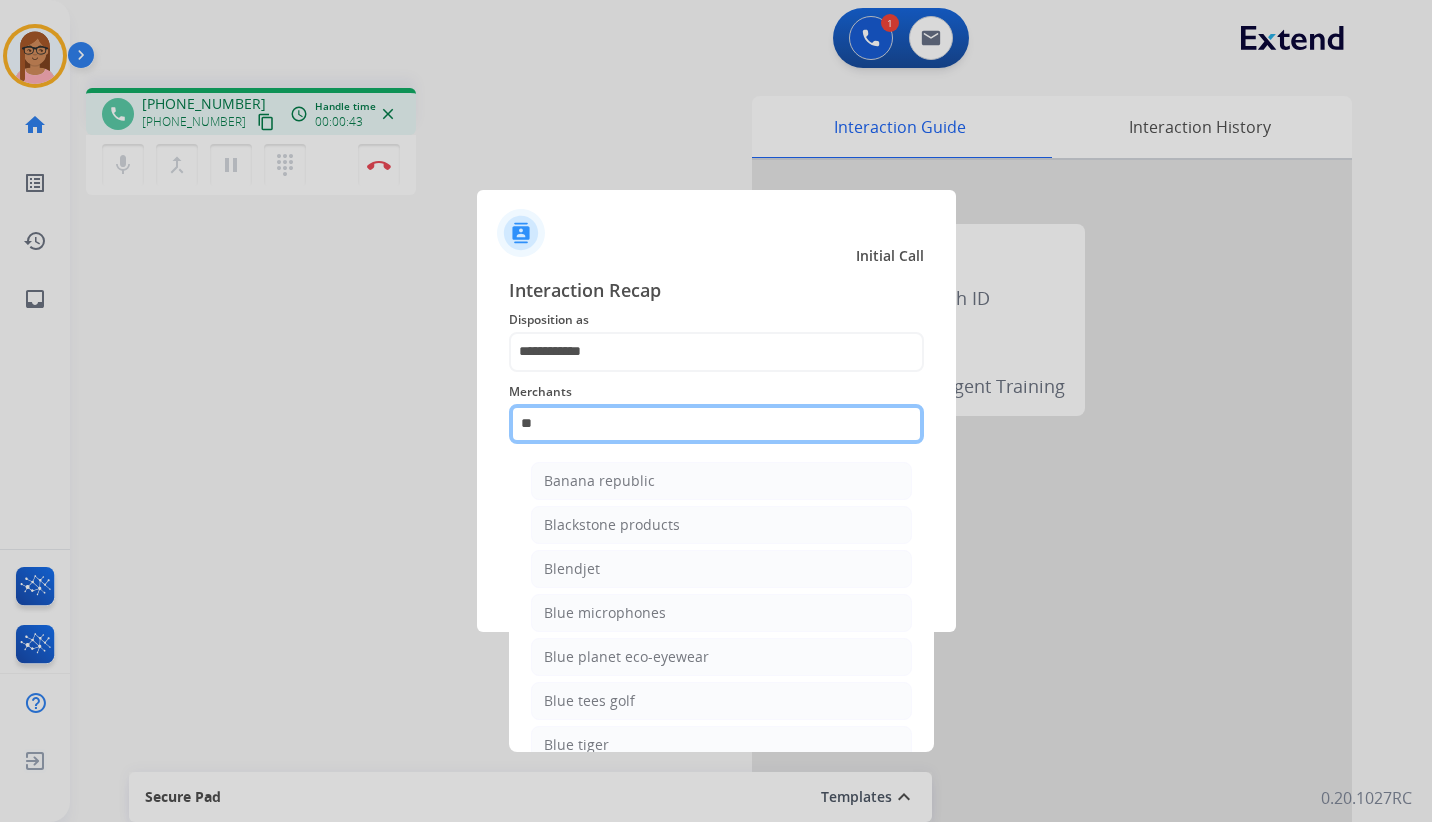 type on "*" 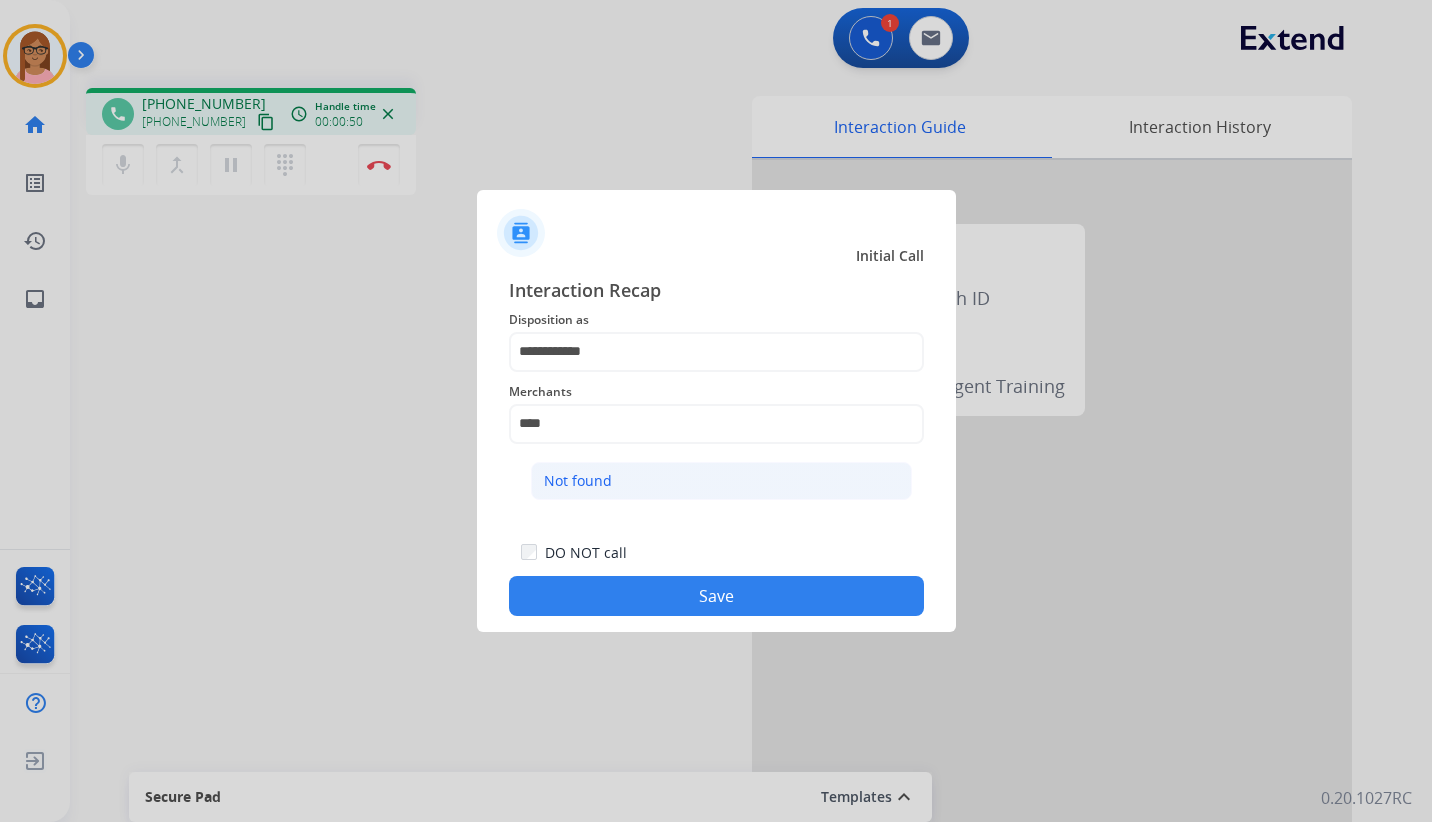click on "Not found" 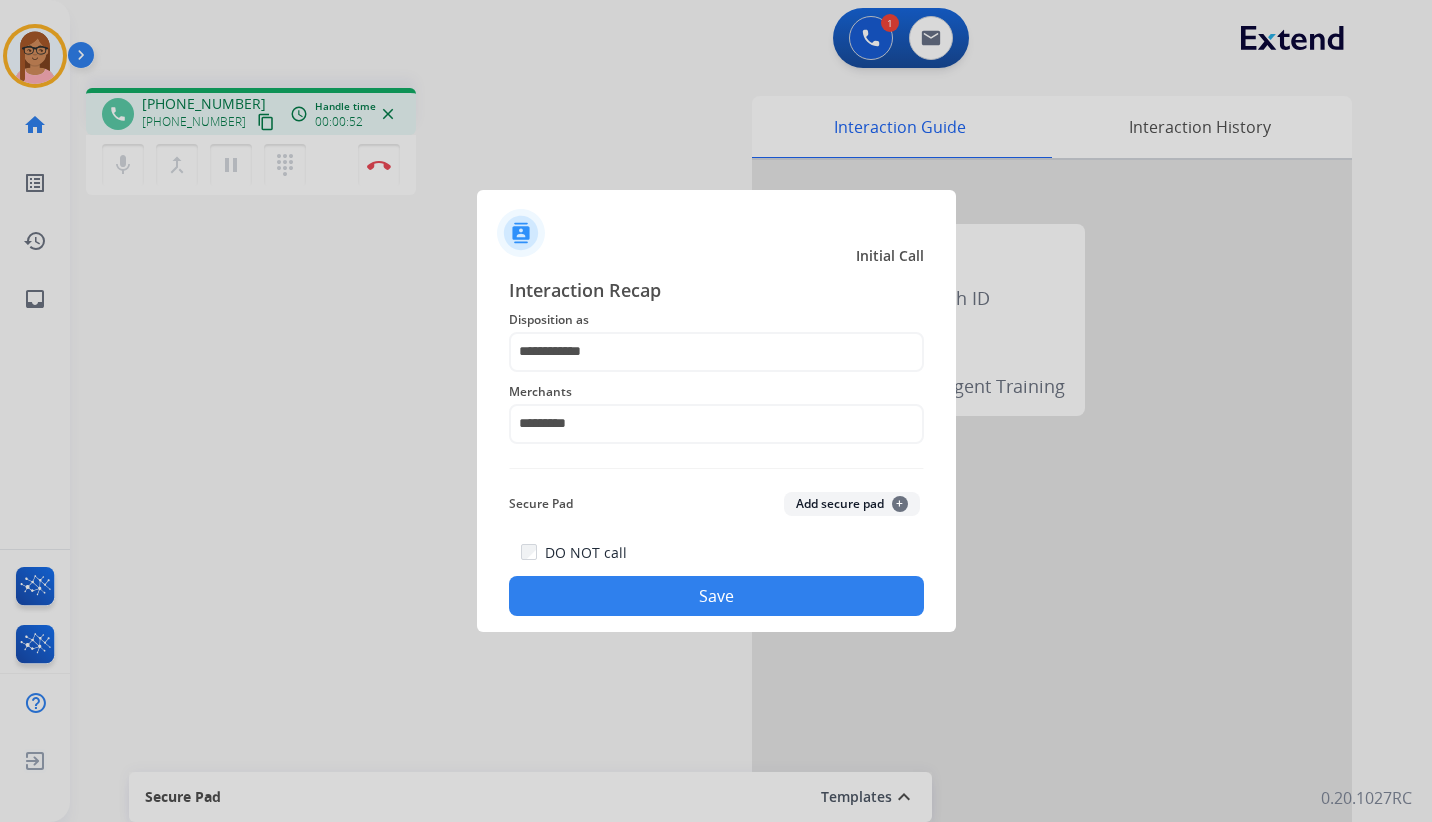 click on "Save" 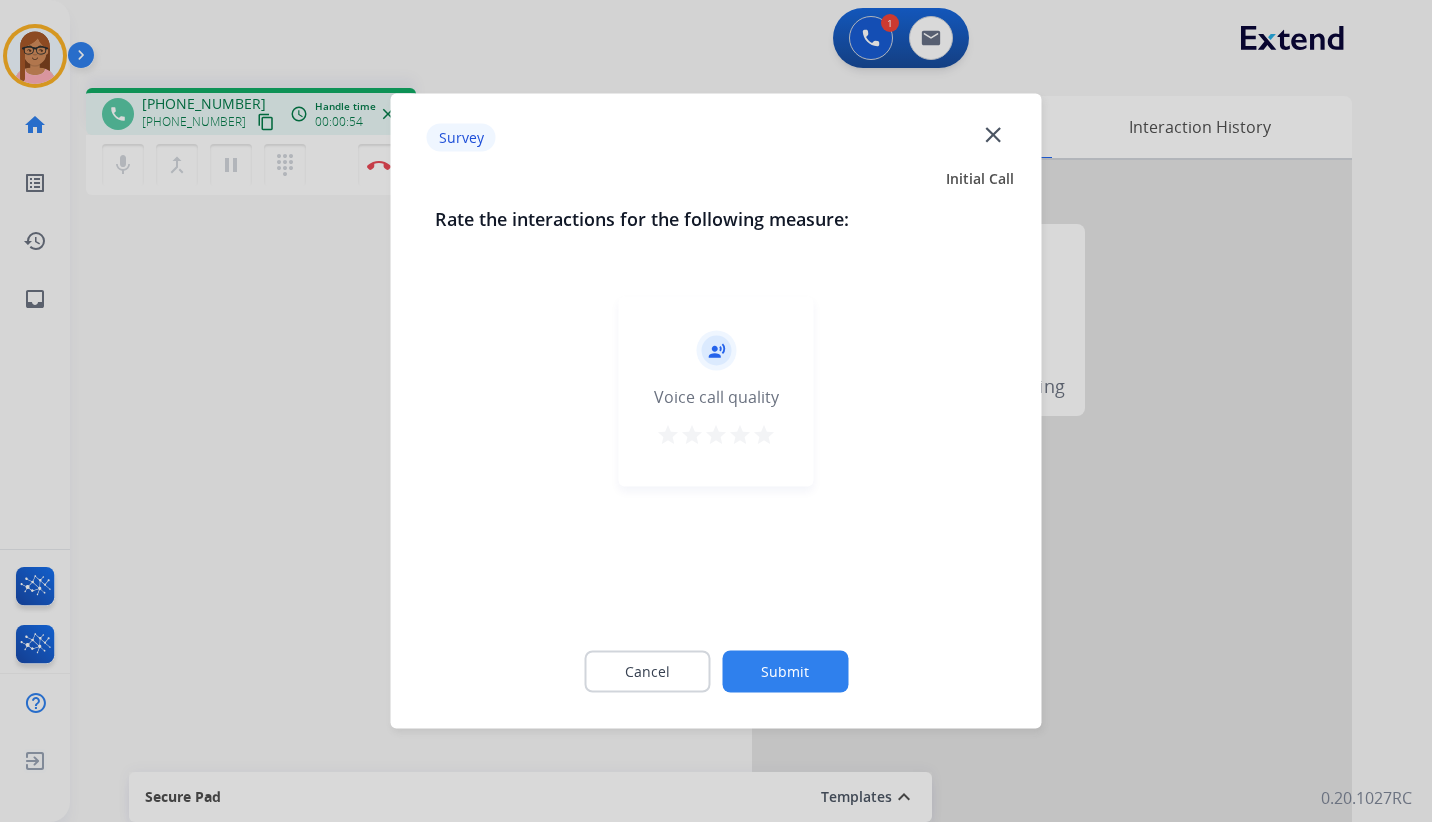 click on "star" at bounding box center (764, 435) 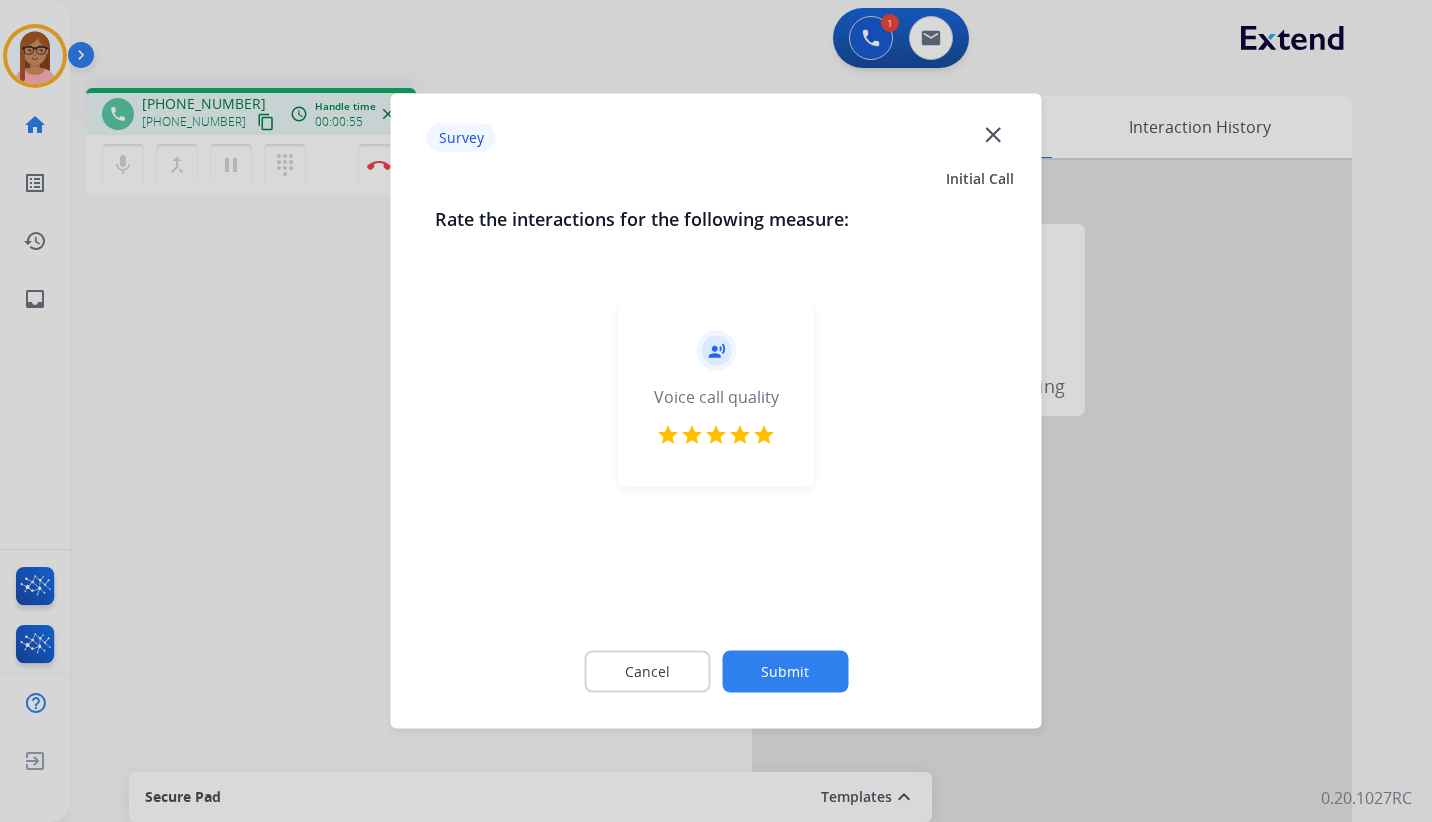 click on "Submit" 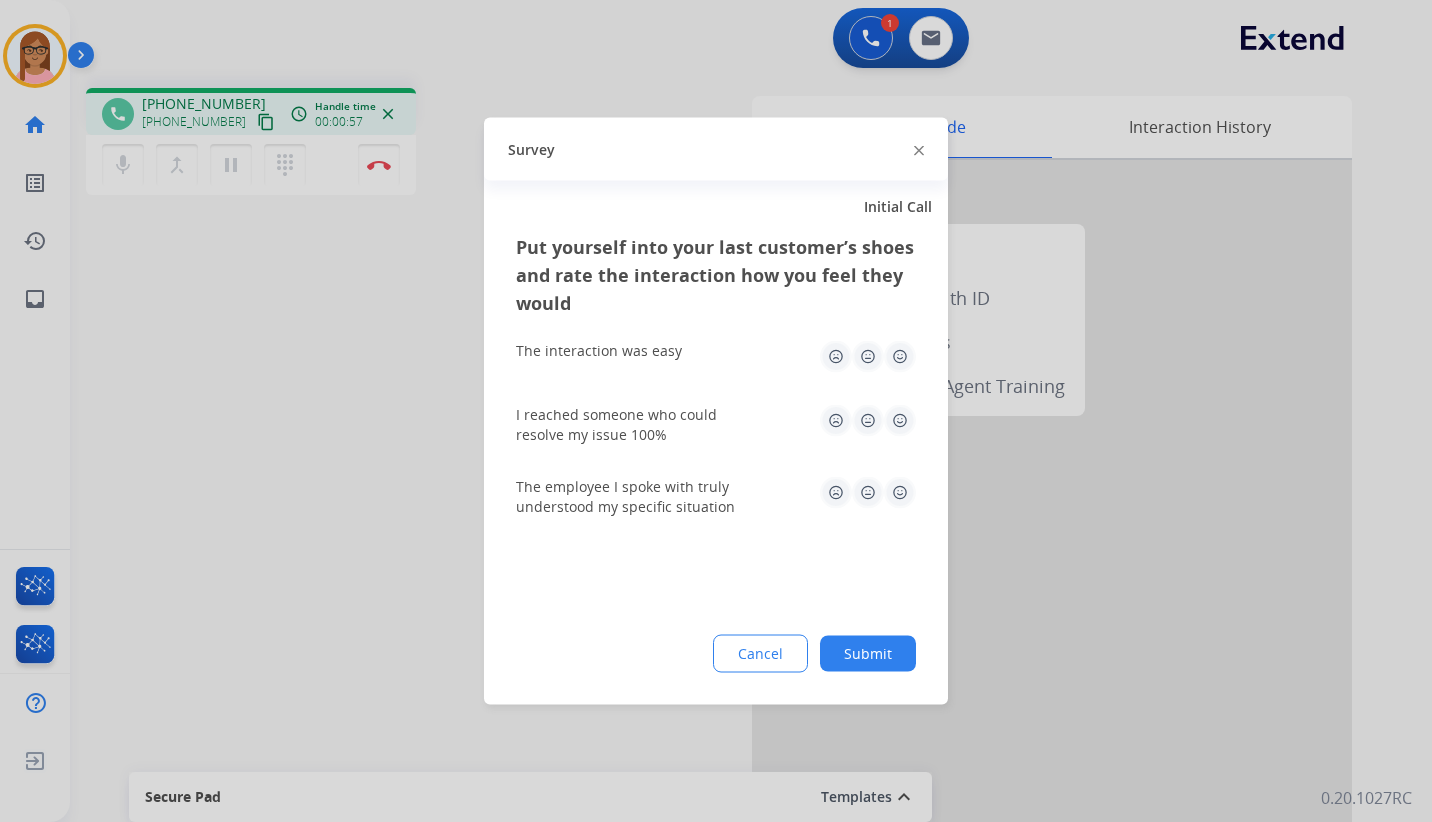 drag, startPoint x: 896, startPoint y: 359, endPoint x: 898, endPoint y: 387, distance: 28.071337 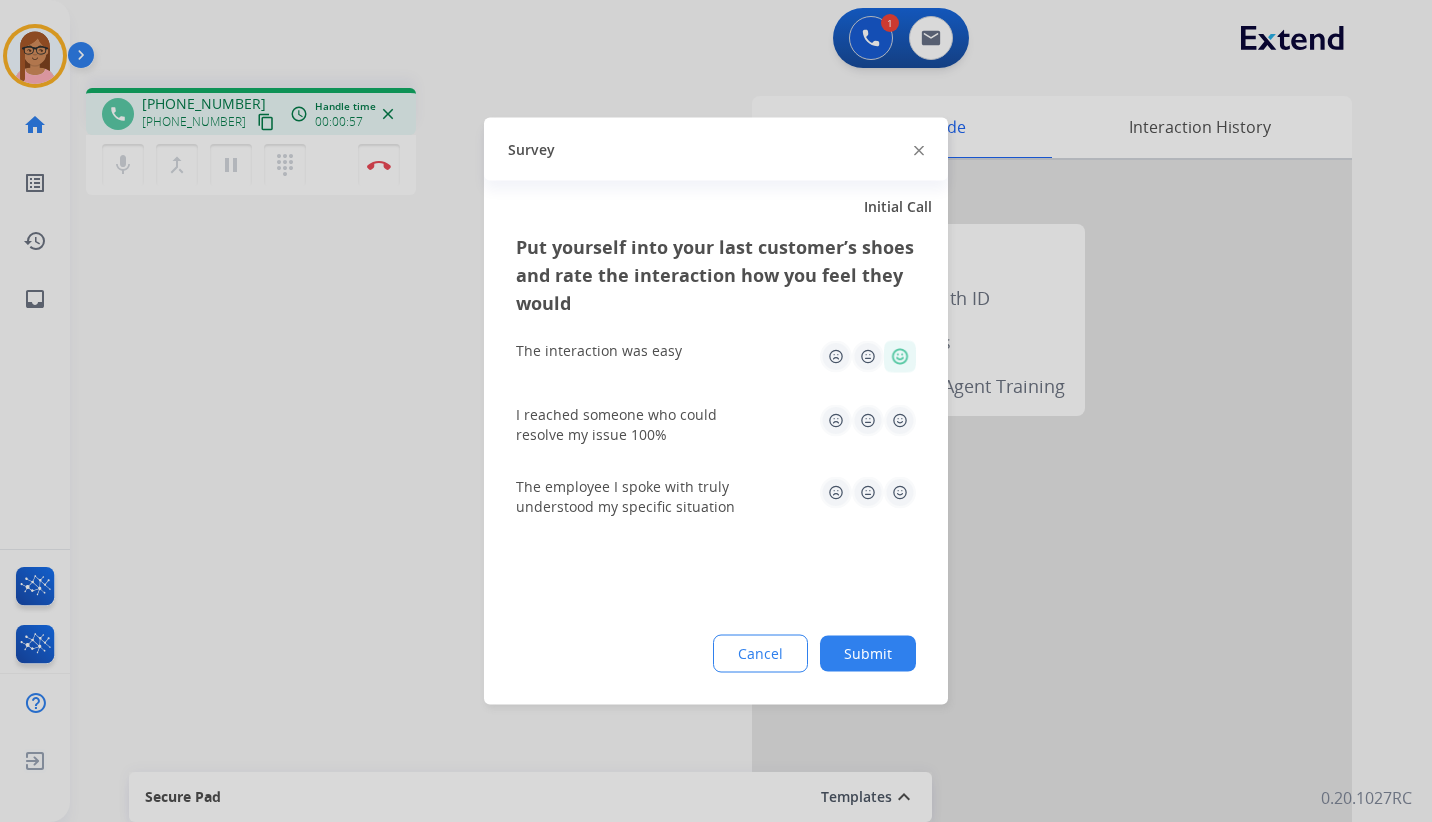 click 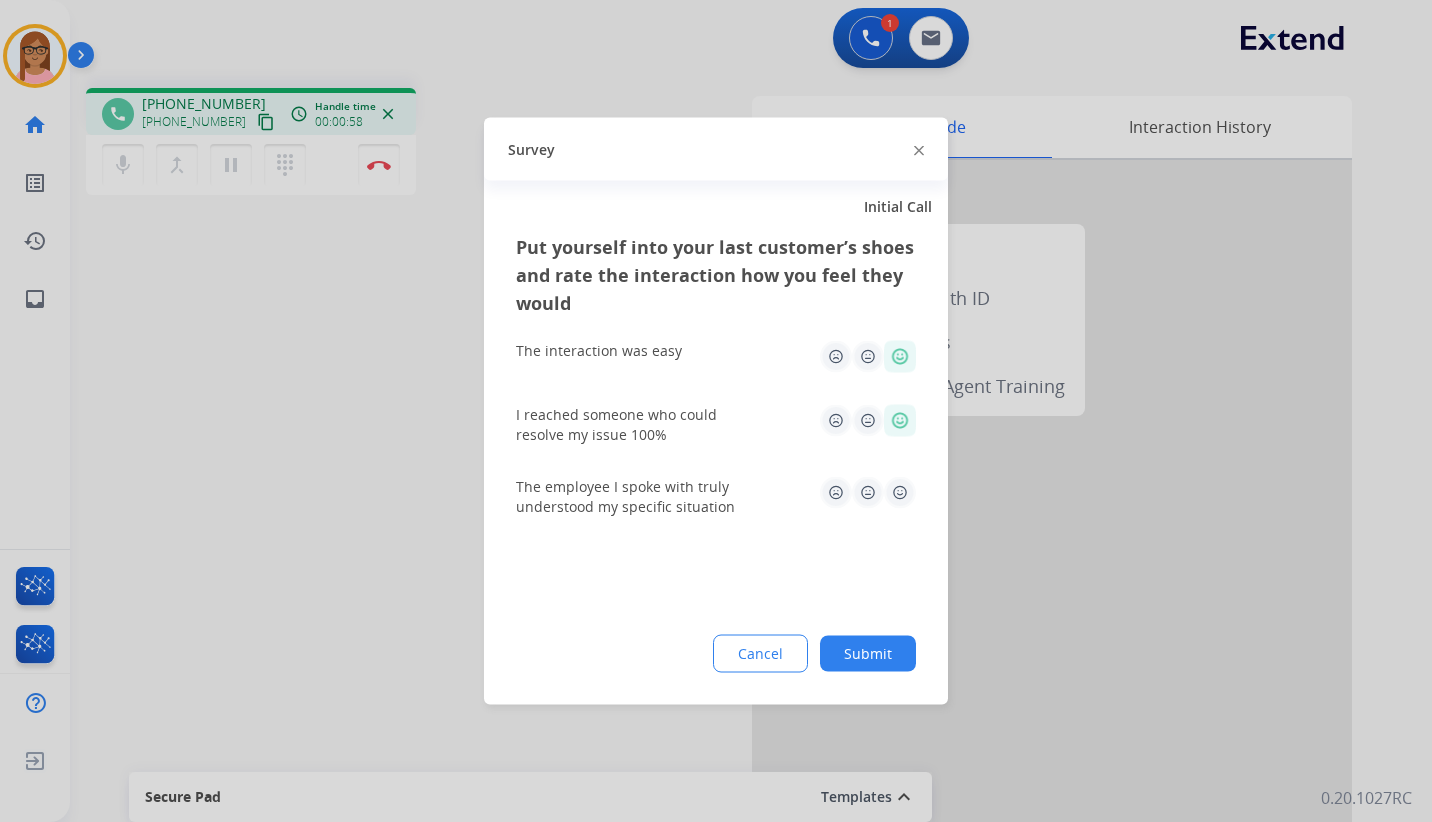 click 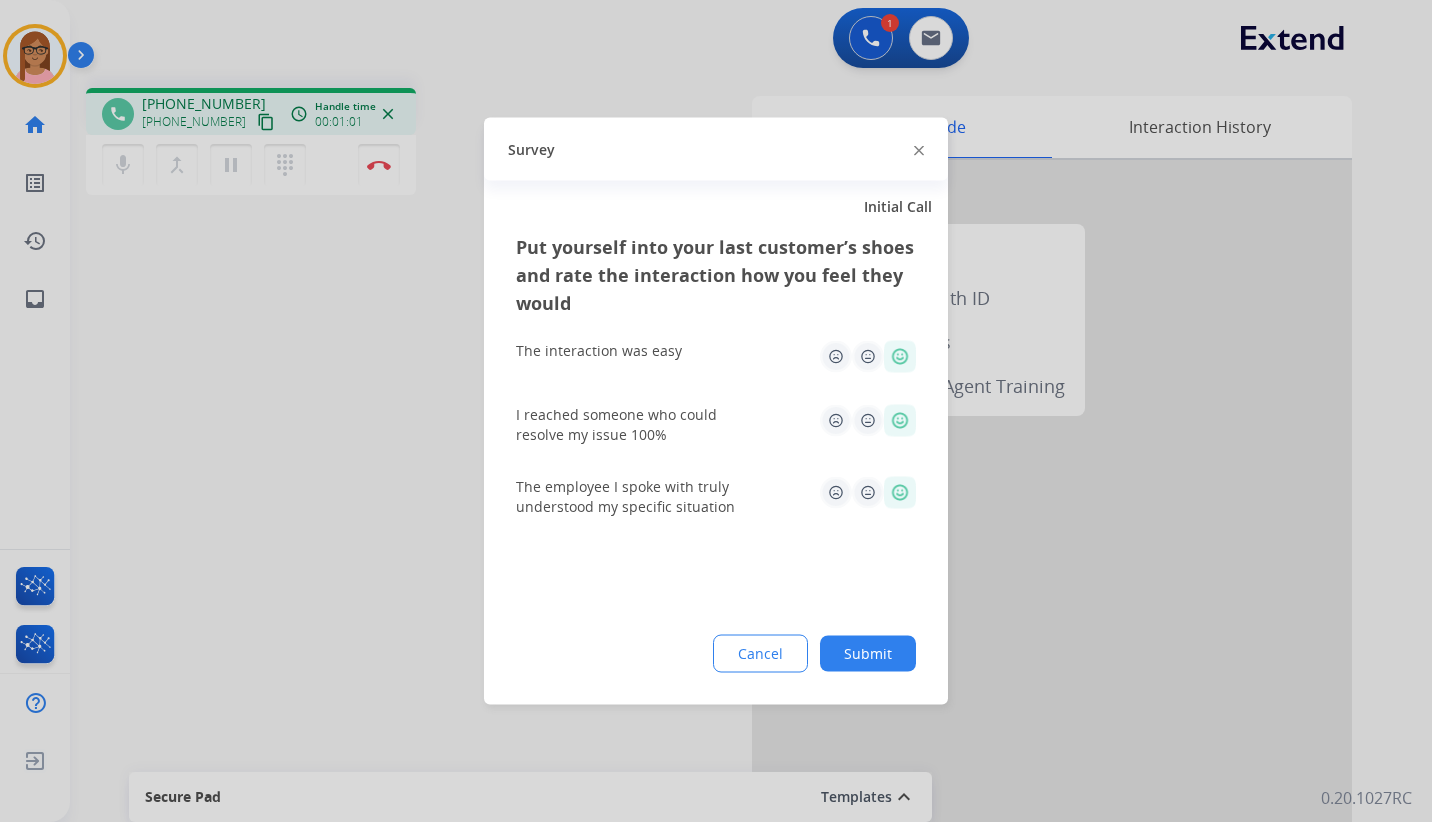 click on "Submit" 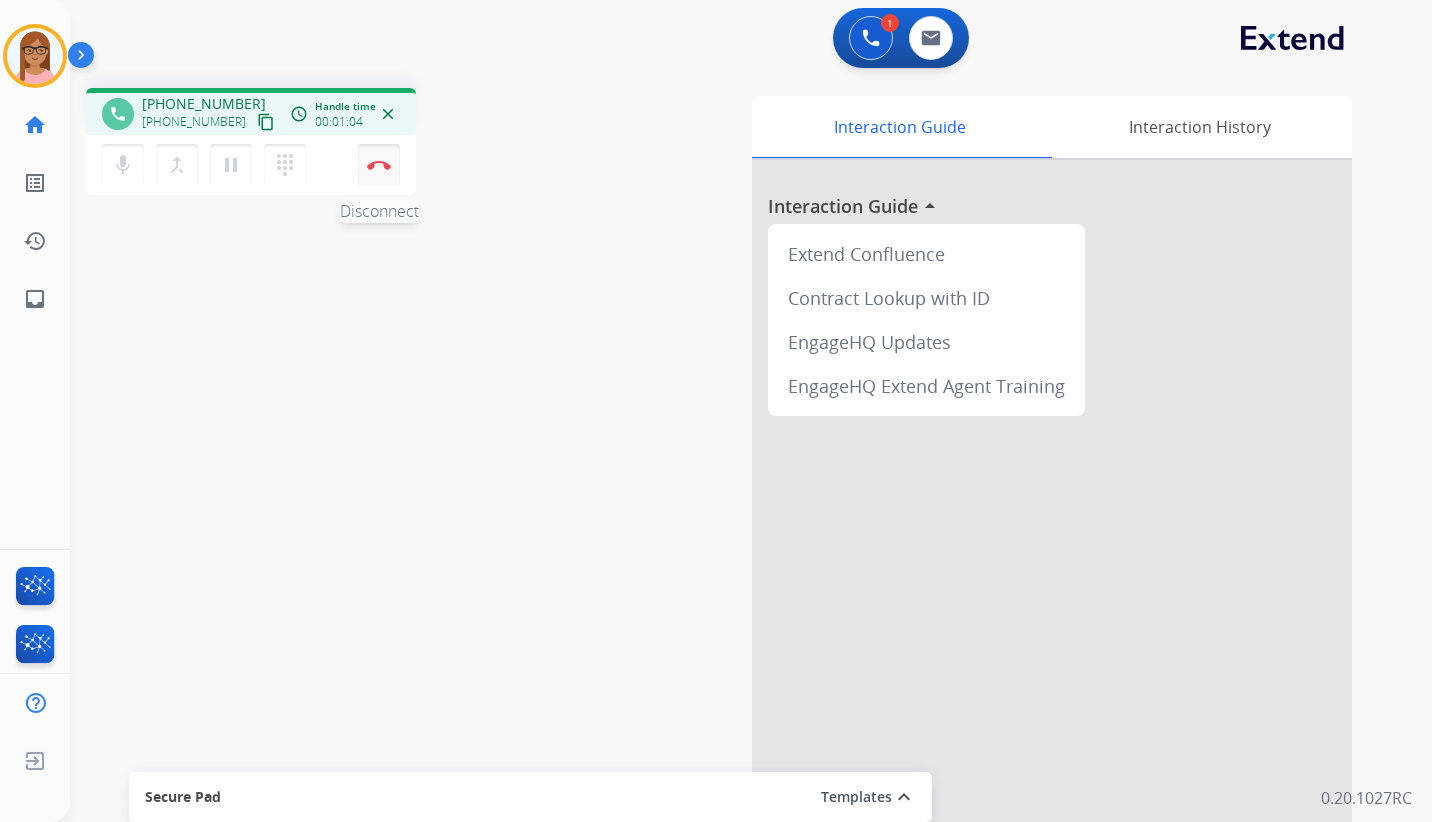 click at bounding box center [379, 165] 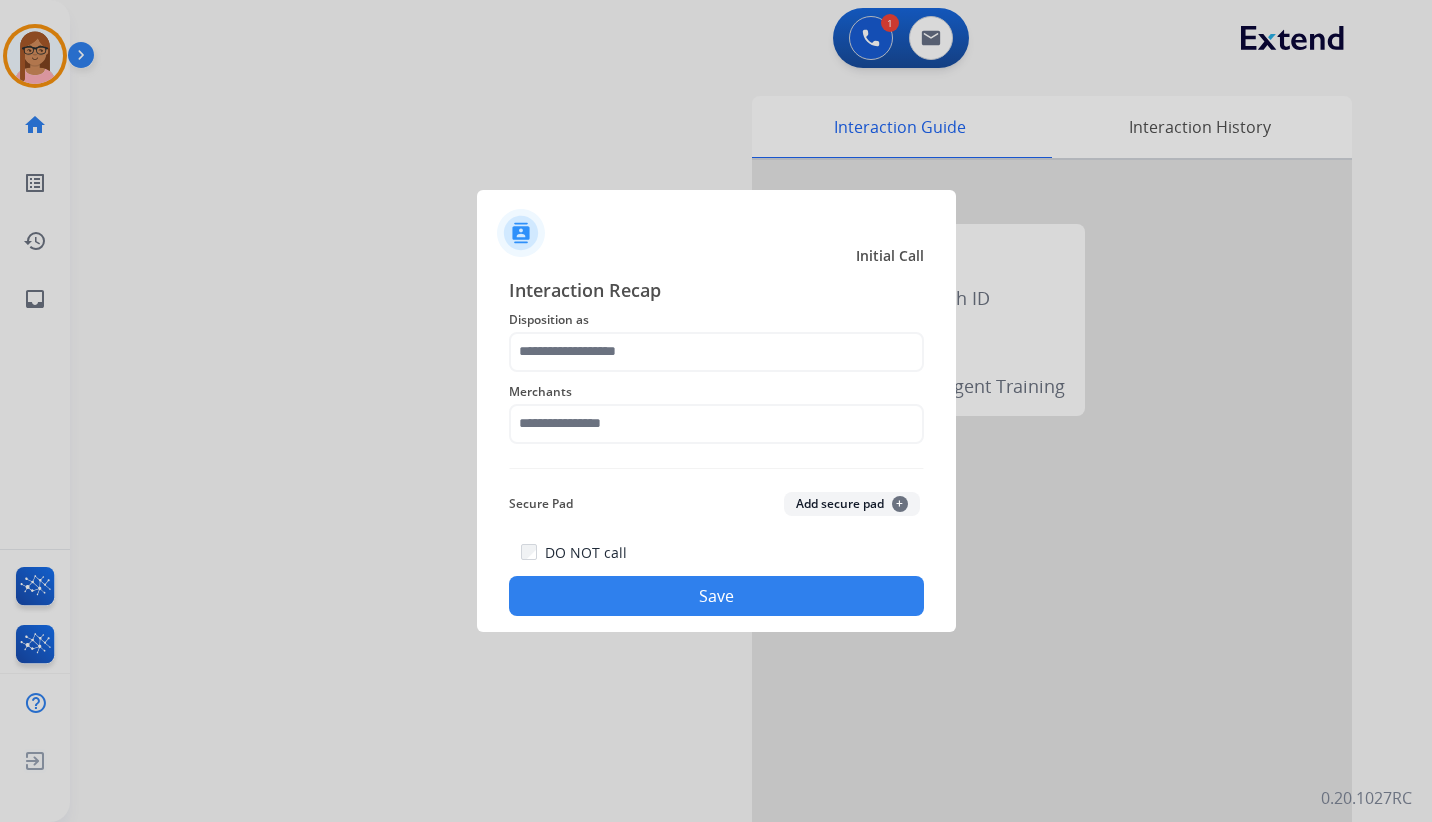 click on "Interaction Recap Disposition as    Merchants   Secure Pad  Add secure pad  +  DO NOT call   Save" 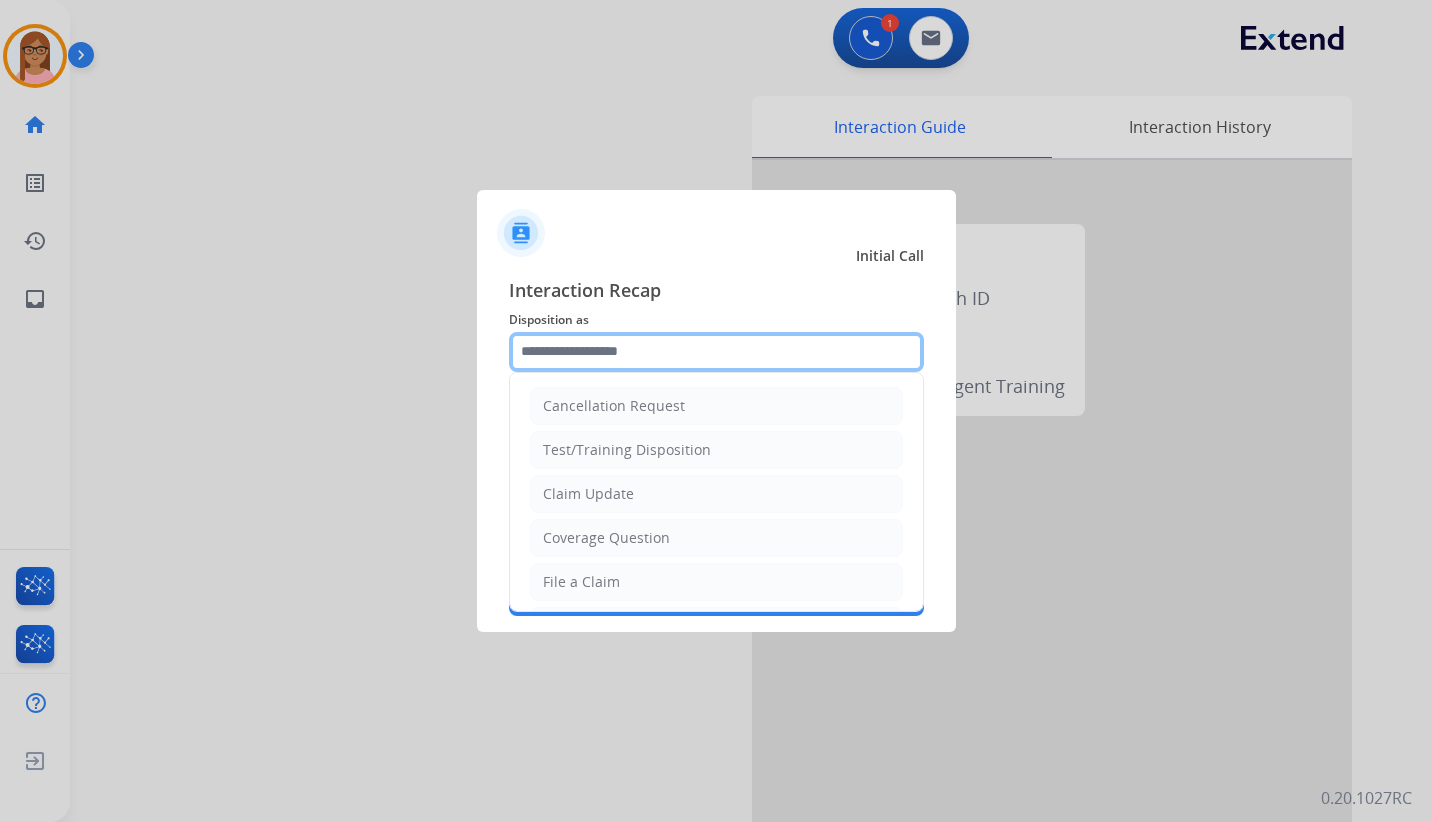 drag, startPoint x: 661, startPoint y: 337, endPoint x: 661, endPoint y: 352, distance: 15 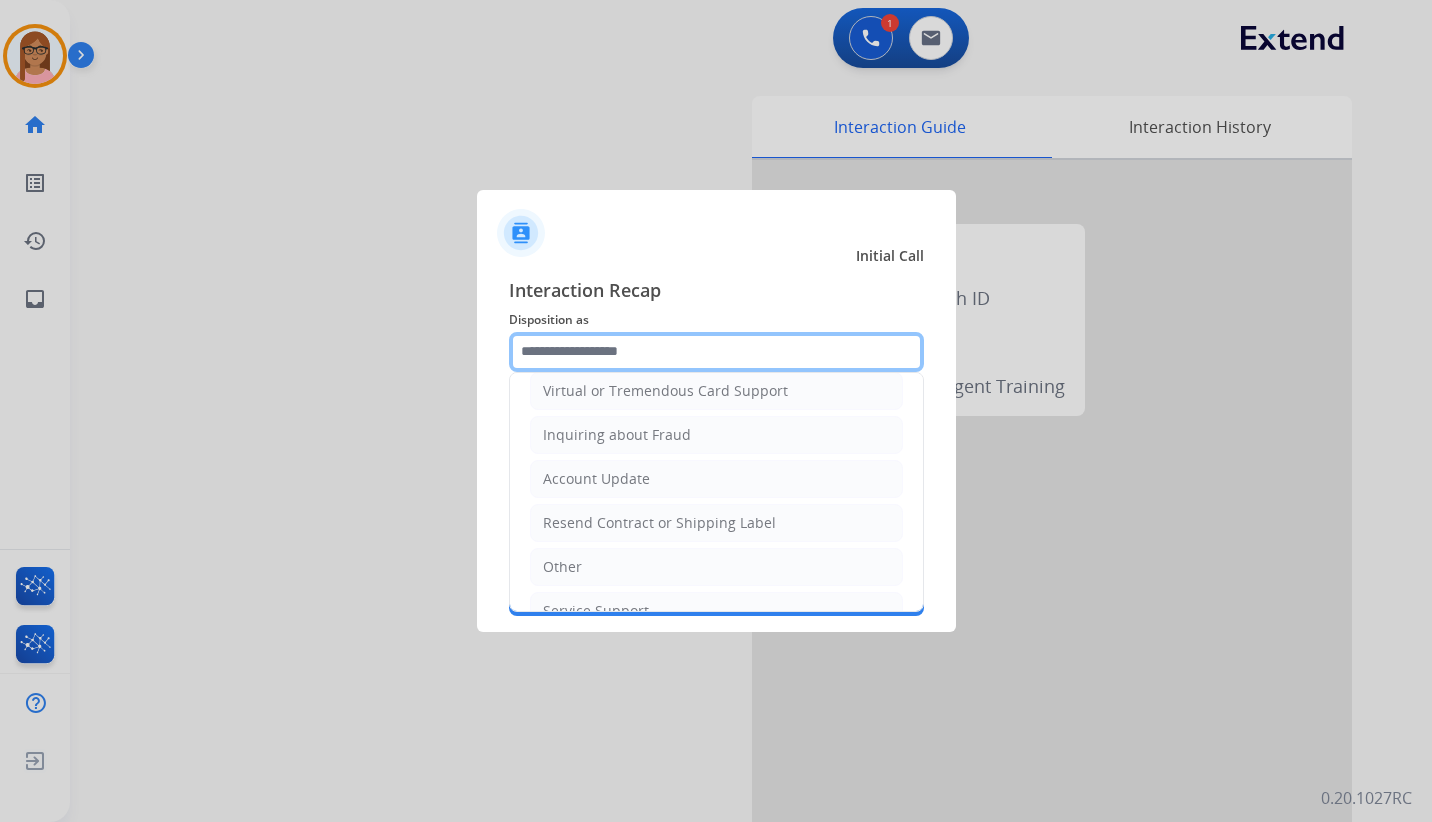 scroll, scrollTop: 312, scrollLeft: 0, axis: vertical 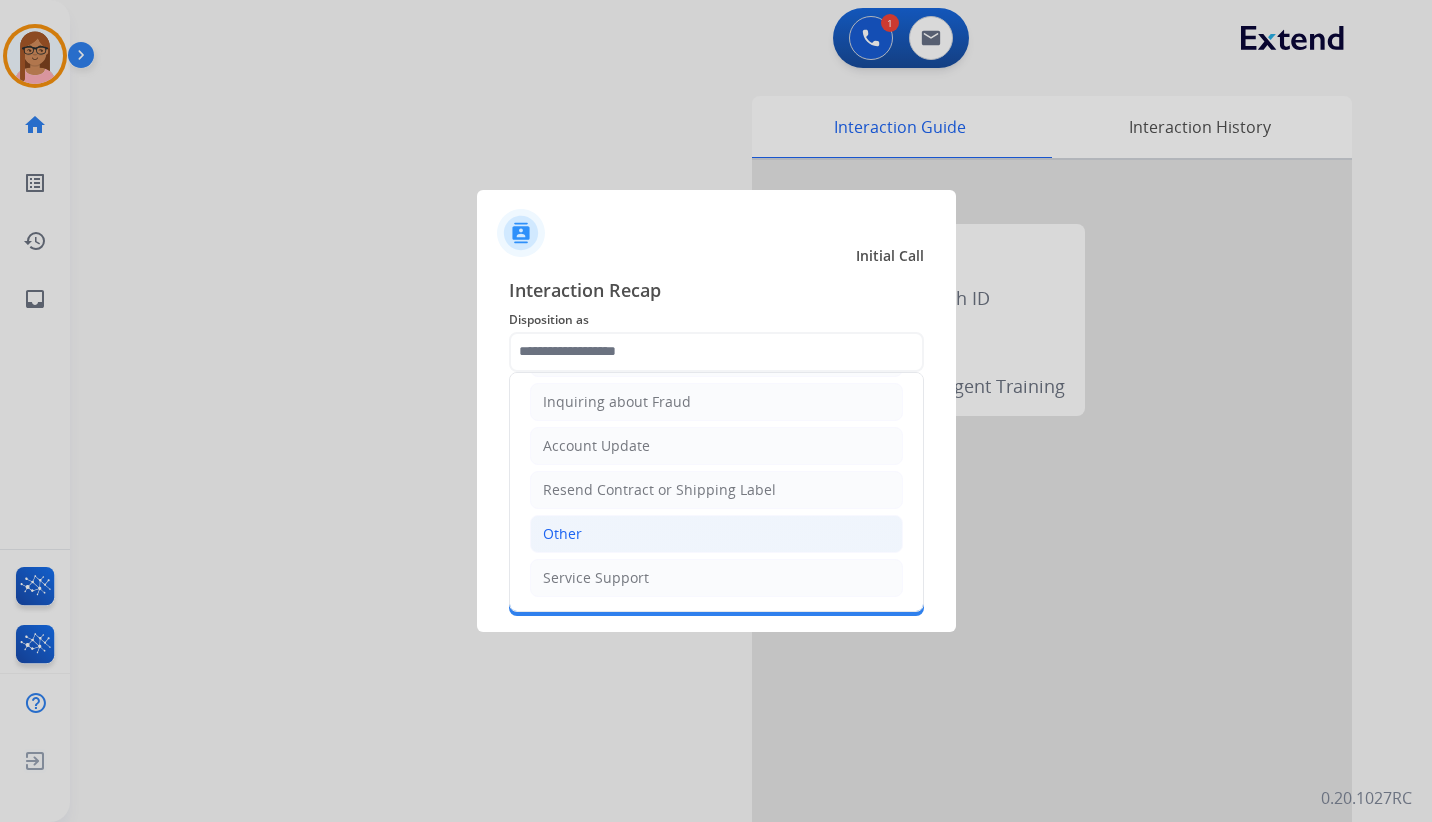click on "Other" 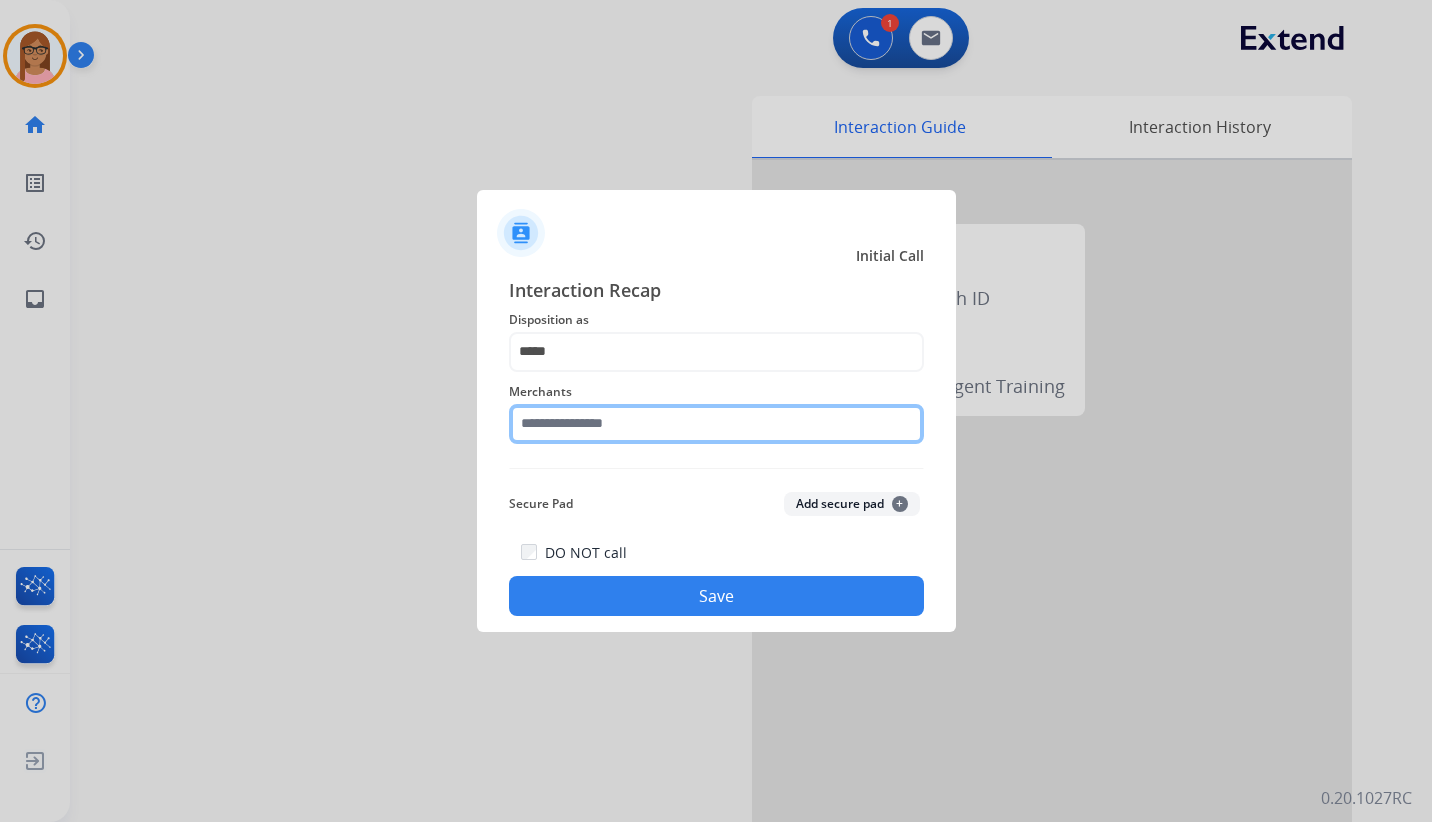 click 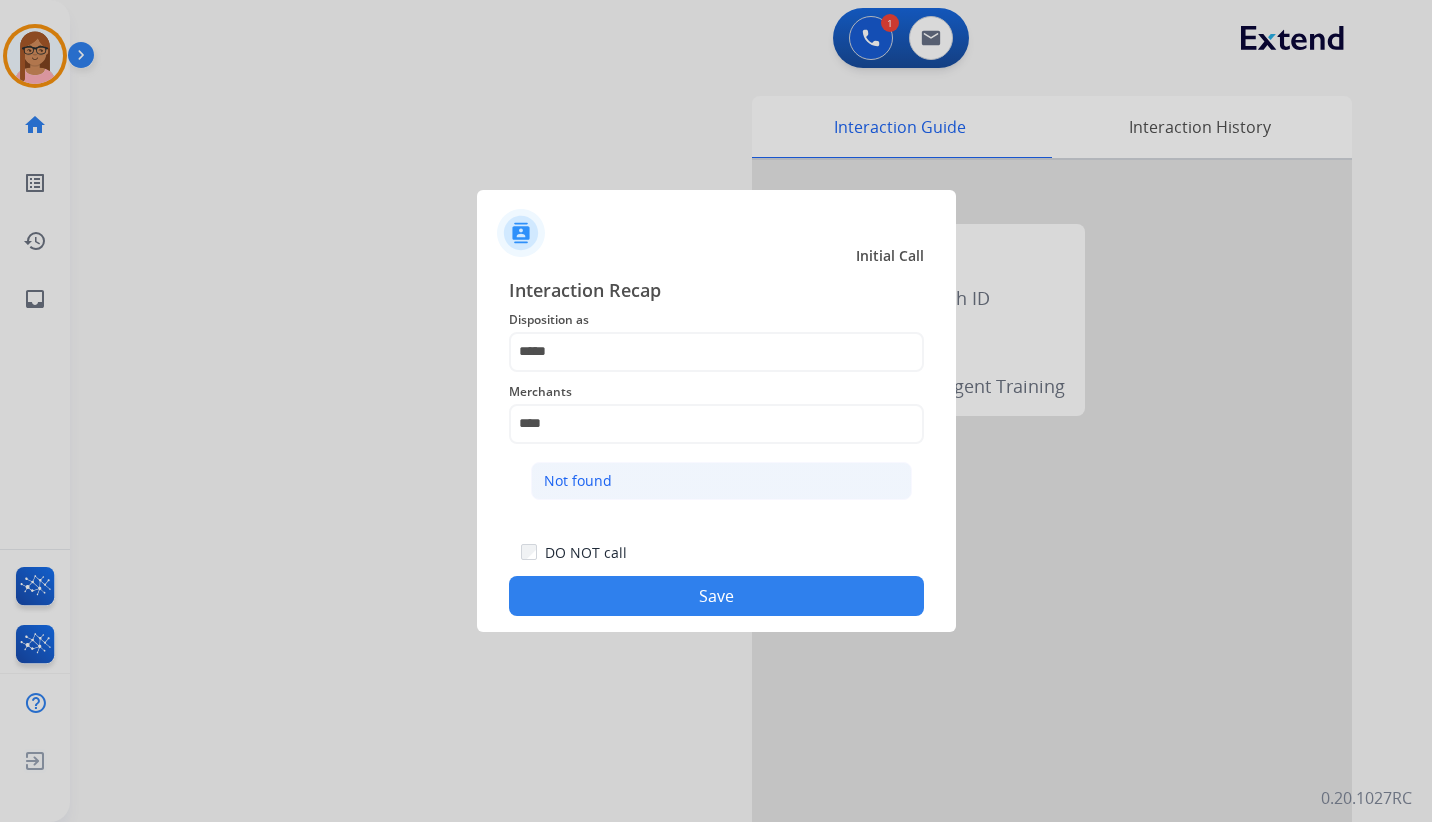 click on "Not found" 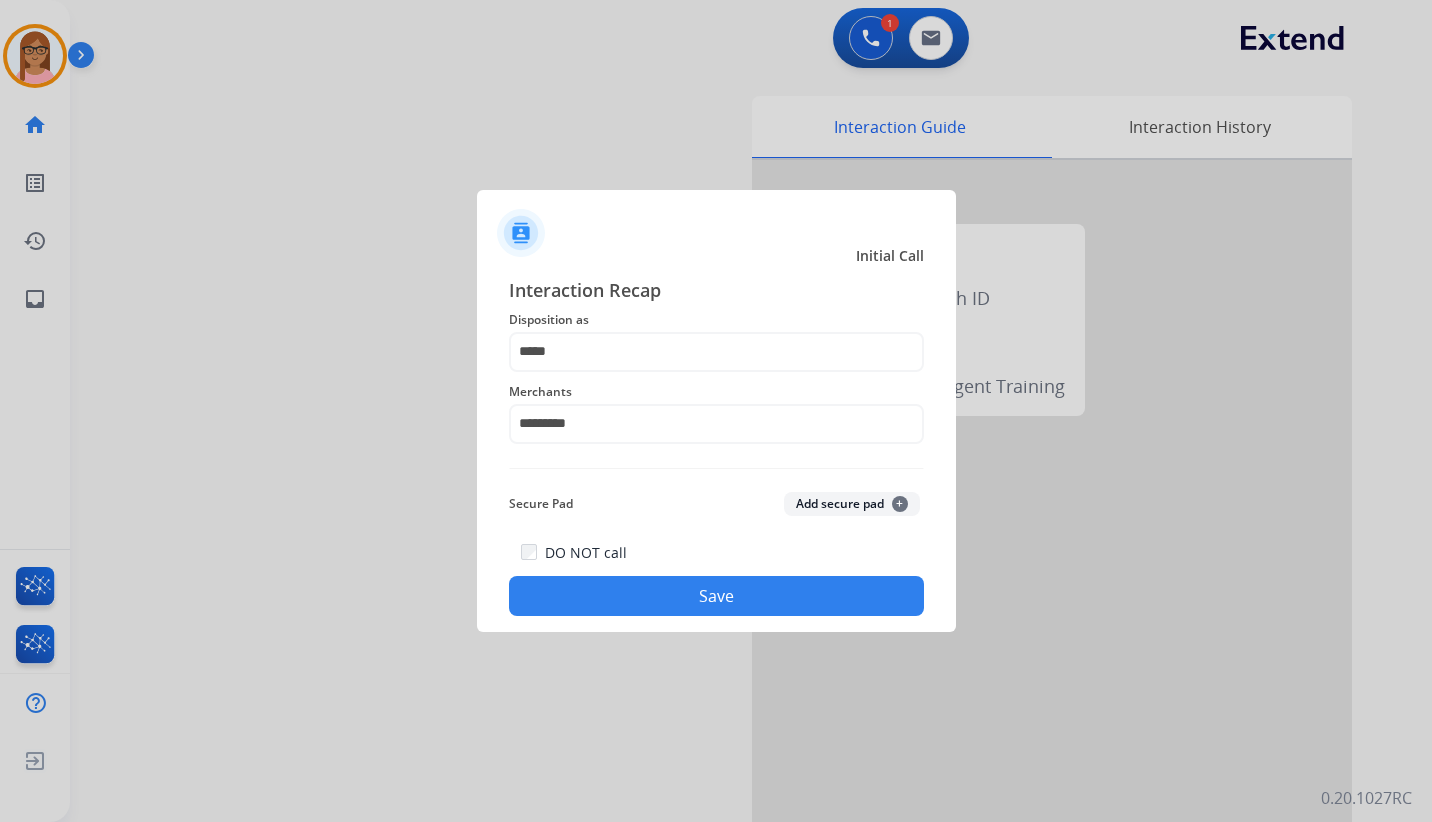 click on "Save" 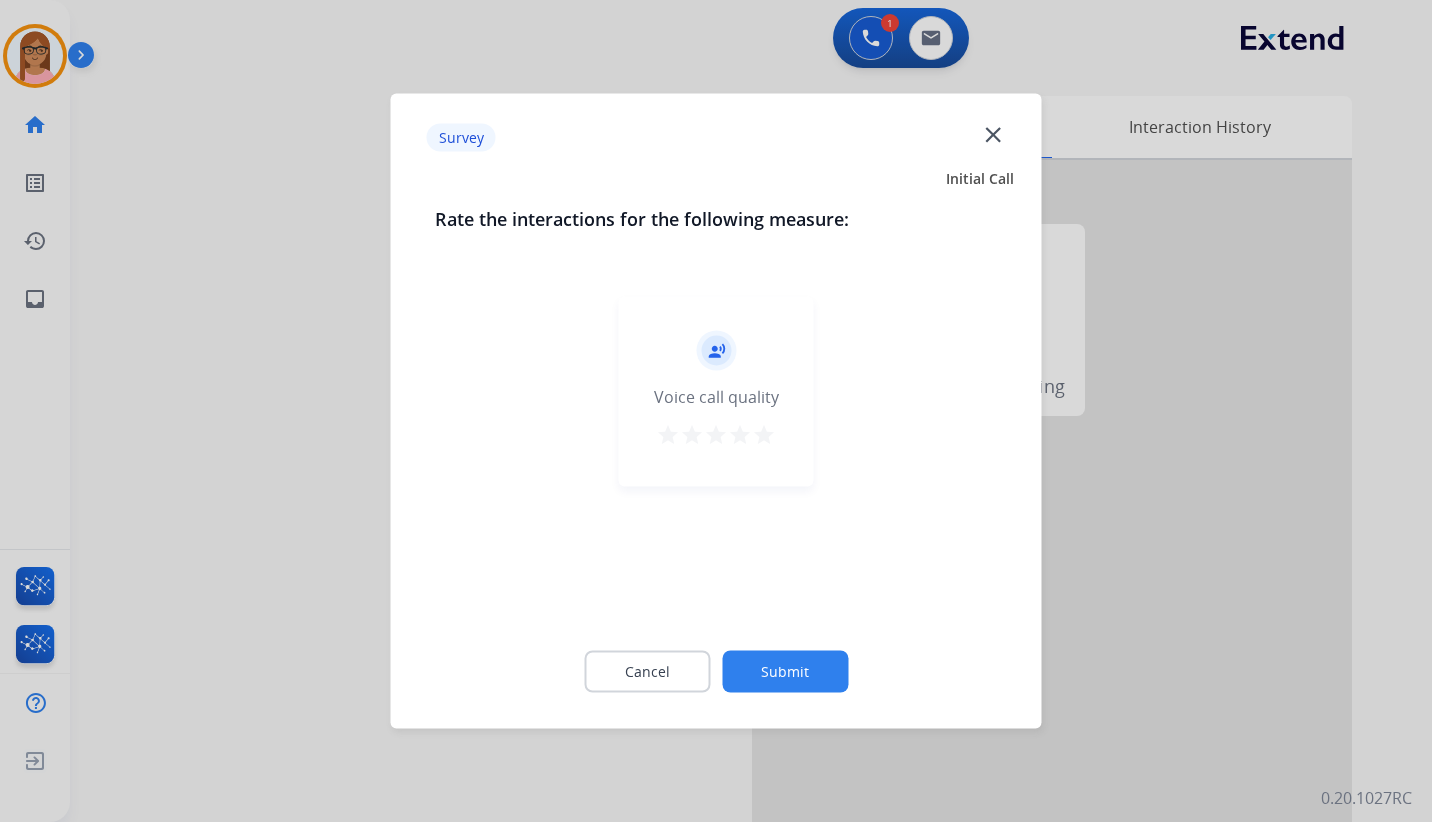 click on "star" at bounding box center [764, 435] 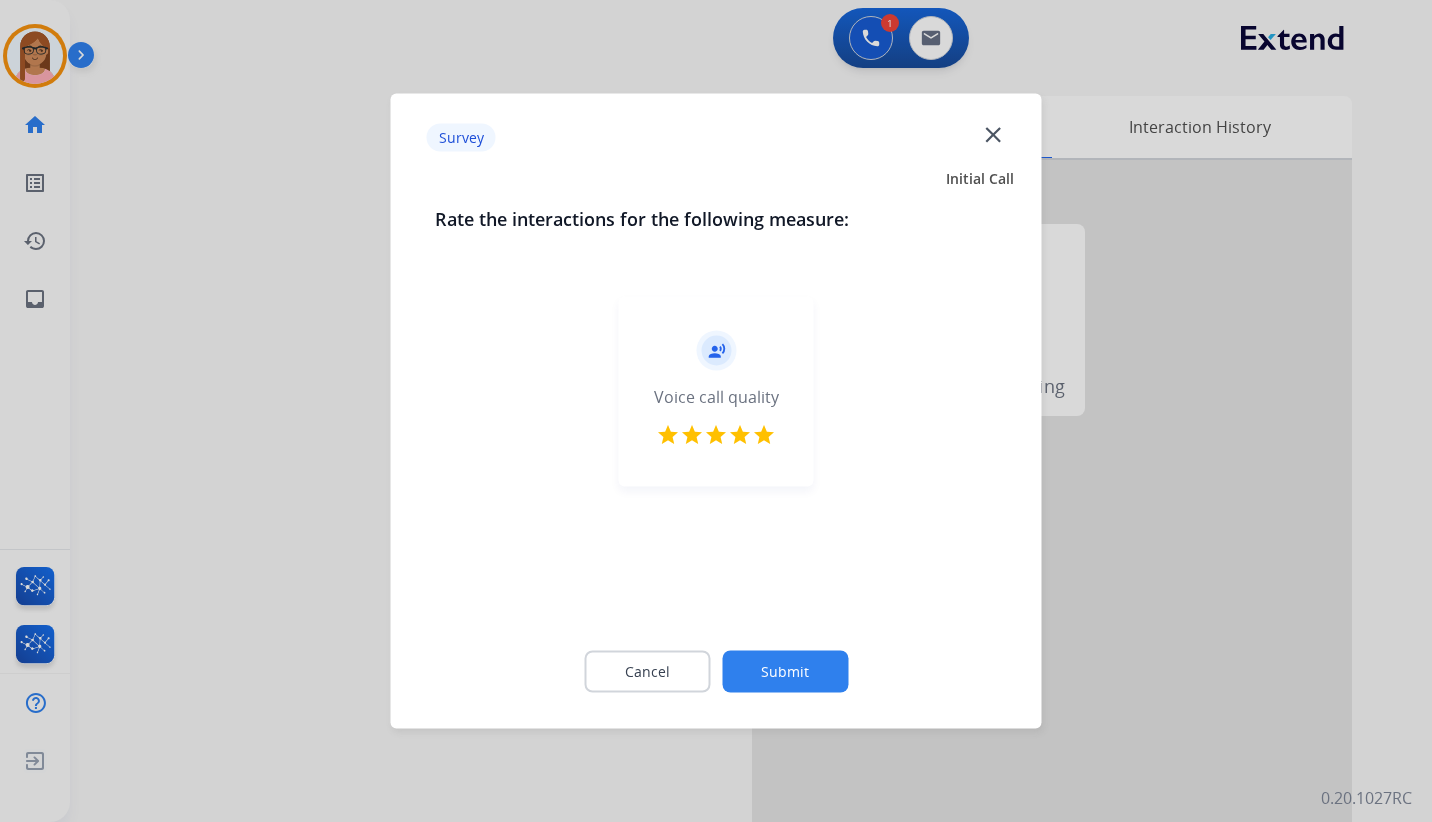click on "Submit" 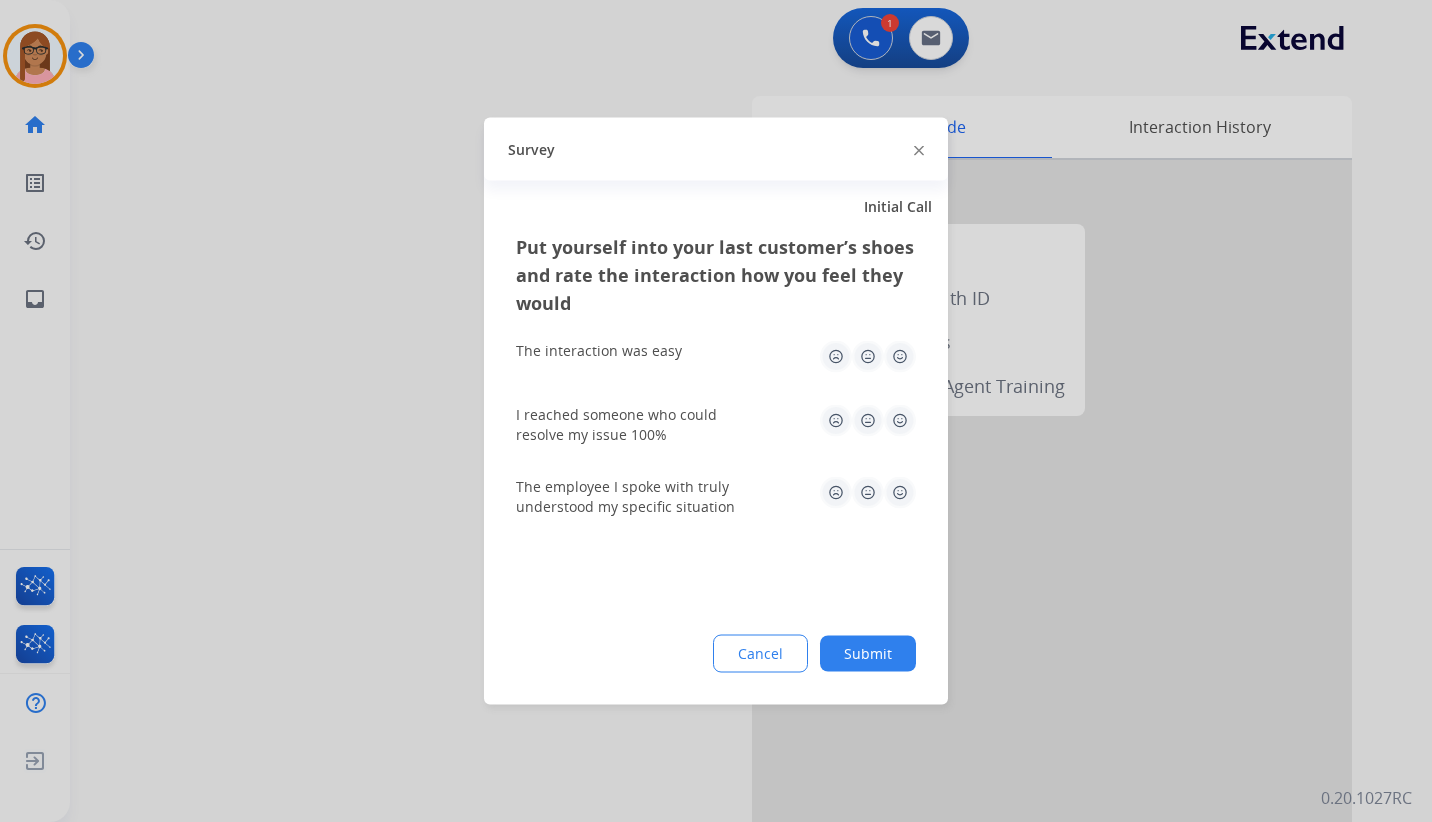 drag, startPoint x: 859, startPoint y: 355, endPoint x: 871, endPoint y: 408, distance: 54.34151 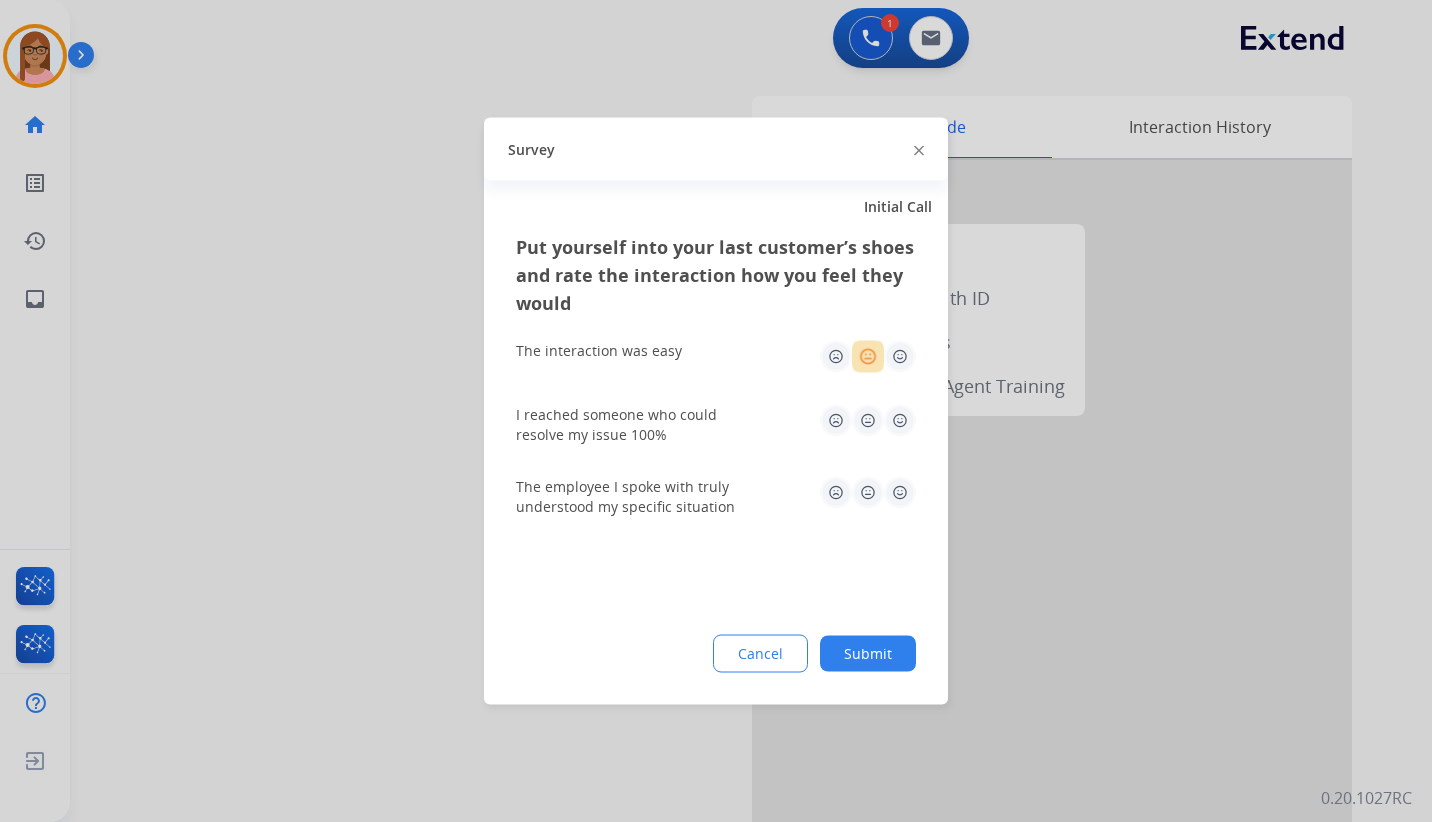 click 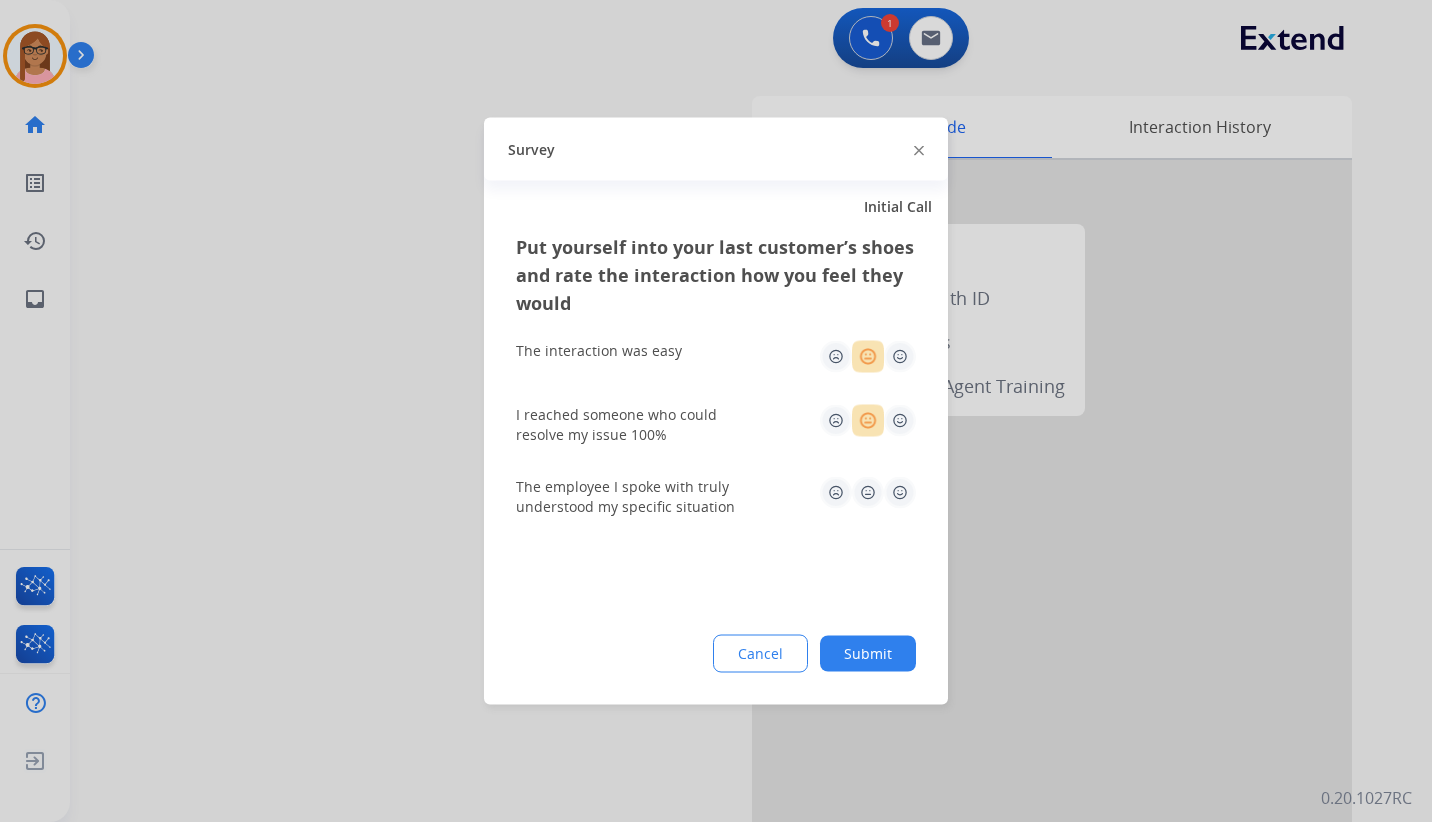 click 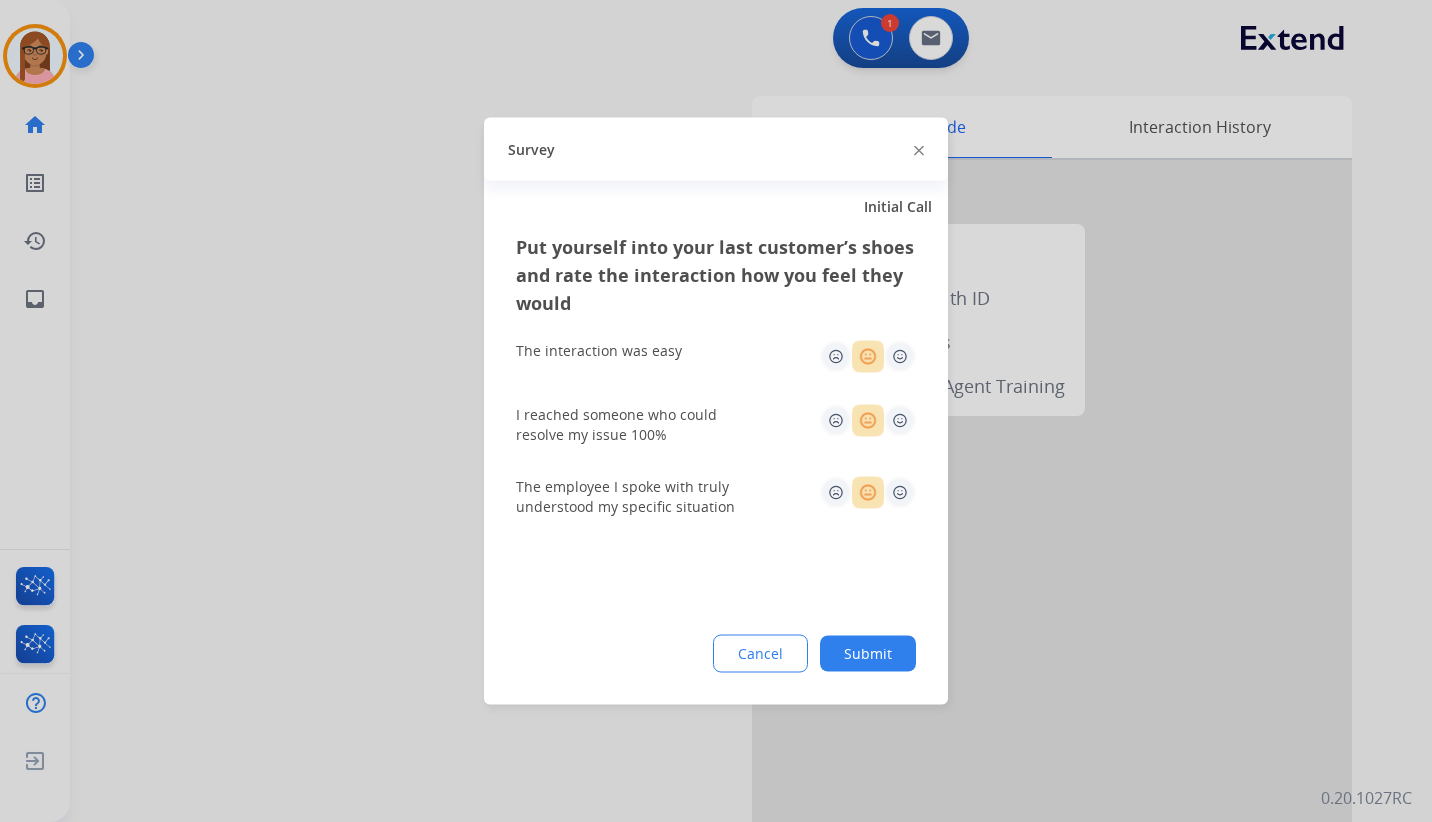 click on "Submit" 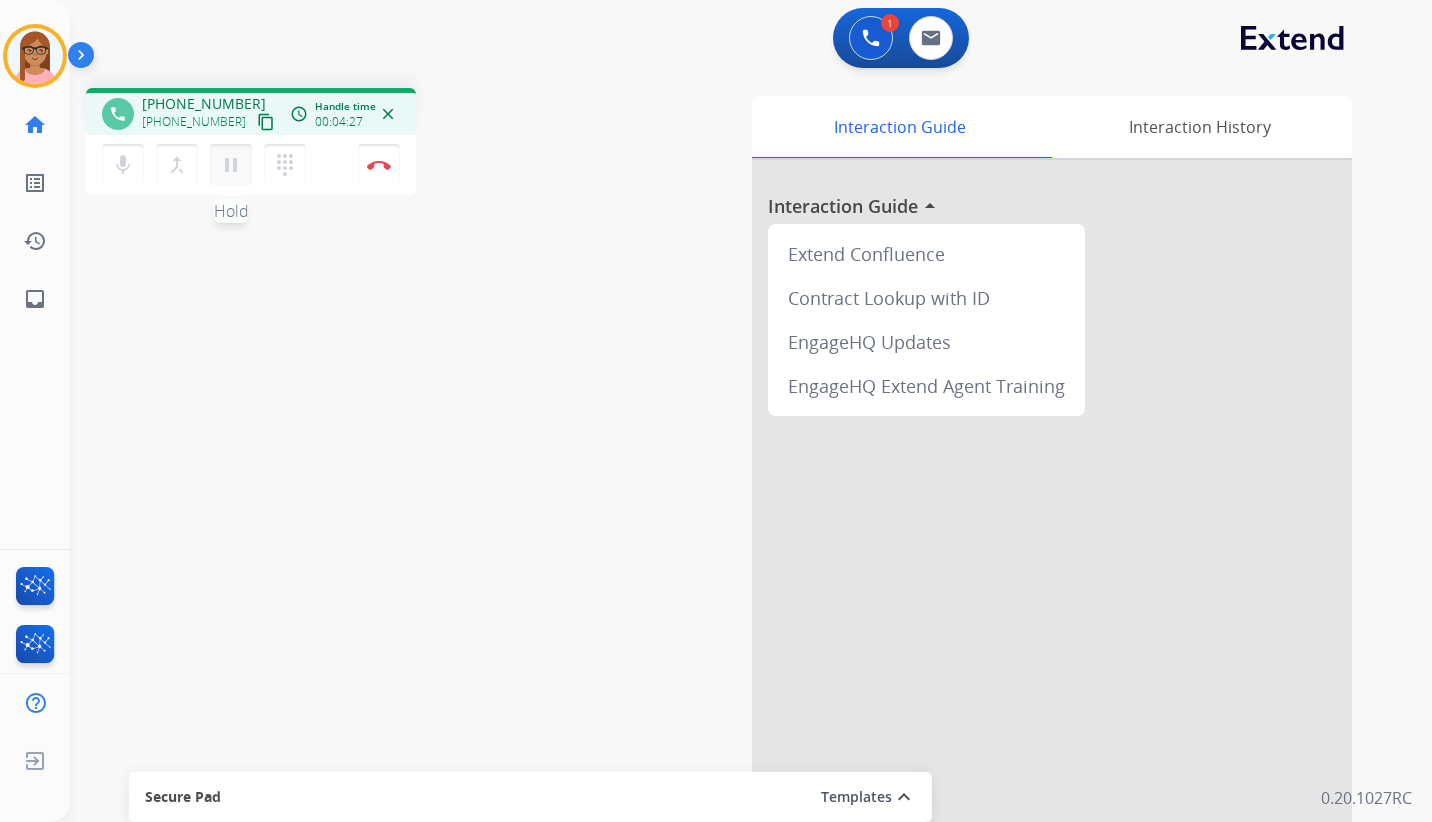 click on "pause Hold" at bounding box center (231, 165) 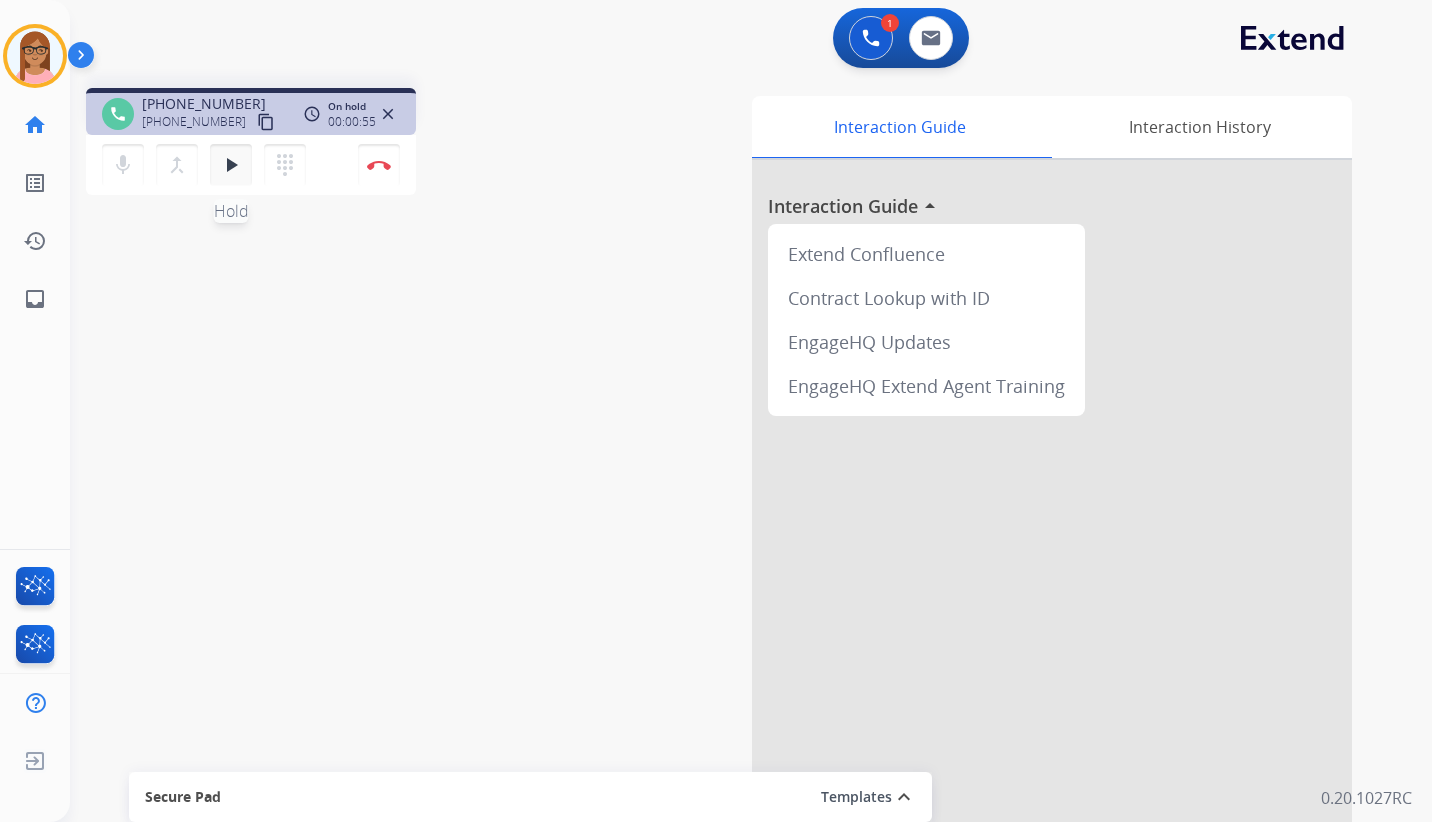 click on "play_arrow" at bounding box center [231, 165] 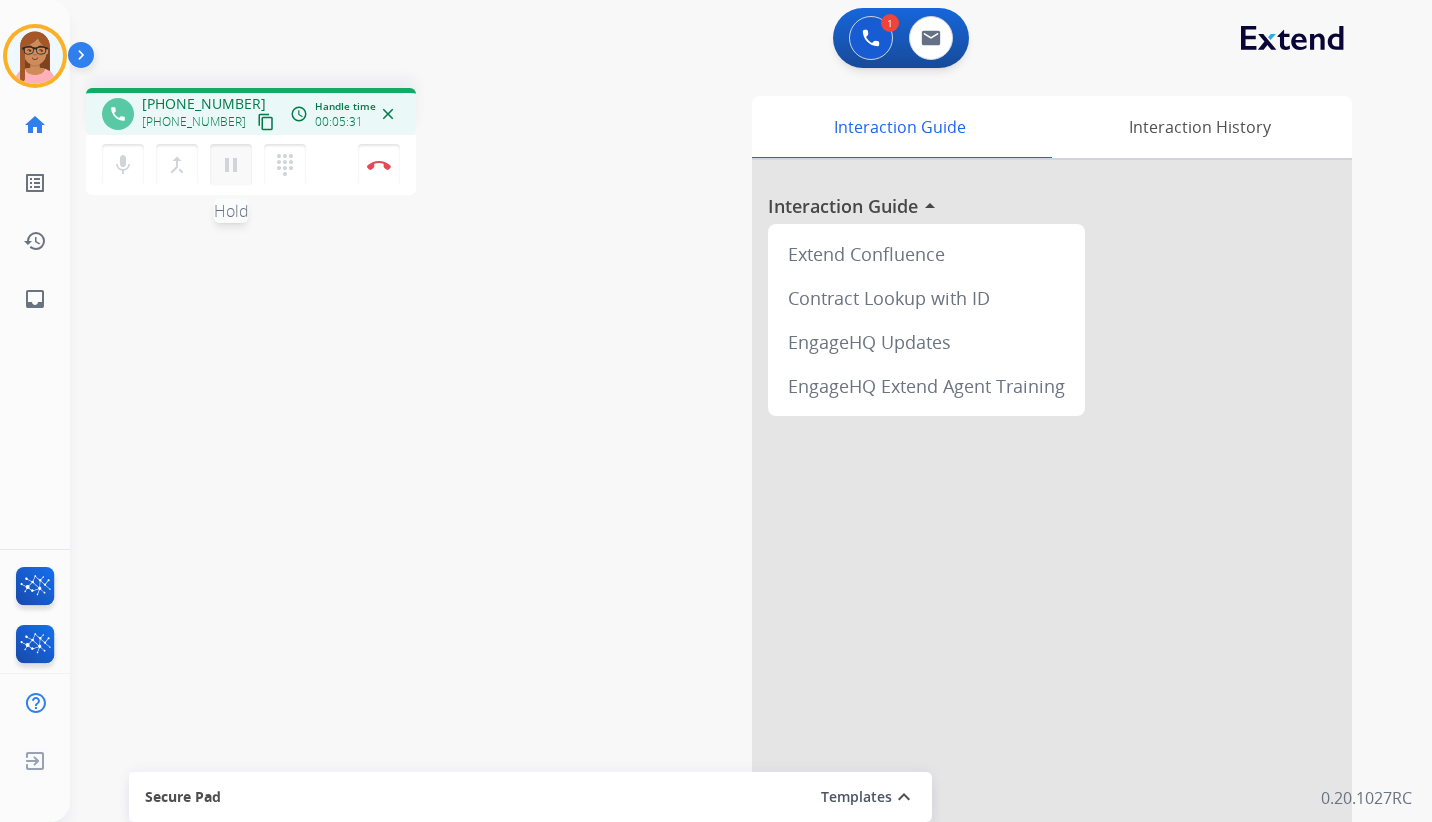 click on "pause" at bounding box center (231, 165) 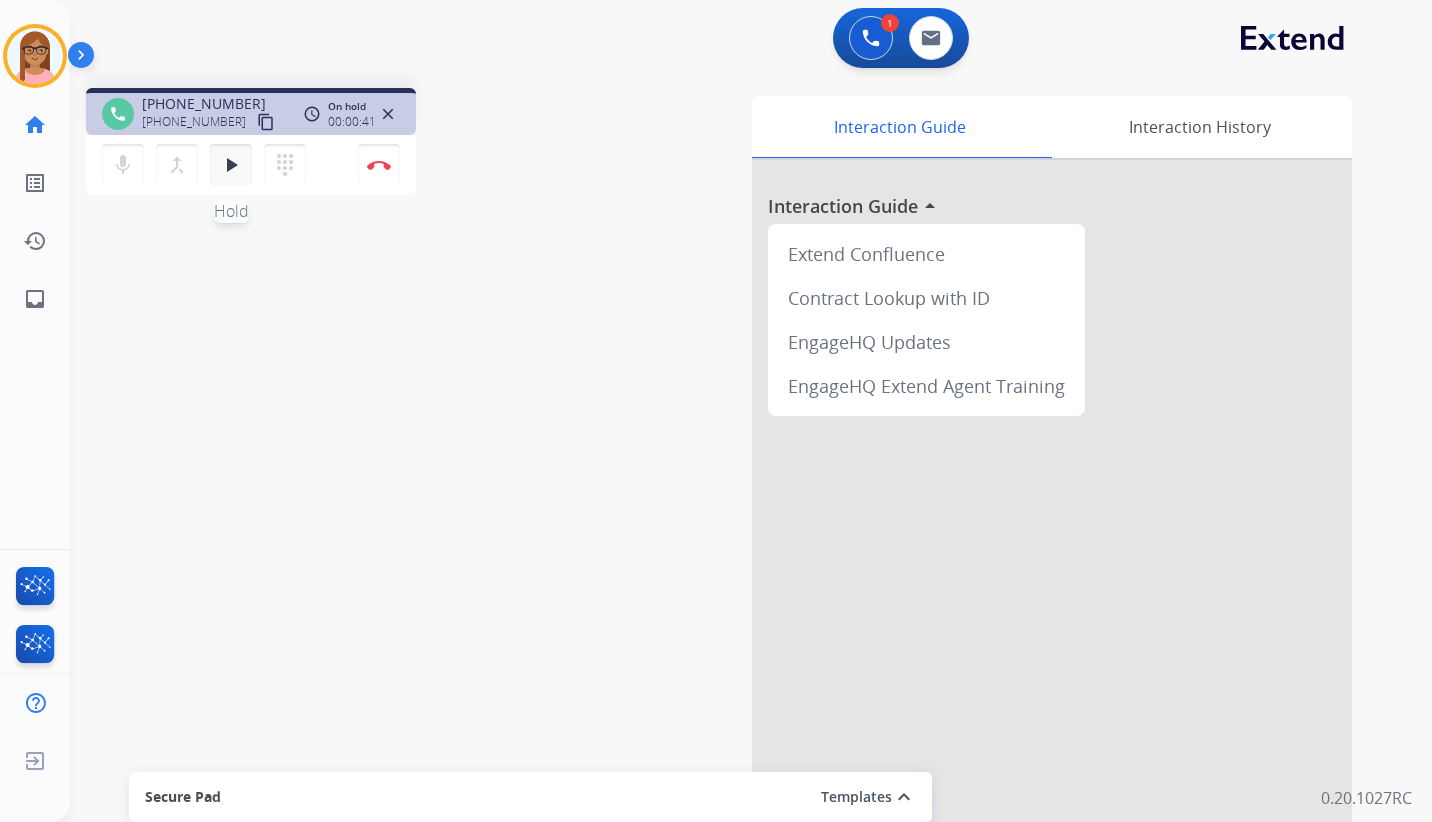 click on "play_arrow" at bounding box center [231, 165] 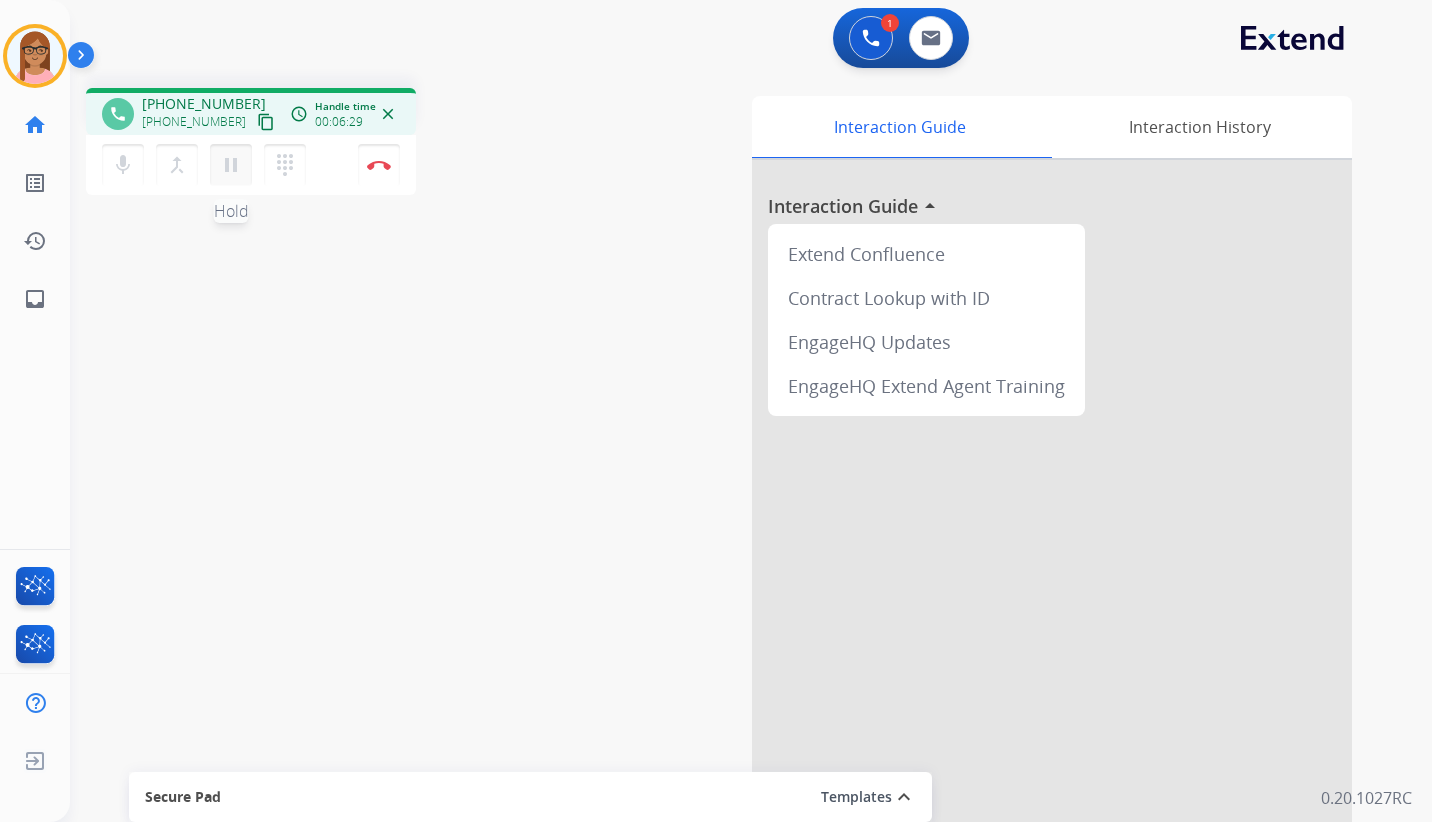 click on "pause" at bounding box center [231, 165] 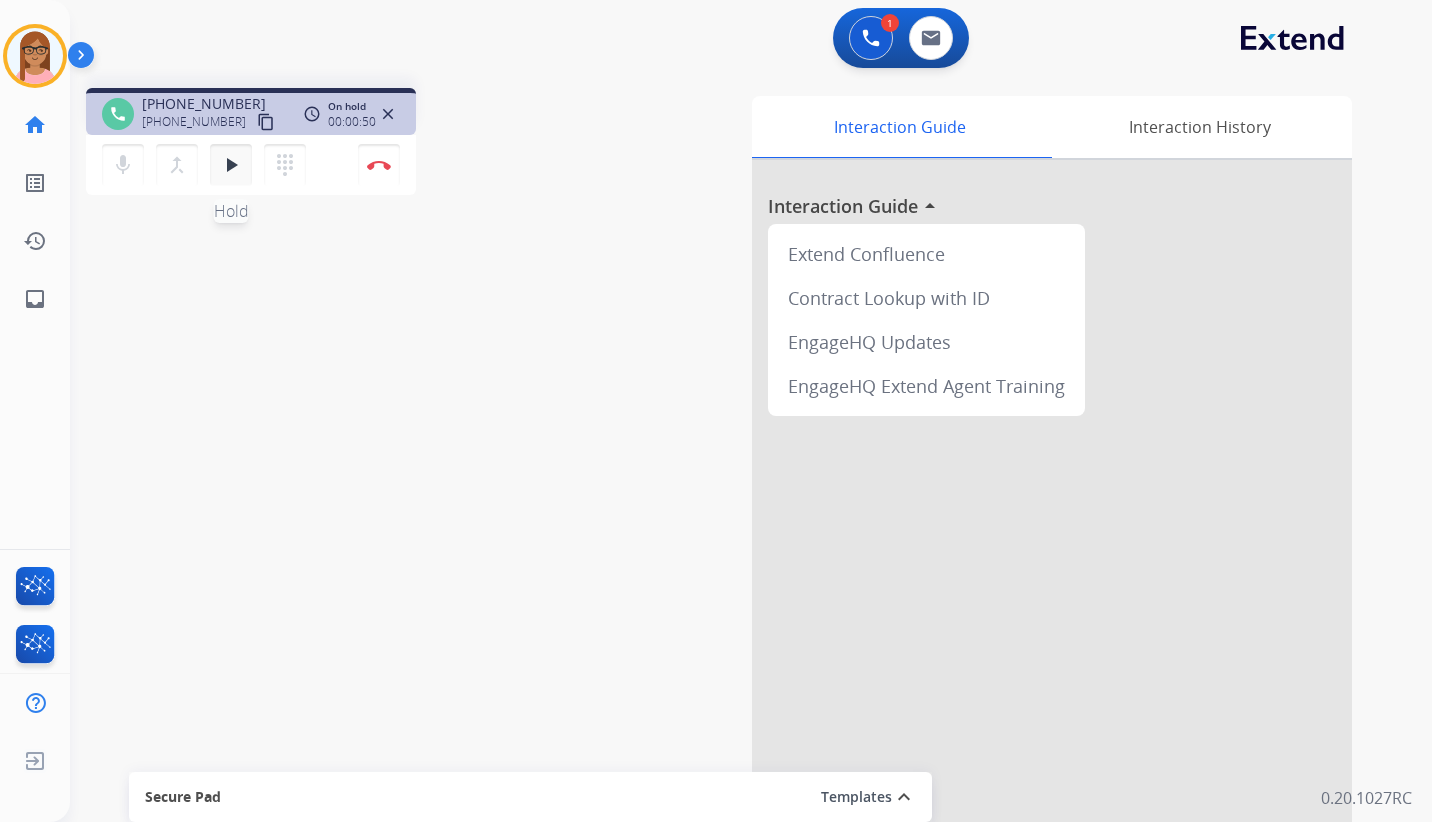 click on "play_arrow" at bounding box center (231, 165) 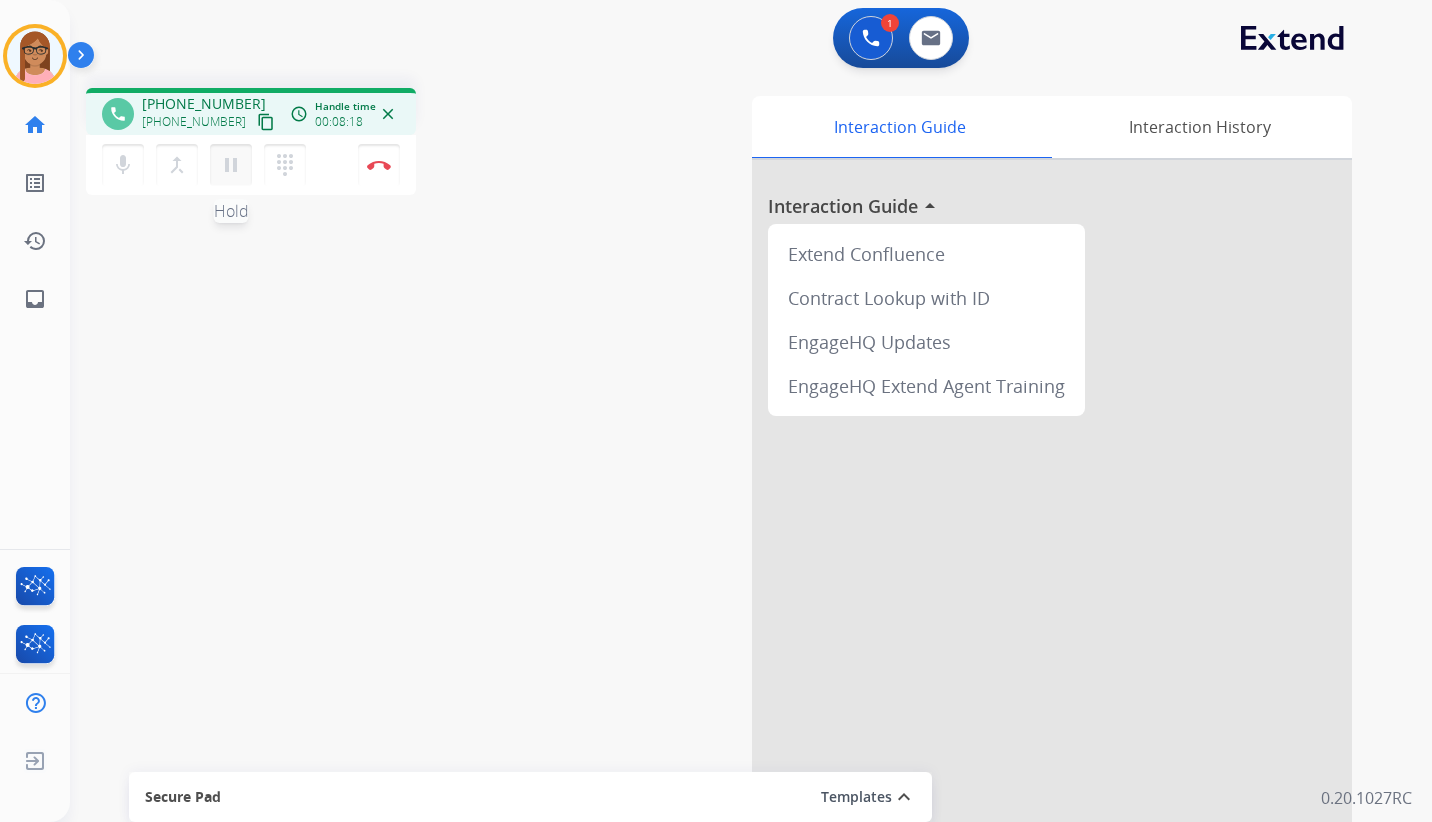 click on "pause" at bounding box center (231, 165) 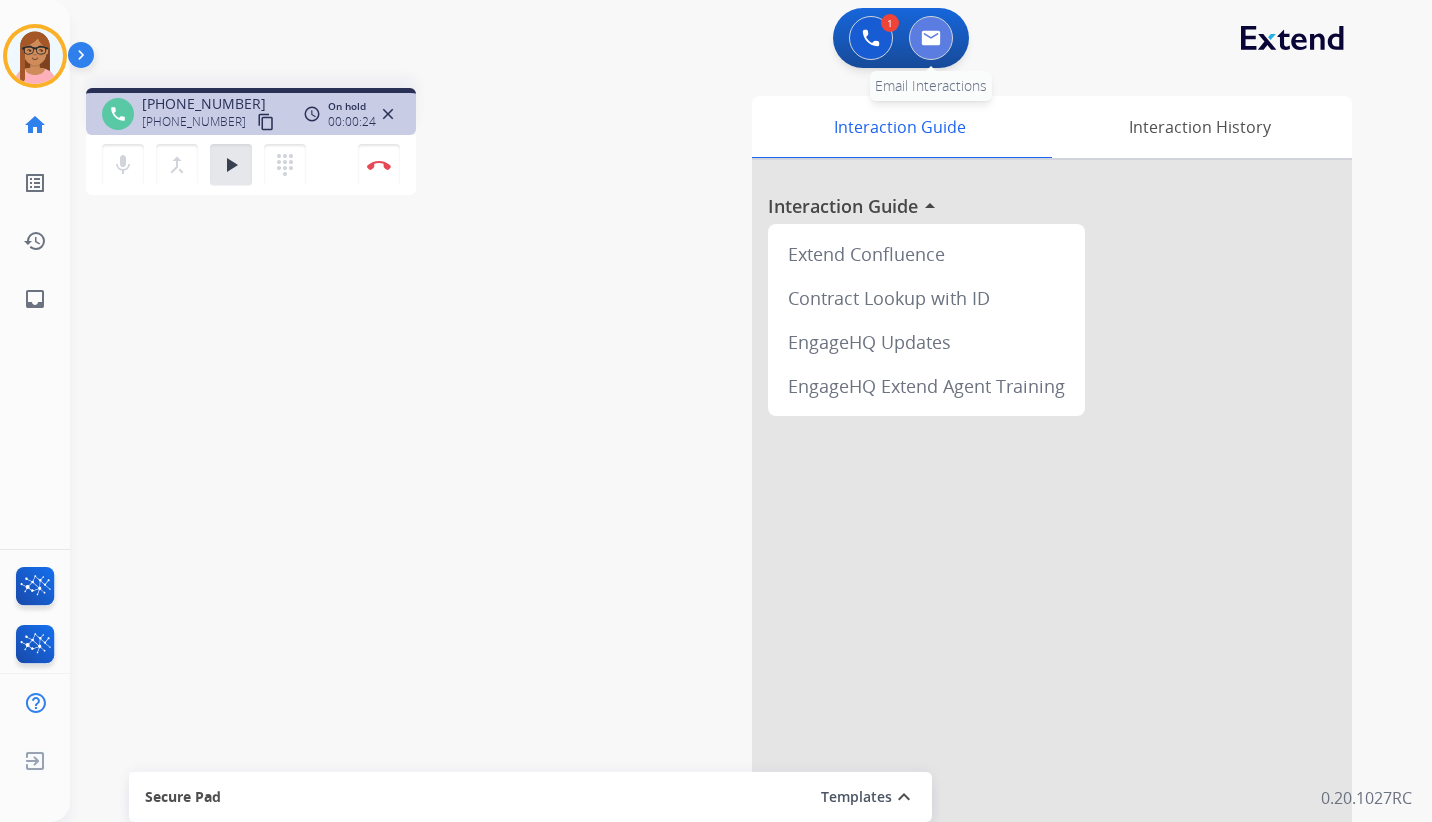 click at bounding box center [931, 38] 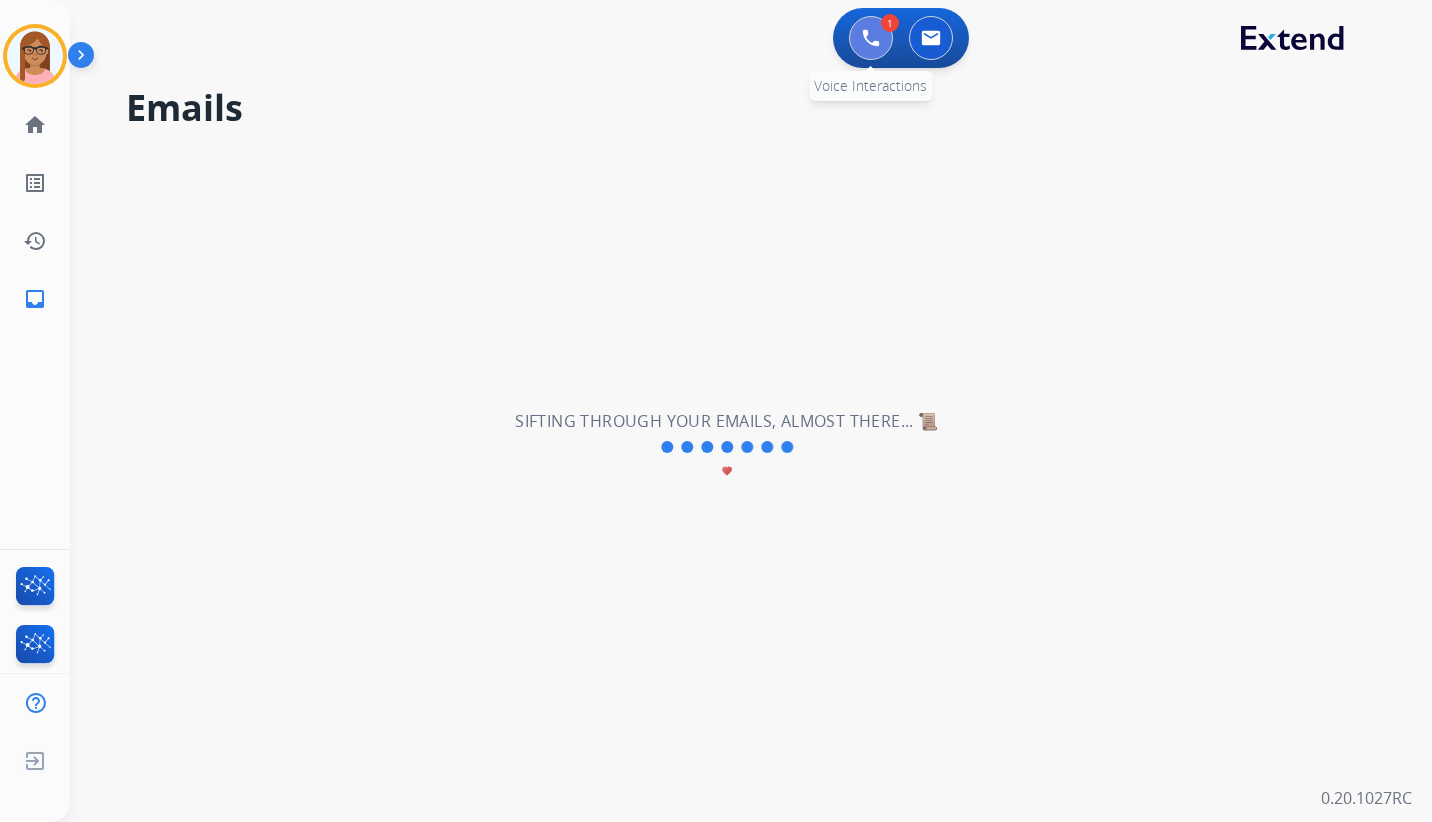 click at bounding box center [871, 38] 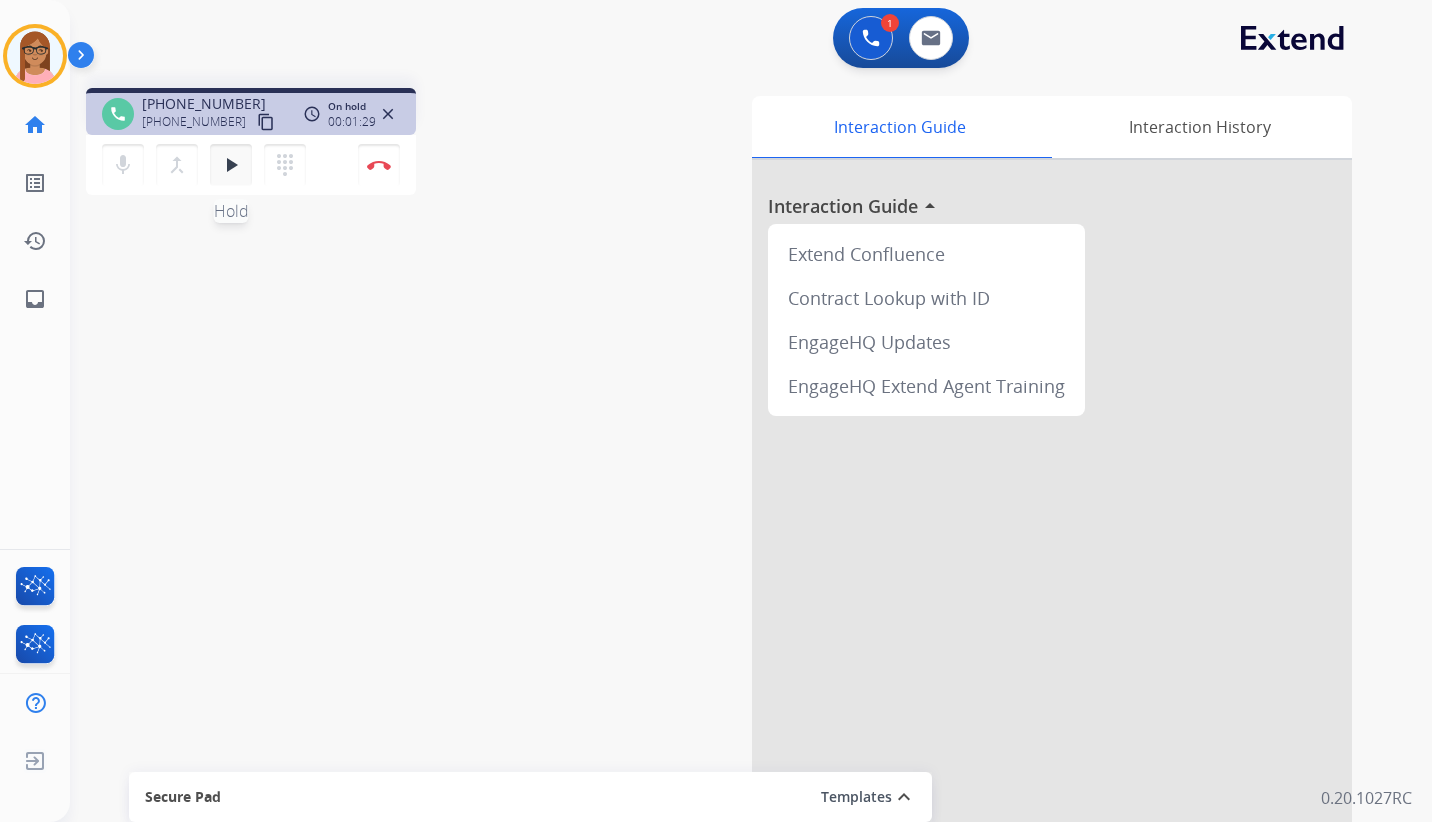 click on "play_arrow Hold" at bounding box center (231, 165) 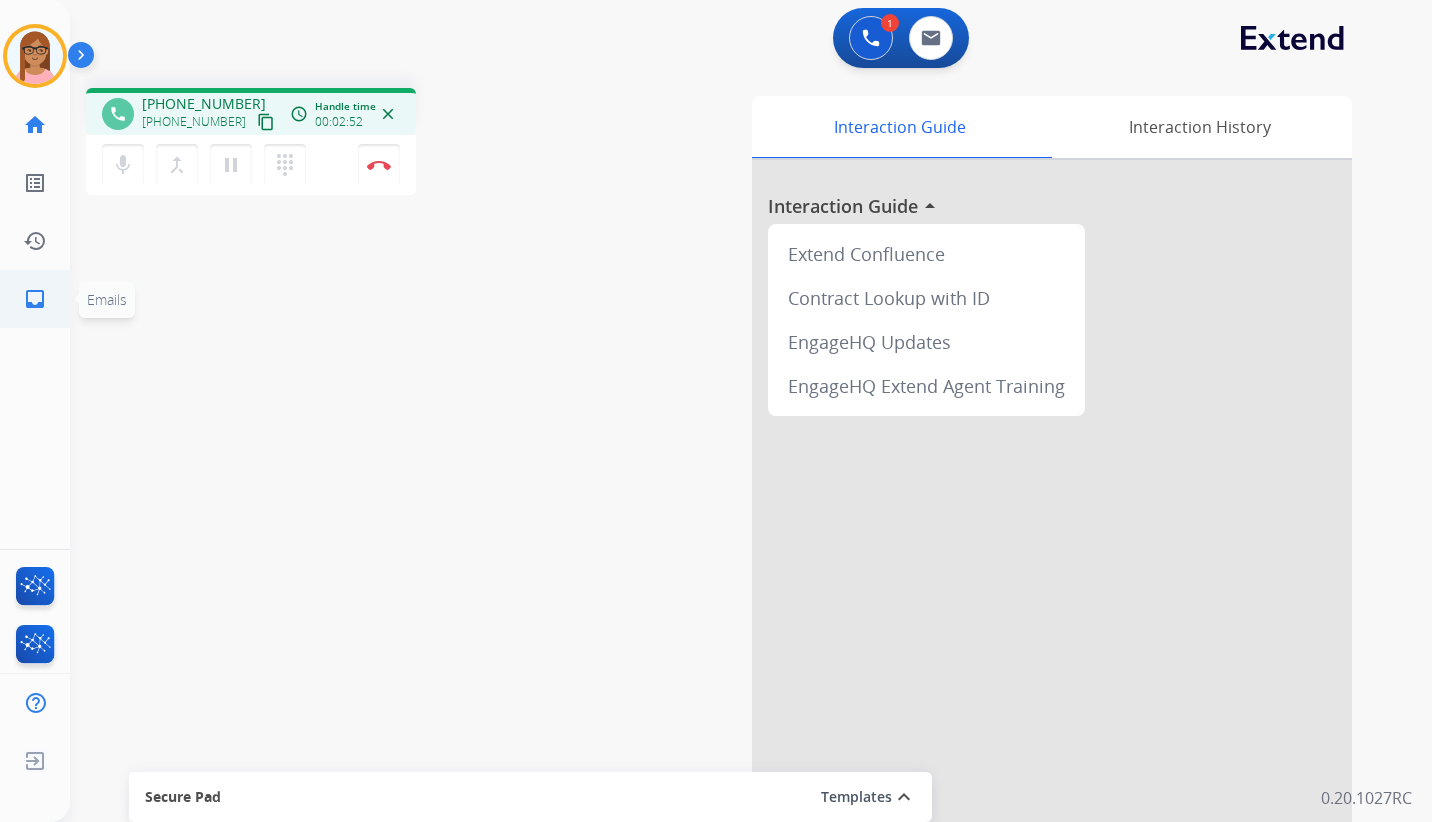 click on "inbox" 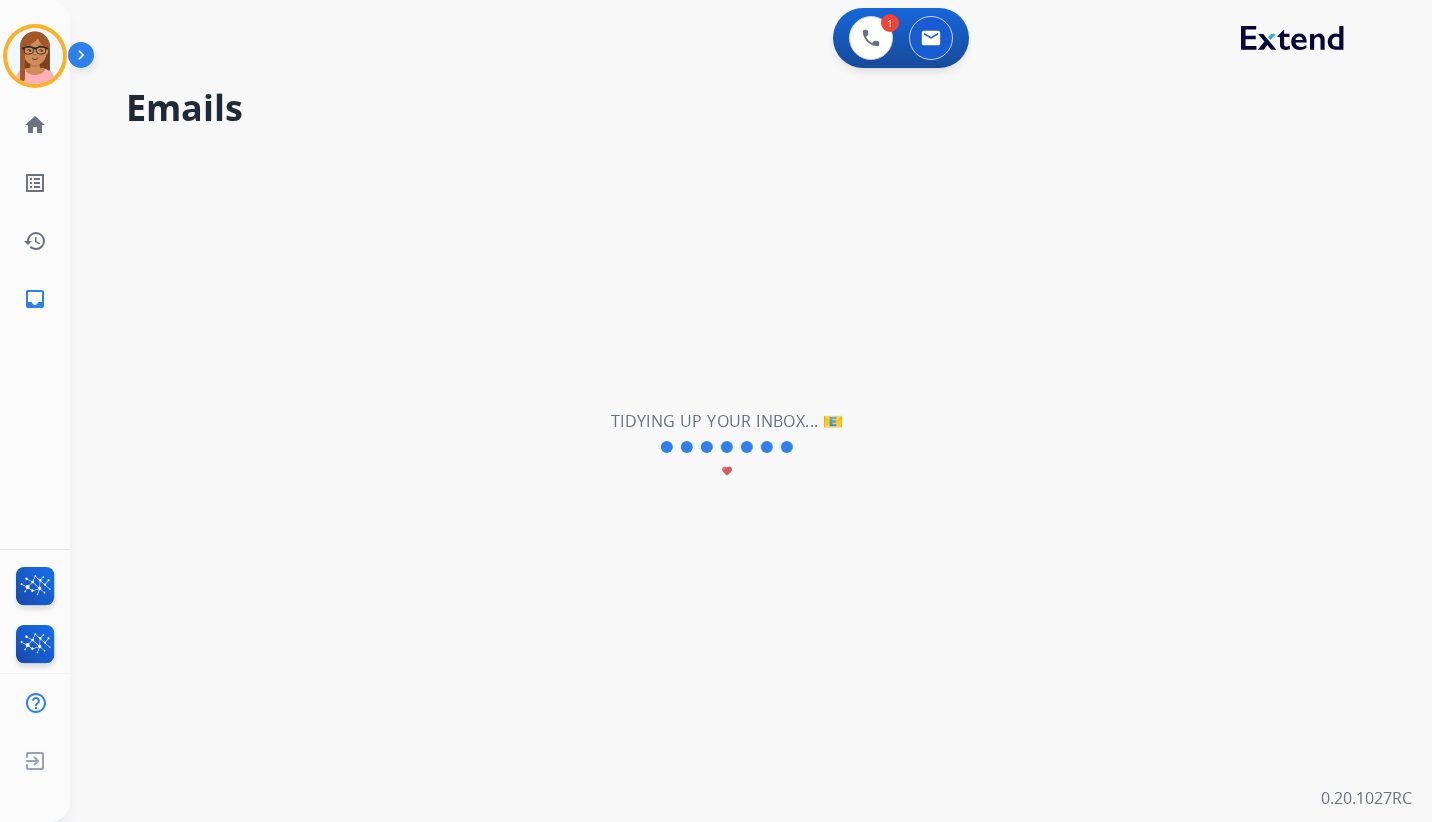 click on "1 Voice Interactions  0  Email Interactions" at bounding box center [901, 38] 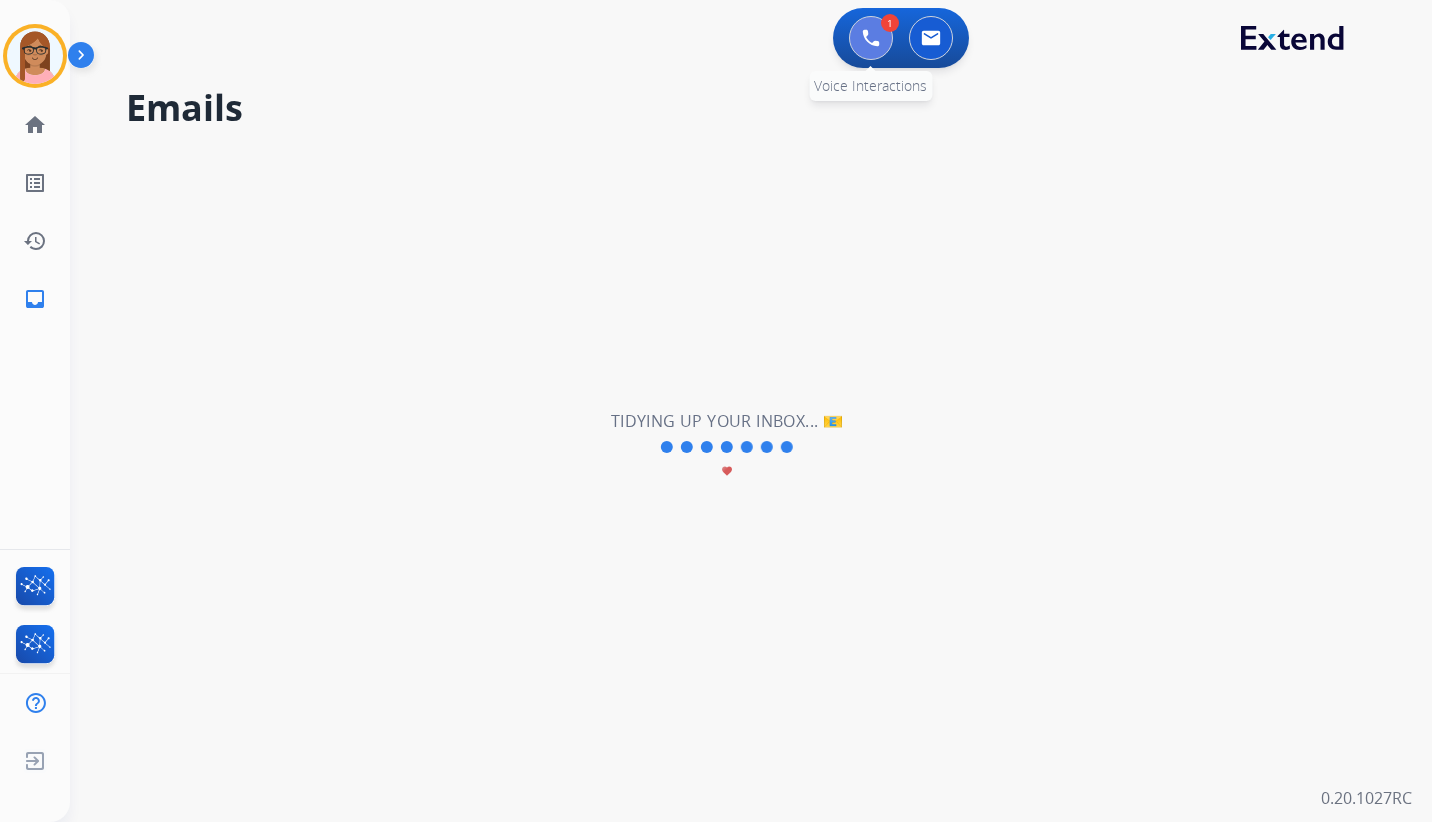 click at bounding box center [871, 38] 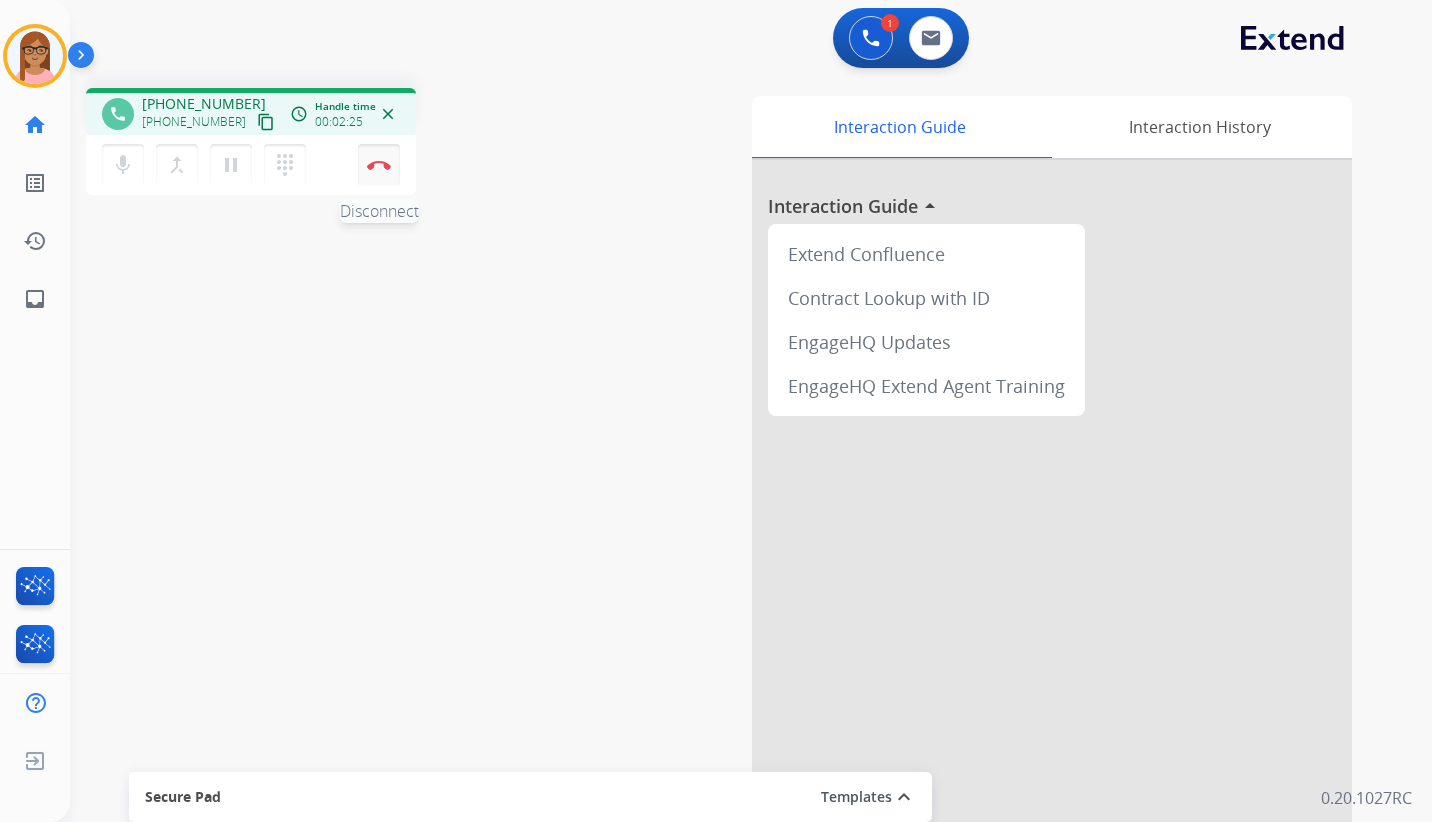 click on "Disconnect" at bounding box center [379, 165] 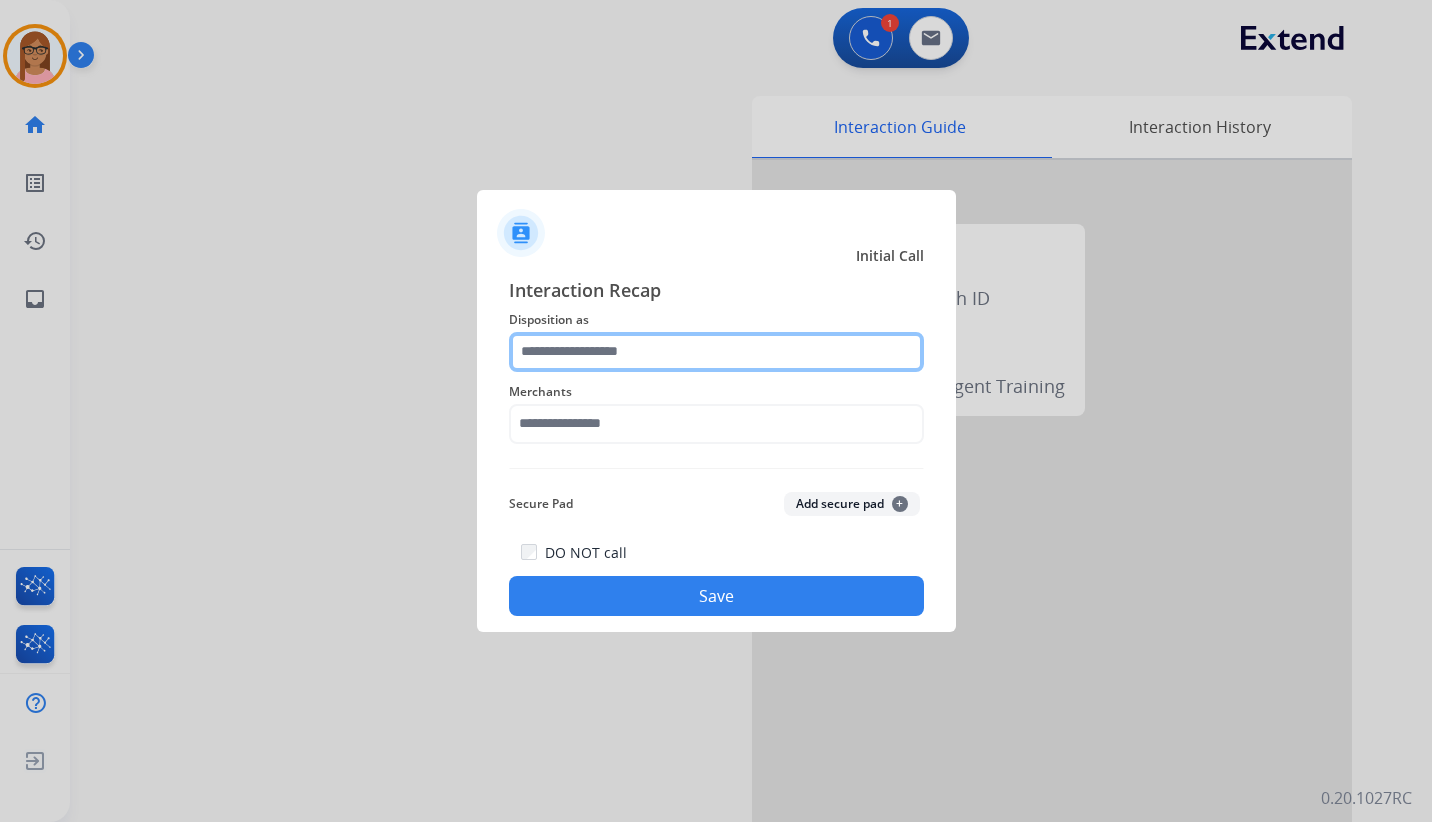 click 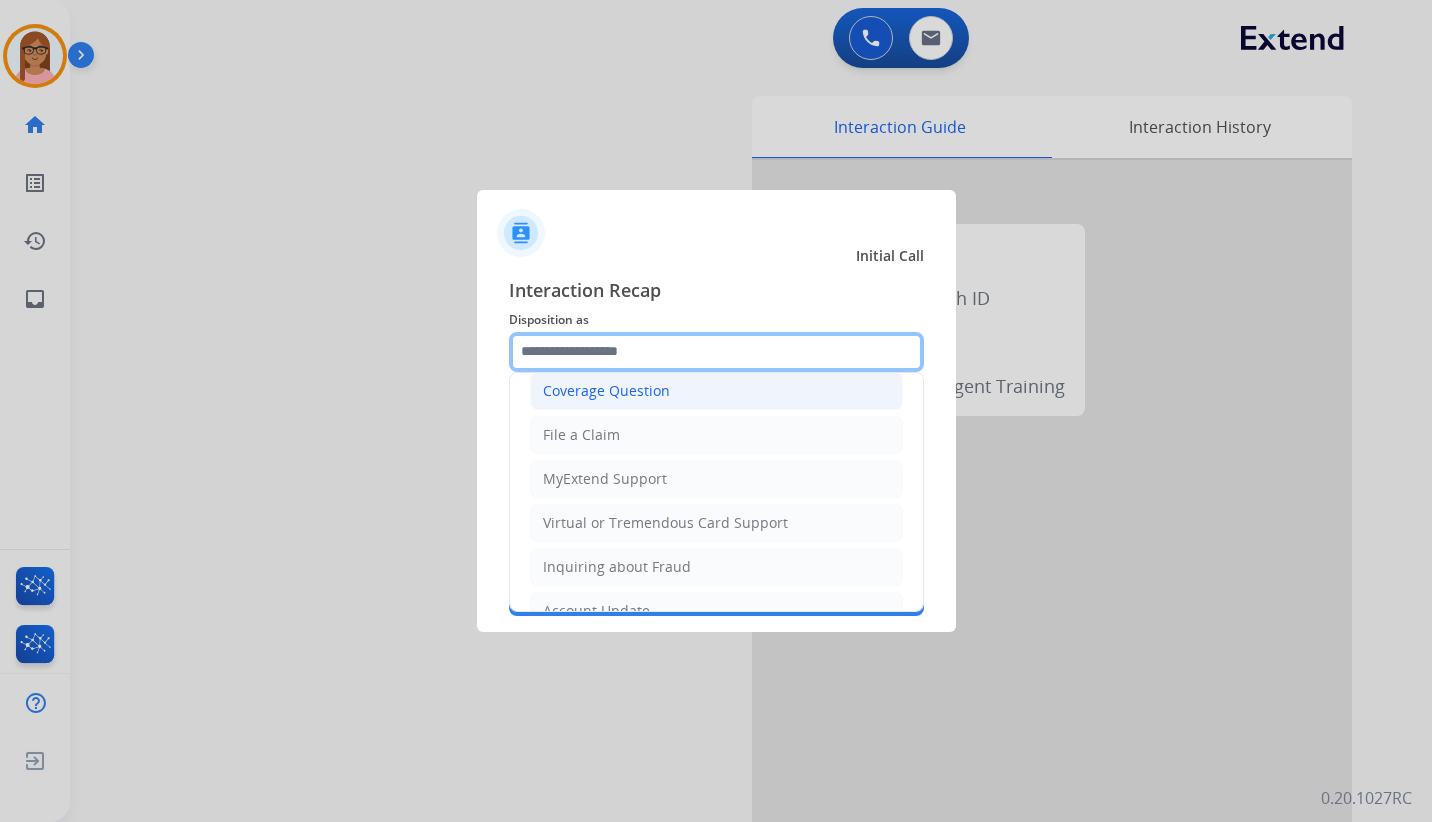 scroll, scrollTop: 200, scrollLeft: 0, axis: vertical 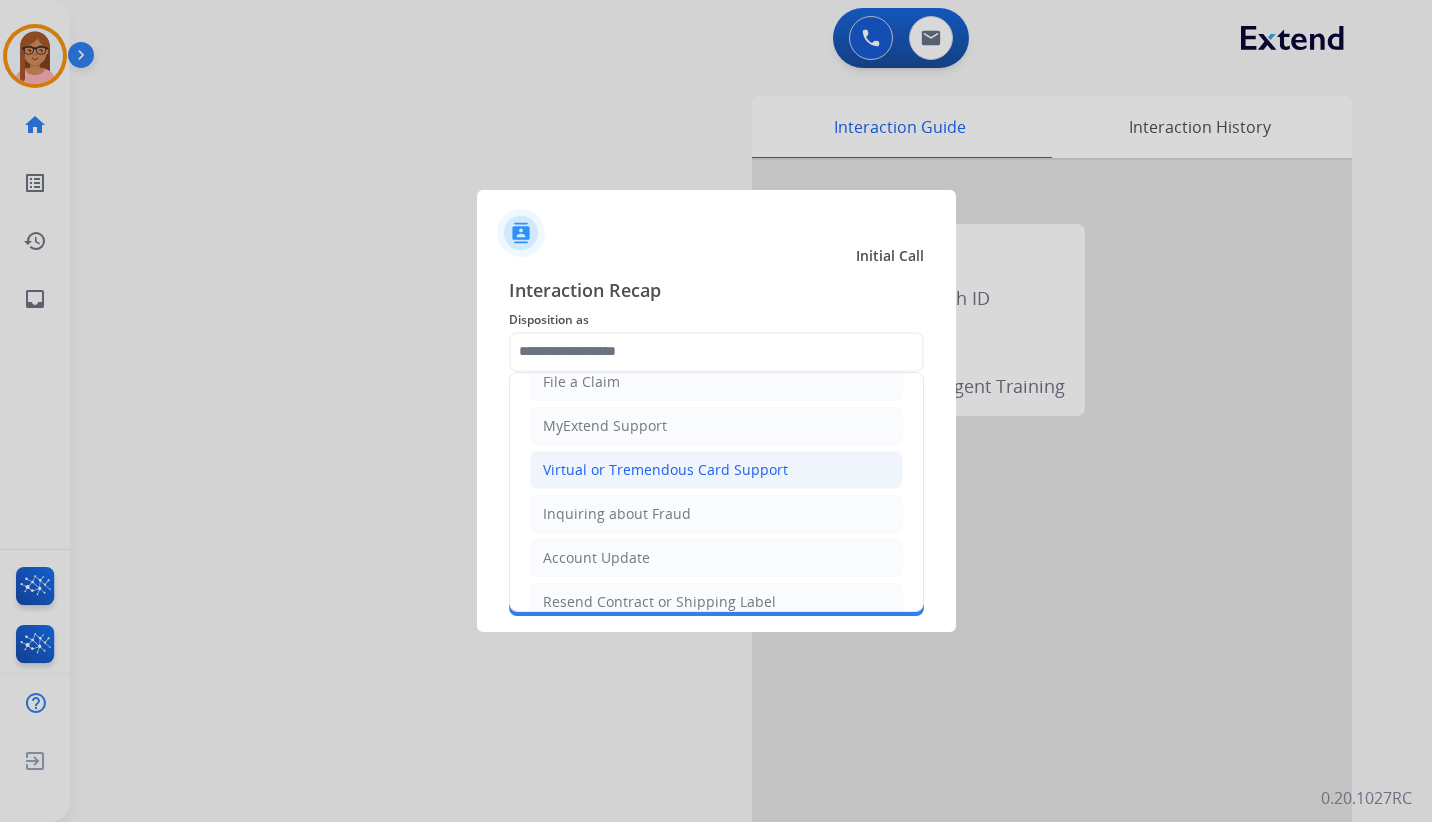 click on "Virtual or Tremendous Card Support" 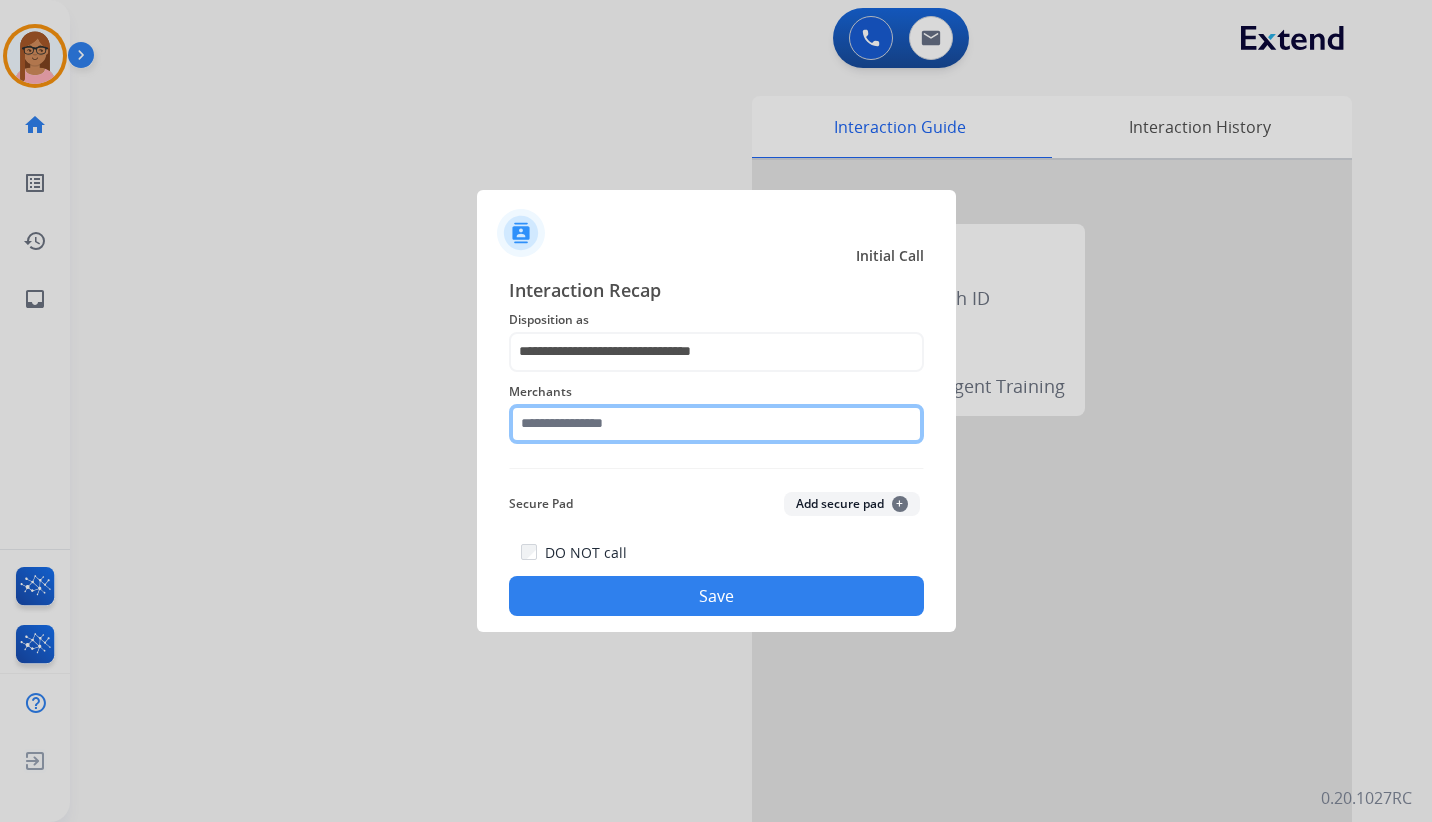 click 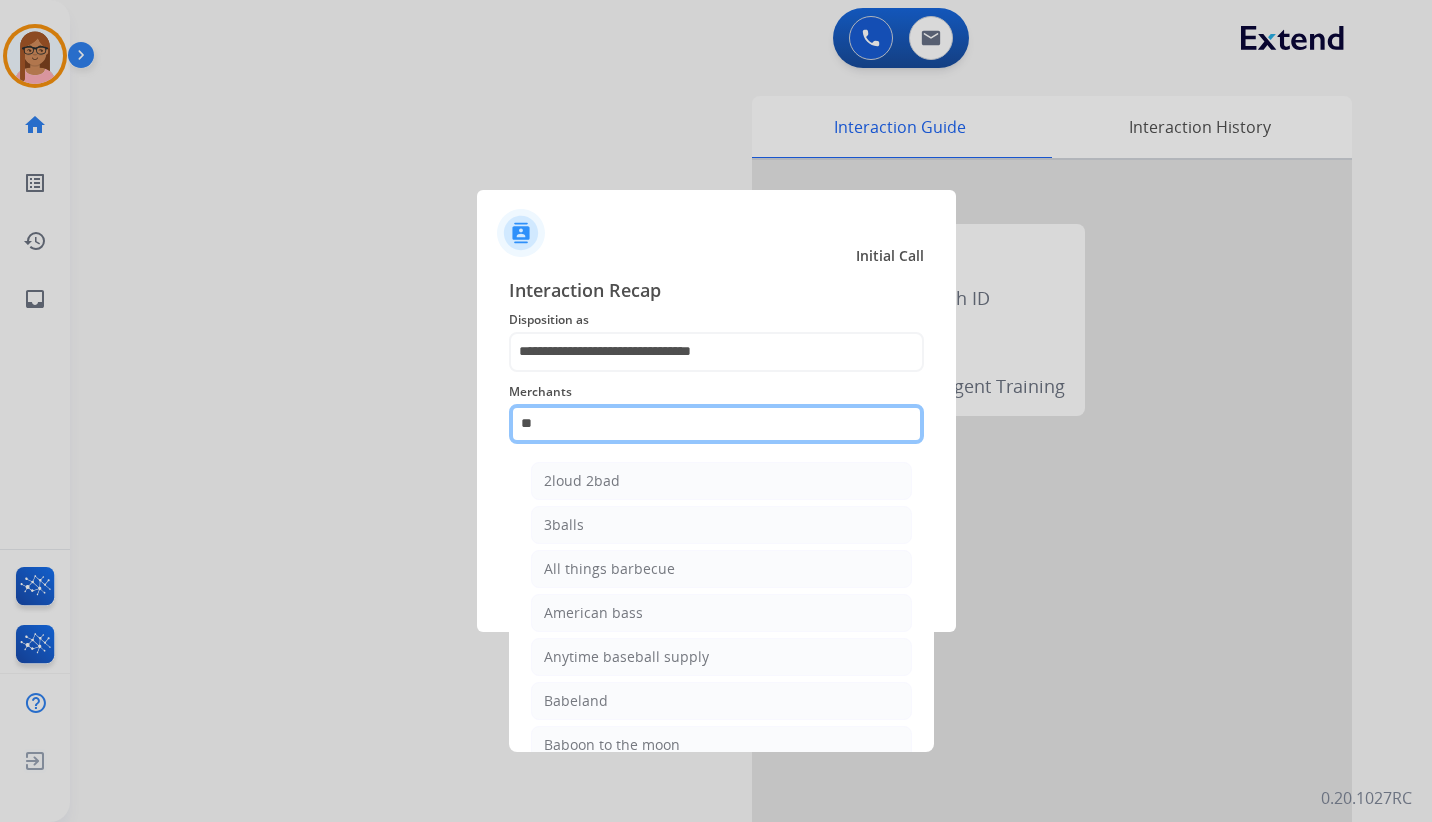 type on "*" 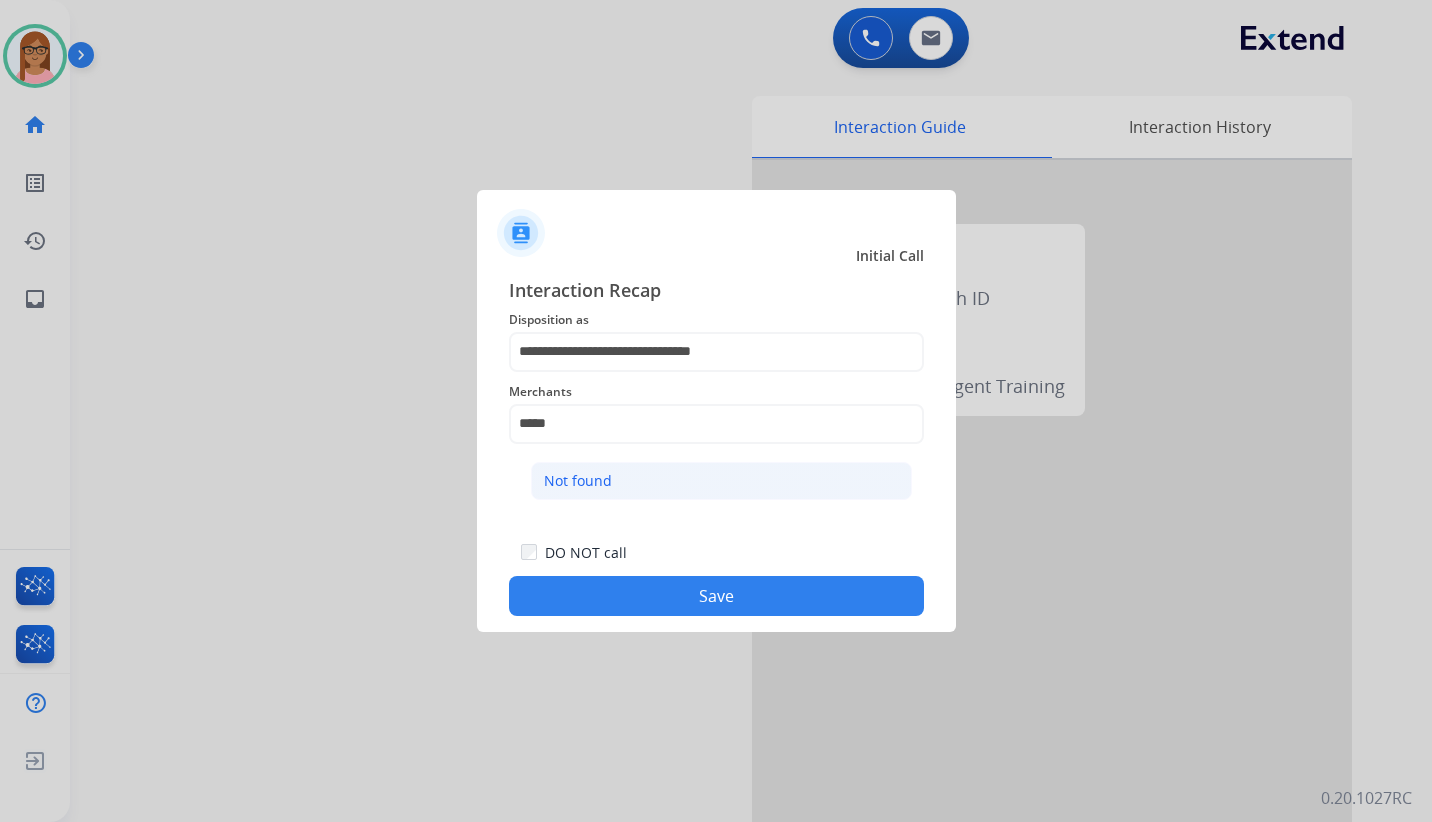 click on "Not found" 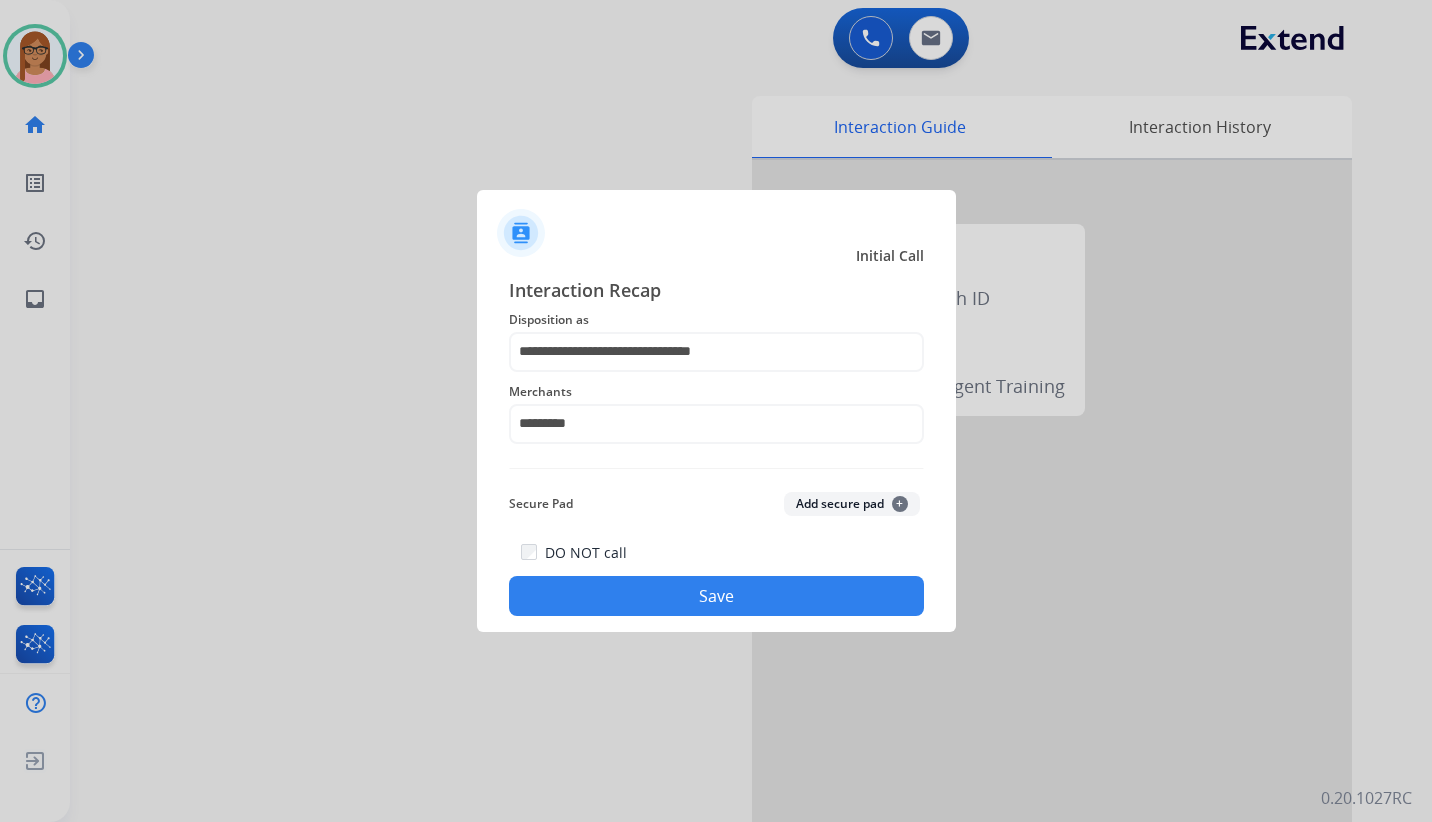 click on "Save" 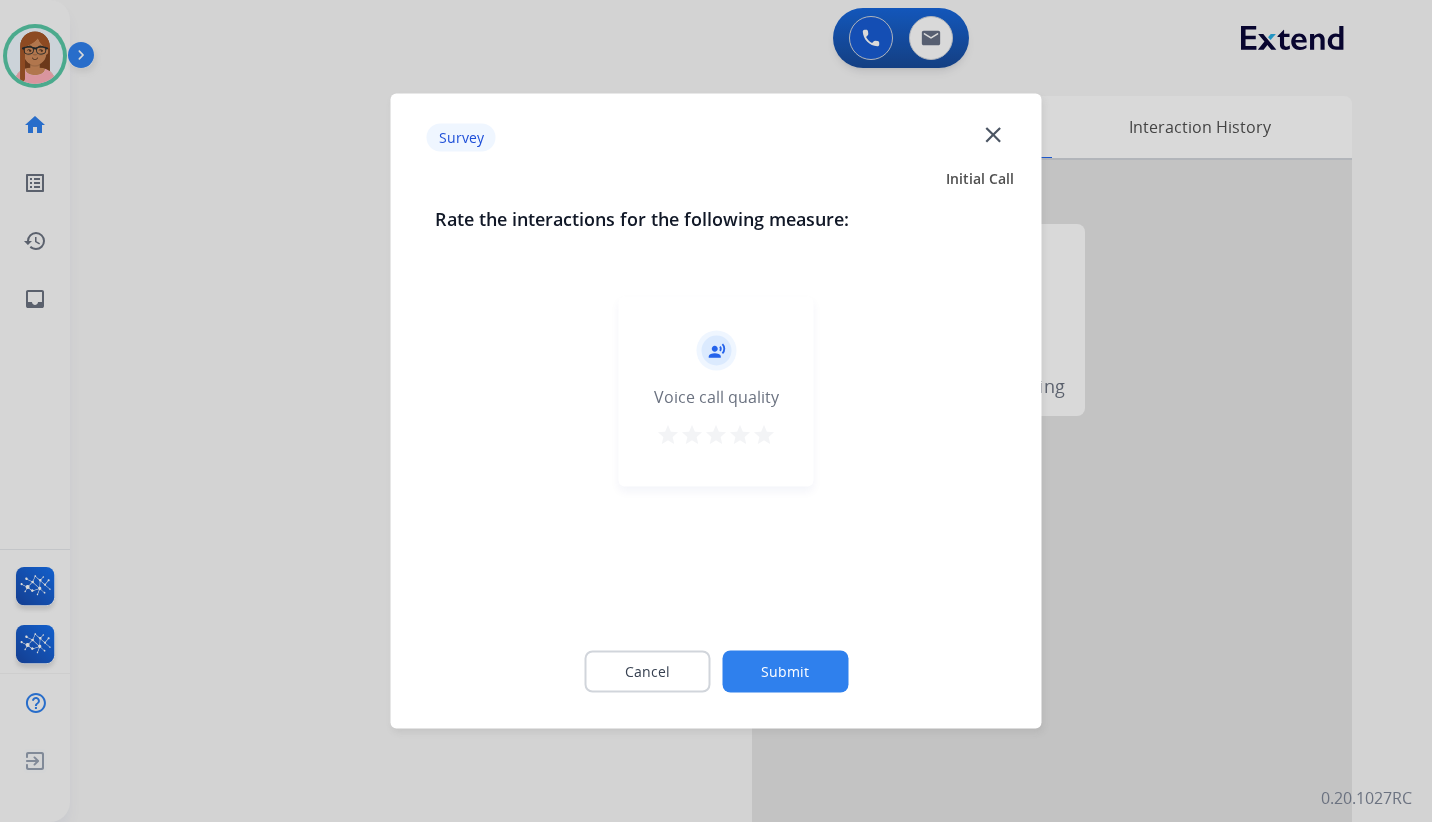click on "star" at bounding box center (764, 435) 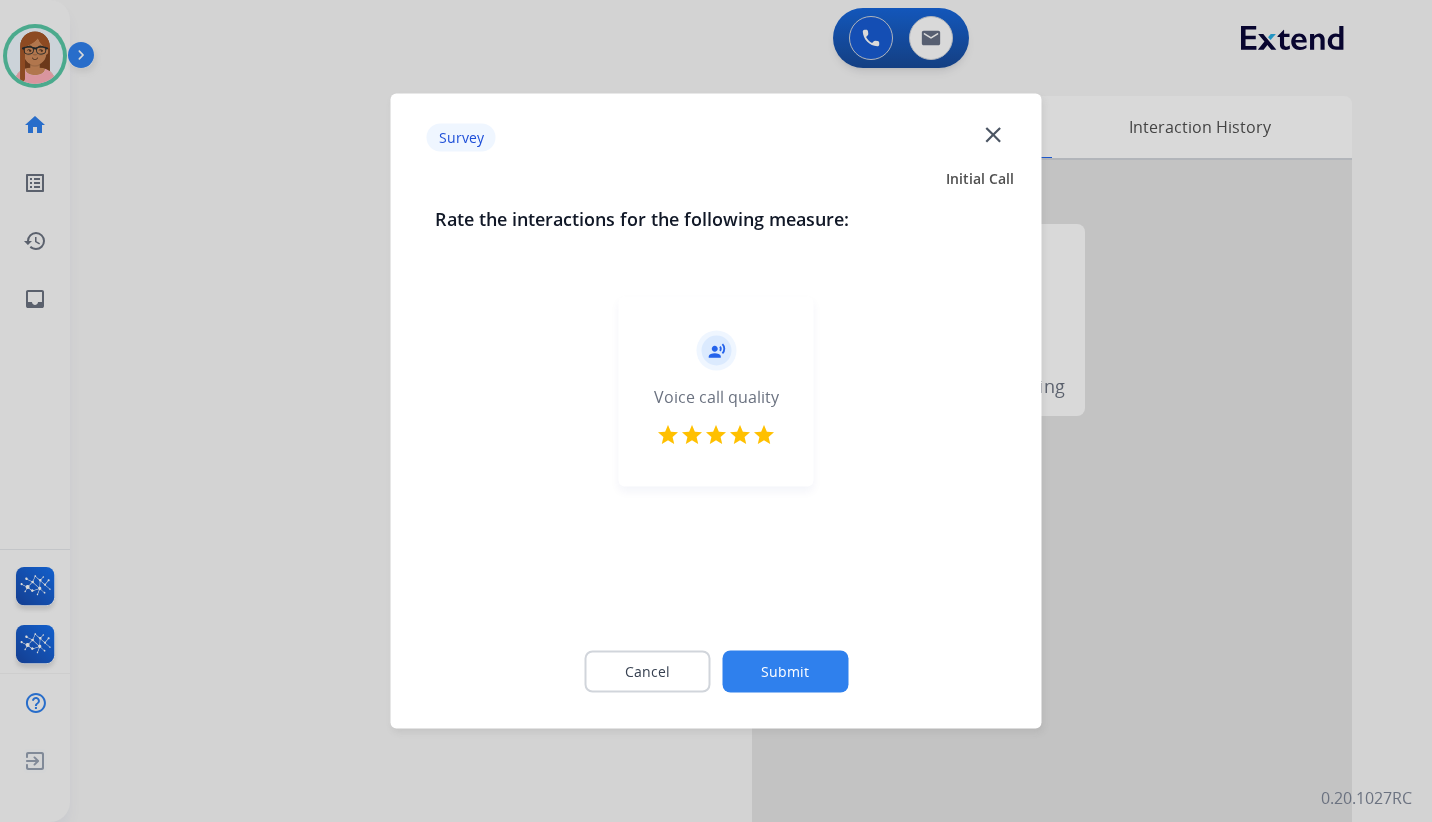 click on "Submit" 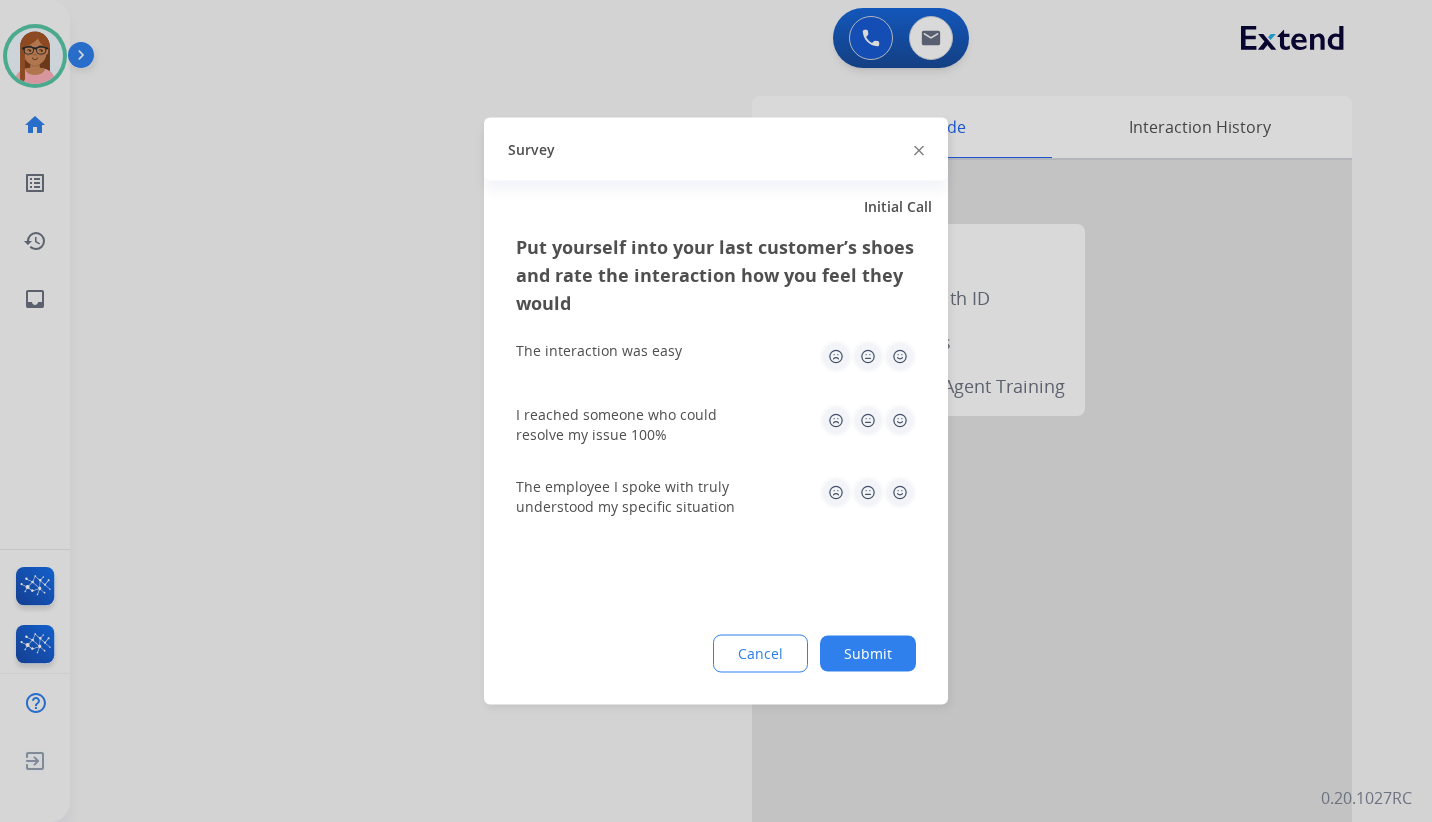 drag, startPoint x: 902, startPoint y: 360, endPoint x: 902, endPoint y: 378, distance: 18 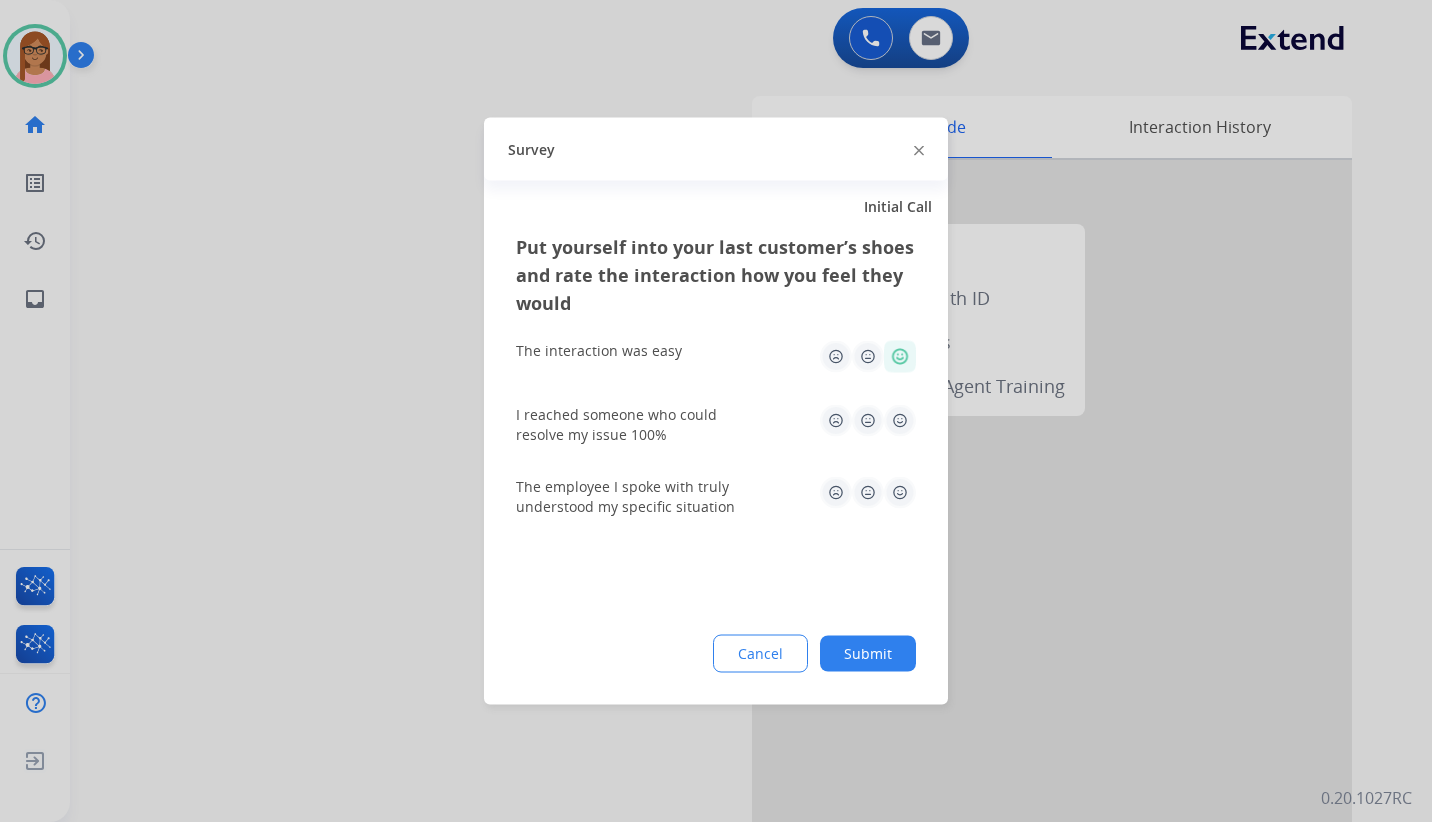 click 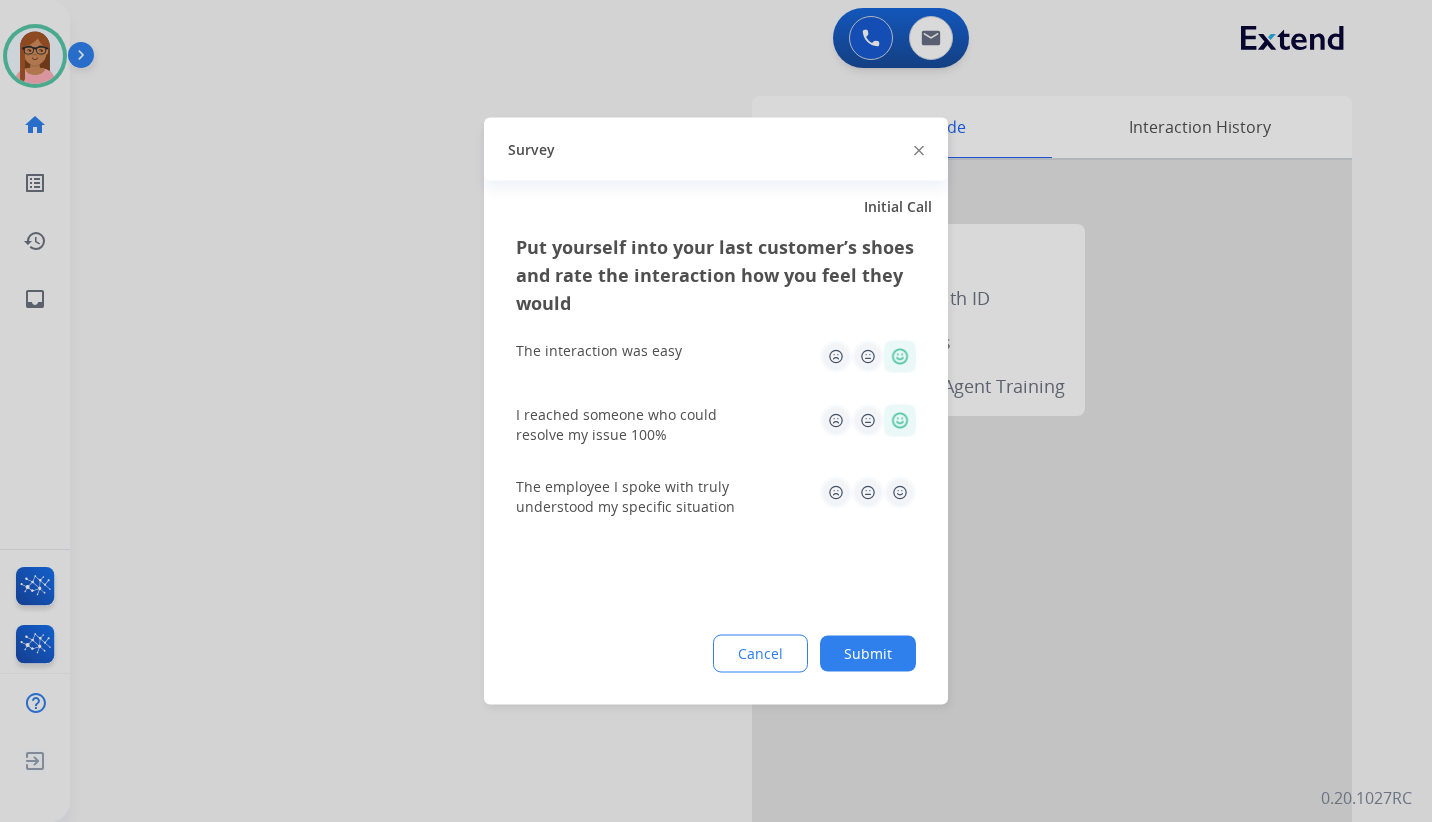 drag, startPoint x: 905, startPoint y: 460, endPoint x: 905, endPoint y: 491, distance: 31 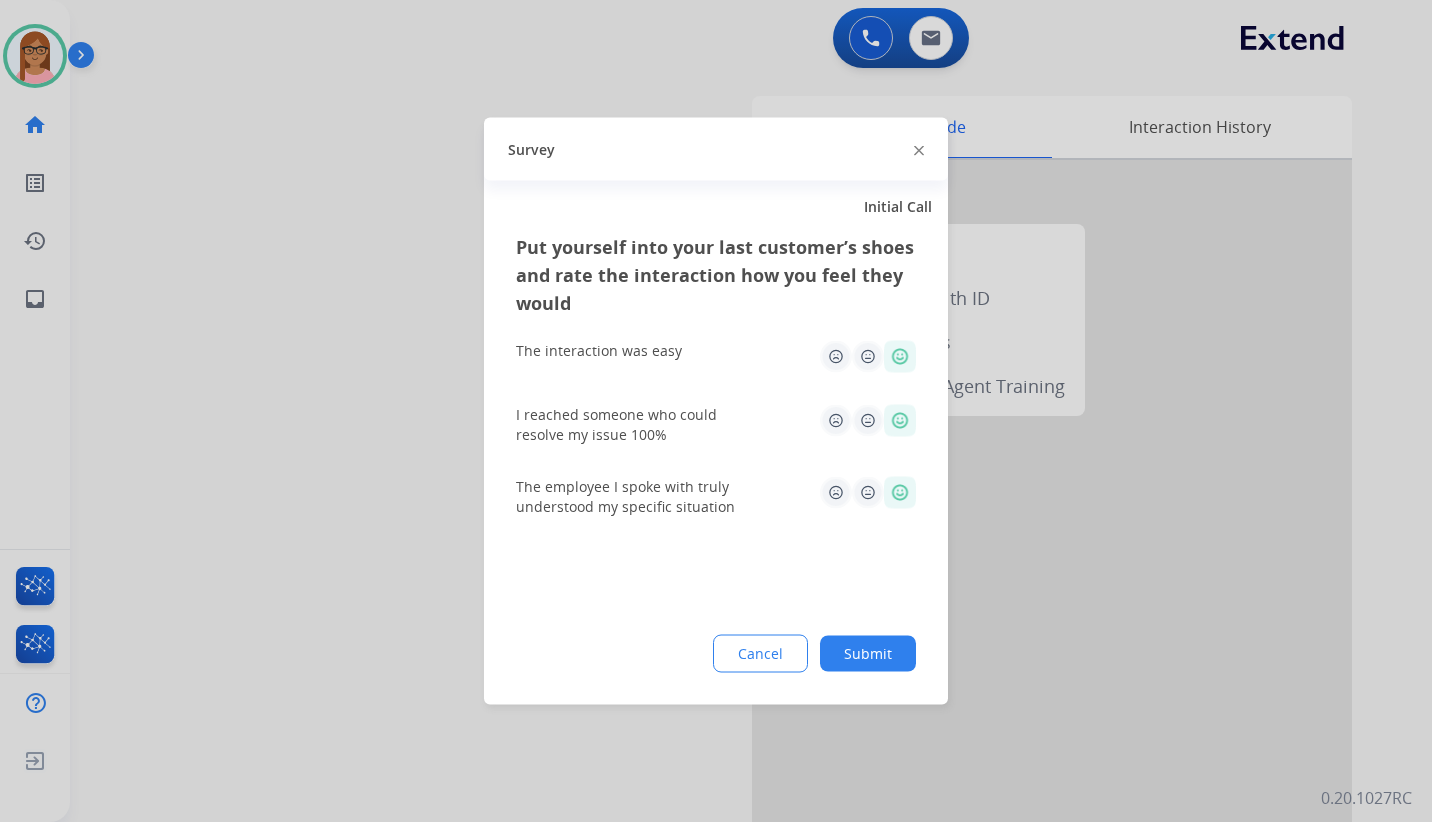 click on "Submit" 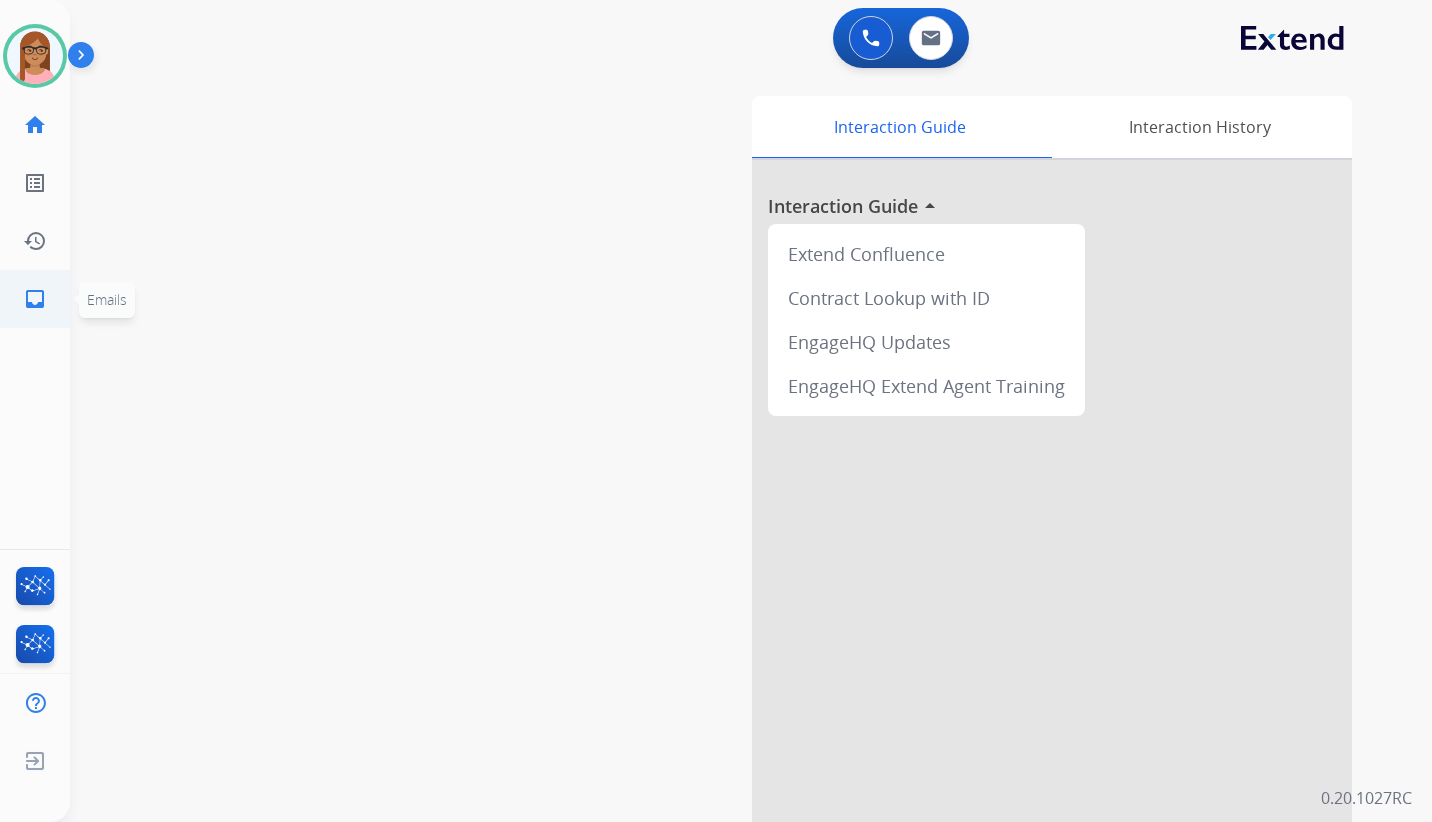 click on "inbox" 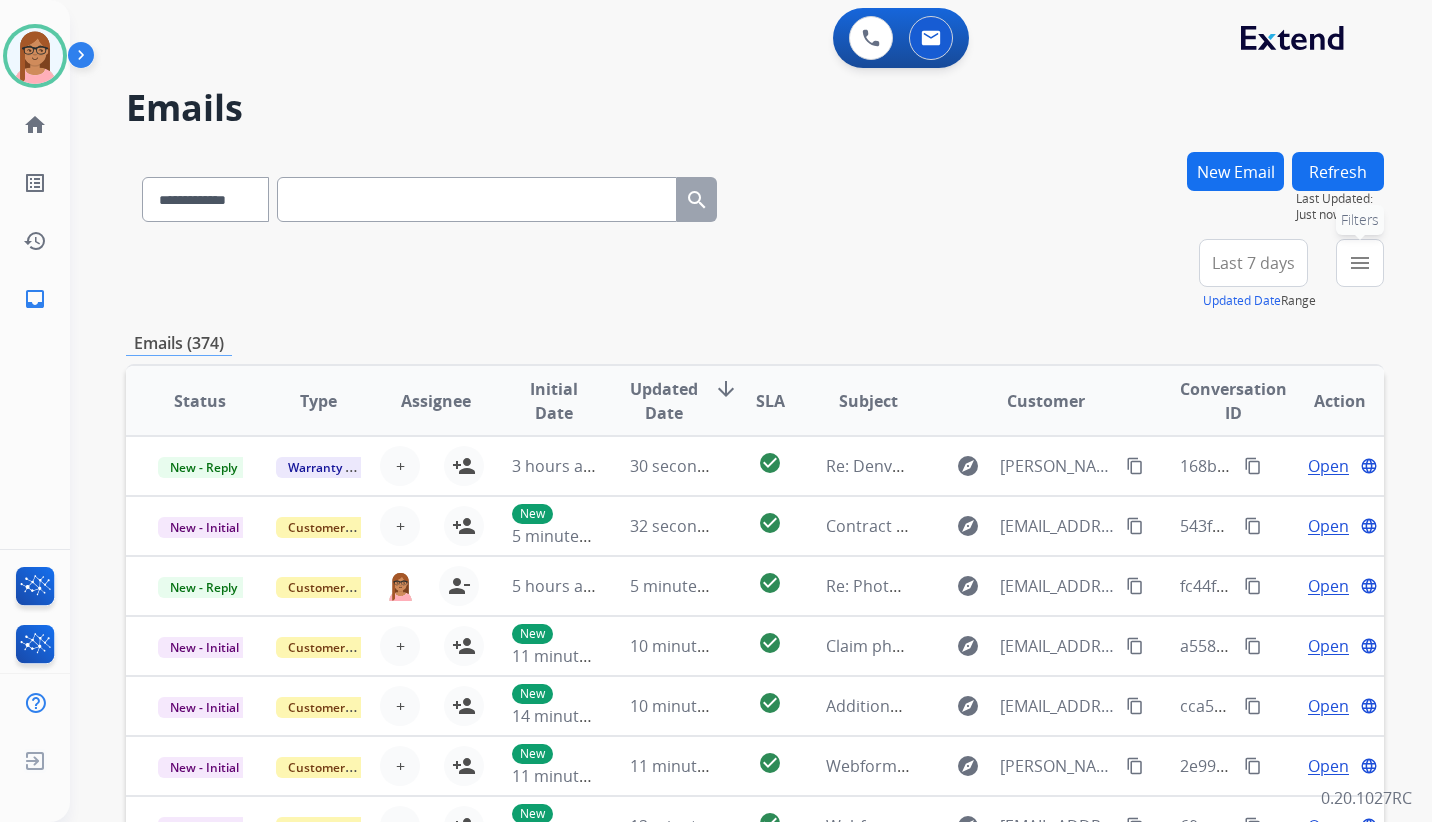 click on "menu" at bounding box center [1360, 263] 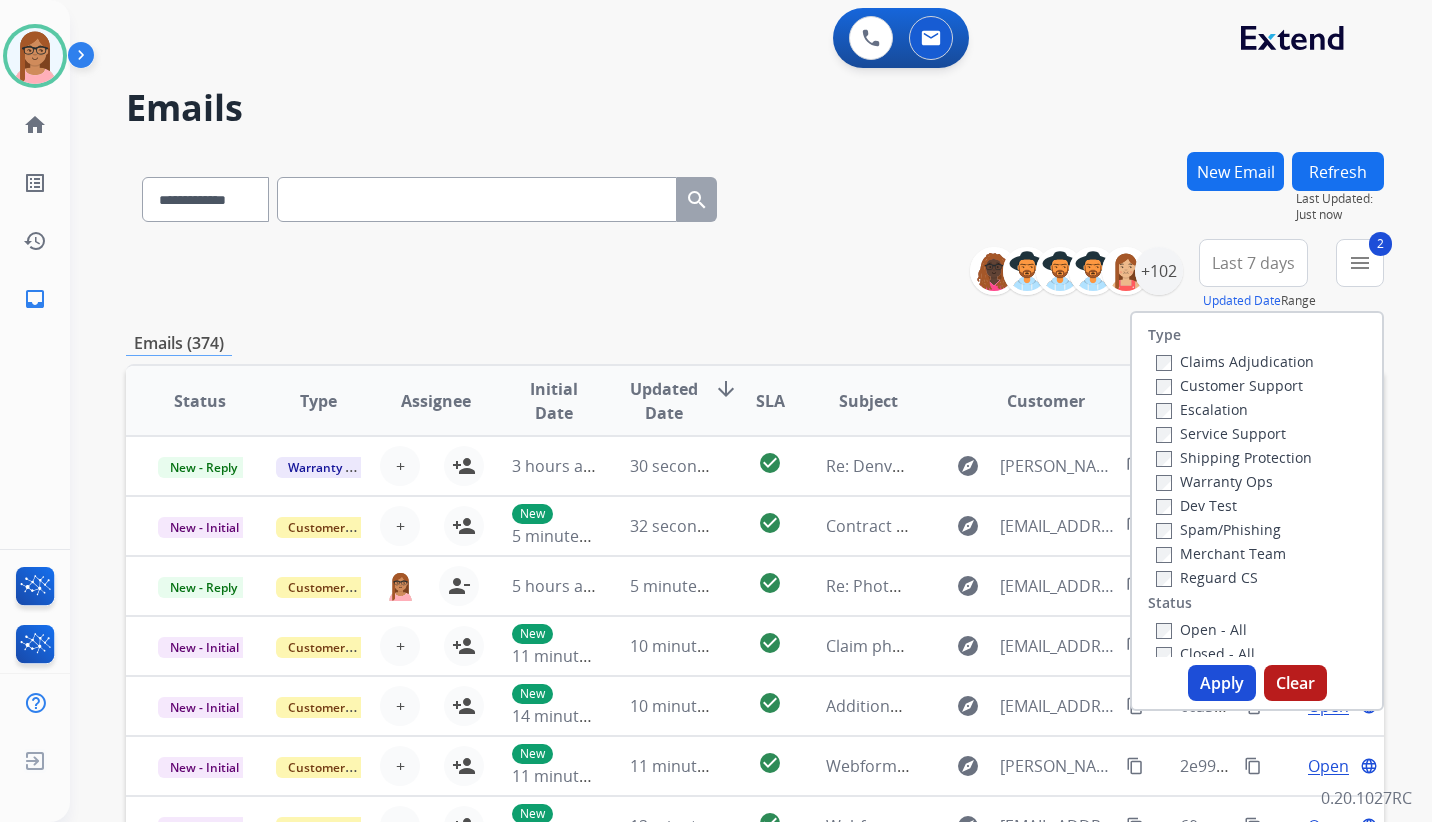 click on "Reguard CS" at bounding box center [1207, 577] 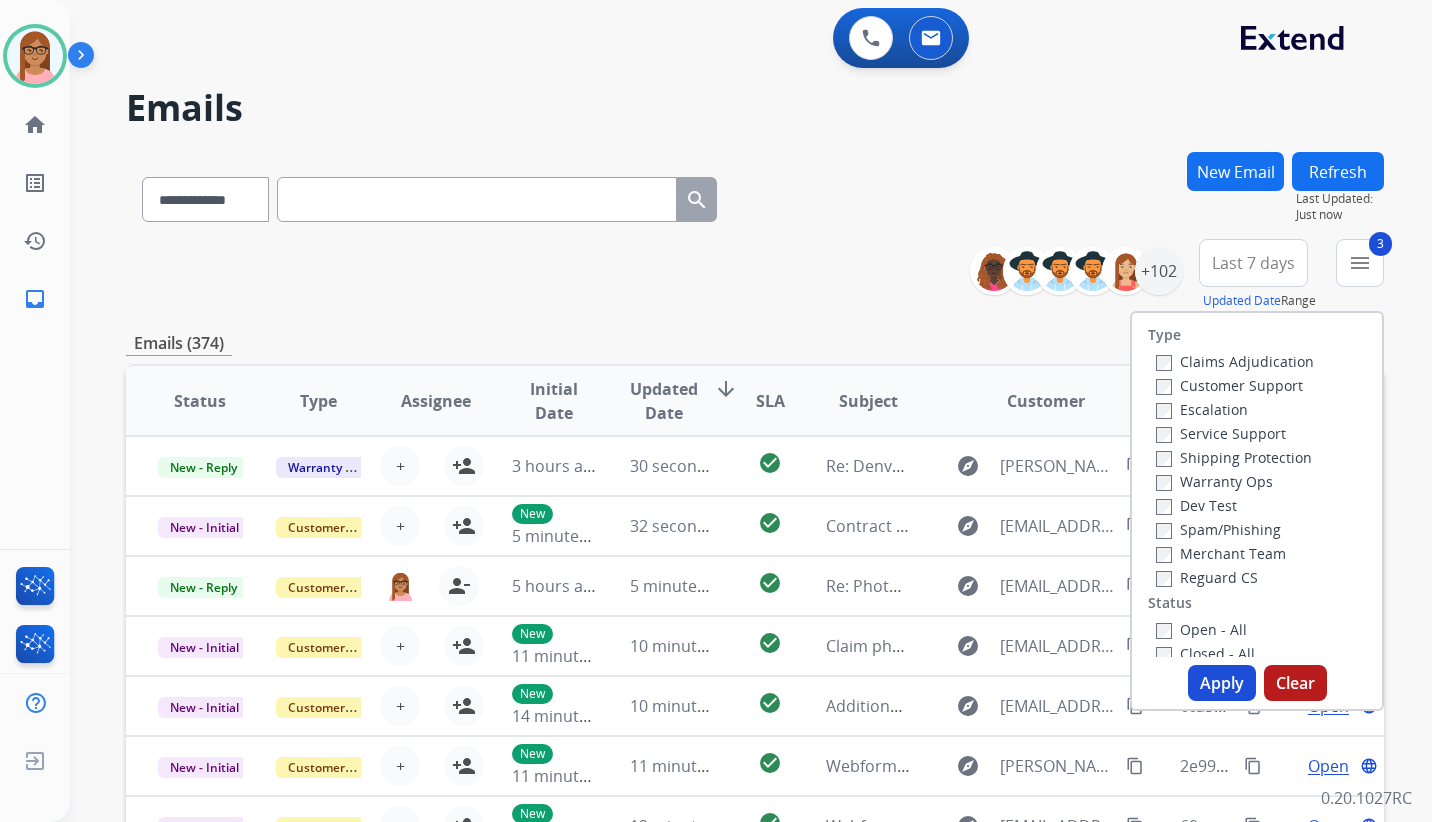 click on "Open - All   Closed - All   New - Initial   New - Reply   On-hold – Internal   On-hold - Customer   On Hold - Pending Parts   On Hold - Servicers   Closed - Unresolved   Closed – Solved   Closed – Merchant Transfer" at bounding box center [1257, 749] 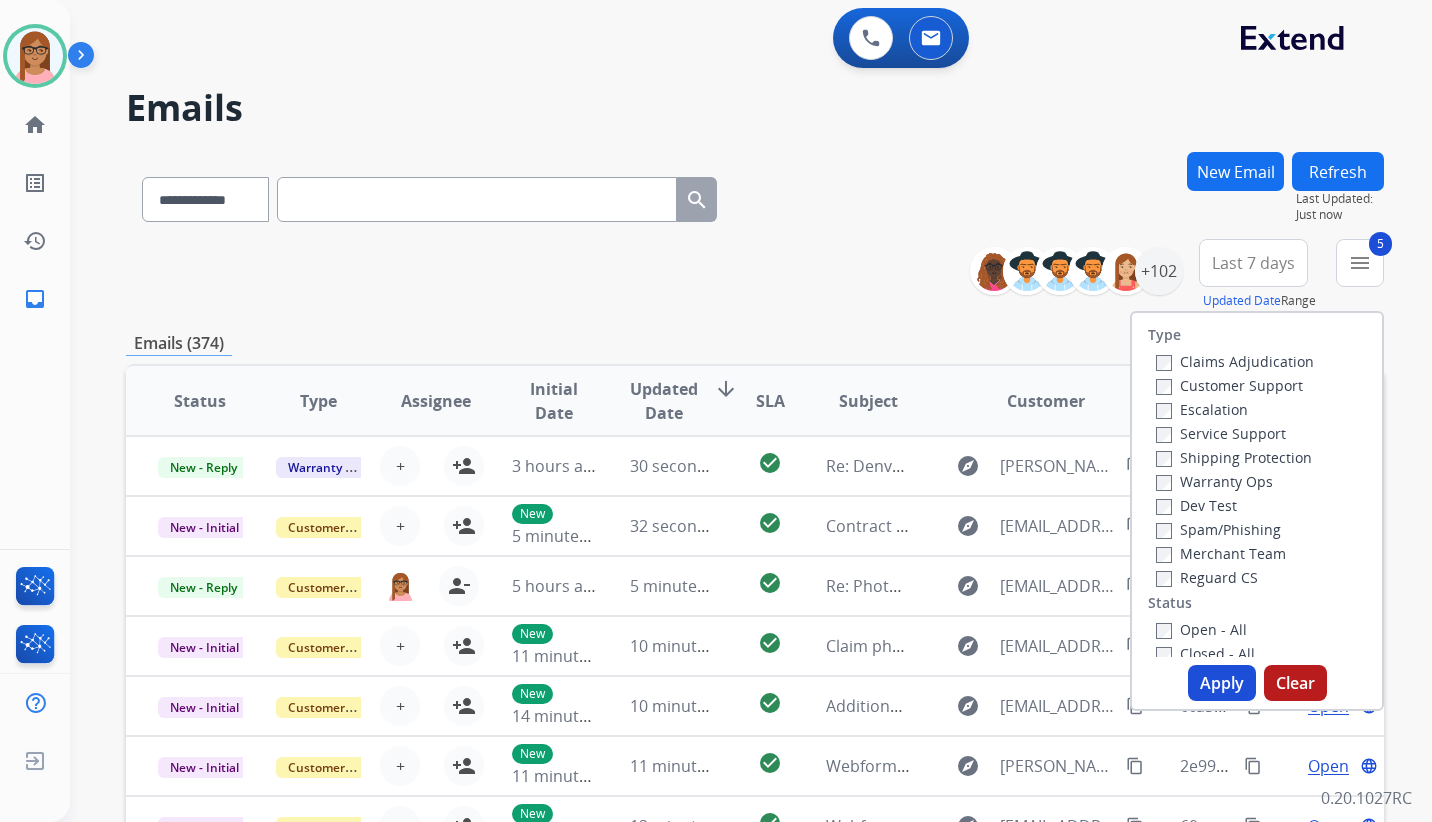 click on "Apply" at bounding box center [1222, 683] 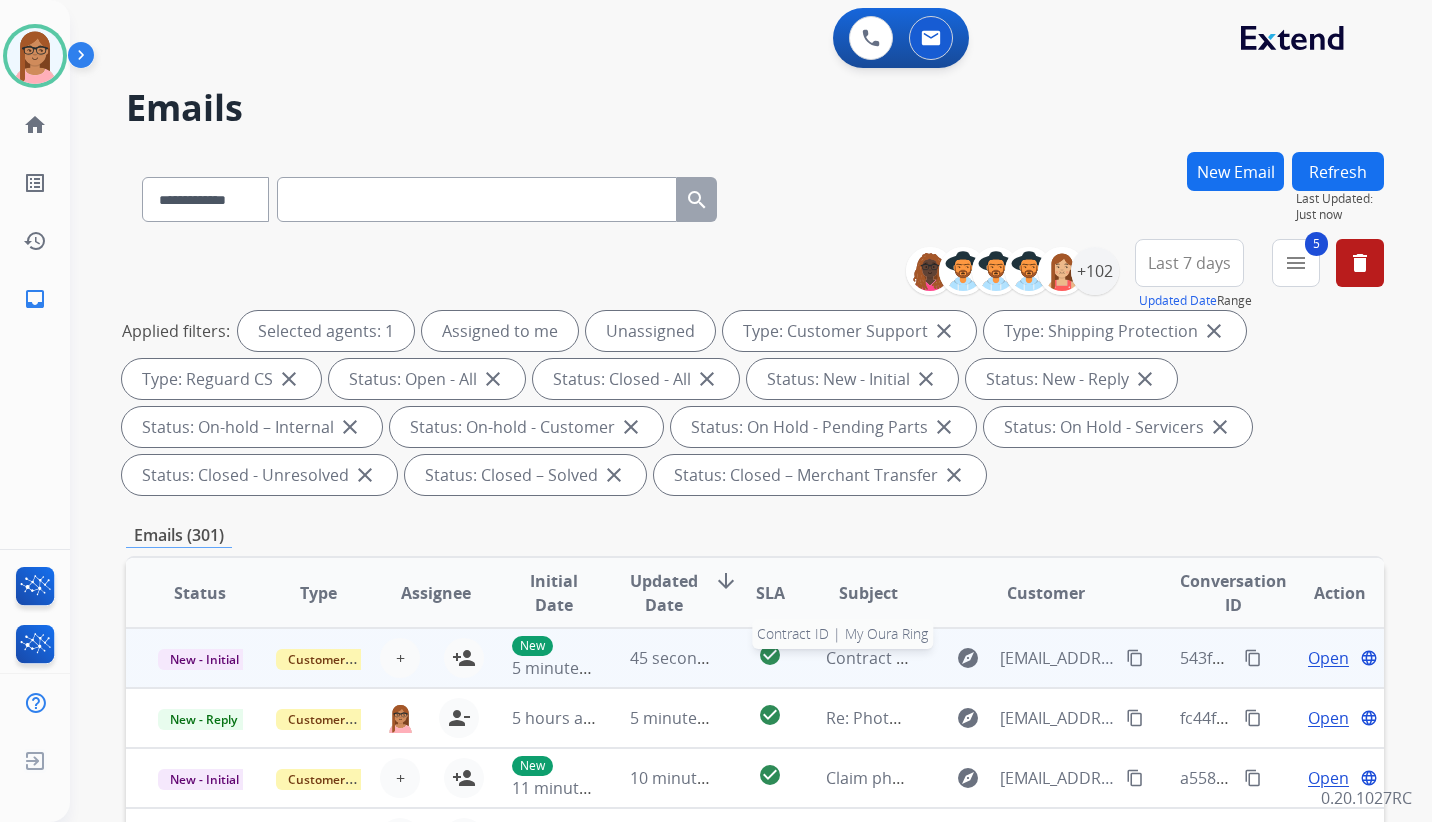 scroll, scrollTop: 2, scrollLeft: 0, axis: vertical 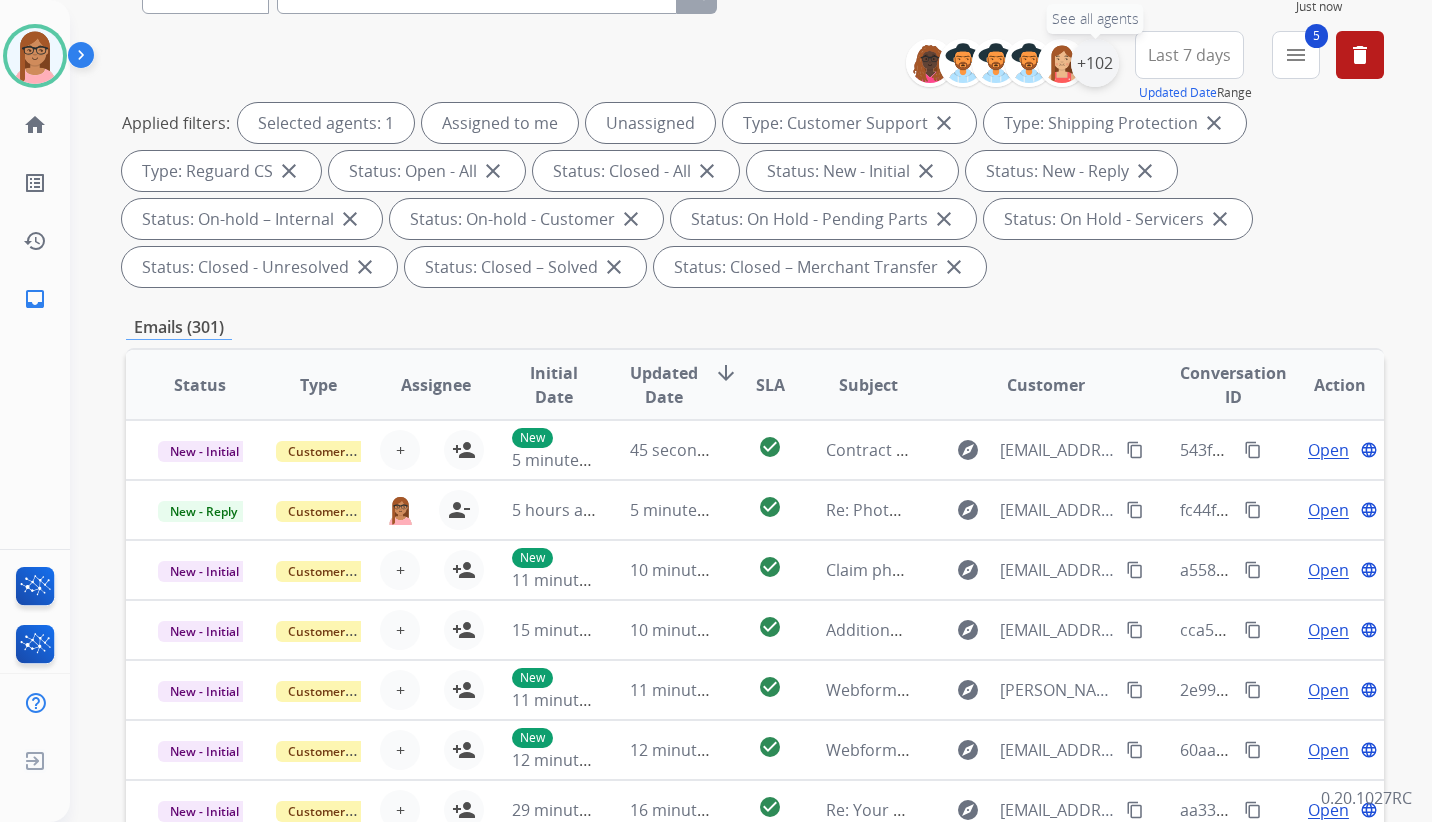 click on "+102" at bounding box center [1095, 63] 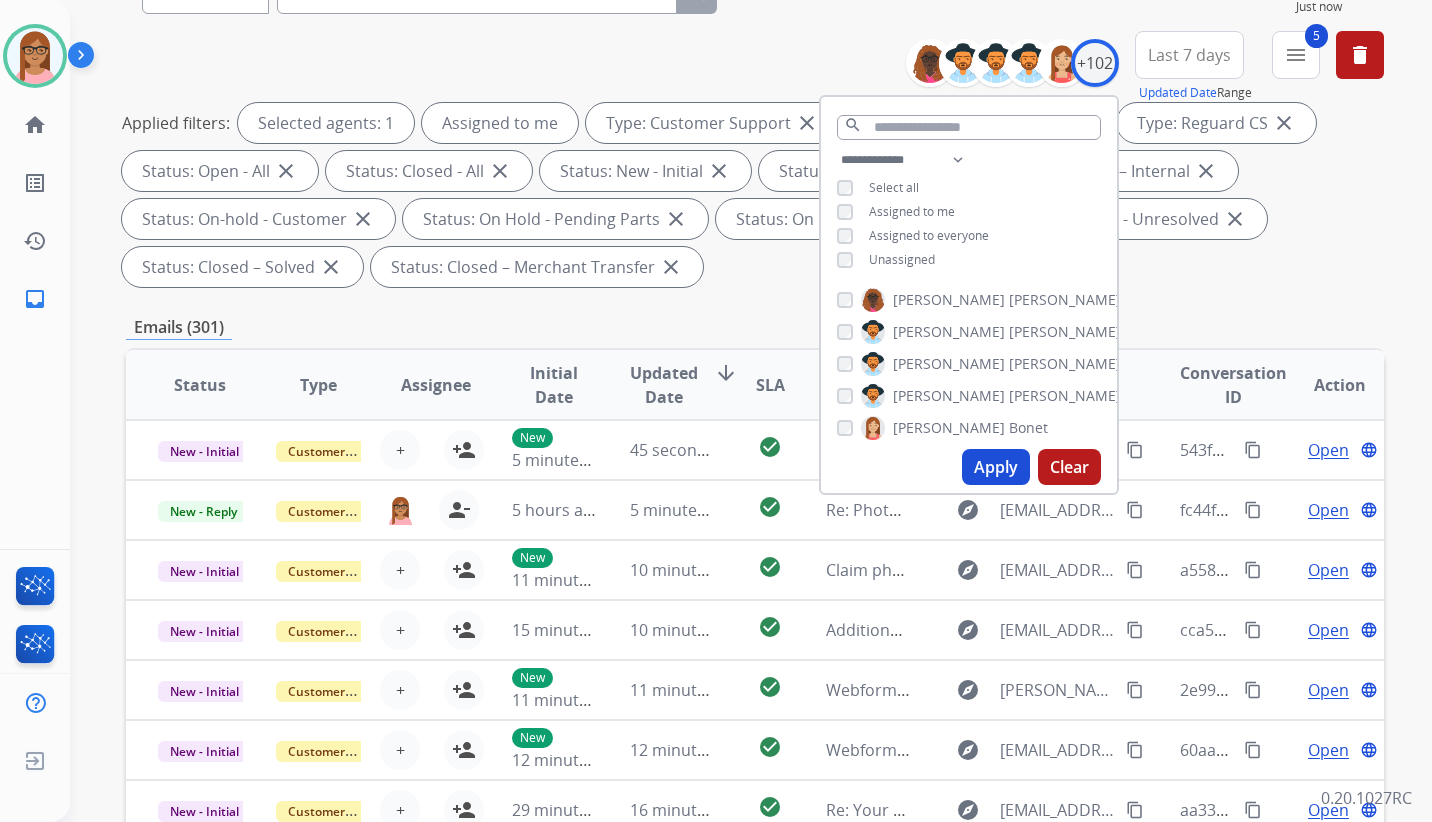 click on "Apply" at bounding box center [996, 467] 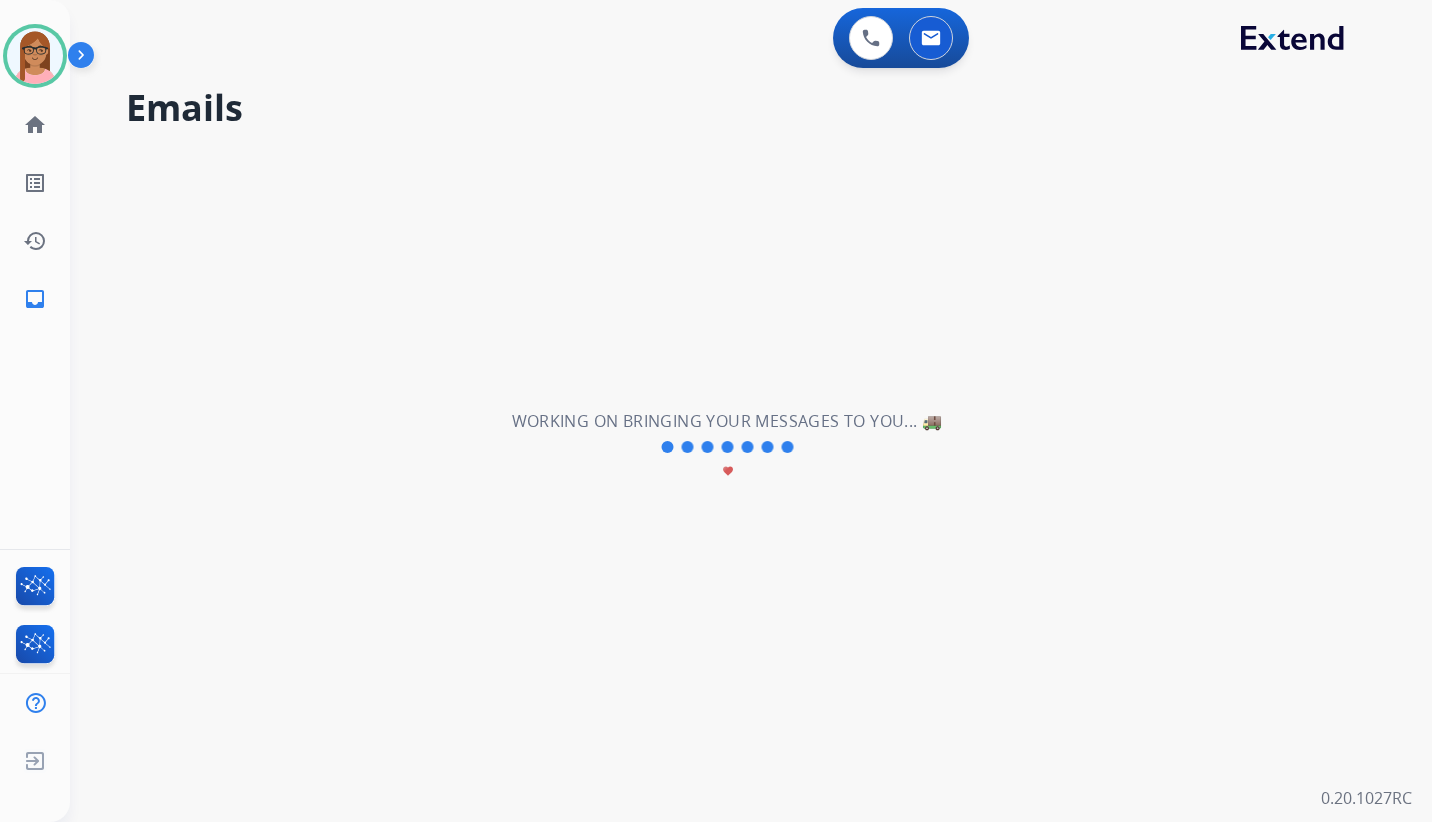 scroll, scrollTop: 0, scrollLeft: 0, axis: both 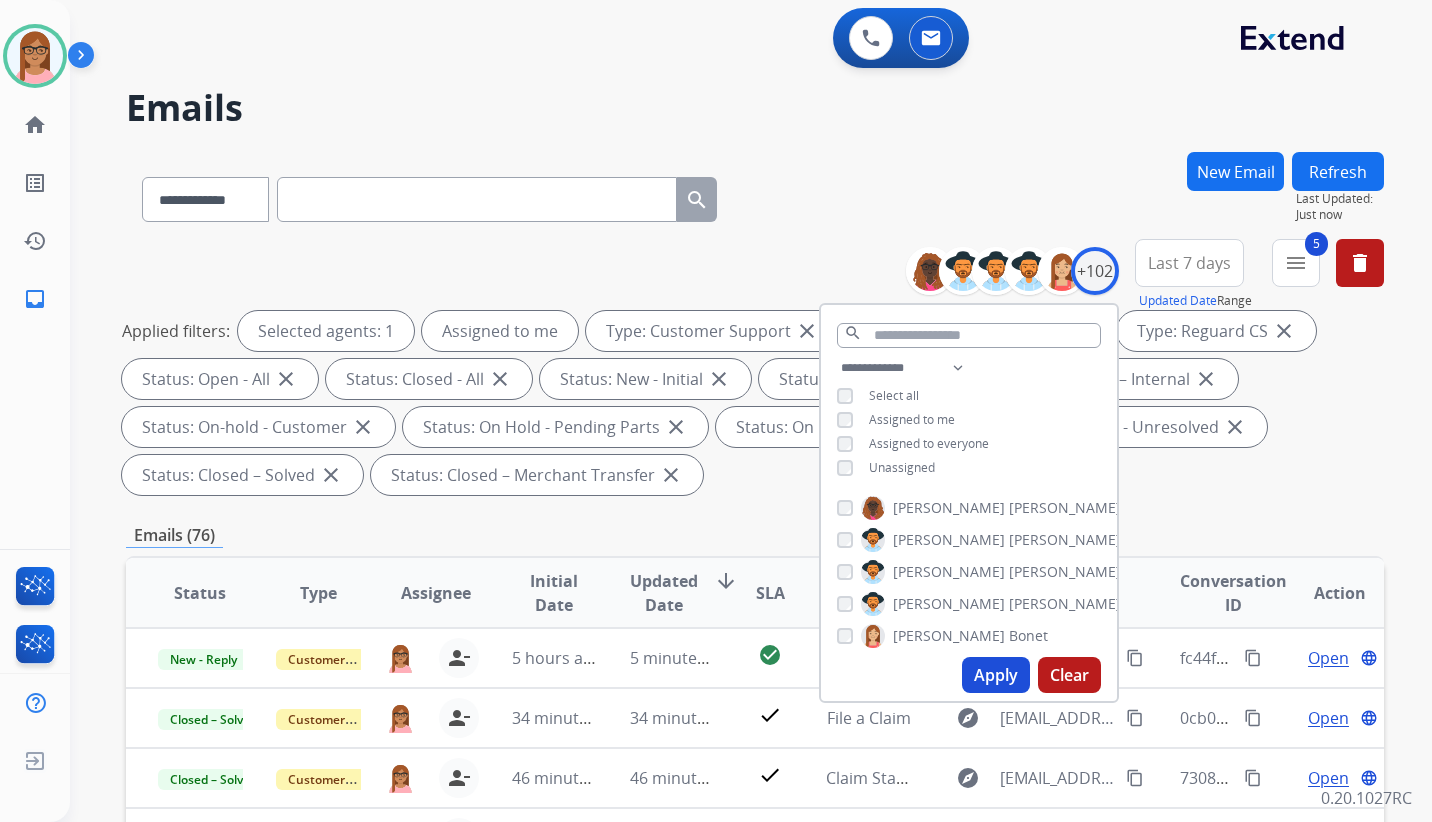 click on "Applied filters:  Selected agents: 1  Assigned to me  Type: Customer Support  close  Type: Shipping Protection  close  Type: Reguard CS  close  Status: Open - All  close  Status: Closed - All  close  Status: New - Initial  close  Status: New - Reply  close  Status: On-hold – Internal  close  Status: On-hold - Customer  close  Status: On Hold - Pending Parts  close  Status: On Hold - Servicers  close  Status: Closed - Unresolved  close  Status: Closed – Solved  close  Status: Closed – Merchant Transfer  close" at bounding box center (751, 403) 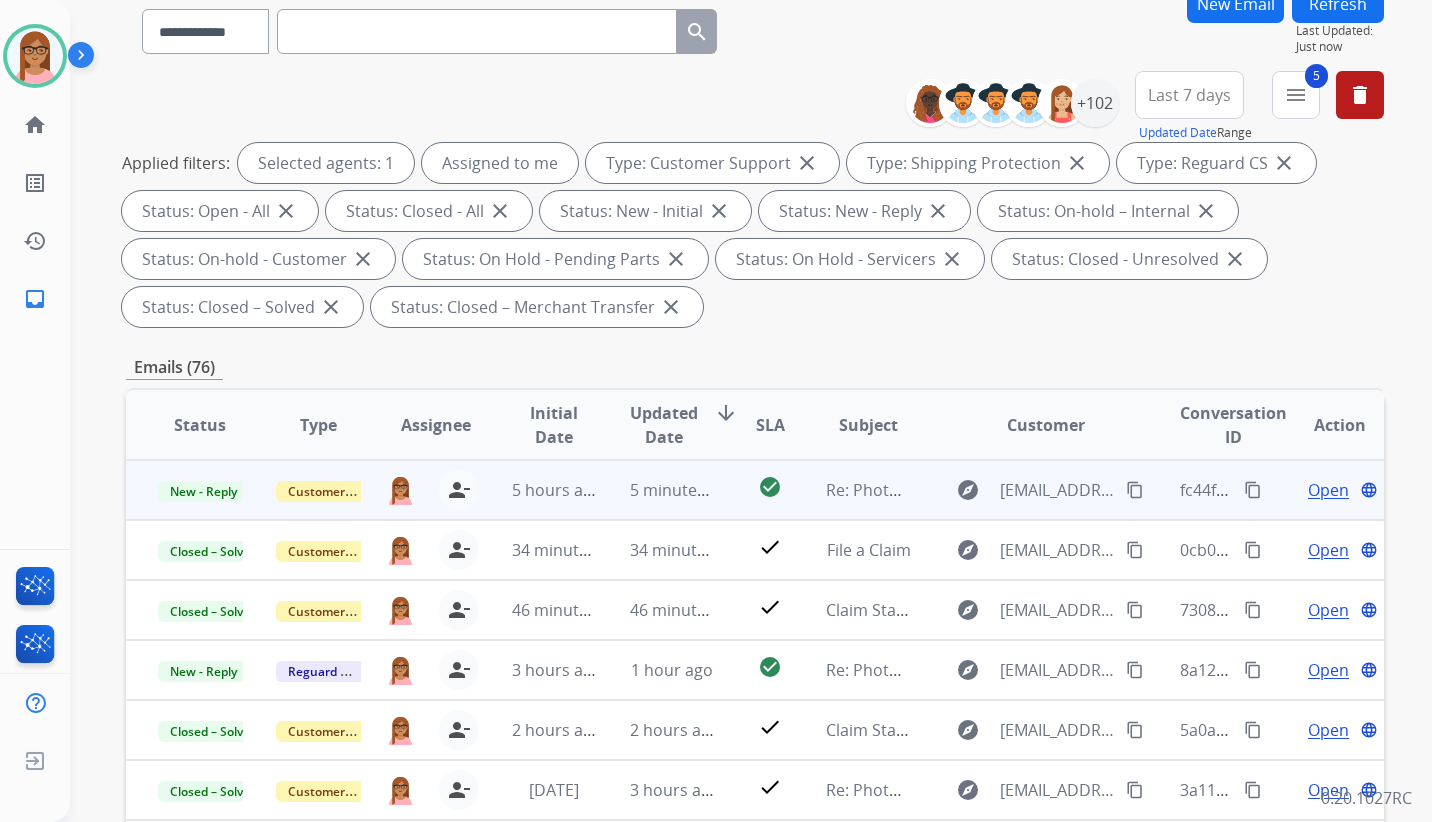 scroll, scrollTop: 200, scrollLeft: 0, axis: vertical 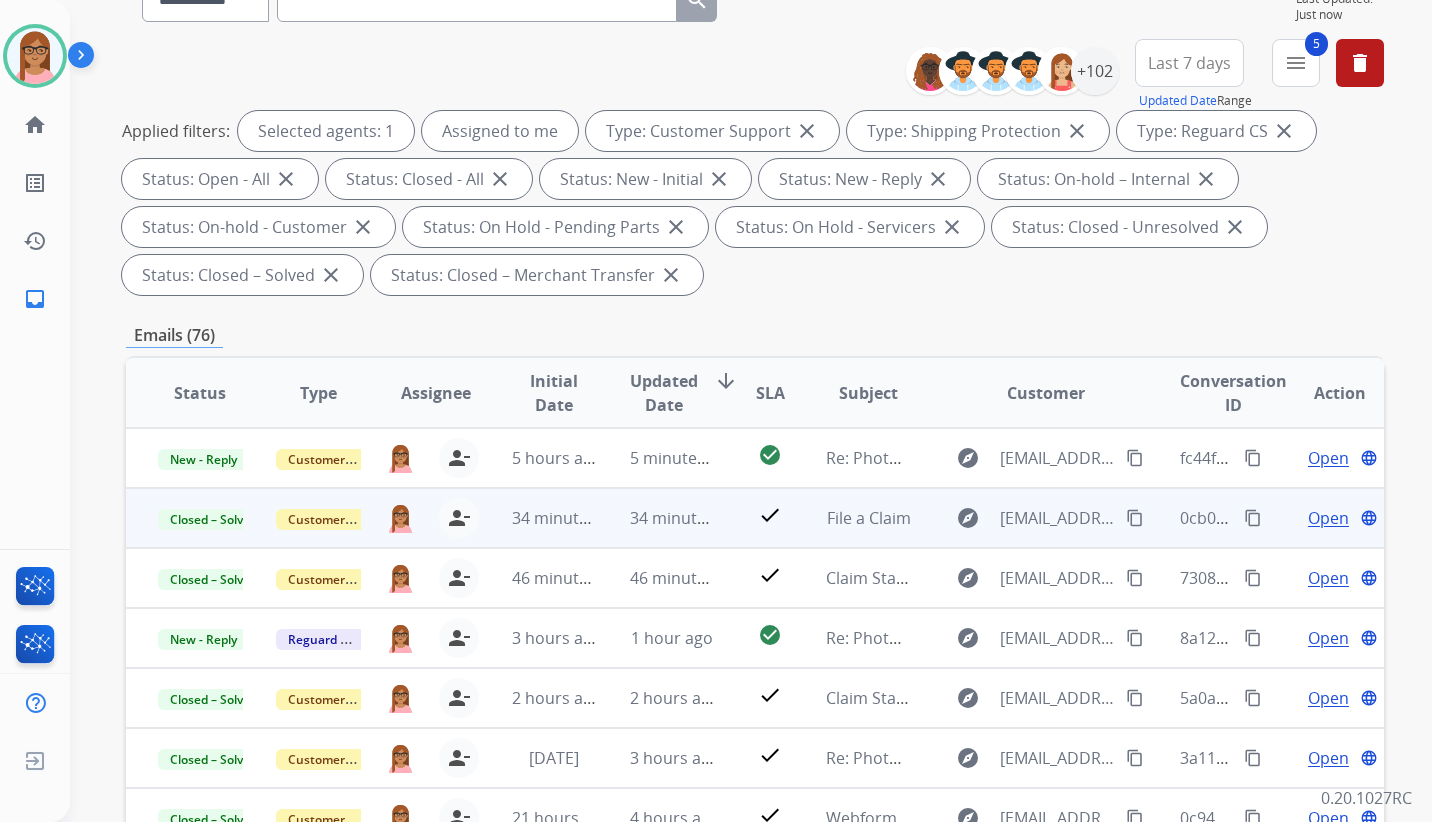 click on "content_copy" at bounding box center [1253, 518] 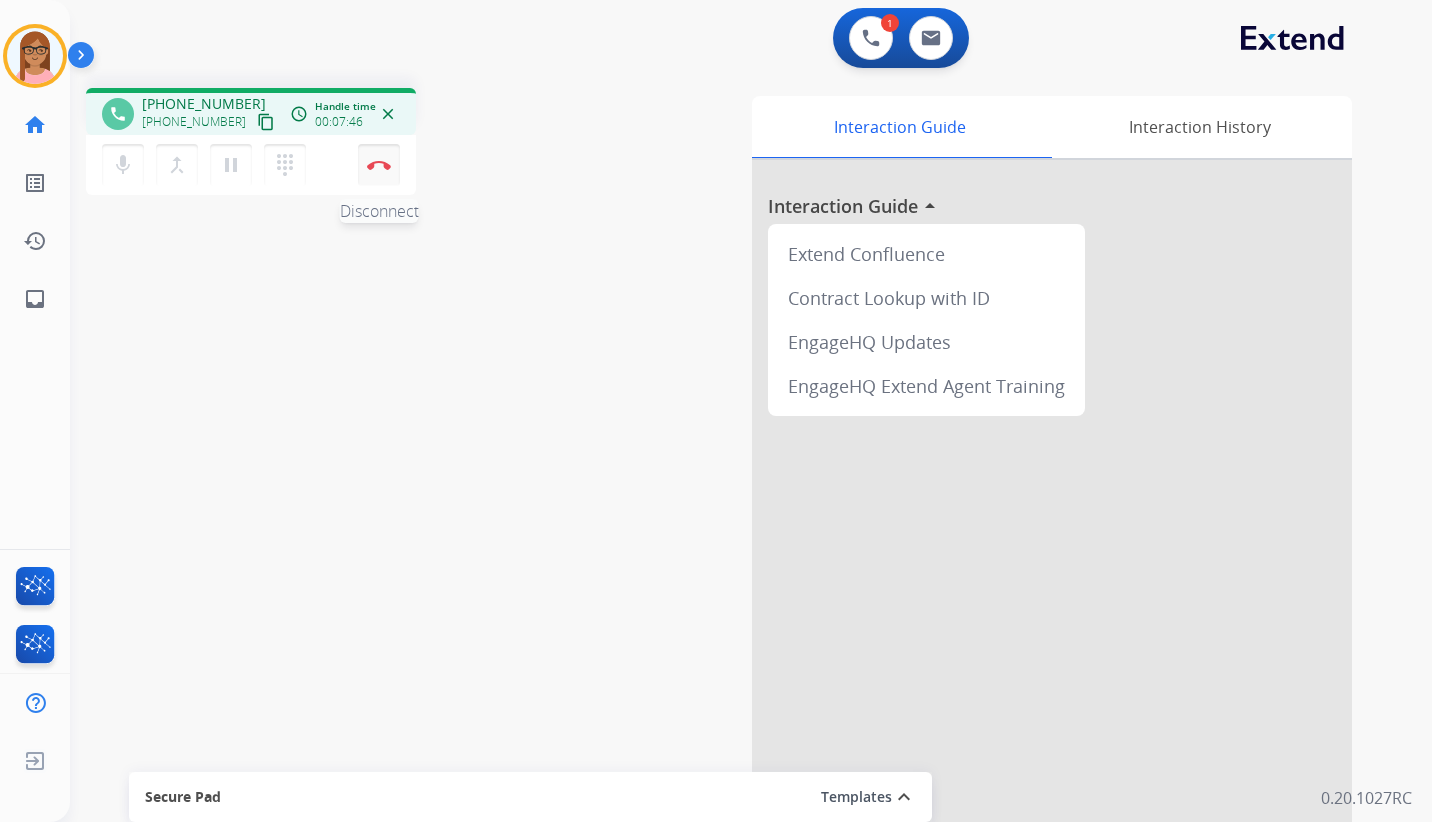 click at bounding box center [379, 165] 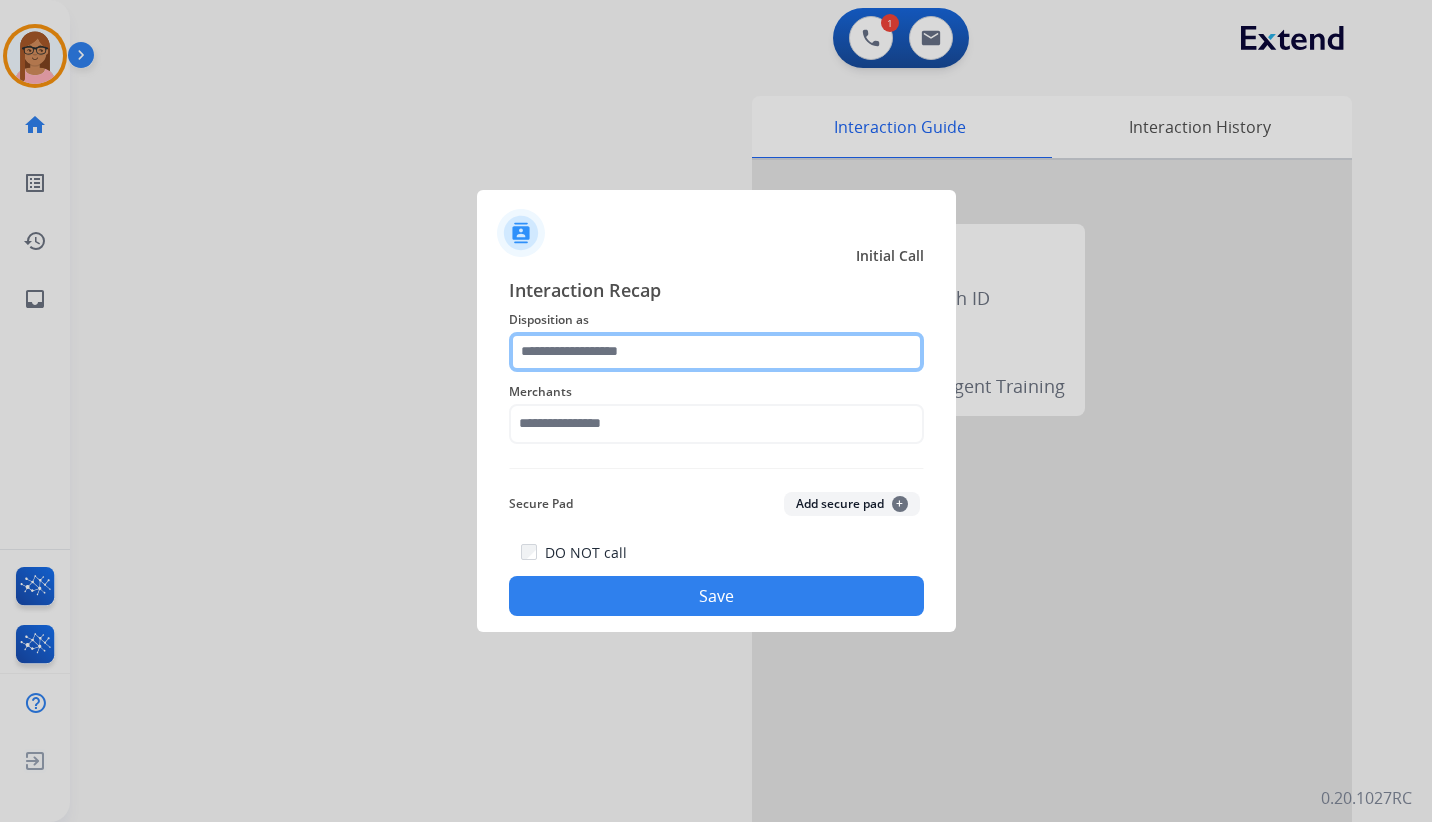 click 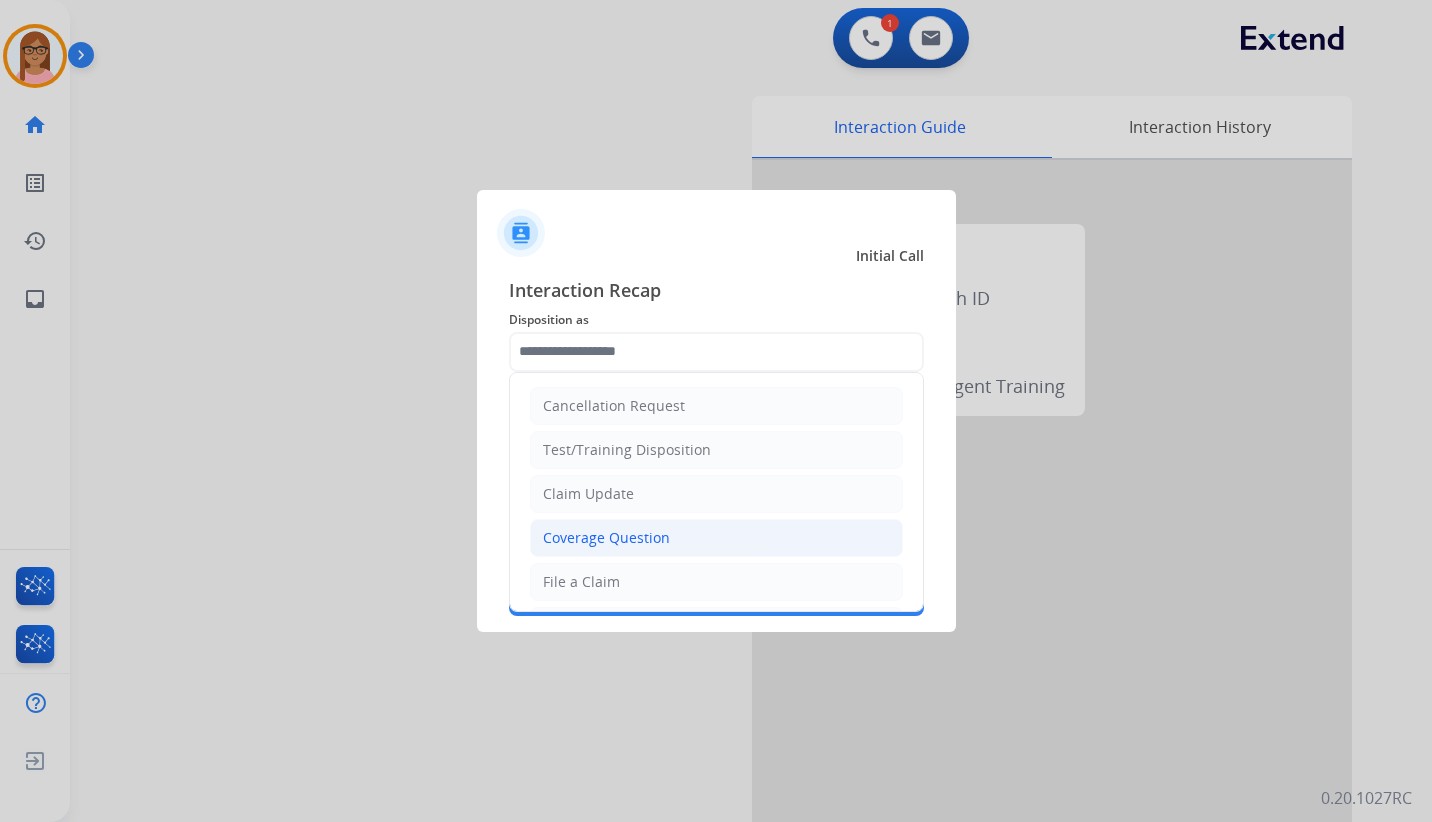 click on "Coverage Question" 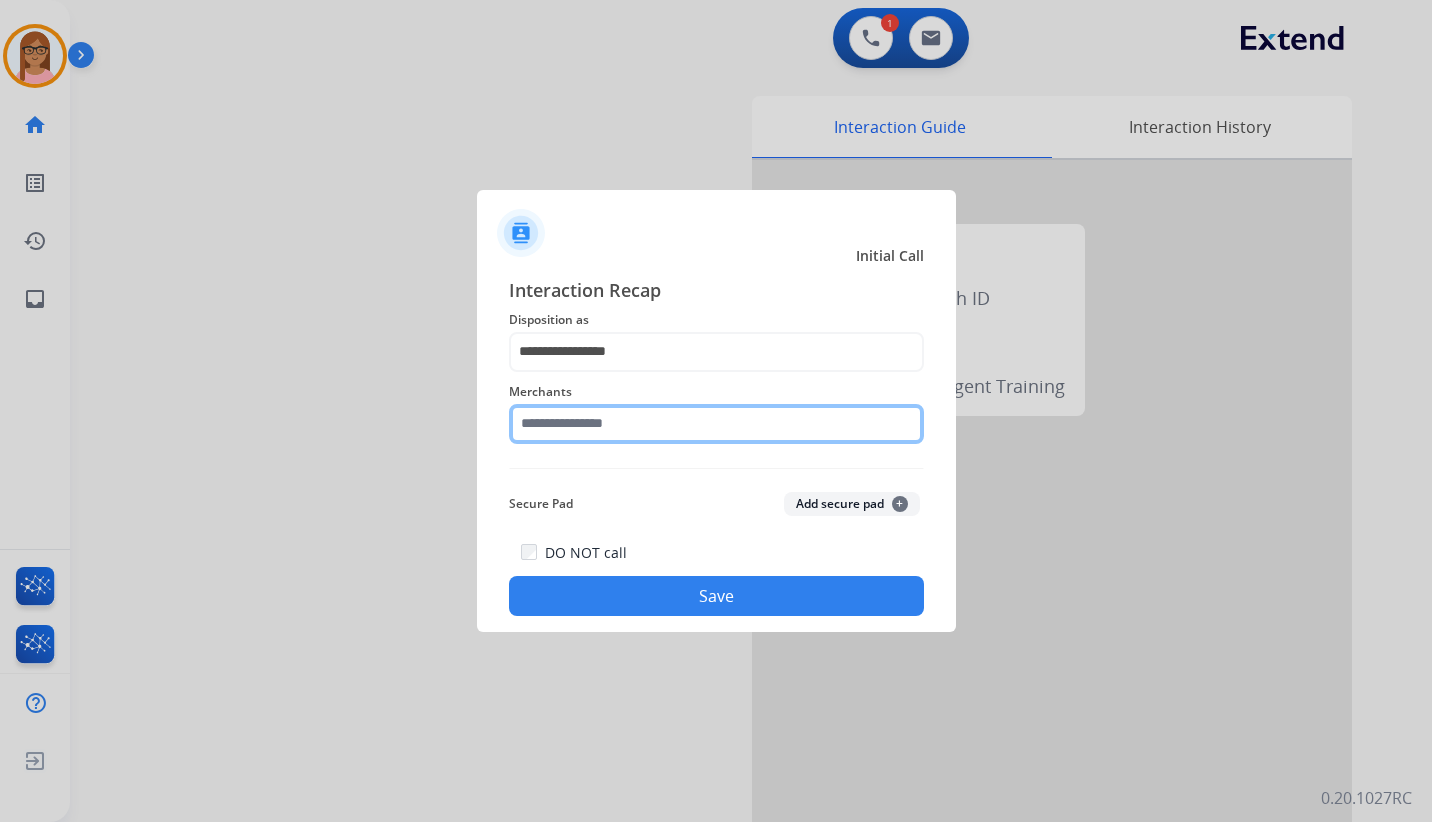click 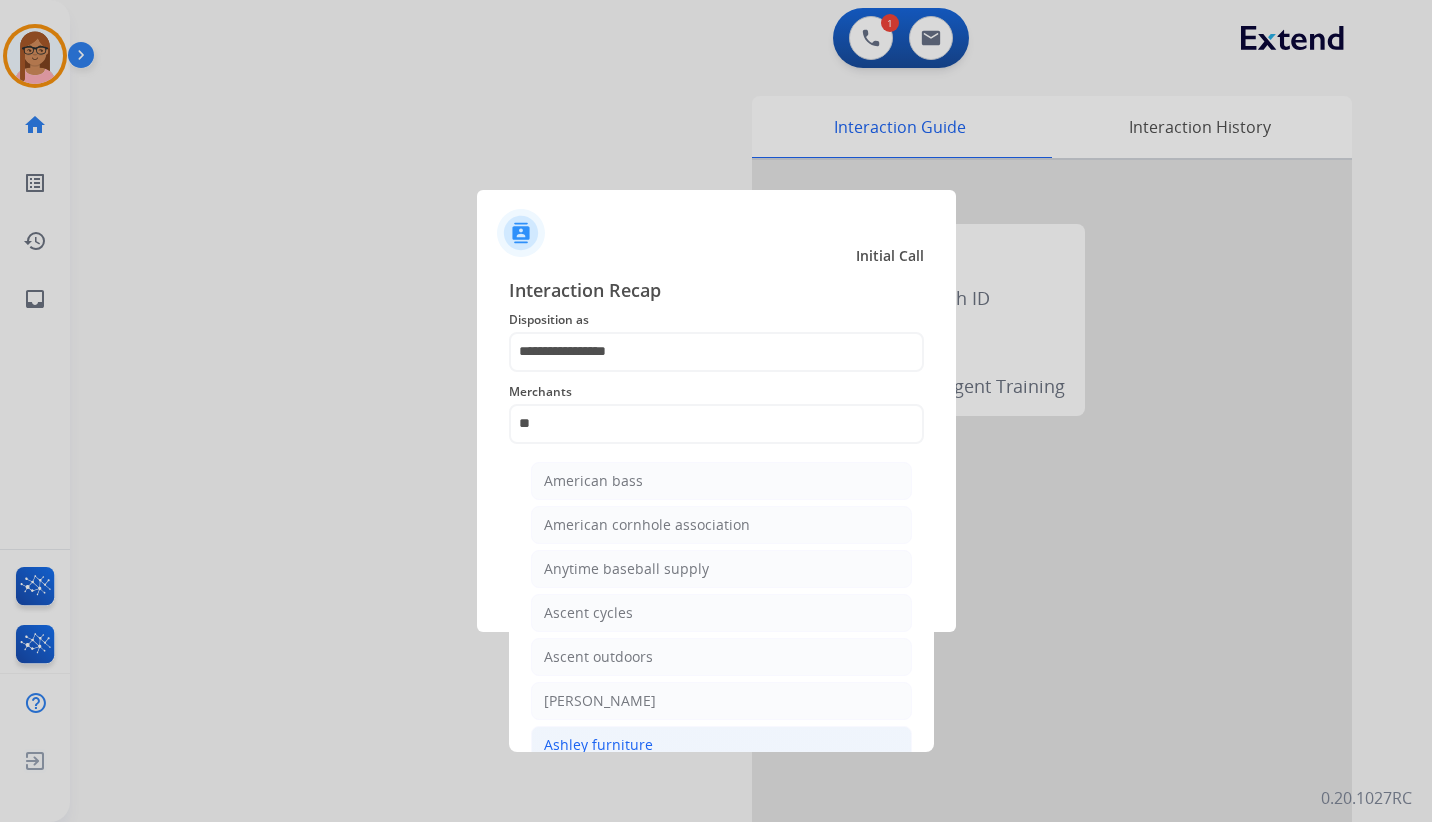 click on "Ashley furniture" 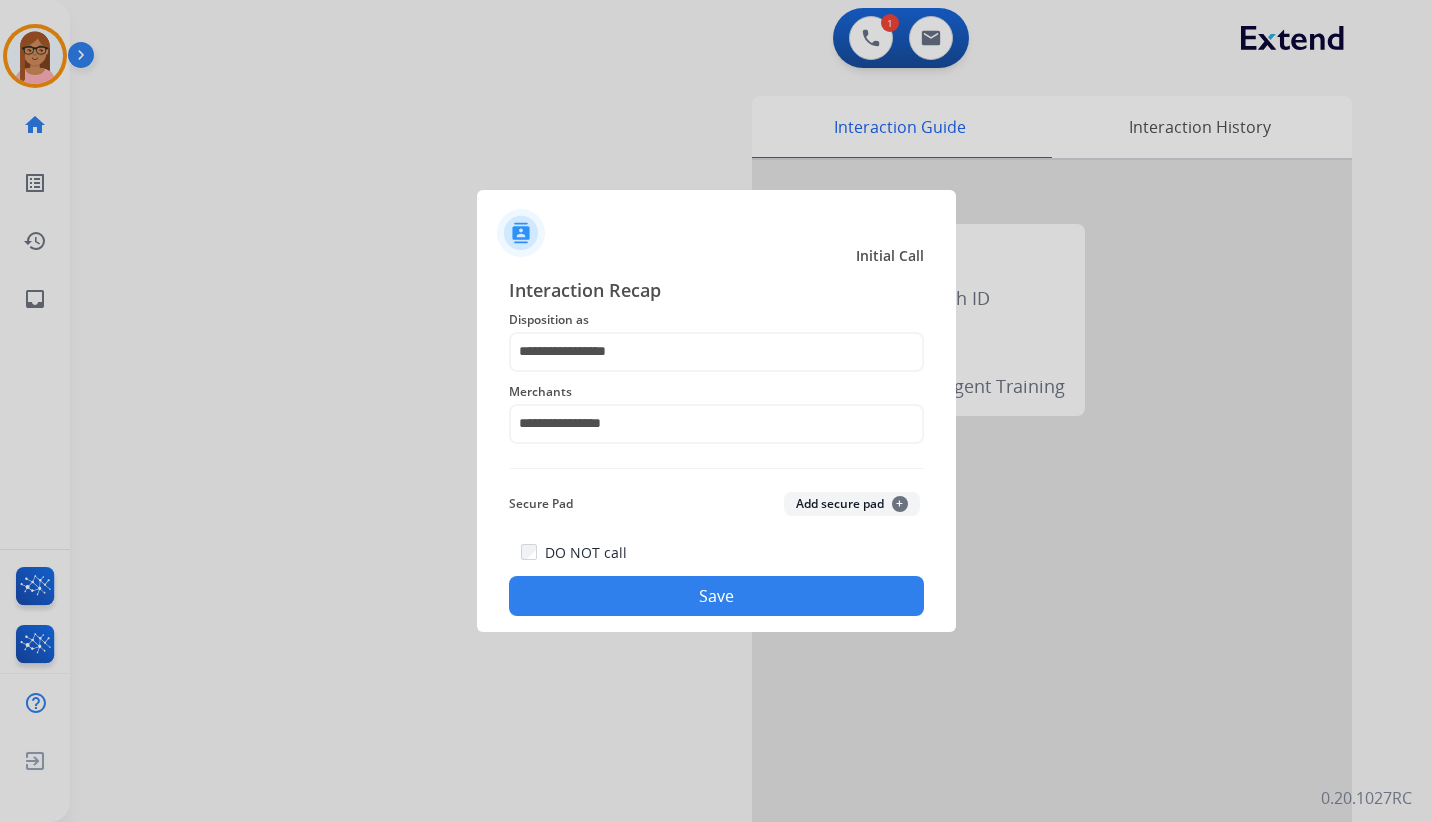 click on "Save" 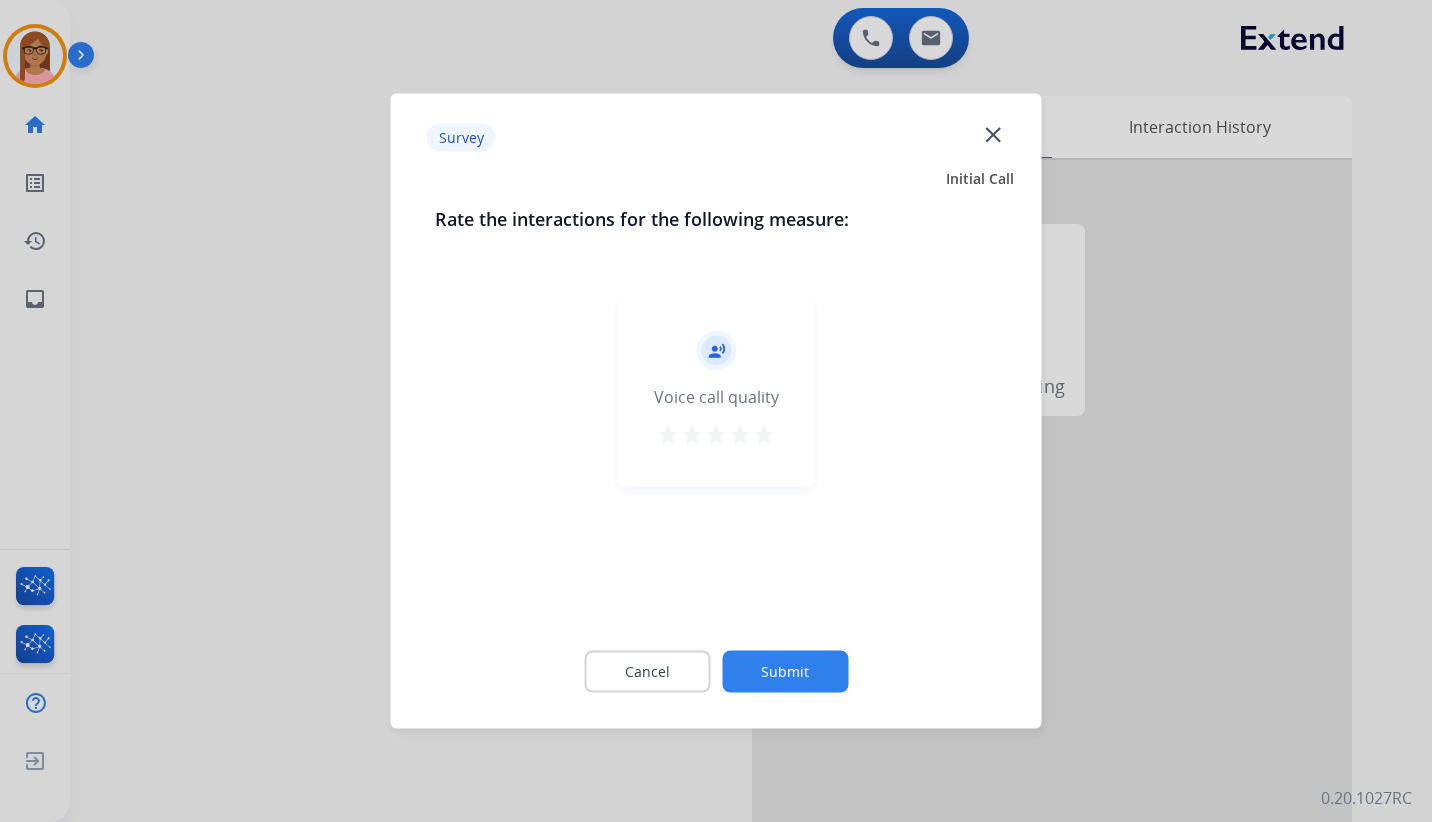 click on "star" at bounding box center [764, 435] 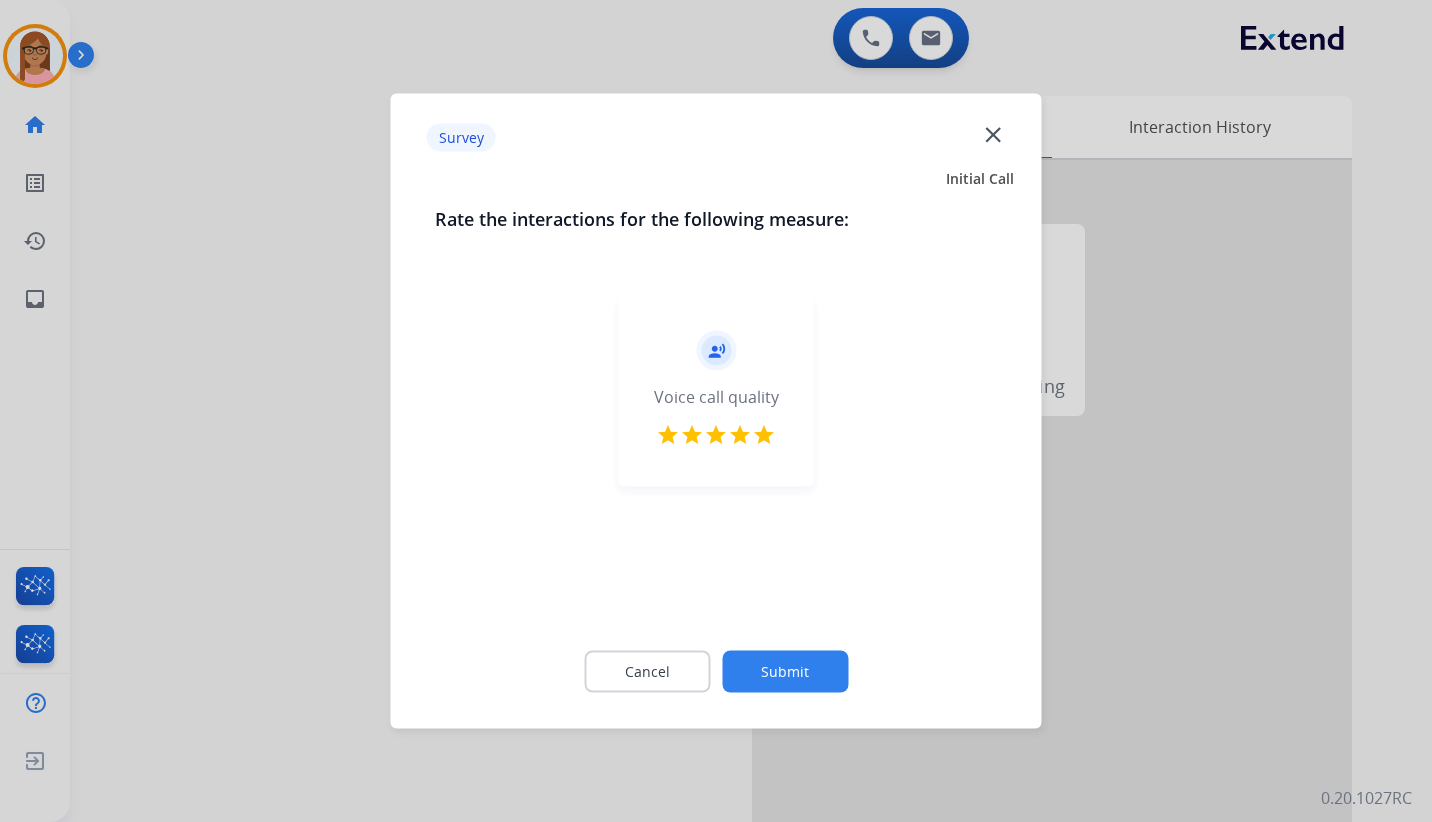 click on "Submit" 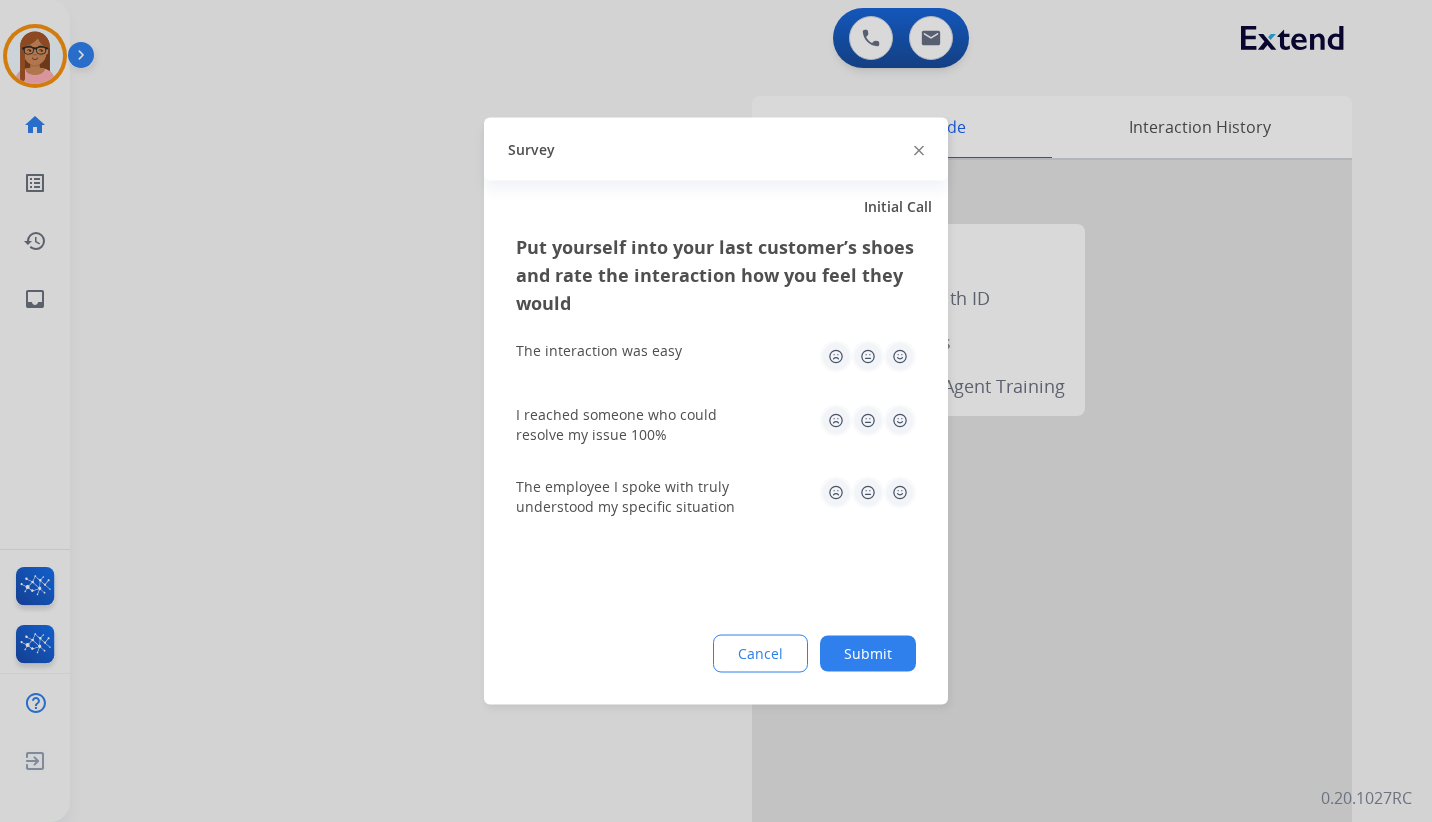 click 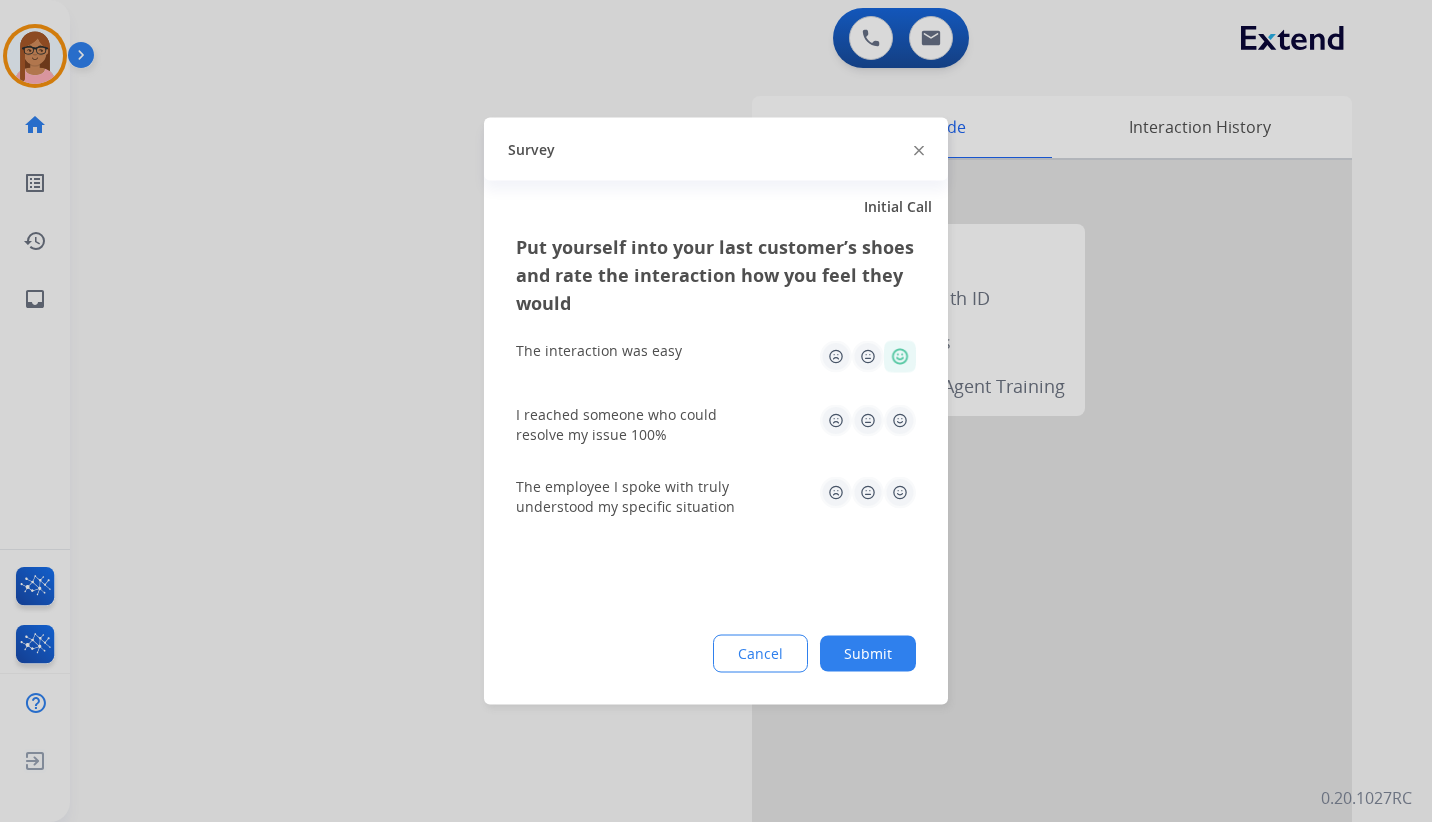 click 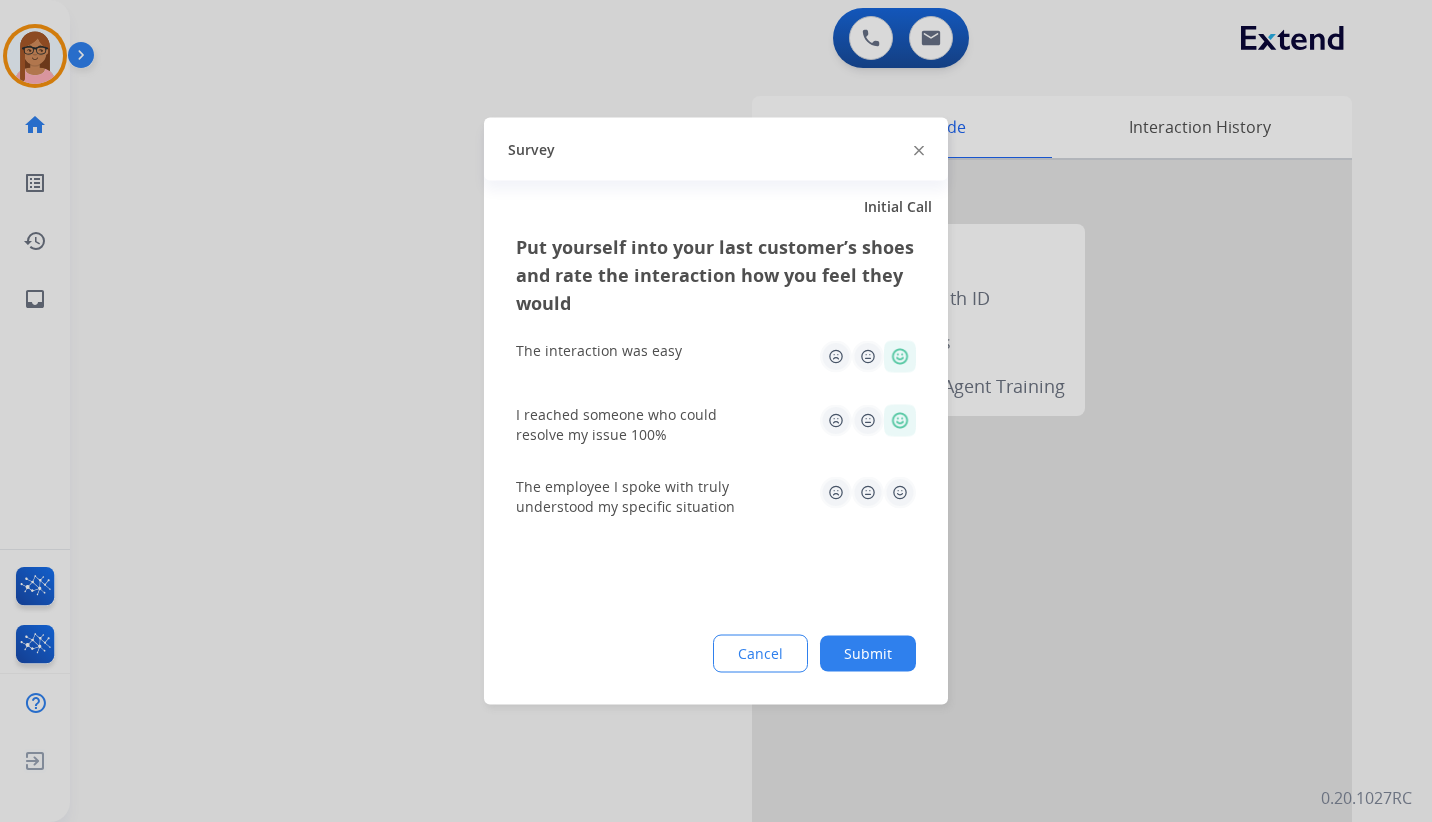 click 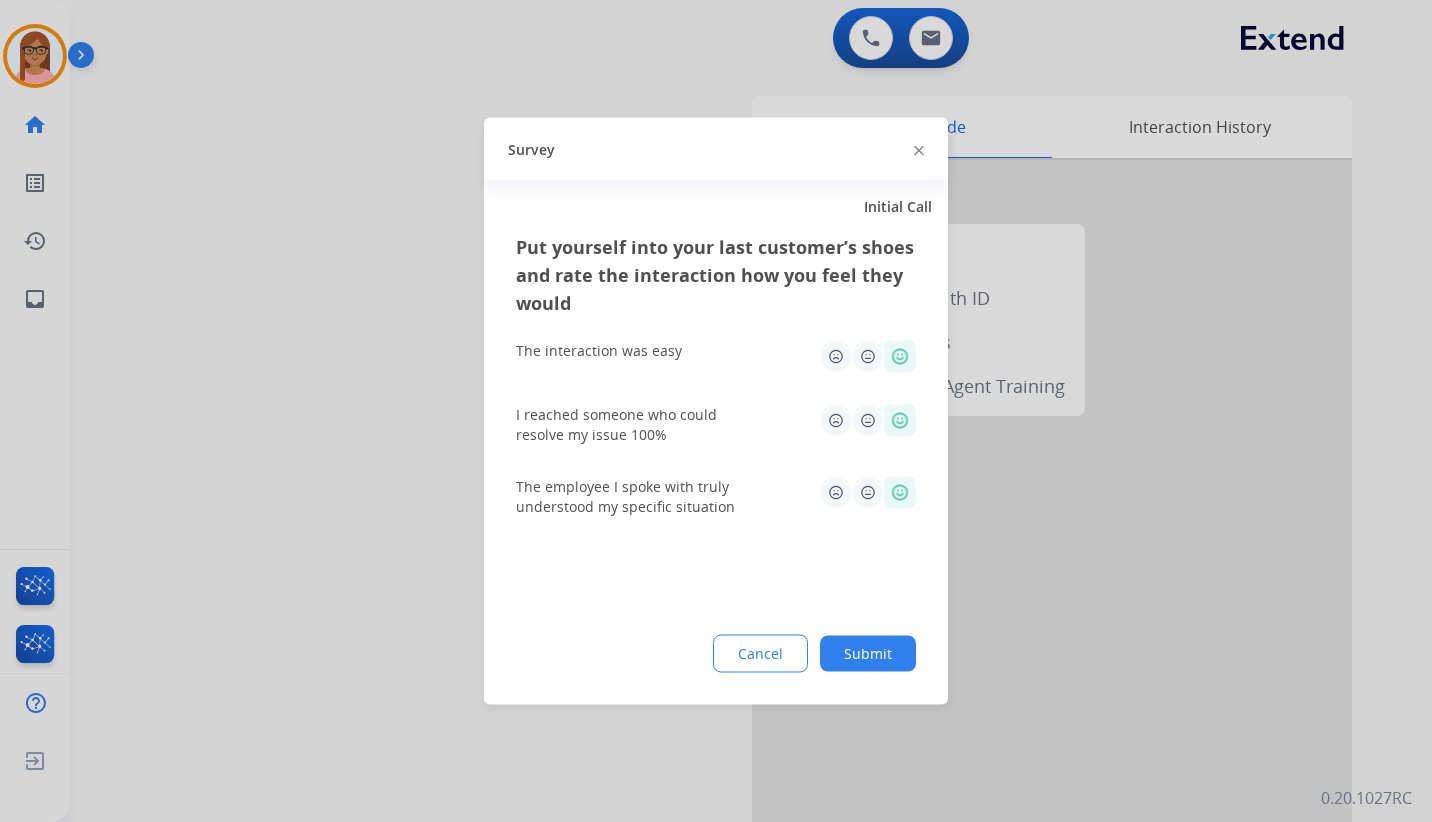 click on "Submit" 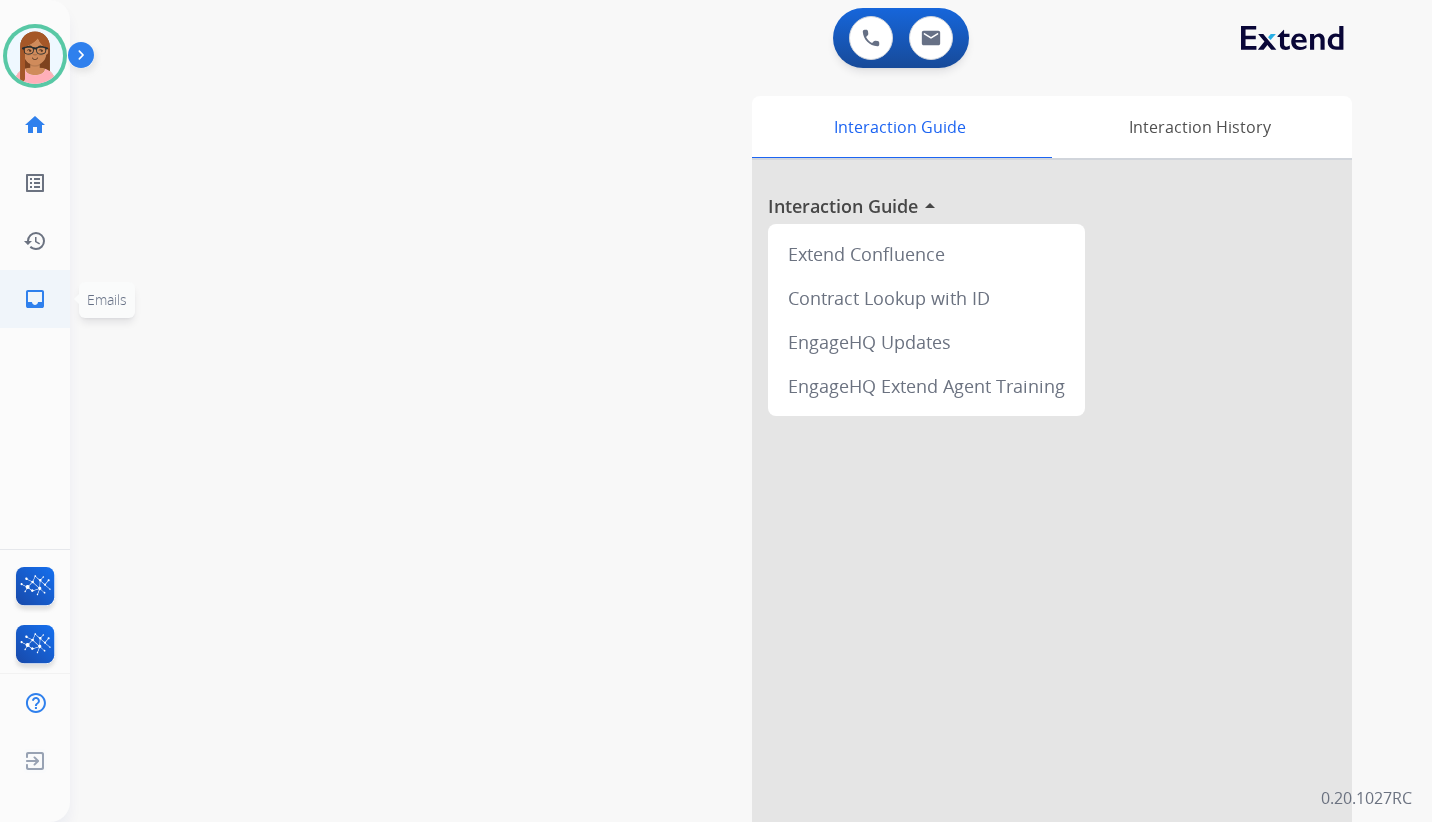 click on "inbox" 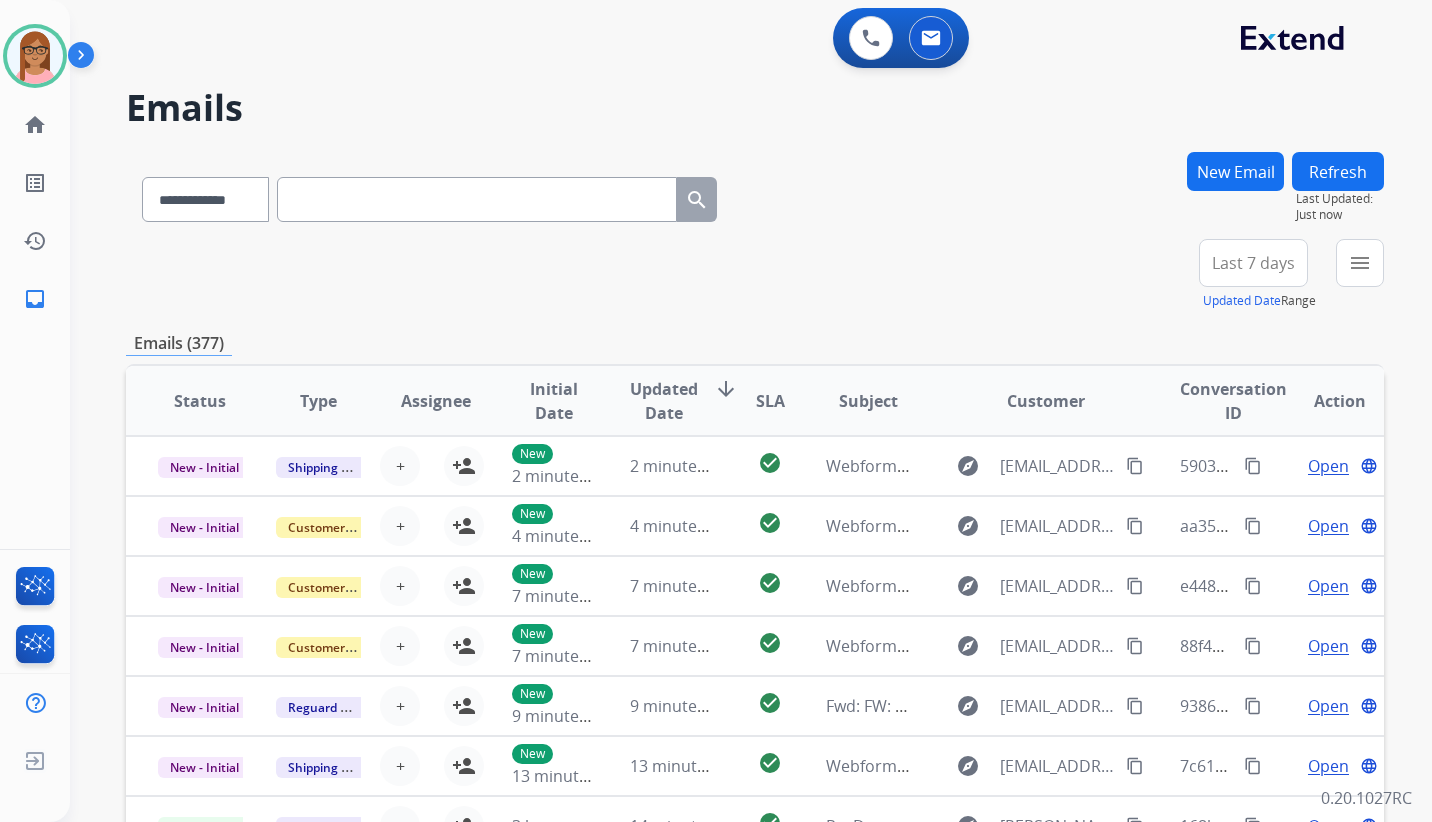 click on "New Email" at bounding box center (1235, 171) 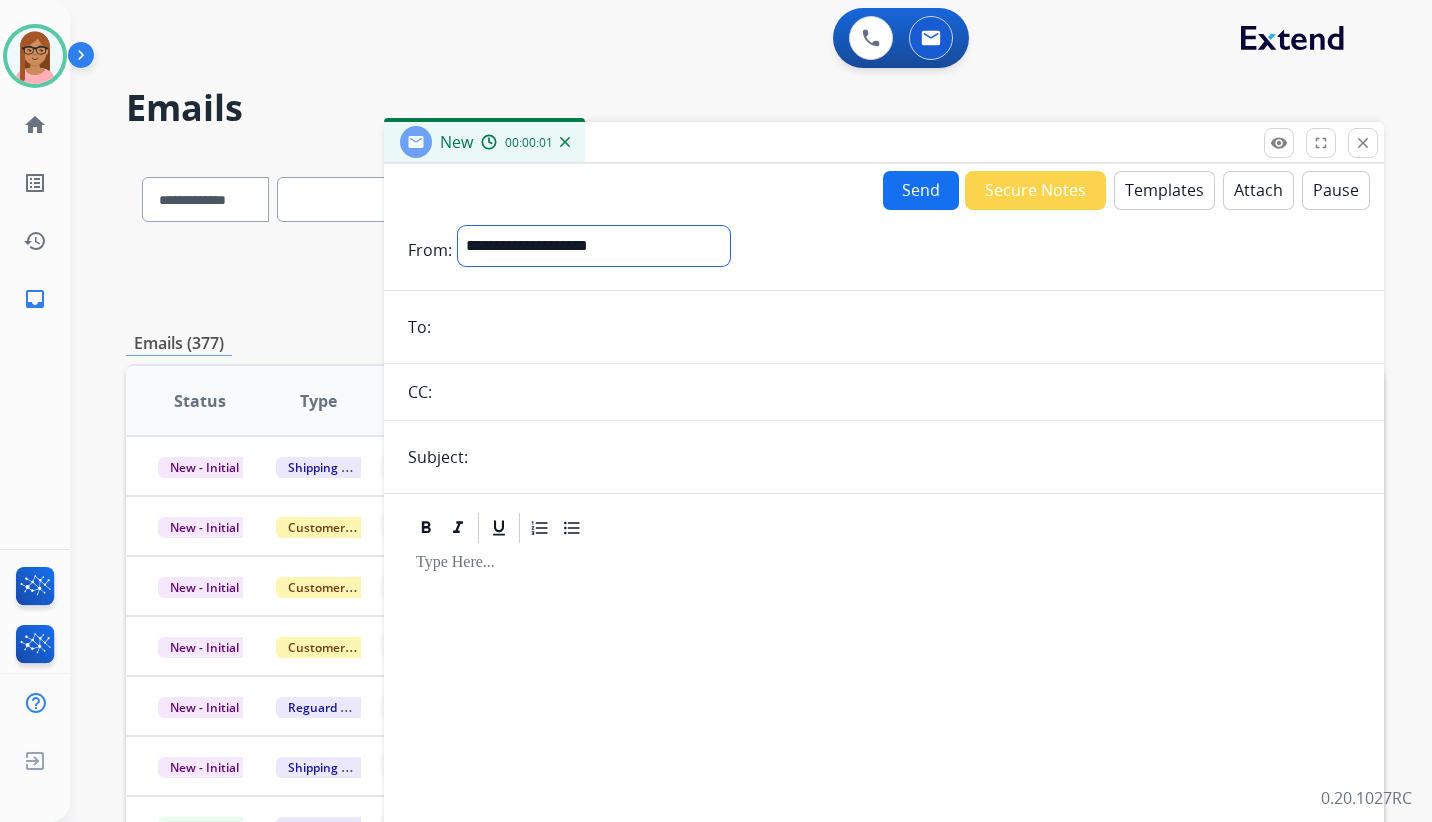 click on "**********" at bounding box center (594, 246) 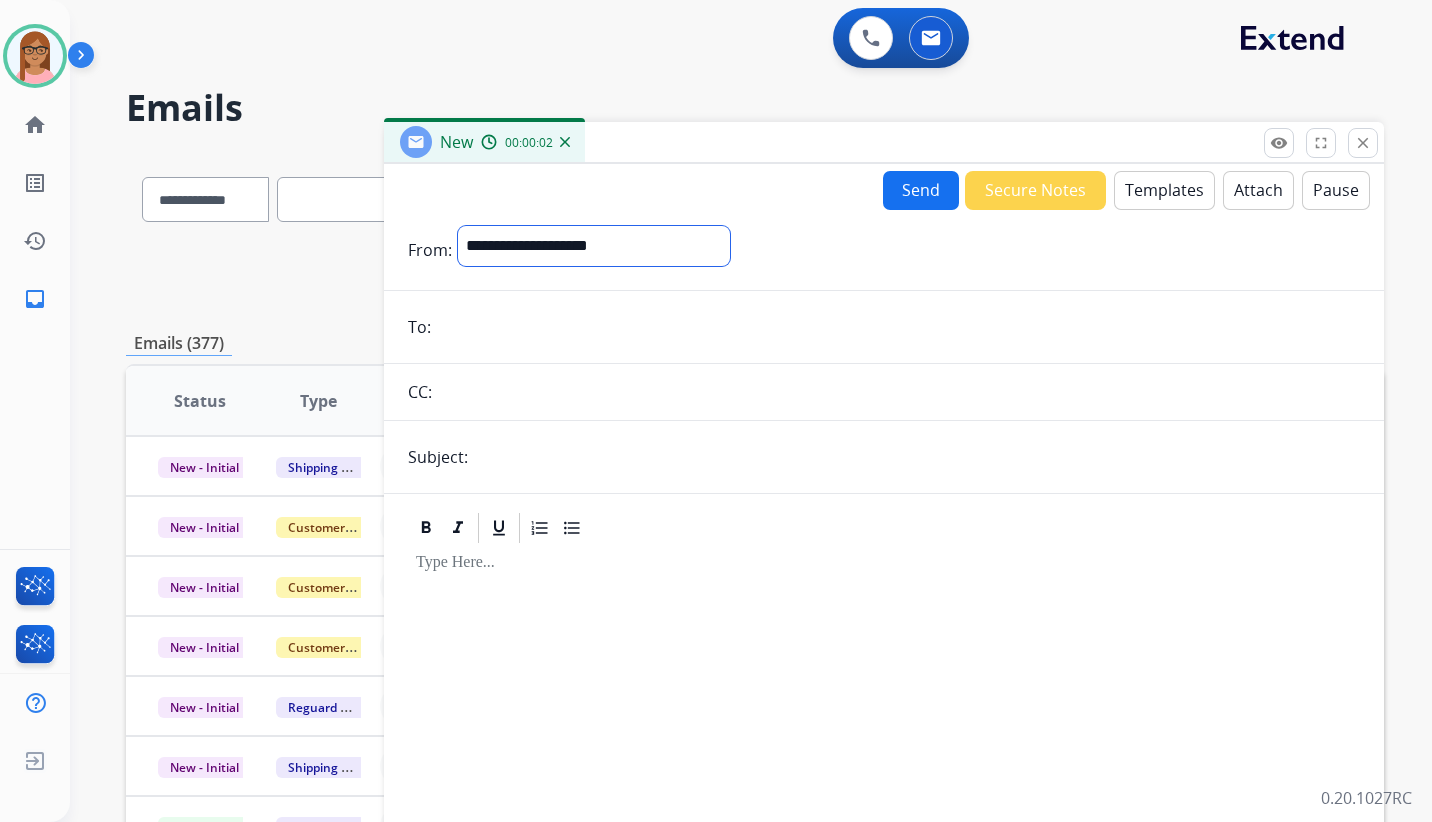 select on "**********" 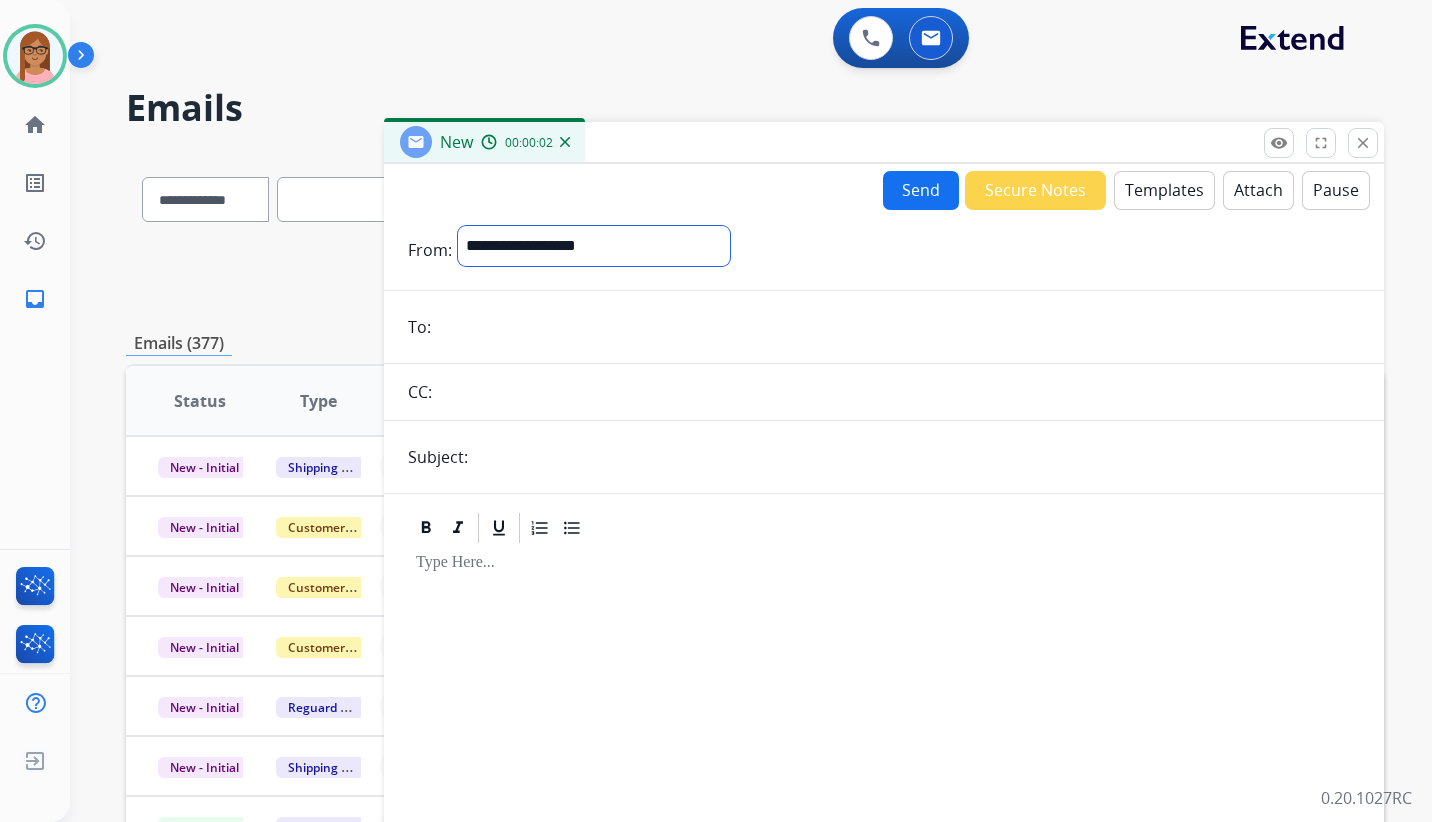 click on "**********" at bounding box center (594, 246) 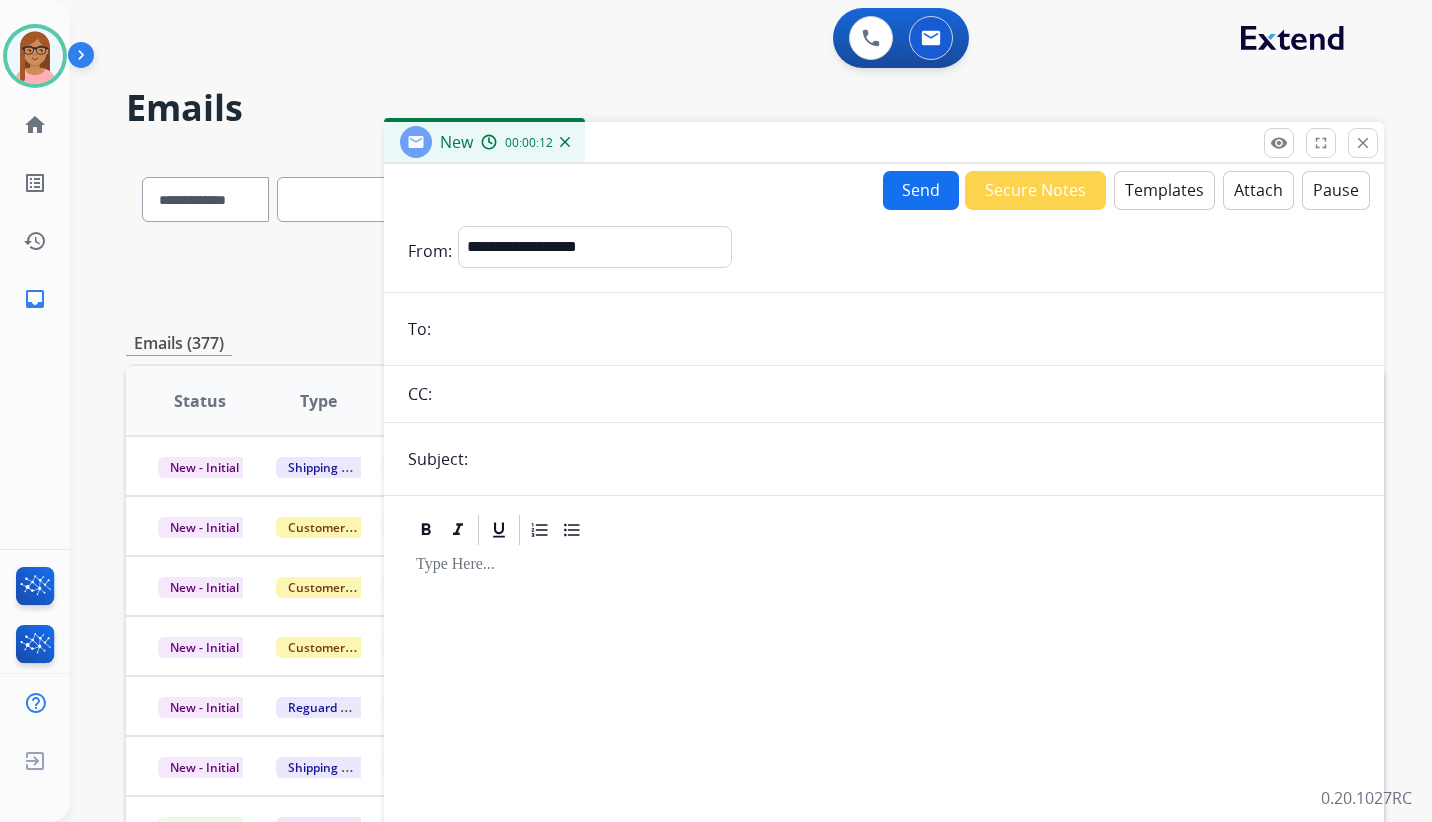 click at bounding box center (898, 329) 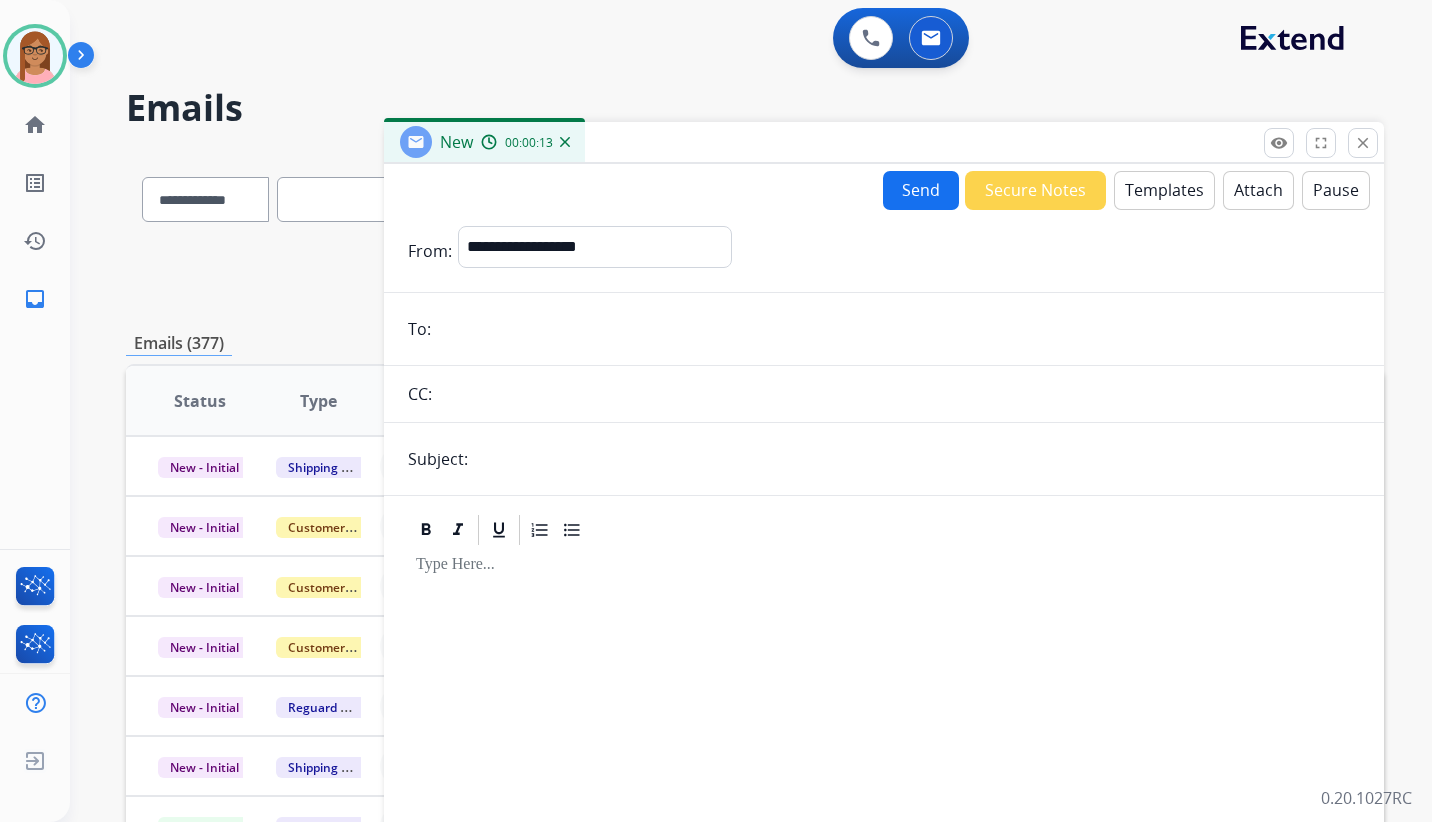 paste on "**********" 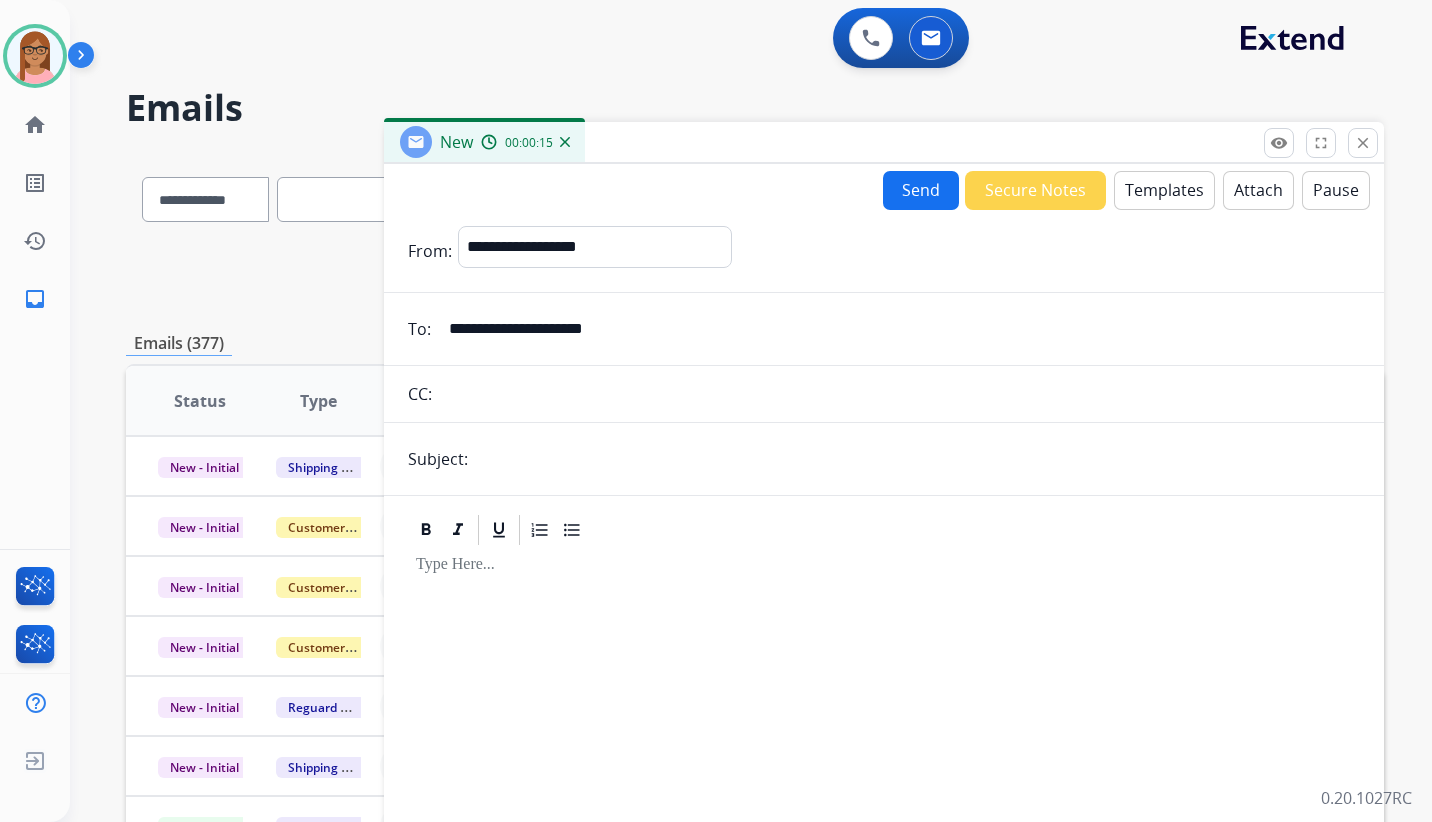 type on "**********" 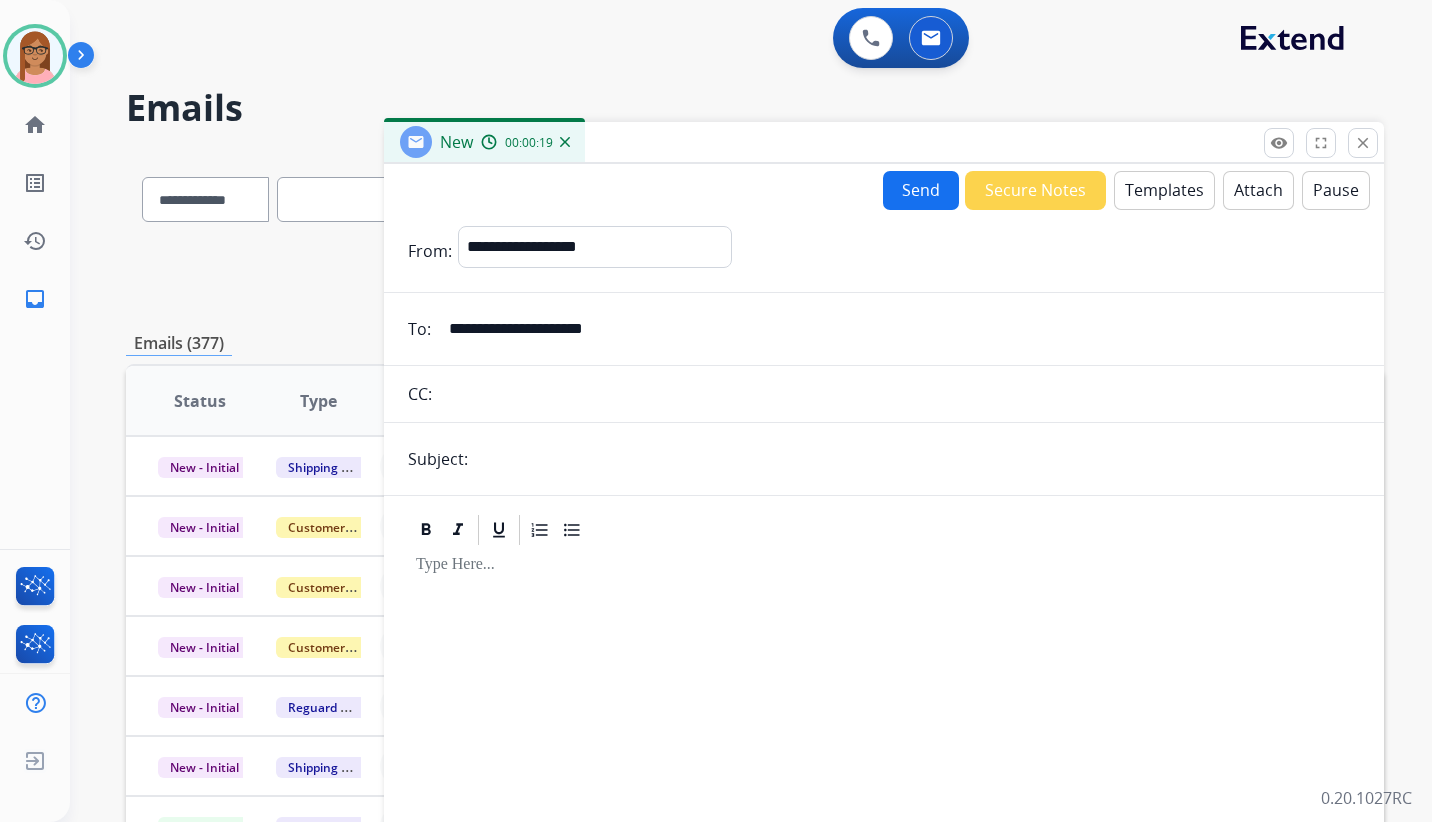 type on "*" 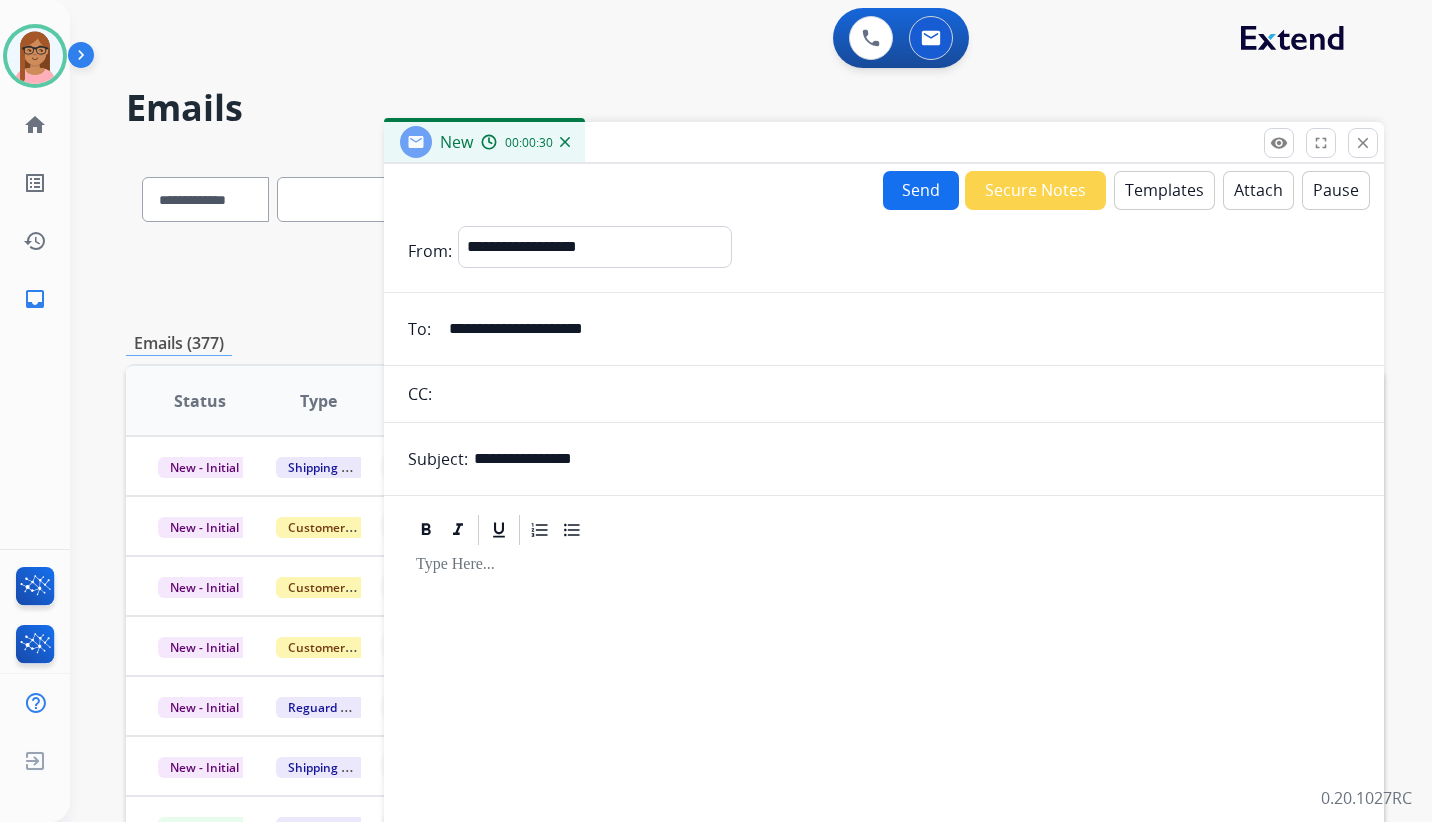 type on "**********" 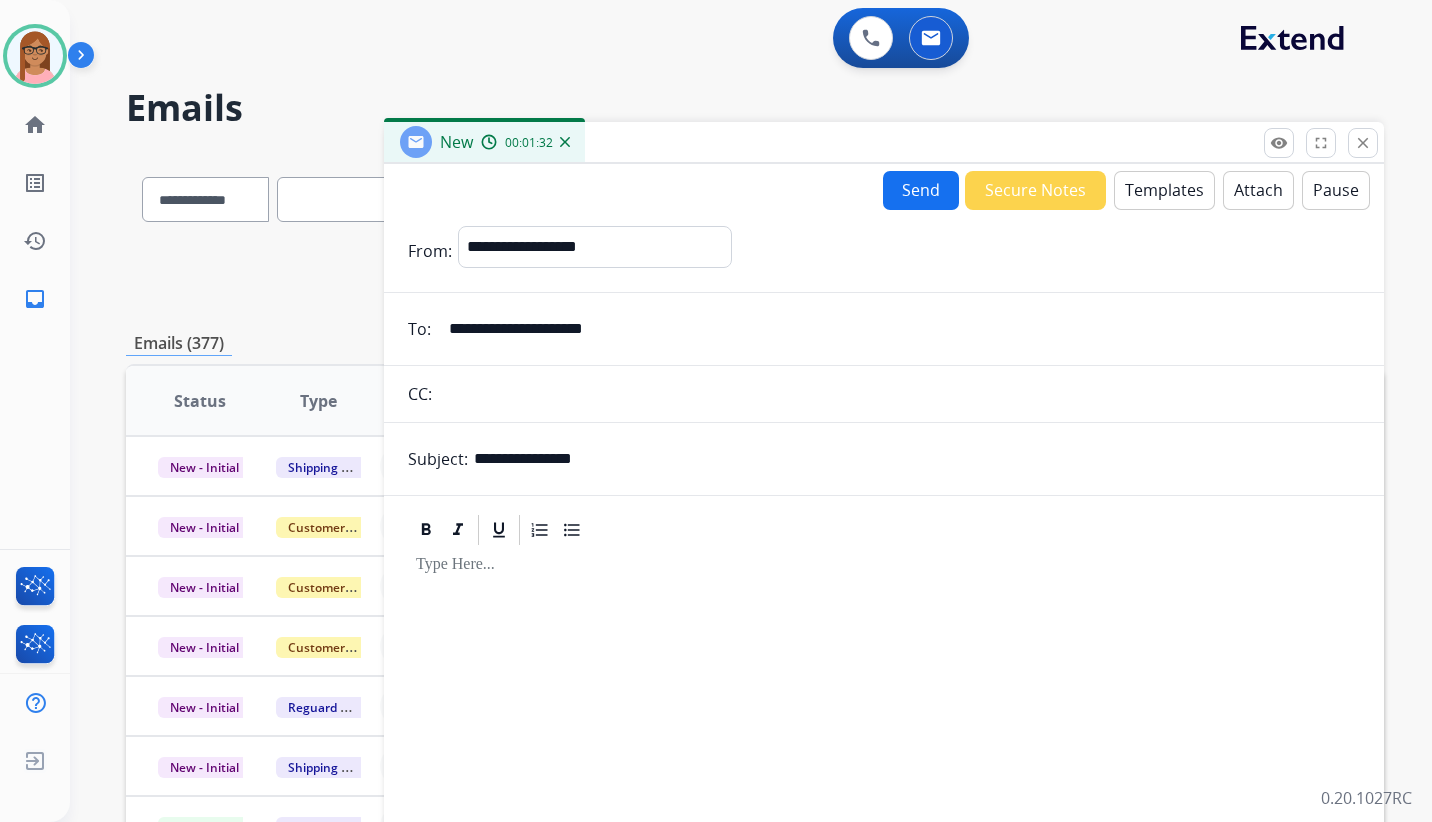 click on "Templates" at bounding box center [1164, 190] 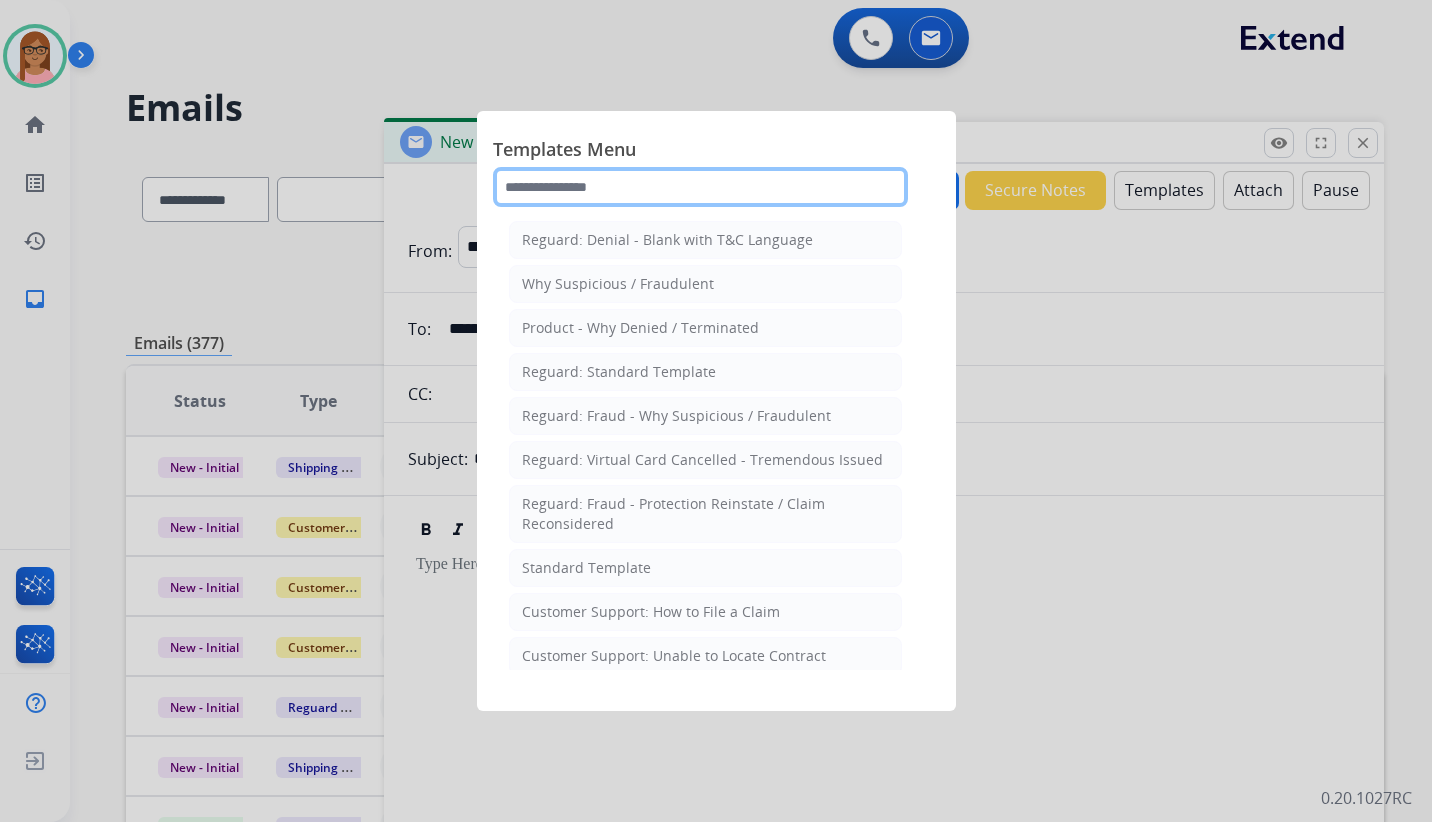 click 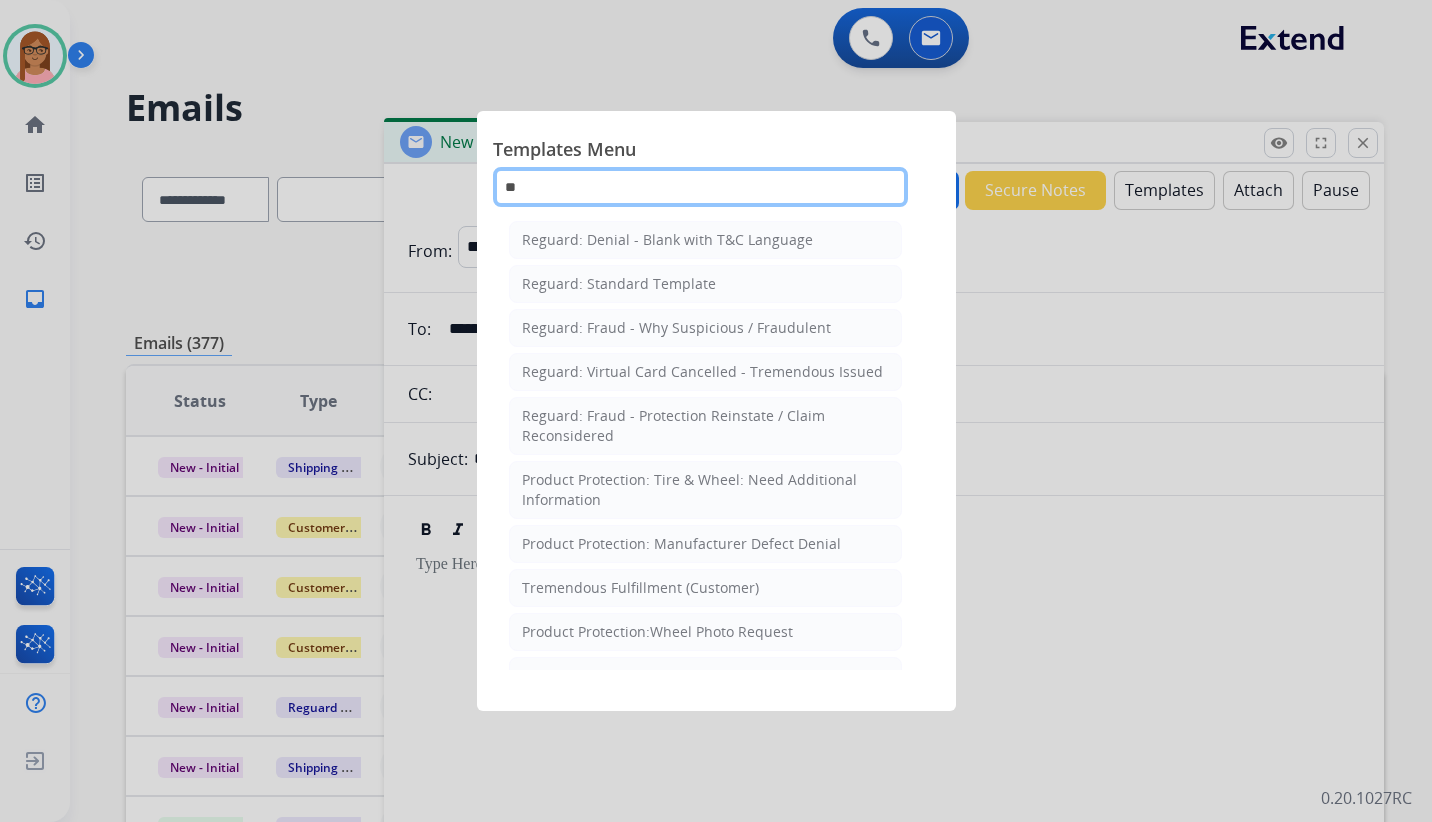 type on "*" 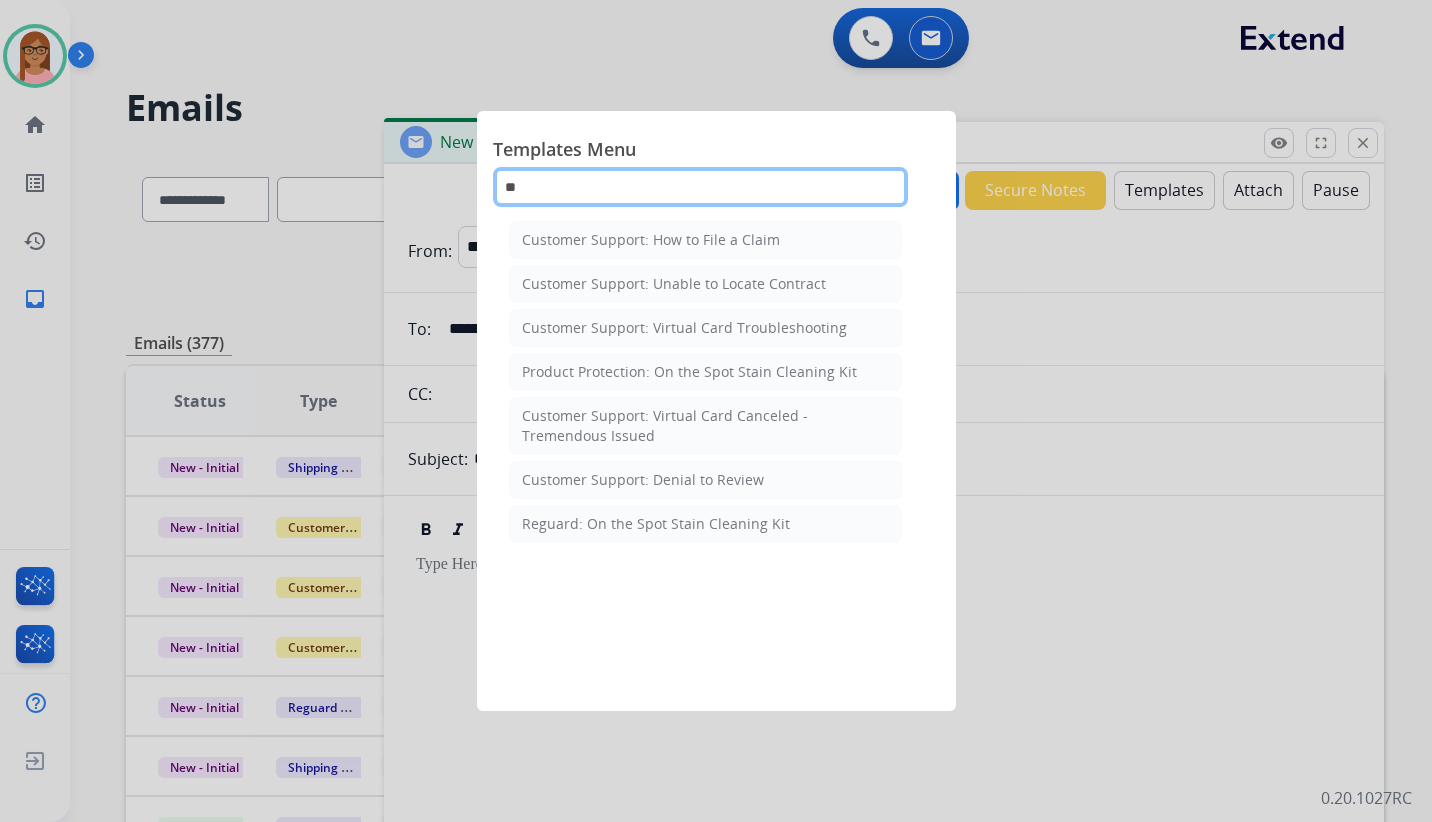 type on "*" 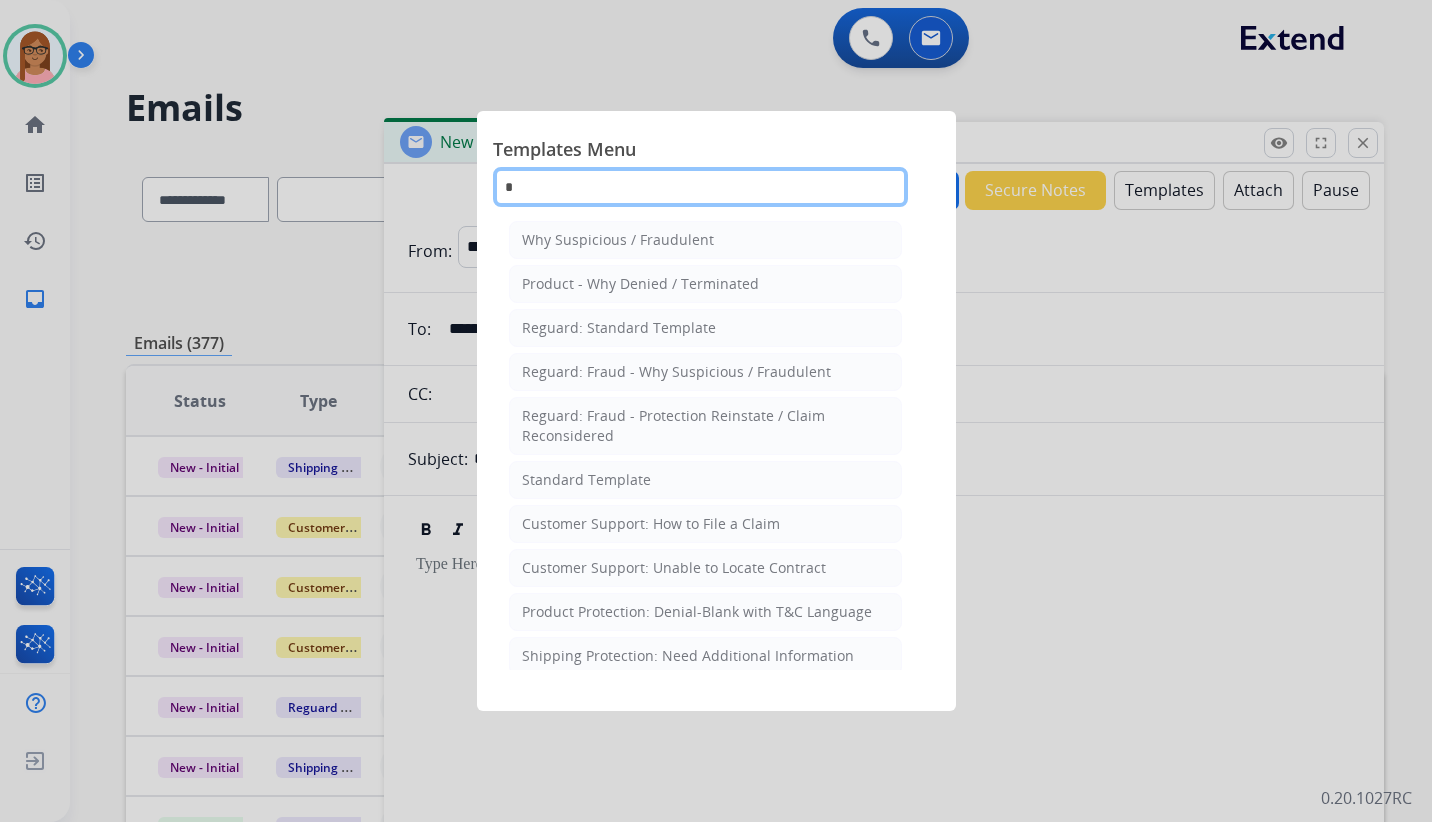 type 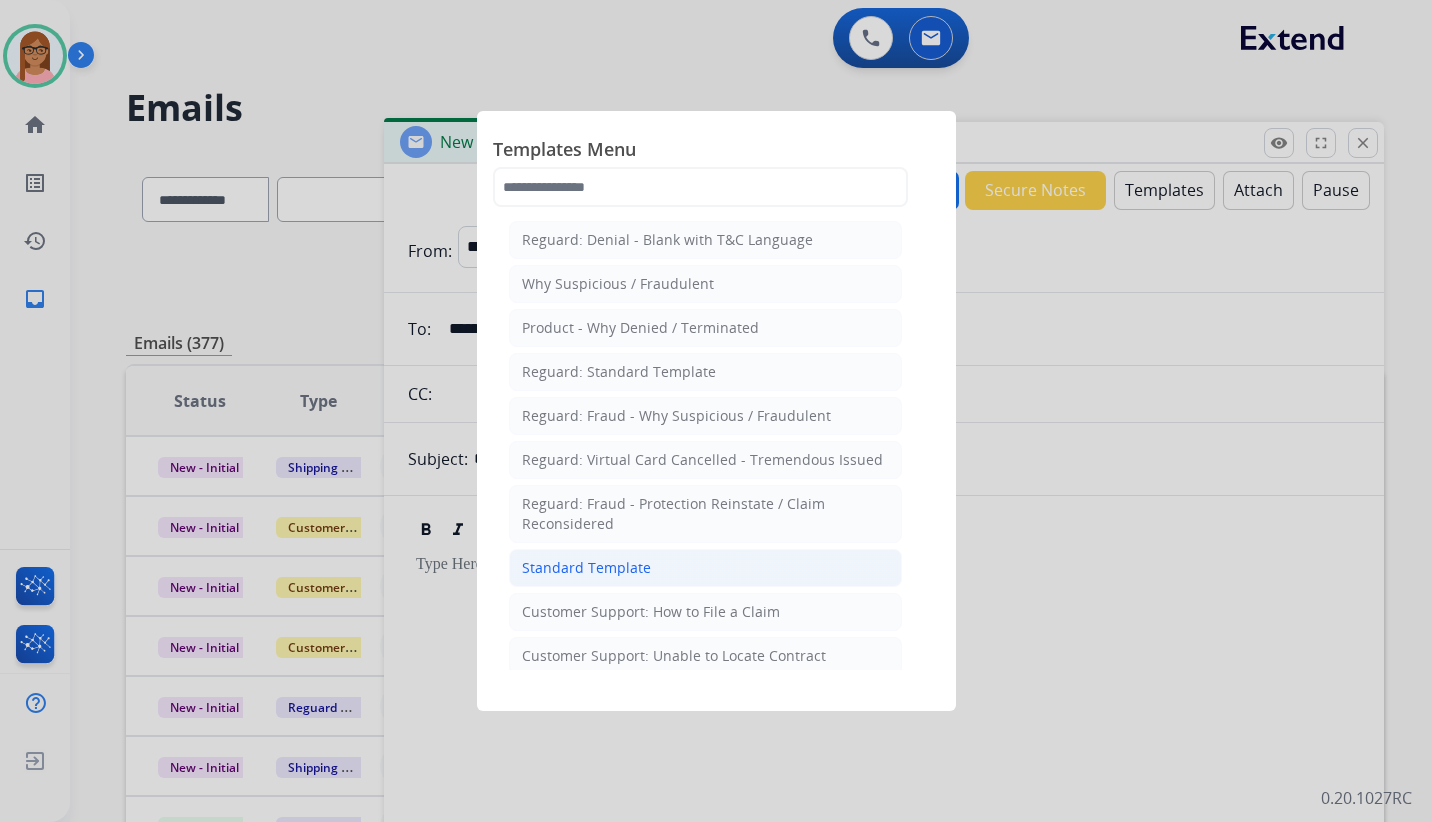 click on "Standard Template" 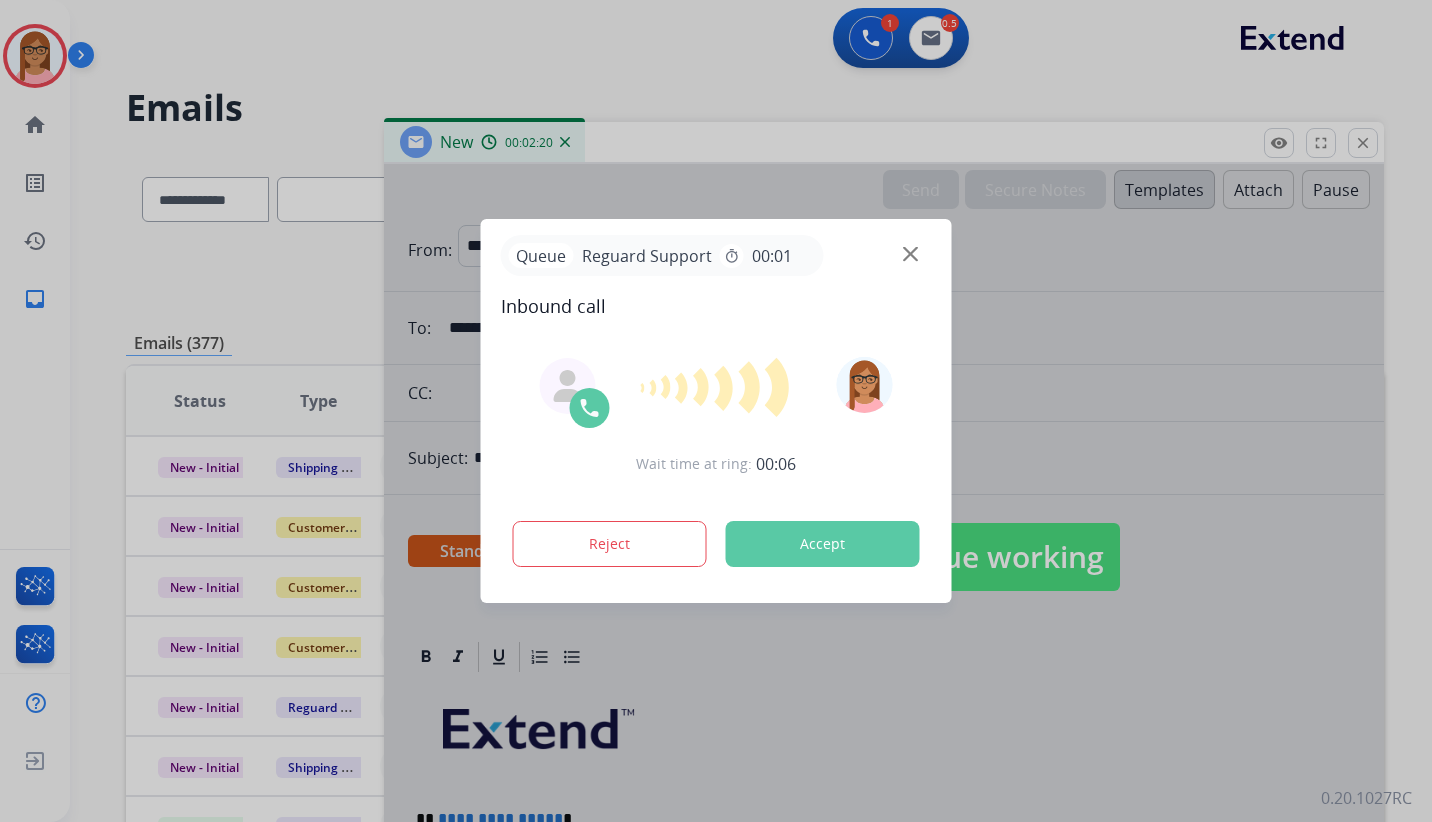 select on "**********" 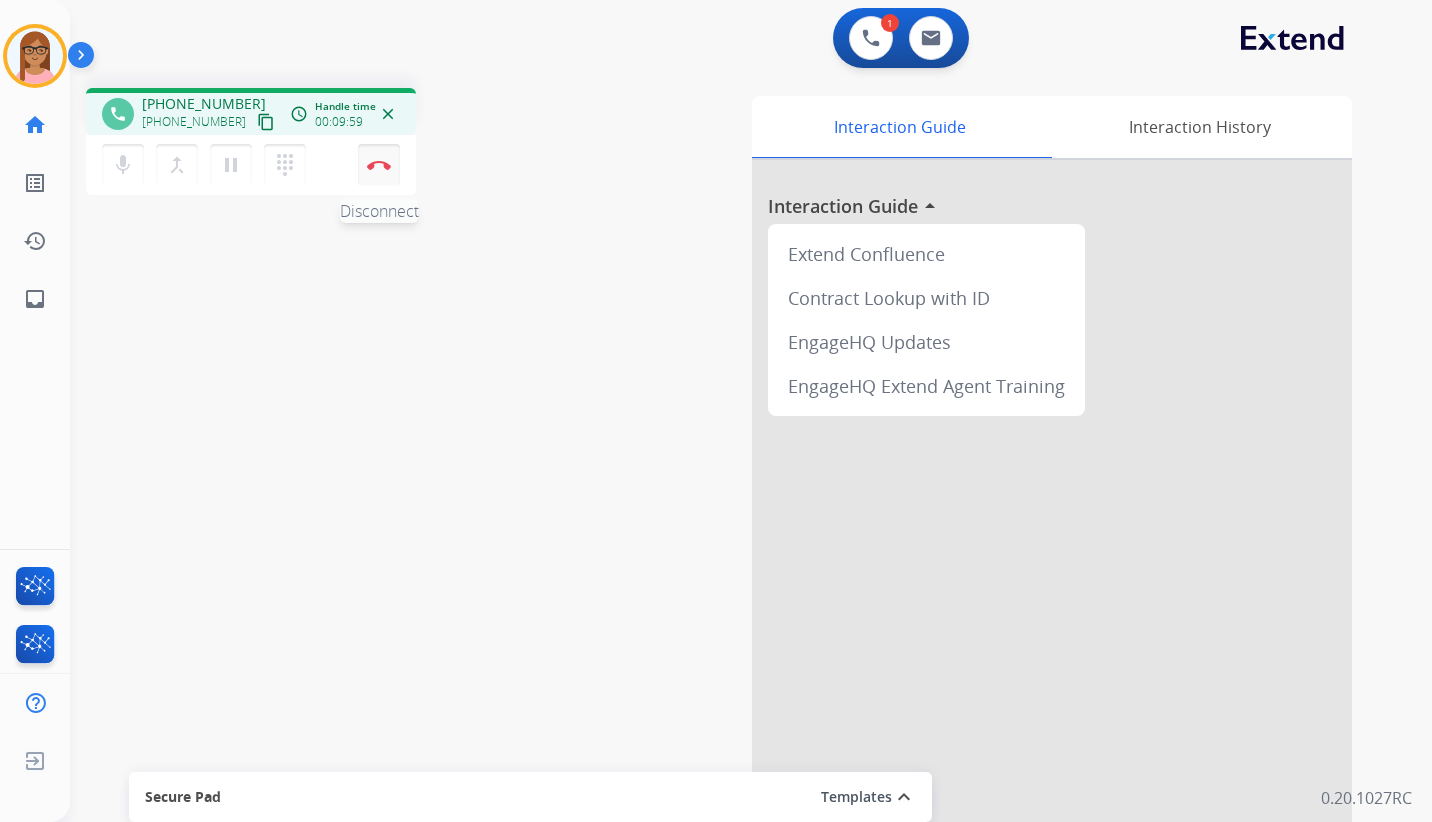 click at bounding box center [379, 165] 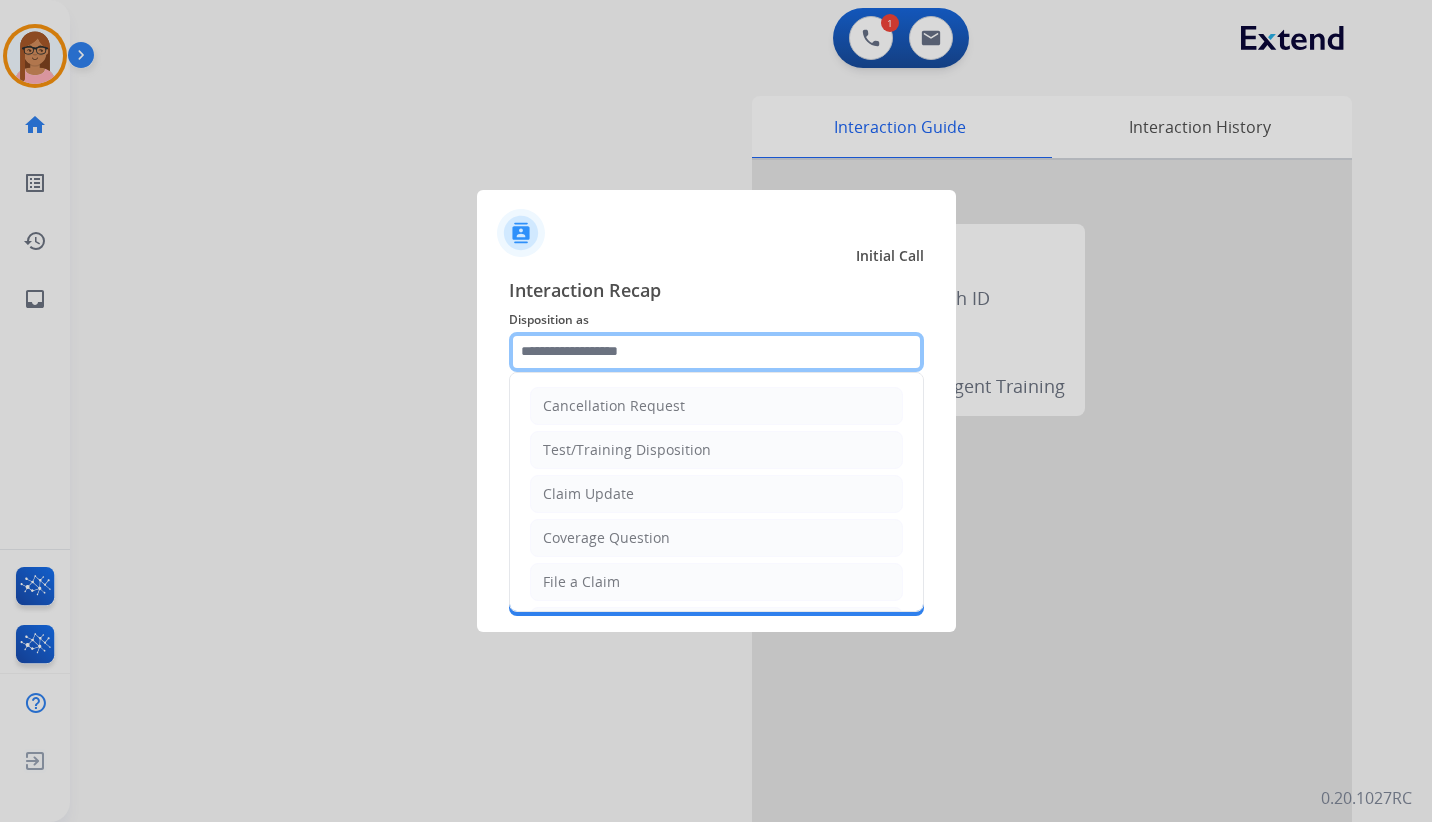 click 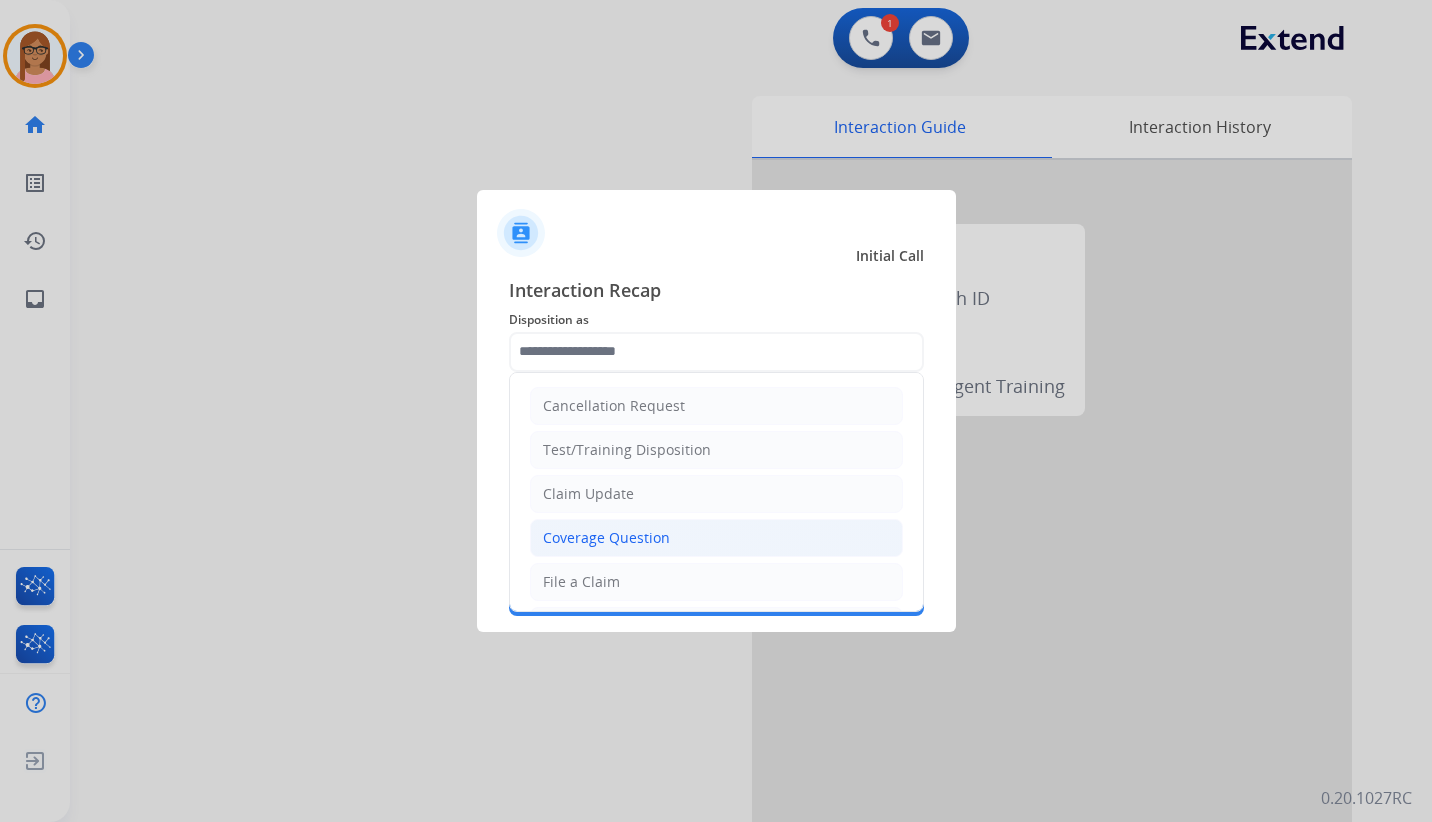 click on "Coverage Question" 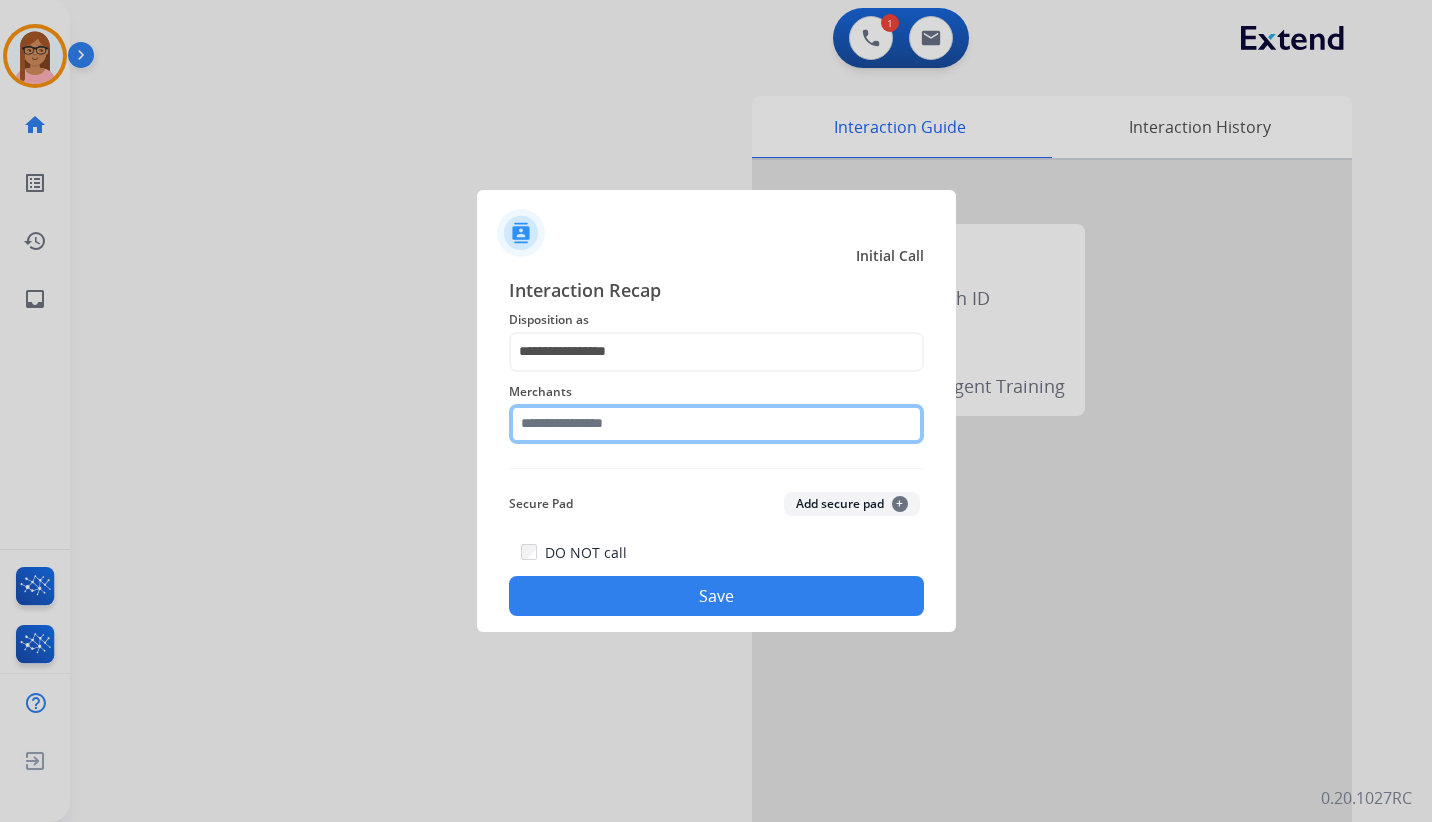click 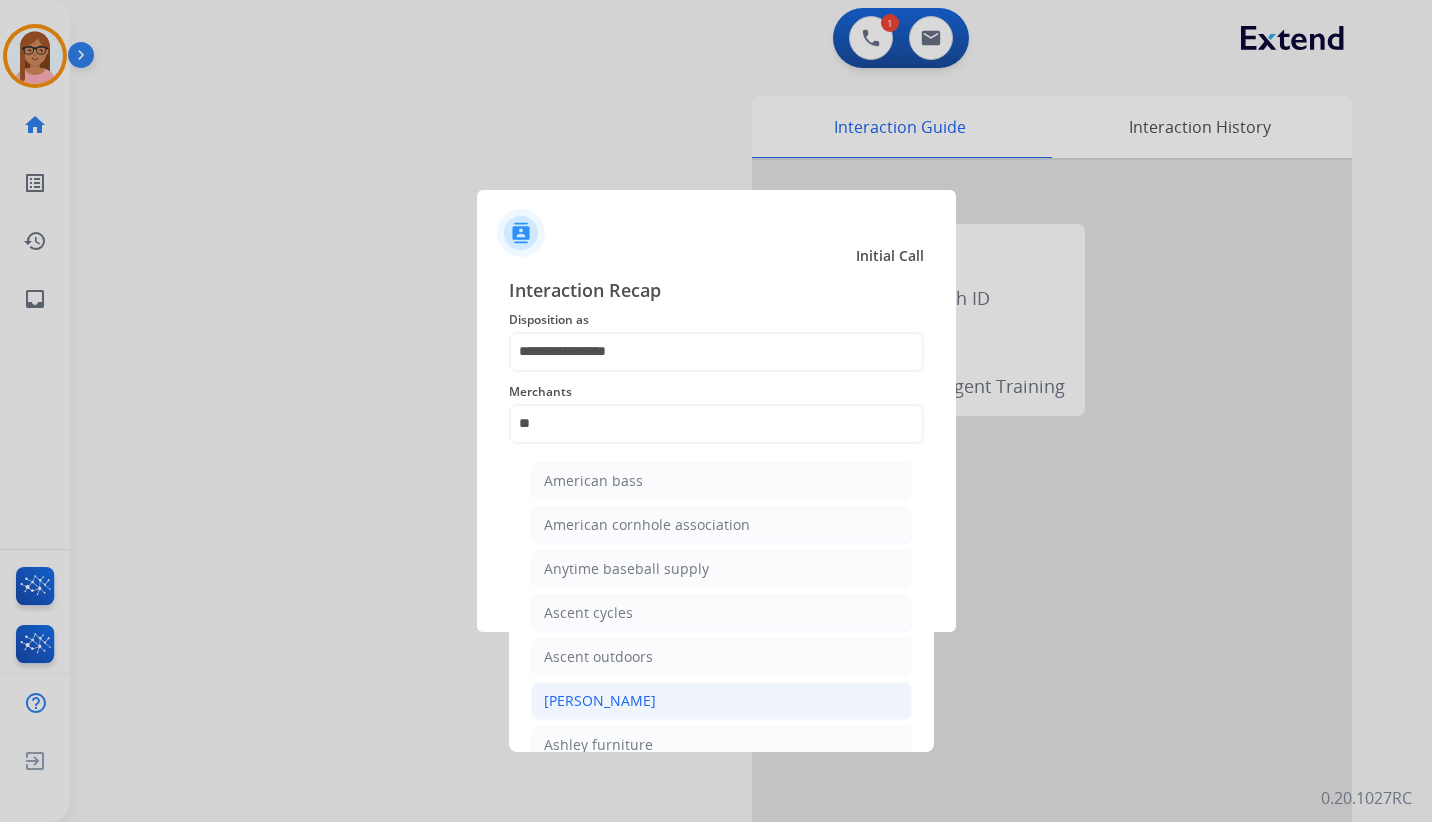 click on "[PERSON_NAME]" 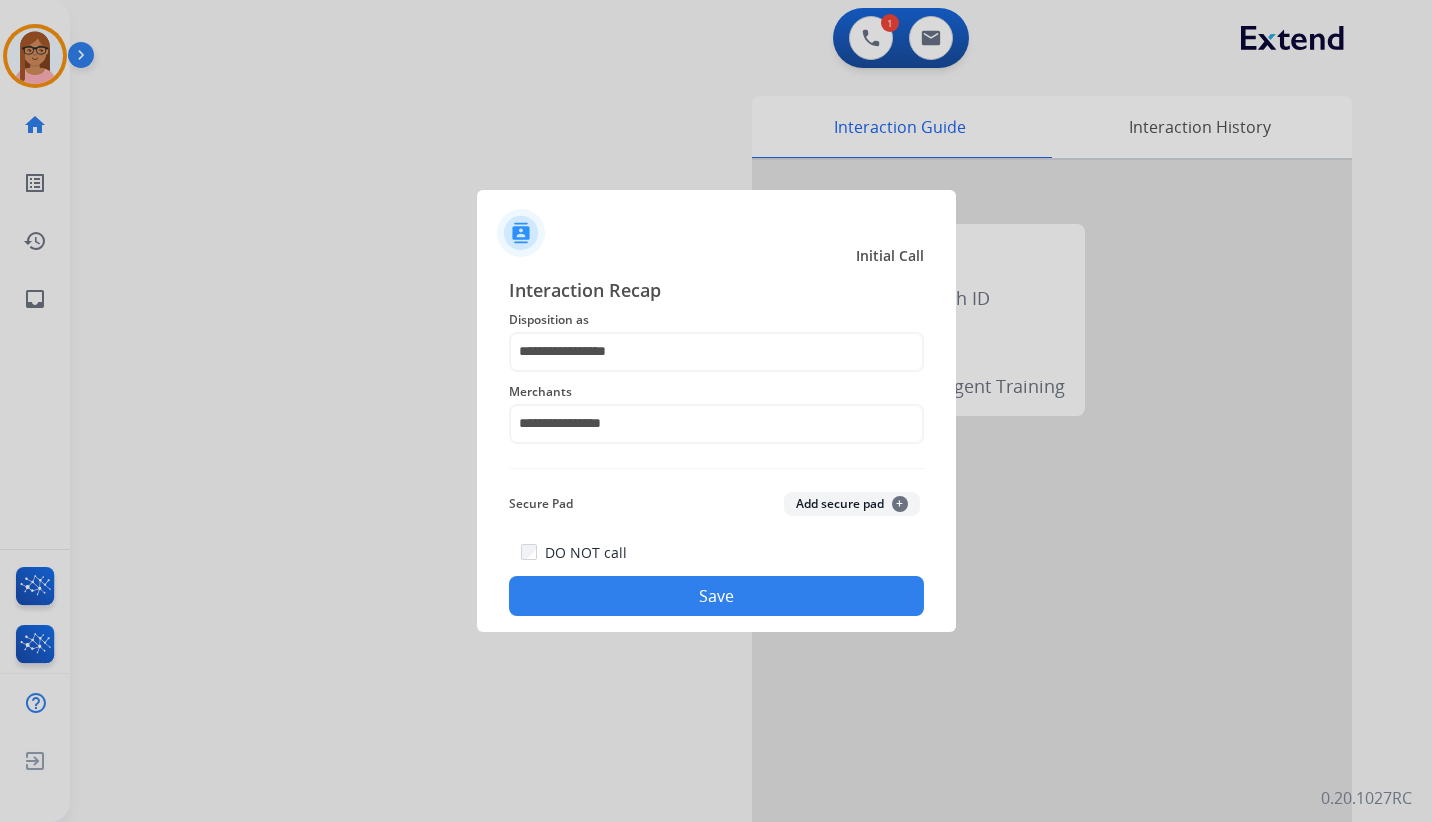 click on "Save" 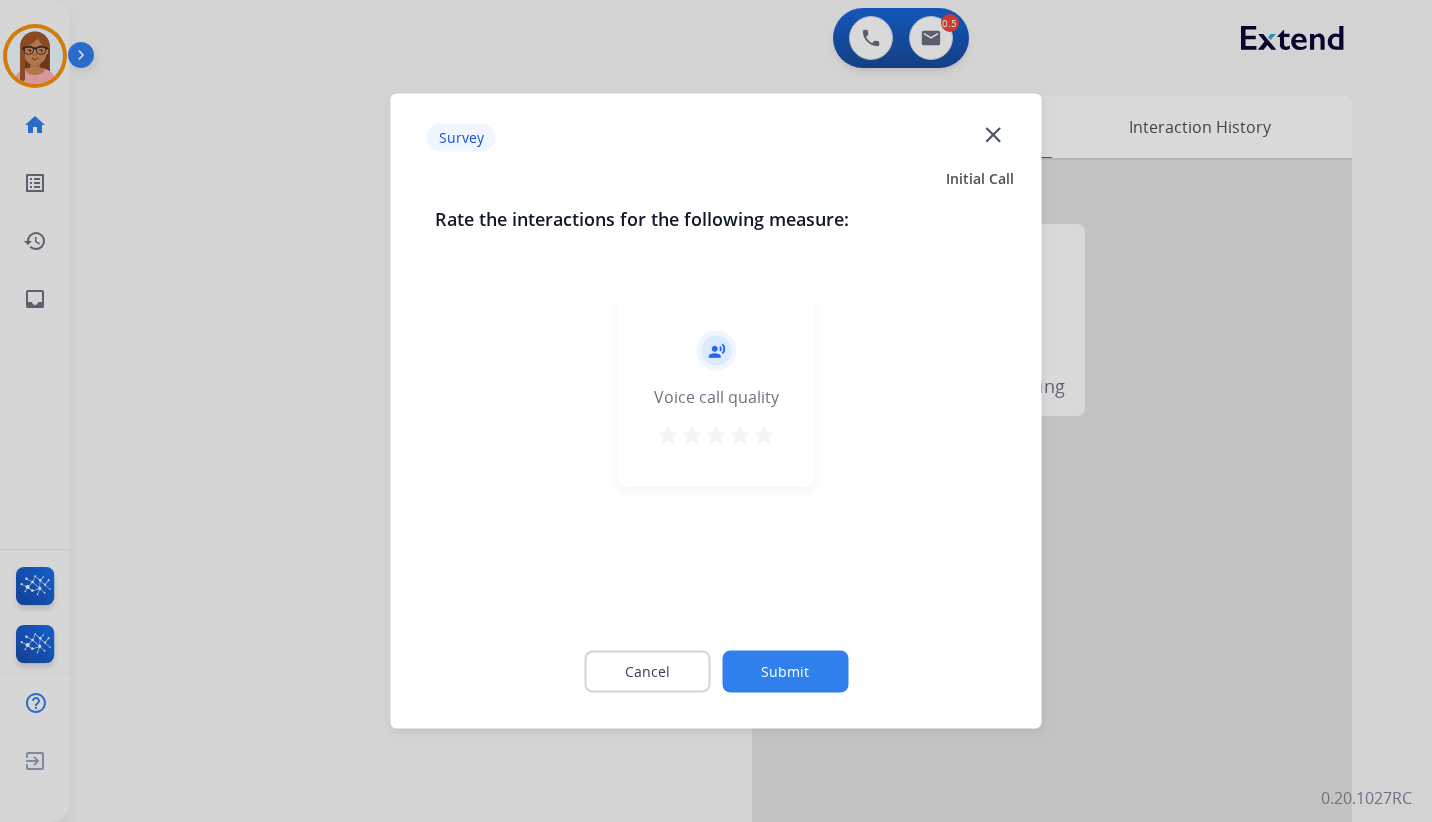 click on "record_voice_over   Voice call quality   star   star   star   star   star" 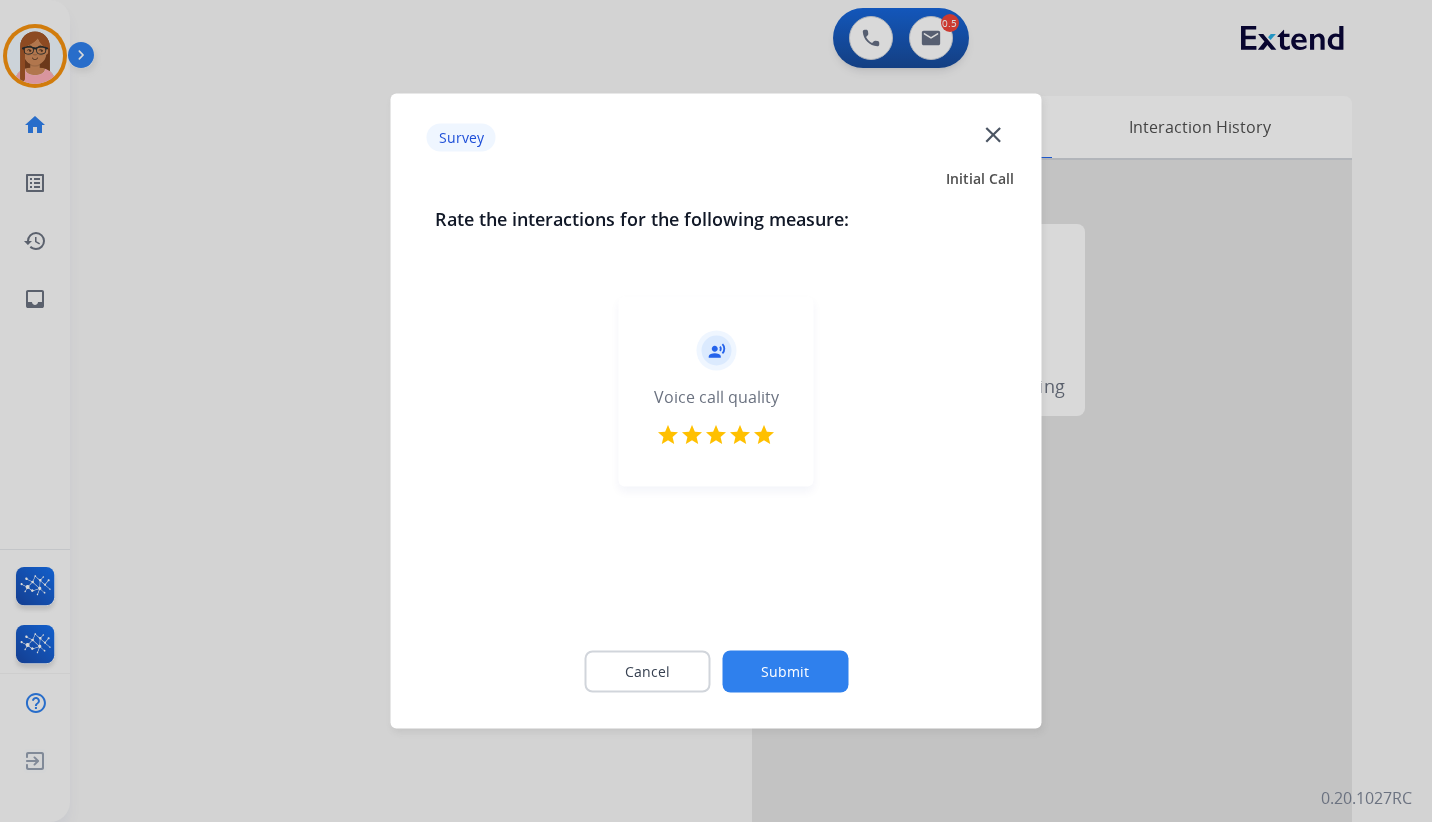 click on "Submit" 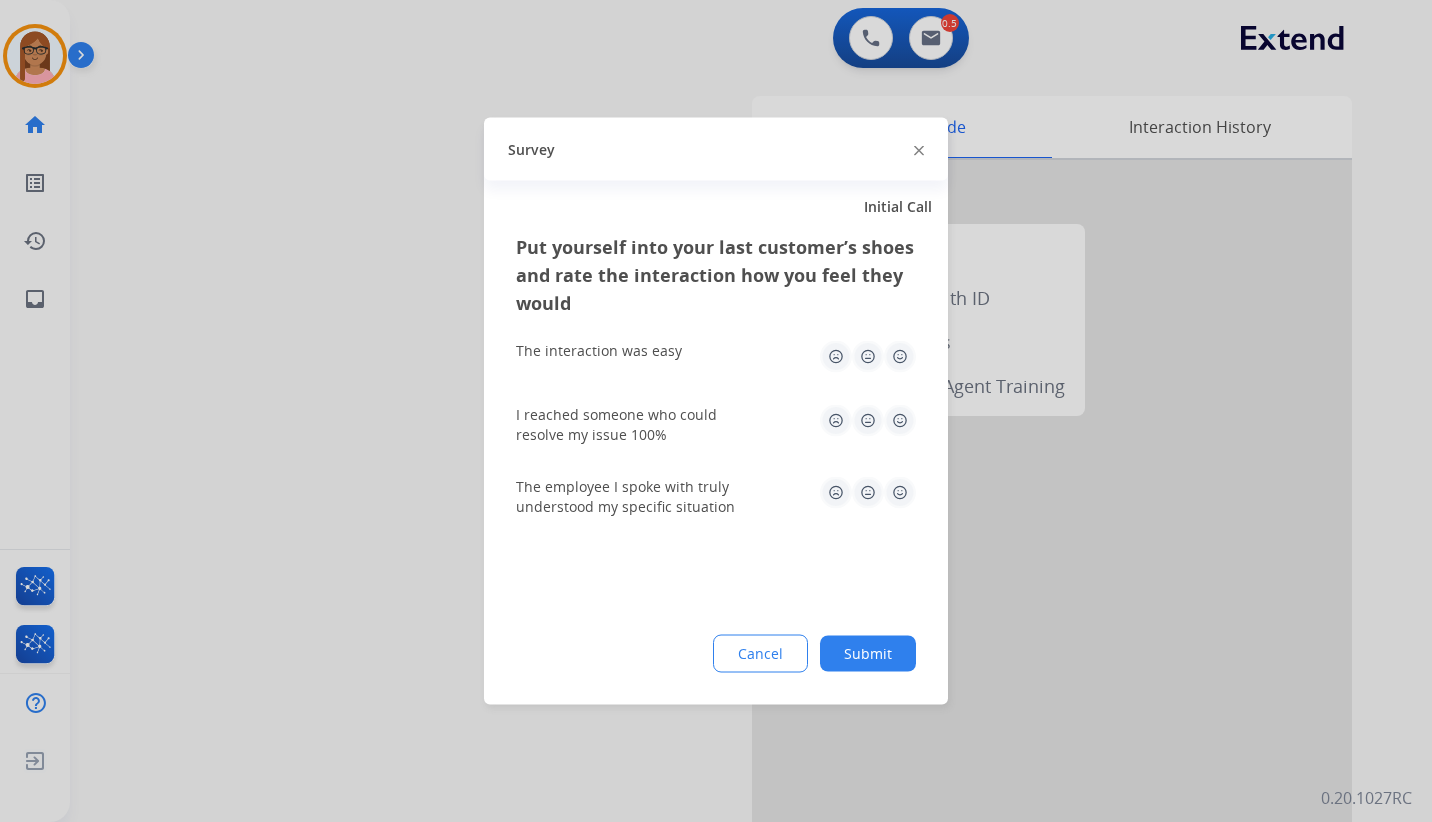click 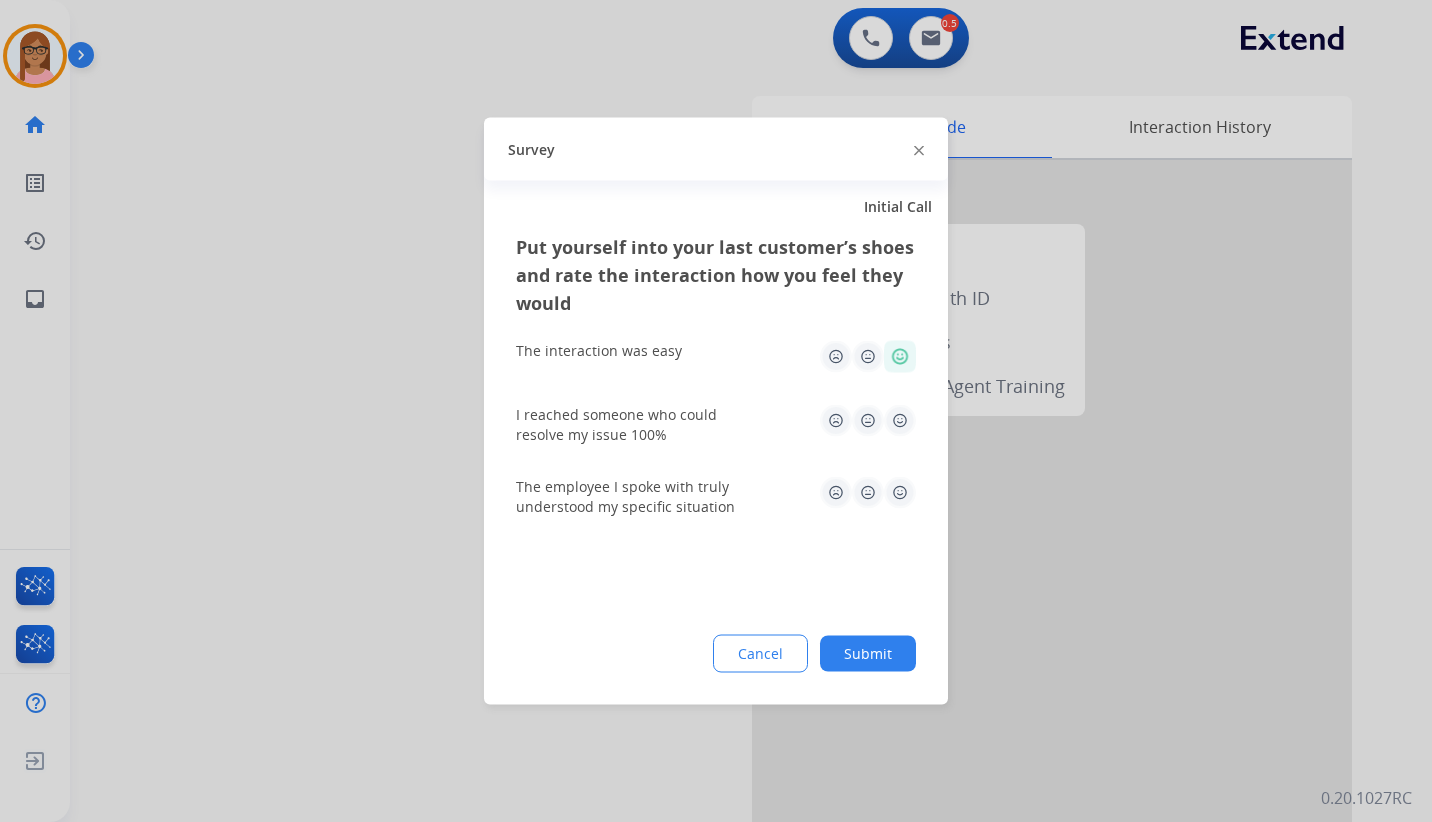 click 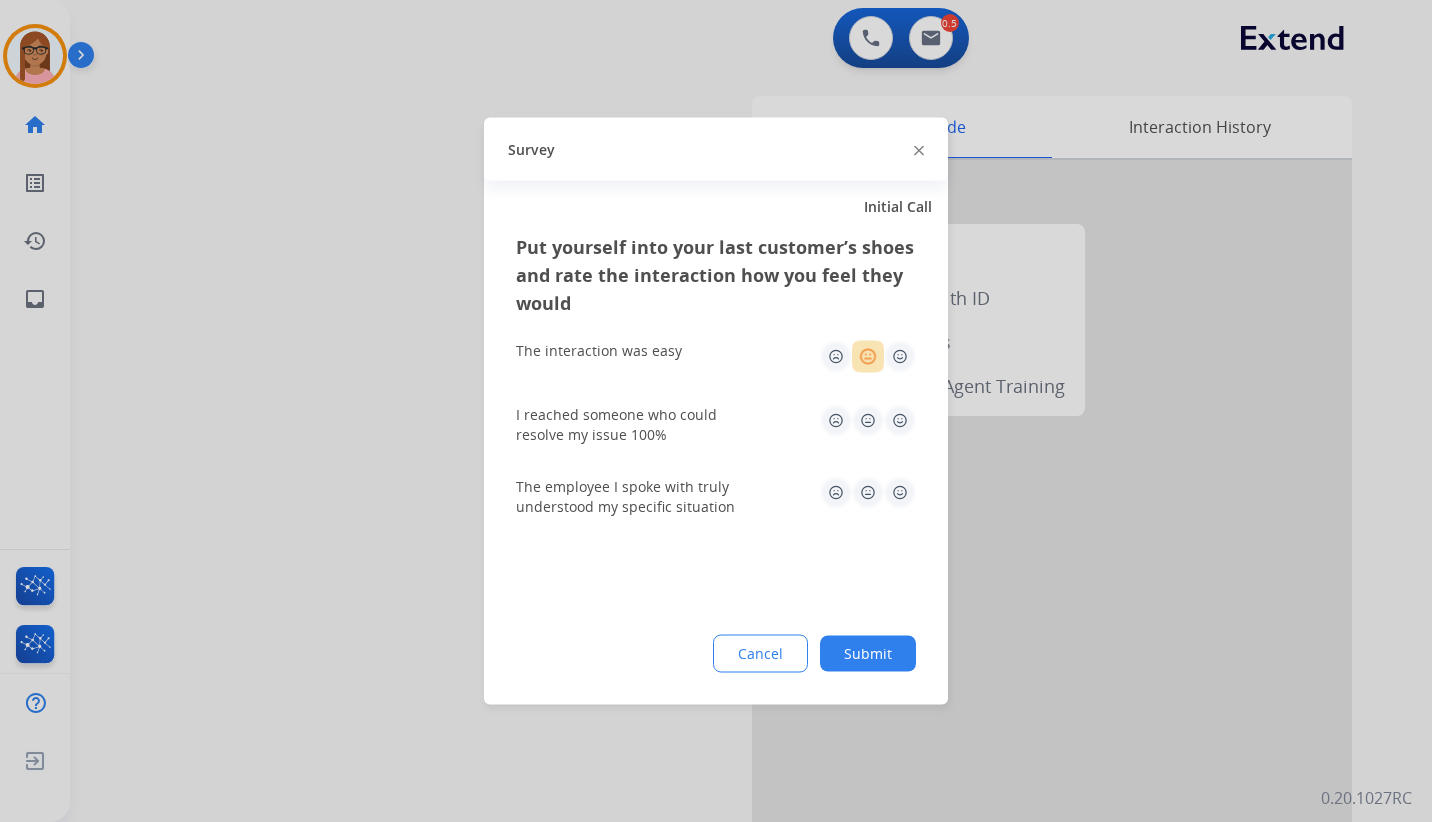 click 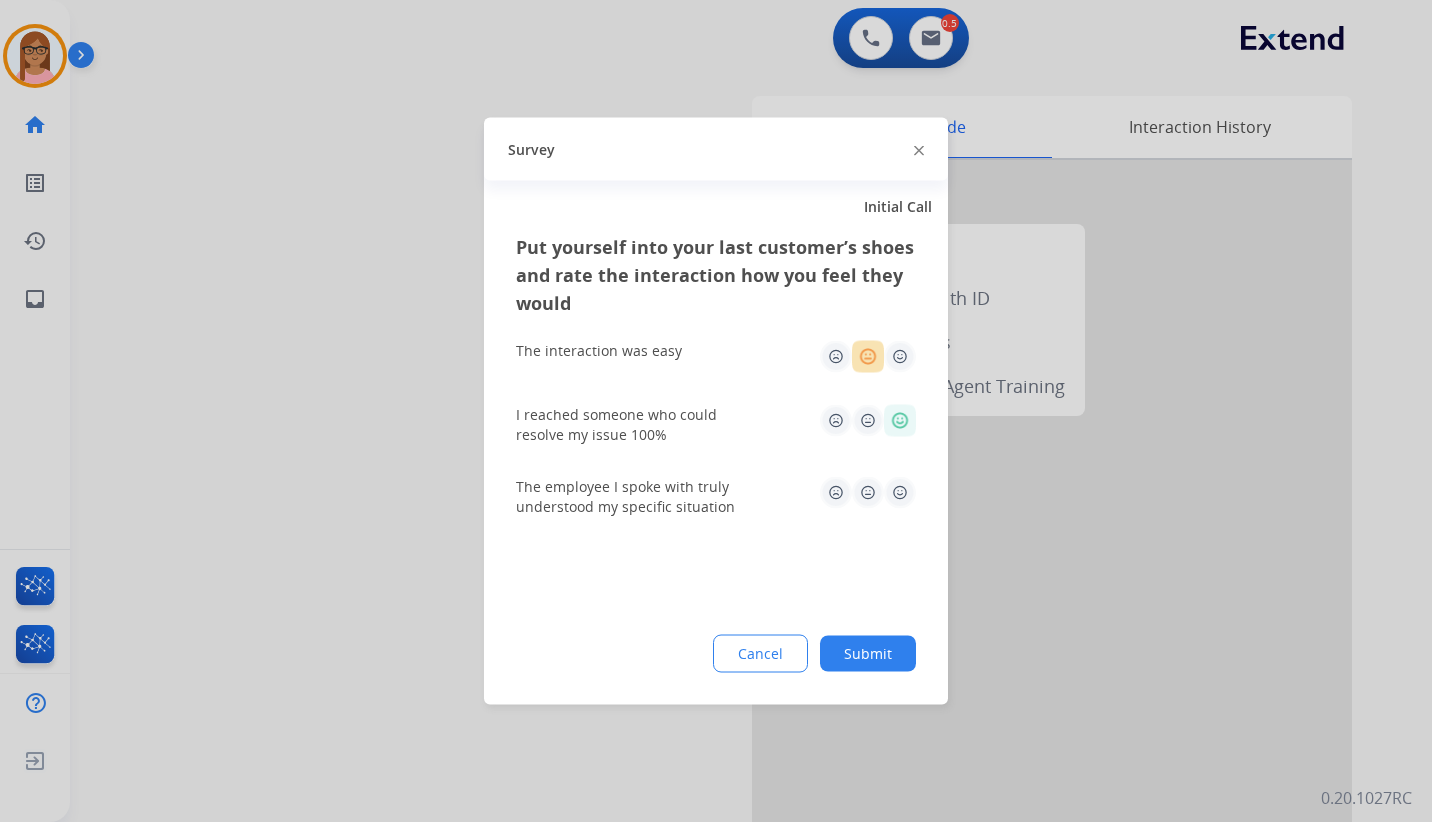 click 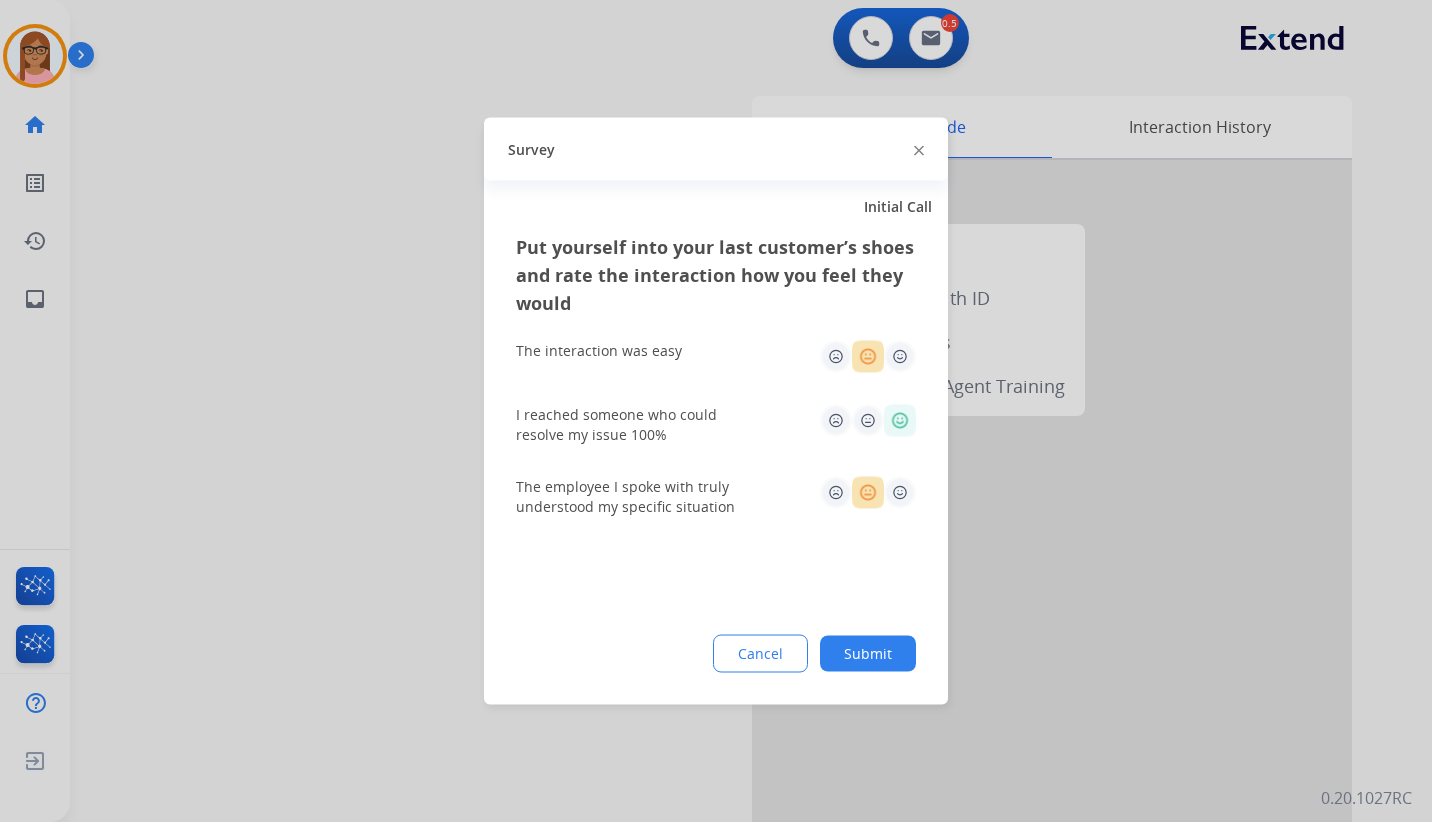 click 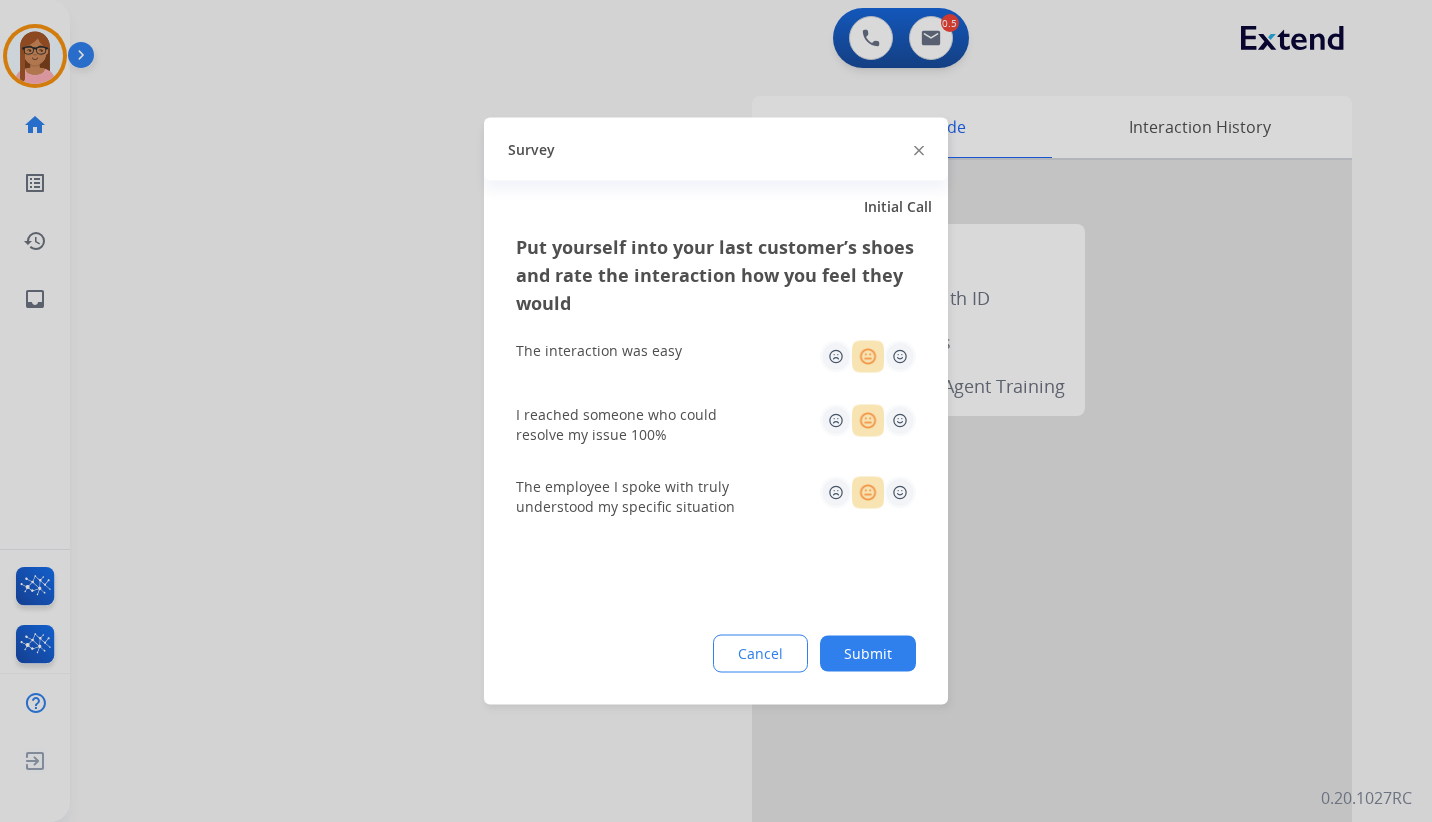 click 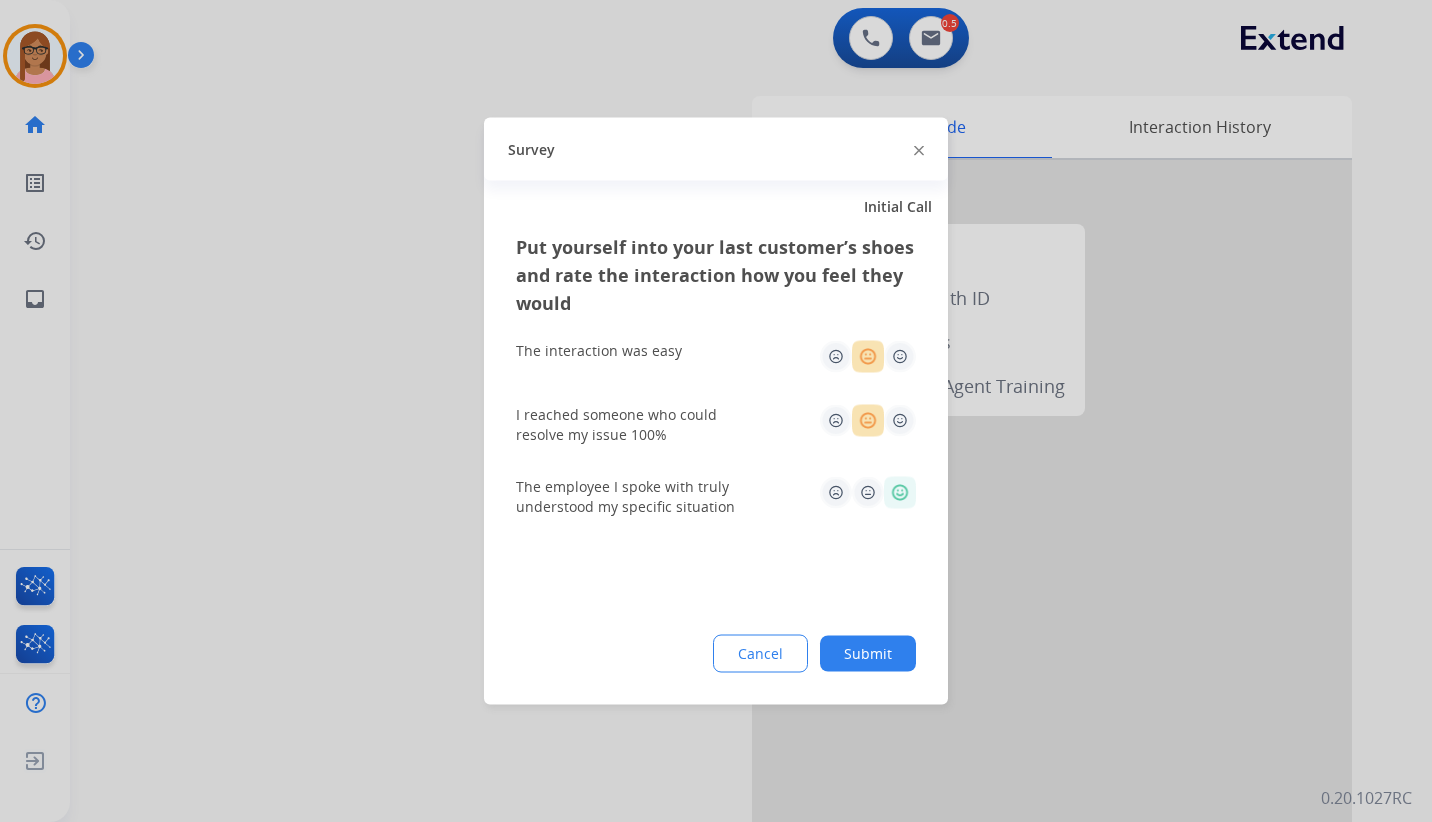click on "Submit" 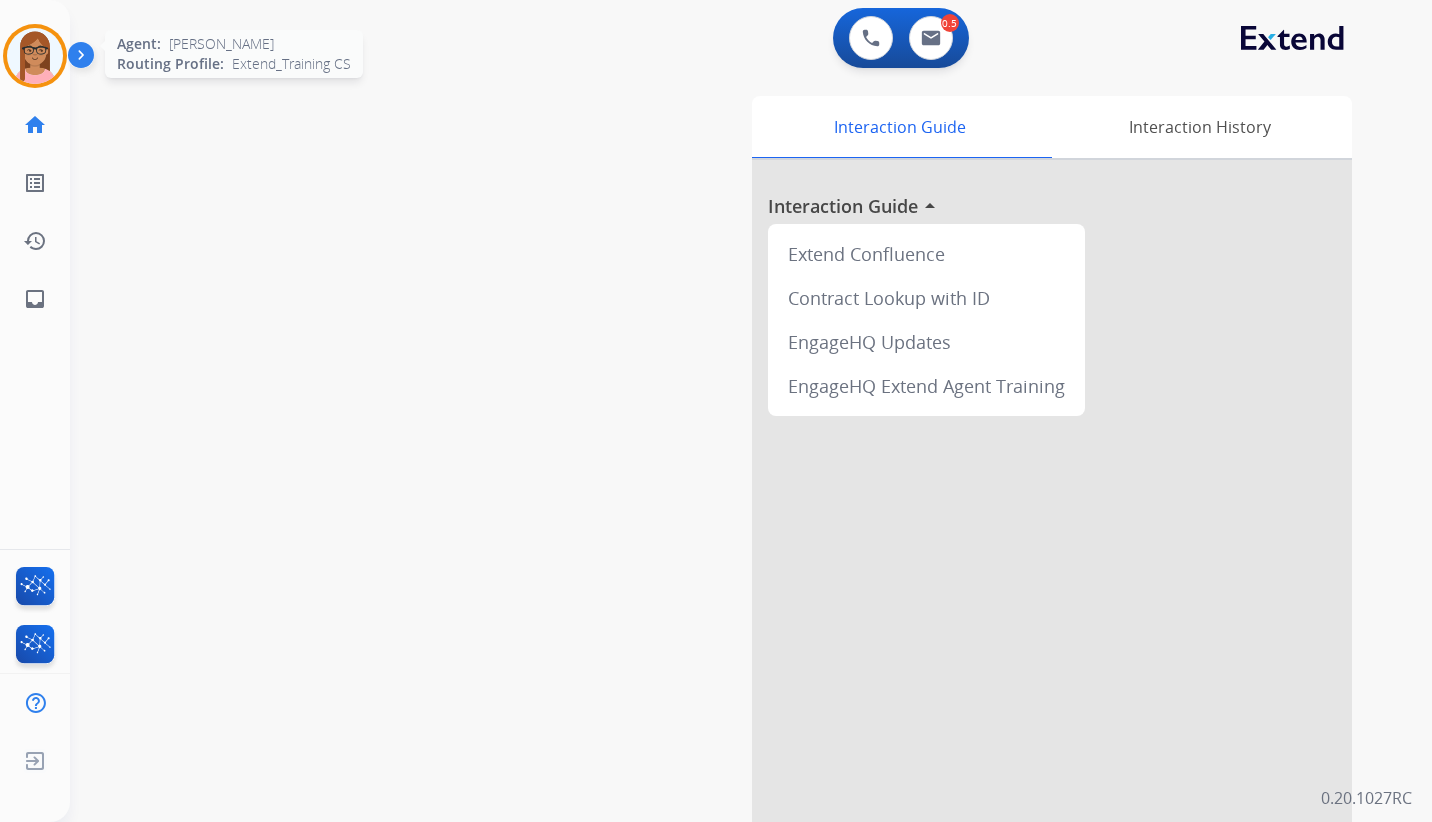 click at bounding box center [35, 56] 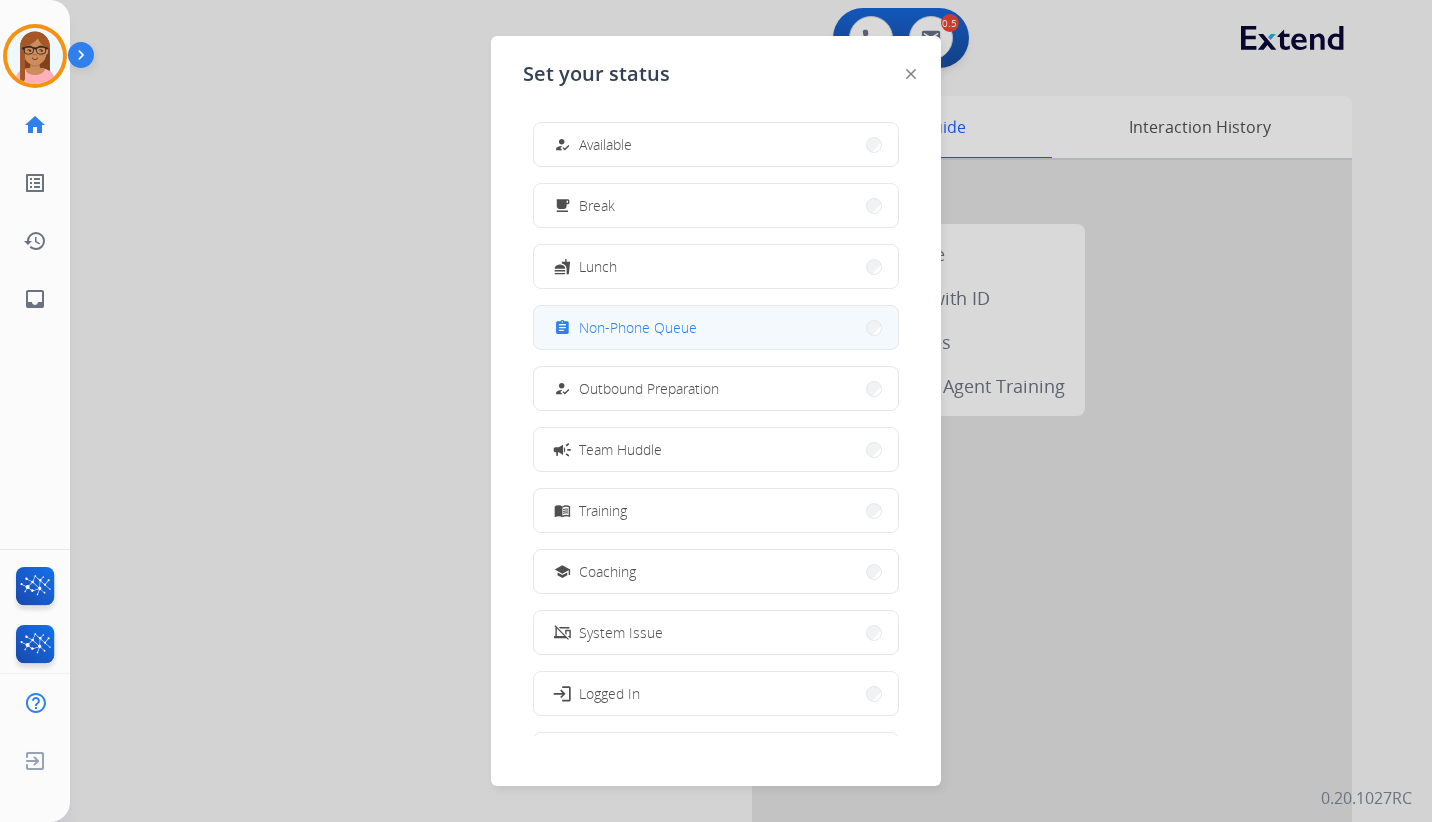 click on "Non-Phone Queue" at bounding box center (638, 327) 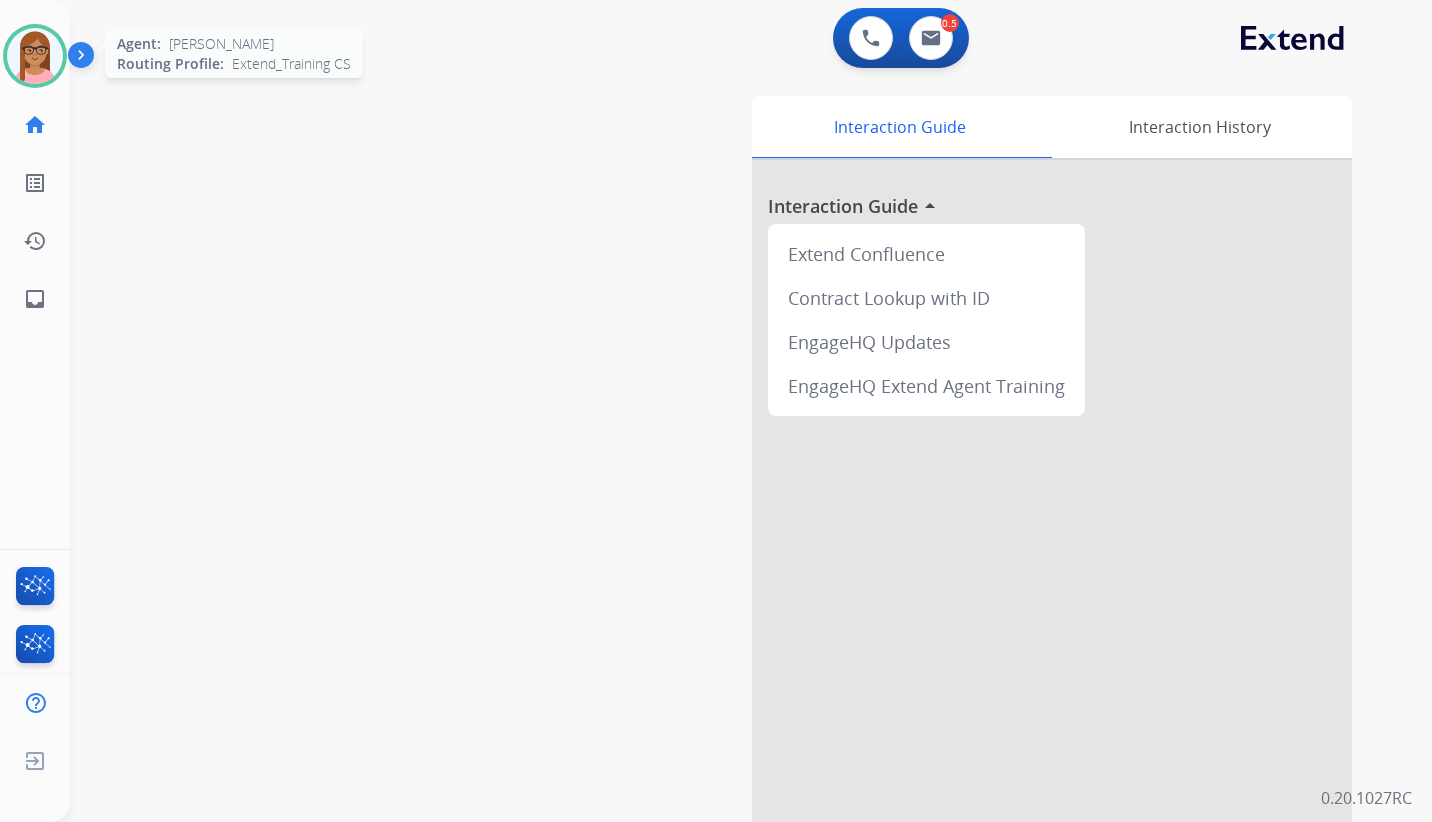 click at bounding box center [35, 56] 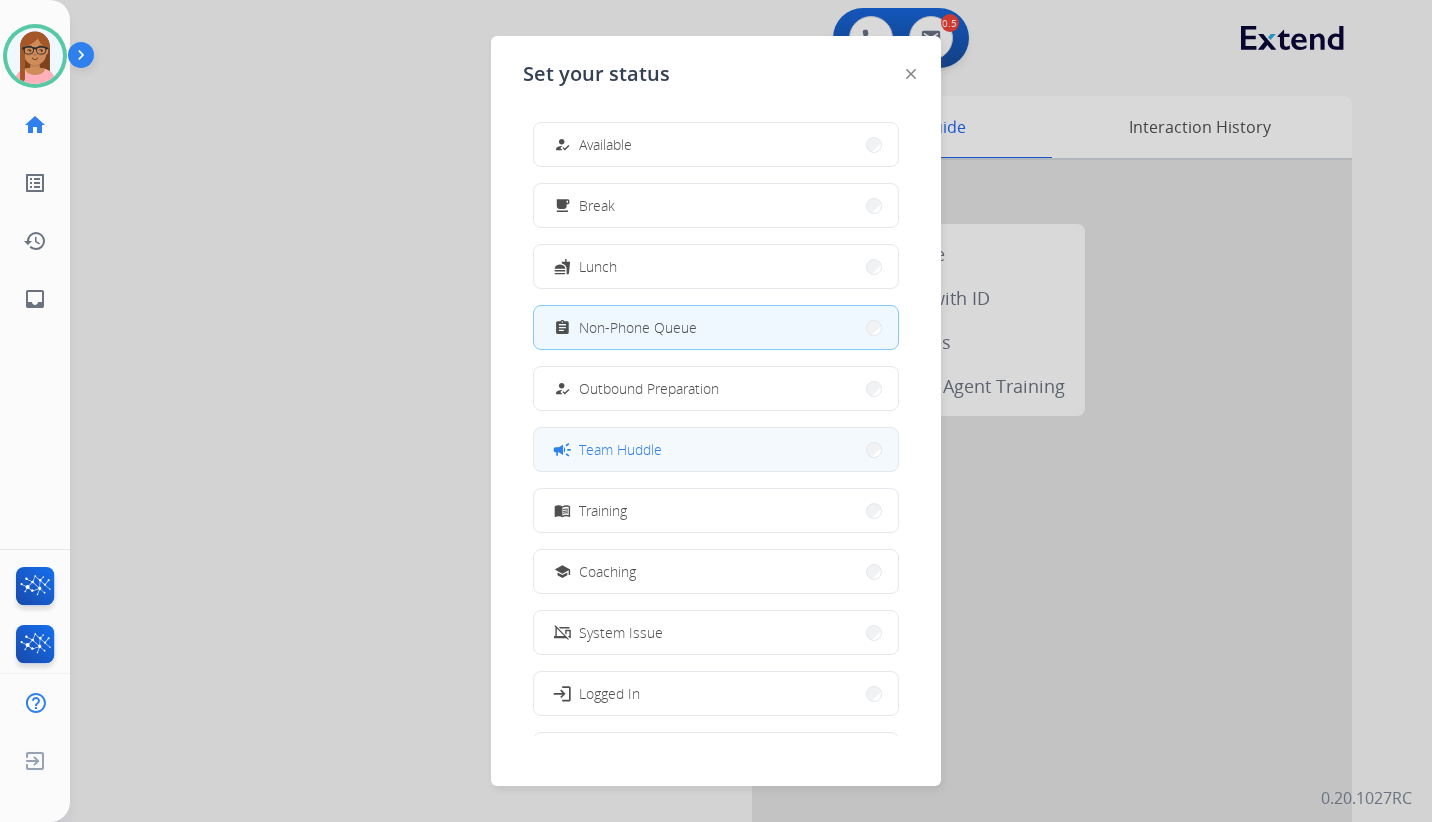 click on "campaign Team Huddle" at bounding box center [716, 449] 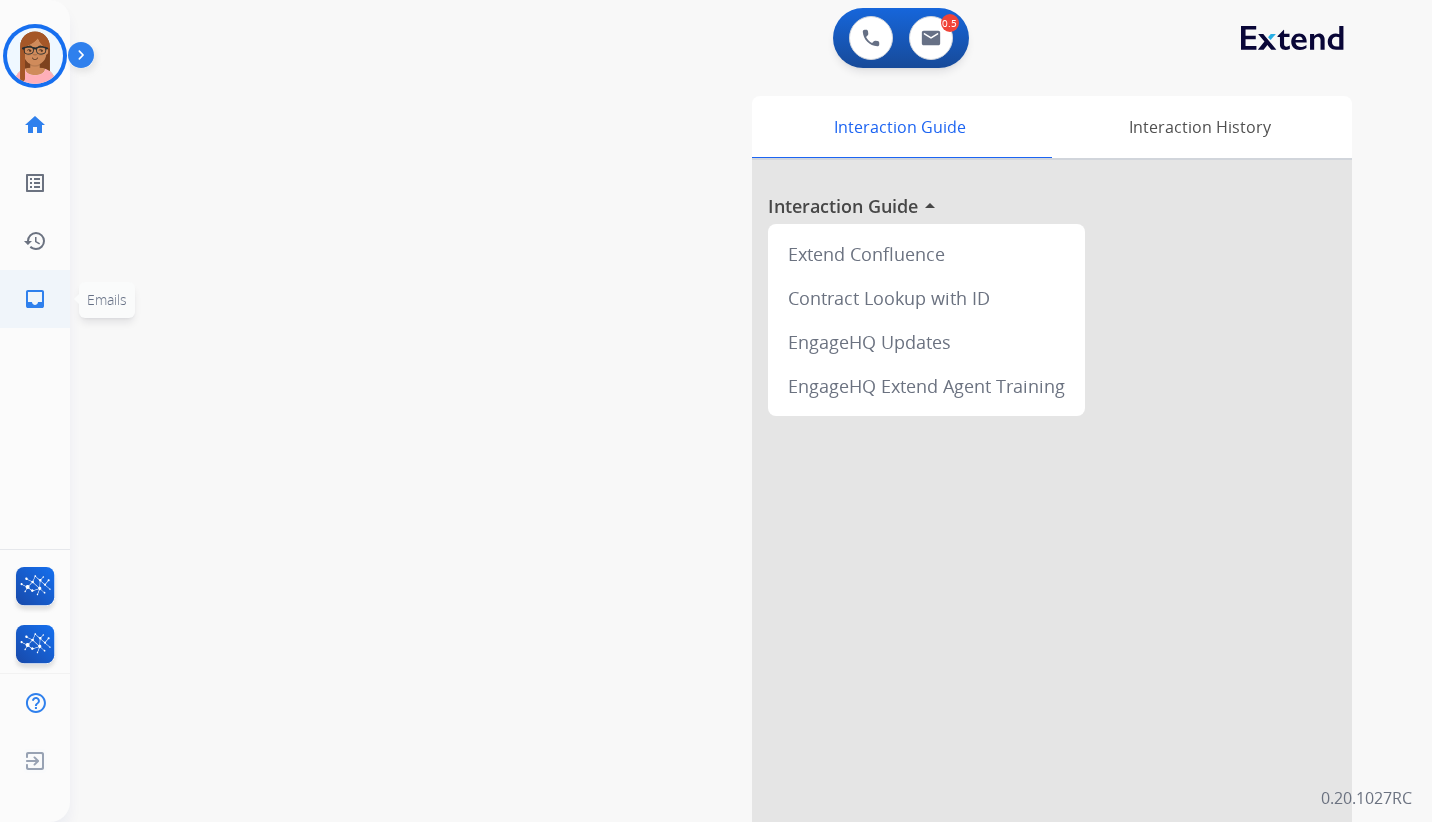 click on "inbox" 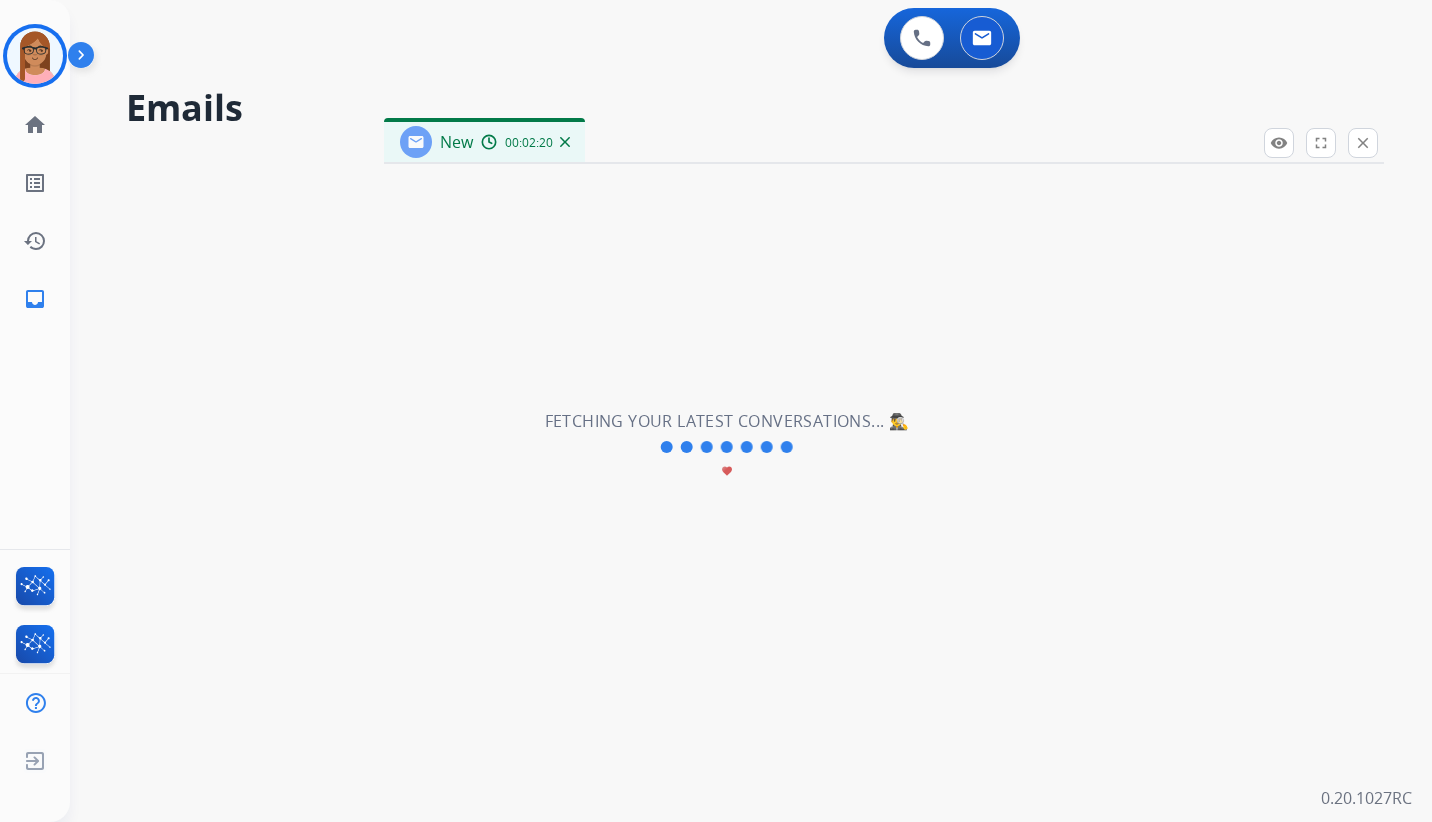 select on "**********" 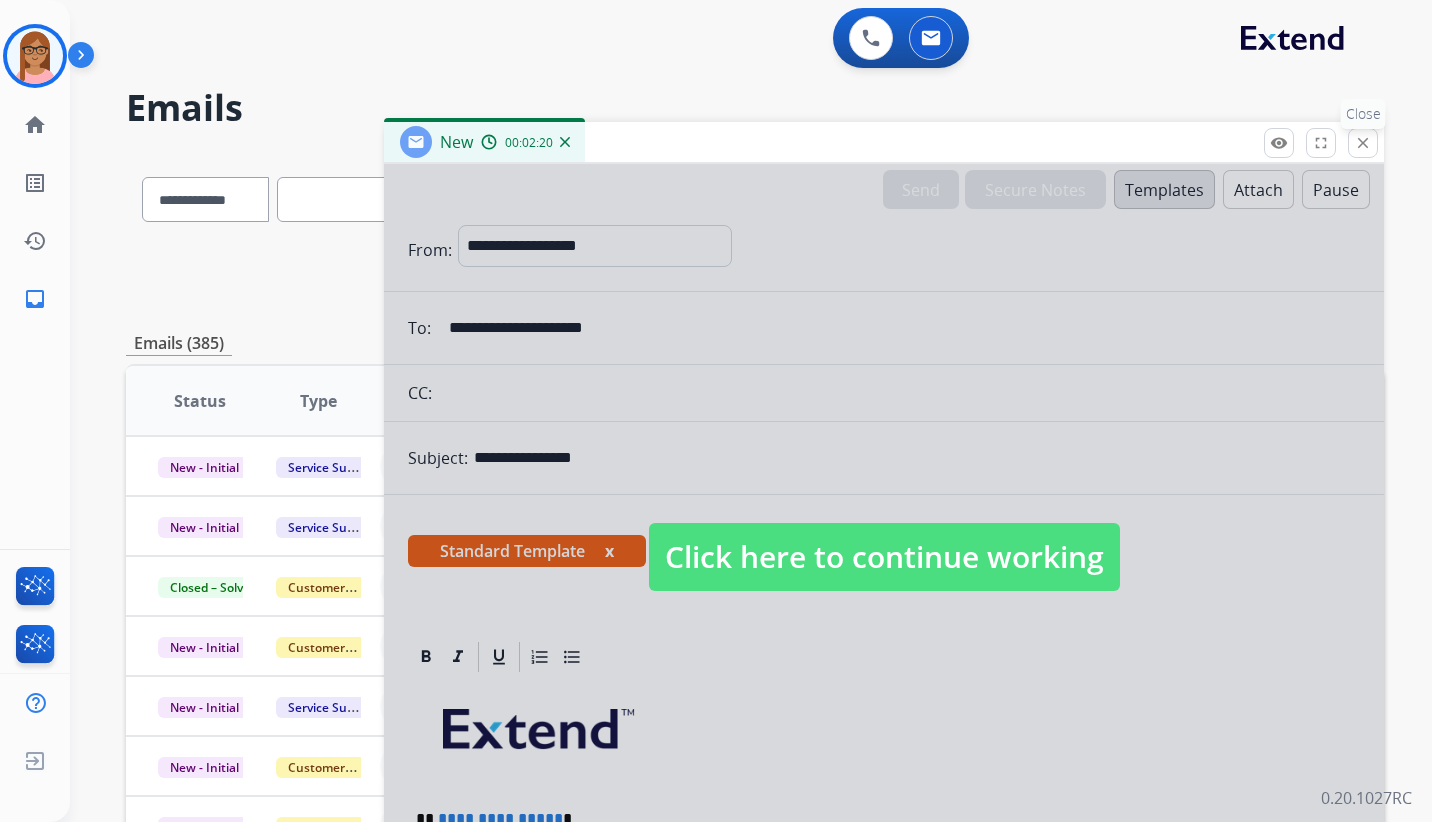 click on "close" at bounding box center (1363, 143) 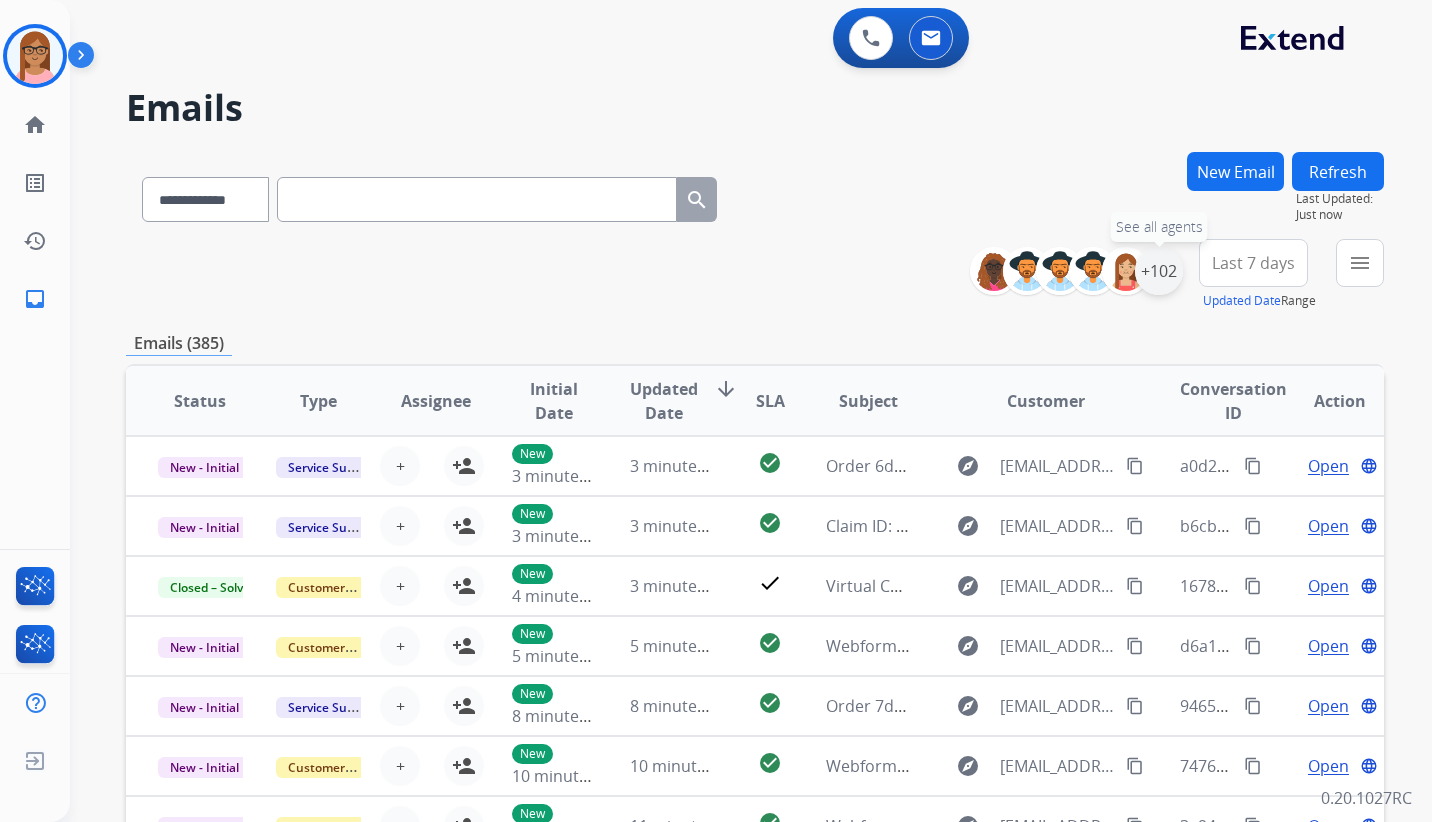 click on "+102" at bounding box center [1159, 271] 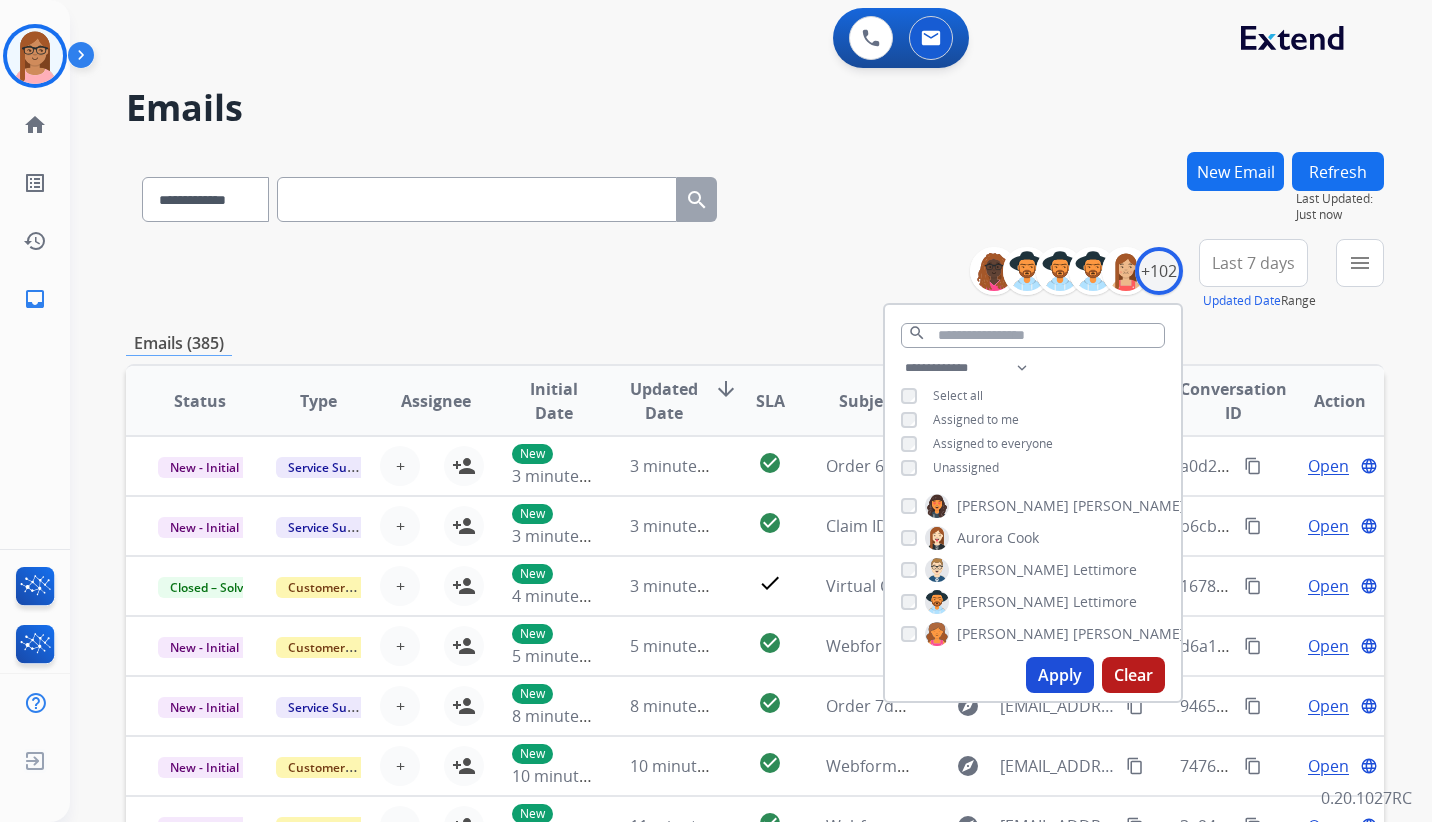 scroll, scrollTop: 500, scrollLeft: 0, axis: vertical 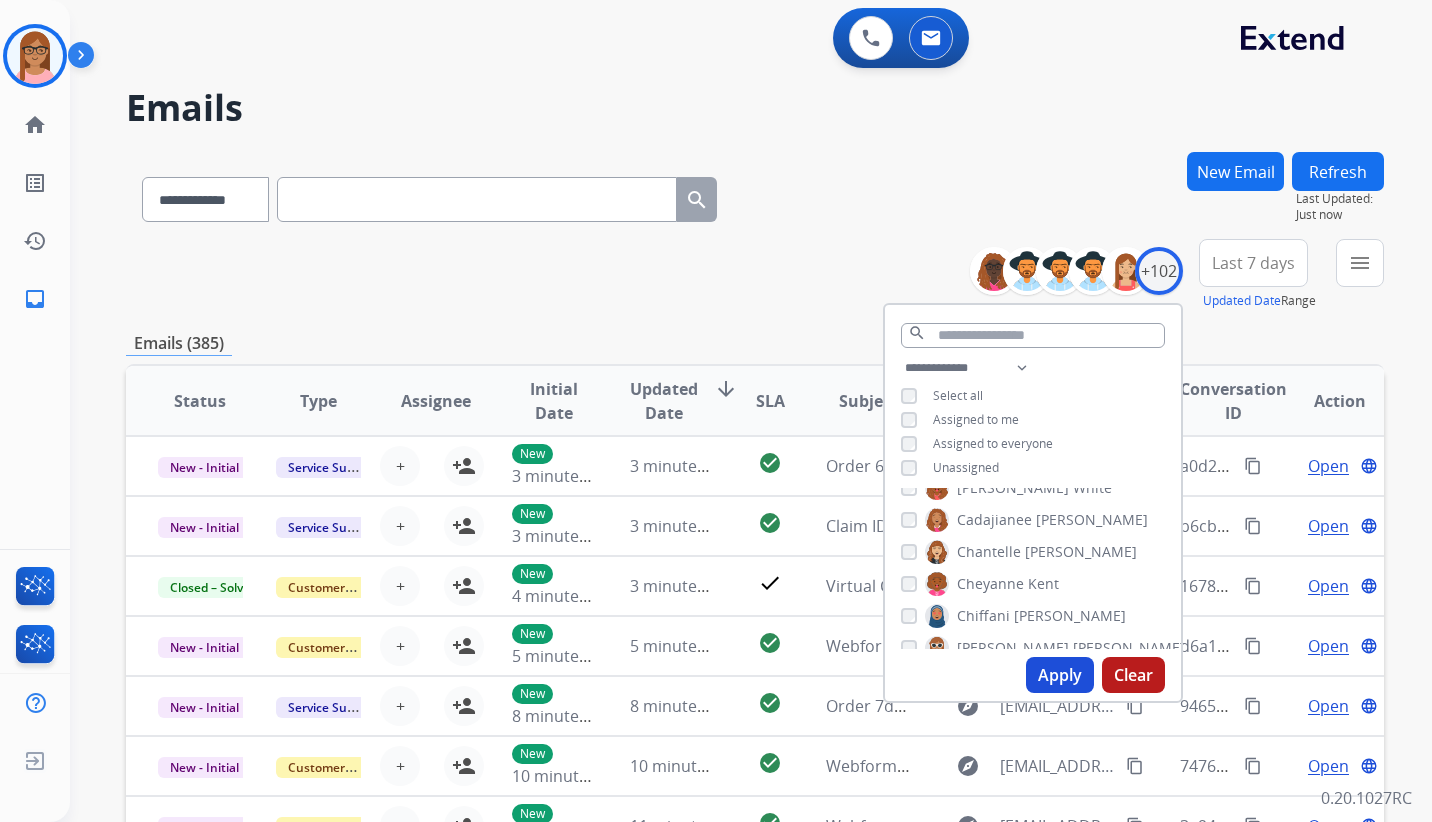 click on "Apply" at bounding box center (1060, 675) 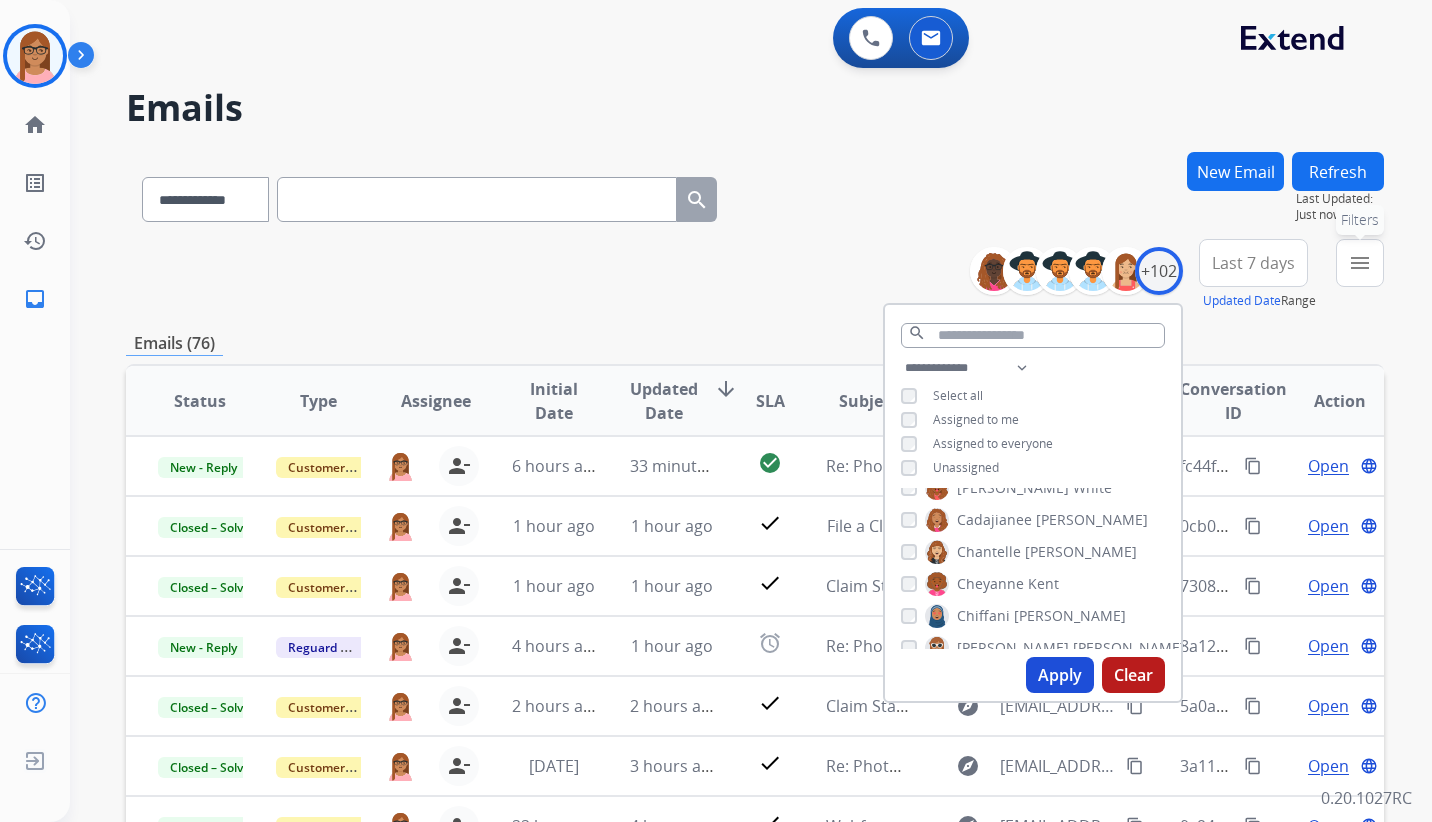 click on "menu" at bounding box center (1360, 263) 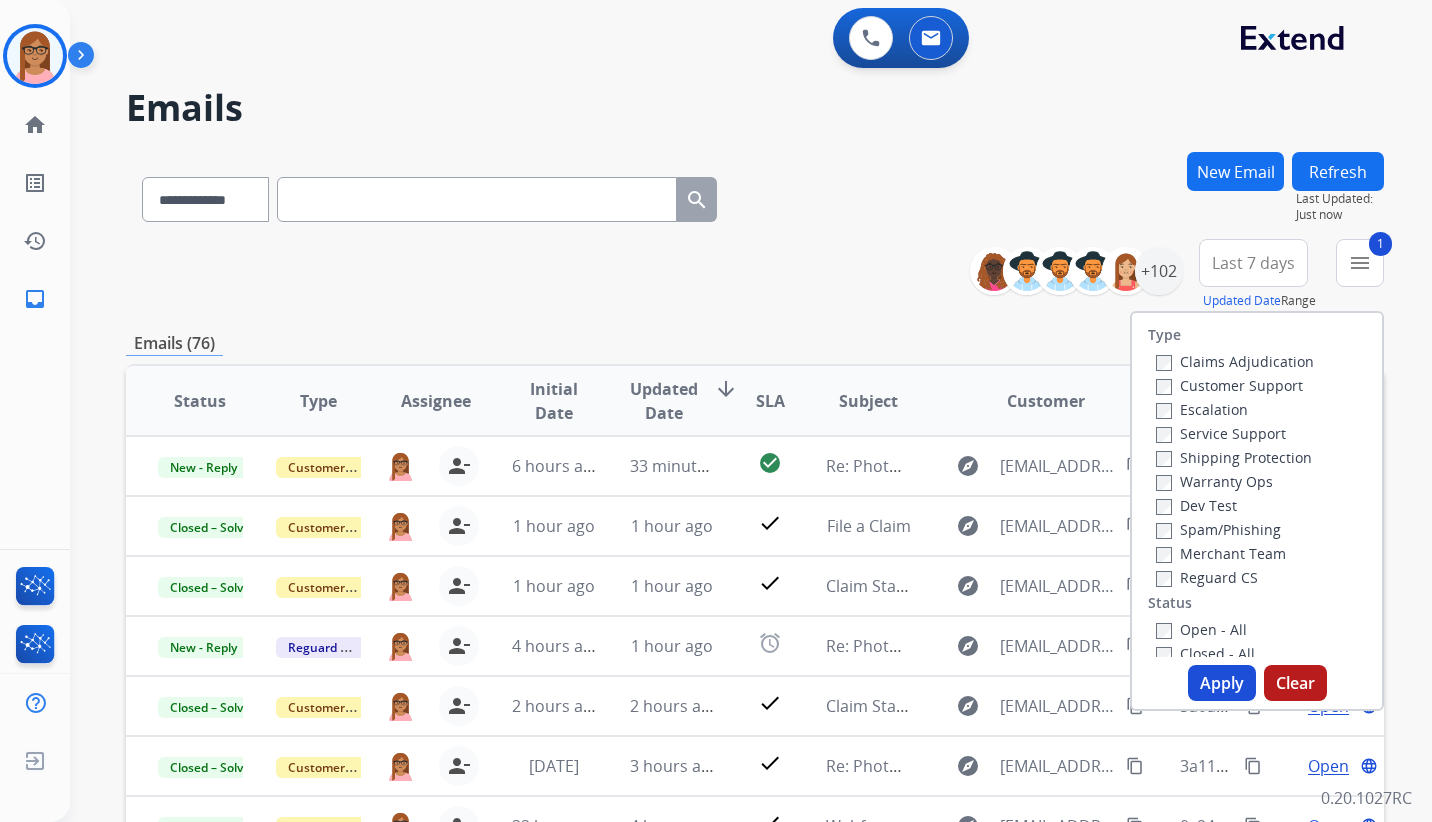 click on "Apply" at bounding box center [1222, 683] 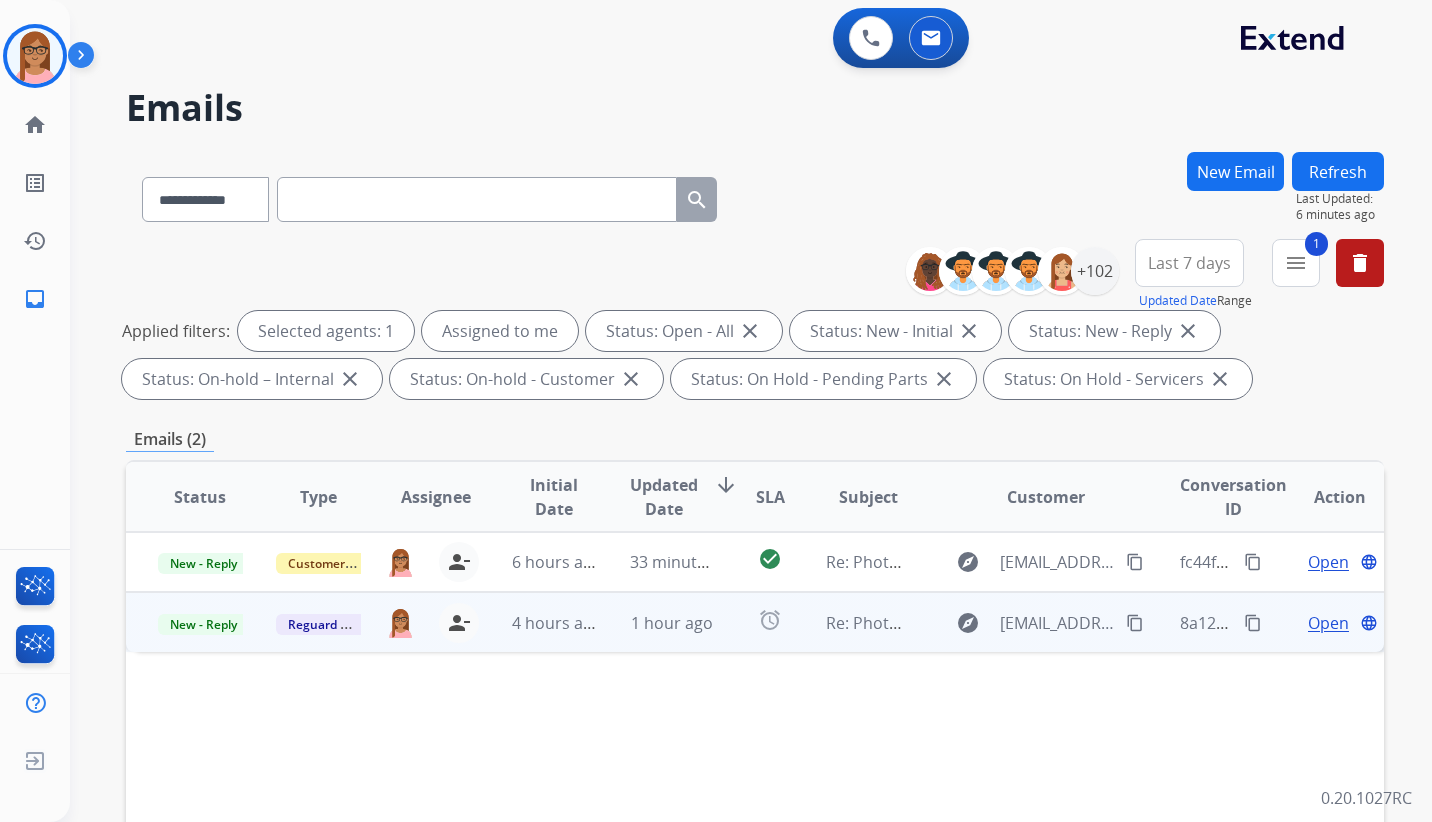 click on "Open" at bounding box center (1328, 623) 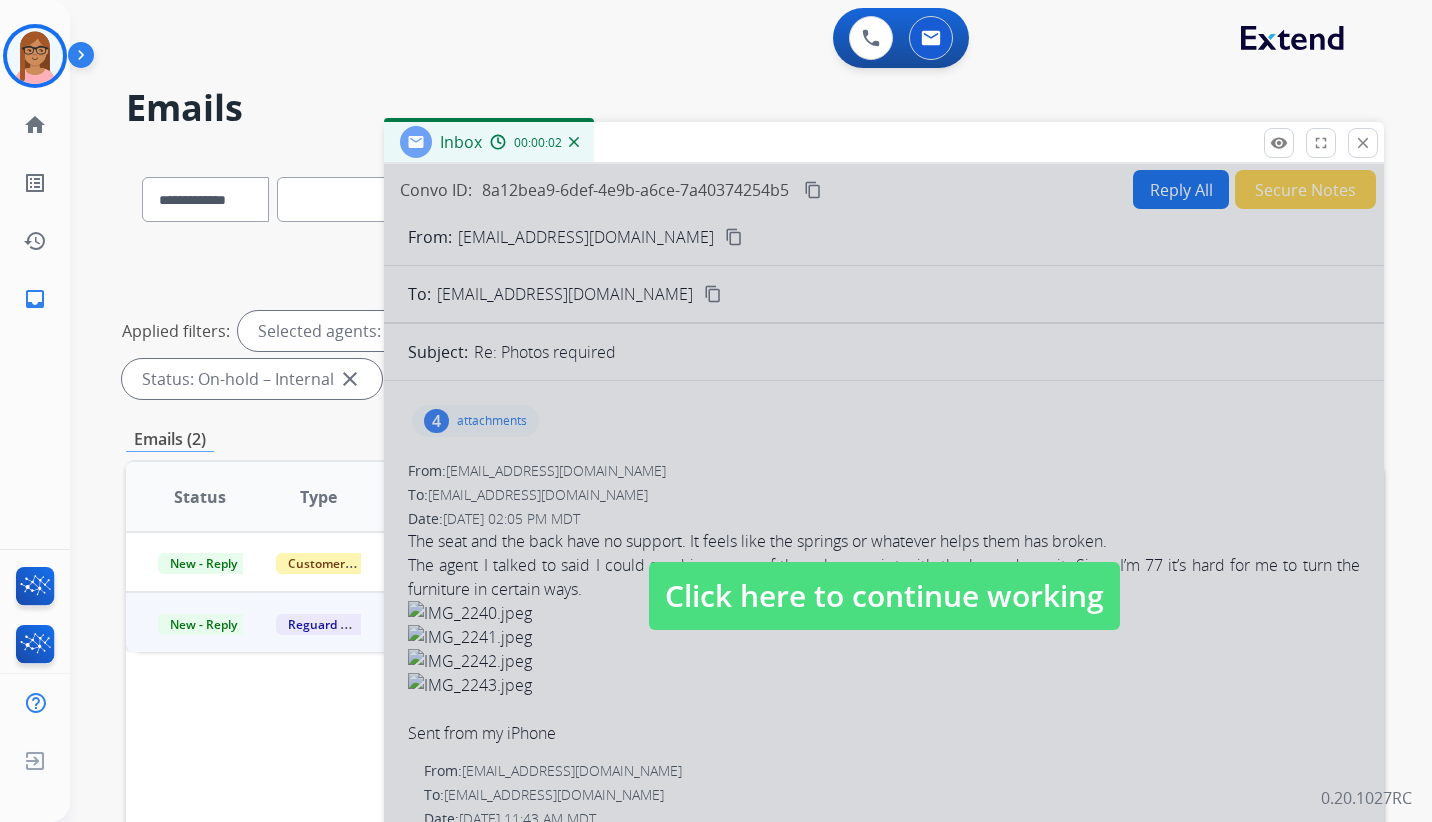 click at bounding box center [884, 576] 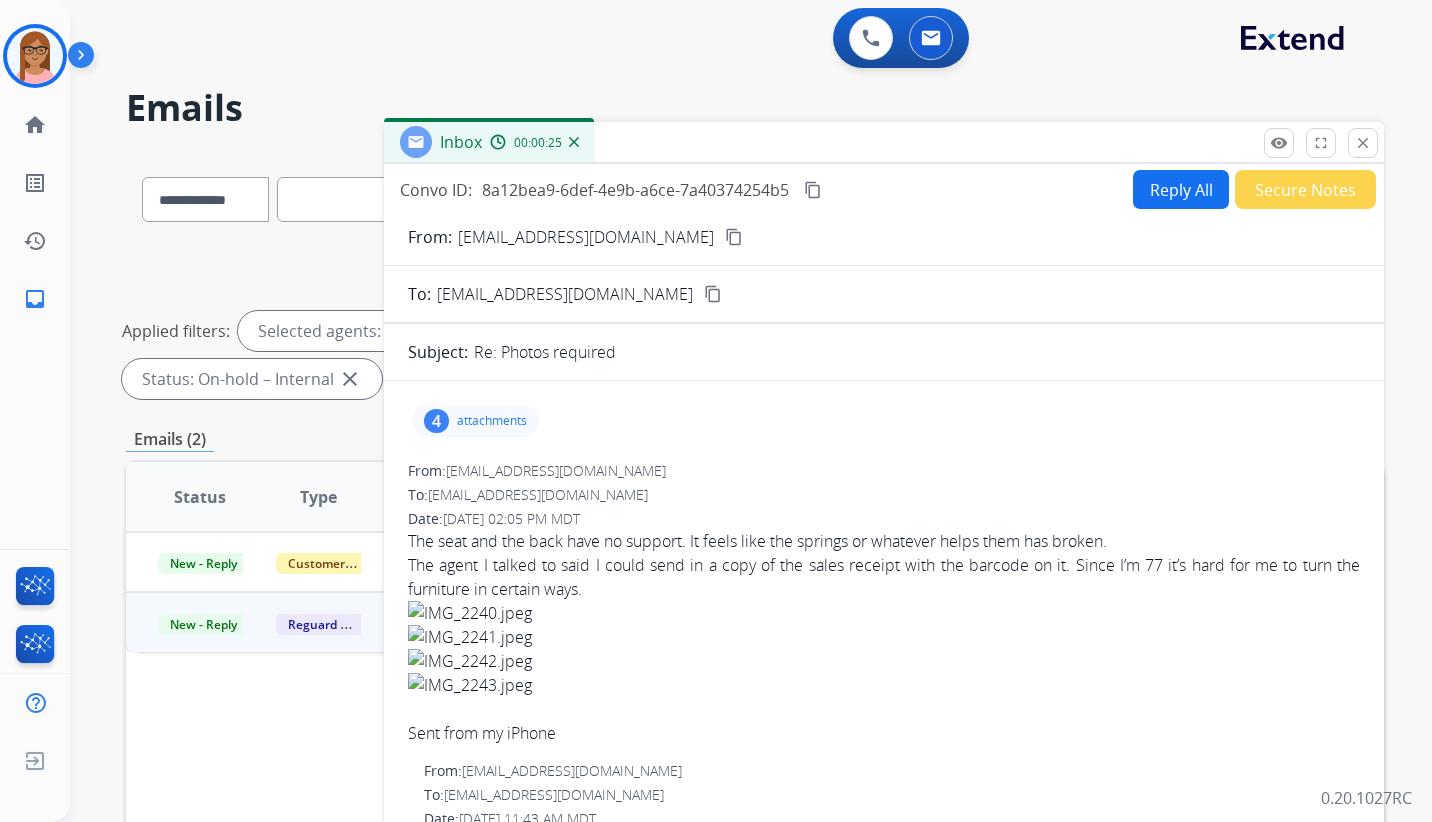 click on "content_copy" at bounding box center (734, 237) 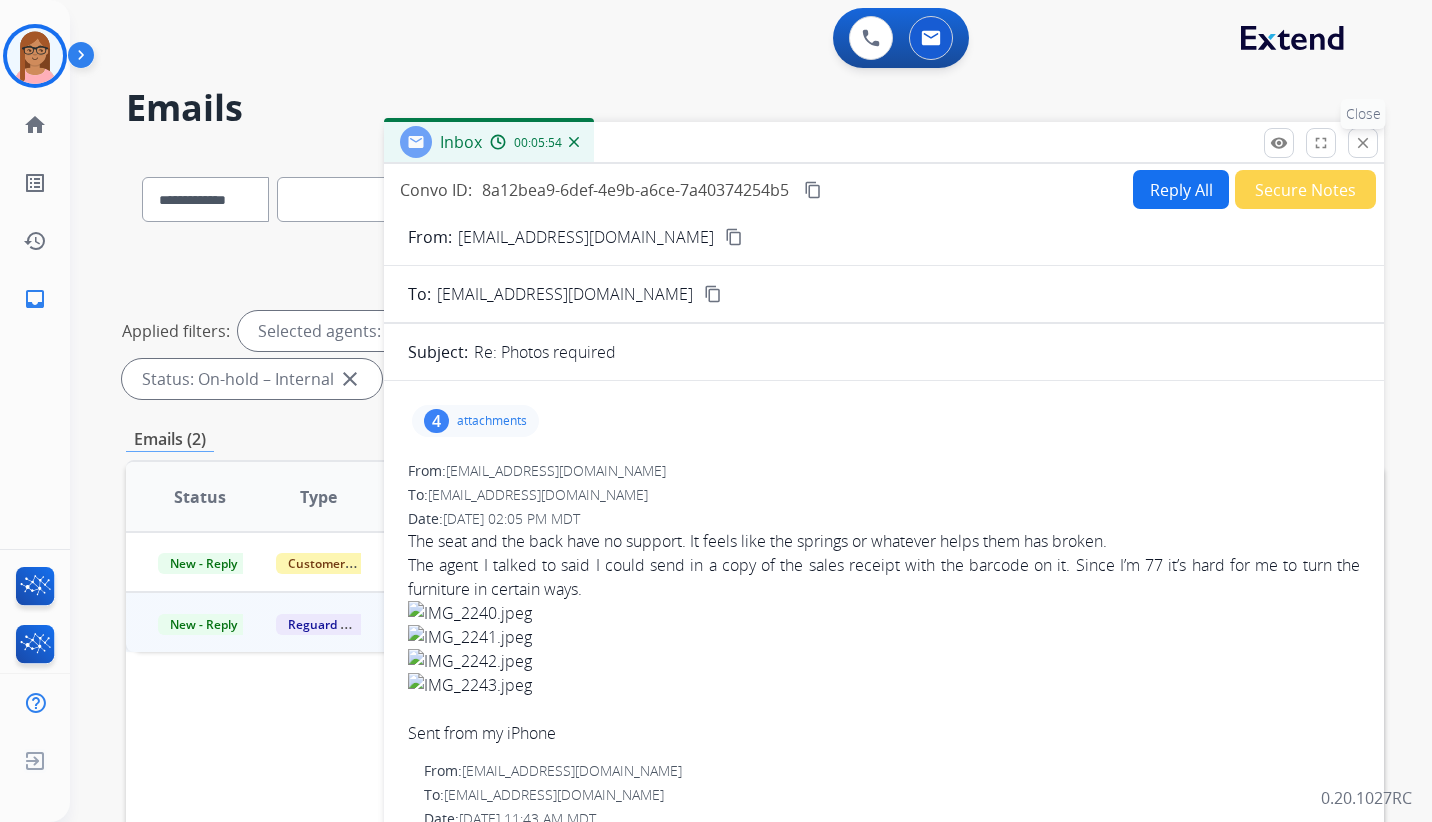 click on "close Close" at bounding box center (1363, 143) 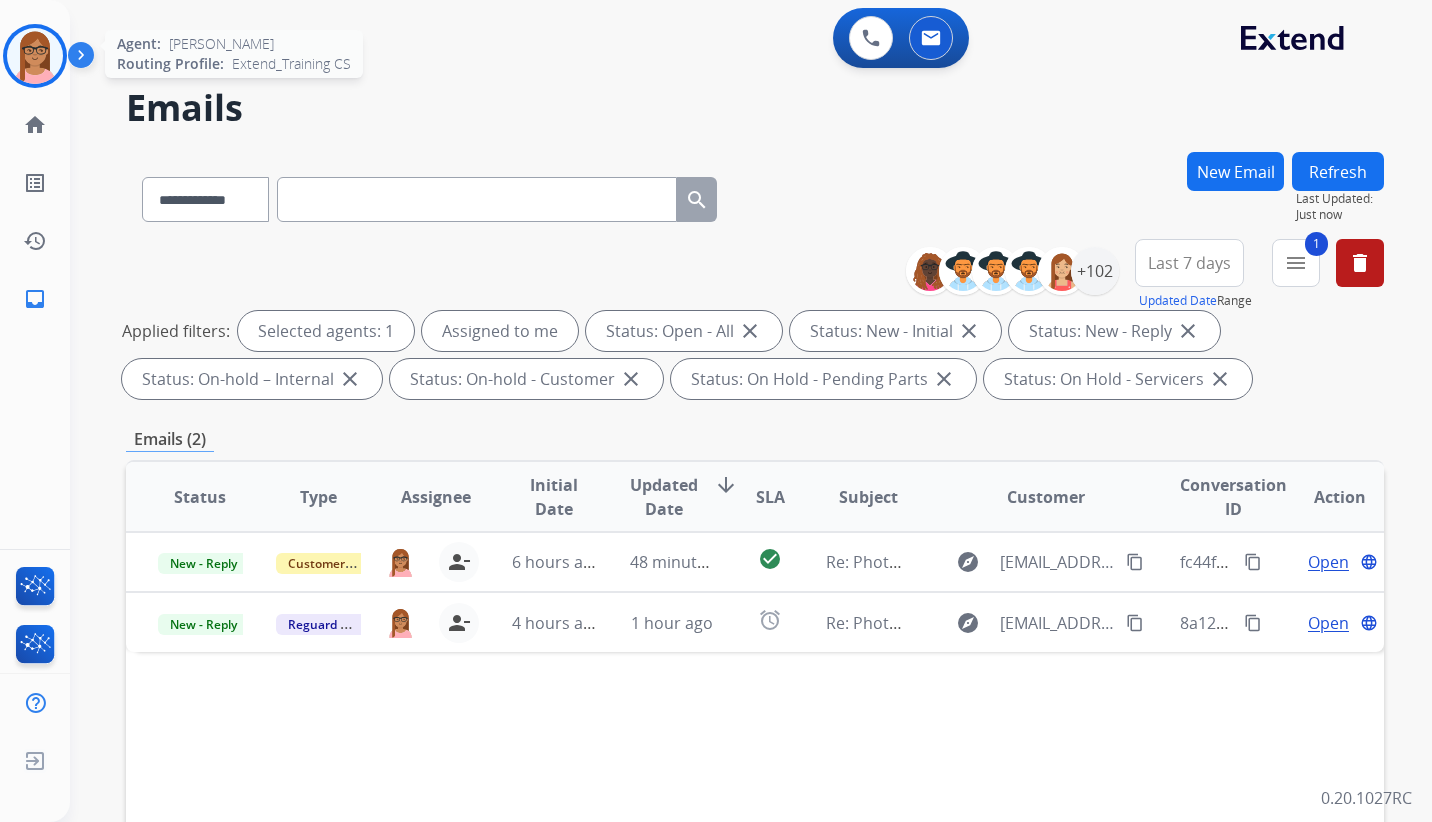 click at bounding box center (35, 56) 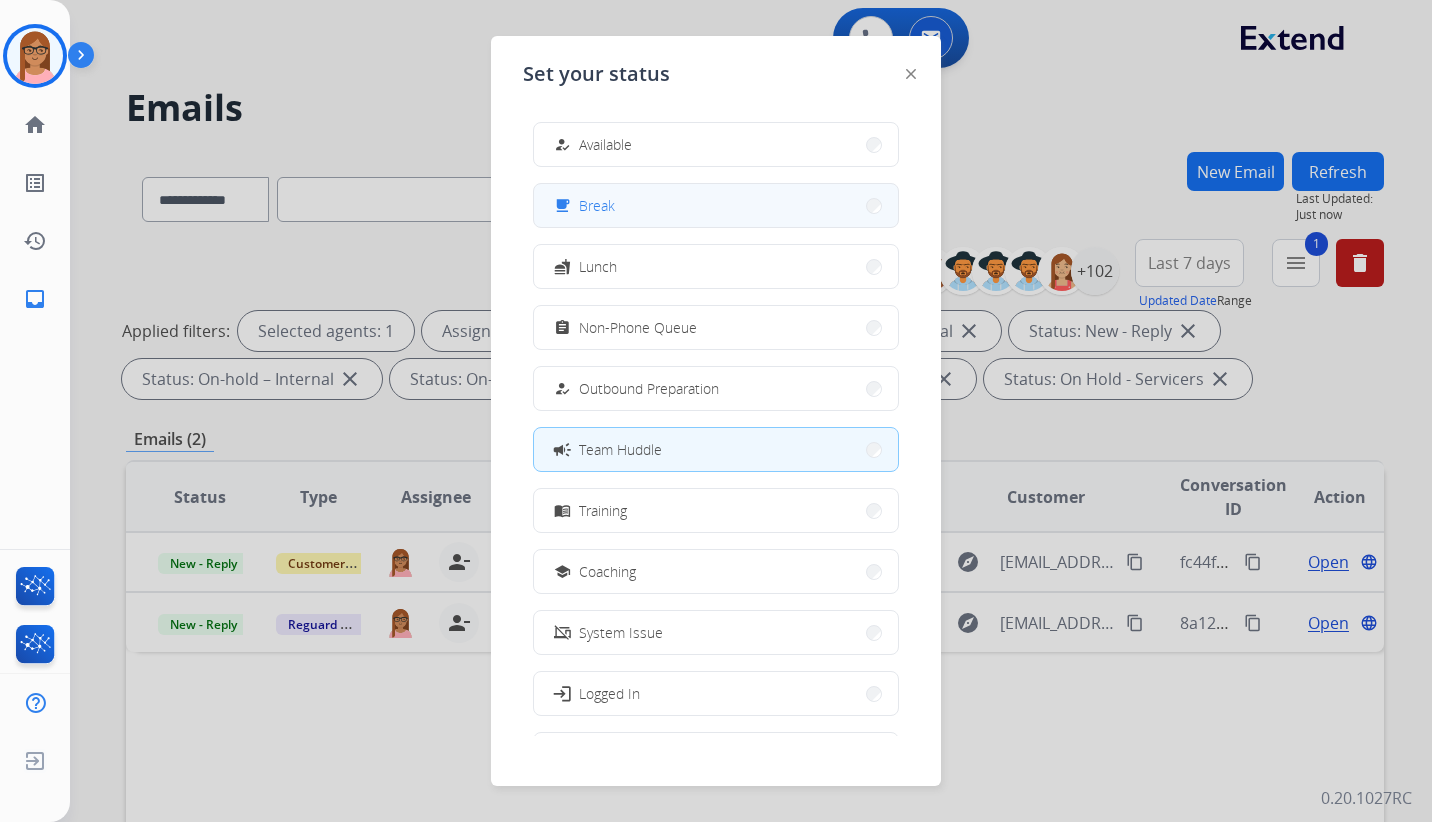 click on "free_breakfast Break" at bounding box center [716, 205] 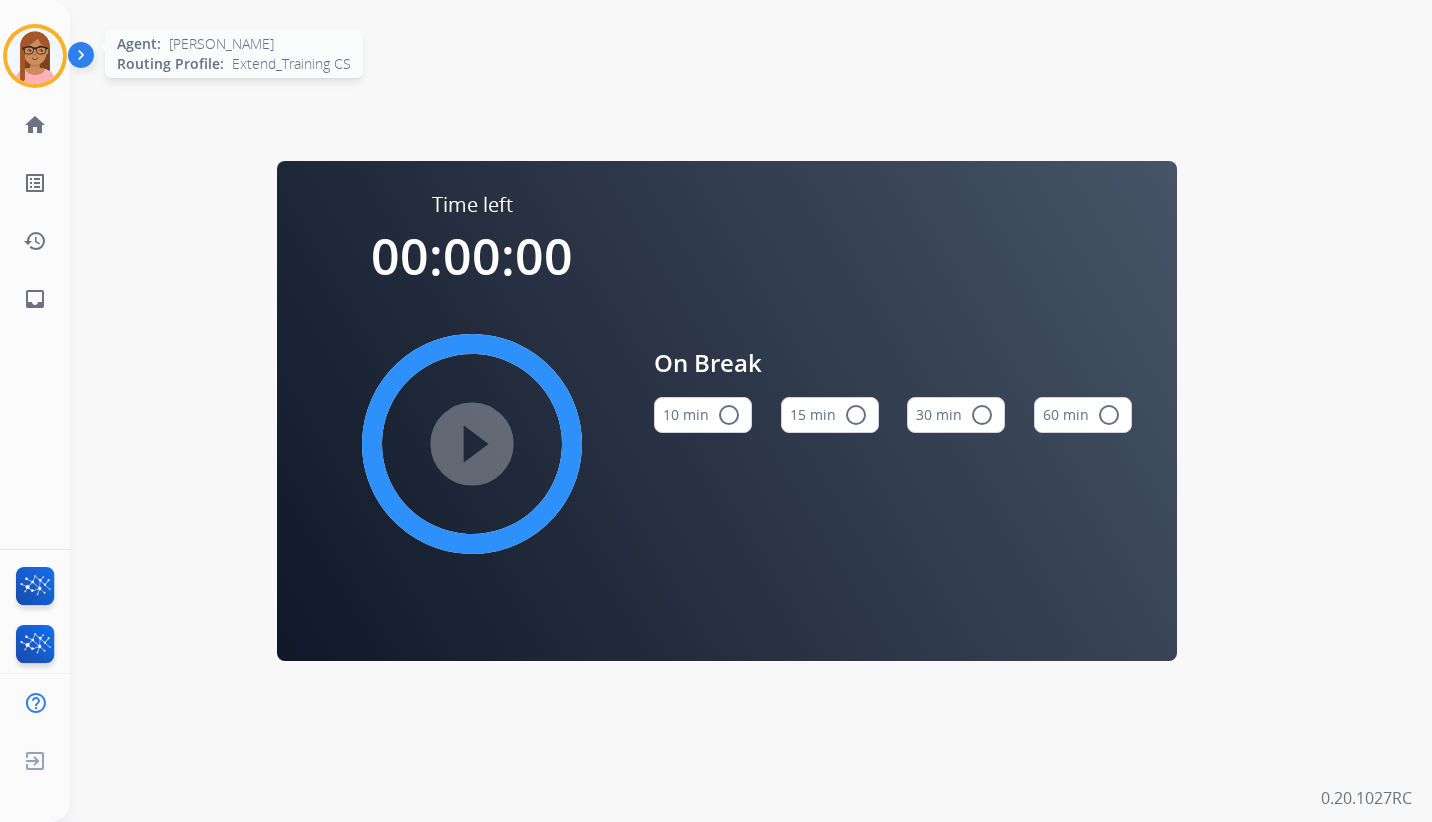 click at bounding box center [35, 56] 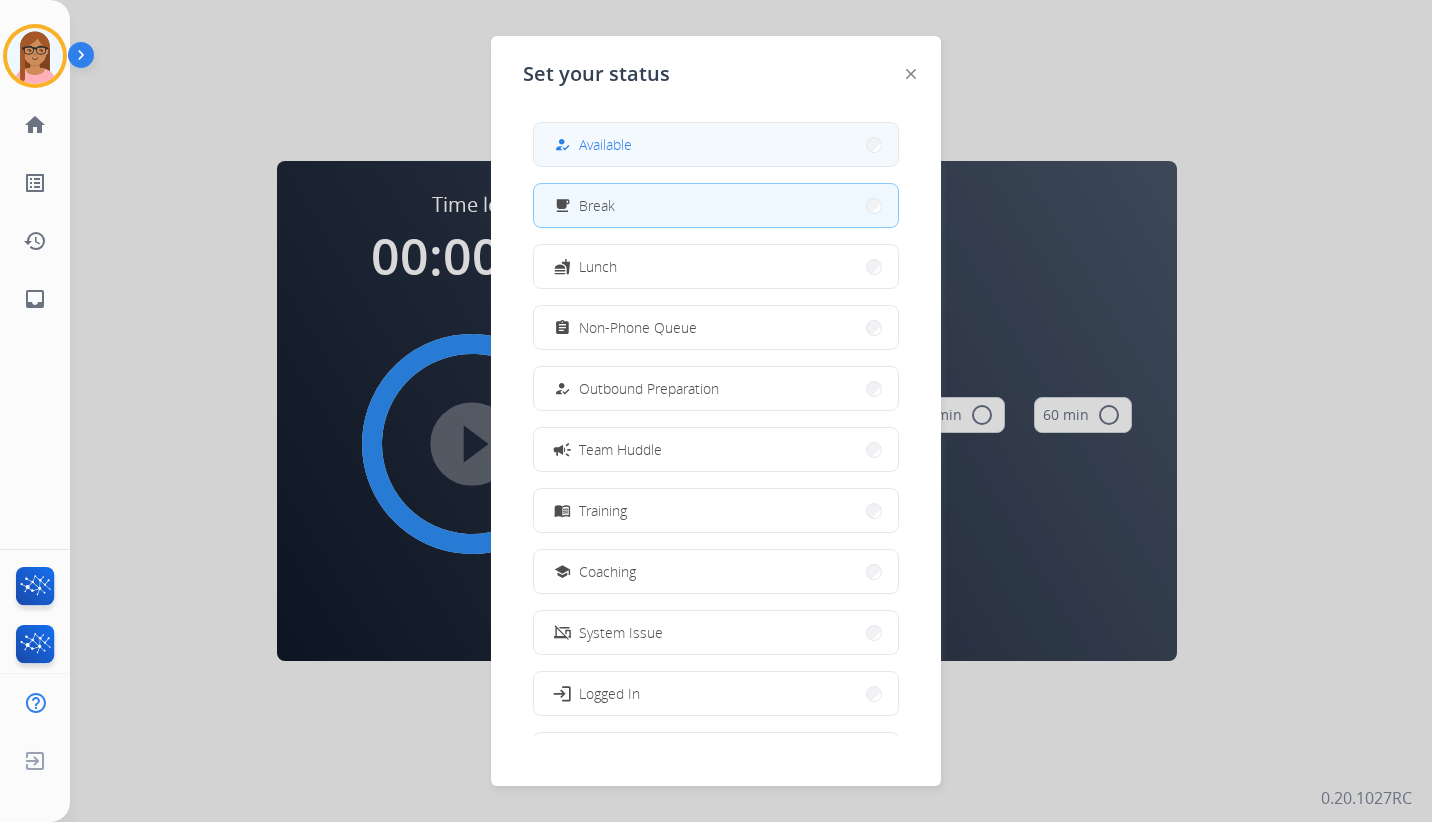 click on "Available" at bounding box center (605, 144) 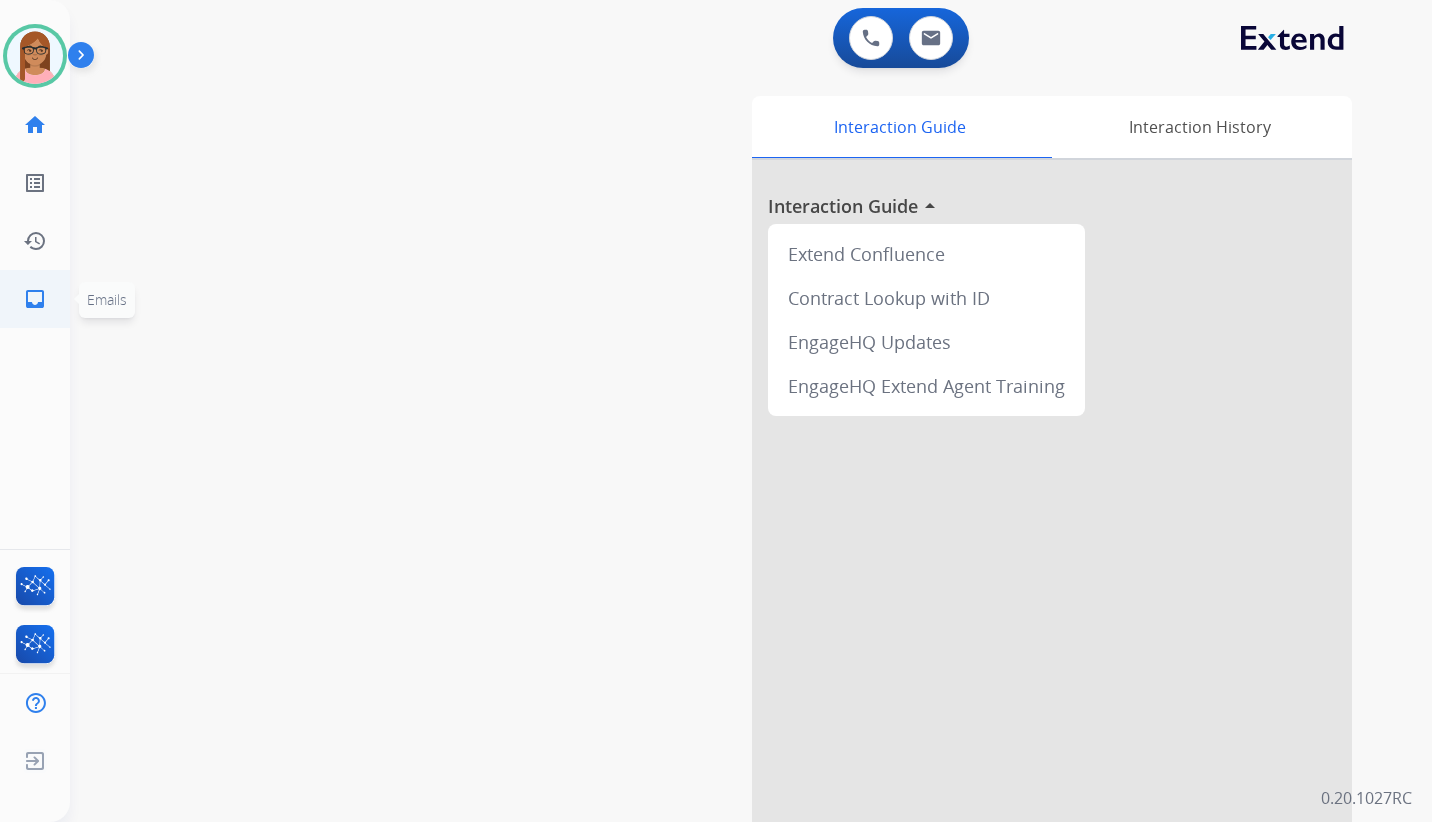click on "inbox" 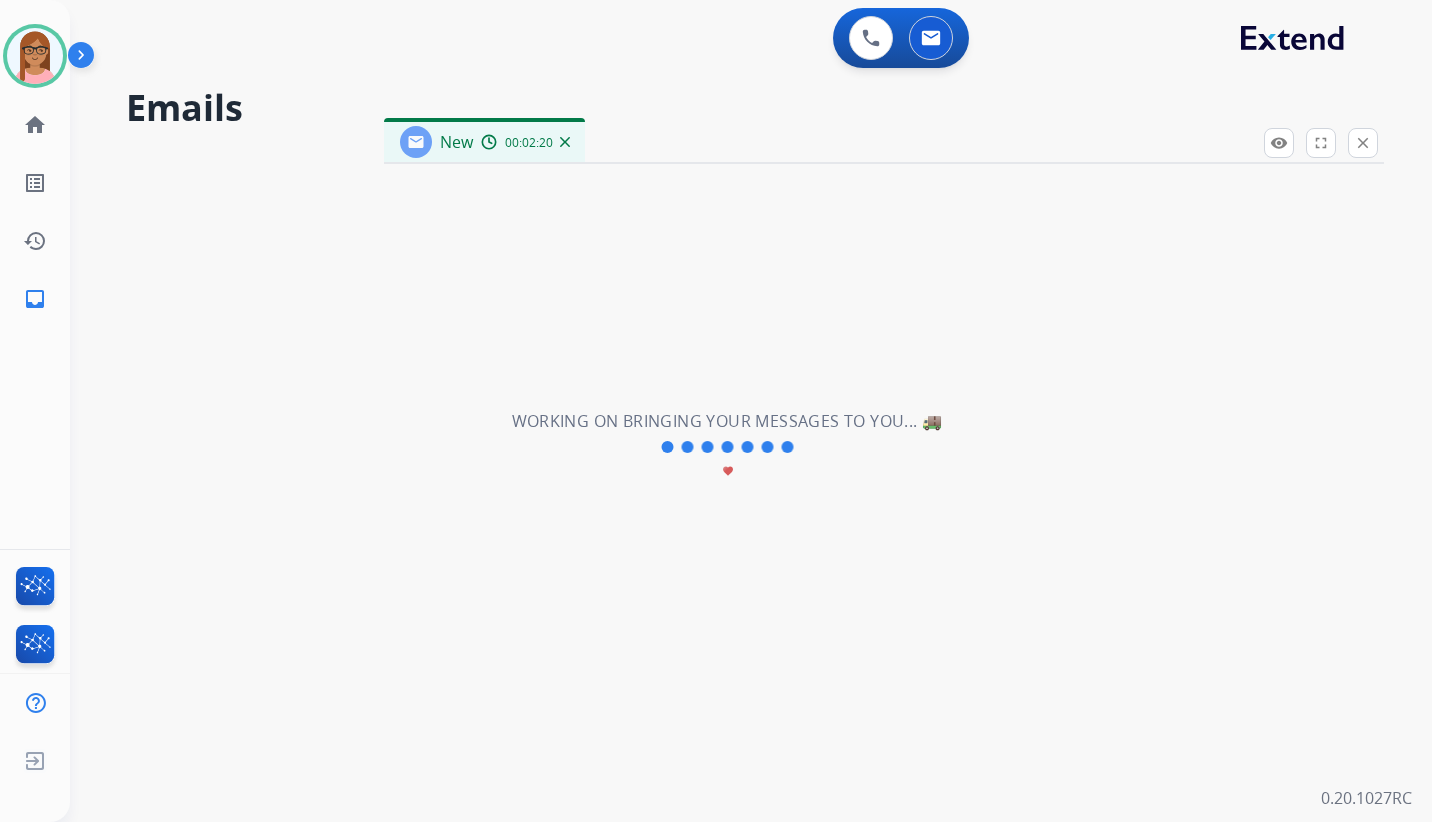 select on "**********" 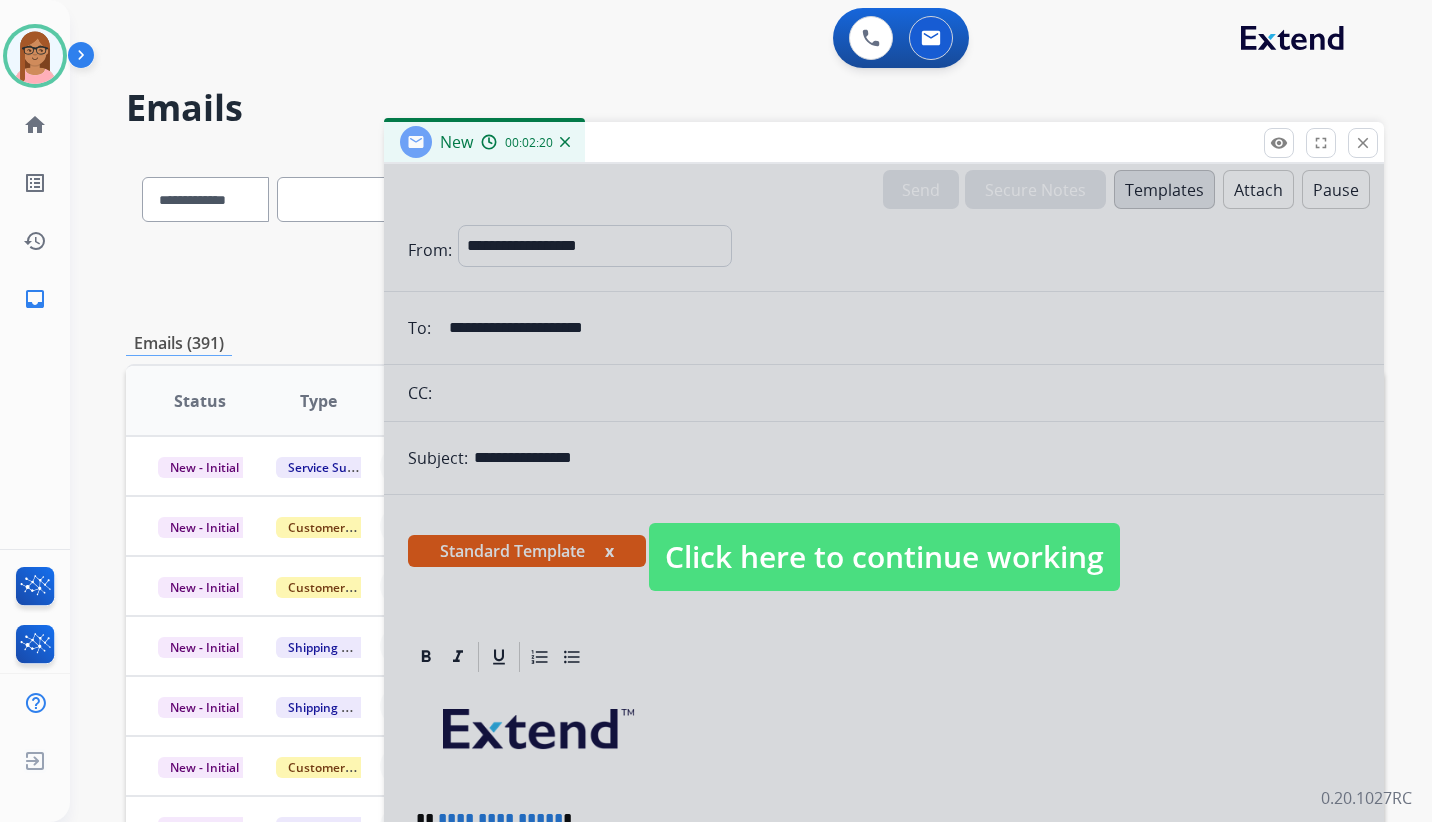 click on "Click here to continue working" at bounding box center [884, 557] 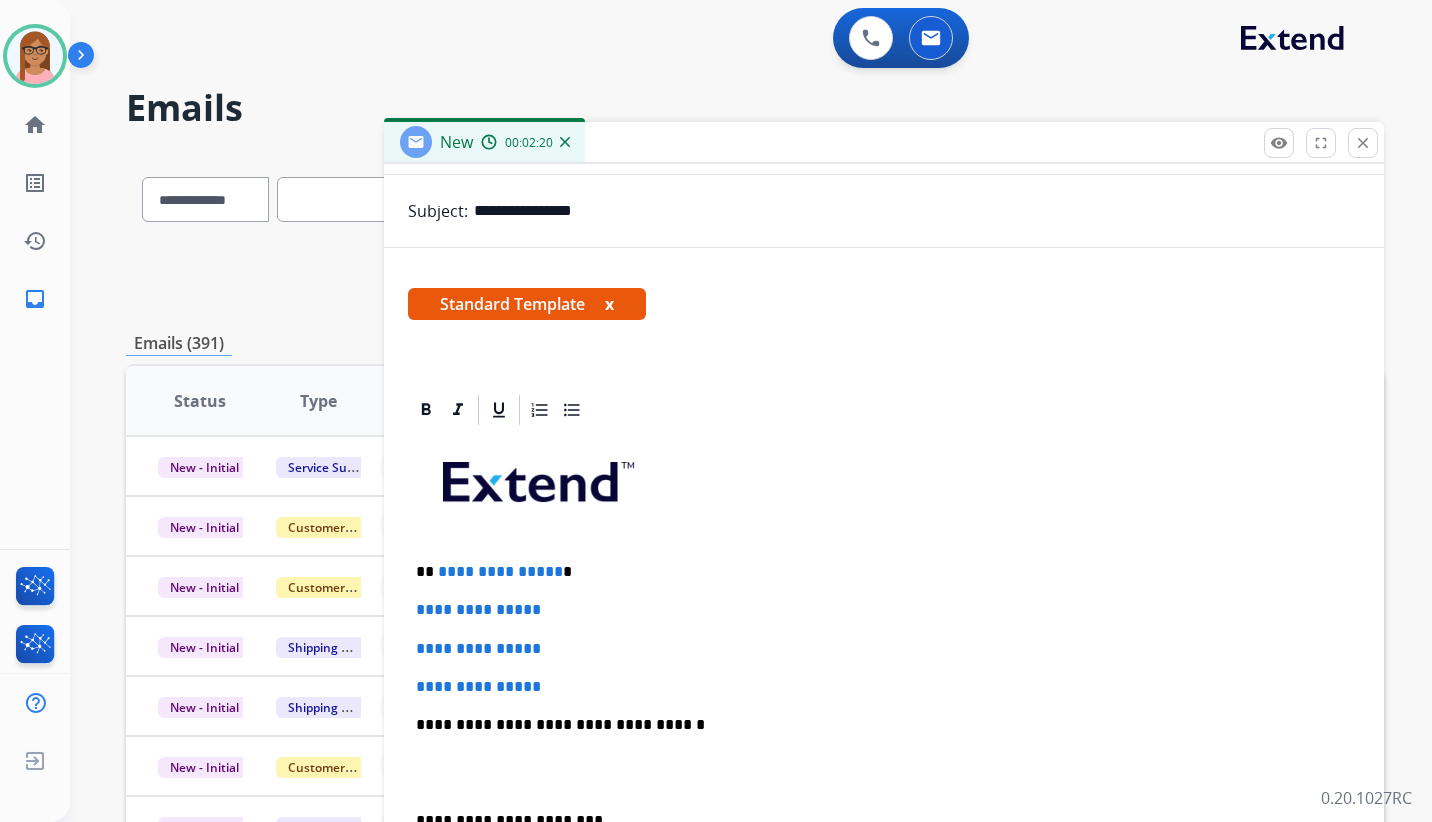 scroll, scrollTop: 400, scrollLeft: 0, axis: vertical 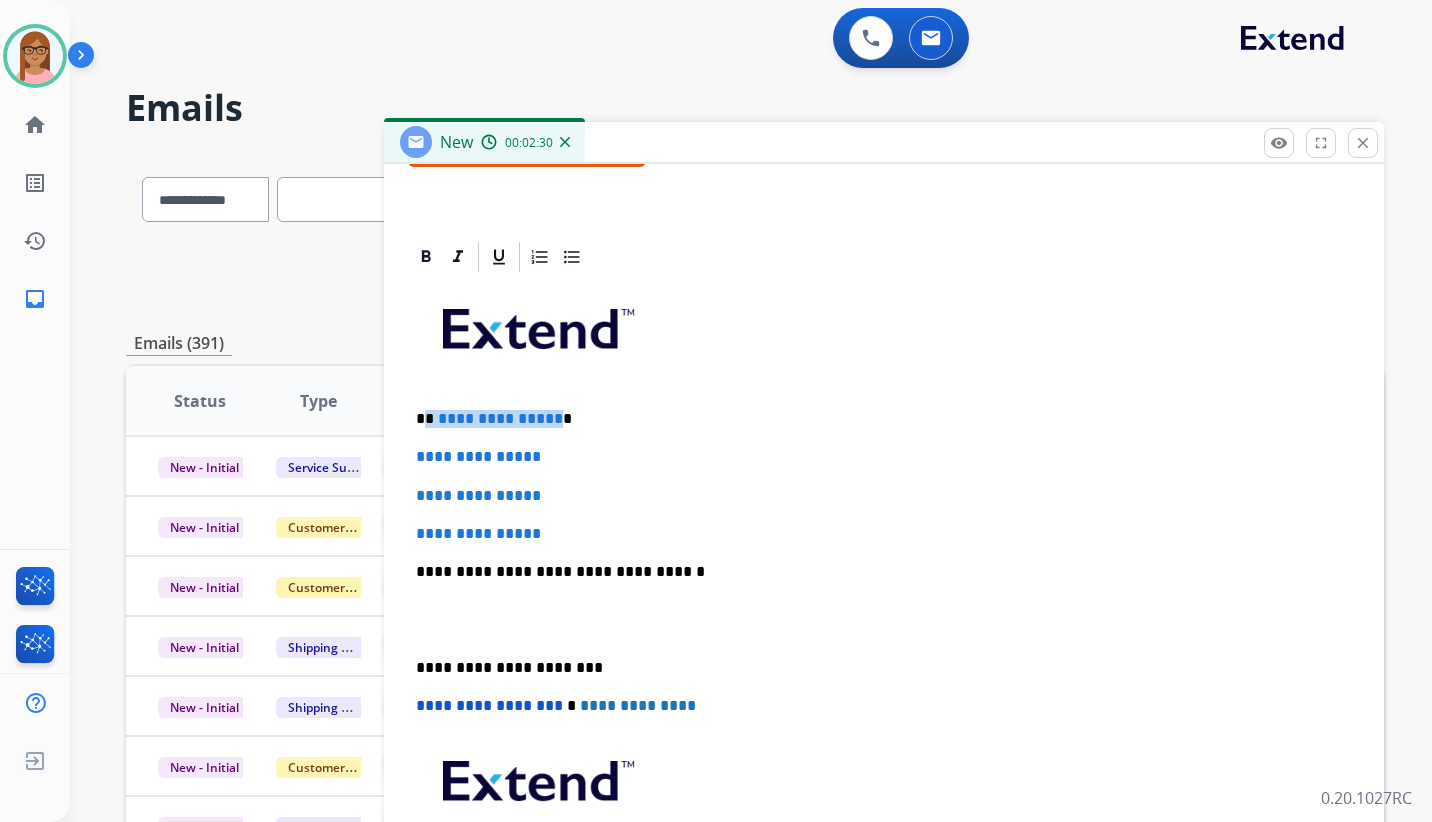 drag, startPoint x: 427, startPoint y: 418, endPoint x: 551, endPoint y: 418, distance: 124 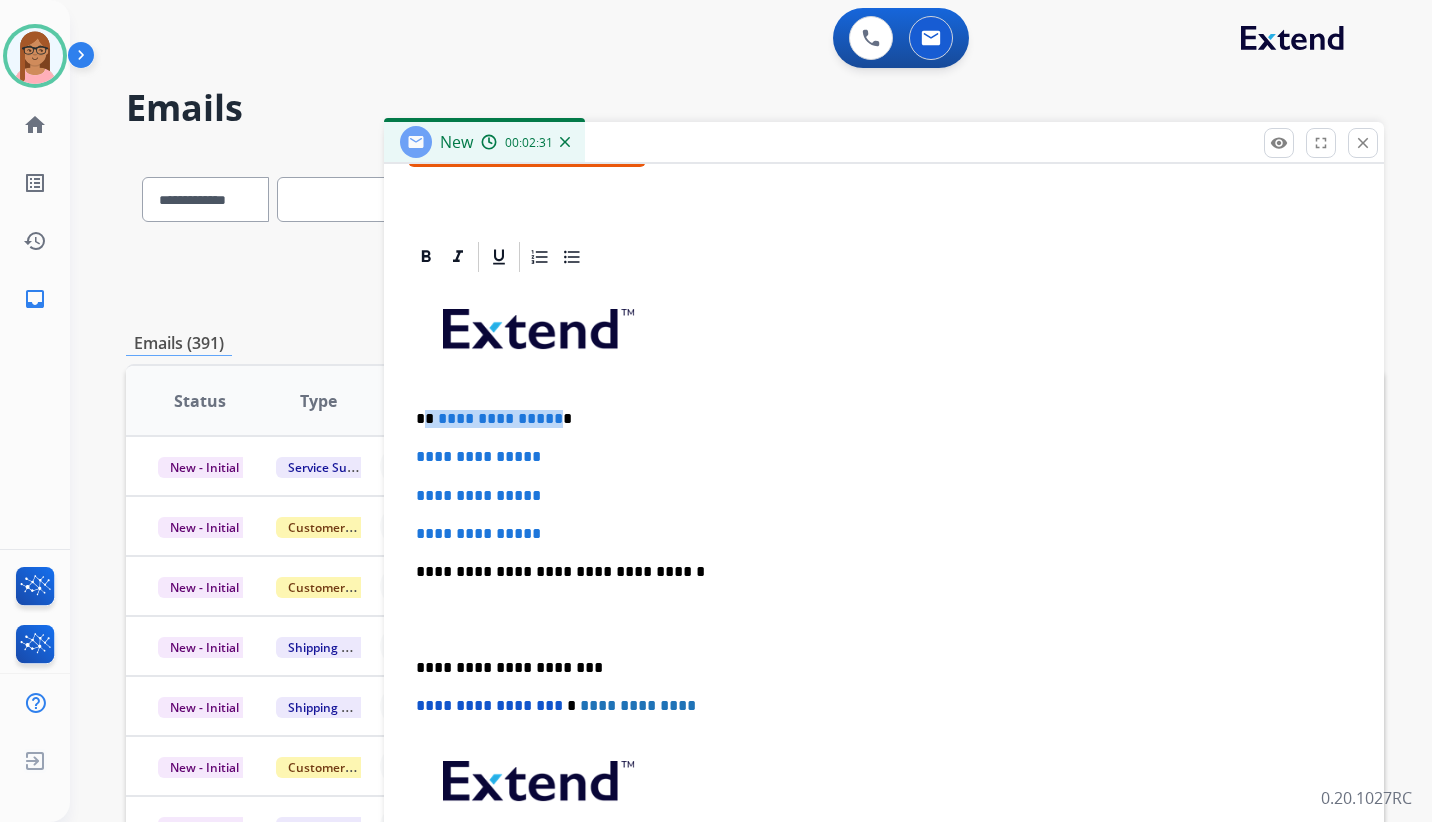 type 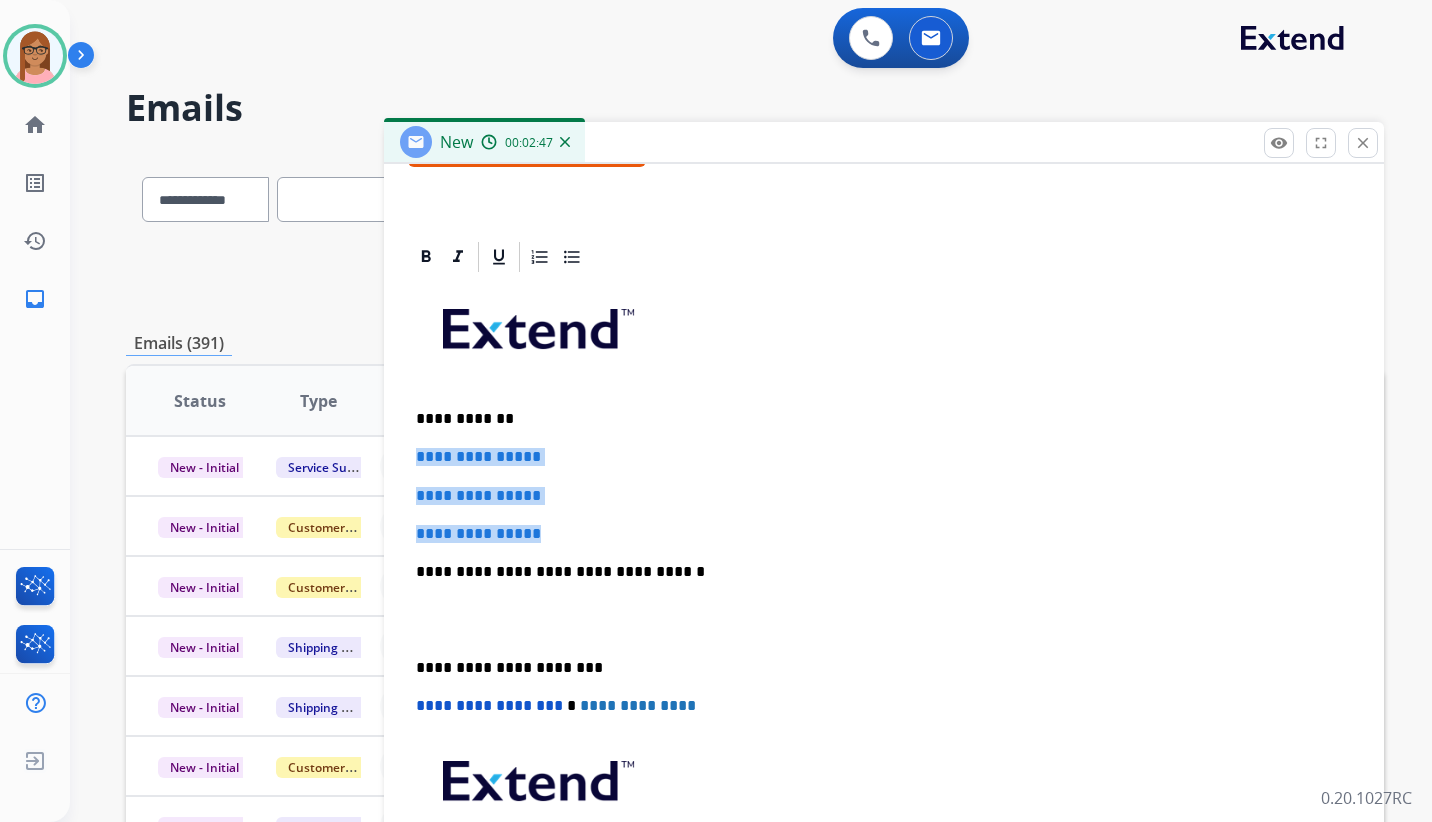 drag, startPoint x: 411, startPoint y: 455, endPoint x: 574, endPoint y: 533, distance: 180.70142 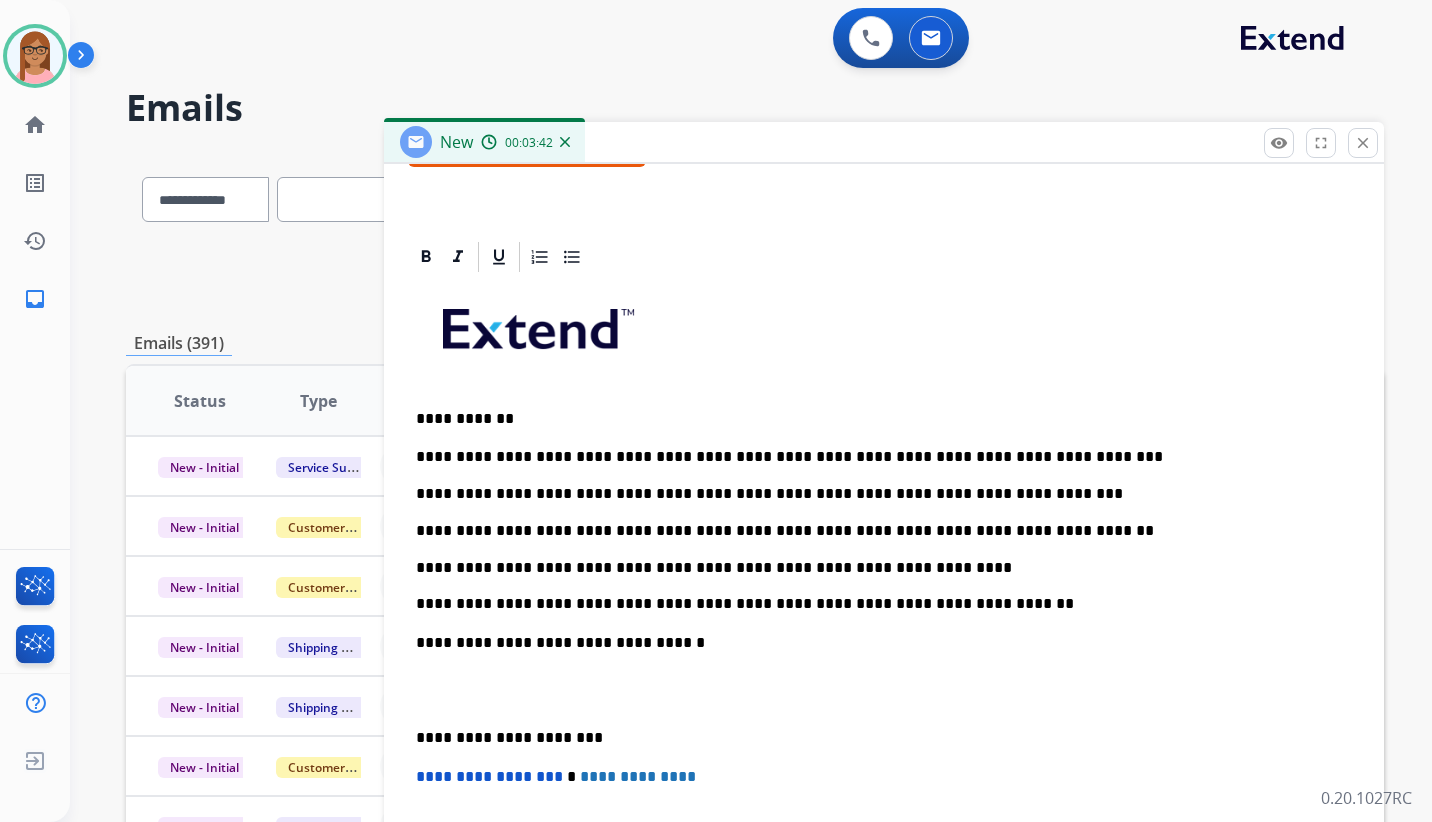 click on "**********" at bounding box center [876, 531] 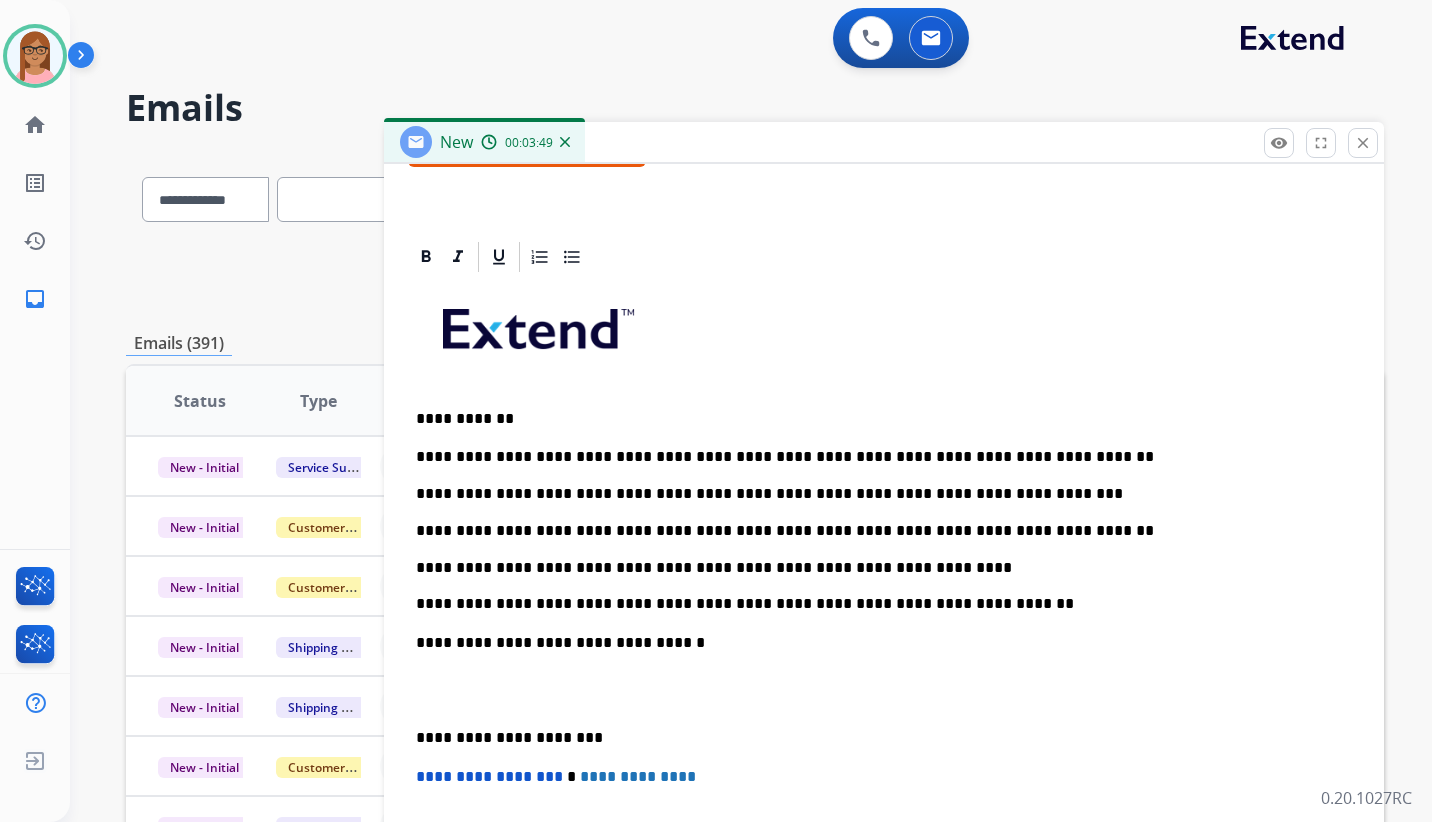 click on "**********" at bounding box center [876, 531] 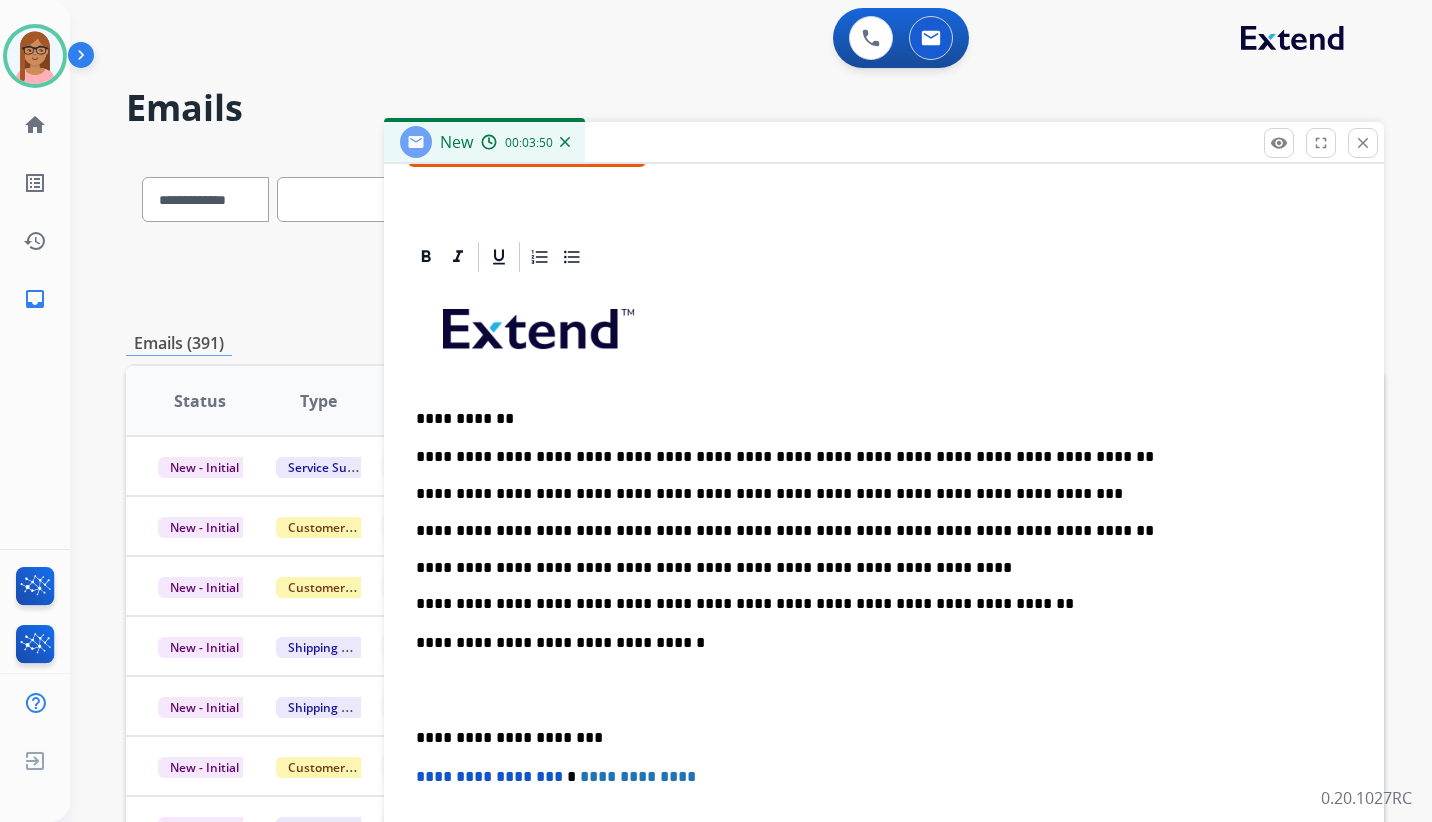 click on "**********" at bounding box center (876, 531) 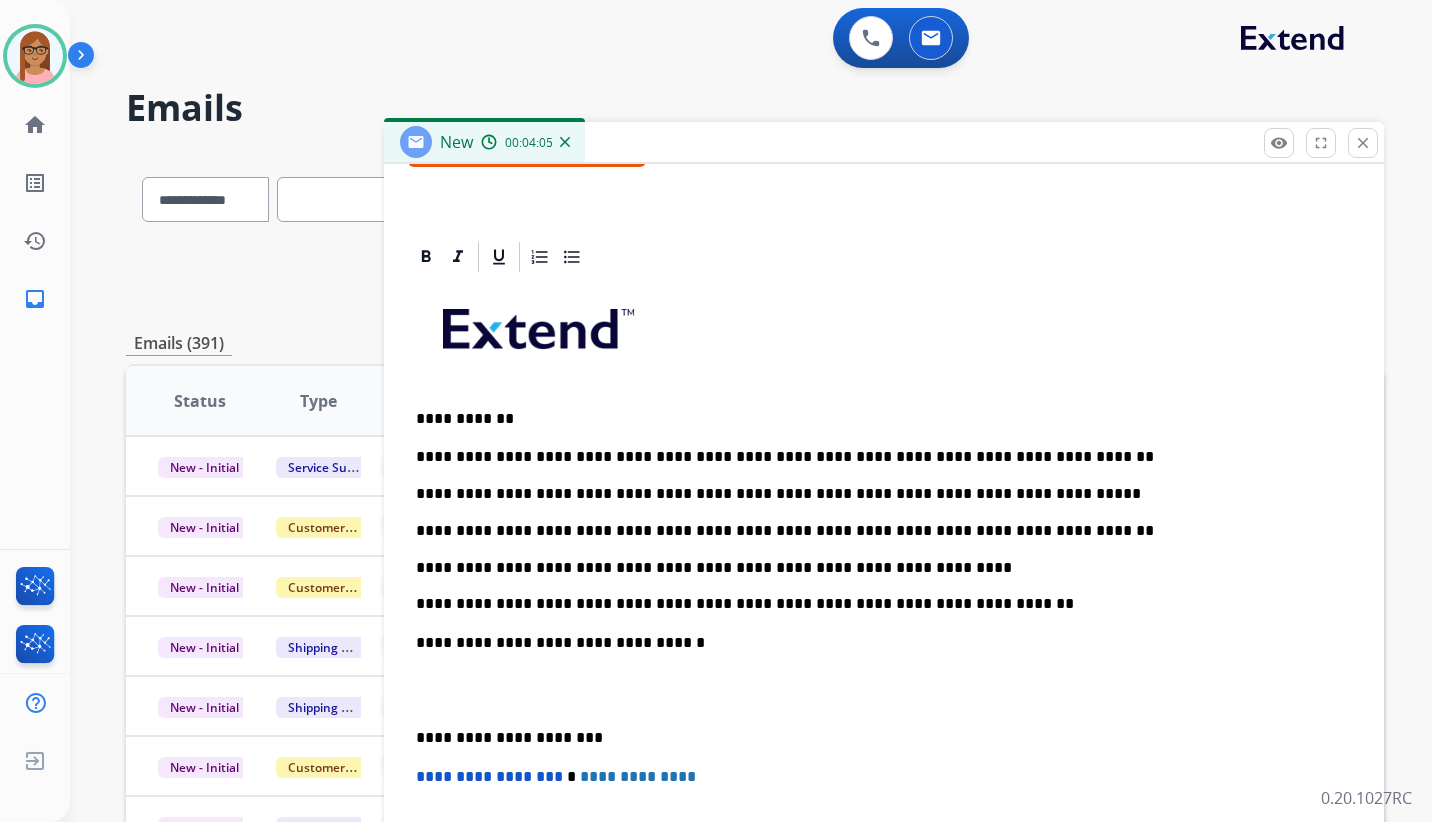 click on "**********" at bounding box center [876, 531] 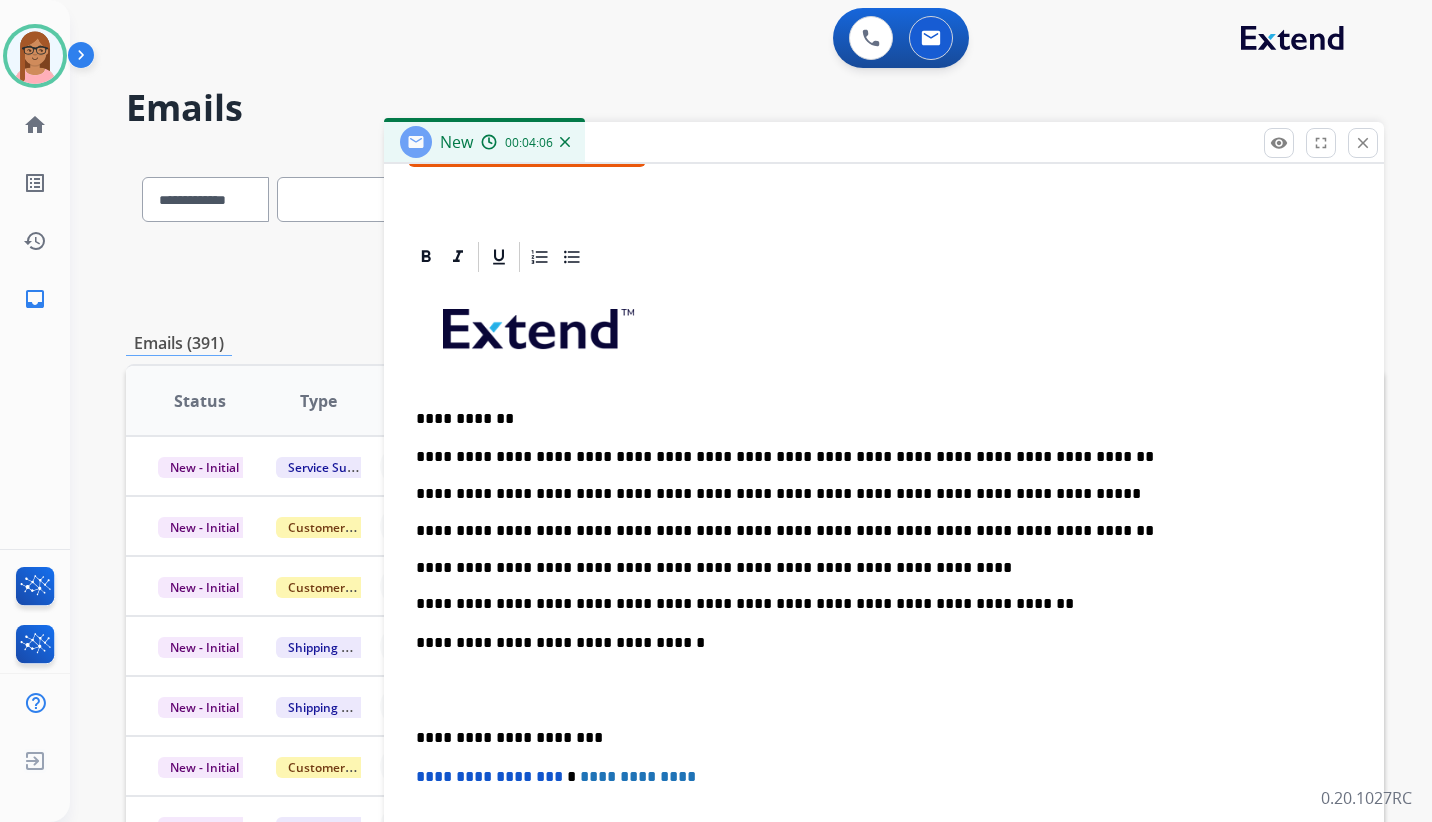 drag, startPoint x: 1005, startPoint y: 530, endPoint x: 1025, endPoint y: 517, distance: 23.853722 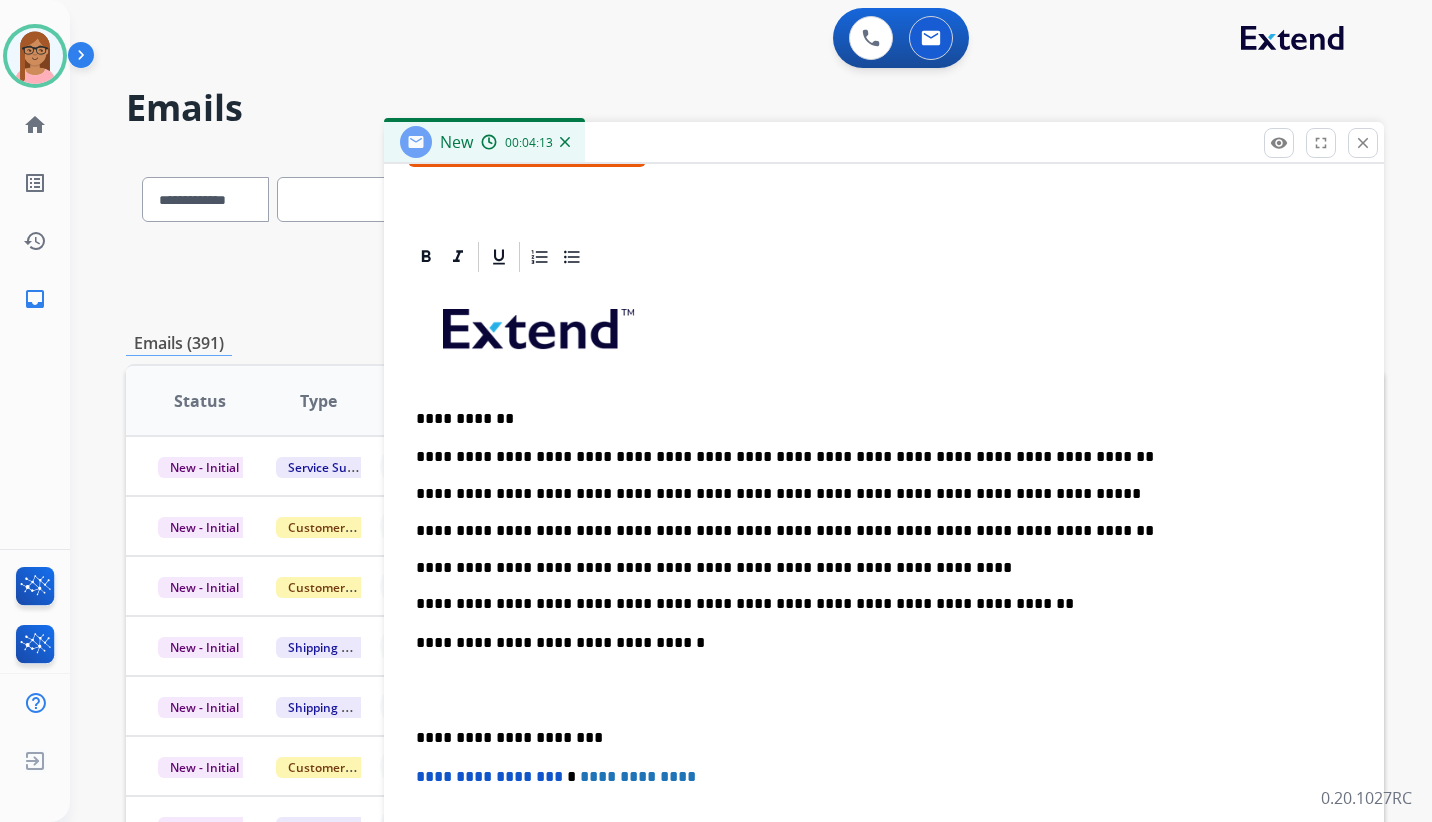 click on "**********" at bounding box center (876, 531) 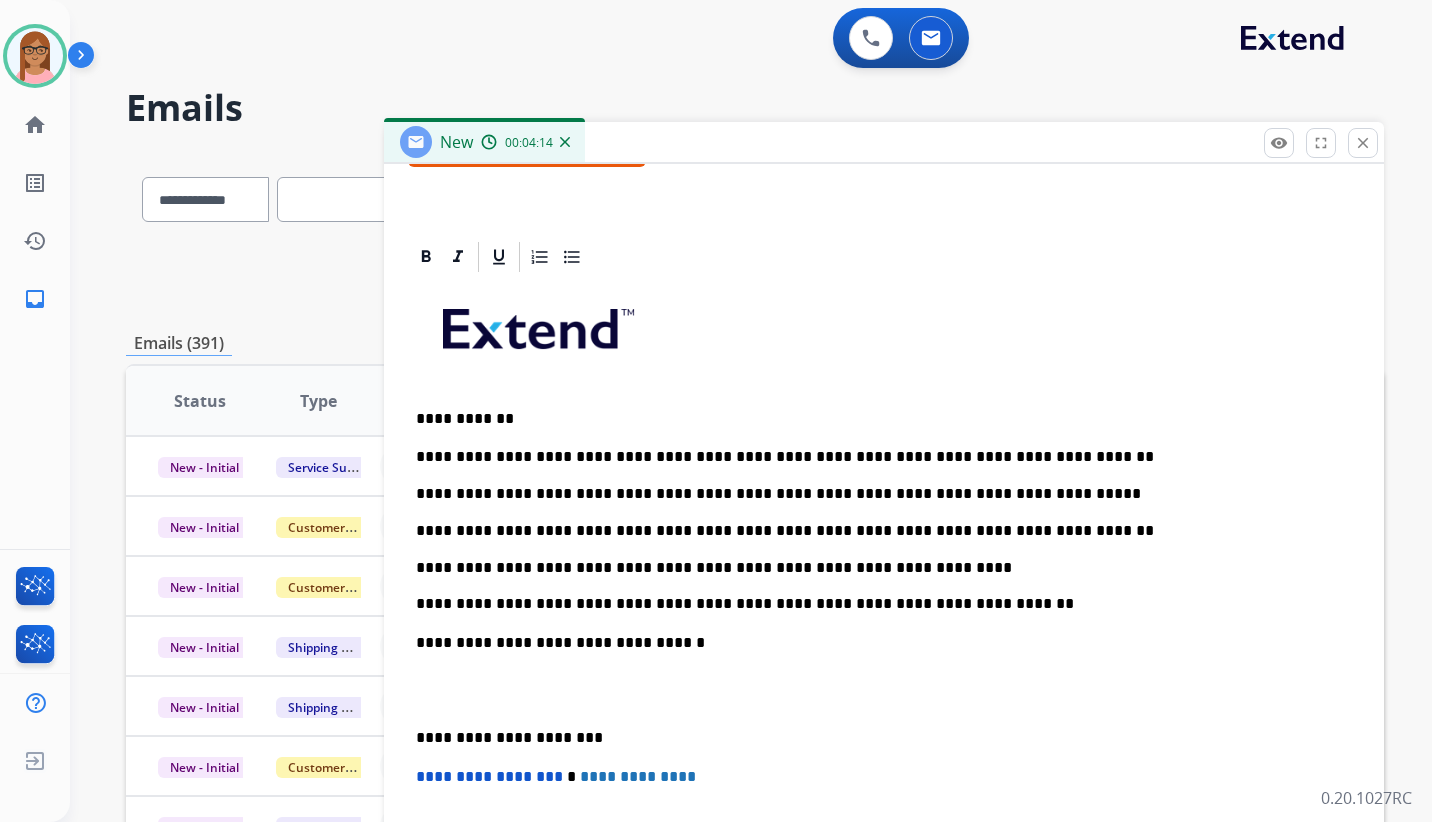click on "**********" at bounding box center (876, 531) 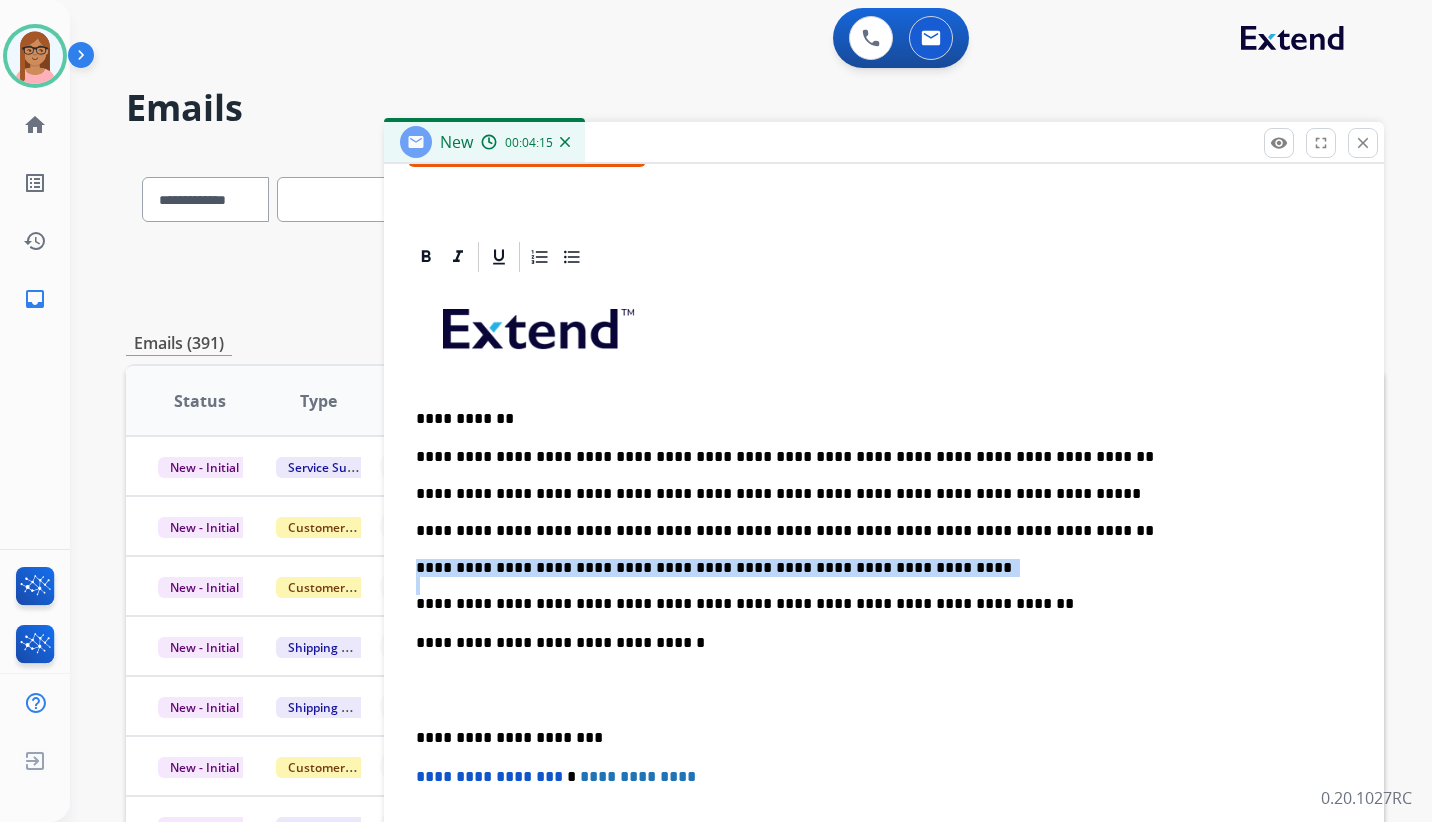 click on "**********" at bounding box center (876, 531) 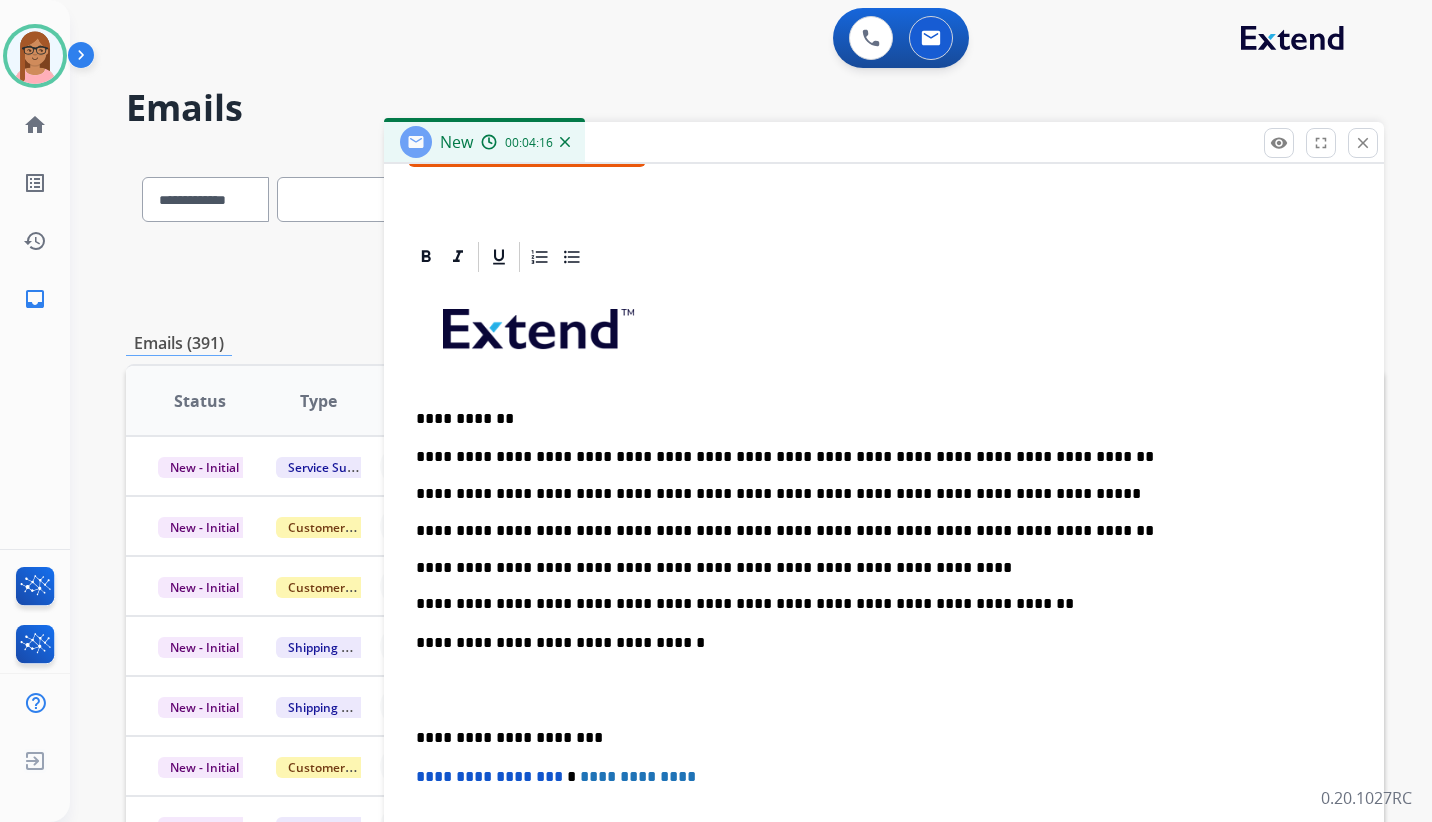 click on "**********" at bounding box center [876, 531] 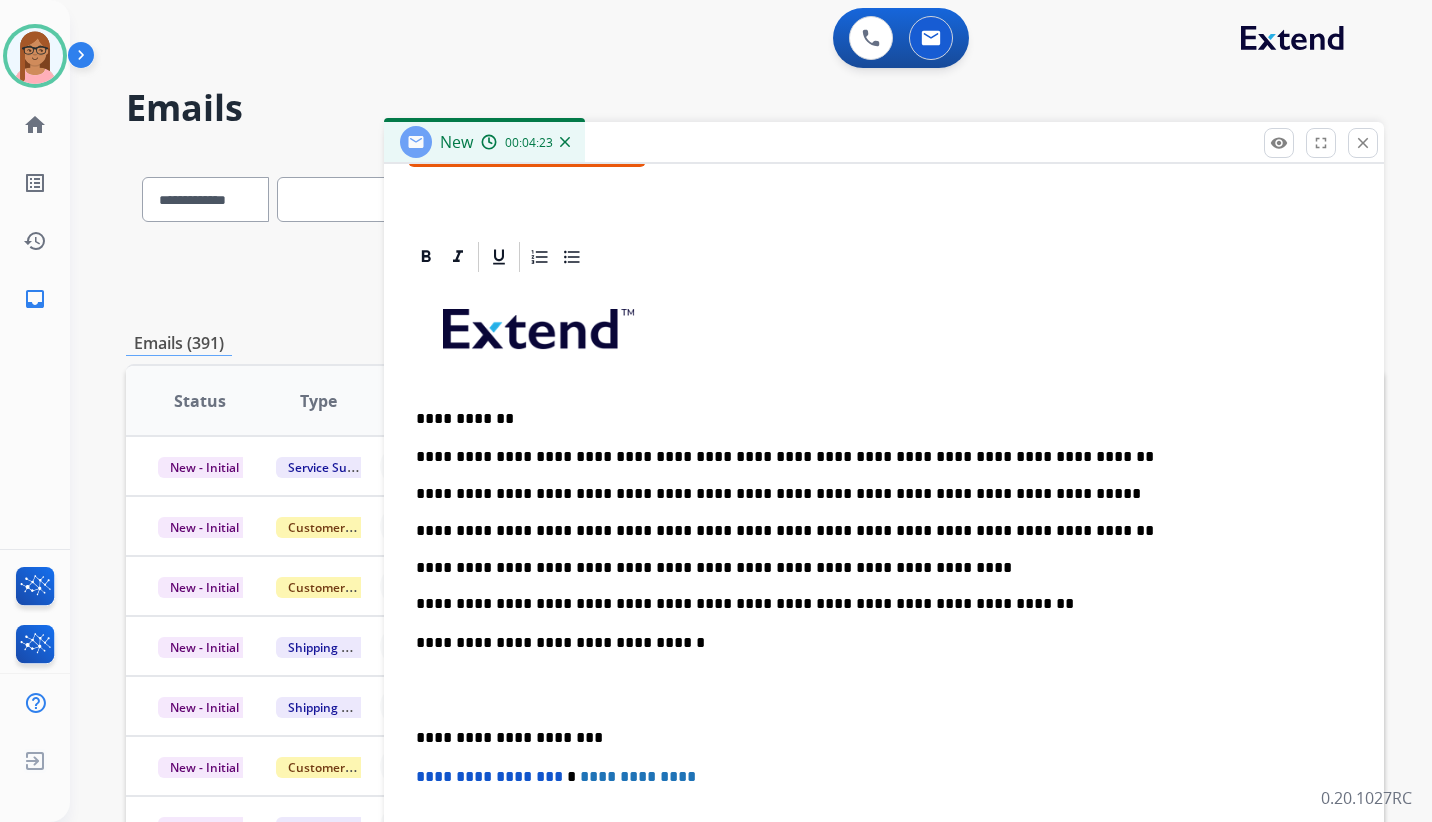 click on "**********" at bounding box center (876, 531) 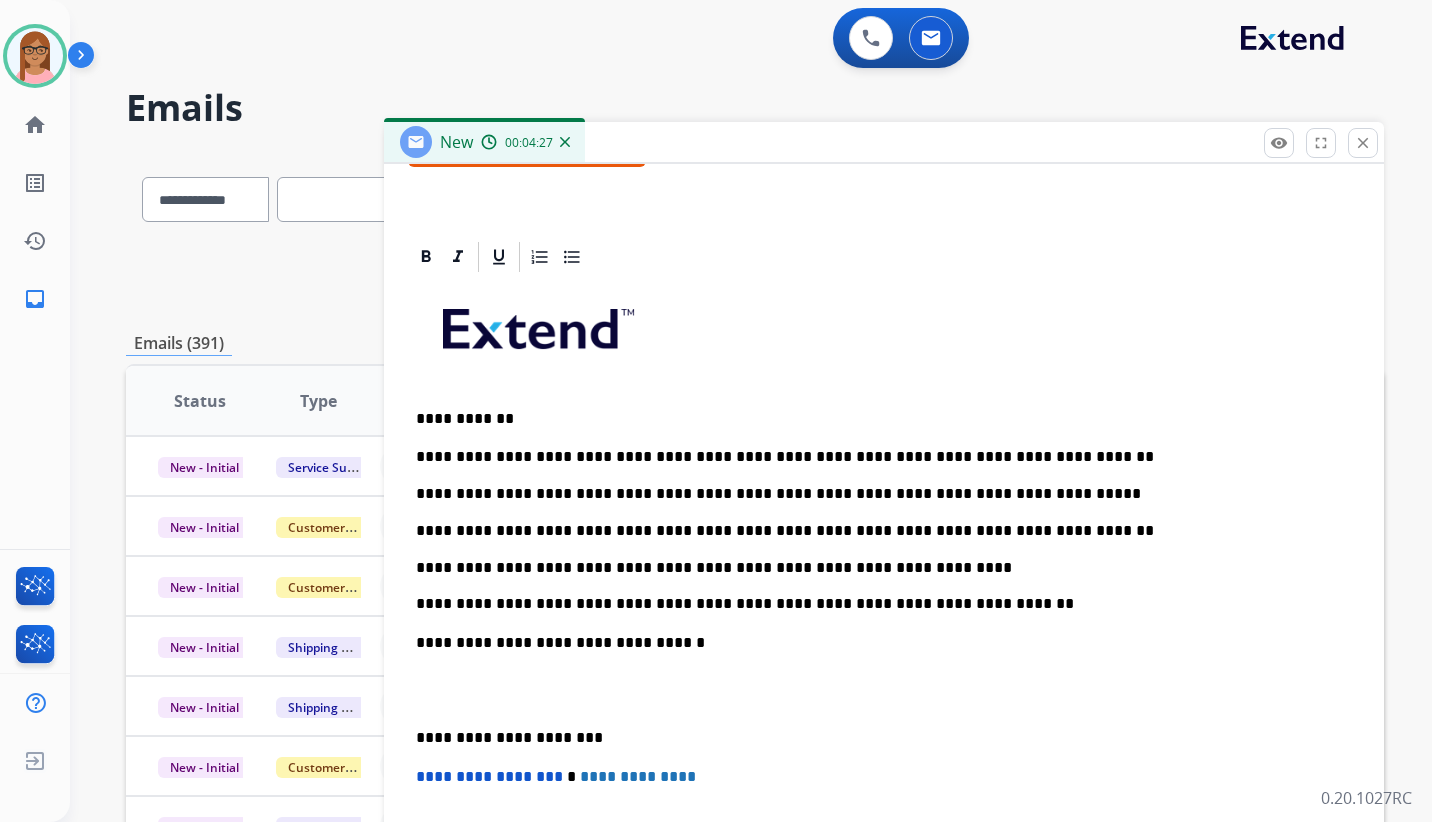 click at bounding box center [884, 690] 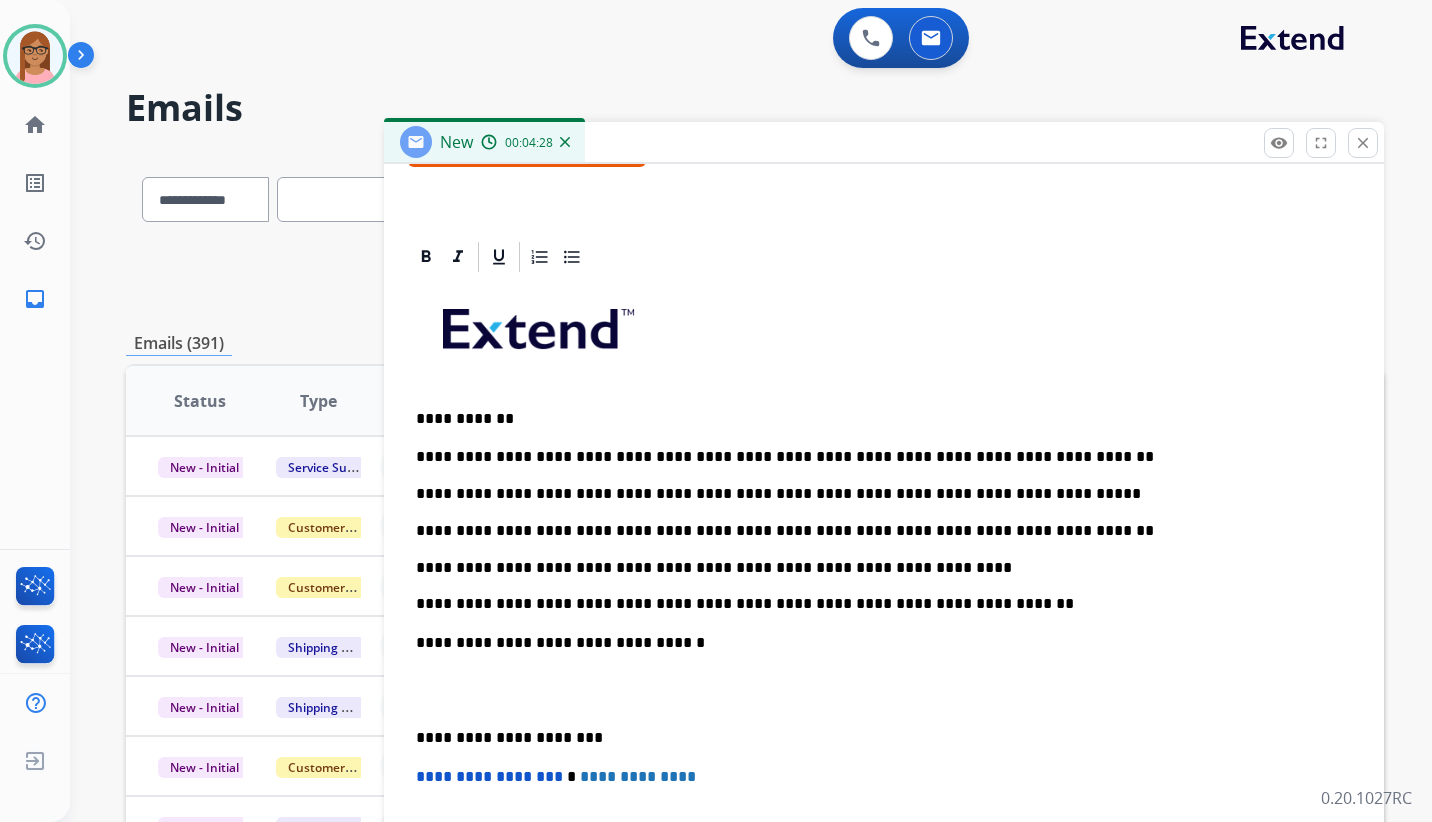 drag, startPoint x: 450, startPoint y: 648, endPoint x: 450, endPoint y: 665, distance: 17 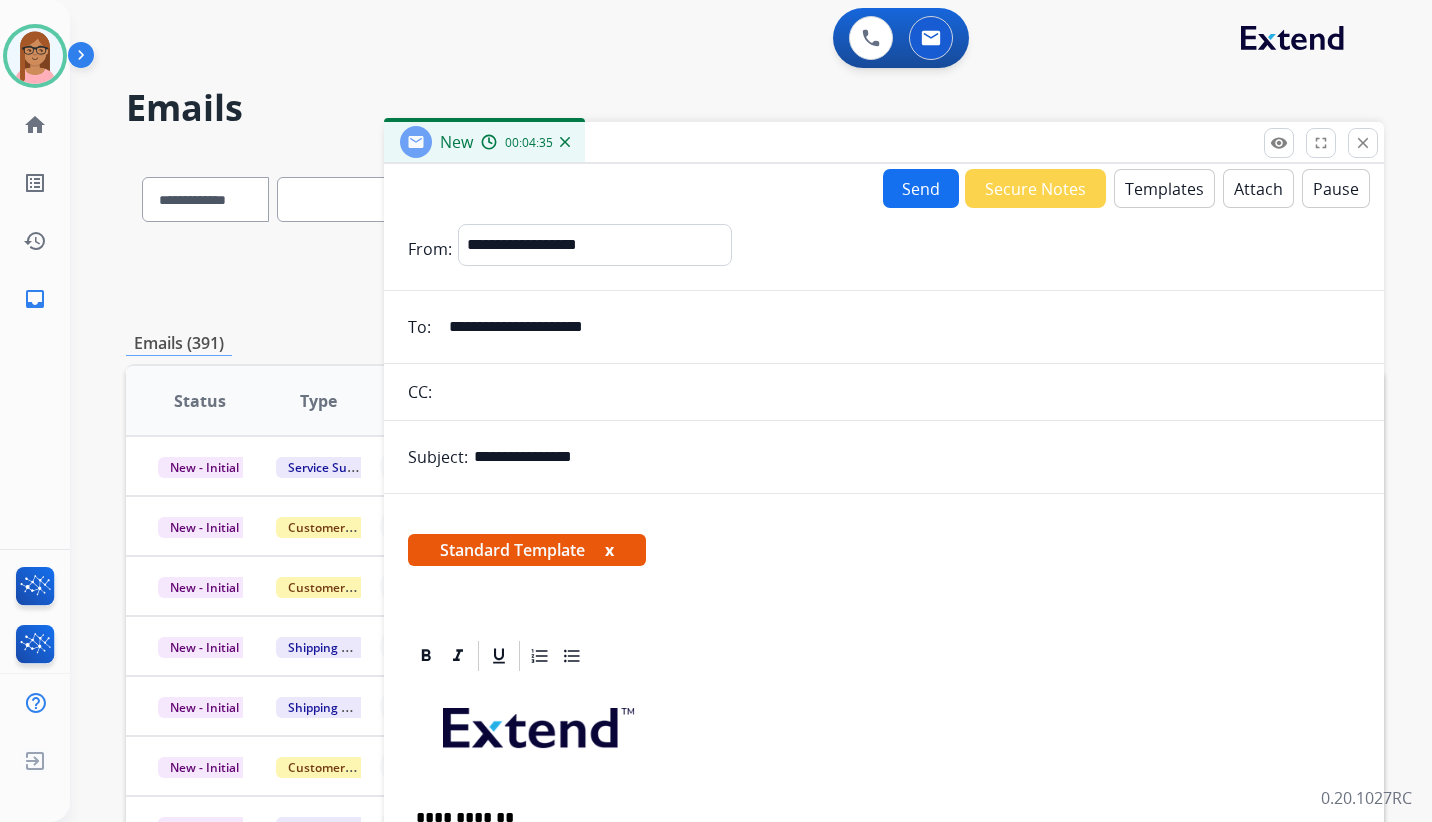 scroll, scrollTop: 0, scrollLeft: 0, axis: both 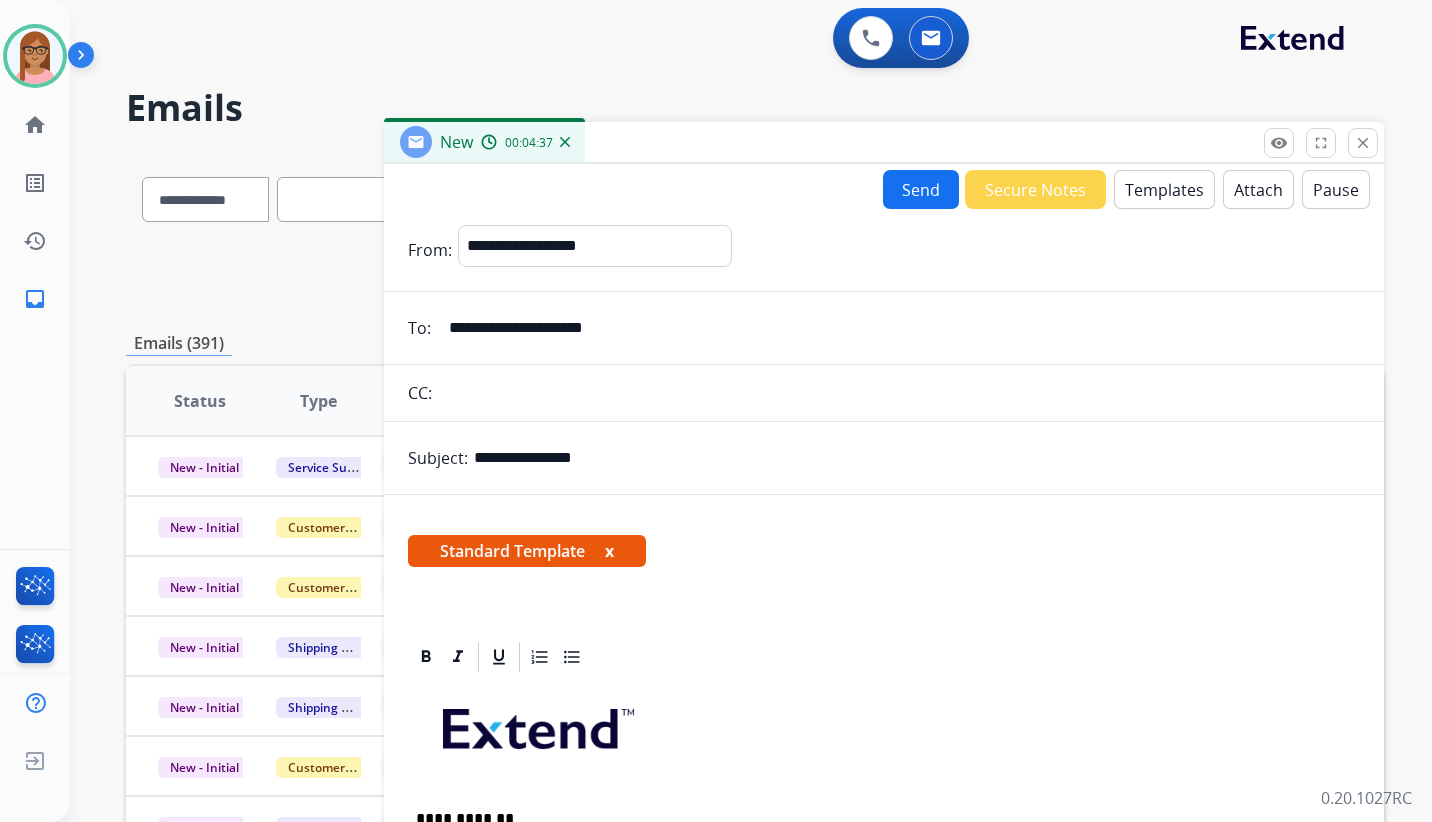 click on "Send" at bounding box center [921, 189] 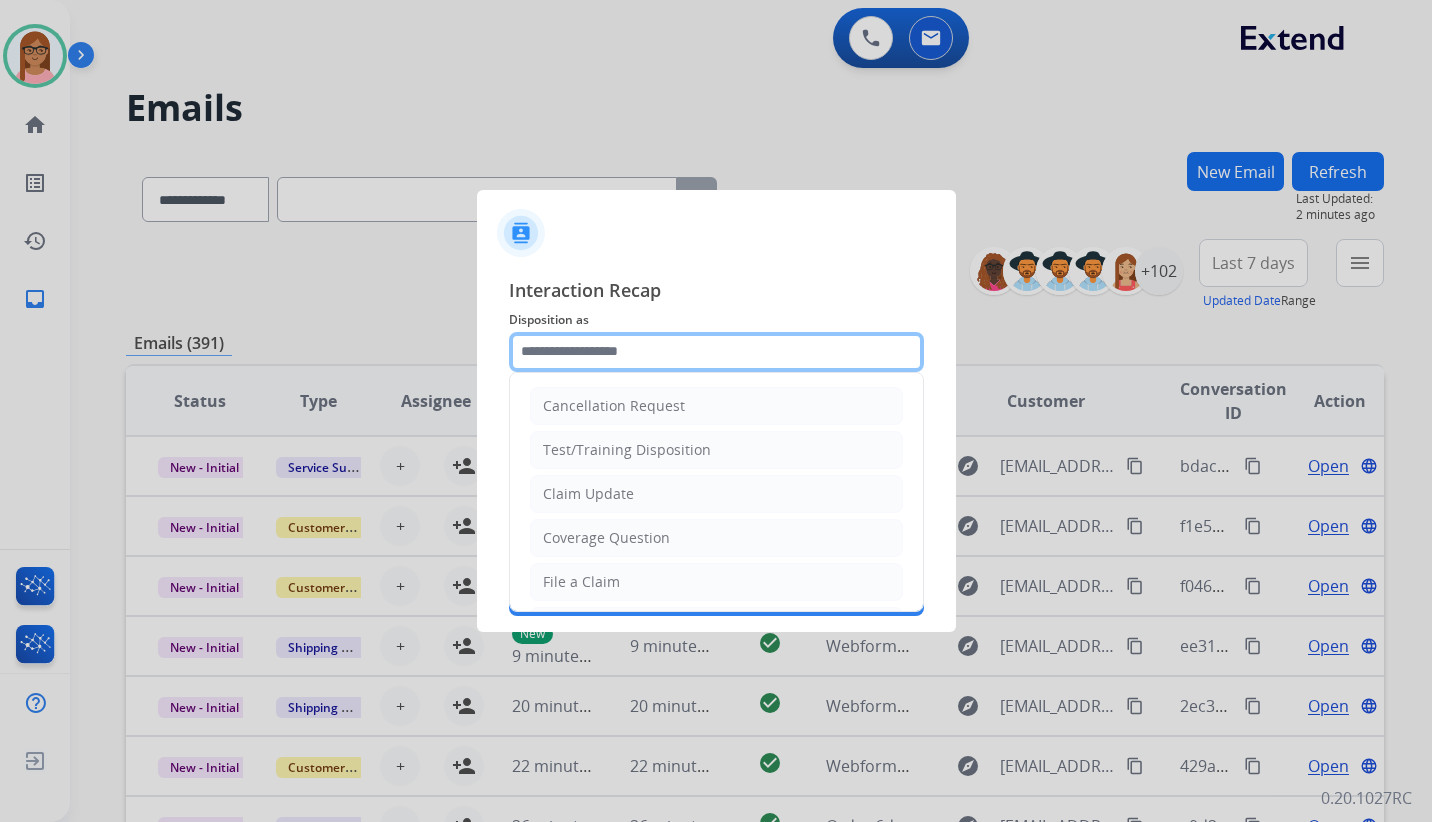 click 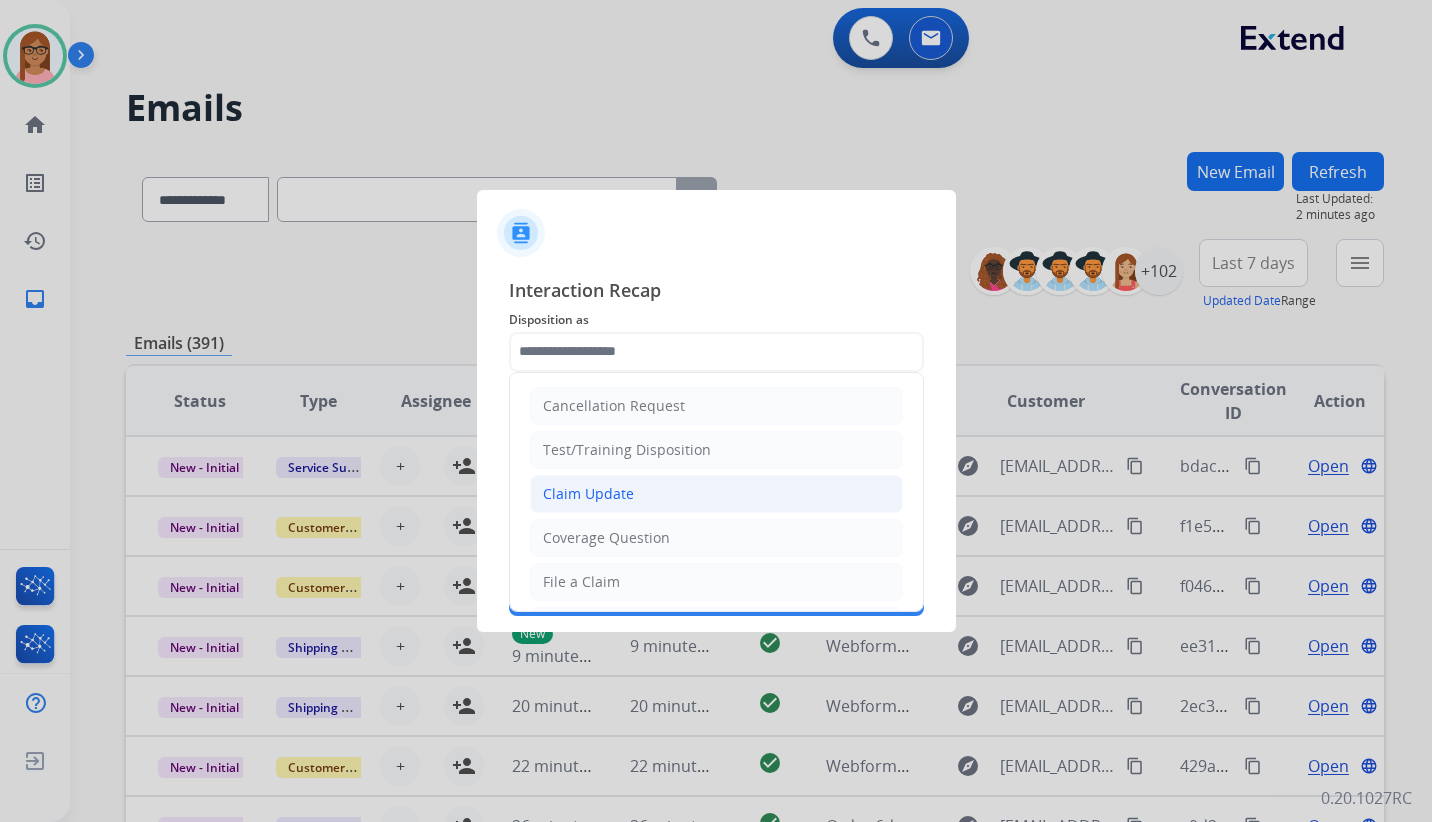 click on "Claim Update" 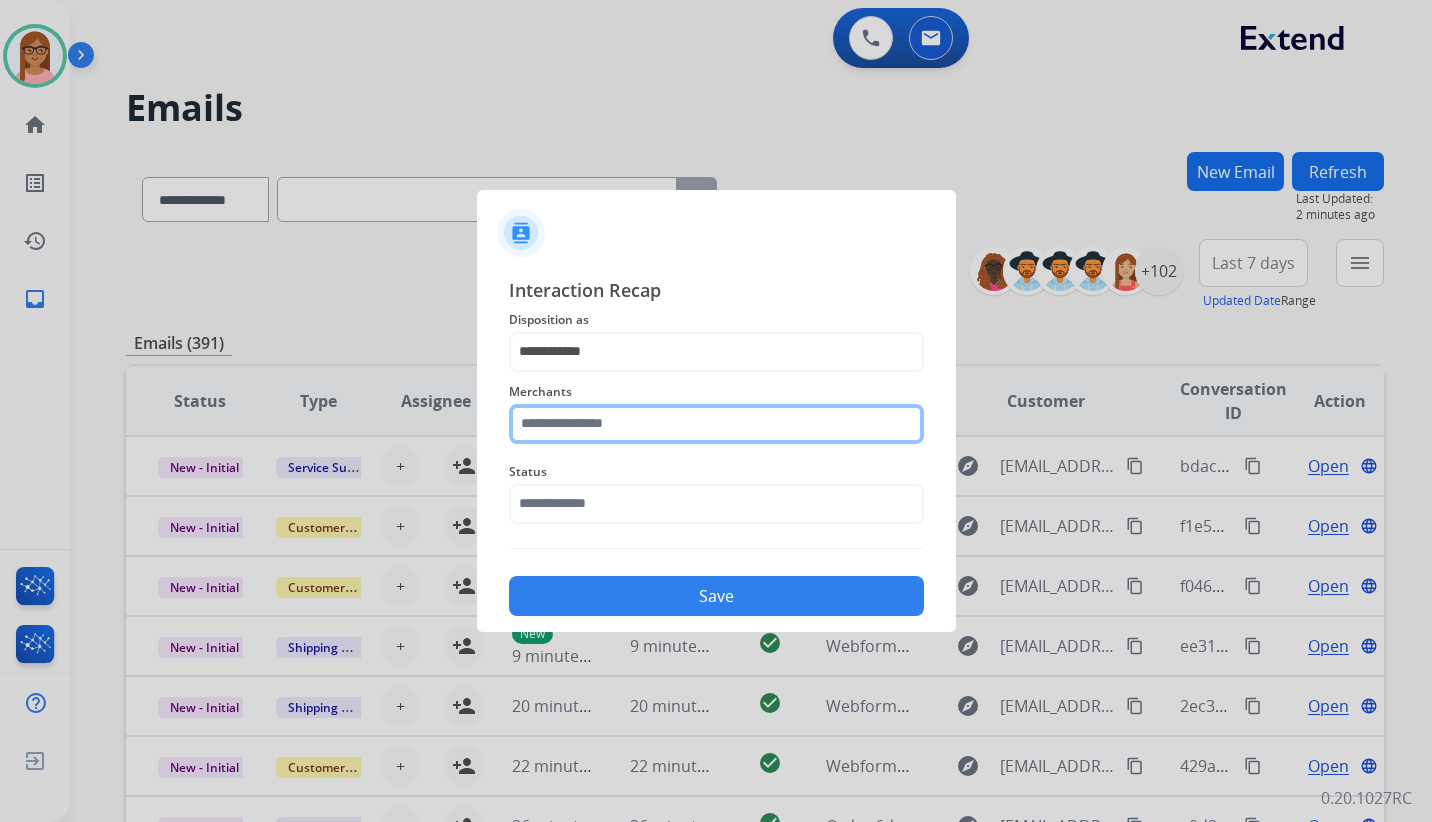 click 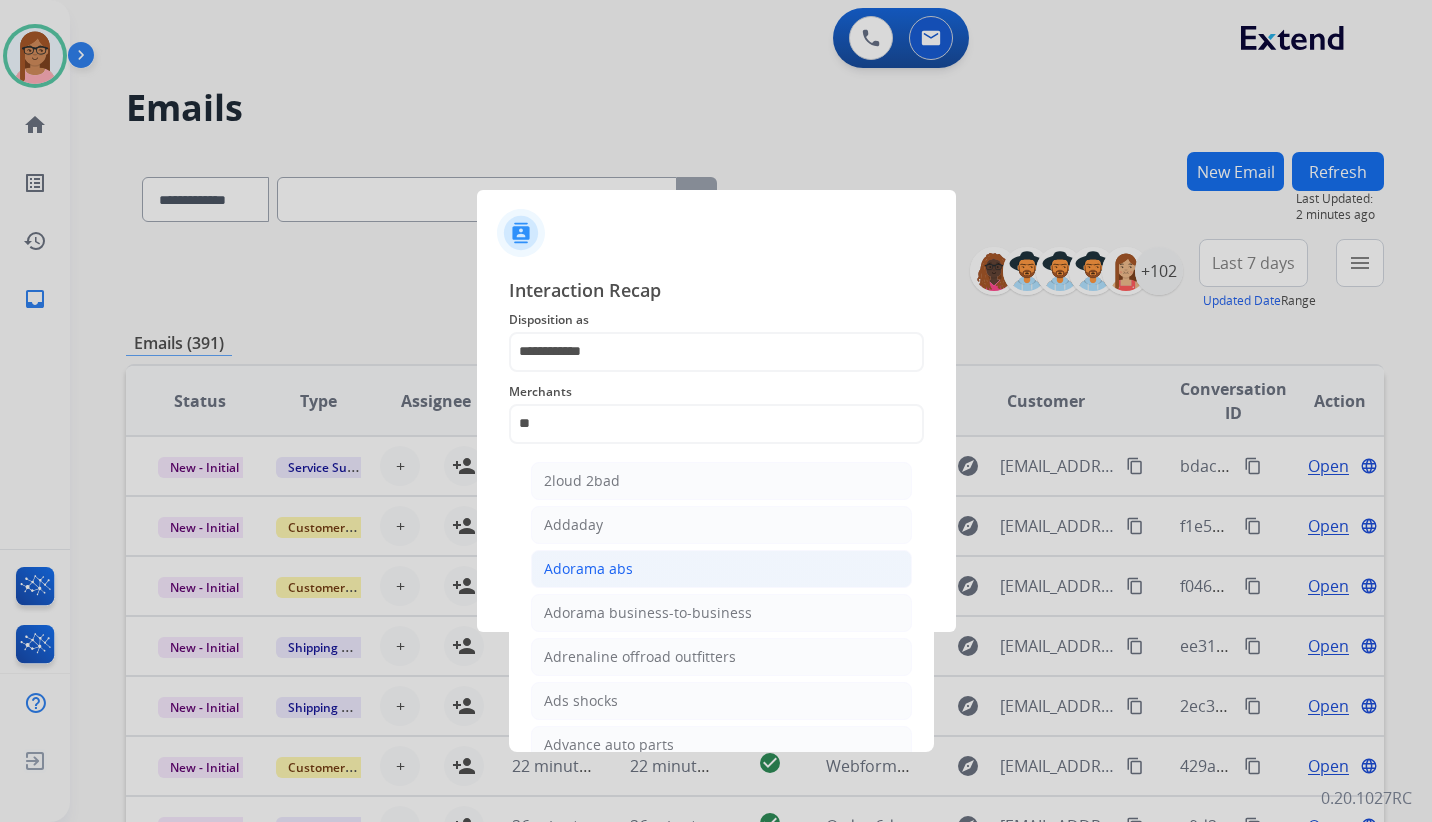 click on "Adorama abs" 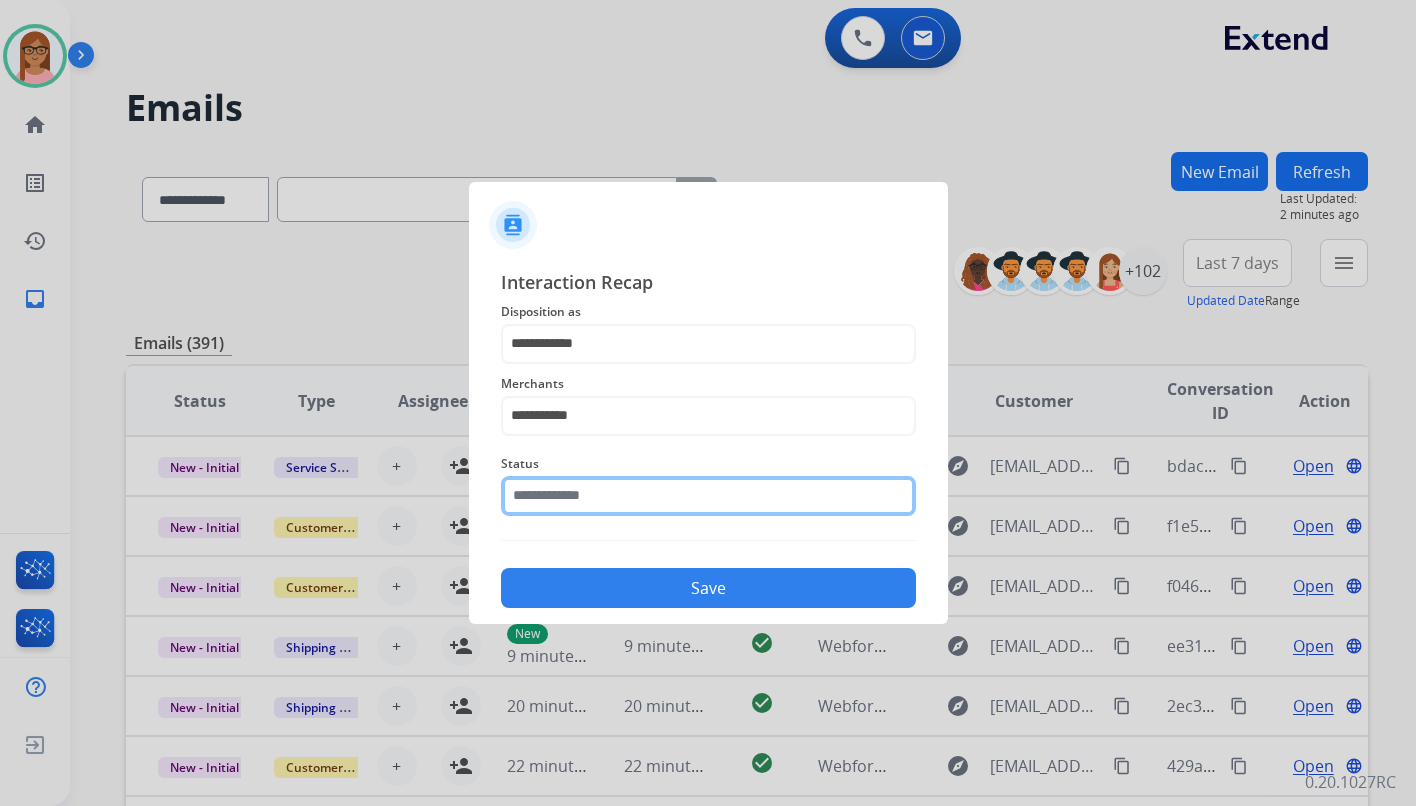 click 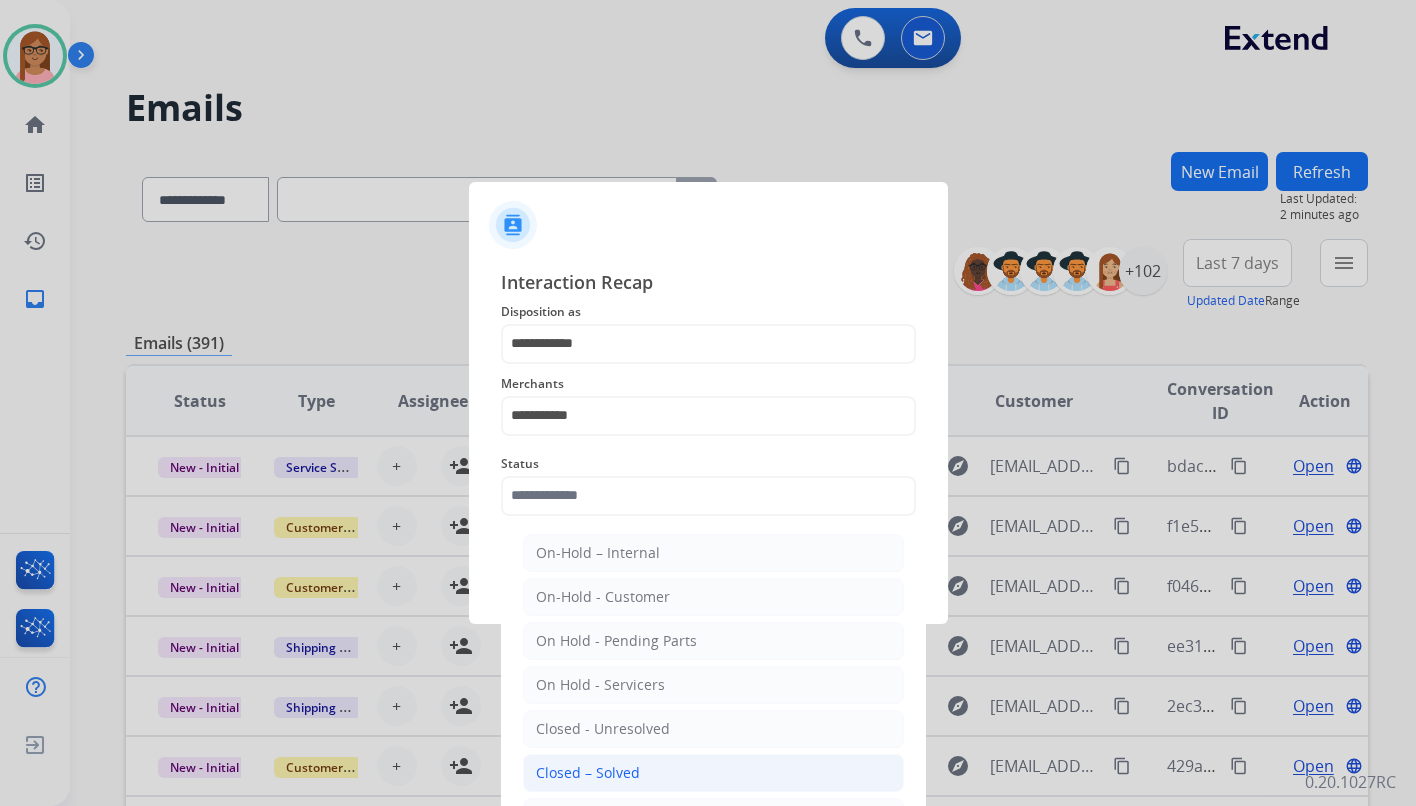click on "Closed – Solved" 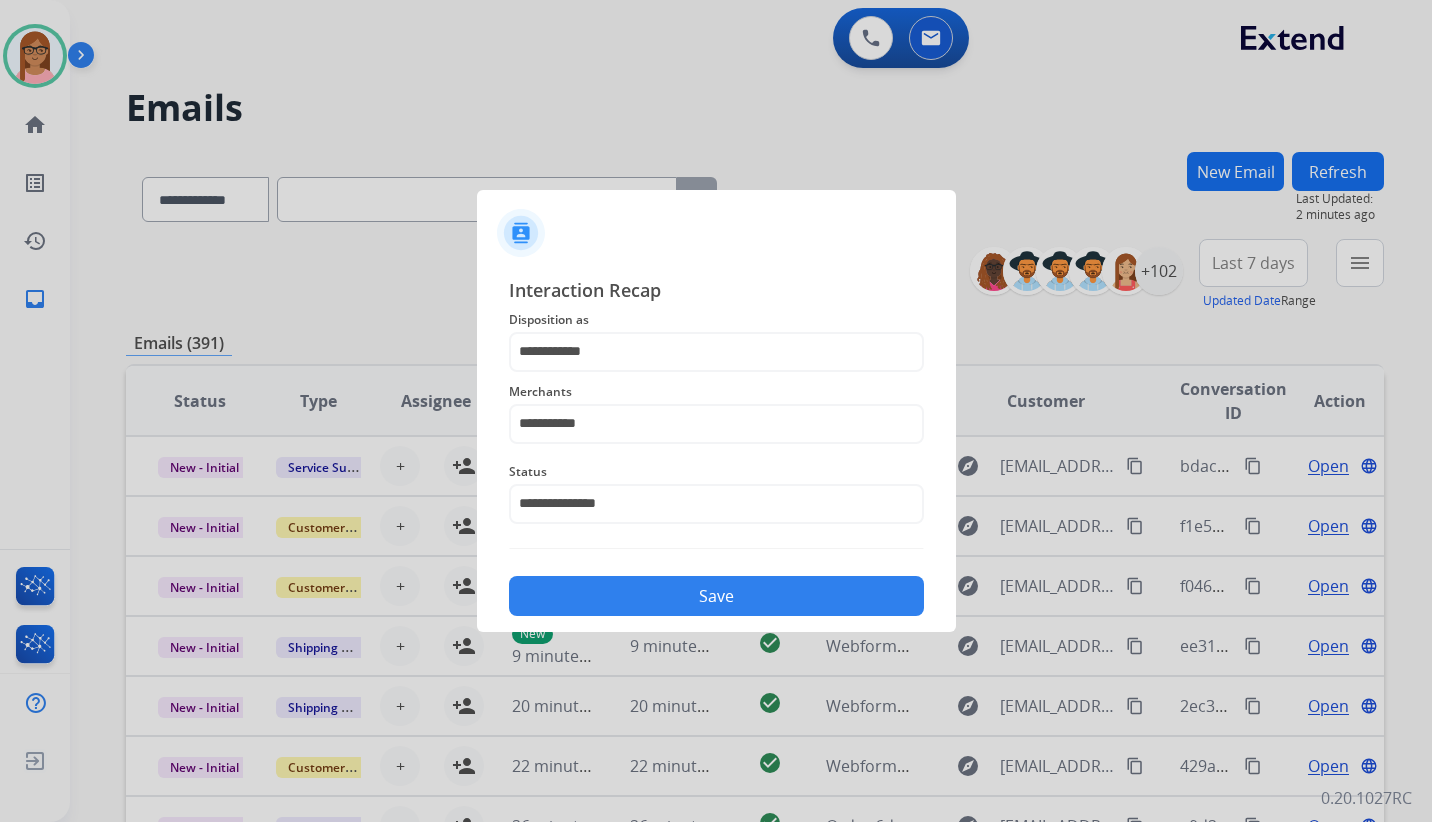 click on "Save" 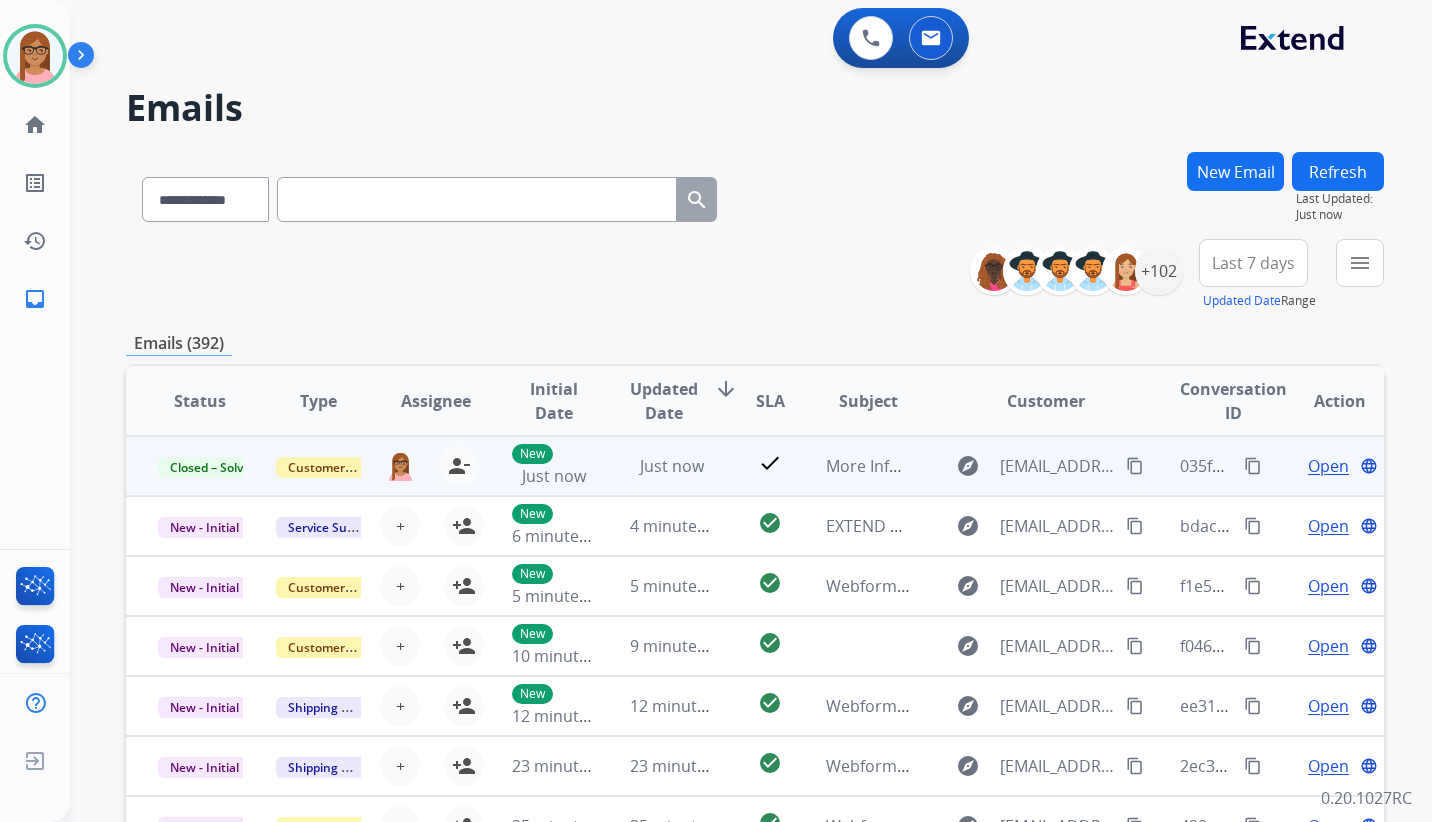 click on "content_copy" at bounding box center (1253, 466) 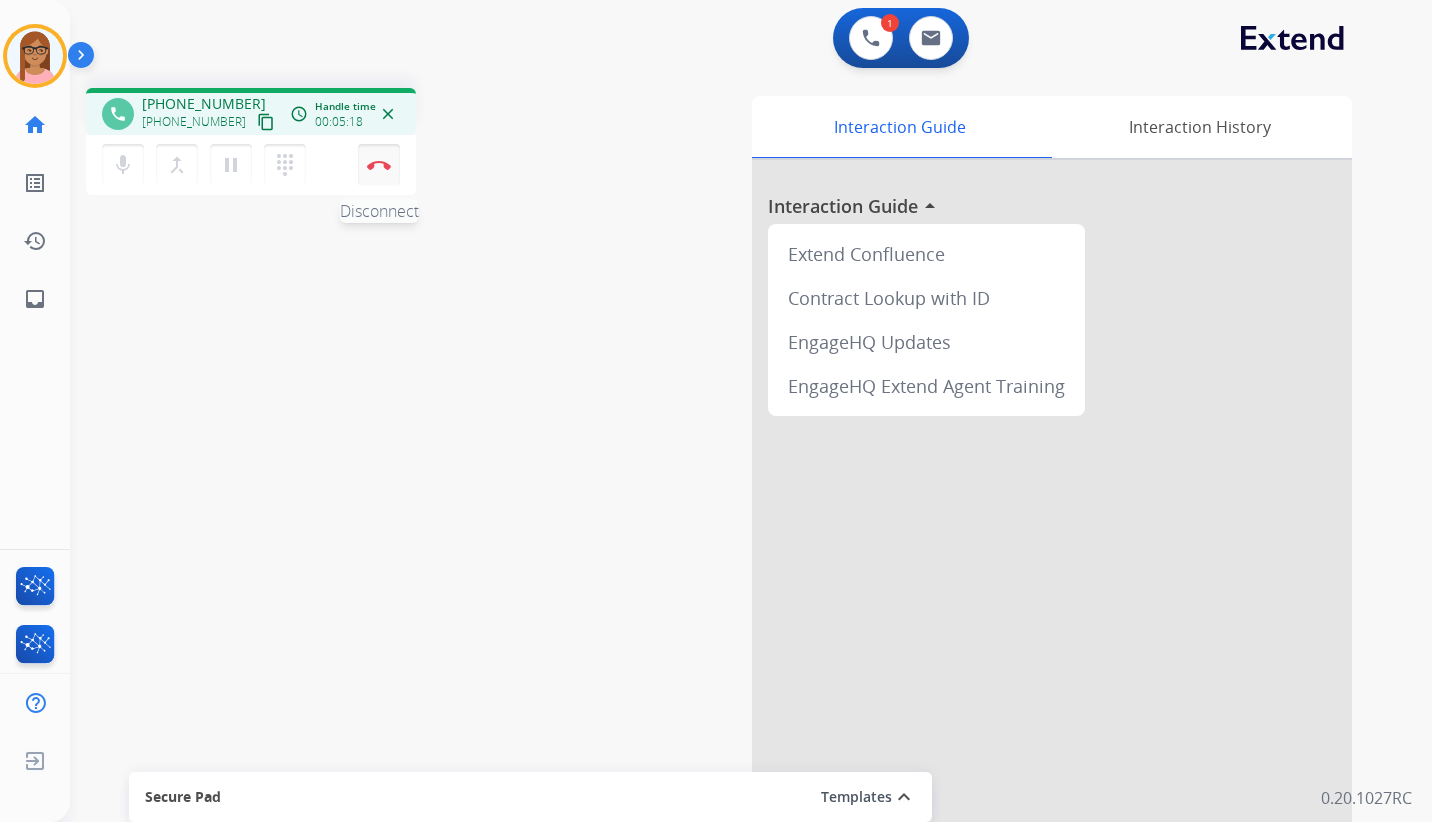 click at bounding box center [379, 165] 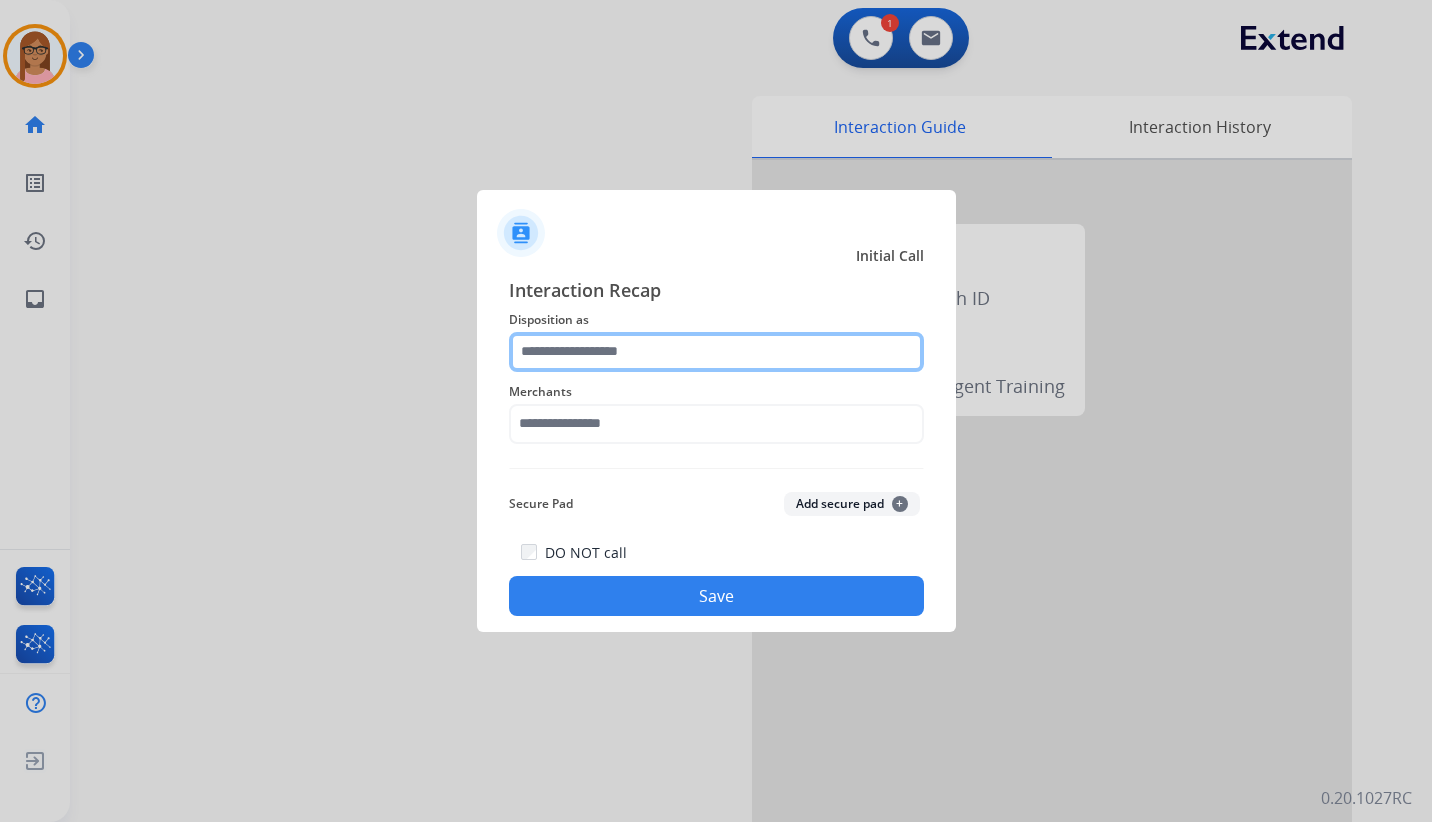 click 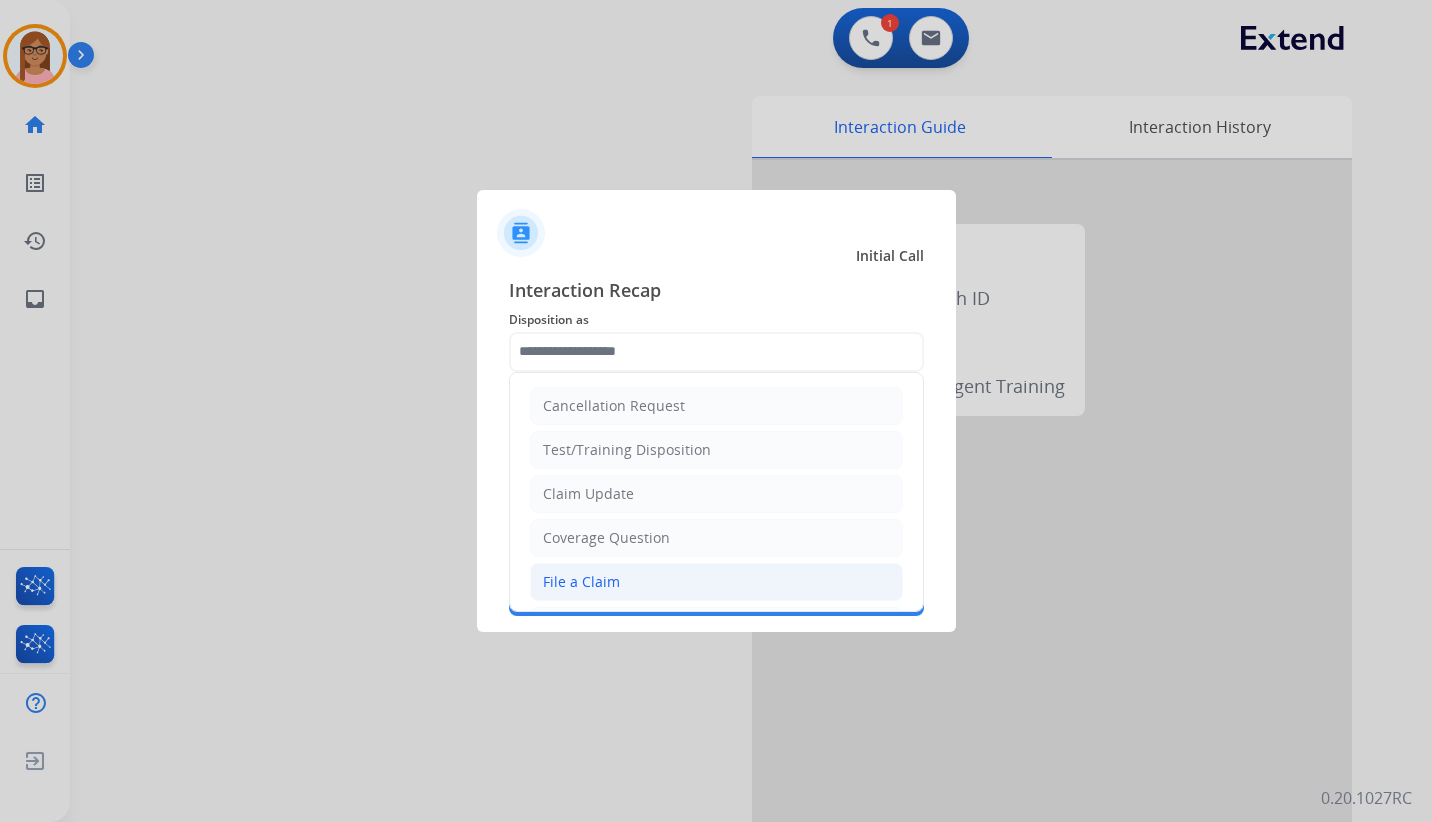click on "File a Claim" 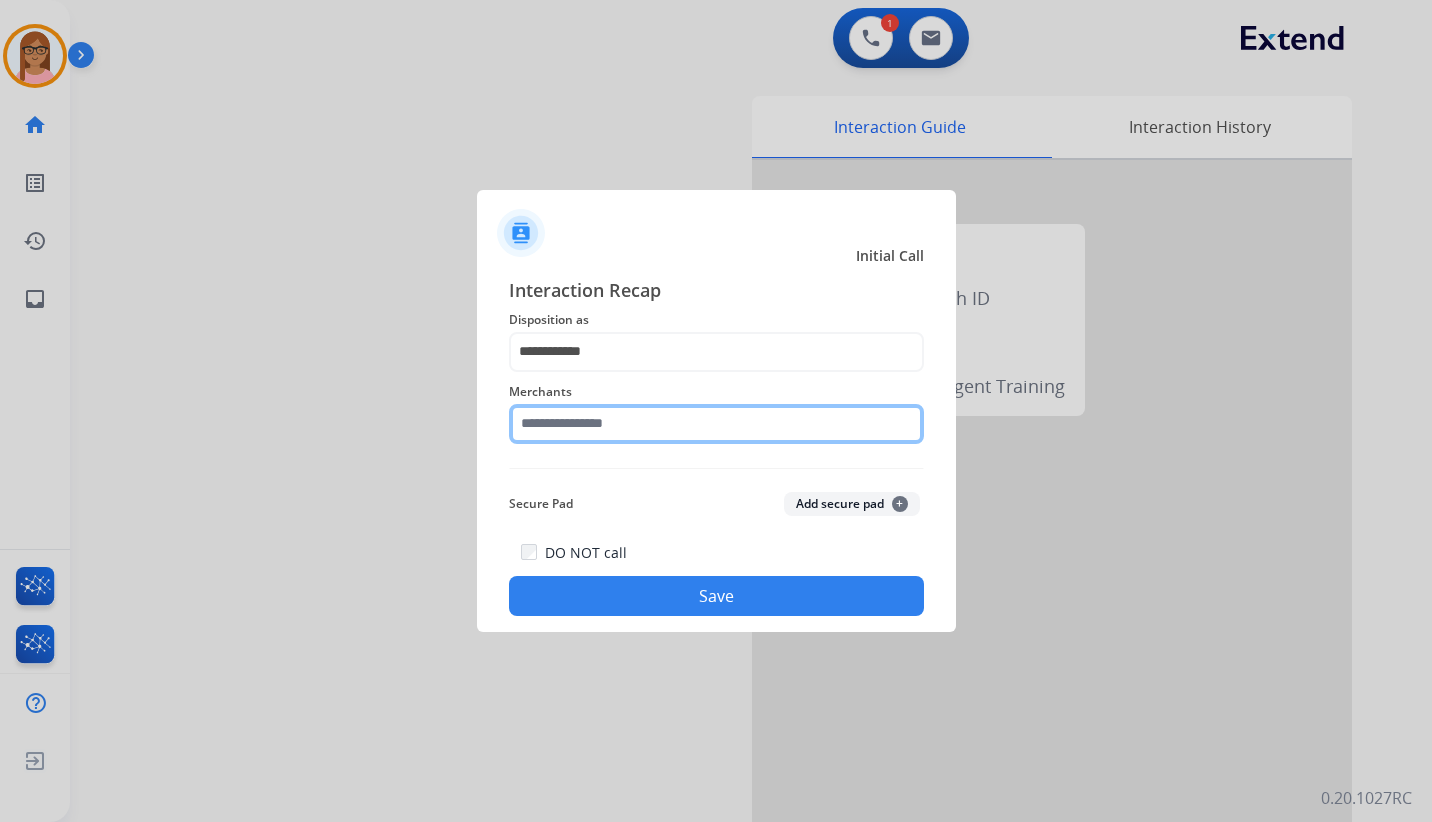 click 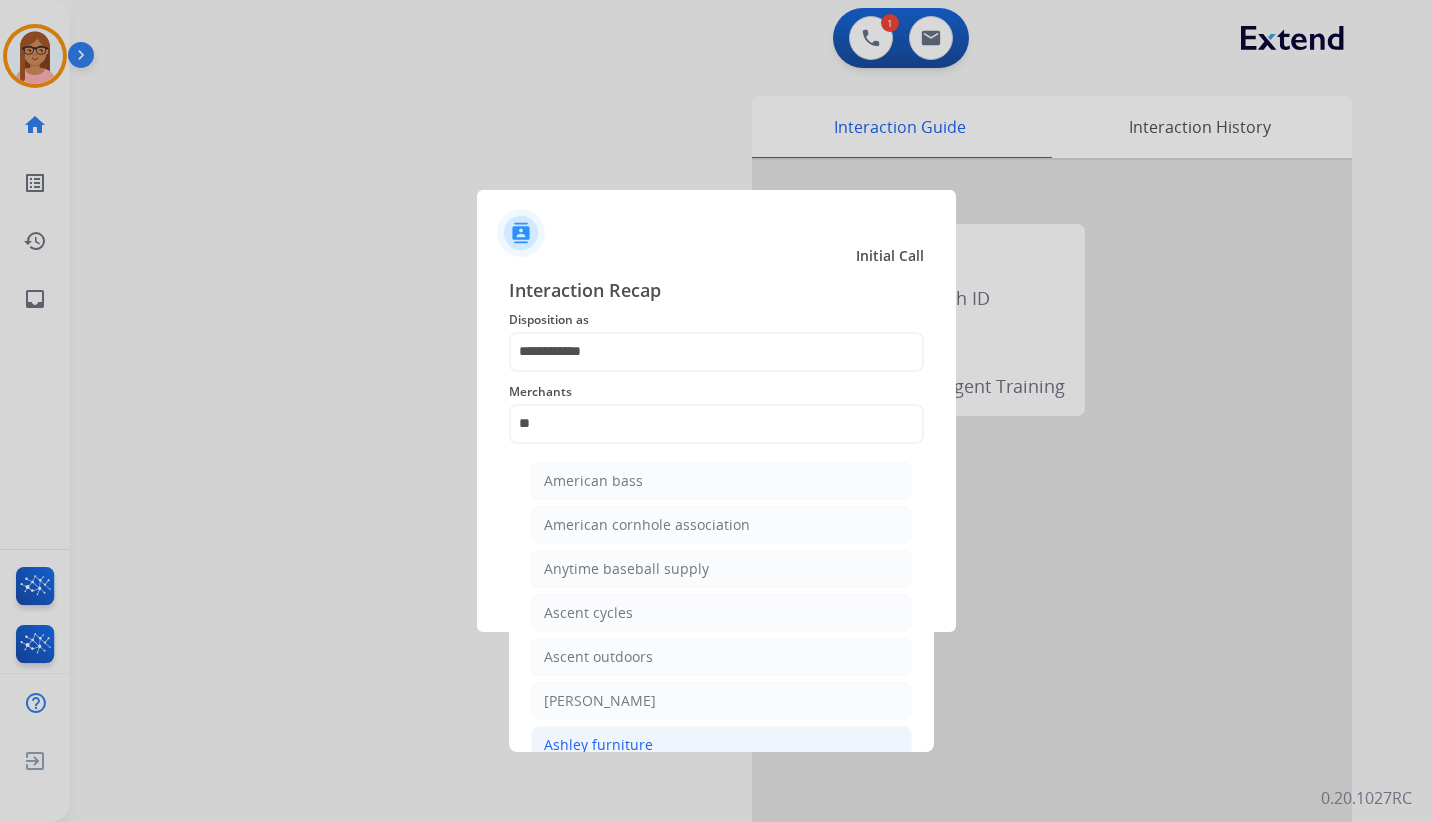 click on "Ashley furniture" 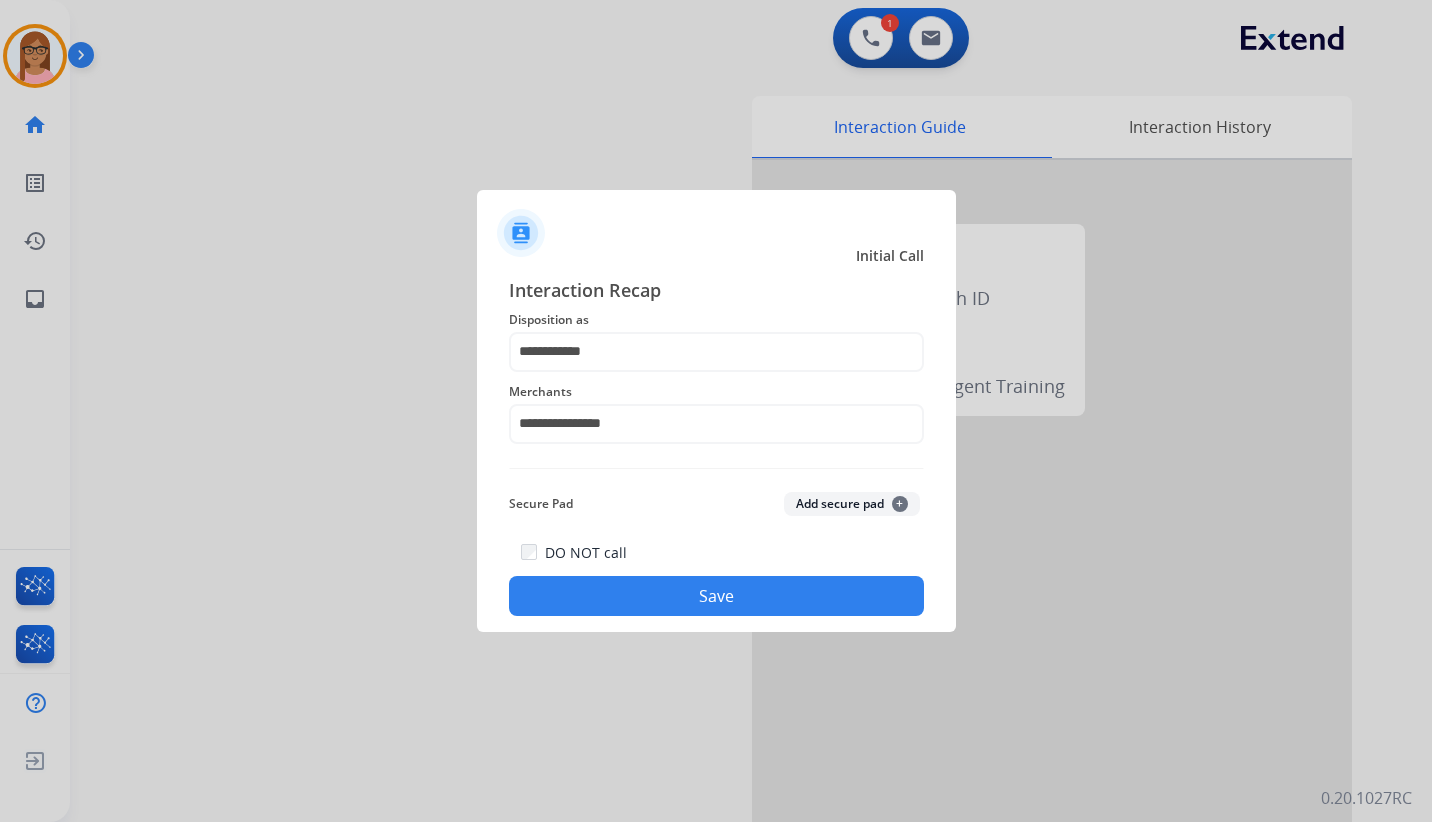 click on "Save" 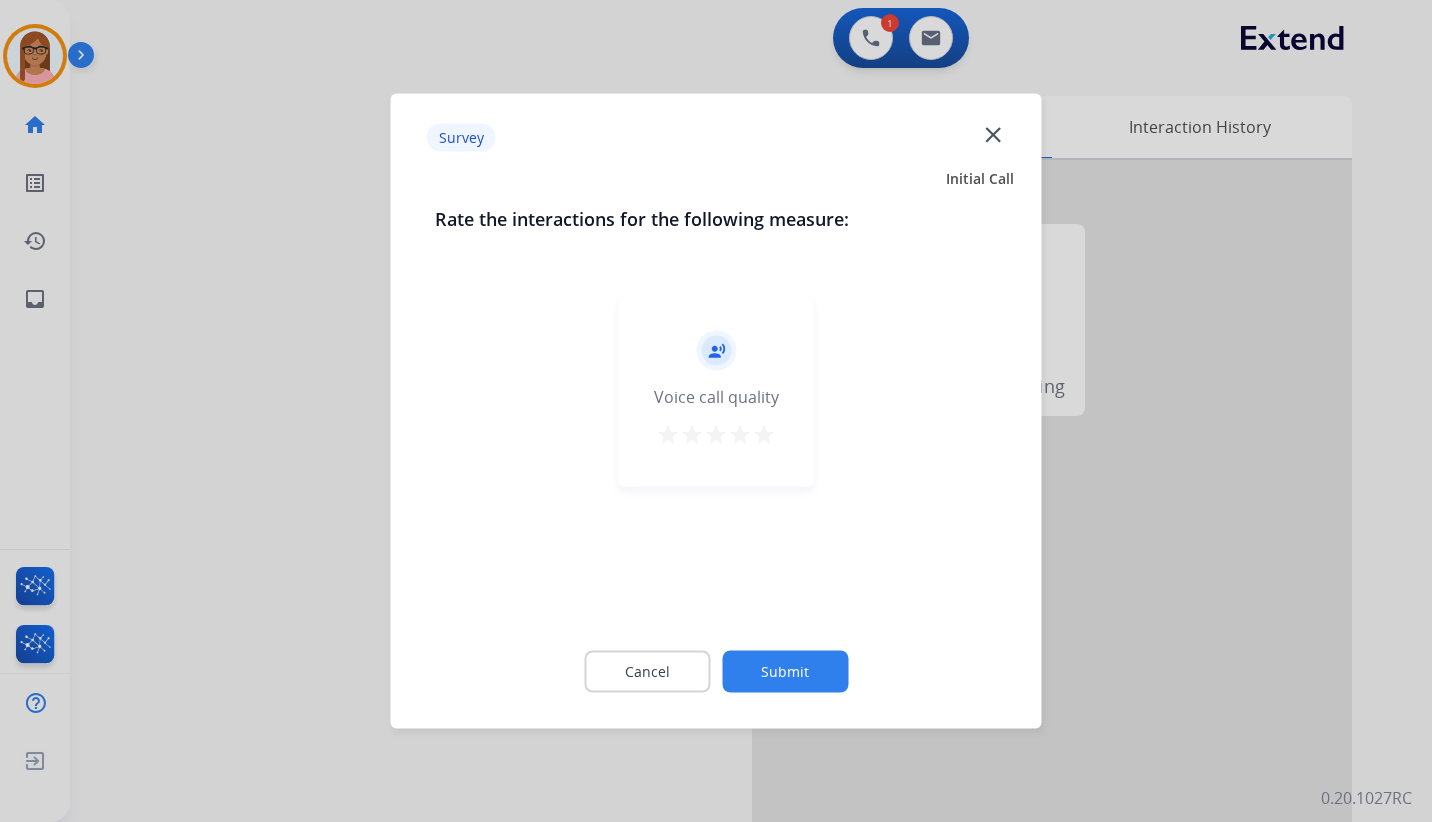 click on "star" at bounding box center [764, 435] 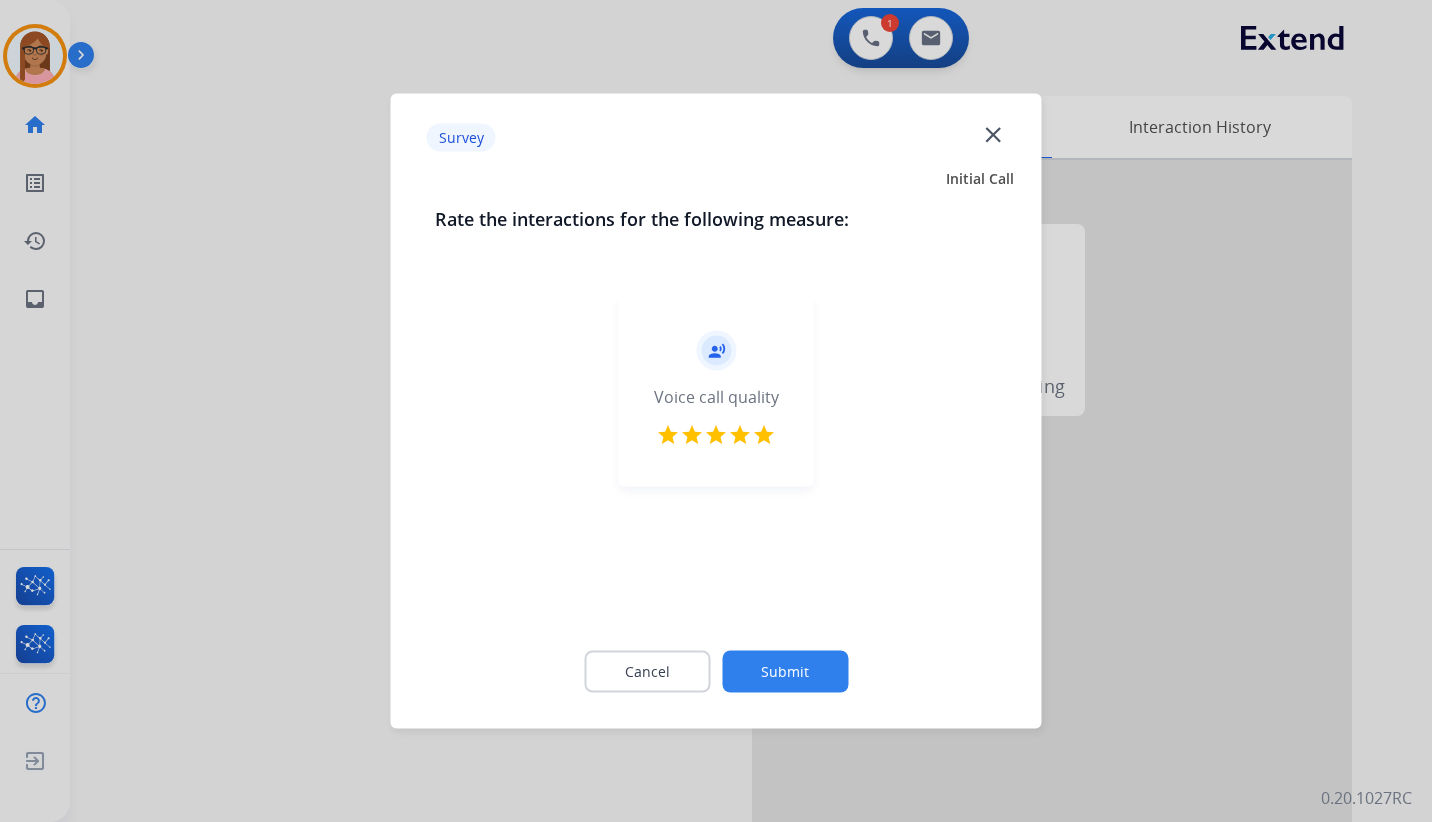 click on "Submit" 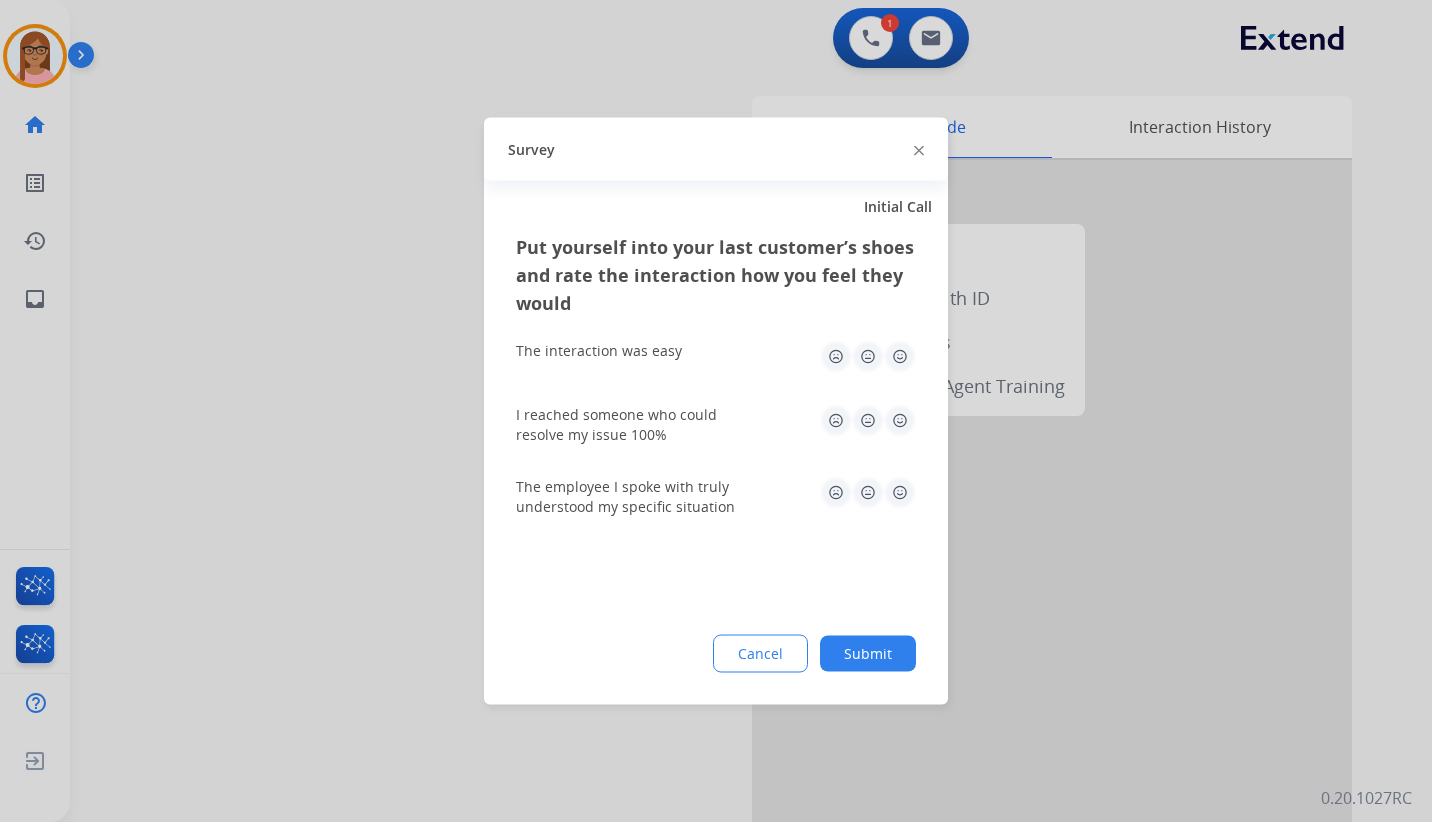 drag, startPoint x: 901, startPoint y: 352, endPoint x: 912, endPoint y: 392, distance: 41.484936 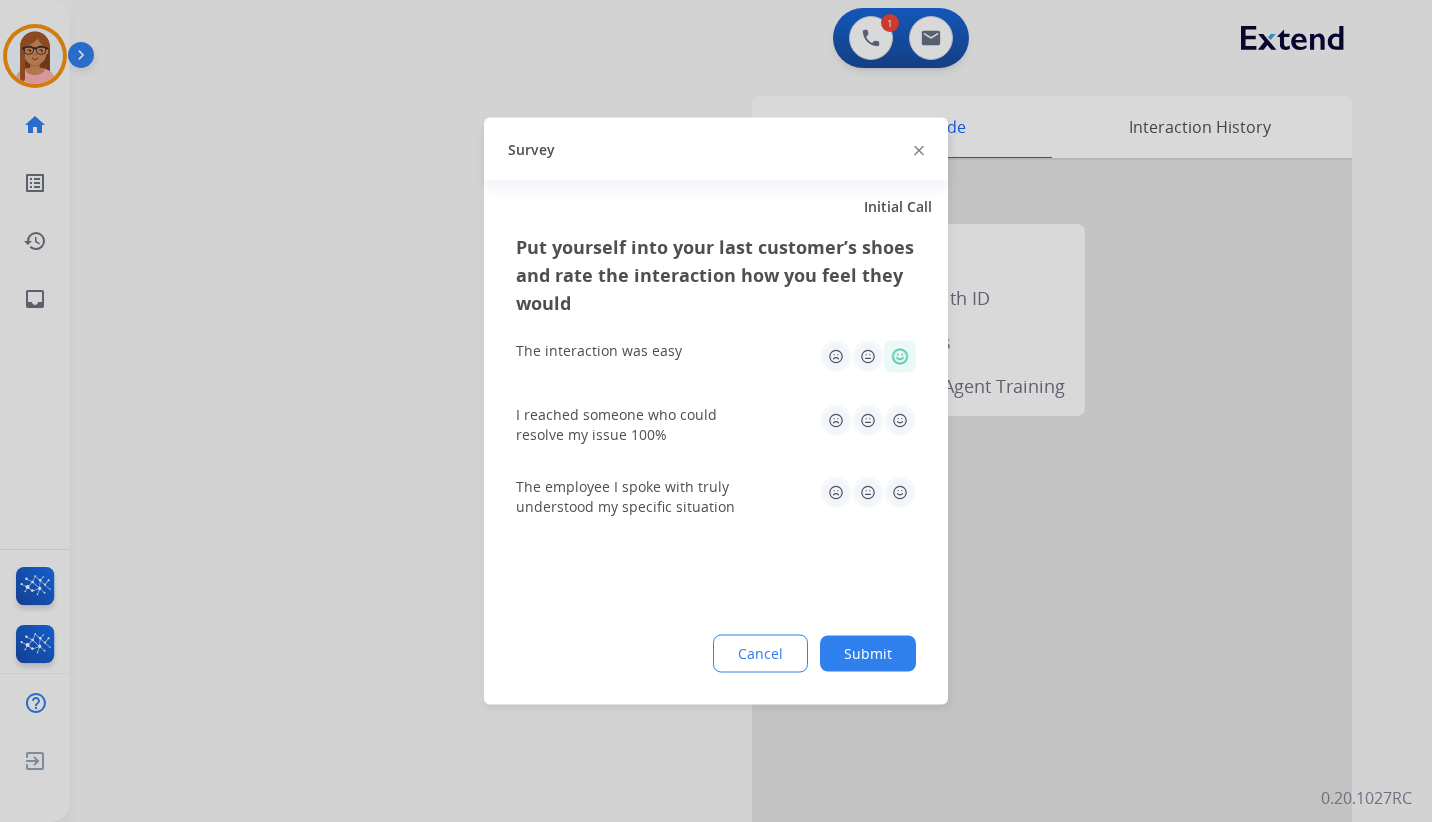 click 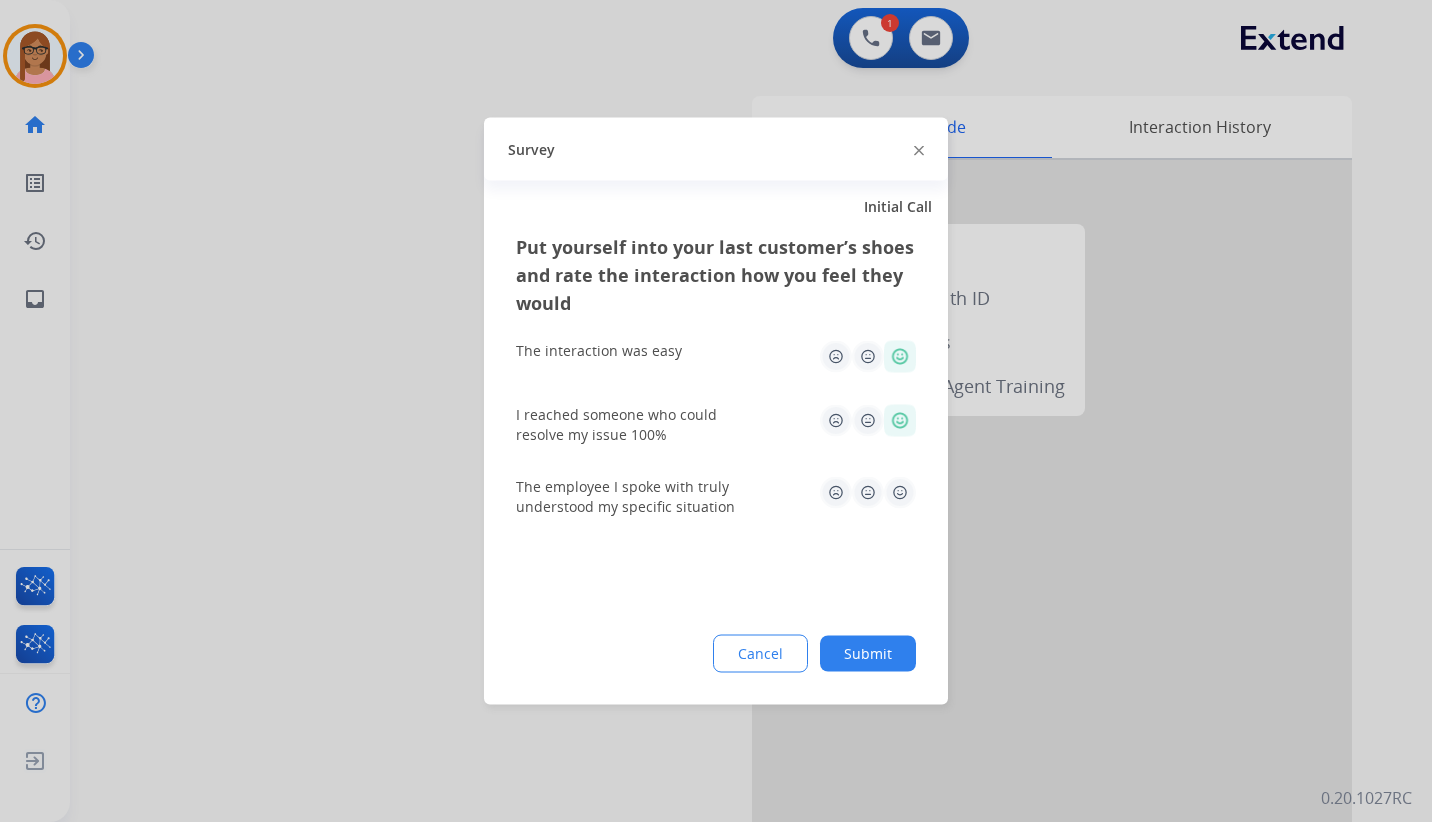 click 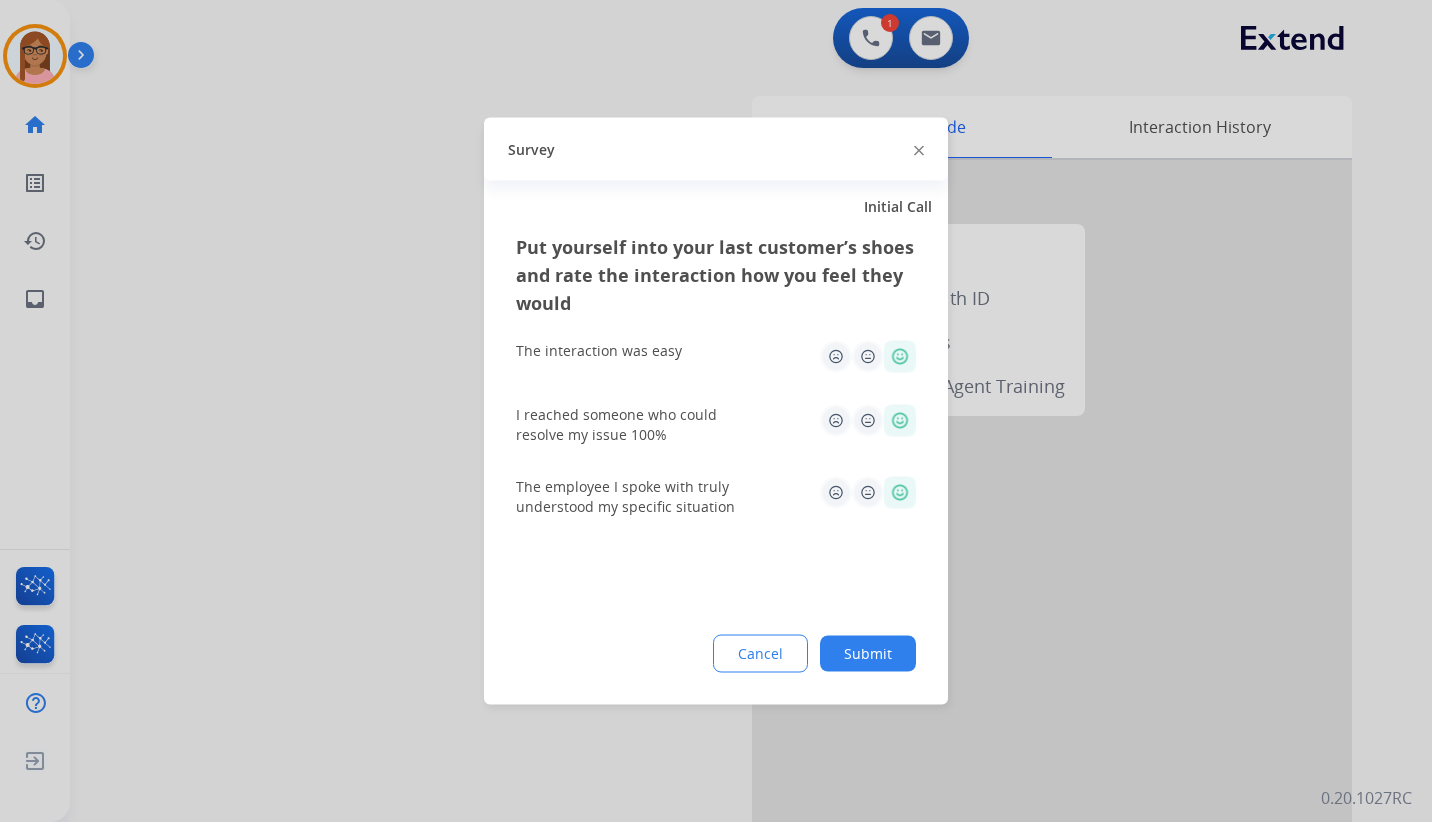click on "Submit" 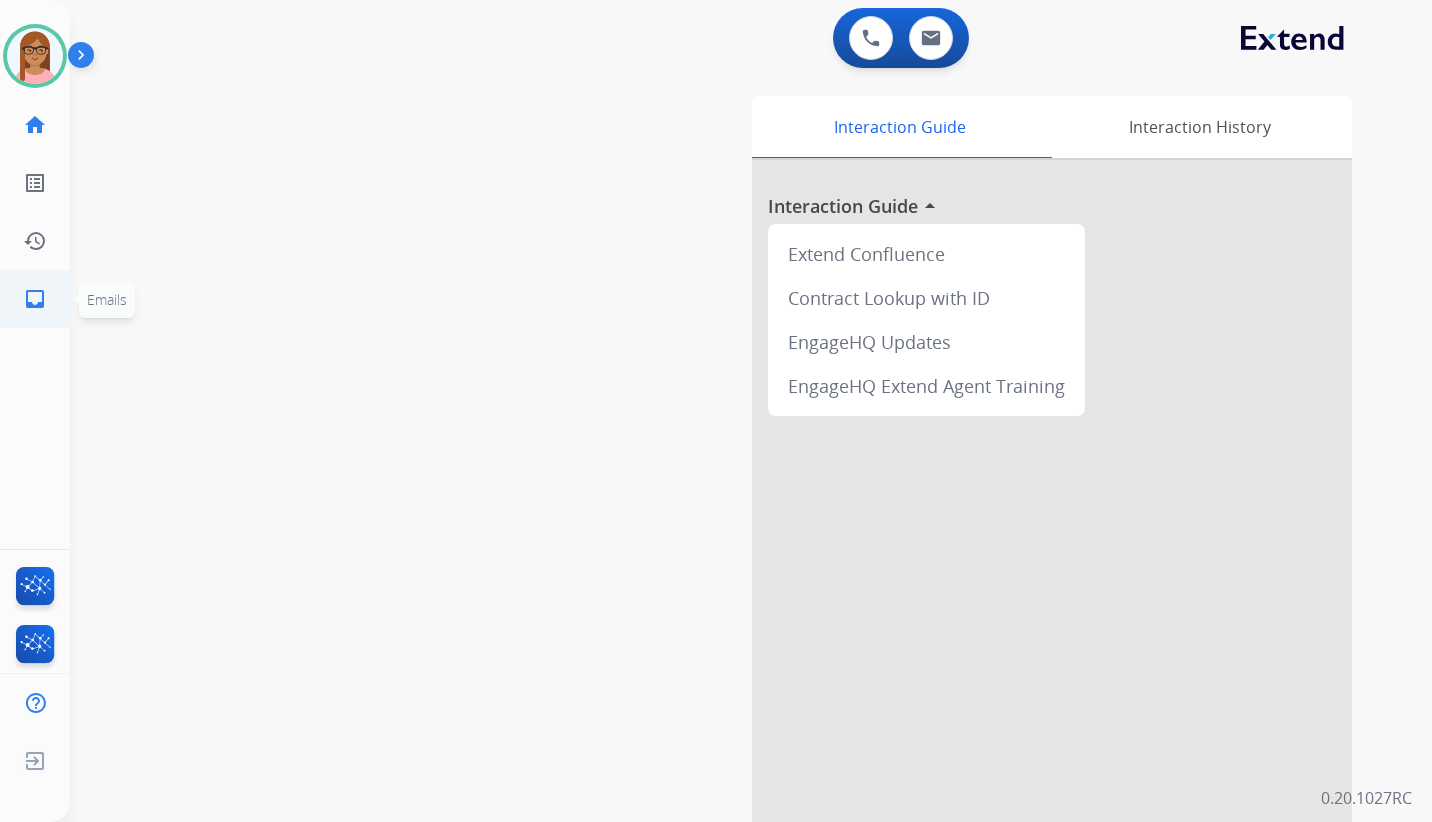 click on "inbox" 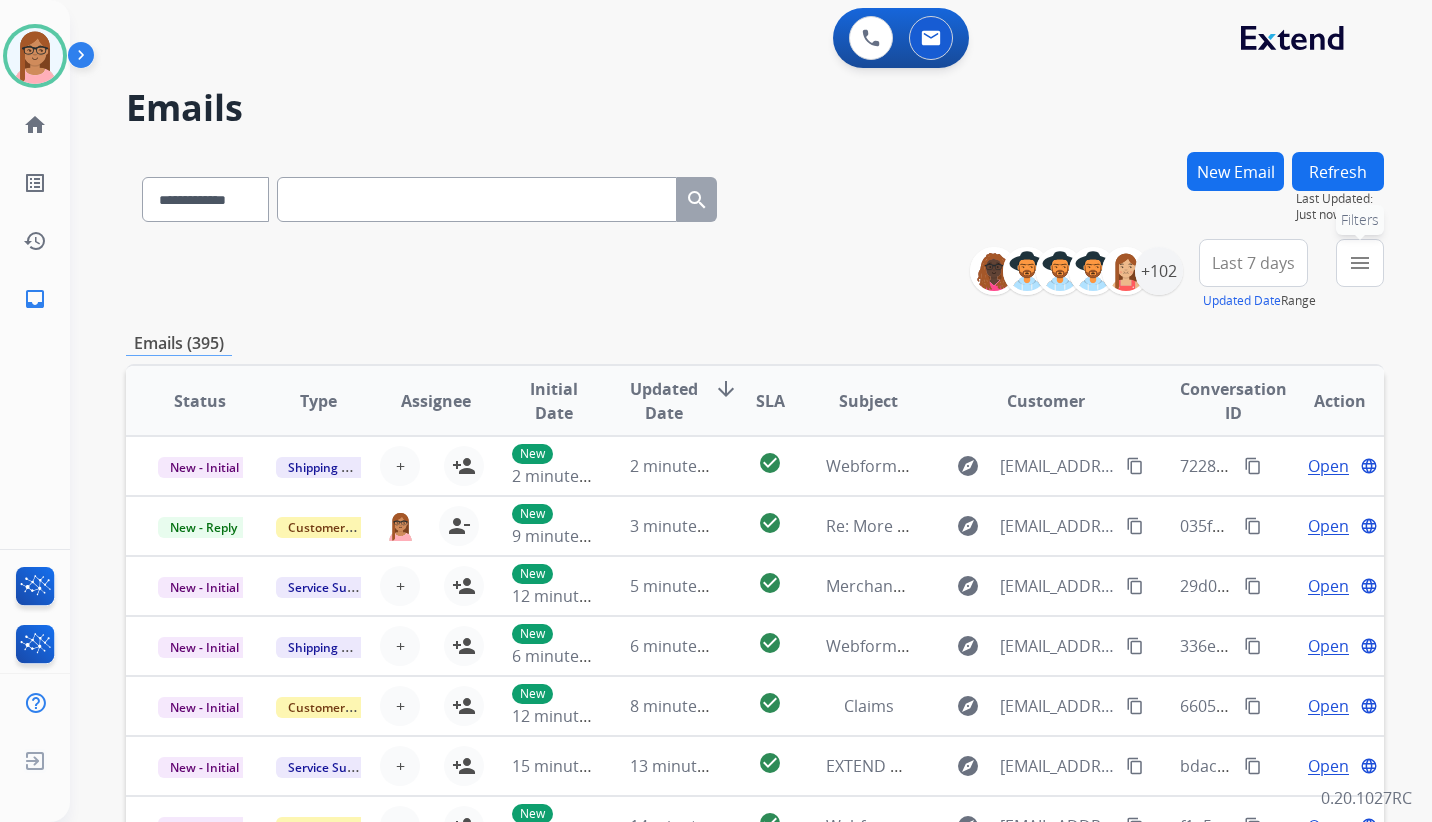 click on "menu" at bounding box center [1360, 263] 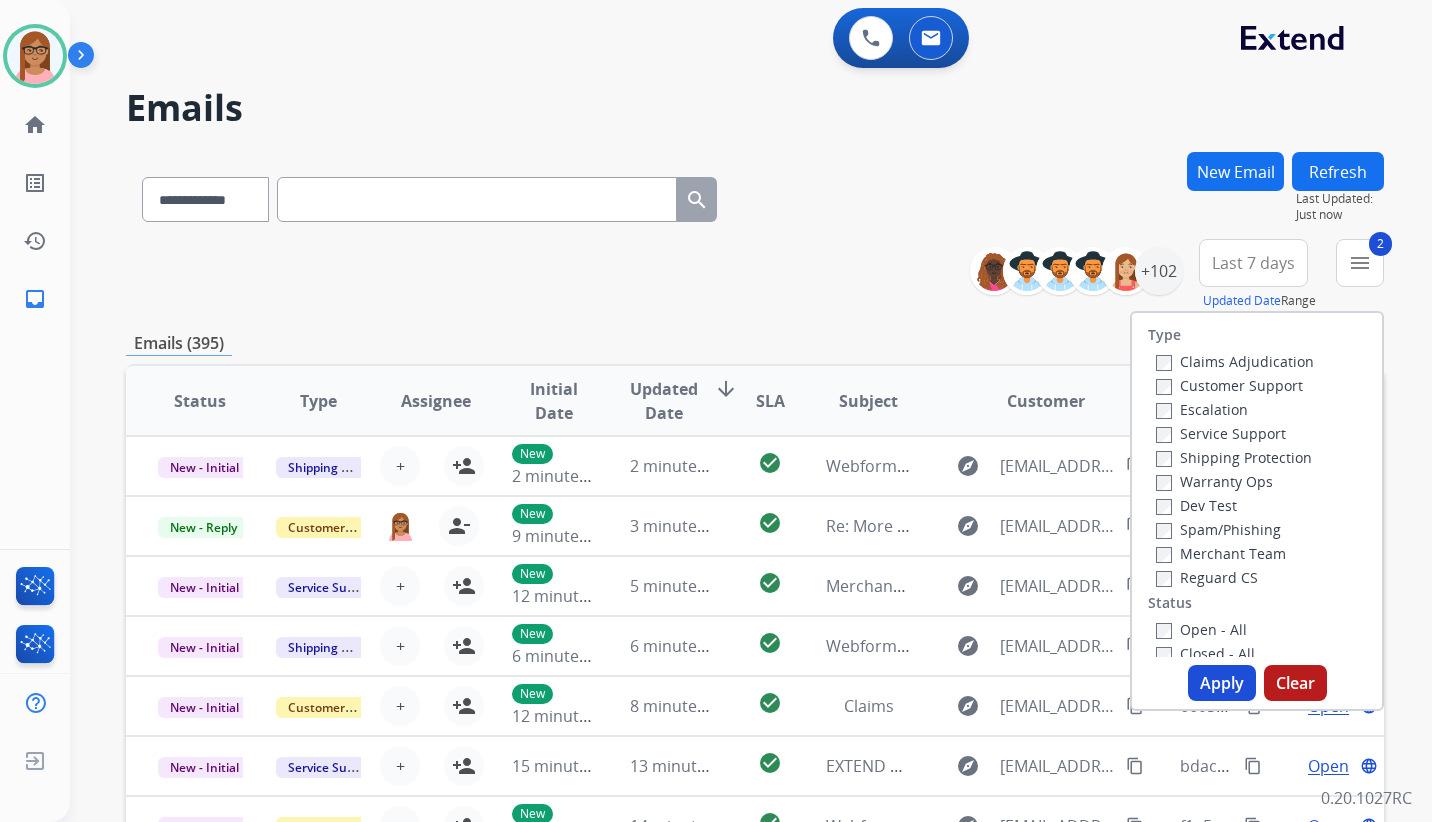 click on "Reguard CS" at bounding box center (1207, 577) 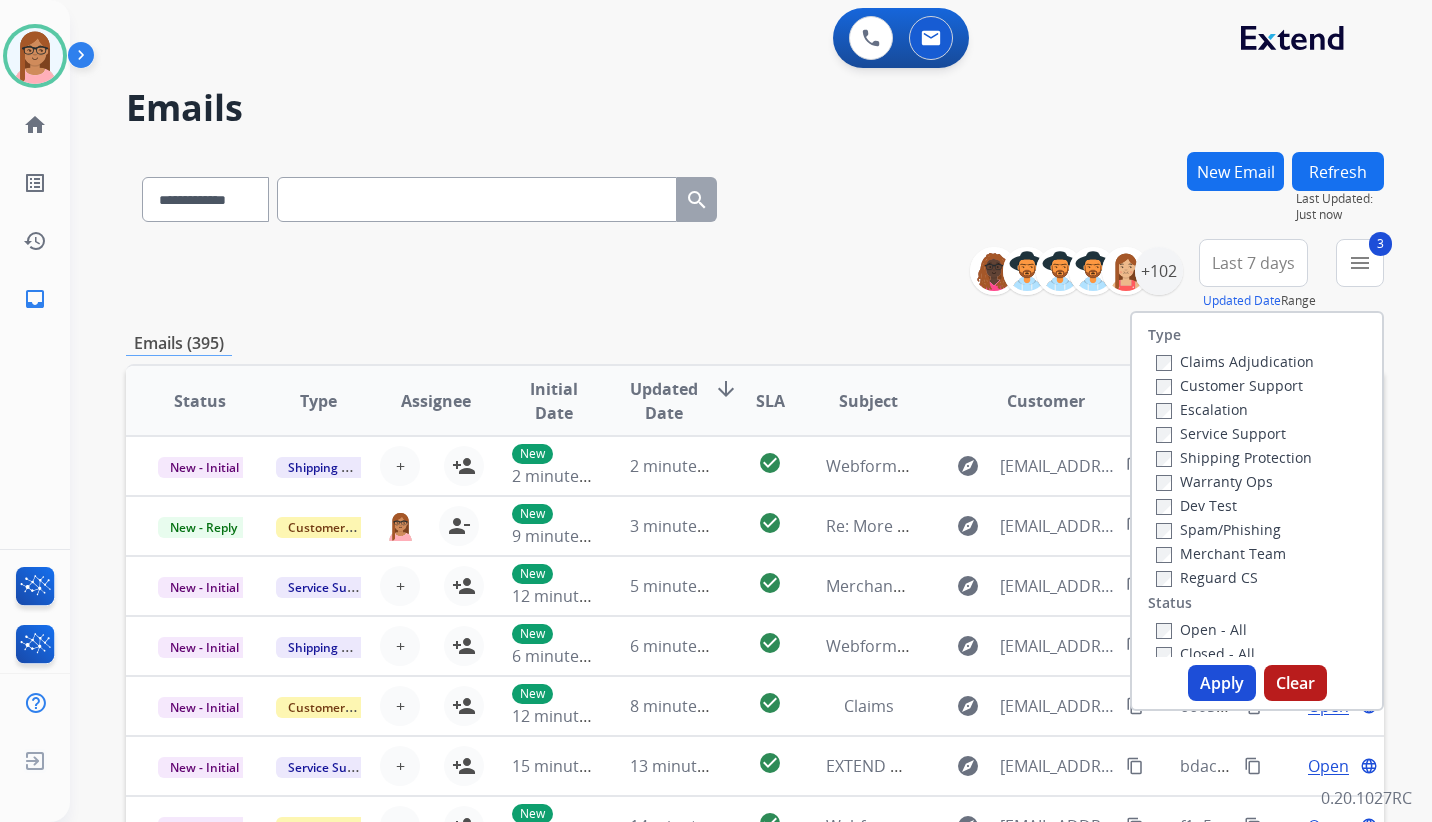 click on "Open - All" at bounding box center [1201, 629] 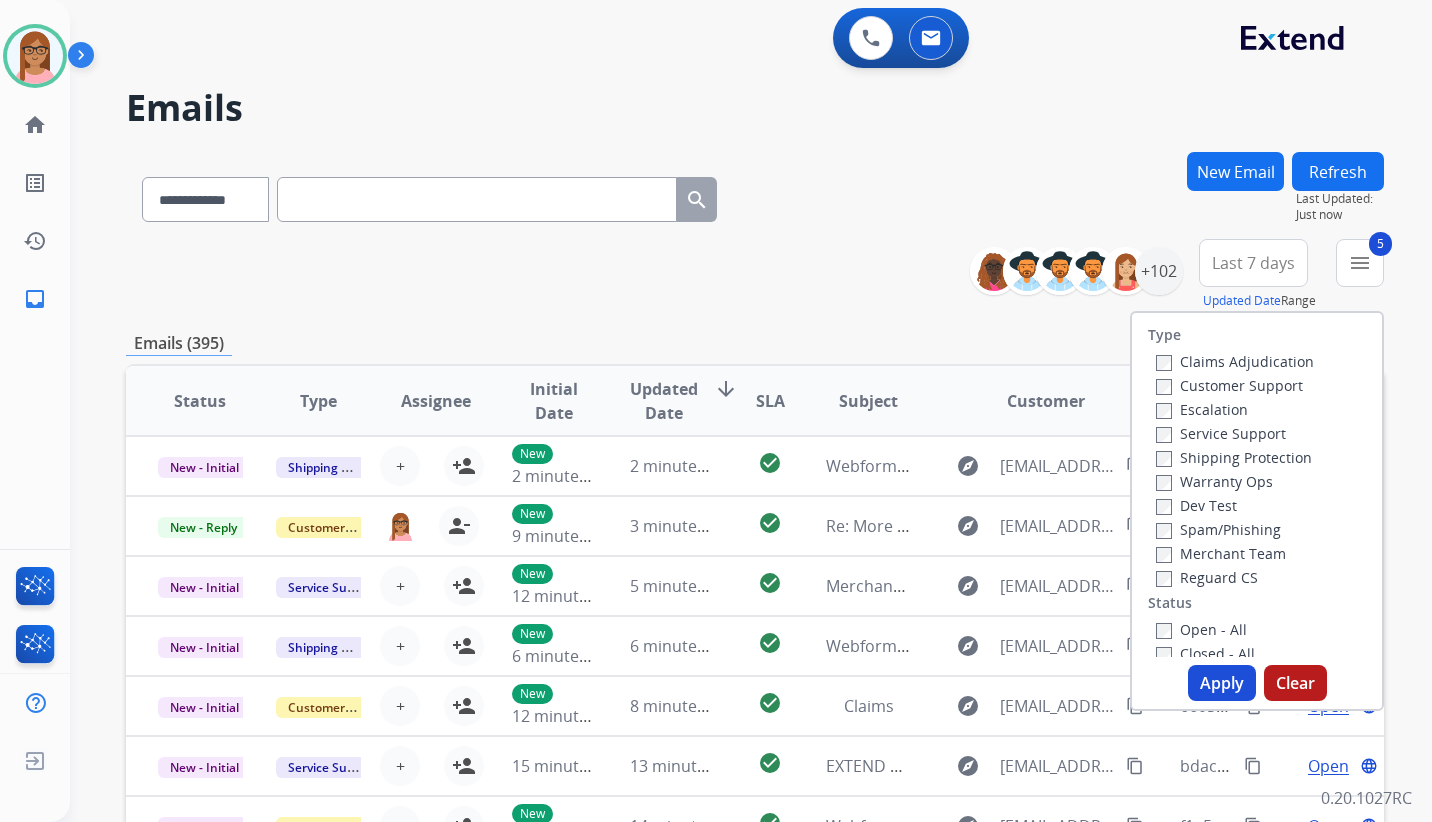 click on "Apply" at bounding box center [1222, 683] 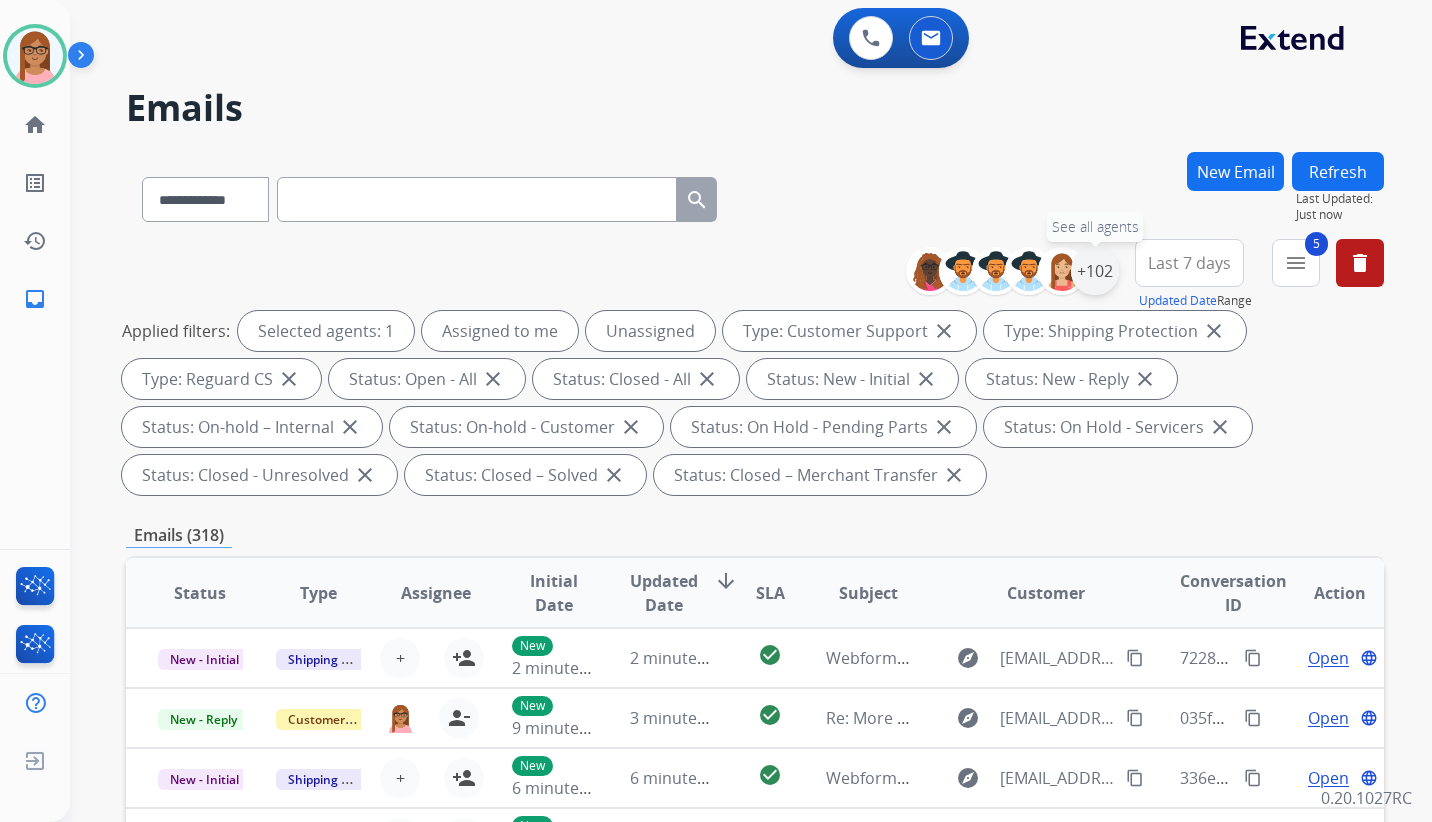 click on "+102" at bounding box center (1095, 271) 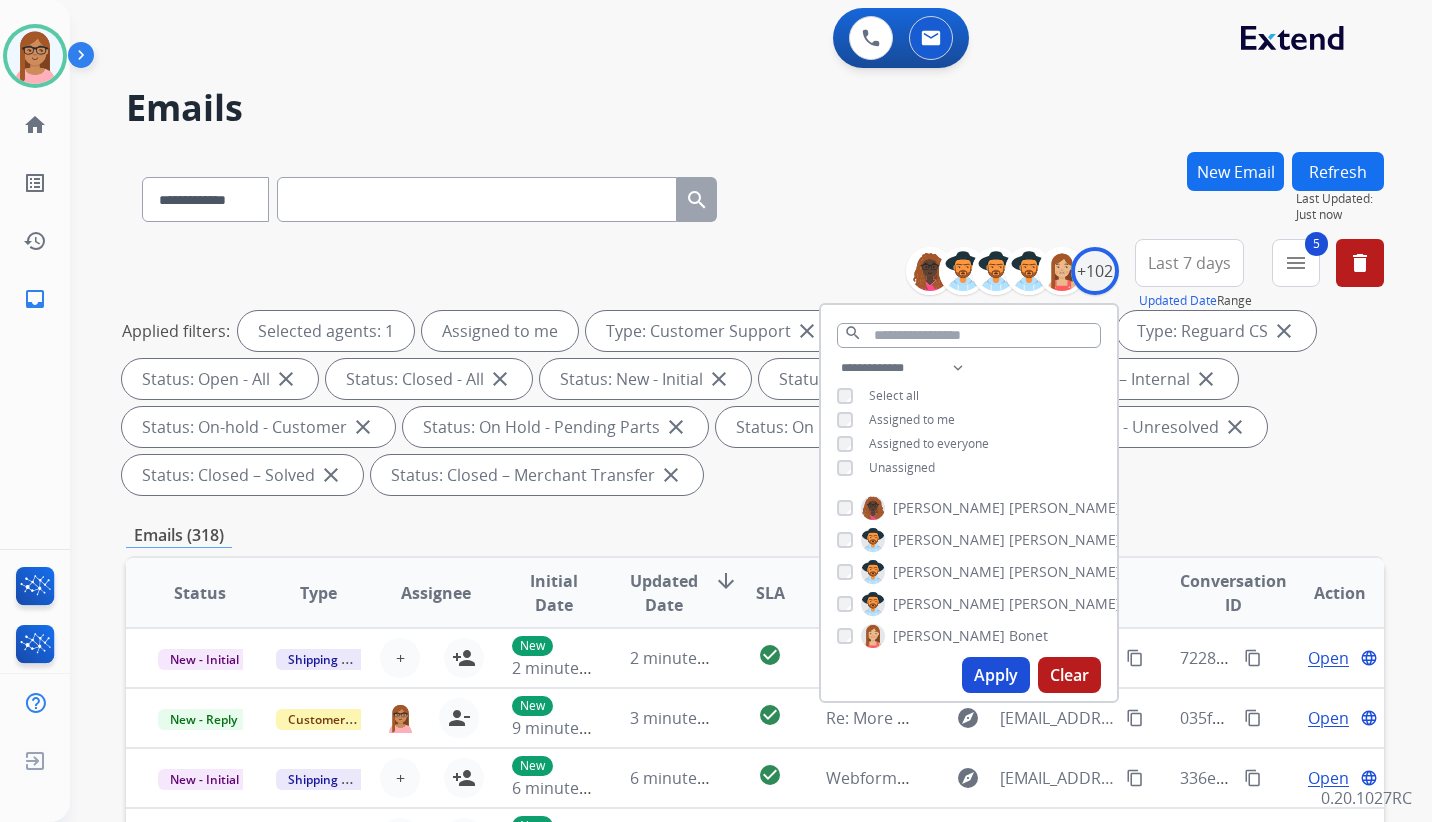 click on "Apply" at bounding box center (996, 675) 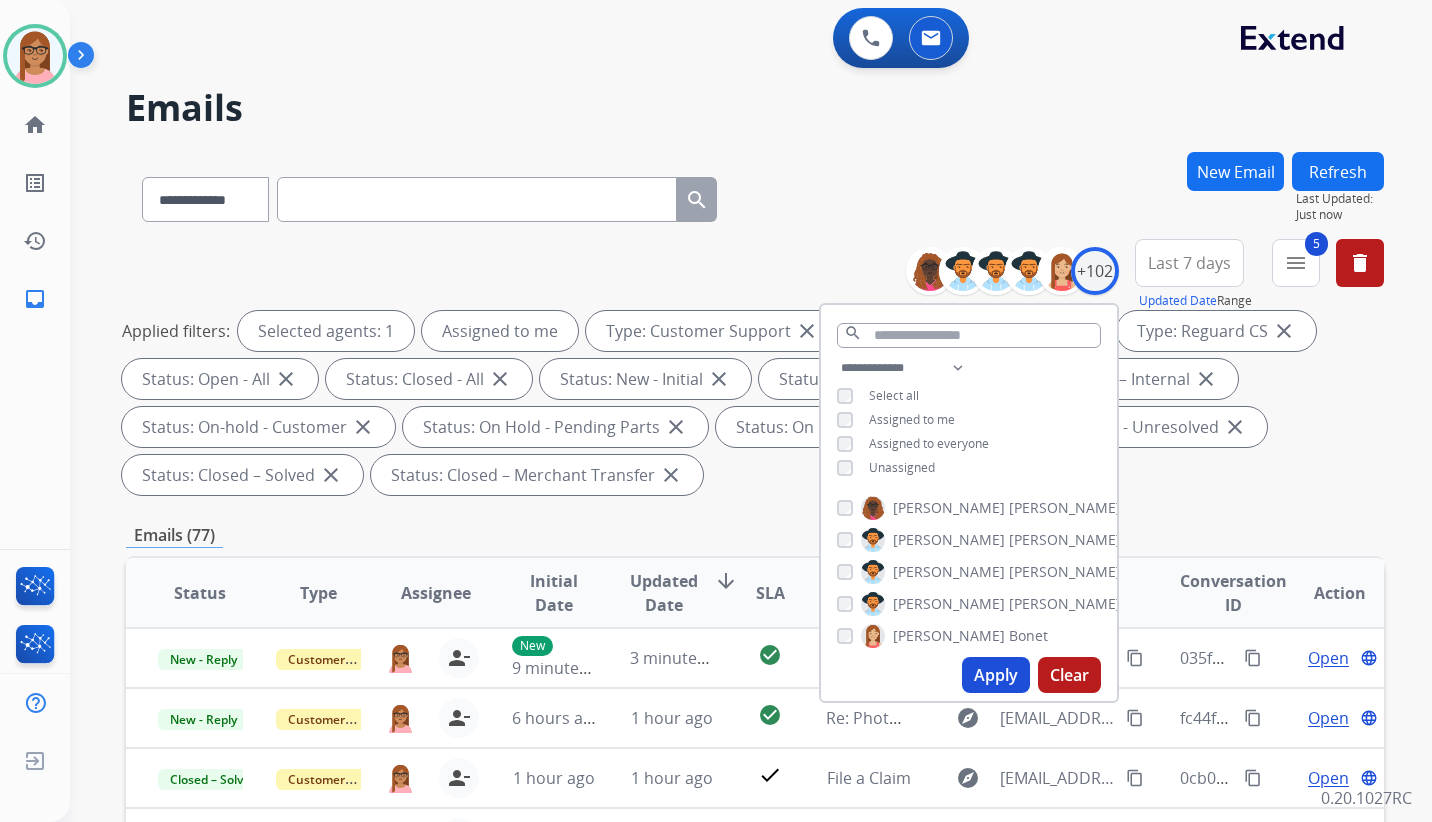click on "Applied filters:  Selected agents: 1  Assigned to me  Type: Customer Support  close  Type: Shipping Protection  close  Type: Reguard CS  close  Status: Open - All  close  Status: Closed - All  close  Status: New - Initial  close  Status: New - Reply  close  Status: On-hold – Internal  close  Status: On-hold - Customer  close  Status: On Hold - Pending Parts  close  Status: On Hold - Servicers  close  Status: Closed - Unresolved  close  Status: Closed – Solved  close  Status: Closed – Merchant Transfer  close" at bounding box center (751, 403) 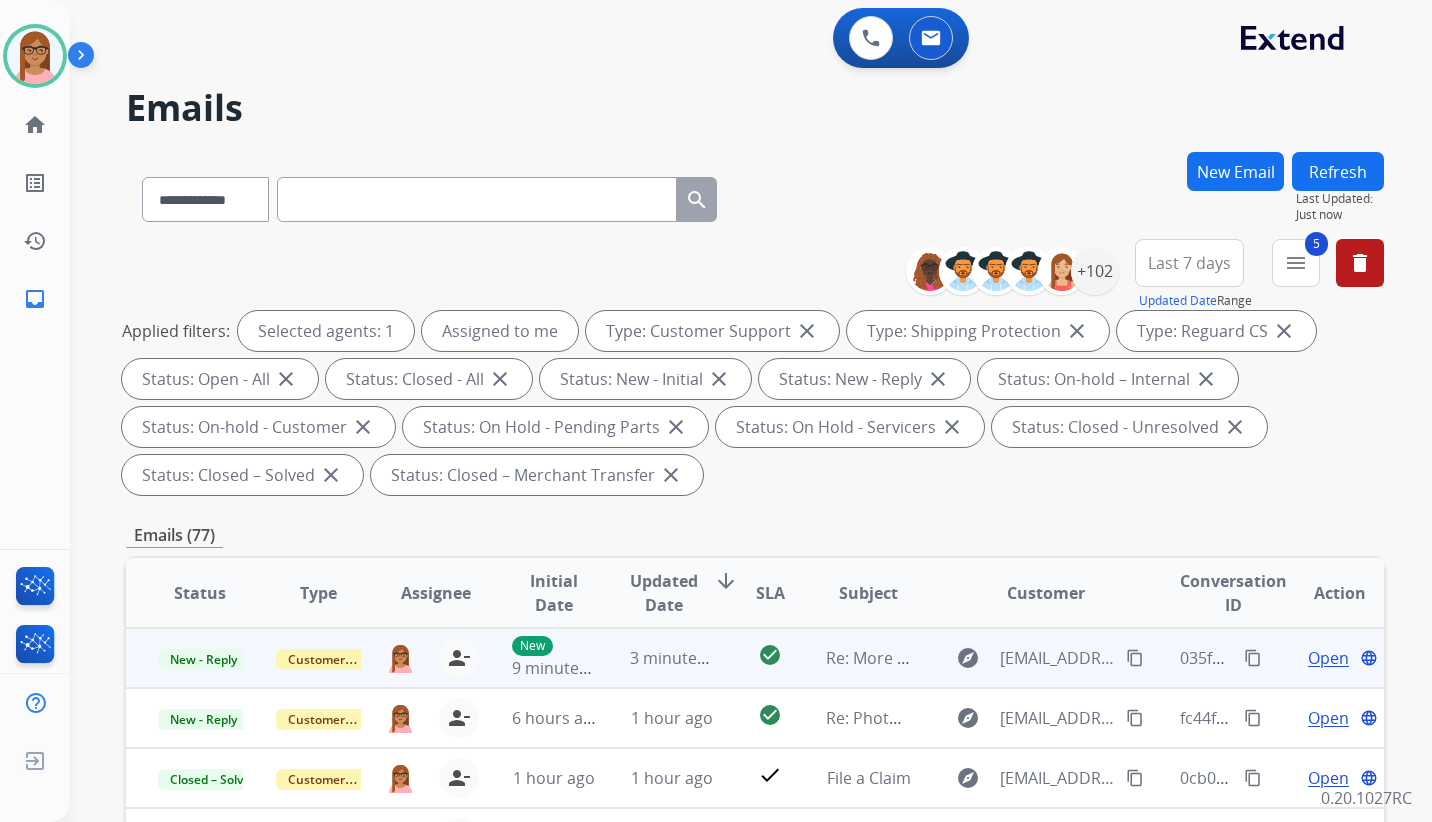 scroll, scrollTop: 2, scrollLeft: 0, axis: vertical 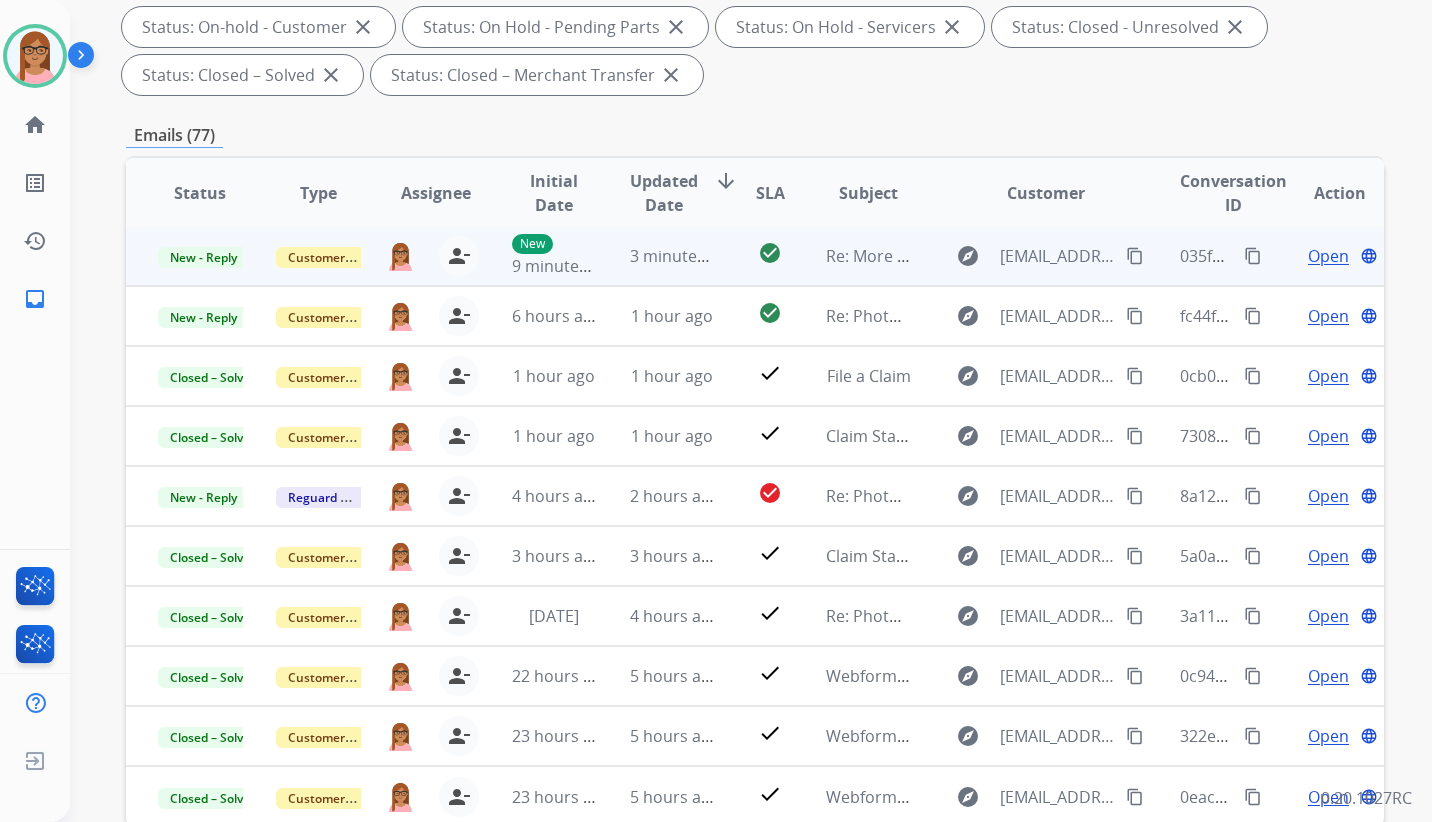 click on "Open" at bounding box center (1328, 256) 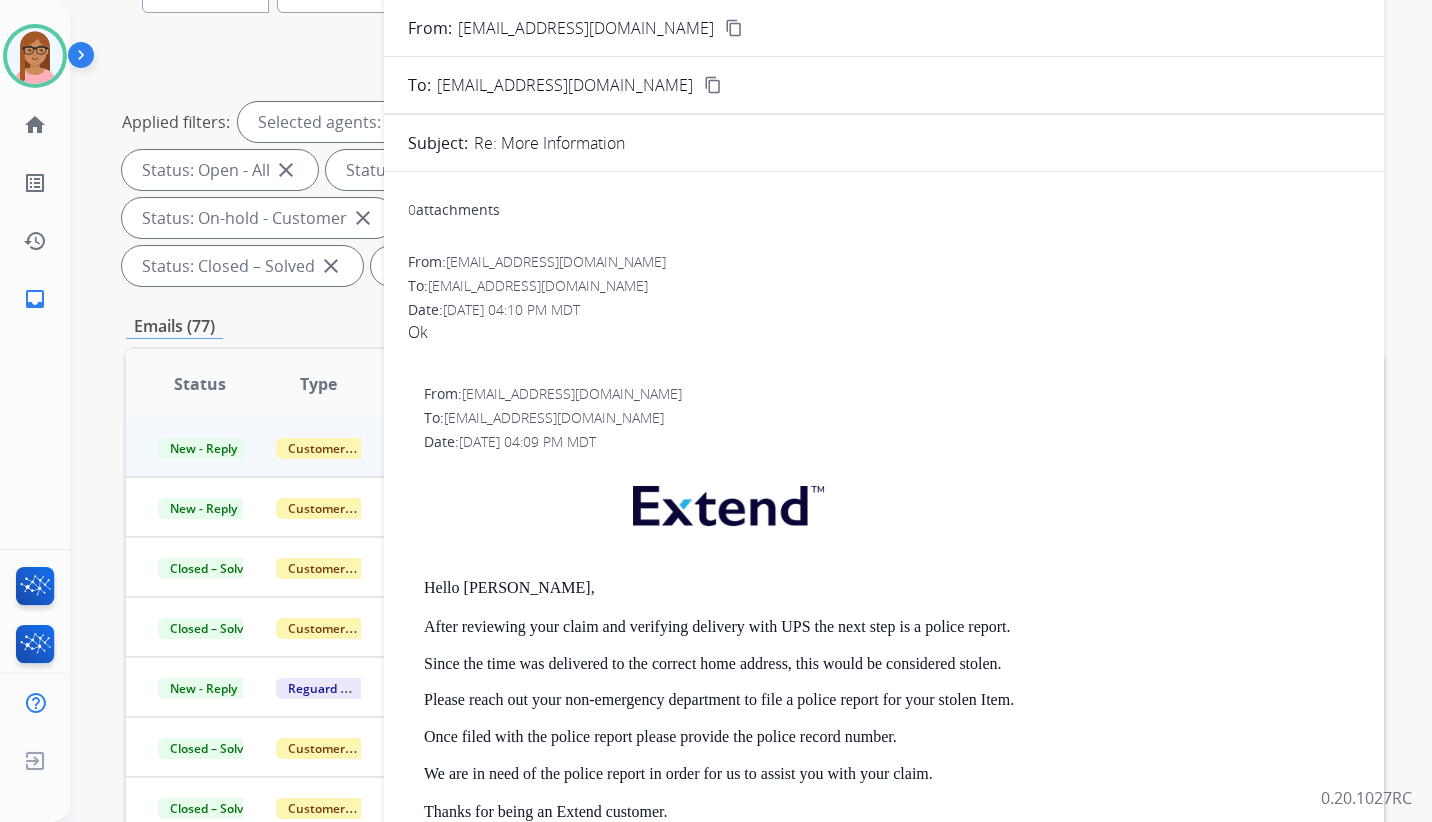scroll, scrollTop: 100, scrollLeft: 0, axis: vertical 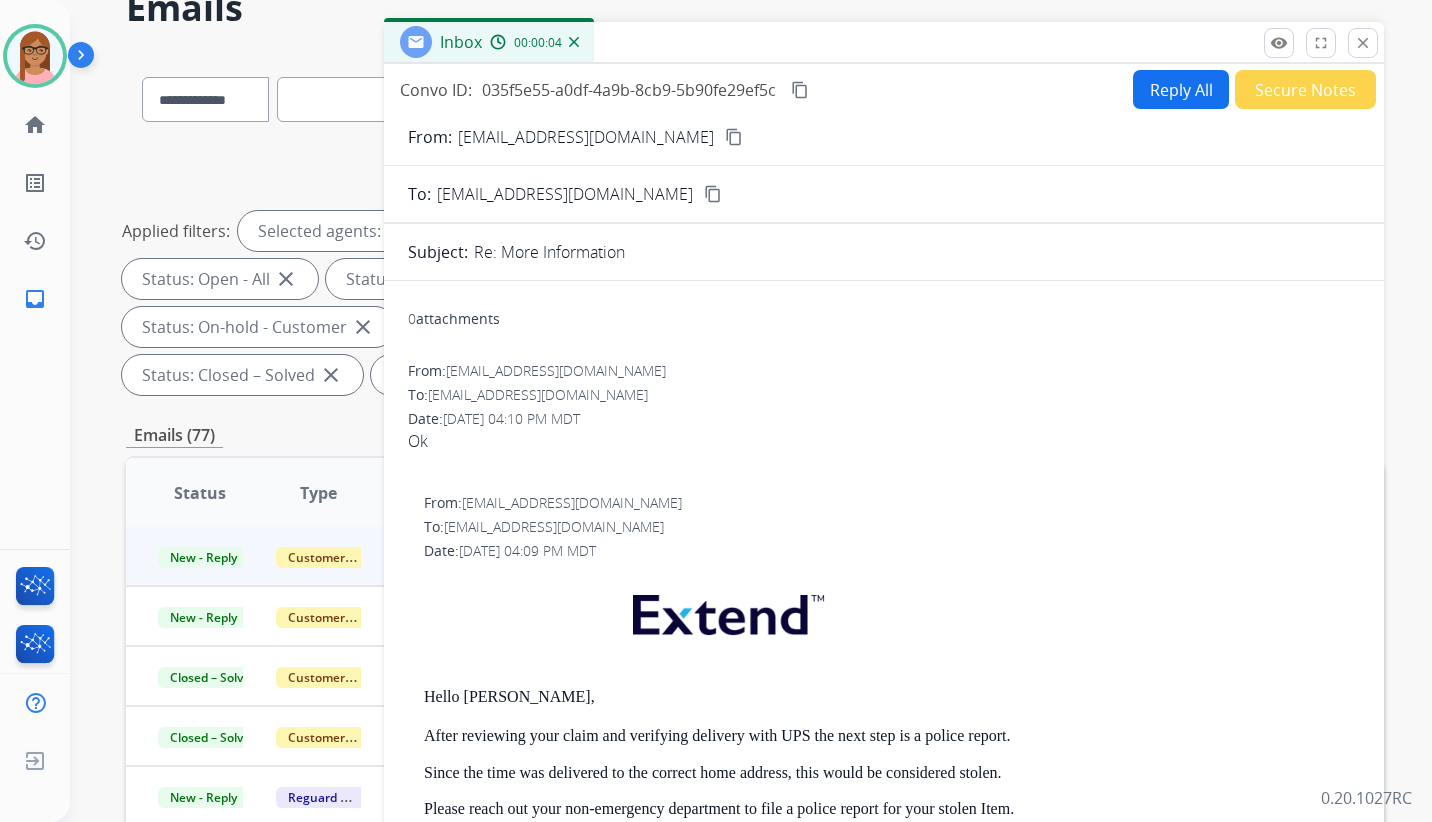 click on "content_copy" at bounding box center [800, 90] 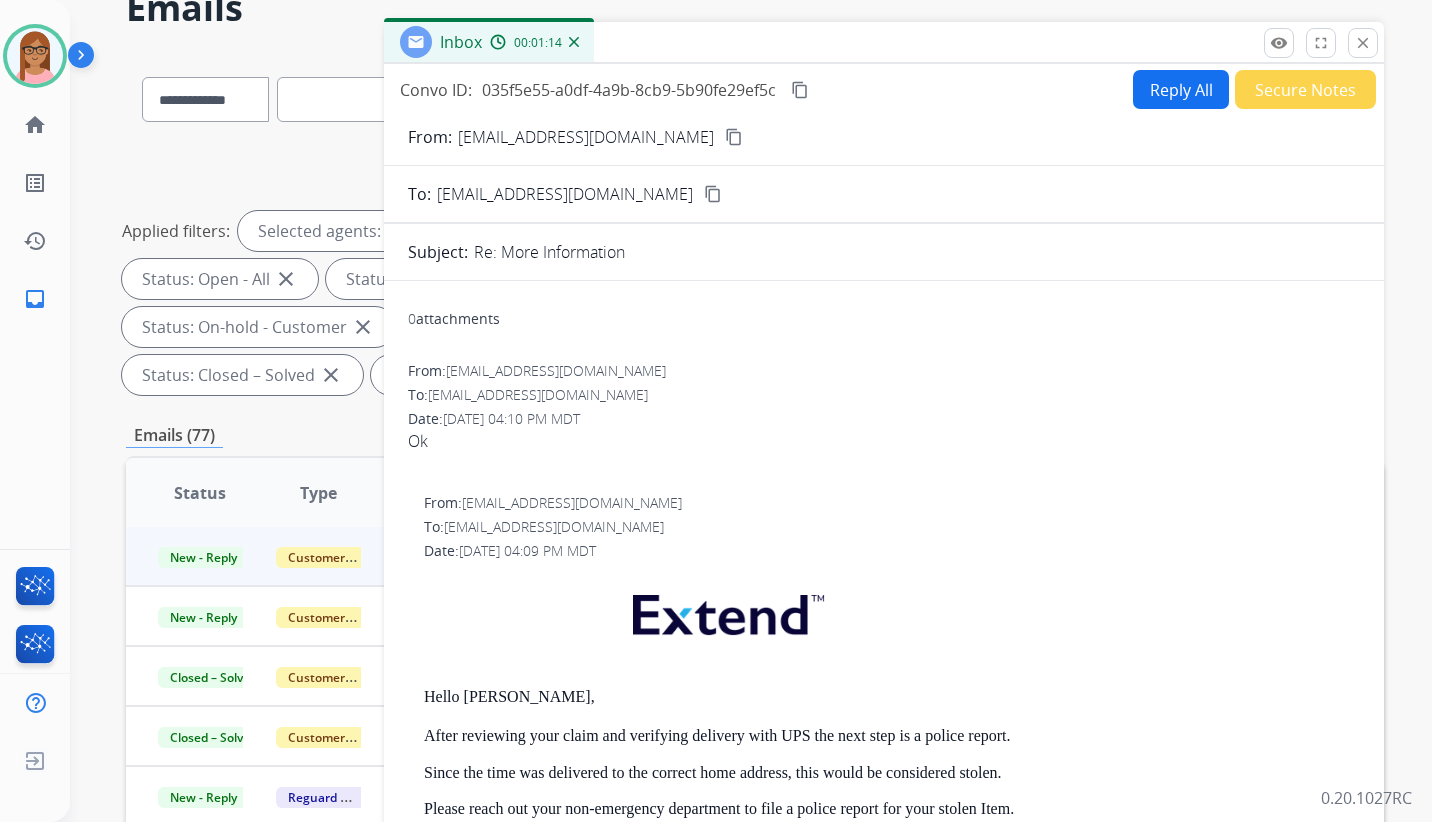 click on "Reply All" at bounding box center (1181, 89) 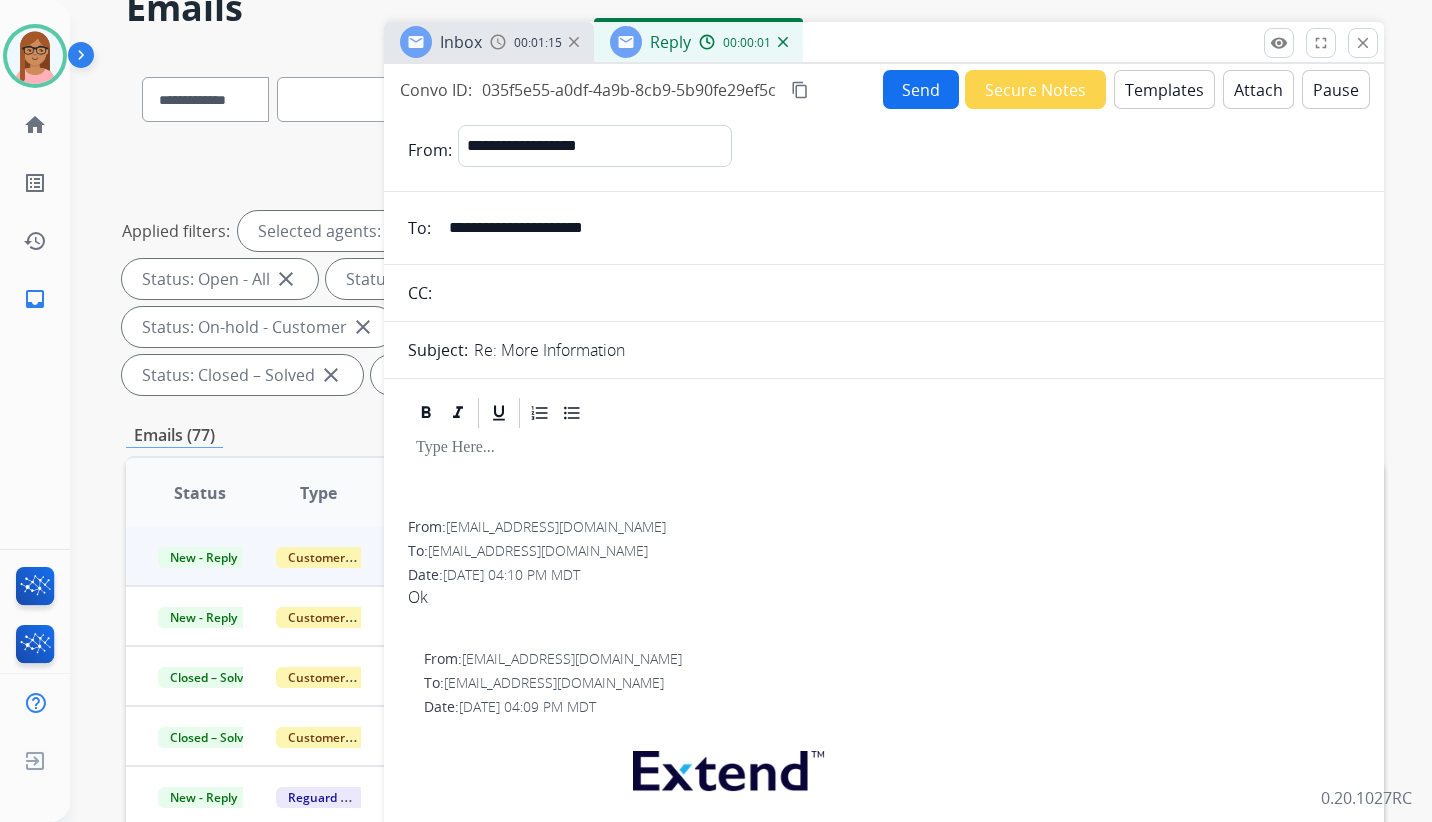 click on "Templates" at bounding box center [1164, 89] 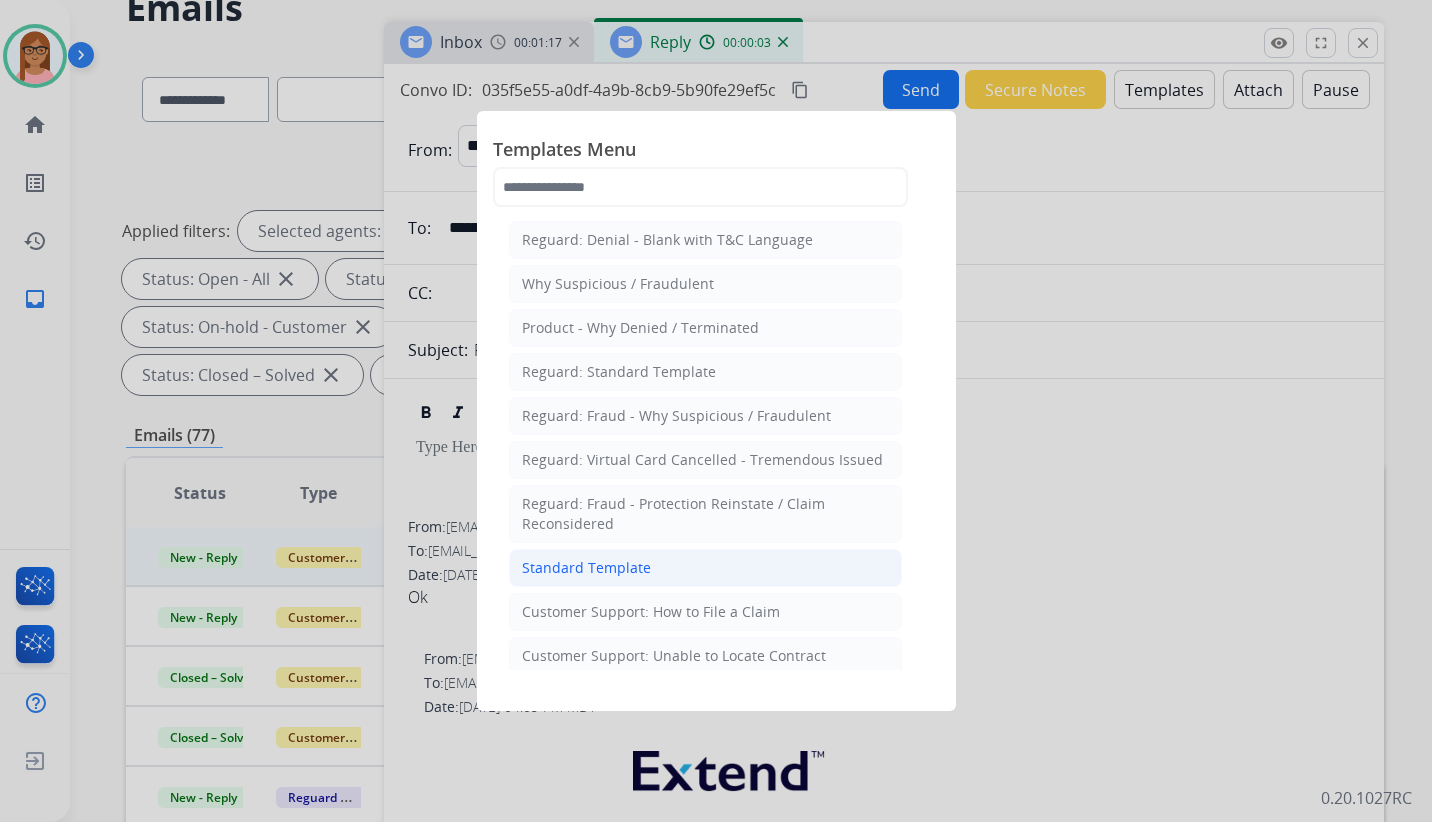 click on "Standard Template" 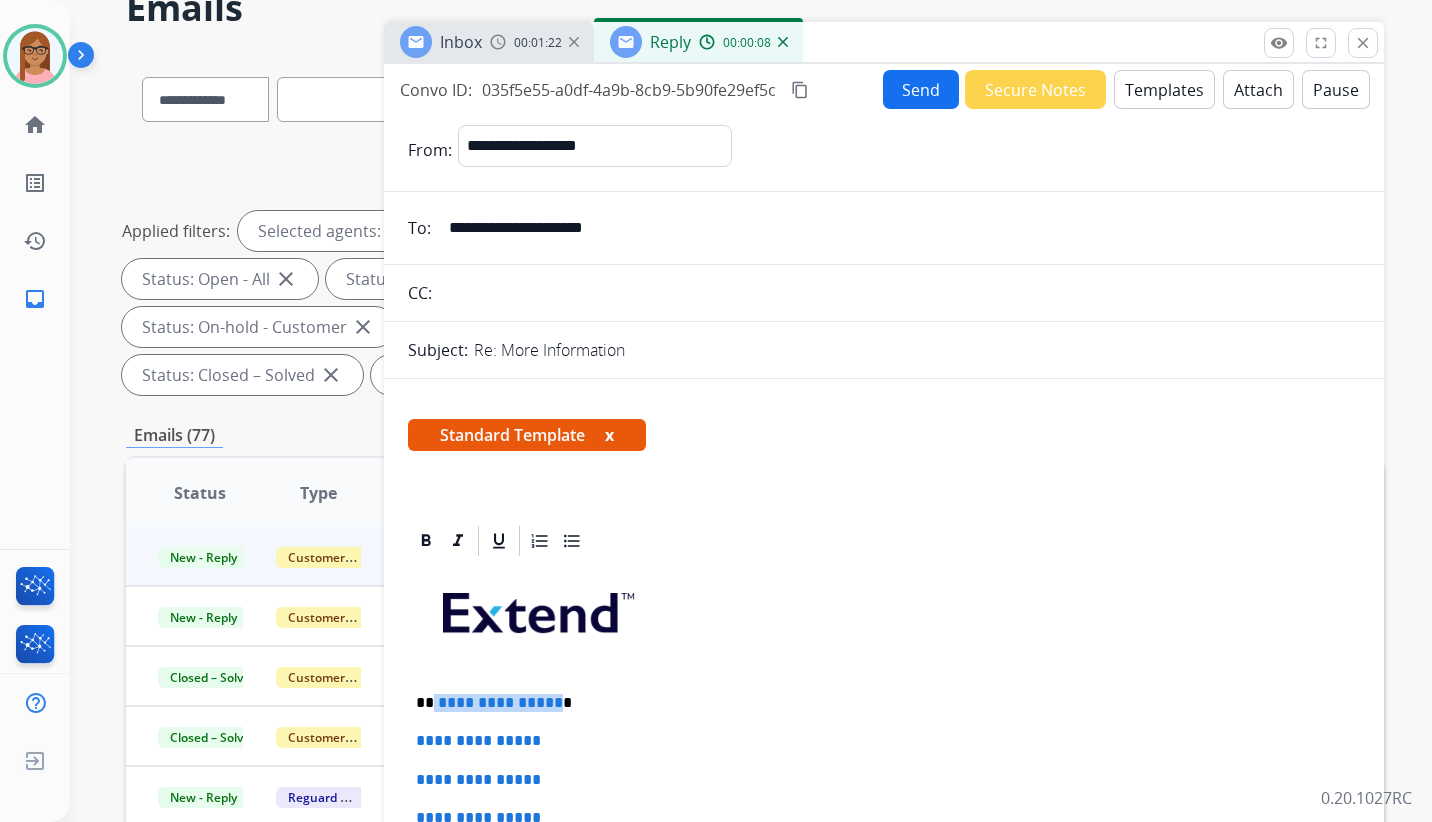 drag, startPoint x: 434, startPoint y: 703, endPoint x: 551, endPoint y: 704, distance: 117.00427 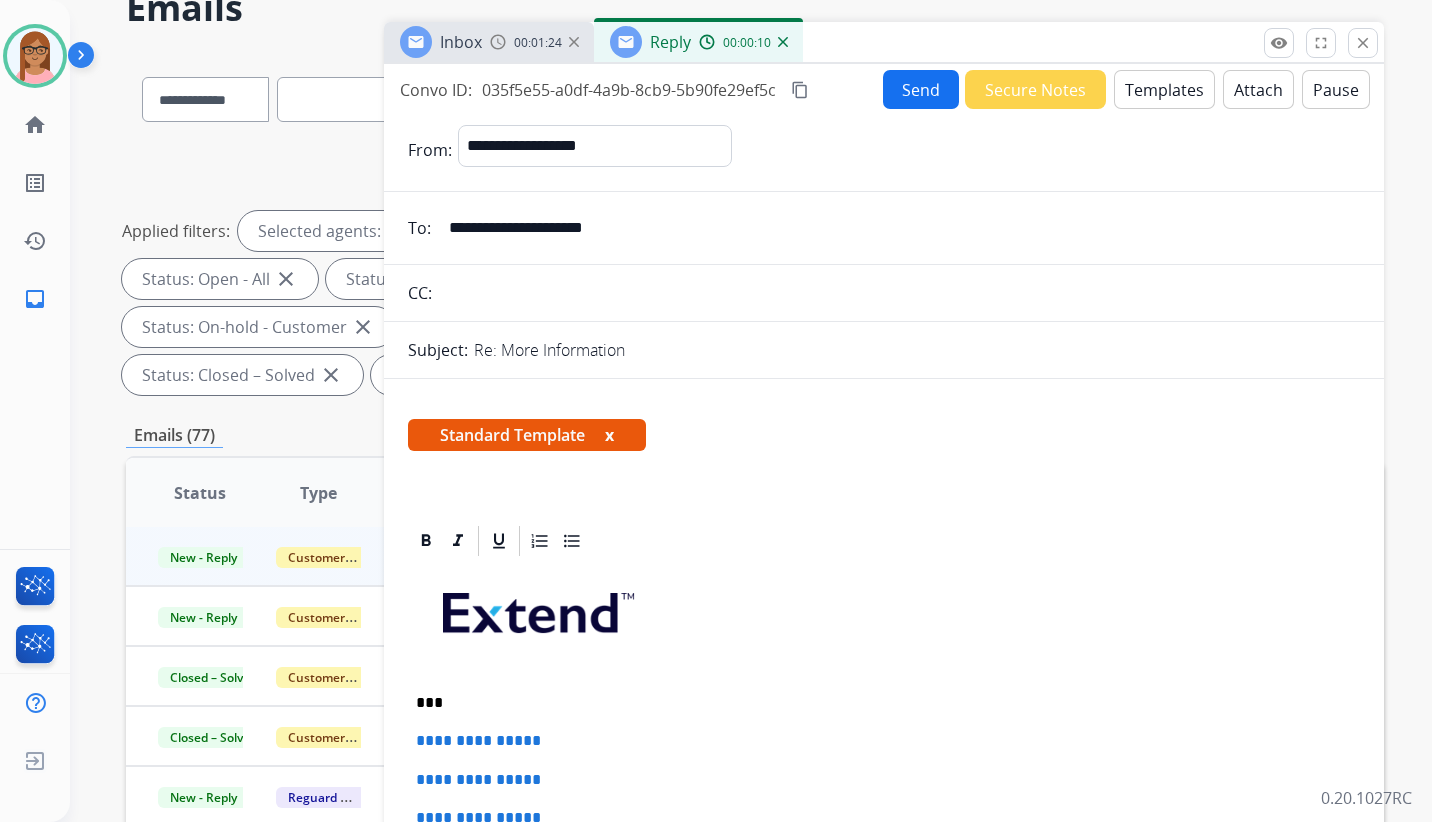type 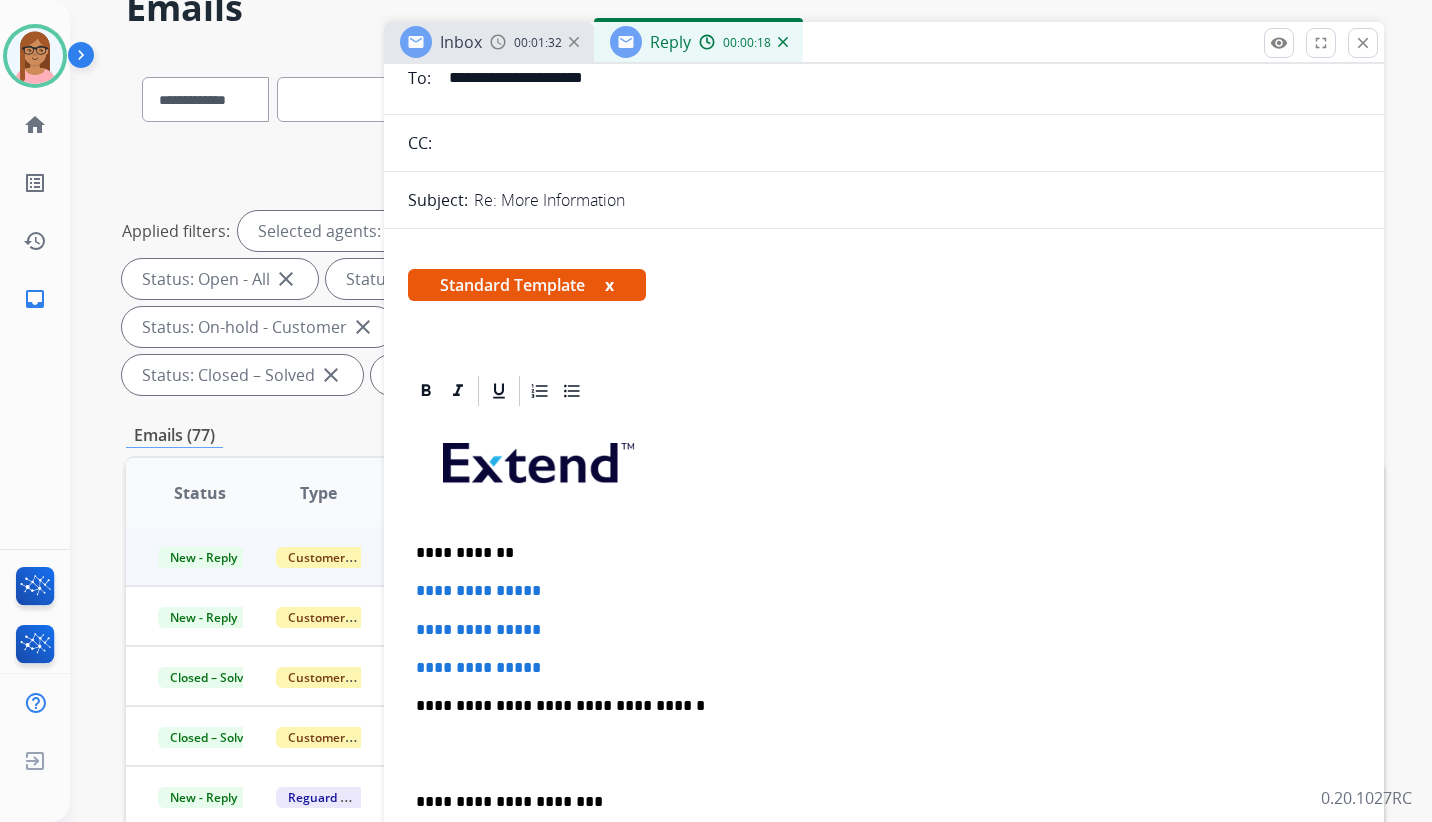 scroll, scrollTop: 200, scrollLeft: 0, axis: vertical 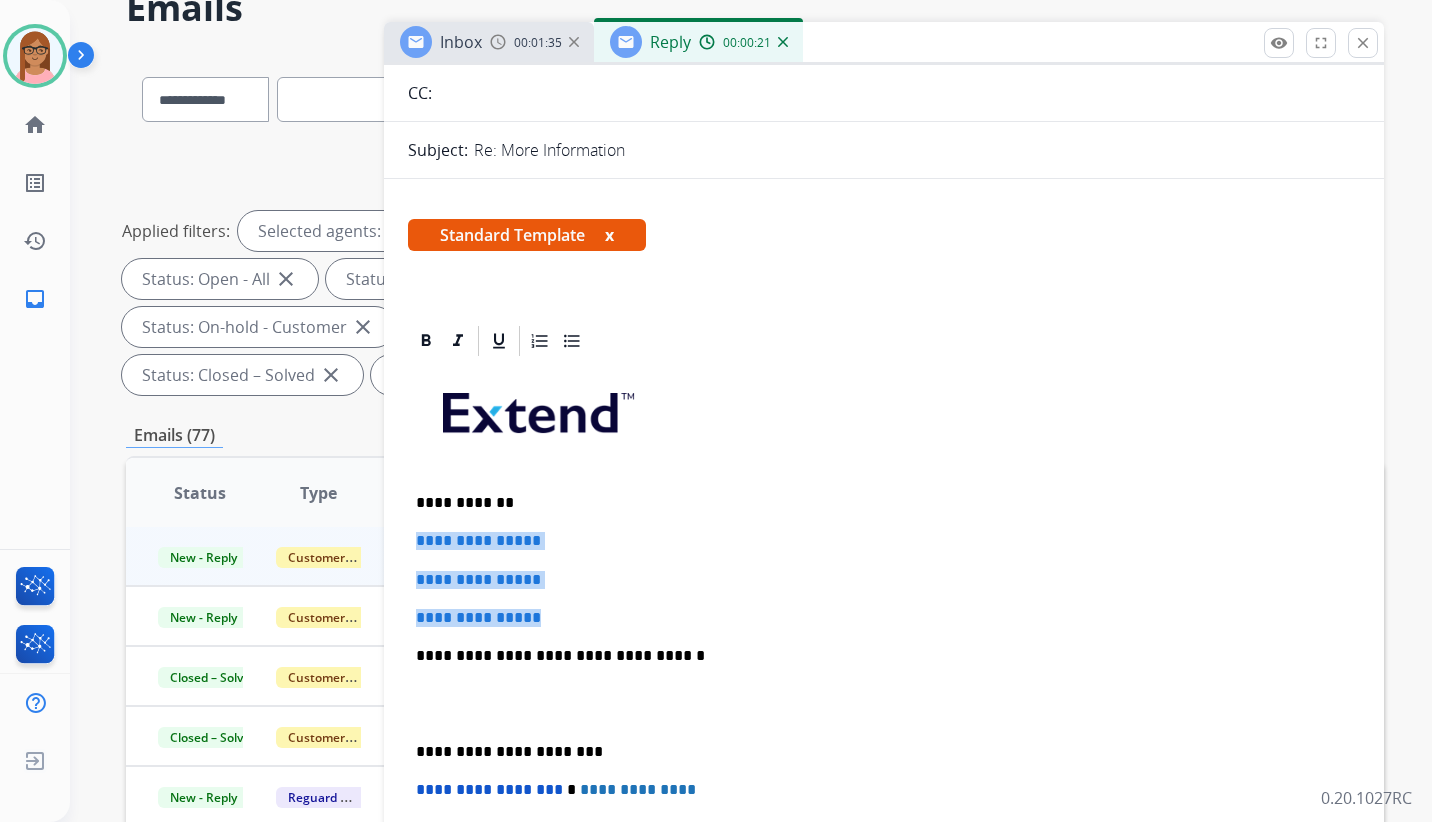 drag, startPoint x: 413, startPoint y: 539, endPoint x: 556, endPoint y: 601, distance: 155.86212 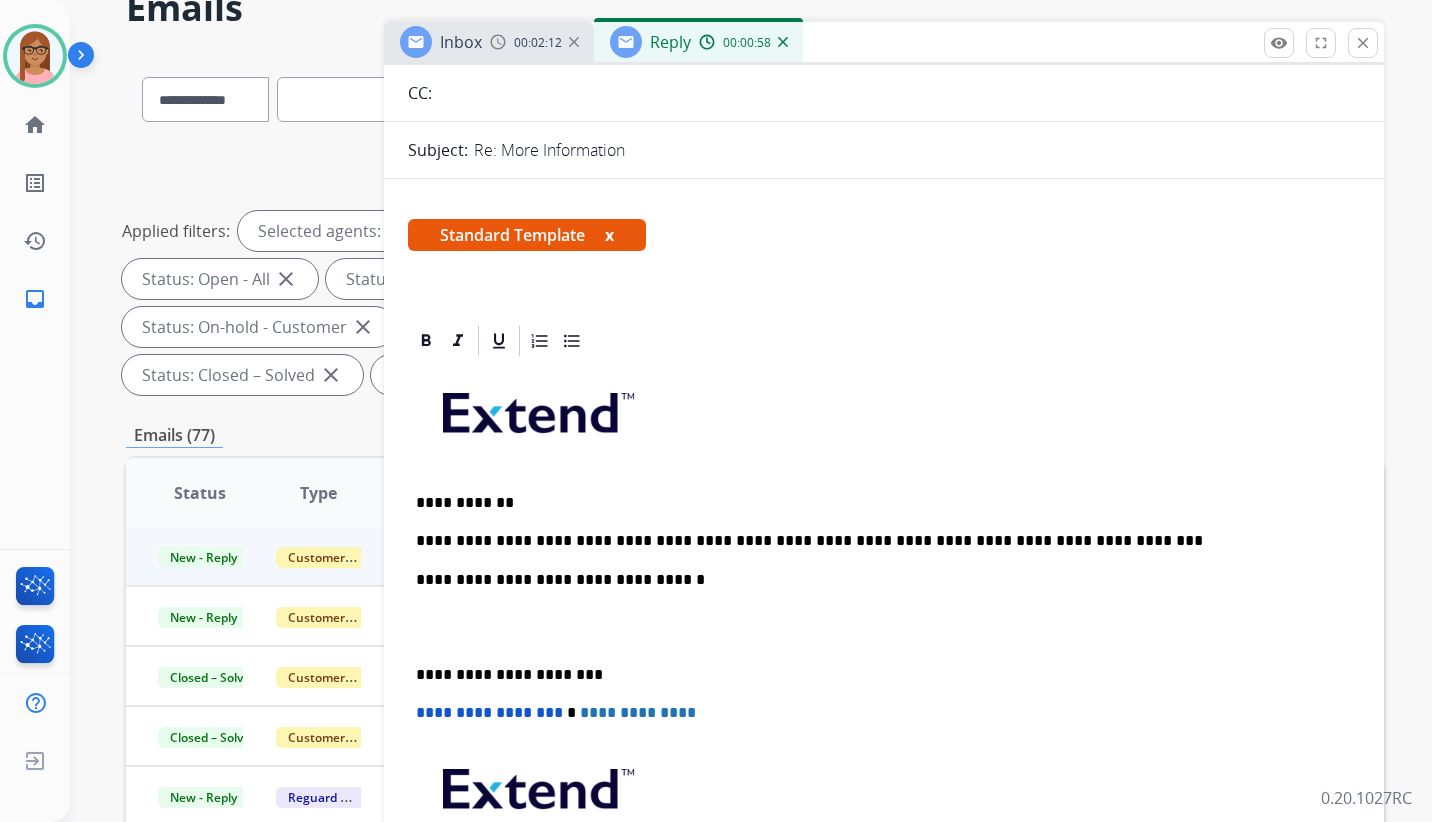 click on "**********" at bounding box center [884, 664] 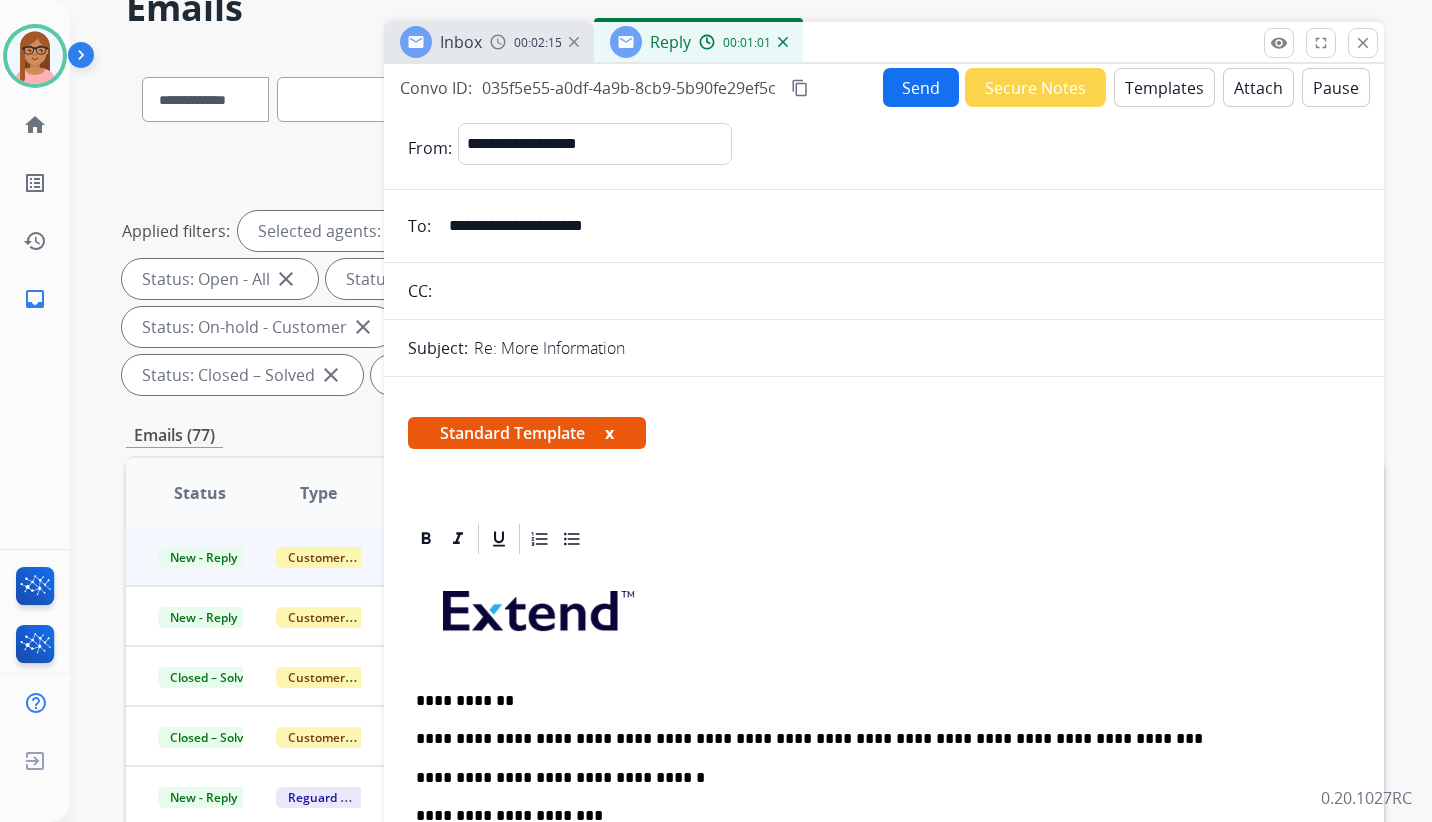 scroll, scrollTop: 0, scrollLeft: 0, axis: both 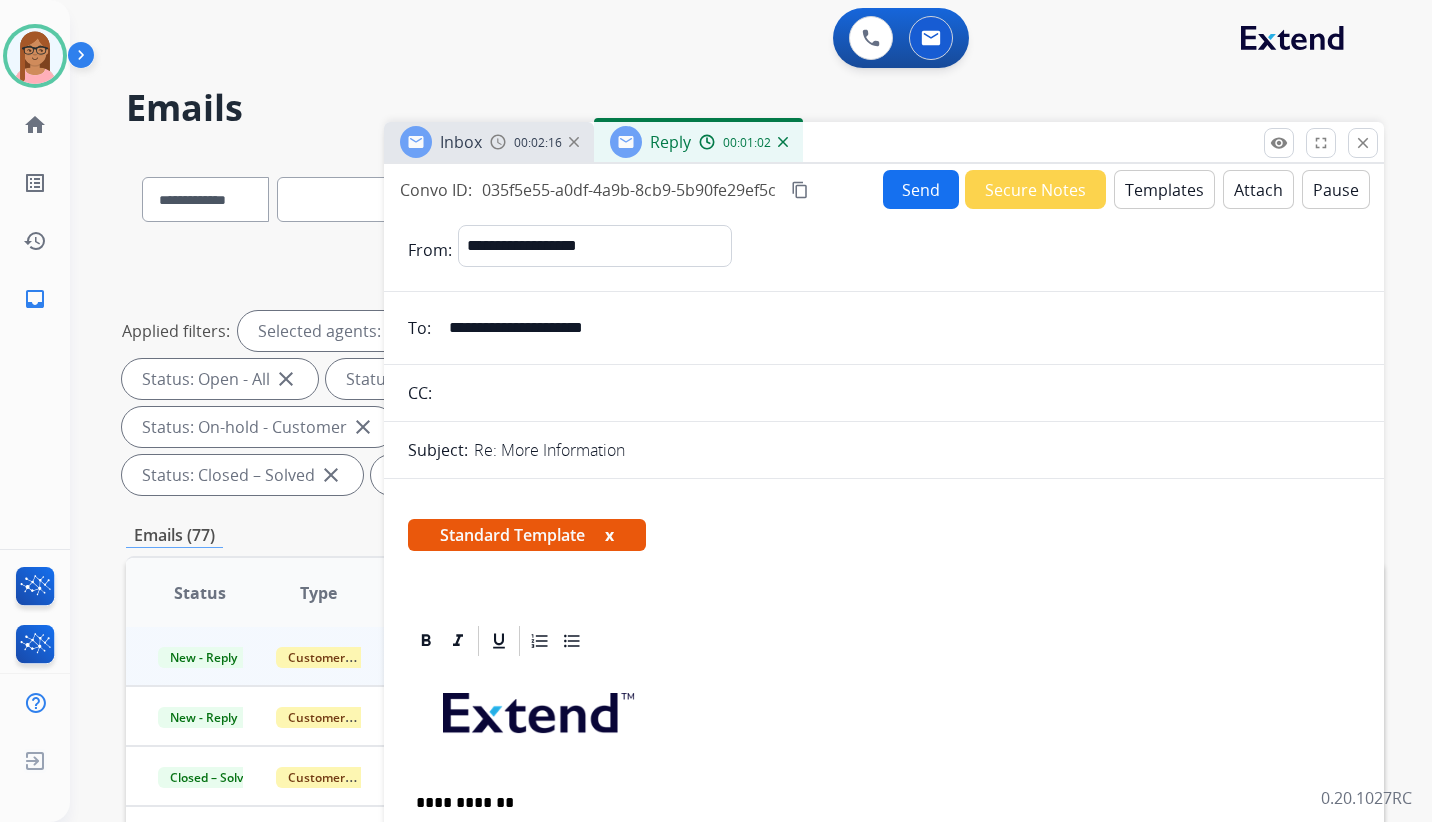 click on "Send" at bounding box center (921, 189) 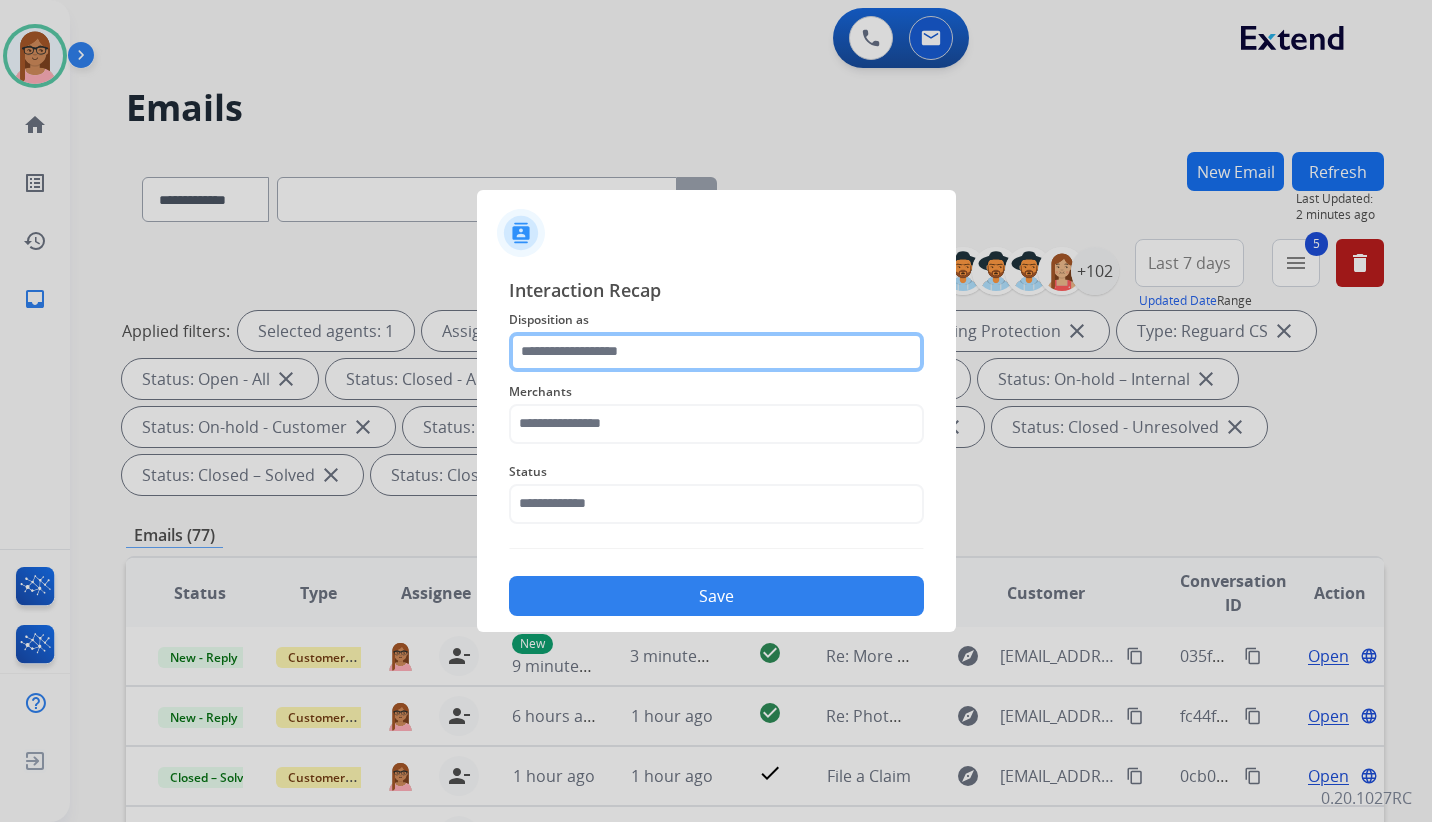click 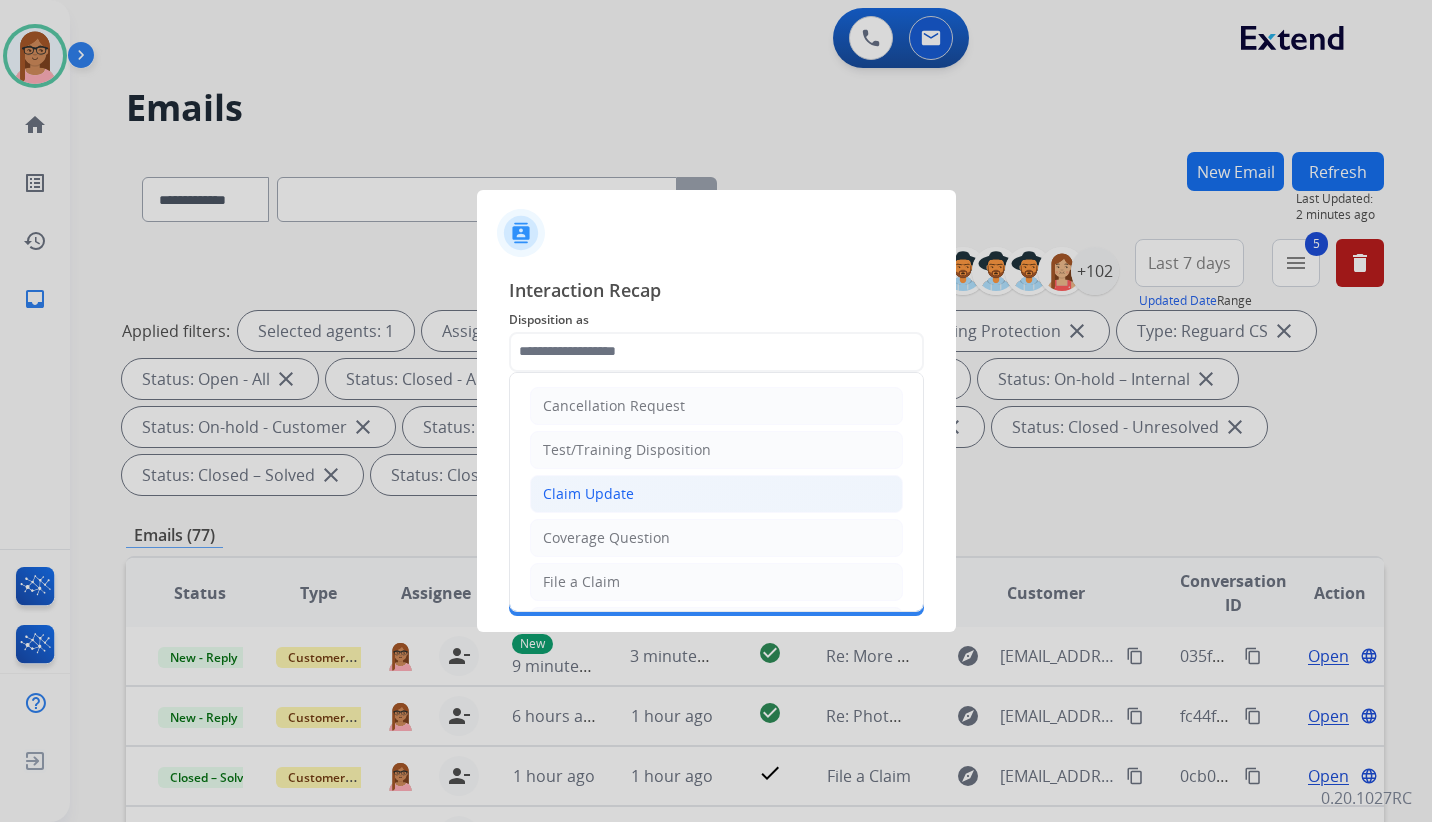 click on "Claim Update" 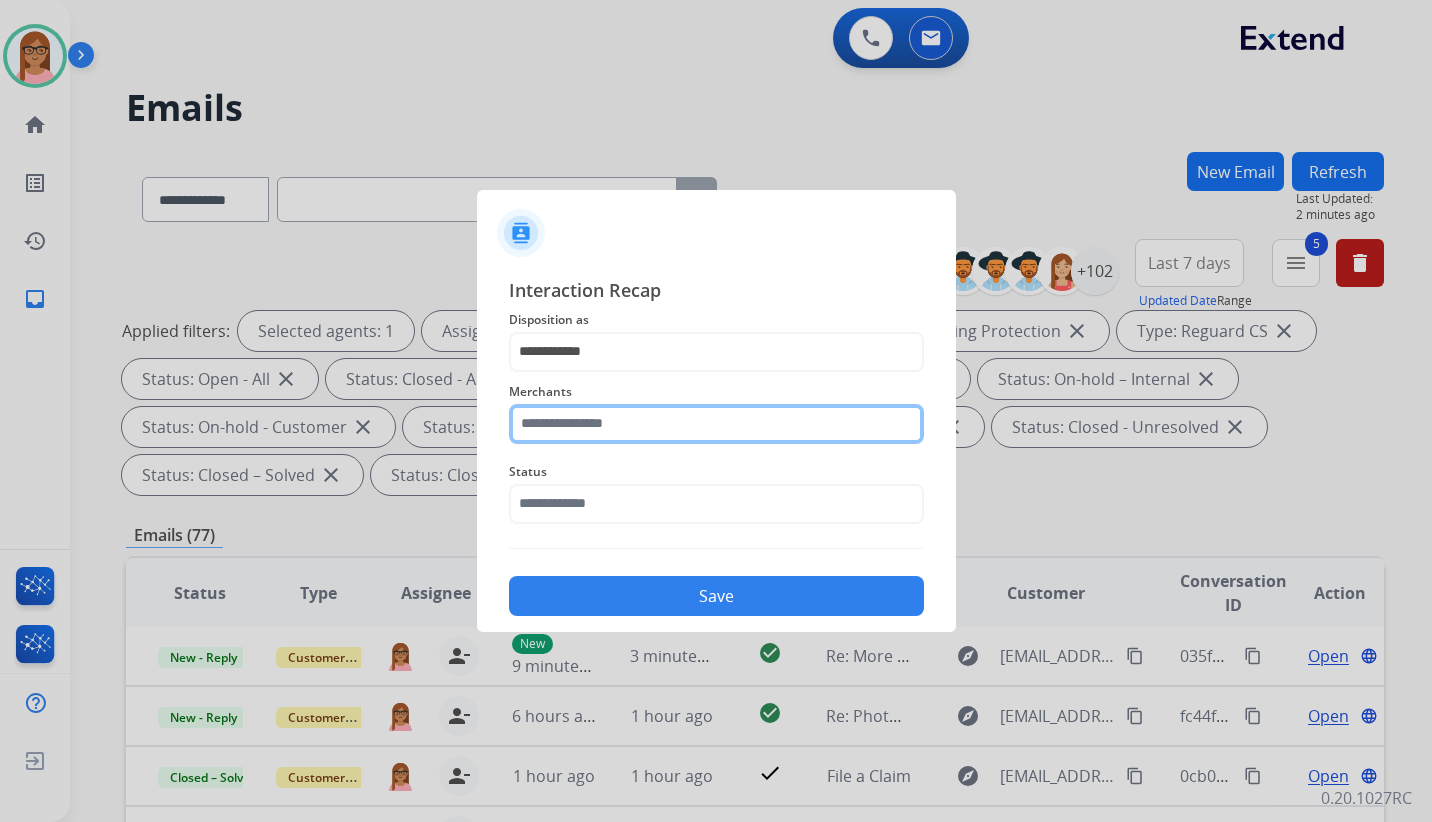 click 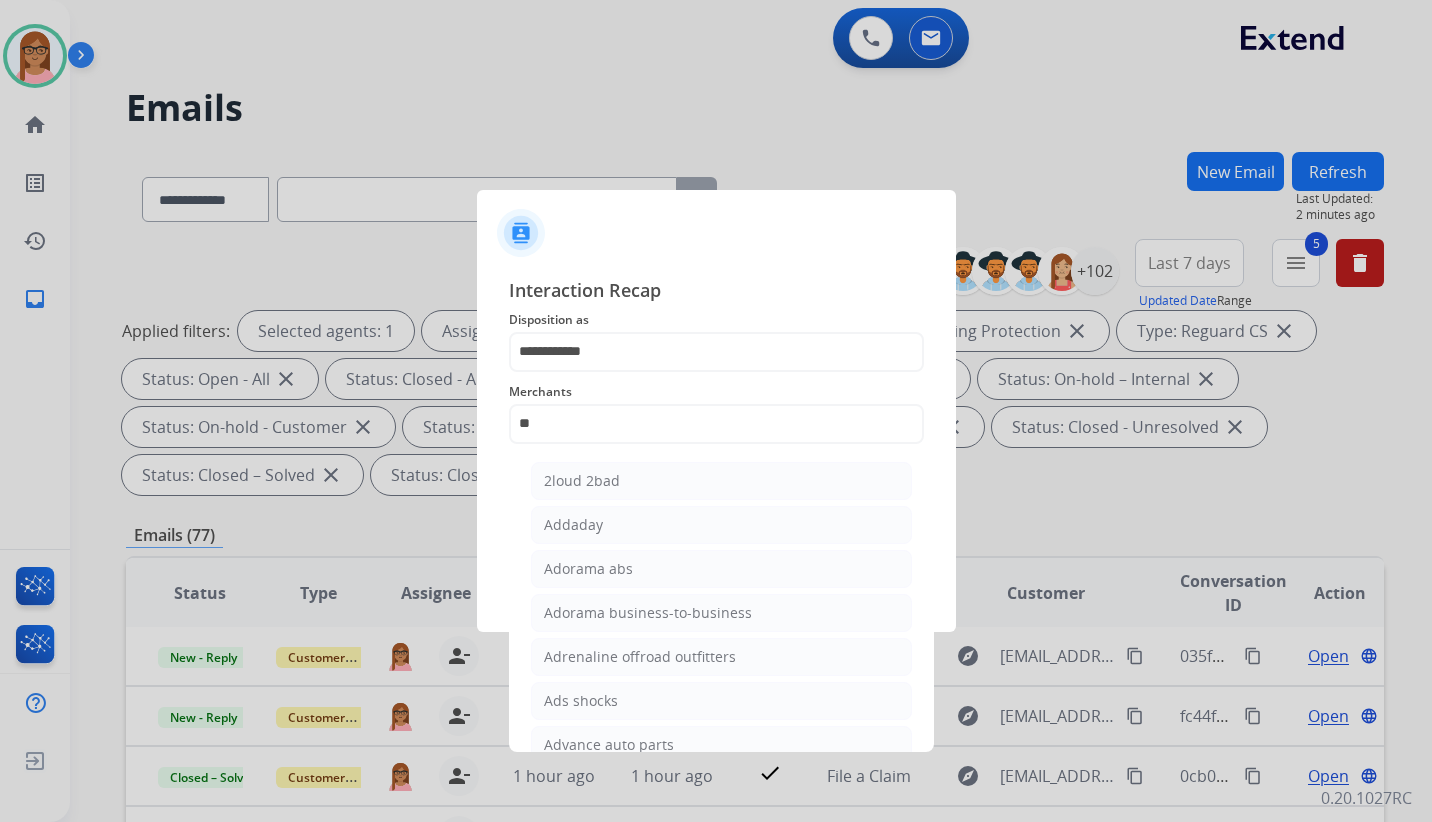 click on "Adorama abs" 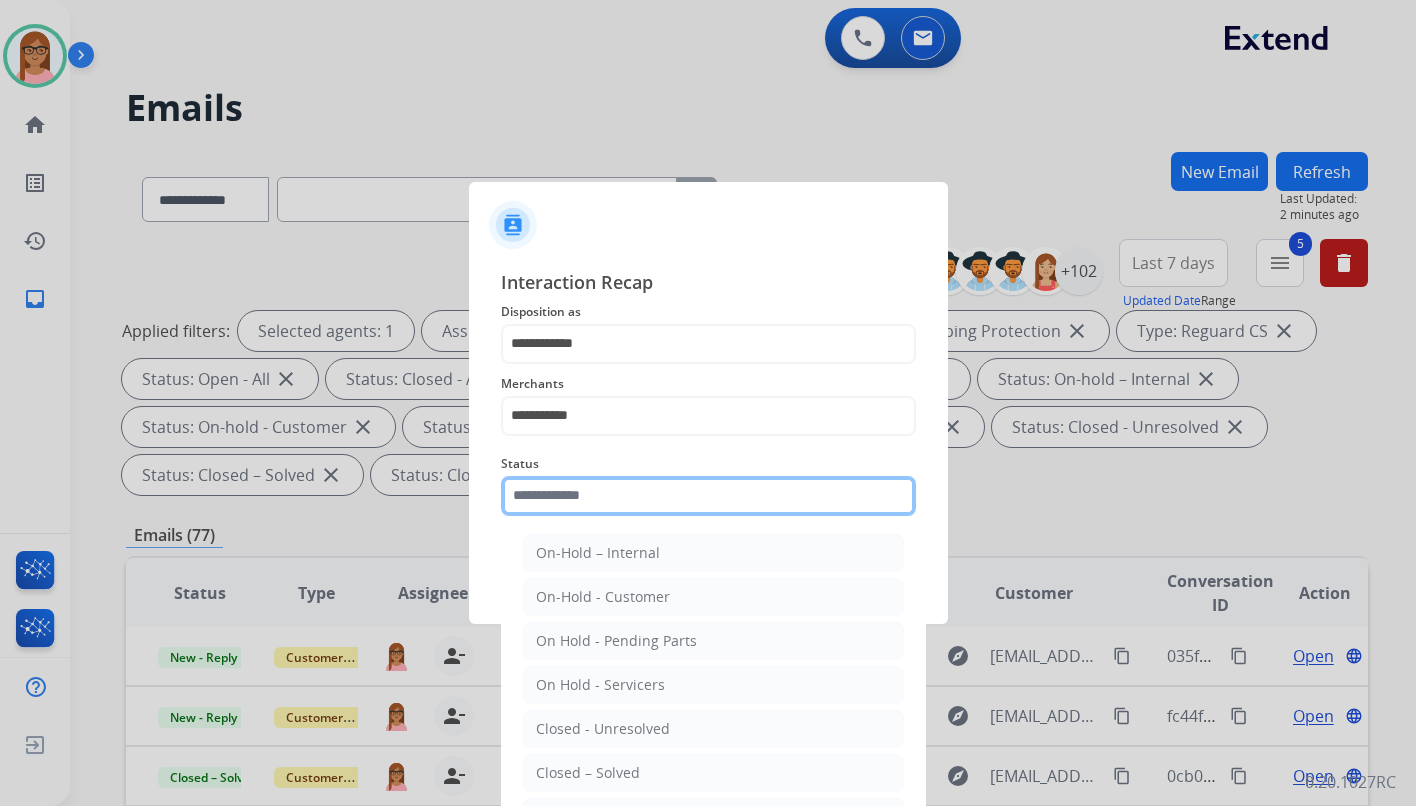 click 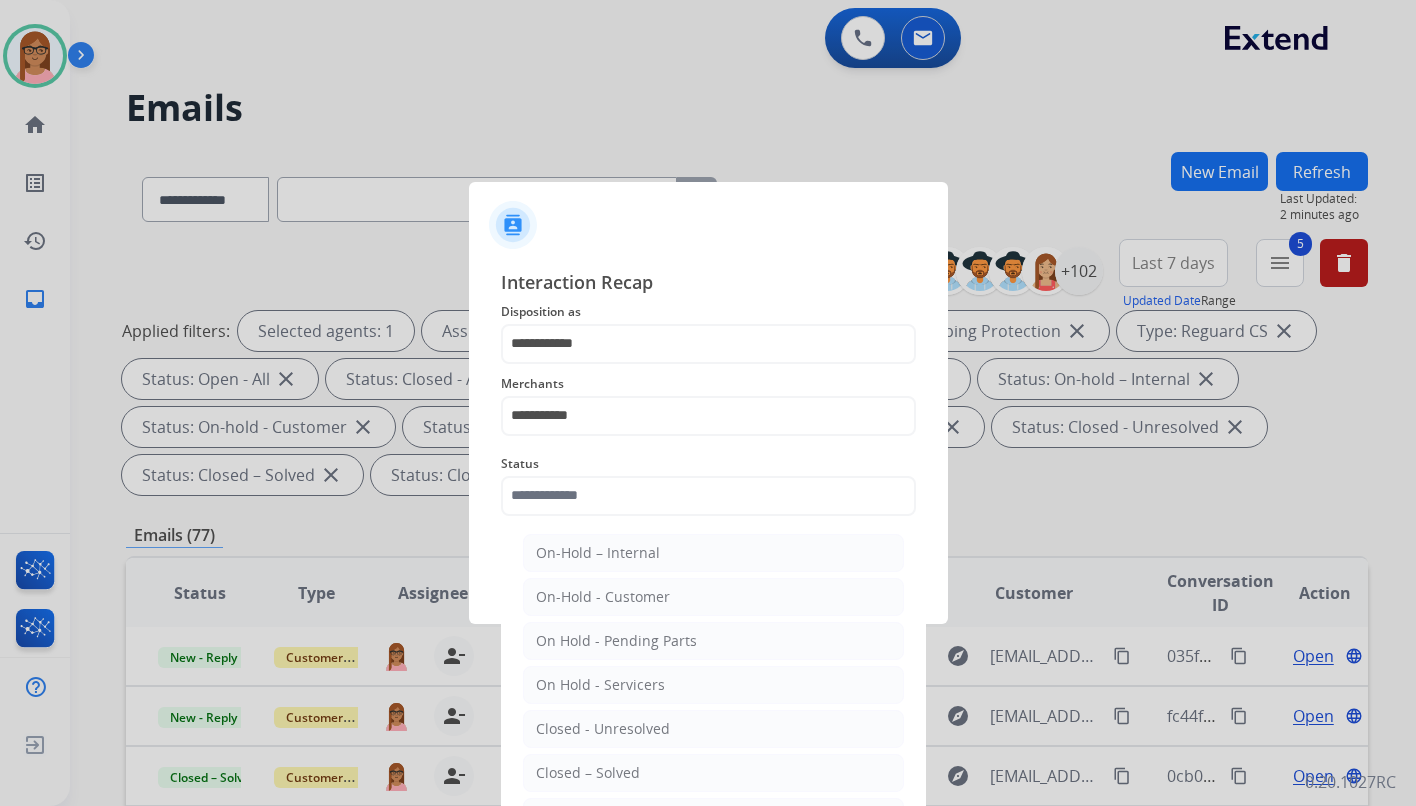 click on "Closed – Solved" 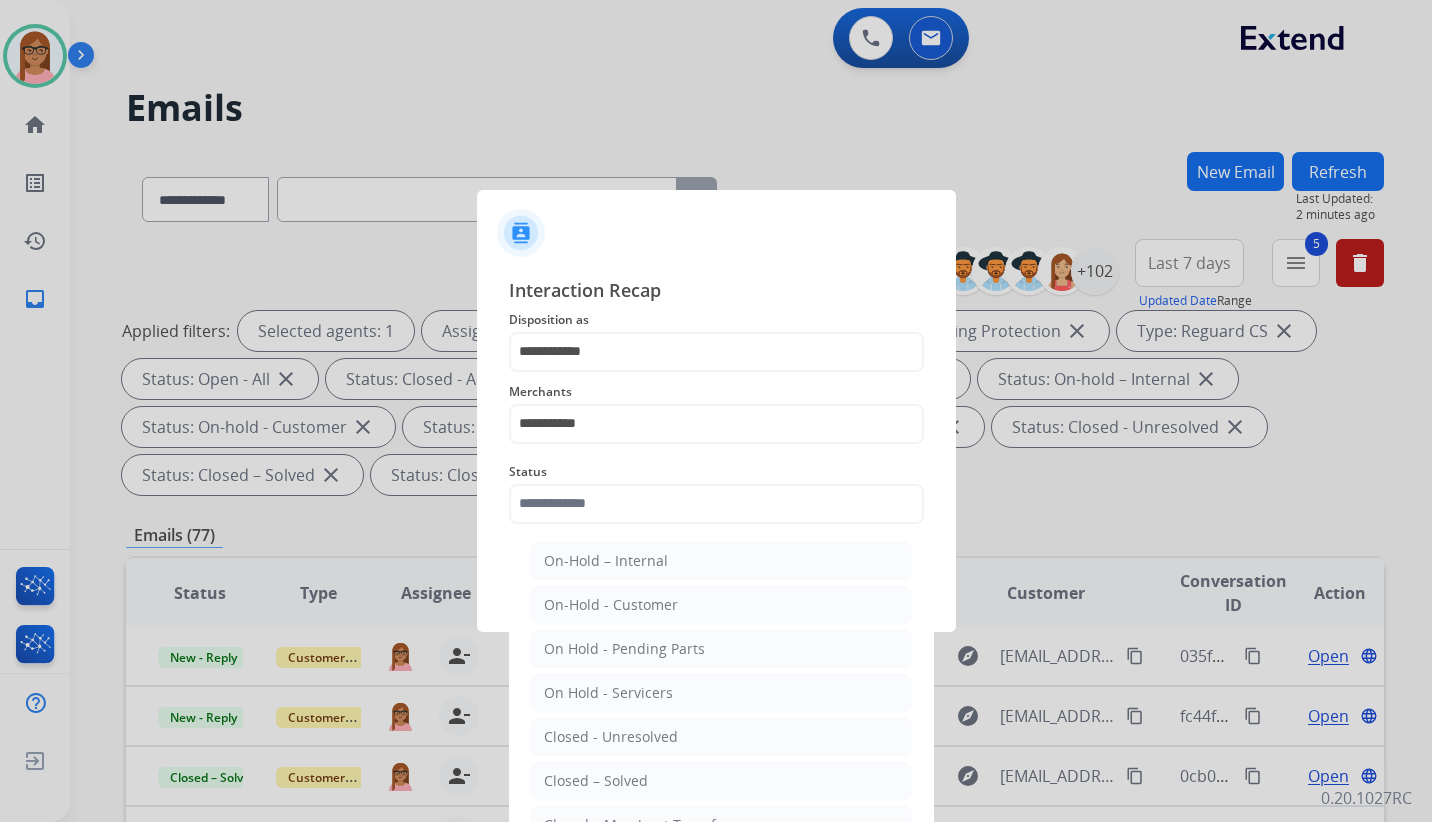 type on "**********" 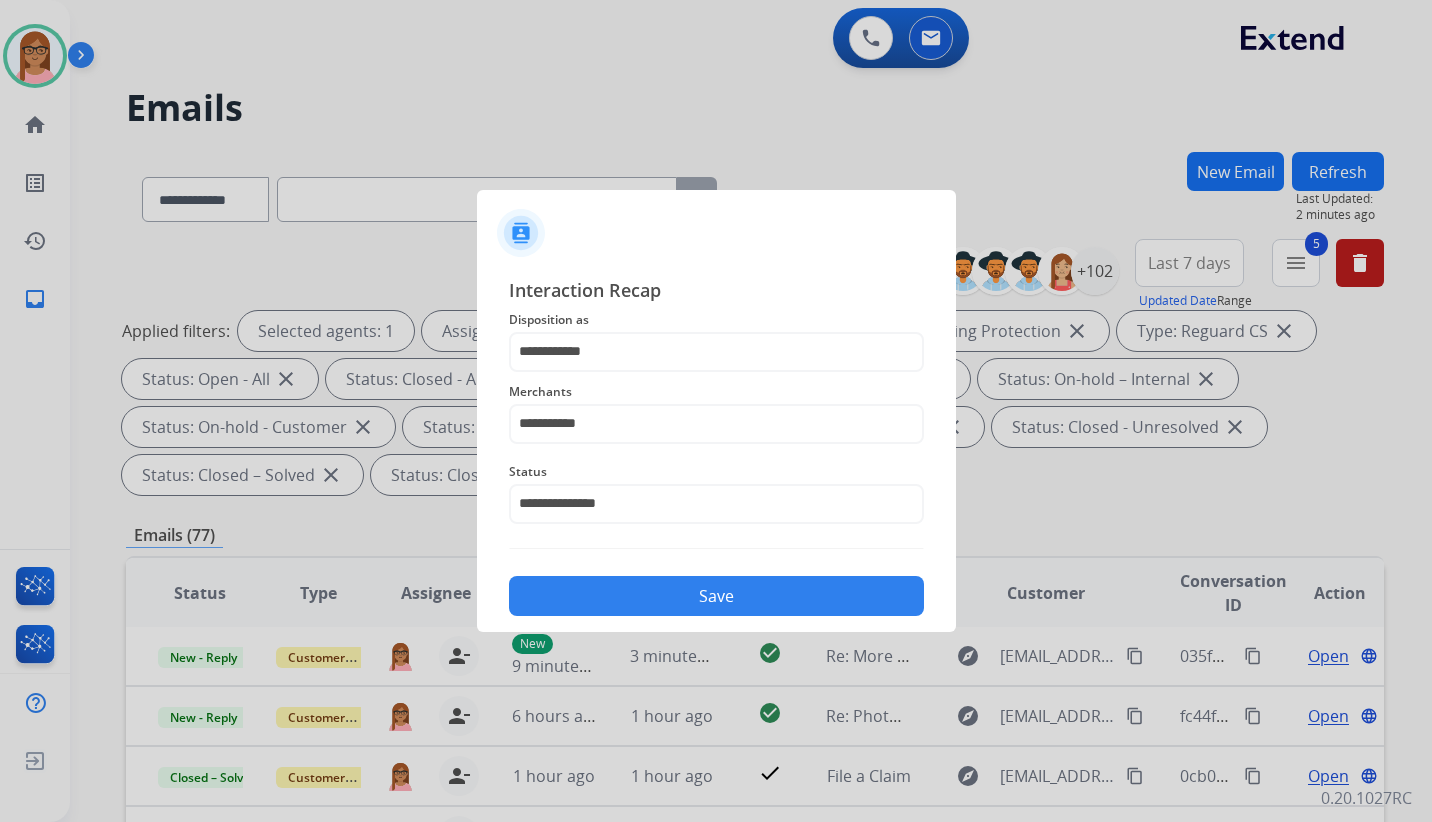 click on "Save" 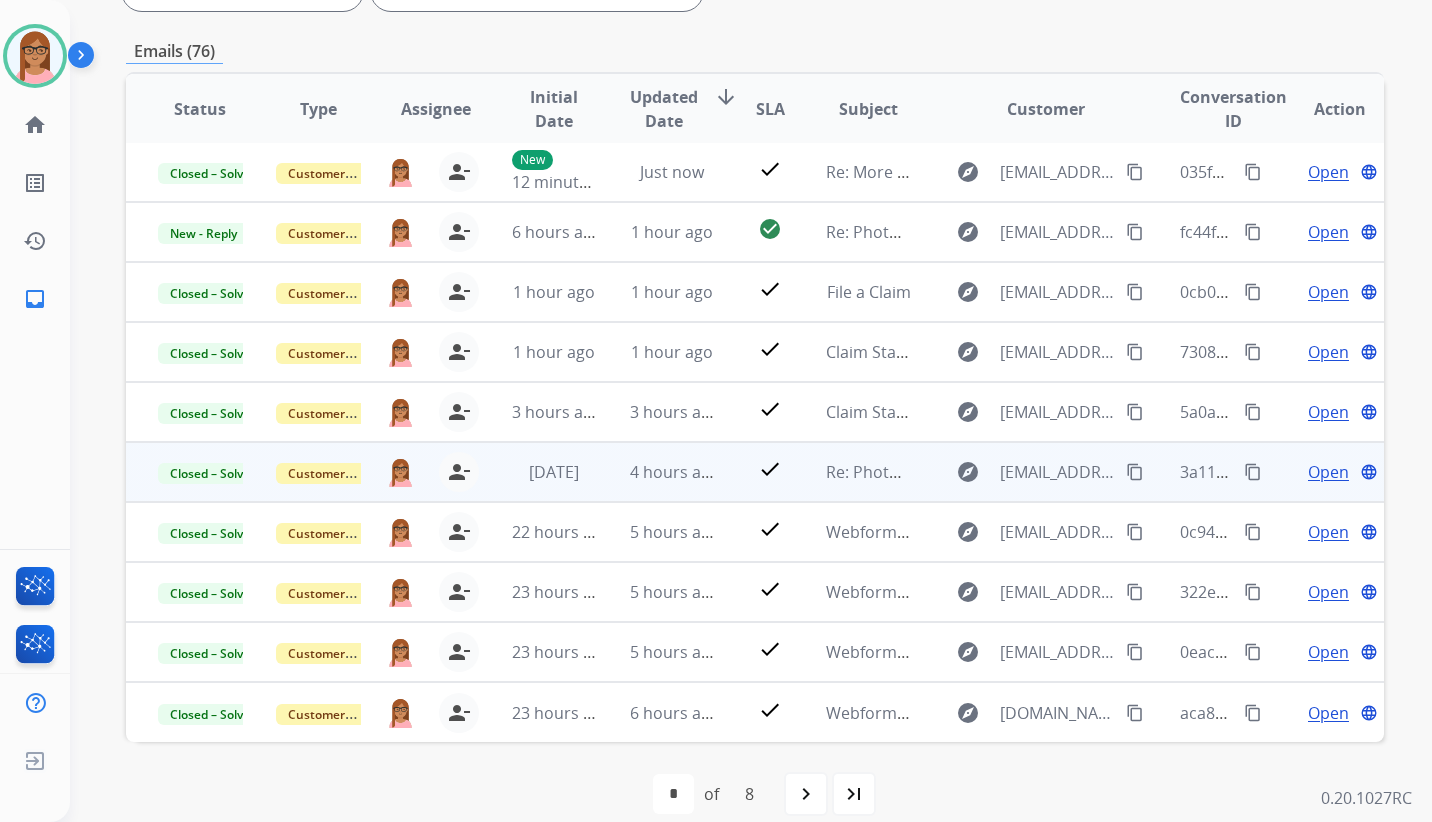 scroll, scrollTop: 508, scrollLeft: 0, axis: vertical 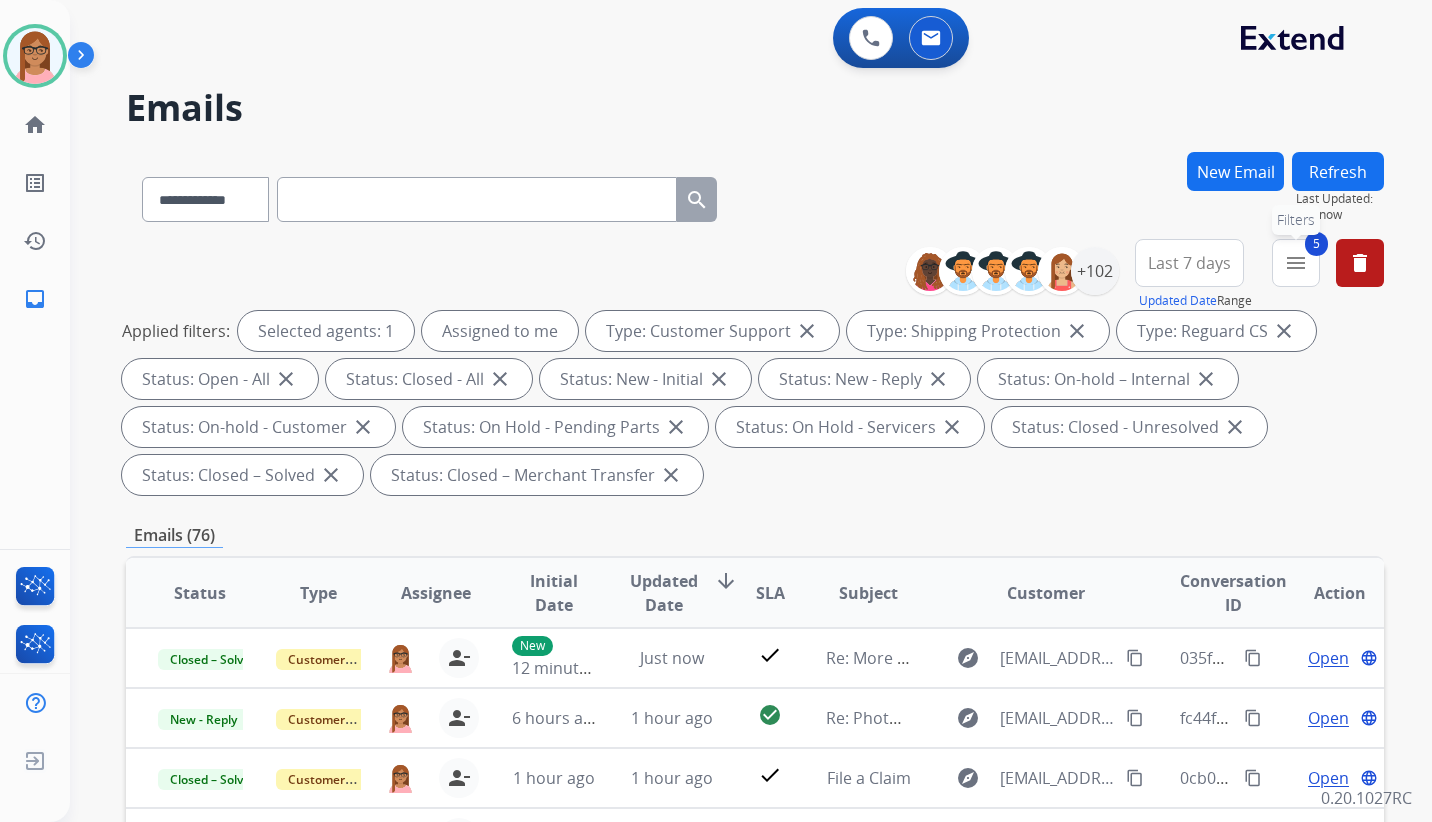 click on "5 menu  Filters" at bounding box center [1296, 263] 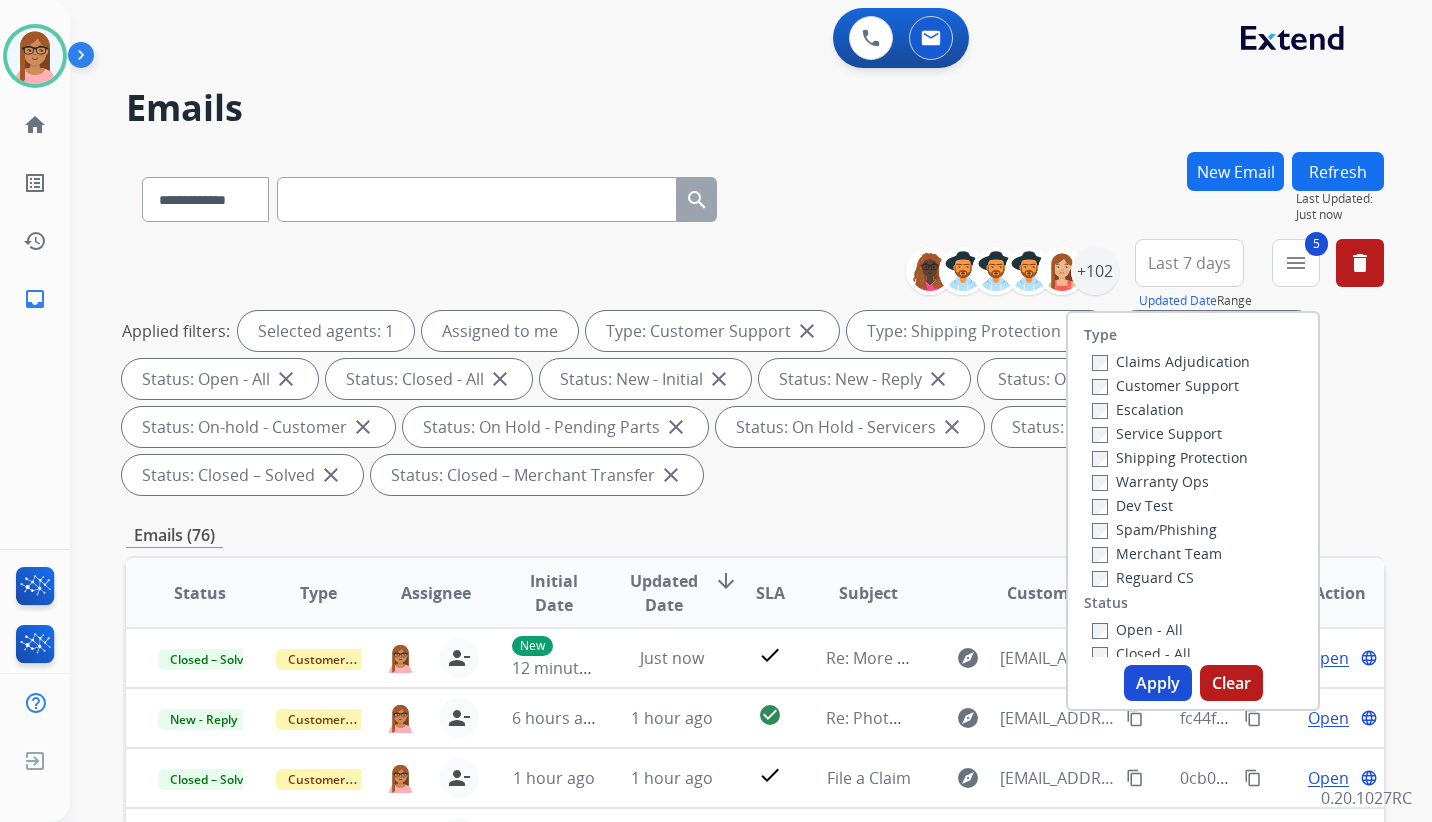 click on "Applied filters:  Selected agents: 1  Assigned to me  Type: Customer Support  close  Type: Shipping Protection  close  Type: Reguard CS  close  Status: Open - All  close  Status: Closed - All  close  Status: New - Initial  close  Status: New - Reply  close  Status: On-hold – Internal  close  Status: On-hold - Customer  close  Status: On Hold - Pending Parts  close  Status: On Hold - Servicers  close  Status: Closed - Unresolved  close  Status: Closed – Solved  close  Status: Closed – Merchant Transfer  close" at bounding box center (751, 403) 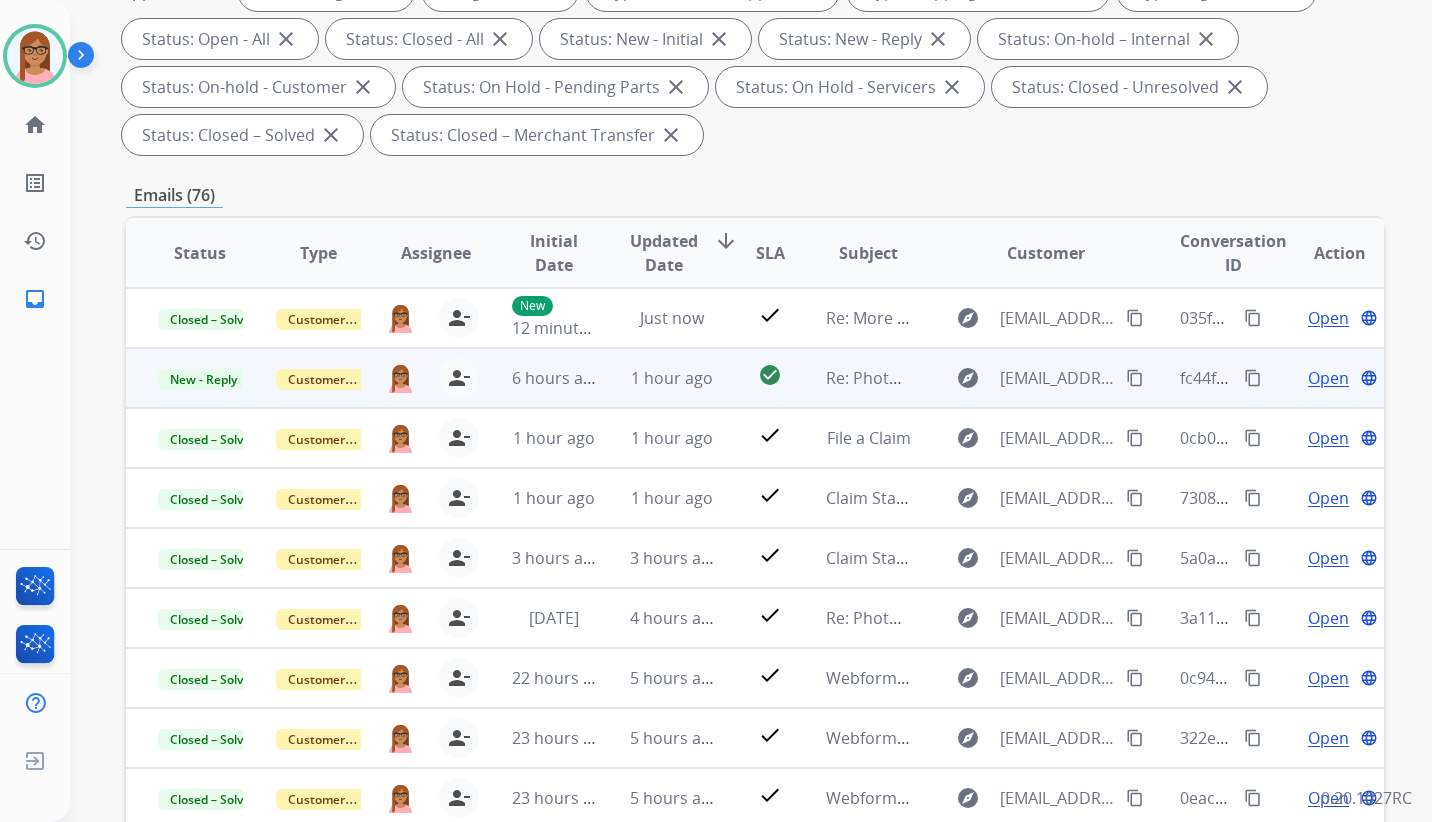 scroll, scrollTop: 508, scrollLeft: 0, axis: vertical 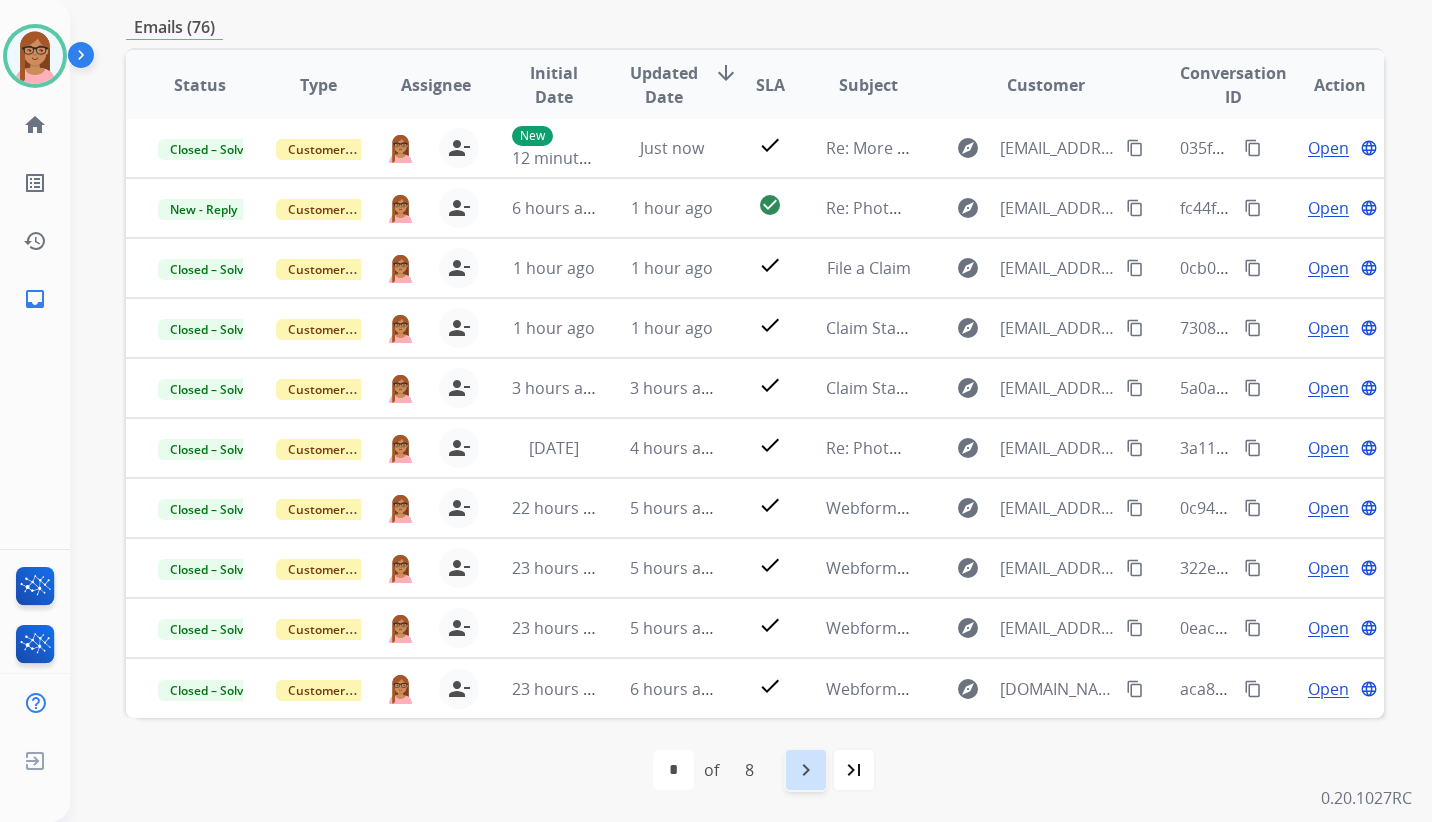 click on "navigate_next" at bounding box center (806, 770) 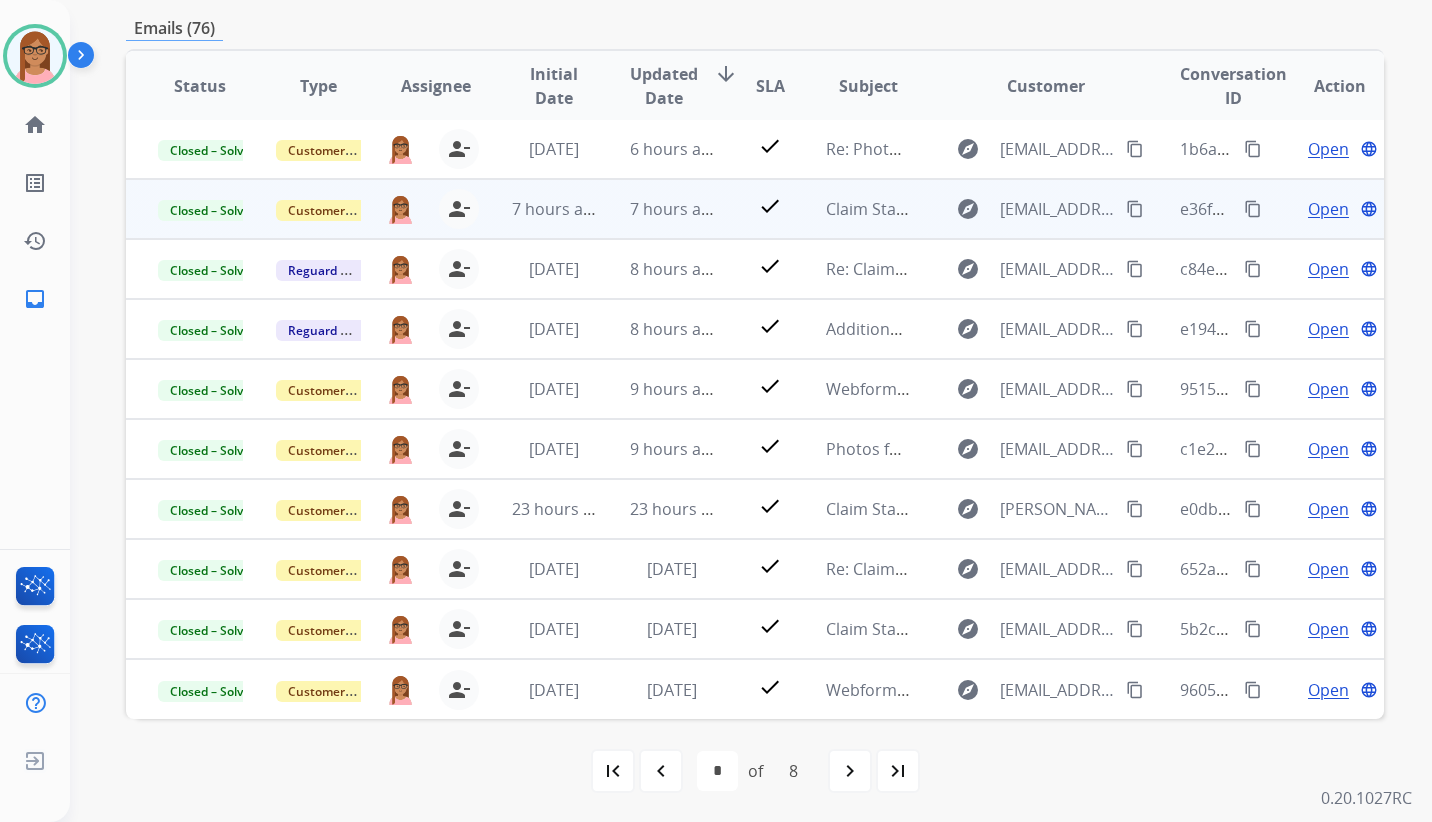 scroll, scrollTop: 508, scrollLeft: 0, axis: vertical 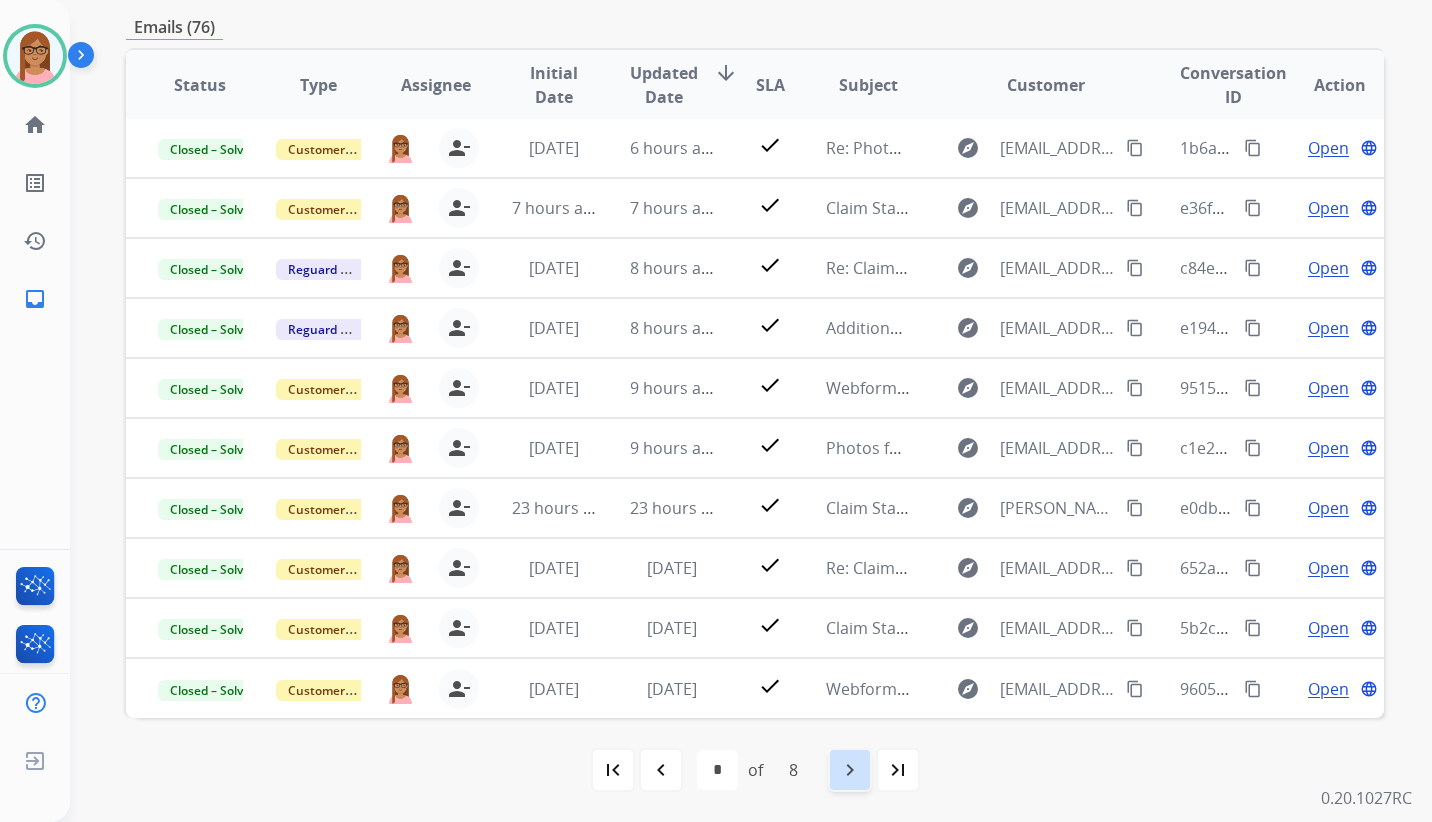 click on "navigate_next" at bounding box center [850, 770] 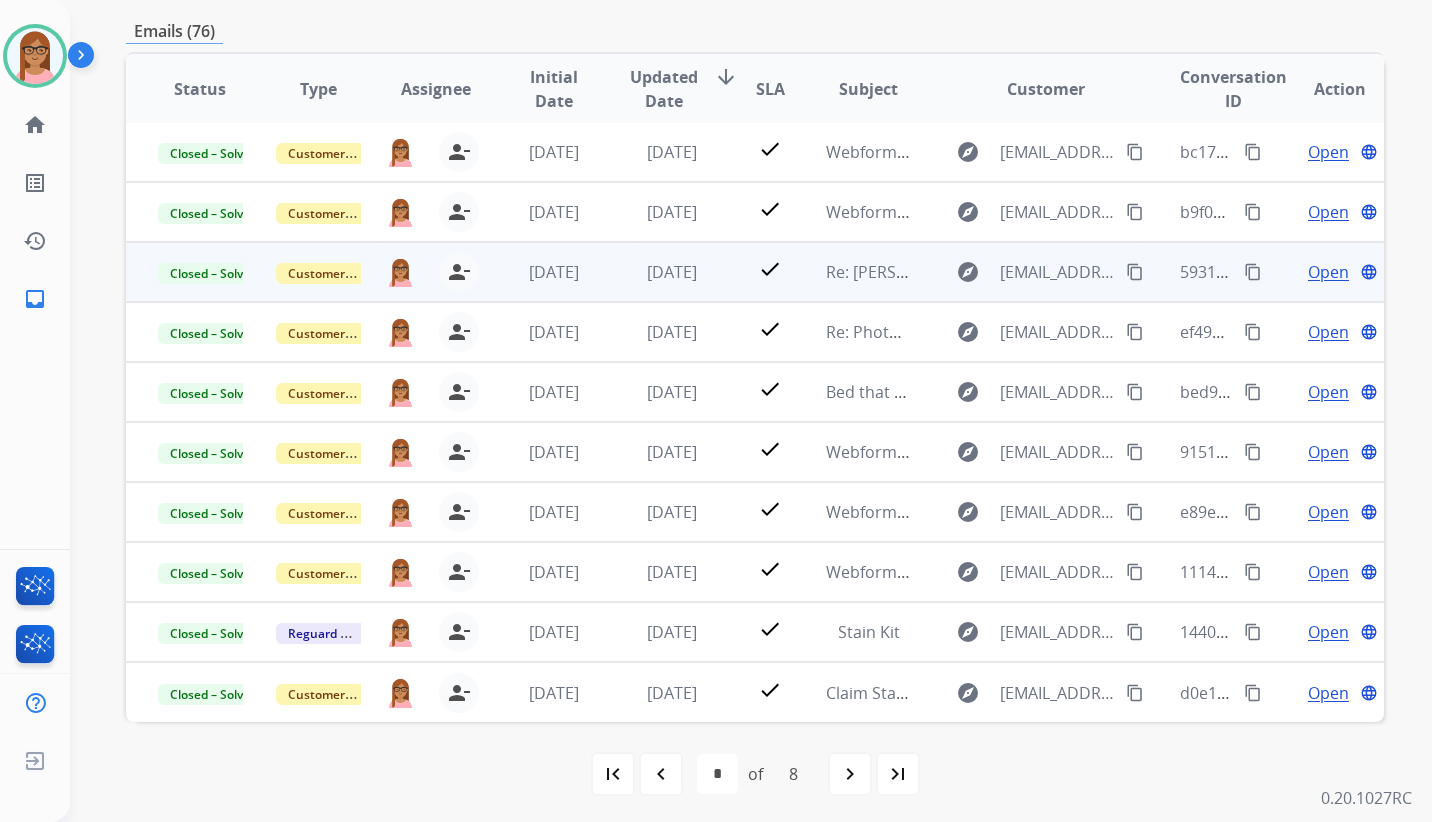 scroll, scrollTop: 508, scrollLeft: 0, axis: vertical 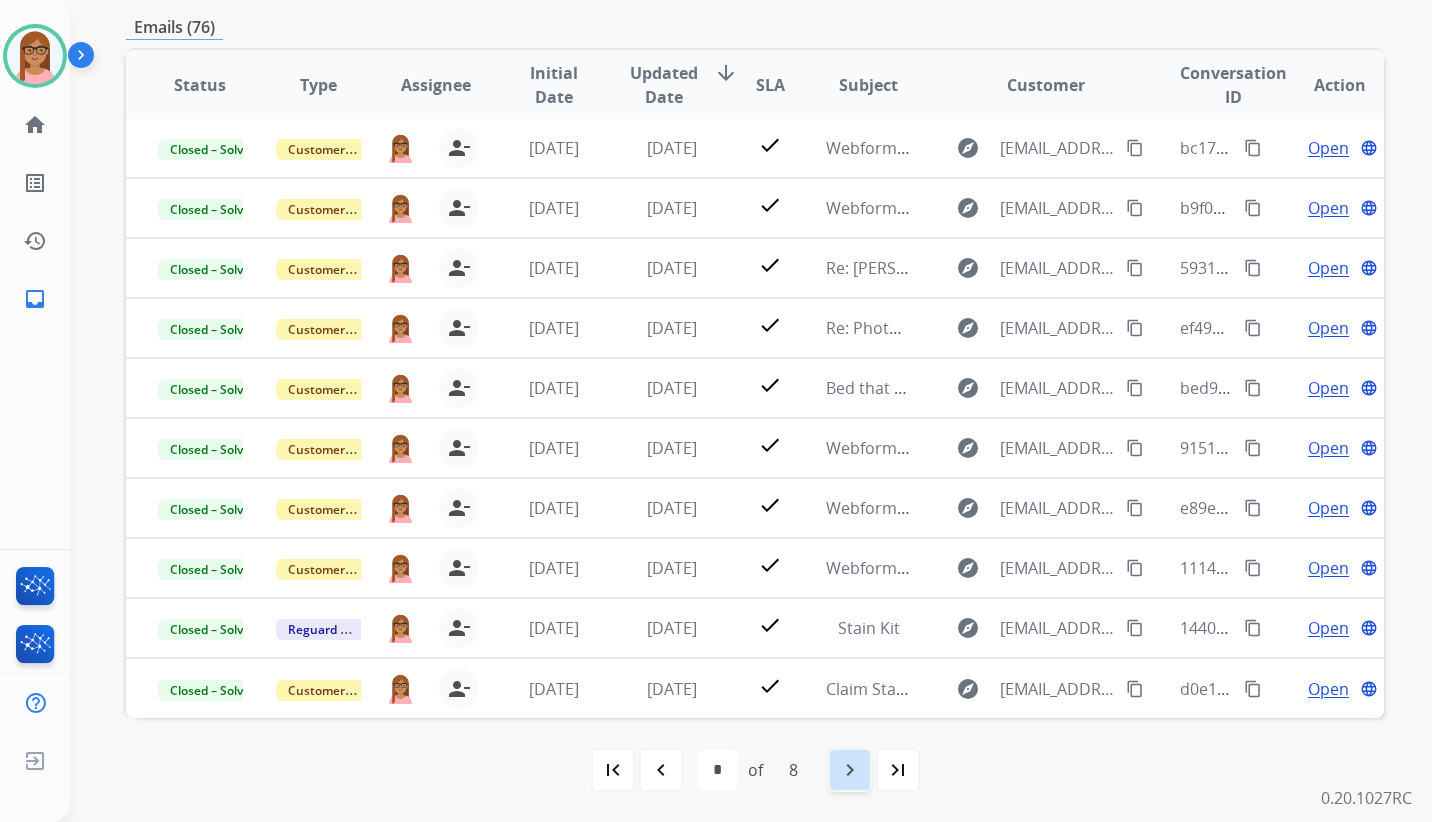click on "navigate_next" at bounding box center [850, 770] 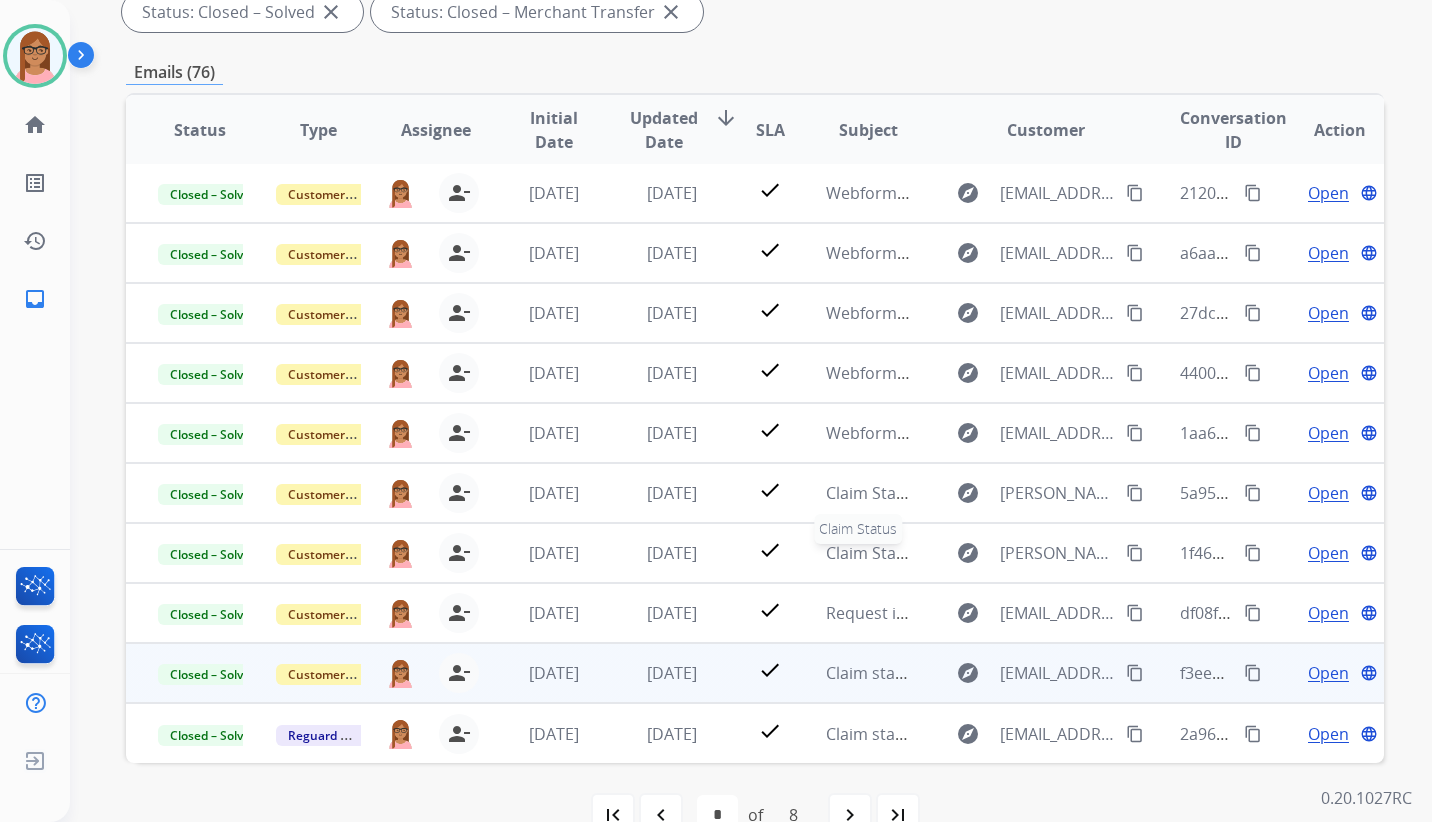scroll, scrollTop: 508, scrollLeft: 0, axis: vertical 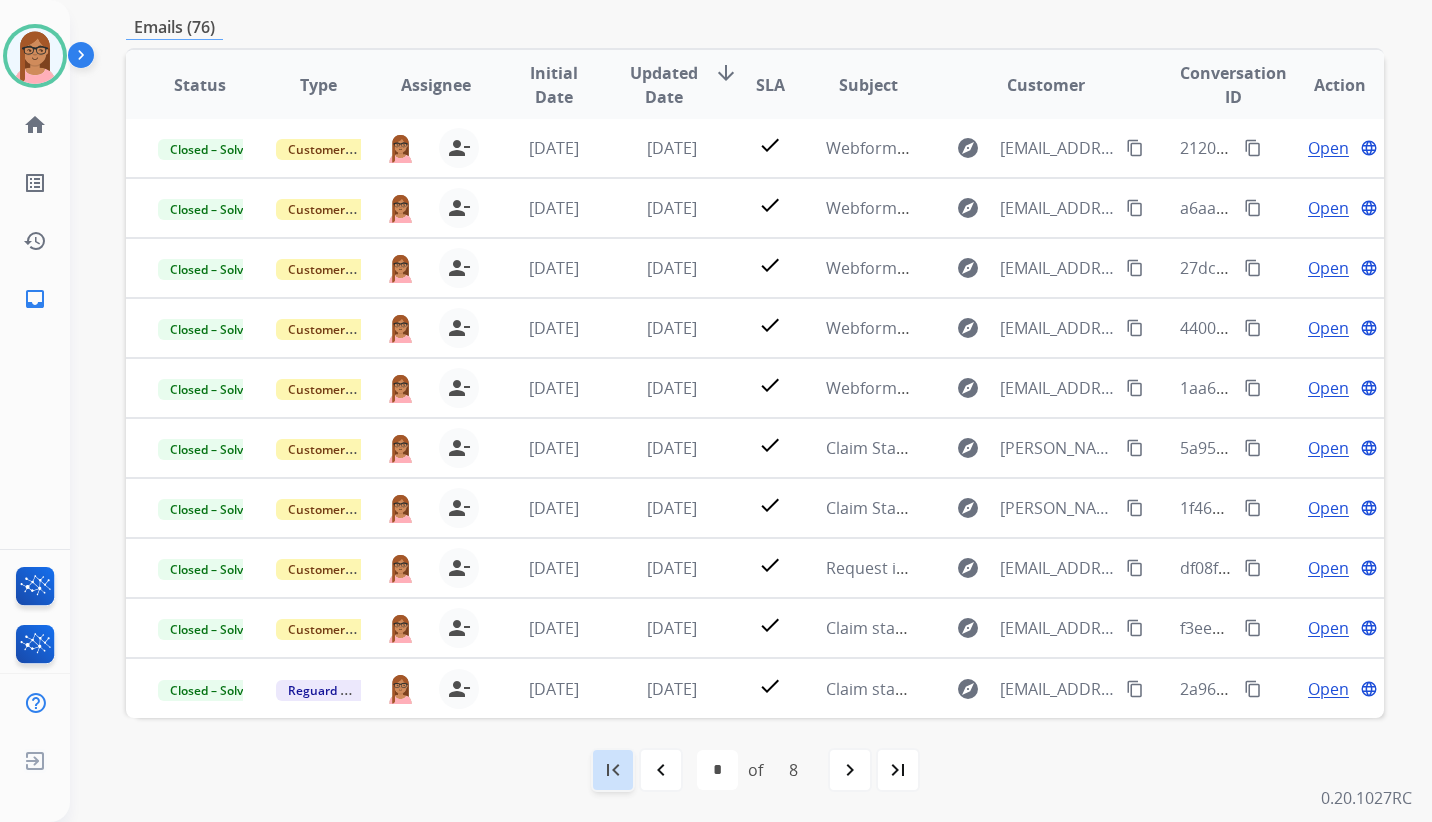click on "first_page" at bounding box center (613, 770) 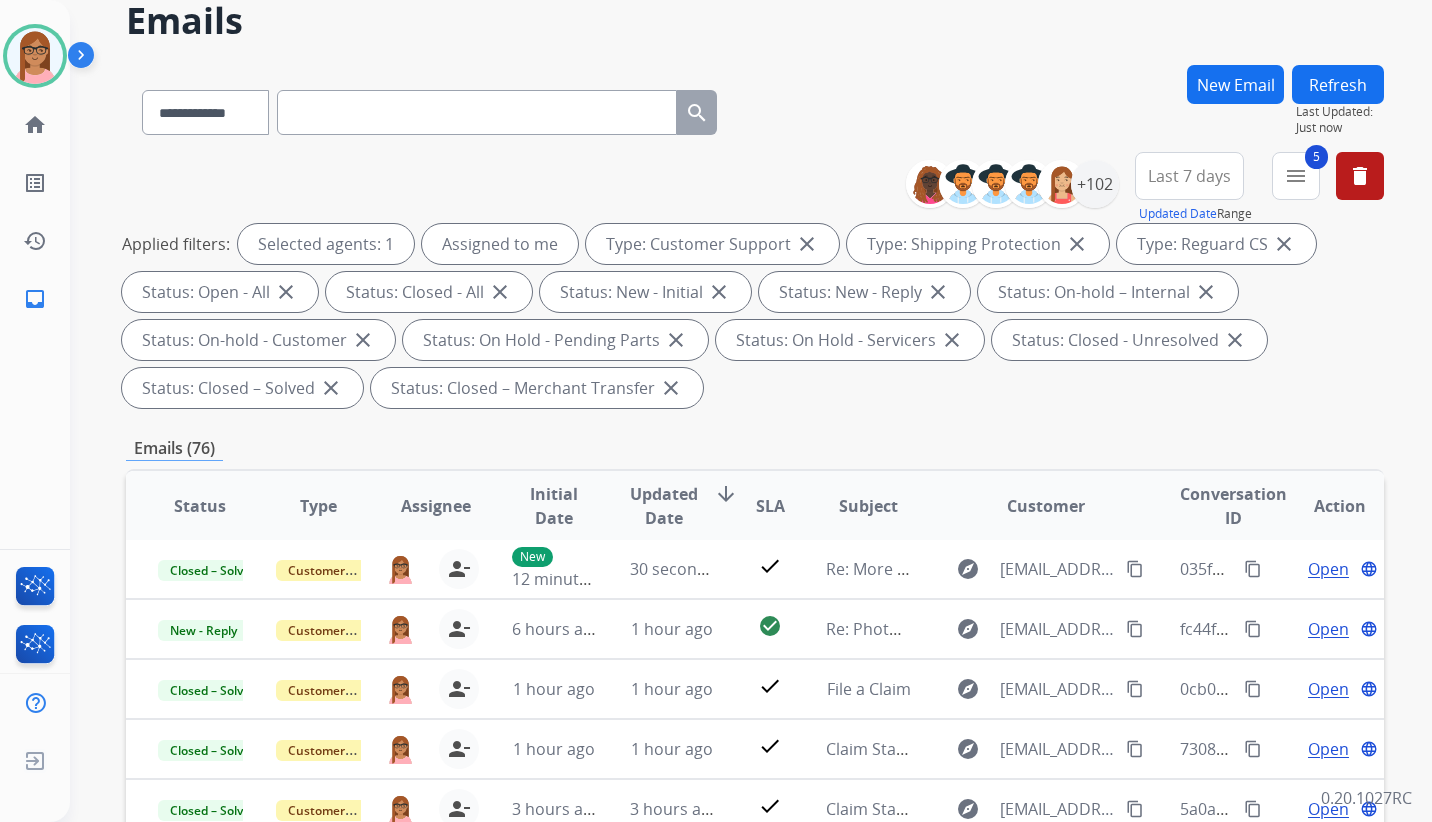 scroll, scrollTop: 300, scrollLeft: 0, axis: vertical 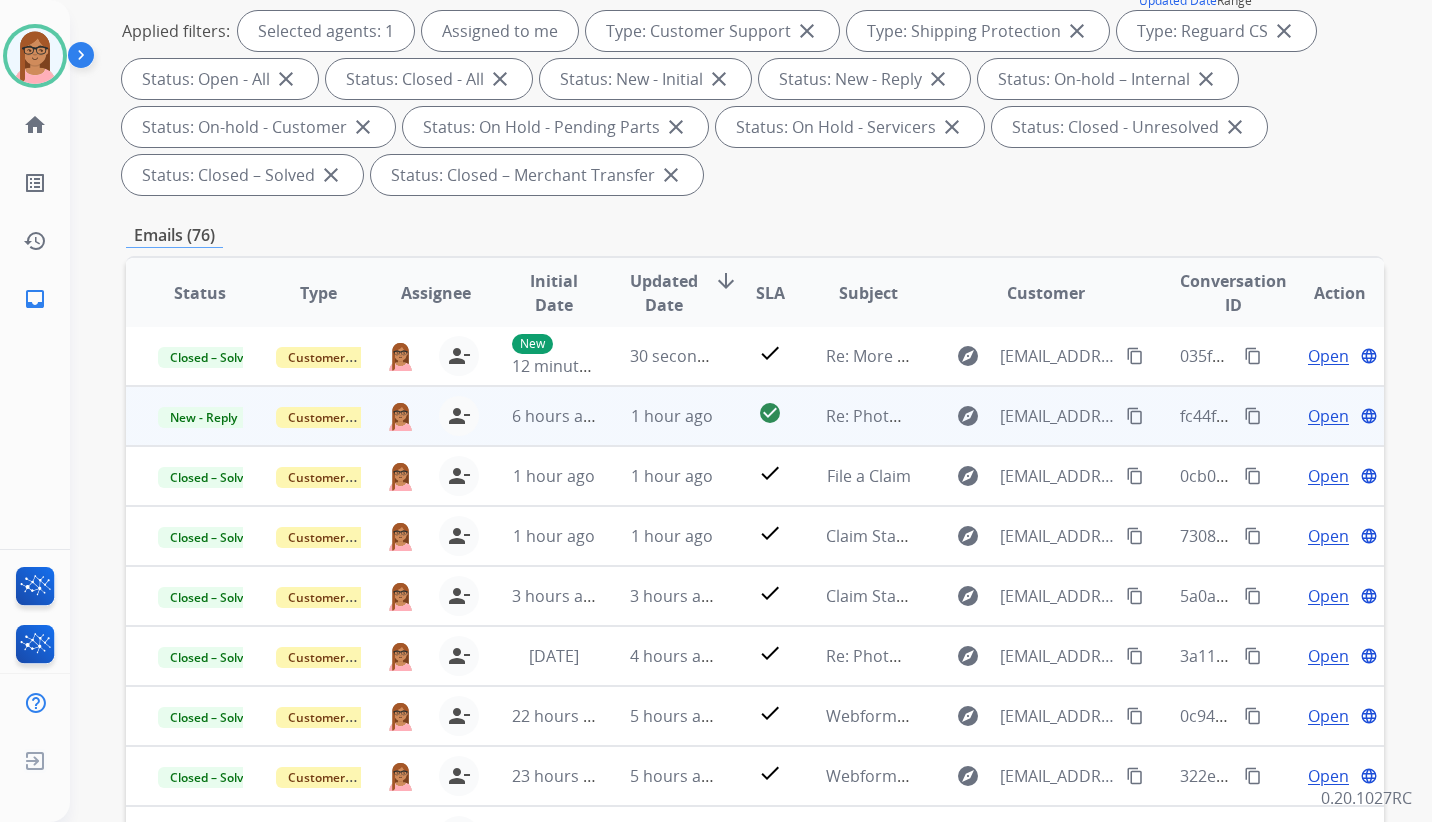click on "Open" at bounding box center [1328, 416] 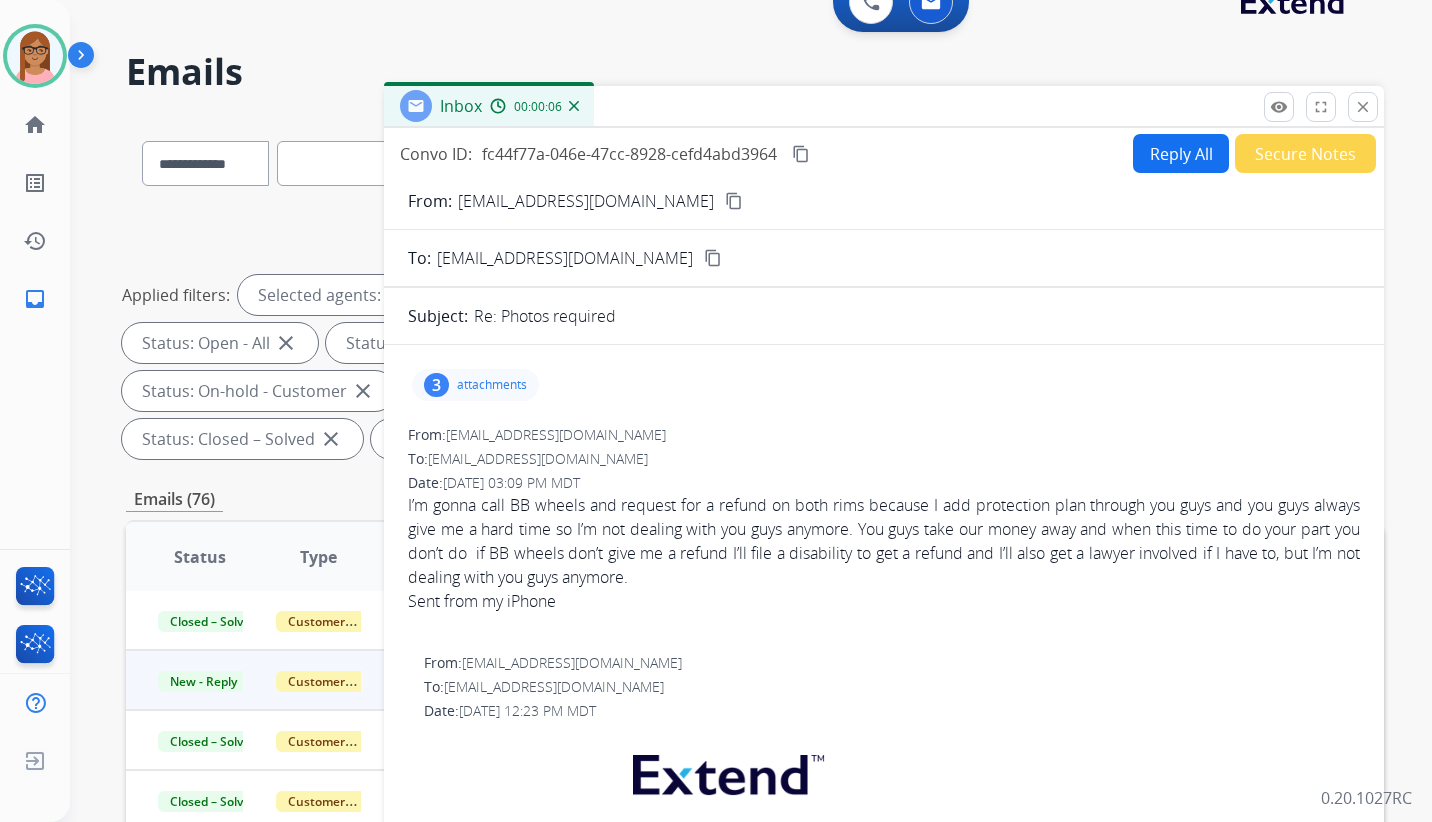 scroll, scrollTop: 0, scrollLeft: 0, axis: both 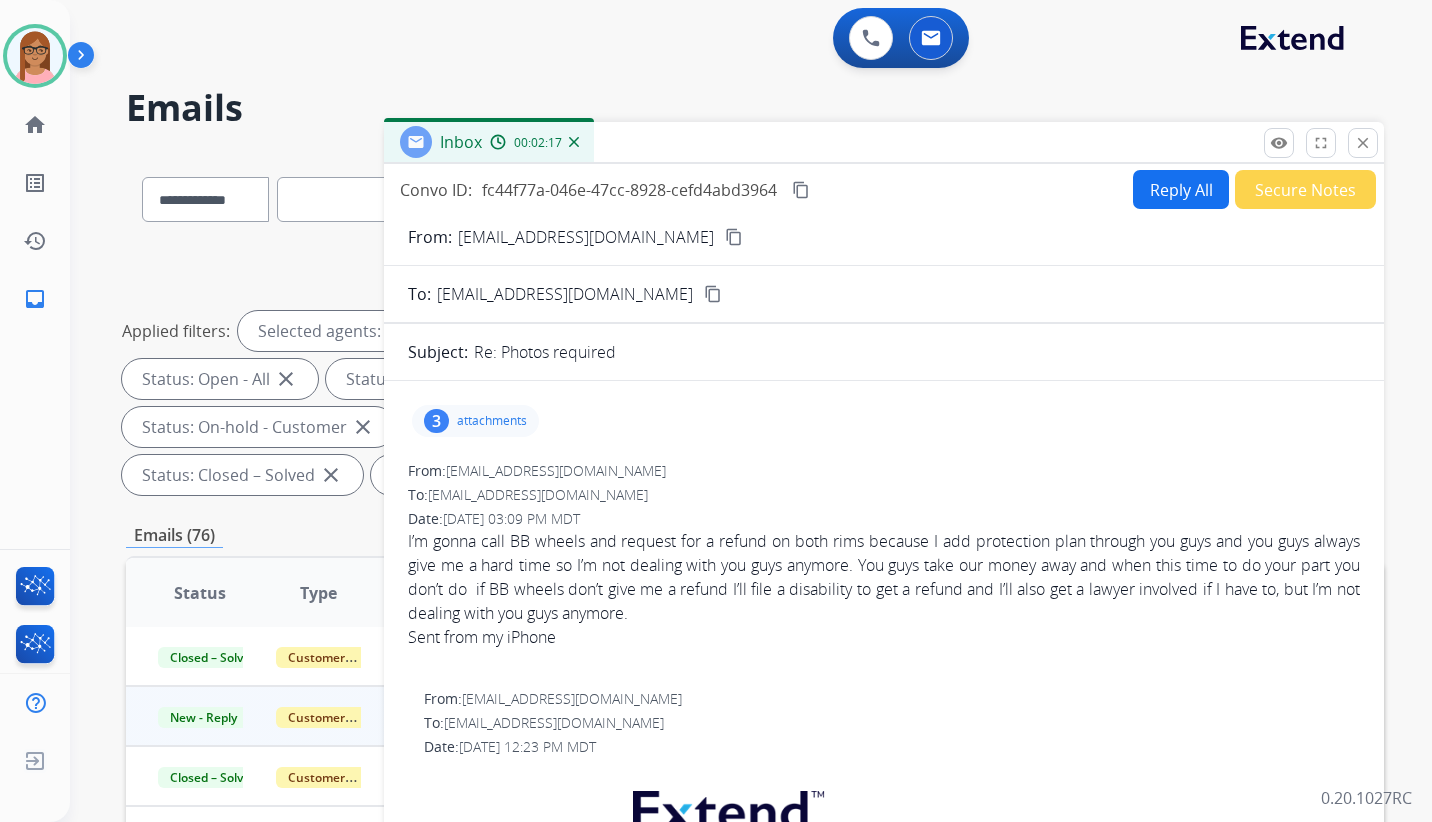 click on "attachments" at bounding box center (492, 421) 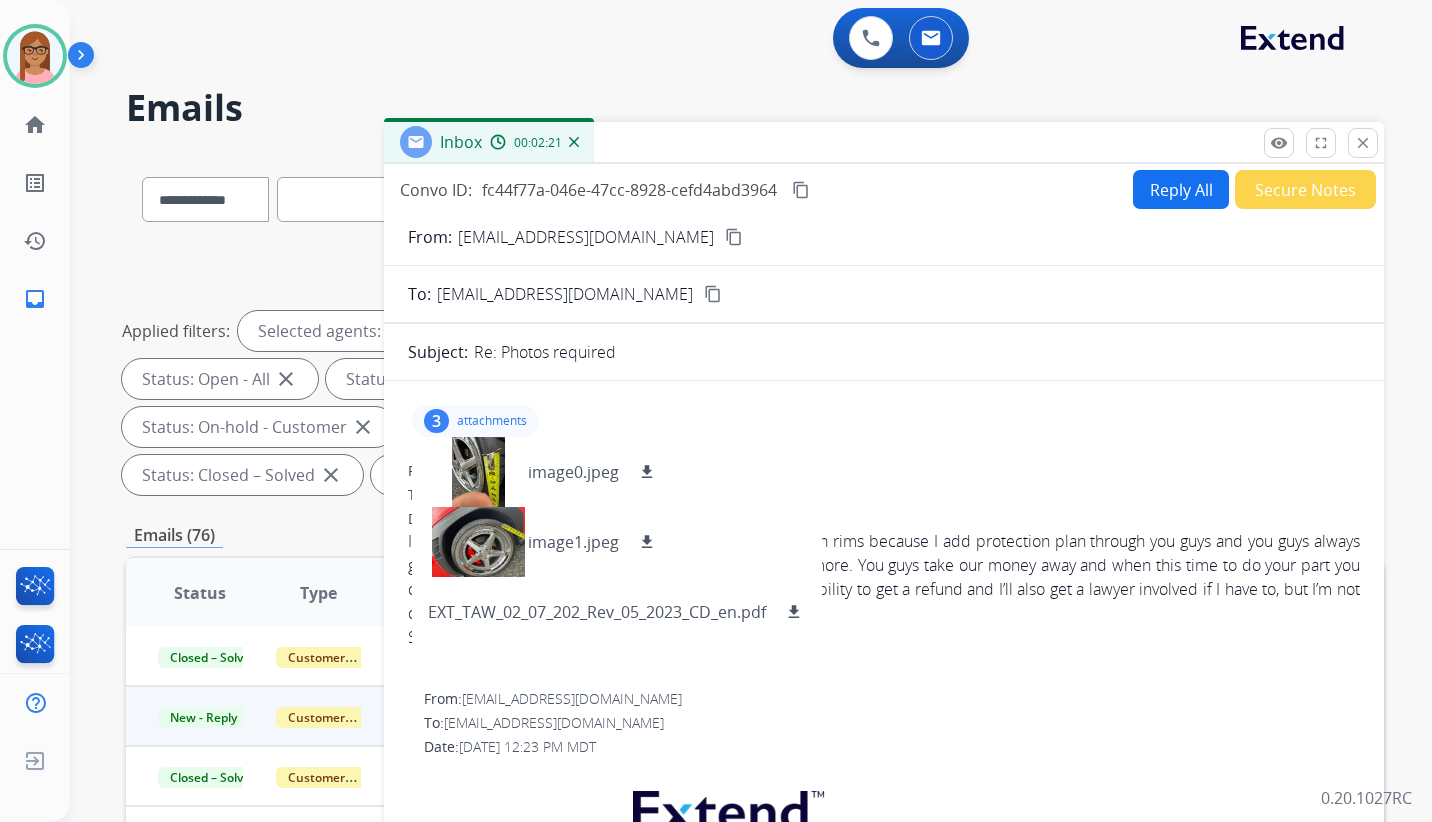 click on "3 attachments  image0.jpeg  download  image1.jpeg  download  EXT_TAW_02_07_202_Rev_05_2023_CD_en.pdf  download" at bounding box center (884, 421) 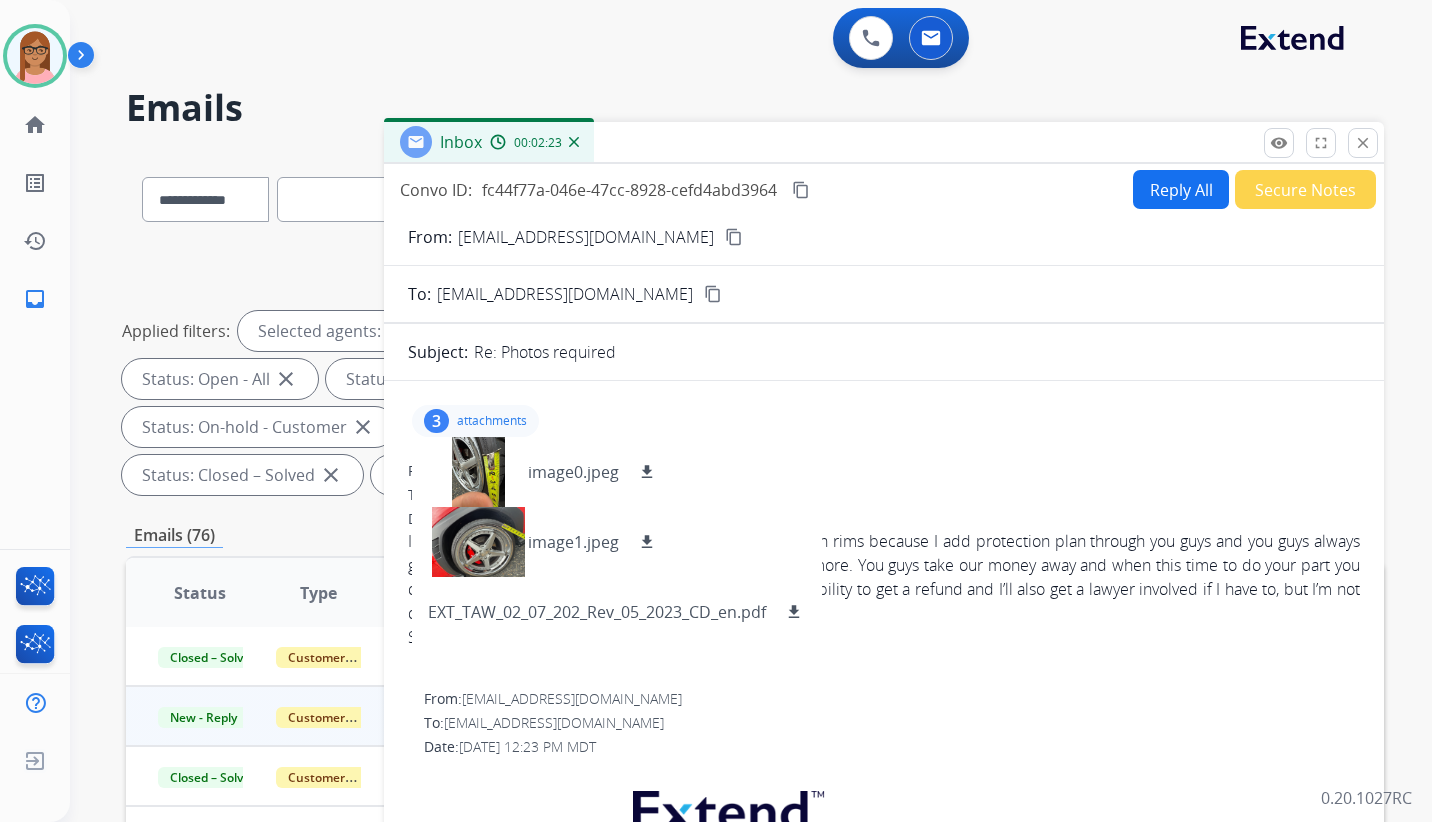 click on "3 attachments  image0.jpeg  download  image1.jpeg  download  EXT_TAW_02_07_202_Rev_05_2023_CD_en.pdf  download  From:  salestime@me.com   To:  support@extend.com  Date:  07/25/2025 - 03:09 PM MDT I’m gonna call BB wheels and request for a refund on both rims because I add protection plan through you guys and you guys always give me a hard time so I’m not dealing with you guys anymore. You guys take our money away and when this time to do your part you don’t do  if BB wheels don’t give me a refund I’ll file a disability to get a refund and I’ll also get a lawyer involved if I have to, but I’m not dealing with you guys anymore. Sent from my iPhone  From:  support@extend.com   To:  salestime@me.com  Date:  07/25/2025 - 12:23 PM MDT Hello Thiago, Thanks for being an Extend customer. Extend Customer Support support@extend.com | www.extend.com  From:  support@extend.com   To:  salestime@me.com  Date:  07/25/2025 - 10:11 AM MDT Hello Thiago, Thanks for being an Extend customer. Extend Customer Support" at bounding box center (884, 1947) 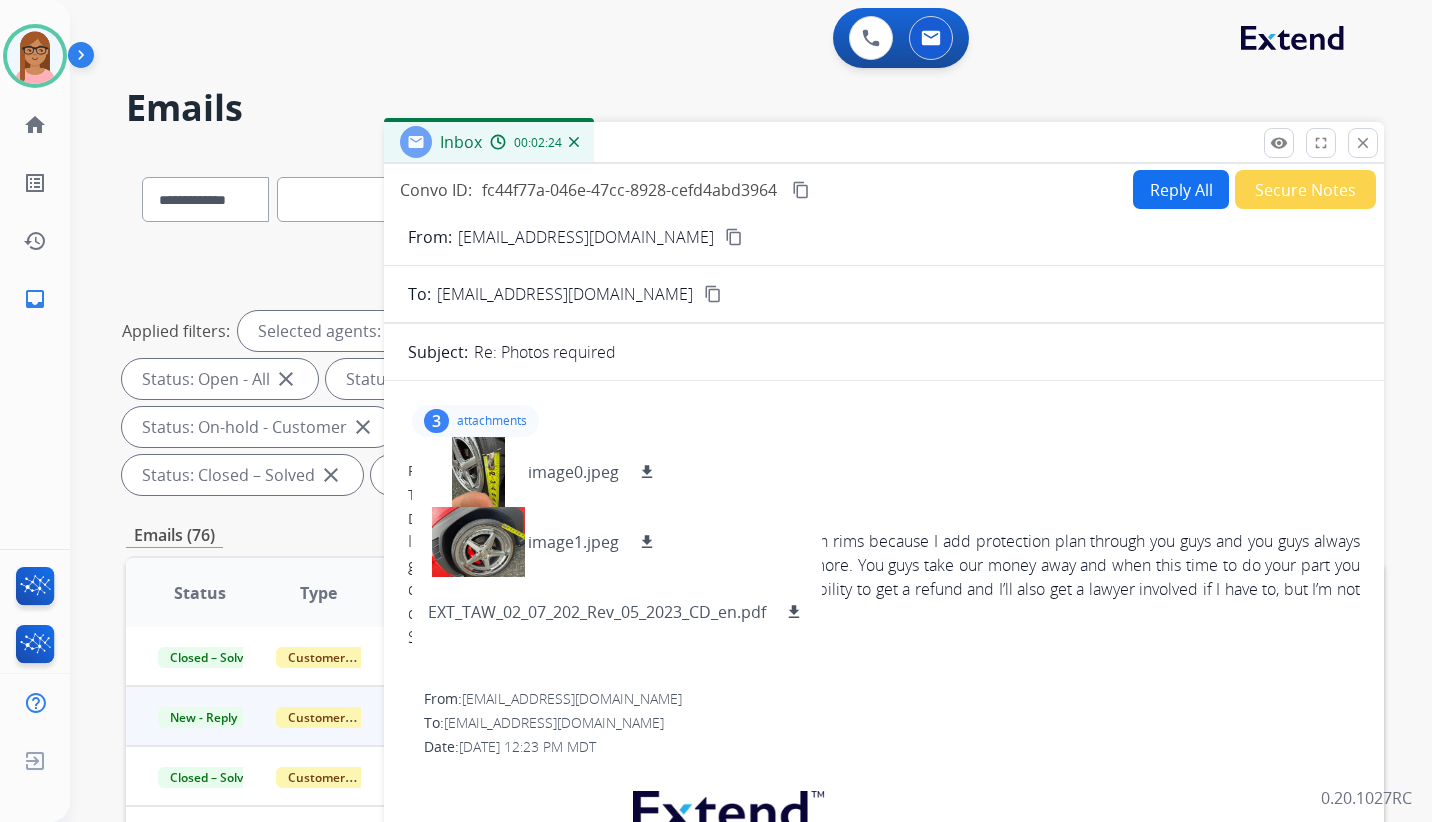 click on "3 attachments  image0.jpeg  download  image1.jpeg  download  EXT_TAW_02_07_202_Rev_05_2023_CD_en.pdf  download  From:  salestime@me.com   To:  support@extend.com  Date:  07/25/2025 - 03:09 PM MDT I’m gonna call BB wheels and request for a refund on both rims because I add protection plan through you guys and you guys always give me a hard time so I’m not dealing with you guys anymore. You guys take our money away and when this time to do your part you don’t do  if BB wheels don’t give me a refund I’ll file a disability to get a refund and I’ll also get a lawyer involved if I have to, but I’m not dealing with you guys anymore. Sent from my iPhone  From:  support@extend.com   To:  salestime@me.com  Date:  07/25/2025 - 12:23 PM MDT Hello Thiago, Thanks for being an Extend customer. Extend Customer Support support@extend.com | www.extend.com  From:  support@extend.com   To:  salestime@me.com  Date:  07/25/2025 - 10:11 AM MDT Hello Thiago, Thanks for being an Extend customer. Extend Customer Support" at bounding box center [884, 1947] 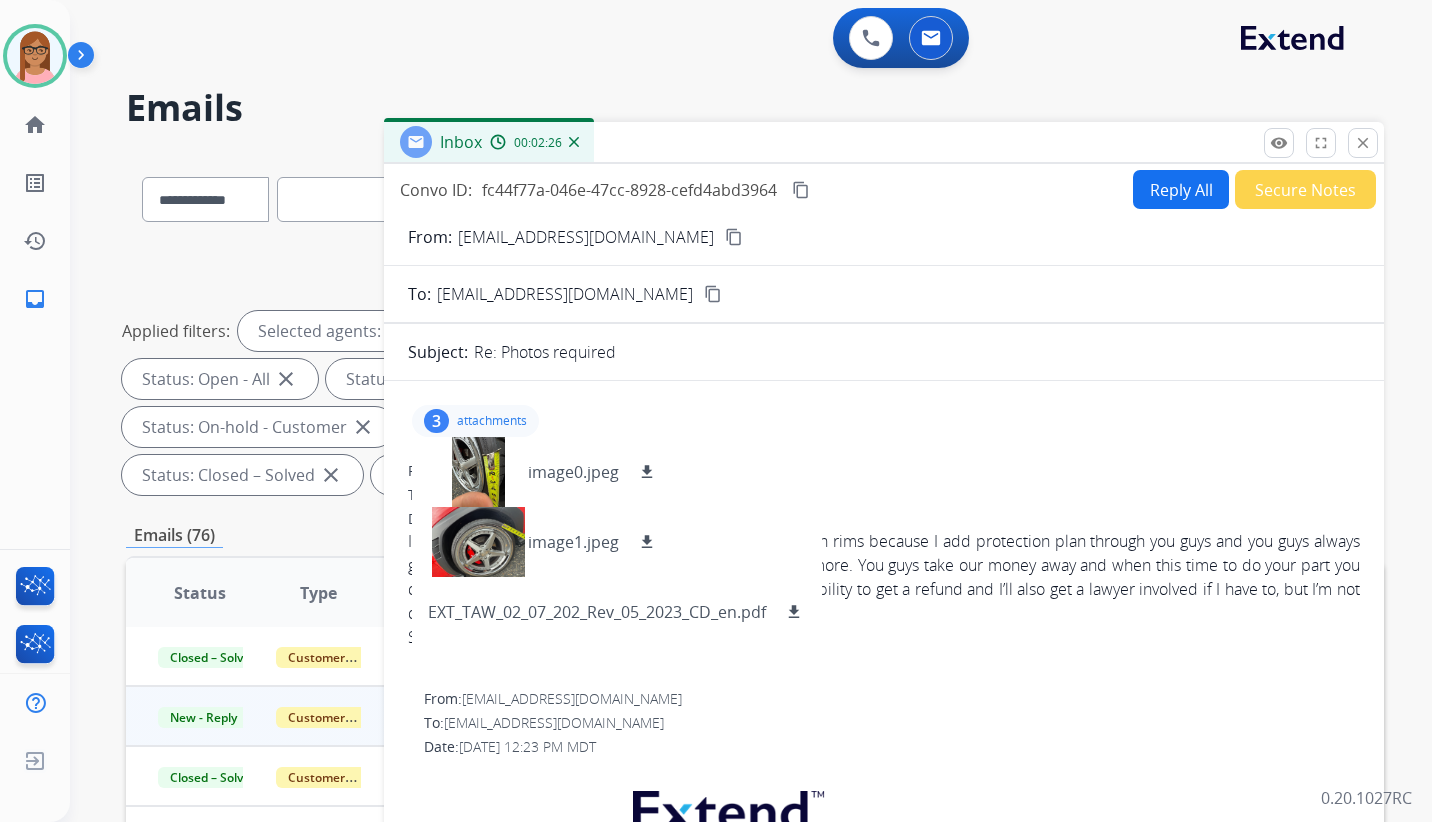 drag, startPoint x: 958, startPoint y: 459, endPoint x: 1169, endPoint y: 459, distance: 211 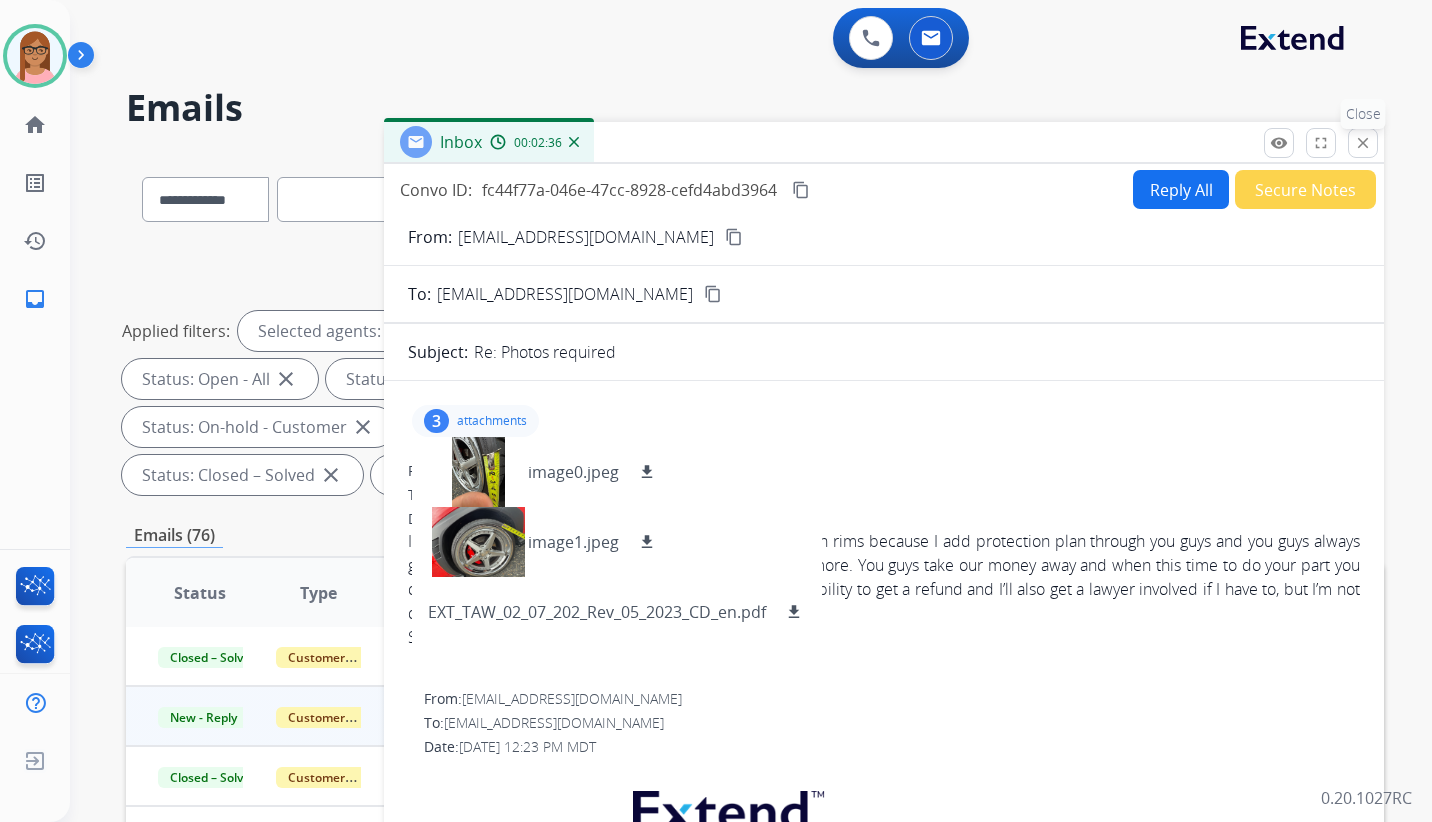 click on "close" at bounding box center (1363, 143) 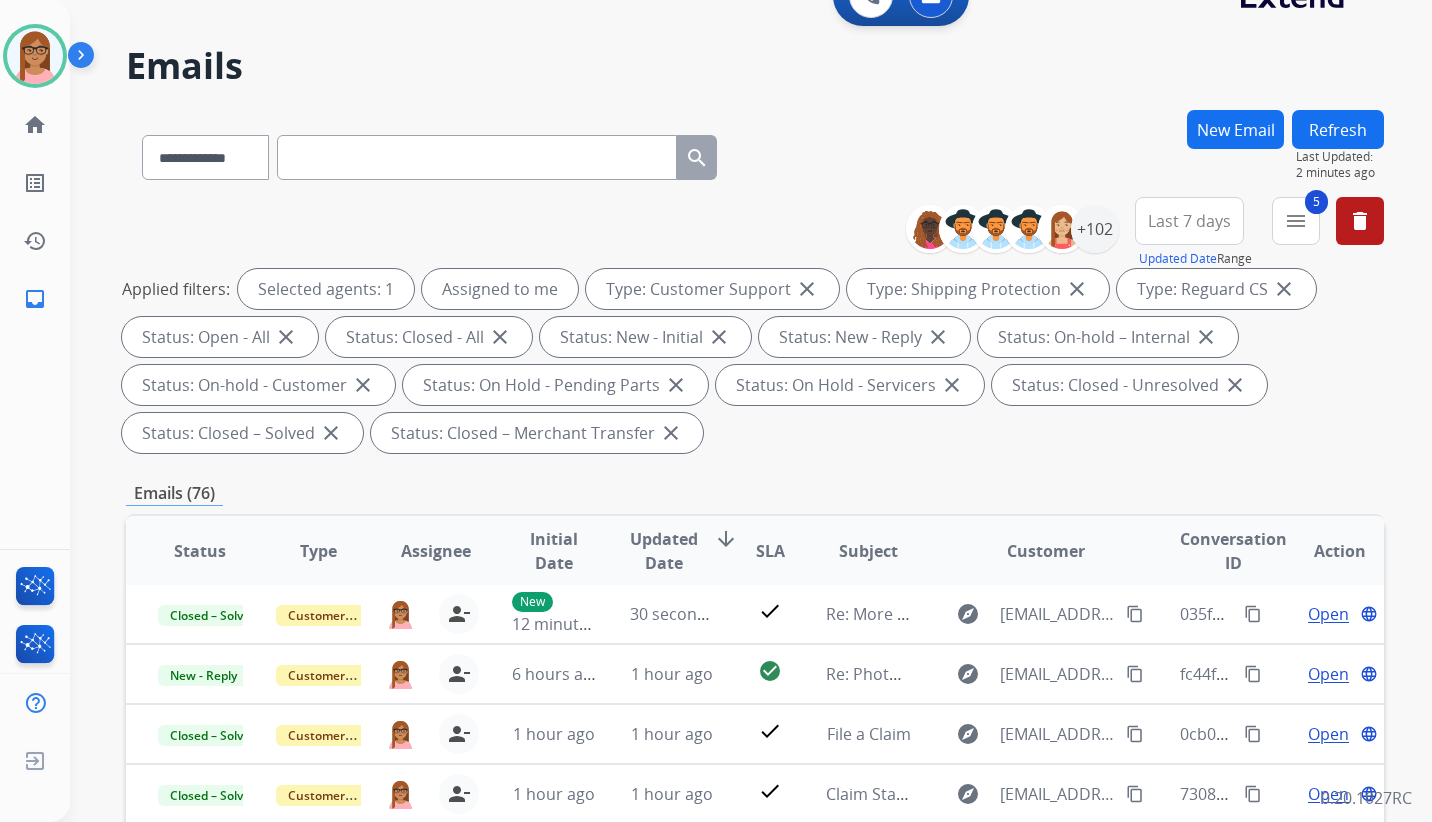 scroll, scrollTop: 0, scrollLeft: 0, axis: both 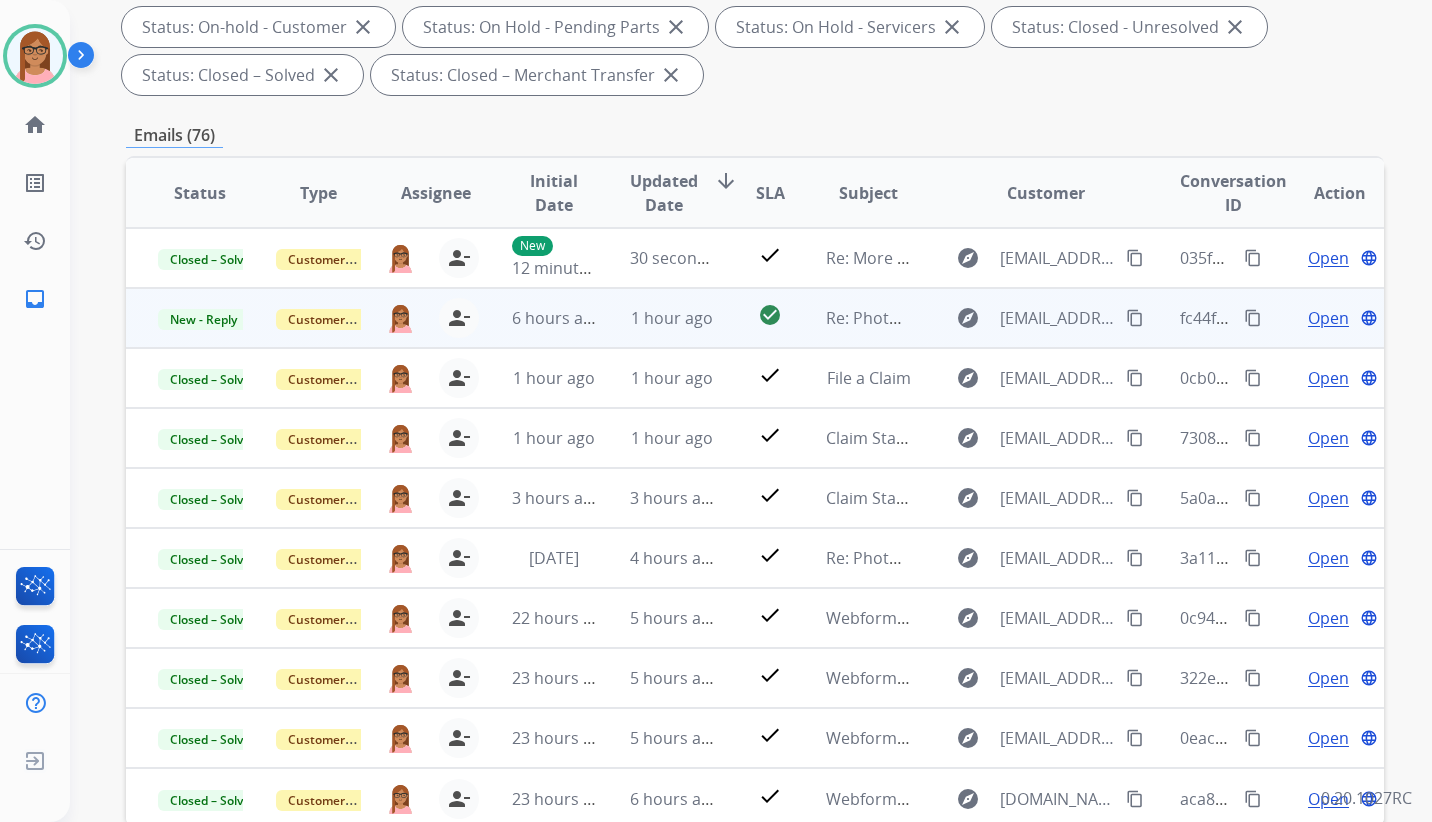 click on "Open" at bounding box center (1328, 318) 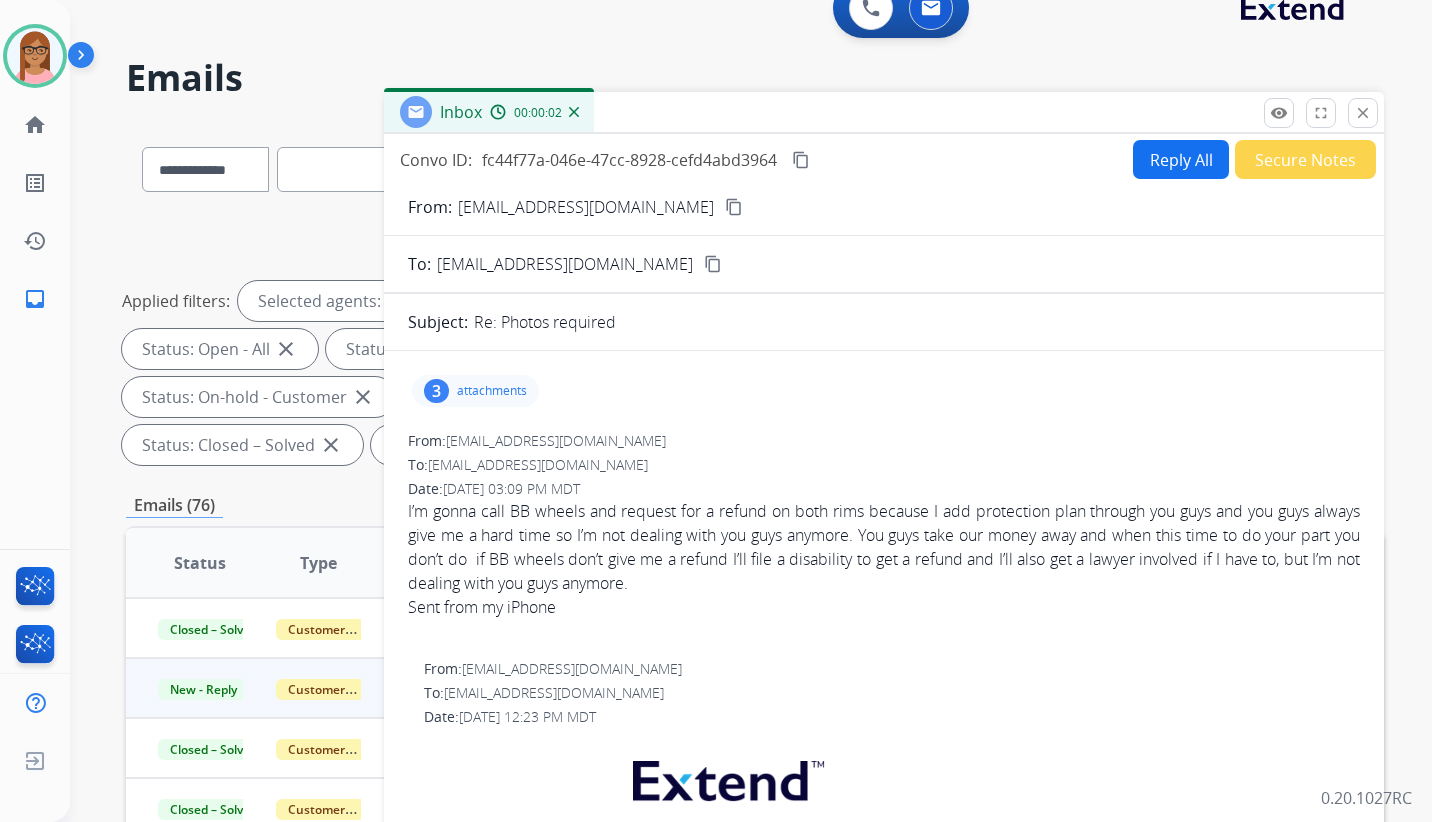 scroll, scrollTop: 0, scrollLeft: 0, axis: both 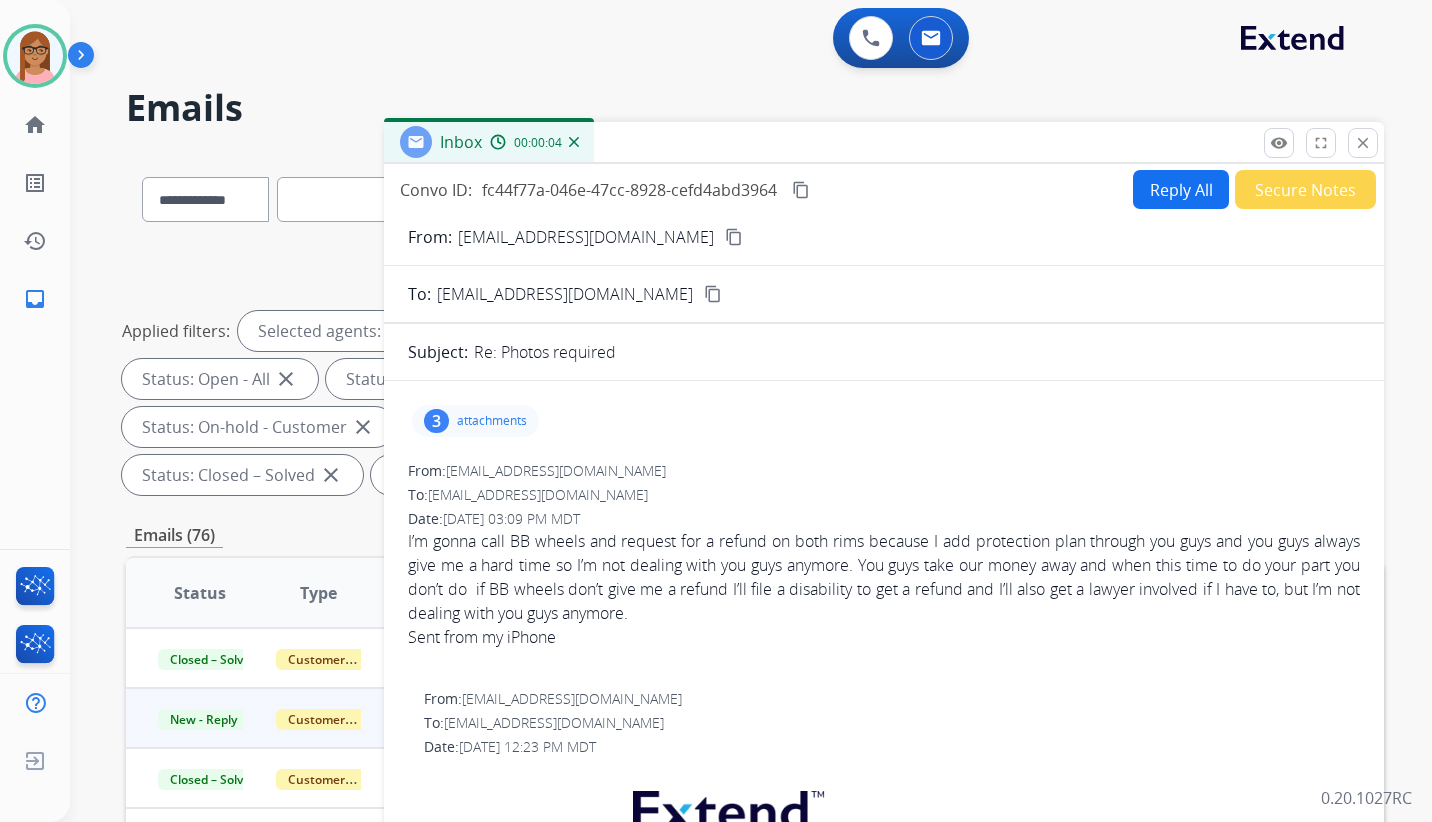 click on "Reply All" at bounding box center [1181, 189] 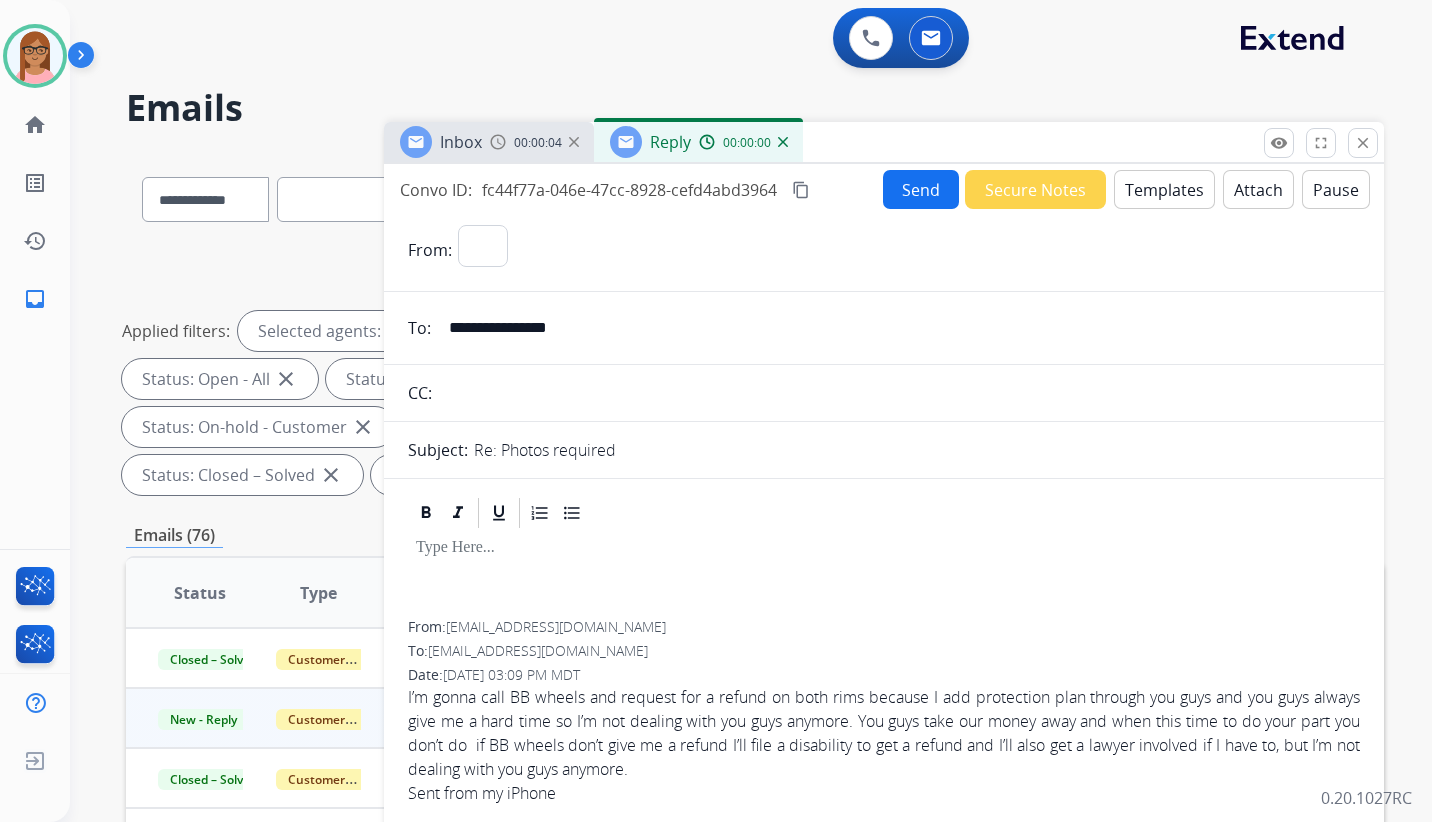 select on "**********" 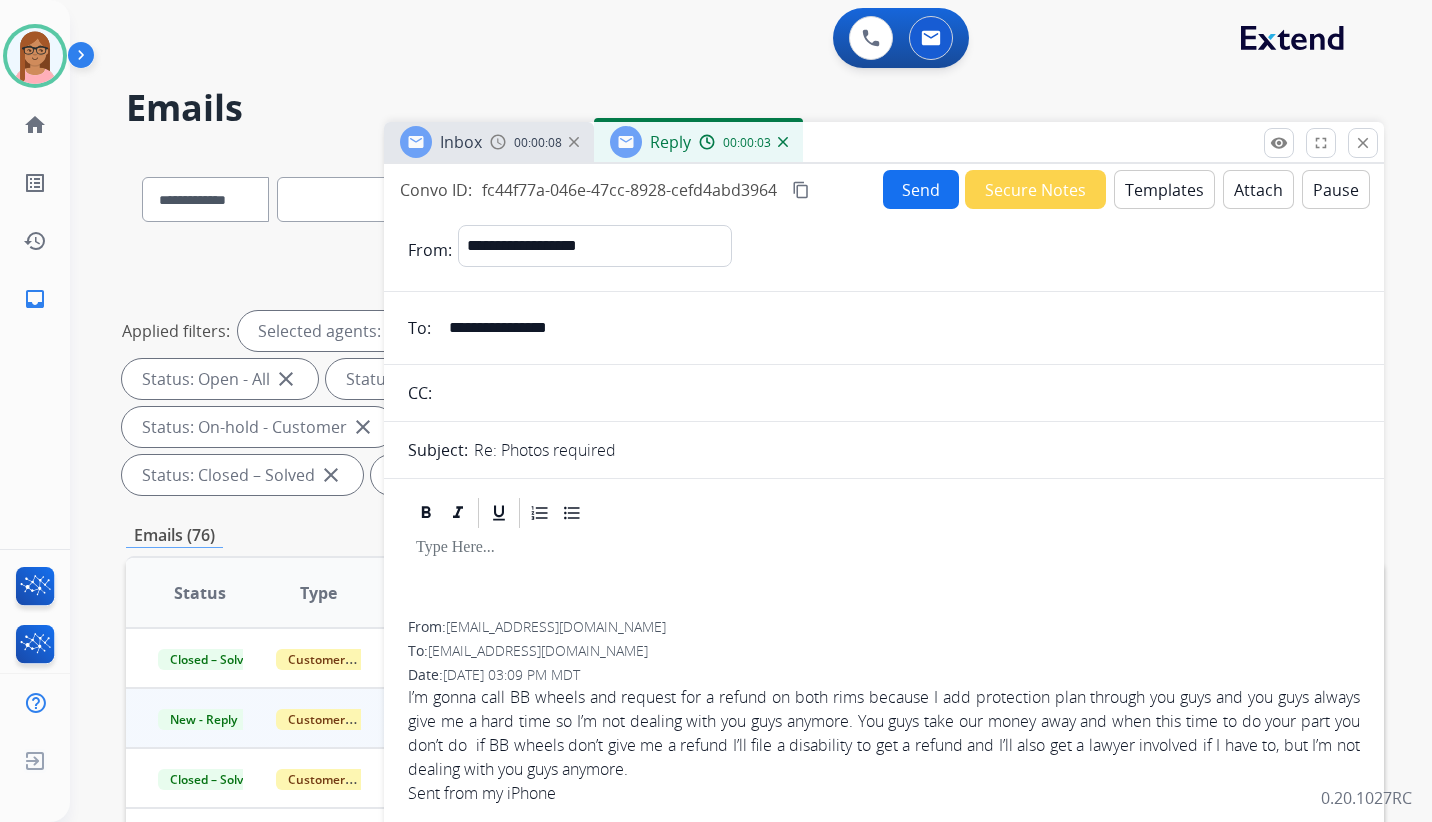 click on "Templates" at bounding box center (1164, 189) 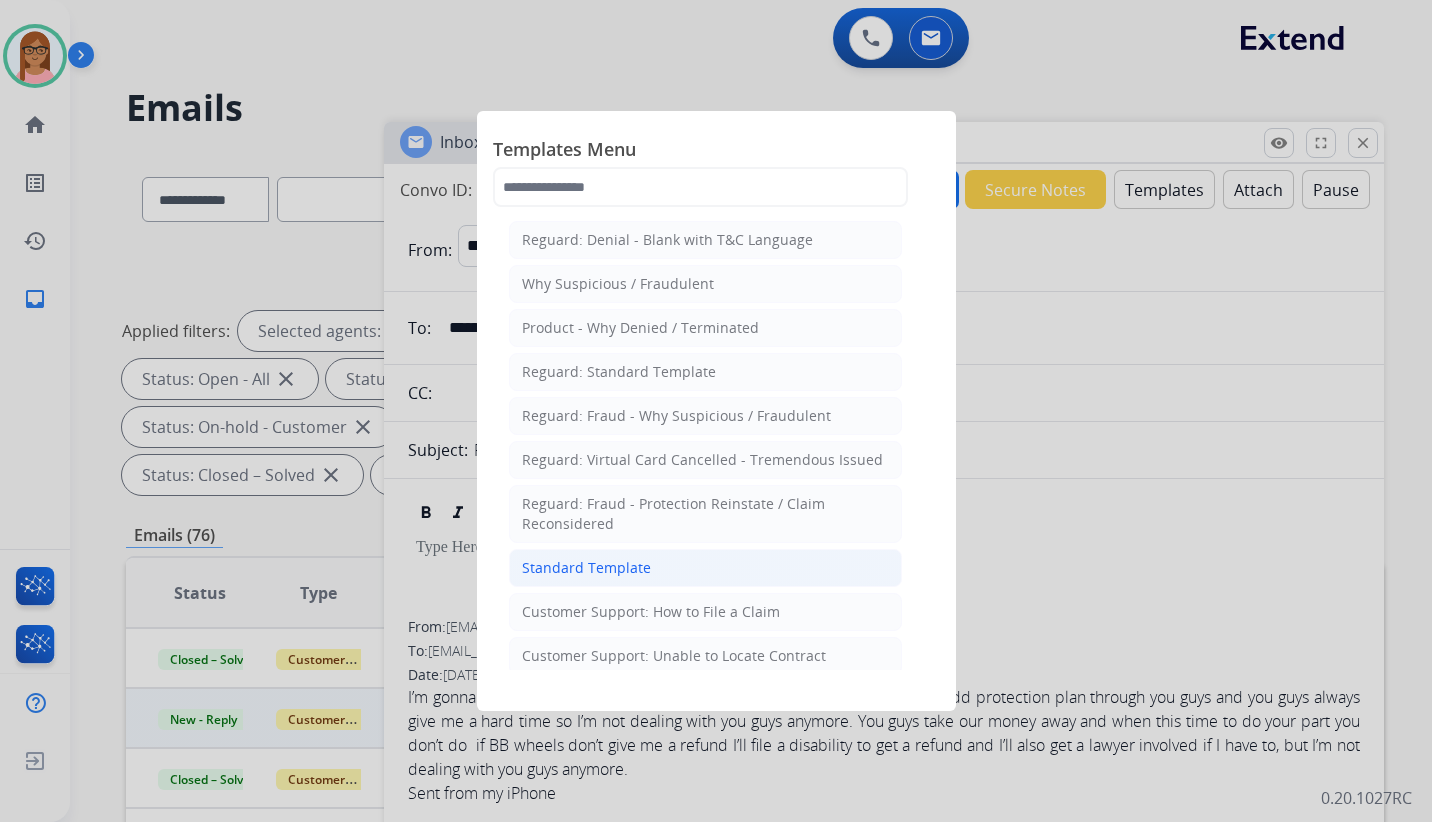 click on "Standard Template" 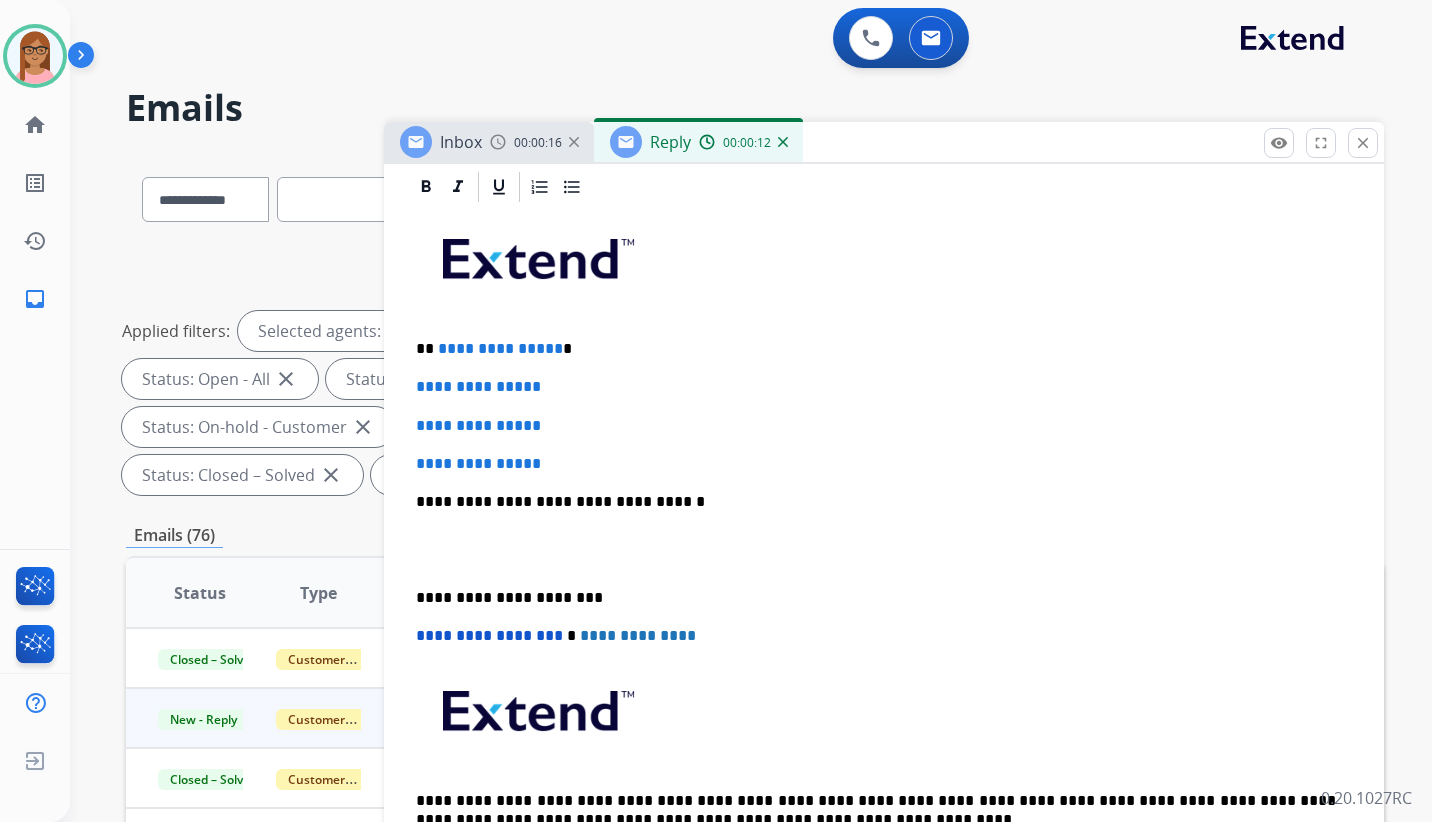 scroll, scrollTop: 400, scrollLeft: 0, axis: vertical 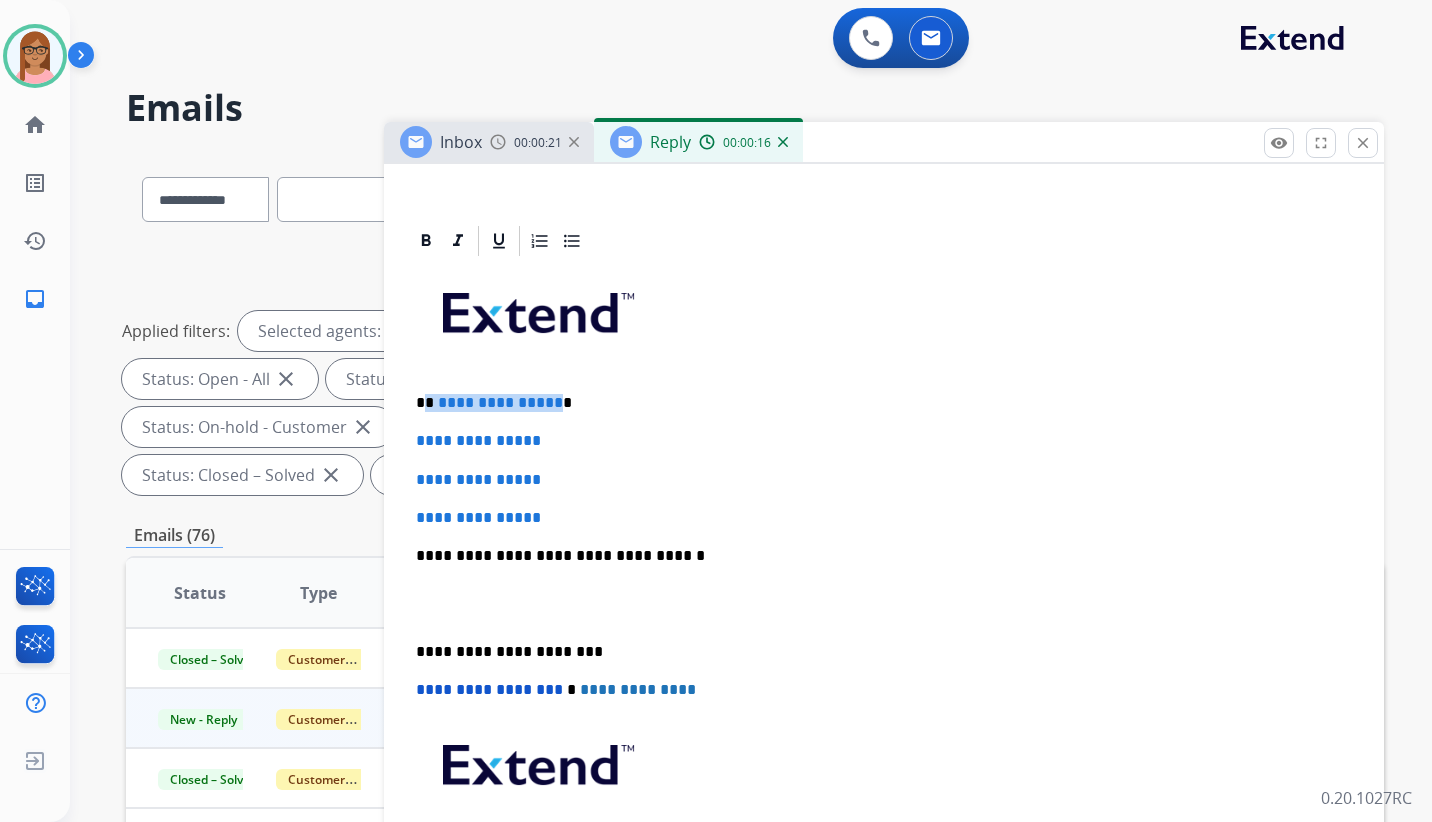drag, startPoint x: 425, startPoint y: 402, endPoint x: 553, endPoint y: 405, distance: 128.03516 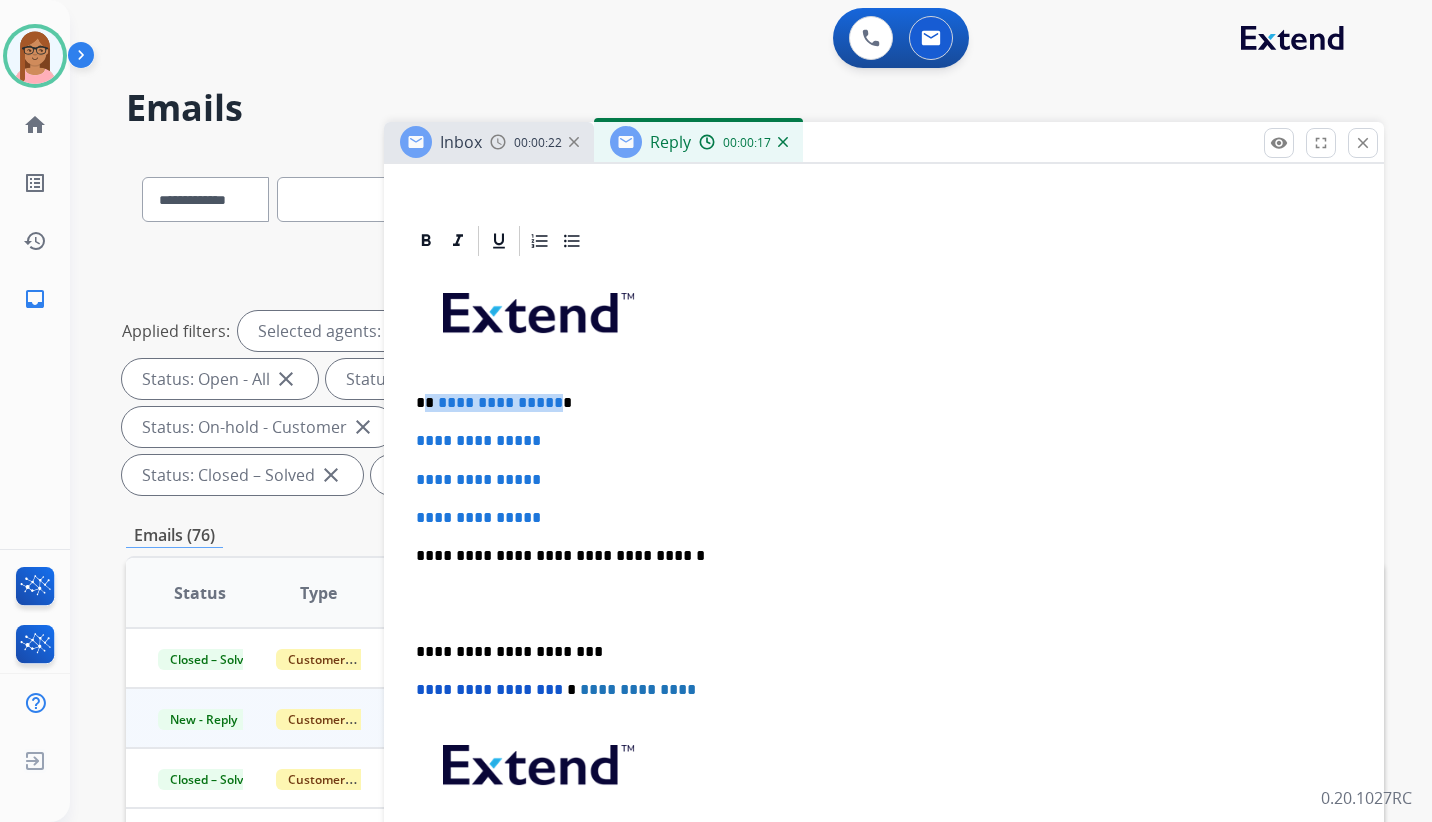 type 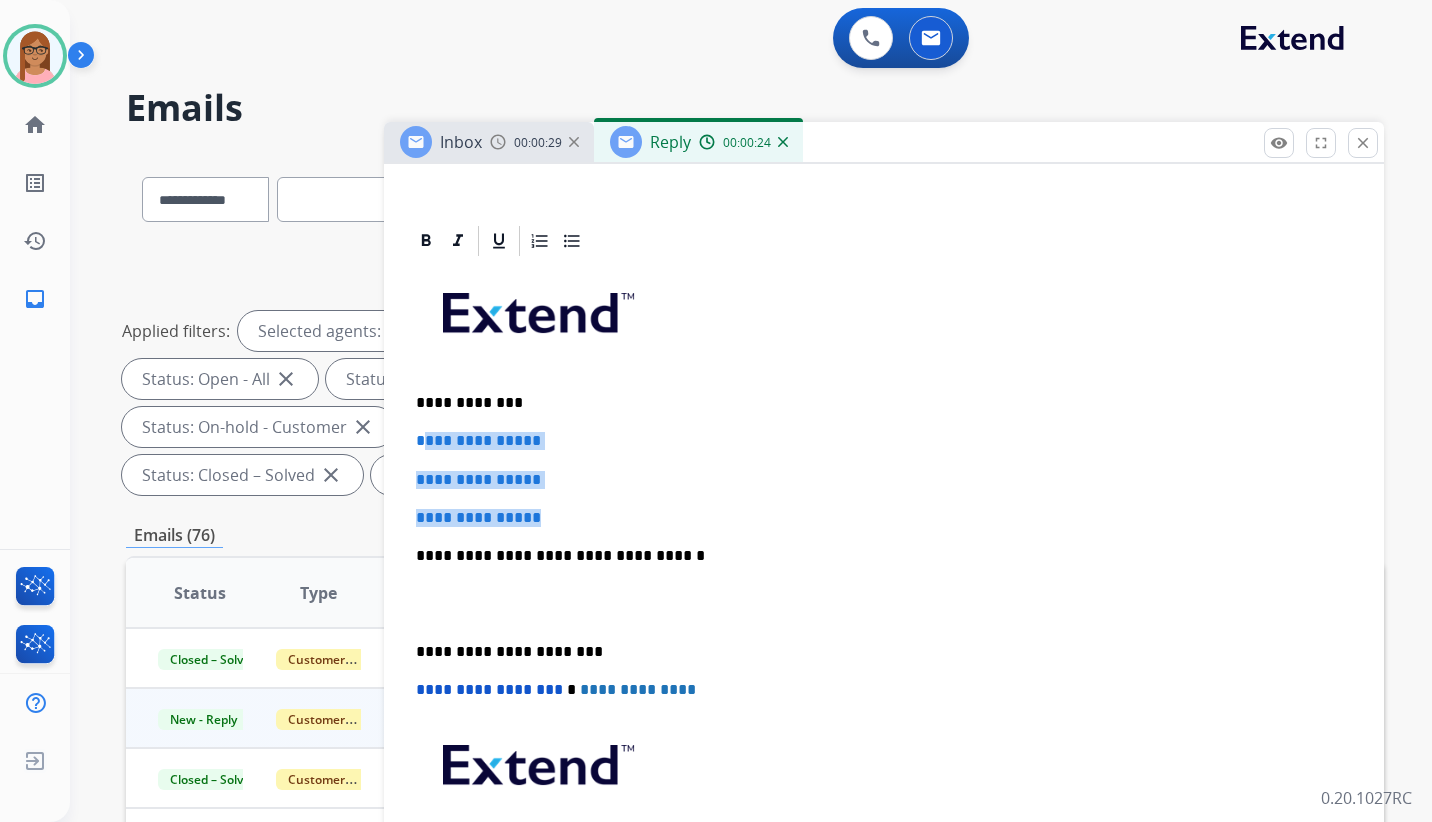 drag, startPoint x: 424, startPoint y: 439, endPoint x: 555, endPoint y: 516, distance: 151.95393 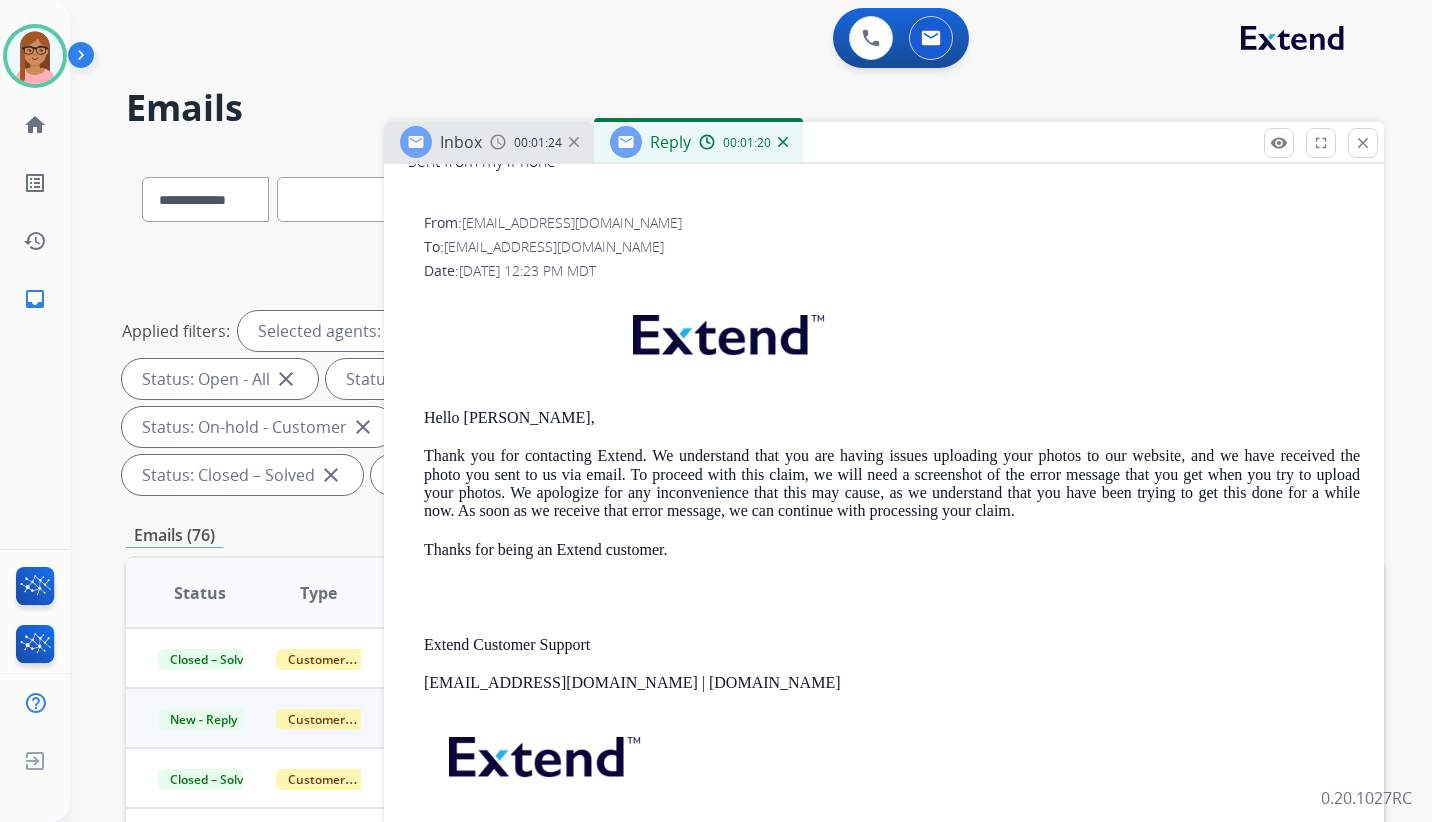 scroll, scrollTop: 1300, scrollLeft: 0, axis: vertical 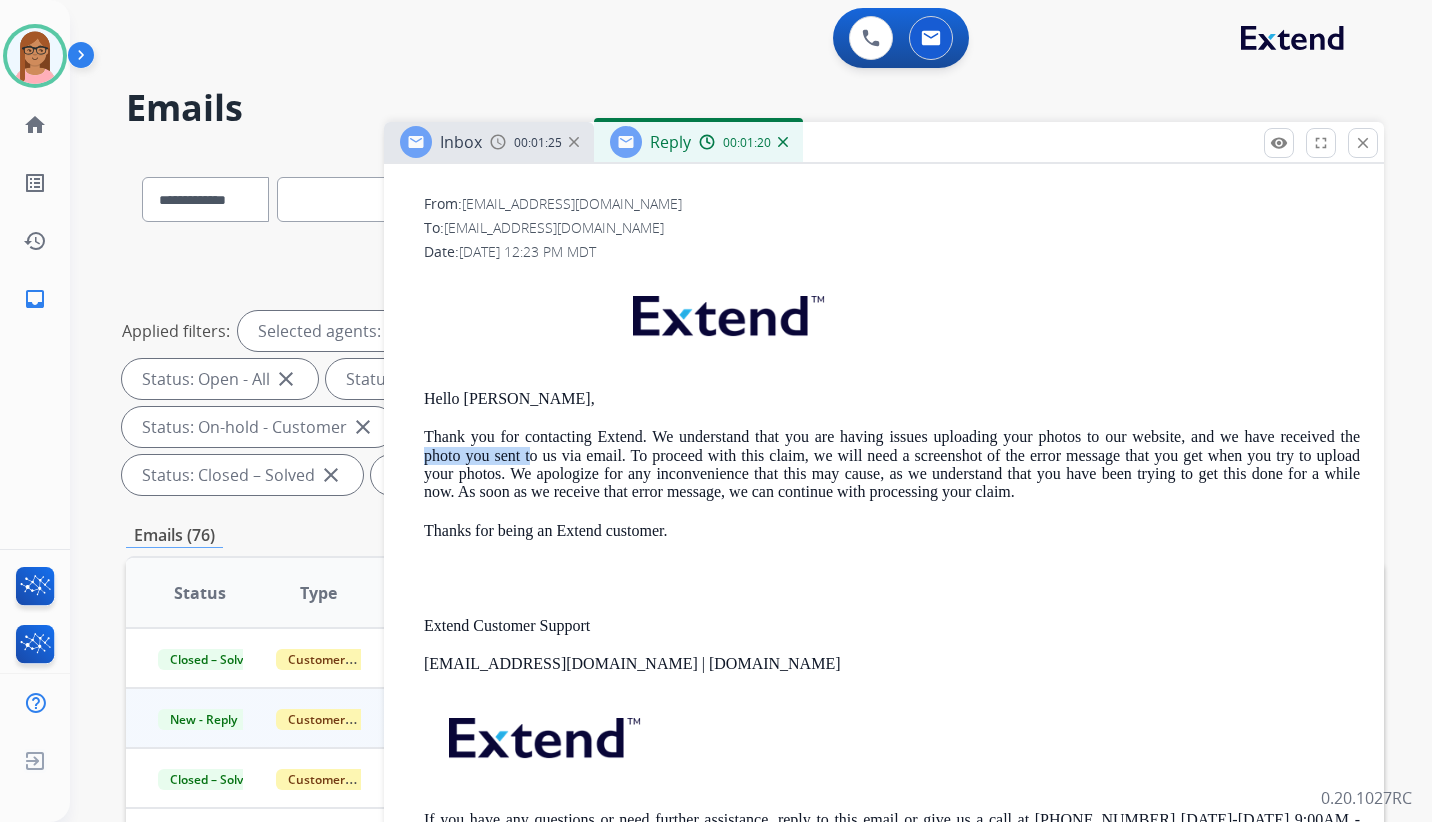 drag, startPoint x: 530, startPoint y: 455, endPoint x: 577, endPoint y: 448, distance: 47.518417 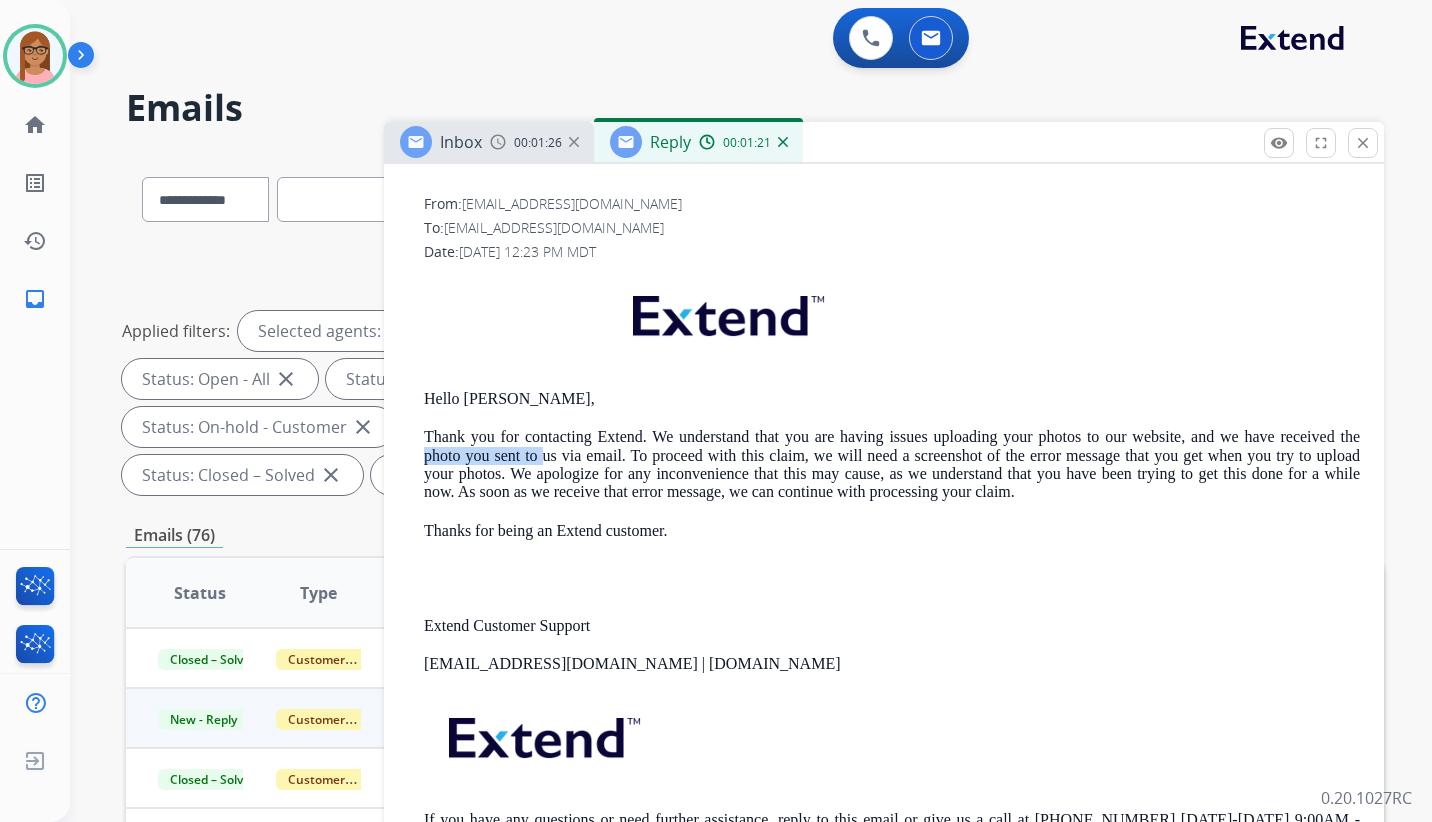 drag, startPoint x: 577, startPoint y: 448, endPoint x: 670, endPoint y: 439, distance: 93.43447 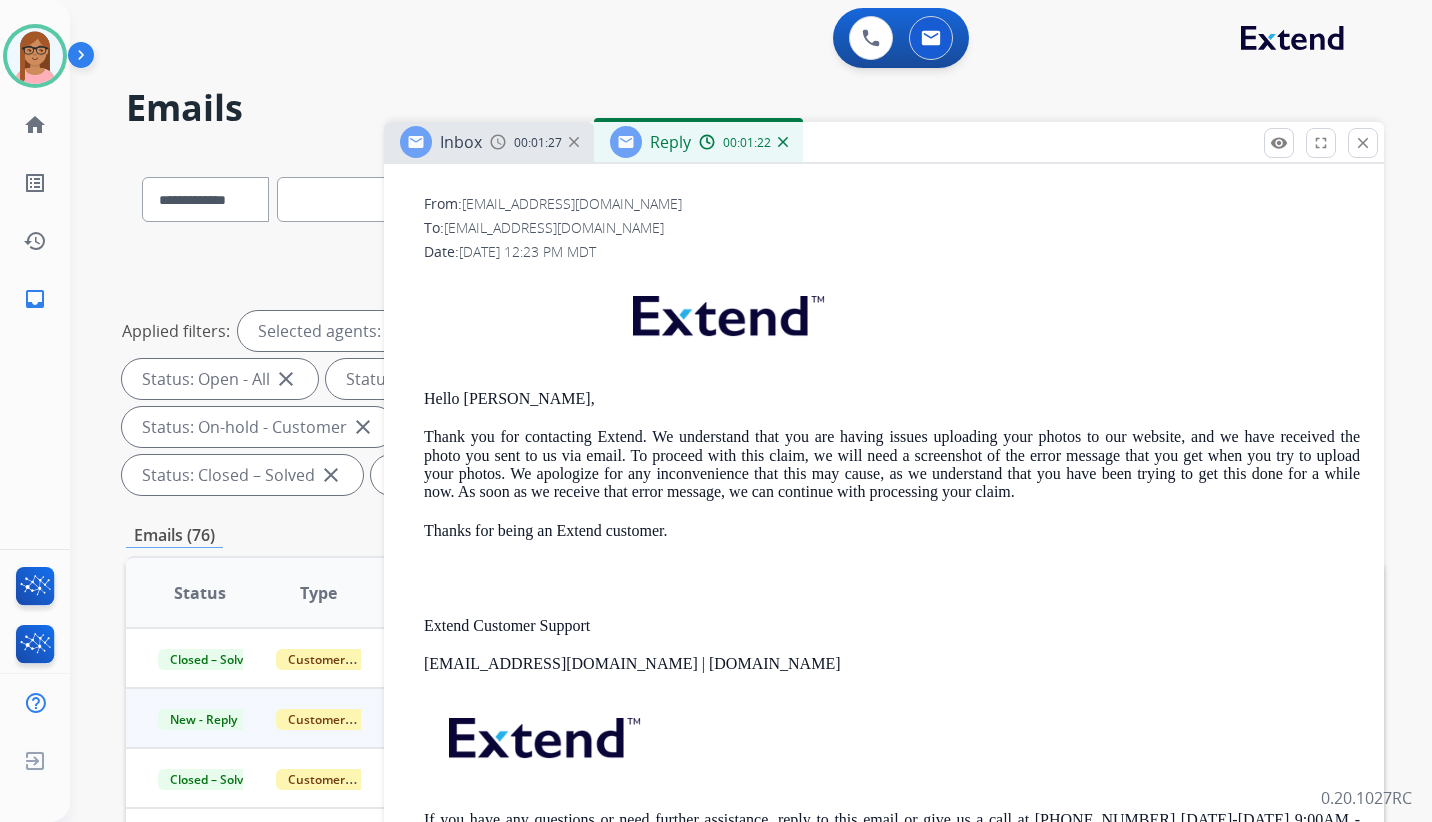 click on "Thank you for contacting Extend. We understand that you are having issues uploading your photos to our website, and we have received the photo you sent to us via email. To proceed with this claim, we will need a screenshot of the error message that you get when you try to upload your photos. We apologize for any inconvenience that this may cause, as we understand that you have been trying to get this done for a while now. As soon as we receive that error message, we can continue with processing your claim." at bounding box center (892, 465) 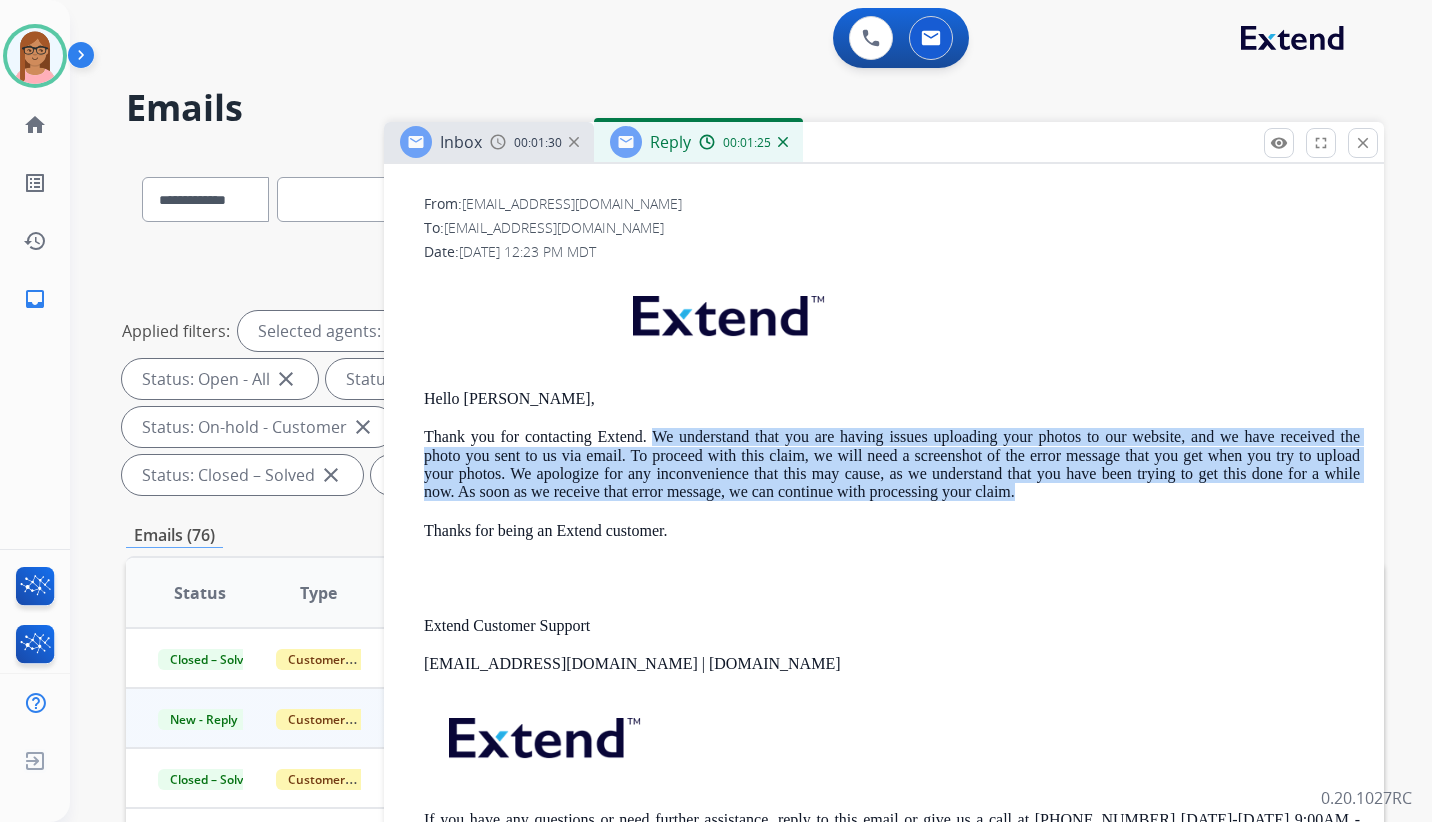 drag, startPoint x: 654, startPoint y: 432, endPoint x: 1031, endPoint y: 495, distance: 382.2277 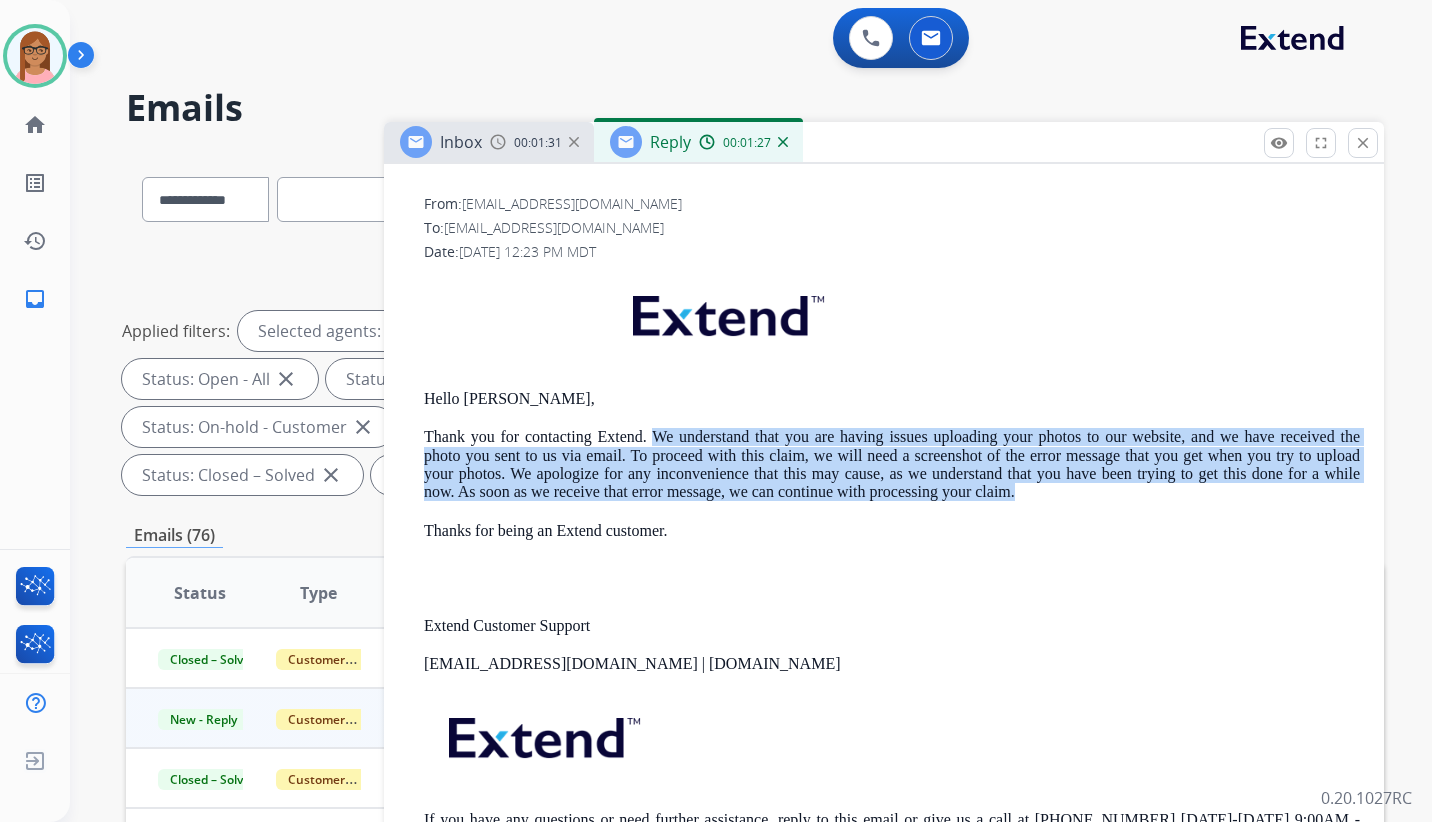 copy on "We understand that you are having issues uploading your photos to our website, and we have received the photo you sent to us via email. To proceed with this claim, we will need a screenshot of the error message that you get when you try to upload your photos. We apologize for any inconvenience that this may cause, as we understand that you have been trying to get this done for a while now. As soon as we receive that error message, we can continue with processing your claim." 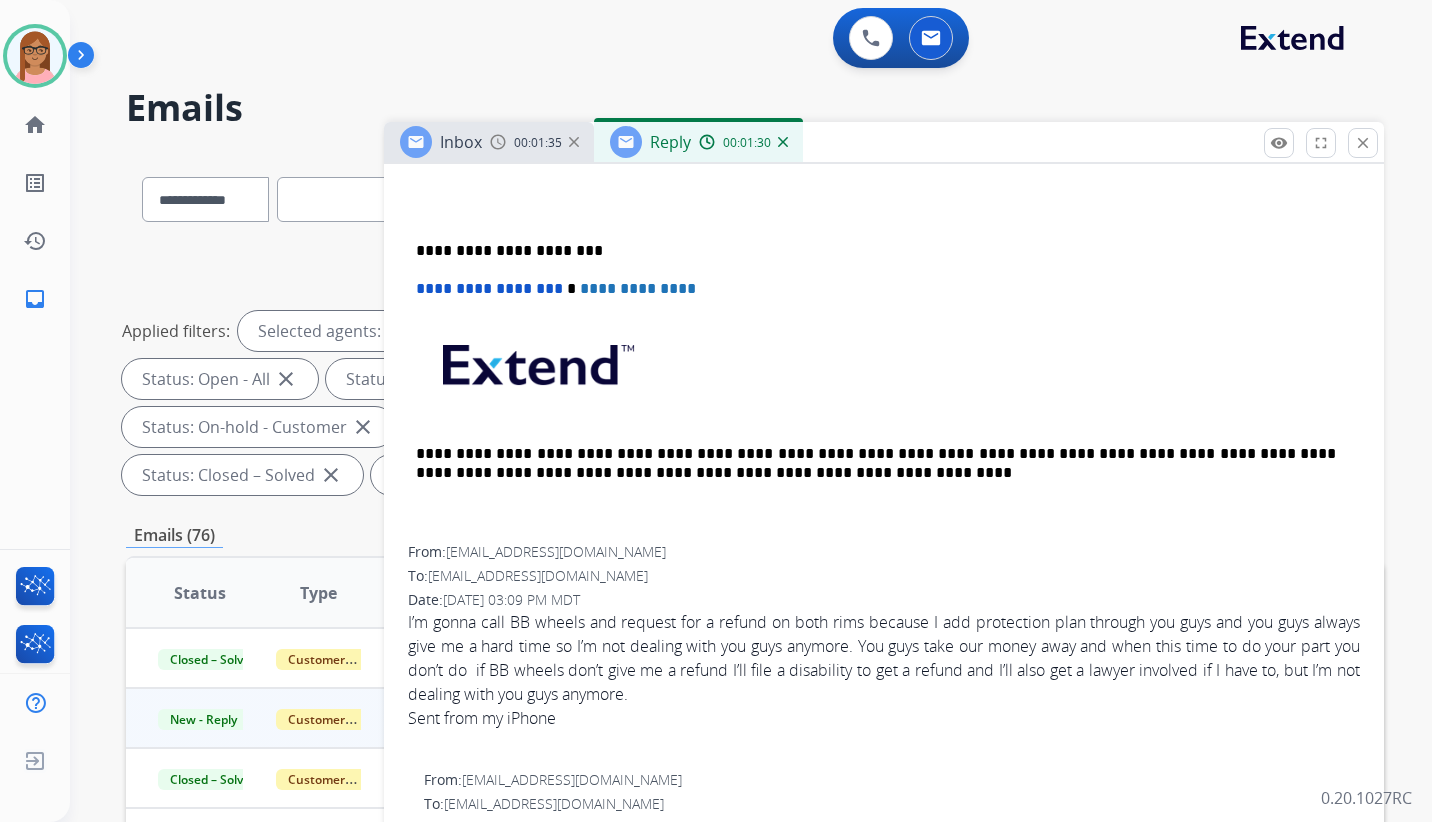 scroll, scrollTop: 500, scrollLeft: 0, axis: vertical 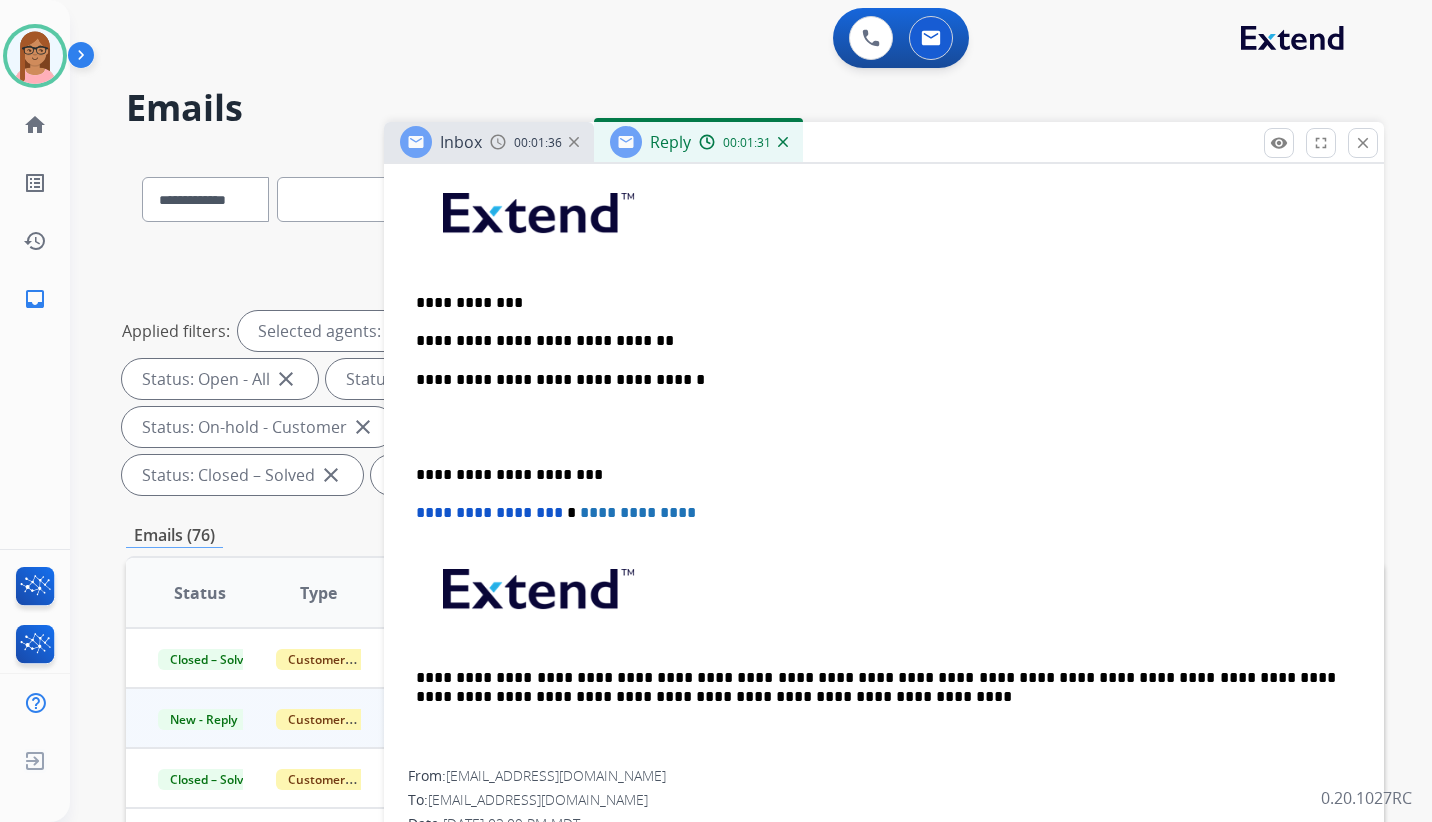 click on "**********" at bounding box center (876, 380) 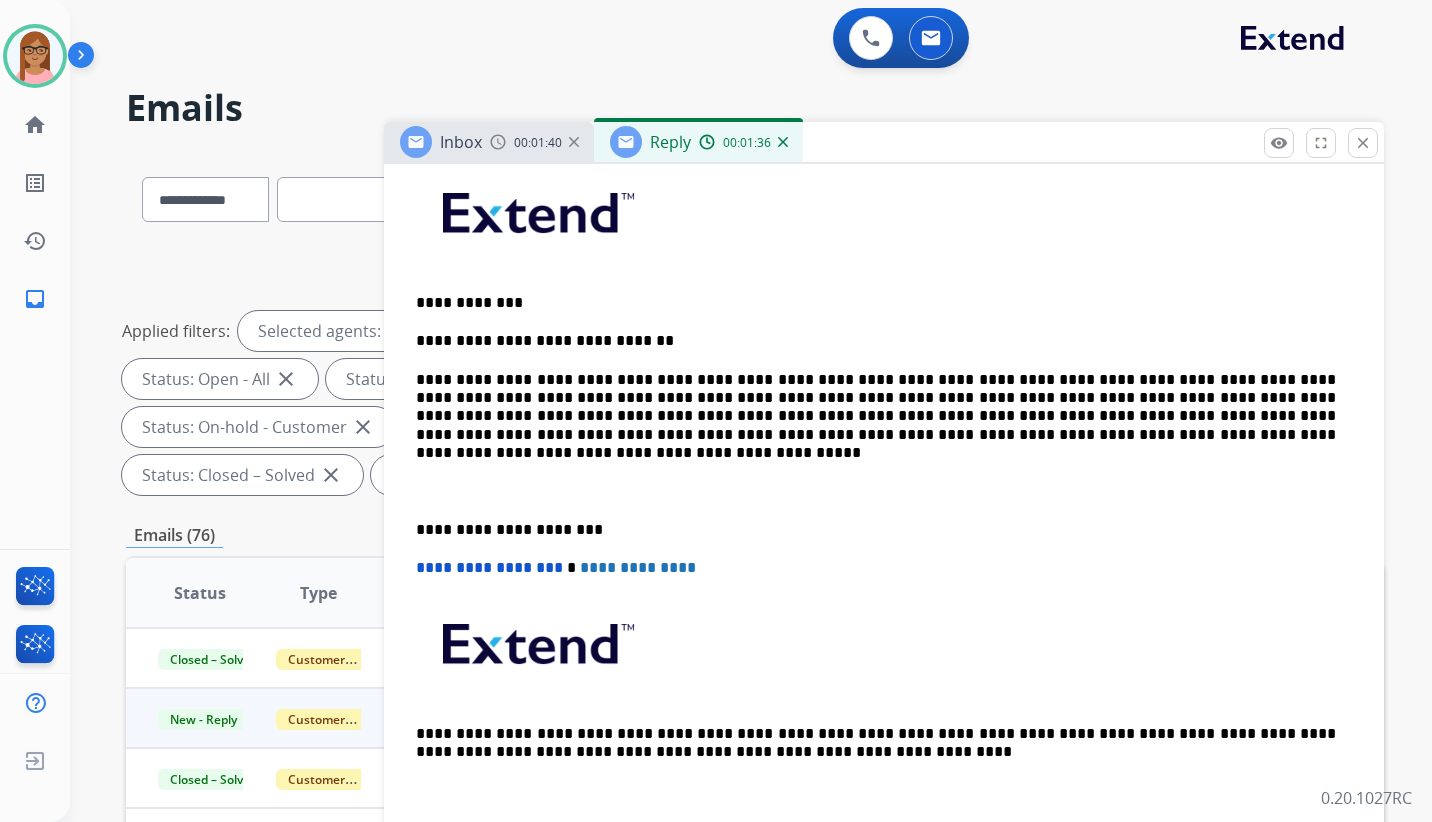 click at bounding box center [884, 482] 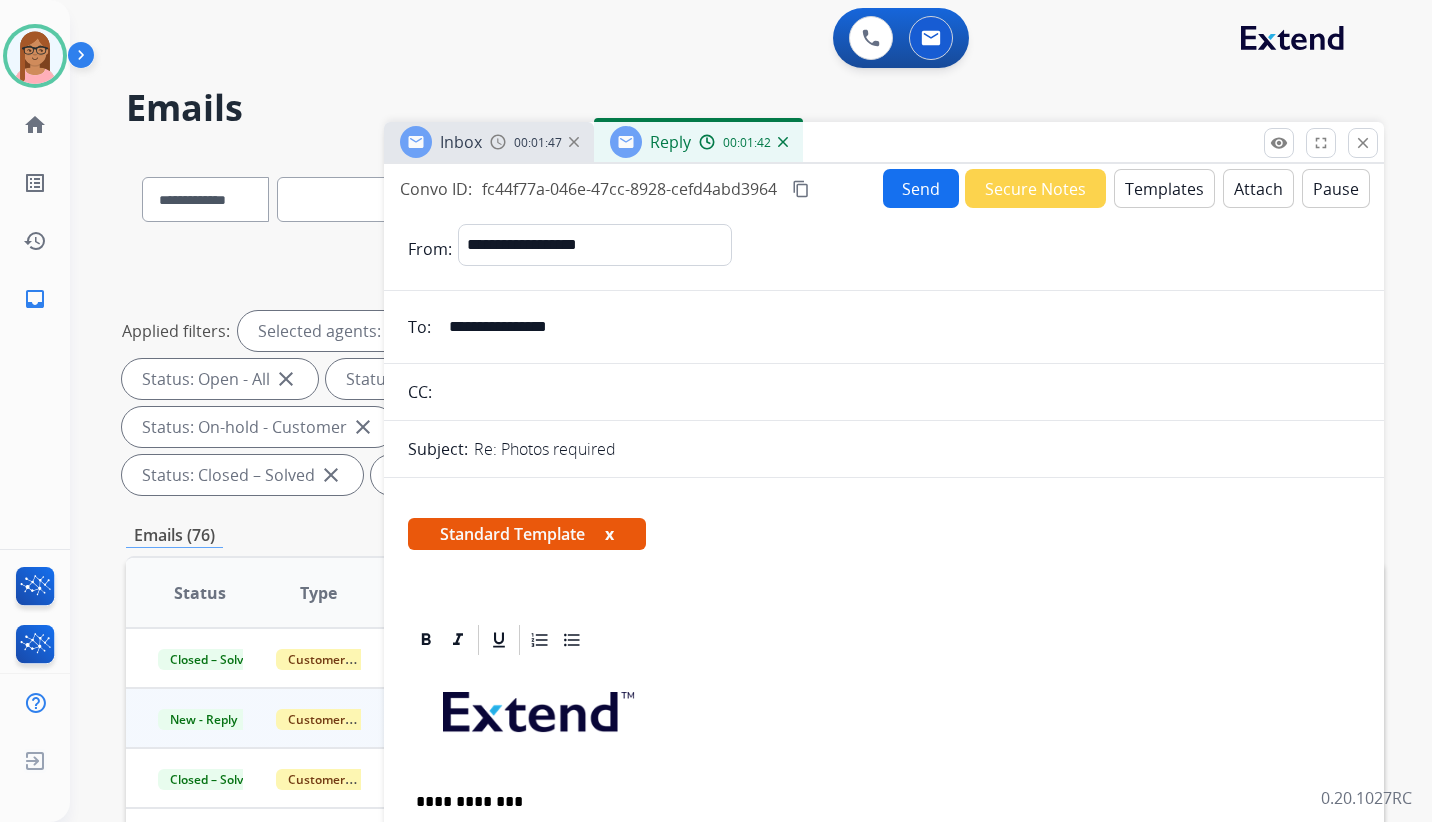 scroll, scrollTop: 0, scrollLeft: 0, axis: both 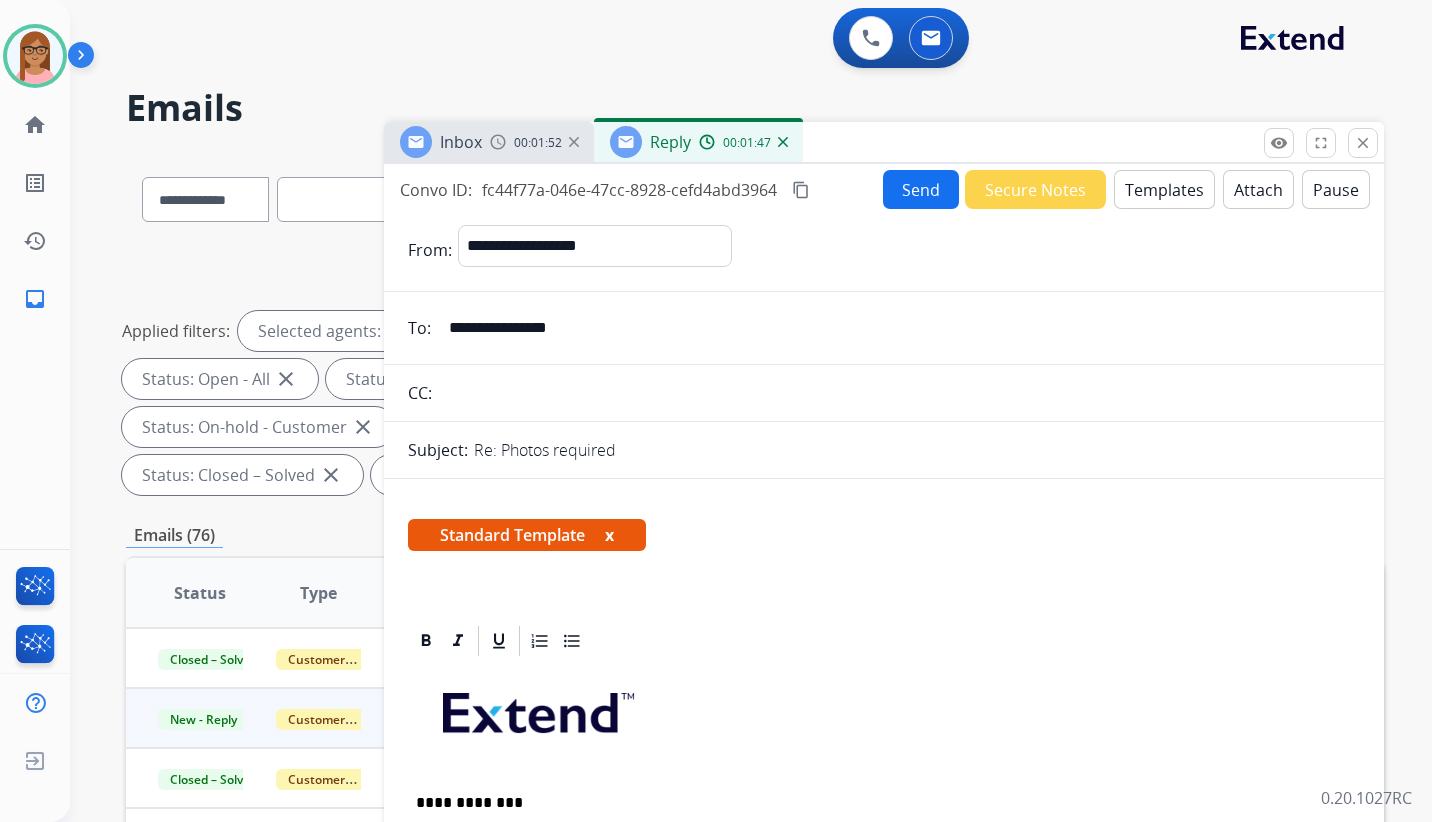 click on "Send" at bounding box center [921, 189] 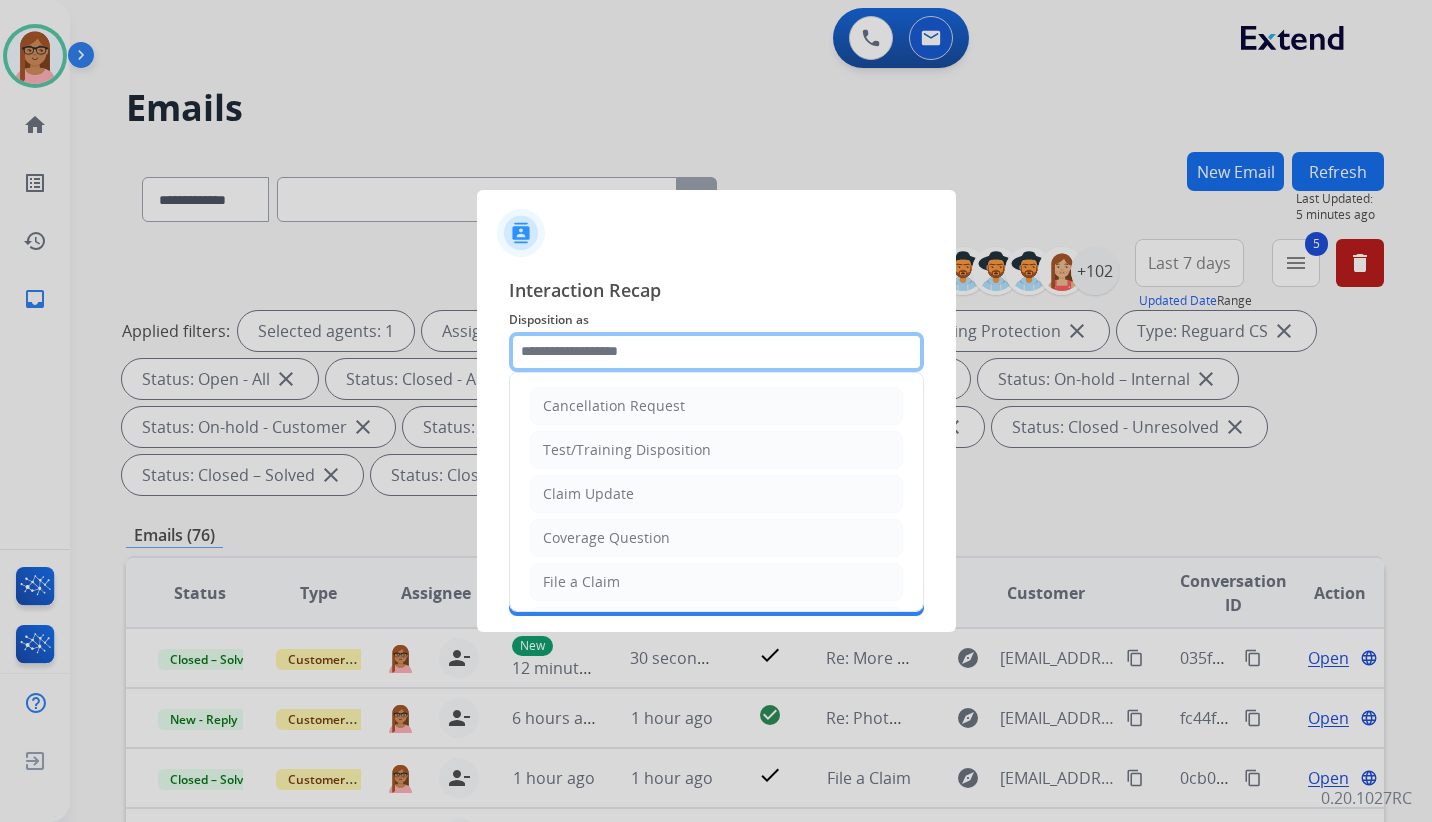 click 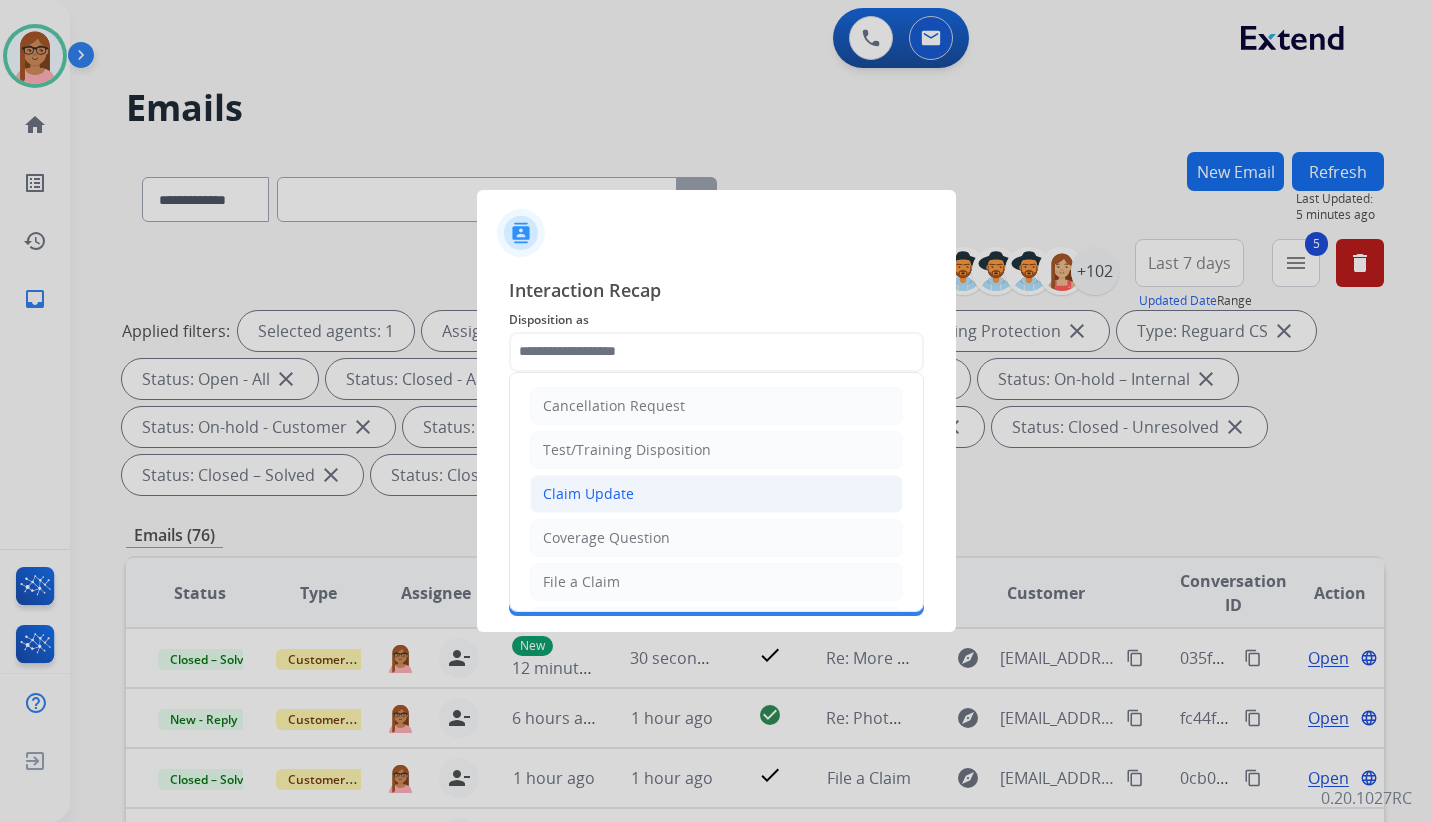 click on "Claim Update" 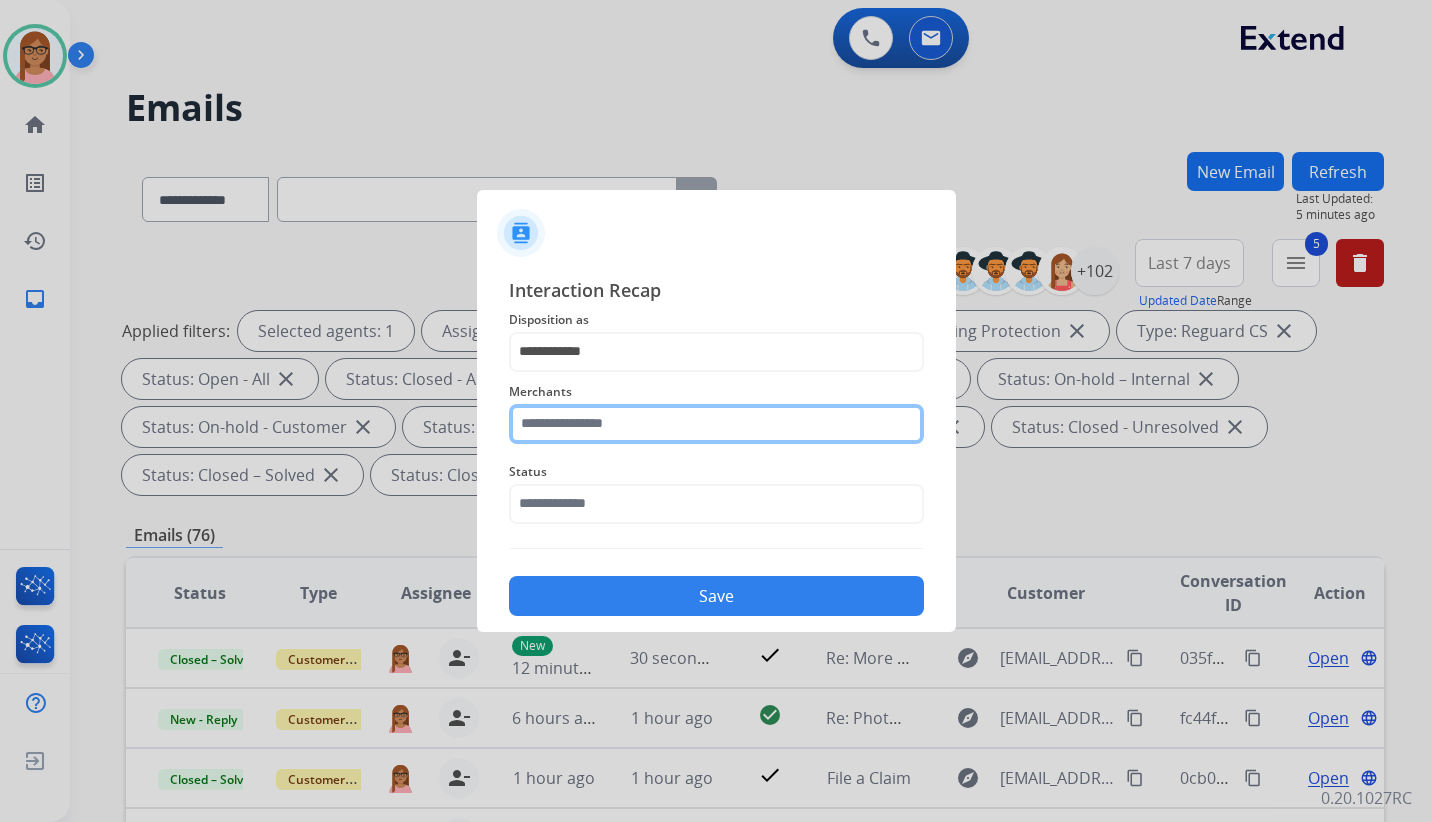 click 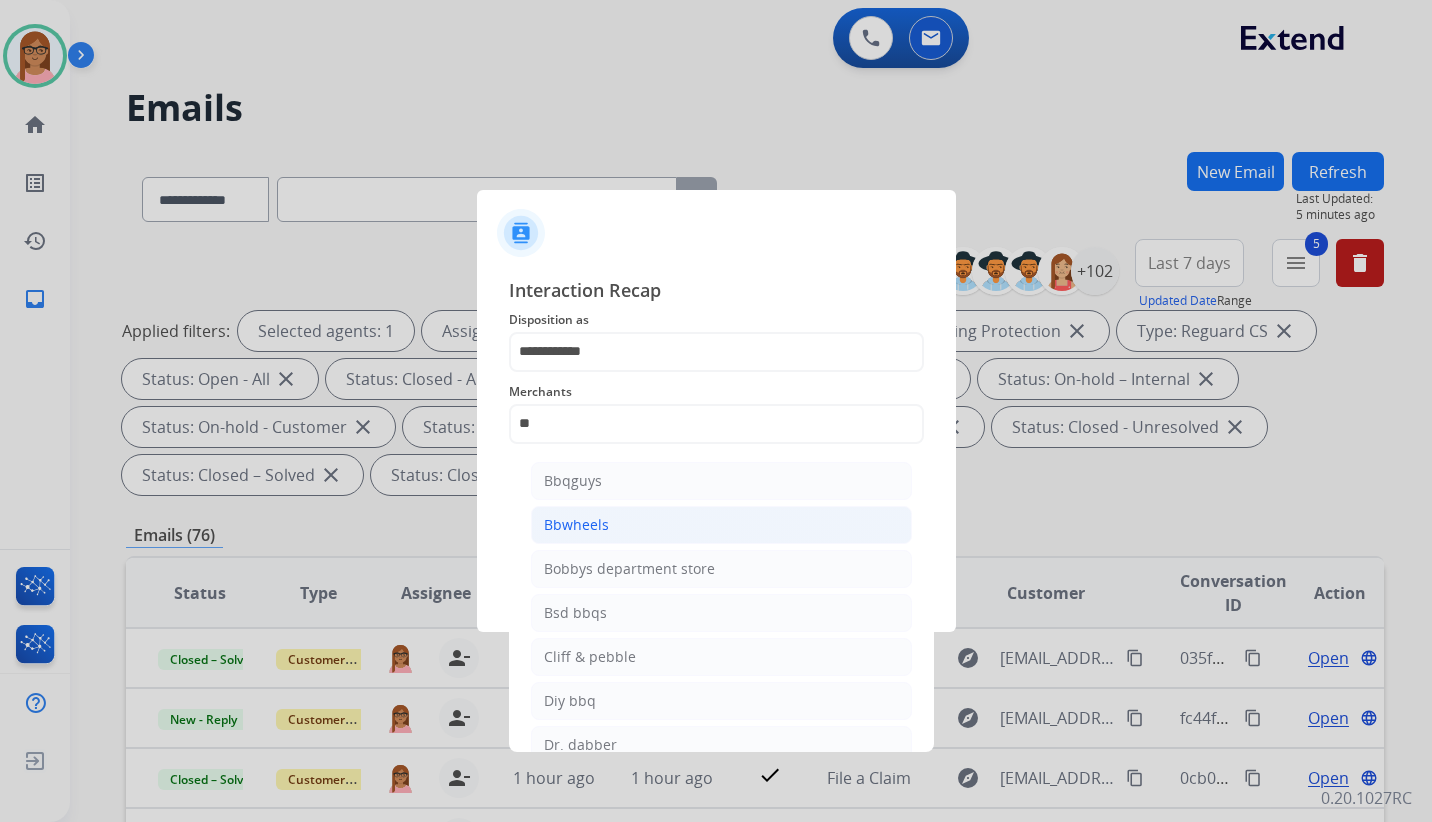 click on "Bbwheels" 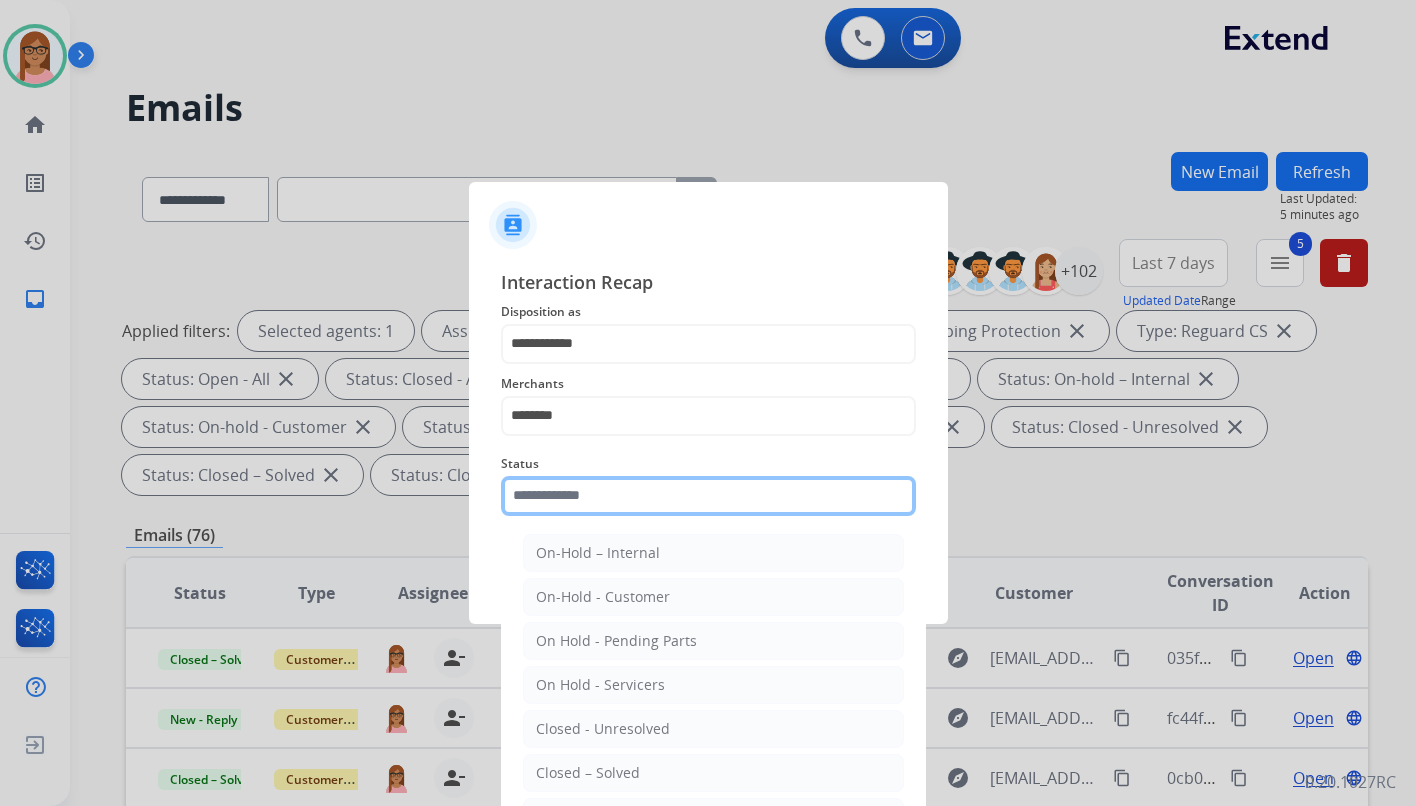 click 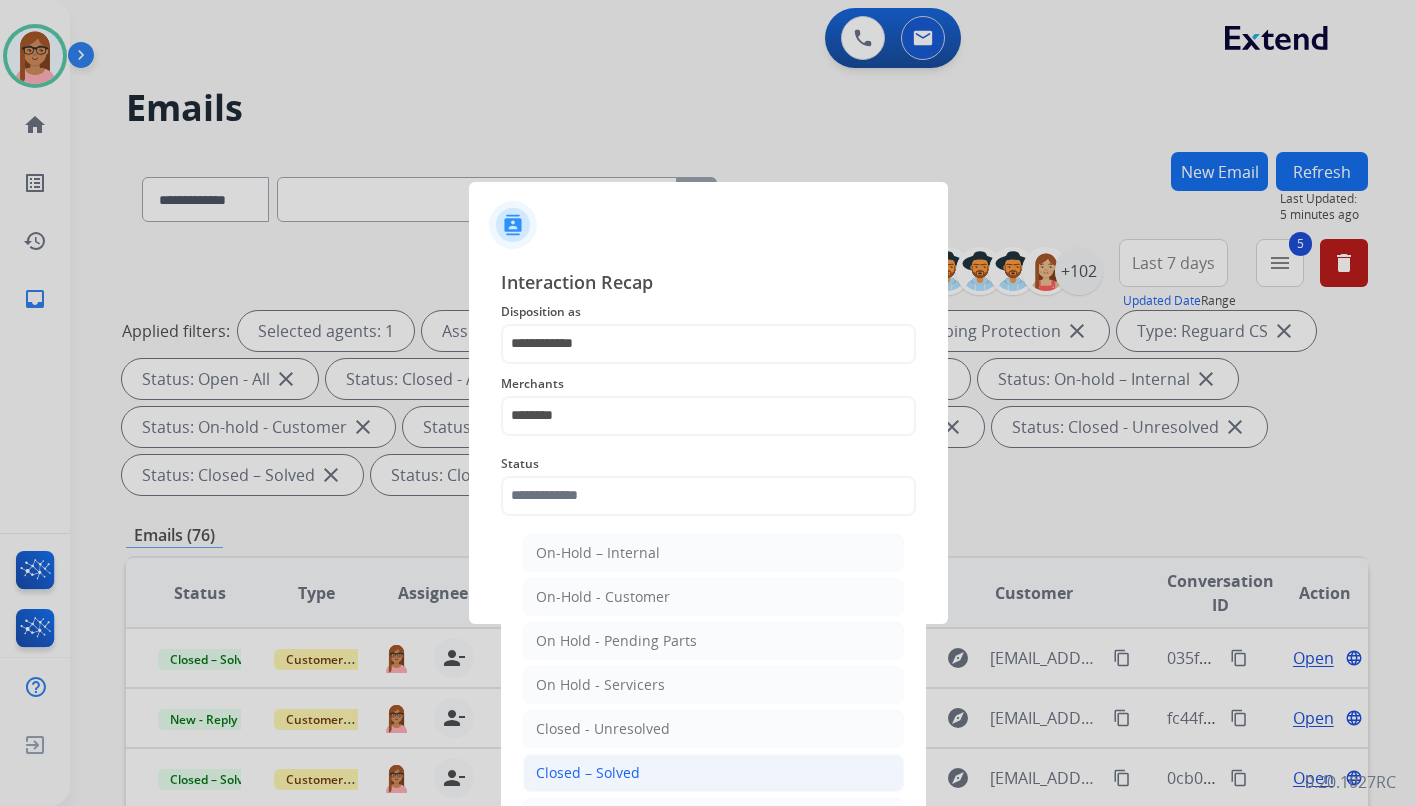 click on "Closed – Solved" 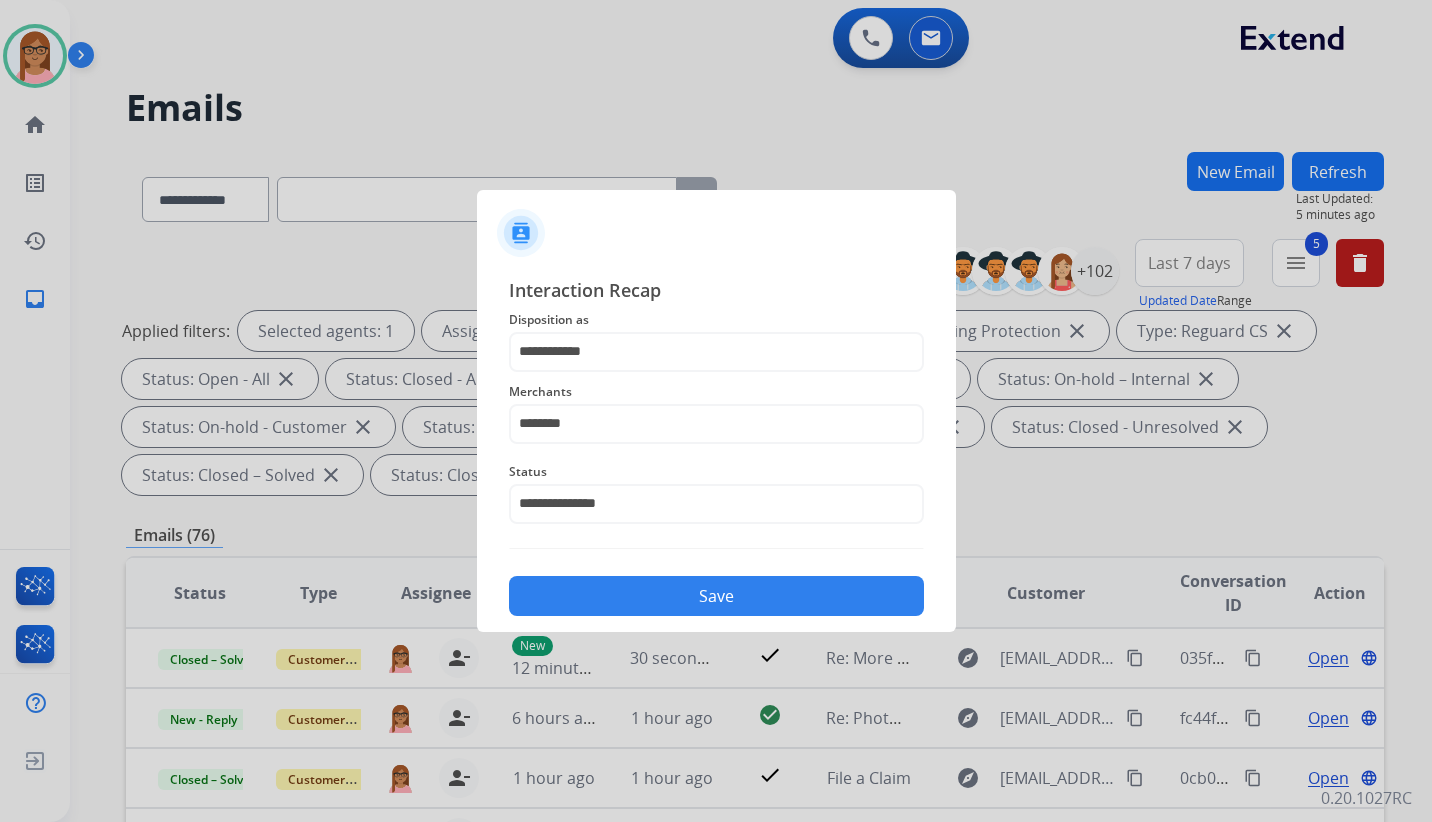 click on "Save" 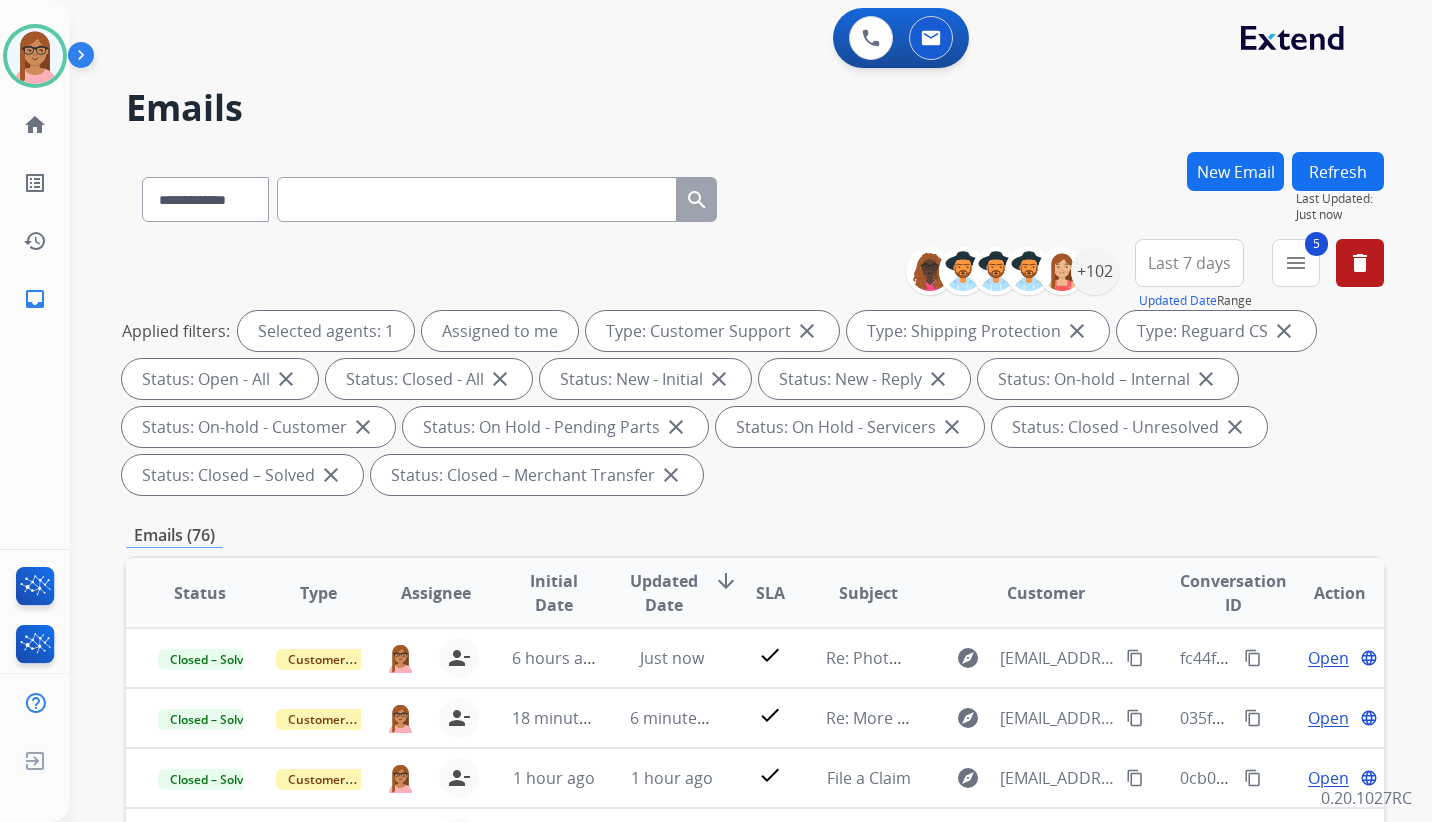 click at bounding box center (477, 199) 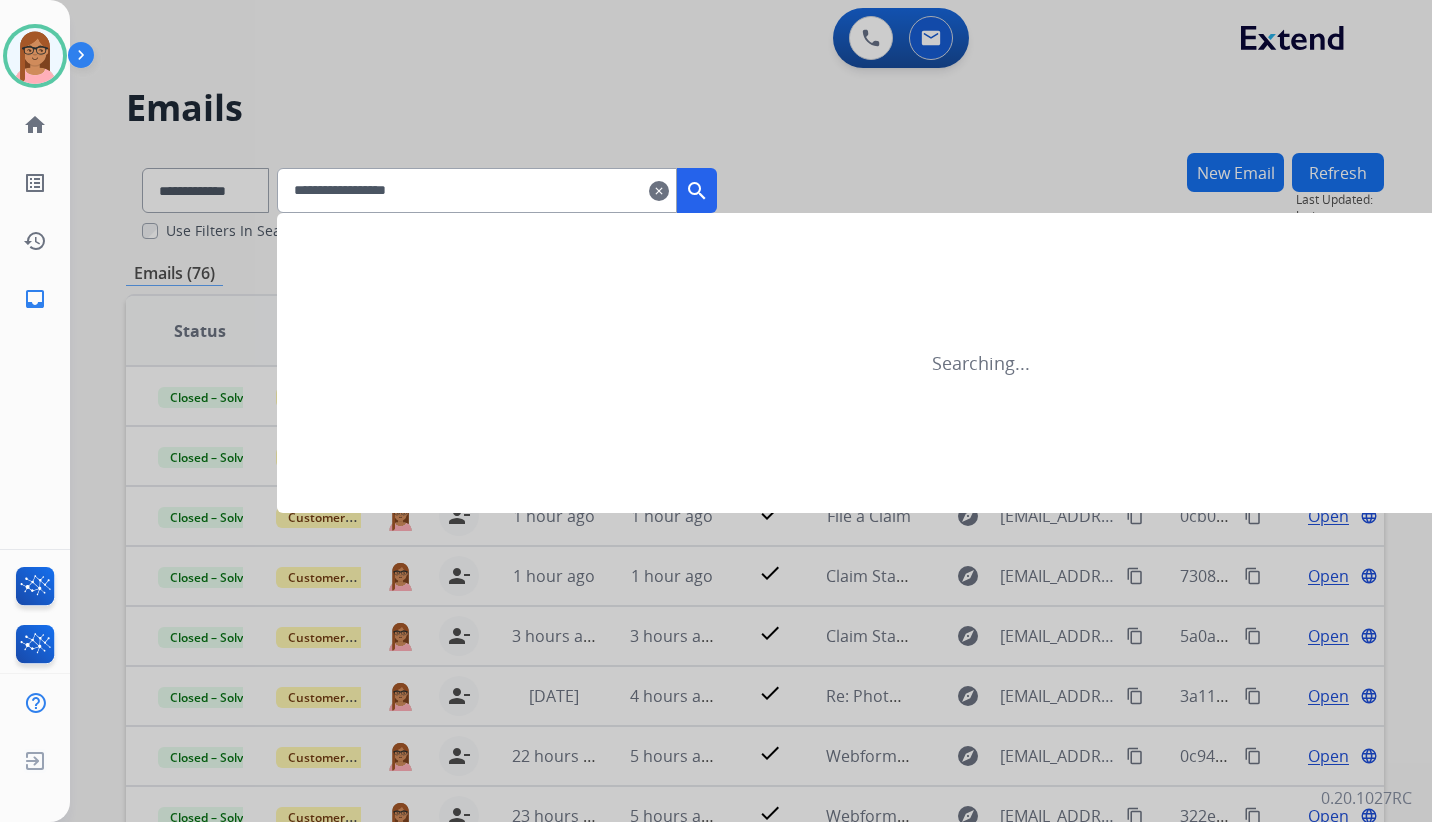 type on "**********" 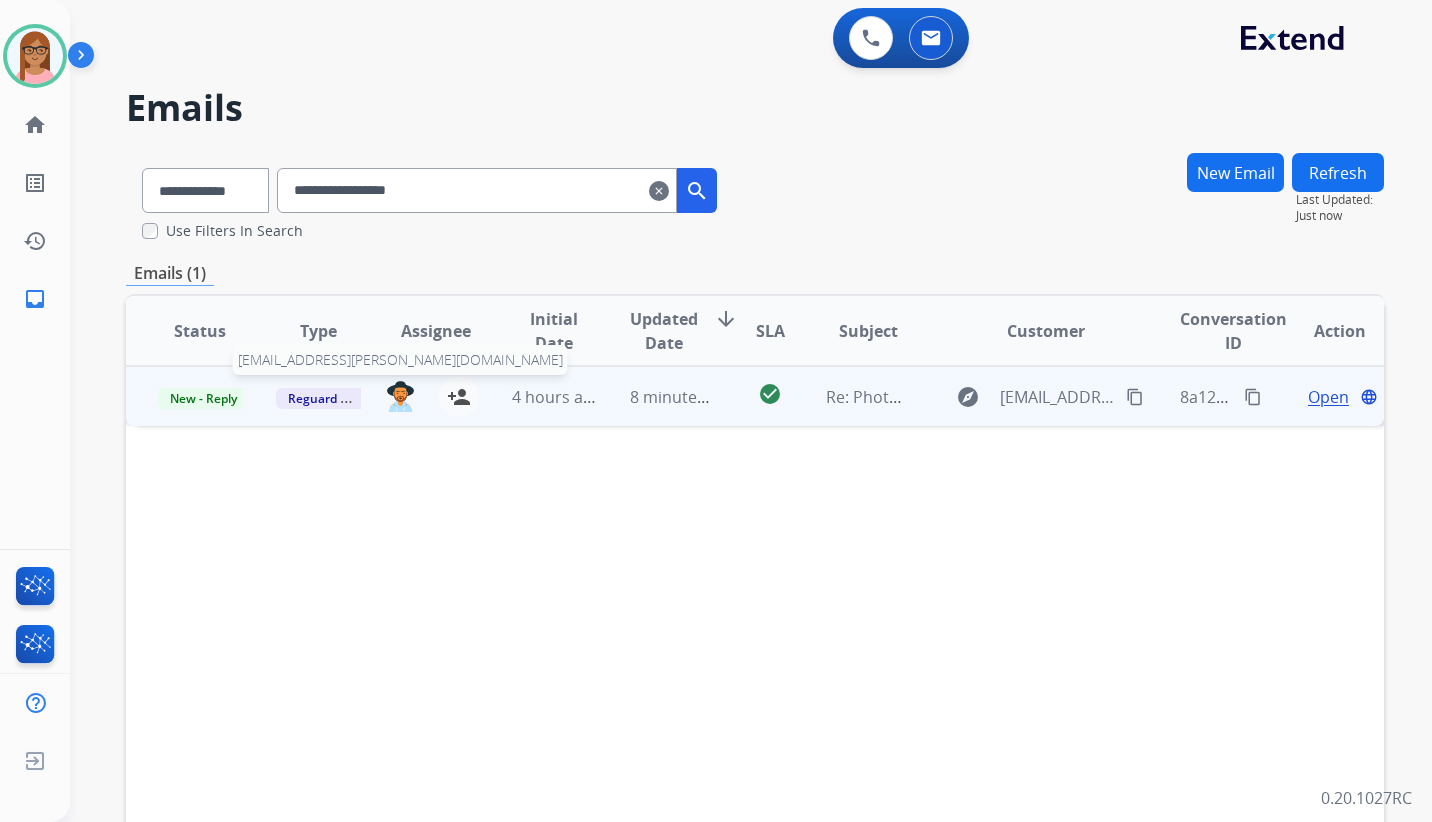 click at bounding box center (400, 396) 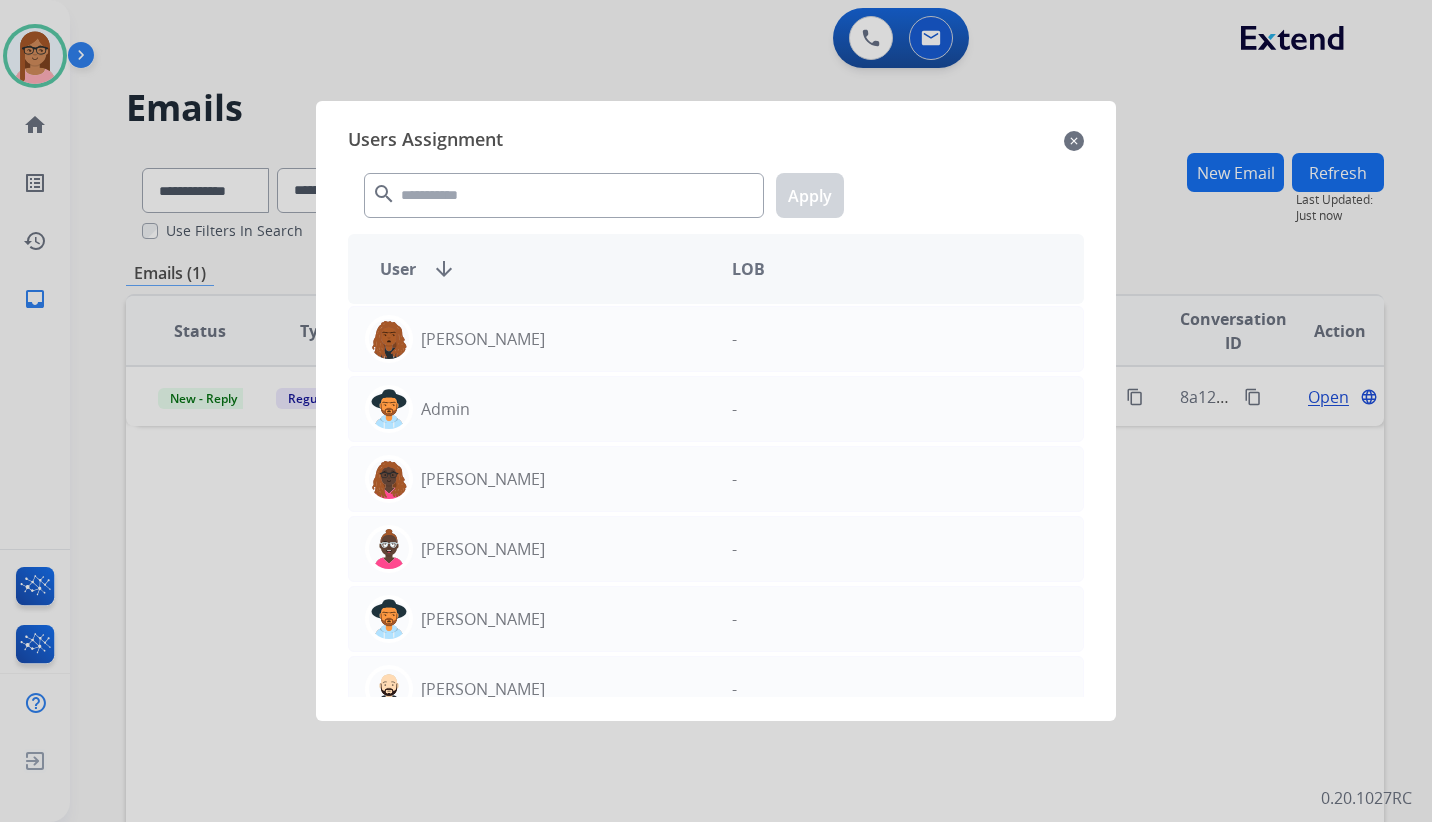 click on "close" 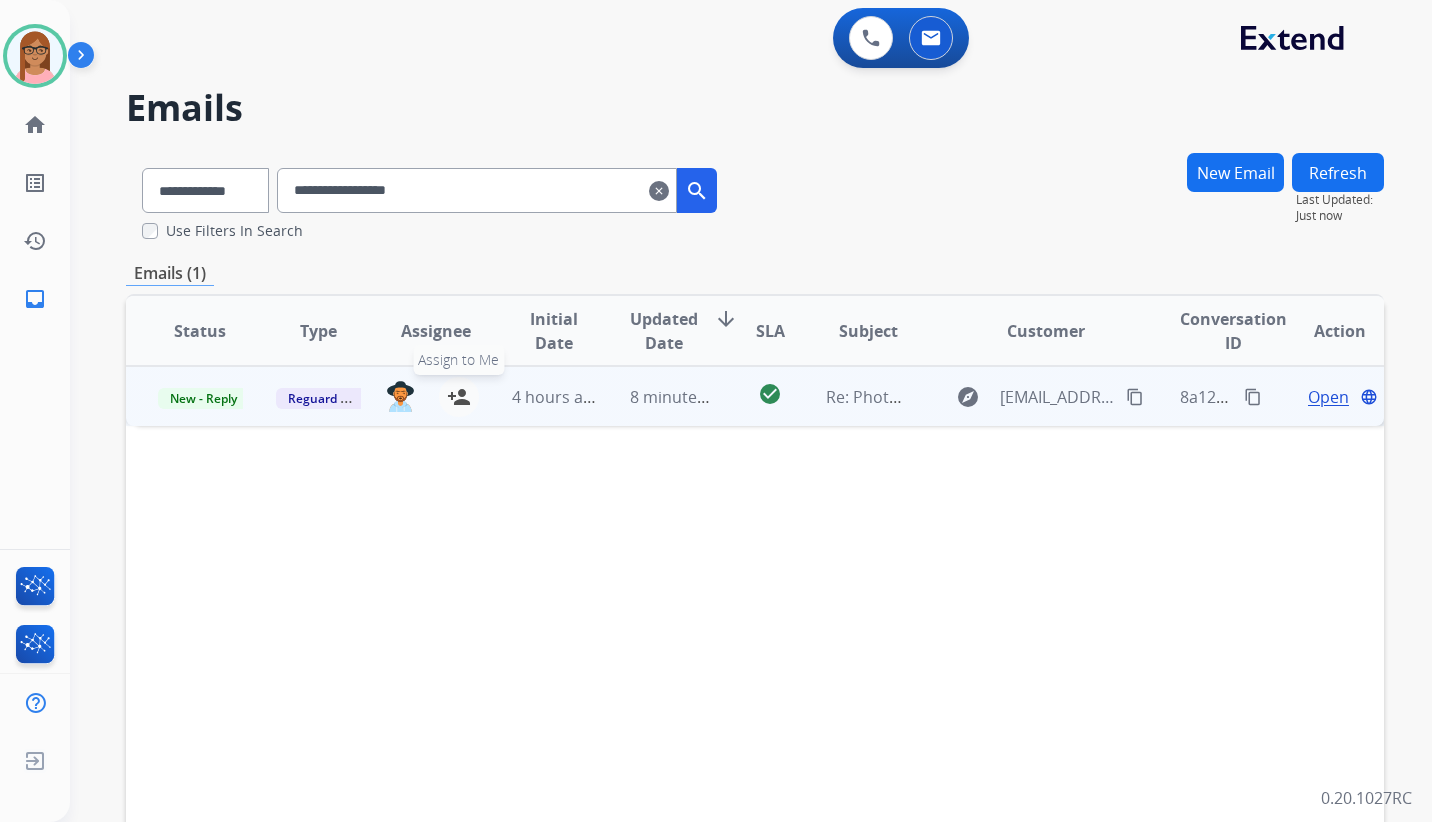 click on "person_add" at bounding box center (459, 397) 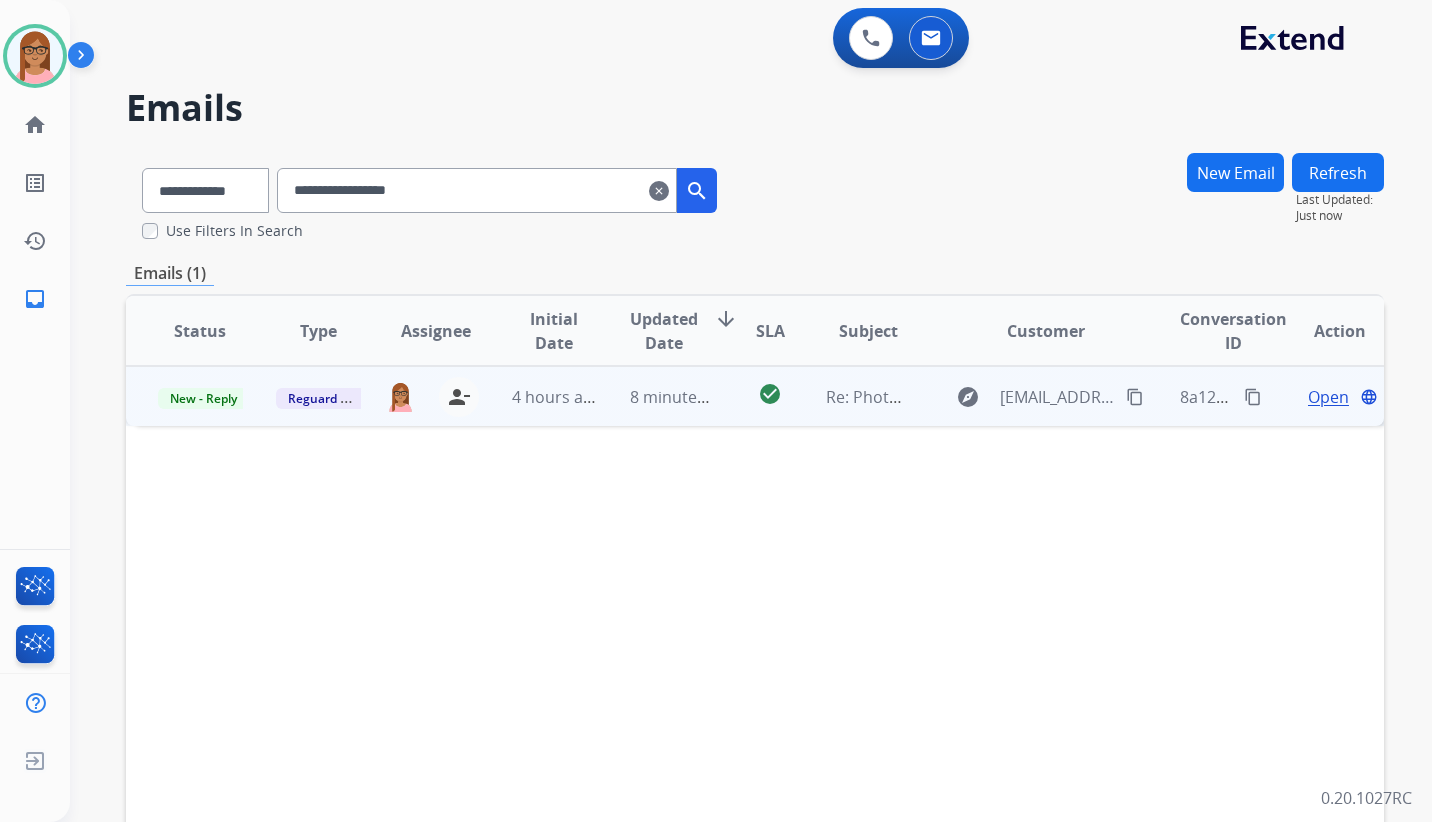 click on "Open" at bounding box center [1328, 397] 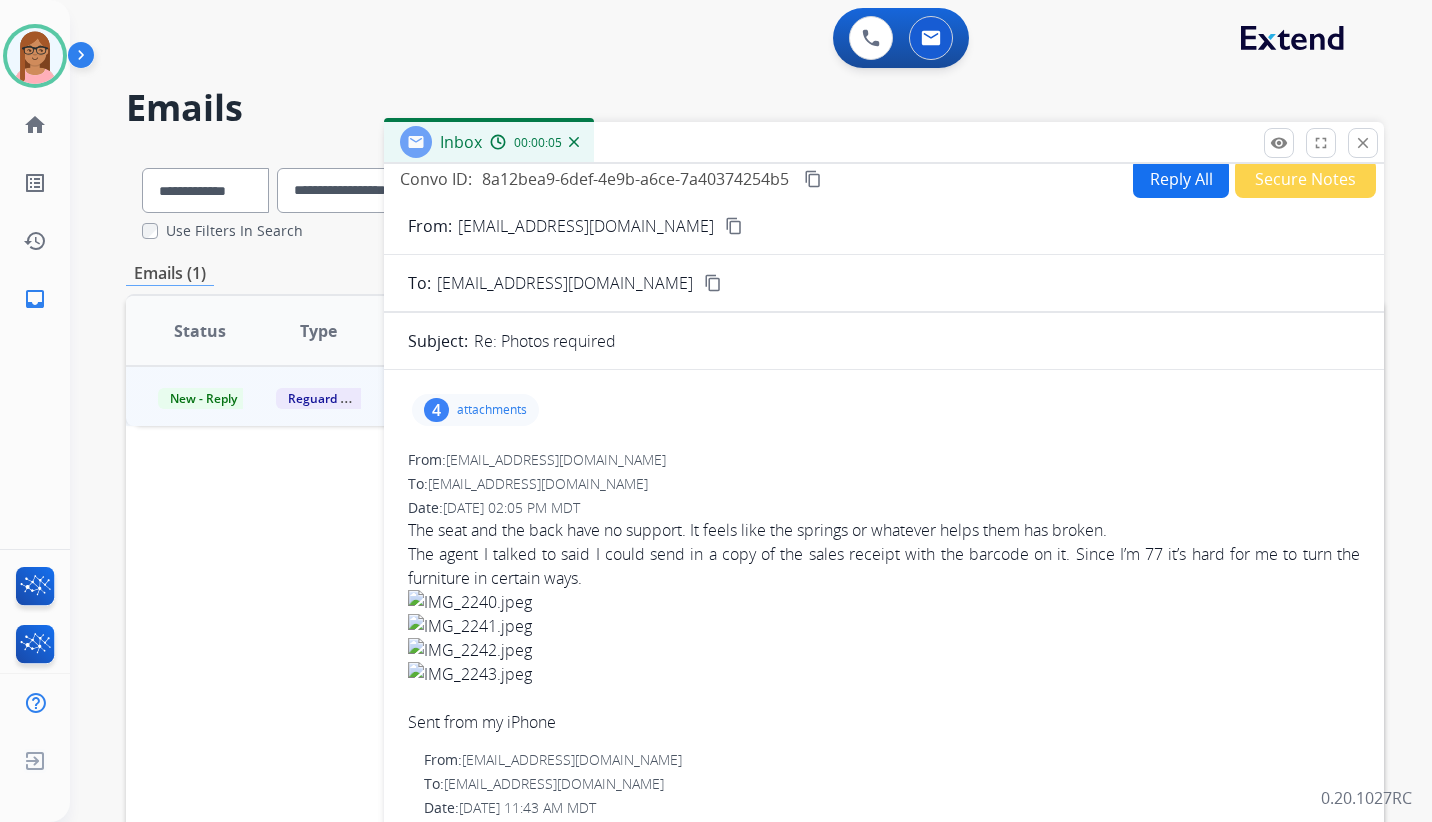 scroll, scrollTop: 0, scrollLeft: 0, axis: both 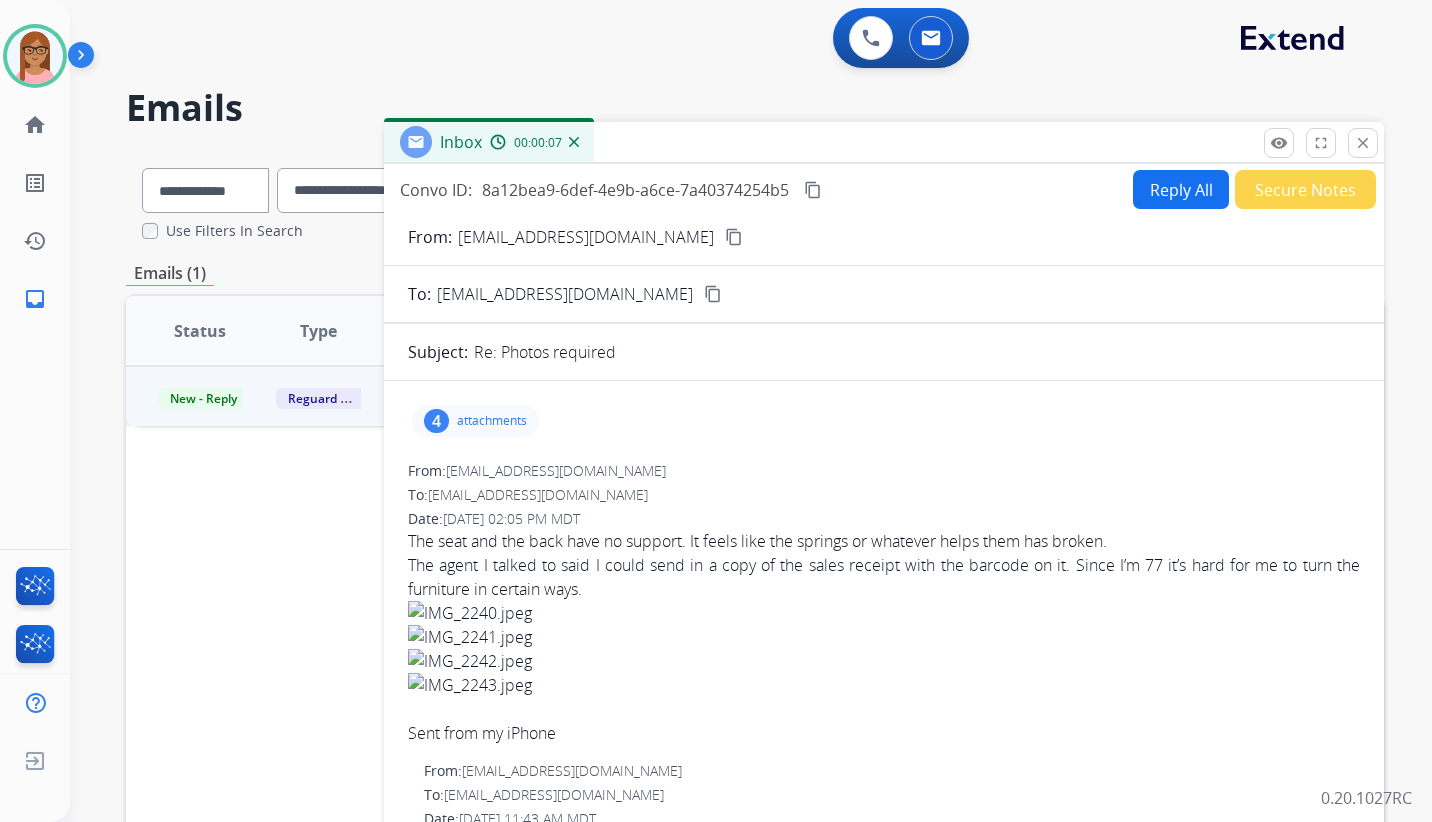 click on "attachments" at bounding box center [492, 421] 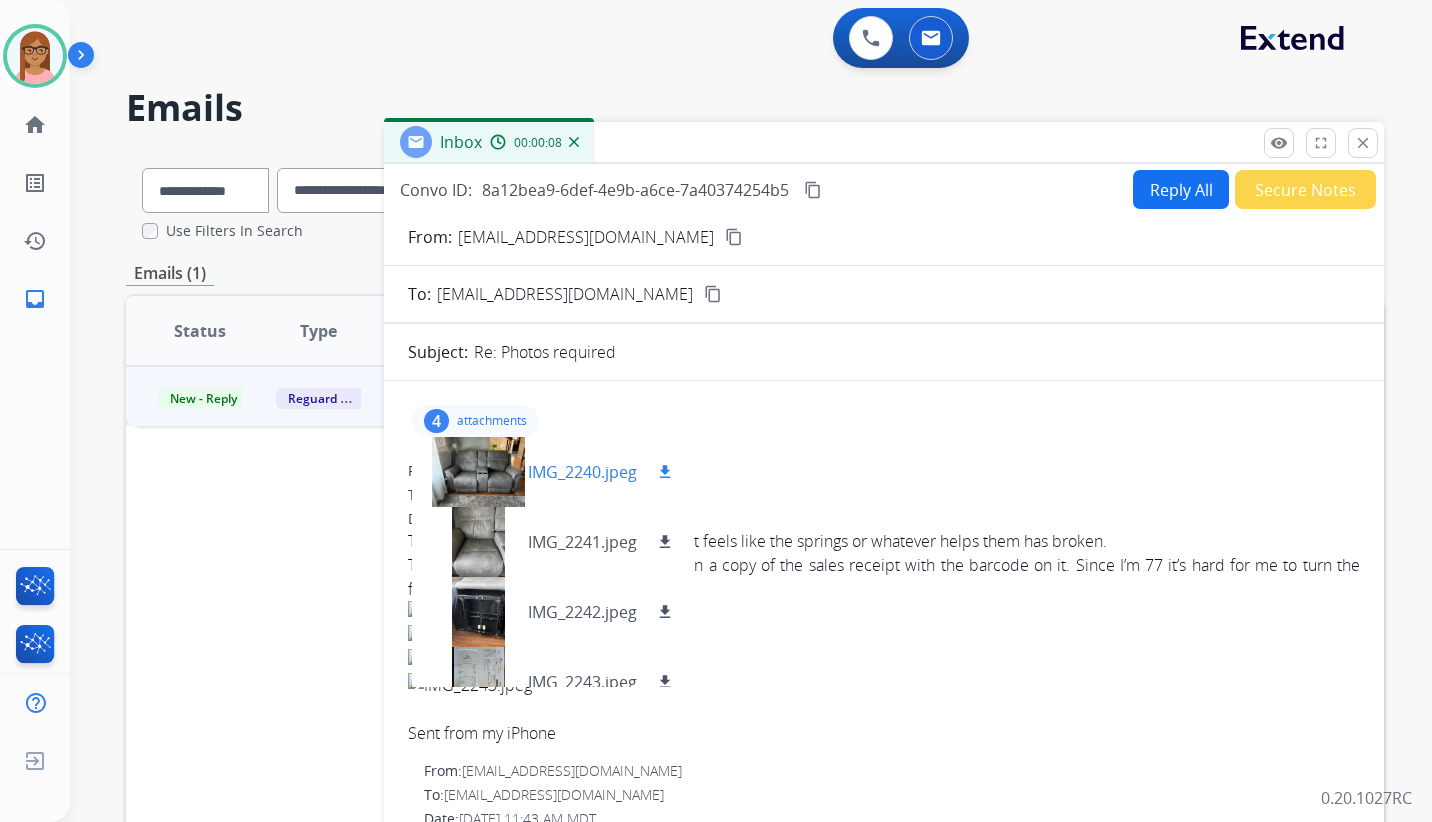 click on "download" at bounding box center [665, 472] 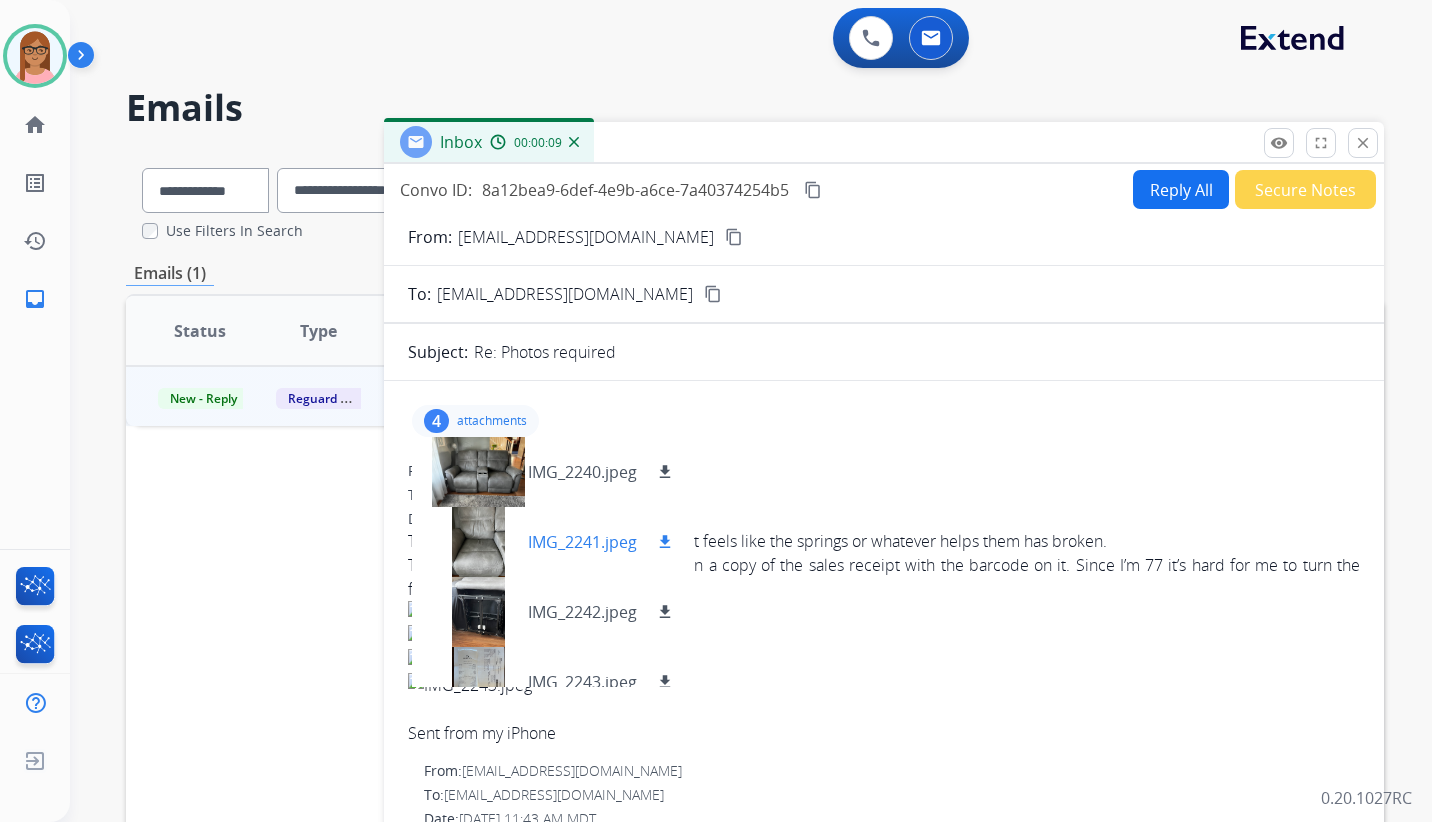 click on "download" at bounding box center (665, 542) 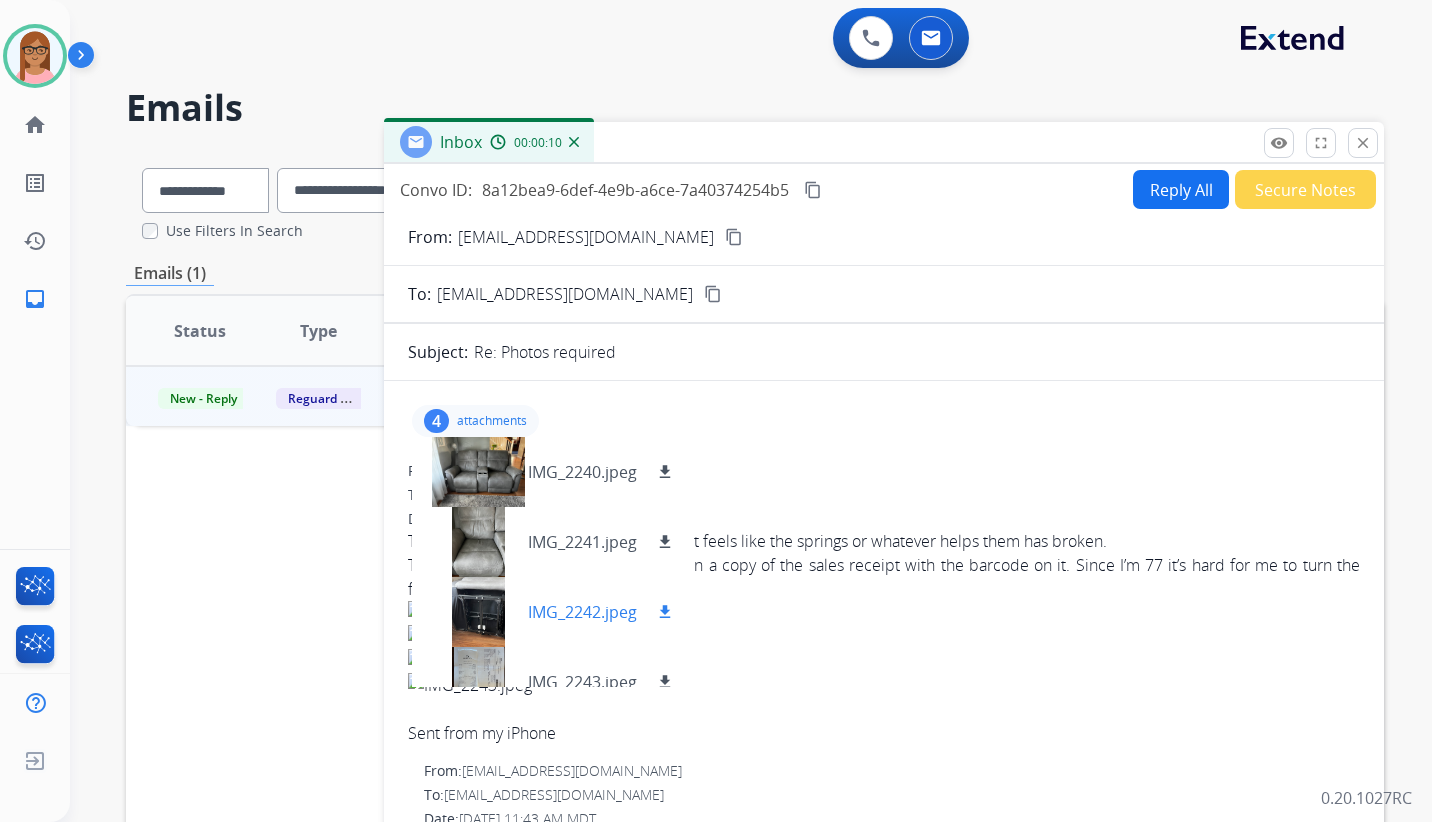 click on "download" at bounding box center (665, 612) 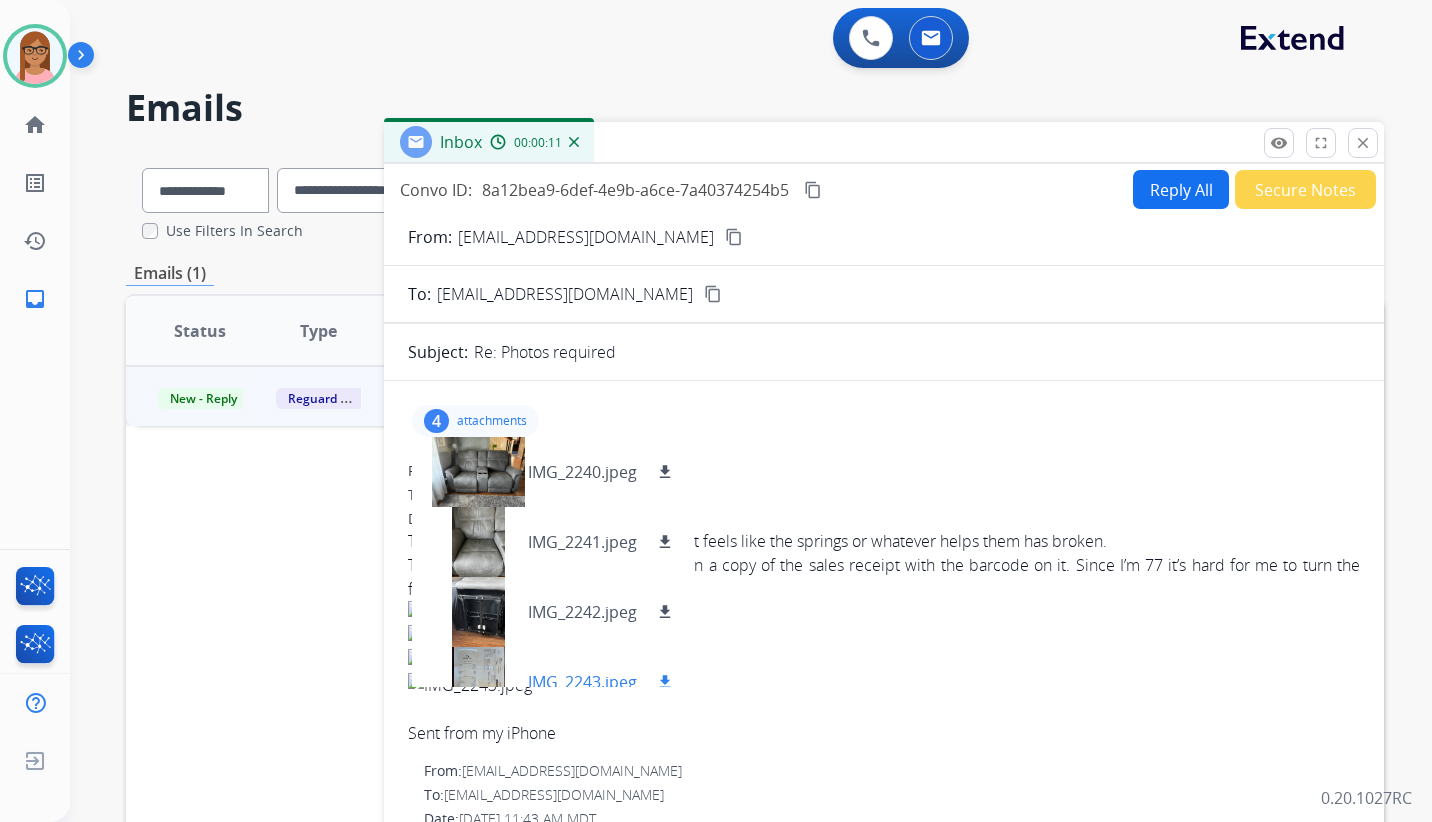 click on "download" at bounding box center (665, 682) 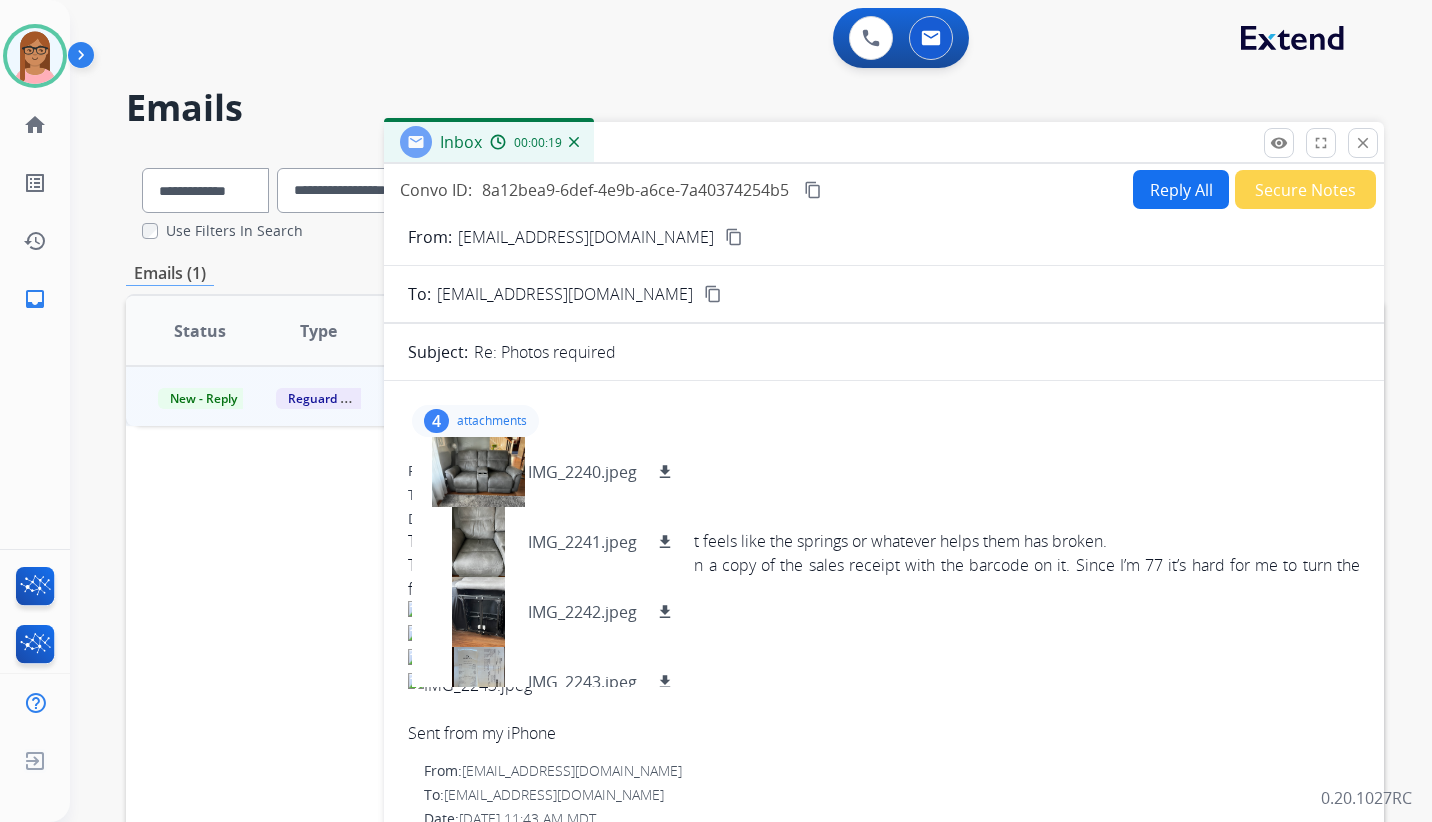 click on "0 Voice Interactions  0  Email Interactions" at bounding box center [739, 40] 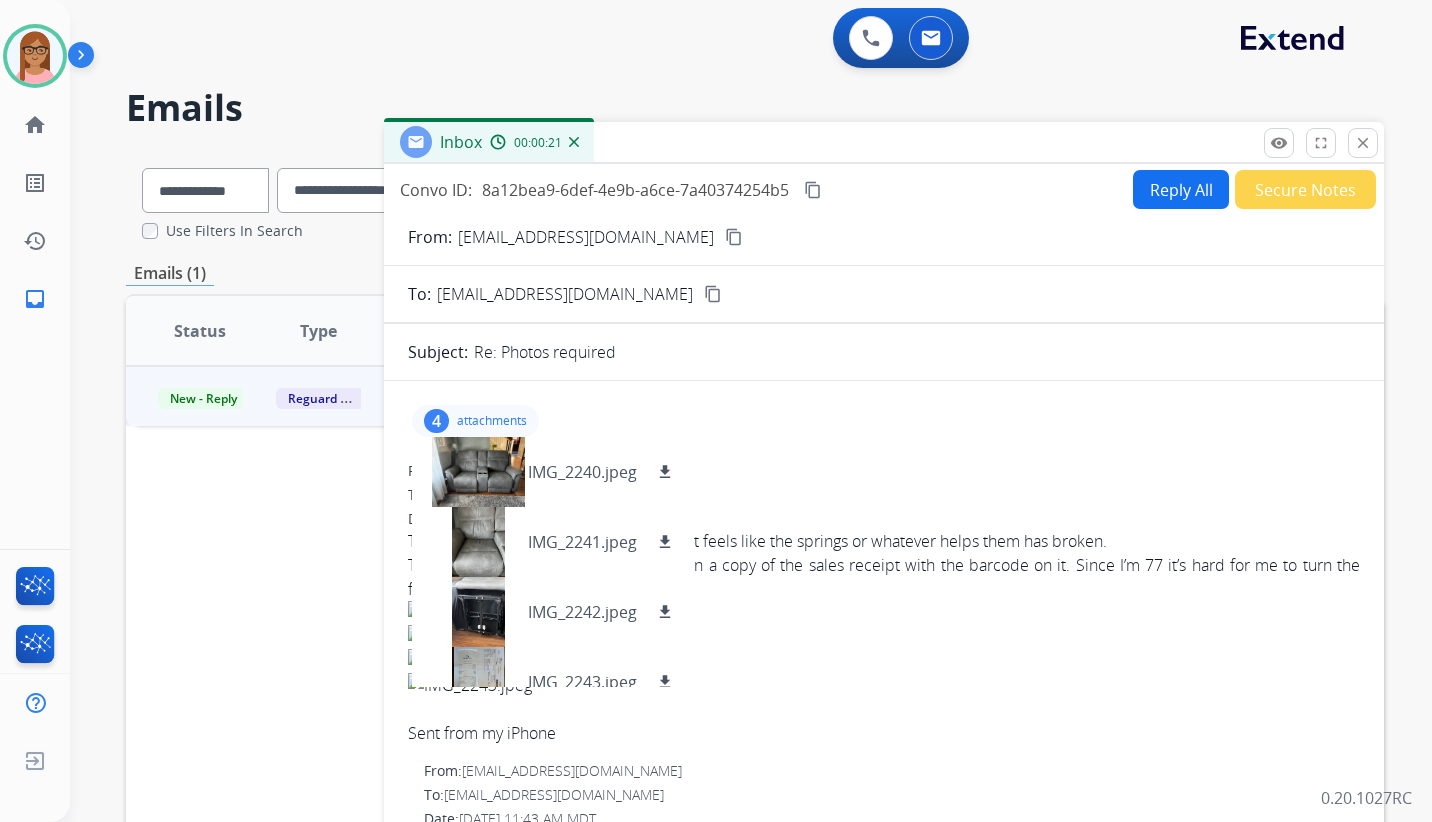 click on "4 attachments  IMG_2240.jpeg  download  IMG_2241.jpeg  download  IMG_2242.jpeg  download  IMG_2243.jpeg  download" at bounding box center [884, 421] 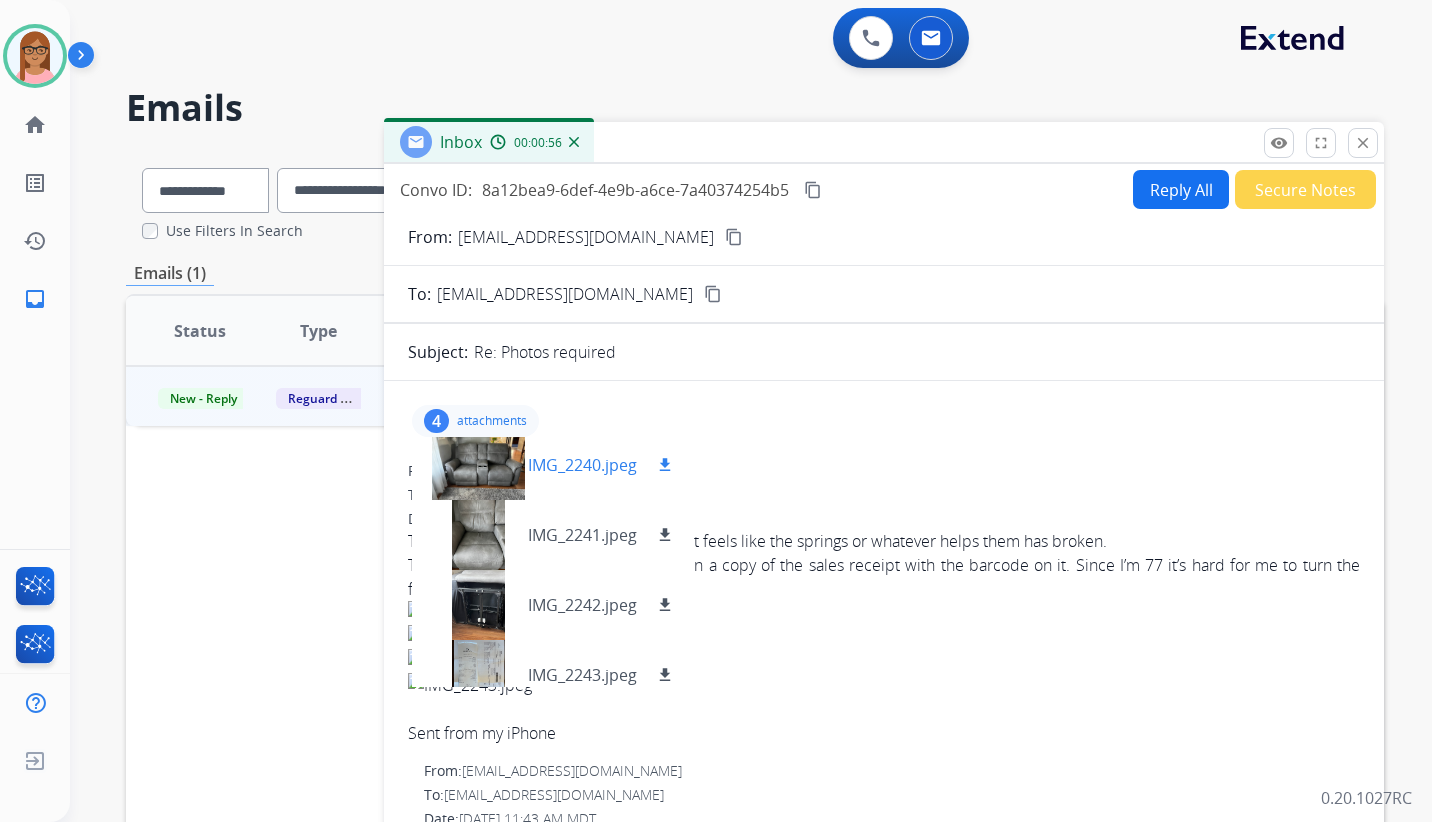scroll, scrollTop: 0, scrollLeft: 0, axis: both 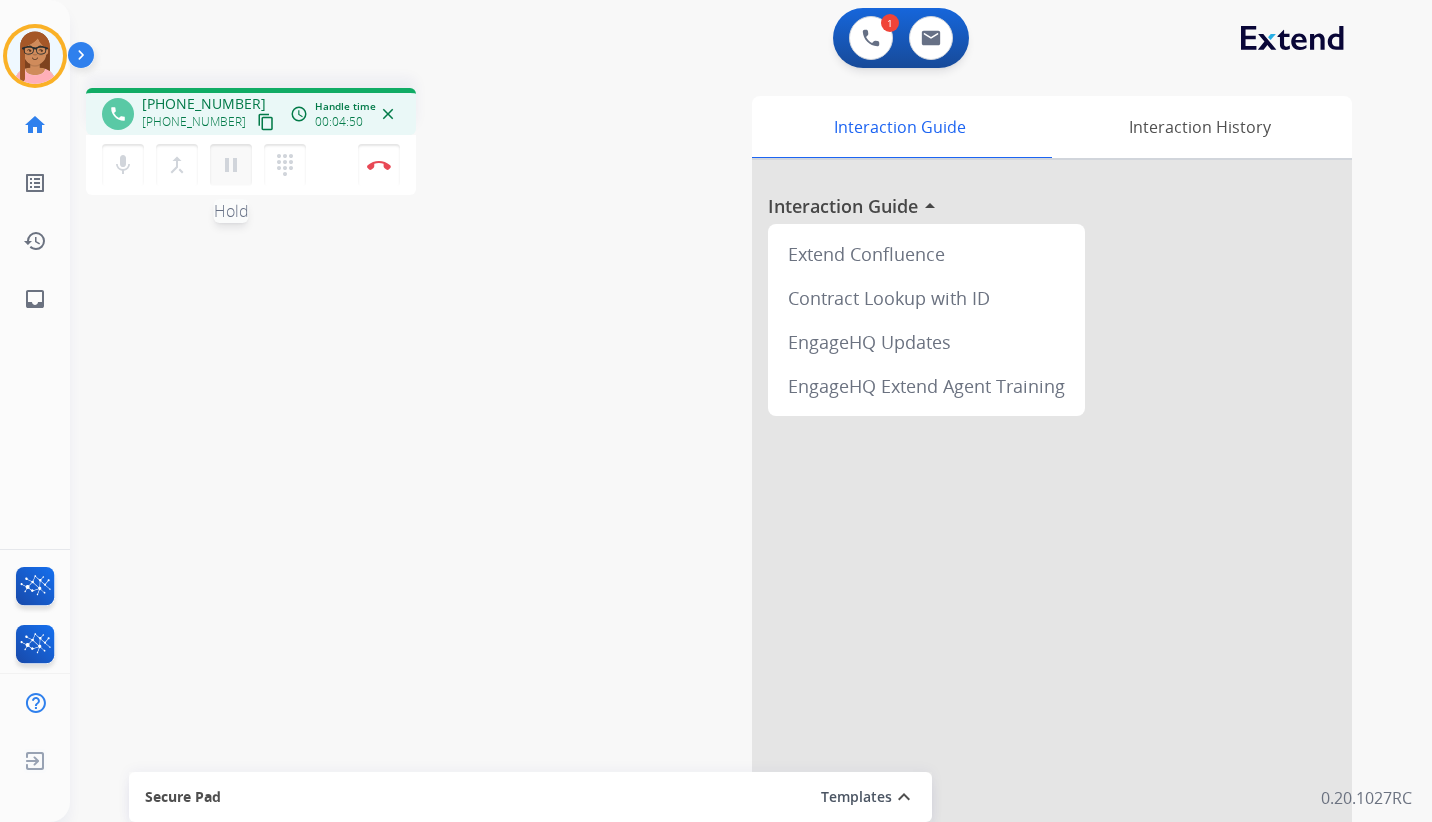 click on "pause" at bounding box center [231, 165] 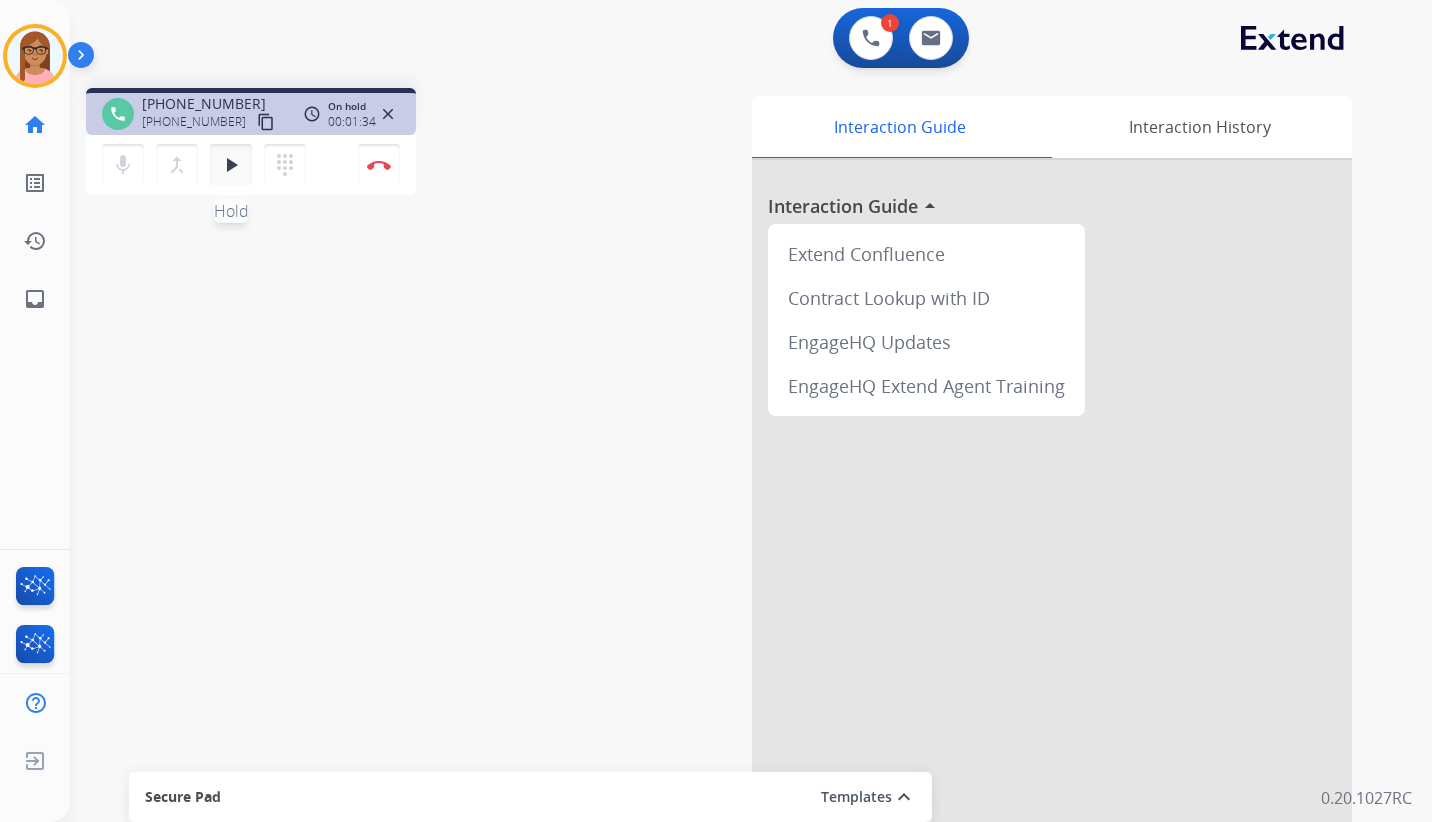 click on "play_arrow" at bounding box center (231, 165) 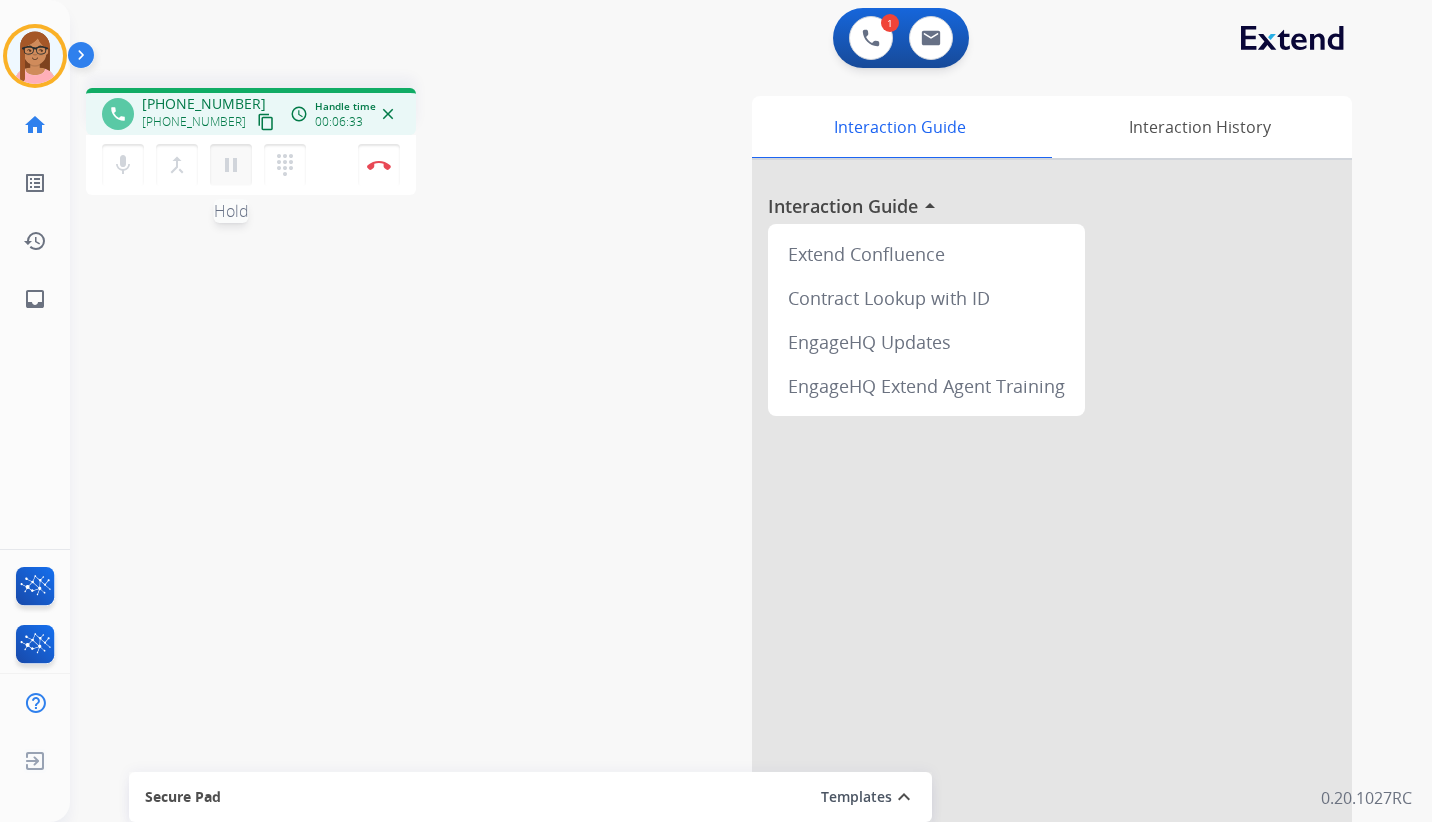 click on "pause" at bounding box center (231, 165) 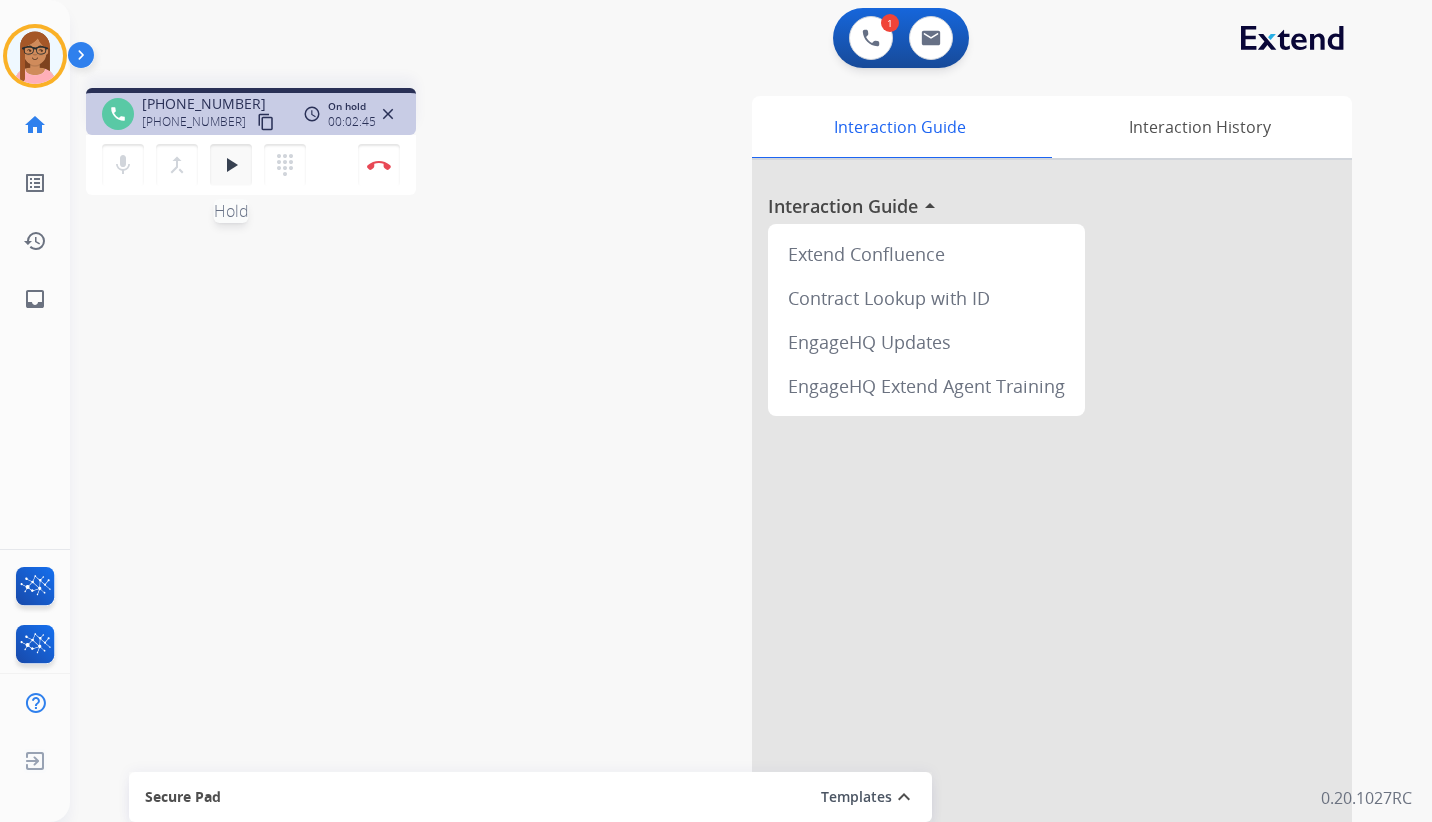 click on "play_arrow" at bounding box center [231, 165] 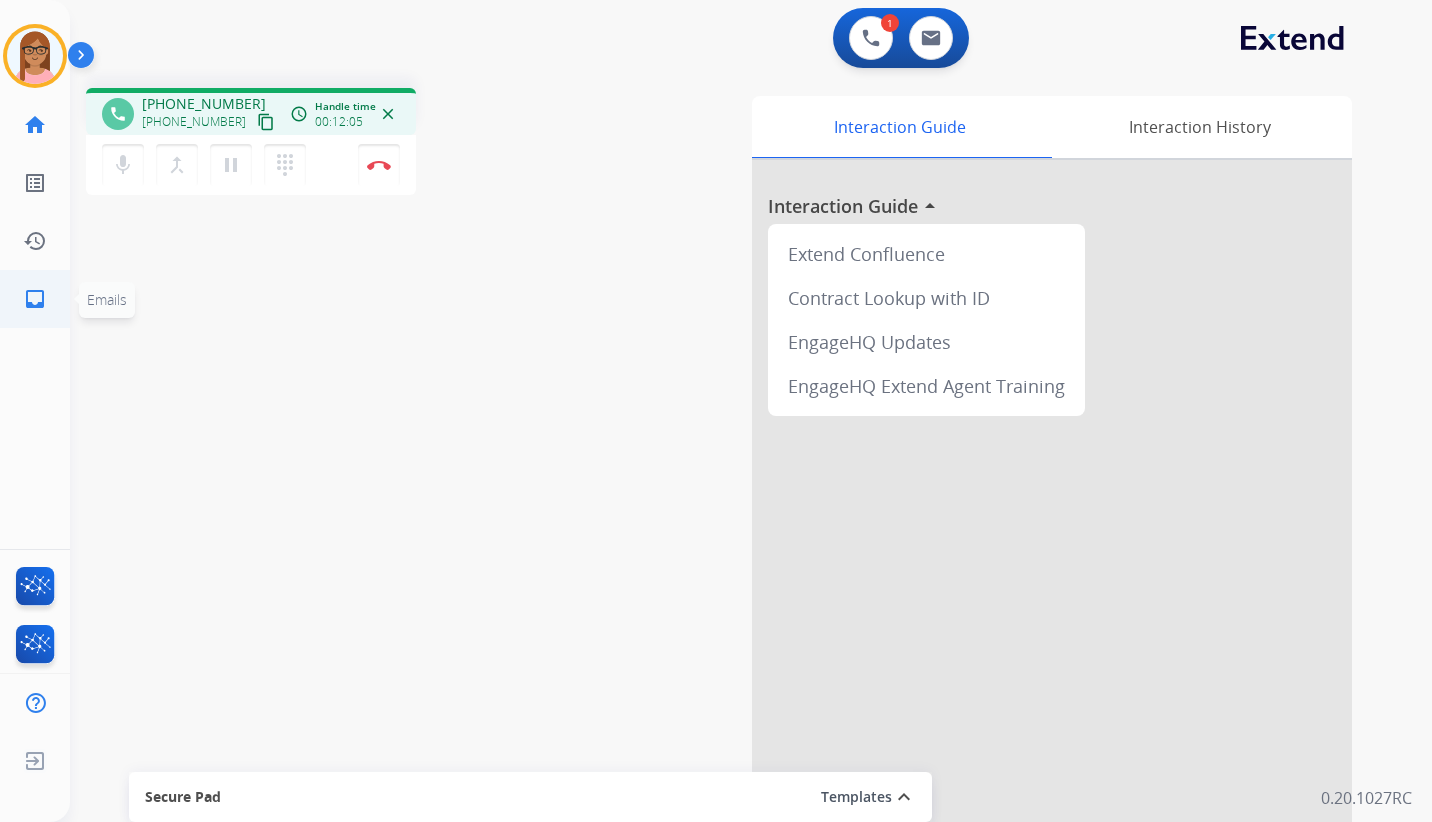 click on "inbox" 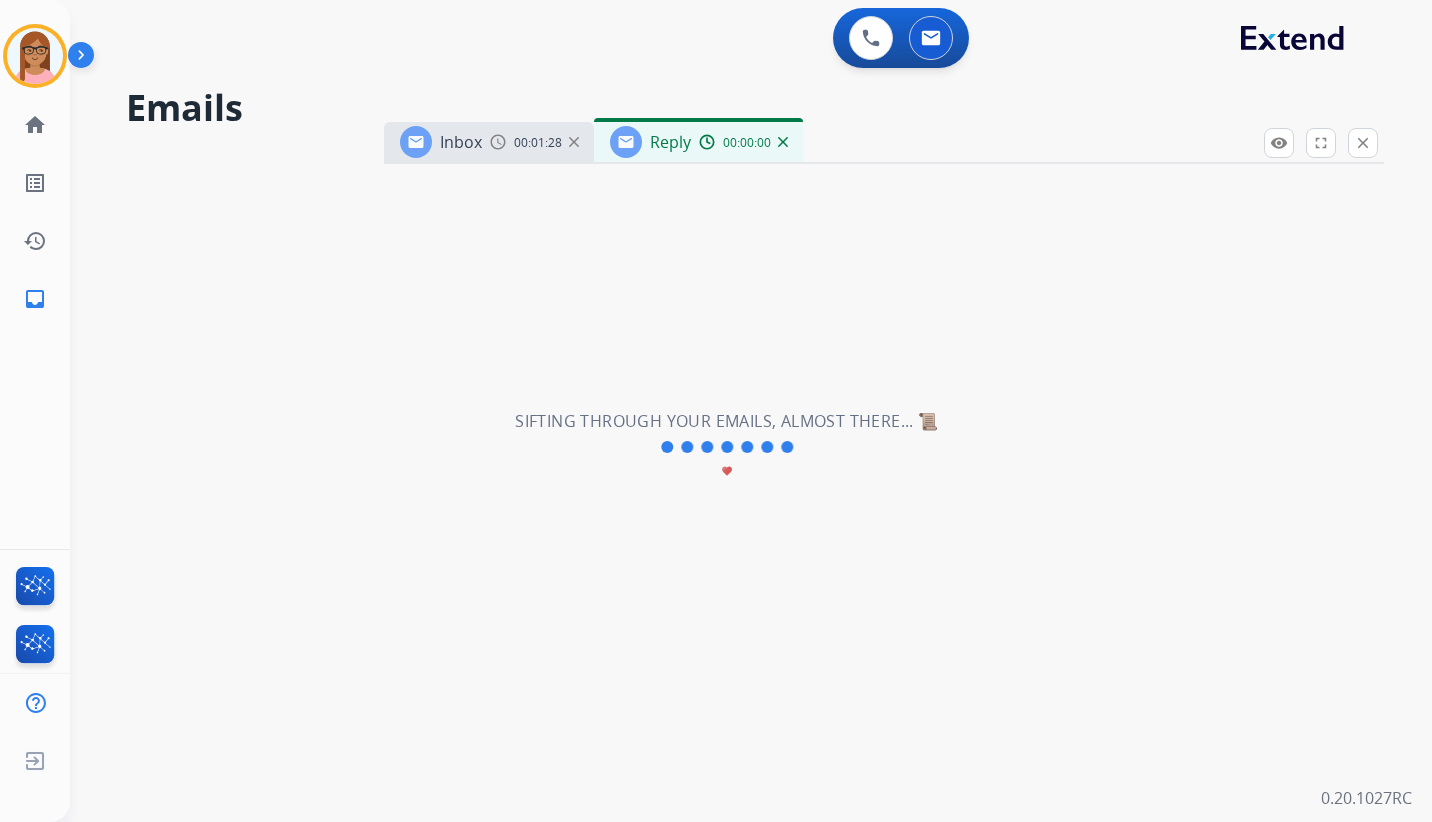 select on "**********" 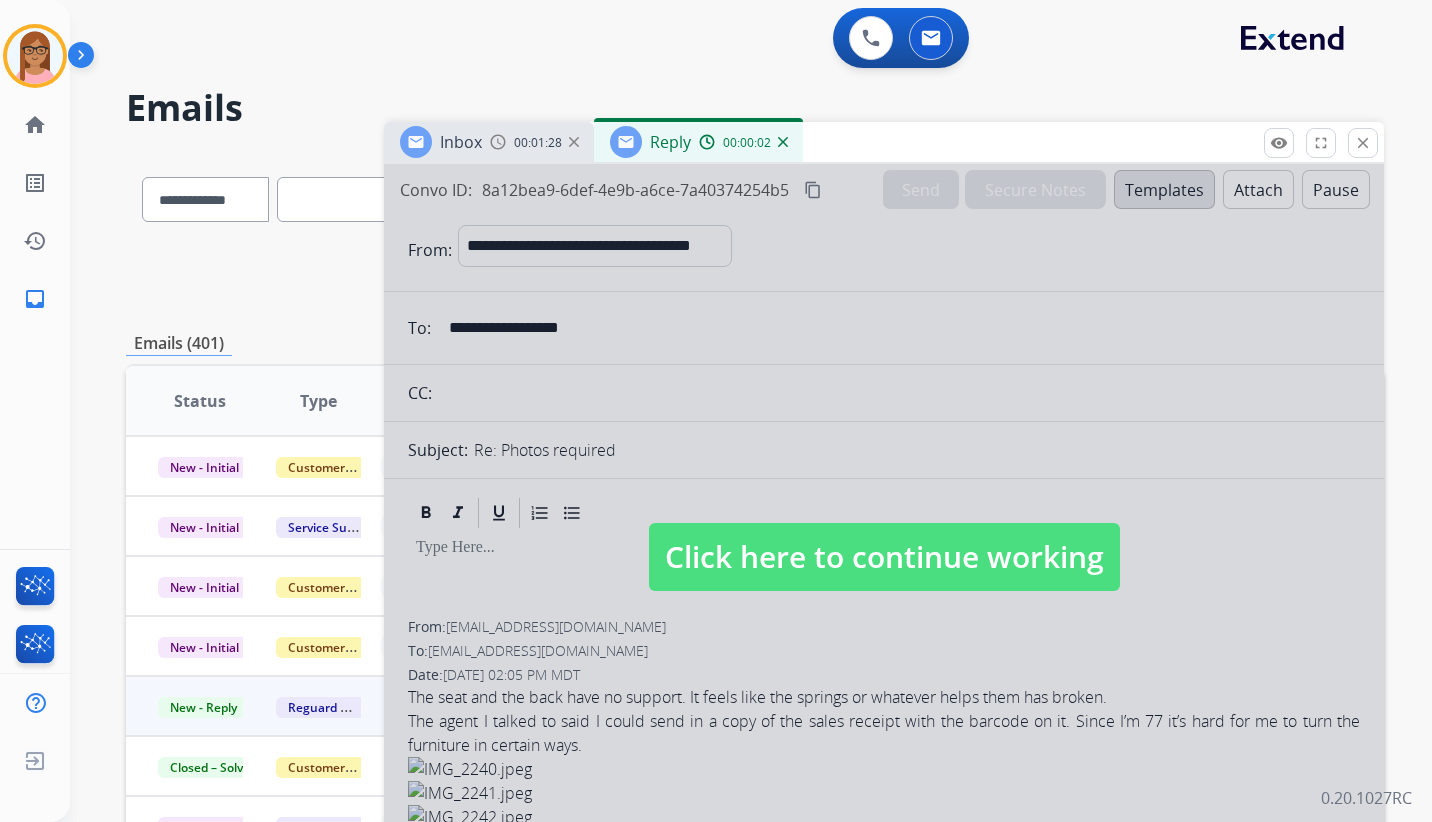 click on "Click here to continue working" at bounding box center (884, 557) 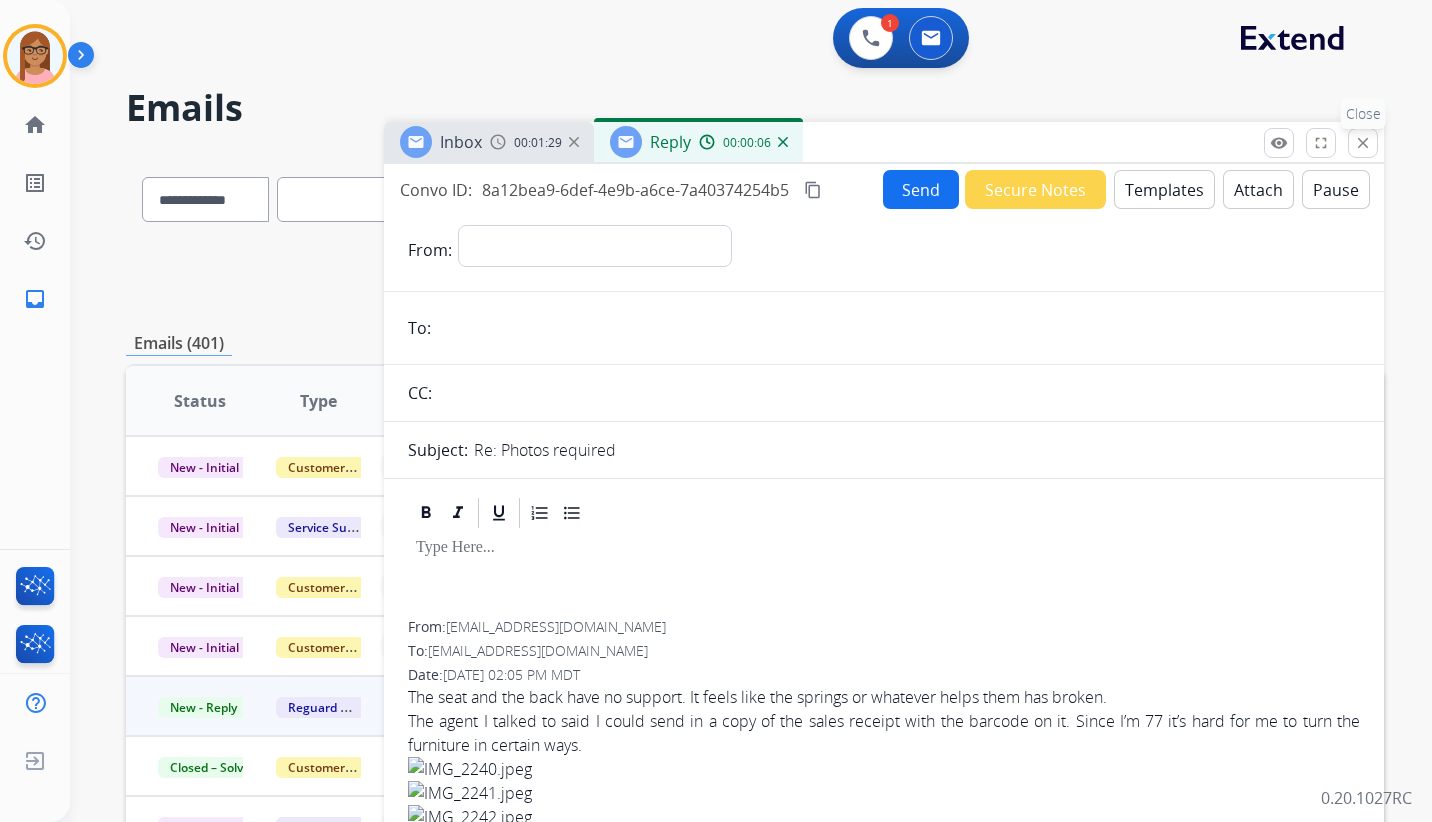 click on "close" at bounding box center [1363, 143] 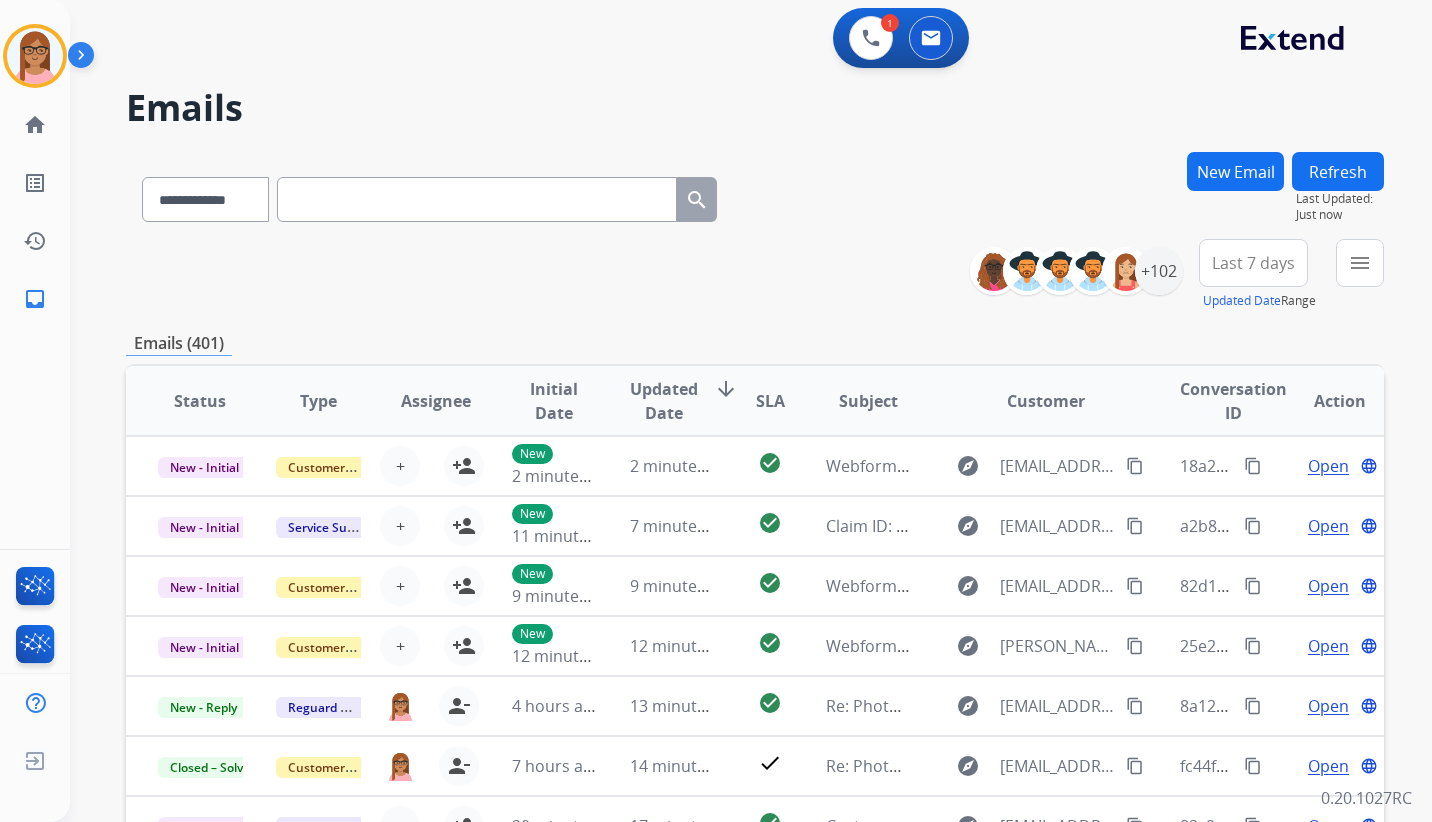 click on "New Email" at bounding box center (1235, 171) 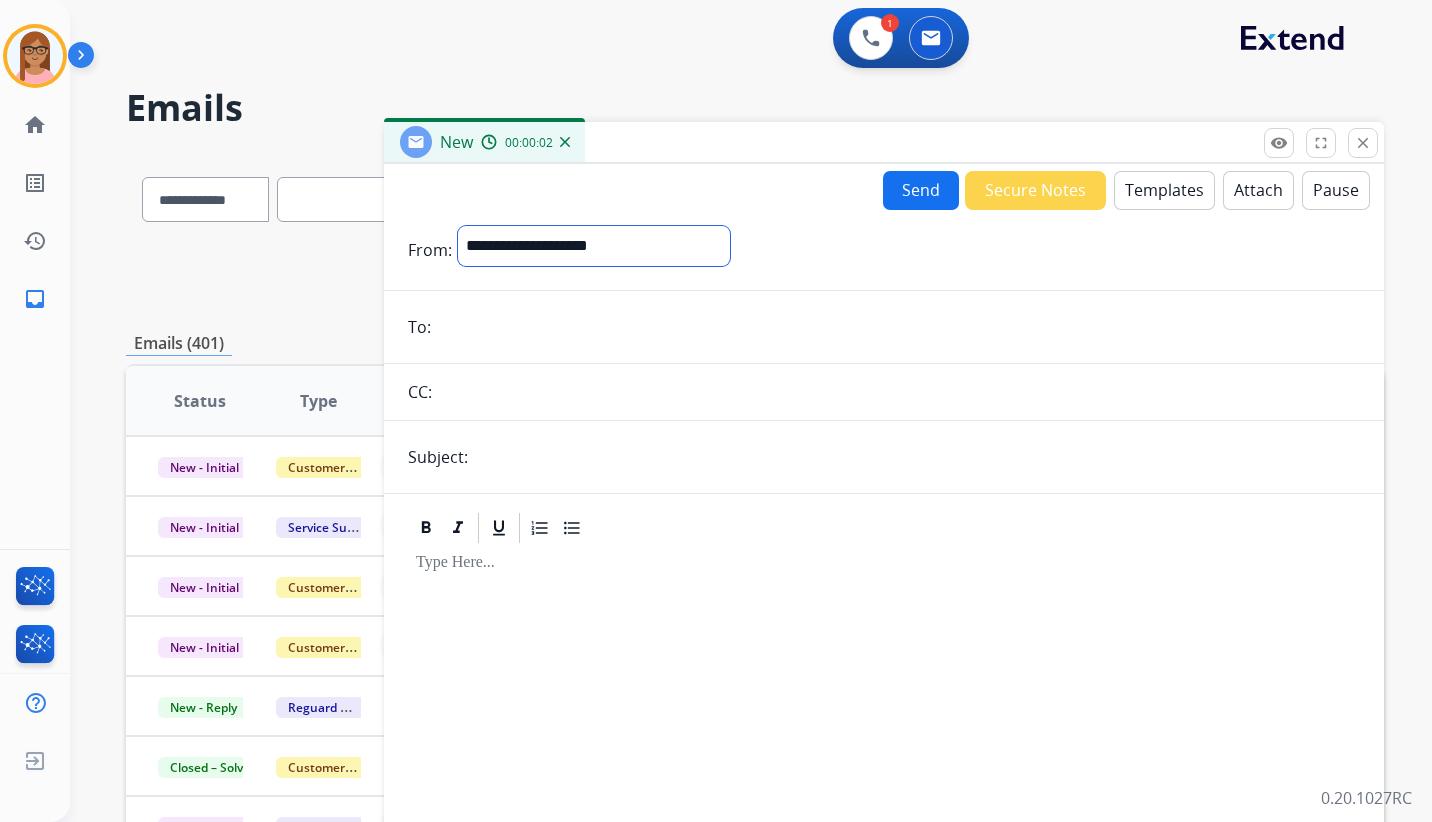 click on "**********" at bounding box center (594, 246) 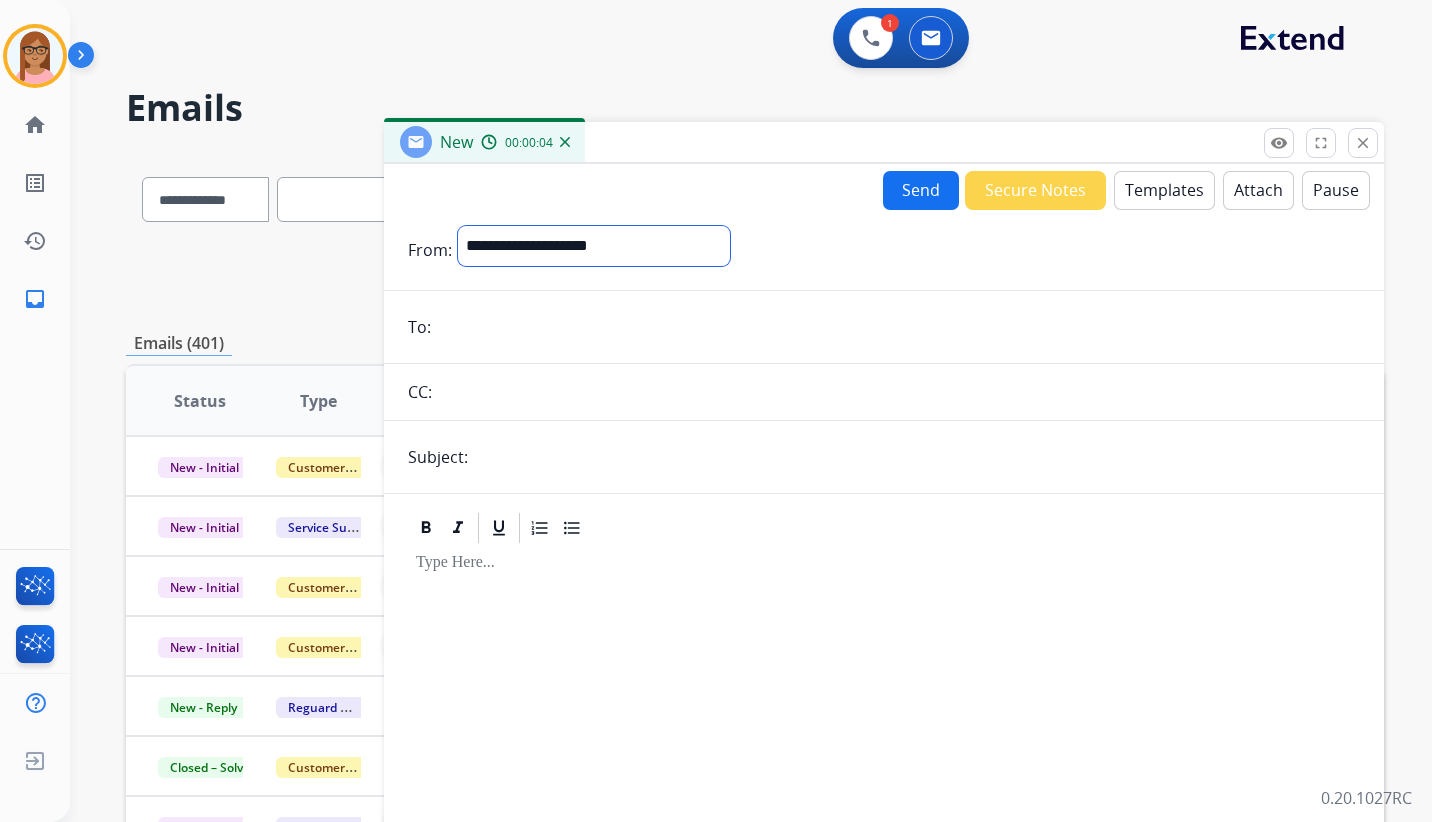 select on "**********" 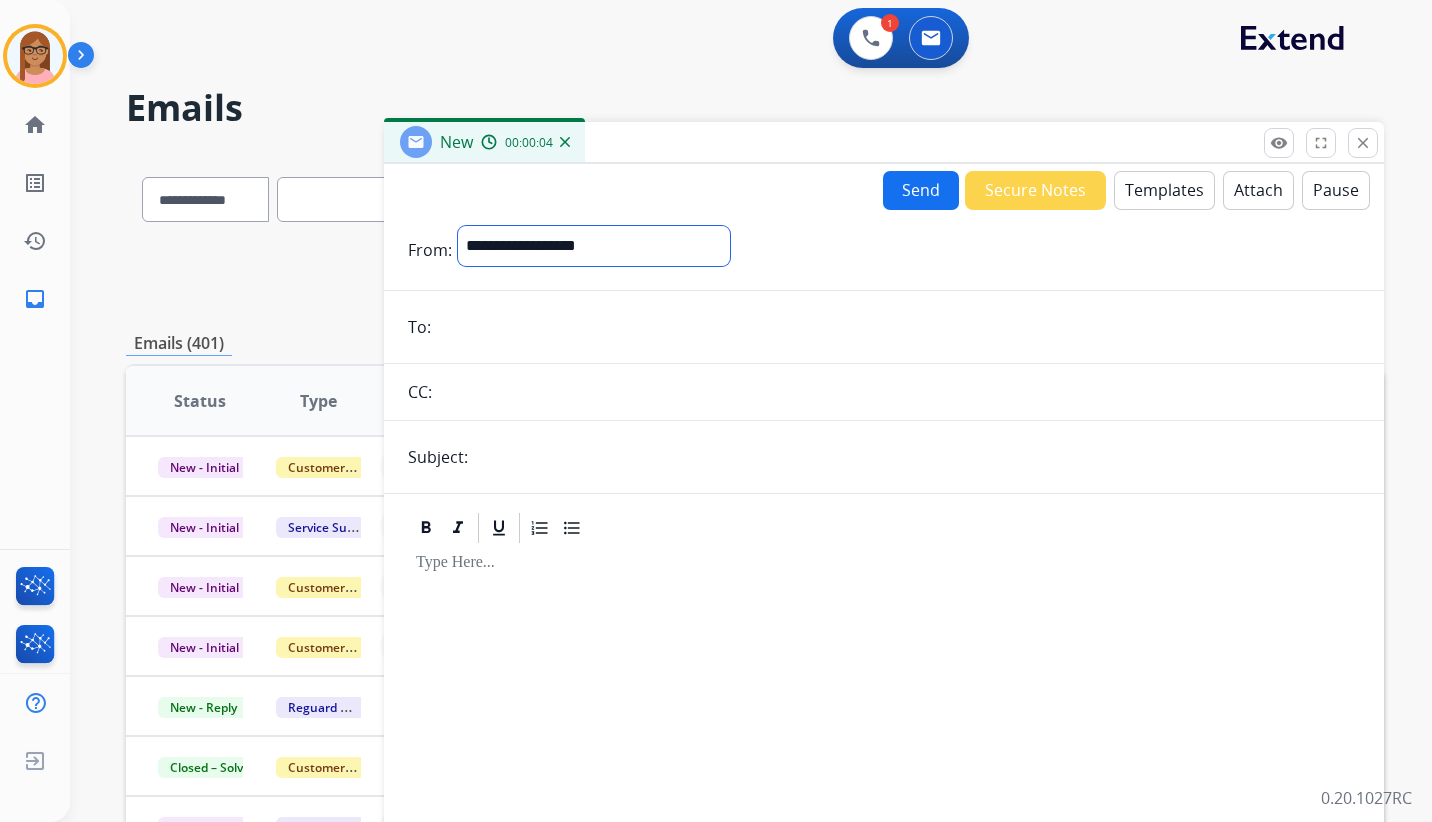 click on "**********" at bounding box center [594, 246] 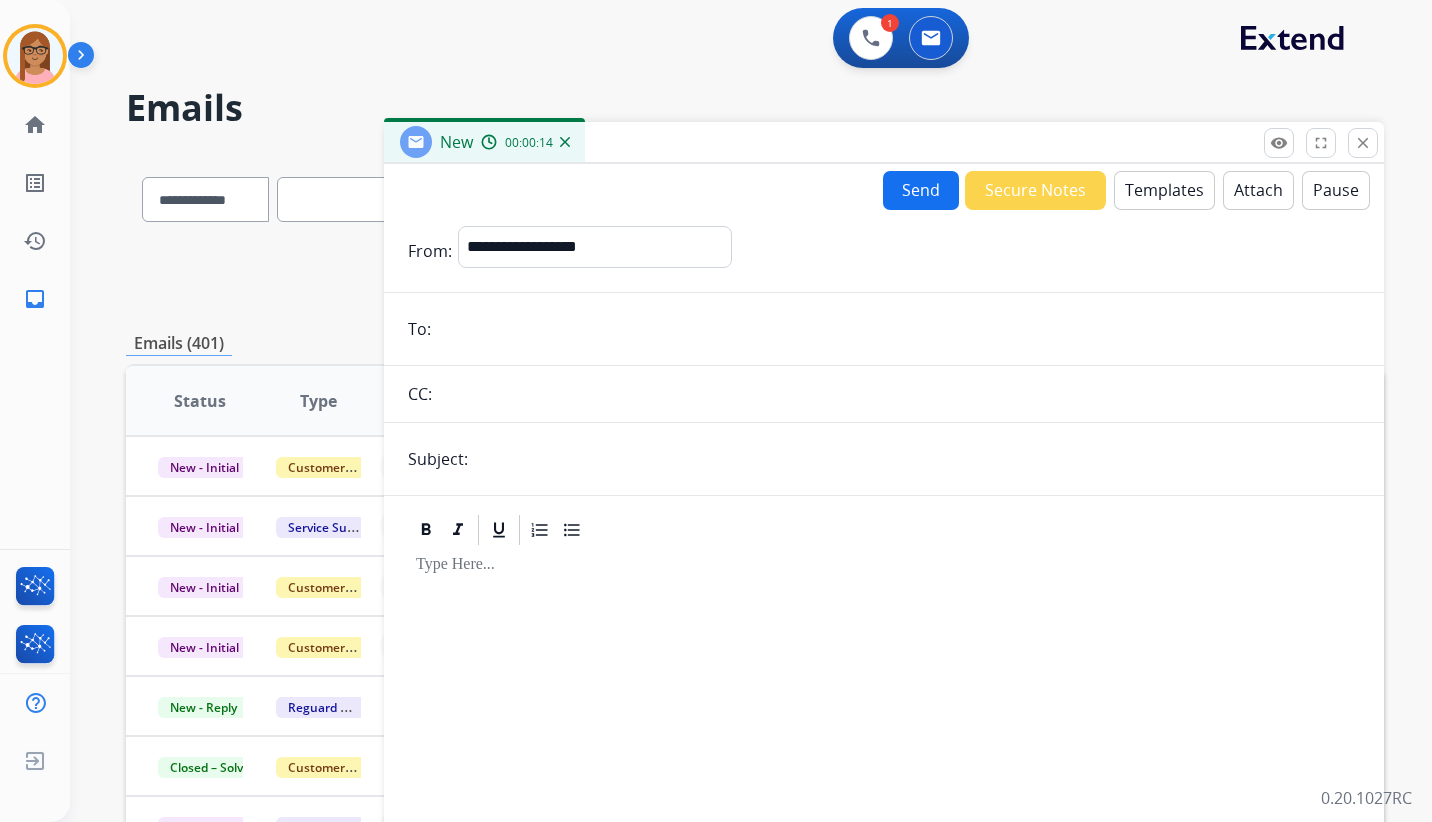 click at bounding box center (898, 329) 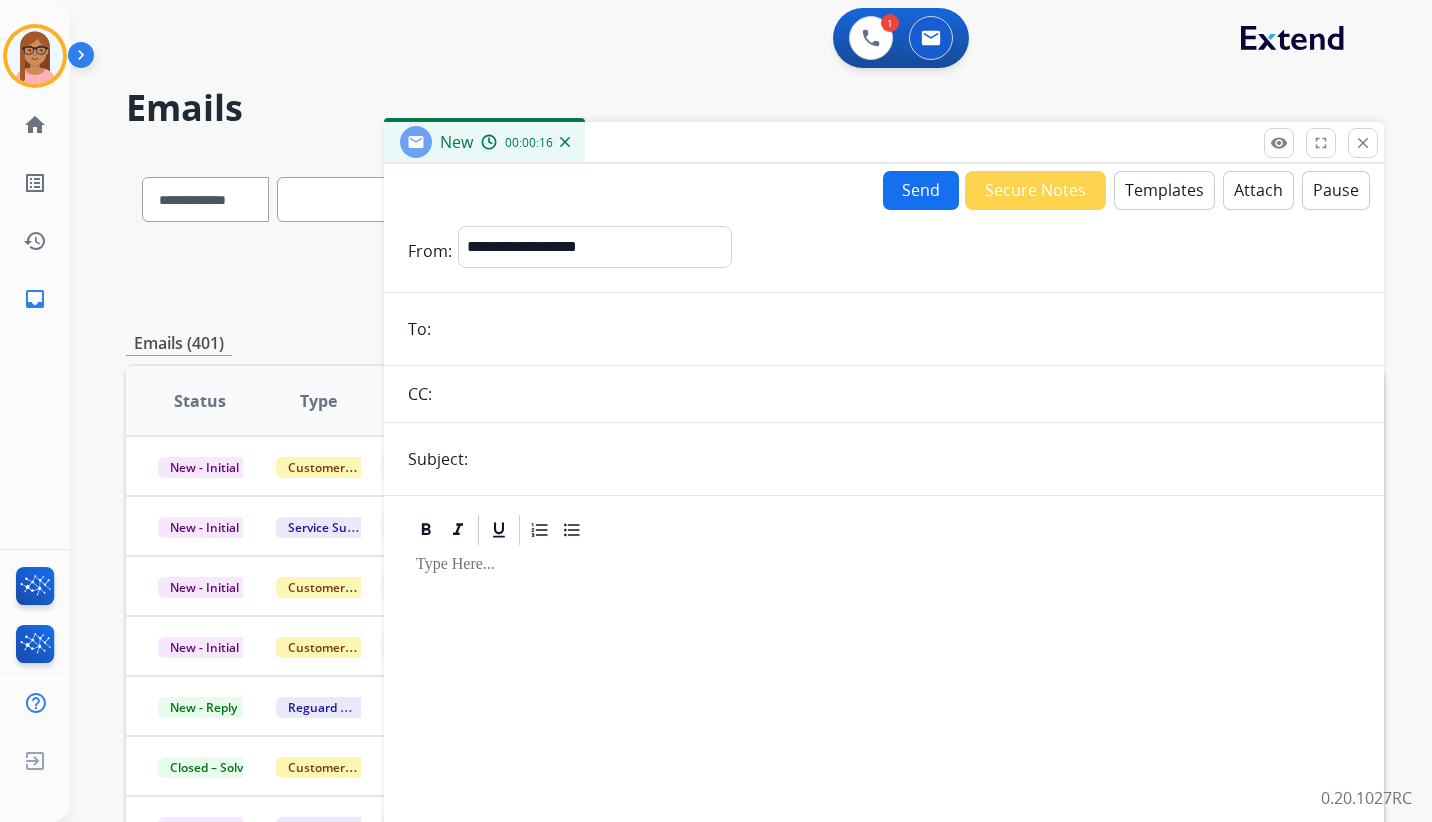 paste on "**********" 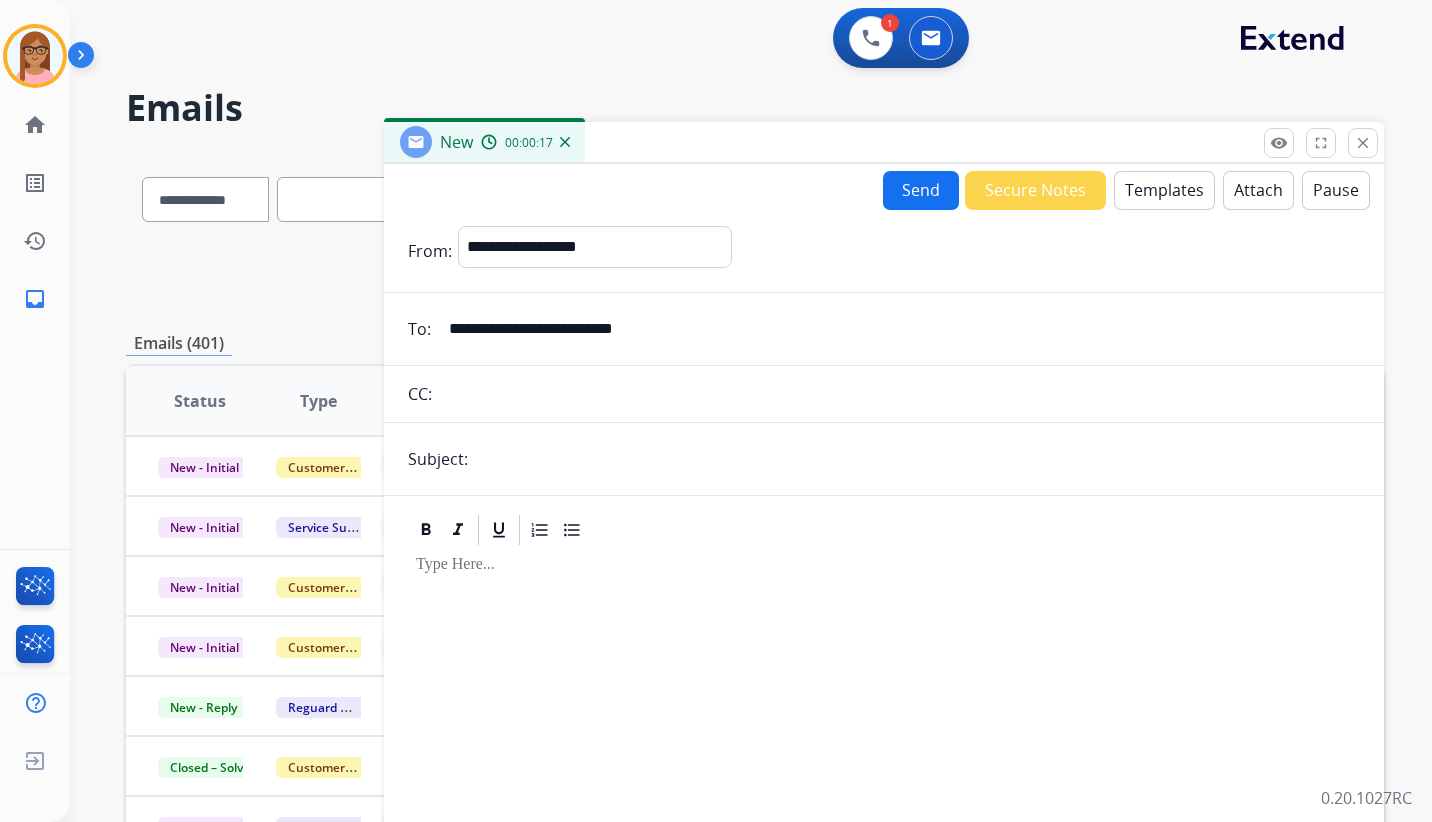 type on "**********" 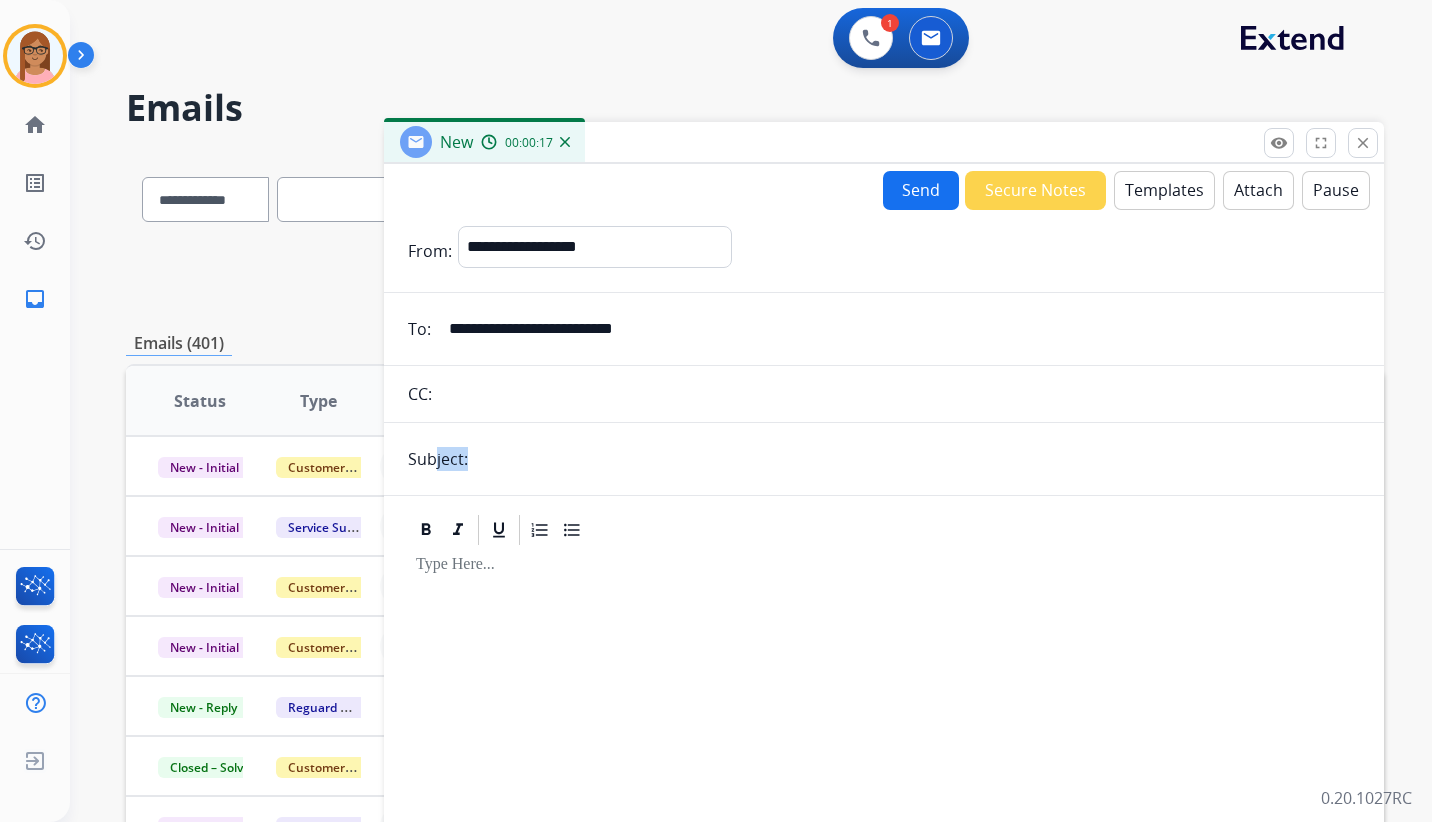 drag, startPoint x: 476, startPoint y: 450, endPoint x: 595, endPoint y: 438, distance: 119.60351 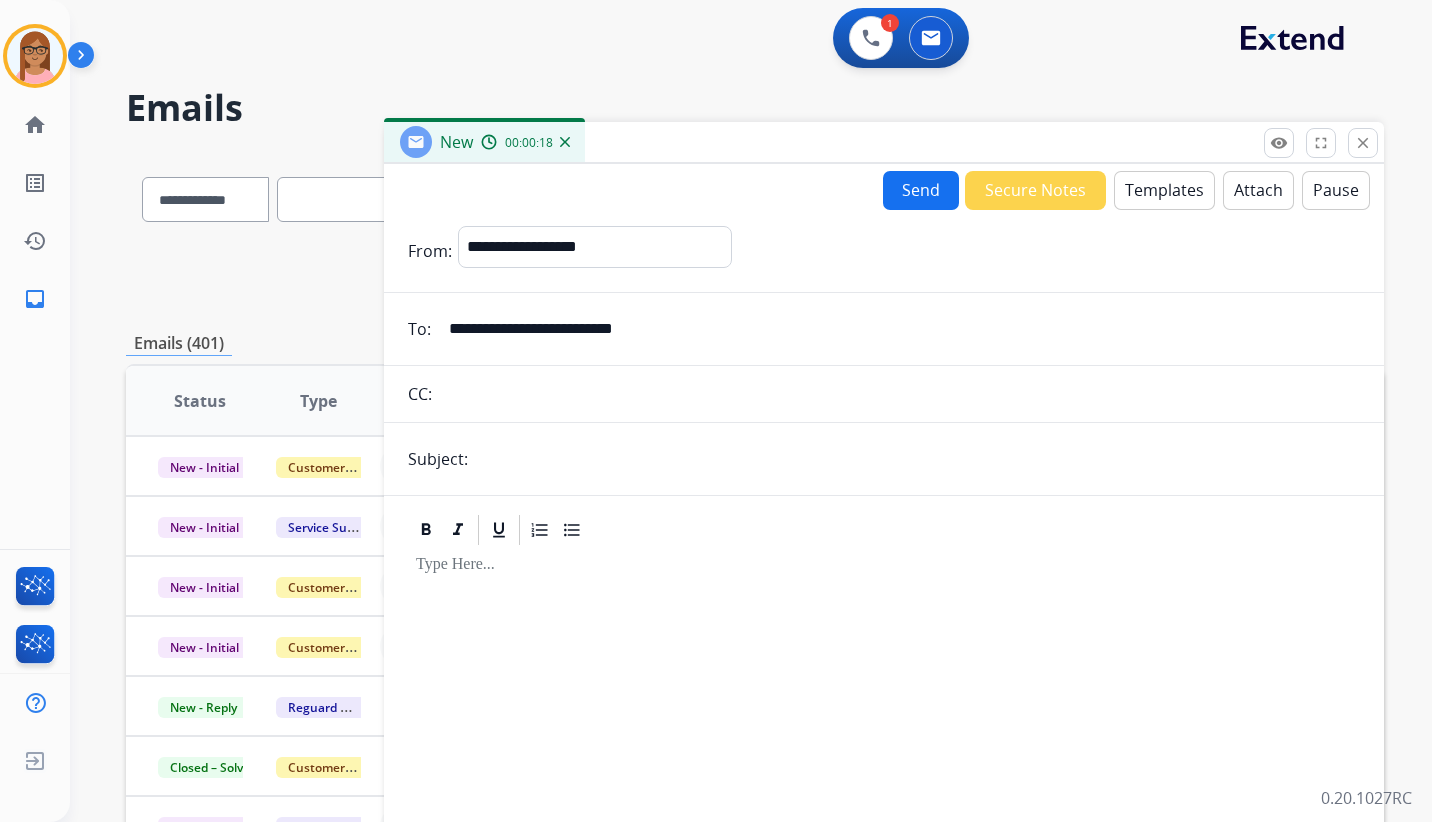 drag, startPoint x: 595, startPoint y: 438, endPoint x: 512, endPoint y: 476, distance: 91.28527 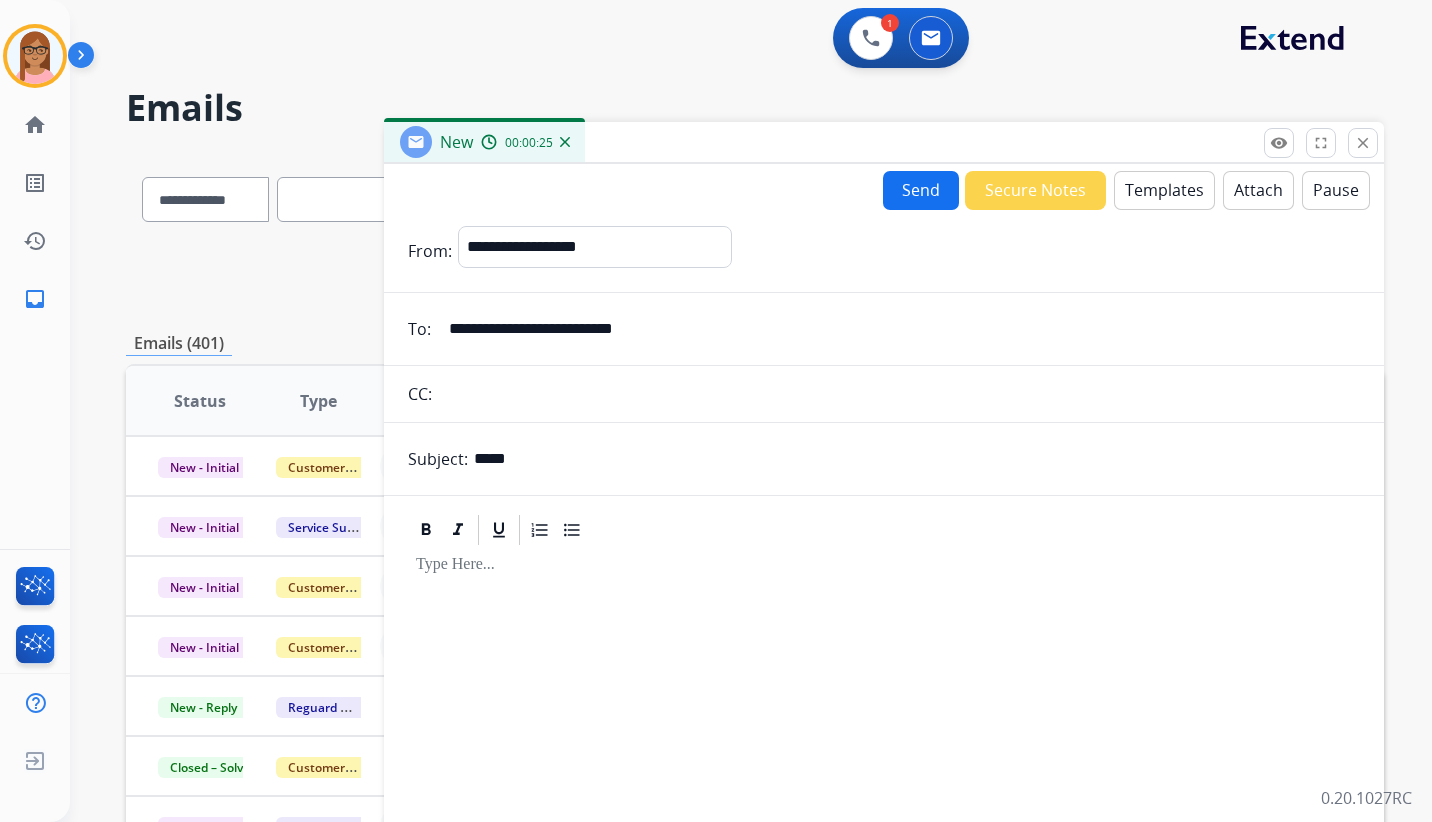 type on "**********" 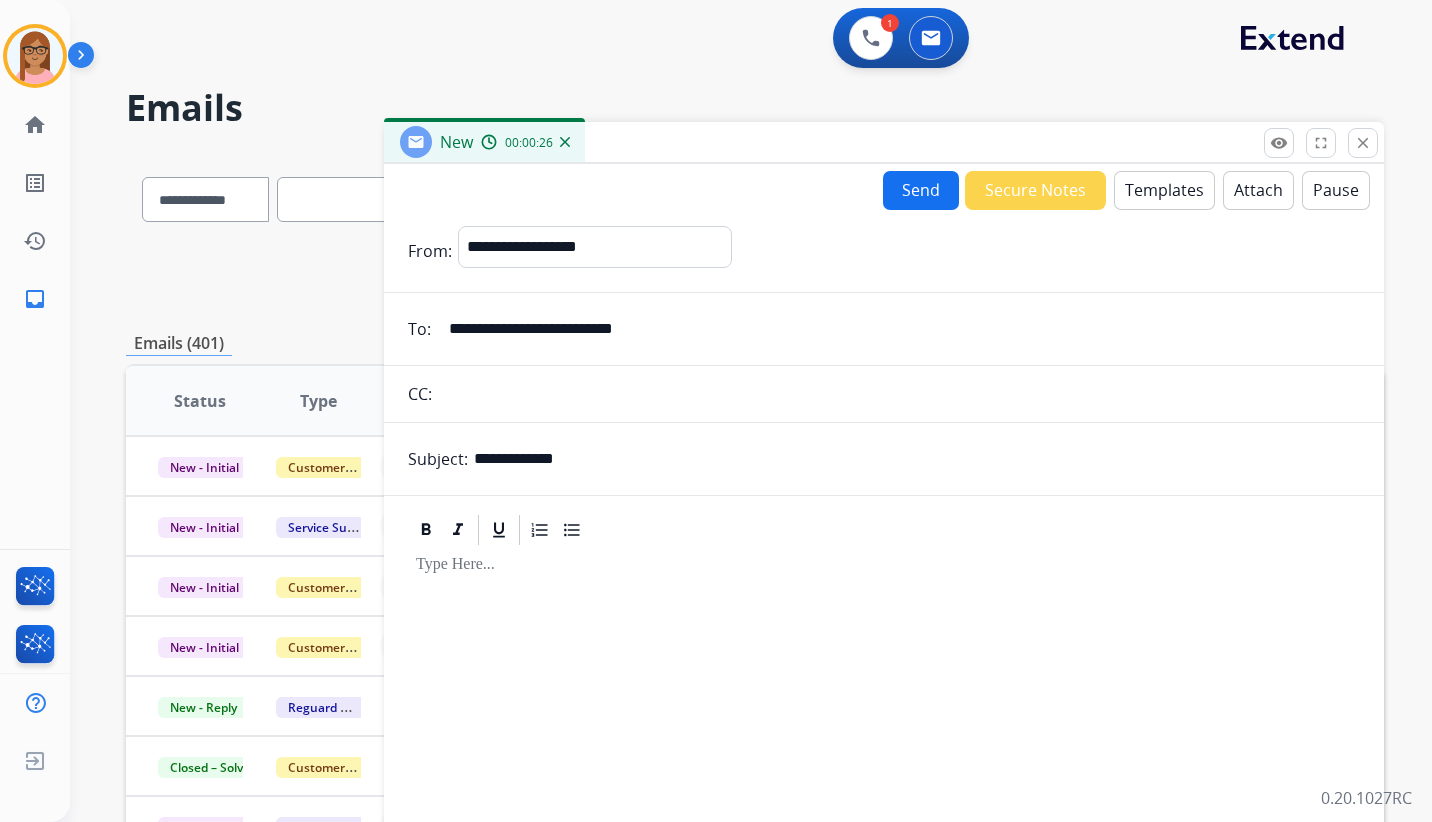 click at bounding box center [884, 719] 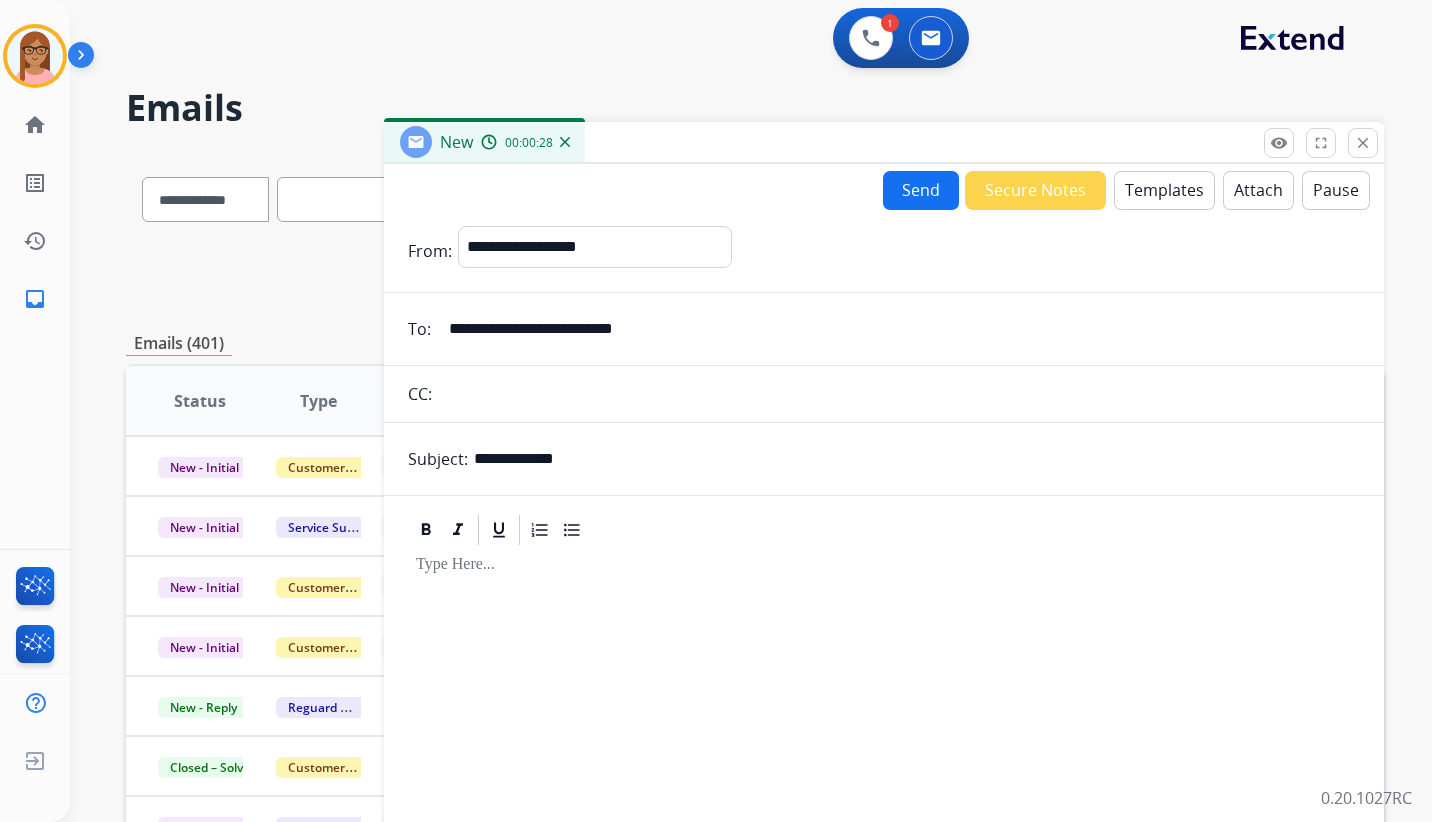 click on "Templates" at bounding box center [1164, 190] 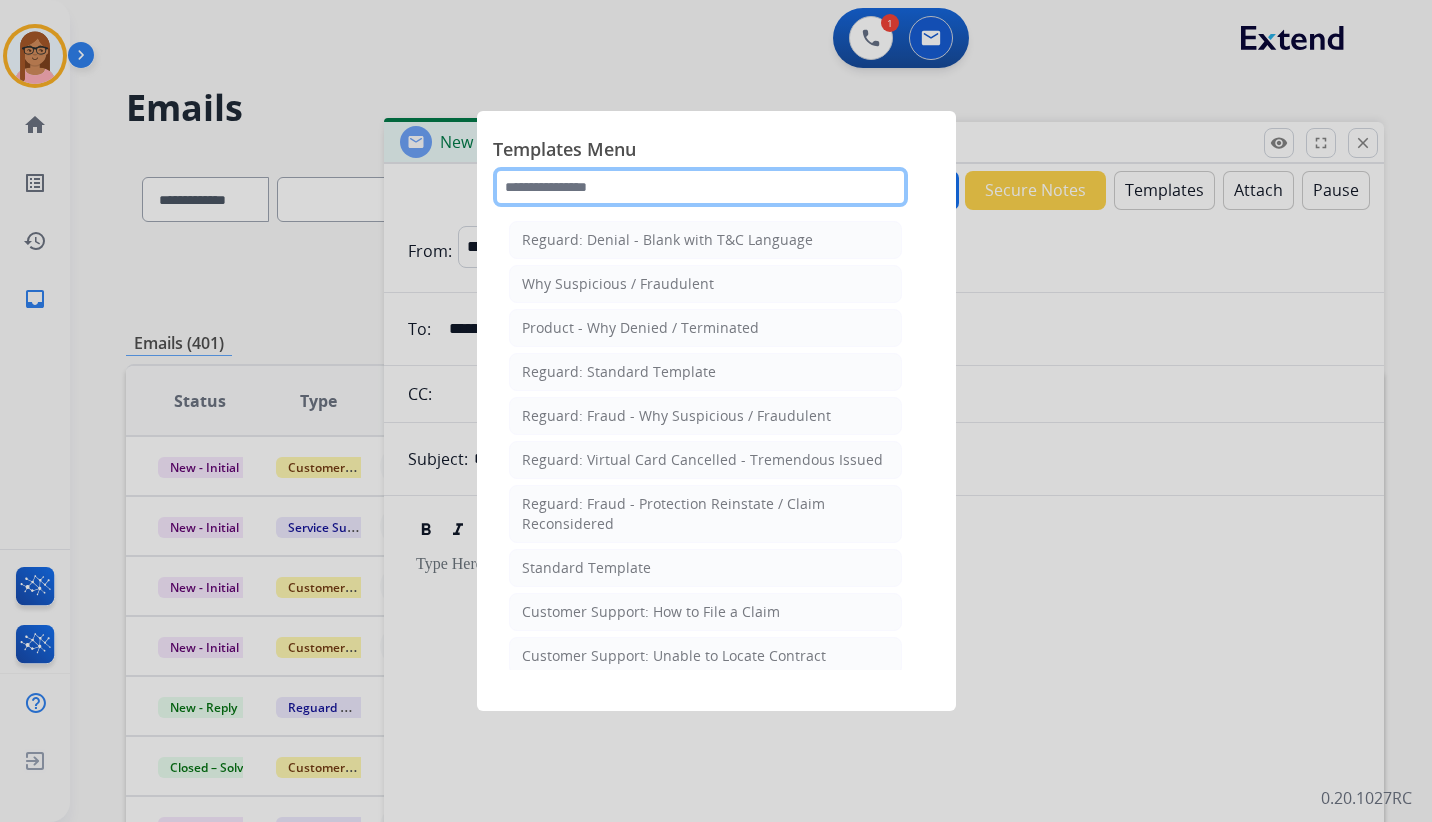 click 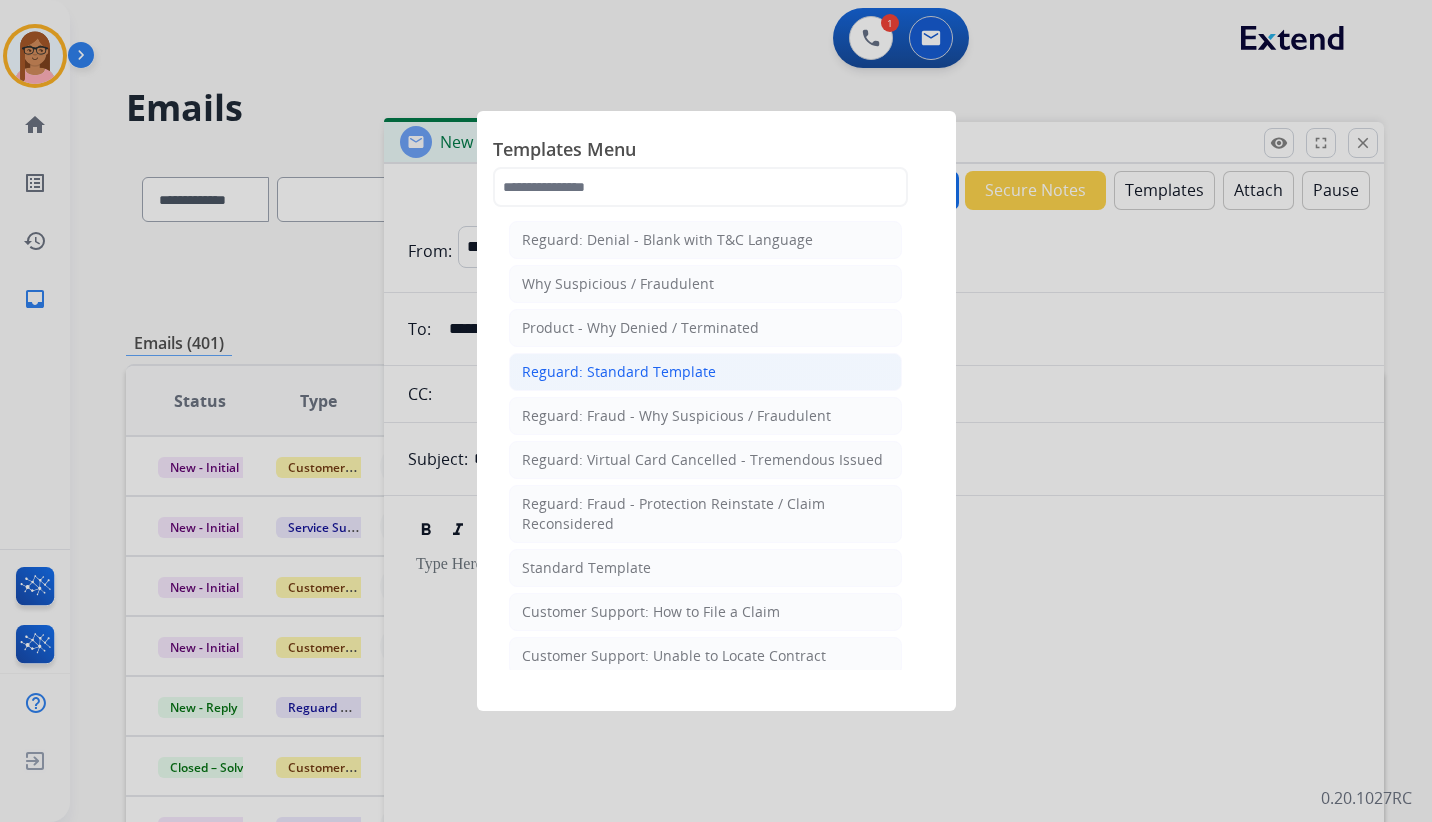 click on "Reguard: Standard Template" 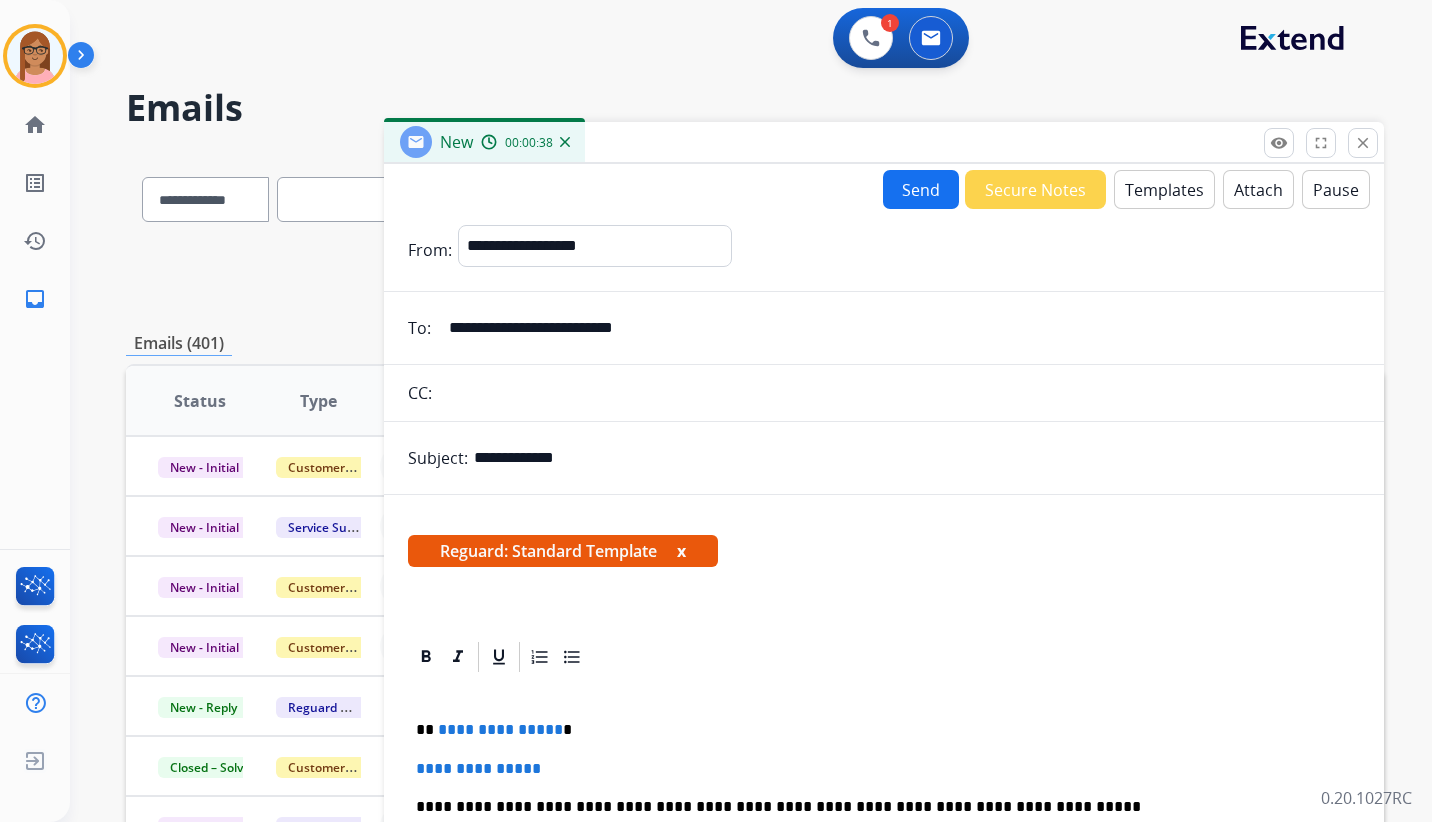 click on "Templates" at bounding box center [1164, 189] 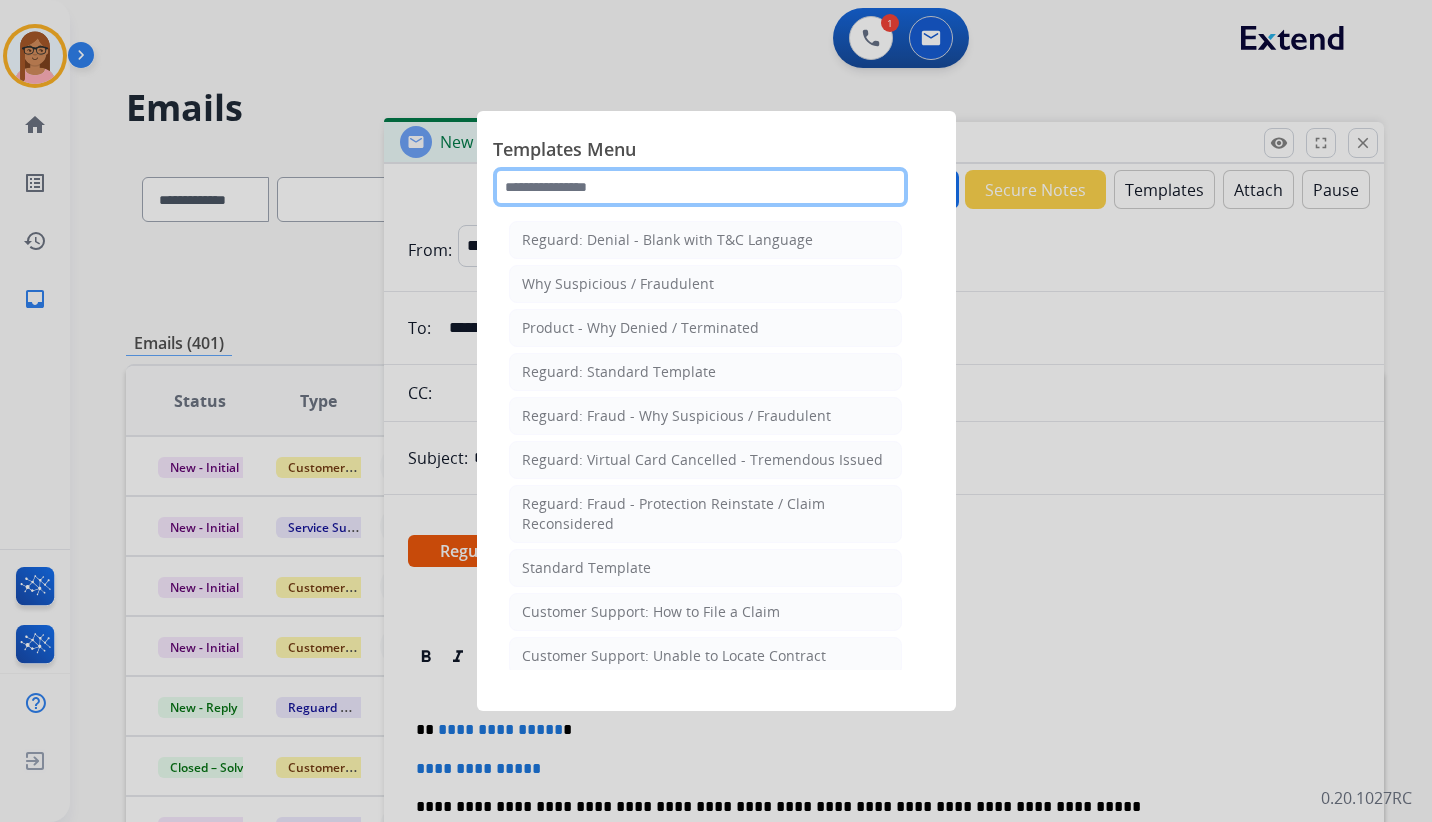 click 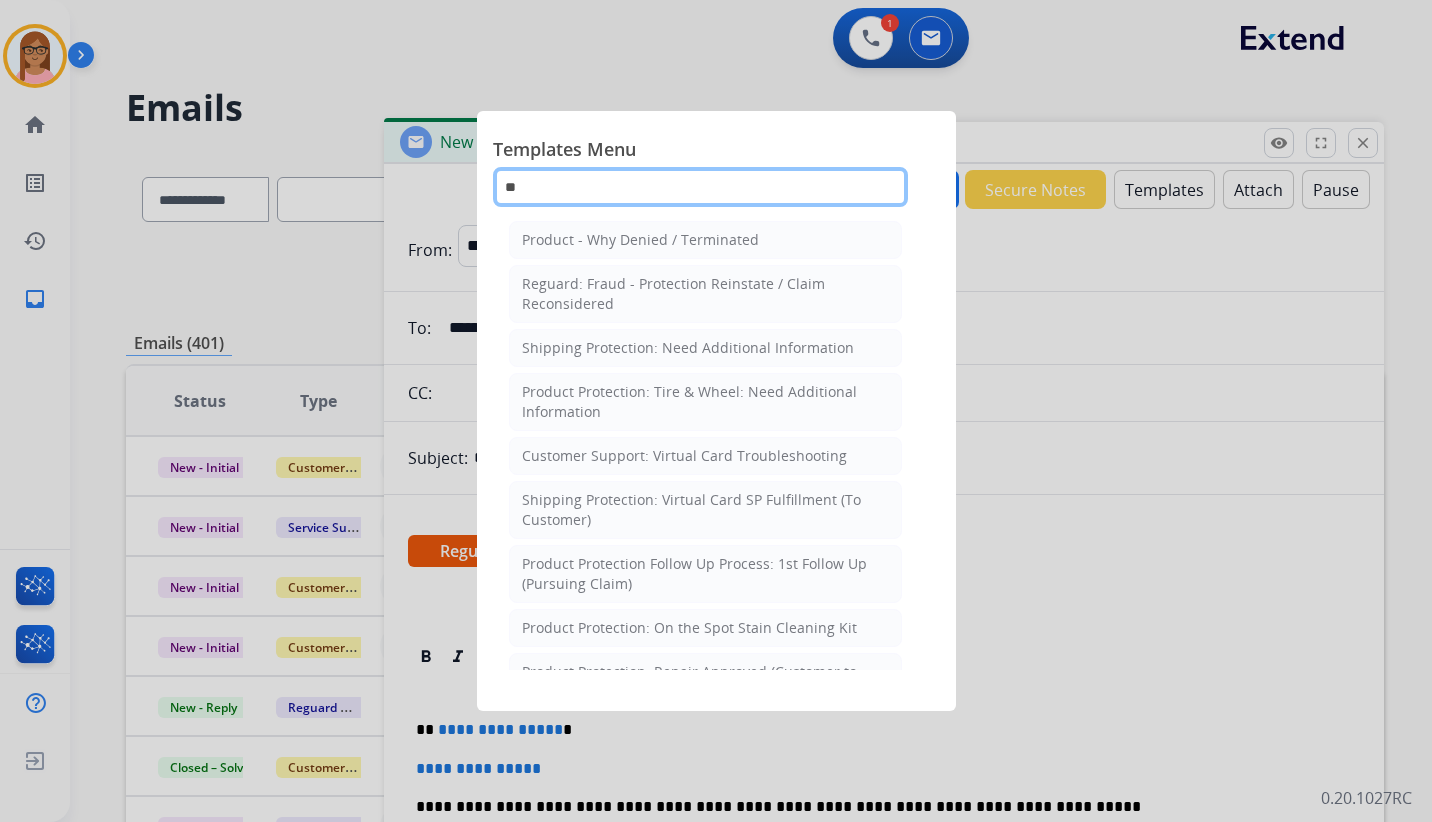 type on "*" 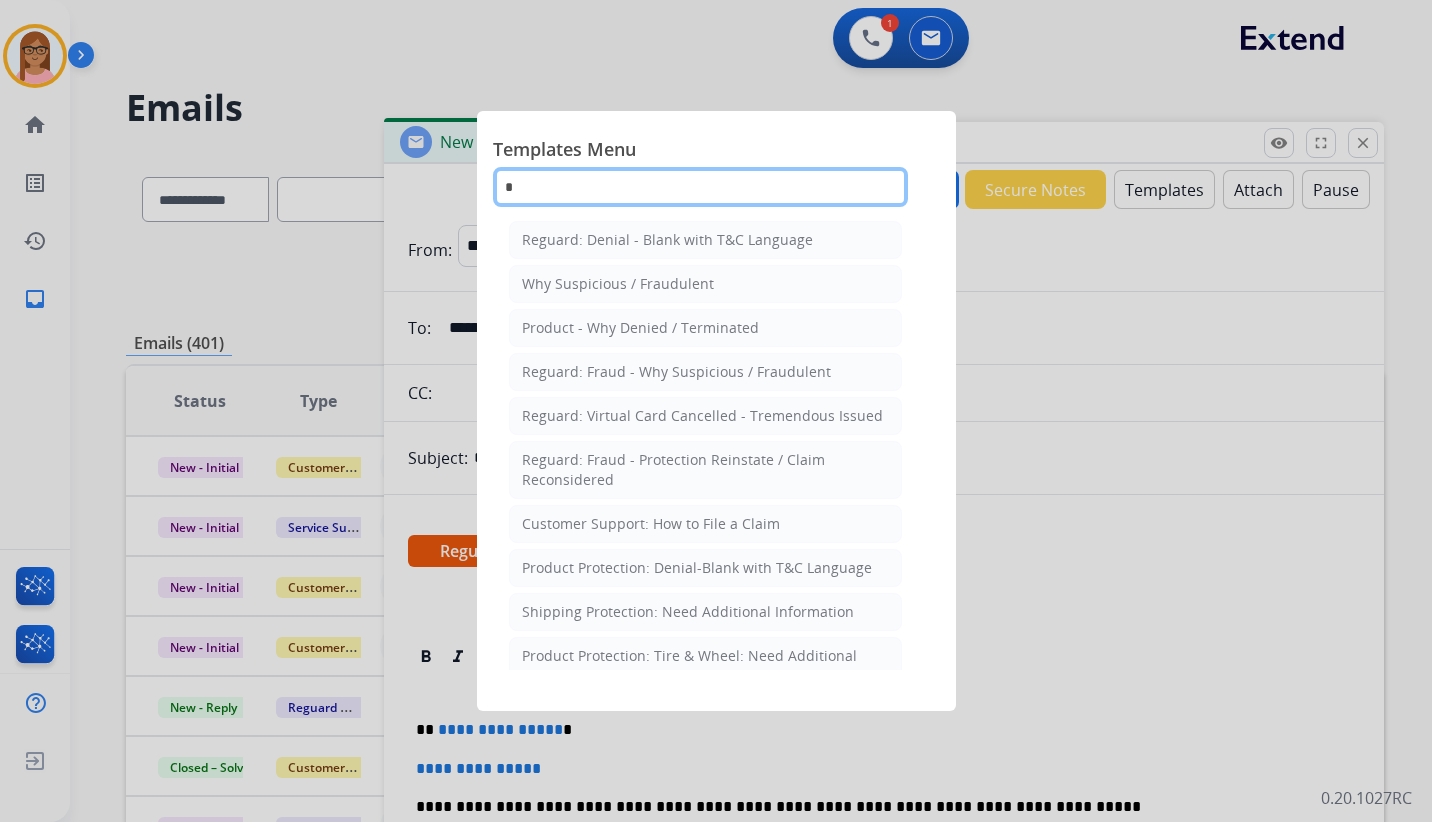 type 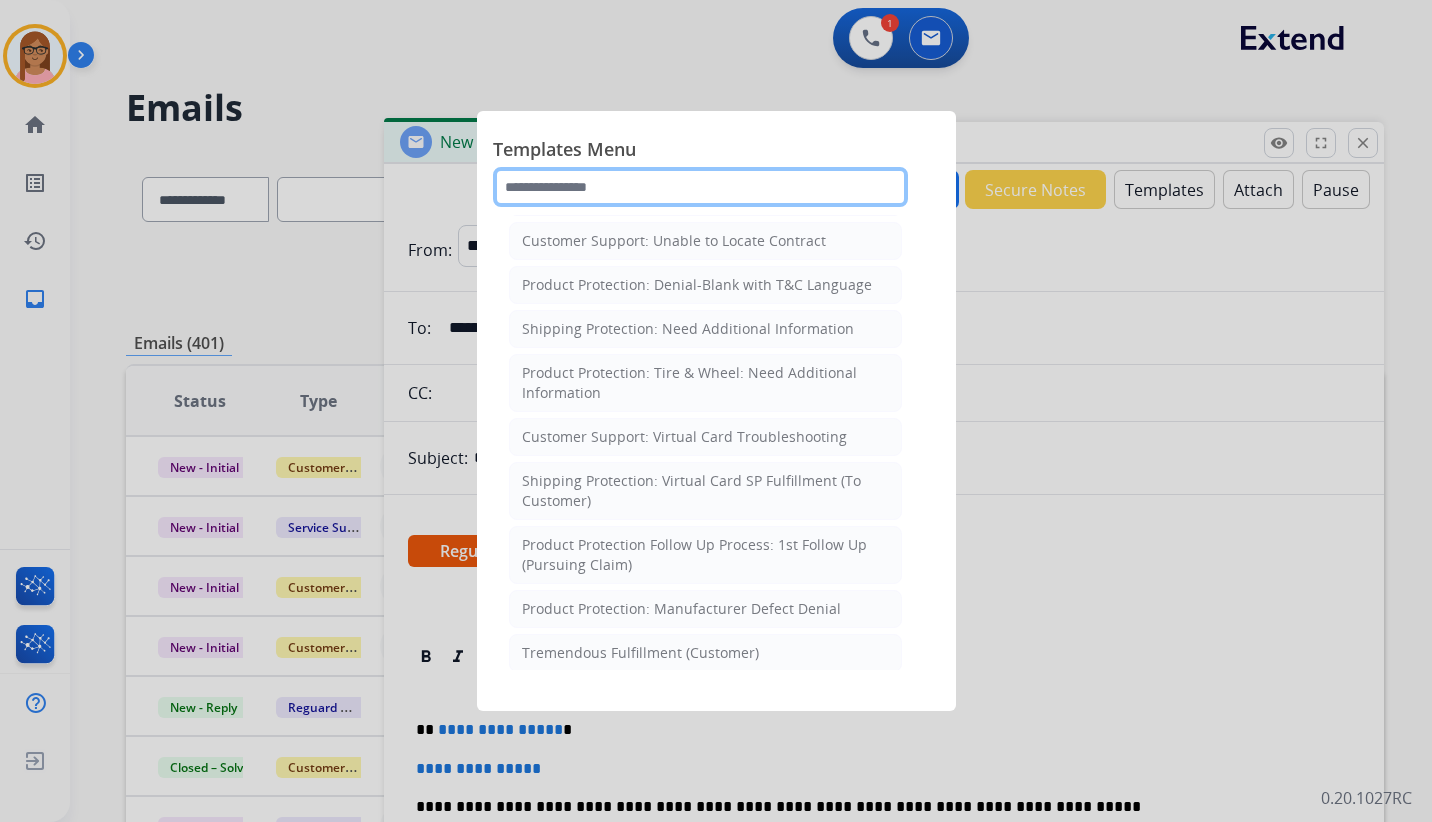 scroll, scrollTop: 400, scrollLeft: 0, axis: vertical 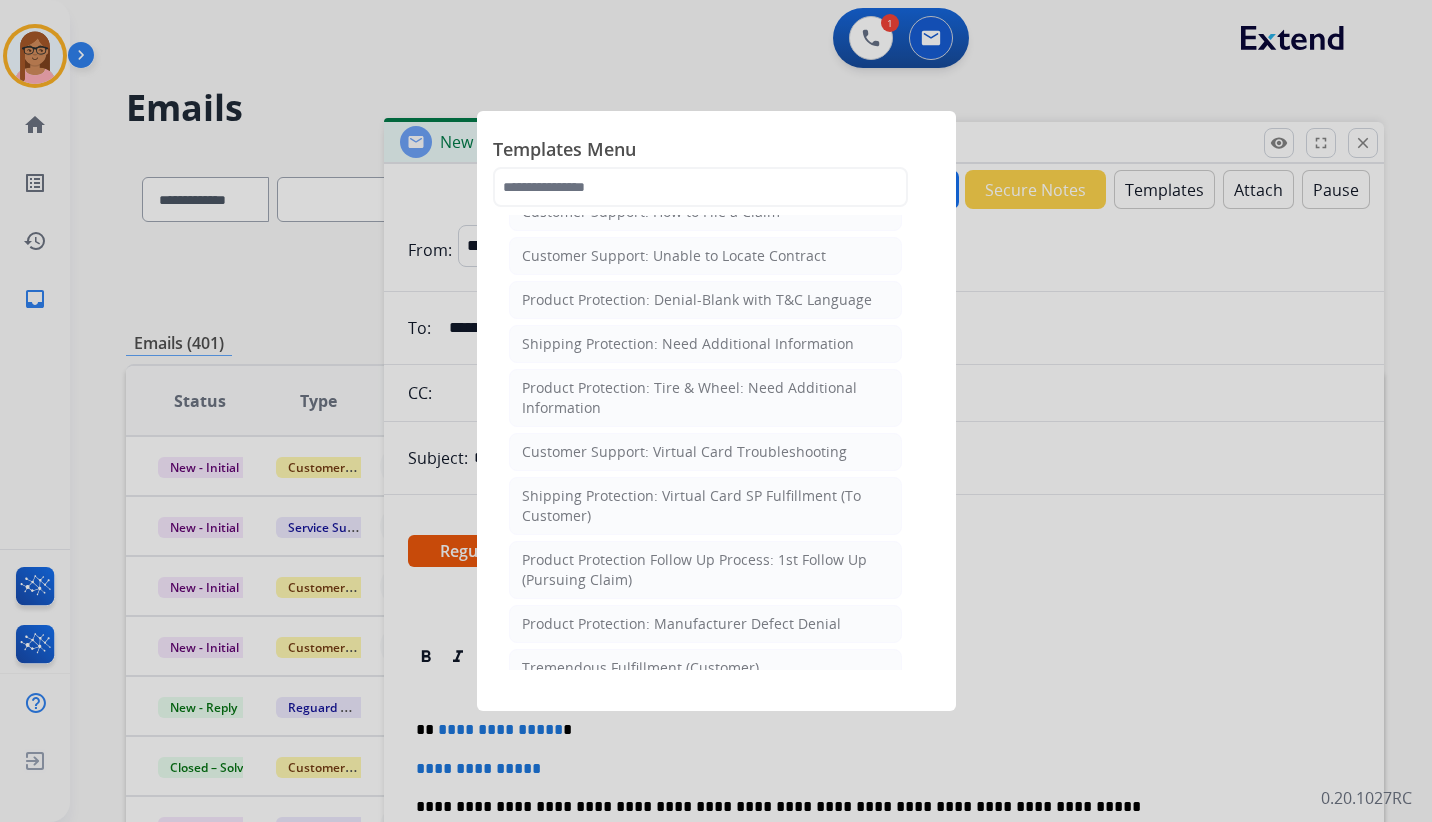 drag, startPoint x: 1226, startPoint y: 648, endPoint x: 1200, endPoint y: 642, distance: 26.683329 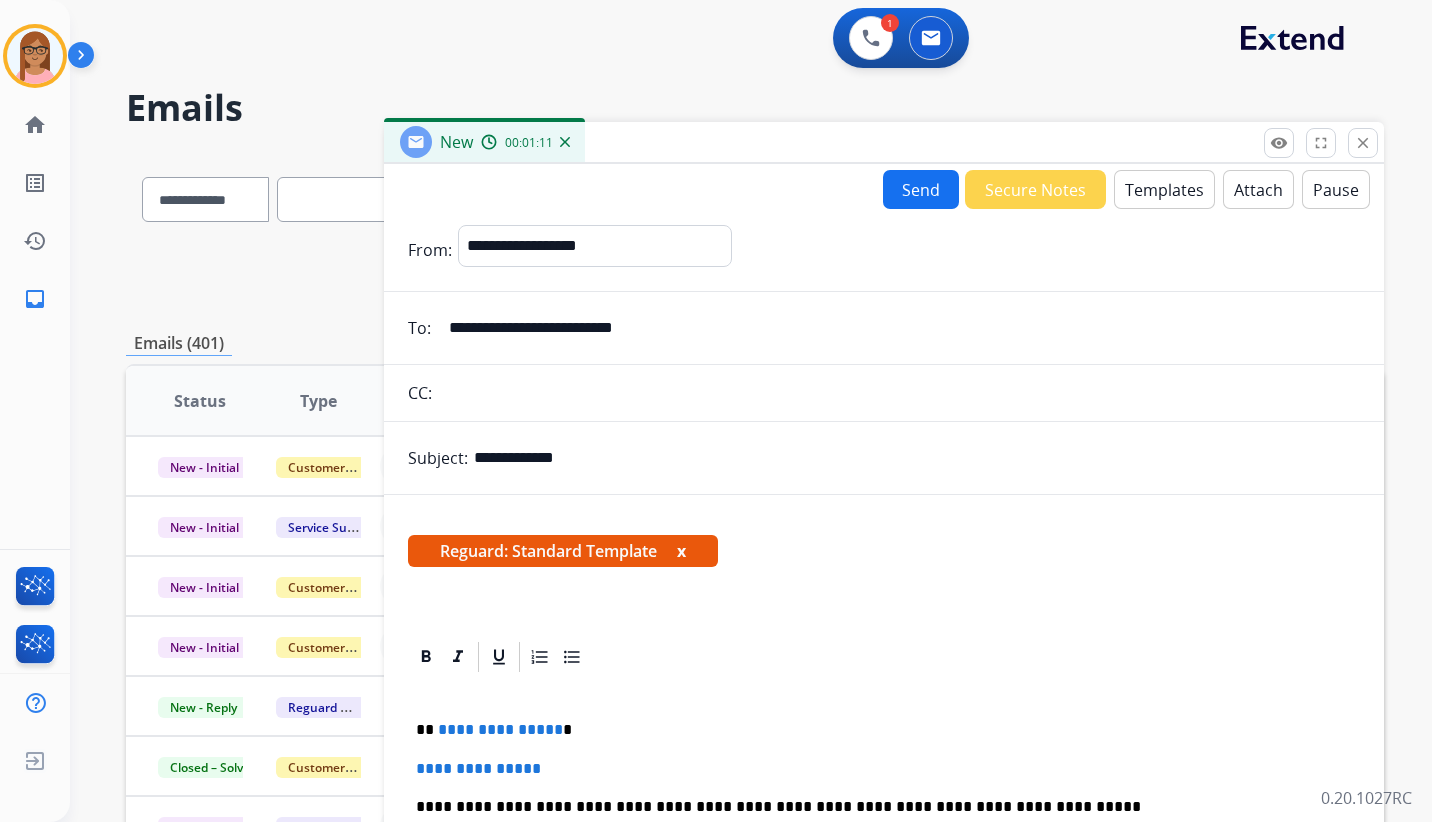 click on "Templates" at bounding box center [1164, 189] 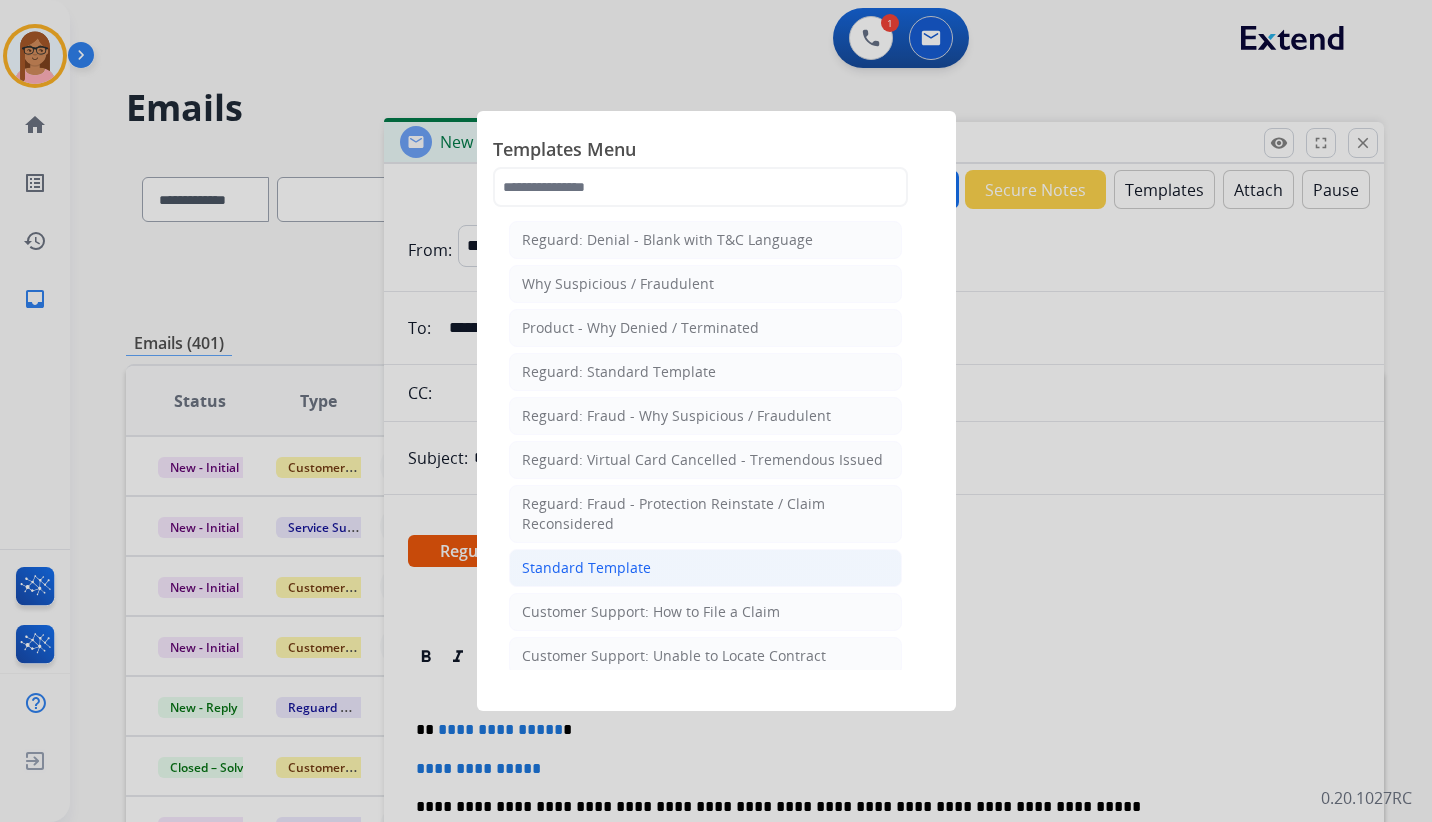 click on "Standard Template" 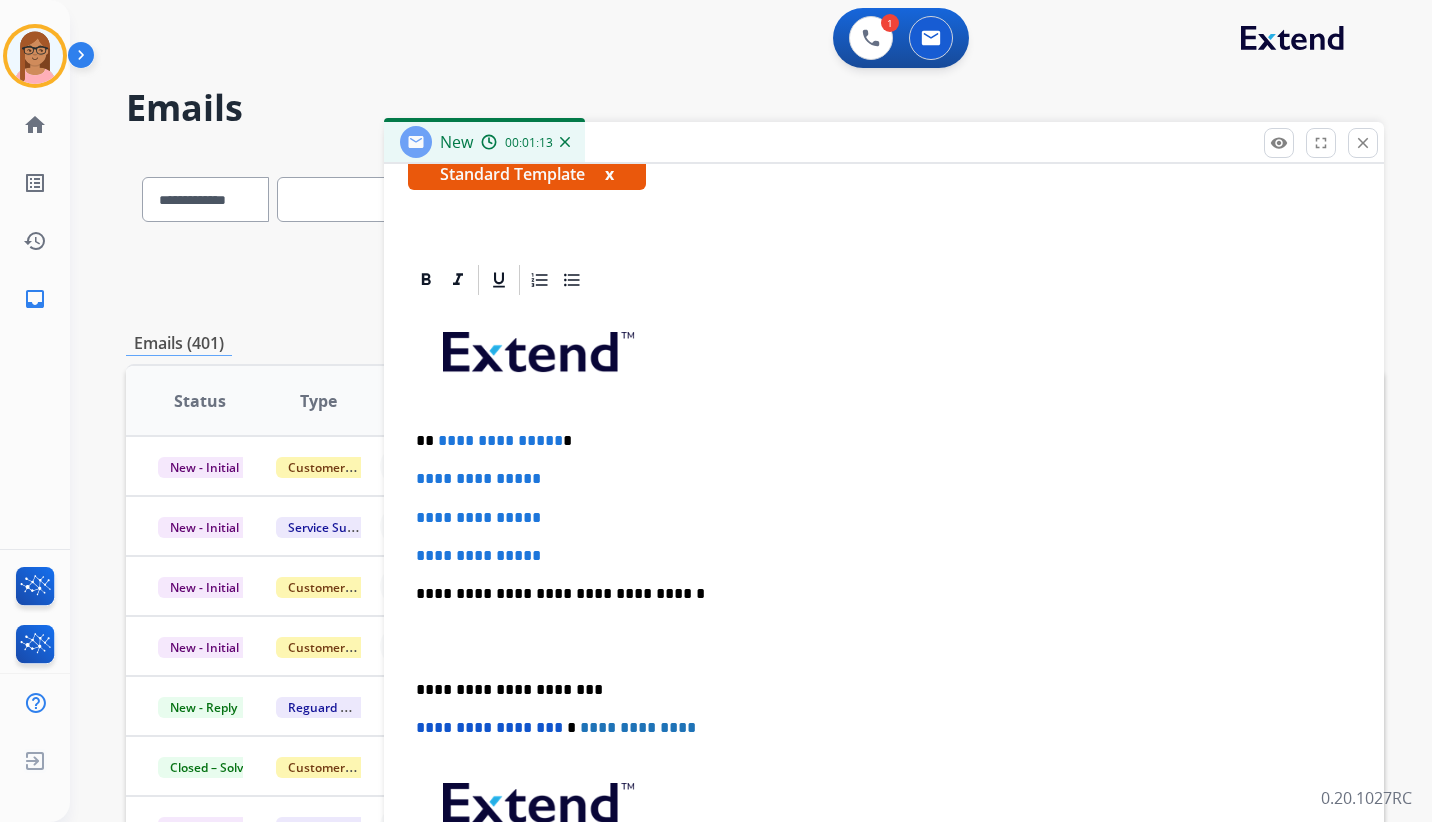 scroll, scrollTop: 400, scrollLeft: 0, axis: vertical 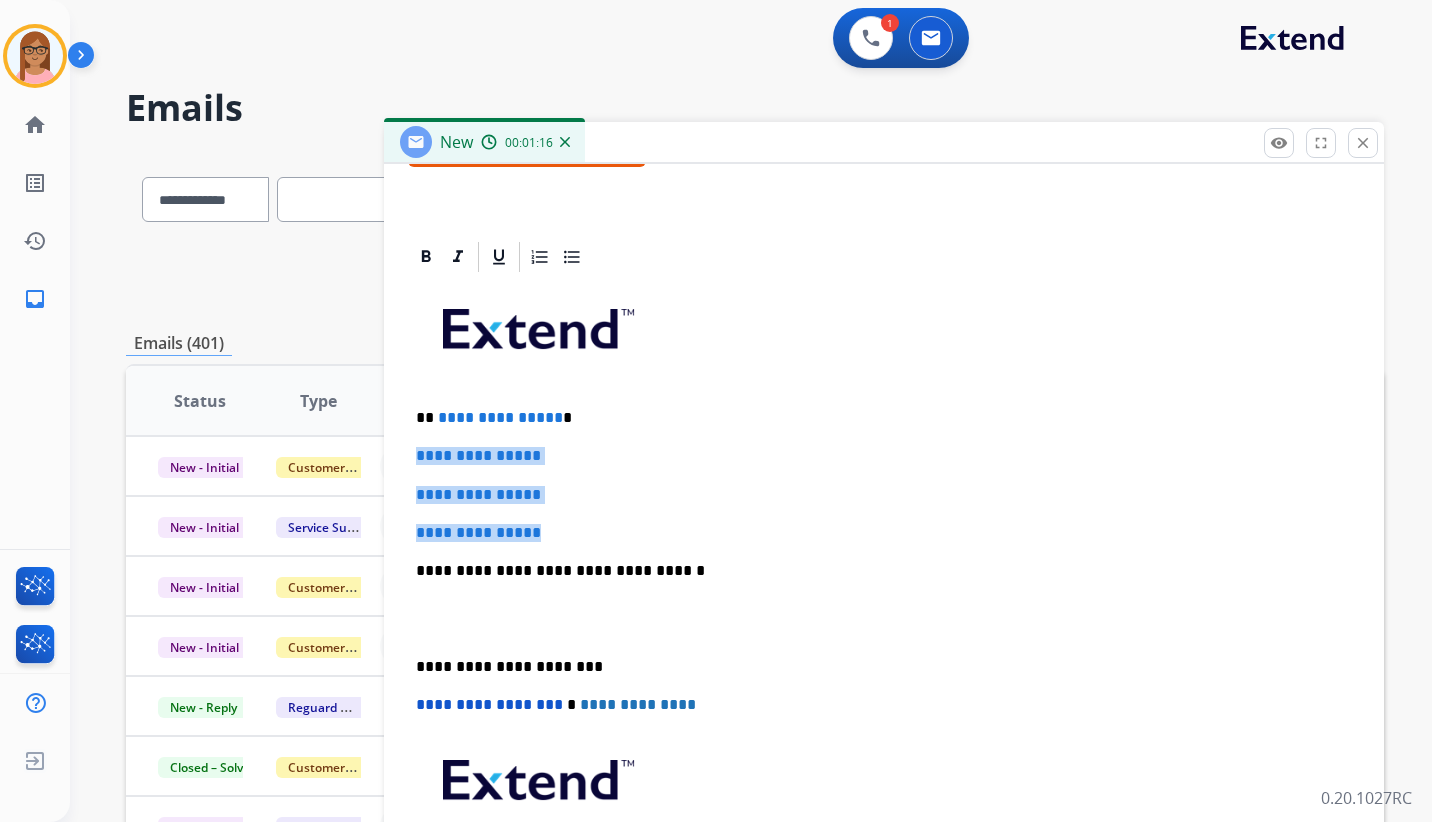 drag, startPoint x: 414, startPoint y: 450, endPoint x: 550, endPoint y: 521, distance: 153.41772 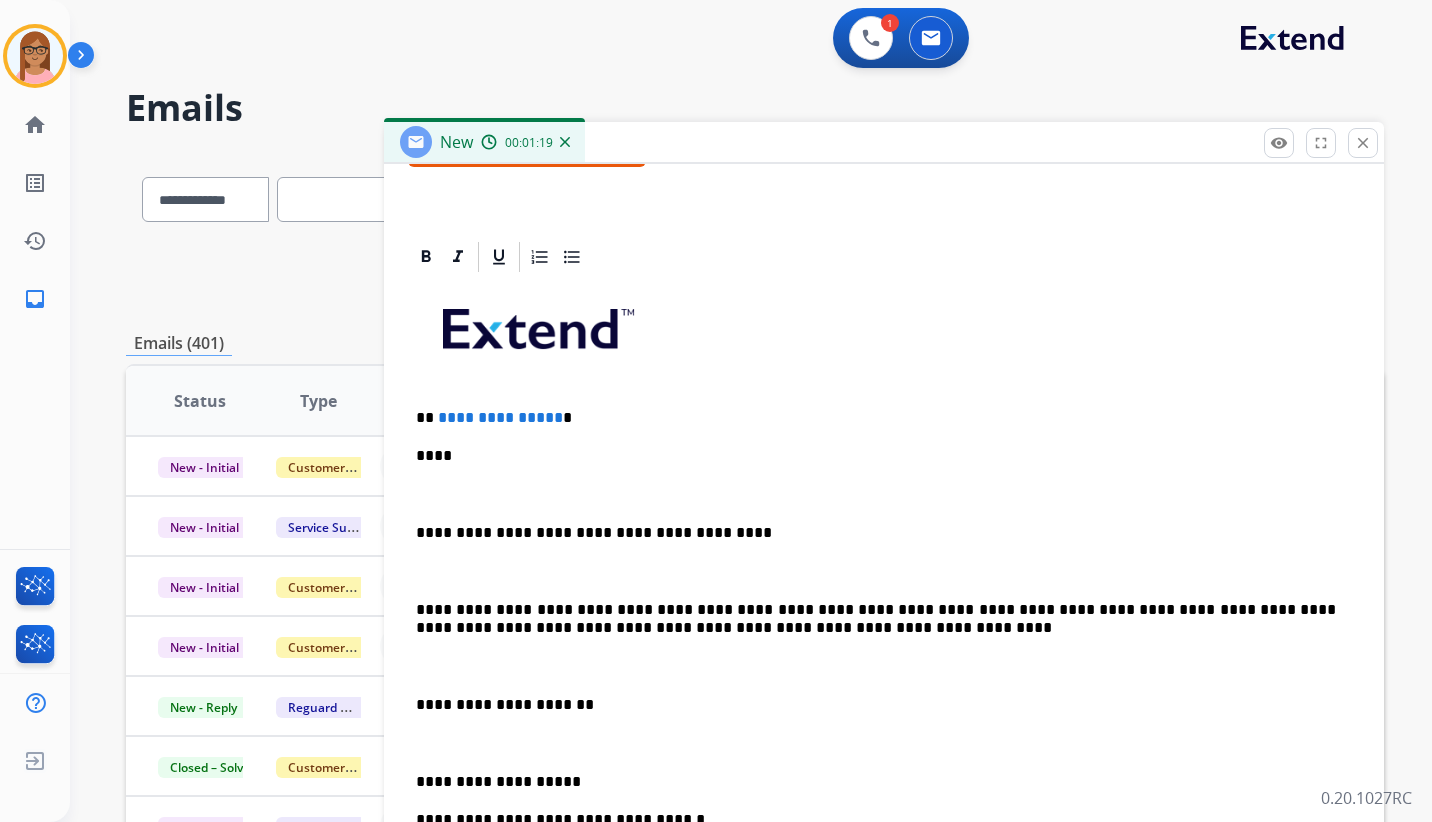 click on "****" at bounding box center [876, 456] 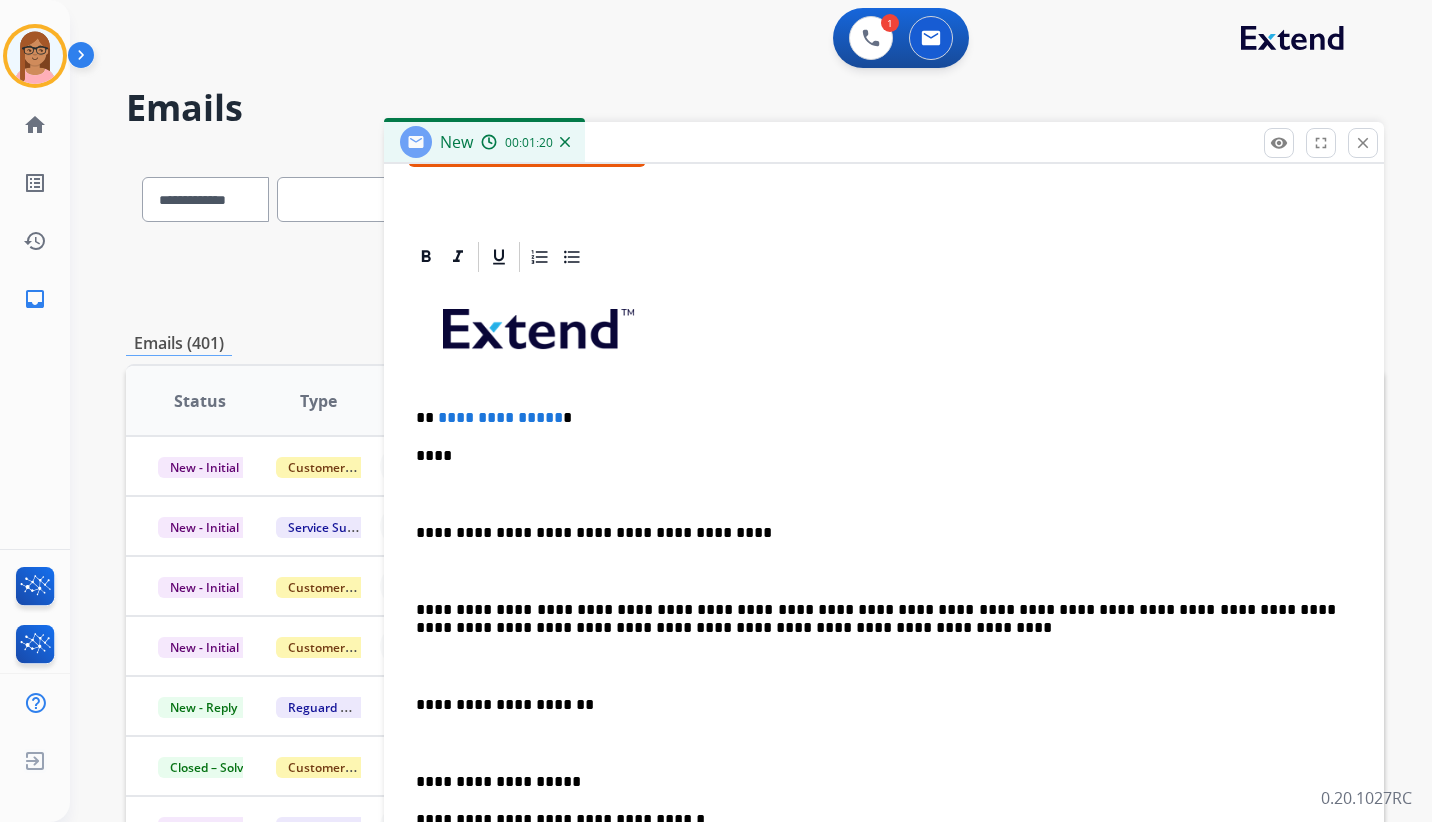 type 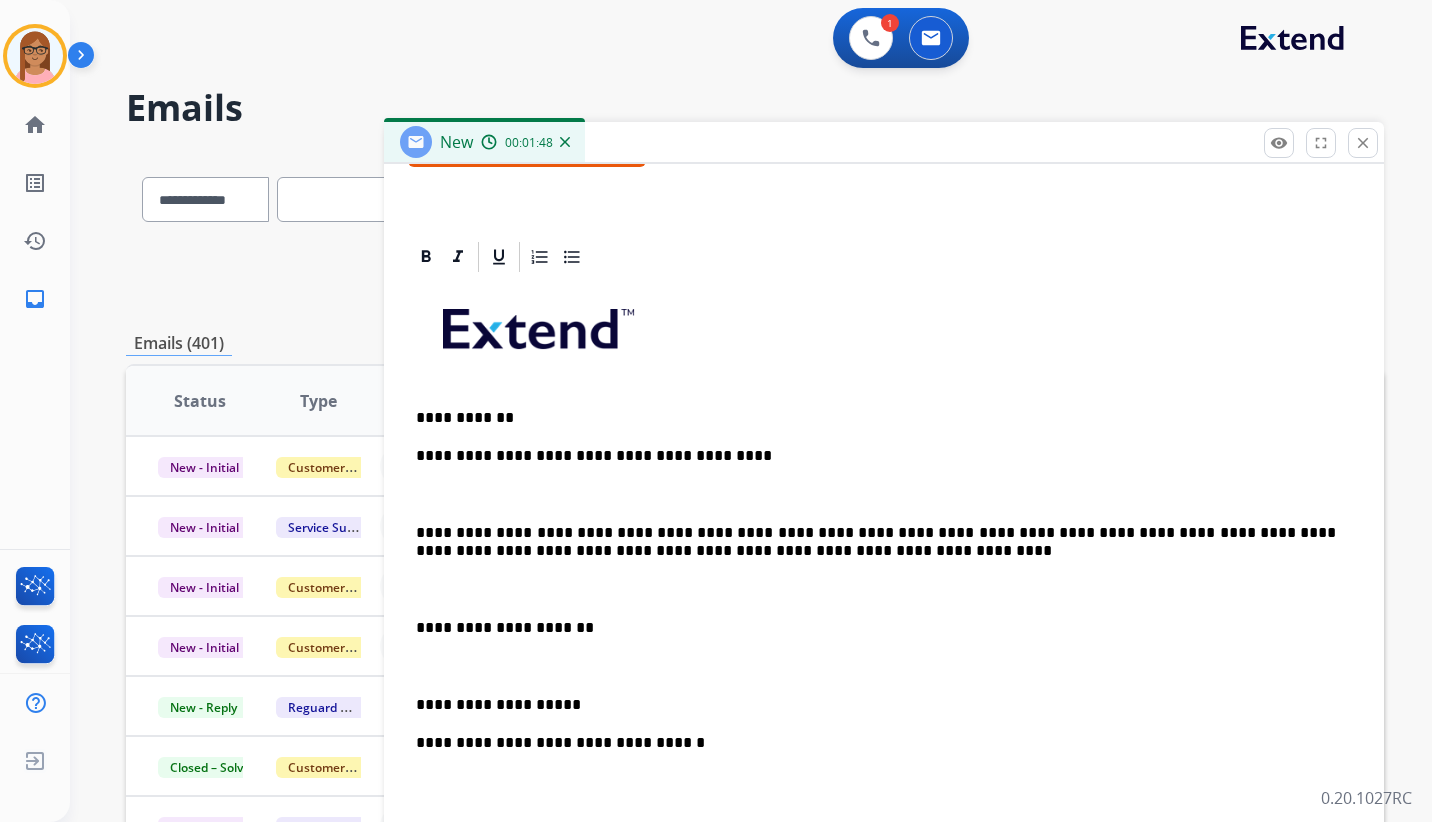 click on "**********" at bounding box center (876, 456) 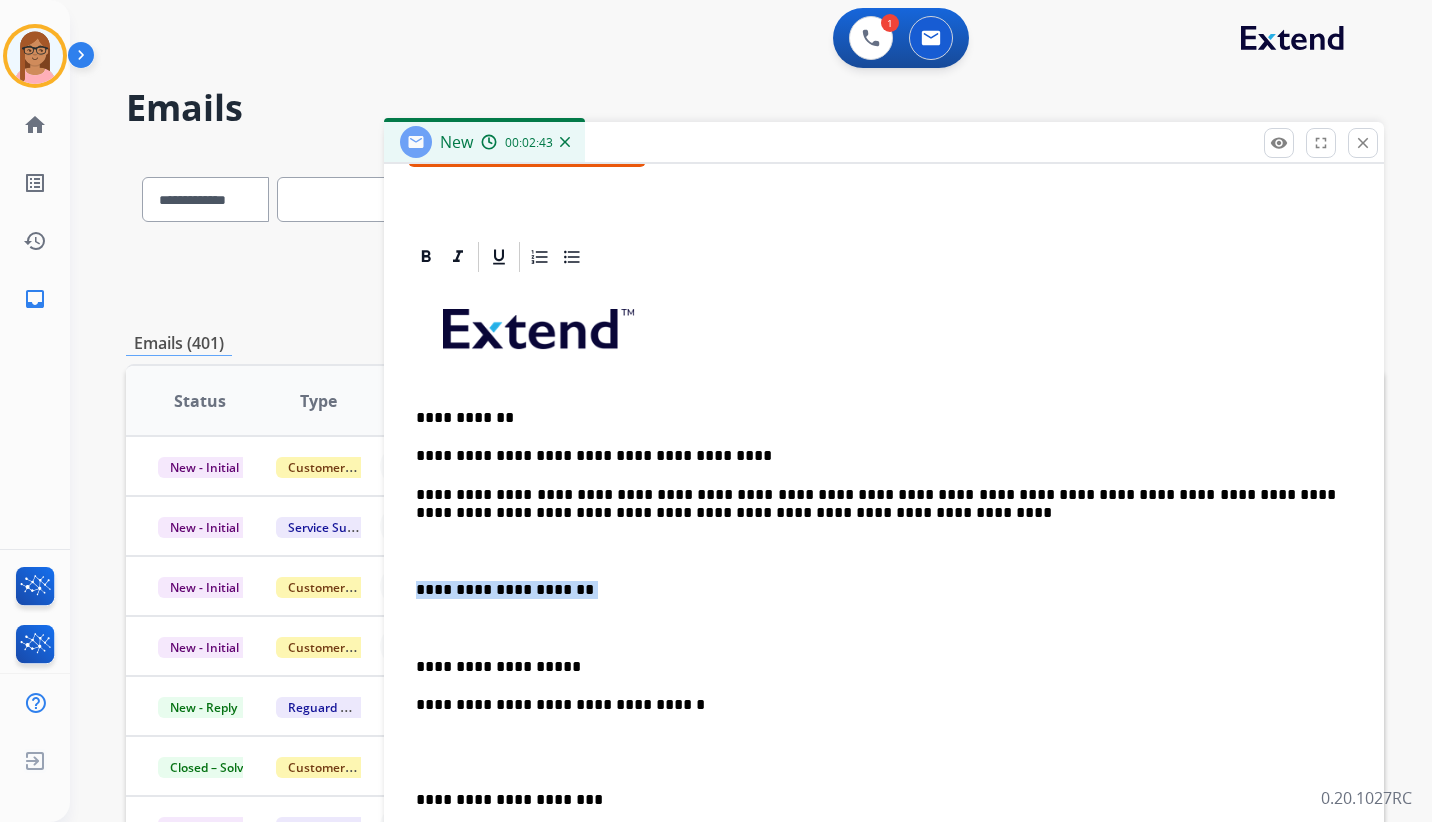 drag, startPoint x: 417, startPoint y: 586, endPoint x: 608, endPoint y: 594, distance: 191.16747 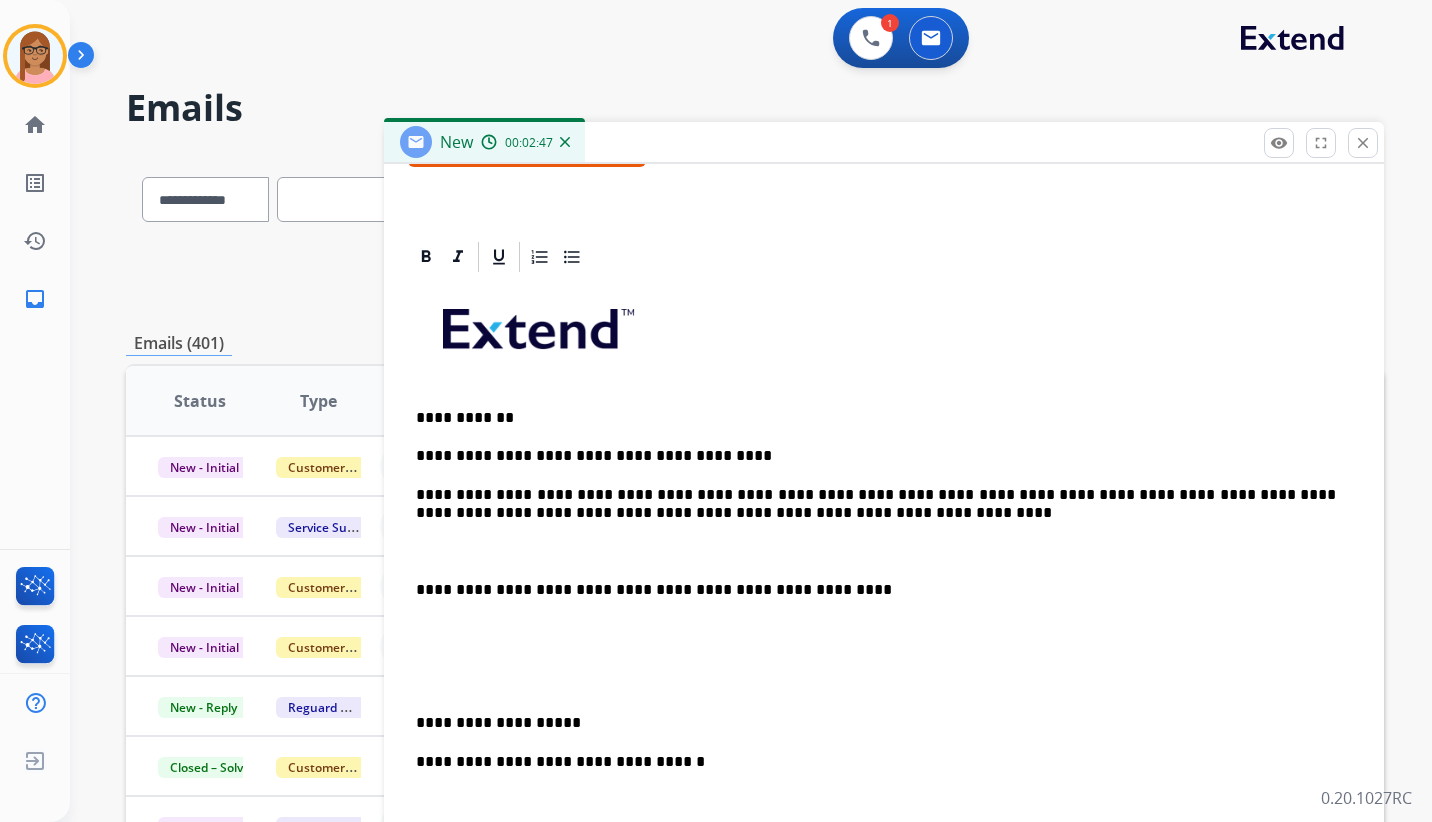 click on "**********" at bounding box center (884, 714) 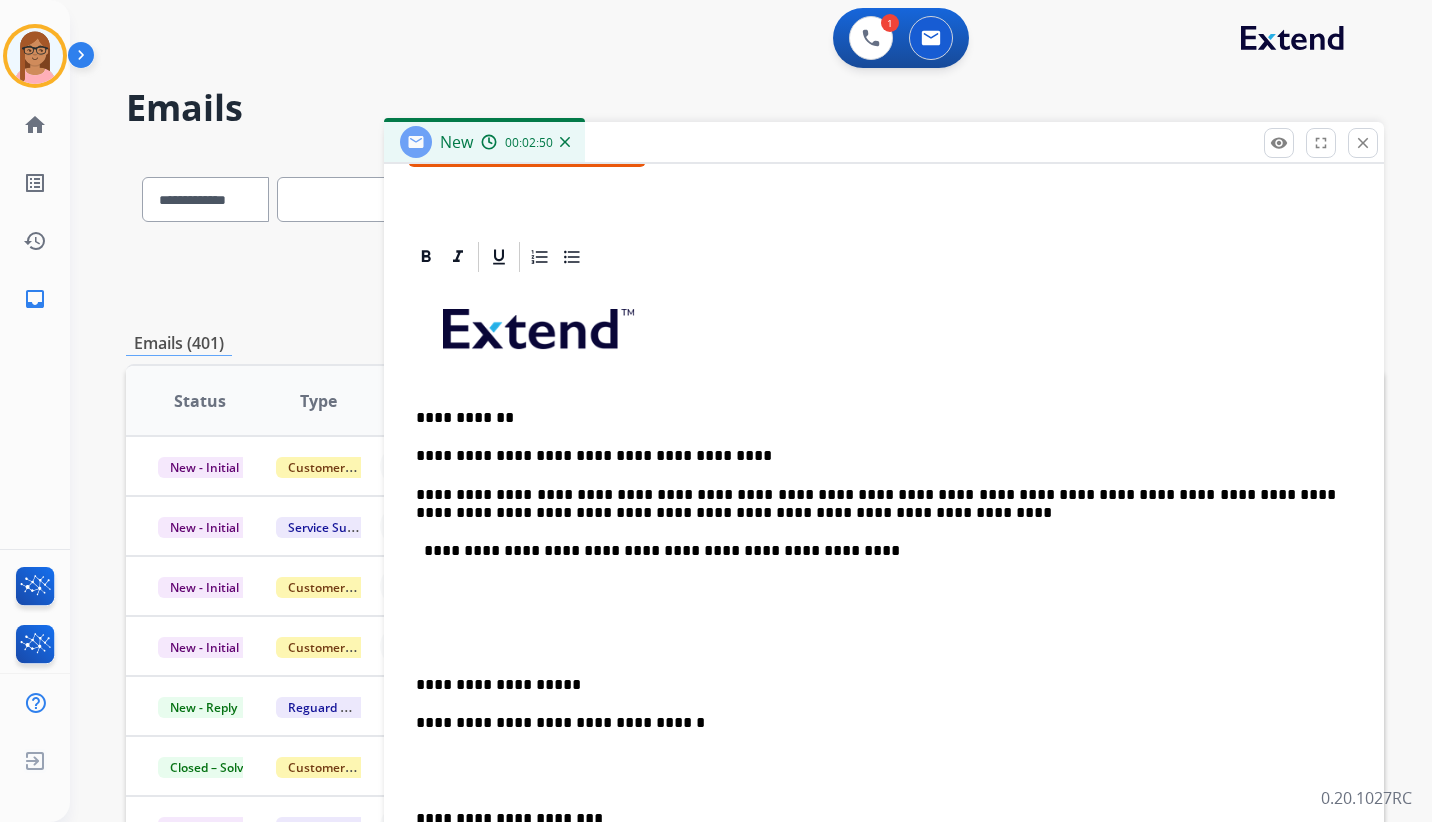 click on "**********" at bounding box center [876, 551] 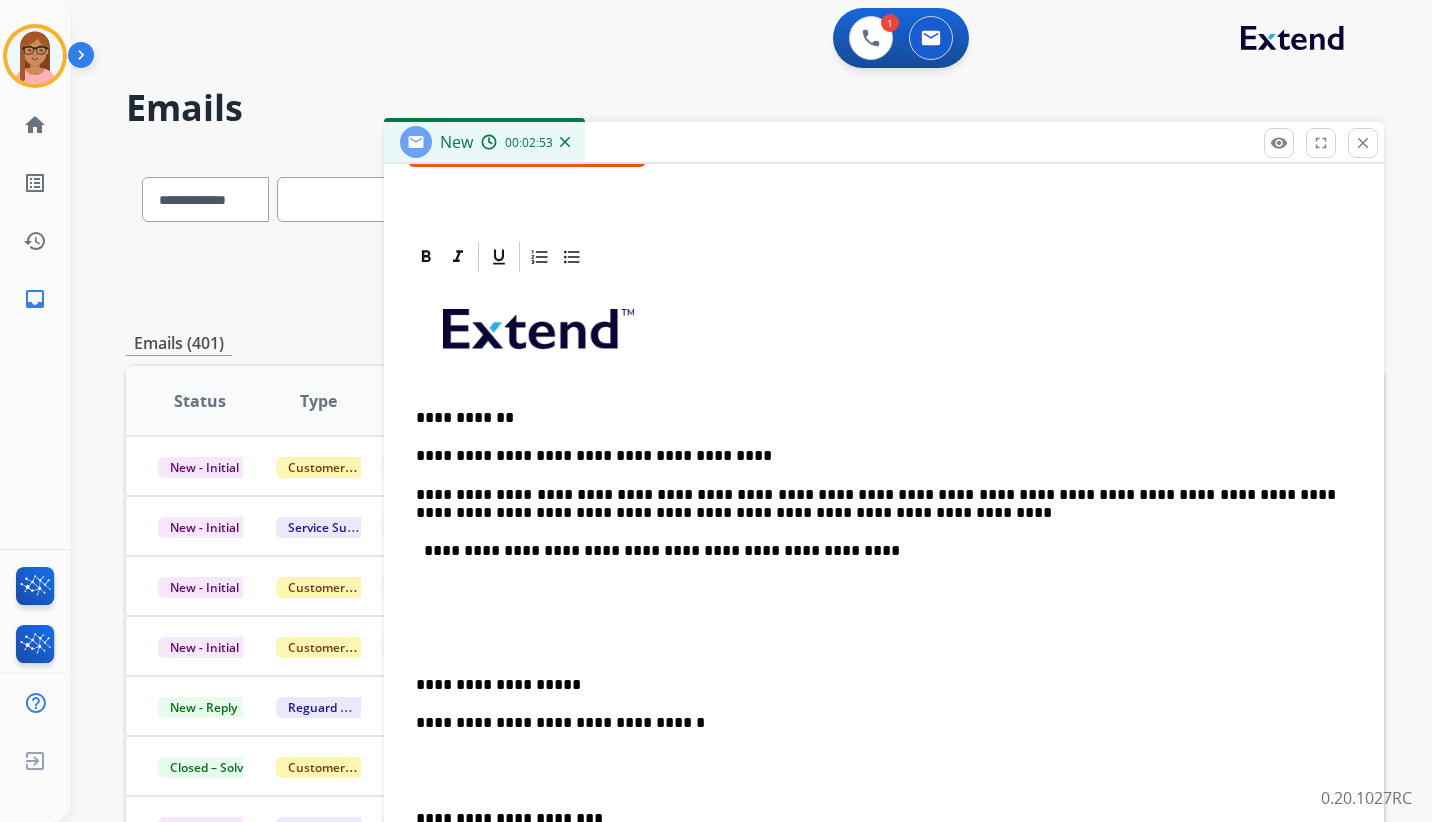 click on "**********" at bounding box center (876, 551) 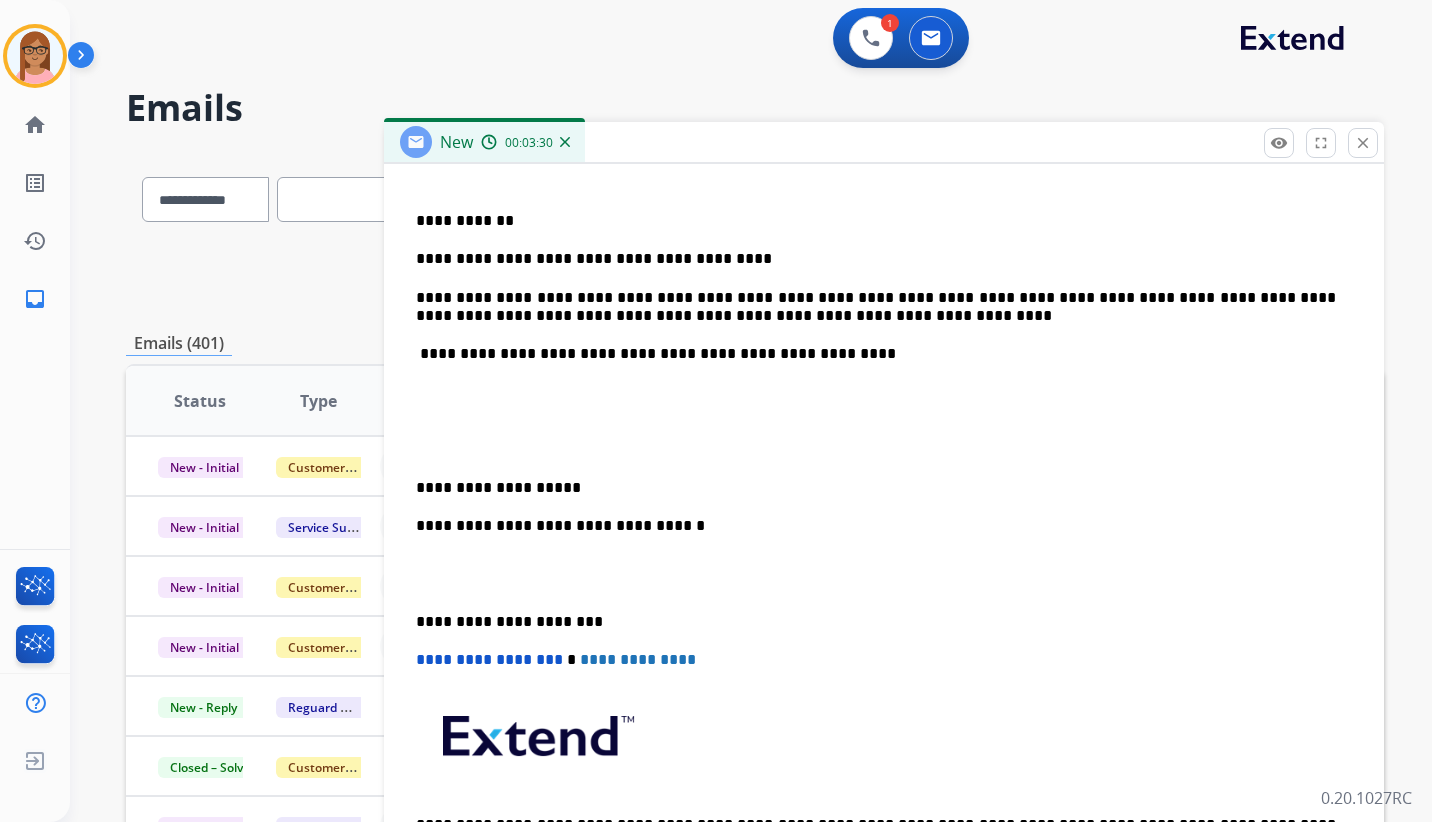scroll, scrollTop: 600, scrollLeft: 0, axis: vertical 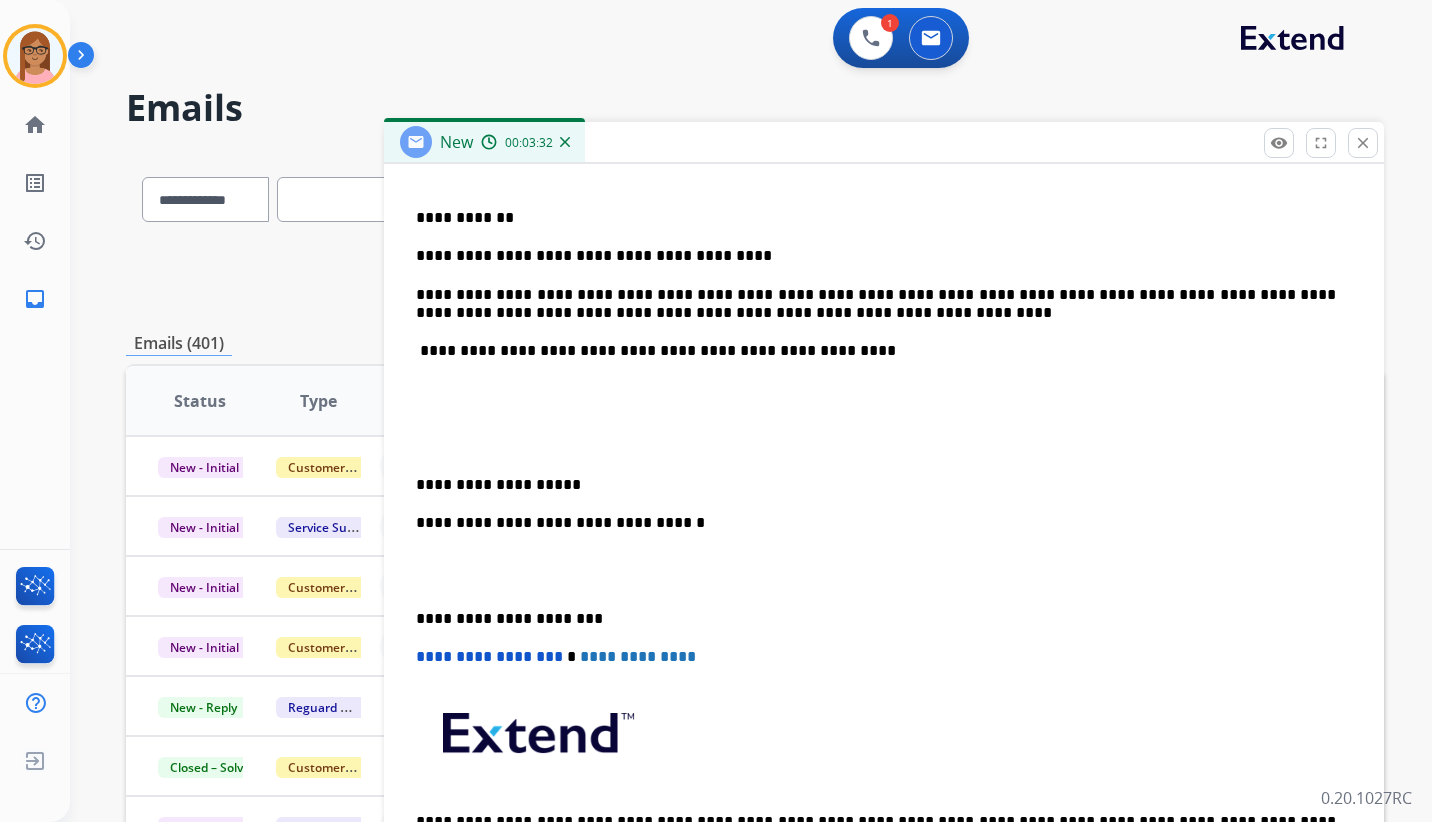 click on "**********" at bounding box center (876, 351) 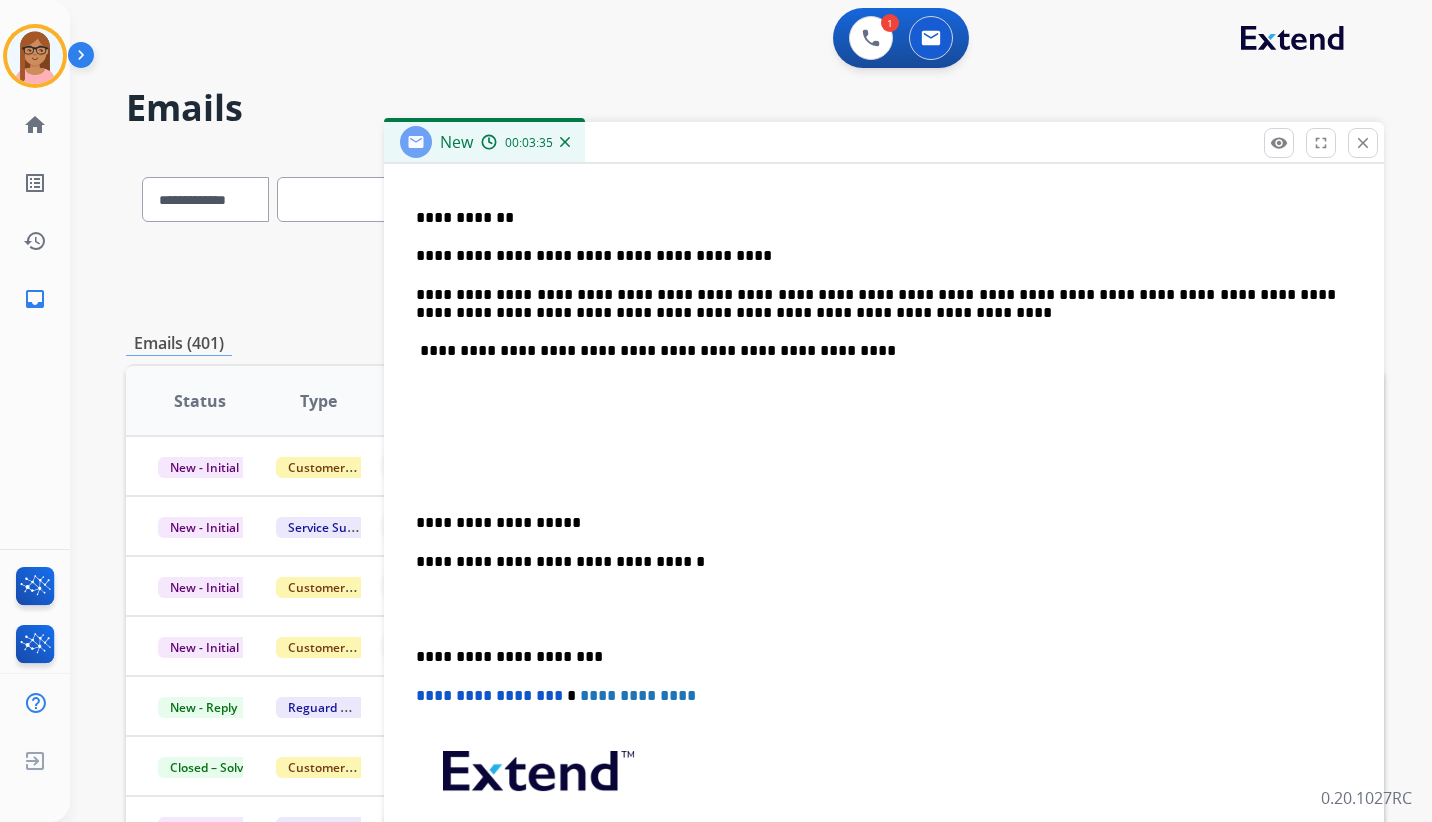 click at bounding box center (884, 390) 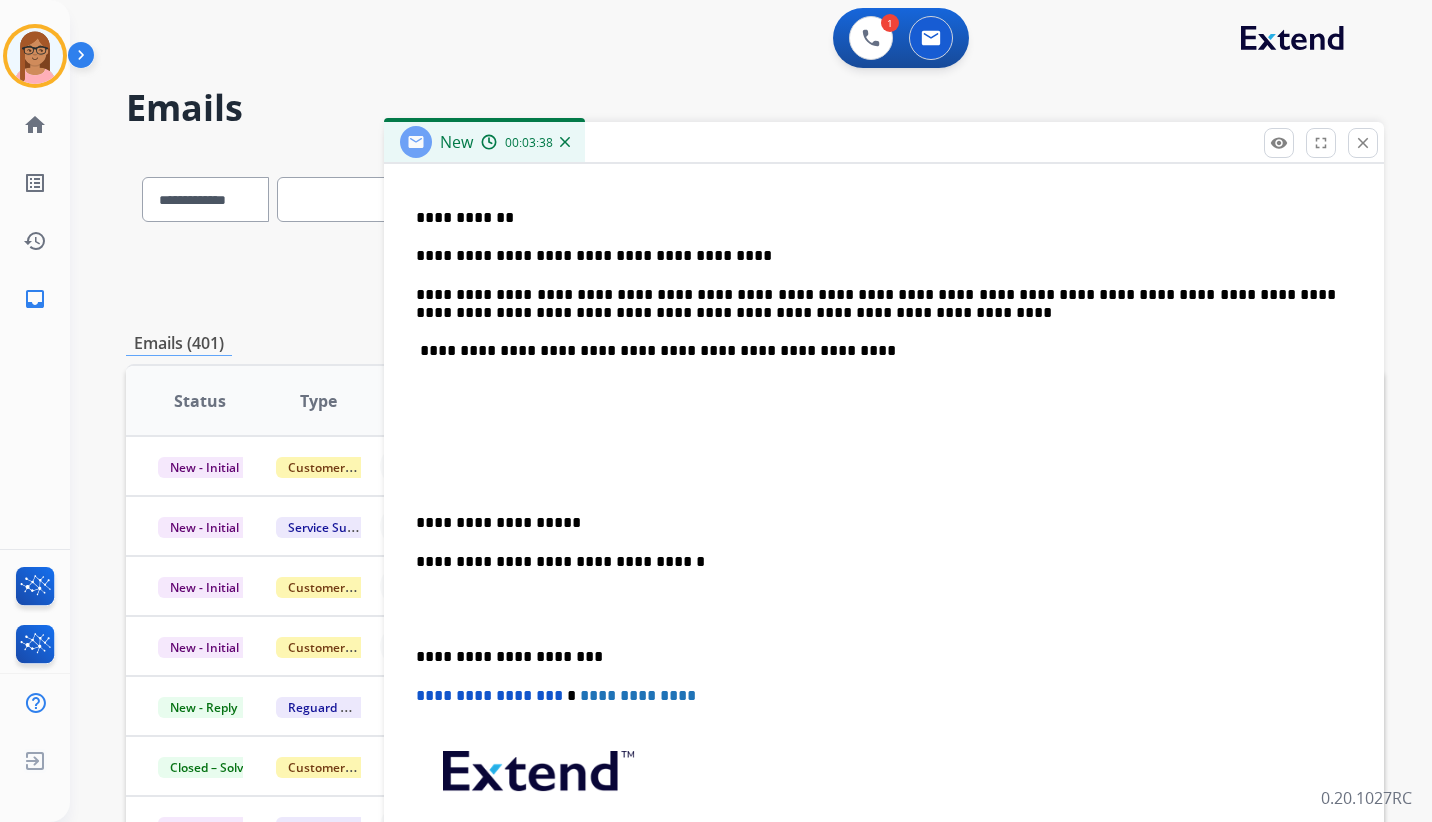 click at bounding box center (884, 390) 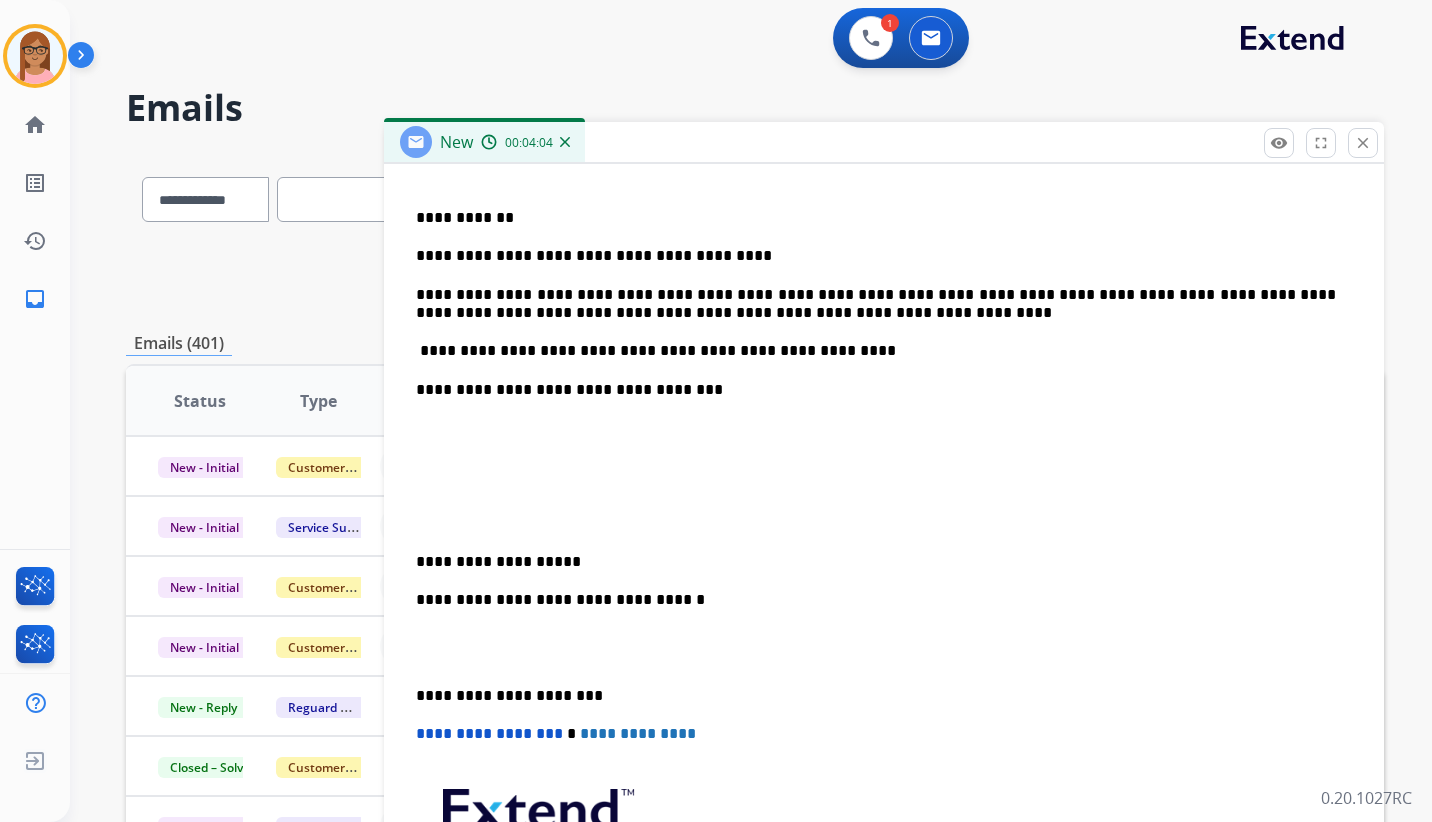 click at bounding box center [884, 428] 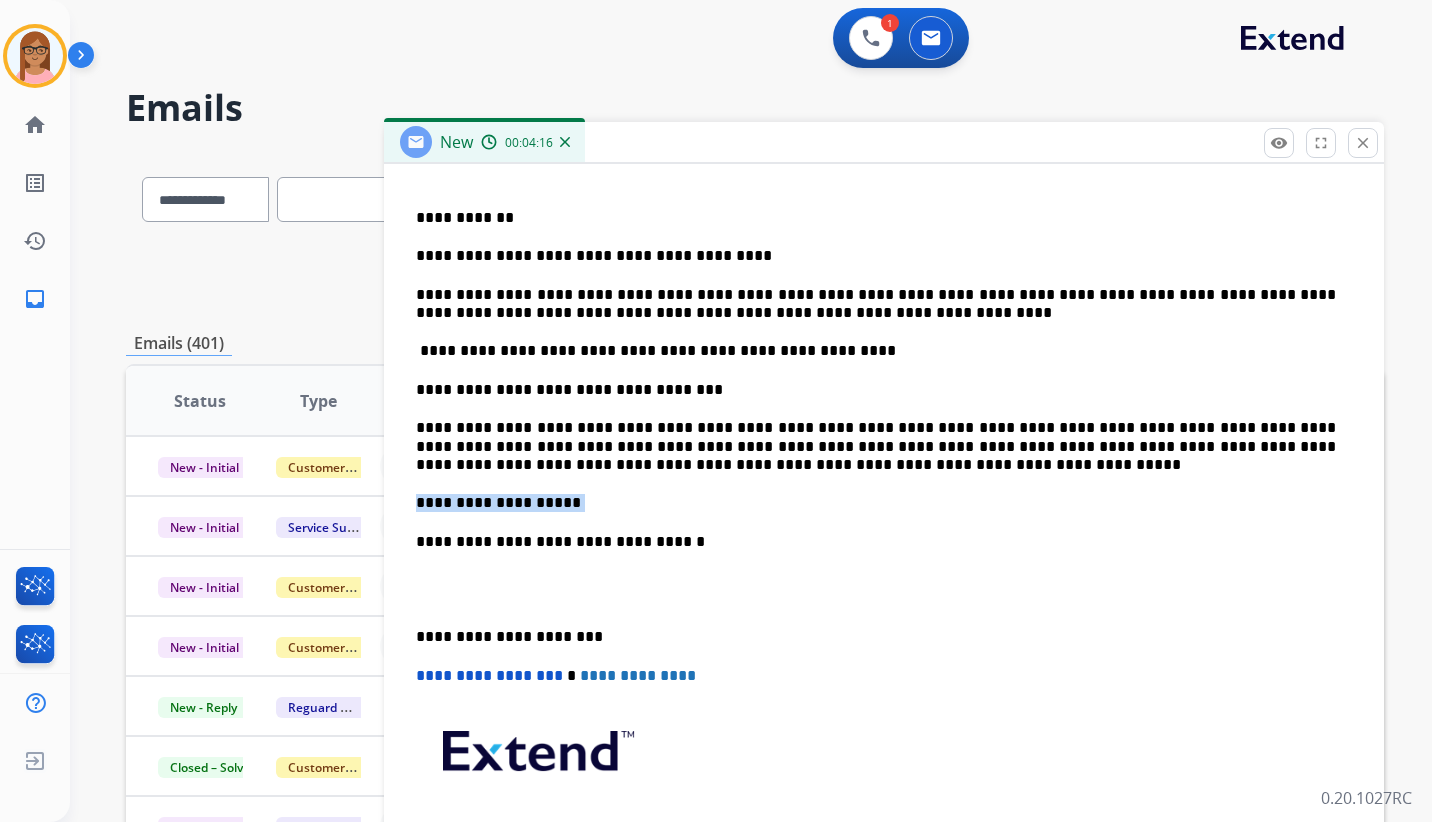 drag, startPoint x: 418, startPoint y: 500, endPoint x: 574, endPoint y: 507, distance: 156.15697 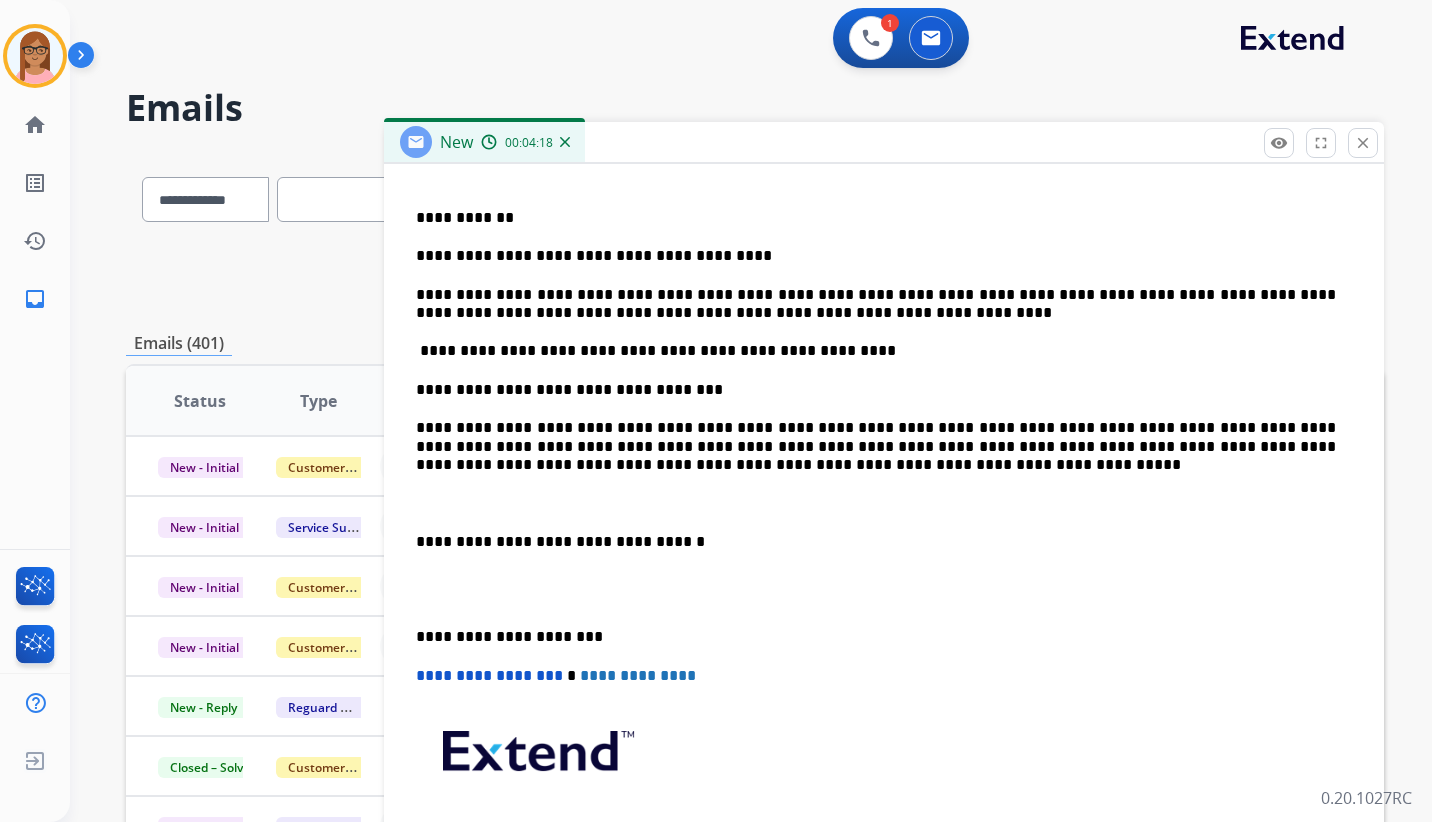 scroll, scrollTop: 594, scrollLeft: 0, axis: vertical 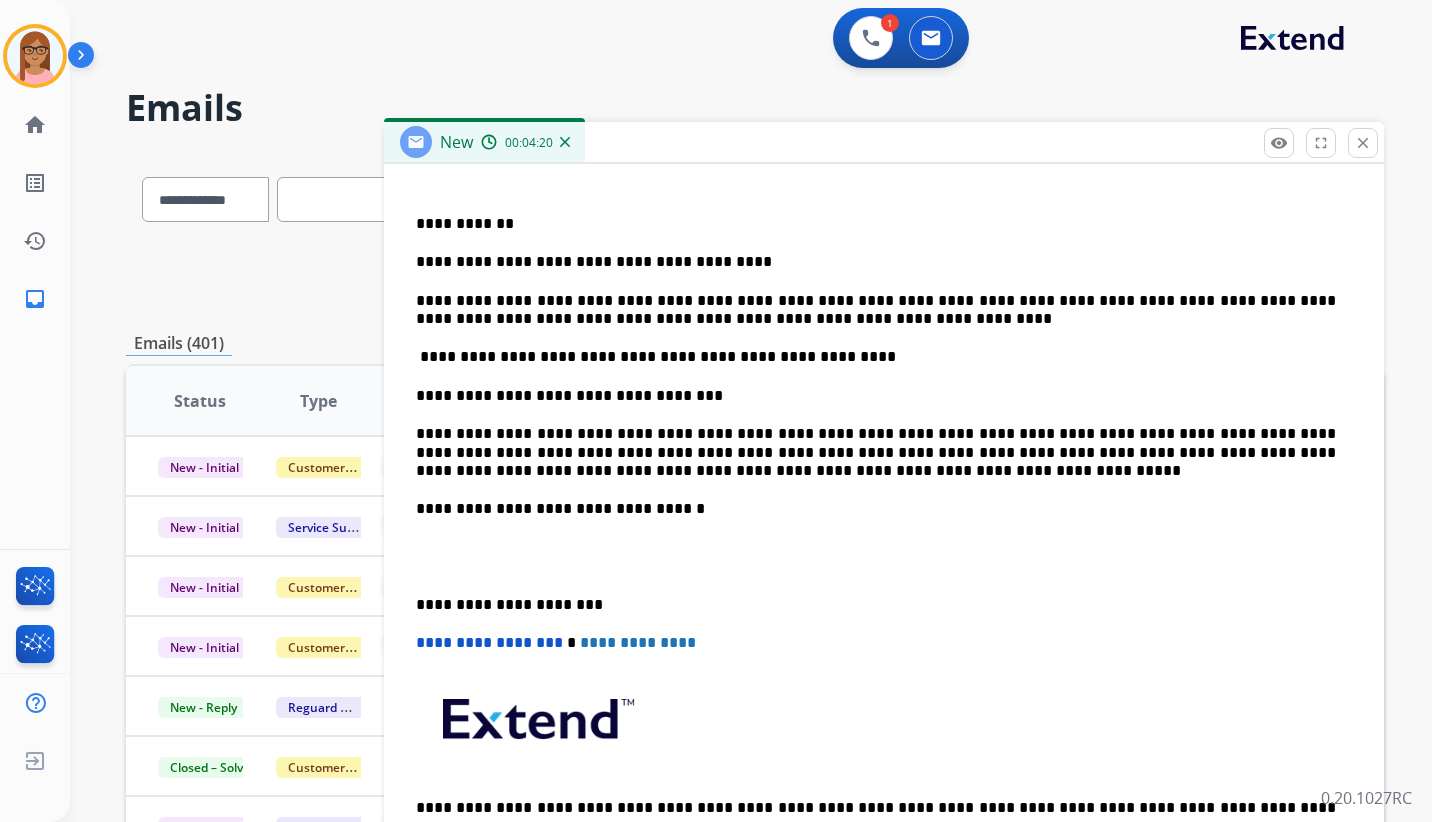 click on "**********" at bounding box center [884, 490] 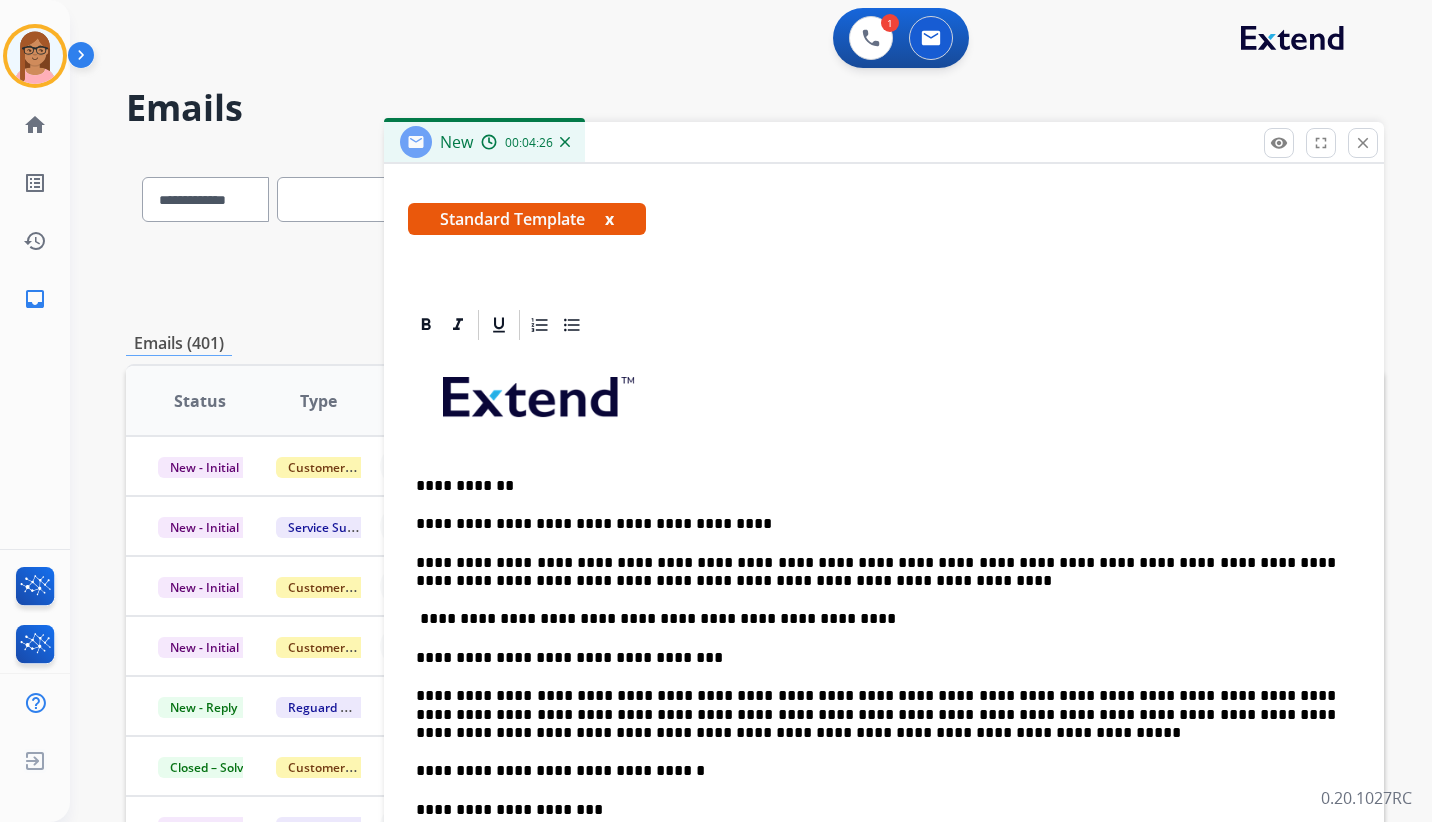 scroll, scrollTop: 0, scrollLeft: 0, axis: both 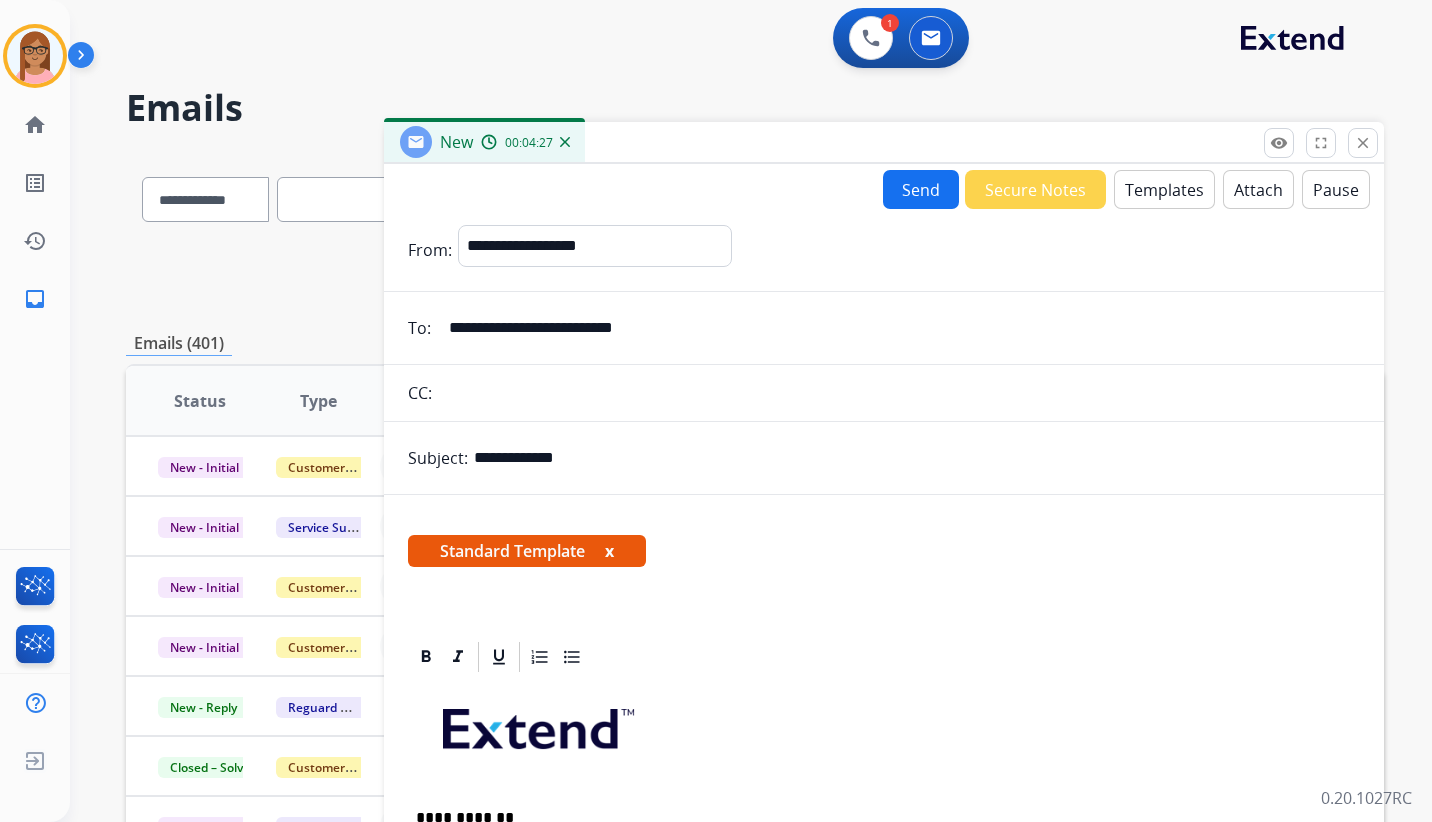 click on "Send" at bounding box center [921, 189] 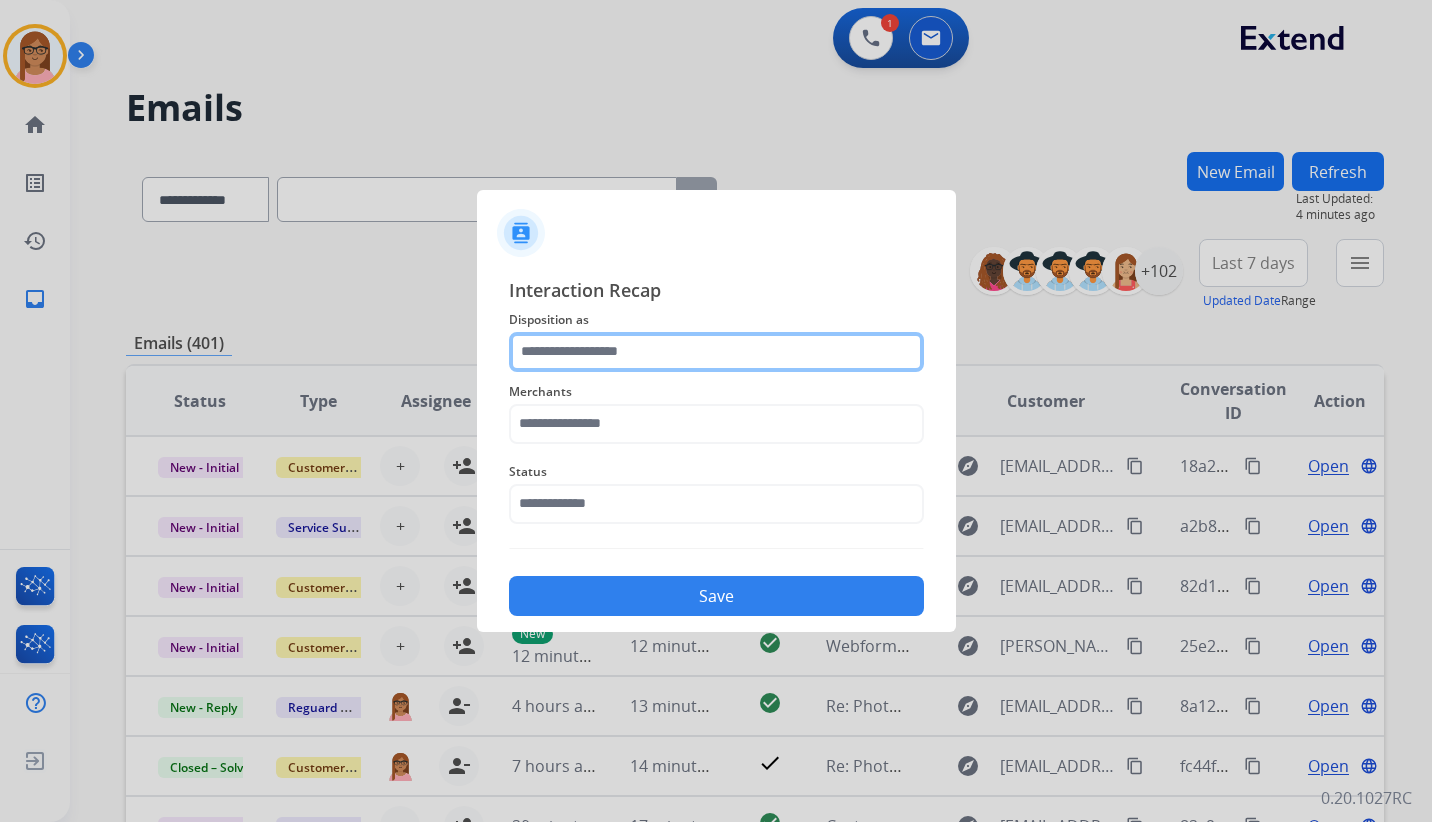 click 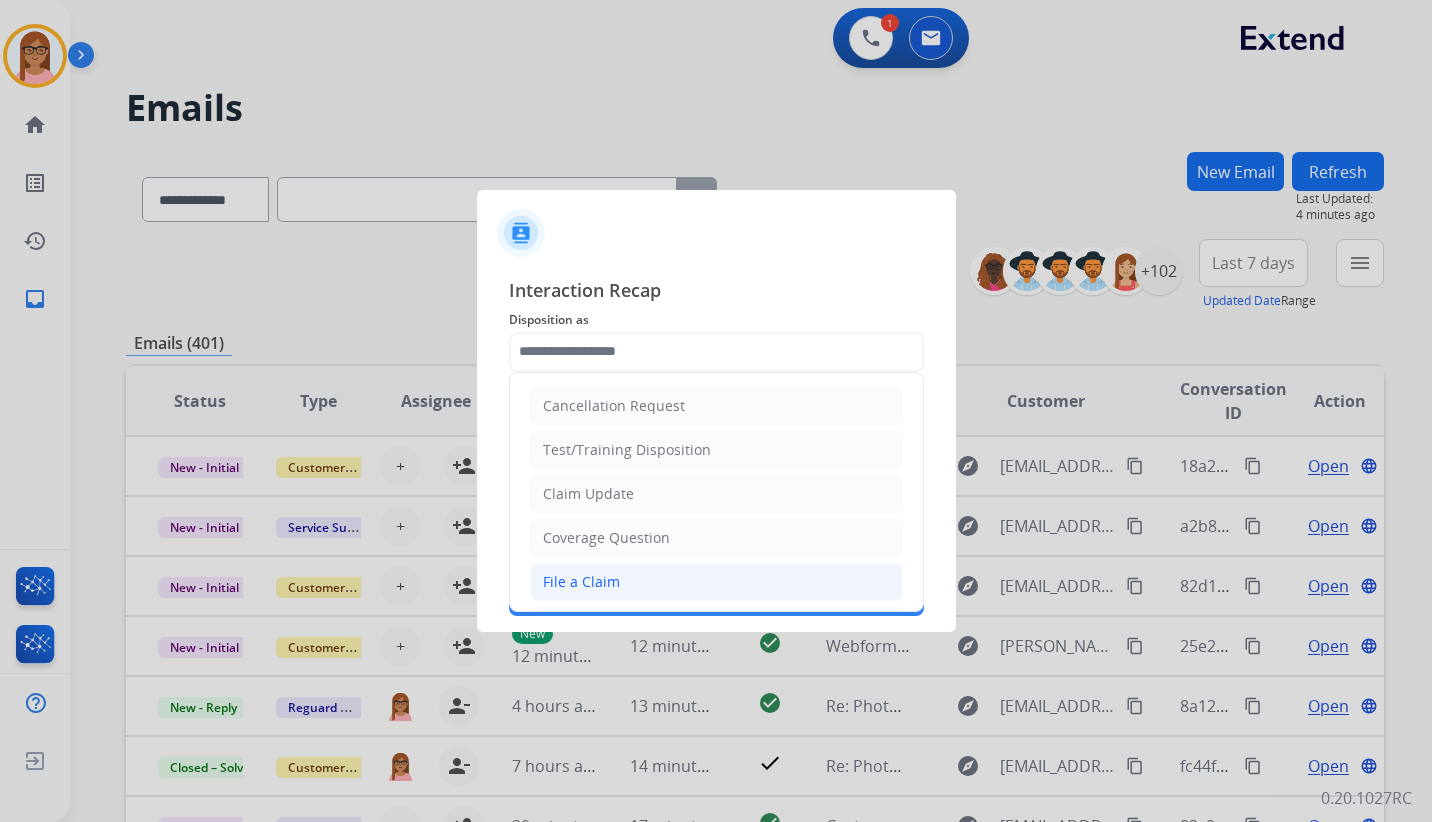 click on "File a Claim" 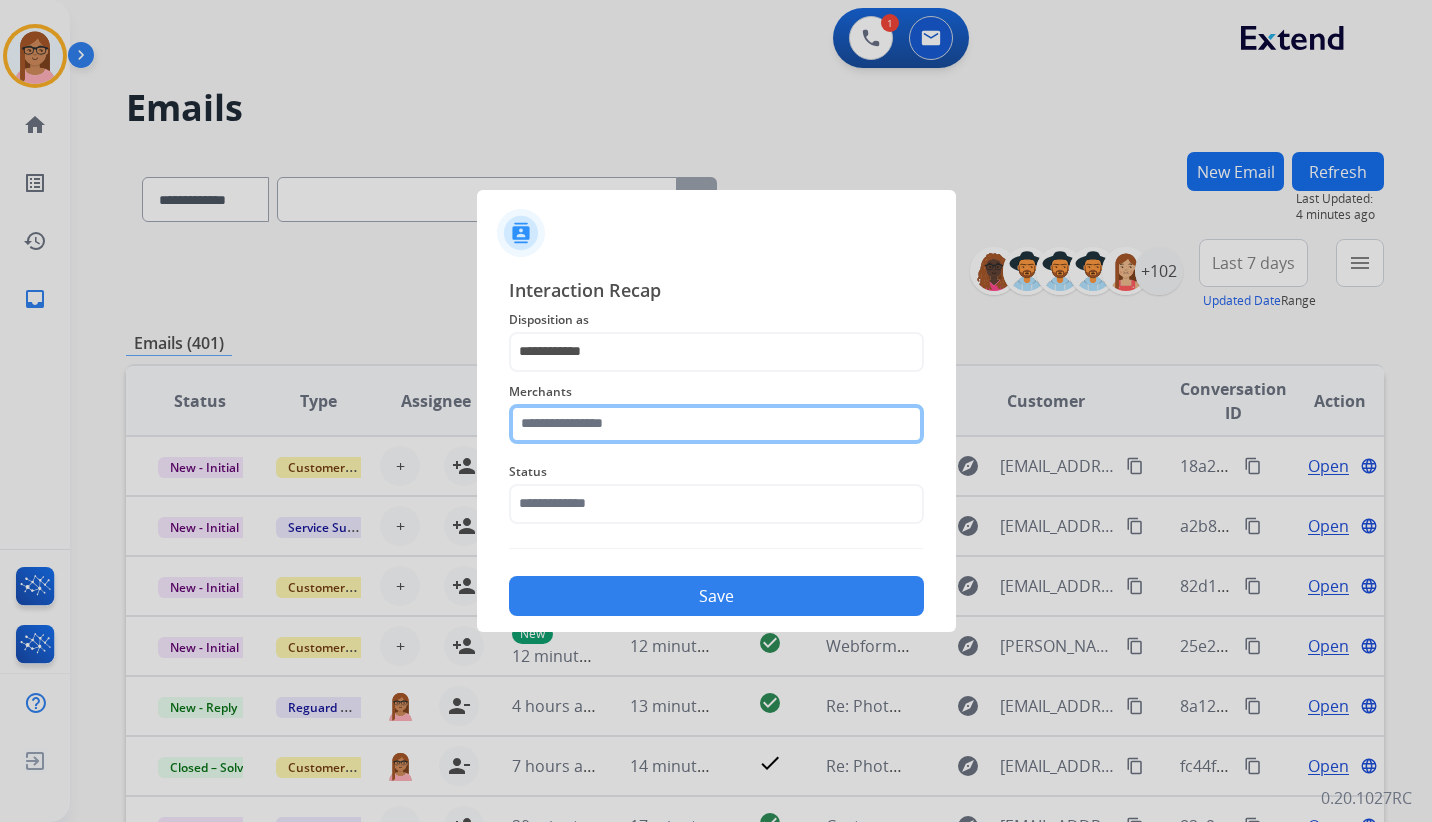 click 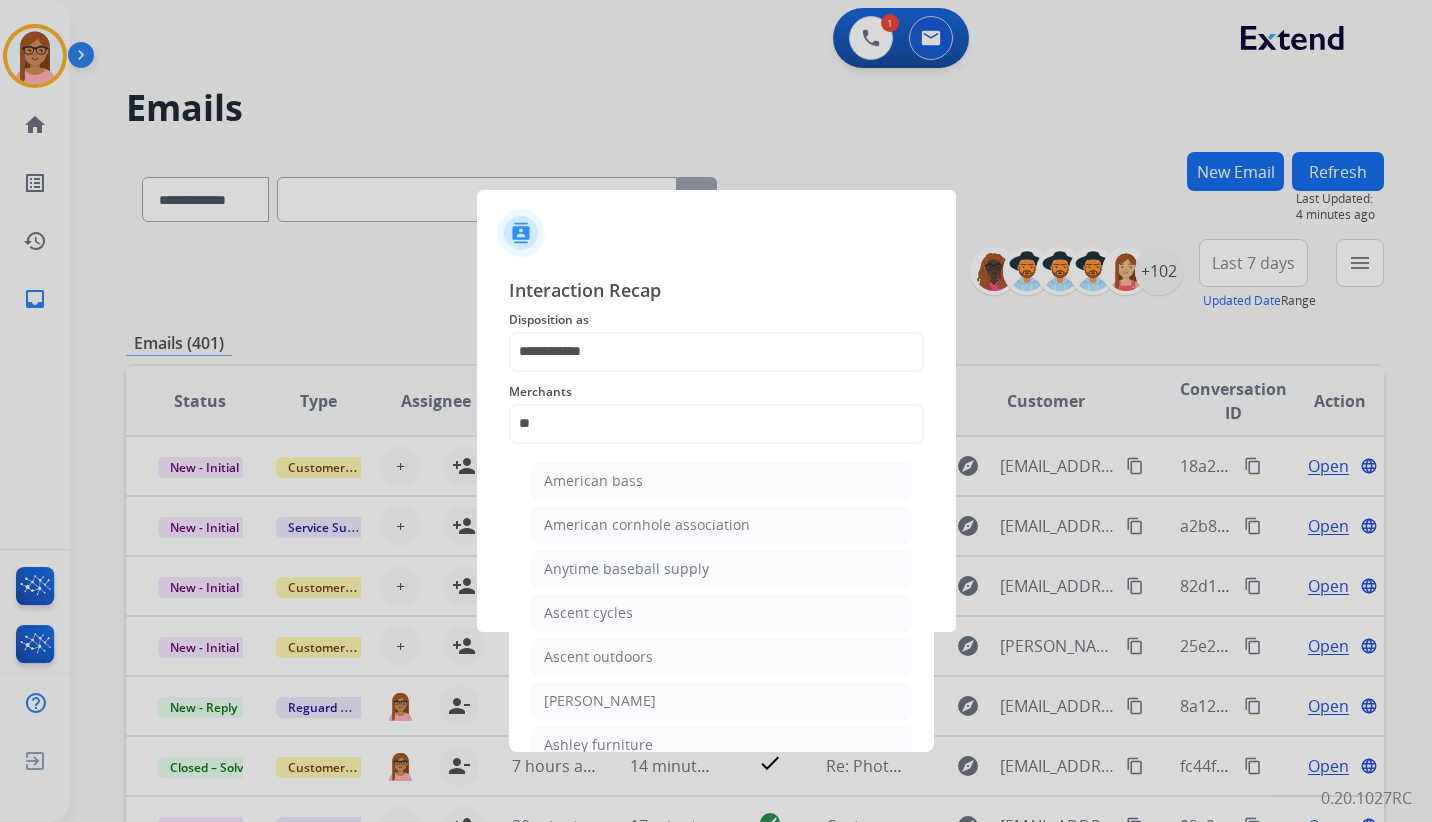 click on "Ashley furniture" 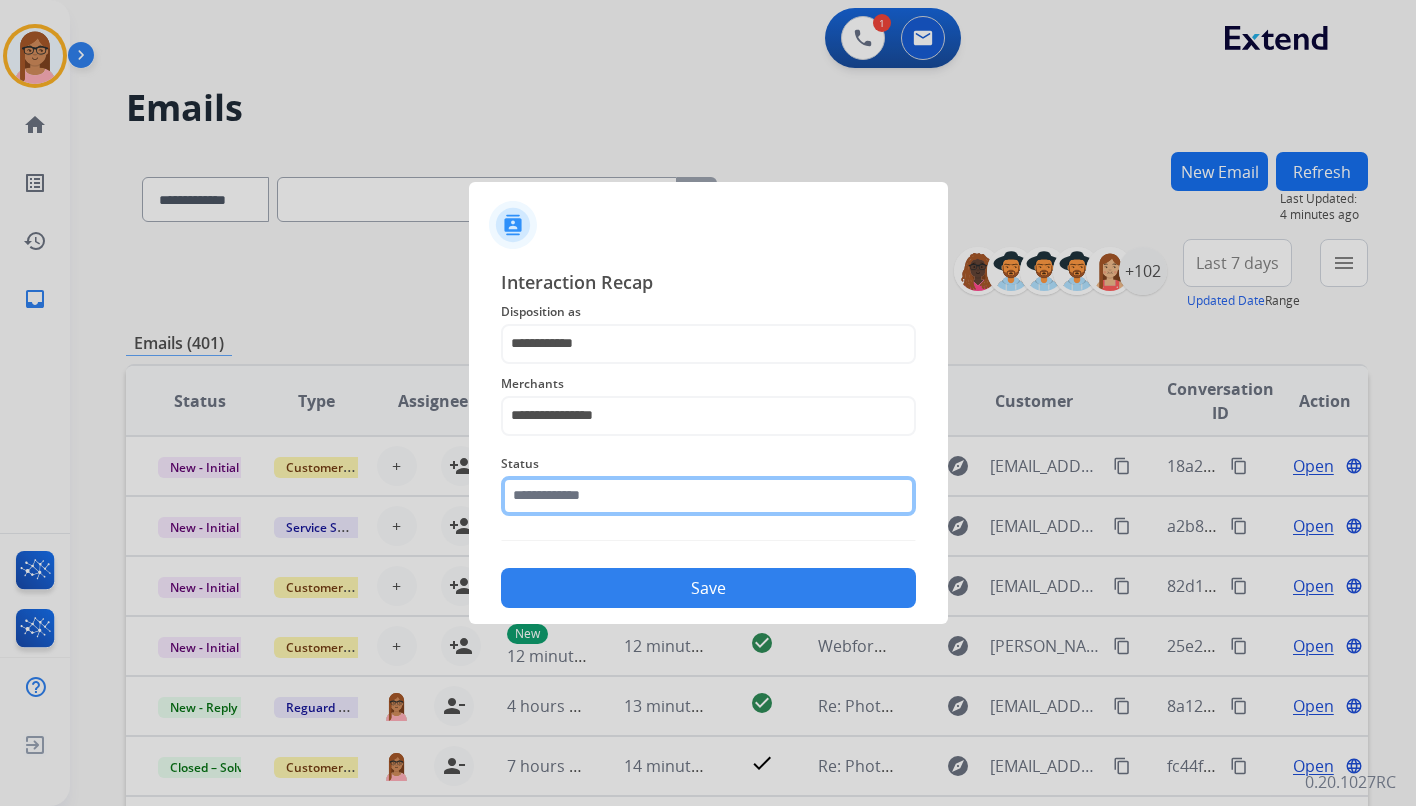 click 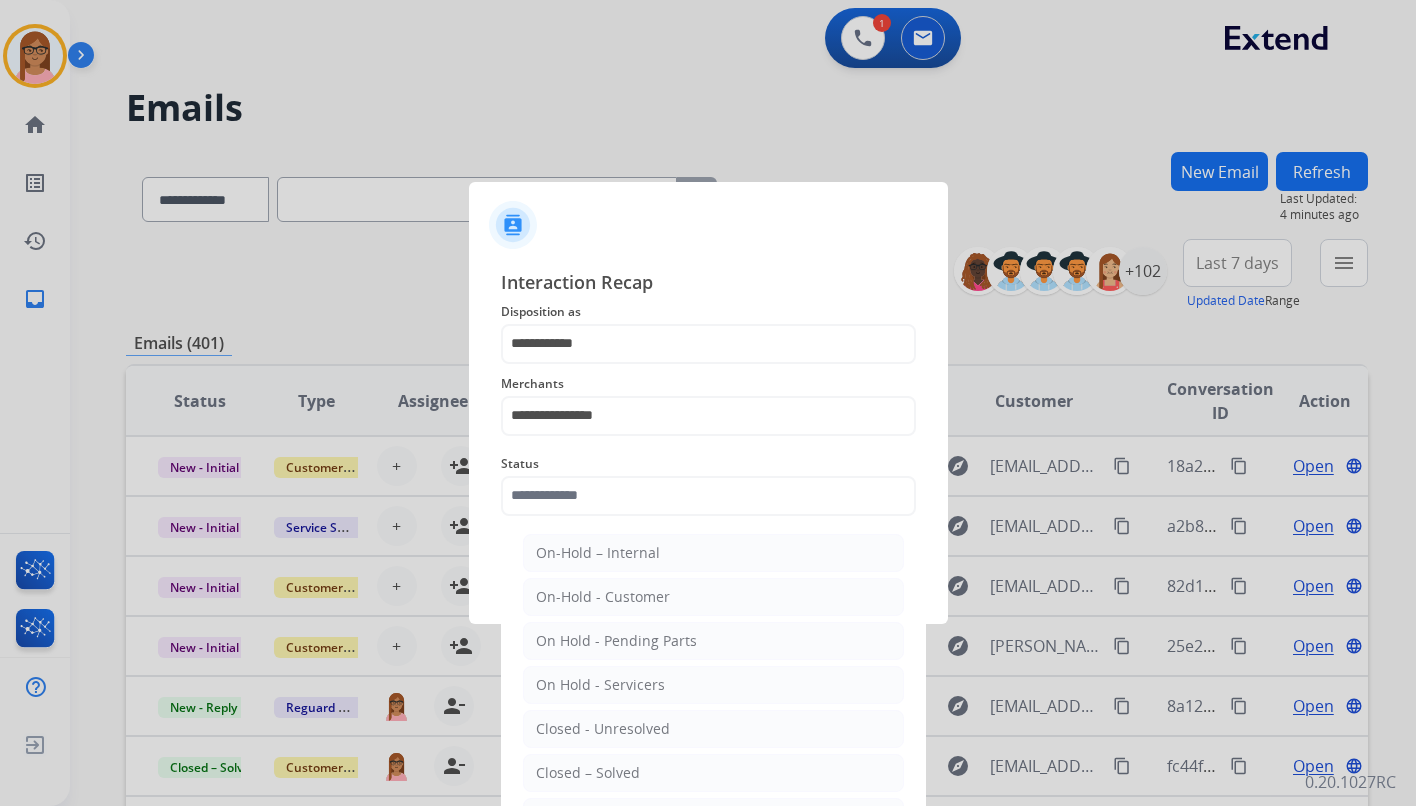 click on "Closed – Solved" 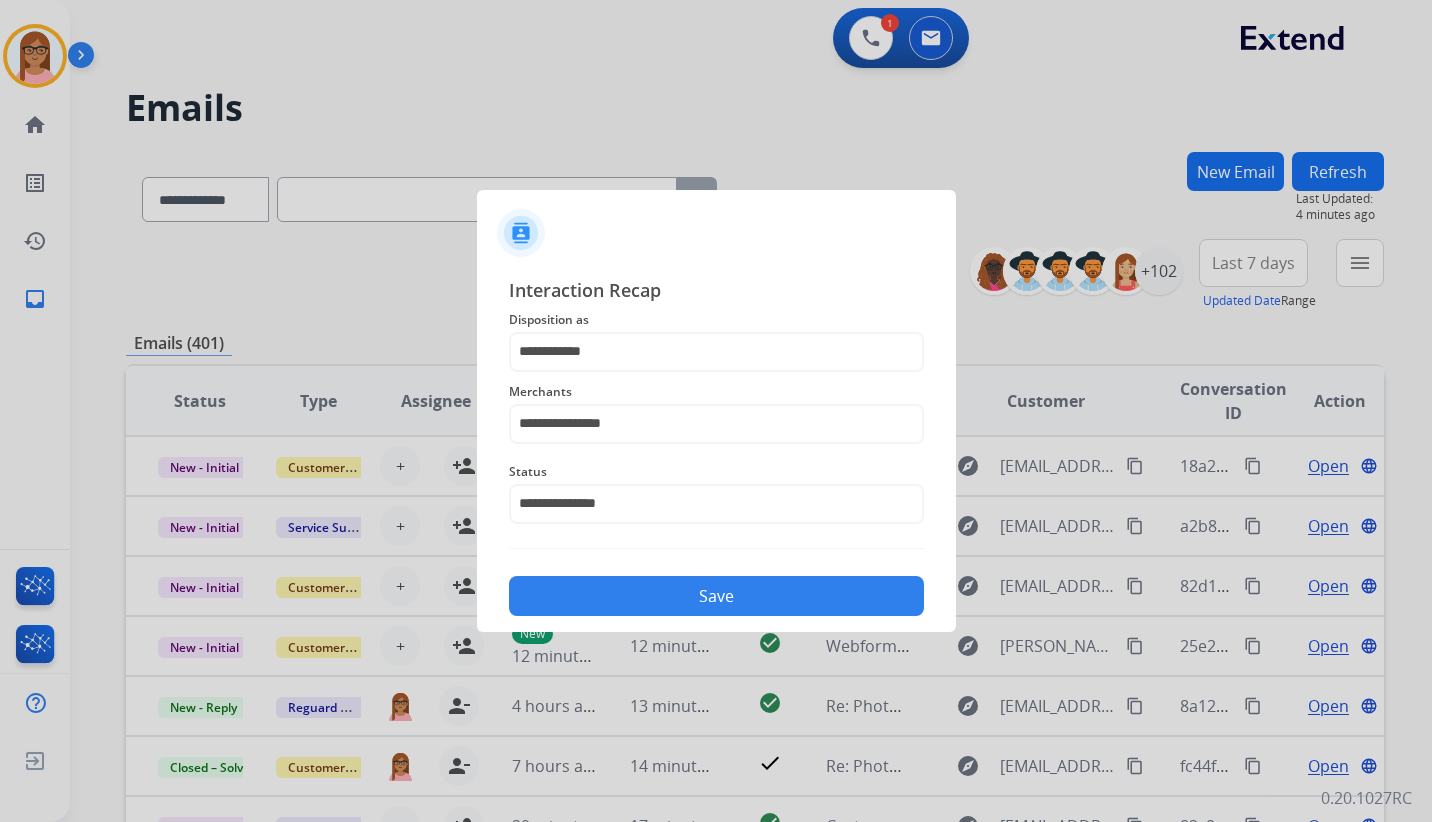 click on "Save" 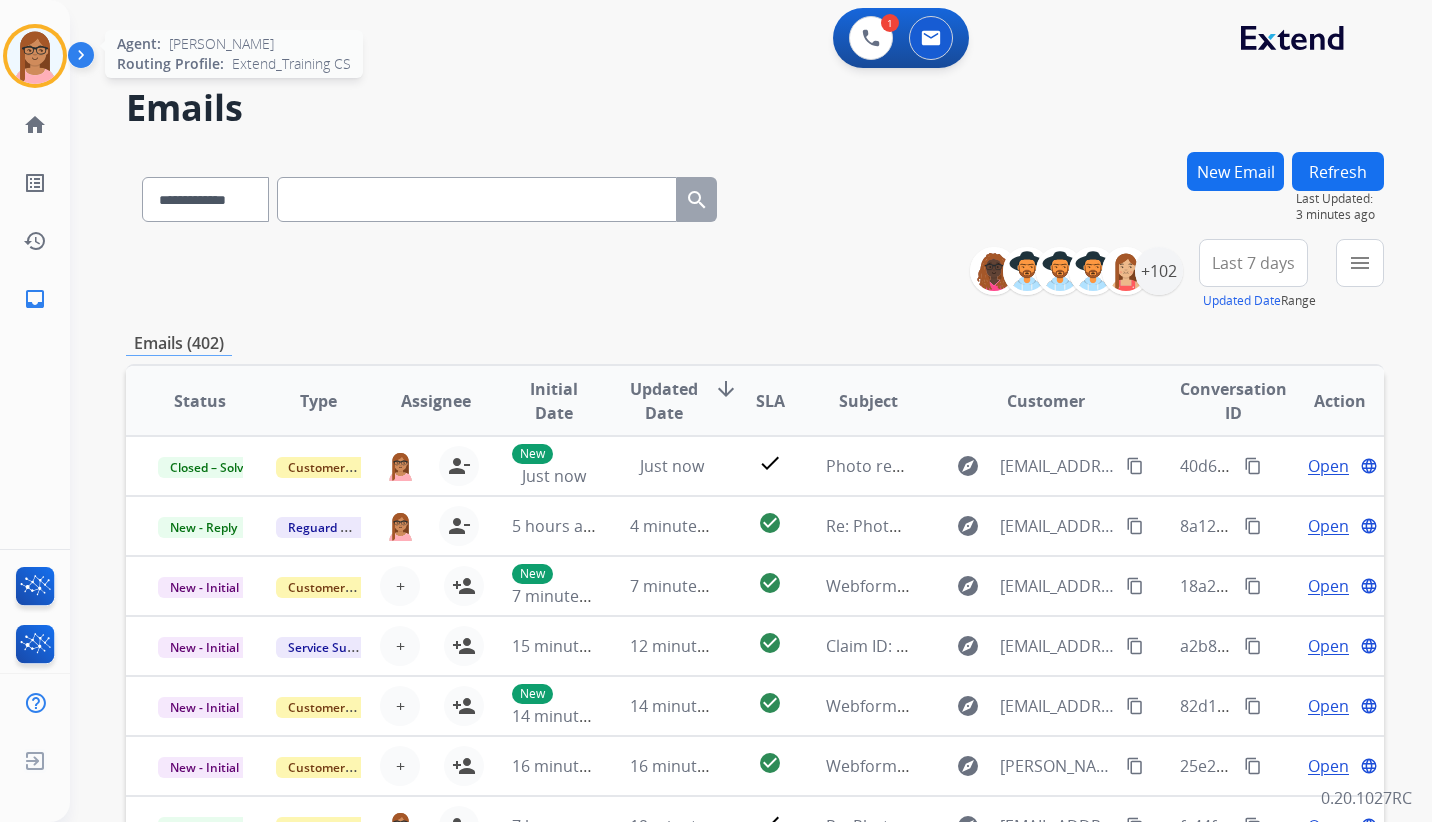 click at bounding box center (35, 56) 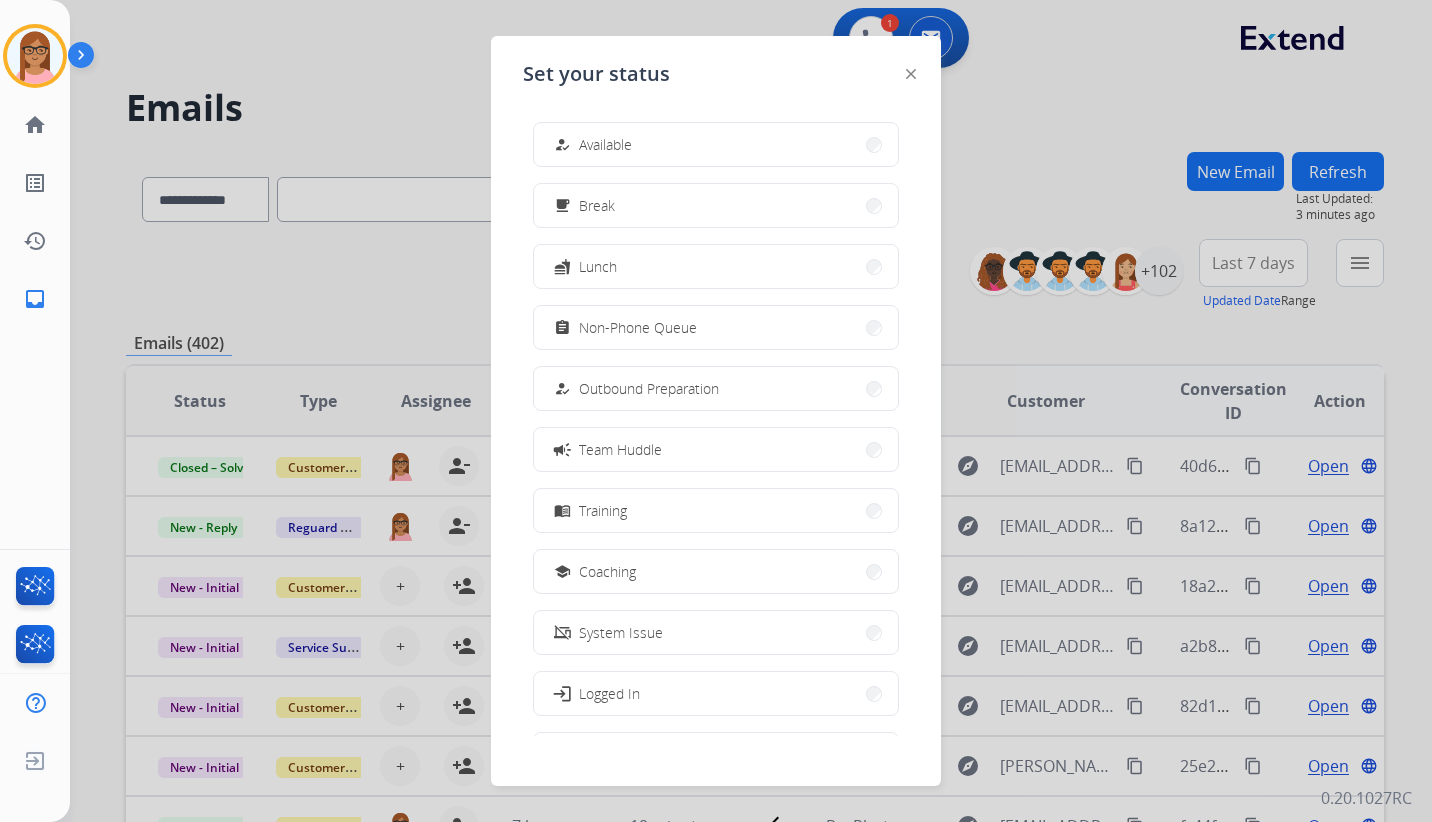 click at bounding box center [716, 411] 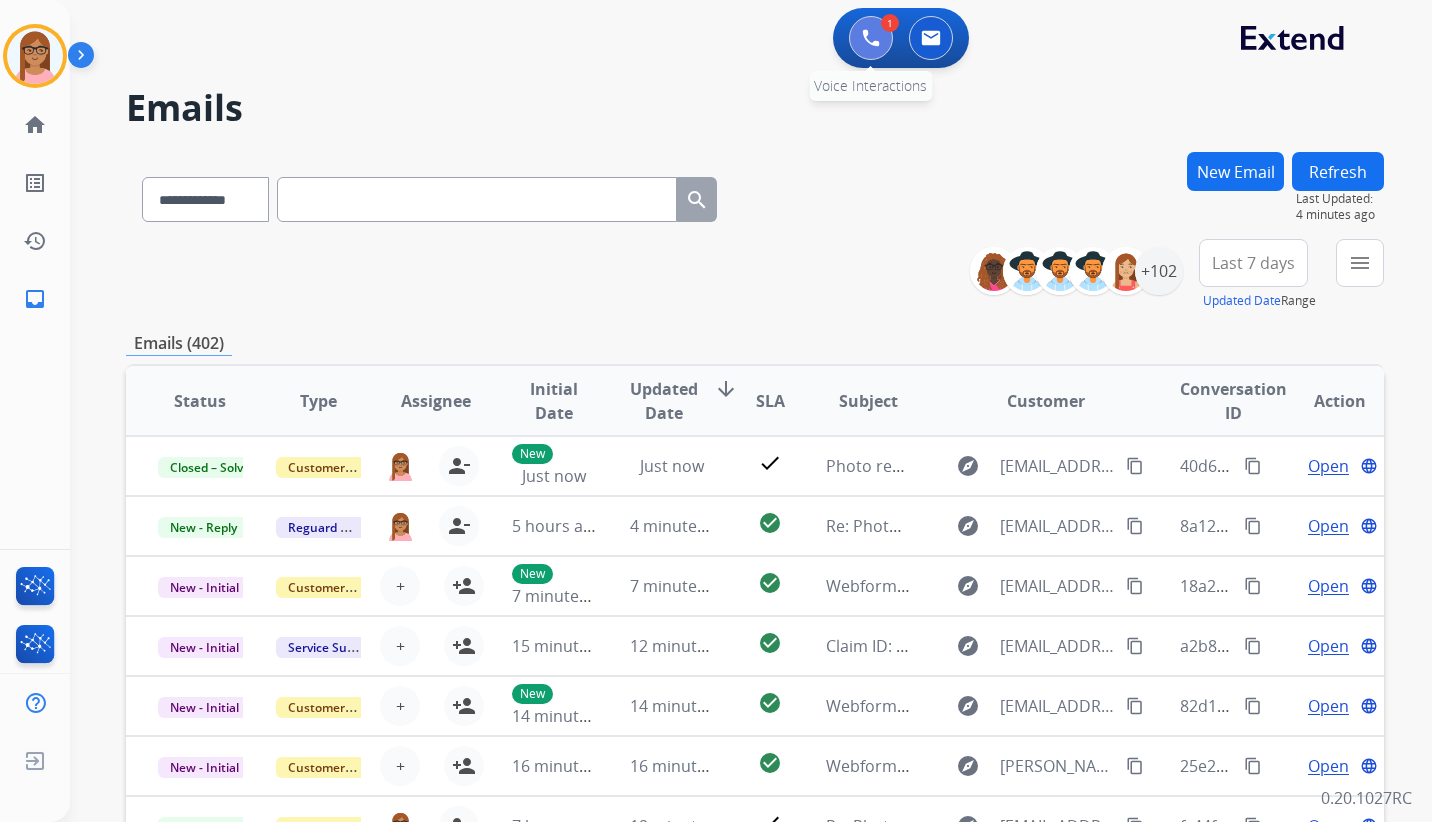 click at bounding box center [871, 38] 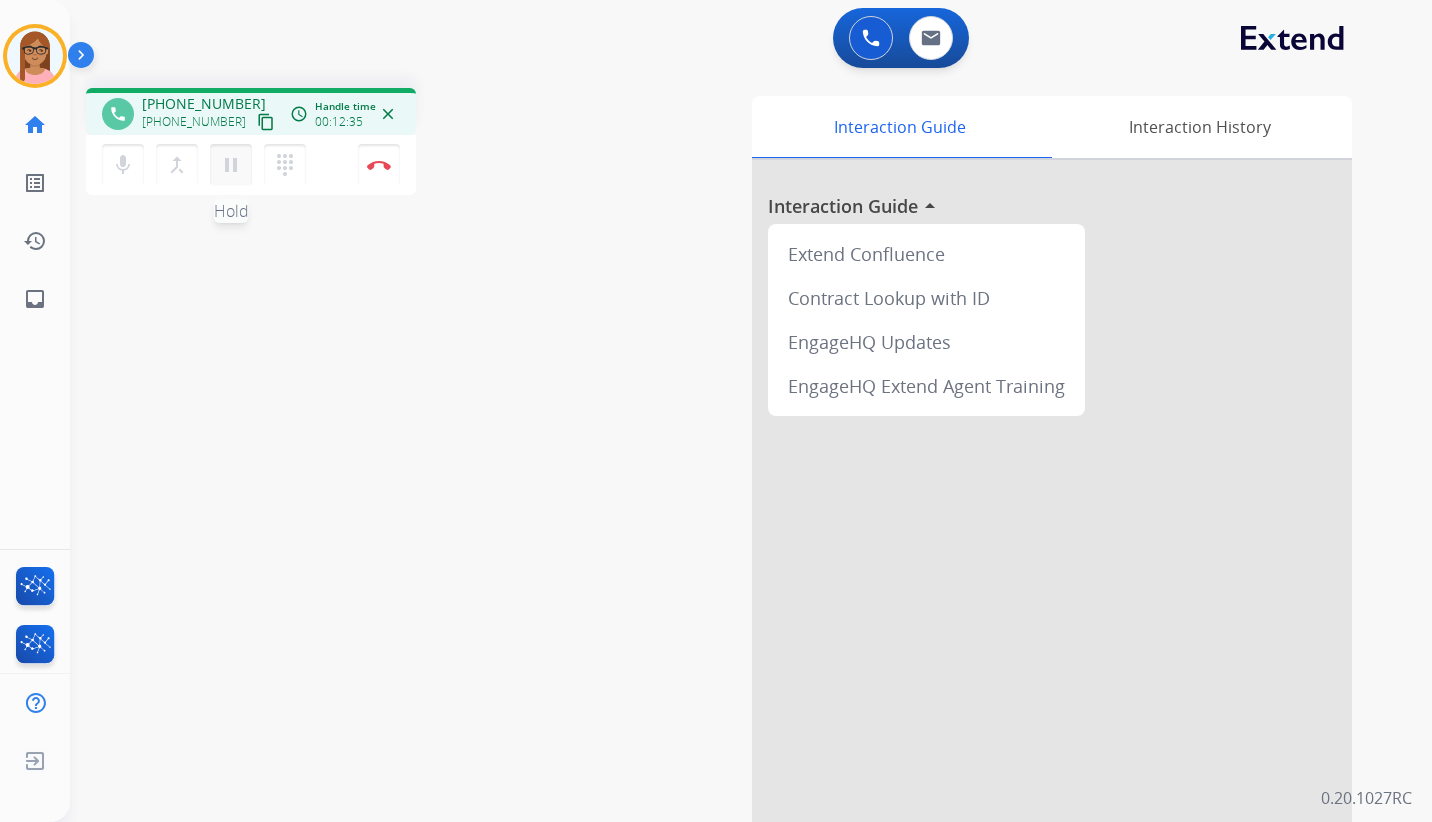 click on "pause" at bounding box center [231, 165] 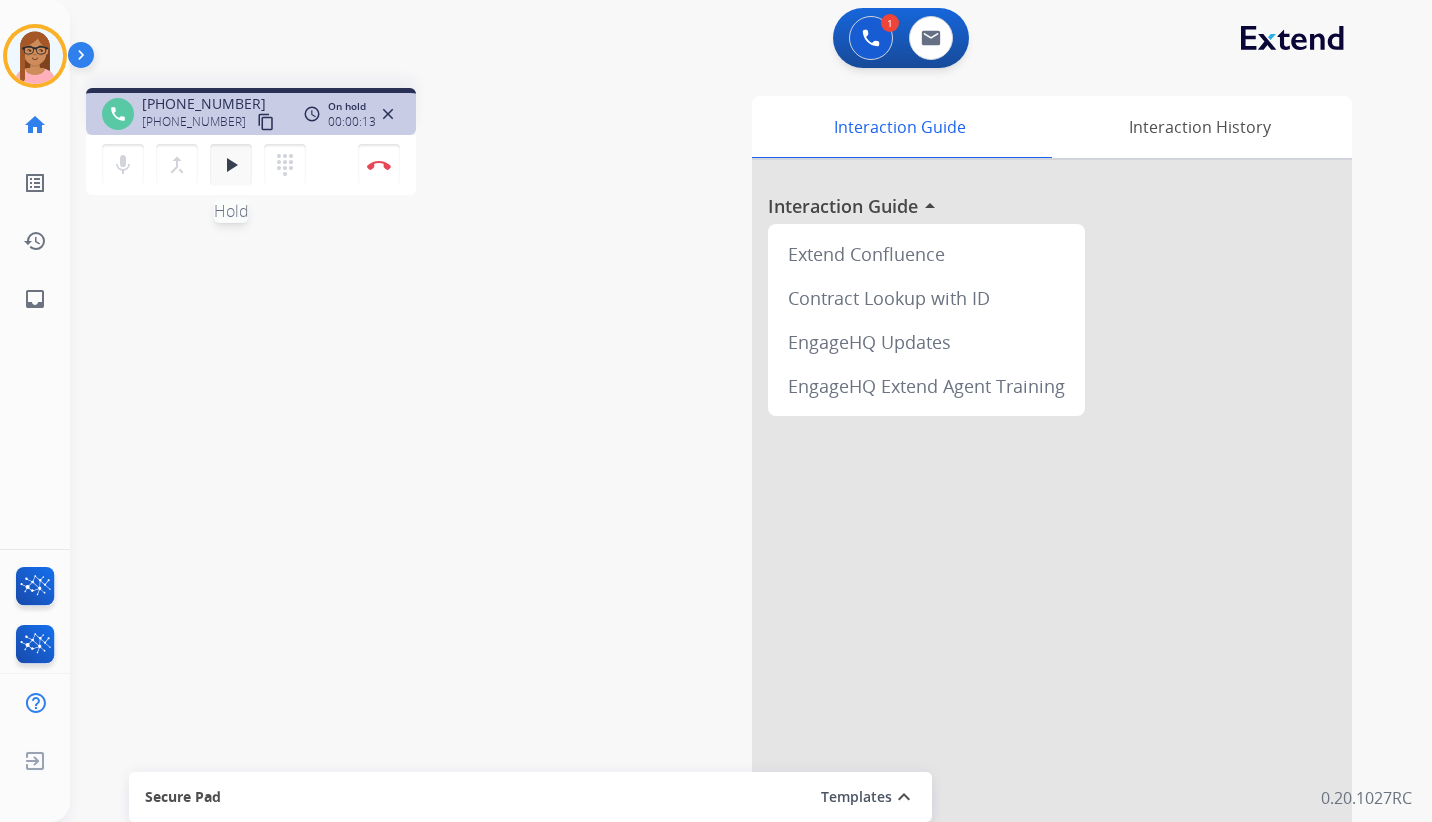 click on "play_arrow Hold" at bounding box center [231, 165] 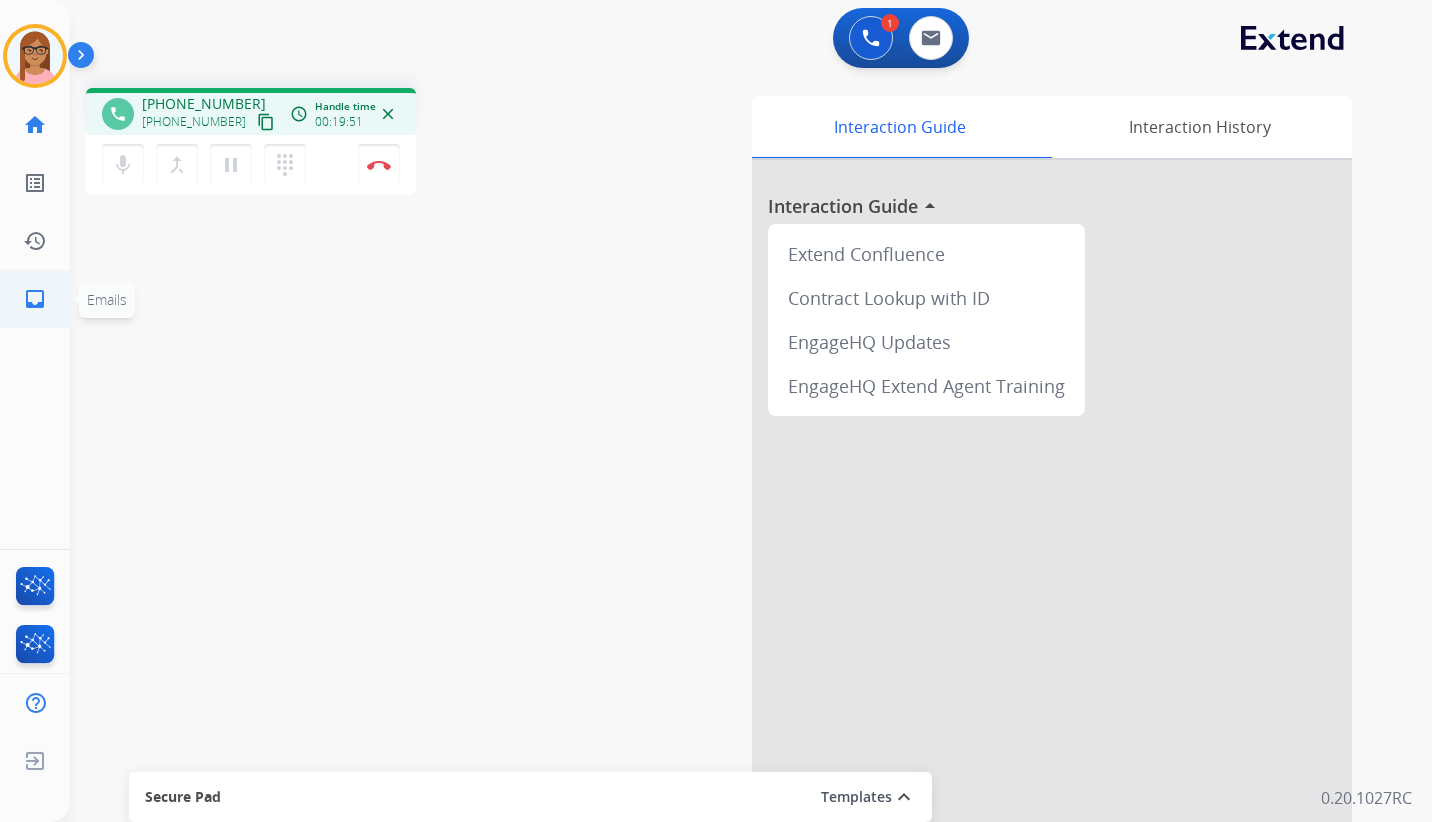 click on "inbox" 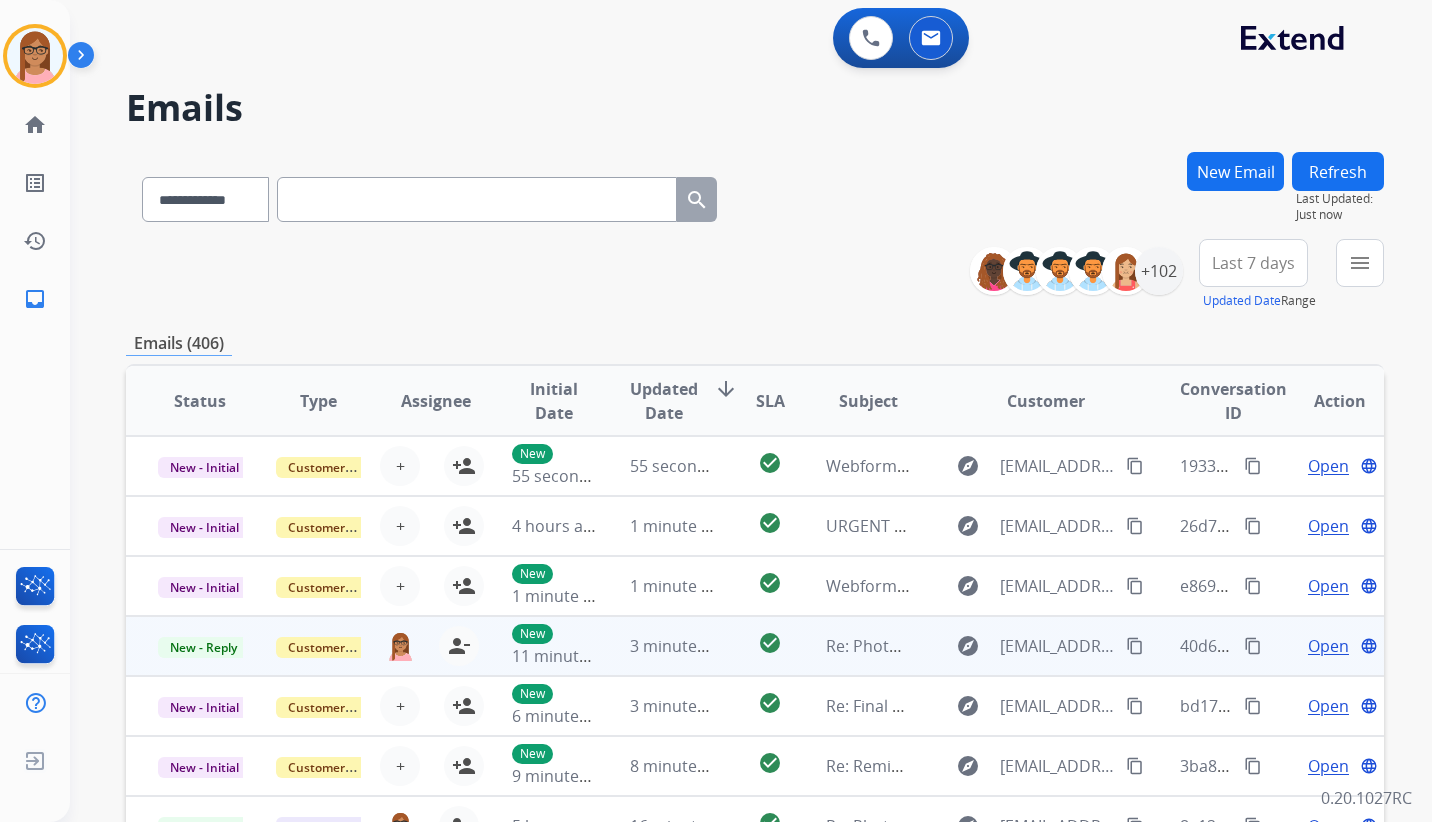 click on "Open" at bounding box center [1328, 646] 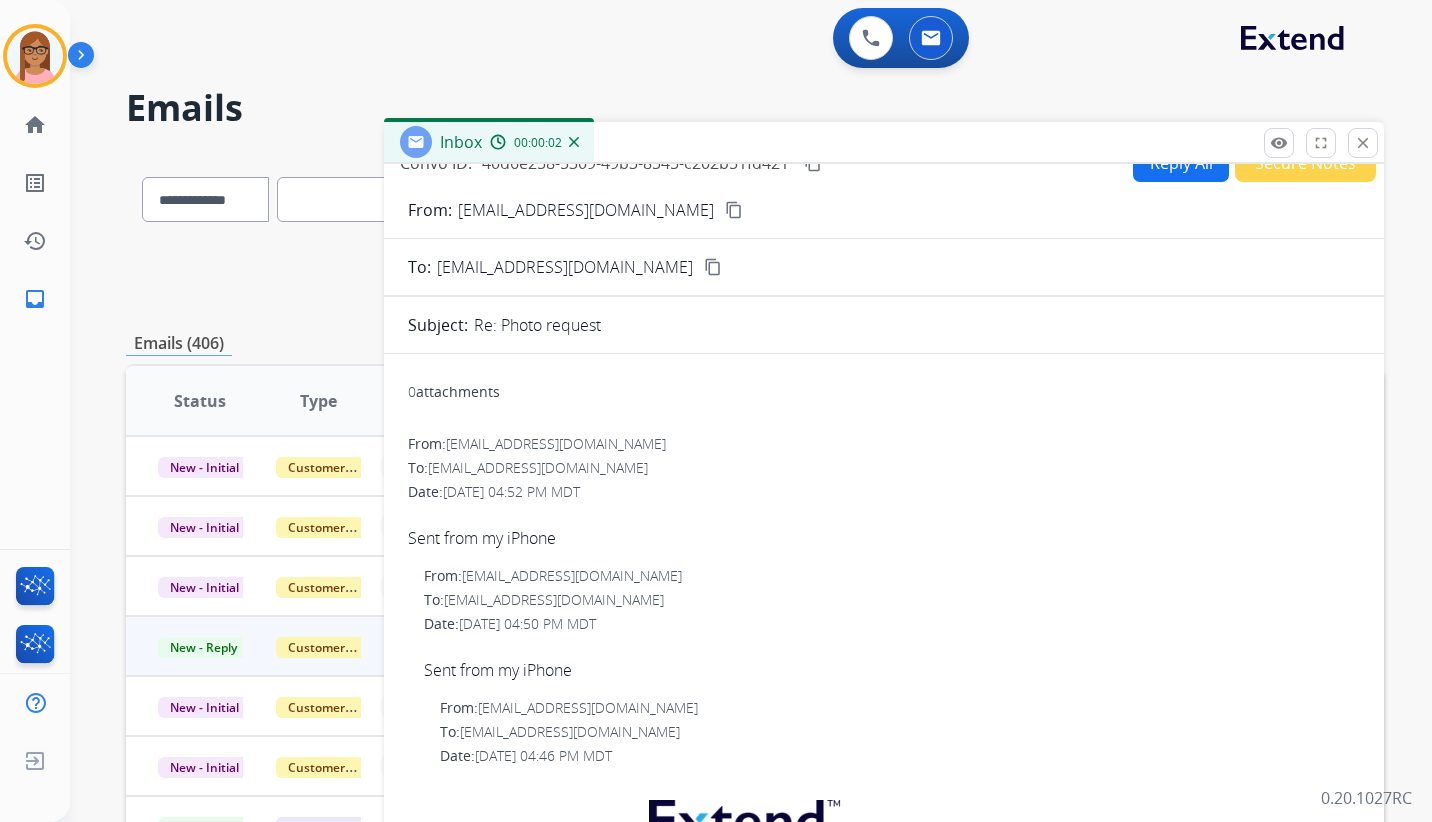 scroll, scrollTop: 0, scrollLeft: 0, axis: both 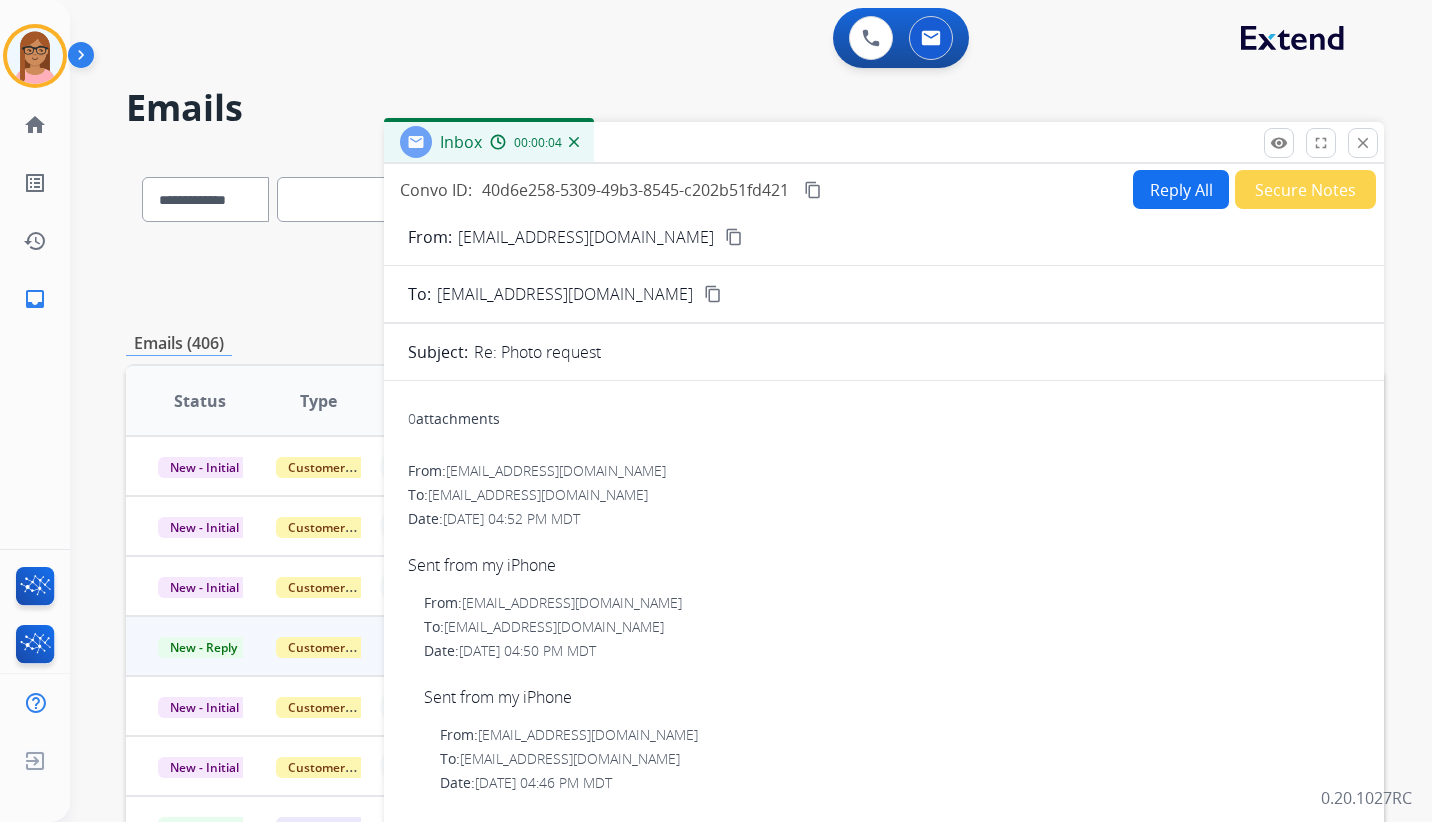 click on "content_copy" at bounding box center (813, 190) 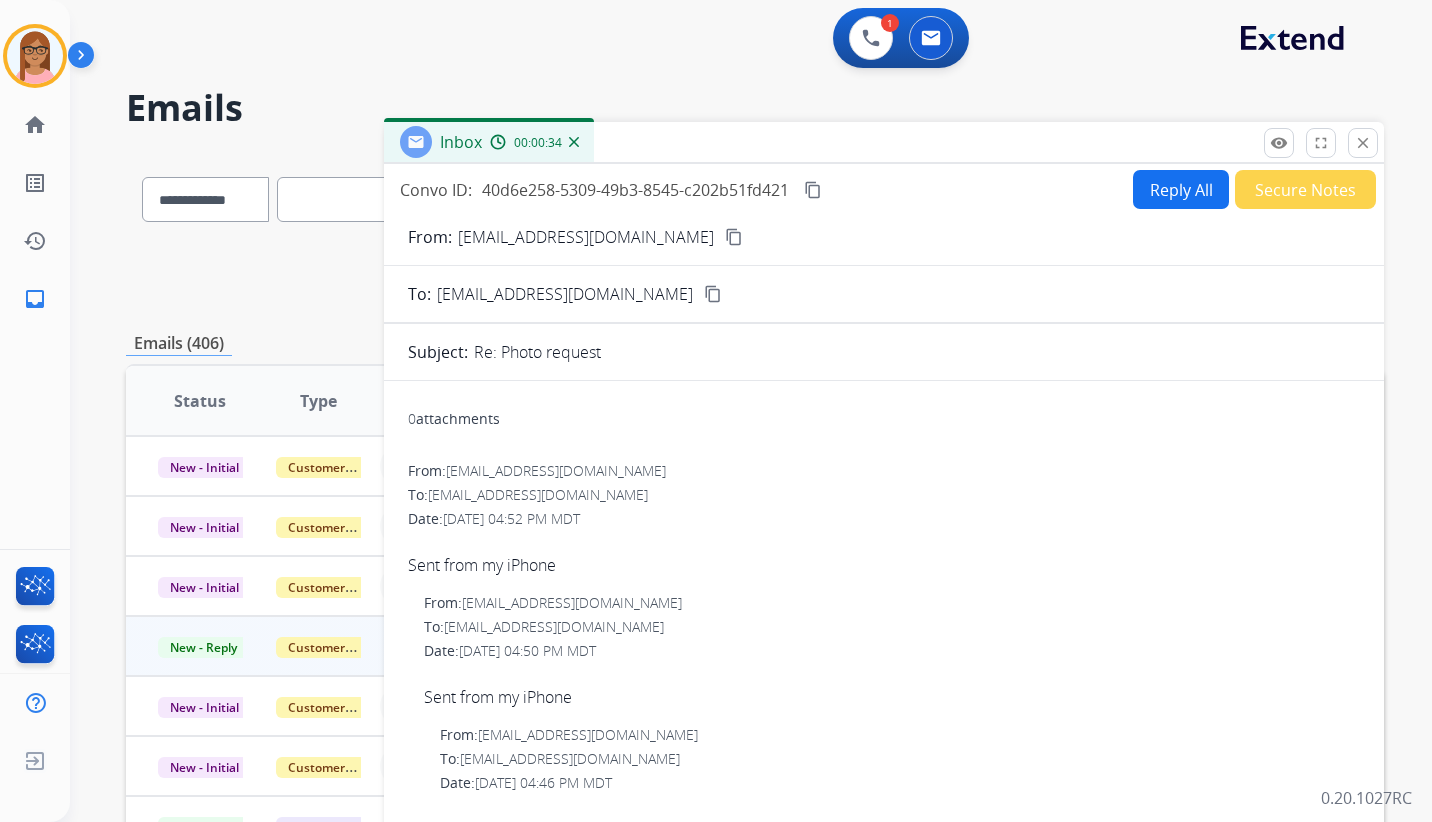 click on "Reply All" at bounding box center [1181, 189] 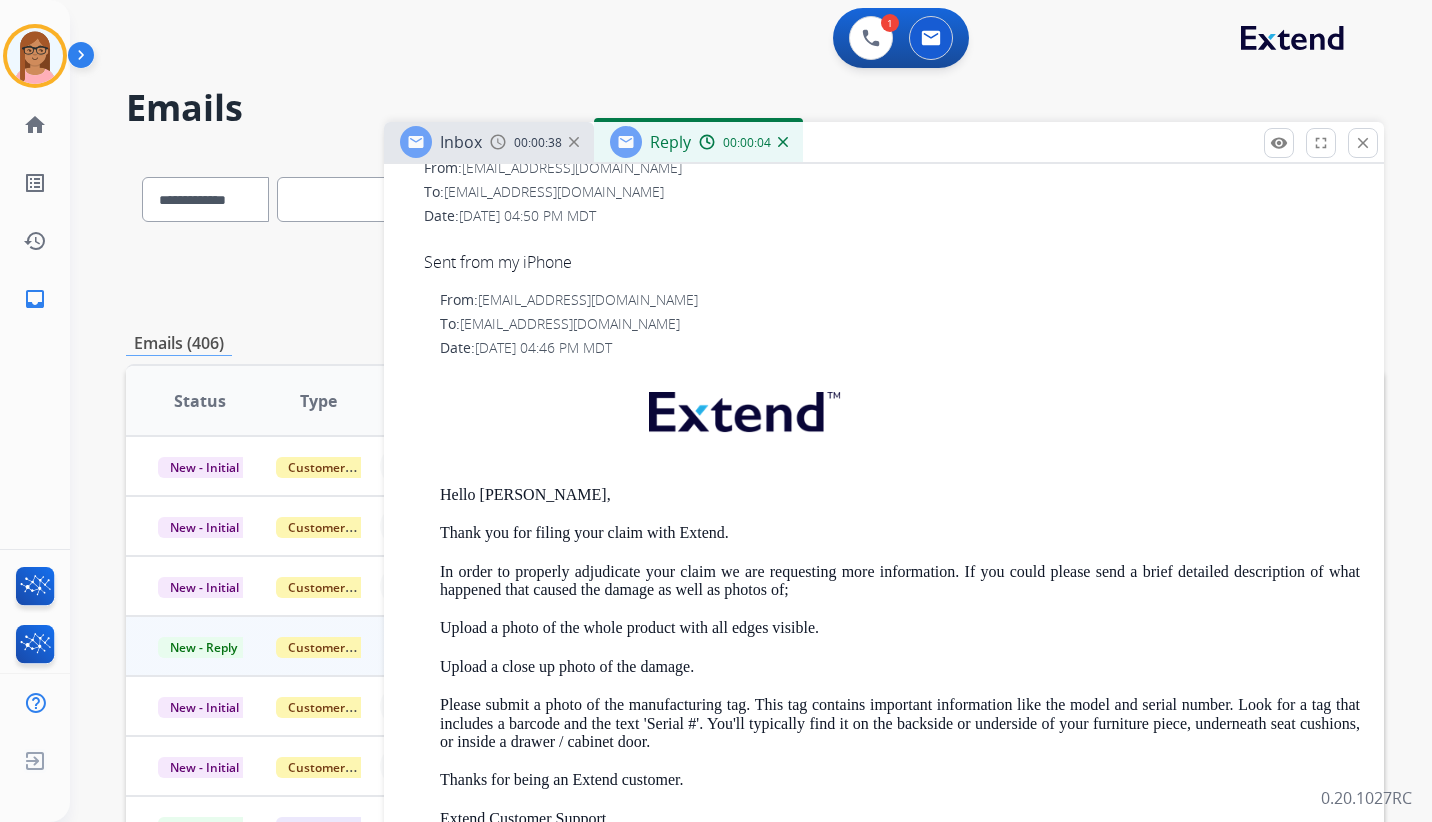 scroll, scrollTop: 600, scrollLeft: 0, axis: vertical 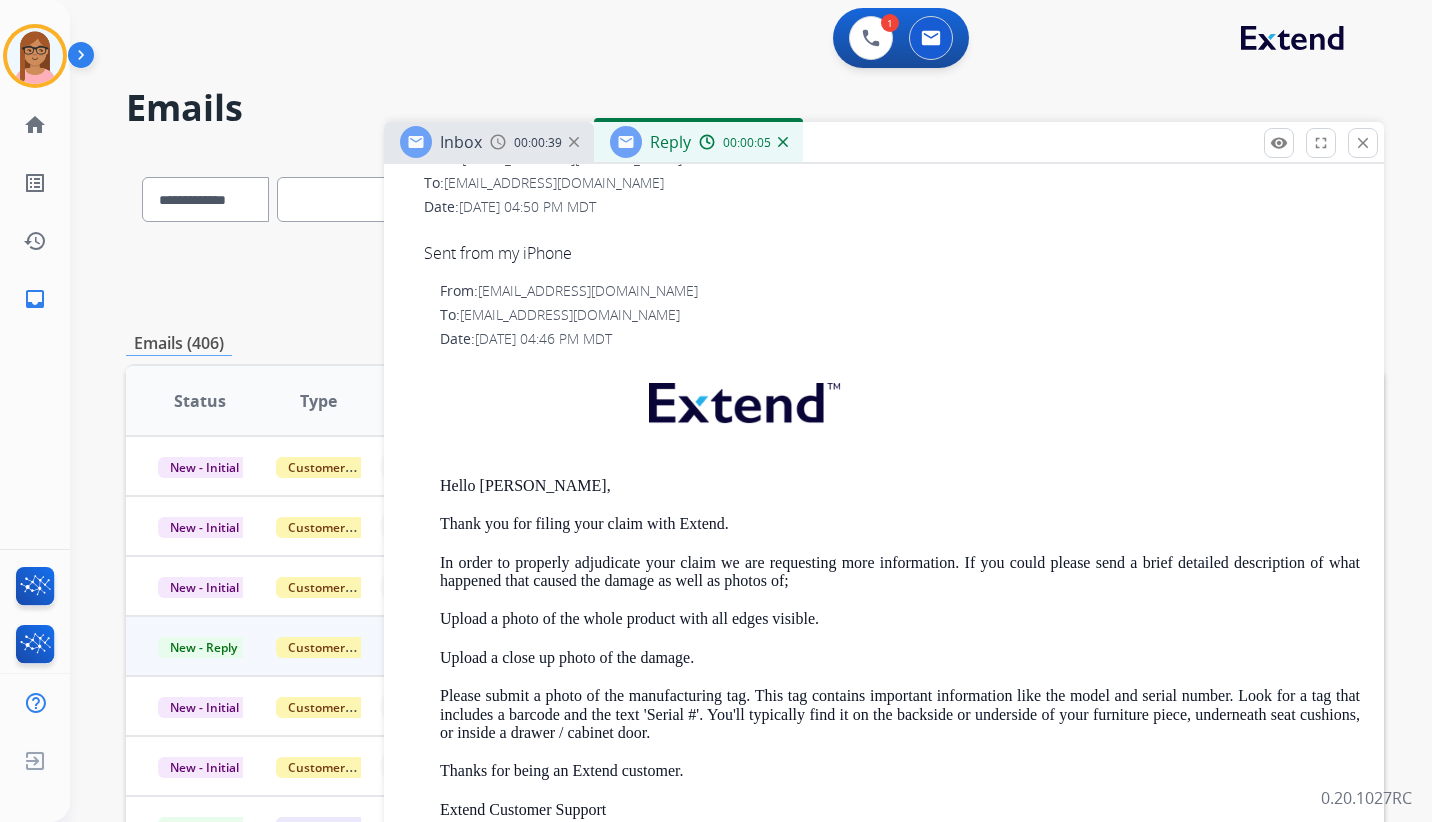 click on "From:  support@extend.com   To:  wendysaulsberry45@gmail.com  Date:  07/25/2025 - 04:46 PM MDT Hello Wendy,   Thank you for filing your claim with Extend.    In order to properly adjudicate your claim we are requesting more information. If you could please send a brief detailed description of what happened that caused the damage as well as photos of;   Upload a photo of the whole product with all edges visible. Upload a close up photo of the damage. Please submit a photo of the manufacturing tag. This tag contains important information like the model and serial number. Look for a tag that includes a barcode and the text 'Serial #'. You'll typically find it on the backside or underside of your furniture piece, underneath seat cushions, or inside a drawer / cabinet door. Thanks for being an Extend customer. Extend Customer Support support@extend.com | www.extend.com" at bounding box center (884, 672) 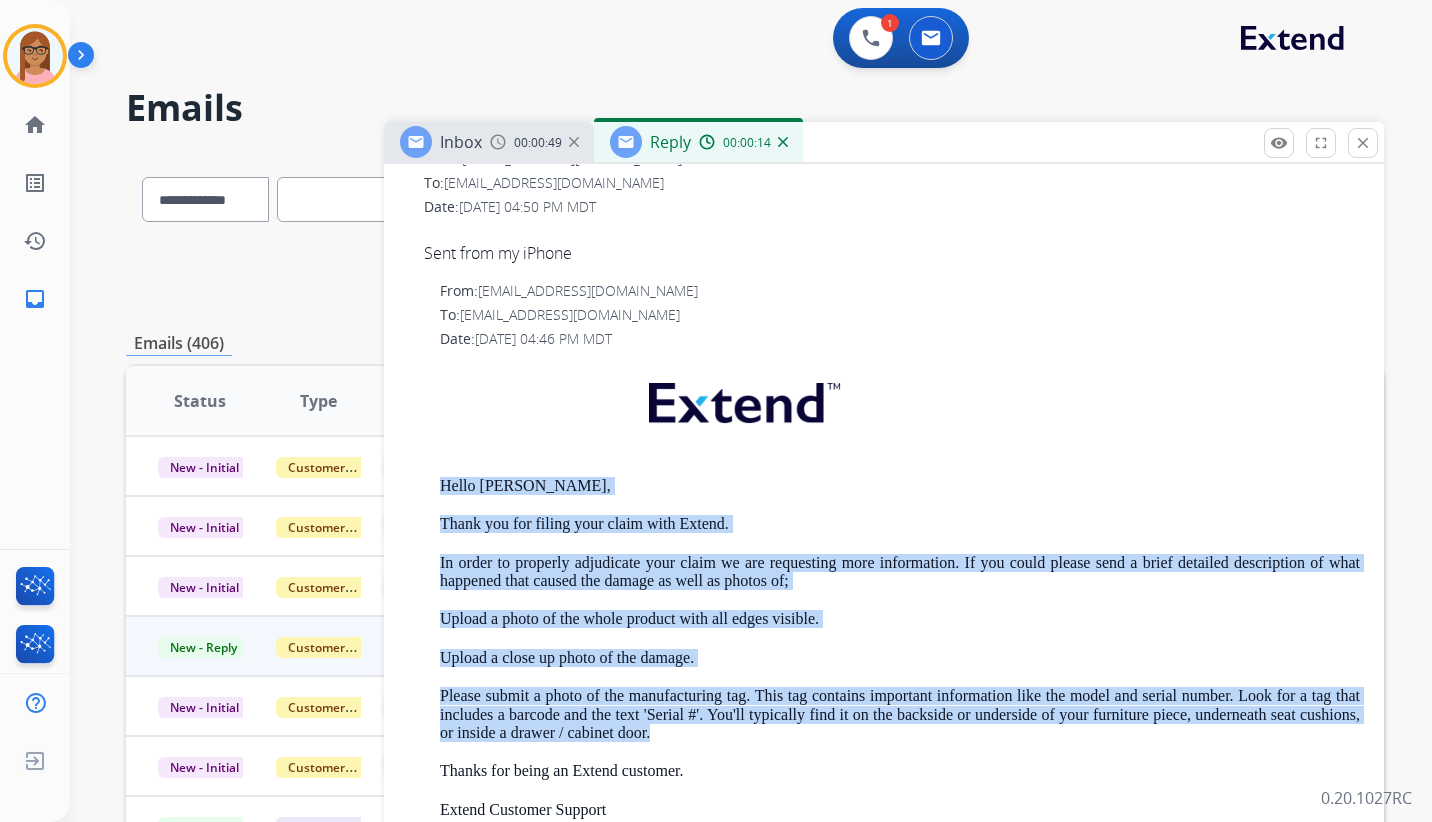 drag, startPoint x: 443, startPoint y: 485, endPoint x: 758, endPoint y: 740, distance: 405.27768 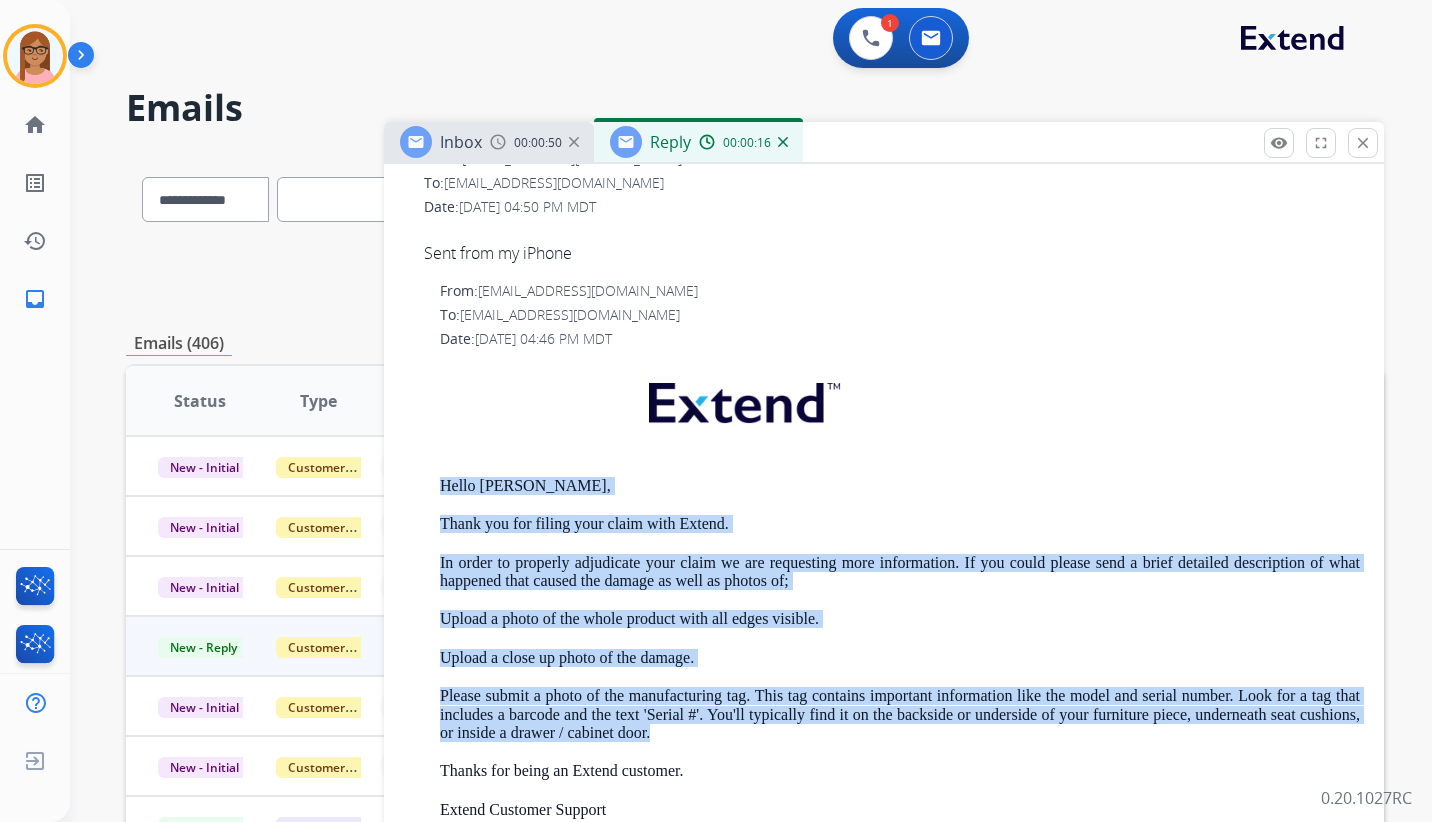 copy on "Hello Wendy,   Thank you for filing your claim with Extend.    In order to properly adjudicate your claim we are requesting more information. If you could please send a brief detailed description of what happened that caused the damage as well as photos of;   Upload a photo of the whole product with all edges visible. Upload a close up photo of the damage. Please submit a photo of the manufacturing tag. This tag contains important information like the model and serial number. Look for a tag that includes a barcode and the text 'Serial #'. You'll typically find it on the backside or underside of your furniture piece, underneath seat cushions, or inside a drawer / cabinet door." 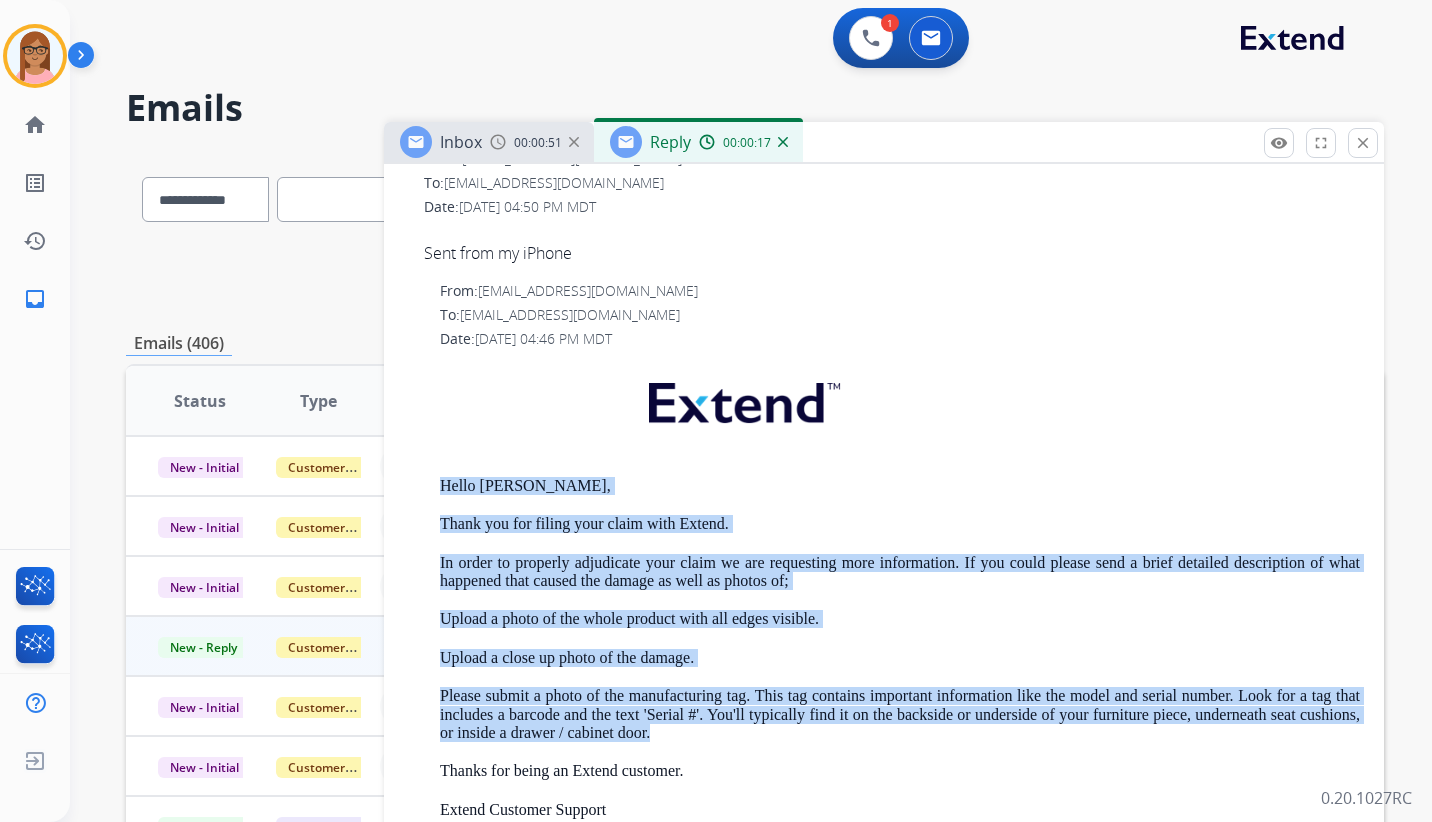 click on "From:  wendysaulsberry45@gmail.com   To:  support@extend.com  Date:  07/25/2025 - 04:50 PM MDT Sent from my iPhone" at bounding box center (884, 207) 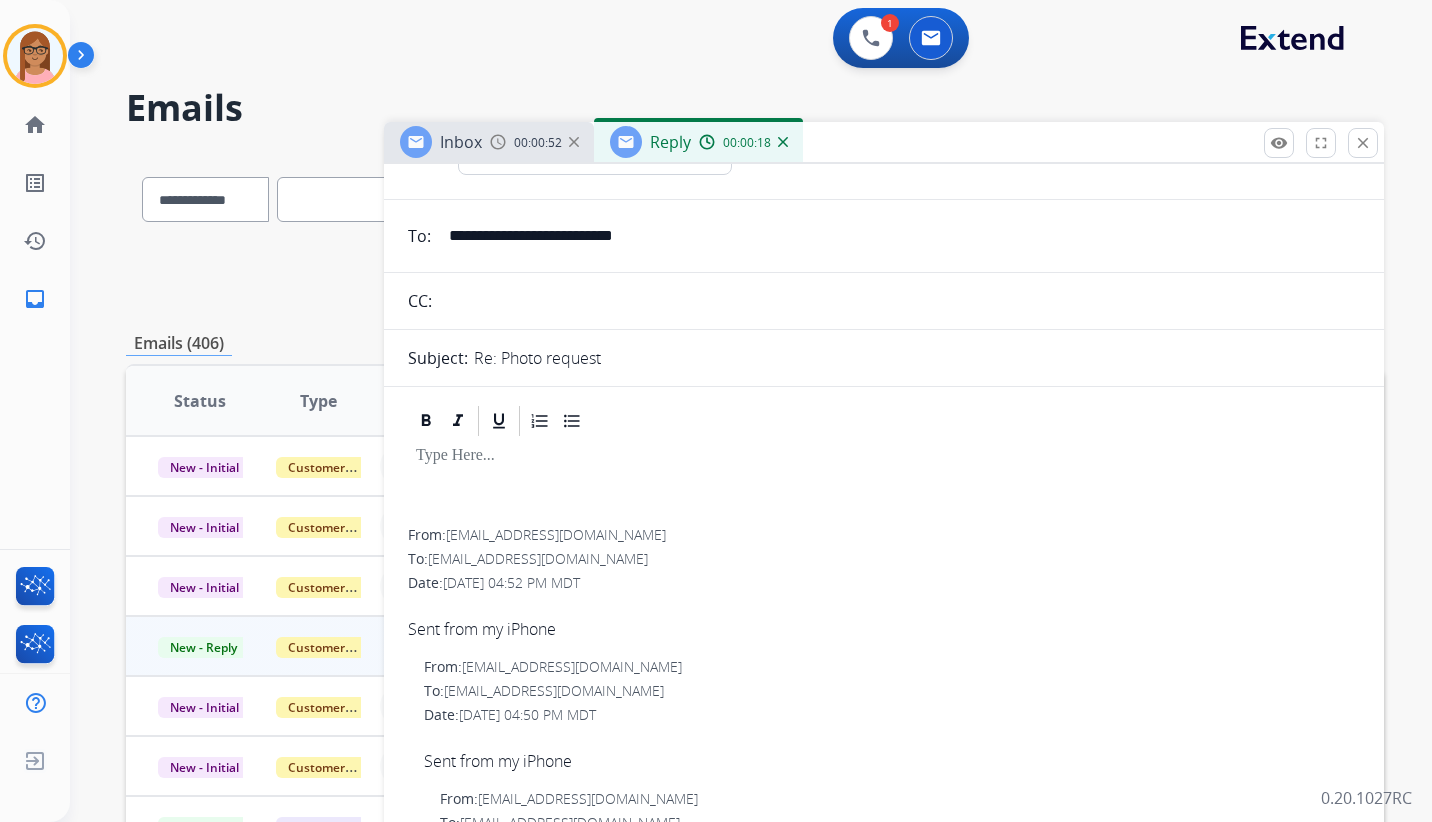 scroll, scrollTop: 0, scrollLeft: 0, axis: both 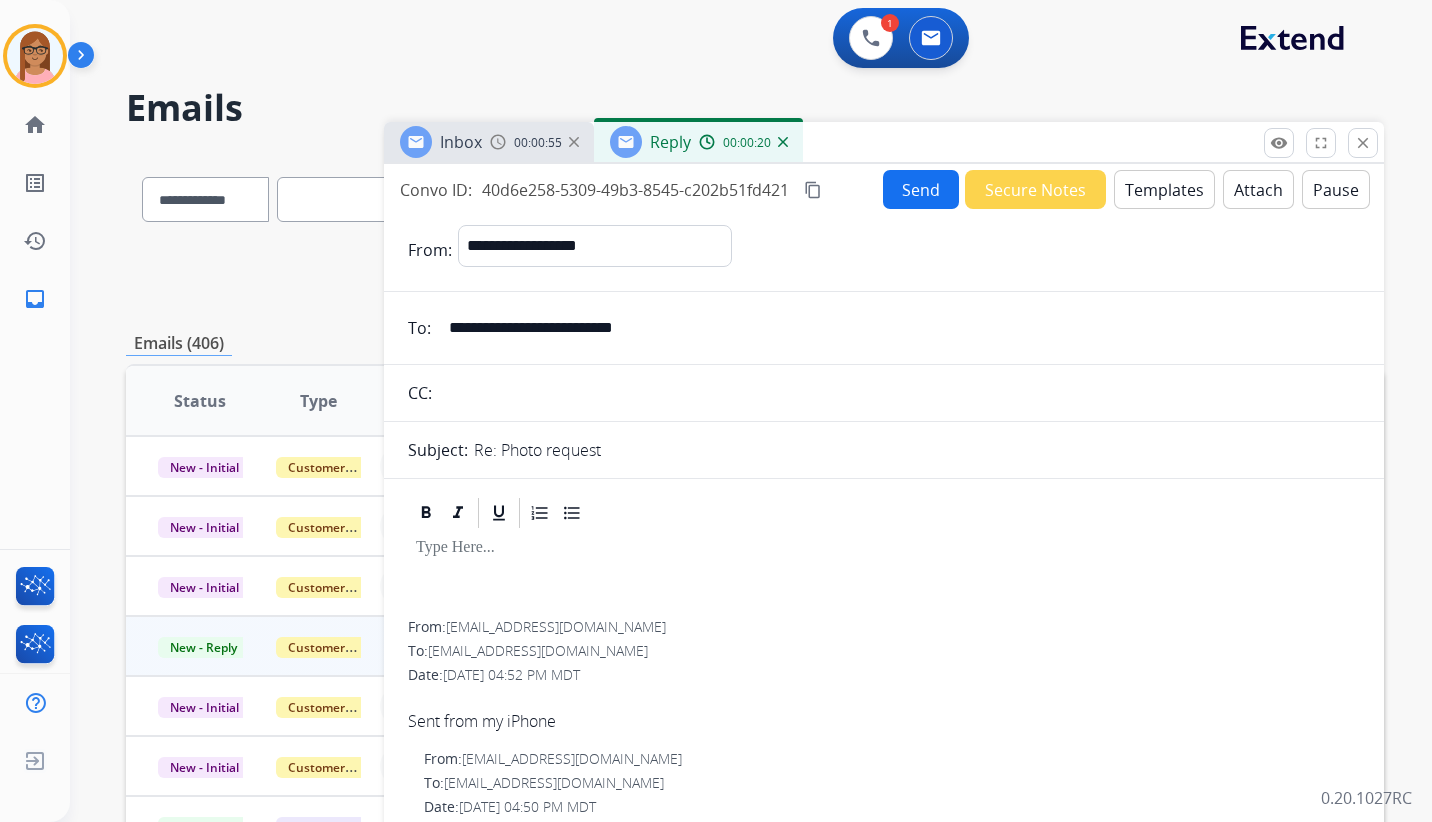 click on "Templates" at bounding box center [1164, 189] 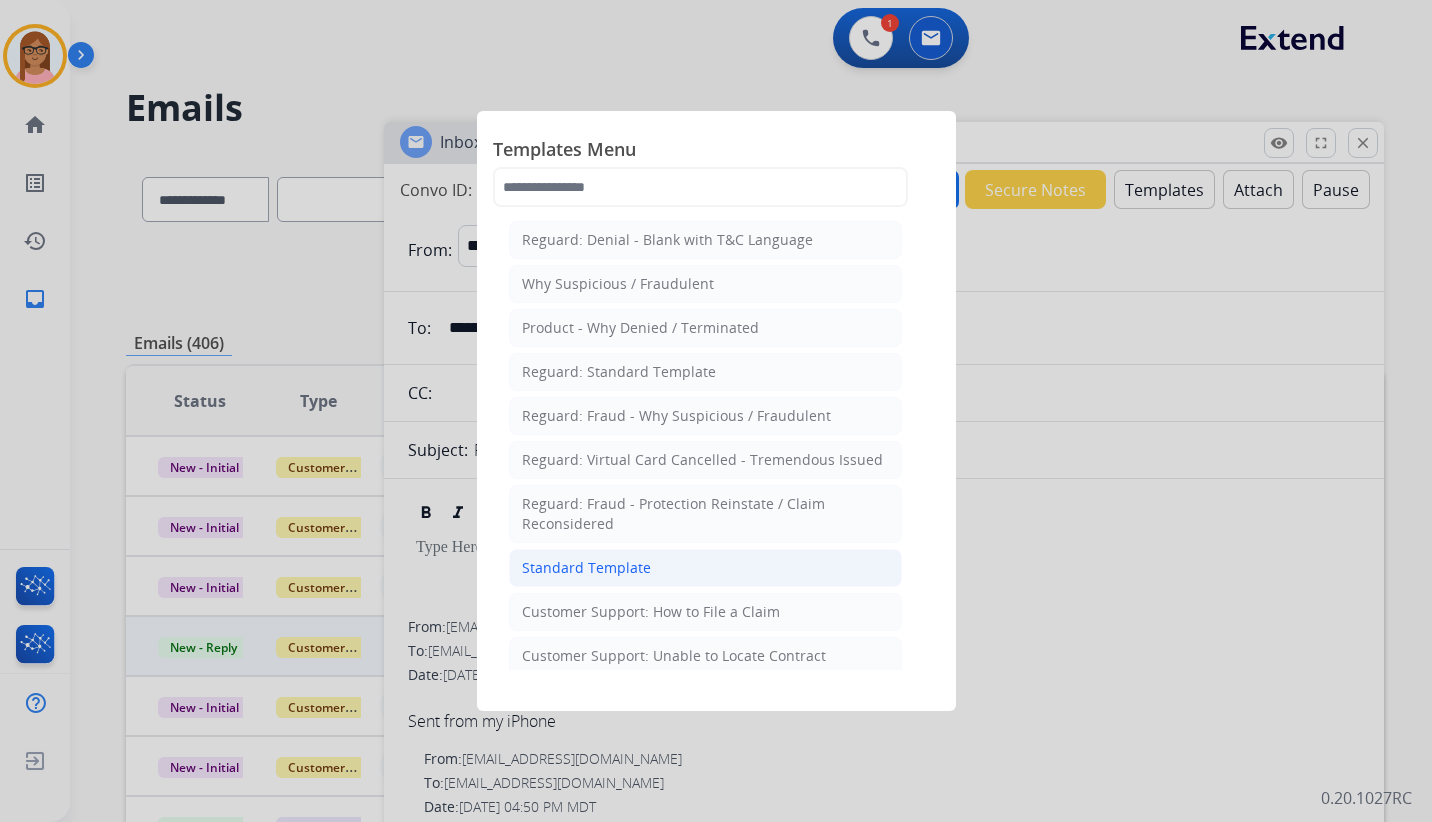 click on "Standard Template" 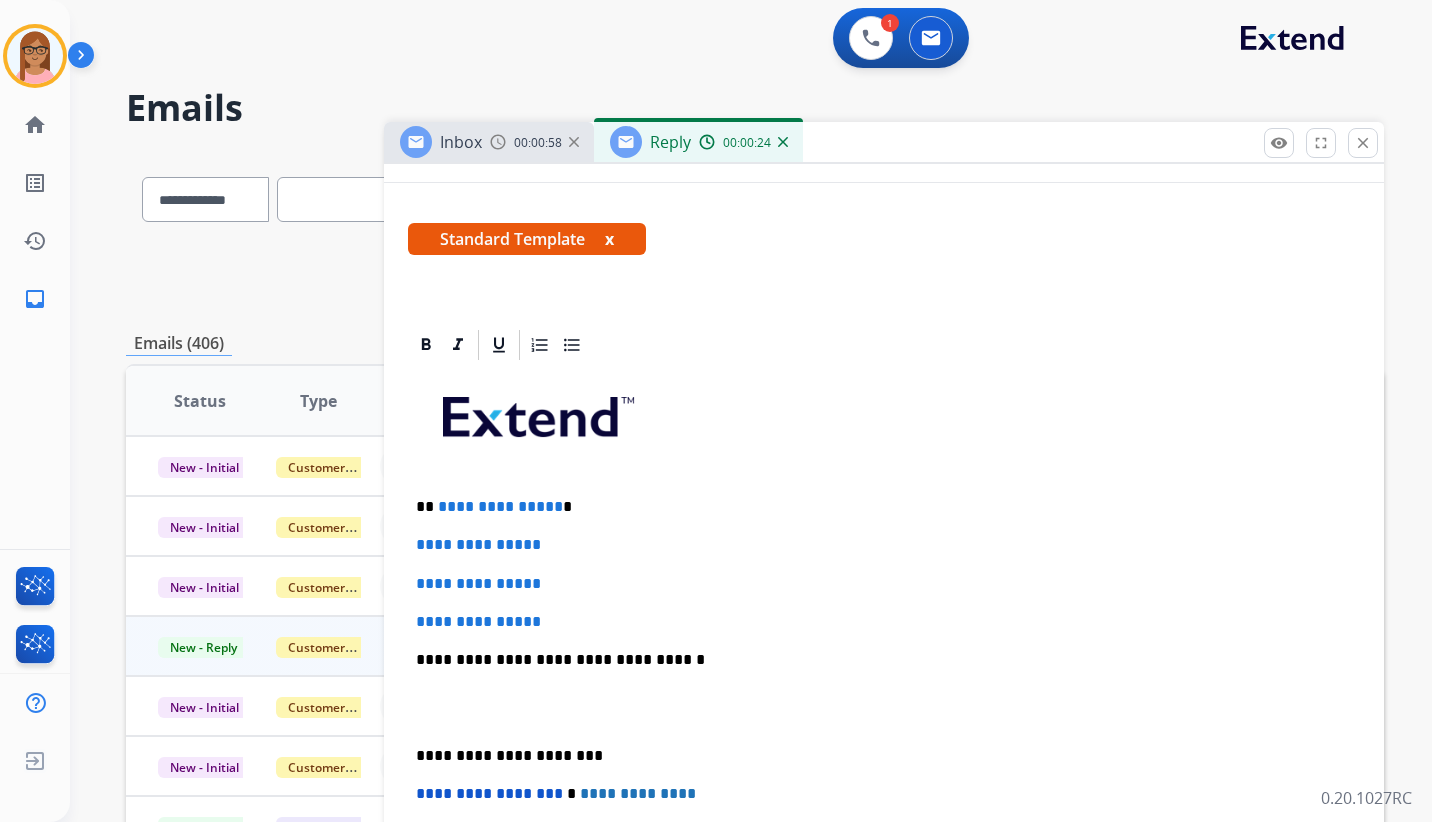 scroll, scrollTop: 300, scrollLeft: 0, axis: vertical 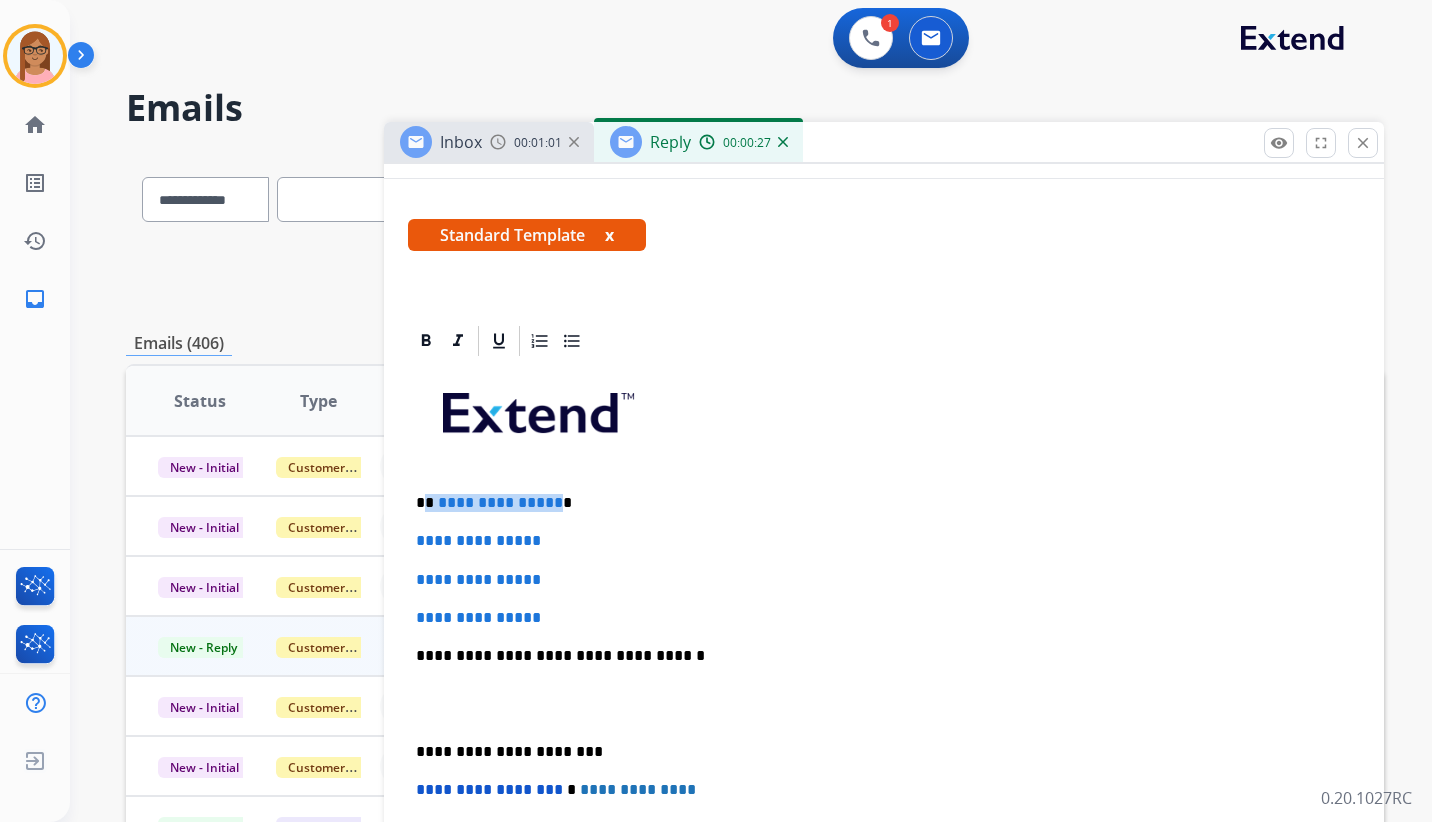 drag, startPoint x: 447, startPoint y: 505, endPoint x: 553, endPoint y: 511, distance: 106.16968 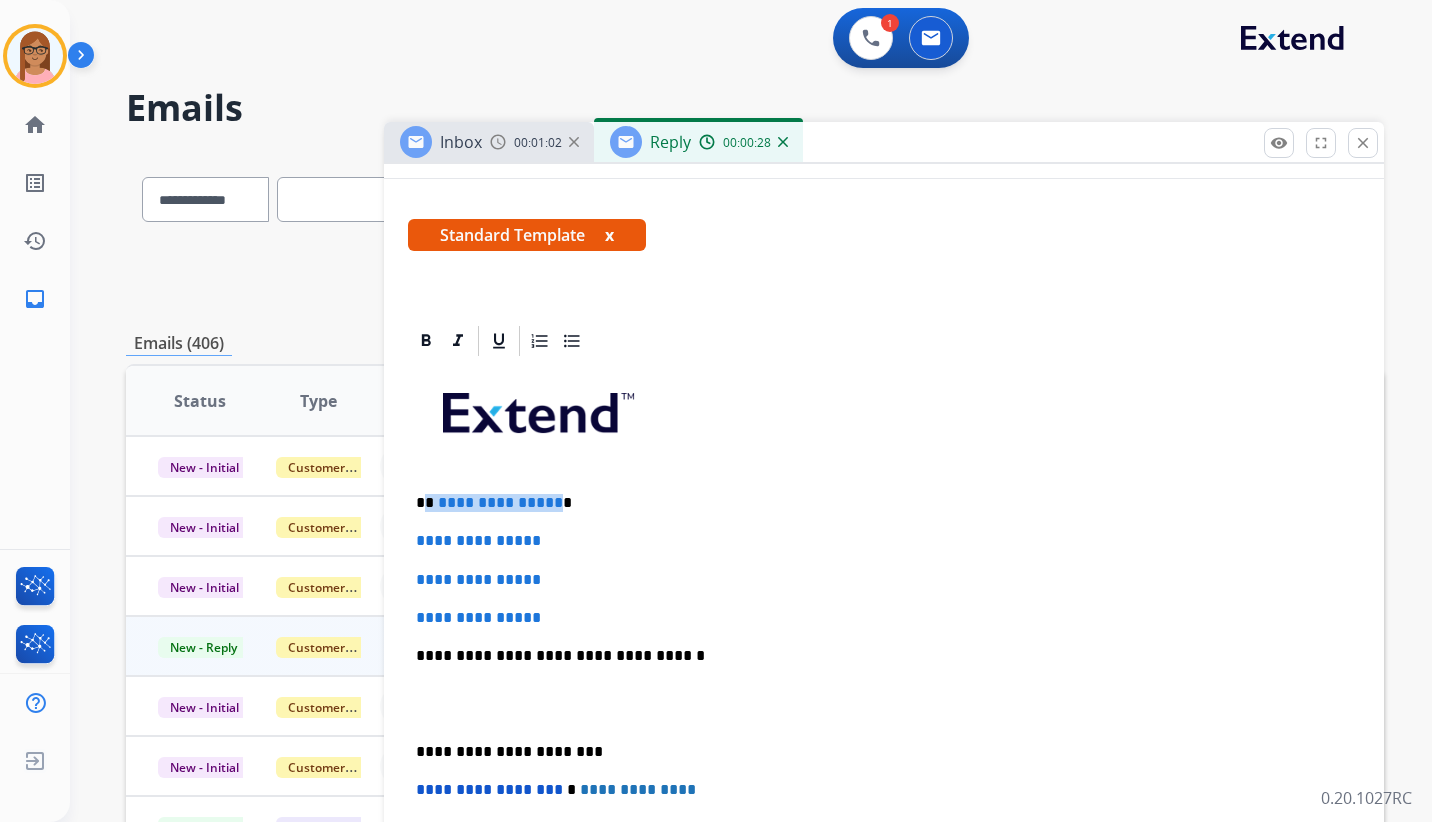 type 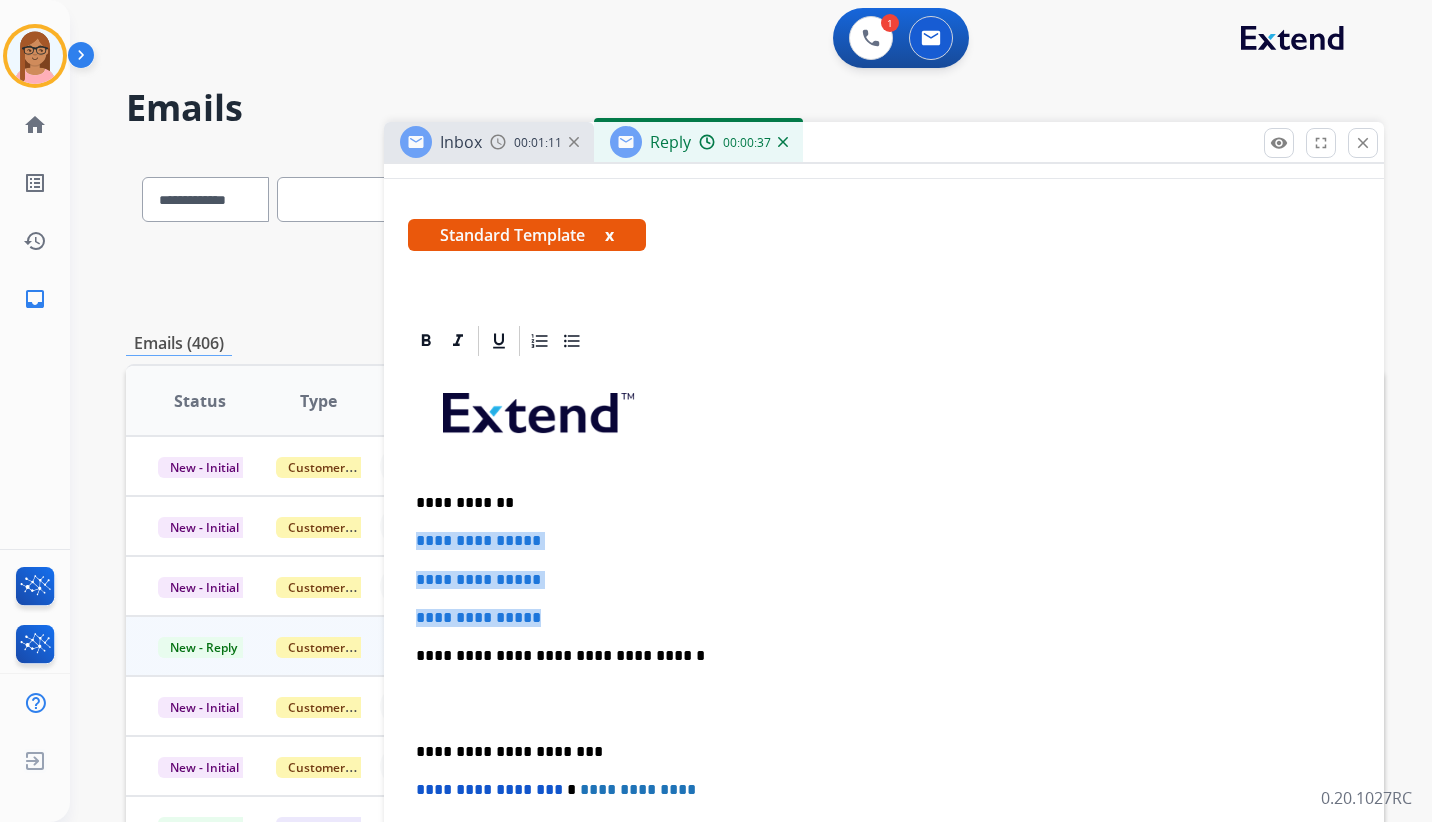 drag, startPoint x: 415, startPoint y: 538, endPoint x: 552, endPoint y: 610, distance: 154.76756 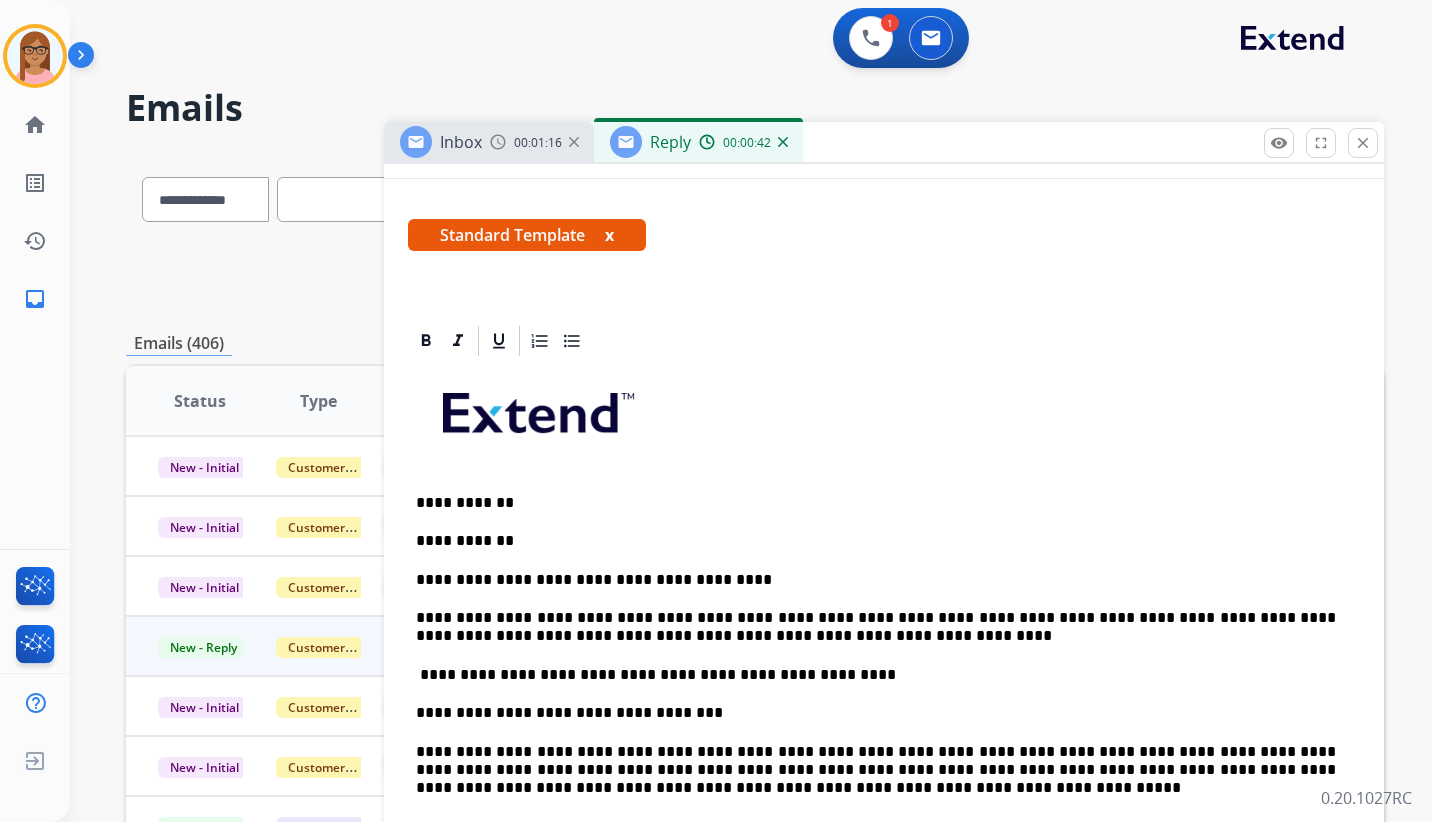 click on "**********" at bounding box center (876, 541) 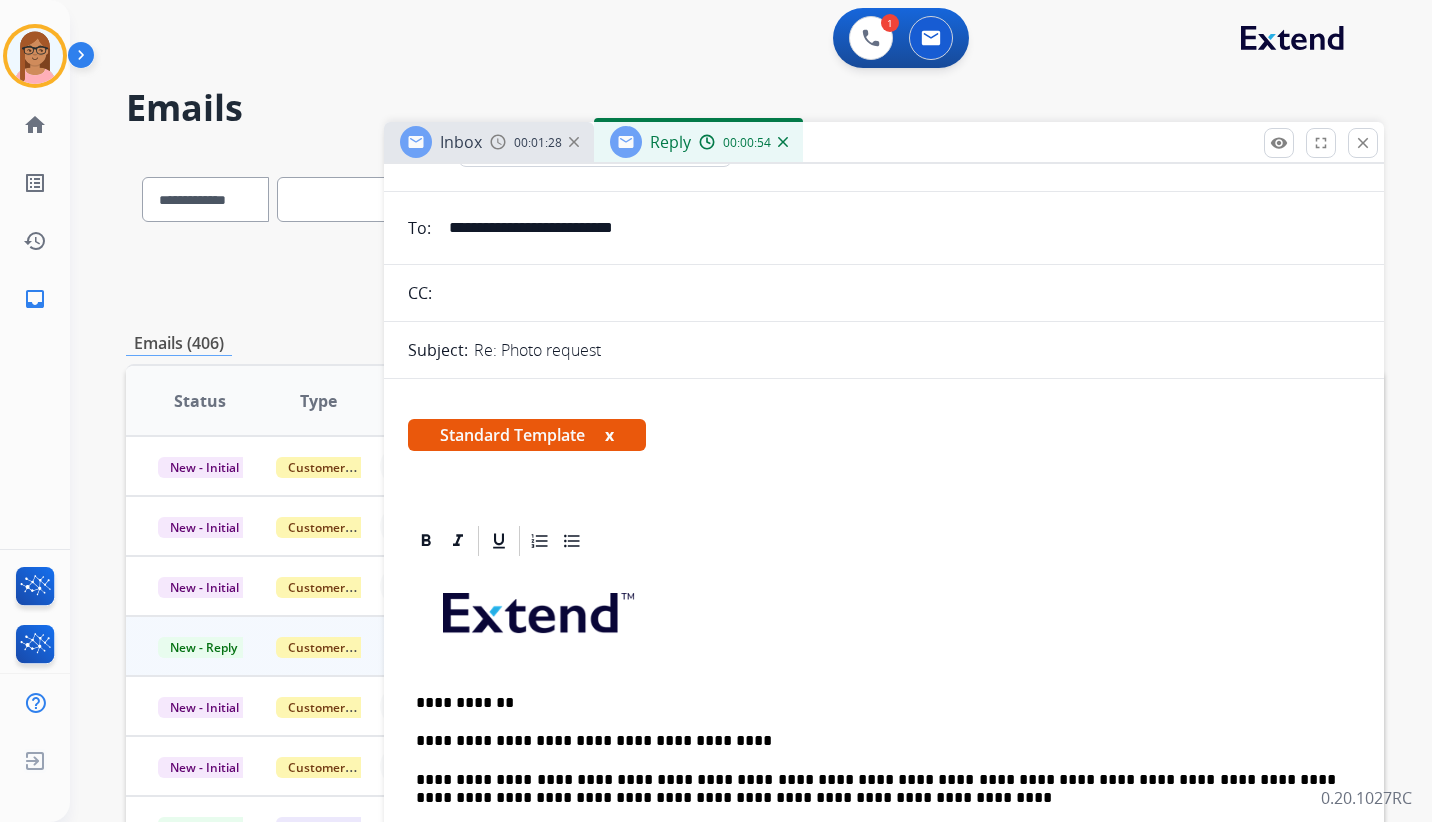 scroll, scrollTop: 0, scrollLeft: 0, axis: both 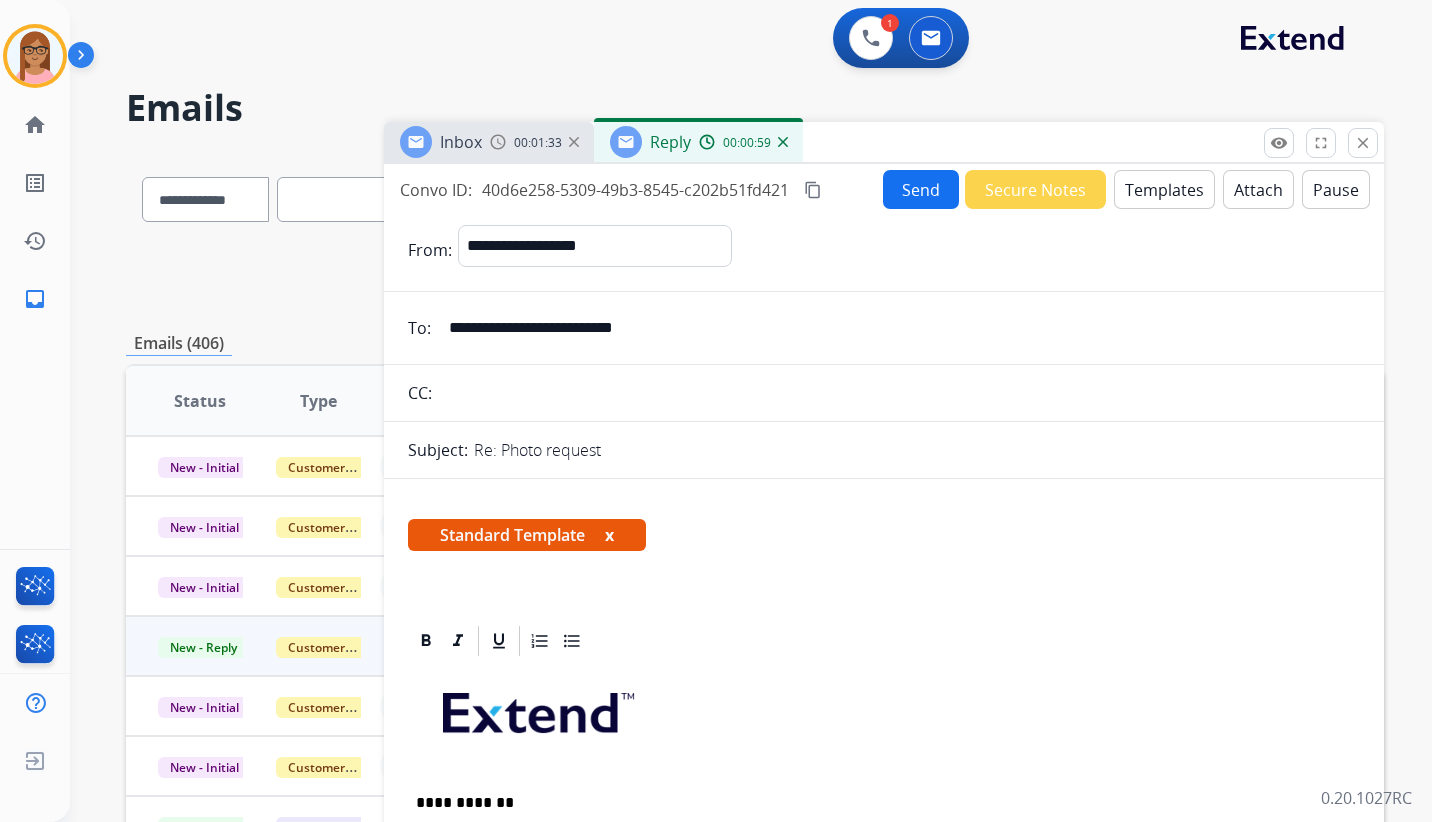 click on "Send" at bounding box center [921, 189] 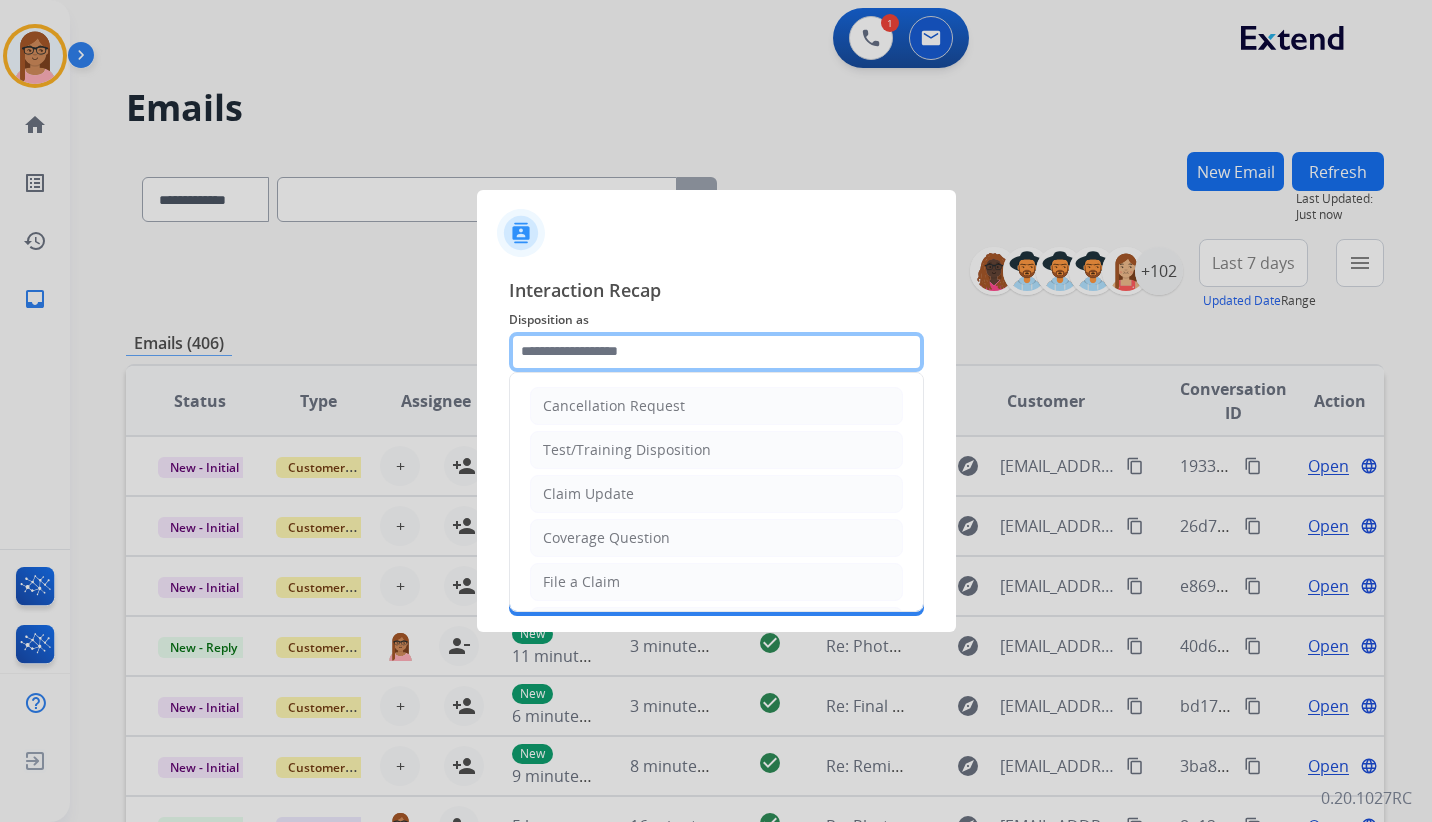 click 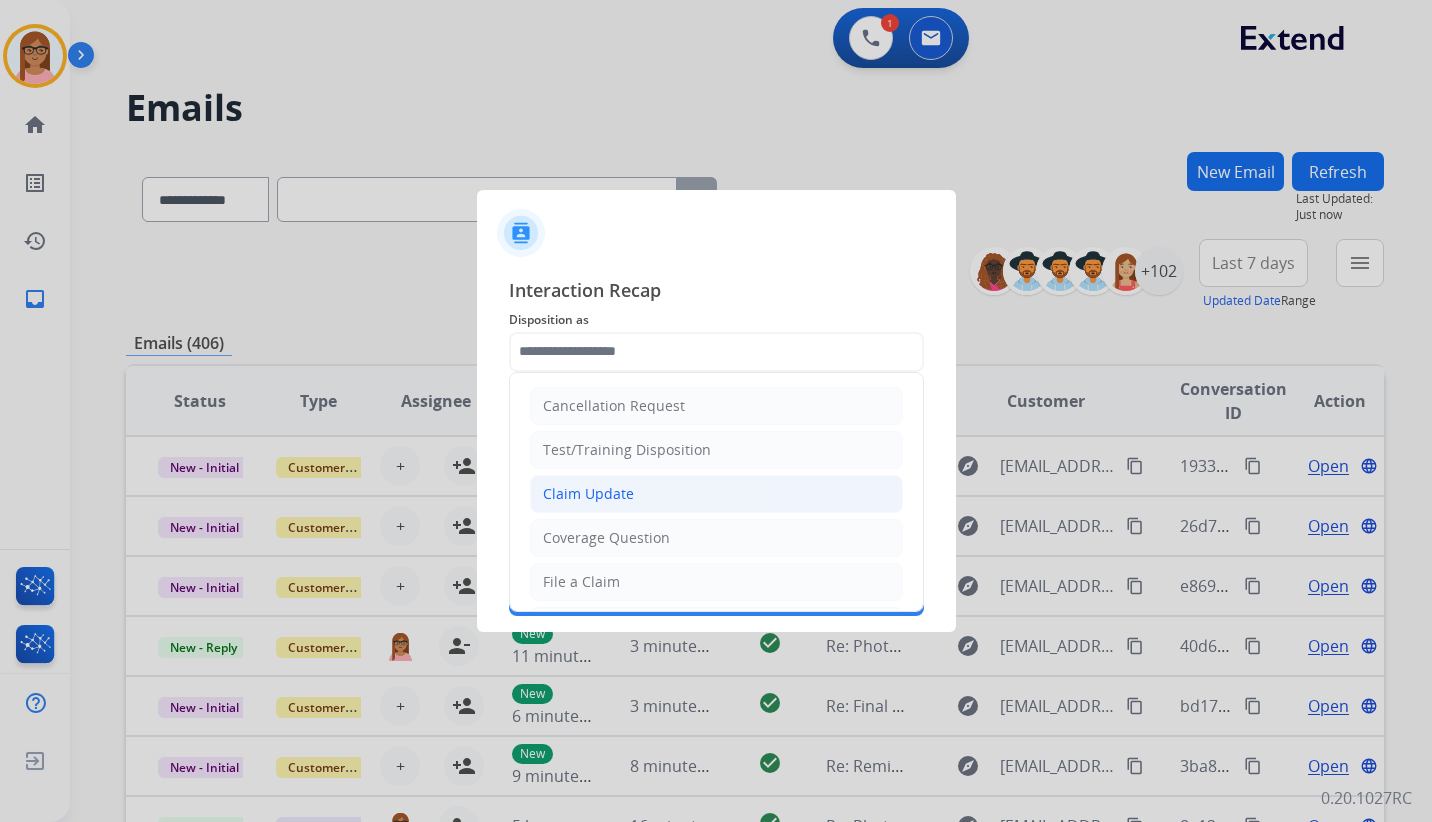 click on "Claim Update" 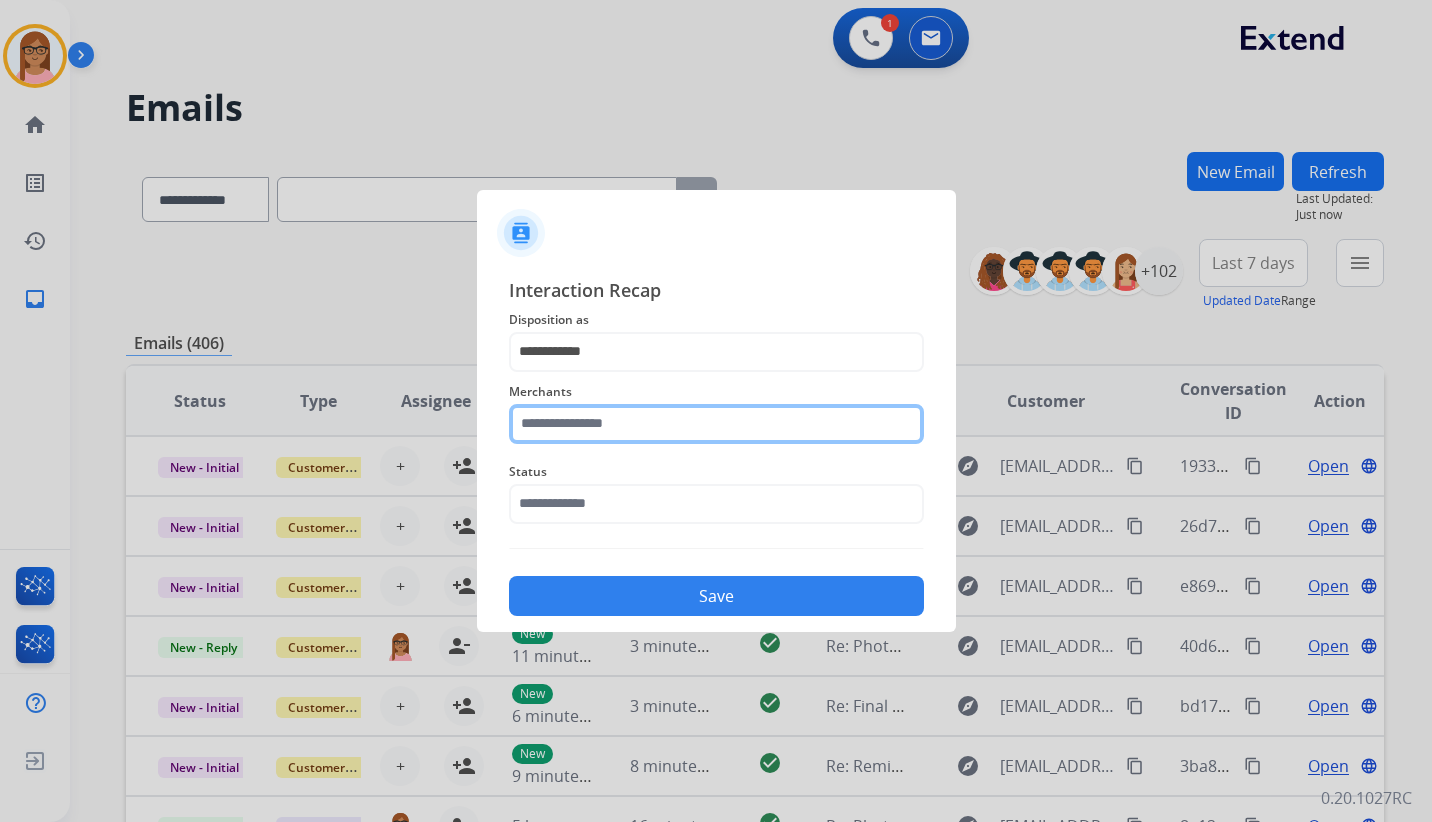 click 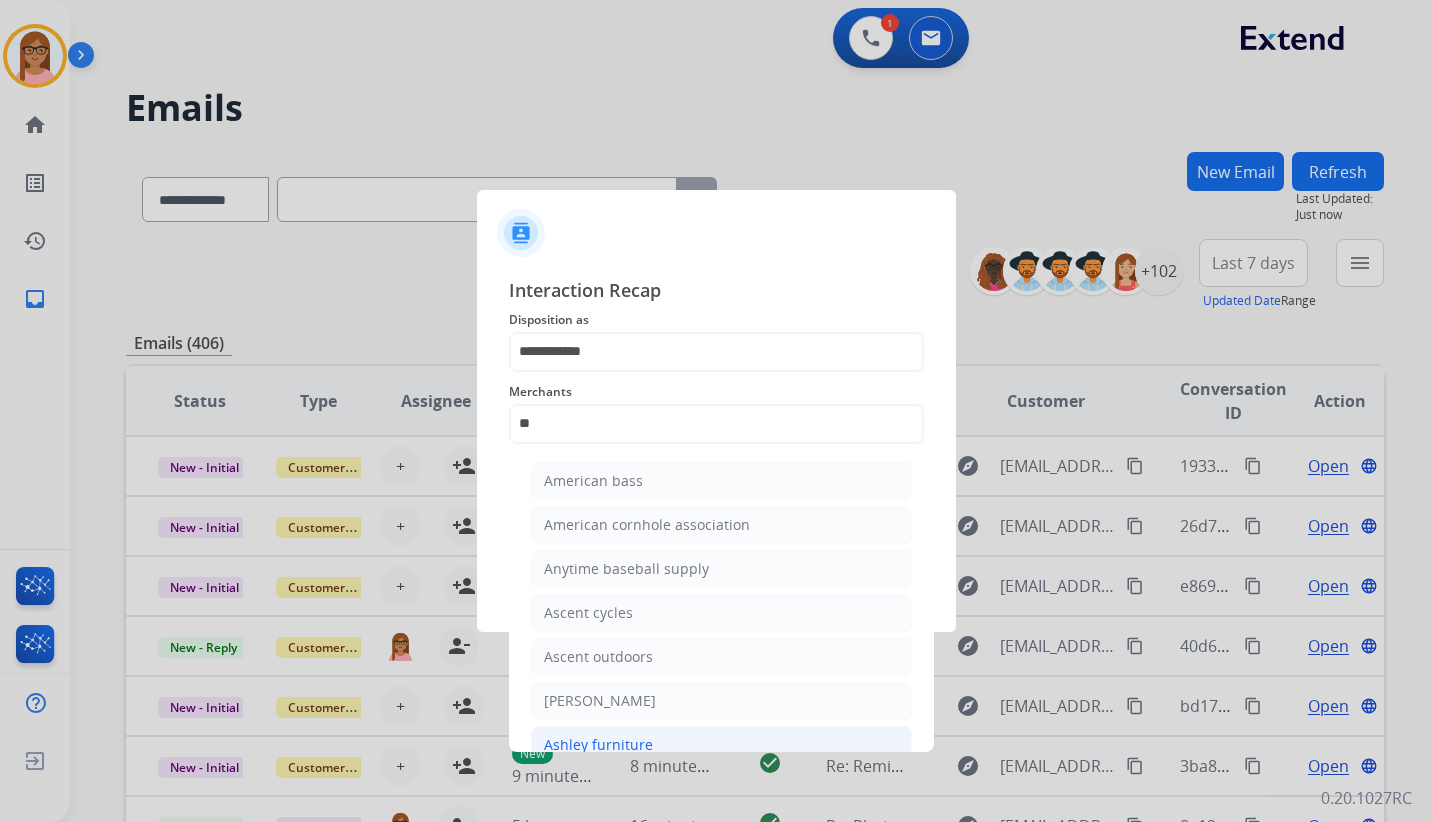 click on "Ashley furniture" 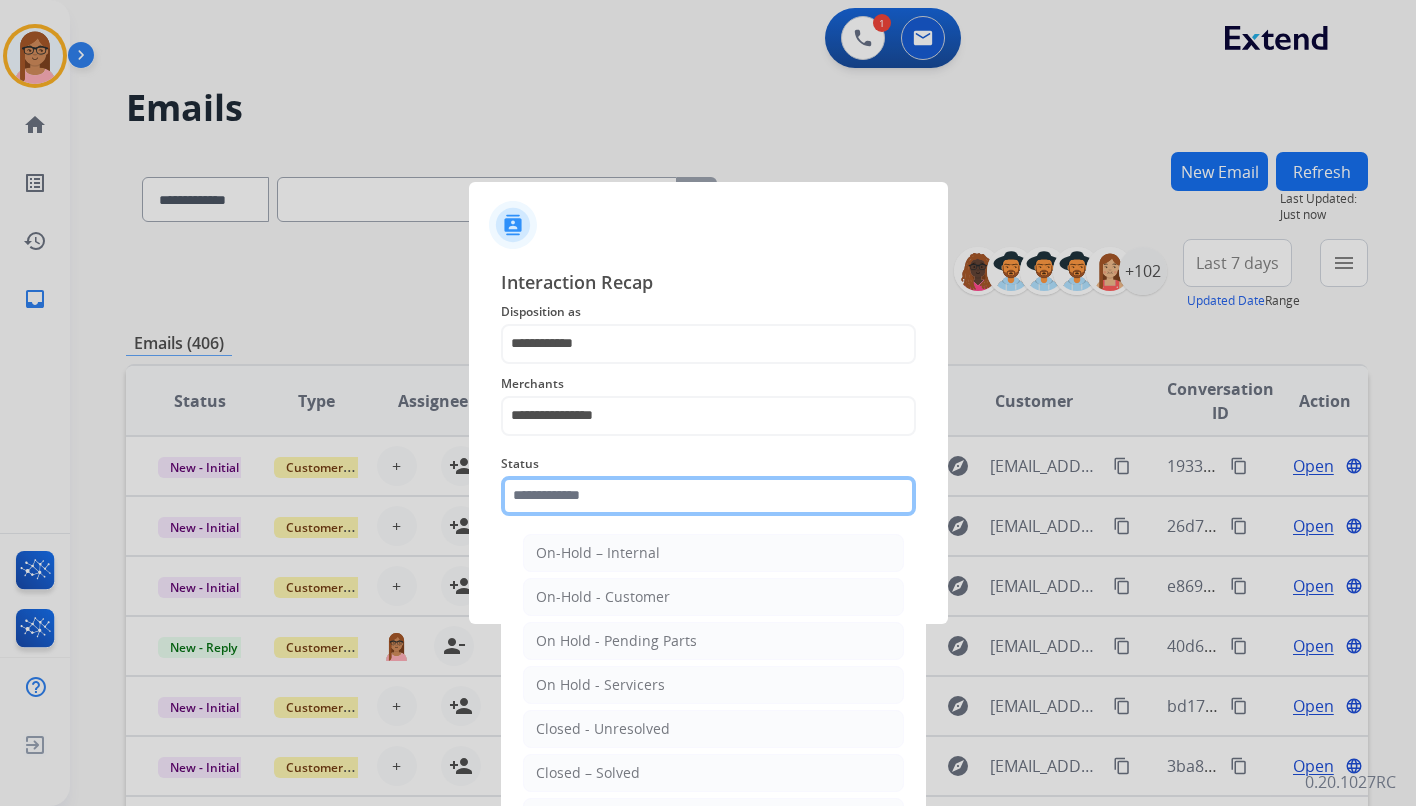 click 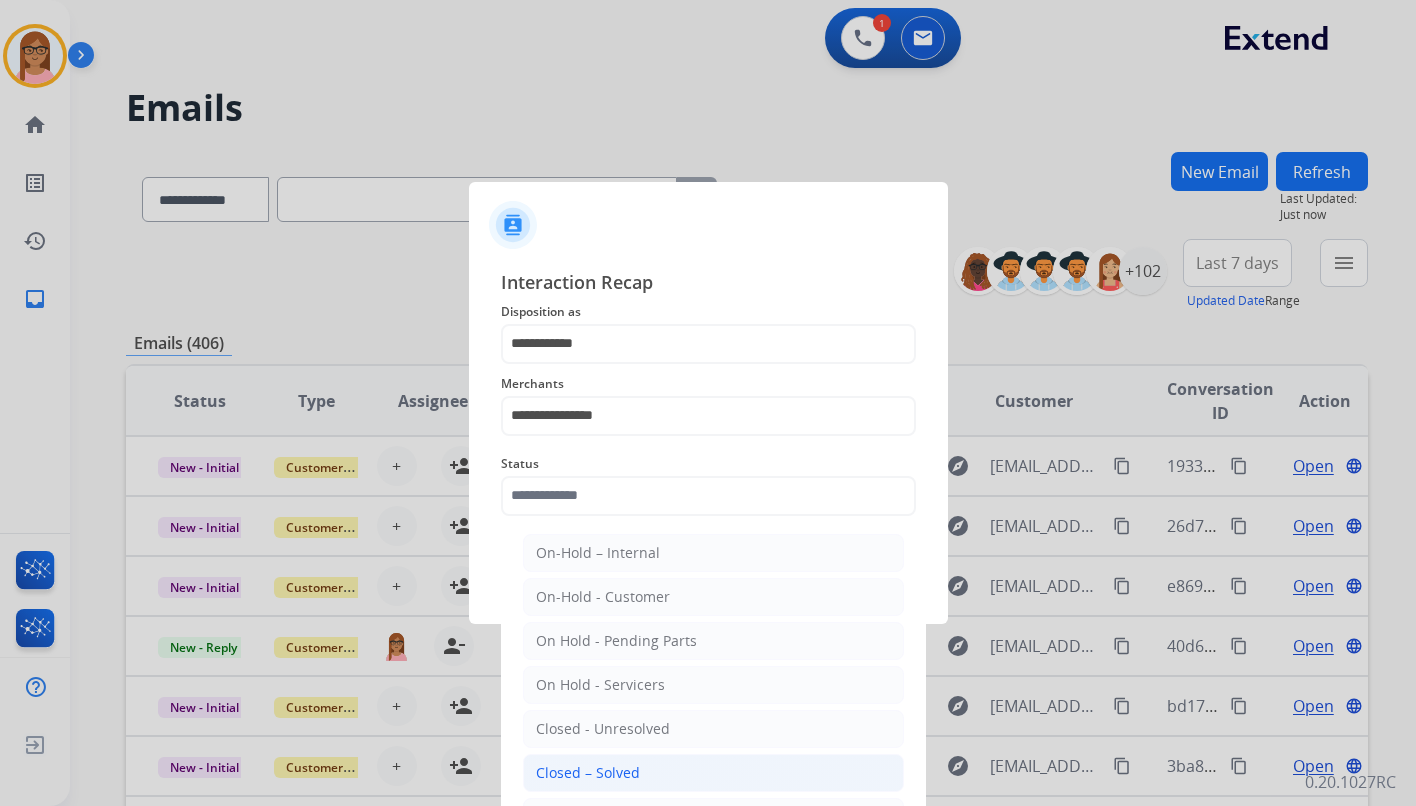 click on "Closed – Solved" 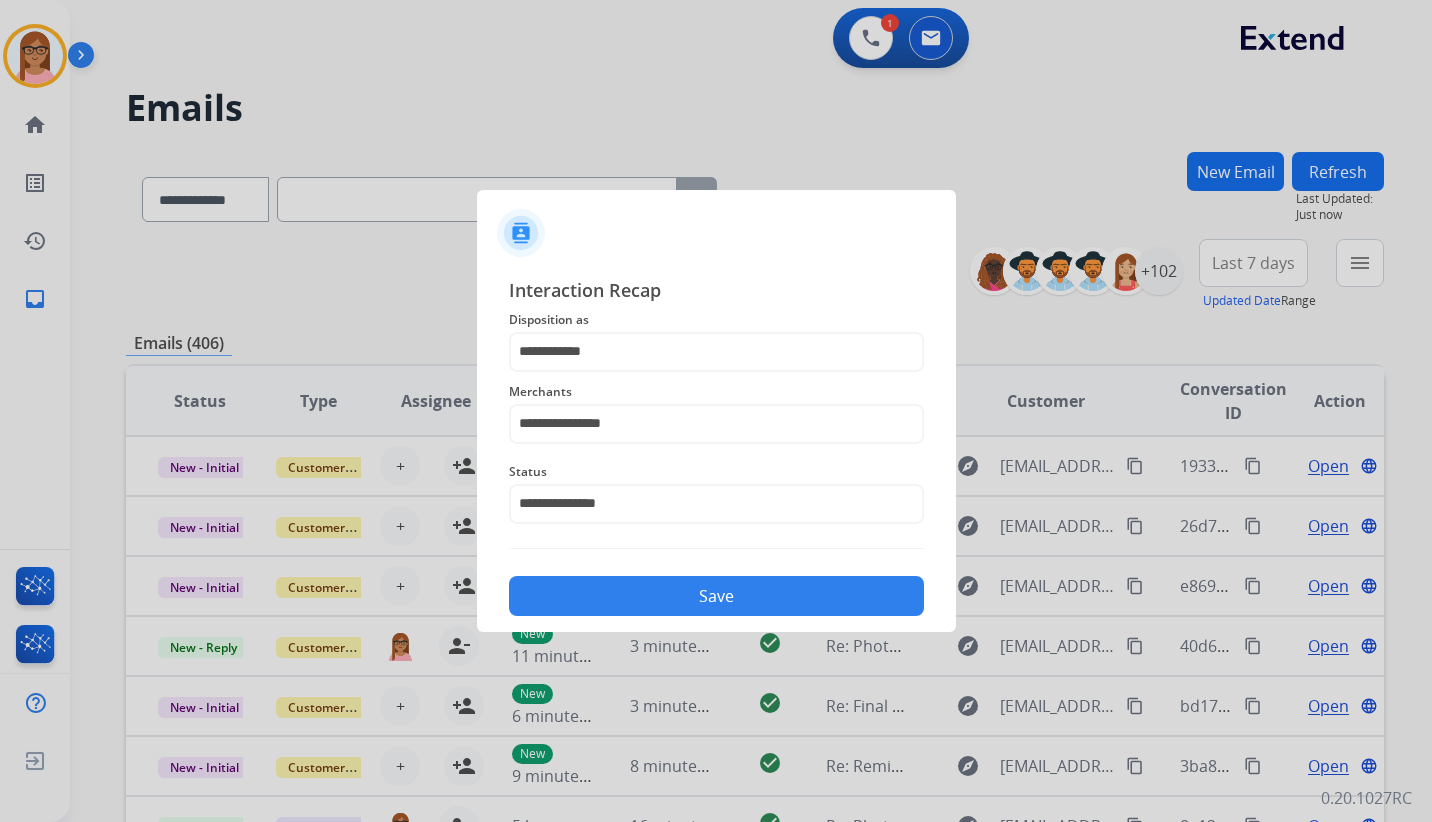 click on "Save" 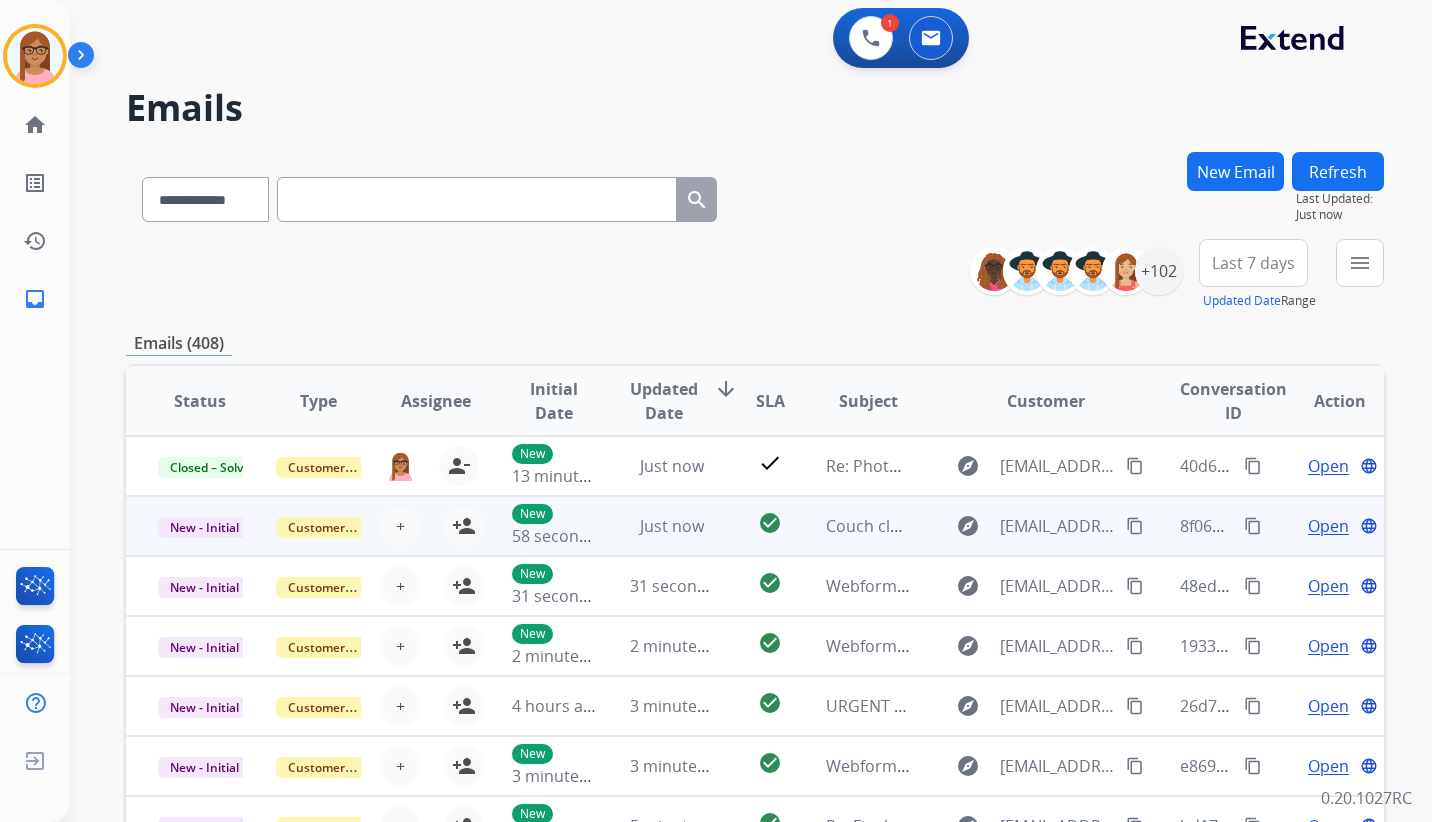 scroll, scrollTop: 2, scrollLeft: 0, axis: vertical 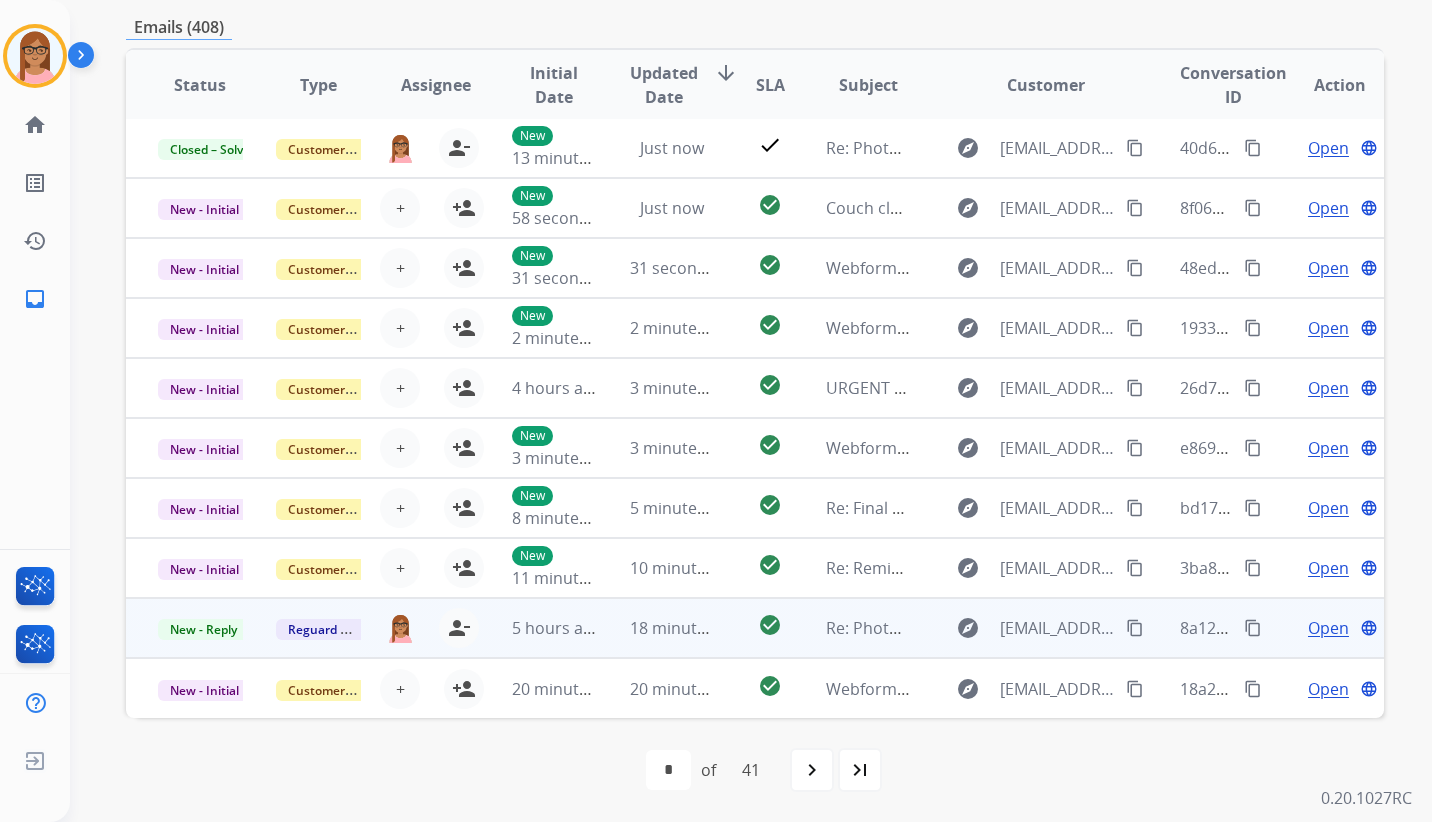 click on "Open" at bounding box center (1328, 628) 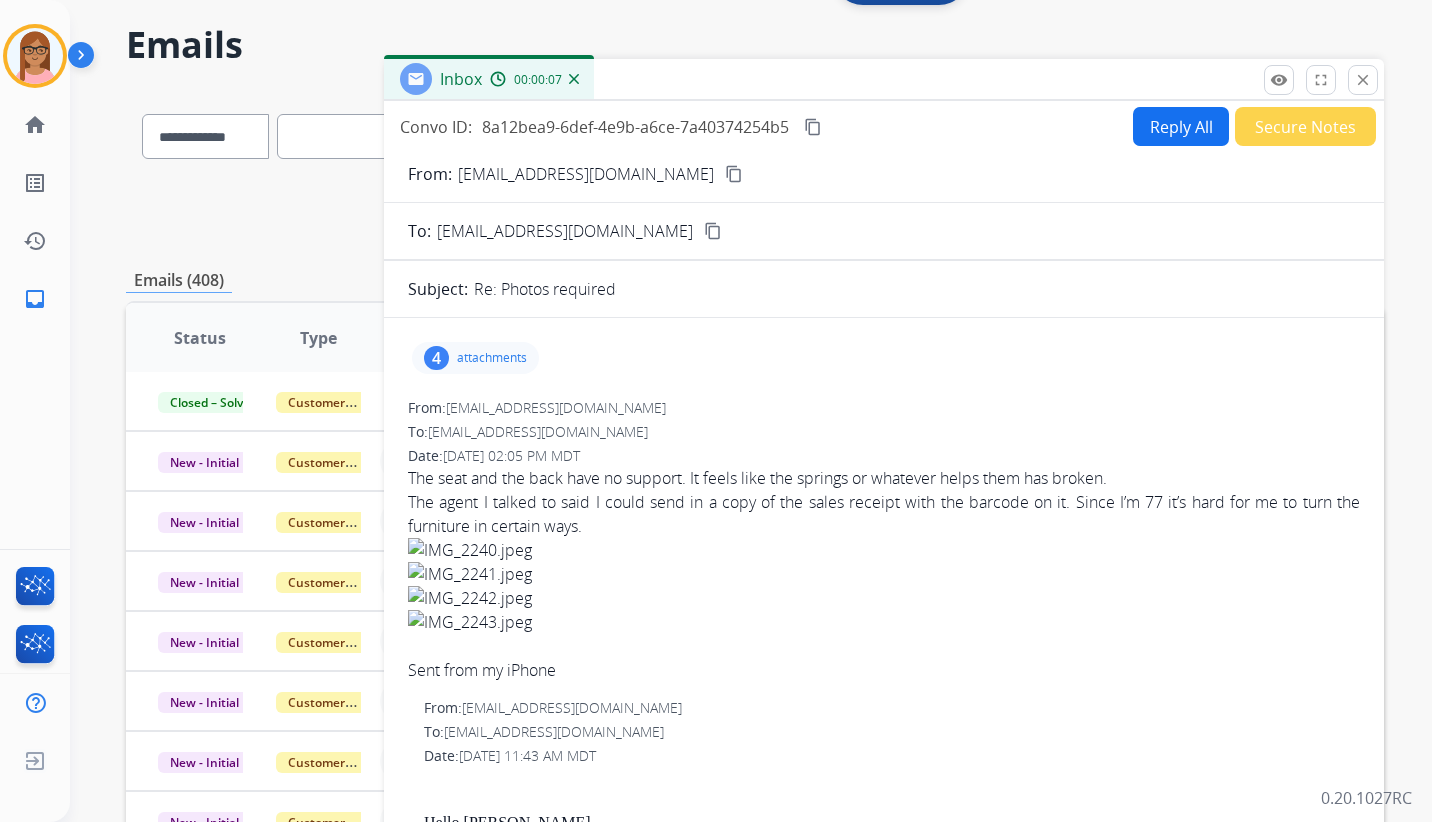 scroll, scrollTop: 16, scrollLeft: 0, axis: vertical 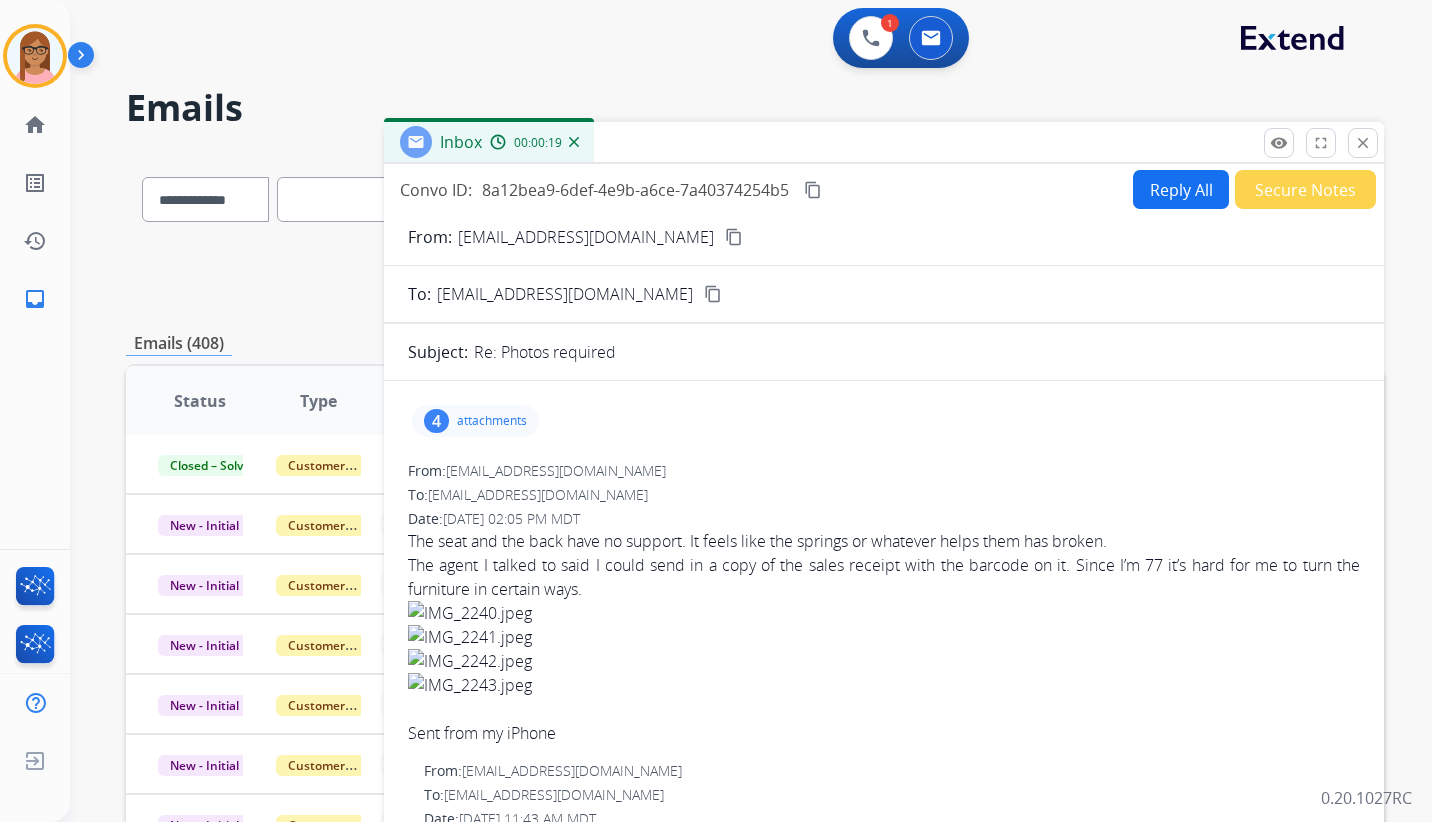 click on "Reply All" at bounding box center (1181, 189) 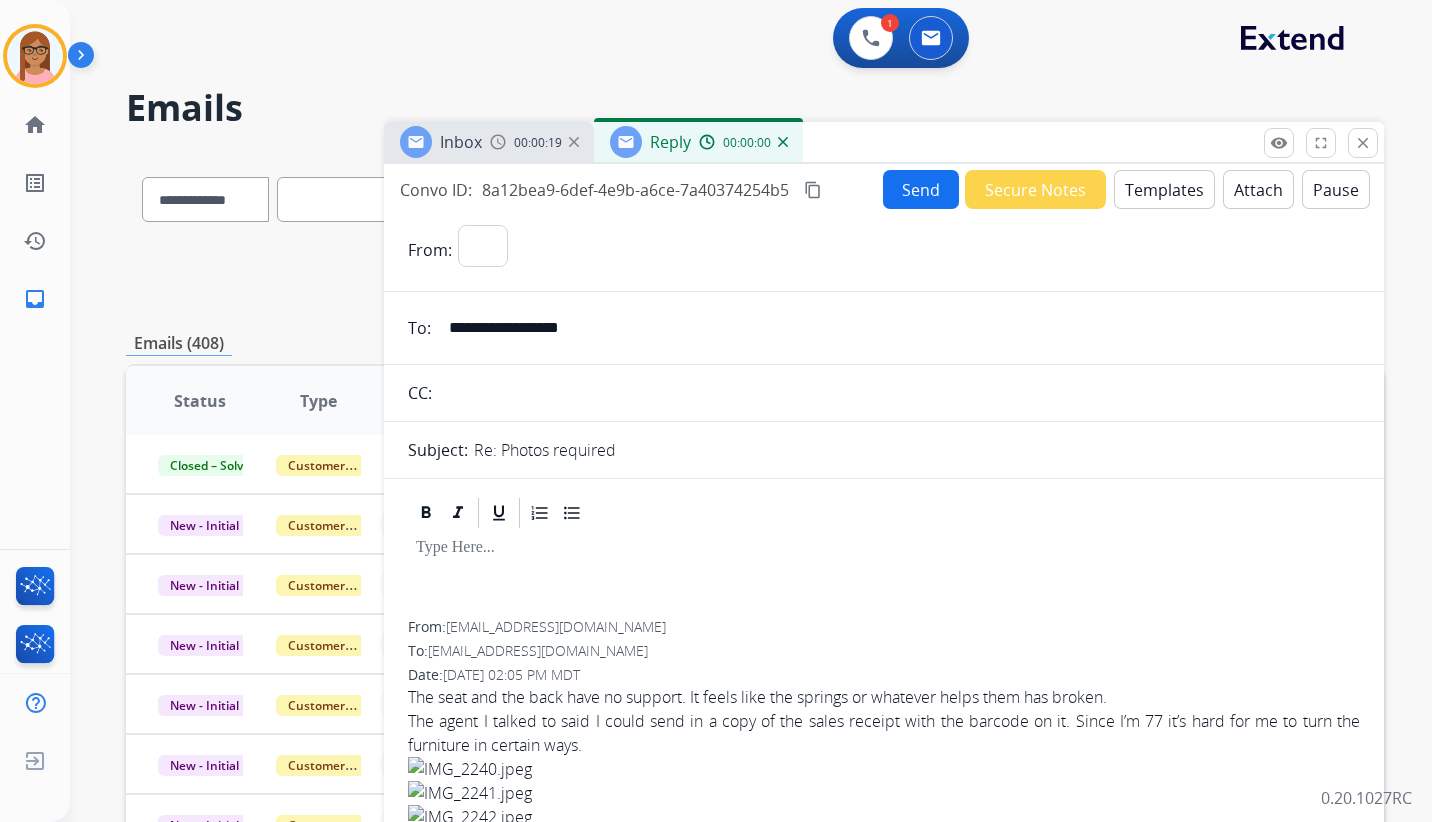 select on "**********" 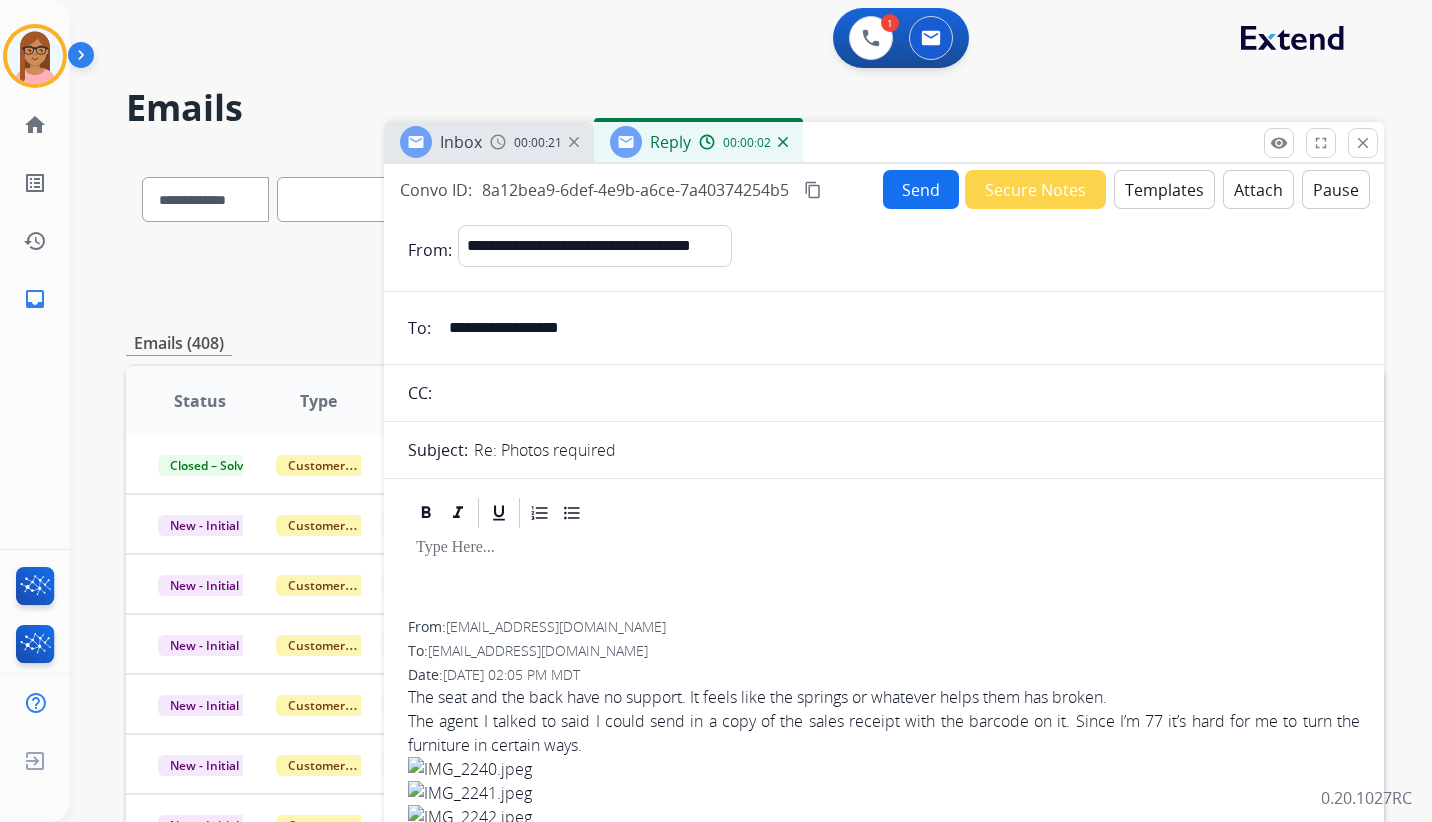 click on "Templates" at bounding box center [1164, 189] 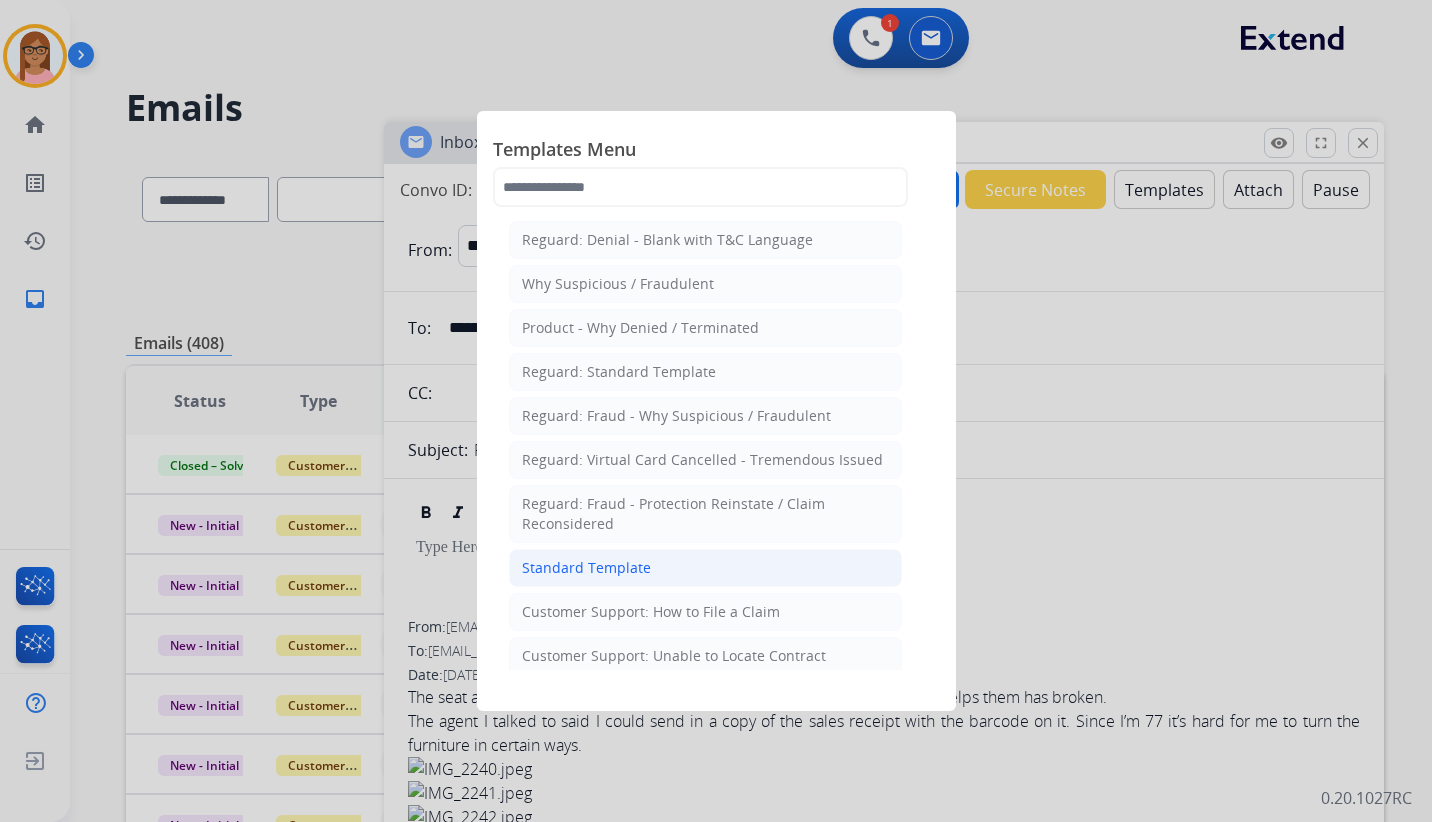 click on "Standard Template" 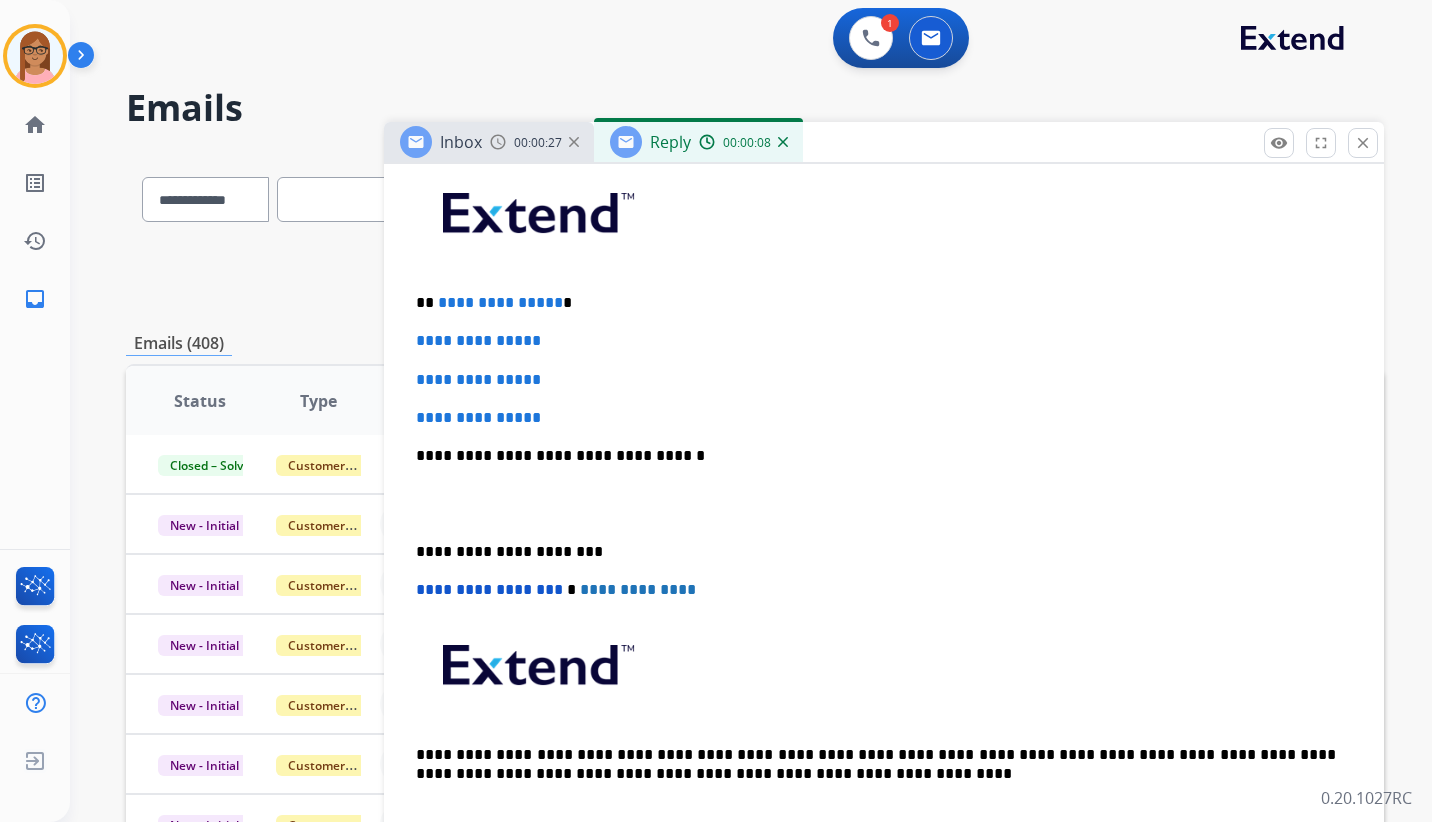 scroll, scrollTop: 400, scrollLeft: 0, axis: vertical 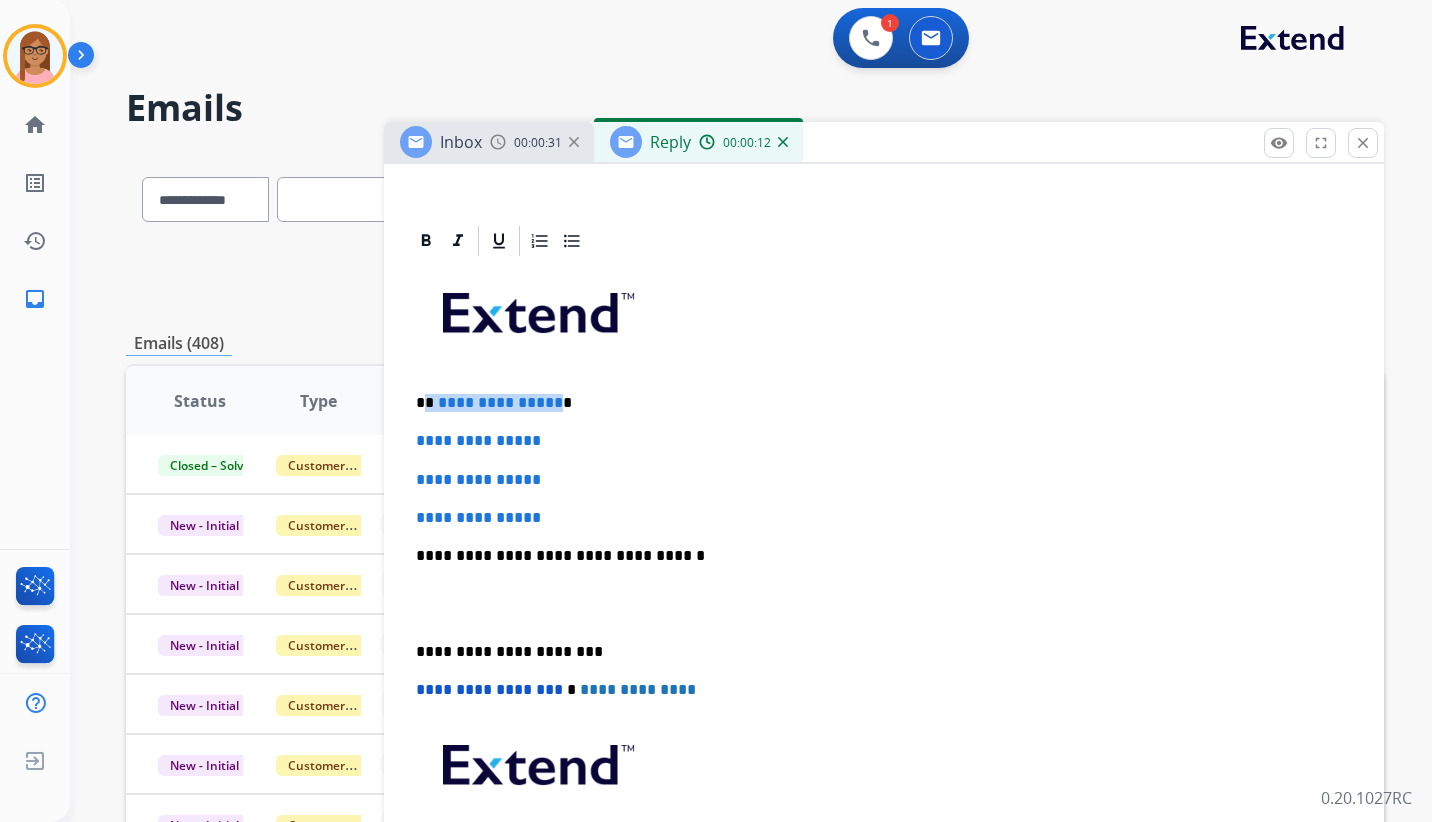 drag, startPoint x: 425, startPoint y: 405, endPoint x: 550, endPoint y: 402, distance: 125.035995 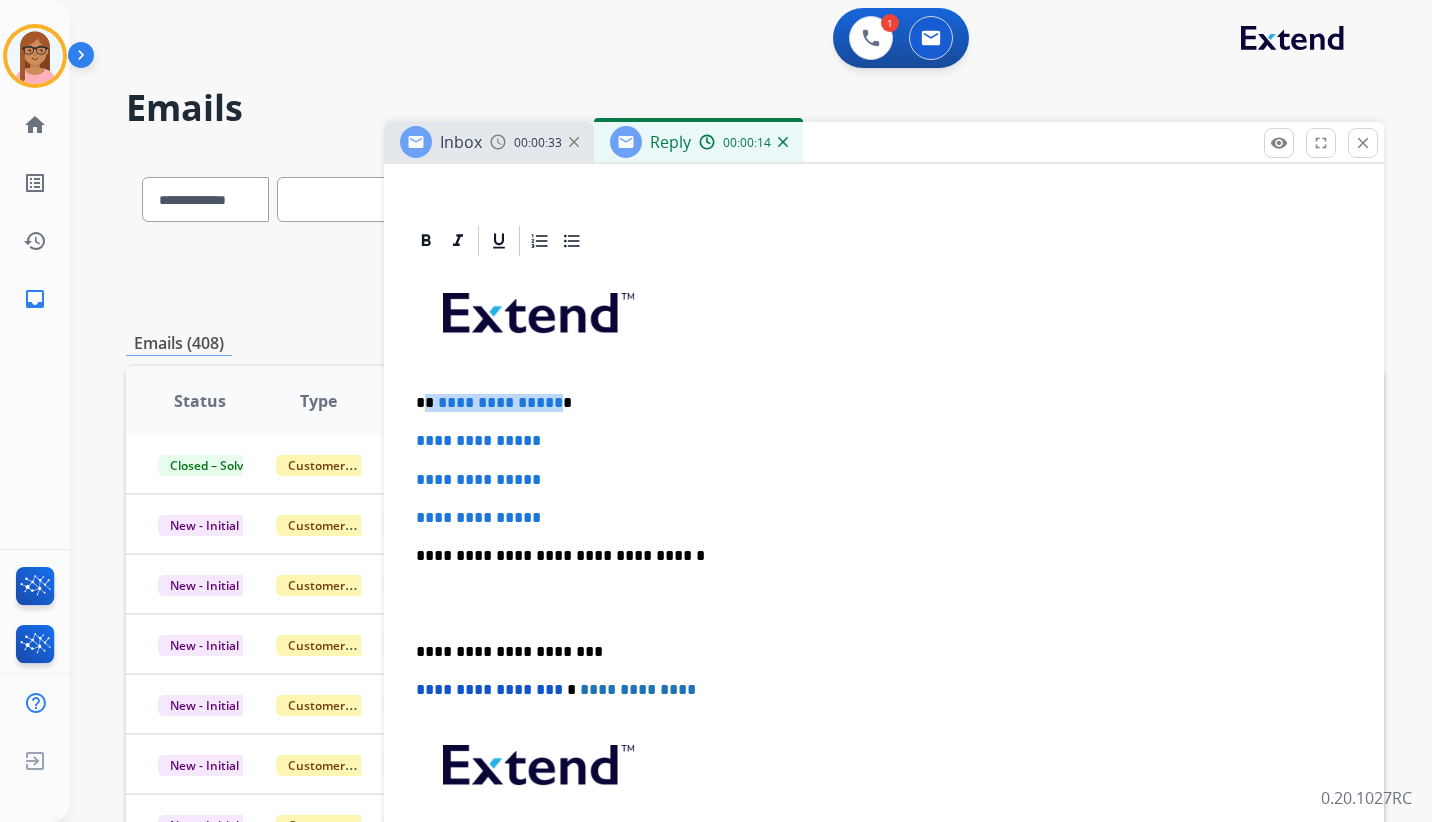 type 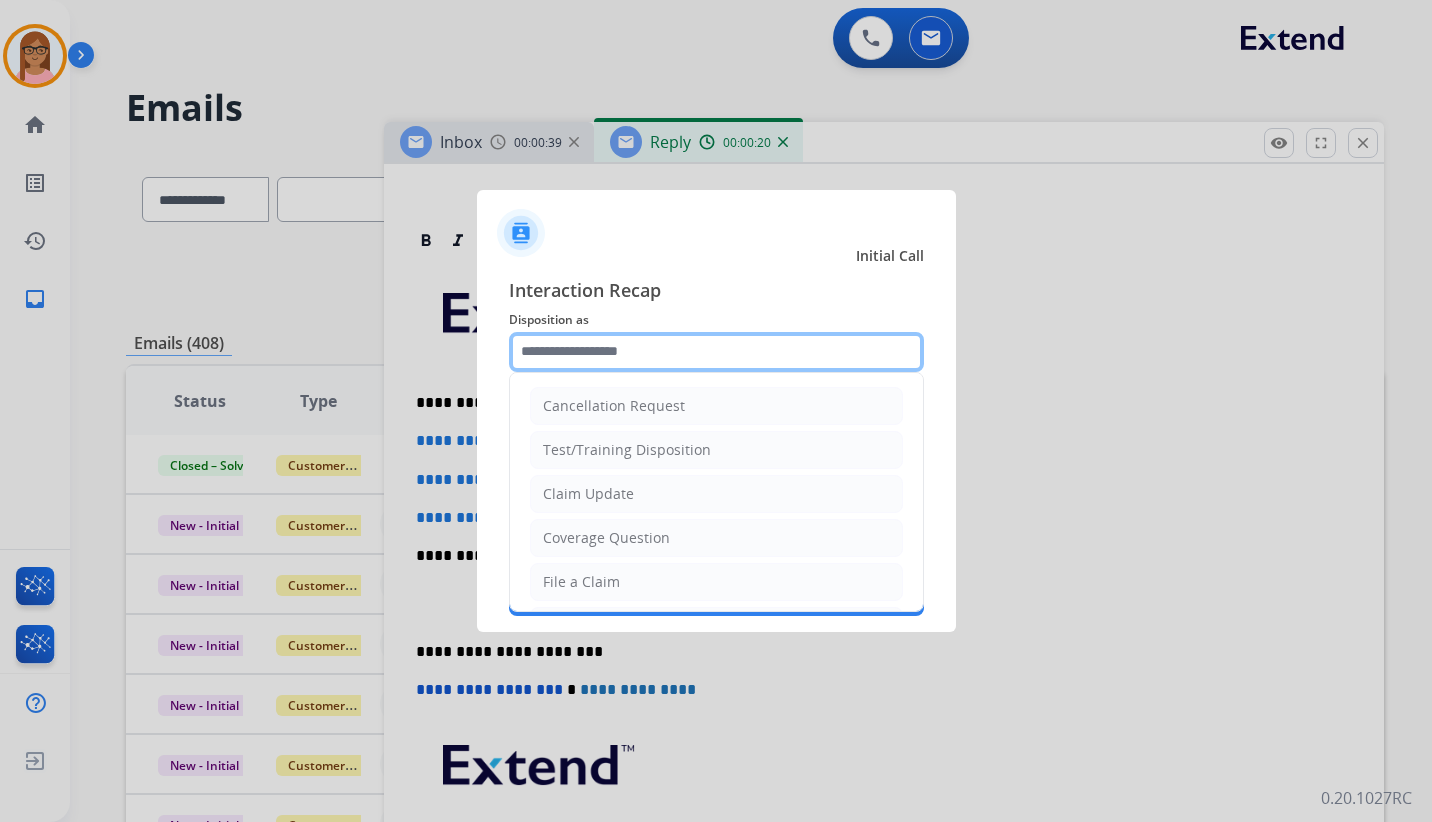 click 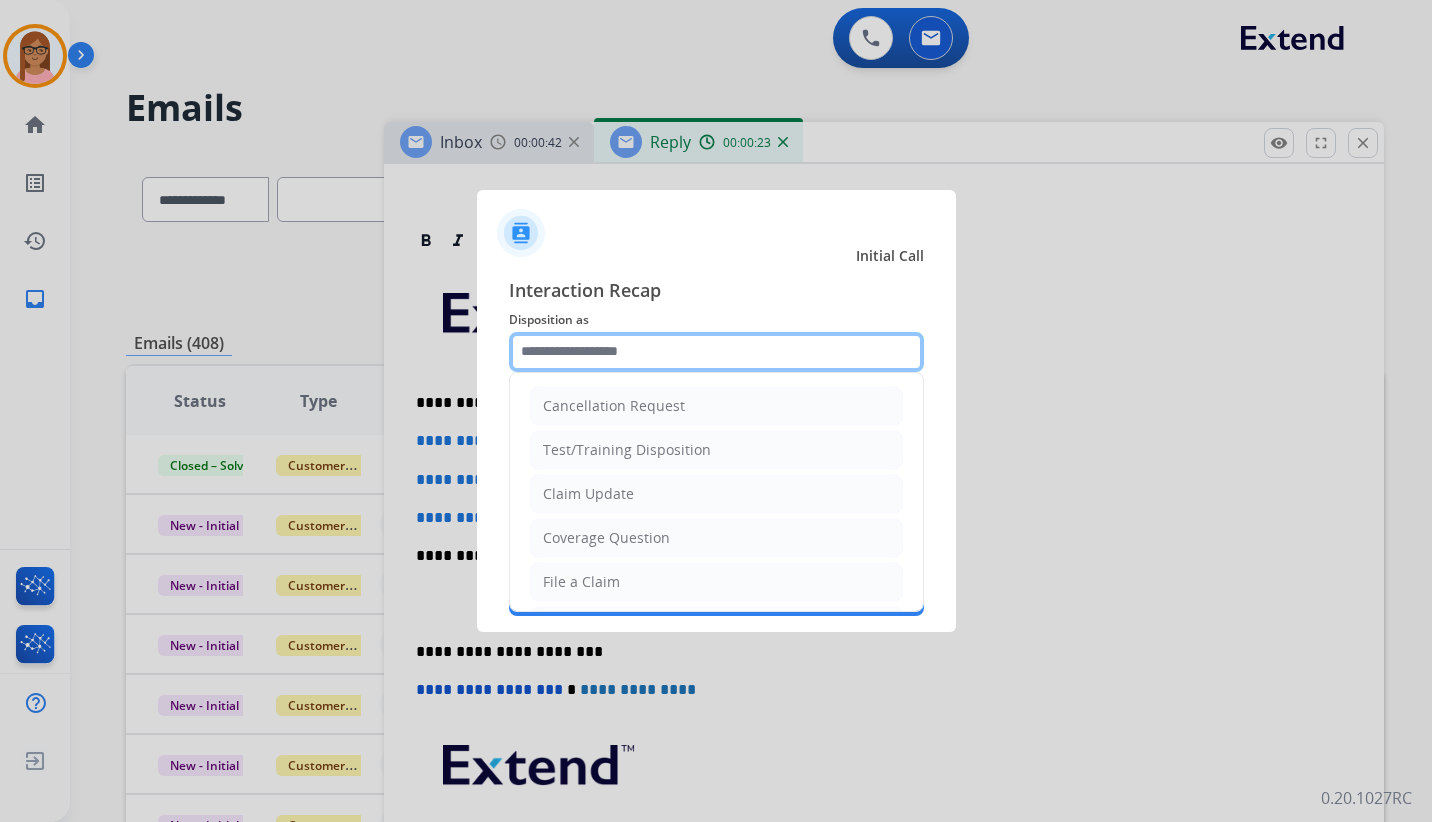 click 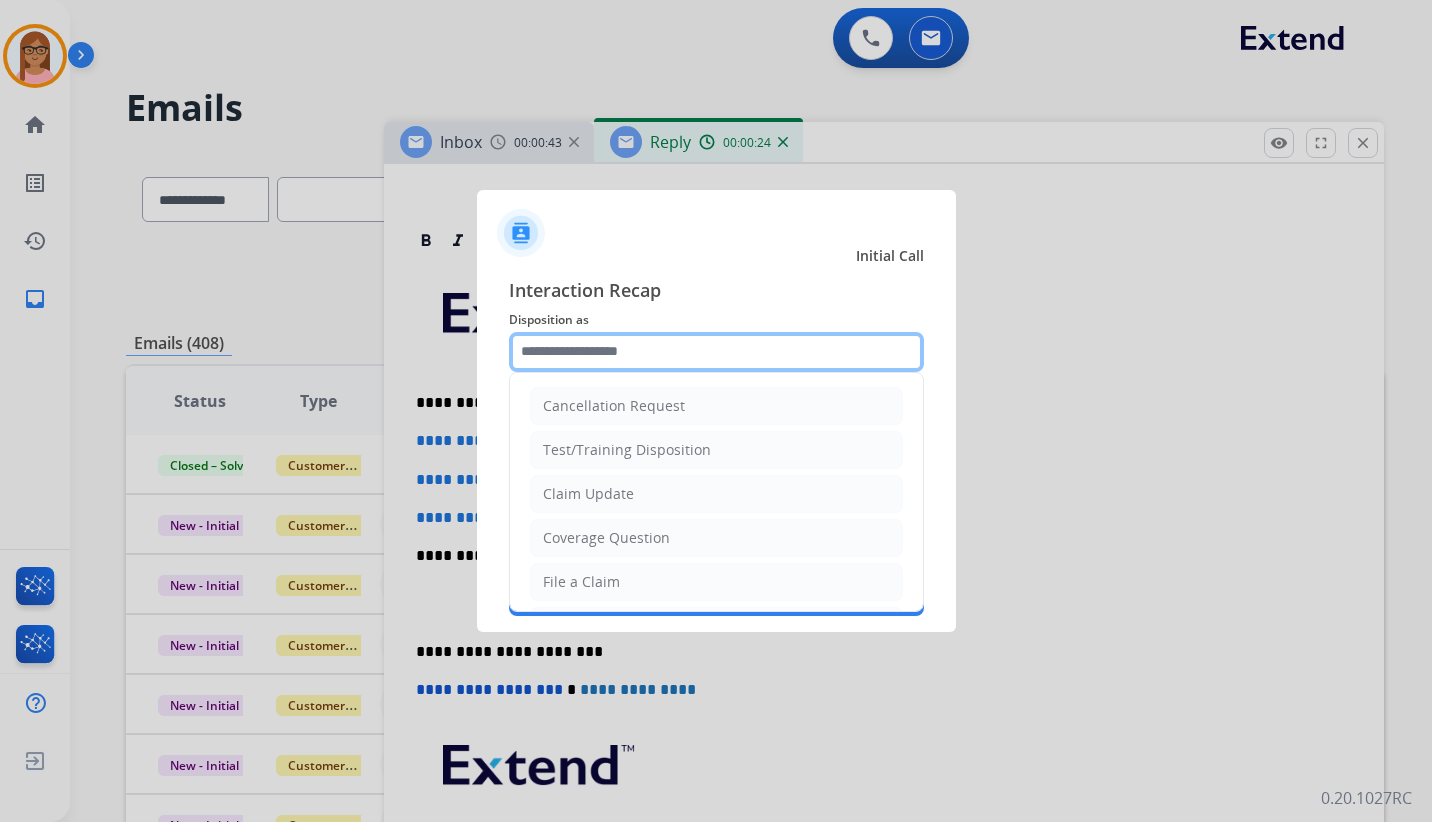 type on "**********" 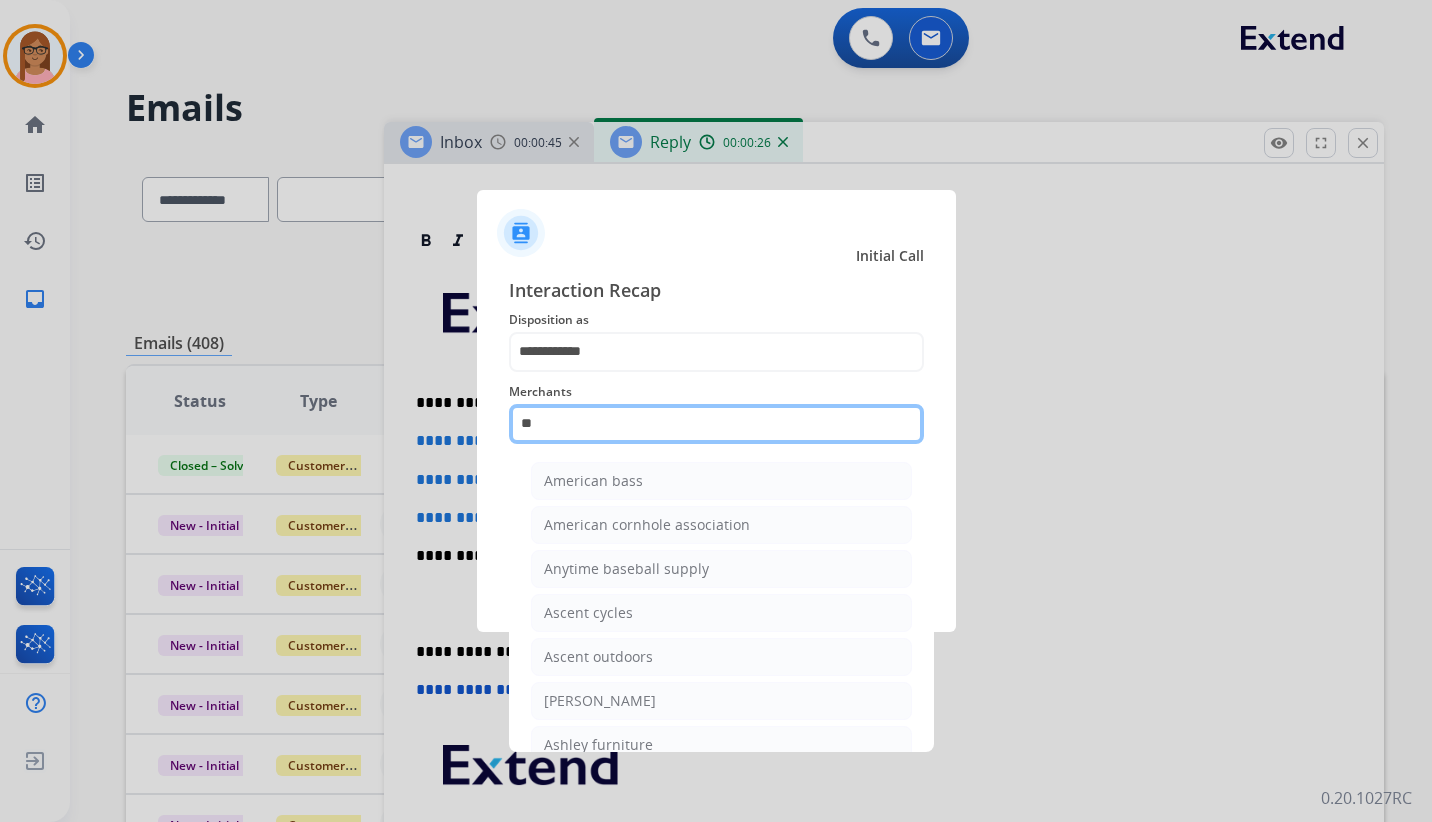 click on "**" 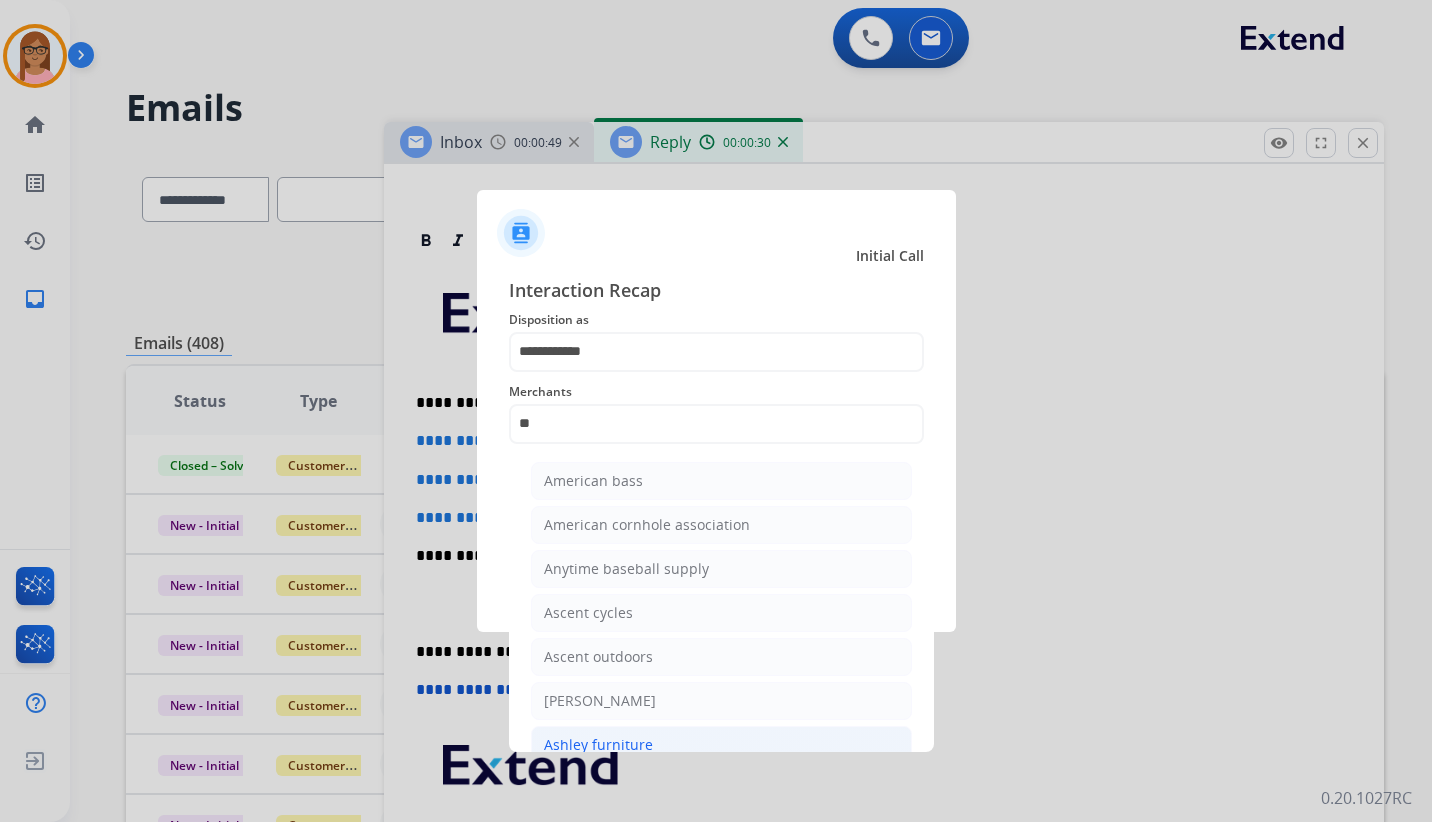 click on "Ashley furniture" 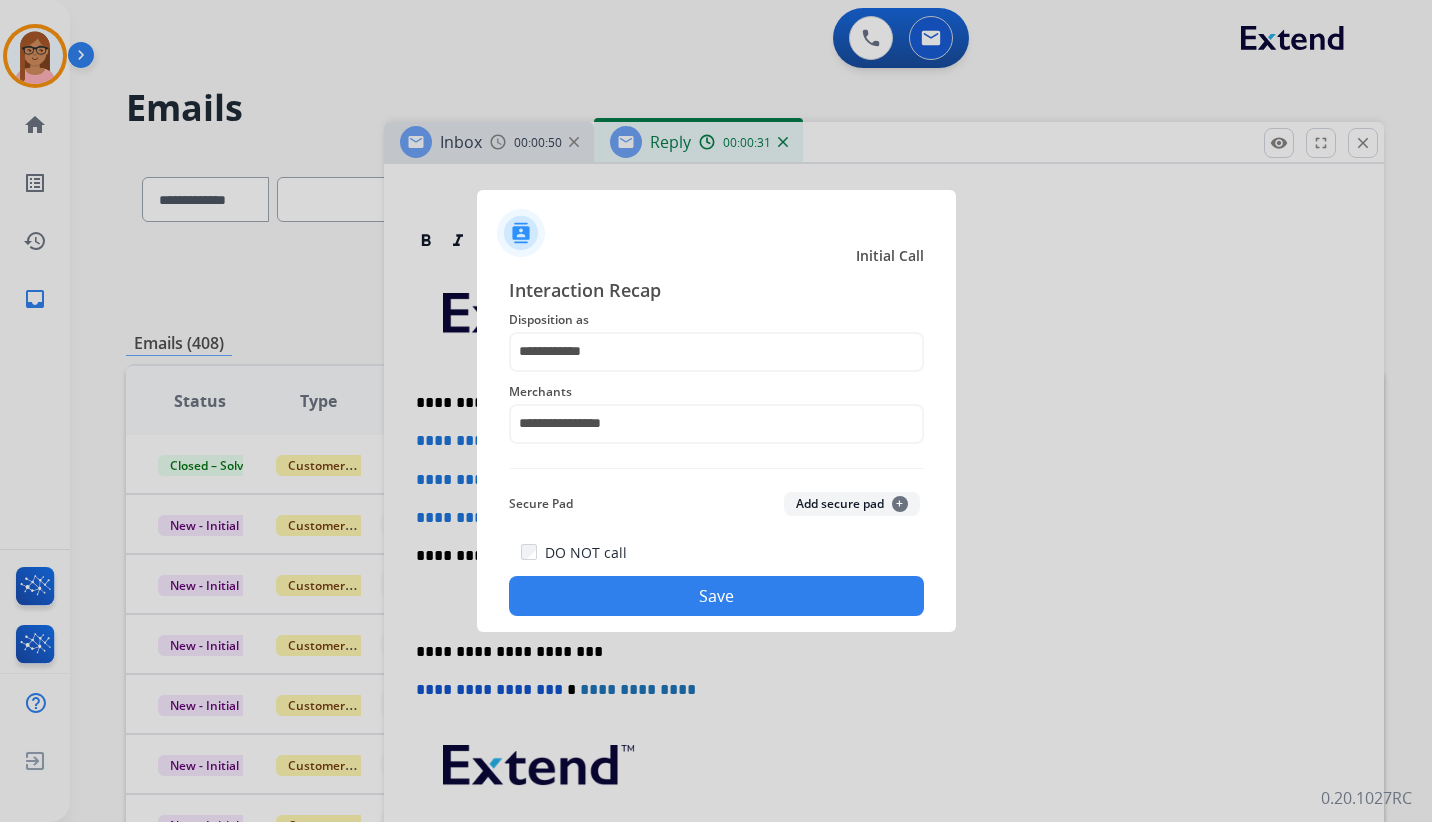 click on "Save" 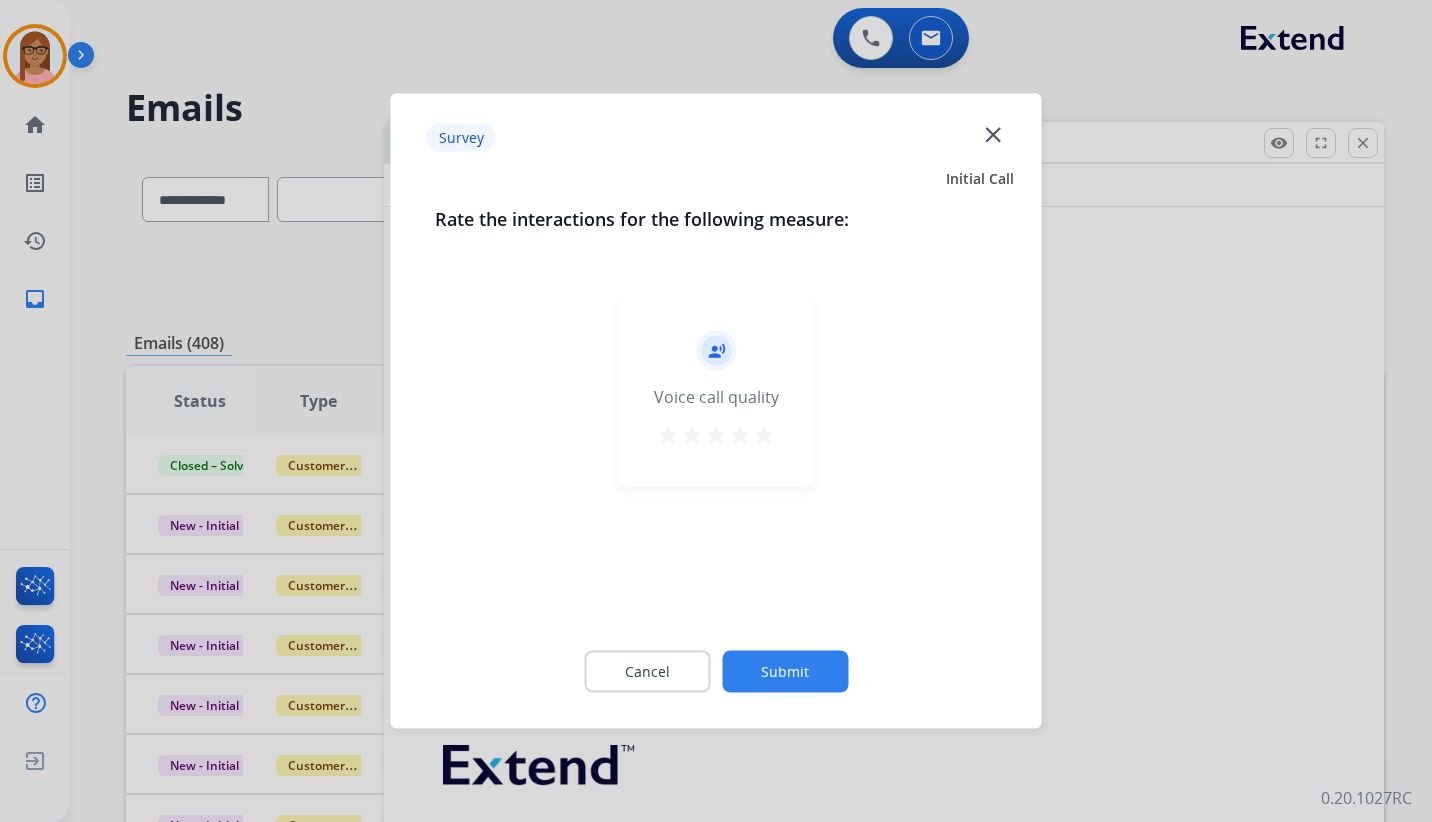 click on "star" at bounding box center (764, 435) 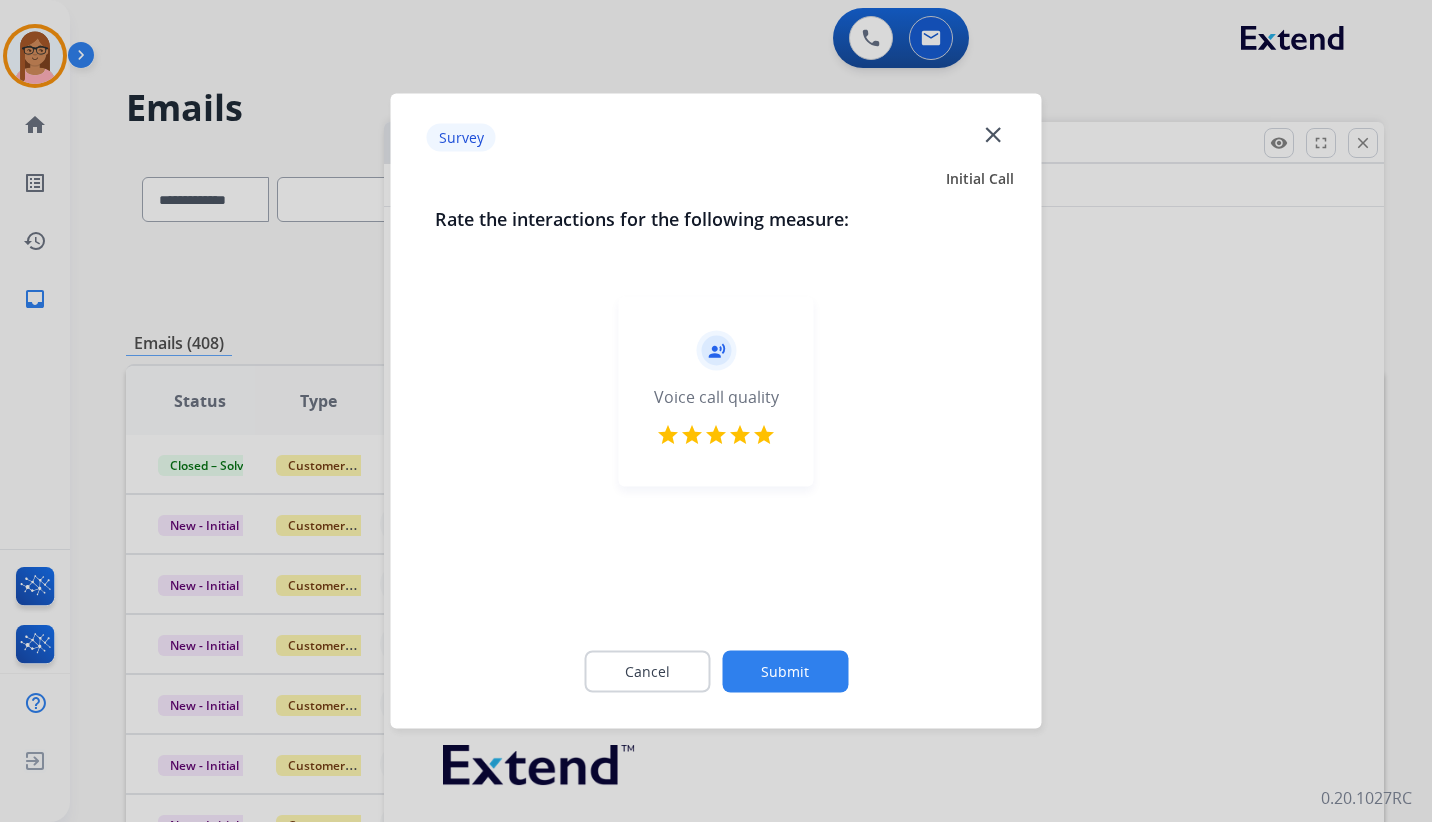 drag, startPoint x: 768, startPoint y: 655, endPoint x: 773, endPoint y: 644, distance: 12.083046 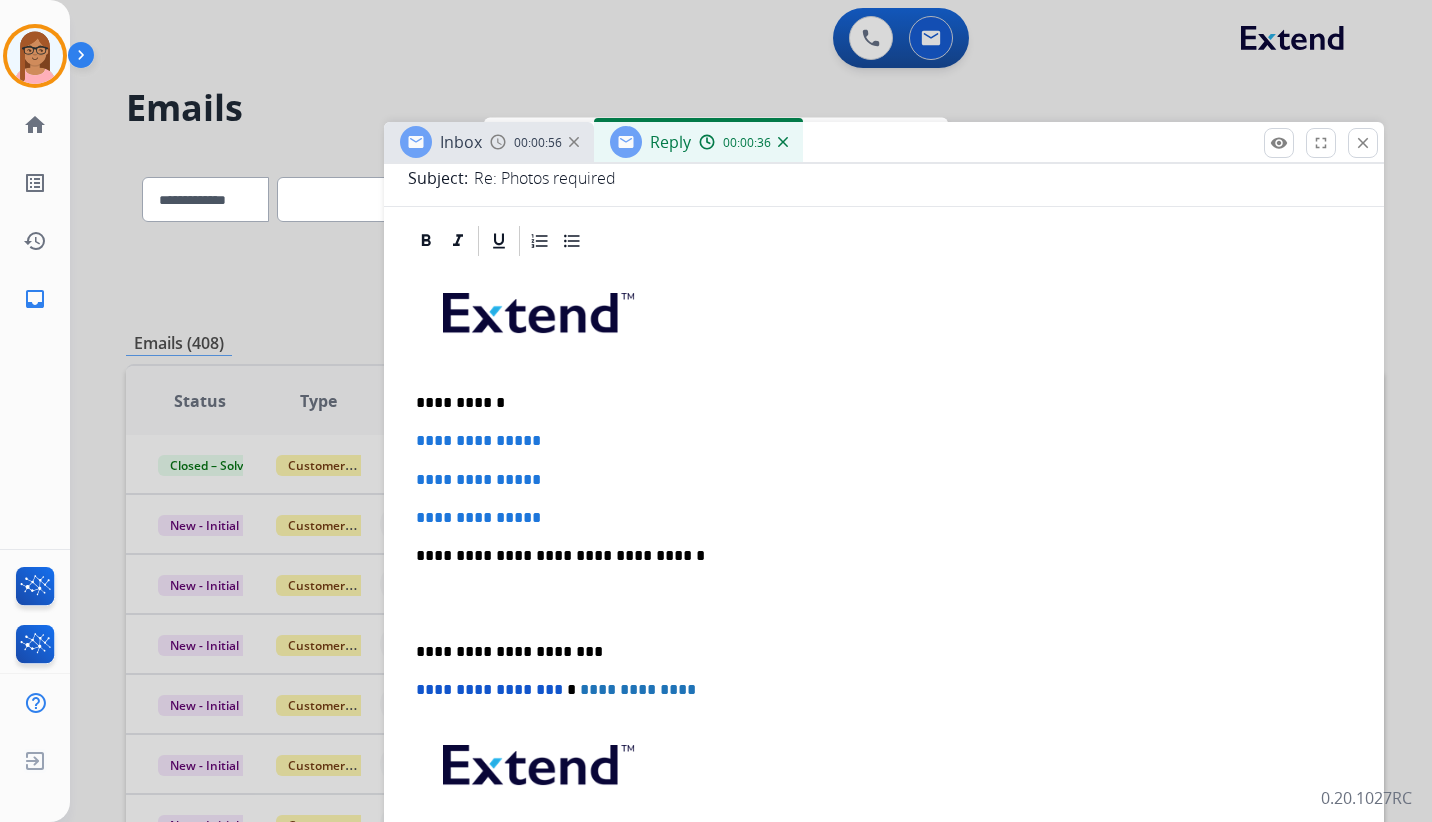 click on "**********" at bounding box center [478, 440] 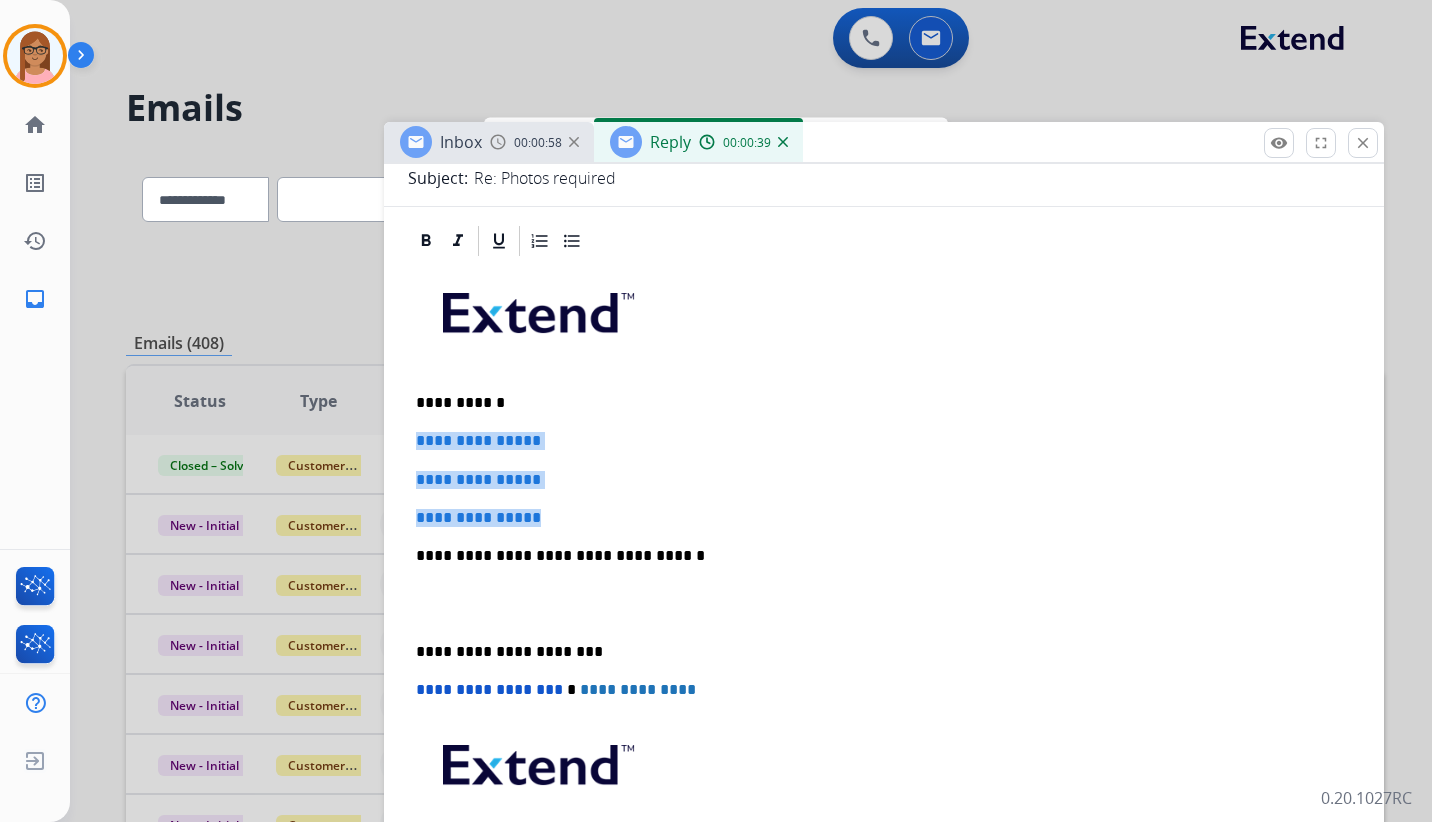 drag, startPoint x: 412, startPoint y: 436, endPoint x: 561, endPoint y: 514, distance: 168.18144 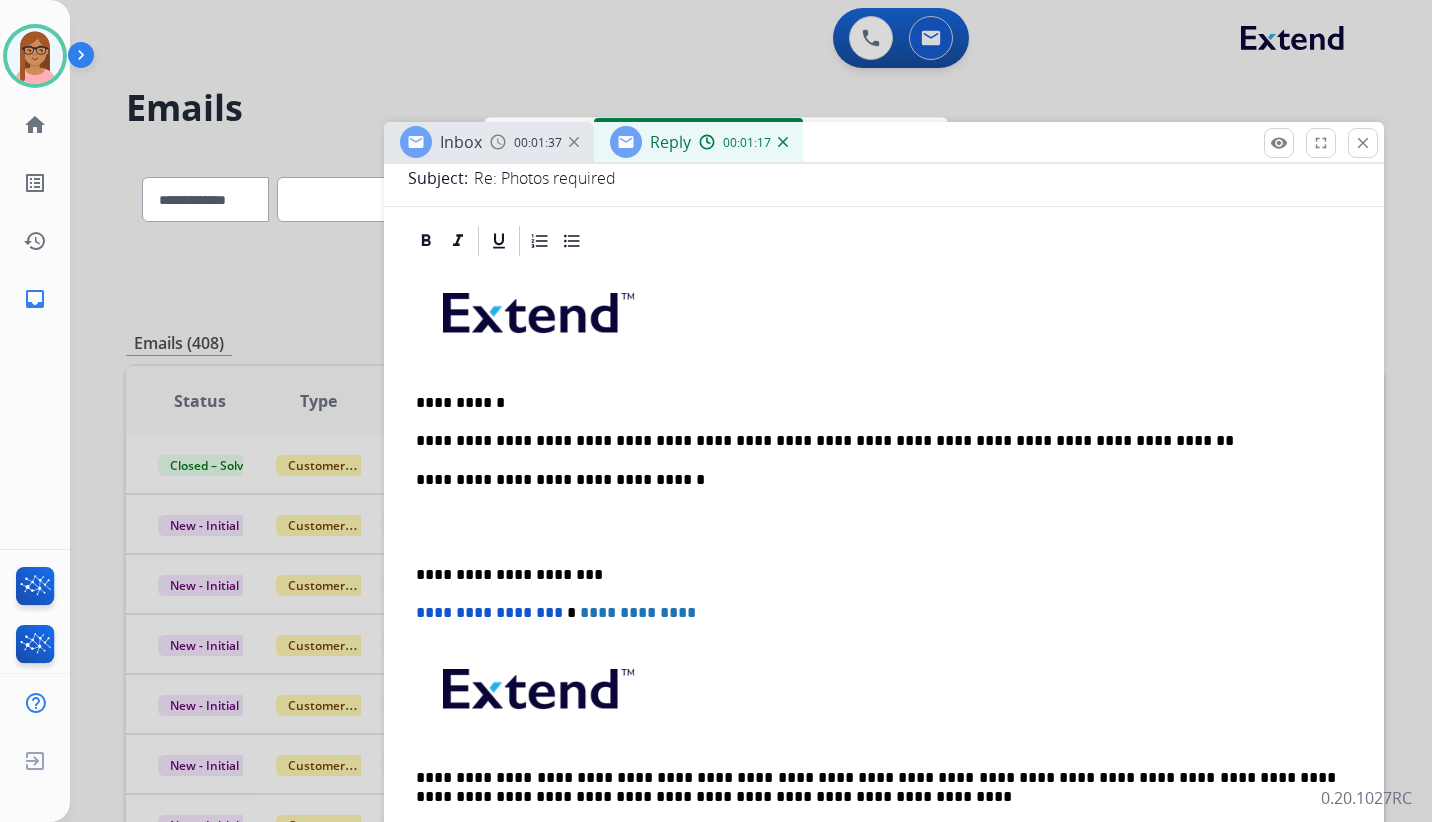 click on "**********" at bounding box center (884, 564) 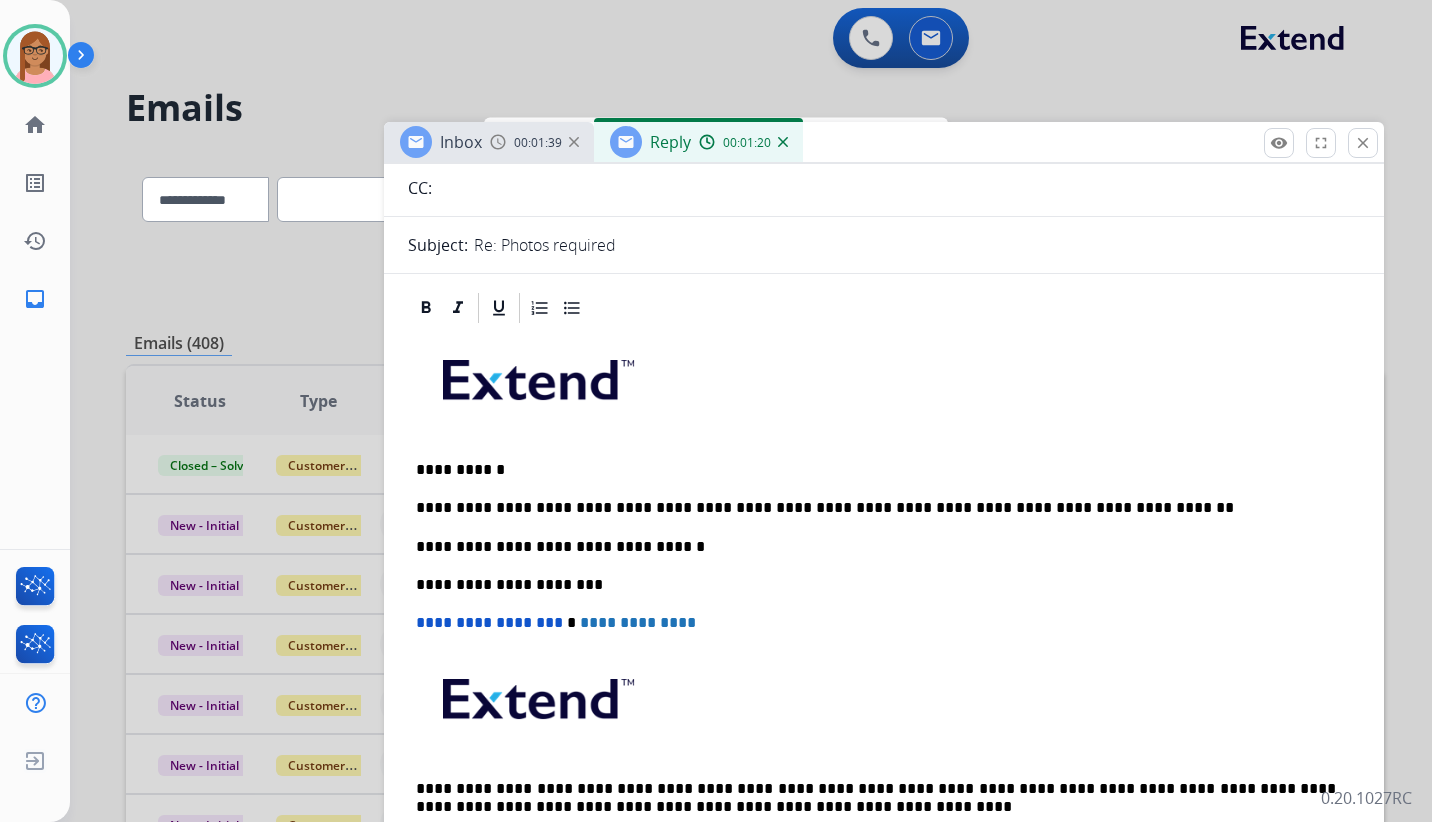 scroll, scrollTop: 0, scrollLeft: 0, axis: both 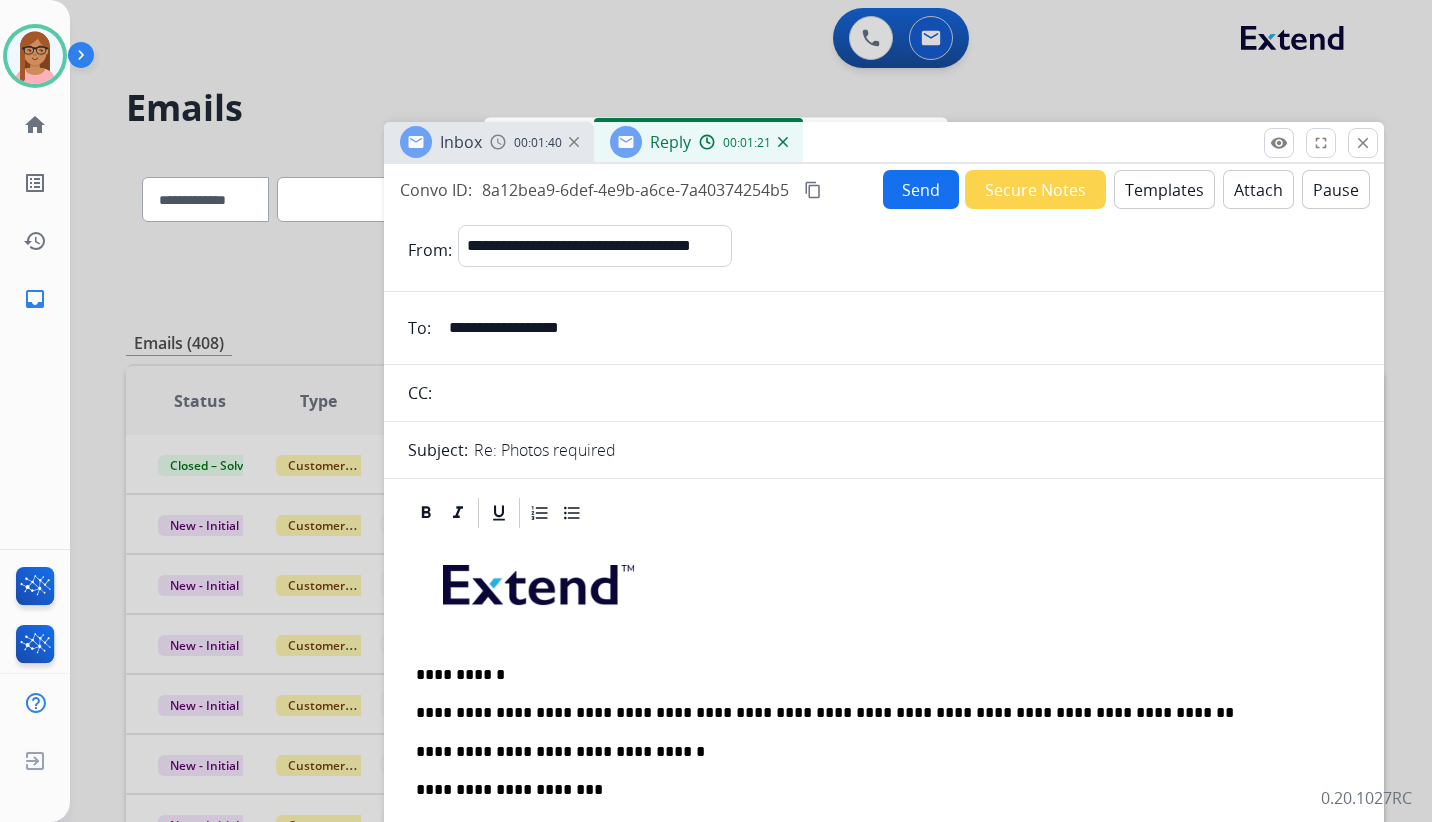 click on "Send" at bounding box center (921, 189) 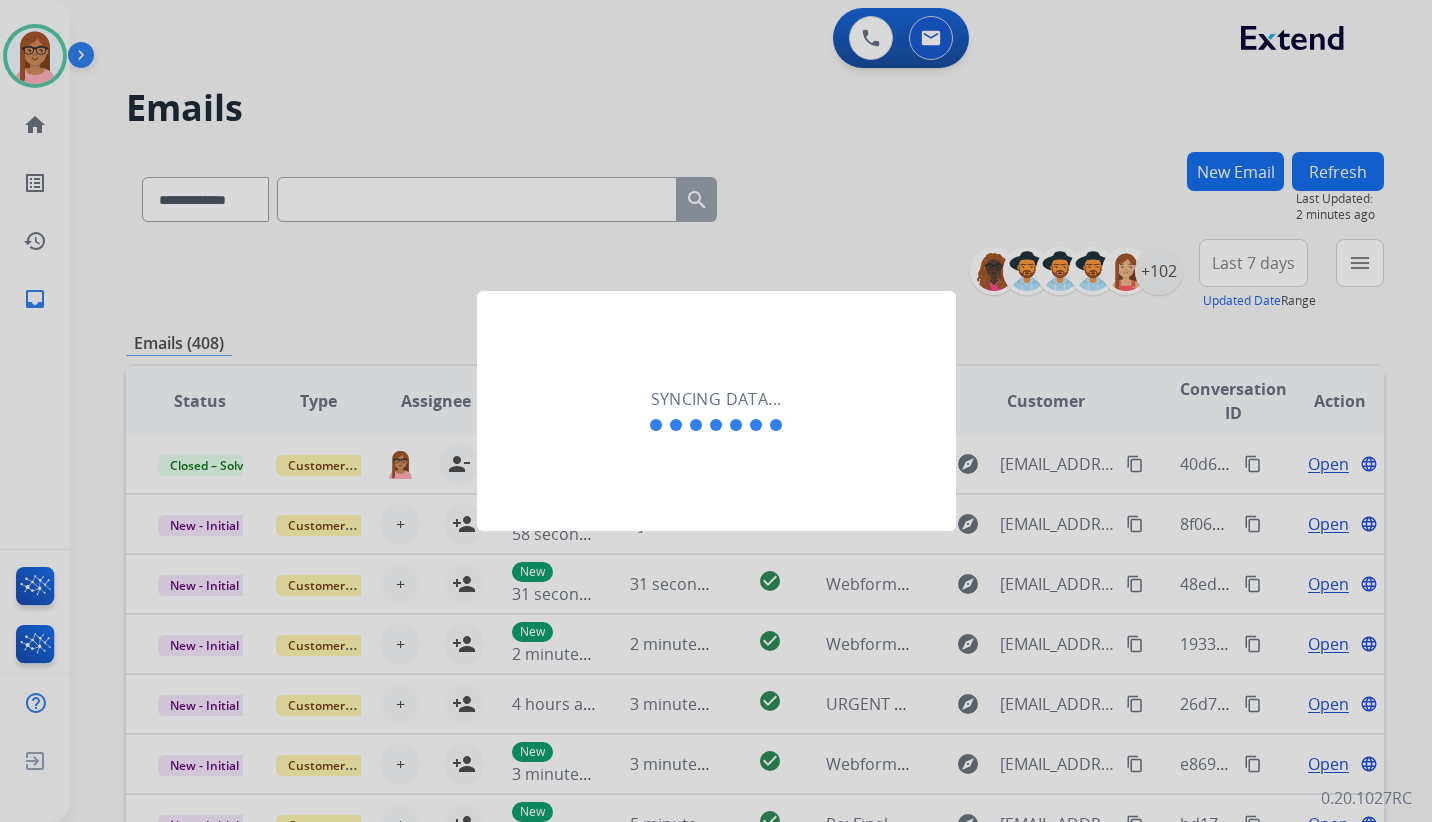 click on "Syncing data..." 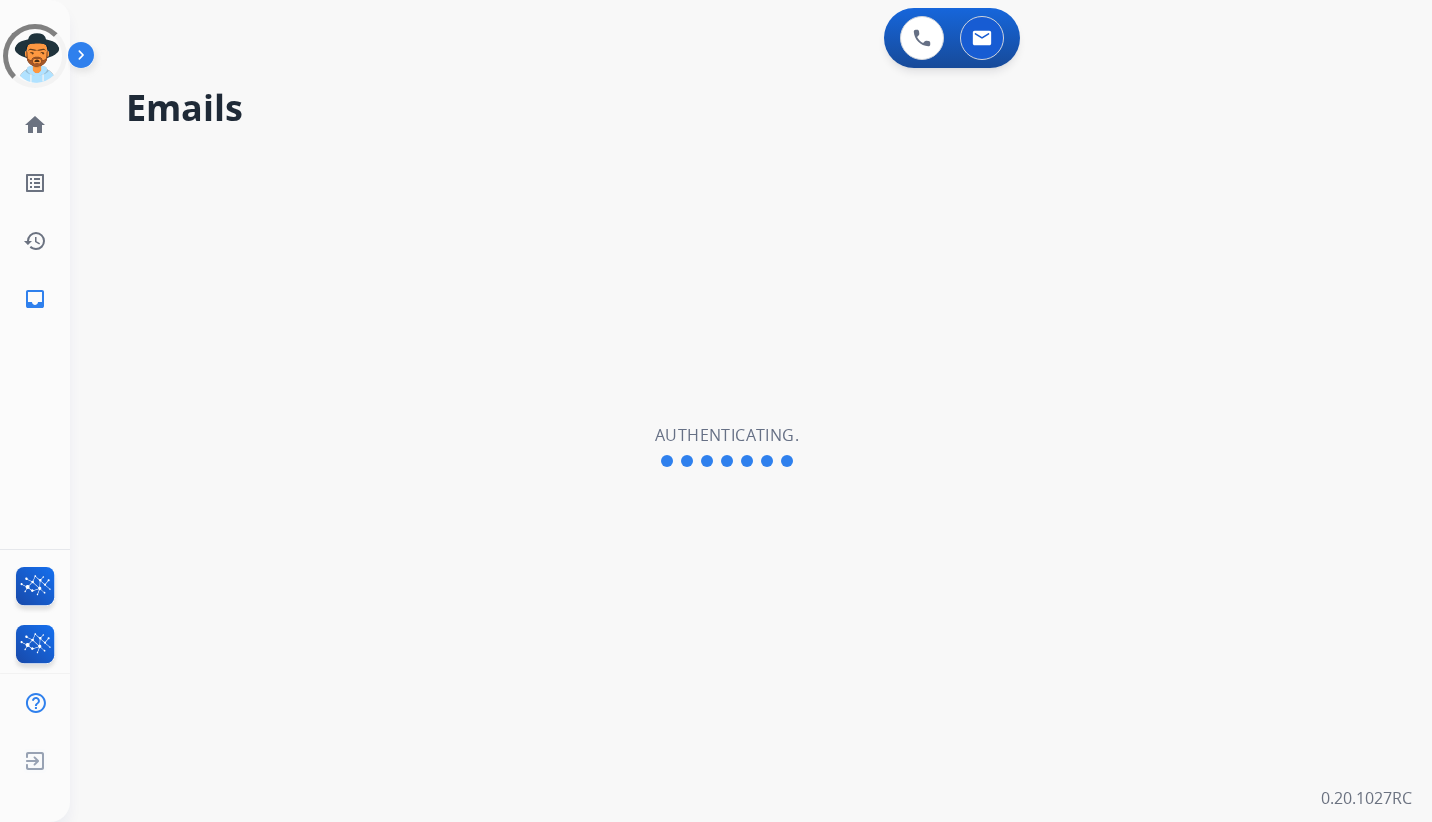 scroll, scrollTop: 0, scrollLeft: 0, axis: both 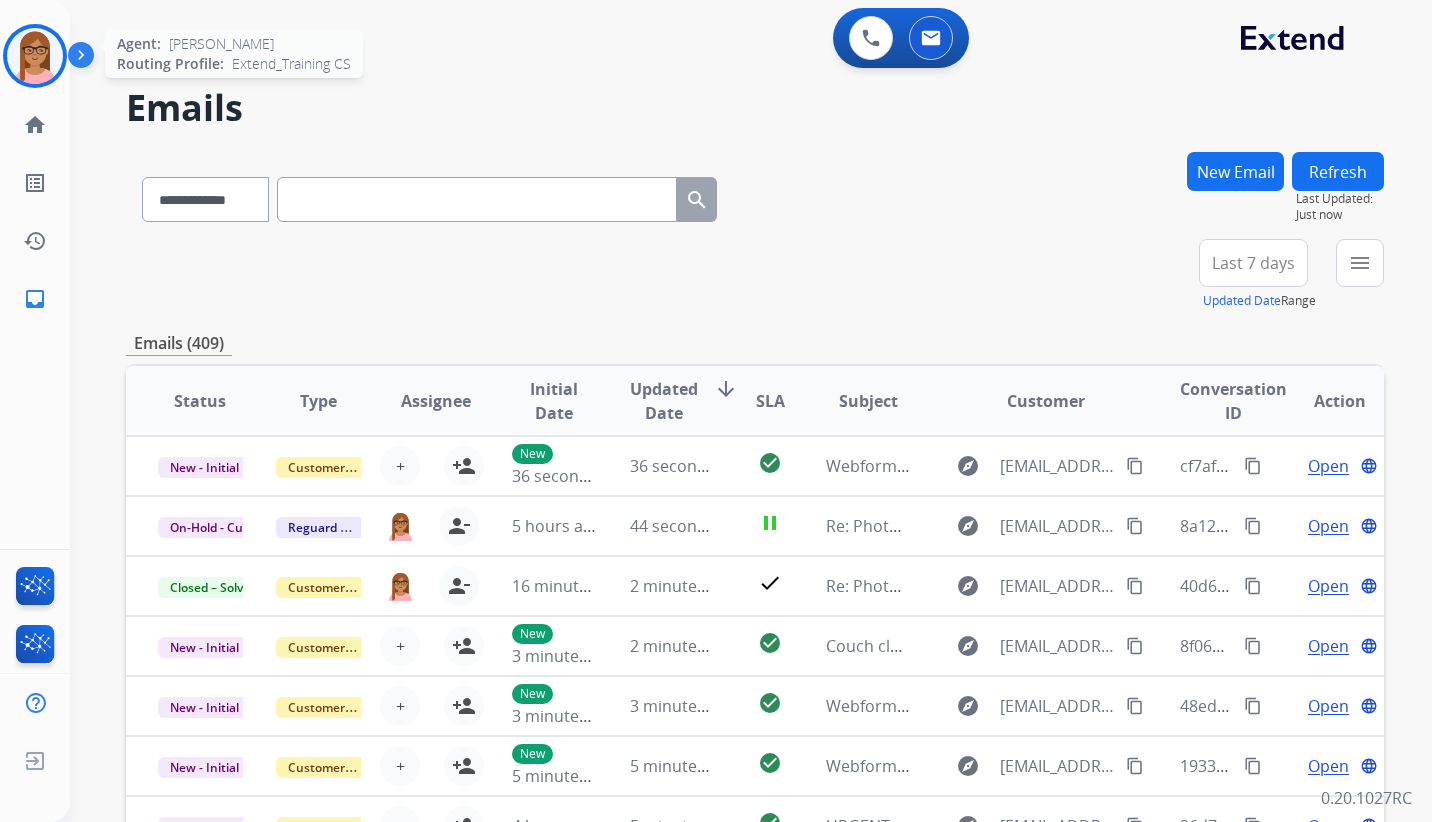 click at bounding box center (35, 56) 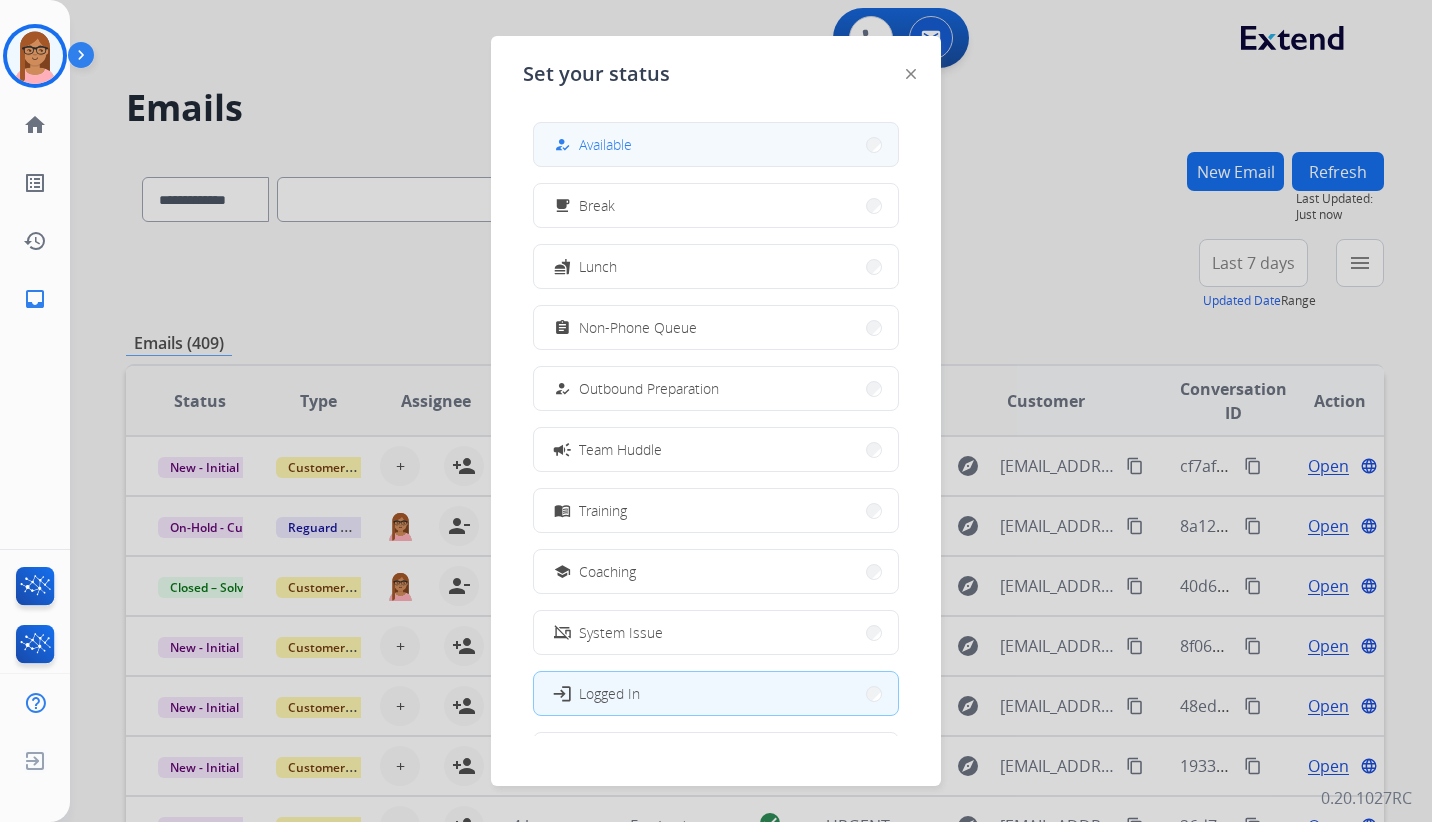 click on "how_to_reg Available" at bounding box center [716, 144] 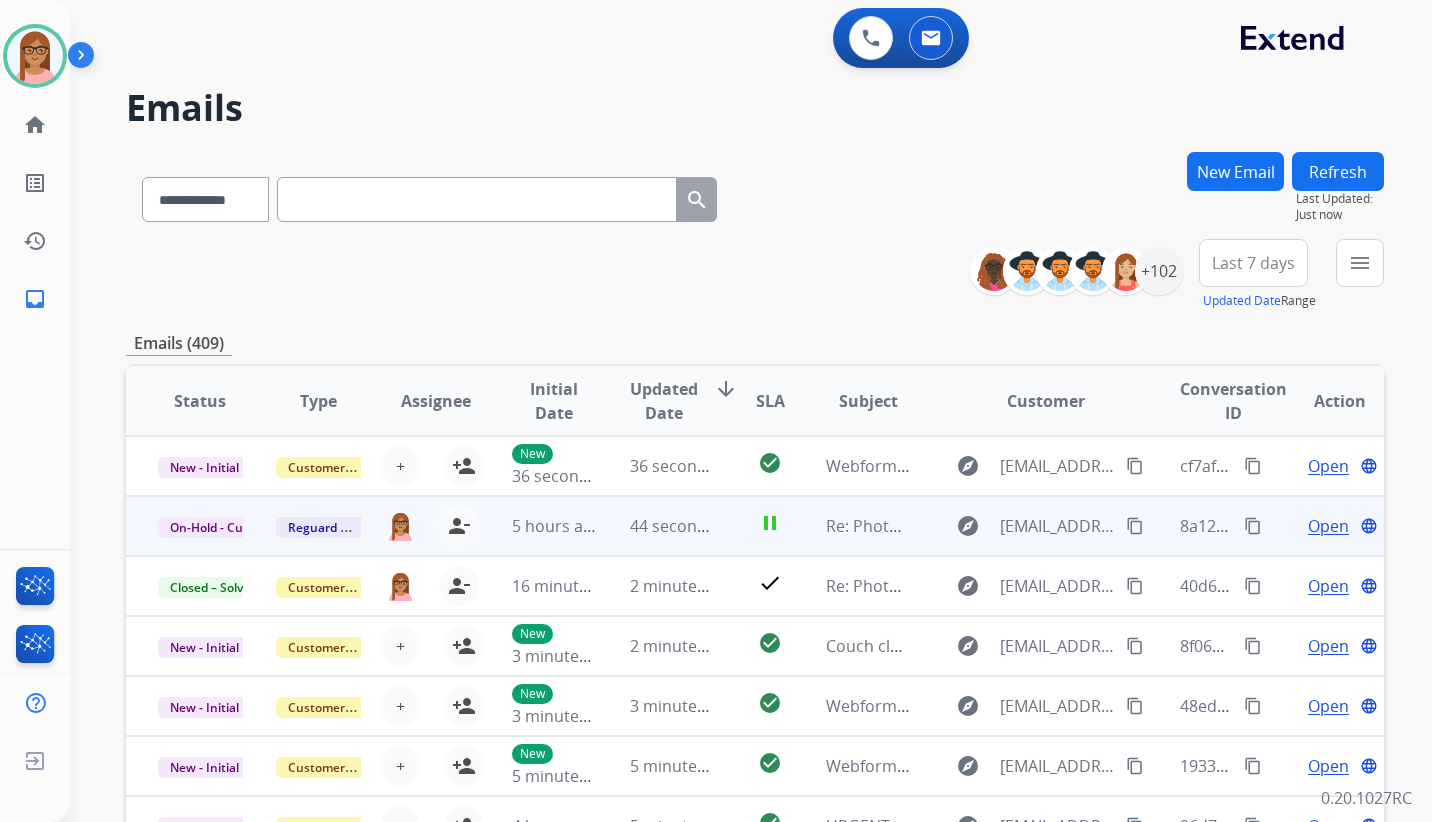 click on "Open" at bounding box center [1328, 526] 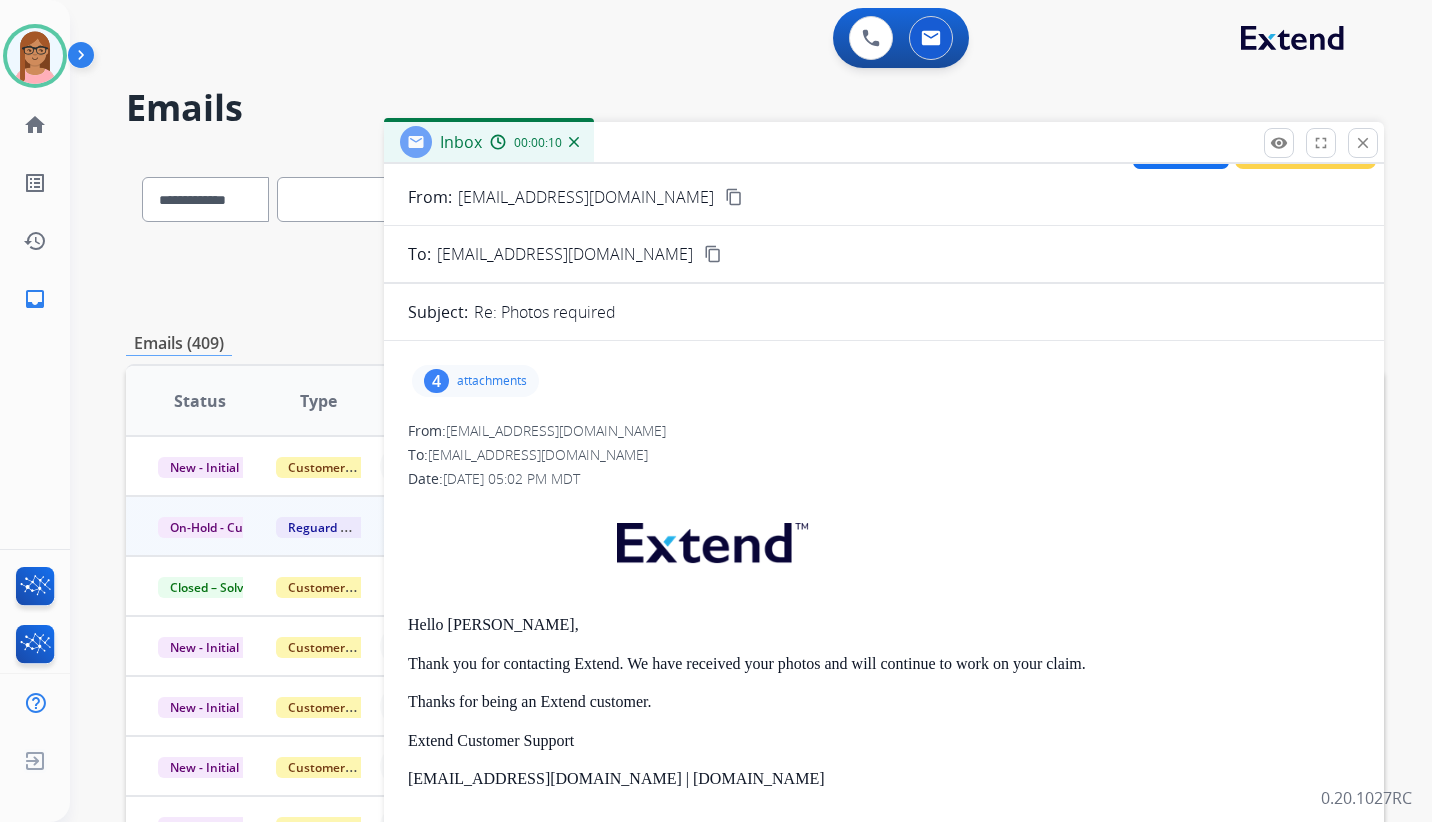 scroll, scrollTop: 0, scrollLeft: 0, axis: both 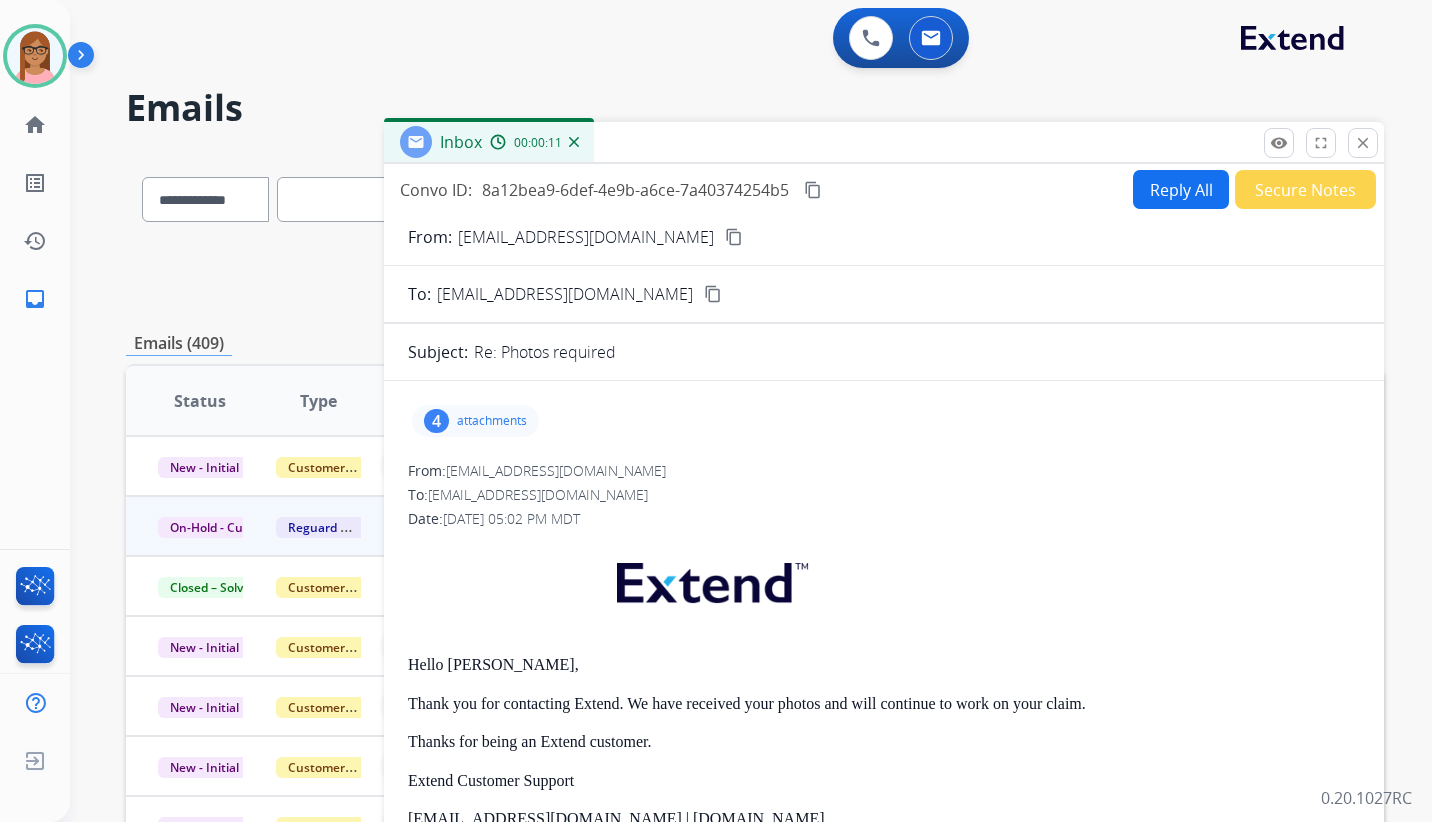 click on "4 attachments" at bounding box center (884, 421) 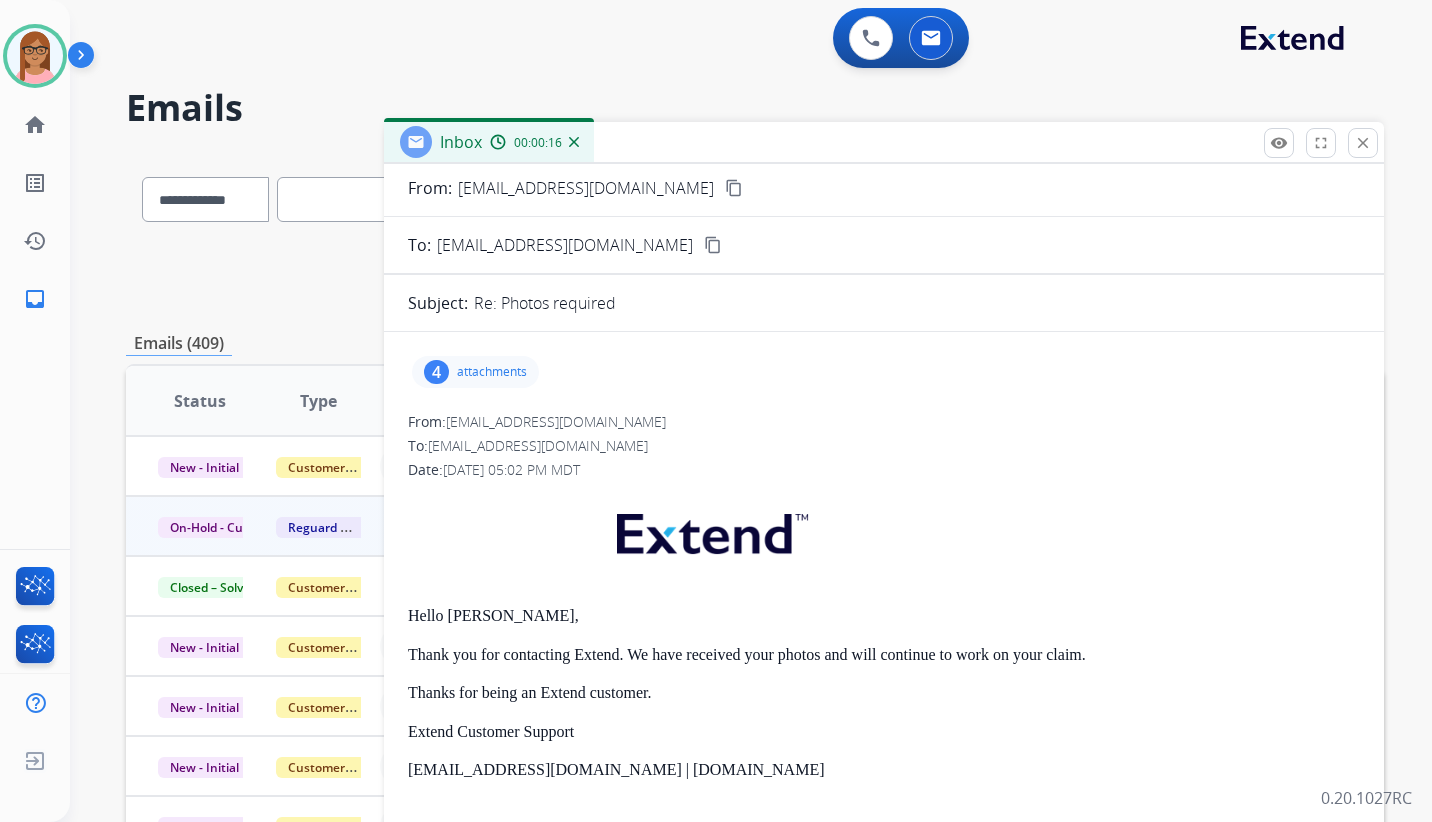 scroll, scrollTop: 0, scrollLeft: 0, axis: both 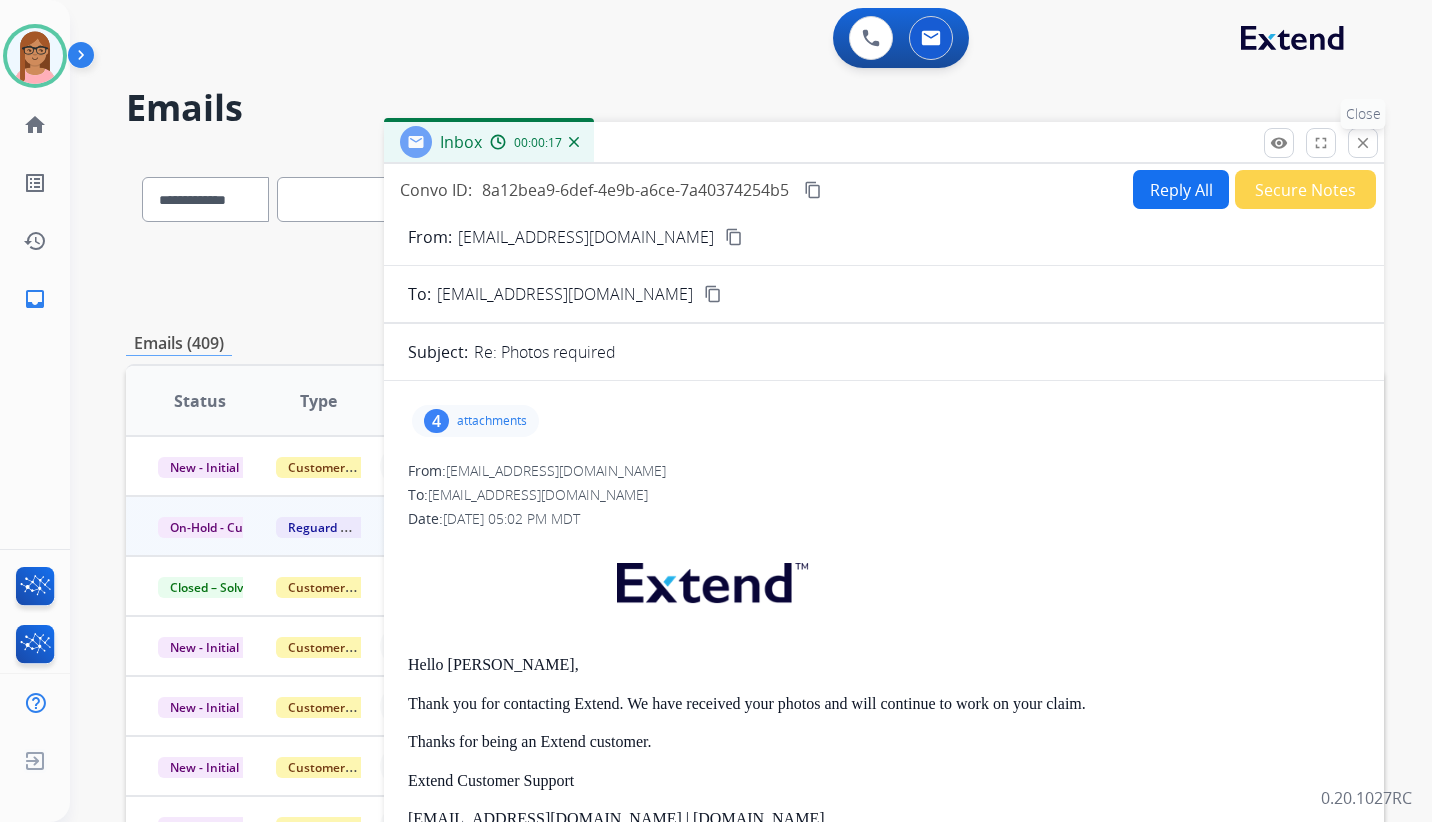 click on "close Close" at bounding box center (1363, 143) 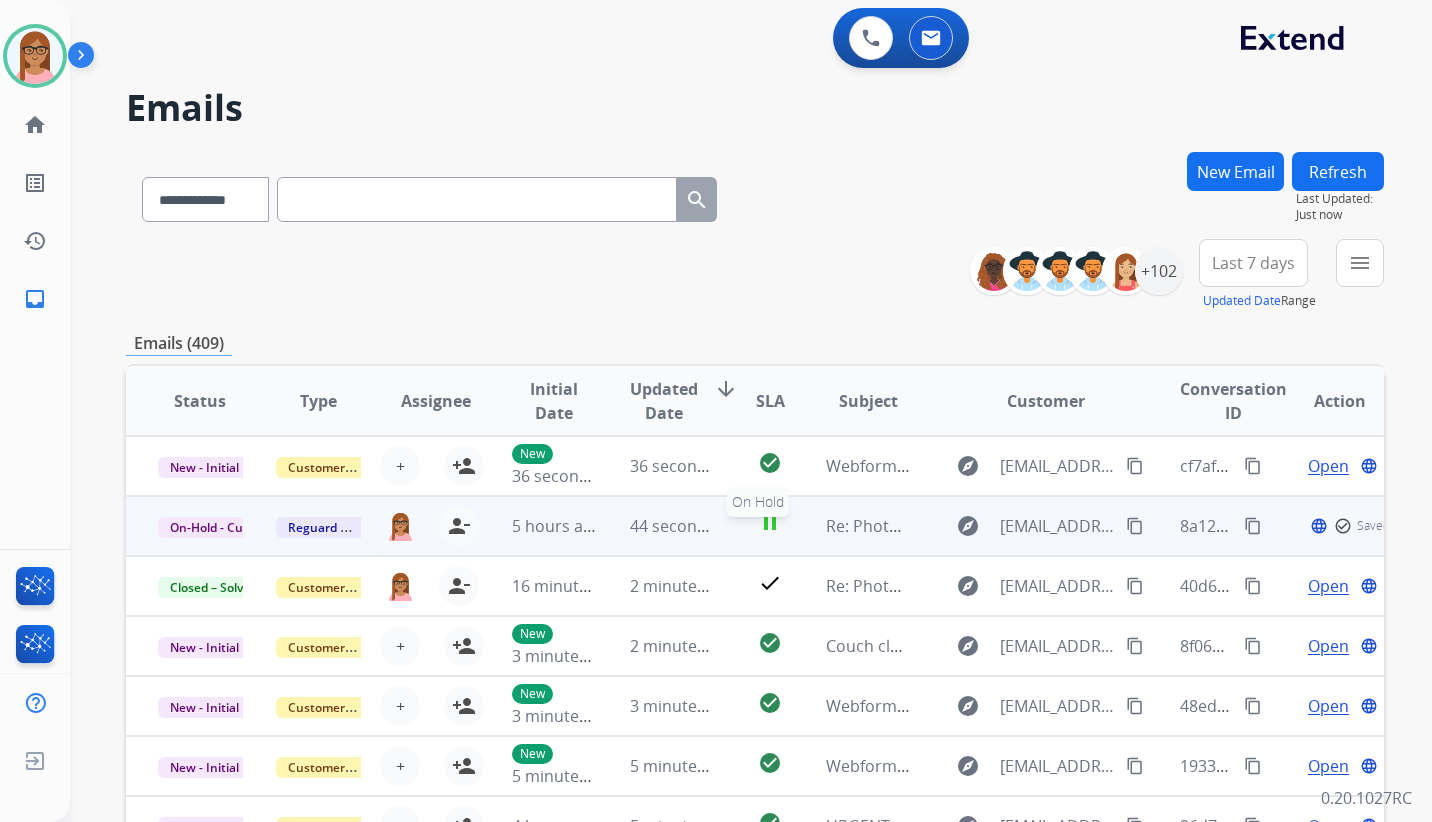 click on "pause" at bounding box center [770, 523] 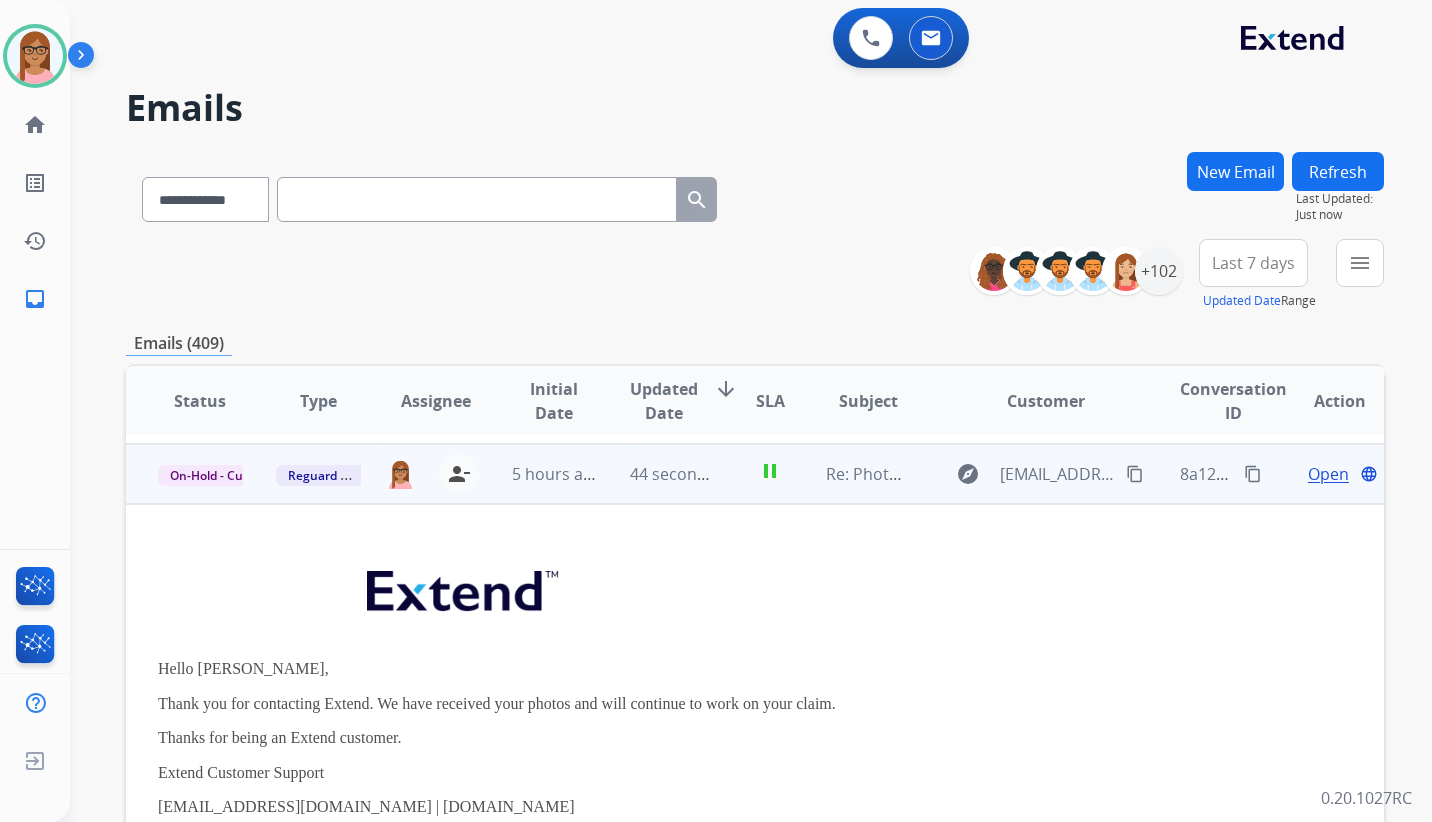 scroll, scrollTop: 0, scrollLeft: 0, axis: both 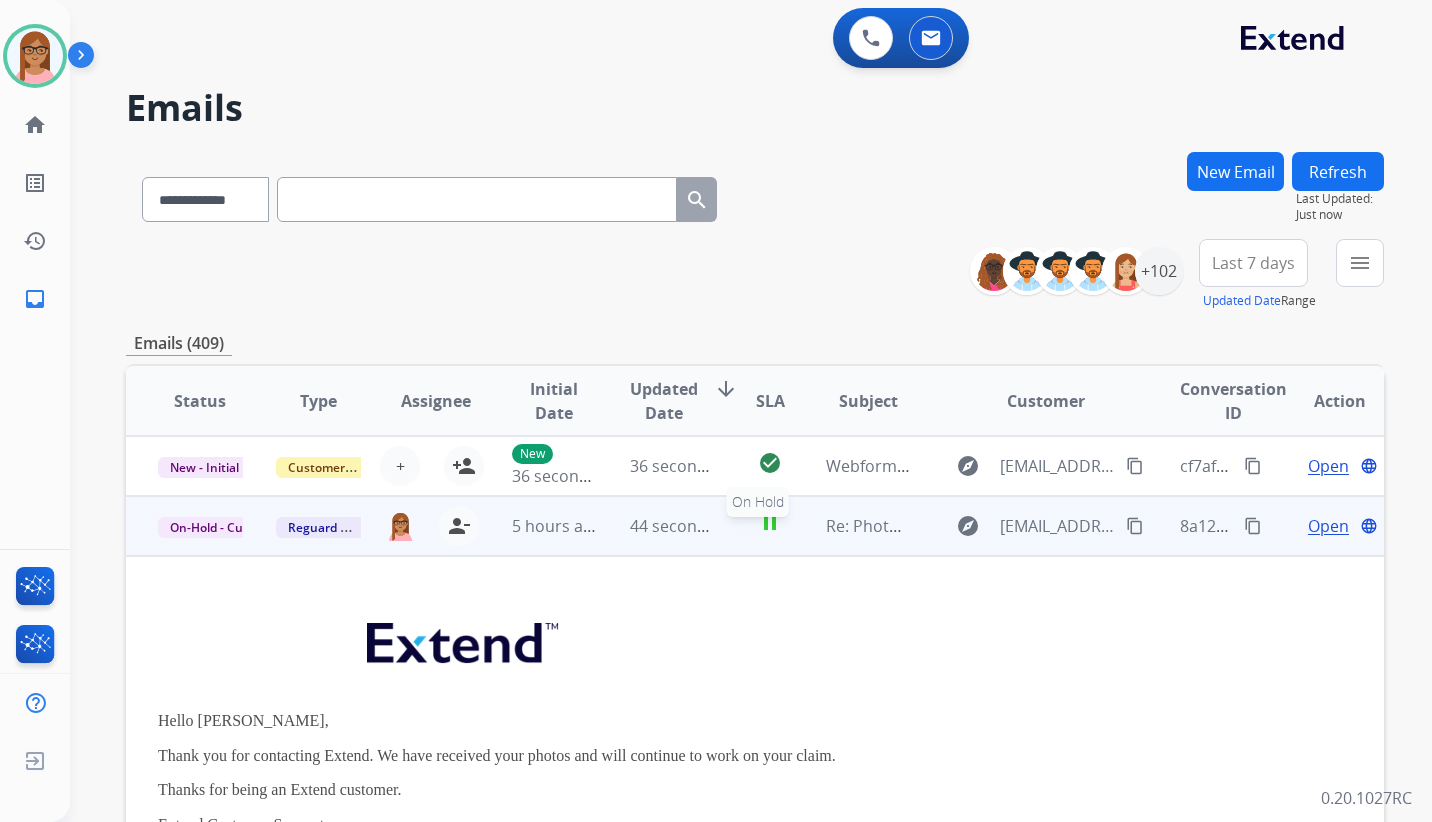 click on "pause" at bounding box center (770, 523) 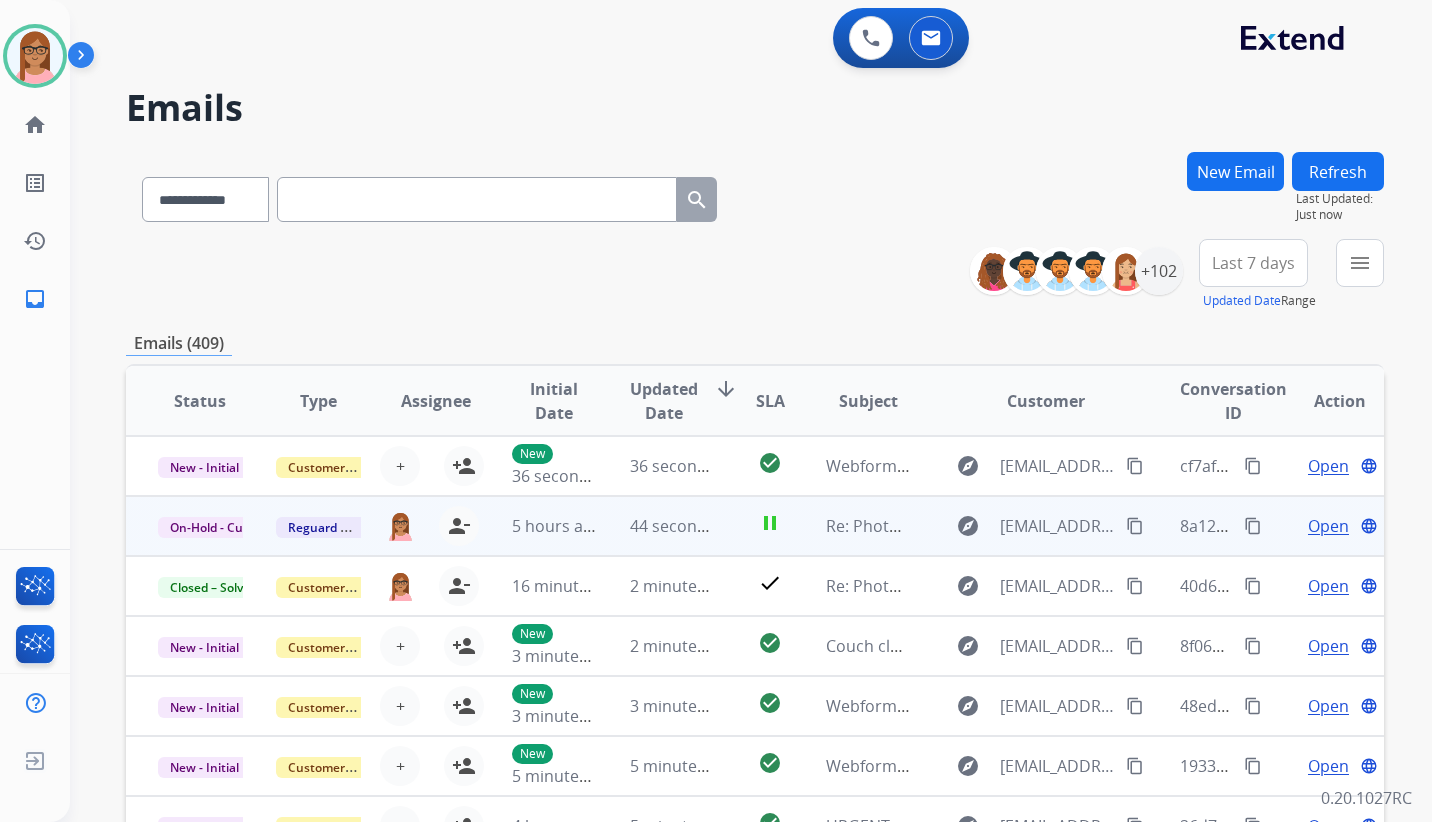 click on "Open" at bounding box center (1328, 526) 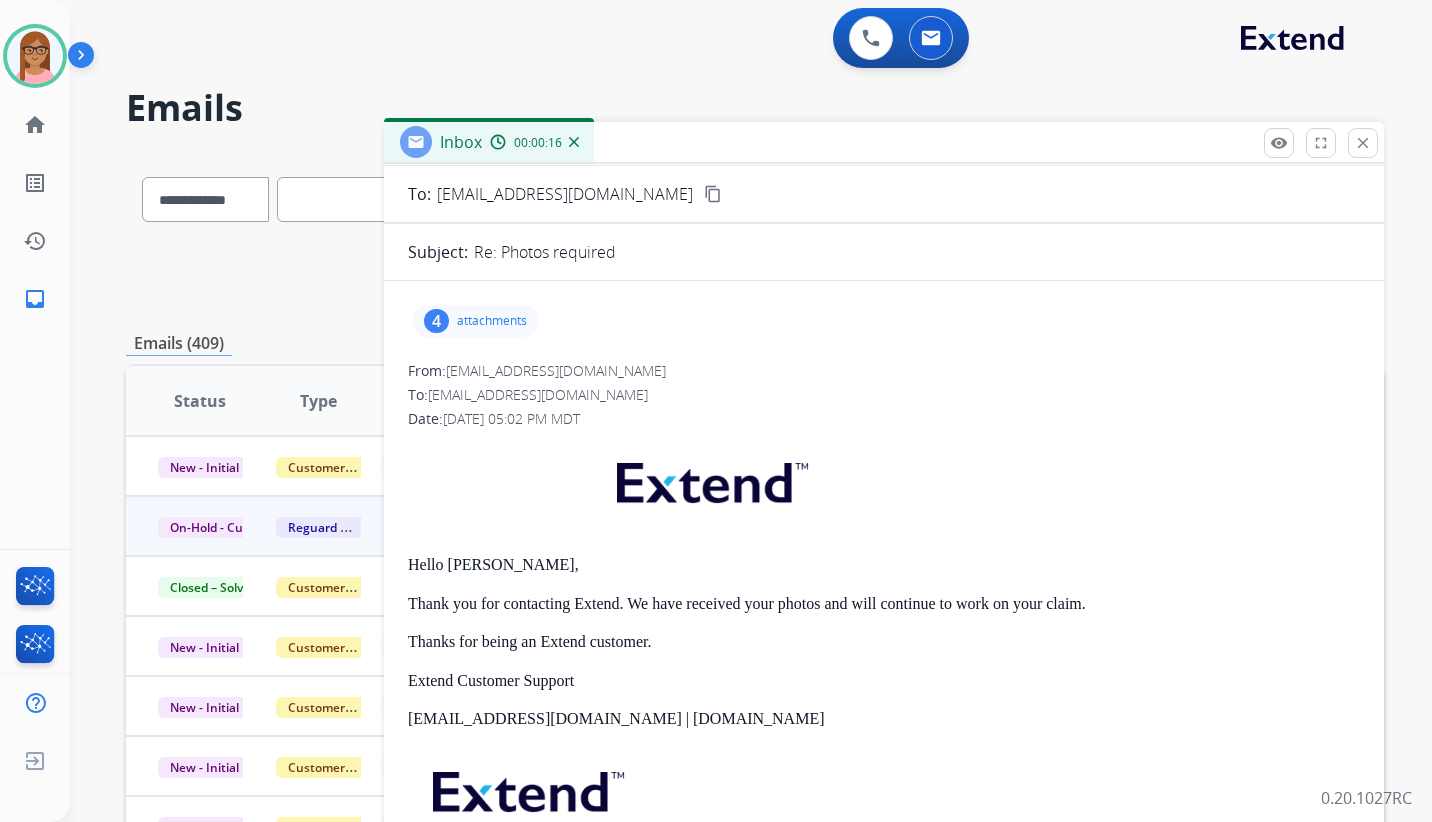 scroll, scrollTop: 0, scrollLeft: 0, axis: both 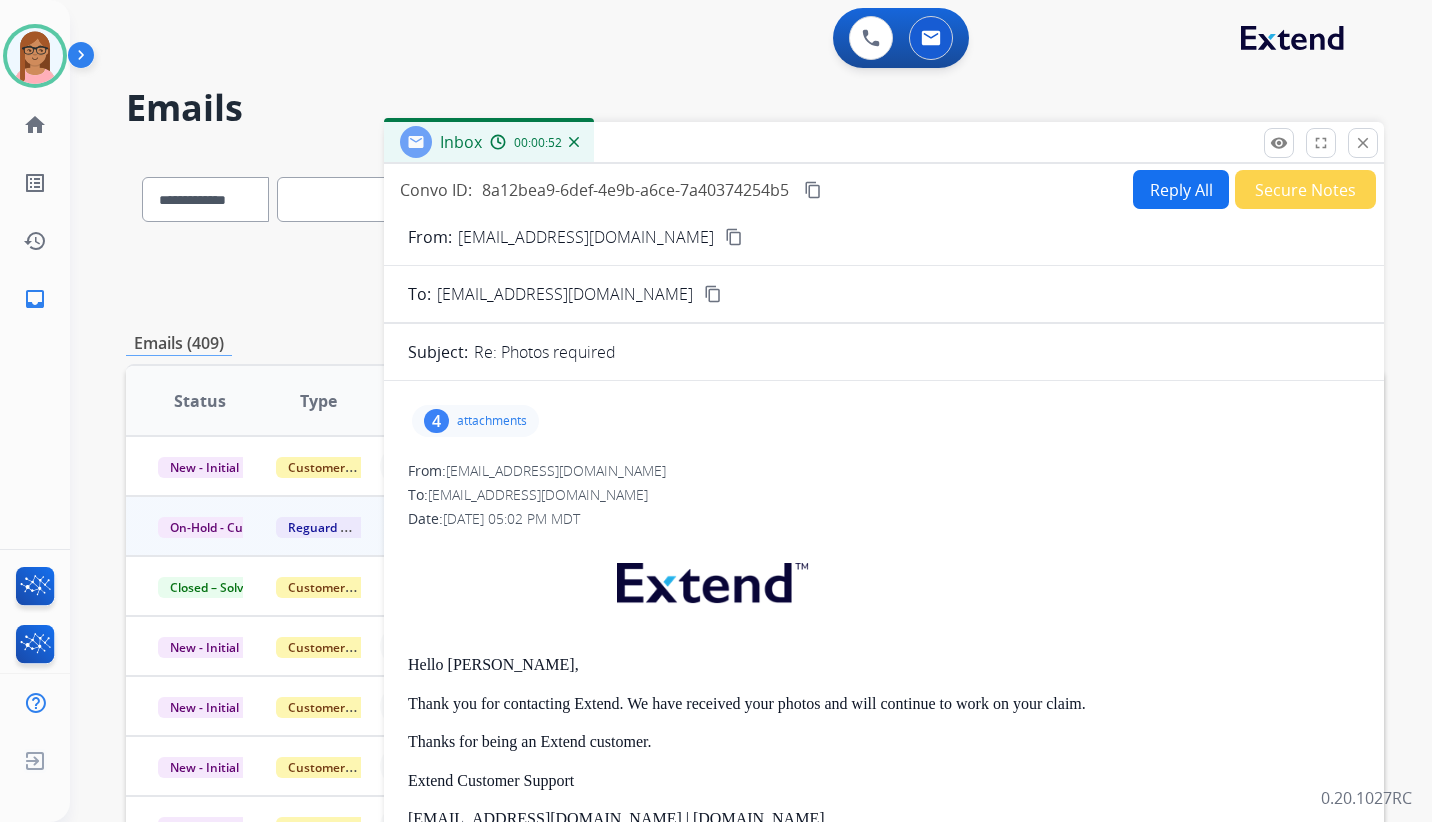 click on "Reply All" at bounding box center [1181, 189] 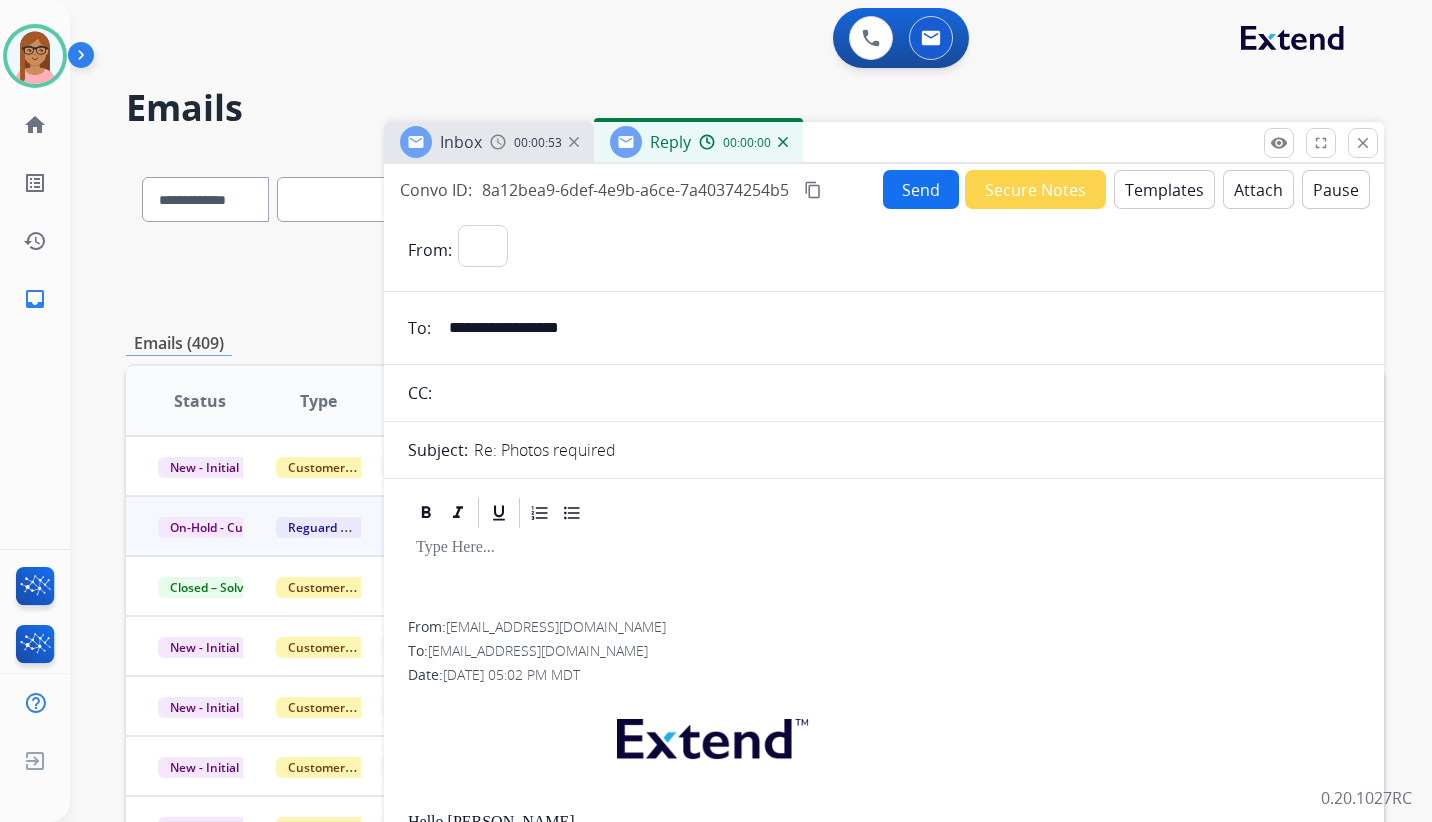 select on "**********" 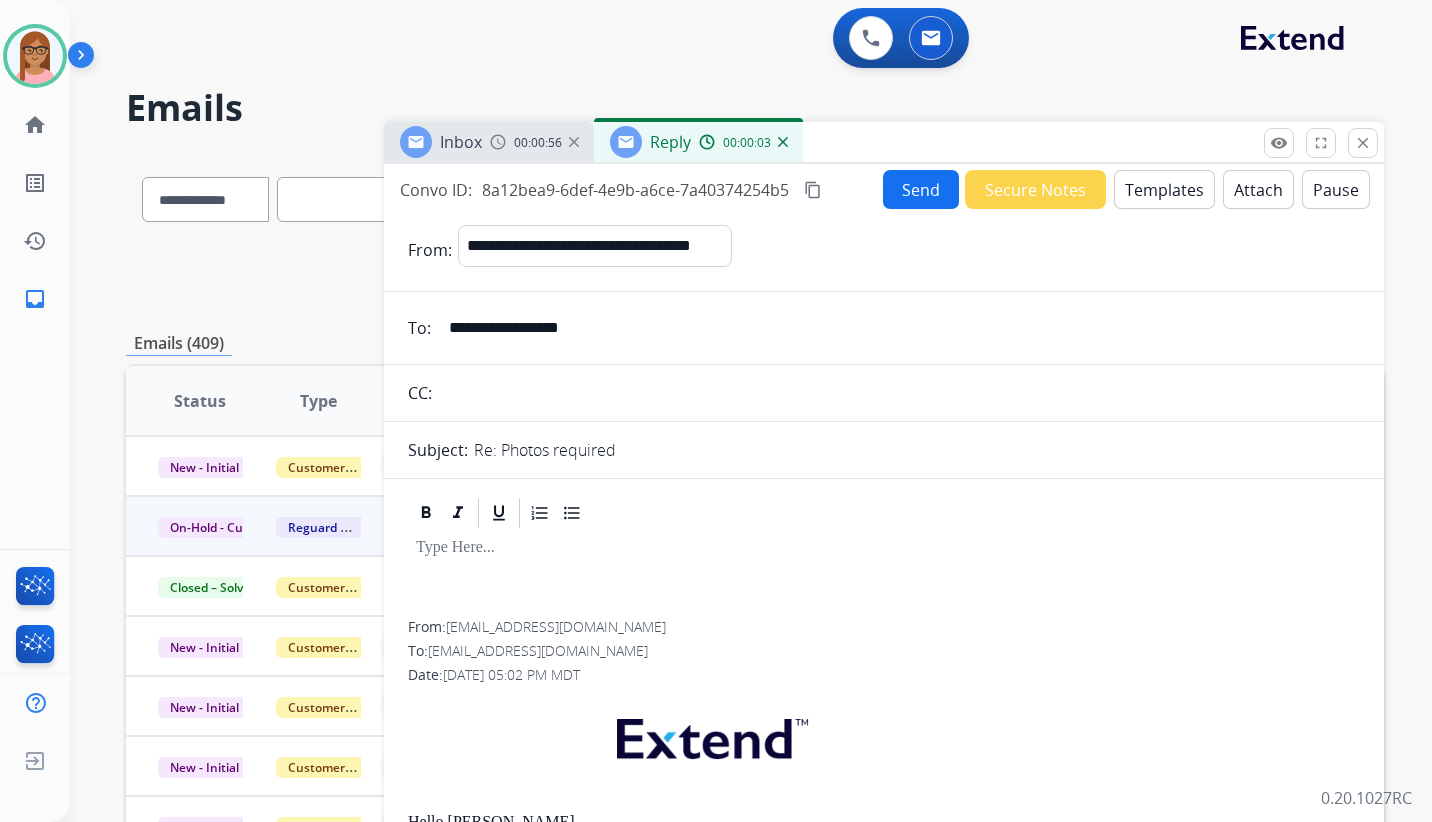 click on "00:00:03" at bounding box center [743, 142] 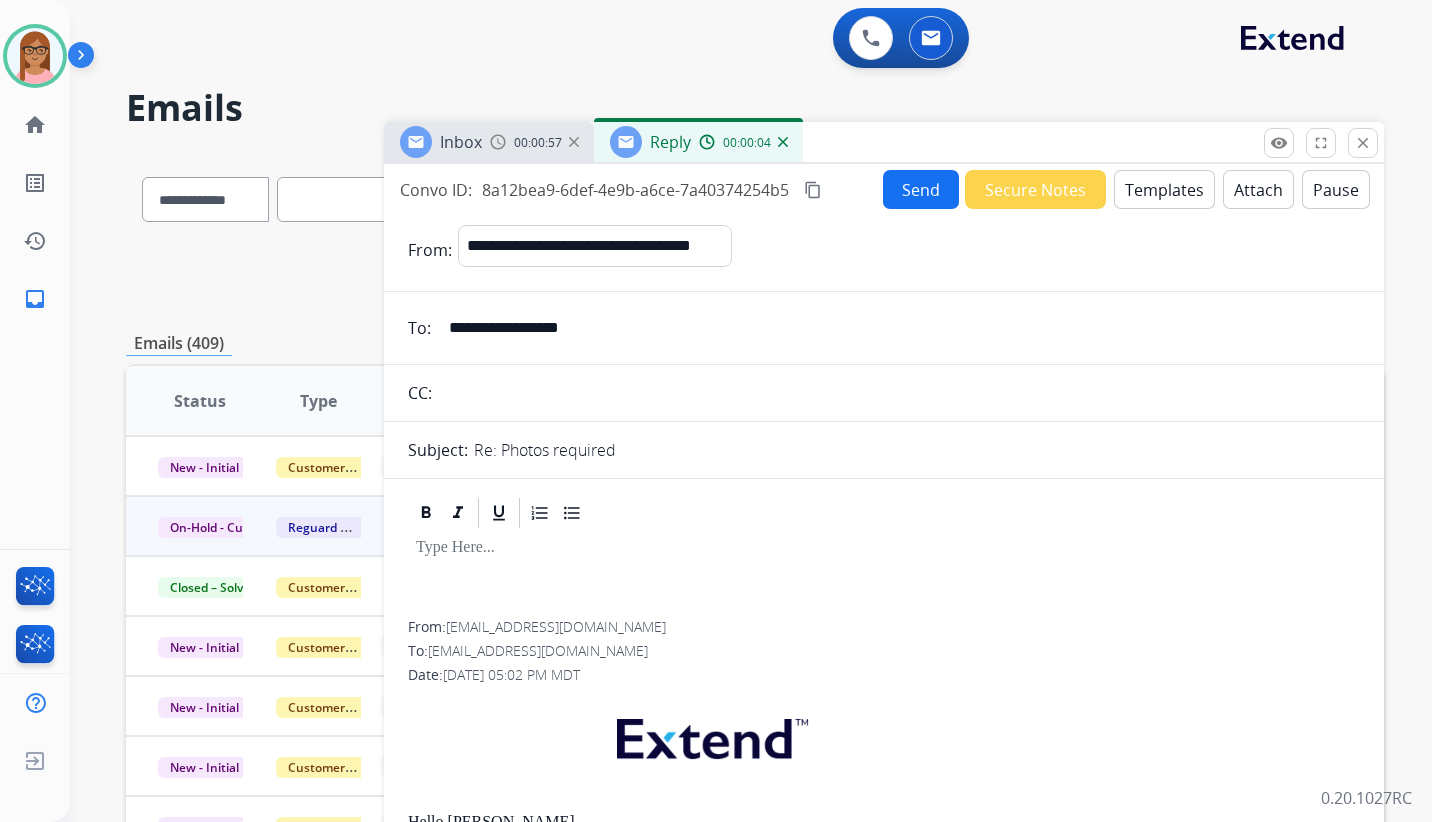 click at bounding box center (783, 142) 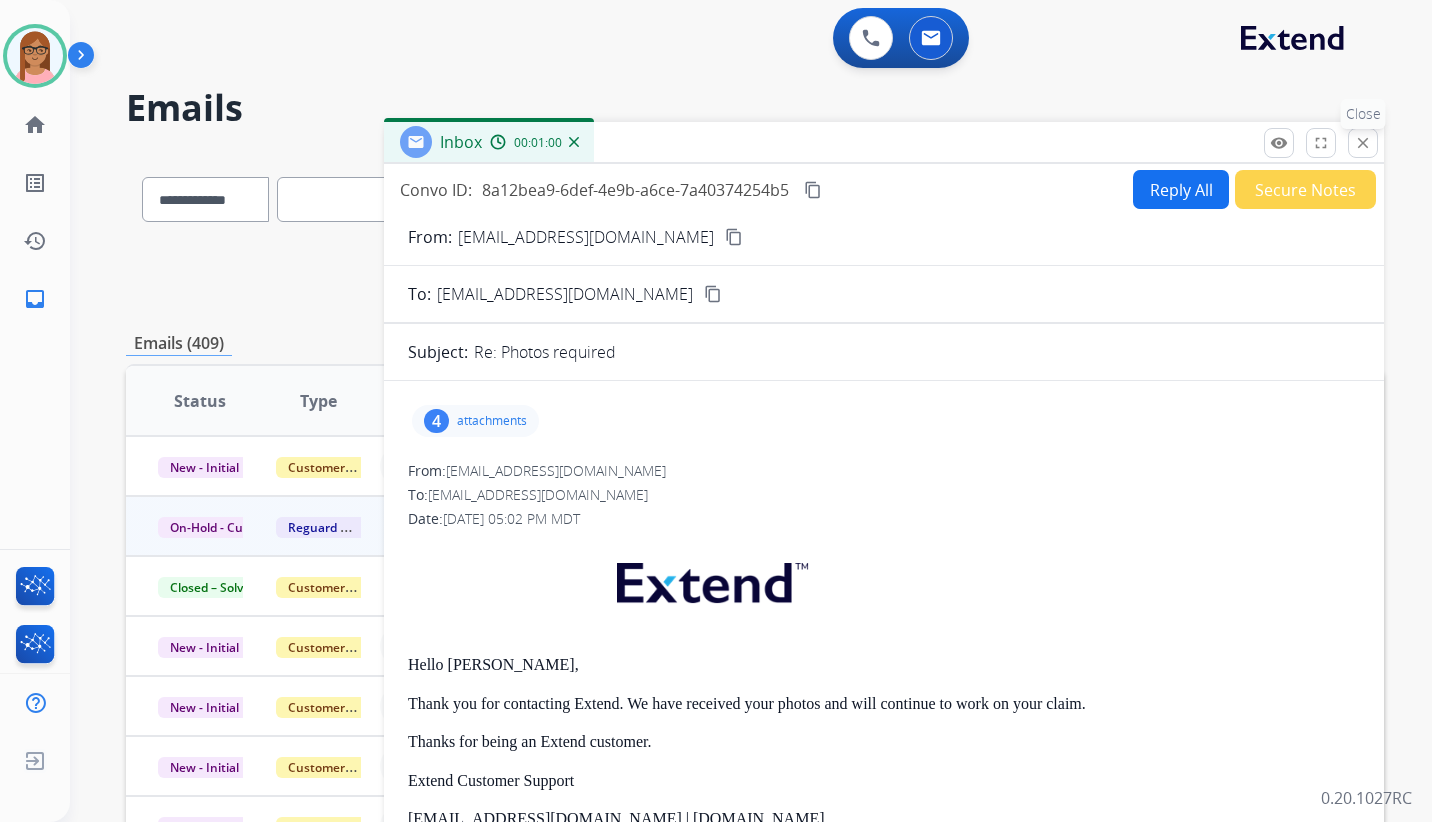 click on "close" at bounding box center (1363, 143) 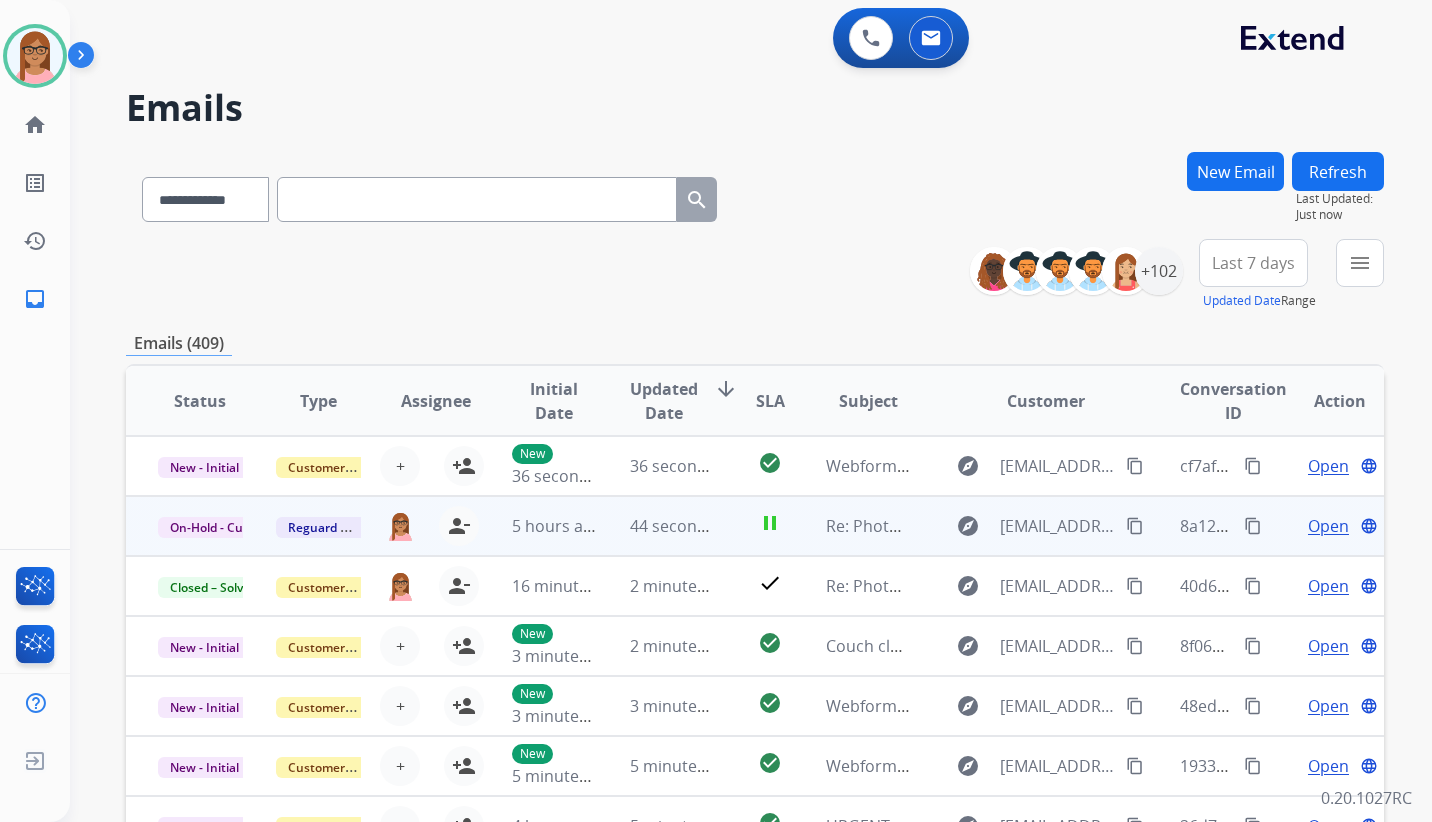 click on "Open" at bounding box center (1328, 526) 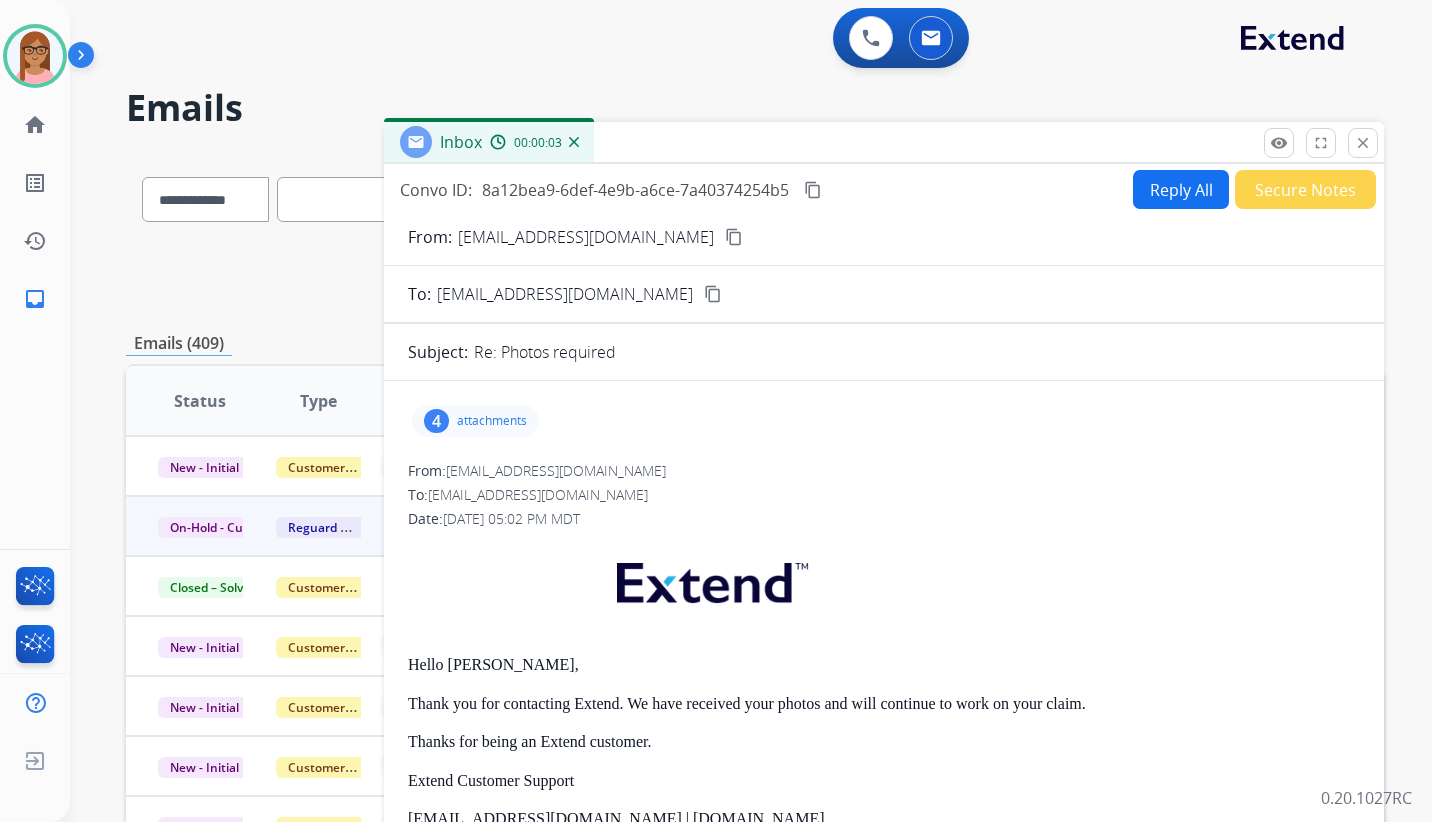 click on "attachments" at bounding box center (492, 421) 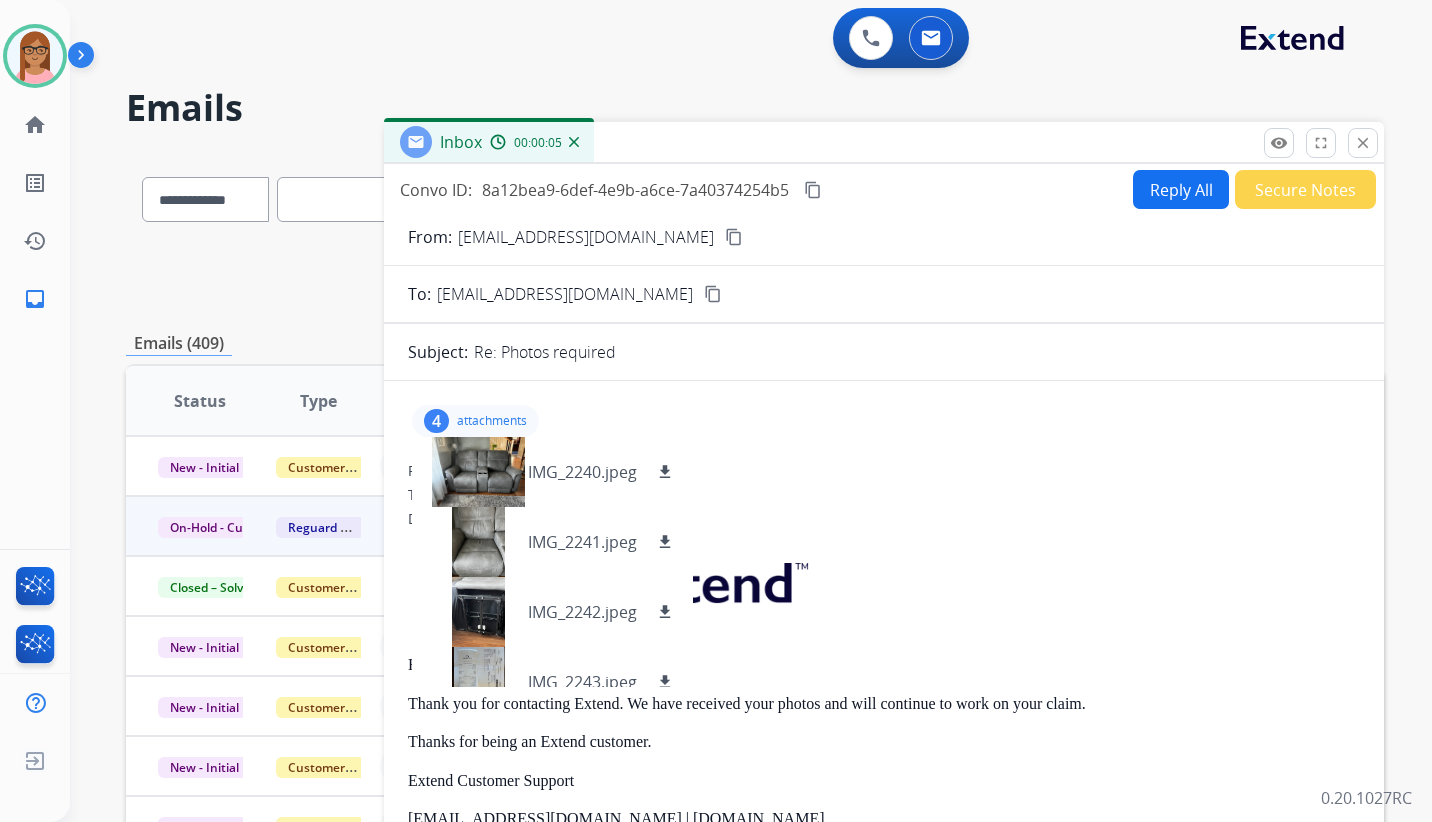 click on "From:  [EMAIL_ADDRESS][DOMAIN_NAME]" at bounding box center (884, 471) 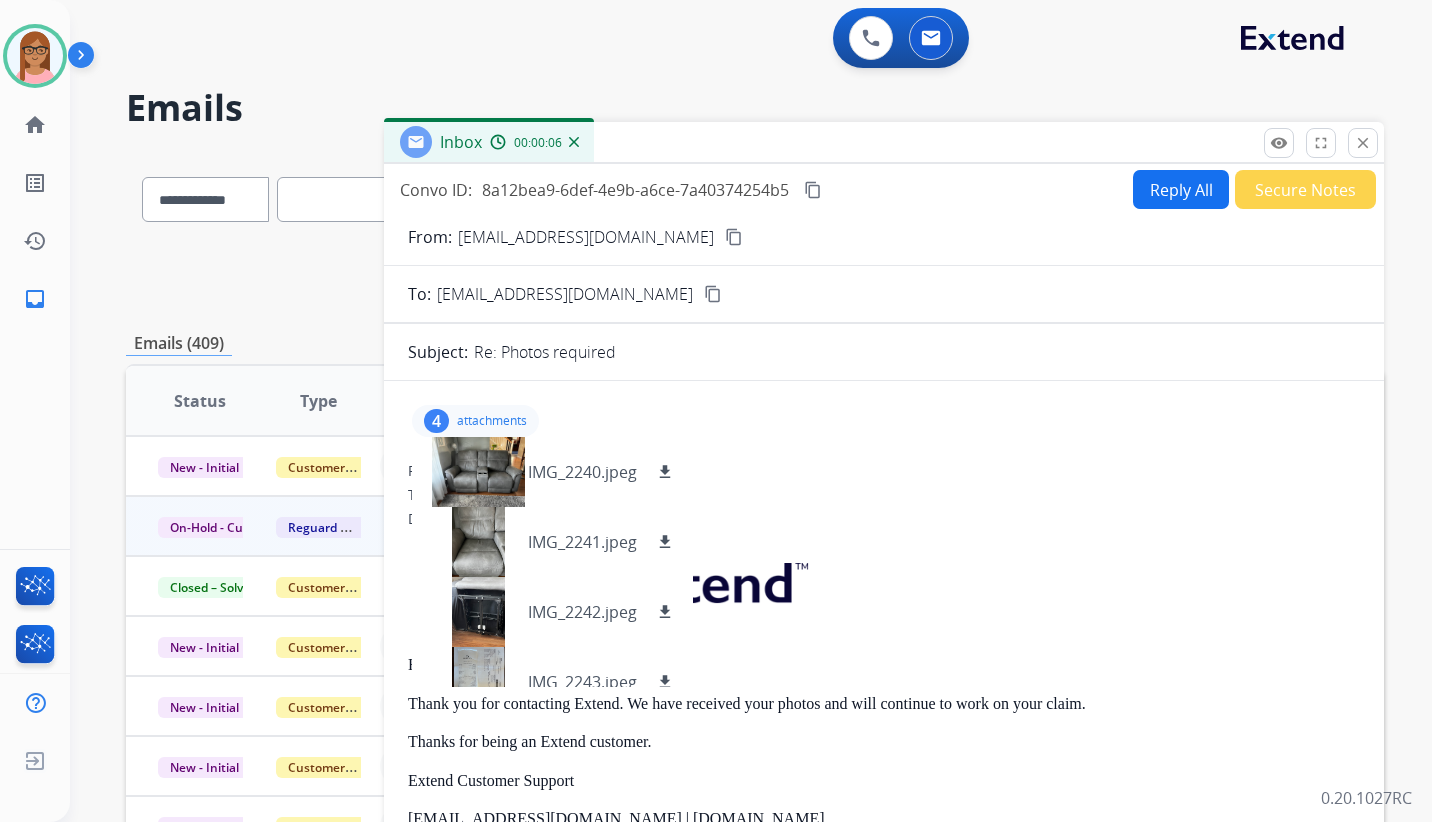 click on "To:  [EMAIL_ADDRESS][DOMAIN_NAME]" at bounding box center (884, 495) 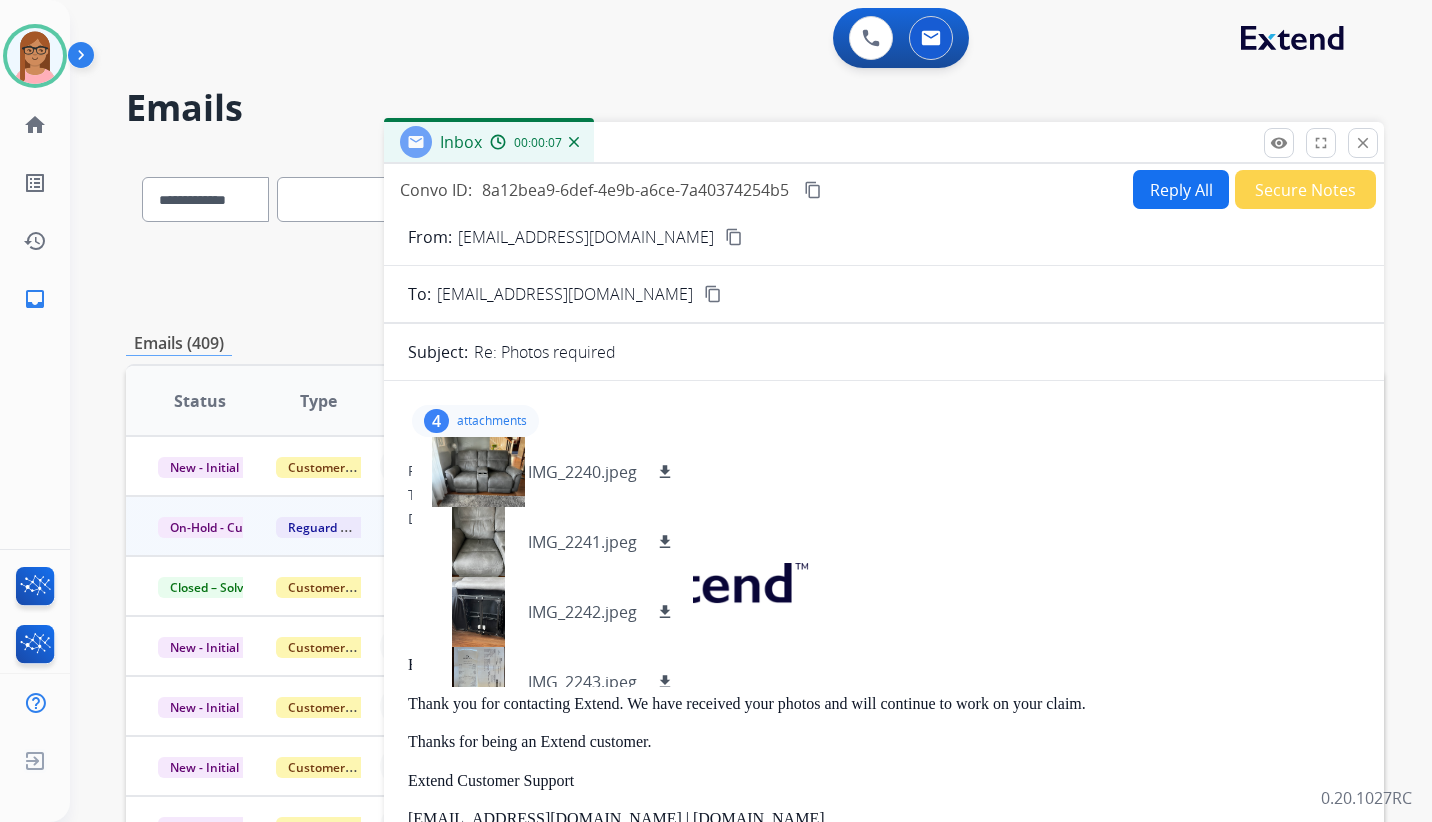 click on "To:  [EMAIL_ADDRESS][DOMAIN_NAME]" at bounding box center (884, 495) 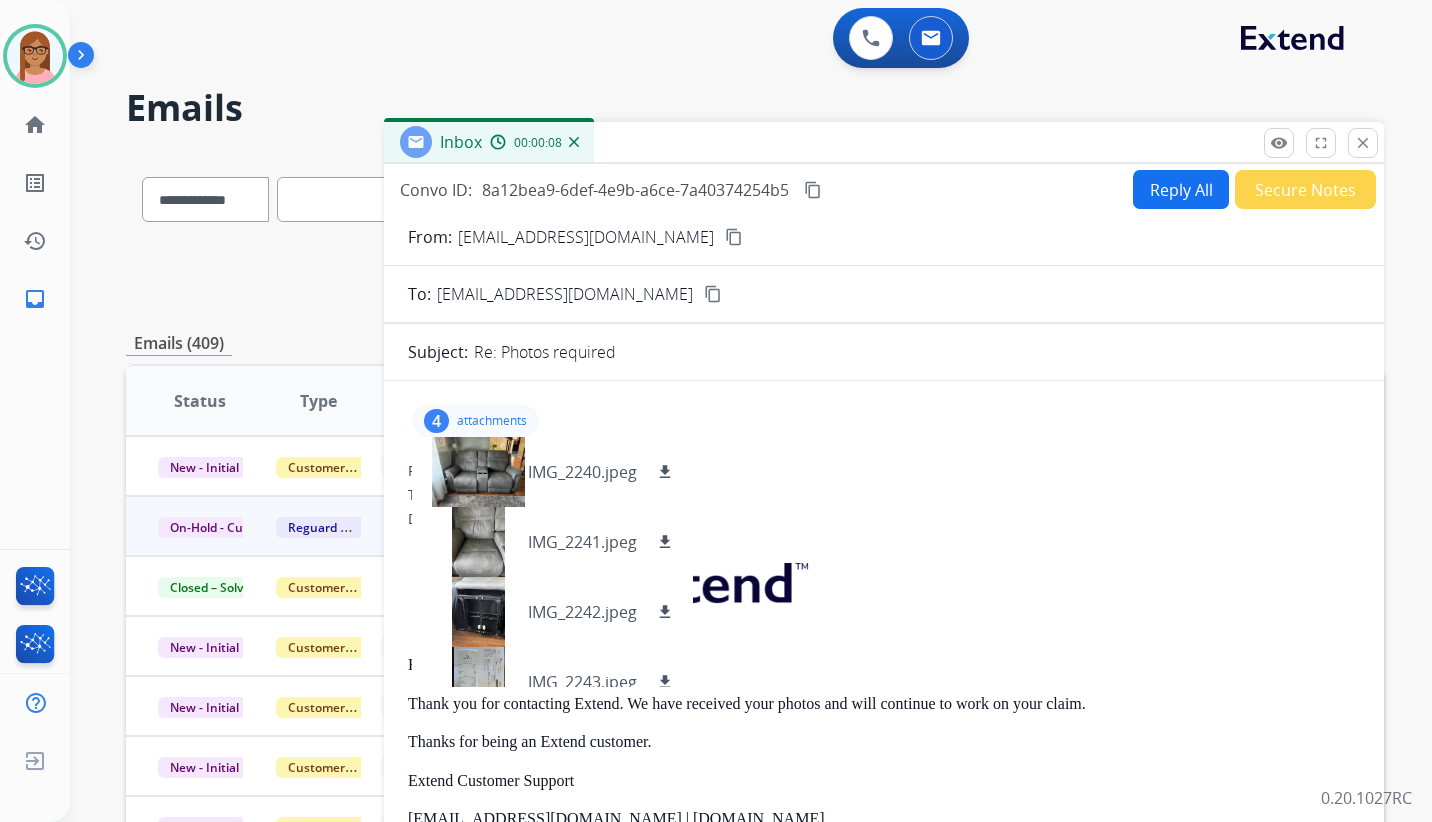 drag, startPoint x: 1136, startPoint y: 491, endPoint x: 1126, endPoint y: 541, distance: 50.990196 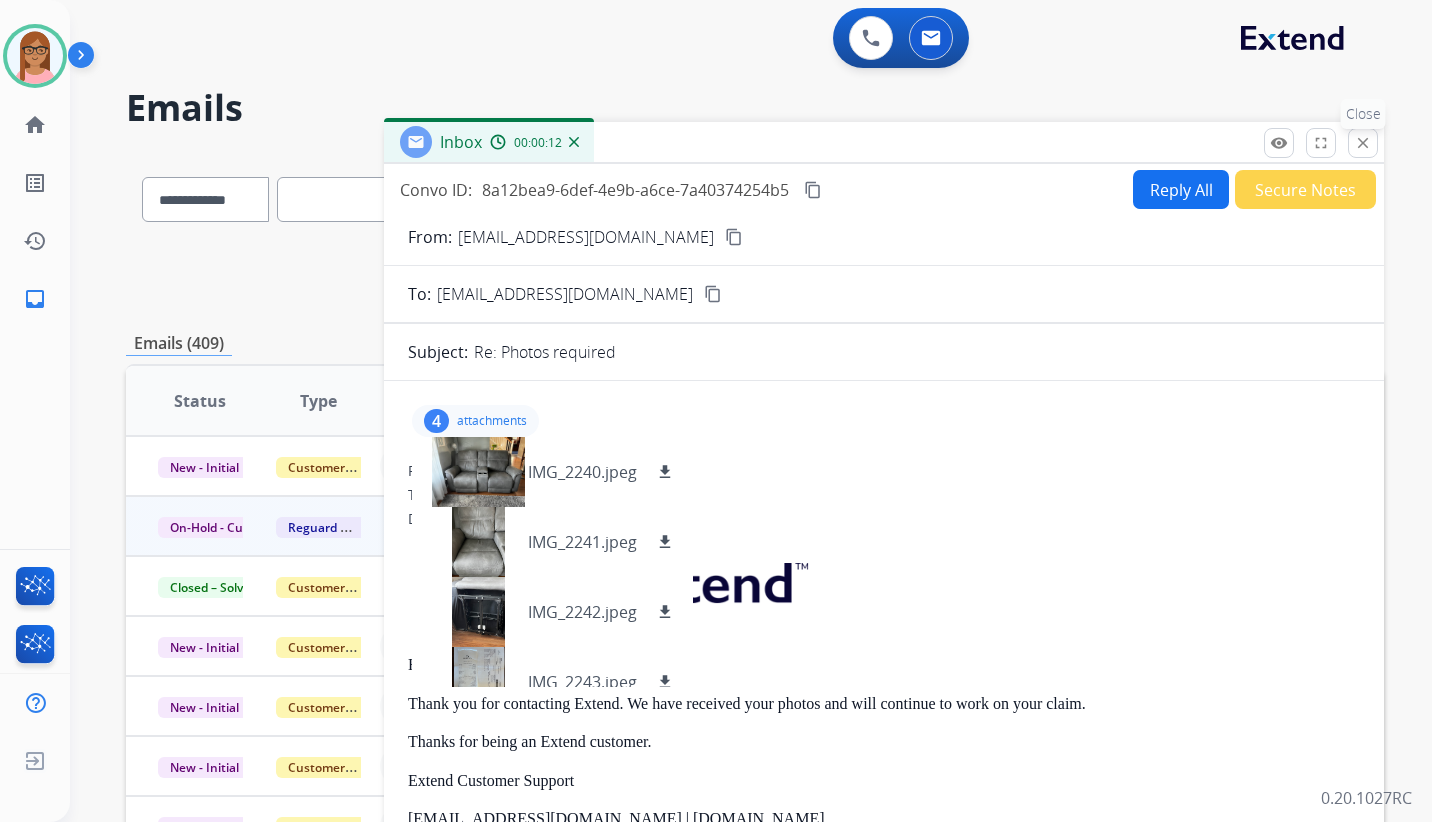click on "close" at bounding box center [1363, 143] 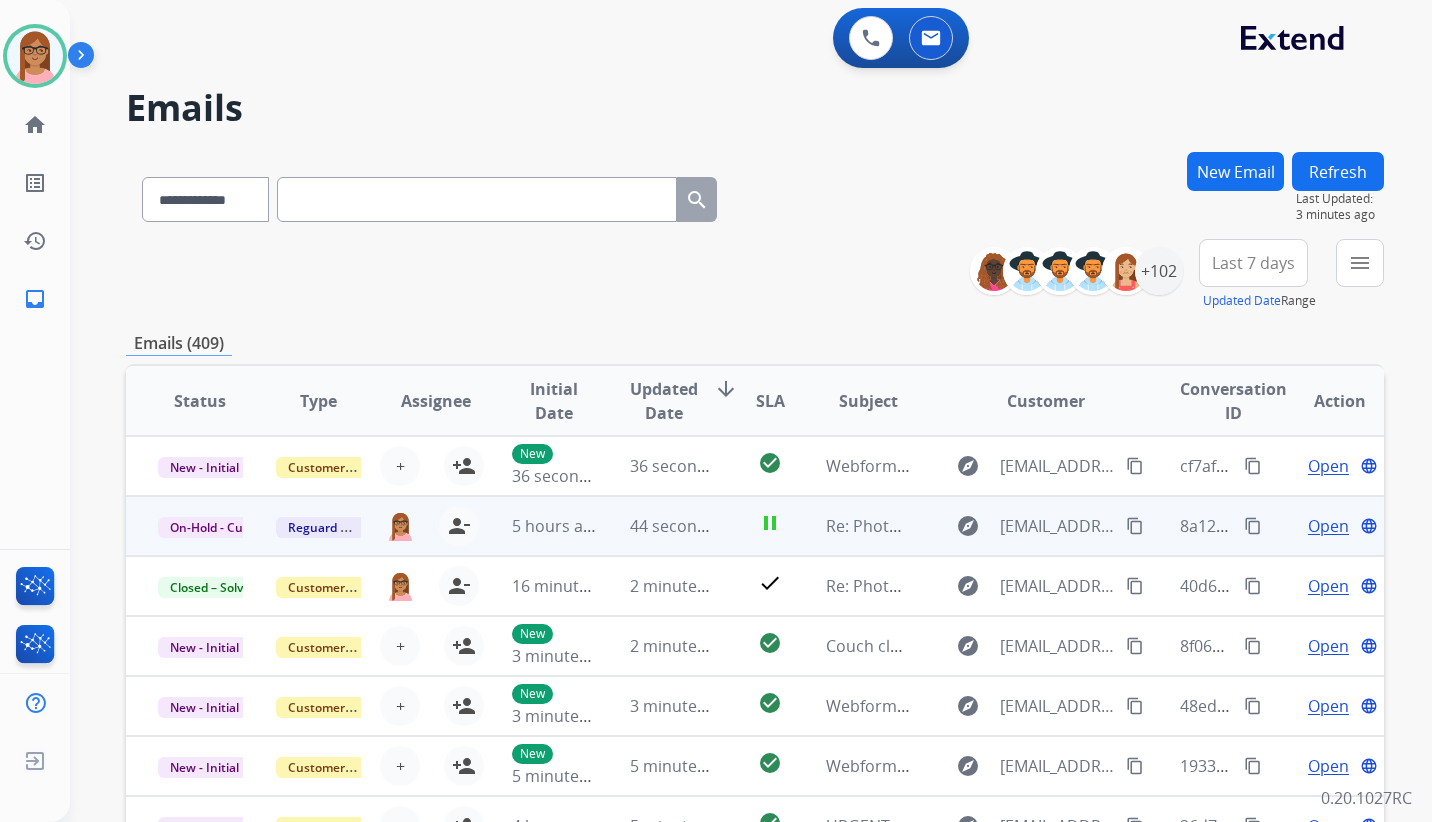 click on "Open" at bounding box center [1328, 526] 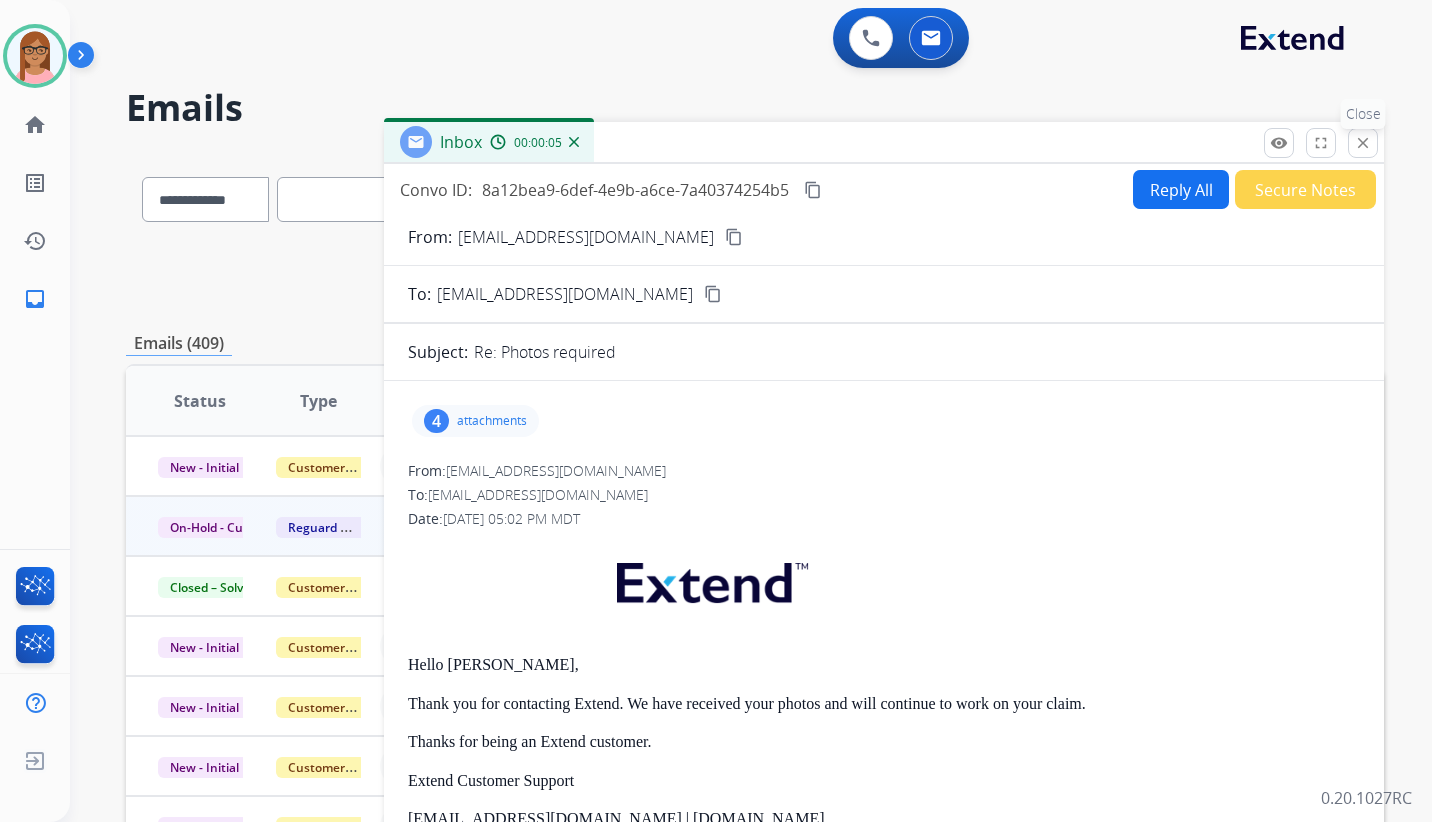 click on "close" at bounding box center (1363, 143) 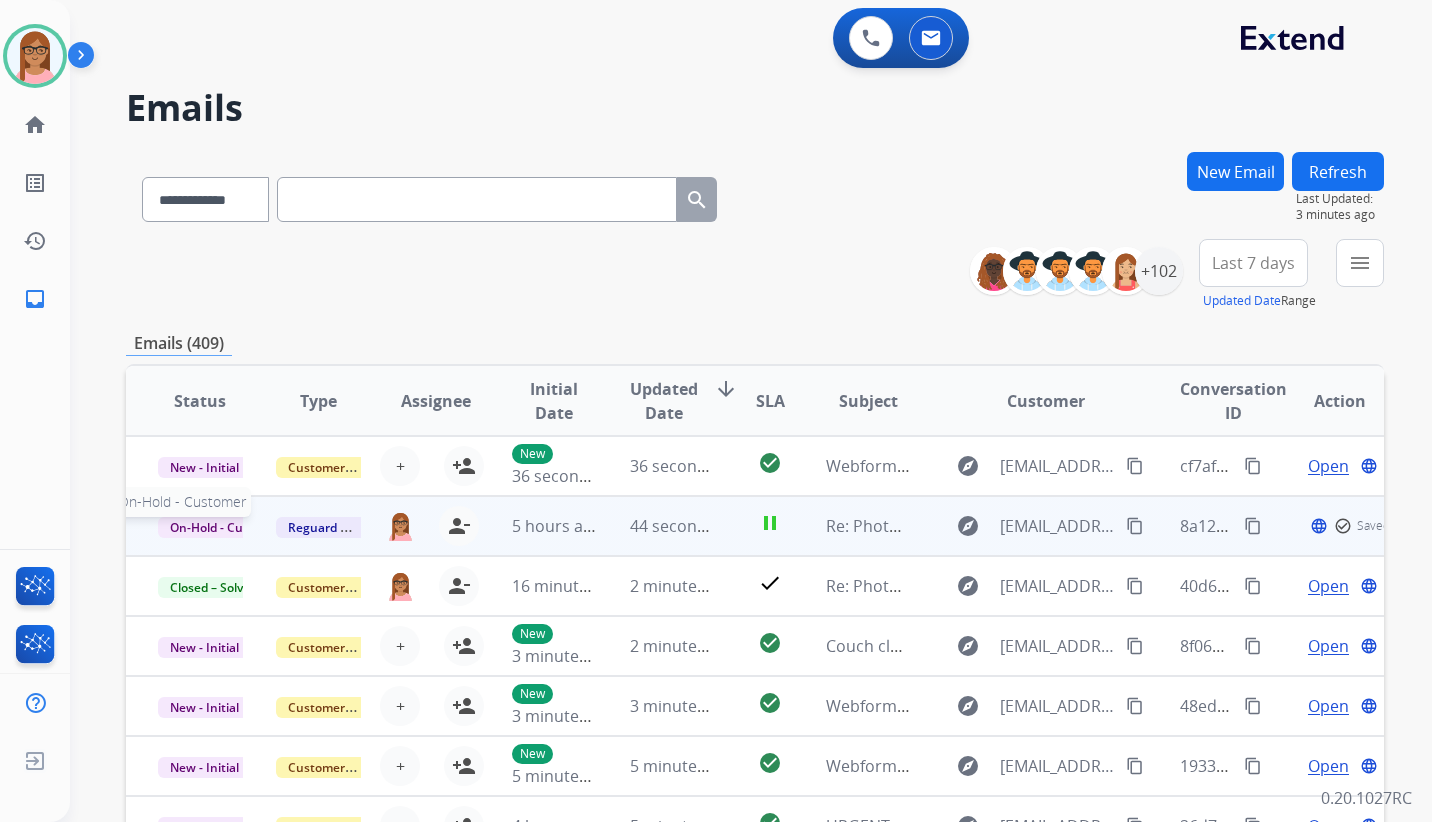 click on "On-Hold - Customer" at bounding box center (227, 527) 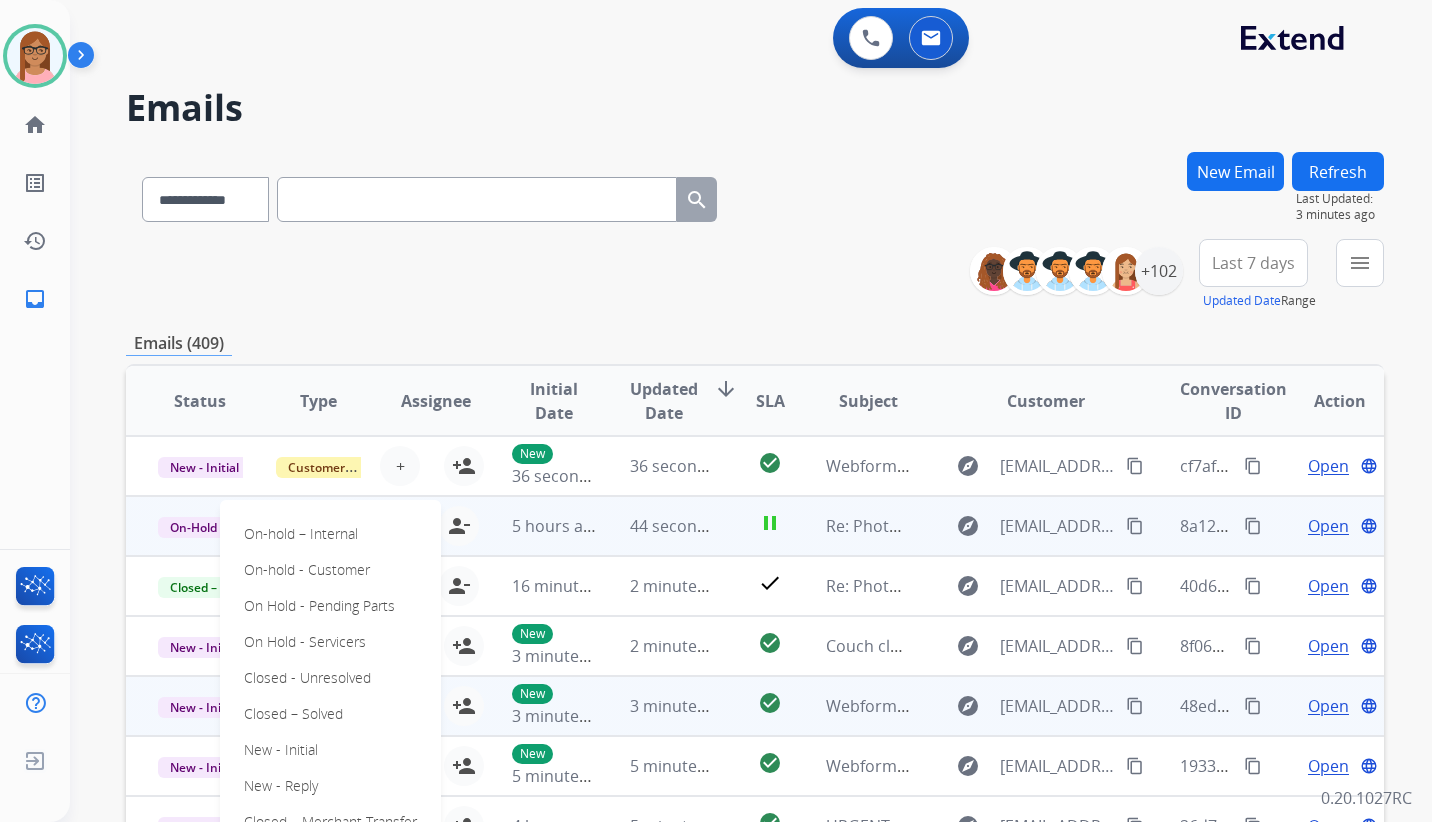 click on "Closed – Solved" at bounding box center (293, 714) 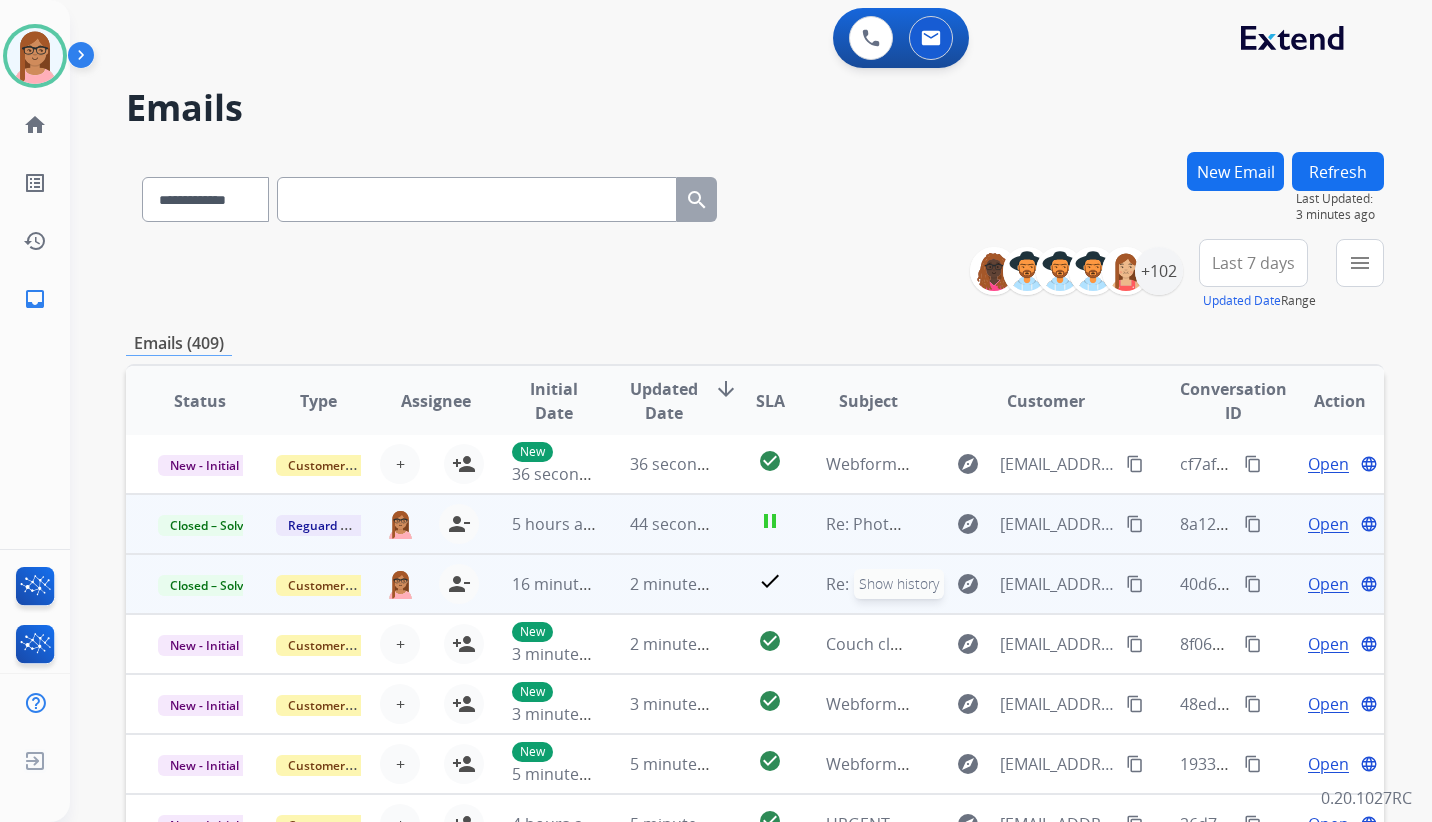scroll, scrollTop: 0, scrollLeft: 0, axis: both 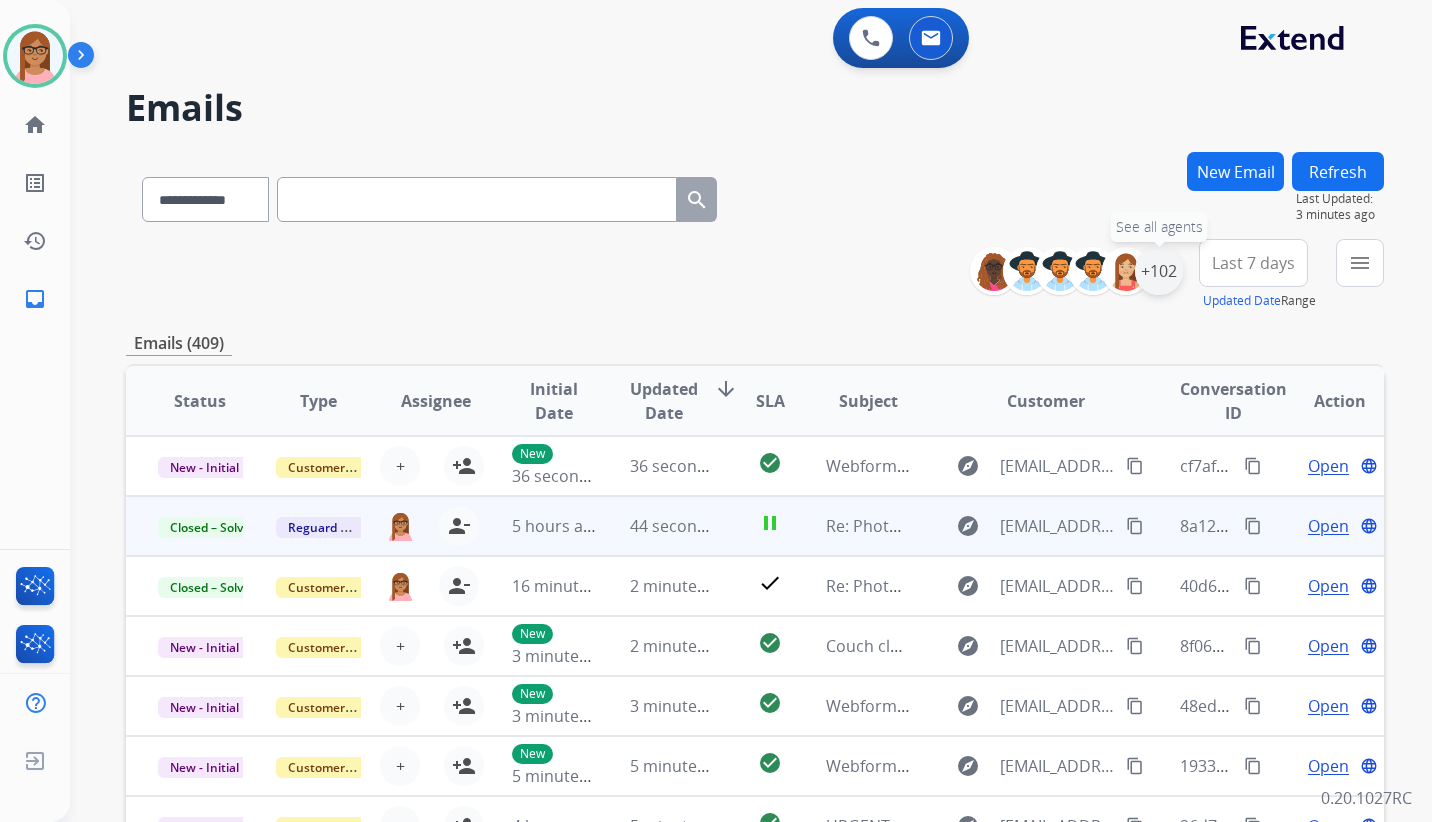 click on "+102" at bounding box center (1159, 271) 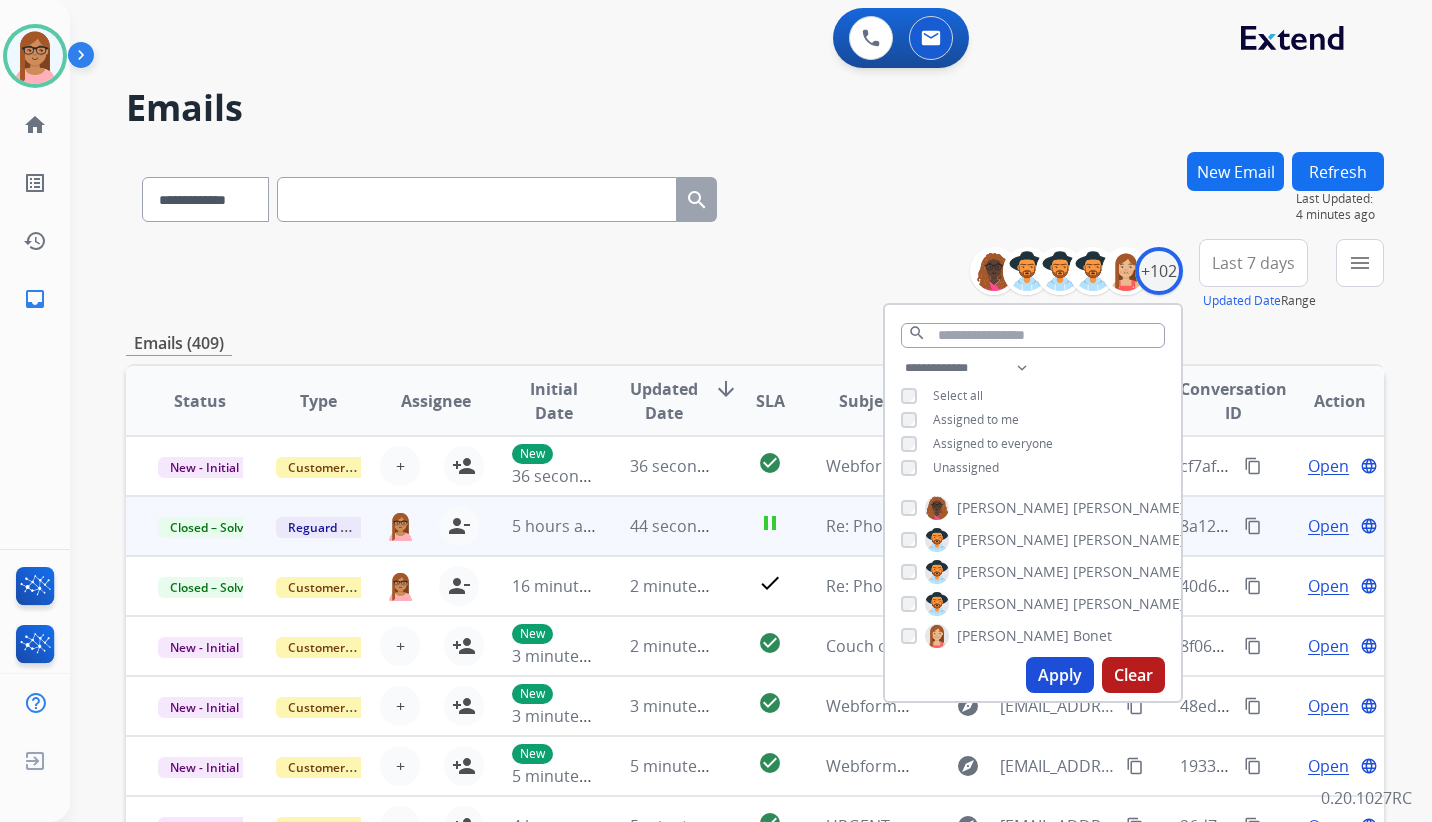 click on "Apply" at bounding box center [1060, 675] 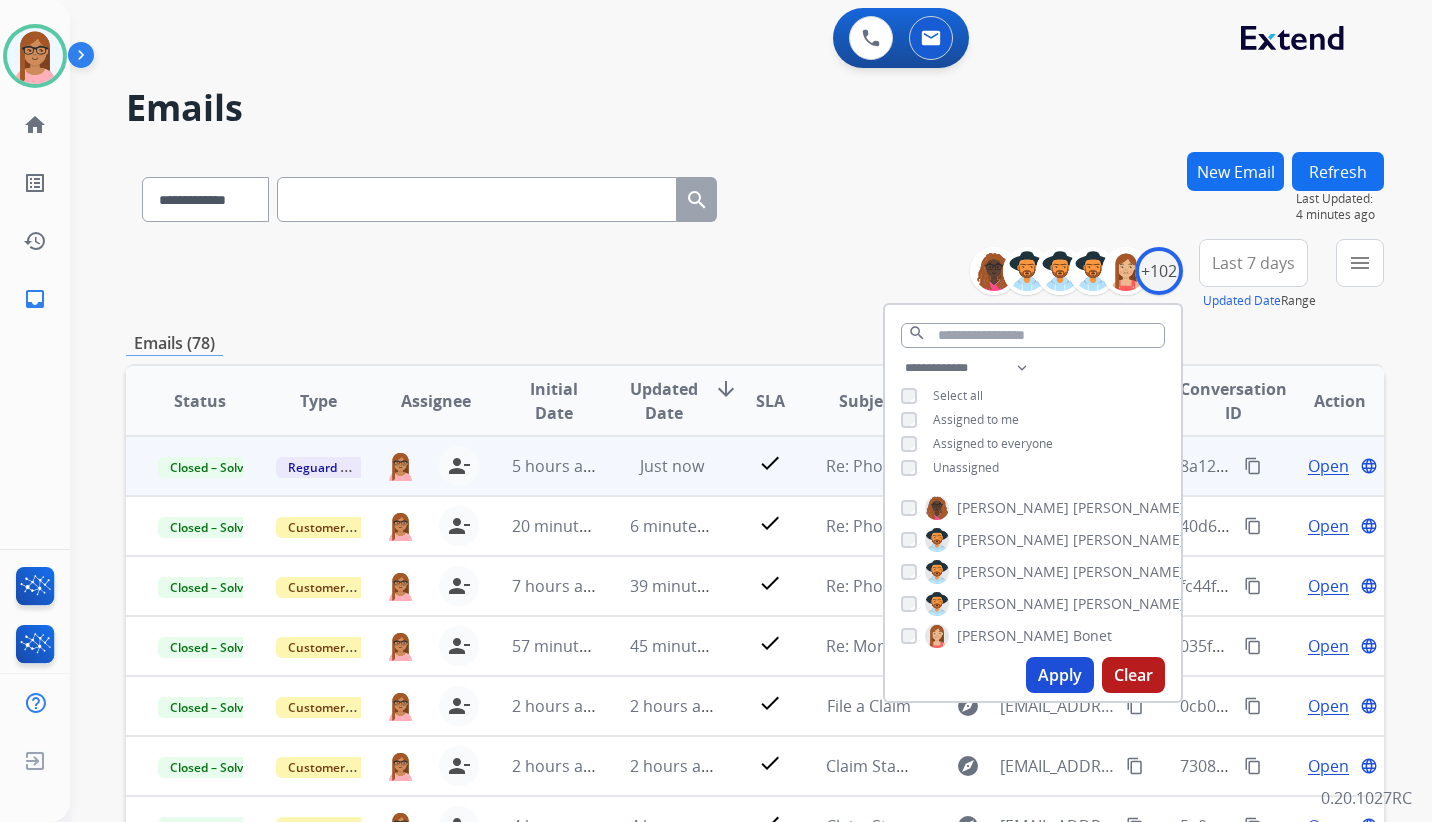 click on "**********" at bounding box center [755, 645] 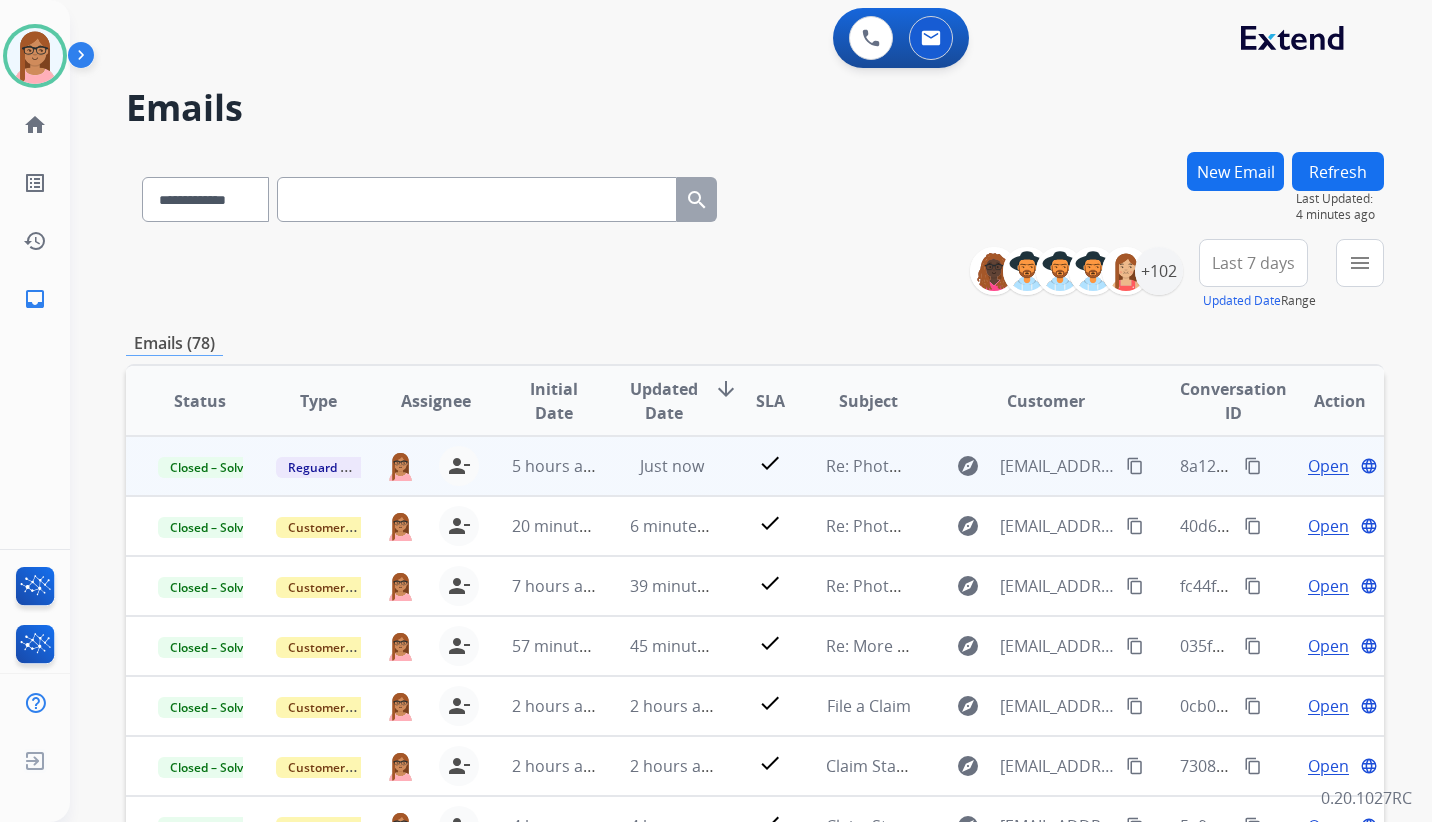 click on "Open" at bounding box center [1328, 466] 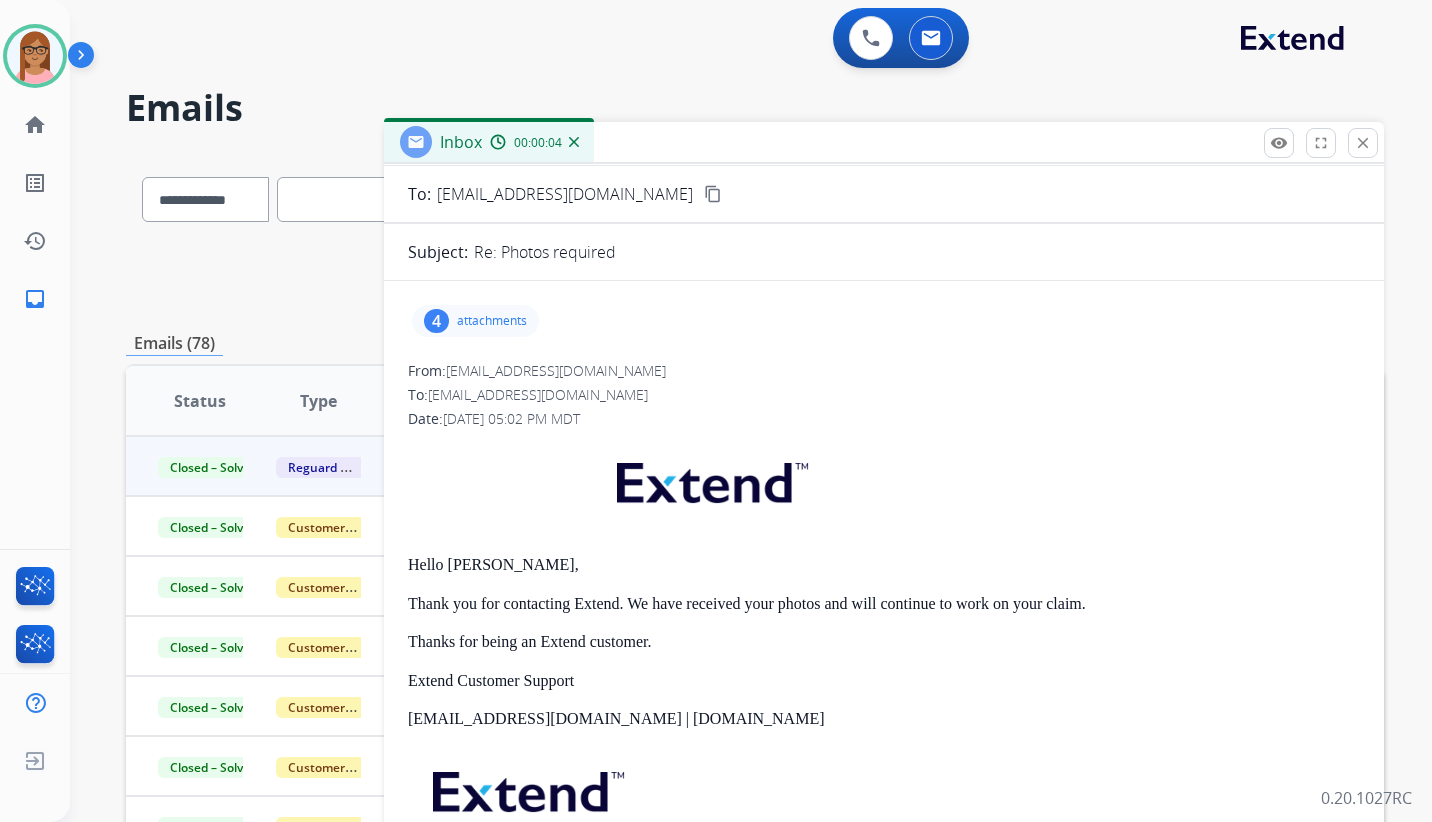 scroll, scrollTop: 0, scrollLeft: 0, axis: both 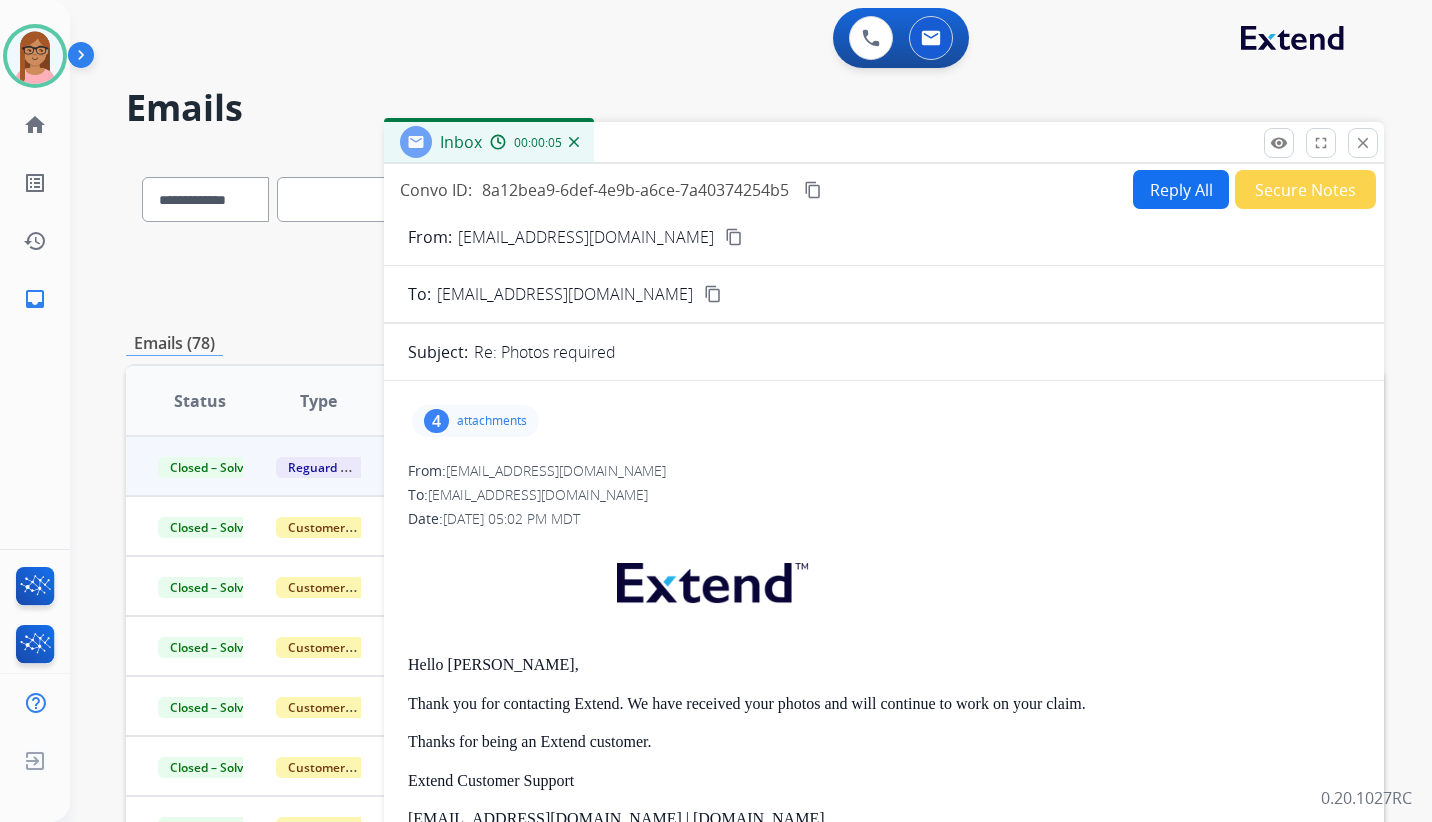 click on "attachments" at bounding box center (492, 421) 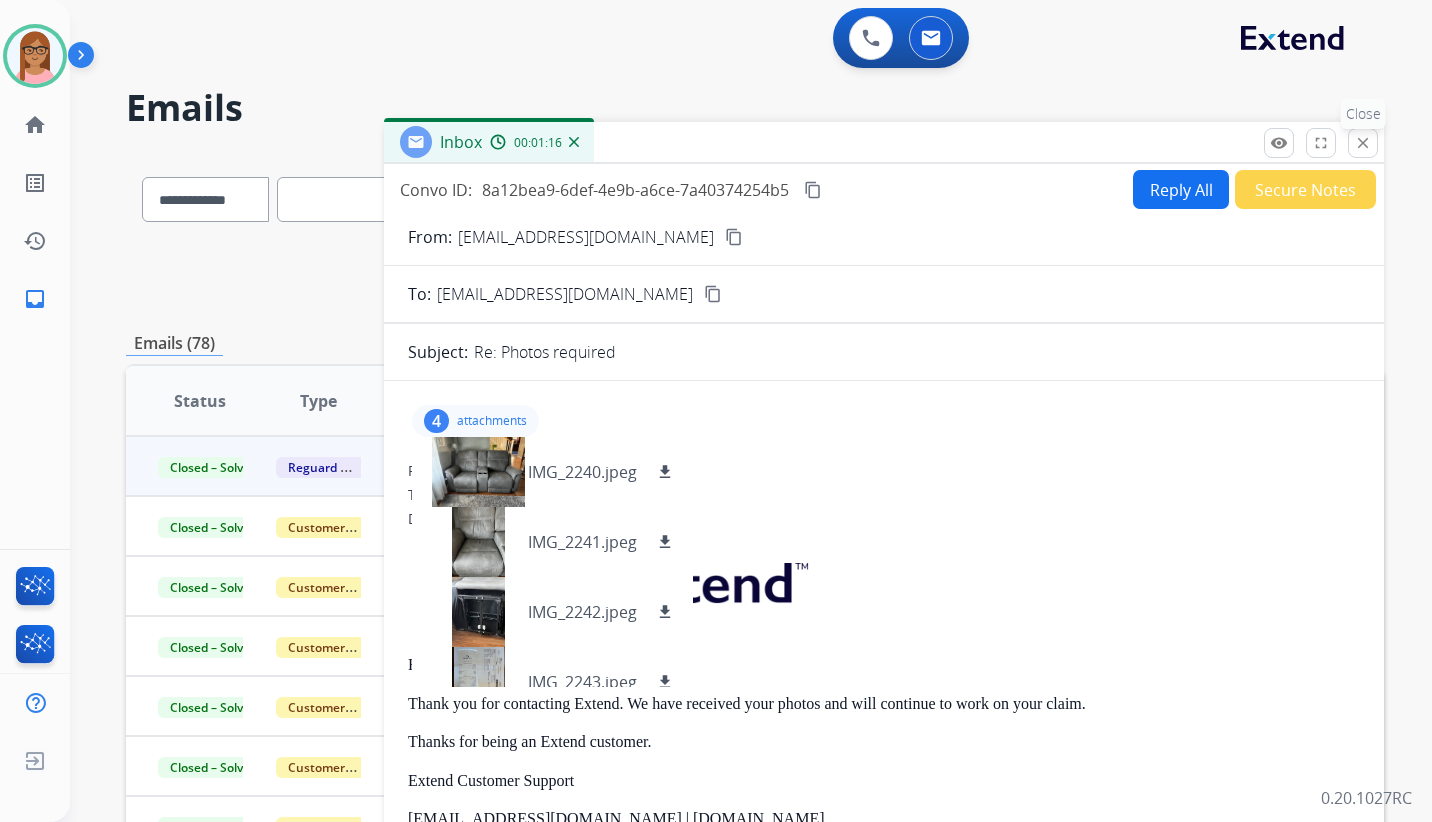 click on "close Close" at bounding box center [1363, 143] 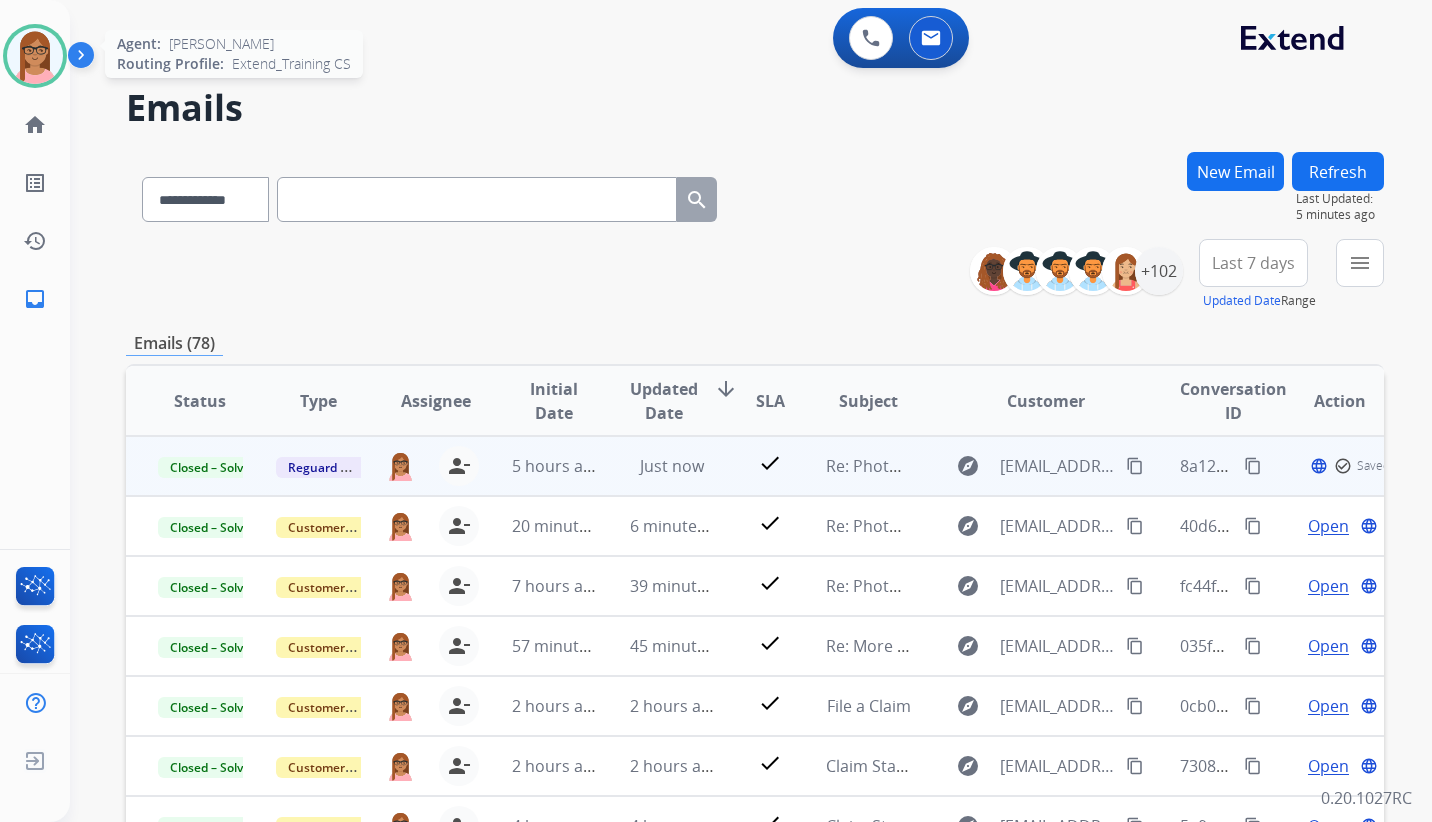 click at bounding box center [35, 56] 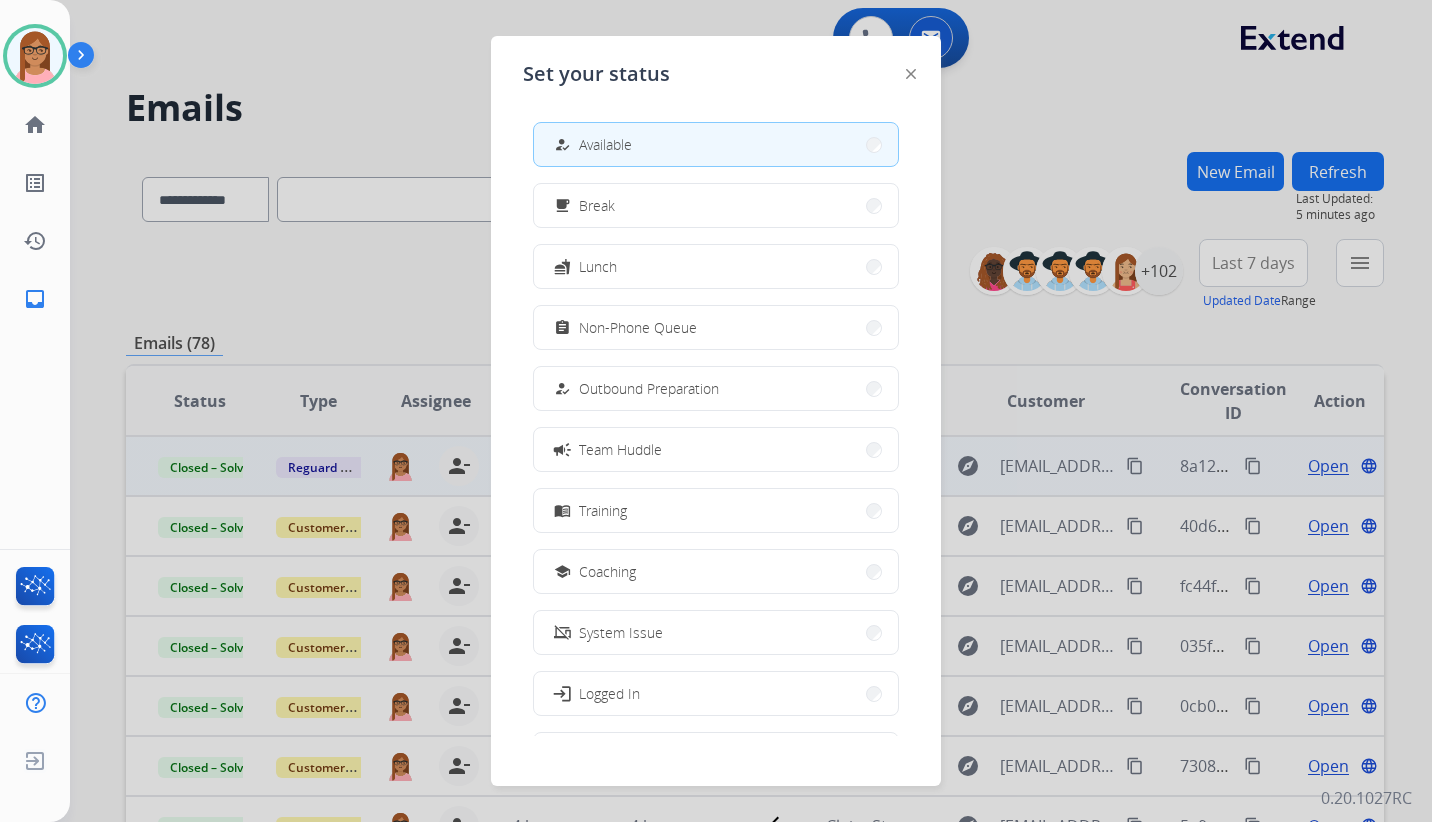 click on "Non-Phone Queue" at bounding box center (638, 327) 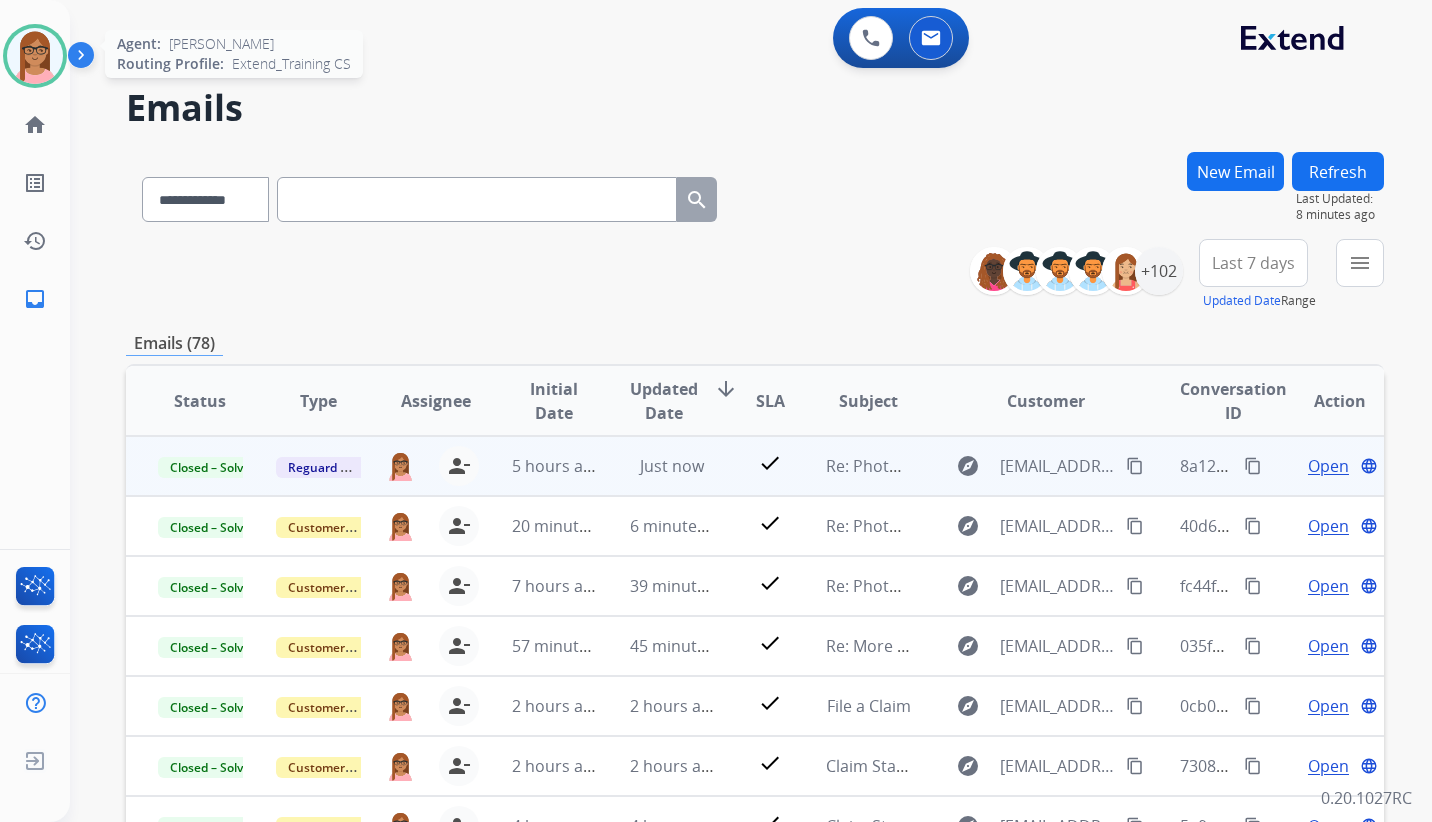 click at bounding box center (35, 56) 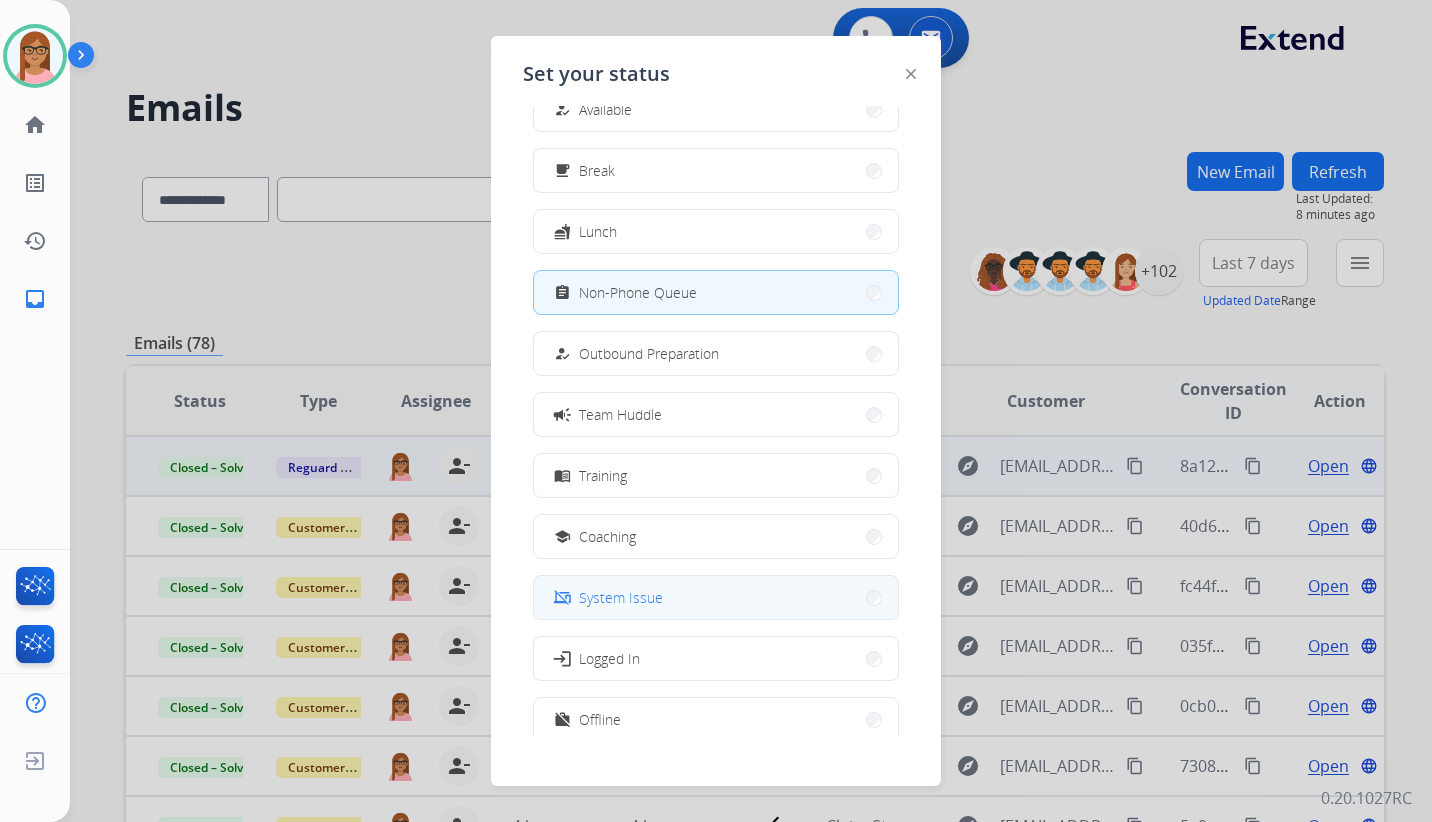 scroll, scrollTop: 67, scrollLeft: 0, axis: vertical 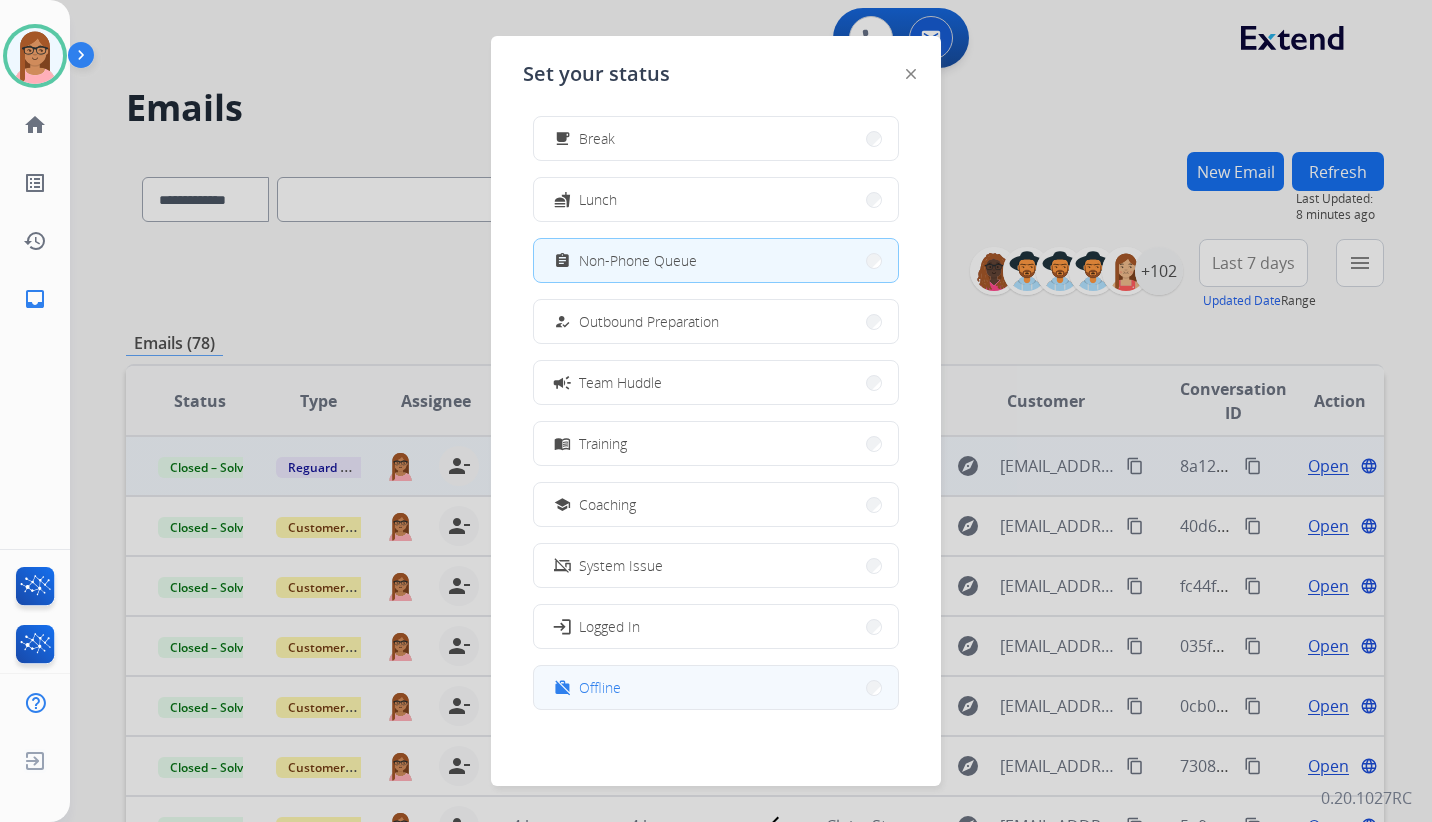 click on "work_off Offline" at bounding box center [716, 687] 